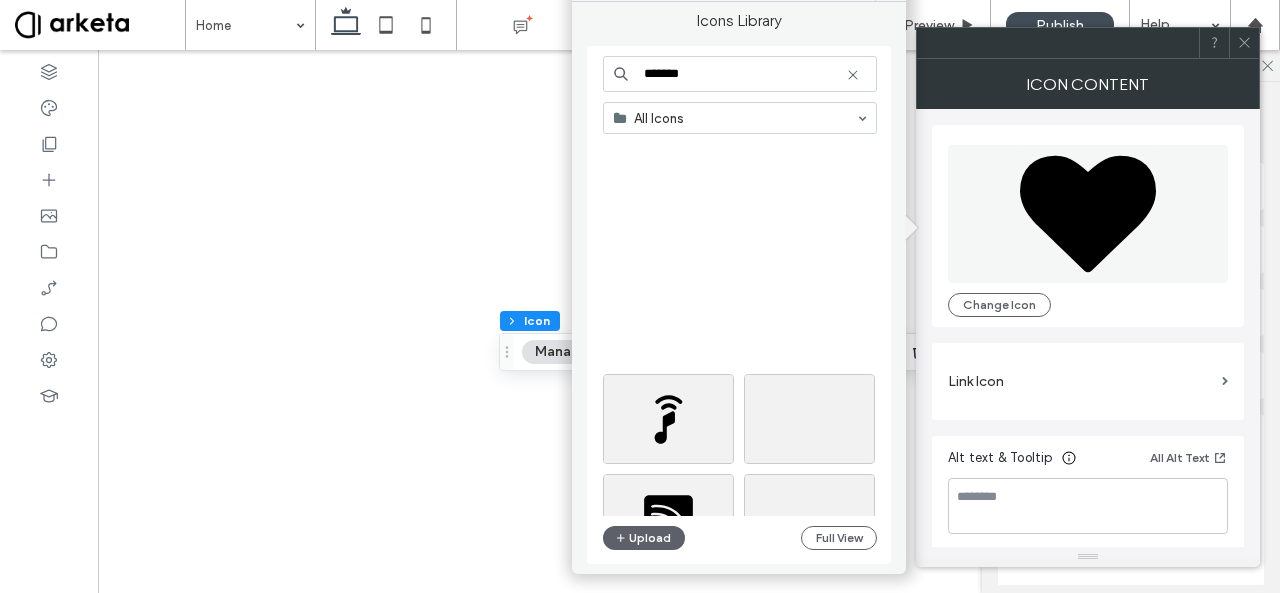 scroll, scrollTop: 0, scrollLeft: 0, axis: both 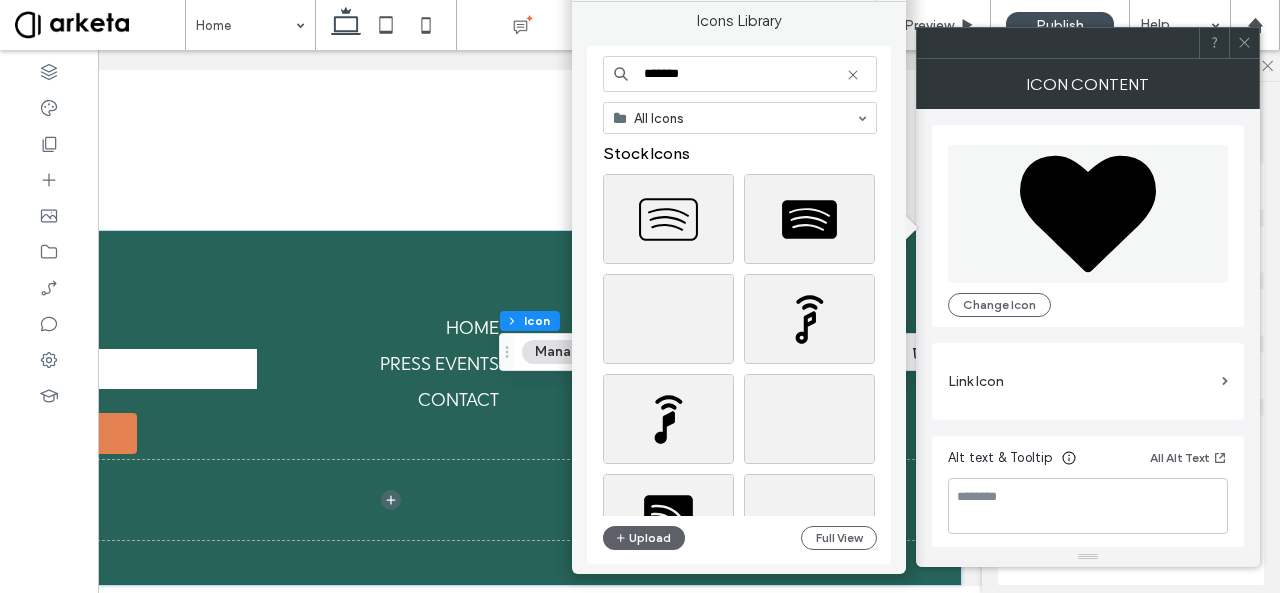 click 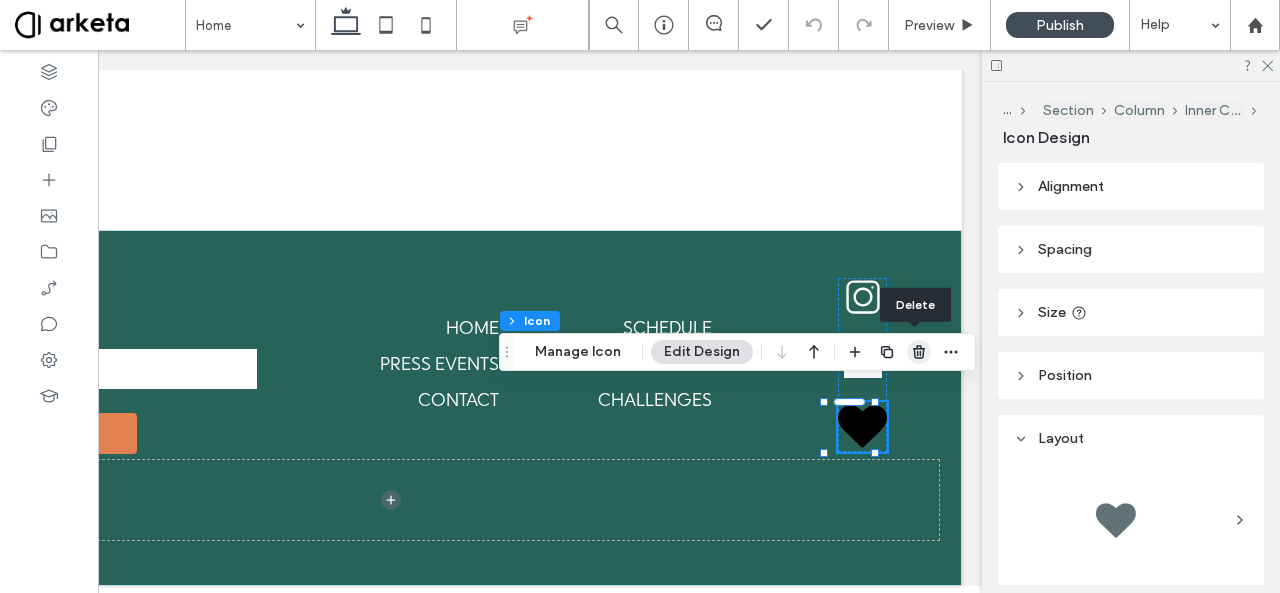 click 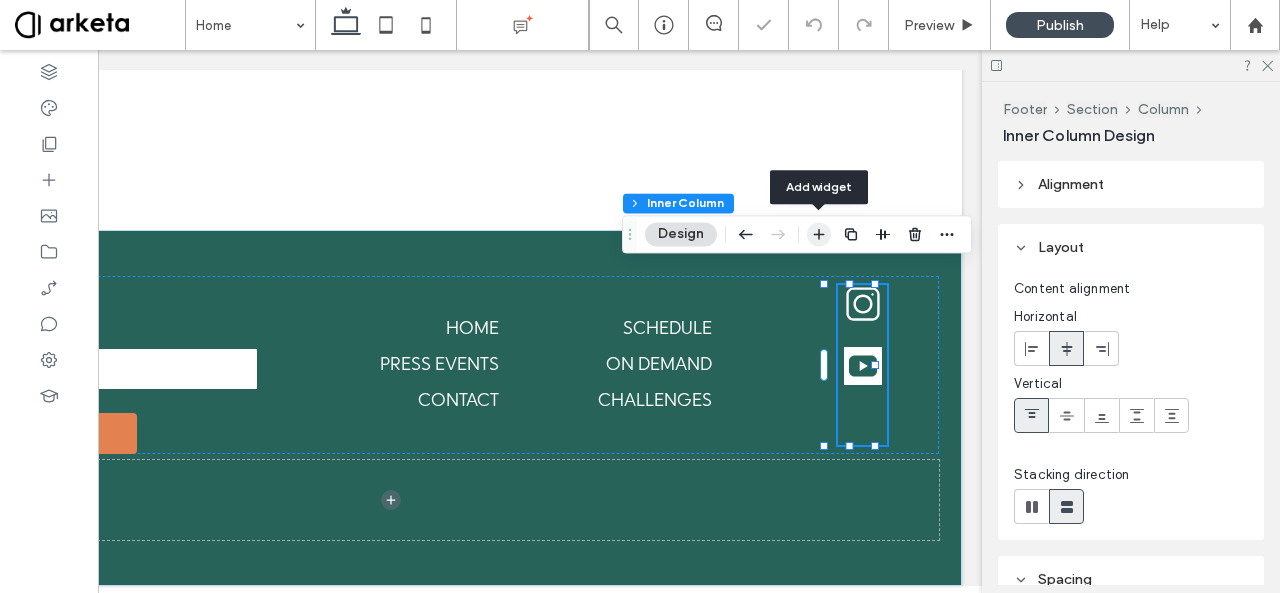 click 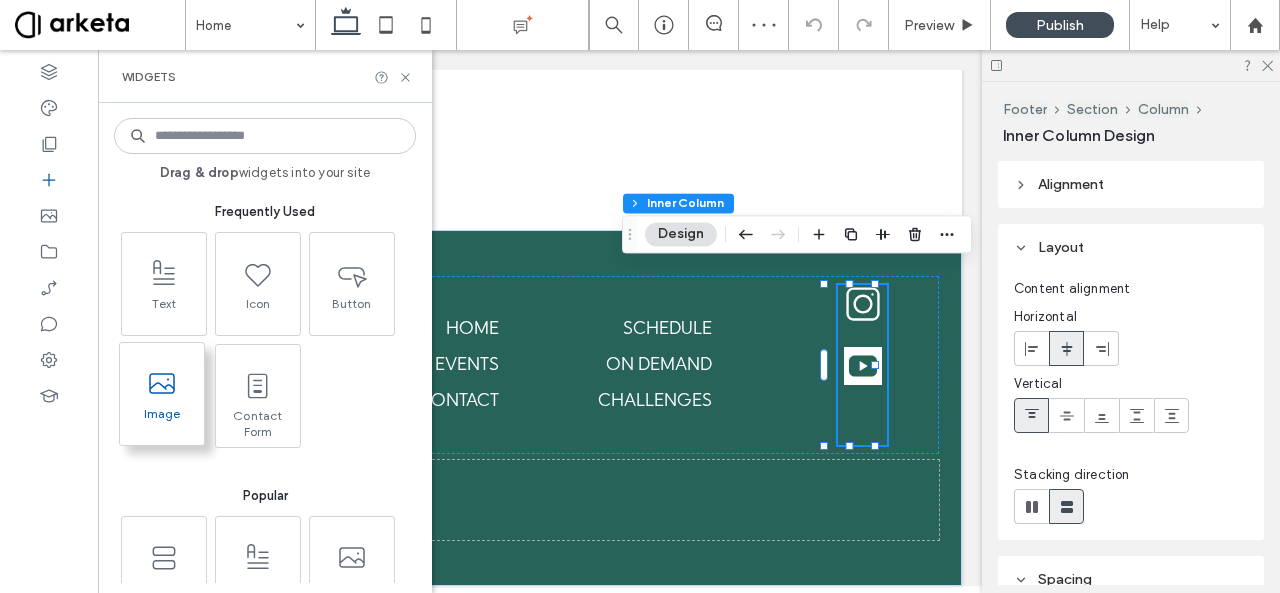 click on "Image" at bounding box center (162, 394) 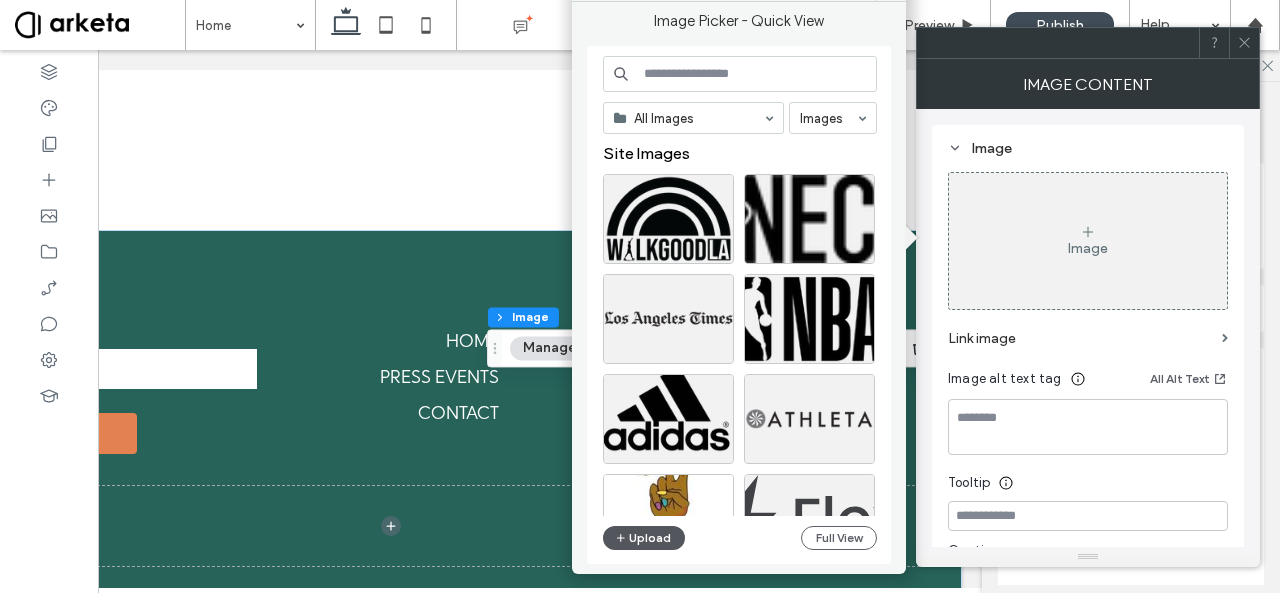 click on "Upload" at bounding box center (644, 538) 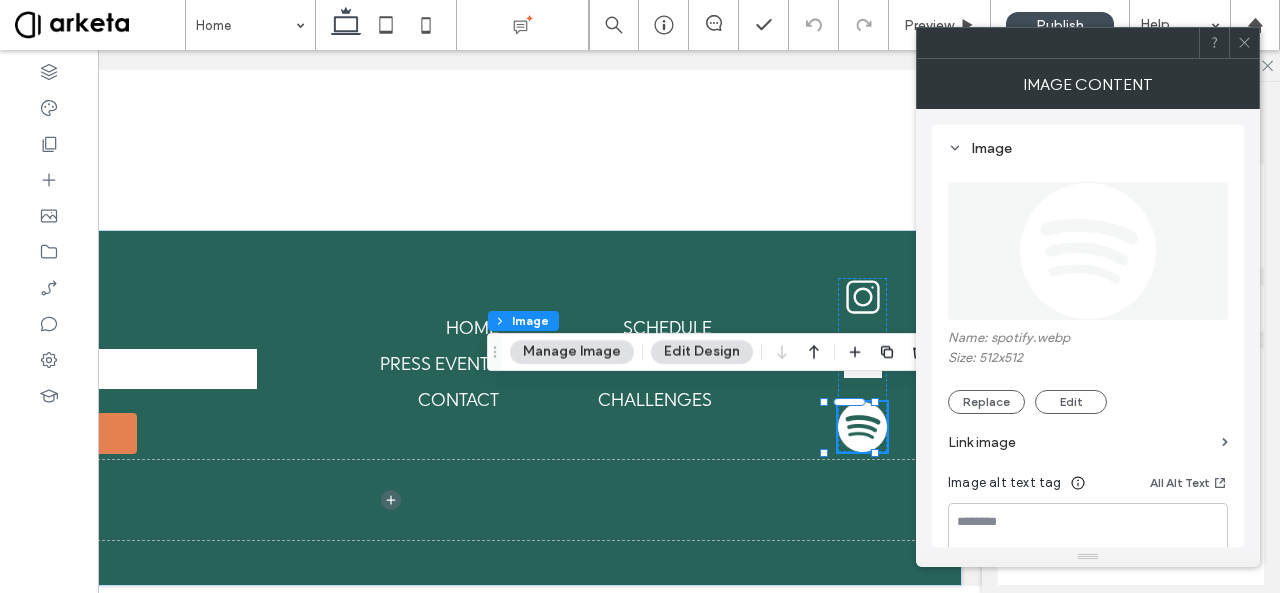 click at bounding box center [1244, 43] 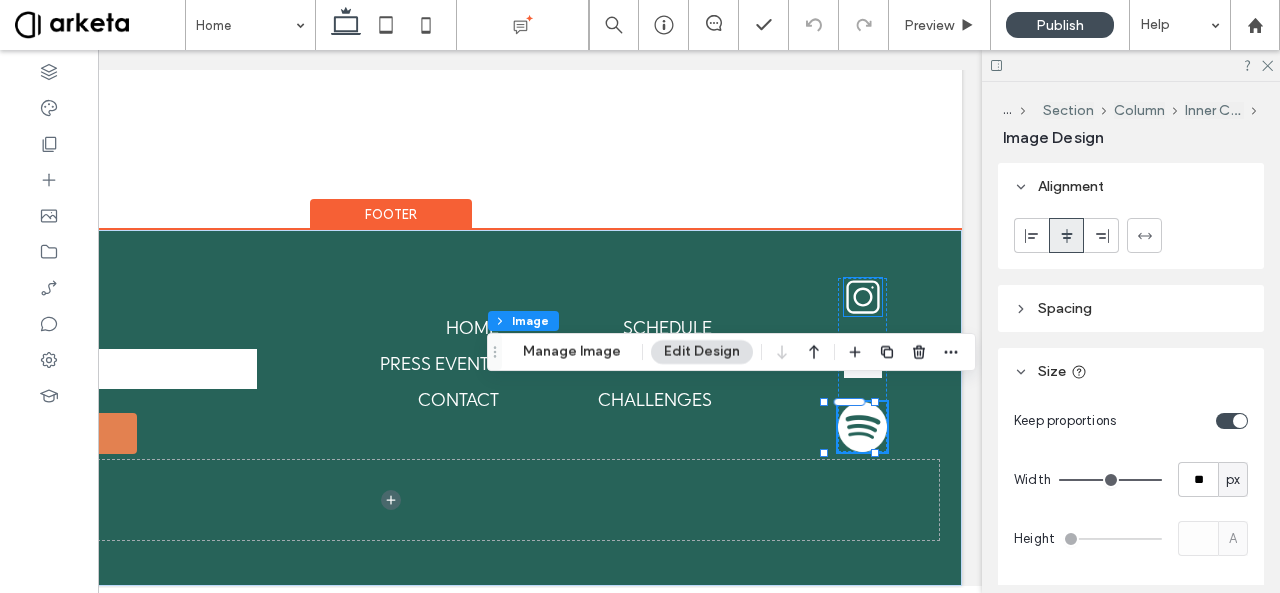 click 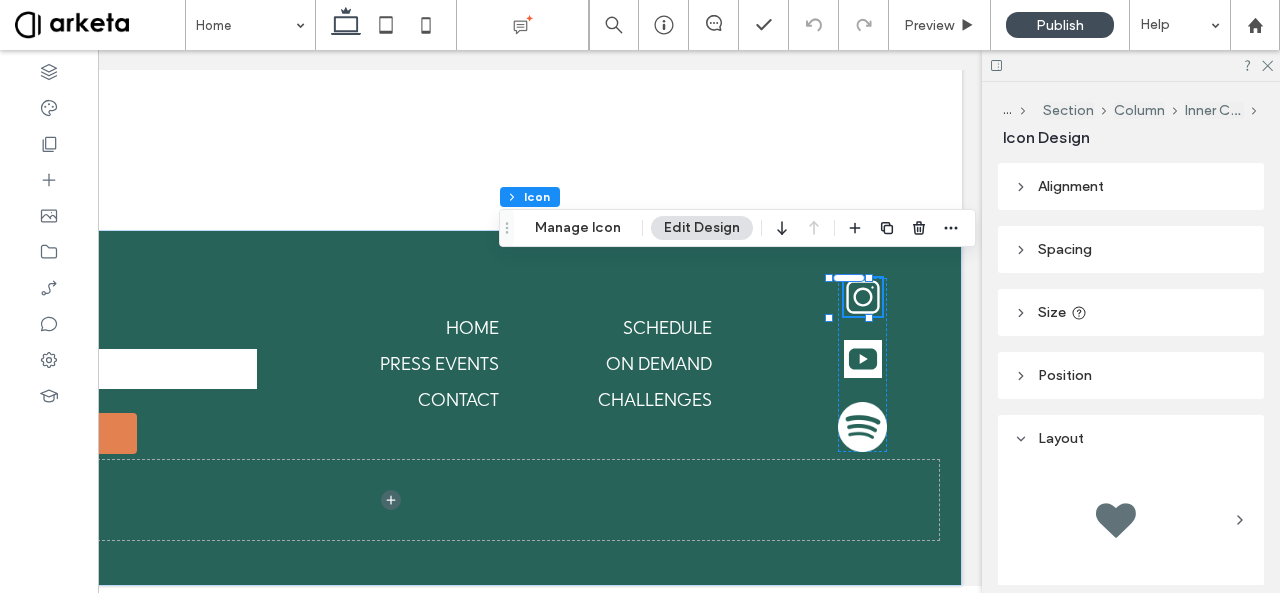 scroll, scrollTop: 0, scrollLeft: 0, axis: both 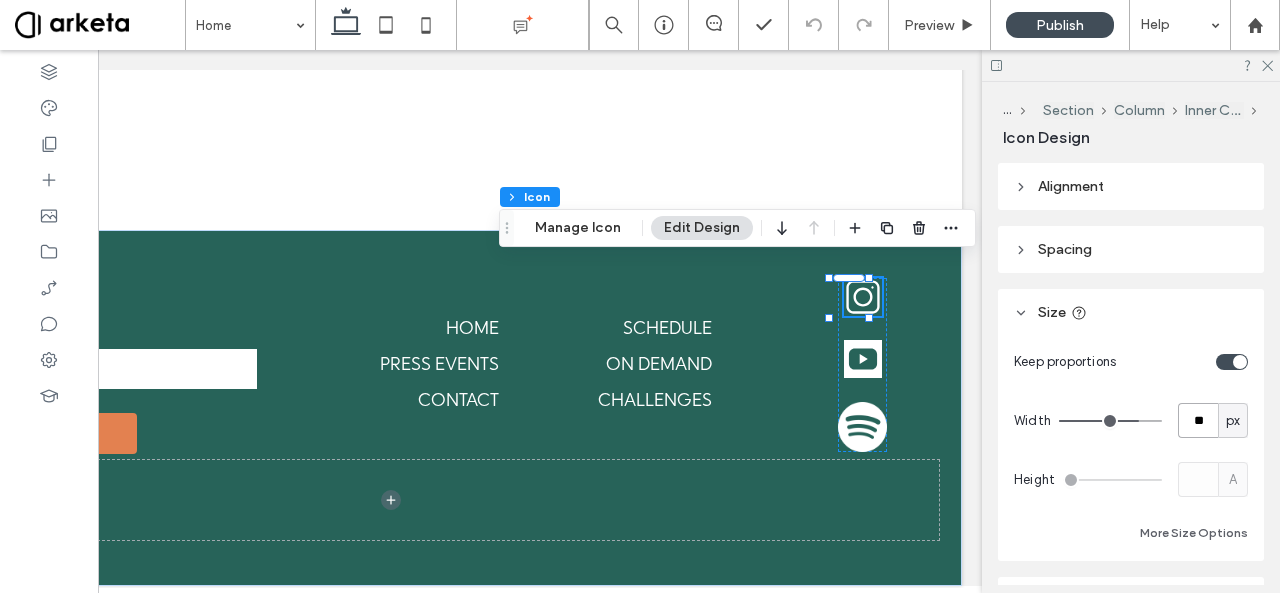 click on "**" at bounding box center (1198, 420) 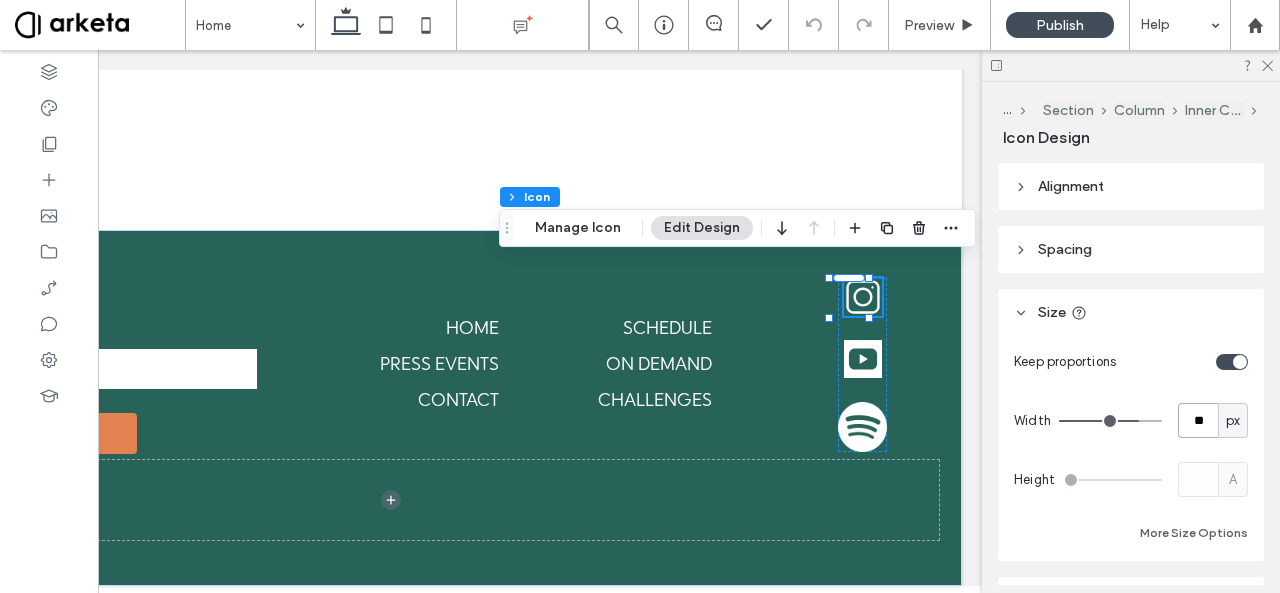 type on "**" 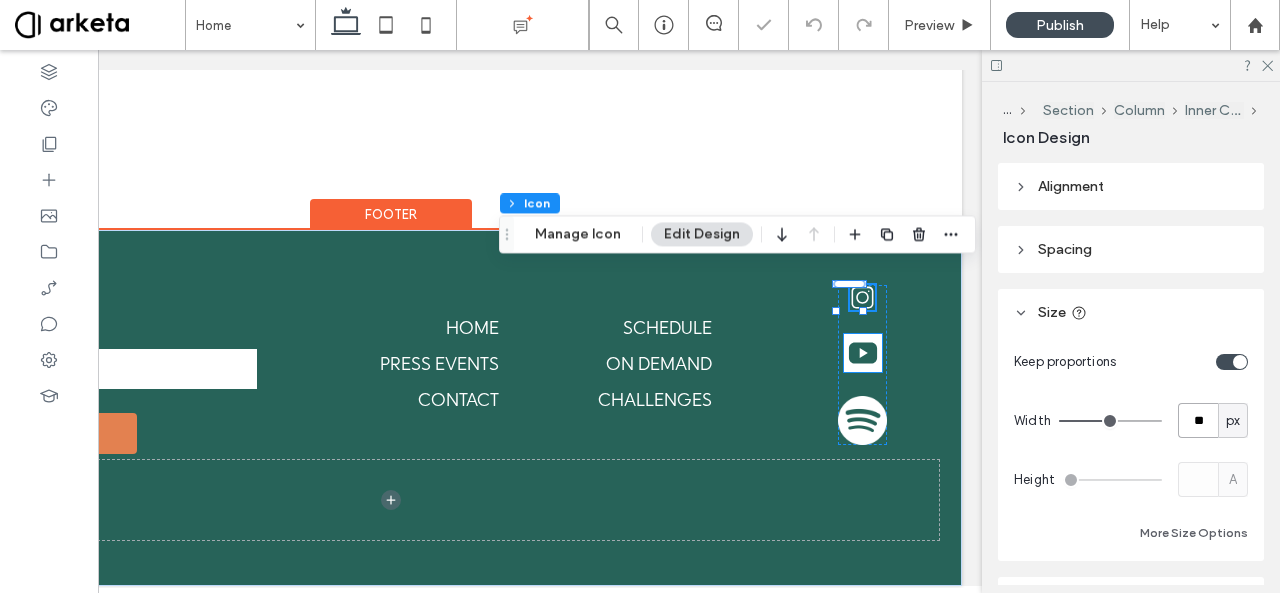 click 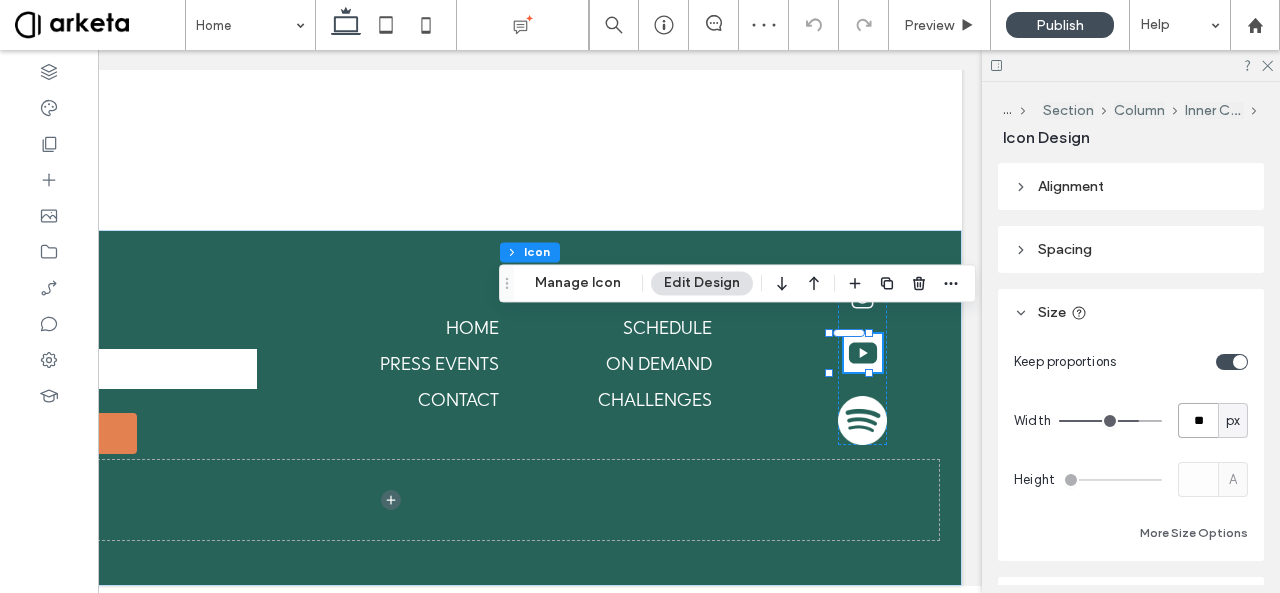 click on "**" at bounding box center (1198, 420) 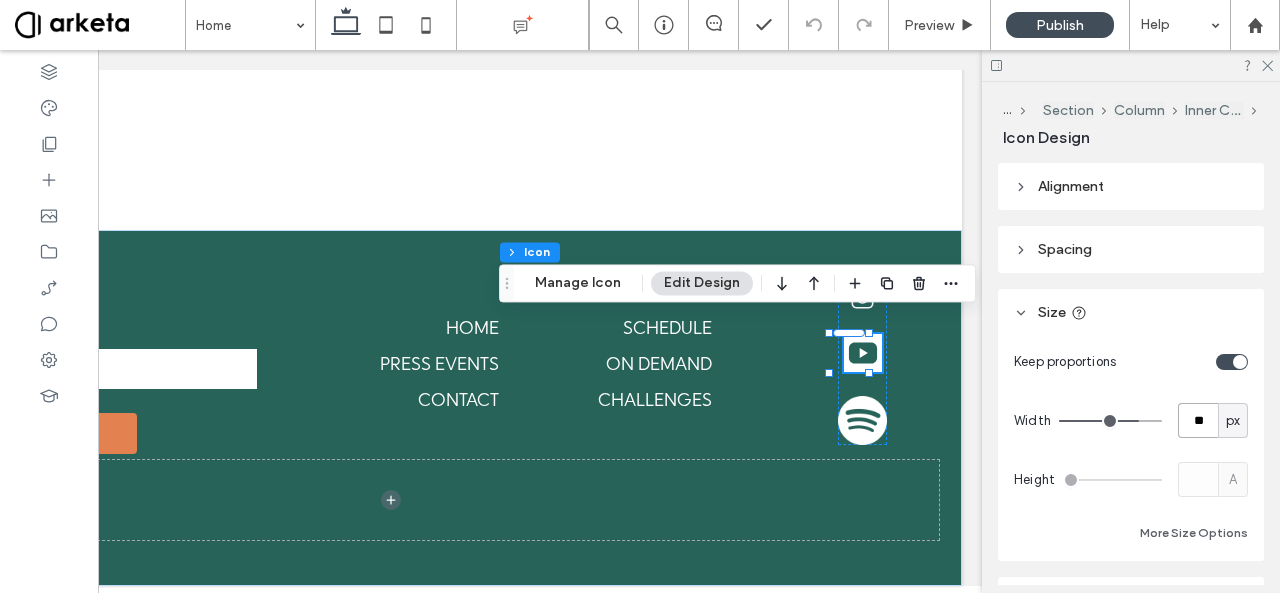 type on "**" 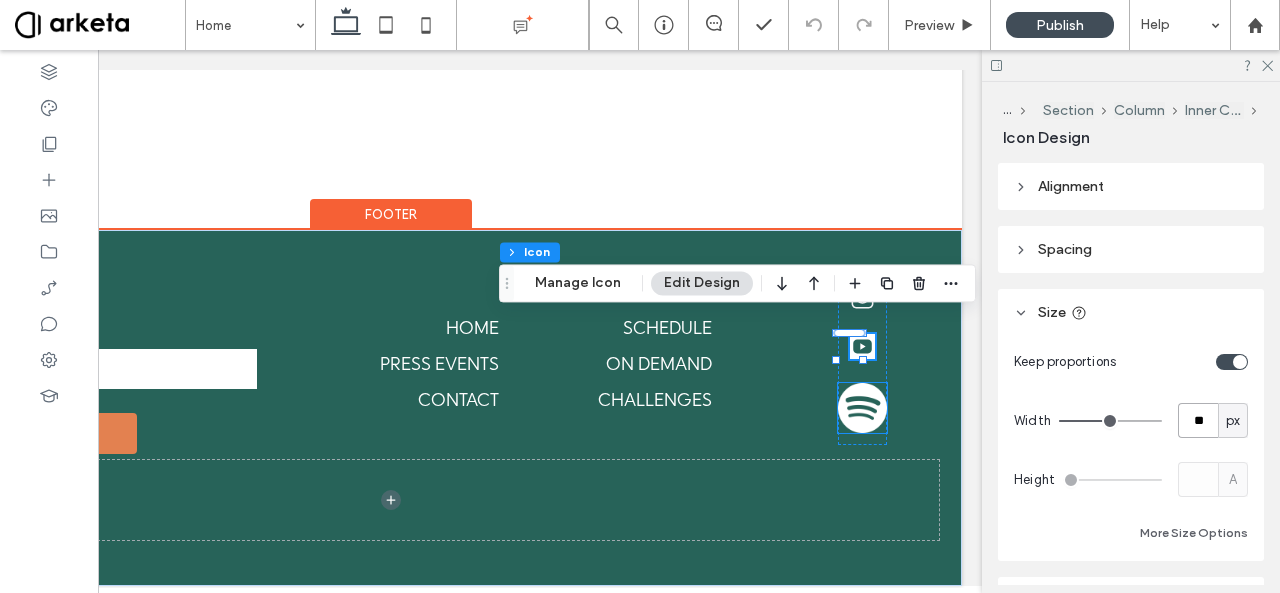 click at bounding box center [862, 407] 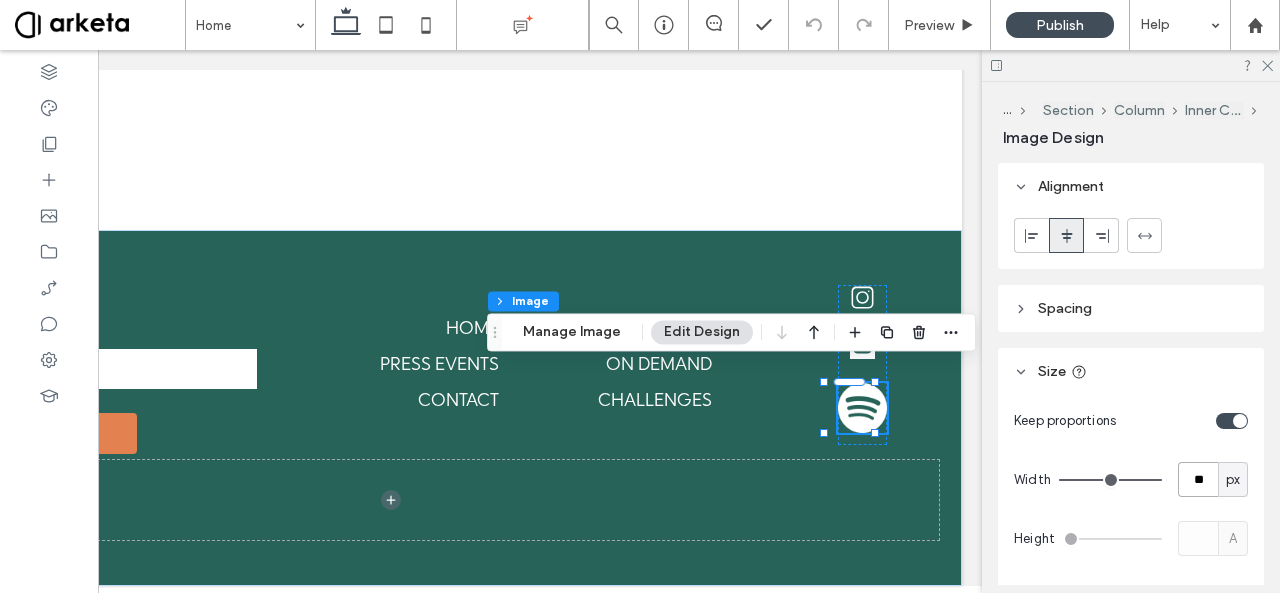 click on "**" at bounding box center [1198, 479] 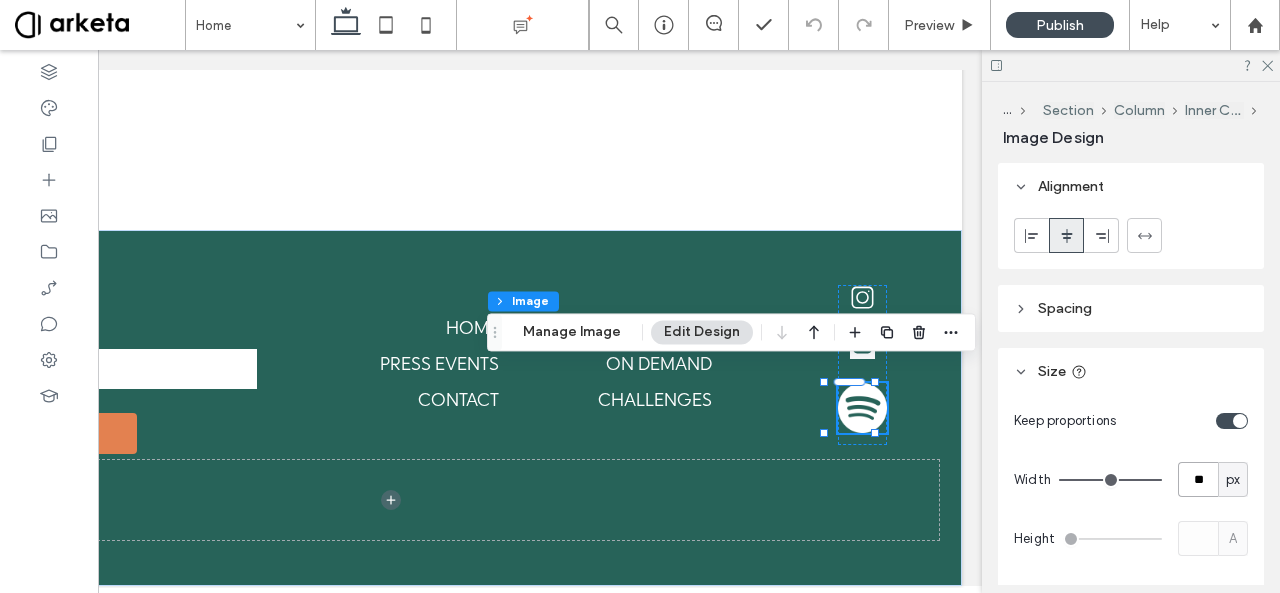 type on "**" 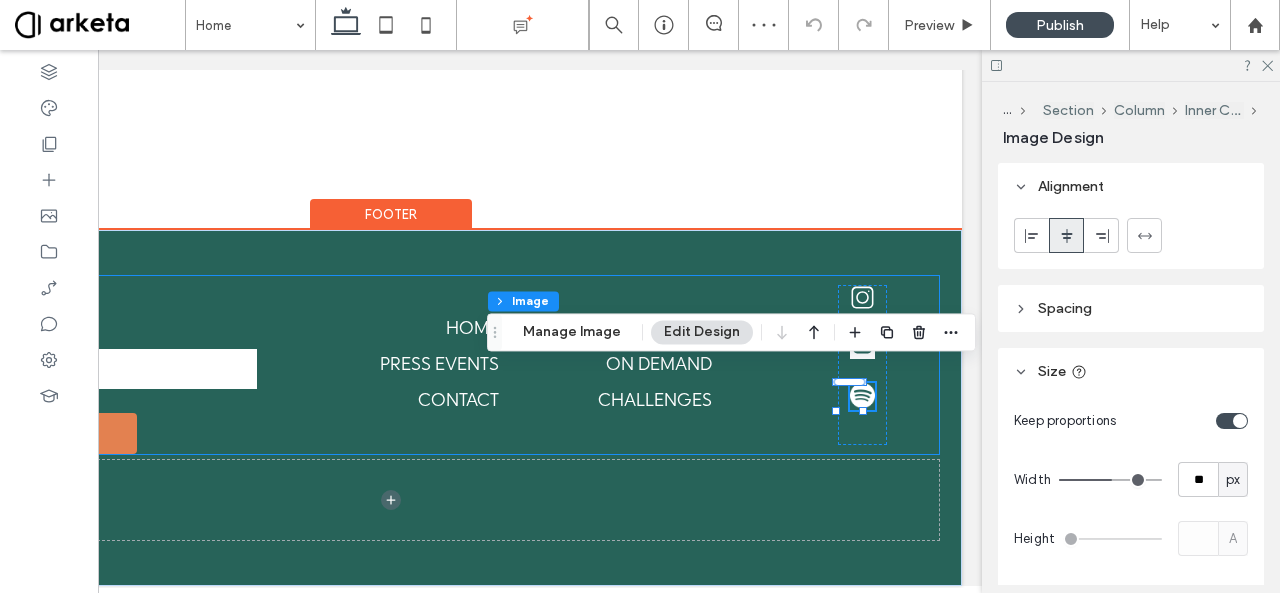 click on "Stay connected
Field label
****
Thank you for contacting us. We will get back to you as soon as possible.
Oops, there was an error sending your message. Please try again later.
home press events contact schedule on demand challenges" at bounding box center [391, 365] 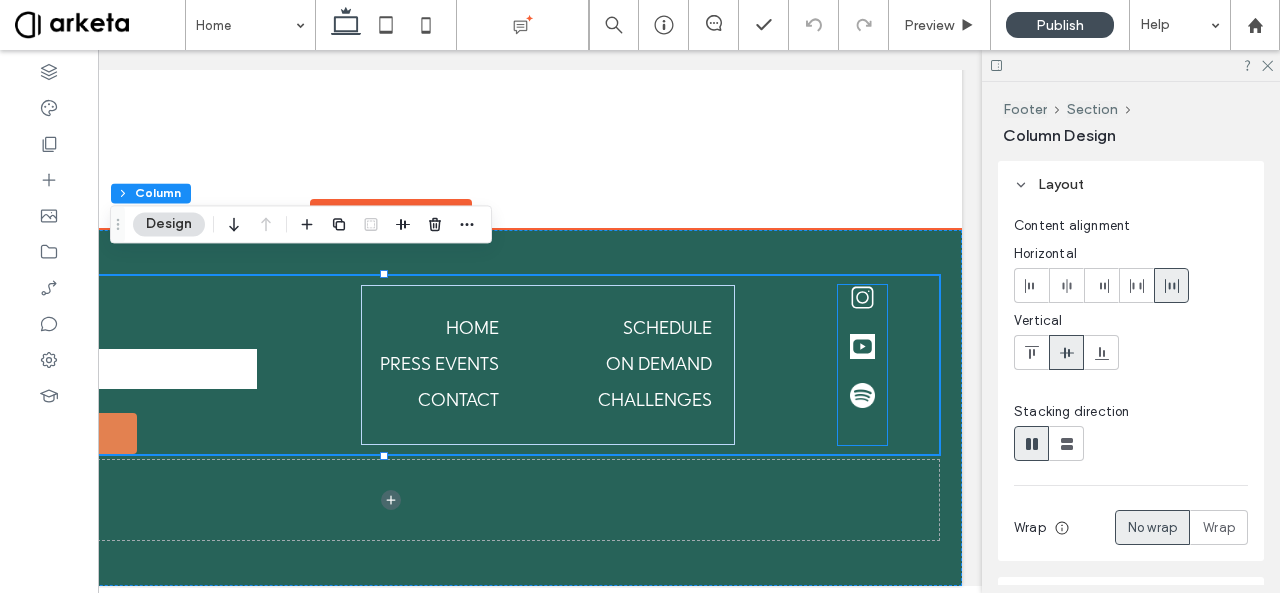 click at bounding box center [862, 365] 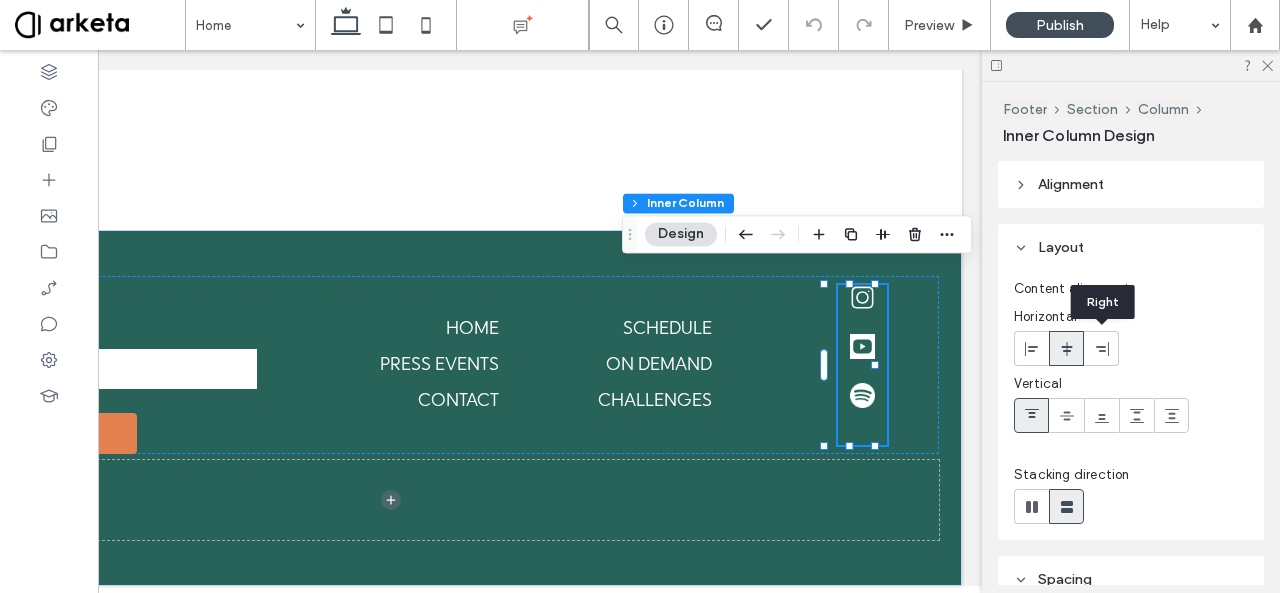 click 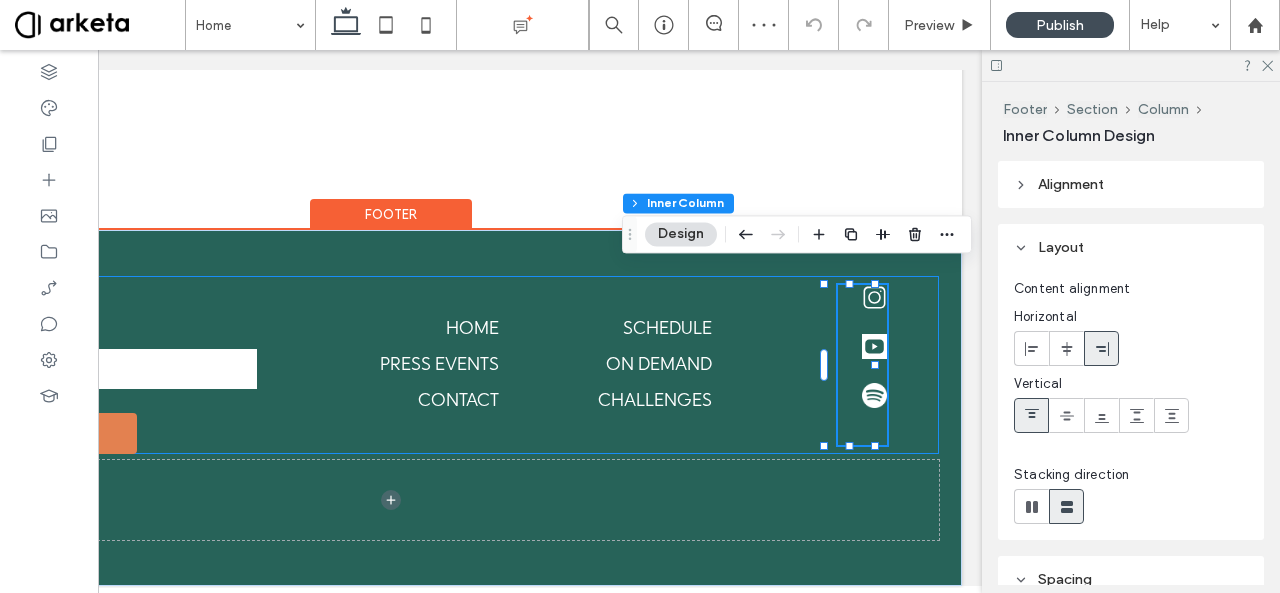 click on "Stay connected
Field label
****
Thank you for contacting us. We will get back to you as soon as possible.
Oops, there was an error sending your message. Please try again later.
home press events contact schedule on demand challenges" at bounding box center (391, 365) 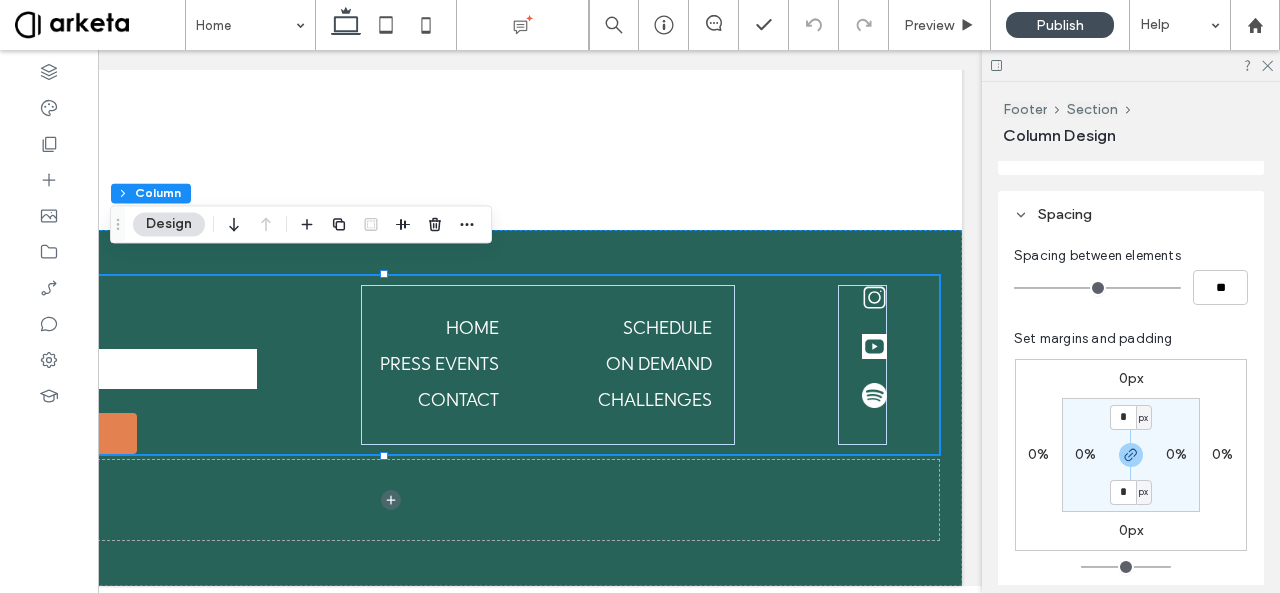 scroll, scrollTop: 389, scrollLeft: 0, axis: vertical 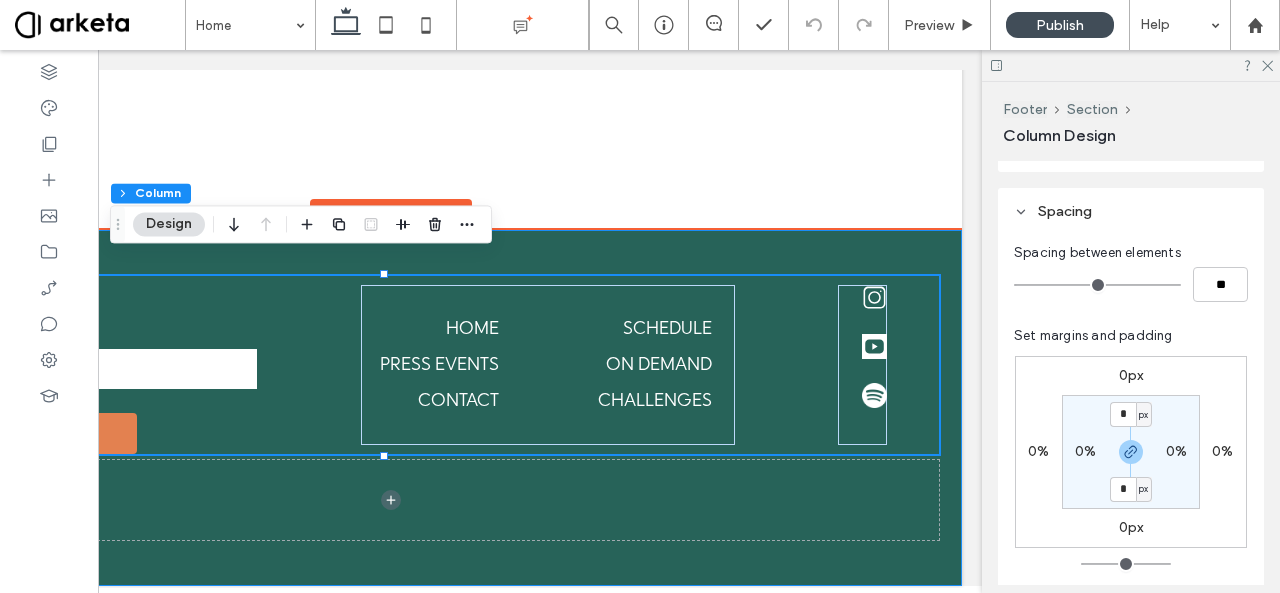 click on "Stay connected
Field label
****
Thank you for contacting us. We will get back to you as soon as possible.
Oops, there was an error sending your message. Please try again later.
home press events contact schedule on demand challenges" at bounding box center [391, 407] 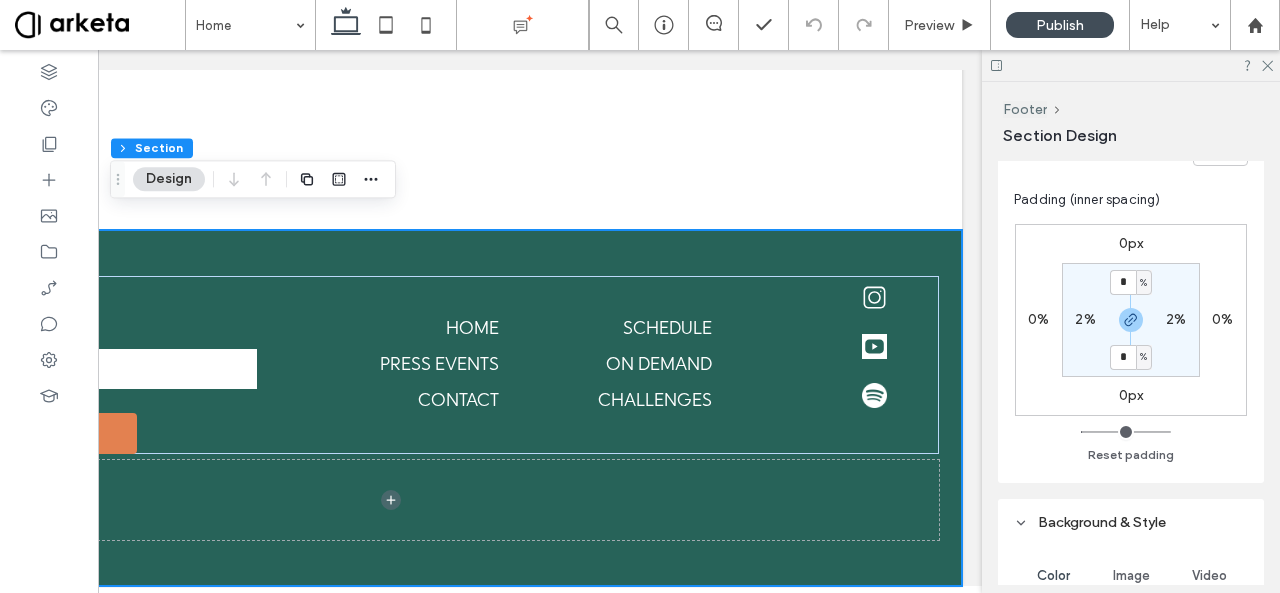 scroll, scrollTop: 326, scrollLeft: 0, axis: vertical 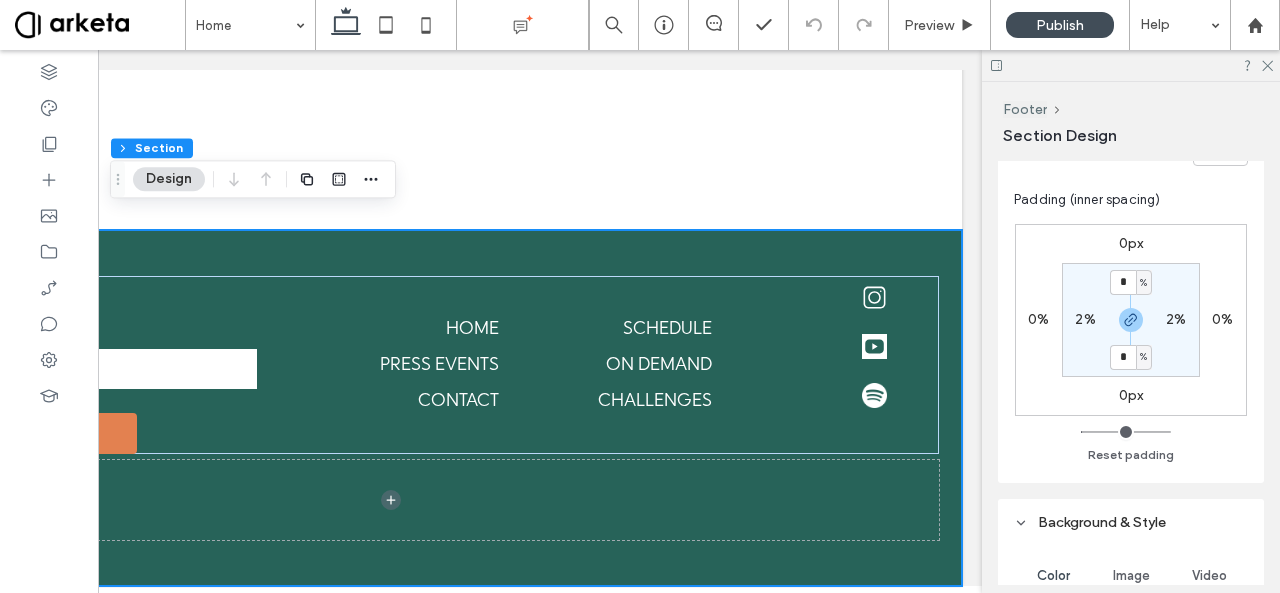 click on "2%" at bounding box center [1176, 319] 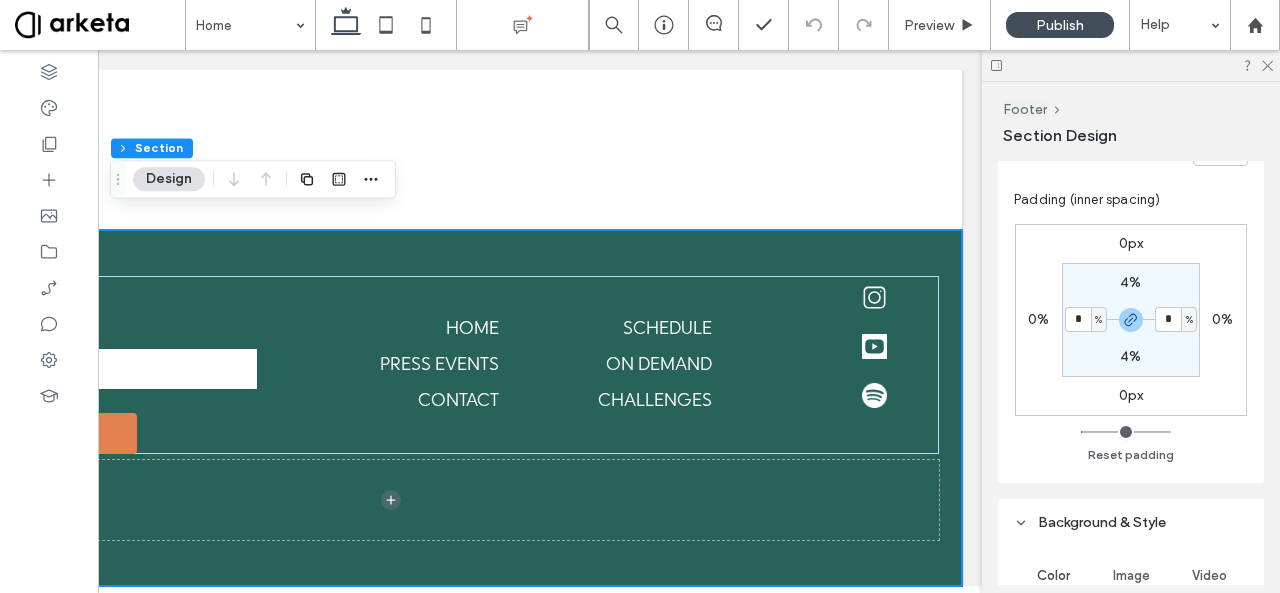 type on "*" 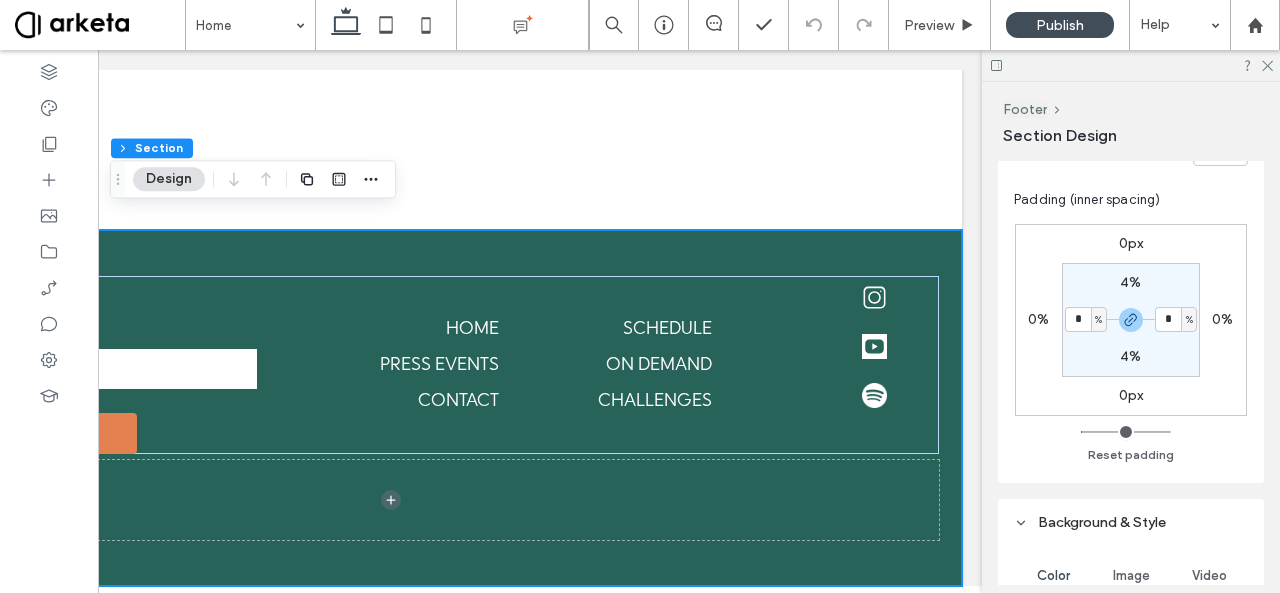 type on "*" 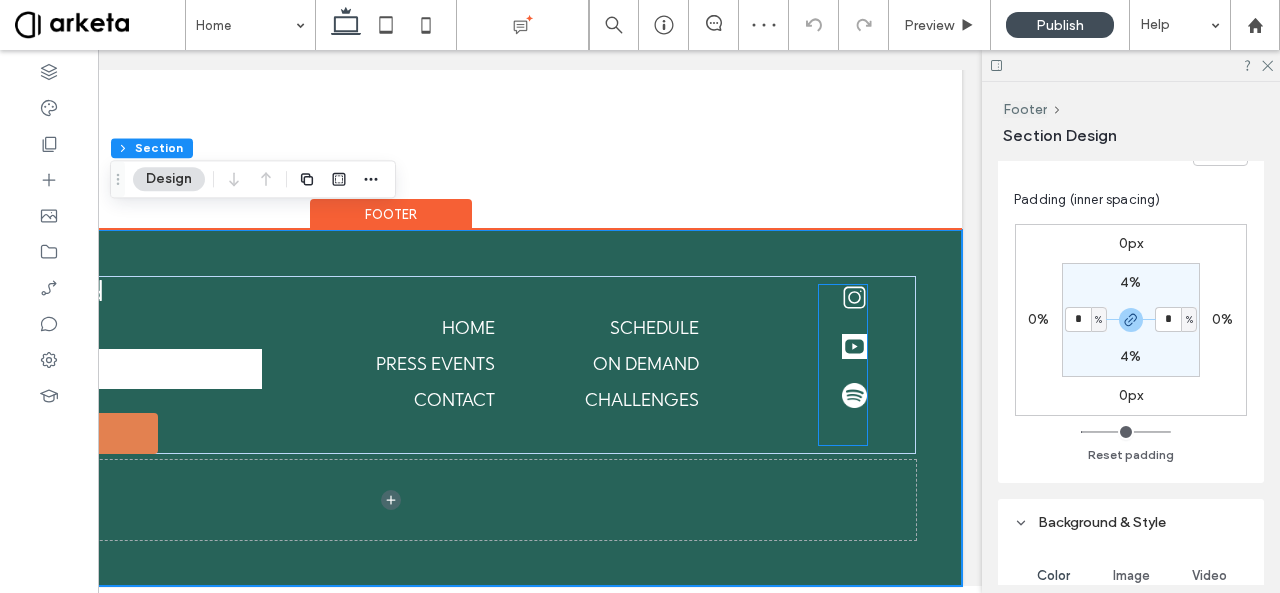 click 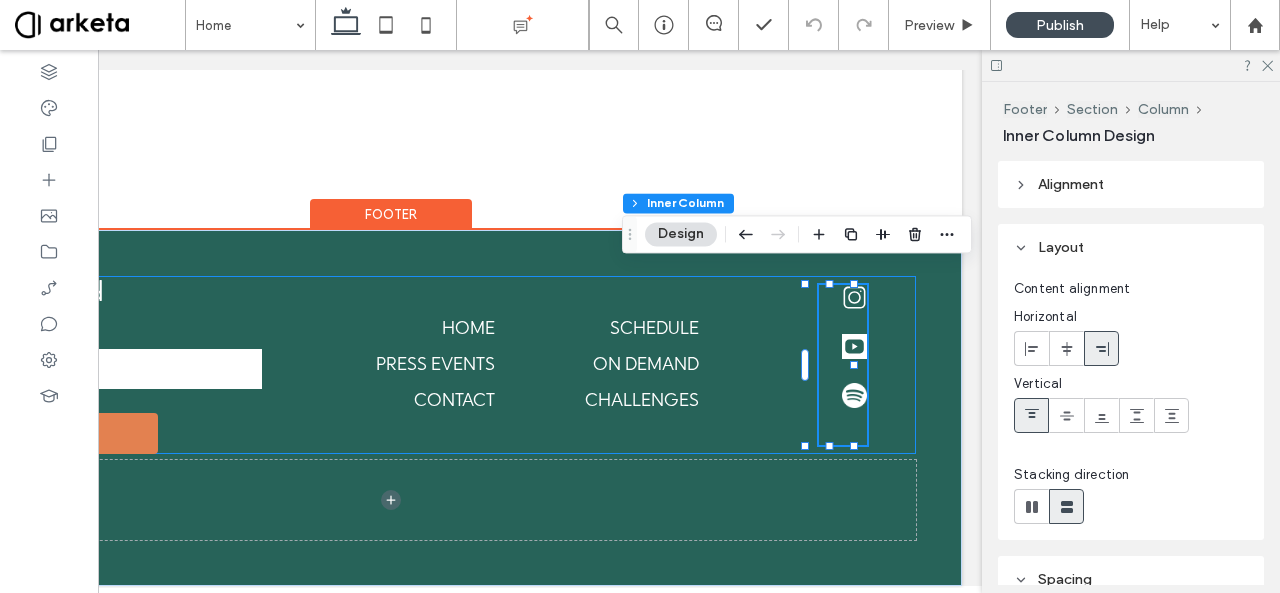 click on "Stay connected
Field label
****
Thank you for contacting us. We will get back to you as soon as possible.
Oops, there was an error sending your message. Please try again later.
home press events contact schedule on demand challenges" at bounding box center [391, 365] 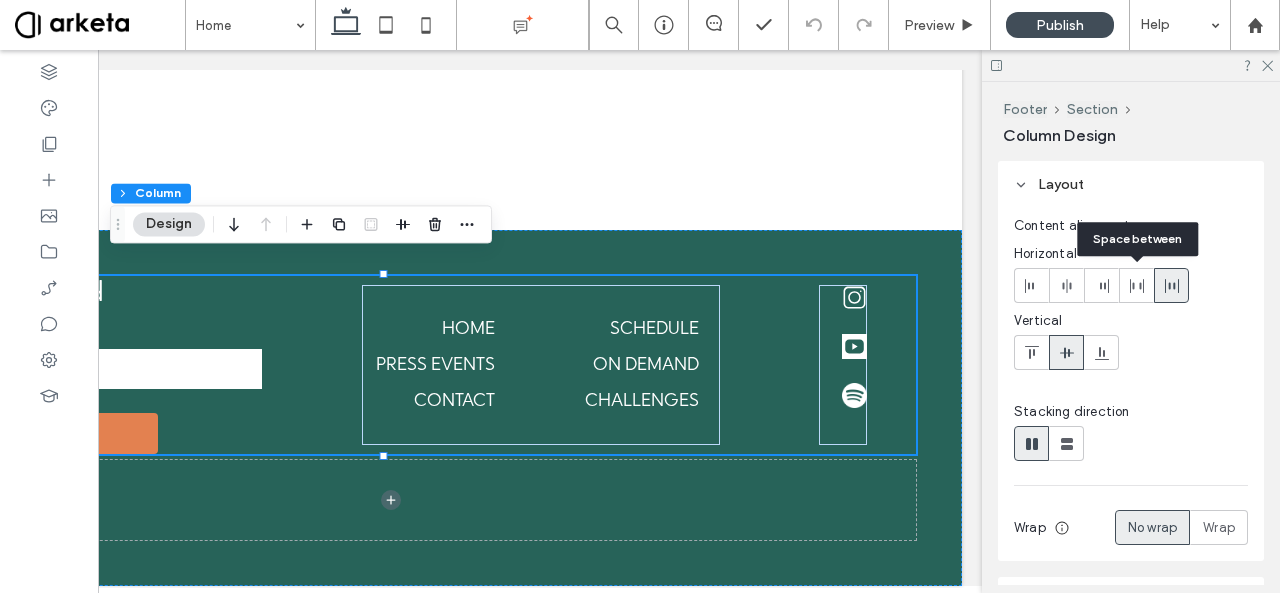 click 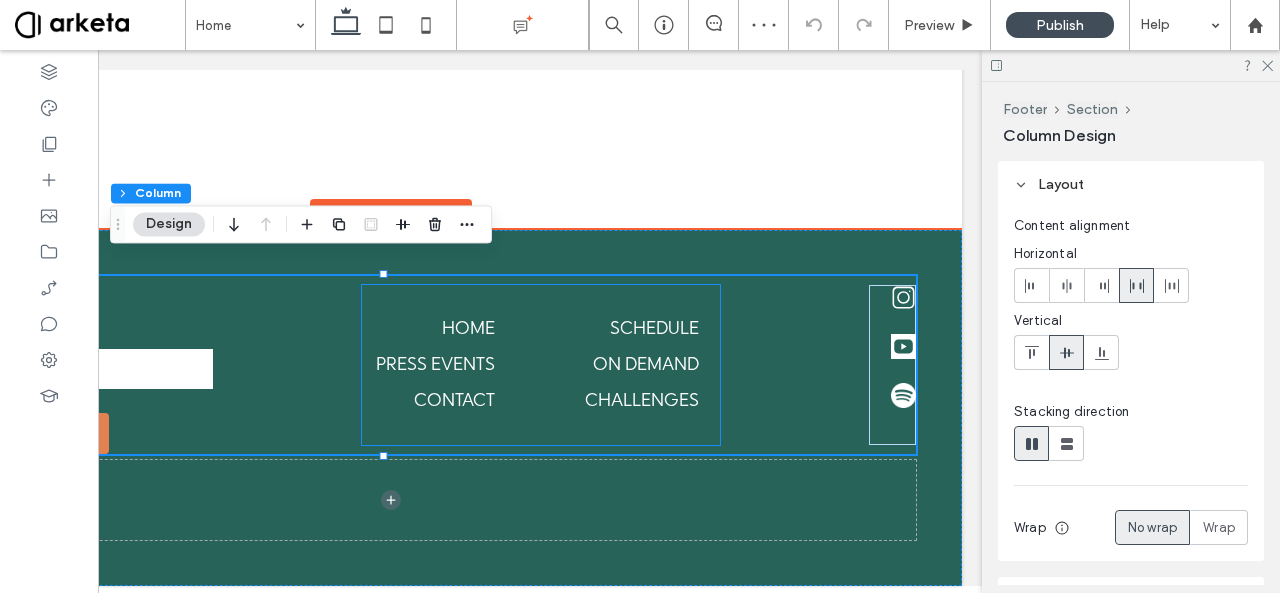 click on "on demand" at bounding box center [646, 366] 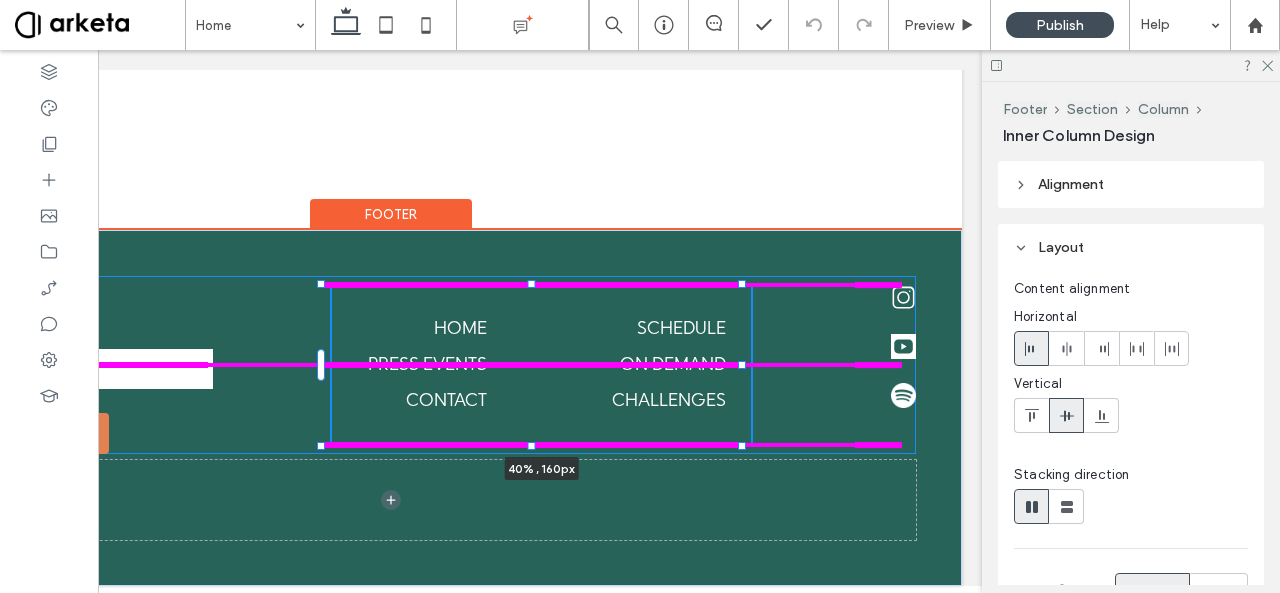drag, startPoint x: 710, startPoint y: 350, endPoint x: 776, endPoint y: 335, distance: 67.68308 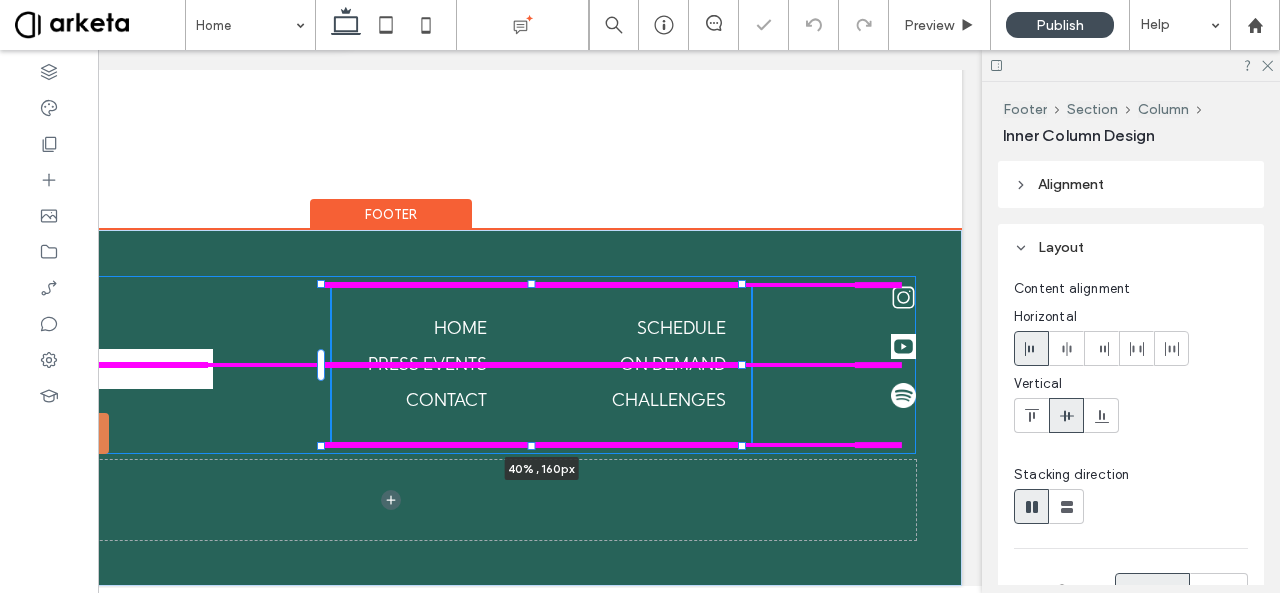 type on "**" 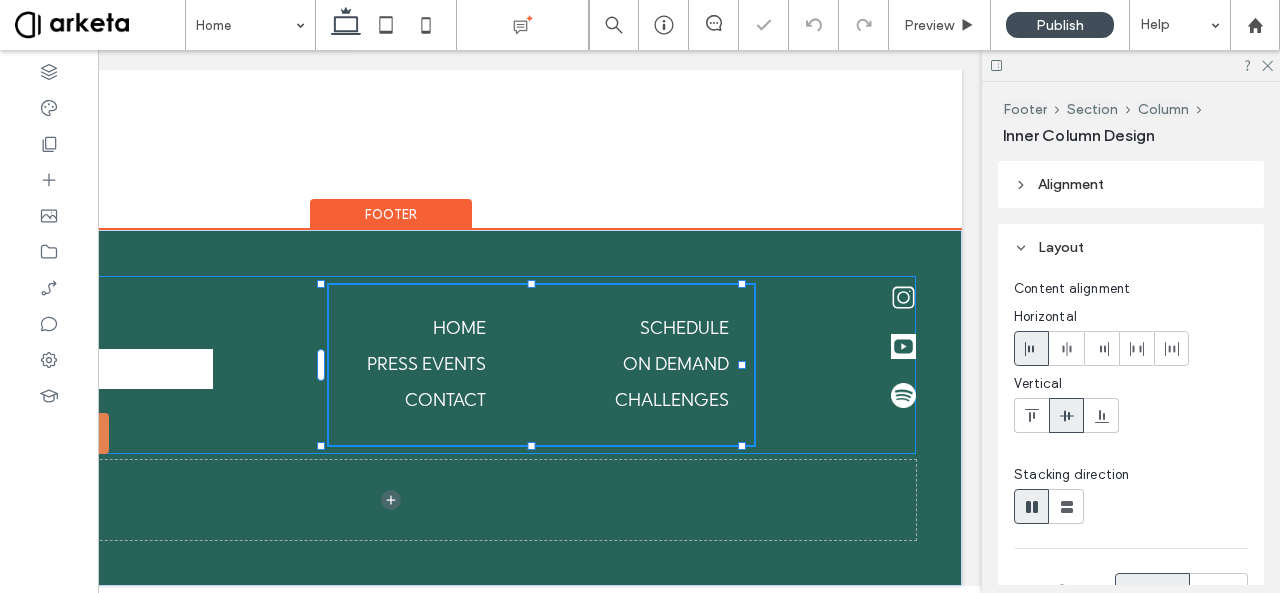 type on "****" 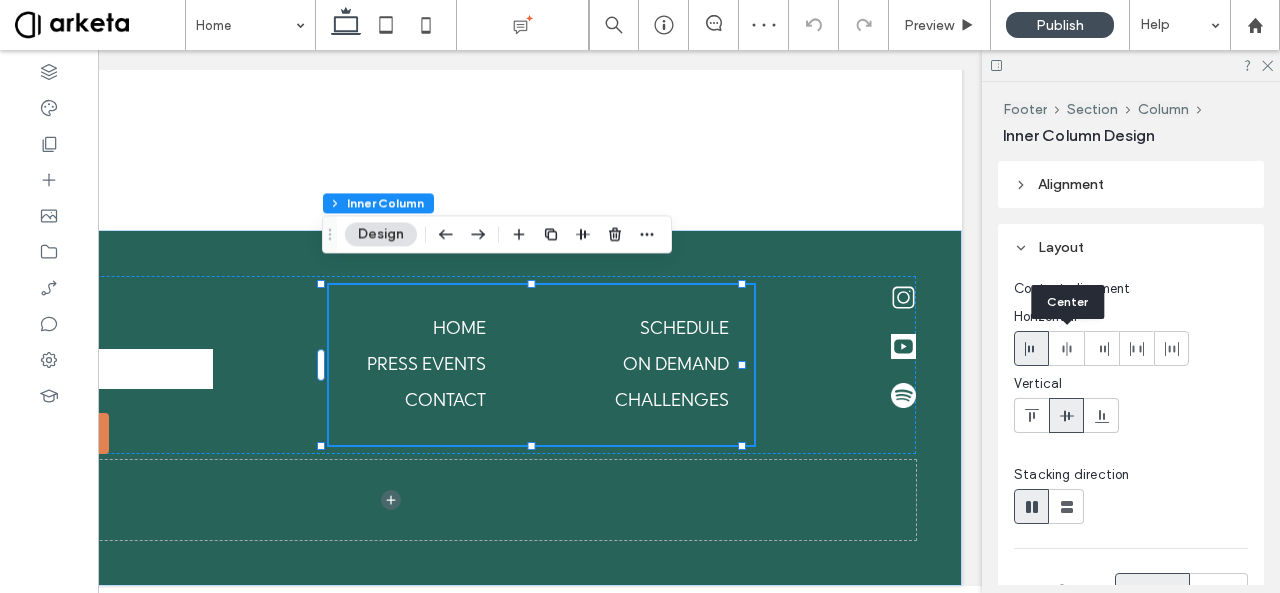 click 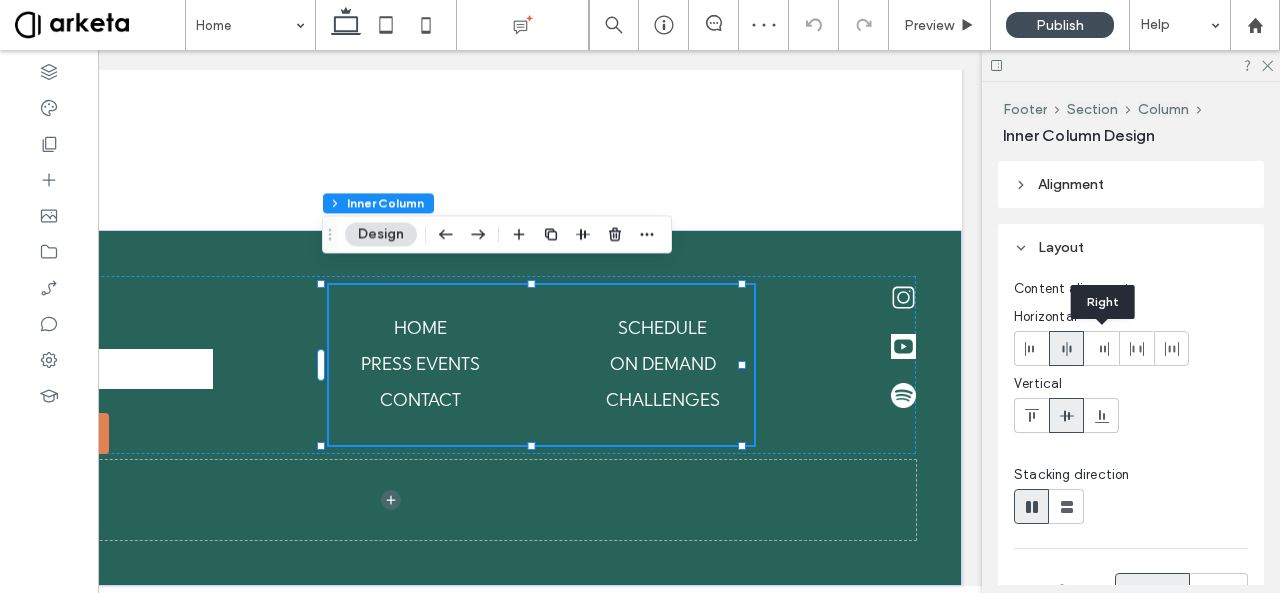 click 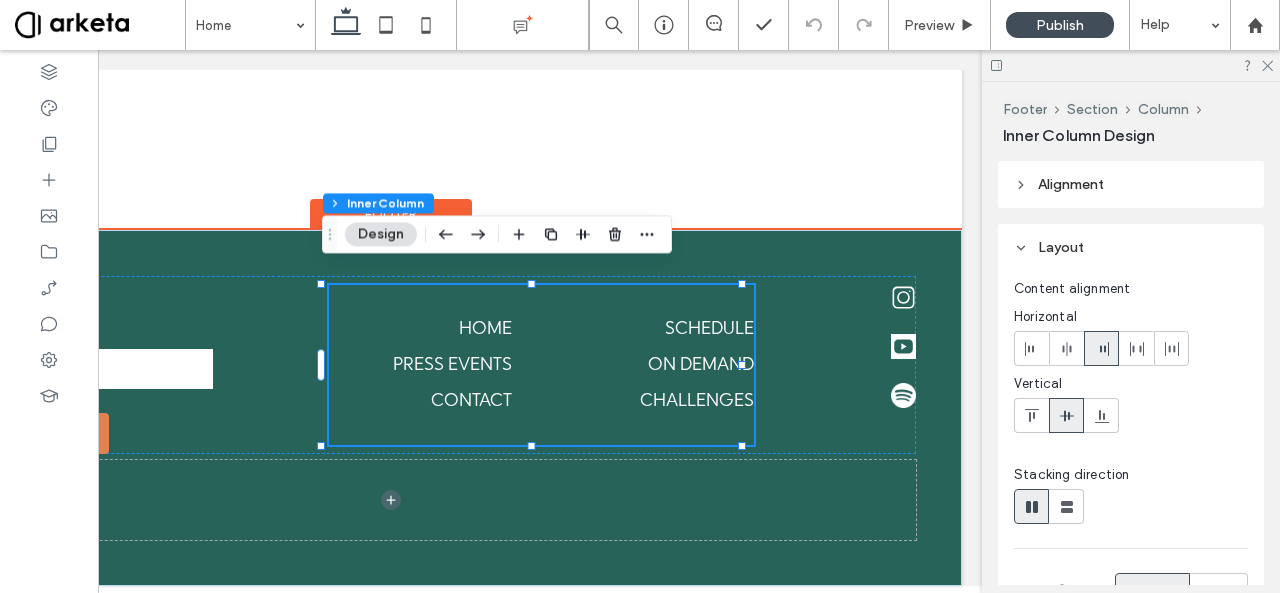 click on "home press events contact schedule on demand challenges 40% , 160px" at bounding box center (541, 365) 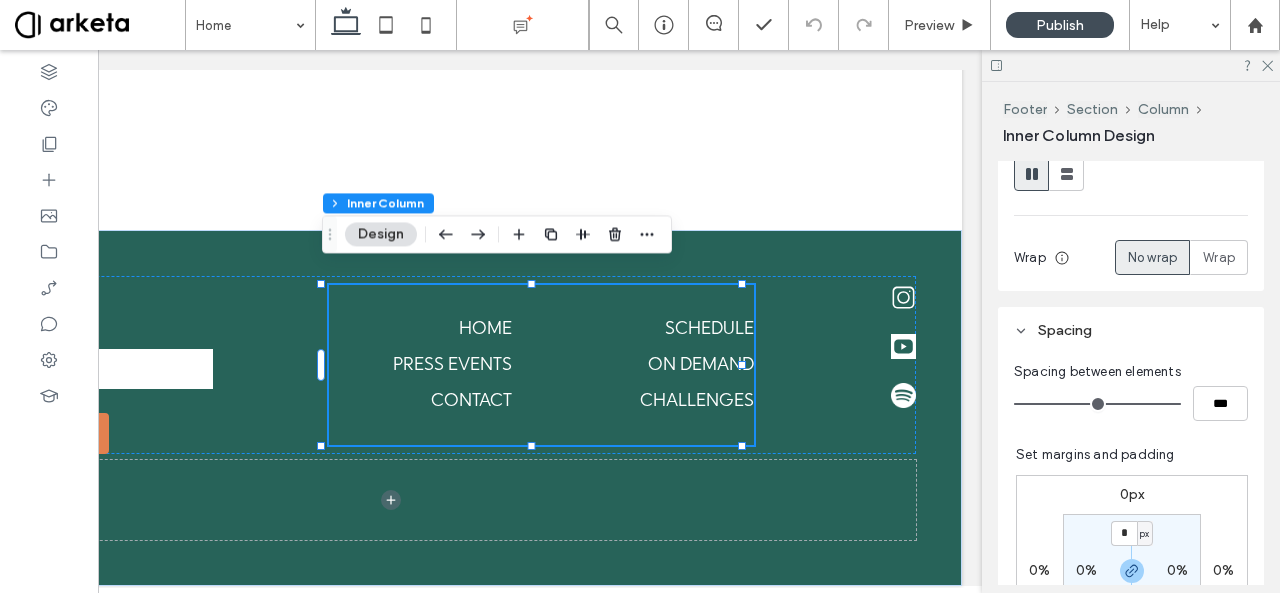 scroll, scrollTop: 328, scrollLeft: 0, axis: vertical 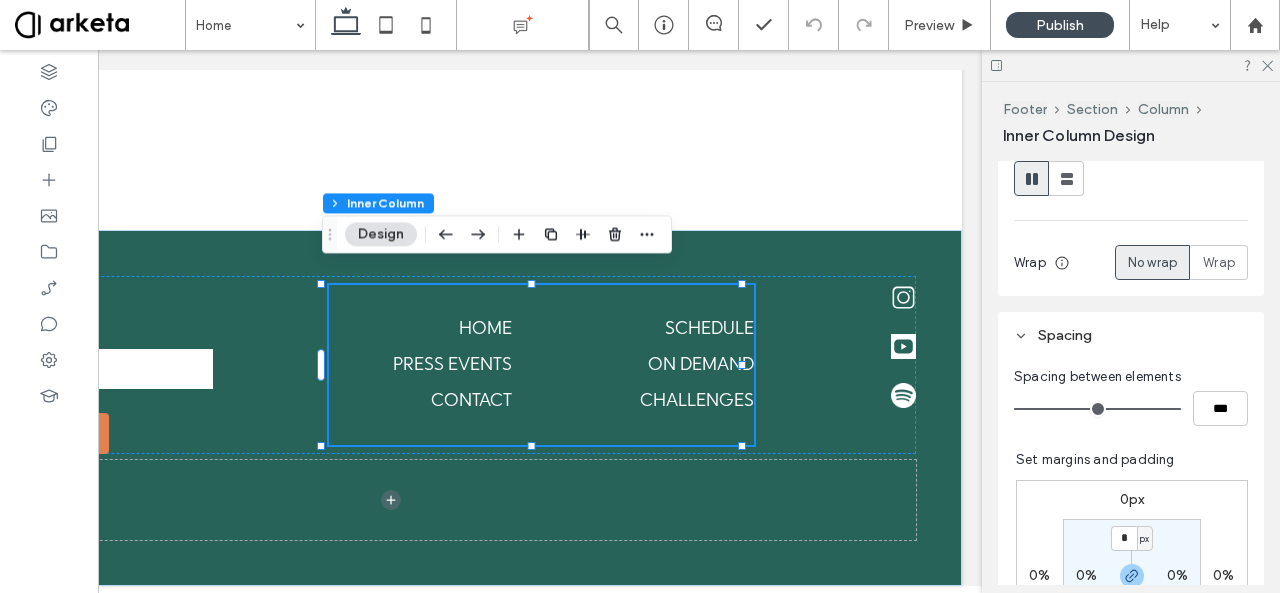 type on "**" 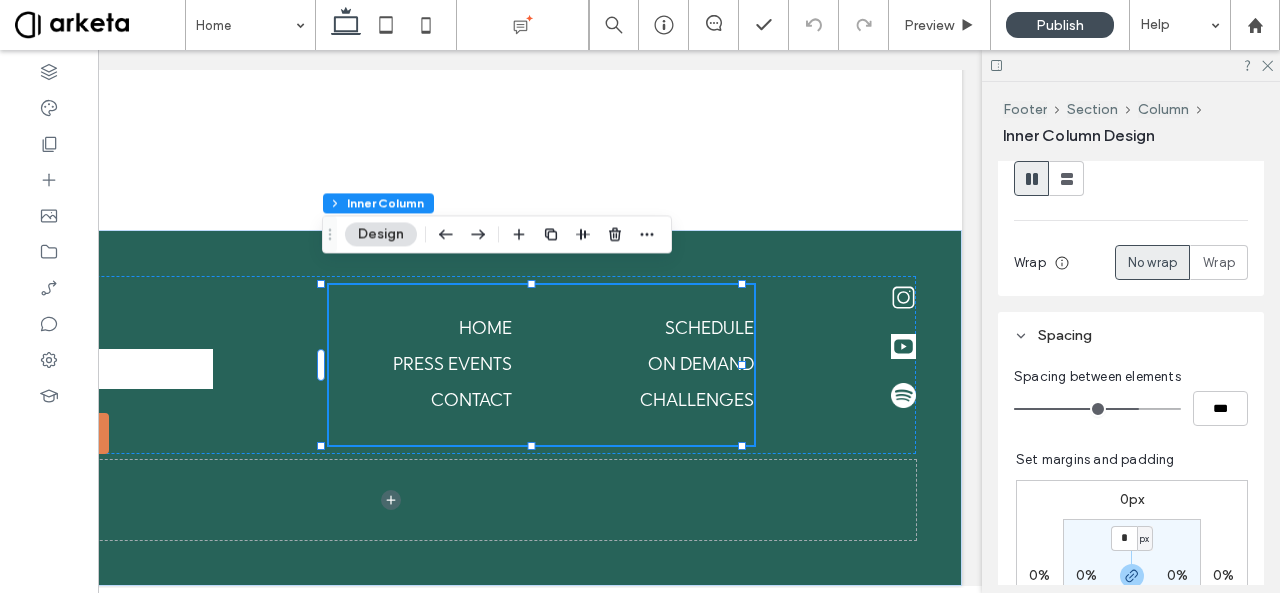 type on "***" 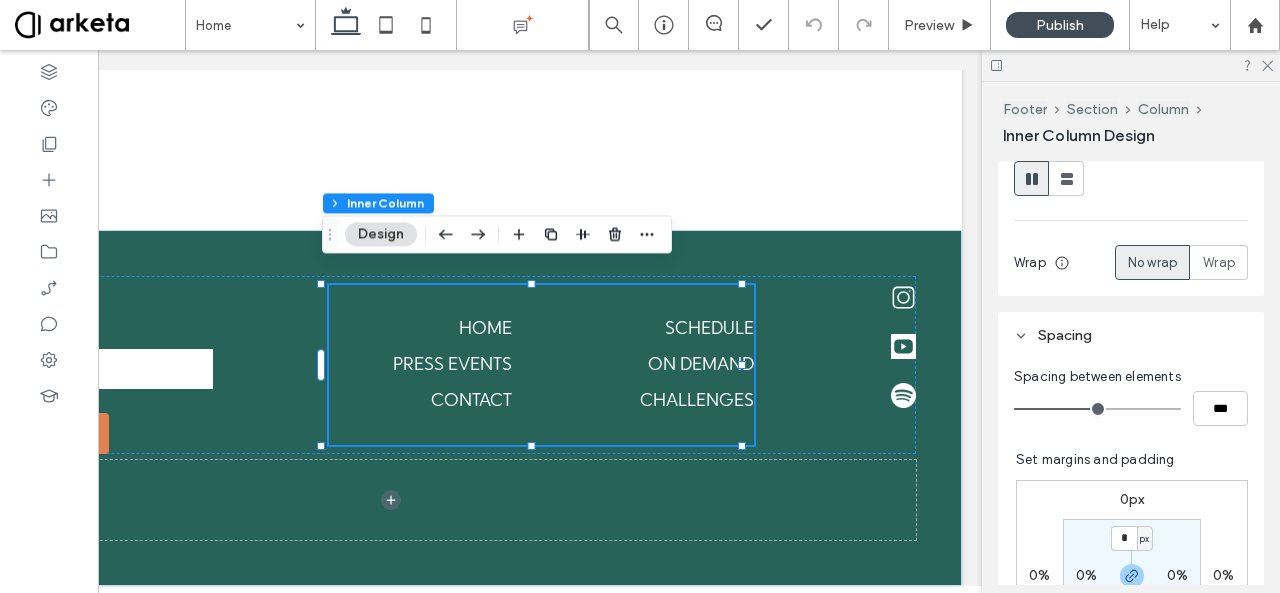 drag, startPoint x: 1164, startPoint y: 403, endPoint x: 1093, endPoint y: 397, distance: 71.25307 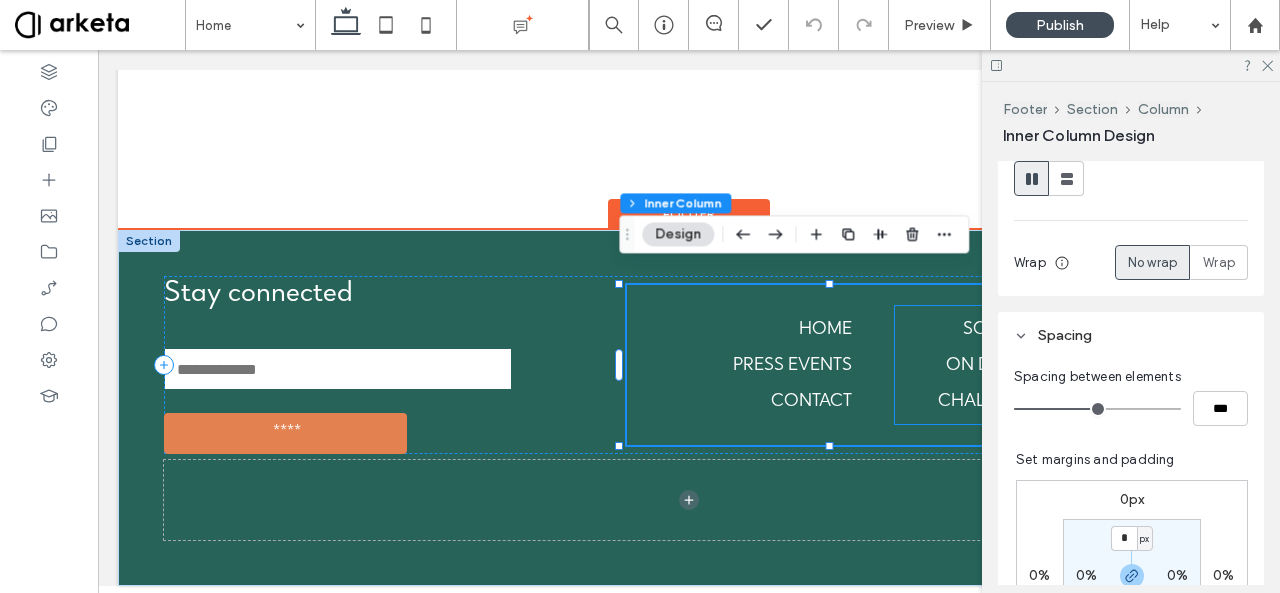 scroll, scrollTop: 0, scrollLeft: 2, axis: horizontal 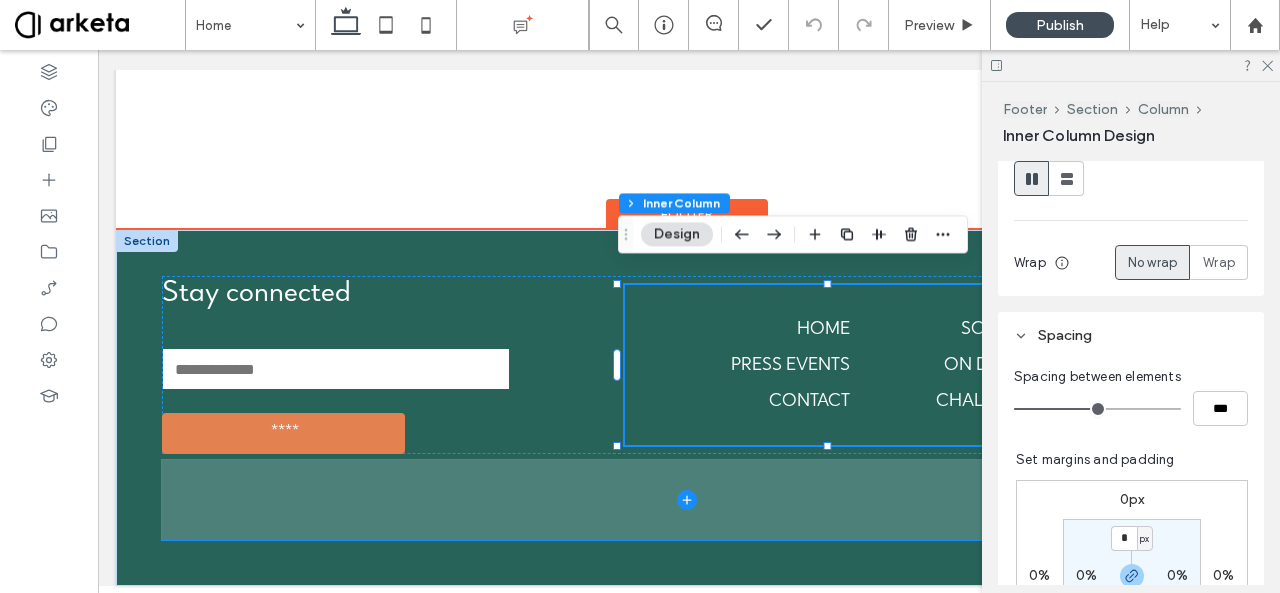click at bounding box center [687, 500] 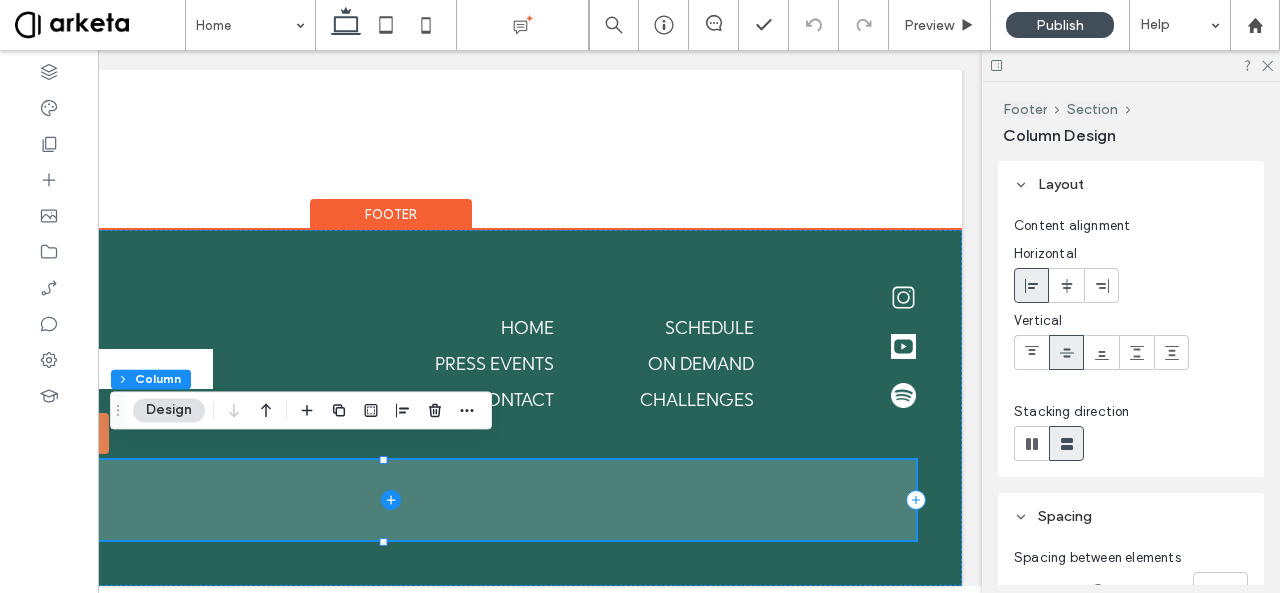 scroll, scrollTop: 0, scrollLeft: 298, axis: horizontal 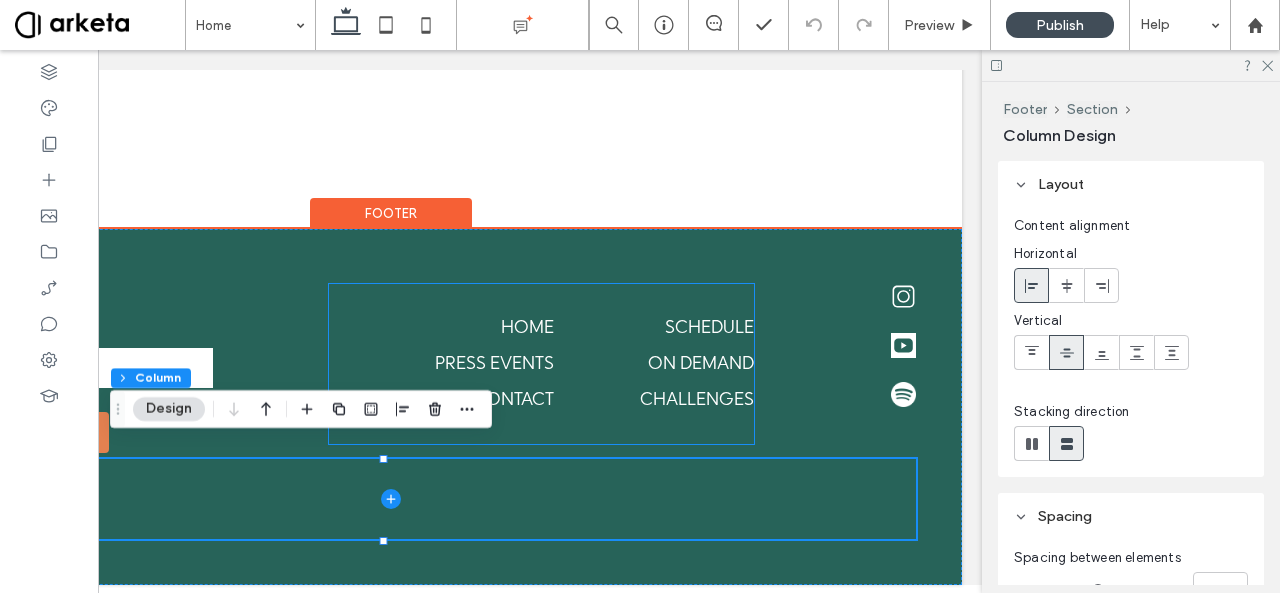 click on "on demand" at bounding box center [701, 365] 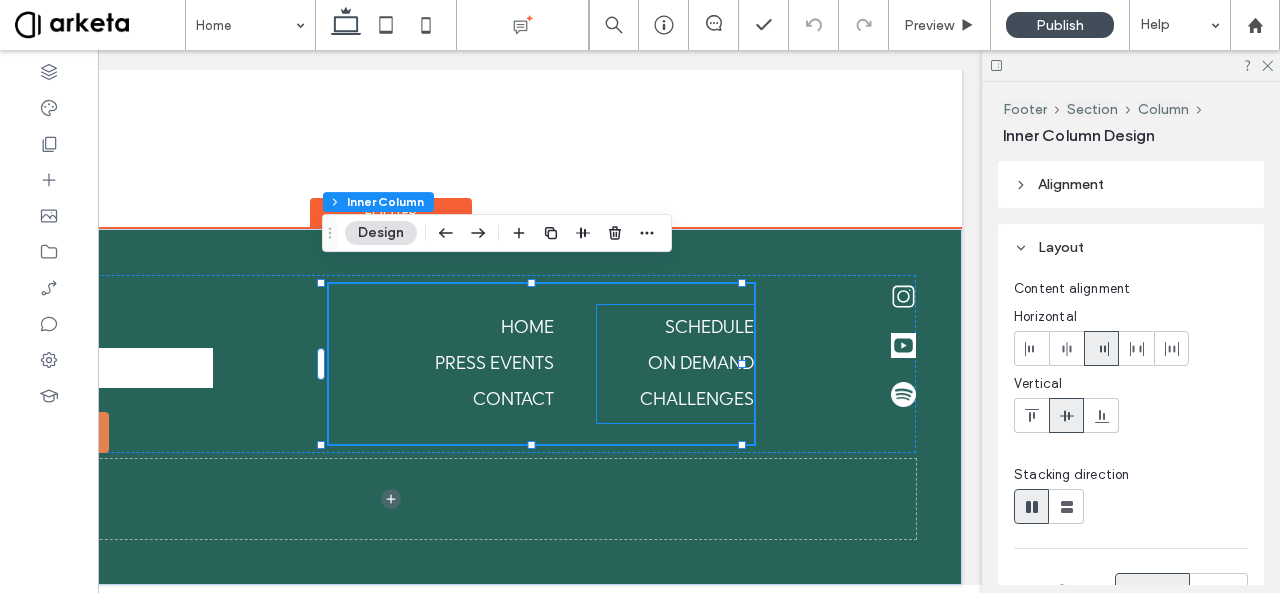 click on "schedule" at bounding box center (709, 329) 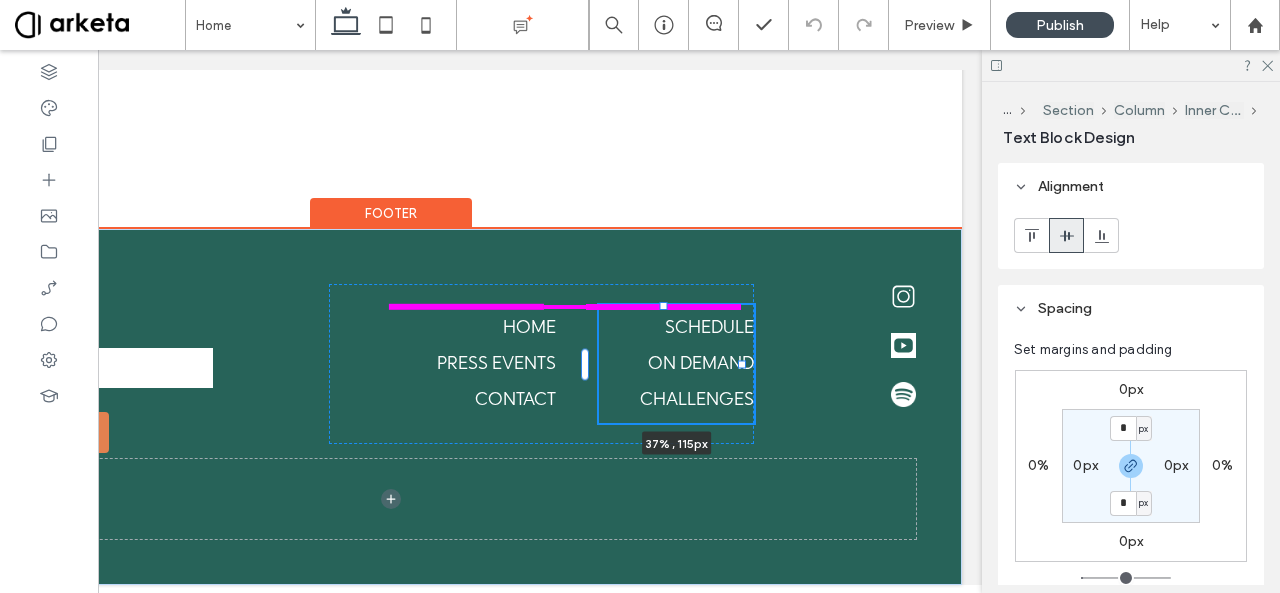 drag, startPoint x: 662, startPoint y: 289, endPoint x: 667, endPoint y: 271, distance: 18.681541 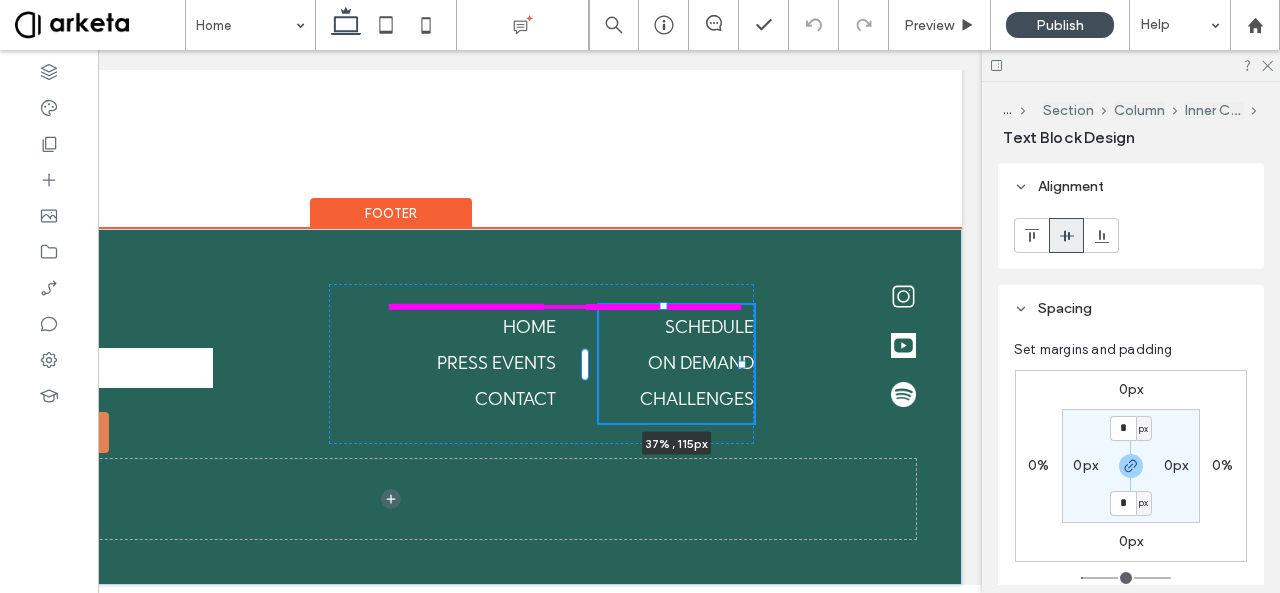 click on "Stay connected
Field label
****
Thank you for contacting us. We will get back to you as soon as possible.
Oops, there was an error sending your message. Please try again later.
home press events contact schedule on demand challenges 37% , 115px" at bounding box center (391, 406) 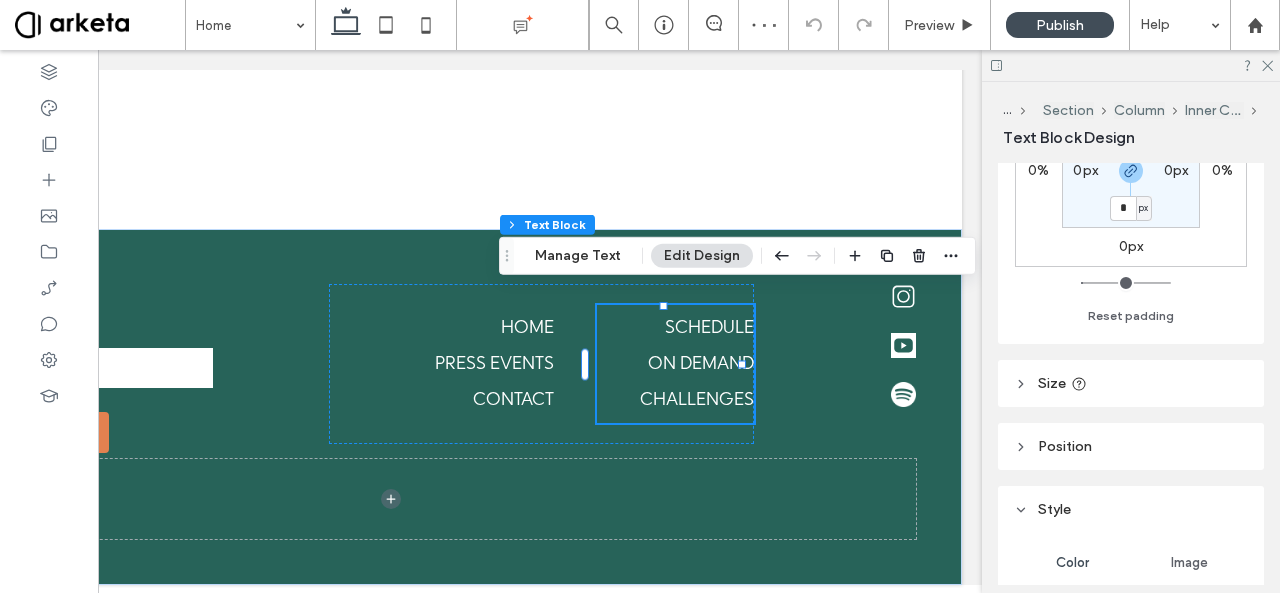 scroll, scrollTop: 291, scrollLeft: 0, axis: vertical 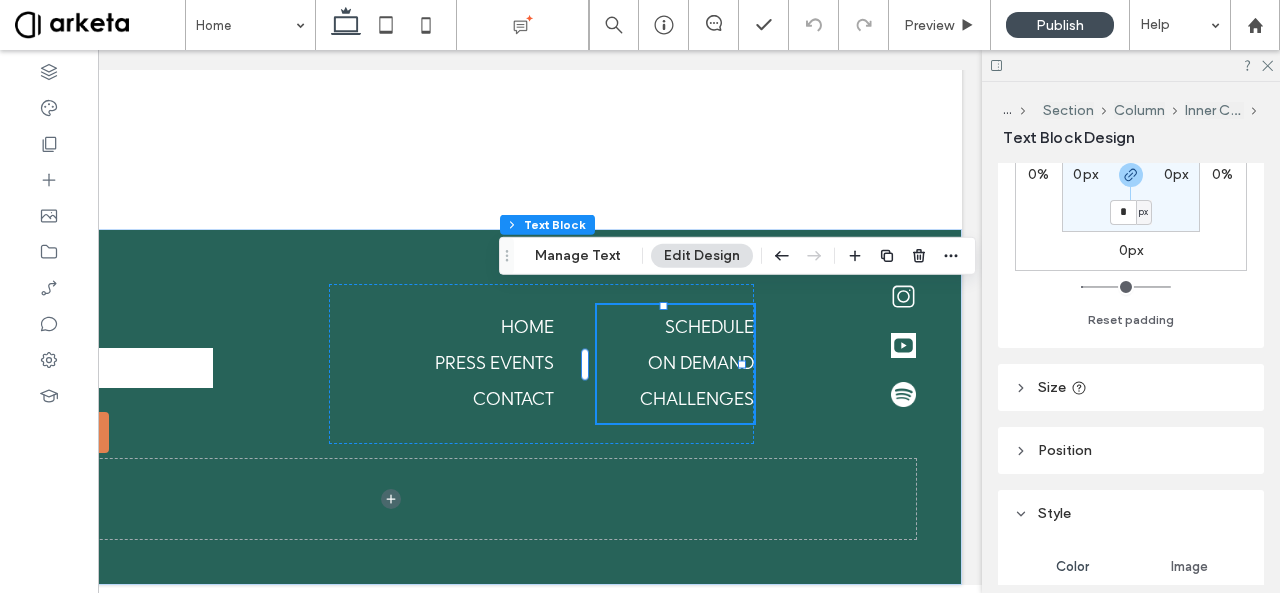 click on "Size" at bounding box center [1131, 387] 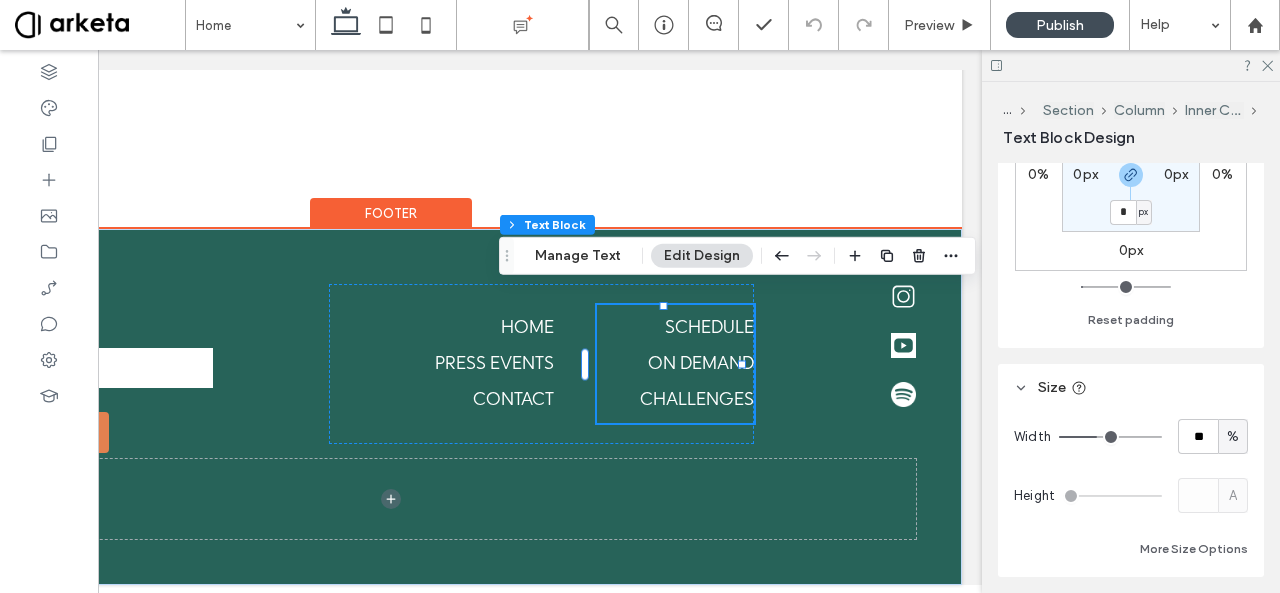 click on "schedule" at bounding box center (675, 328) 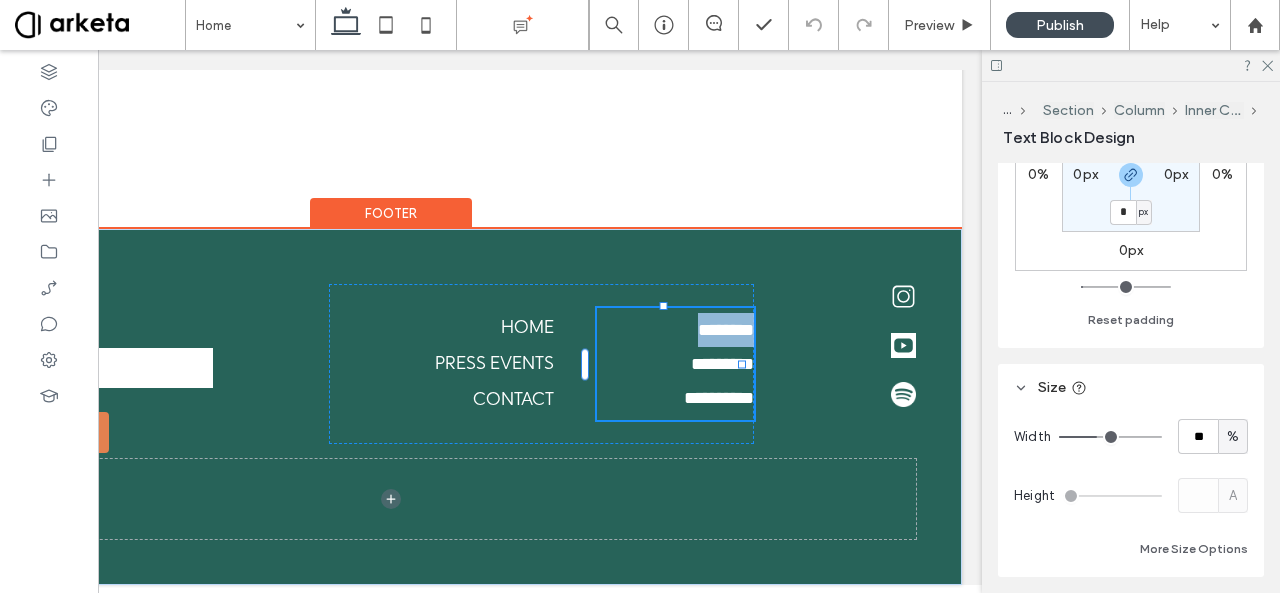 type on "**********" 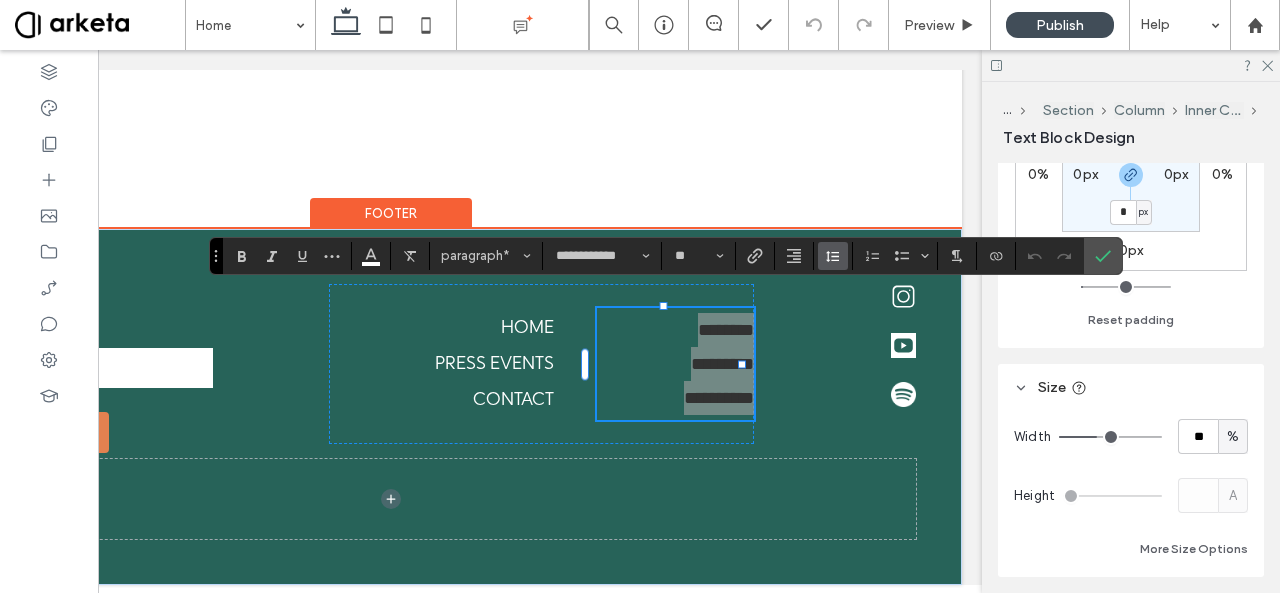 click 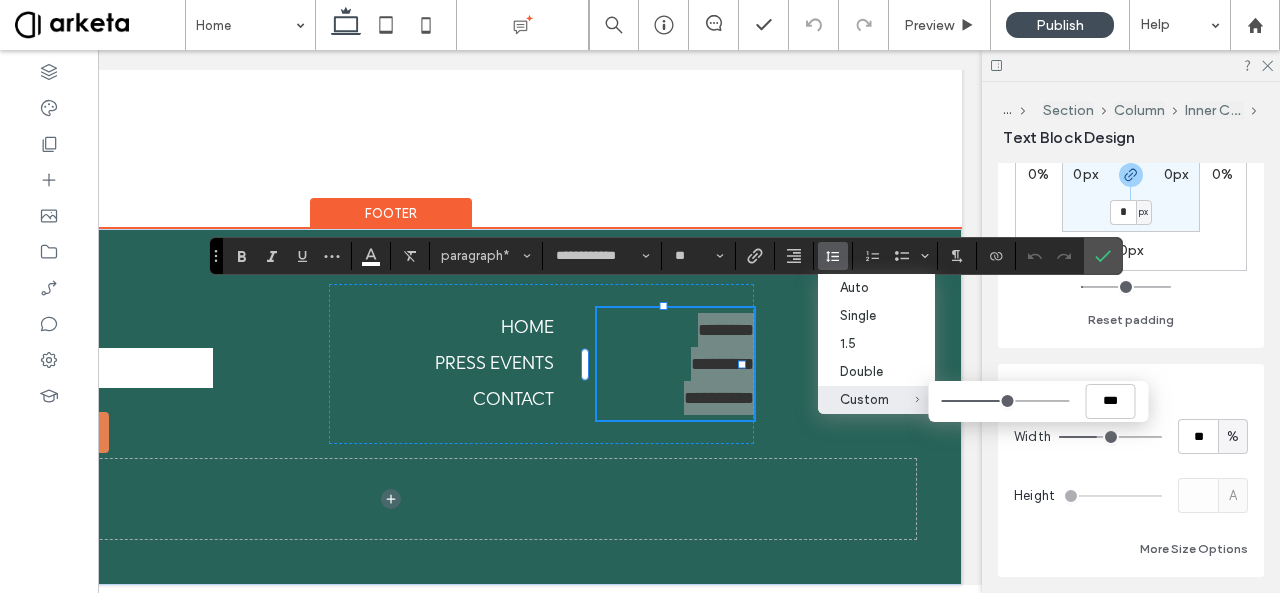 type on "*" 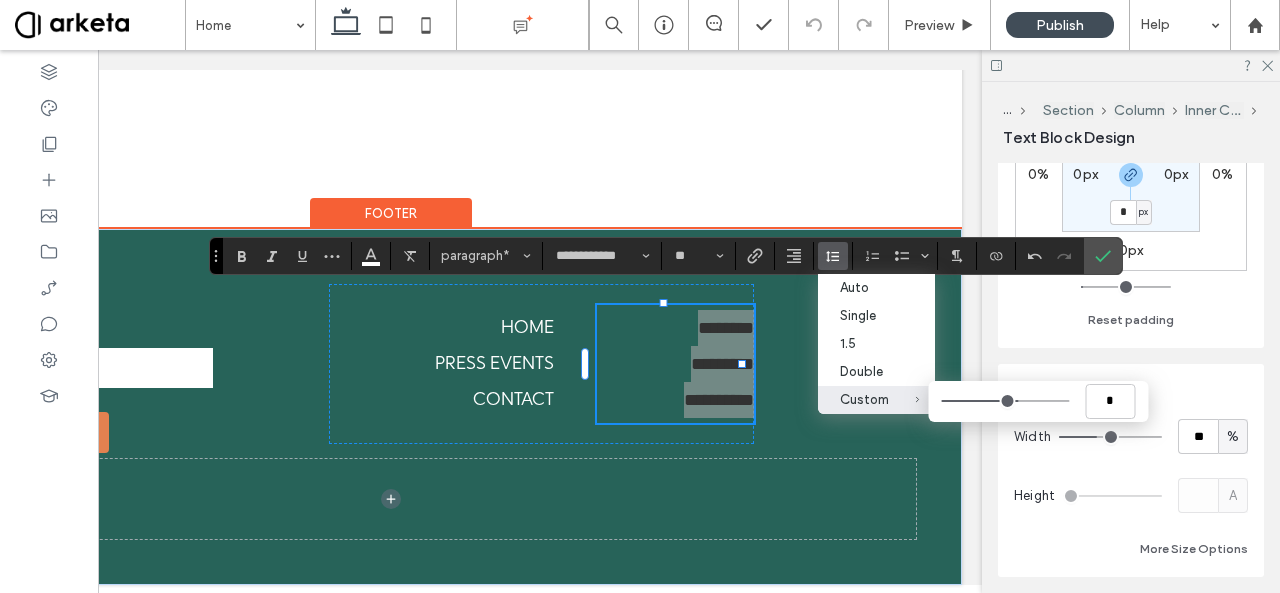 type on "***" 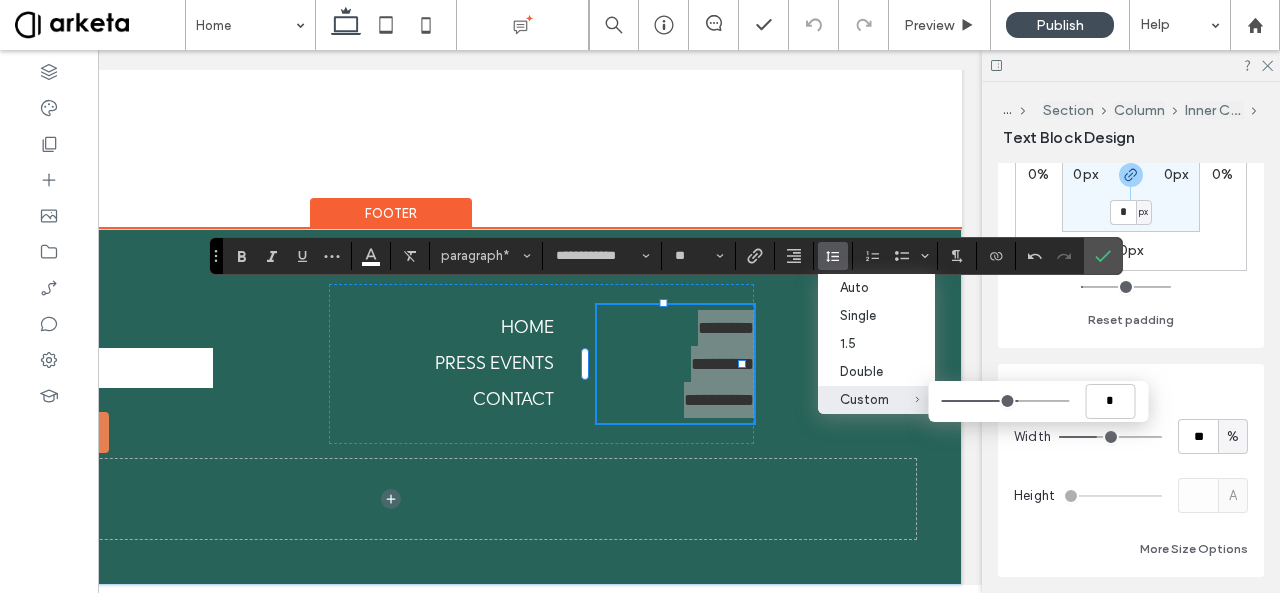 type on "***" 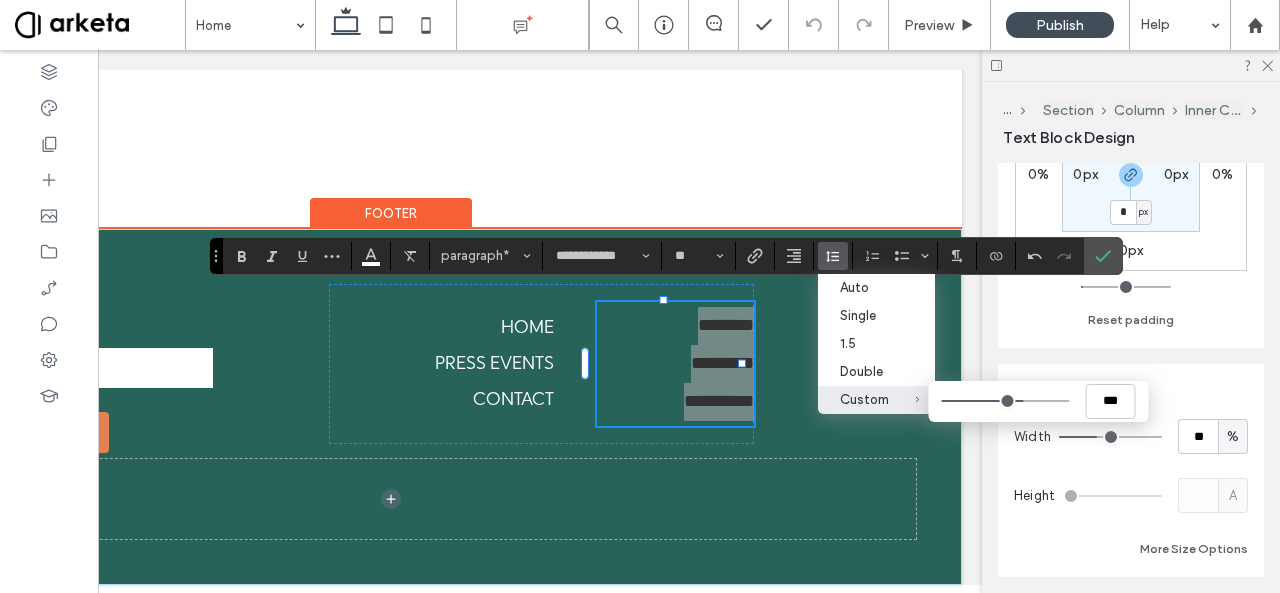 type on "*" 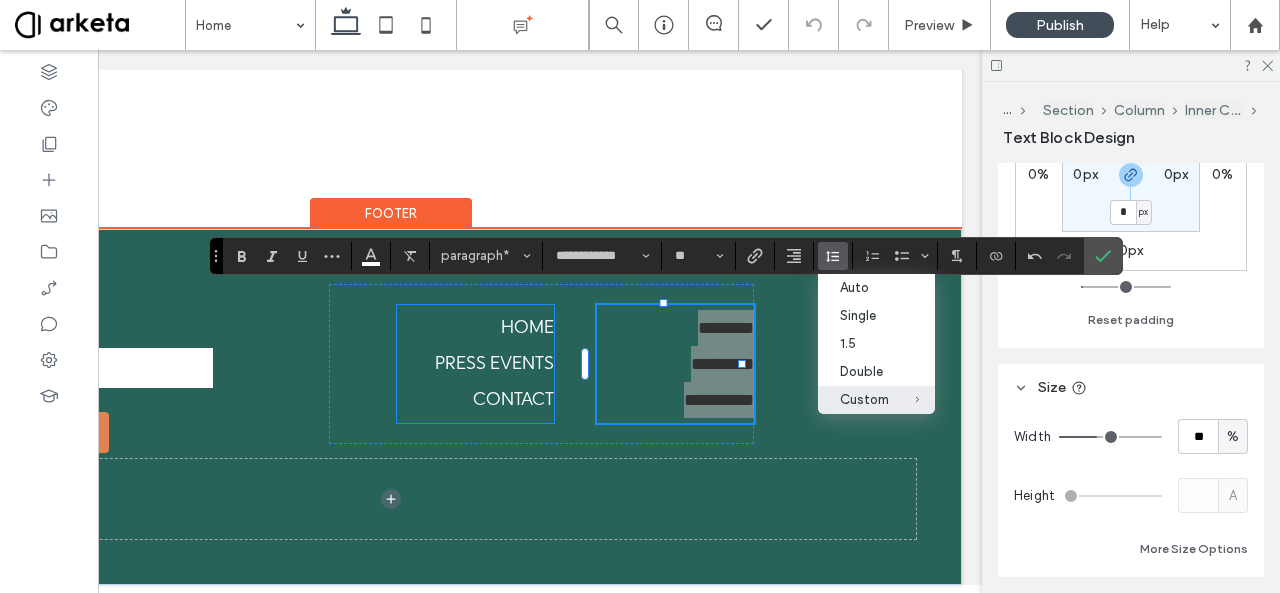 click on "press events" at bounding box center [475, 364] 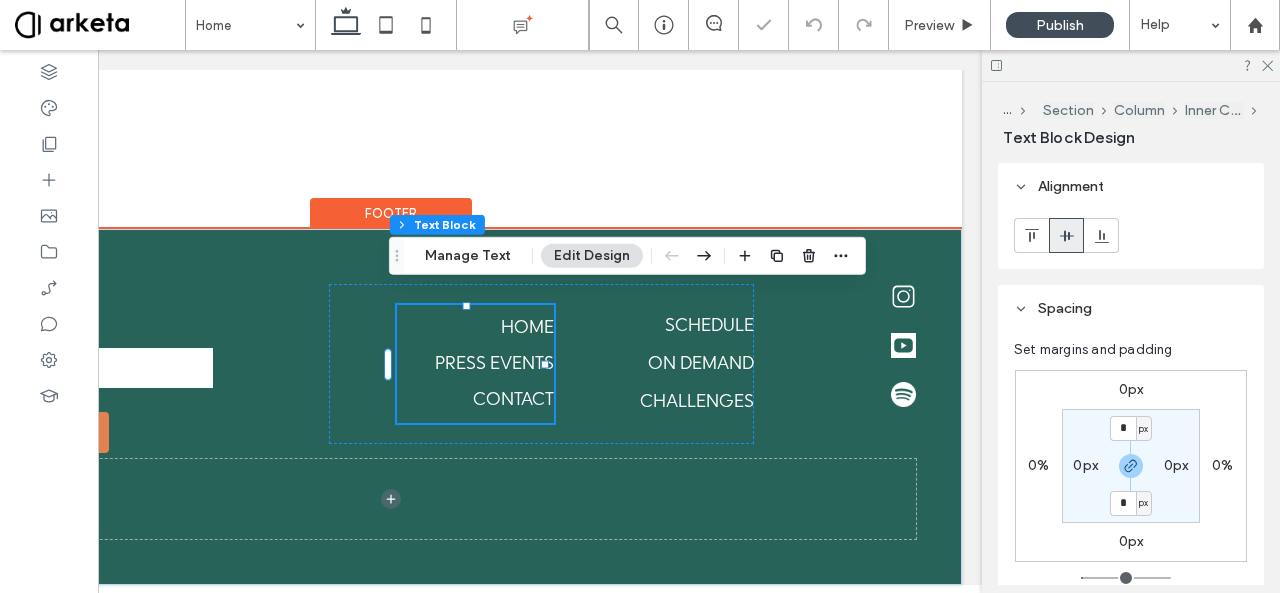 click on "press events" at bounding box center (475, 364) 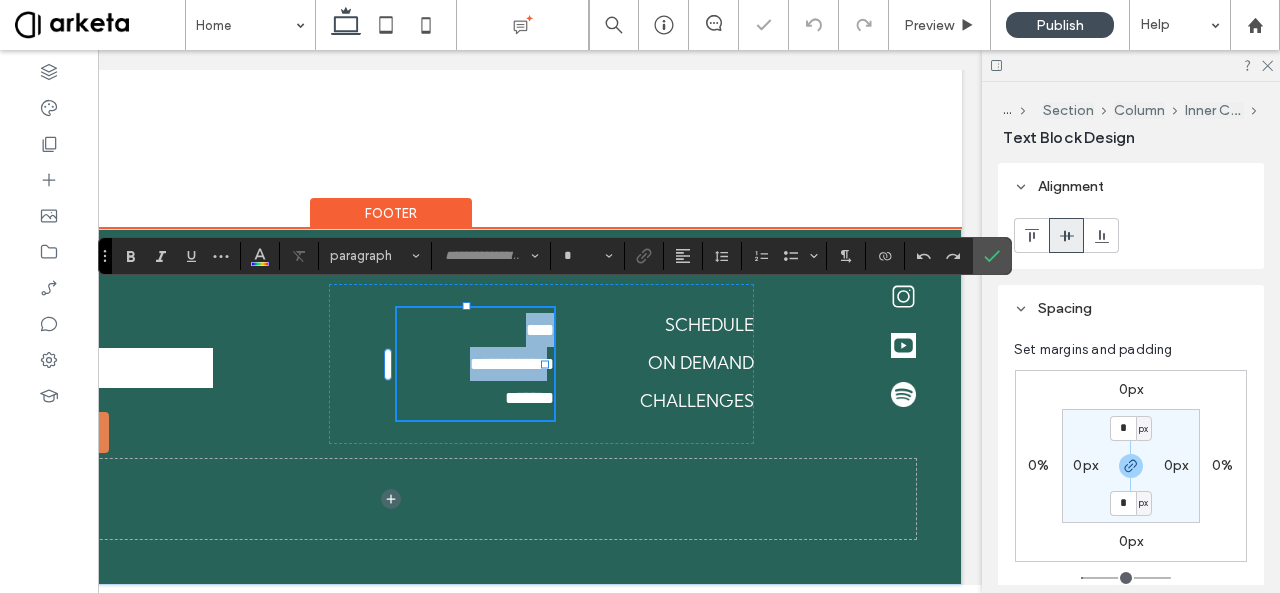 type on "**********" 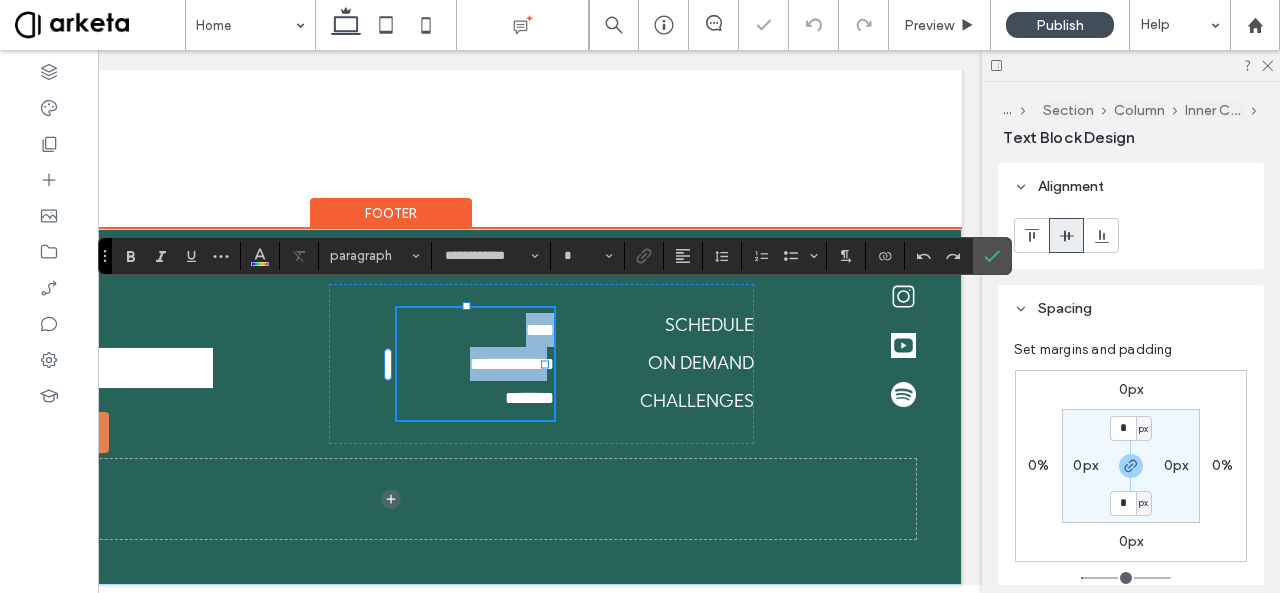 type on "**" 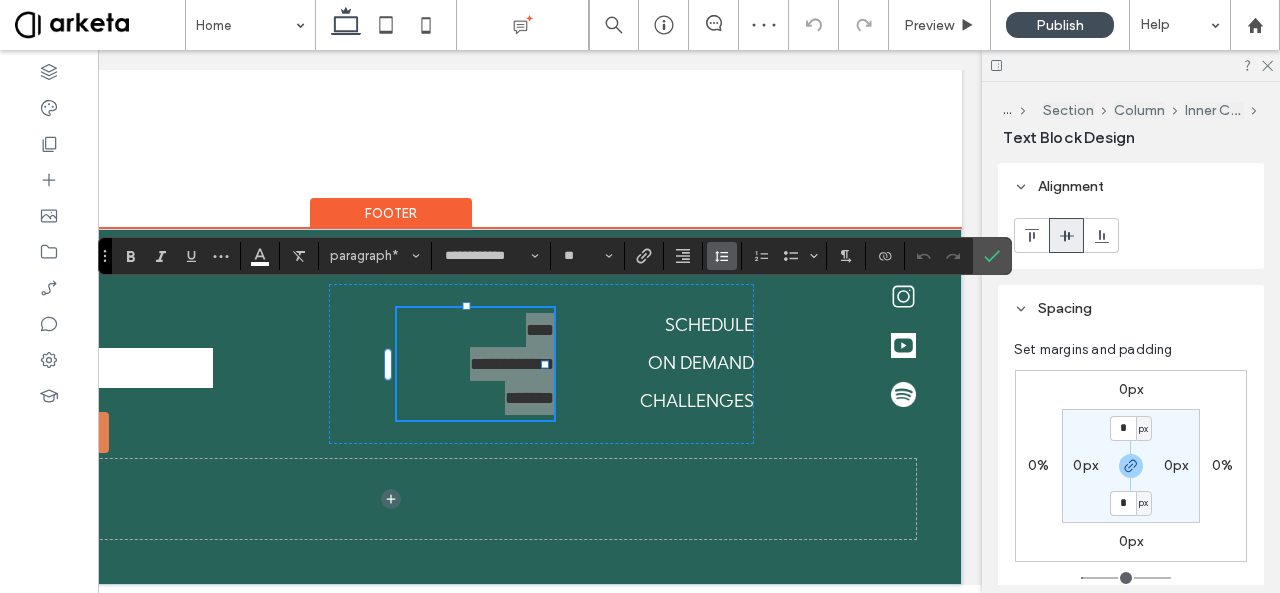 click 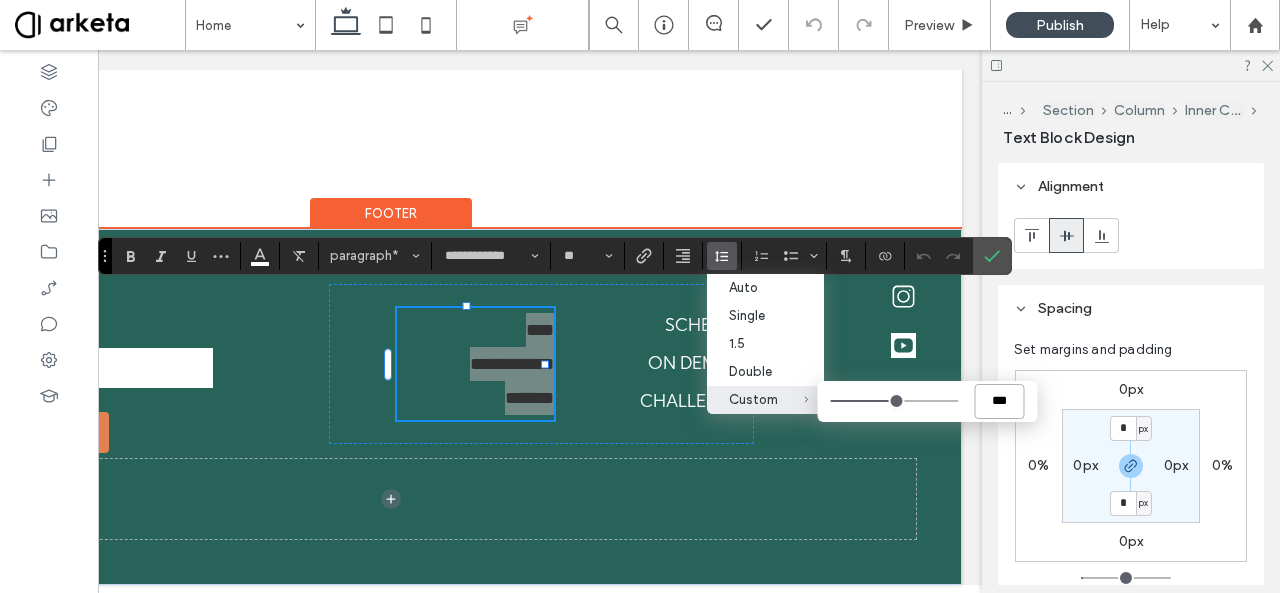 click on "***" at bounding box center (999, 401) 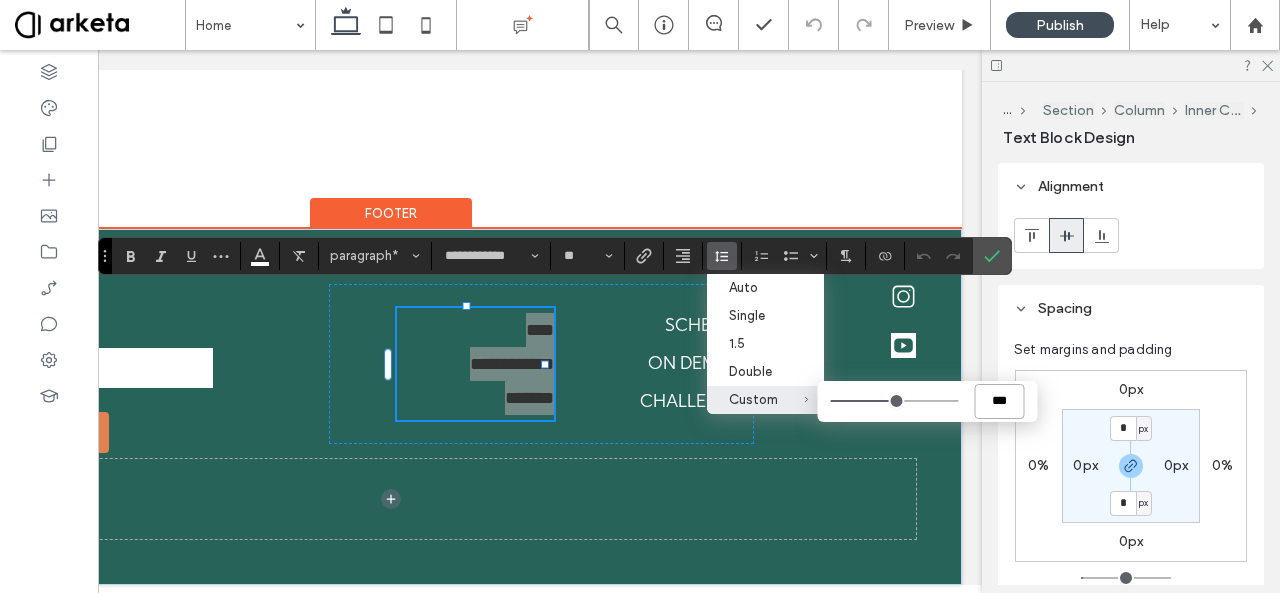 type on "*" 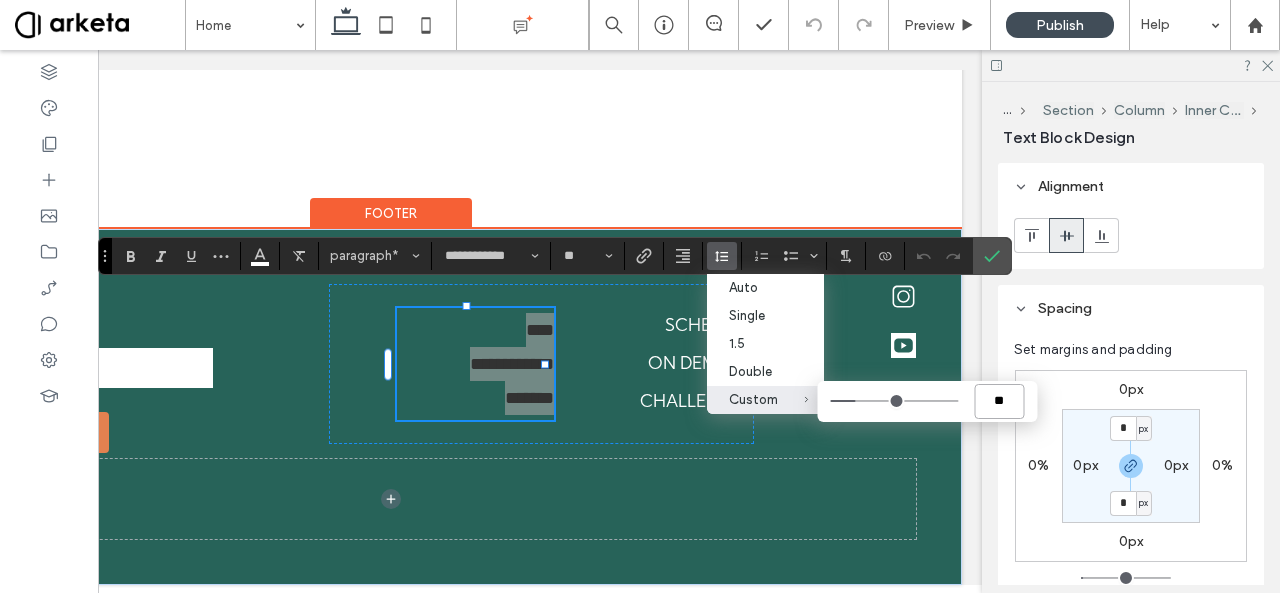 type on "*" 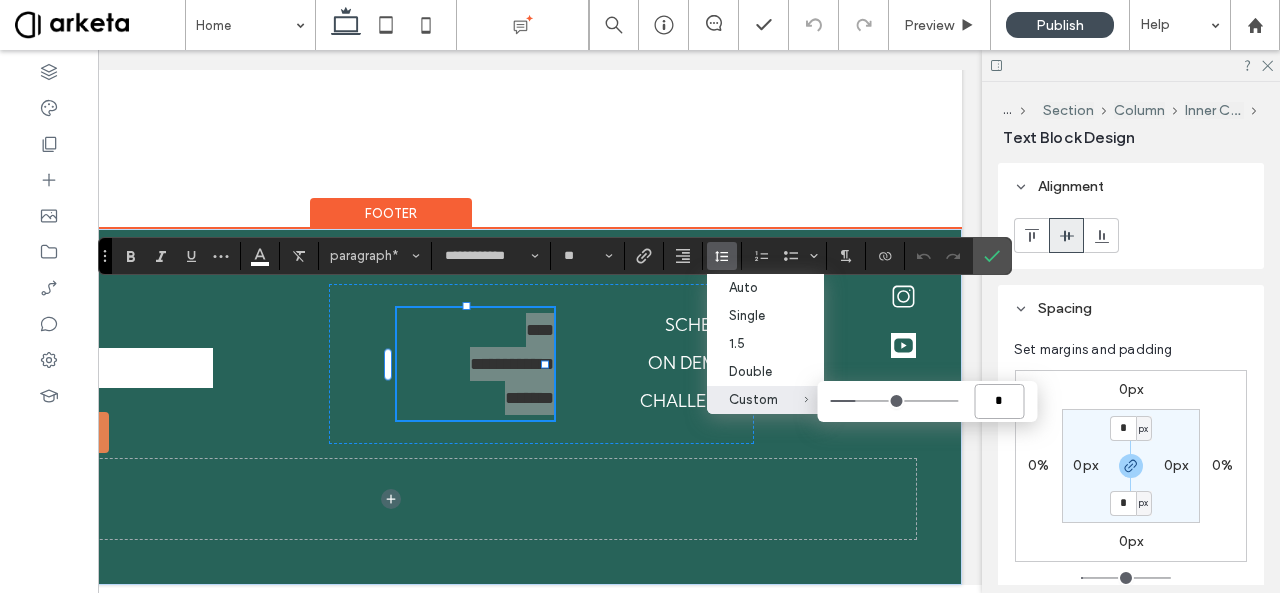type on "***" 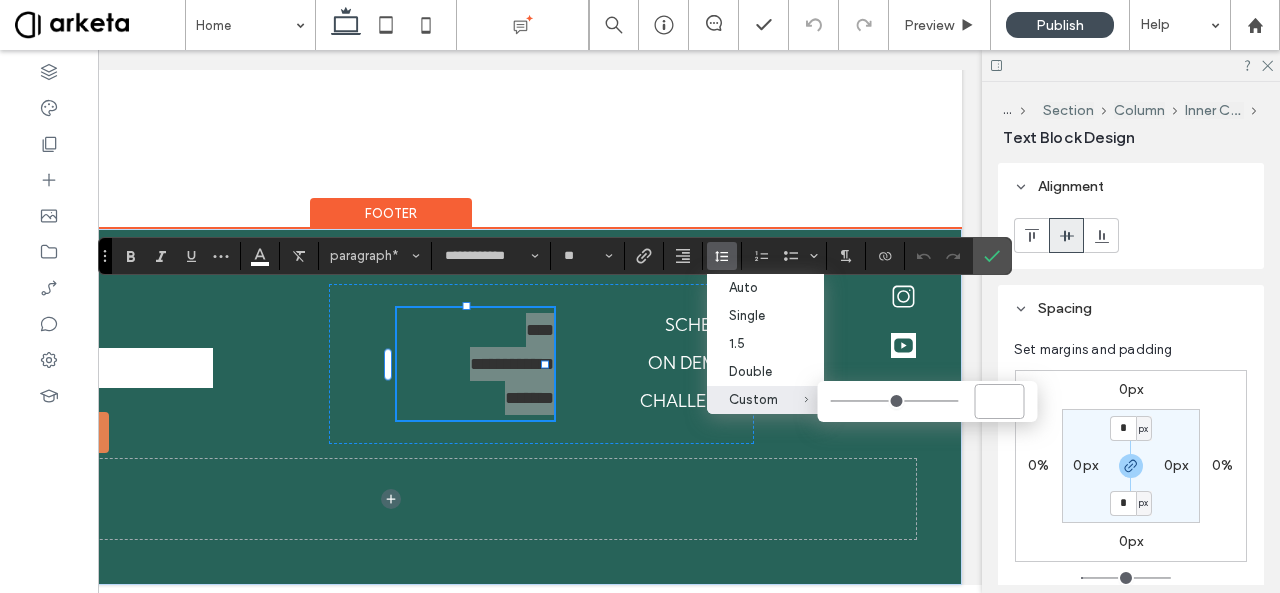 type on "*" 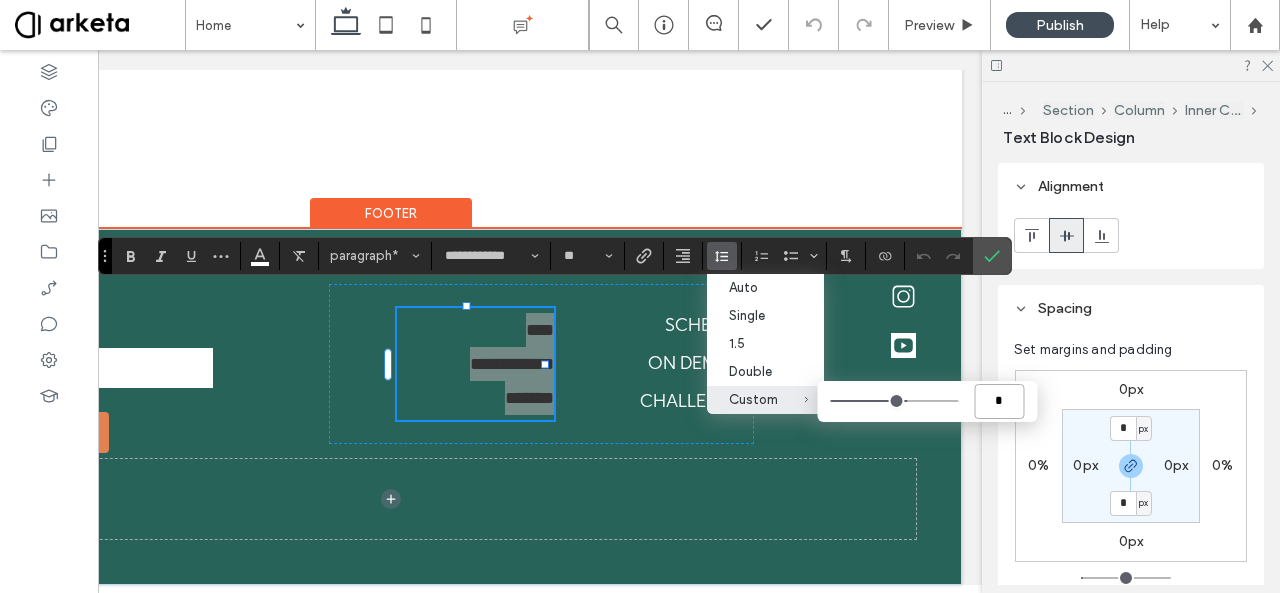 type on "*" 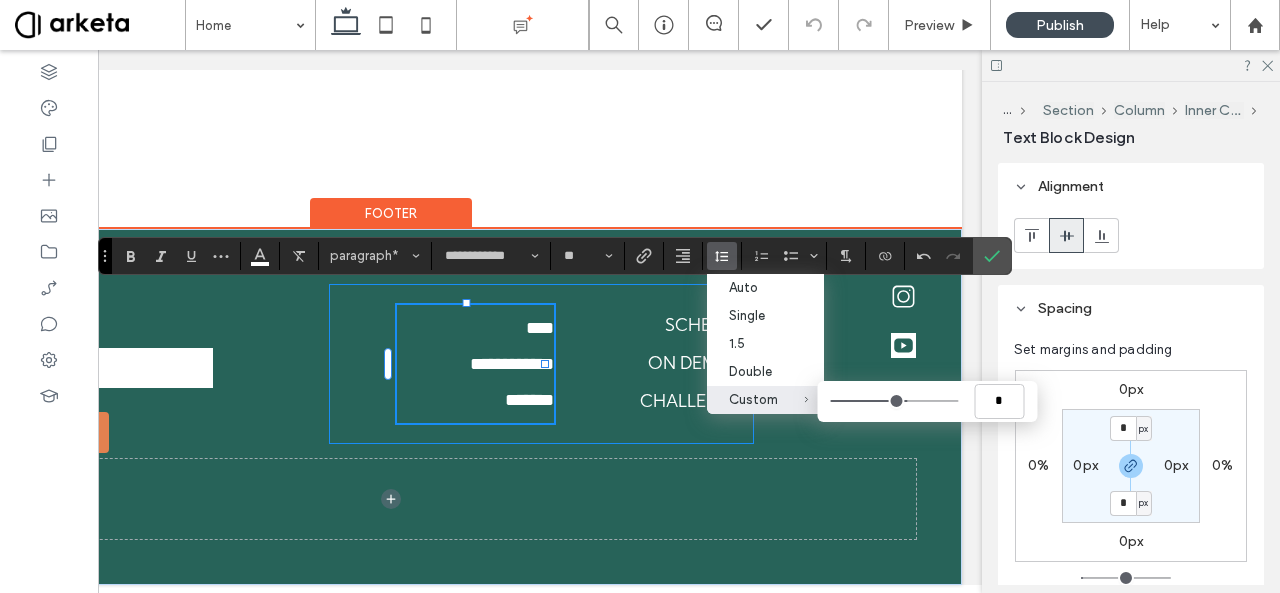 click on "**********" at bounding box center [541, 364] 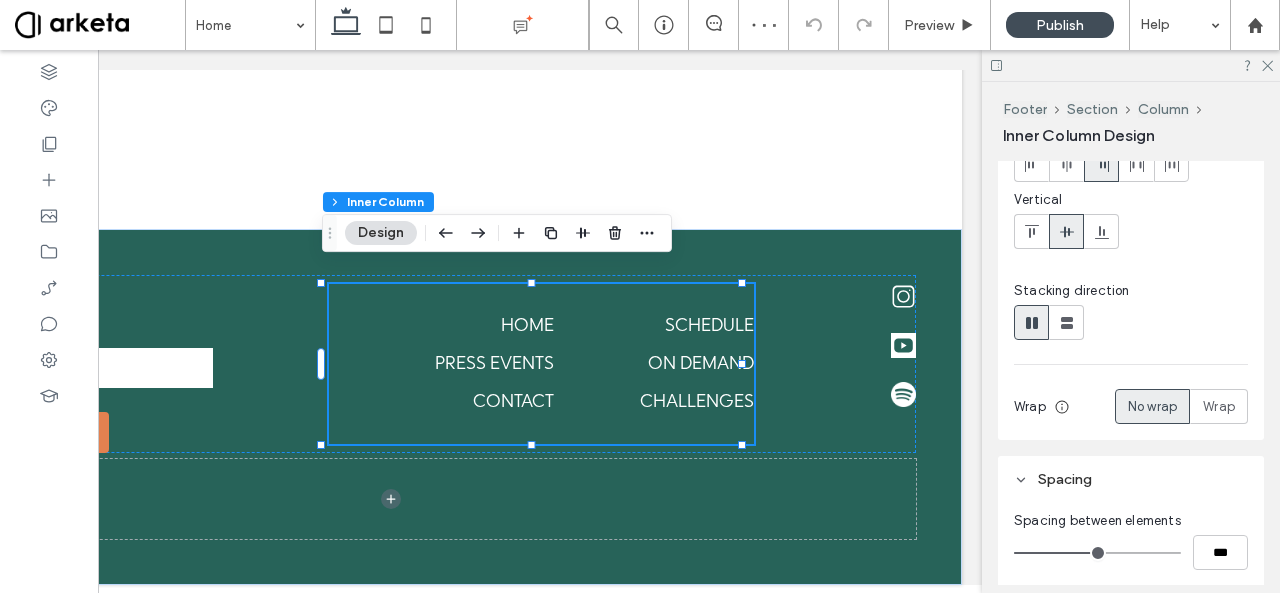 scroll, scrollTop: 97, scrollLeft: 0, axis: vertical 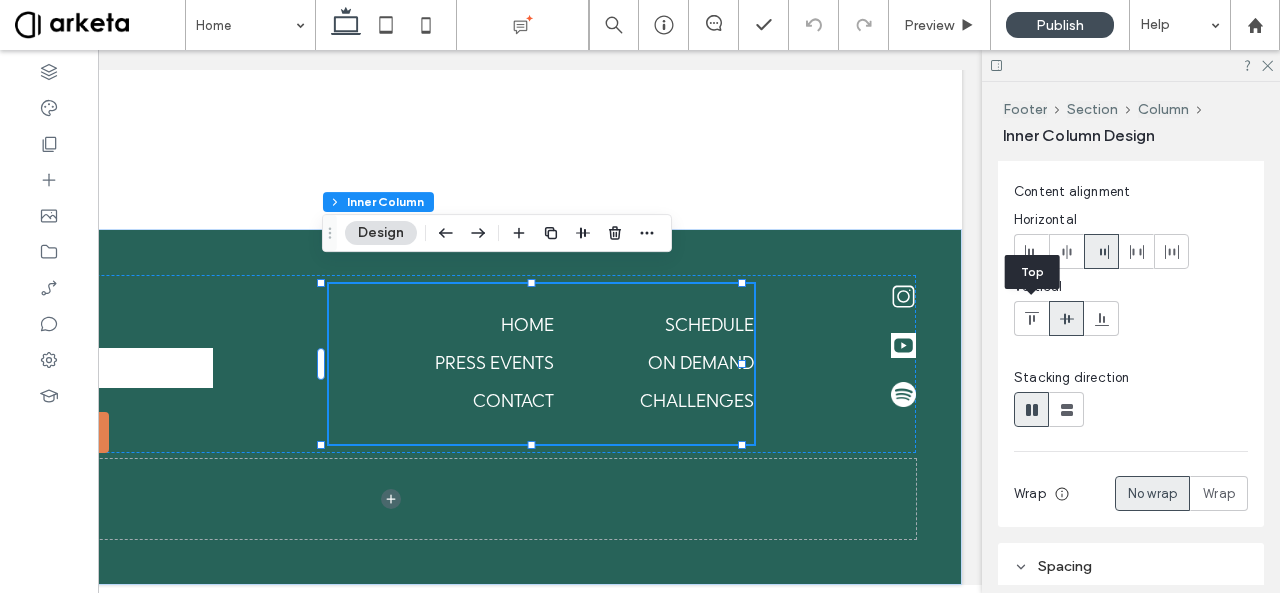 click 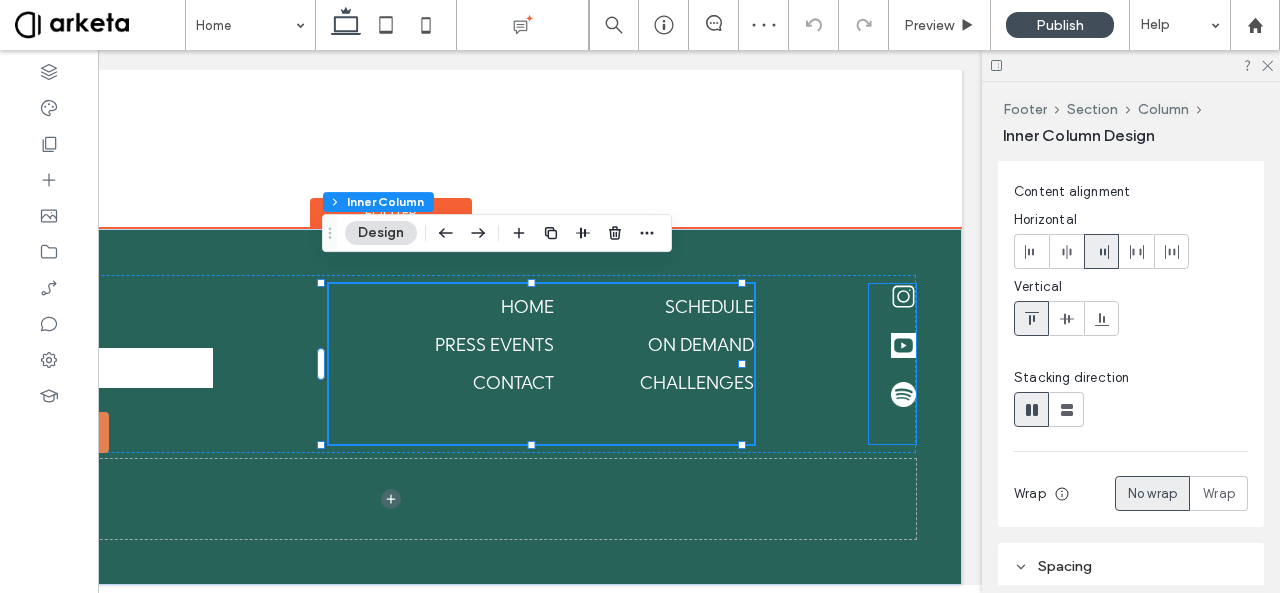 click 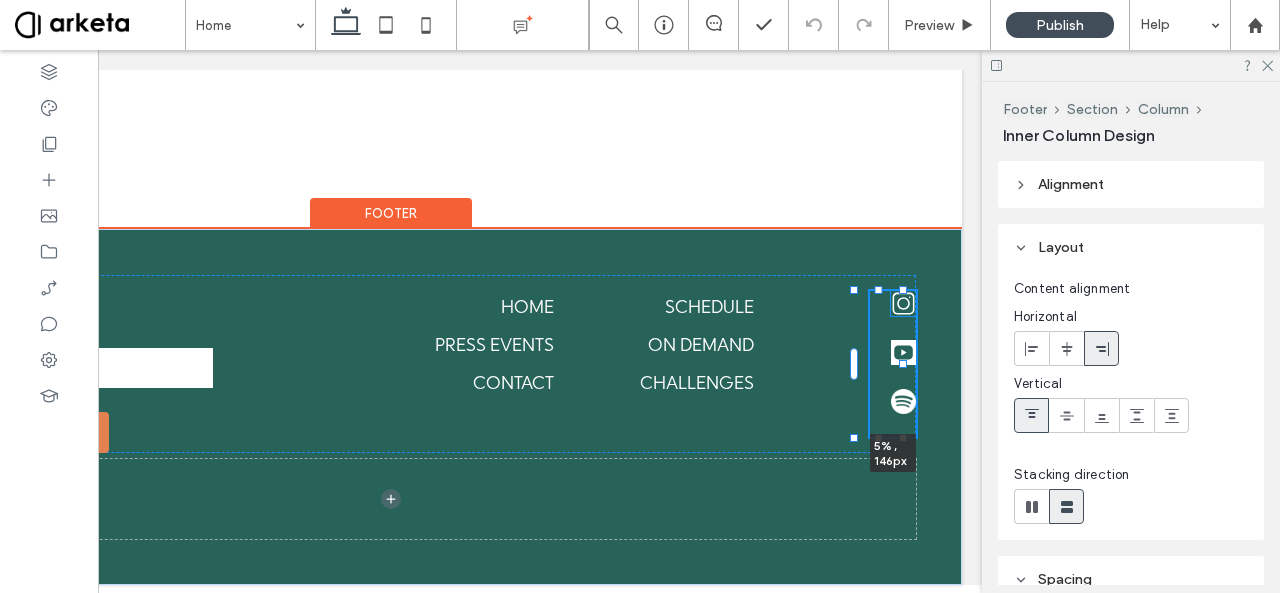 click at bounding box center (879, 290) 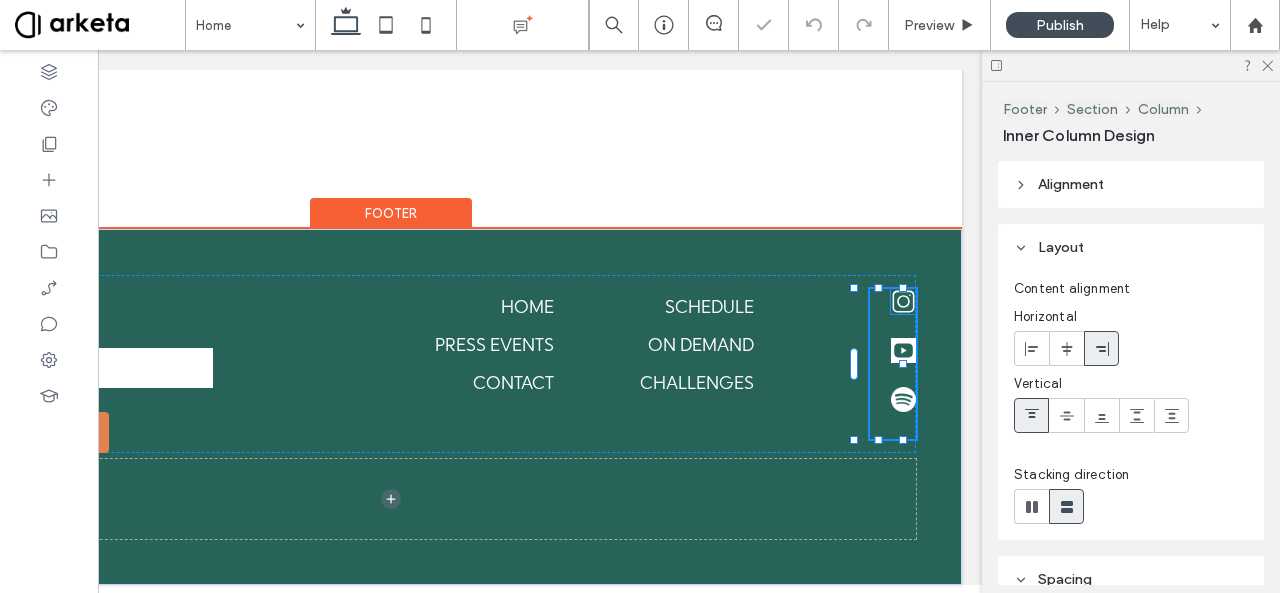 type on "***" 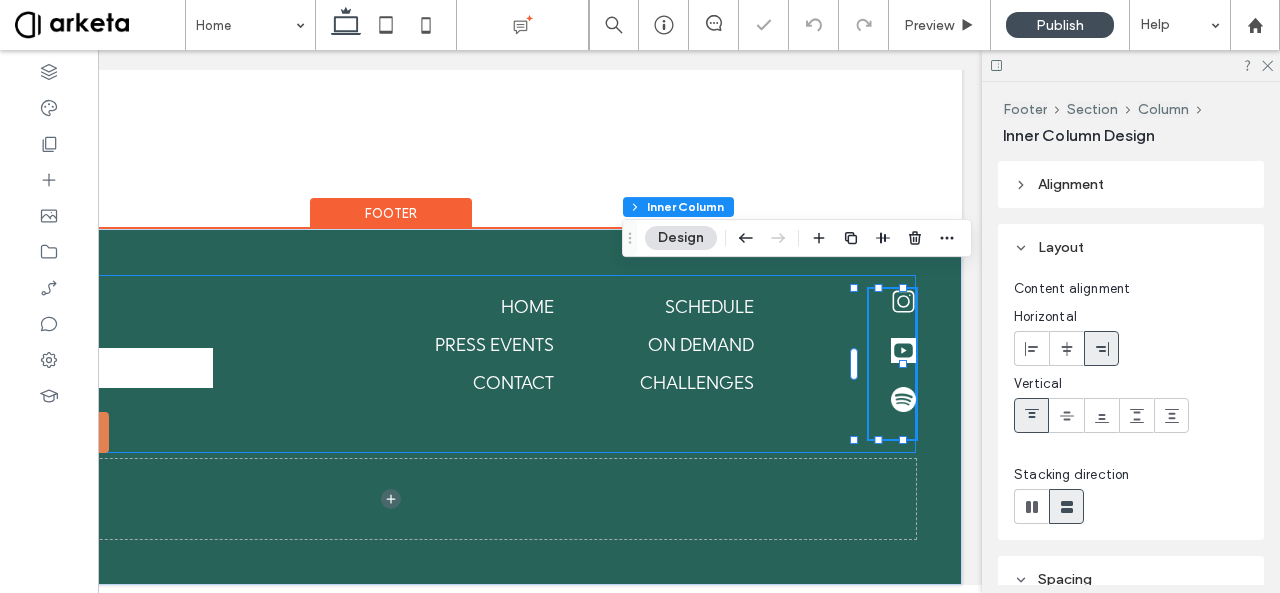 click on "Stay connected
Field label
****
Thank you for contacting us. We will get back to you as soon as possible.
Oops, there was an error sending your message. Please try again later.
home press events contact schedule on demand challenges
5% , 150px" at bounding box center (391, 364) 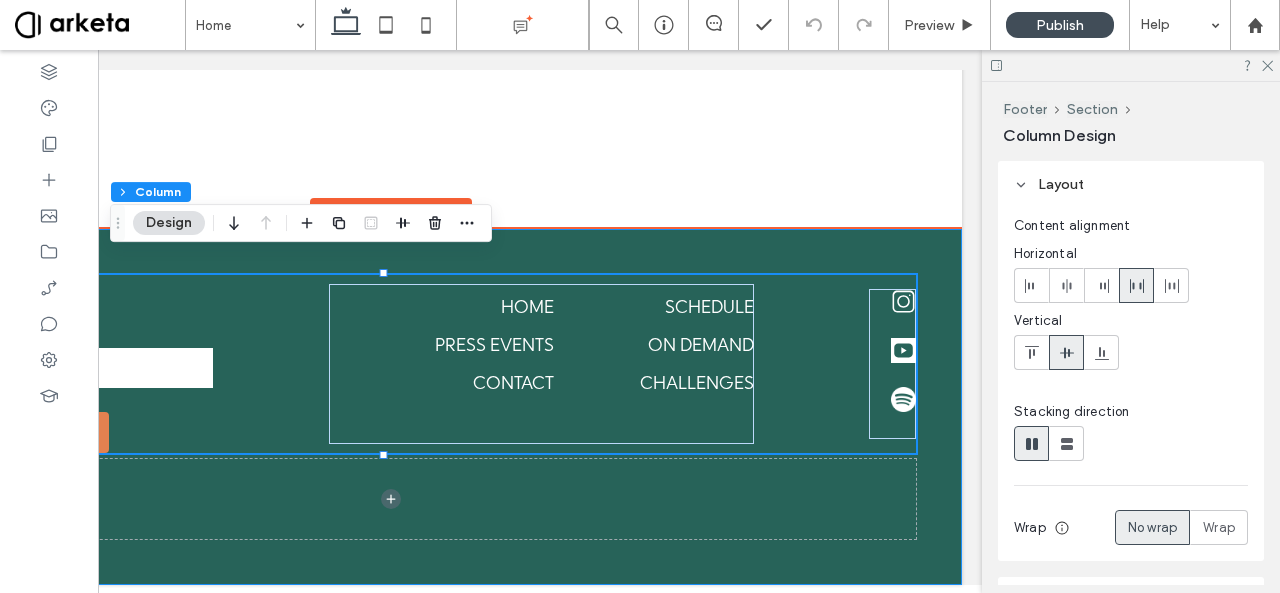 click on "Stay connected
Field label
****
Thank you for contacting us. We will get back to you as soon as possible.
Oops, there was an error sending your message. Please try again later.
home press events contact schedule on demand challenges" at bounding box center [391, 406] 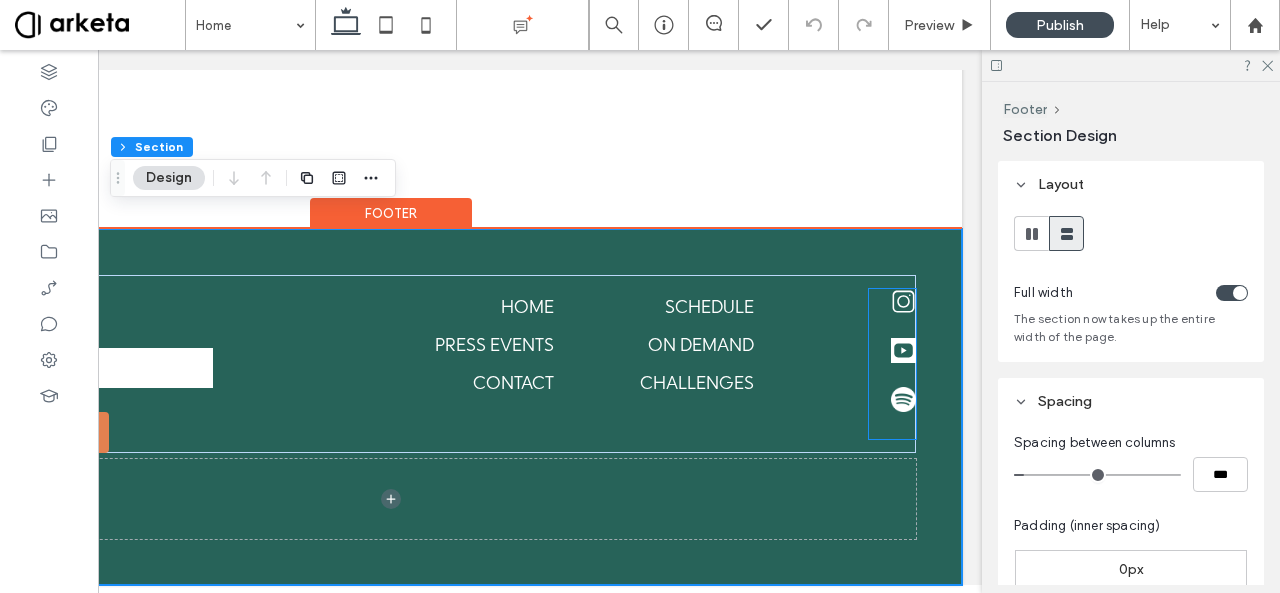 click at bounding box center (892, 364) 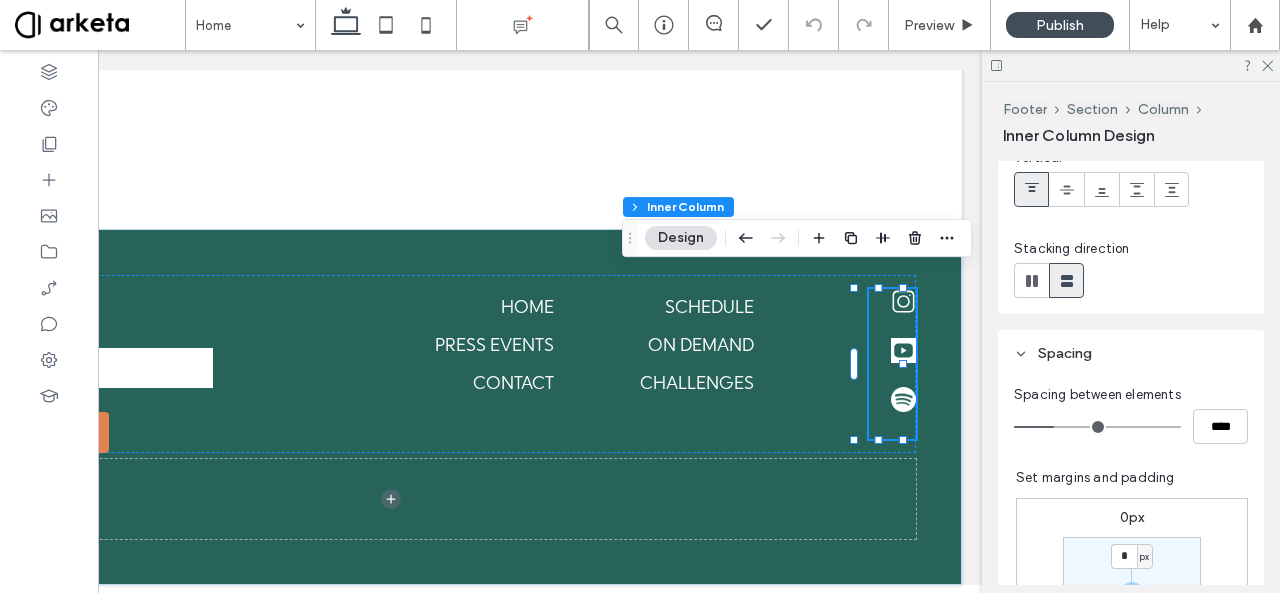 scroll, scrollTop: 233, scrollLeft: 0, axis: vertical 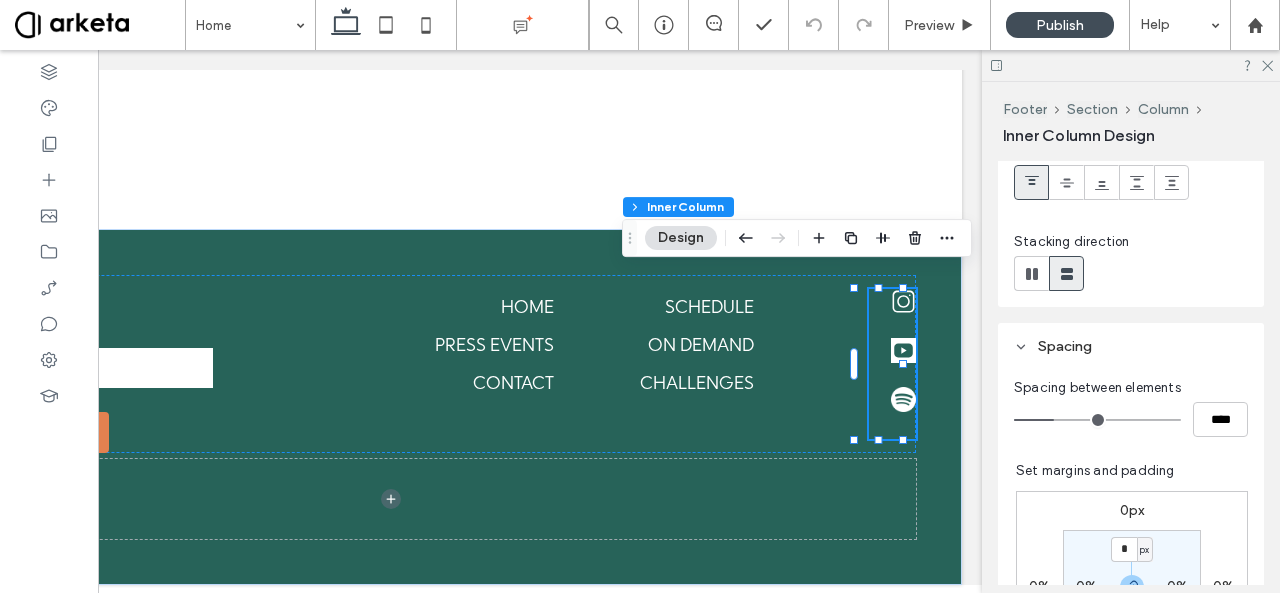 type on "**" 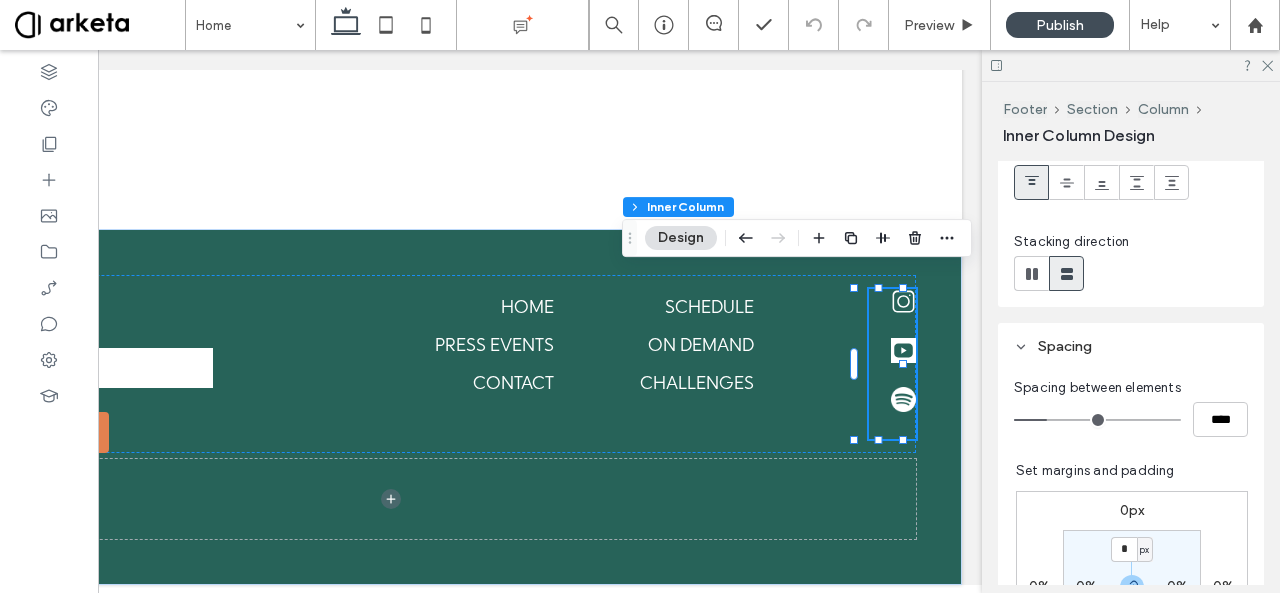 type on "**" 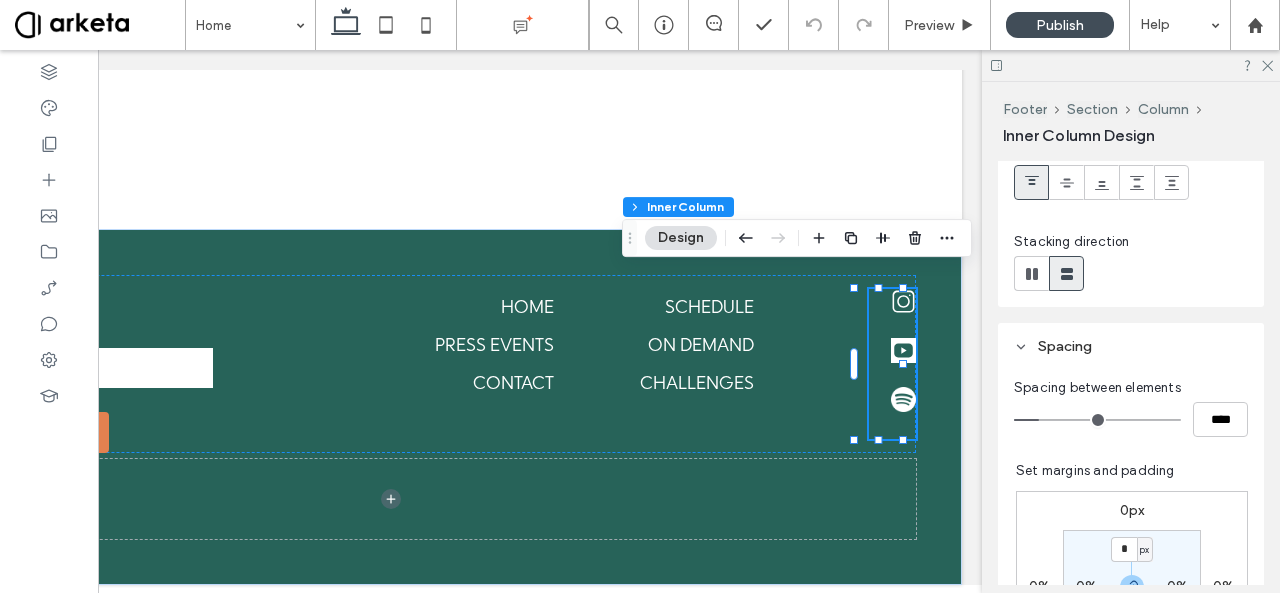 type on "**" 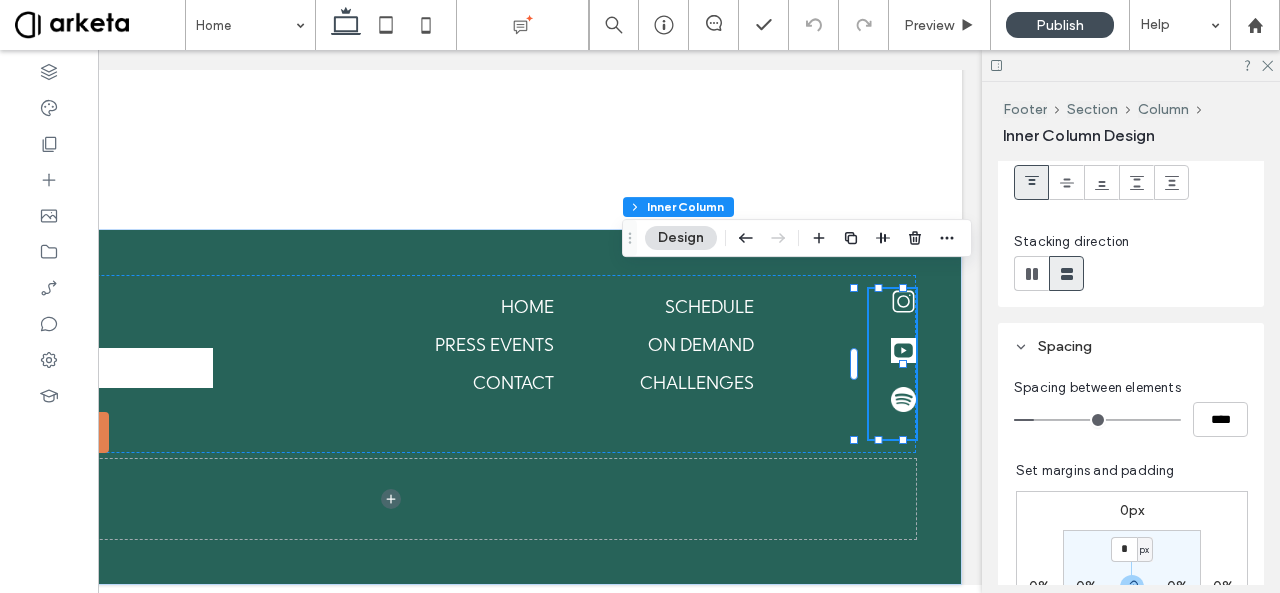 drag, startPoint x: 1056, startPoint y: 416, endPoint x: 1038, endPoint y: 417, distance: 18.027756 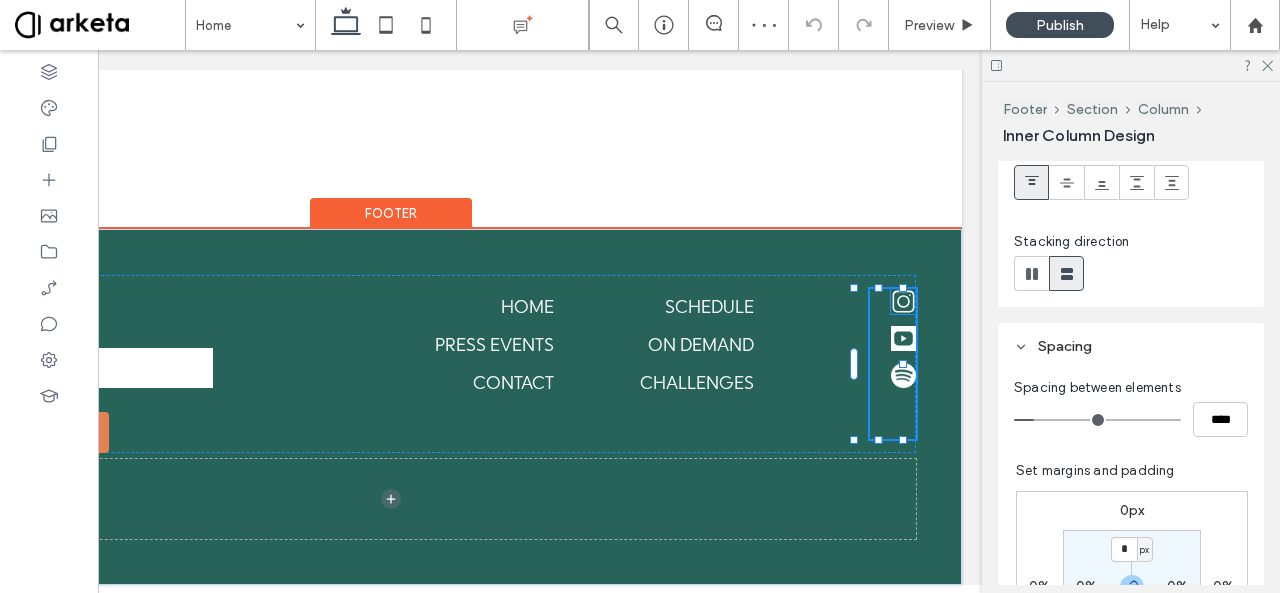 scroll, scrollTop: 0, scrollLeft: 0, axis: both 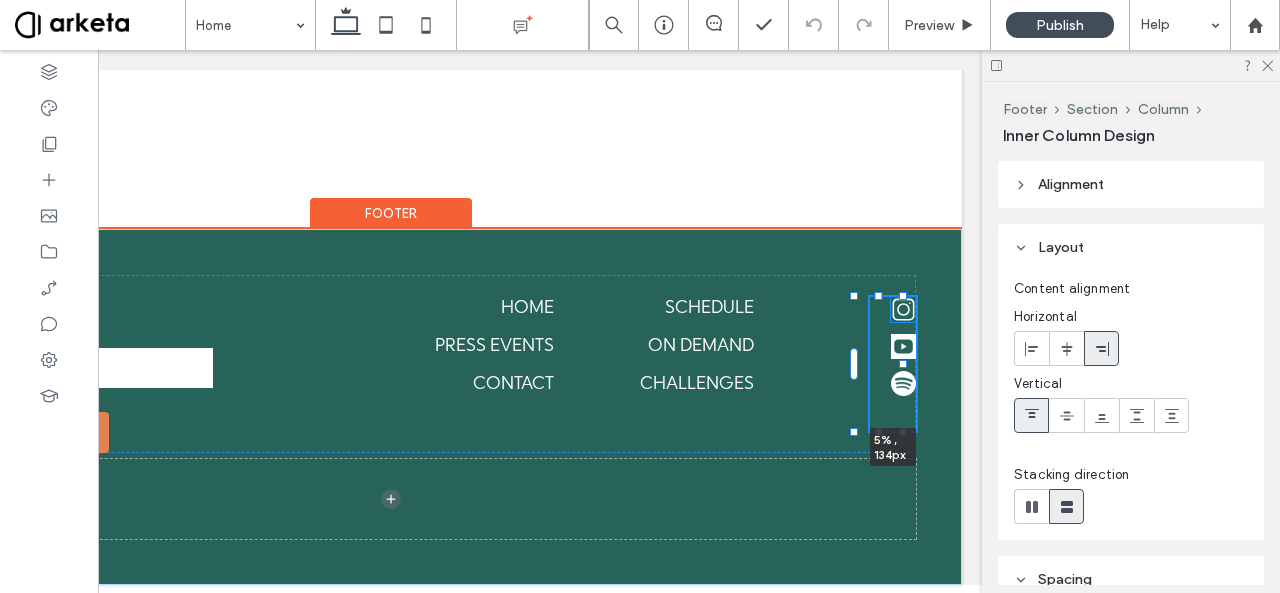 click at bounding box center (879, 296) 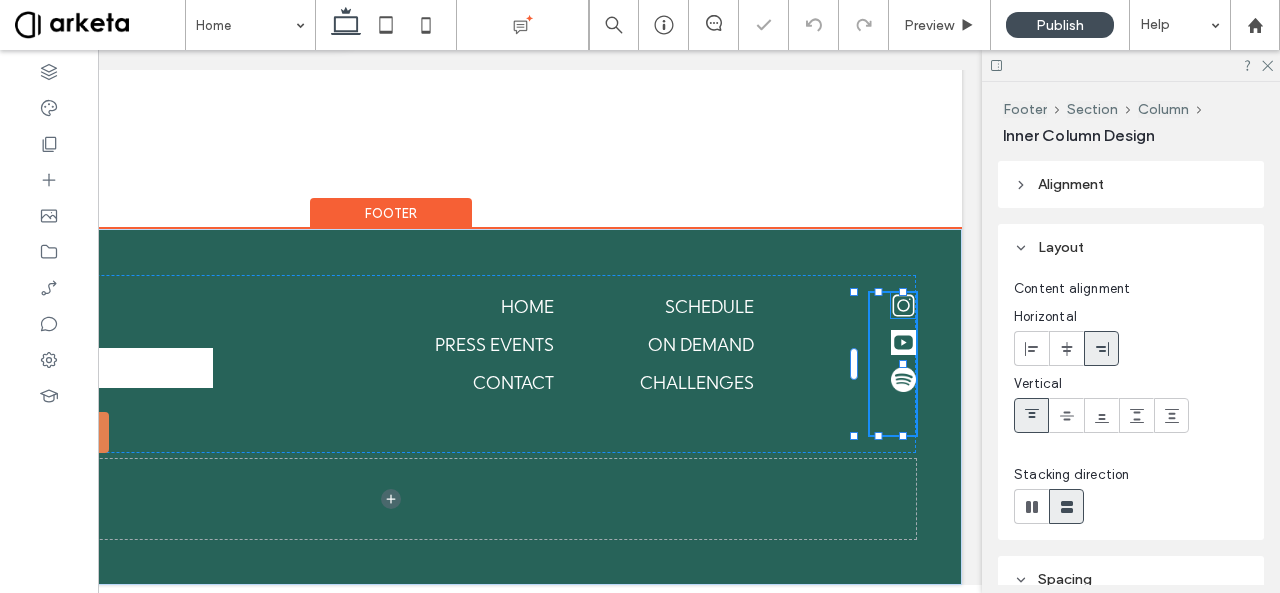 type on "***" 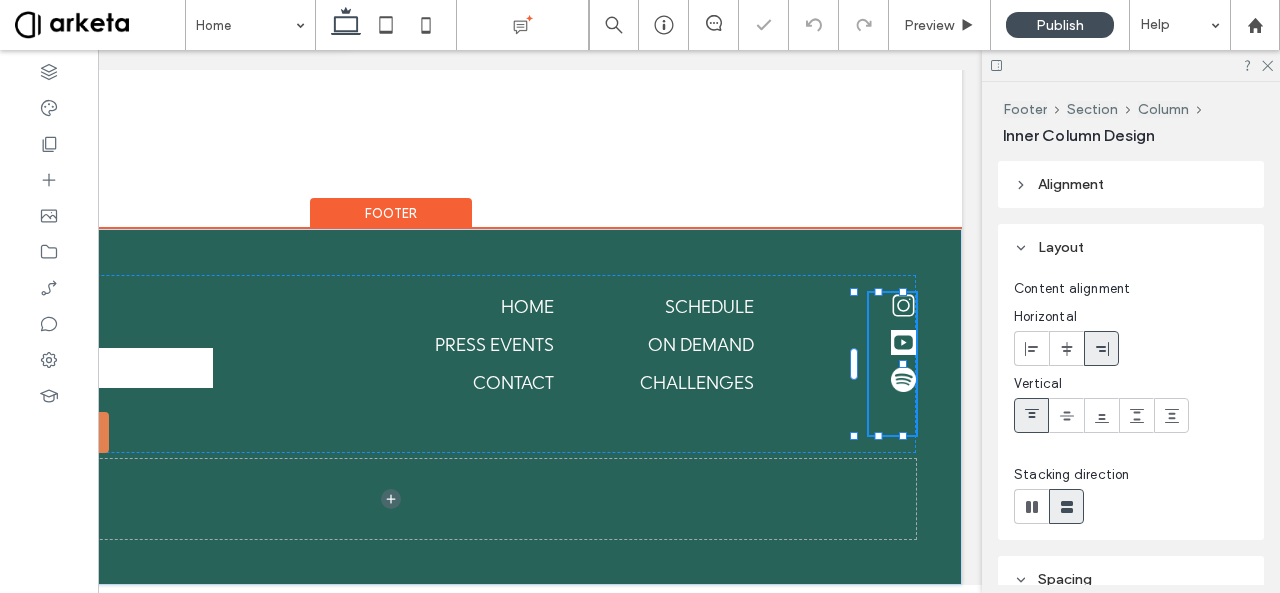 type on "***" 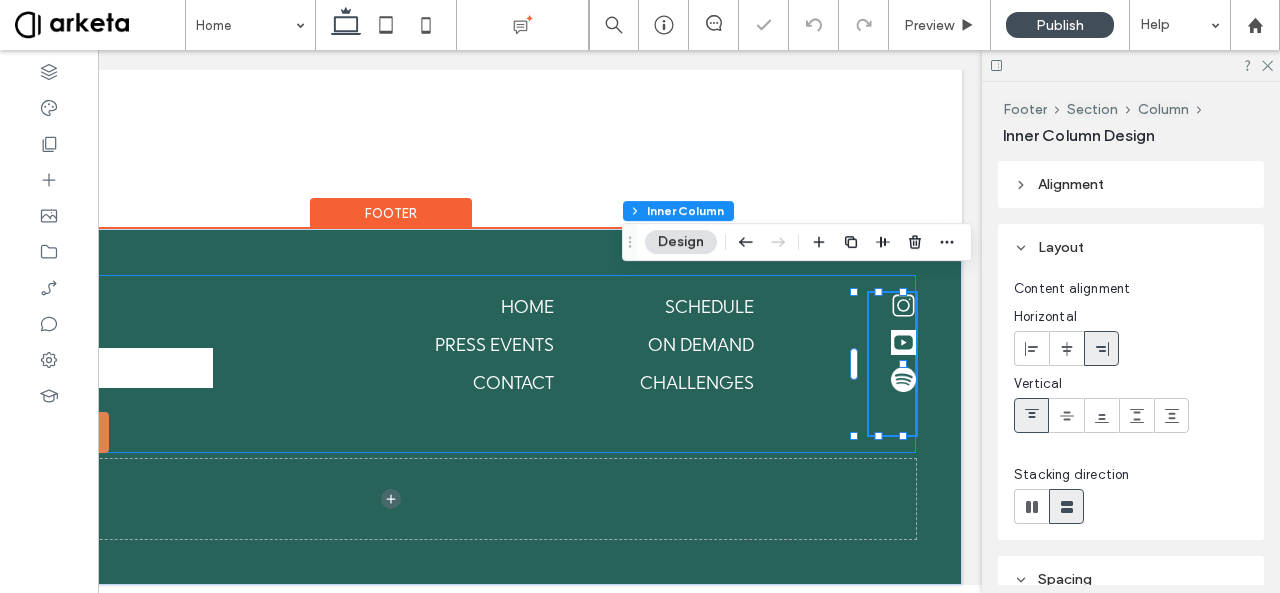 click on "Stay connected
Field label
****
Thank you for contacting us. We will get back to you as soon as possible.
Oops, there was an error sending your message. Please try again later.
home press events contact schedule on demand challenges
5% , 142px" at bounding box center [391, 364] 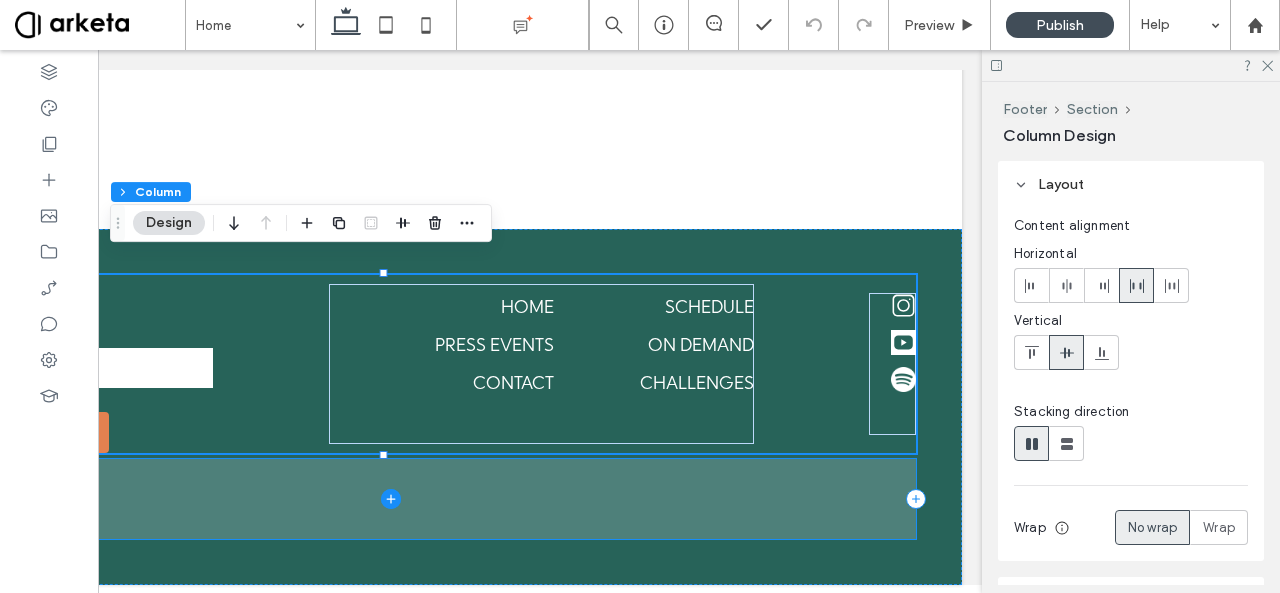 click at bounding box center (391, 499) 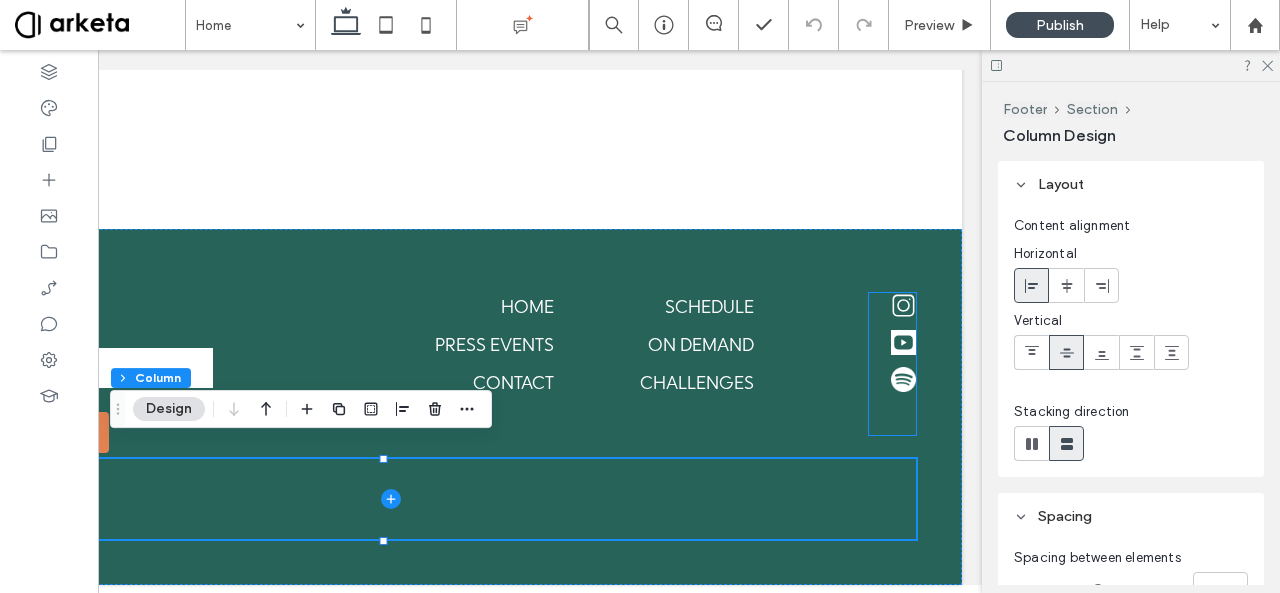 click 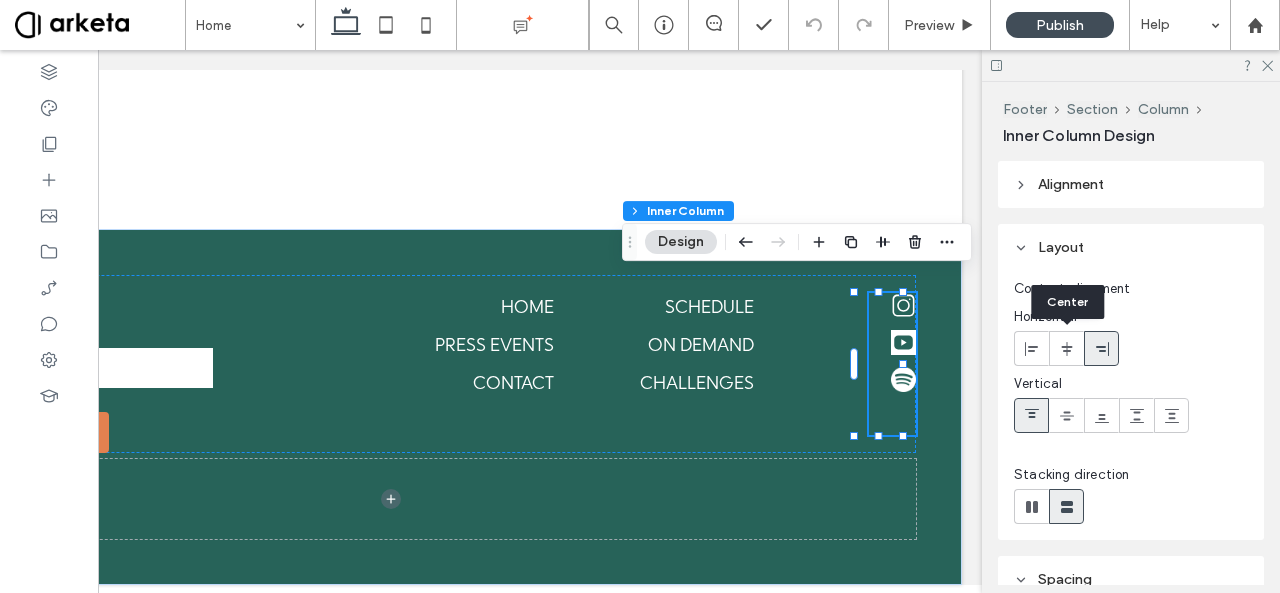 click 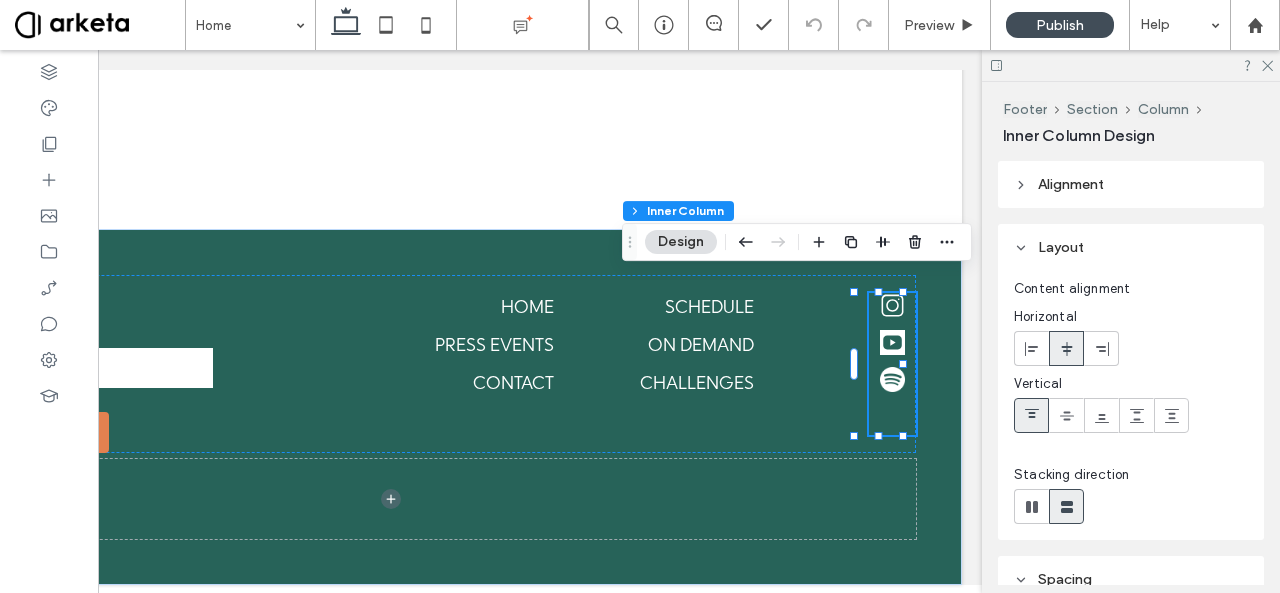 click at bounding box center (100, 25) 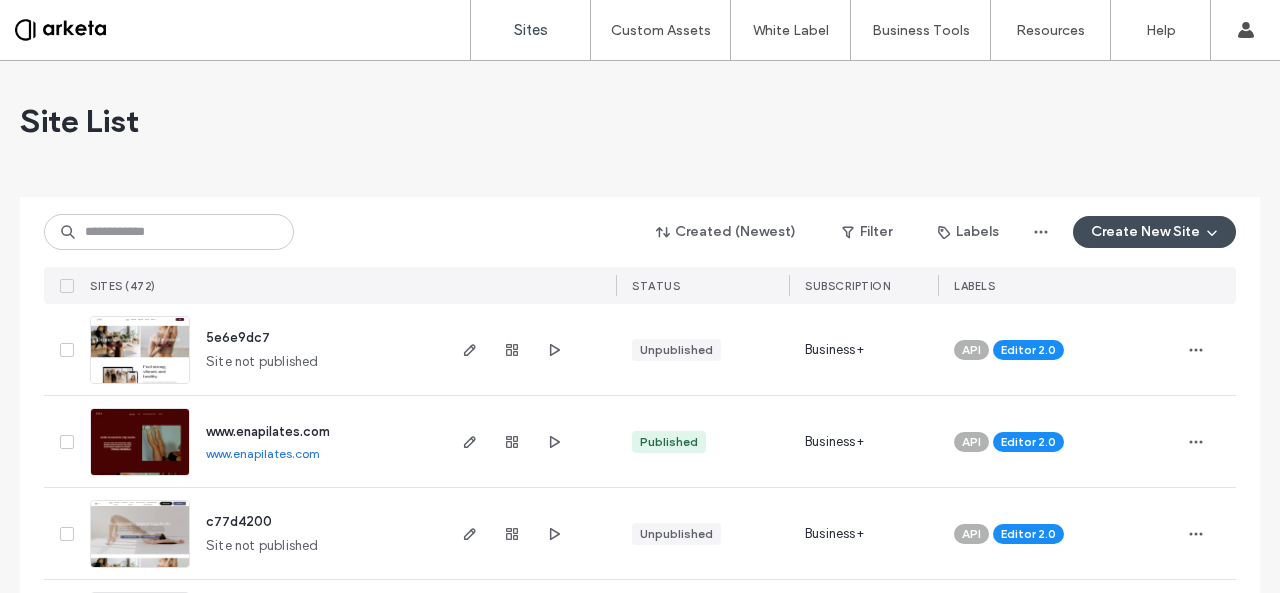 scroll, scrollTop: 0, scrollLeft: 0, axis: both 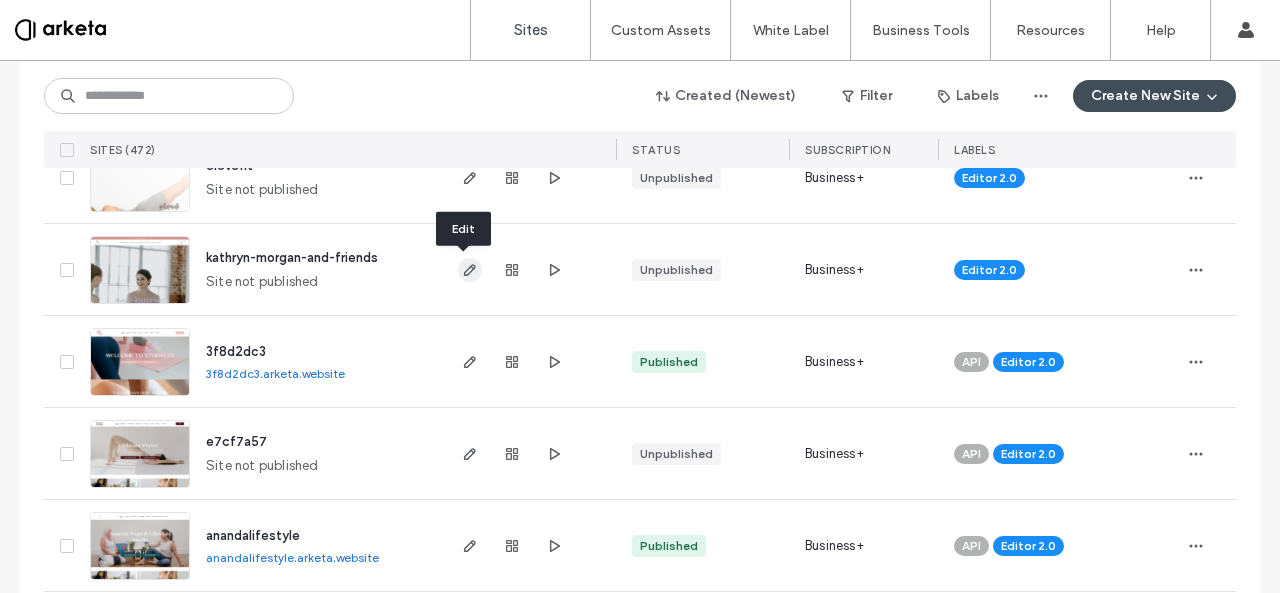 click 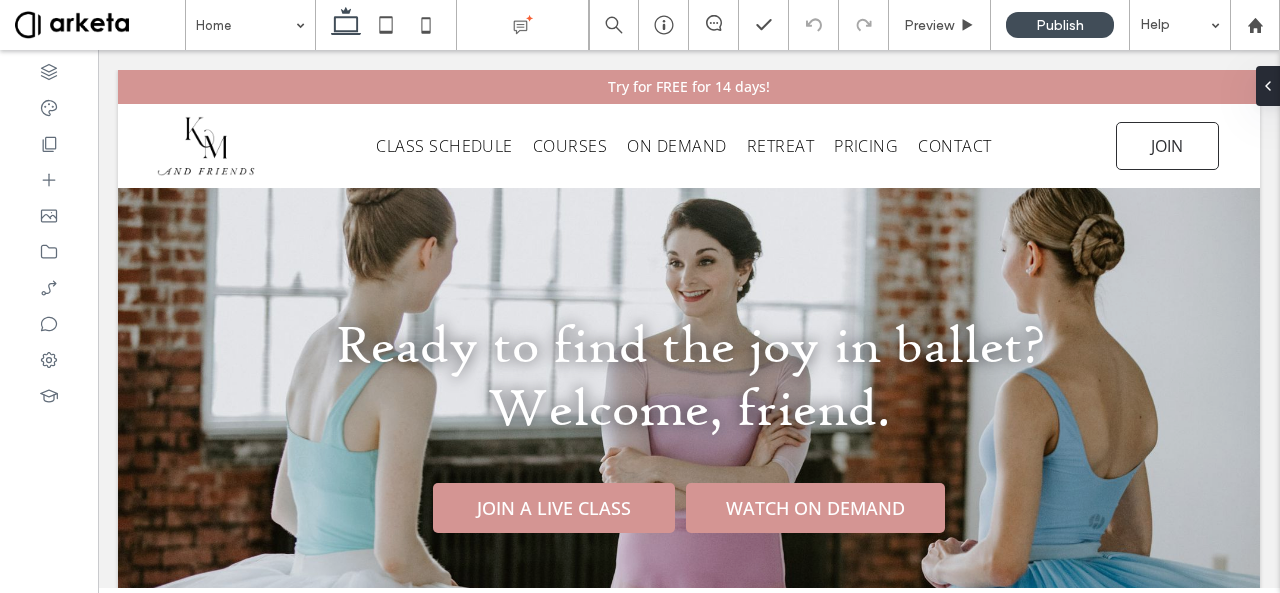 scroll, scrollTop: 2897, scrollLeft: 0, axis: vertical 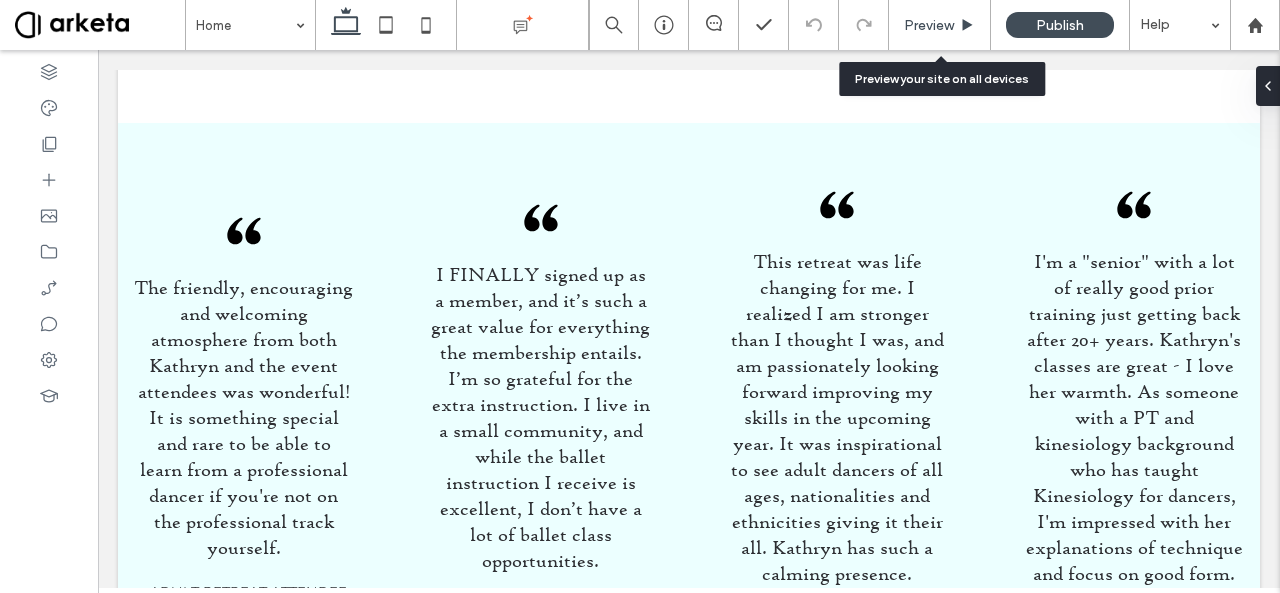 click on "Preview" at bounding box center (940, 25) 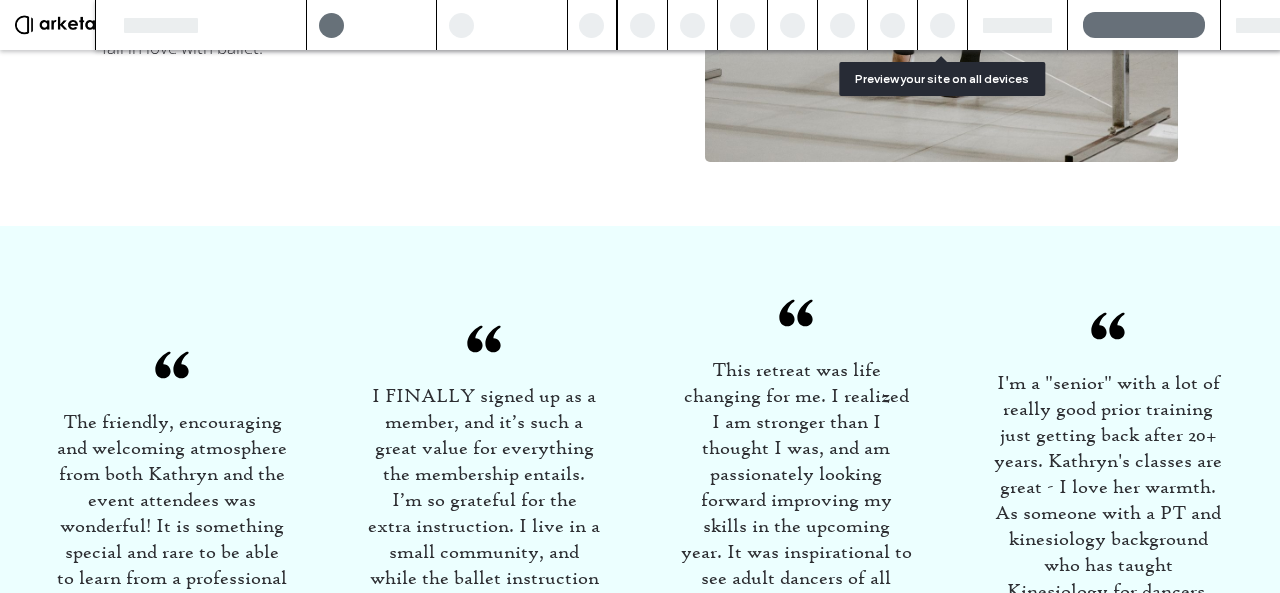 scroll, scrollTop: 2916, scrollLeft: 0, axis: vertical 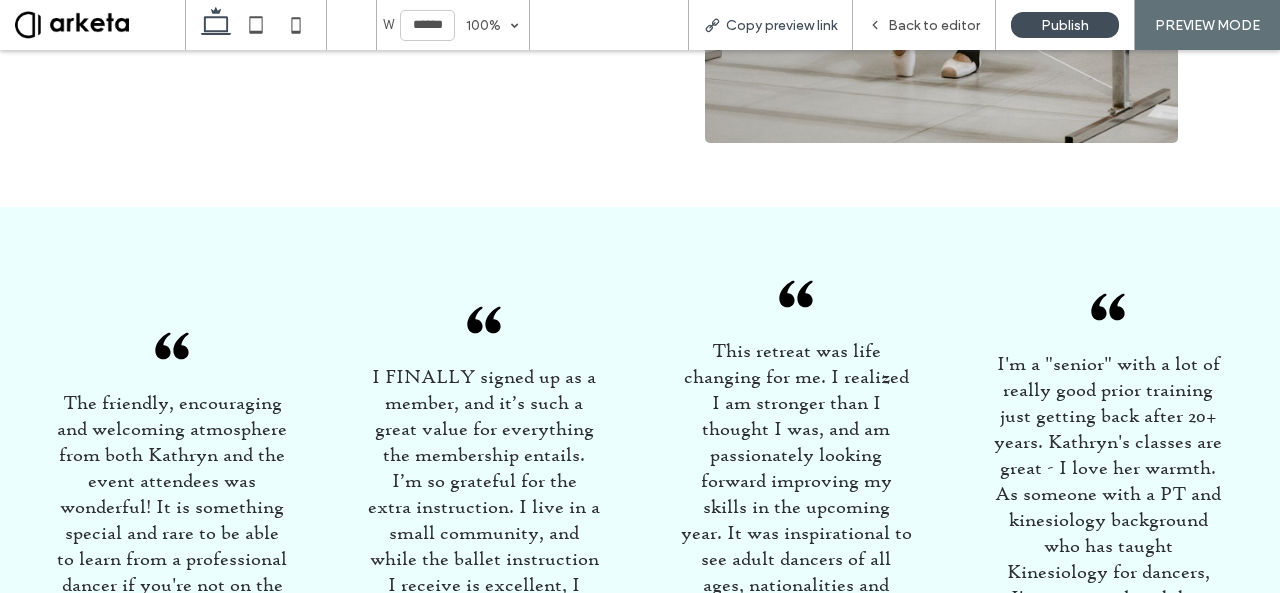 click on "Copy preview link" at bounding box center (781, 25) 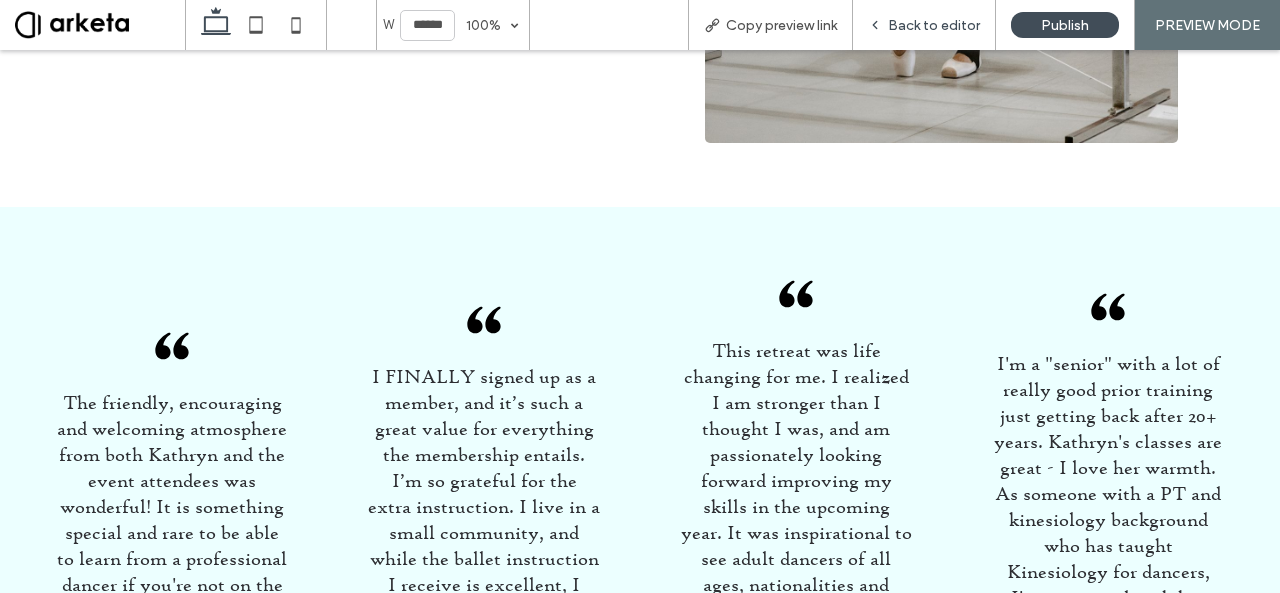 click on "Back to editor" at bounding box center [934, 25] 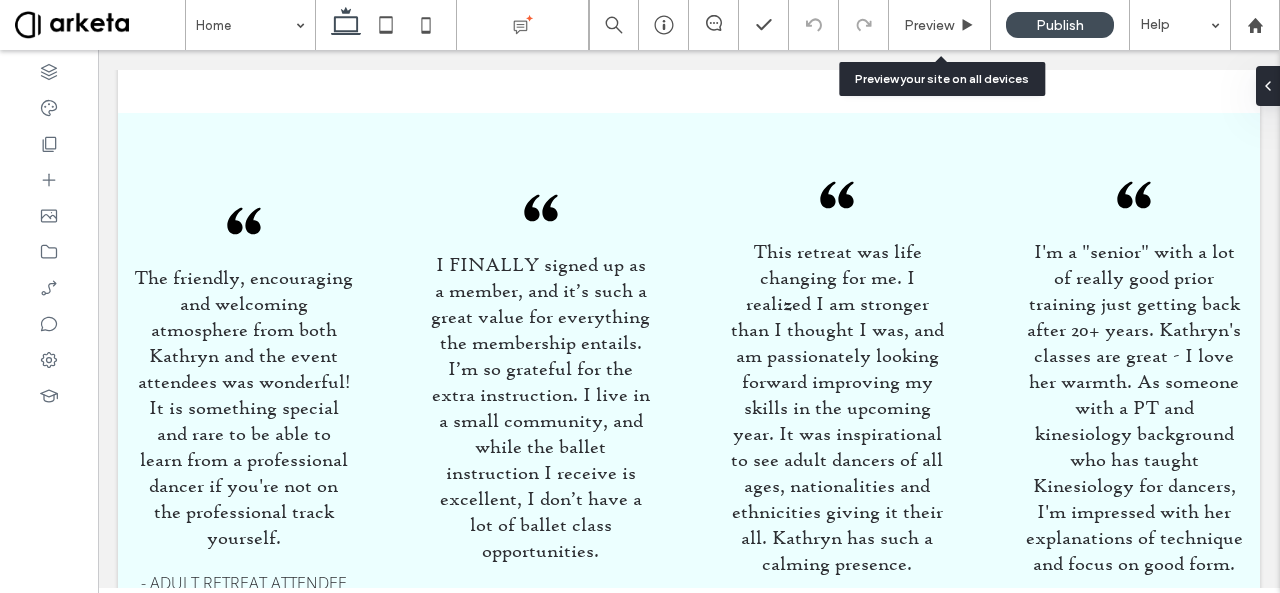 scroll, scrollTop: 2897, scrollLeft: 0, axis: vertical 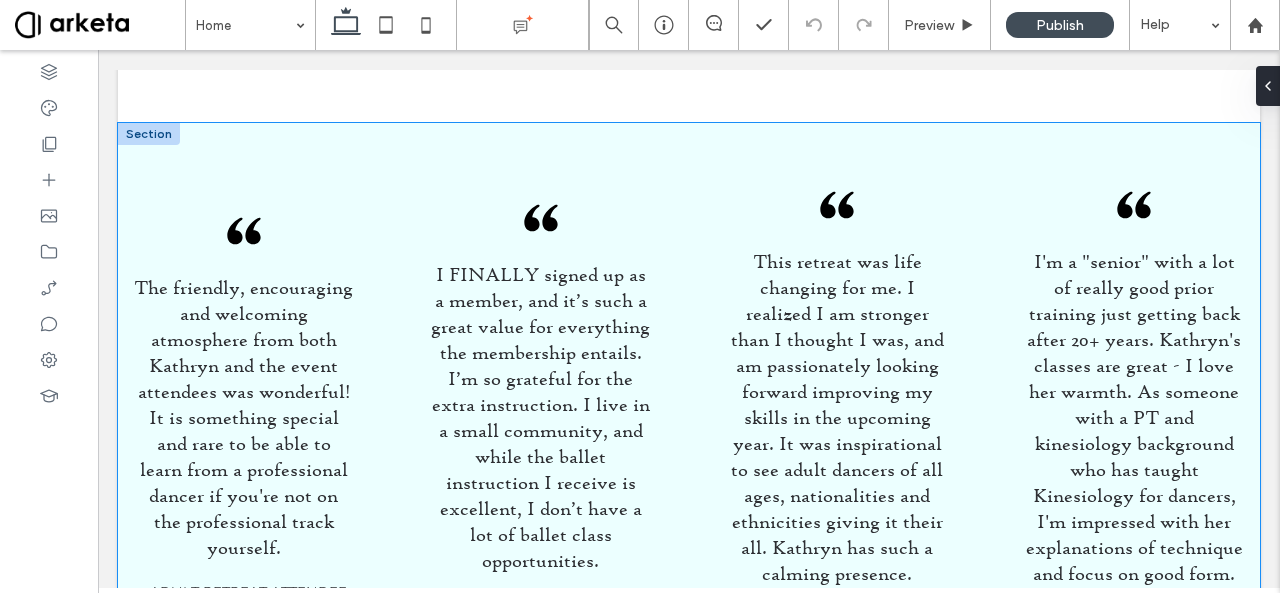 click on "The friendly, encouraging and welcoming atmosphere from both Kathryn and the event attendees was wonderful! It is something special and rare to be able to learn from a professional dancer if you're not on the professional track yourself. - Adult Retreat Attendee
I FINALLY signed up as a member, and it’s such a great value for everything the membership entails. I’m so grateful for the extra instruction. I live in a small community, and while the ballet instruction I receive is excellent, I don’t have a lot of ballet class opportunities. - KM & Friends Member
This retreat was life changing for me. I realized I am stronger than I thought I was, and am passionately looking forward improving my skills in the upcoming year. It was inspirational to see adult dancers of all ages, nationalities and ethnicities giving it their all. Kathryn has such a calming presence. - Adult Retreat Attendee" at bounding box center (689, 407) 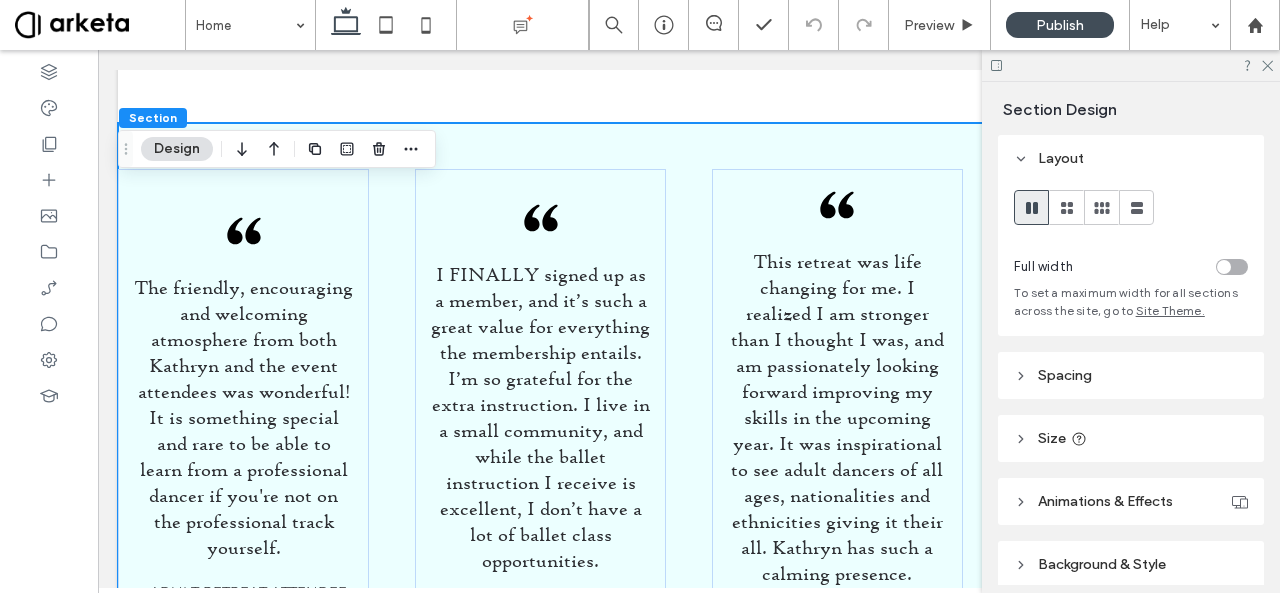 click at bounding box center [1232, 267] 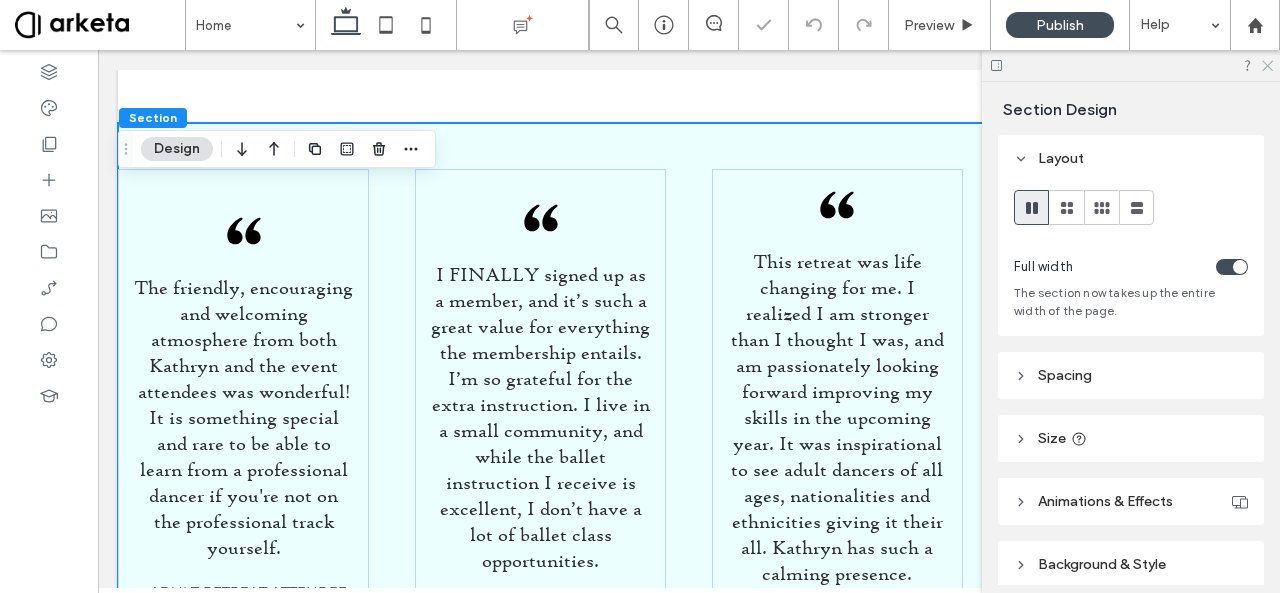 click 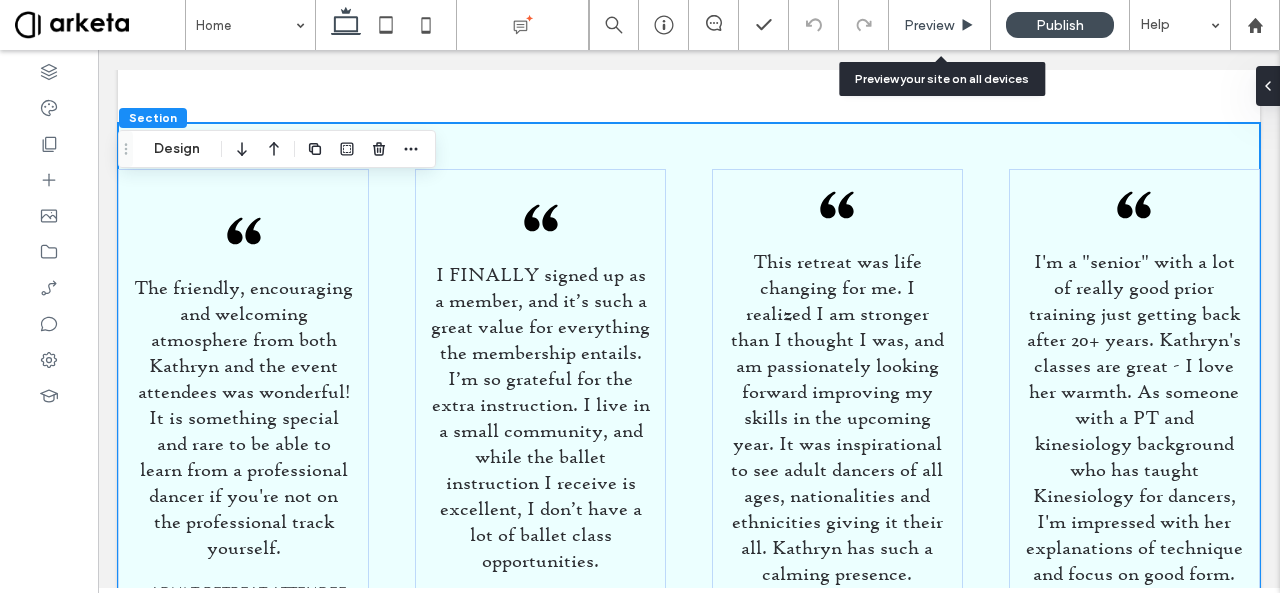 click on "Preview" at bounding box center [940, 25] 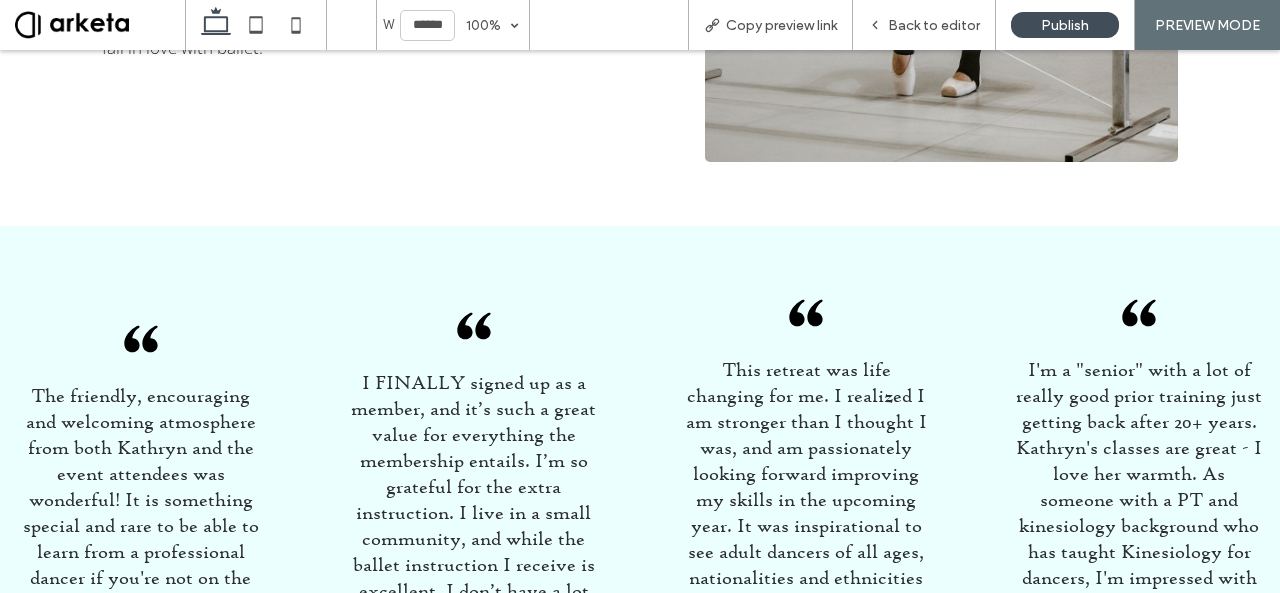 scroll, scrollTop: 2916, scrollLeft: 0, axis: vertical 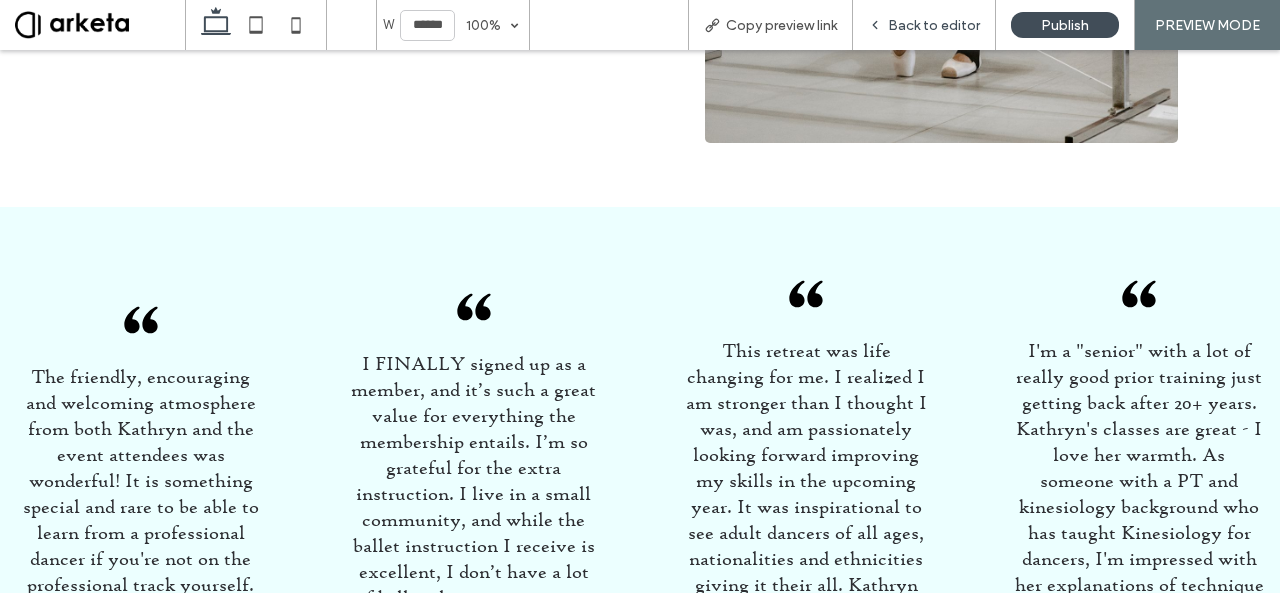 click on "Back to editor" at bounding box center [934, 25] 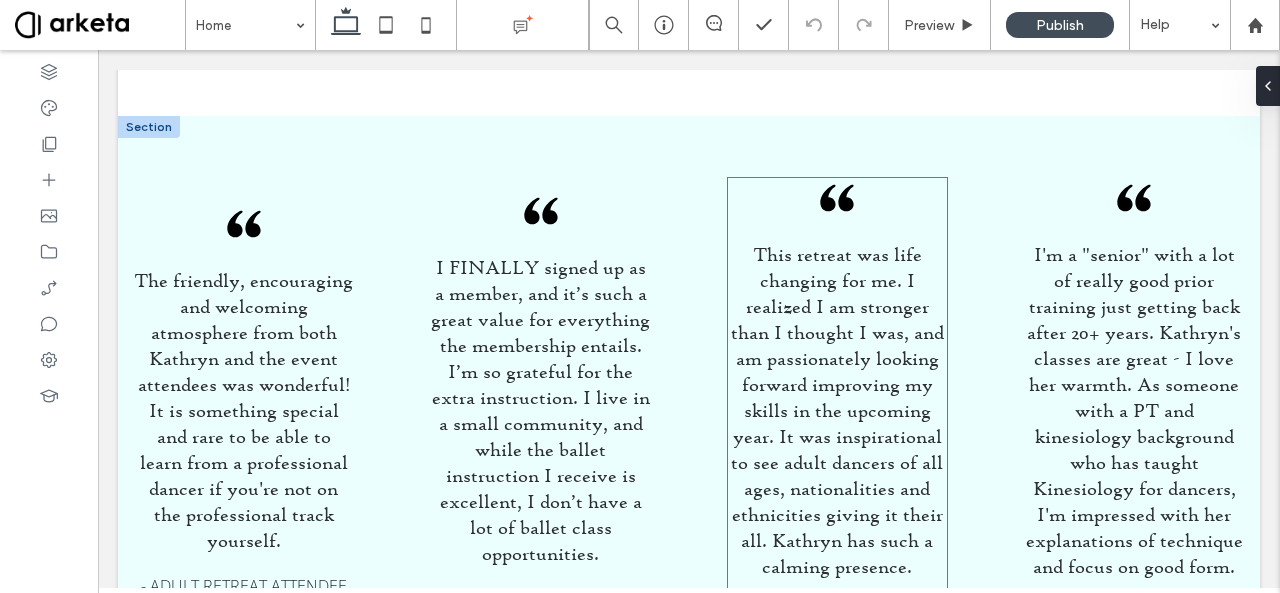 scroll, scrollTop: 2897, scrollLeft: 0, axis: vertical 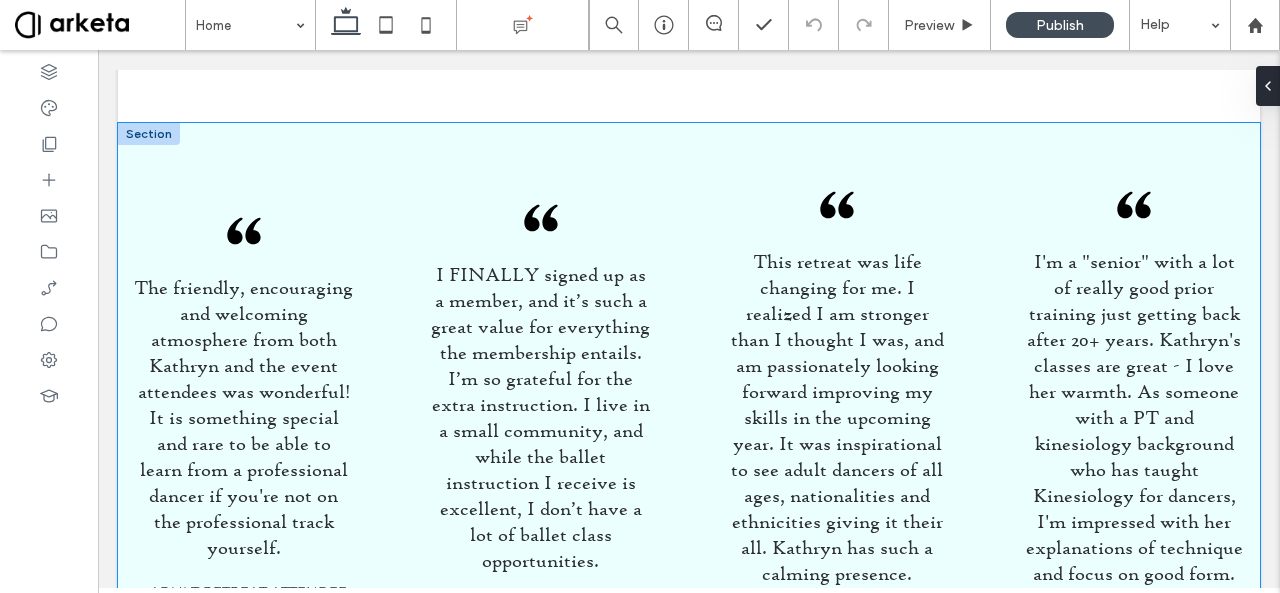 click on "The friendly, encouraging and welcoming atmosphere from both Kathryn and the event attendees was wonderful! It is something special and rare to be able to learn from a professional dancer if you're not on the professional track yourself. - Adult Retreat Attendee
I FINALLY signed up as a member, and it’s such a great value for everything the membership entails. I’m so grateful for the extra instruction. I live in a small community, and while the ballet instruction I receive is excellent, I don’t have a lot of ballet class opportunities. - KM & Friends Member
This retreat was life changing for me. I realized I am stronger than I thought I was, and am passionately looking forward improving my skills in the upcoming year. It was inspirational to see adult dancers of all ages, nationalities and ethnicities giving it their all. Kathryn has such a calming presence. - Adult Retreat Attendee" at bounding box center [689, 407] 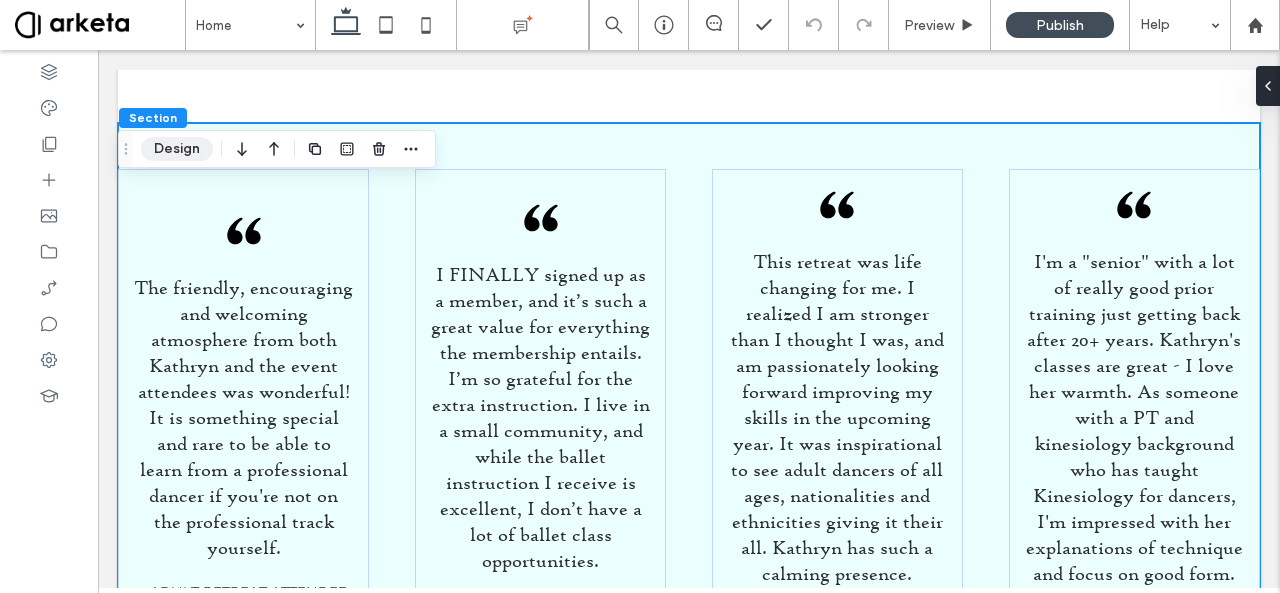 click on "Design" at bounding box center [177, 149] 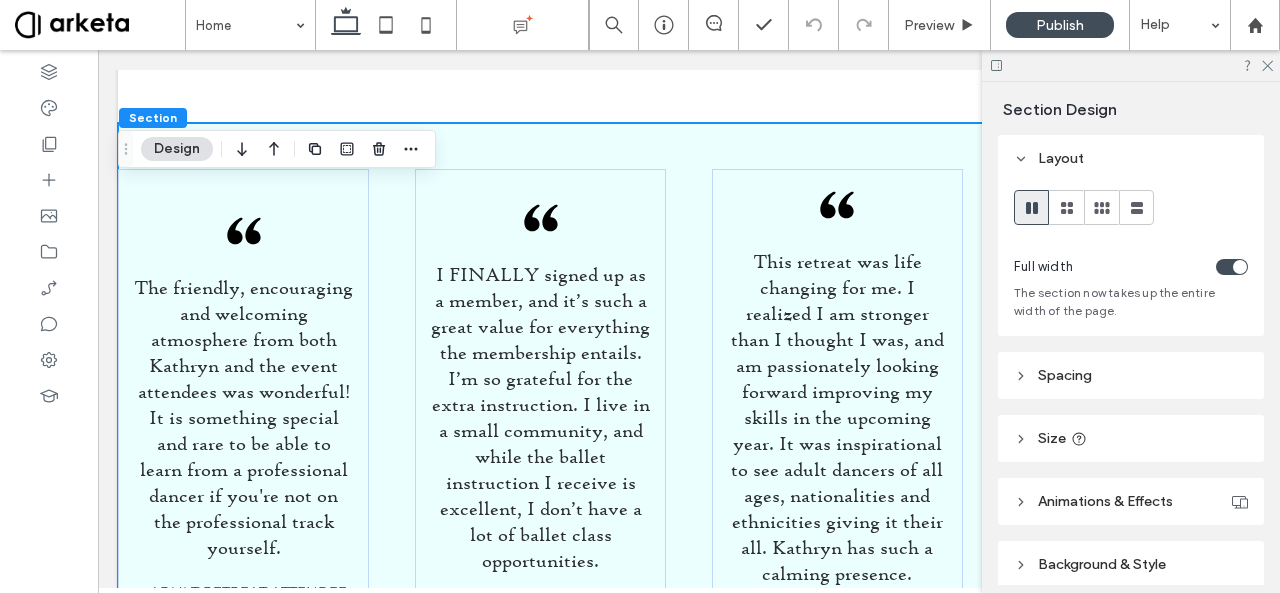 scroll, scrollTop: 82, scrollLeft: 0, axis: vertical 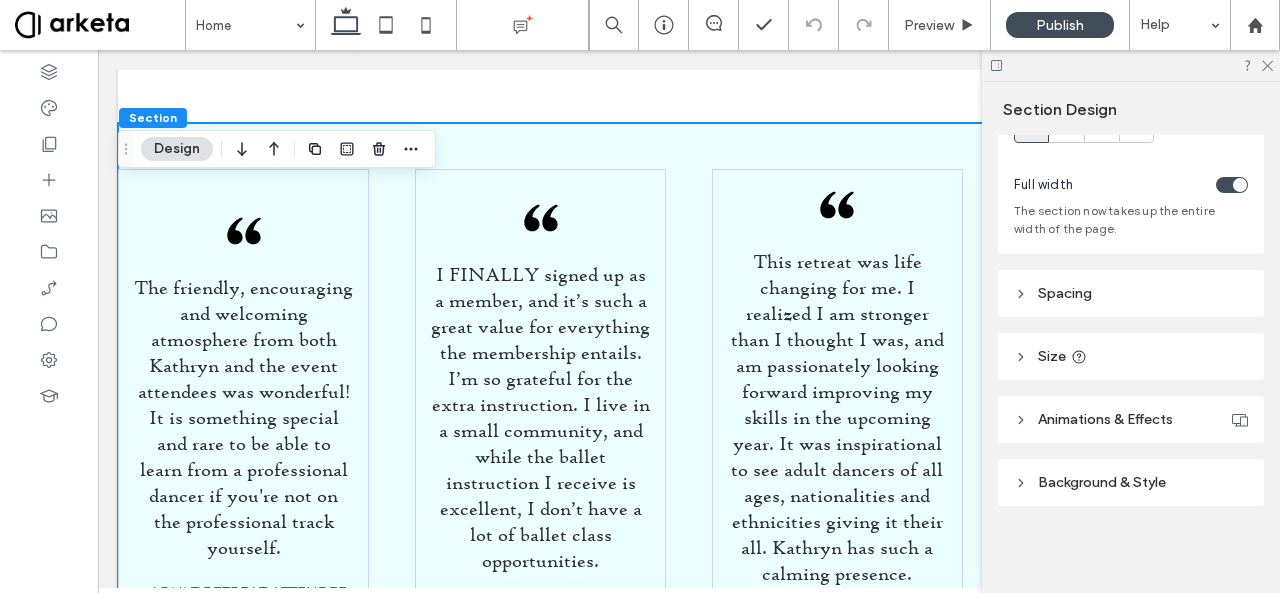 click on "Spacing" at bounding box center (1131, 293) 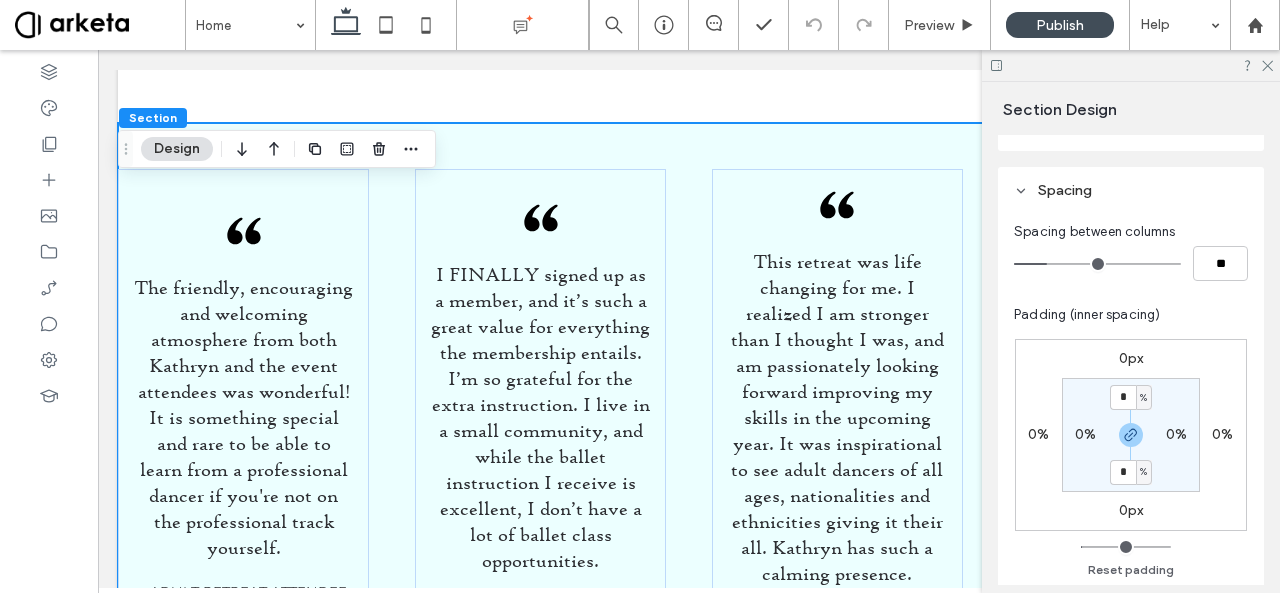 scroll, scrollTop: 187, scrollLeft: 0, axis: vertical 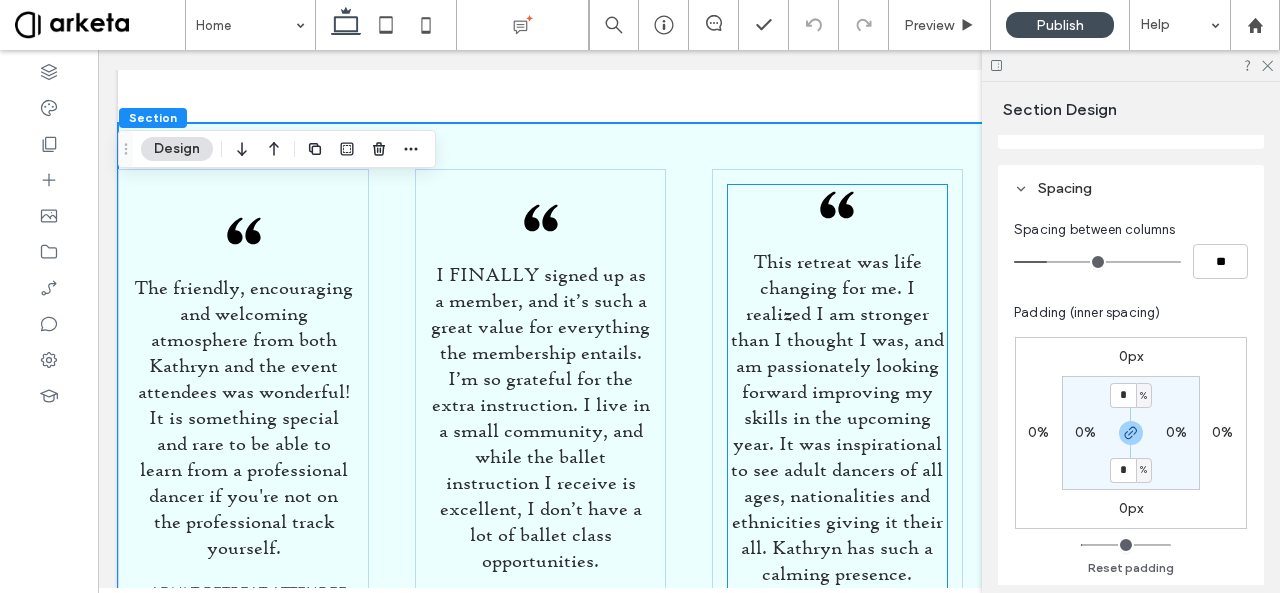 click on "This retreat was life changing for me. I realized I am stronger than I thought I was, and am passionately looking forward improving my skills in the upcoming year. It was inspirational to see adult dancers of all ages, nationalities and ethnicities giving it their all. Kathryn has such a calming presence. - Adult Retreat Attendee" at bounding box center [837, 408] 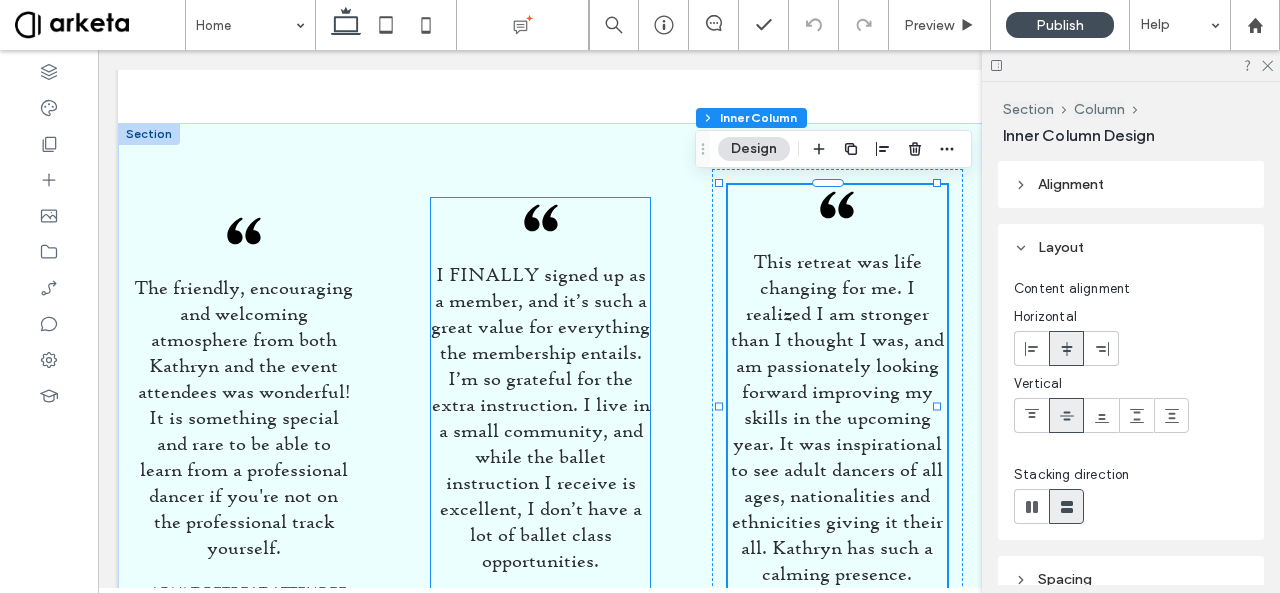 click on "I FINALLY signed up as a member, and it’s such a great value for everything the membership entails. I’m so grateful for the extra instruction. I live in a small community, and while the ballet instruction I receive is excellent, I don’t have a lot of ballet class opportunities. - KM & Friends Member" at bounding box center [540, 408] 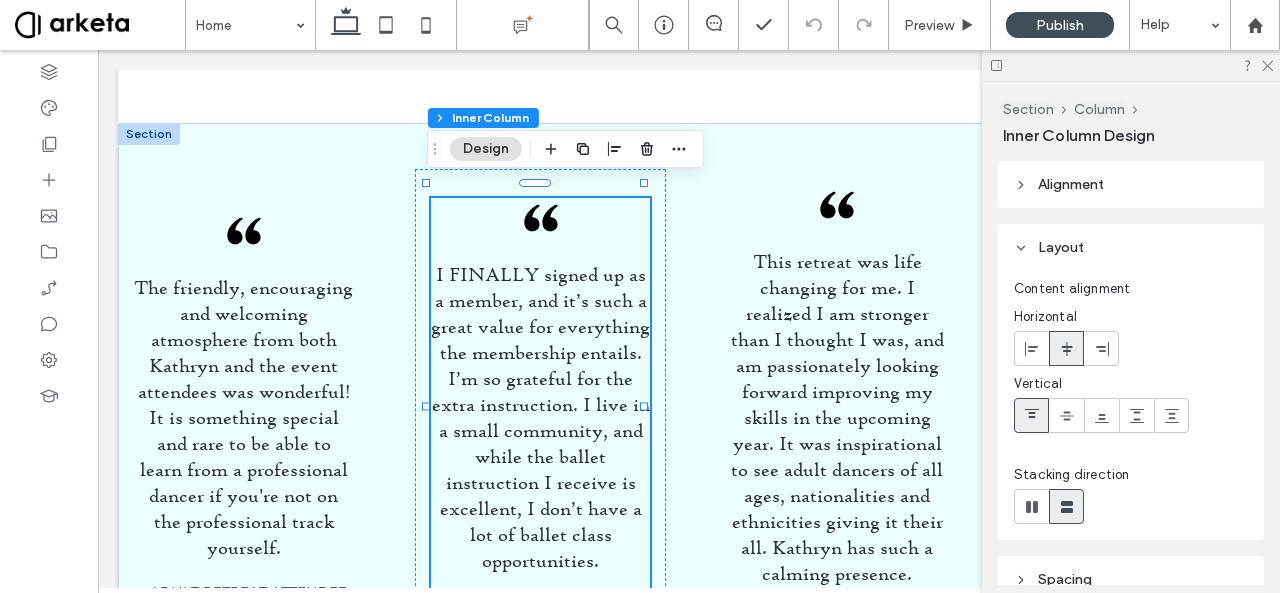 scroll, scrollTop: 82, scrollLeft: 0, axis: vertical 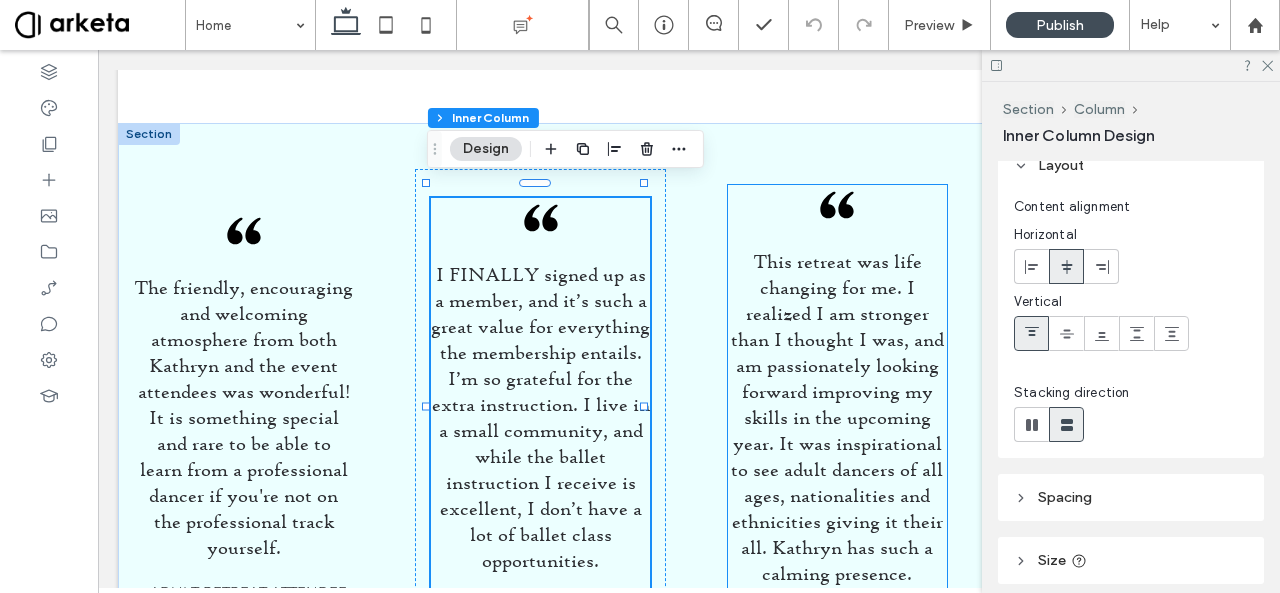 click on "This retreat was life changing for me. I realized I am stronger than I thought I was, and am passionately looking forward improving my skills in the upcoming year. It was inspirational to see adult dancers of all ages, nationalities and ethnicities giving it their all. Kathryn has such a calming presence." at bounding box center (837, 417) 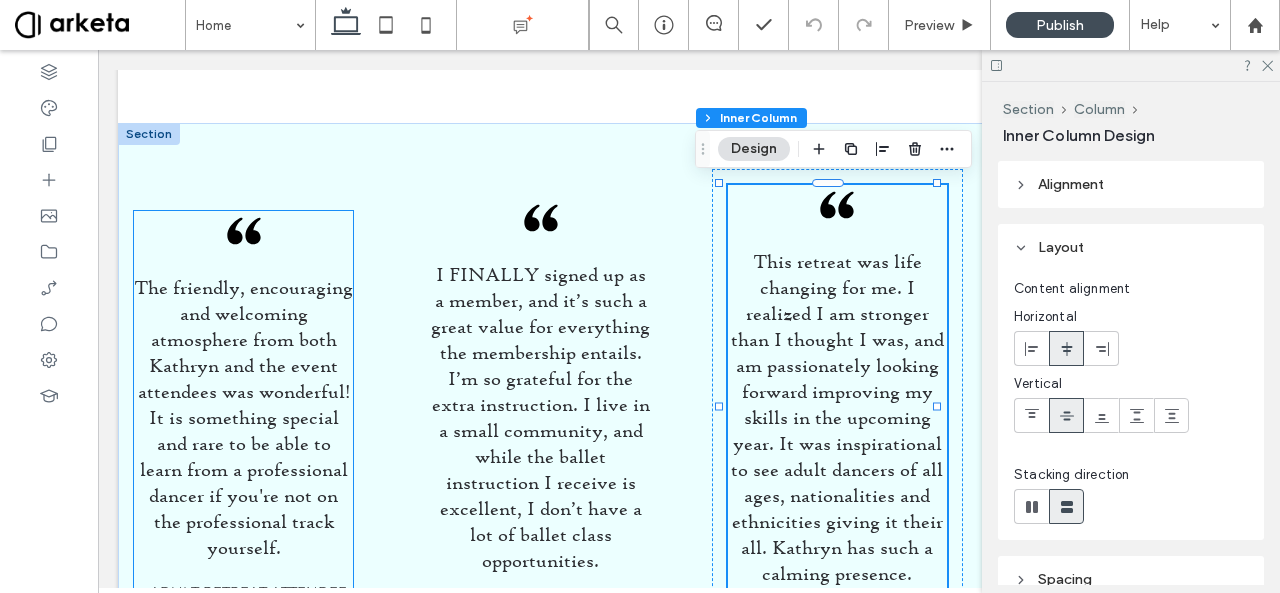 click on "The friendly, encouraging and welcoming atmosphere from both Kathryn and the event attendees was wonderful! It is something special and rare to be able to learn from a professional dancer if you're not on the professional track yourself." at bounding box center (243, 417) 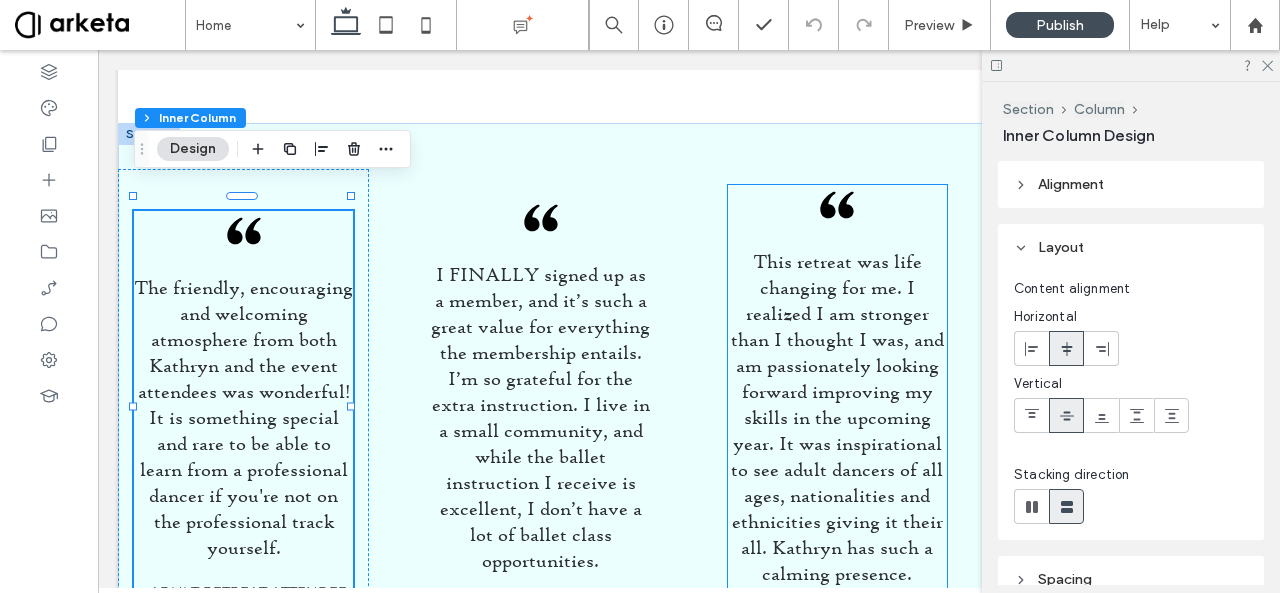 click on "This retreat was life changing for me. I realized I am stronger than I thought I was, and am passionately looking forward improving my skills in the upcoming year. It was inspirational to see adult dancers of all ages, nationalities and ethnicities giving it their all. Kathryn has such a calming presence." at bounding box center (837, 417) 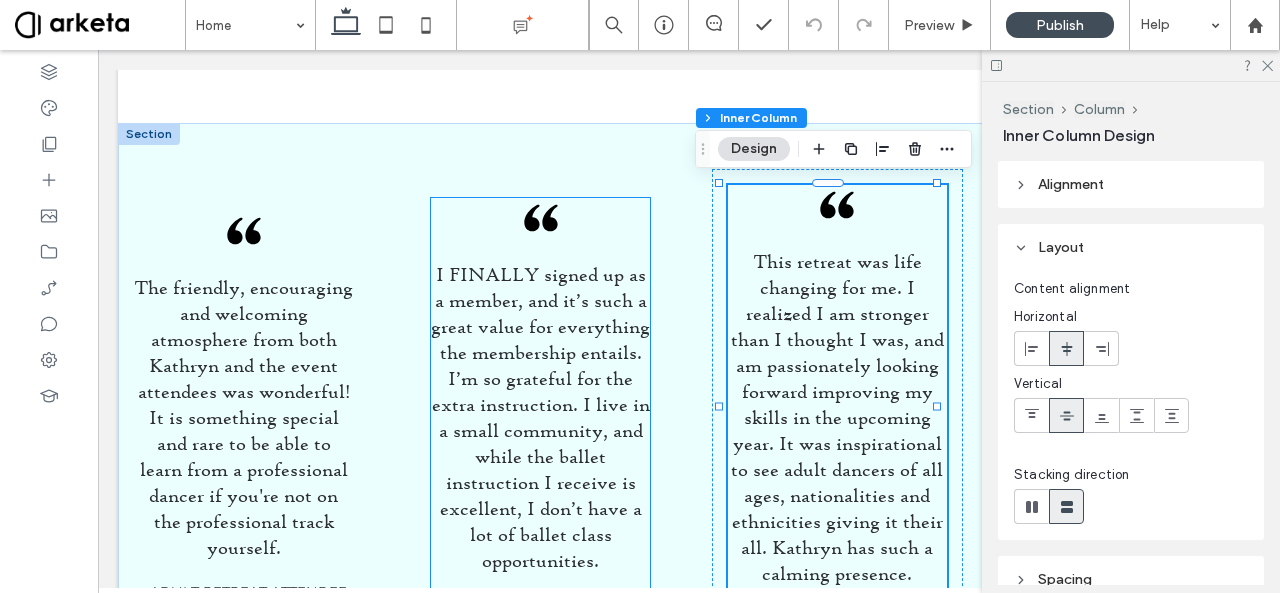 click on "I FINALLY signed up as a member, and it’s such a great value for everything the membership entails. I’m so grateful for the extra instruction. I live in a small community, and while the ballet instruction I receive is excellent, I don’t have a lot of ballet class opportunities." at bounding box center [540, 417] 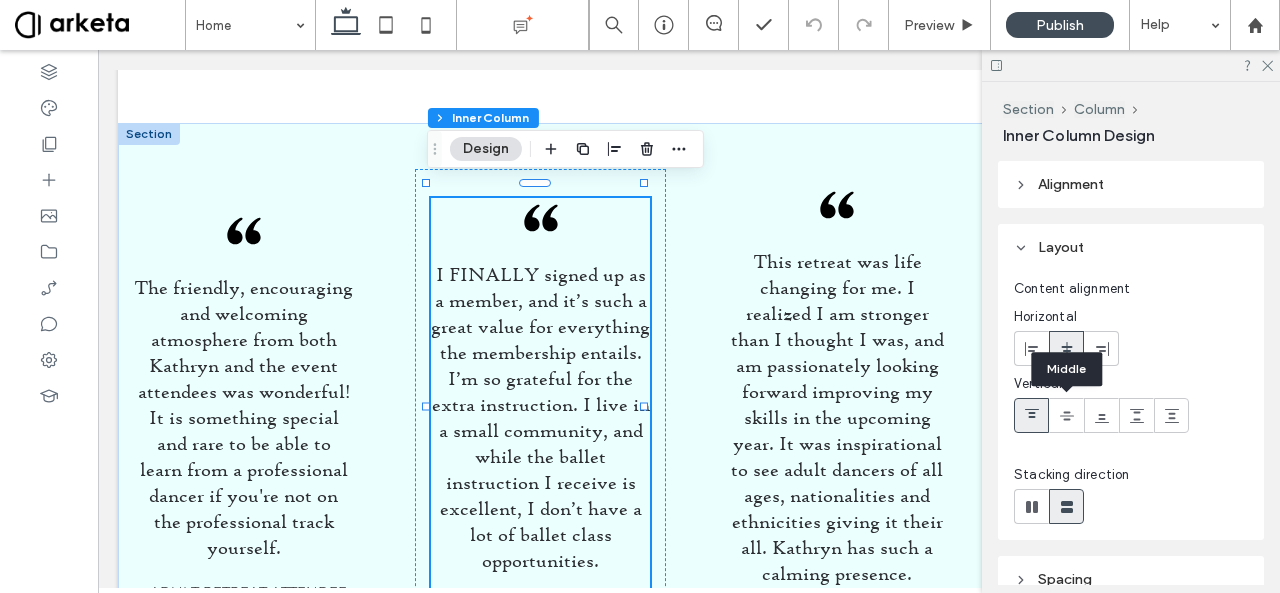click 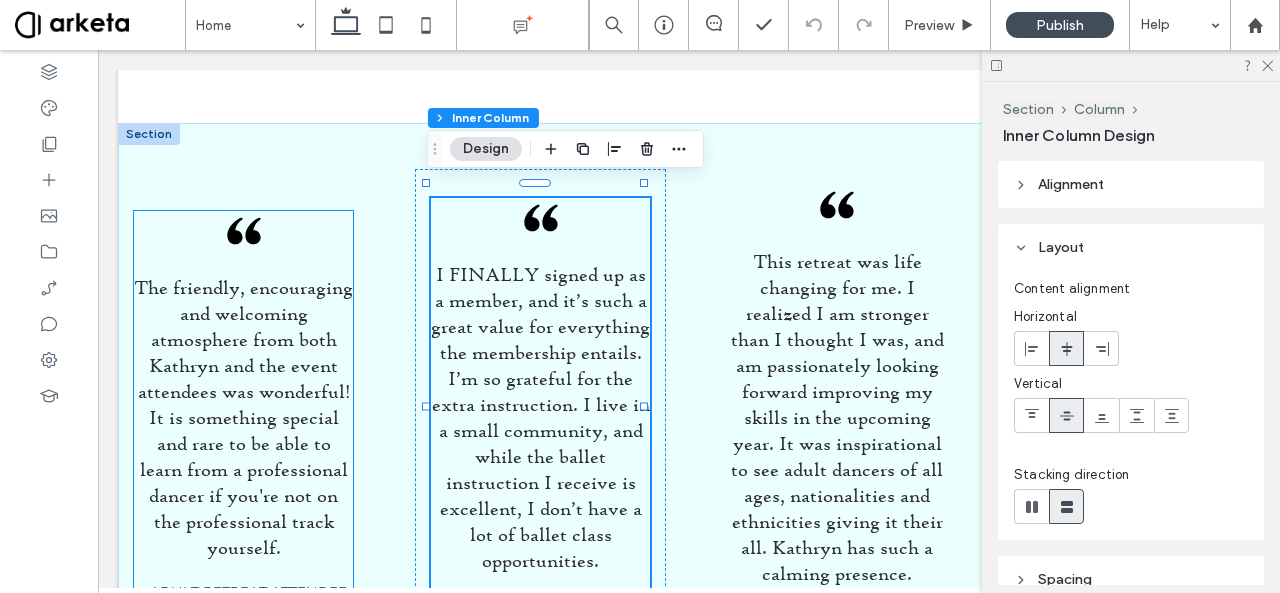click on "The friendly, encouraging and welcoming atmosphere from both Kathryn and the event attendees was wonderful! It is something special and rare to be able to learn from a professional dancer if you're not on the professional track yourself." at bounding box center [243, 417] 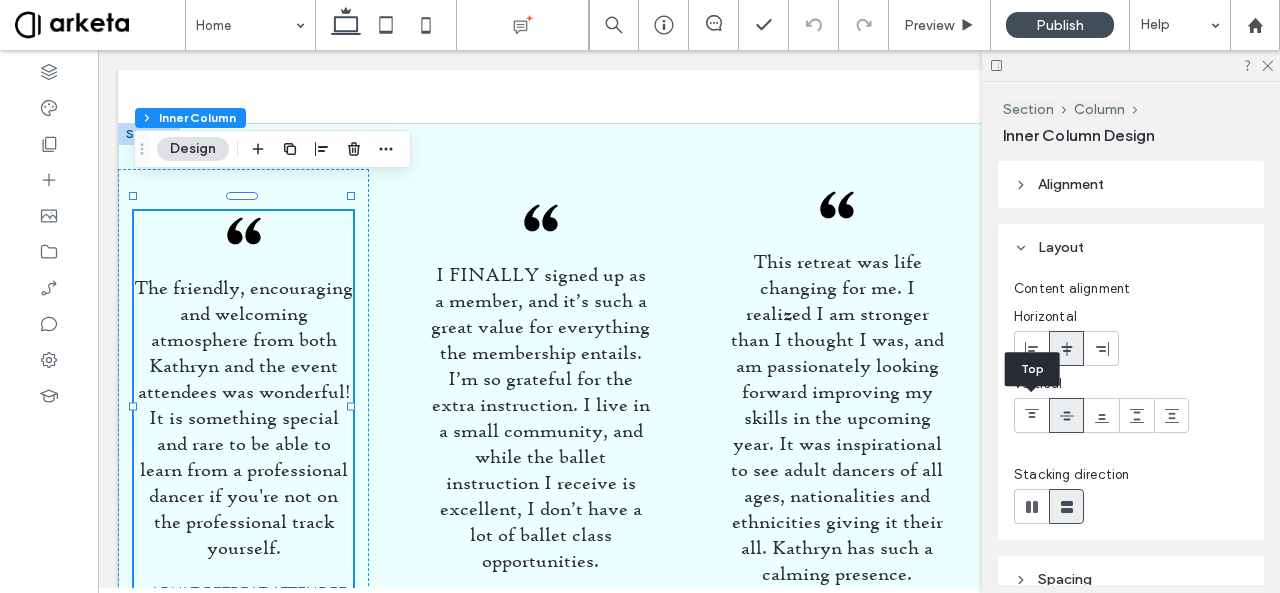 click at bounding box center [1031, 415] 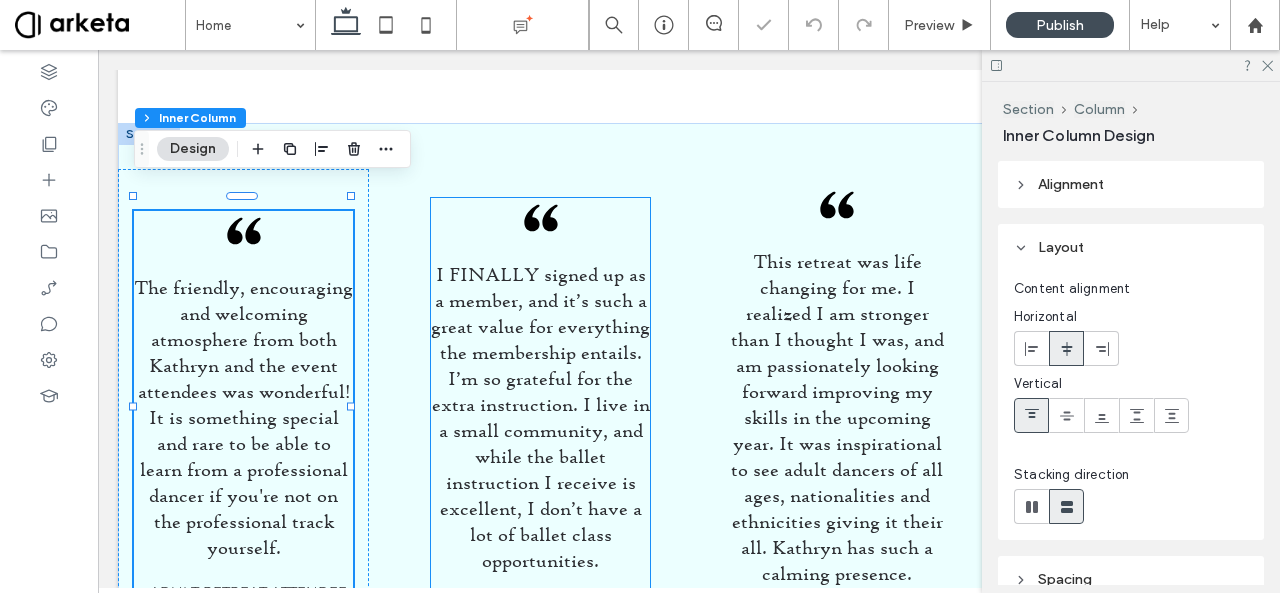 click on "I FINALLY signed up as a member, and it’s such a great value for everything the membership entails. I’m so grateful for the extra instruction. I live in a small community, and while the ballet instruction I receive is excellent, I don’t have a lot of ballet class opportunities." at bounding box center (540, 417) 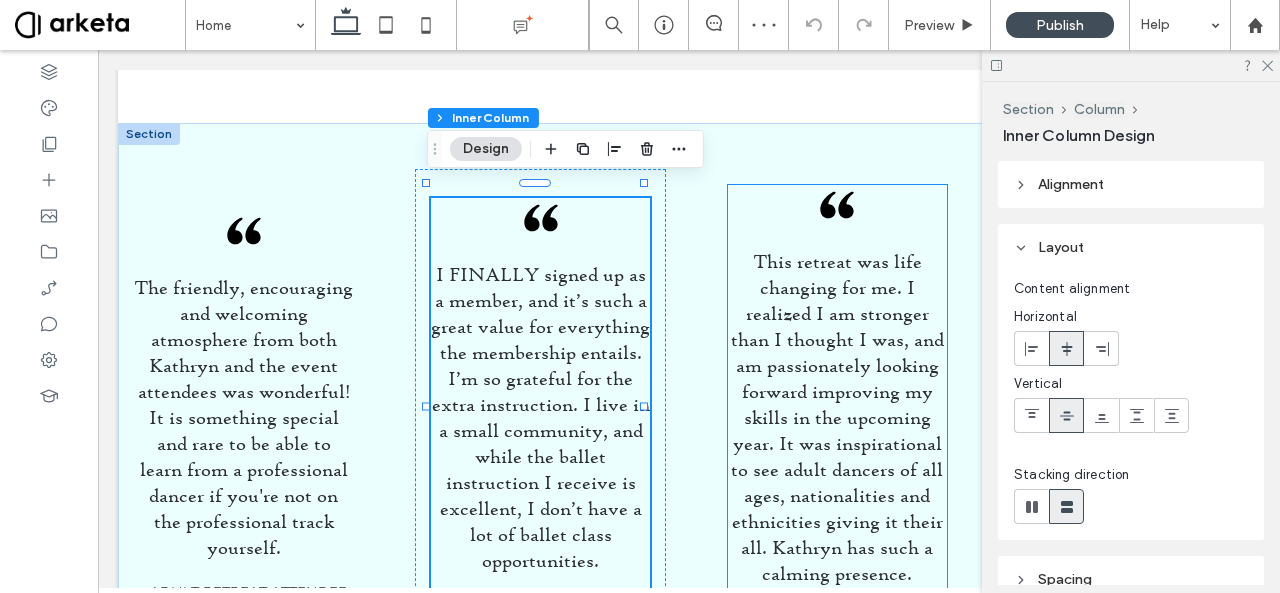 click on "This retreat was life changing for me. I realized I am stronger than I thought I was, and am passionately looking forward improving my skills in the upcoming year. It was inspirational to see adult dancers of all ages, nationalities and ethnicities giving it their all. Kathryn has such a calming presence." at bounding box center (837, 417) 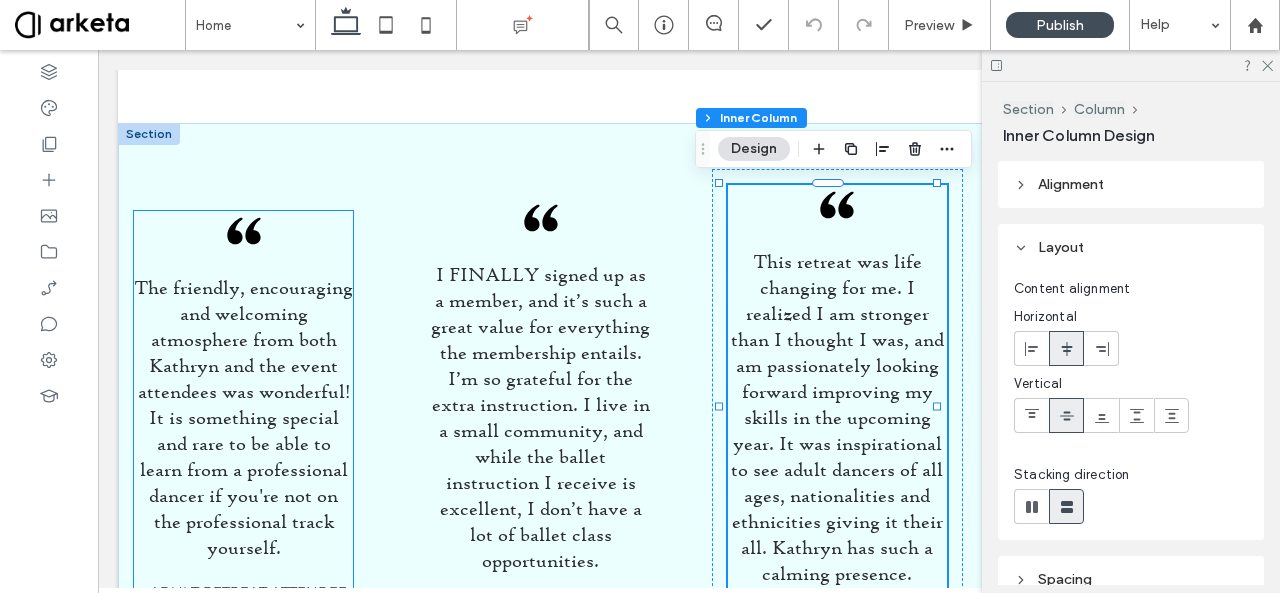 scroll, scrollTop: 0, scrollLeft: 298, axis: horizontal 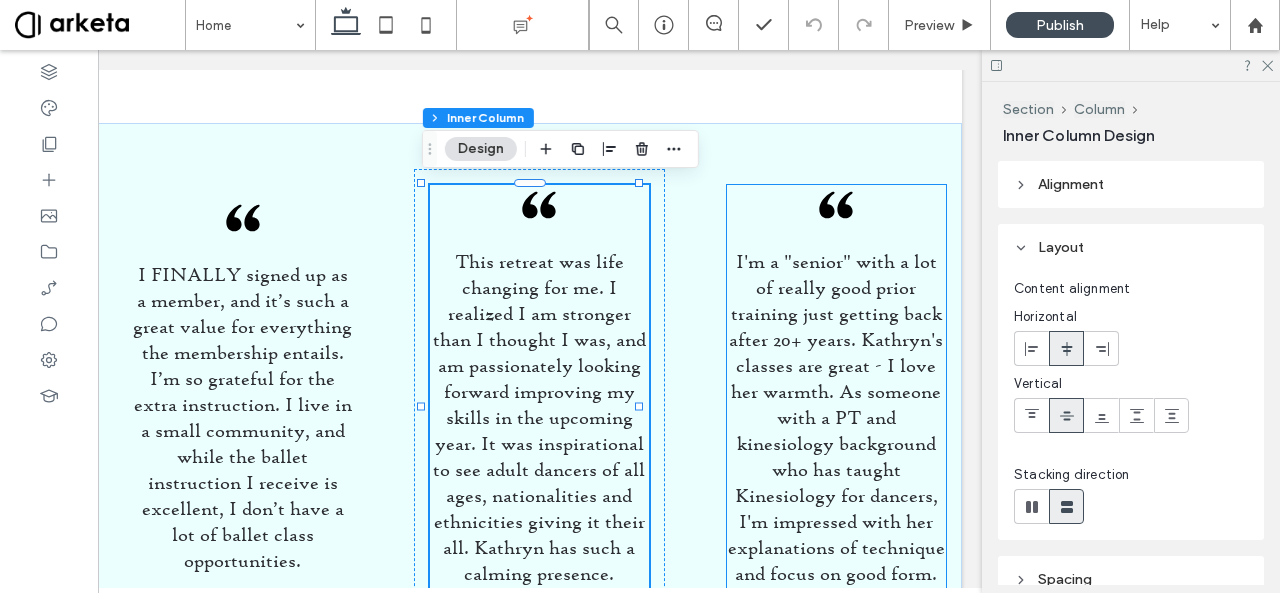 click on "I'm a "senior" with a lot of really good prior training just getting back after 20+ years. Kathryn's classes are great - I love her warmth. As someone with a PT and kinesiology background who has taught Kinesiology for dancers, I'm impressed with her explanations of technique and focus on good form." at bounding box center (836, 417) 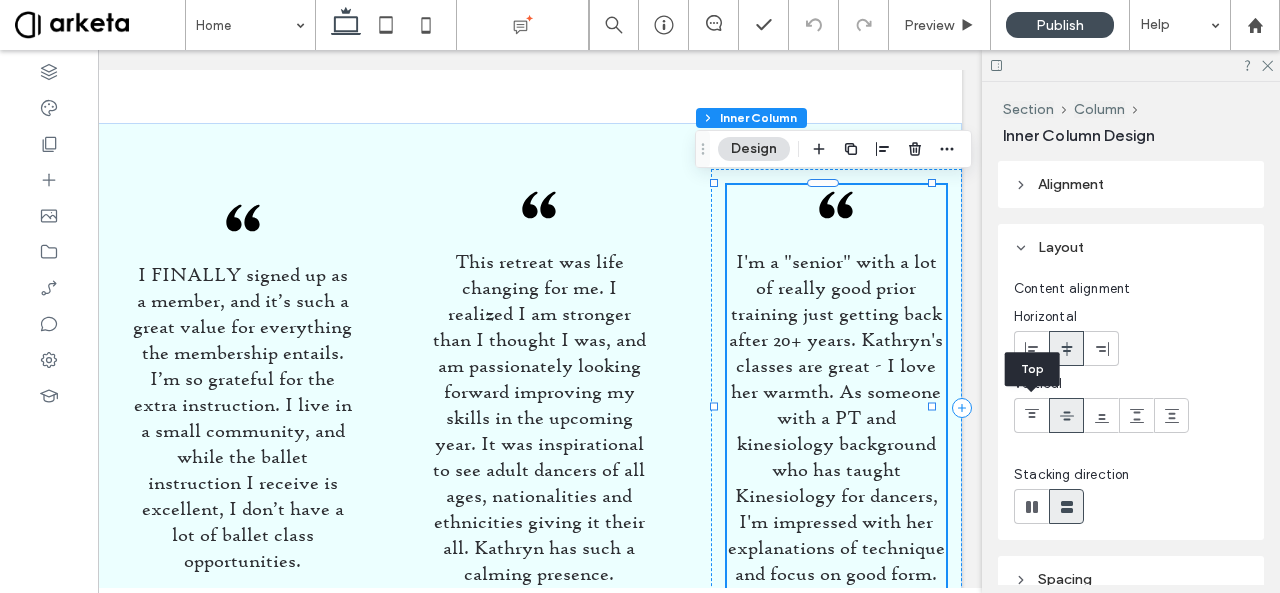 click 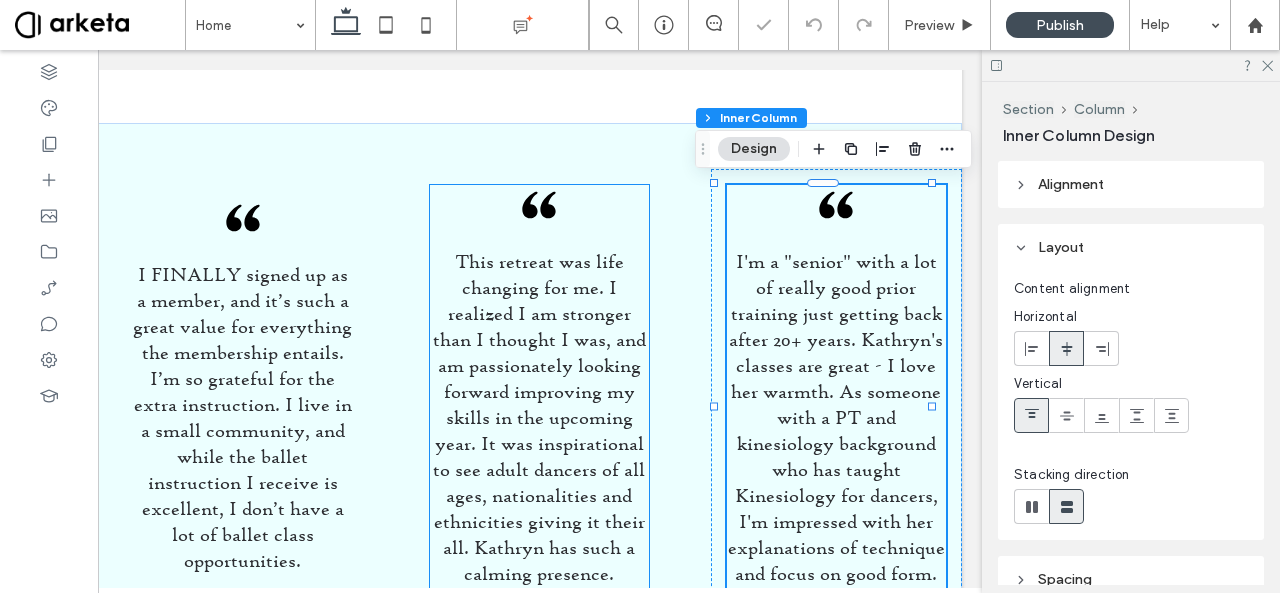 click on "This retreat was life changing for me. I realized I am stronger than I thought I was, and am passionately looking forward improving my skills in the upcoming year. It was inspirational to see adult dancers of all ages, nationalities and ethnicities giving it their all. Kathryn has such a calming presence." at bounding box center (539, 417) 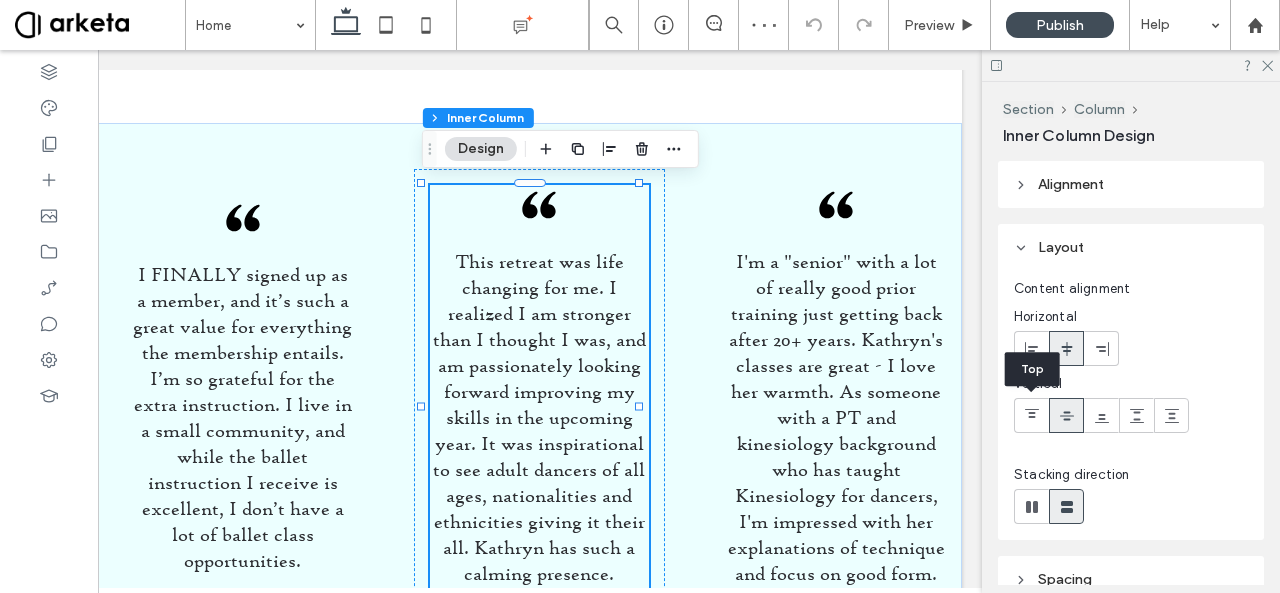 click 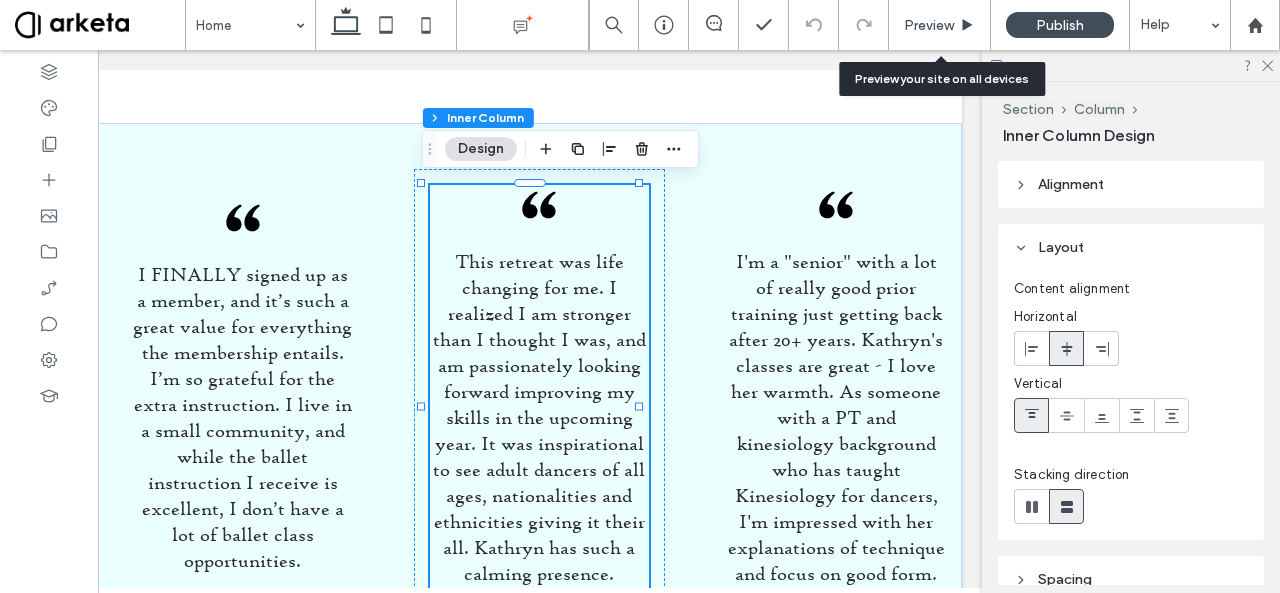 click on "Preview" at bounding box center (940, 25) 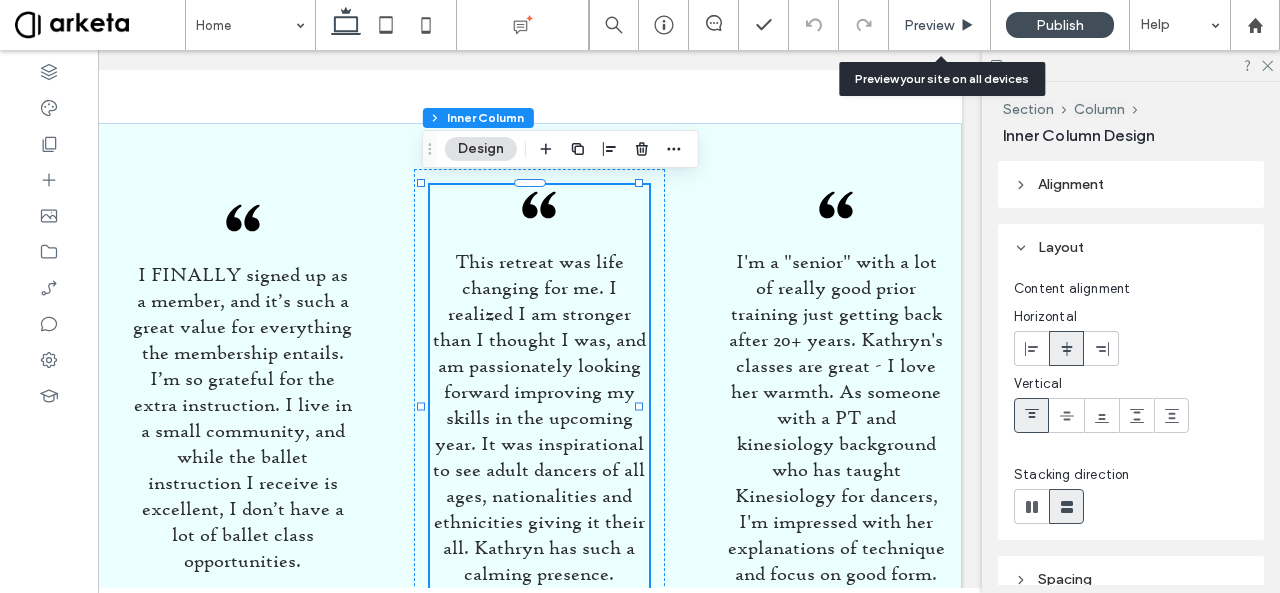 click on "Preview" at bounding box center (929, 25) 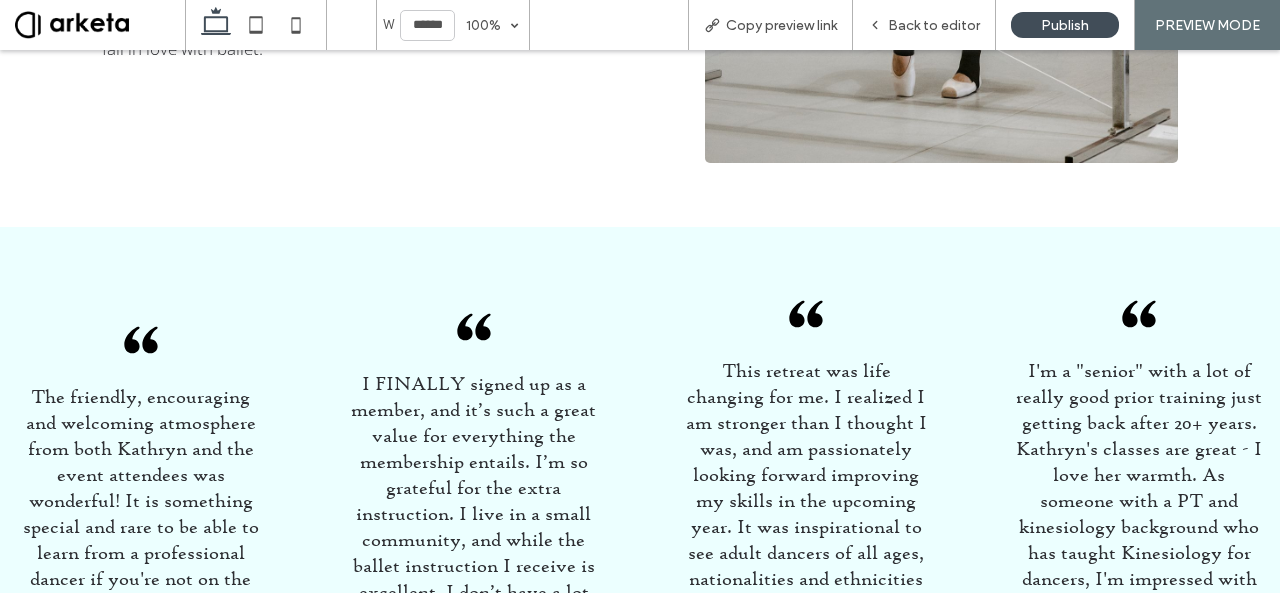 scroll, scrollTop: 2916, scrollLeft: 0, axis: vertical 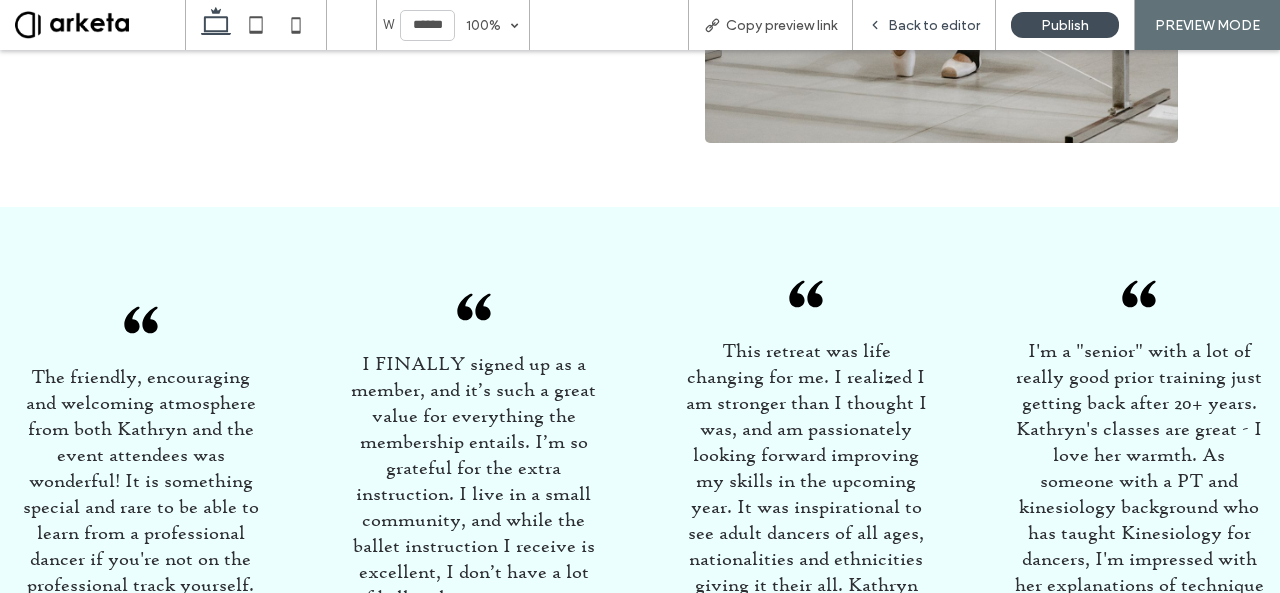 click on "Back to editor" at bounding box center [934, 25] 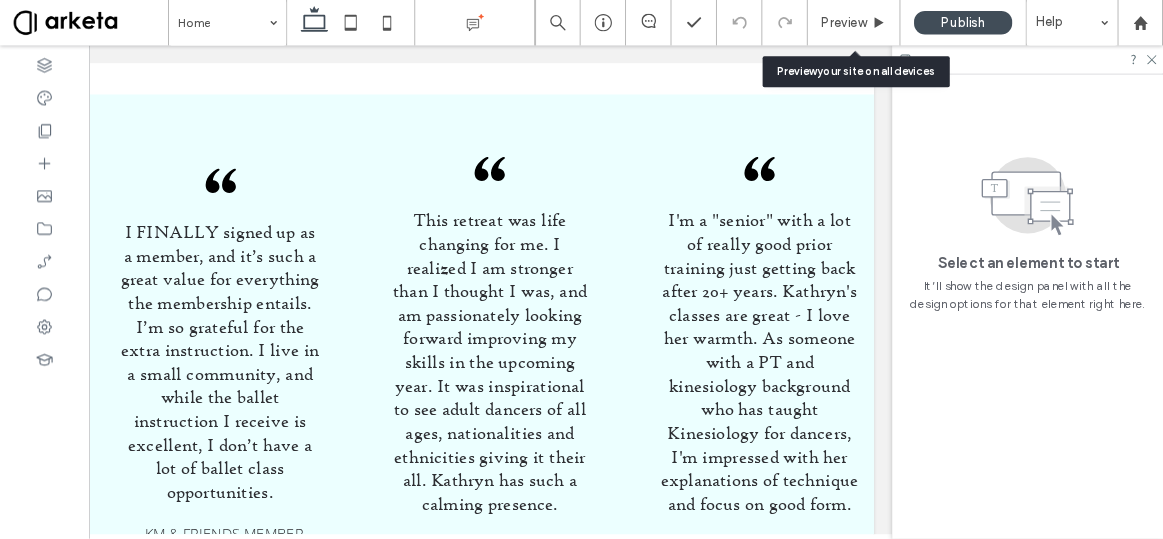 scroll, scrollTop: 2897, scrollLeft: 0, axis: vertical 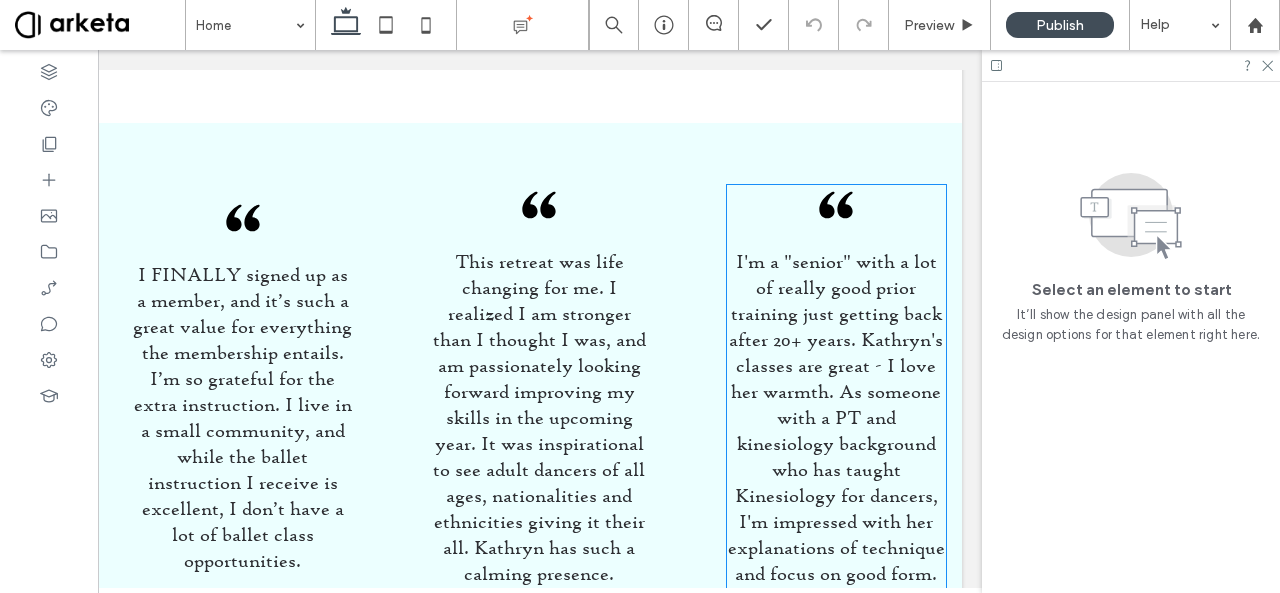 click on "I'm a "senior" with a lot of really good prior training just getting back after 20+ years. Kathryn's classes are great - I love her warmth. As someone with a PT and kinesiology background who has taught Kinesiology for dancers, I'm impressed with her explanations of technique and focus on good form." at bounding box center [836, 417] 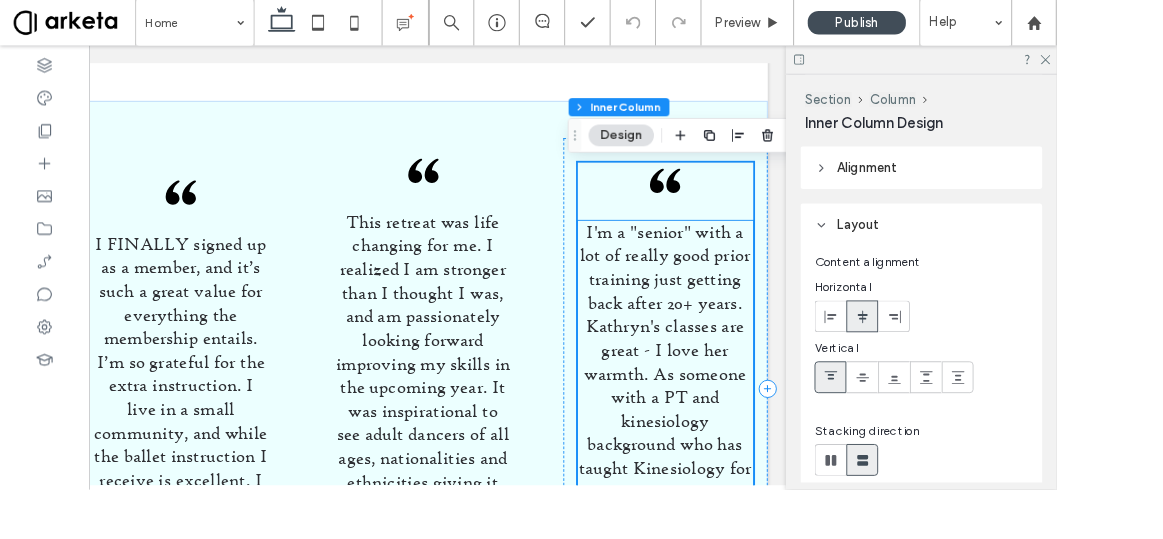 scroll, scrollTop: 0, scrollLeft: 298, axis: horizontal 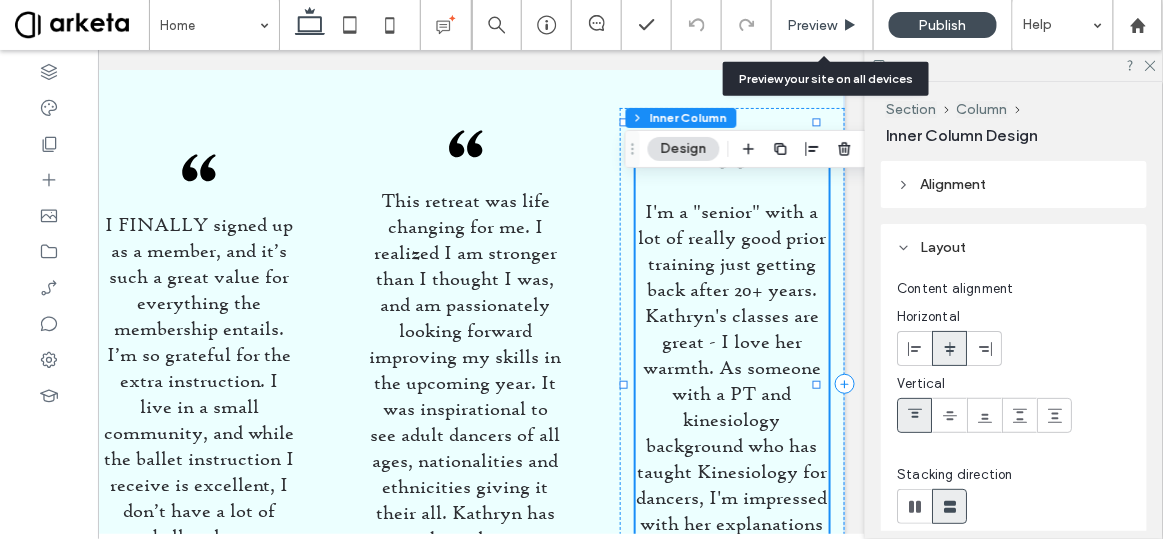 click on "Preview" at bounding box center [812, 25] 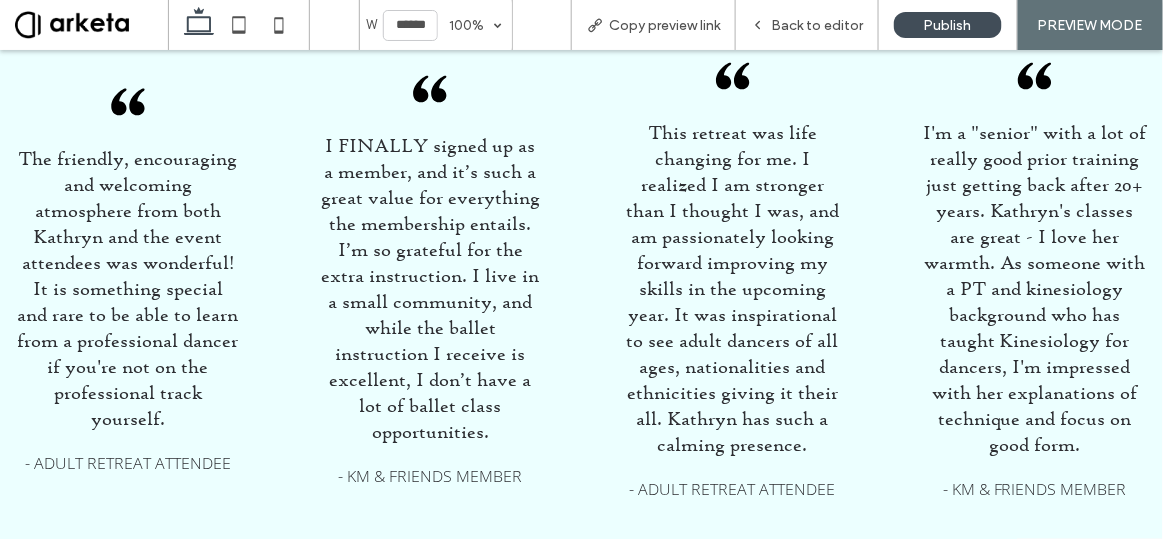 scroll, scrollTop: 2953, scrollLeft: 0, axis: vertical 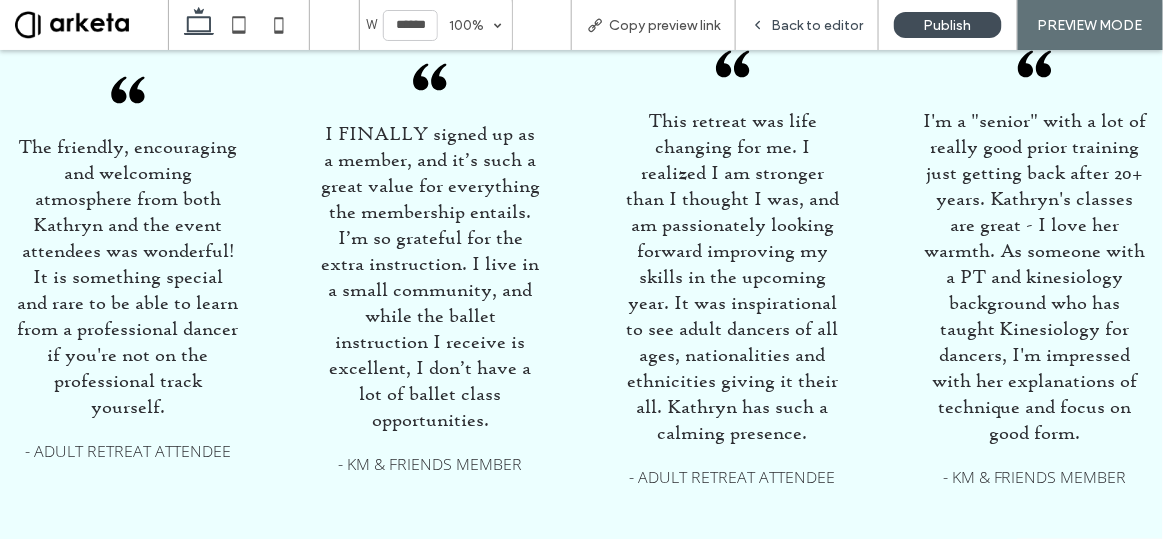 click on "Back to editor" at bounding box center (807, 25) 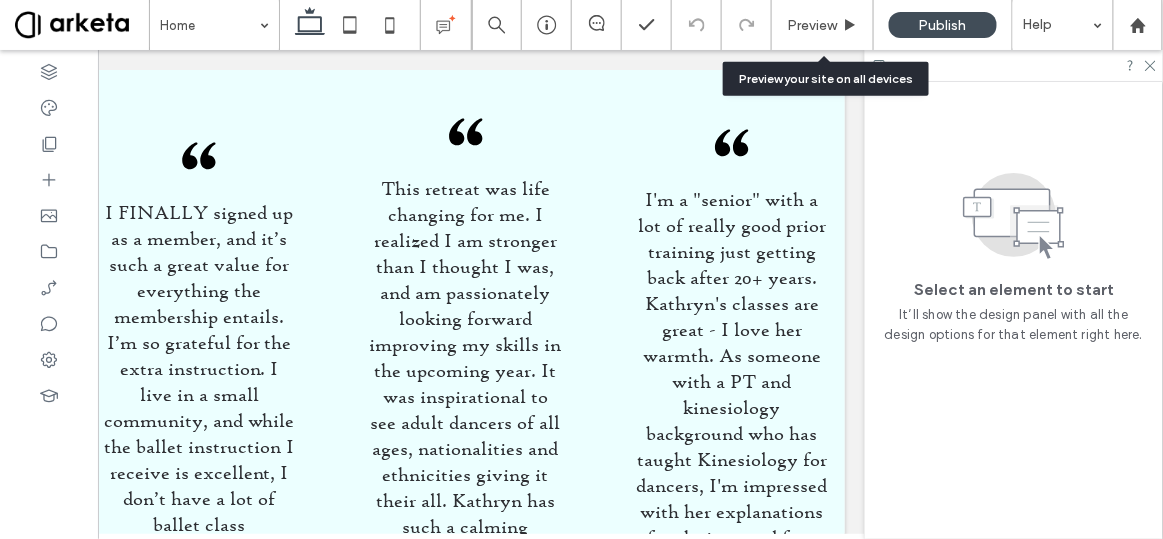 scroll, scrollTop: 3007, scrollLeft: 0, axis: vertical 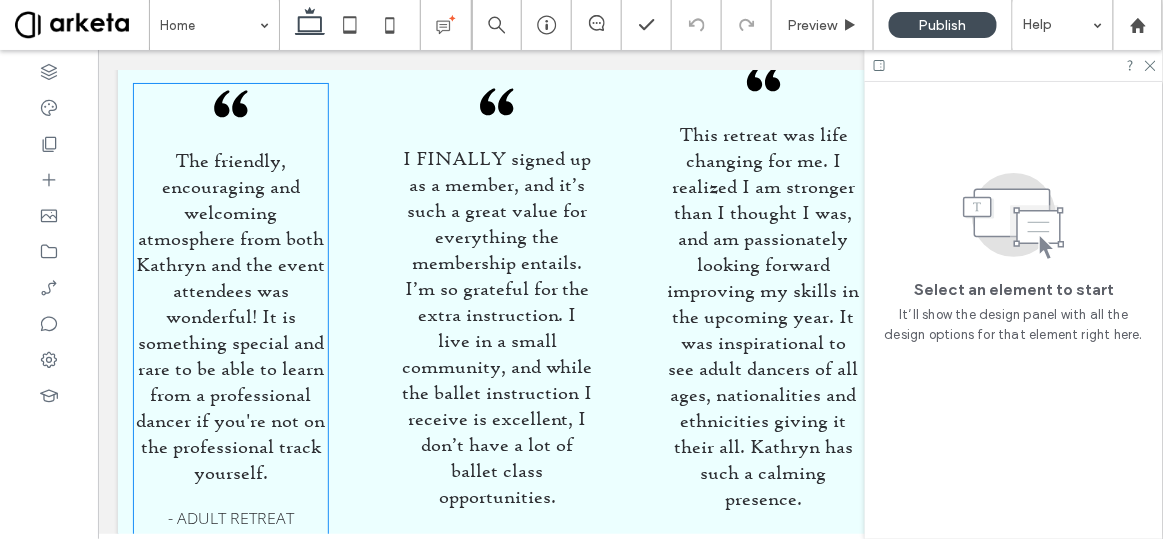 click on "The friendly, encouraging and welcoming atmosphere from both Kathryn and the event attendees was wonderful! It is something special and rare to be able to learn from a professional dancer if you're not on the professional track yourself." at bounding box center [229, 315] 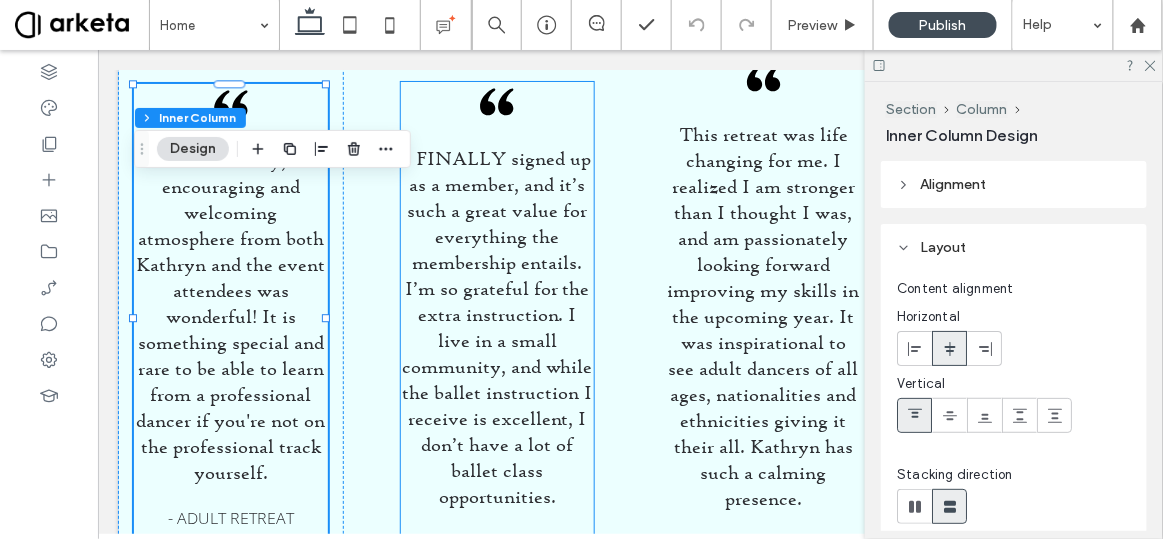 click on "I FINALLY signed up as a member, and it’s such a great value for everything the membership entails. I’m so grateful for the extra instruction. I live in a small community, and while the ballet instruction I receive is excellent, I don’t have a lot of ballet class opportunities." at bounding box center [496, 326] 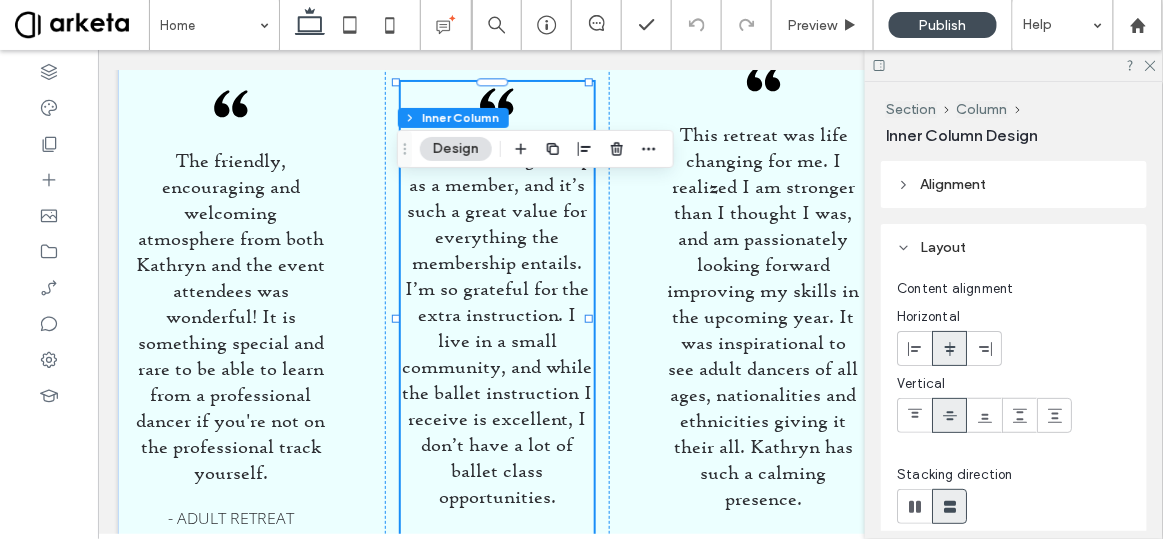 click 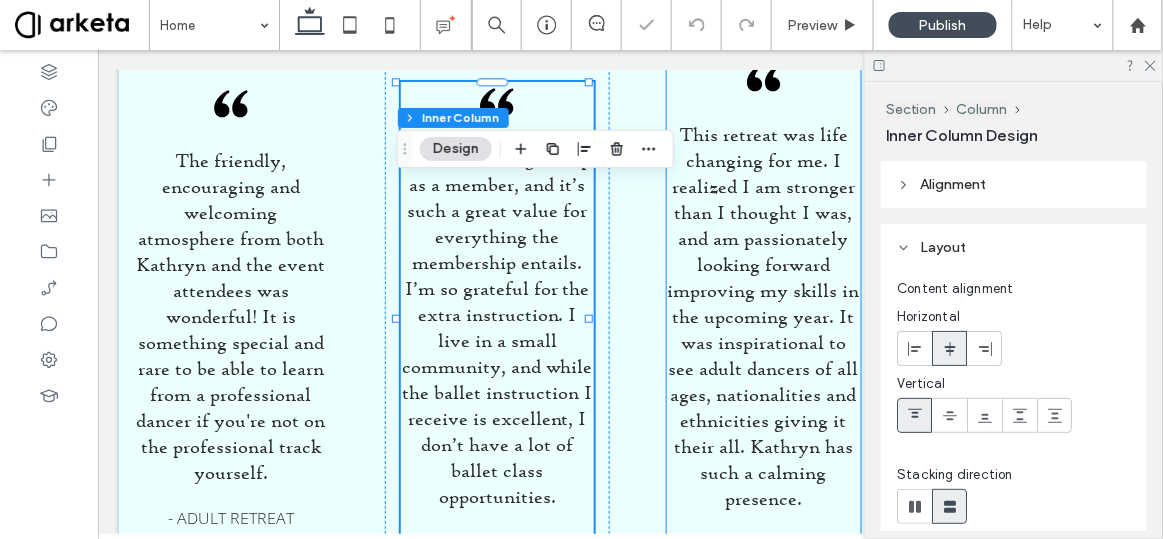 click on "This retreat was life changing for me. I realized I am stronger than I thought I was, and am passionately looking forward improving my skills in the upcoming year. It was inspirational to see adult dancers of all ages, nationalities and ethnicities giving it their all. Kathryn has such a calming presence." at bounding box center [763, 315] 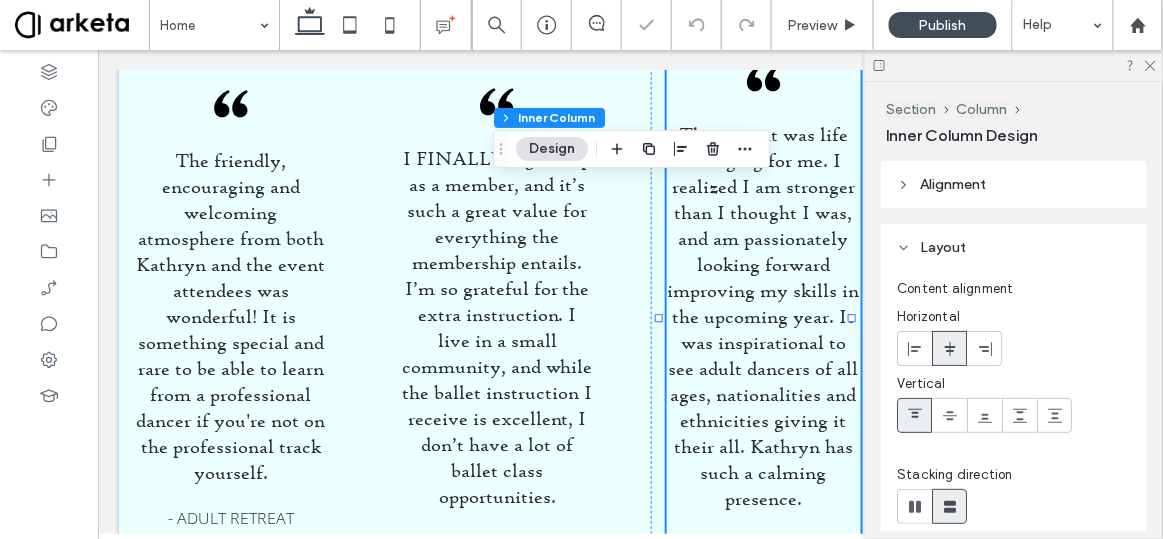 scroll, scrollTop: 0, scrollLeft: 298, axis: horizontal 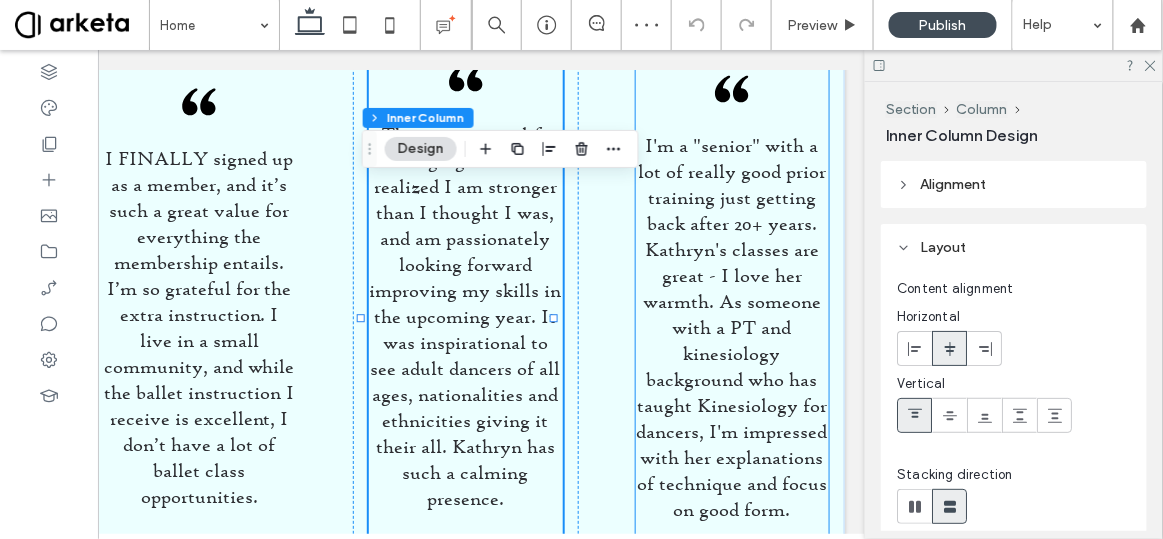 click on "I'm a "senior" with a lot of really good prior training just getting back after 20+ years. Kathryn's classes are great - I love her warmth. As someone with a PT and kinesiology background who has taught Kinesiology for dancers, I'm impressed with her explanations of technique and focus on good form." at bounding box center [733, 326] 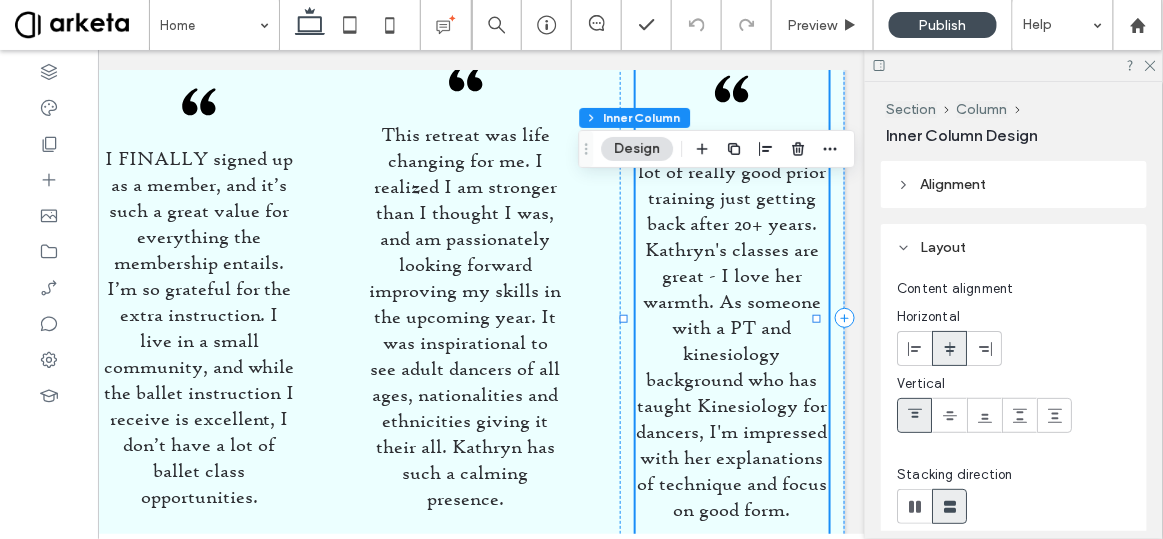 scroll, scrollTop: 0, scrollLeft: 0, axis: both 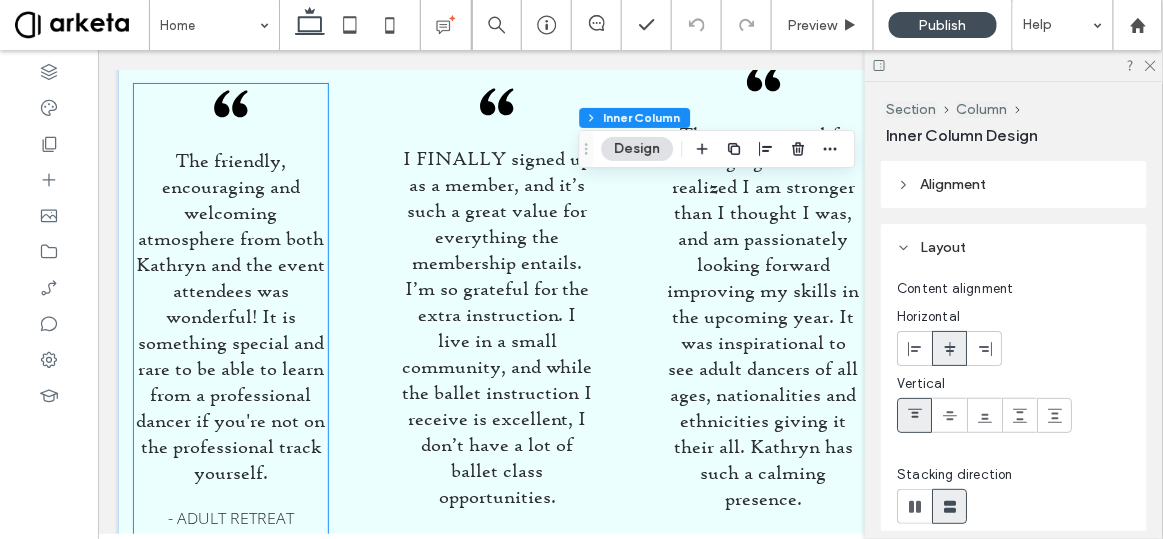 click on "The friendly, encouraging and welcoming atmosphere from both Kathryn and the event attendees was wonderful! It is something special and rare to be able to learn from a professional dancer if you're not on the professional track yourself." at bounding box center [229, 315] 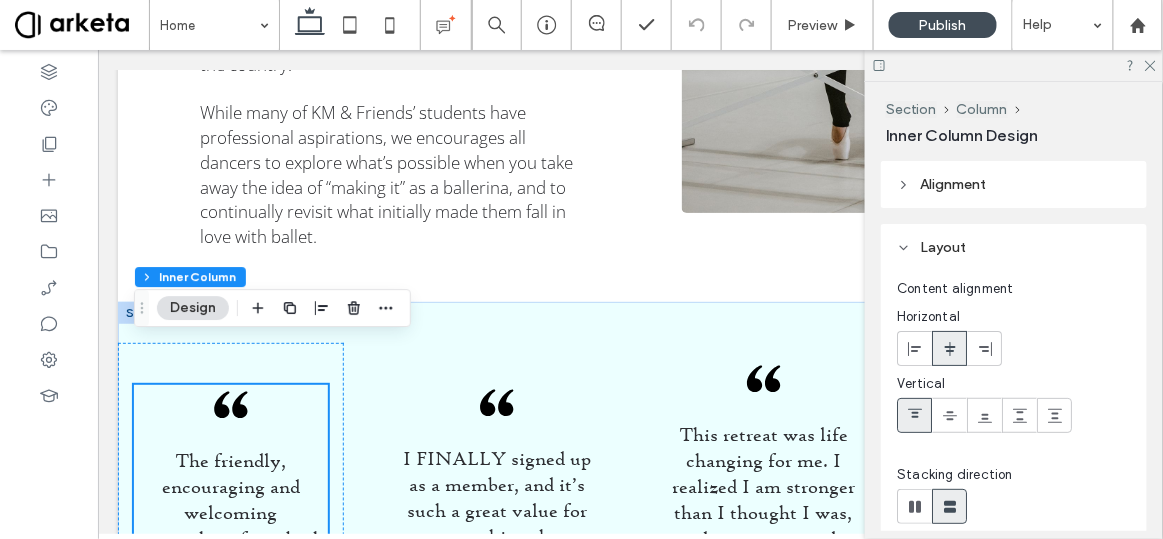 scroll, scrollTop: 2719, scrollLeft: 0, axis: vertical 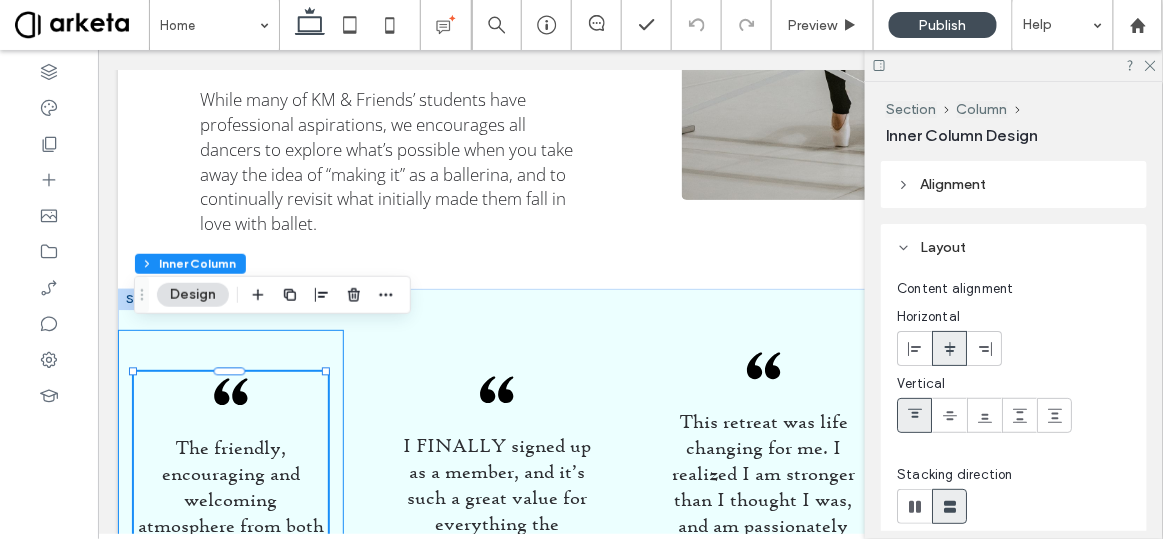 click on "The friendly, encouraging and welcoming atmosphere from both Kathryn and the event attendees was wonderful! It is something special and rare to be able to learn from a professional dancer if you're not on the professional track yourself. - Adult Retreat Attendee" at bounding box center [230, 604] 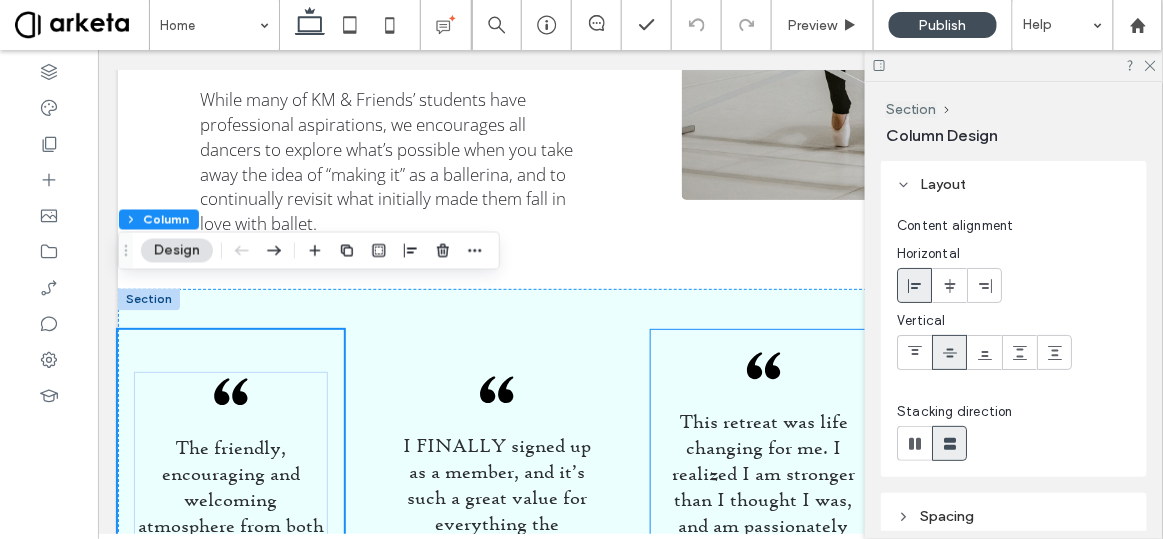 click on "This retreat was life changing for me. I realized I am stronger than I thought I was, and am passionately looking forward improving my skills in the upcoming year. It was inspirational to see adult dancers of all ages, nationalities and ethnicities giving it their all. Kathryn has such a calming presence. - Adult Retreat Attendee" at bounding box center (763, 604) 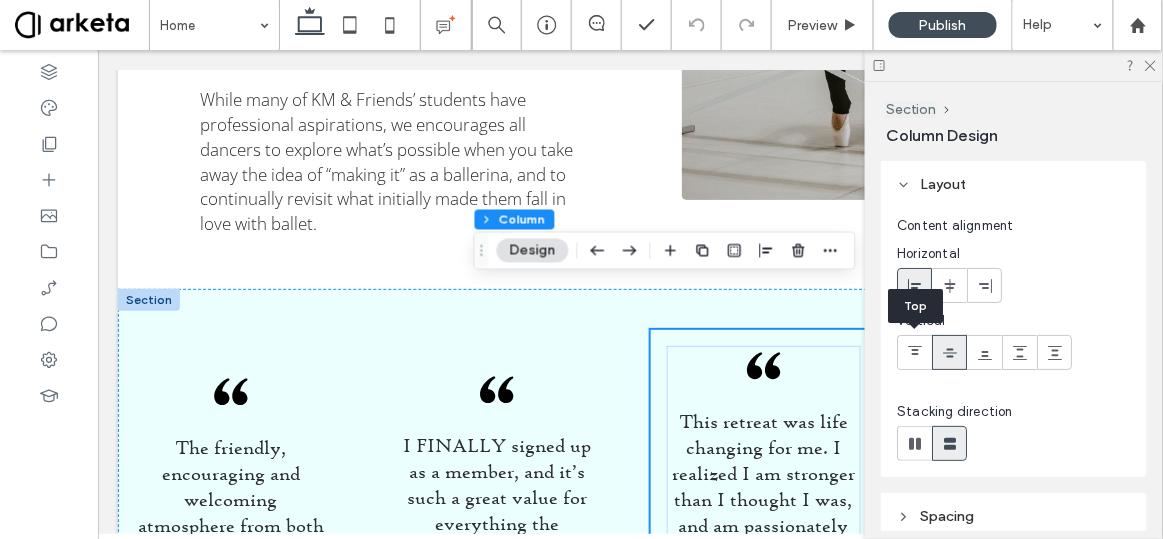 click 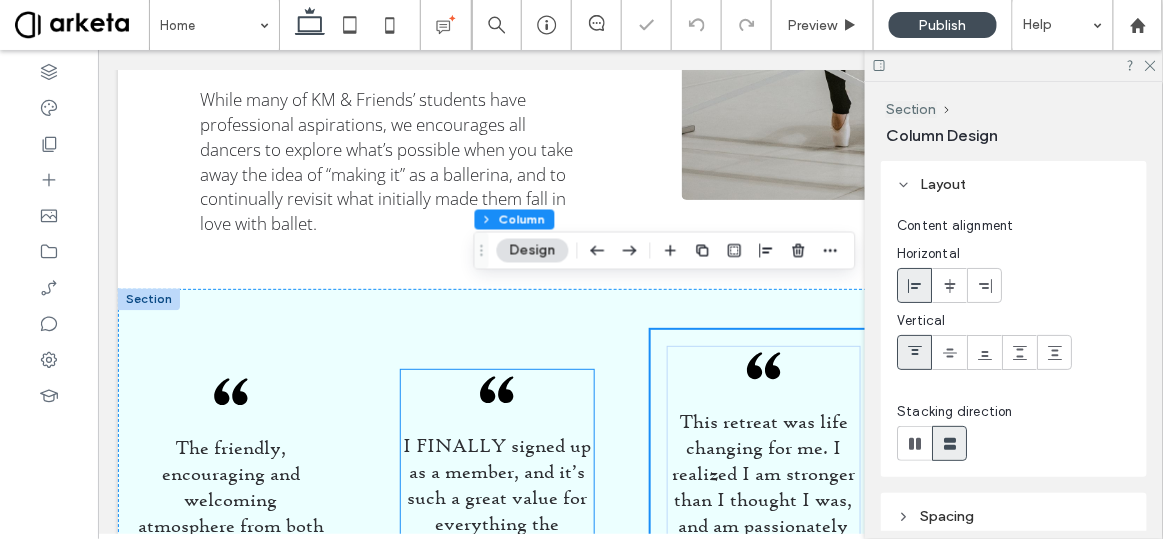 click 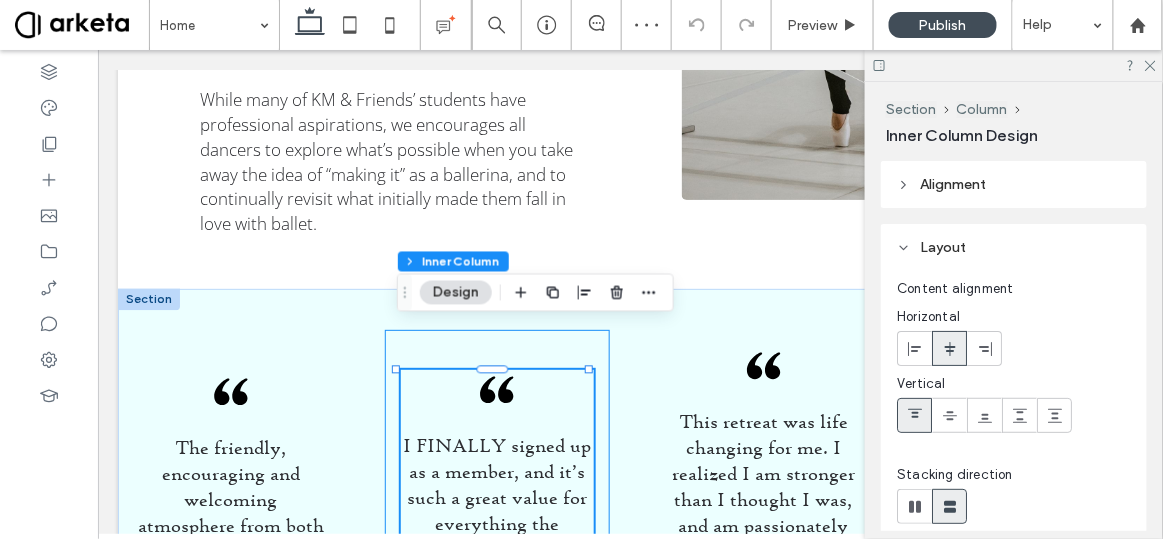 click on "I FINALLY signed up as a member, and it’s such a great value for everything the membership entails. I’m so grateful for the extra instruction. I live in a small community, and while the ballet instruction I receive is excellent, I don’t have a lot of ballet class opportunities. - KM & Friends Member" at bounding box center [497, 604] 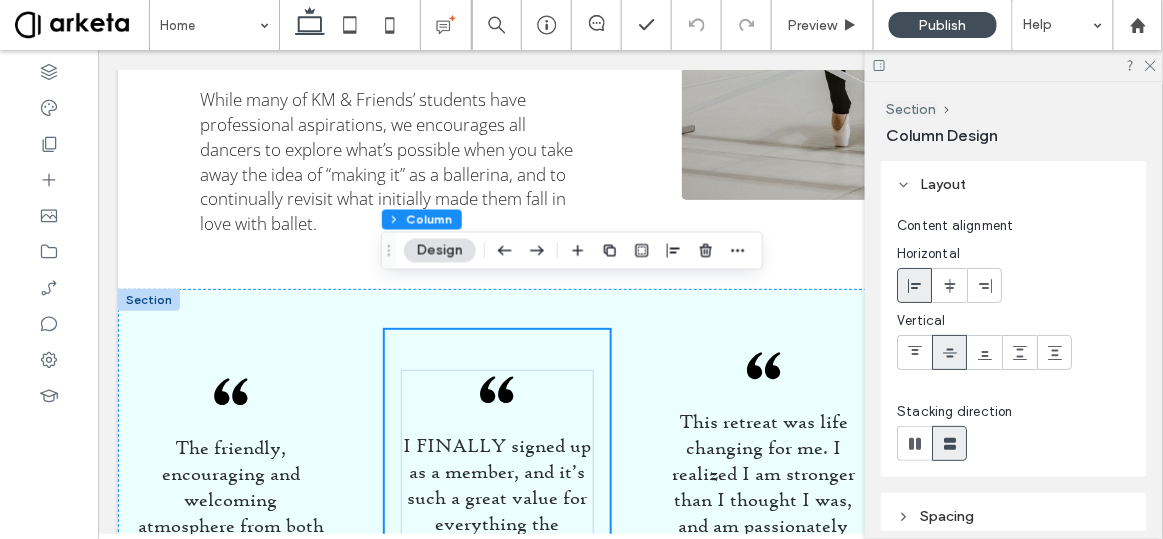 click 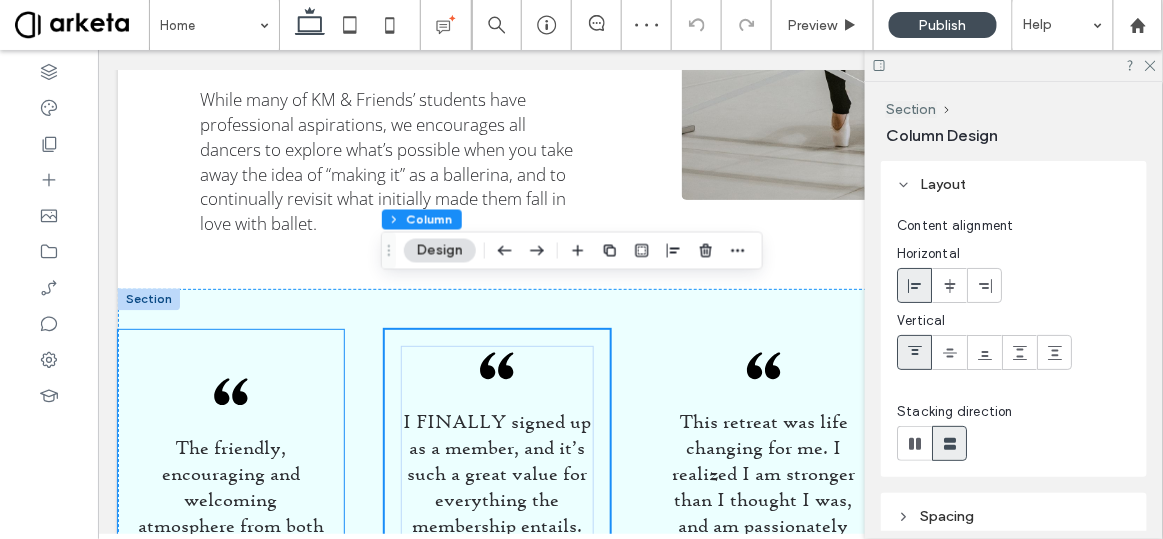click on "The friendly, encouraging and welcoming atmosphere from both Kathryn and the event attendees was wonderful! It is something special and rare to be able to learn from a professional dancer if you're not on the professional track yourself. - Adult Retreat Attendee" at bounding box center (230, 604) 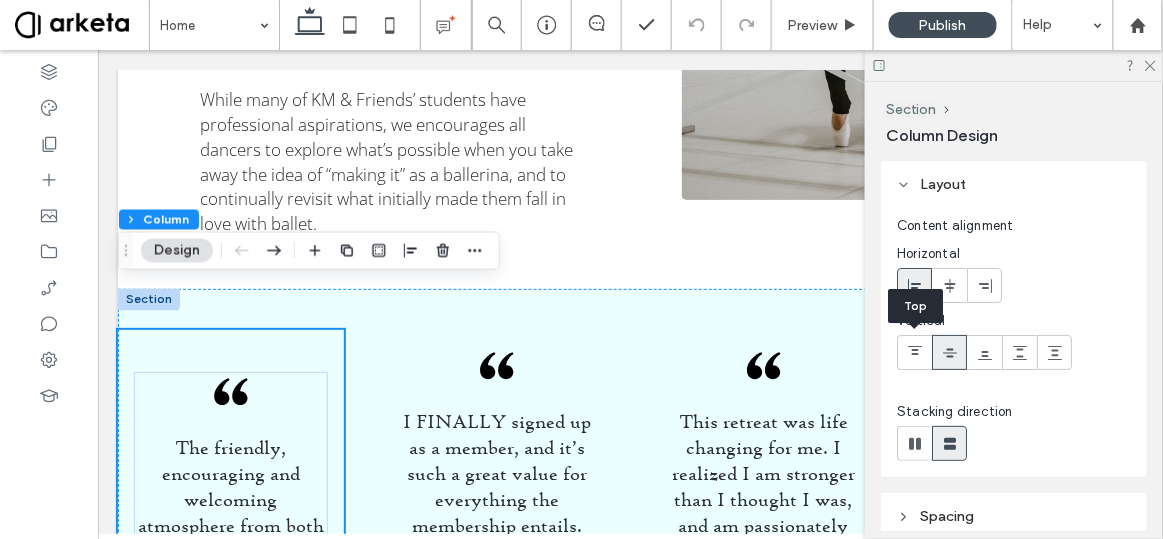 click 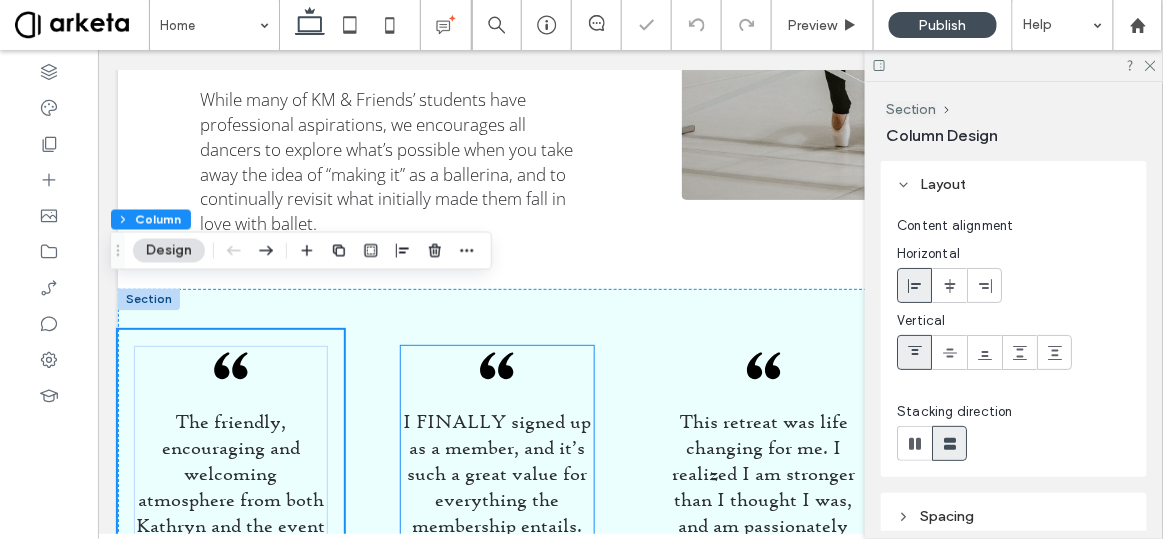 scroll, scrollTop: 0, scrollLeft: 298, axis: horizontal 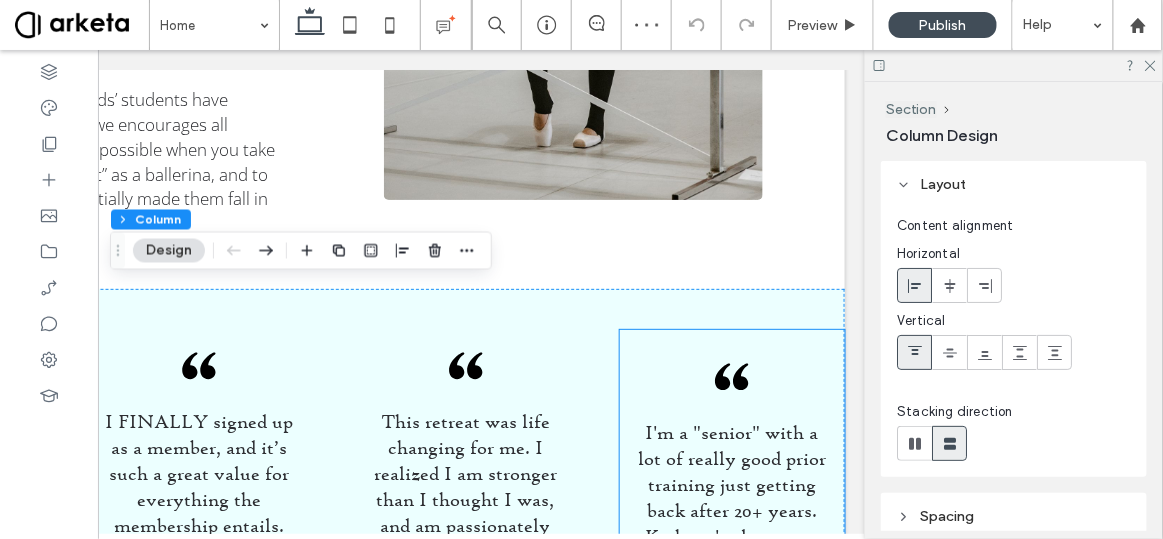 click on "I'm a "senior" with a lot of really good prior training just getting back after 20+ years. Kathryn's classes are great - I love her warmth. As someone with a PT and kinesiology background who has taught Kinesiology for dancers, I'm impressed with her explanations of technique and focus on good form. - KM & Friends Member" at bounding box center [734, 604] 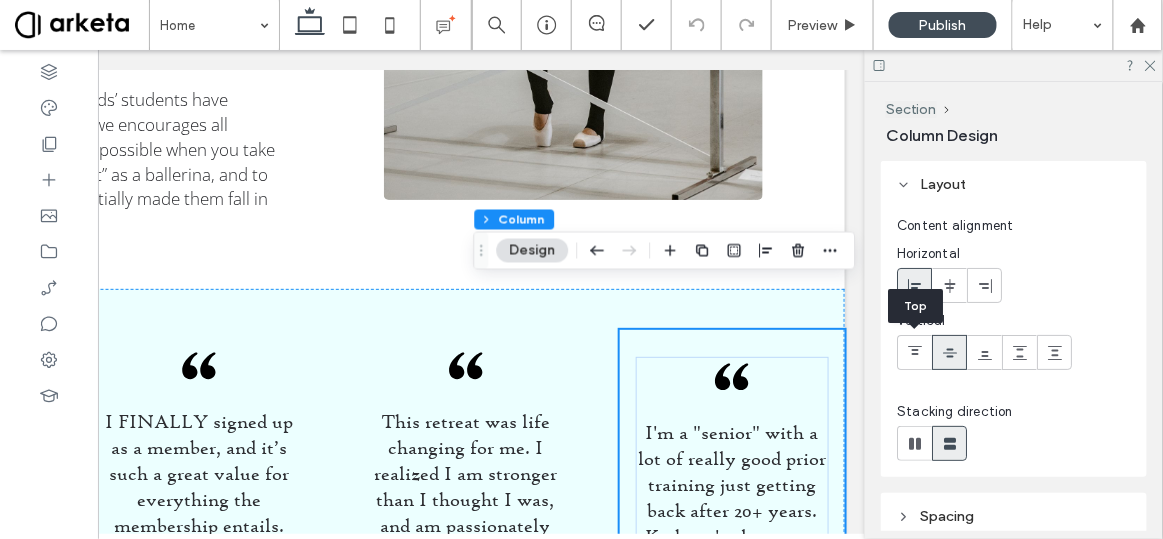 click at bounding box center (914, 352) 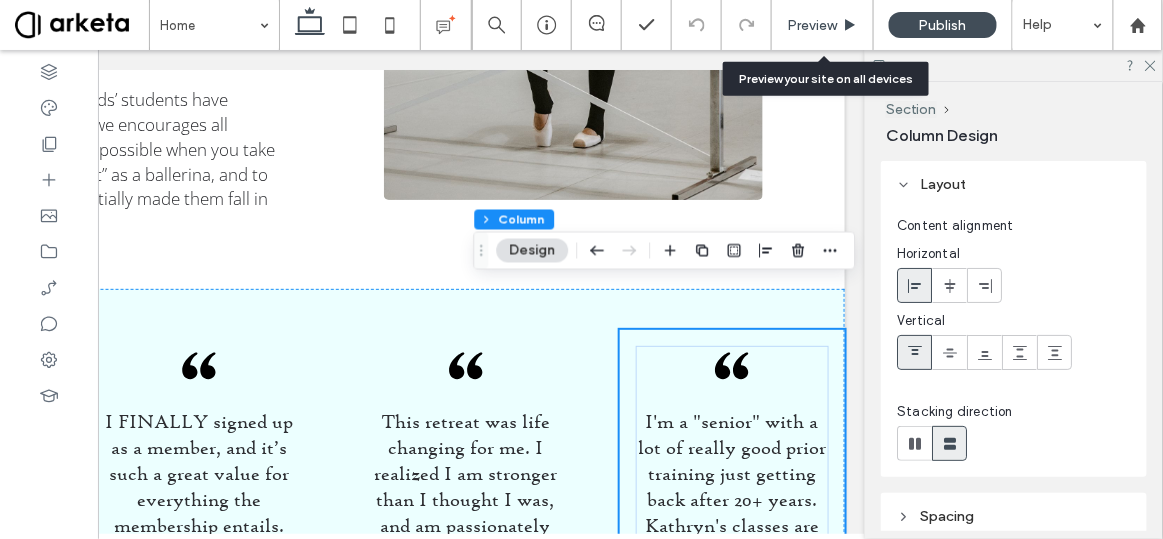 click 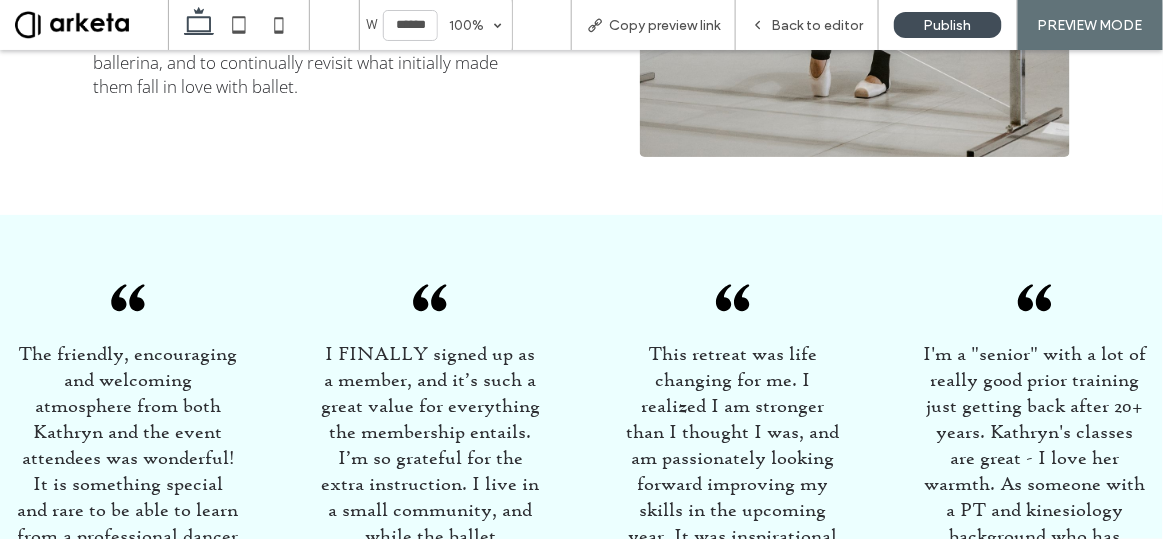 scroll, scrollTop: 2706, scrollLeft: 0, axis: vertical 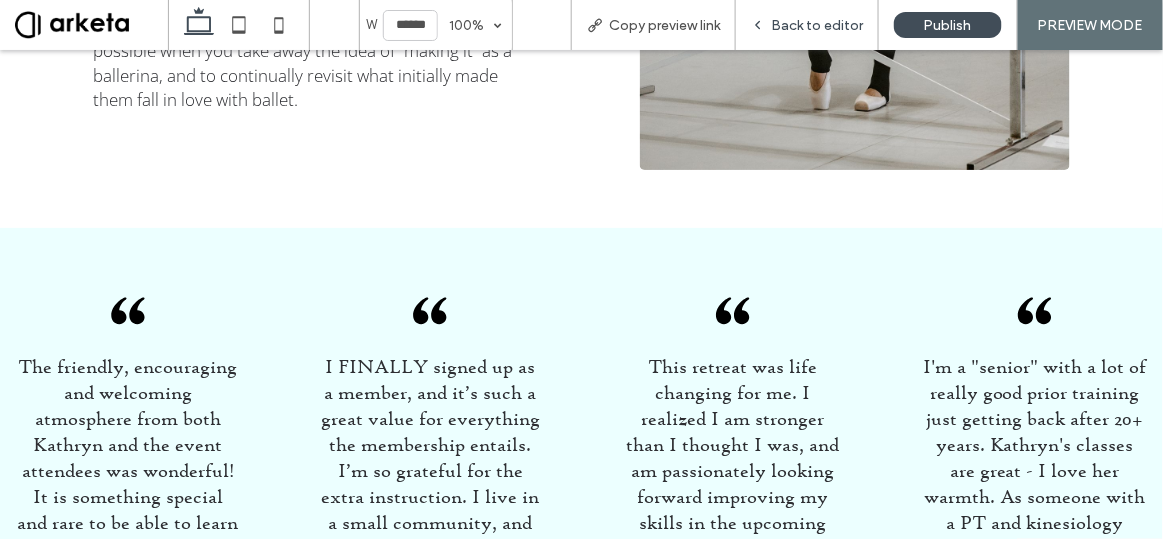 drag, startPoint x: 836, startPoint y: 19, endPoint x: 1144, endPoint y: 28, distance: 308.13147 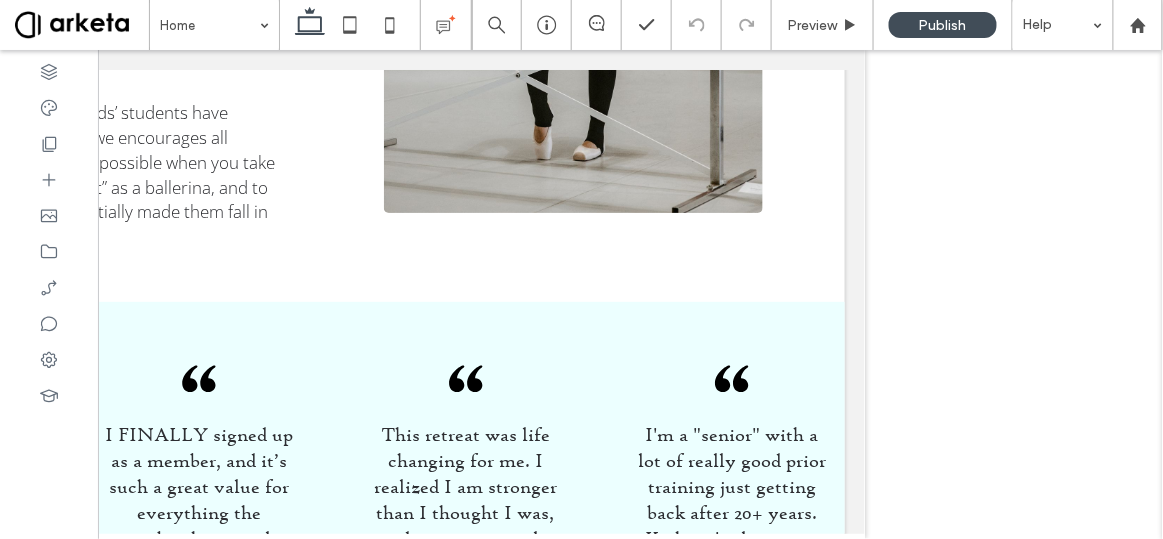 scroll, scrollTop: 2787, scrollLeft: 0, axis: vertical 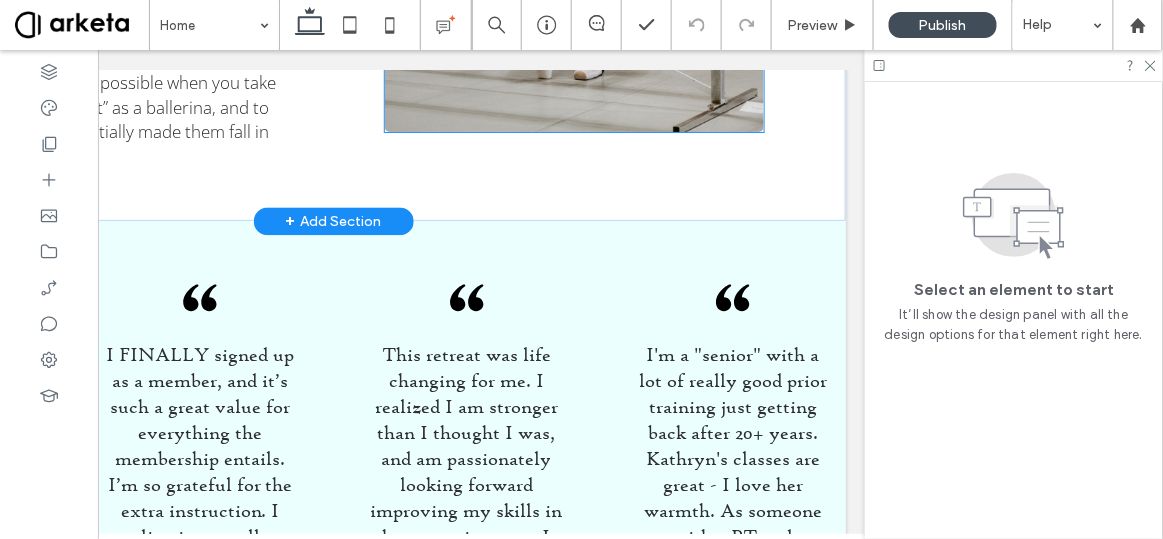 click at bounding box center [575, -154] 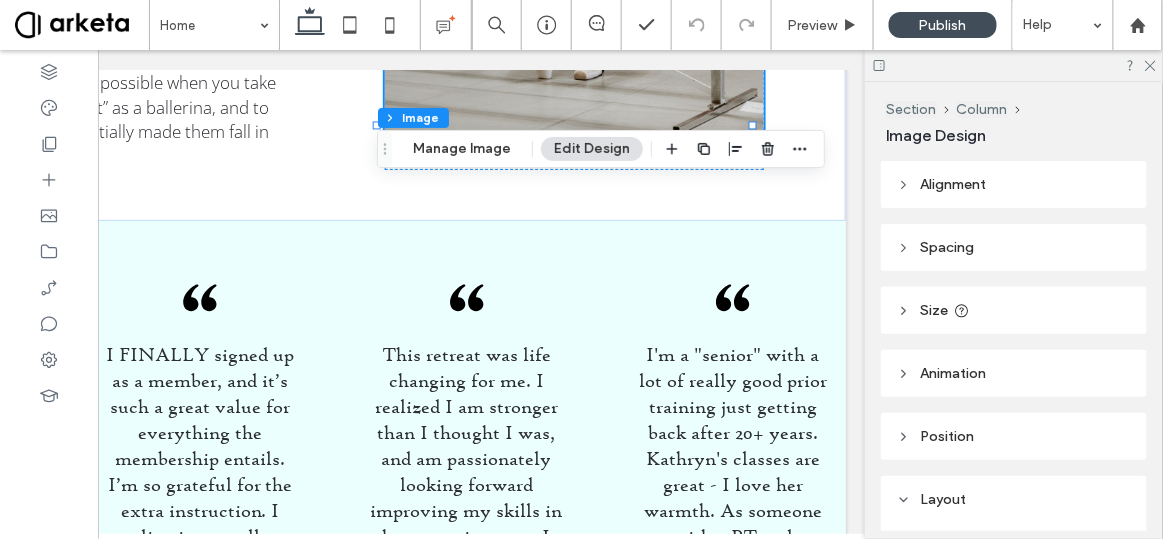 type on "*" 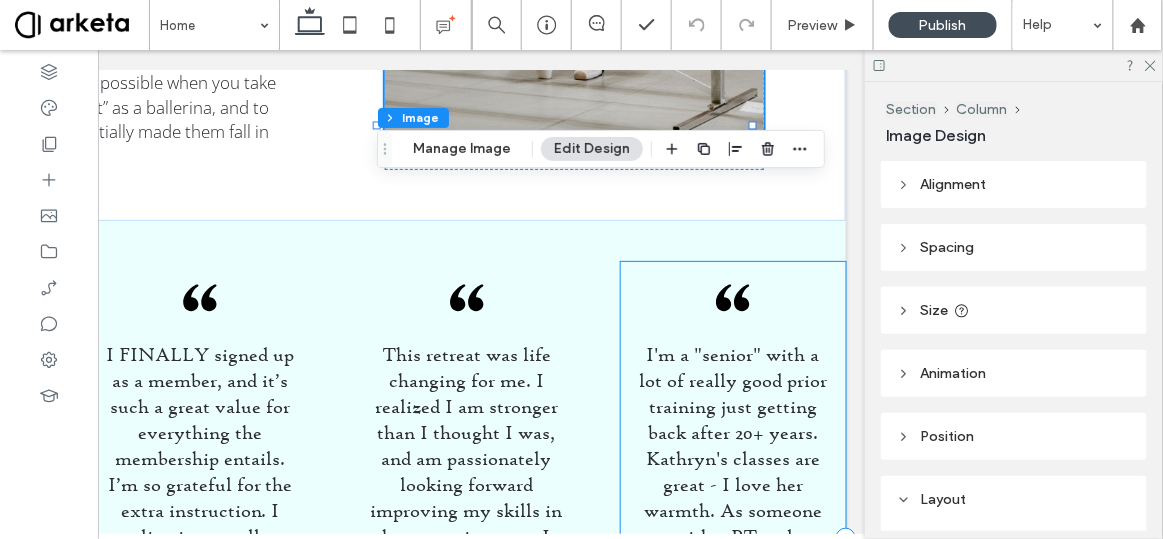 click on "I'm a "senior" with a lot of really good prior training just getting back after 20+ years. Kathryn's classes are great - I love her warmth. As someone with a PT and kinesiology background who has taught Kinesiology for dancers, I'm impressed with her explanations of technique and focus on good form. - KM & Friends Member" at bounding box center [735, 536] 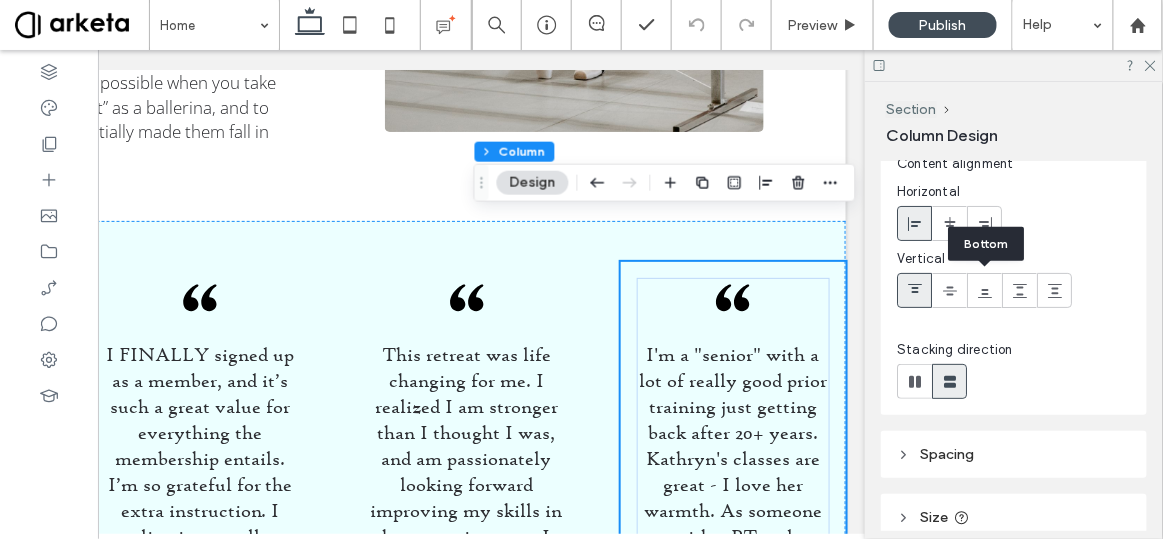 scroll, scrollTop: 63, scrollLeft: 0, axis: vertical 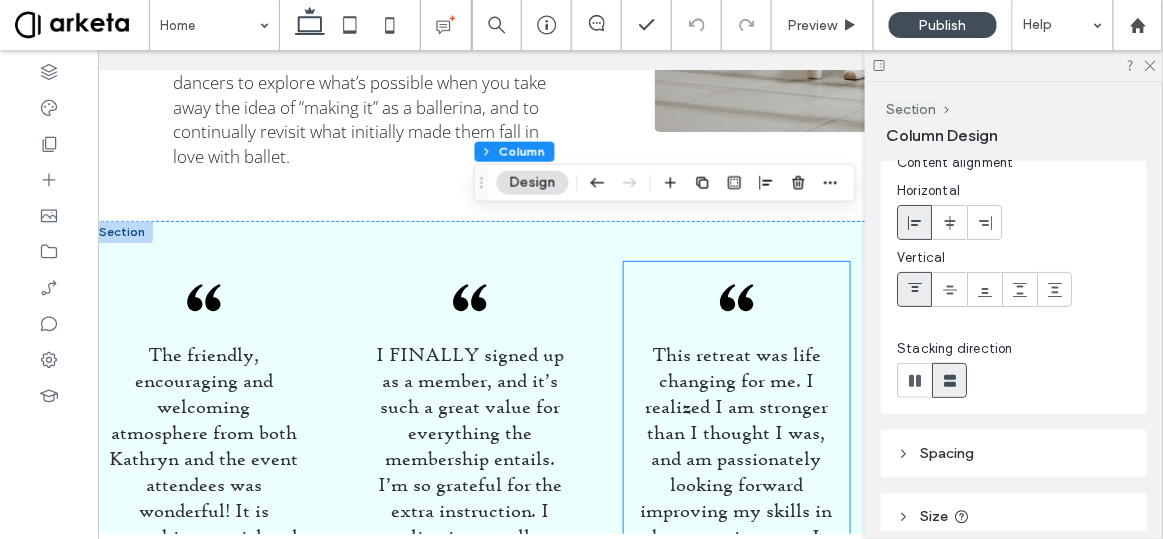 click on "This retreat was life changing for me. I realized I am stronger than I thought I was, and am passionately looking forward improving my skills in the upcoming year. It was inspirational to see adult dancers of all ages, nationalities and ethnicities giving it their all. Kathryn has such a calming presence. - Adult Retreat Attendee" at bounding box center [736, 536] 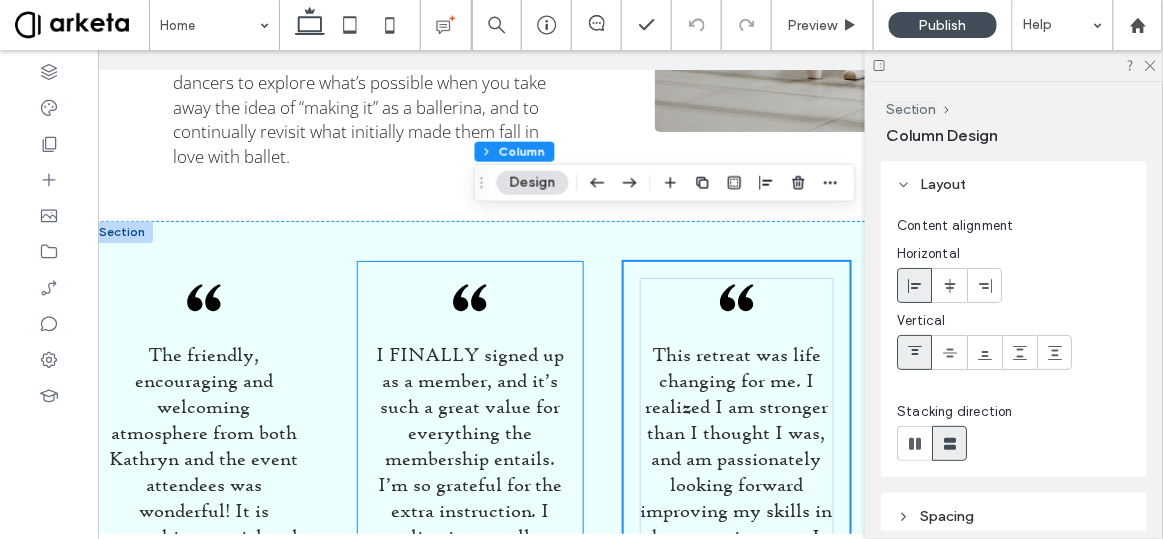 click on "I FINALLY signed up as a member, and it’s such a great value for everything the membership entails. I’m so grateful for the extra instruction. I live in a small community, and while the ballet instruction I receive is excellent, I don’t have a lot of ballet class opportunities. - KM & Friends Member" at bounding box center [470, 536] 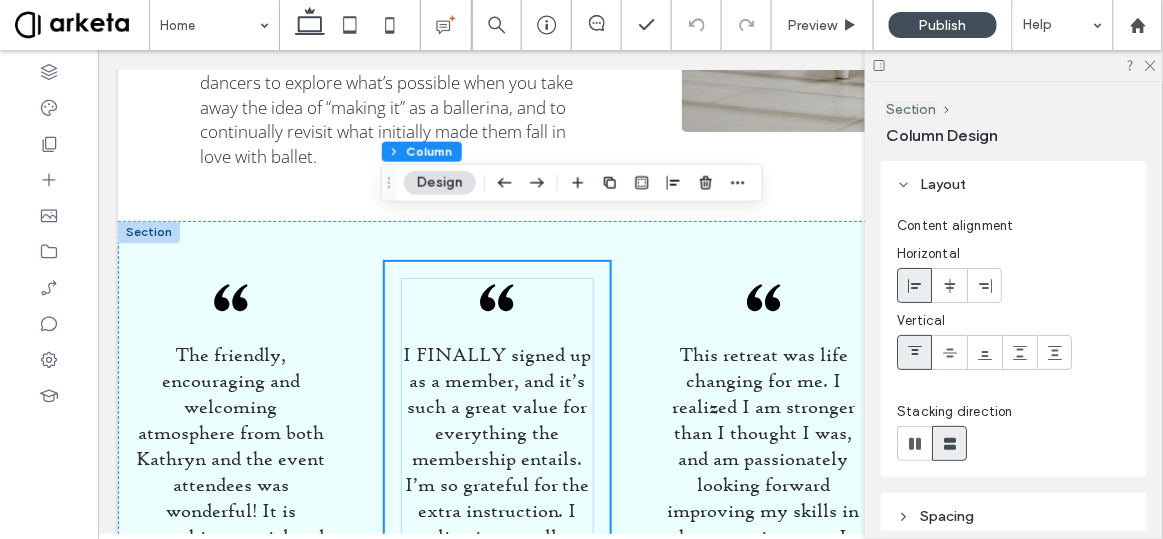 scroll, scrollTop: 0, scrollLeft: 0, axis: both 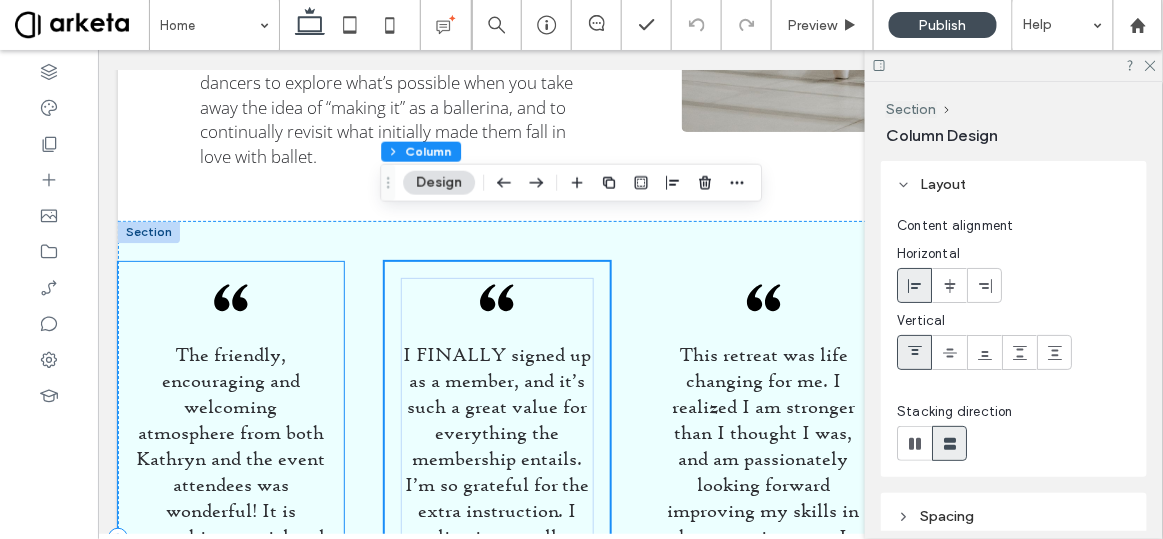 click on "The friendly, encouraging and welcoming atmosphere from both Kathryn and the event attendees was wonderful! It is something special and rare to be able to learn from a professional dancer if you're not on the professional track yourself. - Adult Retreat Attendee" at bounding box center [230, 536] 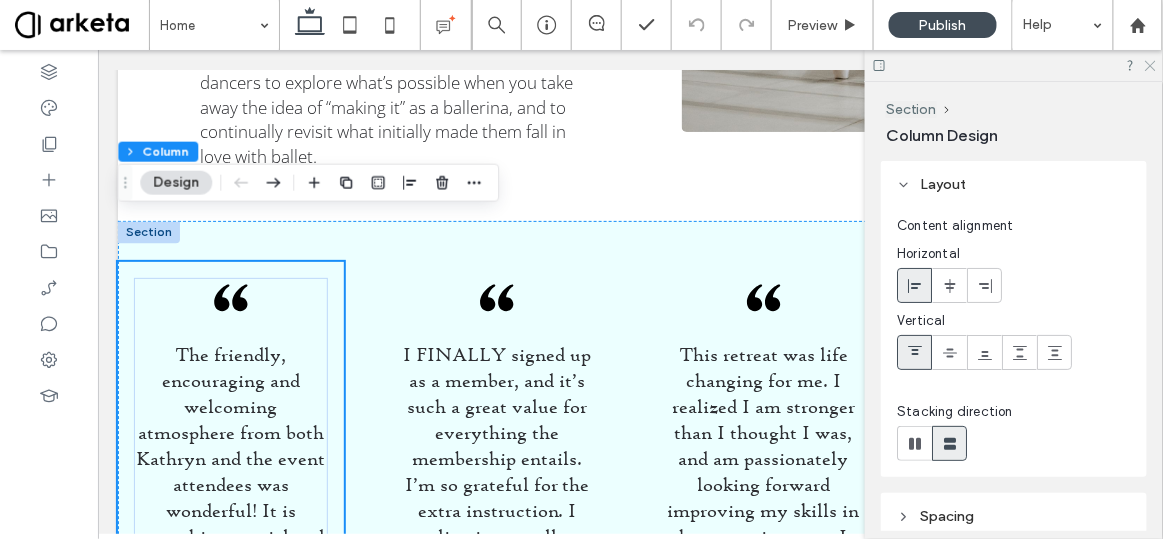 click 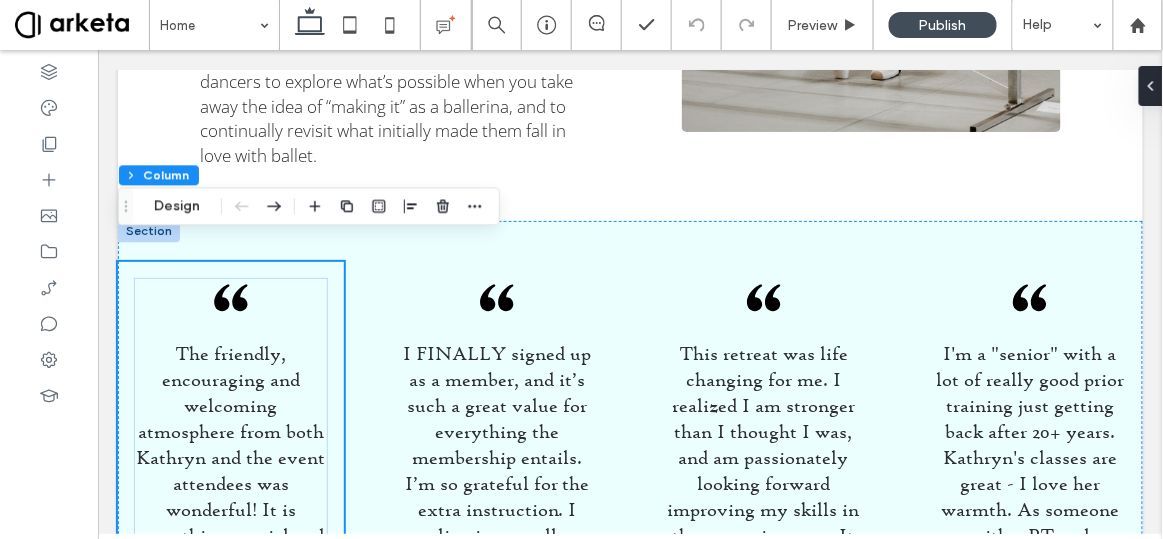 scroll, scrollTop: 0, scrollLeft: 0, axis: both 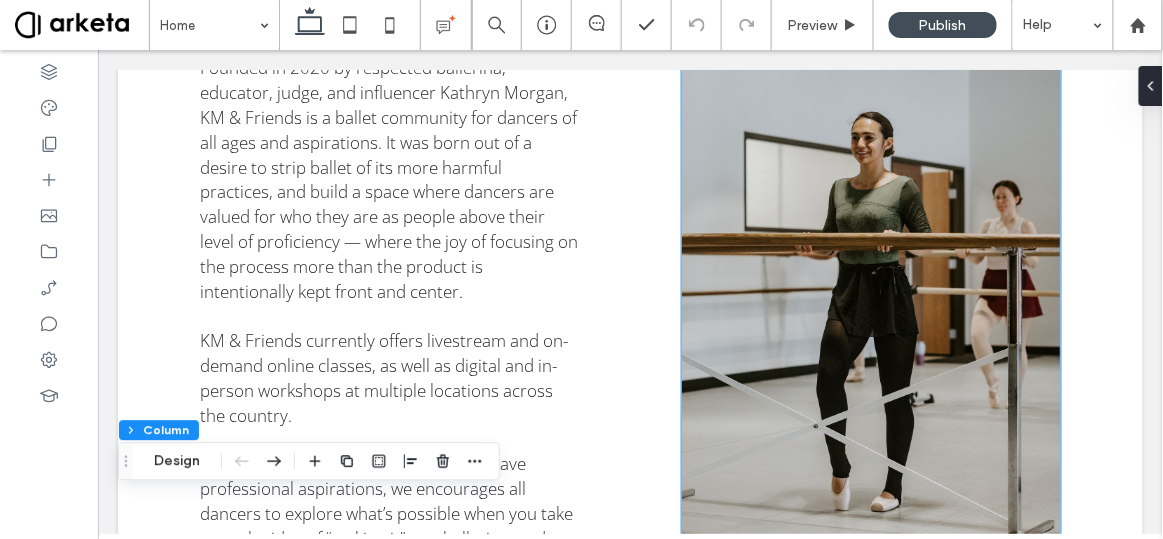 click at bounding box center [870, 278] 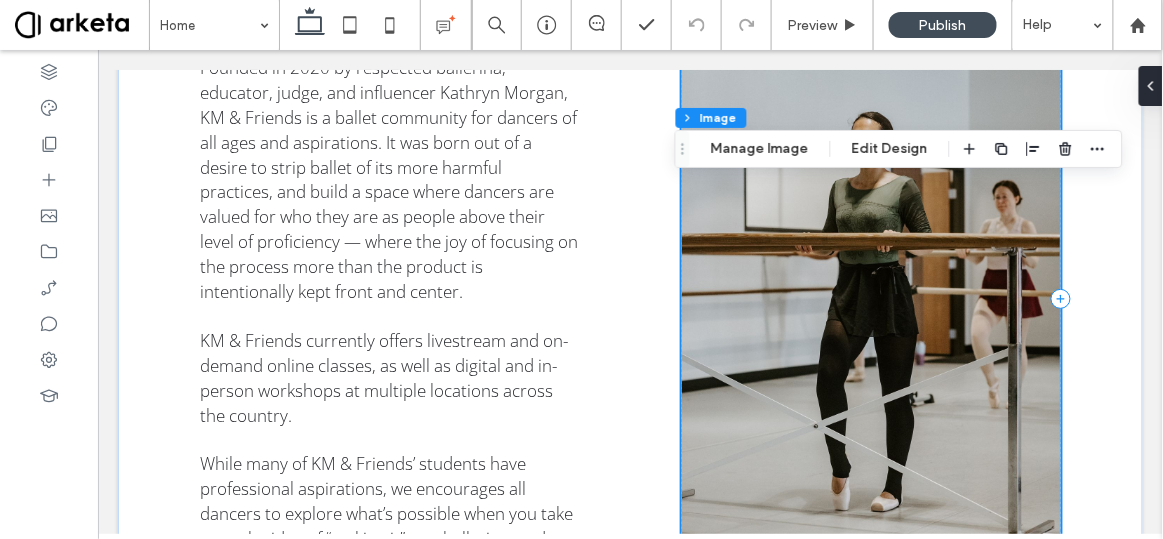 type on "*" 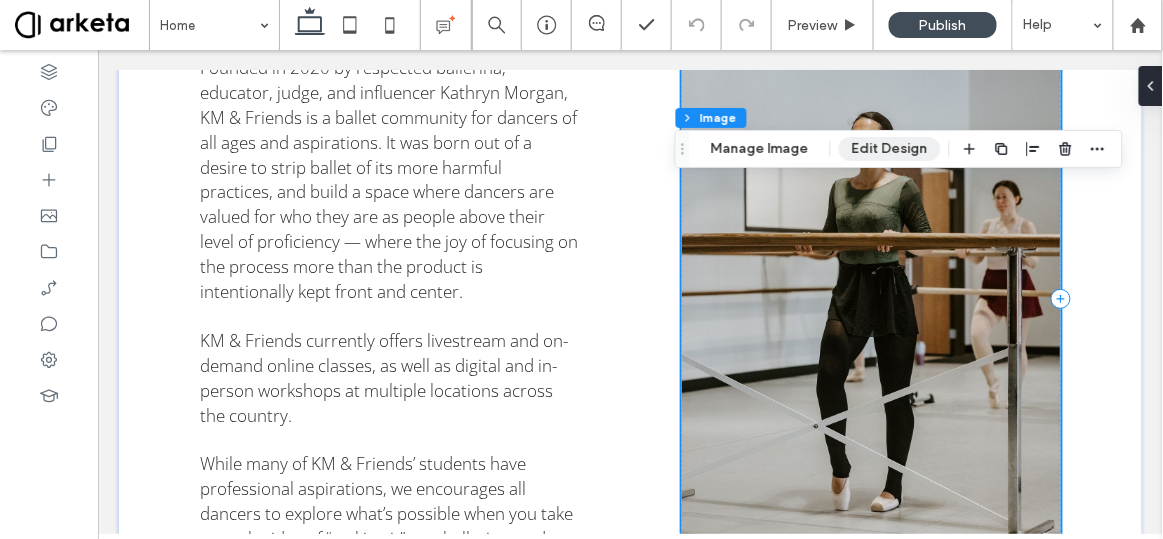click on "Edit Design" at bounding box center (890, 149) 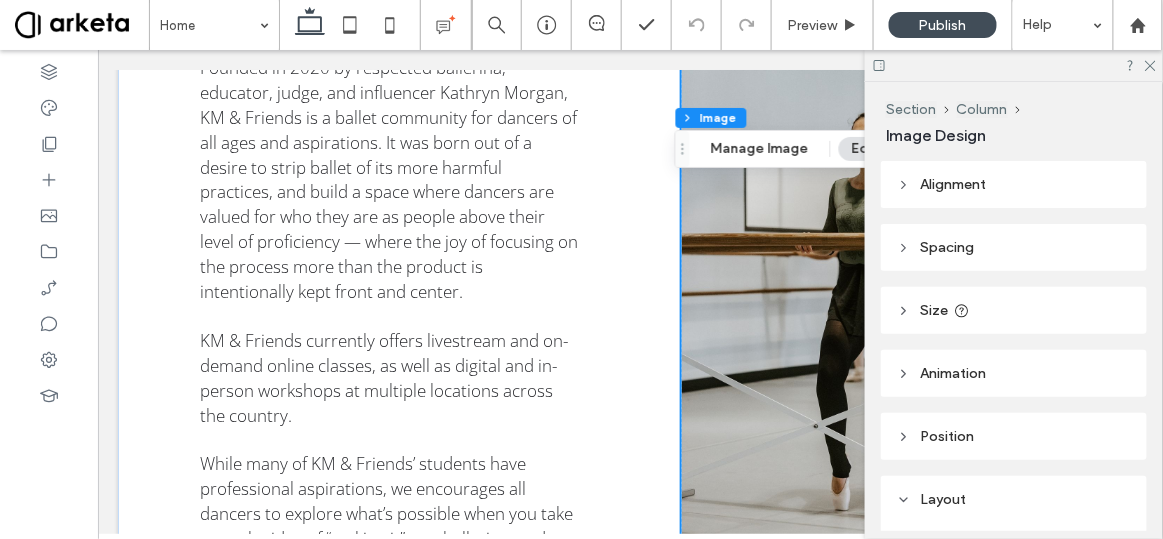 scroll, scrollTop: 124, scrollLeft: 0, axis: vertical 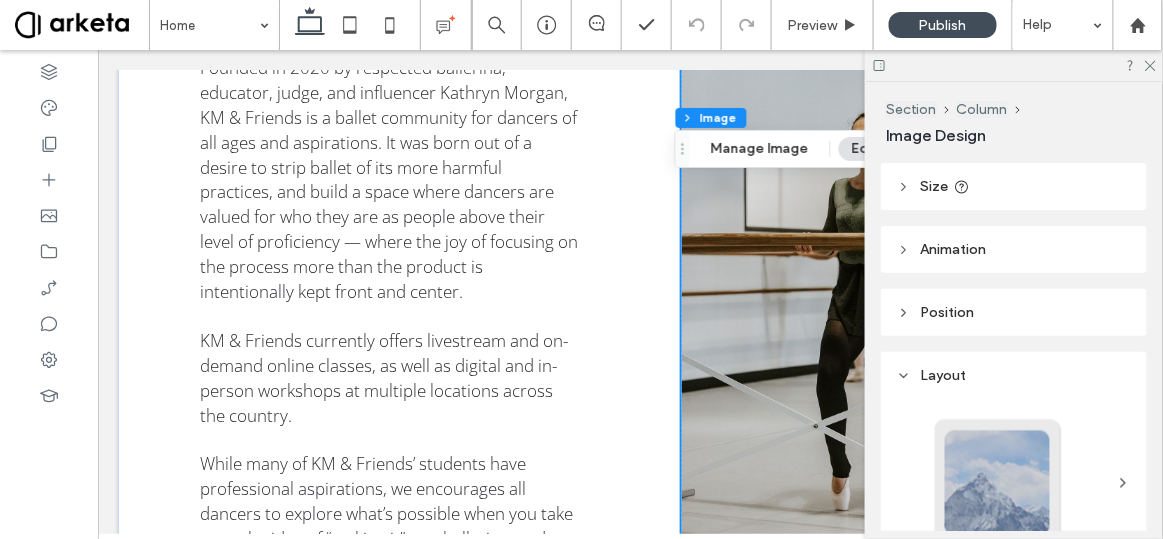 click on "Size" at bounding box center [1014, 186] 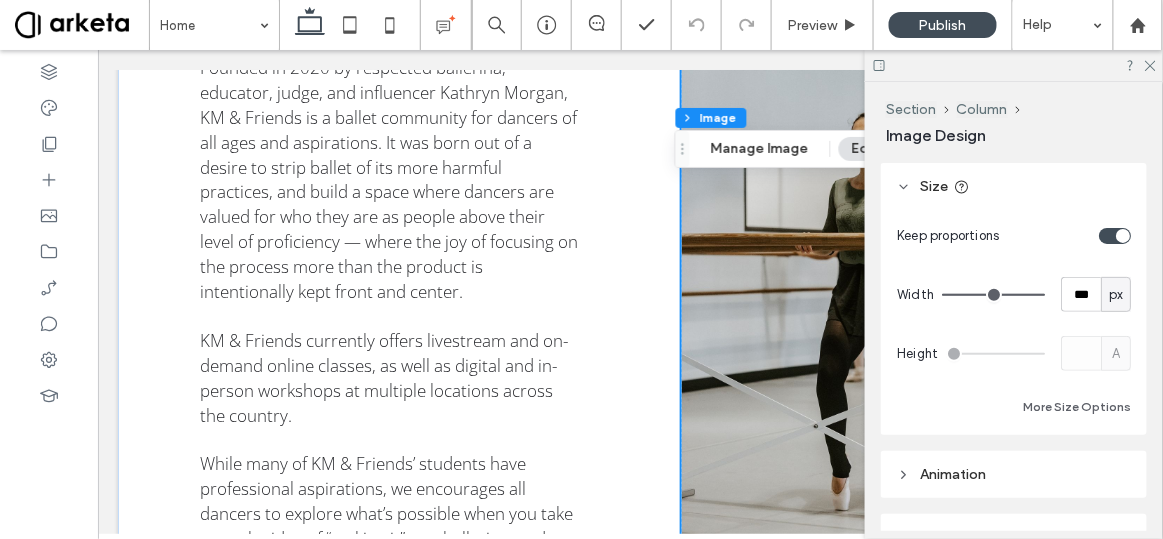 click on "px" at bounding box center (1116, 295) 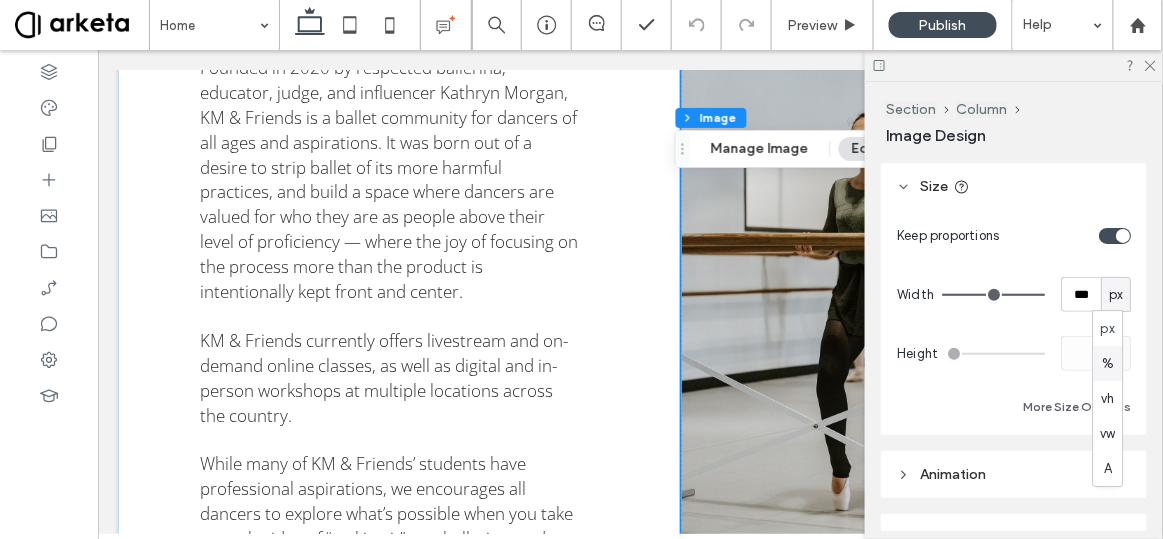 click on "%" at bounding box center [1108, 363] 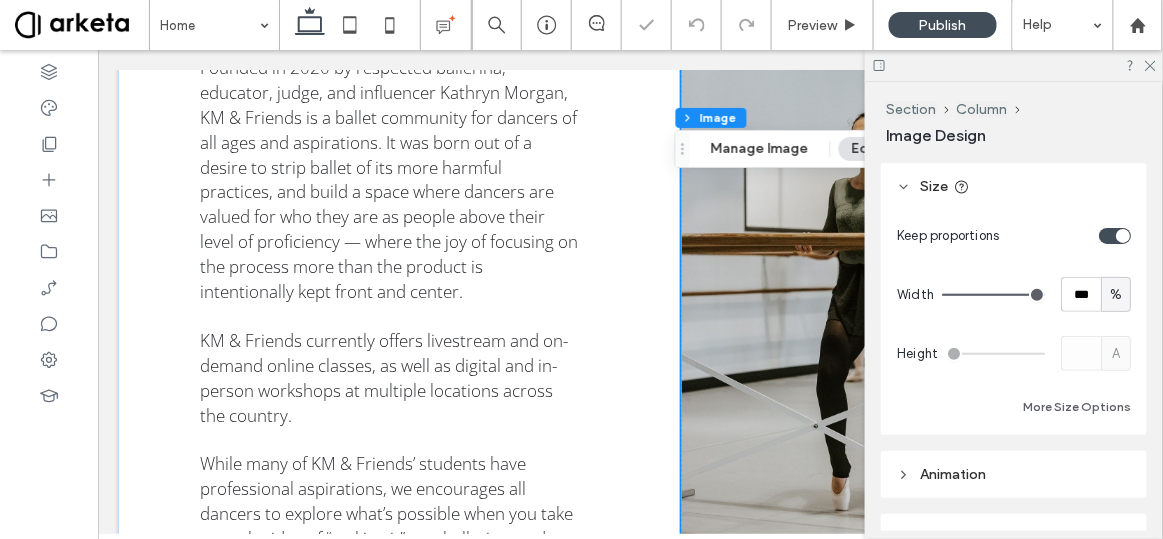 type on "***" 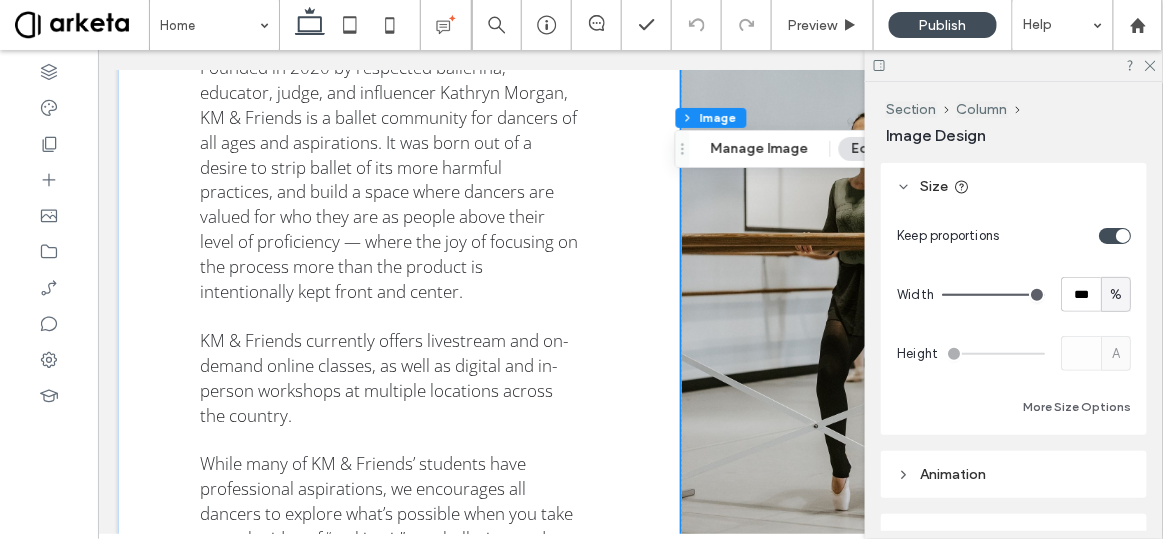 click on "%" at bounding box center [1116, 295] 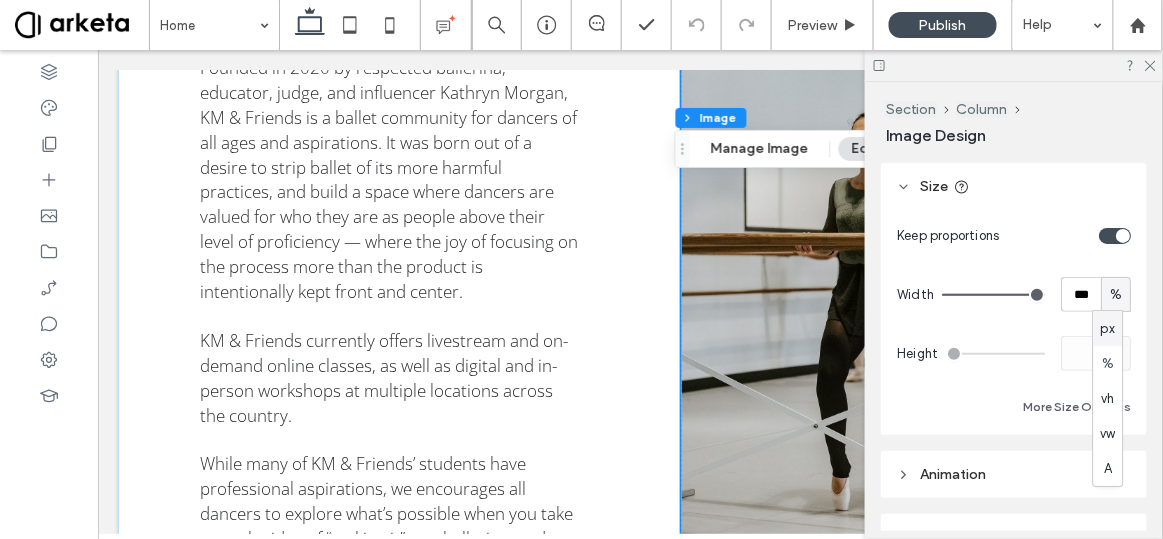 click on "px" at bounding box center (1108, 328) 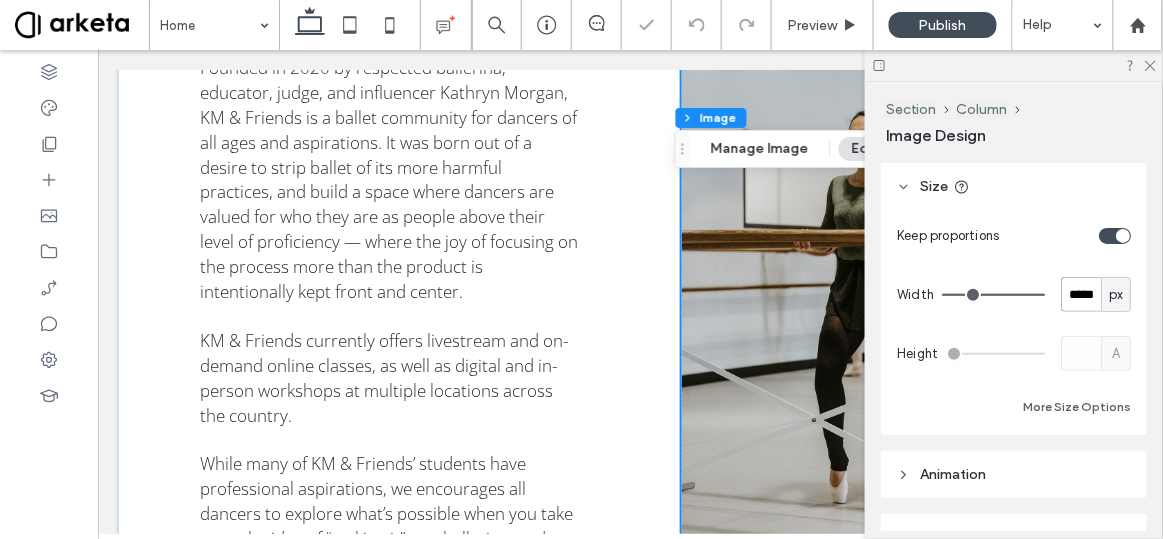 click on "*****" at bounding box center (1081, 294) 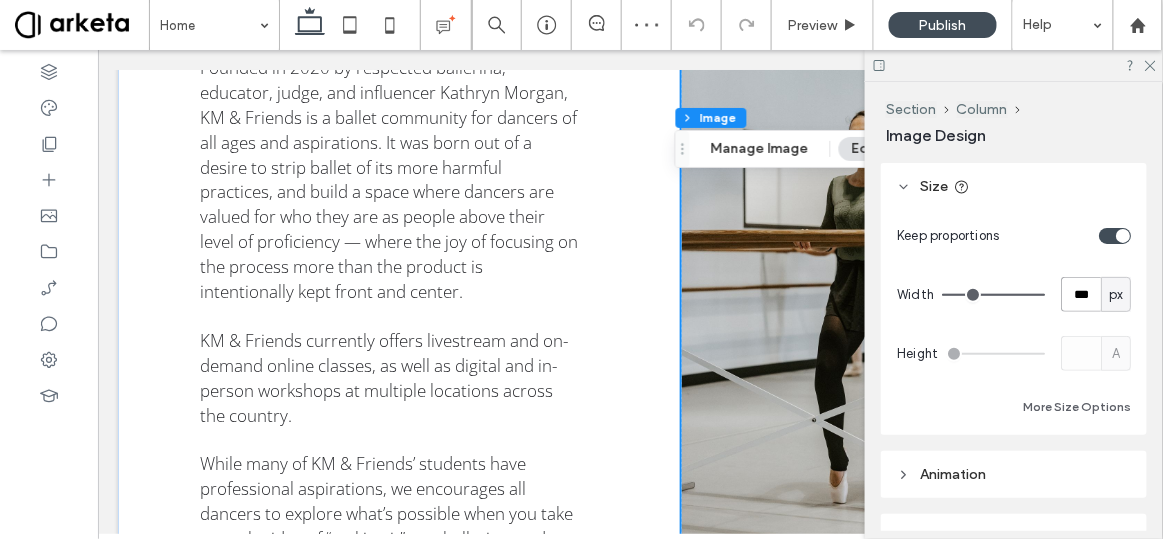 type on "***" 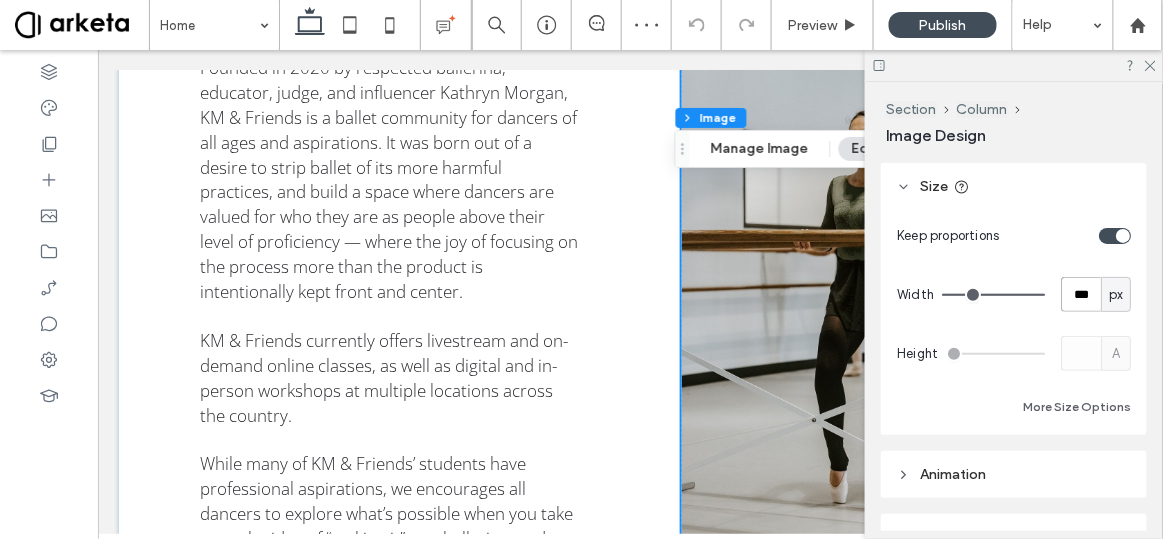 type on "***" 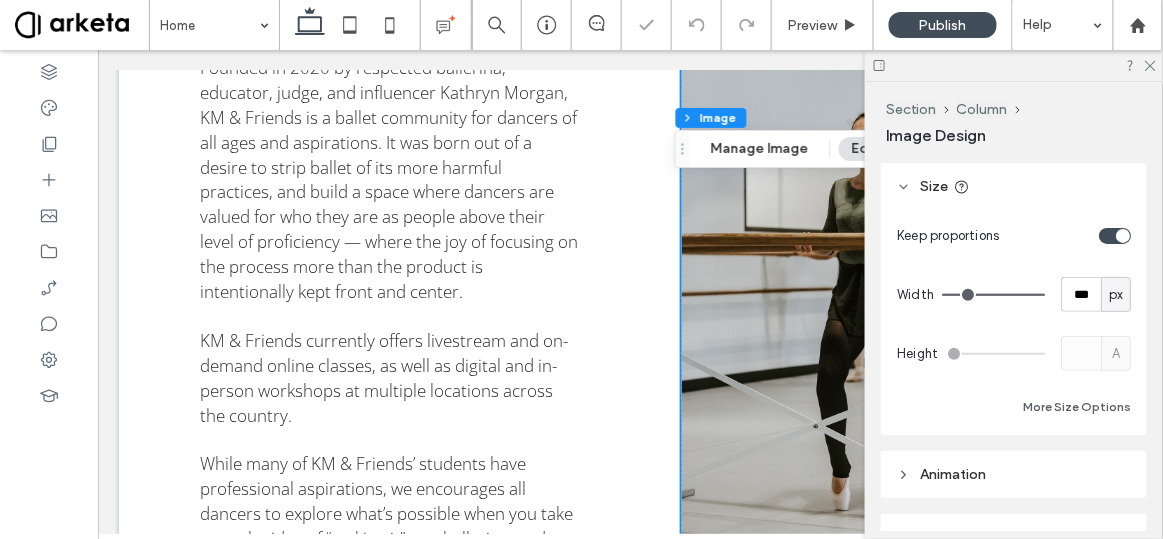 click on "px" at bounding box center [1116, 295] 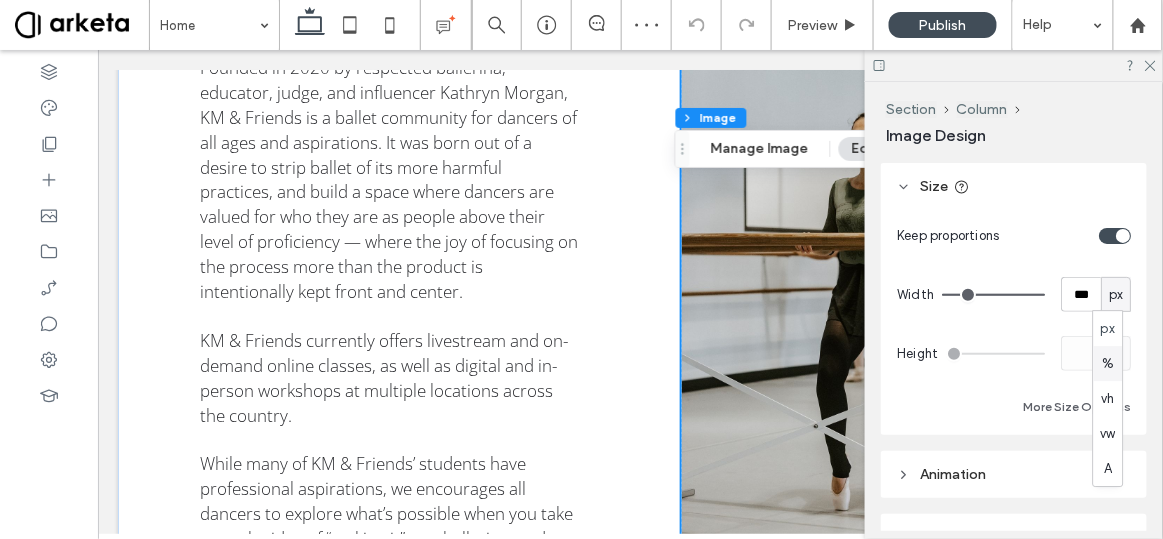 click on "%" at bounding box center [1108, 363] 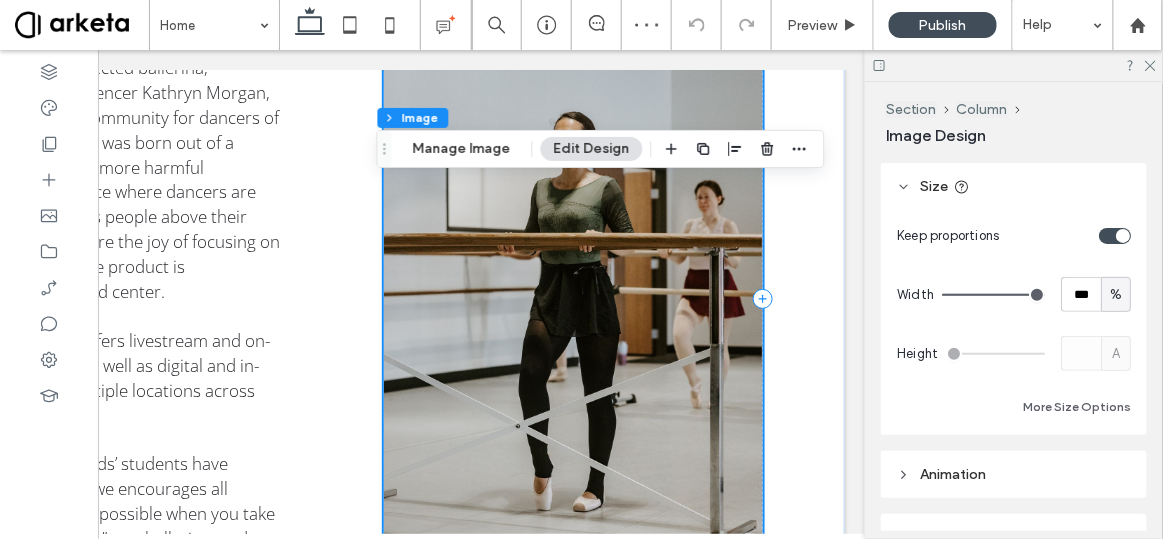 scroll, scrollTop: 0, scrollLeft: 297, axis: horizontal 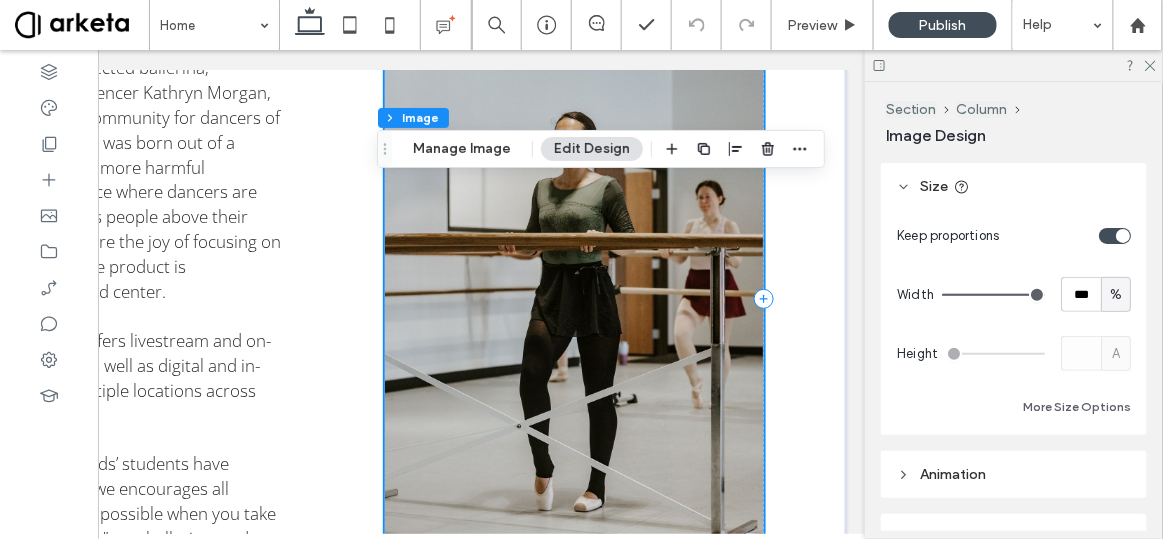 click at bounding box center (575, 278) 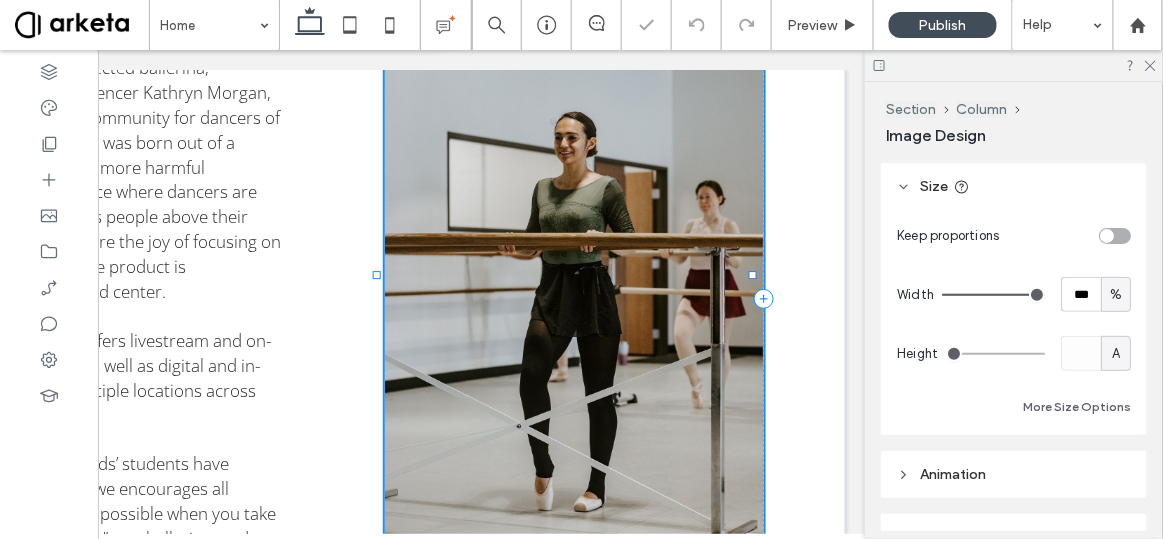 type on "***" 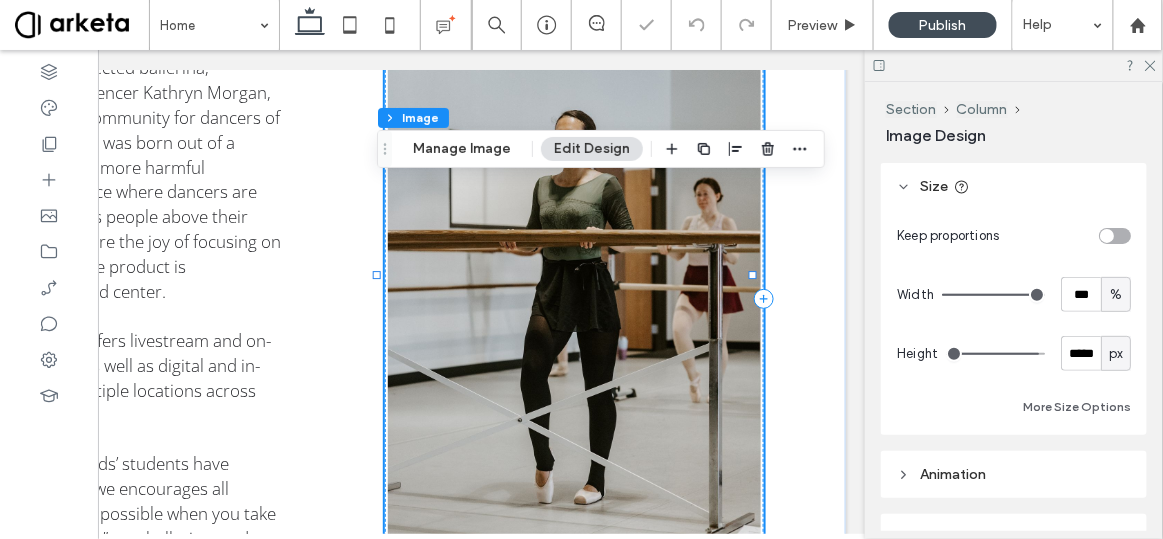 click on "%" at bounding box center (1116, 295) 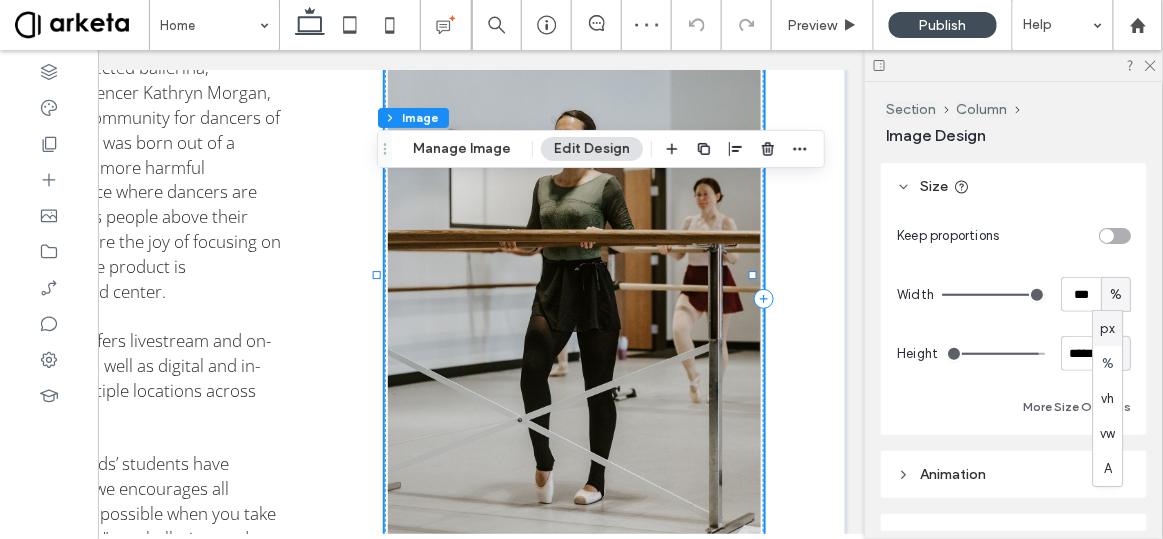 click on "px" at bounding box center (1108, 329) 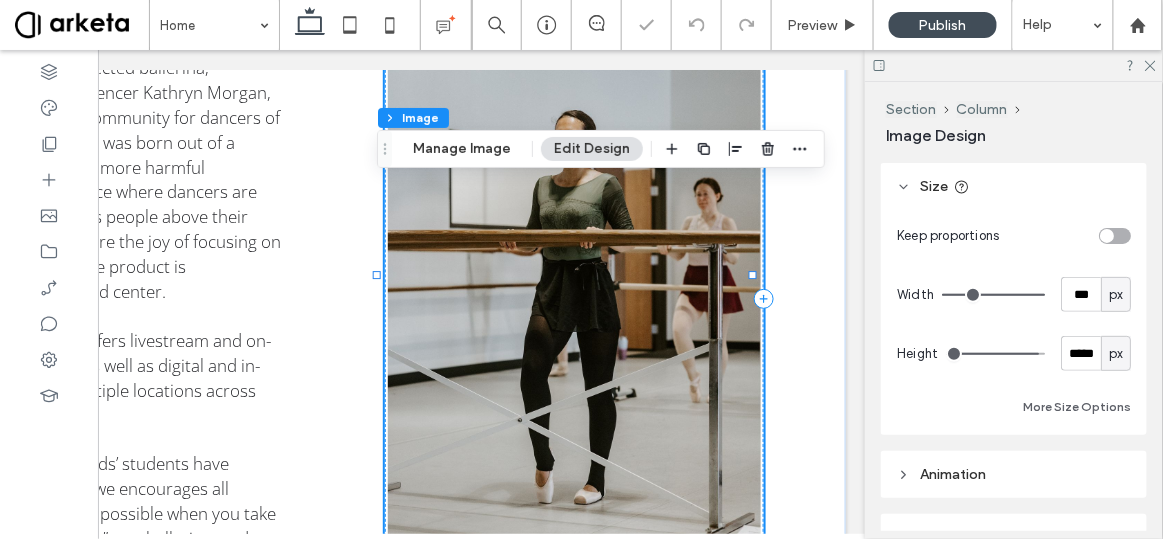 type on "***" 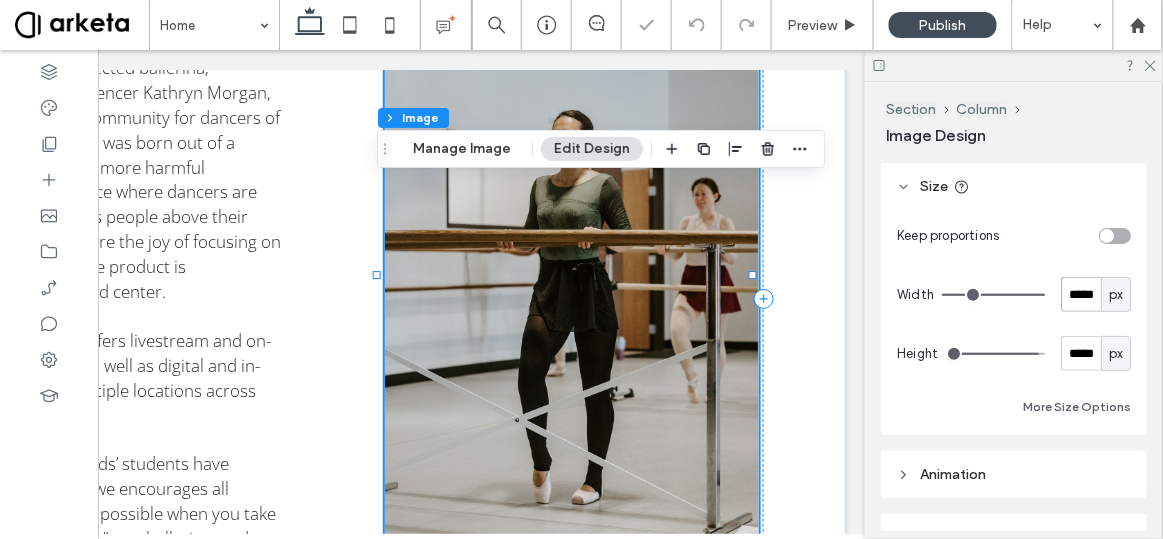click on "*****" at bounding box center (1081, 294) 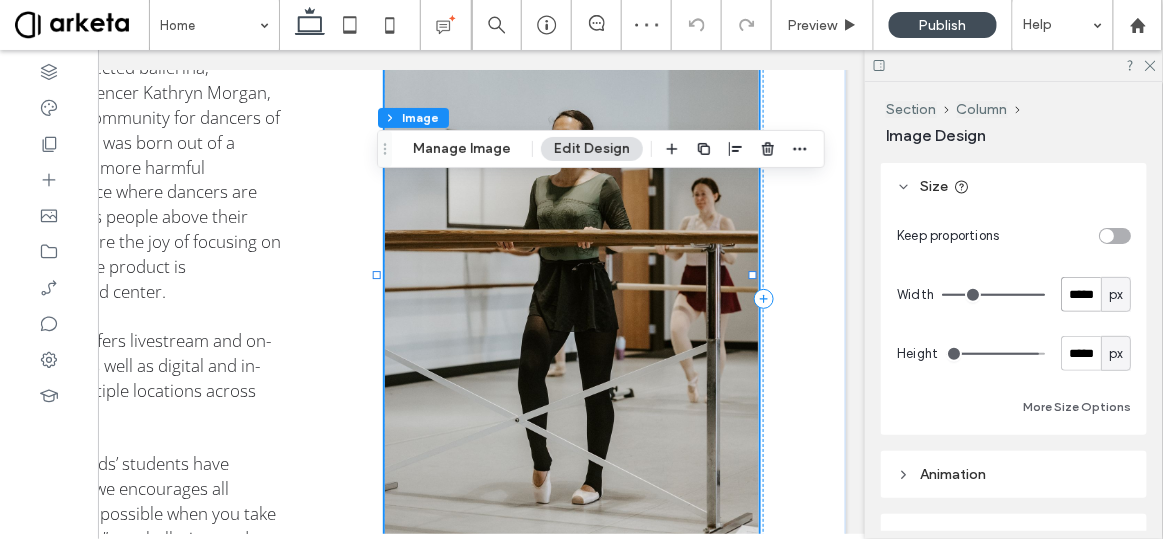 type on "*" 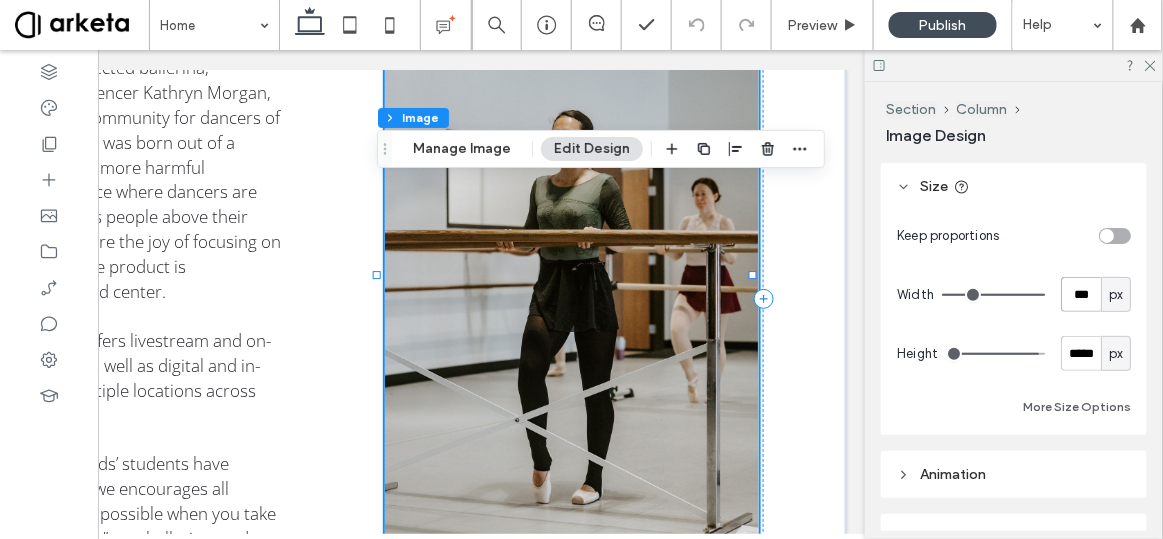 type on "***" 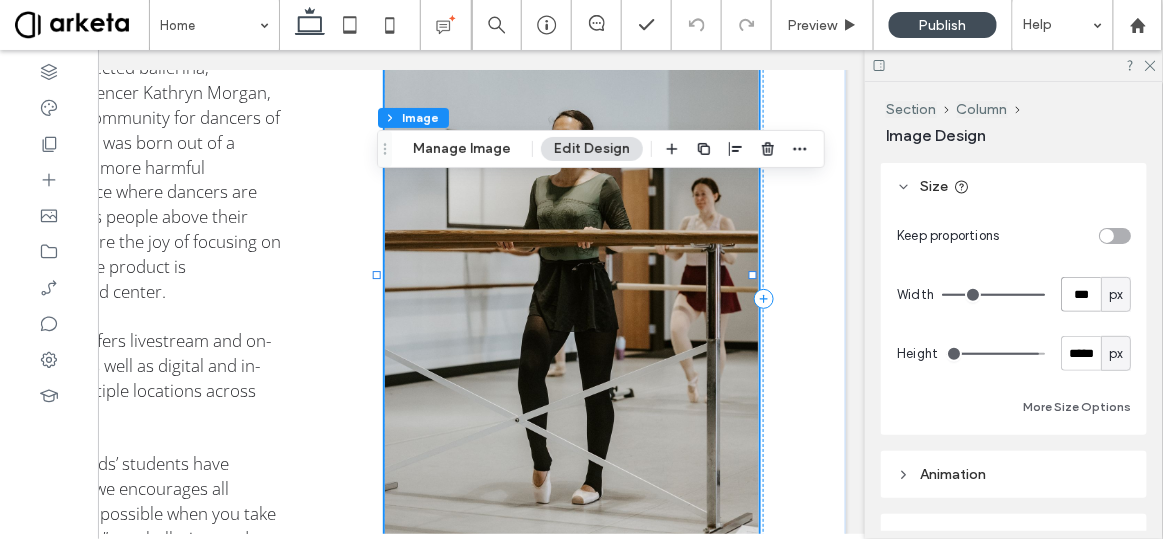 type on "***" 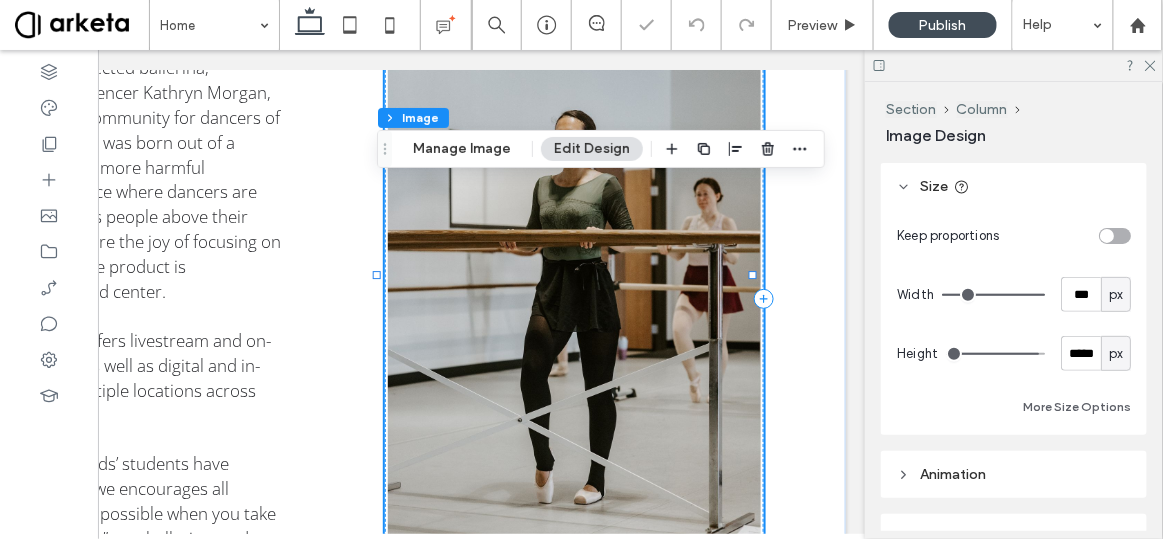 click on "px" at bounding box center (1116, 295) 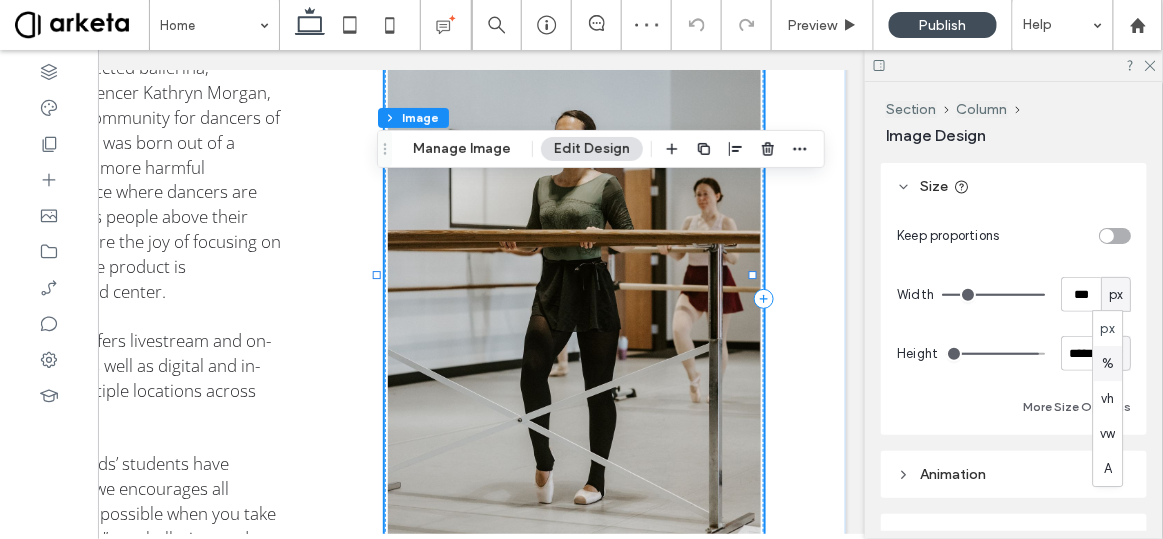 click on "%" at bounding box center [1108, 363] 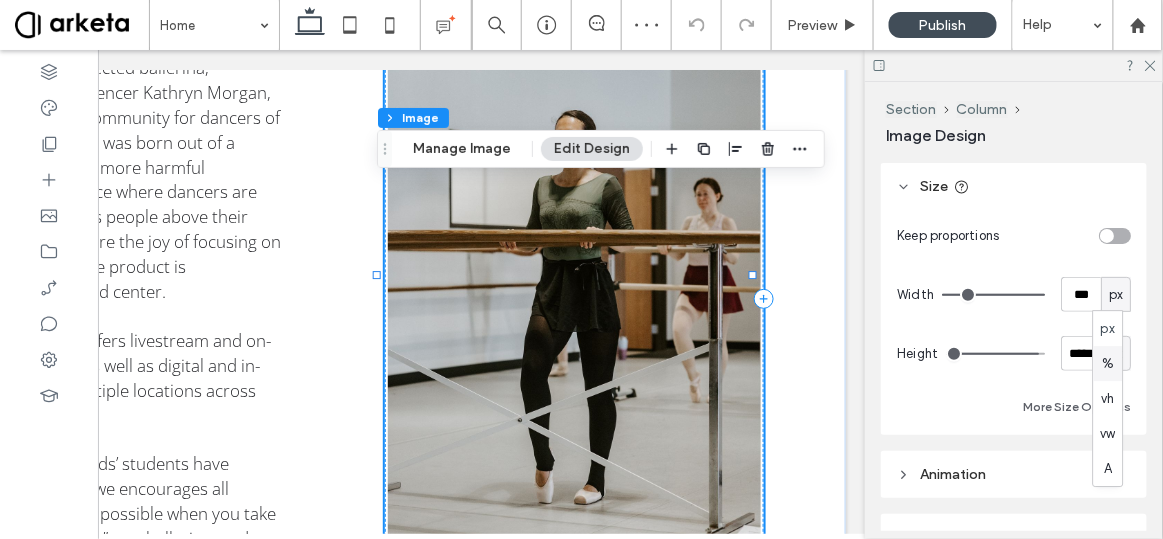 type on "***" 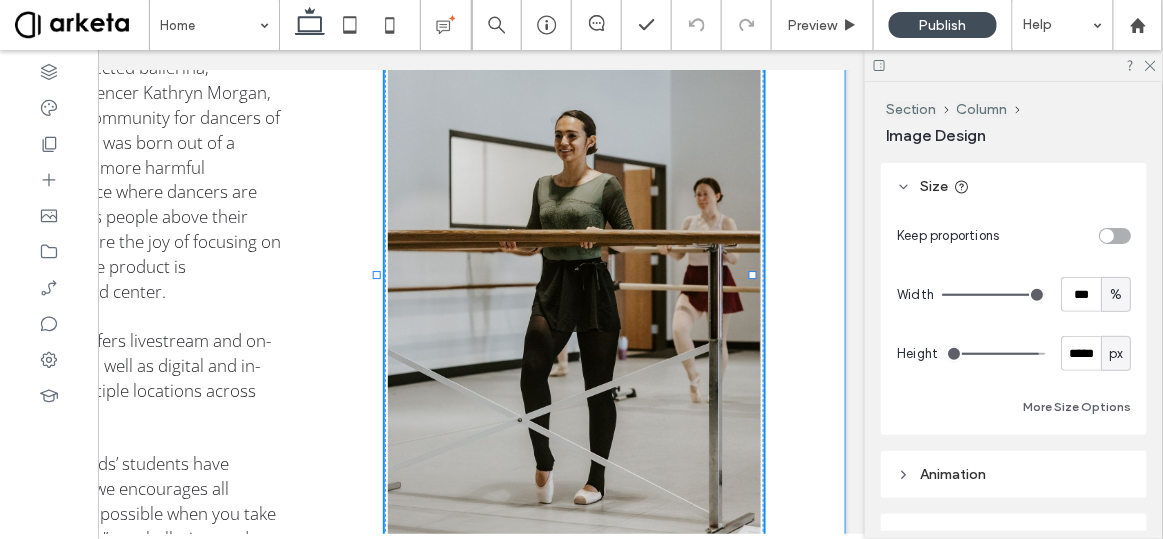 drag, startPoint x: 379, startPoint y: 238, endPoint x: 365, endPoint y: 240, distance: 14.142136 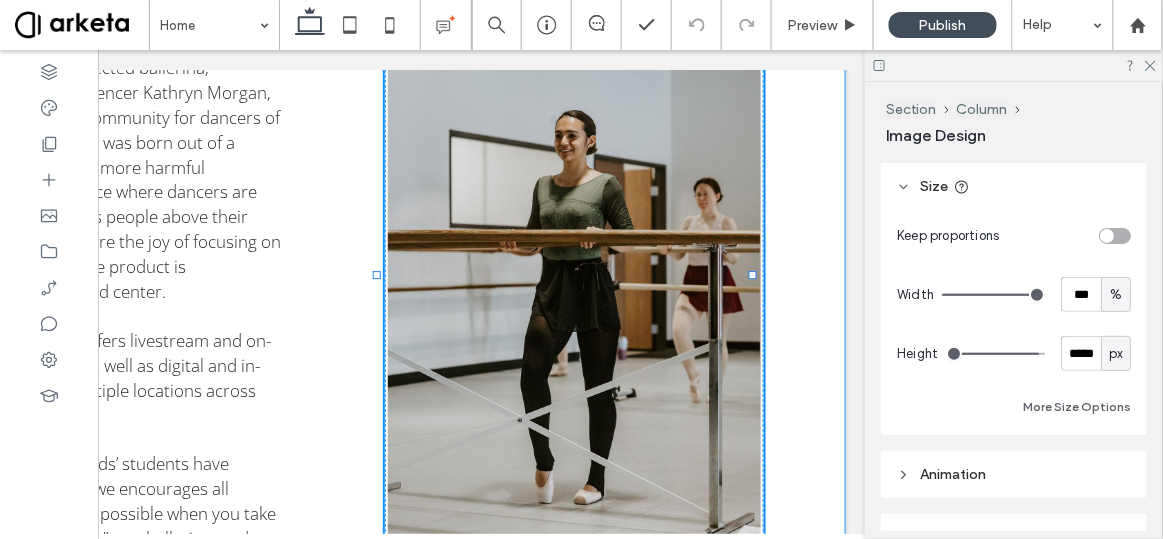 click on "Welcome!
Founded in 2020 by respected ballerina, educator, judge, and influencer Kathryn Morgan, KM & Friends is a ballet community for dancers of all ages and aspirations. It was born out of a desire to strip ballet of its more harmful practices, and build a space where dancers are valued for who they are as people above their level of proficiency — where the joy of focusing on the process more than the product is intentionally kept front and center. KM & Friends currently offers livestream and on-demand online classes, as well as digital and in-person workshops at multiple locations across the country. While many of KM & Friends’ students have professional aspirations, we encourages all dancers to explore what’s possible when you take away the idea of “making it” as a ballerina, and to continually revisit what initially made them fall in love with ballet.
104% , 561px" at bounding box center [334, 297] 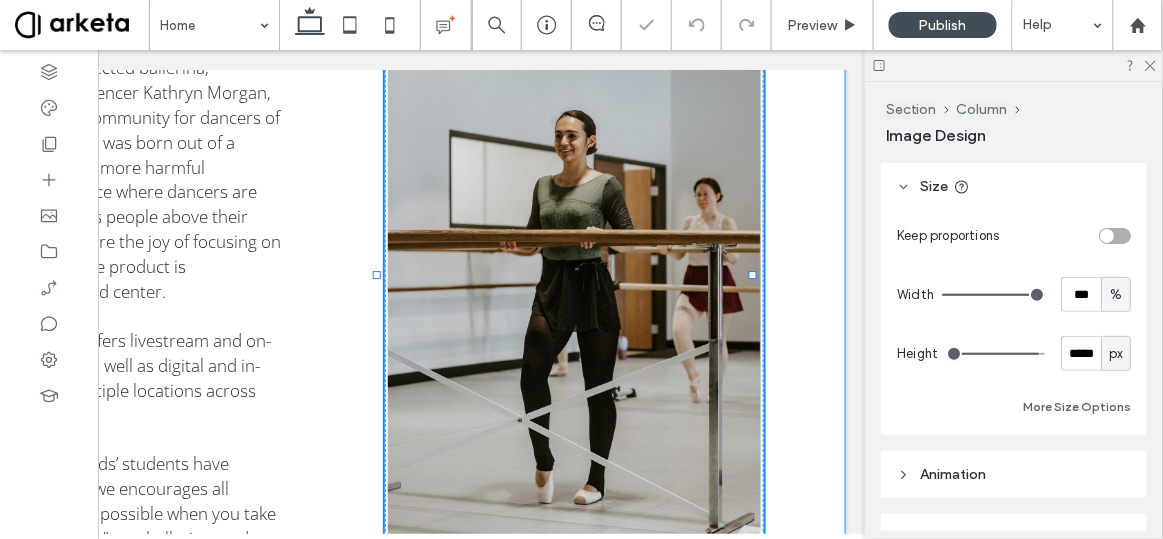 click on "Welcome!
Founded in 2020 by respected ballerina, educator, judge, and influencer Kathryn Morgan, KM & Friends is a ballet community for dancers of all ages and aspirations. It was born out of a desire to strip ballet of its more harmful practices, and build a space where dancers are valued for who they are as people above their level of proficiency — where the joy of focusing on the process more than the product is intentionally kept front and center. KM & Friends currently offers livestream and on-demand online classes, as well as digital and in-person workshops at multiple locations across the country. While many of KM & Friends’ students have professional aspirations, we encourages all dancers to explore what’s possible when you take away the idea of “making it” as a ballerina, and to continually revisit what initially made them fall in love with ballet.
103% , 561px" at bounding box center (334, 297) 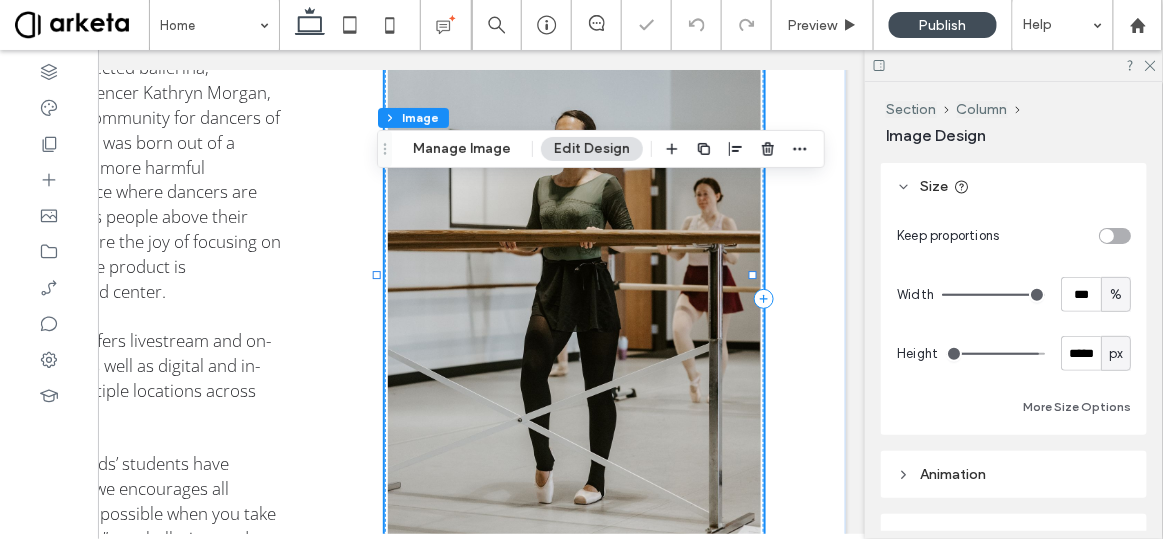 click on "%" at bounding box center (1116, 295) 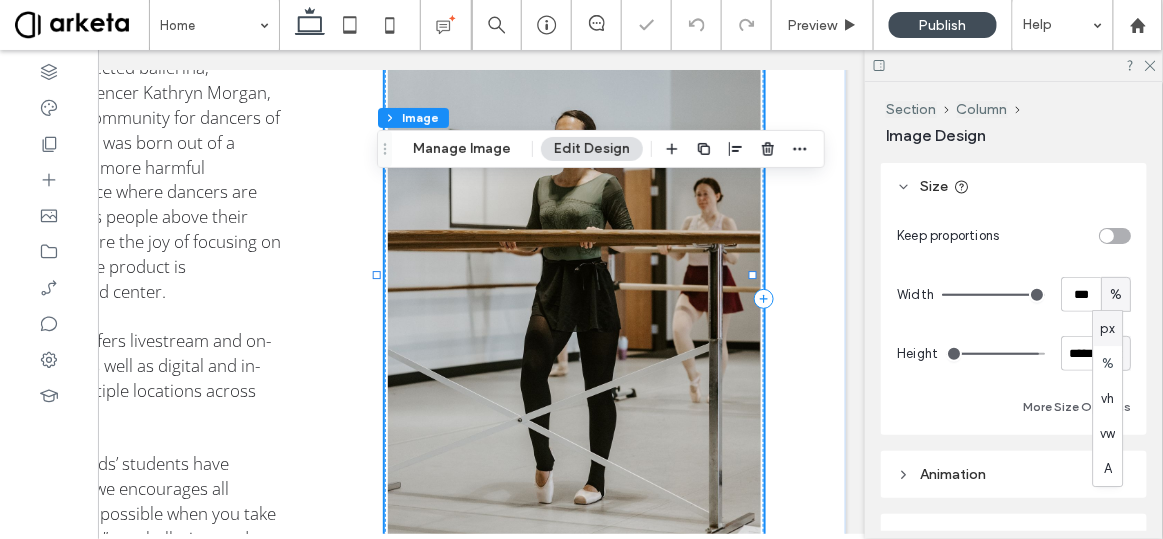 click on "px" at bounding box center (1108, 328) 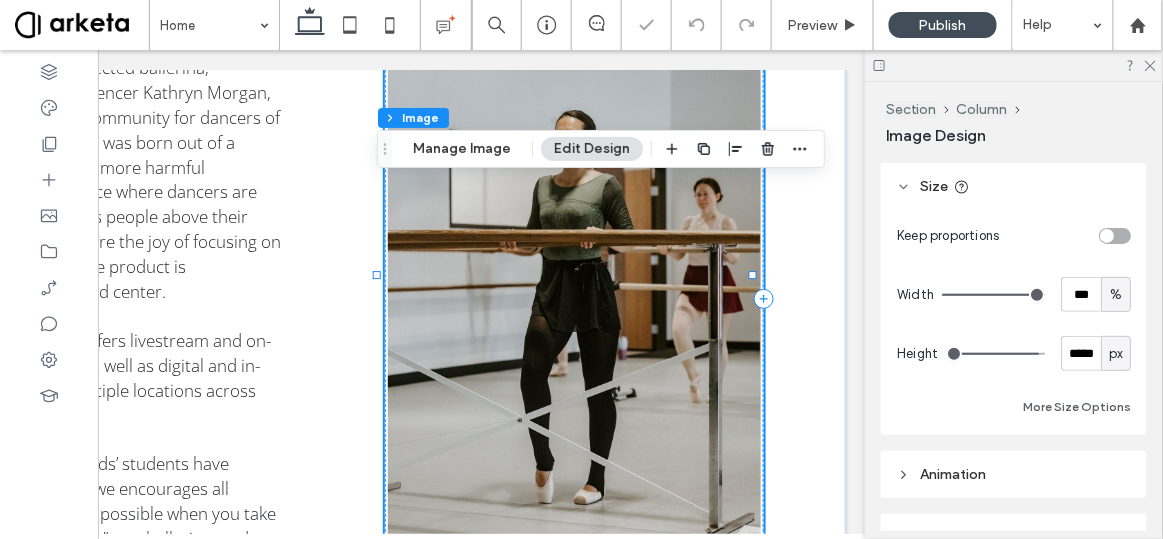 type on "***" 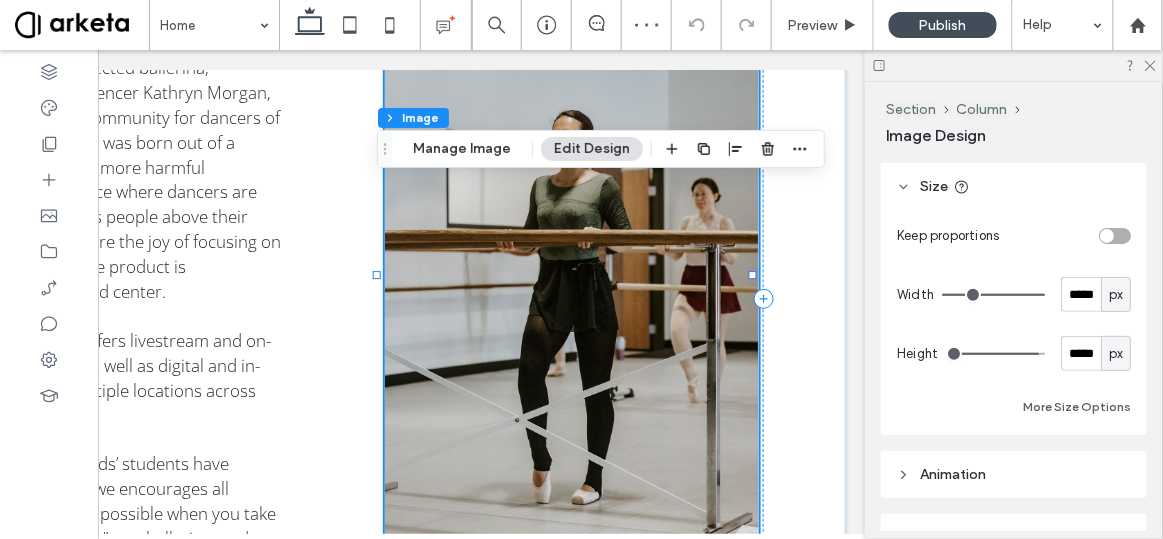 click on "Keep proportions Width ***** px Height ***** px More Size Options" at bounding box center [1014, 322] 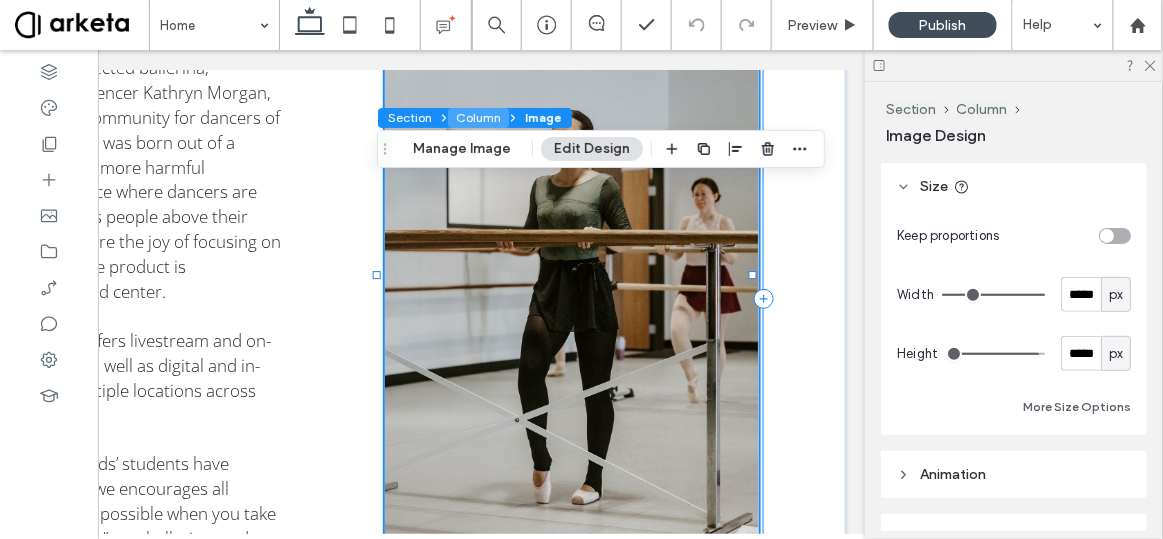 click on "Column" at bounding box center [478, 118] 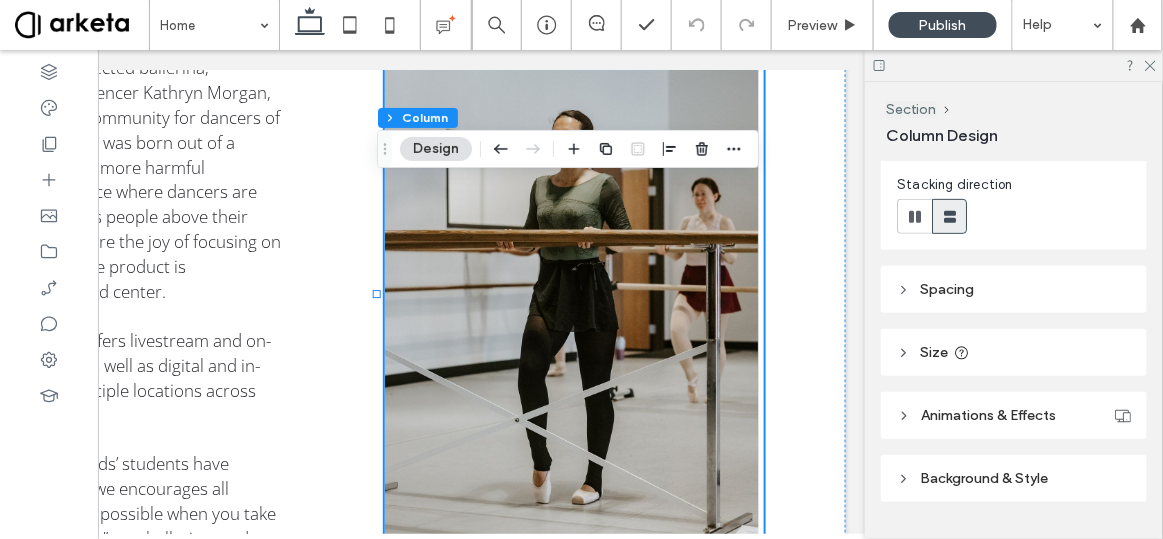 scroll, scrollTop: 238, scrollLeft: 0, axis: vertical 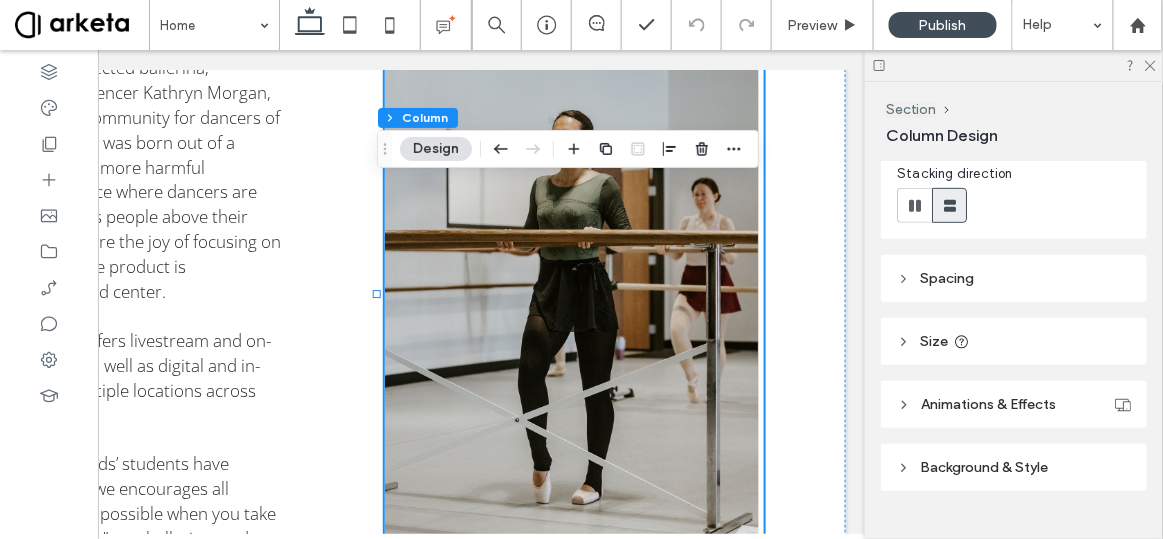 click on "Size" at bounding box center (1014, 341) 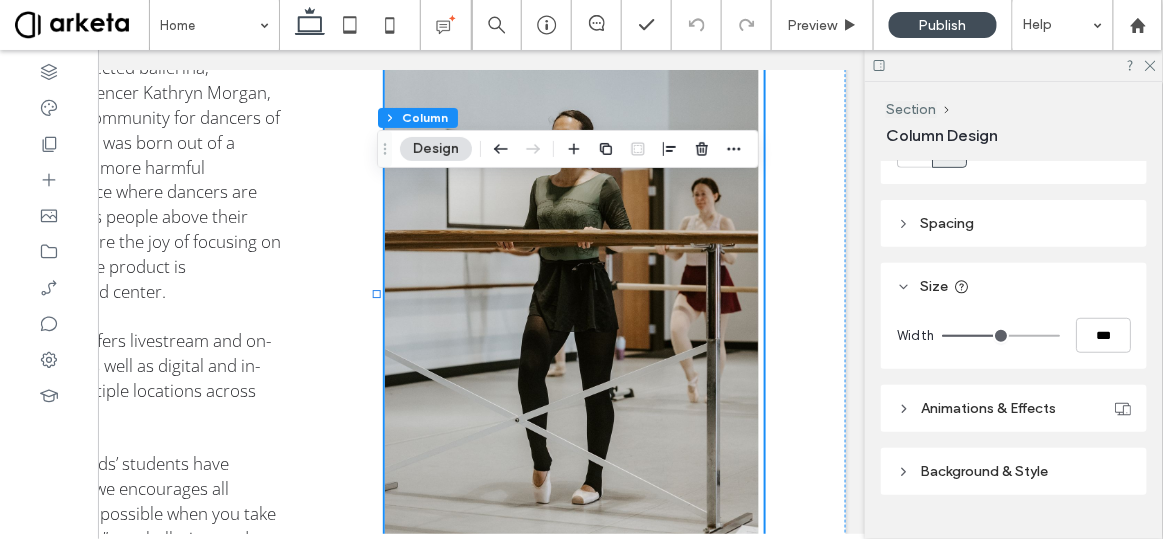 scroll, scrollTop: 297, scrollLeft: 0, axis: vertical 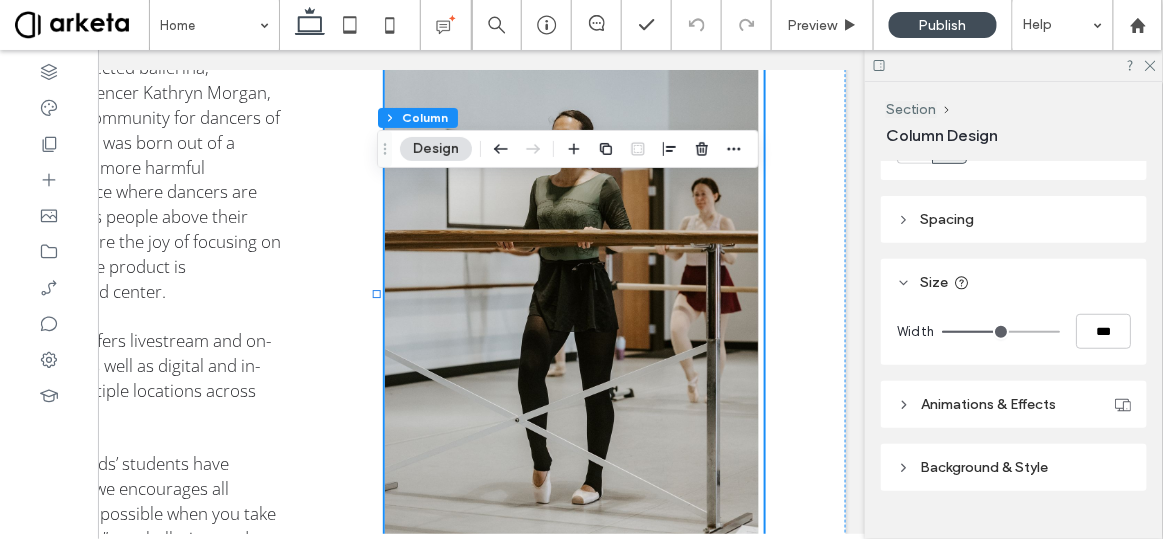 type on "**" 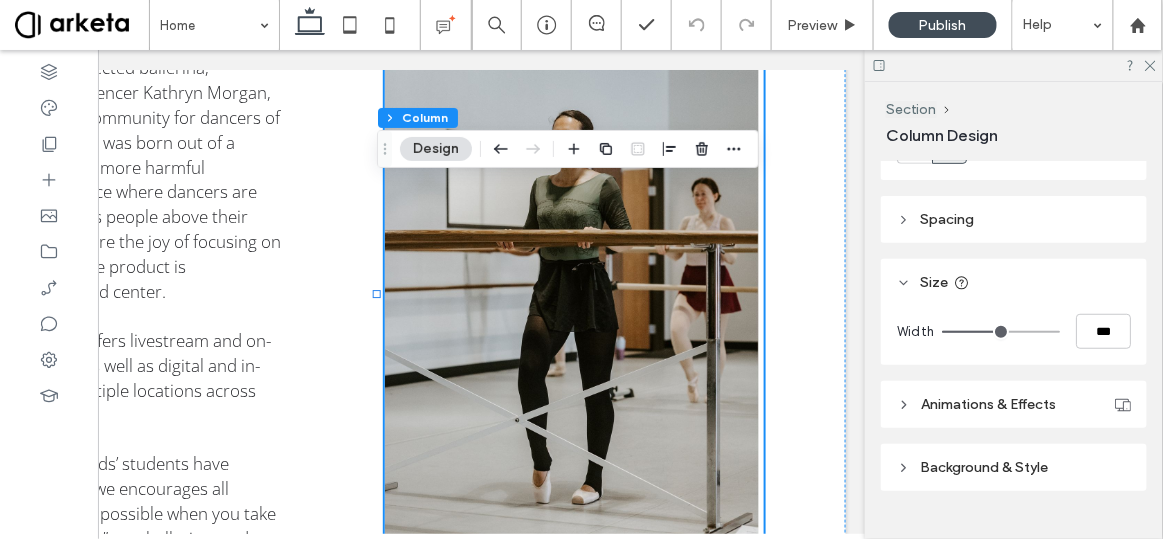 type on "**" 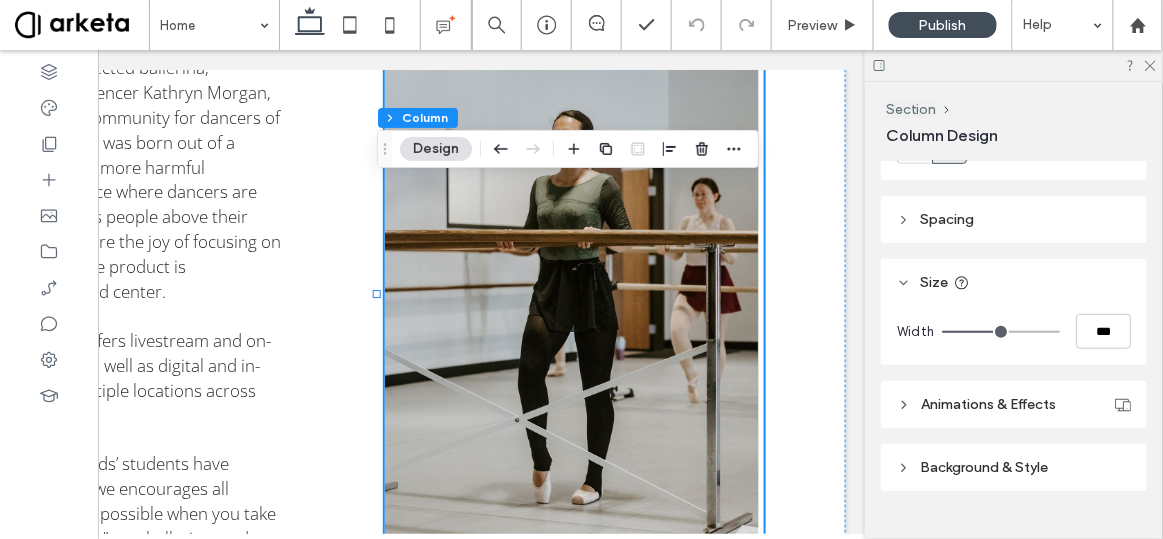 type on "**" 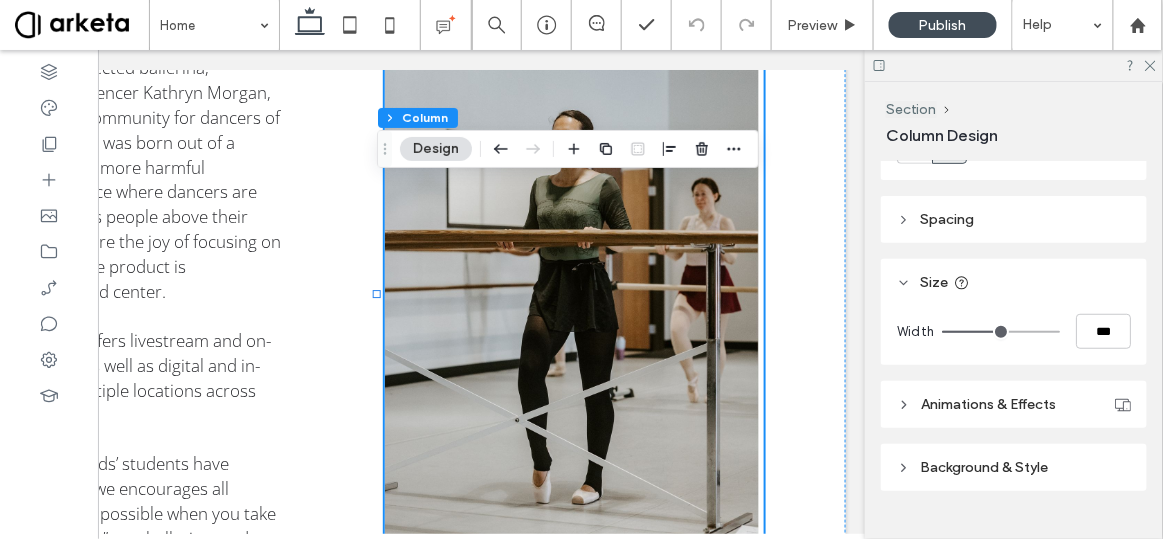 type on "**" 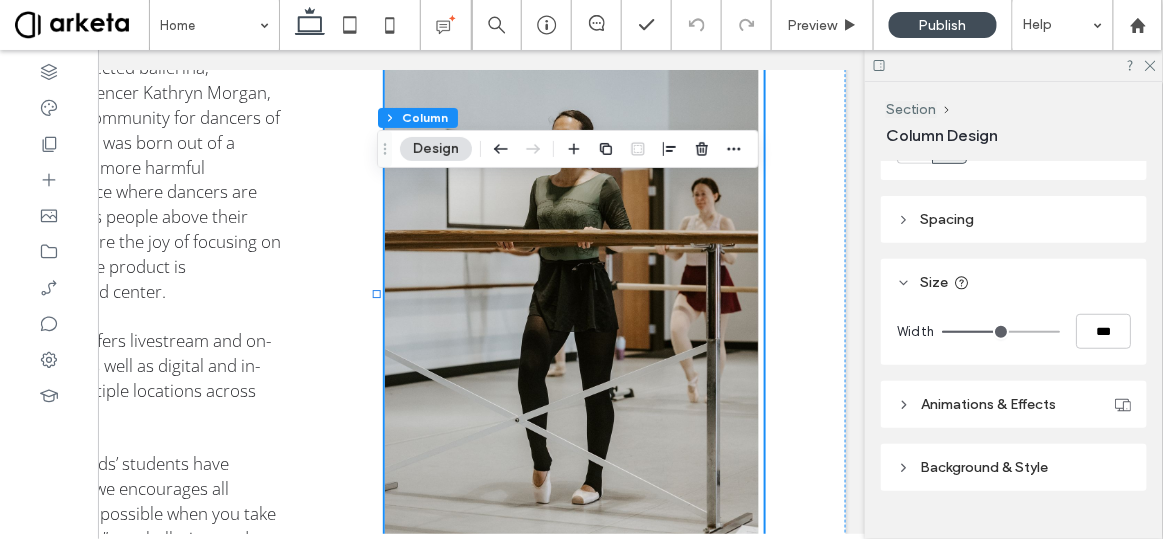type on "**" 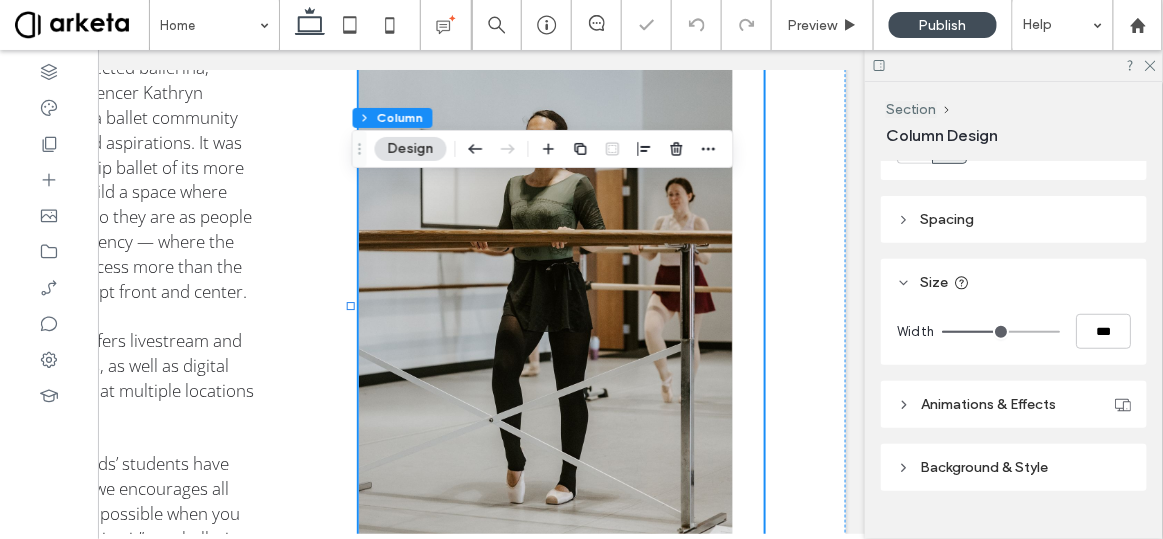 type on "**" 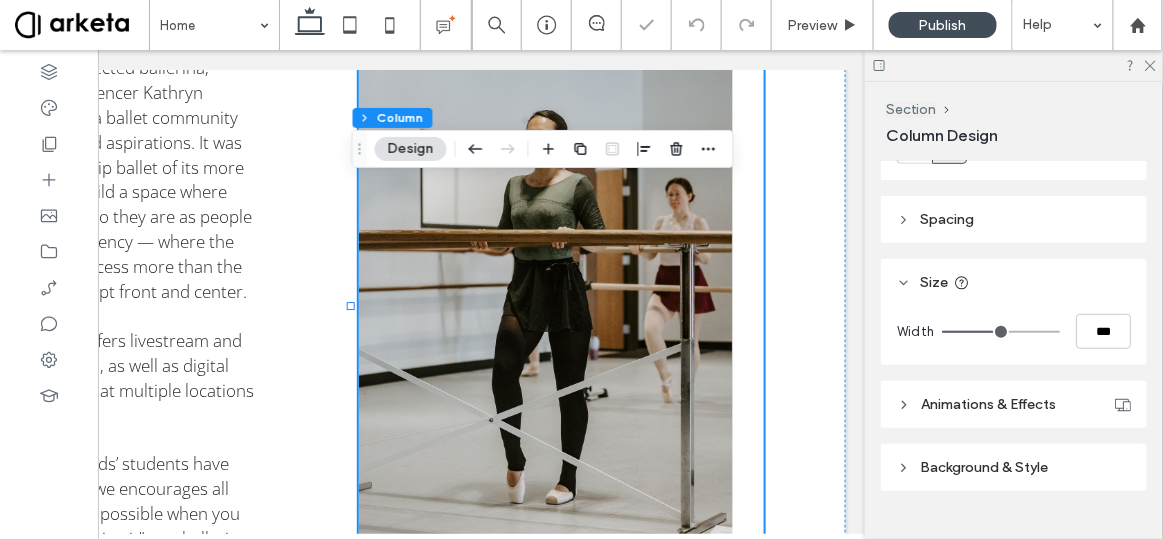 type on "**" 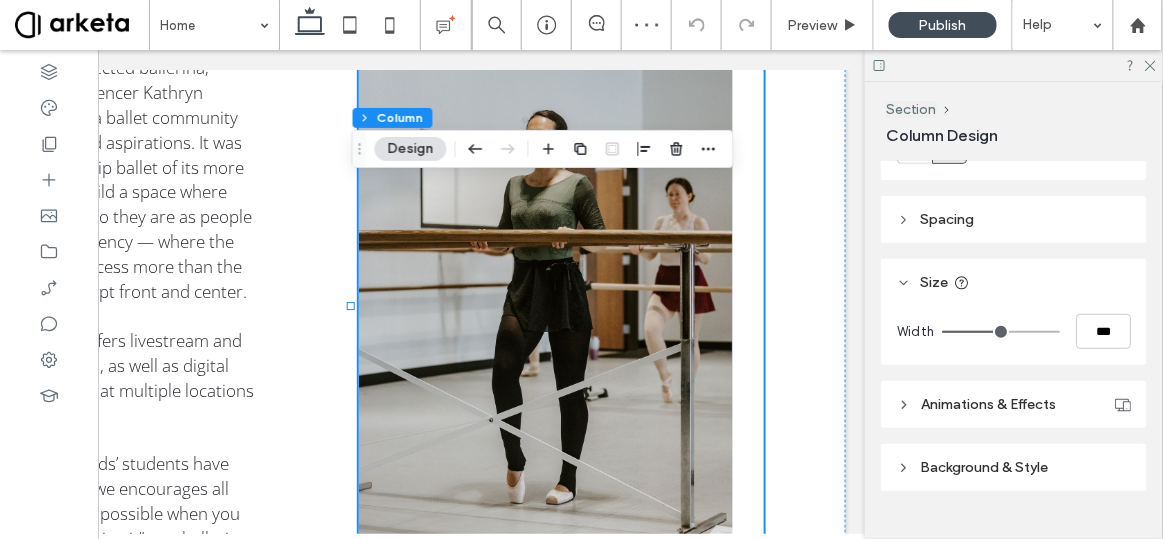 type on "**" 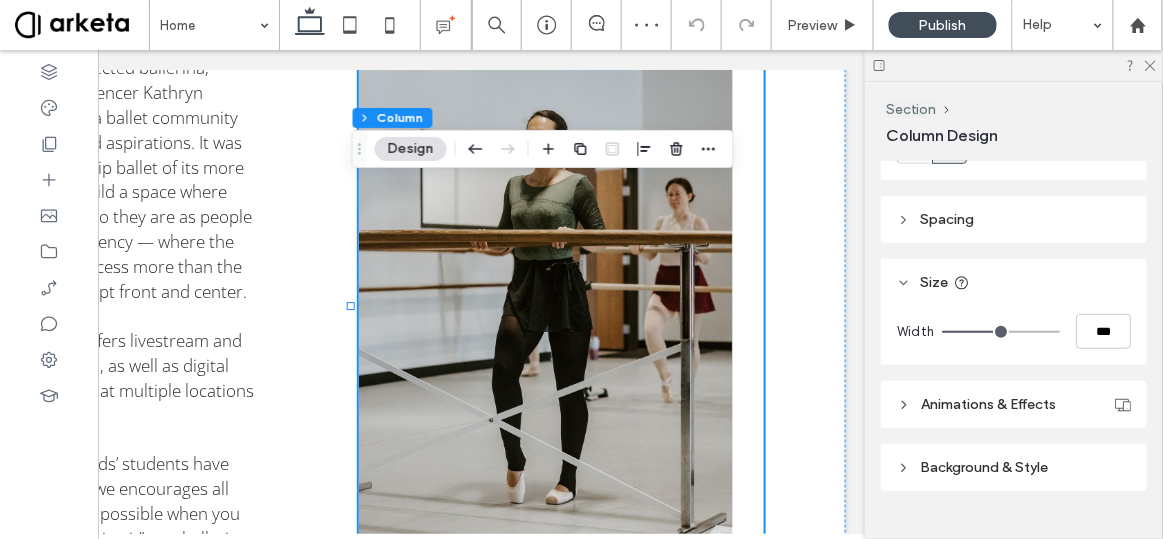 type on "***" 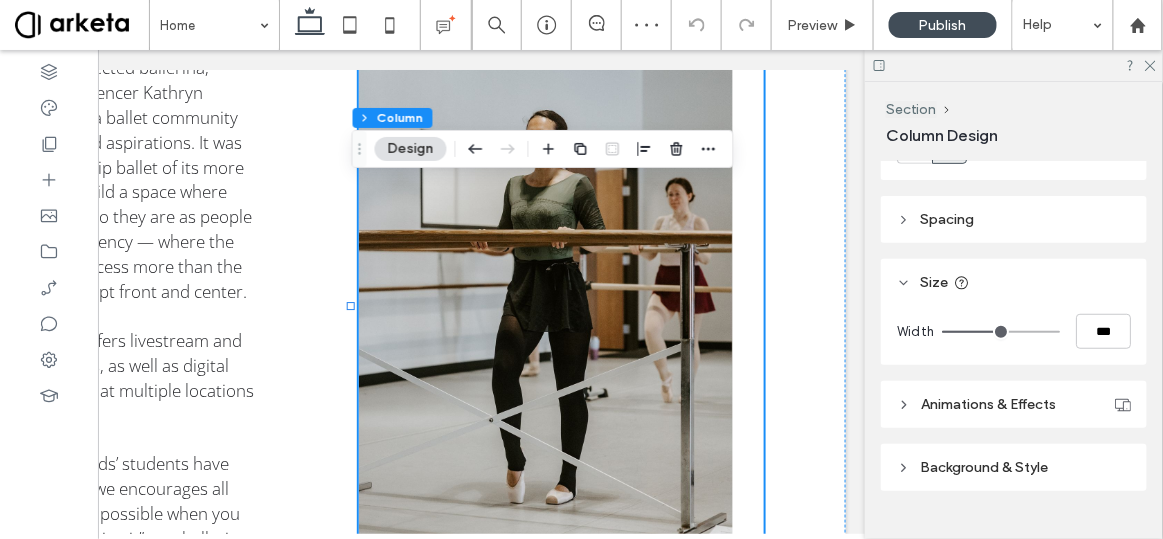 type on "**" 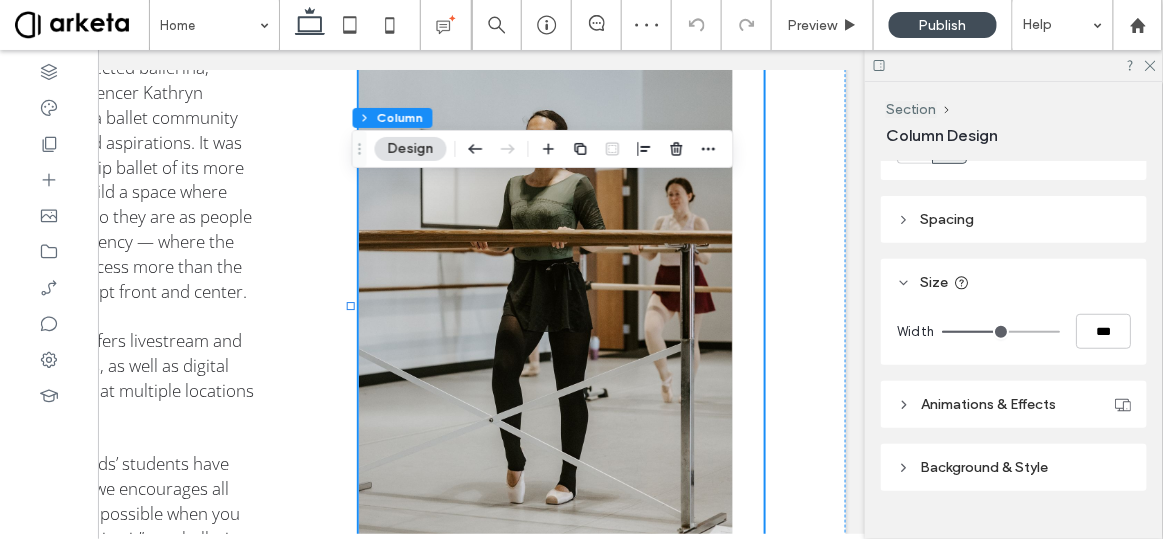 type on "**" 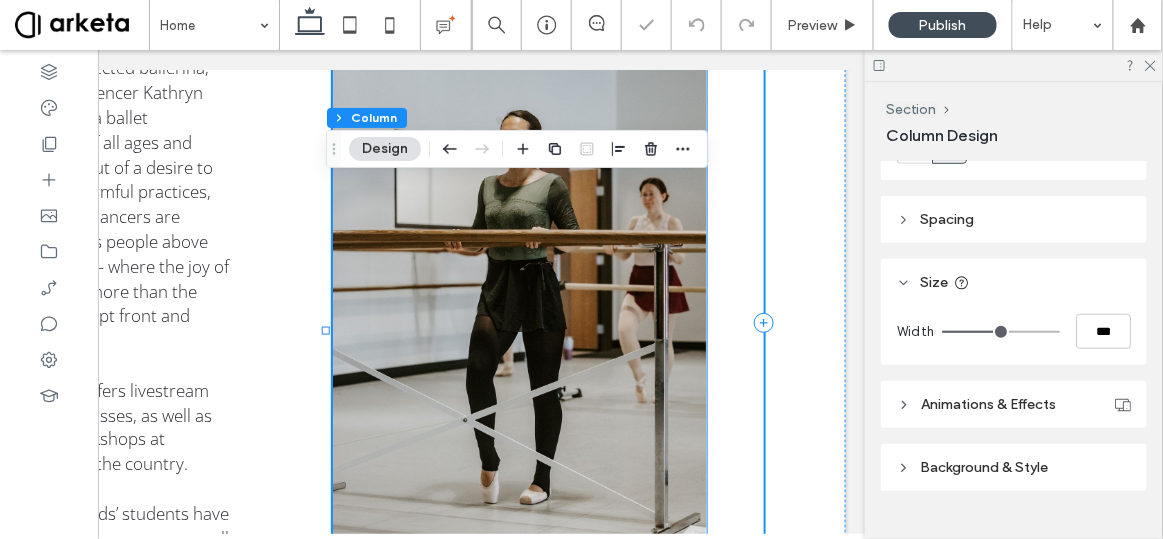 click at bounding box center [521, 274] 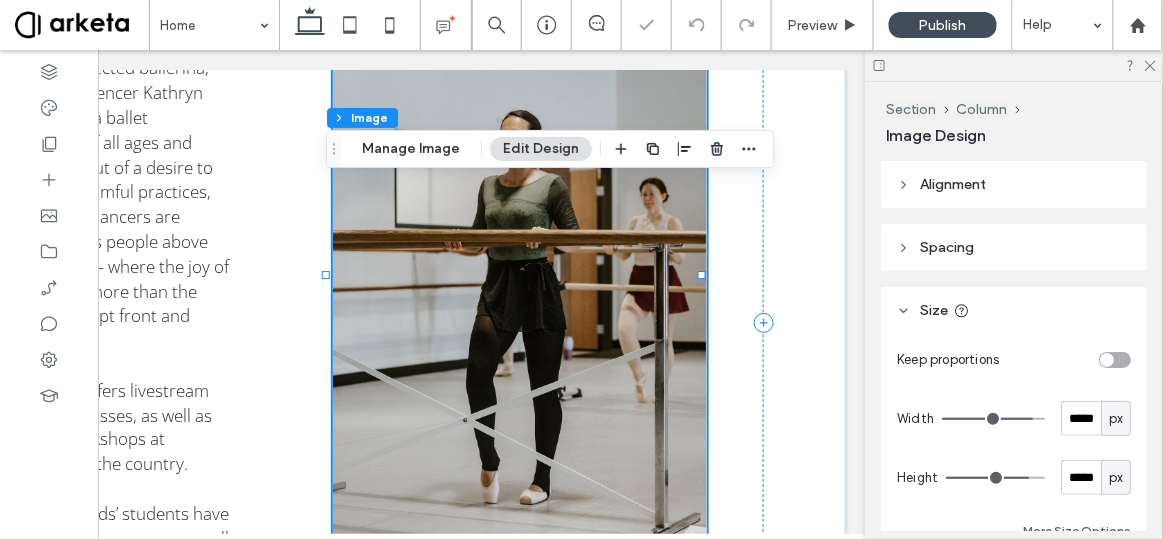 type on "*" 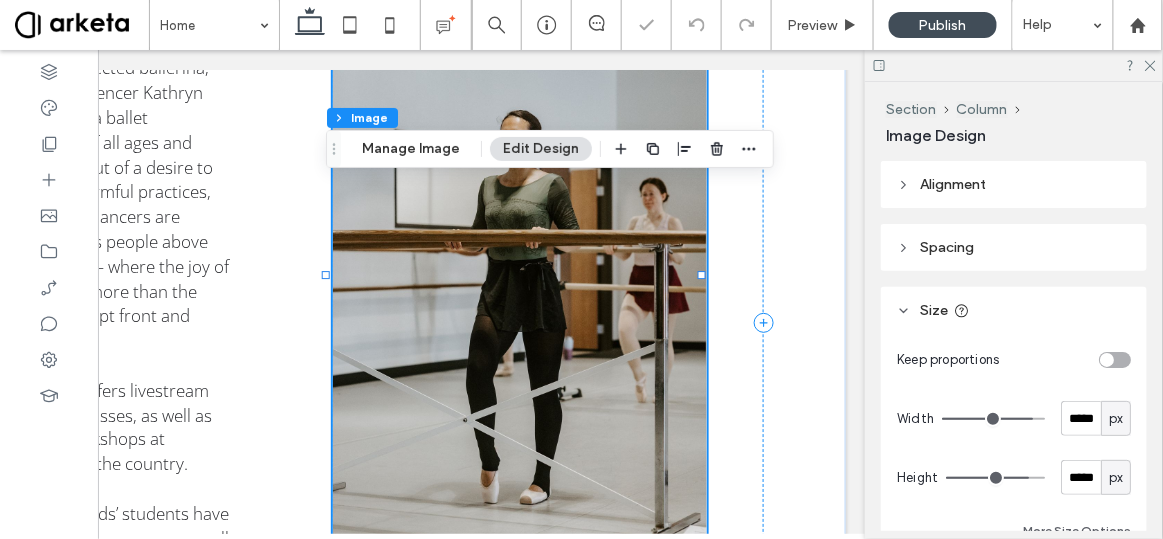 type on "*" 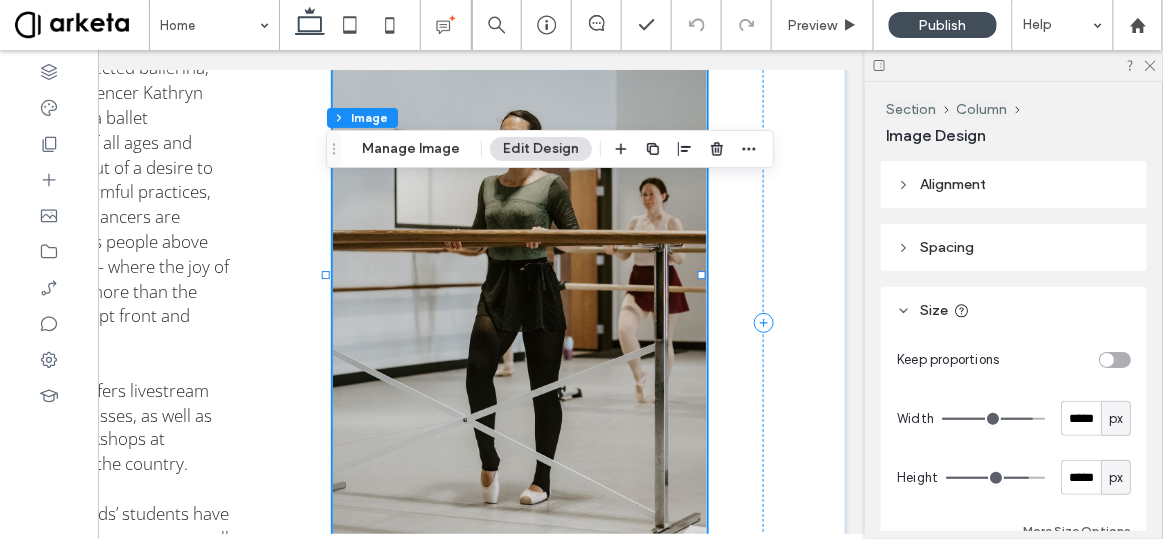 click on "px" at bounding box center [1116, 419] 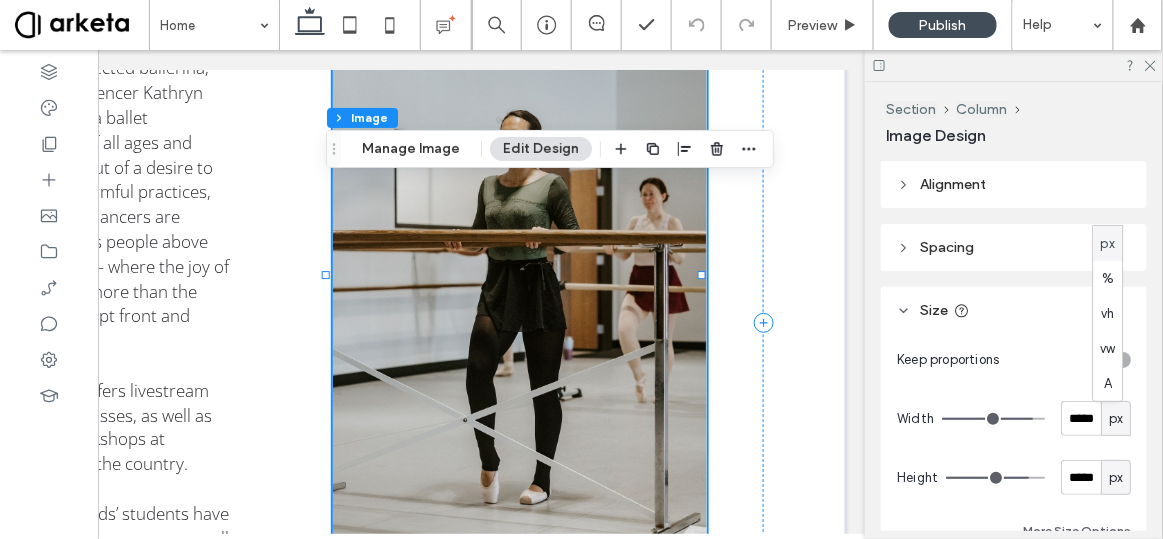 type on "***" 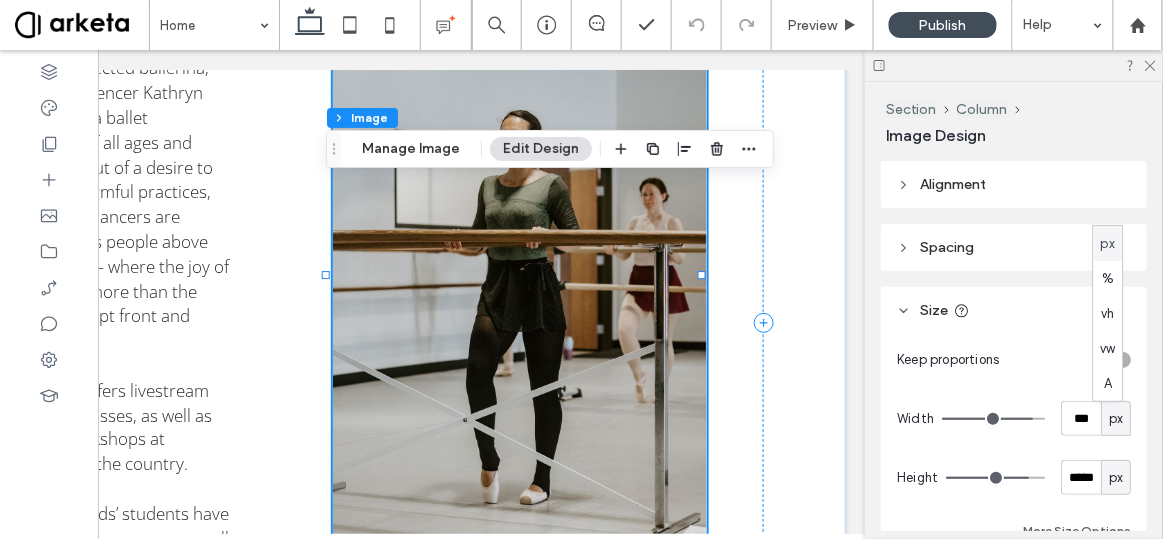 type on "***" 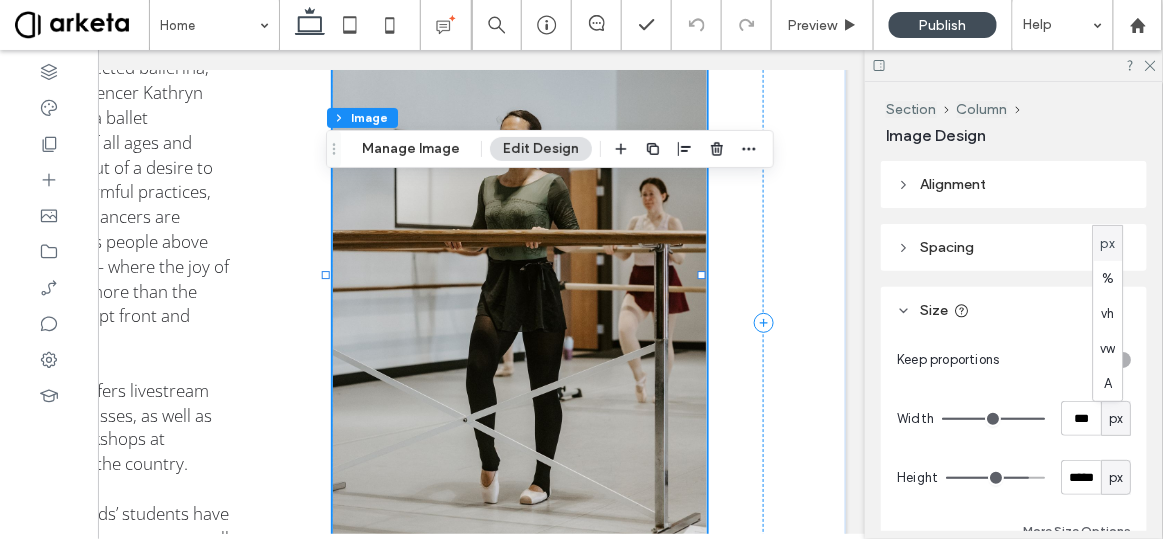 drag, startPoint x: 1017, startPoint y: 416, endPoint x: 1036, endPoint y: 413, distance: 19.235384 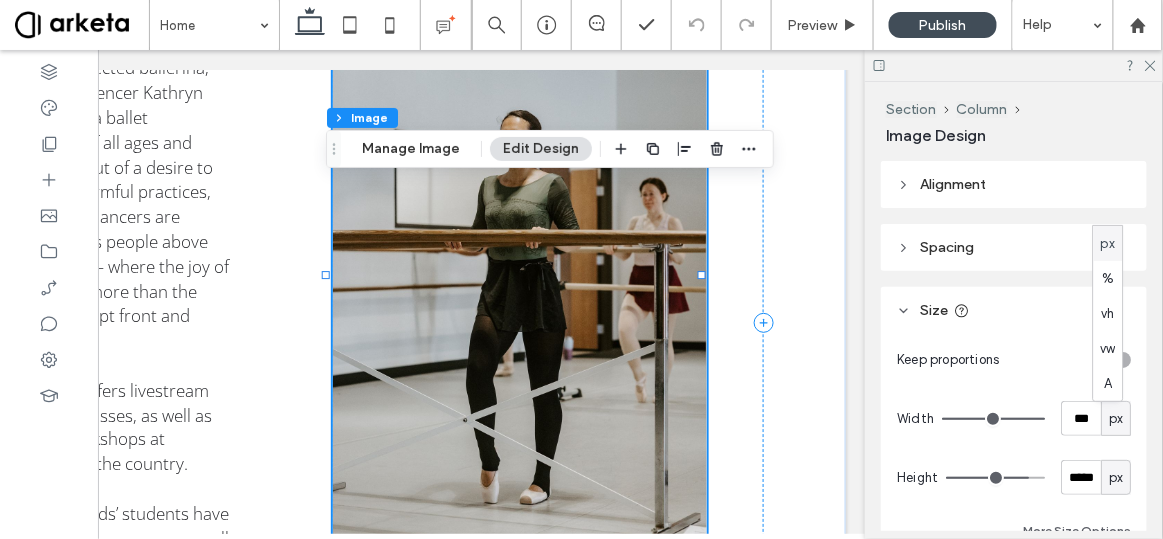 type on "***" 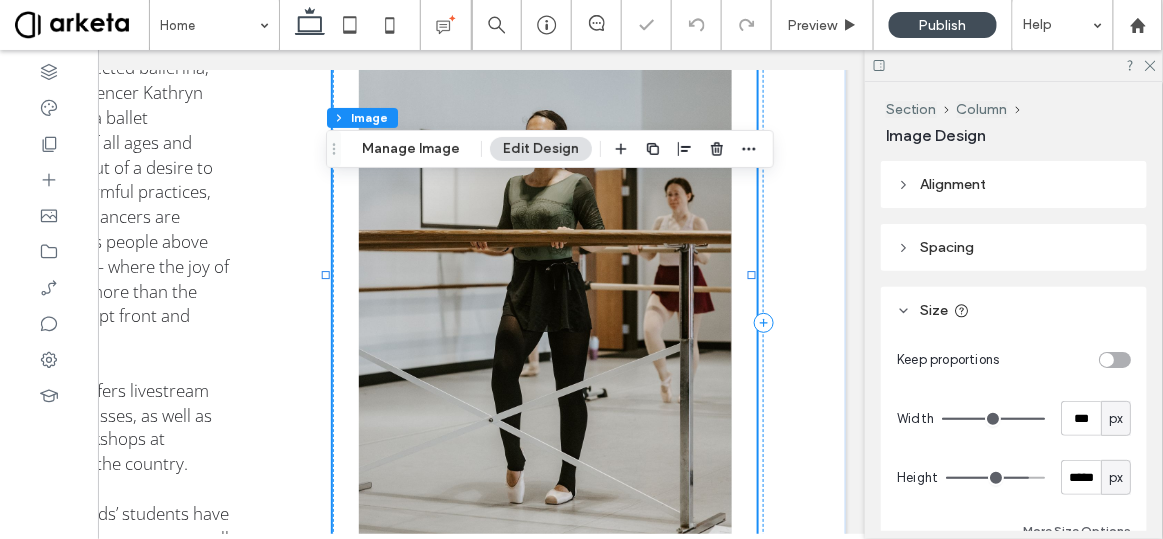 click on "px" at bounding box center (1116, 419) 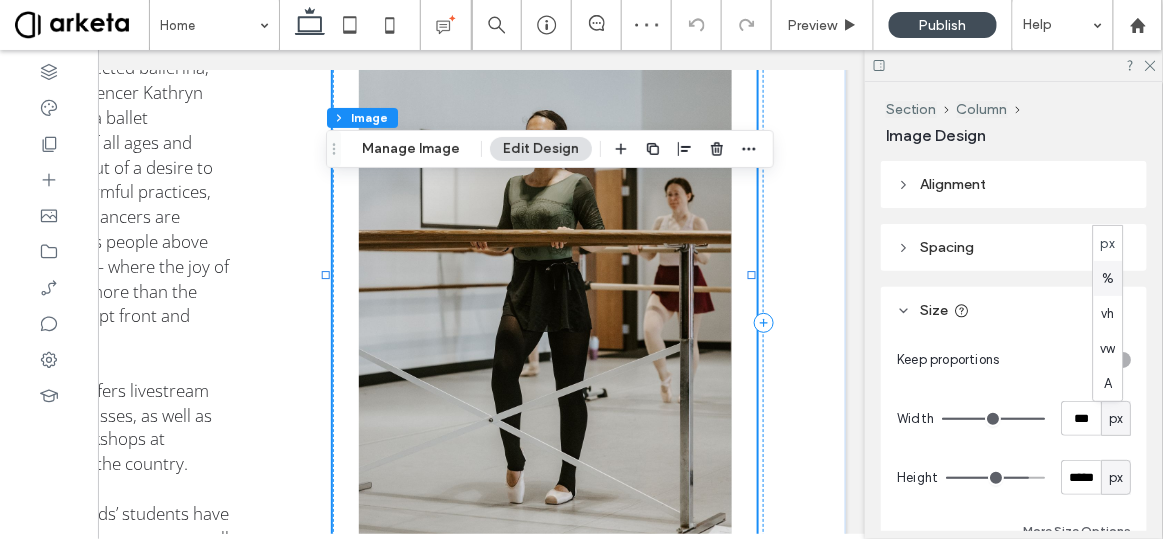 click on "%" at bounding box center (1108, 279) 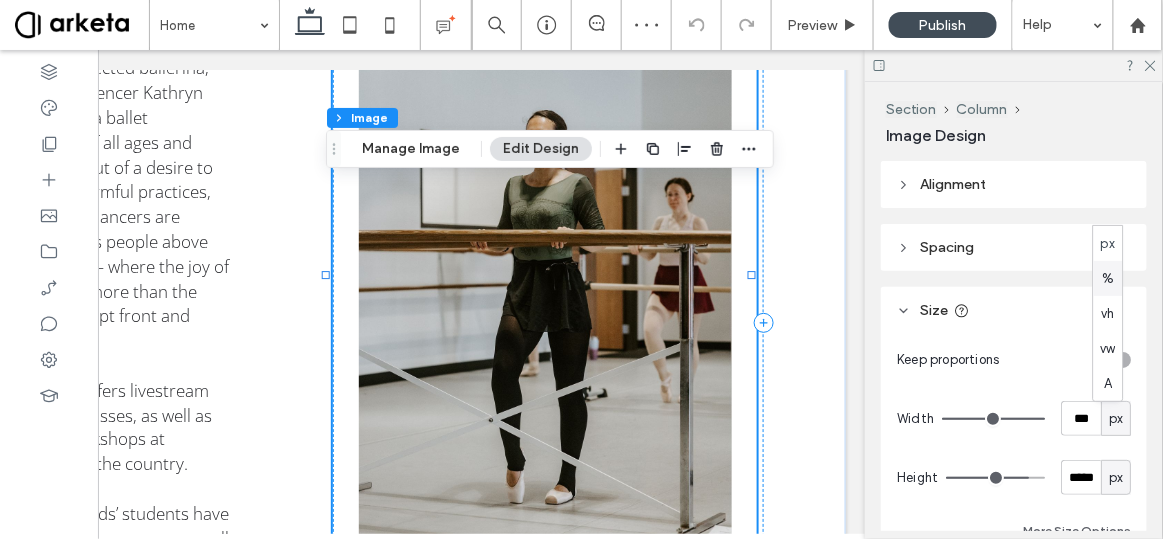 type on "****" 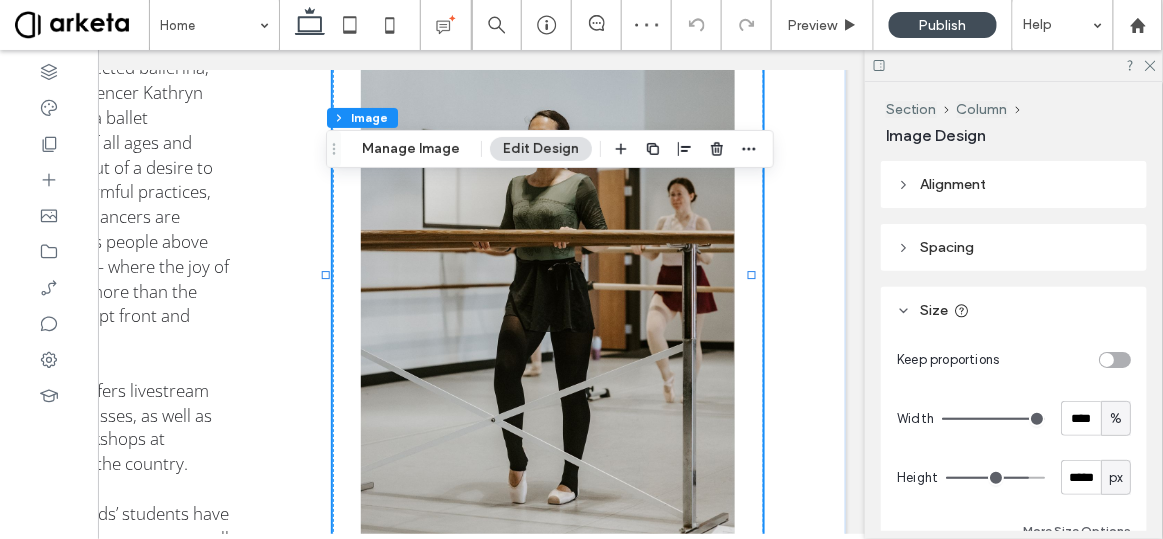 click at bounding box center (1115, 360) 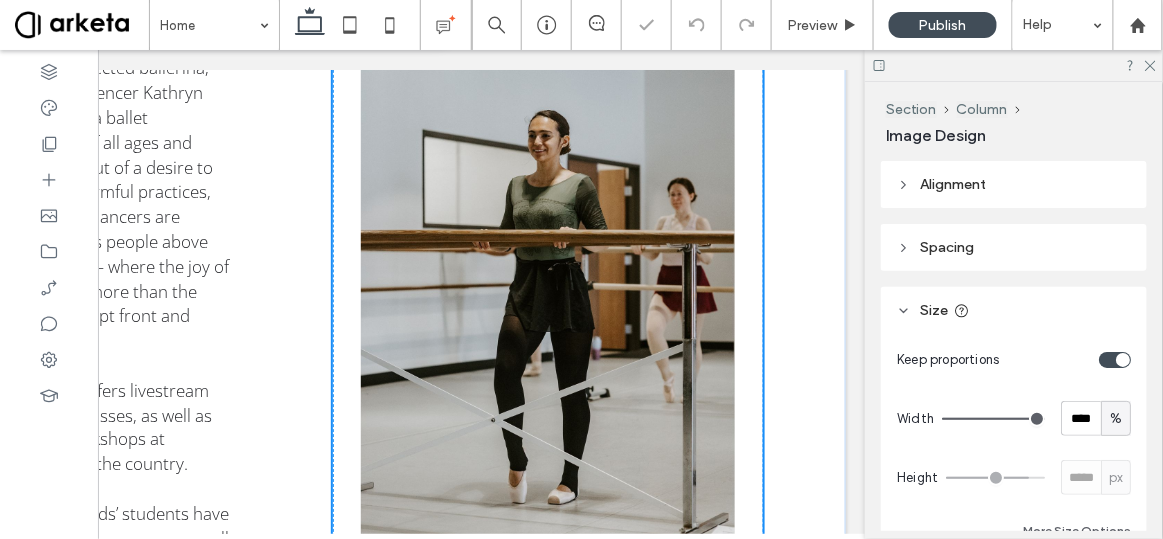 type on "*" 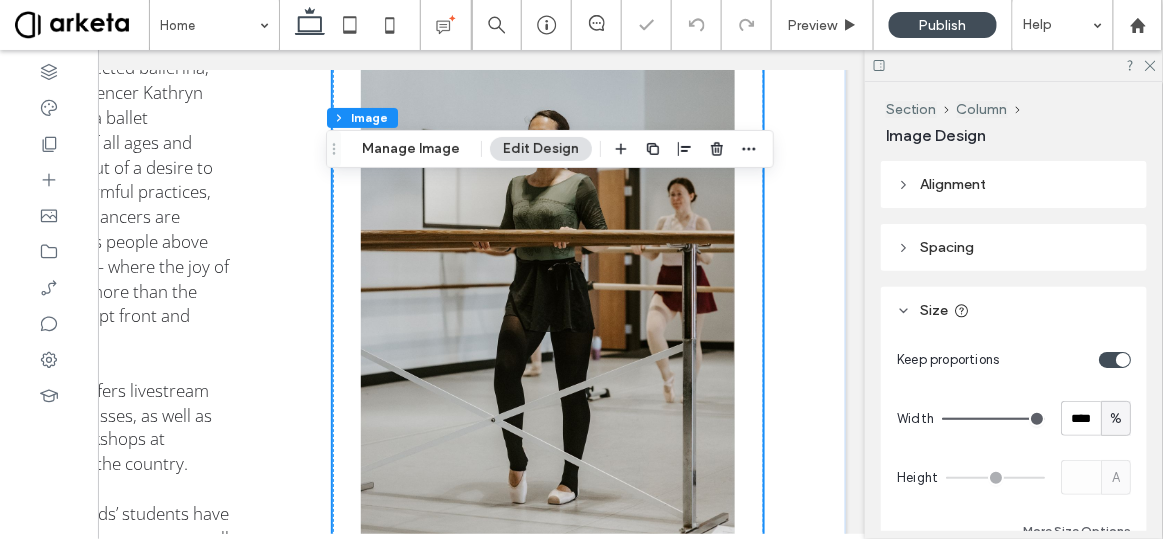 type 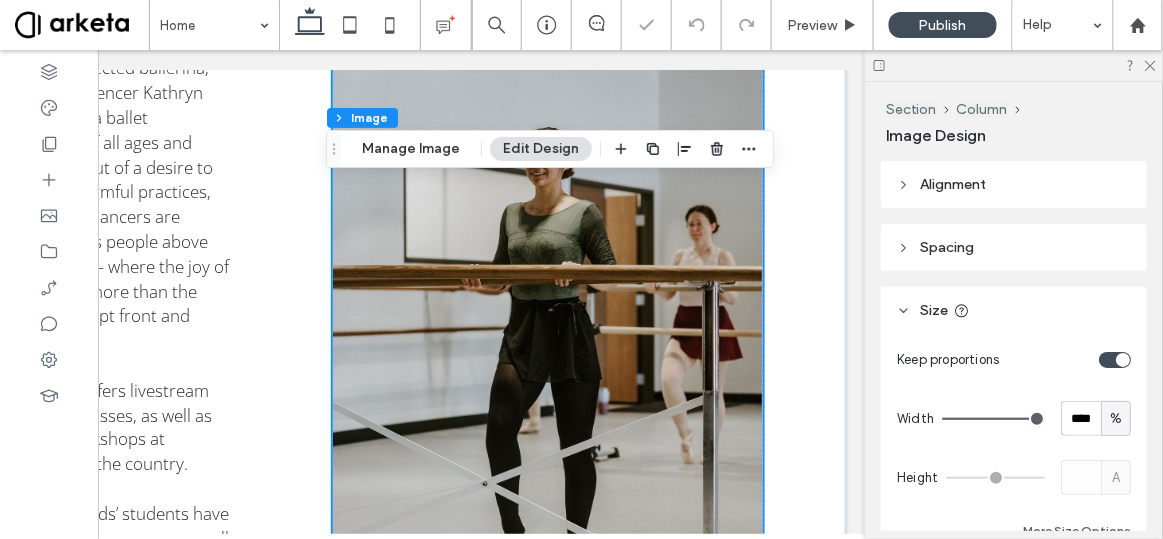 drag, startPoint x: 1030, startPoint y: 418, endPoint x: 1059, endPoint y: 417, distance: 29.017237 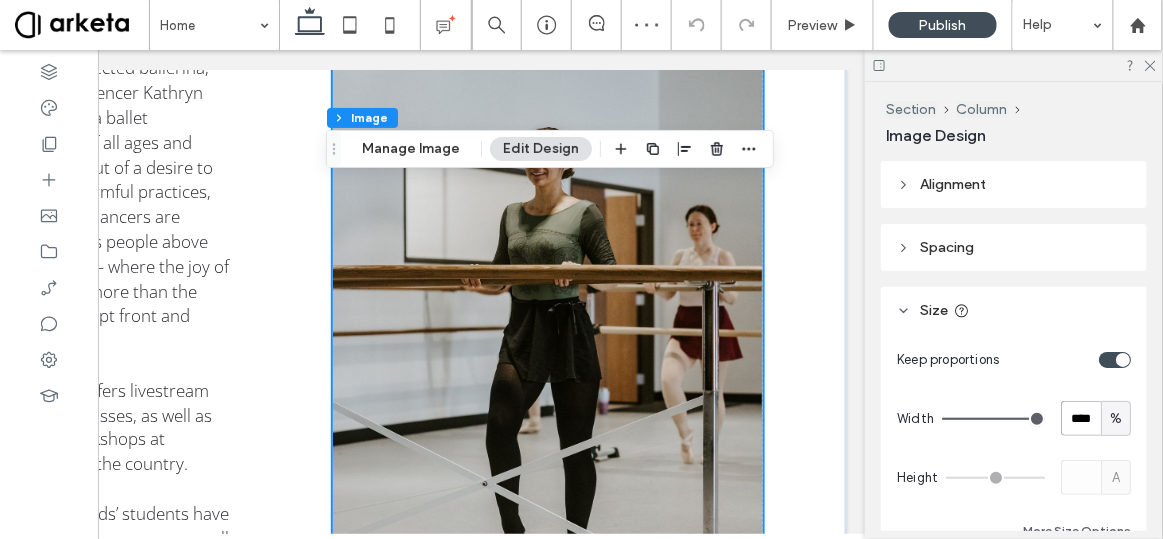 click on "****" at bounding box center [1081, 418] 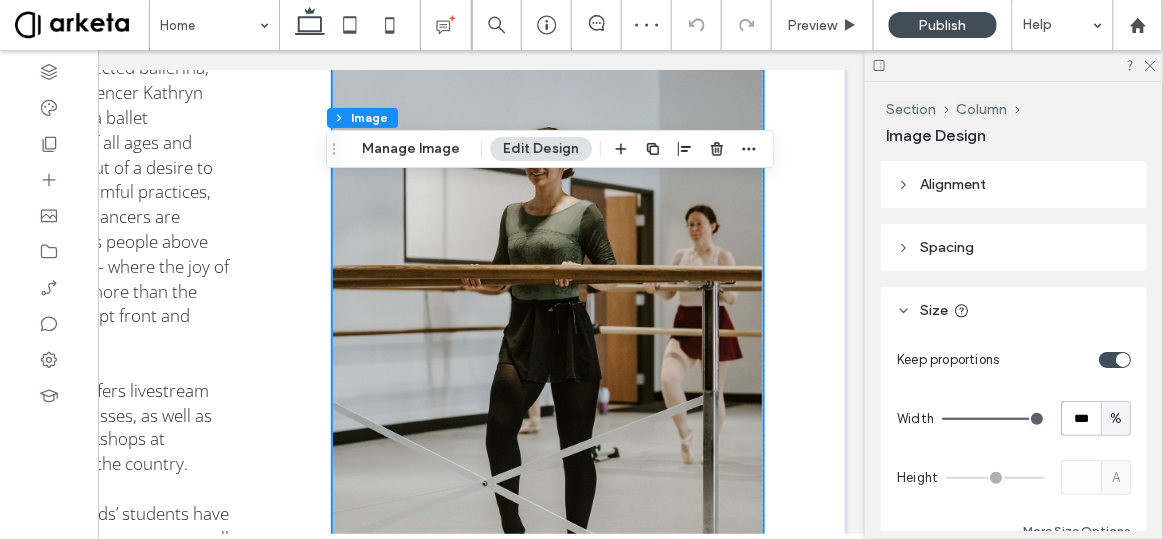 type on "***" 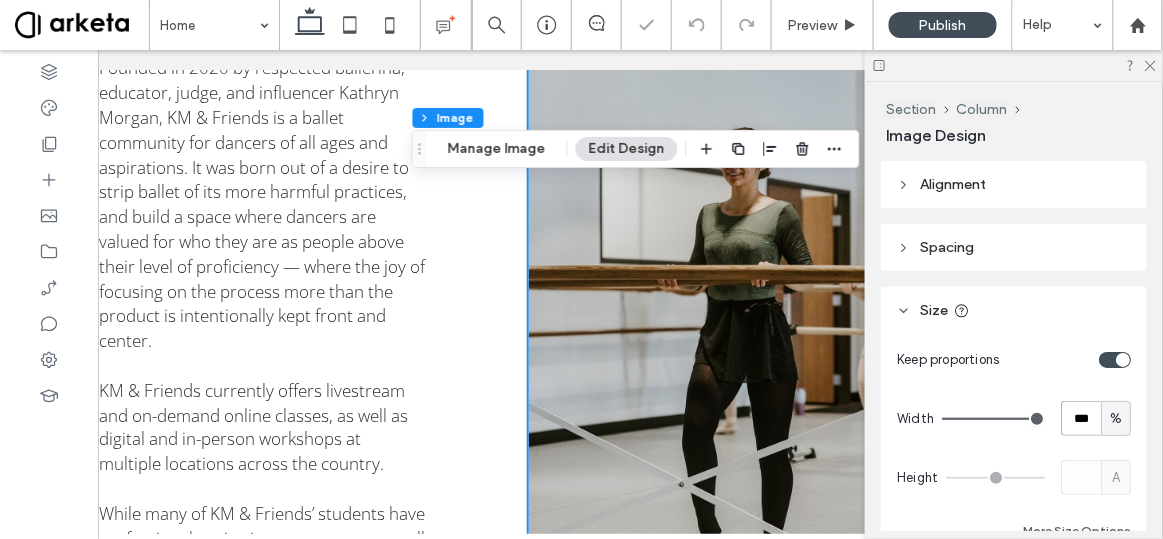 scroll, scrollTop: 0, scrollLeft: 97, axis: horizontal 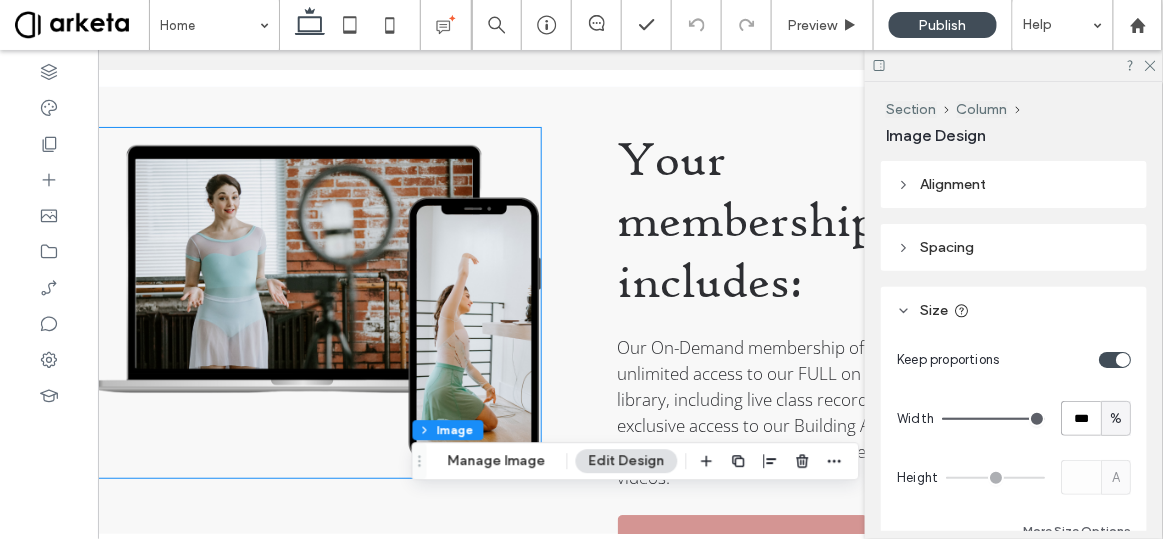 click at bounding box center [312, 302] 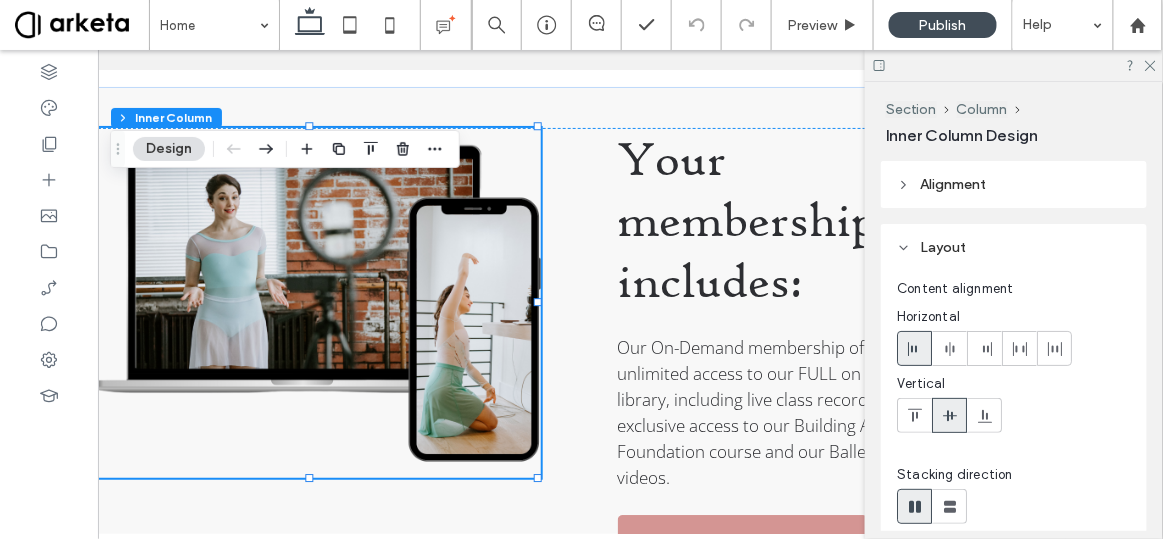 click at bounding box center [312, 302] 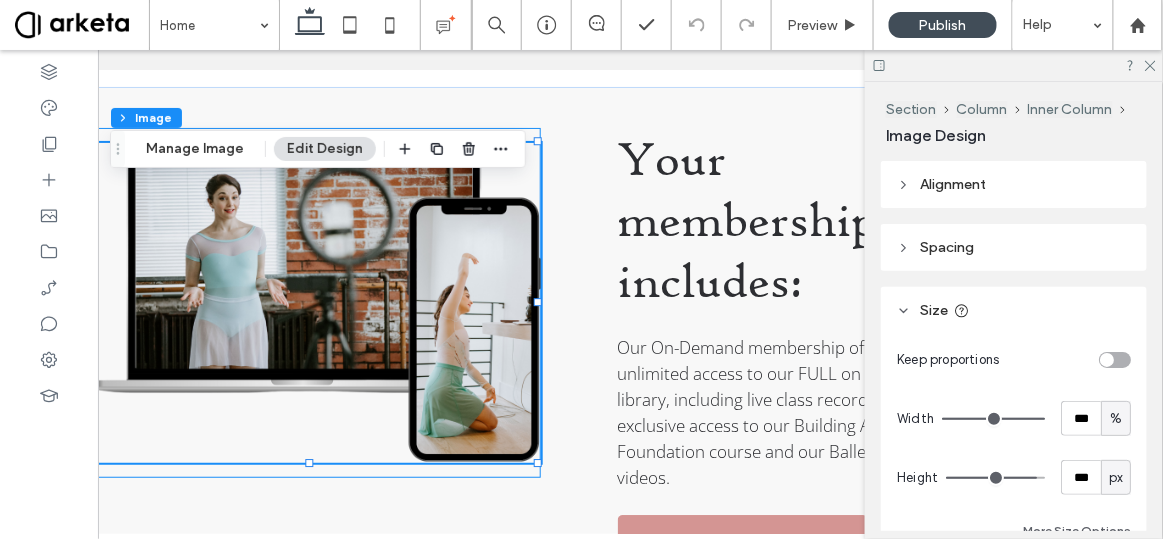 click at bounding box center (312, 302) 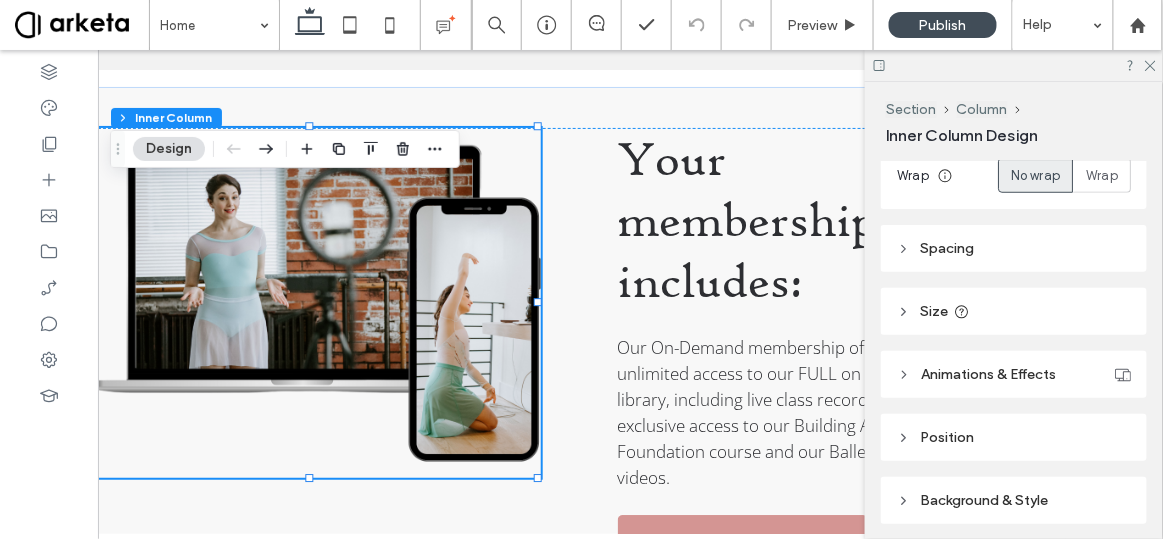 scroll, scrollTop: 417, scrollLeft: 0, axis: vertical 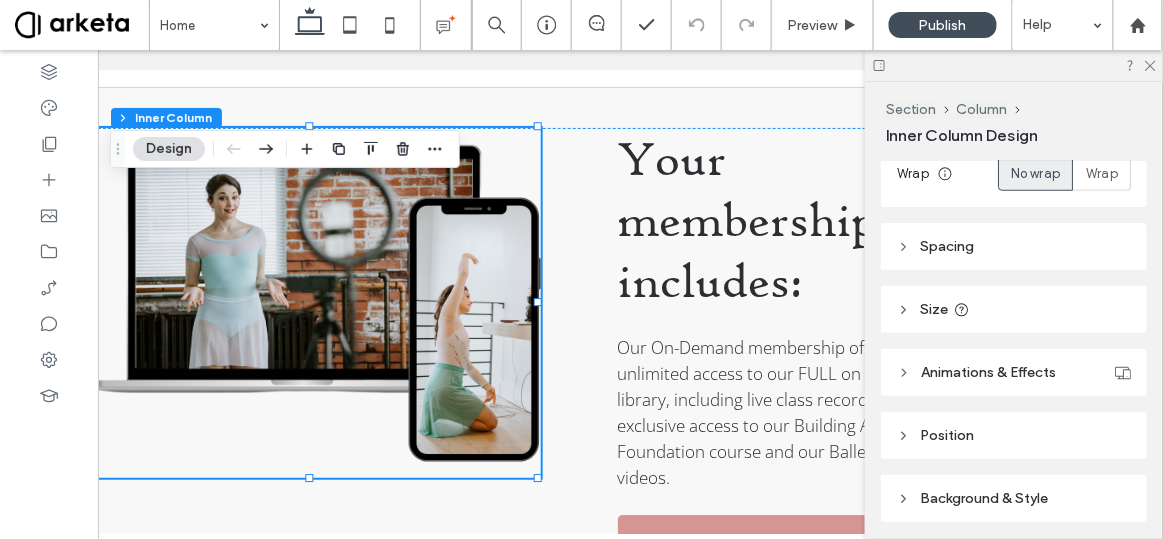 click on "Size" at bounding box center [1014, 309] 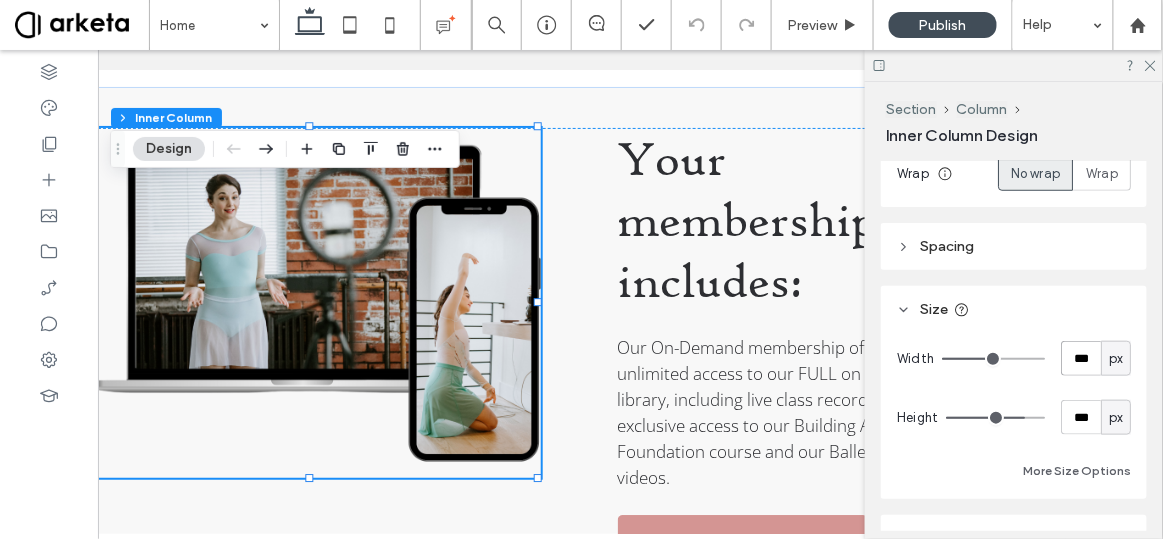 click on "***" at bounding box center (1081, 358) 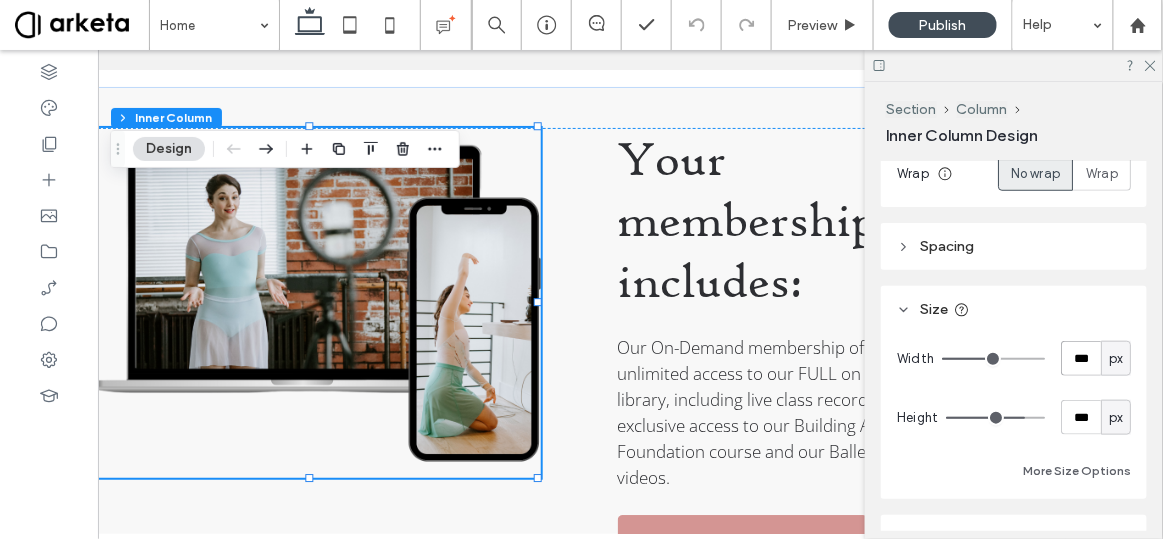 type on "***" 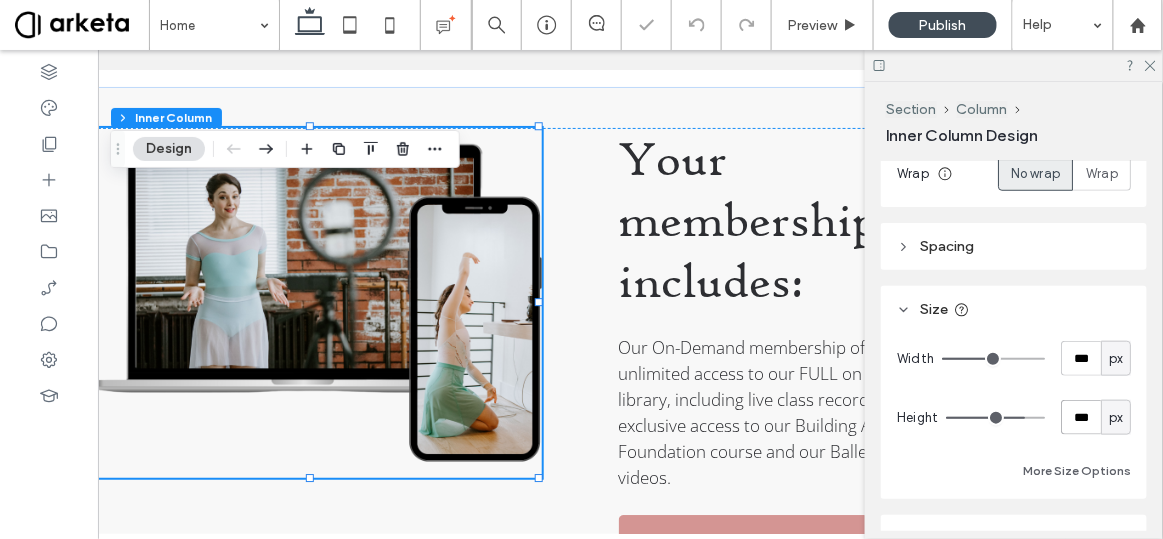 click on "***" at bounding box center (1081, 417) 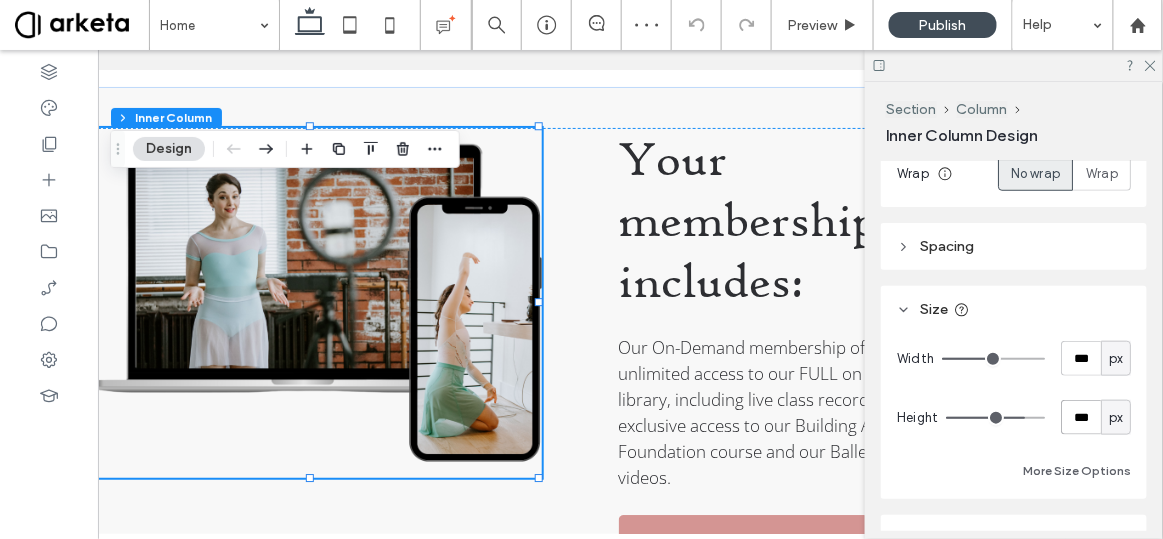 click on "***" at bounding box center [1081, 417] 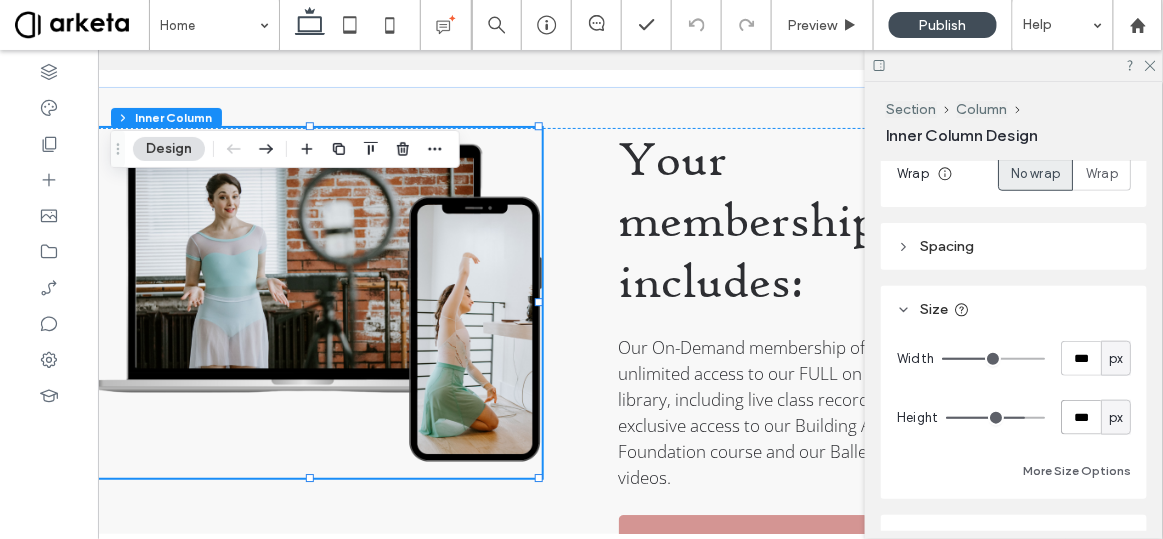 type on "***" 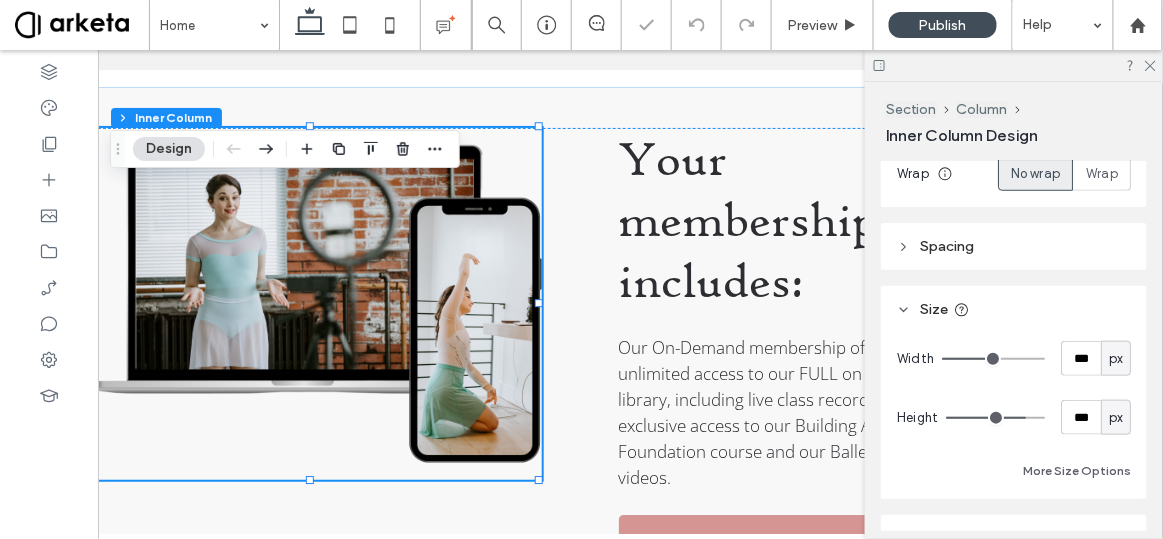 click on "px" at bounding box center (1116, 418) 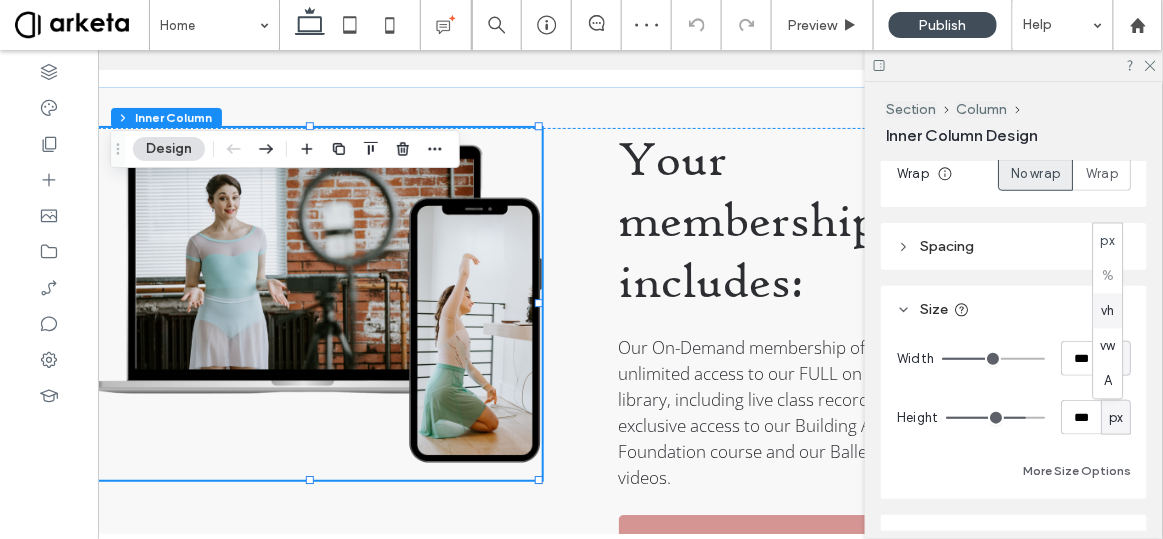 click on "vh" at bounding box center [1108, 311] 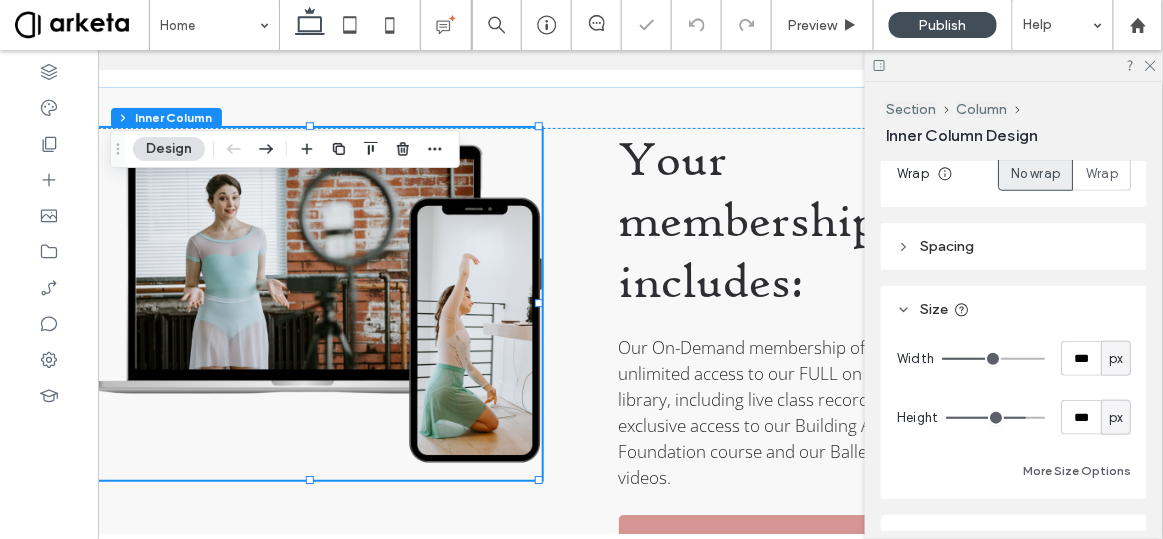 type on "**" 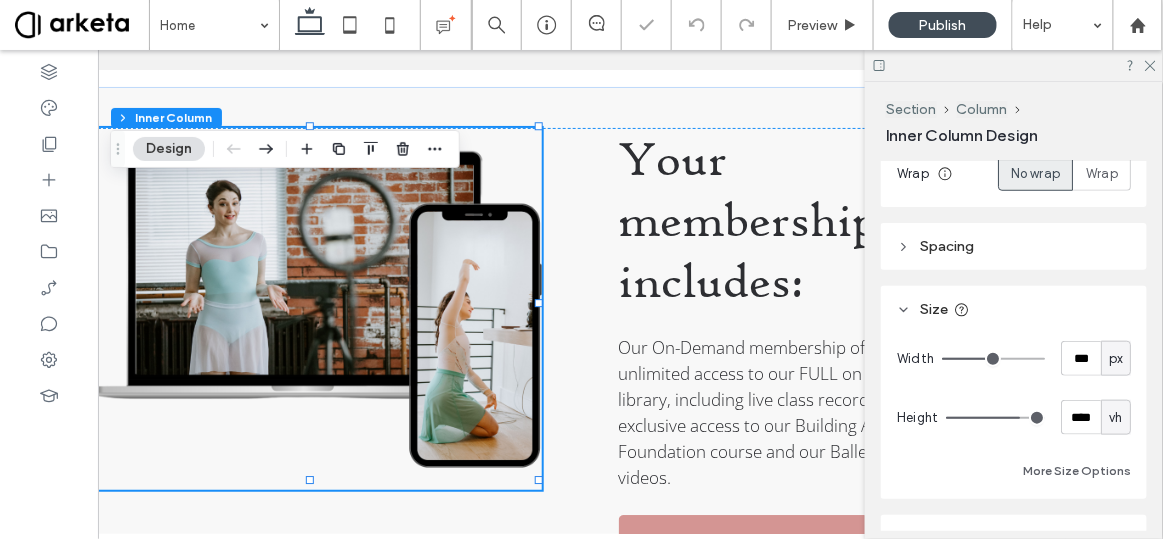 click on "px" at bounding box center [1116, 358] 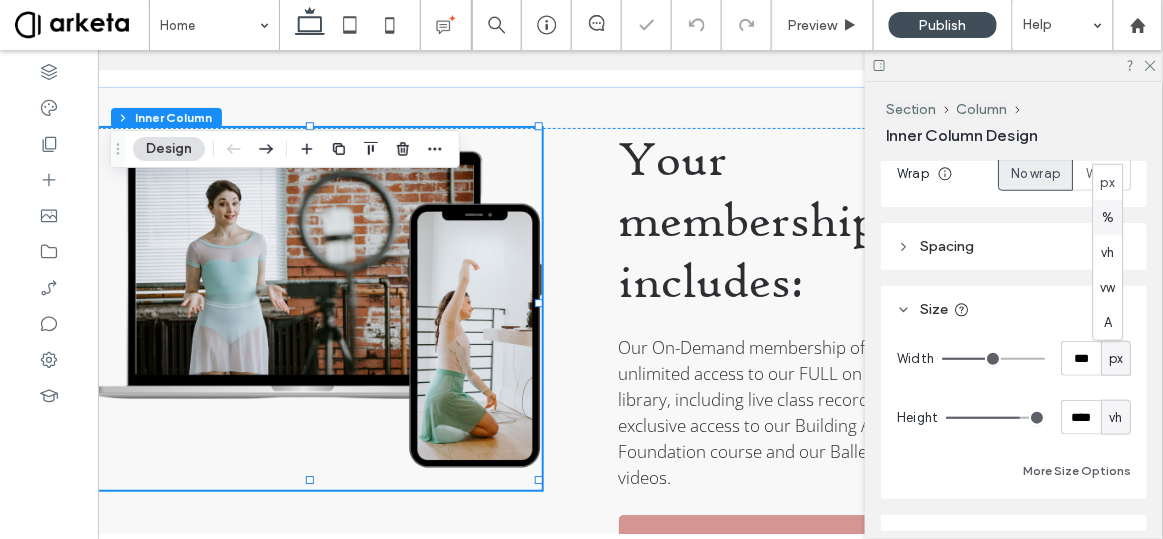 click on "%" at bounding box center [1108, 217] 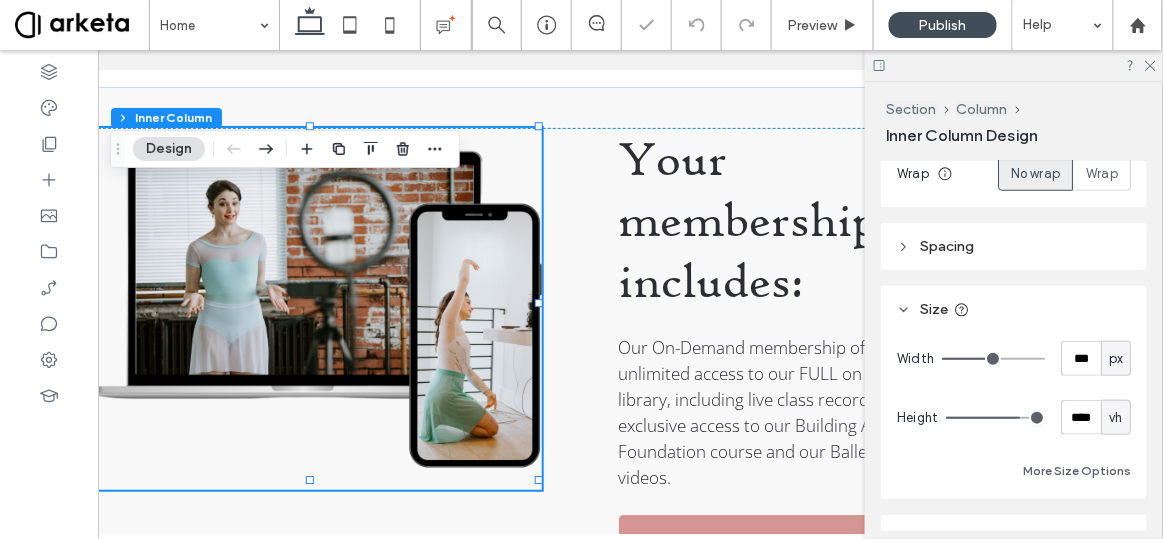 type on "**" 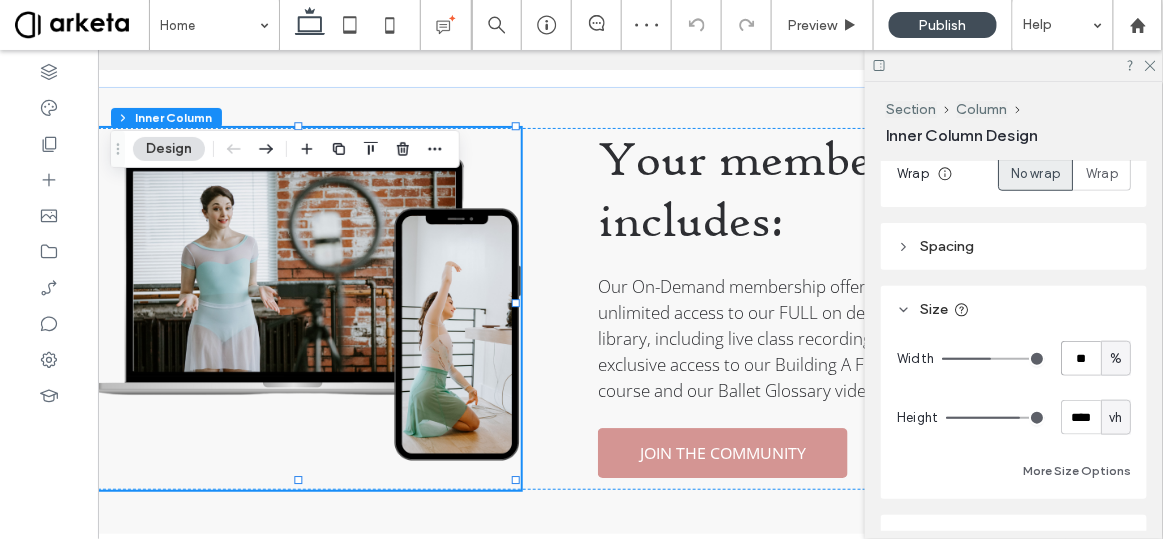 click on "**" at bounding box center [1081, 358] 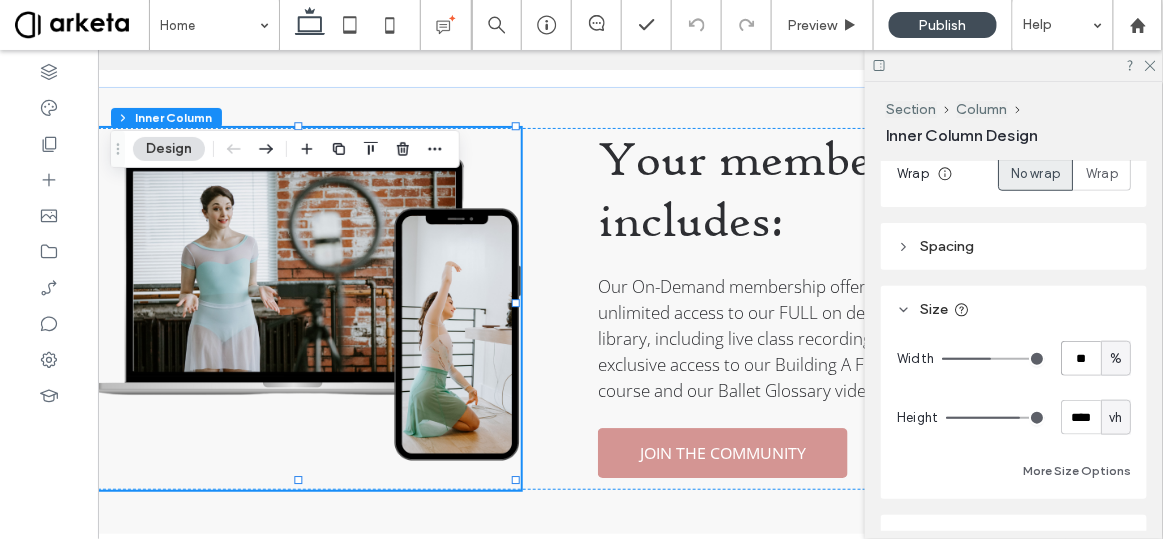 type on "**" 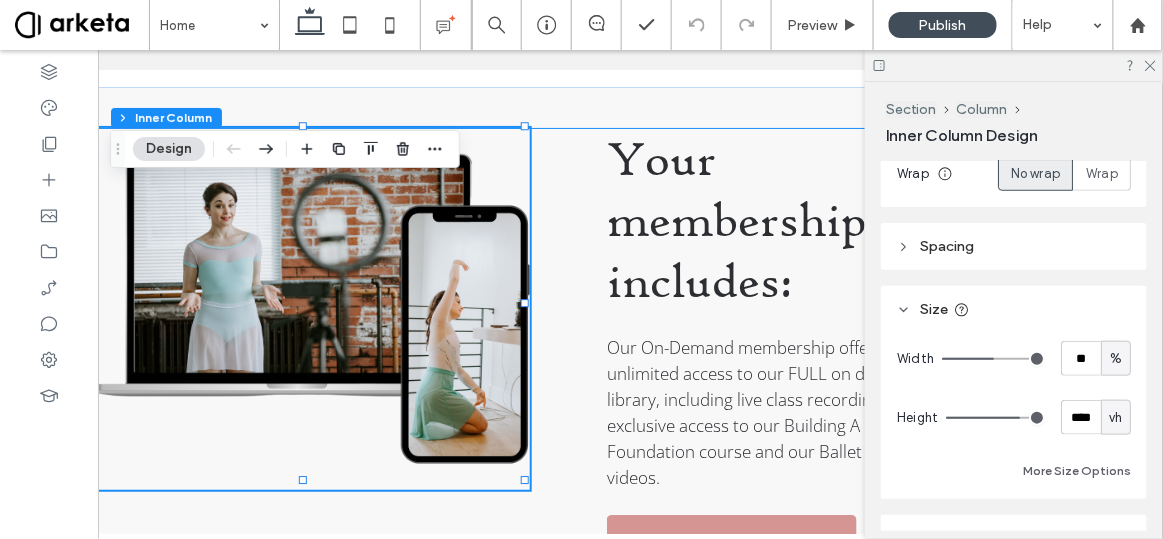 click on "Your membership includes:
Our On-Demand membership offers unlimited access to our FULL on demand library, including live class recordings, and exclusive access to our Building A Foundation course and our Ballet Glossary videos.
JOIN THE COMMUNITY" at bounding box center [565, 345] 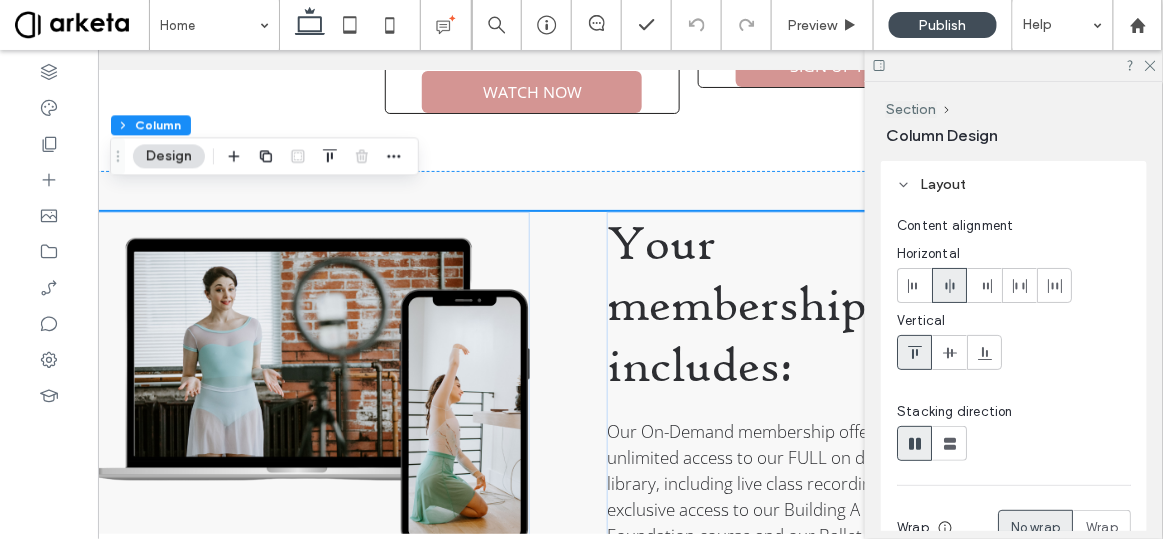 scroll, scrollTop: 1210, scrollLeft: 0, axis: vertical 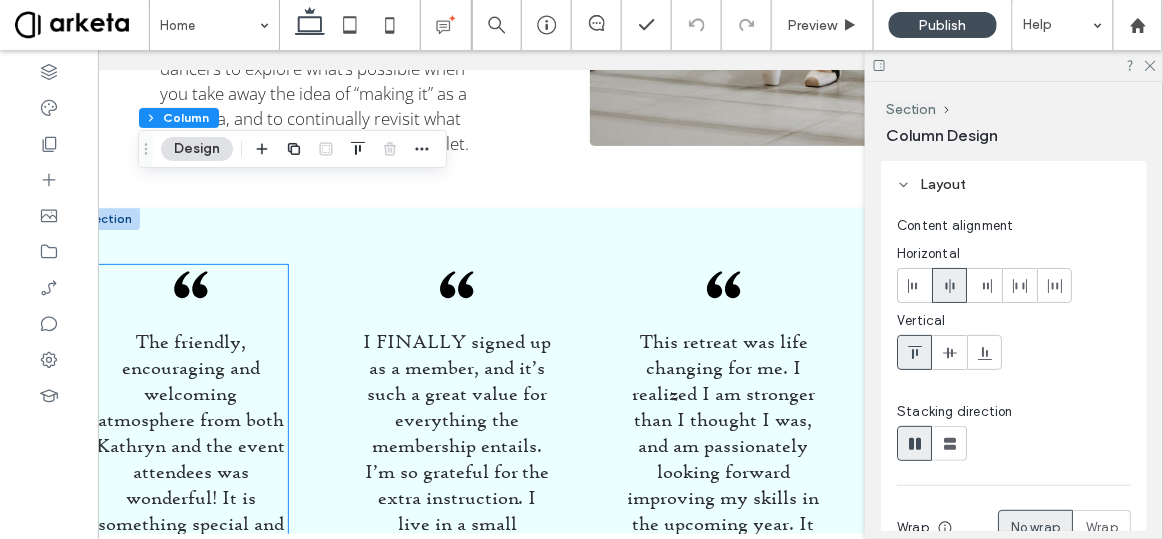 click on "The friendly, encouraging and welcoming atmosphere from both Kathryn and the event attendees was wonderful! It is something special and rare to be able to learn from a professional dancer if you're not on the professional track yourself. - Adult Retreat Attendee" at bounding box center (190, 529) 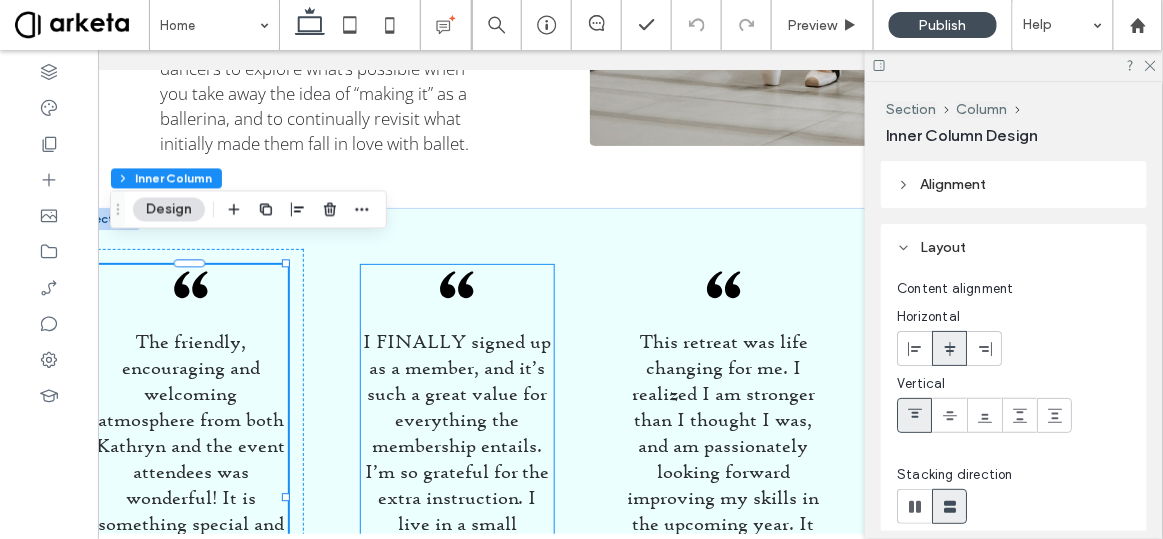 click on "I FINALLY signed up as a member, and it’s such a great value for everything the membership entails. I’m so grateful for the extra instruction. I live in a small community, and while the ballet instruction I receive is excellent, I don’t have a lot of ballet class opportunities." at bounding box center [456, 509] 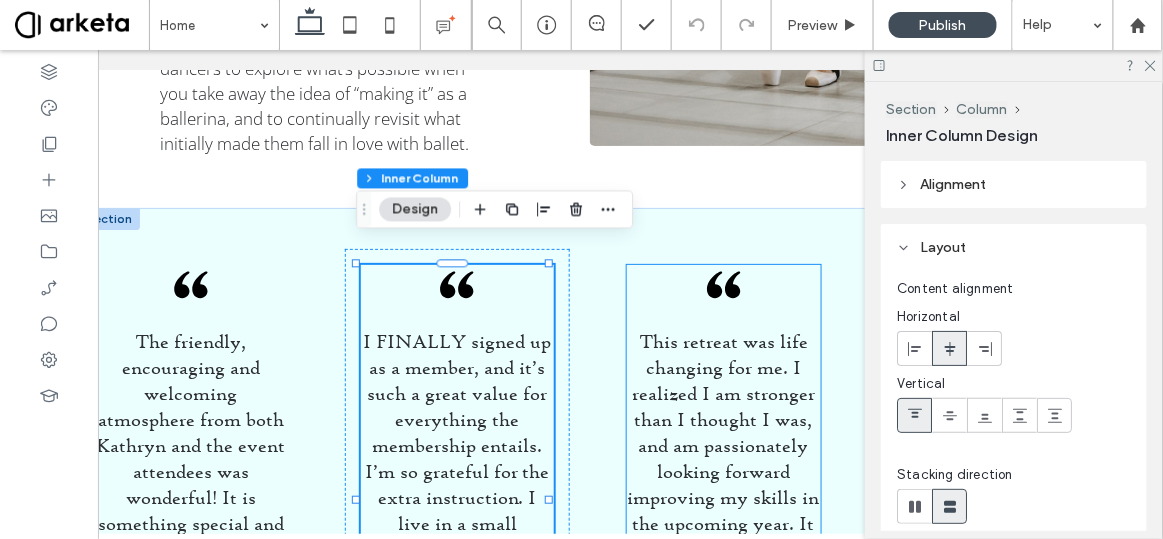 click on "This retreat was life changing for me. I realized I am stronger than I thought I was, and am passionately looking forward improving my skills in the upcoming year. It was inspirational to see adult dancers of all ages, nationalities and ethnicities giving it their all. Kathryn has such a calming presence." at bounding box center (723, 522) 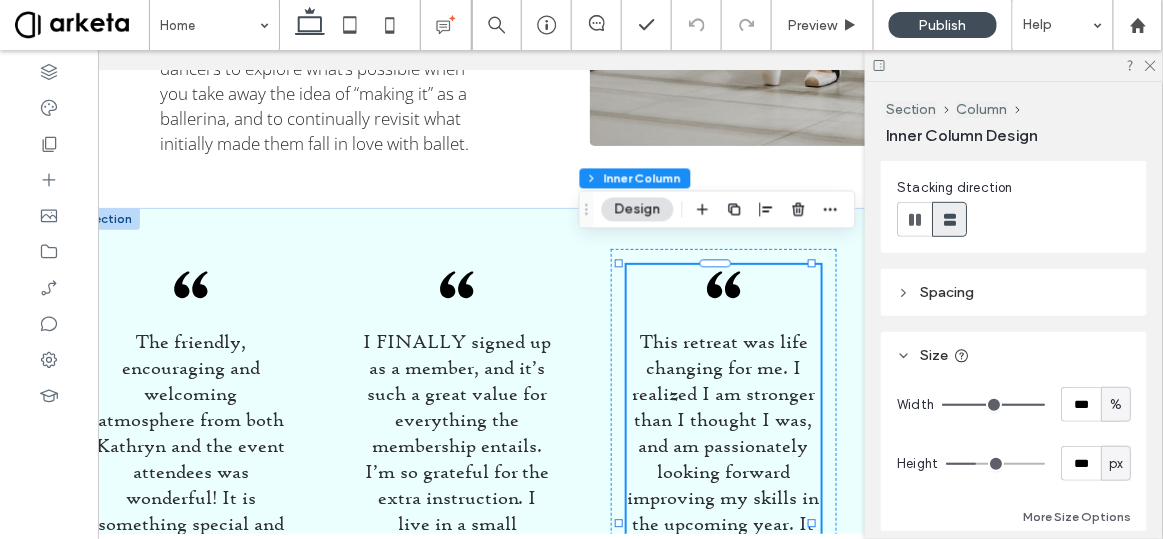 scroll, scrollTop: 289, scrollLeft: 0, axis: vertical 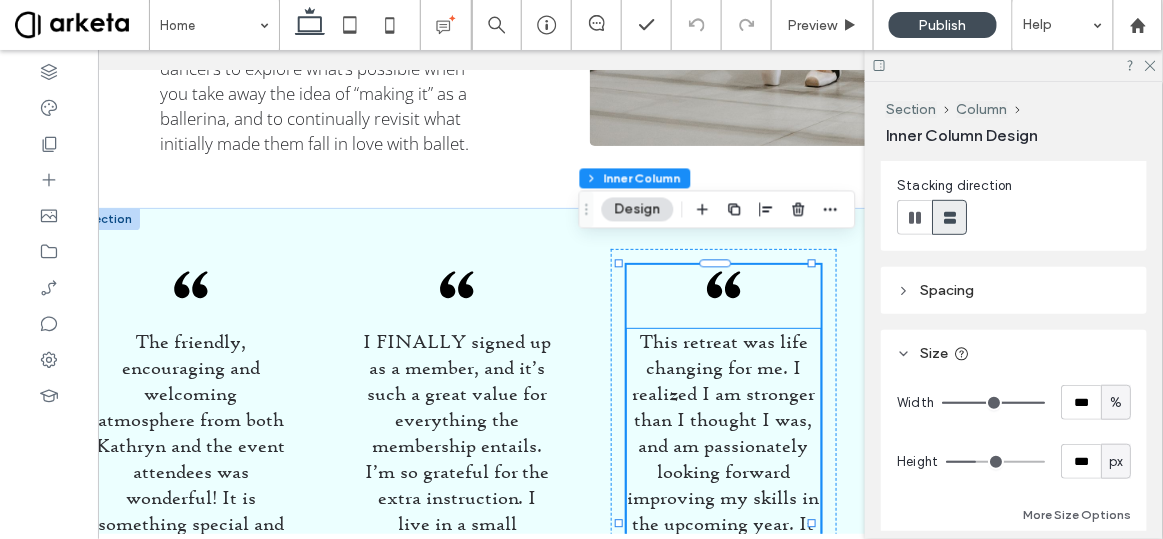 click on "This retreat was life changing for me. I realized I am stronger than I thought I was, and am passionately looking forward improving my skills in the upcoming year. It was inspirational to see adult dancers of all ages, nationalities and ethnicities giving it their all. Kathryn has such a calming presence." at bounding box center [723, 522] 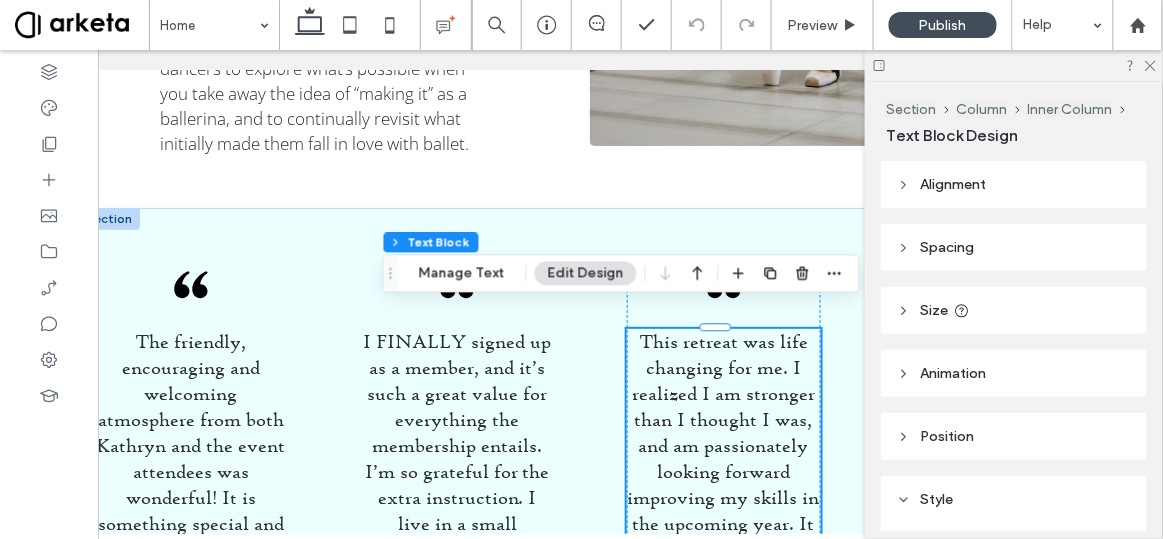 click on "Spacing" at bounding box center [1014, 247] 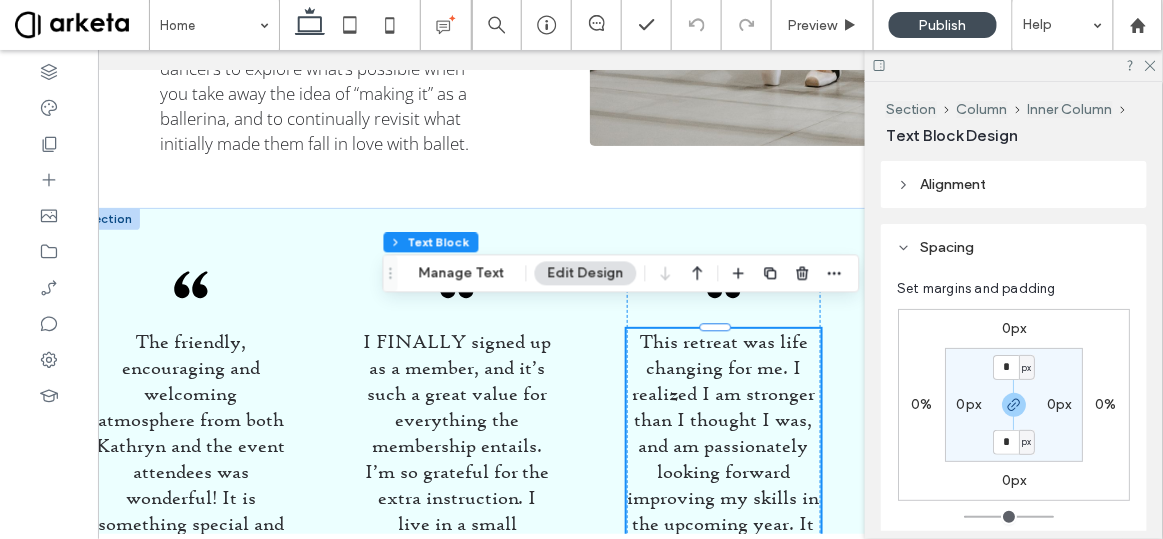 click on "Spacing" at bounding box center (948, 247) 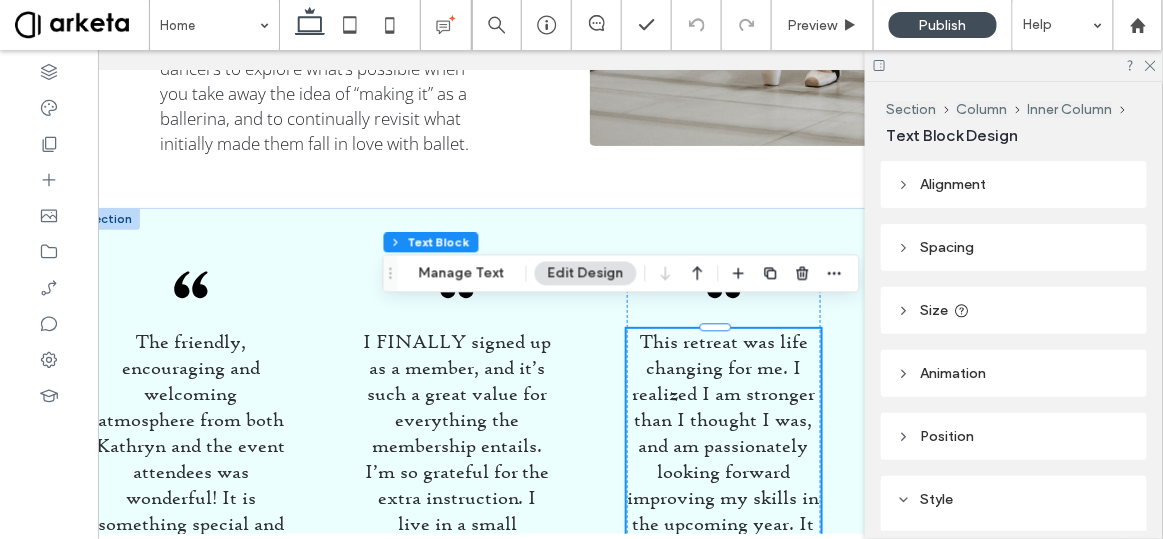 click on "Alignment" at bounding box center (1014, 184) 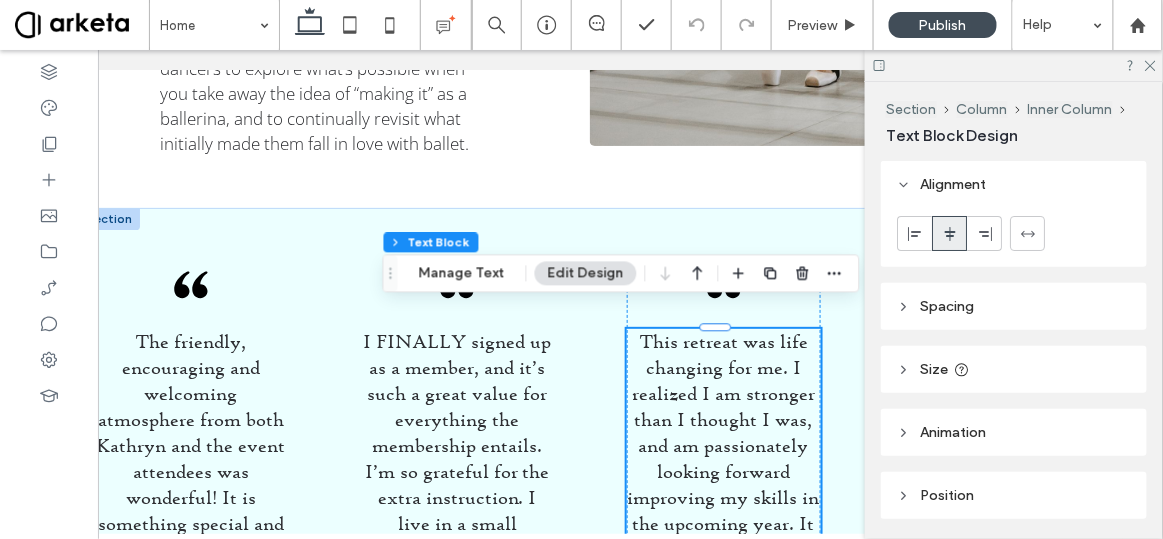 scroll, scrollTop: 0, scrollLeft: 298, axis: horizontal 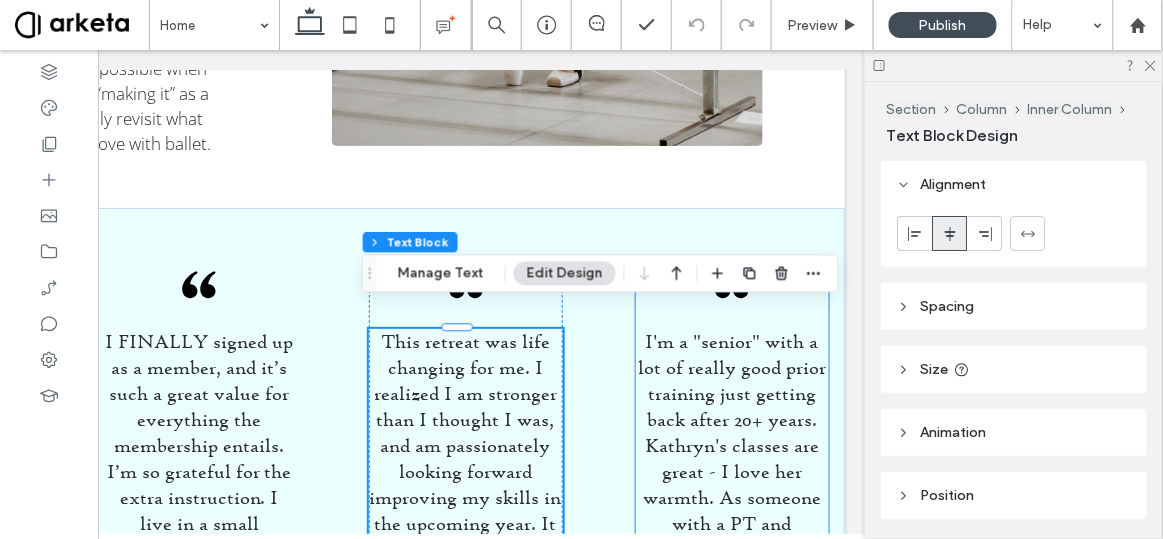 click on "I'm a "senior" with a lot of really good prior training just getting back after 20+ years. Kathryn's classes are great - I love her warmth. As someone with a PT and kinesiology background who has taught Kinesiology for dancers, I'm impressed with her explanations of technique and focus on good form." at bounding box center (733, 522) 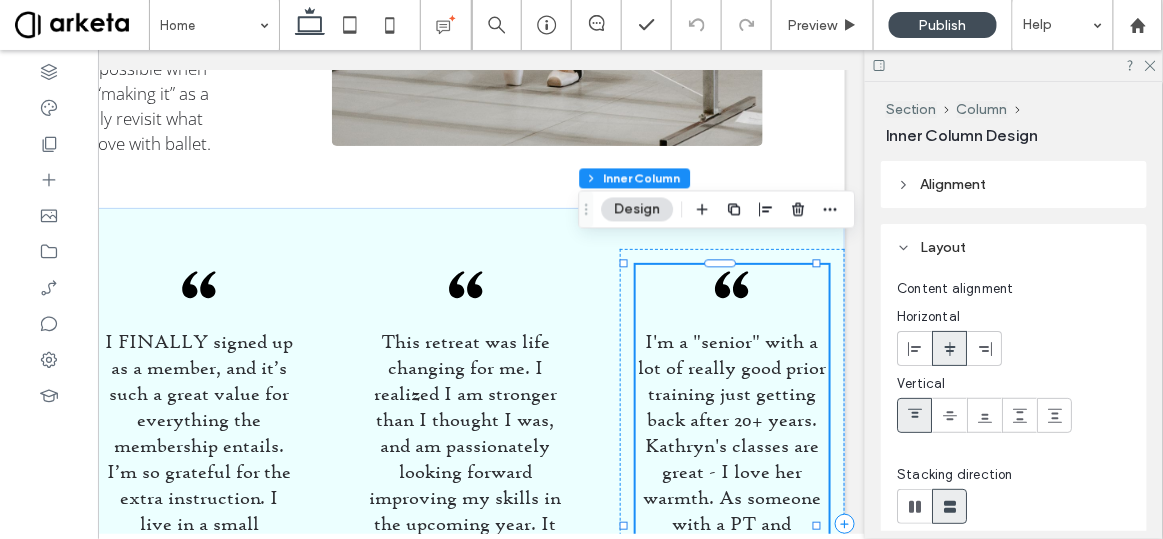 click on "I'm a "senior" with a lot of really good prior training just getting back after 20+ years. Kathryn's classes are great - I love her warmth. As someone with a PT and kinesiology background who has taught Kinesiology for dancers, I'm impressed with her explanations of technique and focus on good form." at bounding box center [733, 522] 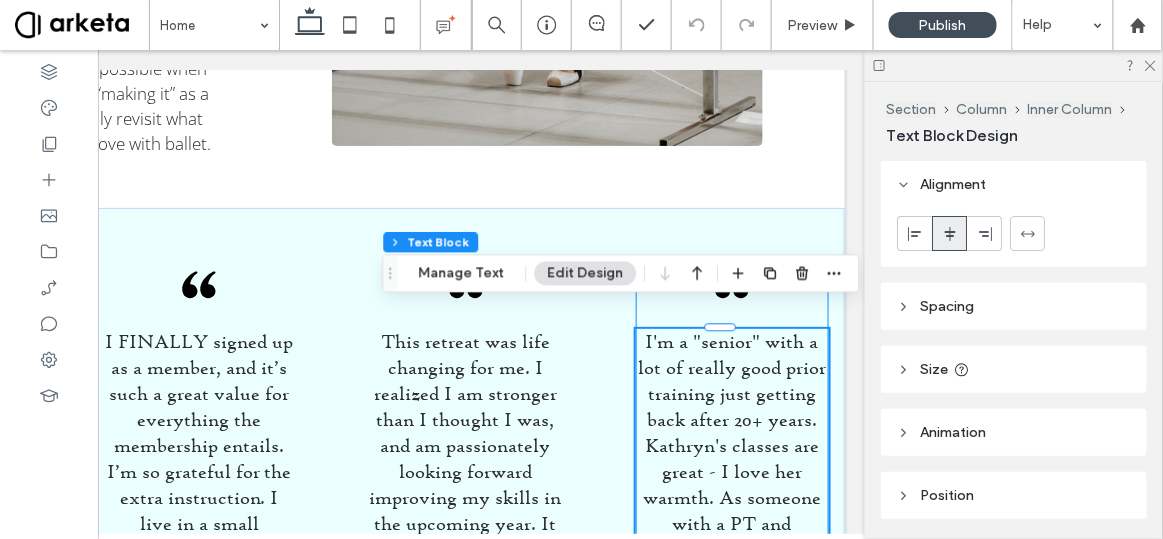 scroll, scrollTop: 0, scrollLeft: 0, axis: both 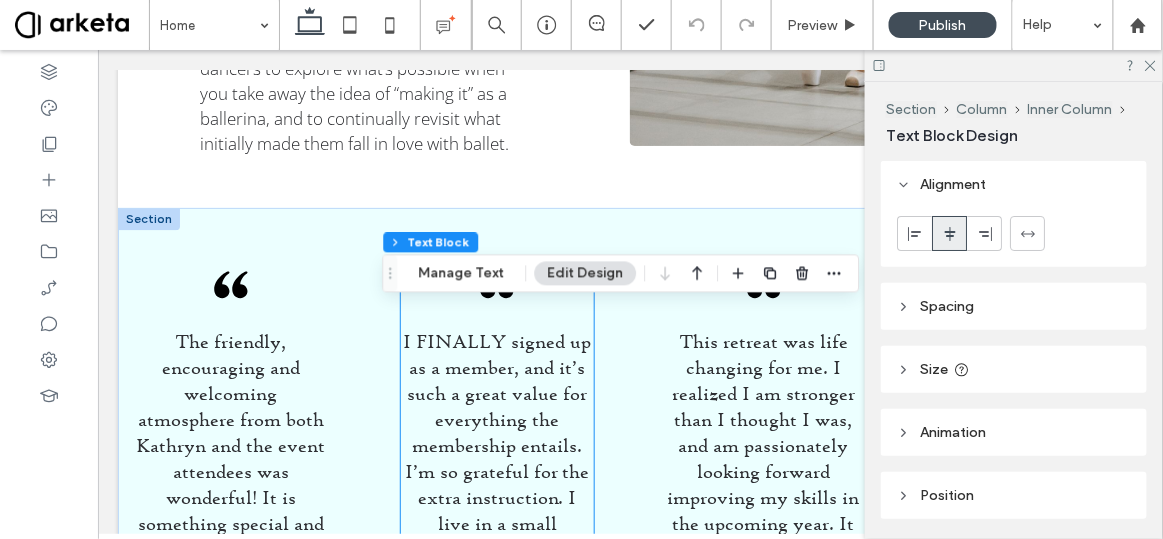 click on "I FINALLY signed up as a member, and it’s such a great value for everything the membership entails. I’m so grateful for the extra instruction. I live in a small community, and while the ballet instruction I receive is excellent, I don’t have a lot of ballet class opportunities." at bounding box center (496, 509) 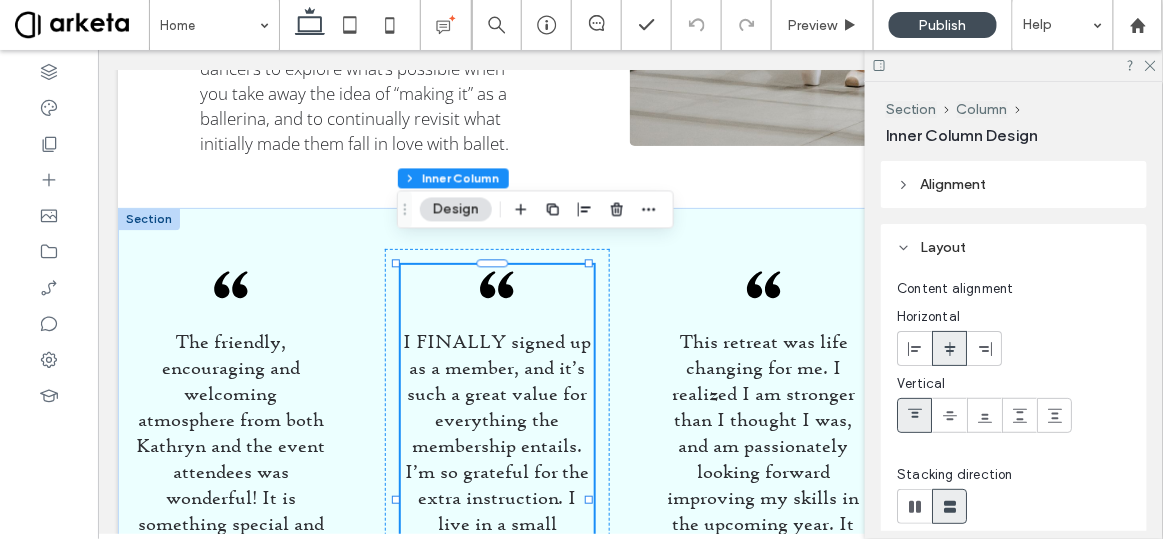 click on "I FINALLY signed up as a member, and it’s such a great value for everything the membership entails. I’m so grateful for the extra instruction. I live in a small community, and while the ballet instruction I receive is excellent, I don’t have a lot of ballet class opportunities." at bounding box center (496, 509) 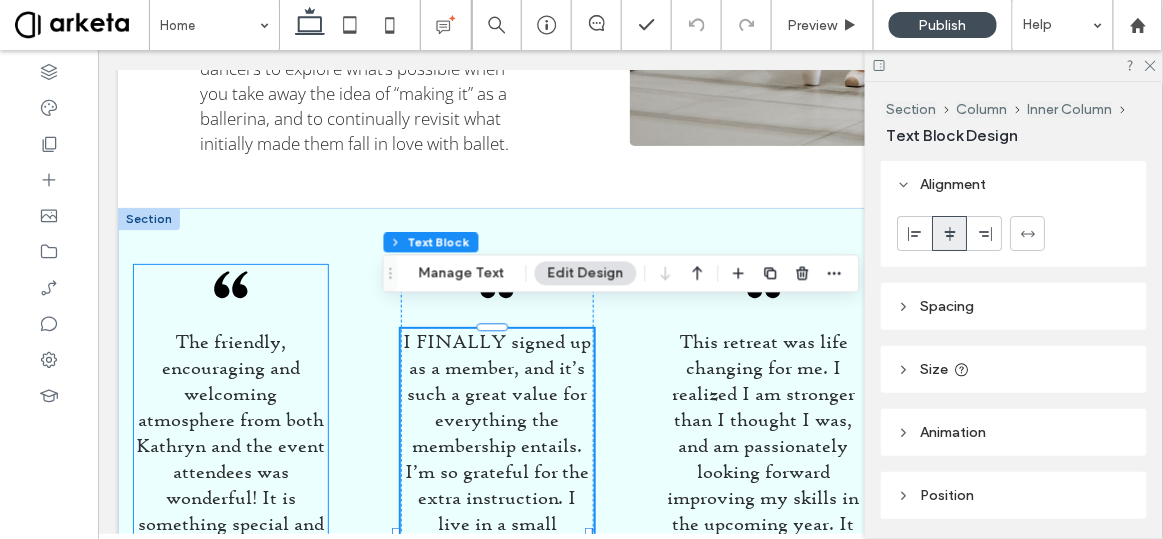 click on "The friendly, encouraging and welcoming atmosphere from both Kathryn and the event attendees was wonderful! It is something special and rare to be able to learn from a professional dancer if you're not on the professional track yourself." at bounding box center [229, 496] 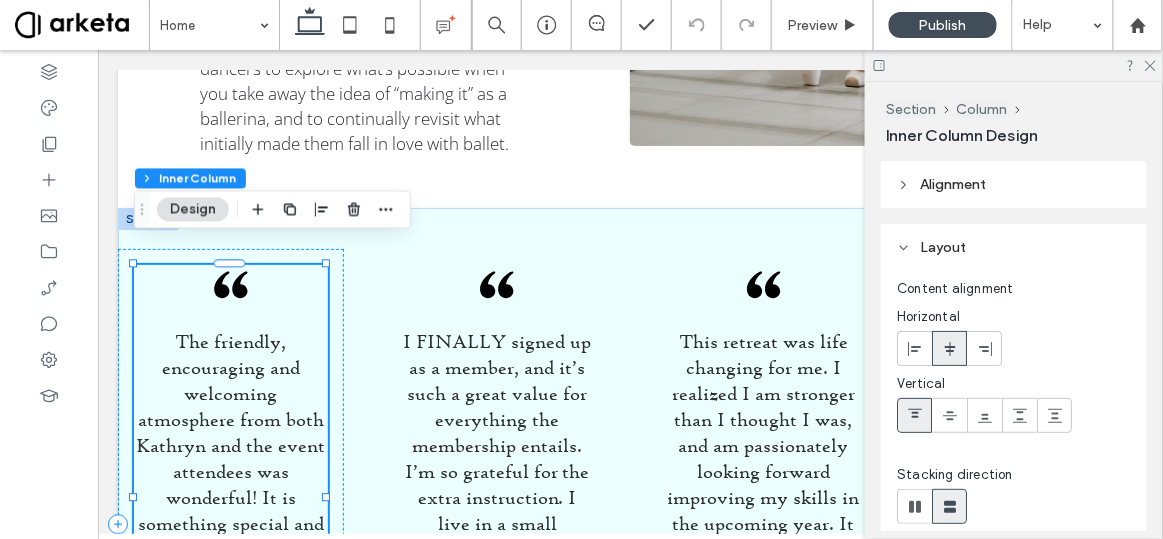 click on "The friendly, encouraging and welcoming atmosphere from both Kathryn and the event attendees was wonderful! It is something special and rare to be able to learn from a professional dancer if you're not on the professional track yourself." at bounding box center [229, 496] 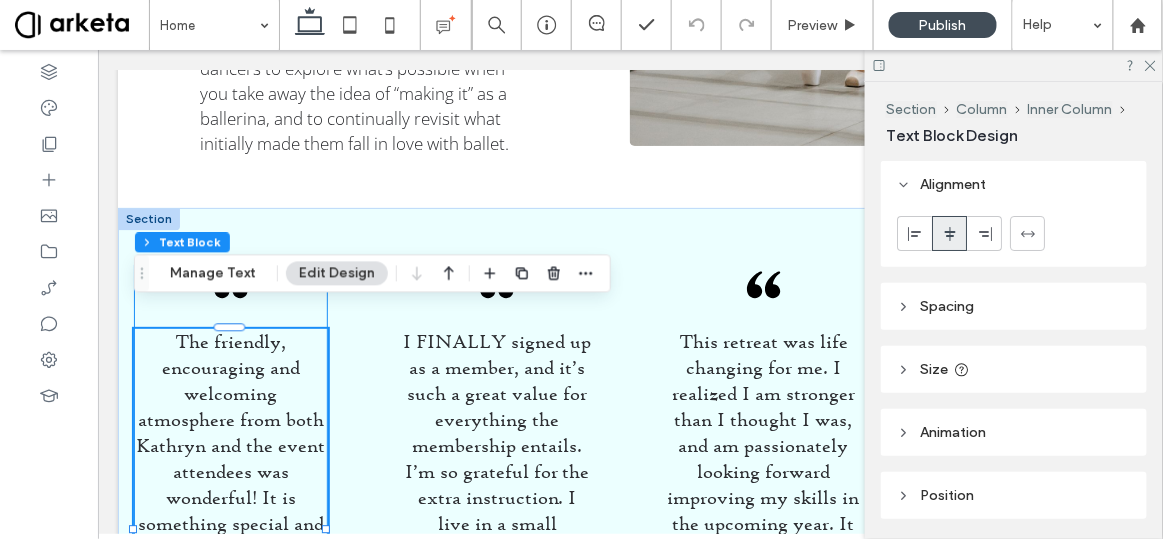 scroll, scrollTop: 3073, scrollLeft: 0, axis: vertical 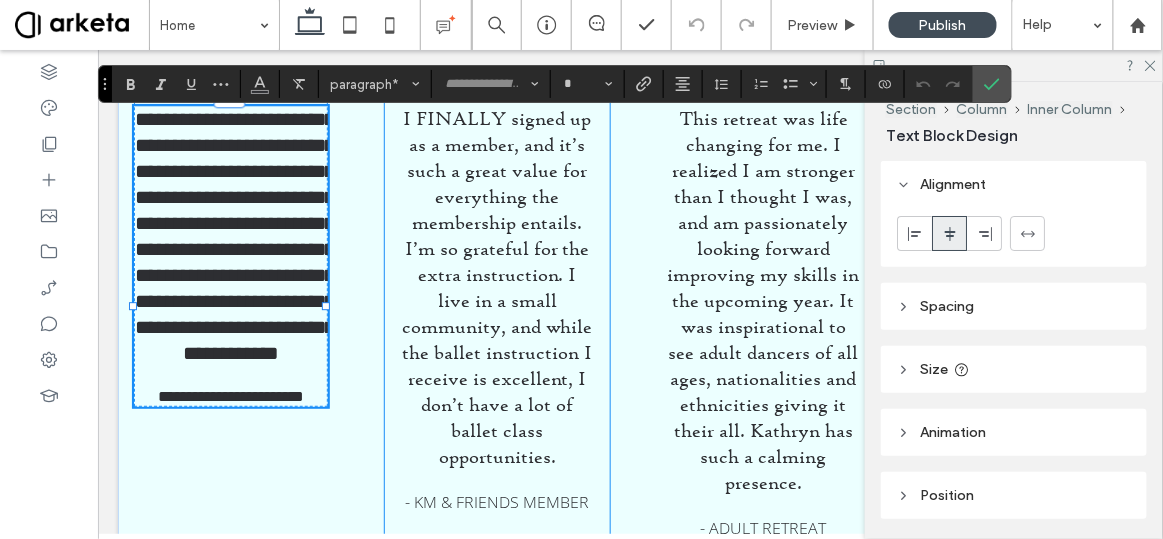 click on "I FINALLY signed up as a member, and it’s such a great value for everything the membership entails. I’m so grateful for the extra instruction. I live in a small community, and while the ballet instruction I receive is excellent, I don’t have a lot of ballet class opportunities. - KM & Friends Member" at bounding box center [497, 300] 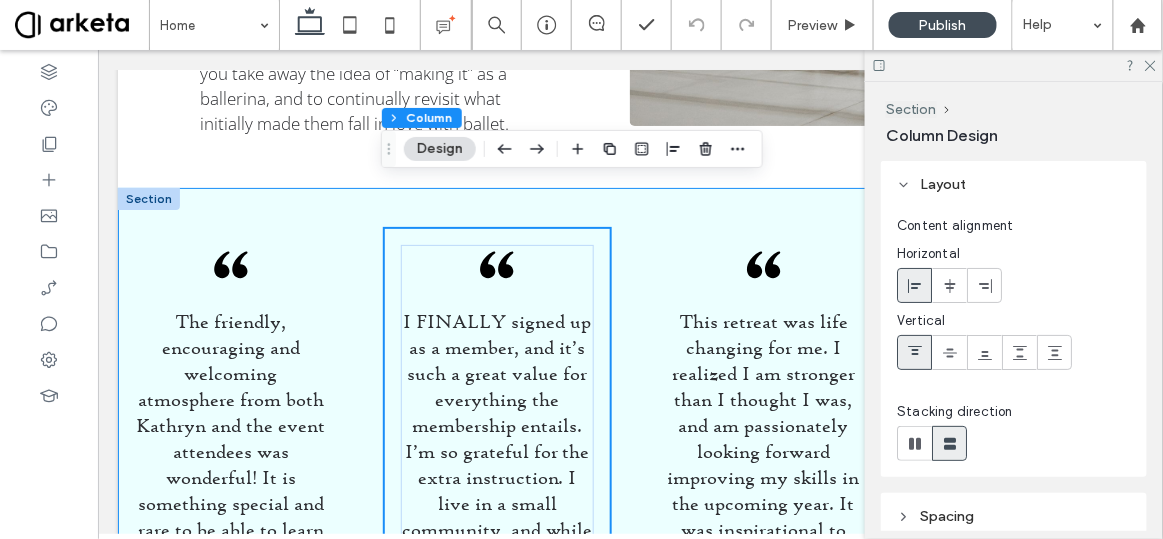 scroll, scrollTop: 2864, scrollLeft: 0, axis: vertical 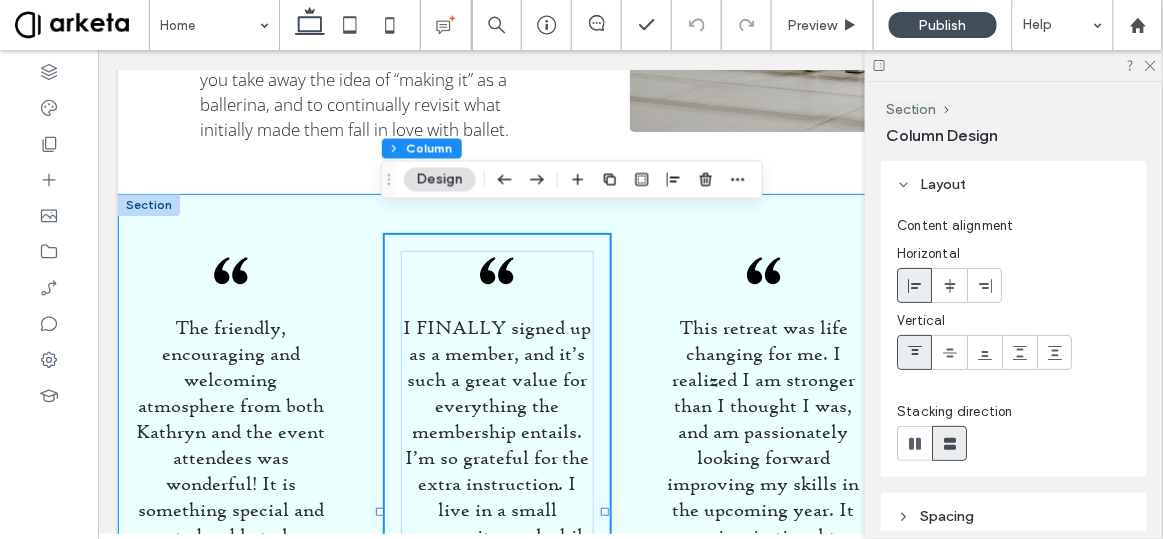 click on "The friendly, encouraging and welcoming atmosphere from both Kathryn and the event attendees was wonderful! It is something special and rare to be able to learn from a professional dancer if you're not on the professional track yourself. - Adult Retreat Attendee
I FINALLY signed up as a member, and it’s such a great value for everything the membership entails. I’m so grateful for the extra instruction. I live in a small community, and while the ballet instruction I receive is excellent, I don’t have a lot of ballet class opportunities. - KM & Friends Member
This retreat was life changing for me. I realized I am stronger than I thought I was, and am passionately looking forward improving my skills in the upcoming year. It was inspirational to see adult dancers of all ages, nationalities and ethnicities giving it their all. Kathryn has such a calming presence. - Adult Retreat Attendee" at bounding box center (629, 509) 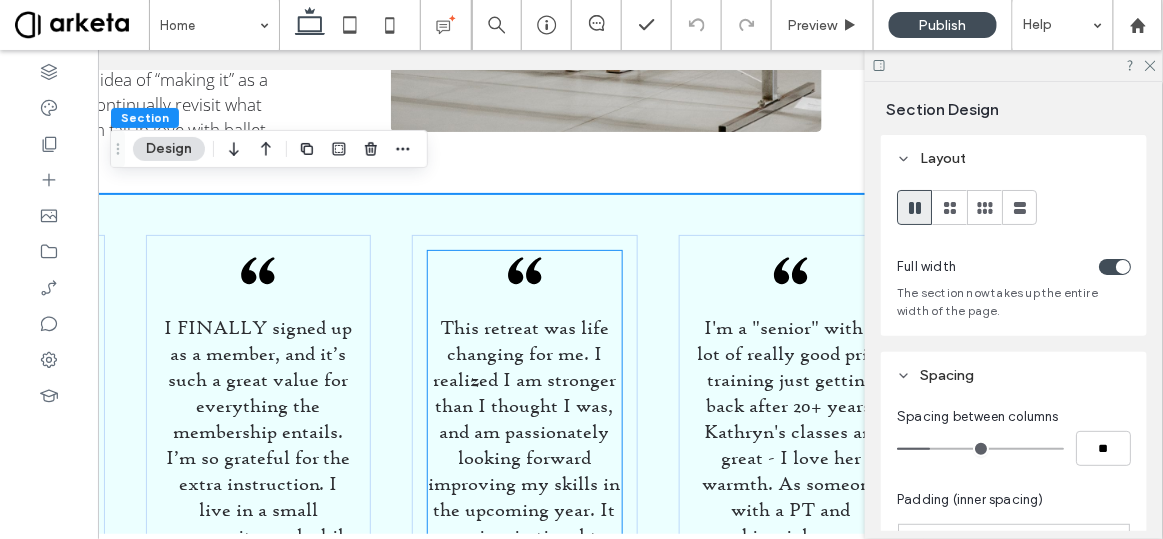 scroll, scrollTop: 0, scrollLeft: 298, axis: horizontal 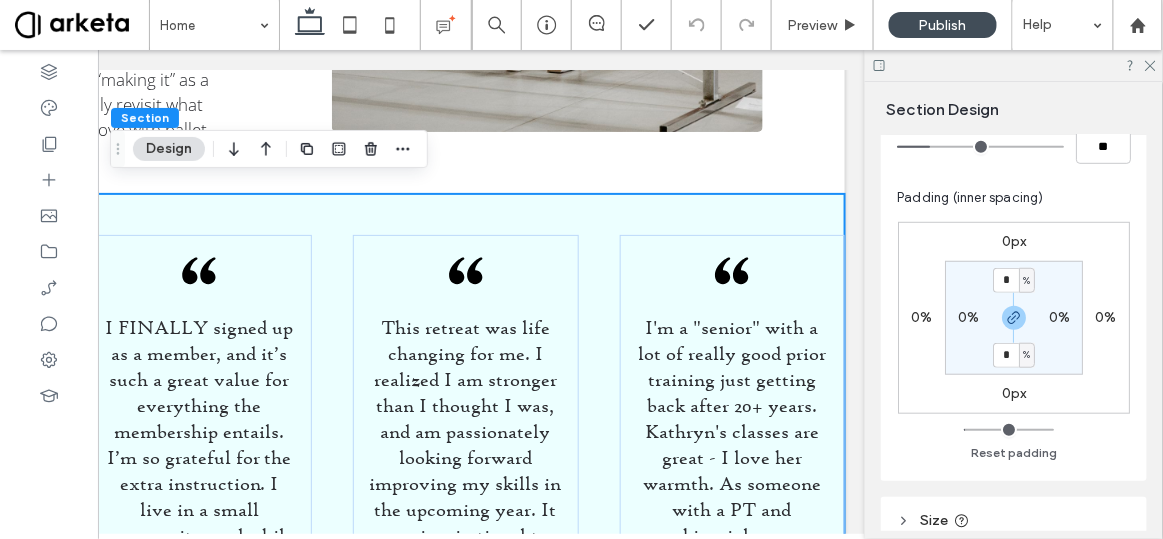 click on "0px 0% 0px 0% * % 0% * % 0%" at bounding box center (1014, 318) 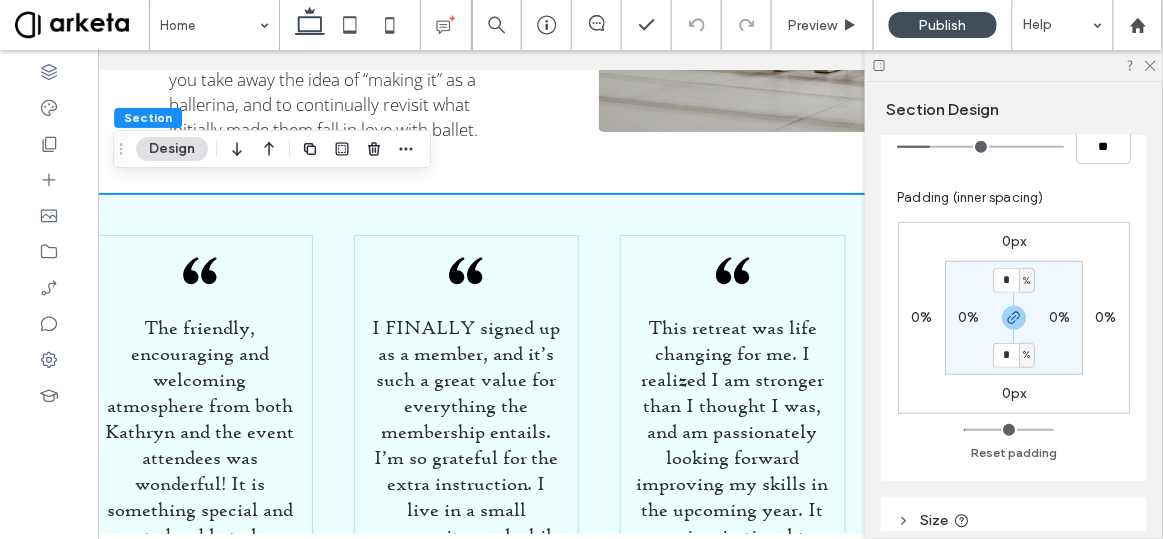 scroll, scrollTop: 0, scrollLeft: 4, axis: horizontal 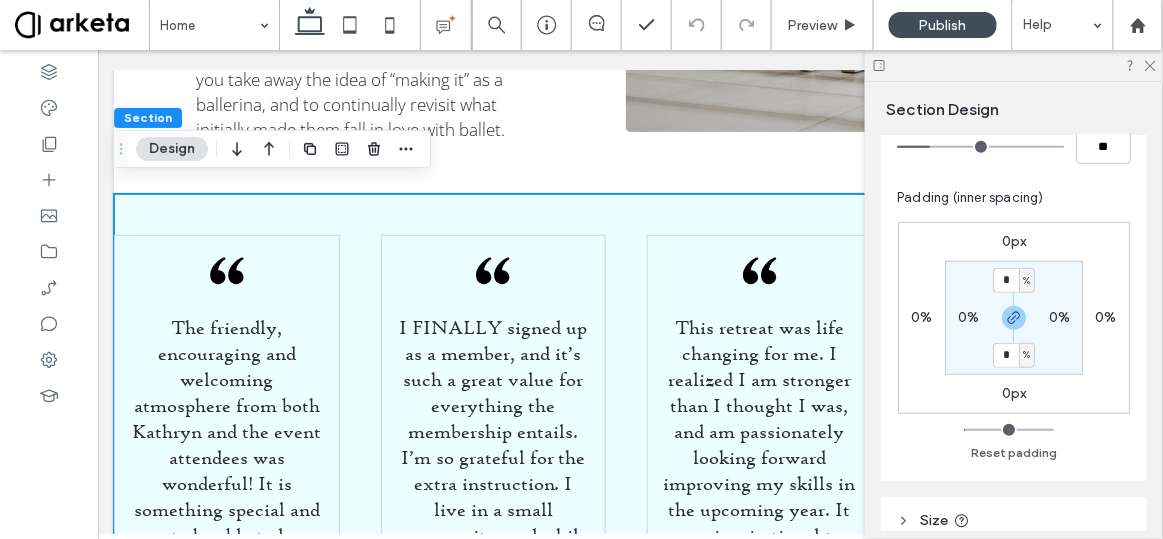 click on "The friendly, encouraging and welcoming atmosphere from both Kathryn and the event attendees was wonderful! It is something special and rare to be able to learn from a professional dancer if you're not on the professional track yourself. - Adult Retreat Attendee
I FINALLY signed up as a member, and it’s such a great value for everything the membership entails. I’m so grateful for the extra instruction. I live in a small community, and while the ballet instruction I receive is excellent, I don’t have a lot of ballet class opportunities. - KM & Friends Member
This retreat was life changing for me. I realized I am stronger than I thought I was, and am passionately looking forward improving my skills in the upcoming year. It was inspirational to see adult dancers of all ages, nationalities and ethnicities giving it their all. Kathryn has such a calming presence. - Adult Retreat Attendee" at bounding box center (625, 509) 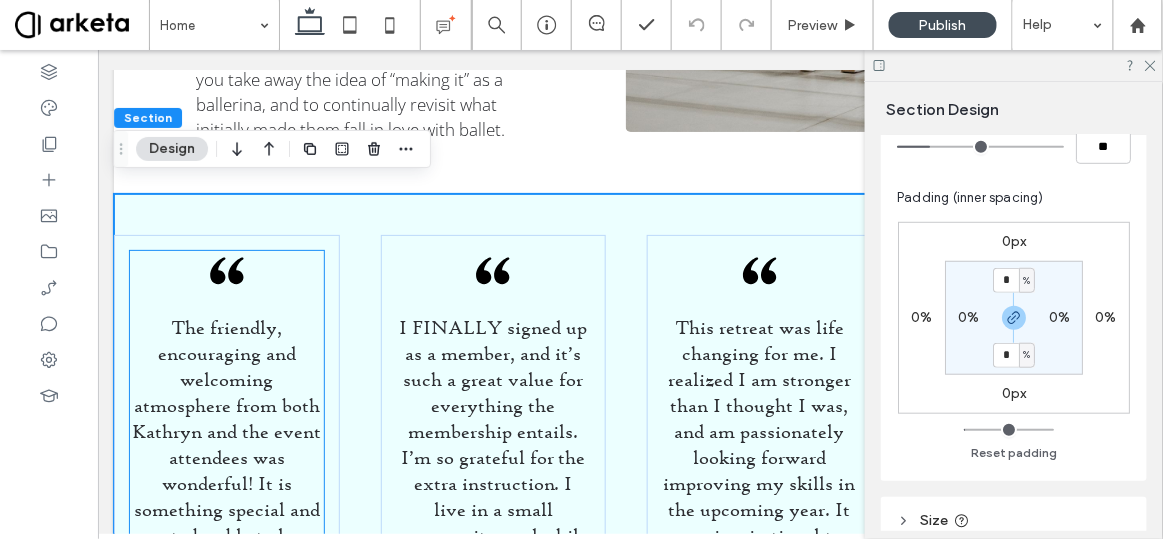 click on "The friendly, encouraging and welcoming atmosphere from both Kathryn and the event attendees was wonderful! It is something special and rare to be able to learn from a professional dancer if you're not on the professional track yourself. - Adult Retreat Attendee" at bounding box center (226, 483) 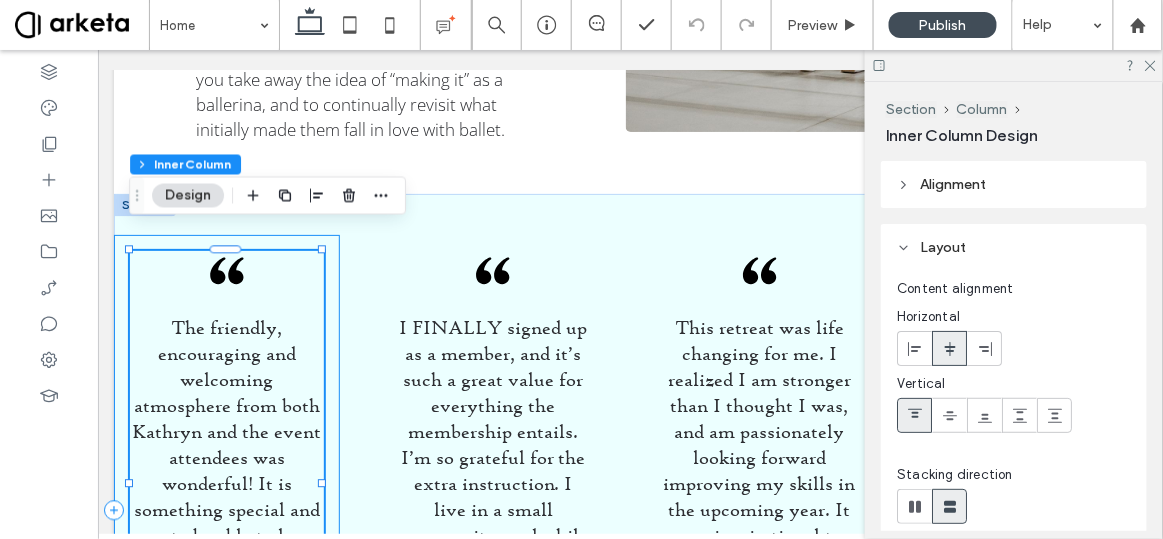 click on "The friendly, encouraging and welcoming atmosphere from both Kathryn and the event attendees was wonderful! It is something special and rare to be able to learn from a professional dancer if you're not on the professional track yourself. - Adult Retreat Attendee" at bounding box center [226, 509] 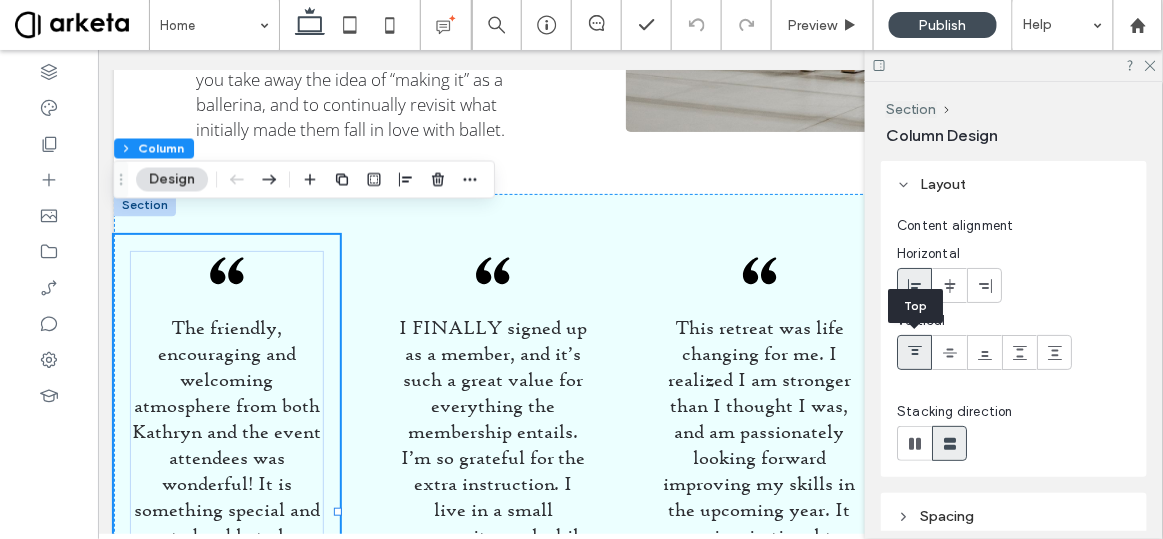 click 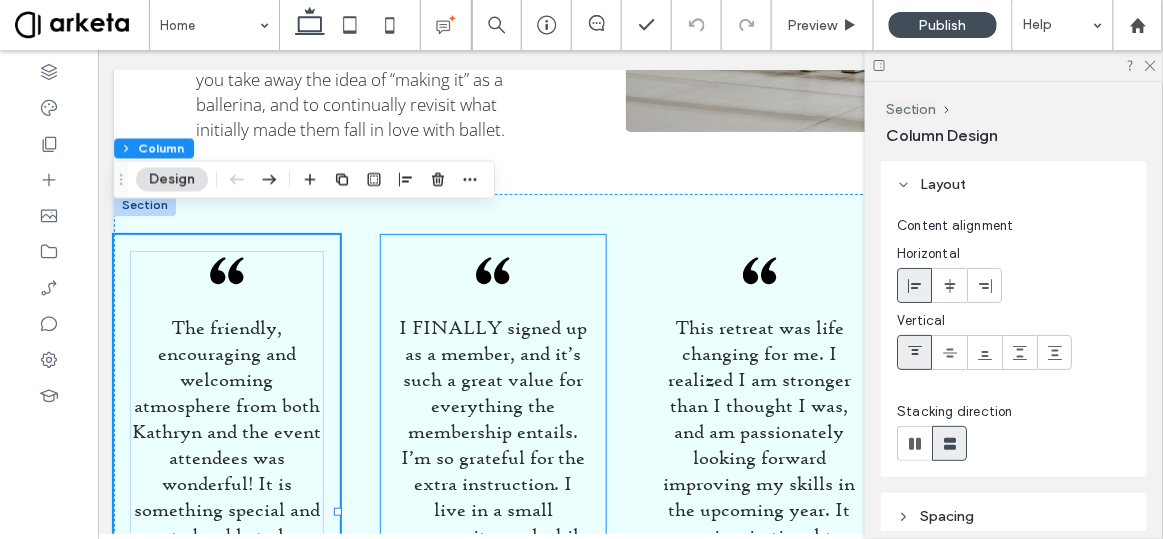 click on "I FINALLY signed up as a member, and it’s such a great value for everything the membership entails. I’m so grateful for the extra instruction. I live in a small community, and while the ballet instruction I receive is excellent, I don’t have a lot of ballet class opportunities. - KM & Friends Member" at bounding box center (493, 509) 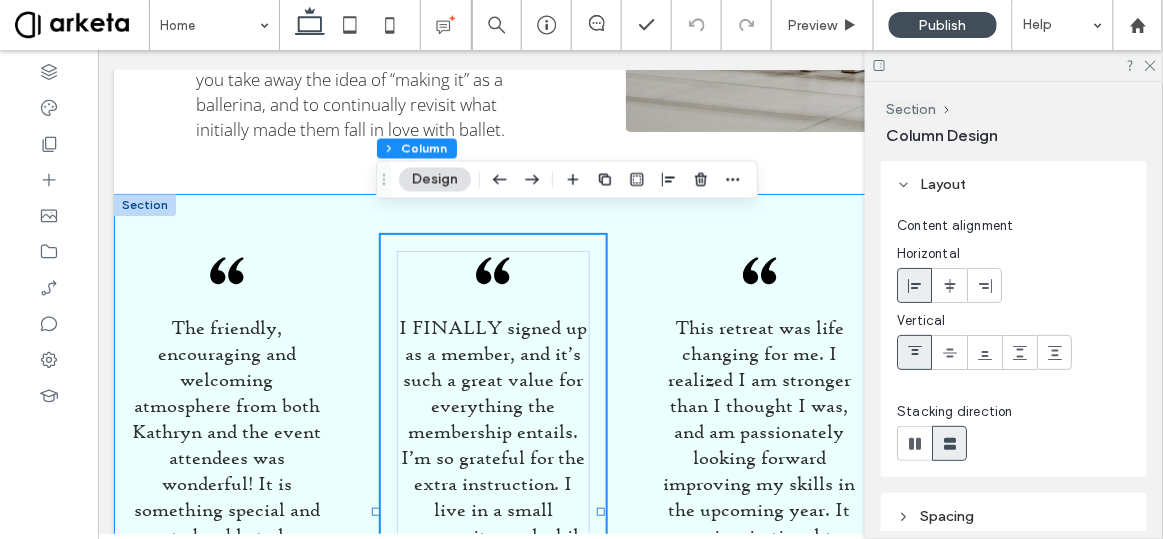 click on "The friendly, encouraging and welcoming atmosphere from both Kathryn and the event attendees was wonderful! It is something special and rare to be able to learn from a professional dancer if you're not on the professional track yourself. - Adult Retreat Attendee
I FINALLY signed up as a member, and it’s such a great value for everything the membership entails. I’m so grateful for the extra instruction. I live in a small community, and while the ballet instruction I receive is excellent, I don’t have a lot of ballet class opportunities. - KM & Friends Member
This retreat was life changing for me. I realized I am stronger than I thought I was, and am passionately looking forward improving my skills in the upcoming year. It was inspirational to see adult dancers of all ages, nationalities and ethnicities giving it their all. Kathryn has such a calming presence. - Adult Retreat Attendee" at bounding box center [625, 509] 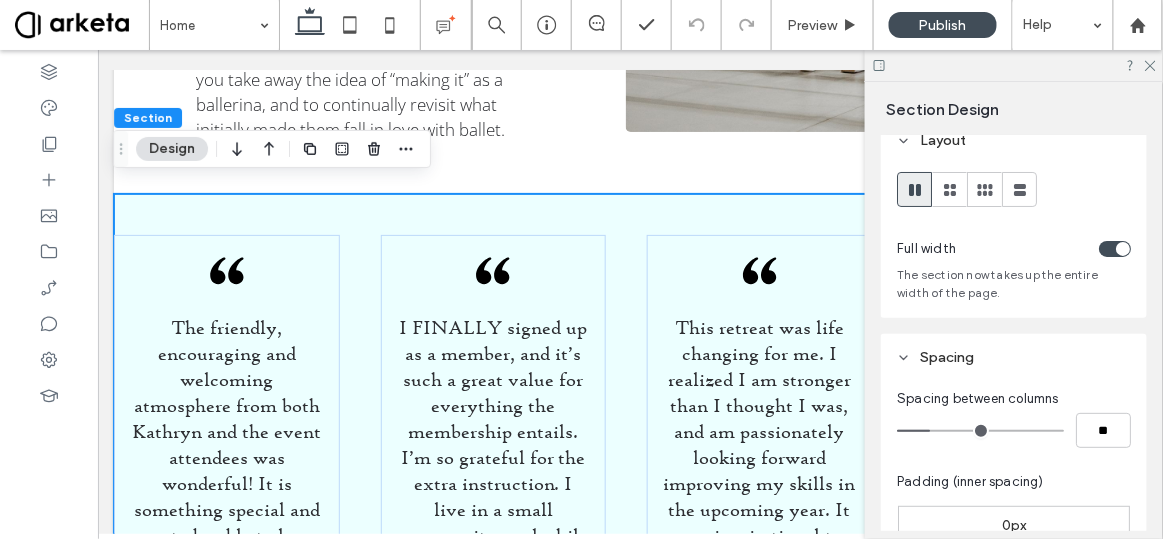 scroll, scrollTop: 27, scrollLeft: 0, axis: vertical 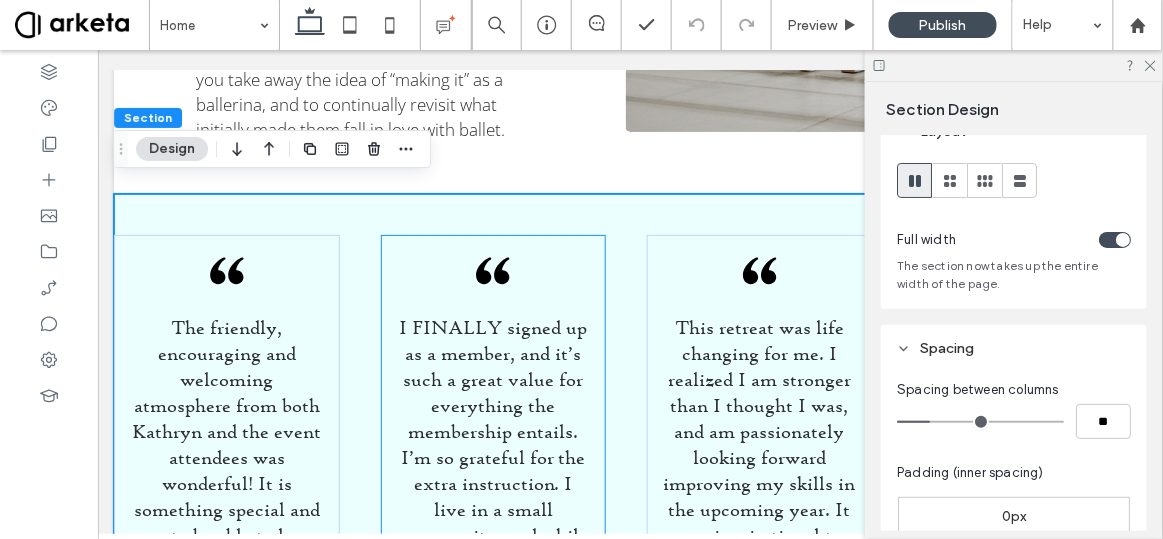 click on "I FINALLY signed up as a member, and it’s such a great value for everything the membership entails. I’m so grateful for the extra instruction. I live in a small community, and while the ballet instruction I receive is excellent, I don’t have a lot of ballet class opportunities. - KM & Friends Member" at bounding box center (493, 509) 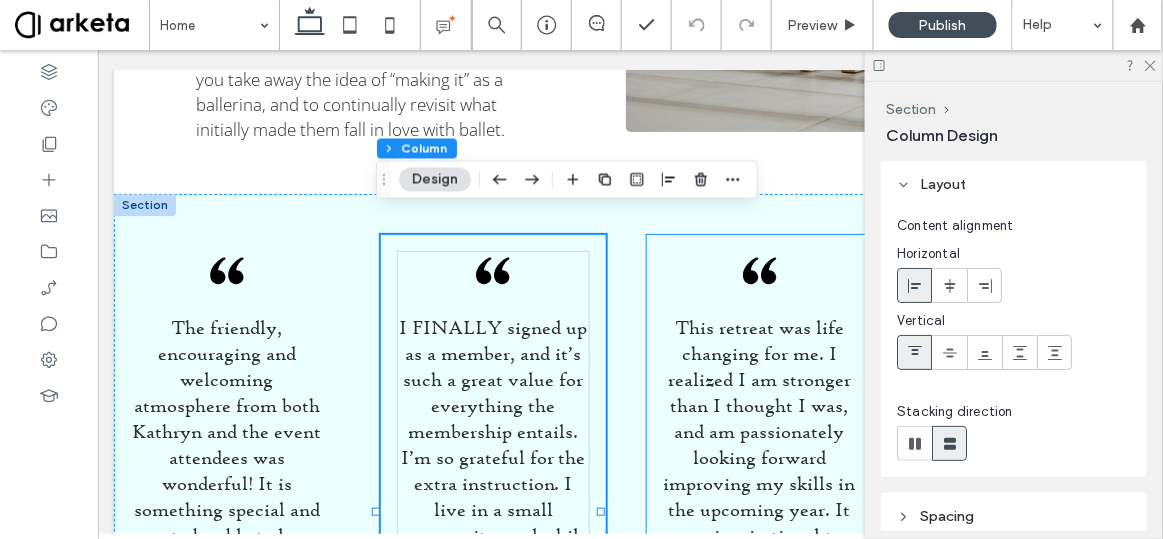 click on "This retreat was life changing for me. I realized I am stronger than I thought I was, and am passionately looking forward improving my skills in the upcoming year. It was inspirational to see adult dancers of all ages, nationalities and ethnicities giving it their all. Kathryn has such a calming presence. - Adult Retreat Attendee" at bounding box center [759, 509] 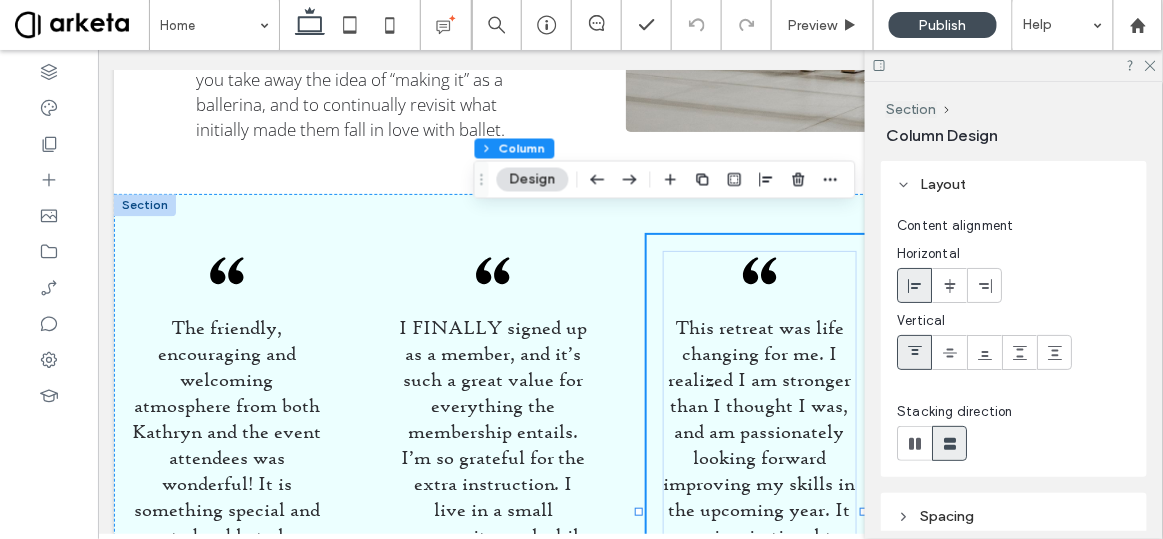 scroll, scrollTop: 0, scrollLeft: 298, axis: horizontal 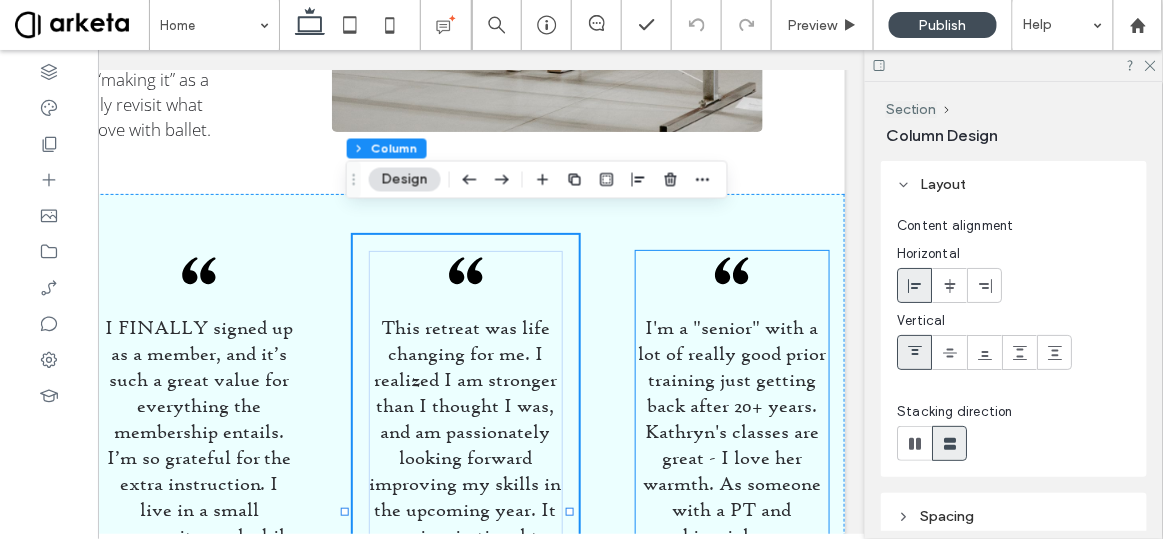 click on "I'm a "senior" with a lot of really good prior training just getting back after 20+ years. Kathryn's classes are great - I love her warmth. As someone with a PT and kinesiology background who has taught Kinesiology for dancers, I'm impressed with her explanations of technique and focus on good form. - KM & Friends Member" at bounding box center [734, 499] 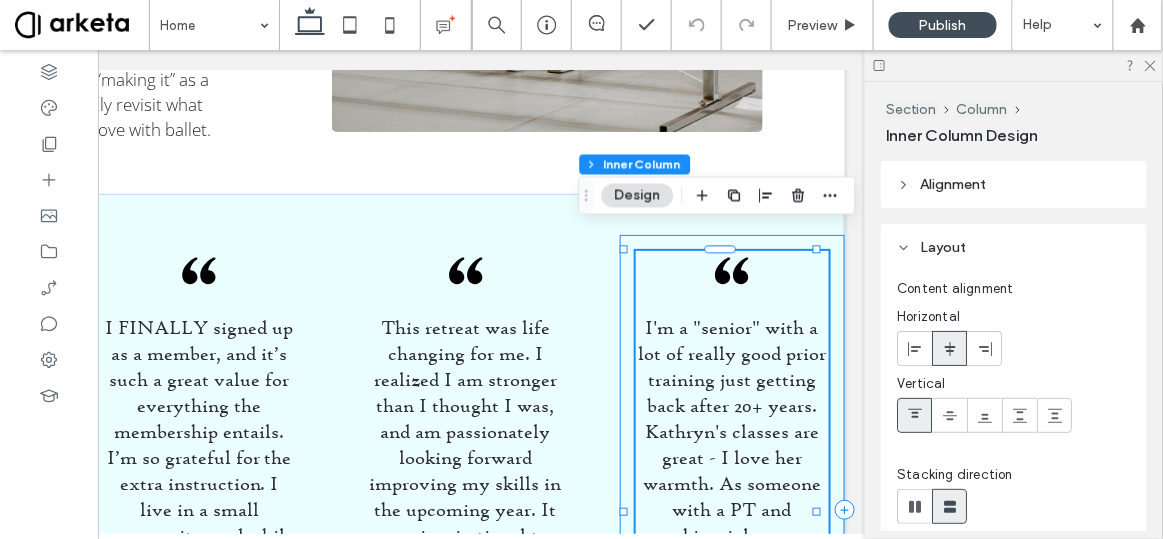click on "I'm a "senior" with a lot of really good prior training just getting back after 20+ years. Kathryn's classes are great - I love her warmth. As someone with a PT and kinesiology background who has taught Kinesiology for dancers, I'm impressed with her explanations of technique and focus on good form. - KM & Friends Member" at bounding box center (734, 509) 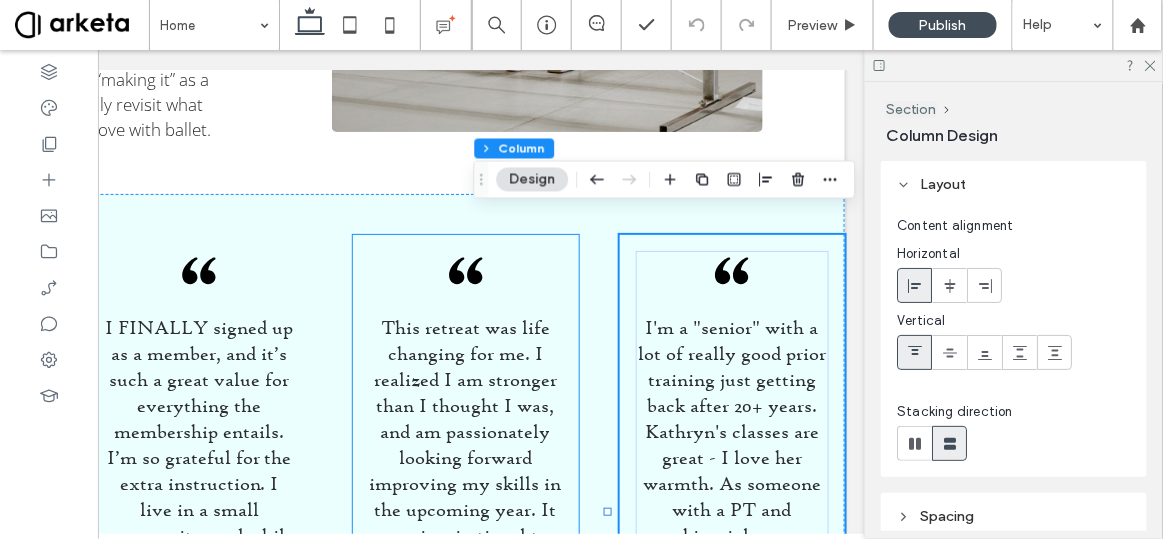 click on "This retreat was life changing for me. I realized I am stronger than I thought I was, and am passionately looking forward improving my skills in the upcoming year. It was inspirational to see adult dancers of all ages, nationalities and ethnicities giving it their all. Kathryn has such a calming presence. - Adult Retreat Attendee" at bounding box center (467, 509) 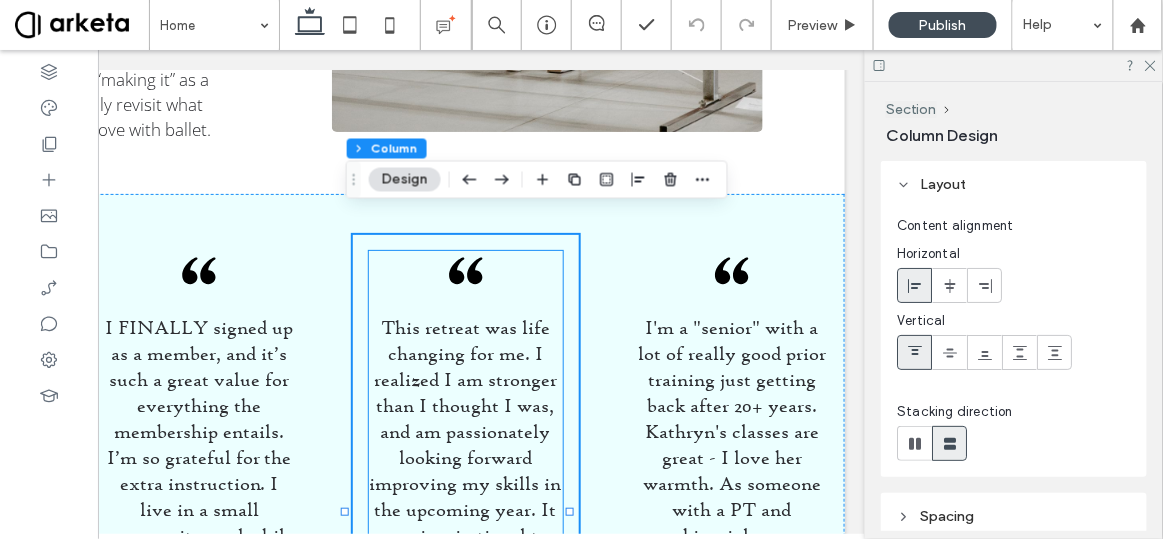 click on "This retreat was life changing for me. I realized I am stronger than I thought I was, and am passionately looking forward improving my skills in the upcoming year. It was inspirational to see adult dancers of all ages, nationalities and ethnicities giving it their all. Kathryn has such a calming presence. - Adult Retreat Attendee" at bounding box center (467, 509) 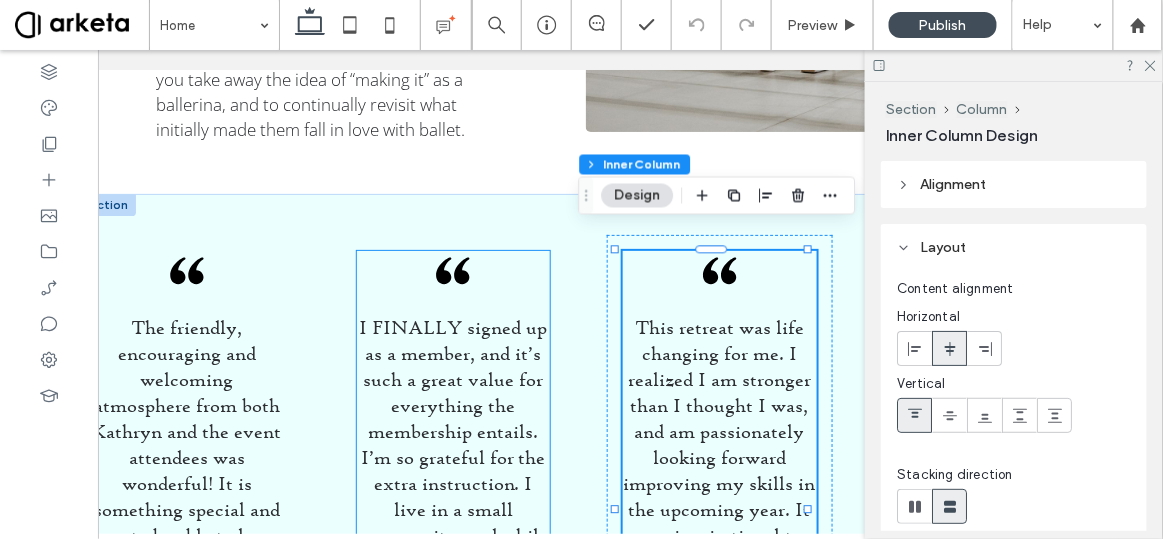 scroll, scrollTop: 0, scrollLeft: 0, axis: both 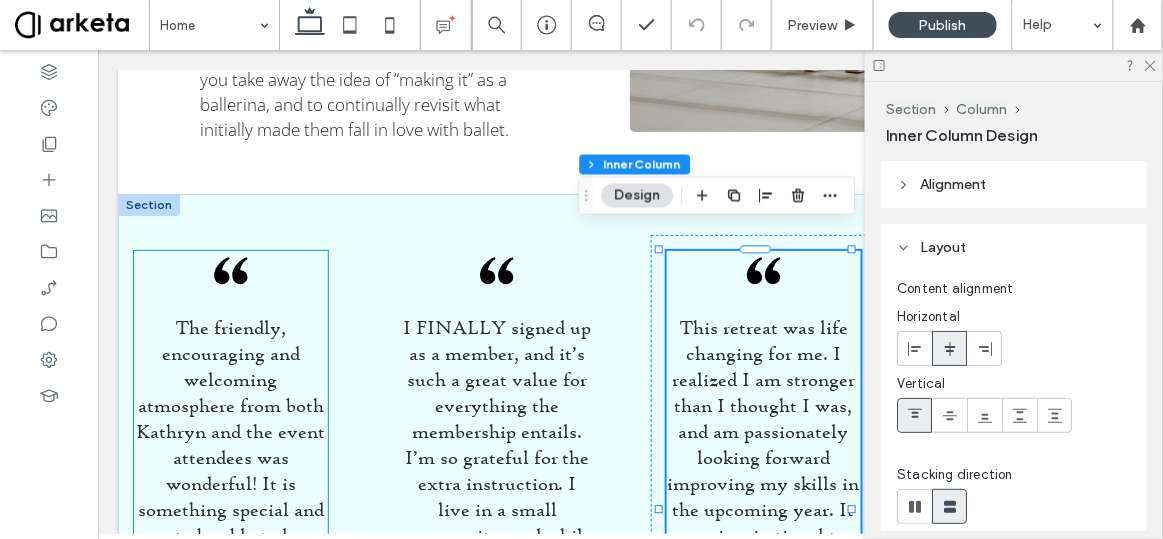 click on "The friendly, encouraging and welcoming atmosphere from both Kathryn and the event attendees was wonderful! It is something special and rare to be able to learn from a professional dancer if you're not on the professional track yourself. - Adult Retreat Attendee" at bounding box center [230, 515] 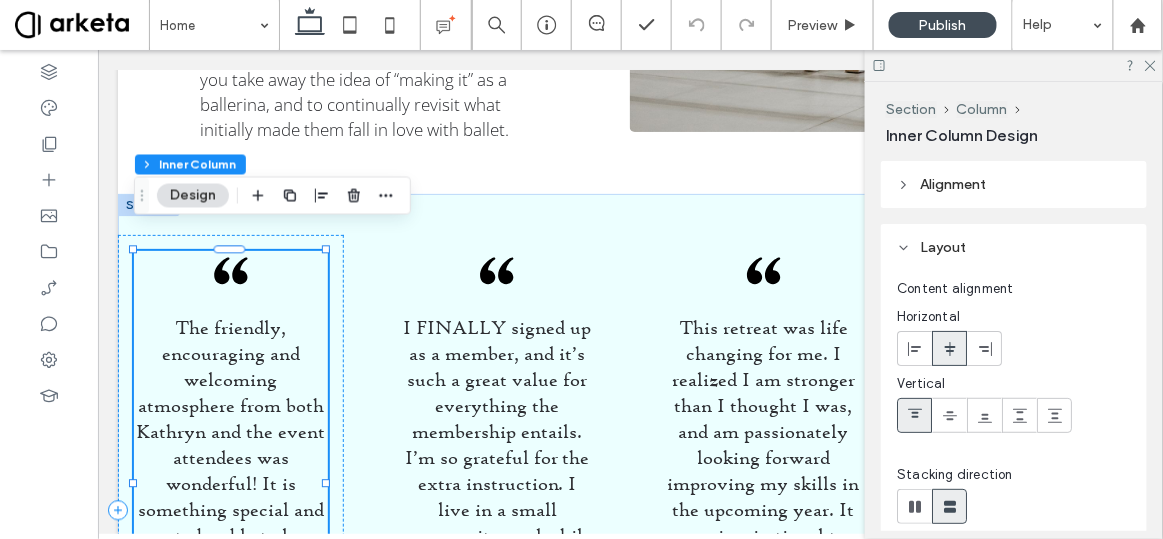 click on "The friendly, encouraging and welcoming atmosphere from both Kathryn and the event attendees was wonderful! It is something special and rare to be able to learn from a professional dancer if you're not on the professional track yourself. - Adult Retreat Attendee" at bounding box center (230, 515) 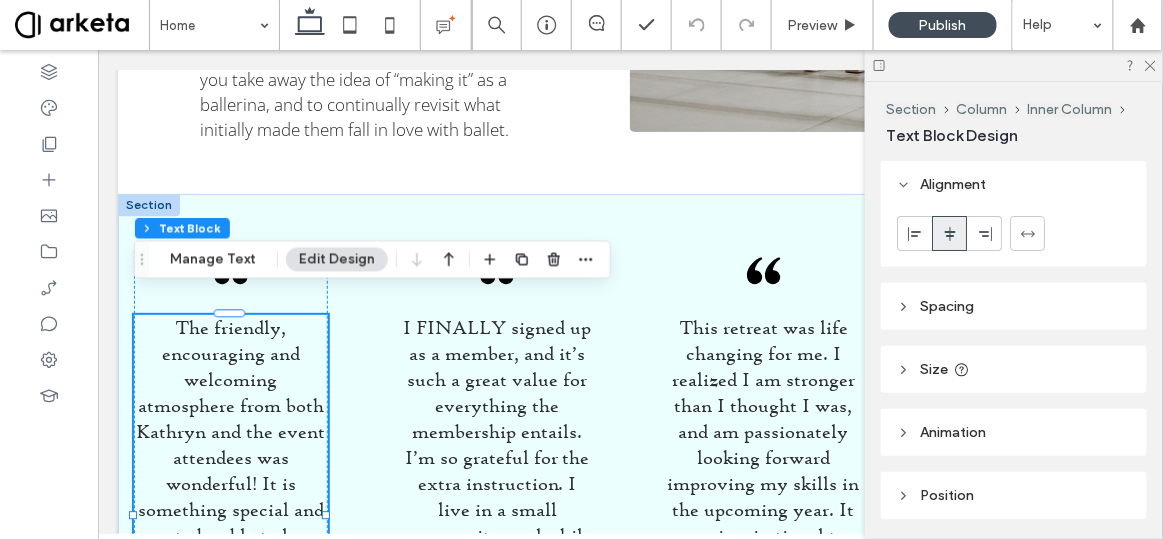 click 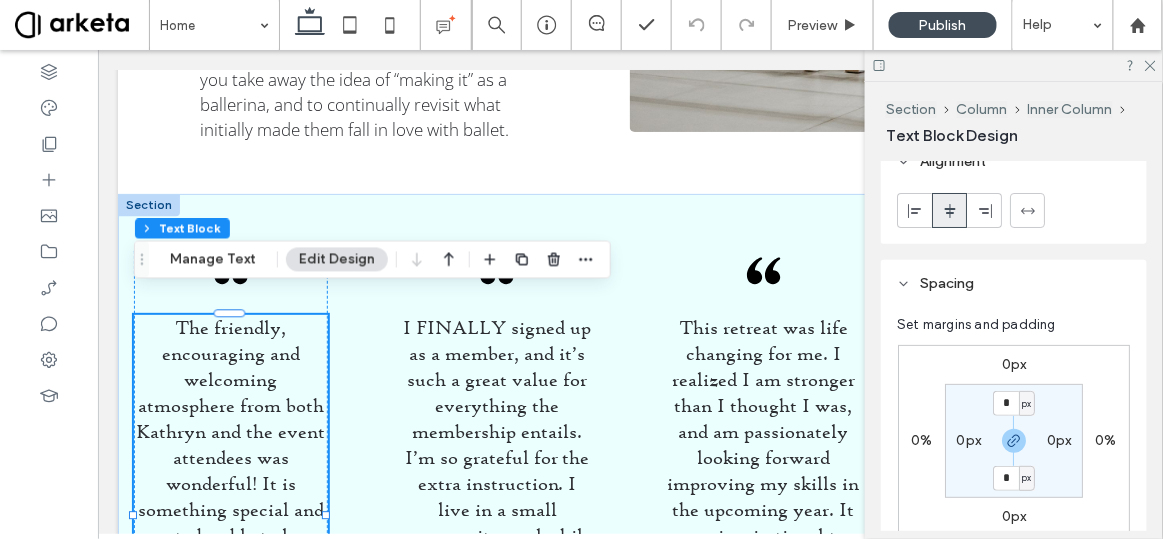 scroll, scrollTop: 27, scrollLeft: 0, axis: vertical 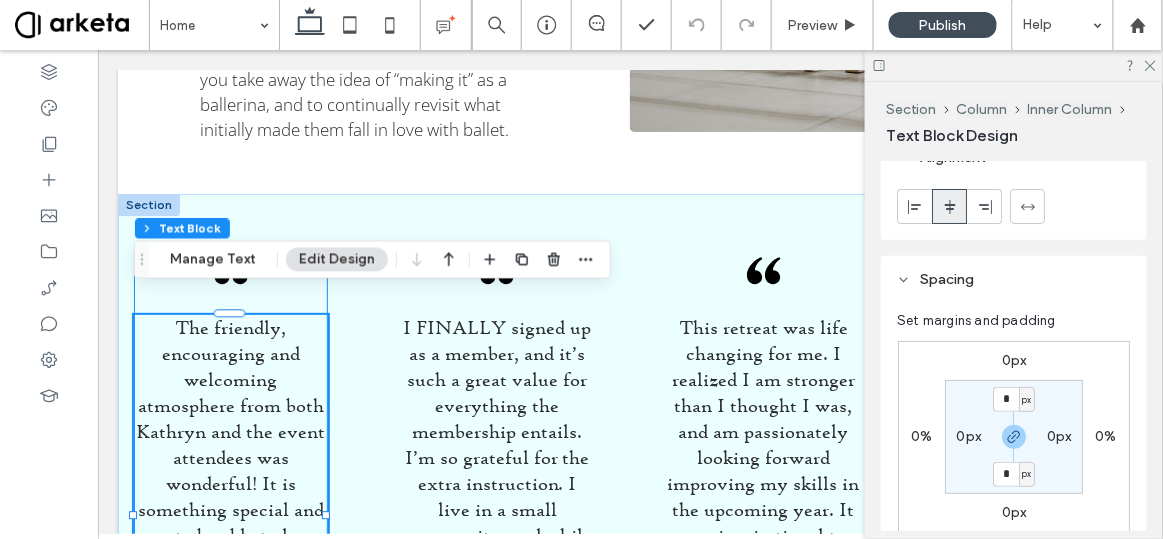 click on "The friendly, encouraging and welcoming atmosphere from both Kathryn and the event attendees was wonderful! It is something special and rare to be able to learn from a professional dancer if you're not on the professional track yourself. - Adult Retreat Attendee" at bounding box center (230, 483) 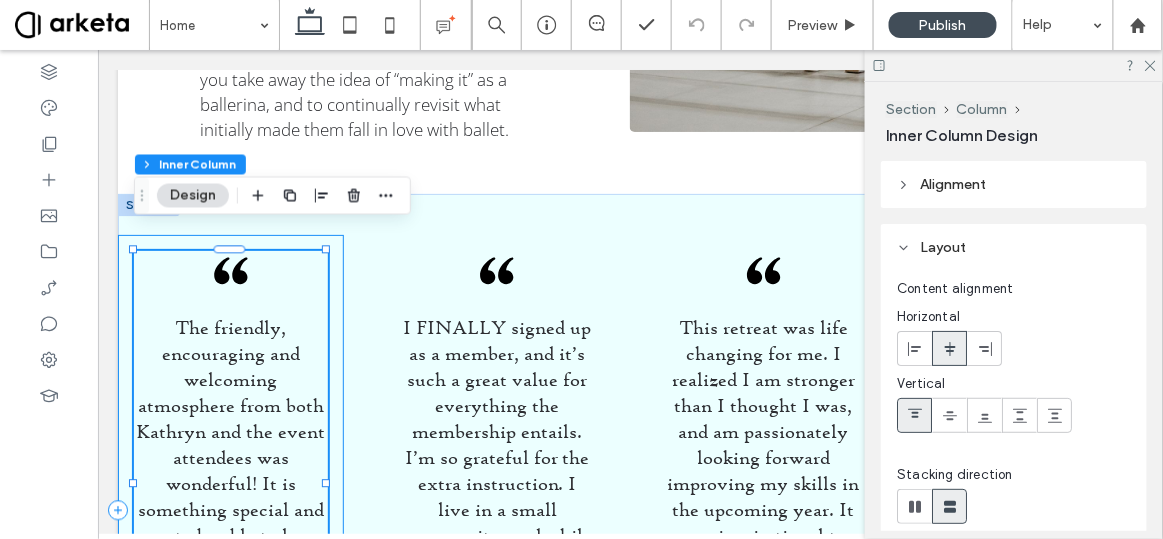 click on "The friendly, encouraging and welcoming atmosphere from both Kathryn and the event attendees was wonderful! It is something special and rare to be able to learn from a professional dancer if you're not on the professional track yourself. - Adult Retreat Attendee" at bounding box center (230, 509) 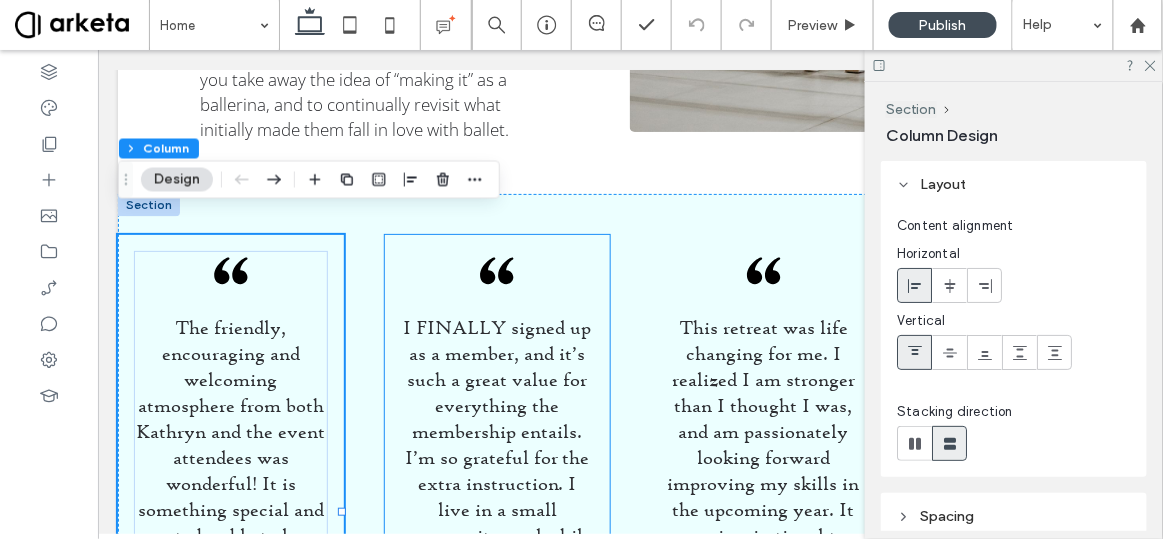 click on "I FINALLY signed up as a member, and it’s such a great value for everything the membership entails. I’m so grateful for the extra instruction. I live in a small community, and while the ballet instruction I receive is excellent, I don’t have a lot of ballet class opportunities. - KM & Friends Member" at bounding box center (497, 509) 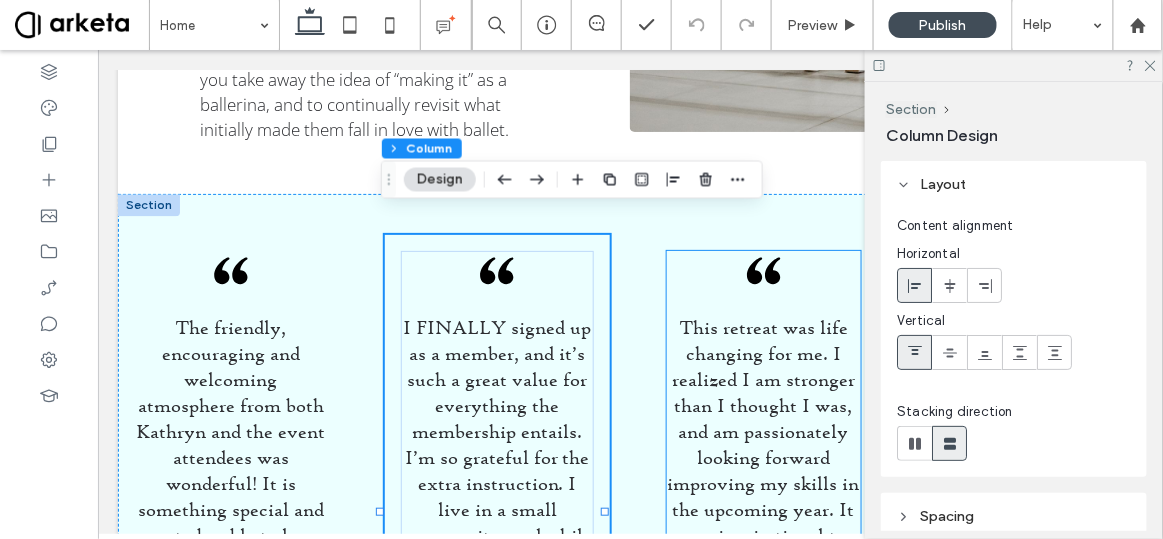 click on "This retreat was life changing for me. I realized I am stronger than I thought I was, and am passionately looking forward improving my skills in the upcoming year. It was inspirational to see adult dancers of all ages, nationalities and ethnicities giving it their all. Kathryn has such a calming presence. - Adult Retreat Attendee" at bounding box center [763, 509] 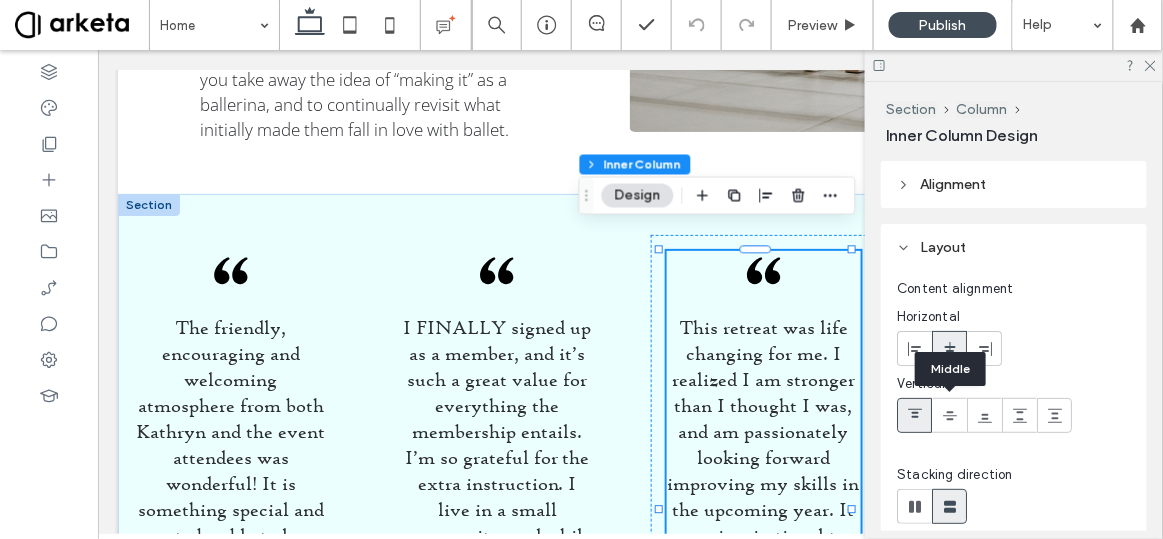 click 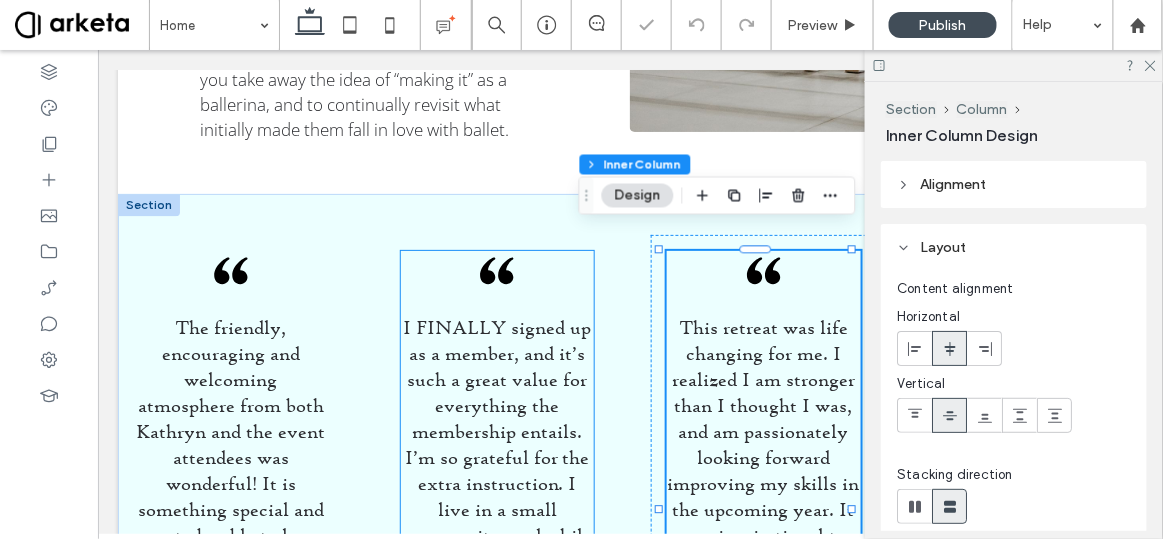 click on "I FINALLY signed up as a member, and it’s such a great value for everything the membership entails. I’m so grateful for the extra instruction. I live in a small community, and while the ballet instruction I receive is excellent, I don’t have a lot of ballet class opportunities." at bounding box center (496, 495) 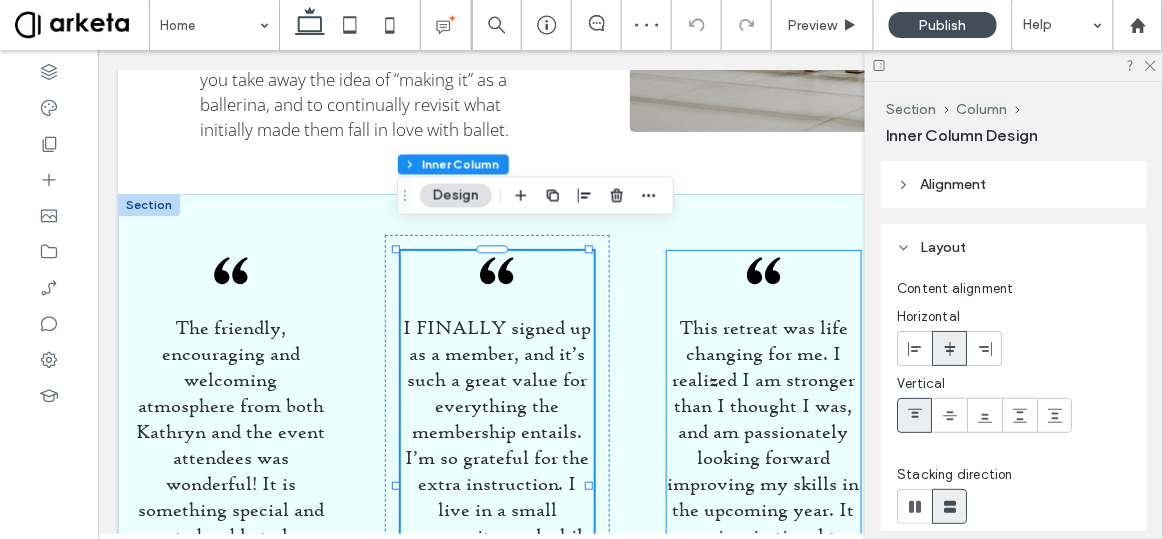 click on "This retreat was life changing for me. I realized I am stronger than I thought I was, and am passionately looking forward improving my skills in the upcoming year. It was inspirational to see adult dancers of all ages, nationalities and ethnicities giving it their all. Kathryn has such a calming presence. - Adult Retreat Attendee" at bounding box center (763, 509) 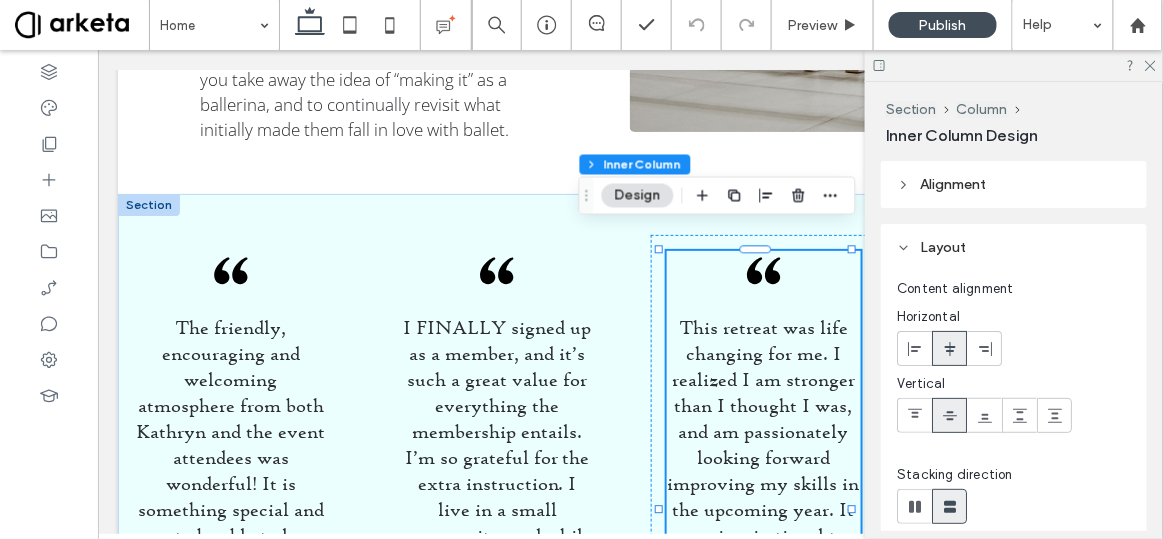 click 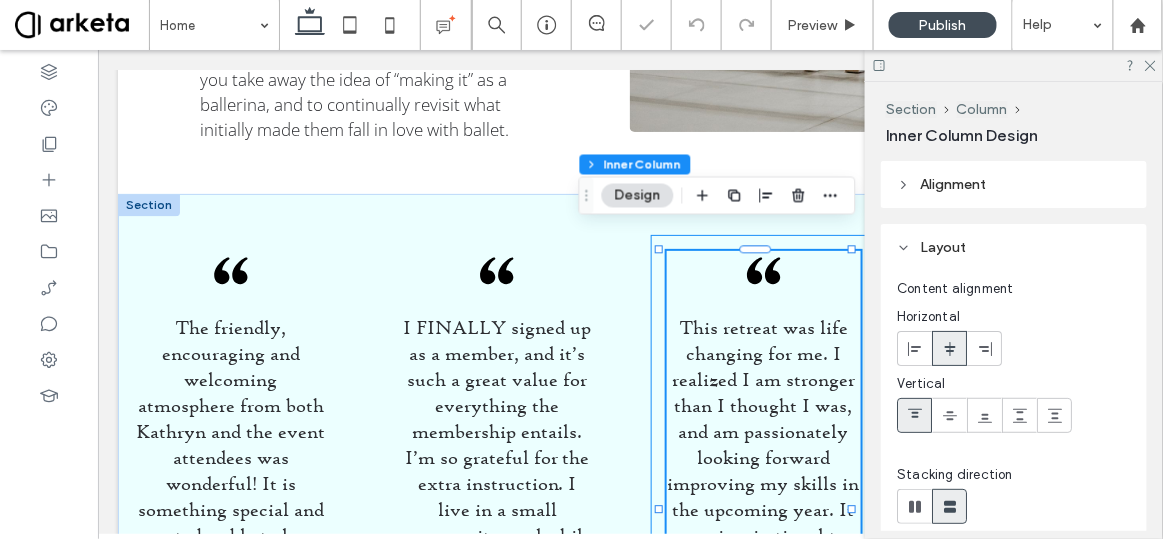 click on "This retreat was life changing for me. I realized I am stronger than I thought I was, and am passionately looking forward improving my skills in the upcoming year. It was inspirational to see adult dancers of all ages, nationalities and ethnicities giving it their all. Kathryn has such a calming presence. - Adult Retreat Attendee" at bounding box center (763, 509) 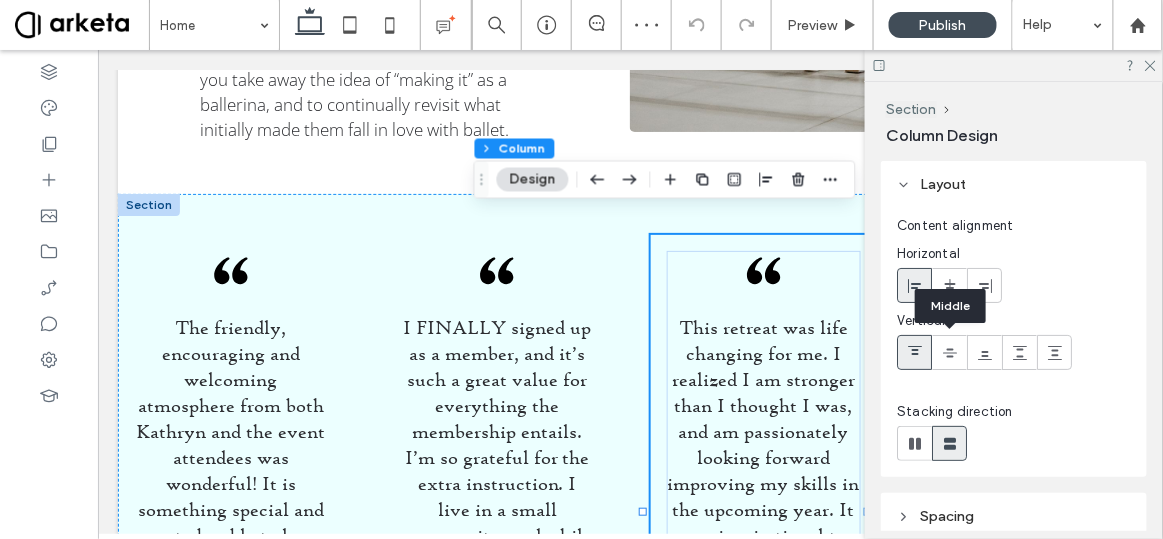 click at bounding box center [949, 352] 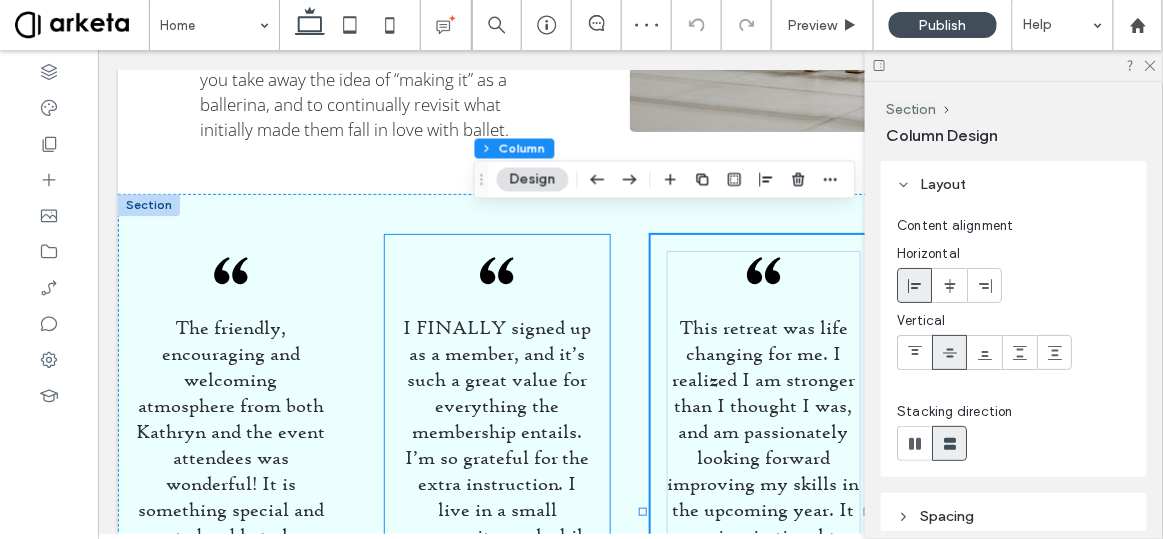 click on "I FINALLY signed up as a member, and it’s such a great value for everything the membership entails. I’m so grateful for the extra instruction. I live in a small community, and while the ballet instruction I receive is excellent, I don’t have a lot of ballet class opportunities. - KM & Friends Member" at bounding box center (497, 509) 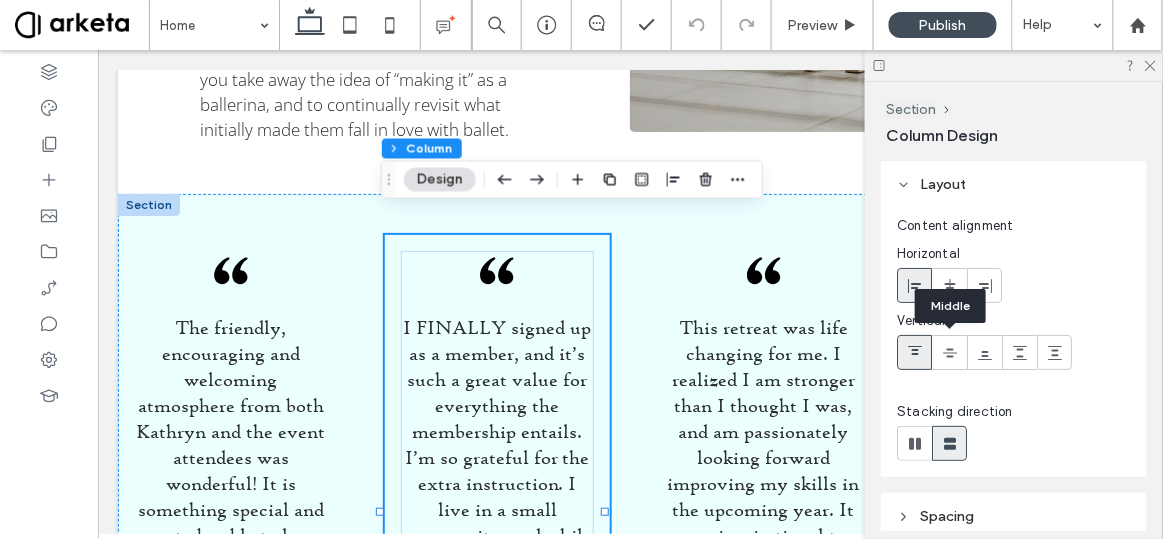 click 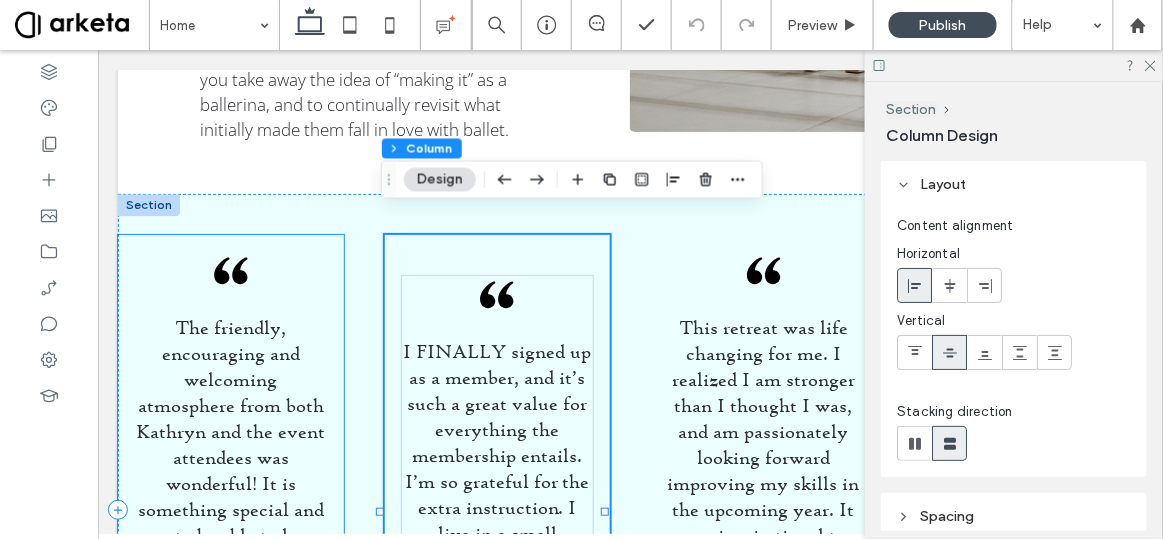 click on "The friendly, encouraging and welcoming atmosphere from both Kathryn and the event attendees was wonderful! It is something special and rare to be able to learn from a professional dancer if you're not on the professional track yourself. - Adult Retreat Attendee" at bounding box center [230, 509] 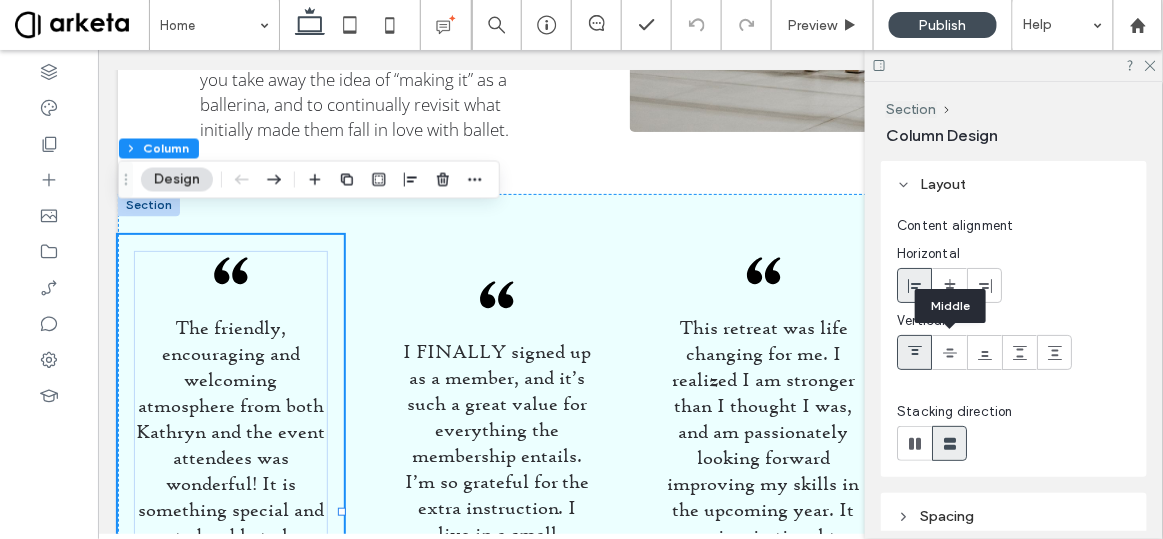 click 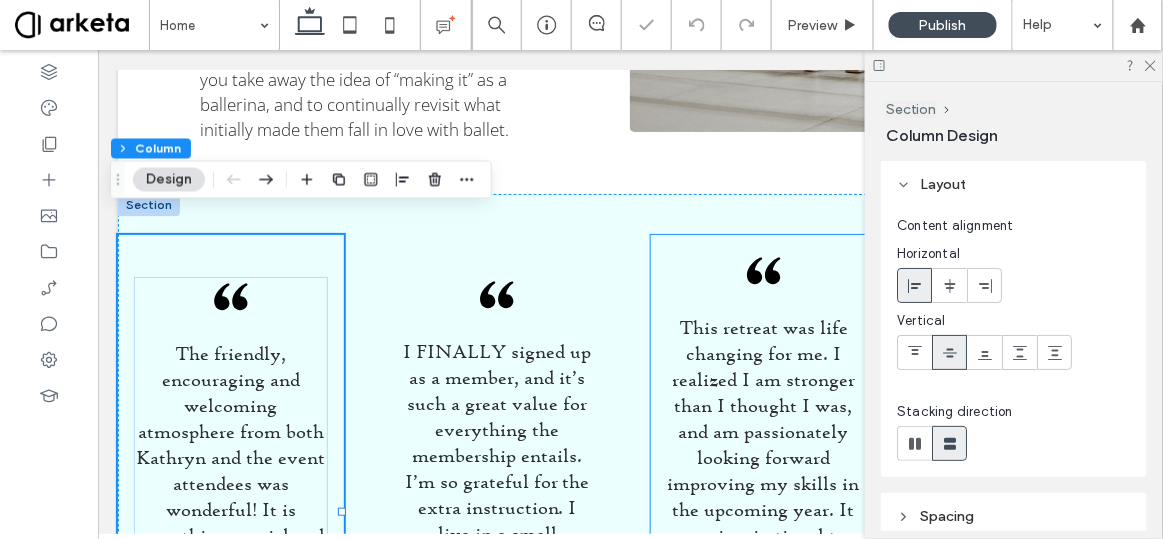 scroll, scrollTop: 0, scrollLeft: 298, axis: horizontal 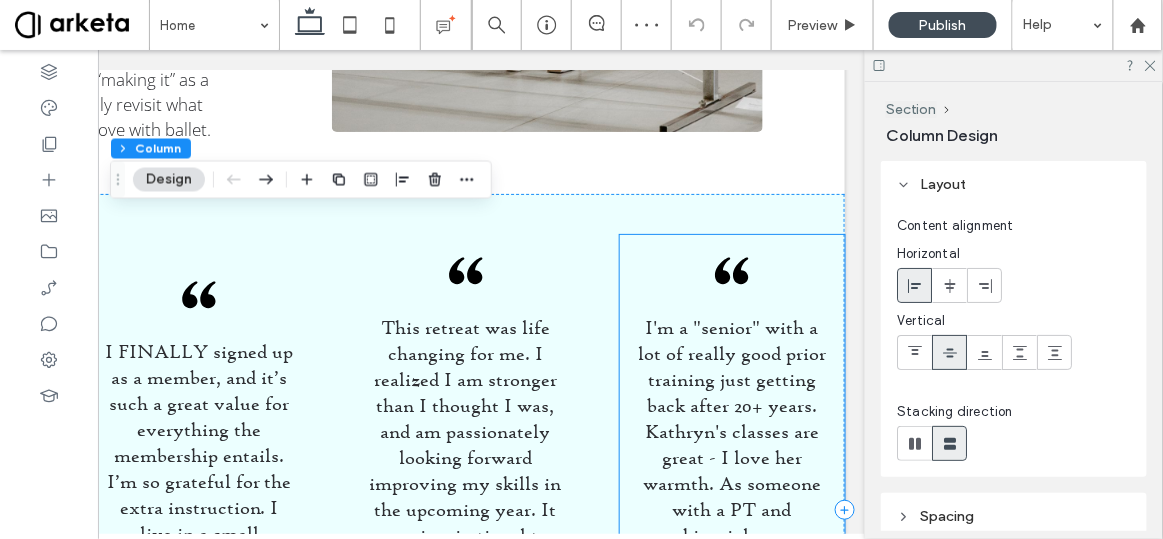 click on "I'm a "senior" with a lot of really good prior training just getting back after 20+ years. Kathryn's classes are great - I love her warmth. As someone with a PT and kinesiology background who has taught Kinesiology for dancers, I'm impressed with her explanations of technique and focus on good form. - KM & Friends Member" at bounding box center (734, 509) 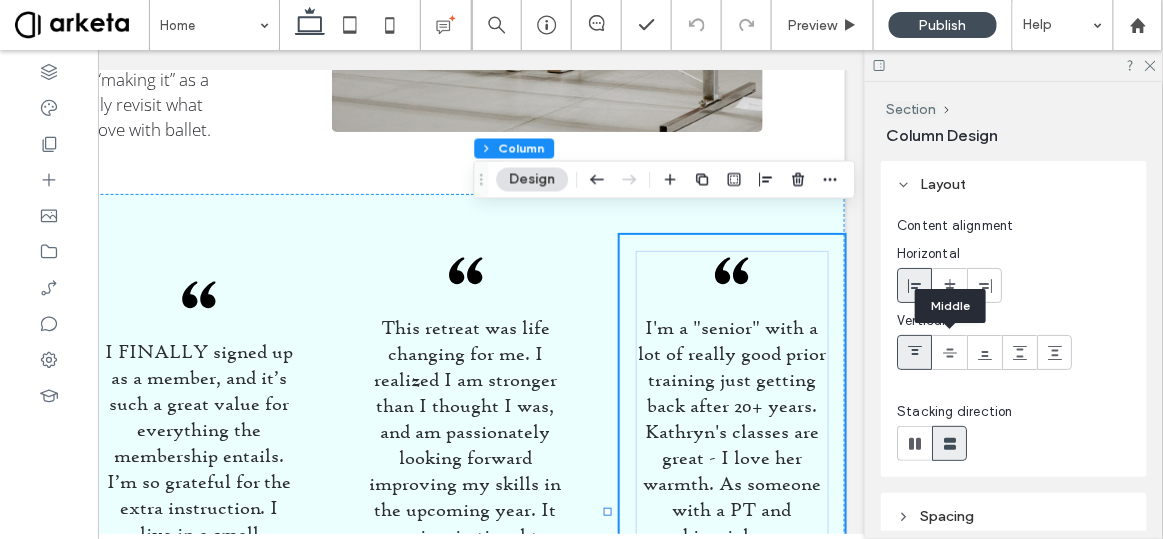 click 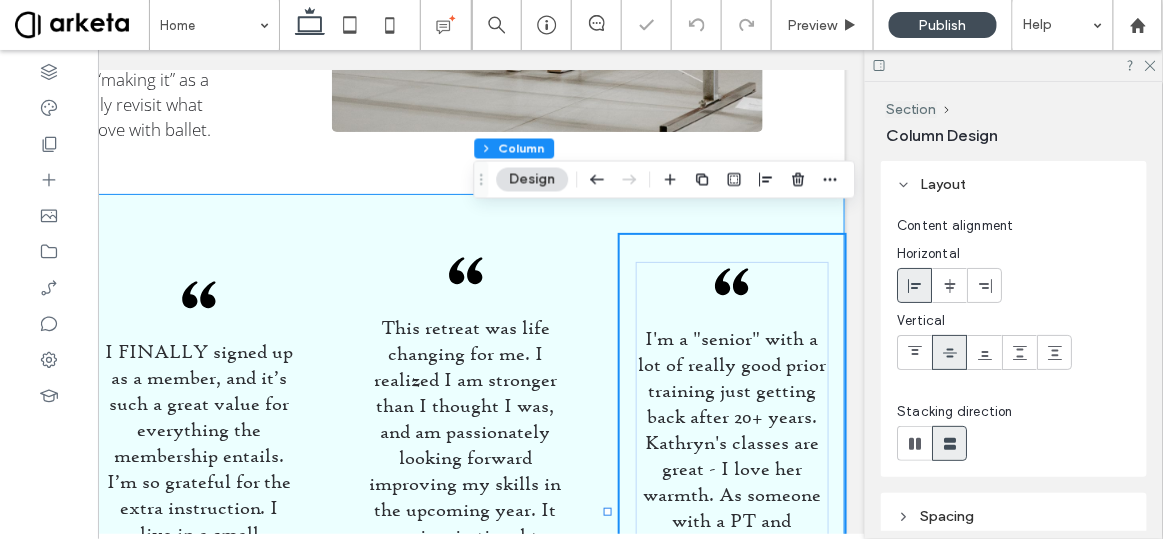 click on "The friendly, encouraging and welcoming atmosphere from both Kathryn and the event attendees was wonderful! It is something special and rare to be able to learn from a professional dancer if you're not on the professional track yourself. - Adult Retreat Attendee
I FINALLY signed up as a member, and it’s such a great value for everything the membership entails. I’m so grateful for the extra instruction. I live in a small community, and while the ballet instruction I receive is excellent, I don’t have a lot of ballet class opportunities. - KM & Friends Member
This retreat was life changing for me. I realized I am stronger than I thought I was, and am passionately looking forward improving my skills in the upcoming year. It was inspirational to see adult dancers of all ages, nationalities and ethnicities giving it their all. Kathryn has such a calming presence. - Adult Retreat Attendee" at bounding box center (333, 509) 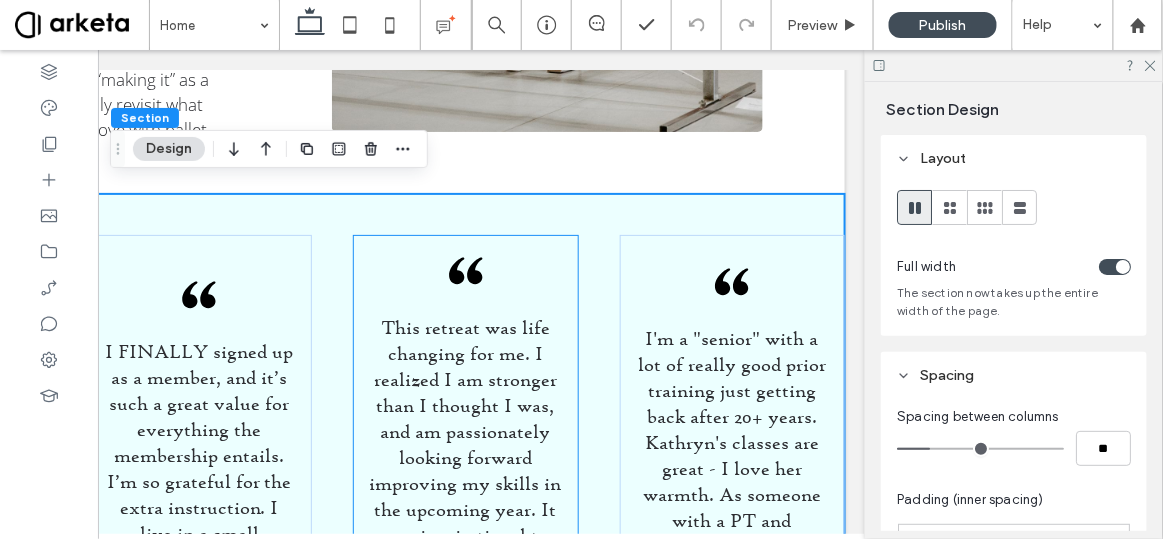 click on "This retreat was life changing for me. I realized I am stronger than I thought I was, and am passionately looking forward improving my skills in the upcoming year. It was inspirational to see adult dancers of all ages, nationalities and ethnicities giving it their all. Kathryn has such a calming presence. - Adult Retreat Attendee" at bounding box center (467, 509) 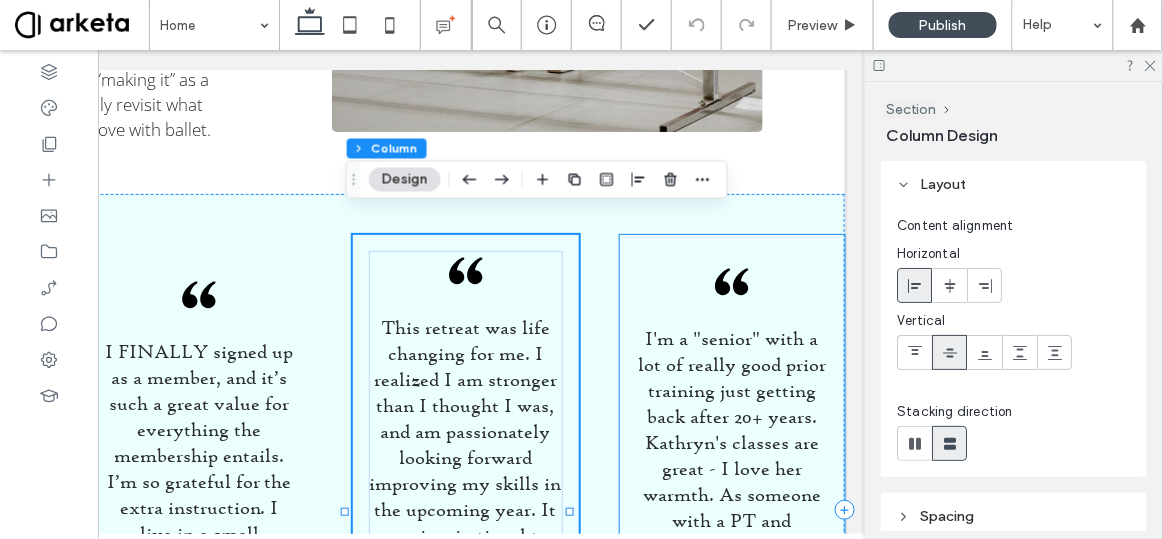 click on "I'm a "senior" with a lot of really good prior training just getting back after 20+ years. Kathryn's classes are great - I love her warmth. As someone with a PT and kinesiology background who has taught Kinesiology for dancers, I'm impressed with her explanations of technique and focus on good form. - KM & Friends Member" at bounding box center (734, 509) 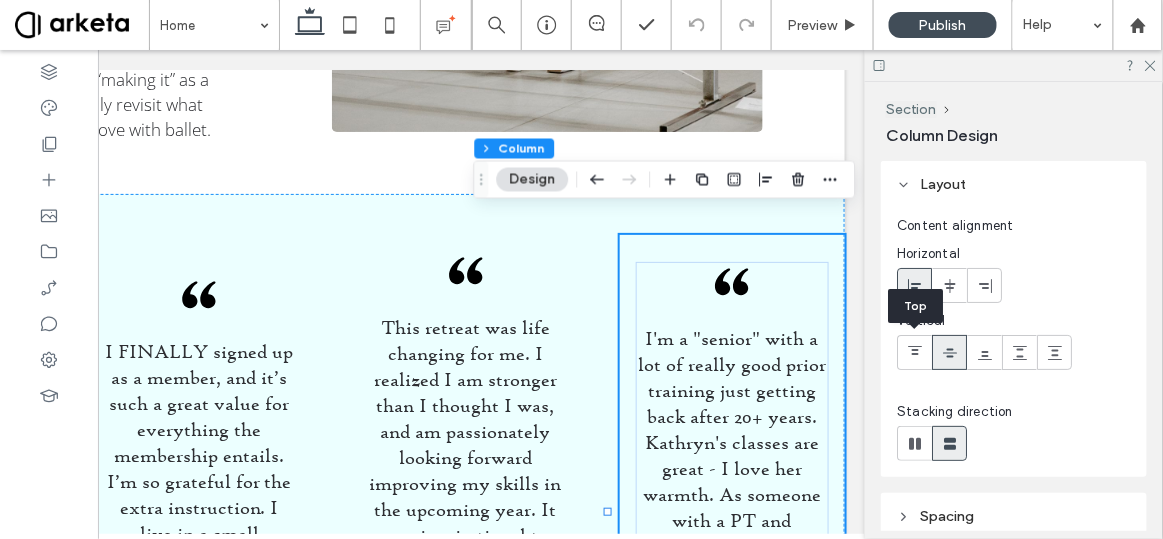 click 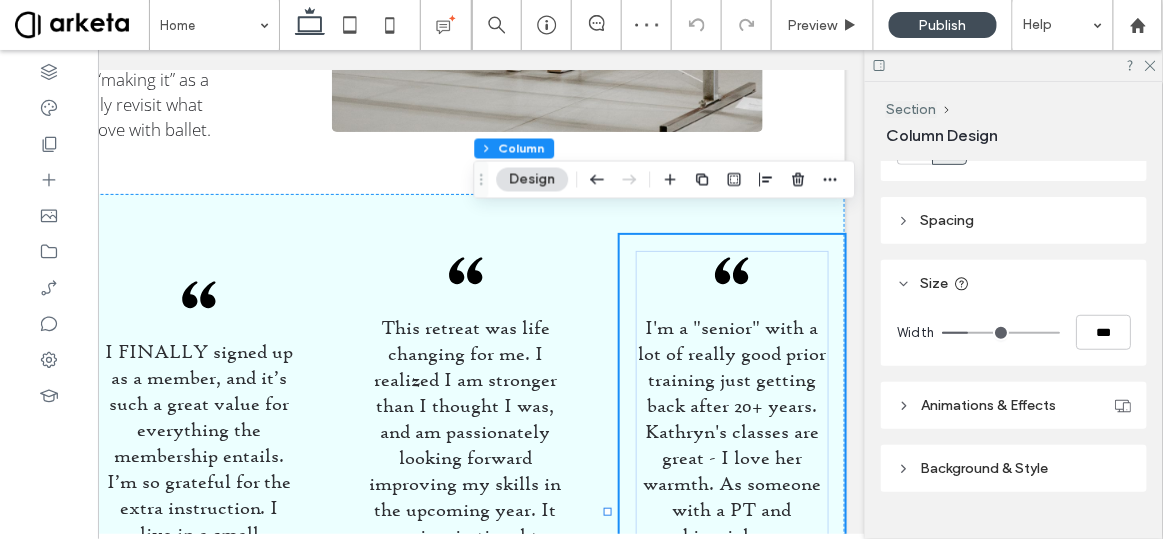 scroll, scrollTop: 324, scrollLeft: 0, axis: vertical 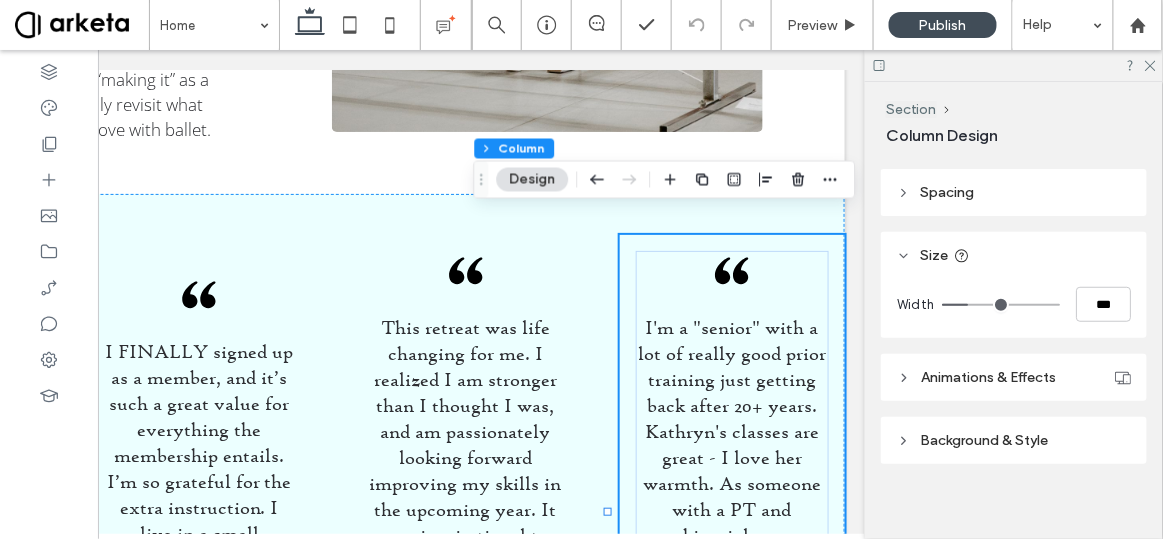 click on "Spacing" at bounding box center (1014, 192) 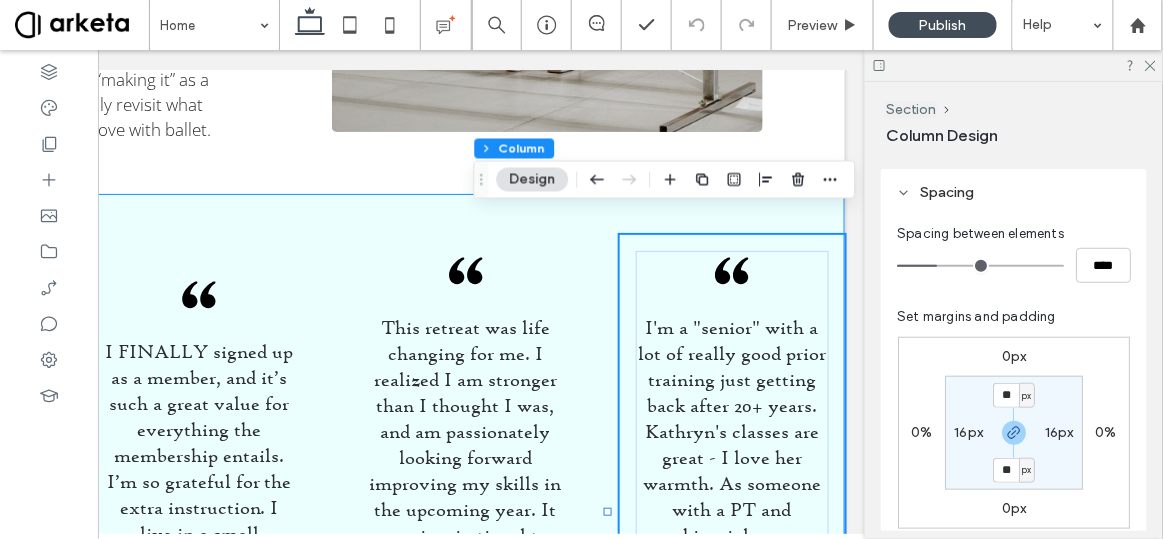 click on "The friendly, encouraging and welcoming atmosphere from both Kathryn and the event attendees was wonderful! It is something special and rare to be able to learn from a professional dancer if you're not on the professional track yourself. - Adult Retreat Attendee
I FINALLY signed up as a member, and it’s such a great value for everything the membership entails. I’m so grateful for the extra instruction. I live in a small community, and while the ballet instruction I receive is excellent, I don’t have a lot of ballet class opportunities. - KM & Friends Member
This retreat was life changing for me. I realized I am stronger than I thought I was, and am passionately looking forward improving my skills in the upcoming year. It was inspirational to see adult dancers of all ages, nationalities and ethnicities giving it their all. Kathryn has such a calming presence. - Adult Retreat Attendee" at bounding box center (333, 509) 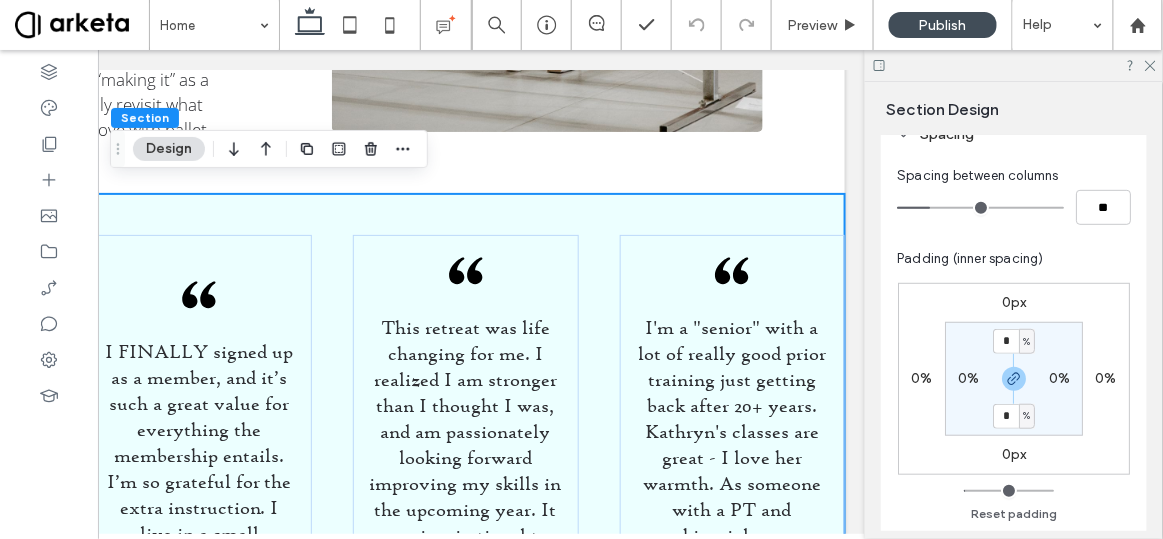 scroll, scrollTop: 245, scrollLeft: 0, axis: vertical 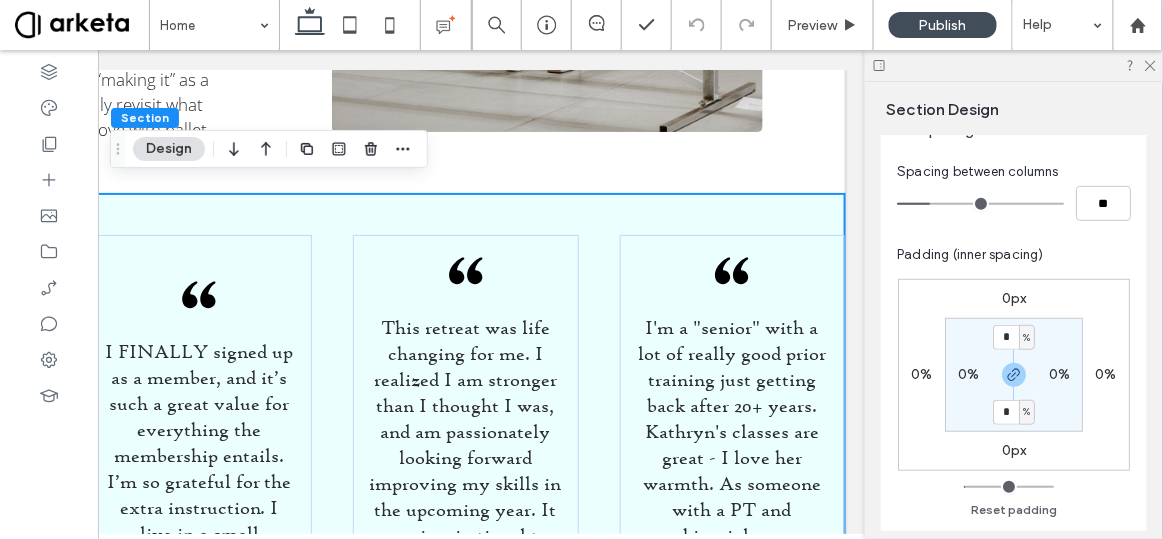click on "* % 0% * % 0%" at bounding box center [1014, 375] 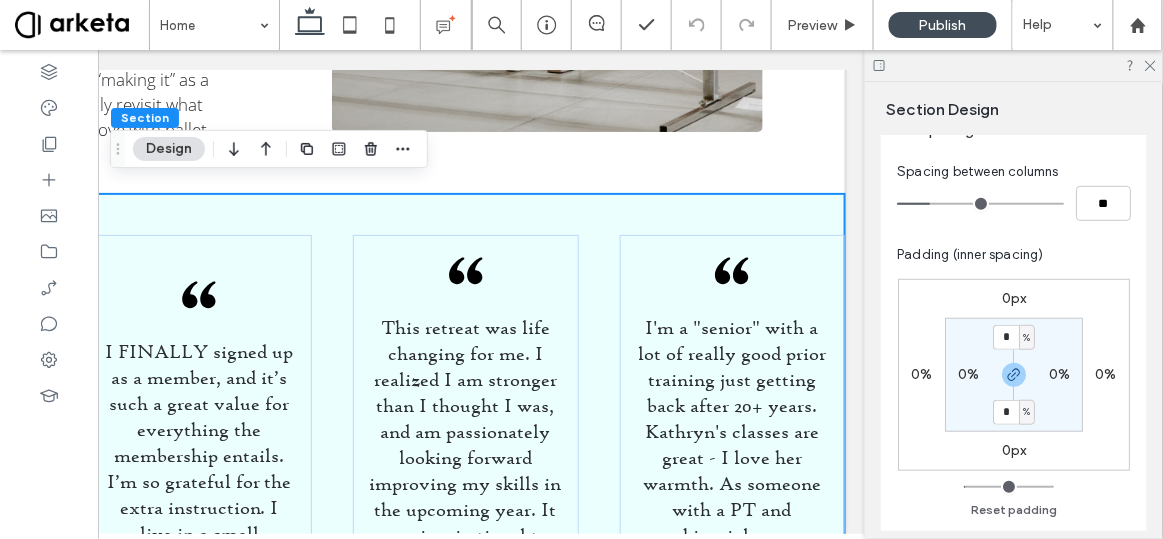 type on "*" 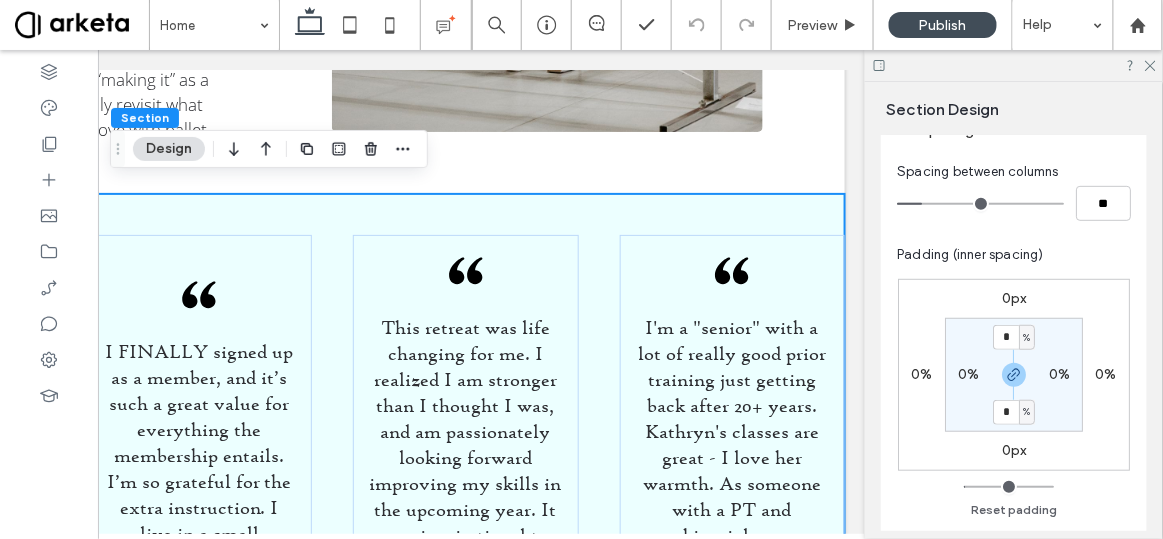 type on "*" 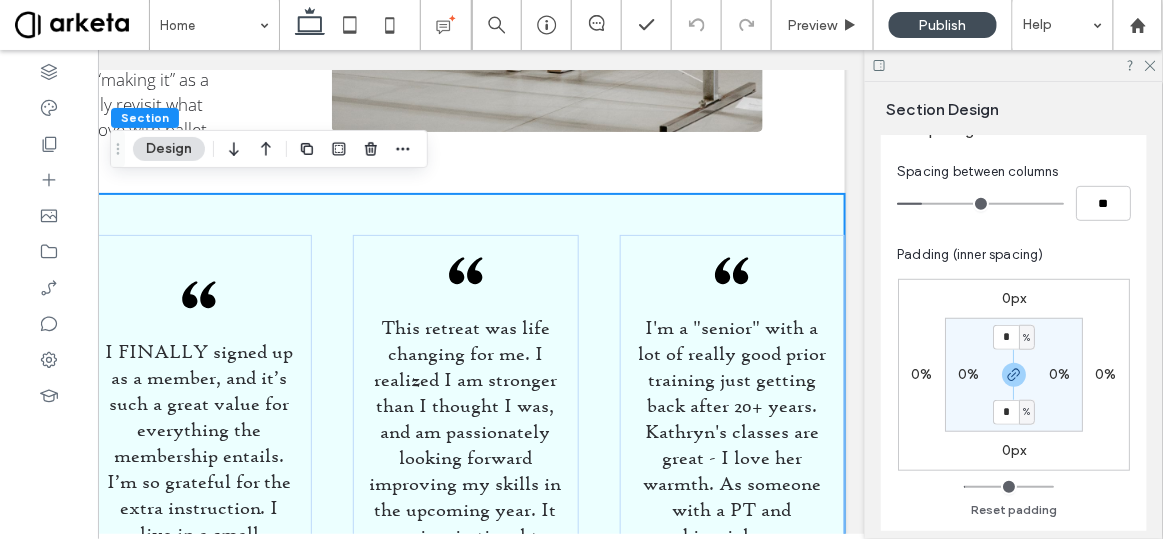 type on "**" 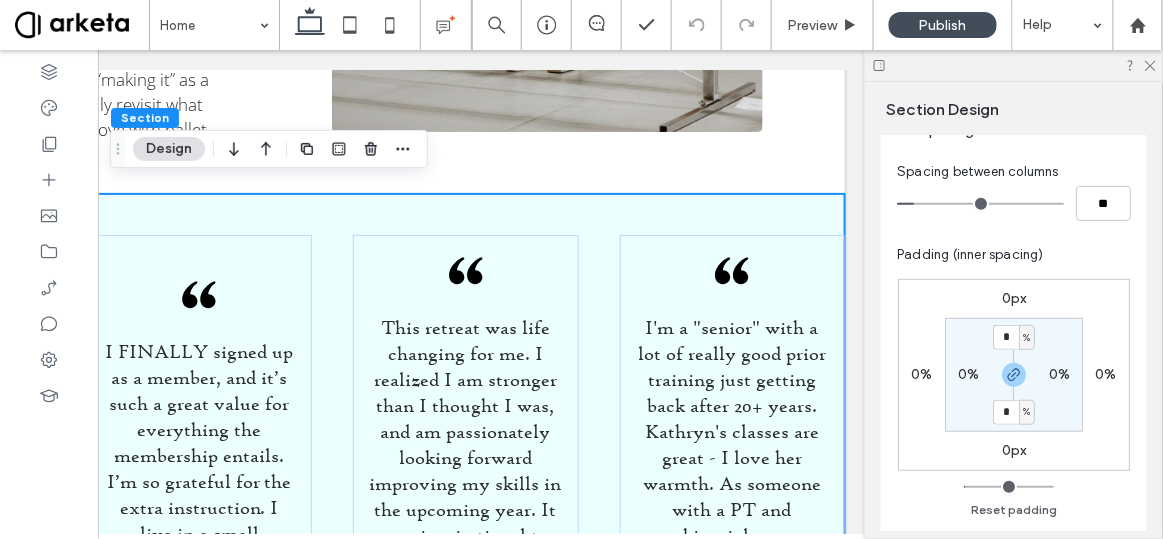 drag, startPoint x: 936, startPoint y: 200, endPoint x: 921, endPoint y: 202, distance: 15.132746 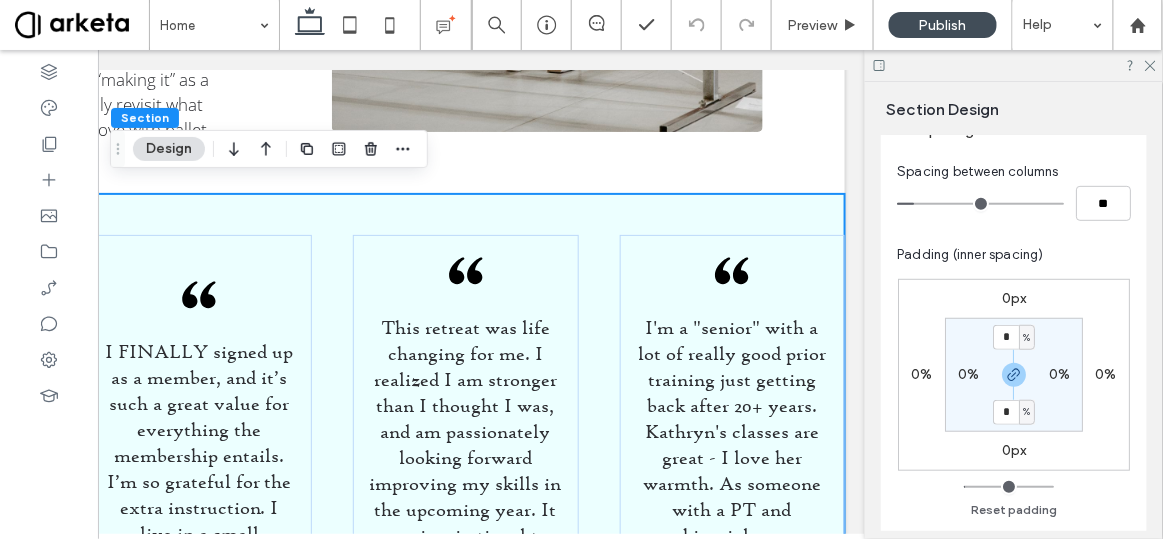 type on "*" 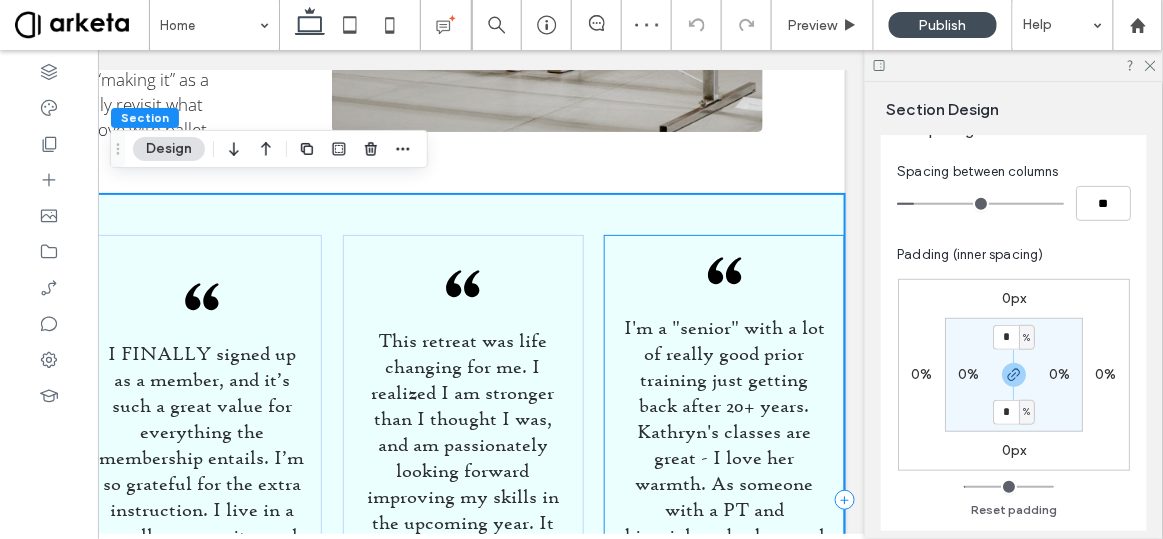 click on "I'm a "senior" with a lot of really good prior training just getting back after 20+ years. Kathryn's classes are great - I love her warmth. As someone with a PT and kinesiology background who has taught Kinesiology for dancers, I'm impressed with her explanations of technique and focus on good form. - KM & Friends Member" at bounding box center [725, 499] 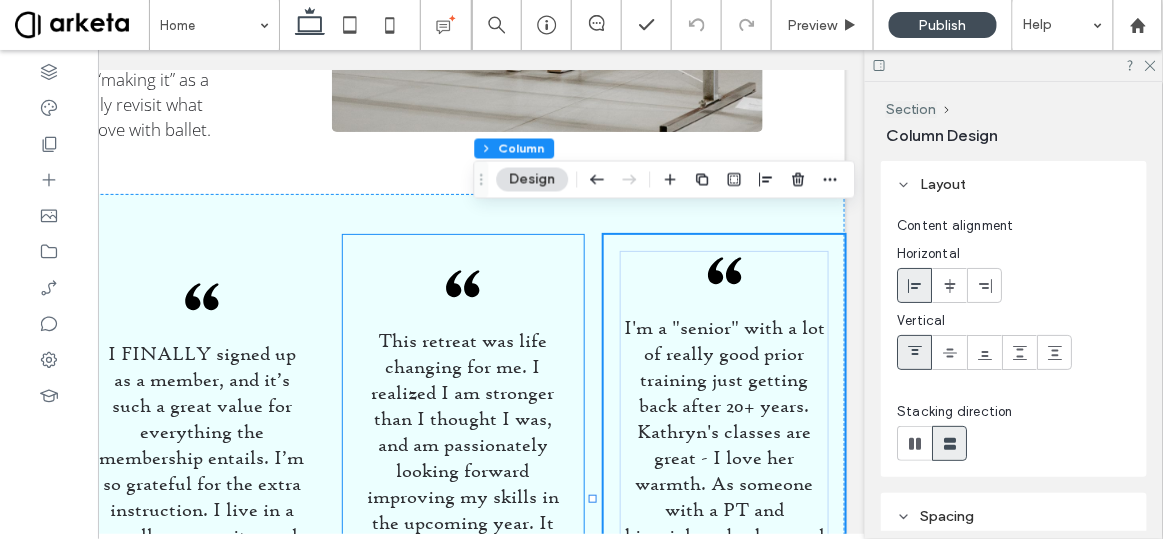click on "This retreat was life changing for me. I realized I am stronger than I thought I was, and am passionately looking forward improving my skills in the upcoming year. It was inspirational to see adult dancers of all ages, nationalities and ethnicities giving it their all. Kathryn has such a calming presence. - Adult Retreat Attendee" at bounding box center (464, 499) 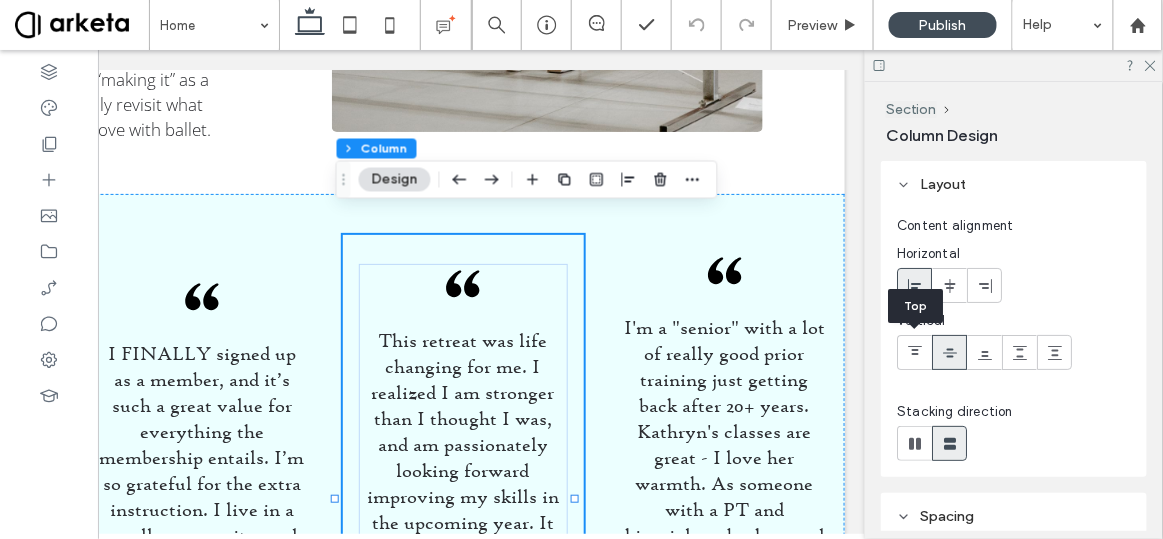 click 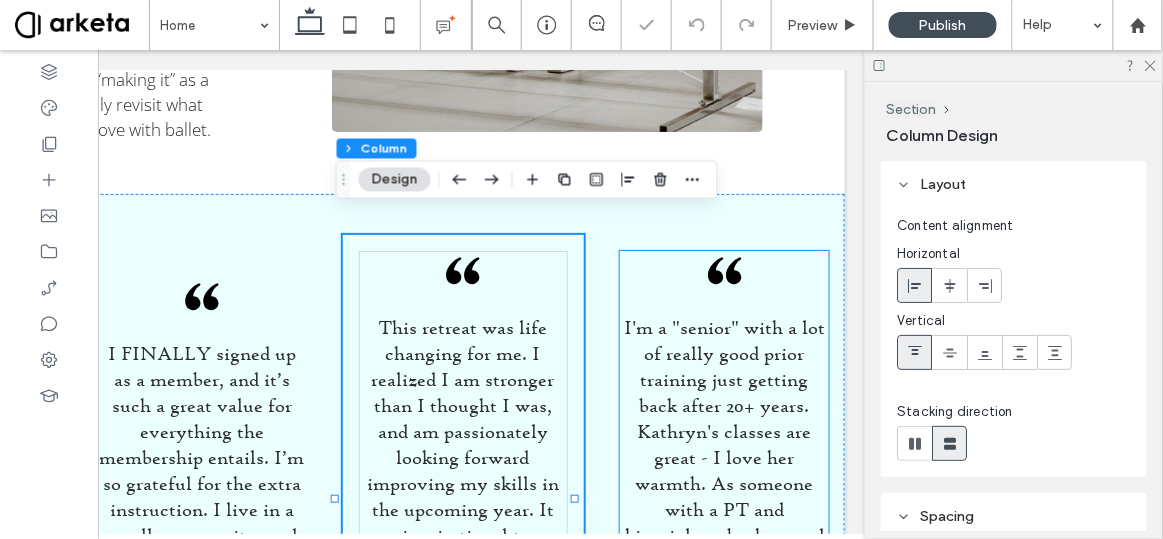 scroll, scrollTop: 0, scrollLeft: 0, axis: both 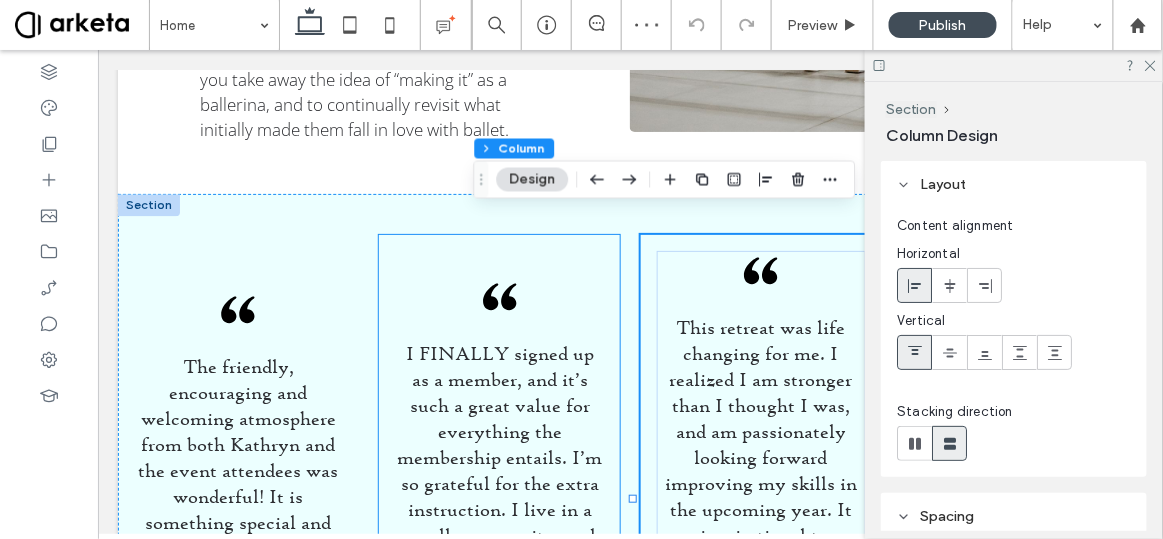click on "I FINALLY signed up as a member, and it’s such a great value for everything the membership entails. I’m so grateful for the extra instruction. I live in a small community, and while the ballet instruction I receive is excellent, I don’t have a lot of ballet class opportunities. - KM & Friends Member" at bounding box center [498, 499] 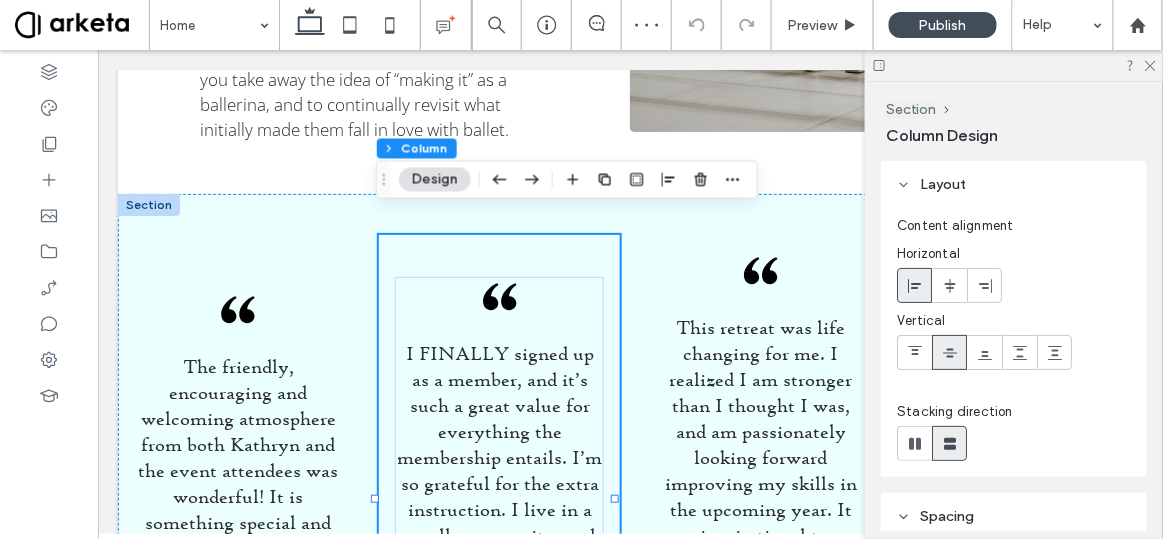 click 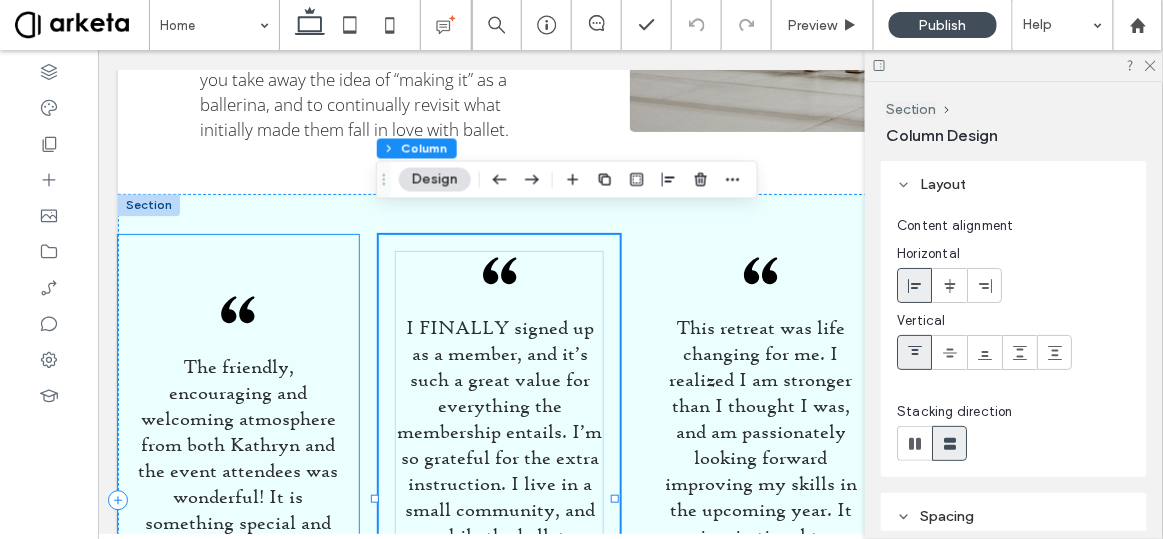 click on "The friendly, encouraging and welcoming atmosphere from both Kathryn and the event attendees was wonderful! It is something special and rare to be able to learn from a professional dancer if you're not on the professional track yourself. - Adult Retreat Attendee" at bounding box center [237, 499] 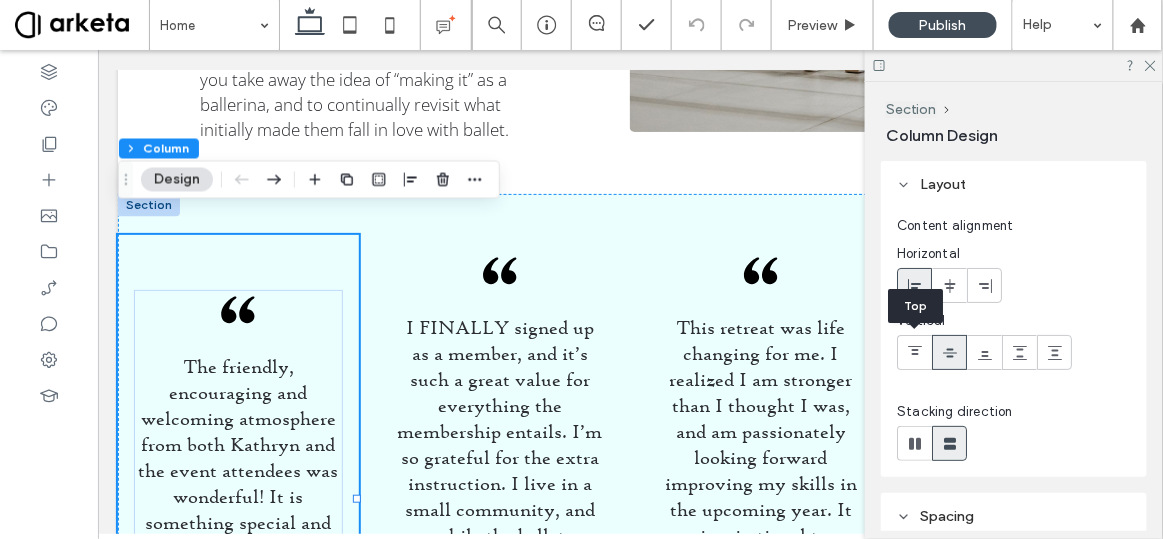 click 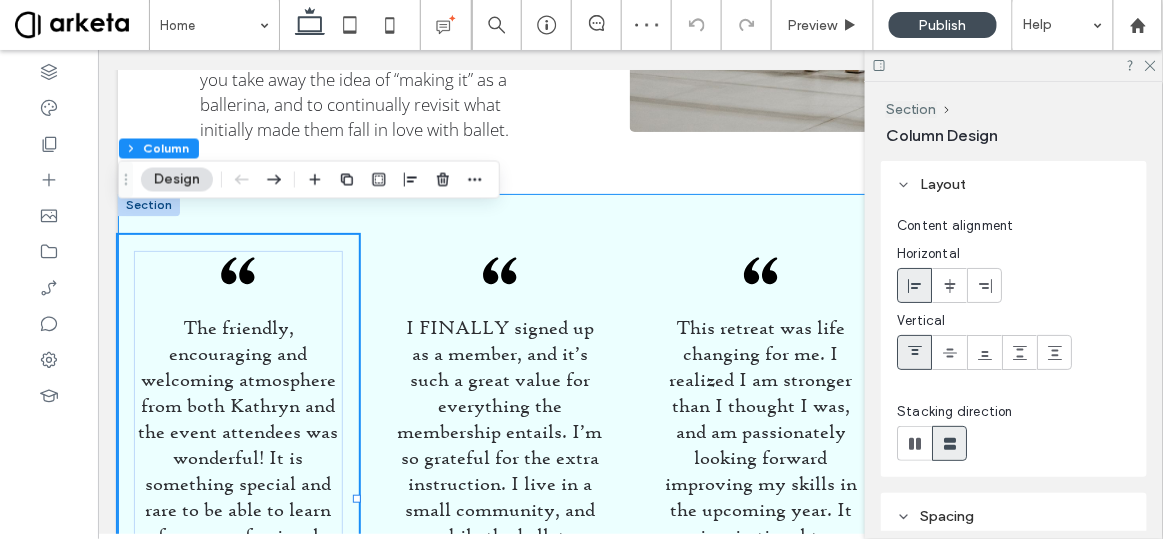 click on "The friendly, encouraging and welcoming atmosphere from both Kathryn and the event attendees was wonderful! It is something special and rare to be able to learn from a professional dancer if you're not on the professional track yourself. - Adult Retreat Attendee
I FINALLY signed up as a member, and it’s such a great value for everything the membership entails. I’m so grateful for the extra instruction. I live in a small community, and while the ballet instruction I receive is excellent, I don’t have a lot of ballet class opportunities. - KM & Friends Member
This retreat was life changing for me. I realized I am stronger than I thought I was, and am passionately looking forward improving my skills in the upcoming year. It was inspirational to see adult dancers of all ages, nationalities and ethnicities giving it their all. Kathryn has such a calming presence. - Adult Retreat Attendee" at bounding box center (629, 499) 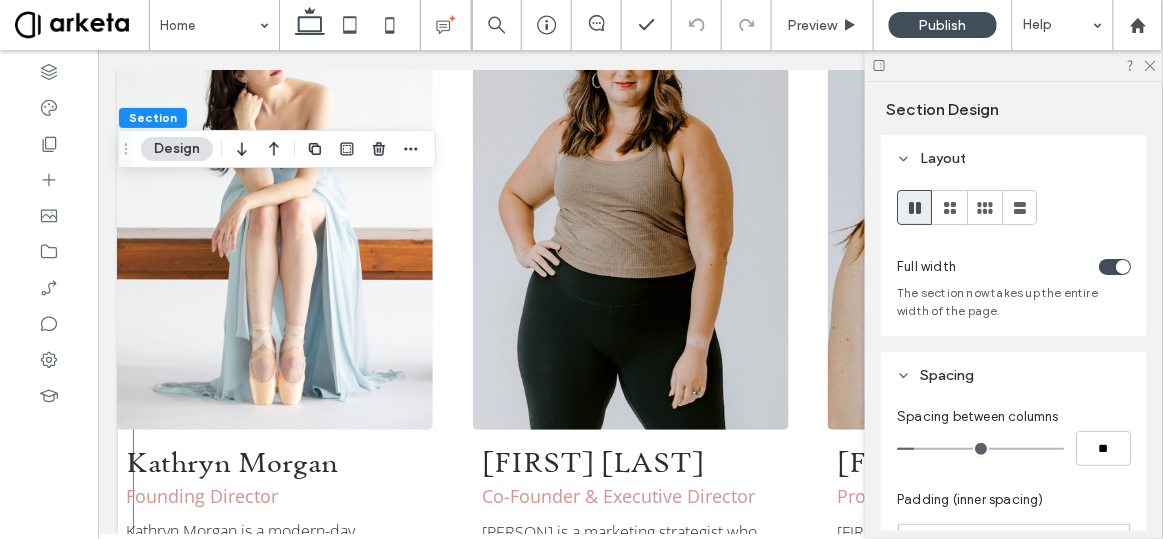 scroll, scrollTop: 3856, scrollLeft: 0, axis: vertical 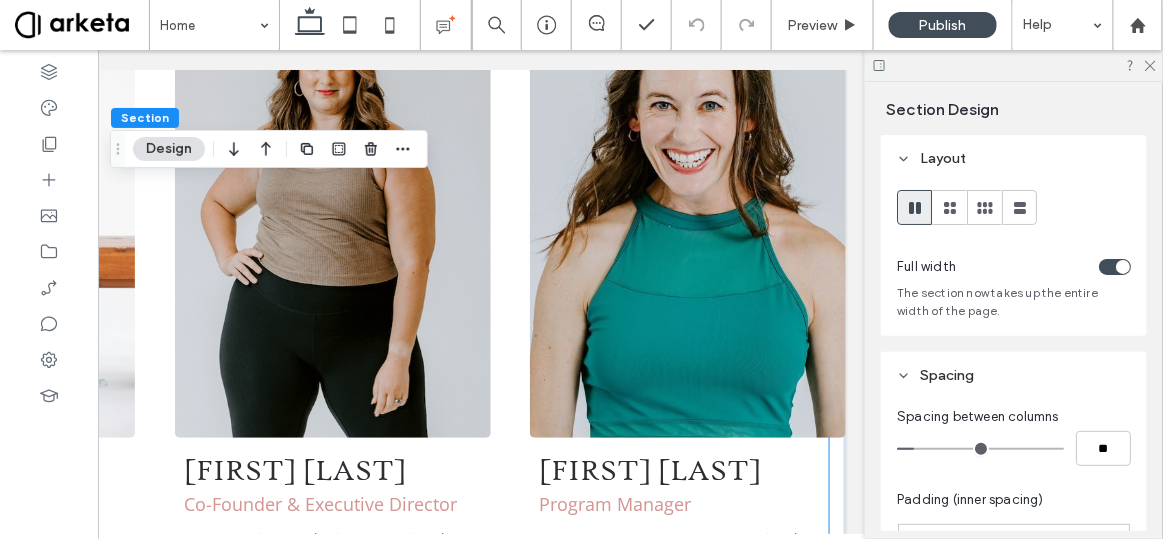 click on "[FIRST] [LAST]" at bounding box center (689, 469) 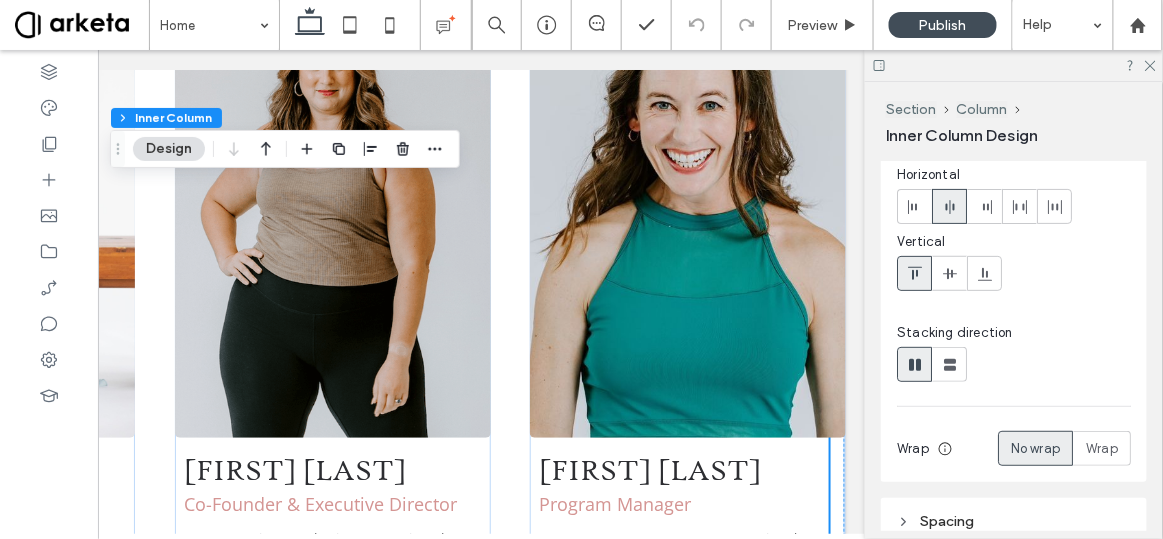 scroll, scrollTop: 215, scrollLeft: 0, axis: vertical 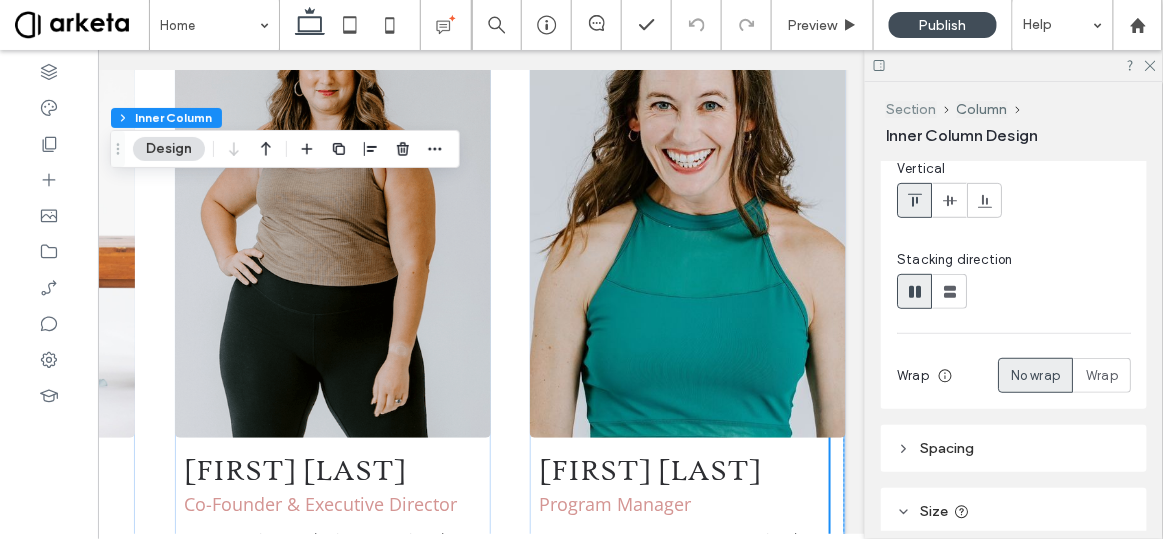 click on "Section" at bounding box center (911, 109) 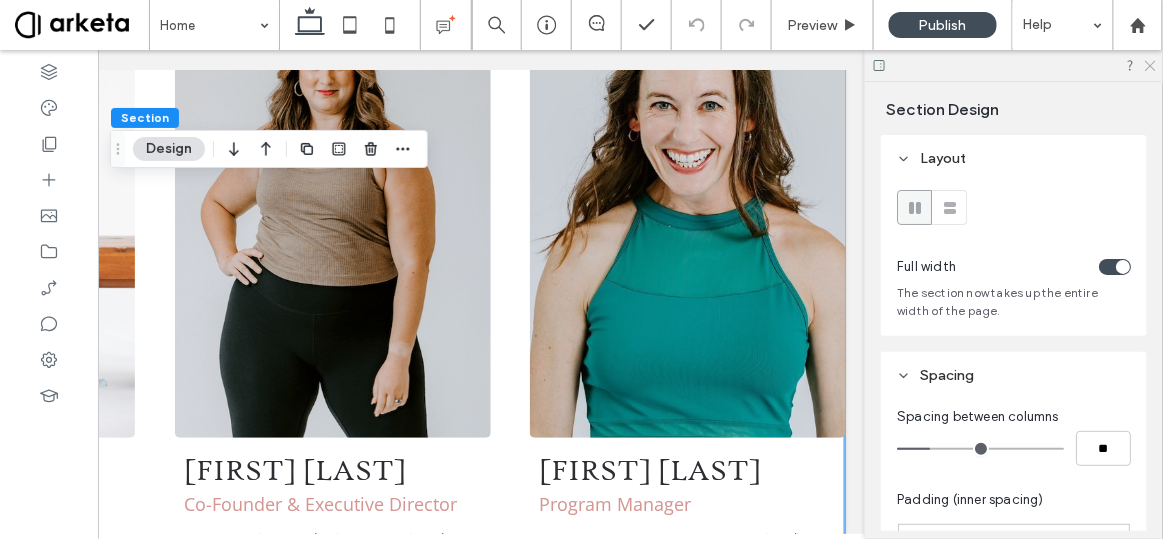 click 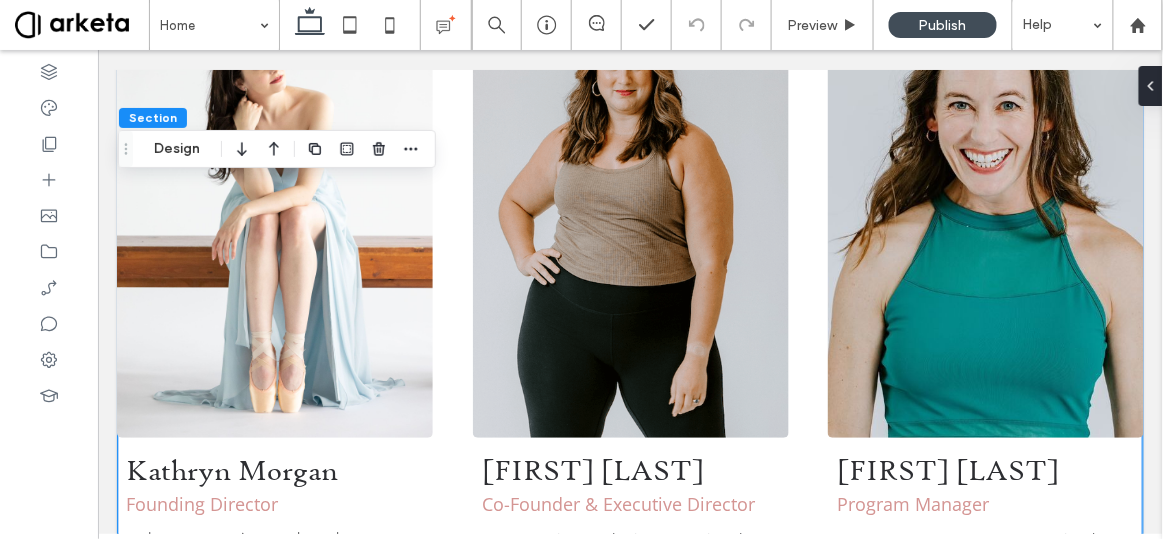 scroll, scrollTop: 0, scrollLeft: 0, axis: both 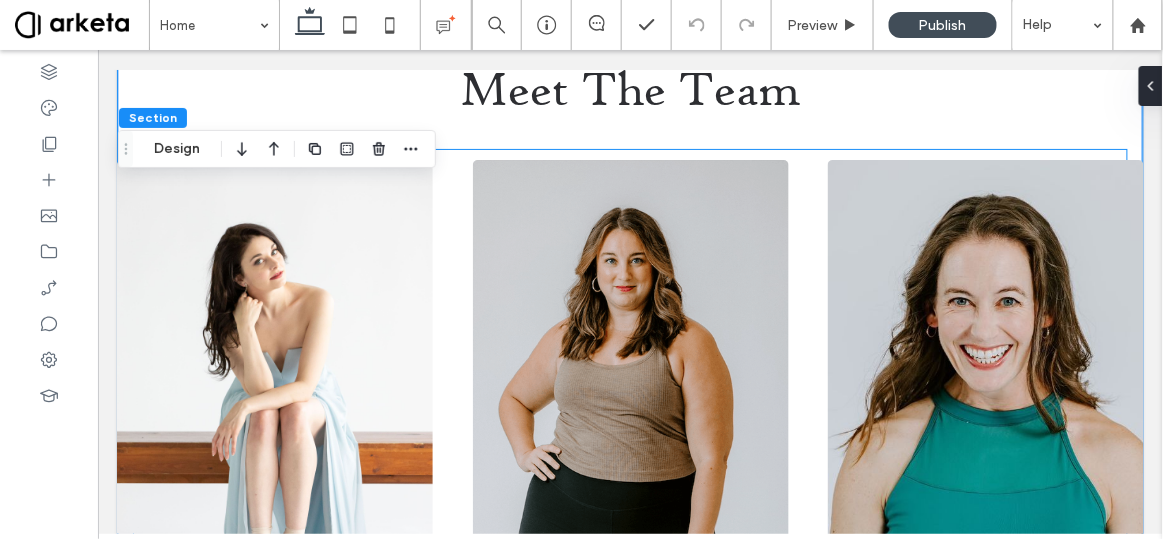 click on "Kathryn Morgan
Founding Director
Kathryn Morgan is a modern-day ballerina, blazing a career path for herself outside of the confines of company life. In addition to being a popular performer, teacher, judge, and influencer, Kathryn is the founder of Kathryn Morgan & Friends, a community focused on the joy that ballet can bring to dancers when they are valued for who they are above their level of proficiency.
Kathryn began her professional career in 2006 as an apprentice with New York City Ballet, and was promoted to soloist in 2009. She left the company in 2012 while battling an auto-immune illness, and made an awe-inspiring return to the stage seven years later as a soloist with Miami City Ballet. She danced with MCB for a year before making a decision to step away from company life in 2020 to pursue dancing on her own terms.
Maria Montanez
Co-Founder & Executive Director" at bounding box center [629, 813] 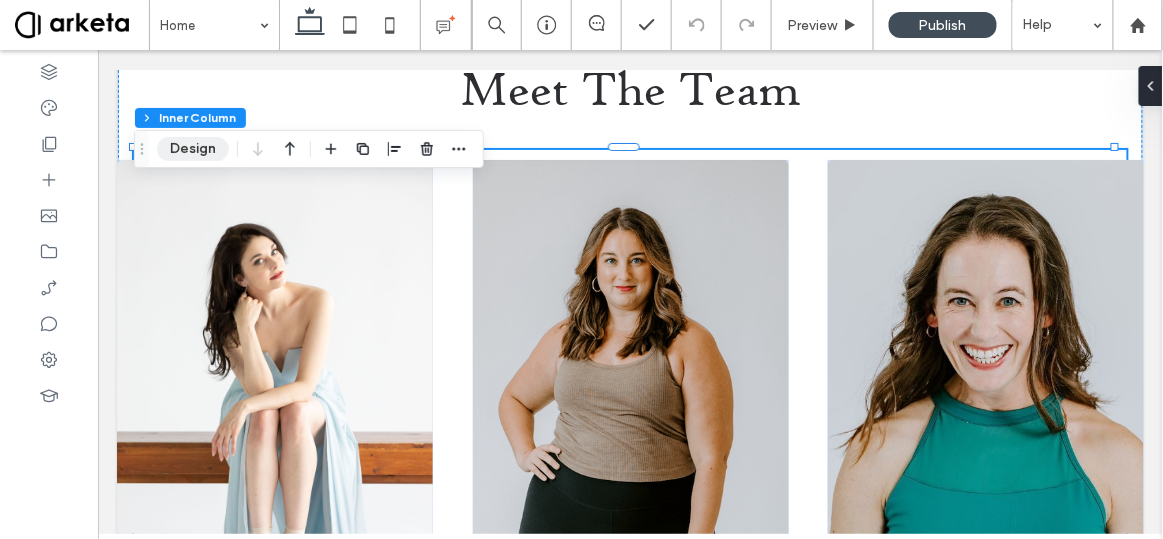 click on "Design" at bounding box center (193, 149) 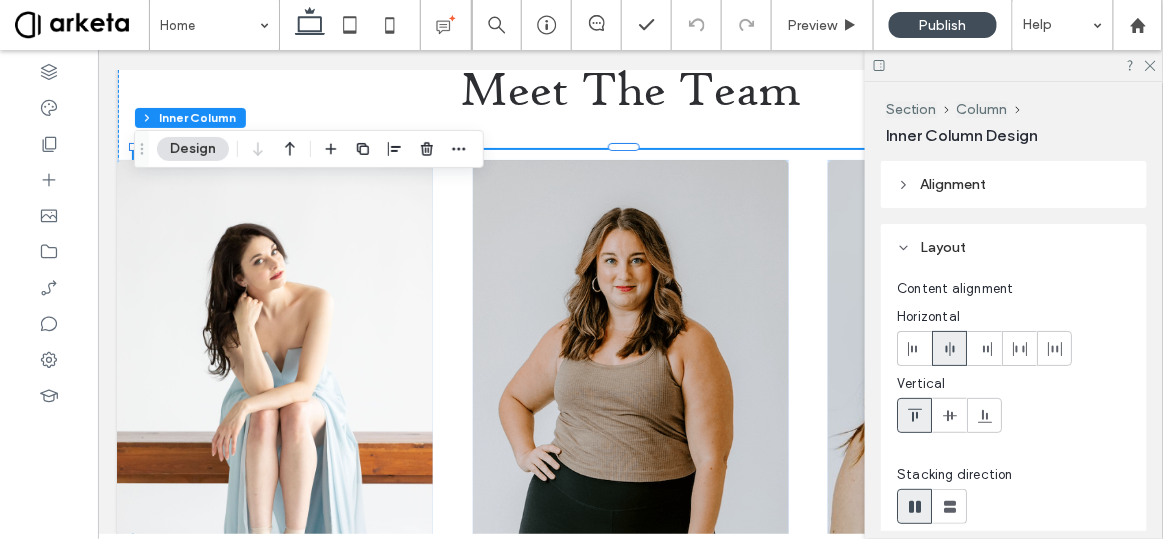scroll, scrollTop: 75, scrollLeft: 0, axis: vertical 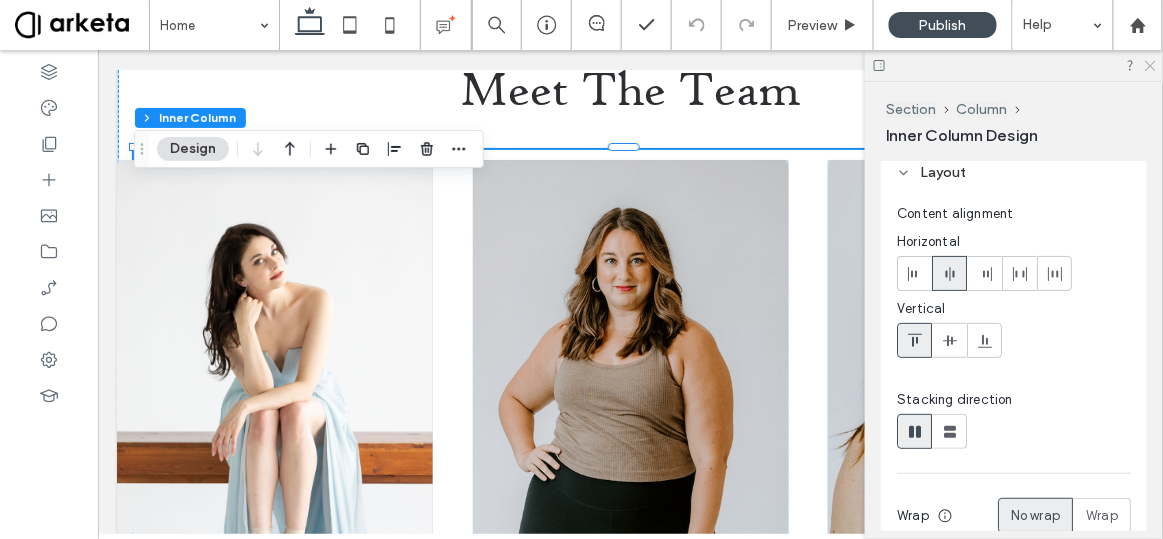 click 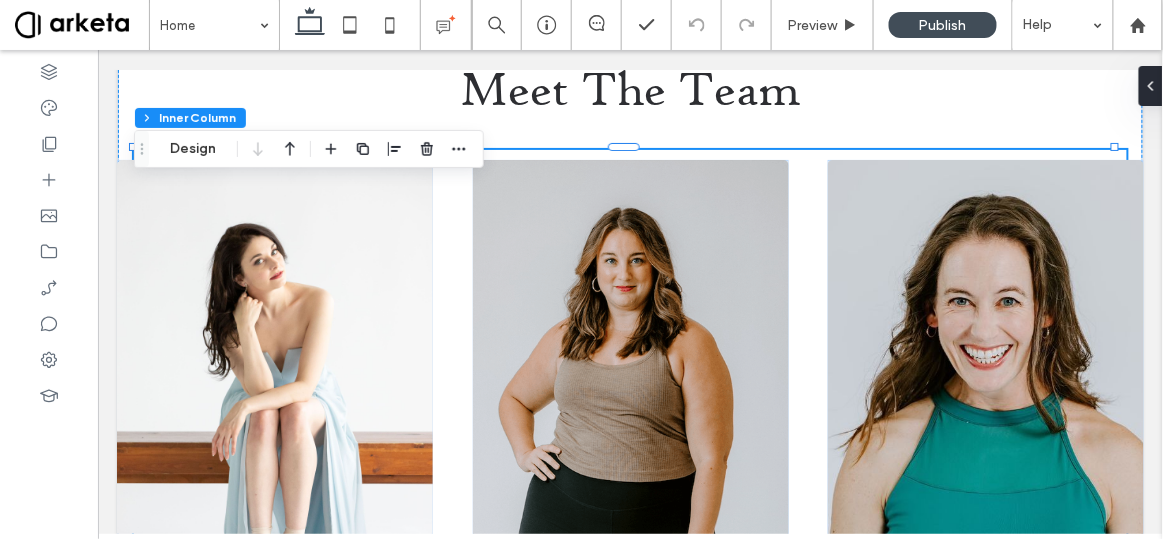 click on "Kathryn Morgan
Founding Director
Kathryn Morgan is a modern-day ballerina, blazing a career path for herself outside of the confines of company life. In addition to being a popular performer, teacher, judge, and influencer, Kathryn is the founder of Kathryn Morgan & Friends, a community focused on the joy that ballet can bring to dancers when they are valued for who they are above their level of proficiency.
Kathryn began her professional career in 2006 as an apprentice with New York City Ballet, and was promoted to soloist in 2009. She left the company in 2012 while battling an auto-immune illness, and made an awe-inspiring return to the stage seven years later as a soloist with Miami City Ballet. She danced with MCB for a year before making a decision to step away from company life in 2020 to pursue dancing on her own terms.
Maria Montanez
Co-Founder & Executive Director" at bounding box center (629, 813) 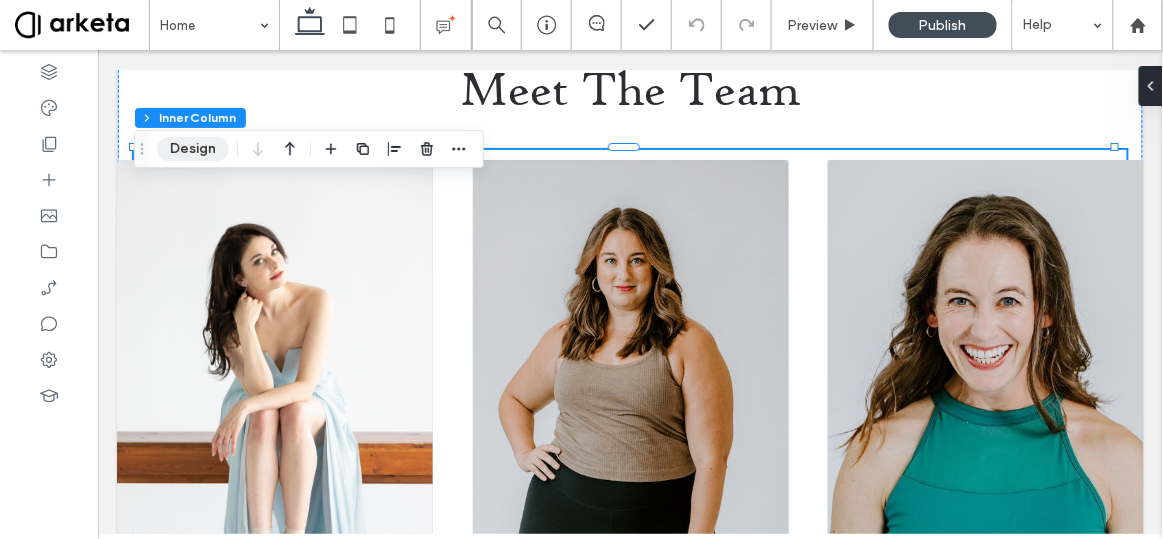 click on "Design" at bounding box center [193, 149] 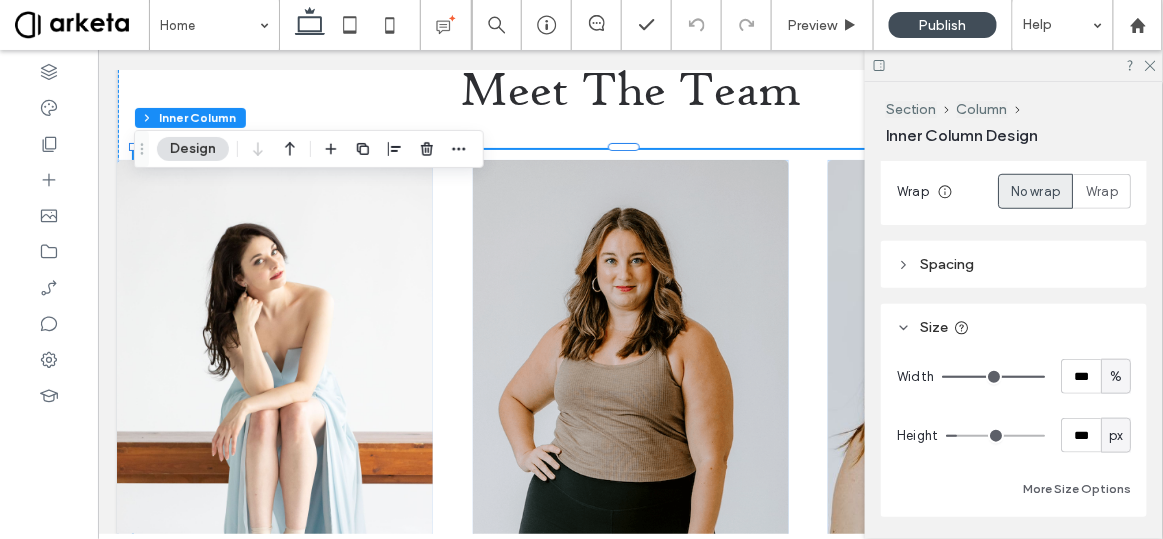 scroll, scrollTop: 400, scrollLeft: 0, axis: vertical 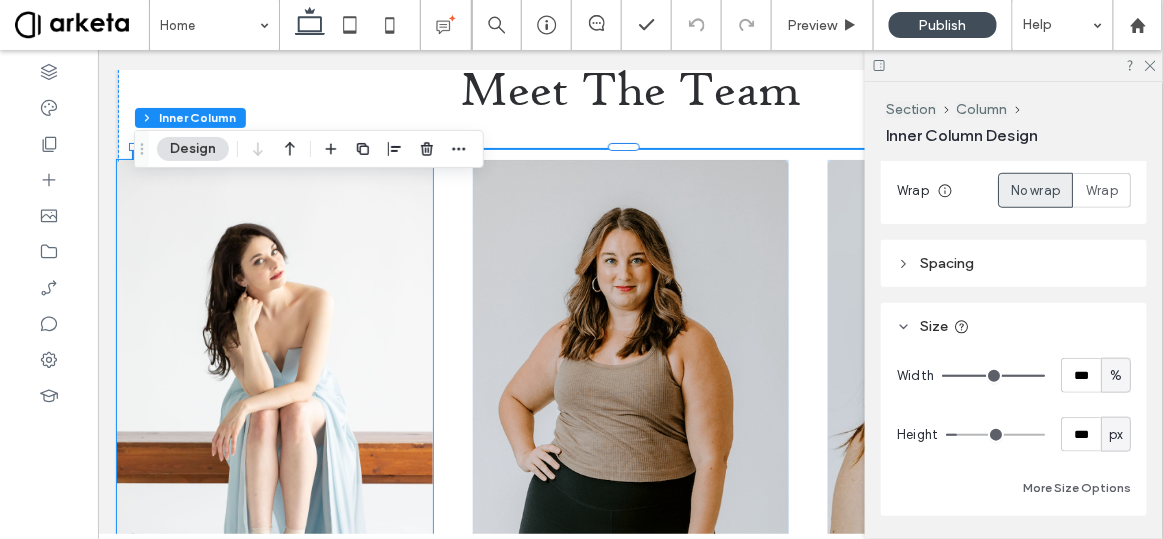 click at bounding box center (274, 396) 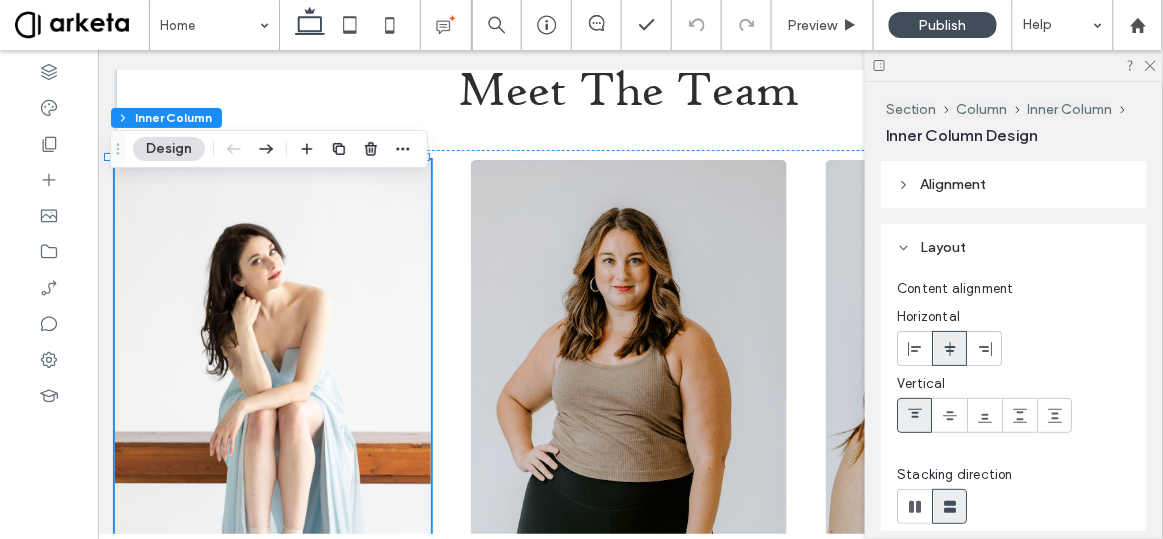 scroll, scrollTop: 0, scrollLeft: 0, axis: both 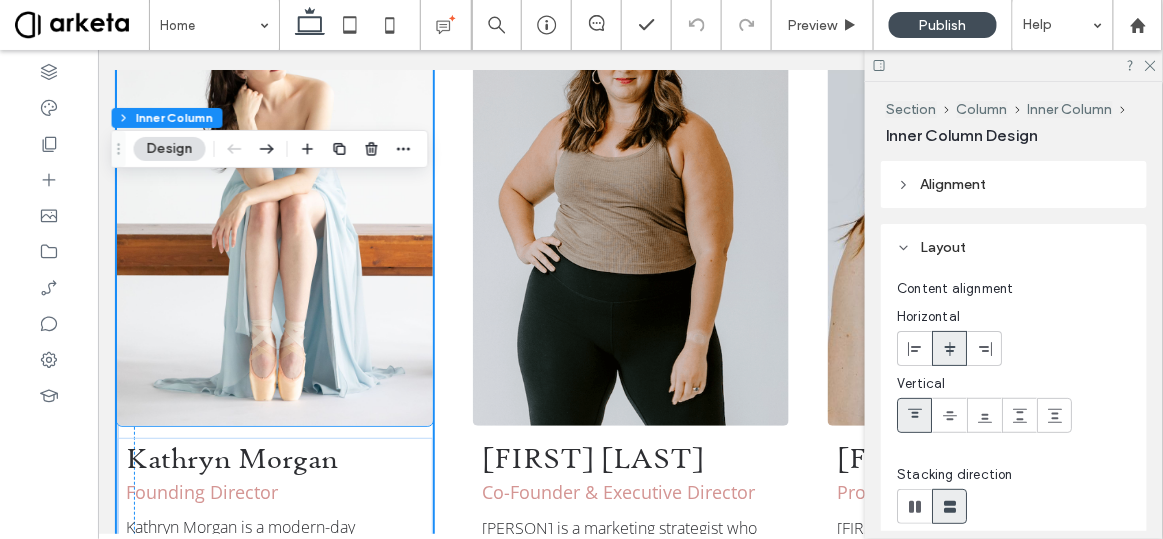 click at bounding box center (274, 188) 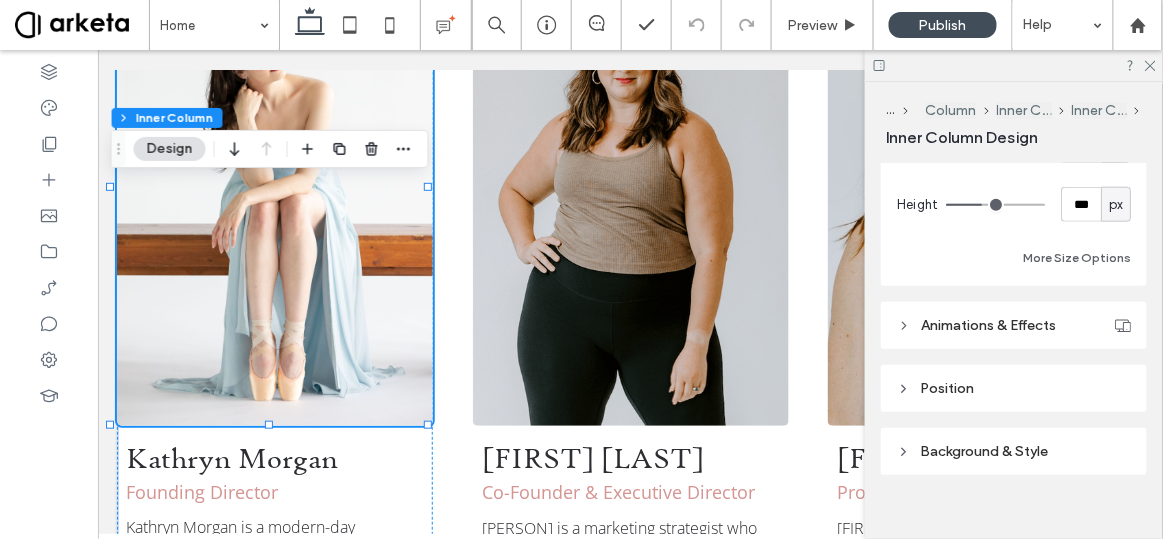 scroll, scrollTop: 550, scrollLeft: 0, axis: vertical 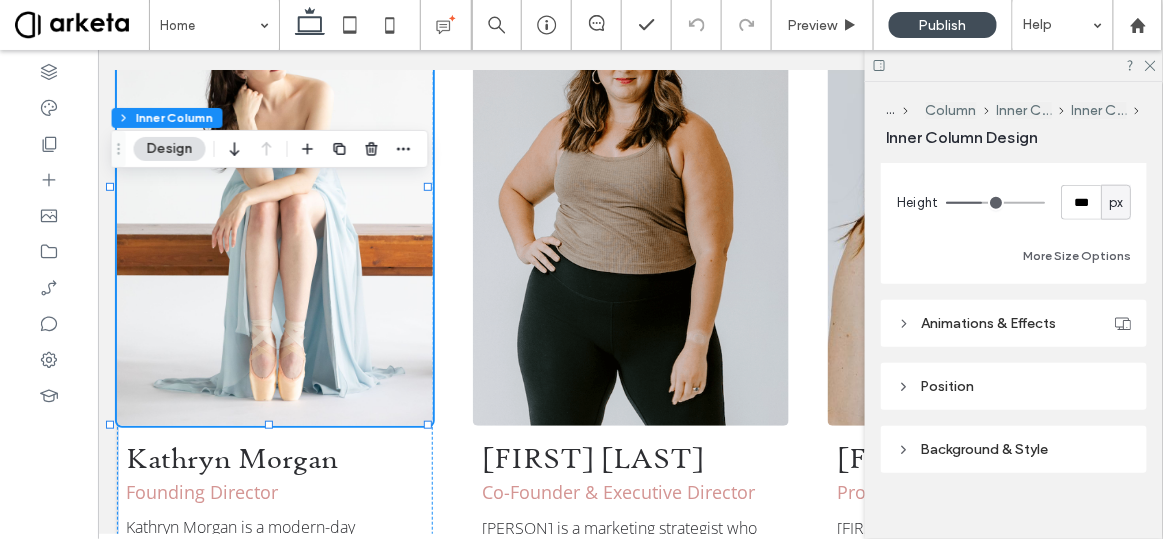 click on "Position" at bounding box center (1014, 386) 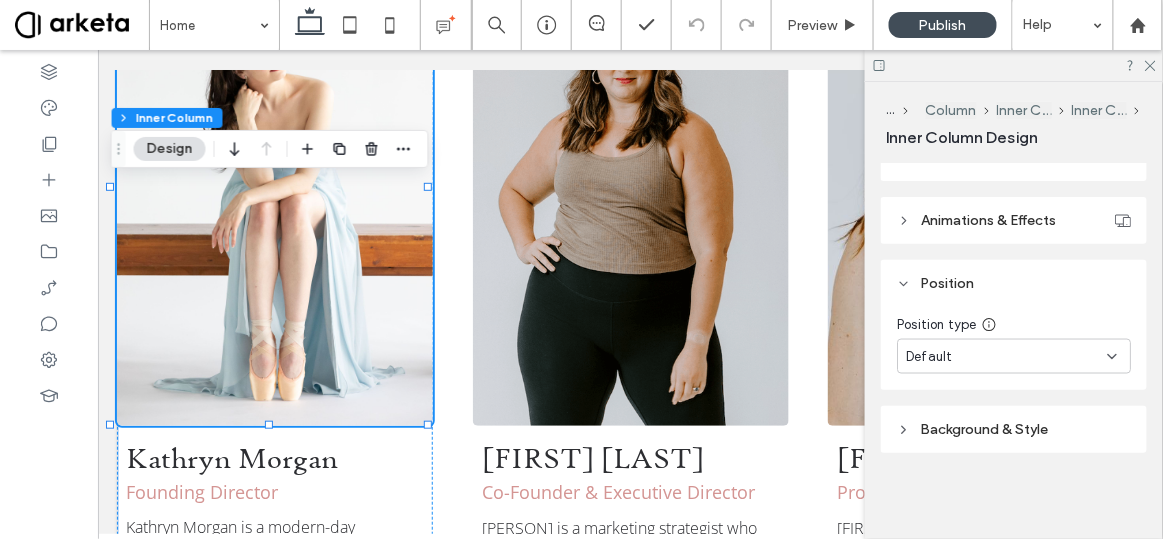 scroll, scrollTop: 653, scrollLeft: 0, axis: vertical 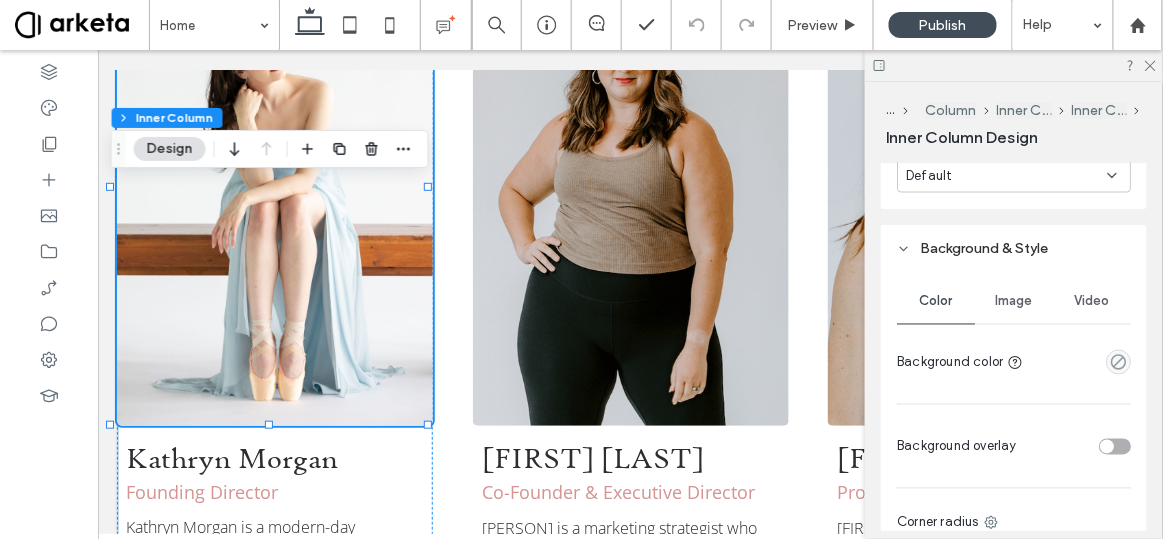 click on "Image" at bounding box center [1014, 302] 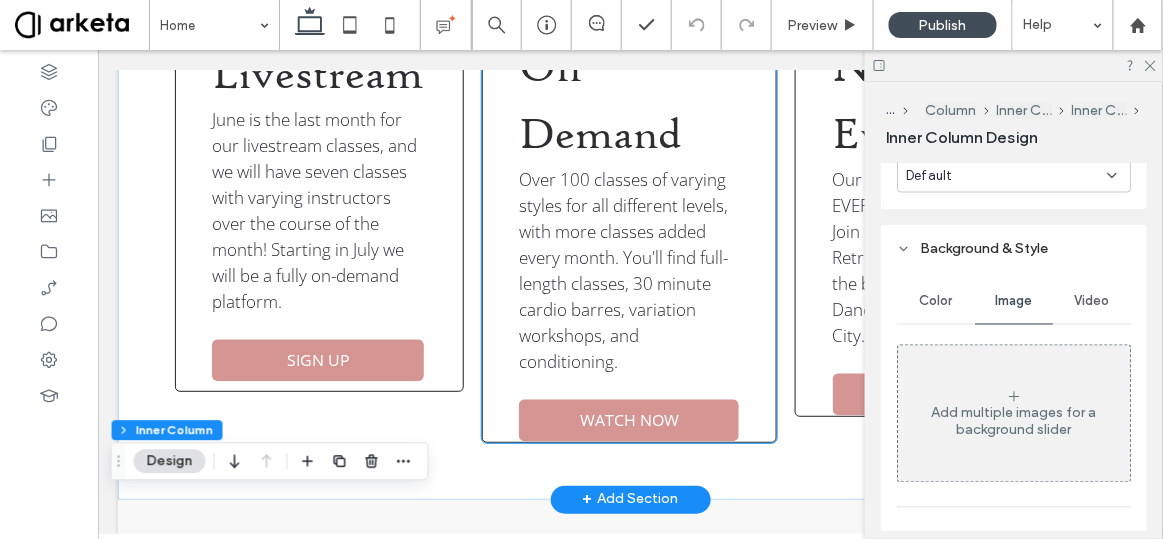 scroll, scrollTop: 891, scrollLeft: 0, axis: vertical 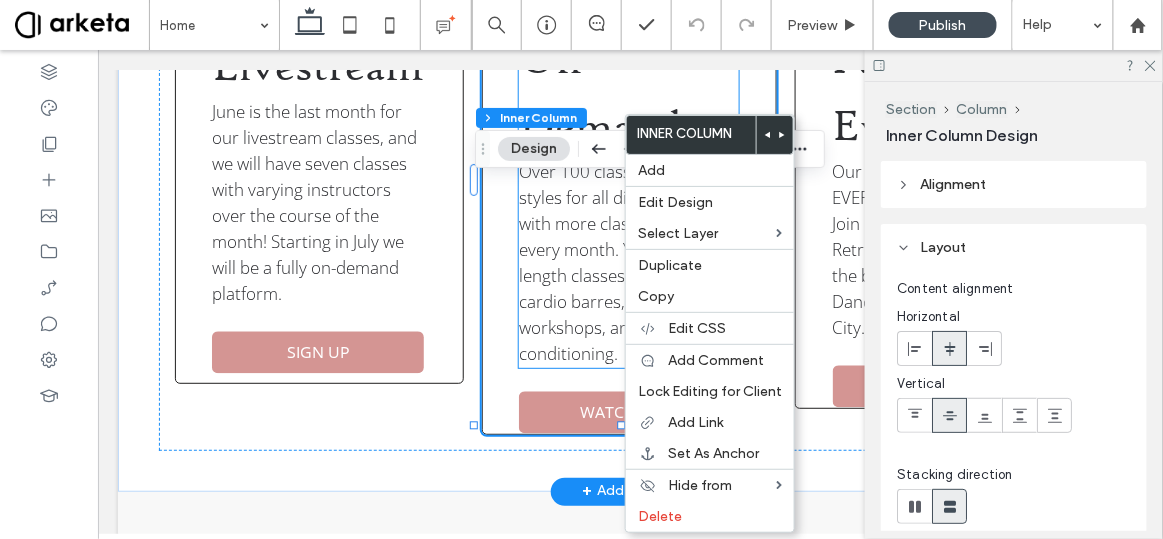 click on "On Demand" at bounding box center (599, 91) 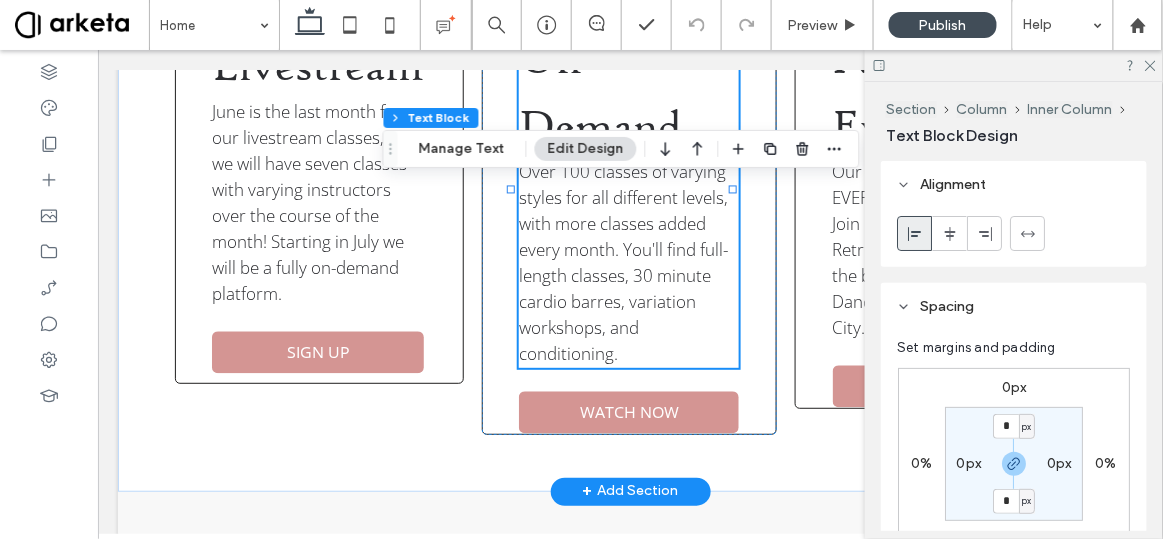 click on "On Demand" at bounding box center [599, 91] 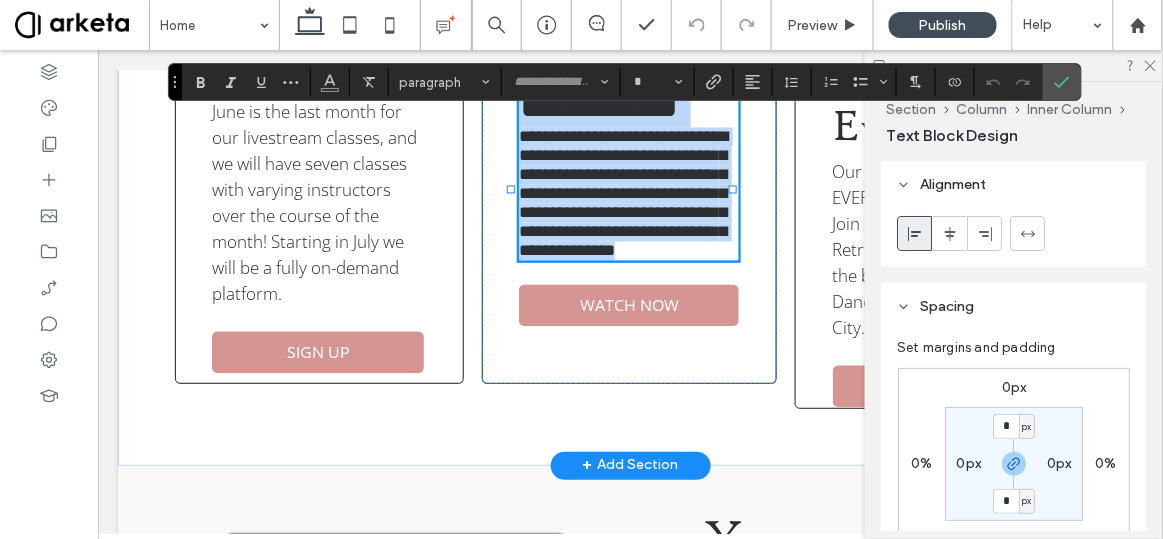 scroll, scrollTop: 783, scrollLeft: 0, axis: vertical 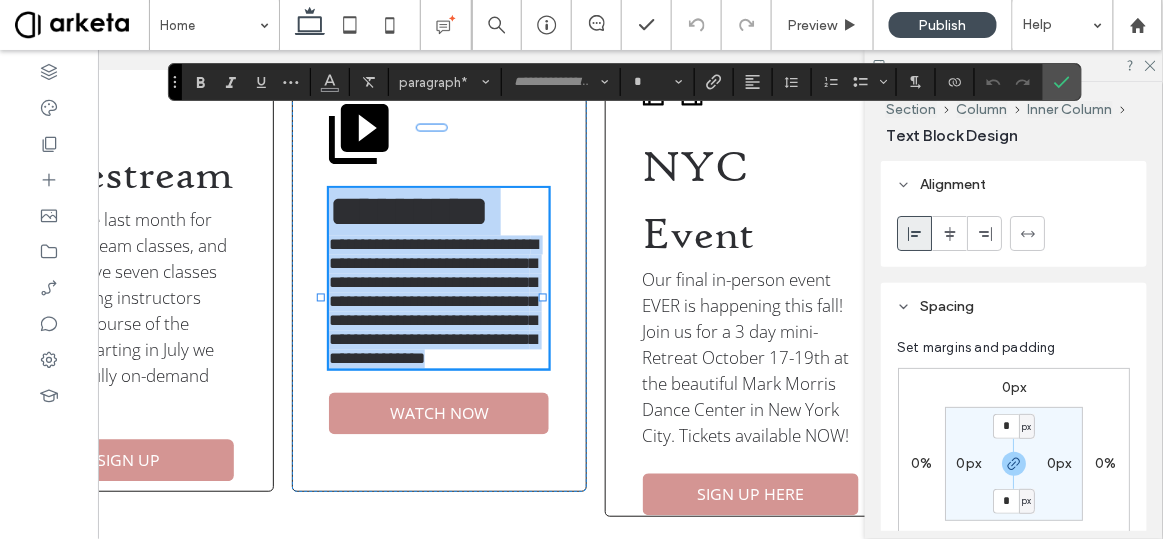 click on "*********" at bounding box center (410, 211) 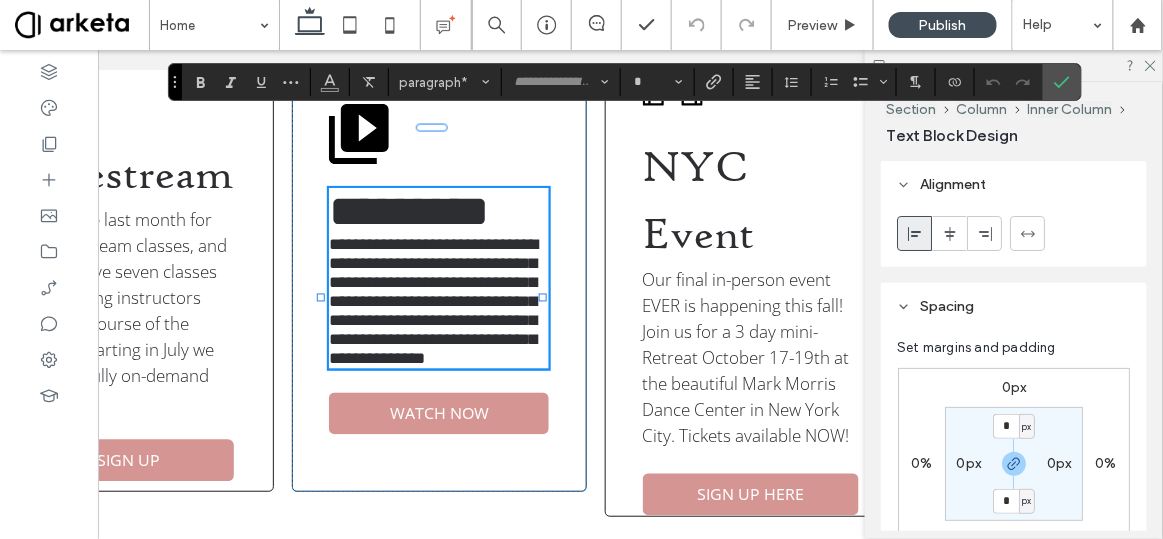 type on "**********" 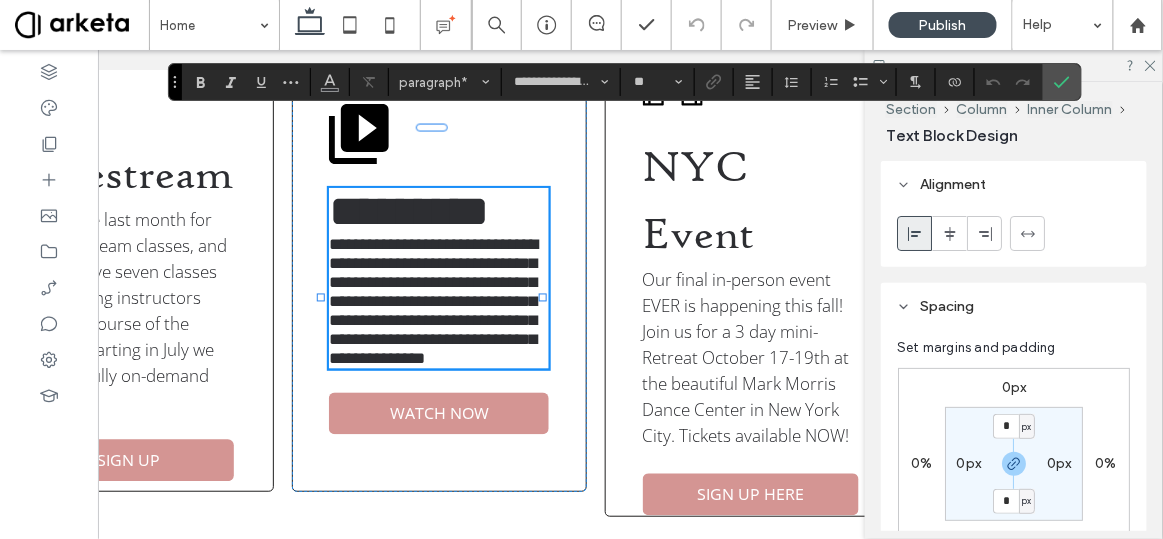 click on "*********" at bounding box center (410, 211) 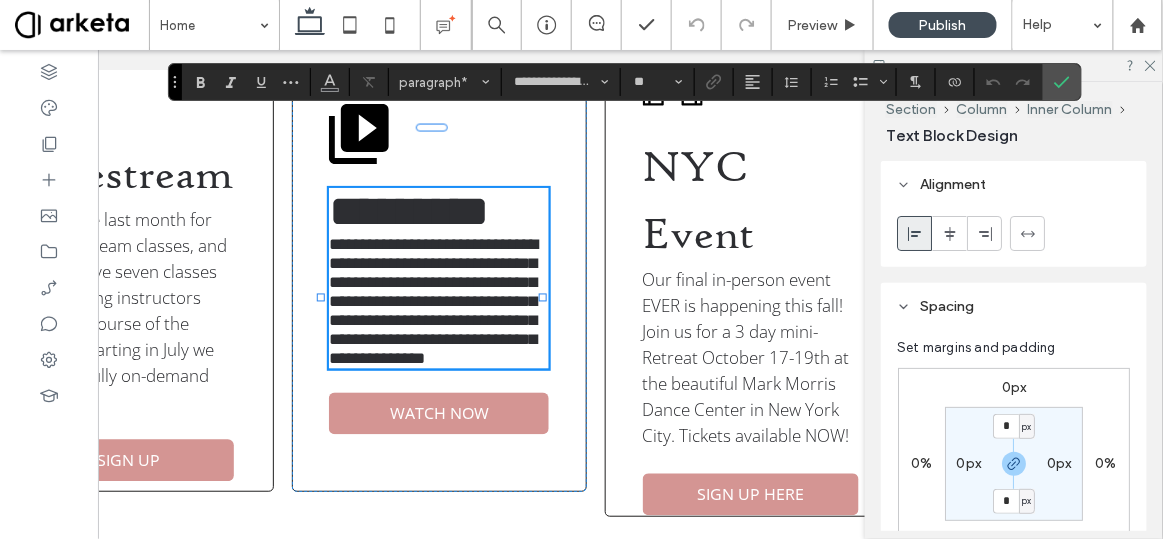type 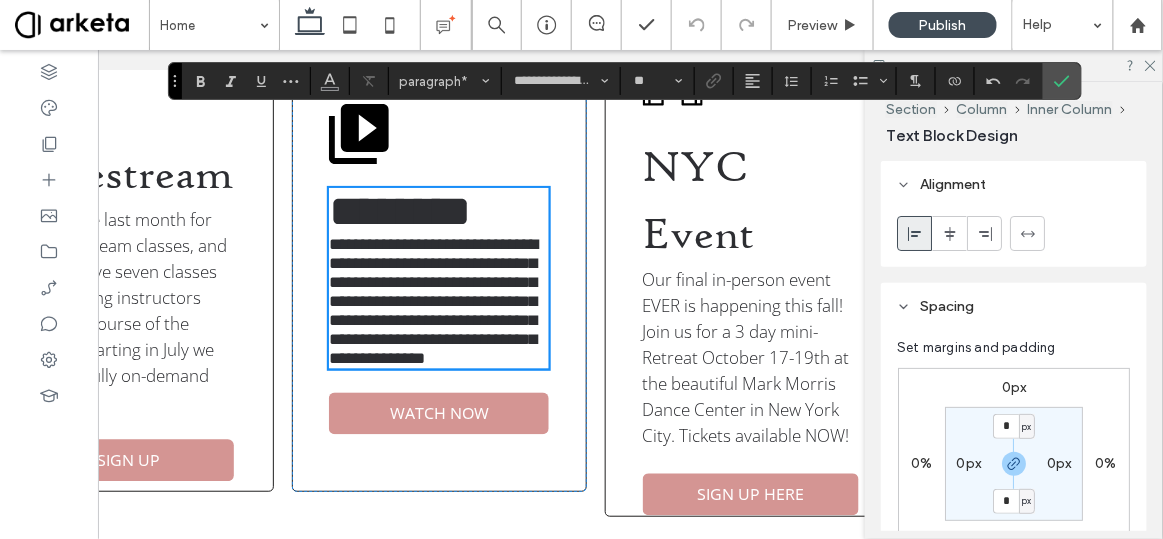 scroll, scrollTop: 807, scrollLeft: 0, axis: vertical 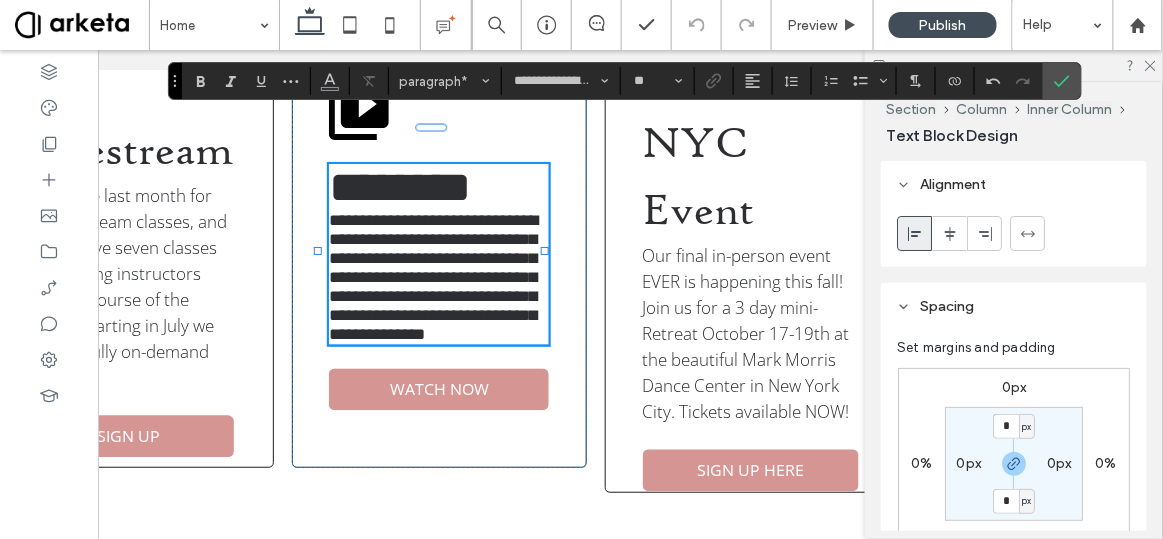 type on "*********" 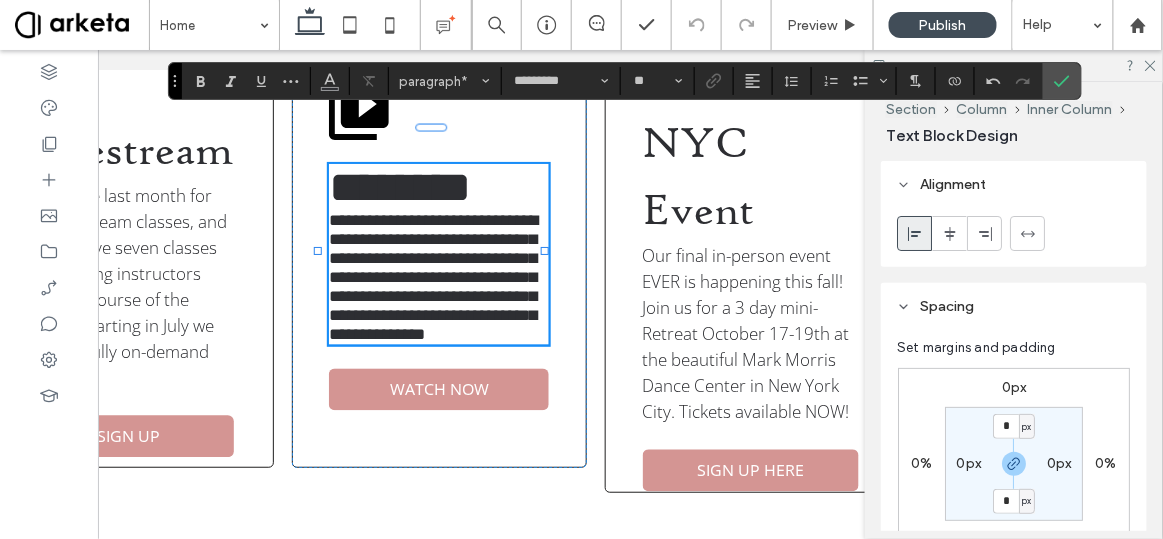 click on "**********" at bounding box center (434, 277) 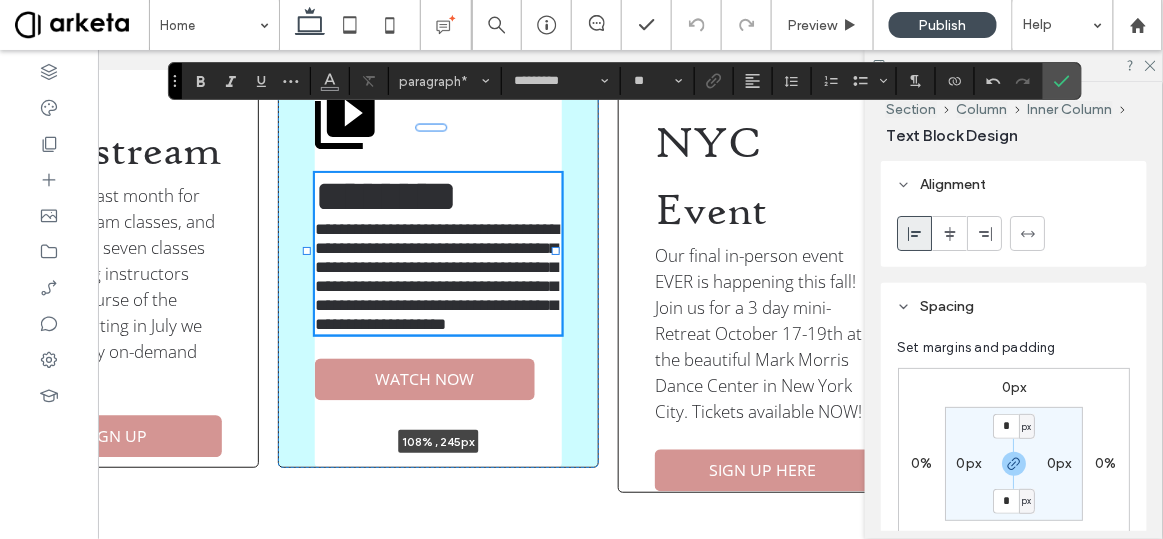 drag, startPoint x: 546, startPoint y: 236, endPoint x: 557, endPoint y: 236, distance: 11 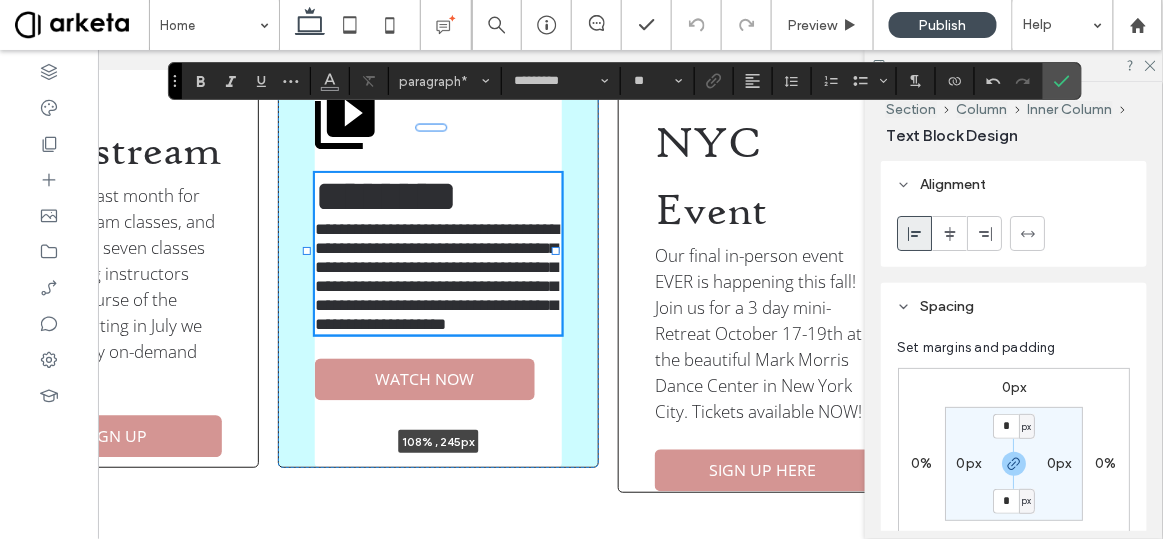 click at bounding box center (557, 251) 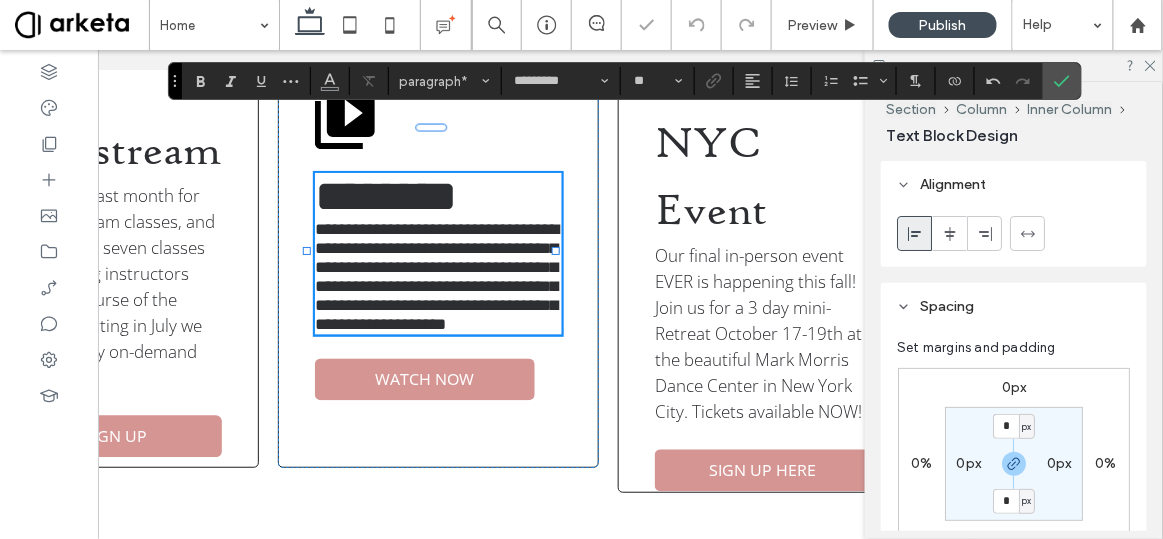 type on "***" 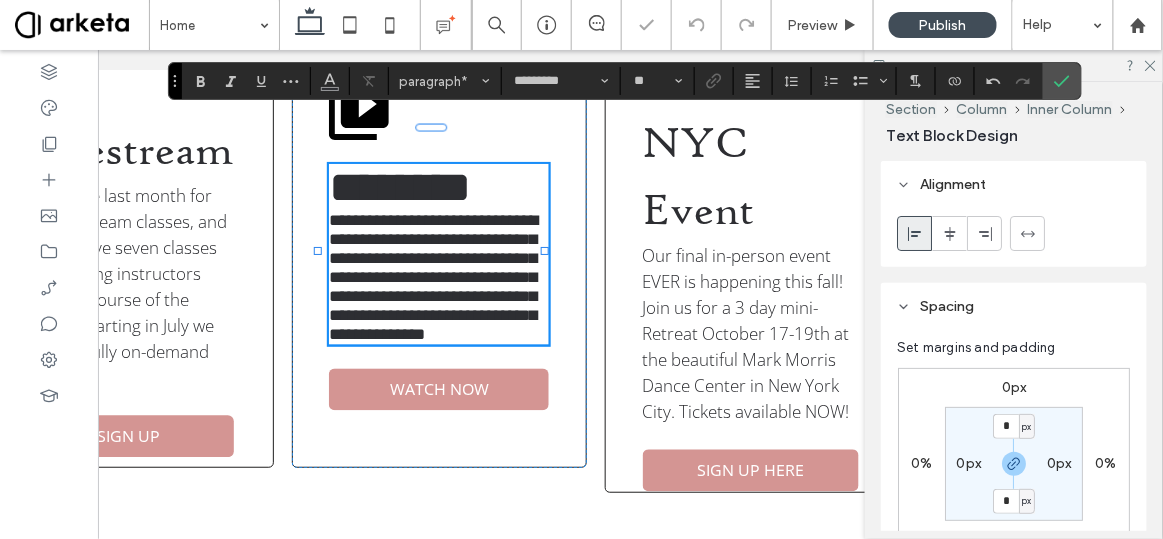 type on "**********" 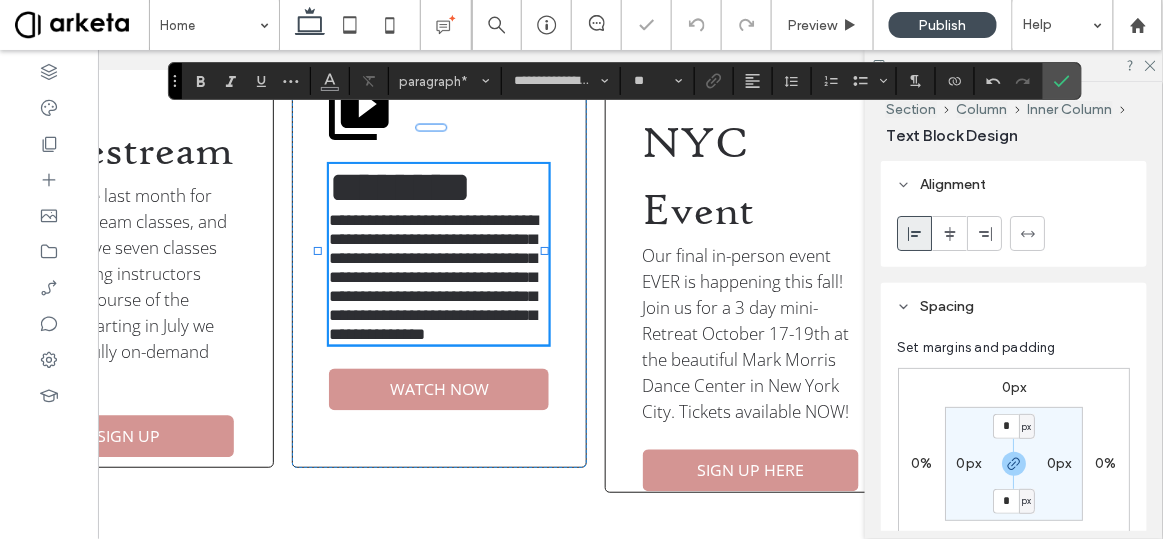 click on "********" at bounding box center [401, 187] 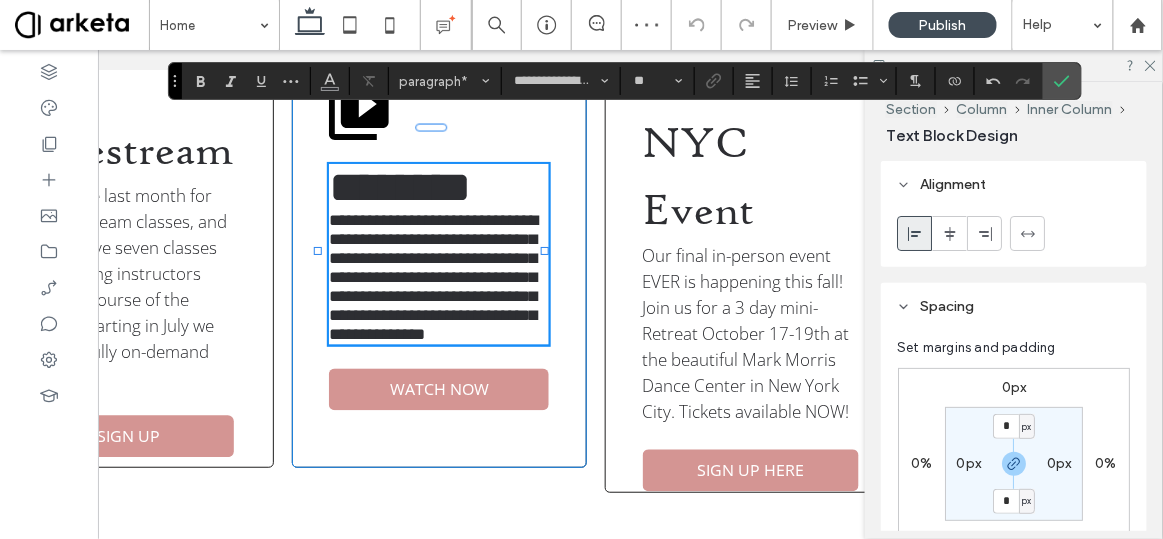 click on "**********" at bounding box center [440, 244] 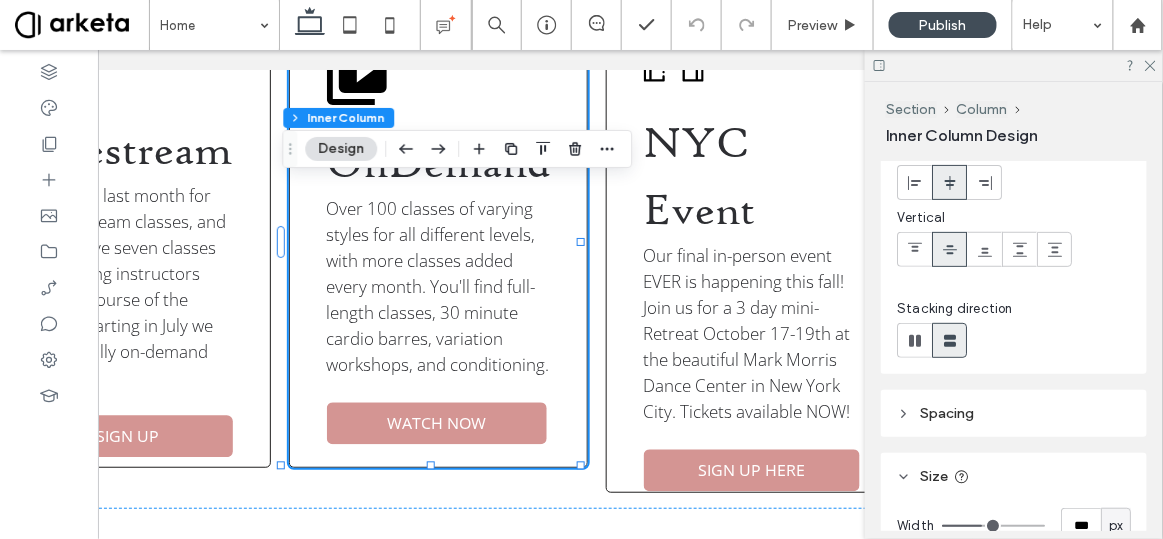 scroll, scrollTop: 138, scrollLeft: 0, axis: vertical 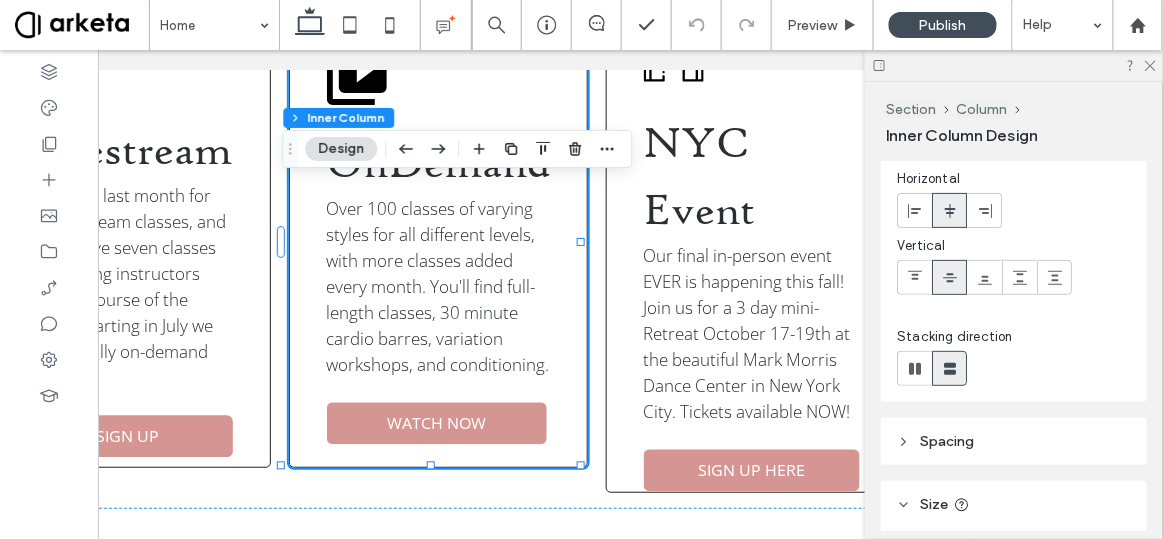 click on "Spacing" at bounding box center [1014, 441] 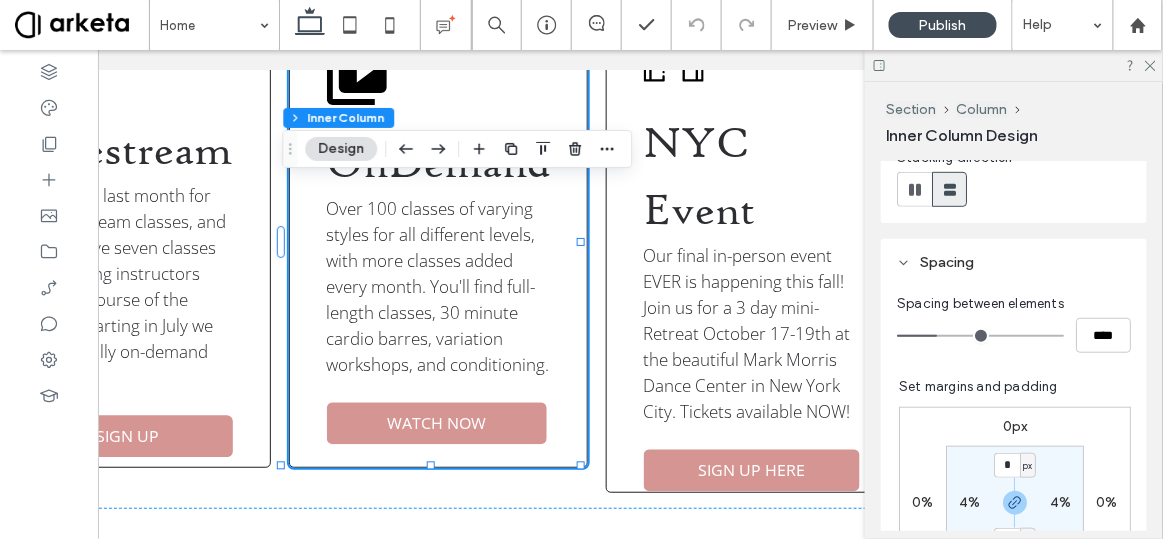 scroll, scrollTop: 319, scrollLeft: 0, axis: vertical 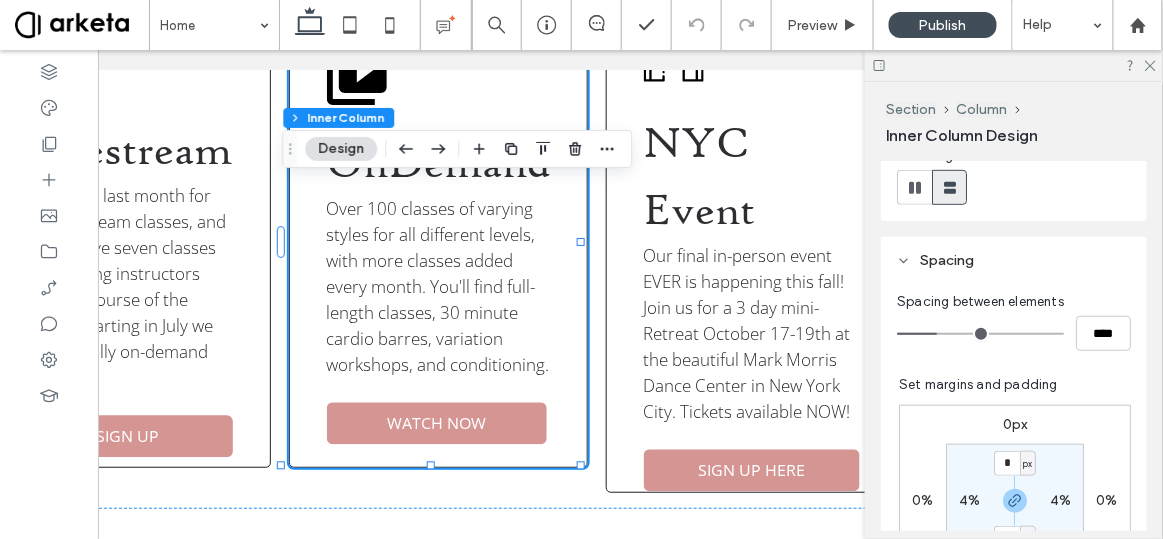 click on "4%" at bounding box center [969, 501] 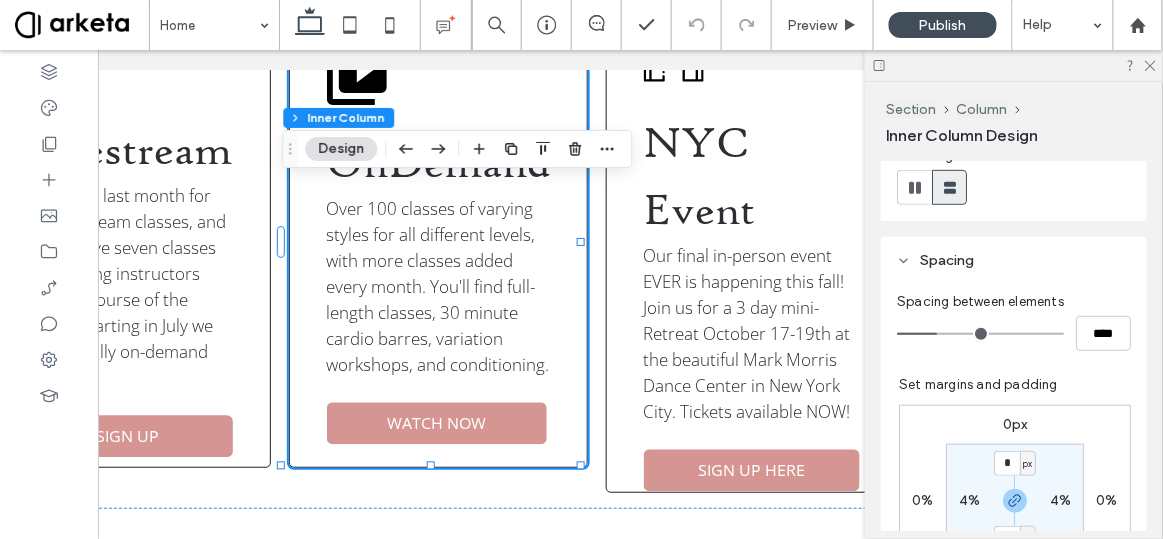 click on "4%" at bounding box center [969, 500] 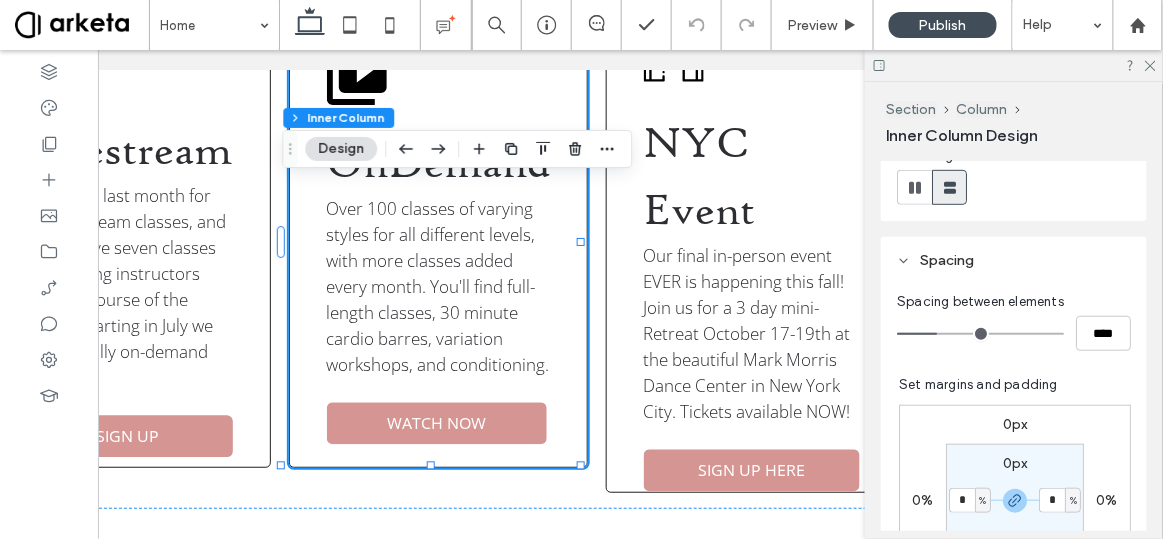 type on "*" 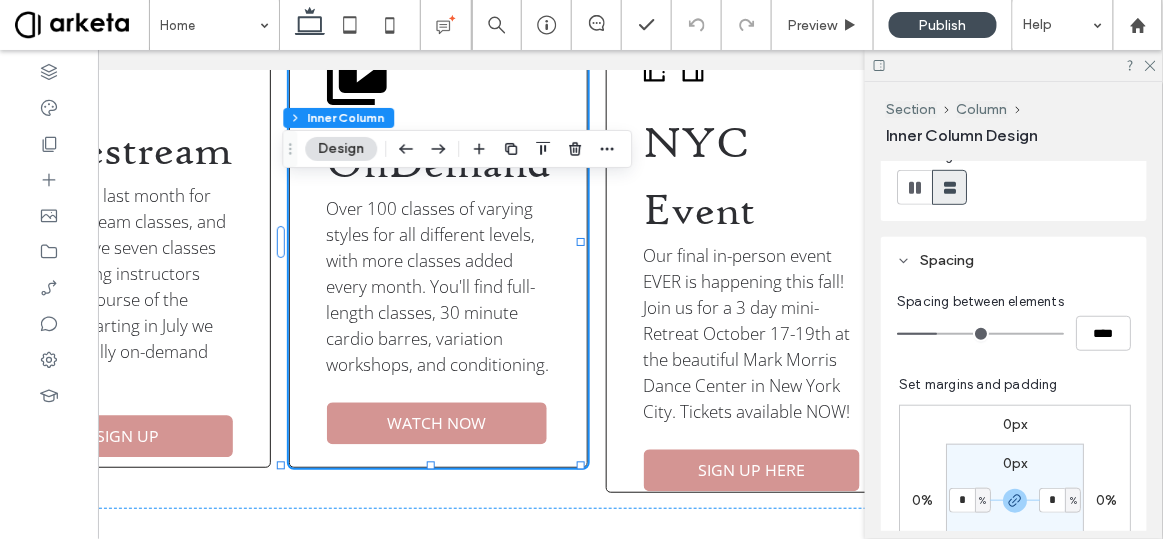 type on "*" 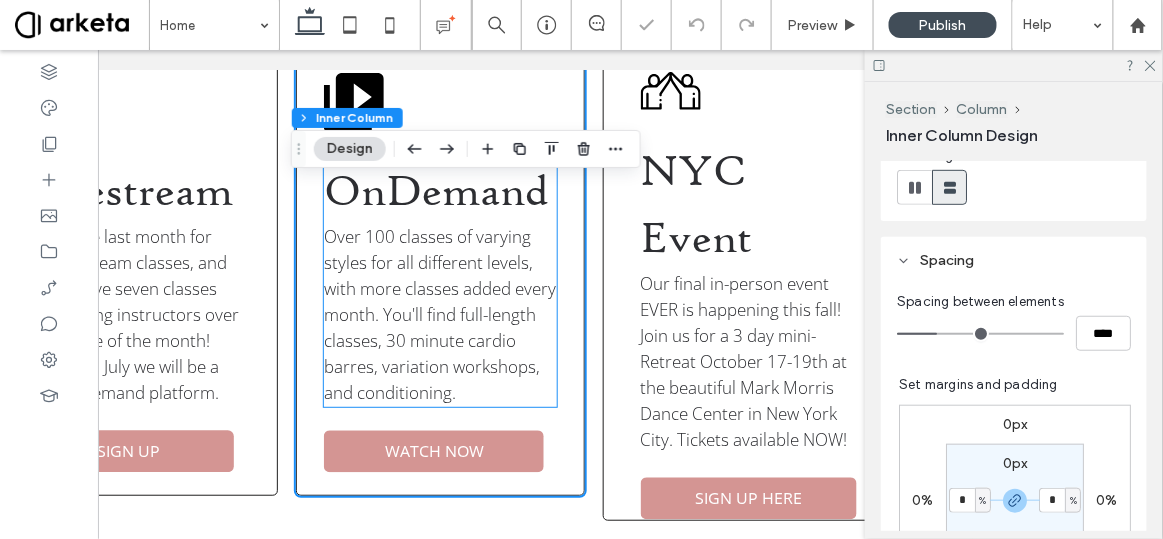 scroll, scrollTop: 644, scrollLeft: 0, axis: vertical 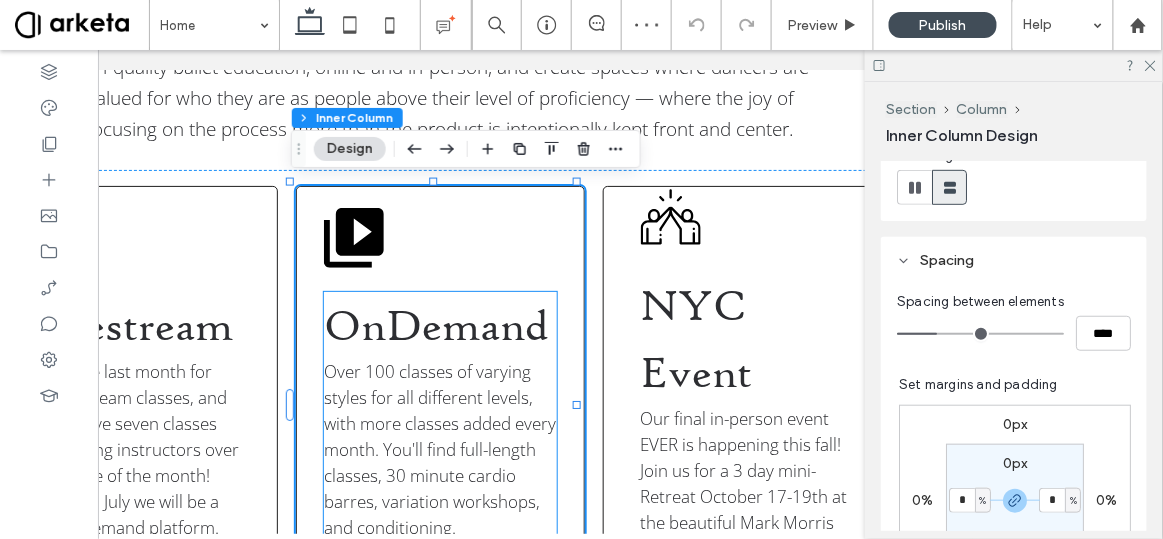 click on "OnDemand" at bounding box center (437, 325) 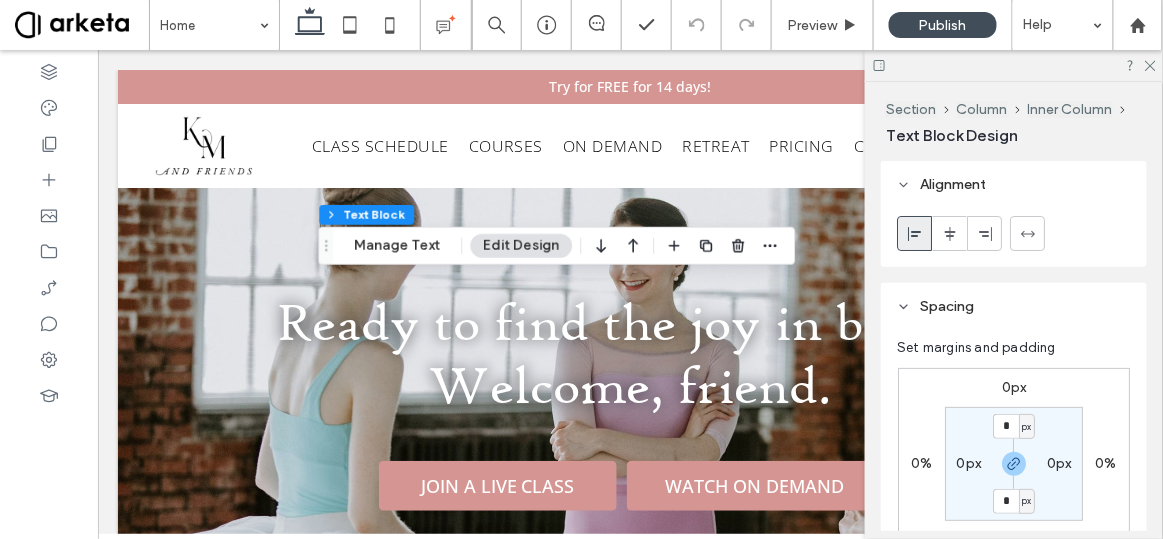 scroll, scrollTop: 644, scrollLeft: 0, axis: vertical 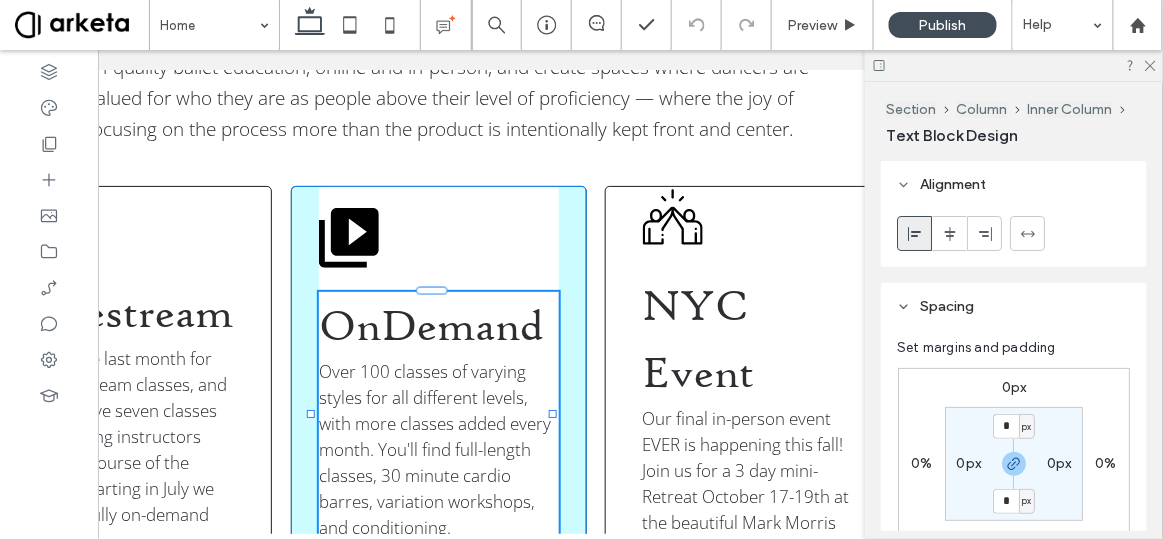 click at bounding box center (554, 414) 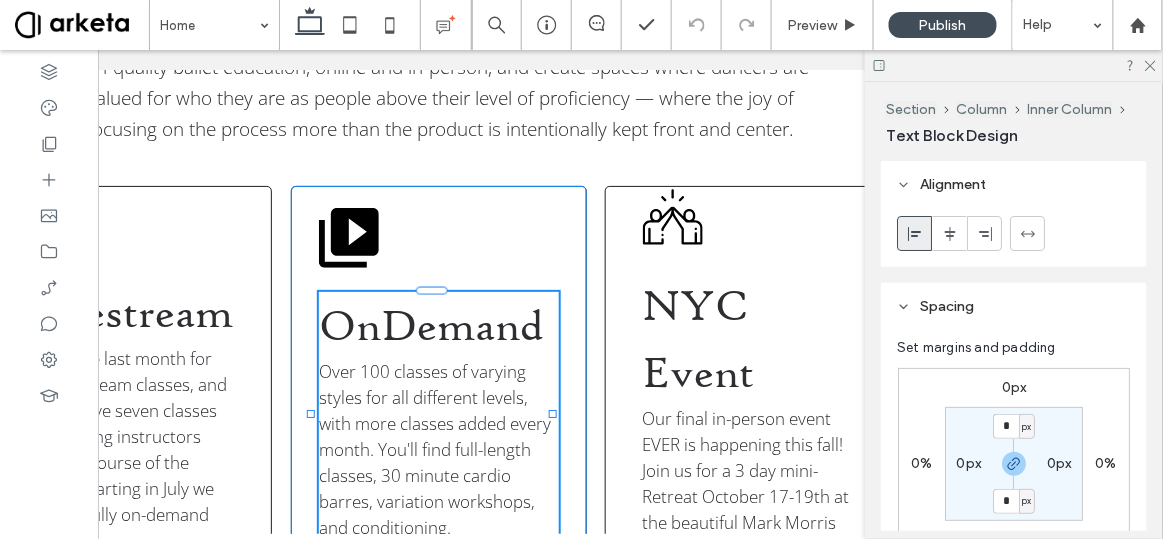 type on "***" 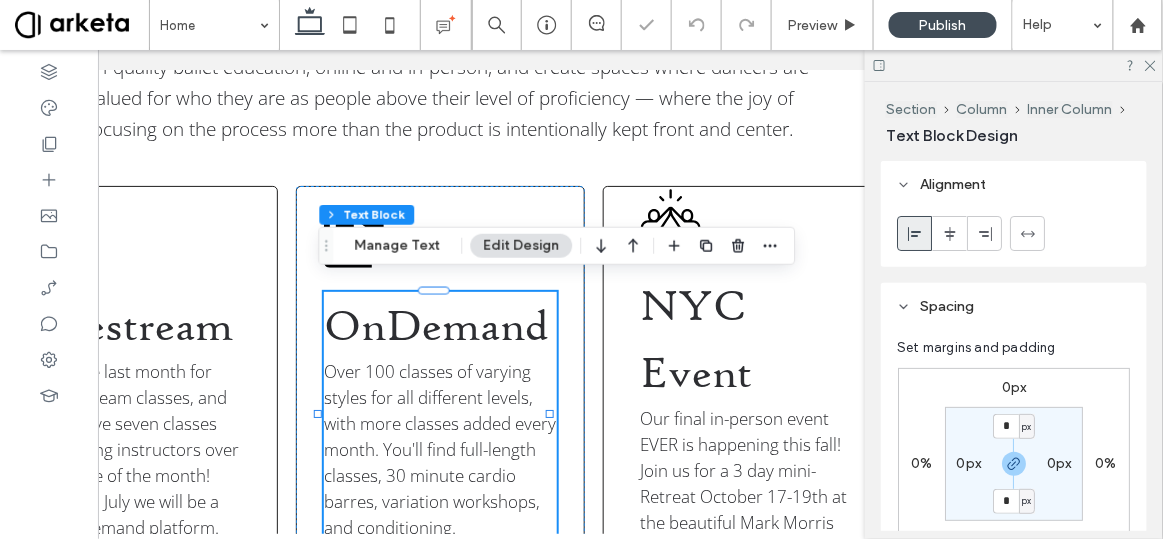 click on "OnDemand" at bounding box center [437, 325] 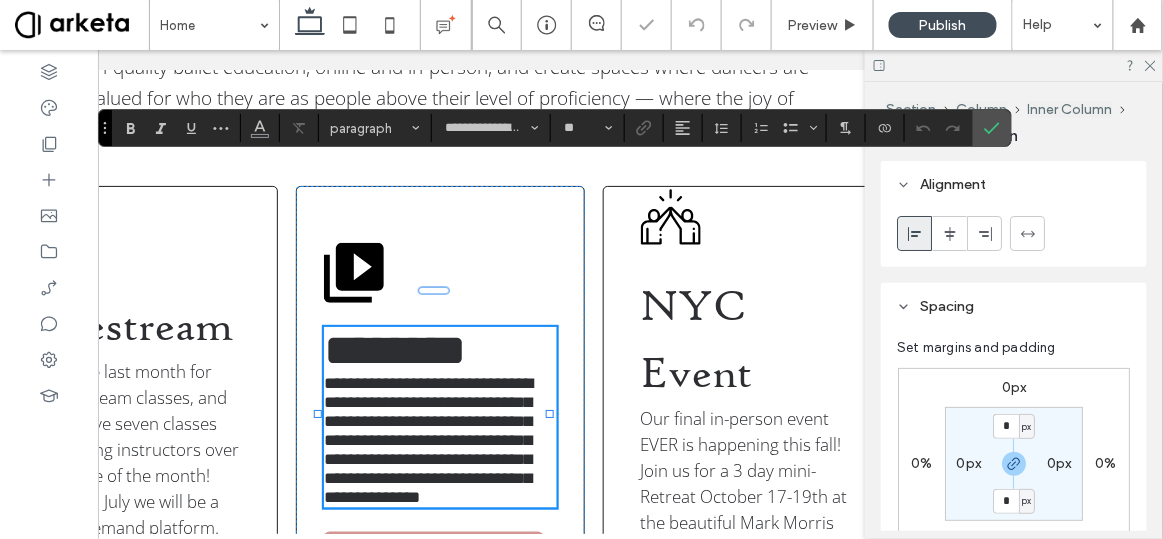 type on "**********" 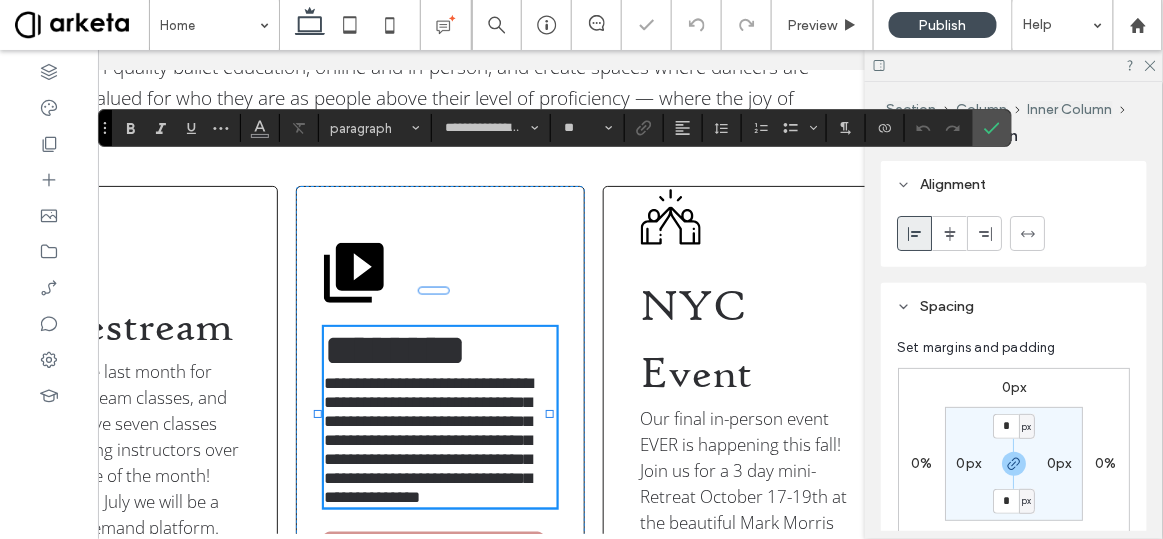 type on "**" 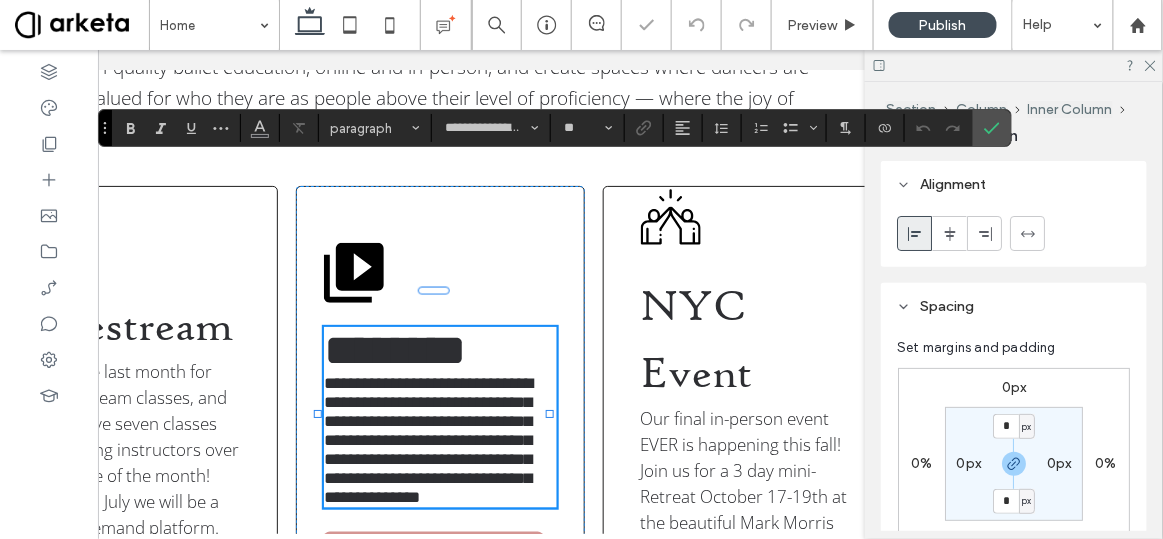 scroll, scrollTop: 761, scrollLeft: 0, axis: vertical 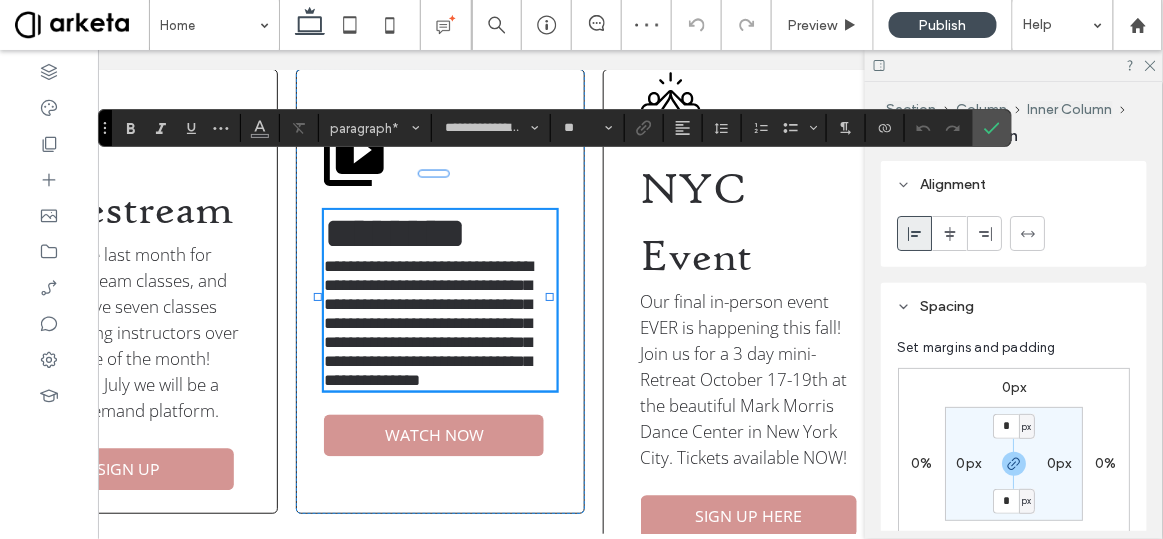 type on "*********" 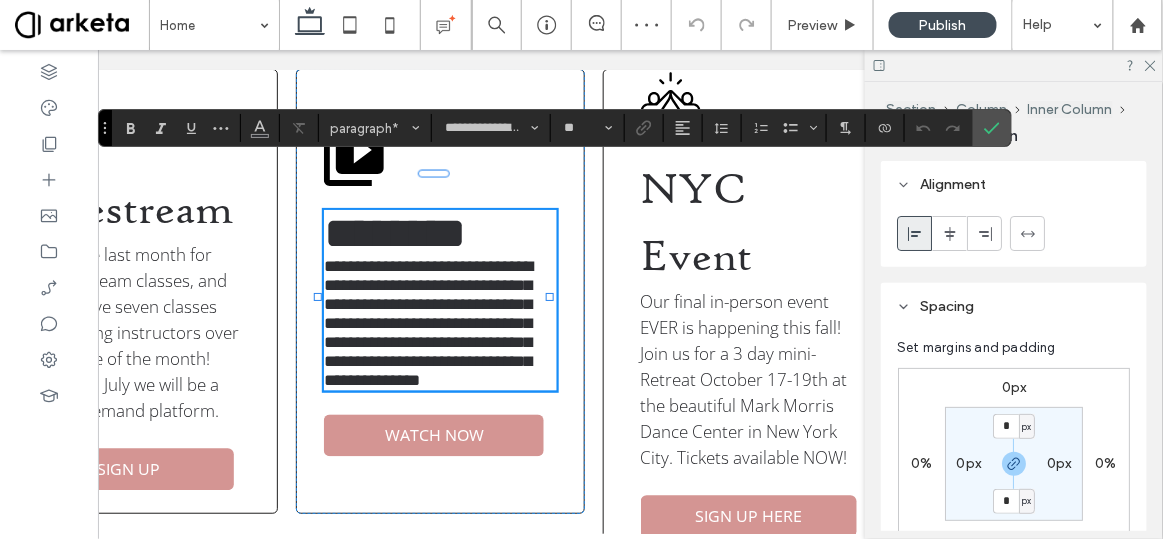 type on "**" 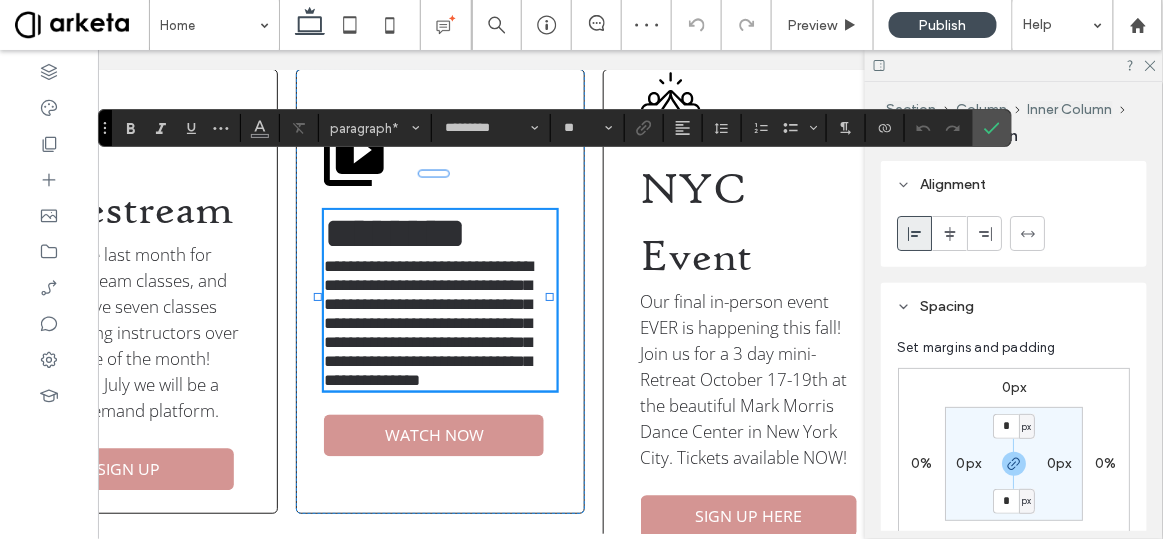 type 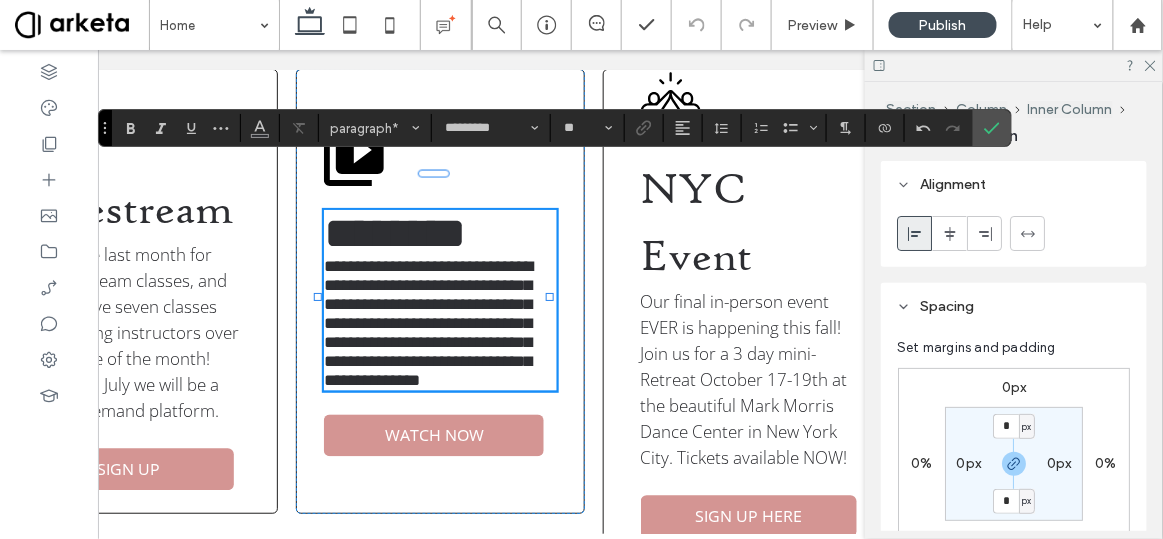 type on "**********" 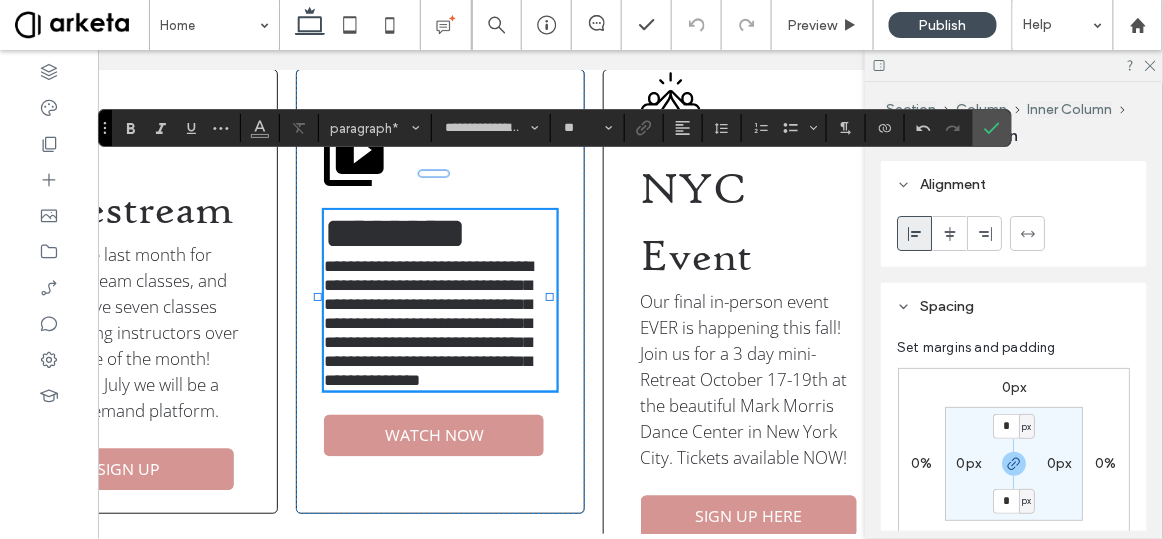 type on "**" 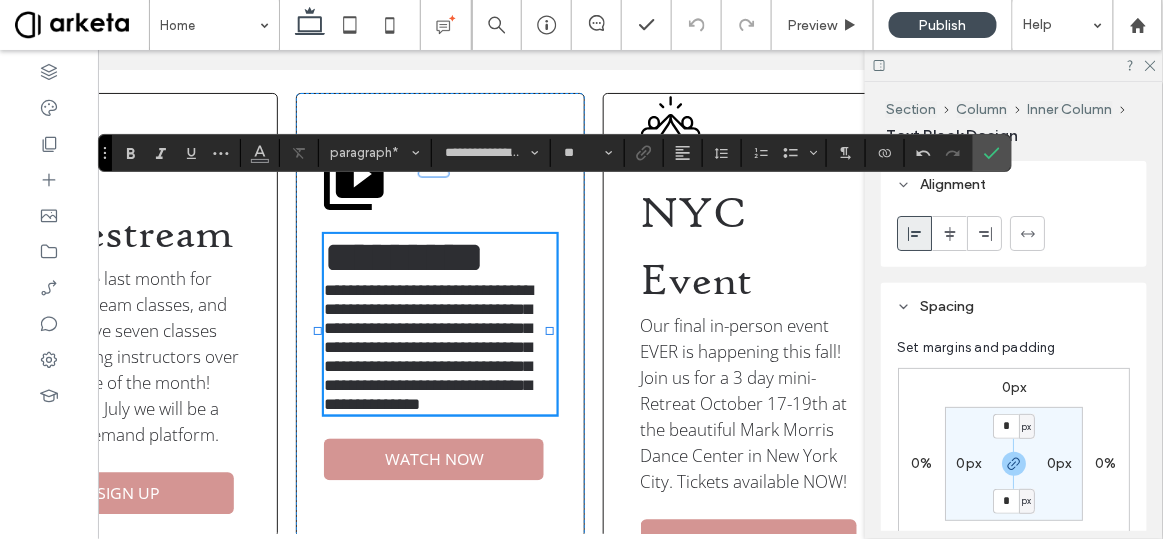 scroll, scrollTop: 761, scrollLeft: 0, axis: vertical 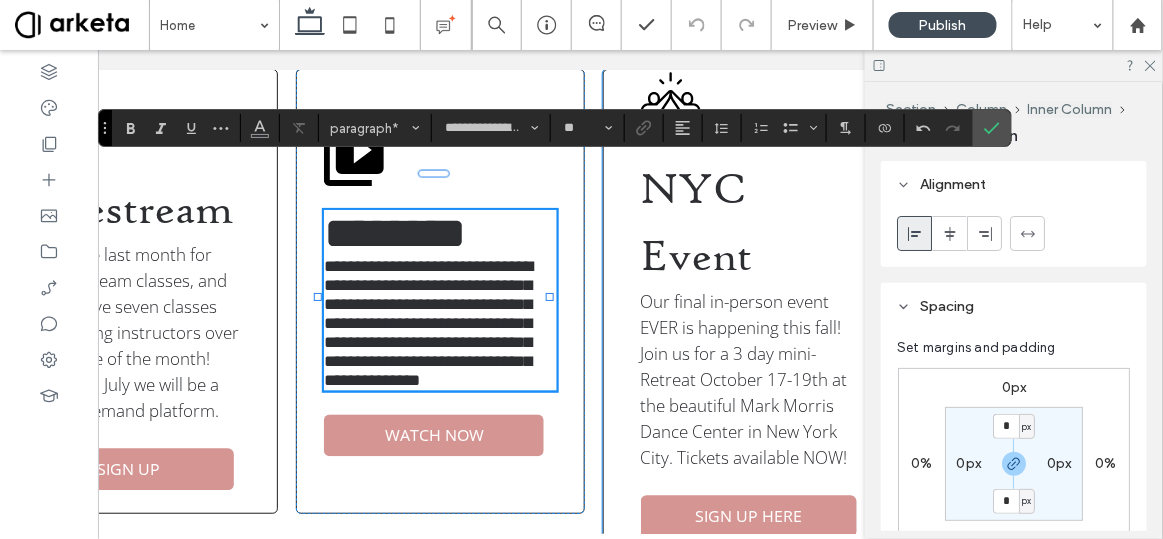 click on "NYC Event" at bounding box center [698, 221] 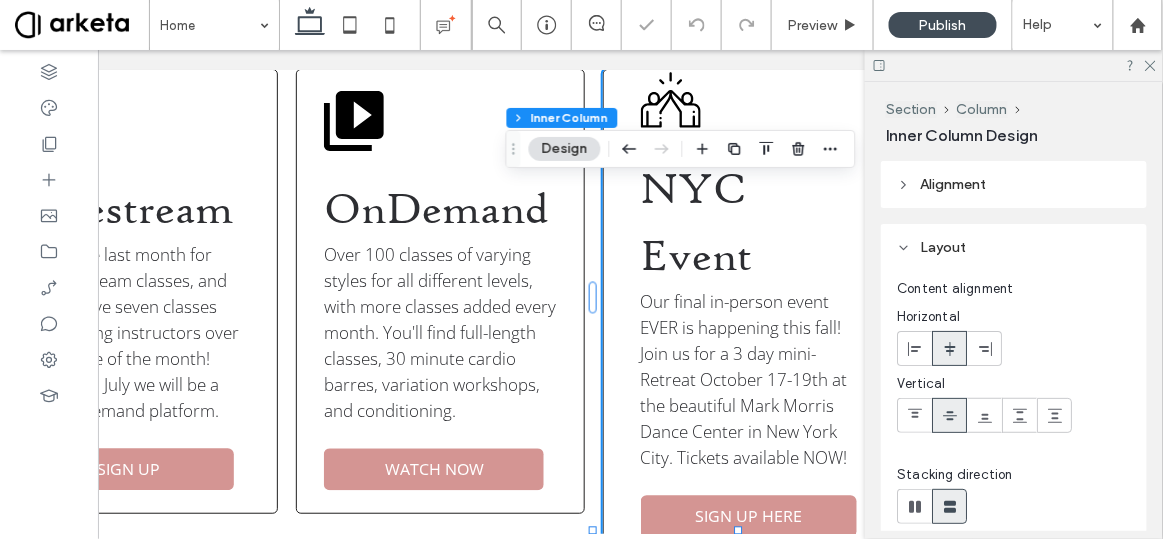 scroll, scrollTop: 0, scrollLeft: 298, axis: horizontal 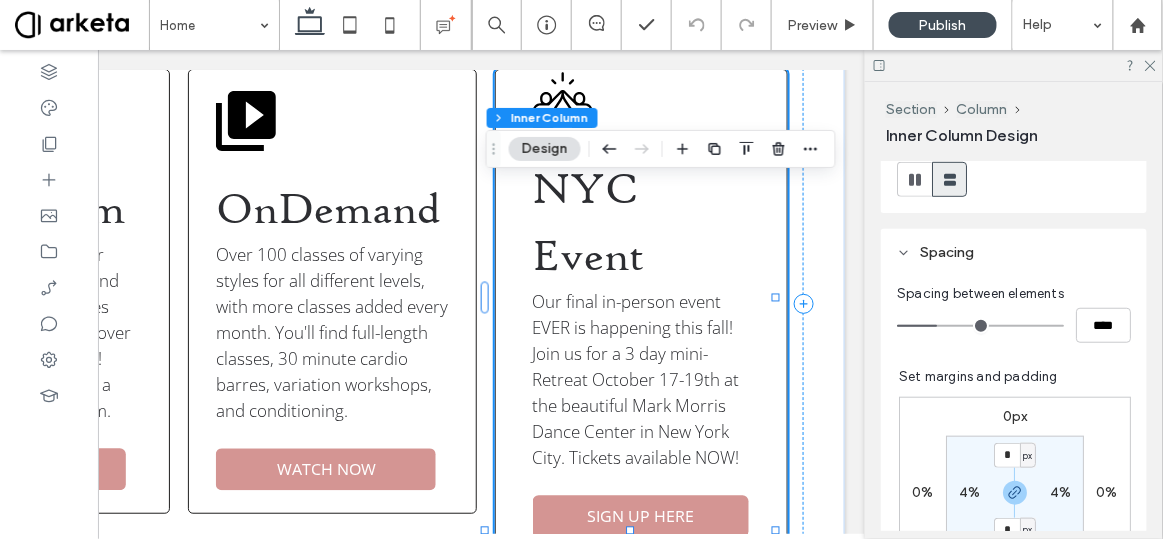 click on "4%" at bounding box center [969, 492] 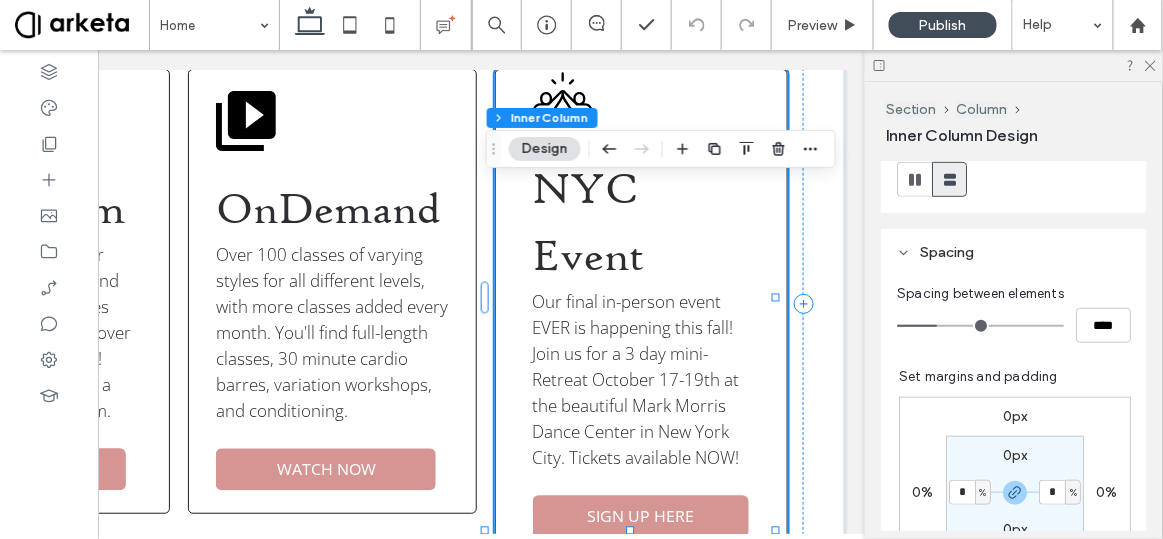 type on "*" 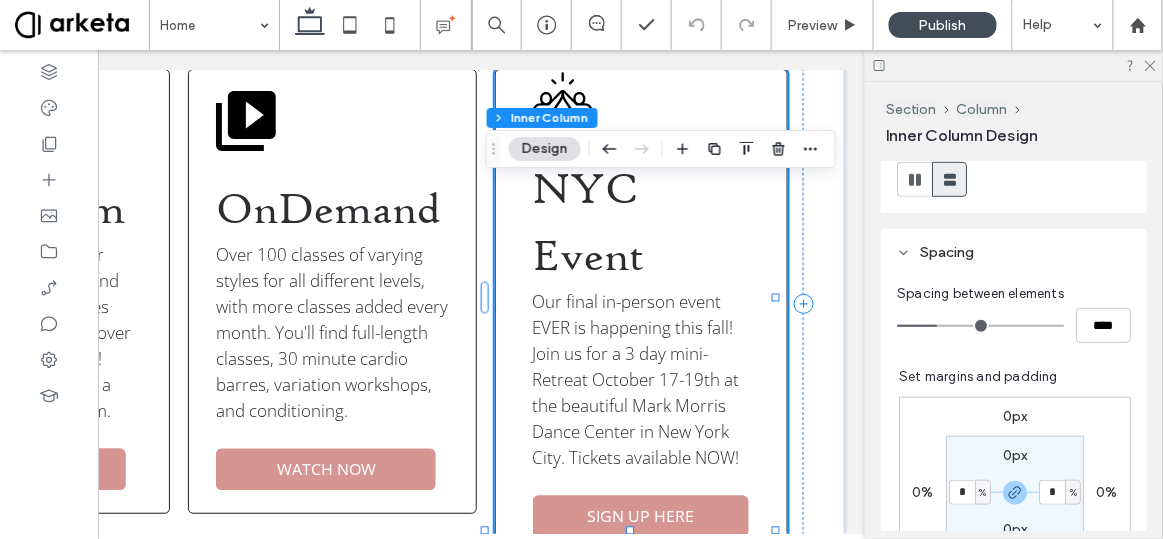 type on "*" 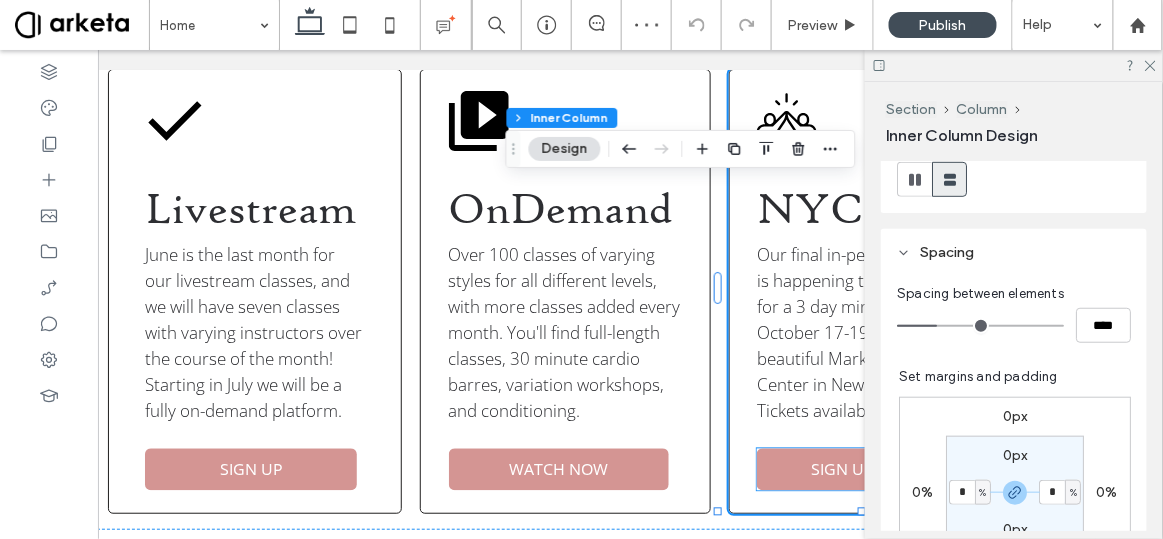scroll, scrollTop: 0, scrollLeft: 64, axis: horizontal 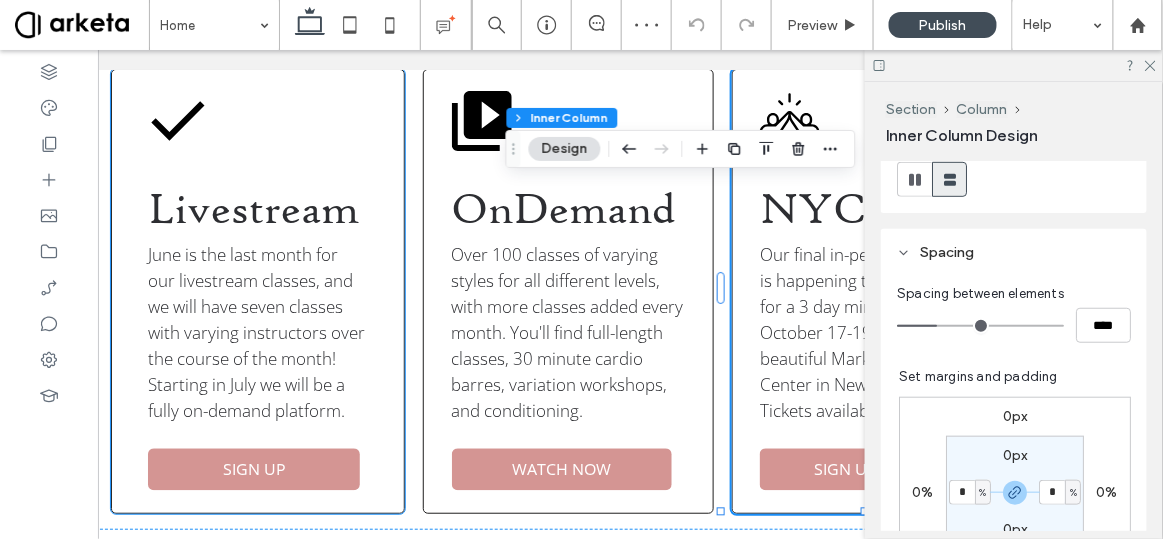 click on "Livestream June is the last month for our livestream classes, and we will have seven classes with varying instructors over the course of the month! Starting in July we will be a fully on-demand platform.
SIGN UP" at bounding box center (257, 290) 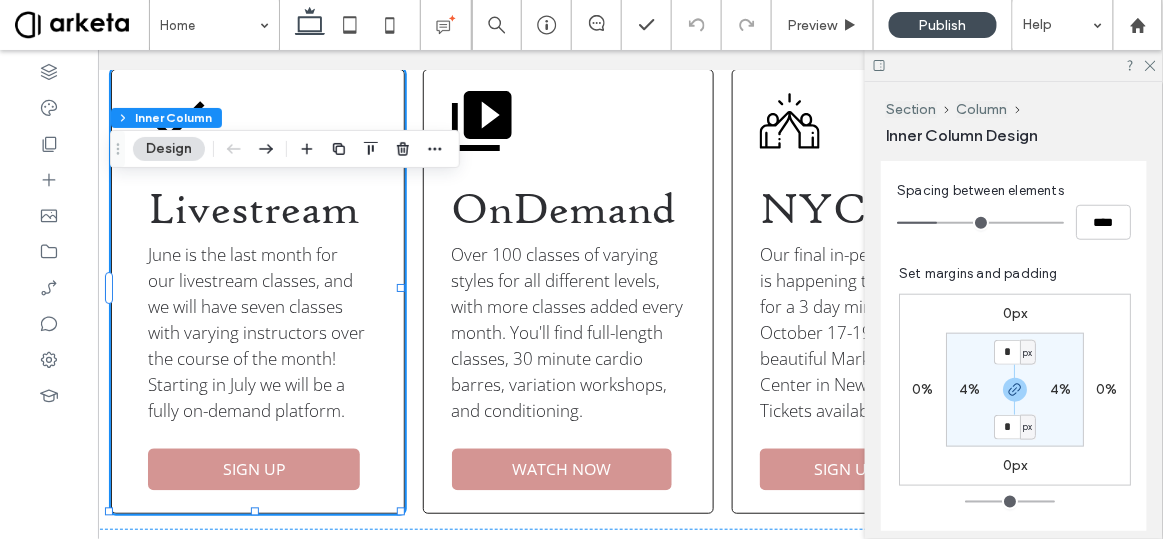 scroll, scrollTop: 433, scrollLeft: 0, axis: vertical 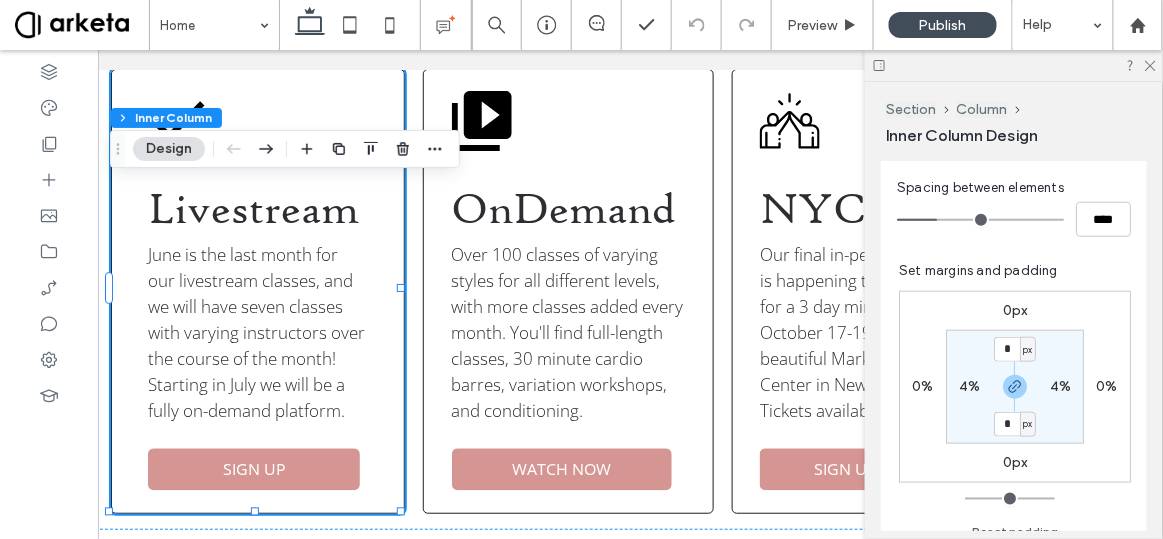 click on "4%" at bounding box center [969, 386] 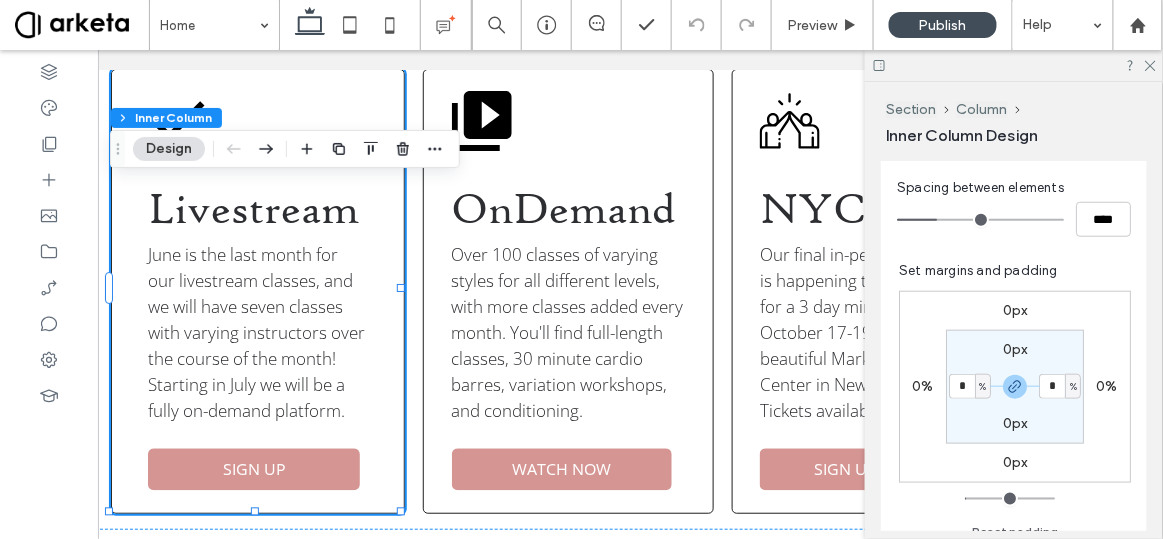 type on "*" 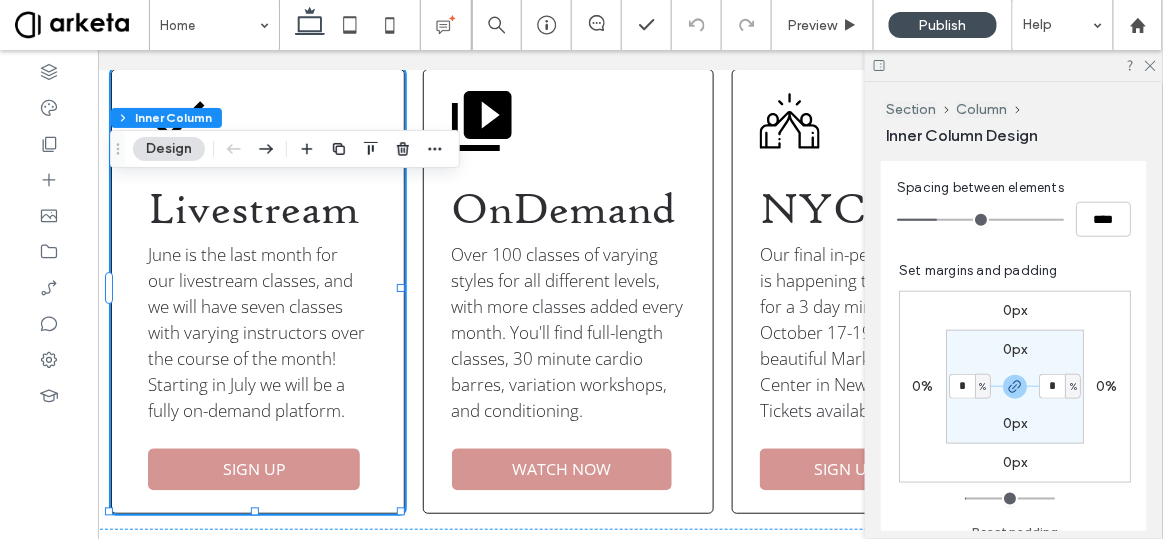 type on "*" 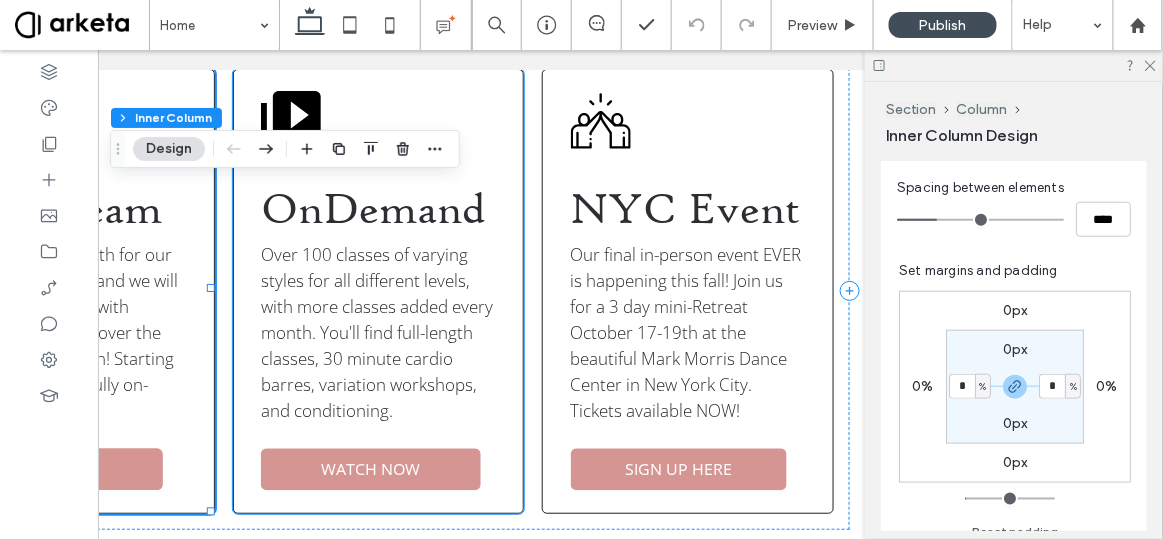 scroll, scrollTop: 0, scrollLeft: 251, axis: horizontal 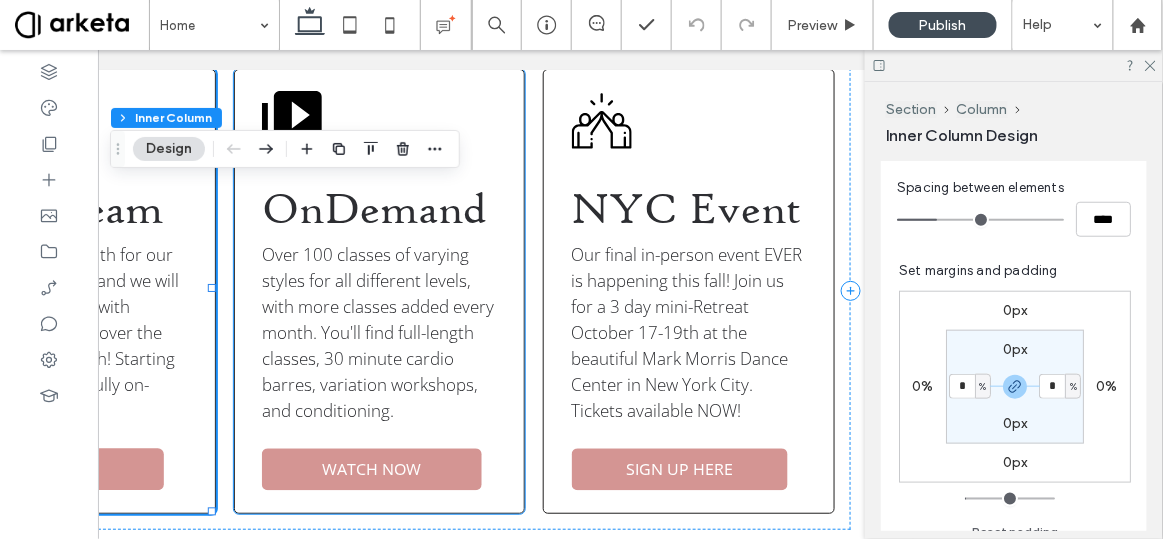 click on "OnDemand Over 100 classes of varying styles for all different levels, with more classes added every month. You'll find full-length classes, 30 minute cardio barres, variation workshops, and conditioning.
WATCH NOW" at bounding box center [381, 290] 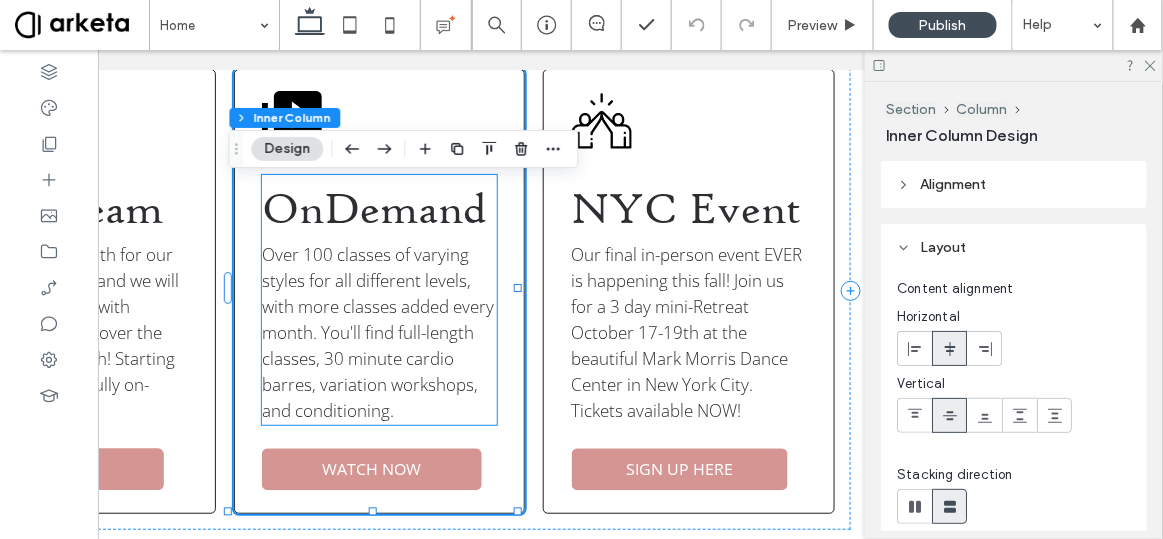 click on "Over 100 classes of varying styles for all different levels, with more classes added every month. You'll find full-length classes, 30 minute cardio barres, variation workshops, and conditioning." at bounding box center [379, 332] 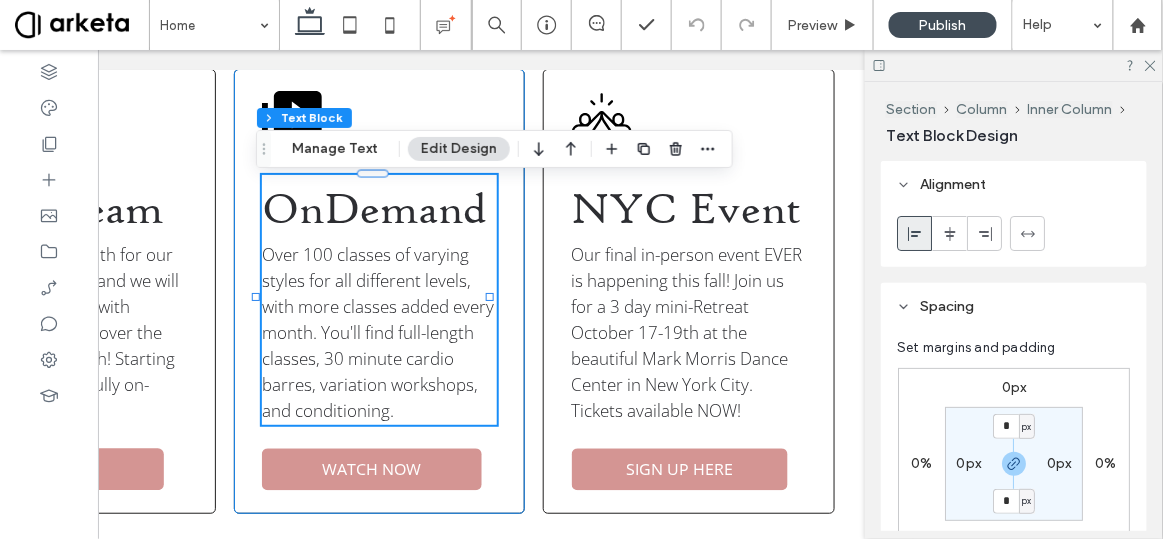 click on "OnDemand Over 100 classes of varying styles for all different levels, with more classes added every month. You'll find full-length classes, 30 minute cardio barres, variation workshops, and conditioning.
WATCH NOW" at bounding box center [381, 290] 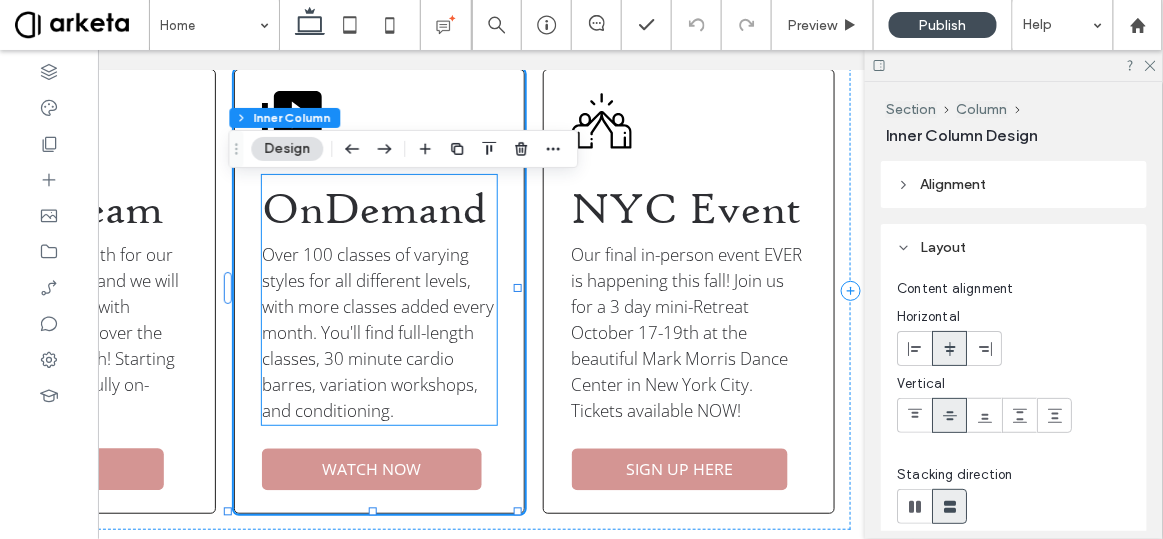 click on "Over 100 classes of varying styles for all different levels, with more classes added every month. You'll find full-length classes, 30 minute cardio barres, variation workshops, and conditioning." at bounding box center [380, 333] 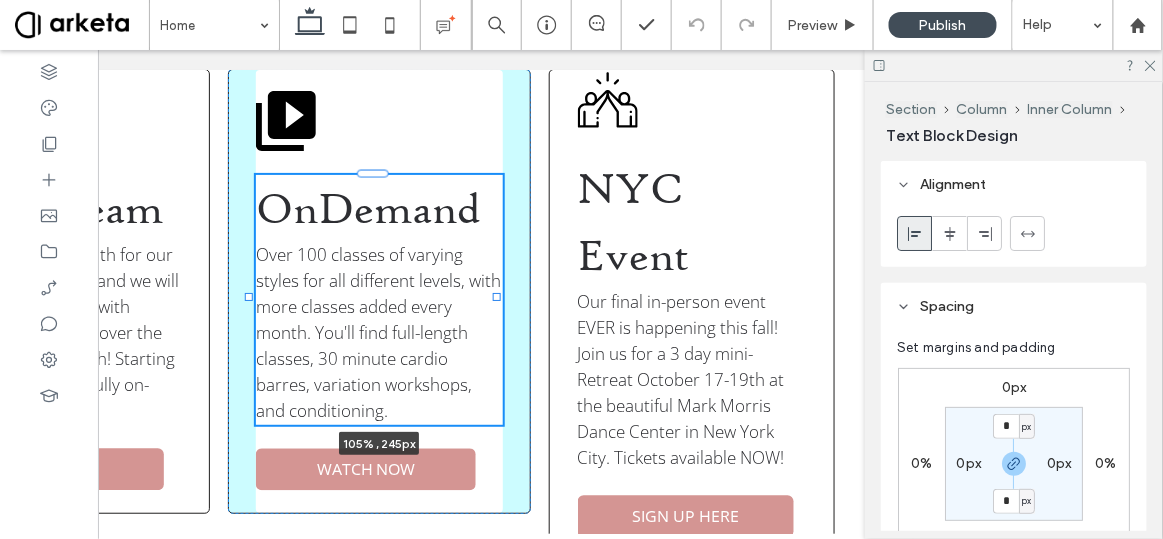 click at bounding box center [498, 297] 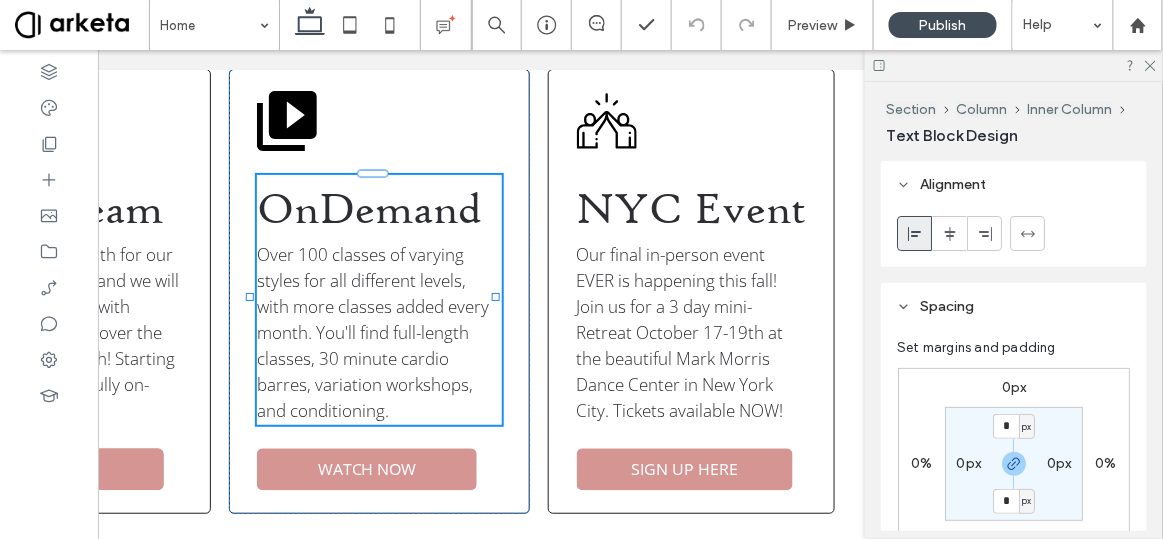 type on "***" 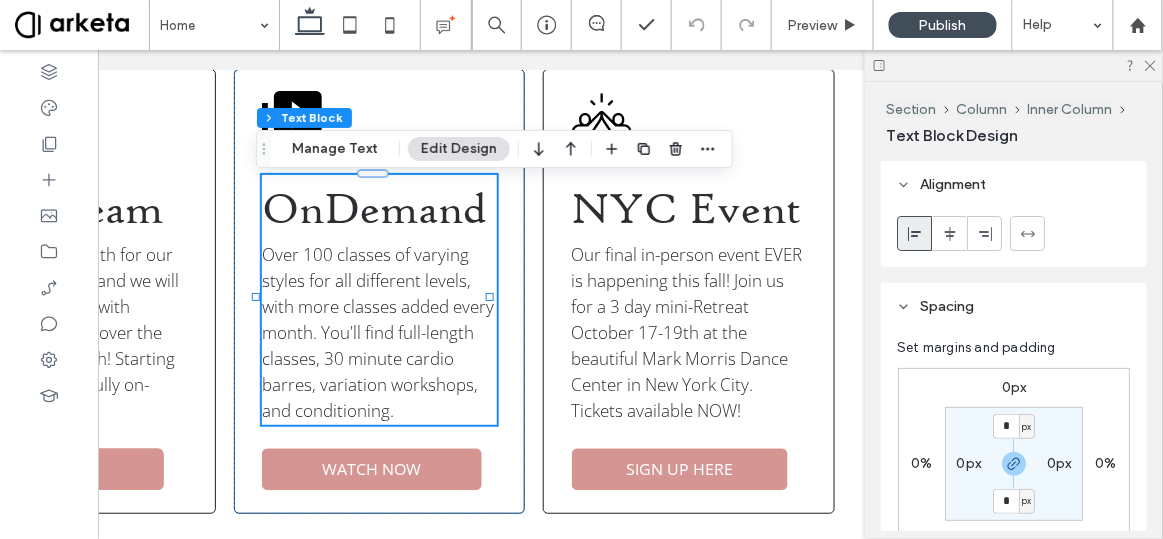 click on "KM & Friends is a ballet community for dancers of all ages and aspirations. We provide high-quality ballet education, online and in-person, and create spaces where dancers are valued for who they are as people above their level of proficiency — where the joy of focusing on the process more than the product is intentionally kept front and center.
Livestream June is the last month for our livestream classes, and we will have seven classes with varying instructors over the course of the month! Starting in July we will be a fully on-demand platform.
SIGN UP
OnDemand Over 100 classes of varying styles for all different levels, with more classes added every month. You'll find full-length classes, 30 minute cardio barres, variation workshops, and conditioning.
104% , 245px
WATCH NOW" at bounding box center (380, 215) 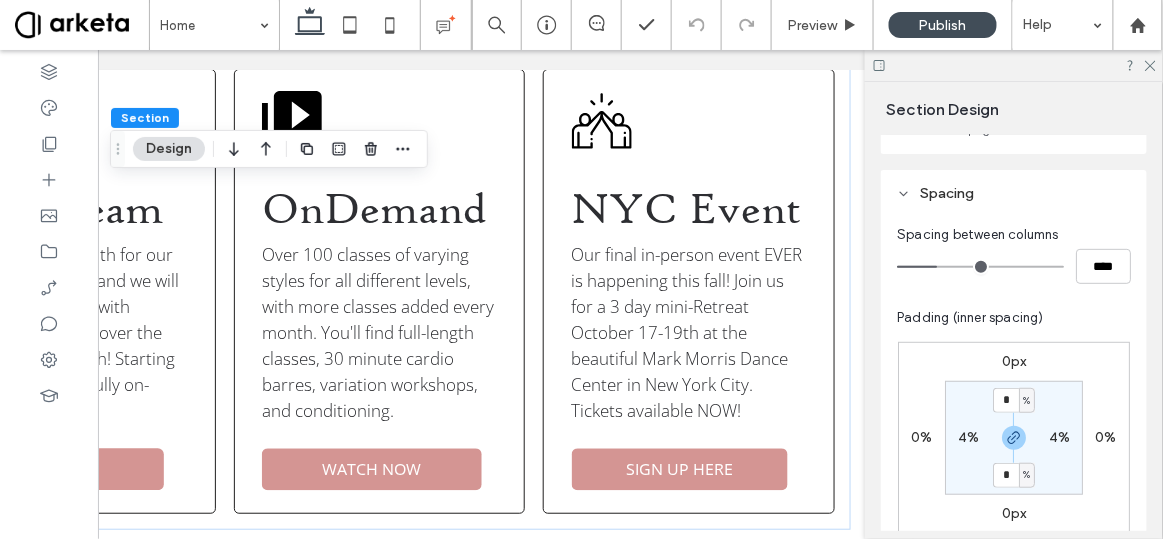 scroll, scrollTop: 181, scrollLeft: 0, axis: vertical 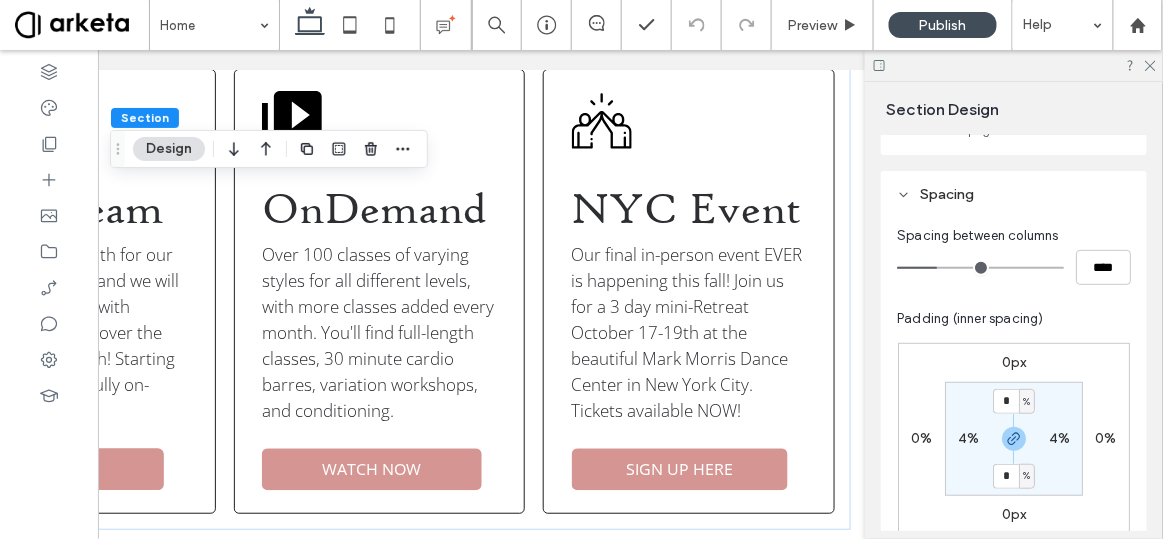 type on "**" 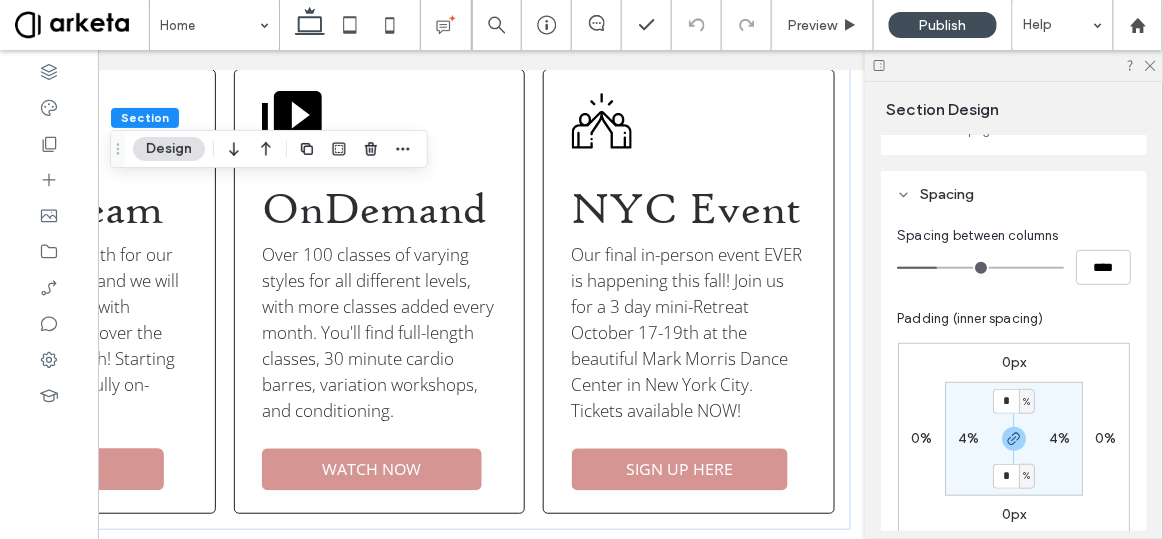 type on "*" 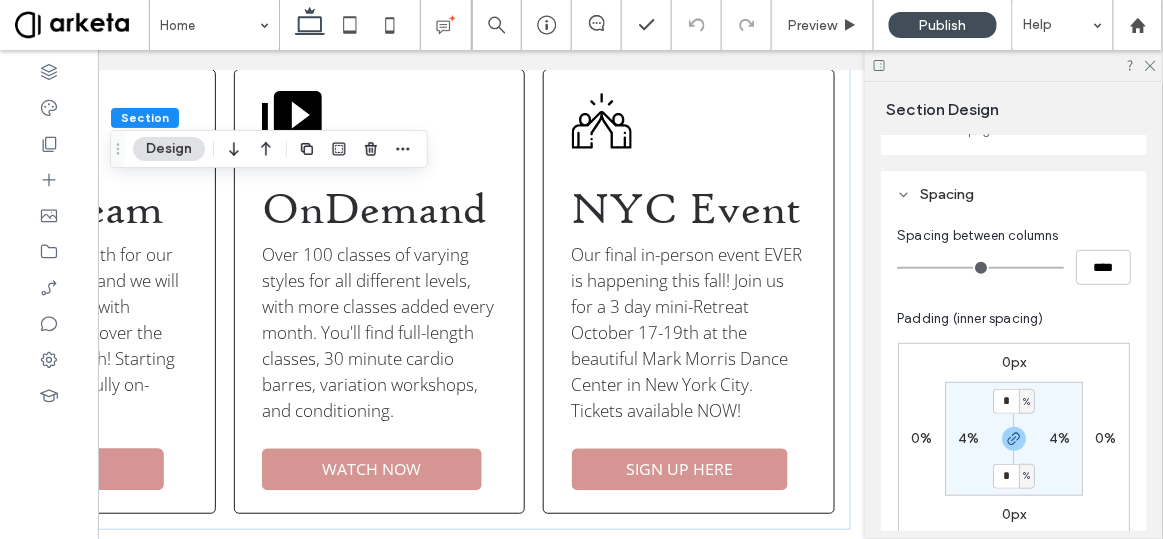 type on "***" 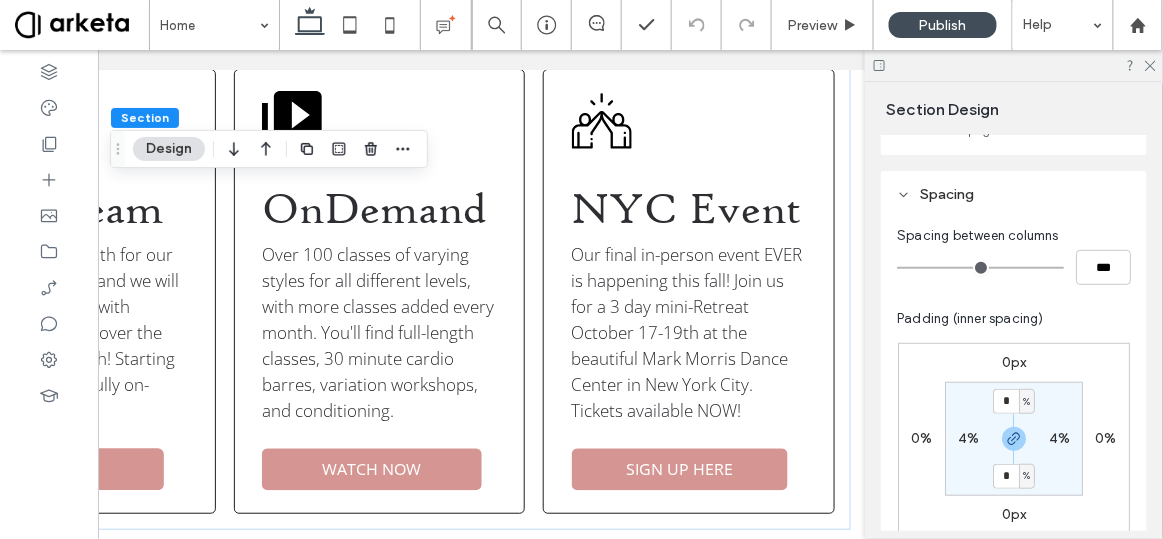 drag, startPoint x: 939, startPoint y: 264, endPoint x: 847, endPoint y: 261, distance: 92.0489 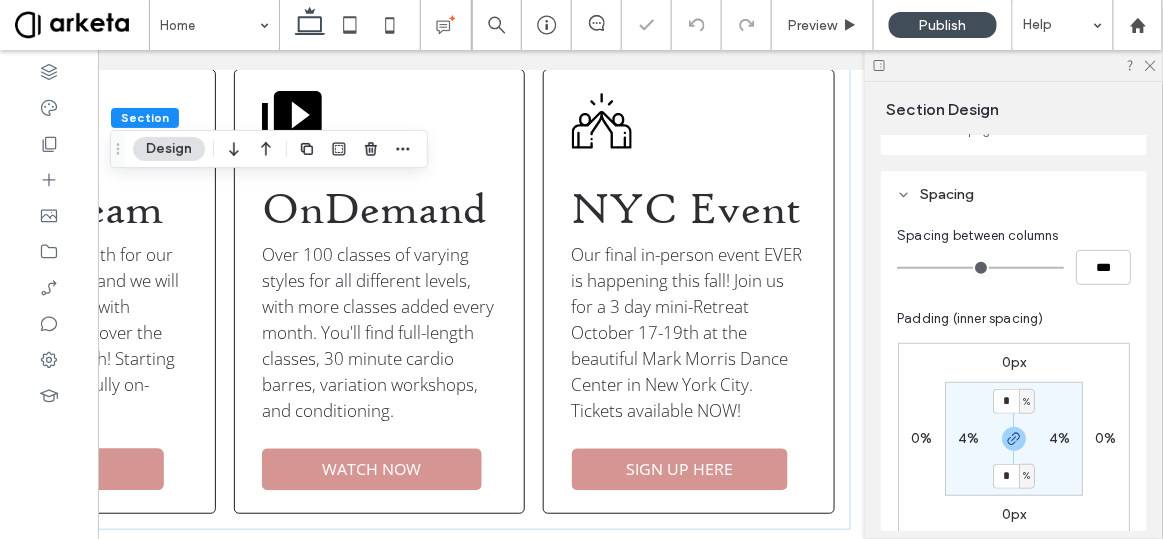scroll, scrollTop: 737, scrollLeft: 0, axis: vertical 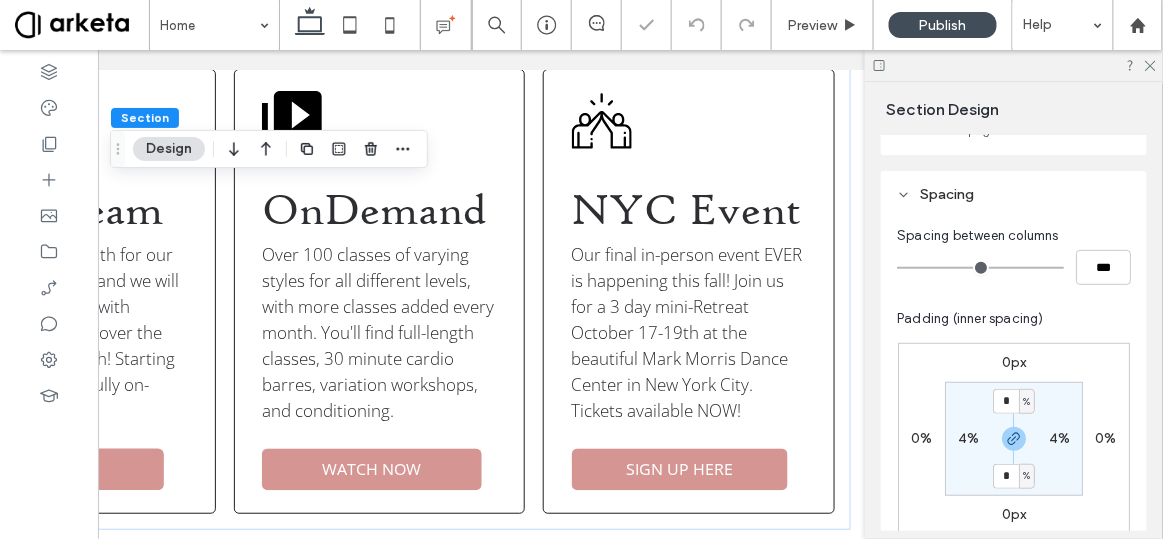 click on "4%" at bounding box center (968, 438) 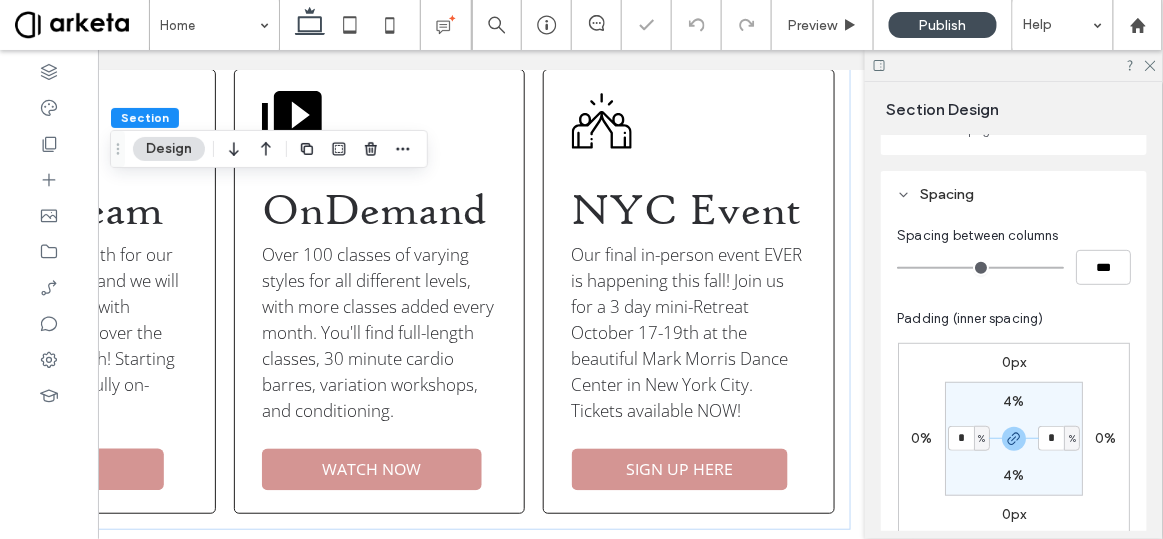 type on "*" 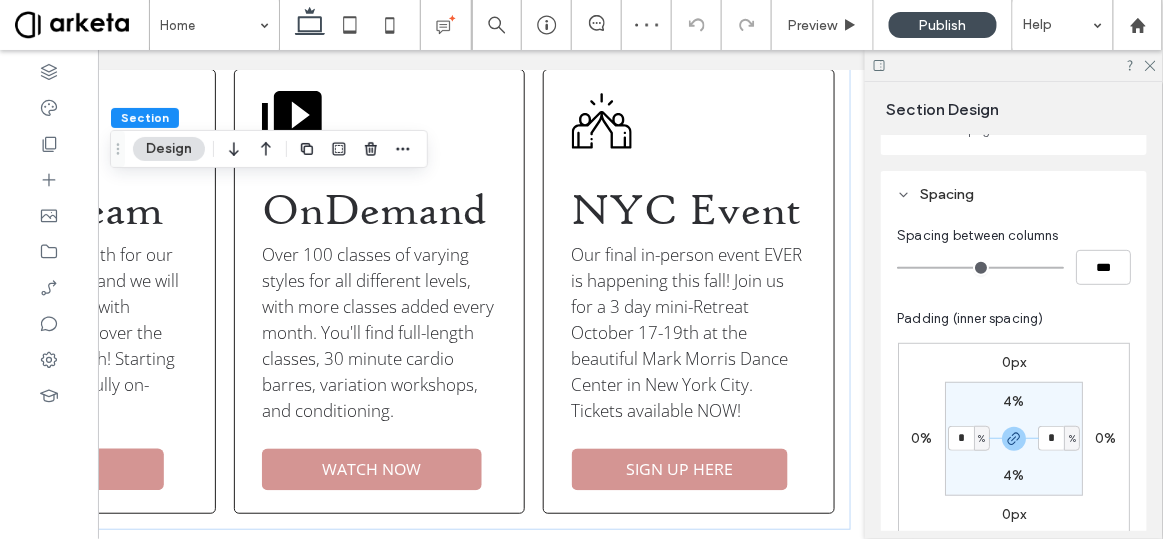 type on "*" 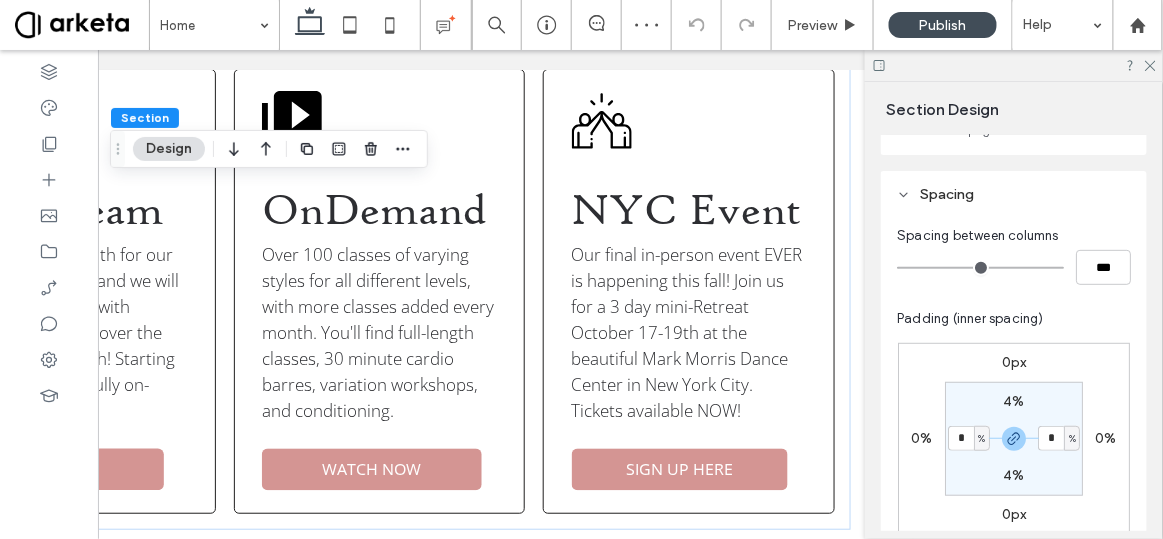 type on "*" 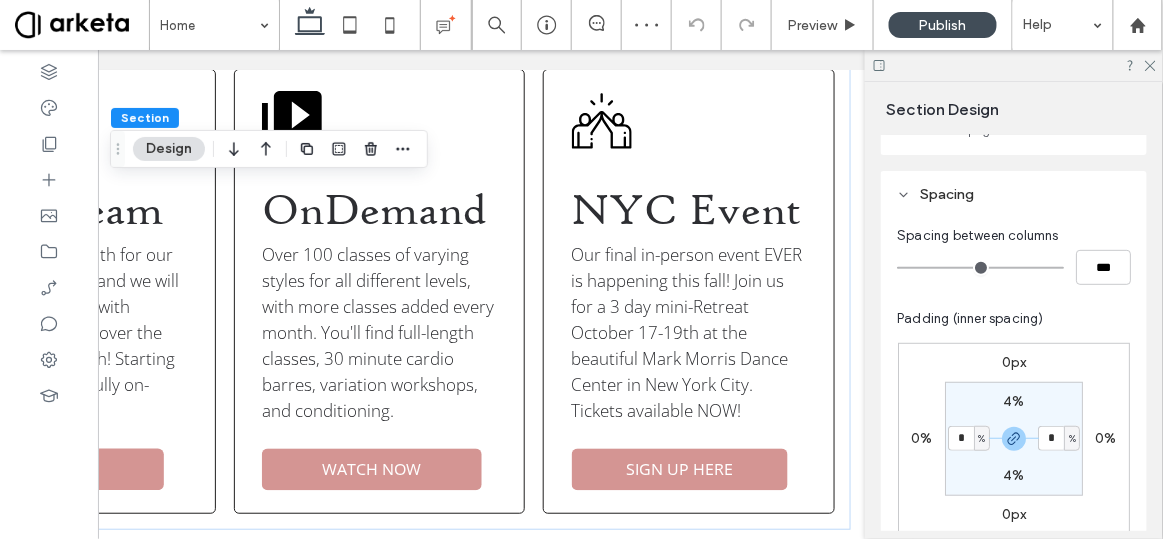 type on "*" 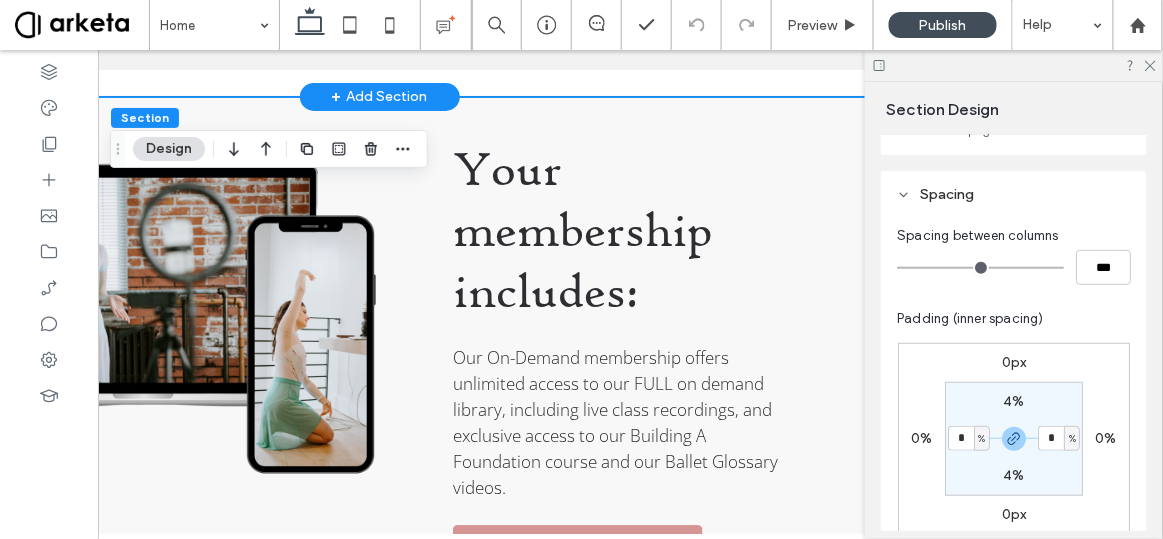 scroll, scrollTop: 1210, scrollLeft: 0, axis: vertical 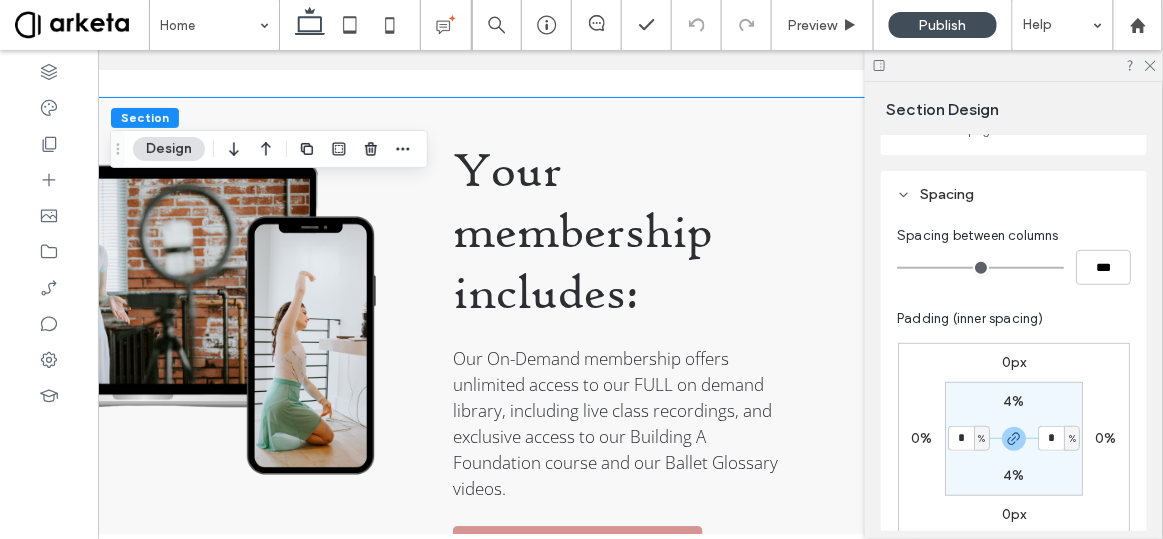 click on "Your membership includes:
Our On-Demand membership offers unlimited access to our FULL on demand library, including live class recordings, and exclusive access to our Building A Foundation course and our Ballet Glossary videos.
JOIN THE COMMUNITY" at bounding box center (380, 361) 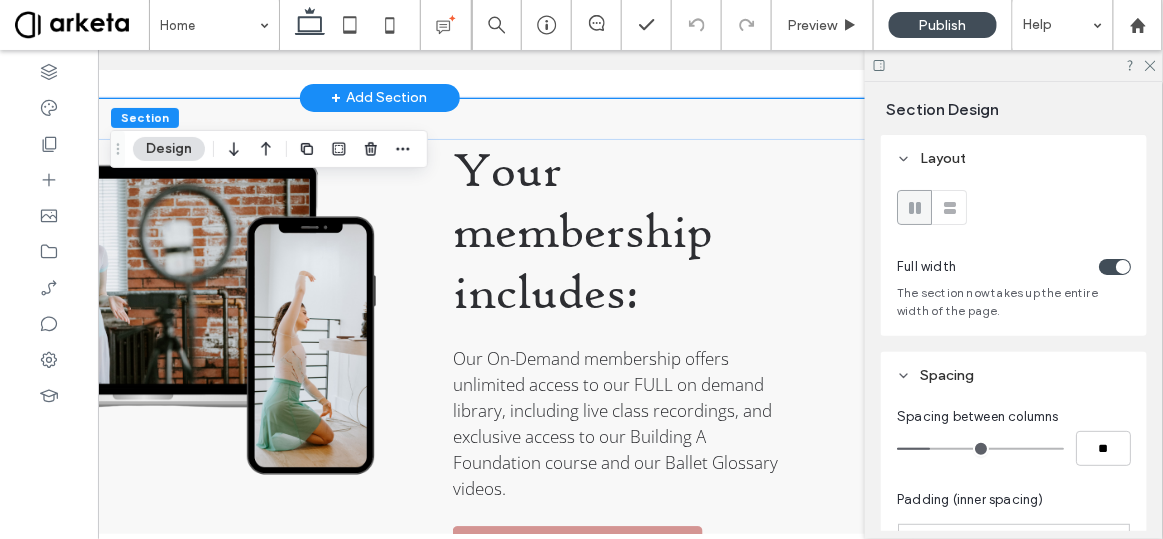 click on "KM & Friends is a ballet community for dancers of all ages and aspirations. We provide high-quality ballet education, online and in-person, and create spaces where dancers are valued for who they are as people above their level of proficiency — where the joy of focusing on the process more than the product is intentionally kept front and center.
Livestream June is the last month for our livestream classes, and we will have seven classes with varying instructors over the course of the month! Starting in July we will be a fully on-demand platform.
SIGN UP
OnDemand Over 100 classes of varying styles for all different levels, with more classes added every month. You'll find full-length classes, 30 minute cardio barres, variation workshops, and conditioning.
WATCH NOW" at bounding box center [380, -246] 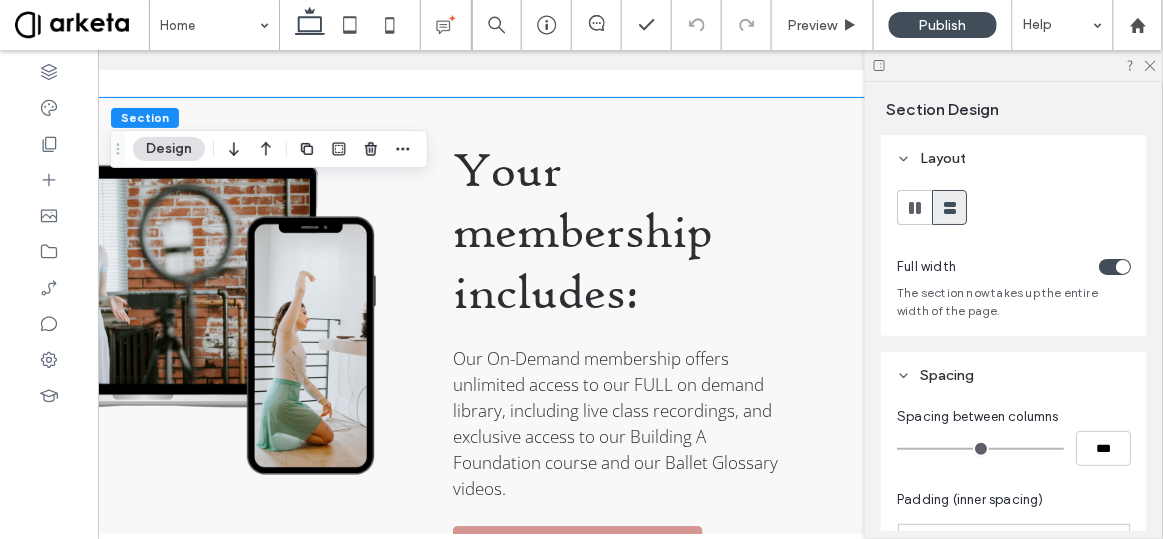 click on "Your membership includes:
Our On-Demand membership offers unlimited access to our FULL on demand library, including live class recordings, and exclusive access to our Building A Foundation course and our Ballet Glossary videos.
JOIN THE COMMUNITY" at bounding box center [380, 361] 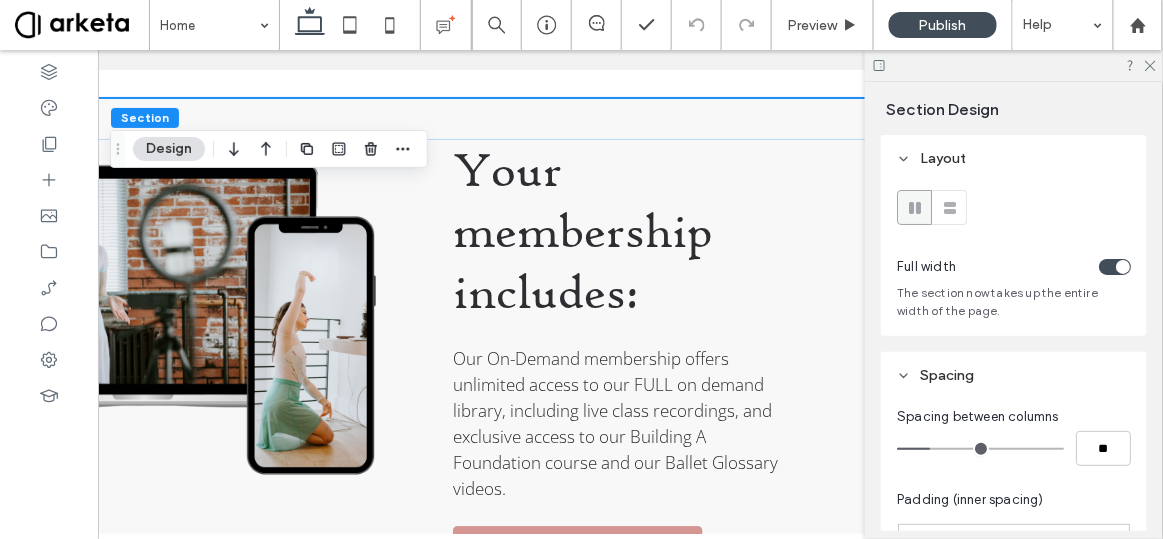 type on "*" 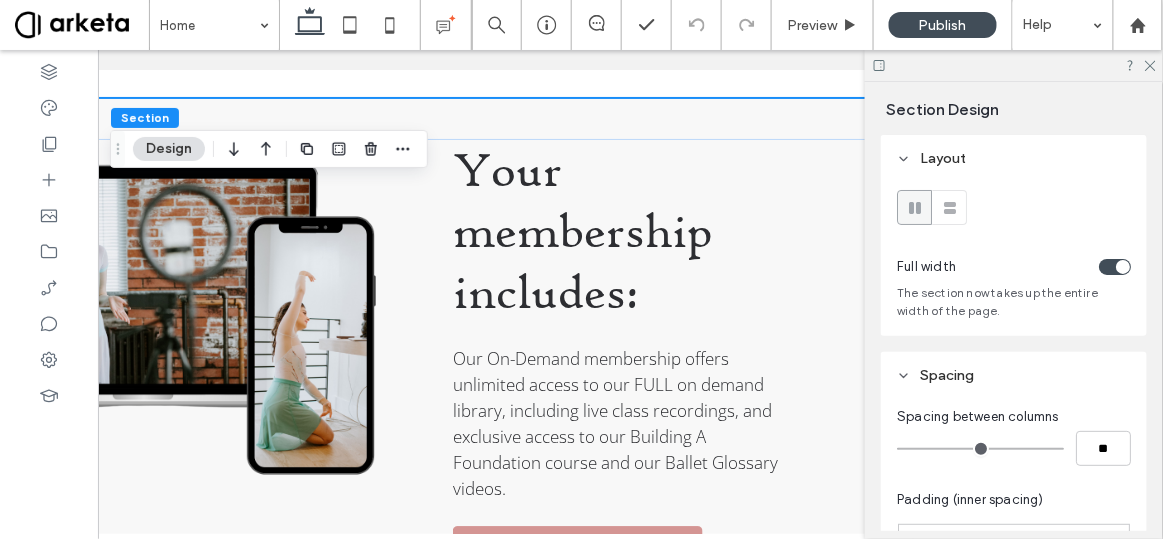 drag, startPoint x: 932, startPoint y: 447, endPoint x: 835, endPoint y: 446, distance: 97.00516 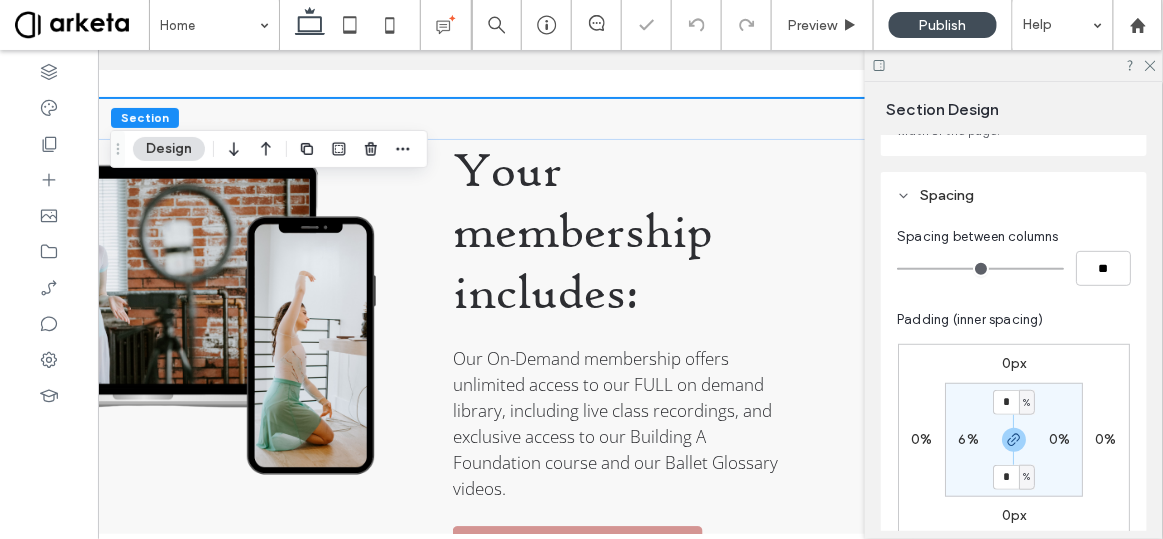 scroll, scrollTop: 262, scrollLeft: 0, axis: vertical 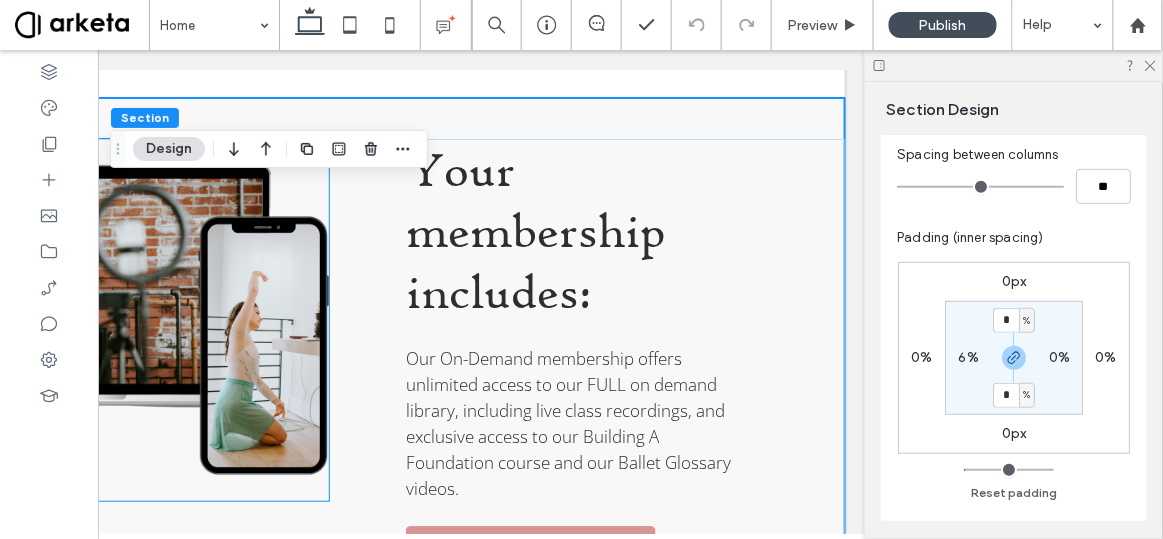 click at bounding box center (107, 319) 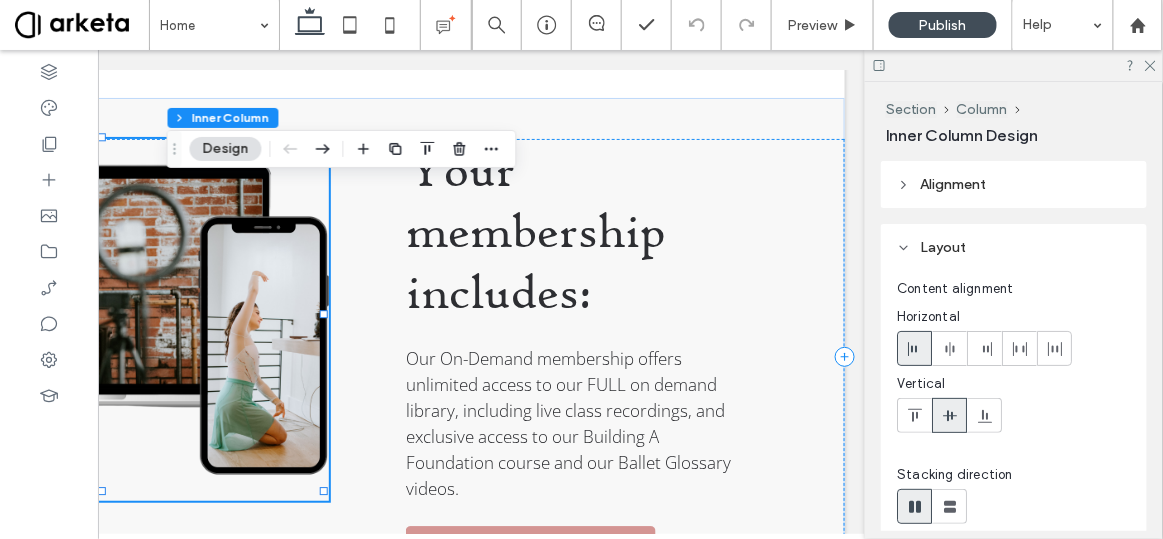 scroll, scrollTop: 0, scrollLeft: 0, axis: both 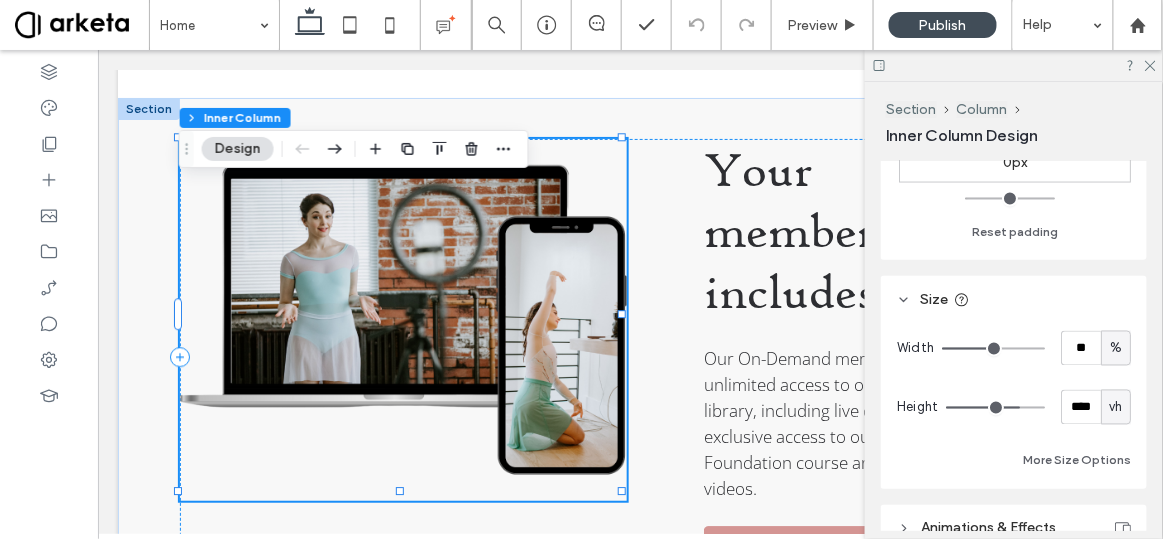 click on "%" at bounding box center (1116, 349) 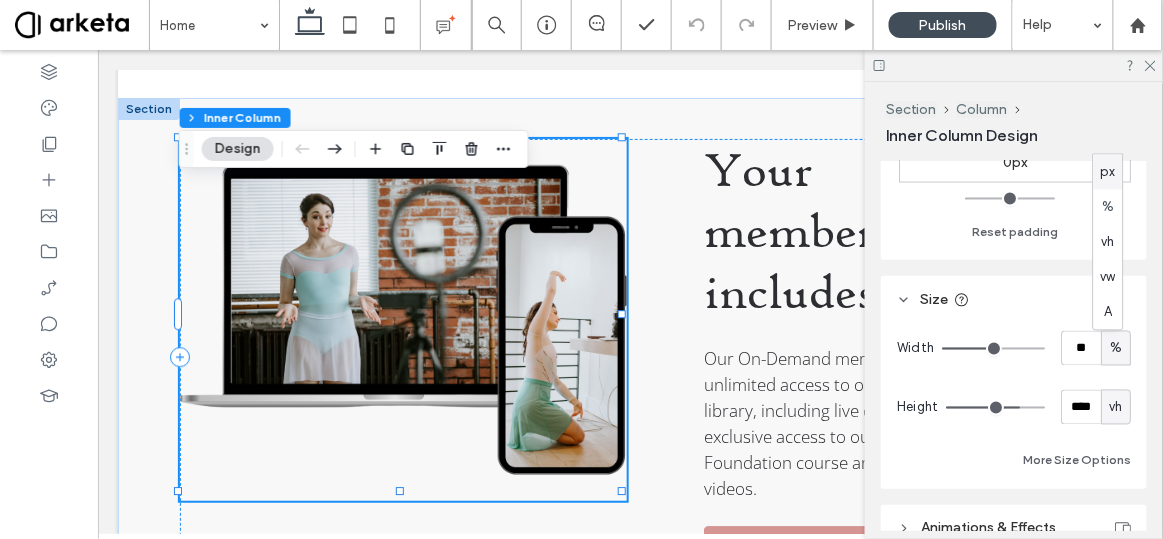click on "px" at bounding box center (1108, 172) 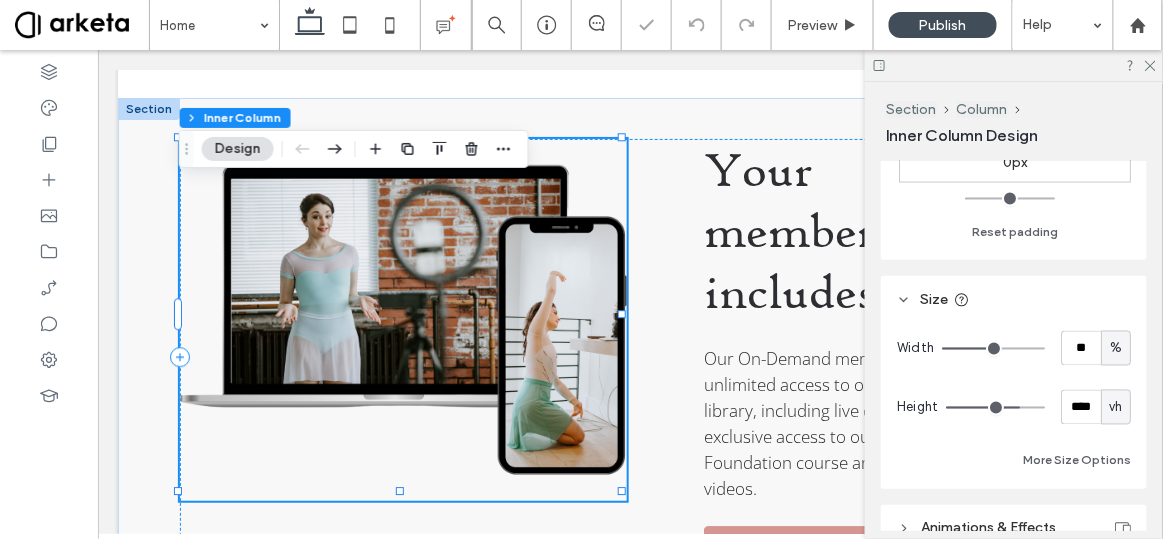 type on "***" 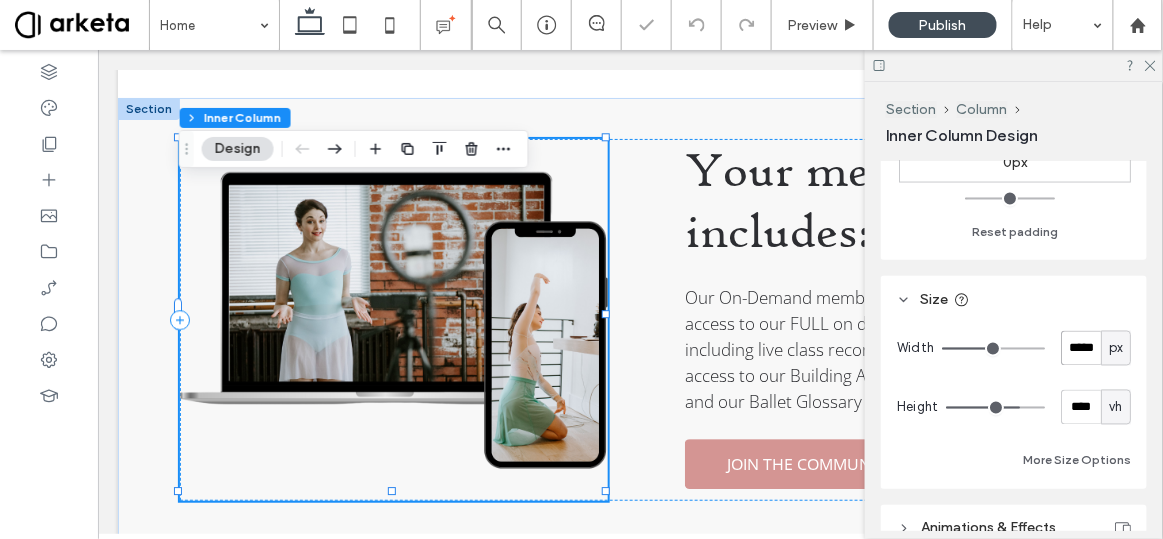 click on "*****" at bounding box center [1081, 348] 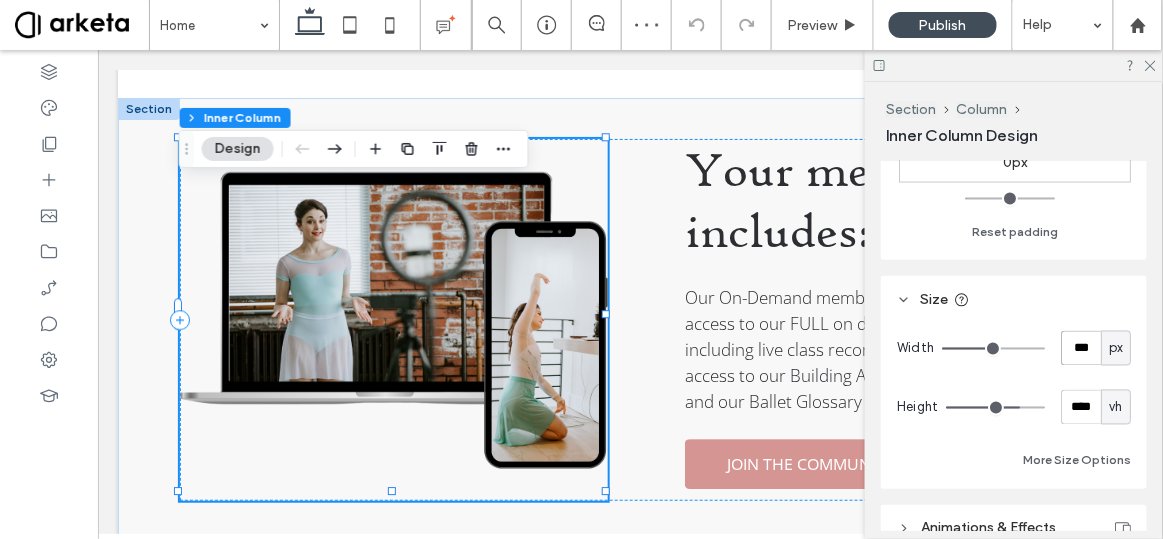 type on "***" 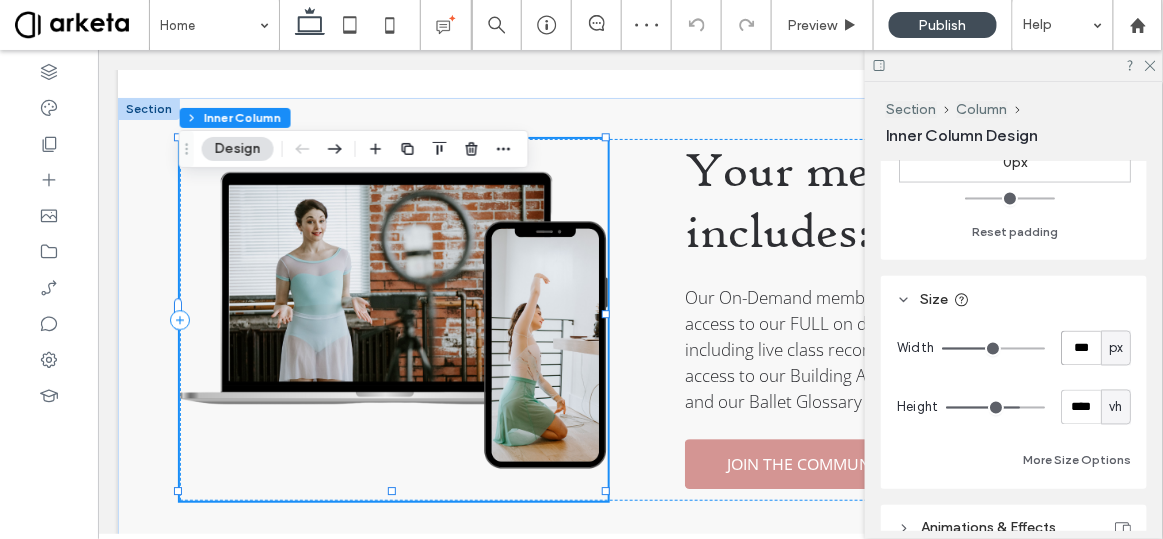type on "***" 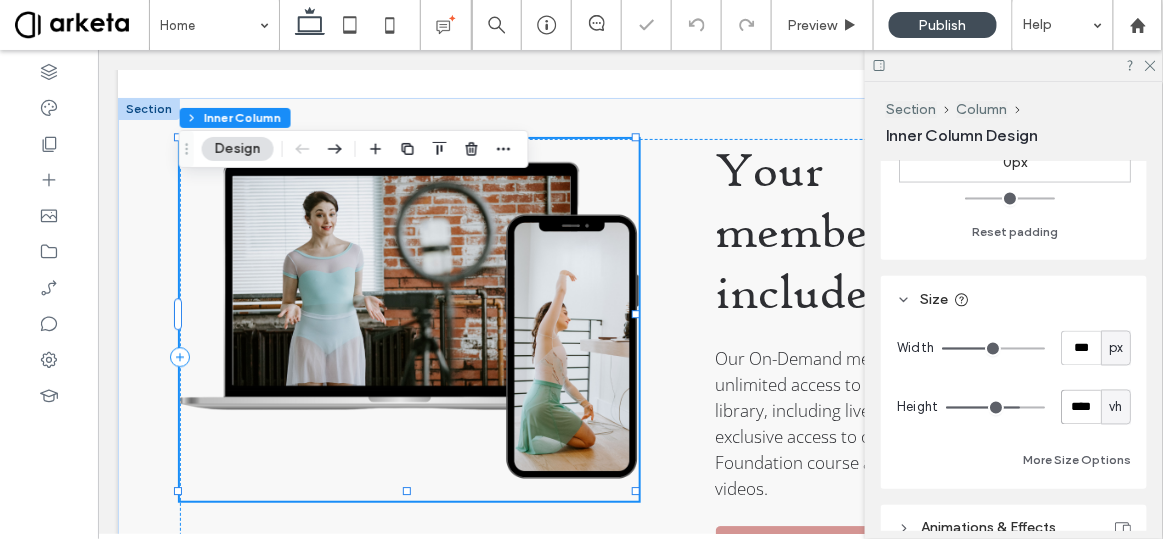 click on "****" at bounding box center [1081, 407] 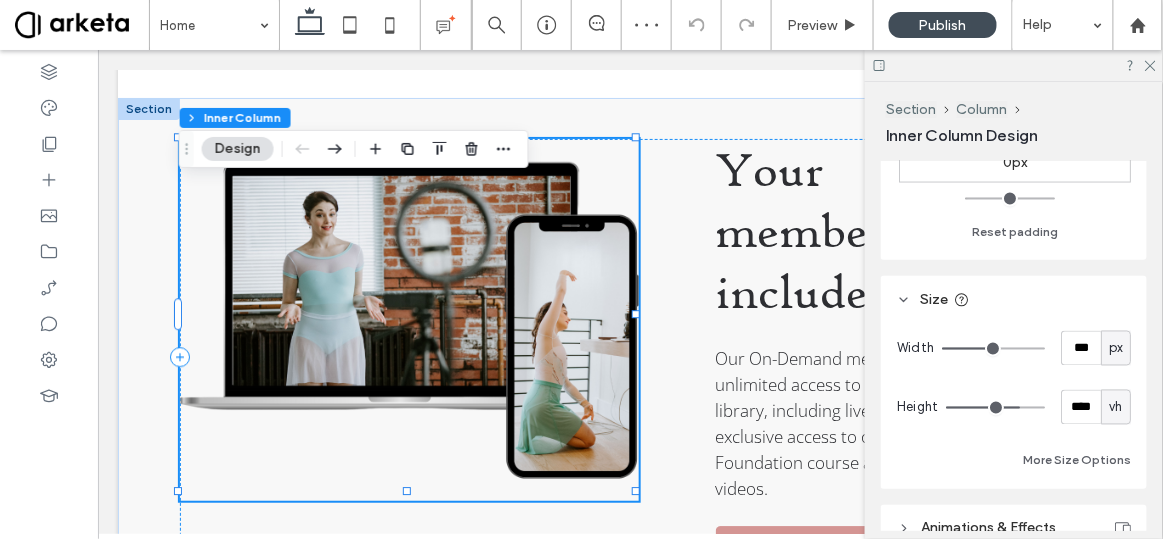 click on "vh" at bounding box center (1115, 408) 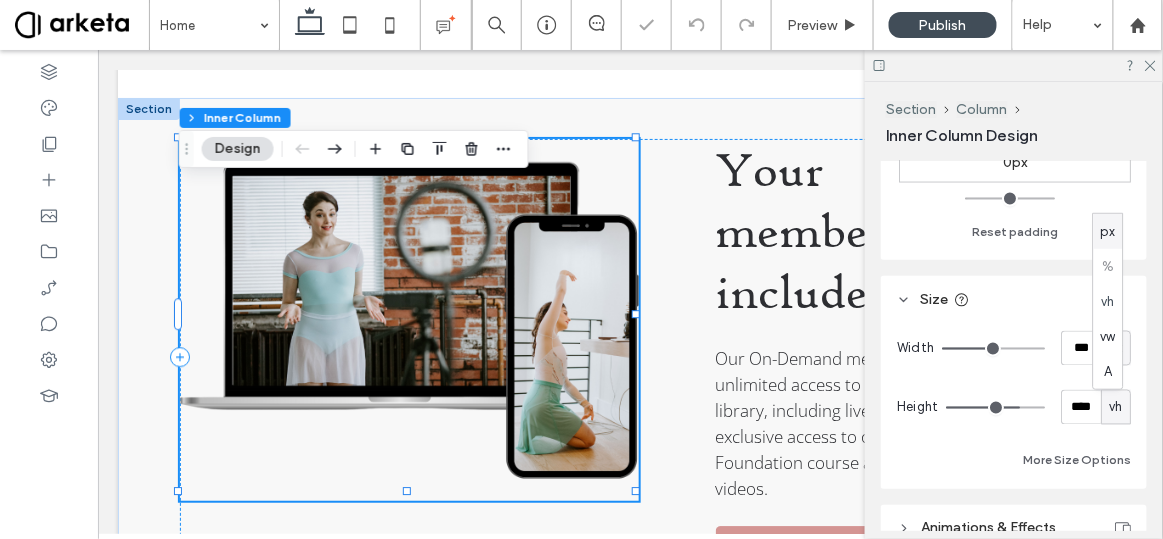 click on "px" at bounding box center [1108, 231] 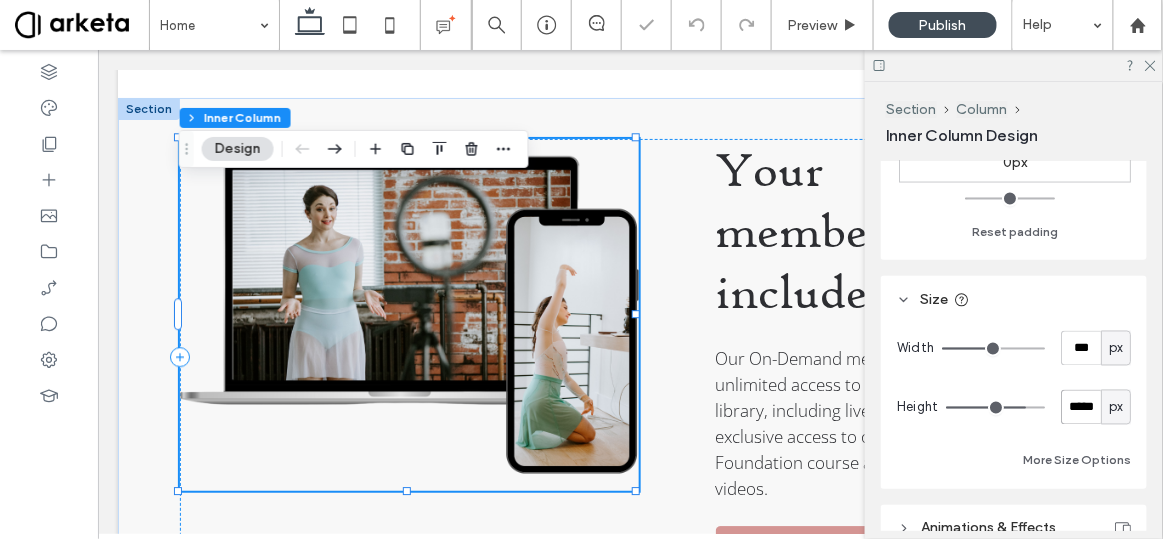 click on "*****" at bounding box center (1081, 407) 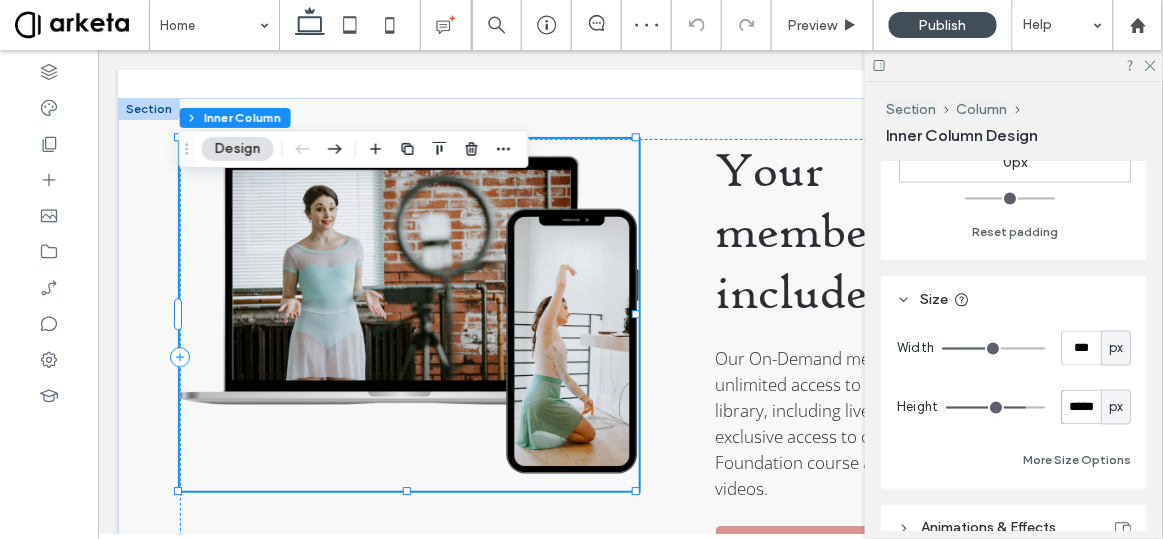 click on "*****" at bounding box center [1081, 407] 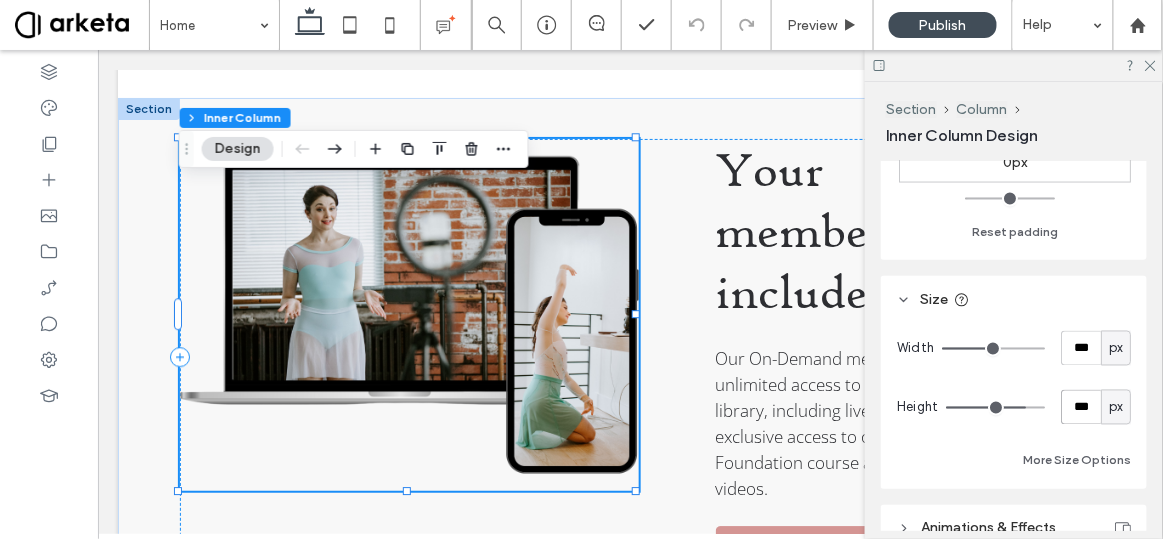 type on "***" 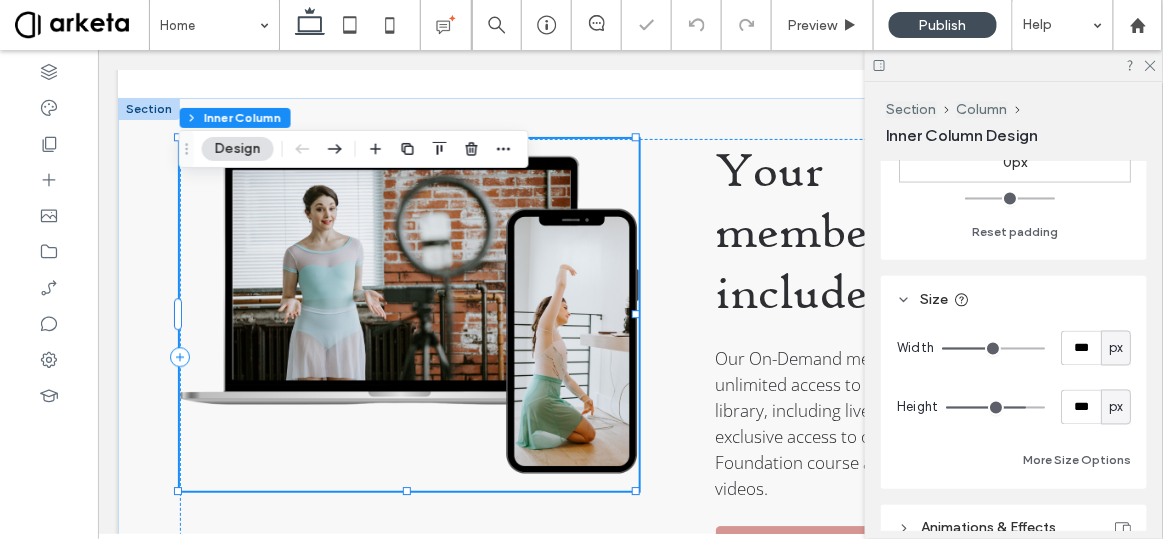 click on "px" at bounding box center (1116, 408) 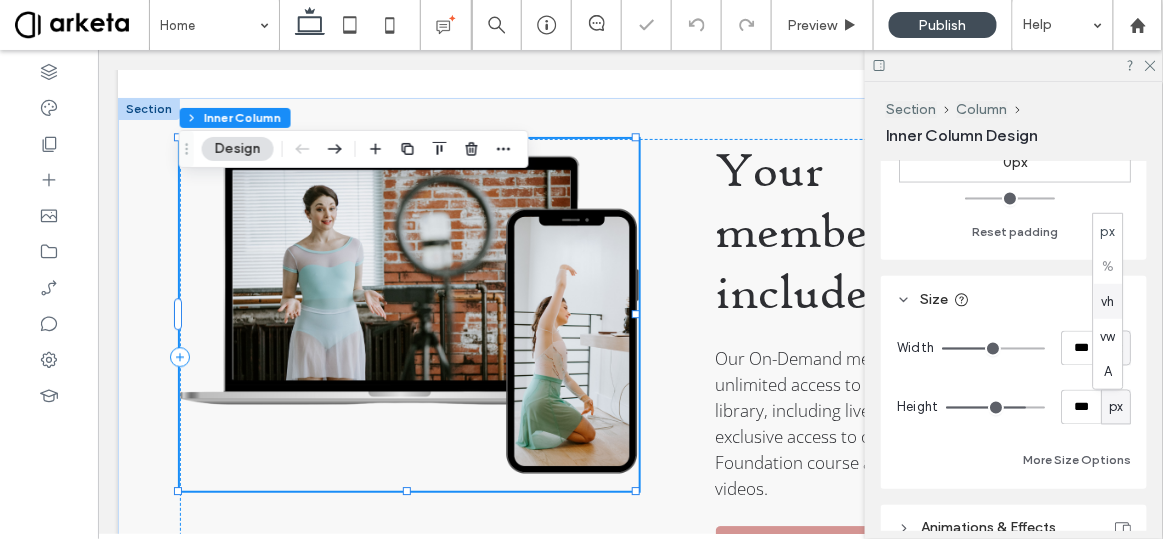 click on "vh" at bounding box center (1108, 301) 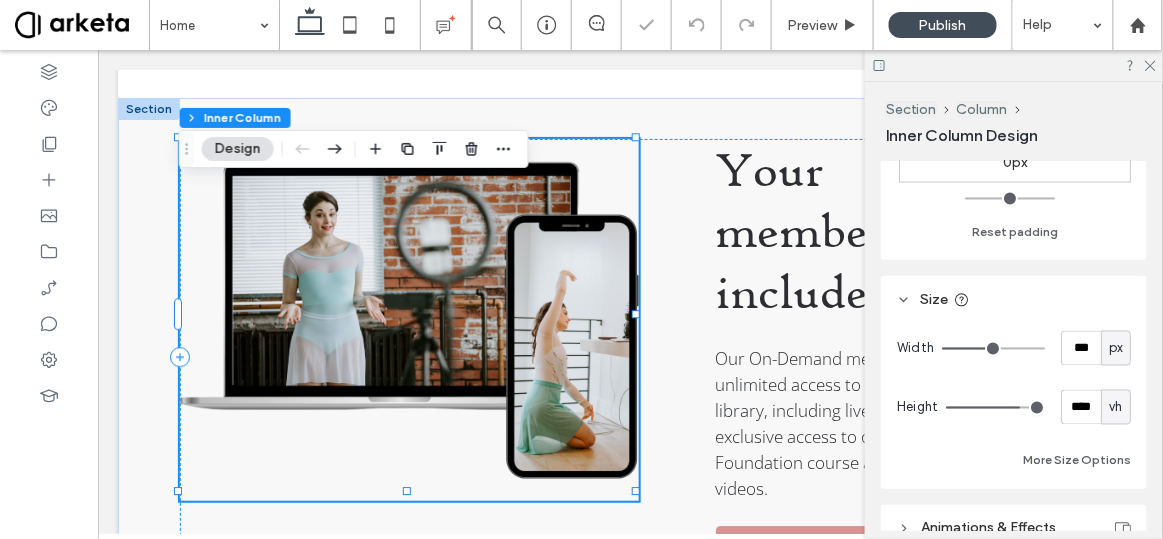 click on "px" at bounding box center (1116, 349) 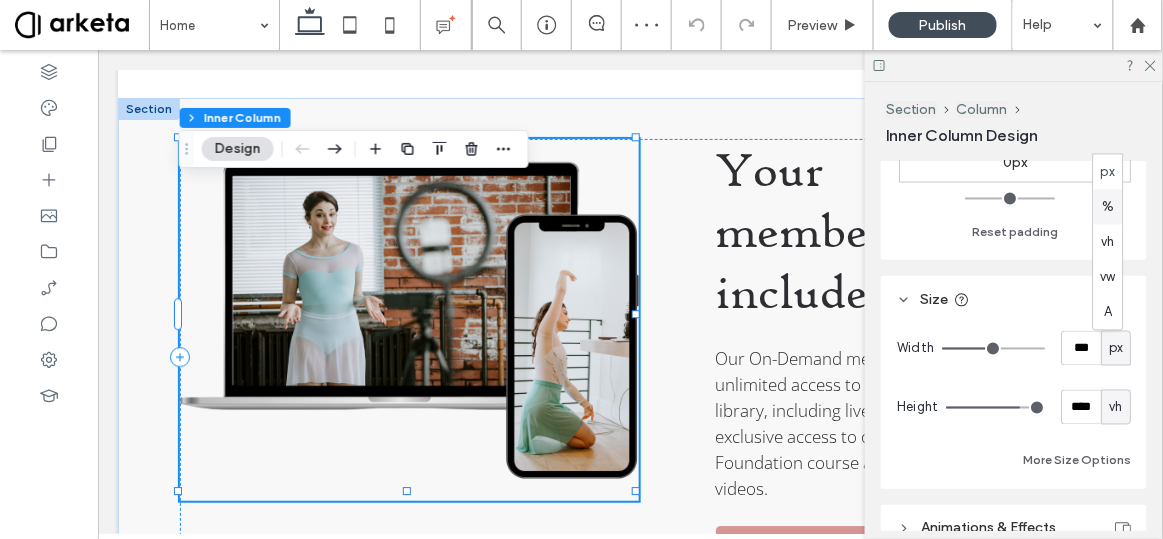 click on "%" at bounding box center [1108, 207] 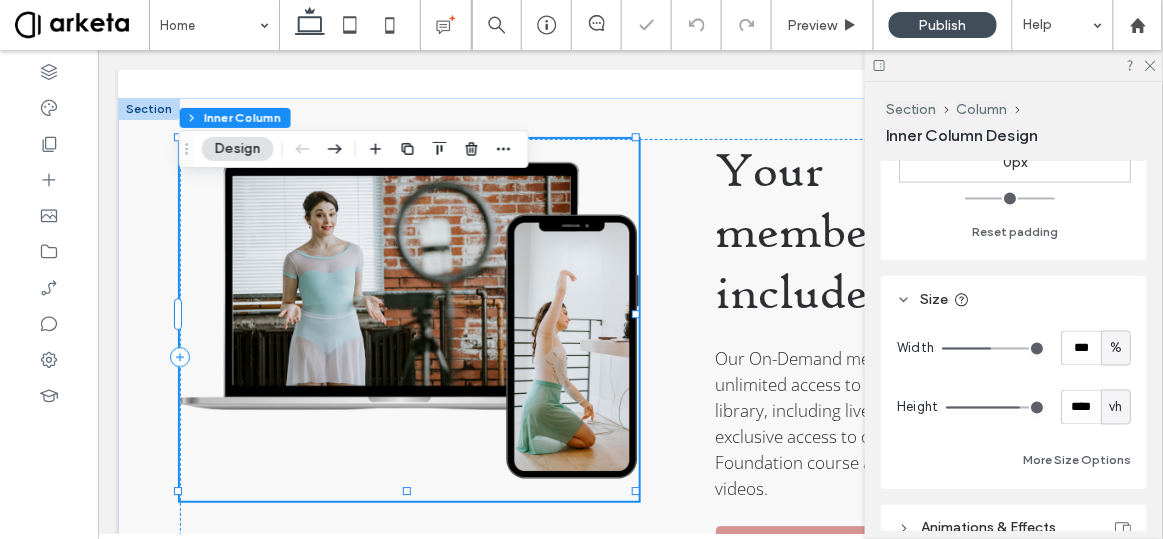 type on "**" 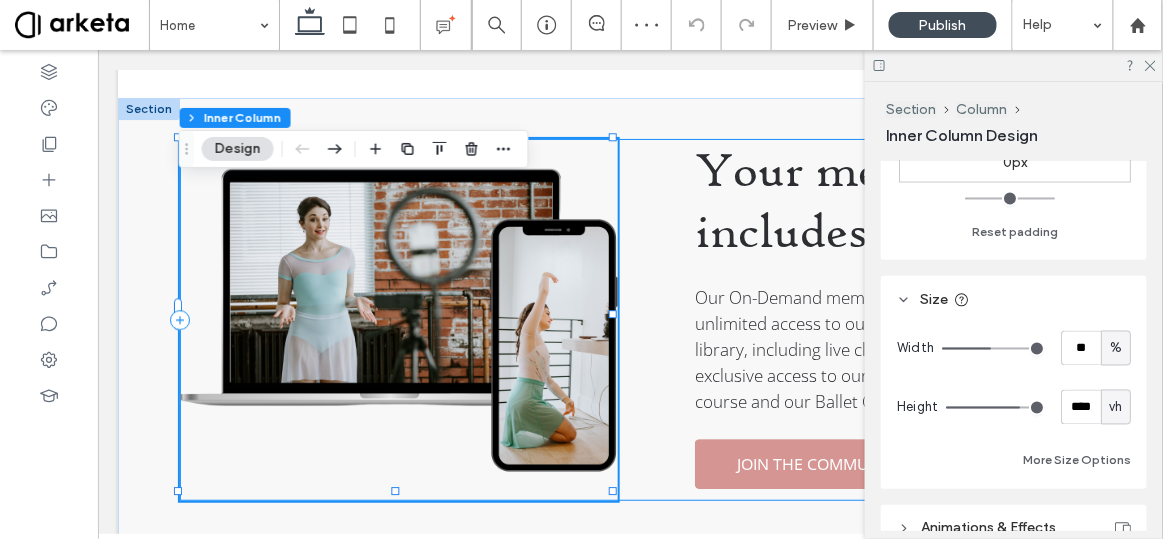 click on "Your membership includes:
Our On-Demand membership offers unlimited access to our FULL on demand library, including live class recordings, and exclusive access to our Building A Foundation course and our Ballet Glossary videos.
JOIN THE COMMUNITY" at bounding box center (661, 319) 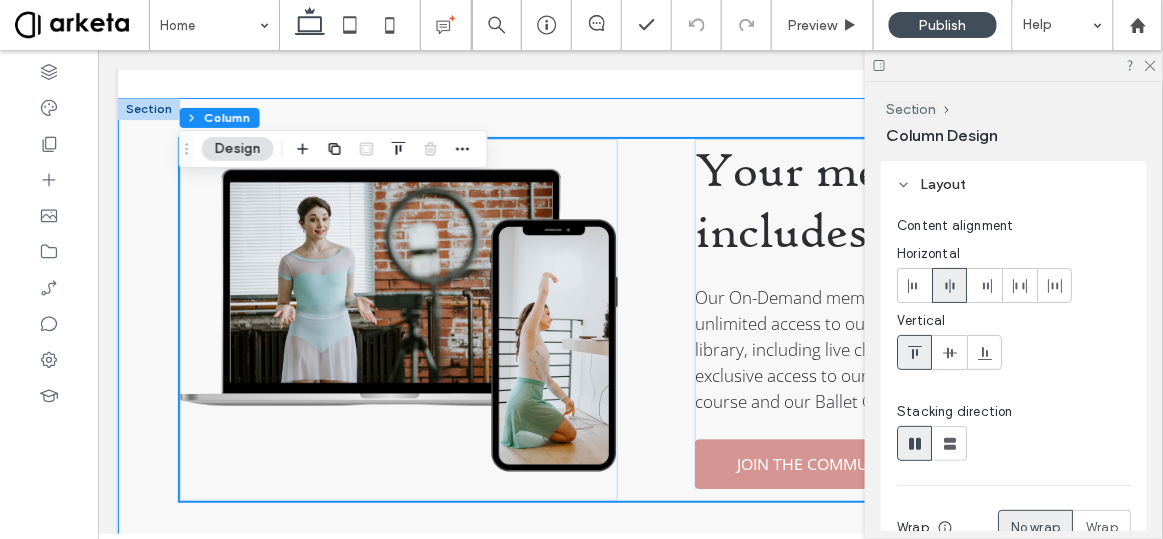 click on "Your membership includes:
Our On-Demand membership offers unlimited access to our FULL on demand library, including live class recordings, and exclusive access to our Building A Foundation course and our Ballet Glossary videos.
JOIN THE COMMUNITY" at bounding box center (629, 324) 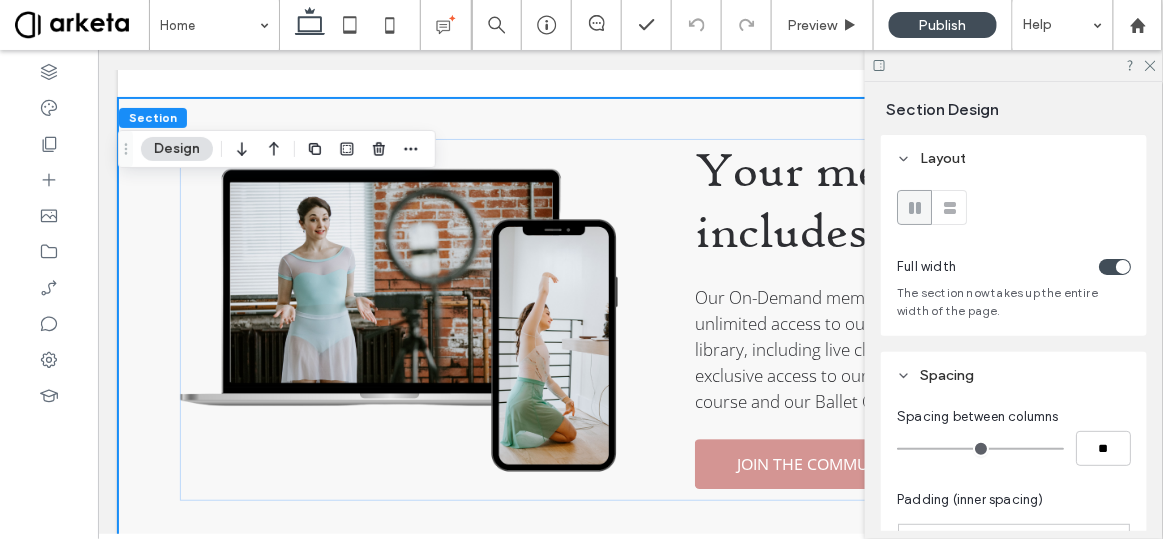 scroll, scrollTop: 190, scrollLeft: 0, axis: vertical 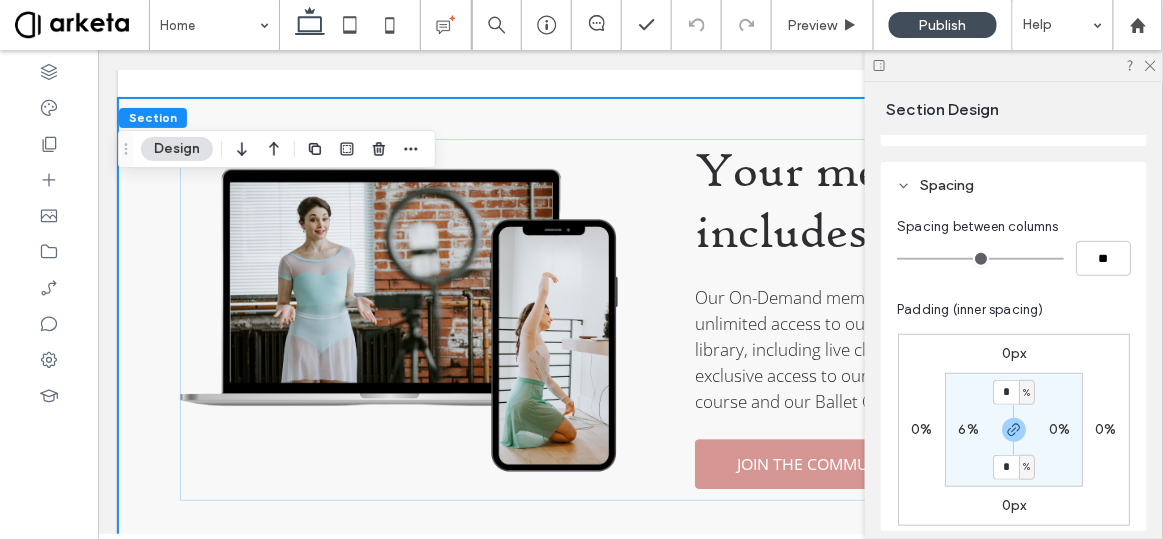 click on "6%" at bounding box center [968, 429] 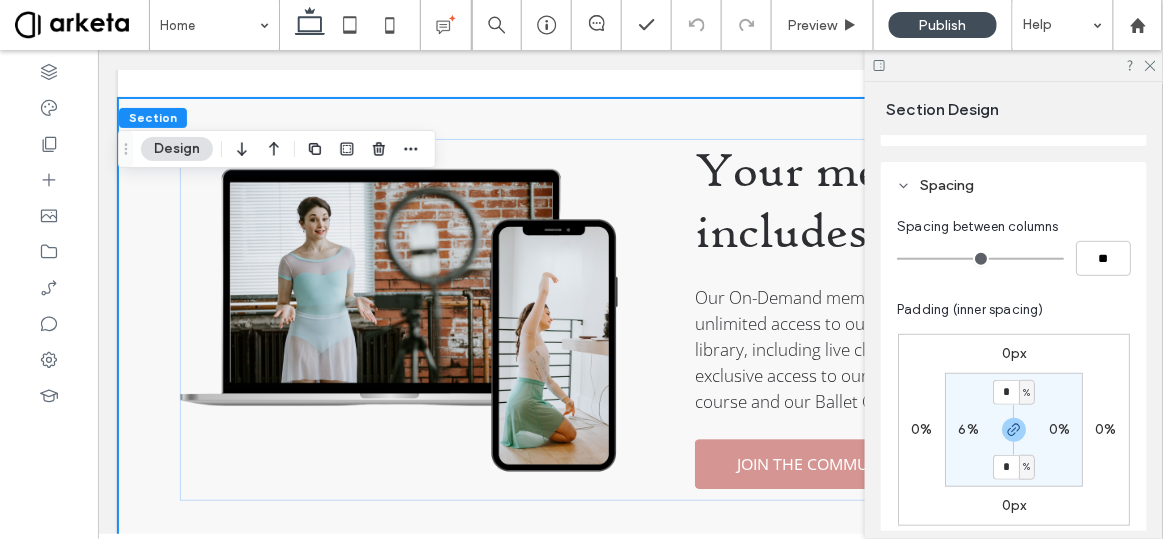 type on "*" 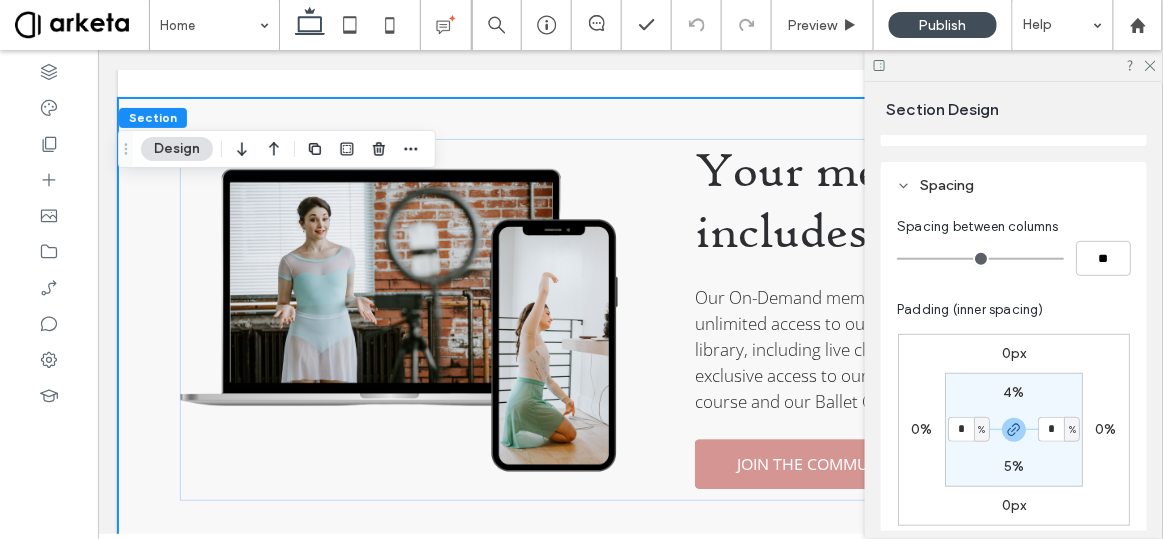 type on "*" 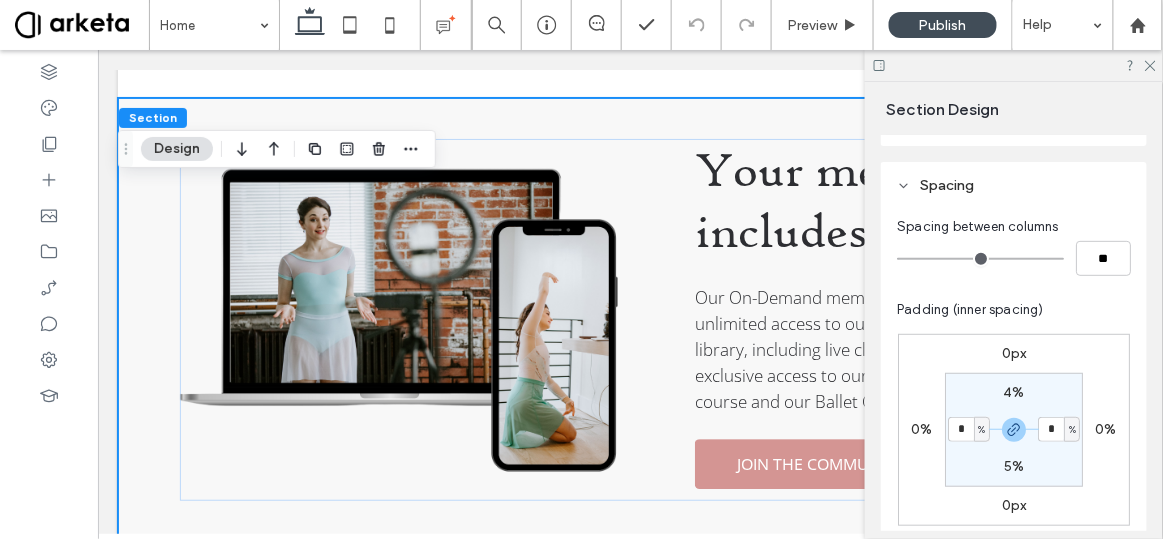 type on "*" 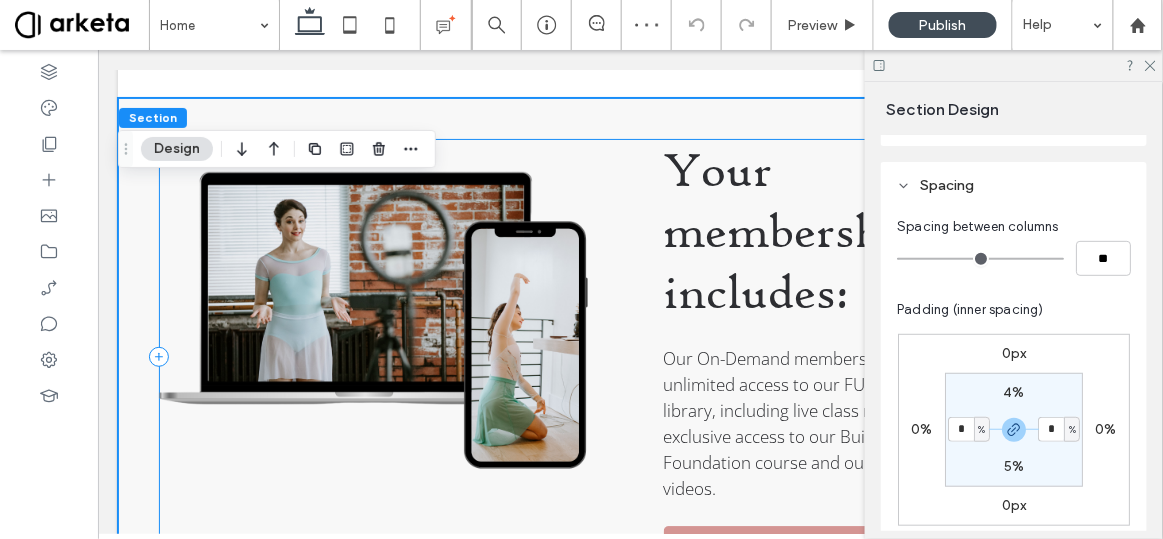 click on "Your membership includes:
Our On-Demand membership offers unlimited access to our FULL on demand library, including live class recordings, and exclusive access to our Building A Foundation course and our Ballet Glossary videos.
JOIN THE COMMUNITY" at bounding box center (629, 356) 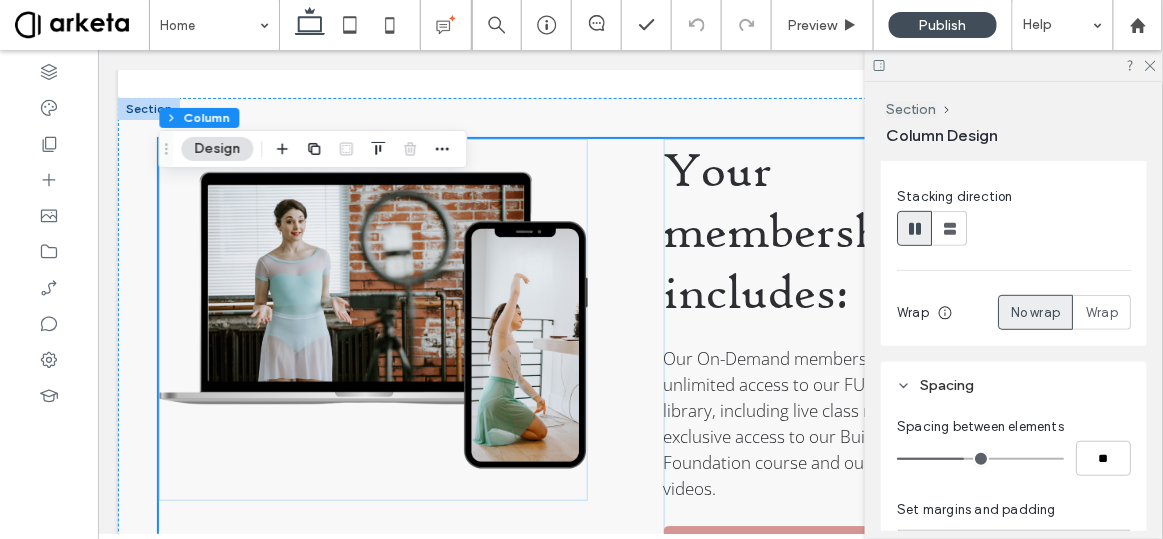 scroll, scrollTop: 294, scrollLeft: 0, axis: vertical 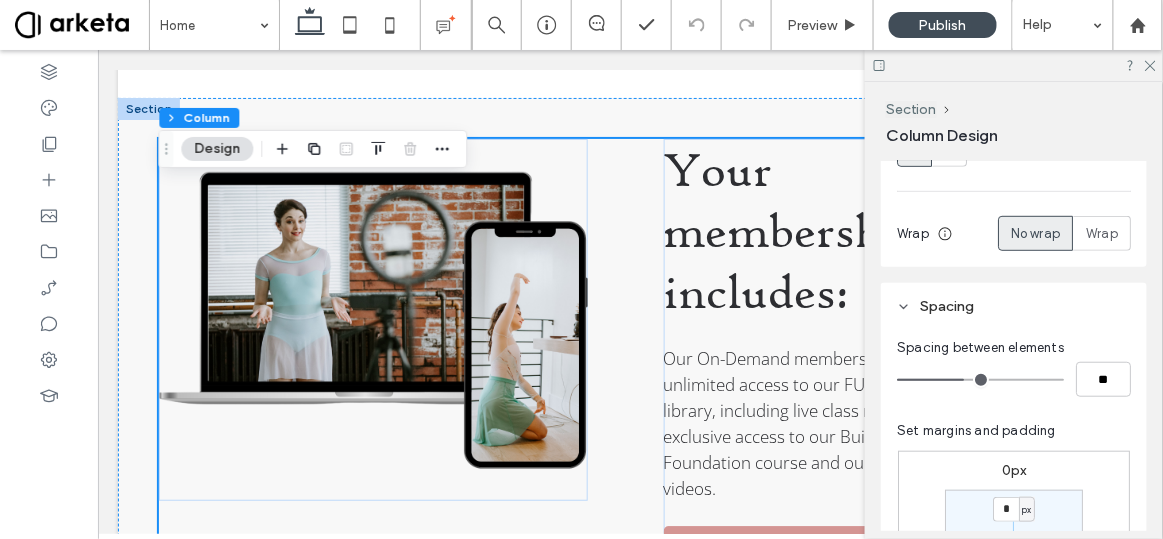type on "*" 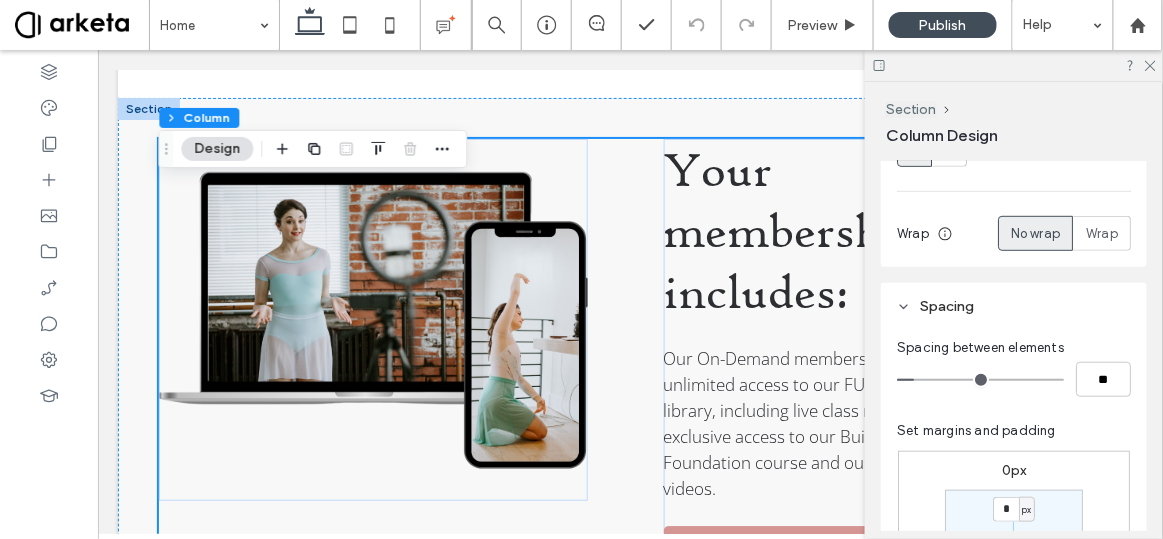 type on "**" 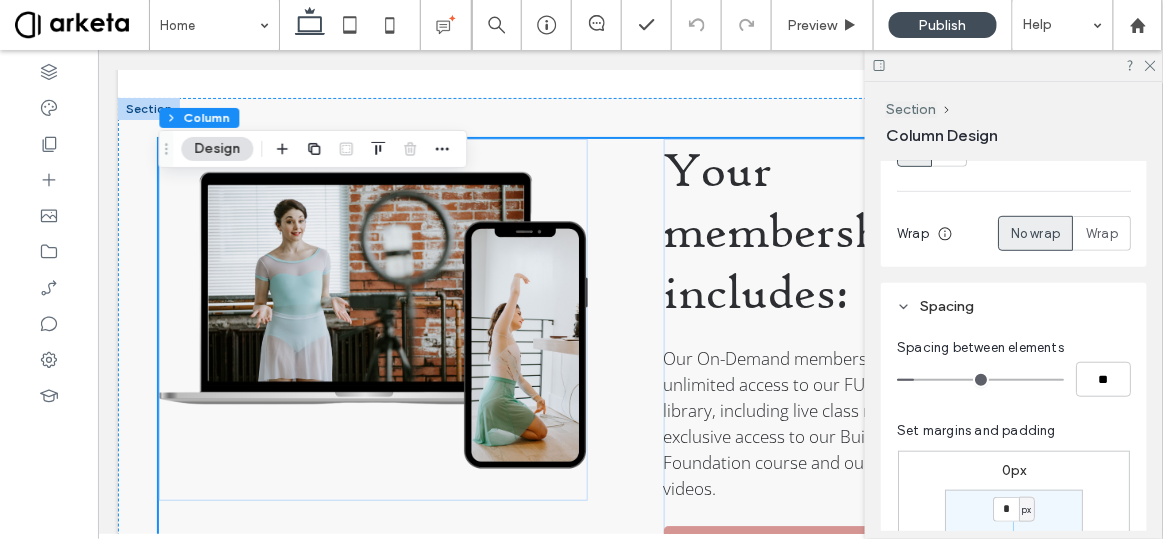 click at bounding box center [980, 380] 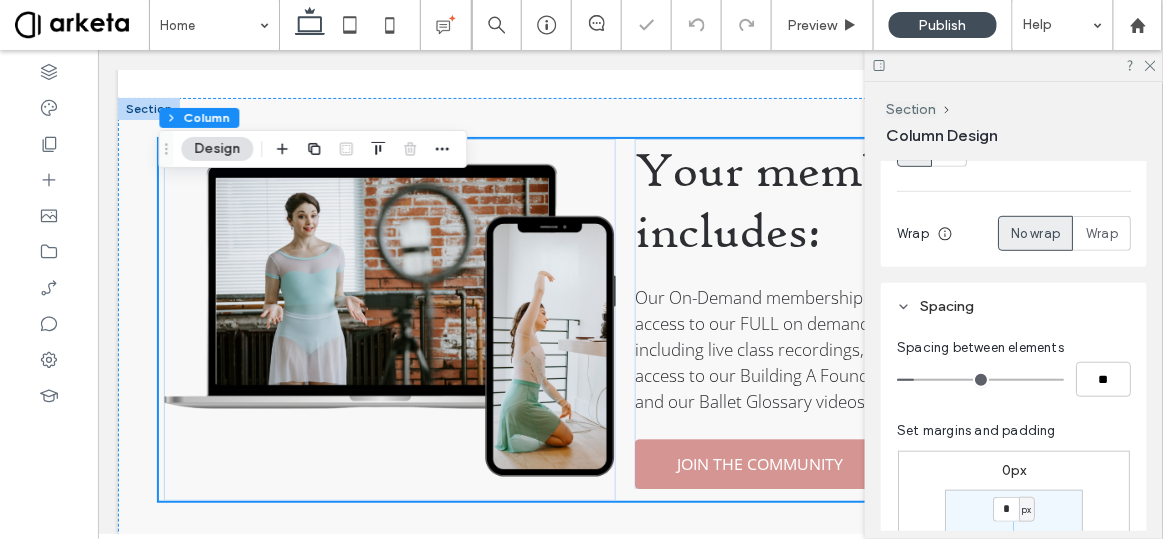 type on "*" 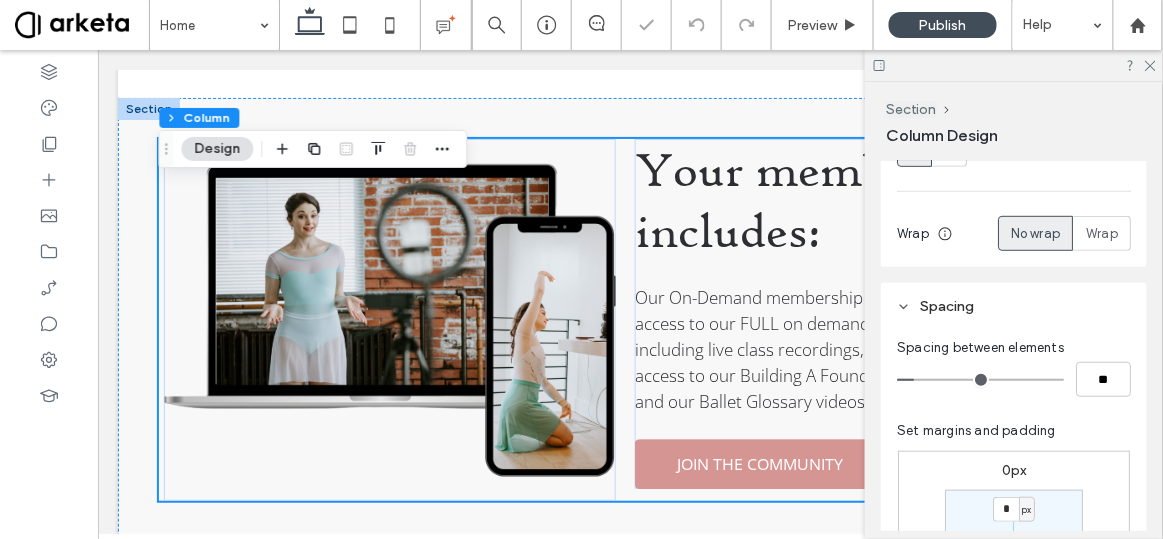 type on "**" 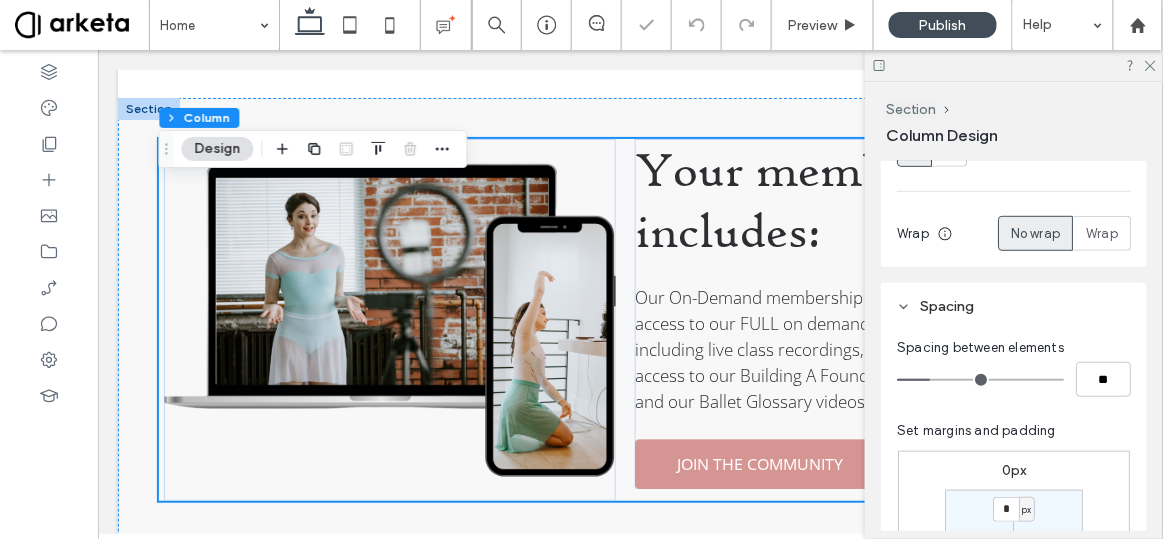 type on "*" 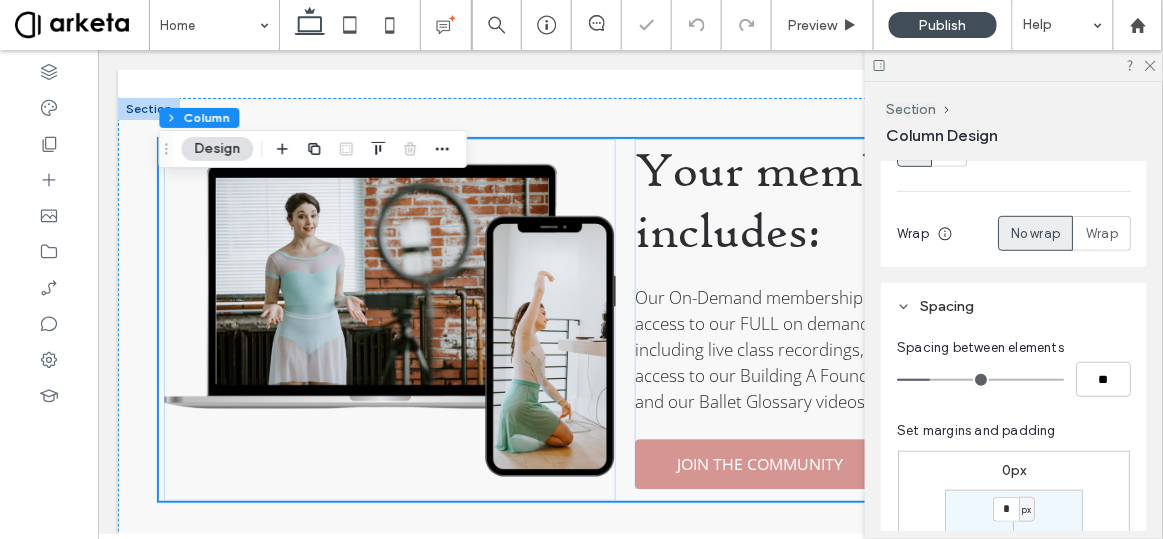 type on "**" 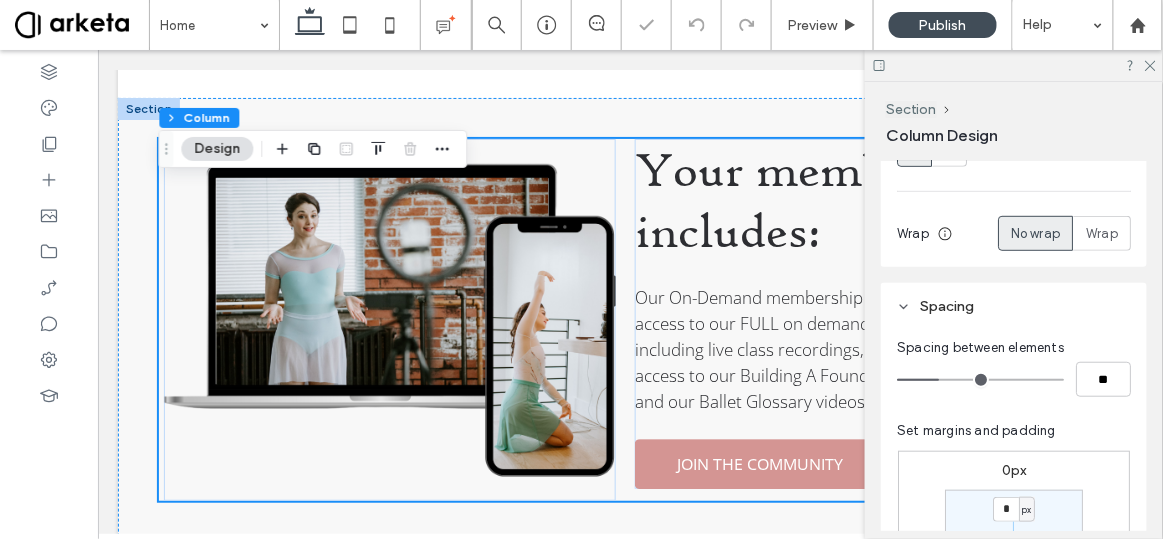 drag, startPoint x: 926, startPoint y: 376, endPoint x: 937, endPoint y: 377, distance: 11.045361 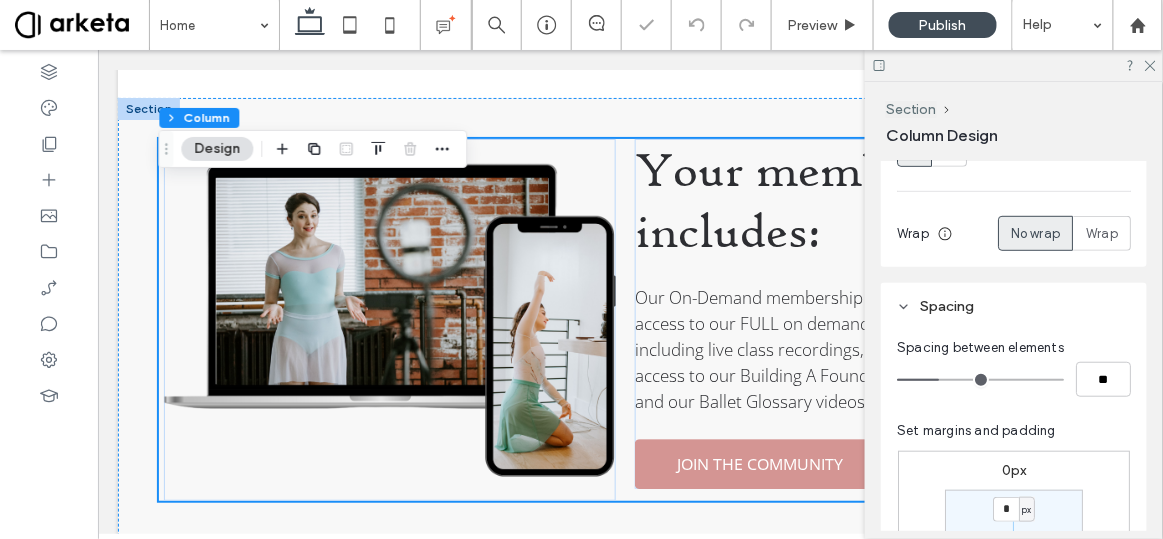 type on "*" 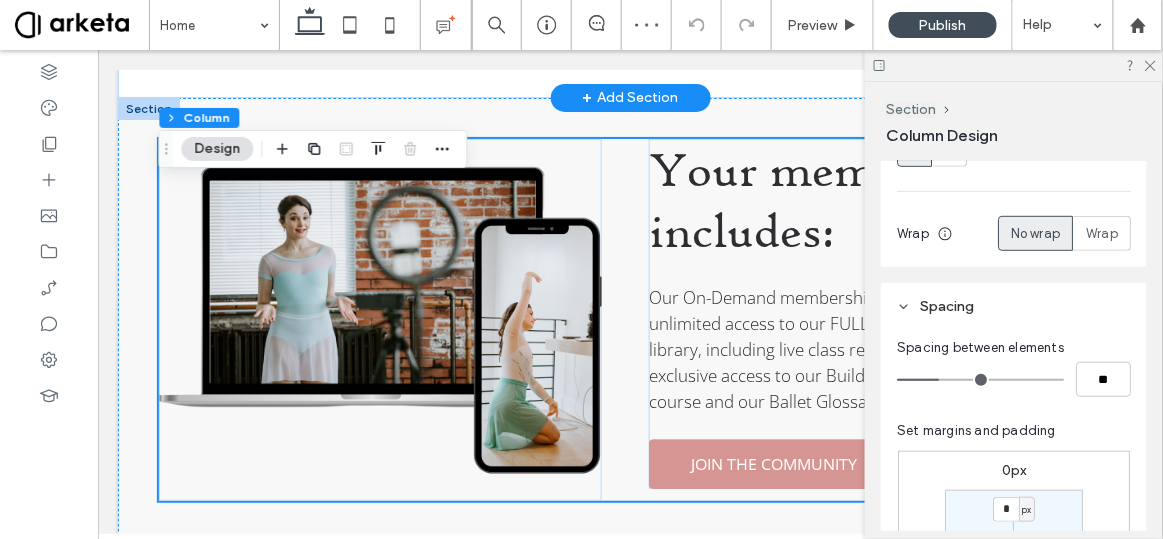 click on "+ Add Section" at bounding box center [630, 97] 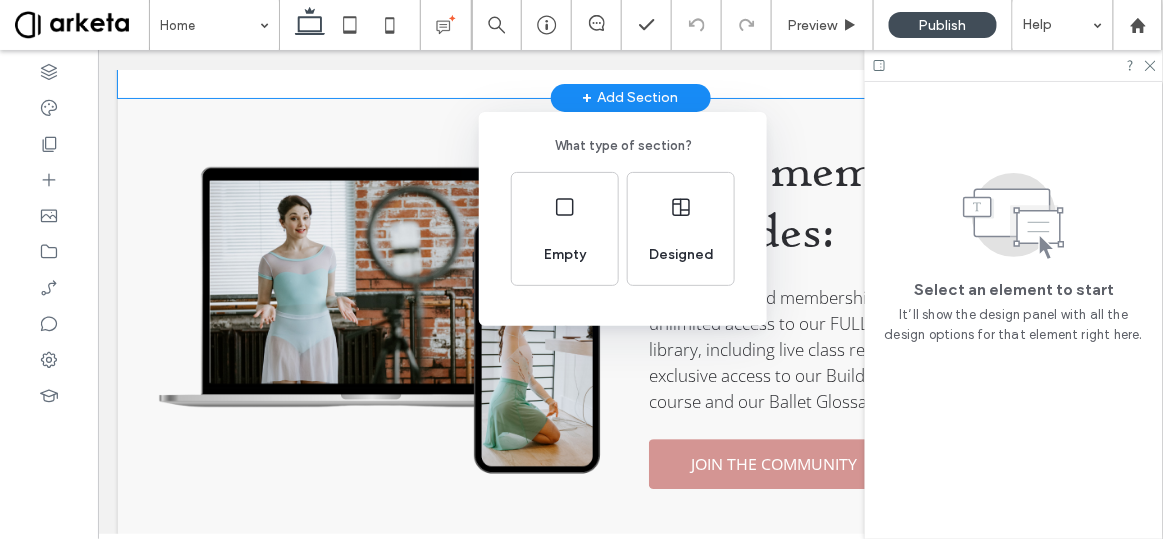 click on "What type of section? Empty Designed" at bounding box center [581, 318] 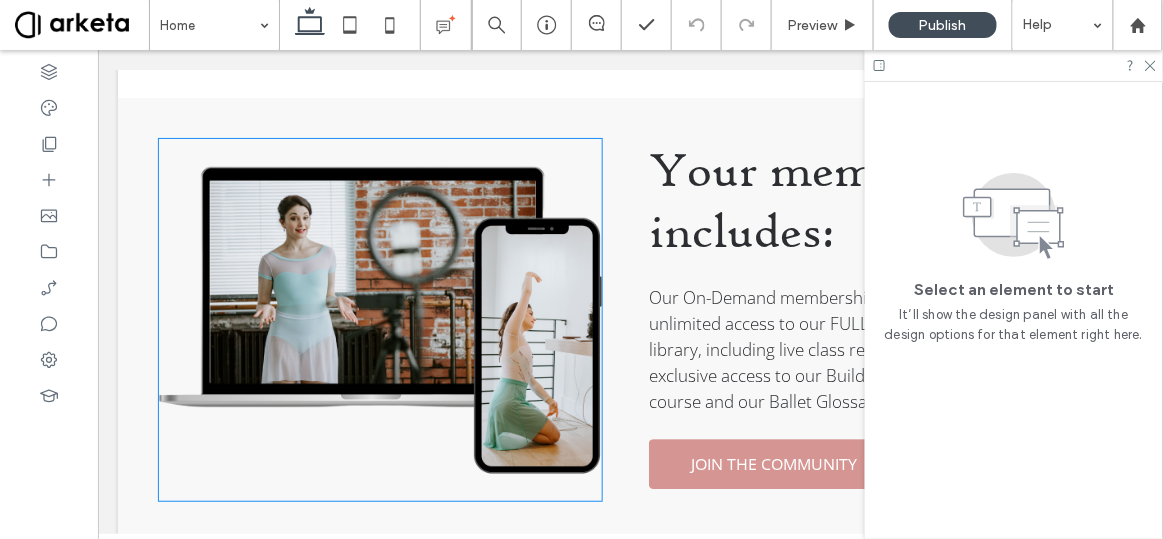 click at bounding box center (379, 319) 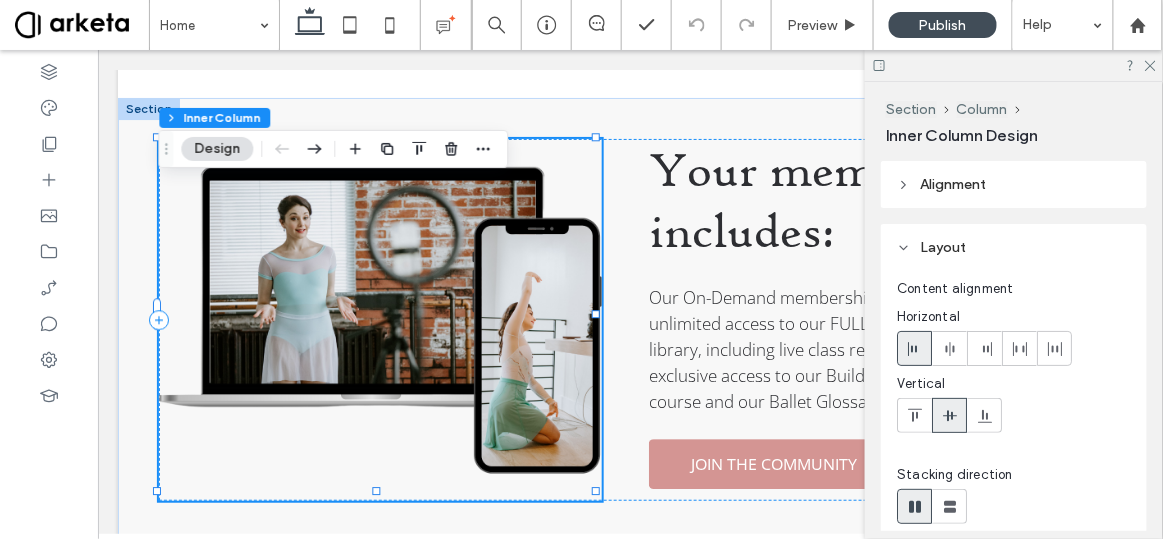 click at bounding box center (379, 319) 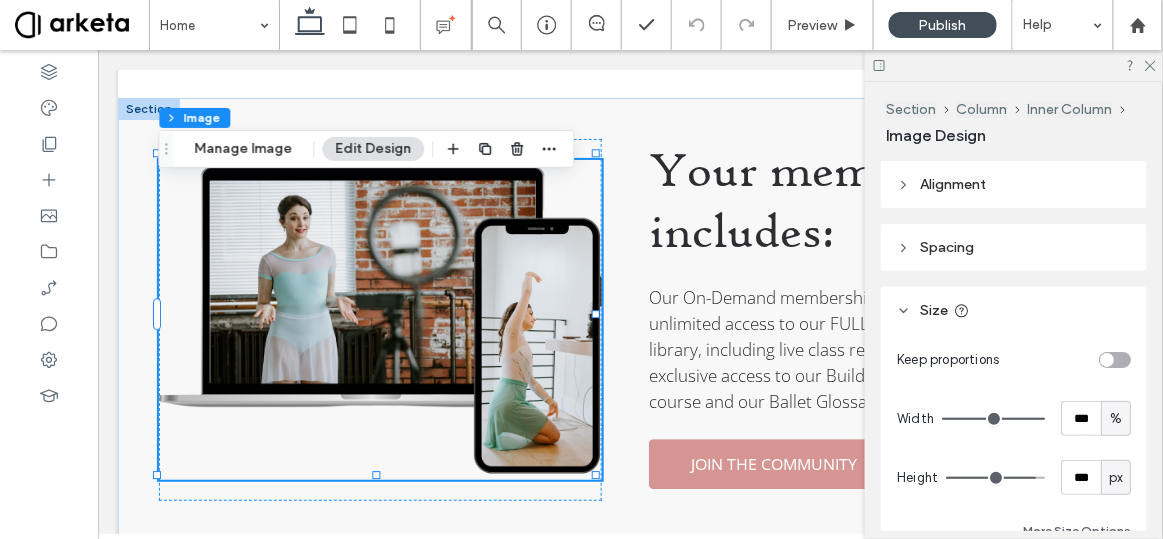 type on "***" 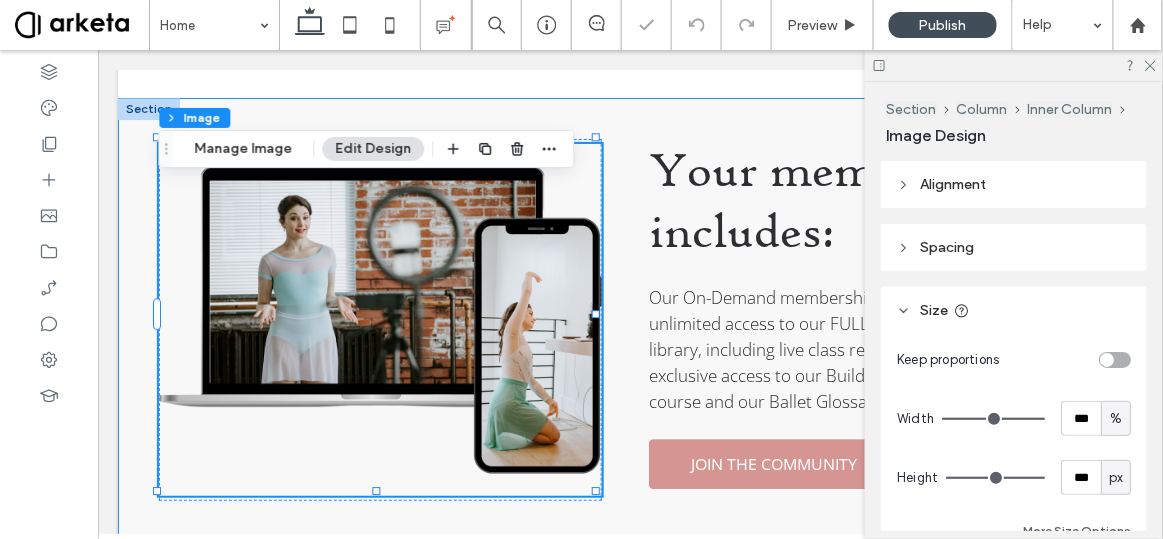 click on "Your membership includes:
Our On-Demand membership offers unlimited access to our FULL on demand library, including live class recordings, and exclusive access to our Building A Foundation course and our Ballet Glossary videos.
JOIN THE COMMUNITY" at bounding box center (629, 324) 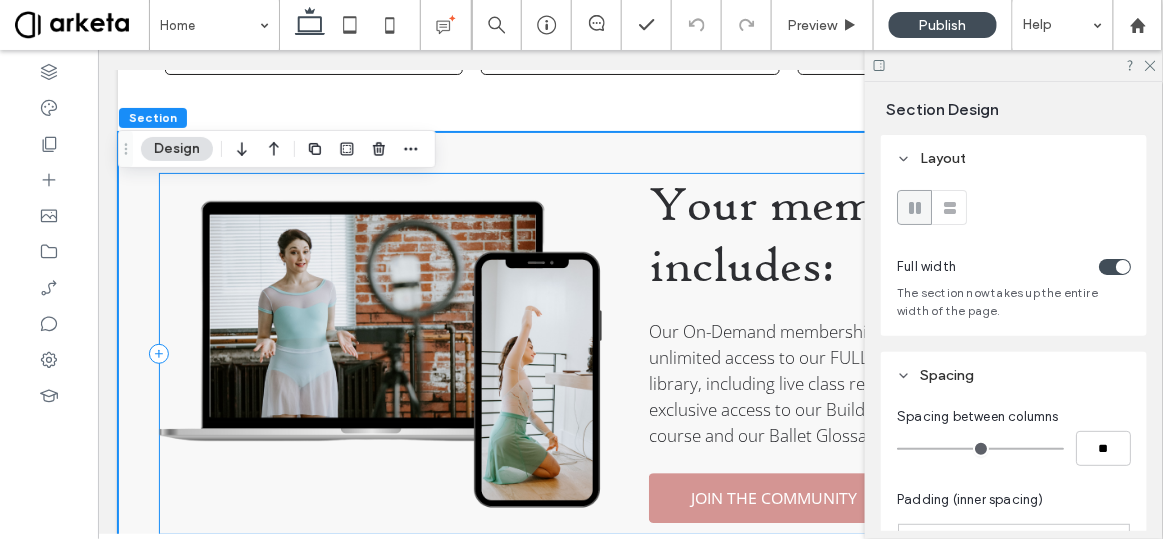 scroll, scrollTop: 1173, scrollLeft: 0, axis: vertical 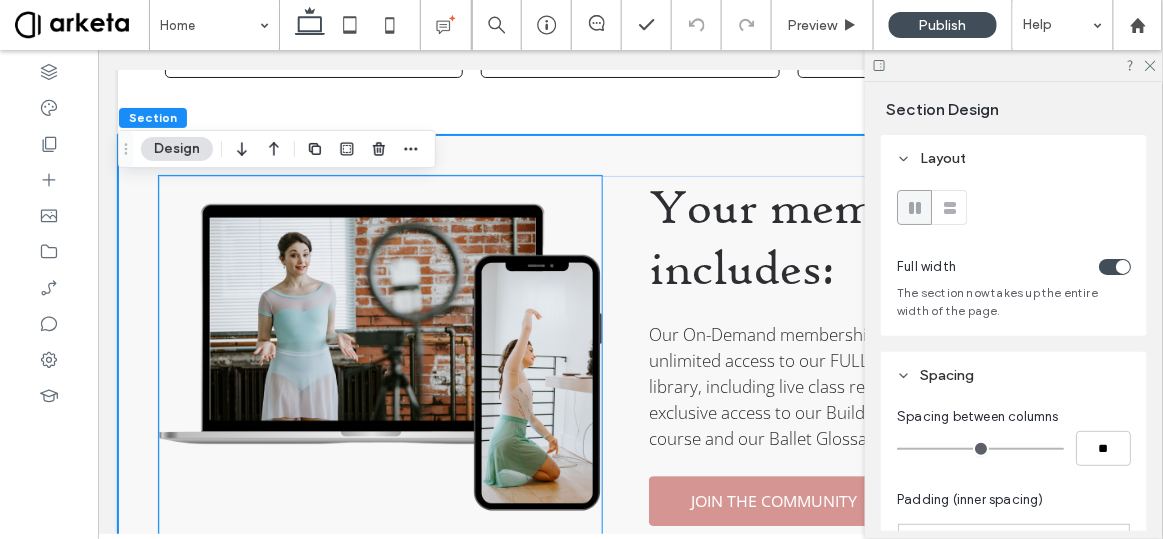 click at bounding box center [379, 356] 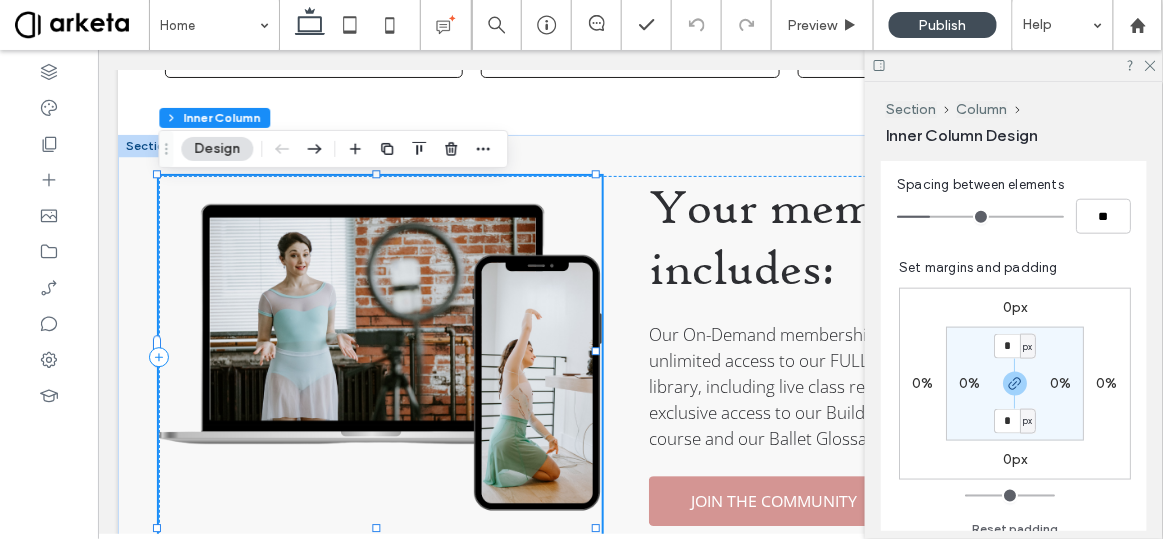 scroll, scrollTop: 753, scrollLeft: 0, axis: vertical 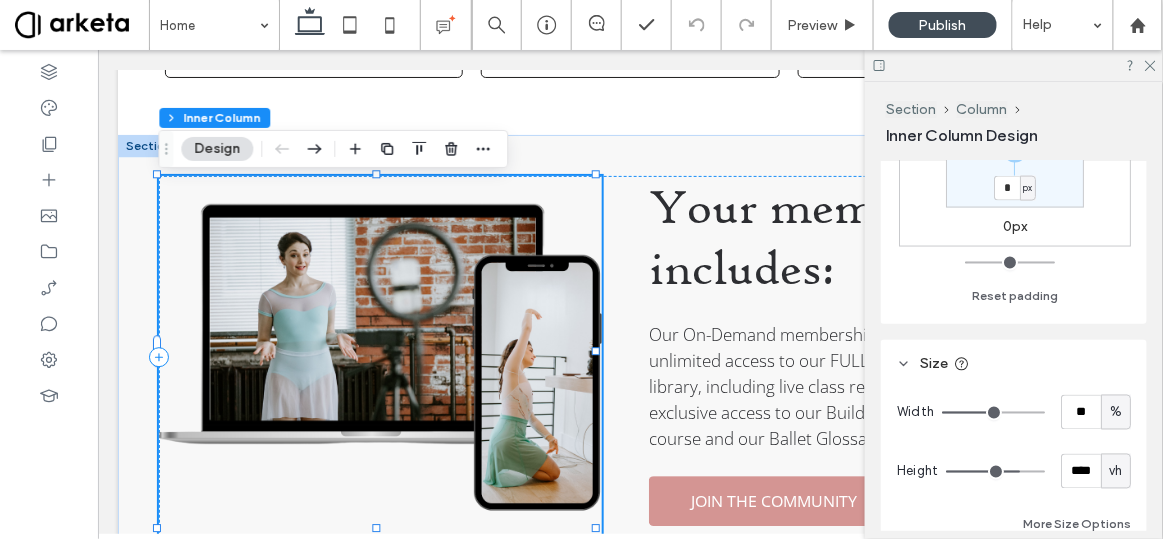 click on "%" at bounding box center [1116, 412] 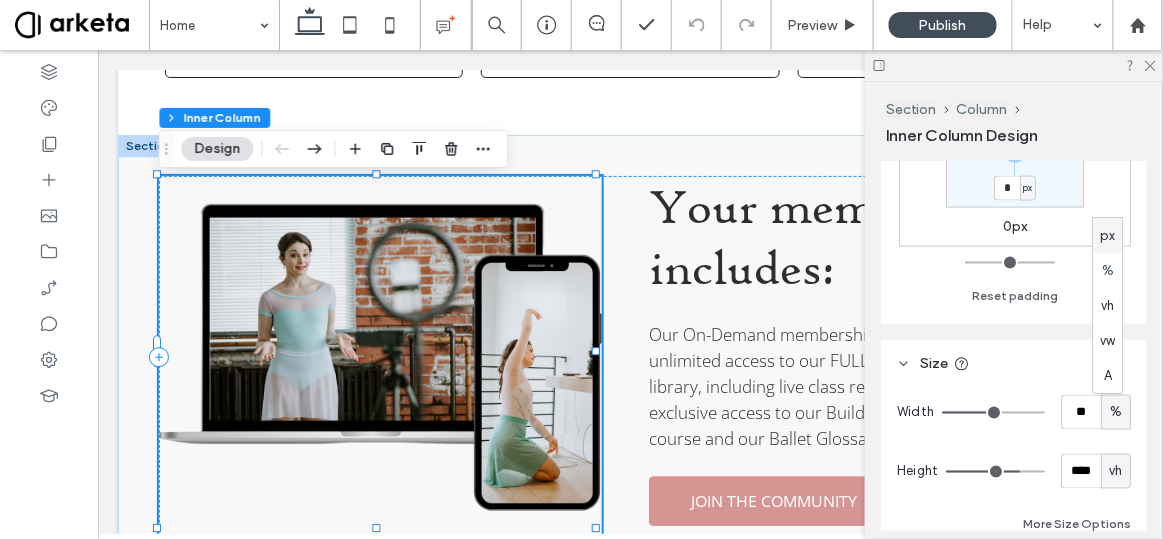 click on "px" at bounding box center [1108, 236] 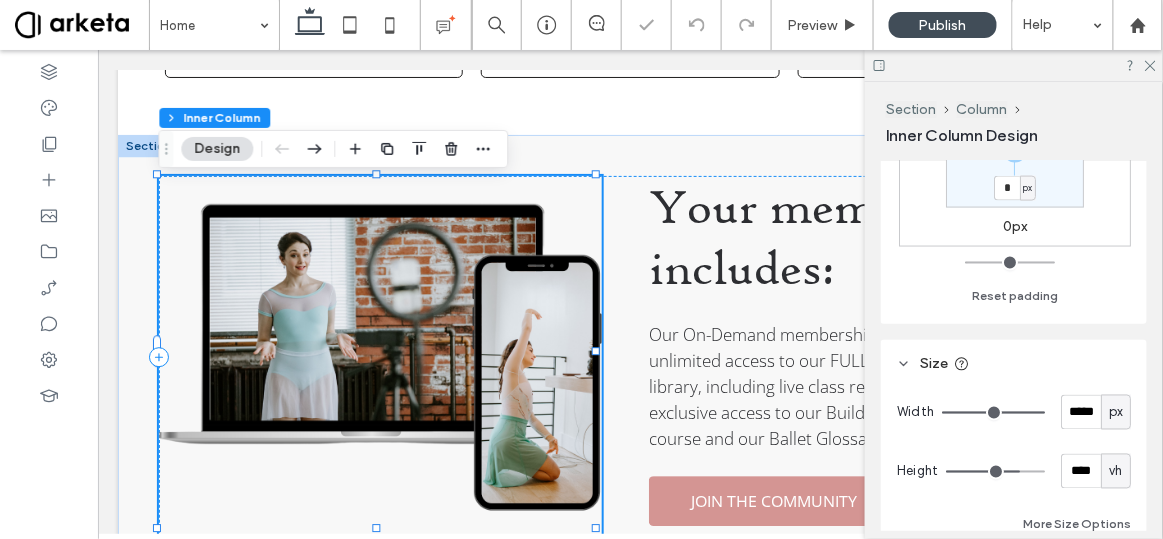 type on "***" 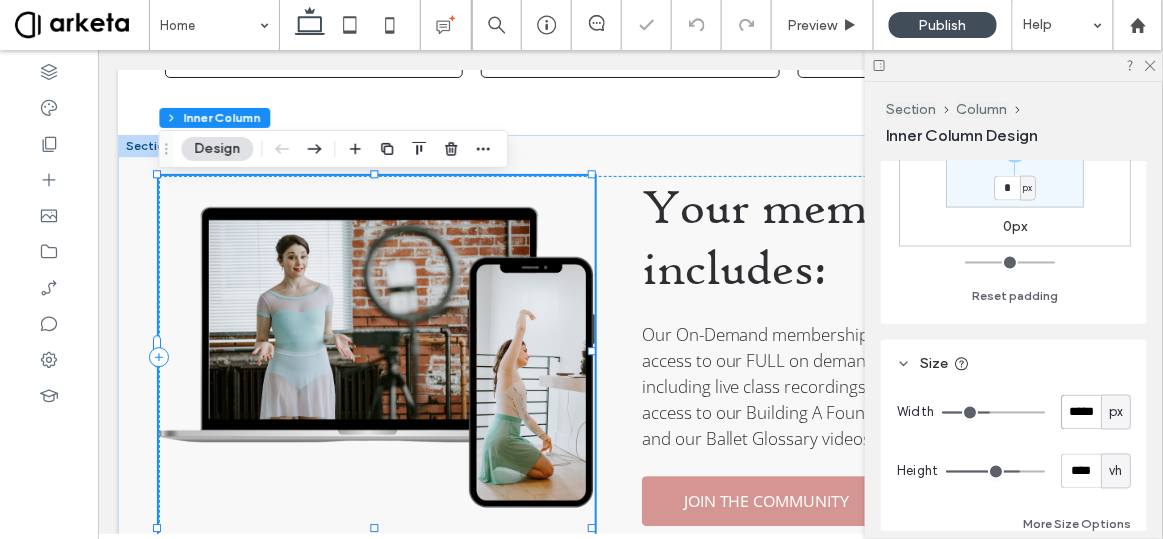 click on "*****" at bounding box center [1081, 412] 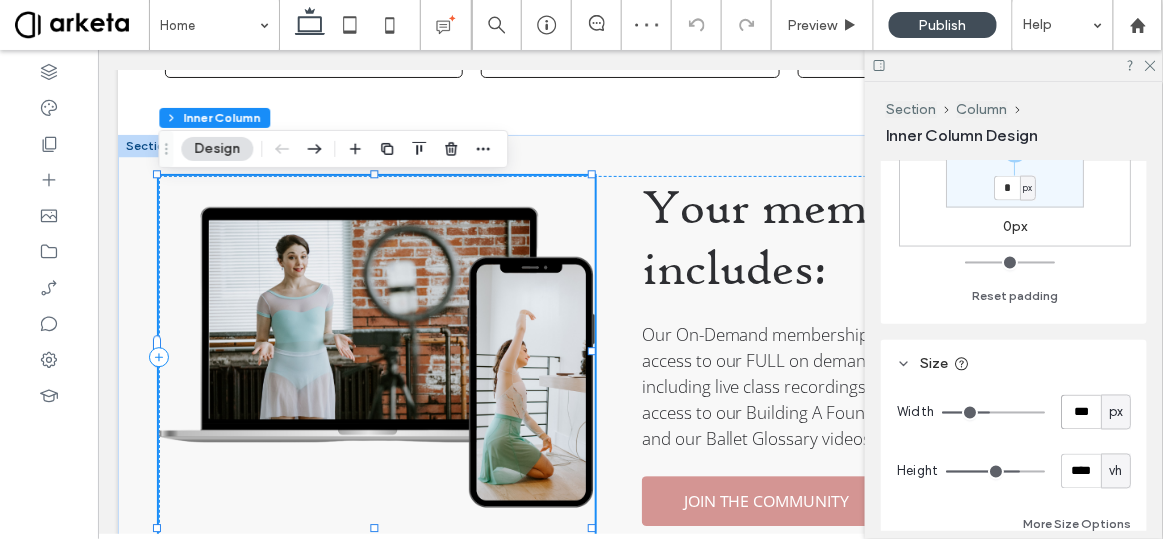 type on "***" 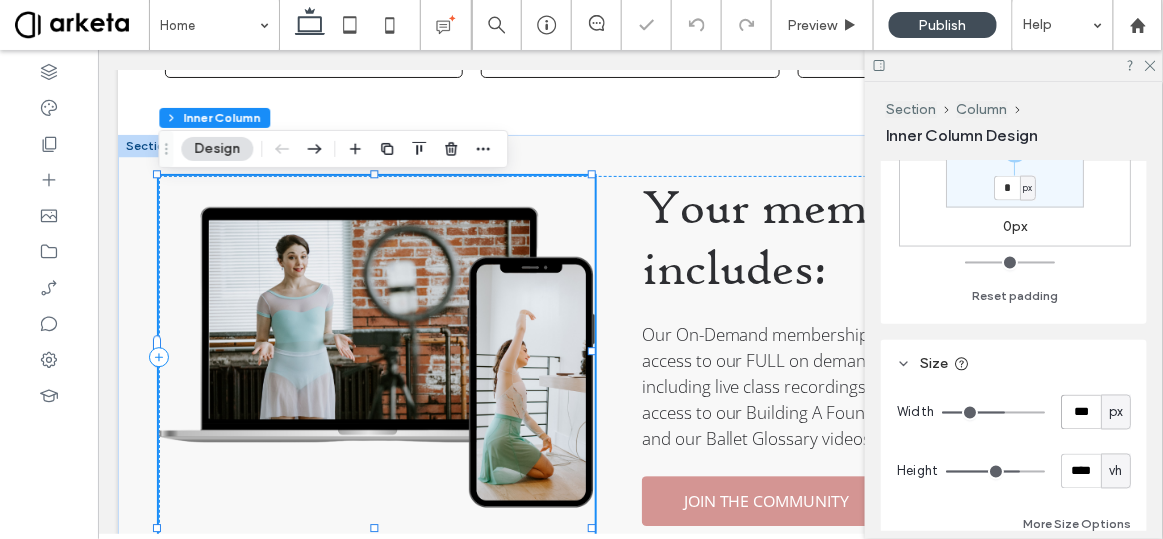 type on "***" 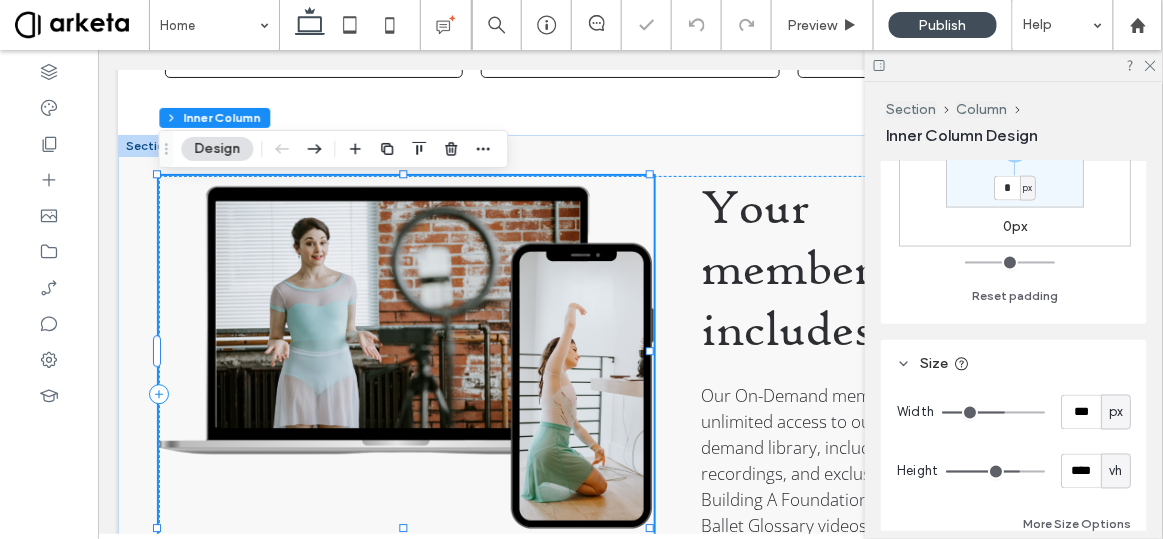 click on "vh" at bounding box center [1115, 472] 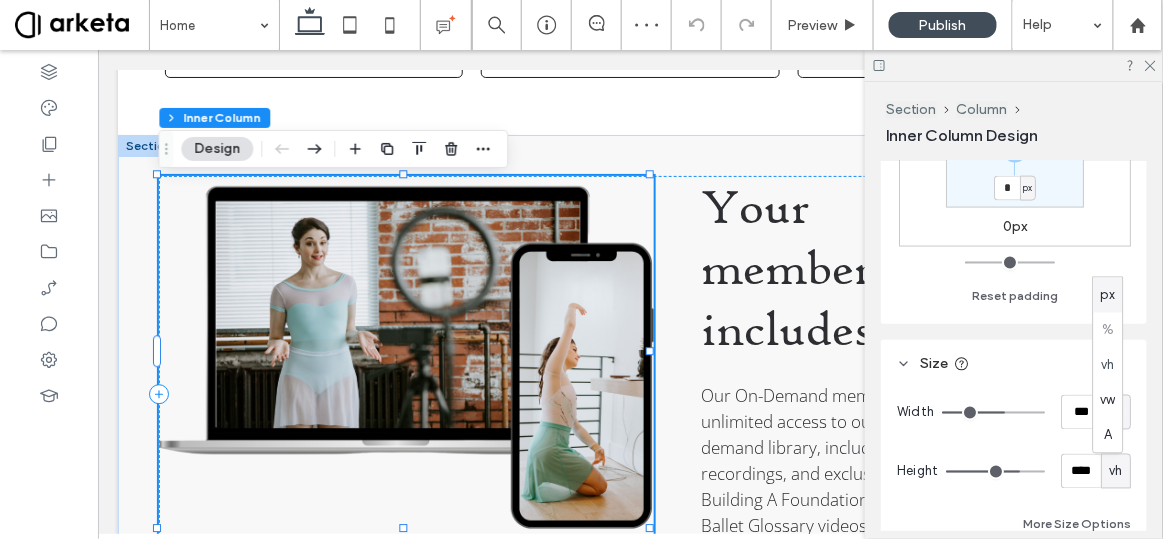 click on "px" at bounding box center (1108, 295) 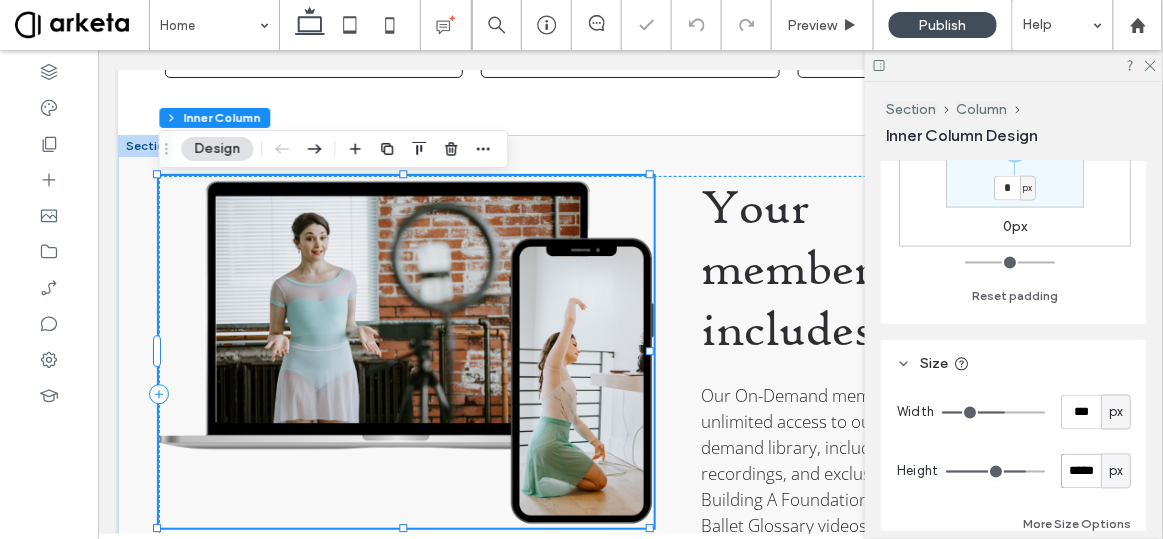 click on "*****" at bounding box center [1081, 471] 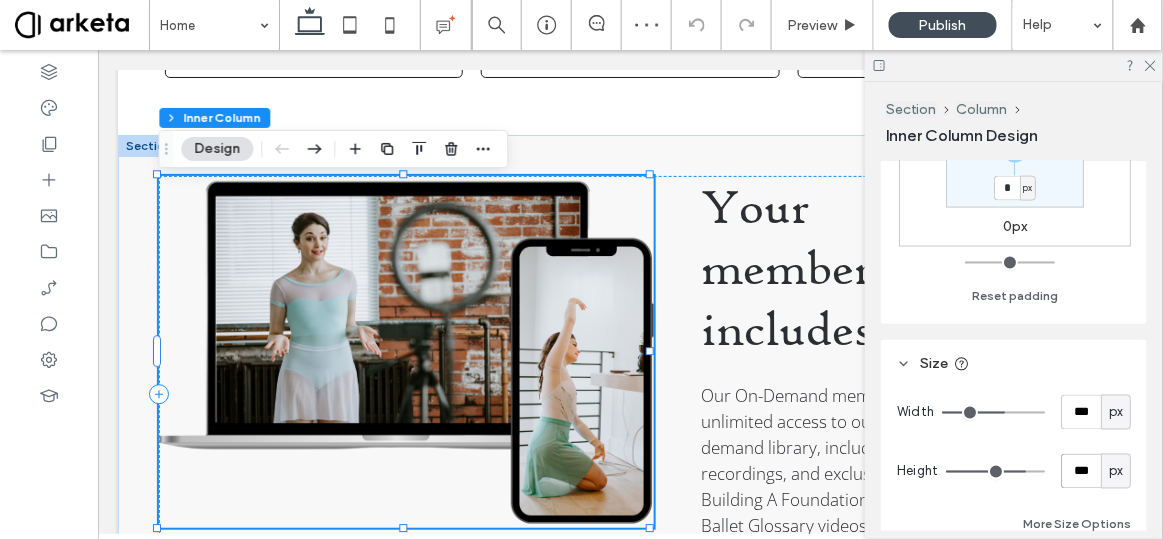 type on "***" 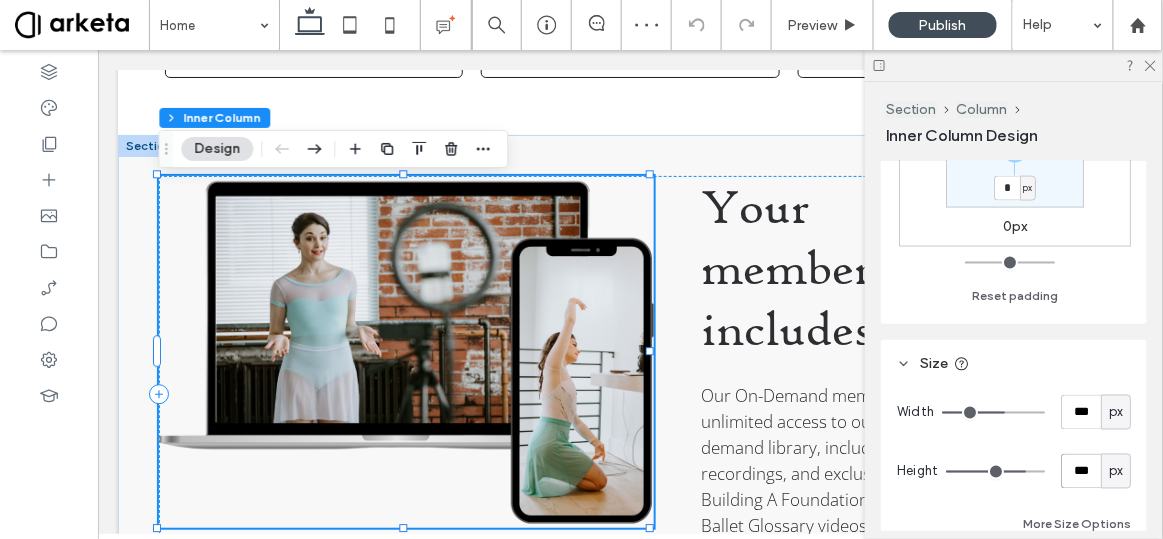 type on "***" 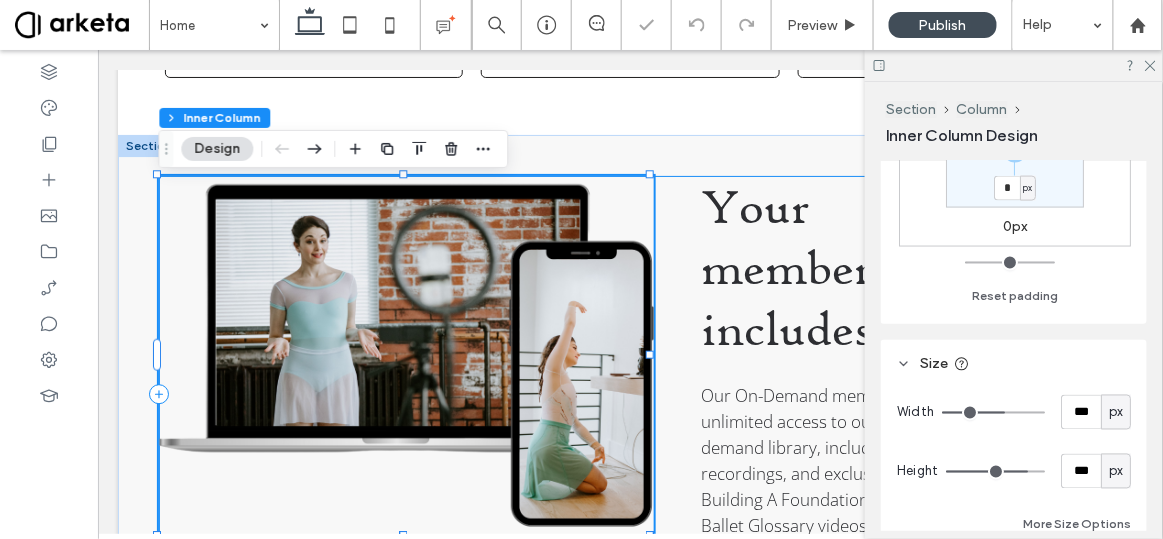 click on "Your membership includes:
Our On-Demand membership offers unlimited access to our FULL on demand library, including live class recordings, and exclusive access to our Building A Foundation course and our Ballet Glossary videos.
JOIN THE COMMUNITY" at bounding box center (629, 393) 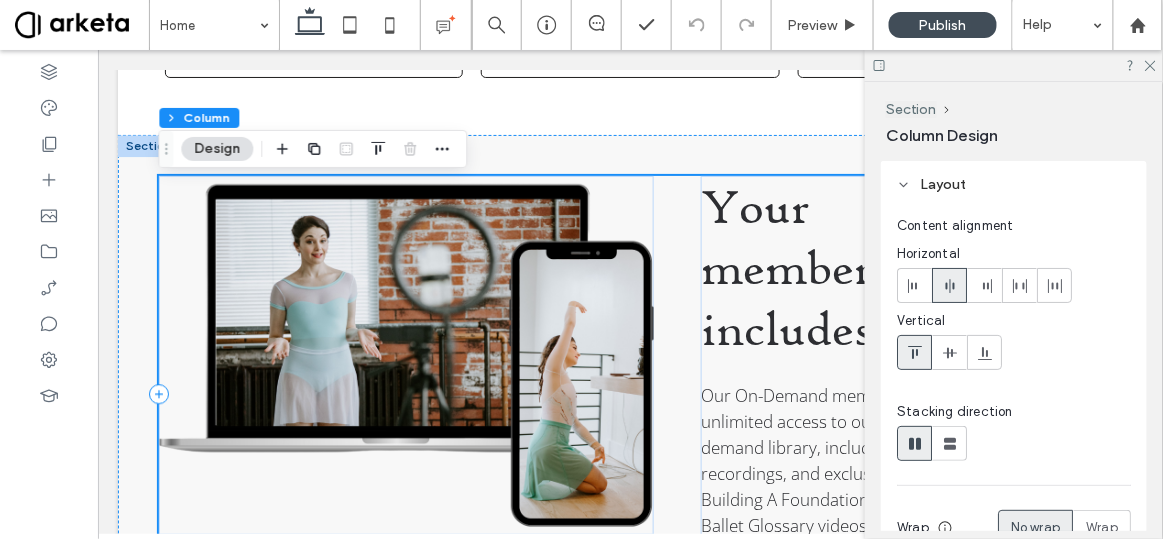 click on "Your membership includes:
Our On-Demand membership offers unlimited access to our FULL on demand library, including live class recordings, and exclusive access to our Building A Foundation course and our Ballet Glossary videos.
JOIN THE COMMUNITY" at bounding box center (629, 393) 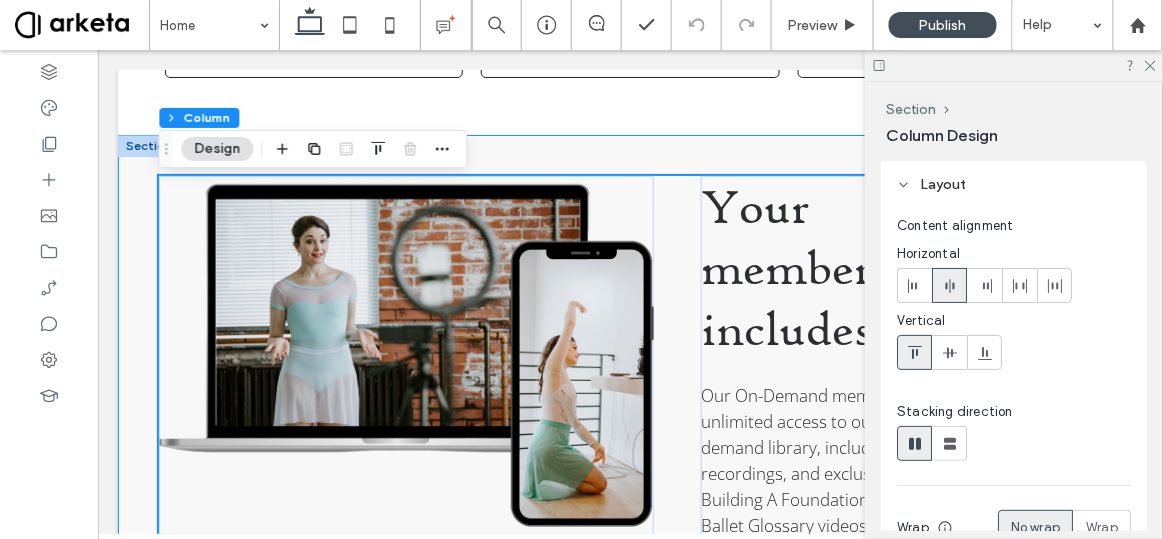 click on "Your membership includes:
Our On-Demand membership offers unlimited access to our FULL on demand library, including live class recordings, and exclusive access to our Building A Foundation course and our Ballet Glossary videos.
JOIN THE COMMUNITY" at bounding box center (629, 398) 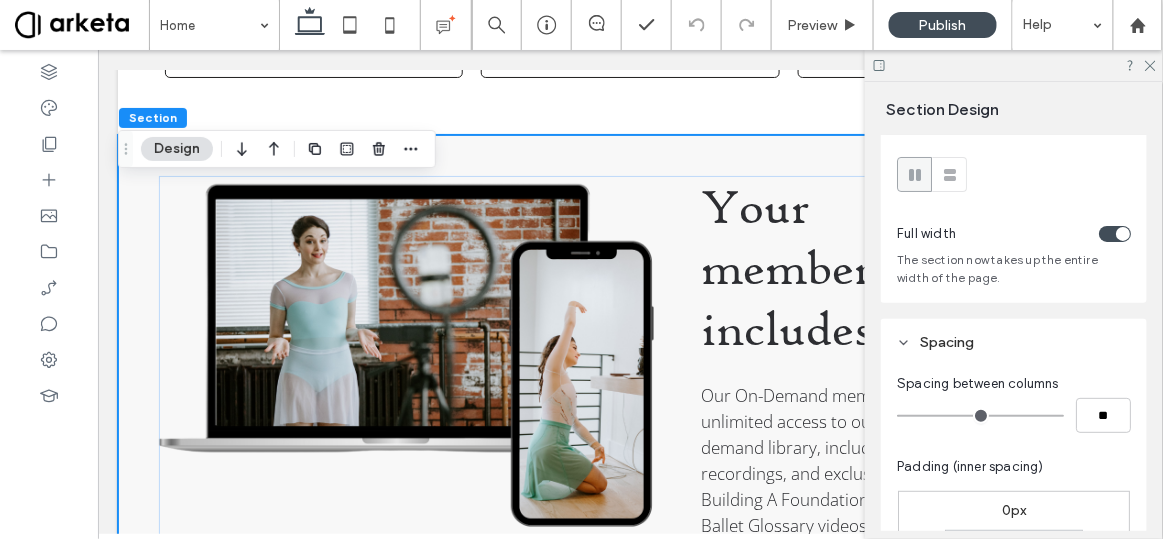 scroll, scrollTop: 35, scrollLeft: 0, axis: vertical 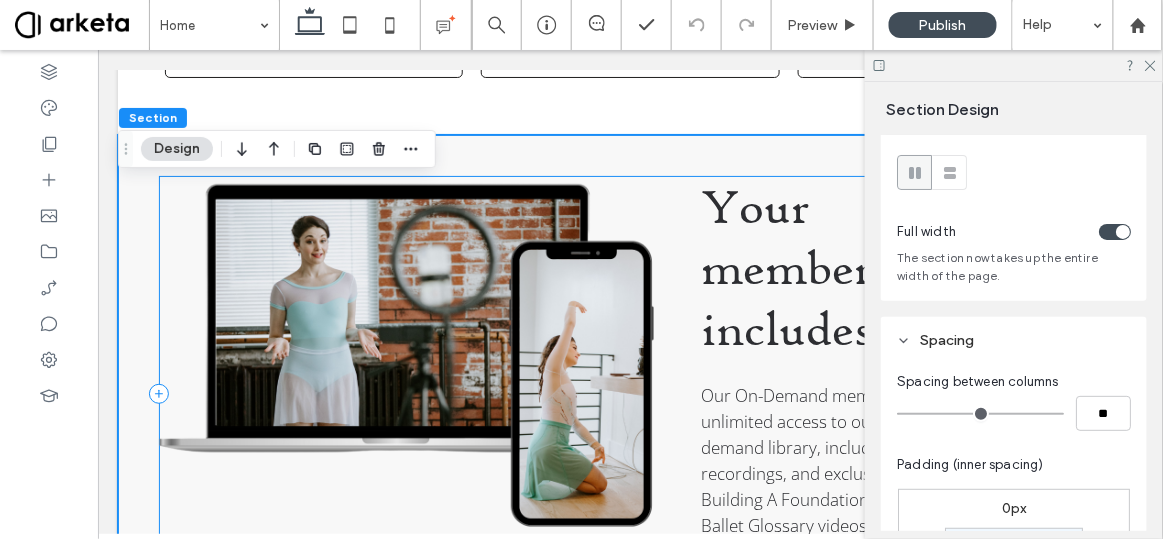 click on "Your membership includes:
Our On-Demand membership offers unlimited access to our FULL on demand library, including live class recordings, and exclusive access to our Building A Foundation course and our Ballet Glossary videos.
JOIN THE COMMUNITY" at bounding box center (629, 393) 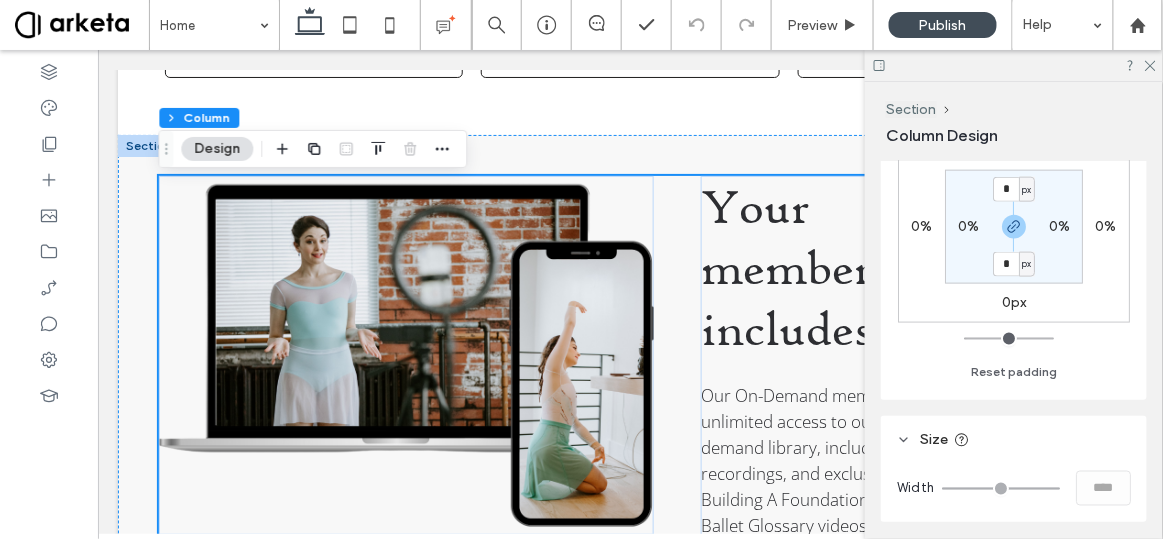 scroll, scrollTop: 624, scrollLeft: 0, axis: vertical 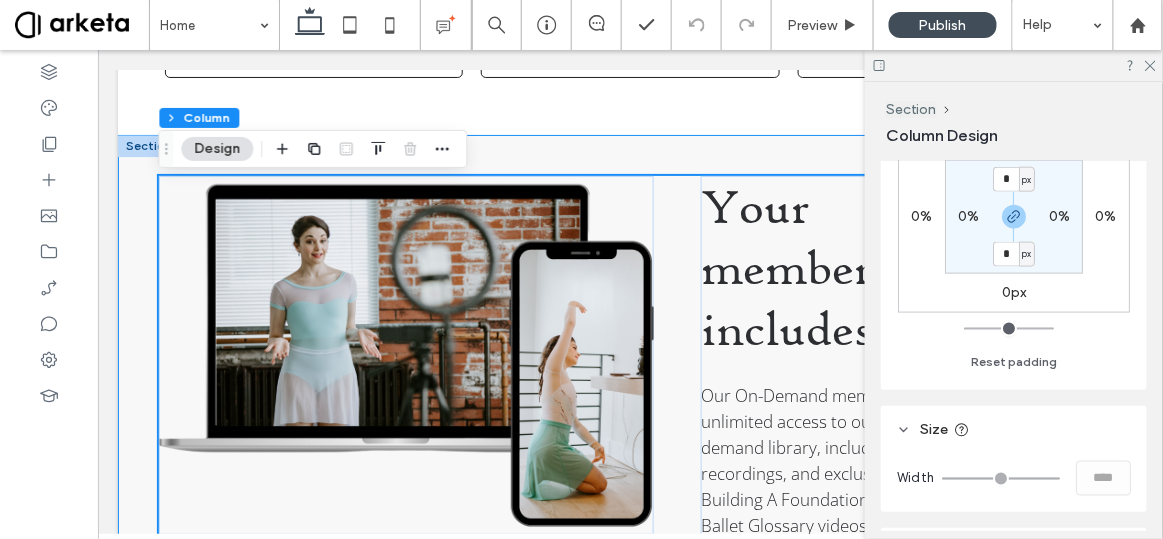 click on "Your membership includes:
Our On-Demand membership offers unlimited access to our FULL on demand library, including live class recordings, and exclusive access to our Building A Foundation course and our Ballet Glossary videos.
JOIN THE COMMUNITY" at bounding box center [629, 398] 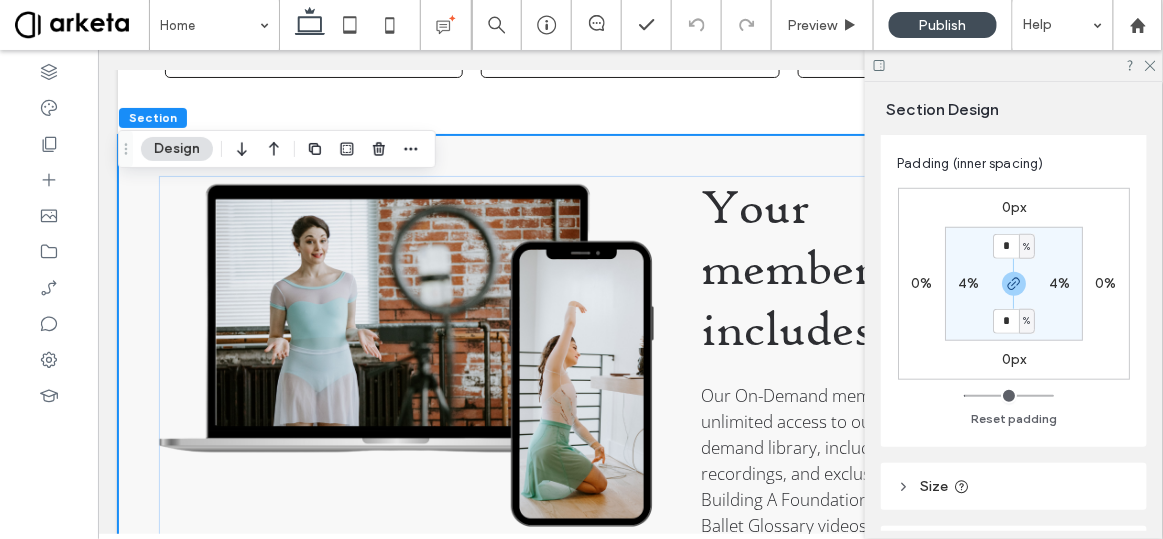scroll, scrollTop: 335, scrollLeft: 0, axis: vertical 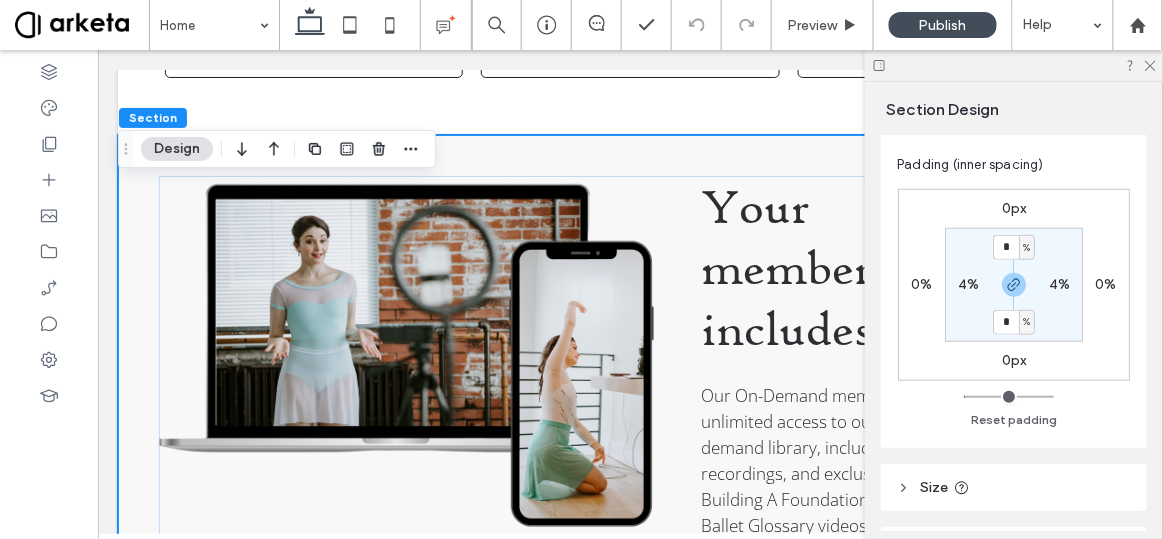 click on "4%" at bounding box center [968, 285] 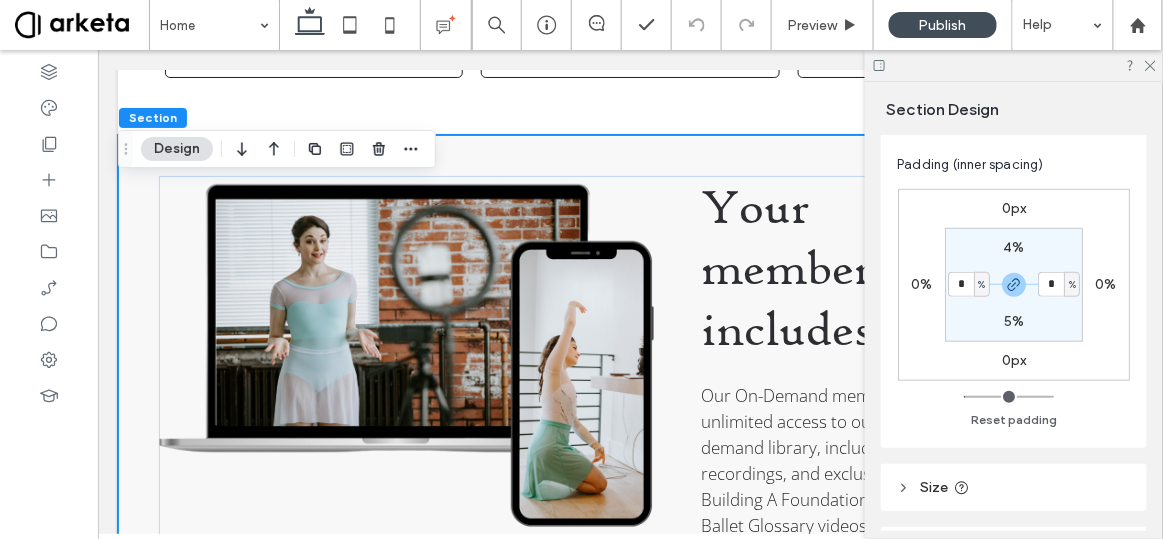 type on "*" 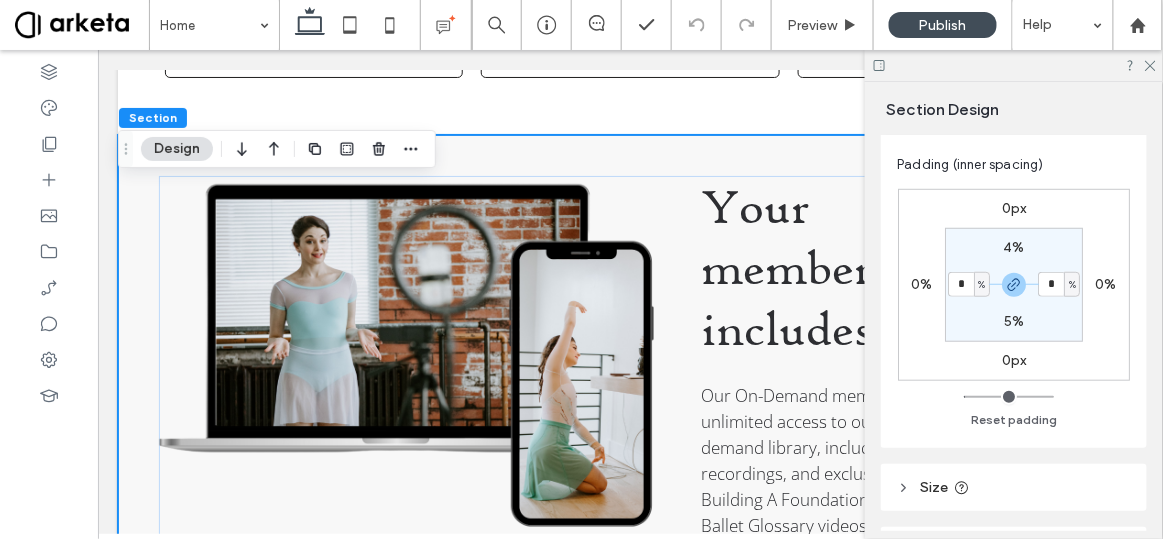 type on "*" 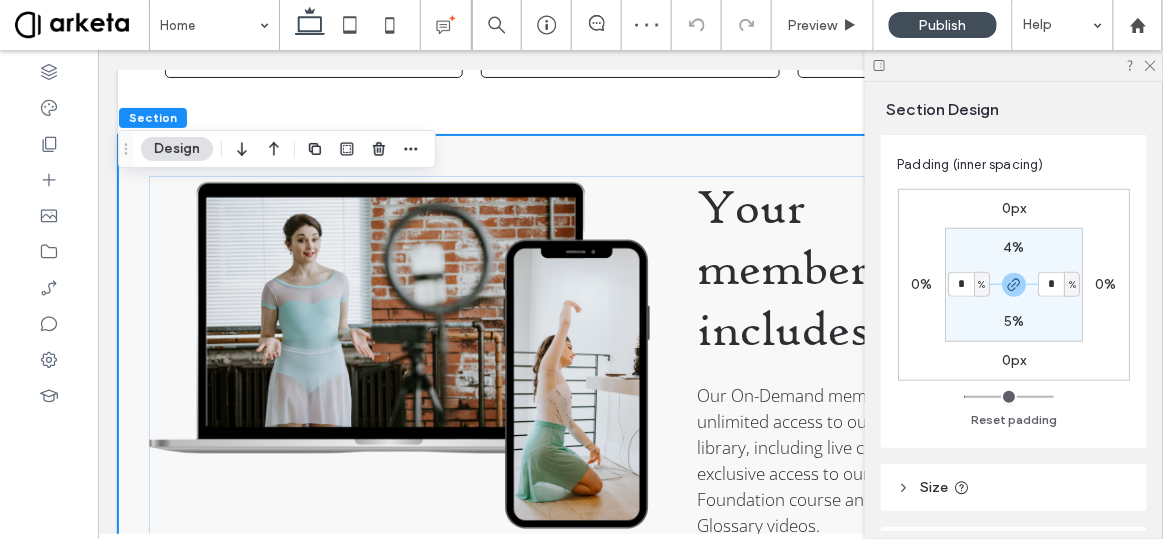 type on "*" 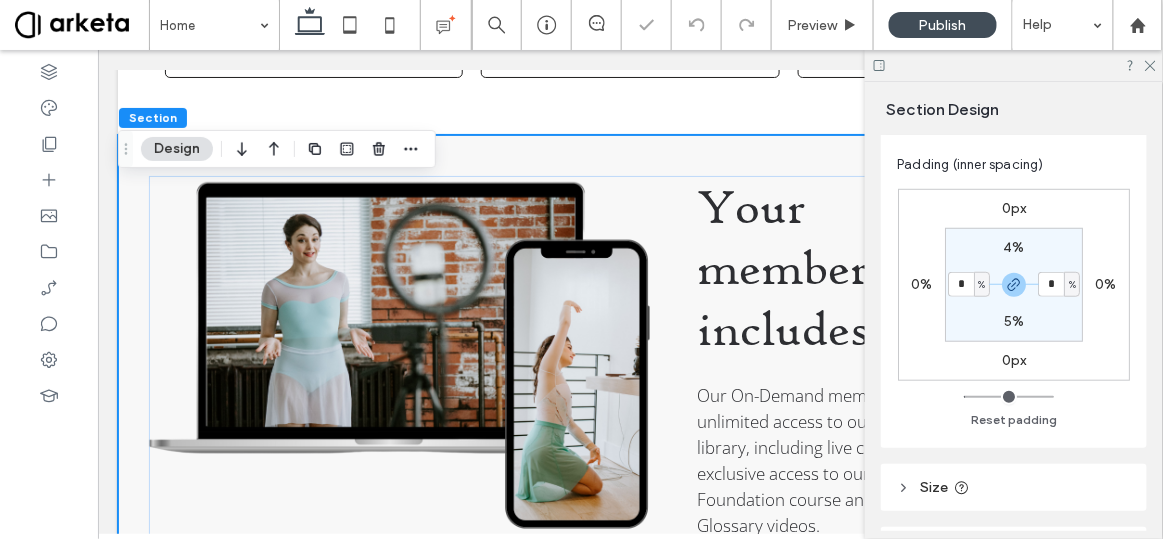 type on "*" 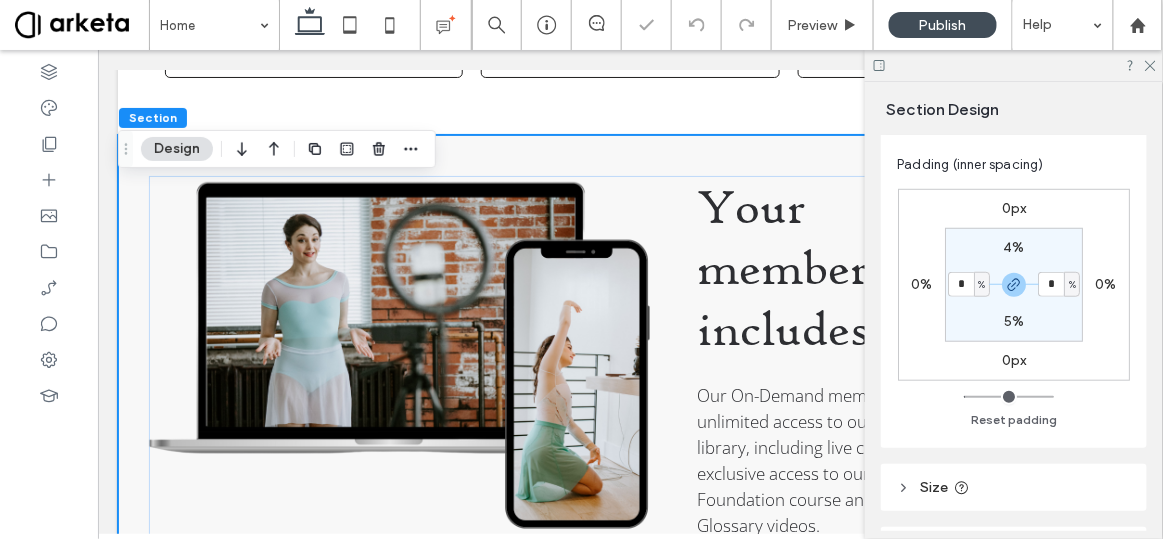type on "*" 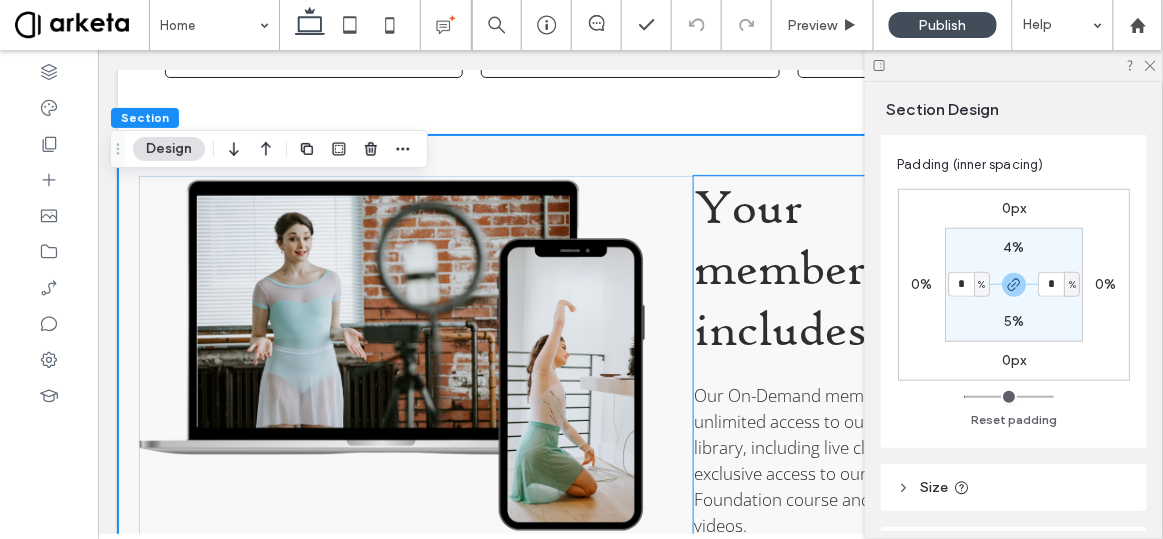 scroll, scrollTop: 0, scrollLeft: 298, axis: horizontal 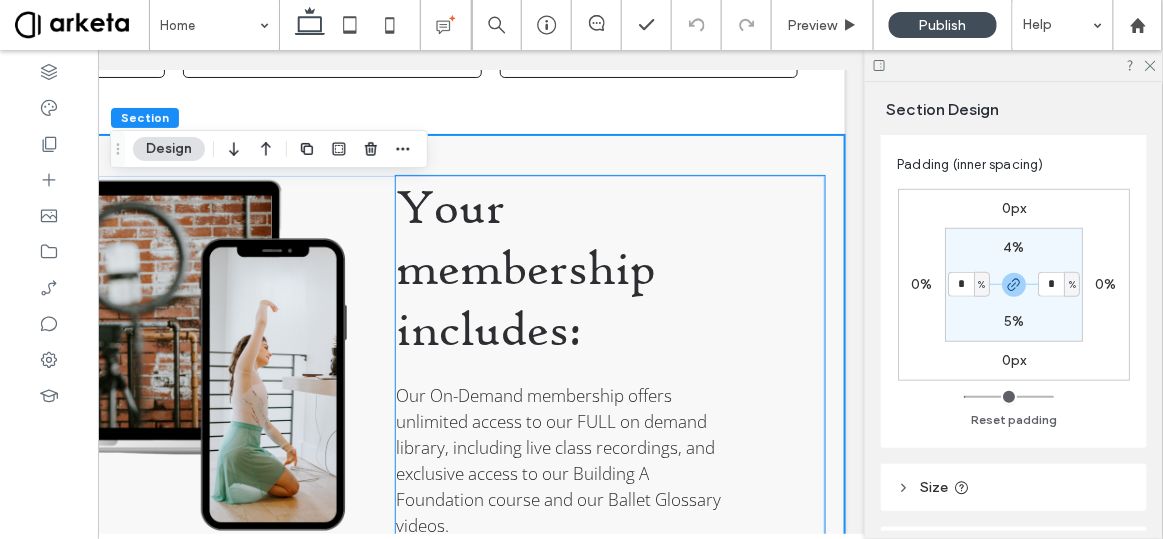 click on "Your membership includes:
Our On-Demand membership offers unlimited access to our FULL on demand library, including live class recordings, and exclusive access to our Building A Foundation course and our Ballet Glossary videos.
JOIN THE COMMUNITY" at bounding box center [611, 393] 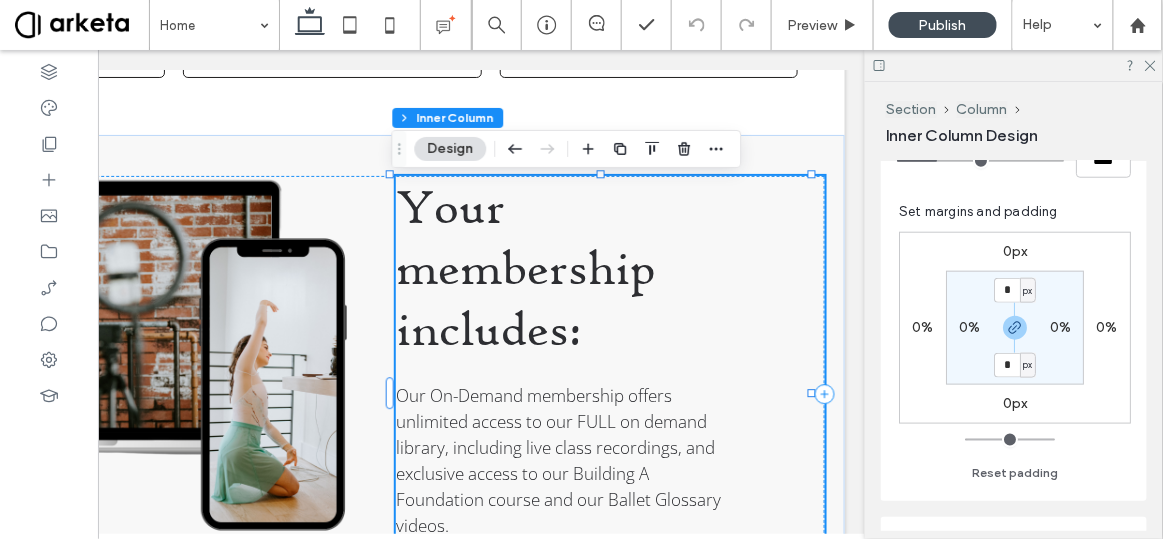 scroll, scrollTop: 496, scrollLeft: 0, axis: vertical 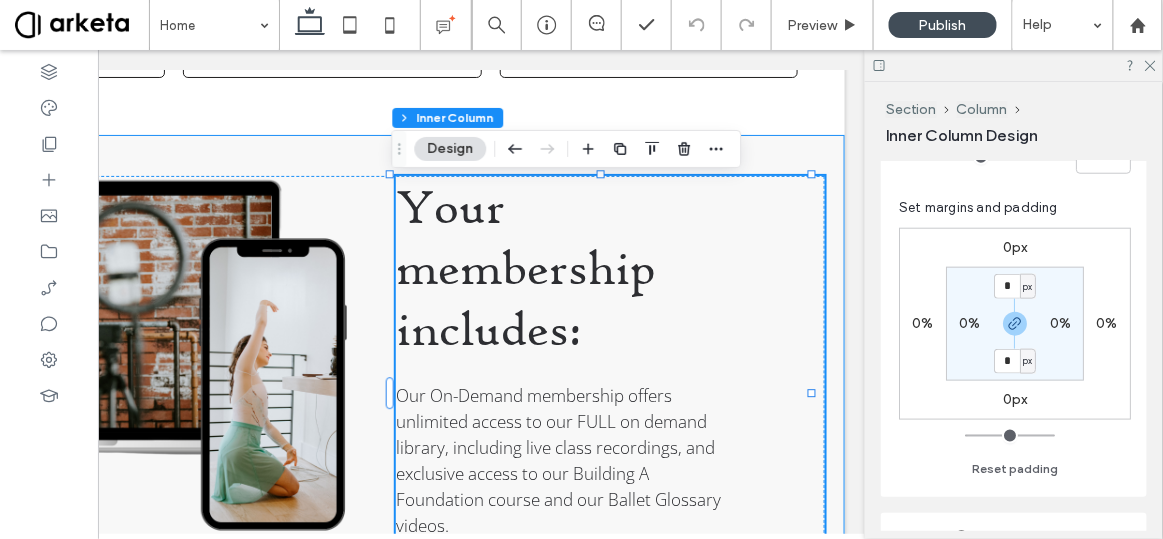click on "Your membership includes:
Our On-Demand membership offers unlimited access to our FULL on demand library, including live class recordings, and exclusive access to our Building A Foundation course and our Ballet Glossary videos.
JOIN THE COMMUNITY" at bounding box center (333, 398) 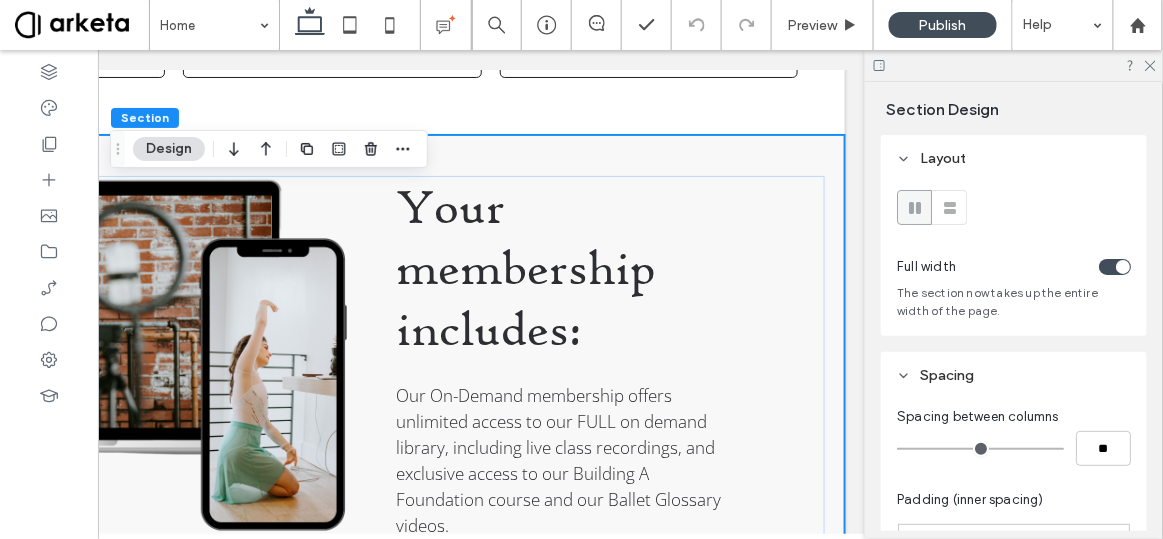 scroll, scrollTop: 260, scrollLeft: 0, axis: vertical 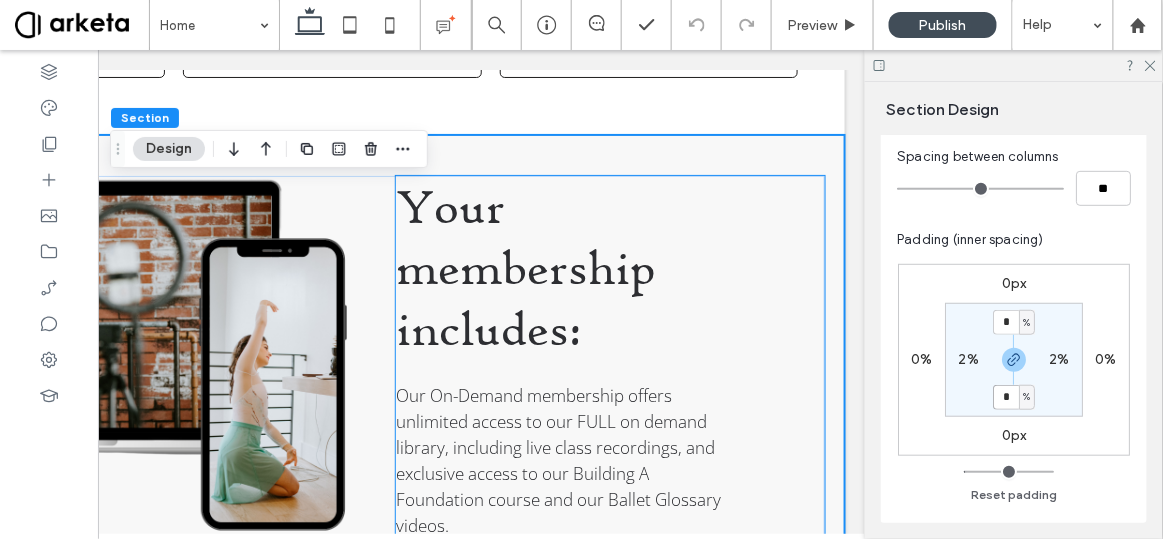 click on "Your membership includes:
Our On-Demand membership offers unlimited access to our FULL on demand library, including live class recordings, and exclusive access to our Building A Foundation course and our Ballet Glossary videos.
JOIN THE COMMUNITY" at bounding box center [611, 393] 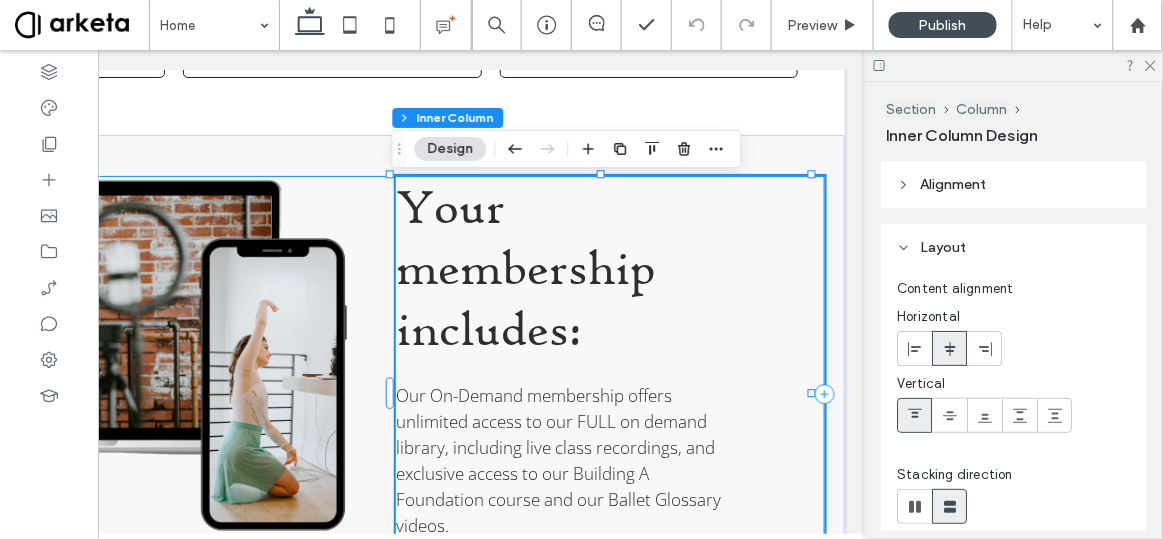 click on "Your membership includes:
Our On-Demand membership offers unlimited access to our FULL on demand library, including live class recordings, and exclusive access to our Building A Foundation course and our Ballet Glossary videos.
JOIN THE COMMUNITY" at bounding box center [334, 393] 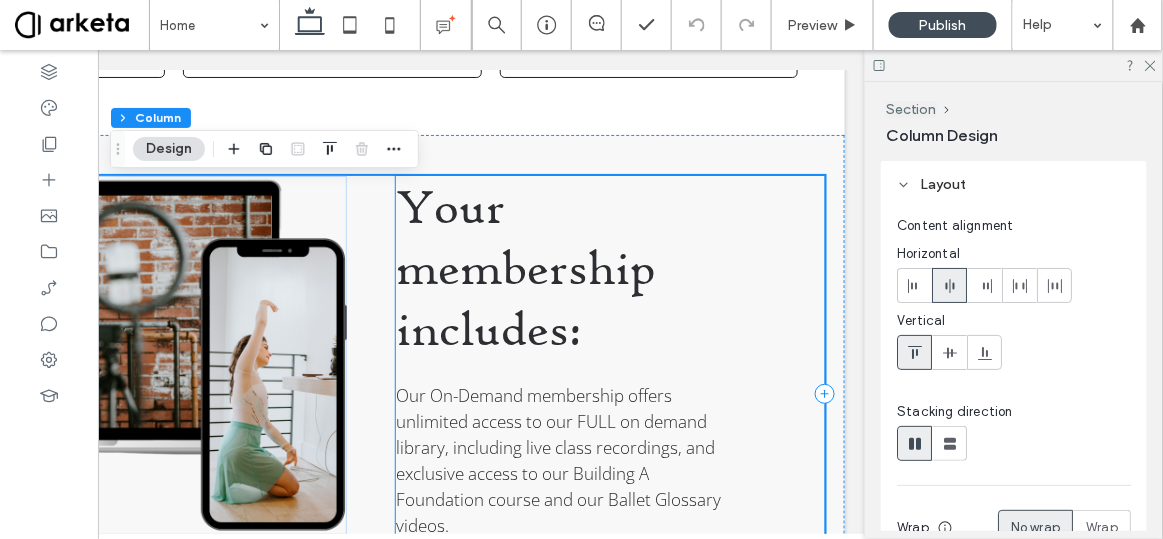 click on "Your membership includes:" at bounding box center [581, 266] 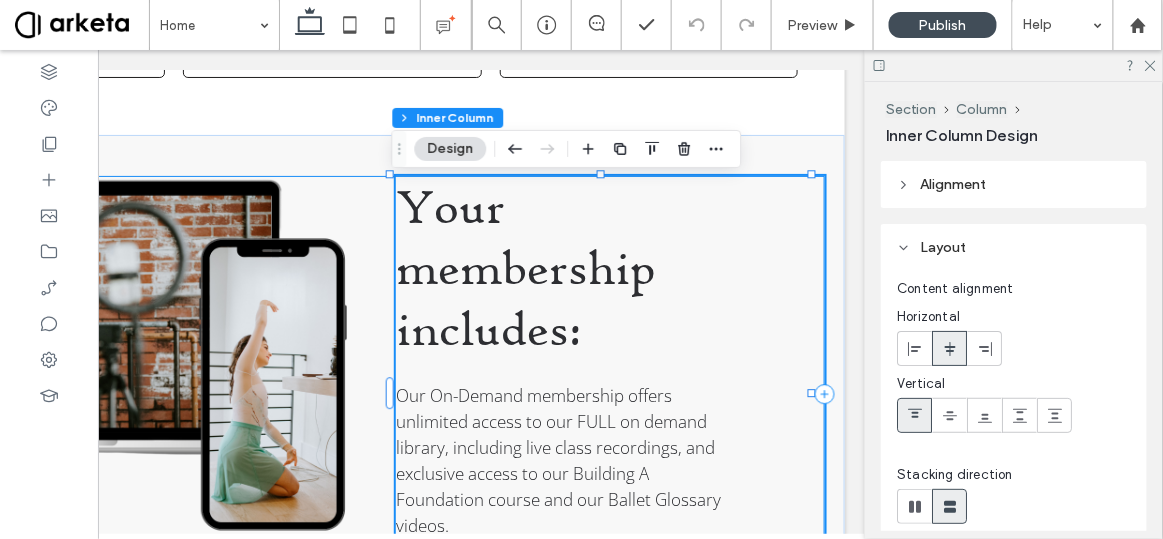 click on "Your membership includes:
Our On-Demand membership offers unlimited access to our FULL on demand library, including live class recordings, and exclusive access to our Building A Foundation course and our Ballet Glossary videos.
JOIN THE COMMUNITY" at bounding box center [334, 393] 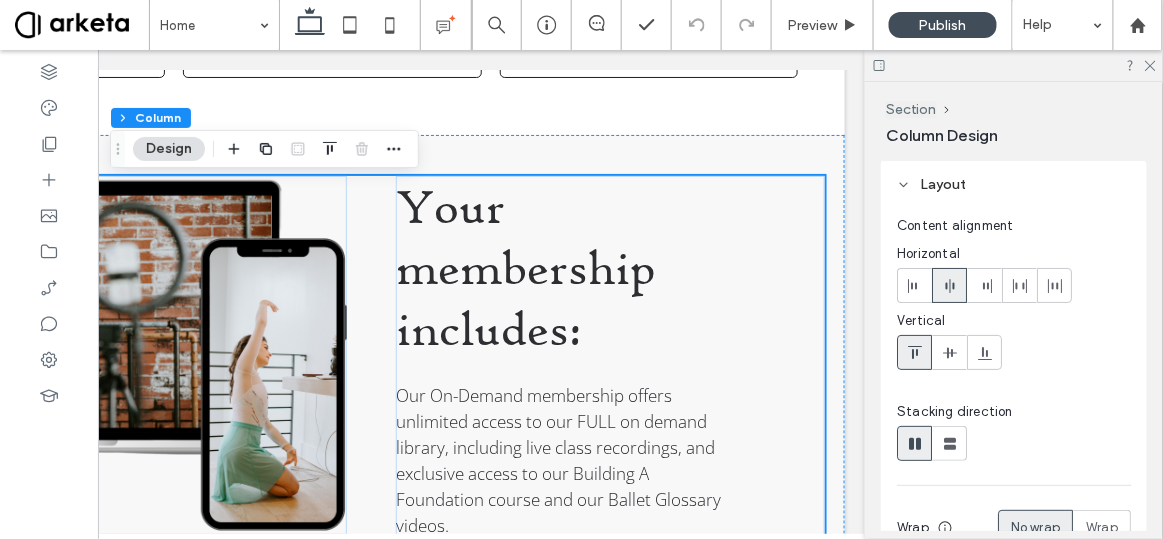 click 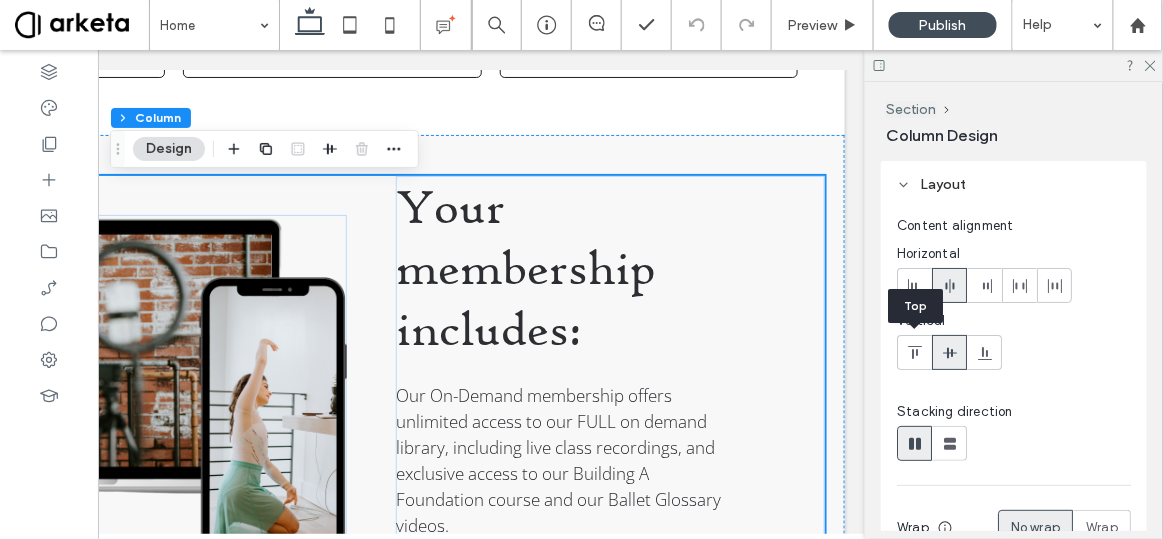 click 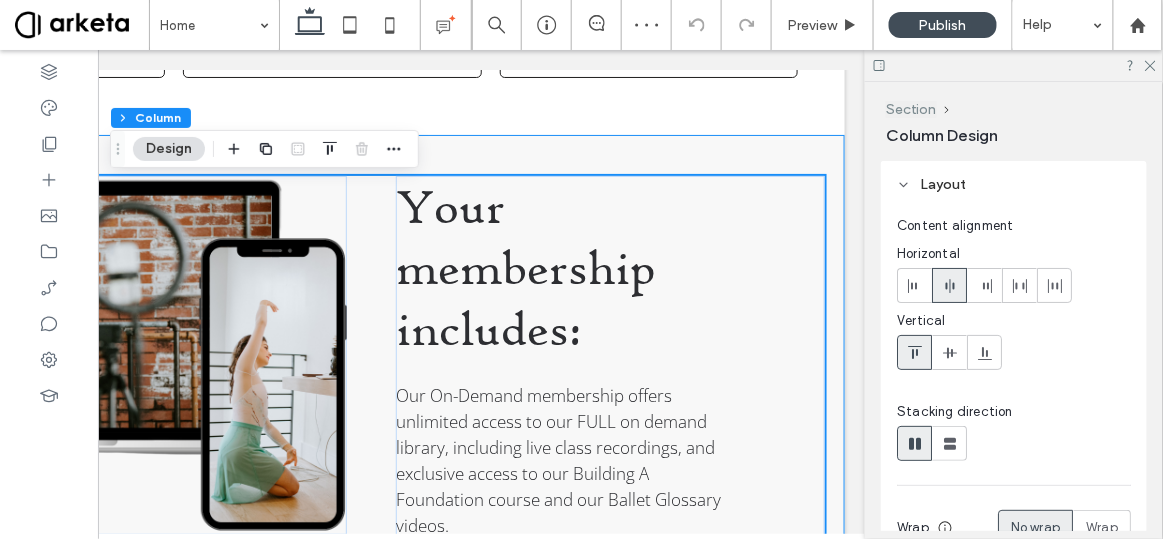 click on "Section" at bounding box center [911, 109] 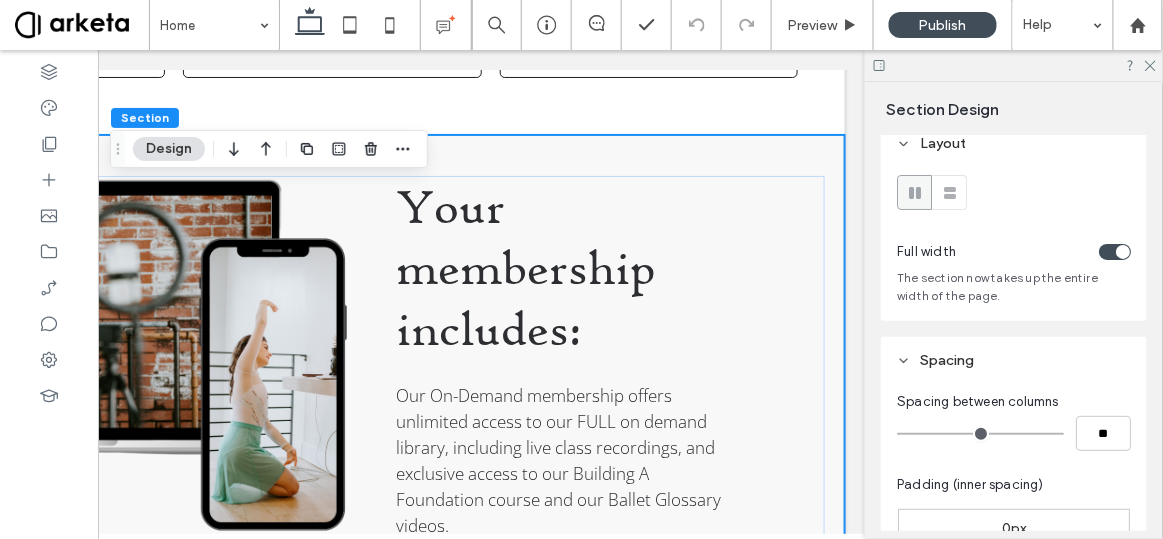 scroll, scrollTop: 0, scrollLeft: 0, axis: both 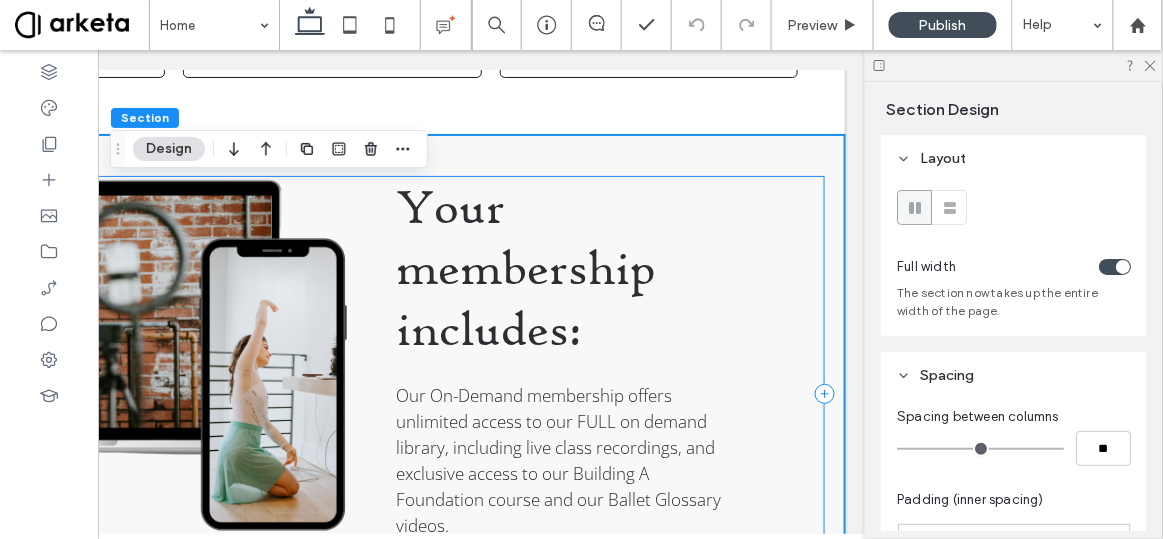 click on "Your membership includes:
Our On-Demand membership offers unlimited access to our FULL on demand library, including live class recordings, and exclusive access to our Building A Foundation course and our Ballet Glossary videos.
JOIN THE COMMUNITY" at bounding box center [334, 393] 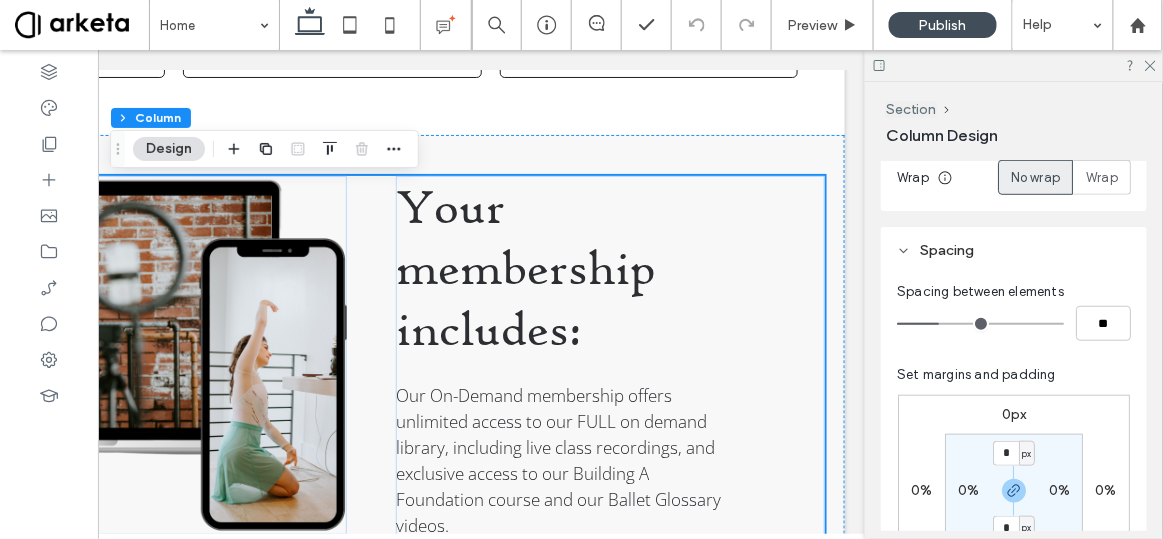 scroll, scrollTop: 352, scrollLeft: 0, axis: vertical 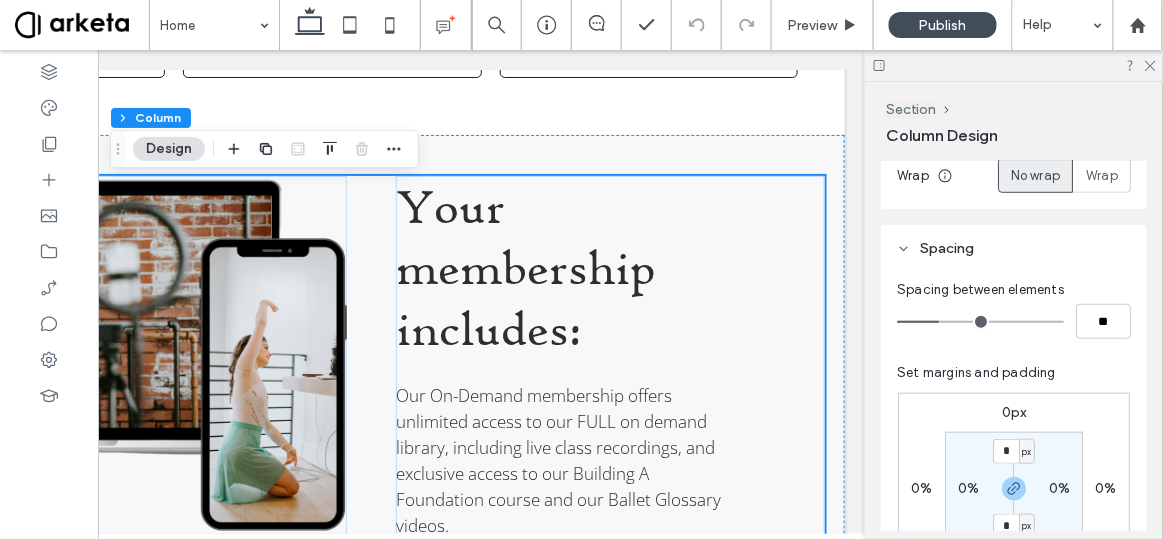 click on "Spacing between elements" at bounding box center (980, 290) 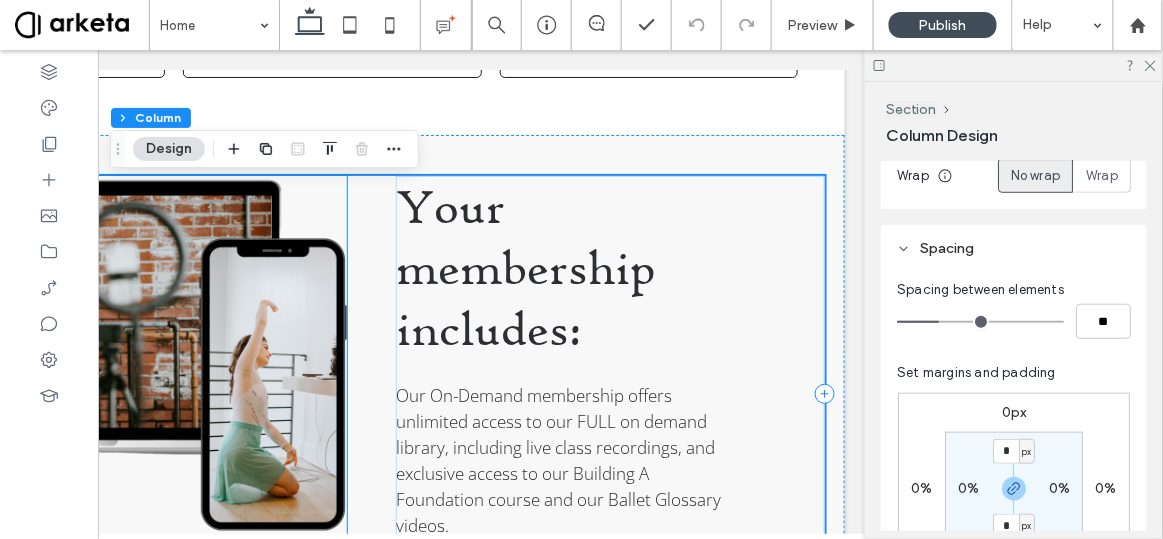 click at bounding box center (95, 354) 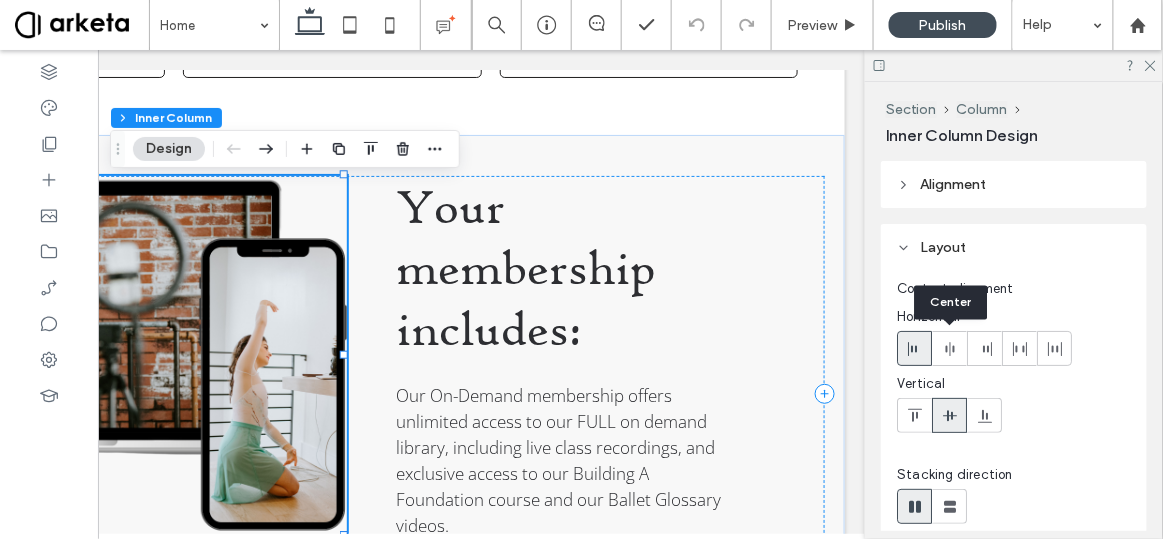 click 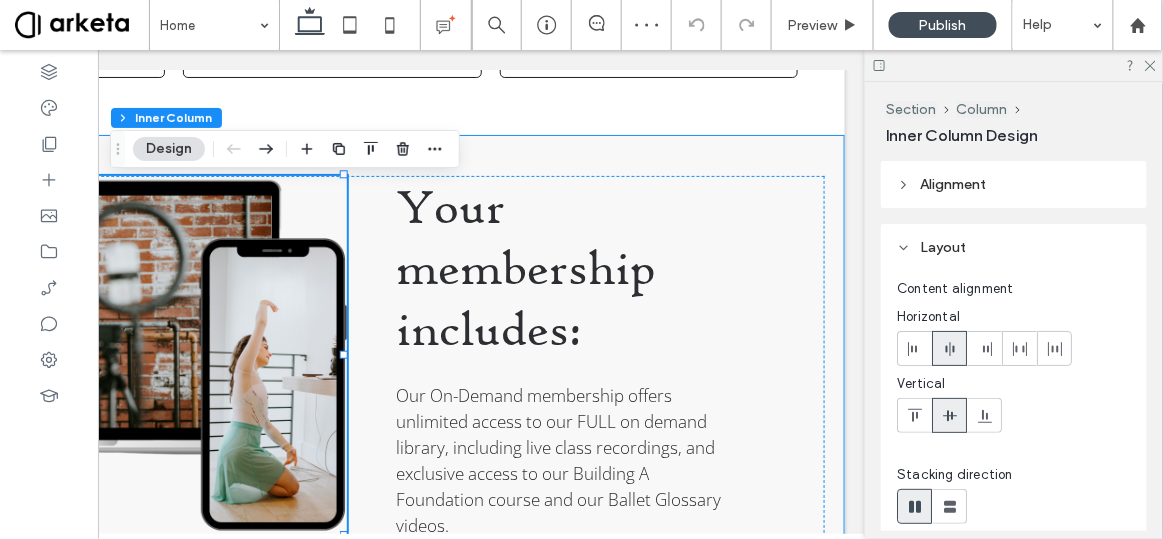 click on "Your membership includes:
Our On-Demand membership offers unlimited access to our FULL on demand library, including live class recordings, and exclusive access to our Building A Foundation course and our Ballet Glossary videos.
JOIN THE COMMUNITY" at bounding box center [333, 398] 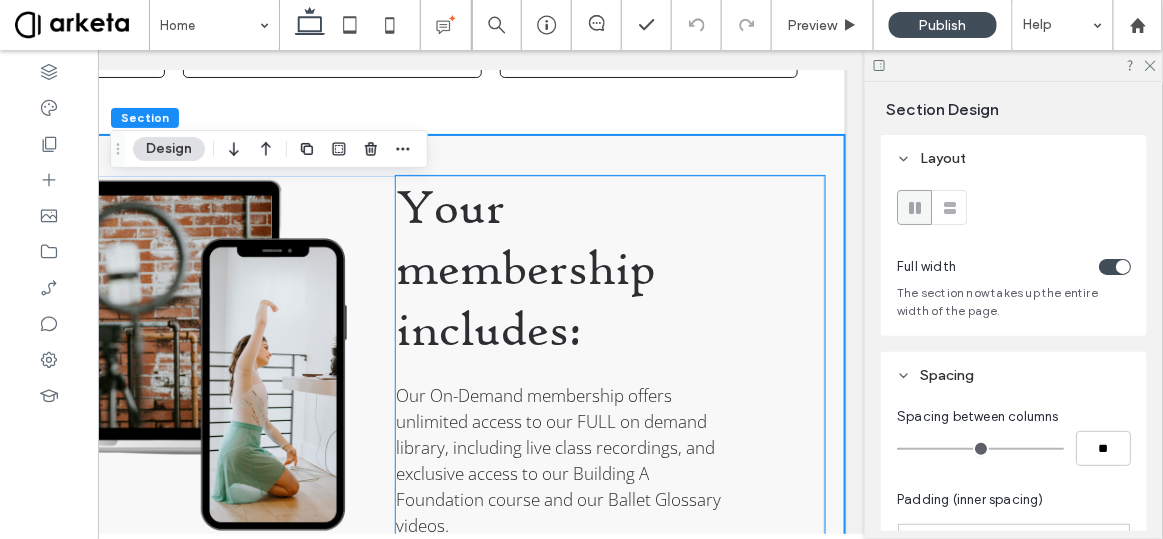 click on "Your membership includes:" at bounding box center (581, 266) 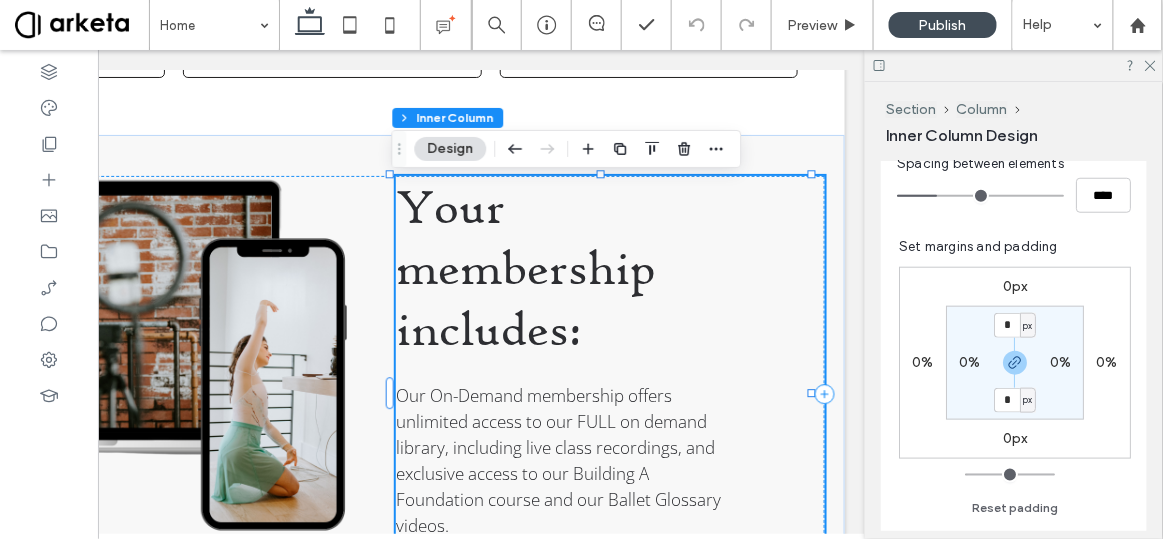 scroll, scrollTop: 460, scrollLeft: 0, axis: vertical 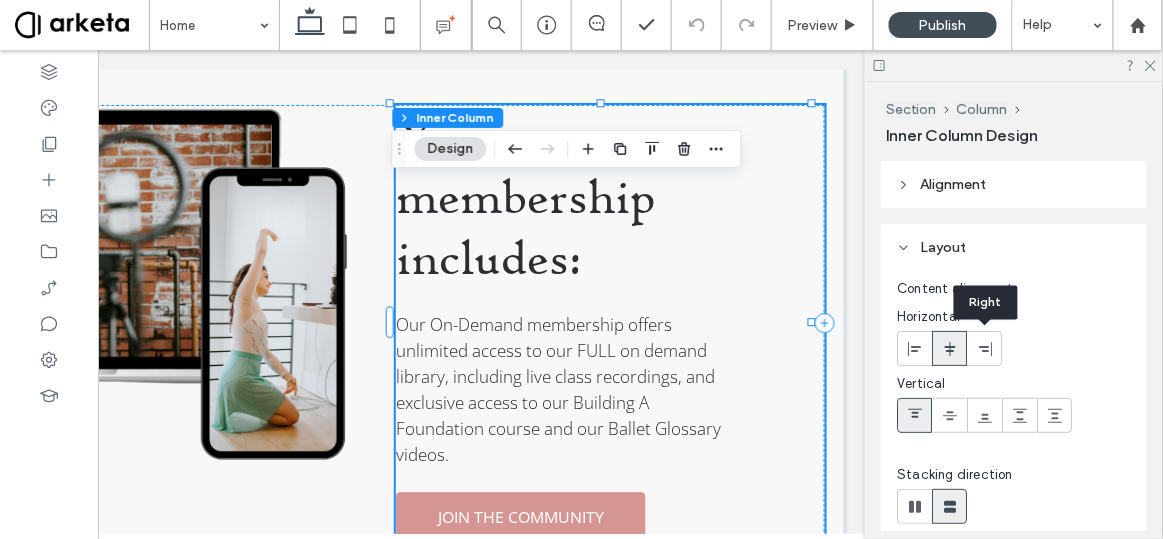 click 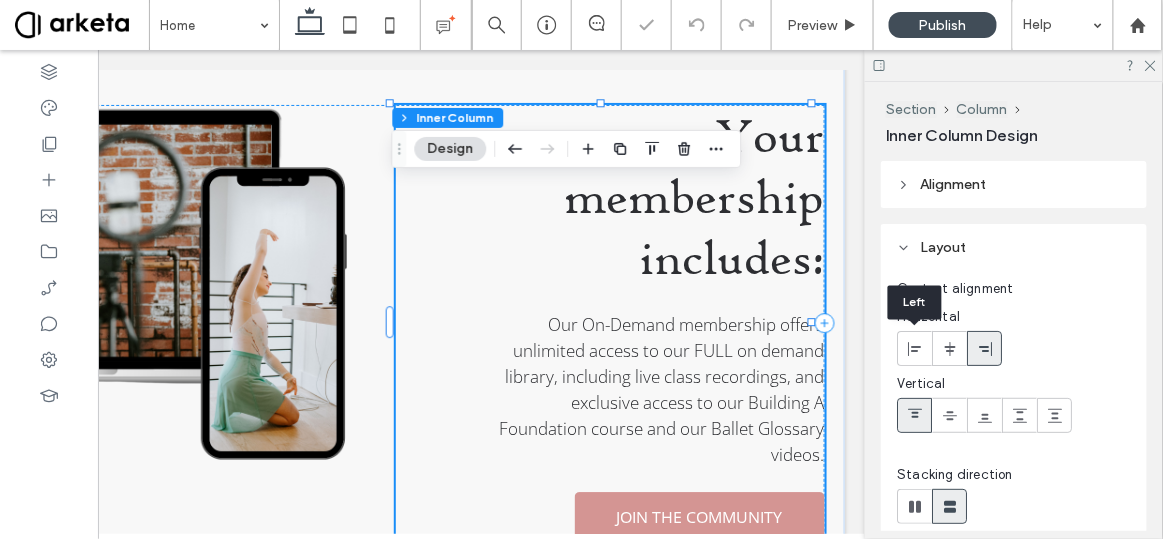 click at bounding box center (914, 348) 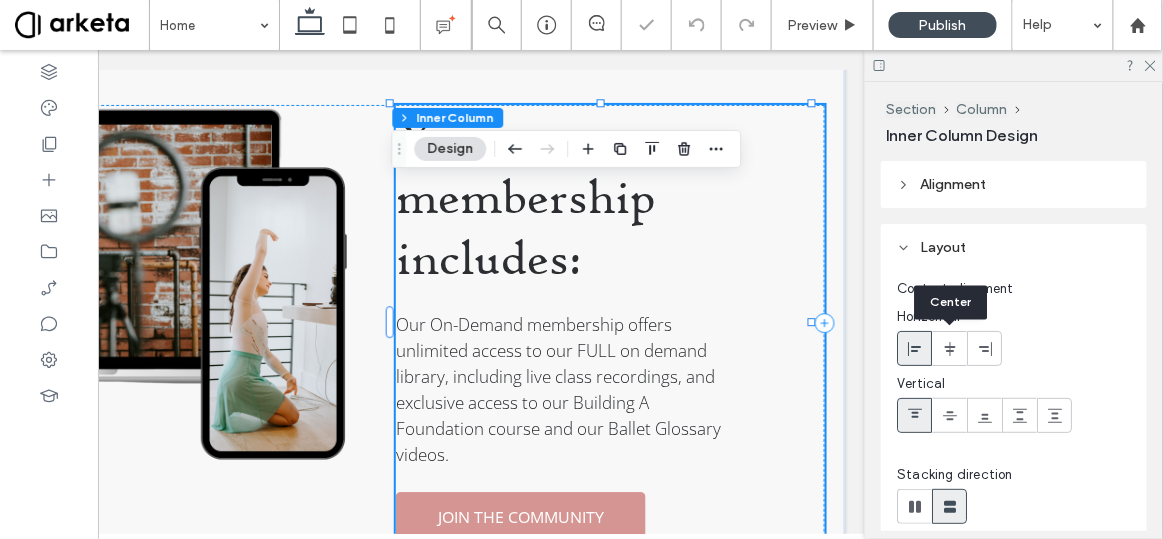 click 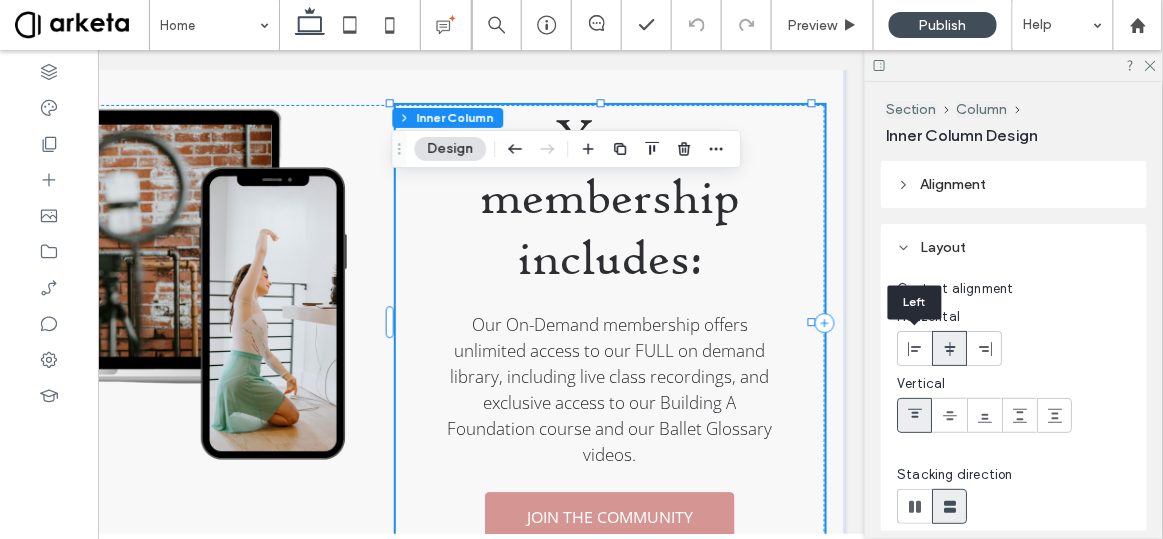 click 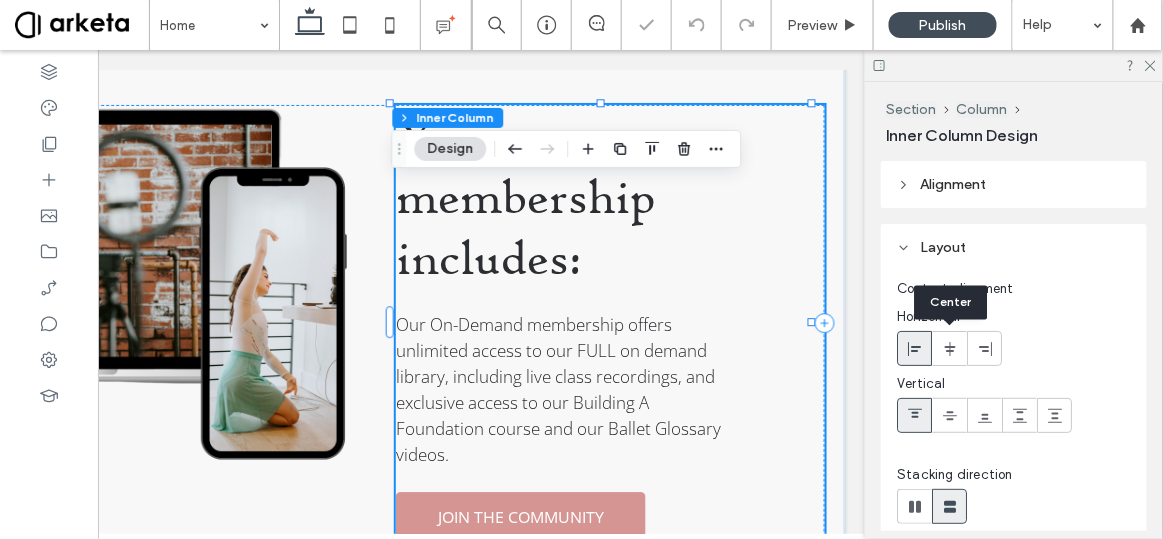 click 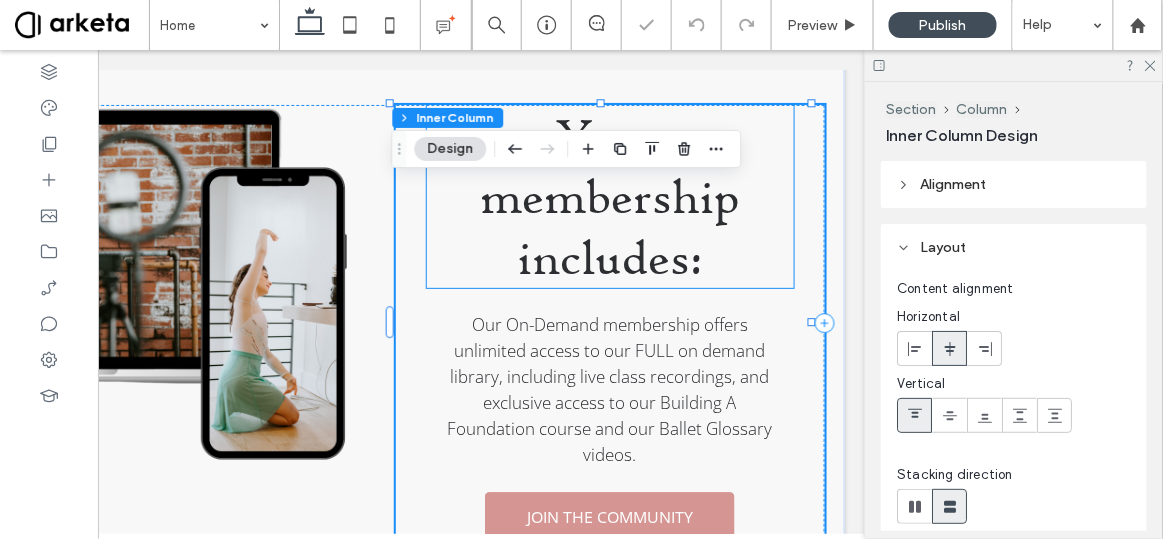click on "Your membership includes:" at bounding box center [611, 195] 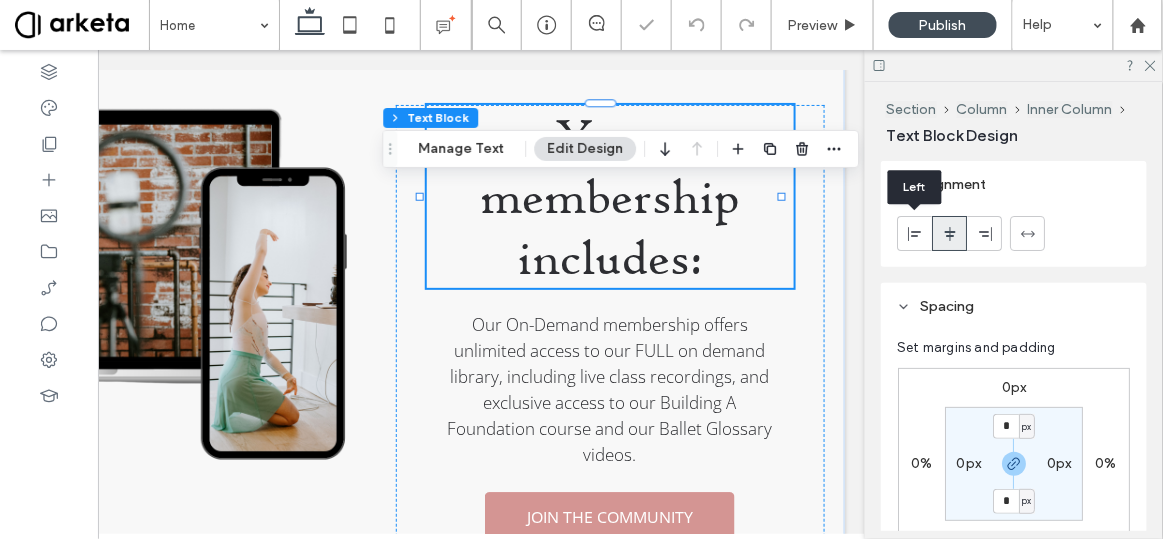 click 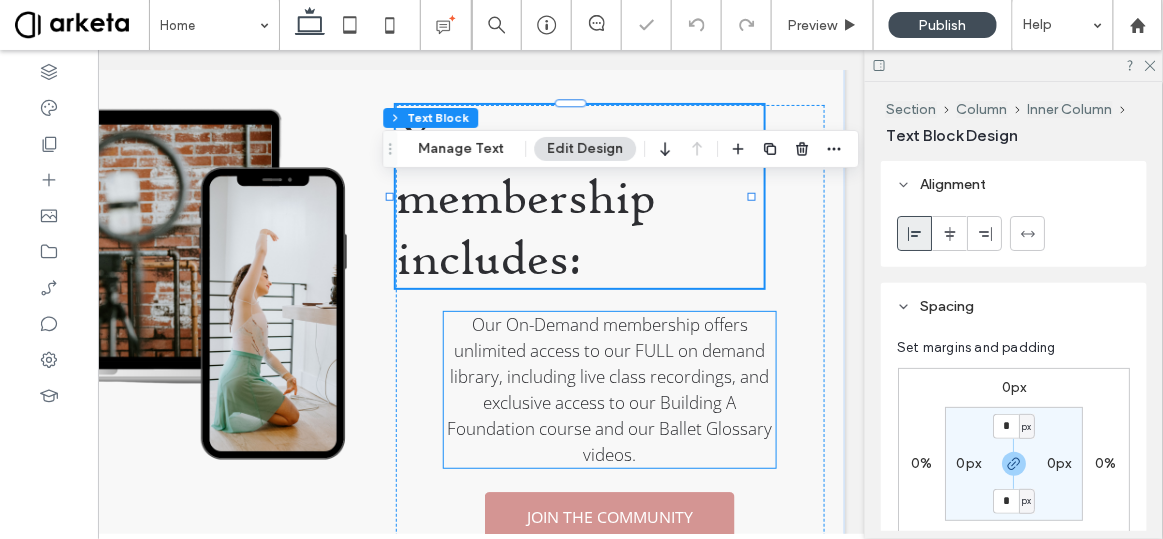 click on "Our On-Demand membership offers unlimited access to our FULL on demand library, including live class recordings, and exclusive access to our Building A Foundation course and our Ballet Glossary videos." at bounding box center [611, 389] 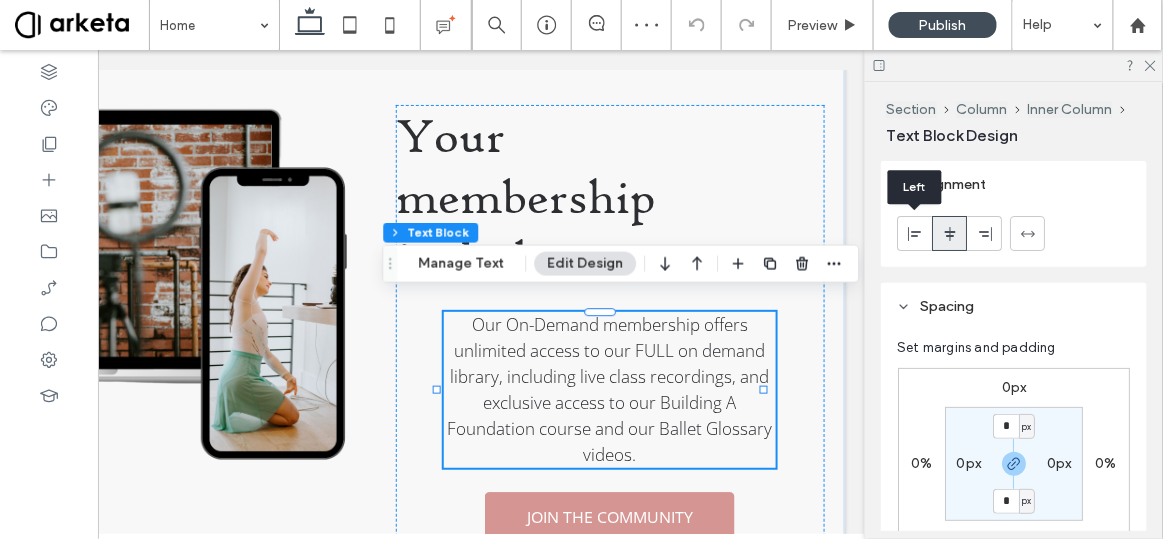 click at bounding box center (915, 233) 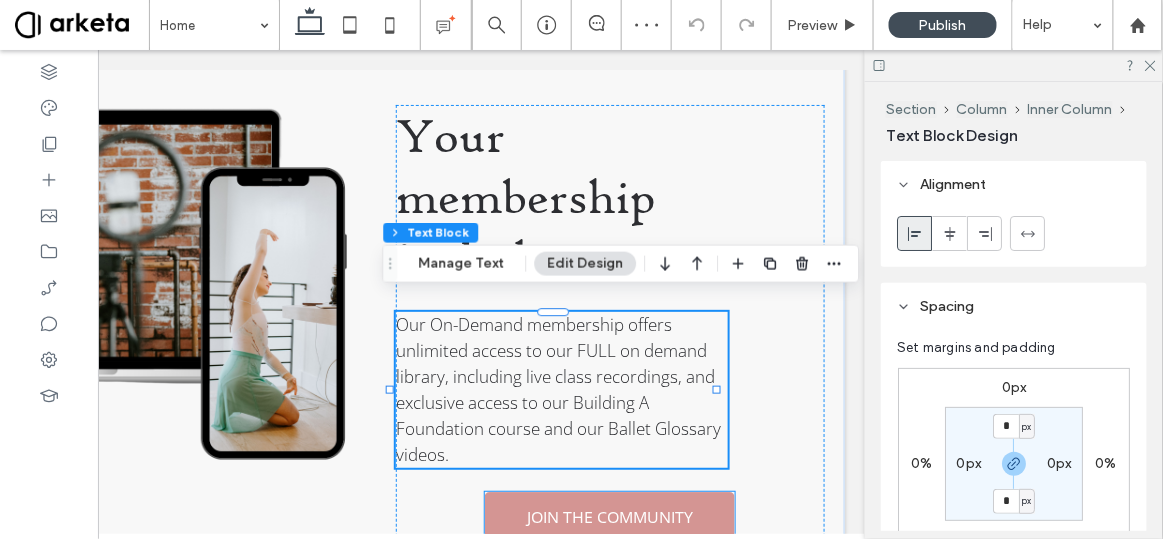 click on "JOIN THE COMMUNITY" at bounding box center [611, 516] 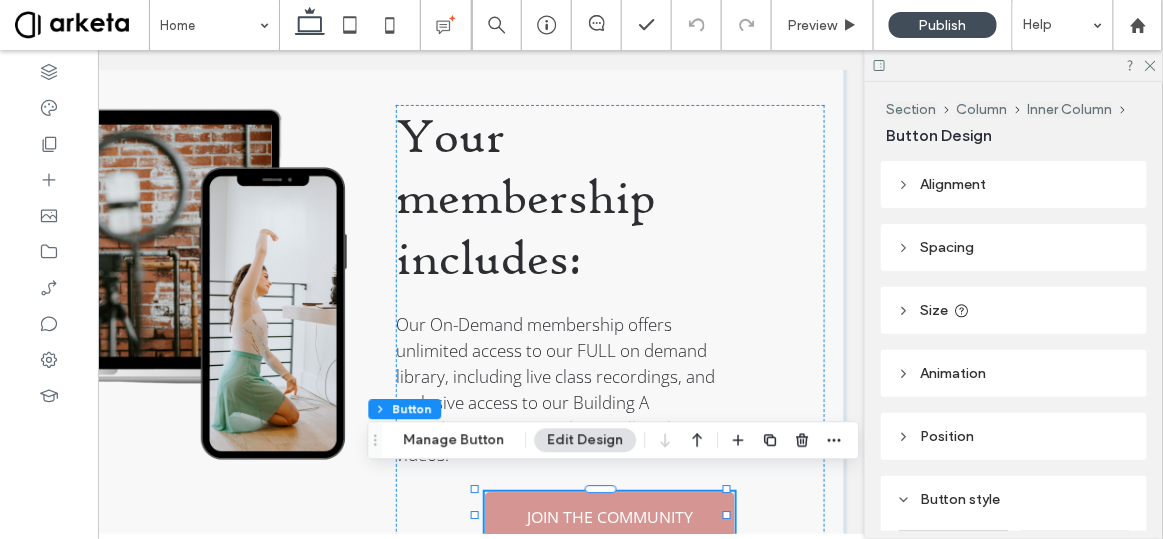 click on "Alignment" at bounding box center [1014, 184] 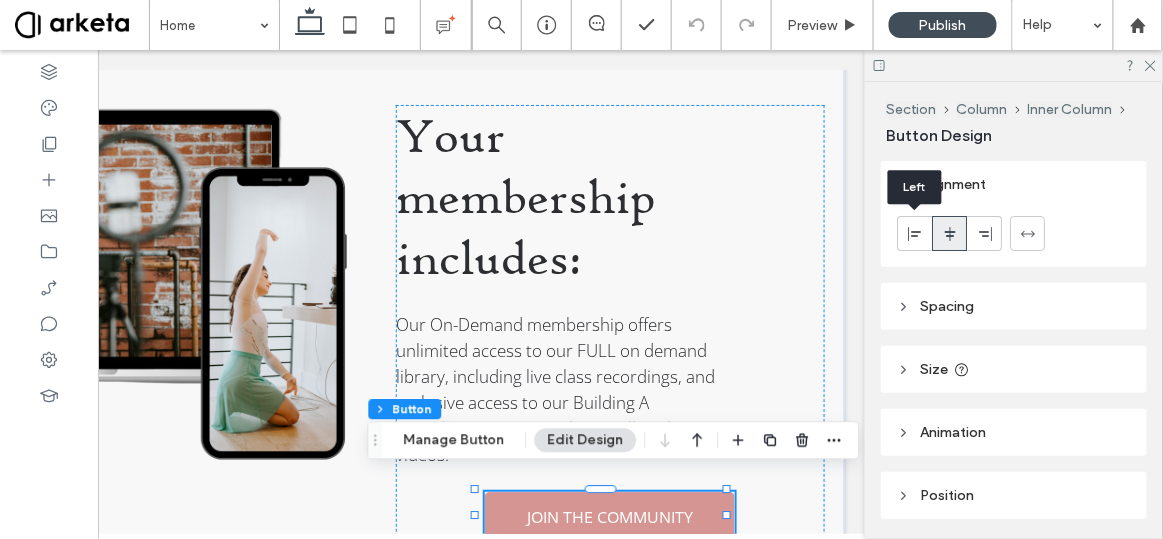 click 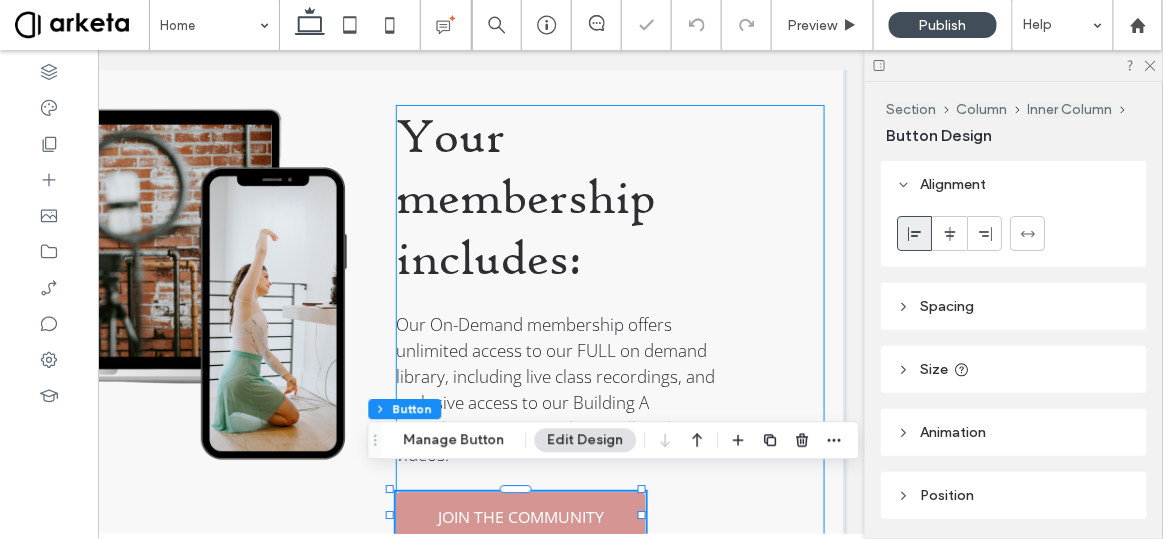 click on "Your membership includes:
Our On-Demand membership offers unlimited access to our FULL on demand library, including live class recordings, and exclusive access to our Building A Foundation course and our Ballet Glossary videos.
JOIN THE COMMUNITY" at bounding box center [611, 322] 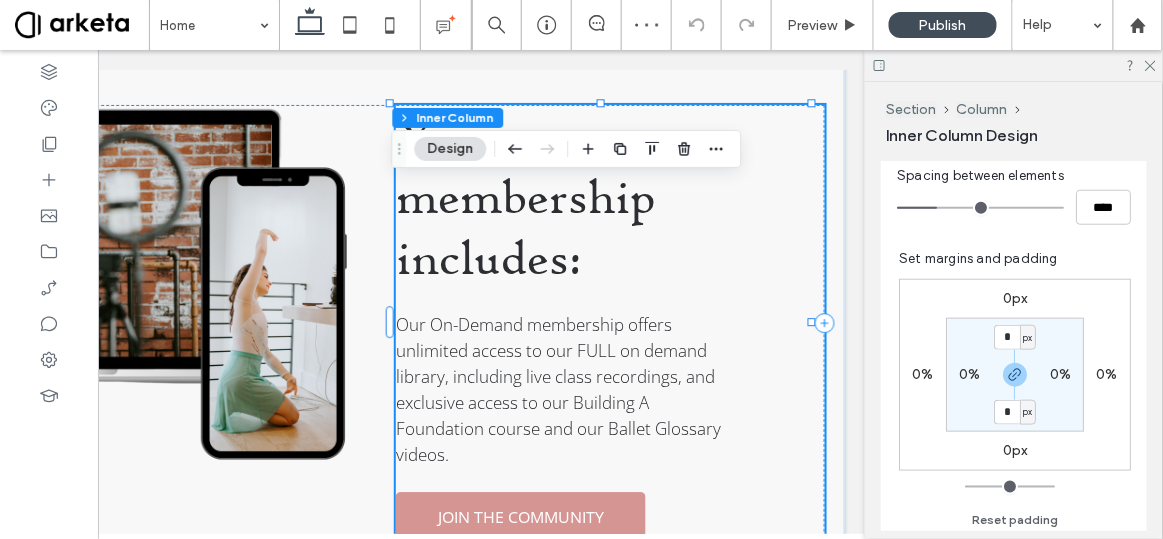 scroll, scrollTop: 446, scrollLeft: 0, axis: vertical 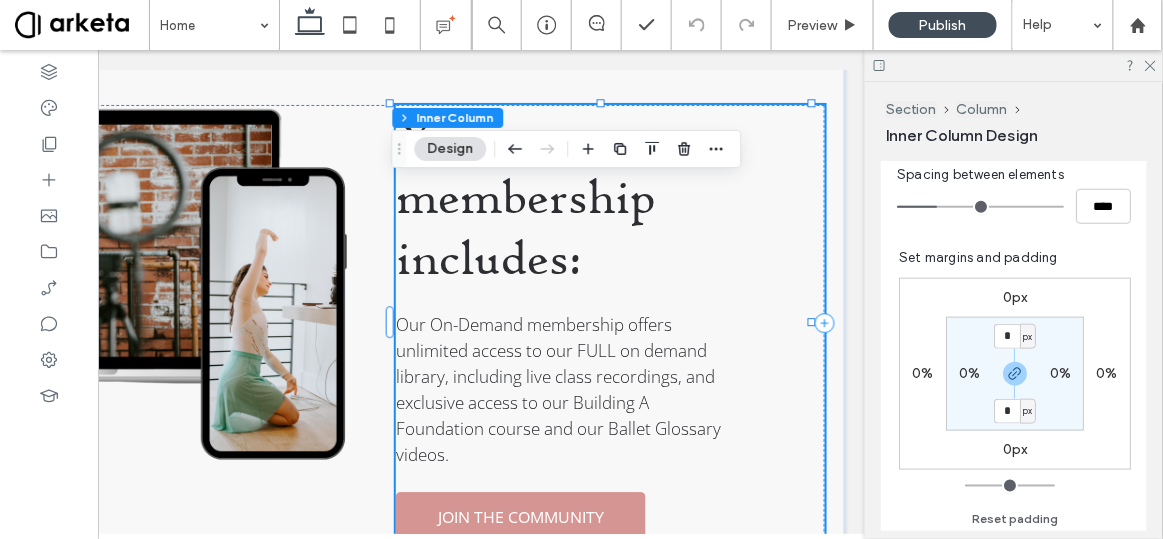 click on "0%" at bounding box center [969, 373] 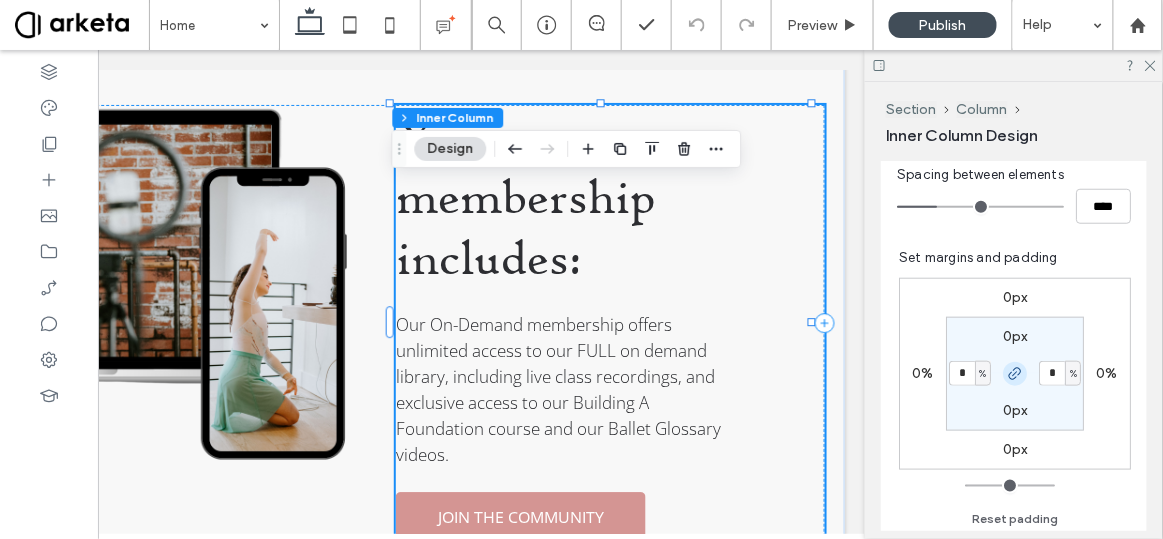 click 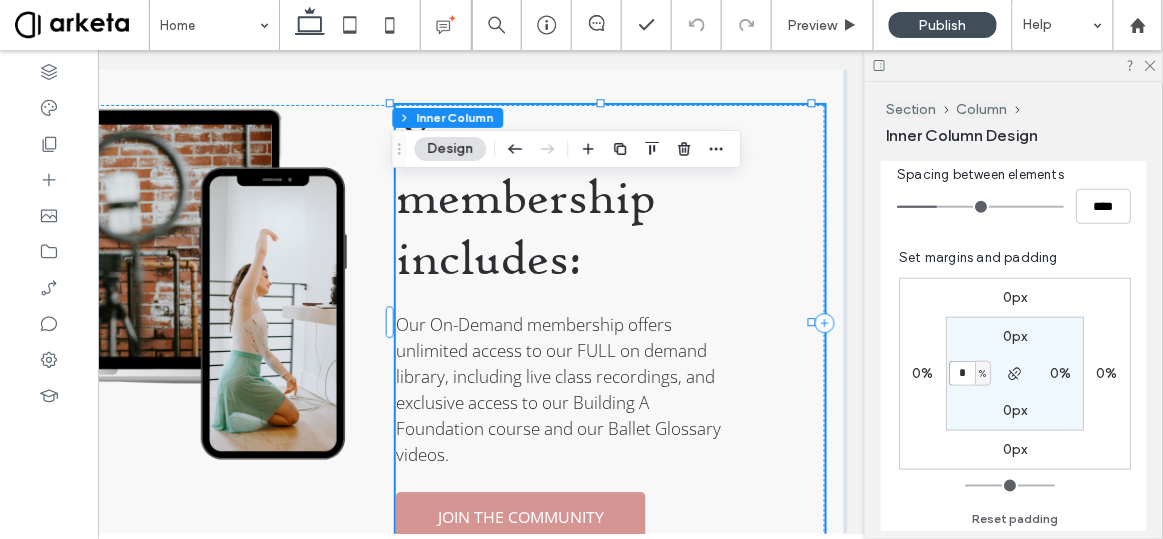 click on "*" at bounding box center (962, 373) 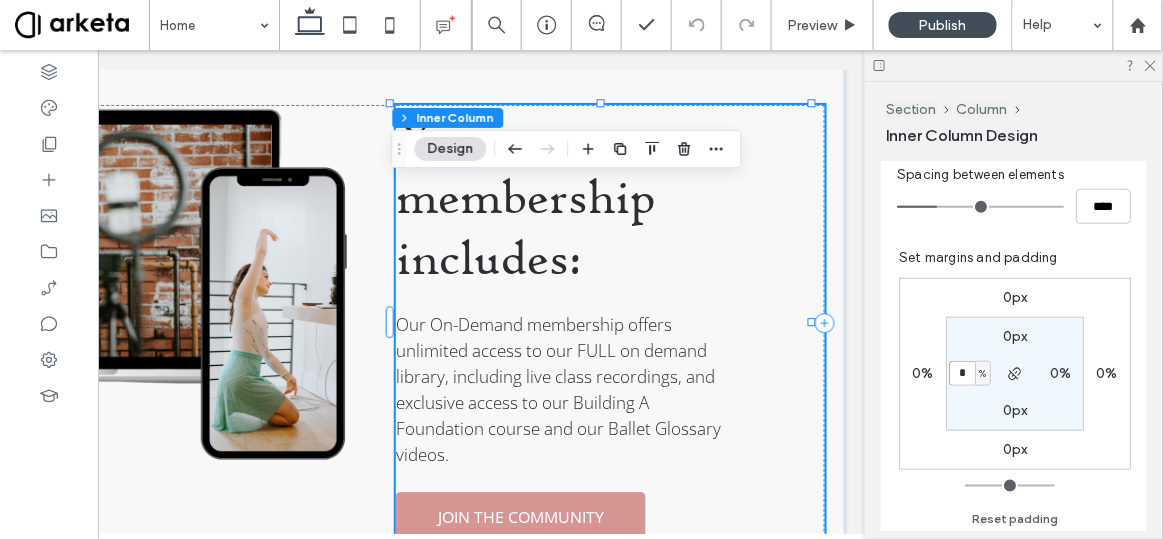 type on "*" 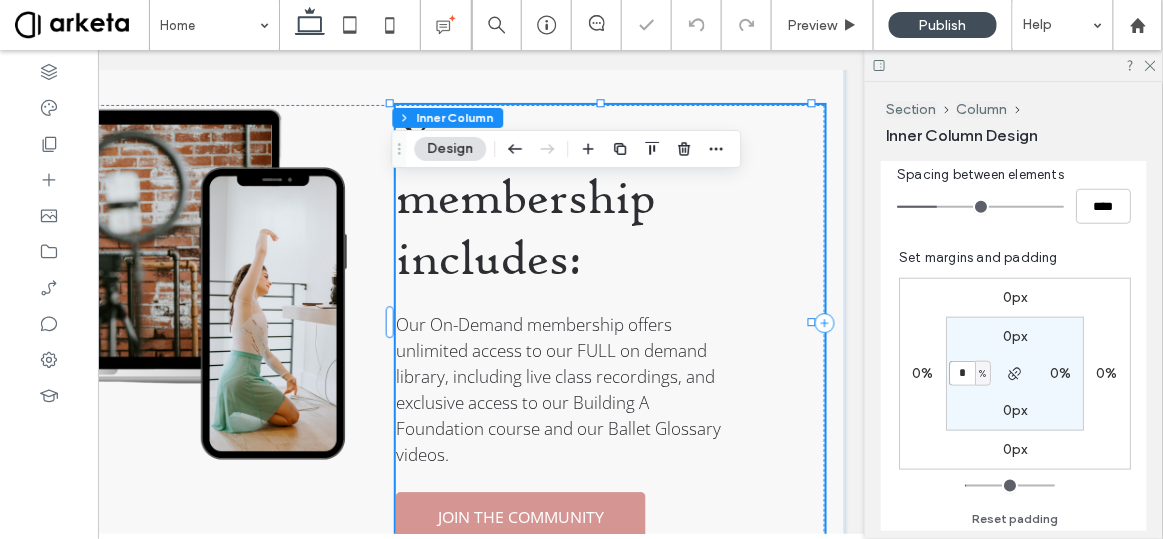 type on "*" 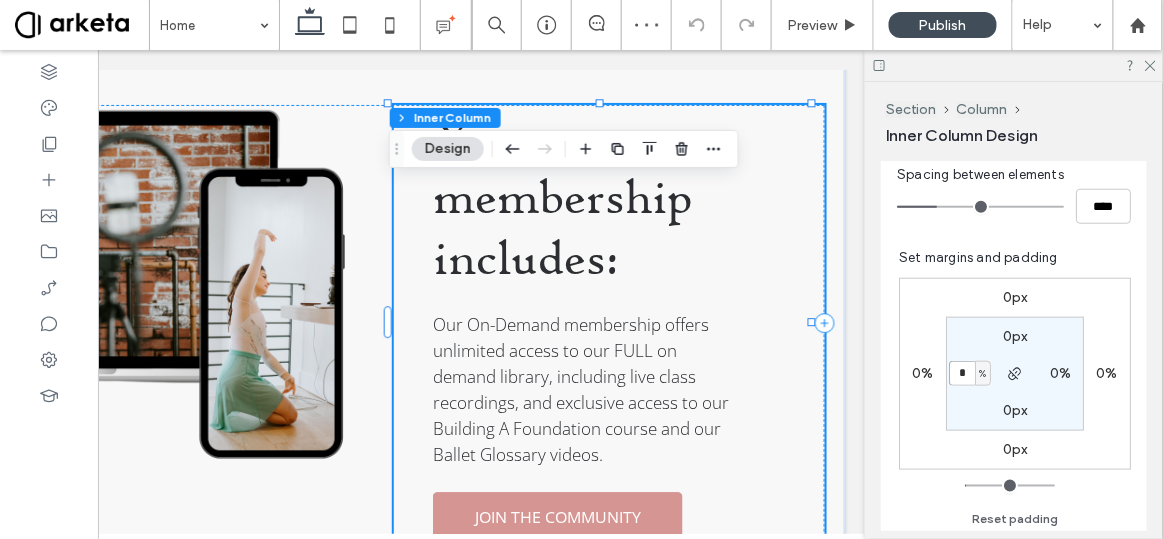 type on "*" 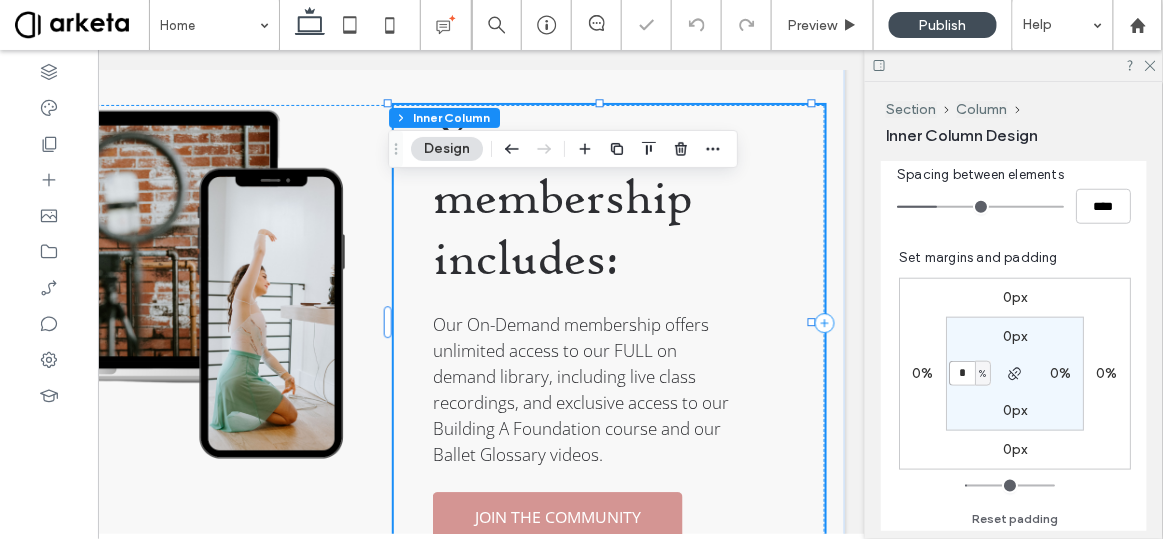 type on "*" 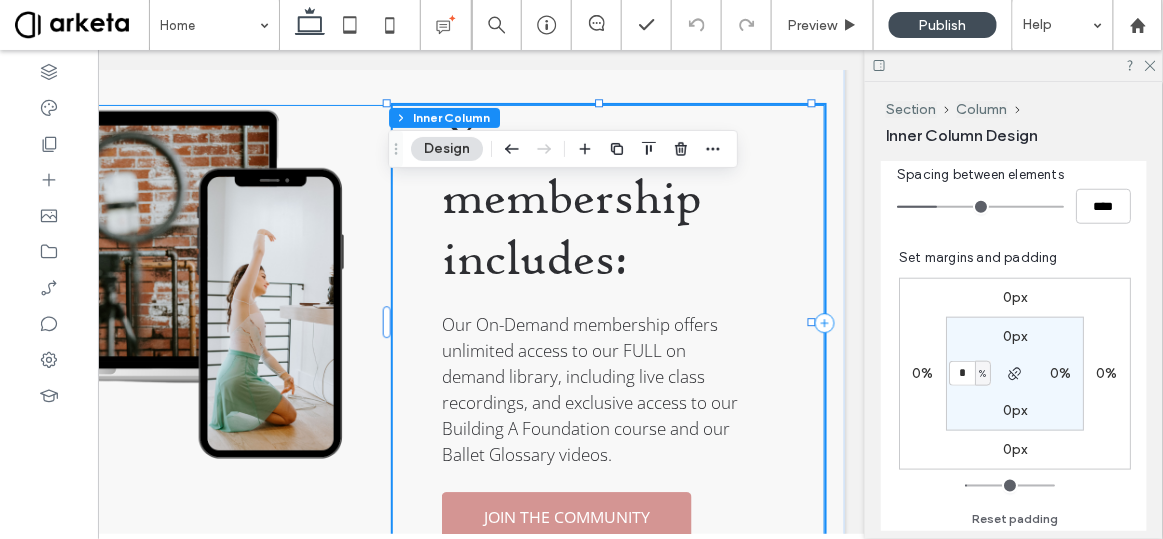 click on "Your membership includes:
Our On-Demand membership offers unlimited access to our FULL on demand library, including live class recordings, and exclusive access to our Building A Foundation course and our Ballet Glossary videos.
JOIN THE COMMUNITY" at bounding box center (334, 322) 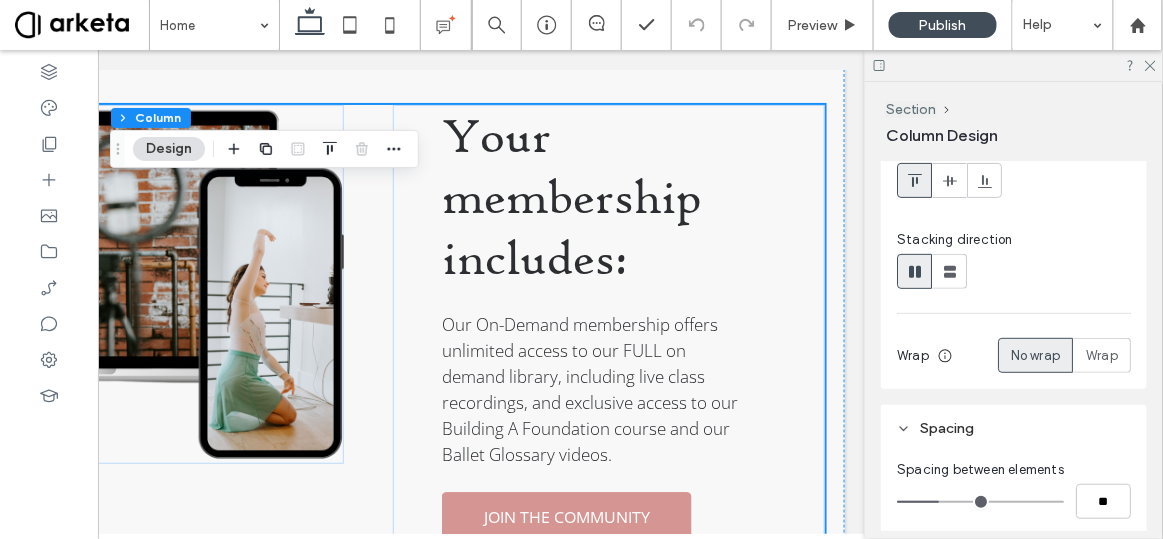 scroll, scrollTop: 211, scrollLeft: 0, axis: vertical 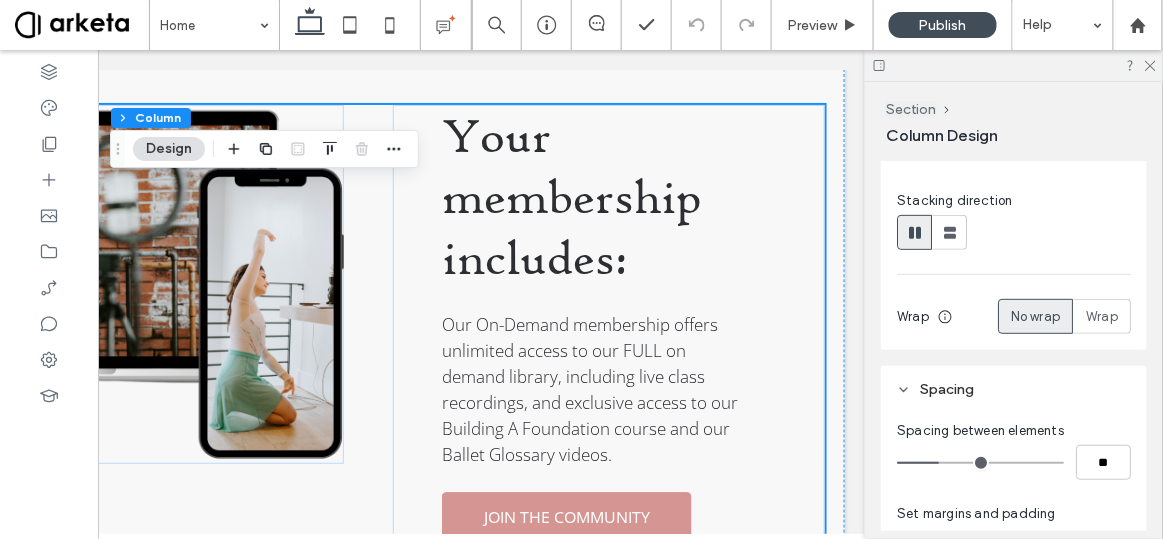 type on "*" 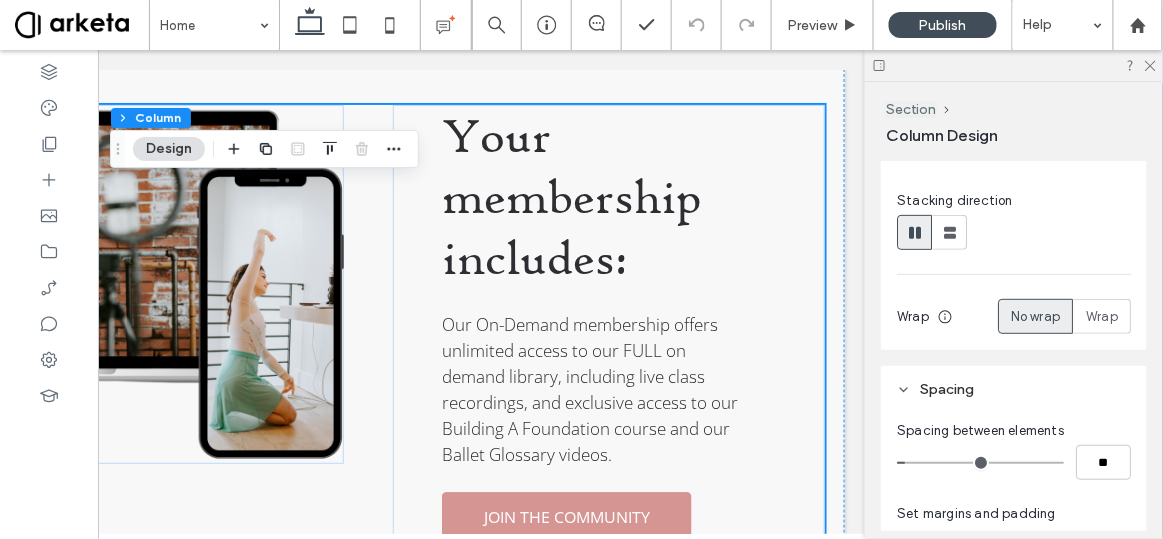 type on "*" 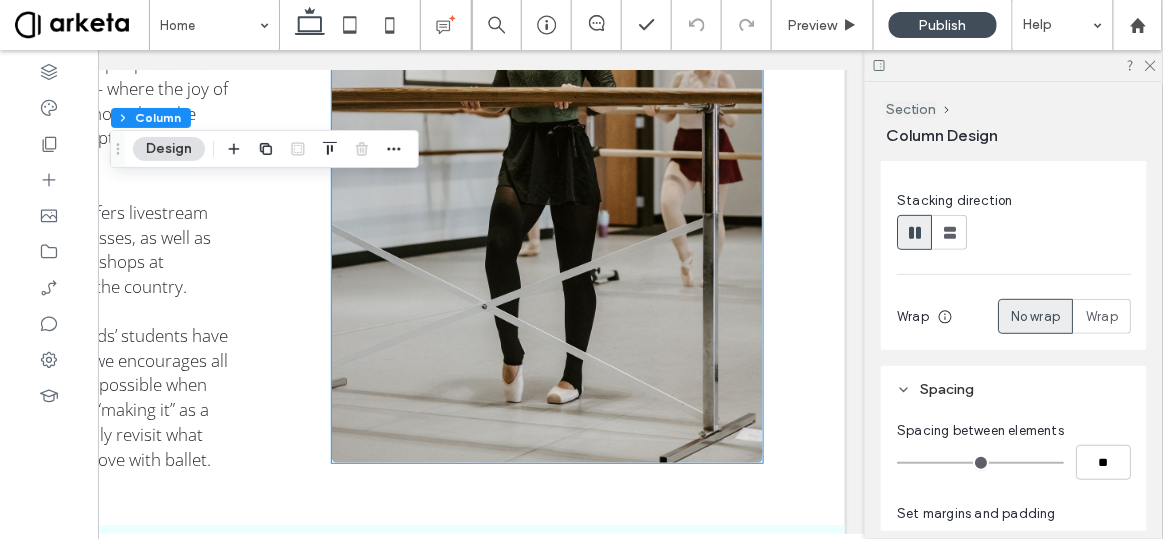 scroll, scrollTop: 2461, scrollLeft: 0, axis: vertical 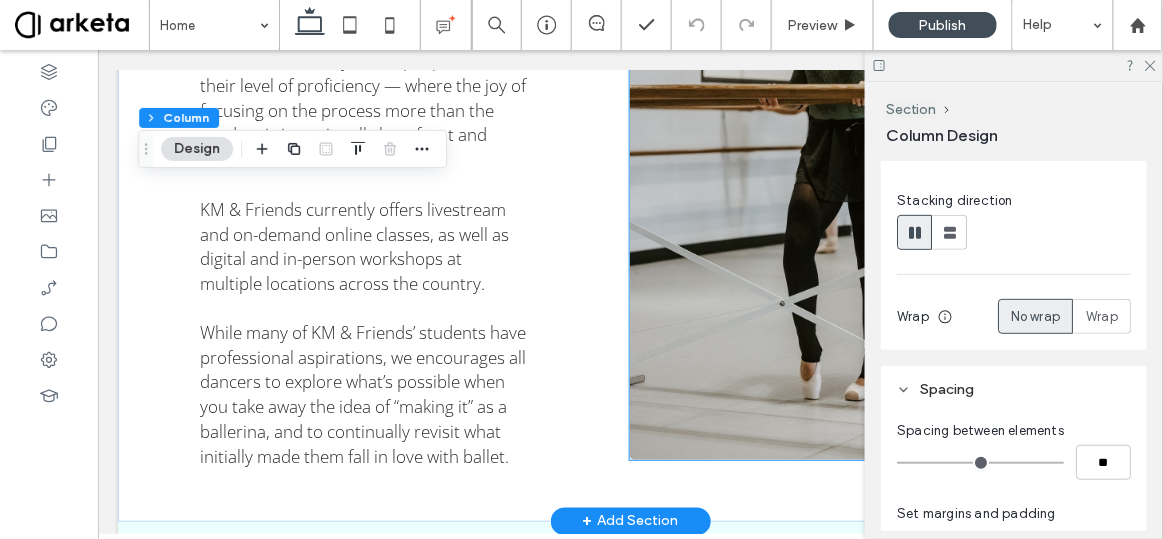click at bounding box center (844, 136) 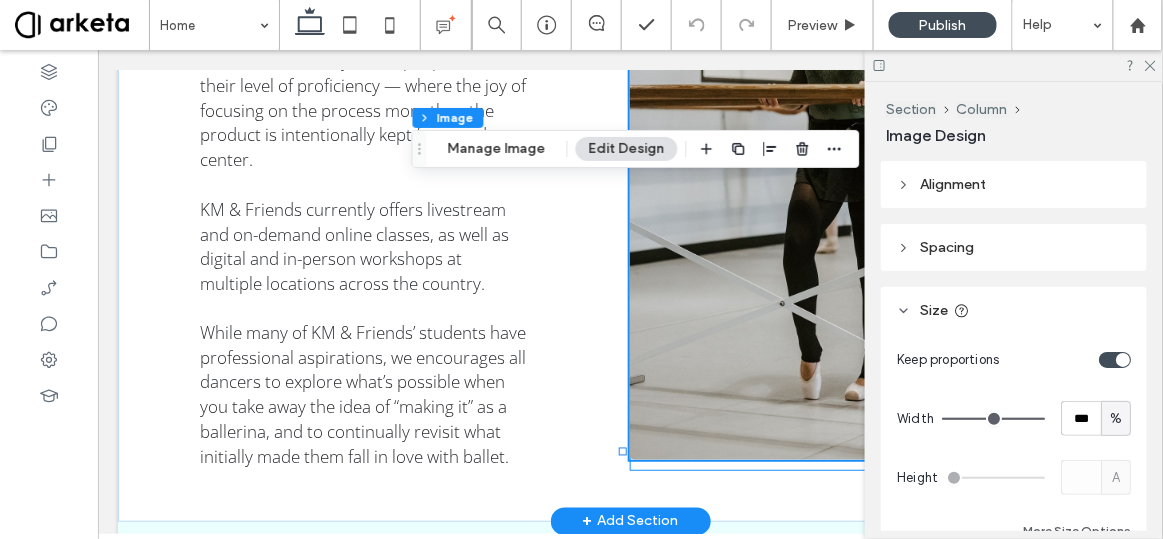 type on "*" 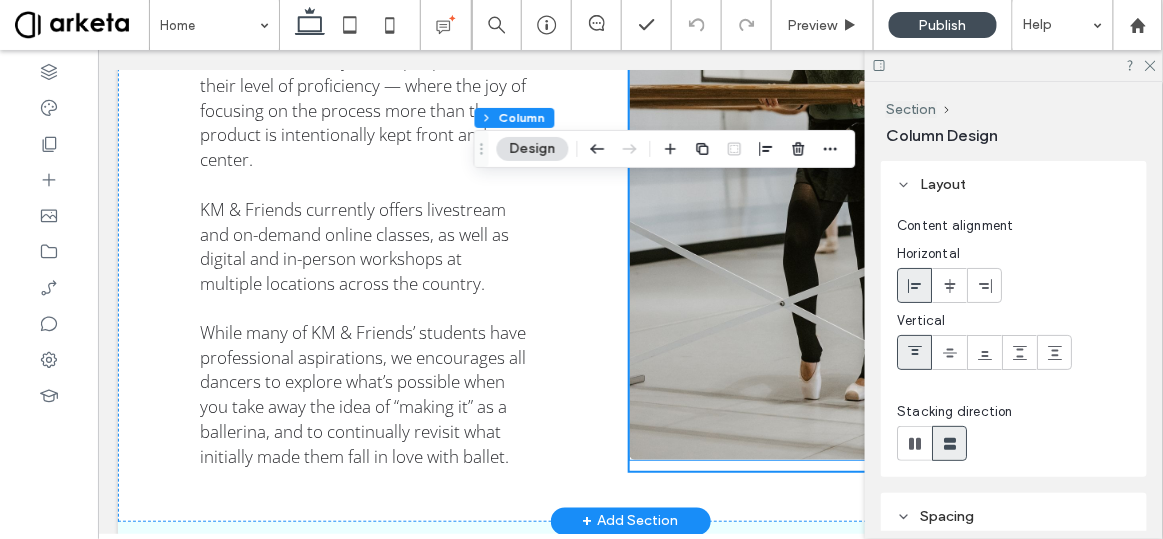 click at bounding box center (844, 136) 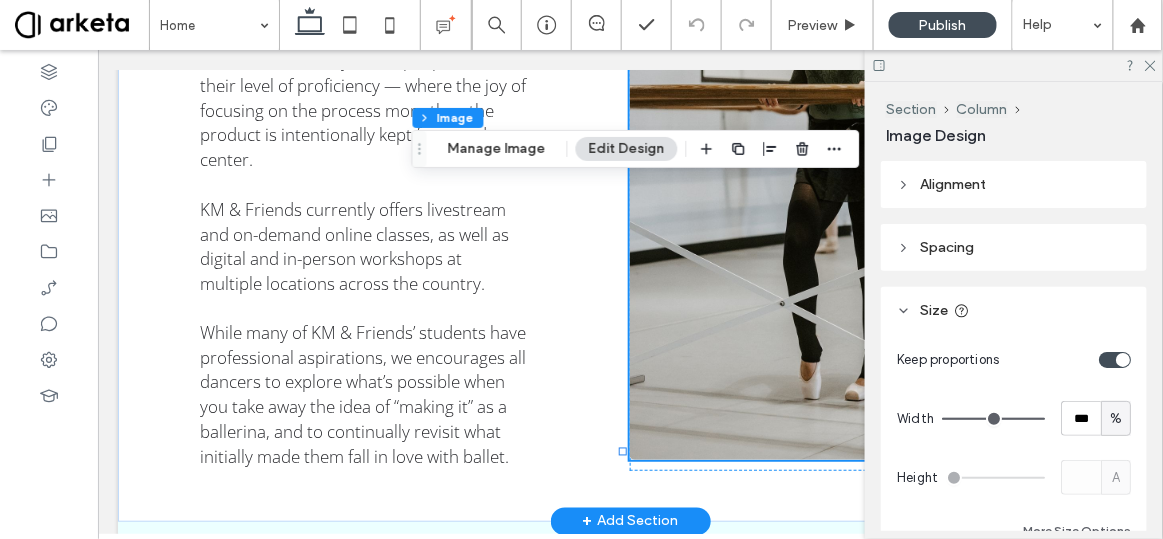 type on "*" 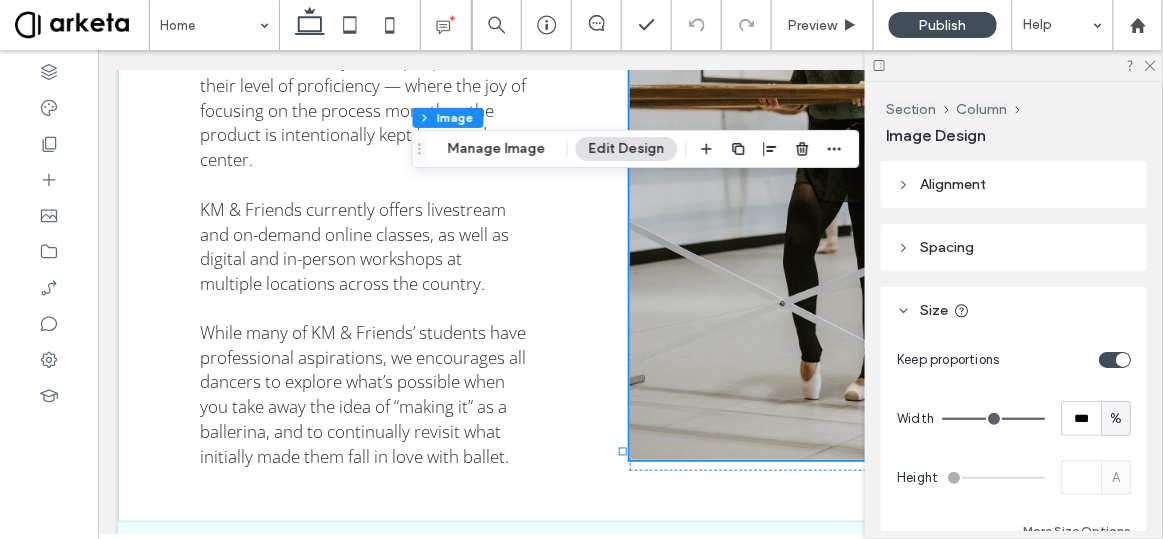 click at bounding box center [1115, 360] 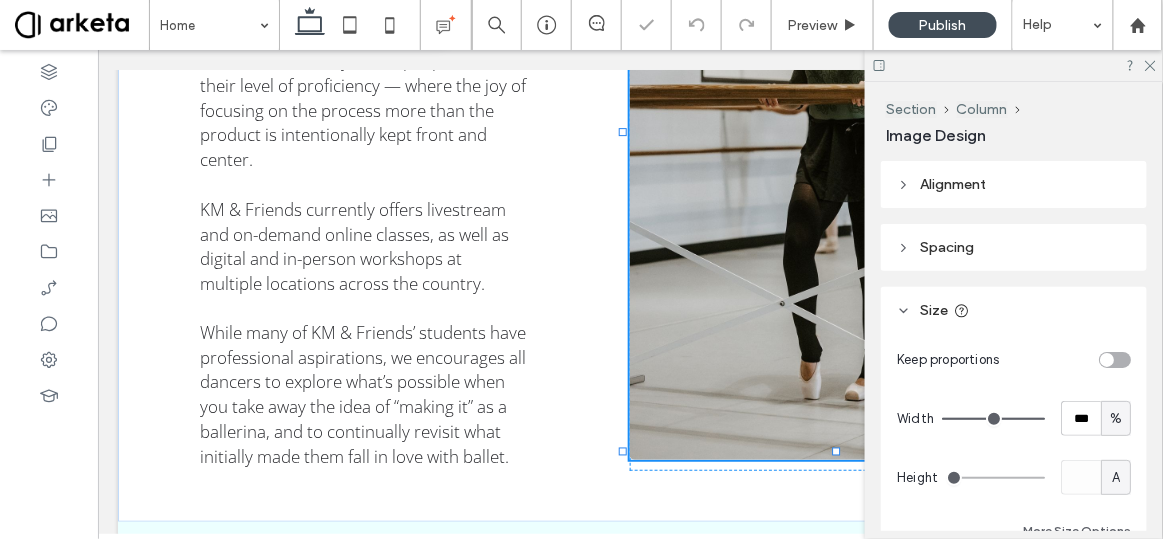 type on "***" 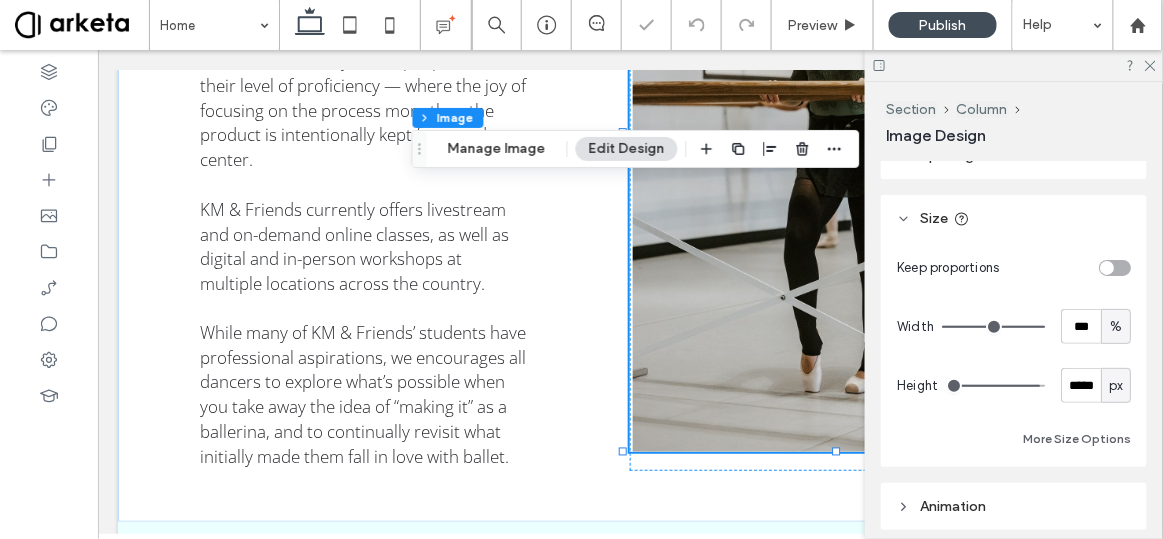 scroll, scrollTop: 103, scrollLeft: 0, axis: vertical 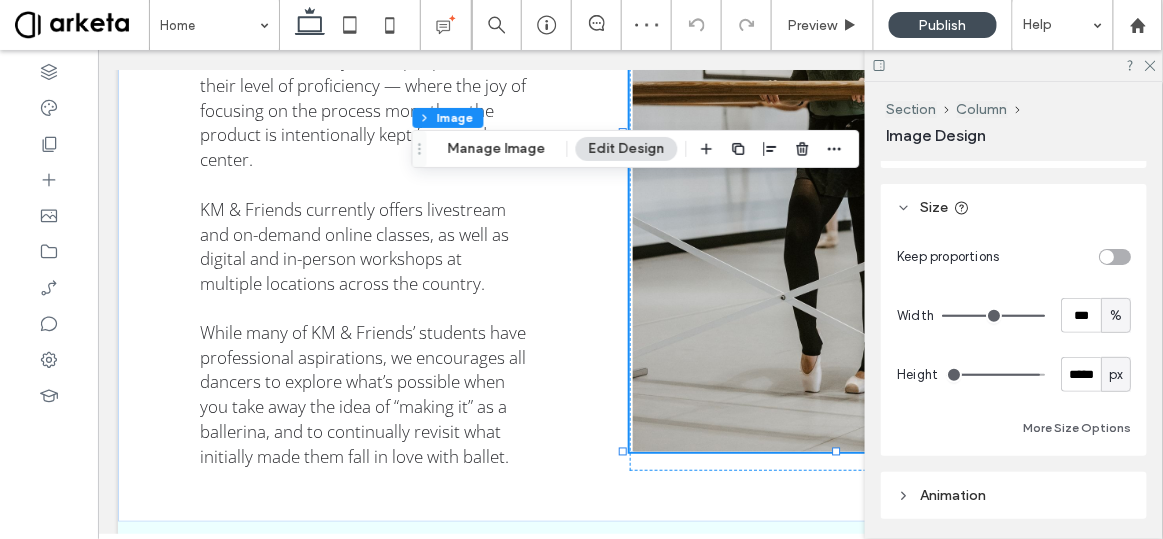 type on "***" 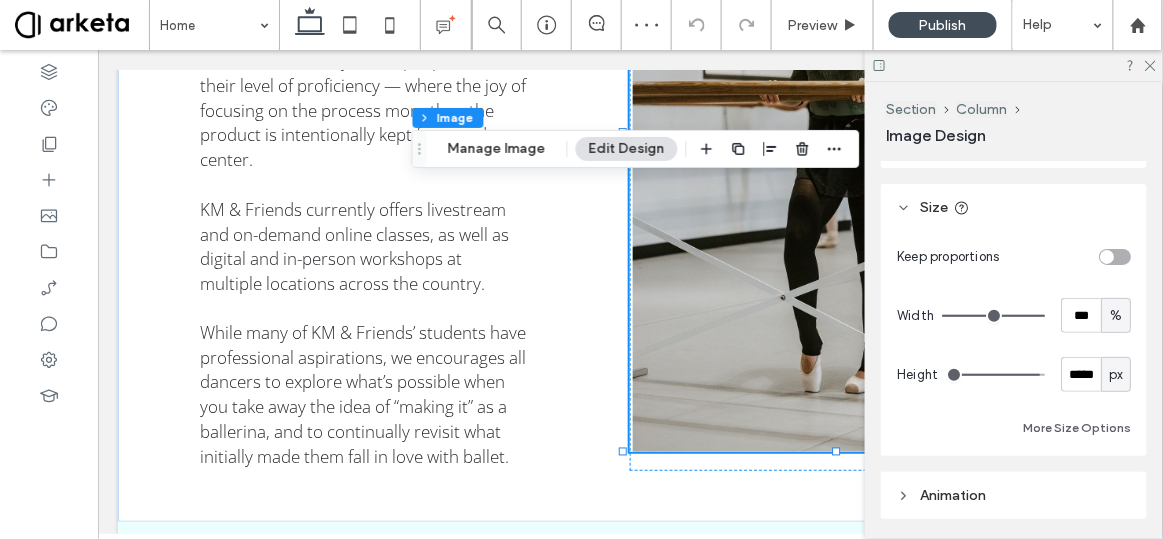 type on "***" 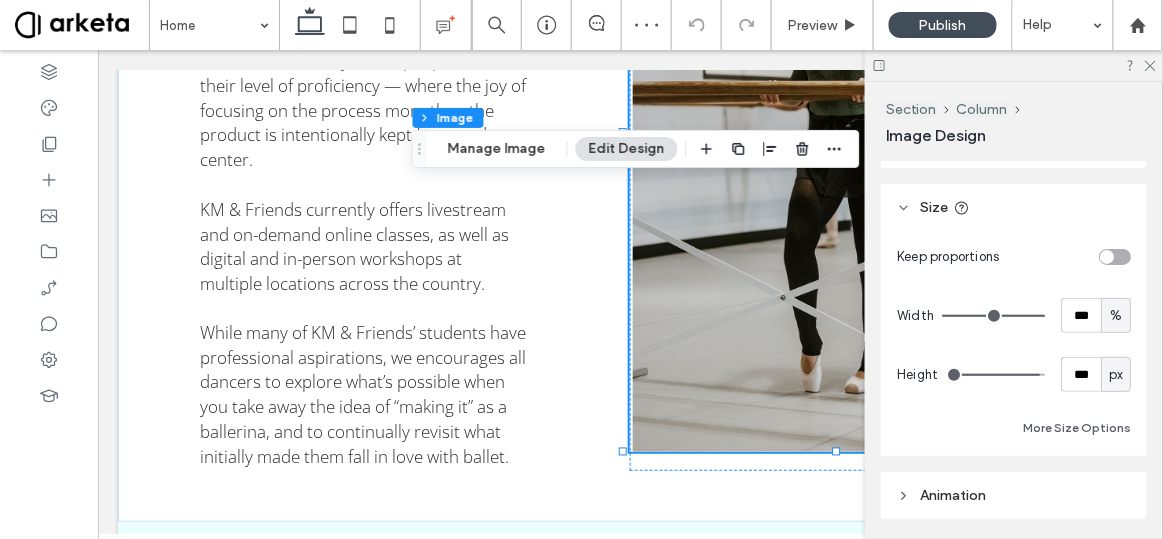 type on "***" 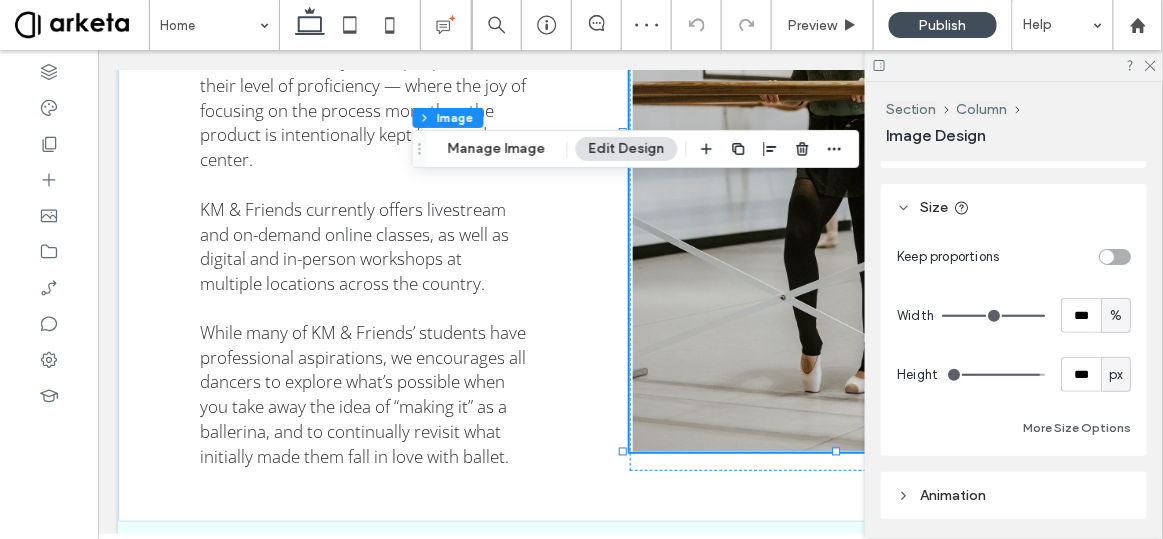 type on "***" 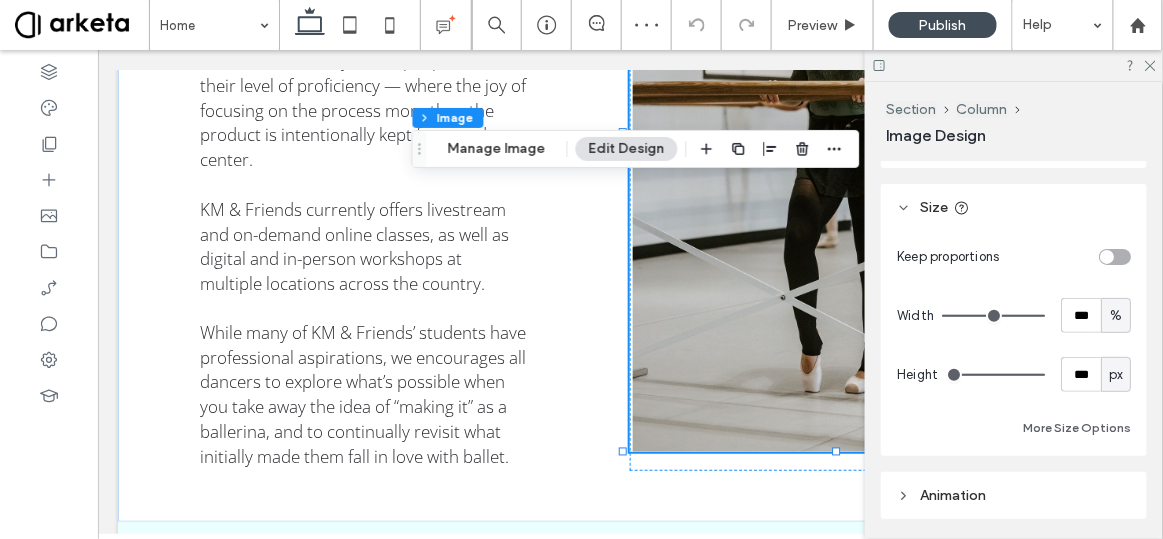 drag, startPoint x: 1026, startPoint y: 376, endPoint x: 1091, endPoint y: 377, distance: 65.00769 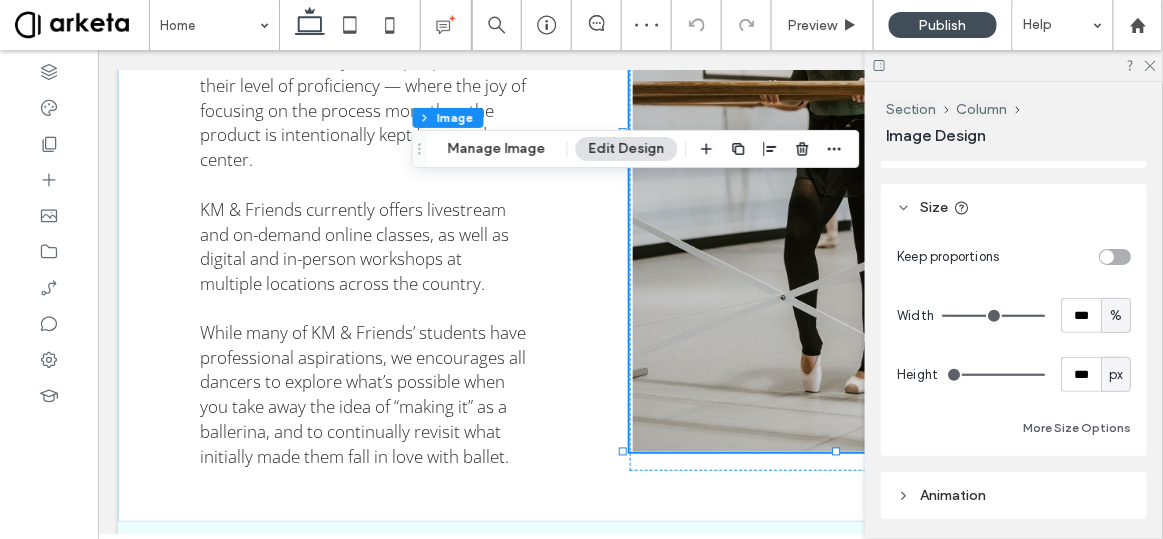 type on "***" 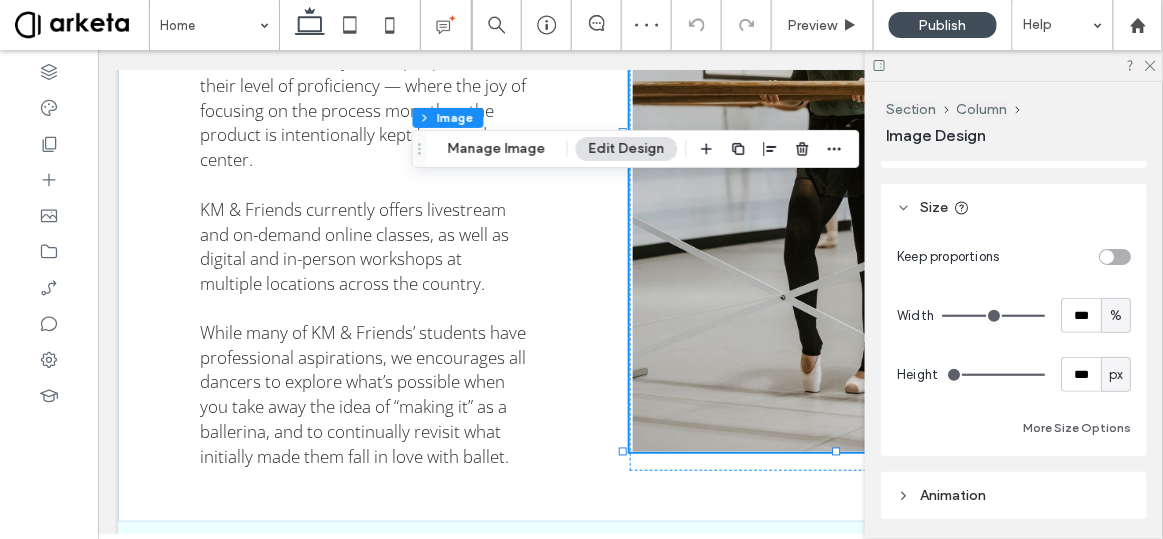 click at bounding box center (995, 375) 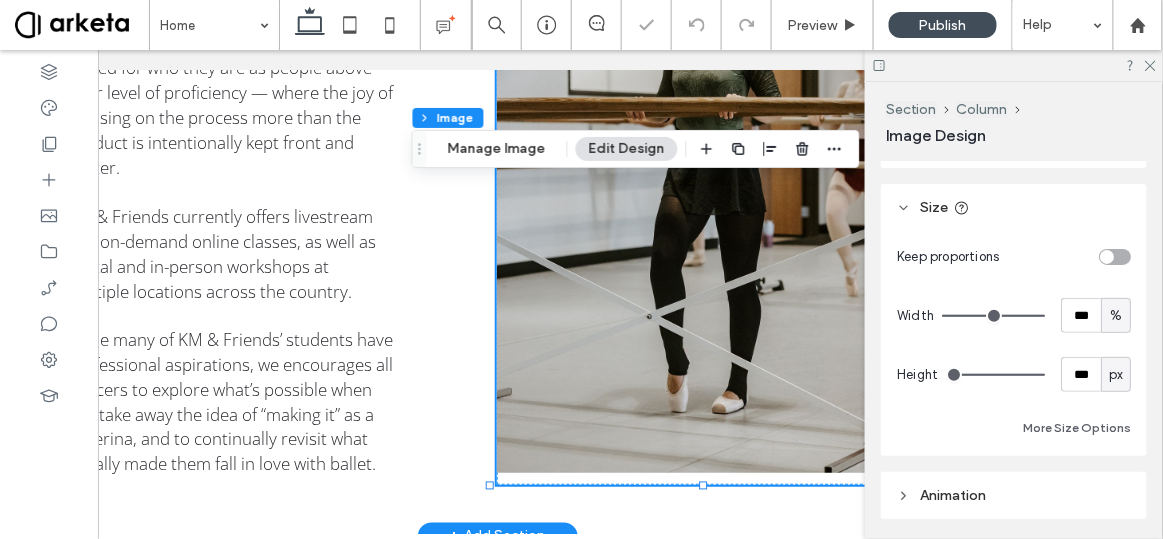 scroll, scrollTop: 0, scrollLeft: 199, axis: horizontal 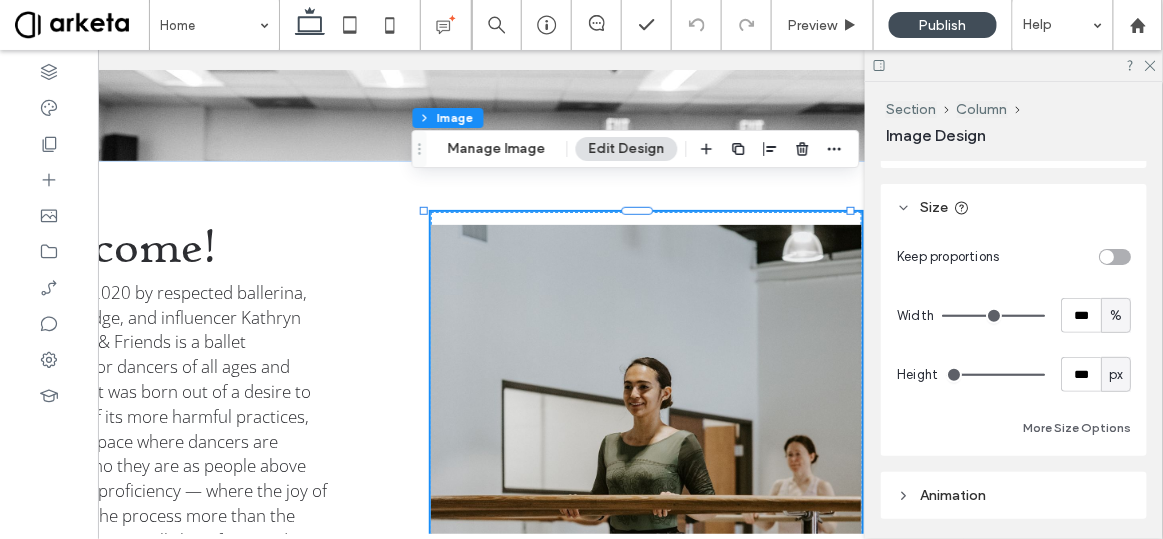 click at bounding box center [647, 546] 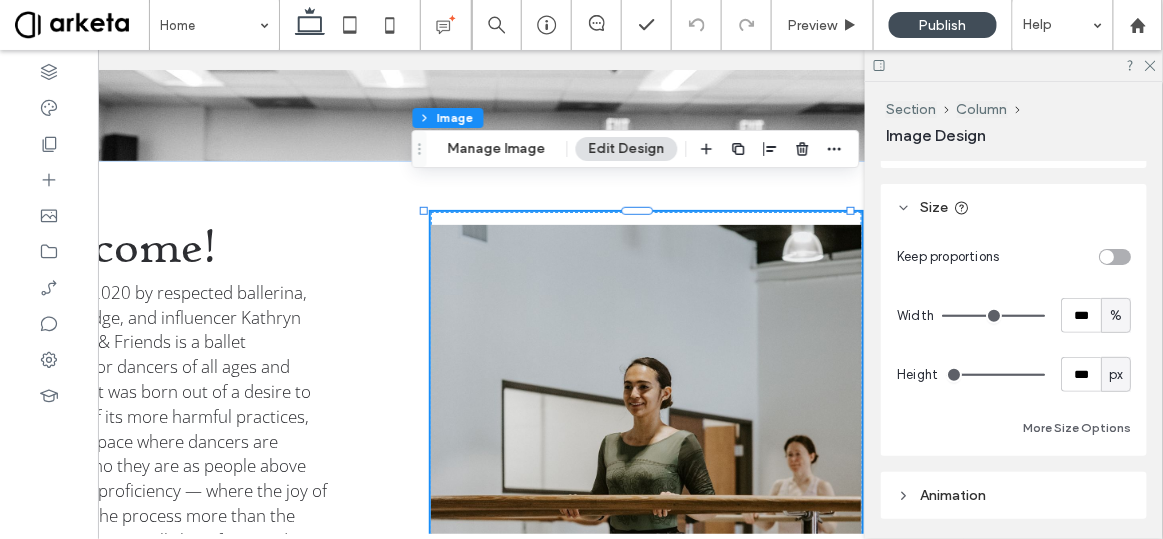scroll, scrollTop: 0, scrollLeft: 0, axis: both 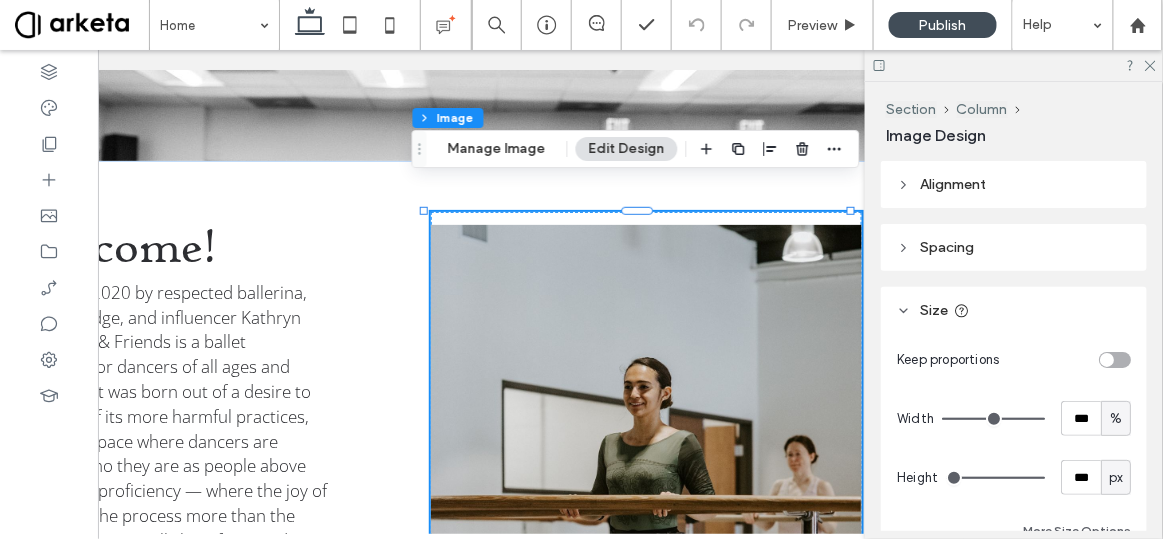 click on "Alignment" at bounding box center (954, 184) 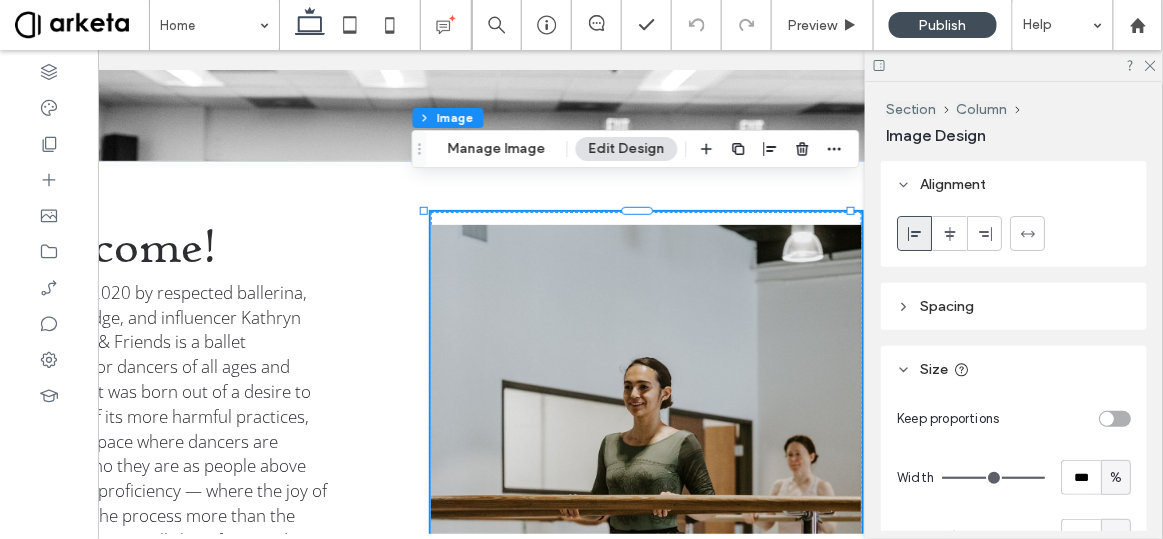 click at bounding box center (647, 546) 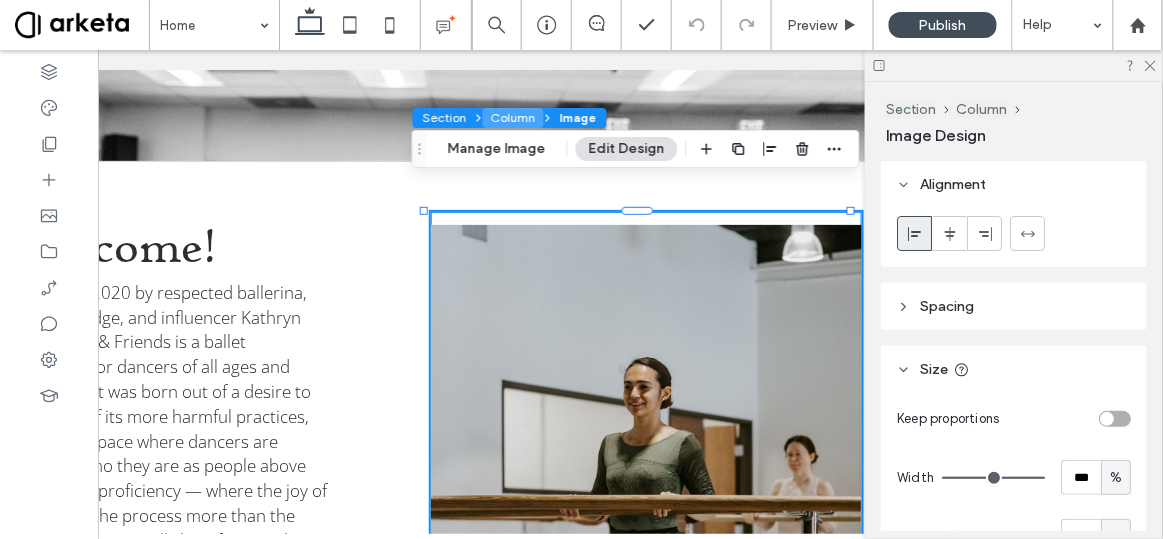 click on "Column" at bounding box center [513, 118] 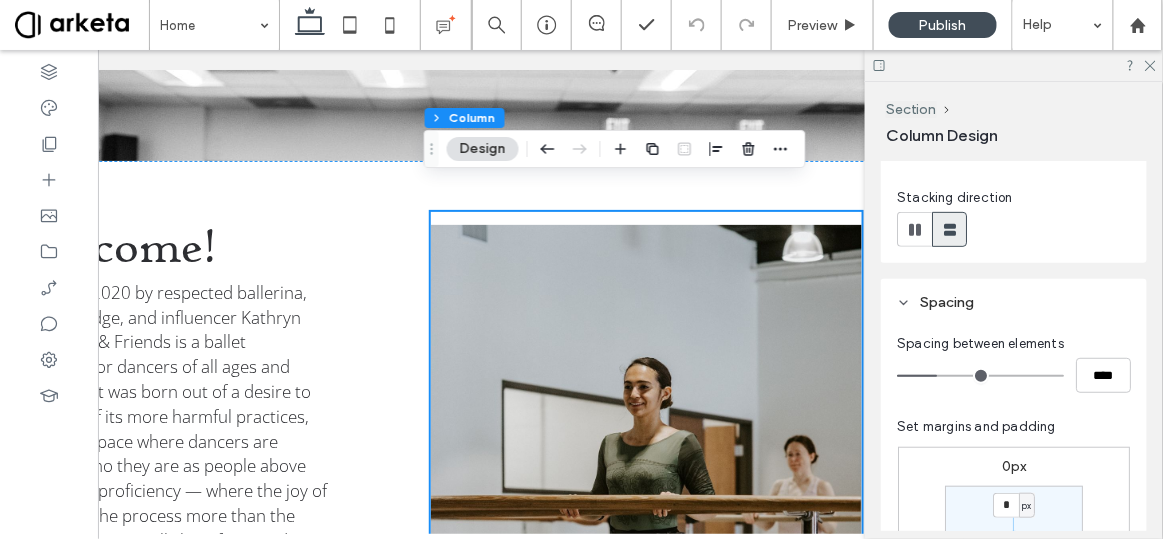scroll, scrollTop: 0, scrollLeft: 0, axis: both 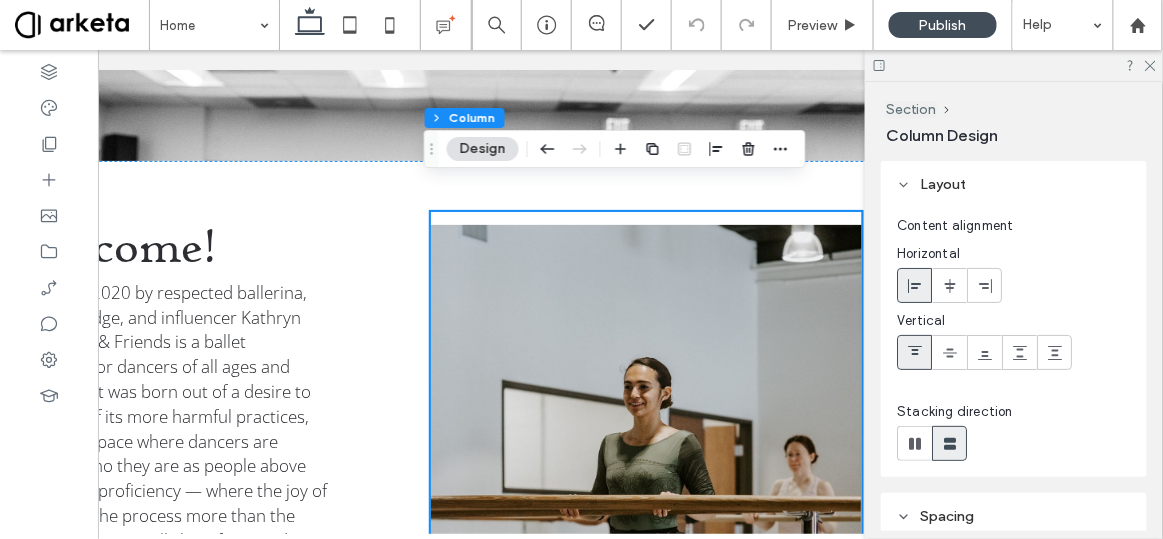 click at bounding box center [647, 546] 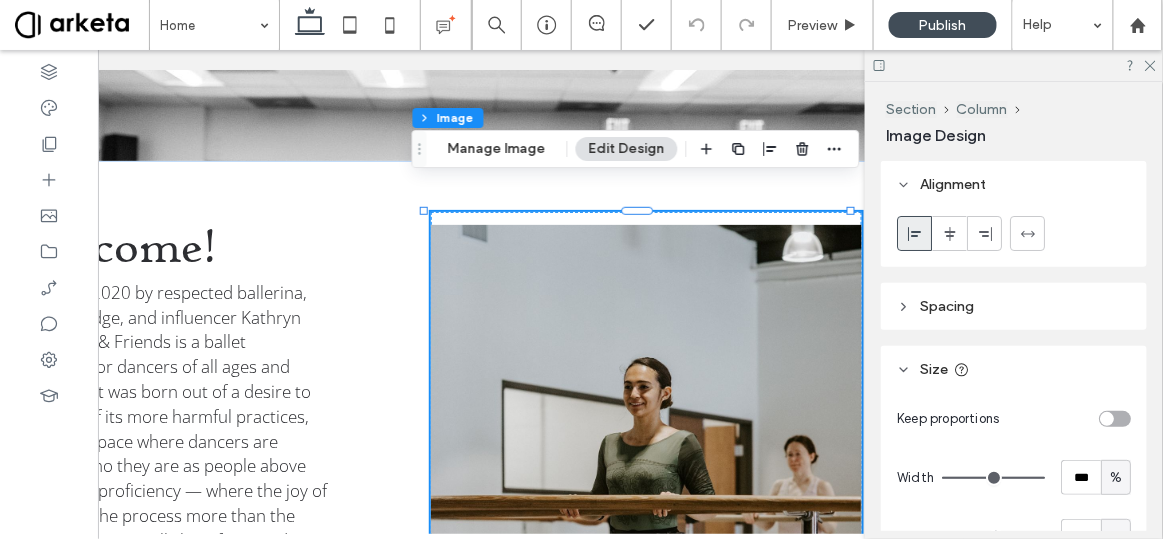 type on "*" 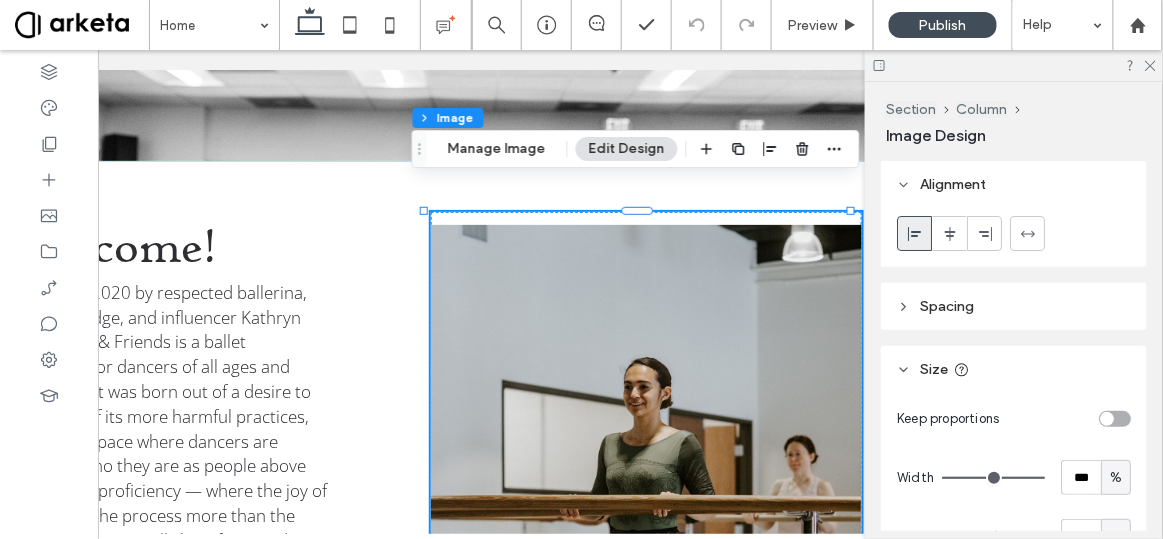 type on "*" 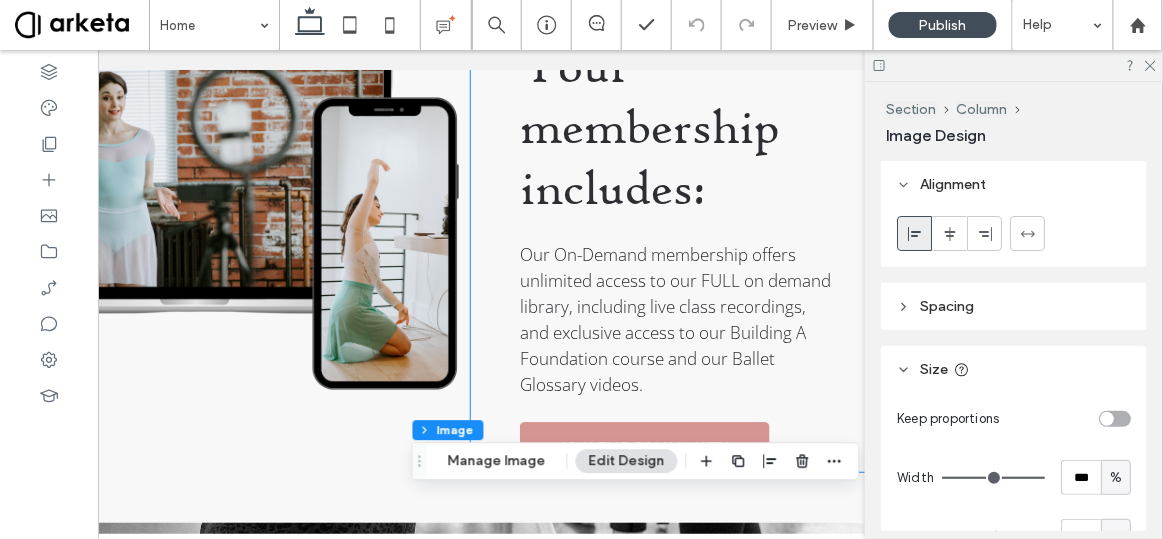 scroll, scrollTop: 1313, scrollLeft: 0, axis: vertical 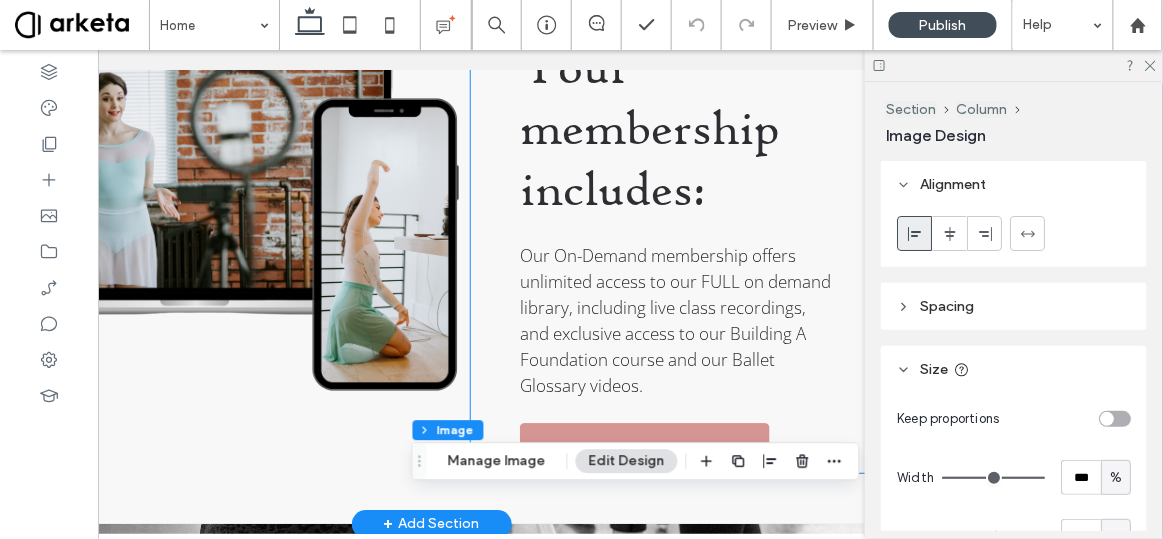 click on "Your membership includes:" at bounding box center (651, 126) 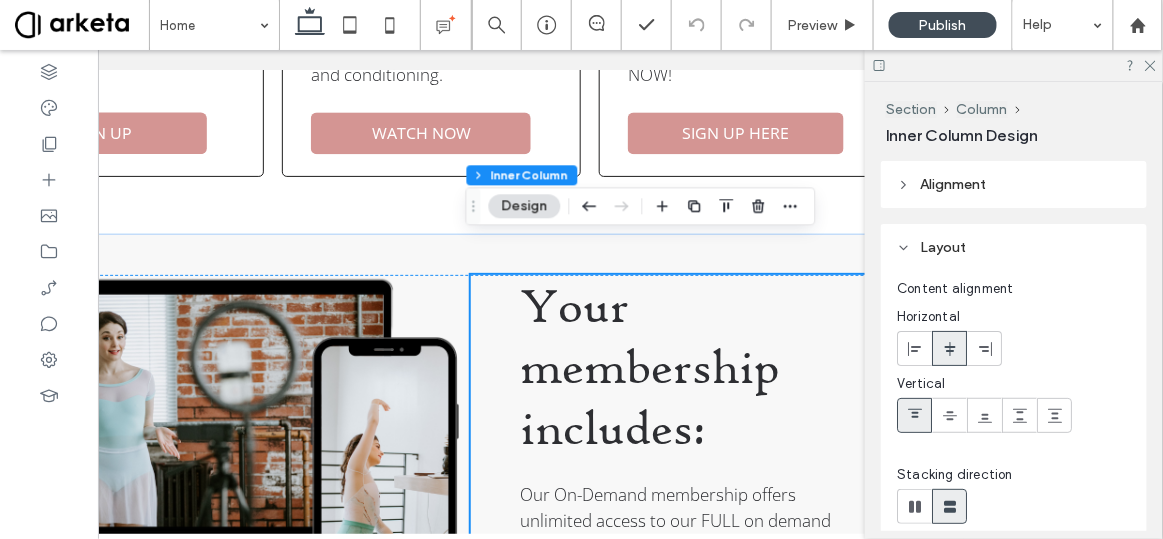 scroll, scrollTop: 1092, scrollLeft: 0, axis: vertical 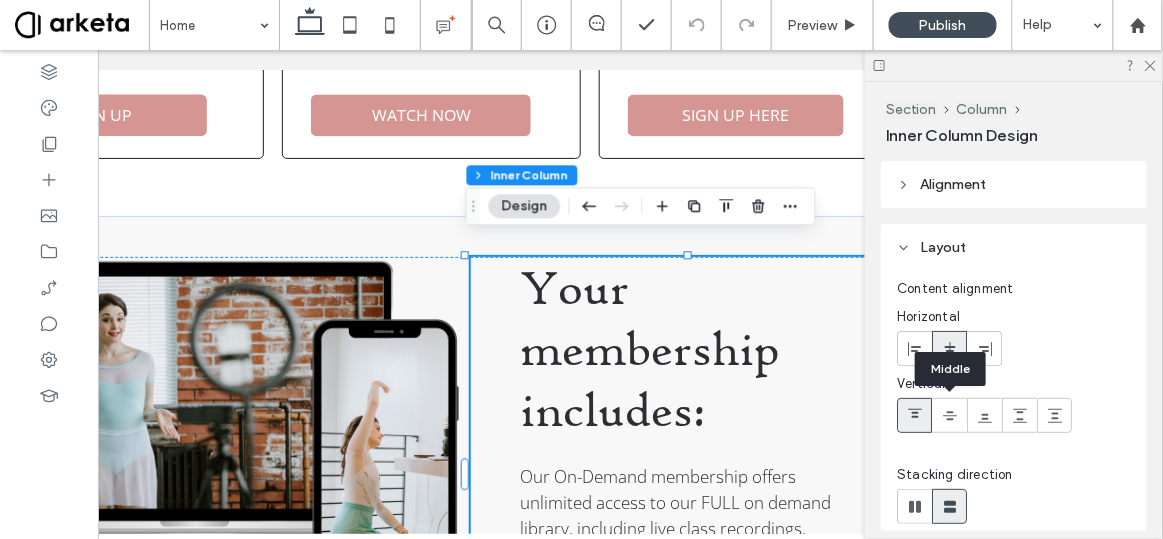 click 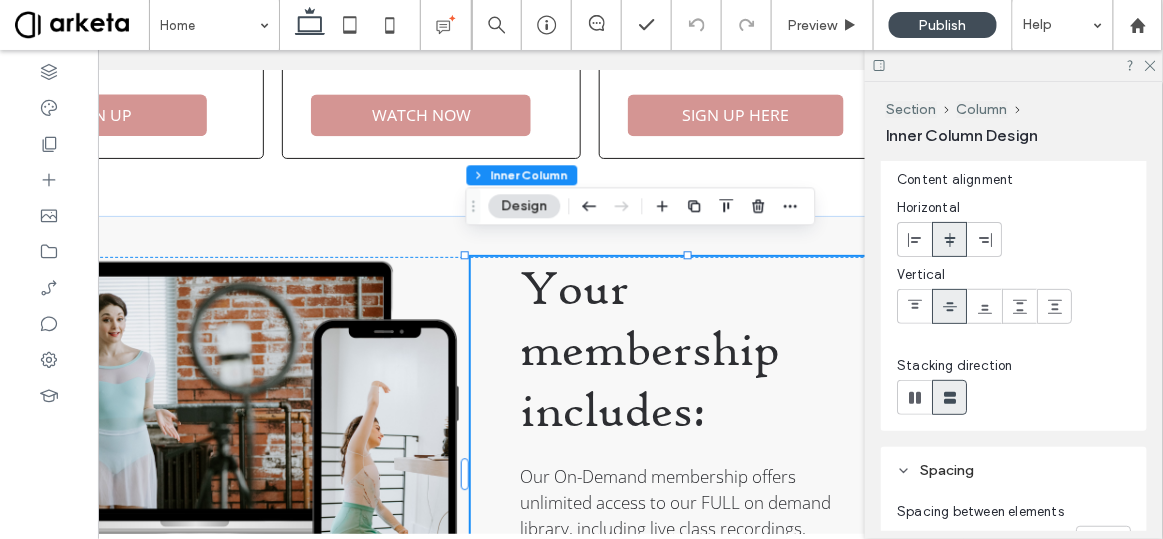 scroll, scrollTop: 110, scrollLeft: 0, axis: vertical 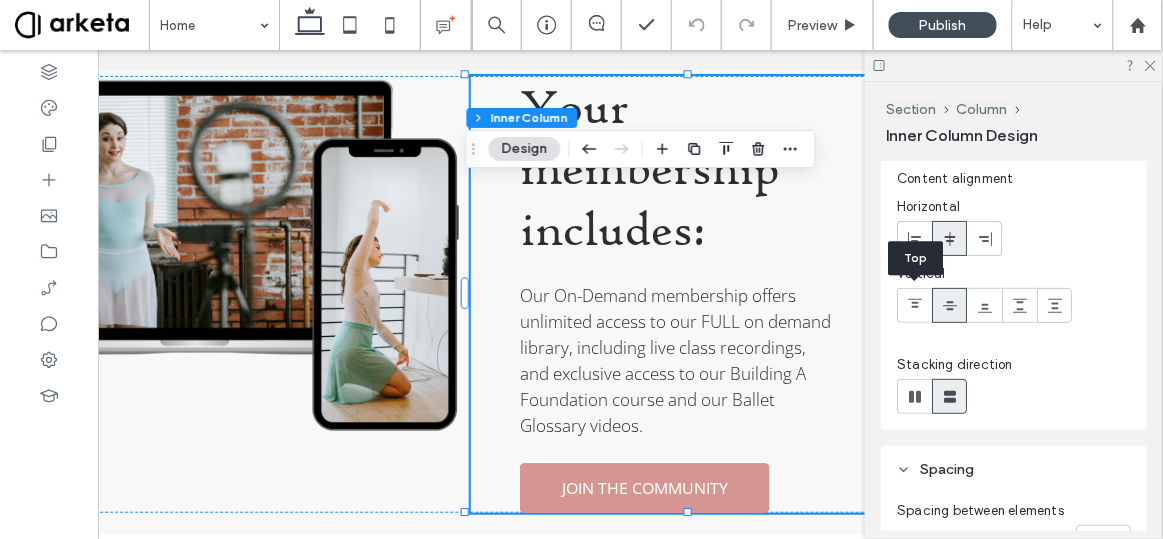 click 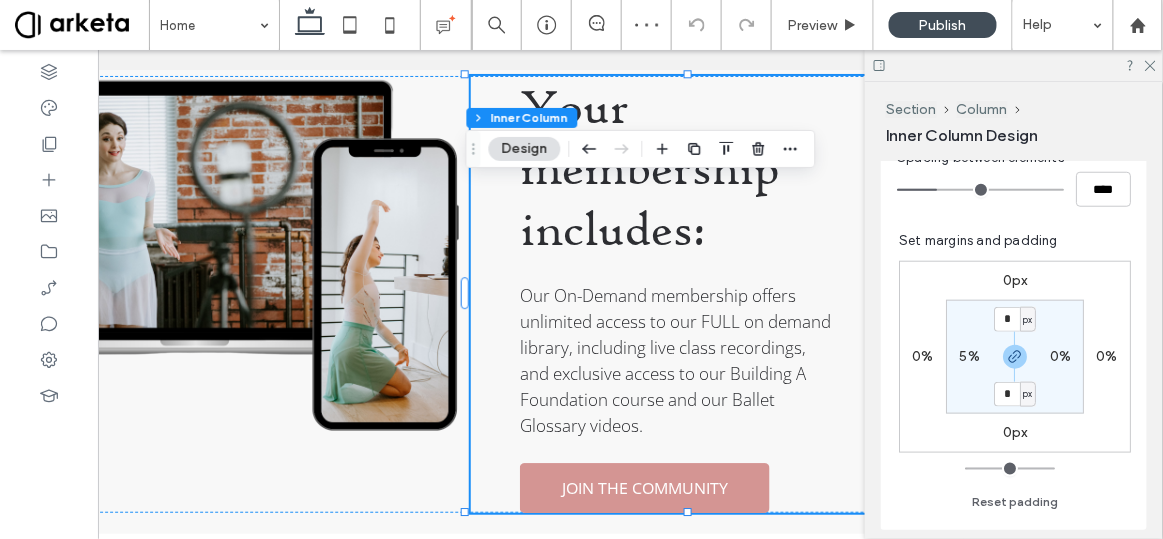 scroll, scrollTop: 468, scrollLeft: 0, axis: vertical 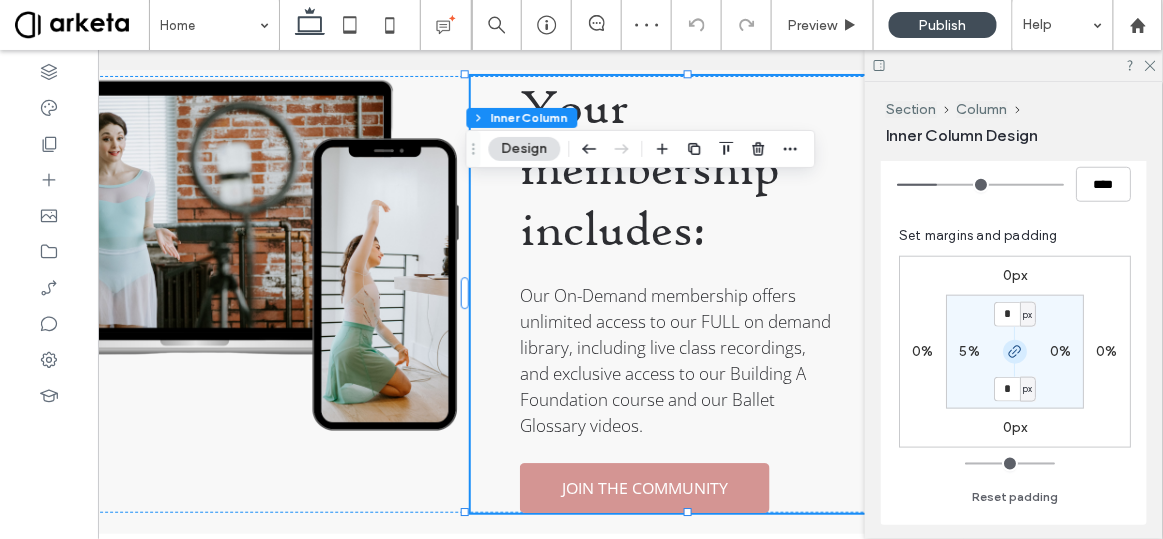 click 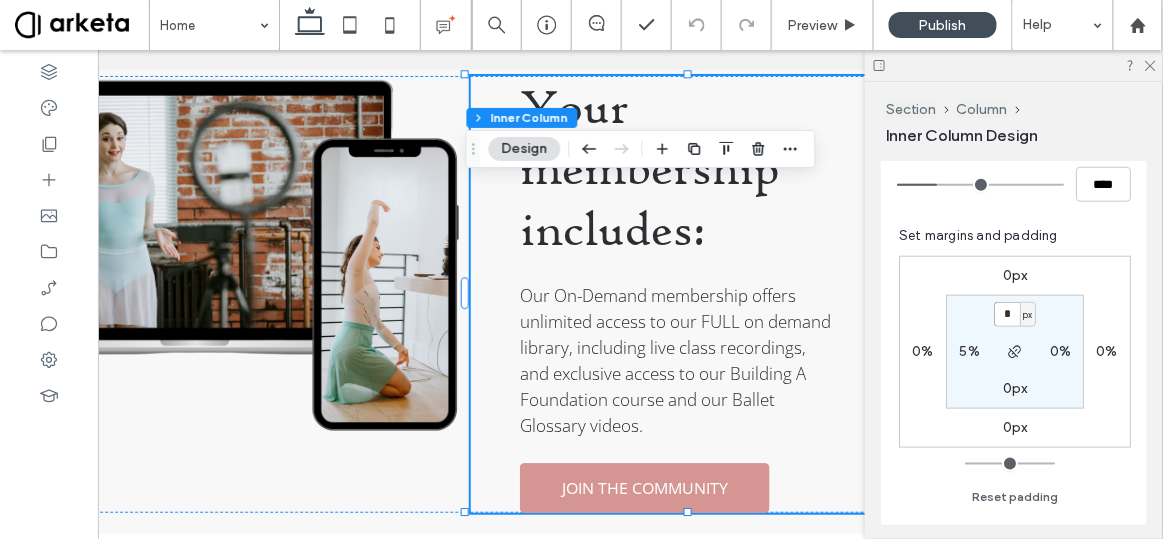click on "*" at bounding box center (1007, 314) 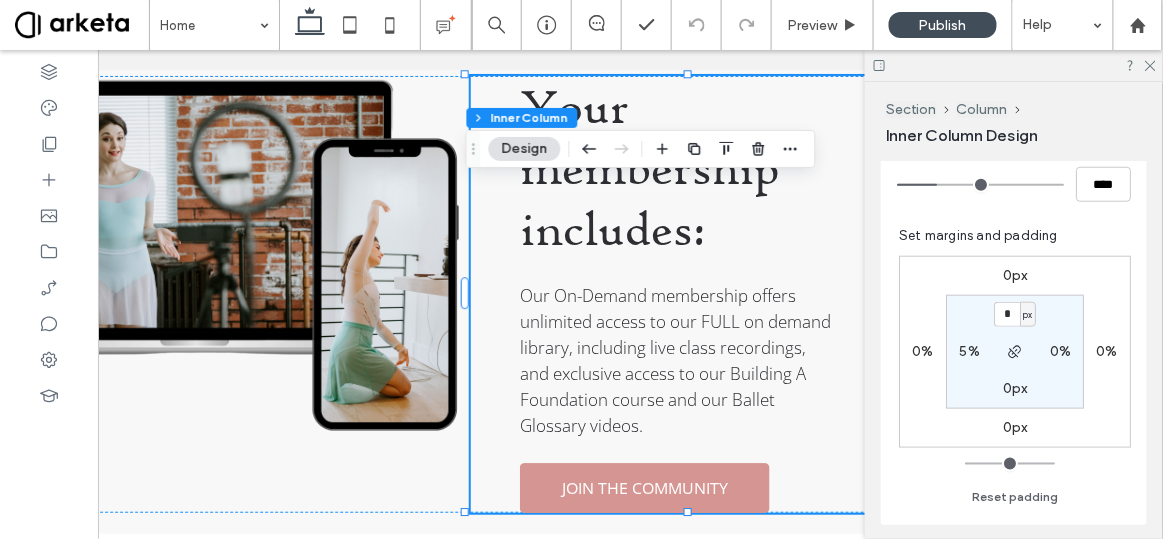 click on "px" at bounding box center (1027, 315) 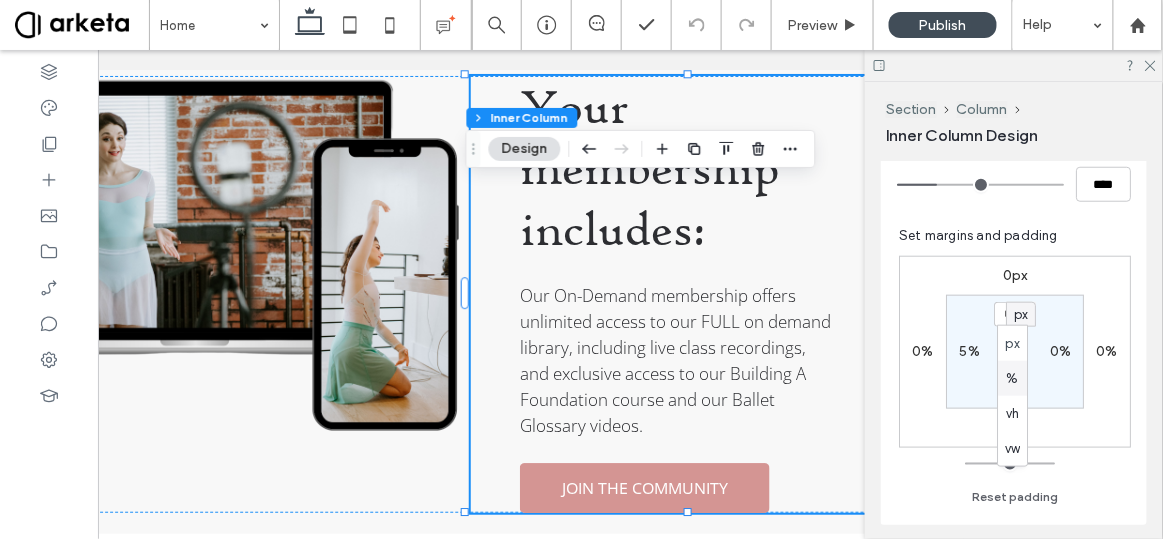 click on "%" at bounding box center [1013, 378] 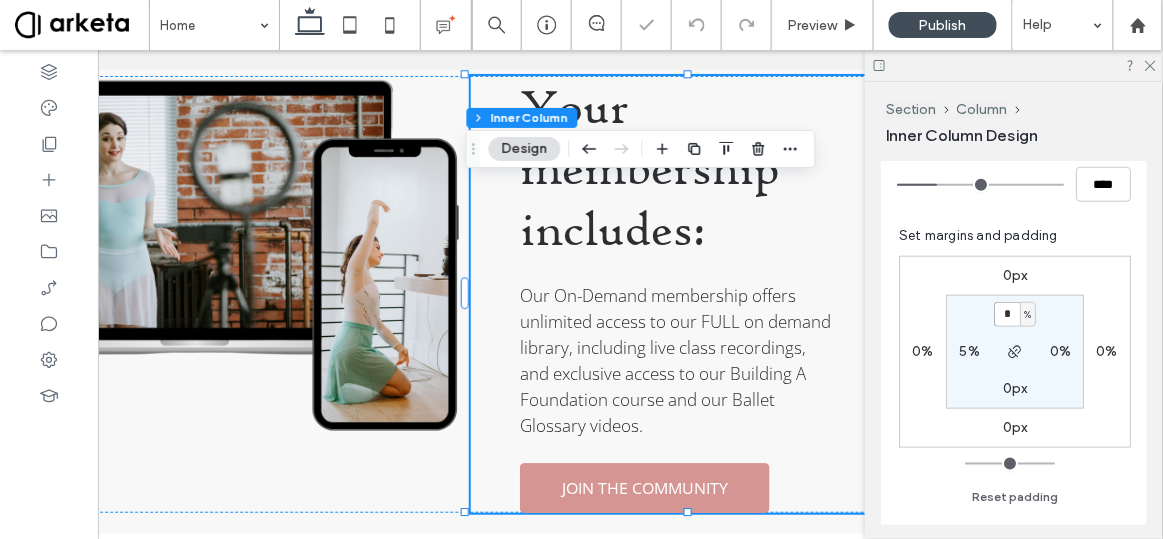 click on "*" at bounding box center (1007, 314) 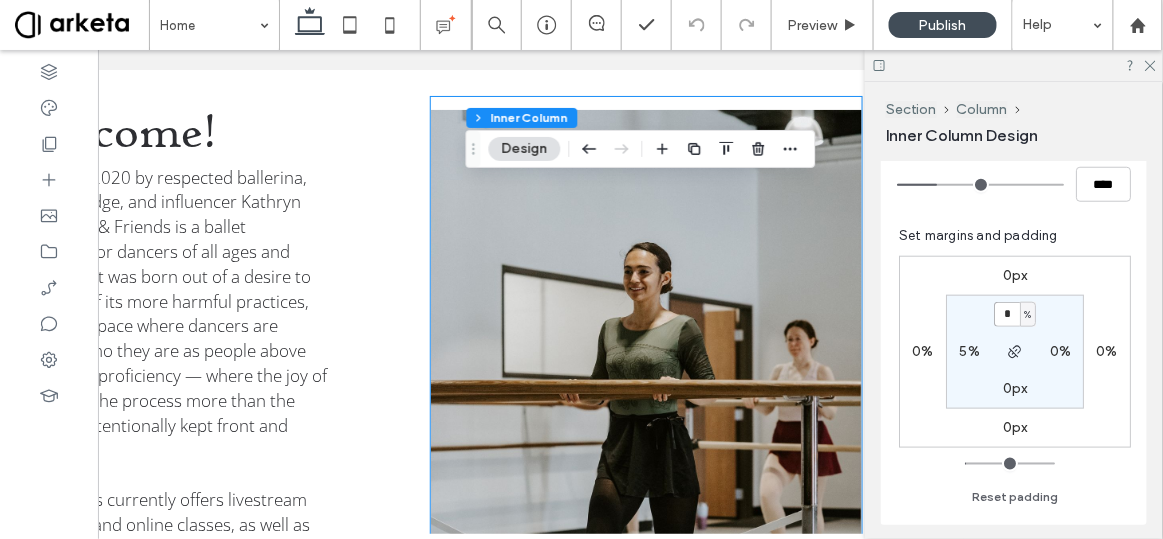 scroll, scrollTop: 2278, scrollLeft: 0, axis: vertical 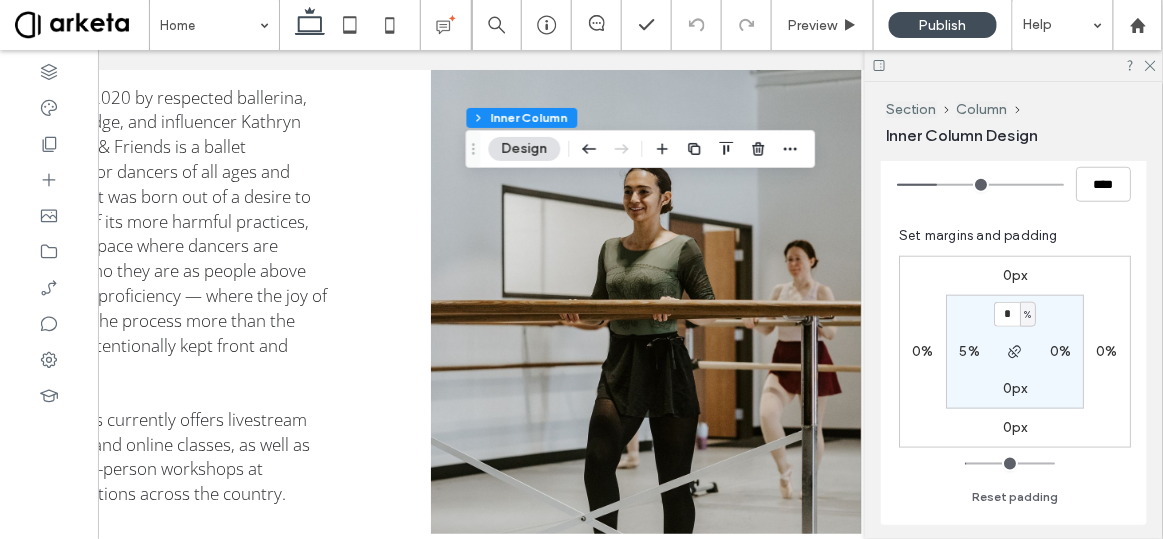 click on "Welcome!
Founded in 2020 by respected ballerina, educator, judge, and influencer Kathryn Morgan, KM & Friends is a ballet community for dancers of all ages and aspirations. It was born out of a desire to strip ballet of its more harmful practices, and build a space where dancers are valued for who they are as people above their level of proficiency — where the joy of focusing on the process more than the product is intentionally kept front and center. KM & Friends currently offers livestream and on-demand online classes, as well as digital and in-person workshops at multiple locations across the country. While many of KM & Friends’ students have professional aspirations, we encourages all dancers to explore what’s possible when you take away the idea of “making it” as a ballerina, and to continually revisit what initially made them fall in love with ballet." at bounding box center [432, 352] 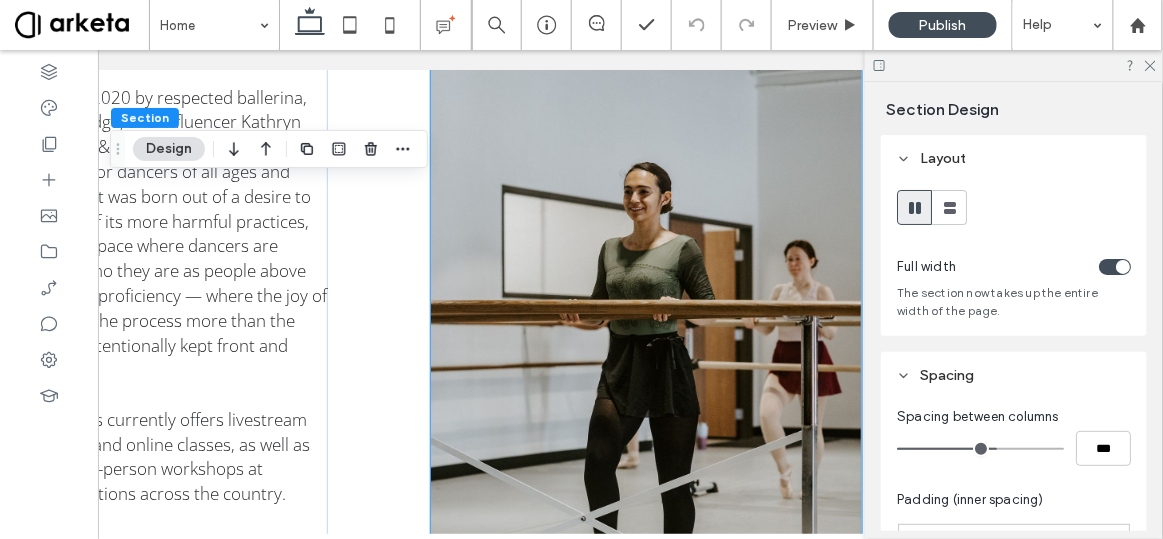 click at bounding box center (647, 351) 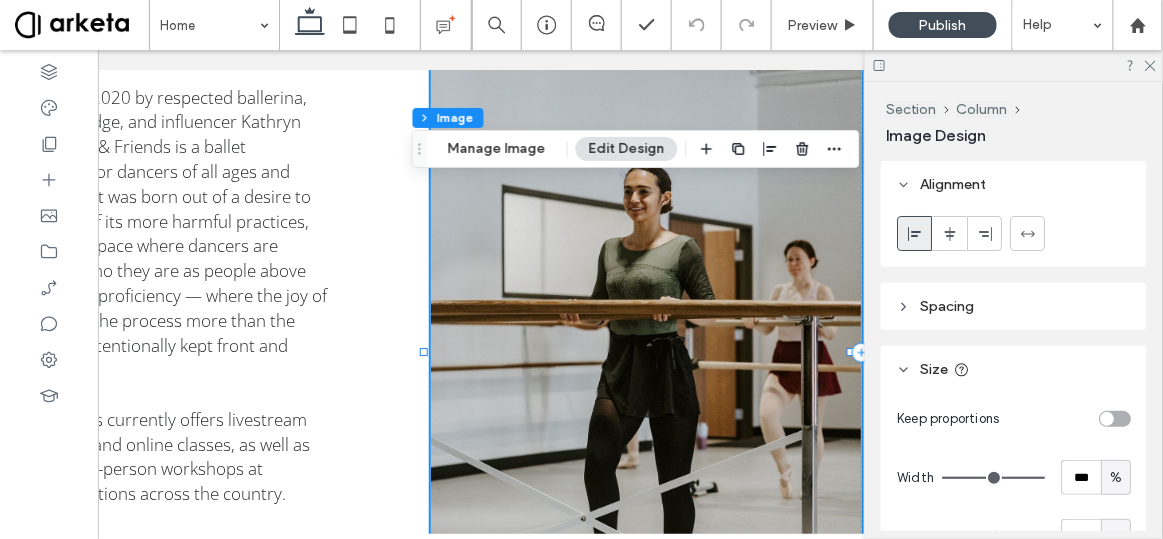 type on "*" 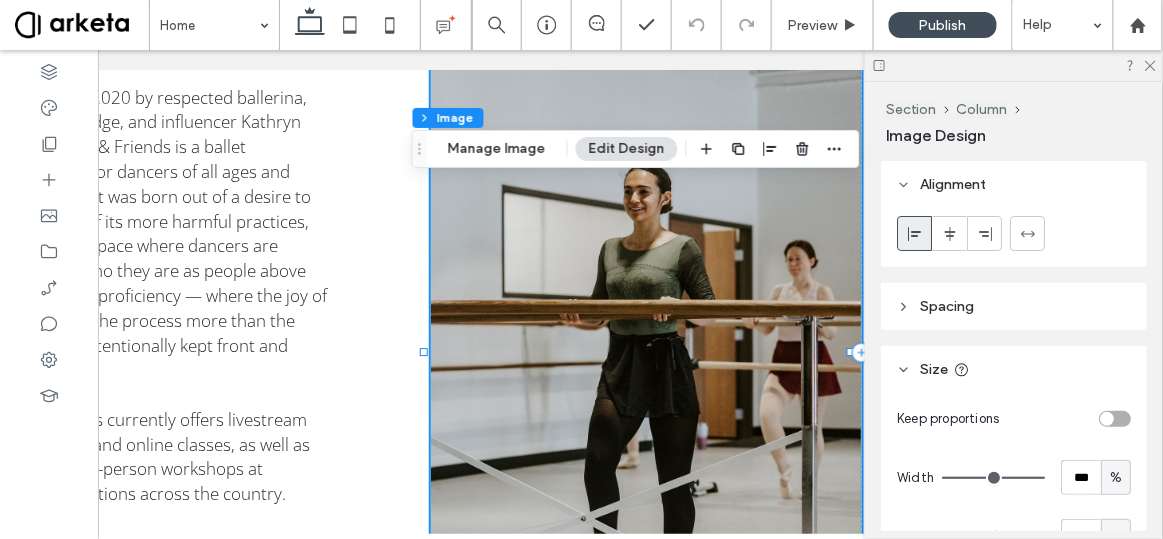 type on "*" 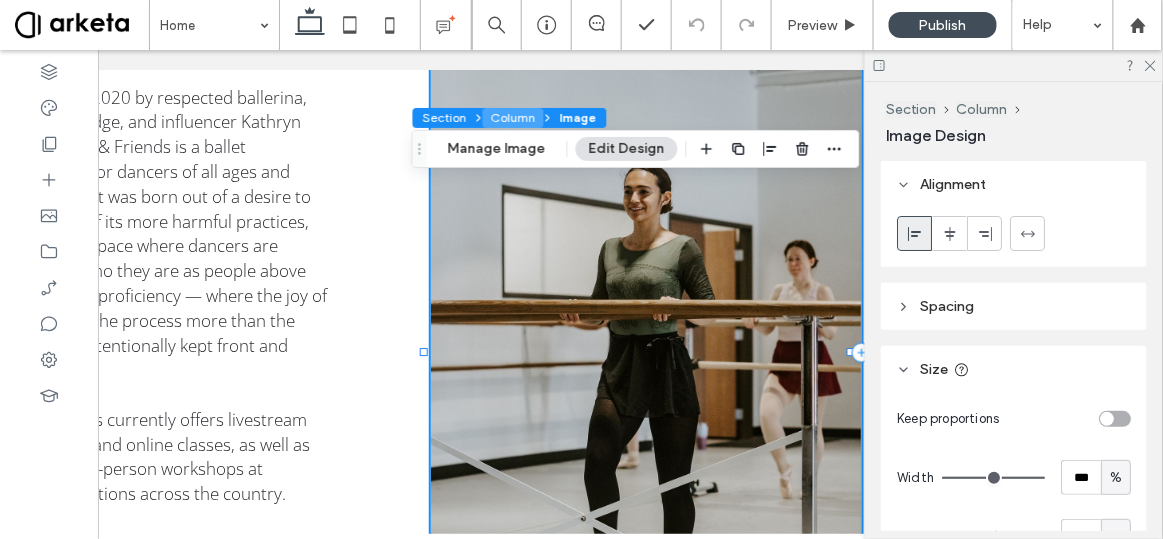 click on "Column" at bounding box center [513, 118] 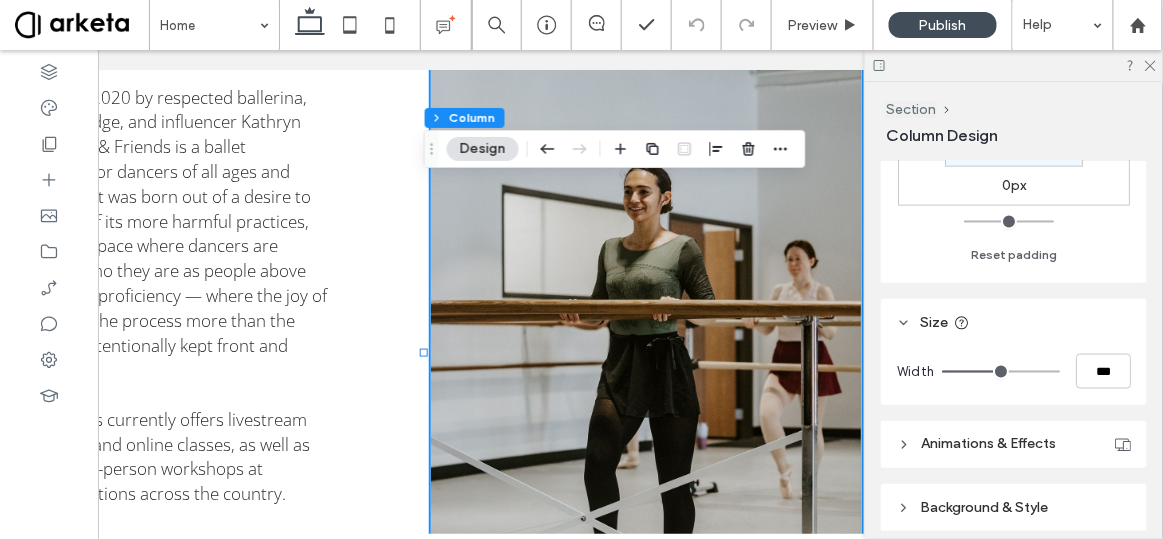 scroll, scrollTop: 650, scrollLeft: 0, axis: vertical 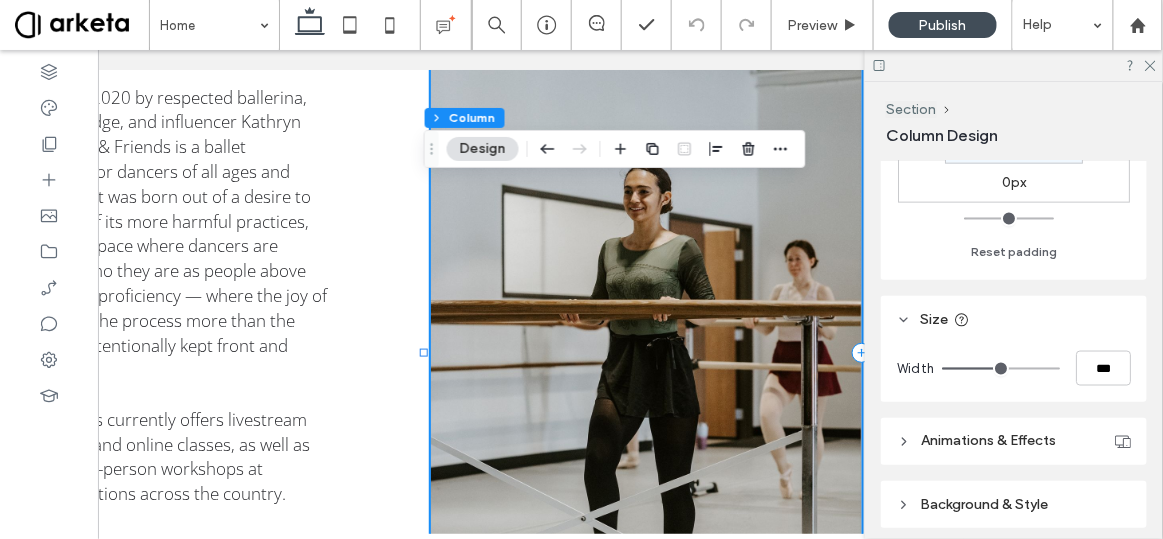 click at bounding box center (647, 351) 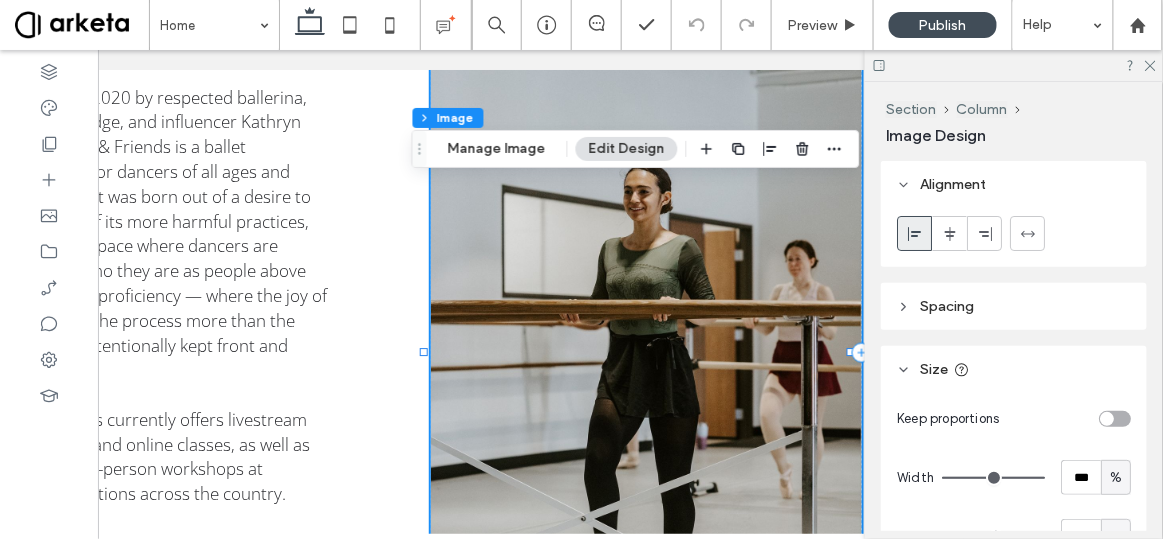 type on "*" 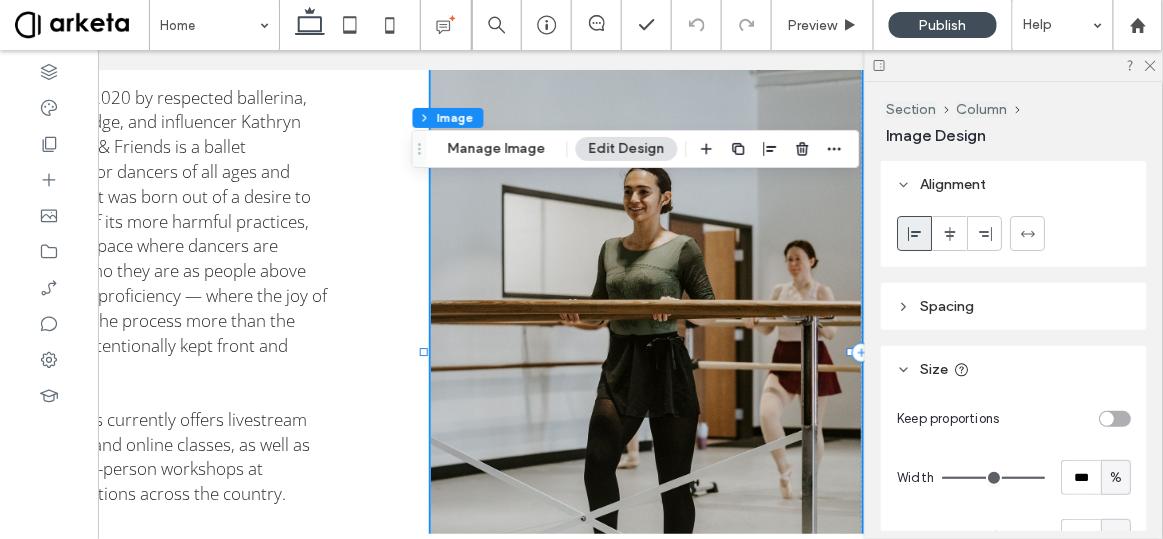 type on "*" 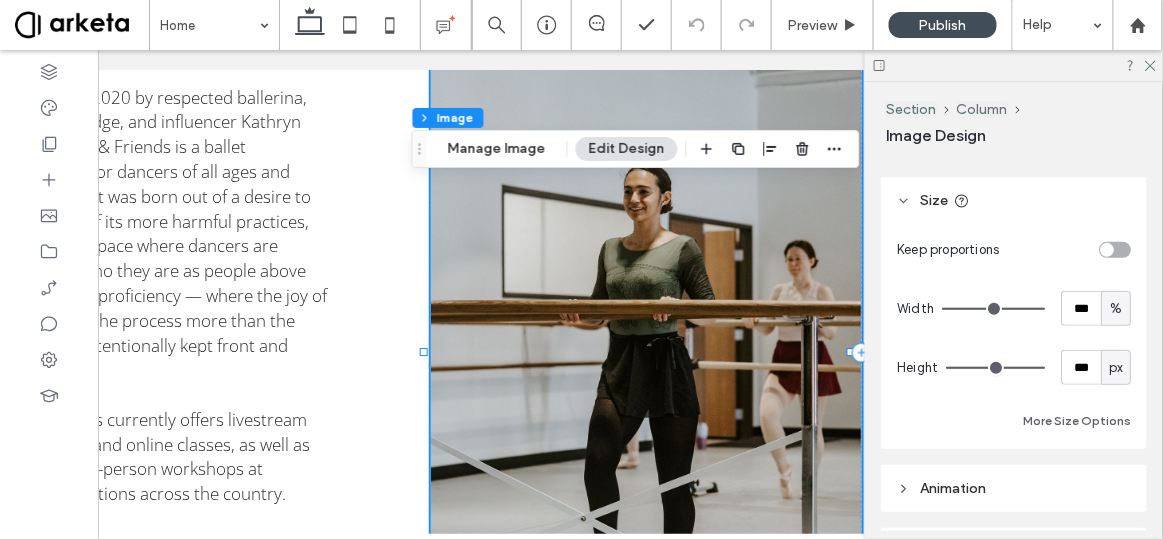 scroll, scrollTop: 168, scrollLeft: 0, axis: vertical 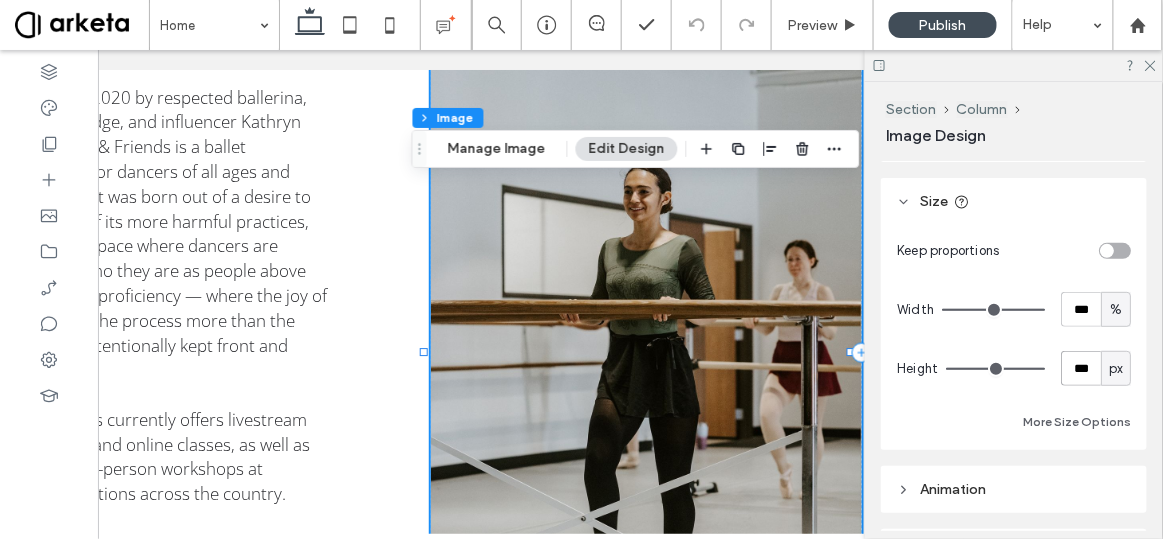 click on "***" at bounding box center (1081, 368) 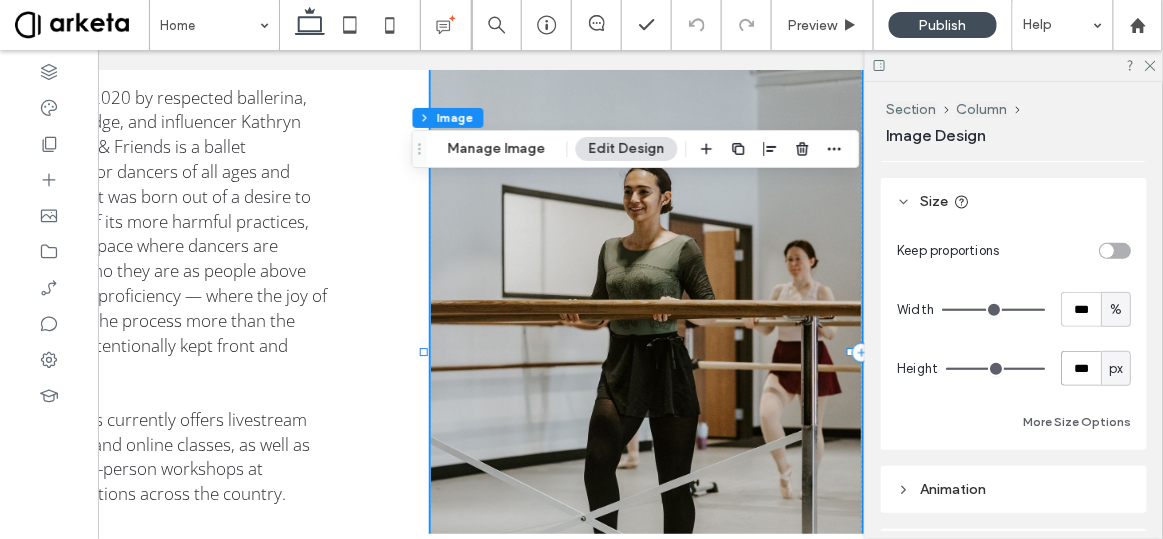 type on "***" 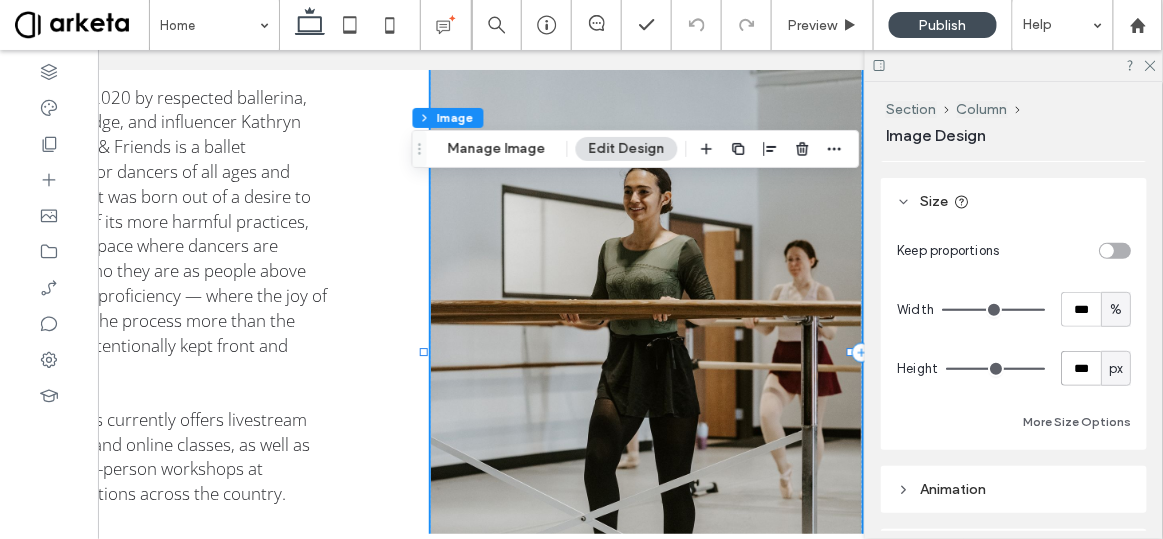 type on "***" 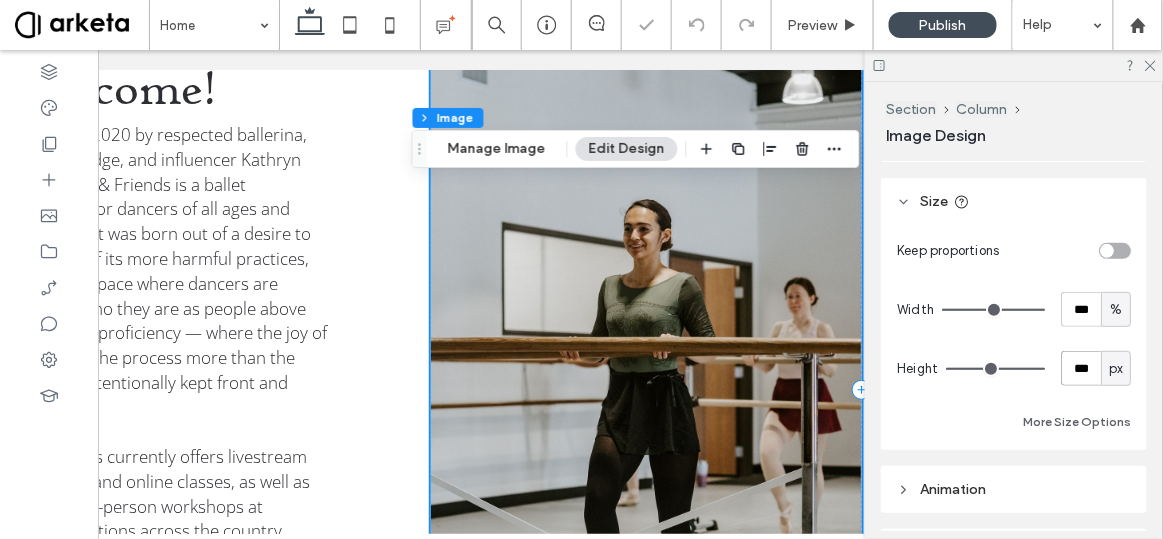 scroll, scrollTop: 2315, scrollLeft: 0, axis: vertical 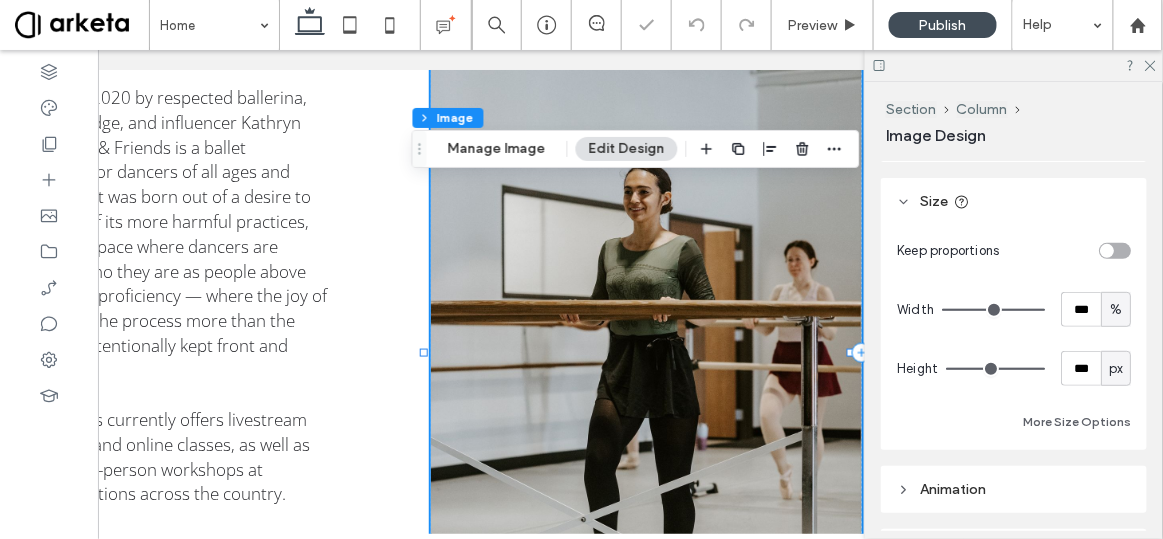 click on "%" at bounding box center [1116, 310] 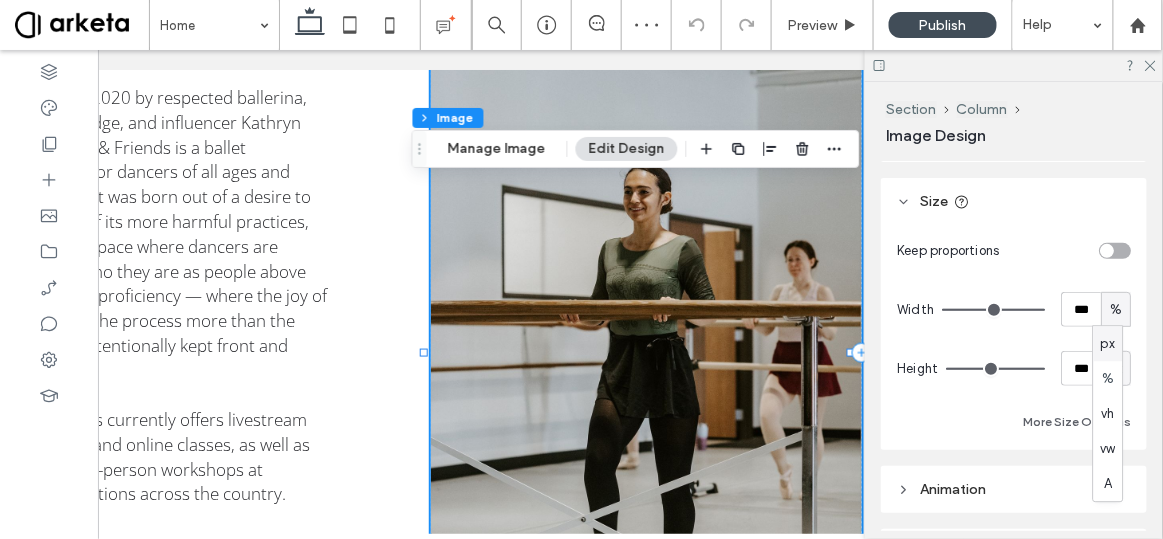 click on "px" at bounding box center [1108, 343] 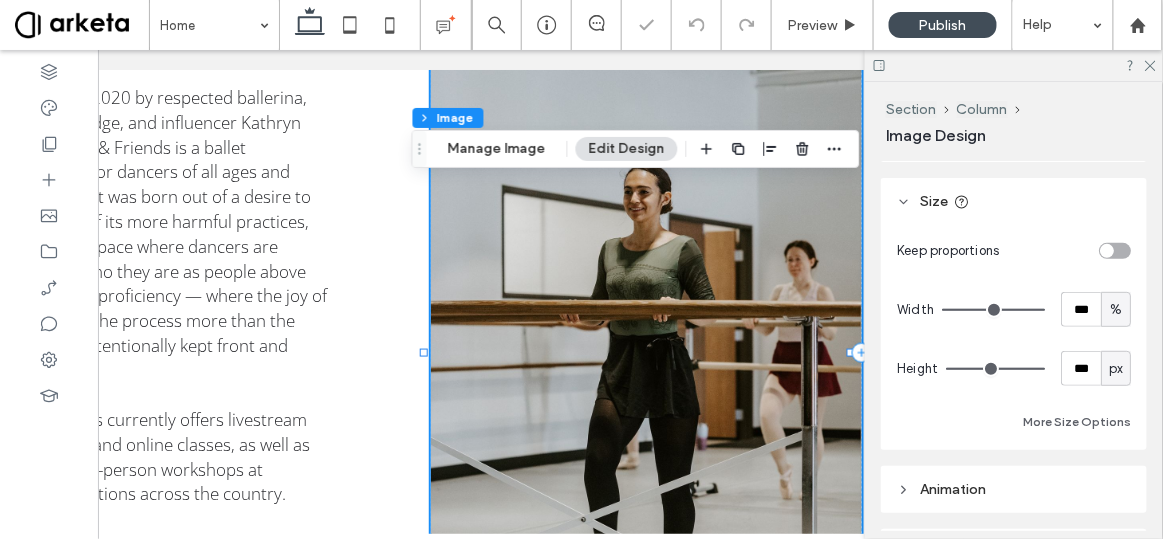 type on "***" 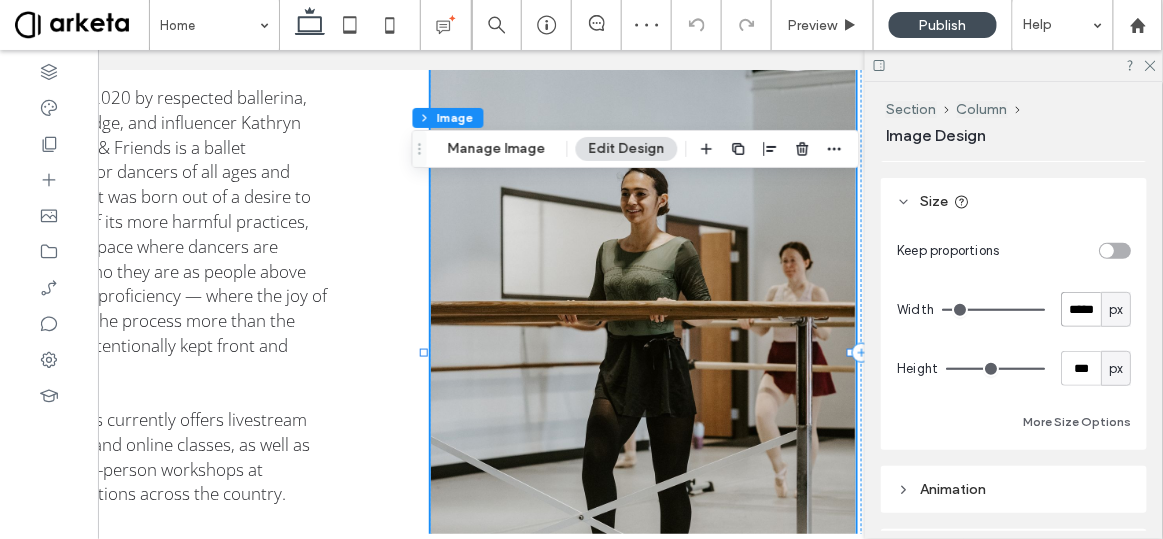 click on "*****" at bounding box center [1081, 309] 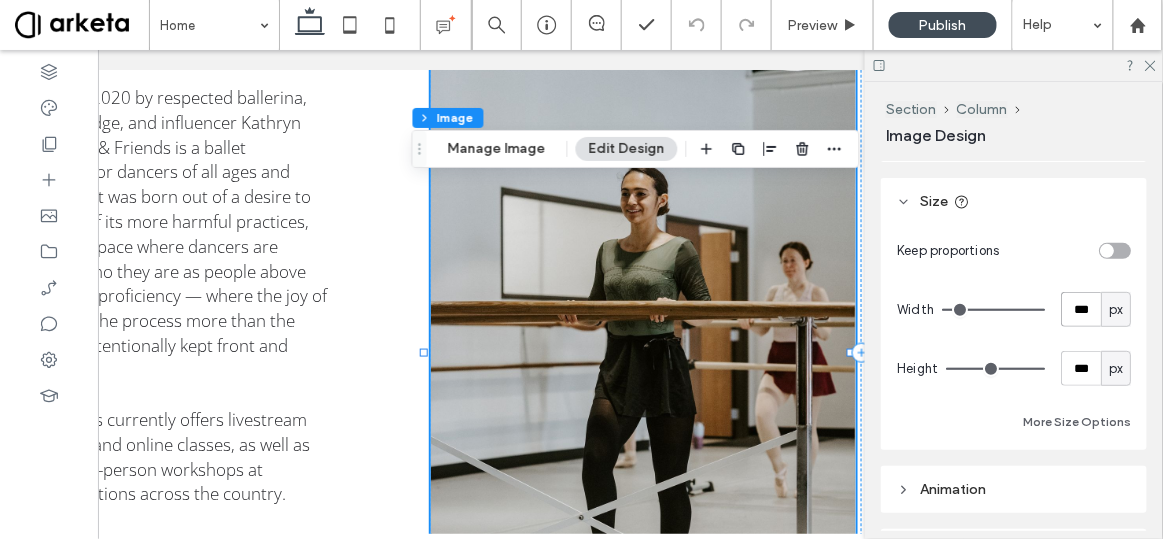 type on "***" 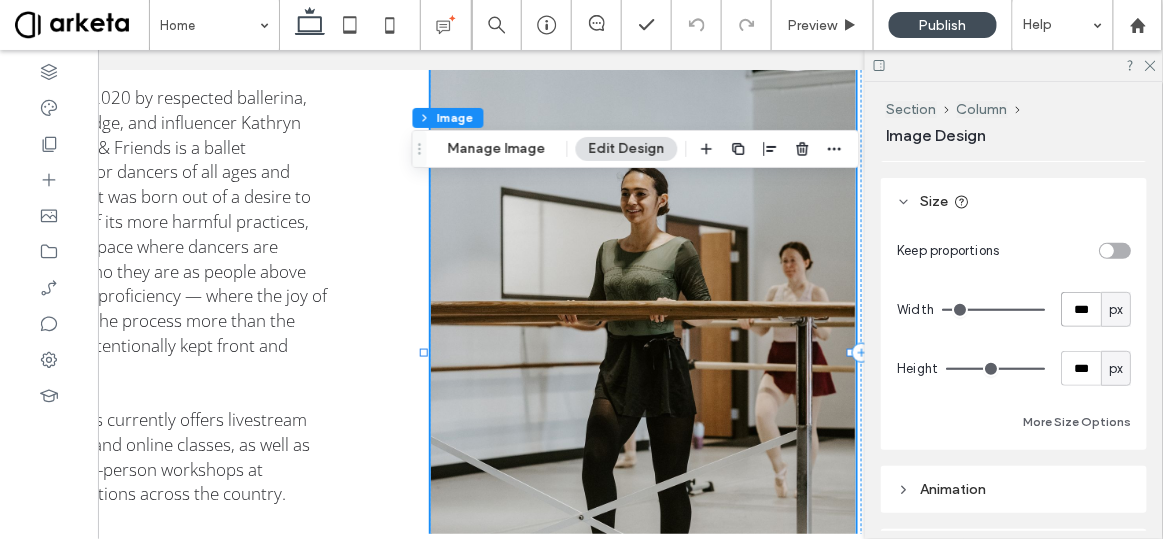 type on "***" 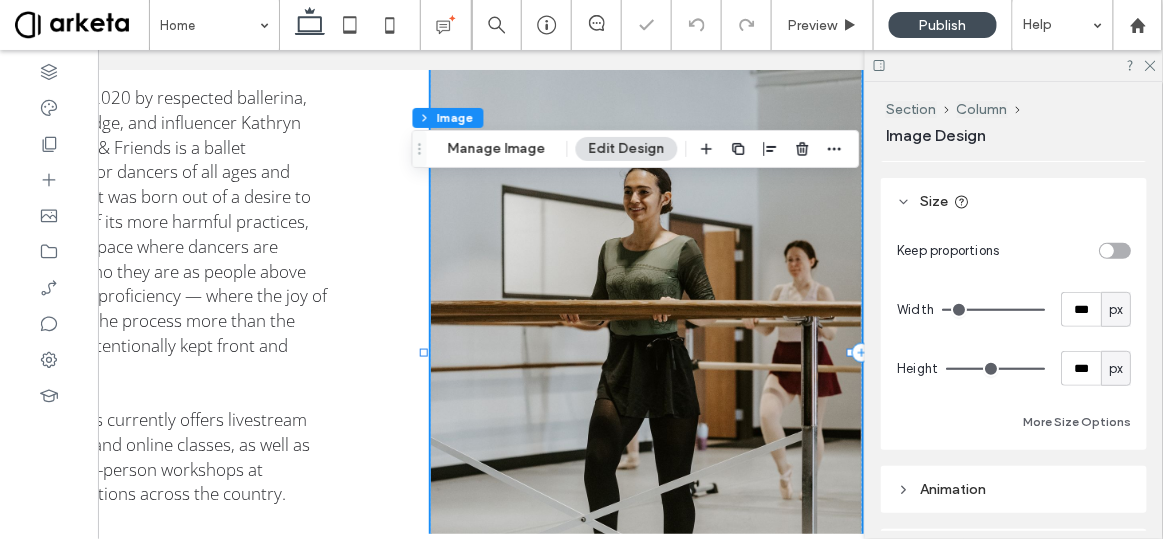 click on "Keep proportions Width *** px Height *** px More Size Options" at bounding box center (1014, 333) 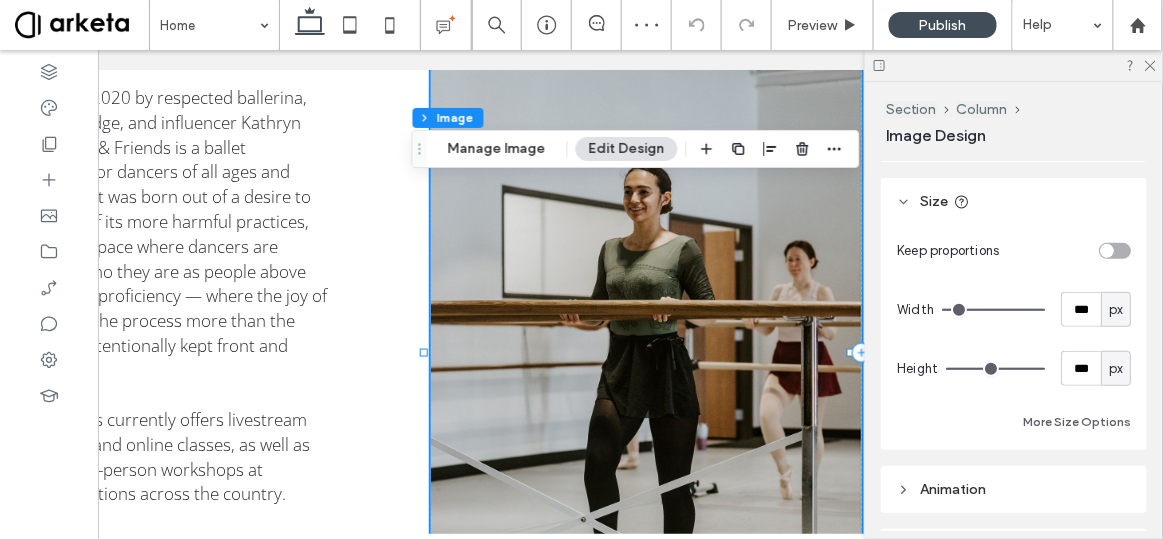click on "px" at bounding box center (1116, 310) 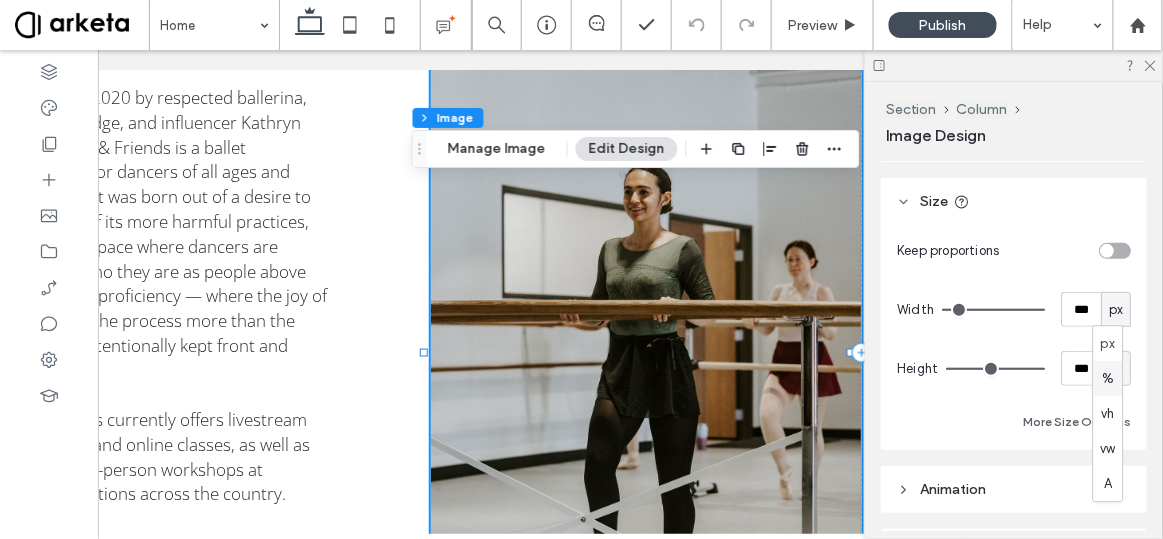 click on "%" at bounding box center (1108, 378) 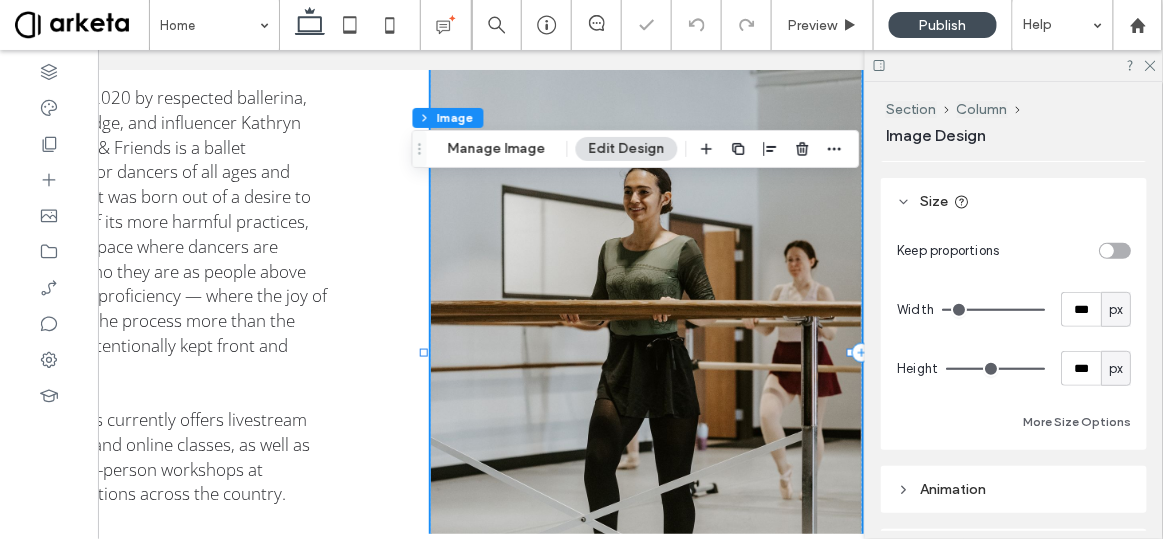 type on "***" 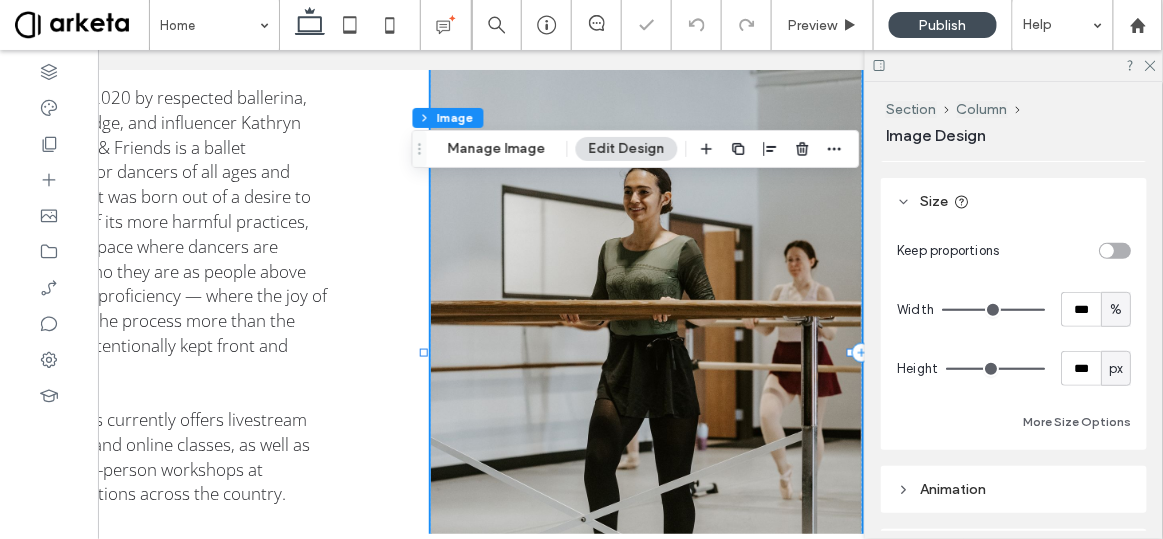 click on "%" at bounding box center [1116, 310] 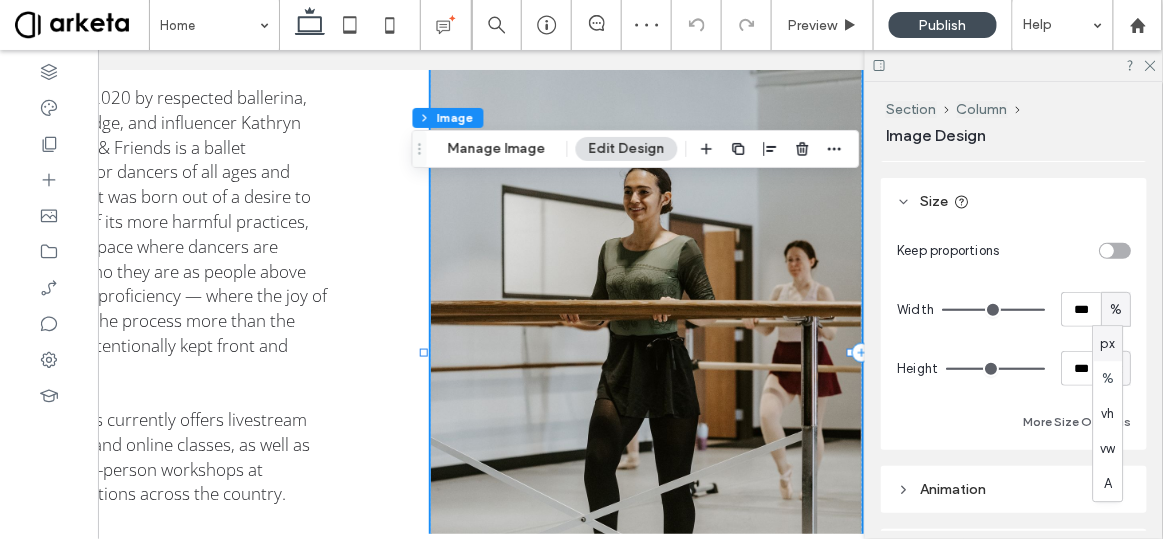 click on "Keep proportions" at bounding box center (1014, 250) 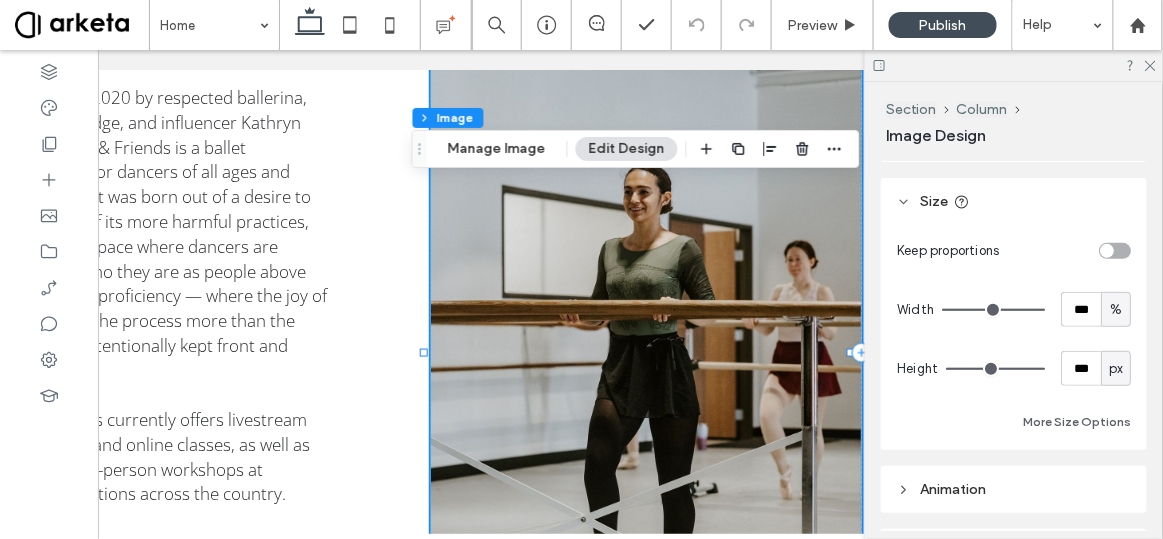 click on "%" at bounding box center (1116, 310) 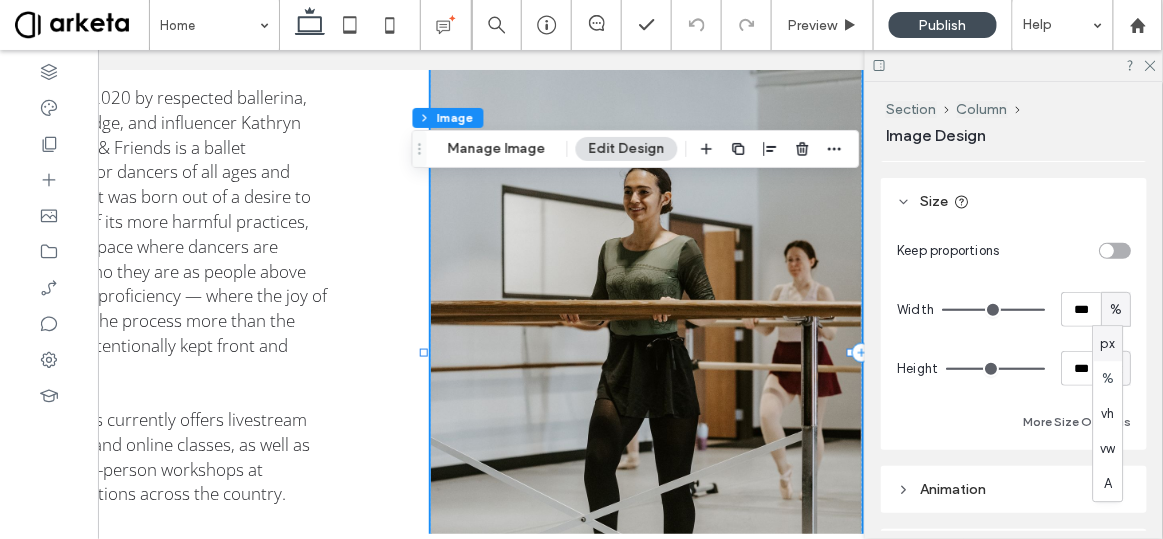 click on "px" at bounding box center (1108, 344) 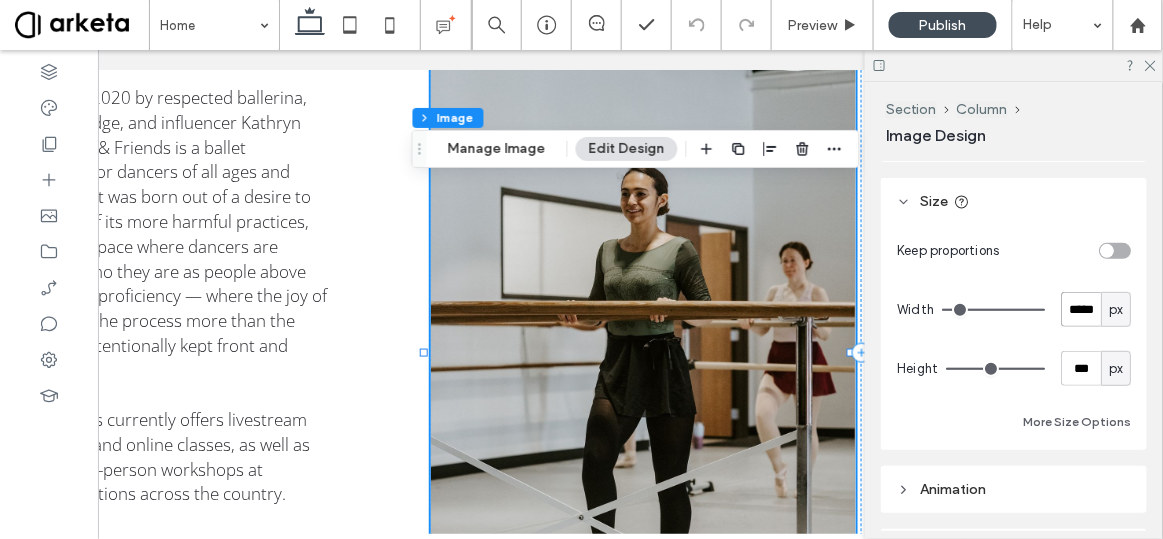 click on "*****" at bounding box center [1081, 309] 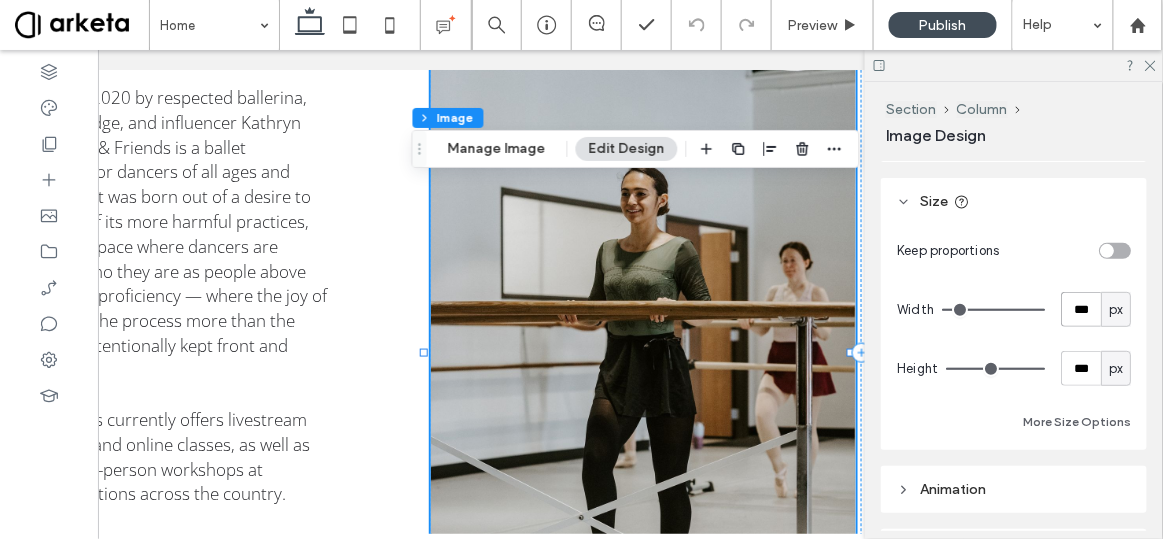 type on "***" 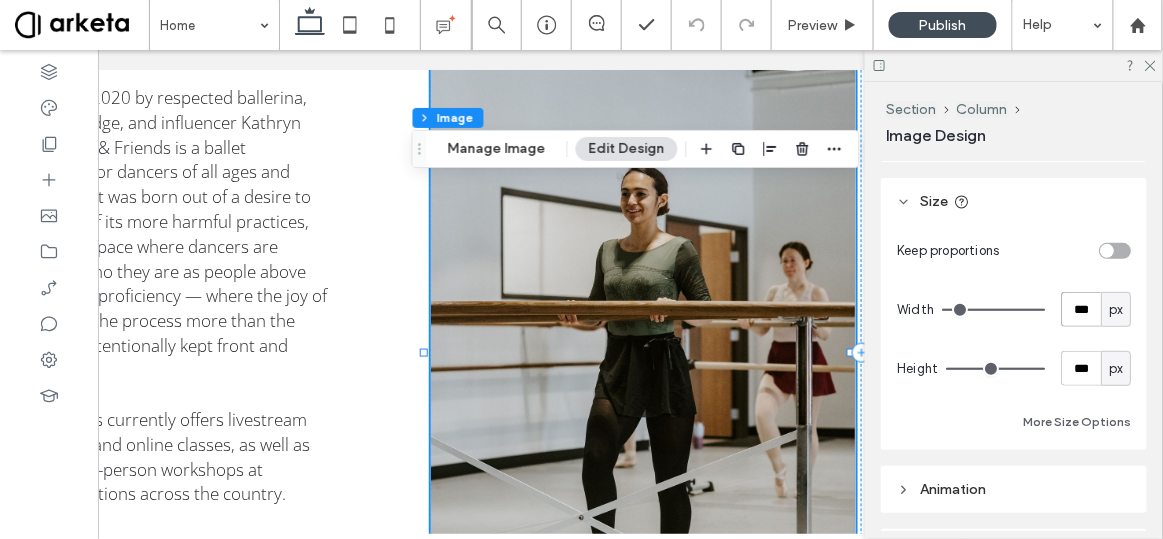 type on "***" 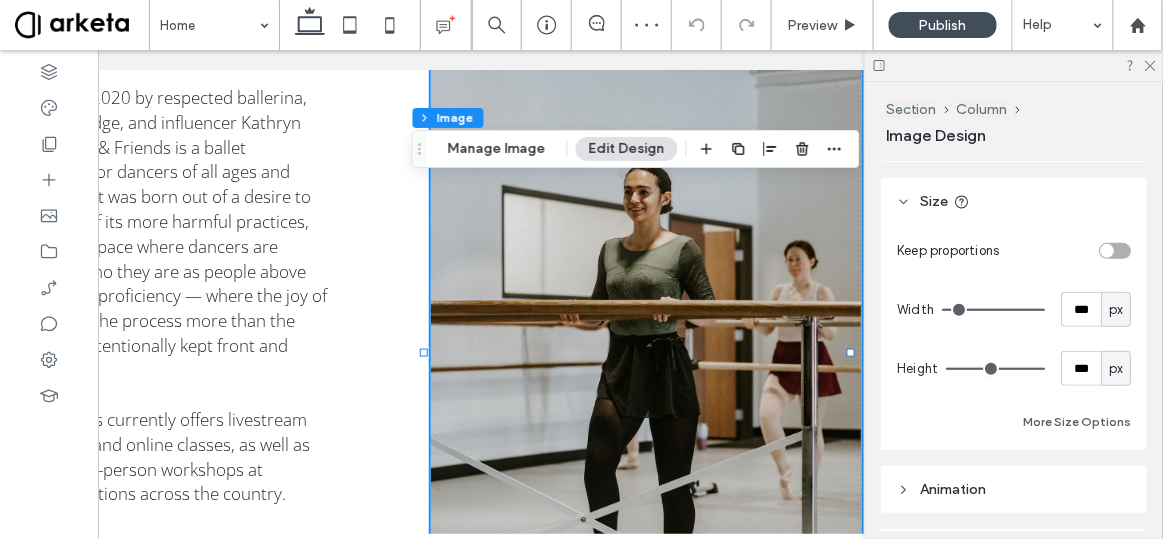 click on "Welcome!
Founded in 2020 by respected ballerina, educator, judge, and influencer Kathryn Morgan, KM & Friends is a ballet community for dancers of all ages and aspirations. It was born out of a desire to strip ballet of its more harmful practices, and build a space where dancers are valued for who they are as people above their level of proficiency — where the joy of focusing on the process more than the product is intentionally kept front and center. KM & Friends currently offers livestream and on-demand online classes, as well as digital and in-person workshops at multiple locations across the country. While many of KM & Friends’ students have professional aspirations, we encourages all dancers to explore what’s possible when you take away the idea of “making it” as a ballerina, and to continually revisit what initially made them fall in love with ballet." at bounding box center [432, 352] 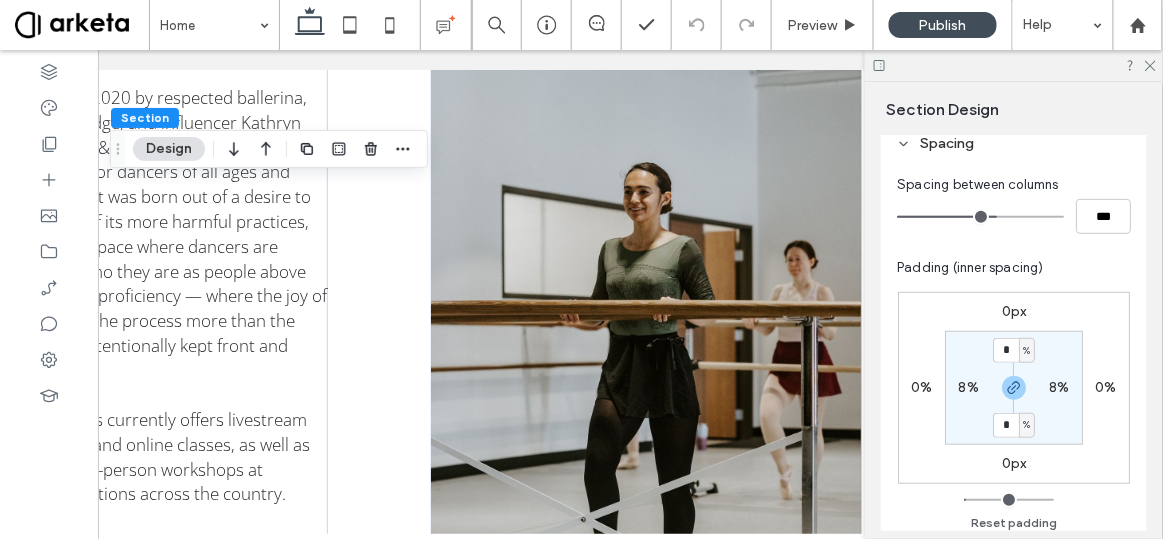 scroll, scrollTop: 521, scrollLeft: 0, axis: vertical 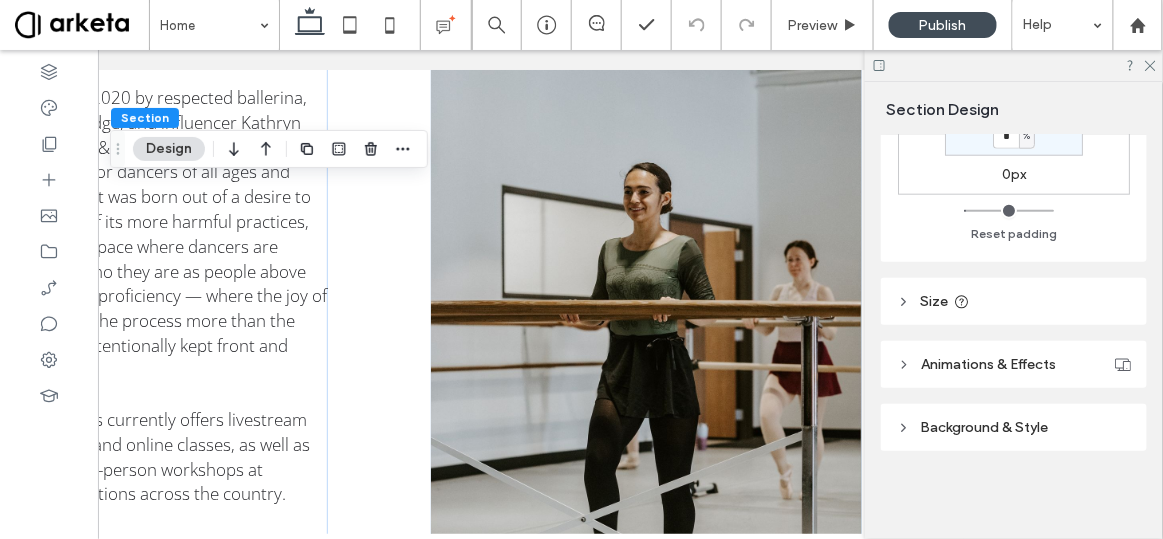click on "Background & Style" at bounding box center [985, 427] 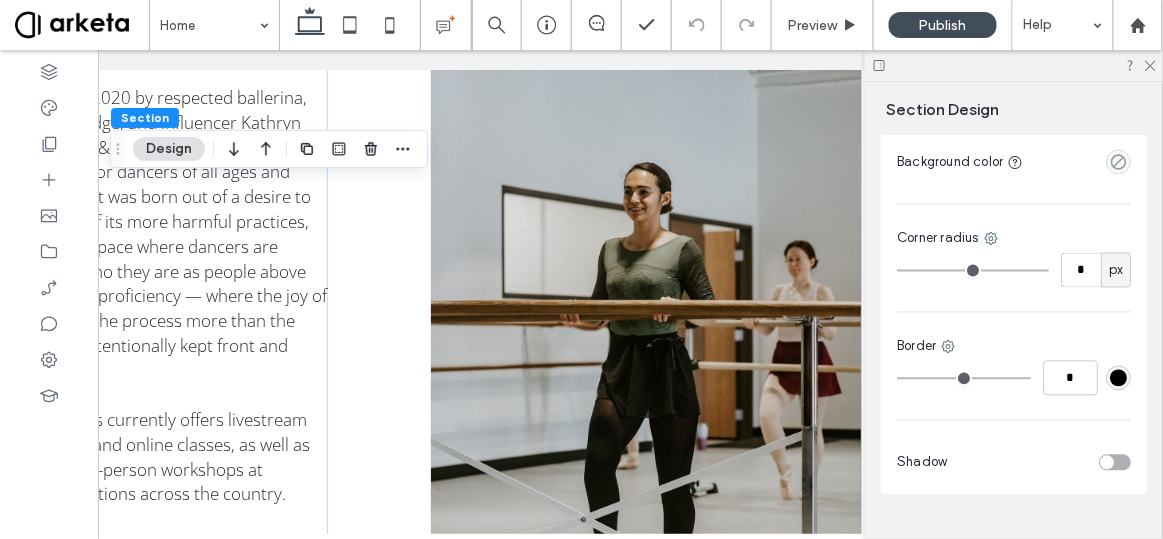 scroll, scrollTop: 943, scrollLeft: 0, axis: vertical 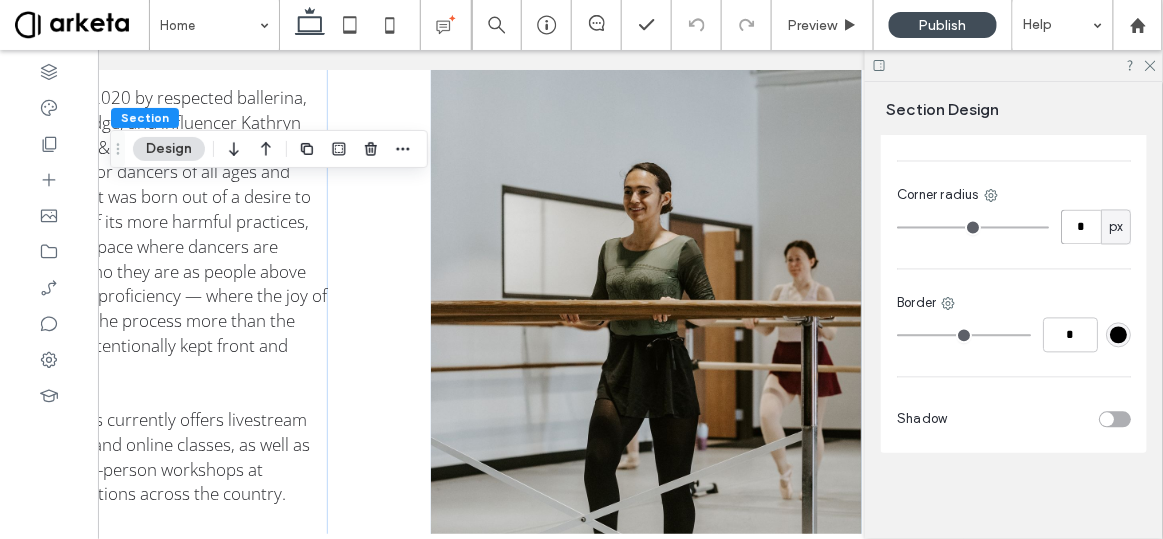 click on "*" at bounding box center [1081, 227] 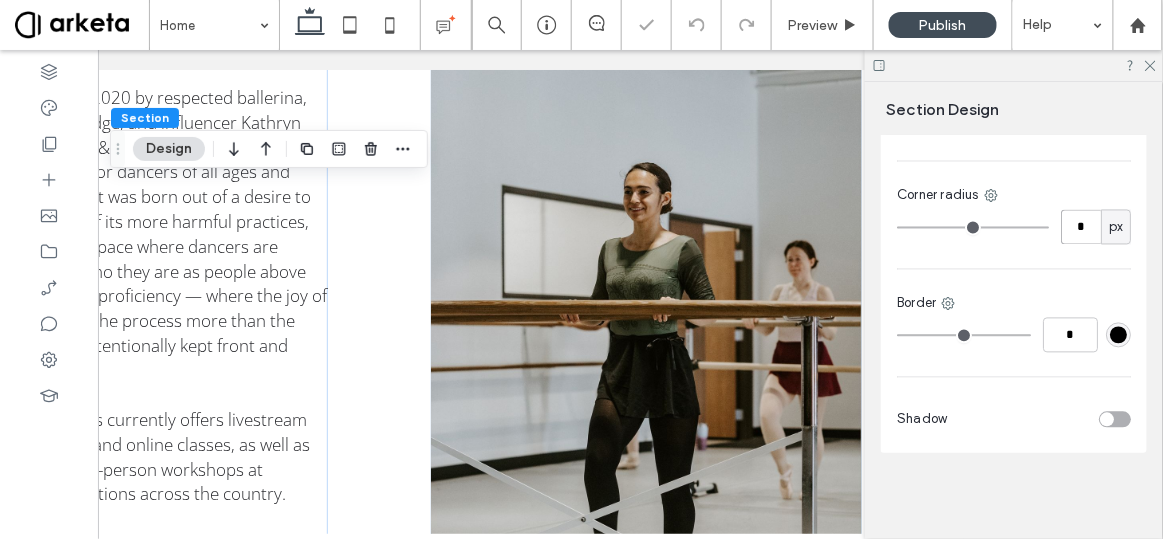 type on "*" 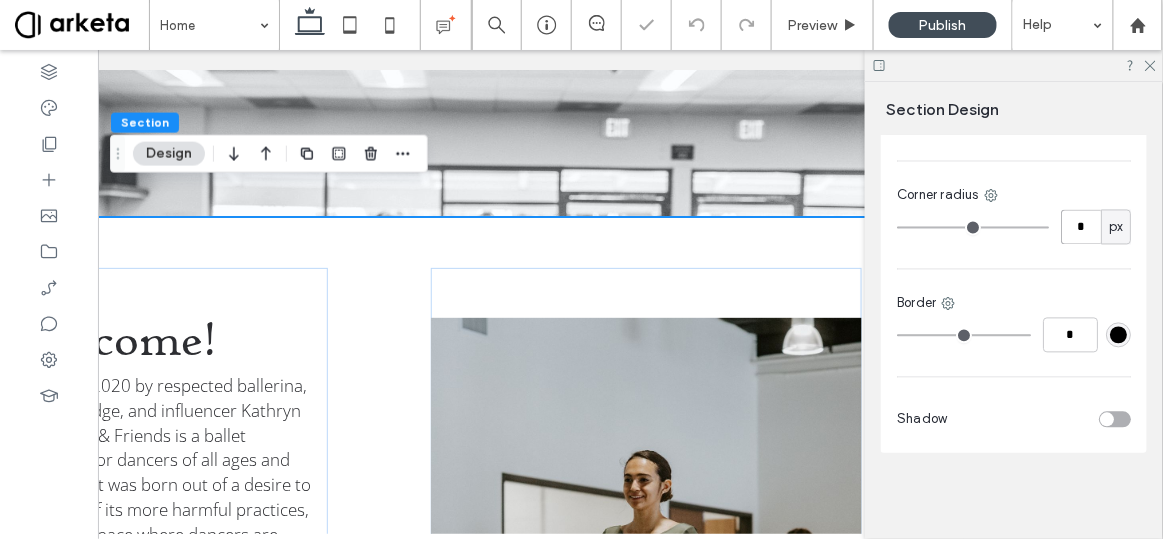 scroll, scrollTop: 2040, scrollLeft: 0, axis: vertical 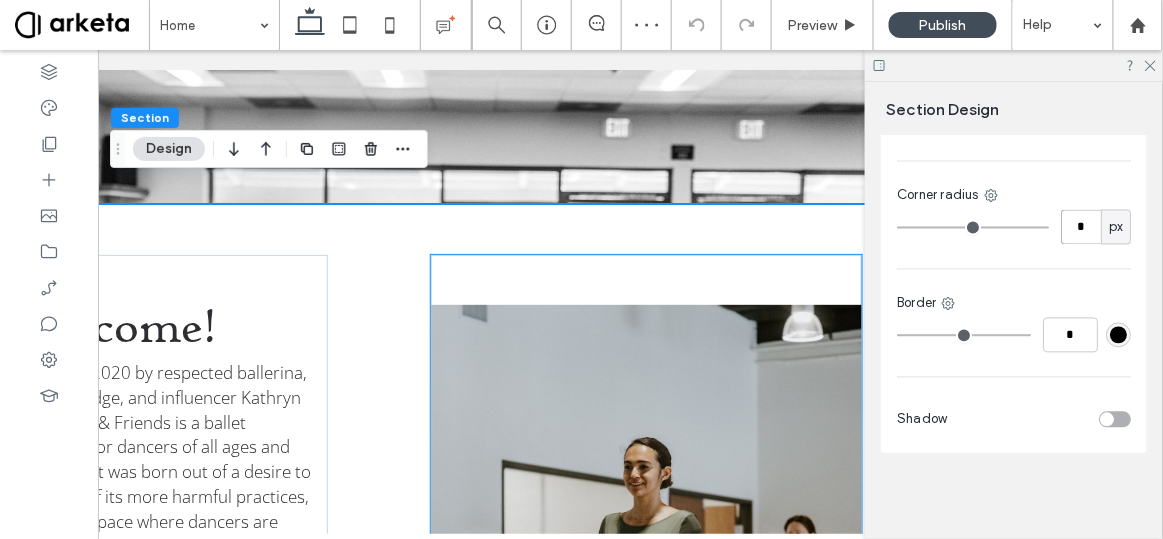 click at bounding box center (647, 627) 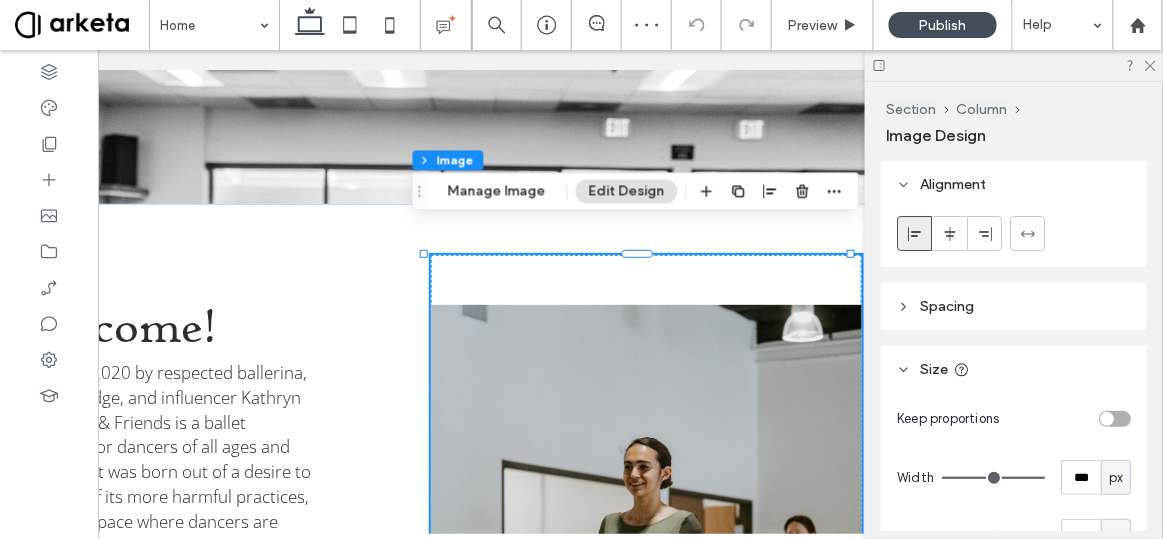 type on "*" 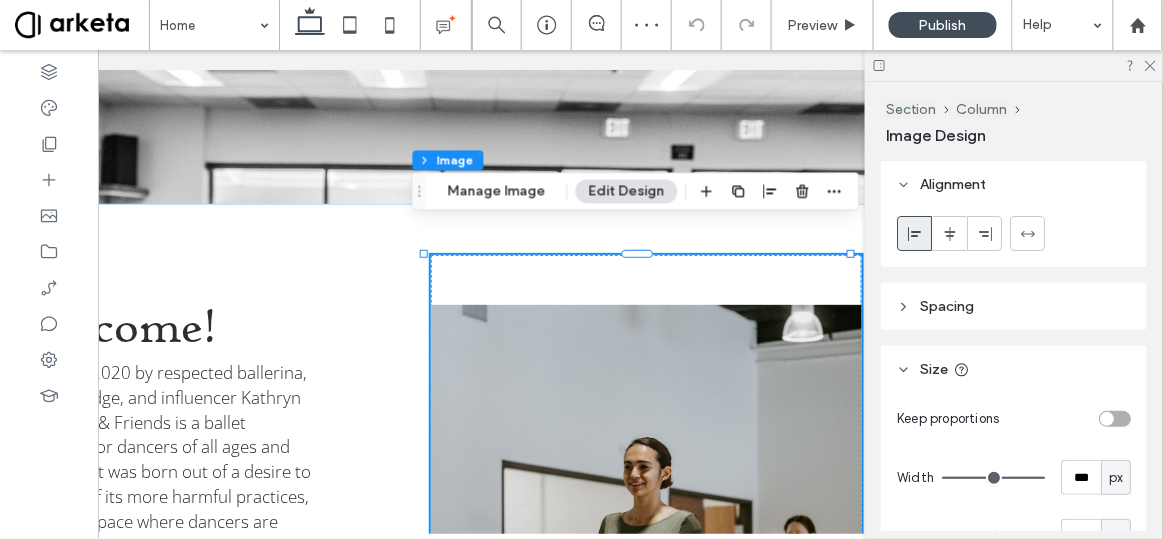 type on "*" 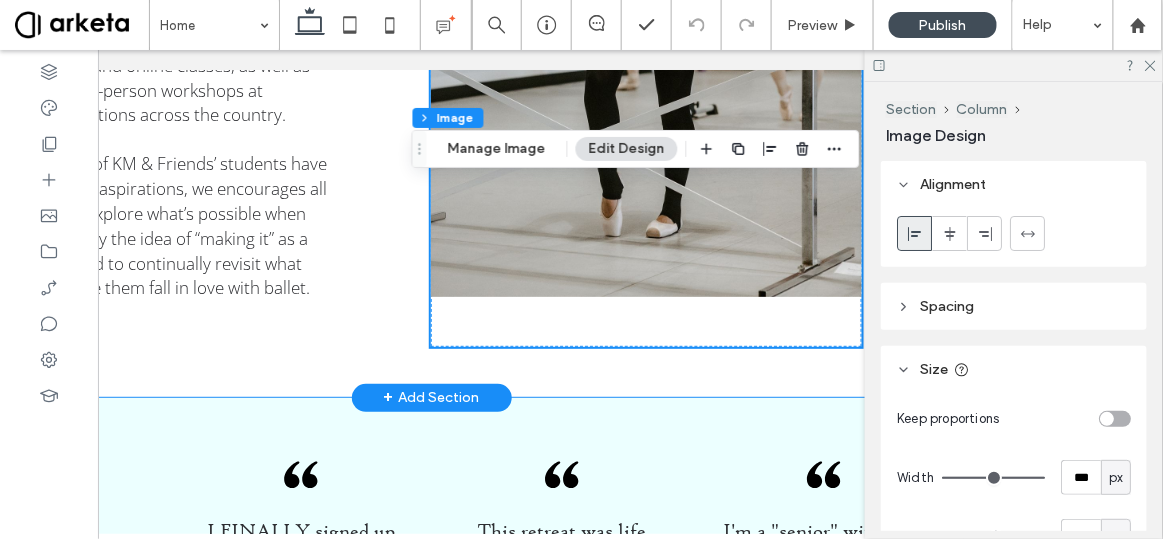 scroll, scrollTop: 2696, scrollLeft: 0, axis: vertical 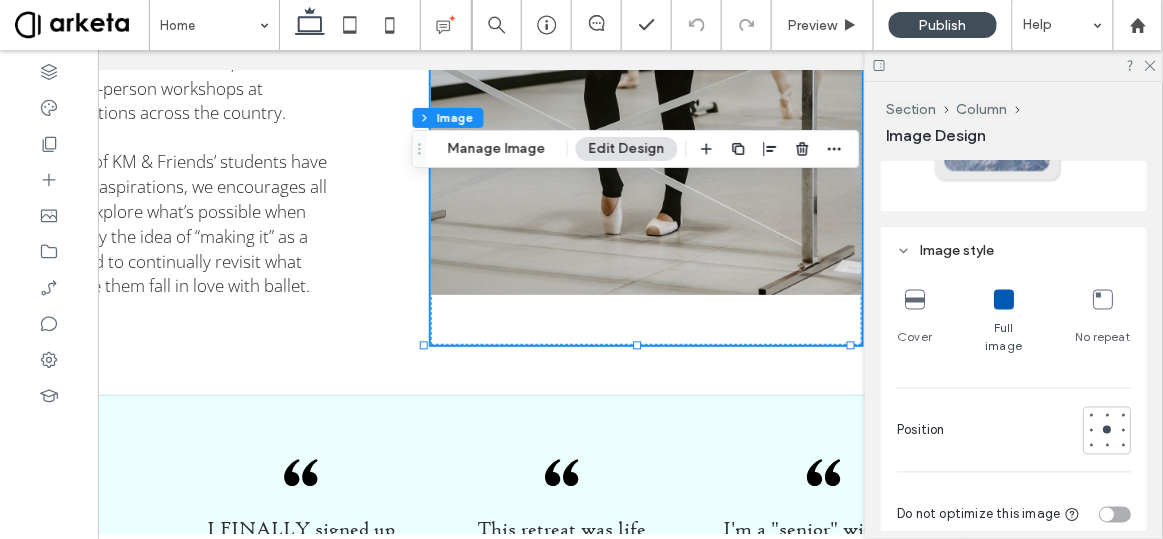 click at bounding box center (915, 300) 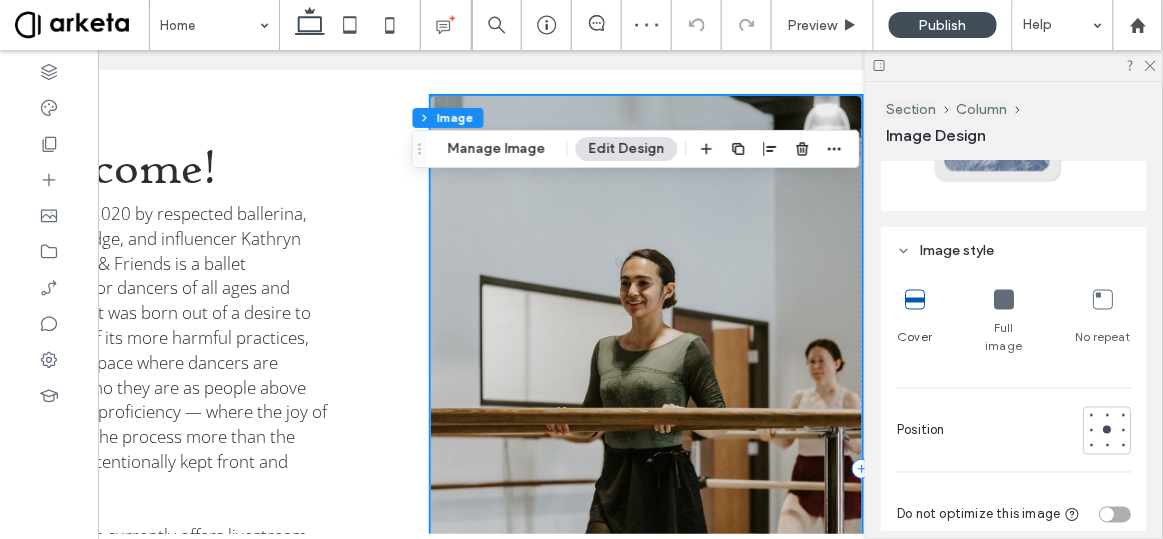 scroll, scrollTop: 2187, scrollLeft: 0, axis: vertical 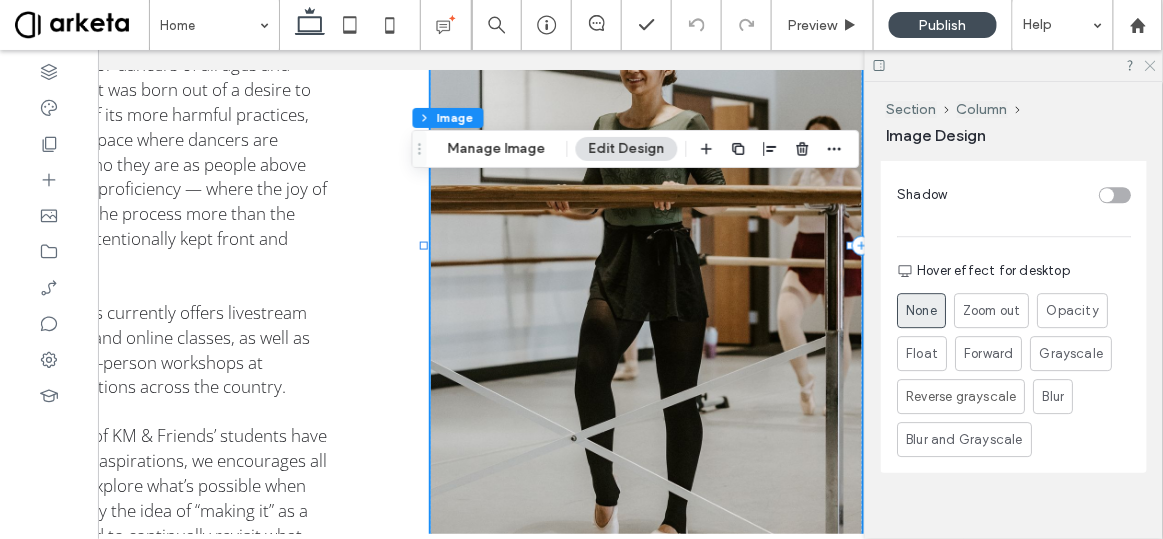 click 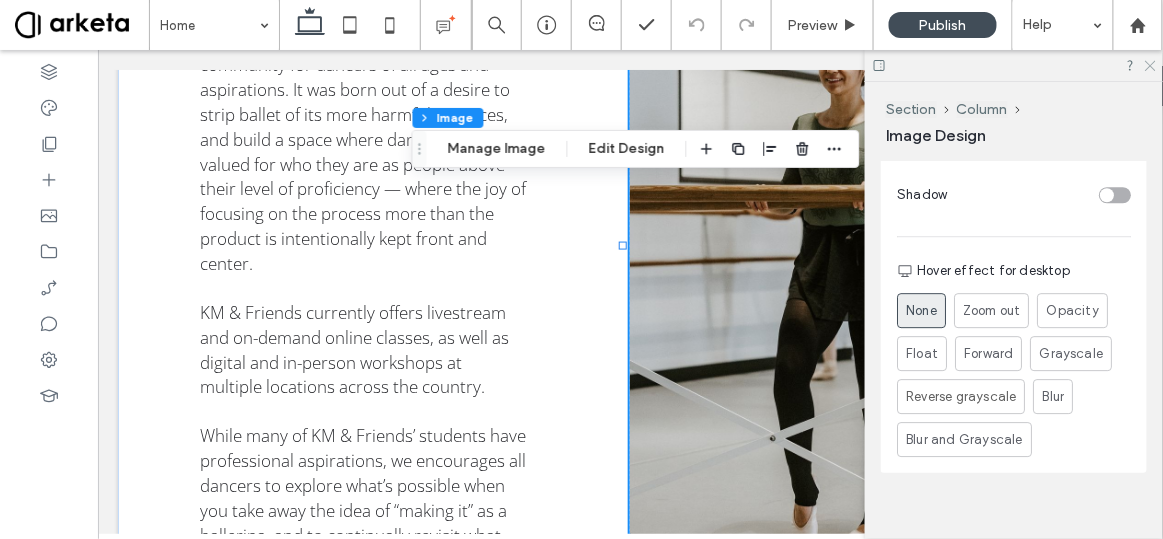 scroll, scrollTop: 0, scrollLeft: 0, axis: both 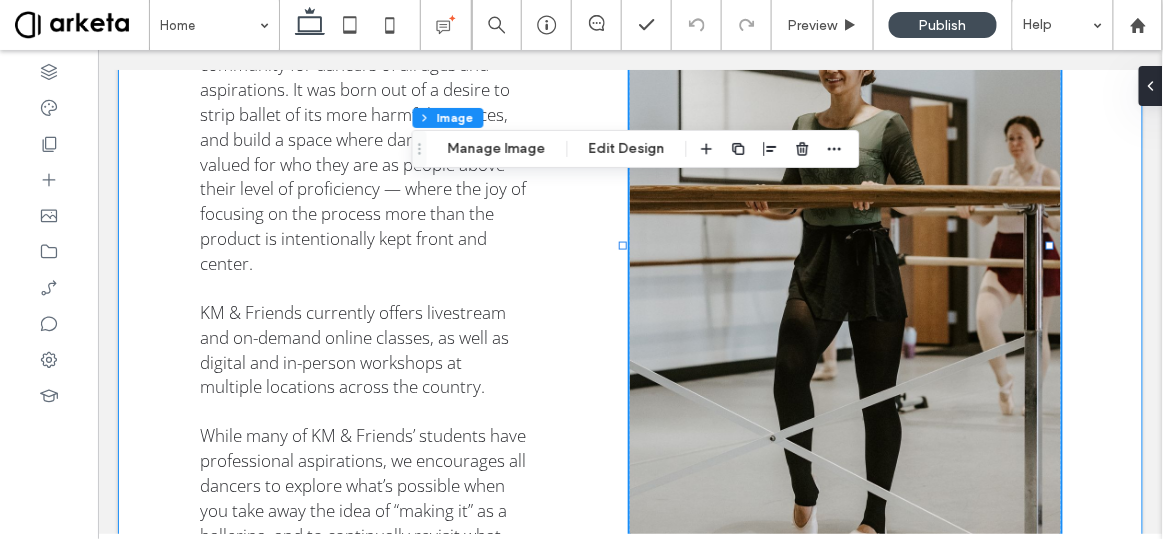 click on "Welcome!
Founded in 2020 by respected ballerina, educator, judge, and influencer Kathryn Morgan, KM & Friends is a ballet community for dancers of all ages and aspirations. It was born out of a desire to strip ballet of its more harmful practices, and build a space where dancers are valued for who they are as people above their level of proficiency — where the joy of focusing on the process more than the product is intentionally kept front and center. KM & Friends currently offers livestream and on-demand online classes, as well as digital and in-person workshops at multiple locations across the country. While many of KM & Friends’ students have professional aspirations, we encourages all dancers to explore what’s possible when you take away the idea of “making it” as a ballerina, and to continually revisit what initially made them fall in love with ballet." at bounding box center (629, 245) 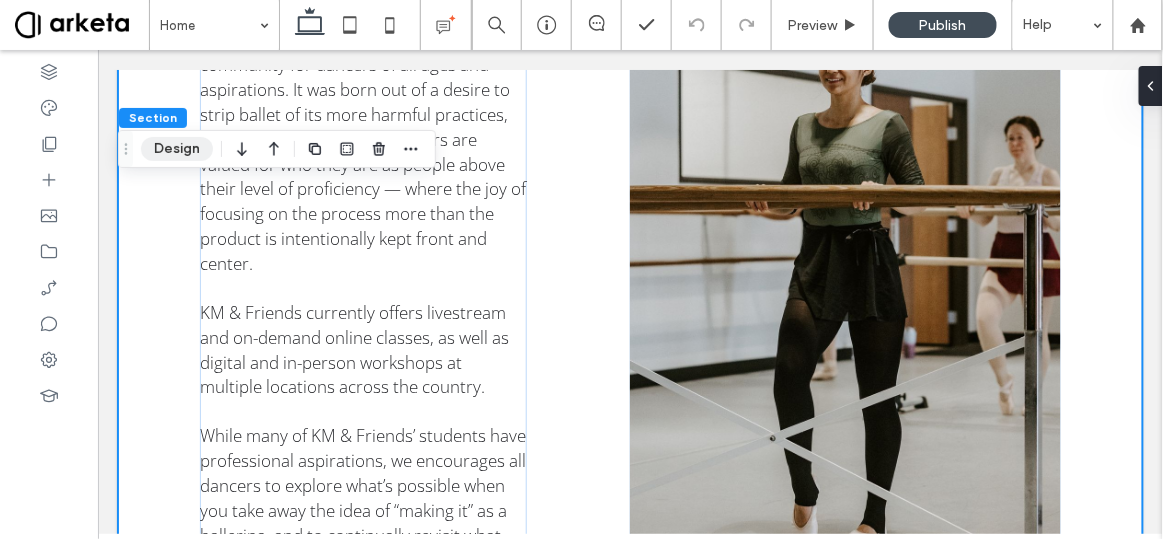 click on "Design" at bounding box center [177, 149] 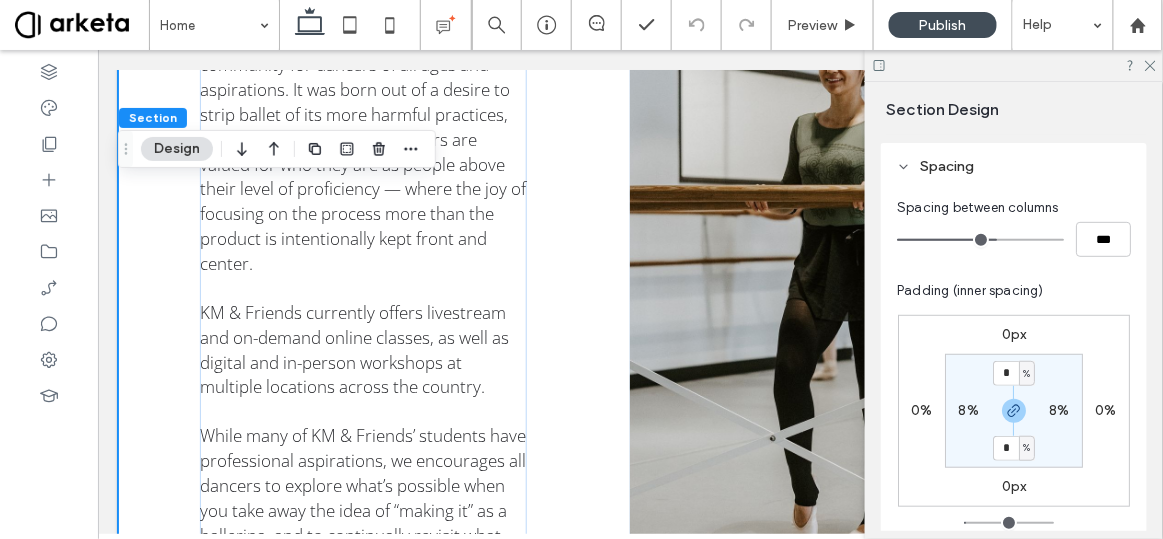 scroll, scrollTop: 286, scrollLeft: 0, axis: vertical 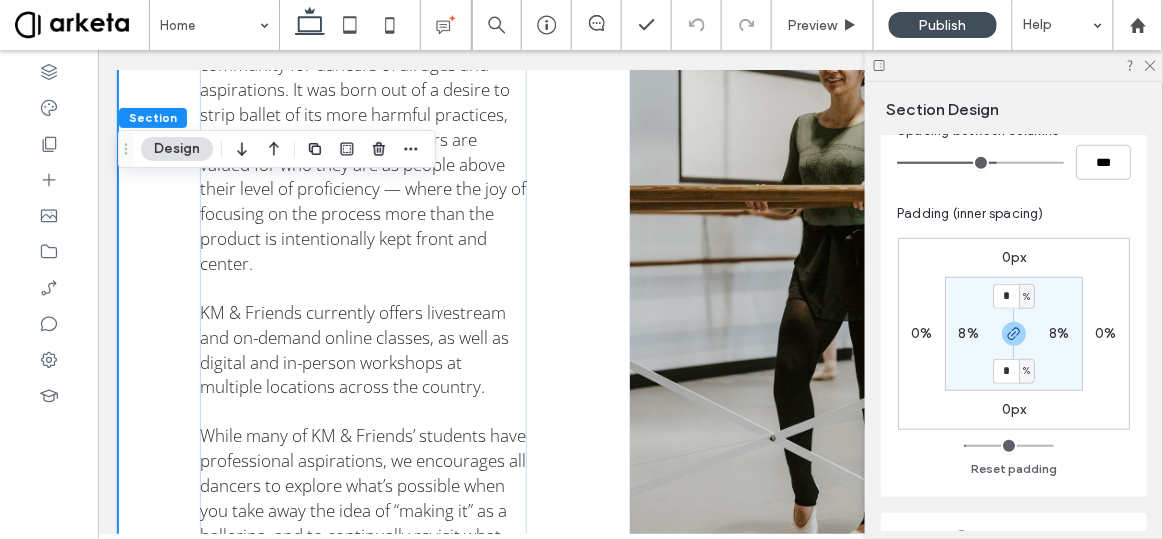 click on "8%" at bounding box center [968, 333] 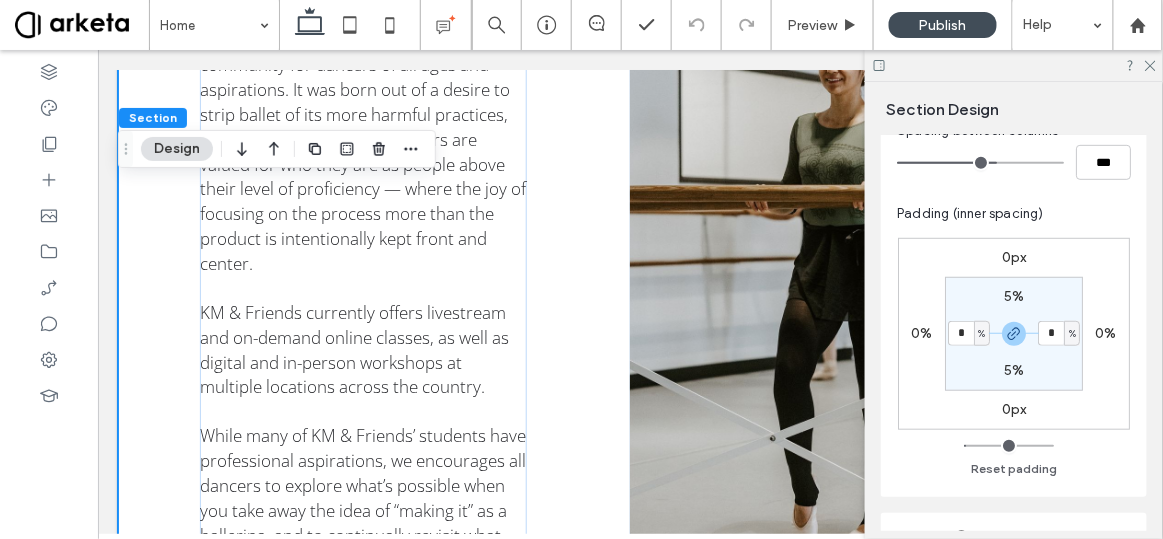 type on "*" 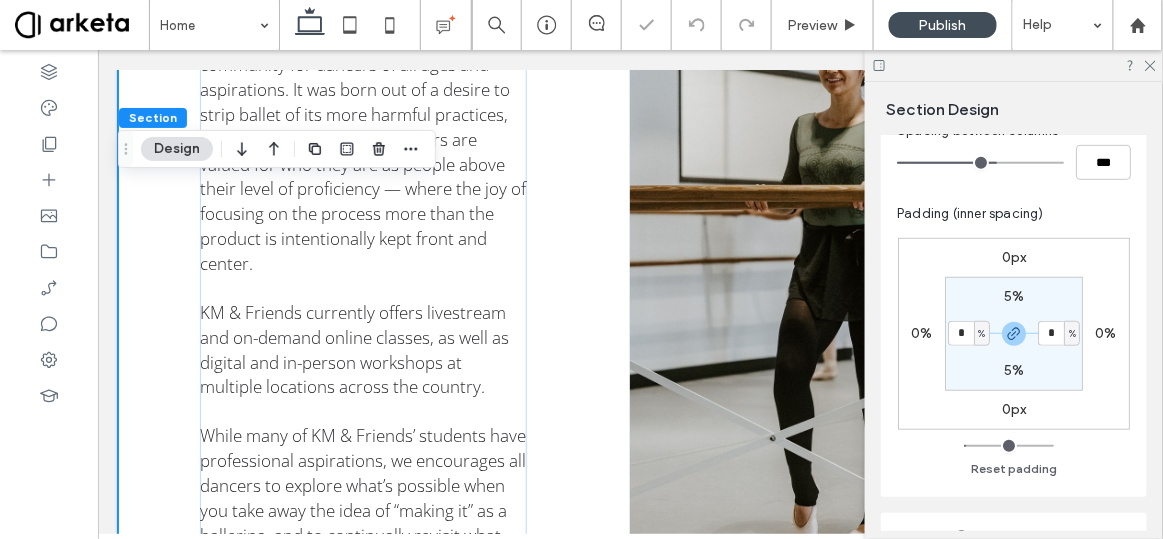 type on "*" 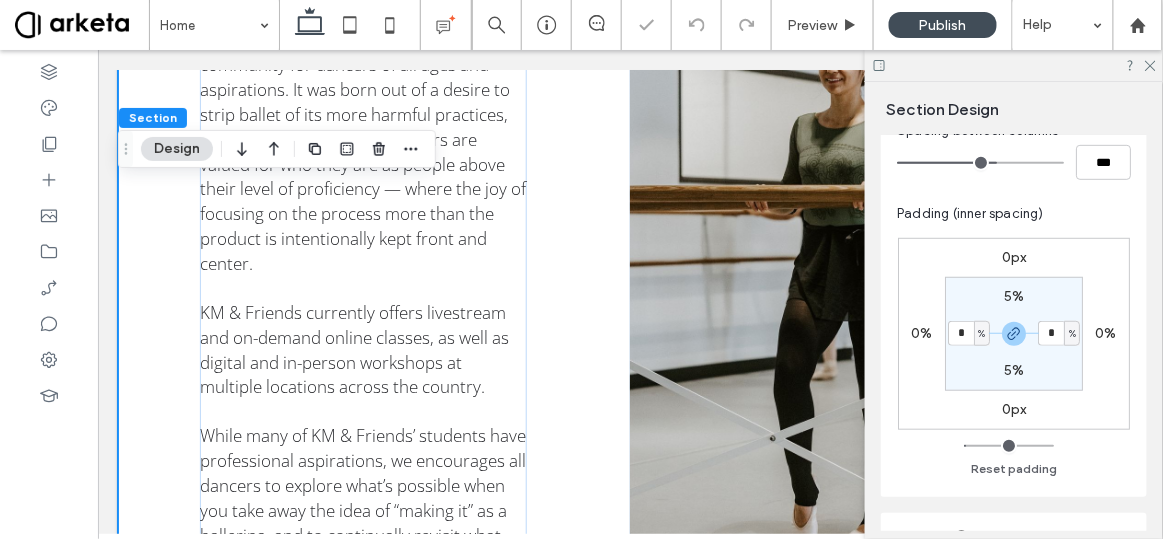 type on "*" 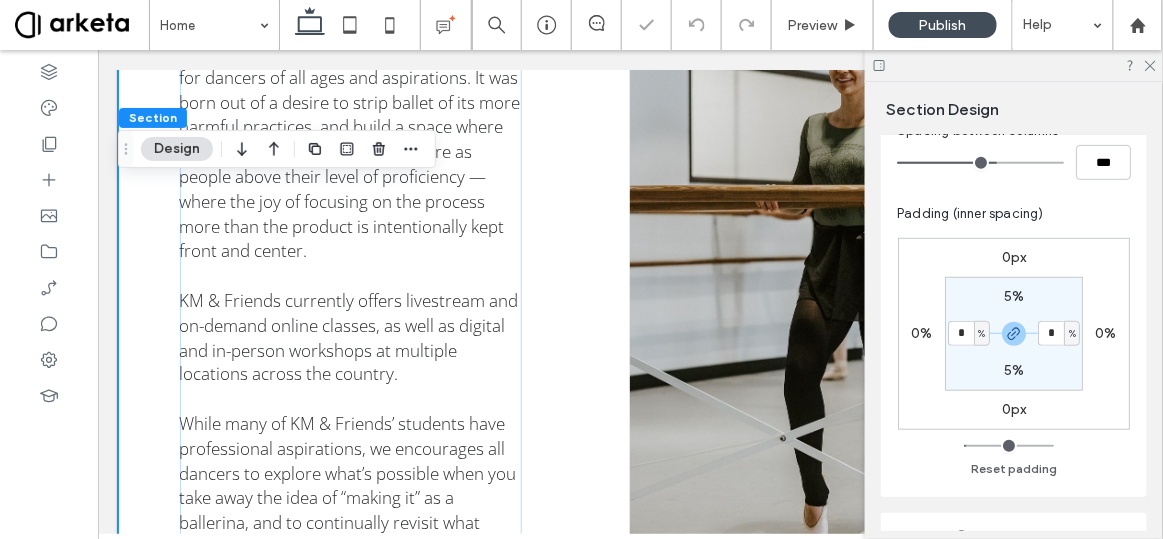 click on "Welcome!
Founded in 2020 by respected ballerina, educator, judge, and influencer Kathryn Morgan, KM & Friends is a ballet community for dancers of all ages and aspirations. It was born out of a desire to strip ballet of its more harmful practices, and build a space where dancers are valued for who they are as people above their level of proficiency — where the joy of focusing on the process more than the product is intentionally kept front and center. KM & Friends currently offers livestream and on-demand online classes, as well as digital and in-person workshops at multiple locations across the country. While many of KM & Friends’ students have professional aspirations, we encourages all dancers to explore what’s possible when you take away the idea of “making it” as a ballerina, and to continually revisit what initially made them fall in love with ballet." at bounding box center (629, 245) 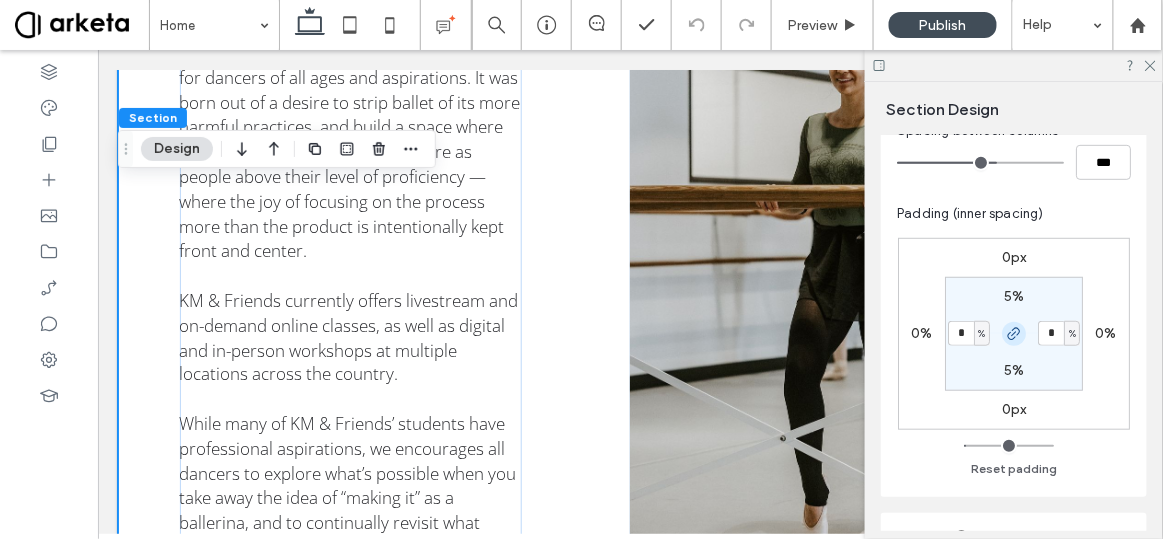 click 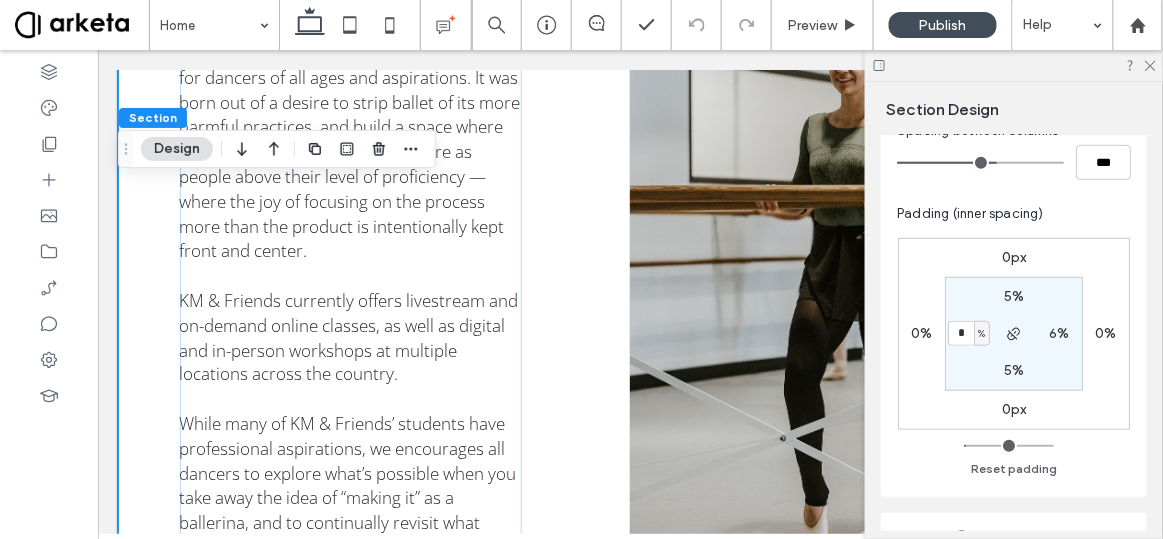 click on "6%" at bounding box center (1059, 333) 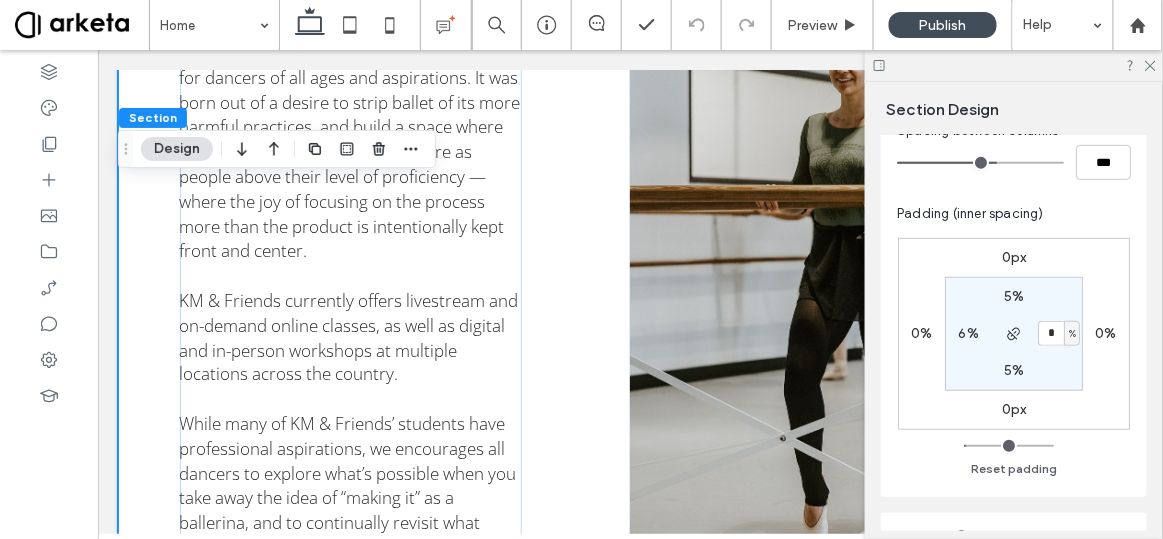 type on "*" 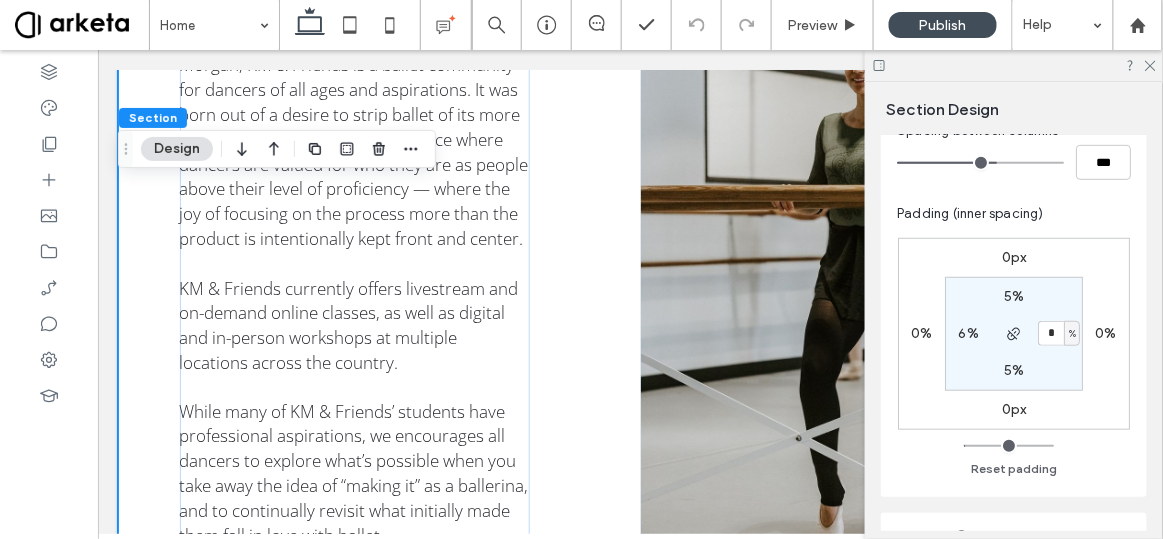 click on "6%" at bounding box center [968, 333] 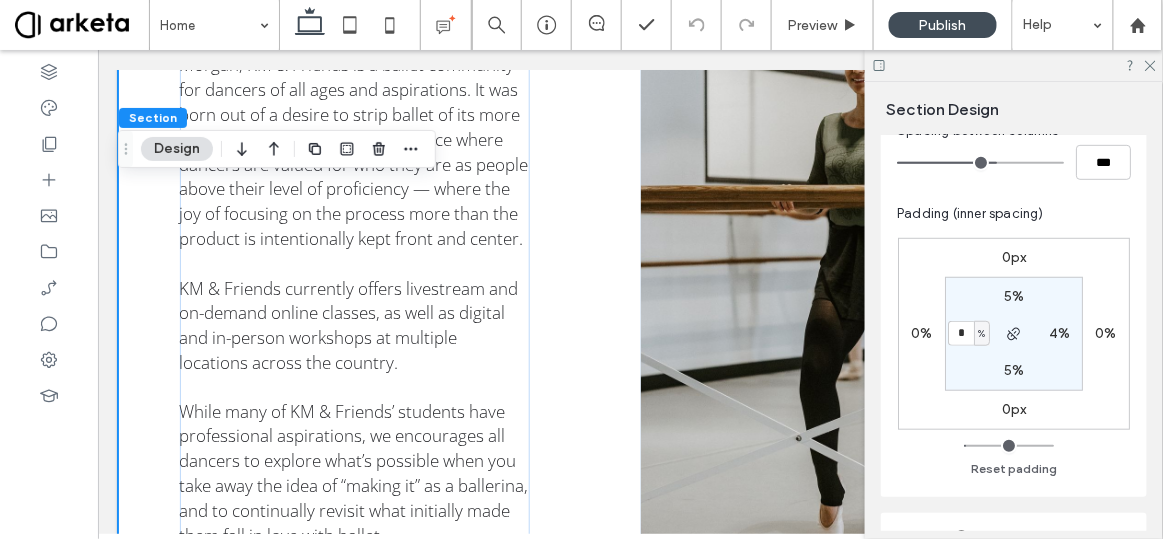 type on "*" 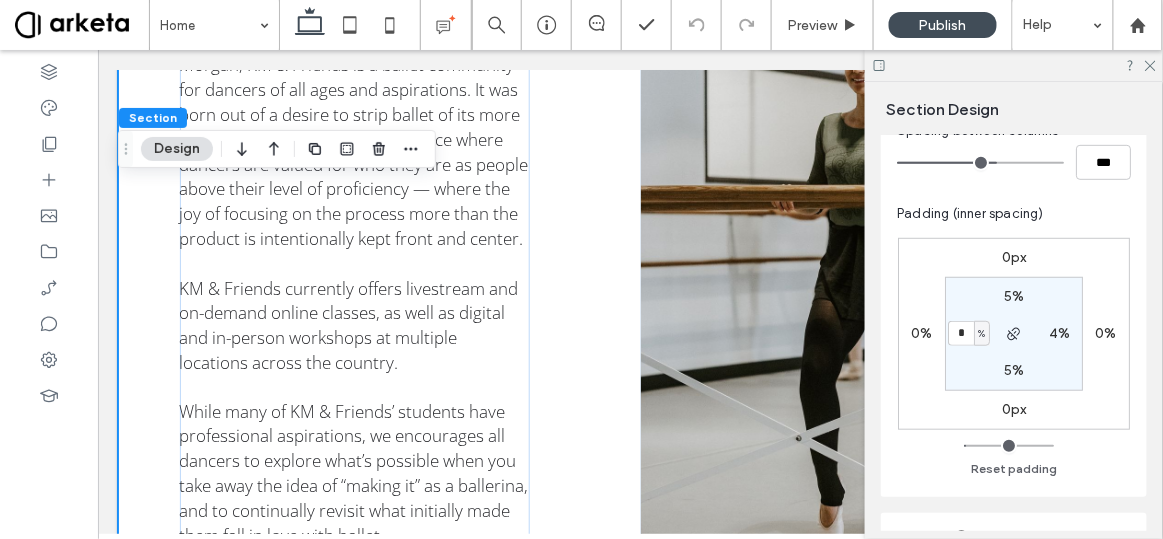 type on "*" 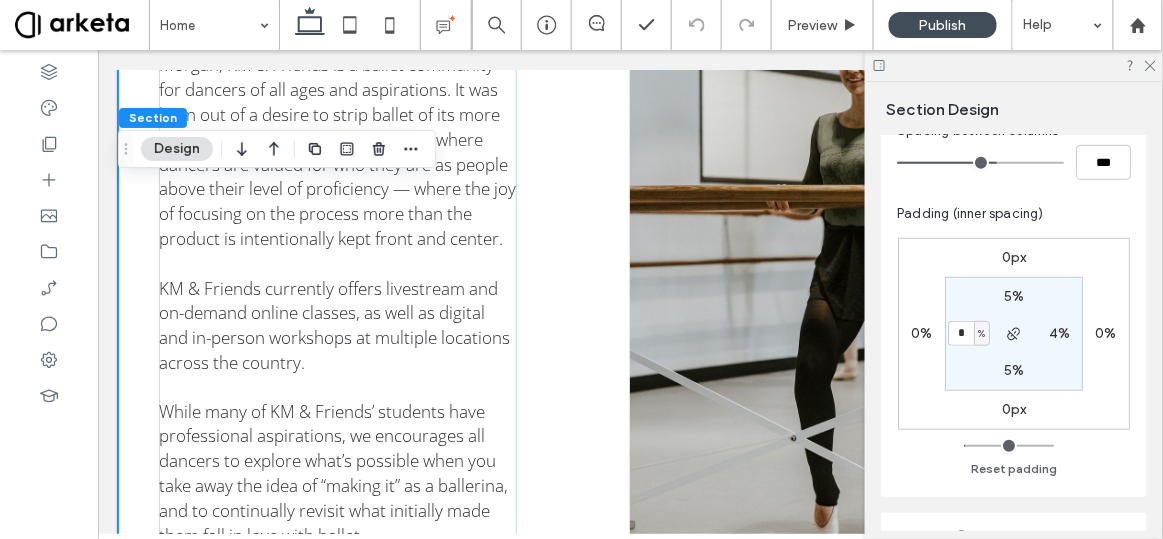 click on "Welcome!
Founded in 2020 by respected ballerina, educator, judge, and influencer Kathryn Morgan, KM & Friends is a ballet community for dancers of all ages and aspirations. It was born out of a desire to strip ballet of its more harmful practices, and build a space where dancers are valued for who they are as people above their level of proficiency — where the joy of focusing on the process more than the product is intentionally kept front and center. KM & Friends currently offers livestream and on-demand online classes, as well as digital and in-person workshops at multiple locations across the country. While many of KM & Friends’ students have professional aspirations, we encourages all dancers to explore what’s possible when you take away the idea of “making it” as a ballerina, and to continually revisit what initially made them fall in love with ballet." at bounding box center (629, 245) 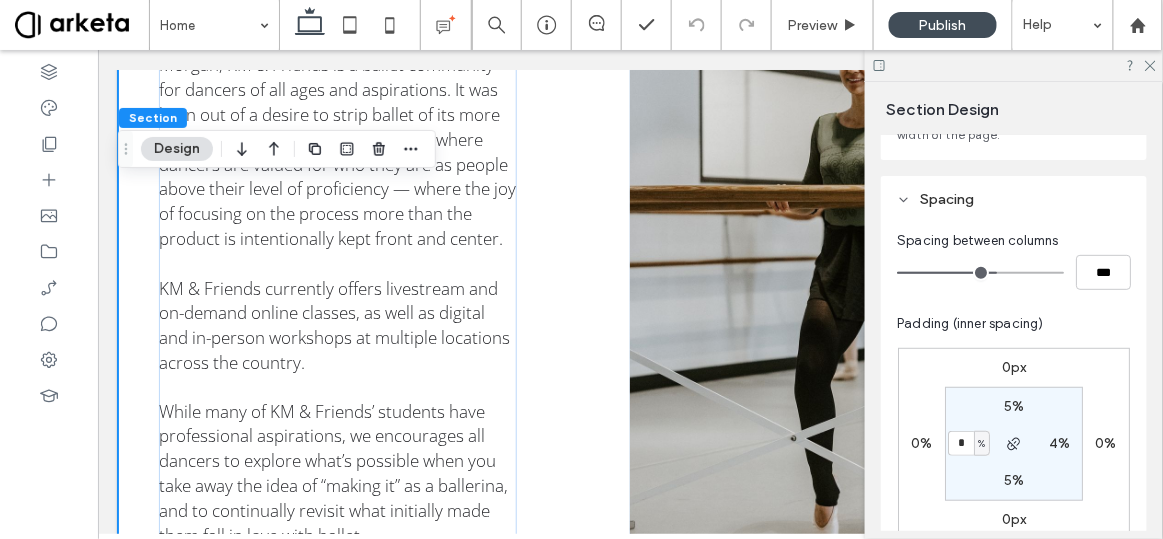 scroll, scrollTop: 100, scrollLeft: 0, axis: vertical 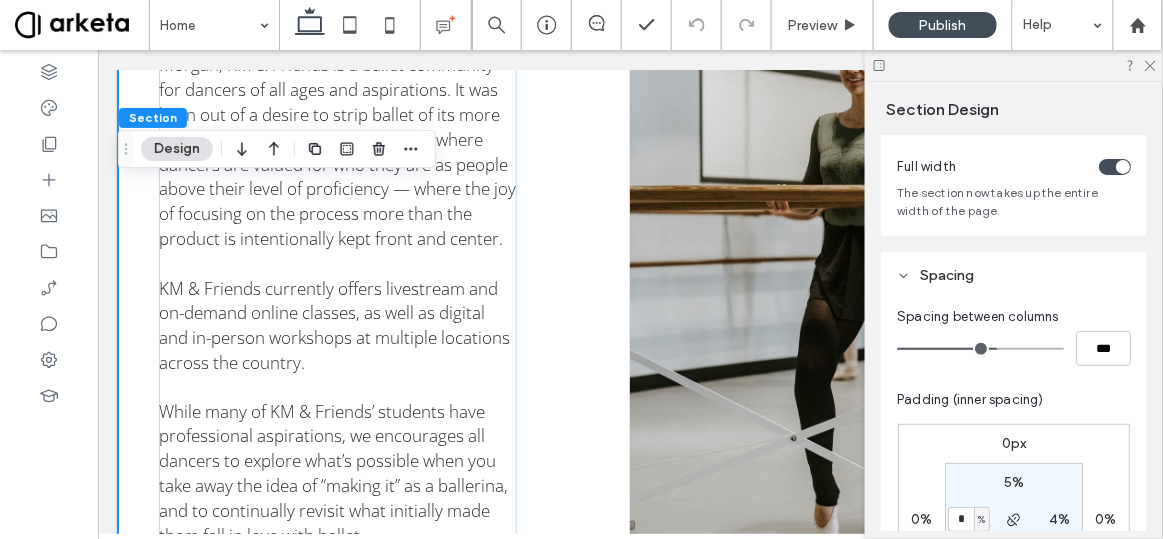 type on "**" 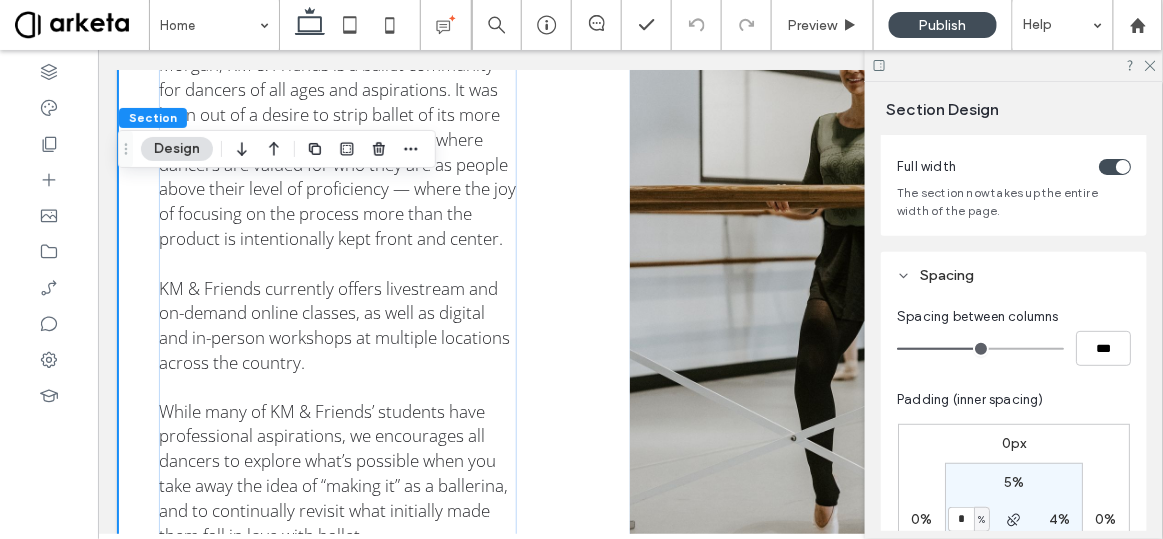 type on "**" 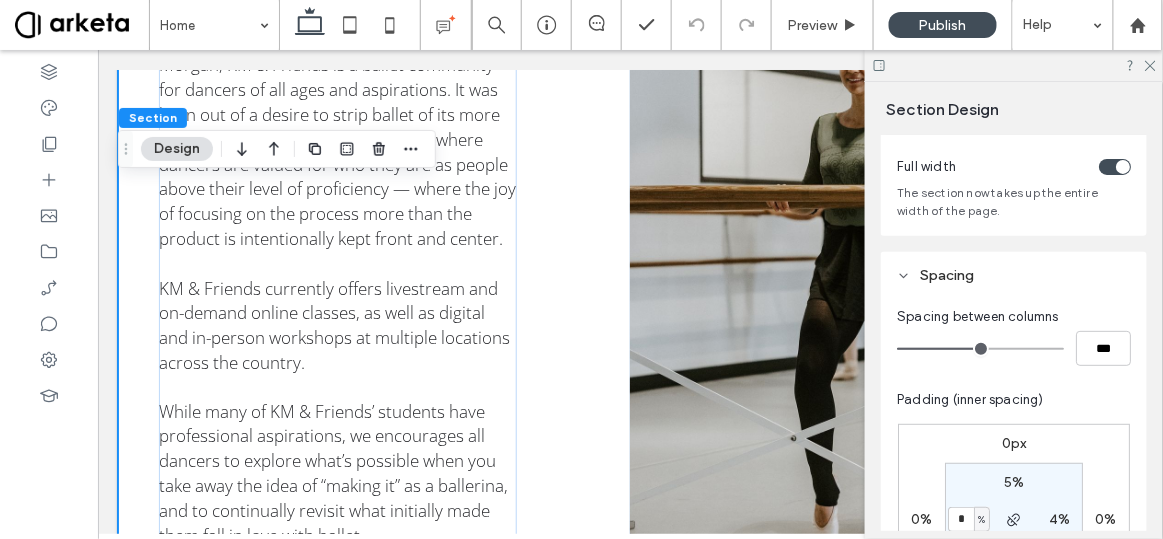 type on "***" 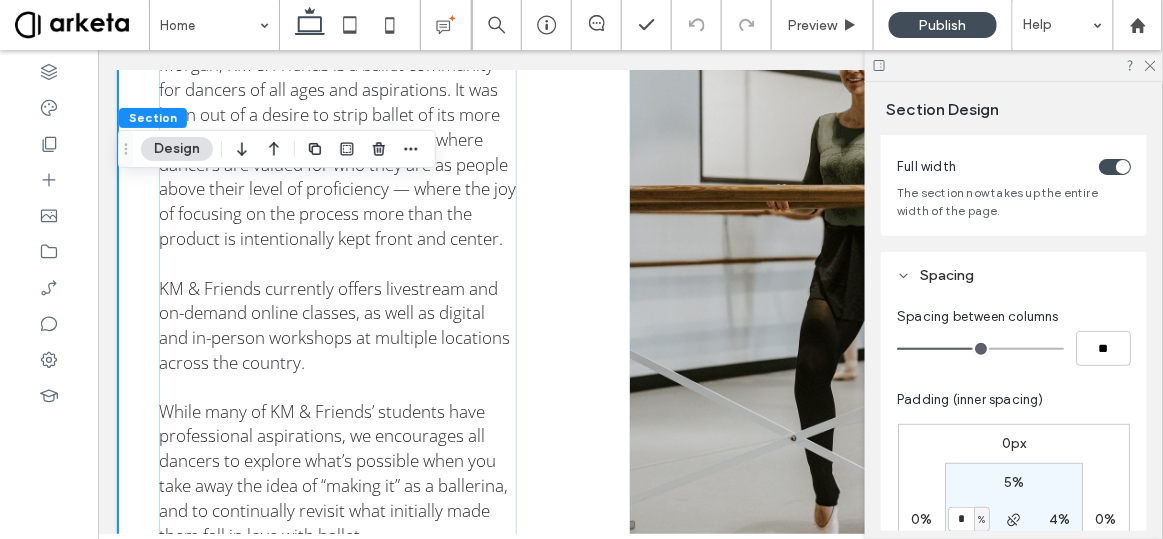 type on "*" 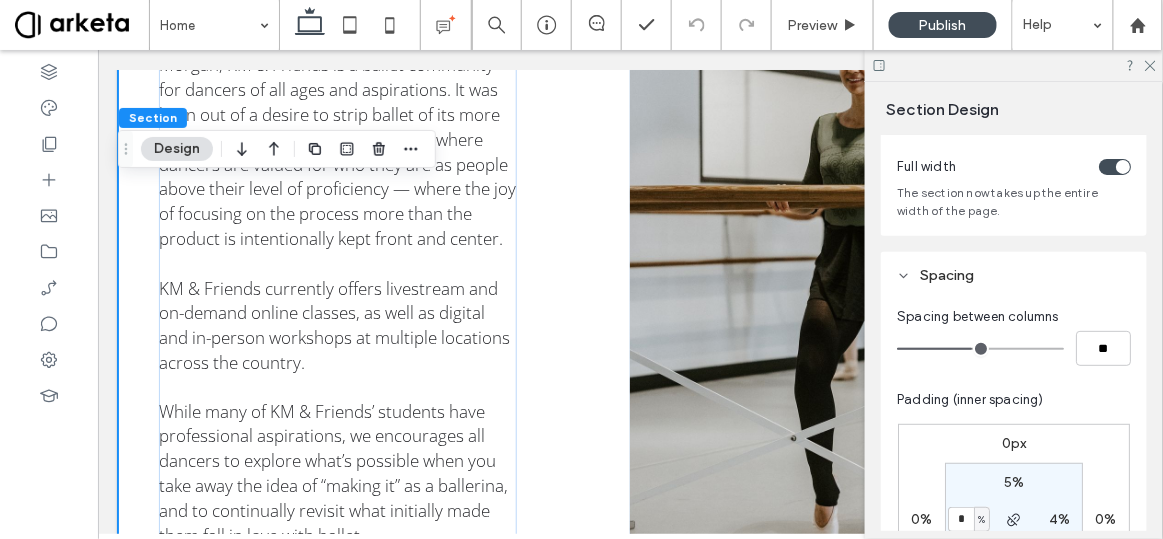 type on "**" 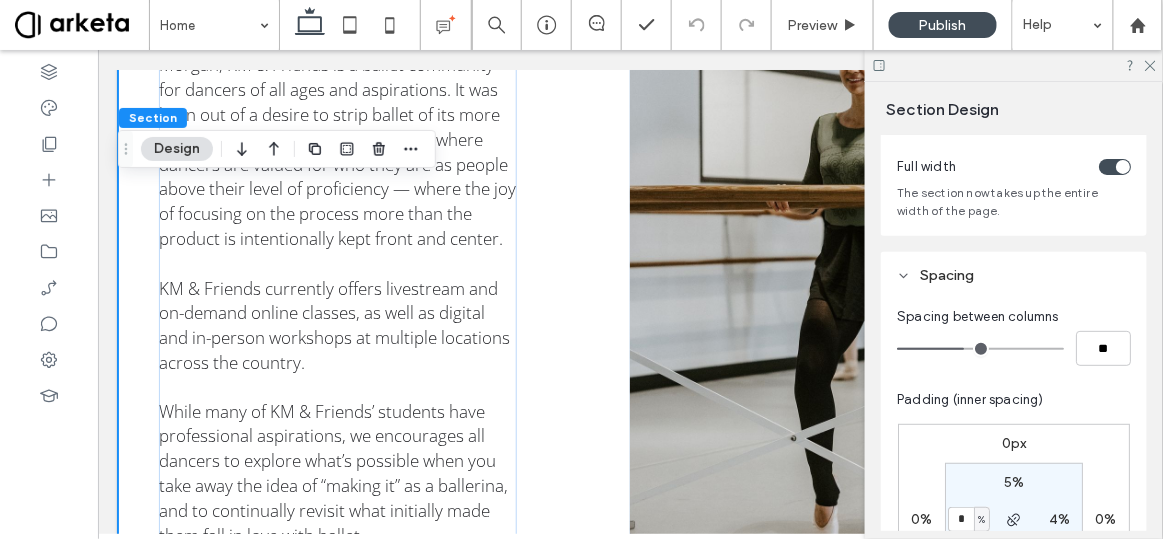 drag, startPoint x: 989, startPoint y: 349, endPoint x: 962, endPoint y: 354, distance: 27.45906 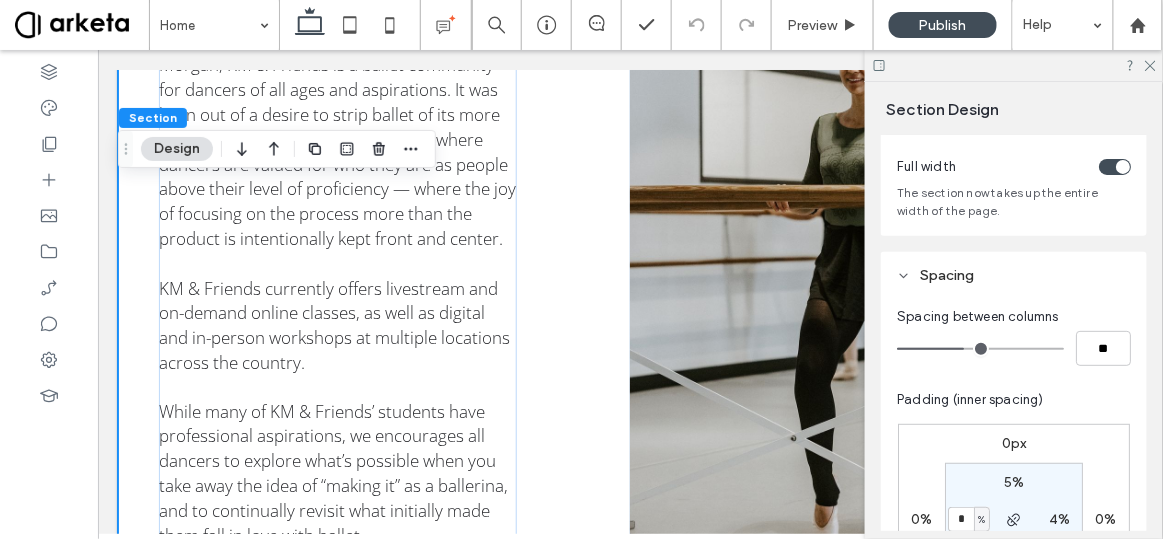 type on "*" 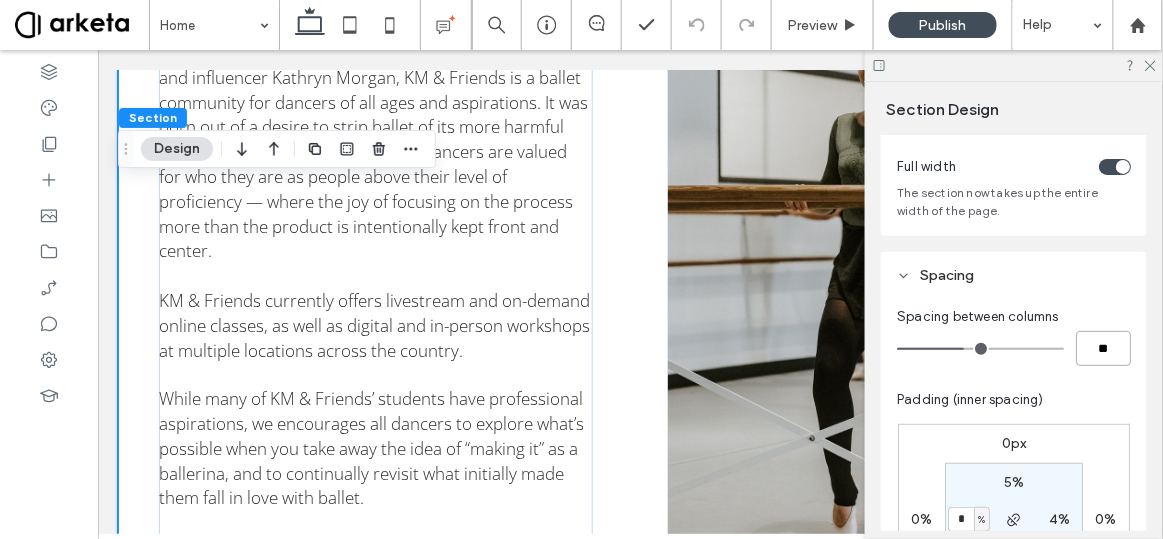 click on "**" at bounding box center (1103, 348) 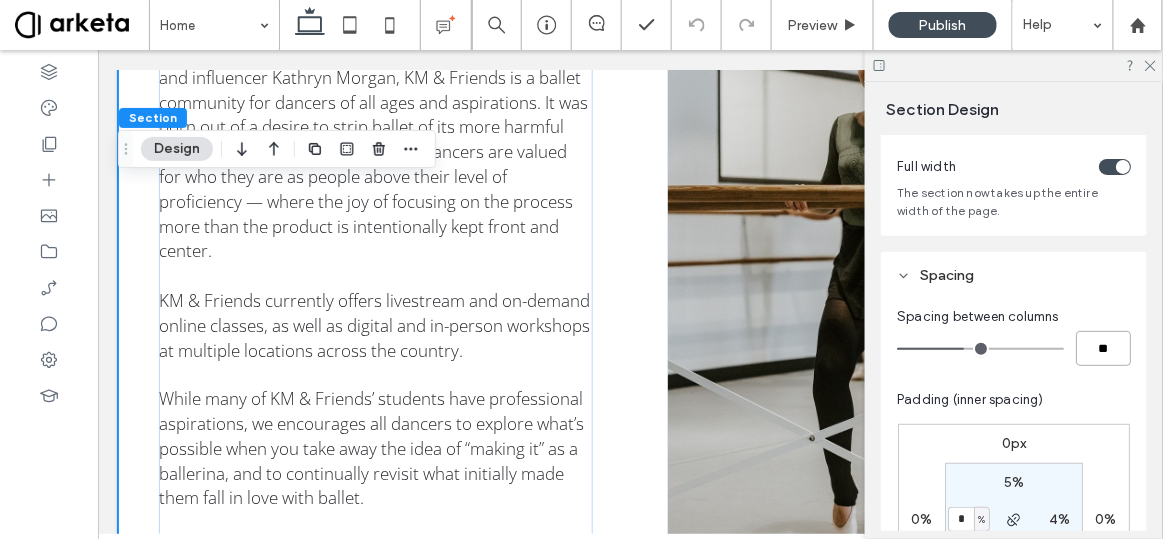 type on "**" 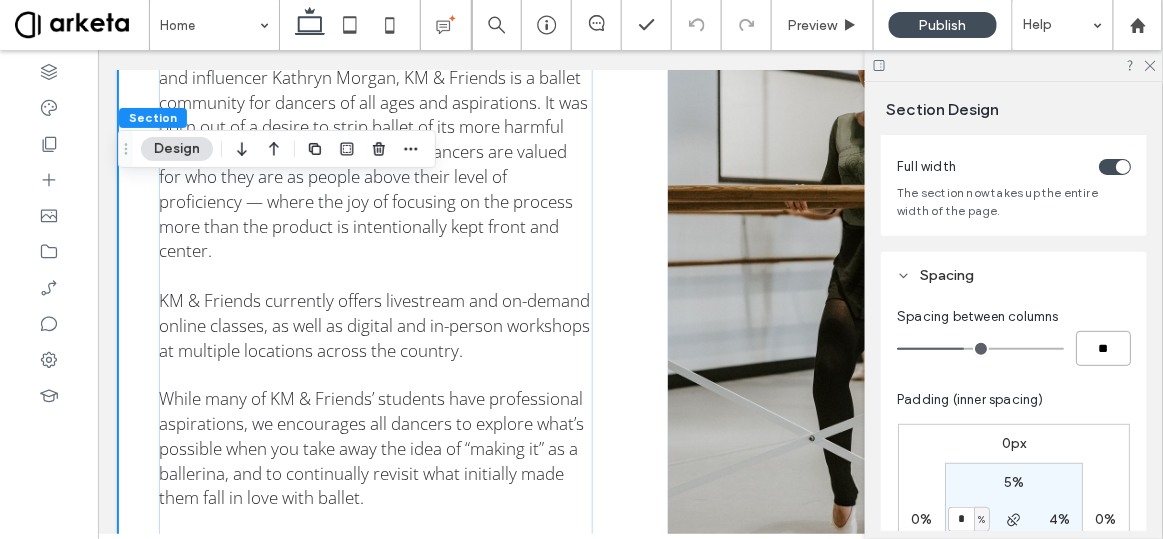 type on "**" 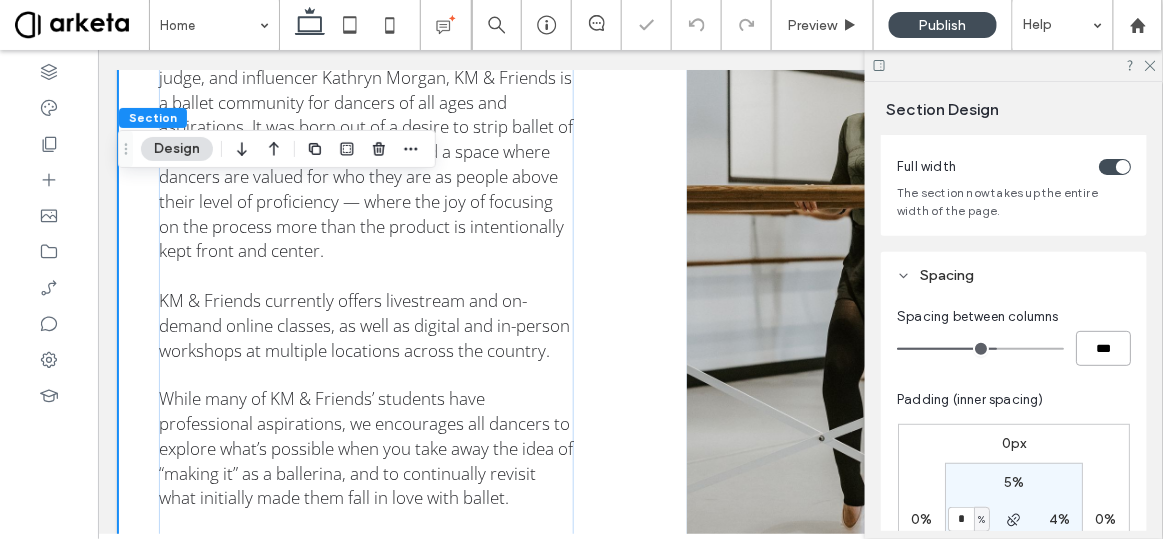scroll, scrollTop: 191, scrollLeft: 0, axis: vertical 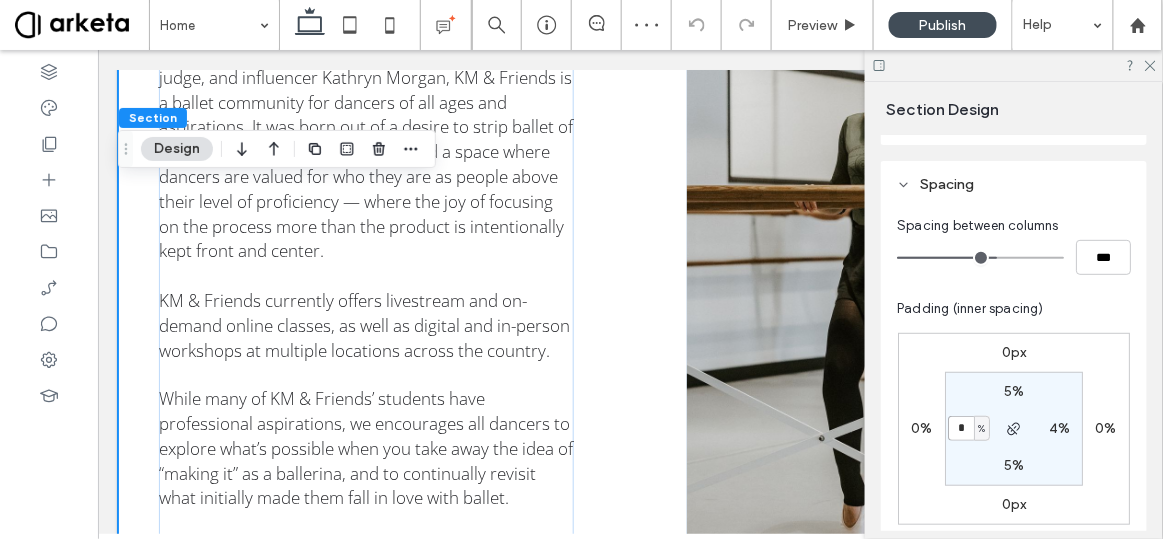 click on "*" at bounding box center [961, 428] 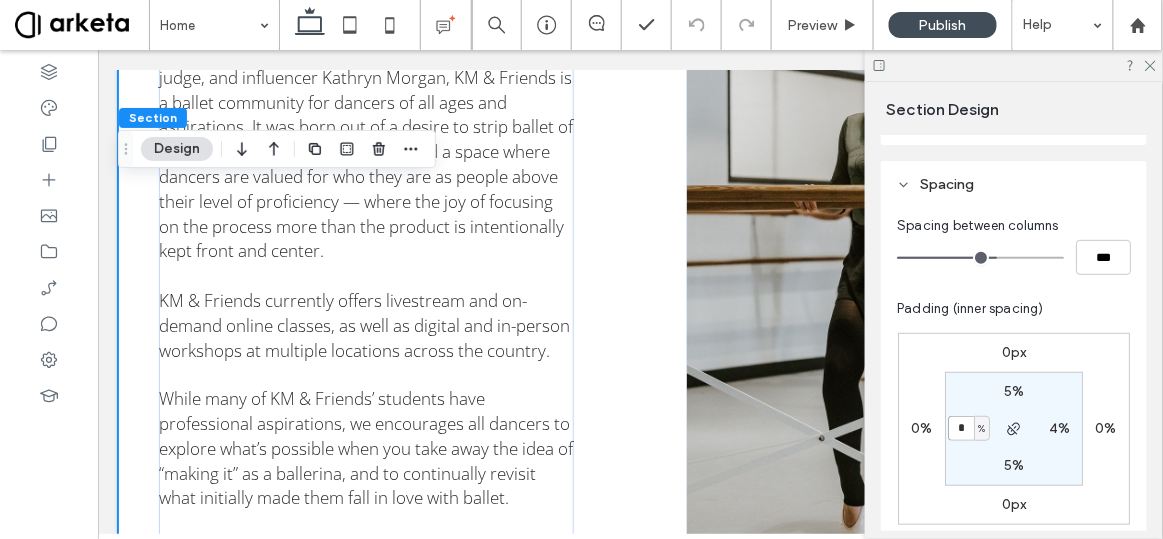 type on "*" 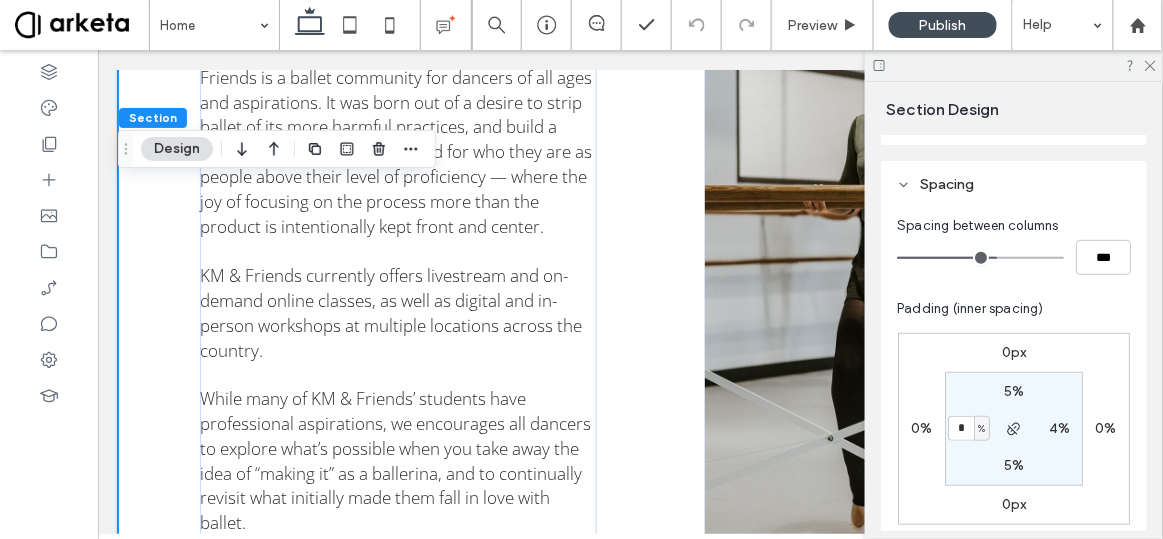 click on "4%" at bounding box center (1059, 428) 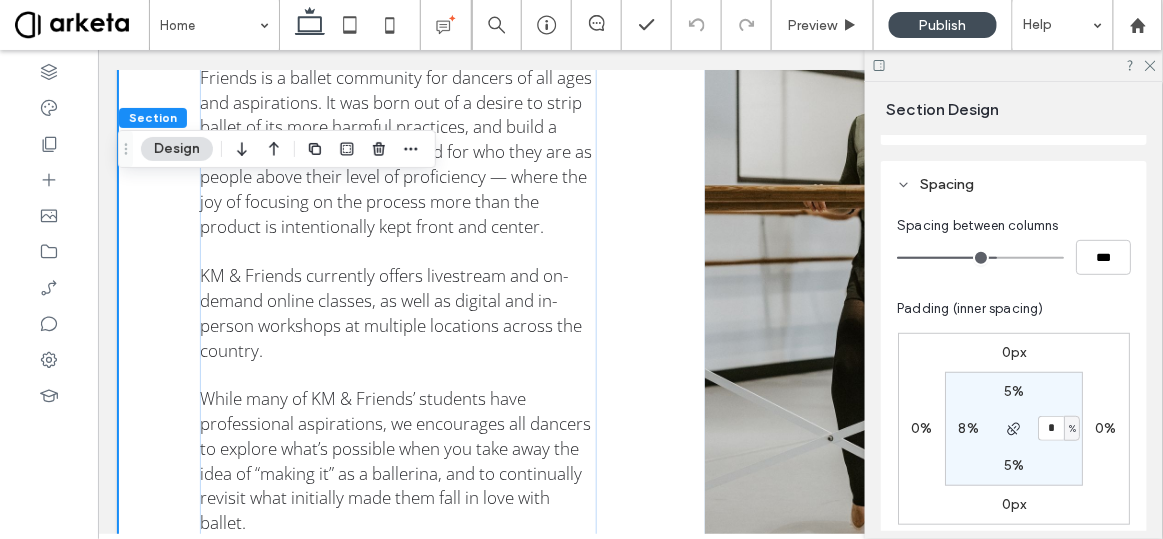 type on "*" 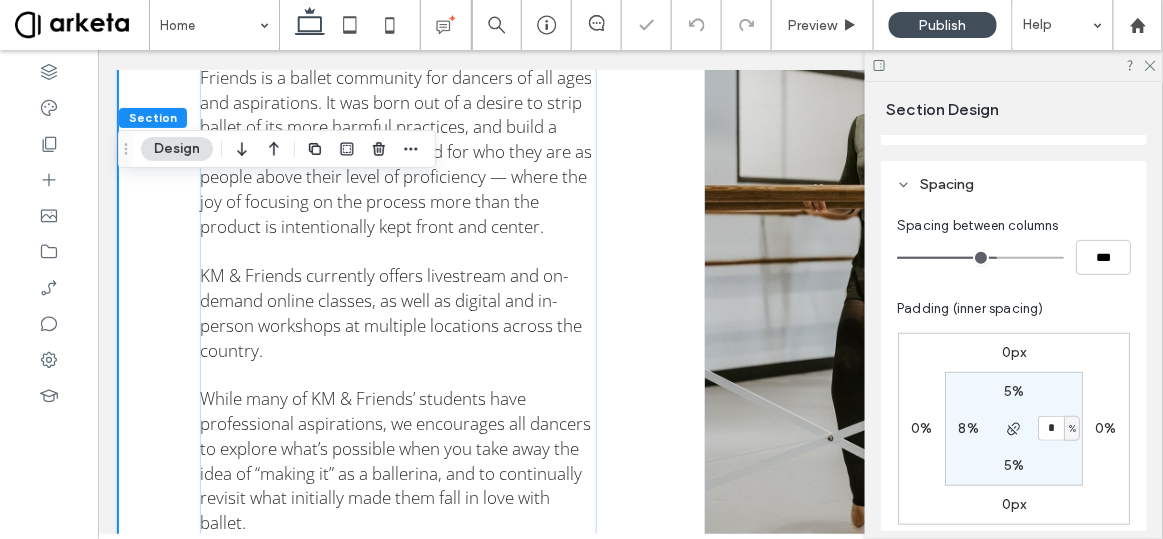 type on "*" 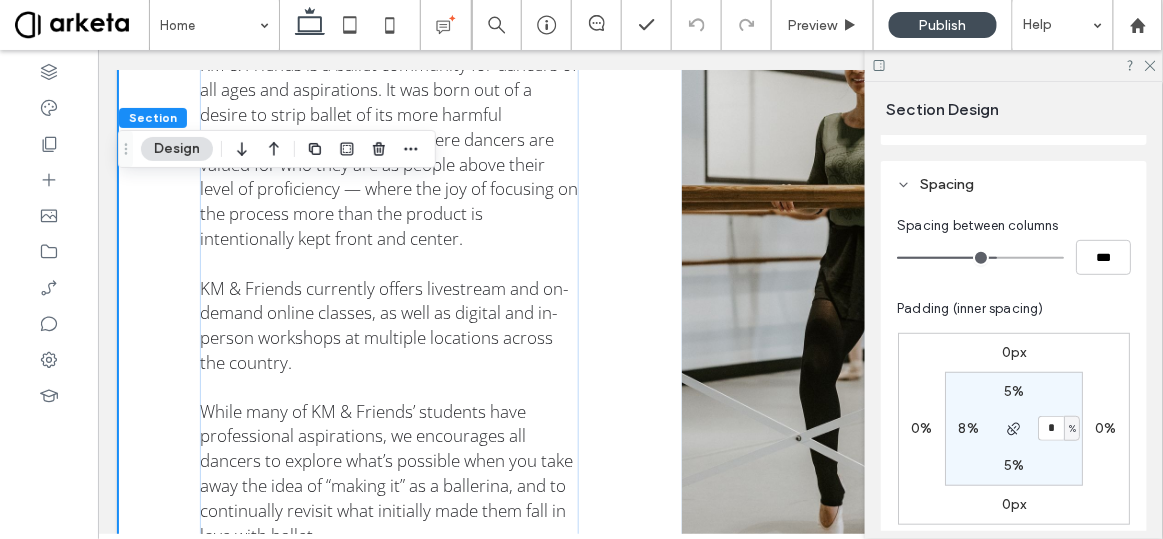 click on "Welcome!
Founded in 2020 by respected ballerina, educator, judge, and influencer Kathryn Morgan, KM & Friends is a ballet community for dancers of all ages and aspirations. It was born out of a desire to strip ballet of its more harmful practices, and build a space where dancers are valued for who they are as people above their level of proficiency — where the joy of focusing on the process more than the product is intentionally kept front and center. KM & Friends currently offers livestream and on-demand online classes, as well as digital and in-person workshops at multiple locations across the country. While many of KM & Friends’ students have professional aspirations, we encourages all dancers to explore what’s possible when you take away the idea of “making it” as a ballerina, and to continually revisit what initially made them fall in love with ballet." at bounding box center [629, 245] 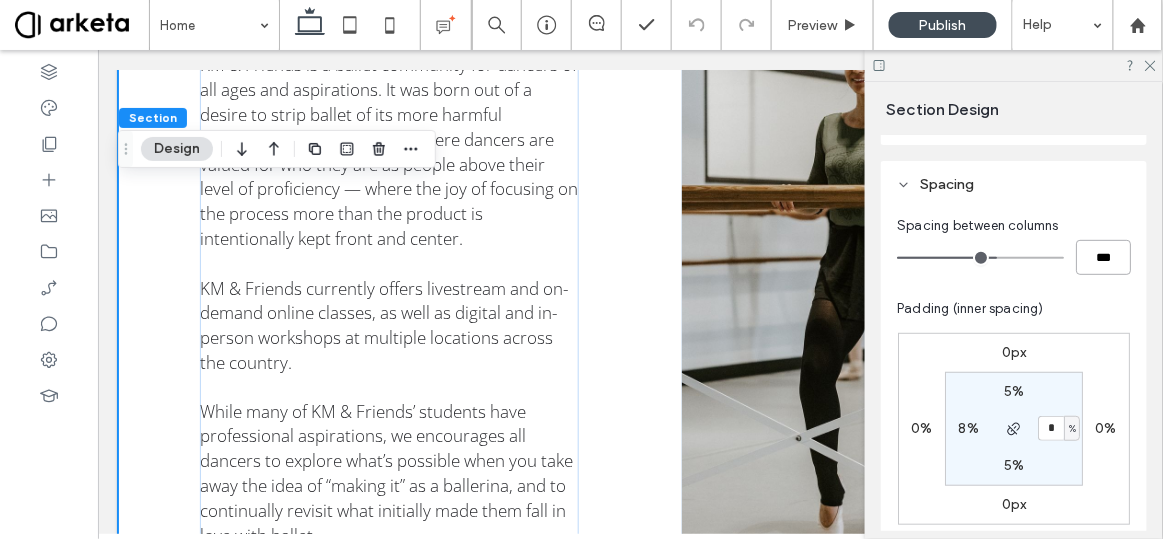 click on "***" at bounding box center (1103, 257) 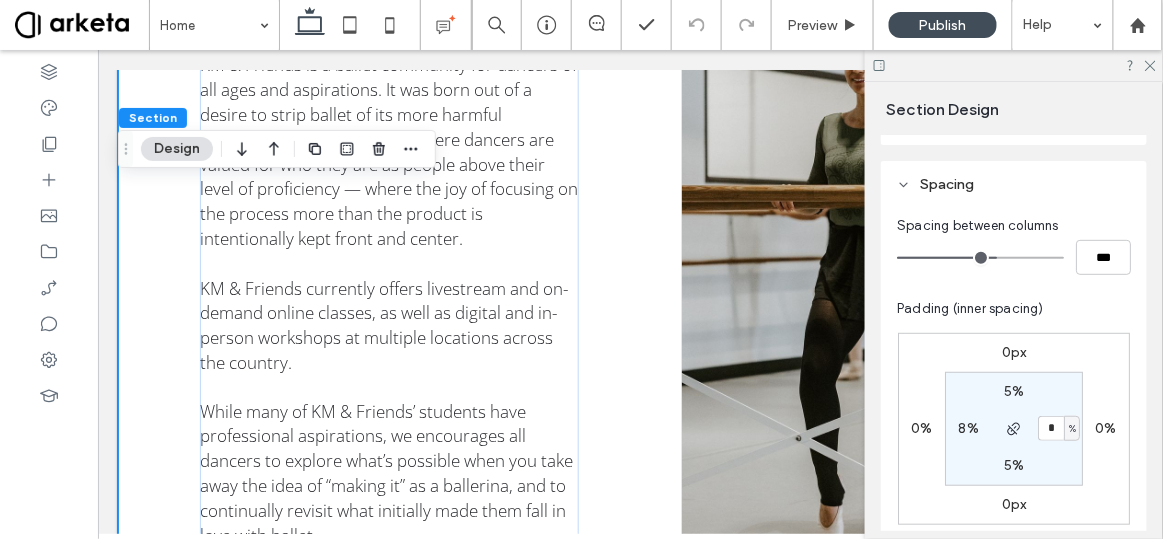 click on "Spacing between columns *** Padding (inner spacing) 0px 0% 0px 0% 5% * % 5% 8% Reset padding" at bounding box center (1014, 400) 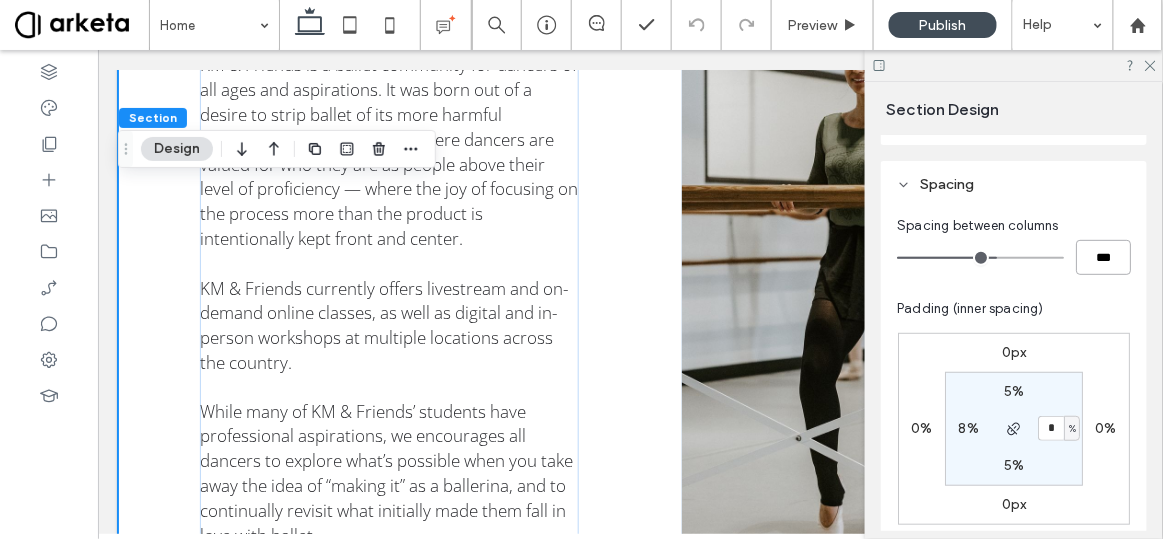 click on "***" at bounding box center [1103, 257] 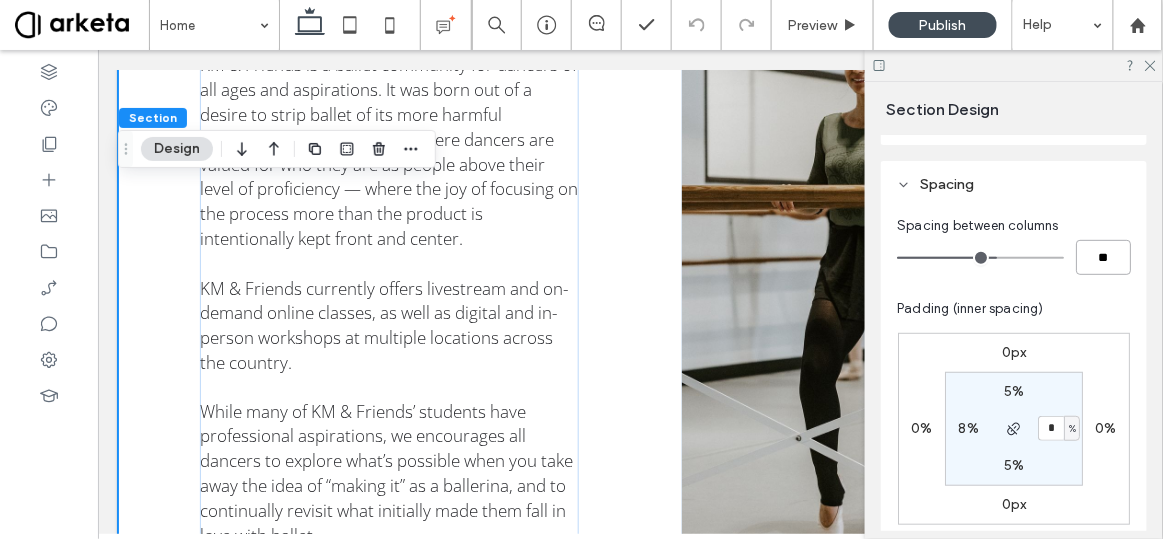 type on "***" 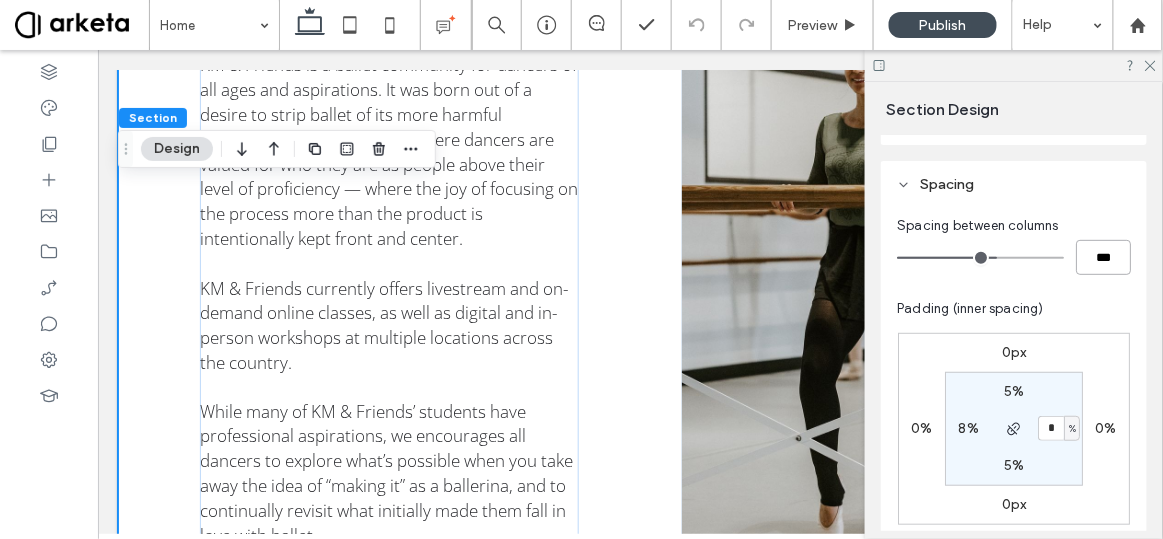 type on "**" 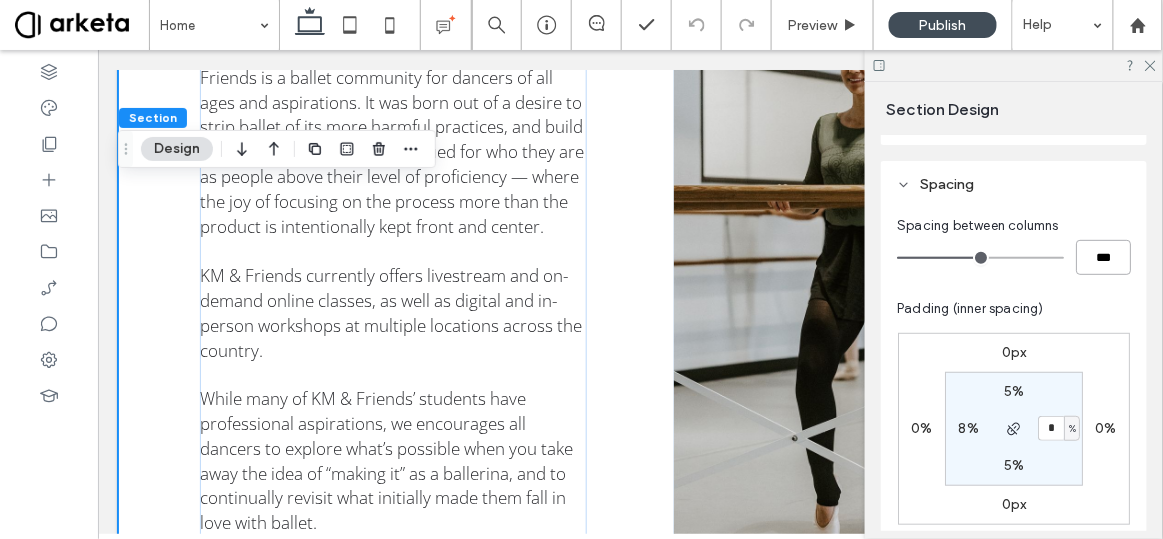 click on "***" at bounding box center [1103, 257] 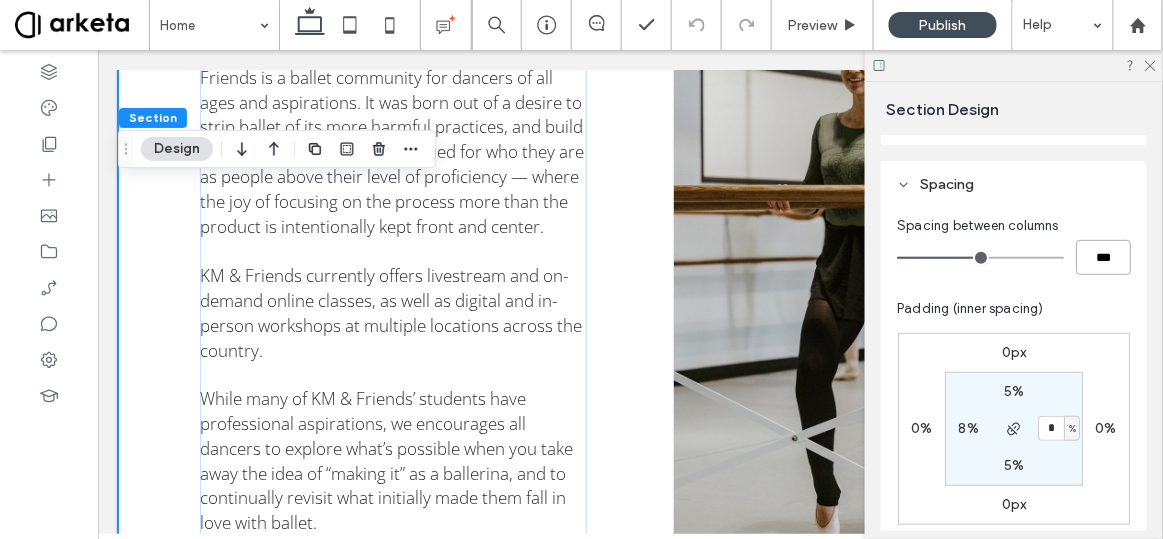type on "***" 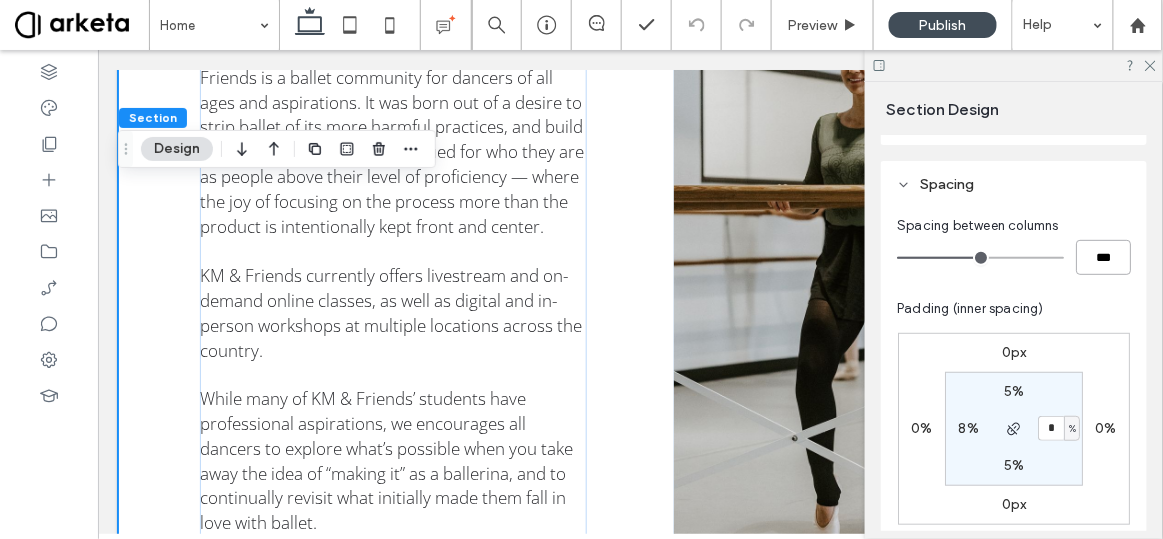 type on "**" 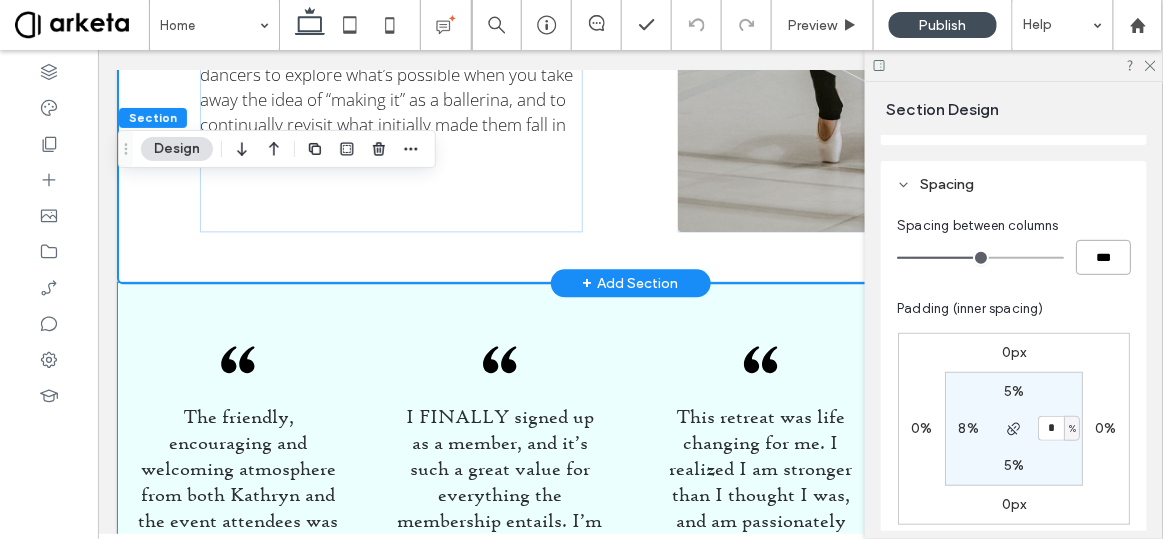 scroll, scrollTop: 2978, scrollLeft: 0, axis: vertical 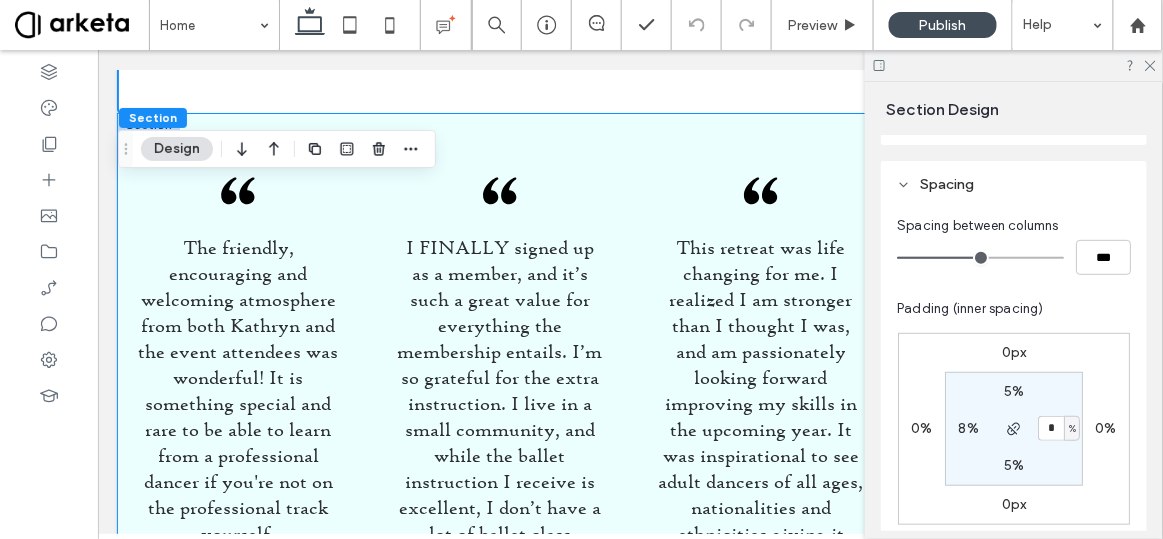 click on "The friendly, encouraging and welcoming atmosphere from both Kathryn and the event attendees was wonderful! It is something special and rare to be able to learn from a professional dancer if you're not on the professional track yourself. - Adult Retreat Attendee
I FINALLY signed up as a member, and it’s such a great value for everything the membership entails. I’m so grateful for the extra instruction. I live in a small community, and while the ballet instruction I receive is excellent, I don’t have a lot of ballet class opportunities. - KM & Friends Member
This retreat was life changing for me. I realized I am stronger than I thought I was, and am passionately looking forward improving my skills in the upcoming year. It was inspirational to see adult dancers of all ages, nationalities and ethnicities giving it their all. Kathryn has such a calming presence. - Adult Retreat Attendee" at bounding box center (629, 419) 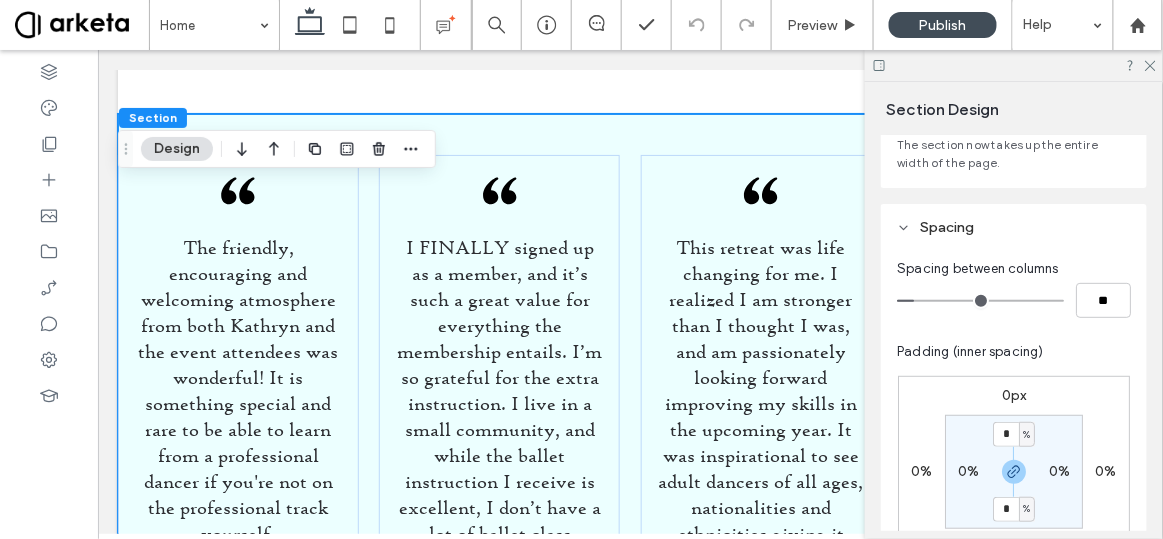 scroll, scrollTop: 150, scrollLeft: 0, axis: vertical 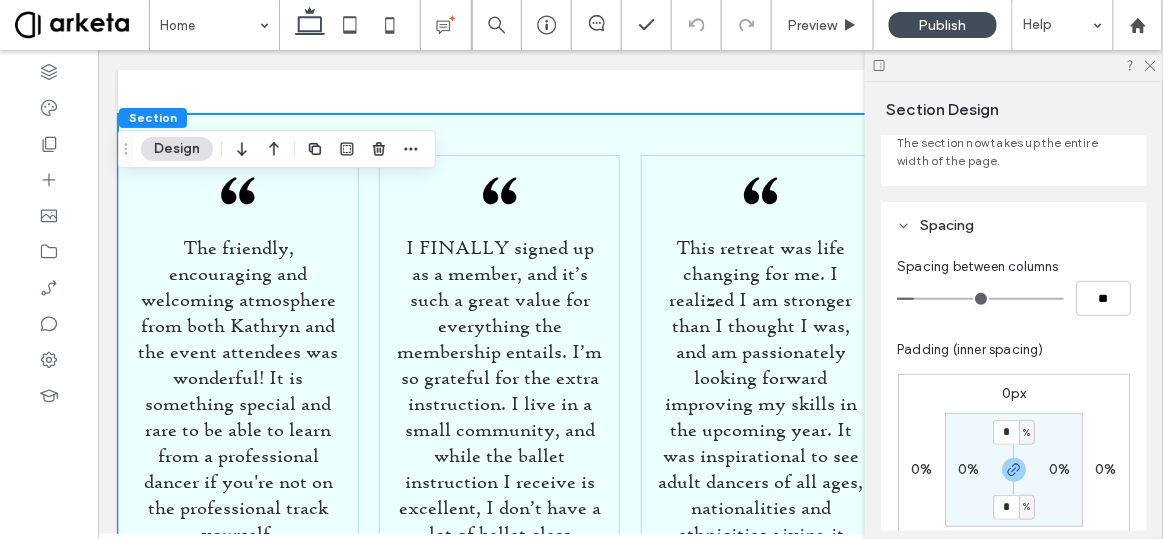 click on "0%" at bounding box center (1105, 469) 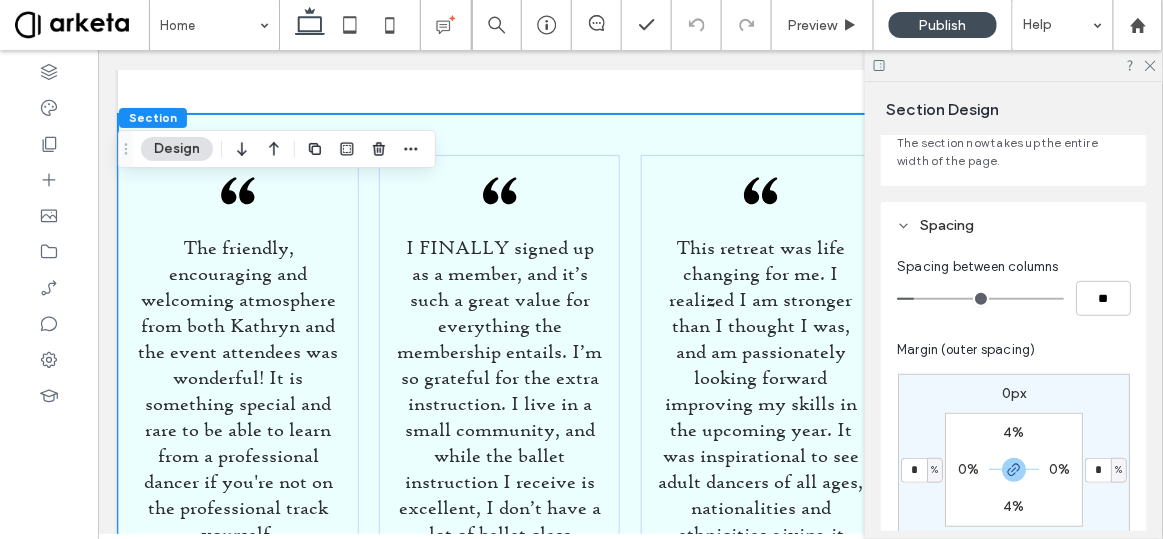 click on "0%" at bounding box center [1059, 469] 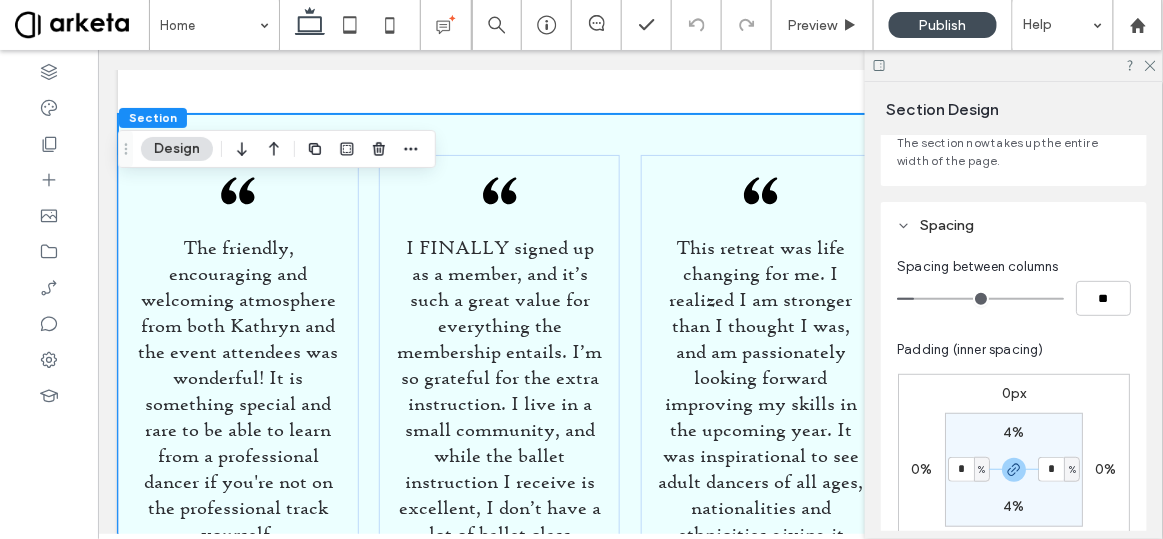 type on "*" 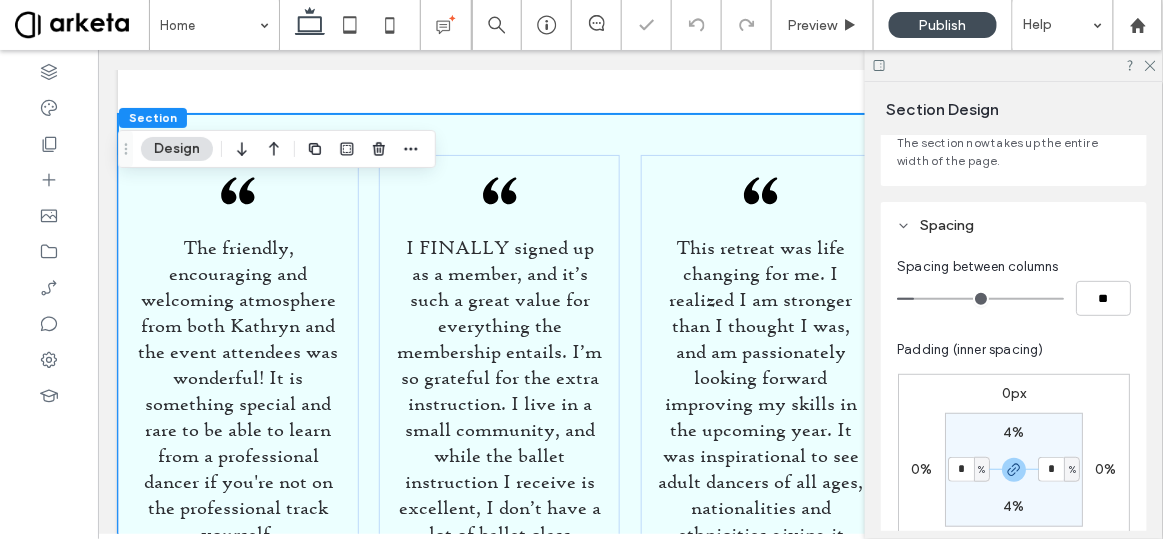 type on "*" 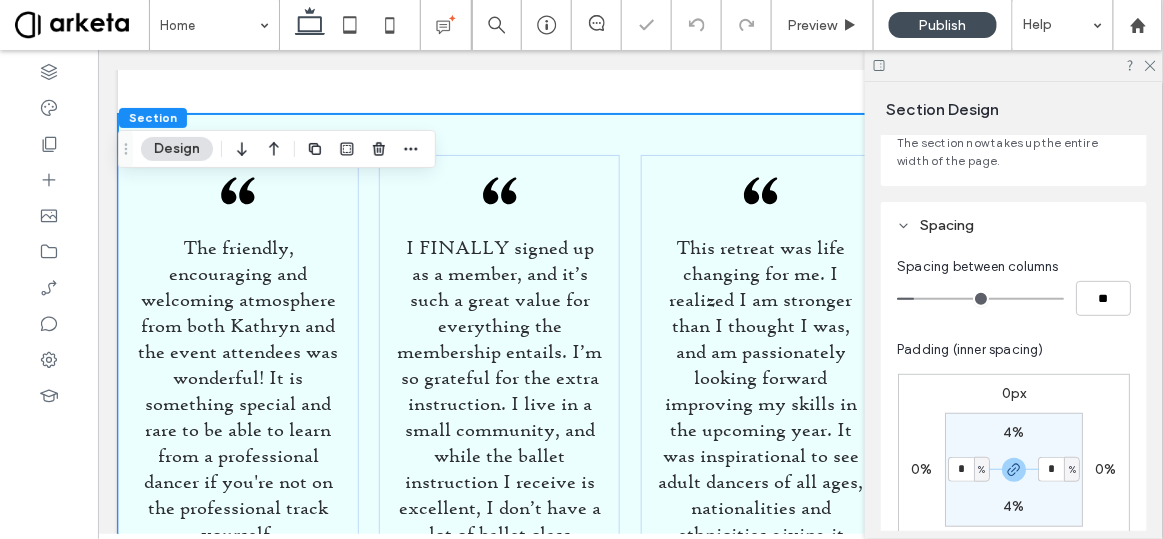 type on "*" 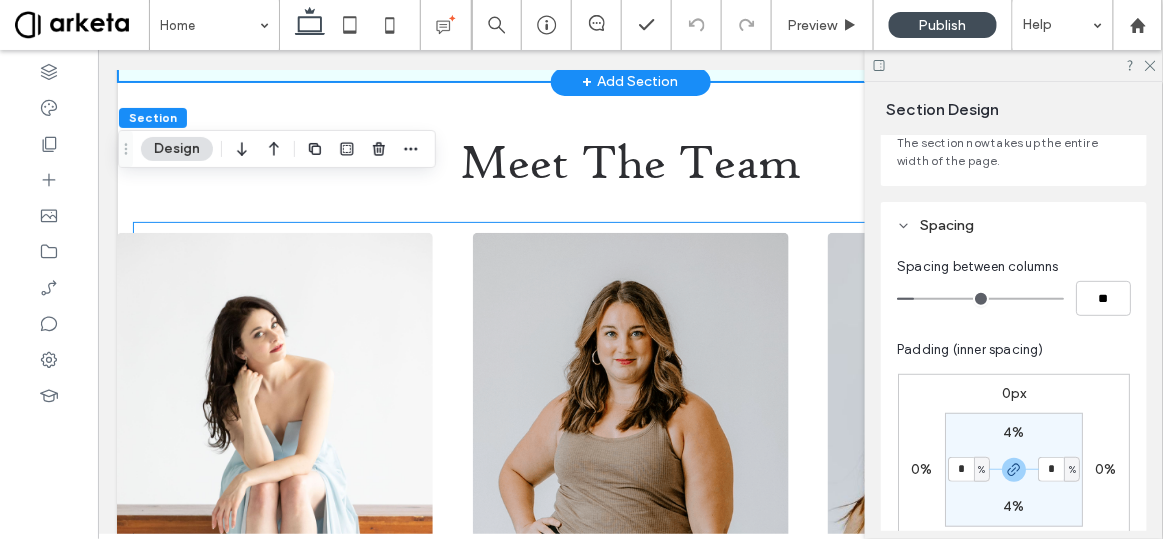 scroll, scrollTop: 3649, scrollLeft: 0, axis: vertical 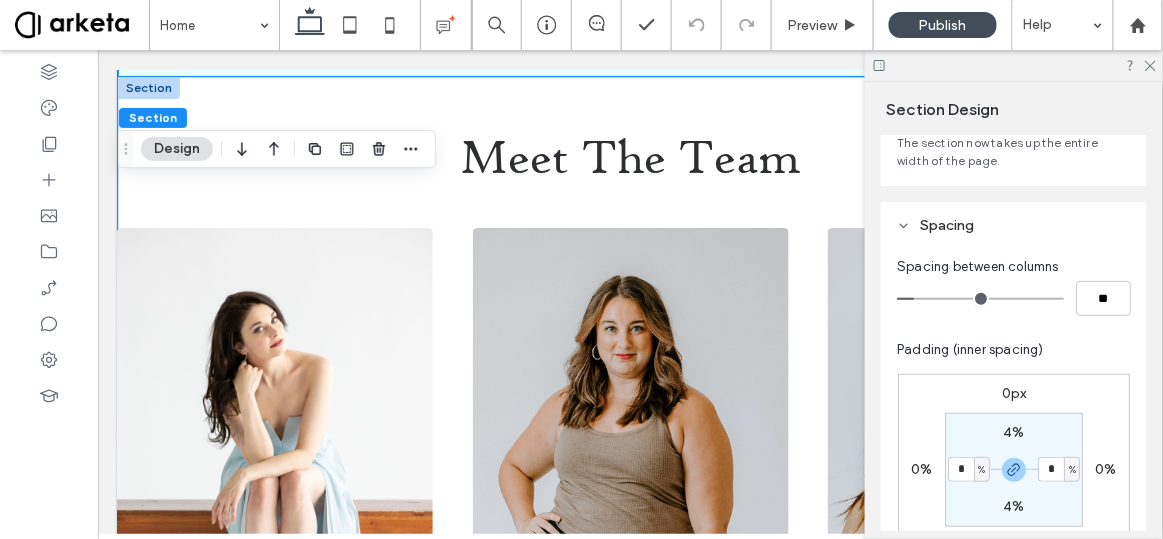 click on "Meet The Team
Kathryn Morgan
Founding Director
Kathryn Morgan is a modern-day ballerina, blazing a career path for herself outside of the confines of company life. In addition to being a popular performer, teacher, judge, and influencer, Kathryn is the founder of Kathryn Morgan & Friends, a community focused on the joy that ballet can bring to dancers when they are valued for who they are above their level of proficiency.
Kathryn began her professional career in 2006 as an apprentice with New York City Ballet, and was promoted to soloist in 2009. She left the company in 2012 while battling an auto-immune illness, and made an awe-inspiring return to the stage seven years later as a soloist with Miami City Ballet. She danced with MCB for a year before making a decision to step away from company life in 2020 to pursue dancing on her own terms.
Maria Montanez
Co-Founder & Executive Director" at bounding box center [629, 821] 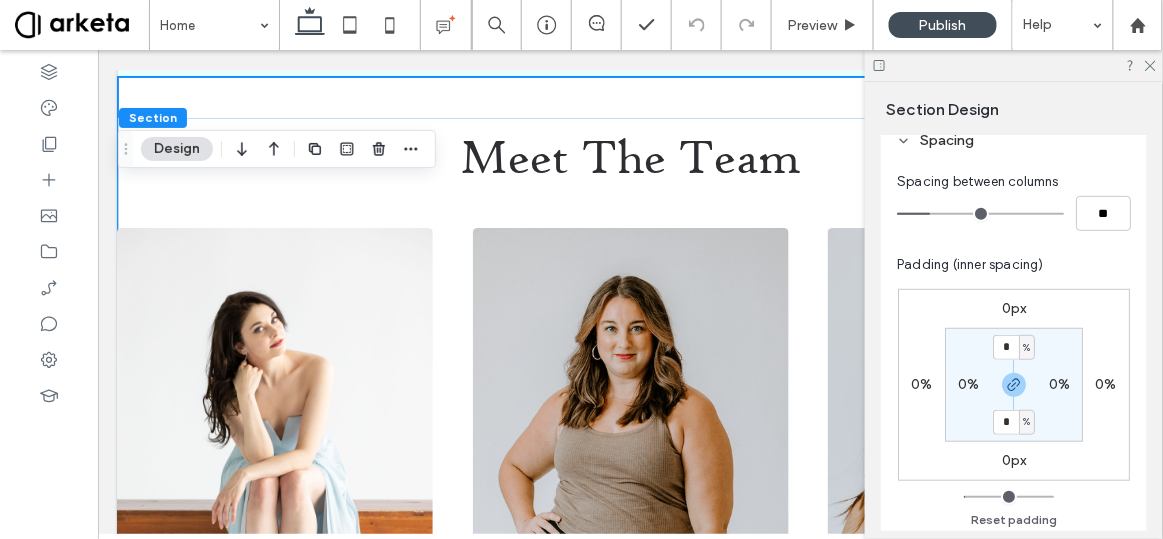 scroll, scrollTop: 235, scrollLeft: 0, axis: vertical 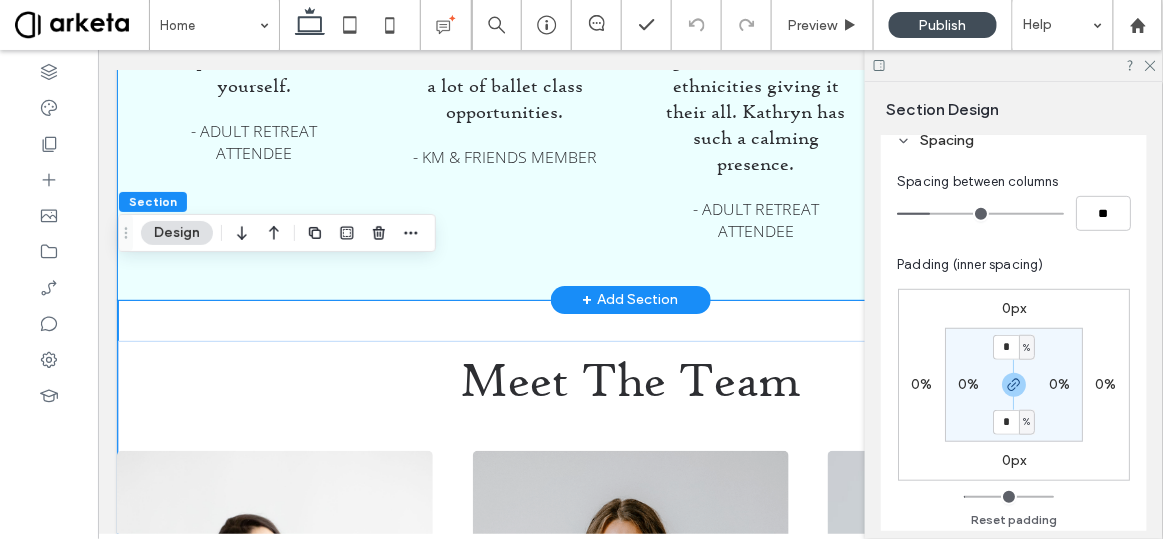 click on "The friendly, encouraging and welcoming atmosphere from both Kathryn and the event attendees was wonderful! It is something special and rare to be able to learn from a professional dancer if you're not on the professional track yourself. - Adult Retreat Attendee
I FINALLY signed up as a member, and it’s such a great value for everything the membership entails. I’m so grateful for the extra instruction. I live in a small community, and while the ballet instruction I receive is excellent, I don’t have a lot of ballet class opportunities. - KM & Friends Member
This retreat was life changing for me. I realized I am stronger than I thought I was, and am passionately looking forward improving my skills in the upcoming year. It was inspirational to see adult dancers of all ages, nationalities and ethnicities giving it their all. Kathryn has such a calming presence. - Adult Retreat Attendee" at bounding box center (629, -19) 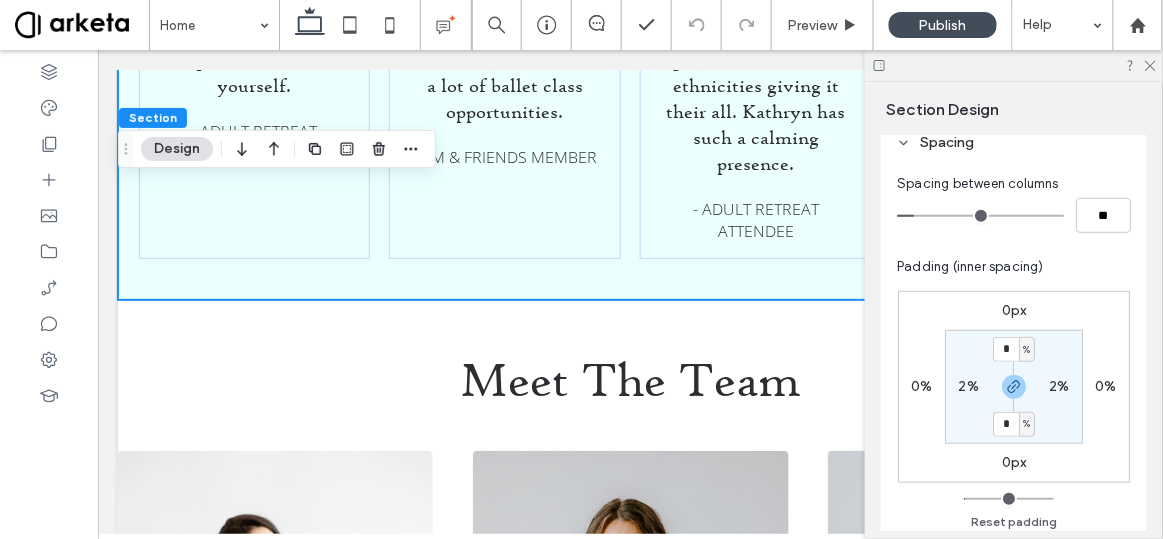 scroll, scrollTop: 239, scrollLeft: 0, axis: vertical 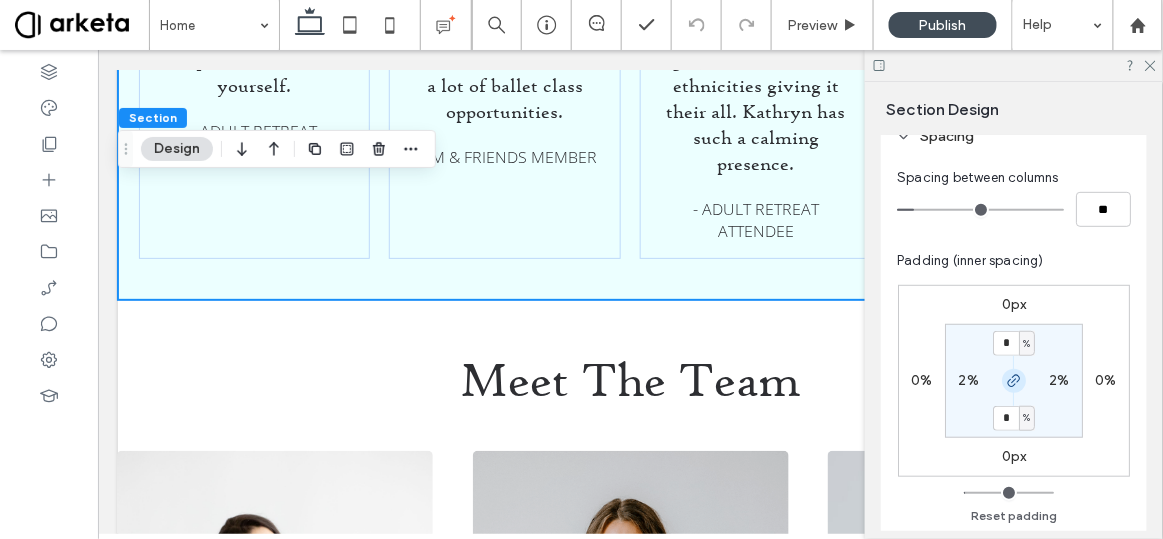 click 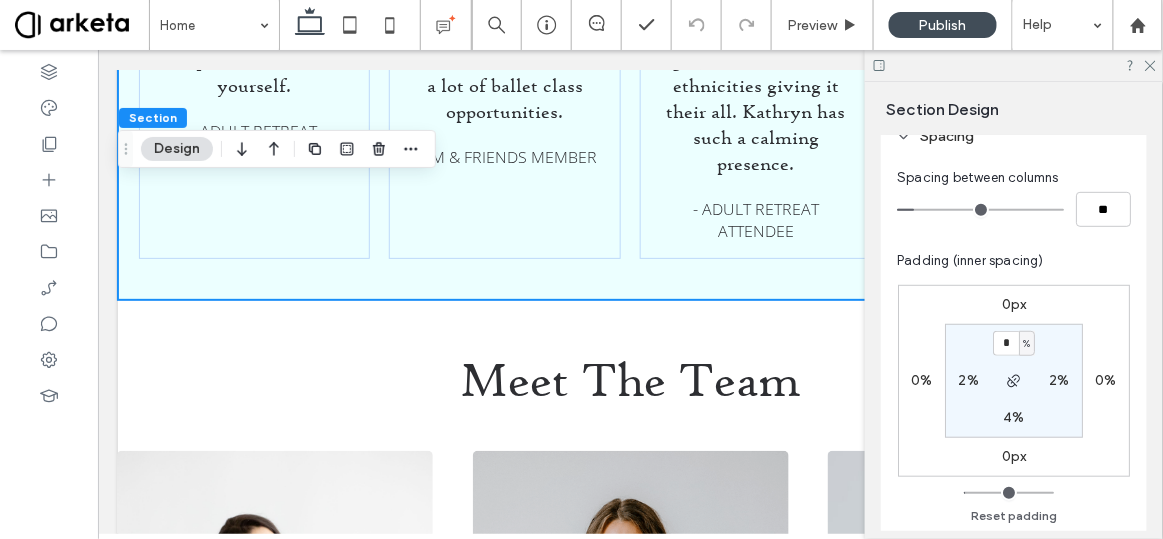 click on "4%" at bounding box center [1013, 417] 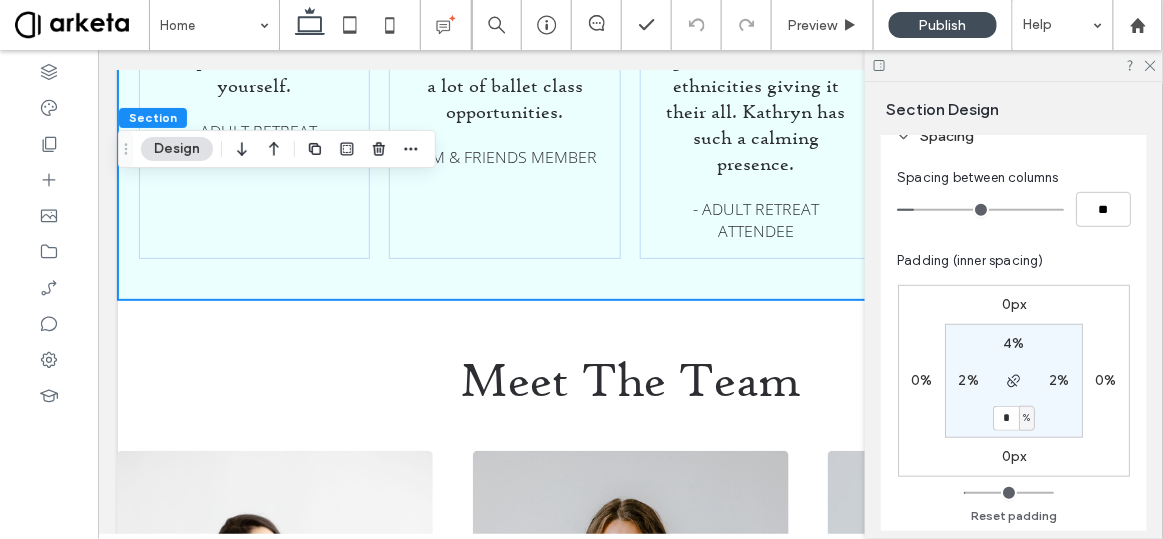 type on "*" 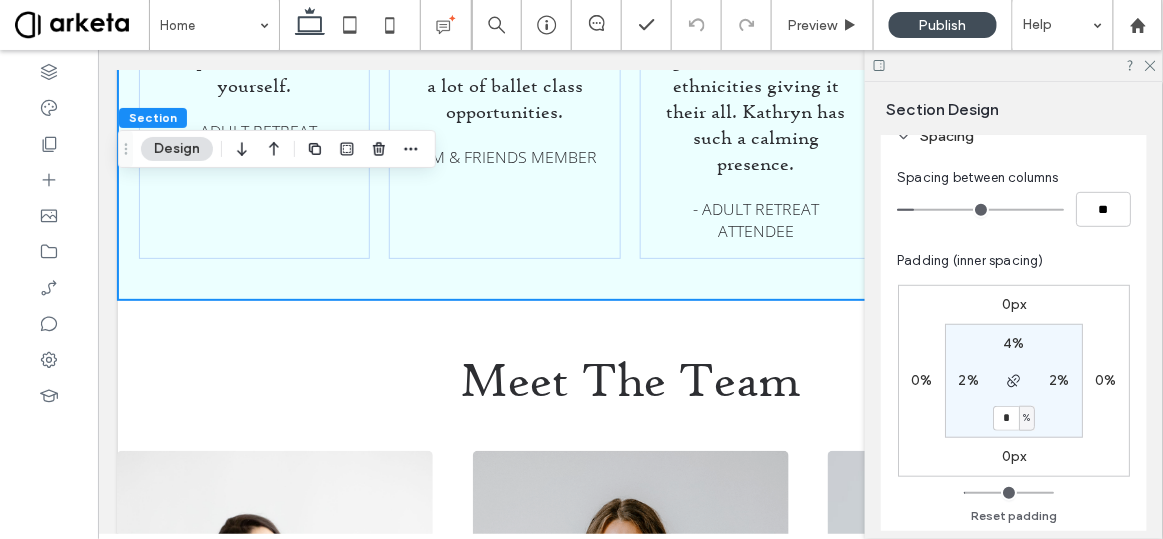 type on "*" 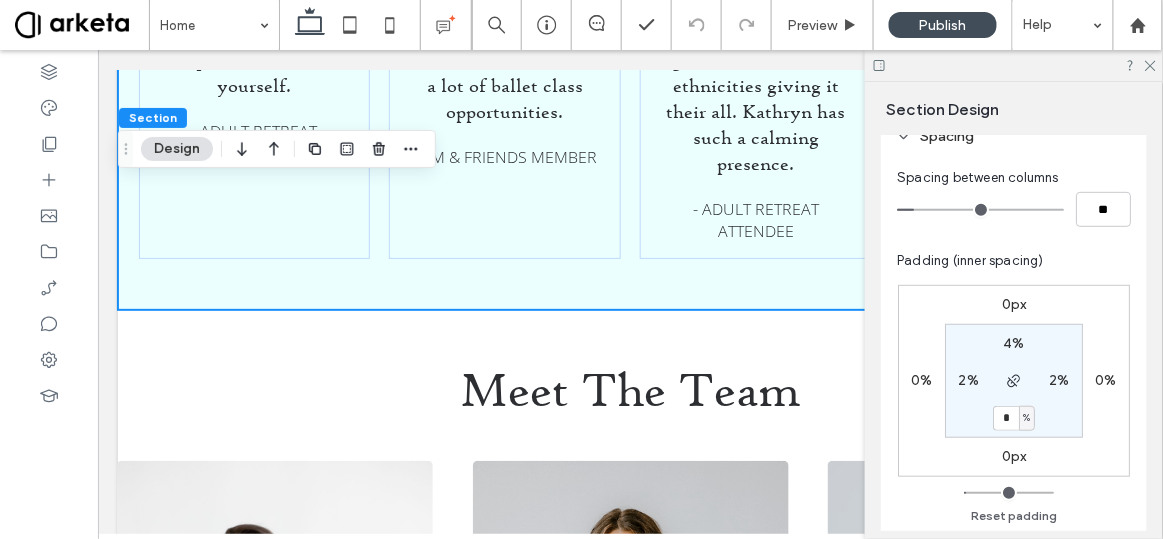 type on "*" 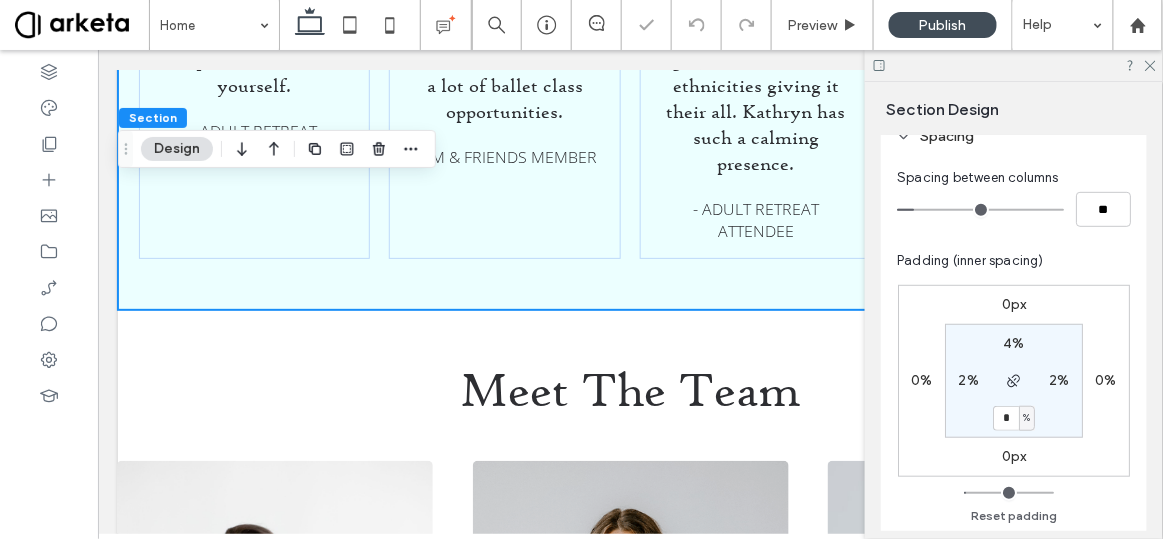 type on "*" 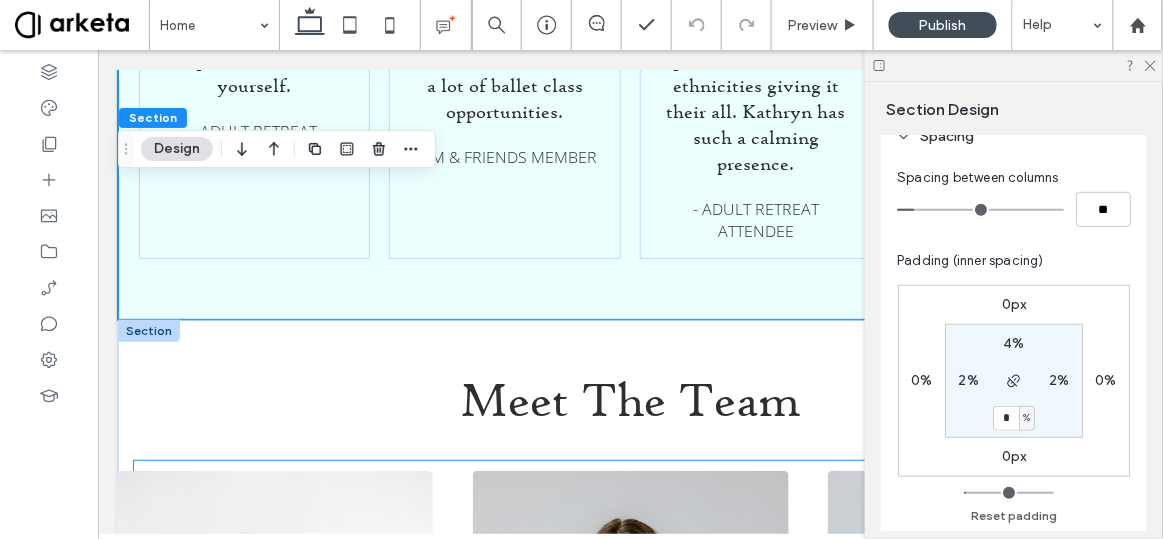 scroll, scrollTop: 3530, scrollLeft: 0, axis: vertical 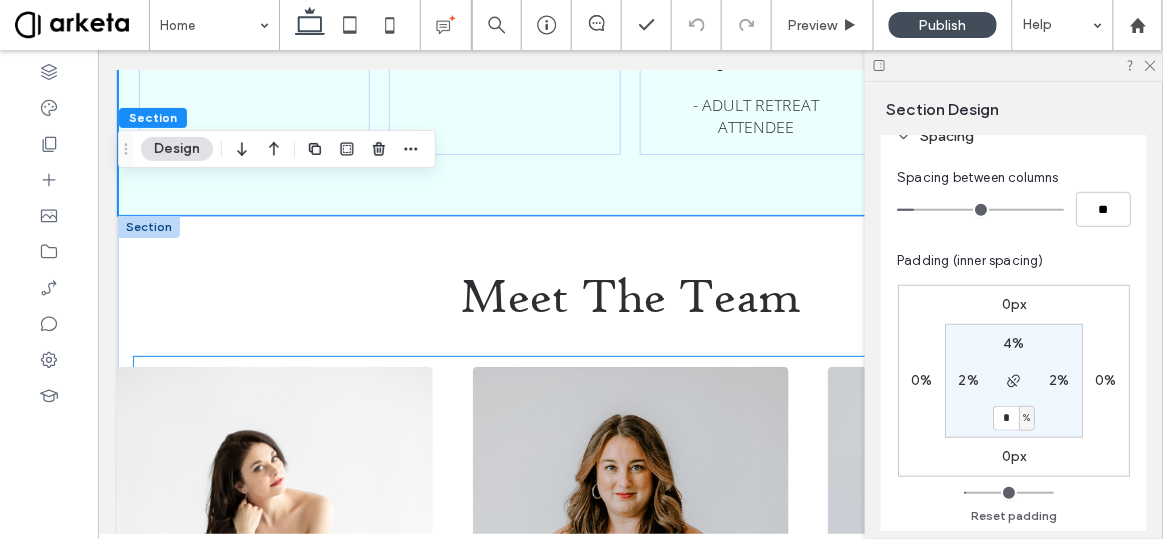 click at bounding box center (274, 603) 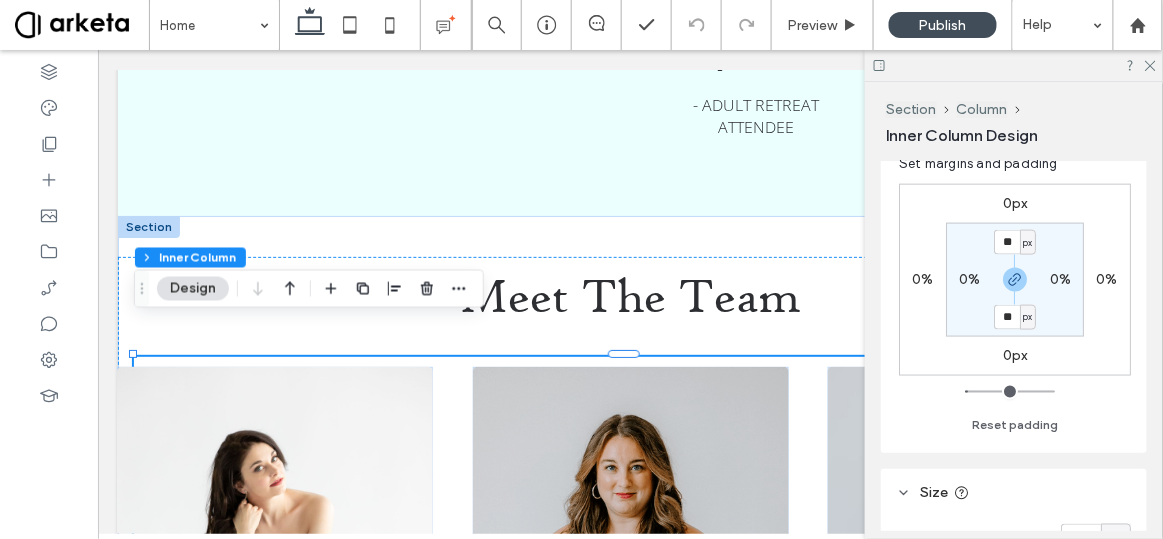 scroll, scrollTop: 632, scrollLeft: 0, axis: vertical 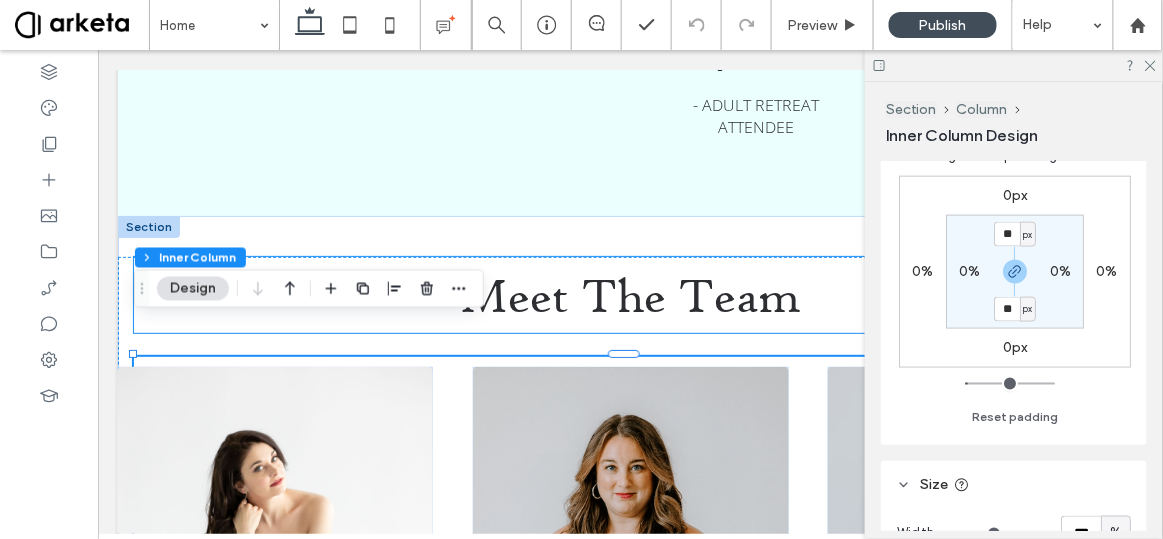 click on "Meet The Team" at bounding box center (629, 294) 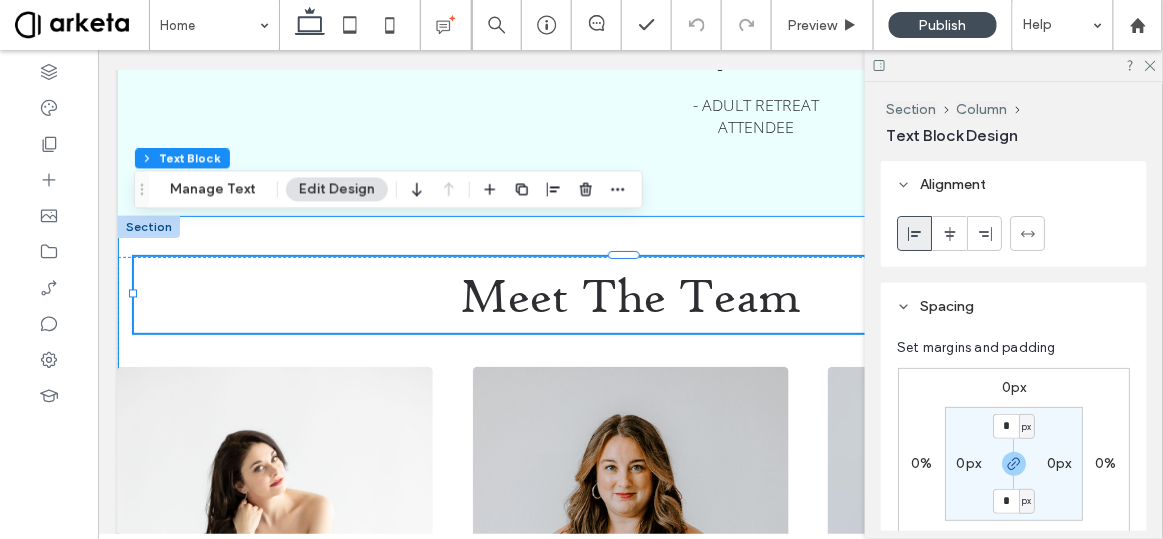 click on "Meet The Team
Kathryn Morgan
Founding Director
Kathryn Morgan is a modern-day ballerina, blazing a career path for herself outside of the confines of company life. In addition to being a popular performer, teacher, judge, and influencer, Kathryn is the founder of Kathryn Morgan & Friends, a community focused on the joy that ballet can bring to dancers when they are valued for who they are above their level of proficiency.
Kathryn began her professional career in 2006 as an apprentice with New York City Ballet, and was promoted to soloist in 2009. She left the company in 2012 while battling an auto-immune illness, and made an awe-inspiring return to the stage seven years later as a soloist with Miami City Ballet. She danced with MCB for a year before making a decision to step away from company life in 2020 to pursue dancing on her own terms.
Maria Montanez
Co-Founder & Executive Director" at bounding box center [629, 960] 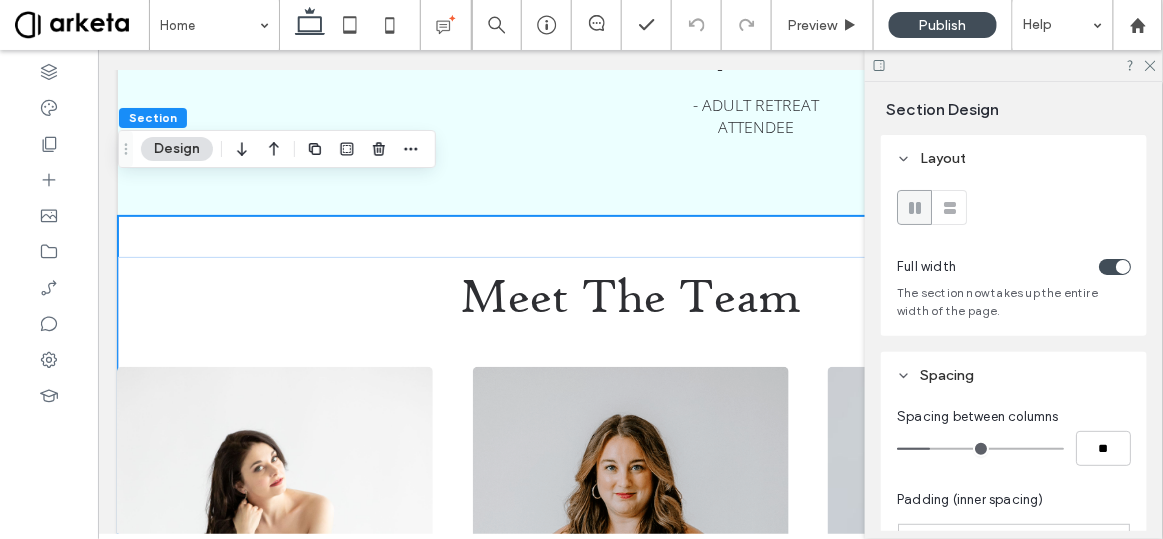 type on "*" 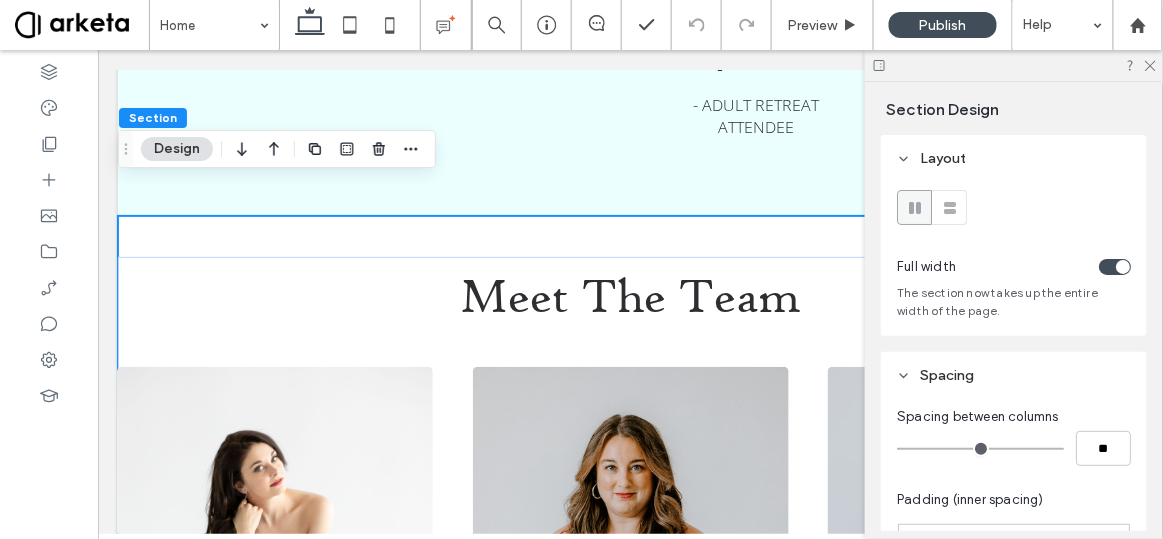 drag, startPoint x: 931, startPoint y: 448, endPoint x: 899, endPoint y: 462, distance: 34.928497 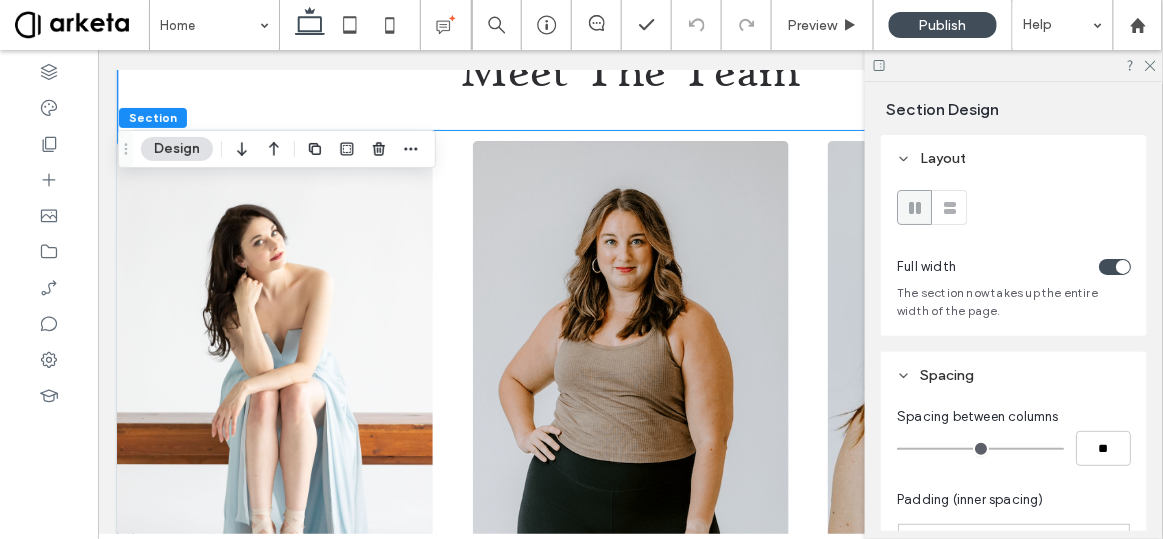 scroll, scrollTop: 3969, scrollLeft: 0, axis: vertical 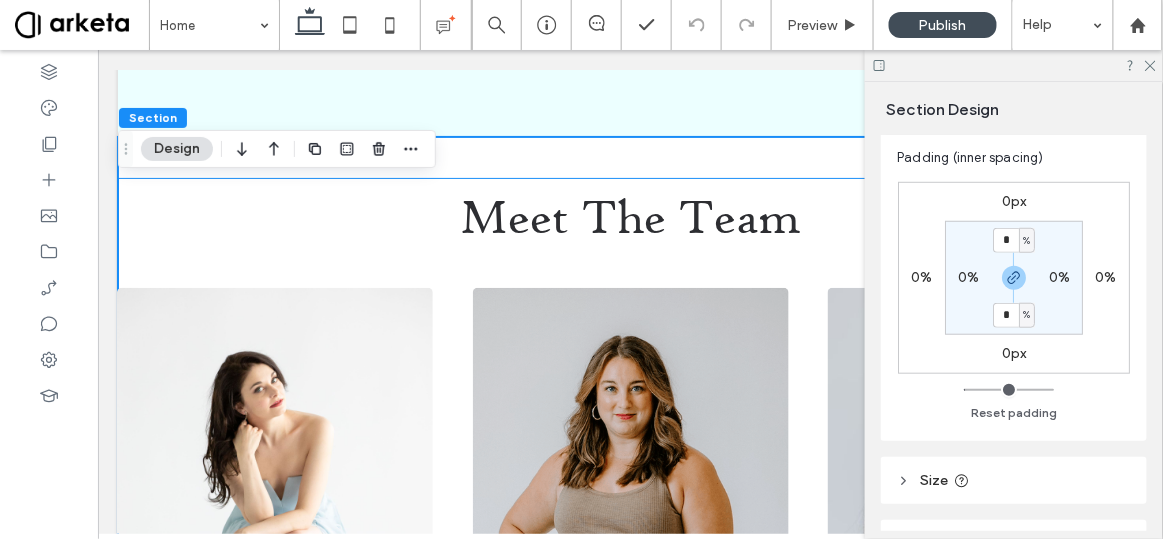 click on "Meet The Team
Kathryn Morgan
Founding Director
Kathryn Morgan is a modern-day ballerina, blazing a career path for herself outside of the confines of company life. In addition to being a popular performer, teacher, judge, and influencer, Kathryn is the founder of Kathryn Morgan & Friends, a community focused on the joy that ballet can bring to dancers when they are valued for who they are above their level of proficiency.
Kathryn began her professional career in 2006 as an apprentice with New York City Ballet, and was promoted to soloist in 2009. She left the company in 2012 while battling an auto-immune illness, and made an awe-inspiring return to the stage seven years later as a soloist with Miami City Ballet. She danced with MCB for a year before making a decision to step away from company life in 2020 to pursue dancing on her own terms.
Maria Montanez
Co-Founder & Executive Director" at bounding box center [629, 891] 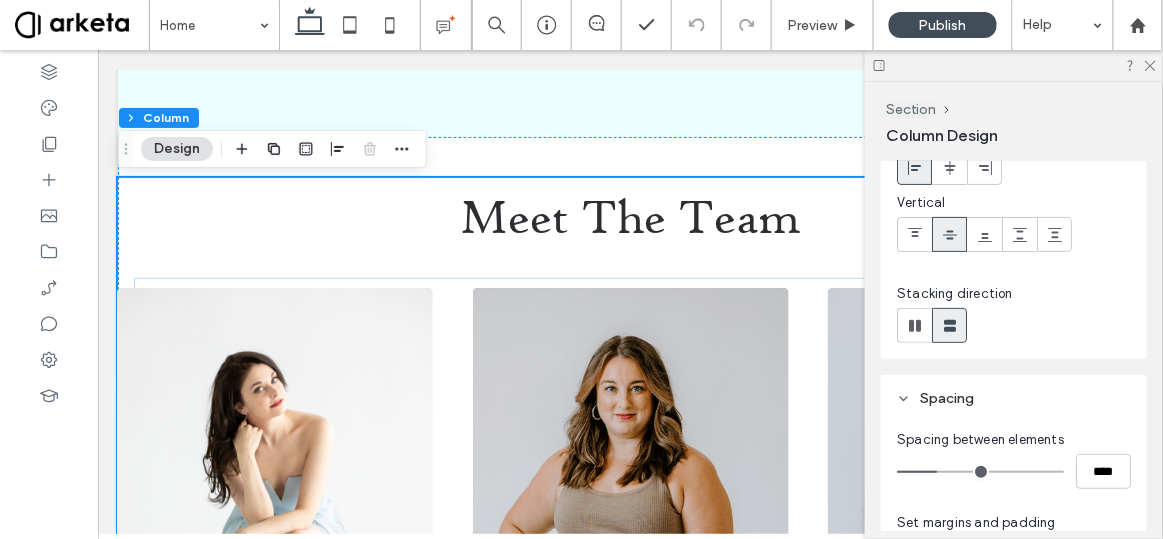scroll, scrollTop: 121, scrollLeft: 0, axis: vertical 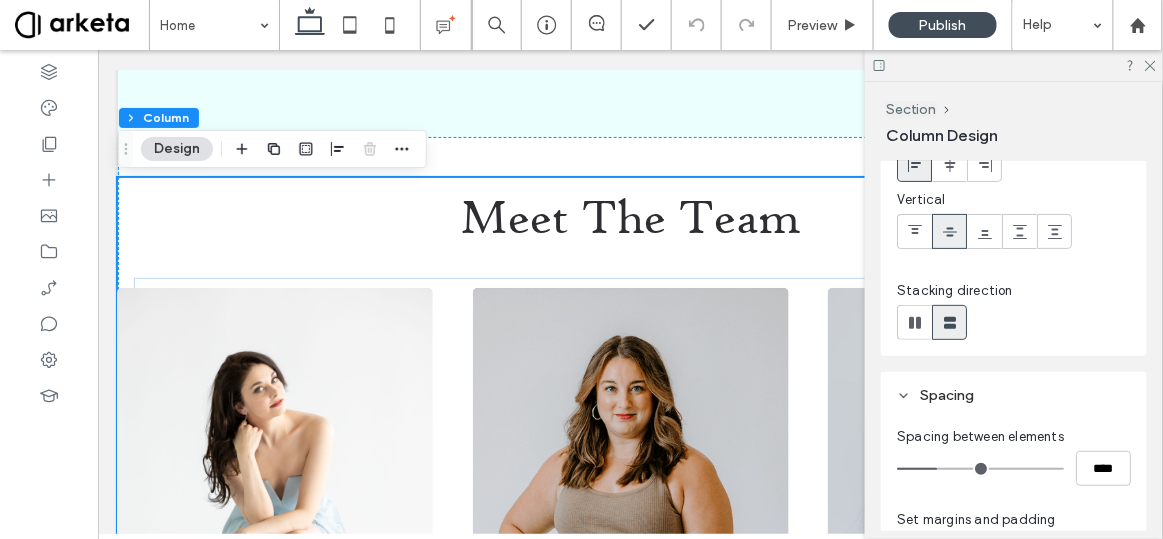 click on "Spacing" at bounding box center [948, 395] 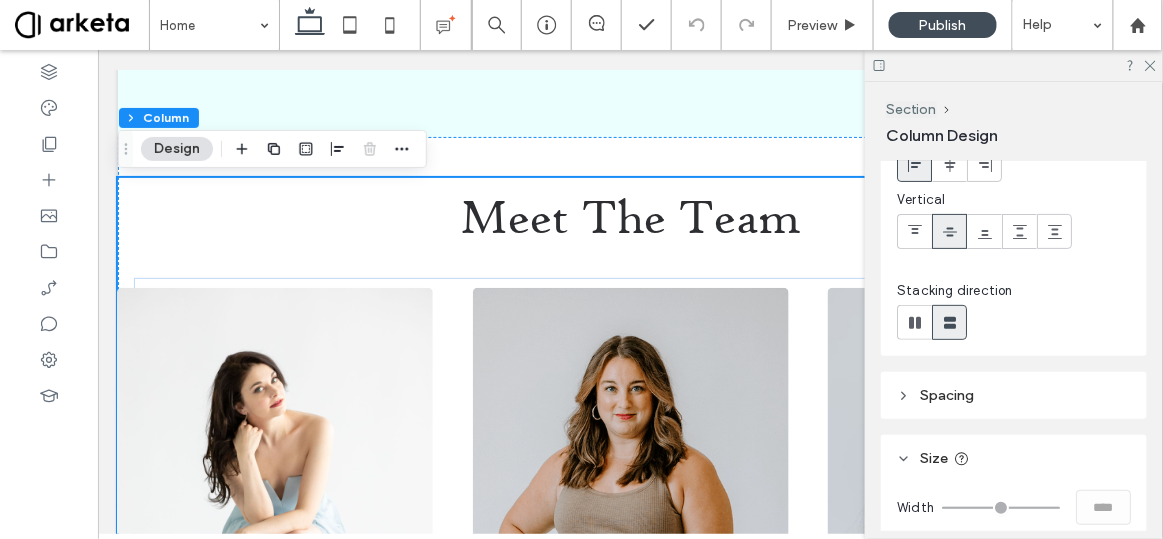 click on "Spacing" at bounding box center (948, 395) 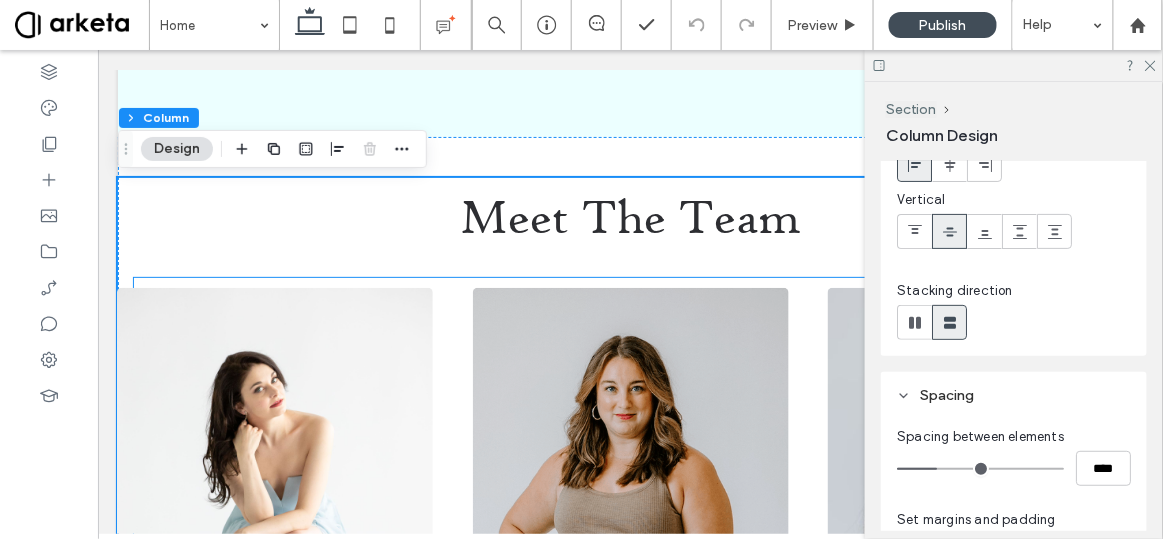 click on "Kathryn Morgan
Founding Director
Kathryn Morgan is a modern-day ballerina, blazing a career path for herself outside of the confines of company life. In addition to being a popular performer, teacher, judge, and influencer, Kathryn is the founder of Kathryn Morgan & Friends, a community focused on the joy that ballet can bring to dancers when they are valued for who they are above their level of proficiency.
Kathryn began her professional career in 2006 as an apprentice with New York City Ballet, and was promoted to soloist in 2009. She left the company in 2012 while battling an auto-immune illness, and made an awe-inspiring return to the stage seven years later as a soloist with Miami City Ballet. She danced with MCB for a year before making a decision to step away from company life in 2020 to pursue dancing on her own terms.
Maria Montanez
Co-Founder & Executive Director" at bounding box center (629, 941) 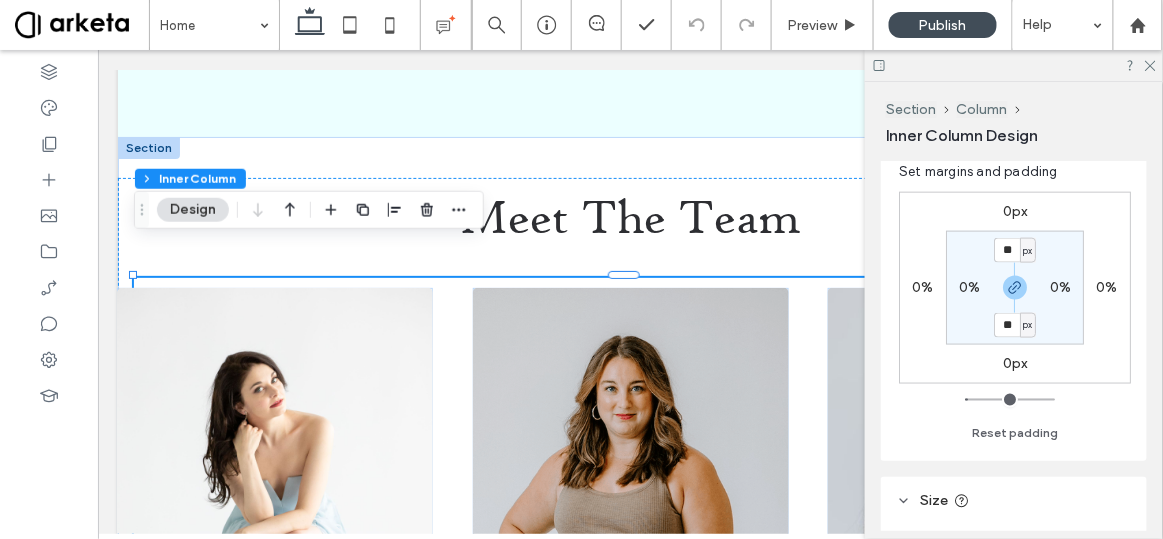 scroll, scrollTop: 644, scrollLeft: 0, axis: vertical 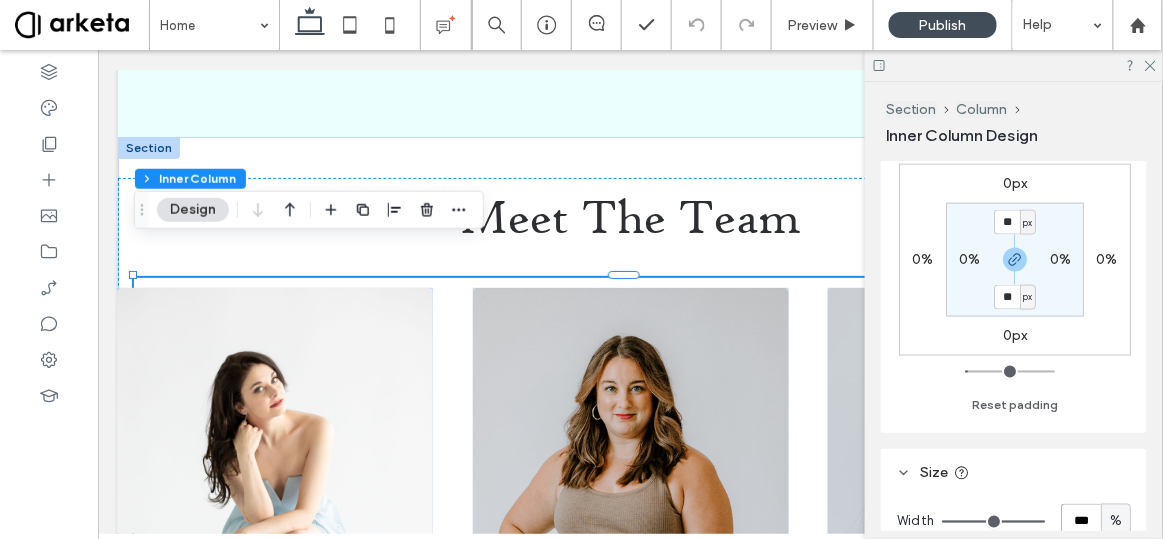 click on "***" at bounding box center (1081, 521) 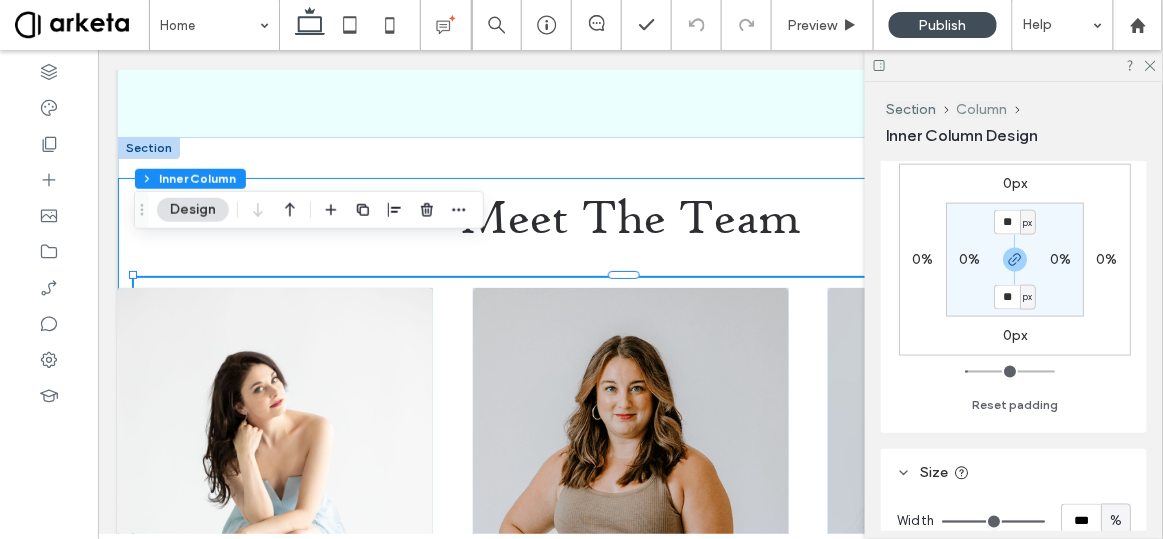 click on "Column" at bounding box center [982, 109] 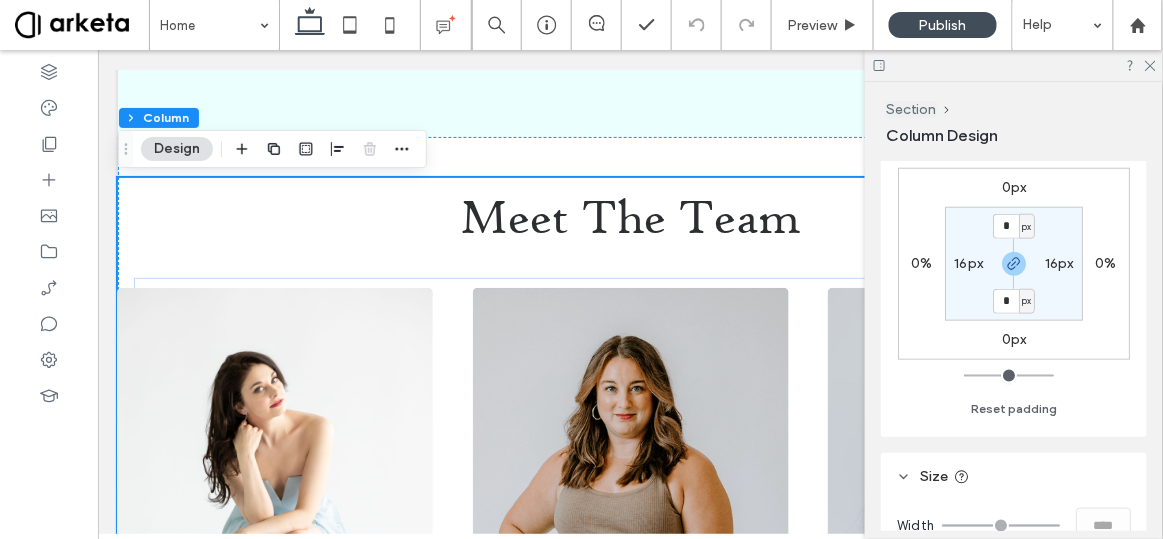 scroll, scrollTop: 497, scrollLeft: 0, axis: vertical 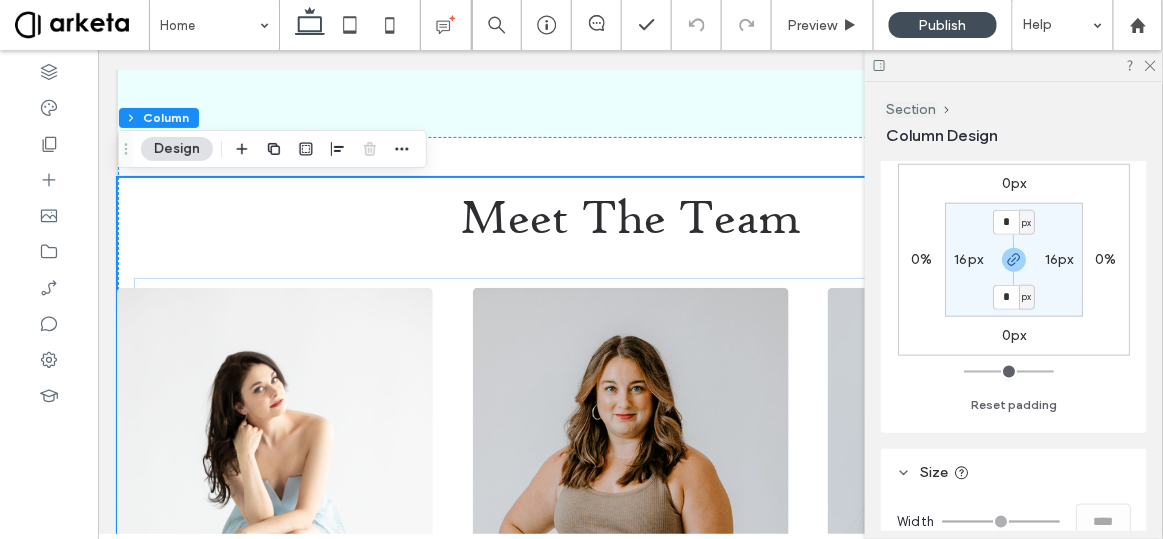 click on "16px" at bounding box center (968, 259) 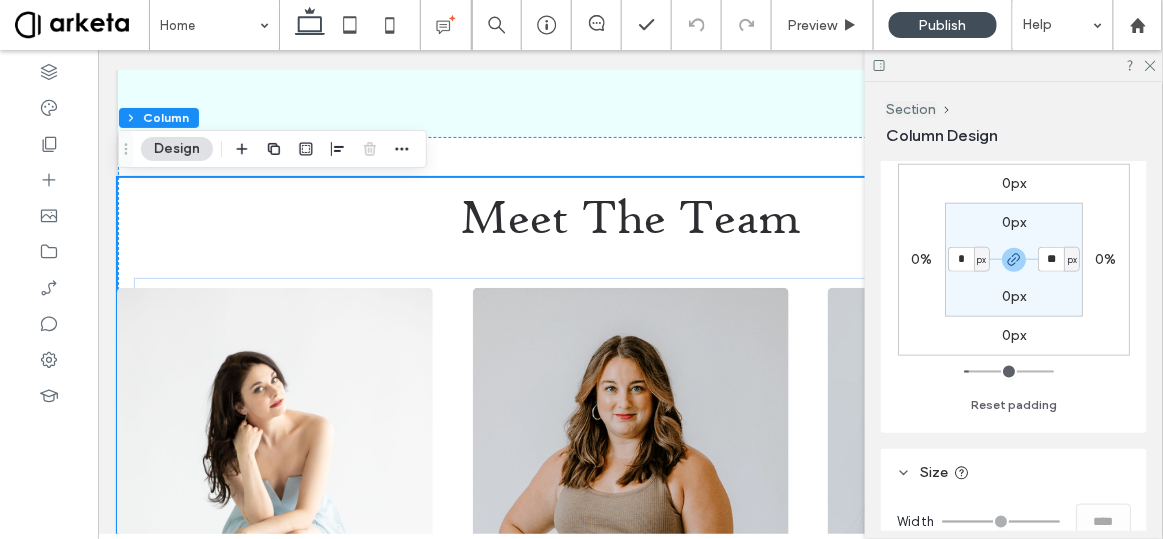 type on "*" 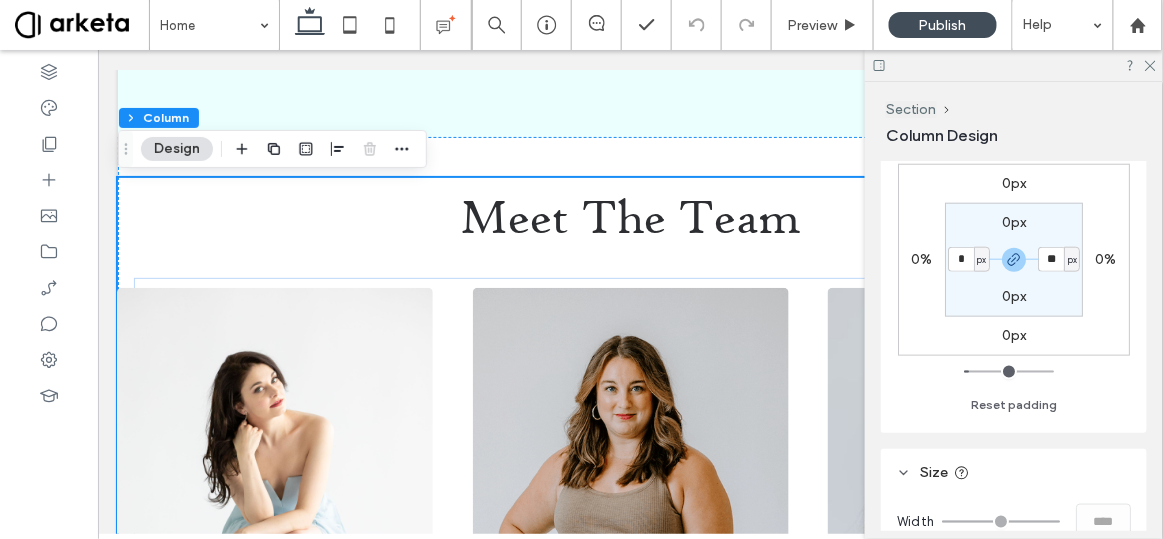 type on "*" 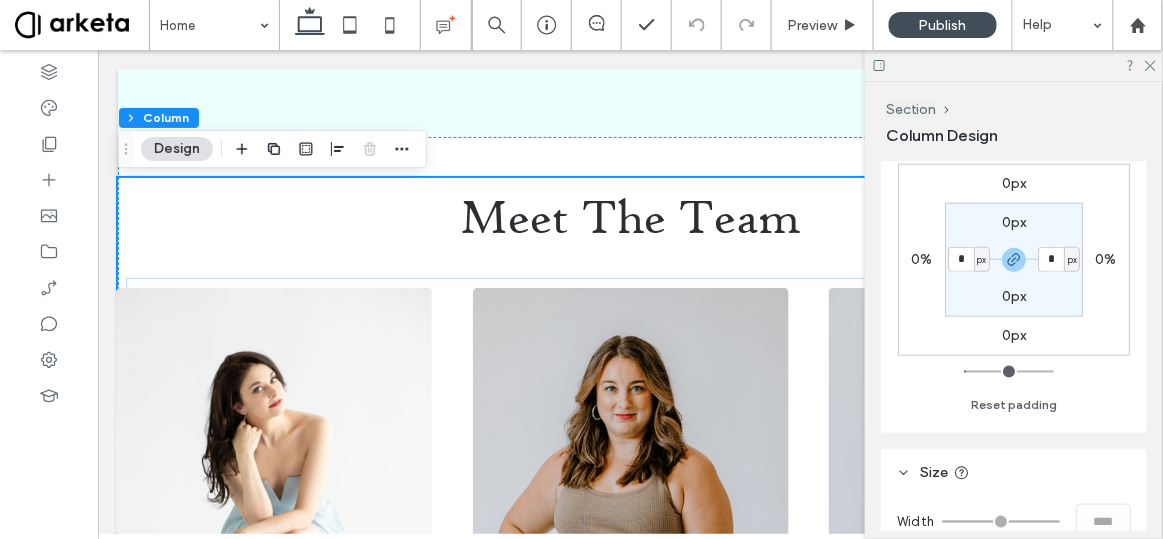 type on "*" 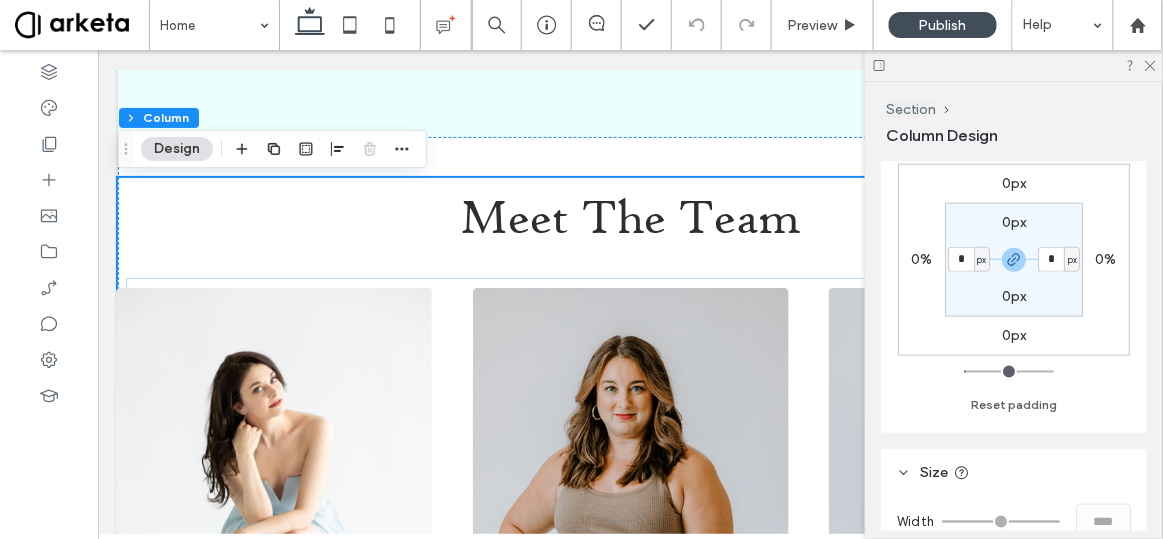 type on "*" 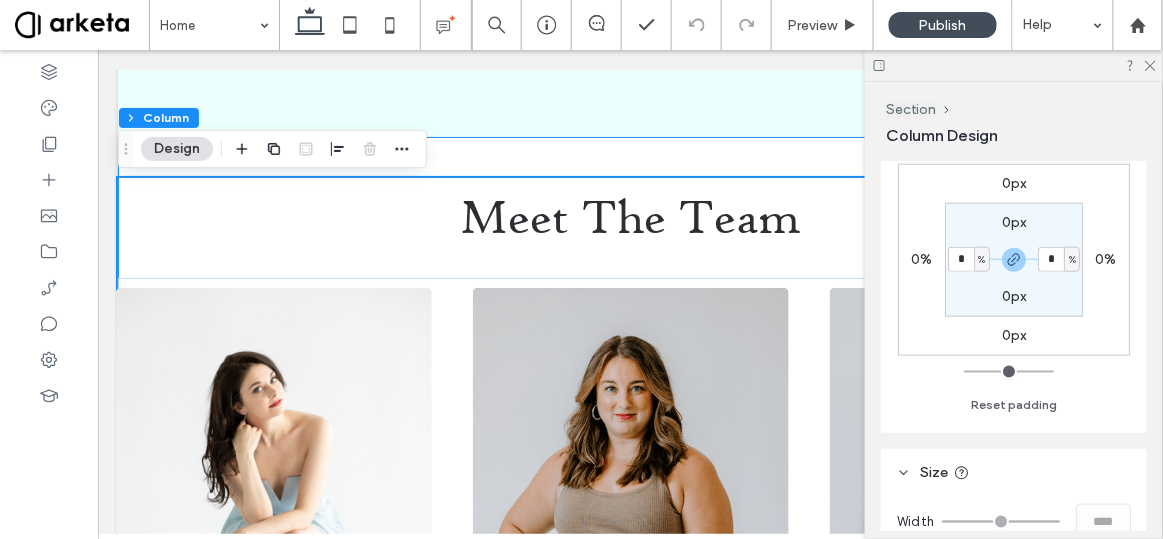 click on "Meet The Team
Kathryn Morgan
Founding Director
Kathryn Morgan is a modern-day ballerina, blazing a career path for herself outside of the confines of company life. In addition to being a popular performer, teacher, judge, and influencer, Kathryn is the founder of Kathryn Morgan & Friends, a community focused on the joy that ballet can bring to dancers when they are valued for who they are above their level of proficiency.
Kathryn began her professional career in 2006 as an apprentice with New York City Ballet, and was promoted to soloist in 2009. She left the company in 2012 while battling an auto-immune illness, and made an awe-inspiring return to the stage seven years later as a soloist with Miami City Ballet. She danced with MCB for a year before making a decision to step away from company life in 2020 to pursue dancing on her own terms.
Maria Montanez
Co-Founder & Executive Director" at bounding box center [629, 881] 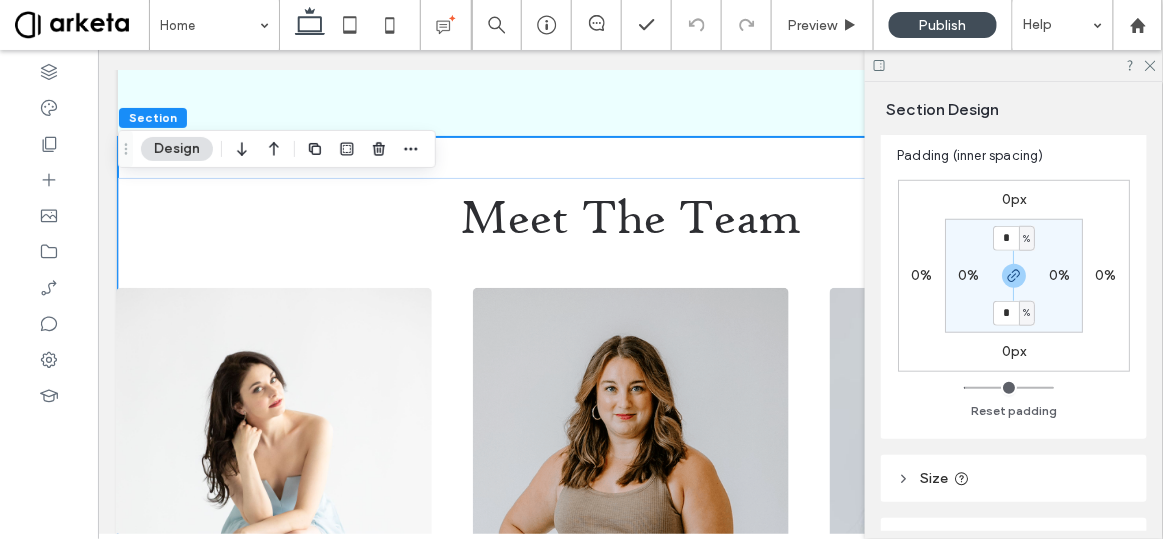 scroll, scrollTop: 345, scrollLeft: 0, axis: vertical 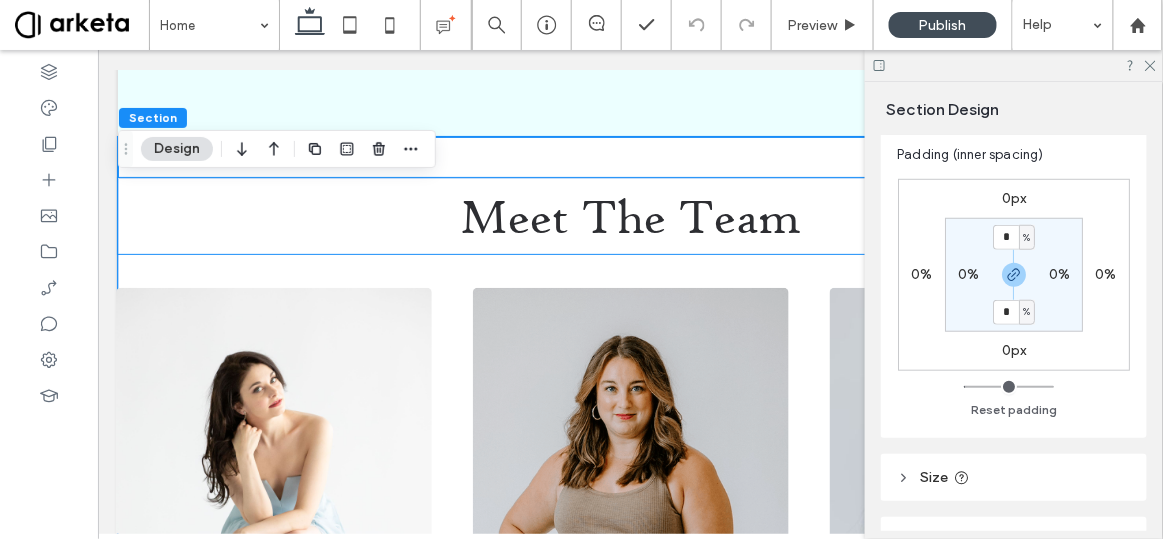 click on "Meet The Team" at bounding box center [630, 215] 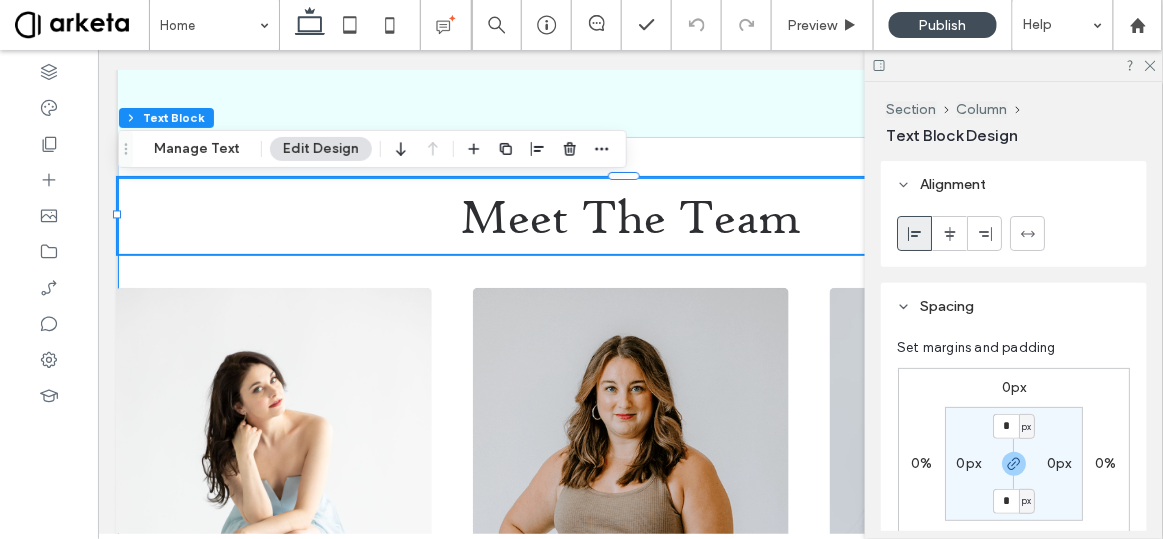 click on "Meet The Team
Kathryn Morgan
Founding Director
Kathryn Morgan is a modern-day ballerina, blazing a career path for herself outside of the confines of company life. In addition to being a popular performer, teacher, judge, and influencer, Kathryn is the founder of Kathryn Morgan & Friends, a community focused on the joy that ballet can bring to dancers when they are valued for who they are above their level of proficiency.
Kathryn began her professional career in 2006 as an apprentice with New York City Ballet, and was promoted to soloist in 2009. She left the company in 2012 while battling an auto-immune illness, and made an awe-inspiring return to the stage seven years later as a soloist with Miami City Ballet. She danced with MCB for a year before making a decision to step away from company life in 2020 to pursue dancing on her own terms.
Maria Montanez
Co-Founder & Executive Director" at bounding box center [629, 891] 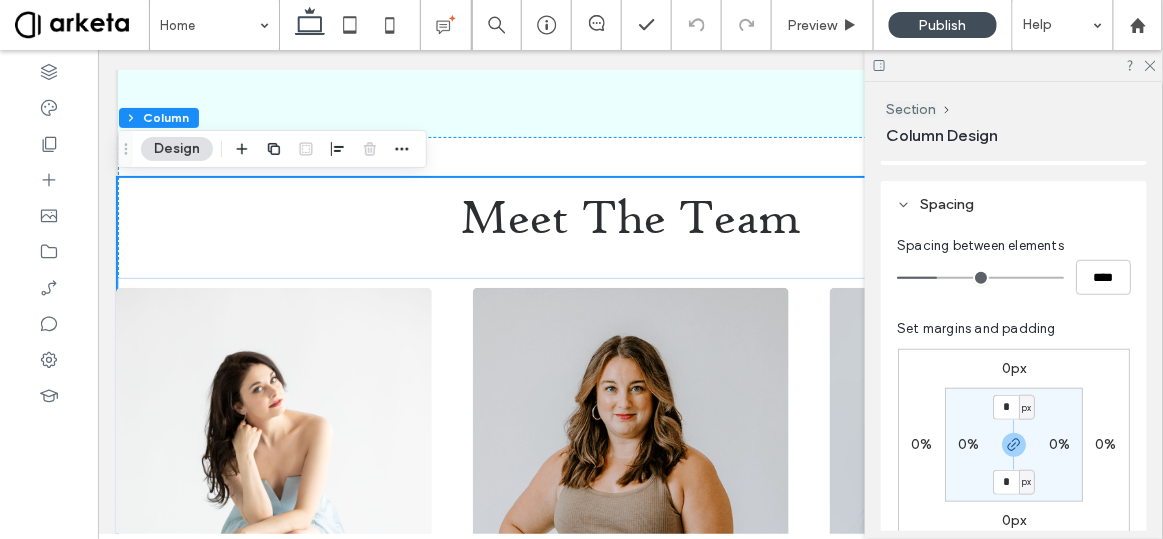 scroll, scrollTop: 453, scrollLeft: 0, axis: vertical 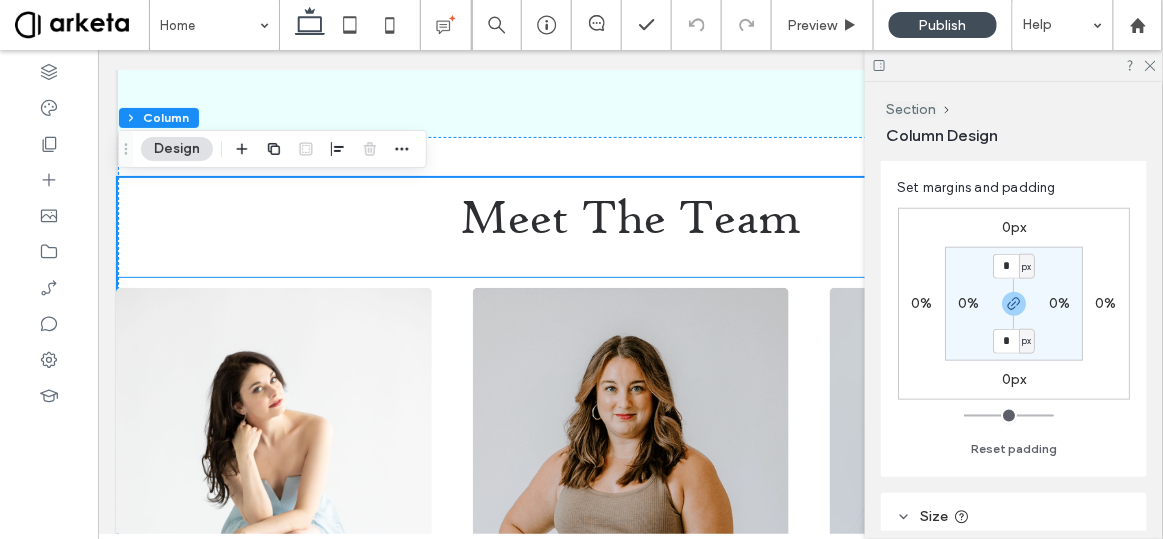 click on "Kathryn Morgan
Founding Director
Kathryn Morgan is a modern-day ballerina, blazing a career path for herself outside of the confines of company life. In addition to being a popular performer, teacher, judge, and influencer, Kathryn is the founder of Kathryn Morgan & Friends, a community focused on the joy that ballet can bring to dancers when they are valued for who they are above their level of proficiency.
Kathryn began her professional career in 2006 as an apprentice with New York City Ballet, and was promoted to soloist in 2009. She left the company in 2012 while battling an auto-immune illness, and made an awe-inspiring return to the stage seven years later as a soloist with Miami City Ballet. She danced with MCB for a year before making a decision to step away from company life in 2020 to pursue dancing on her own terms.
Maria Montanez
Co-Founder & Executive Director" at bounding box center [629, 941] 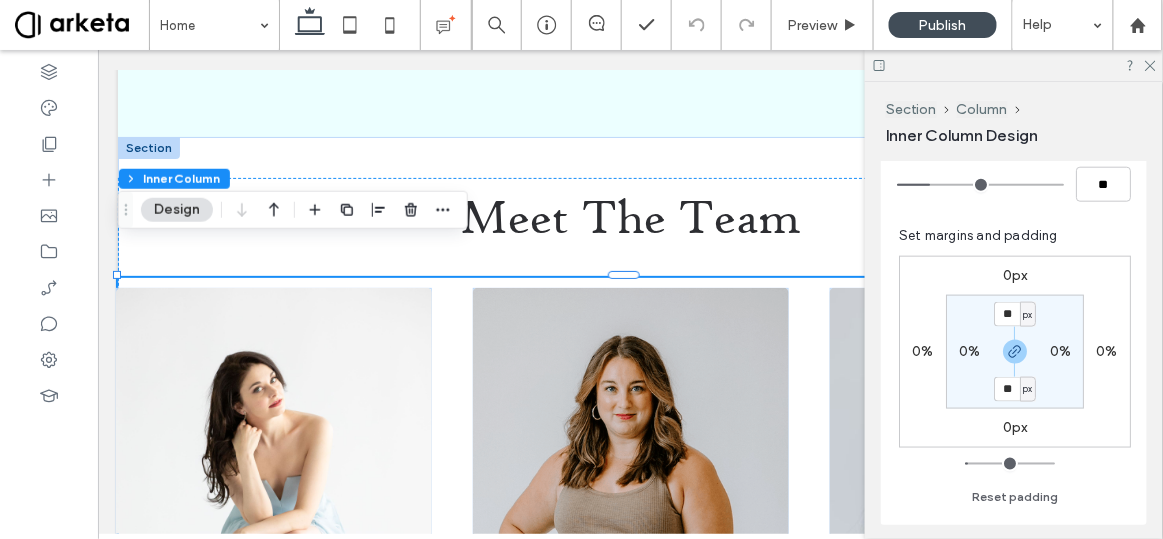 scroll, scrollTop: 707, scrollLeft: 0, axis: vertical 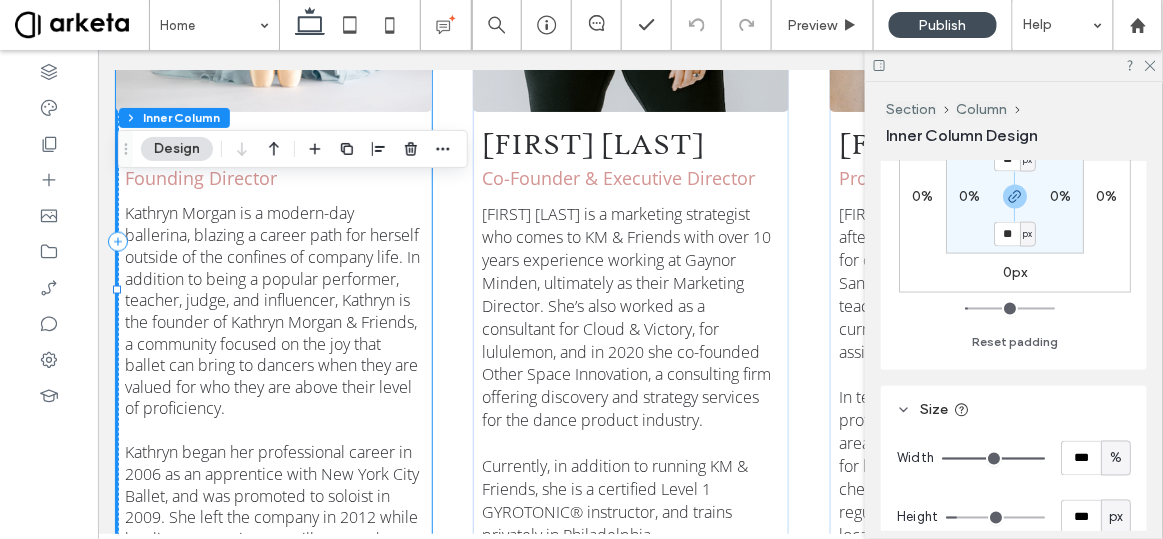 click on "Kathryn Morgan is a modern-day ballerina, blazing a career path for herself outside of the confines of company life. In addition to being a popular performer, teacher, judge, and influencer, Kathryn is the founder of Kathryn Morgan & Friends, a community focused on the joy that ballet can bring to dancers when they are valued for who they are above their level of proficiency." at bounding box center (272, 322) 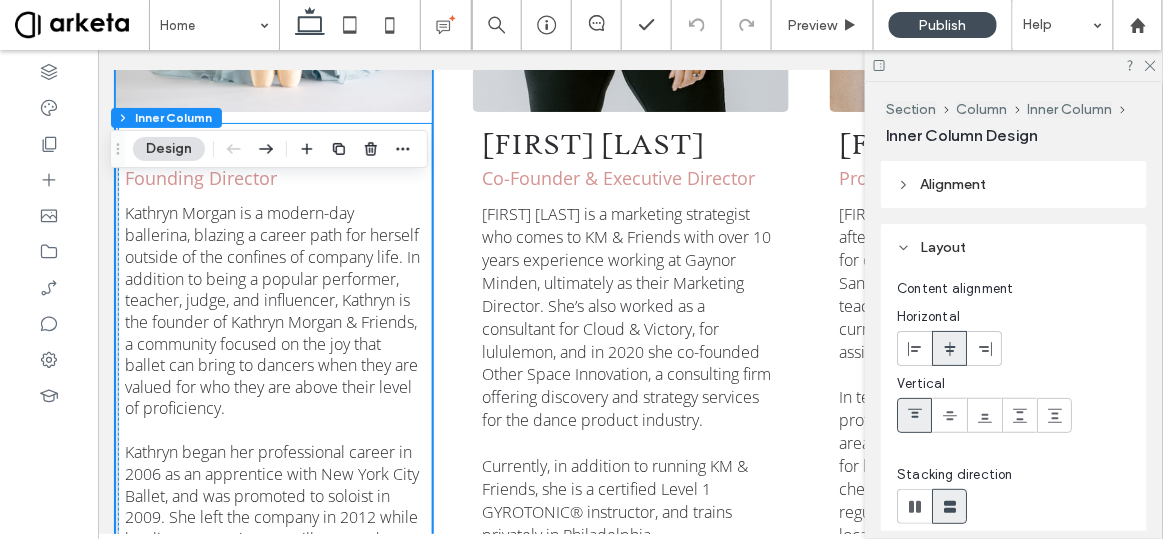 scroll, scrollTop: 4064, scrollLeft: 0, axis: vertical 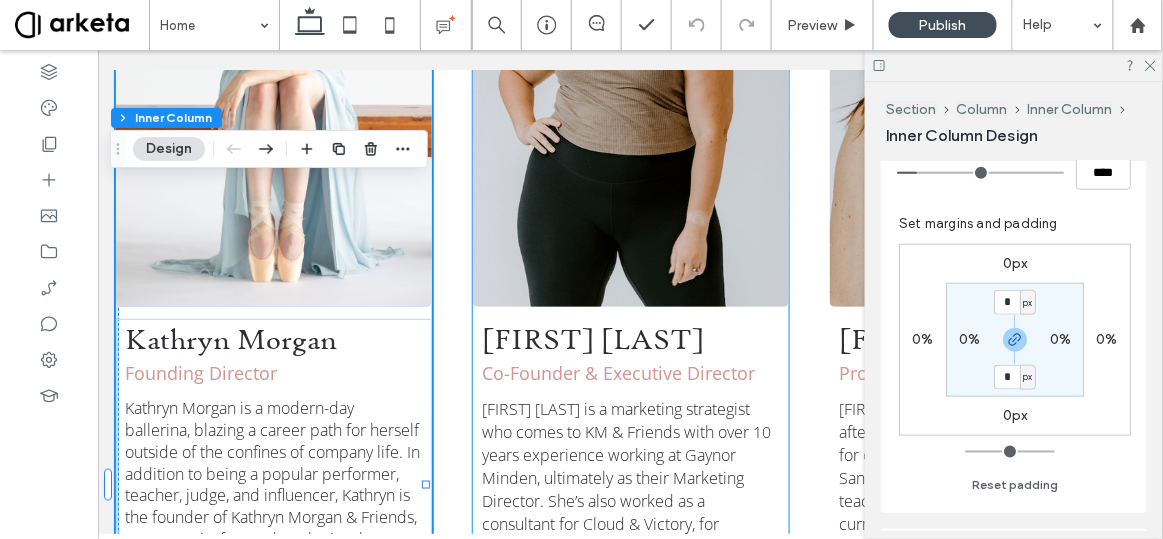 click on "Maria Montanez
Co-Founder & Executive Director
Maria Montanez is a marketing strategist who comes to KM & Friends with over 10 years experience working at Gaynor Minden, ultimately as their Marketing Director. She’s also worked as a consultant for Cloud & Victory, for lululemon, and in 2020 she co-founded Other Space Innovation, a consulting firm offering discovery and strategy services for the dance product industry. Currently, in addition to running KM & Friends, she is a certified Level 1 GYROTONIC® instructor, and trains privately in Philadelphia. As far as ballet goes, Maria trained pre-professionally in Columbia, SC before receiving her BFA in dance with a concentration in business administration from Florida State University, and dancing with The Tallahassee Ballet." at bounding box center [630, 486] 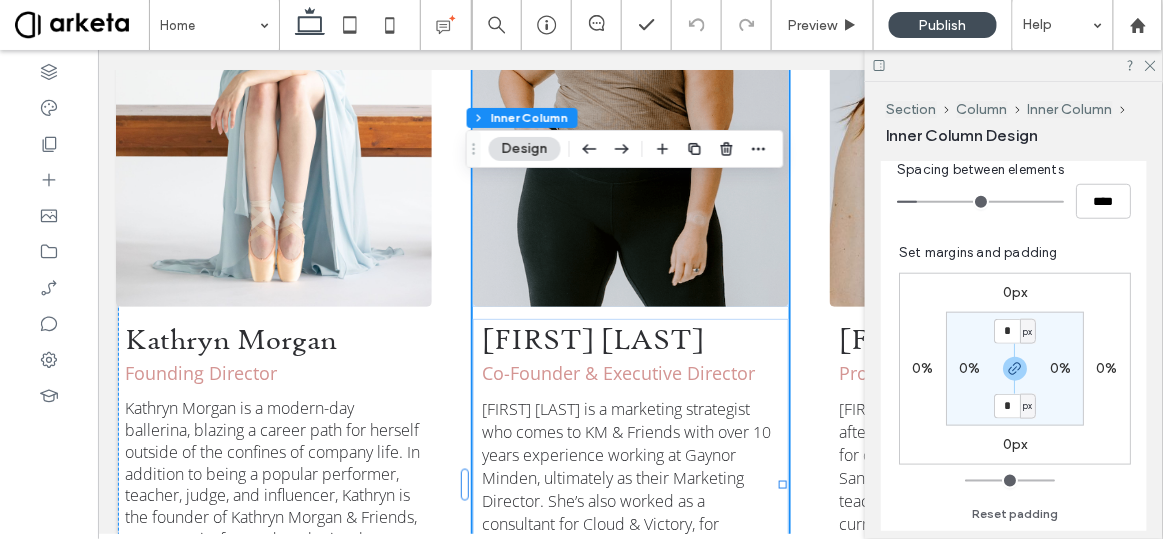 scroll, scrollTop: 453, scrollLeft: 0, axis: vertical 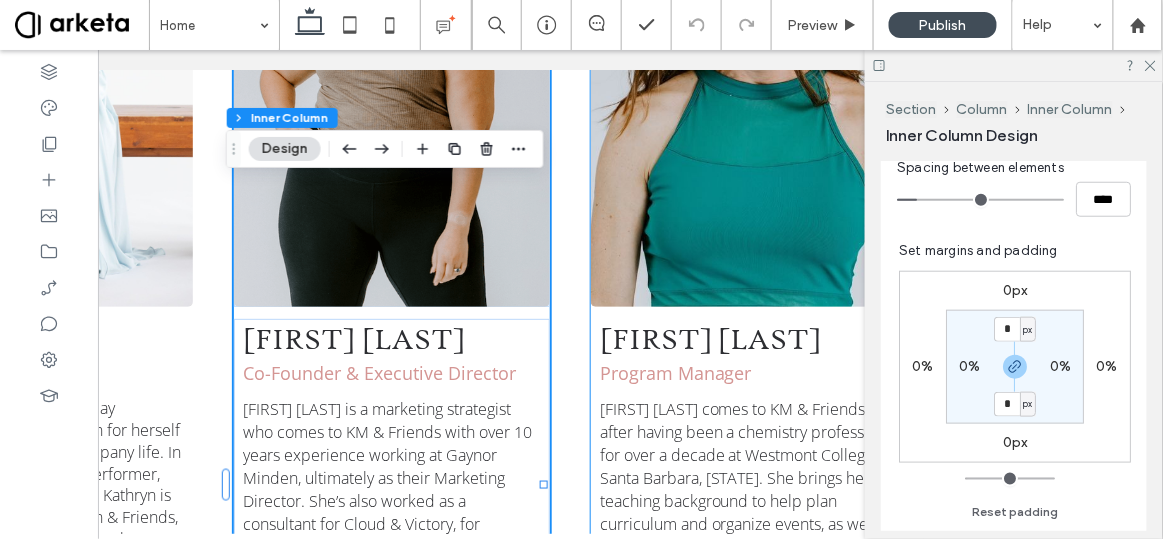 click on "Carrie Stein Hill
Program Manager
Carrie Stein comes to KM & Friends after having been a chemistry professor for over a decade at Westmont College in Santa Barbara, CA. She brings her teaching background to help plan curriculum and organize events, as well as assist Kathryn with longer-term projects. In terms of ballet, Carrie trained pre-professionally in the Monterey County area before attending Westmont College for her undergraduate degrees in chemistry and dance. She still dances regularly, and has taught adult classes locally." at bounding box center (750, 729) 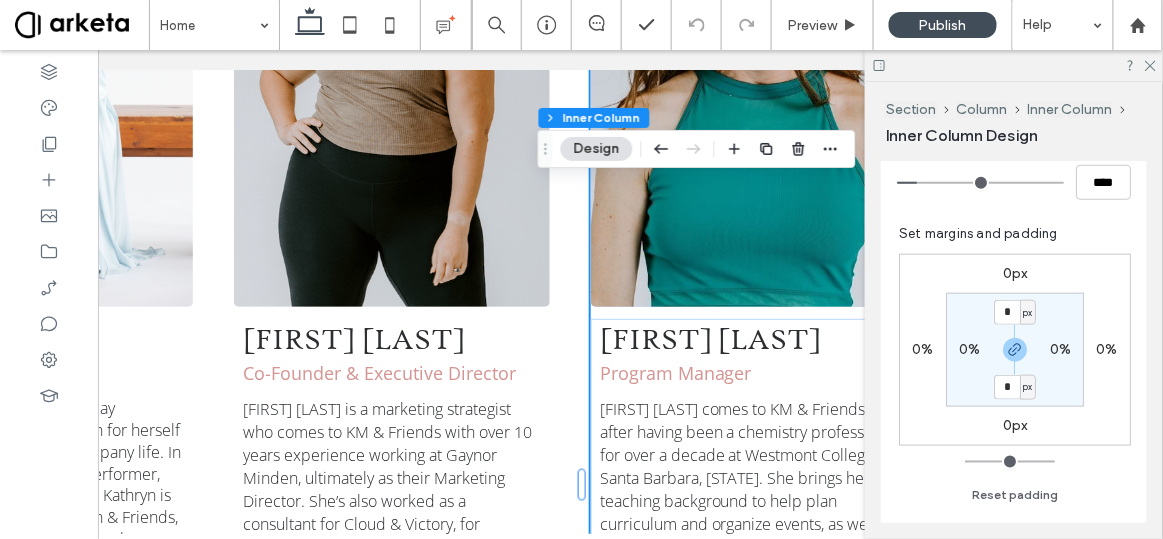 scroll, scrollTop: 475, scrollLeft: 0, axis: vertical 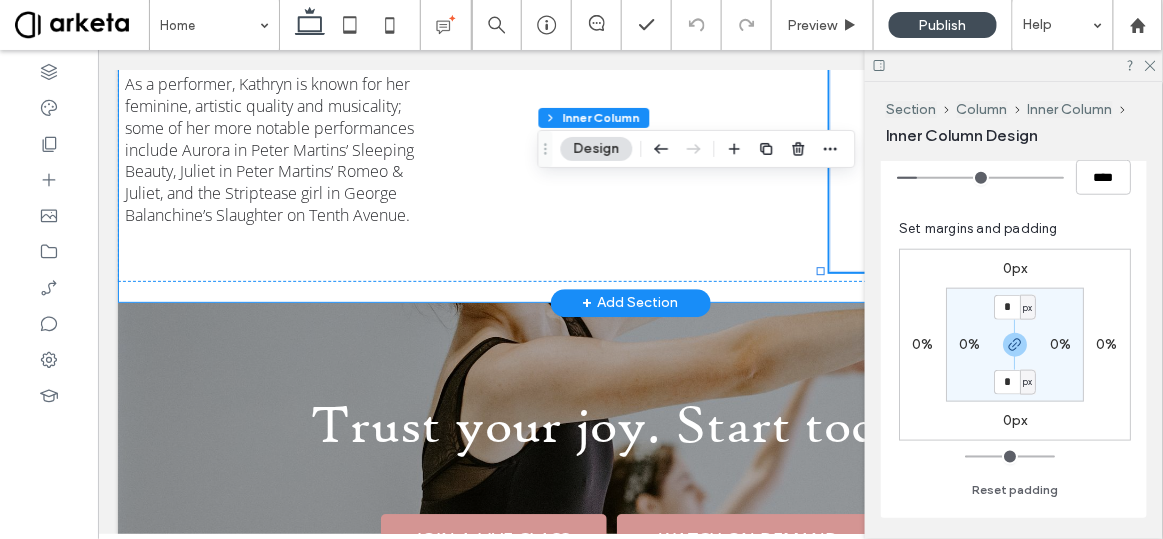 click on "Meet The Team
Kathryn Morgan
Founding Director
Kathryn Morgan is a modern-day ballerina, blazing a career path for herself outside of the confines of company life. In addition to being a popular performer, teacher, judge, and influencer, Kathryn is the founder of Kathryn Morgan & Friends, a community focused on the joy that ballet can bring to dancers when they are valued for who they are above their level of proficiency.
Kathryn began her professional career in 2006 as an apprentice with New York City Ballet, and was promoted to soloist in 2009. She left the company in 2012 while battling an auto-immune illness, and made an awe-inspiring return to the stage seven years later as a soloist with Miami City Ballet. She danced with MCB for a year before making a decision to step away from company life in 2020 to pursue dancing on her own terms.
Maria Montanez
Co-Founder & Executive Director" at bounding box center (629, -443) 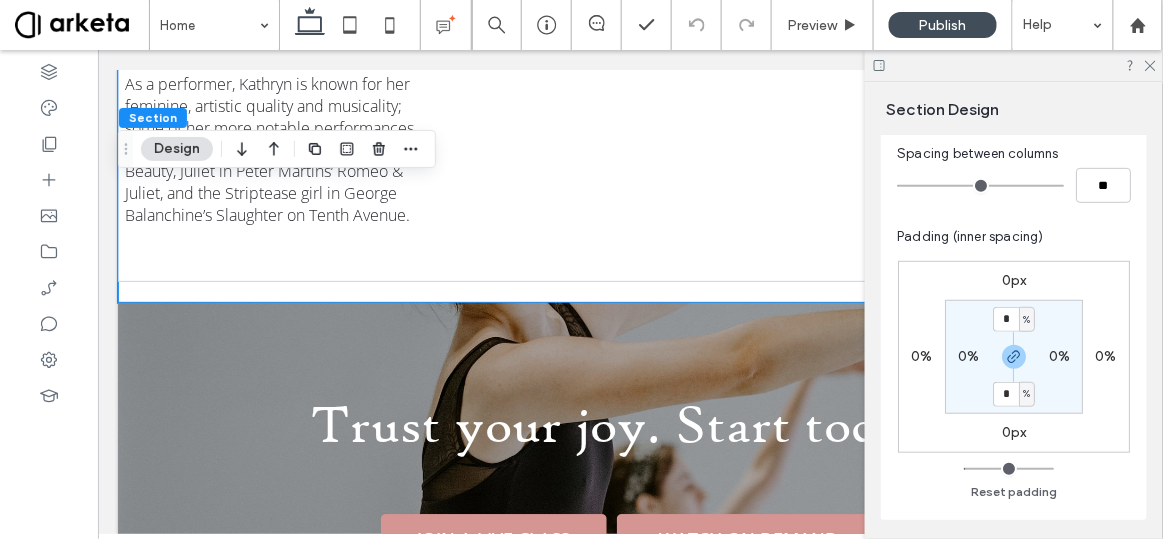 scroll, scrollTop: 267, scrollLeft: 0, axis: vertical 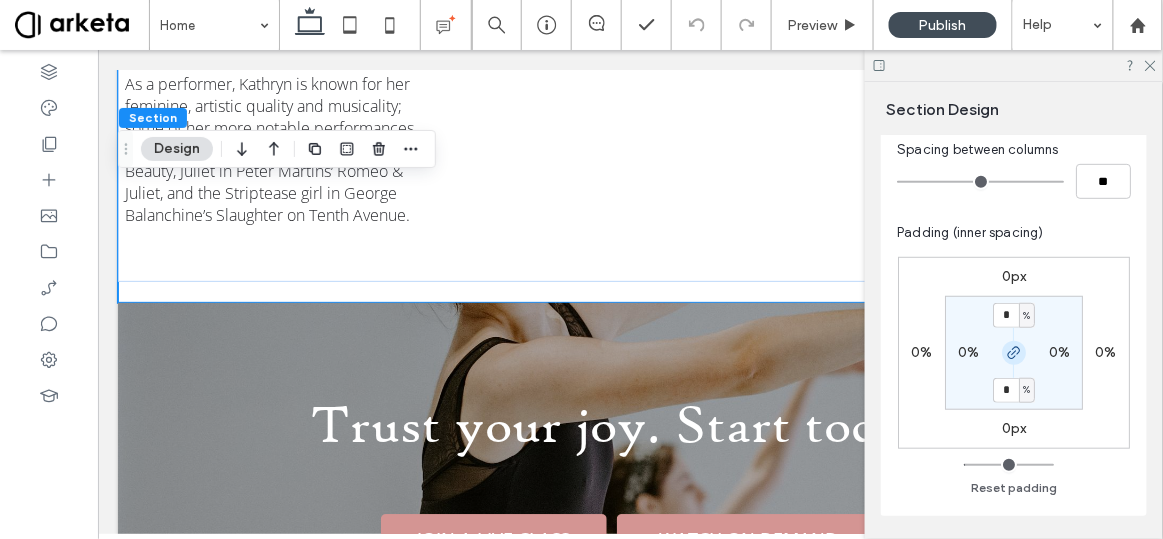click 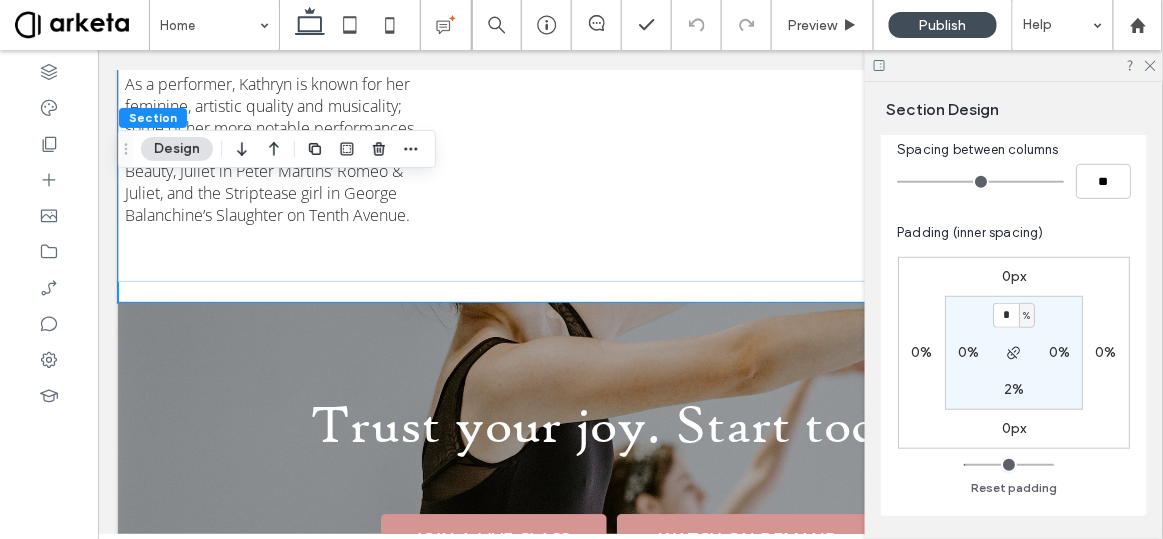 click on "2%" at bounding box center [1014, 389] 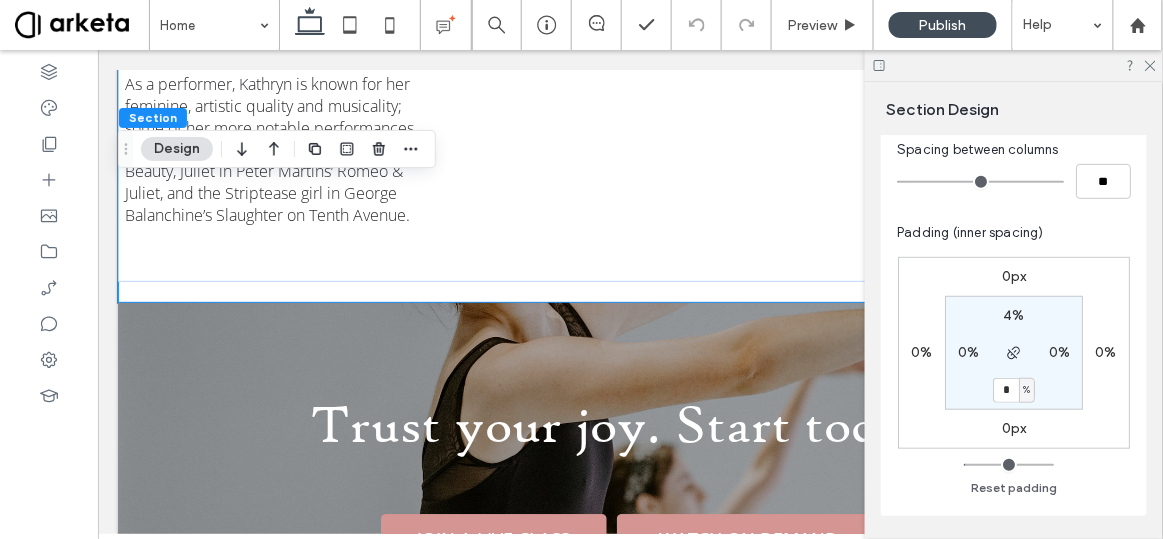 type on "*" 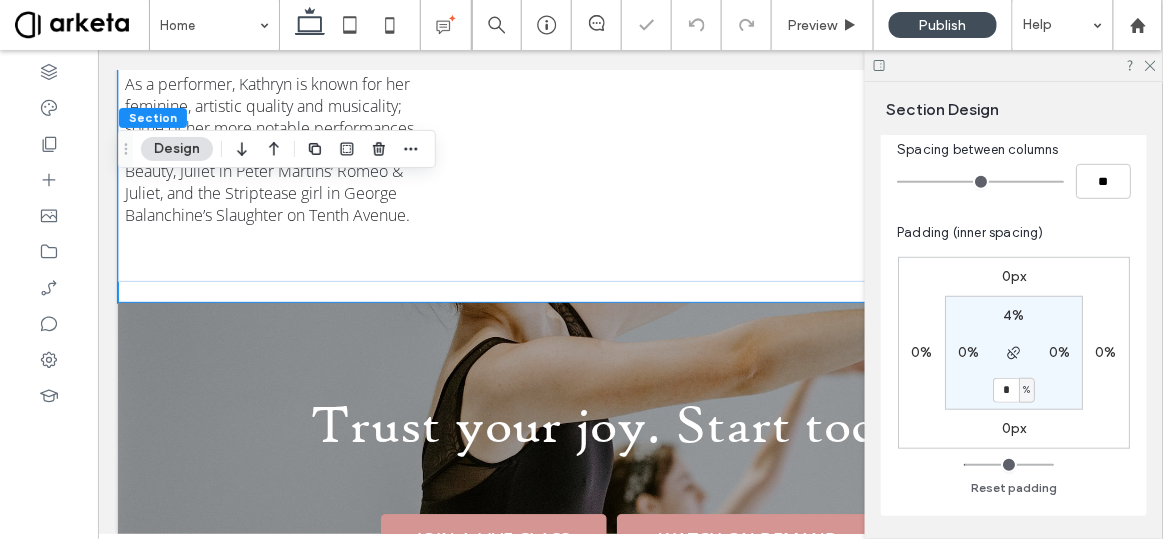 type on "*" 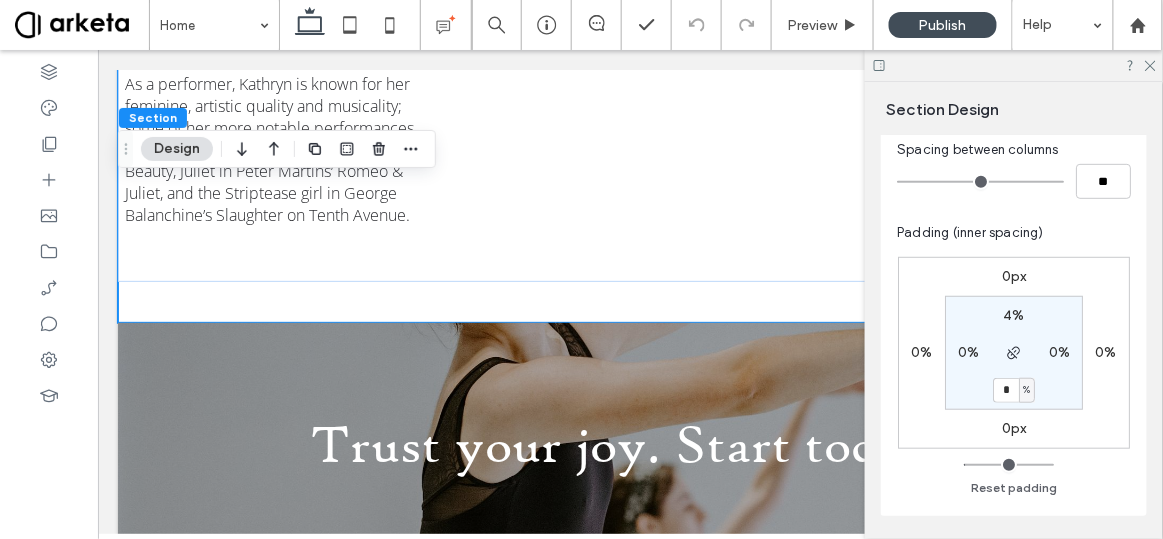 type on "*" 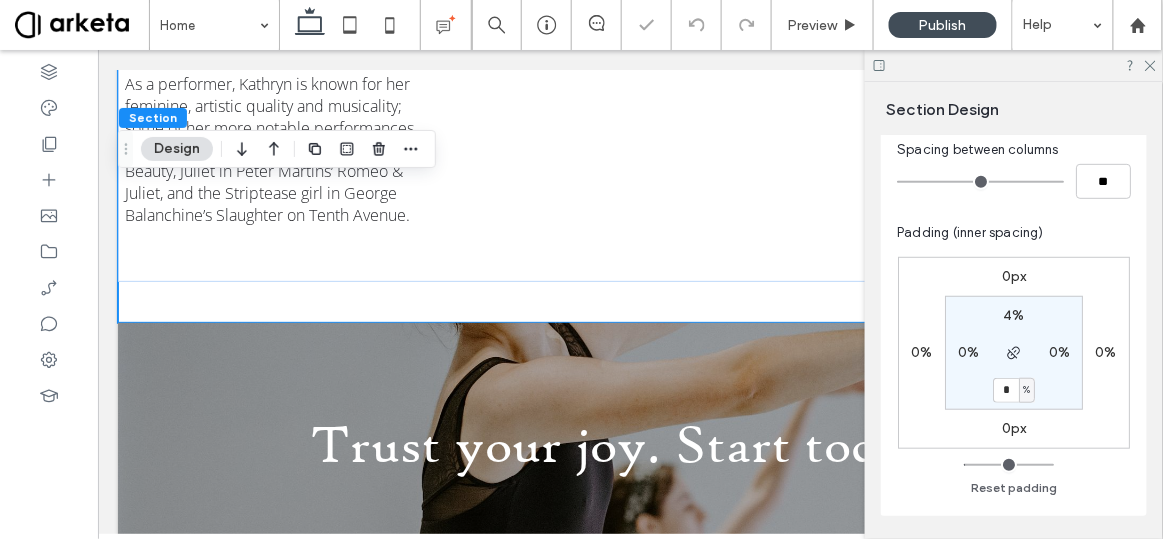 type on "*" 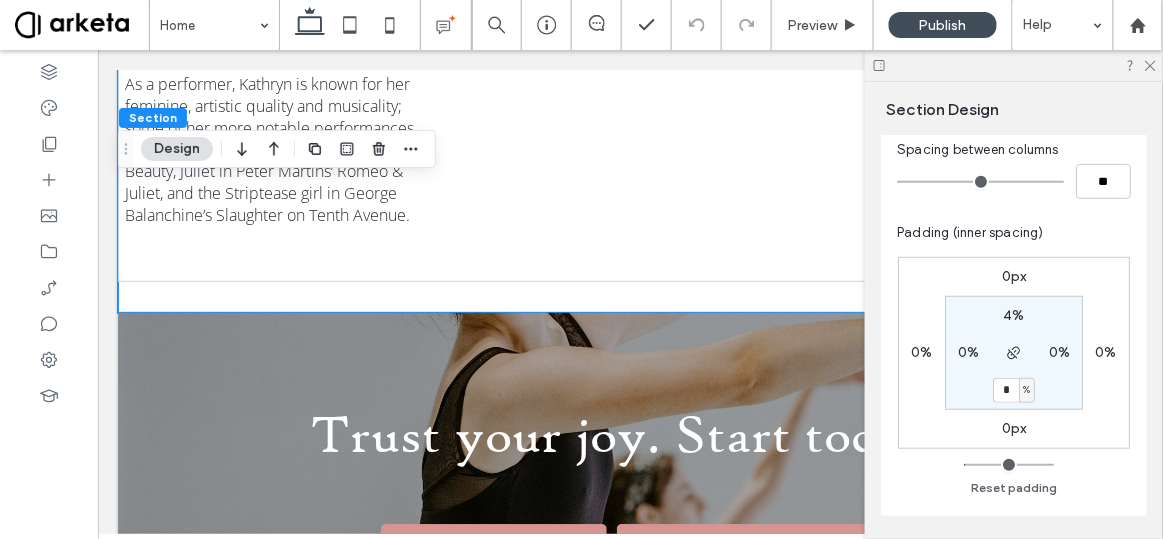 type on "*" 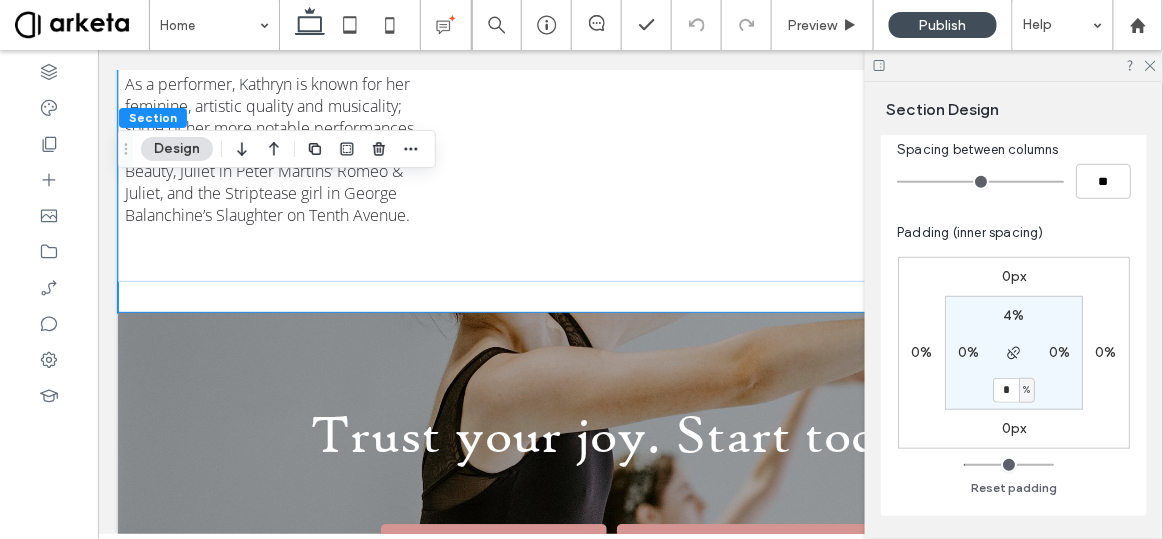 type on "*" 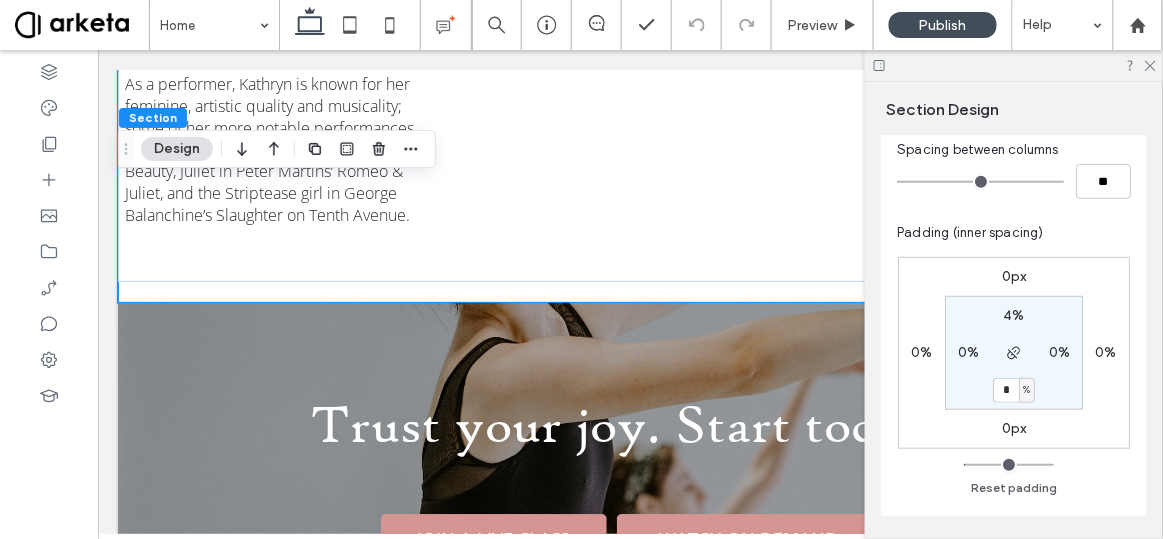 scroll, scrollTop: 0, scrollLeft: 0, axis: both 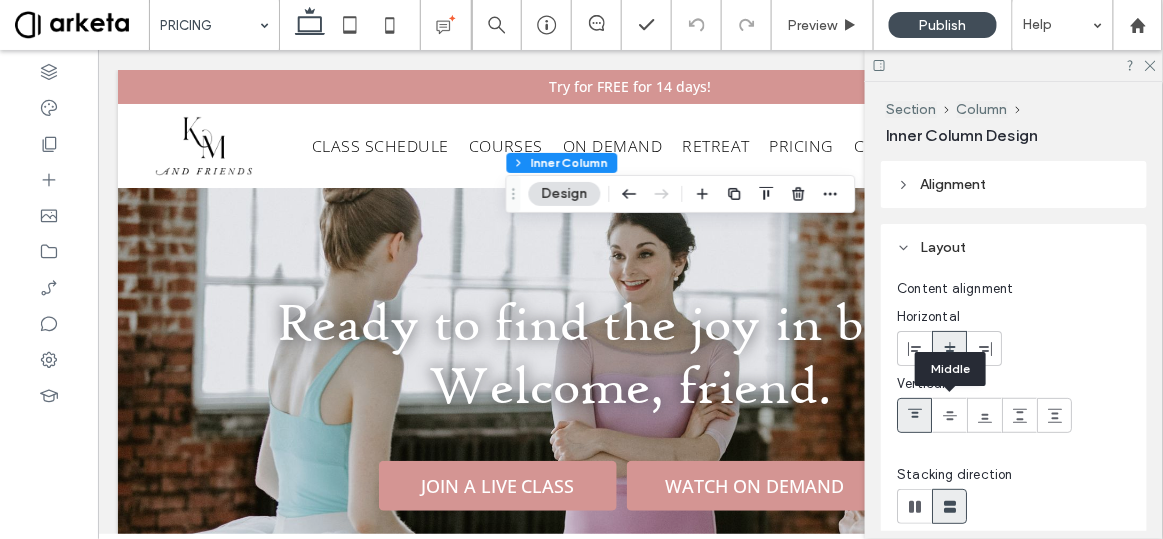 click 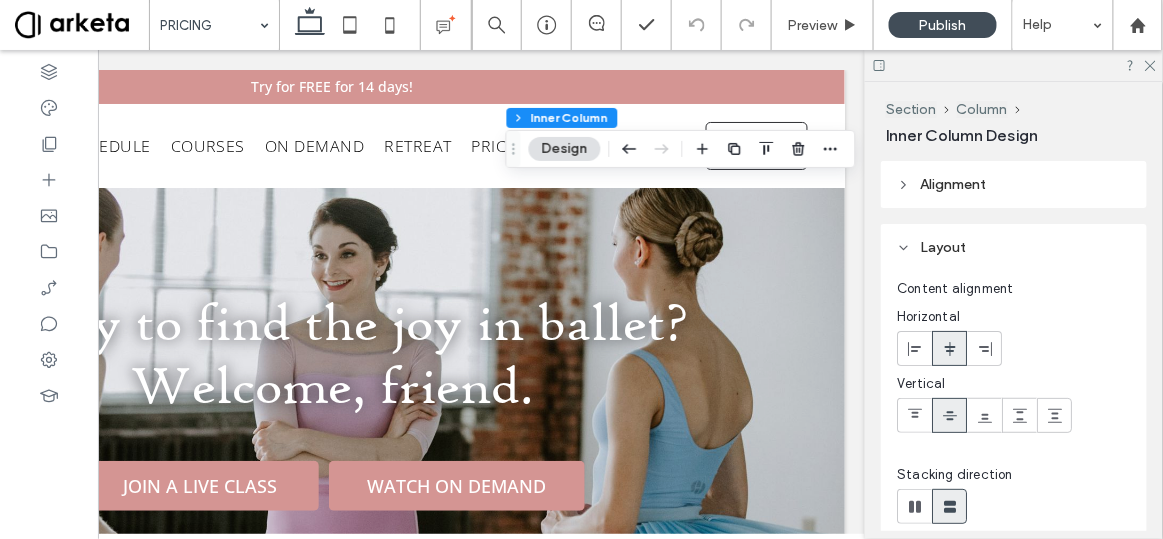 scroll, scrollTop: 0, scrollLeft: 0, axis: both 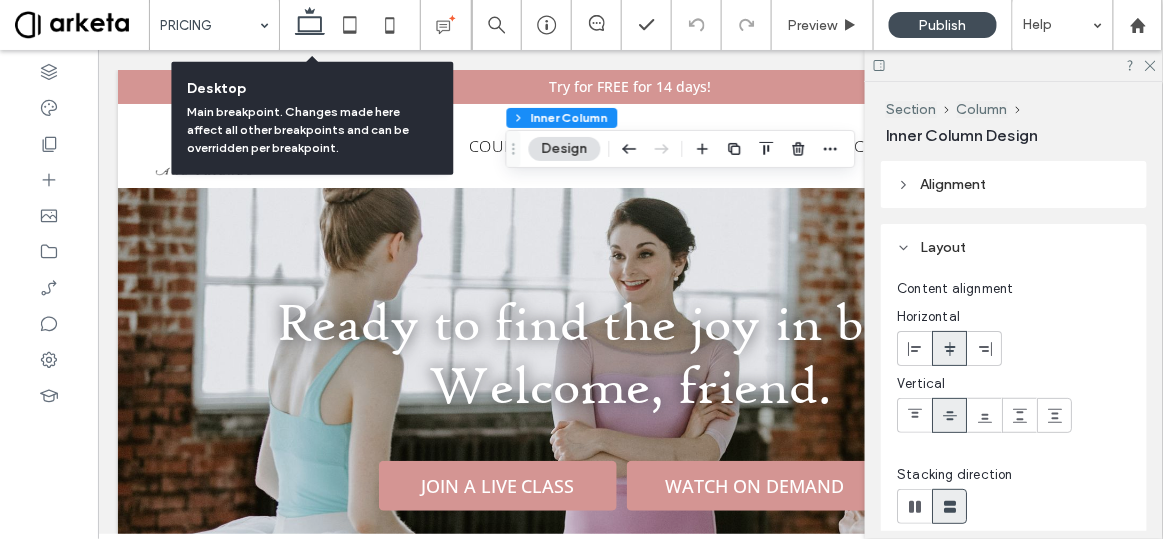 click 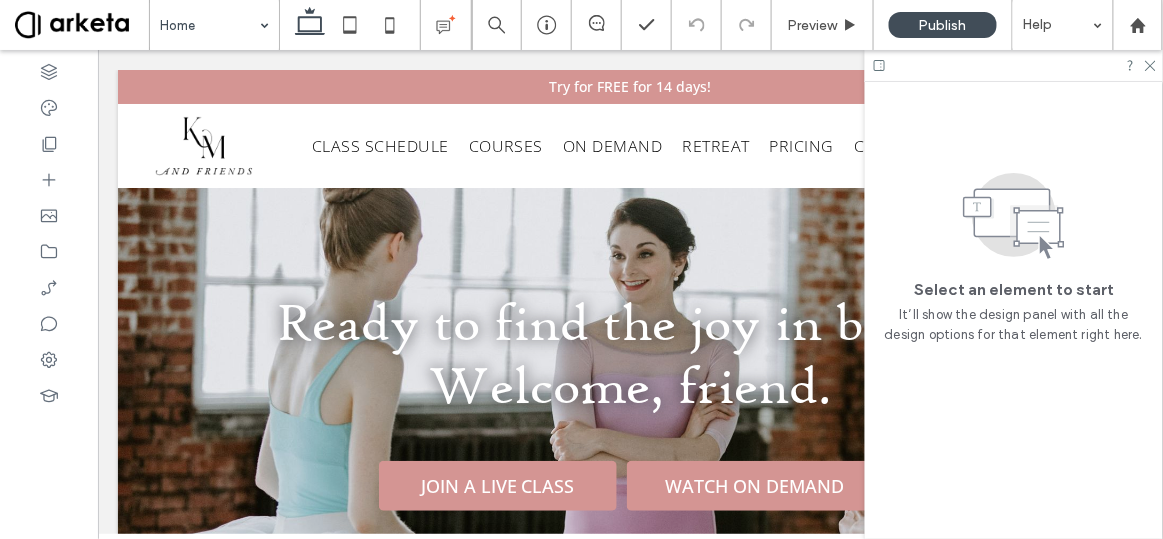 click 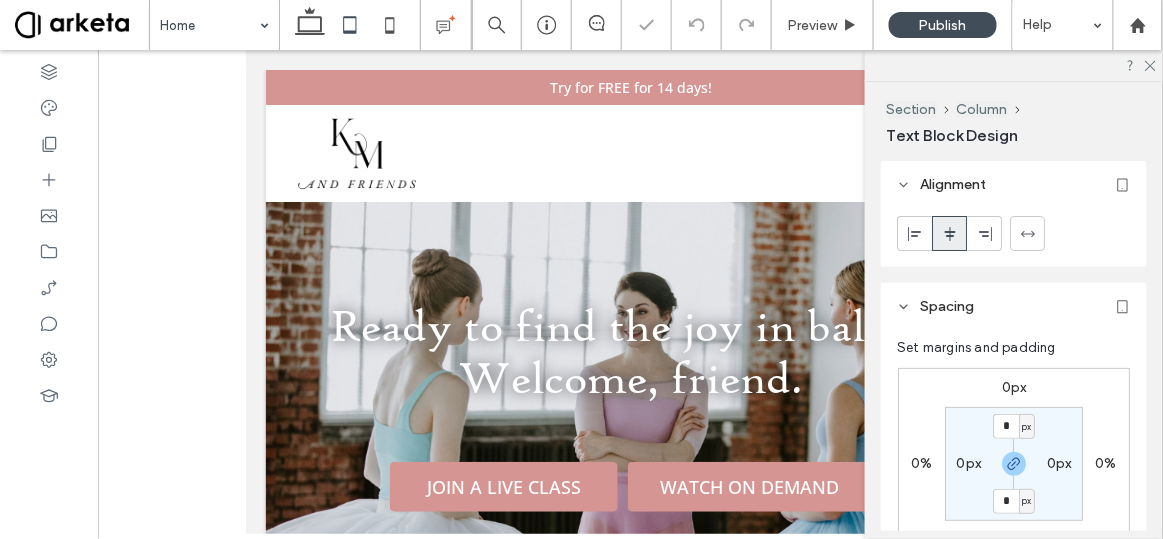 type on "**" 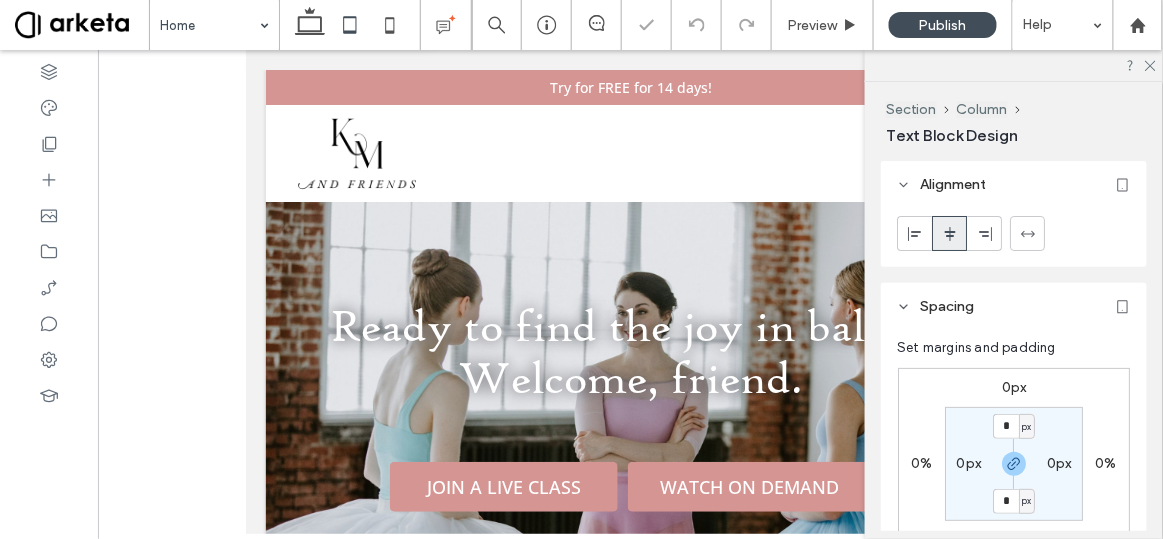 type on "****" 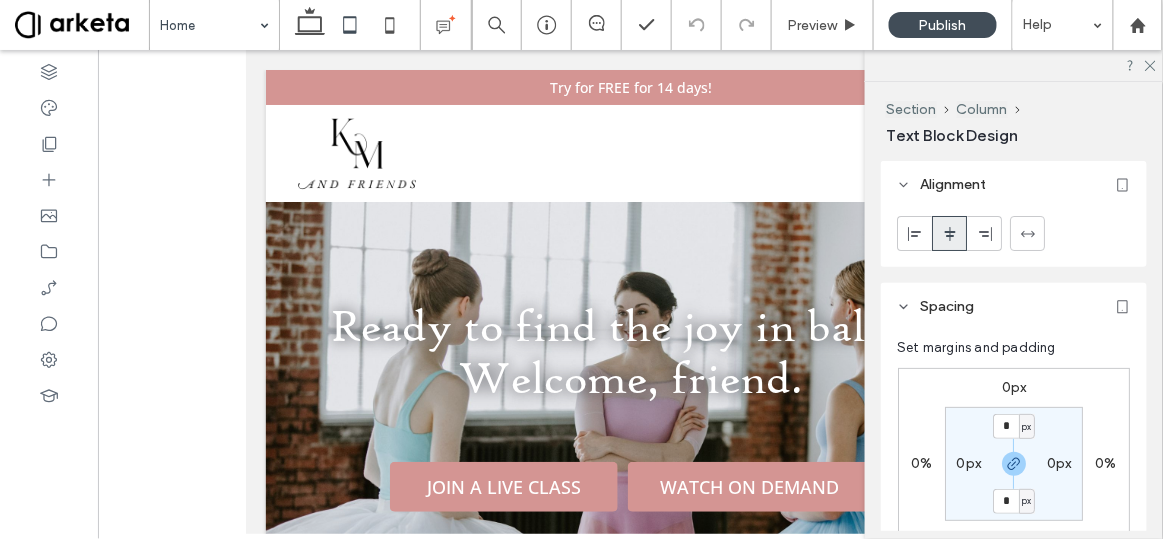 type on "**" 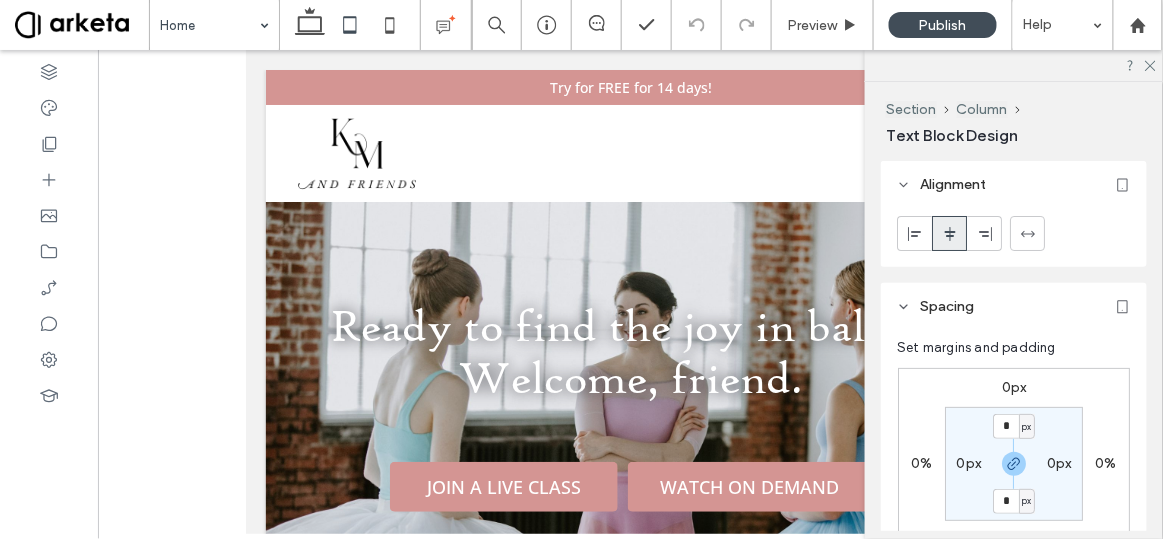 type on "****" 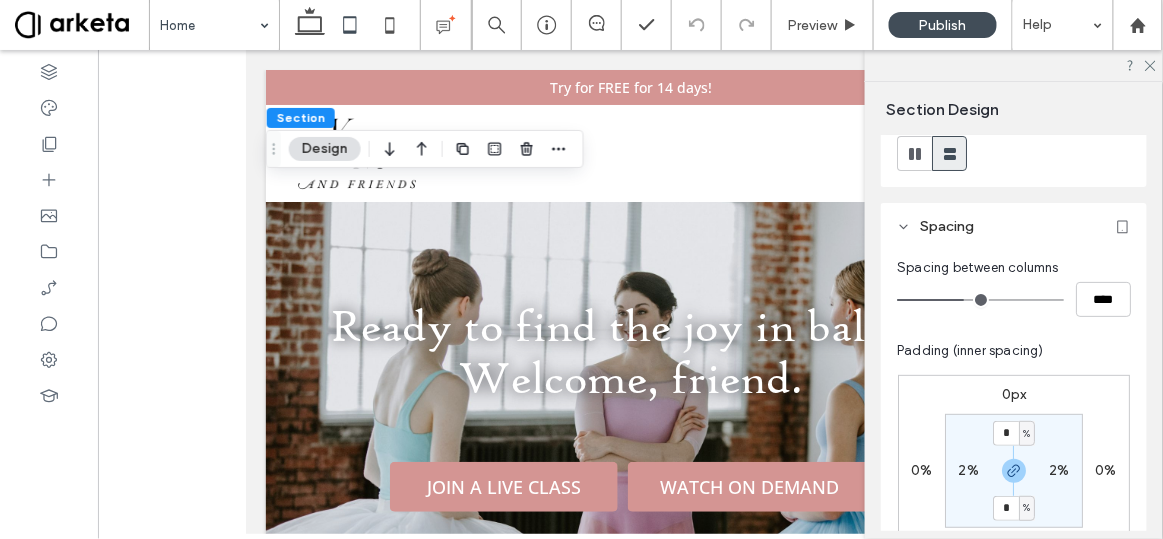 scroll, scrollTop: 59, scrollLeft: 0, axis: vertical 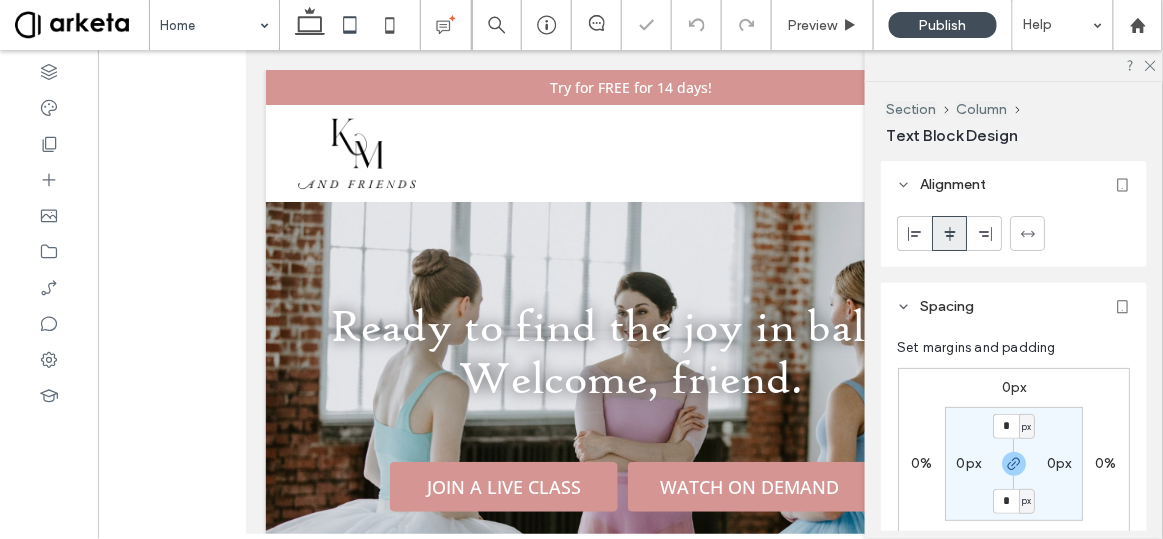 type on "**" 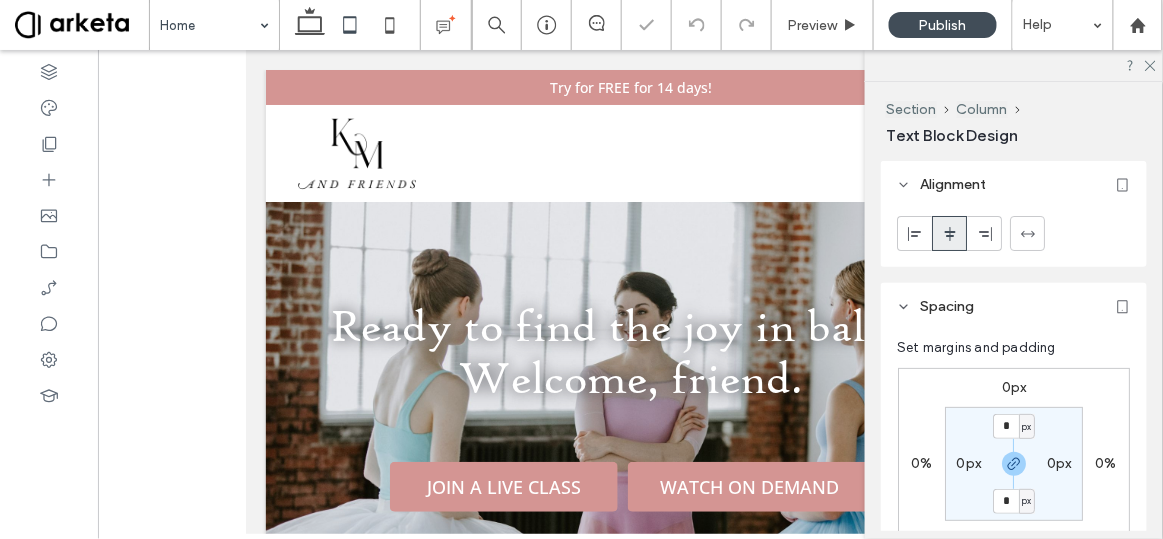 type on "****" 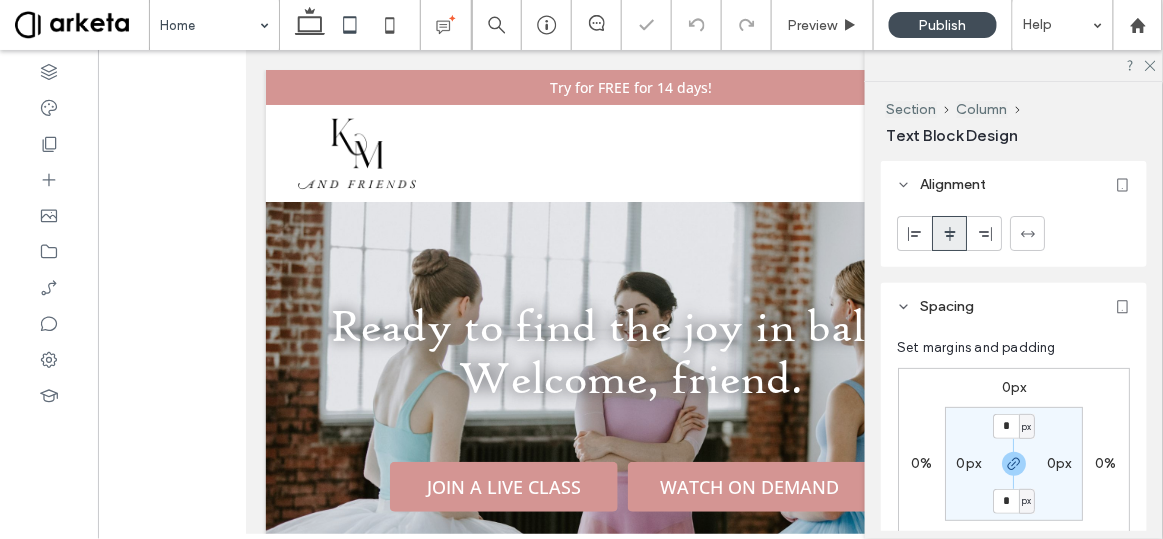 type on "***" 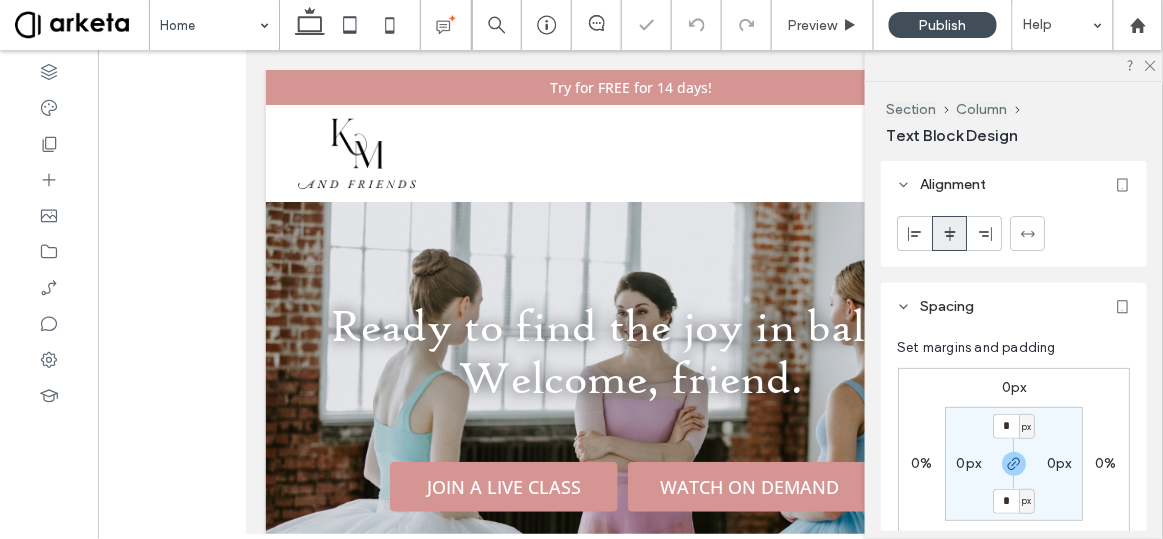 type on "***" 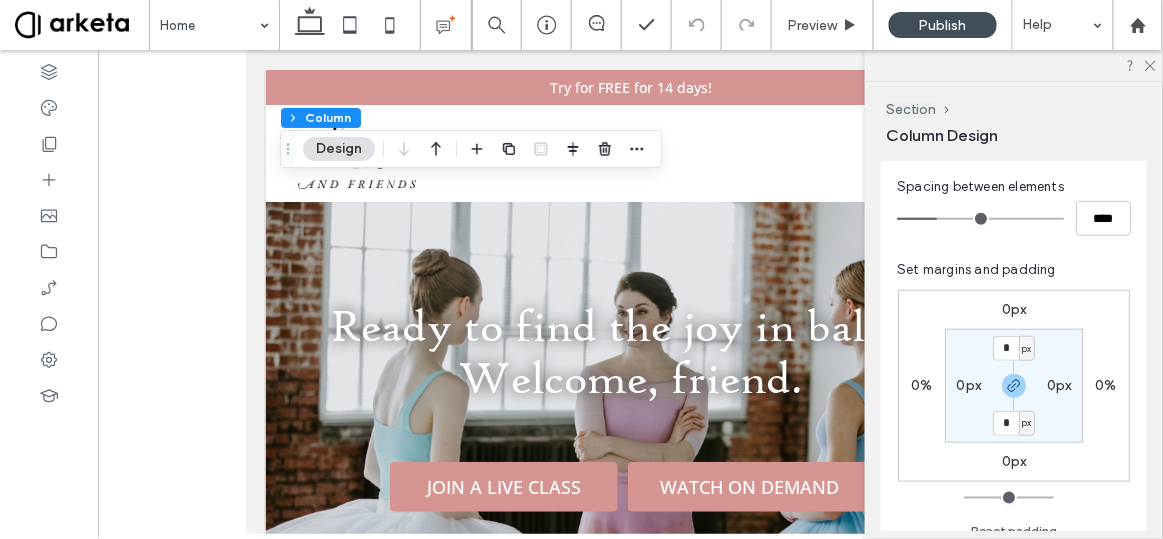 scroll, scrollTop: 372, scrollLeft: 0, axis: vertical 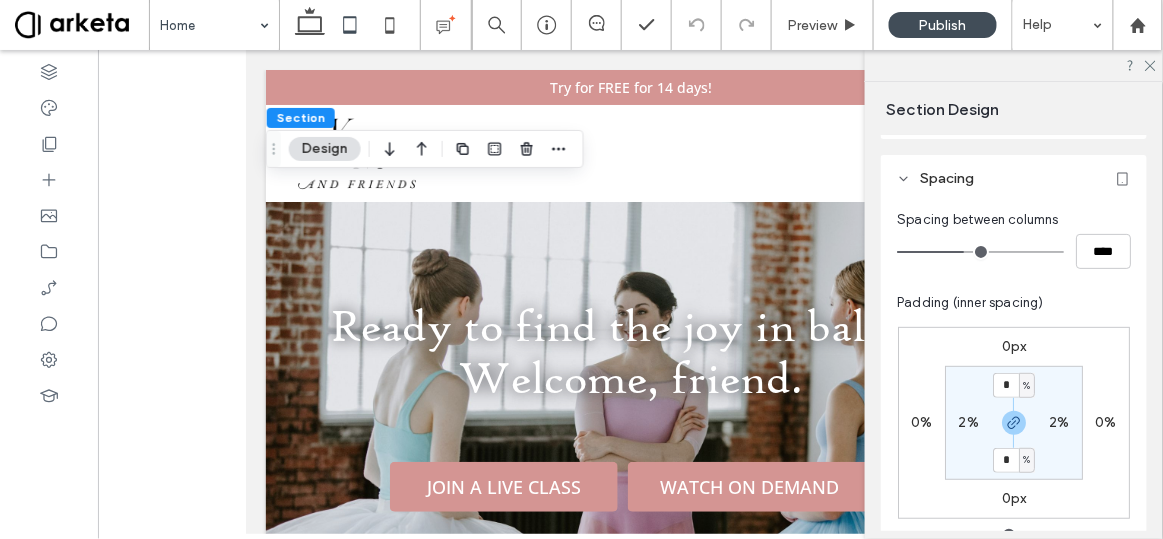 click on "2%" at bounding box center [968, 422] 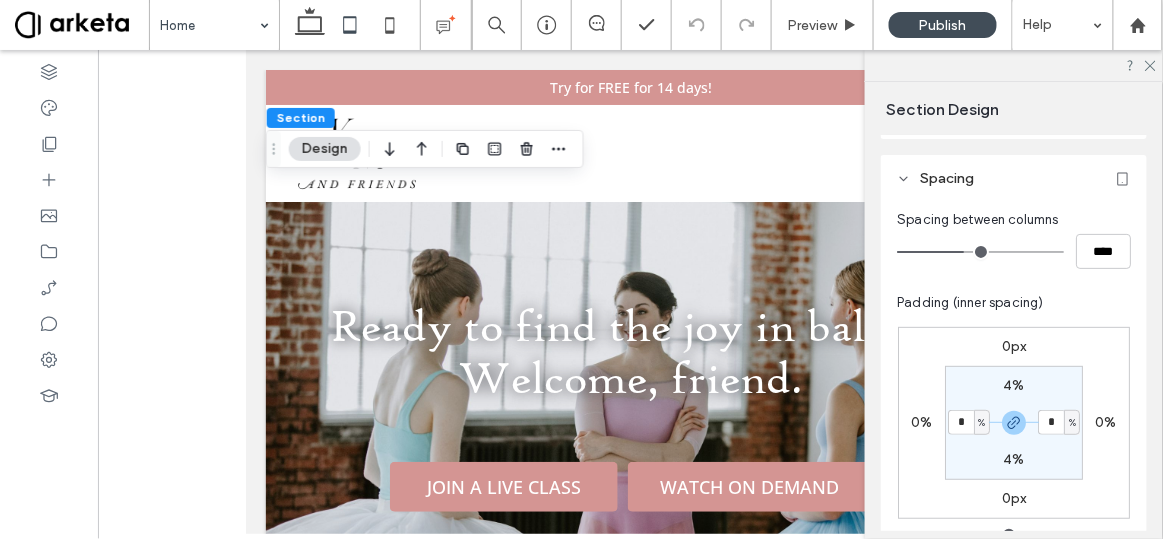 type on "*" 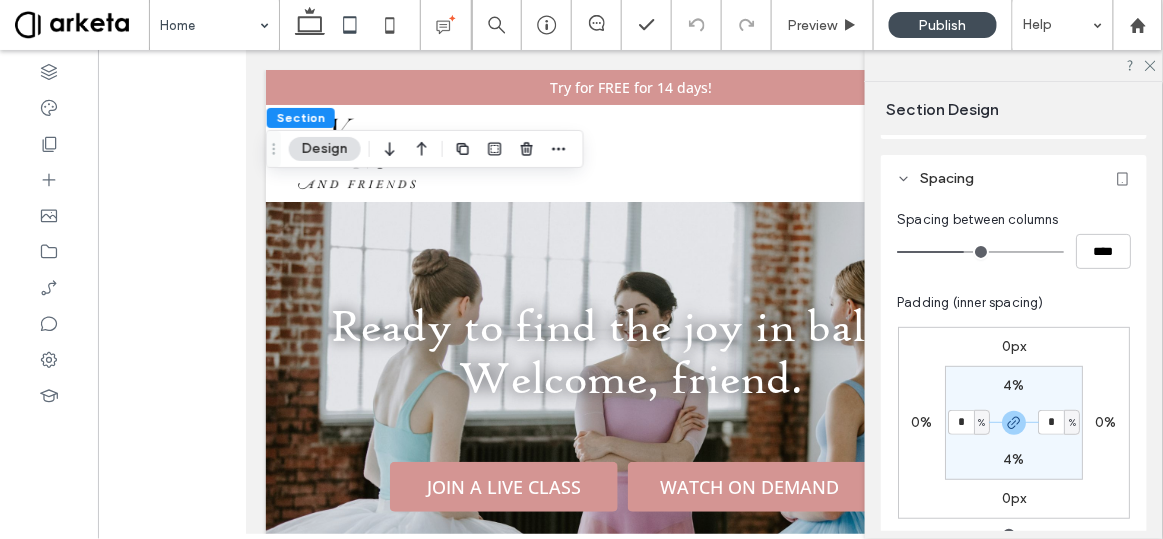 type on "*" 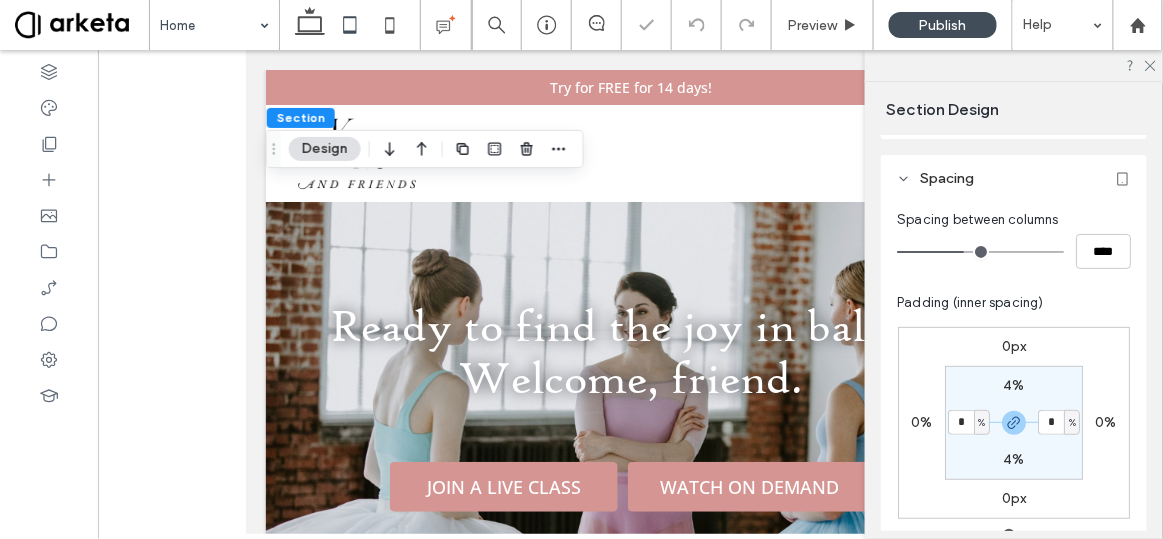 type on "*" 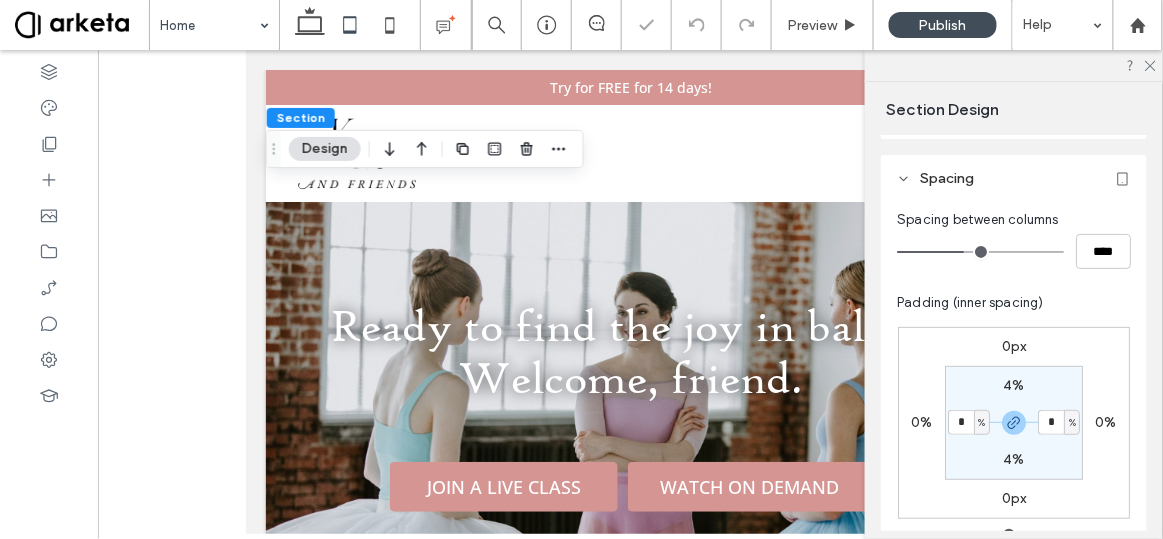 type on "*" 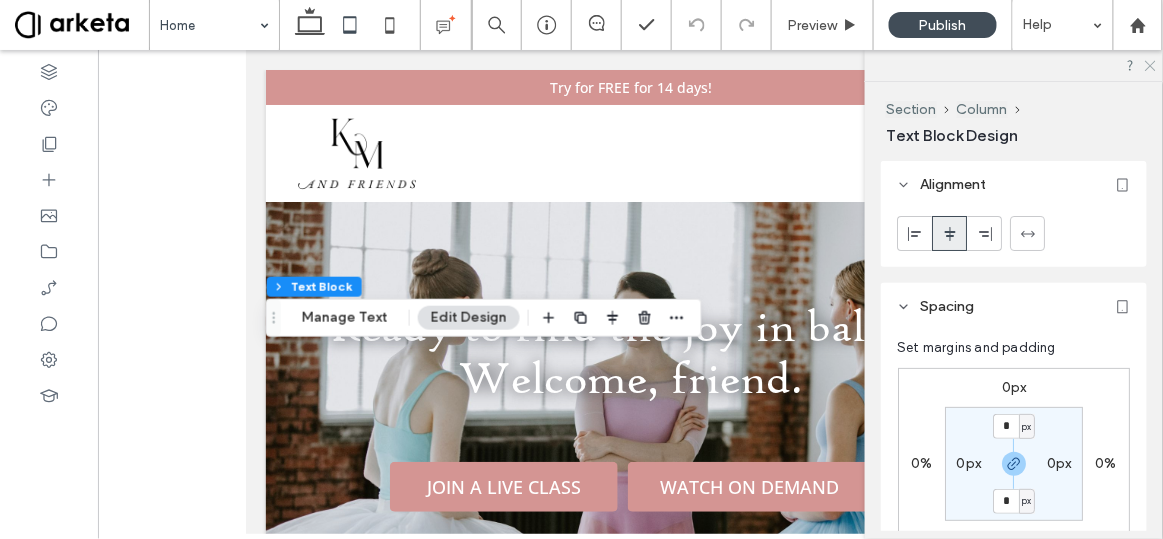 click 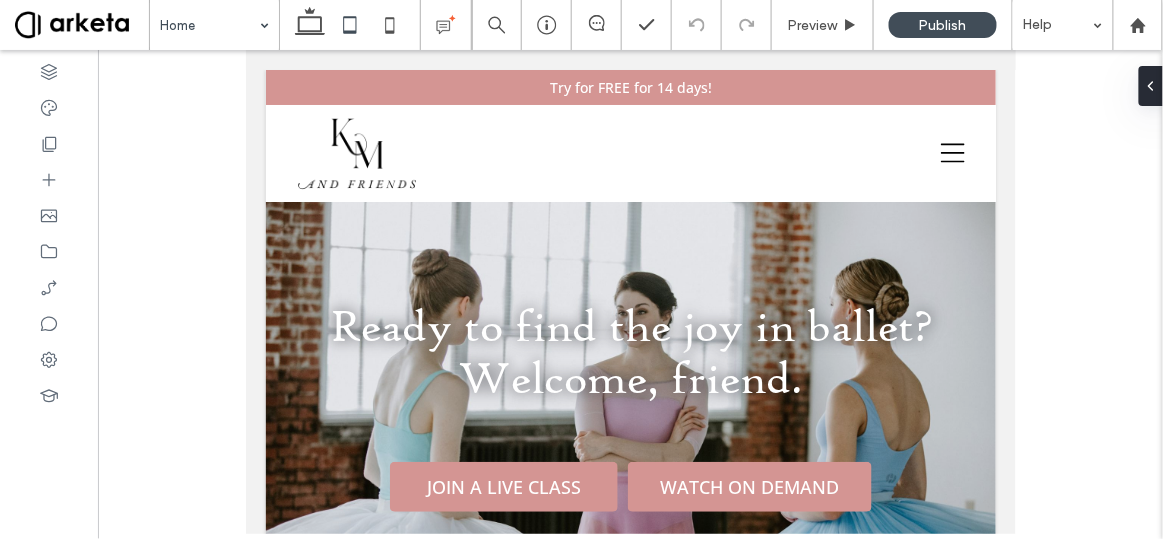type on "**" 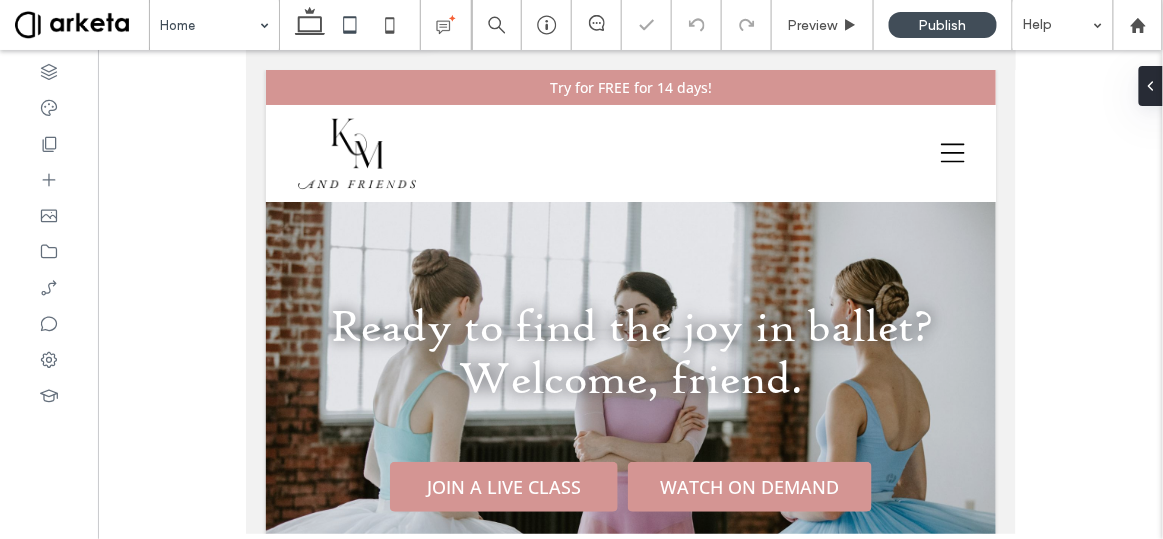 type on "****" 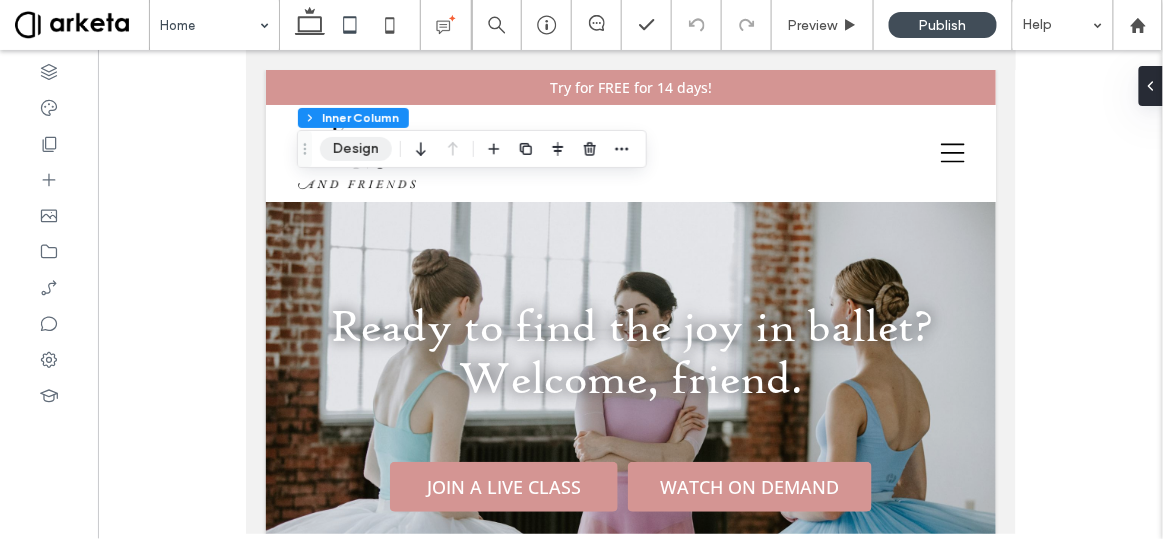 click on "Design" at bounding box center [356, 149] 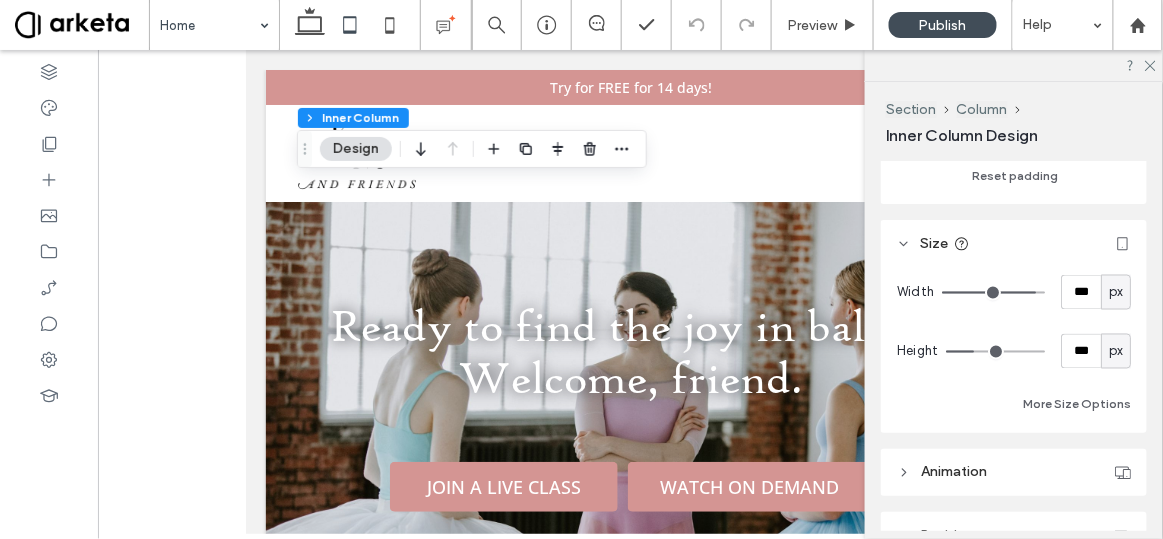 scroll, scrollTop: 791, scrollLeft: 0, axis: vertical 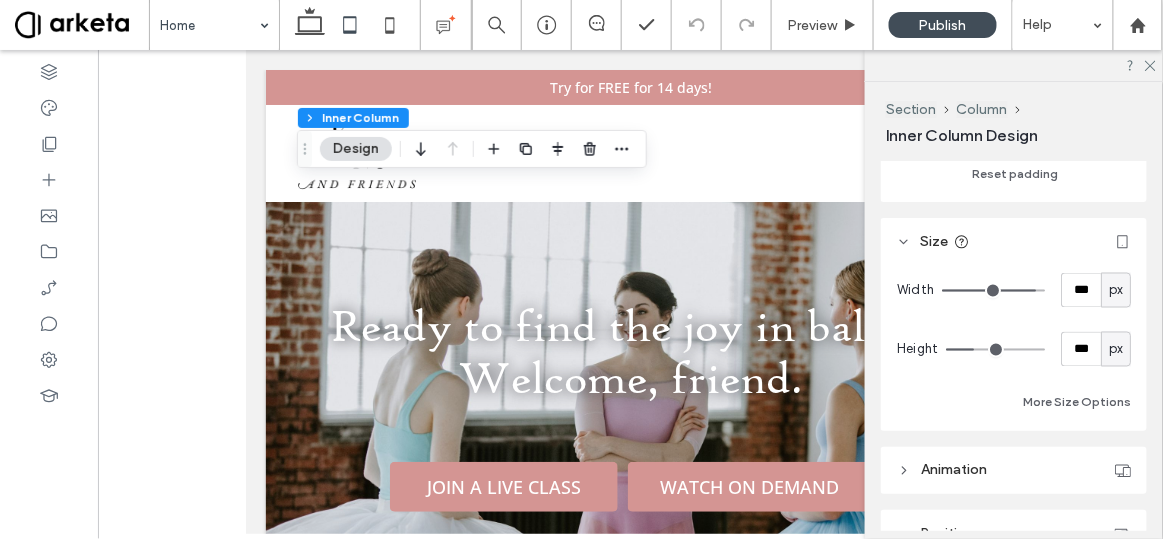 type on "***" 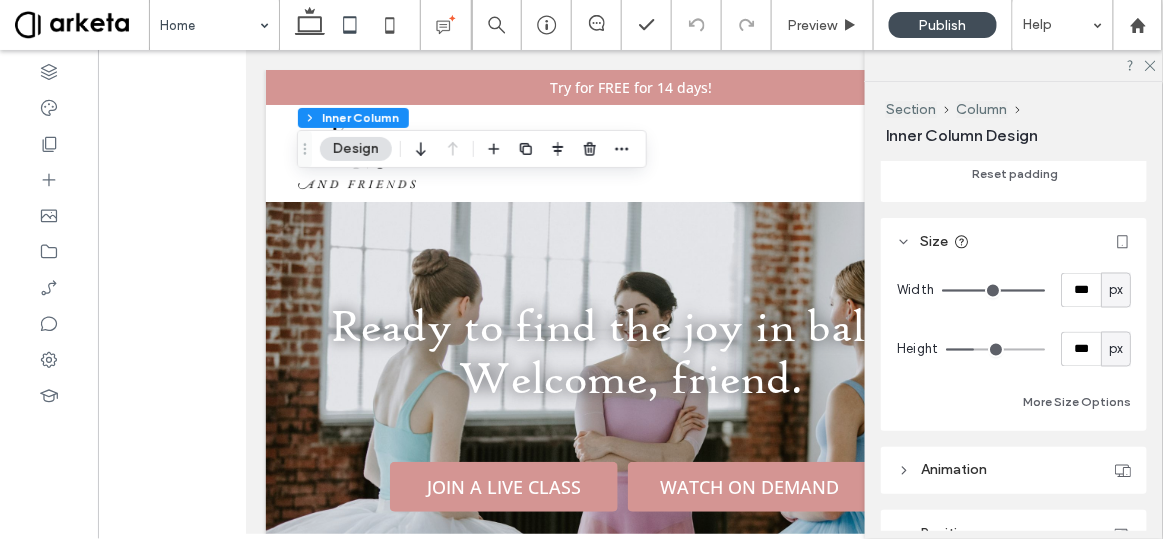 drag, startPoint x: 1024, startPoint y: 287, endPoint x: 1066, endPoint y: 295, distance: 42.755116 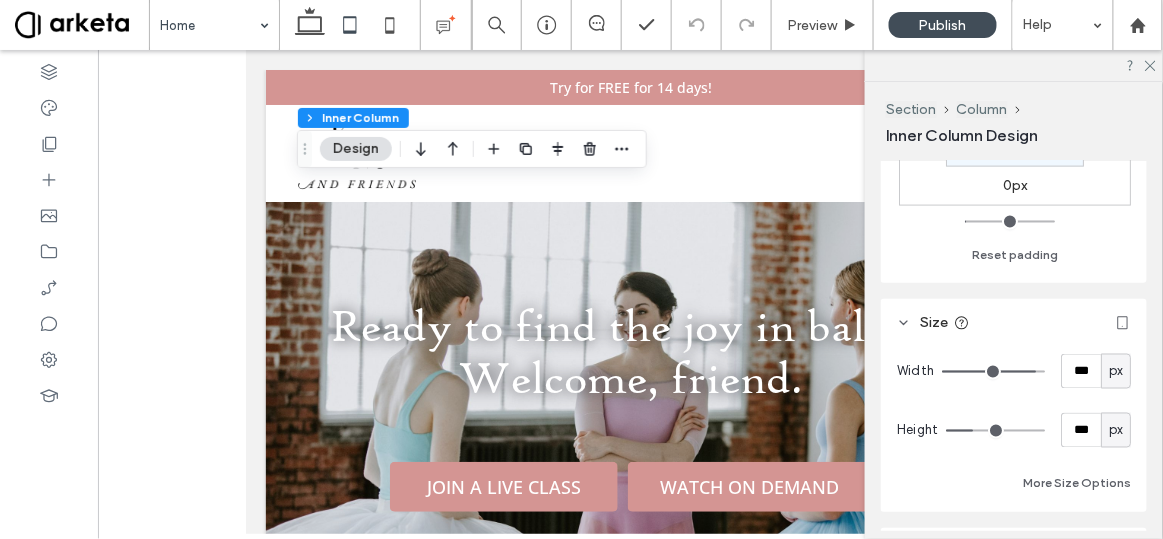 scroll, scrollTop: 712, scrollLeft: 0, axis: vertical 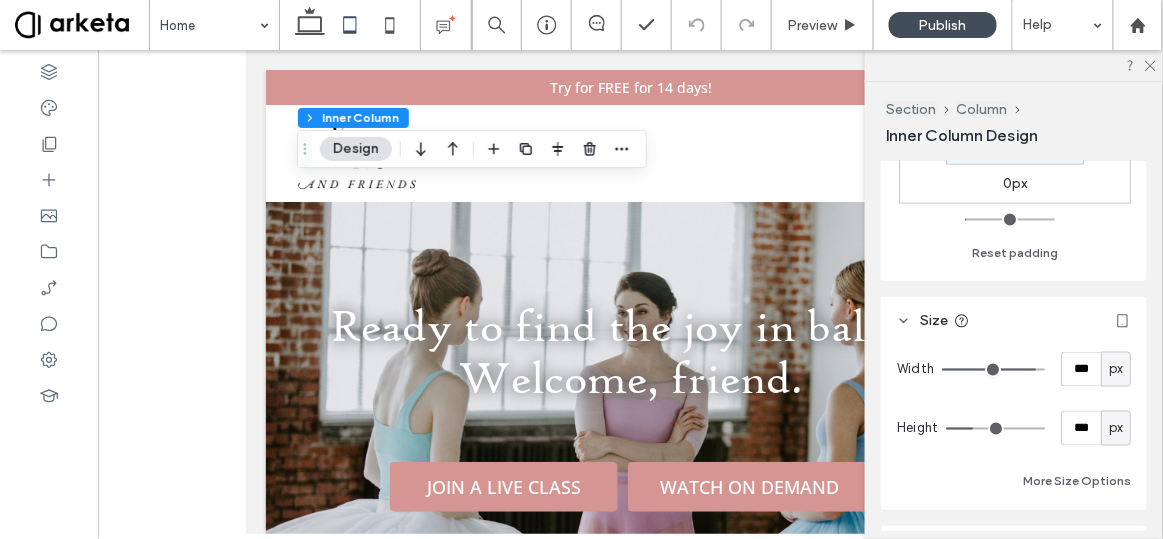 type on "***" 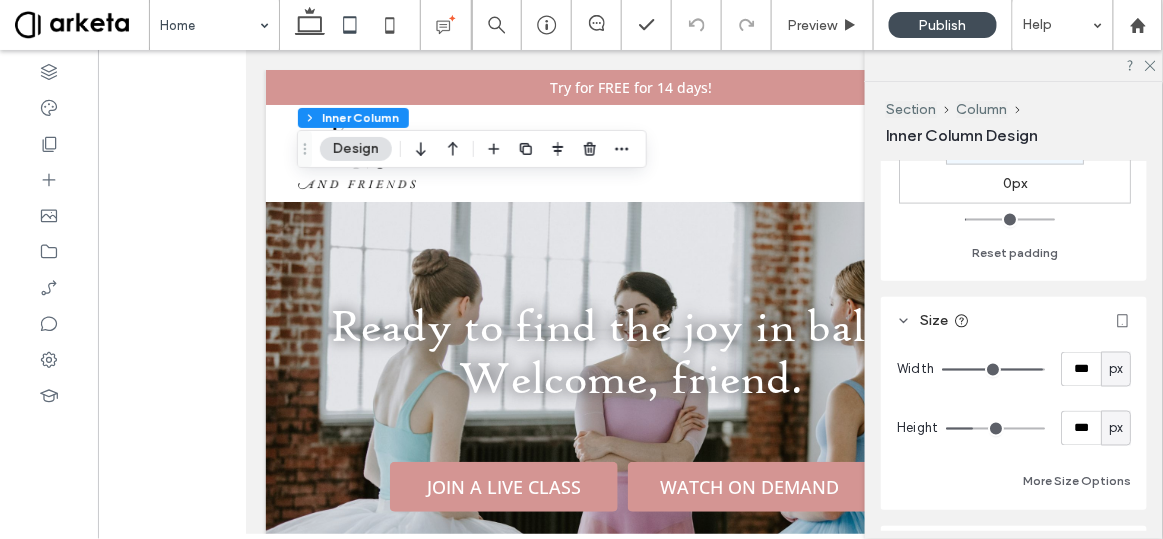 type on "***" 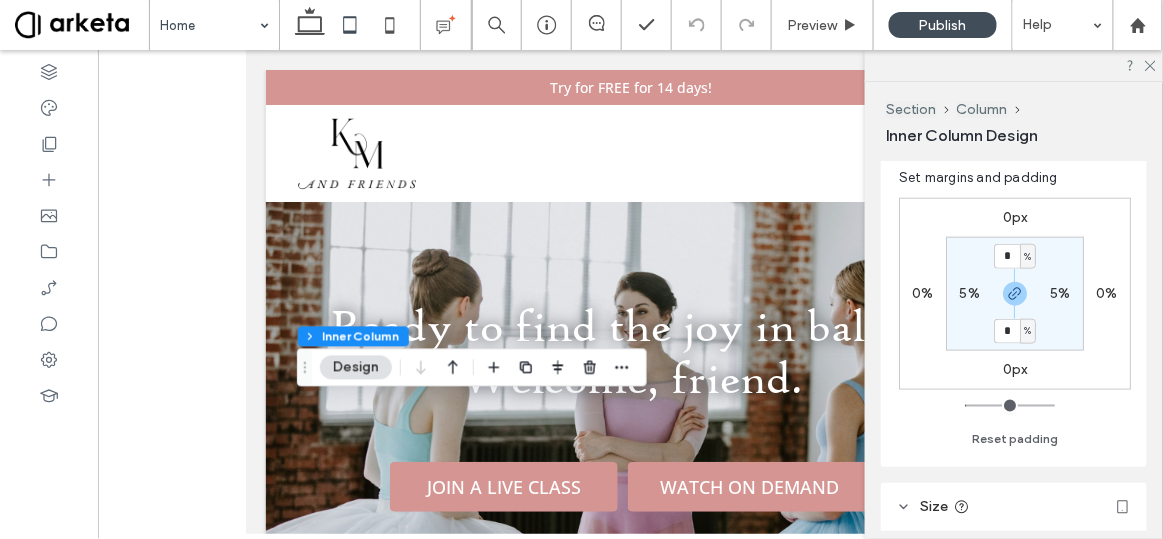 scroll, scrollTop: 596, scrollLeft: 0, axis: vertical 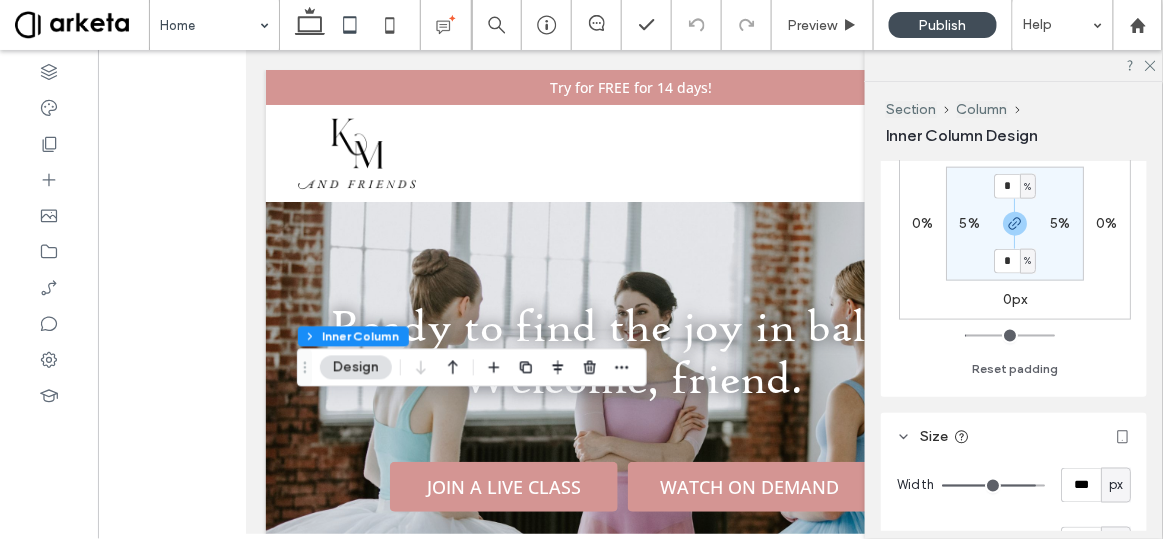 type on "***" 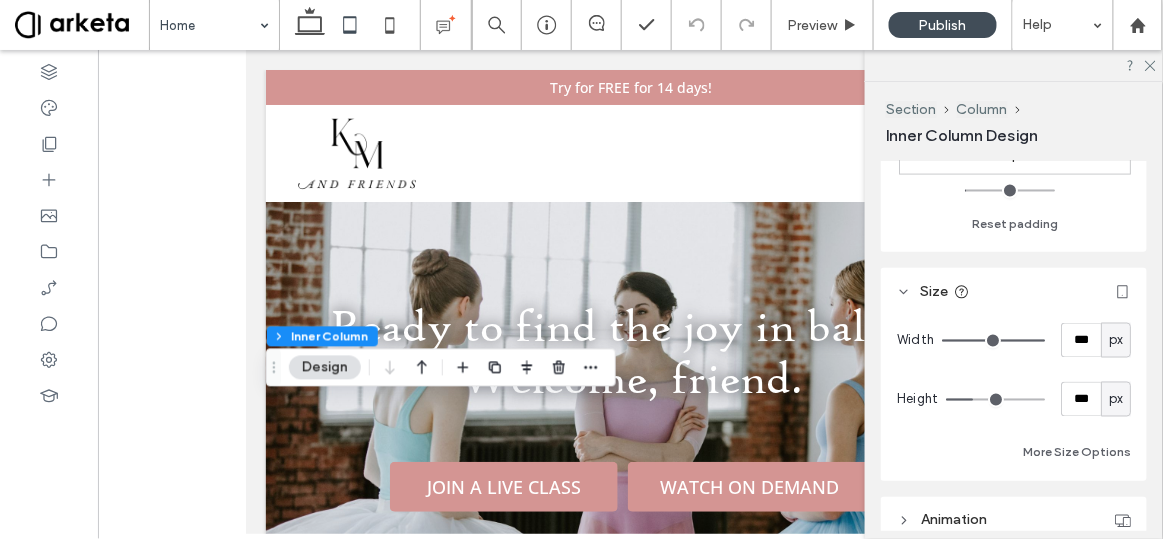 scroll, scrollTop: 729, scrollLeft: 0, axis: vertical 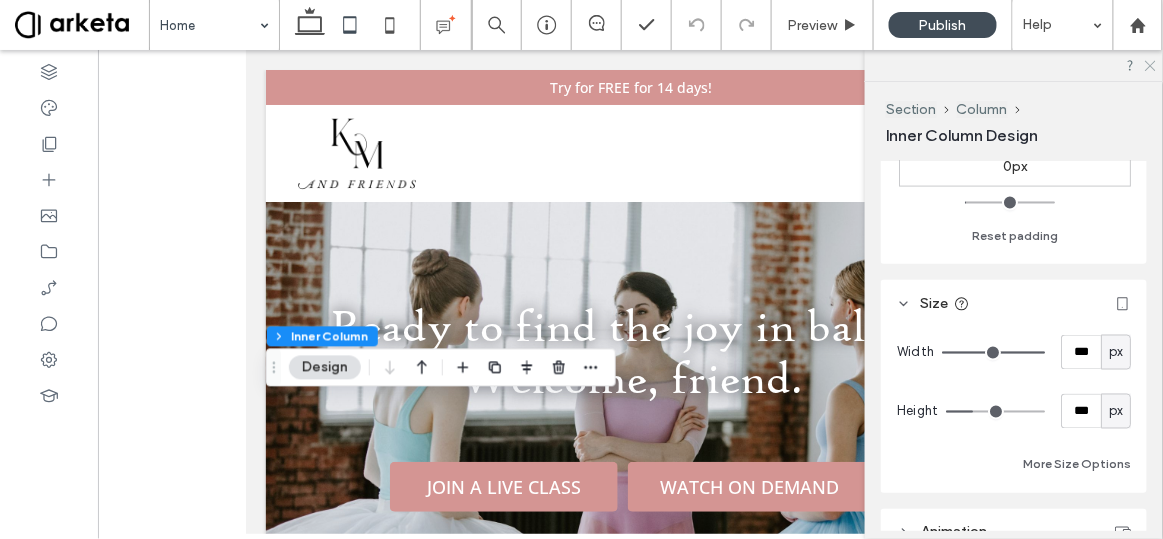 click 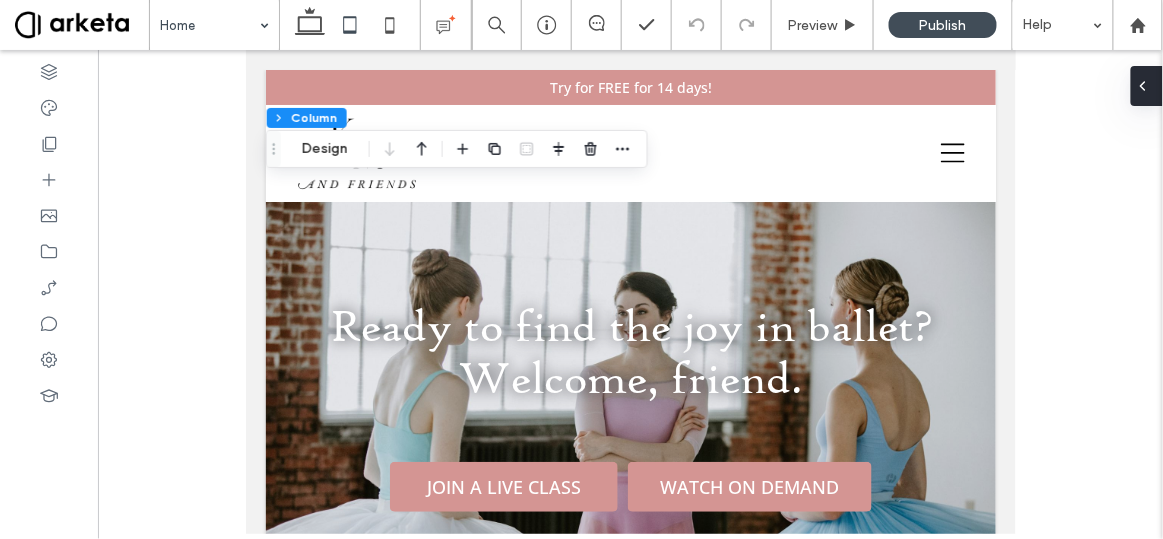 click at bounding box center [1147, 86] 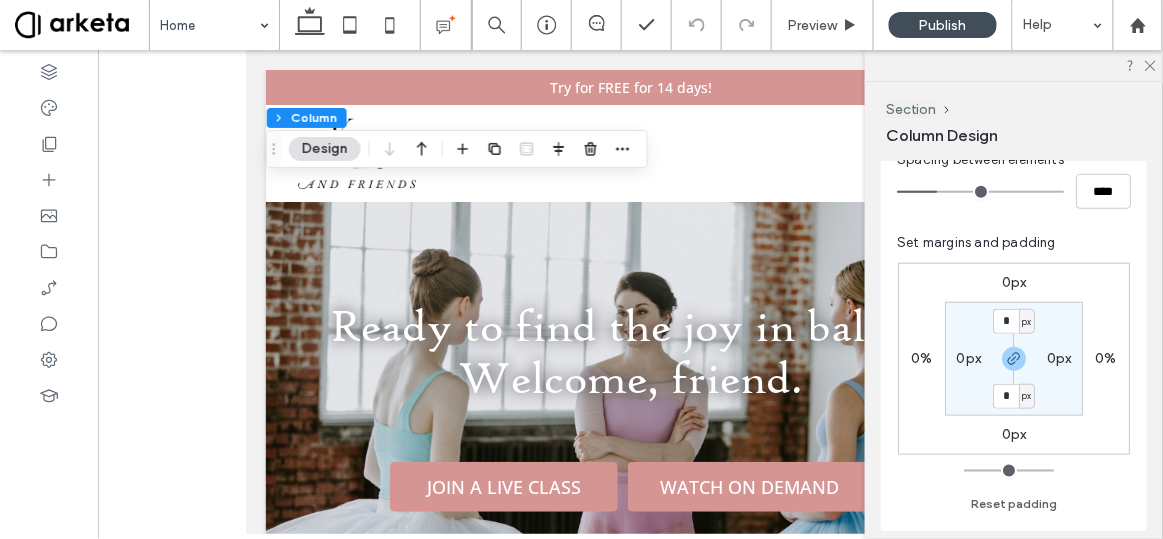 scroll, scrollTop: 378, scrollLeft: 0, axis: vertical 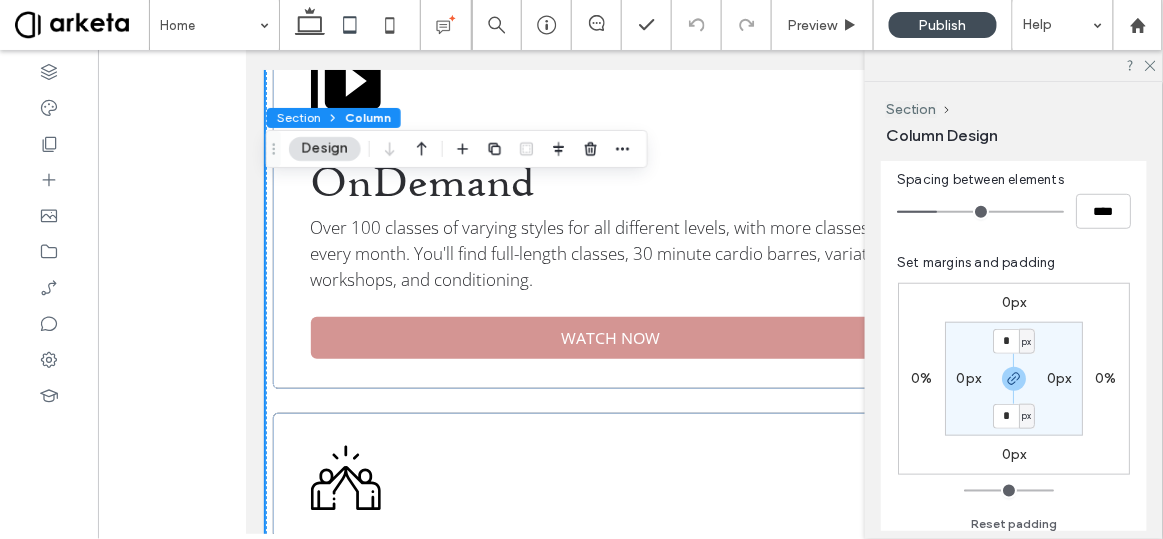 click 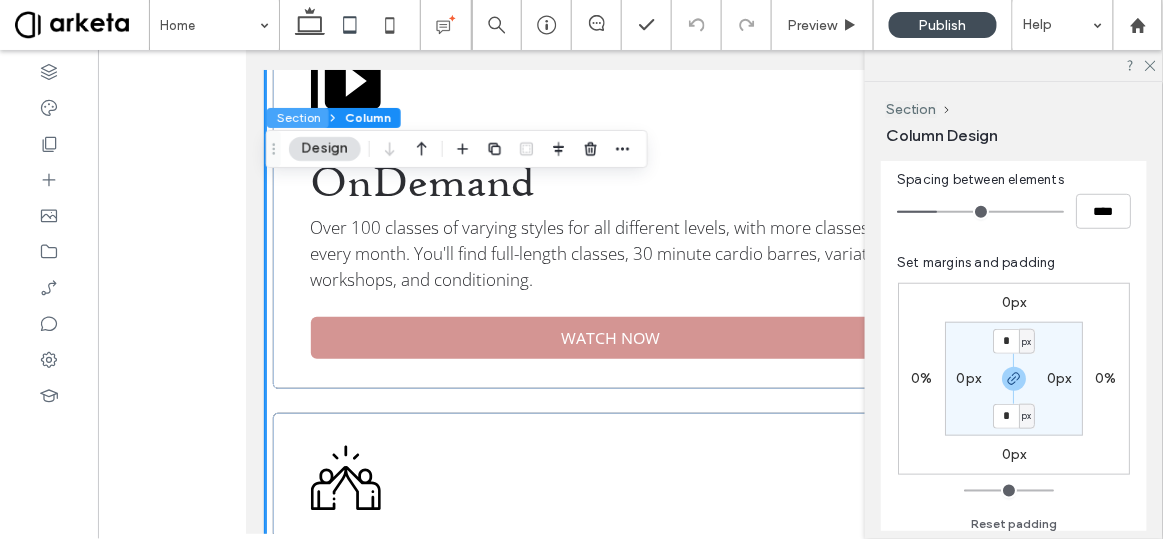 click on "Section" at bounding box center (298, 118) 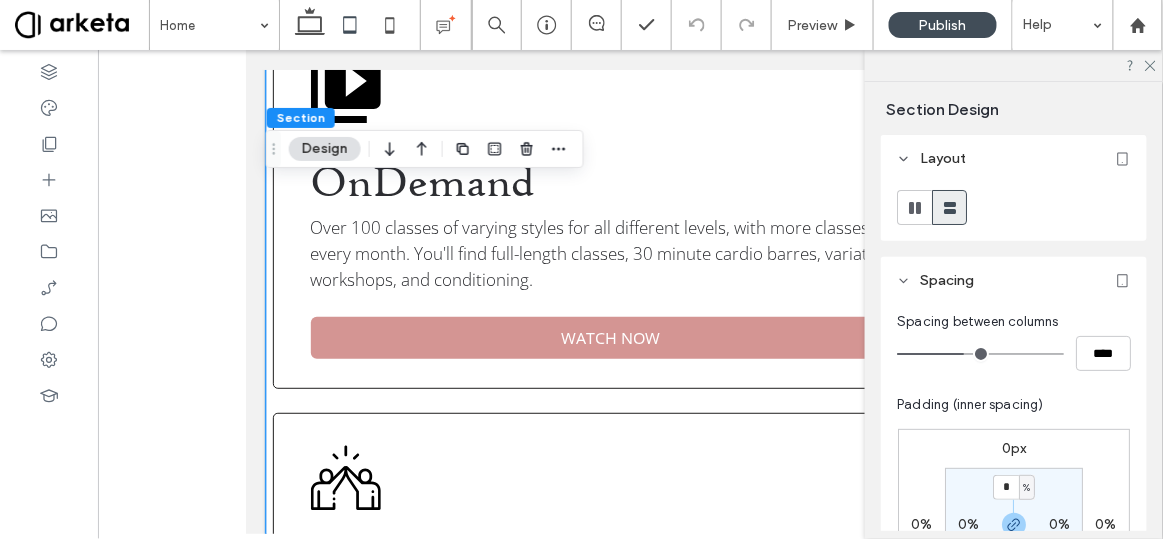 scroll, scrollTop: 0, scrollLeft: 0, axis: both 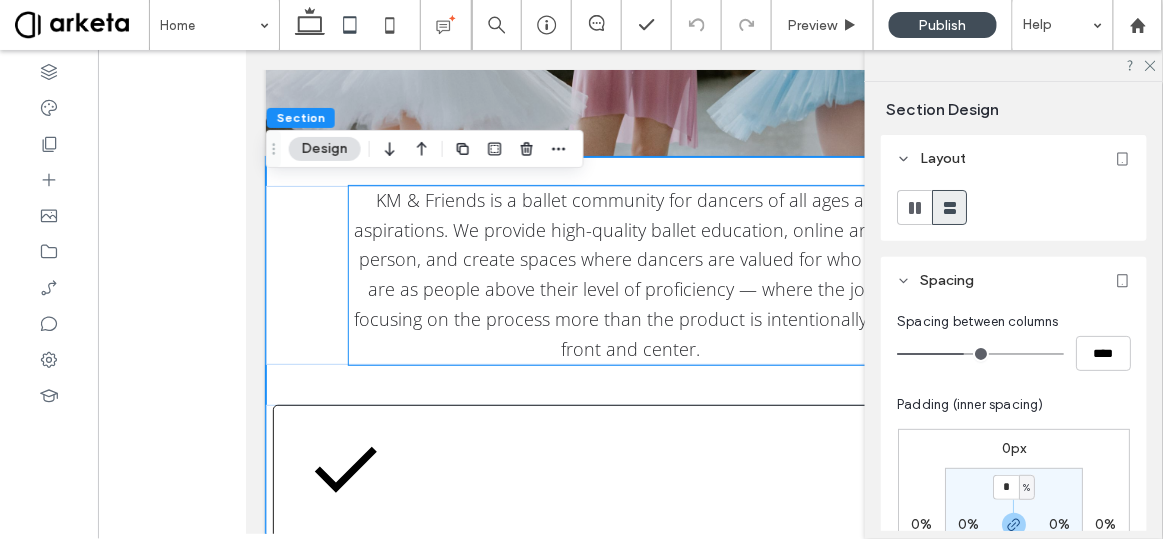 click on "KM & Friends is a ballet community for dancers of all ages and aspirations. We provide high-quality ballet education, online and in-person, and create spaces where dancers are valued for who they are as people above their level of proficiency — where the joy of focusing on the process more than the product is intentionally kept front and center." at bounding box center [630, 273] 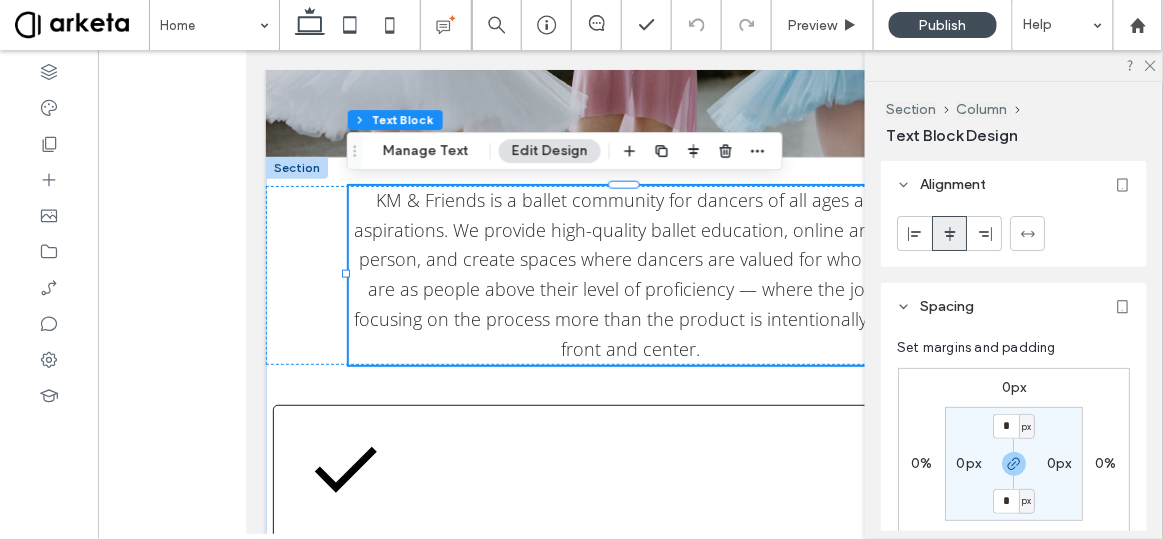 click 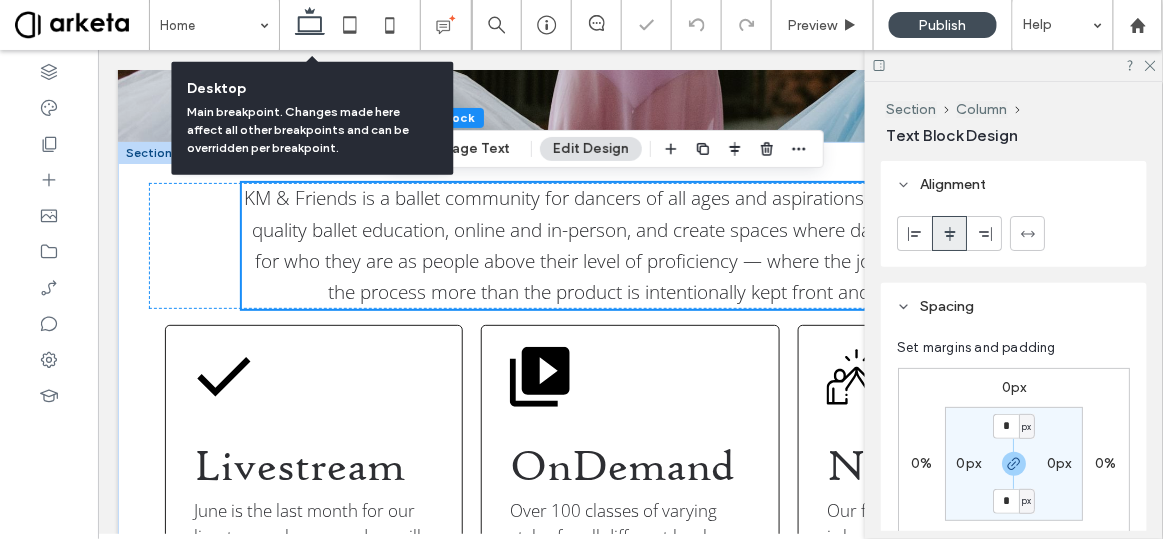 type on "**" 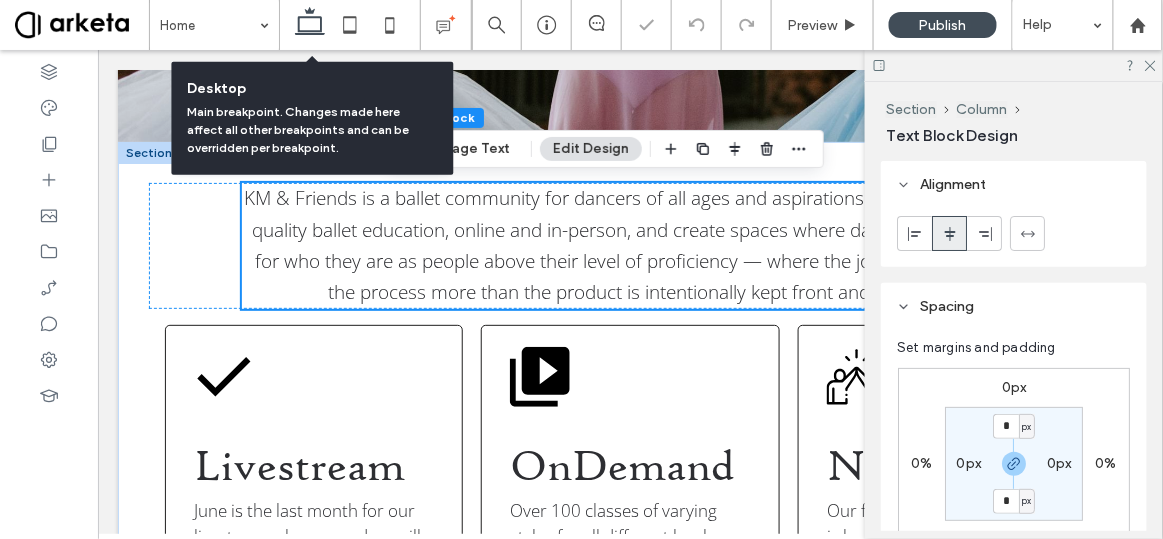 type on "****" 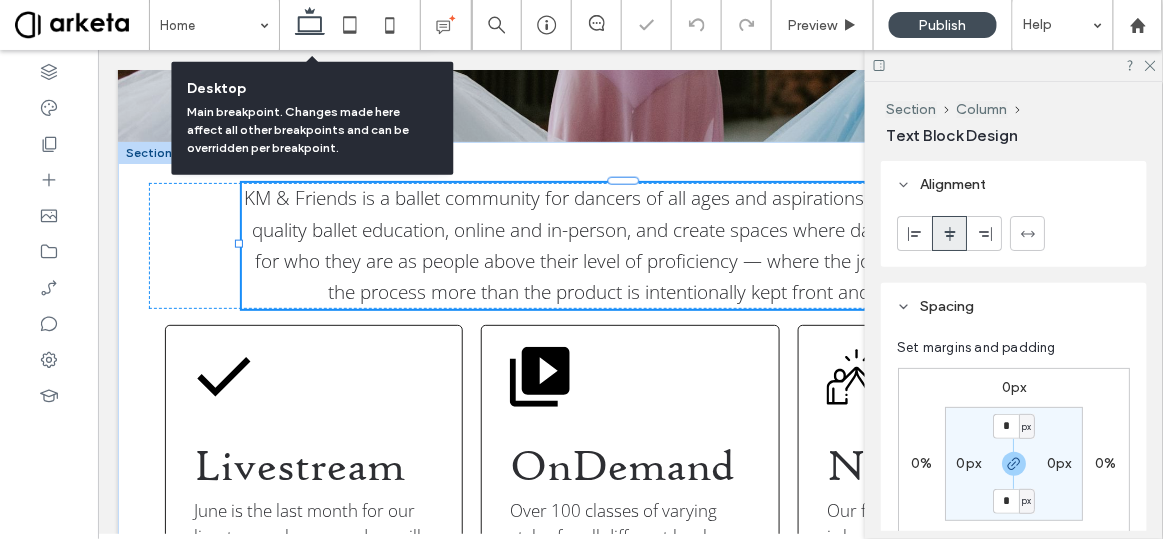 scroll, scrollTop: 666, scrollLeft: 0, axis: vertical 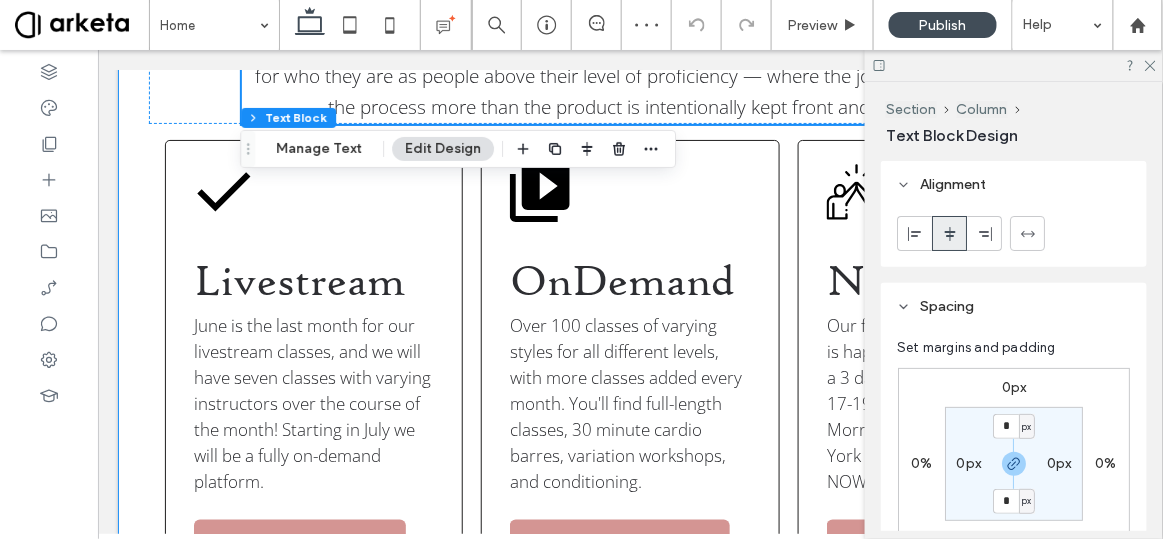 click on "KM & Friends is a ballet community for dancers of all ages and aspirations. We provide high-quality ballet education, online and in-person, and create spaces where dancers are valued for who they are as people above their level of proficiency — where the joy of focusing on the process more than the product is intentionally kept front and center.
Livestream June is the last month for our livestream classes, and we will have seven classes with varying instructors over the course of the month! Starting in July we will be a fully on-demand platform.
SIGN UP
OnDemand Over 100 classes of varying styles for all different levels, with more classes added every month. You'll find full-length classes, 30 minute cardio barres, variation workshops, and conditioning.
WATCH NOW" at bounding box center (629, 298) 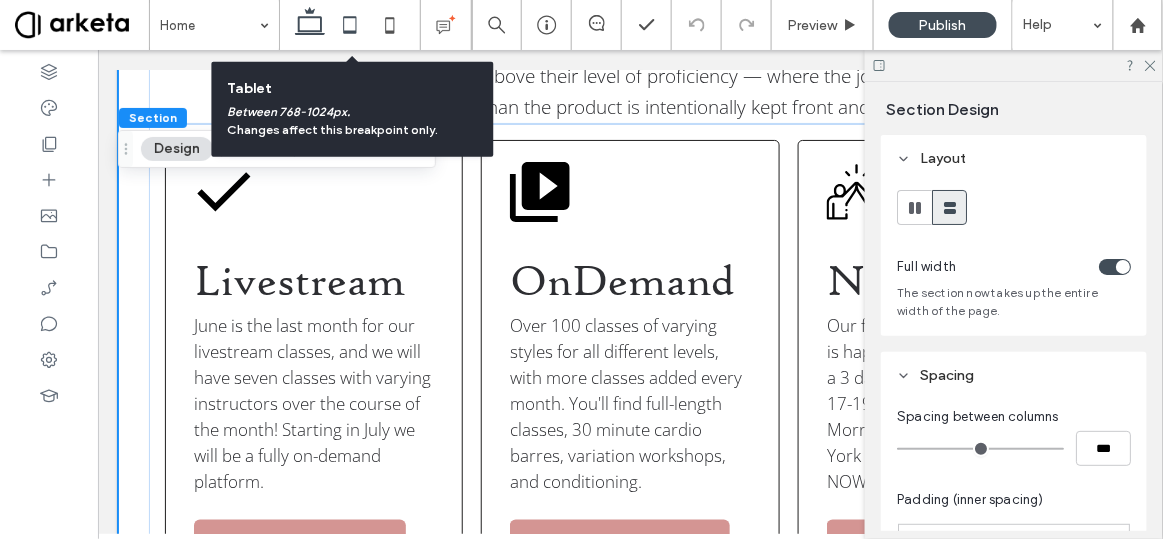 click 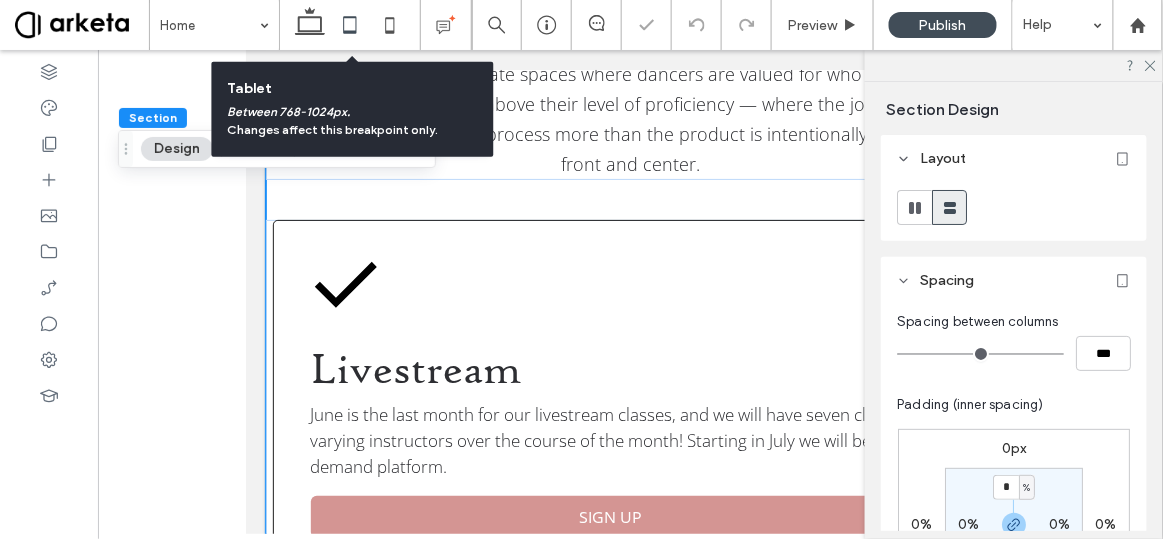 type on "**" 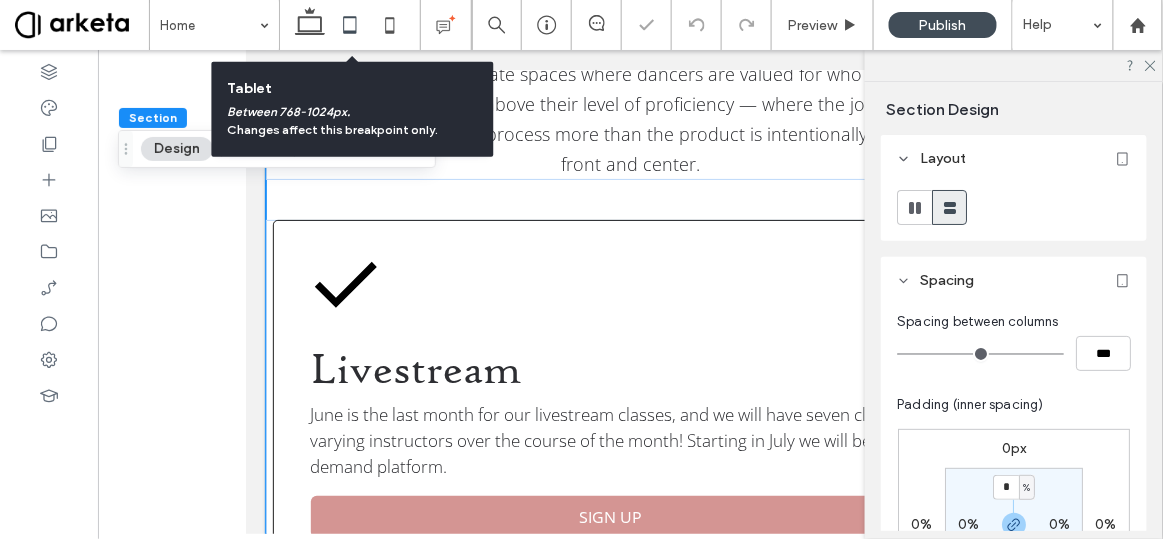 type on "****" 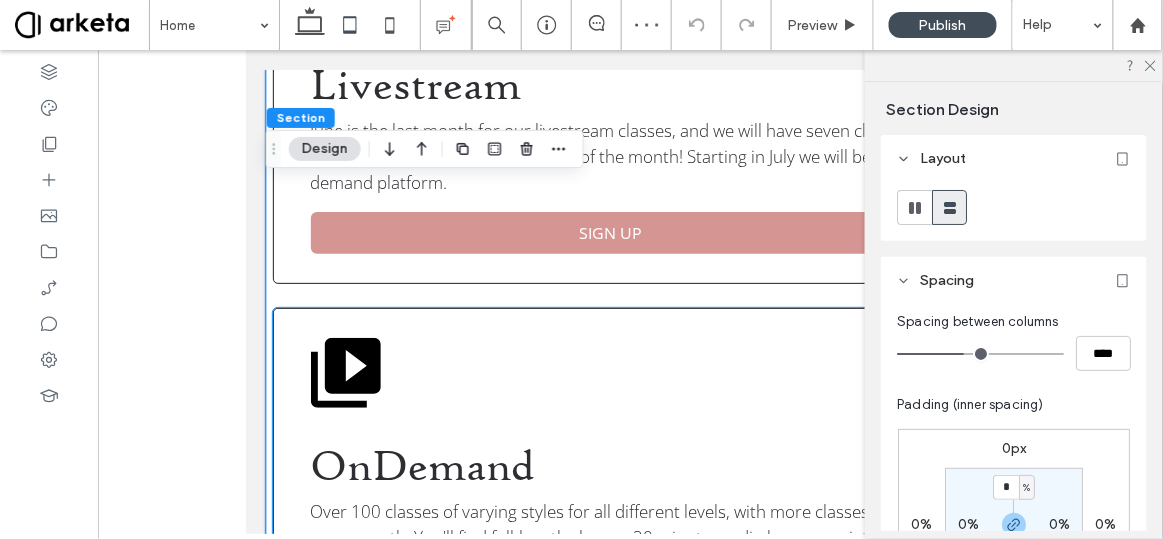 scroll, scrollTop: 947, scrollLeft: 0, axis: vertical 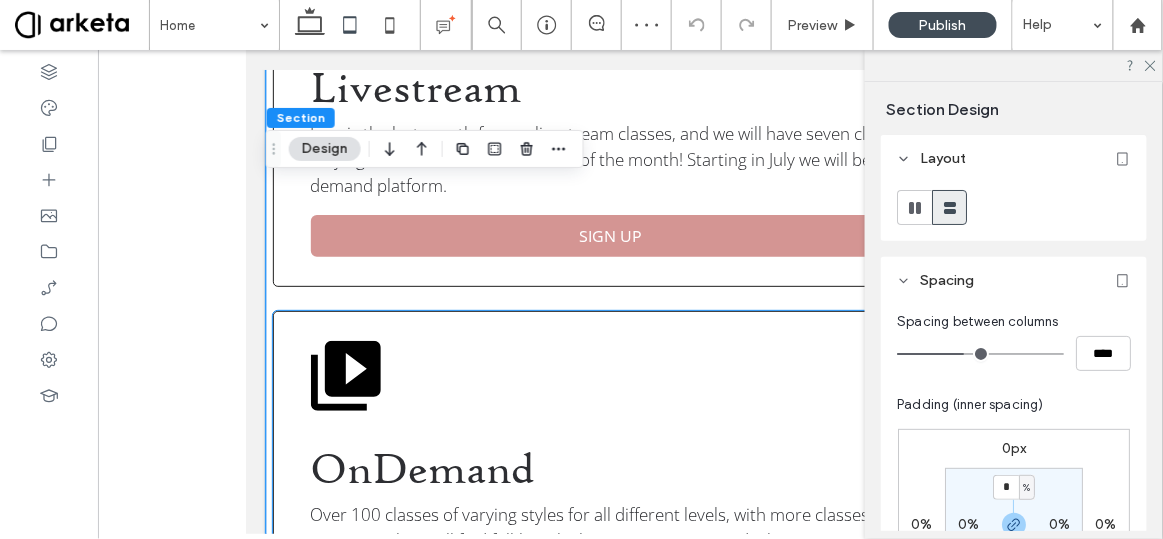 click on "OnDemand Over 100 classes of varying styles for all different levels, with more classes added every month. You'll find full-length classes, 30 minute cardio barres, variation workshops, and conditioning.
WATCH NOW" at bounding box center (630, 493) 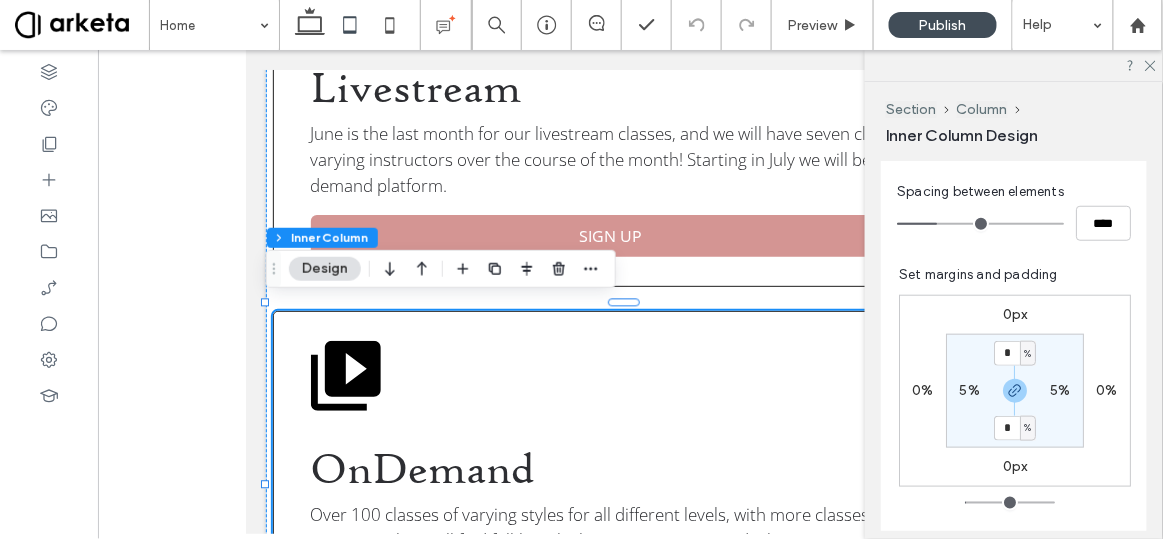 scroll, scrollTop: 426, scrollLeft: 0, axis: vertical 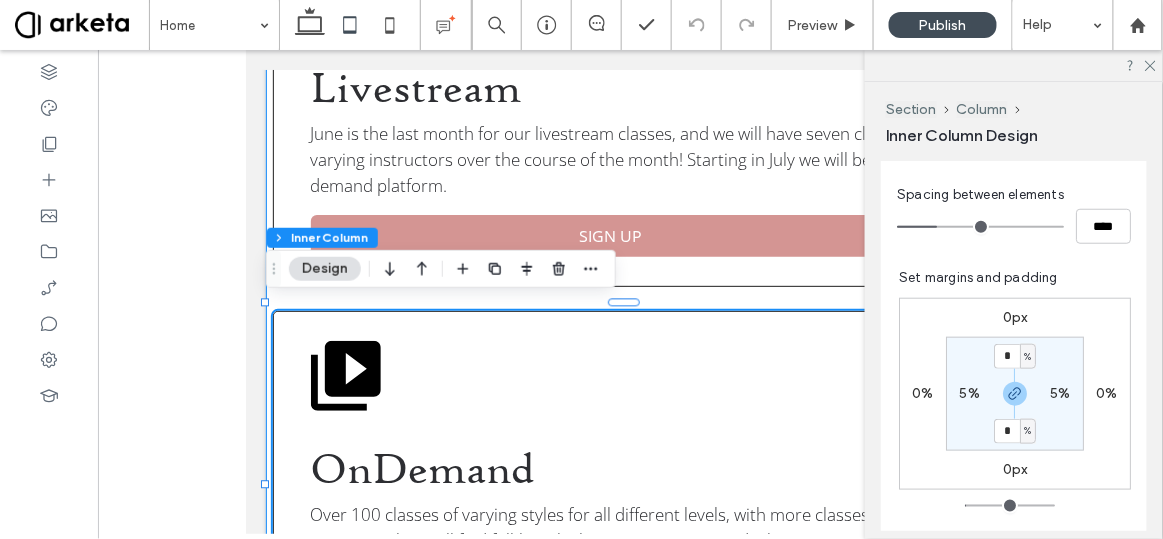 click on "Livestream June is the last month for our livestream classes, and we will have seven classes with varying instructors over the course of the month! Starting in July we will be a fully on-demand platform.
SIGN UP
OnDemand Over 100 classes of varying styles for all different levels, with more classes added every month. You'll find full-length classes, 30 minute cardio barres, variation workshops, and conditioning.
WATCH NOW
NYC Event Our final in-person event EVER is happening this fall! Join us for a 3 day mini-Retreat October 17-19th at the beautiful Mark Morris Dance Center in New York City. Tickets available NOW!
SIGN UP HERE" at bounding box center (630, 502) 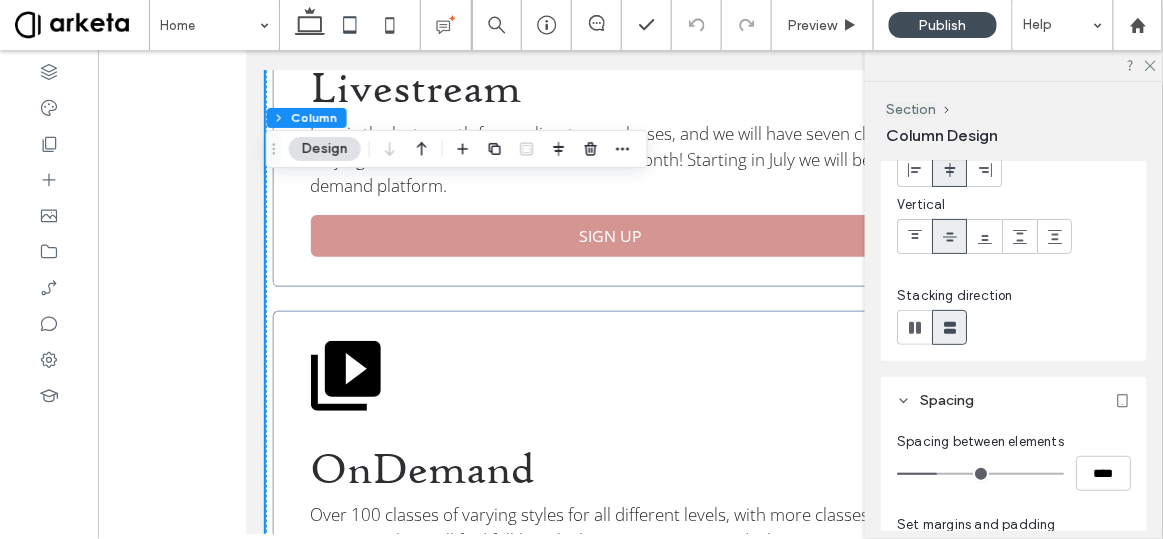 scroll, scrollTop: 93, scrollLeft: 0, axis: vertical 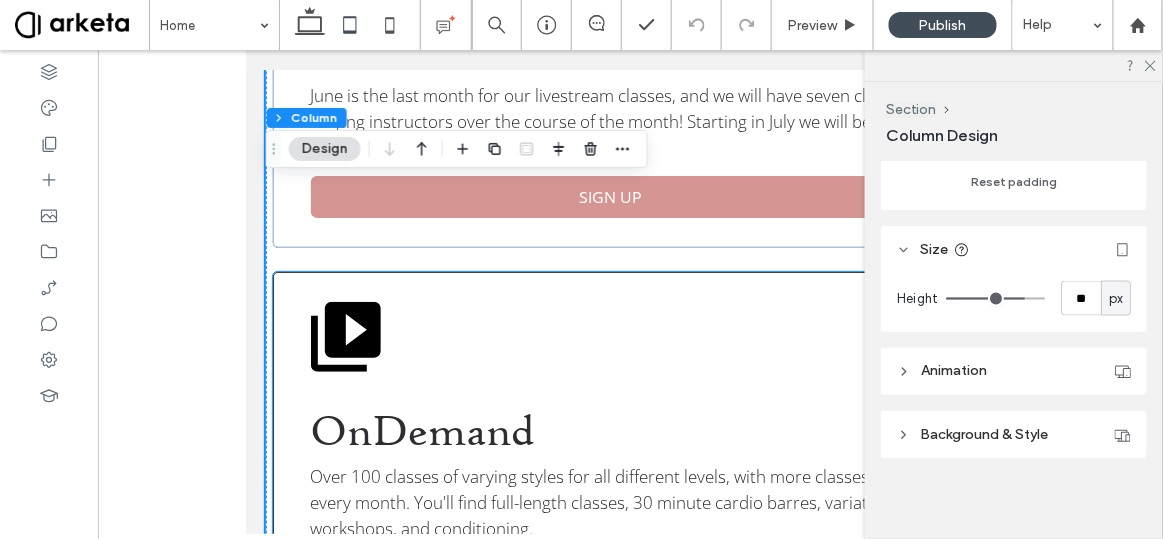 click on "OnDemand Over 100 classes of varying styles for all different levels, with more classes added every month. You'll find full-length classes, 30 minute cardio barres, variation workshops, and conditioning.
WATCH NOW" at bounding box center (630, 454) 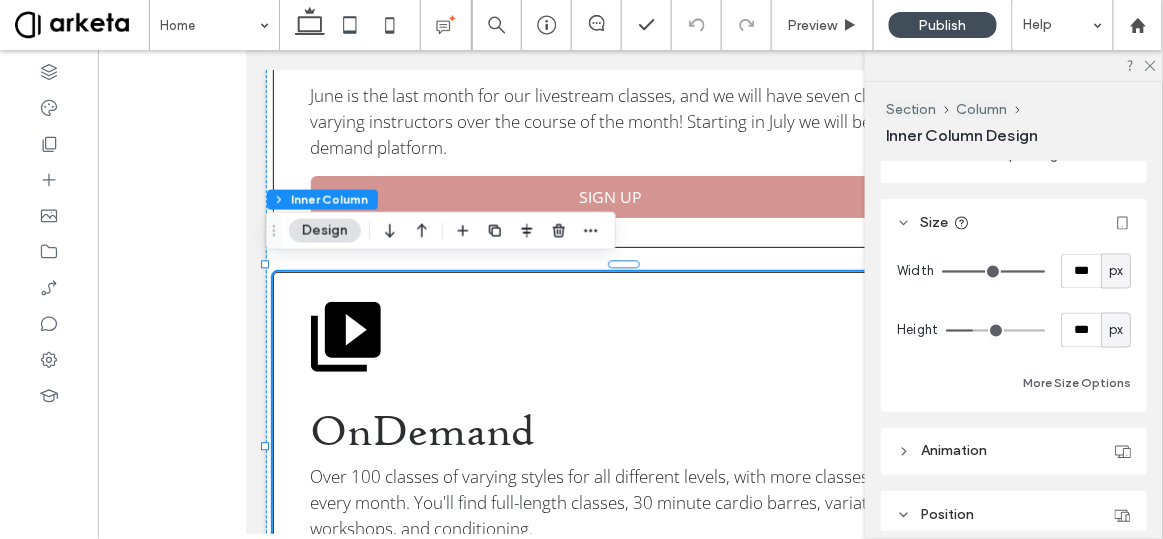 scroll, scrollTop: 807, scrollLeft: 0, axis: vertical 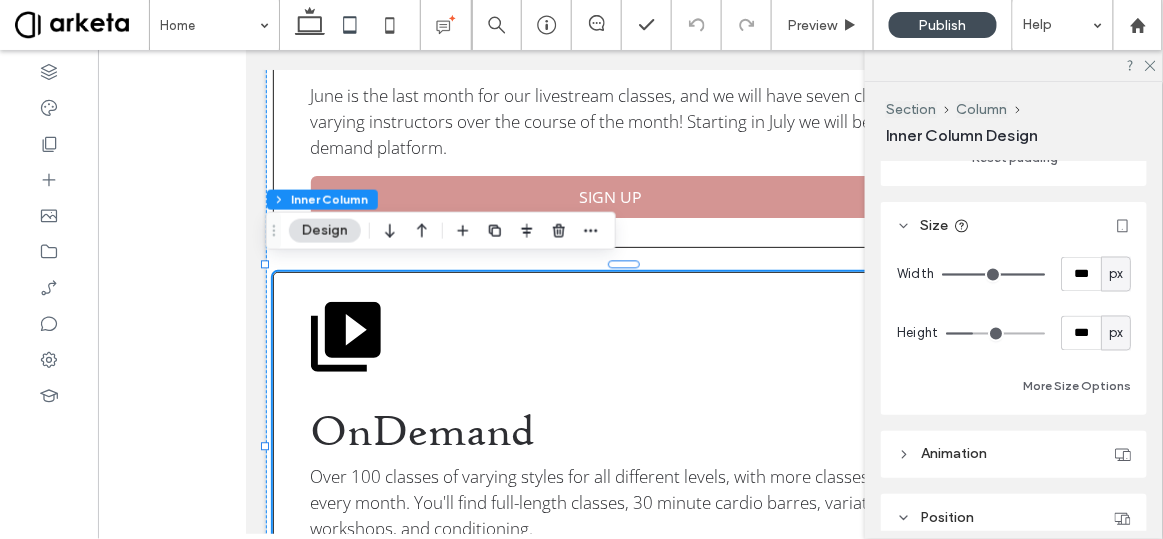 click on "px" at bounding box center [1116, 275] 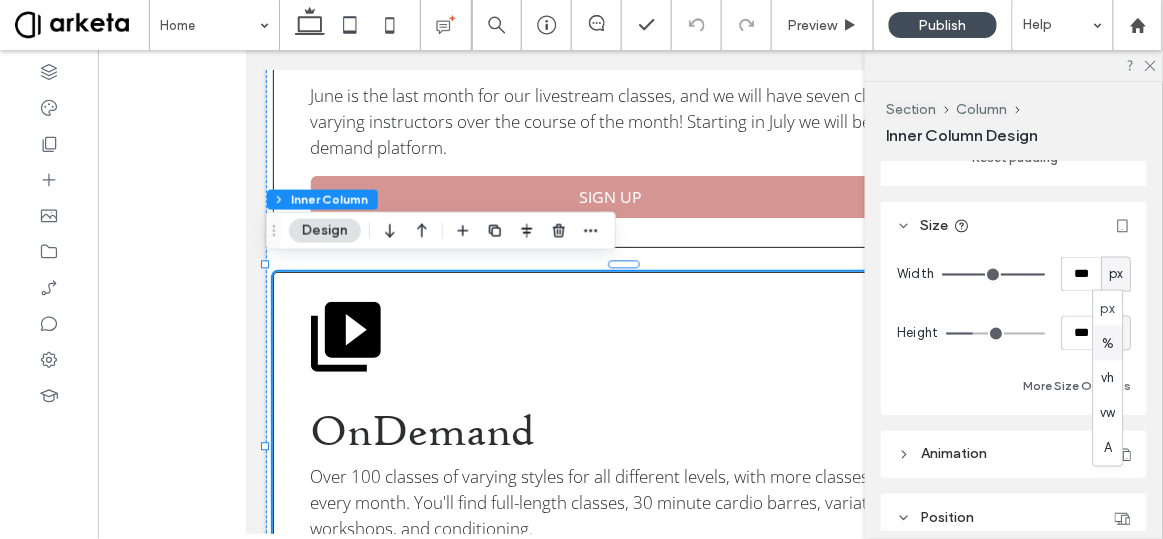 click on "%" at bounding box center [1108, 343] 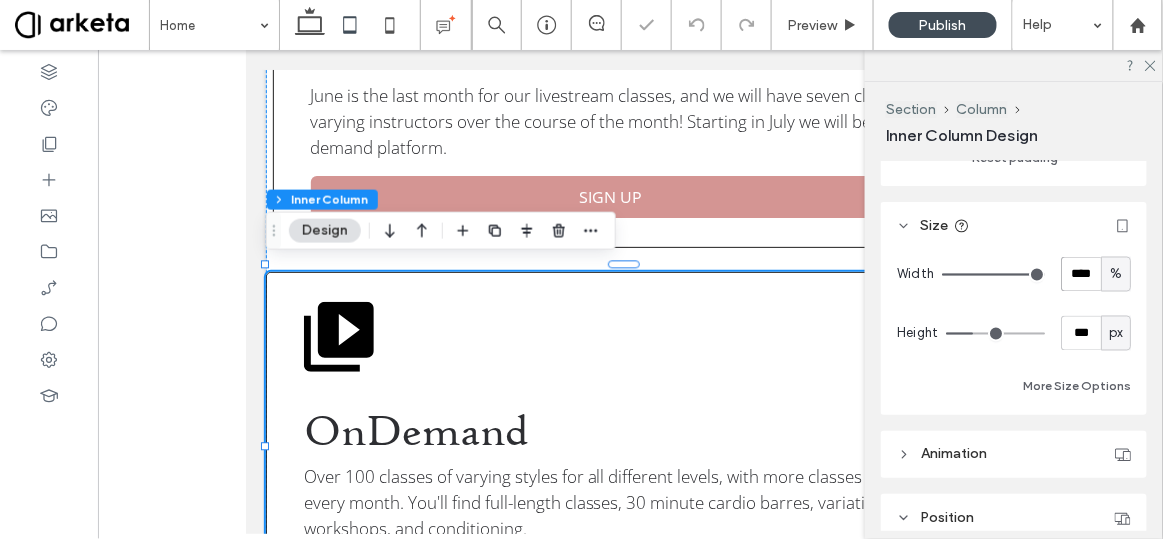 click on "****" at bounding box center [1081, 274] 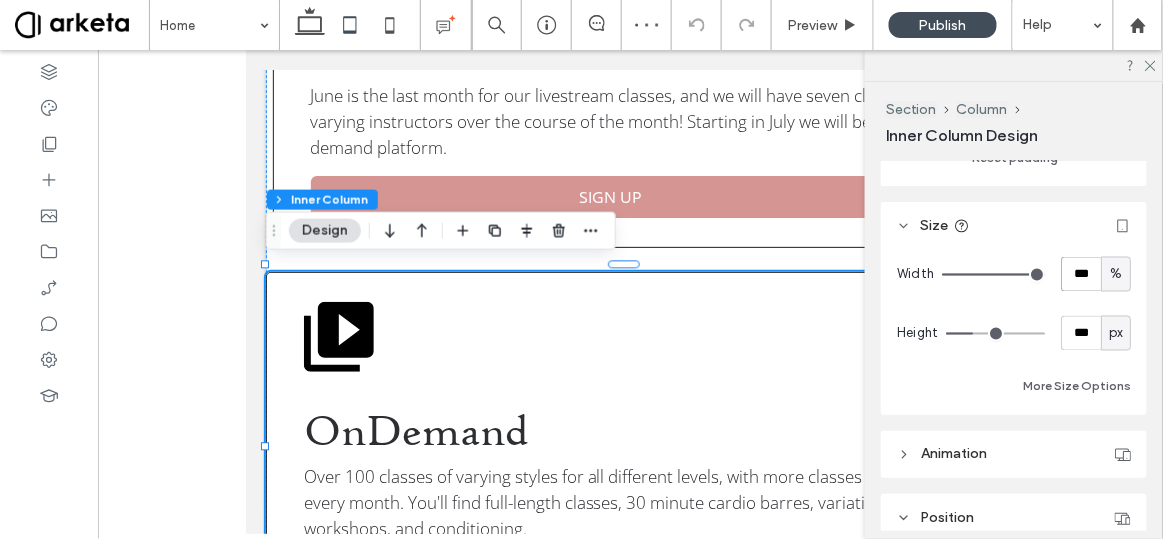type on "***" 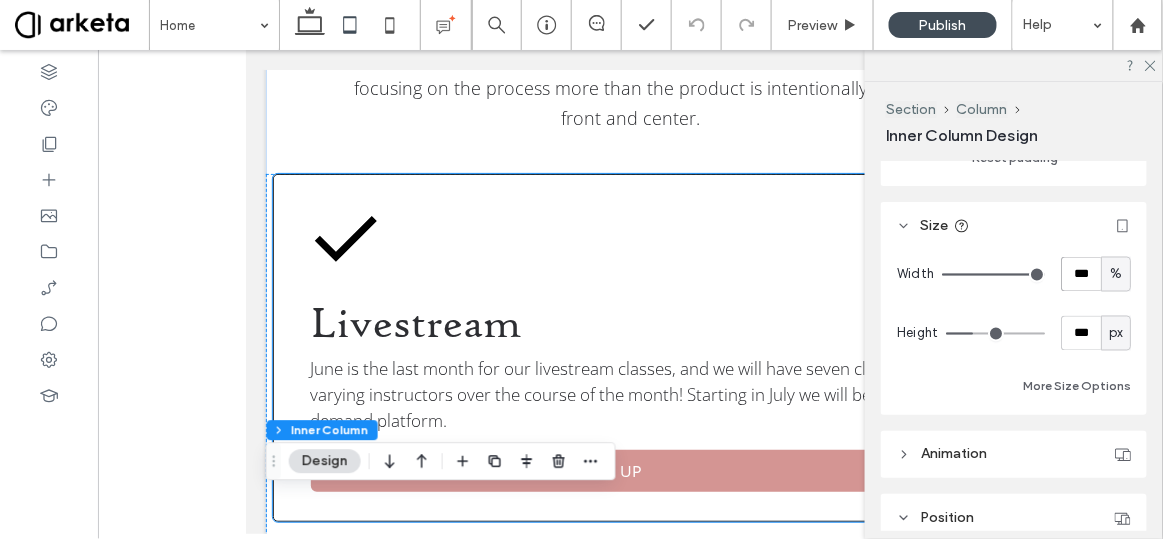 scroll, scrollTop: 652, scrollLeft: 0, axis: vertical 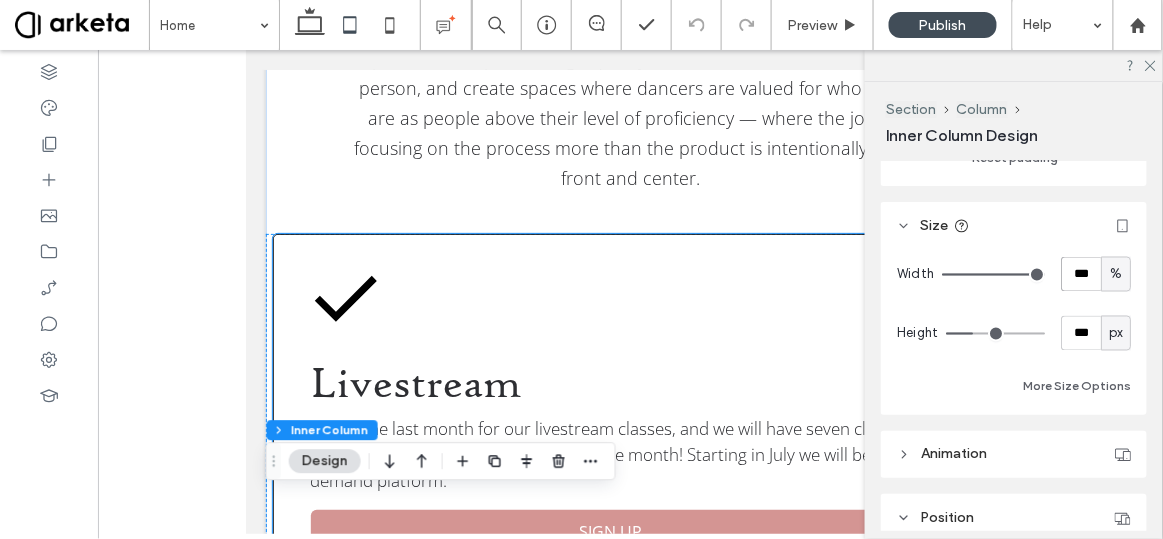 click on "Livestream June is the last month for our livestream classes, and we will have seven classes with varying instructors over the course of the month! Starting in July we will be a fully on-demand platform.
SIGN UP" at bounding box center [630, 407] 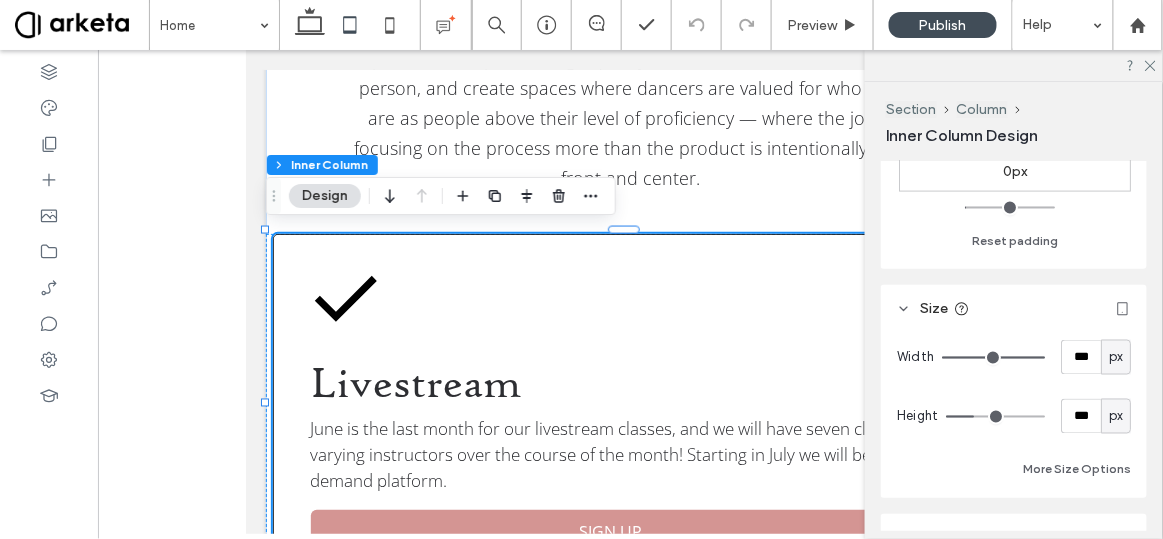 scroll, scrollTop: 821, scrollLeft: 0, axis: vertical 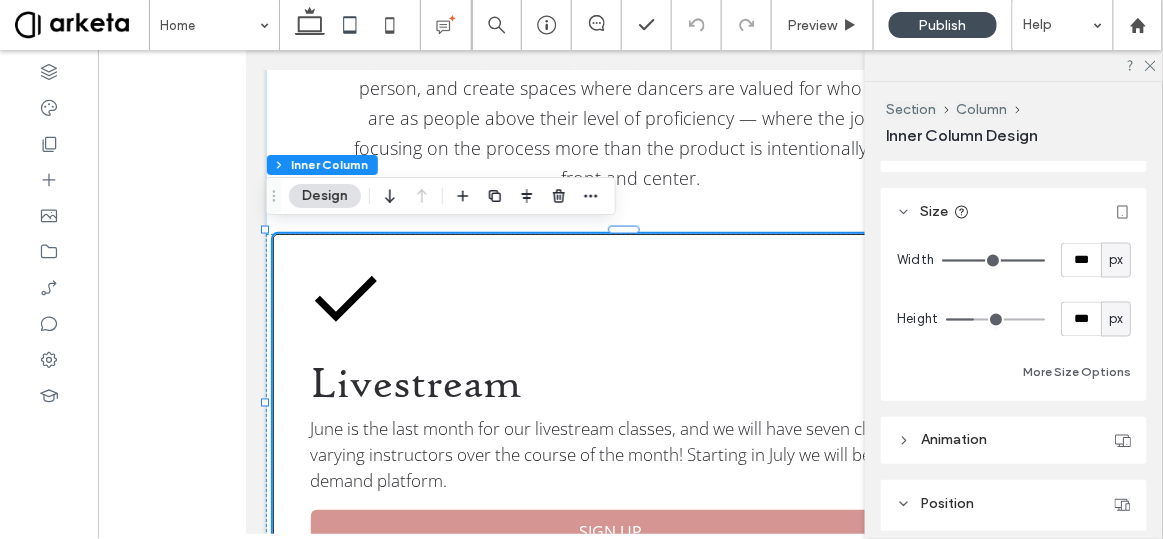 click on "px" at bounding box center (1116, 261) 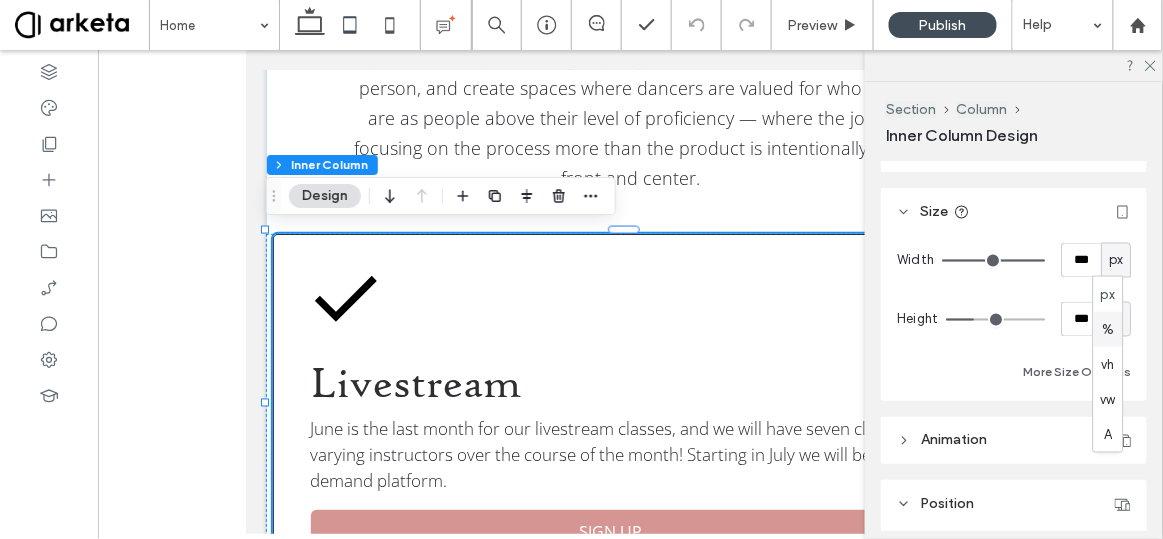 click on "%" at bounding box center (1108, 329) 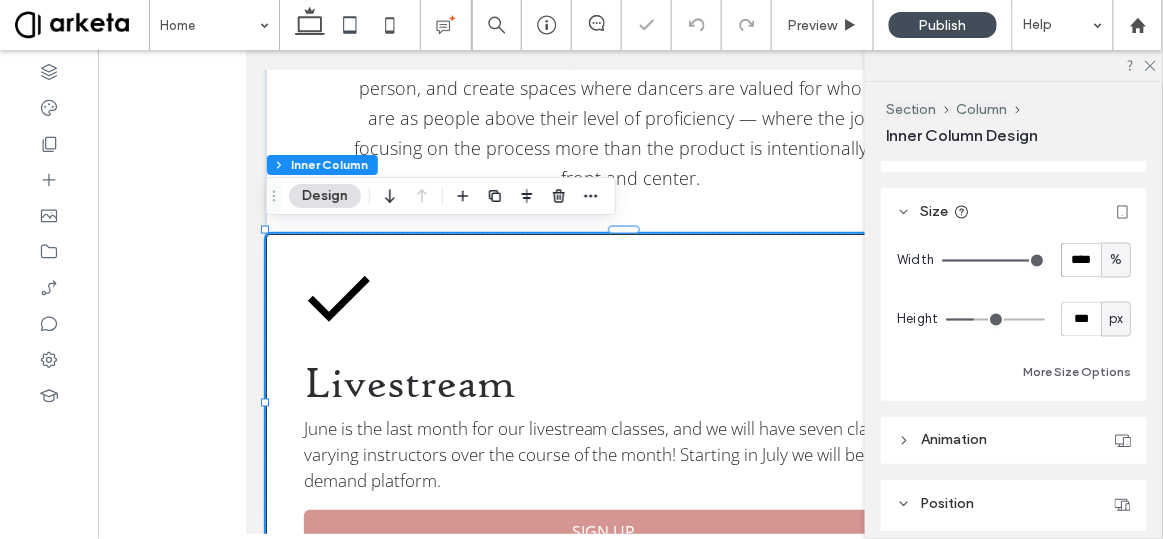 click on "****" at bounding box center (1081, 260) 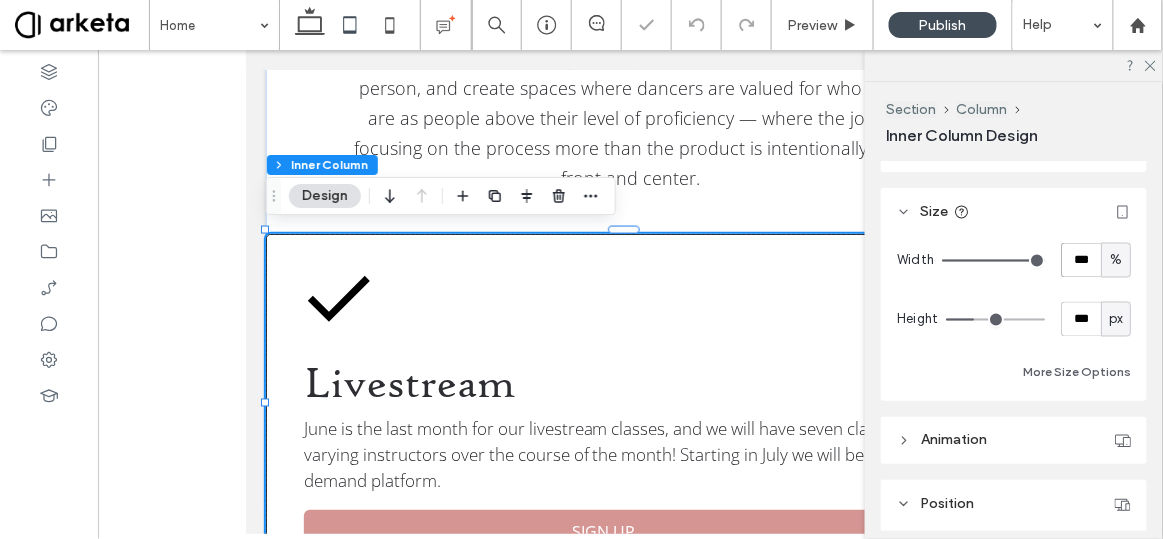 type on "***" 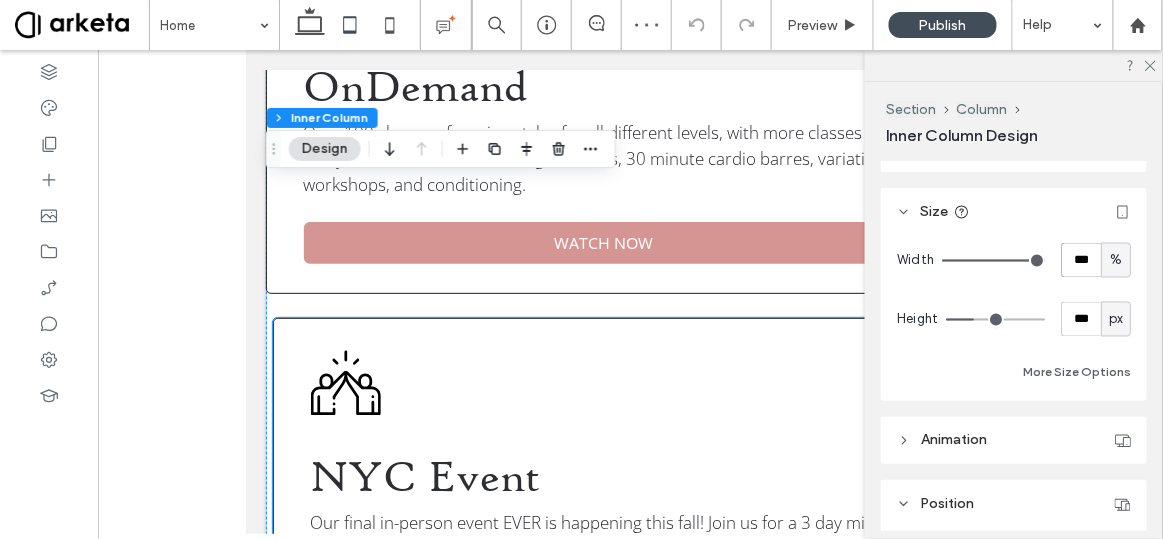 scroll, scrollTop: 1331, scrollLeft: 0, axis: vertical 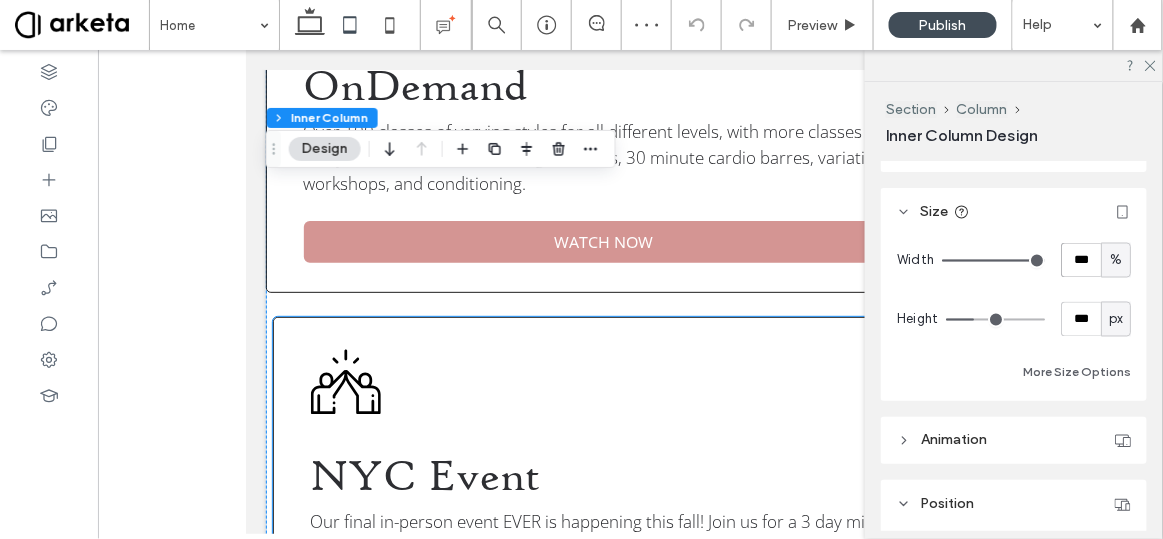 click on "NYC Event Our final in-person event EVER is happening this fall! Join us for a 3 day mini-Retreat October 17-19th at the beautiful Mark Morris Dance Center in New York City. Tickets available NOW!
SIGN UP HERE" at bounding box center [630, 499] 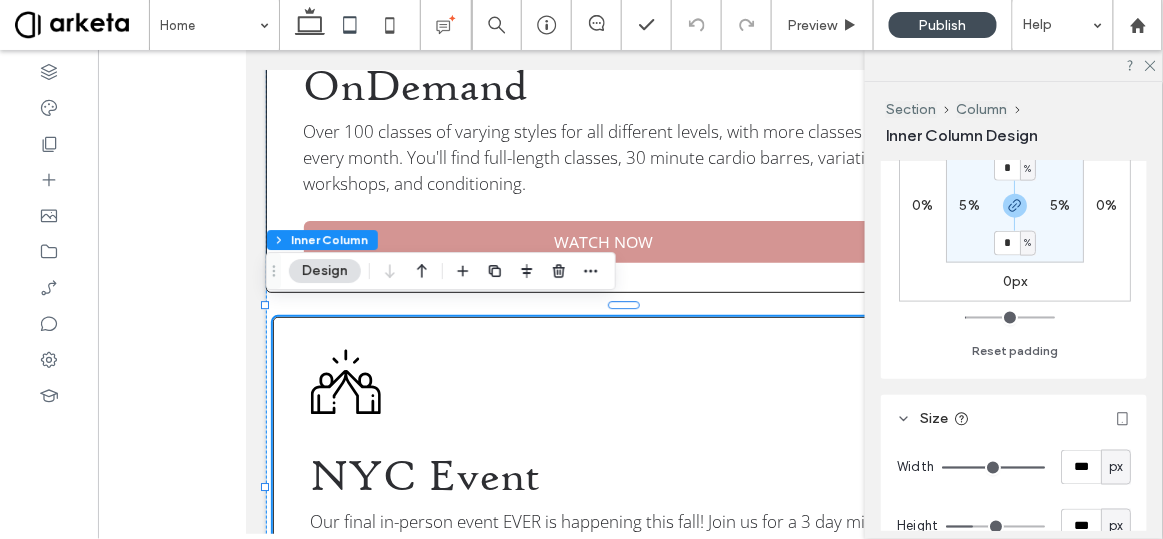 scroll, scrollTop: 616, scrollLeft: 0, axis: vertical 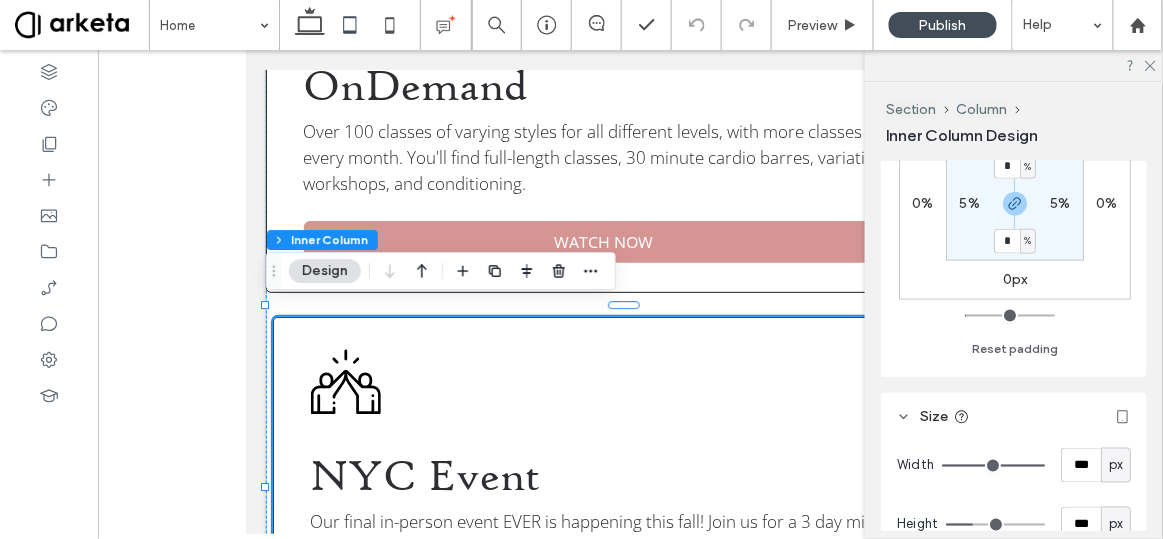 click on "px" at bounding box center [1116, 466] 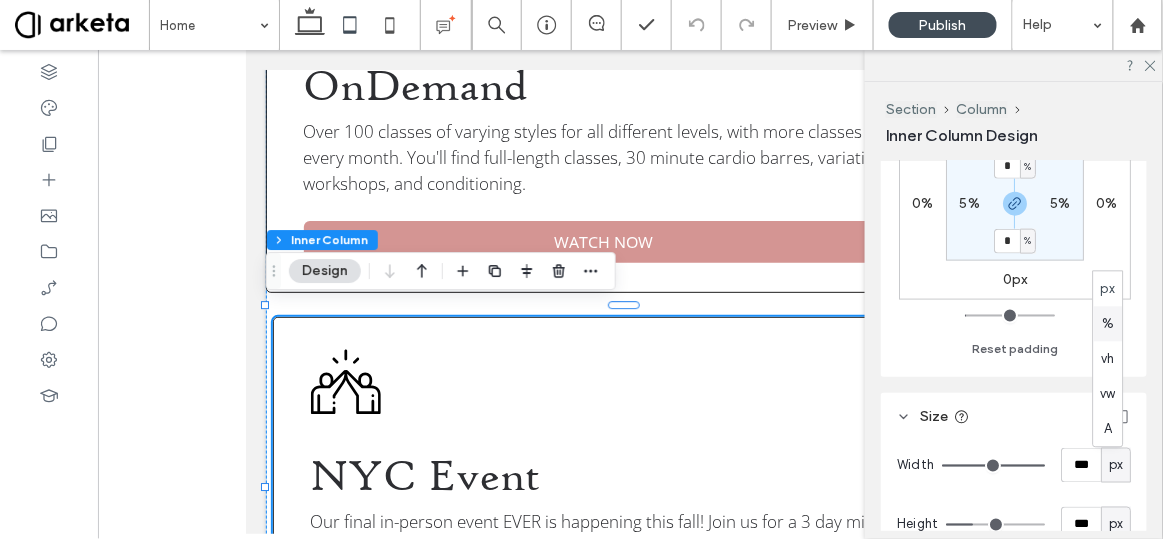 click on "%" at bounding box center [1108, 324] 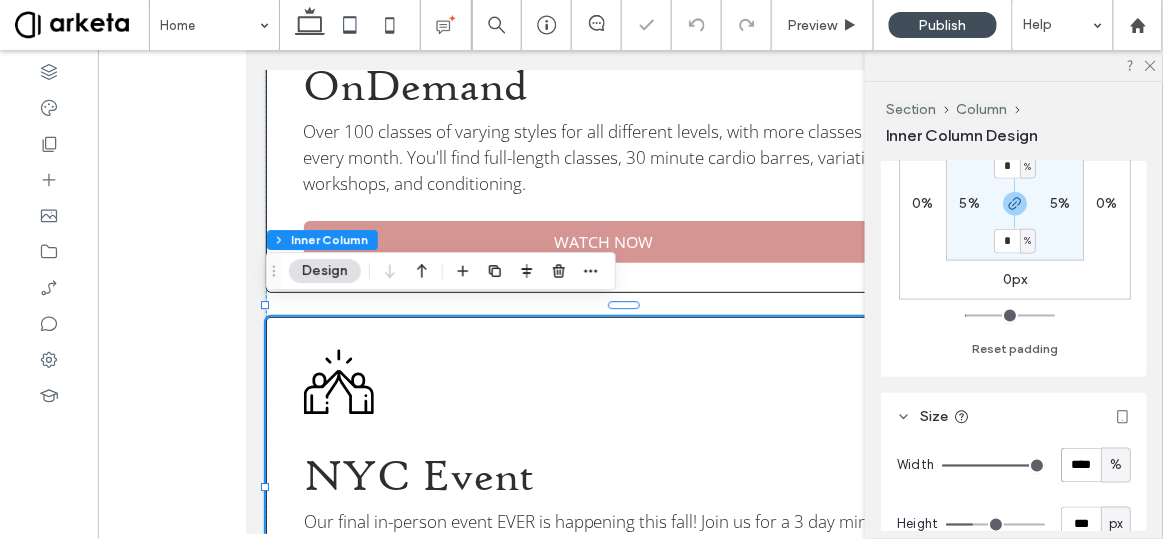 click on "****" at bounding box center [1081, 465] 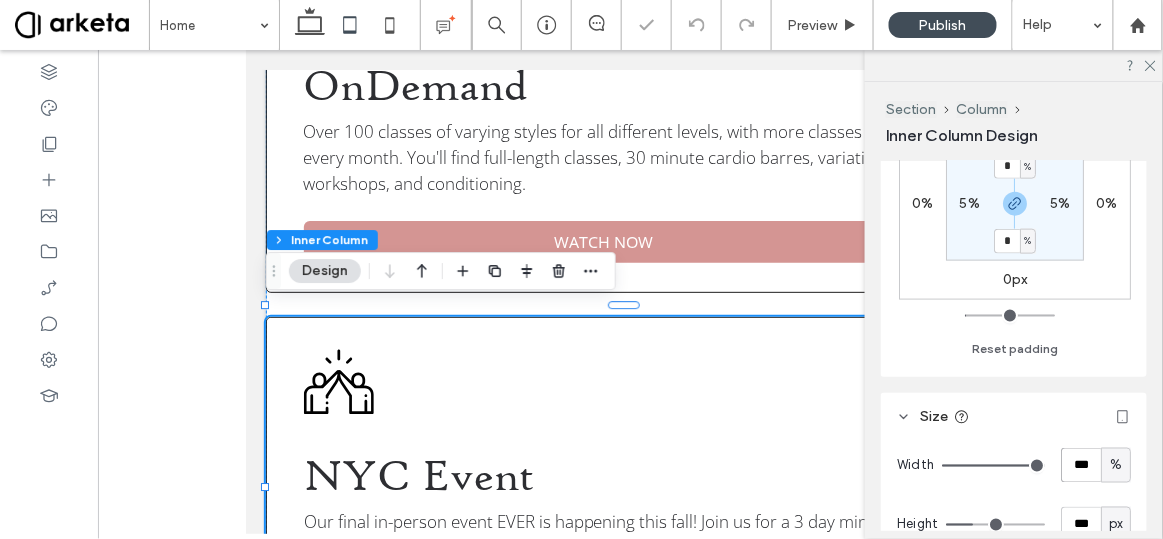 type on "***" 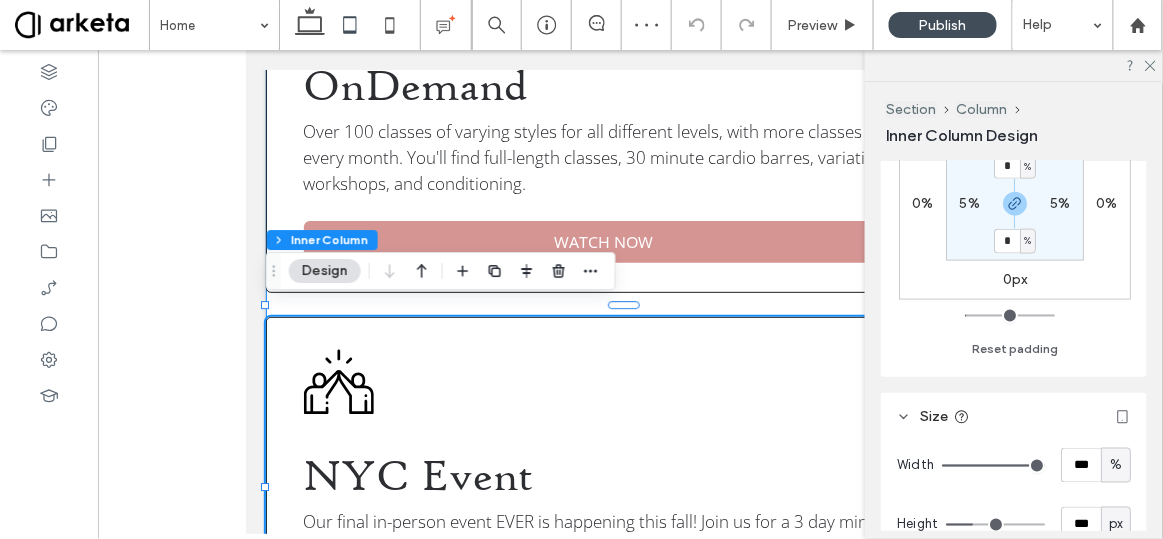 click on "Livestream June is the last month for our livestream classes, and we will have seven classes with varying instructors over the course of the month! Starting in July we will be a fully on-demand platform.
SIGN UP
OnDemand Over 100 classes of varying styles for all different levels, with more classes added every month. You'll find full-length classes, 30 minute cardio barres, variation workshops, and conditioning.
WATCH NOW
NYC Event Our final in-person event EVER is happening this fall! Join us for a 3 day mini-Retreat October 17-19th at the beautiful Mark Morris Dance Center in New York City. Tickets available NOW!
SIGN UP HERE" at bounding box center (630, 118) 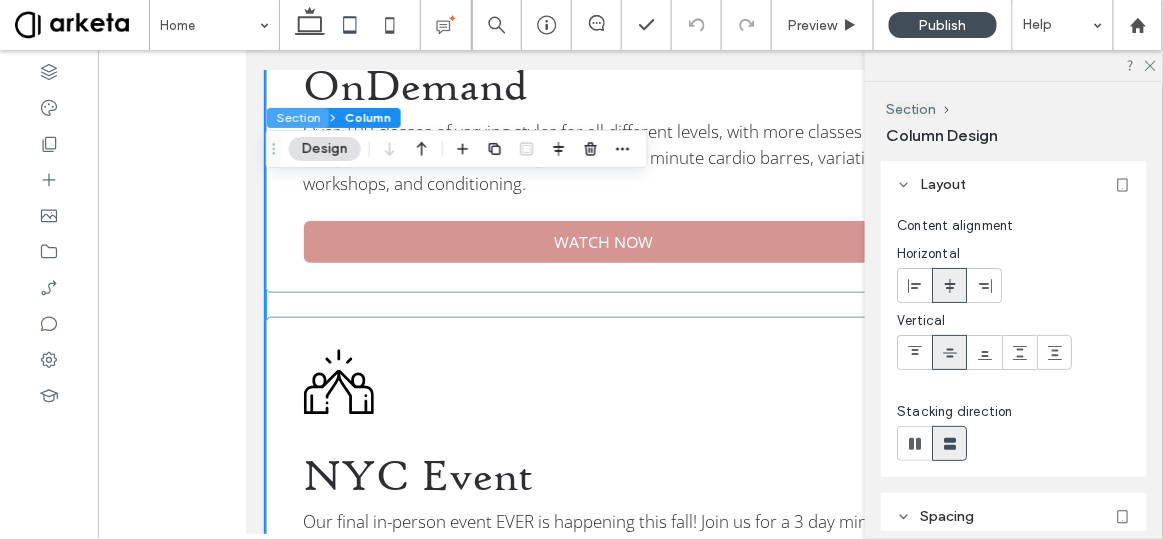 click on "Section" at bounding box center [298, 118] 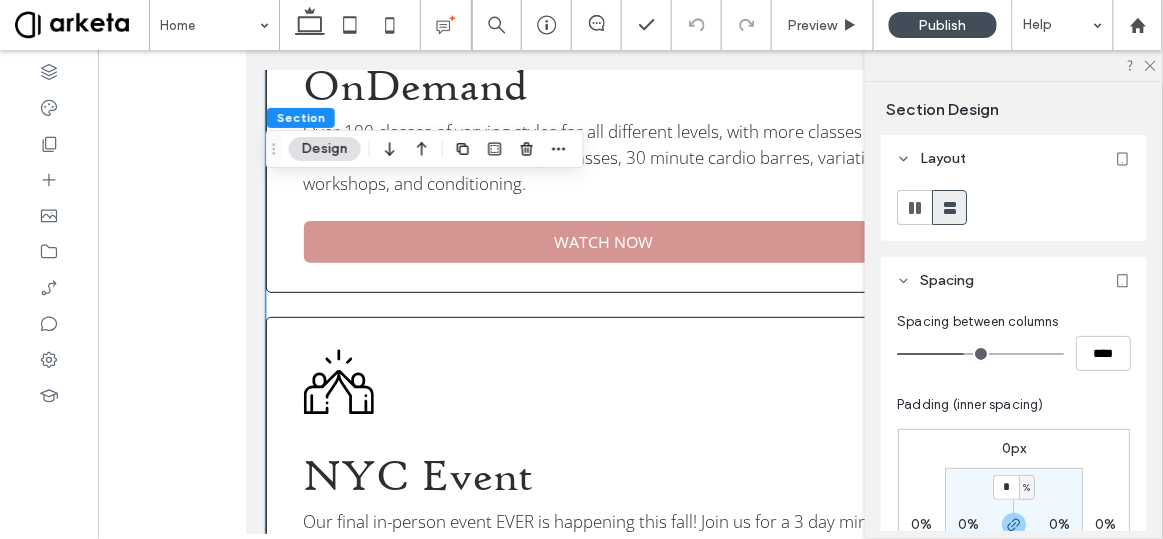 scroll, scrollTop: 232, scrollLeft: 0, axis: vertical 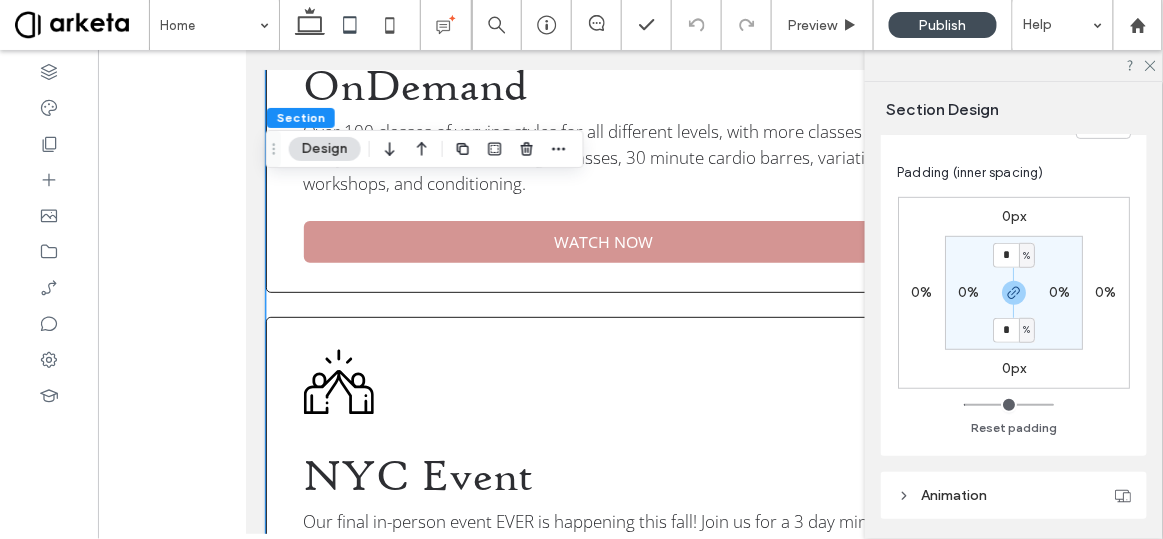 click on "0%" at bounding box center (968, 292) 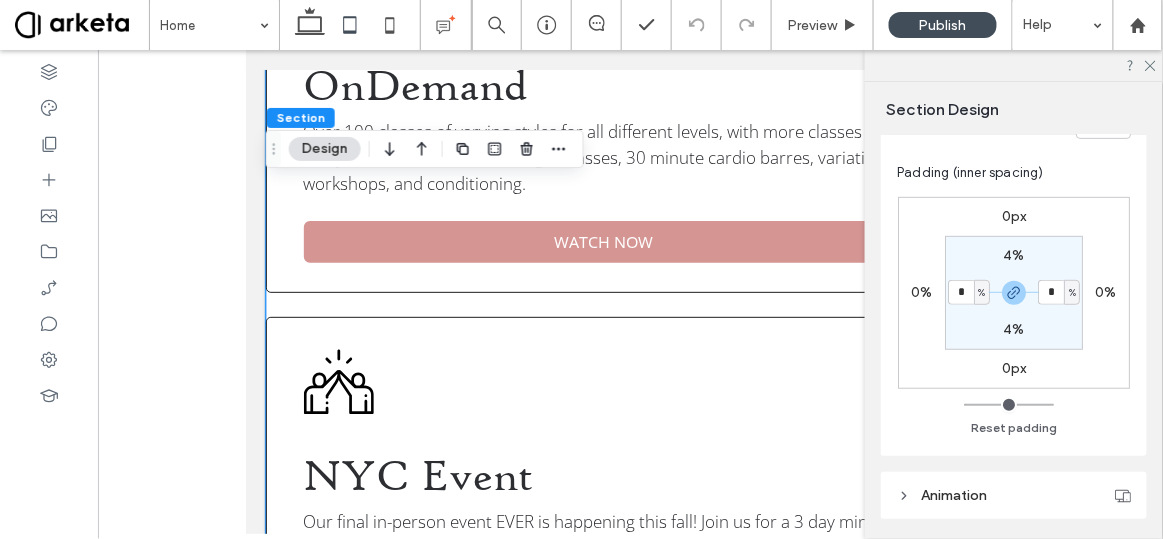 type on "*" 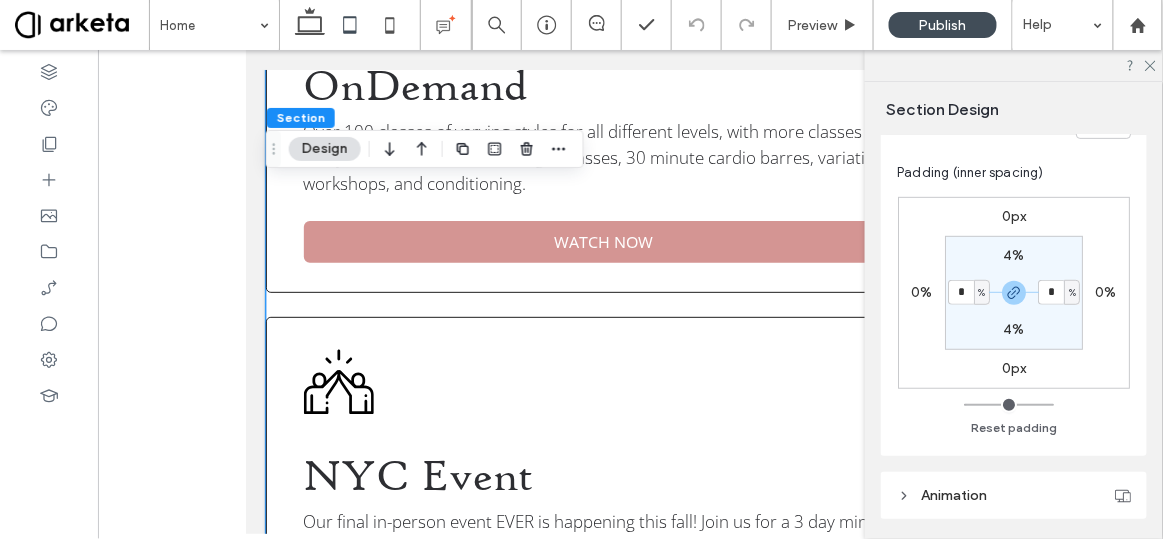 type on "*" 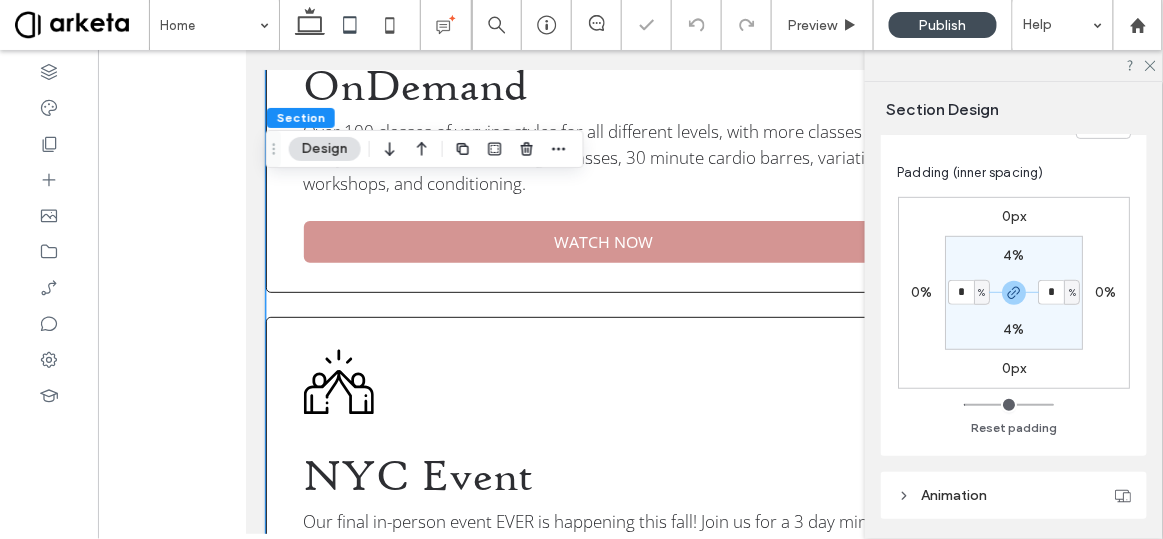 type on "*" 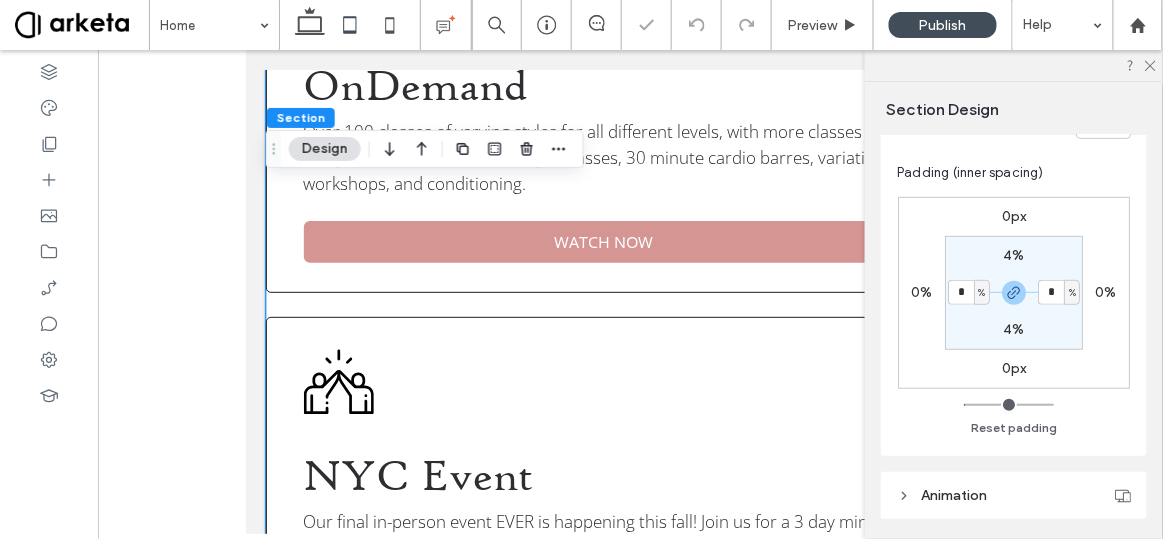 type on "*" 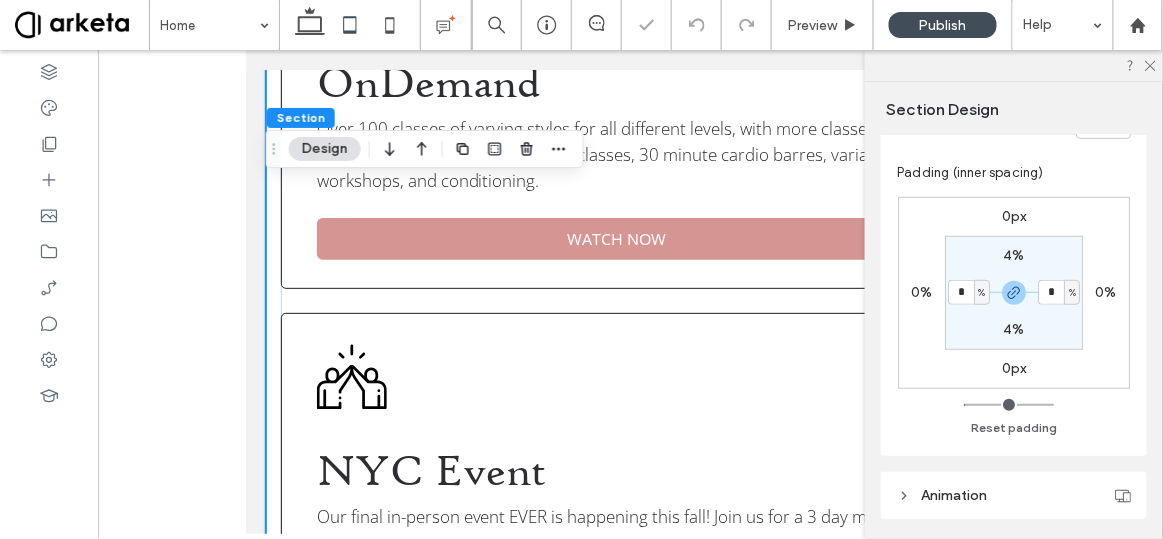 click on "0px 0% 0px 0% 4% * % 4% * %" at bounding box center (1014, 293) 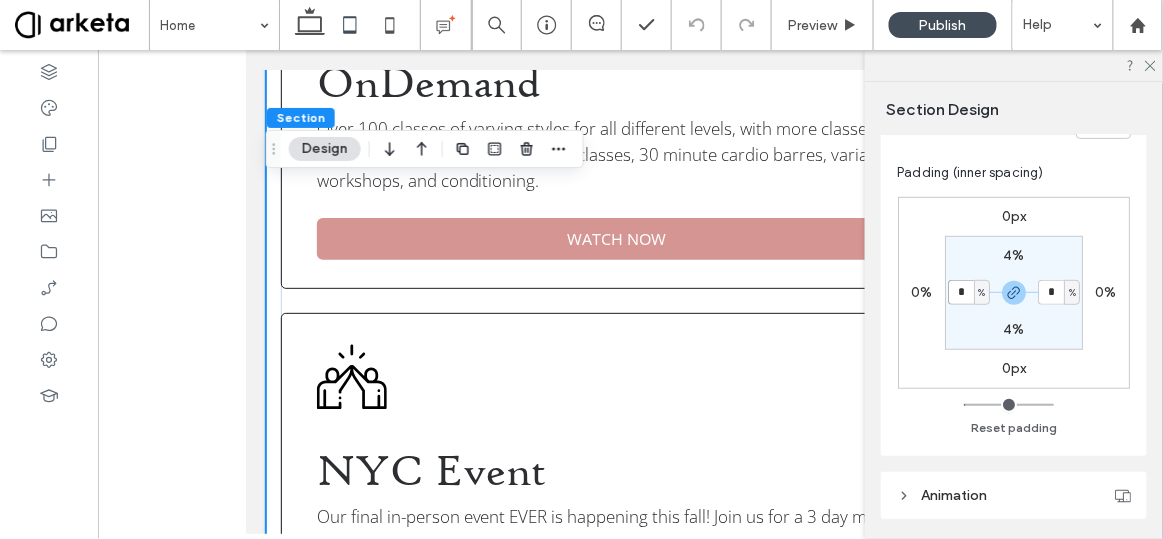 click on "*" at bounding box center [961, 292] 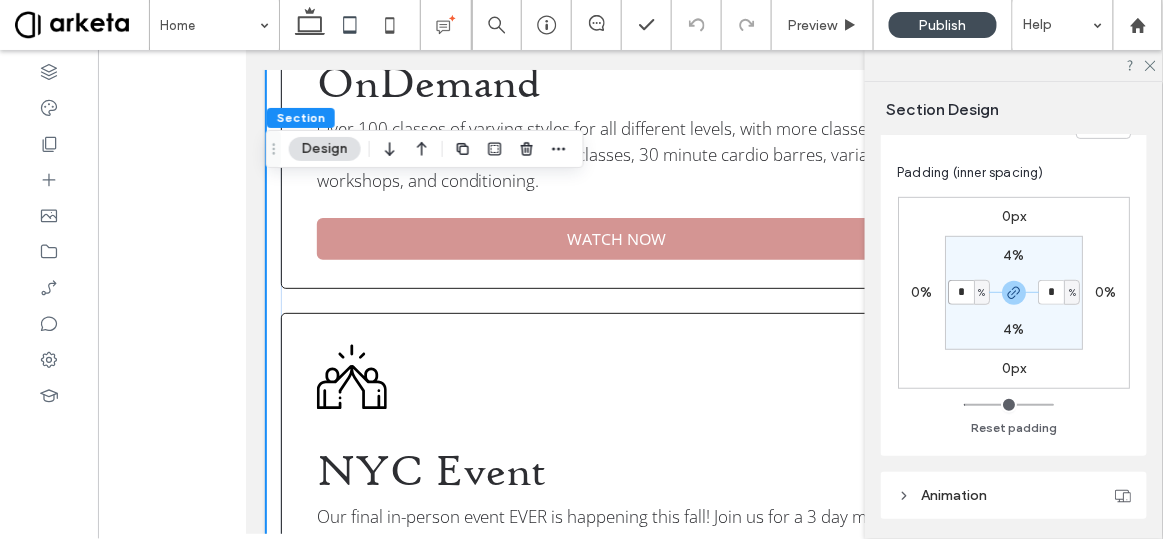 type on "*" 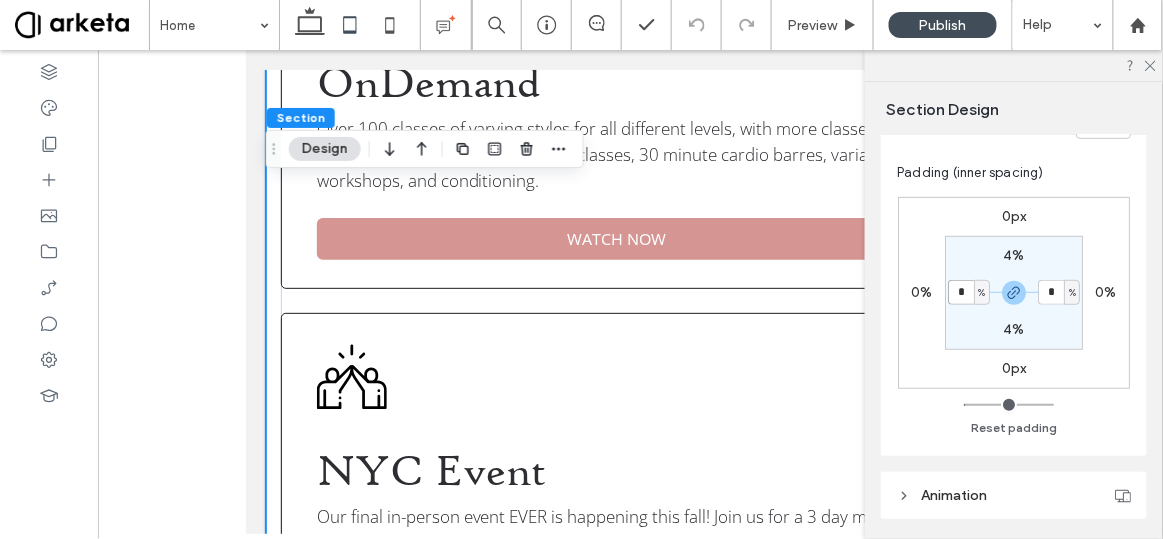 type on "*" 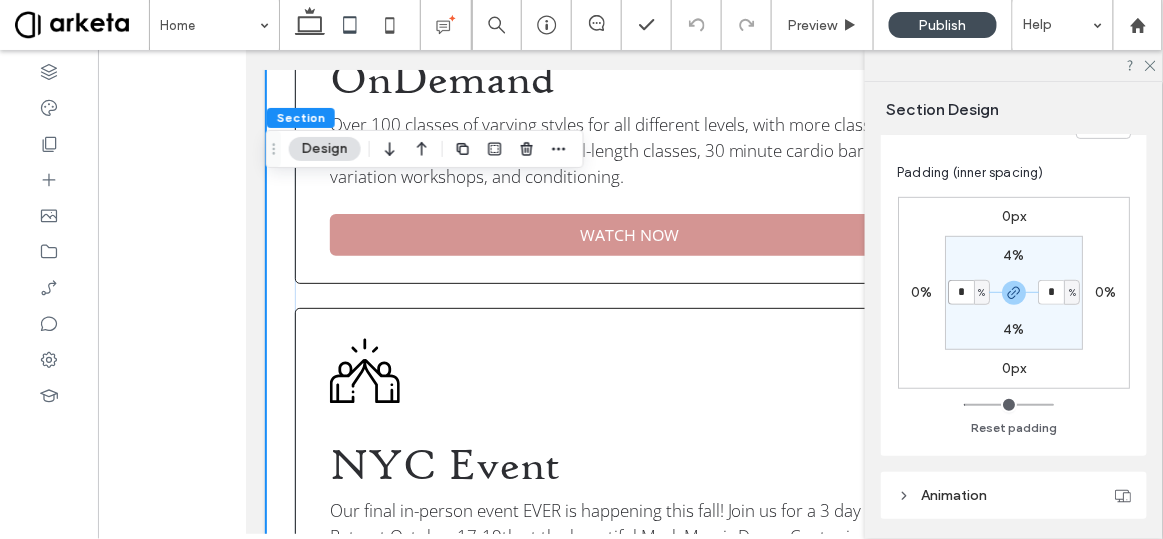 type on "*" 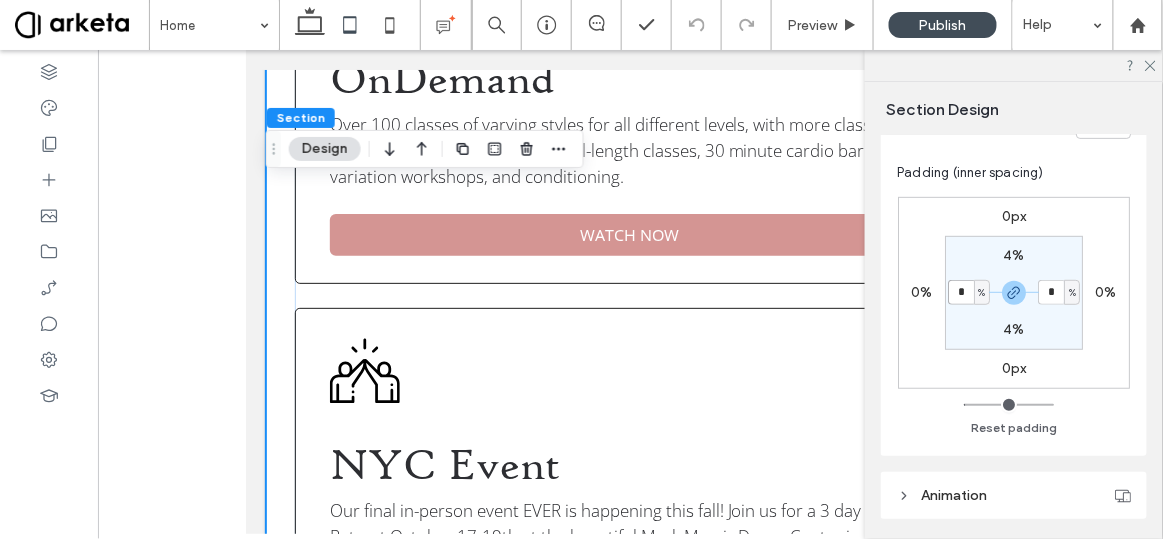 type on "*" 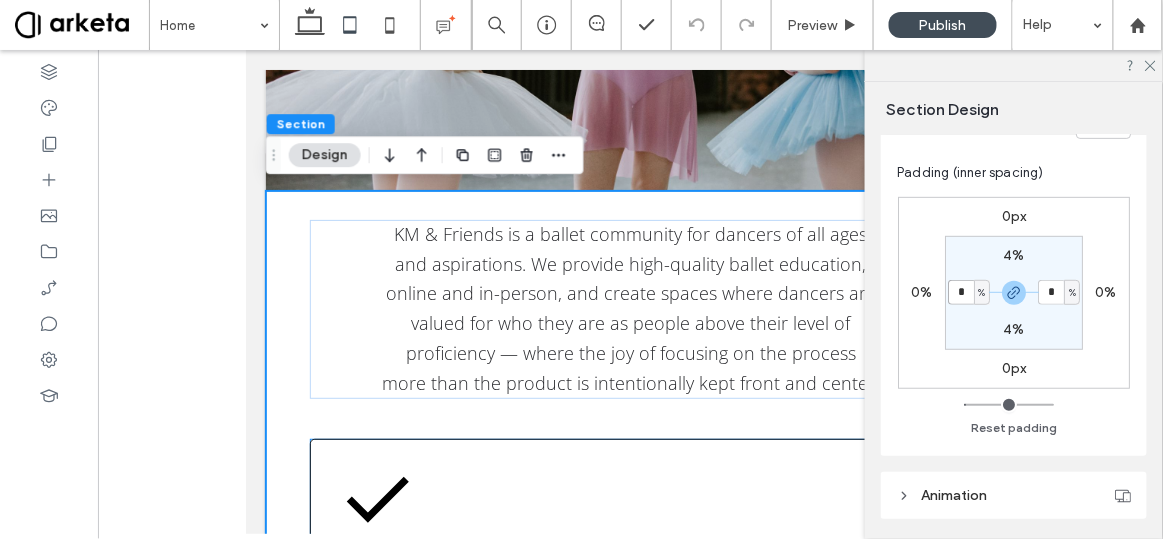 scroll, scrollTop: 448, scrollLeft: 0, axis: vertical 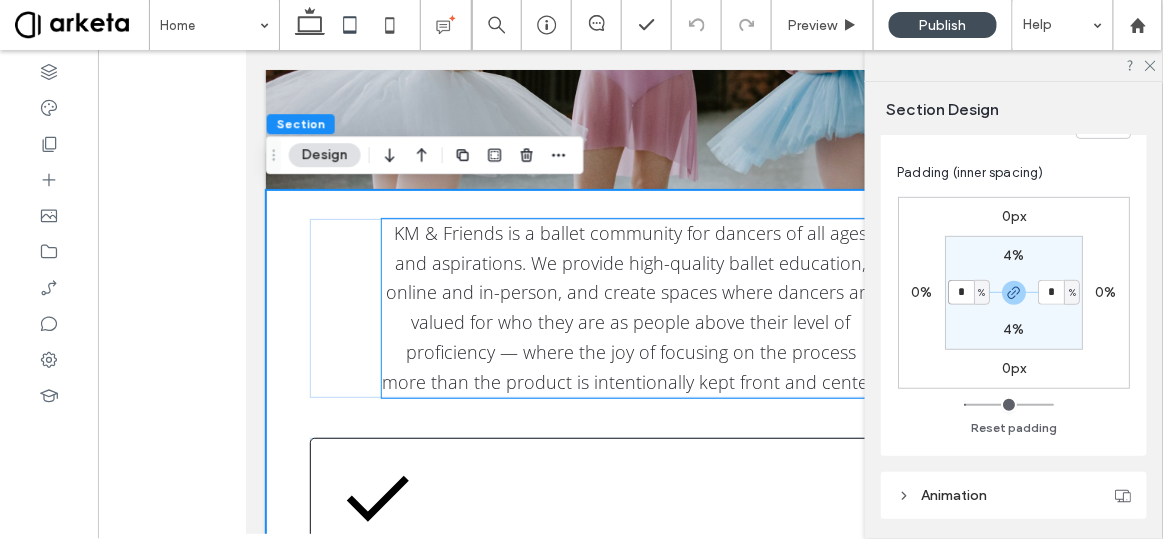 click on "KM & Friends is a ballet community for dancers of all ages and aspirations. We provide high-quality ballet education, online and in-person, and create spaces where dancers are valued for who they are as people above their level of proficiency — where the joy of focusing on the process more than the product is intentionally kept front and center." at bounding box center (629, 307) 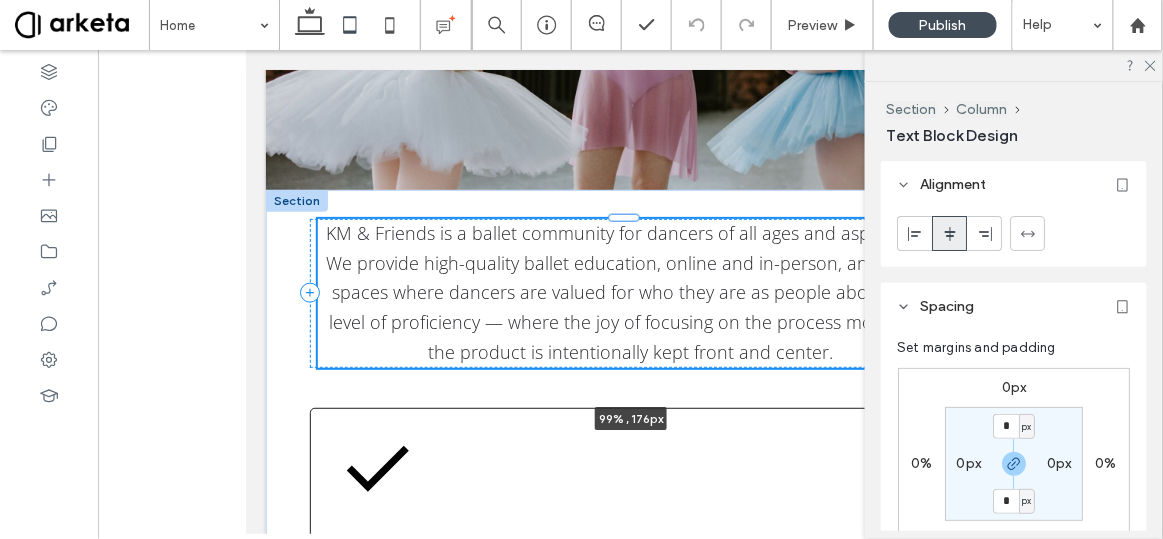 drag, startPoint x: 377, startPoint y: 307, endPoint x: 310, endPoint y: 301, distance: 67.26812 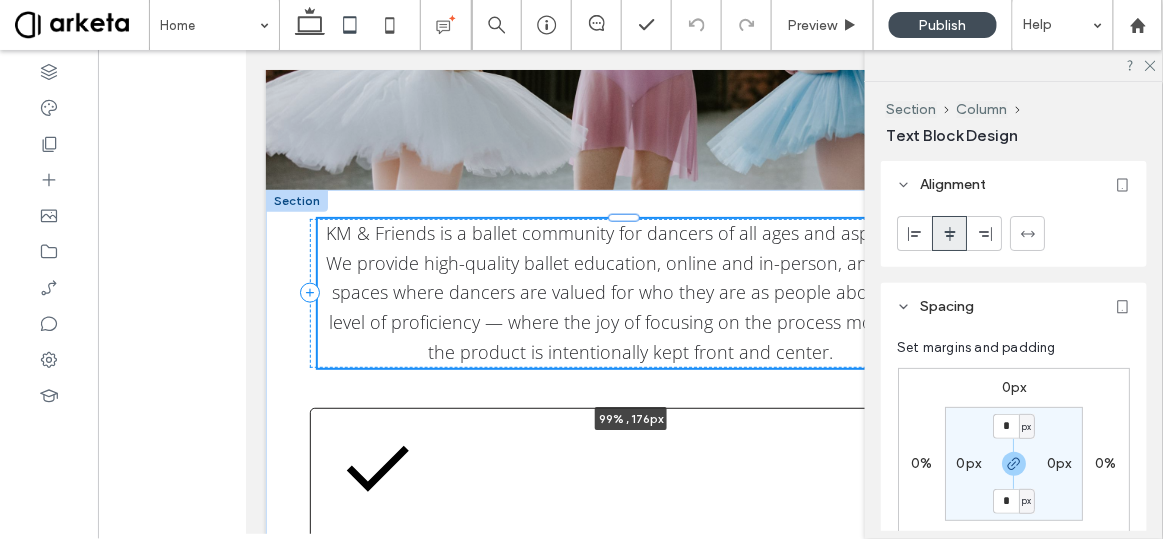 click on "KM & Friends is a ballet community for dancers of all ages and aspirations. We provide high-quality ballet education, online and in-person, and create spaces where dancers are valued for who they are as people above their level of proficiency — where the joy of focusing on the process more than the product is intentionally kept front and center.
99% , 176px
Livestream June is the last month for our livestream classes, and we will have seven classes with varying instructors over the course of the month! Starting in July we will be a fully on-demand platform.
SIGN UP
OnDemand
WATCH NOW" at bounding box center [630, 866] 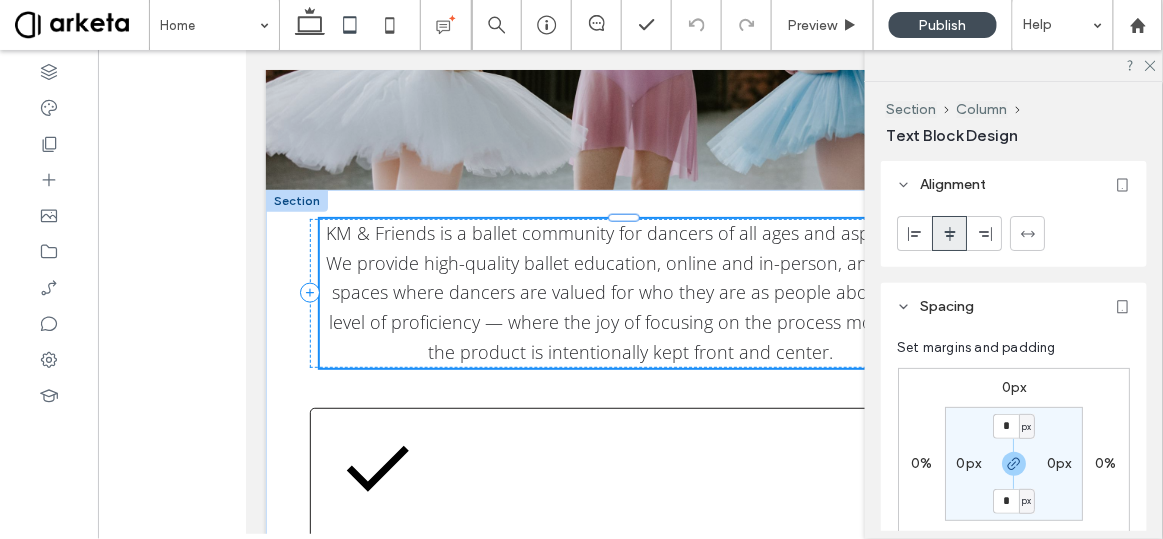 type on "**" 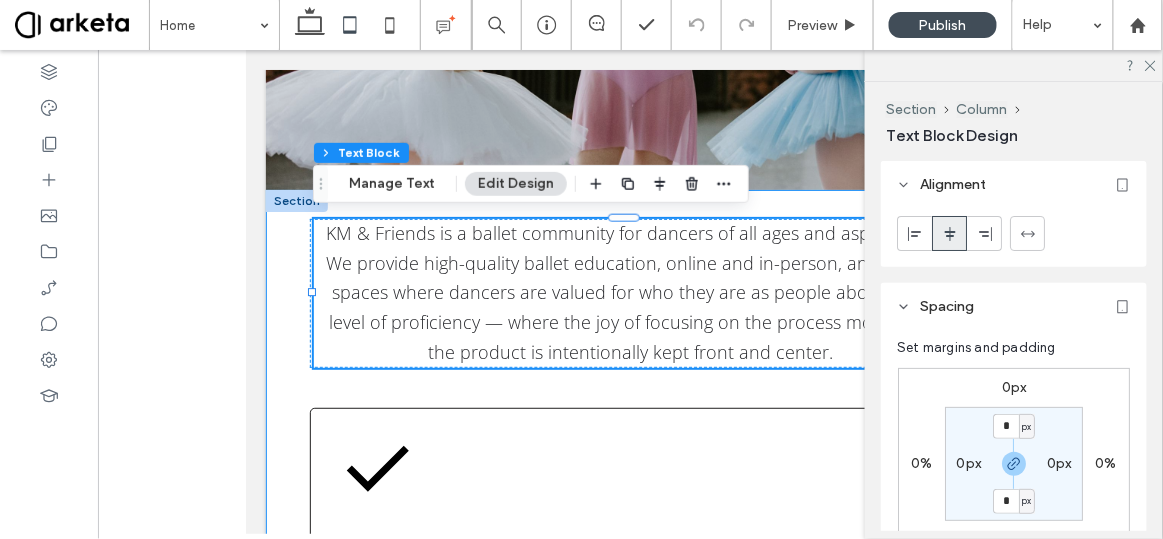click on "KM & Friends is a ballet community for dancers of all ages and aspirations. We provide high-quality ballet education, online and in-person, and create spaces where dancers are valued for who they are as people above their level of proficiency — where the joy of focusing on the process more than the product is intentionally kept front and center.
99% , 176px
Livestream June is the last month for our livestream classes, and we will have seven classes with varying instructors over the course of the month! Starting in July we will be a fully on-demand platform.
SIGN UP
OnDemand Over 100 classes of varying styles for all different levels, with more classes added every month. You'll find full-length classes, 30 minute cardio barres, variation workshops, and conditioning.
WATCH NOW" at bounding box center [630, 866] 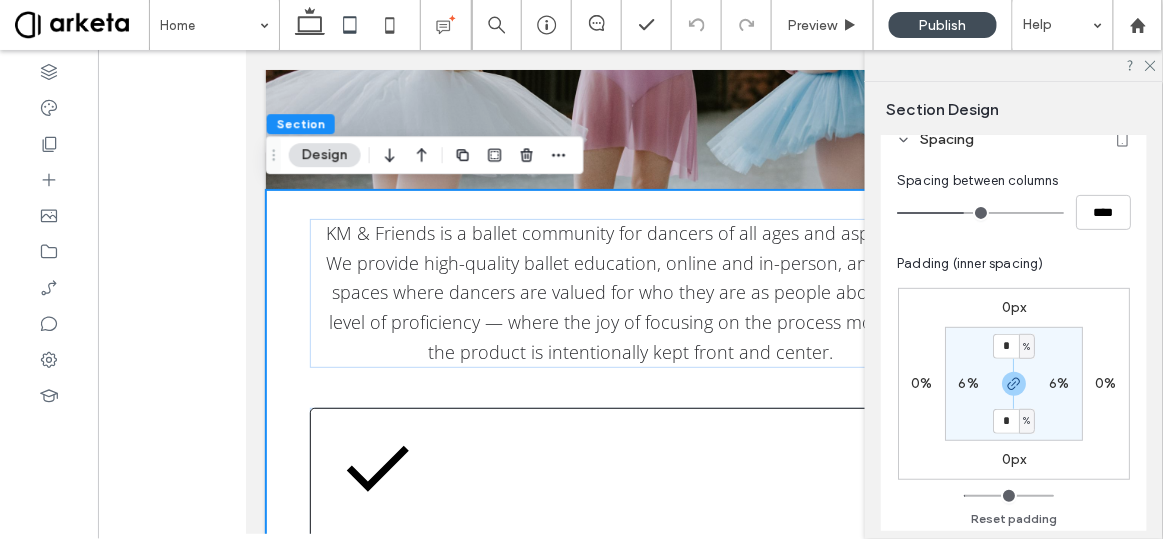 scroll, scrollTop: 142, scrollLeft: 0, axis: vertical 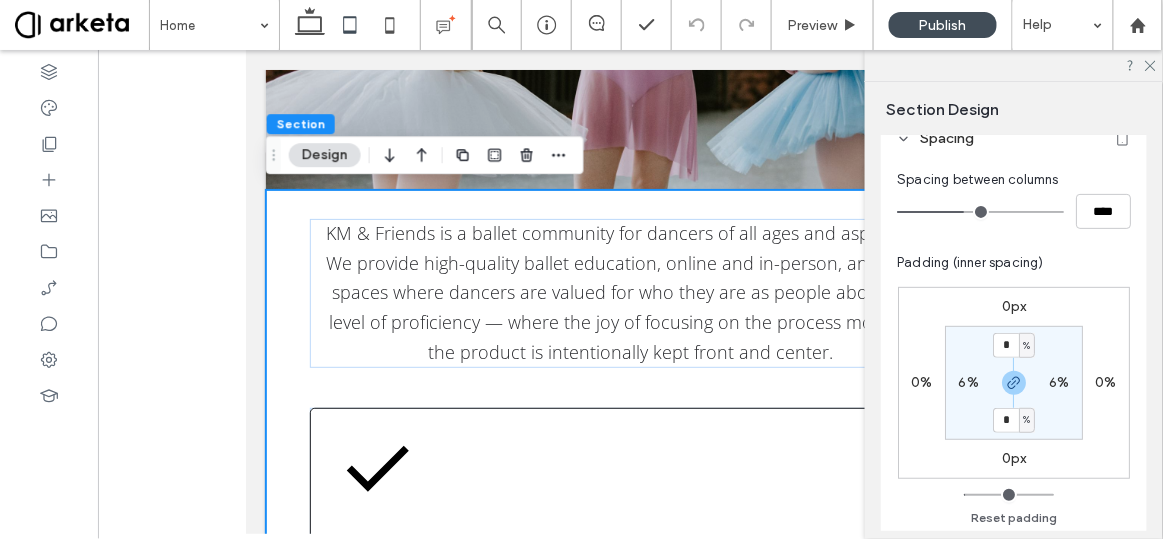 click on "* % 6% * % 6%" at bounding box center [1014, 383] 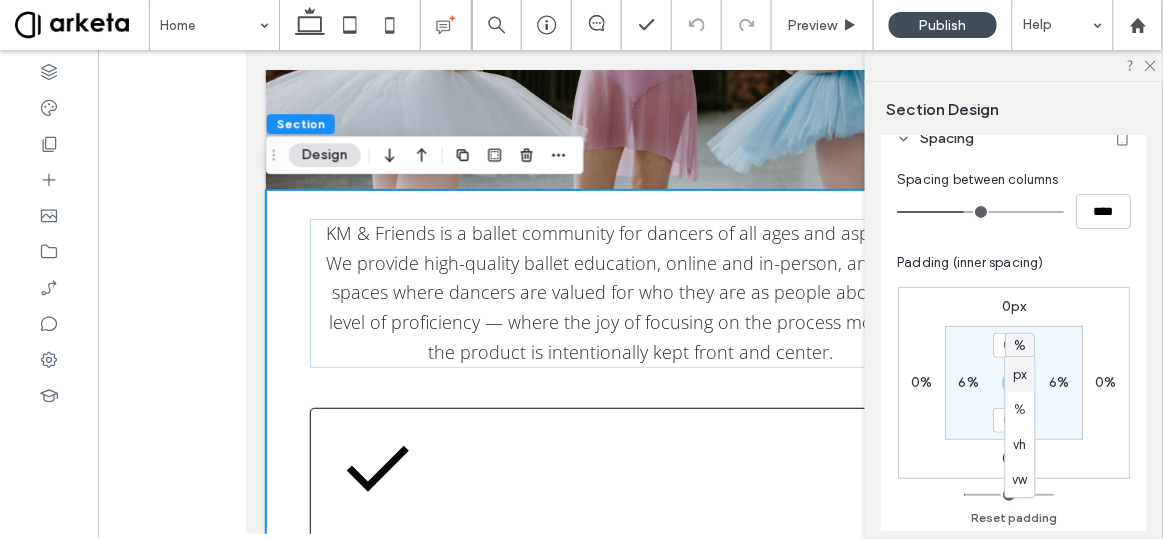 click on "px" at bounding box center (1020, 375) 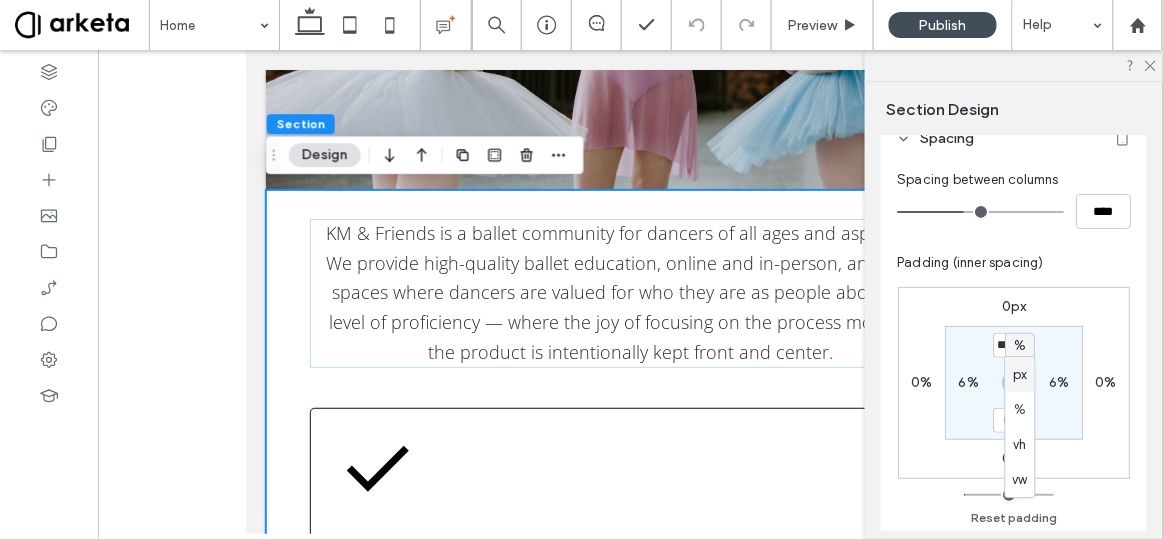 type on "****" 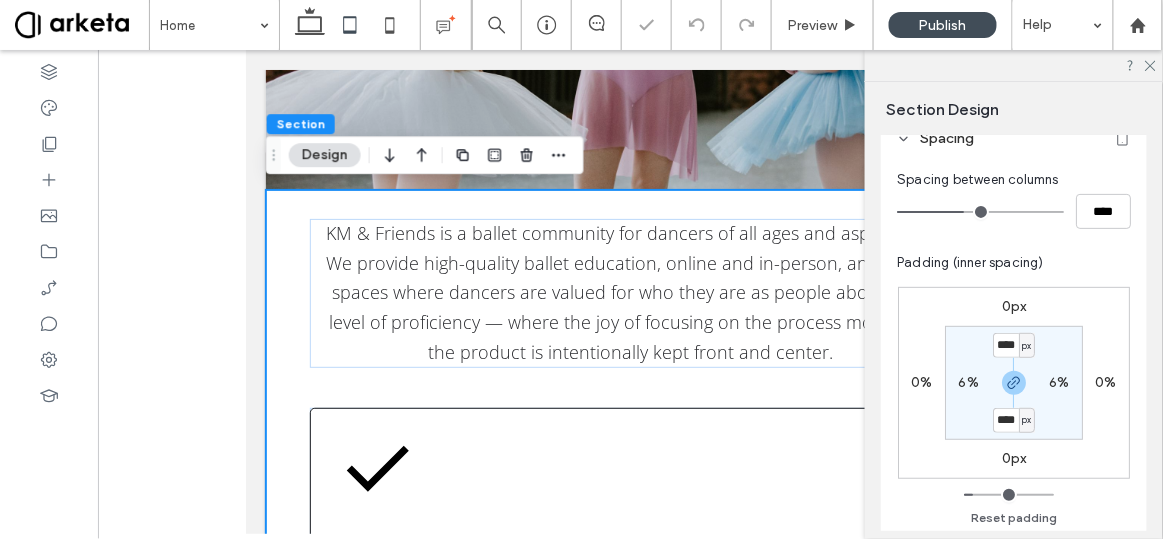 type on "**" 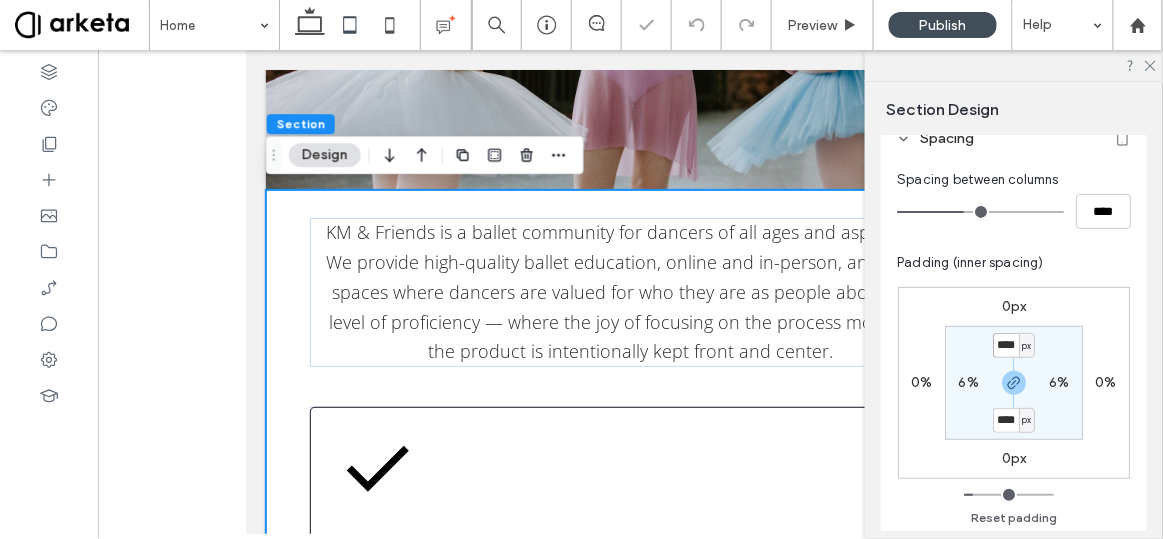 click on "****" at bounding box center (1006, 345) 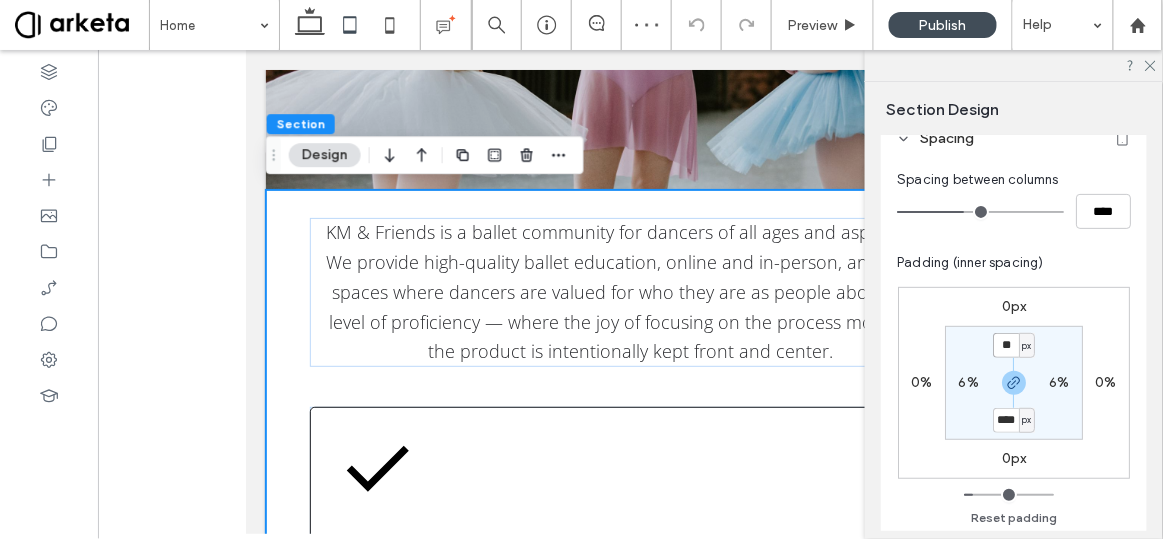 type on "**" 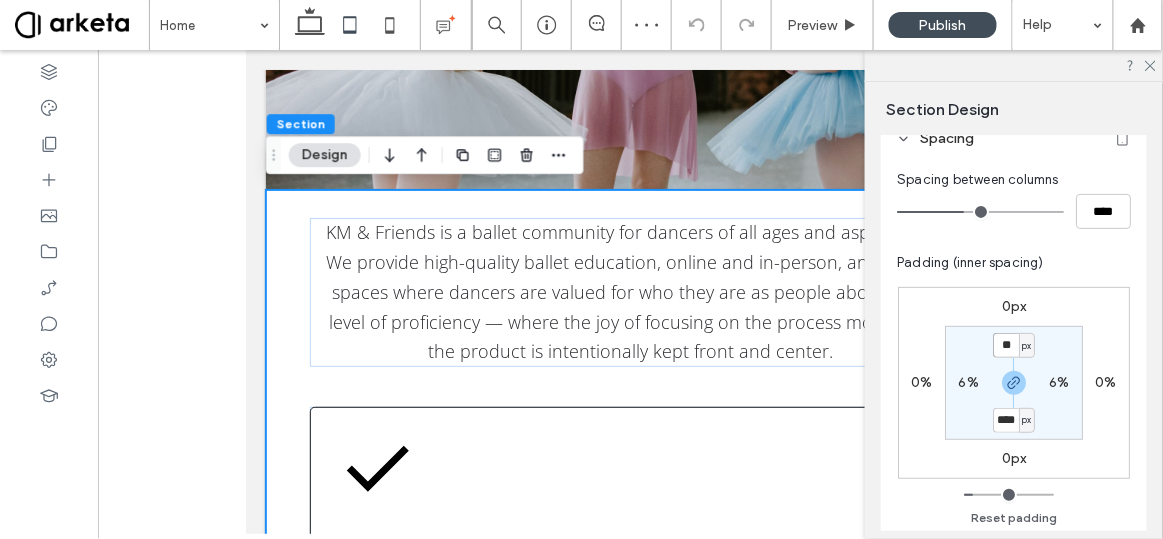 type on "**" 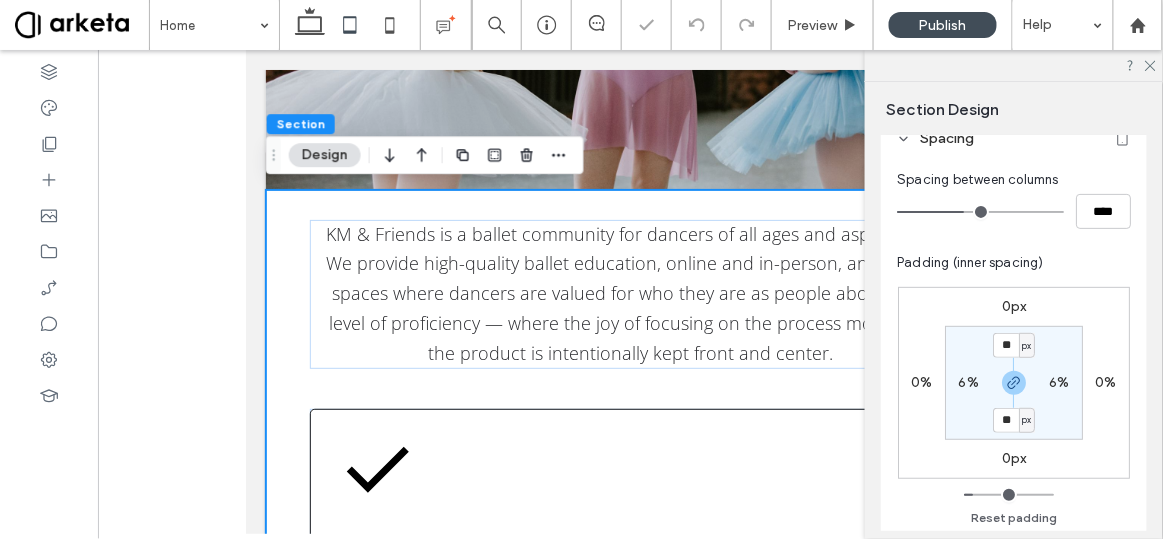 click on "px" at bounding box center (1026, 346) 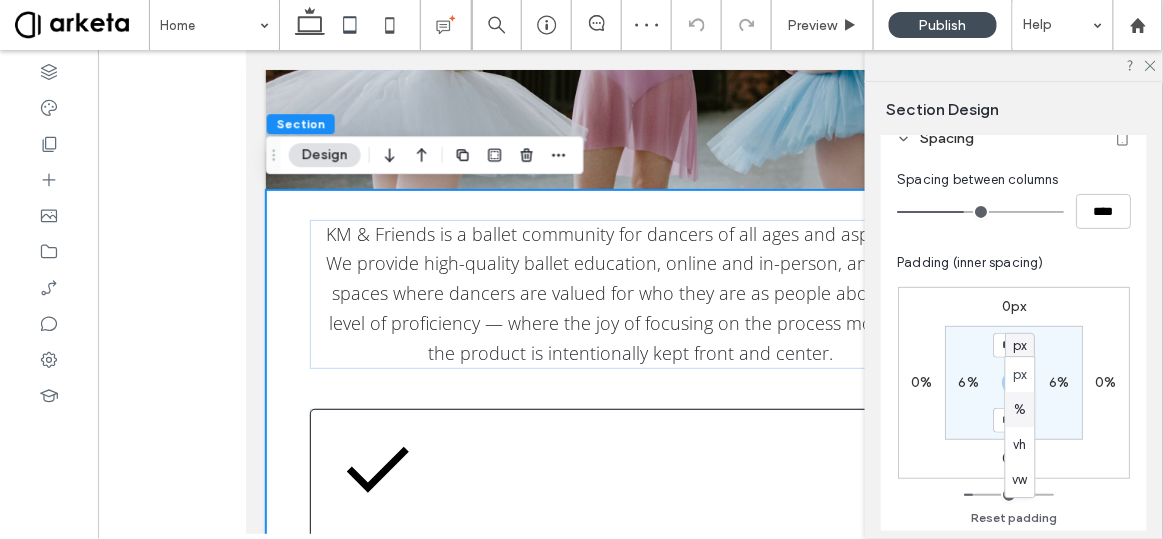 click on "%" at bounding box center [1020, 410] 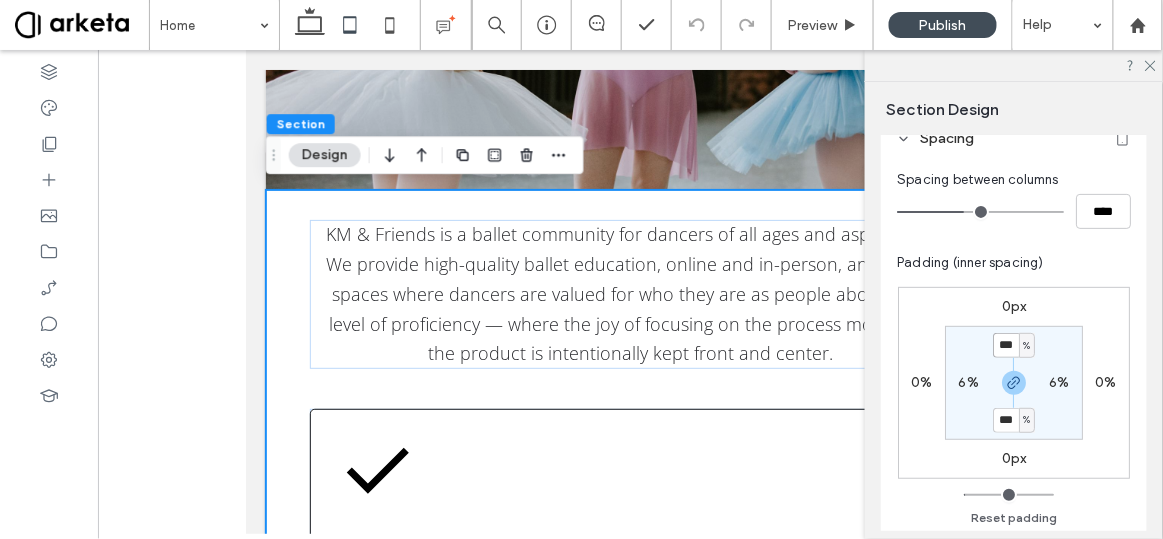 click on "***" at bounding box center (1006, 345) 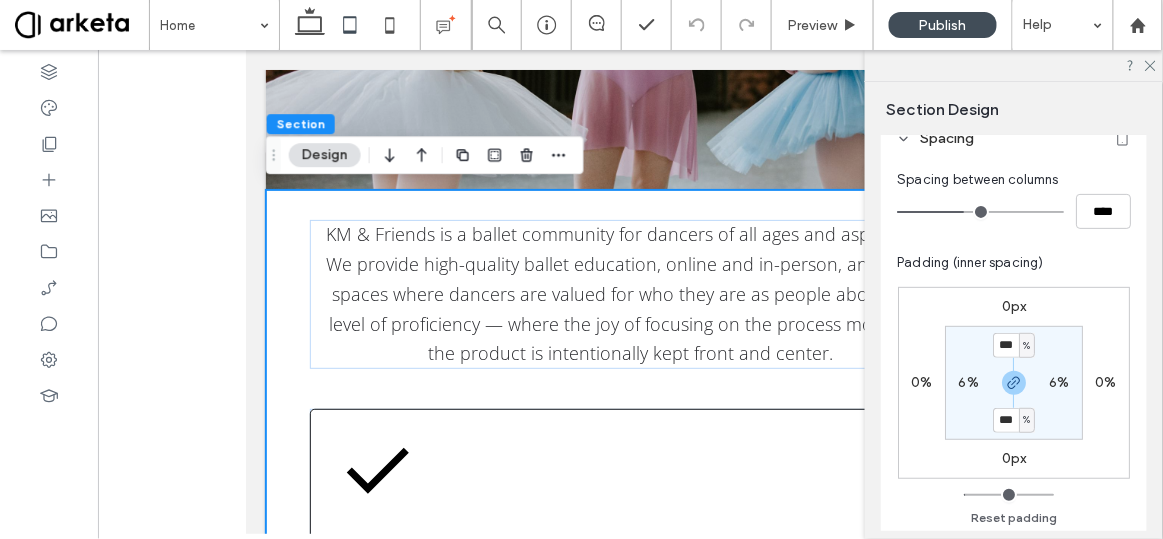 click on "KM & Friends is a ballet community for dancers of all ages and aspirations. We provide high-quality ballet education, online and in-person, and create spaces where dancers are valued for who they are as people above their level of proficiency — where the joy of focusing on the process more than the product is intentionally kept front and center.
Livestream June is the last month for our livestream classes, and we will have seven classes with varying instructors over the course of the month! Starting in July we will be a fully on-demand platform.
SIGN UP
OnDemand Over 100 classes of varying styles for all different levels, with more classes added every month. You'll find full-length classes, 30 minute cardio barres, variation workshops, and conditioning.
WATCH NOW" at bounding box center [630, 868] 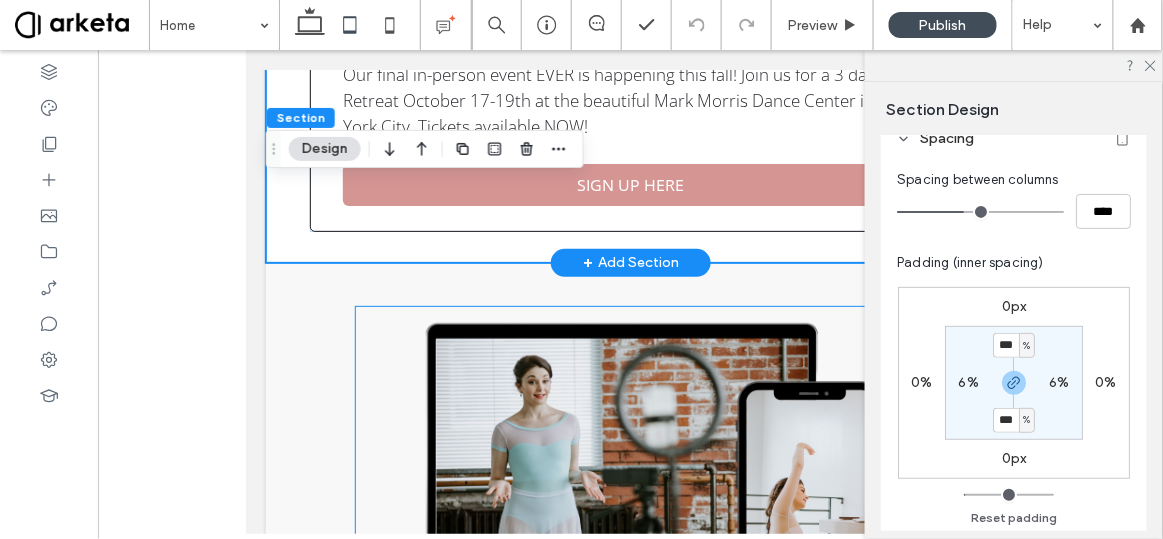 scroll, scrollTop: 1729, scrollLeft: 0, axis: vertical 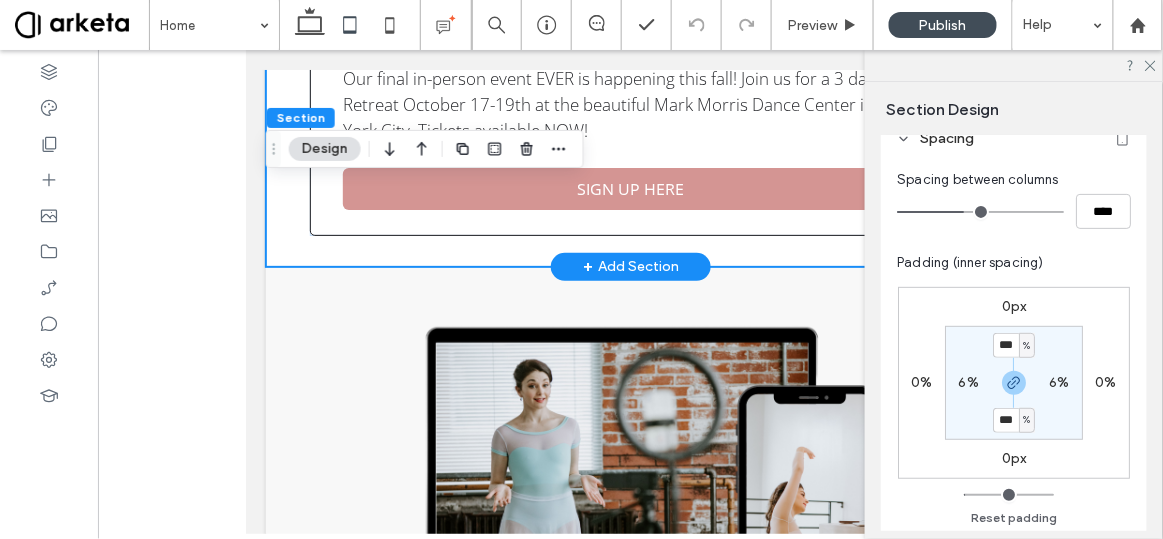 click on "KM & Friends is a ballet community for dancers of all ages and aspirations. We provide high-quality ballet education, online and in-person, and create spaces where dancers are valued for who they are as people above their level of proficiency — where the joy of focusing on the process more than the product is intentionally kept front and center.
Livestream June is the last month for our livestream classes, and we will have seven classes with varying instructors over the course of the month! Starting in July we will be a fully on-demand platform.
SIGN UP
OnDemand Over 100 classes of varying styles for all different levels, with more classes added every month. You'll find full-length classes, 30 minute cardio barres, variation workshops, and conditioning.
WATCH NOW" at bounding box center (630, -413) 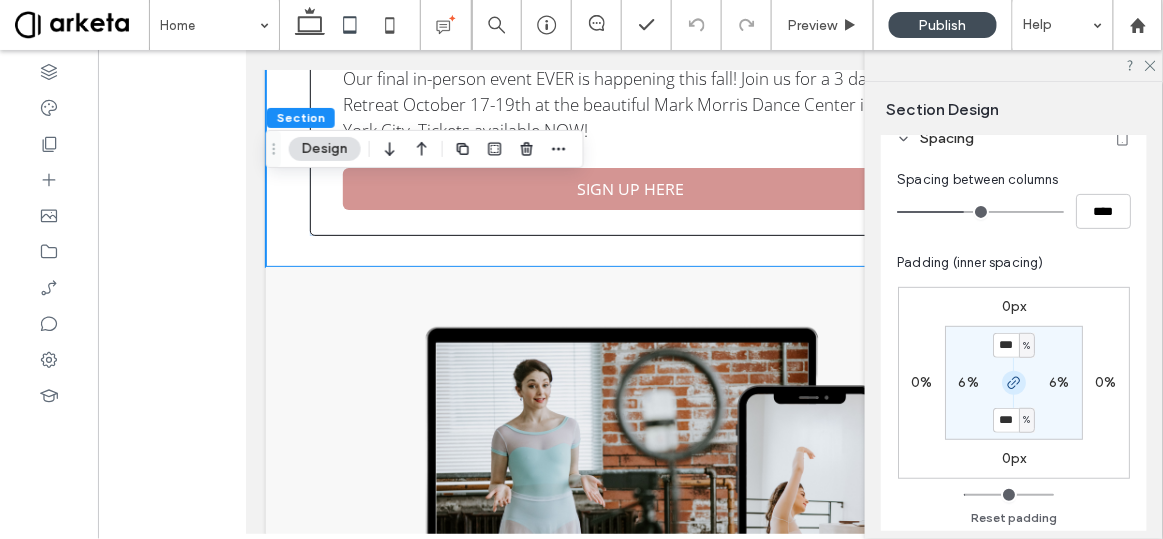 click 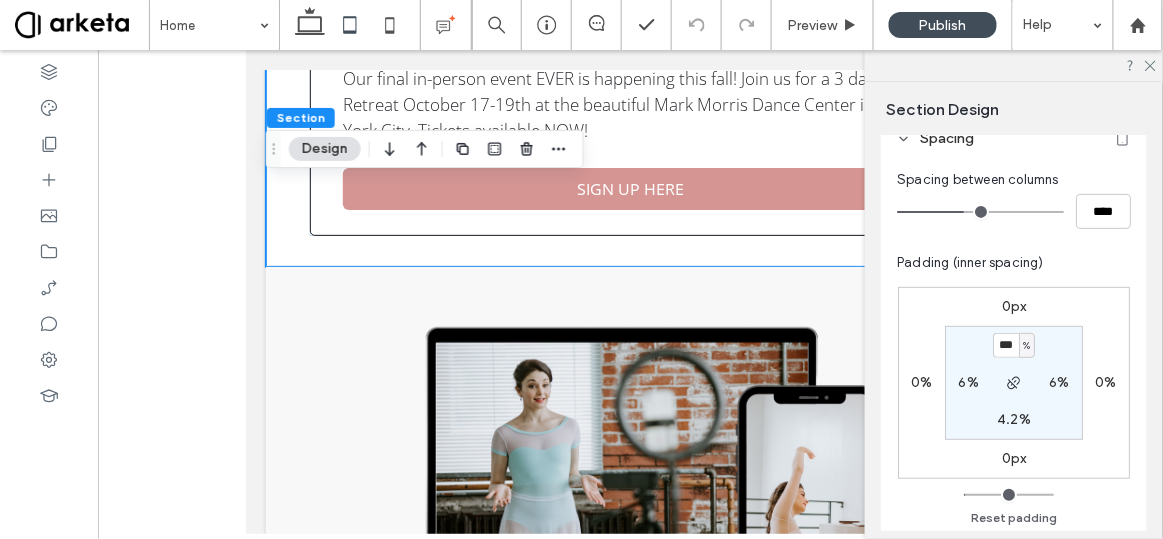 click on "4.2%" at bounding box center [1014, 419] 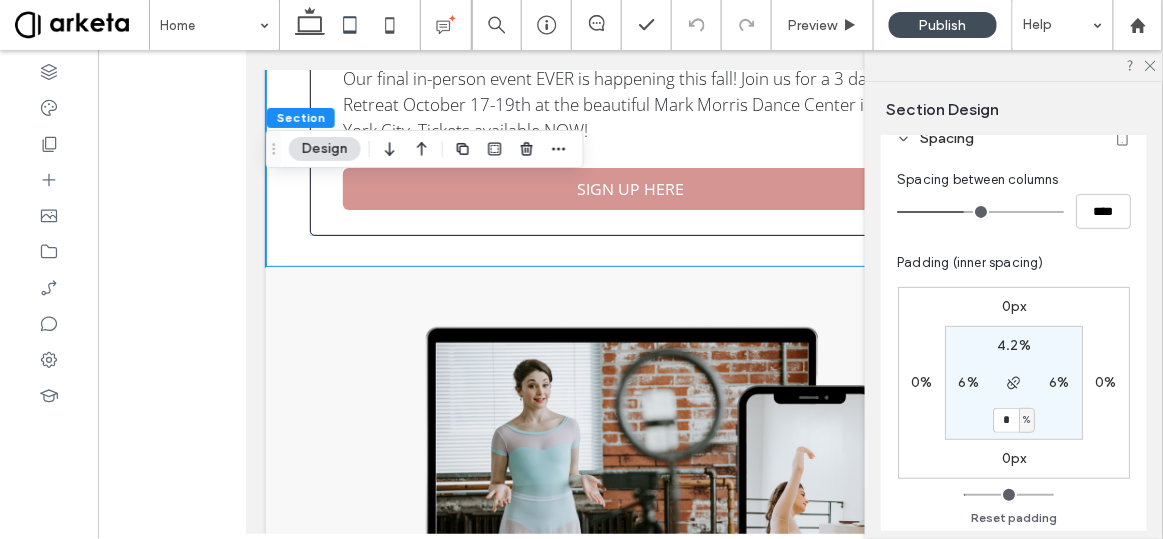type on "*" 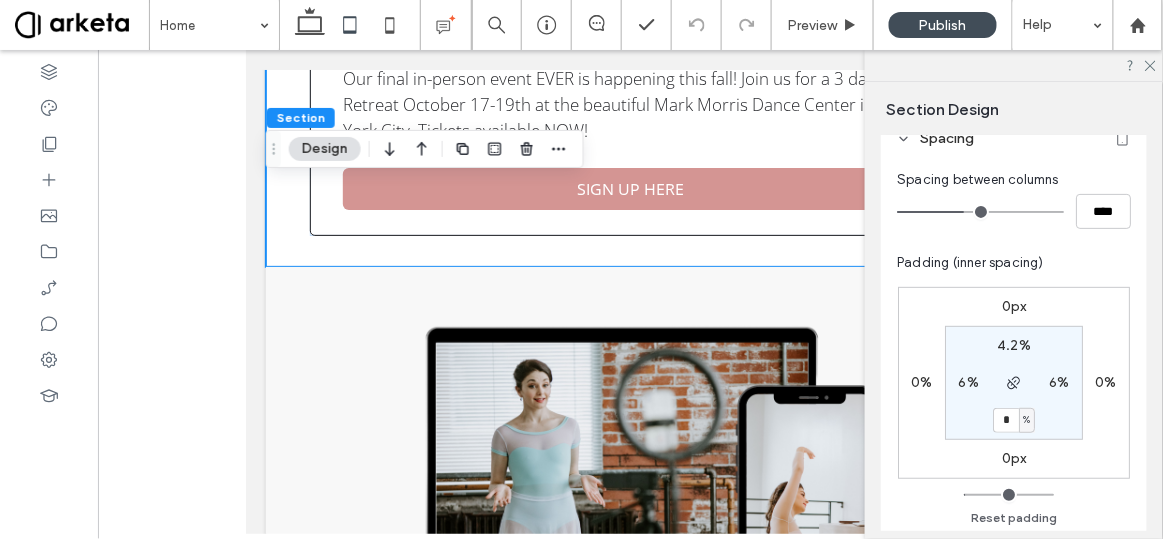 type on "*" 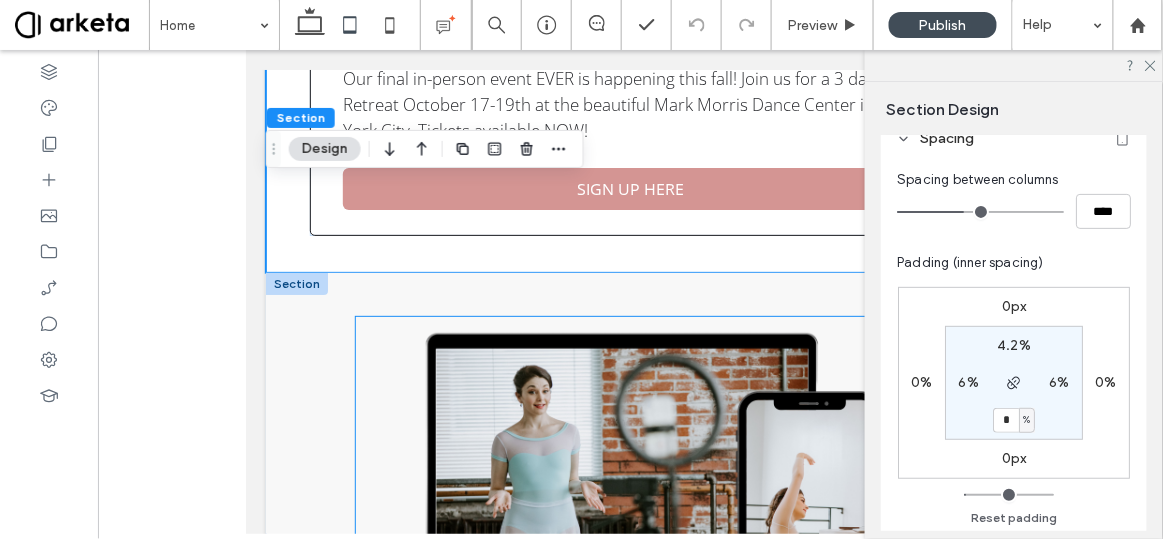 click at bounding box center [630, 507] 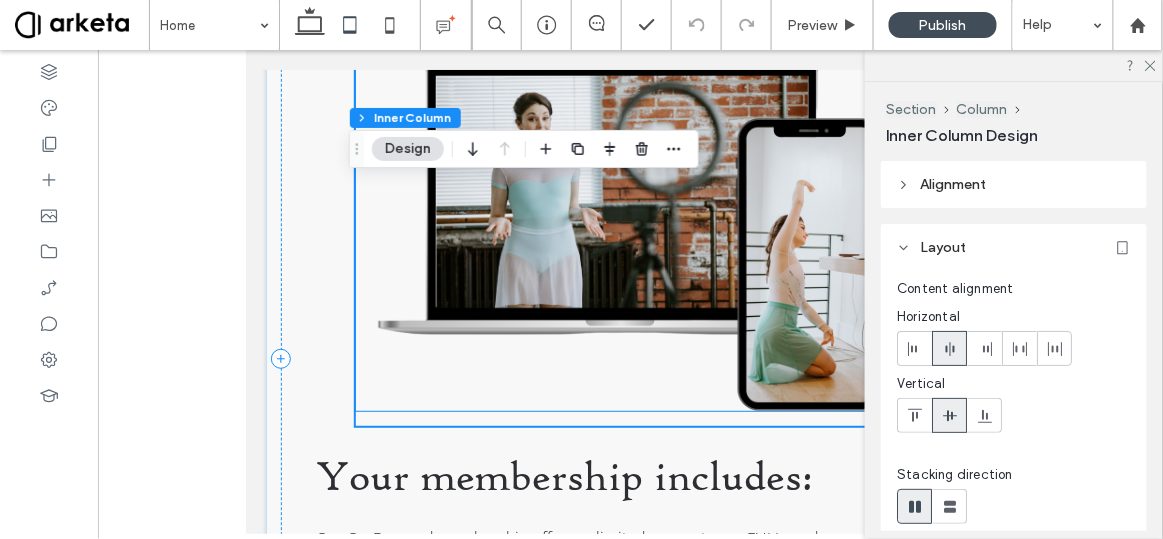 scroll, scrollTop: 2003, scrollLeft: 0, axis: vertical 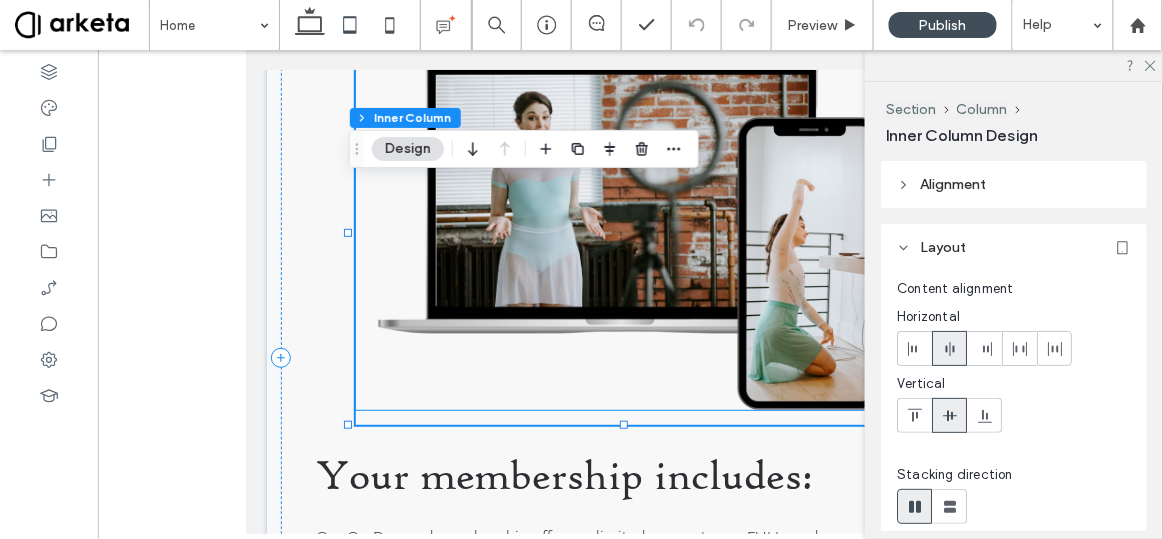 click at bounding box center (630, 233) 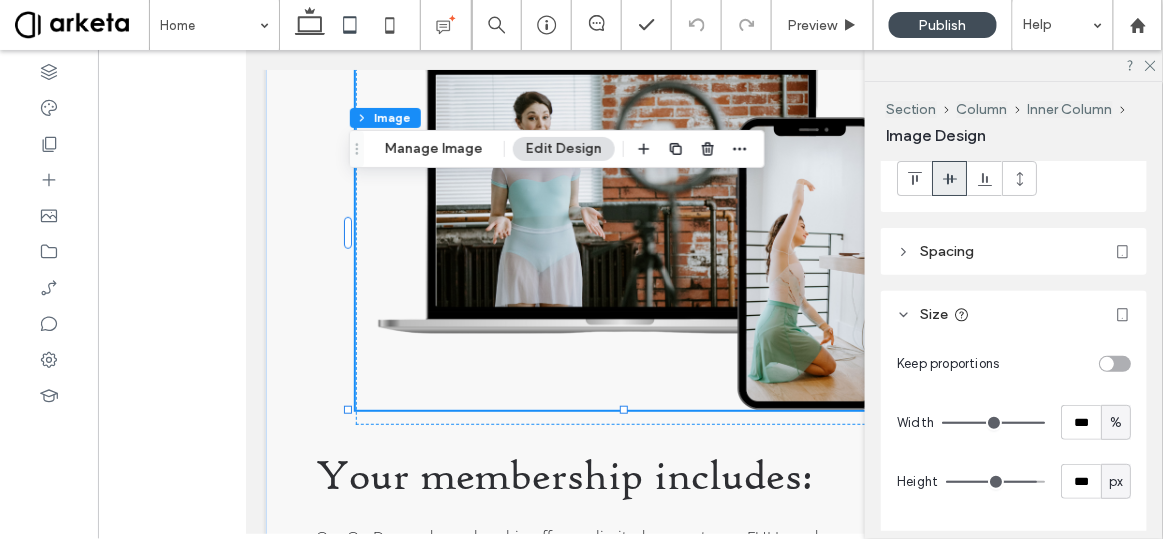 scroll, scrollTop: 60, scrollLeft: 0, axis: vertical 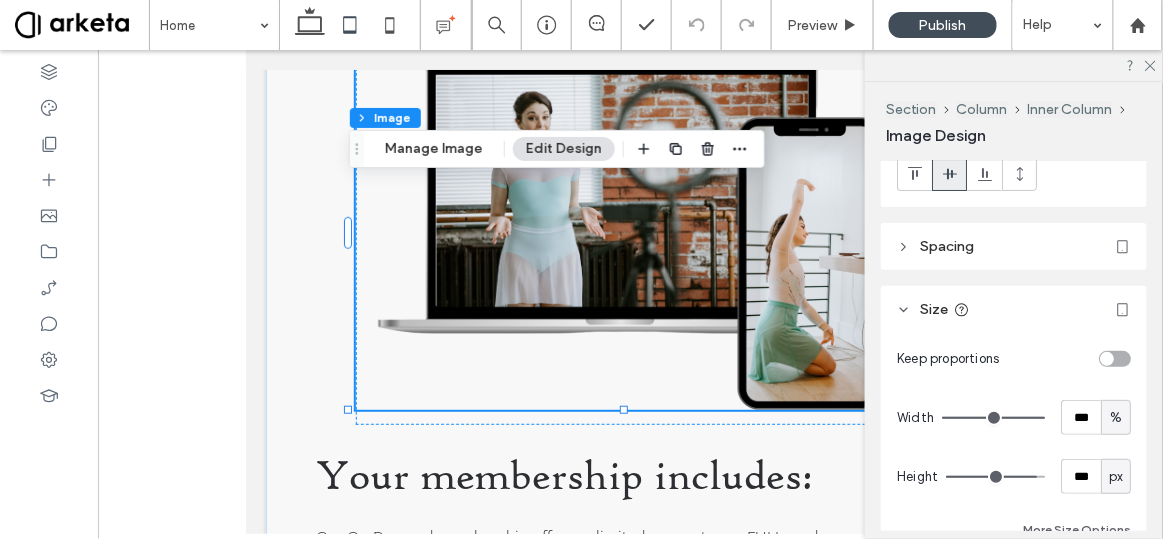 type on "***" 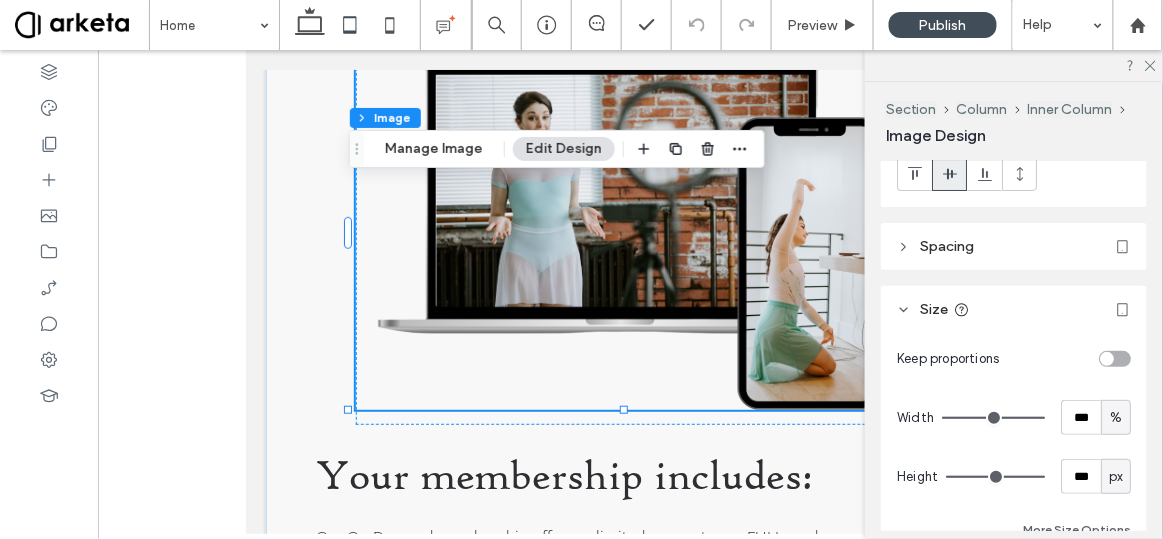 drag, startPoint x: 1022, startPoint y: 472, endPoint x: 1071, endPoint y: 473, distance: 49.010204 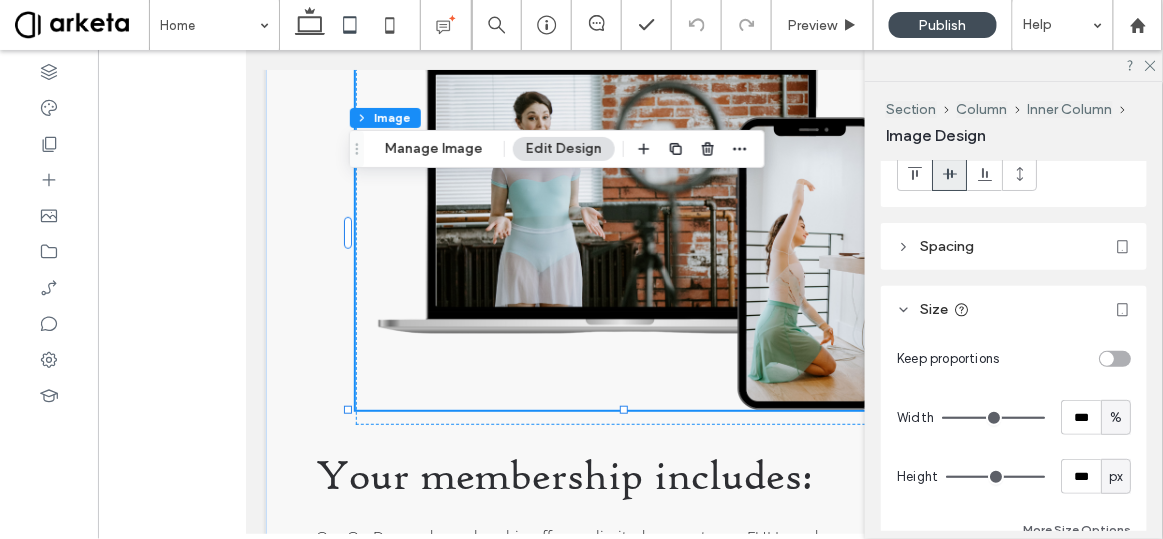 type on "***" 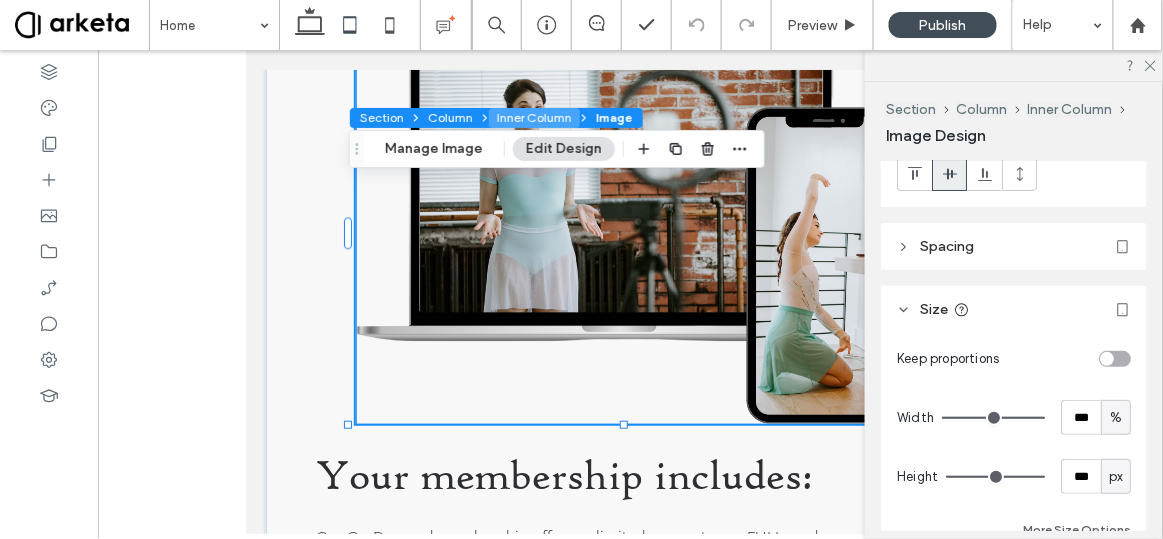 drag, startPoint x: 504, startPoint y: 108, endPoint x: 478, endPoint y: 60, distance: 54.589375 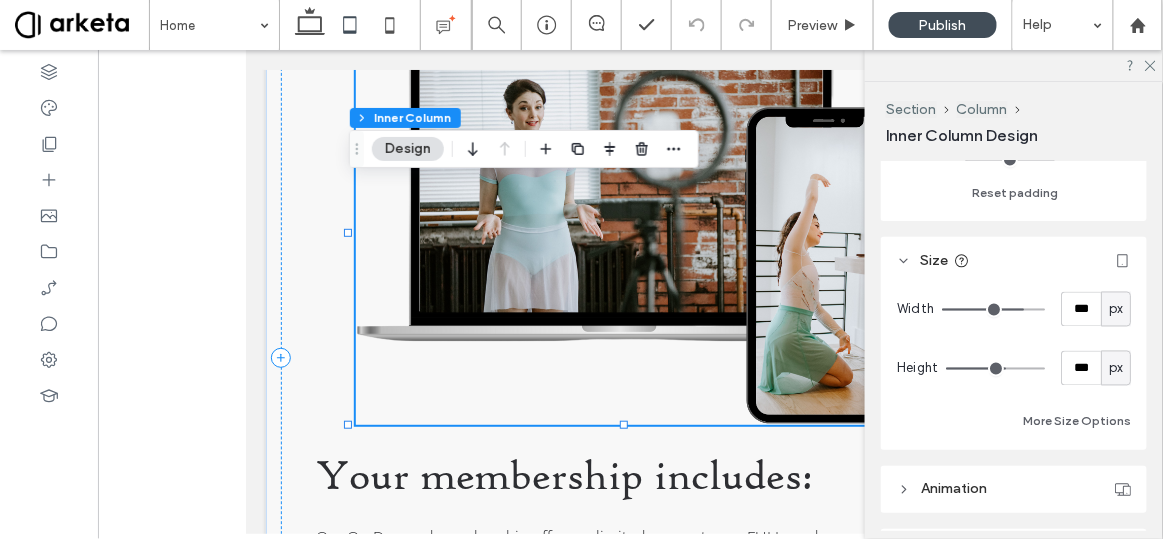 scroll, scrollTop: 875, scrollLeft: 0, axis: vertical 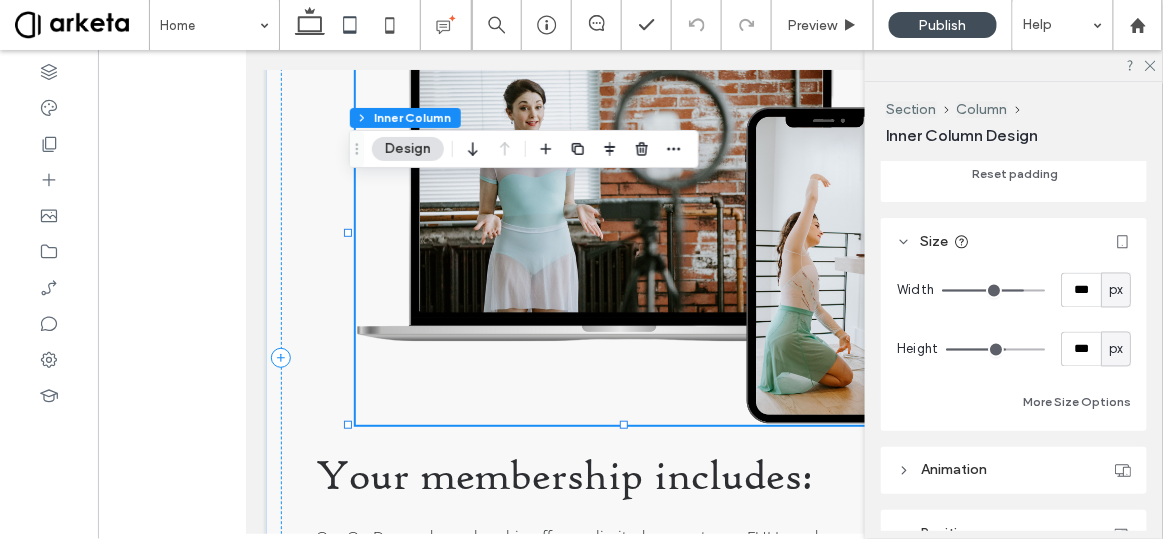 type on "***" 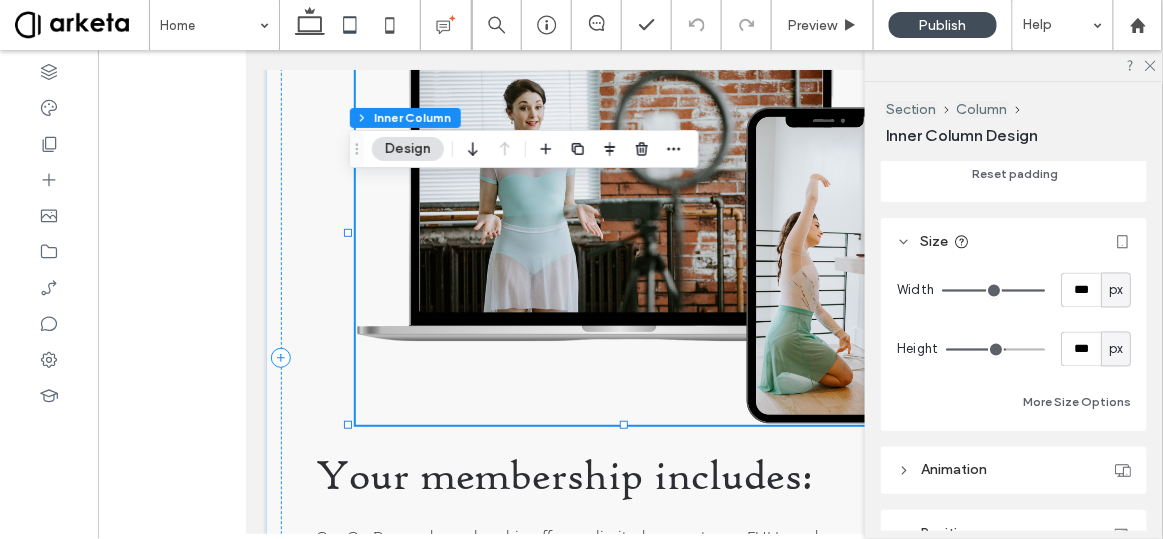 drag, startPoint x: 1010, startPoint y: 293, endPoint x: 1054, endPoint y: 284, distance: 44.911022 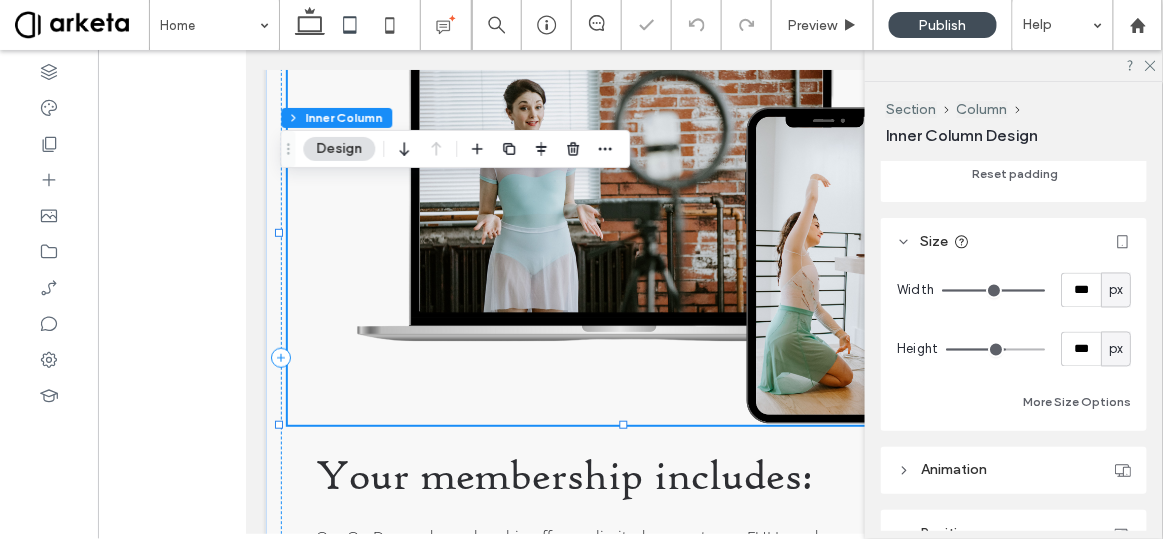type on "***" 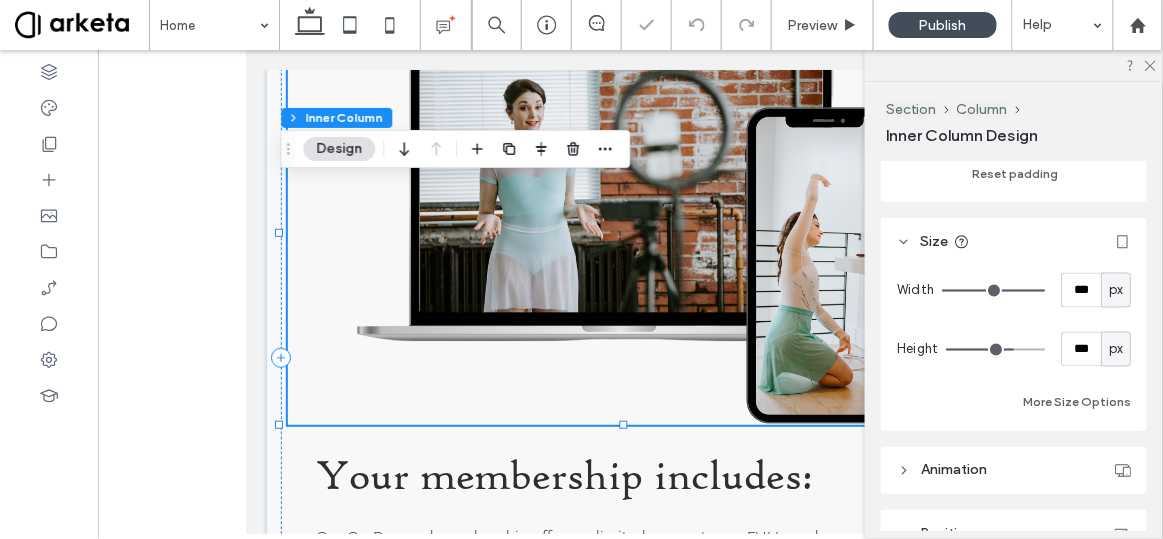 type on "***" 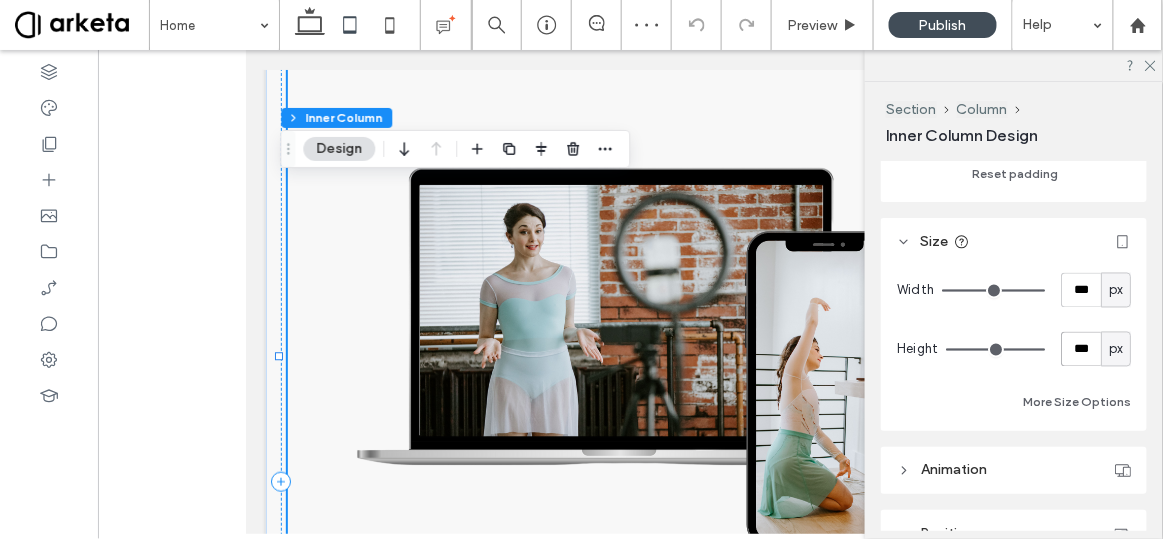 click on "***" at bounding box center [1081, 349] 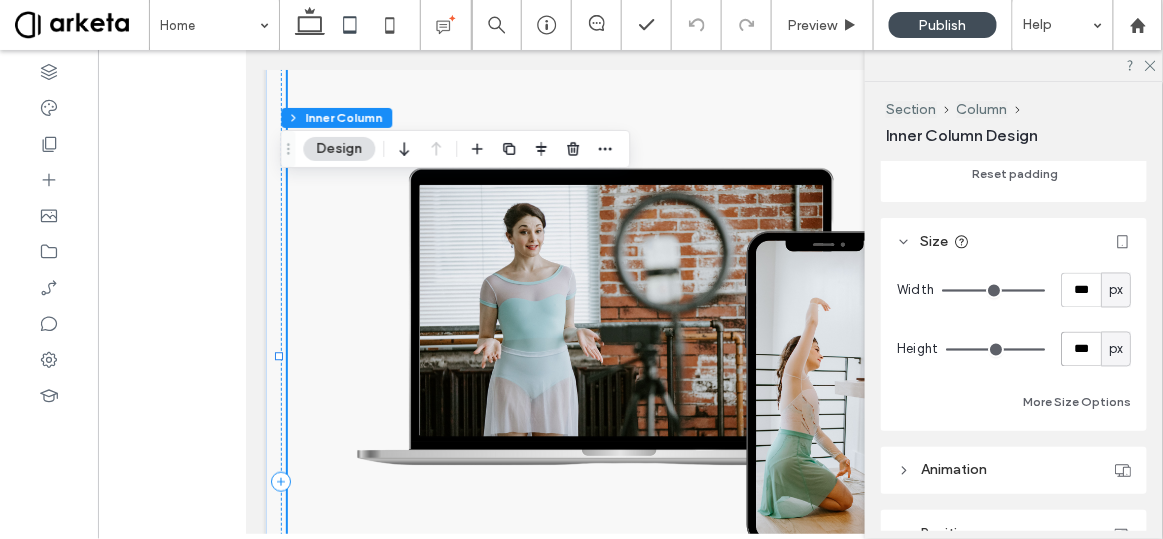 type on "***" 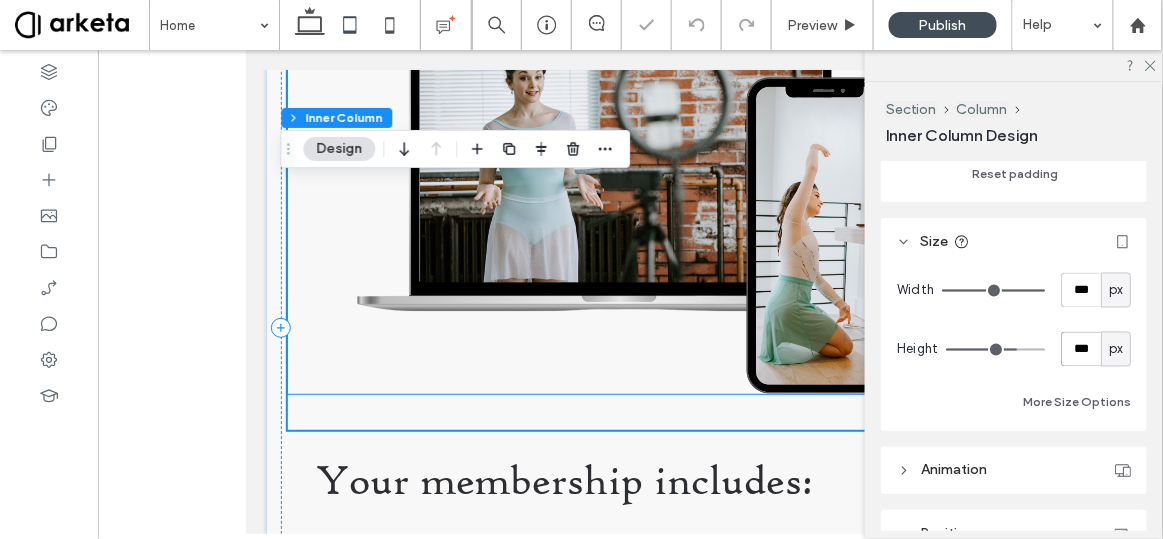 scroll, scrollTop: 2084, scrollLeft: 0, axis: vertical 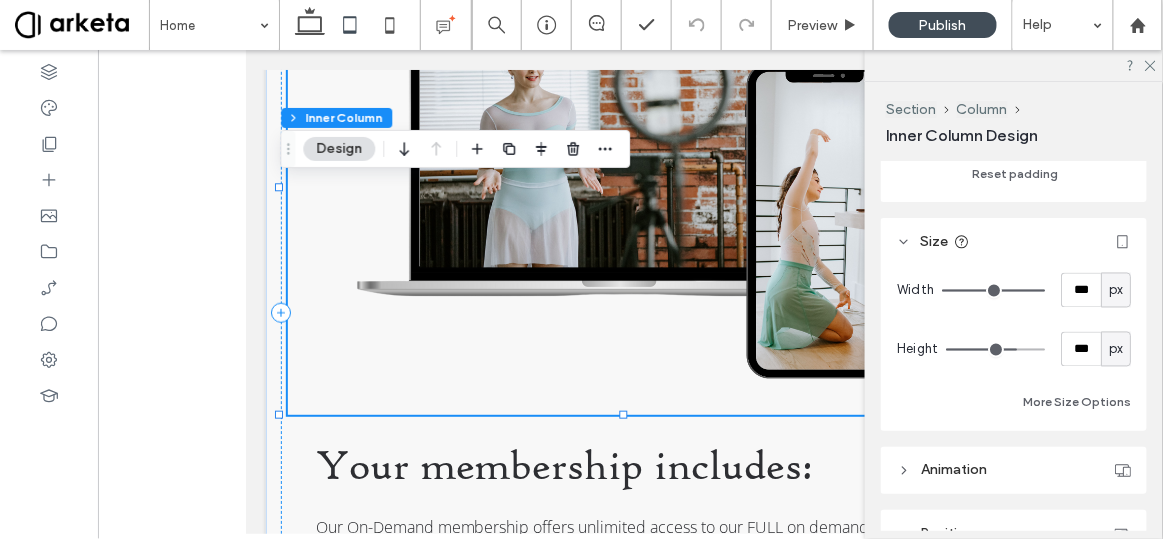 click on "px" at bounding box center [1116, 291] 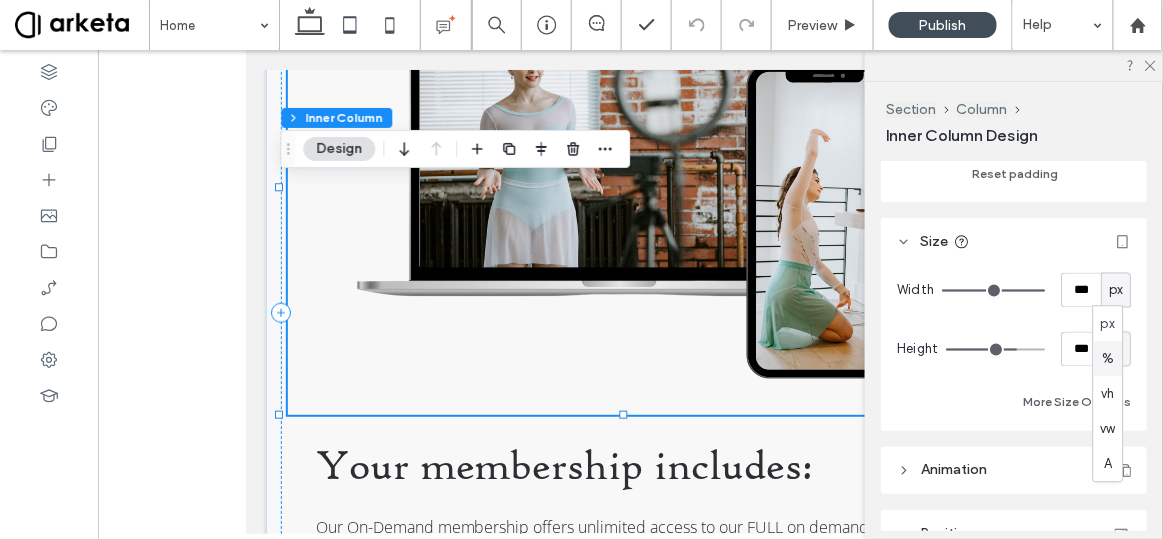 click on "%" at bounding box center (1108, 358) 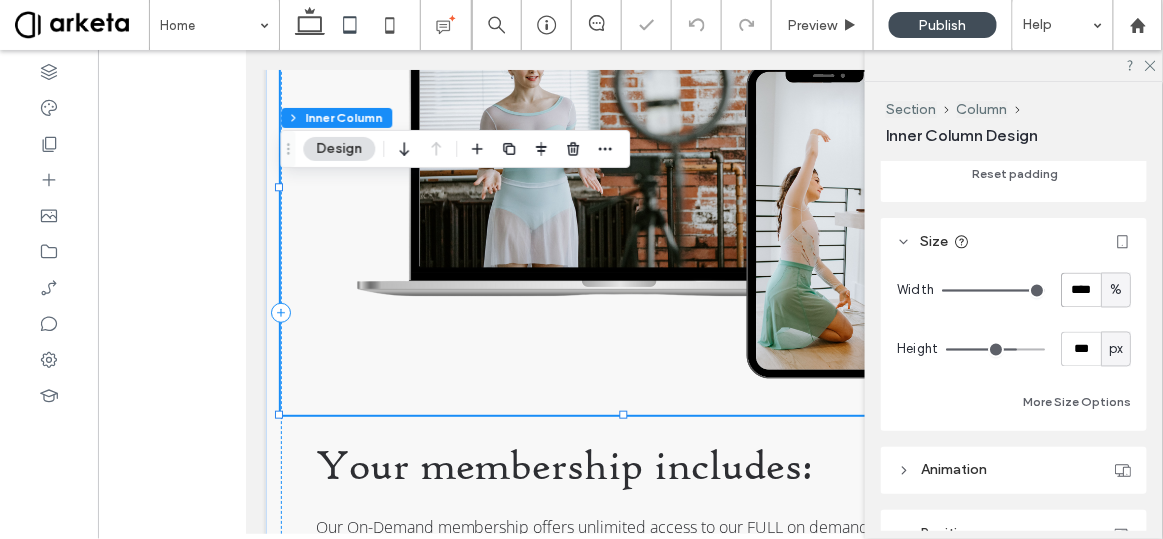 click on "****" at bounding box center [1081, 290] 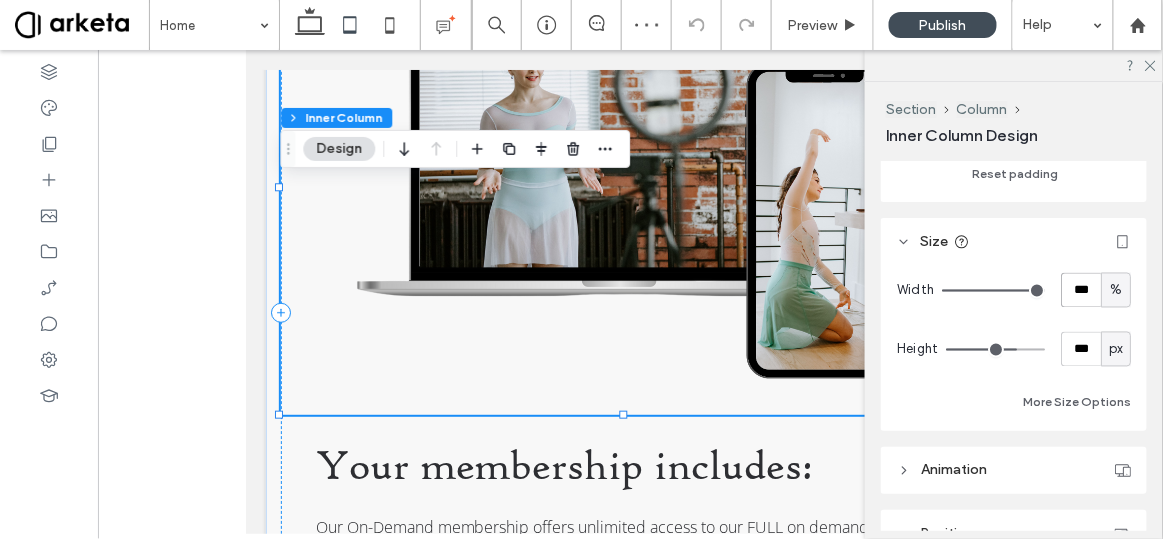 type on "***" 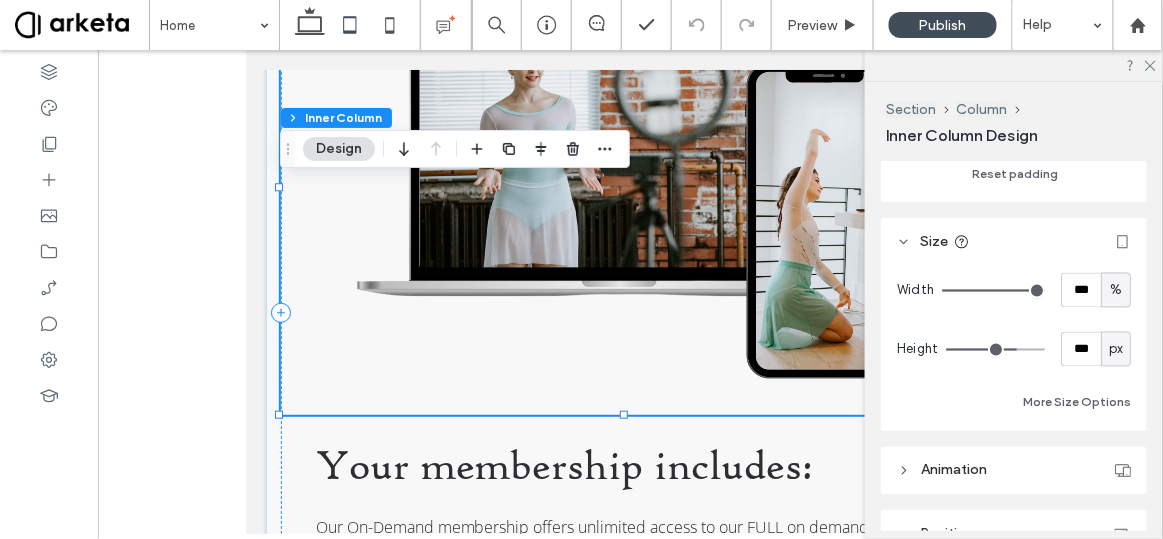 type on "***" 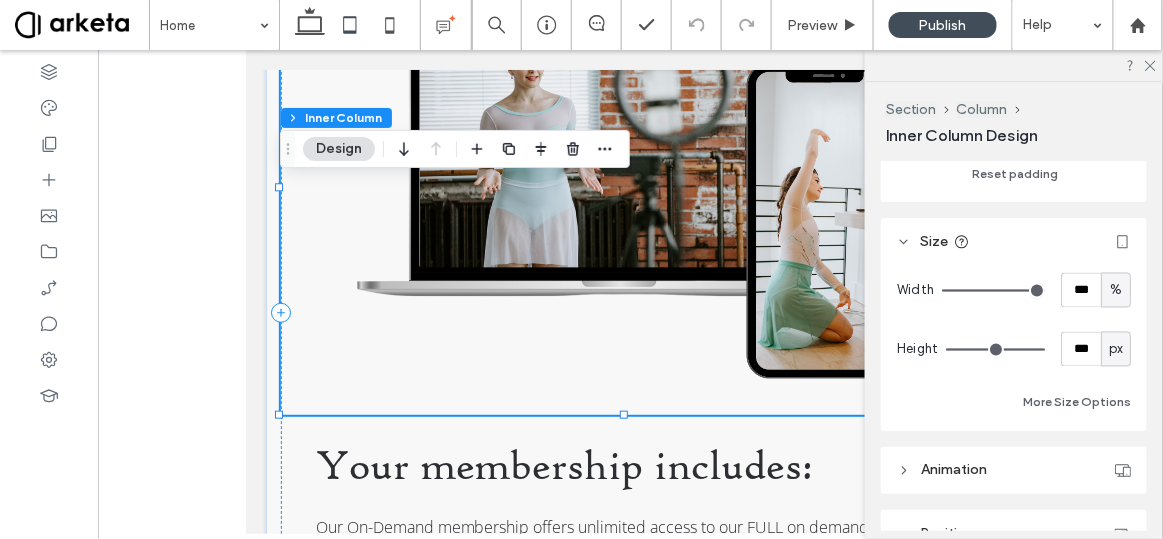 type on "***" 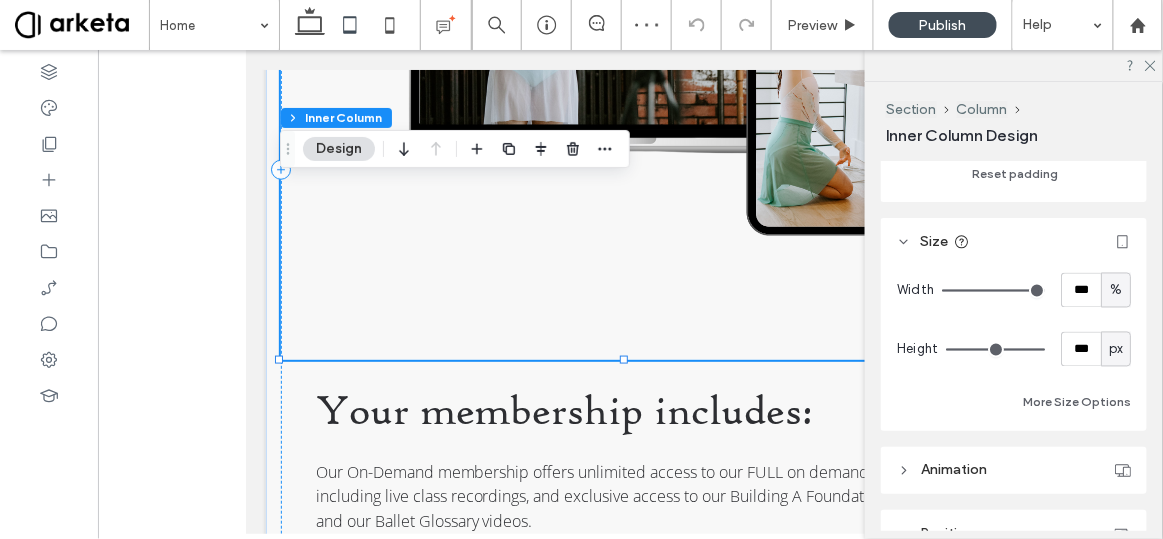 scroll, scrollTop: 2314, scrollLeft: 0, axis: vertical 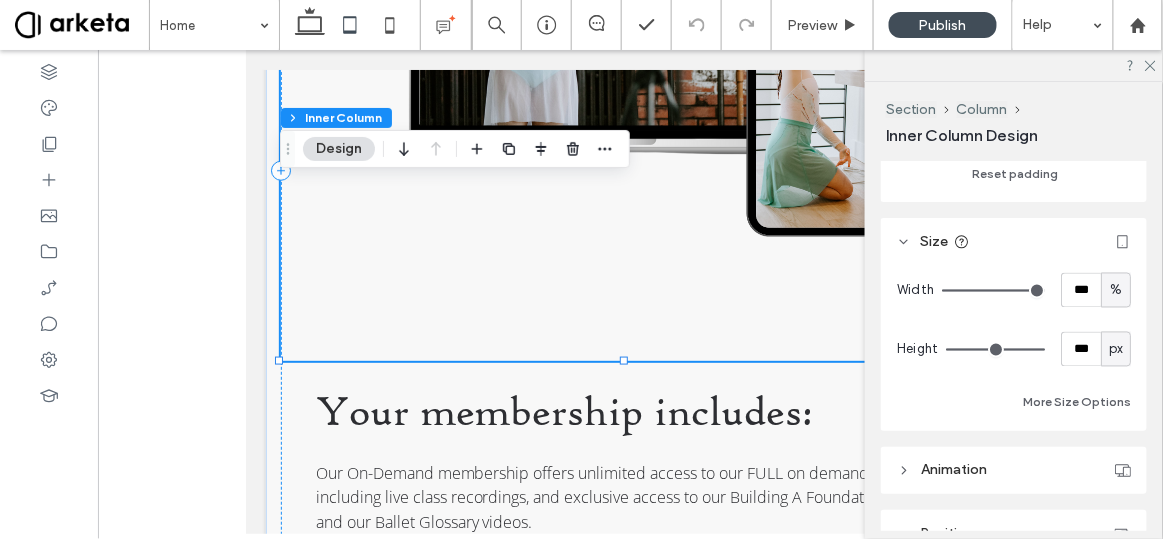 type on "***" 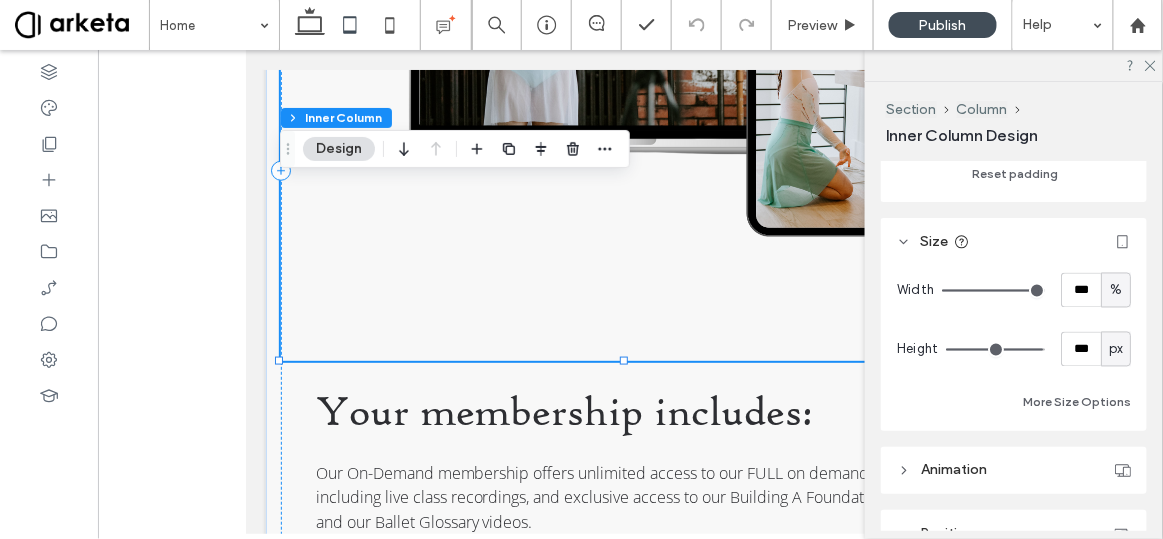 type on "***" 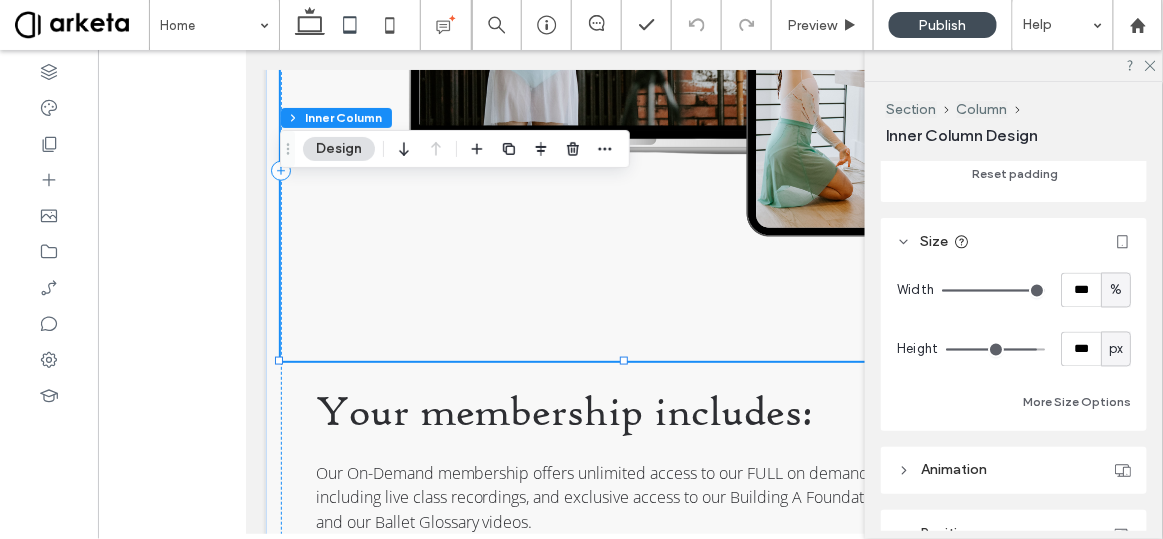 type on "***" 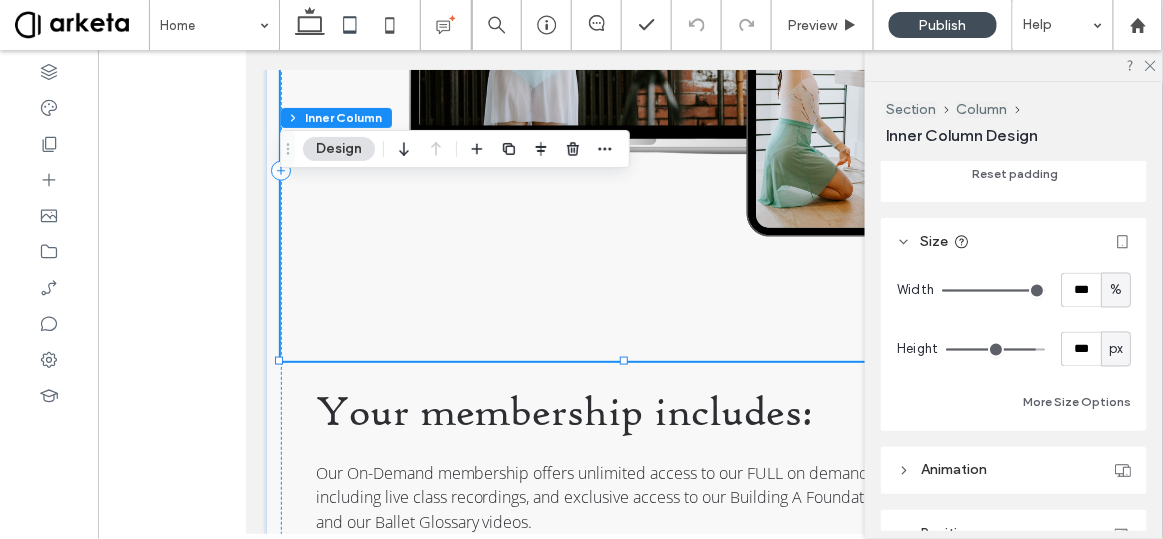 type on "***" 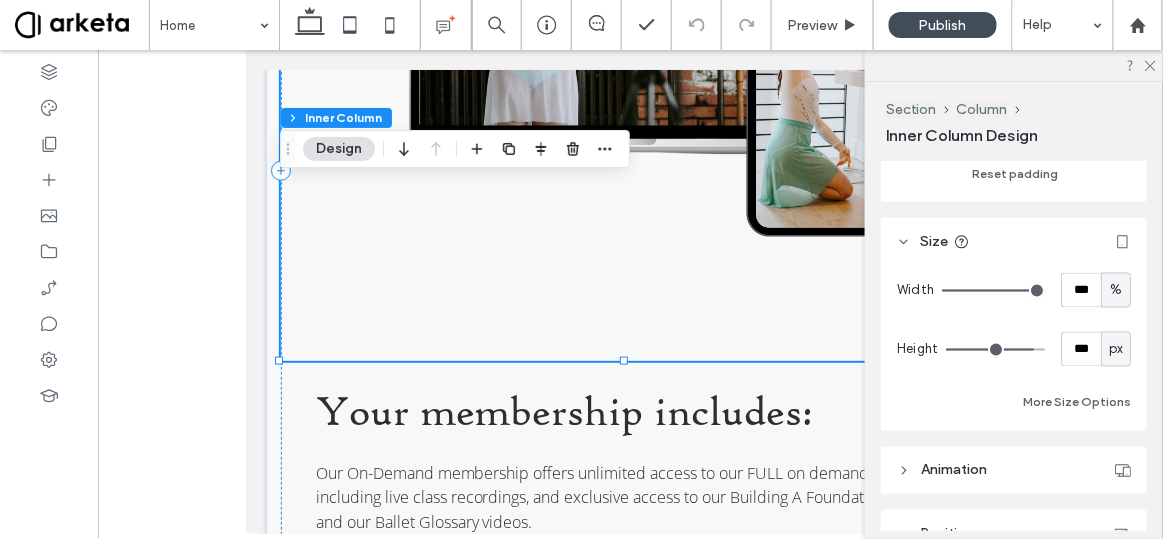 type on "***" 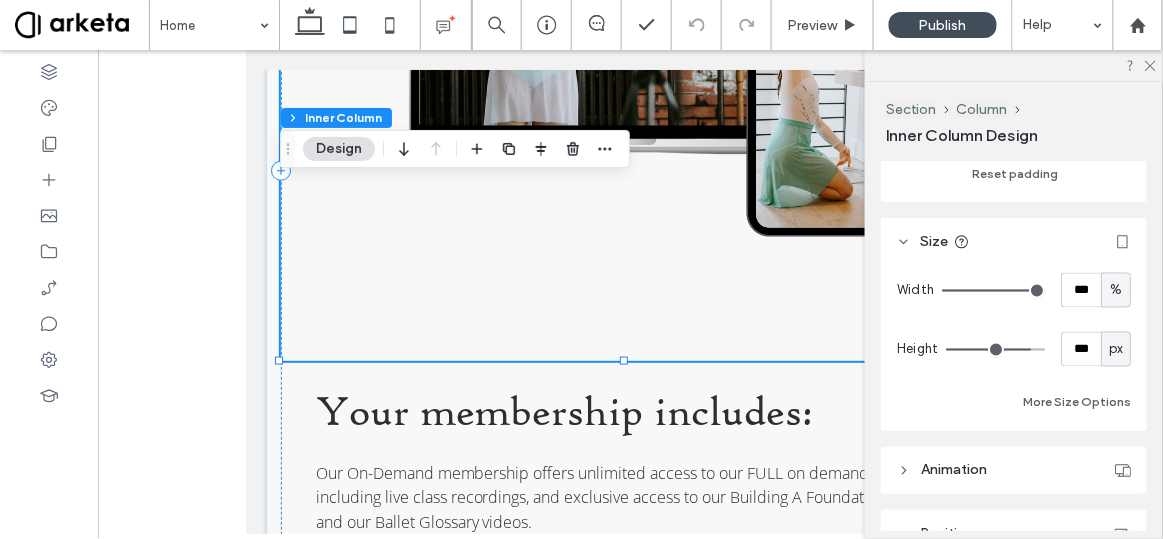 type on "***" 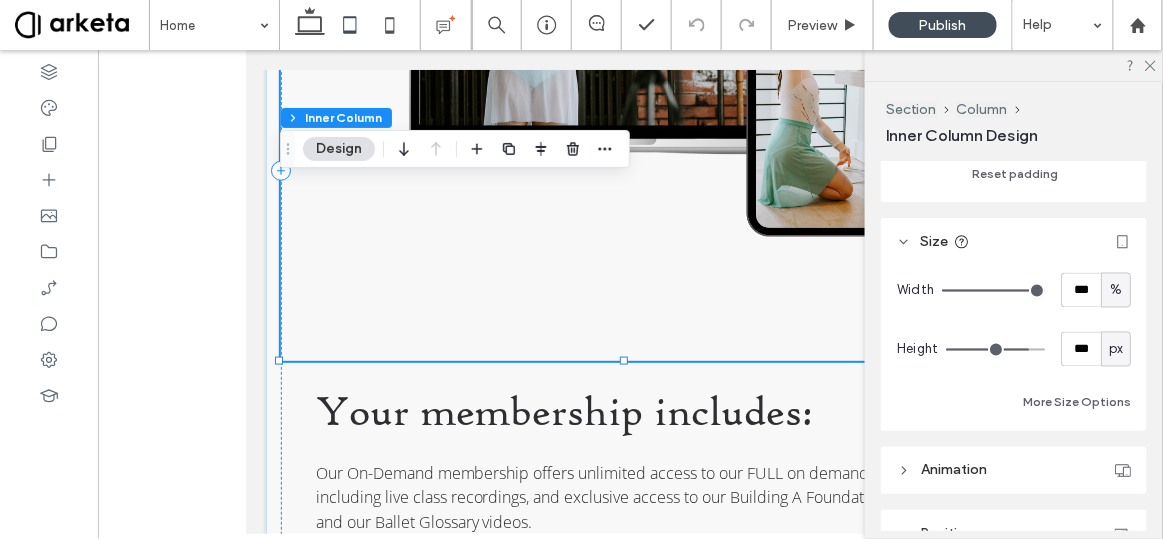type on "***" 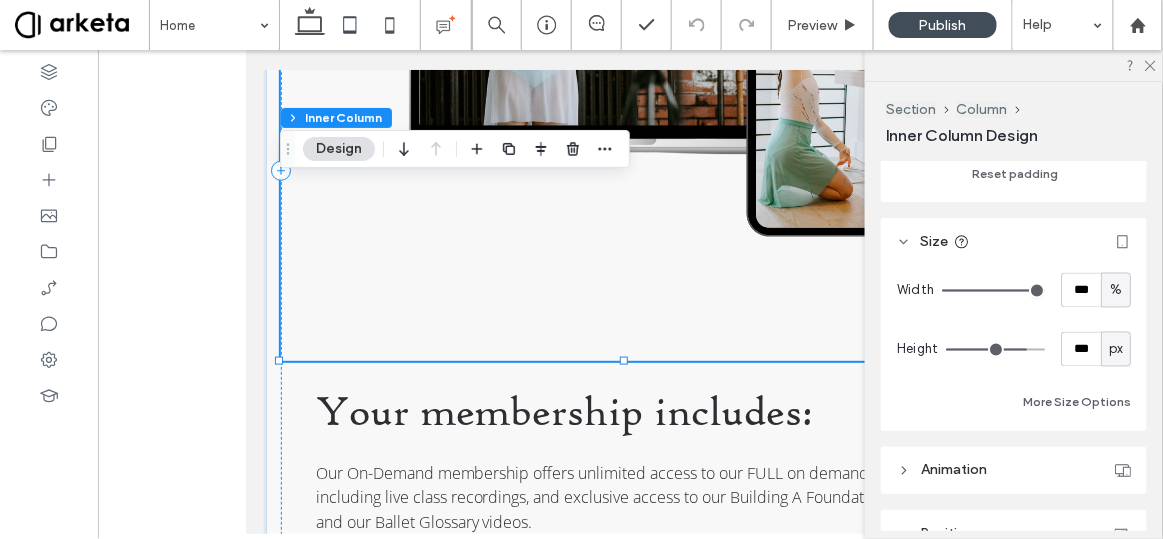 type on "***" 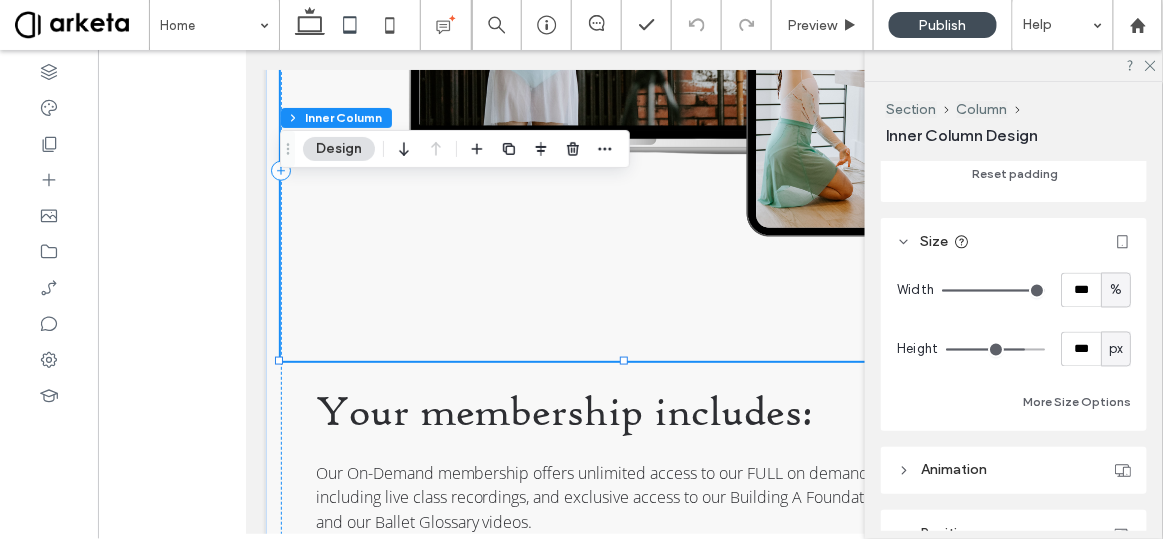 type on "***" 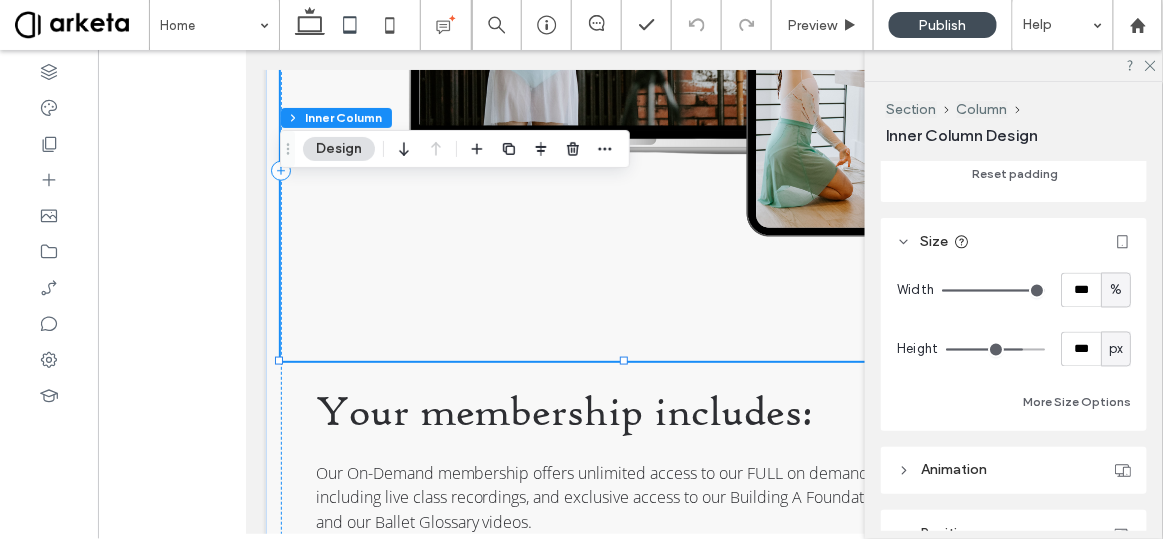 type on "***" 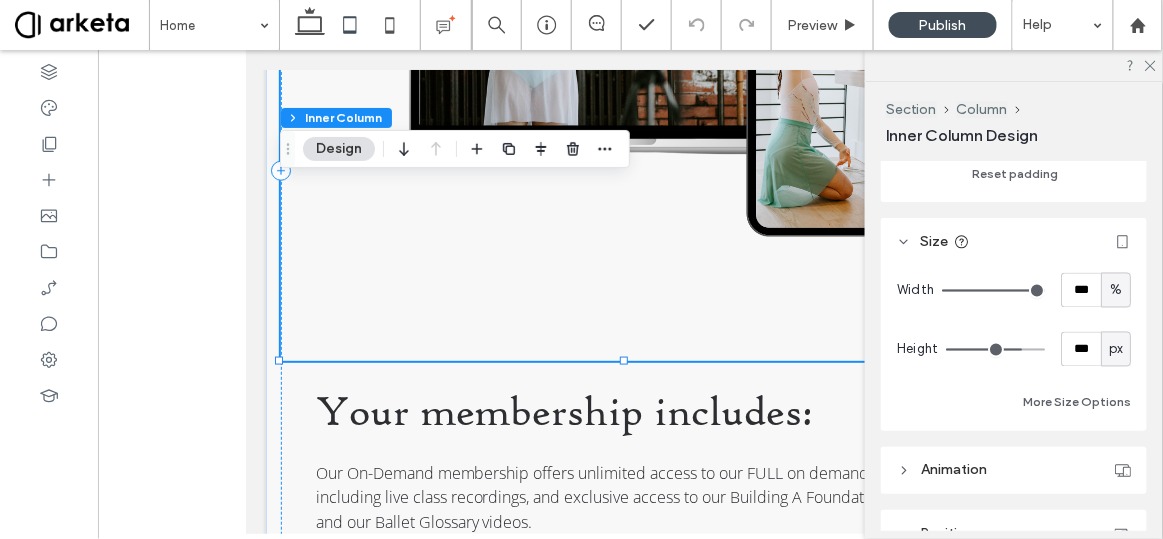type on "***" 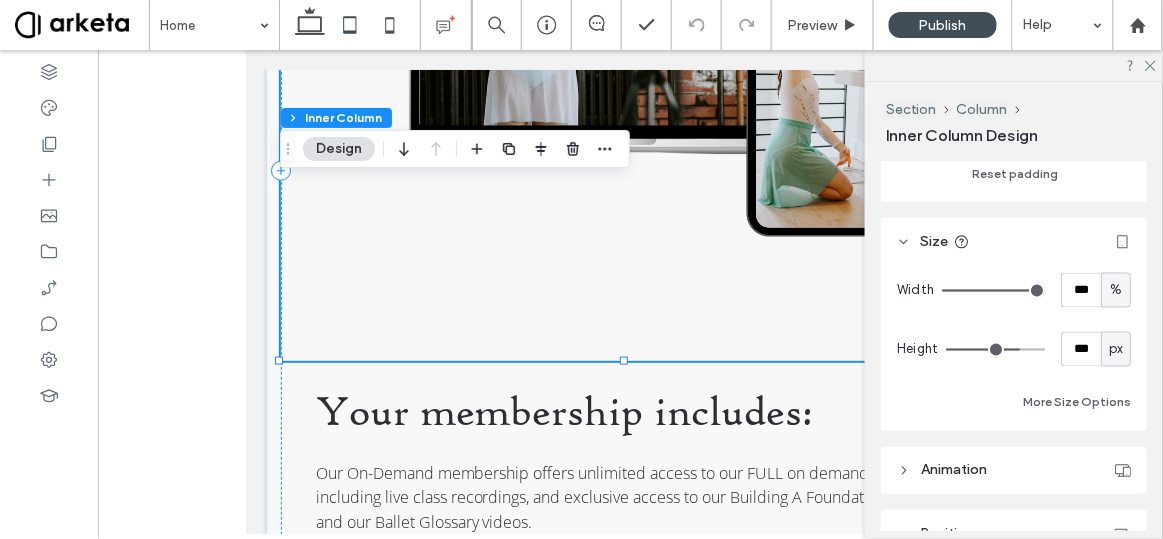 type on "***" 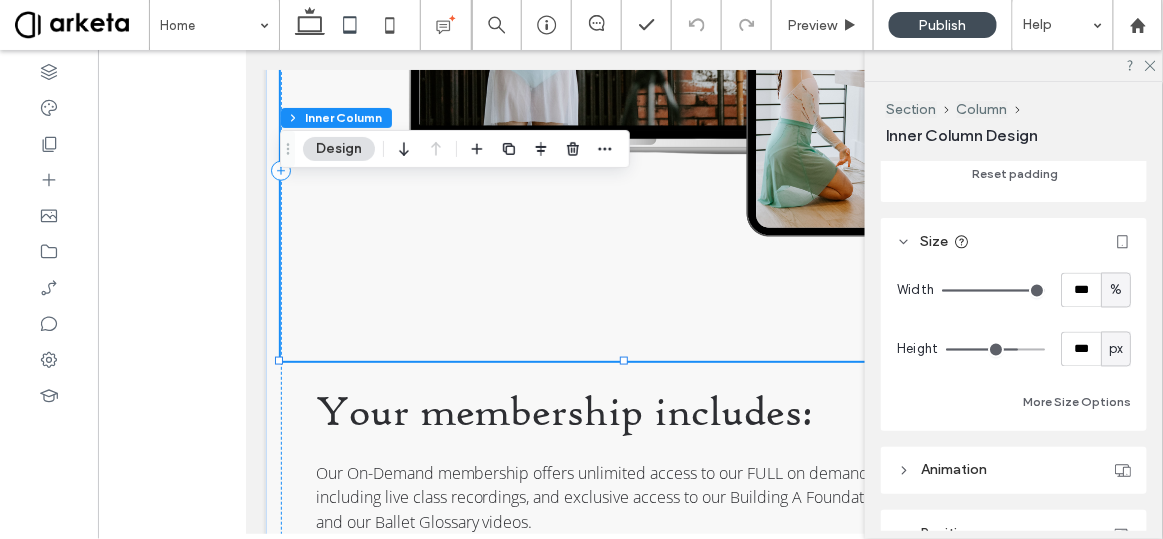 type on "***" 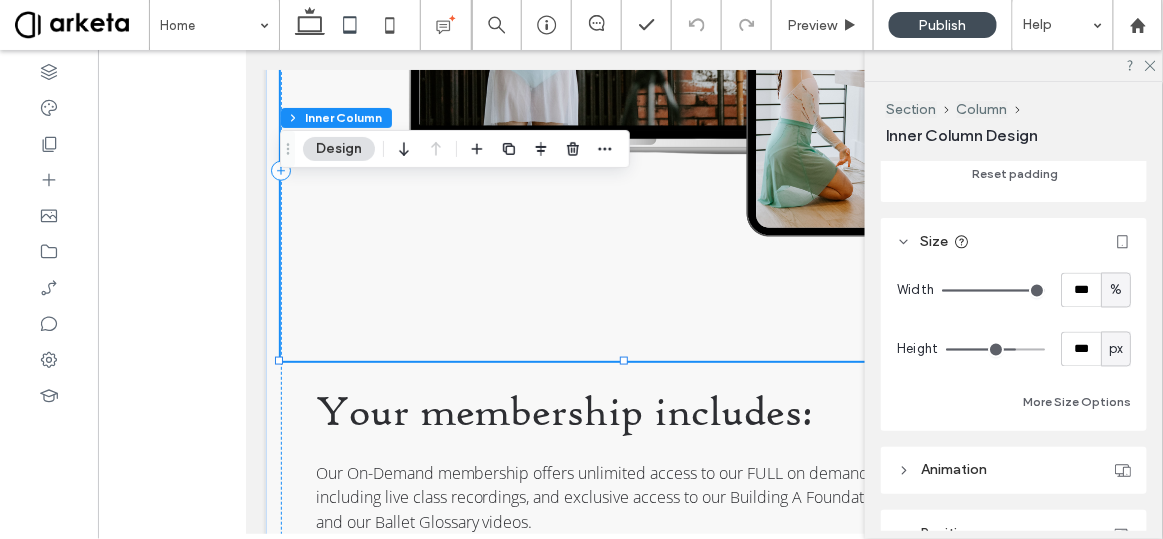 type on "***" 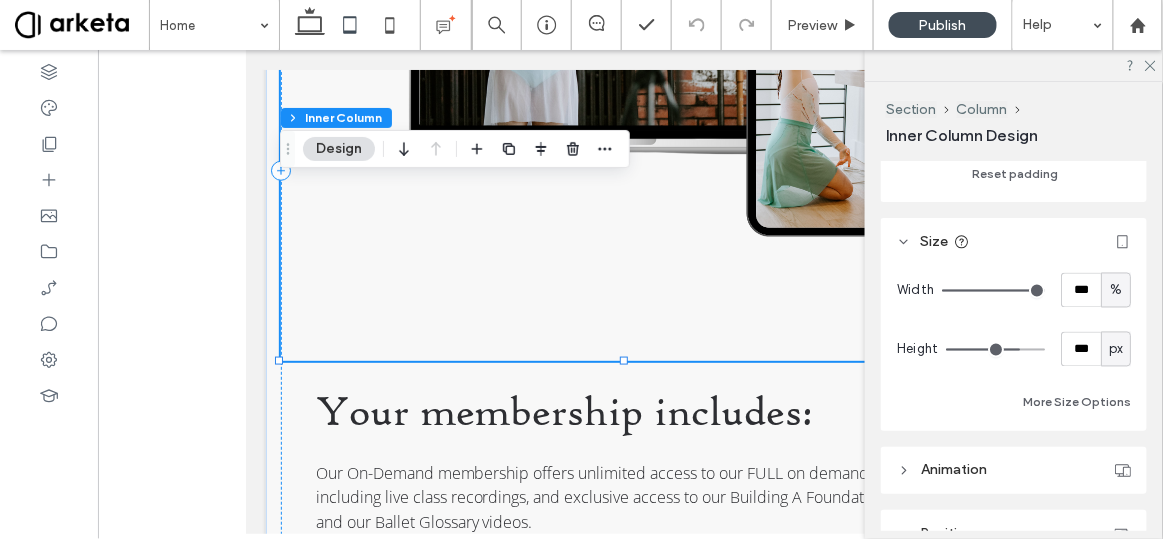 type on "***" 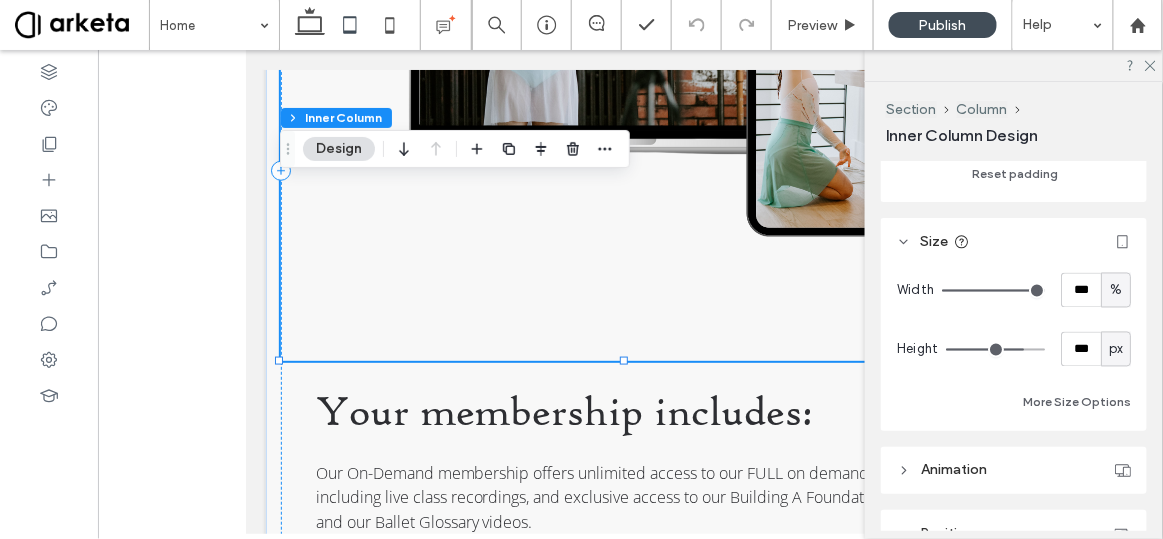 type on "***" 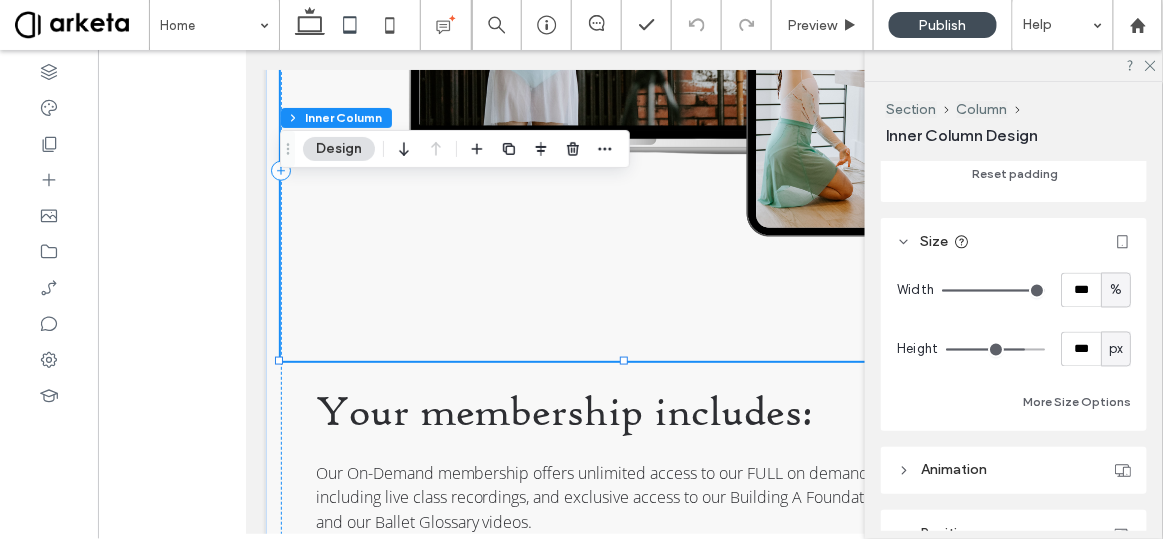 type on "***" 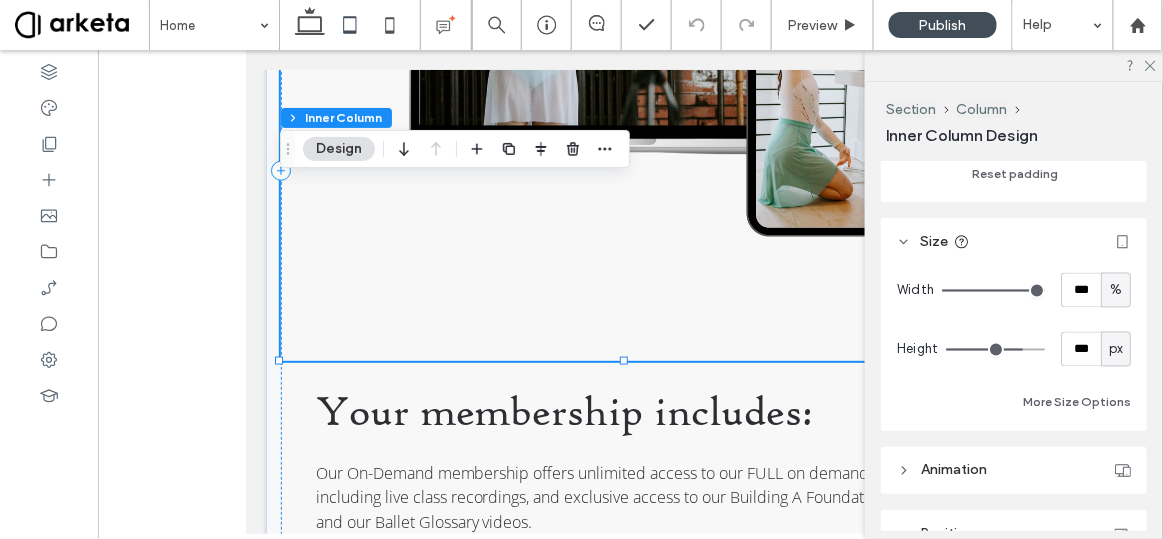 type on "***" 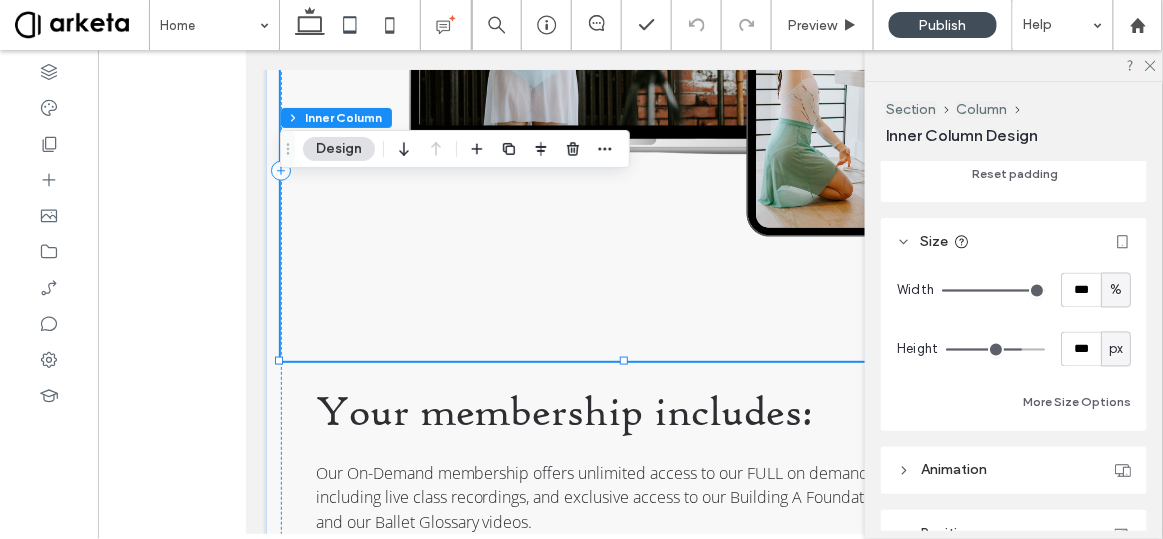 type on "***" 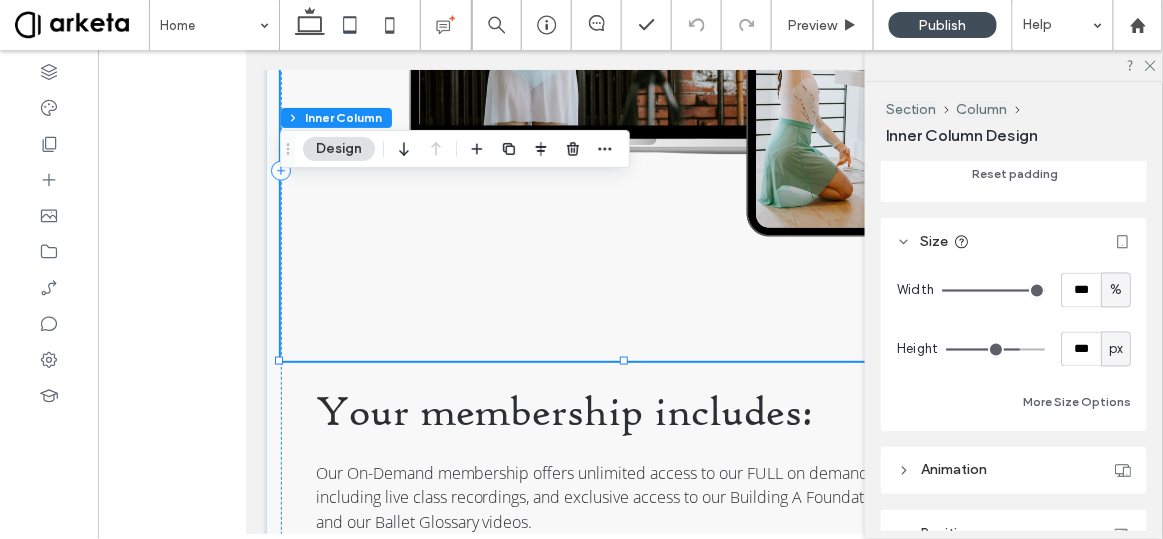 type on "***" 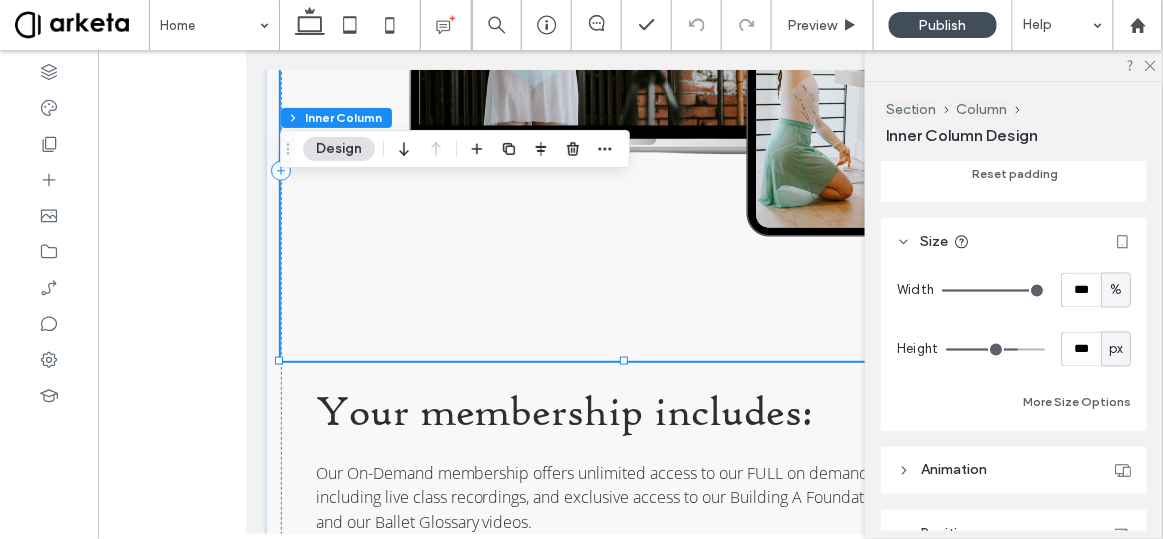 type on "***" 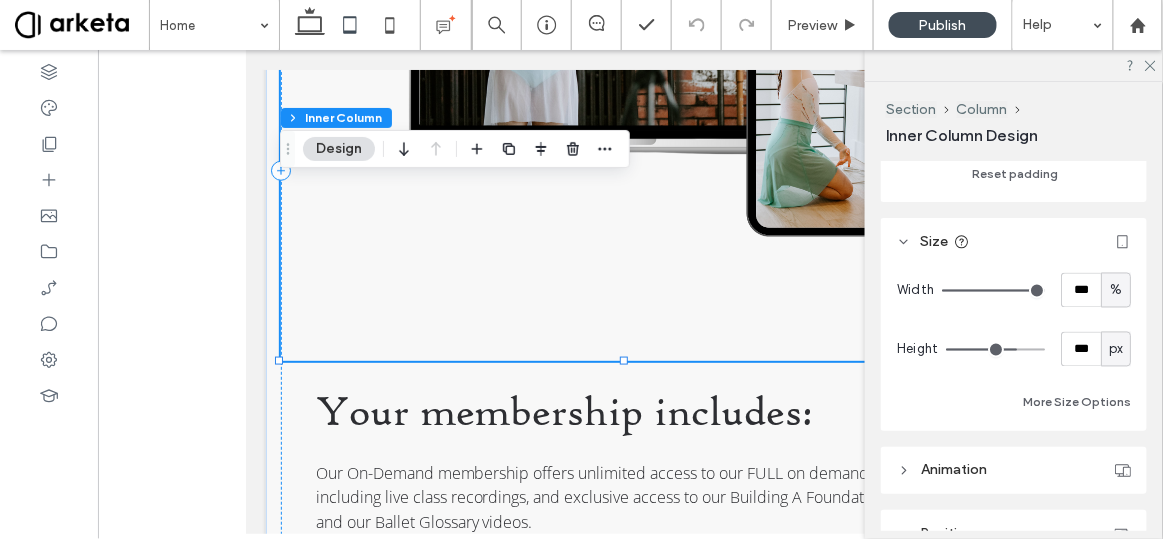 drag, startPoint x: 1029, startPoint y: 345, endPoint x: 1007, endPoint y: 348, distance: 22.203604 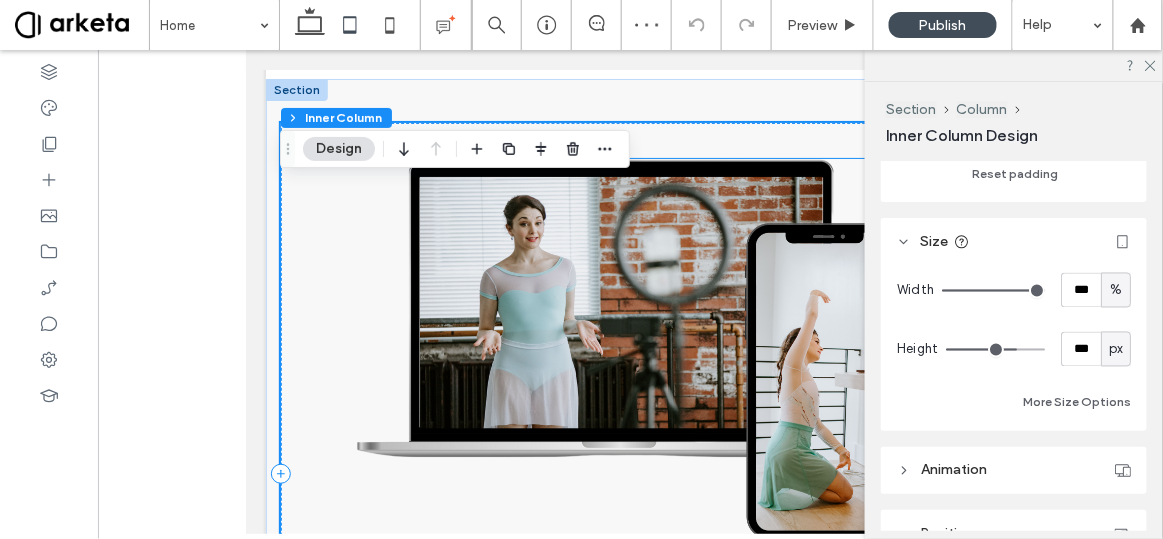 scroll, scrollTop: 1923, scrollLeft: 0, axis: vertical 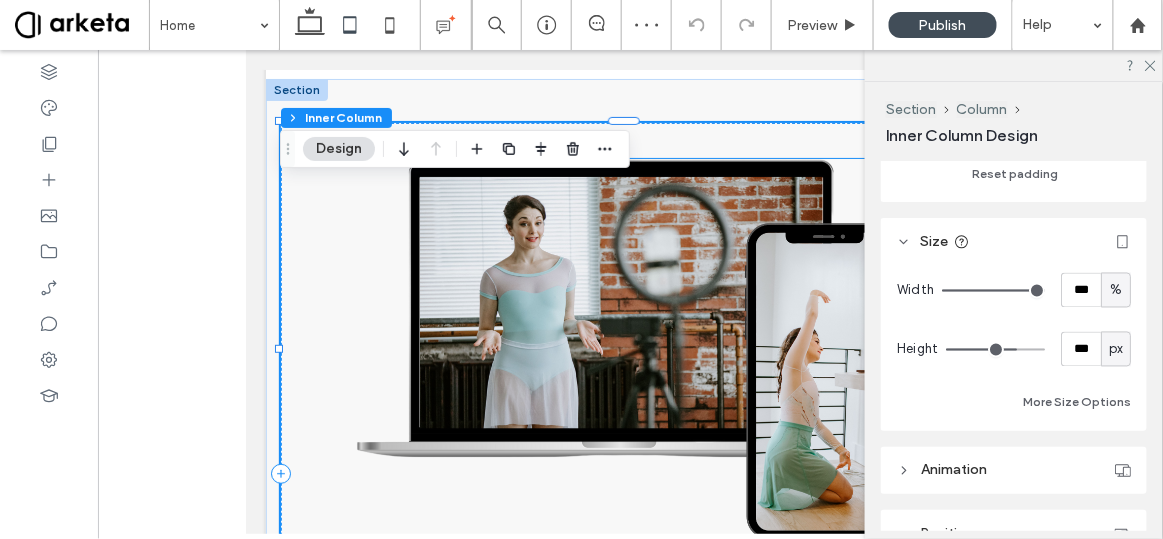 click at bounding box center [630, 348] 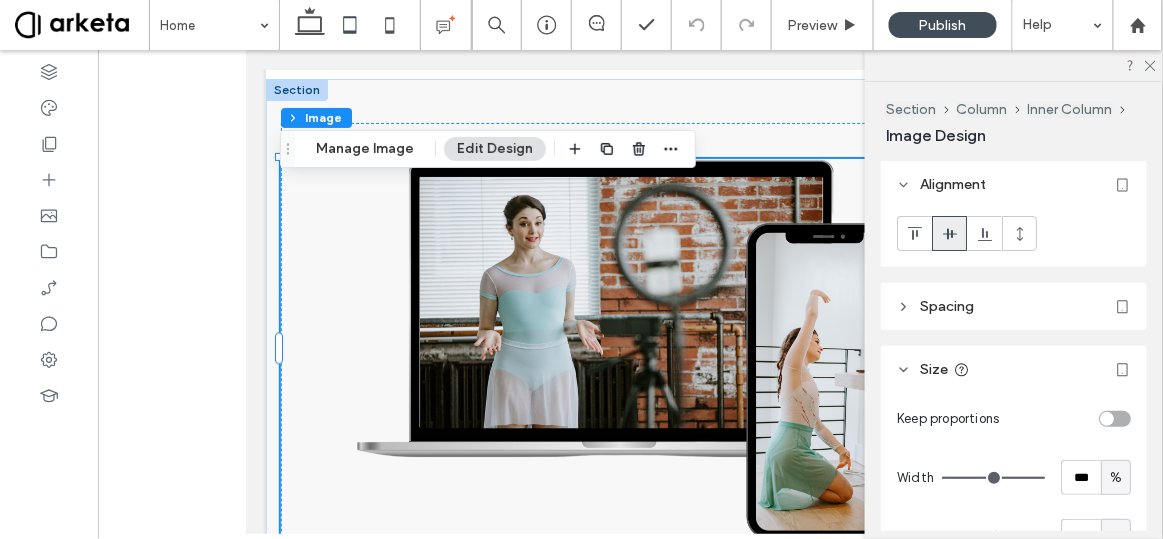 scroll, scrollTop: 79, scrollLeft: 0, axis: vertical 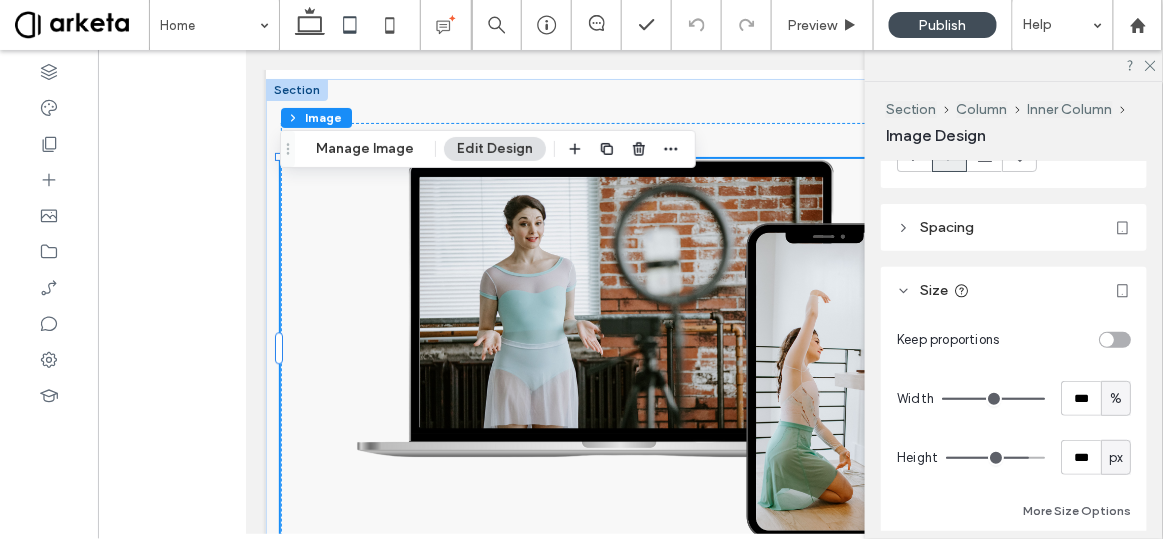 click on "%" at bounding box center (1116, 399) 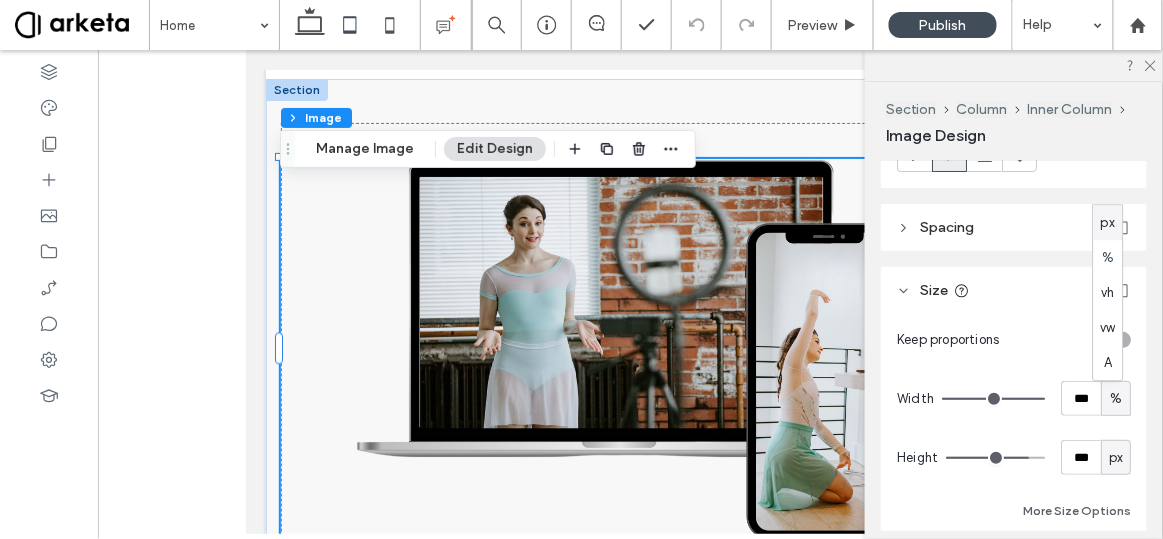 click on "px" at bounding box center [1108, 222] 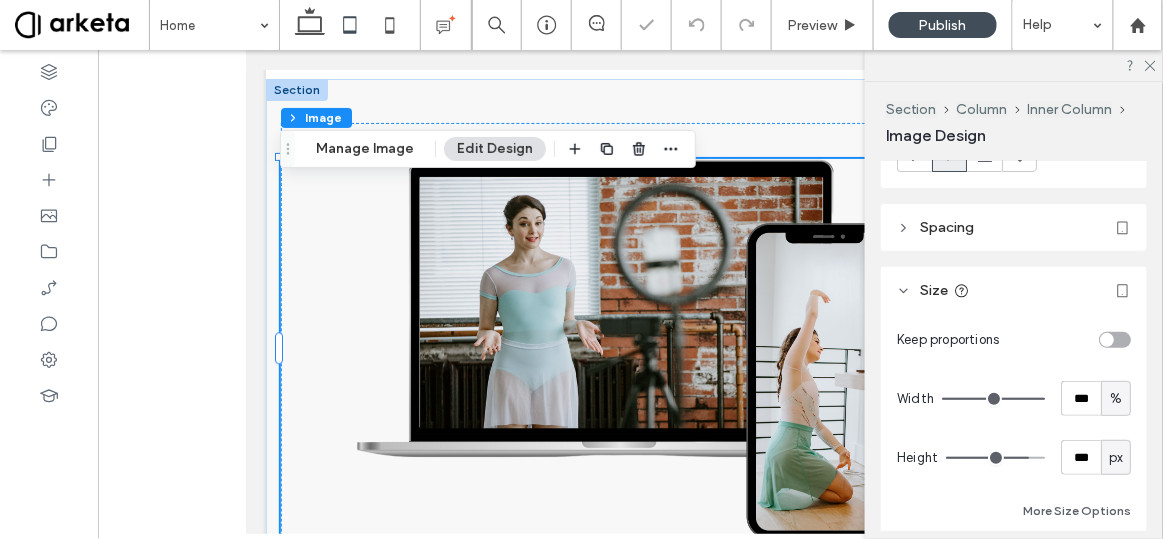 type on "***" 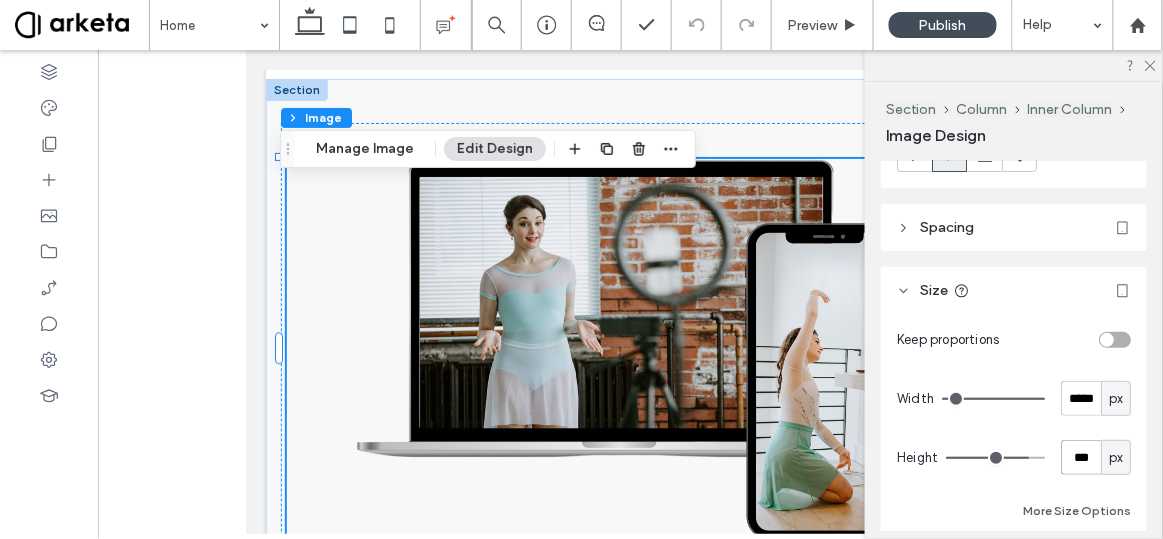 click on "***" at bounding box center [1081, 457] 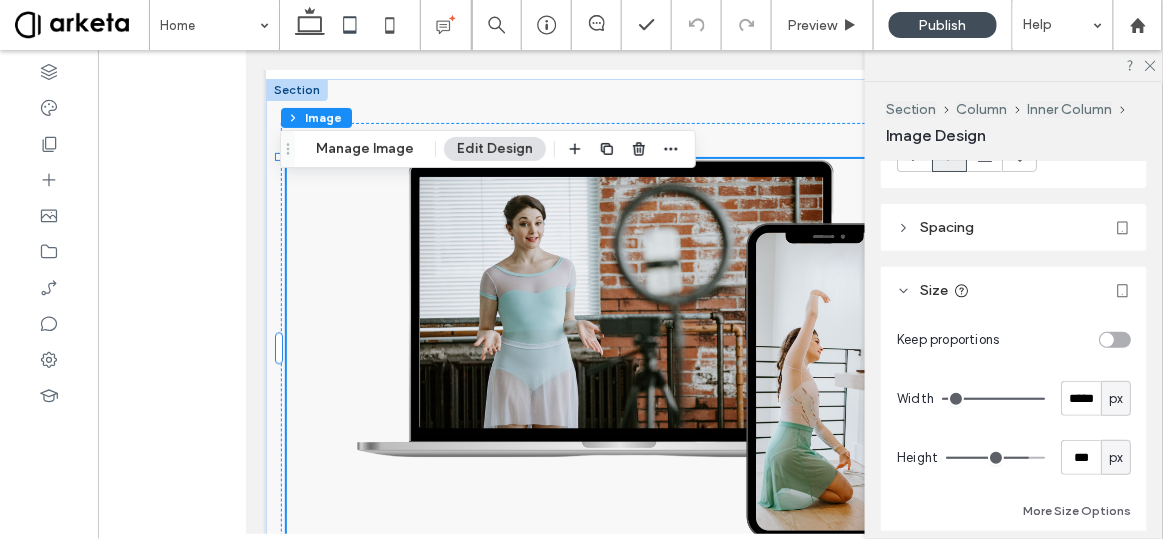 type on "***" 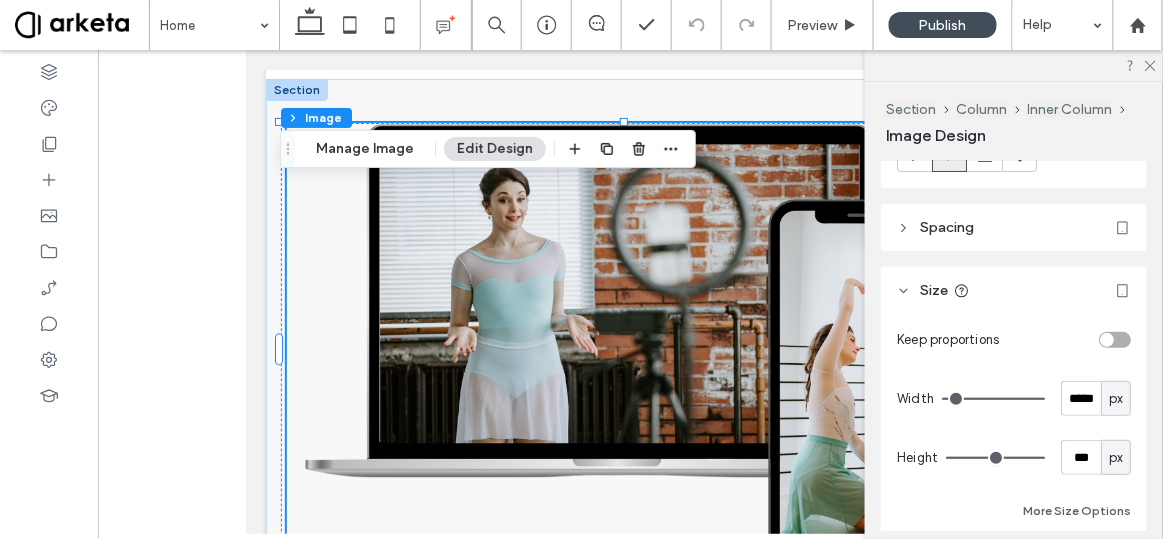 click on "px" at bounding box center (1116, 457) 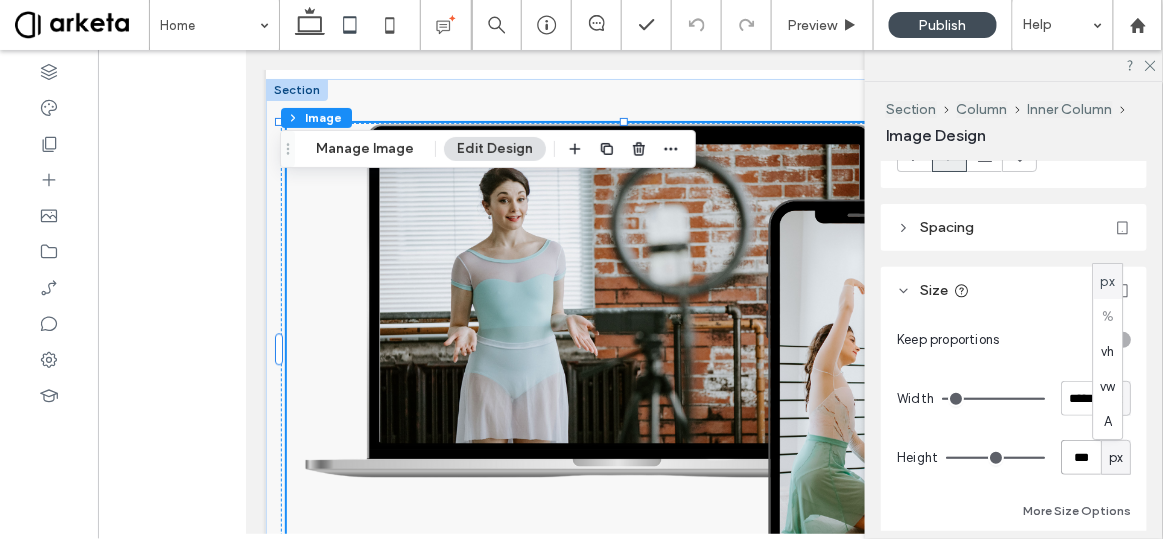 click on "***" at bounding box center [1081, 457] 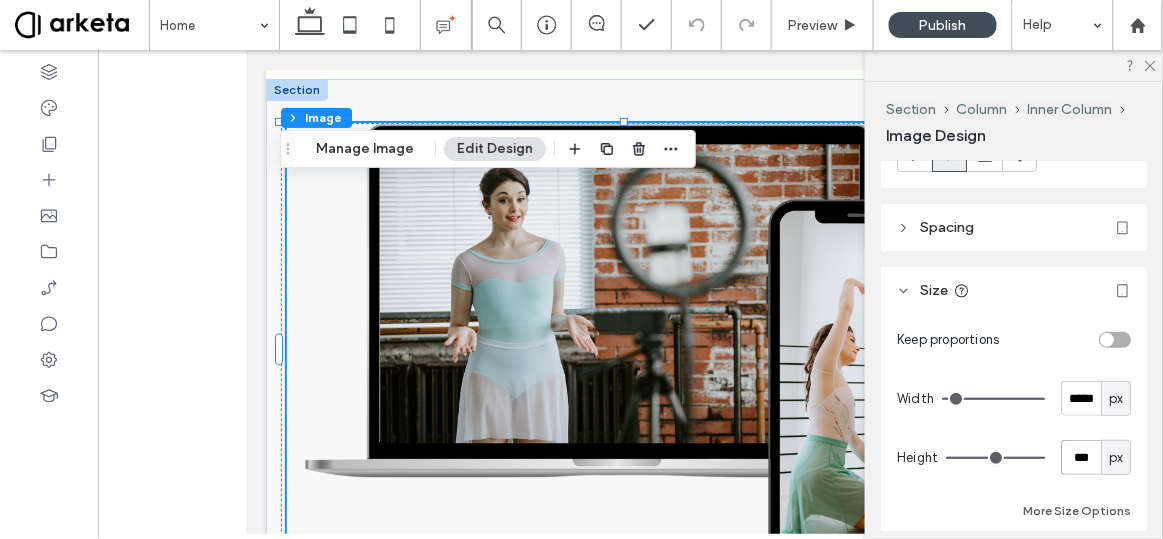 click on "***" at bounding box center [1081, 457] 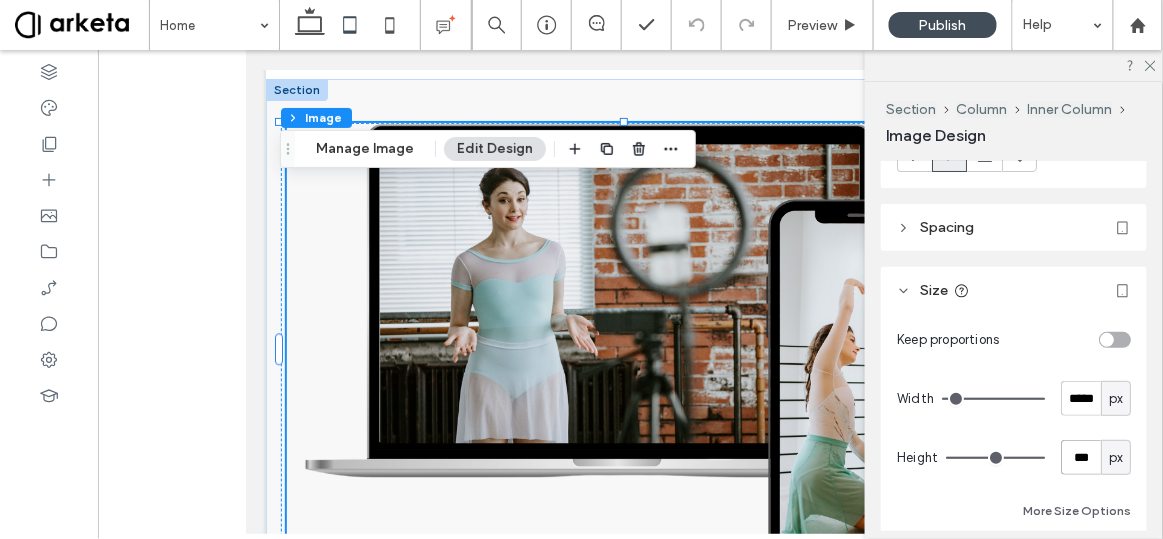 type on "***" 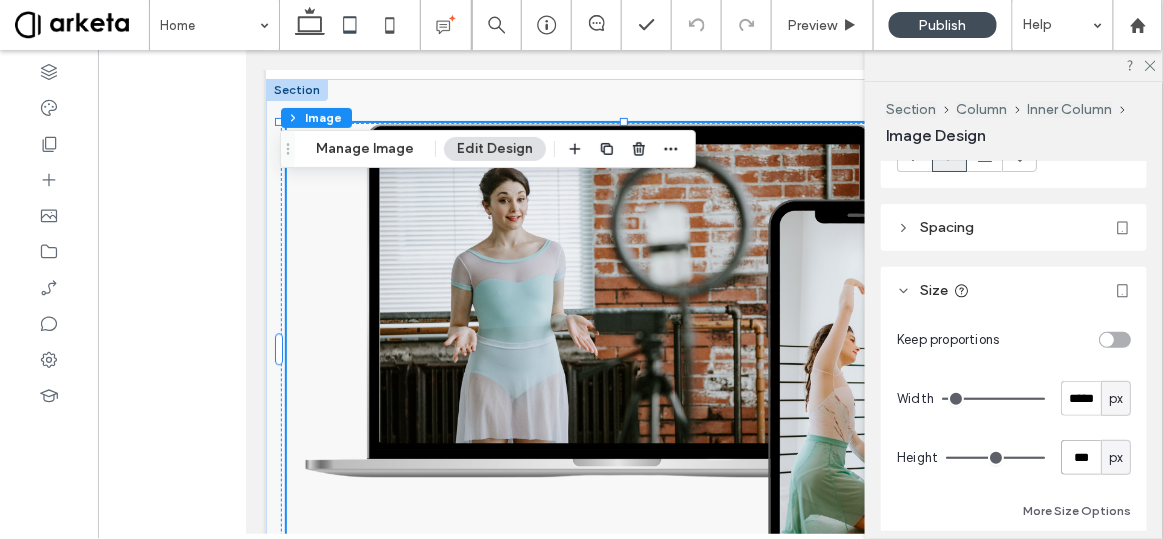type on "***" 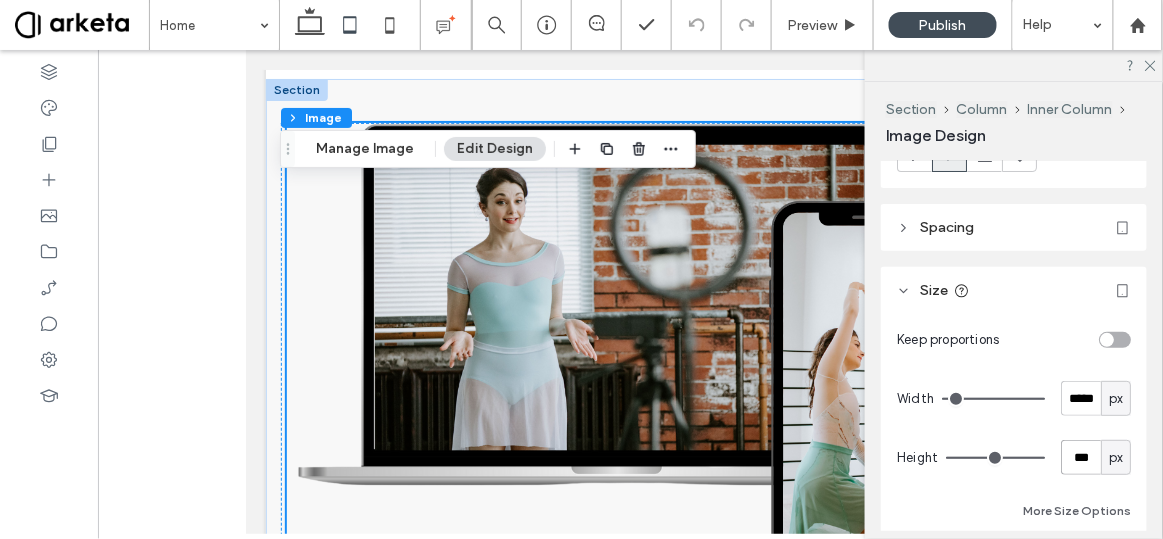 scroll, scrollTop: 2225, scrollLeft: 0, axis: vertical 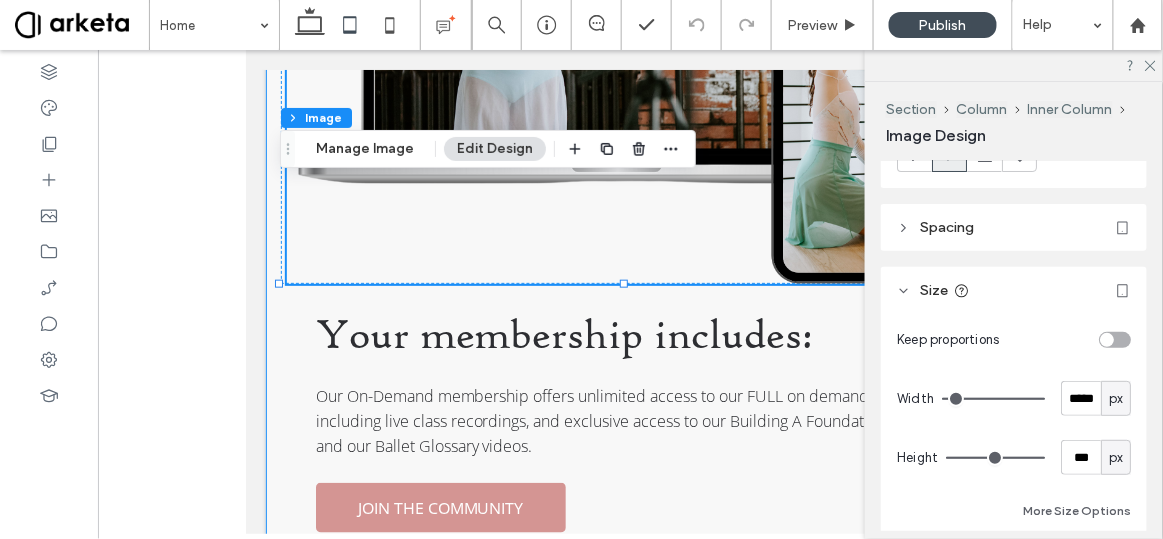 click on "Your membership includes:
Our On-Demand membership offers unlimited access to our FULL on demand library, including live class recordings, and exclusive access to our Building A Foundation course and our Ballet Glossary videos.
JOIN THE COMMUNITY" at bounding box center (630, 176) 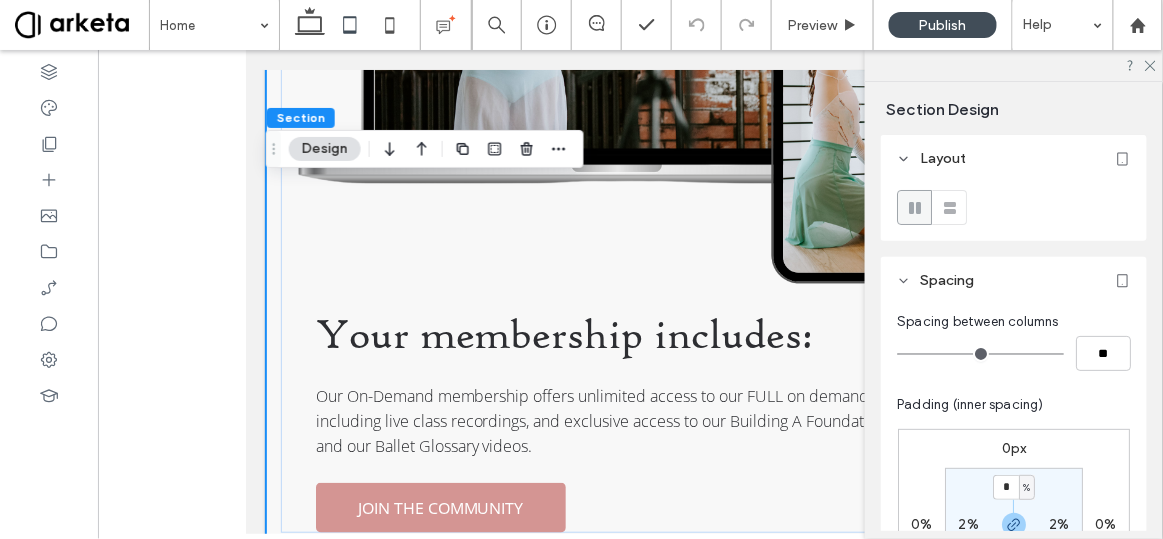 scroll, scrollTop: 144, scrollLeft: 0, axis: vertical 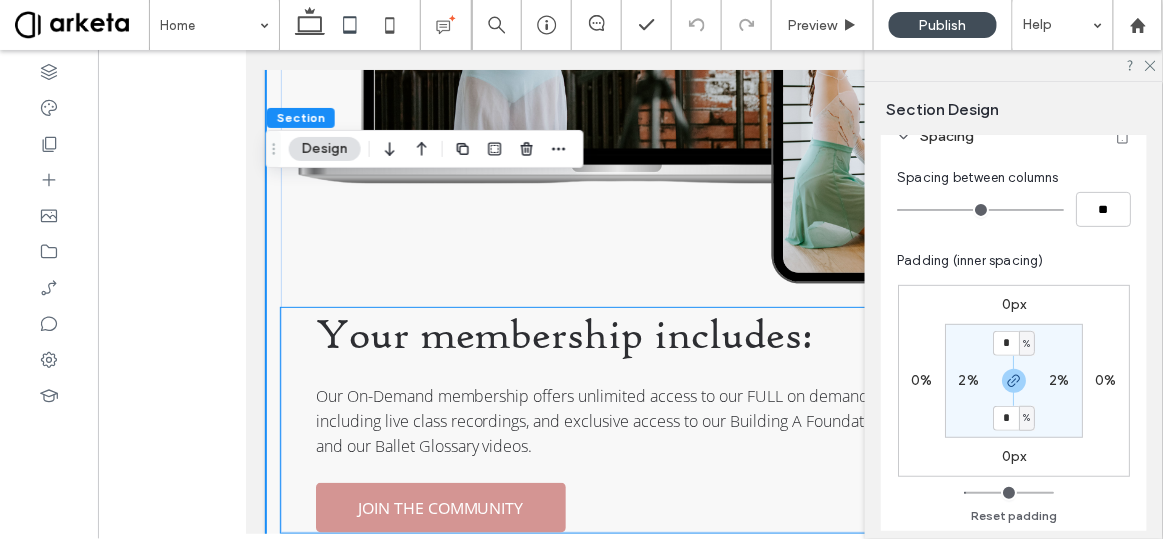 click on "Your membership includes:" at bounding box center (564, 333) 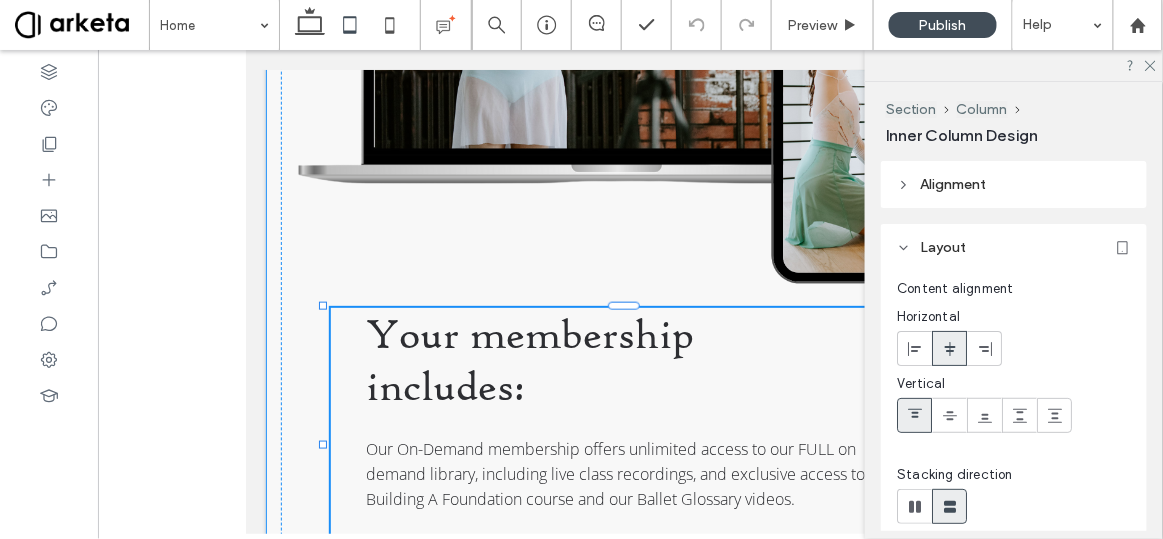 drag, startPoint x: 279, startPoint y: 401, endPoint x: 323, endPoint y: 393, distance: 44.72136 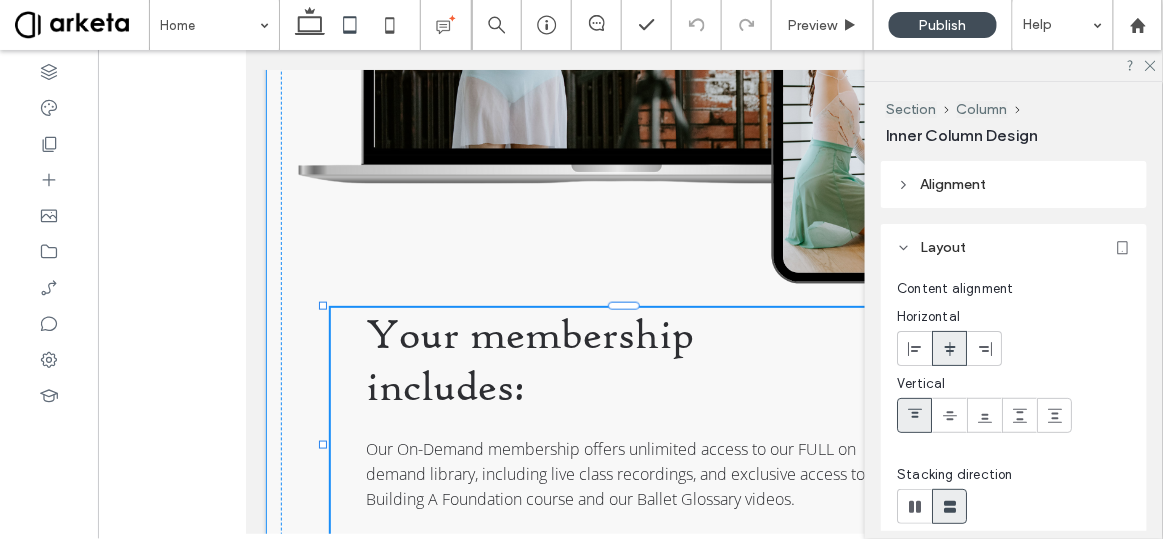 type on "**" 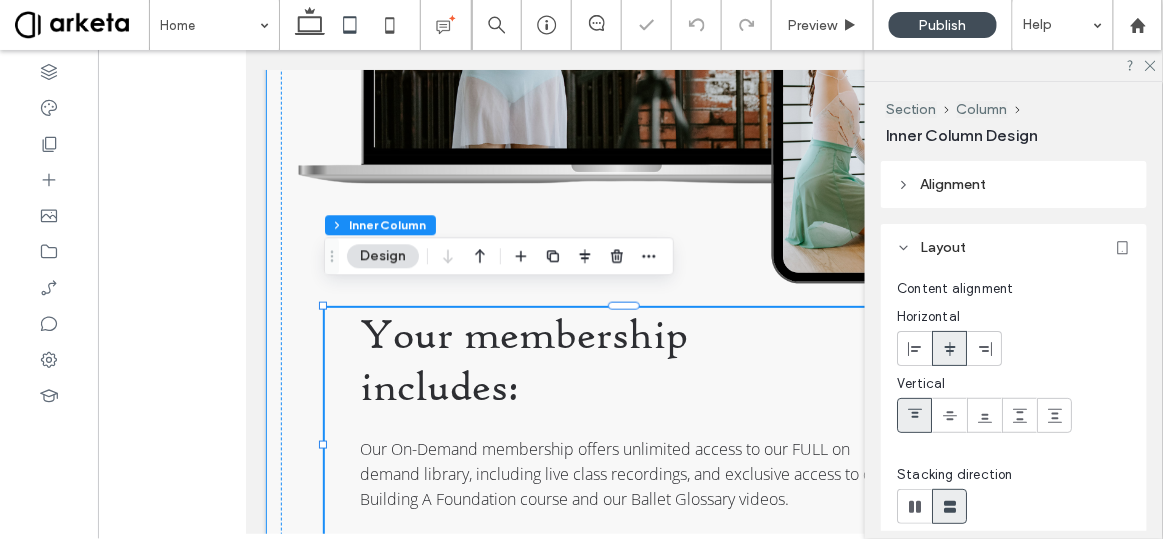 type on "****" 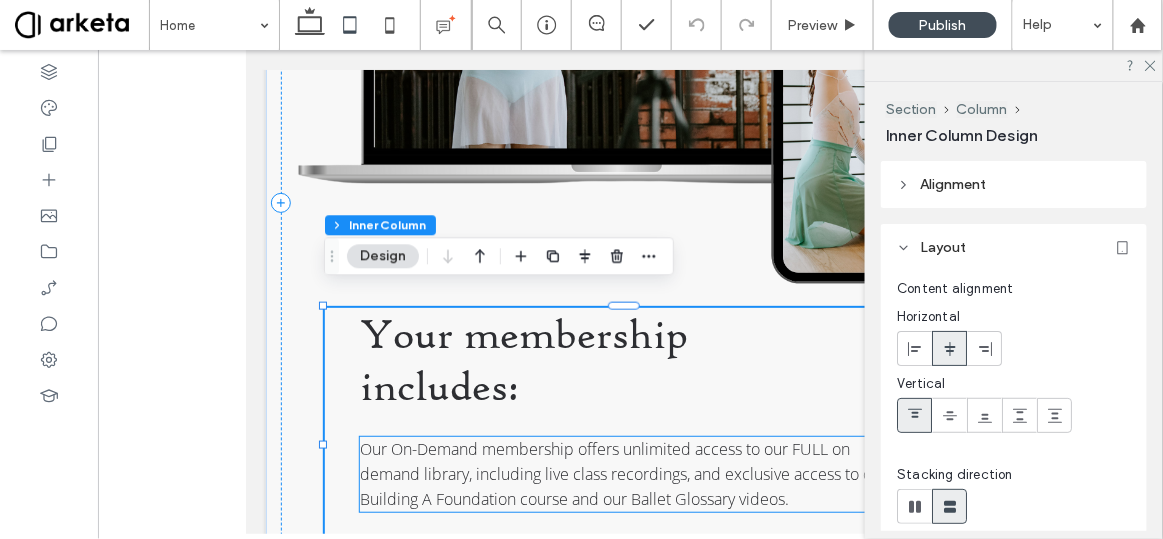 click on "Our On-Demand membership offers unlimited access to our FULL on demand library, including live class recordings, and exclusive access to our Building A Foundation course and our Ballet Glossary videos." at bounding box center (622, 473) 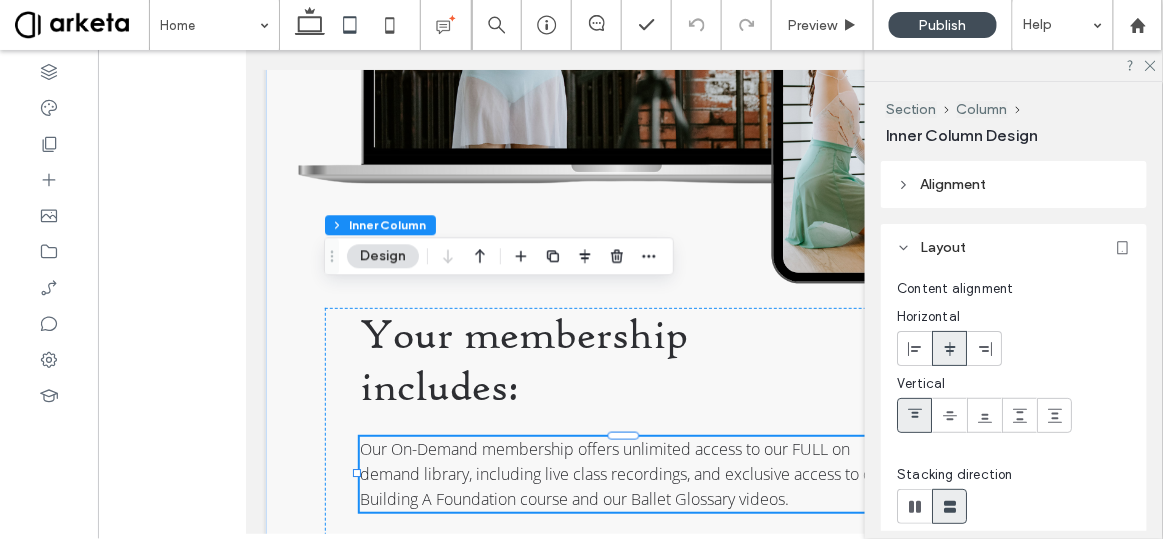 click on "Our On-Demand membership offers unlimited access to our FULL on demand library, including live class recordings, and exclusive access to our Building A Foundation course and our Ballet Glossary videos." at bounding box center (629, 473) 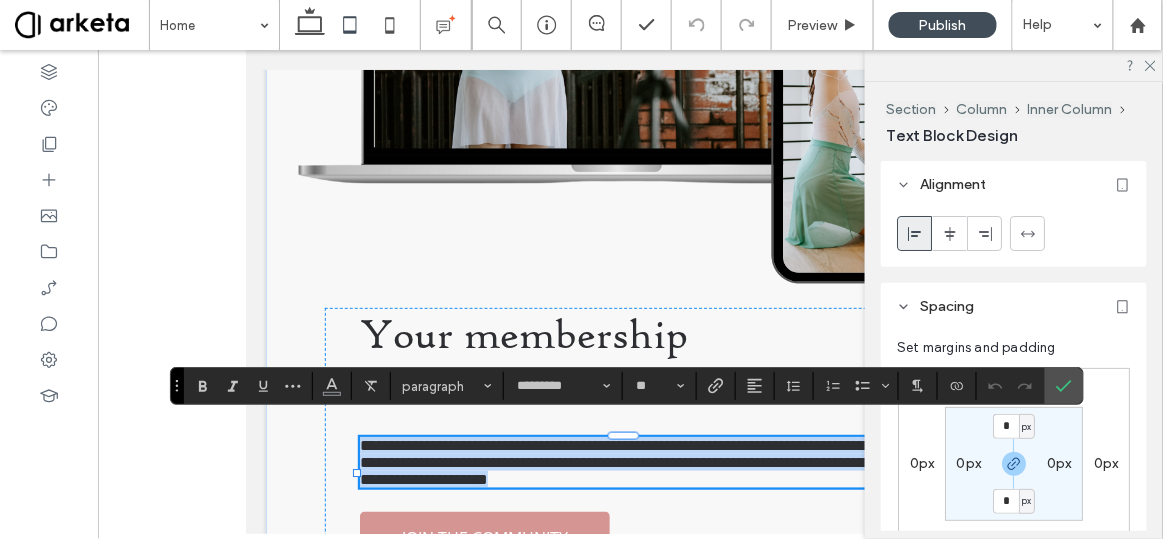 type on "*********" 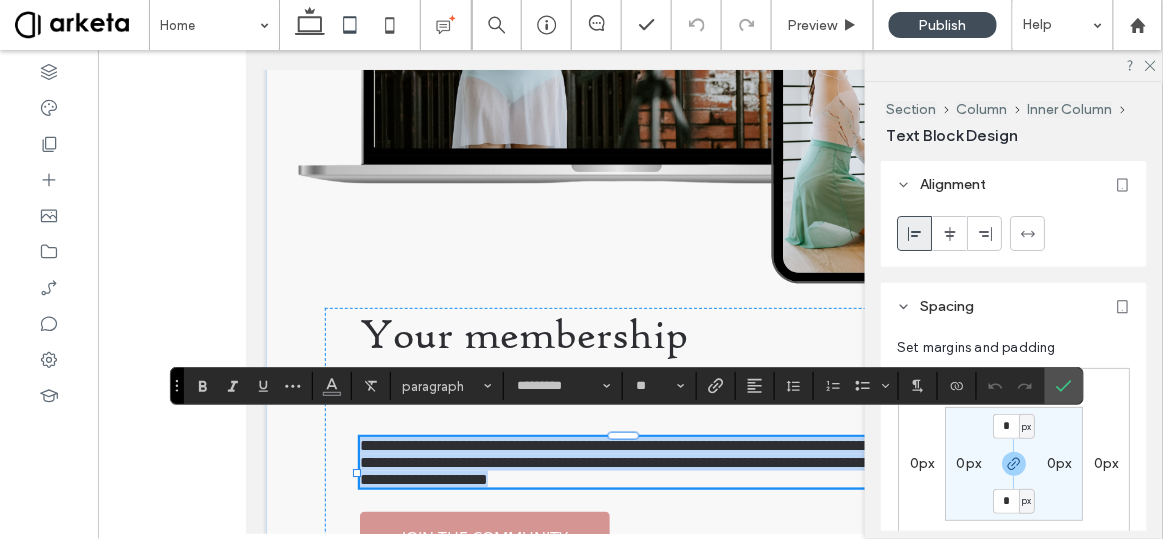type on "**" 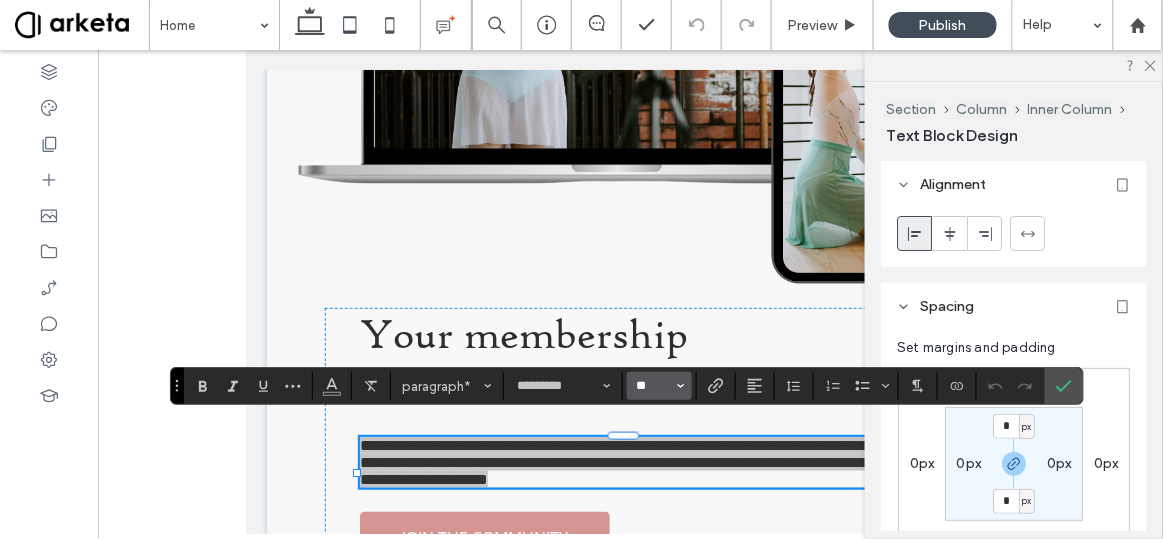 click on "**" at bounding box center [653, 386] 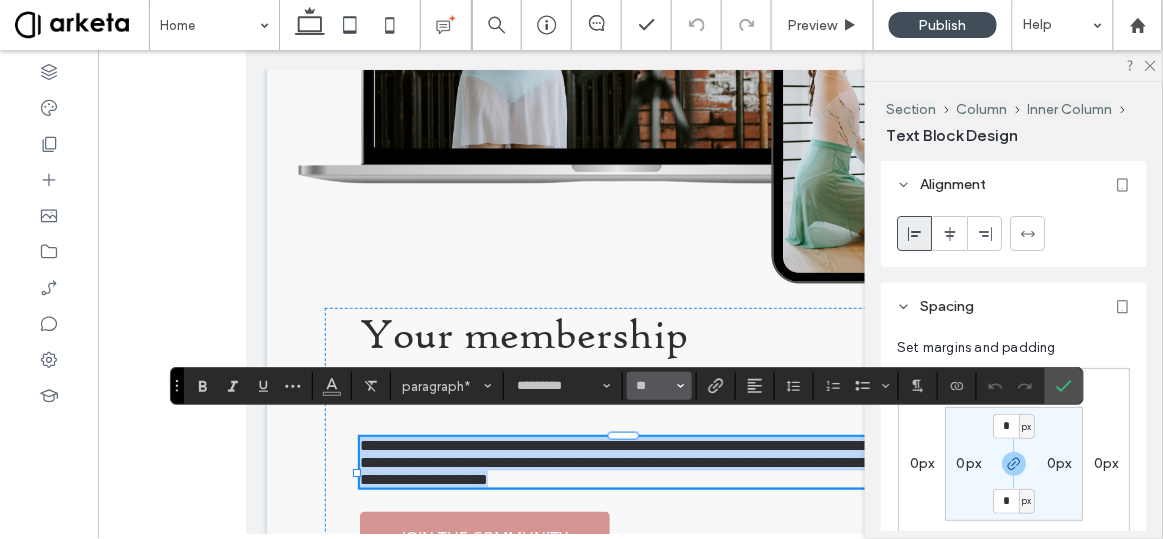 type on "**" 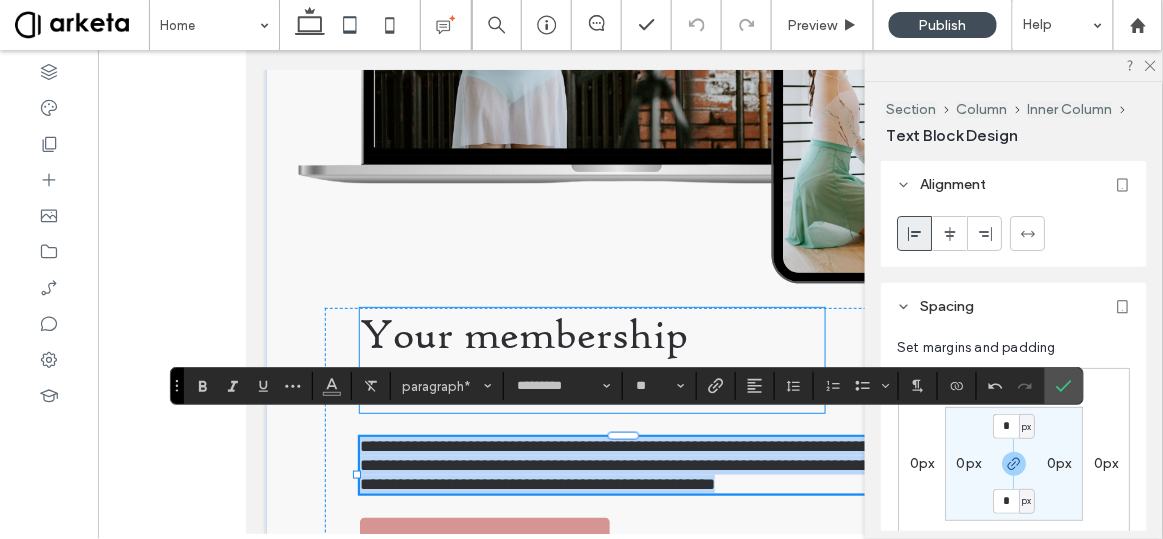 click on "Your membership includes:" at bounding box center [523, 359] 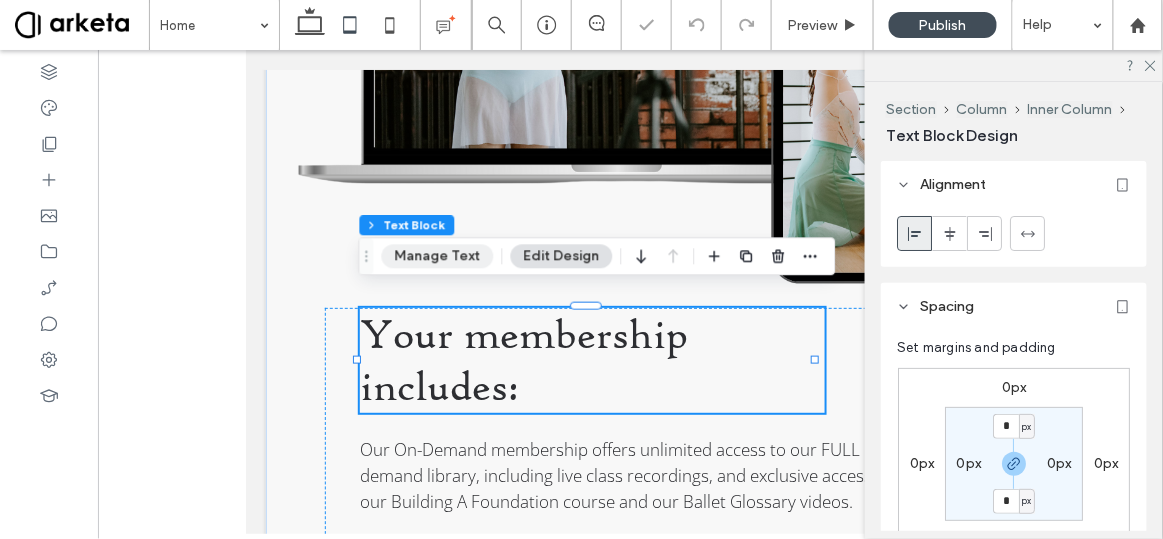 drag, startPoint x: 481, startPoint y: 258, endPoint x: 249, endPoint y: 229, distance: 233.80548 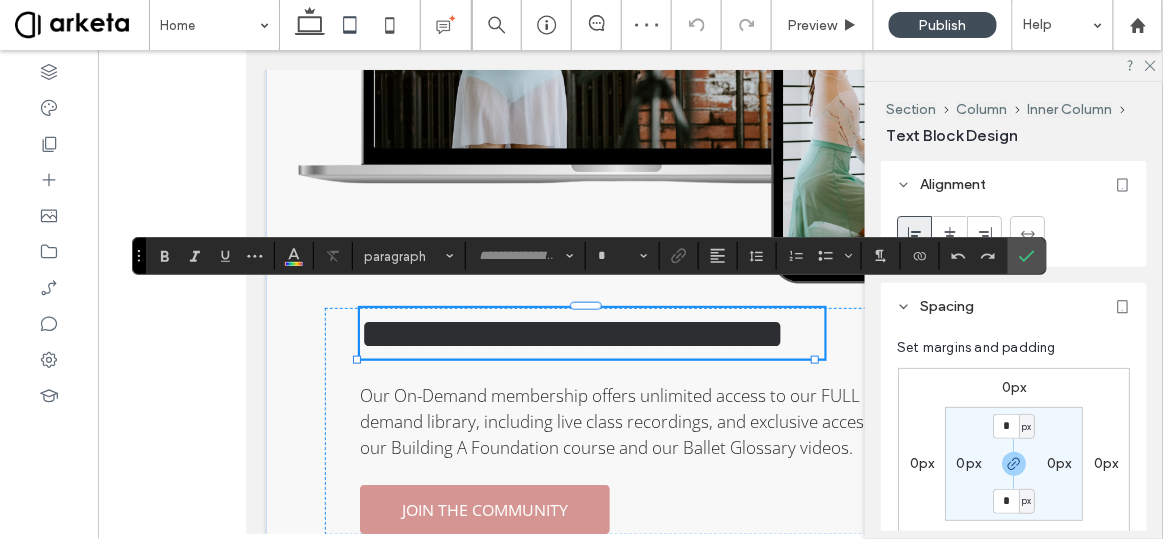 type on "**********" 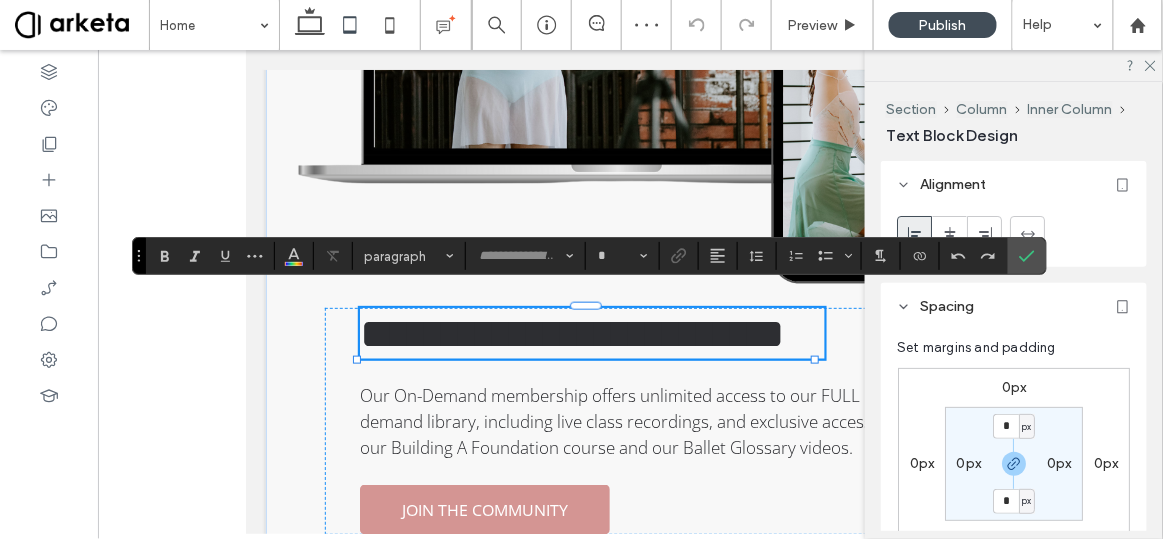 type on "**" 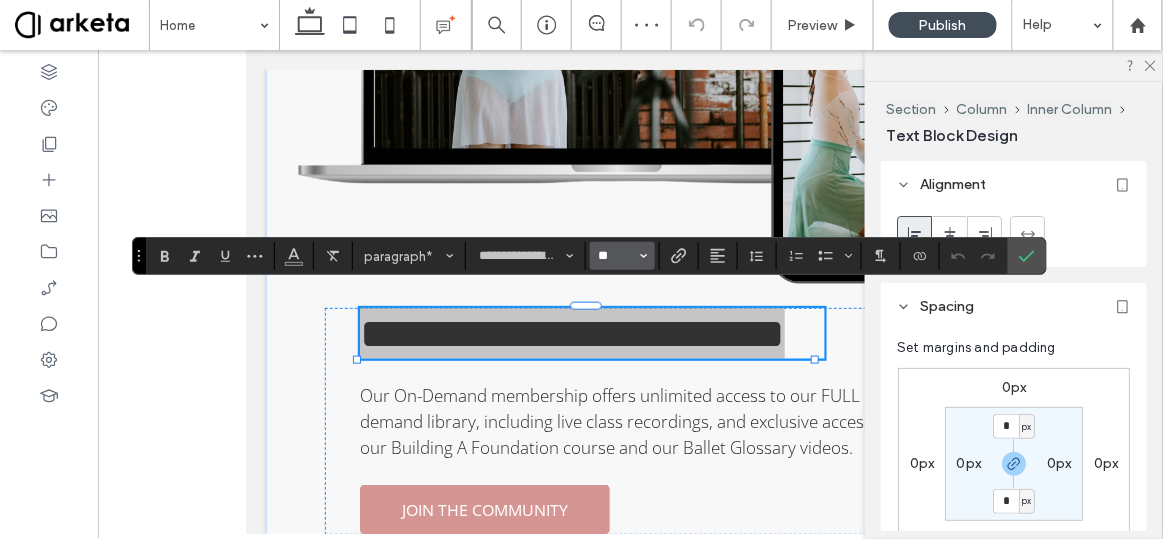 click on "**" at bounding box center [616, 256] 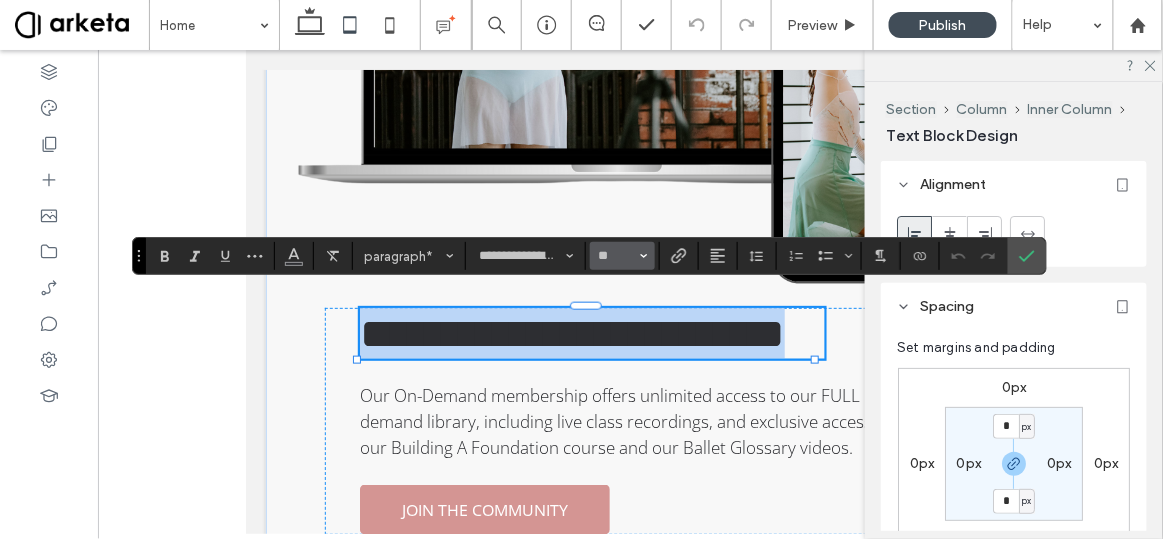 type on "**" 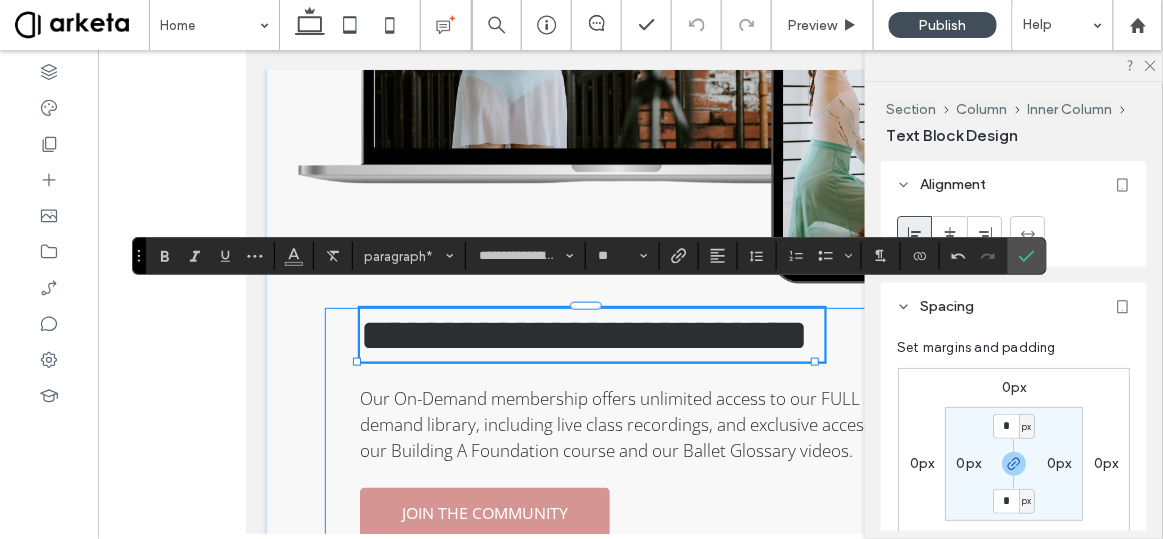 click on "**********" at bounding box center (629, 422) 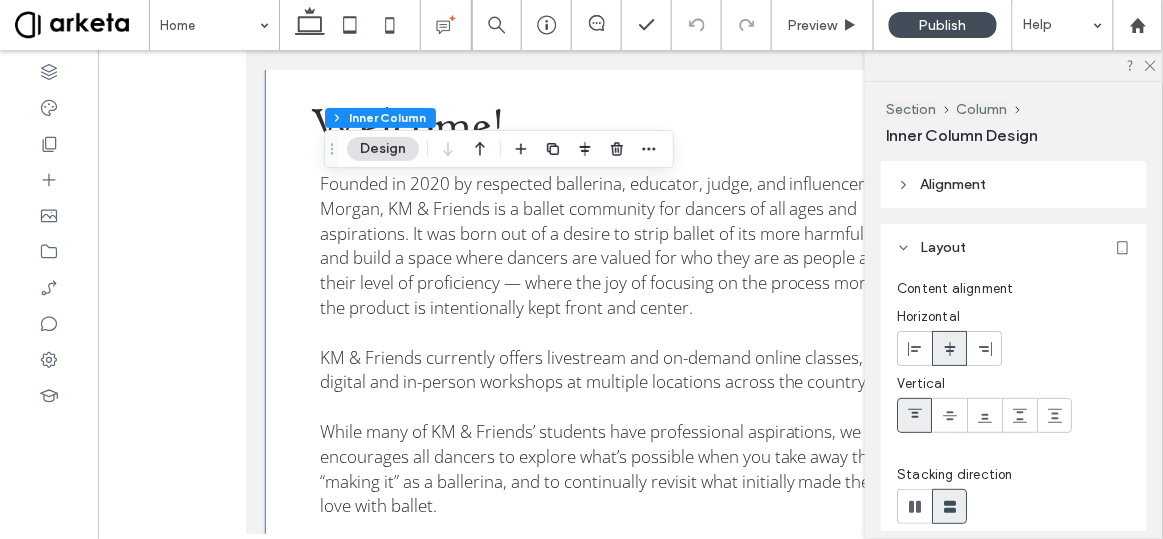 scroll, scrollTop: 3180, scrollLeft: 0, axis: vertical 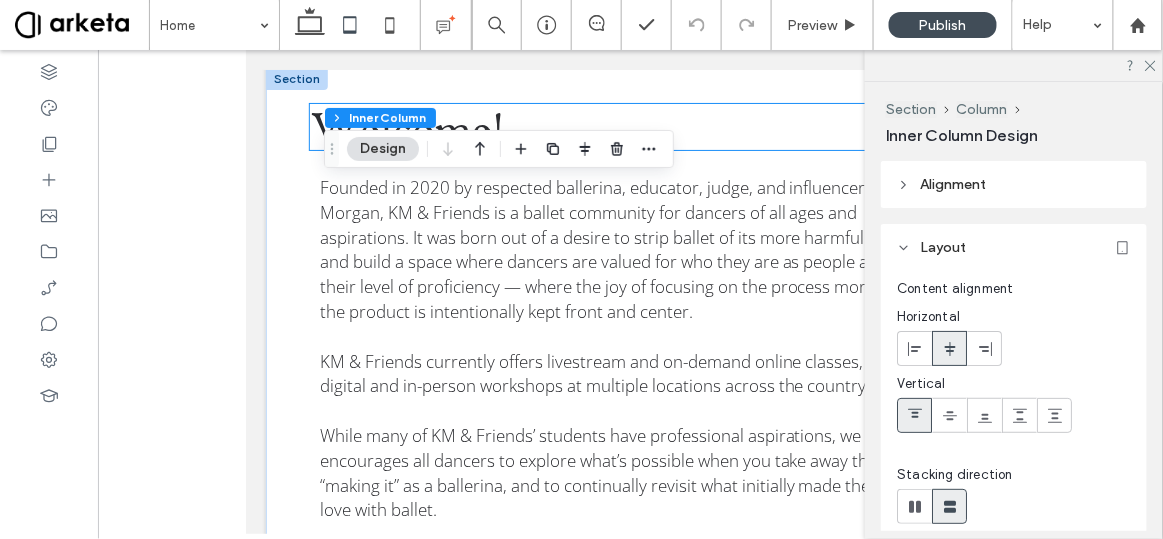 click on "Welcome!" at bounding box center [406, 126] 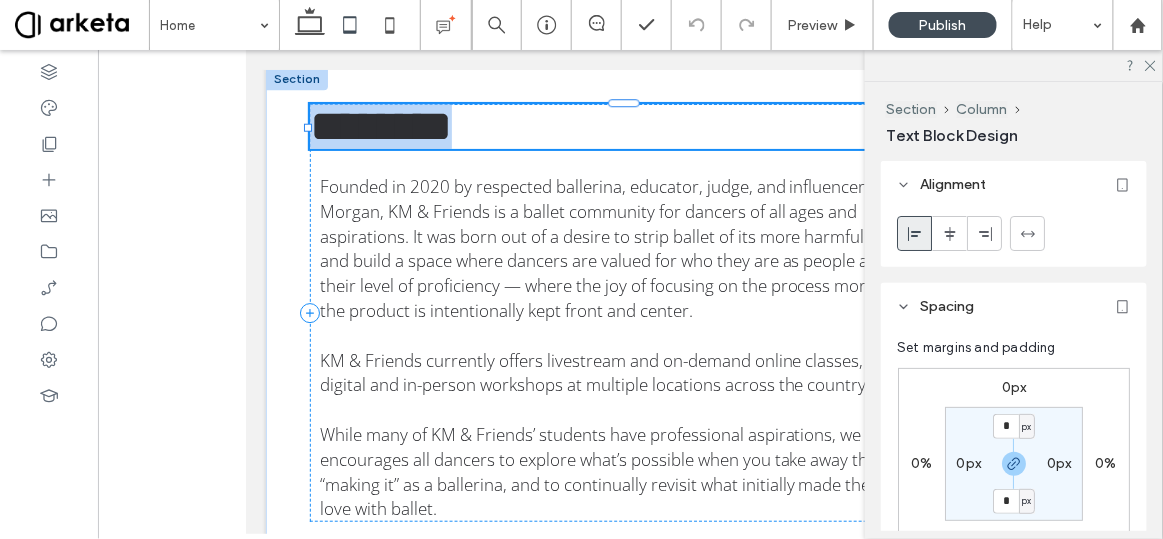 type on "**********" 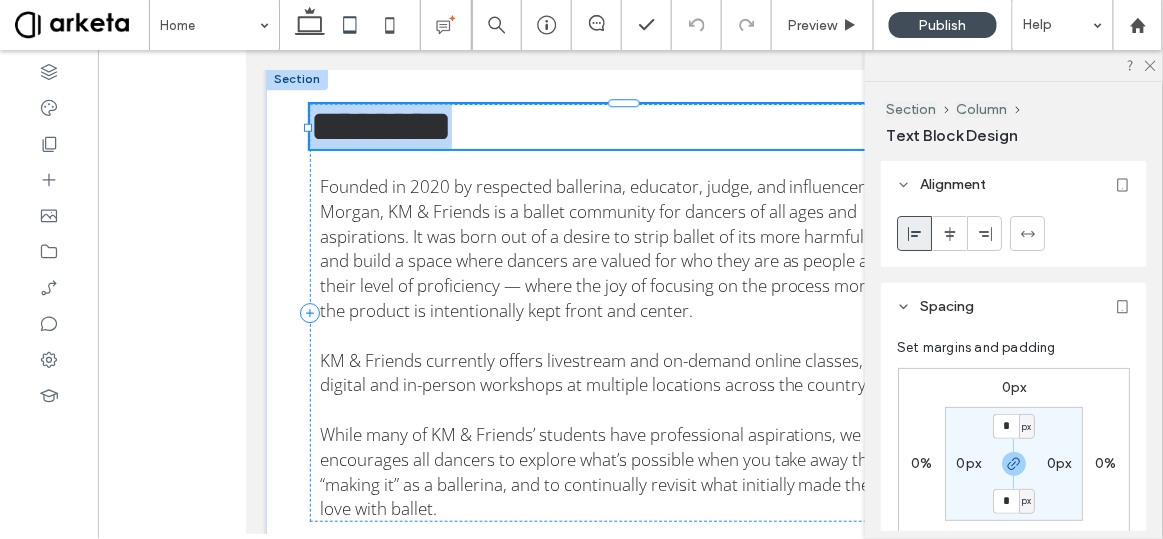 type on "**" 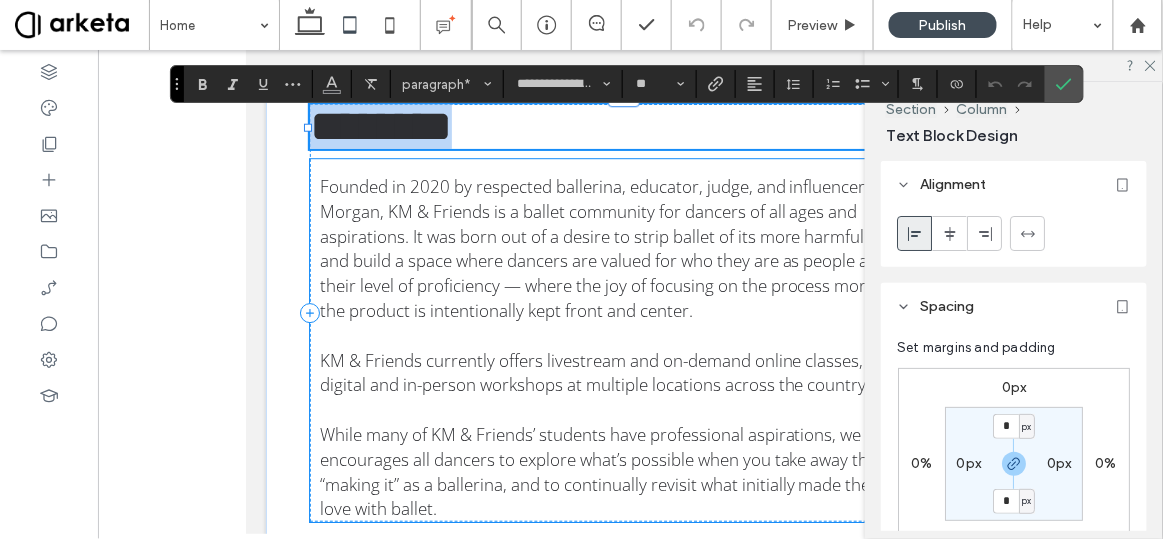 click on "Founded in 2020 by respected ballerina, educator, judge, and influencer Kathryn Morgan, KM & Friends is a ballet community for dancers of all ages and aspirations. It was born out of a desire to strip ballet of its more harmful practices, and build a space where dancers are valued for who they are as people above their level of proficiency — where the joy of focusing on the process more than the product is intentionally kept front and center. KM & Friends currently offers livestream and on-demand online classes, as well as digital and in-person workshops at multiple locations across the country. While many of KM & Friends’ students have professional aspirations, we encourages all dancers to explore what’s possible when you take away the idea of “making it” as a ballerina, and to continually revisit what initially made them fall in love with ballet." at bounding box center (630, 347) 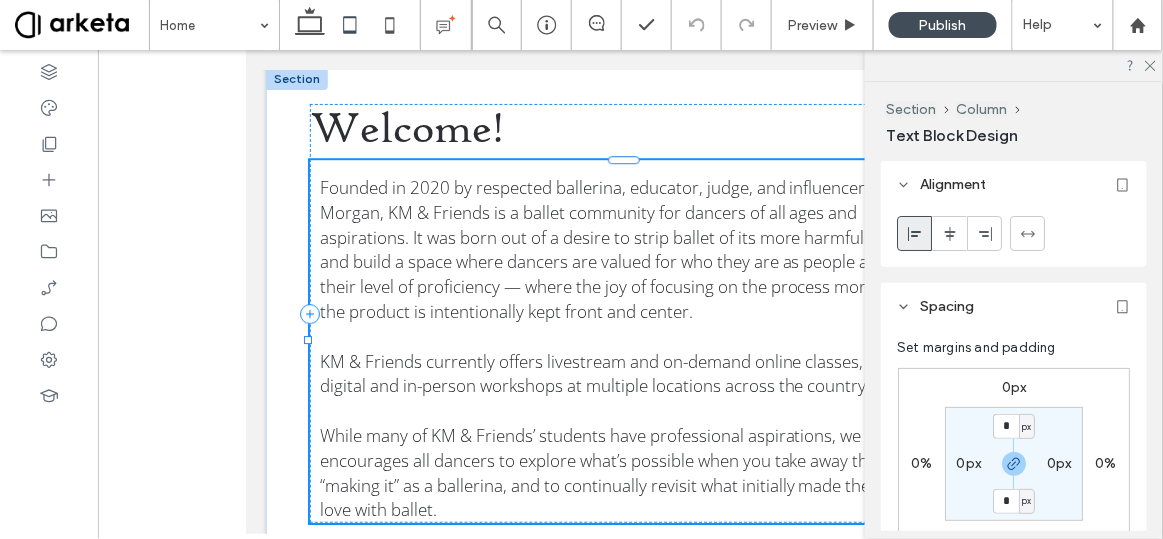 click on "Founded in 2020 by respected ballerina, educator, judge, and influencer Kathryn Morgan, KM & Friends is a ballet community for dancers of all ages and aspirations. It was born out of a desire to strip ballet of its more harmful practices, and build a space where dancers are valued for who they are as people above their level of proficiency — where the joy of focusing on the process more than the product is intentionally kept front and center. KM & Friends currently offers livestream and on-demand online classes, as well as digital and in-person workshops at multiple locations across the country. While many of KM & Friends’ students have professional aspirations, we encourages all dancers to explore what’s possible when you take away the idea of “making it” as a ballerina, and to continually revisit what initially made them fall in love with ballet." at bounding box center [630, 340] 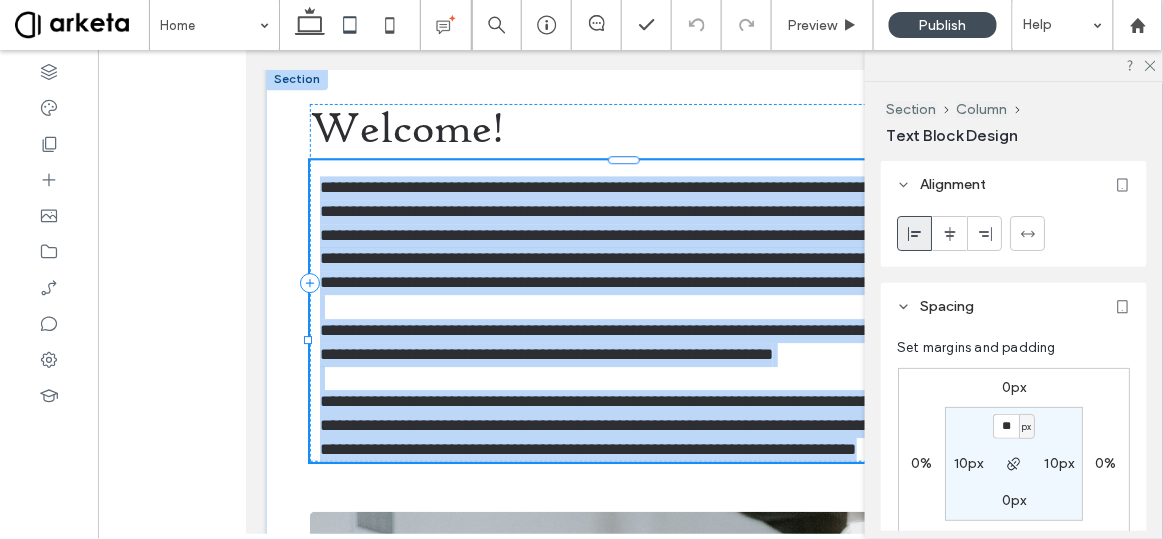 type on "*********" 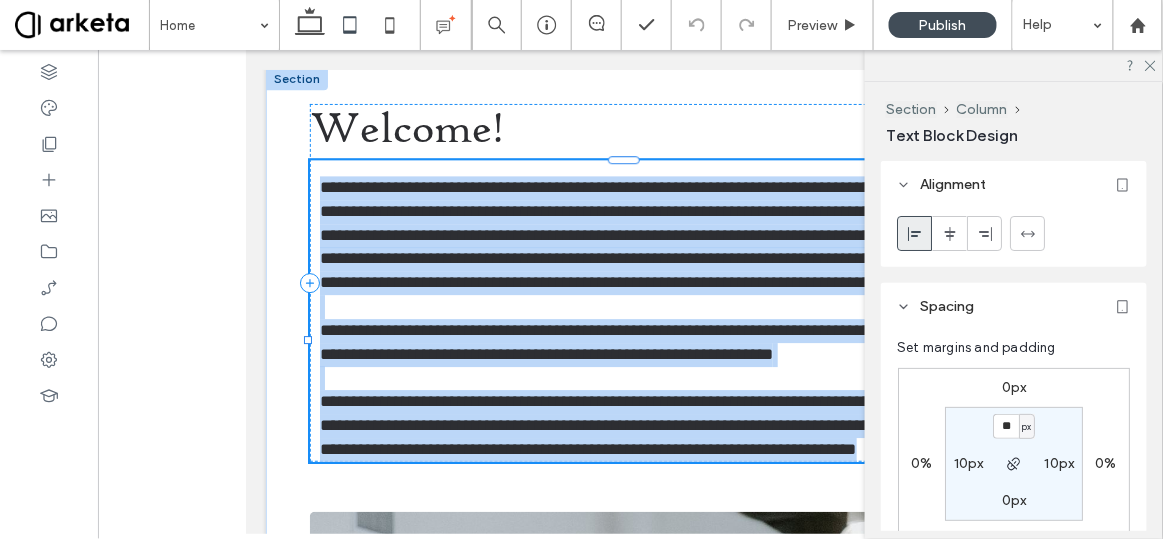 type on "**" 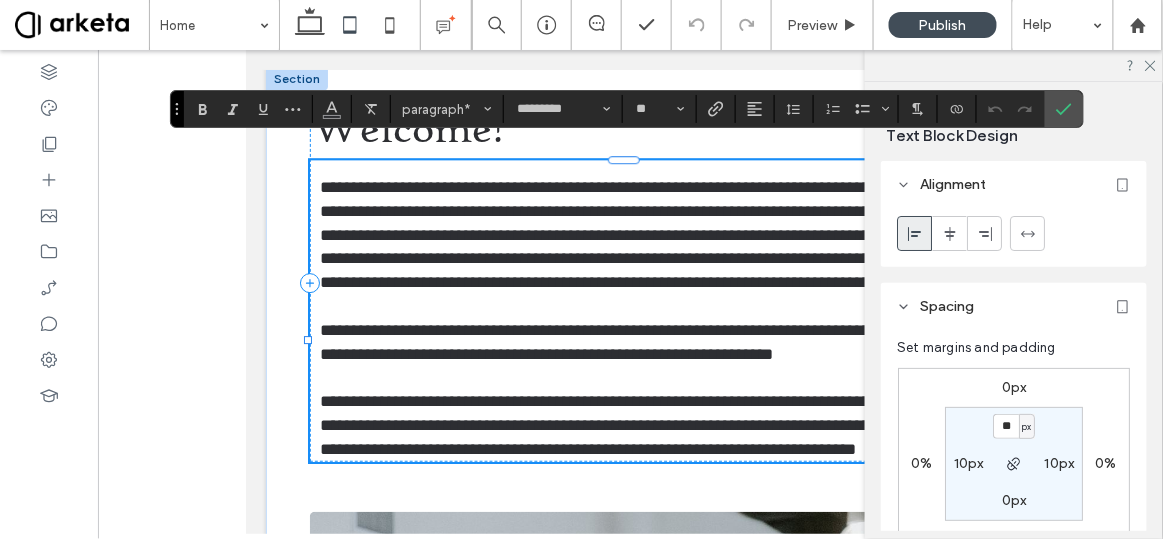 click on "**********" at bounding box center (630, 310) 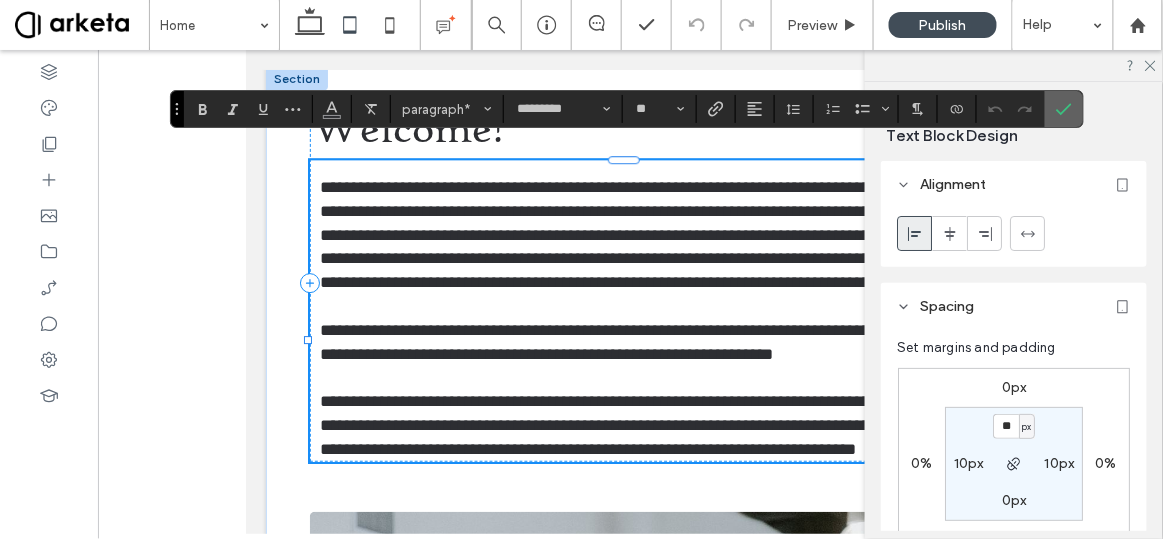click at bounding box center (1064, 109) 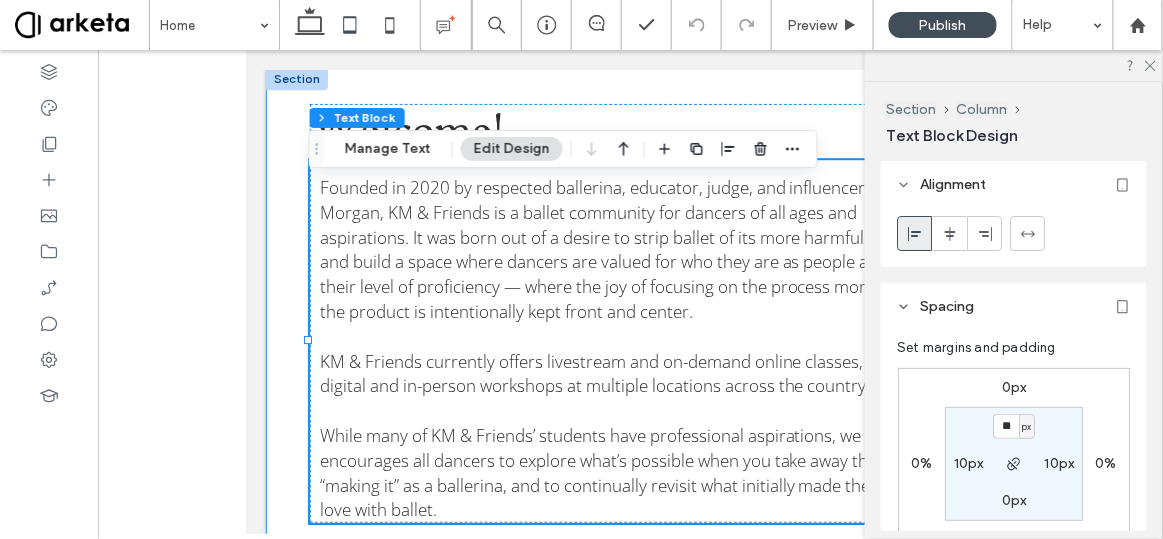 click on "Welcome!
Founded in 2020 by respected ballerina, educator, judge, and influencer Kathryn Morgan, KM & Friends is a ballet community for dancers of all ages and aspirations. It was born out of a desire to strip ballet of its more harmful practices, and build a space where dancers are valued for who they are as people above their level of proficiency — where the joy of focusing on the process more than the product is intentionally kept front and center. KM & Friends currently offers livestream and on-demand online classes, as well as digital and in-person workshops at multiple locations across the country. While many of KM & Friends’ students have professional aspirations, we encourages all dancers to explore what’s possible when you take away the idea of “making it” as a ballerina, and to continually revisit what initially made them fall in love with ballet." at bounding box center (630, 820) 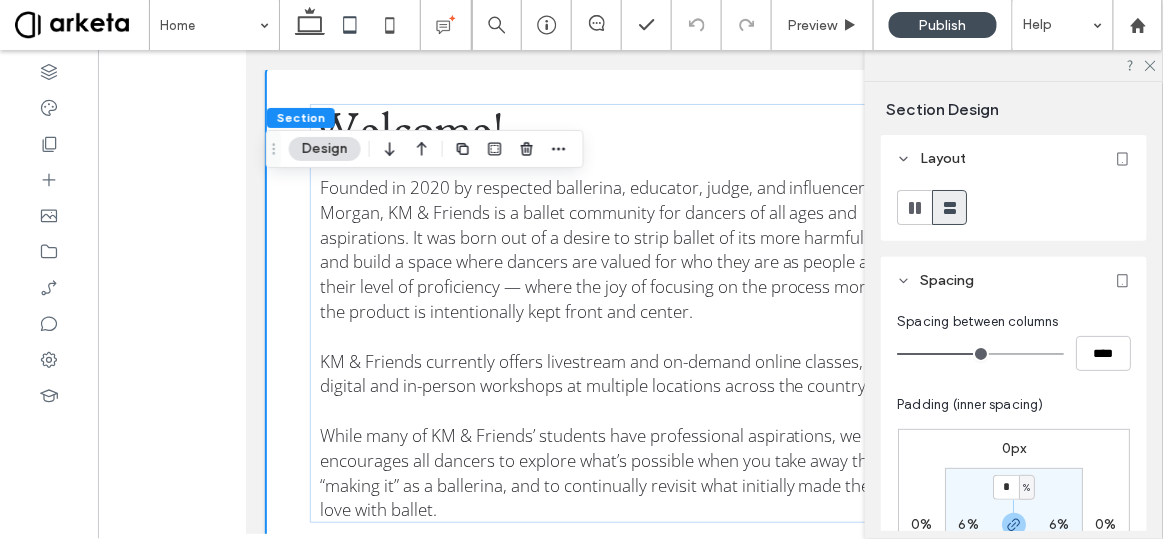 scroll, scrollTop: 117, scrollLeft: 0, axis: vertical 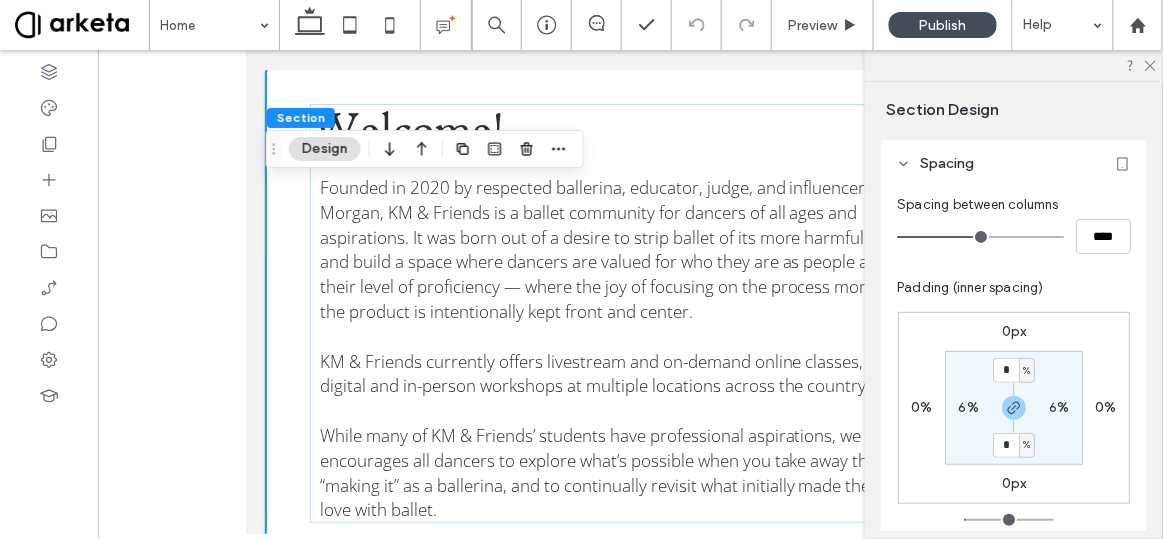 click on "6%" at bounding box center (968, 407) 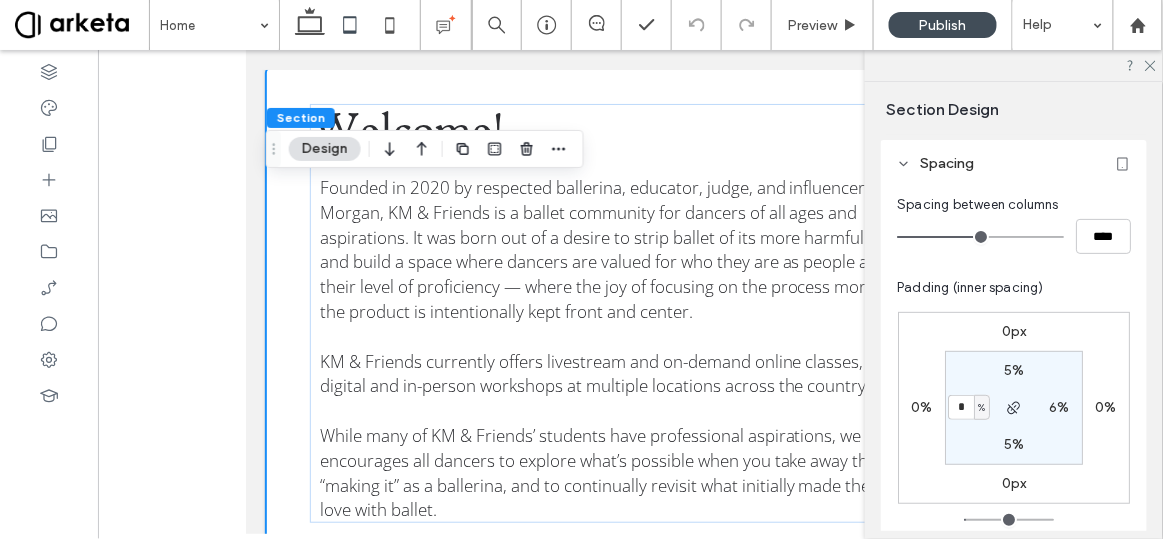 click on "%" at bounding box center (981, 408) 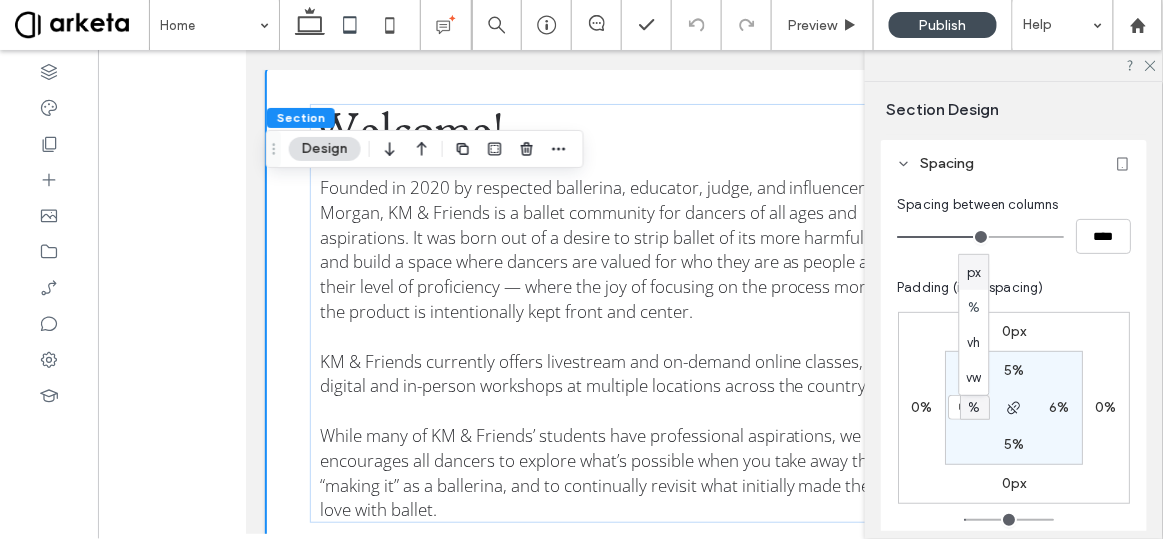 click on "px" at bounding box center (974, 272) 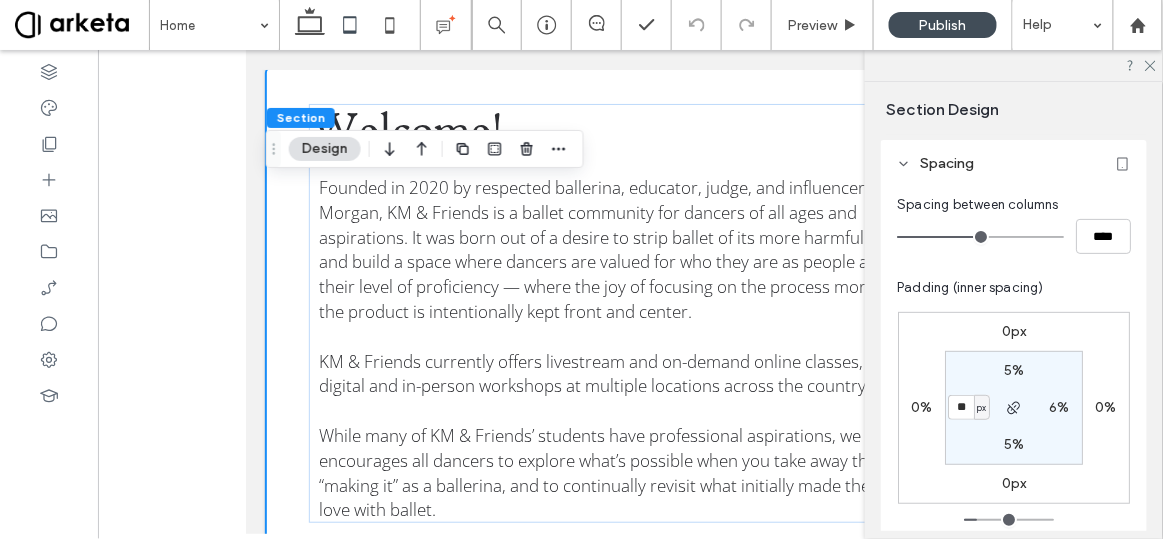 click on "px" at bounding box center (981, 408) 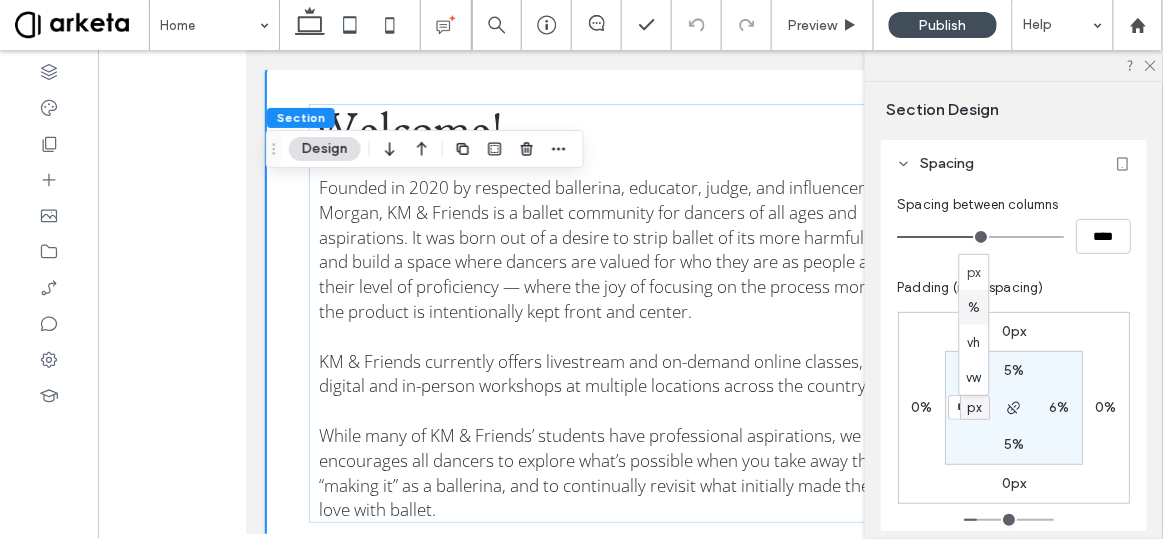click on "%" at bounding box center (974, 307) 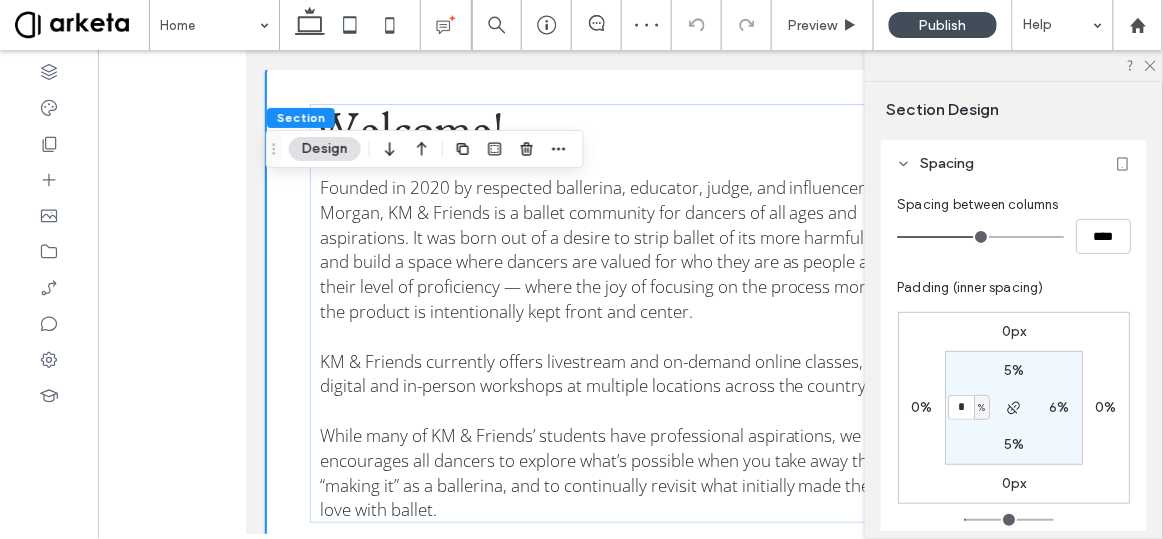 click on "%" at bounding box center (982, 407) 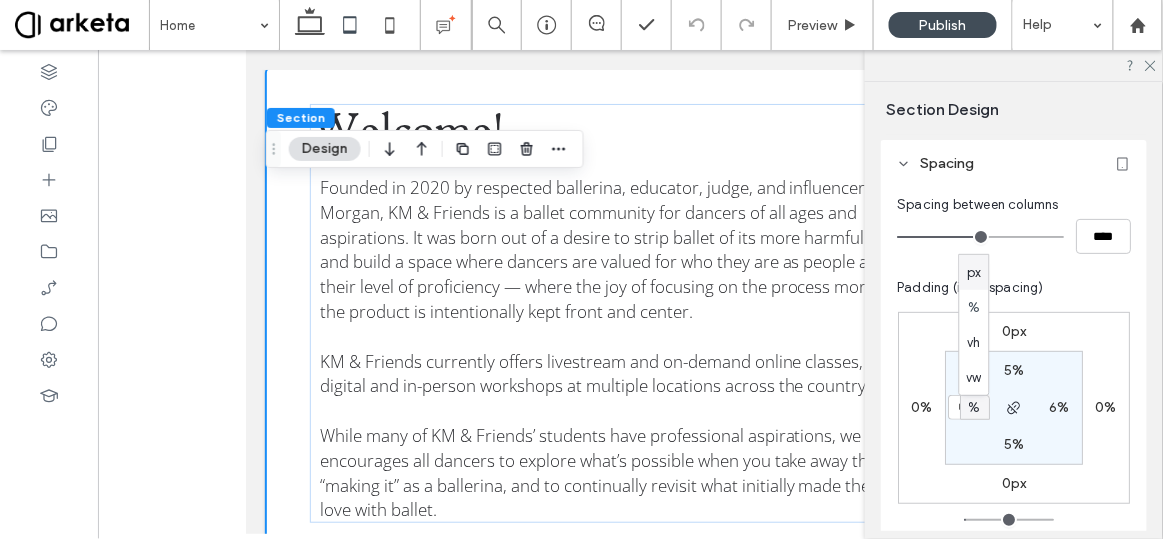 click on "%" at bounding box center [975, 407] 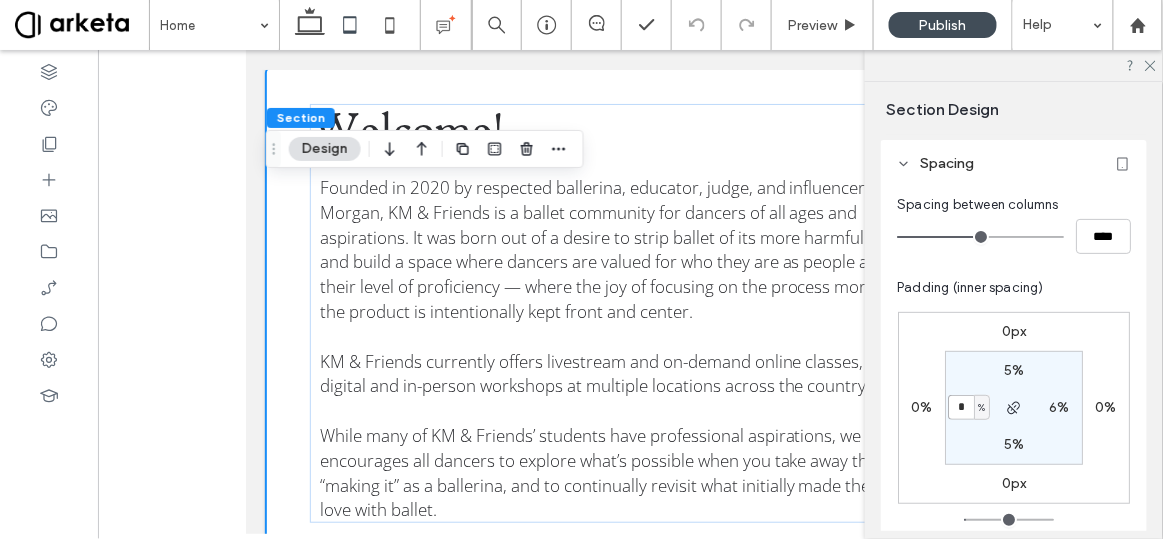 click on "*" at bounding box center [961, 407] 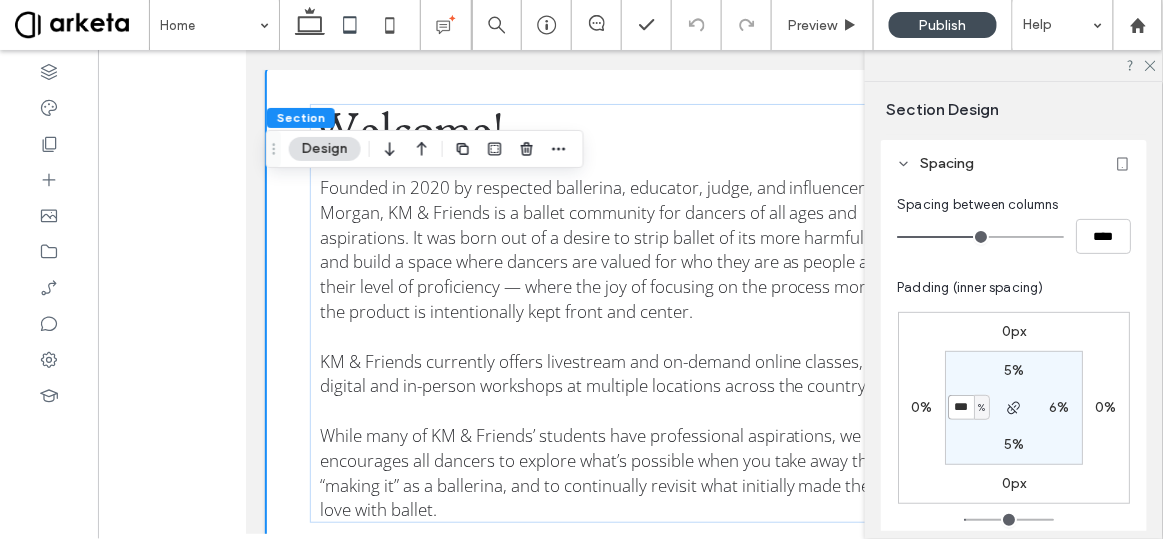 type on "***" 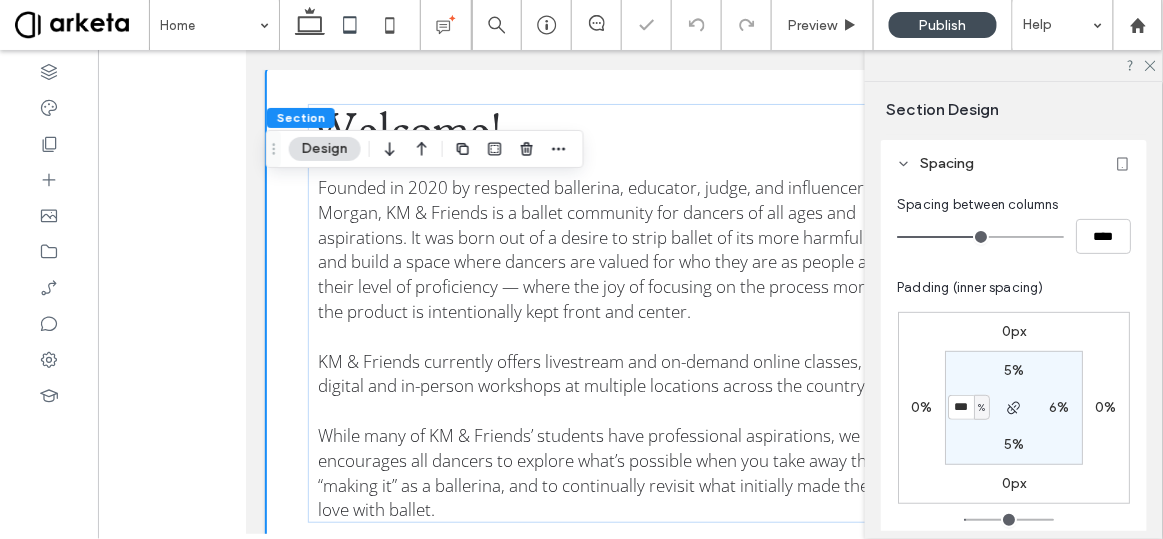 click on "6%" at bounding box center [1059, 407] 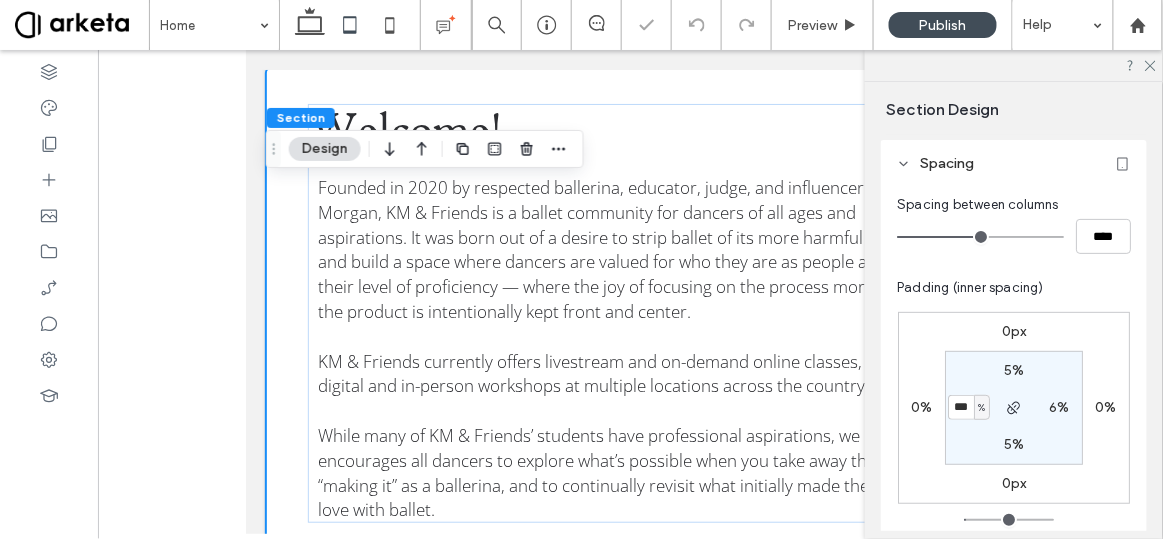 type on "*" 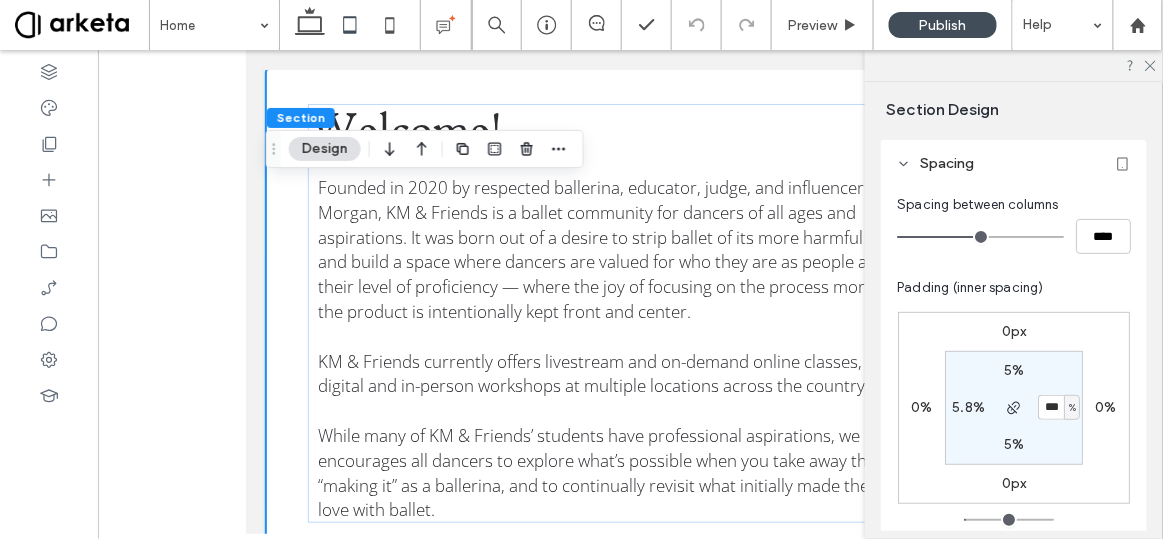 type on "***" 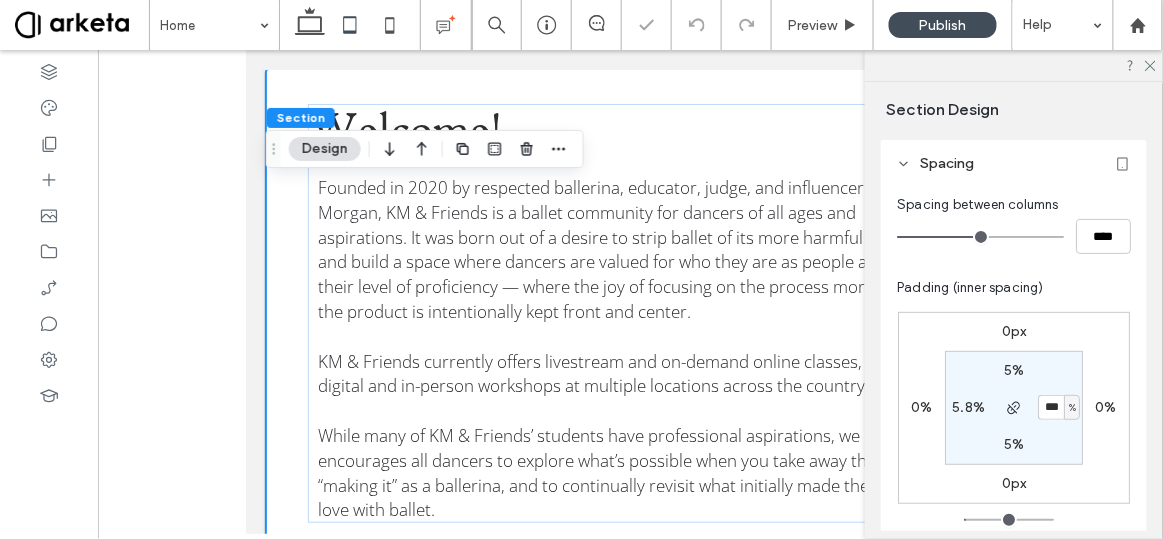 type on "*" 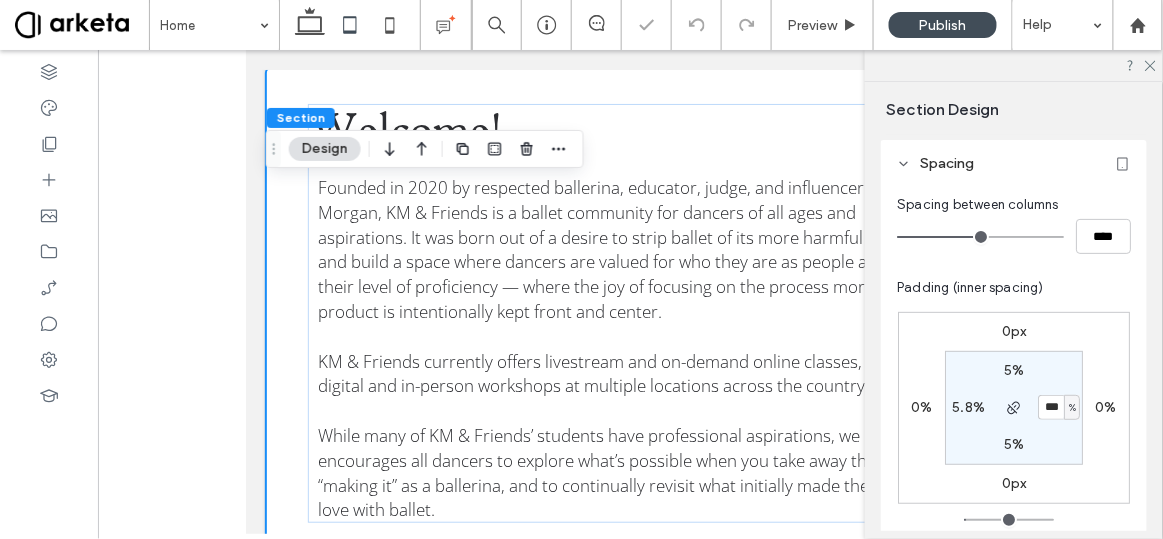 click on "5% *** % 5% 5.8%" at bounding box center (1014, 408) 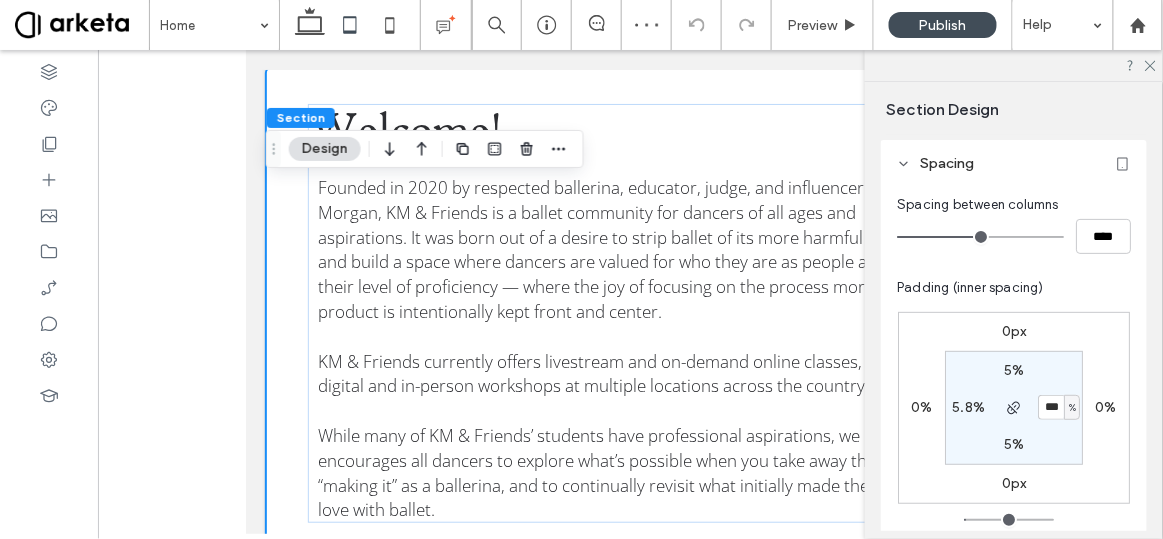 click on "0px 0% 0px 0% 5% *** % 5% 5.8%" at bounding box center [1014, 408] 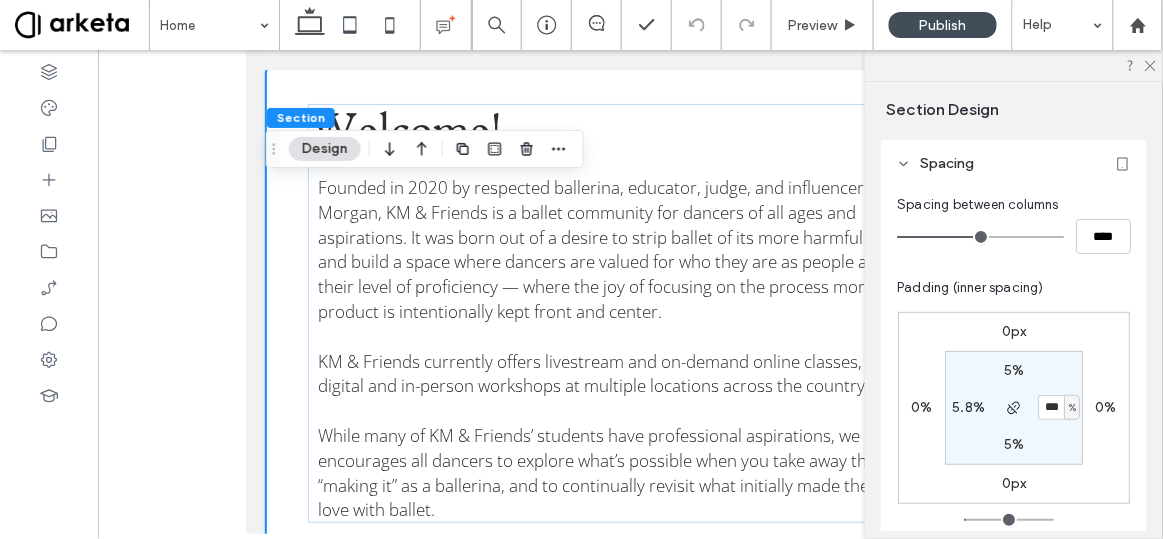 click on "5% *** % 5% 5.8%" at bounding box center [1014, 408] 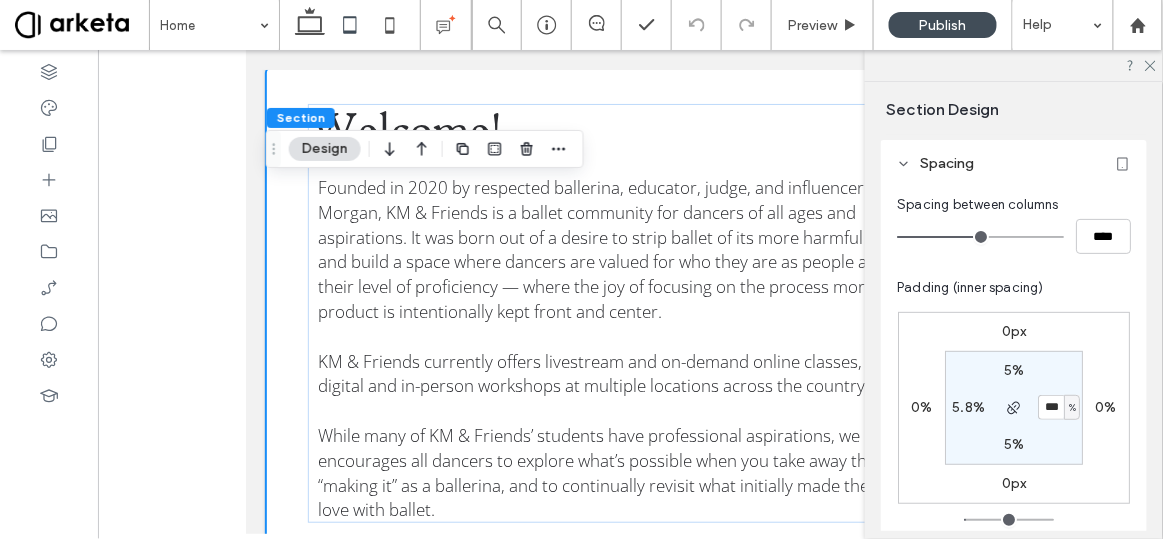 click on "5% *** % 5% 5.8%" at bounding box center [1014, 408] 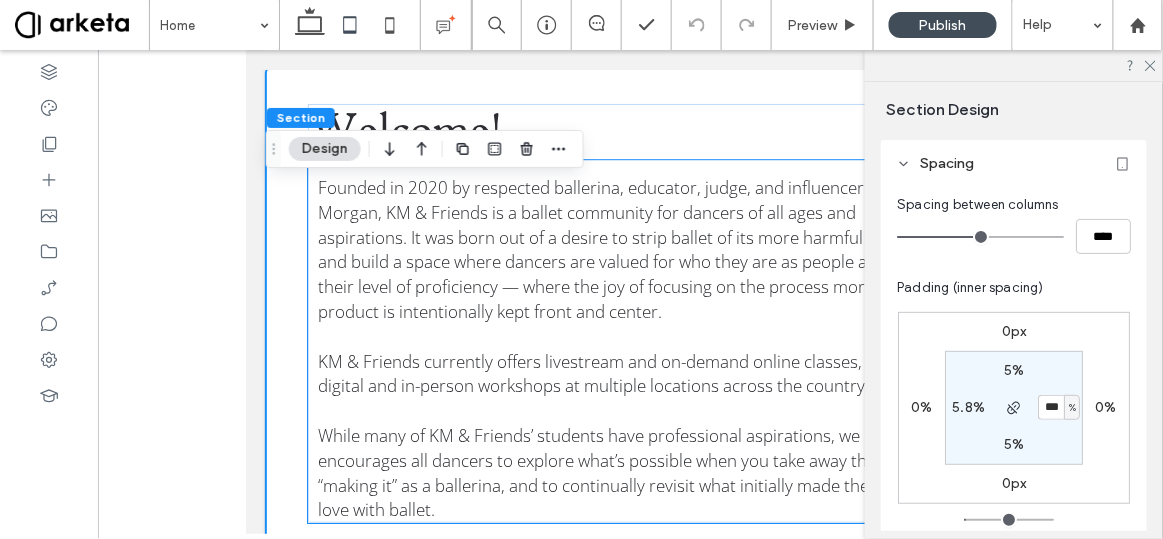 click on "Founded in 2020 by respected ballerina, educator, judge, and influencer Kathryn Morgan, KM & Friends is a ballet community for dancers of all ages and aspirations. It was born out of a desire to strip ballet of its more harmful practices, and build a space where dancers are valued for who they are as people above their level of proficiency — where the joy of focusing on the process more than the product is intentionally kept front and center. KM & Friends currently offers livestream and on-demand online classes, as well as digital and in-person workshops at multiple locations across the country. While many of KM & Friends’ students have professional aspirations, we encourages all dancers to explore what’s possible when you take away the idea of “making it” as a ballerina, and to continually revisit what initially made them fall in love with ballet." at bounding box center [629, 347] 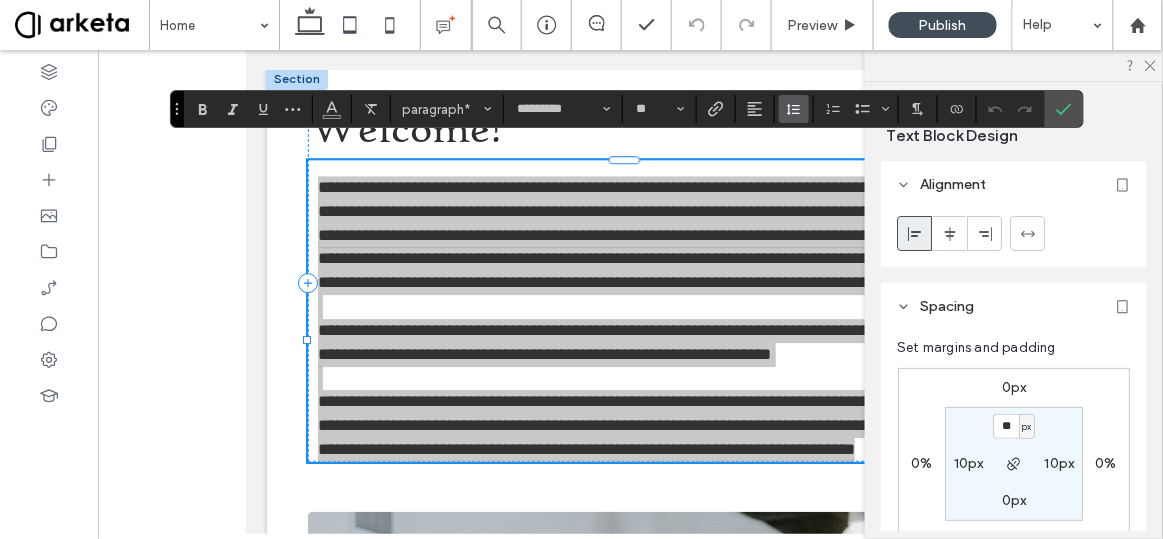 click at bounding box center [794, 109] 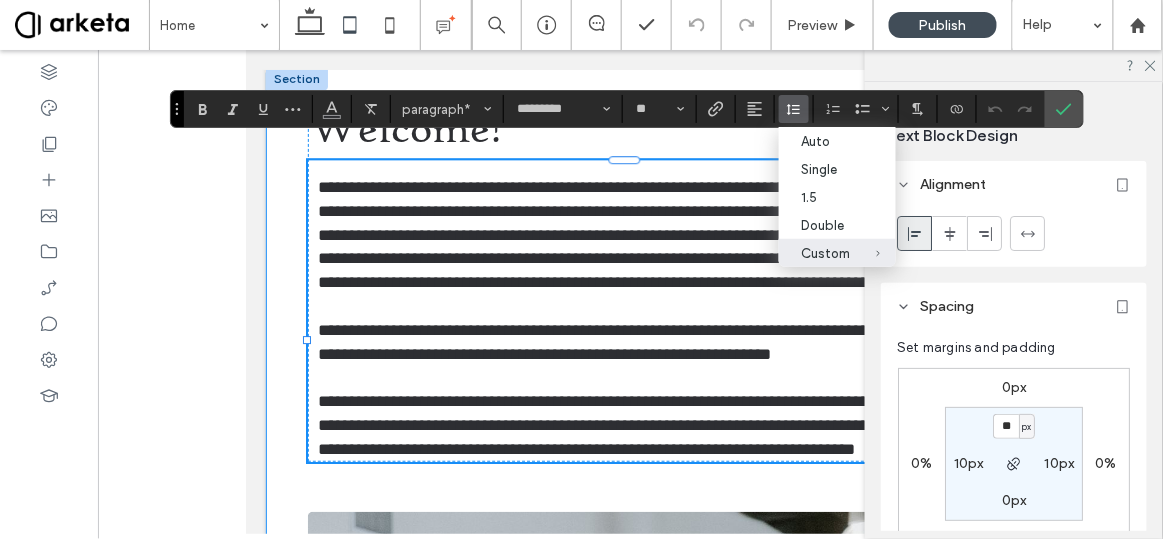 click on "**********" at bounding box center (630, 791) 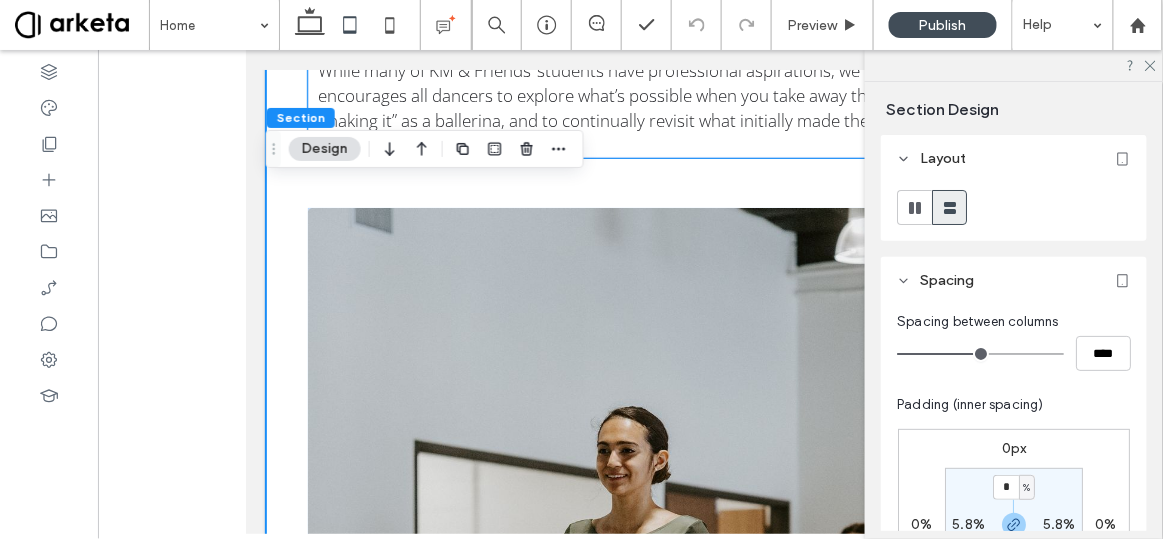 scroll, scrollTop: 3551, scrollLeft: 0, axis: vertical 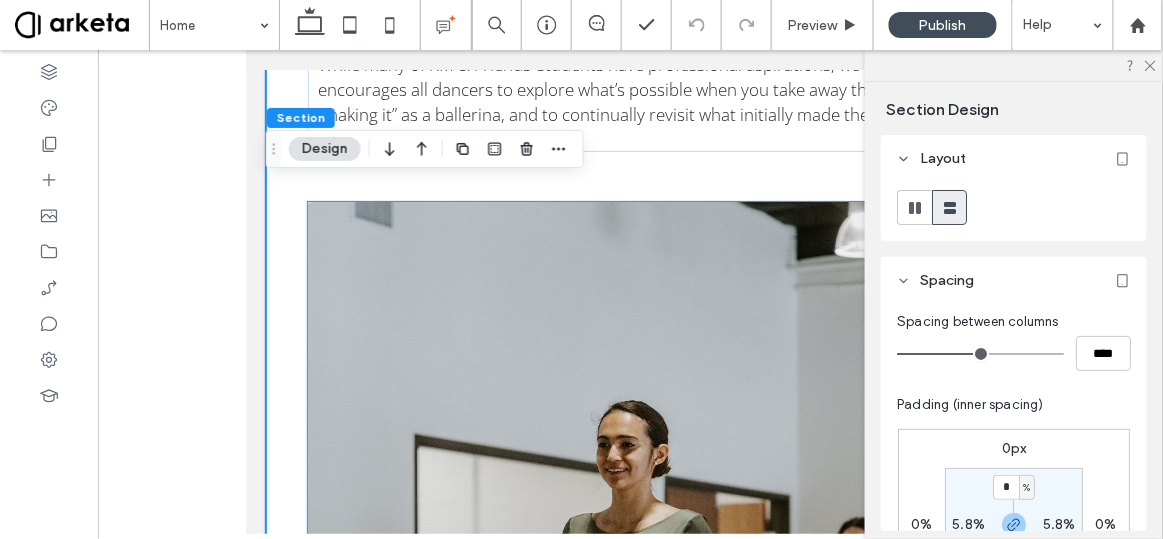 click at bounding box center [629, 685] 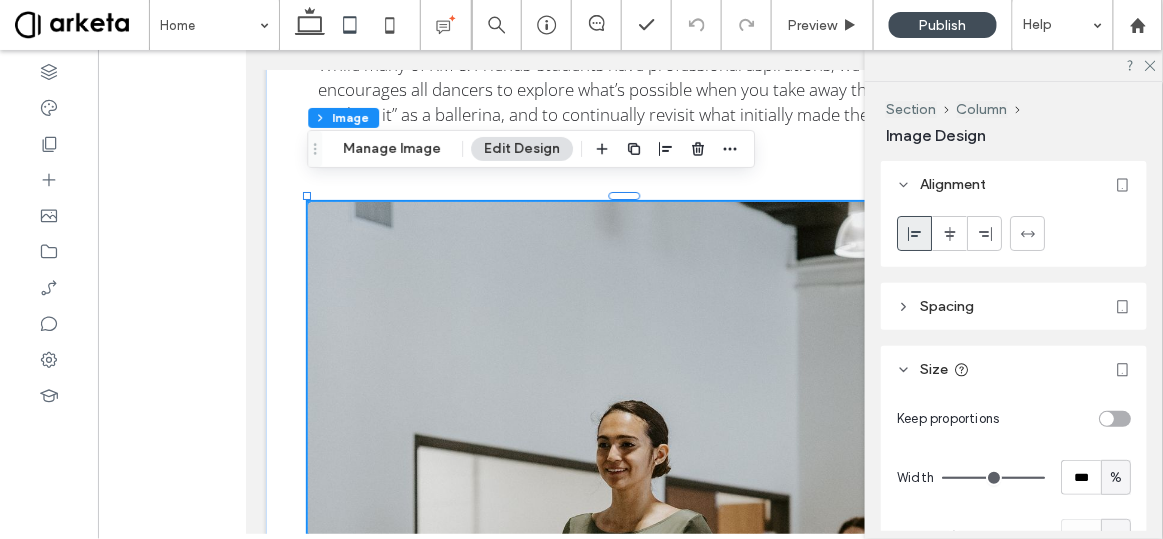 type on "*" 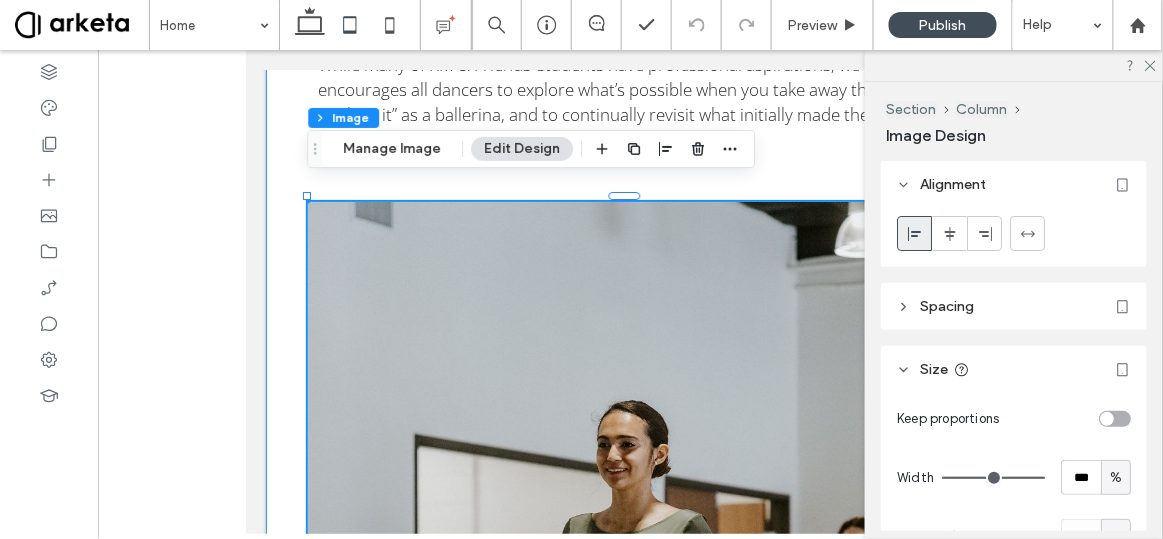click on "Welcome!
Founded in 2020 by respected ballerina, educator, judge, and influencer Kathryn Morgan, KM & Friends is a ballet community for dancers of all ages and aspirations. It was born out of a desire to strip ballet of its more harmful practices, and build a space where dancers are valued for who they are as people above their level of proficiency — where the joy of focusing on the process more than the product is intentionally kept front and center. KM & Friends currently offers livestream and on-demand online classes, as well as digital and in-person workshops at multiple locations across the country. While many of KM & Friends’ students have professional aspirations, we encourages all dancers to explore what’s possible when you take away the idea of “making it” as a ballerina, and to continually revisit what initially made them fall in love with ballet." at bounding box center (630, 451) 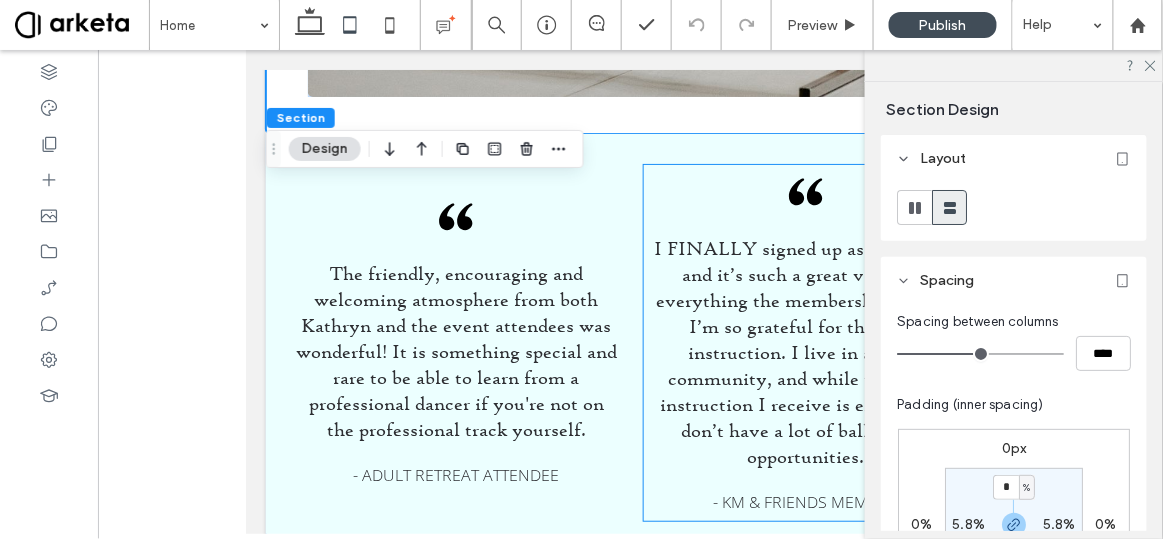 scroll, scrollTop: 4653, scrollLeft: 0, axis: vertical 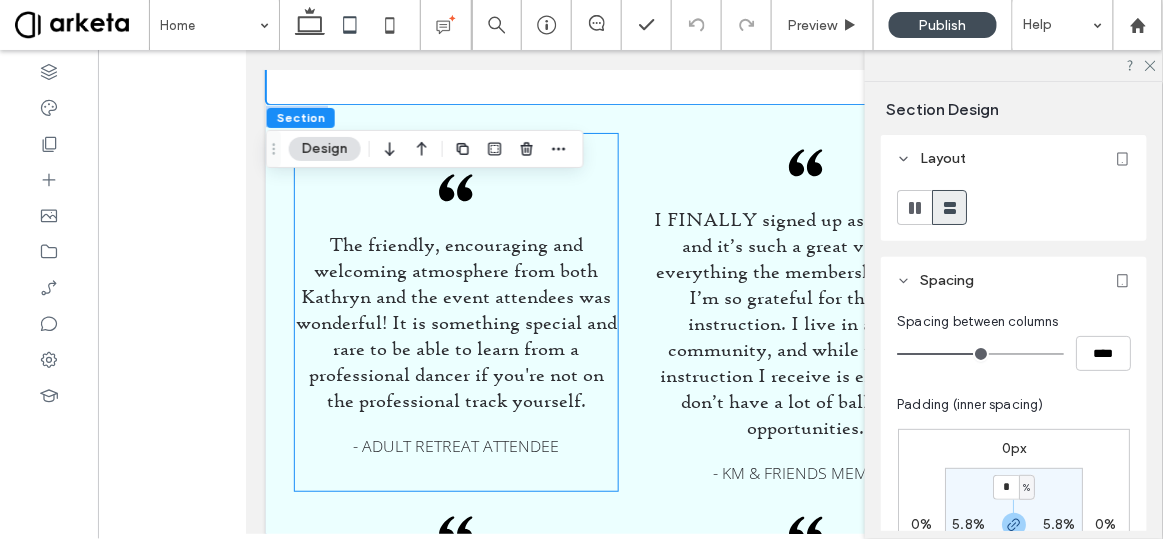 click on "- Adult Retreat Attendee" at bounding box center [455, 445] 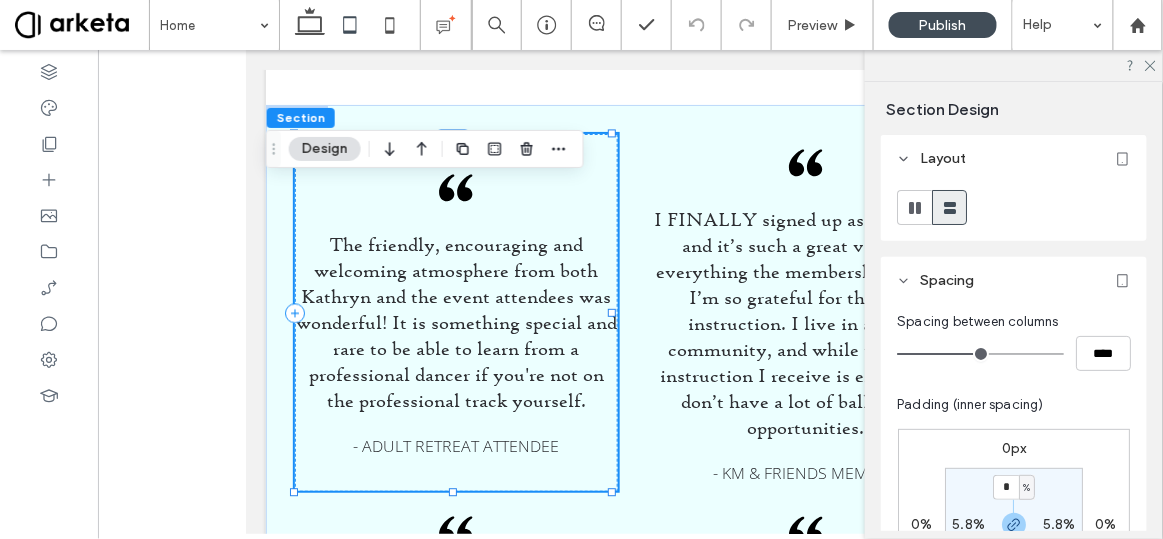 click on "- Adult Retreat Attendee" at bounding box center (455, 445) 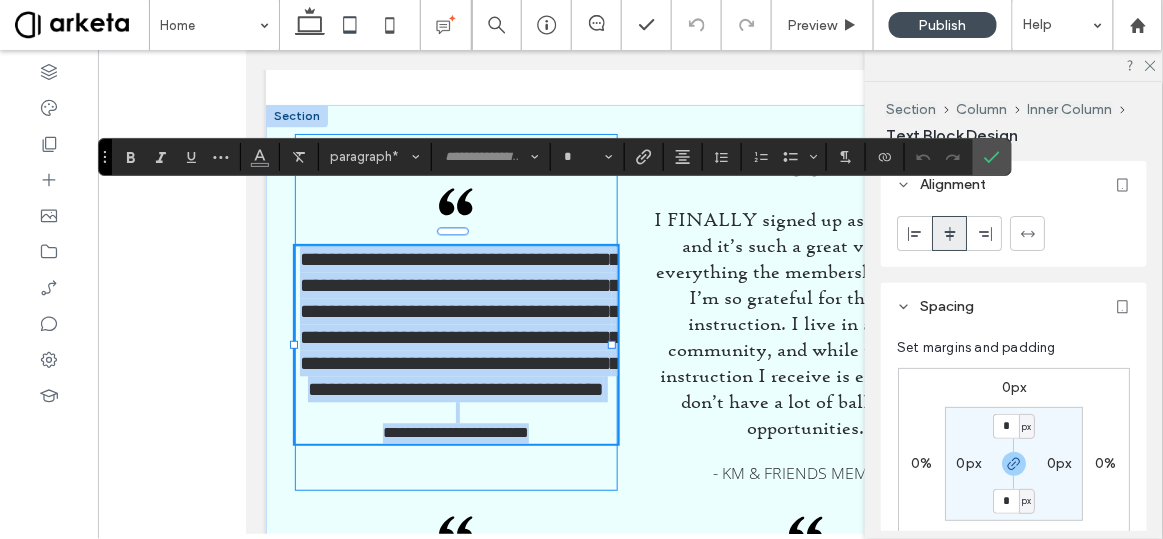 click on "**********" at bounding box center (455, 431) 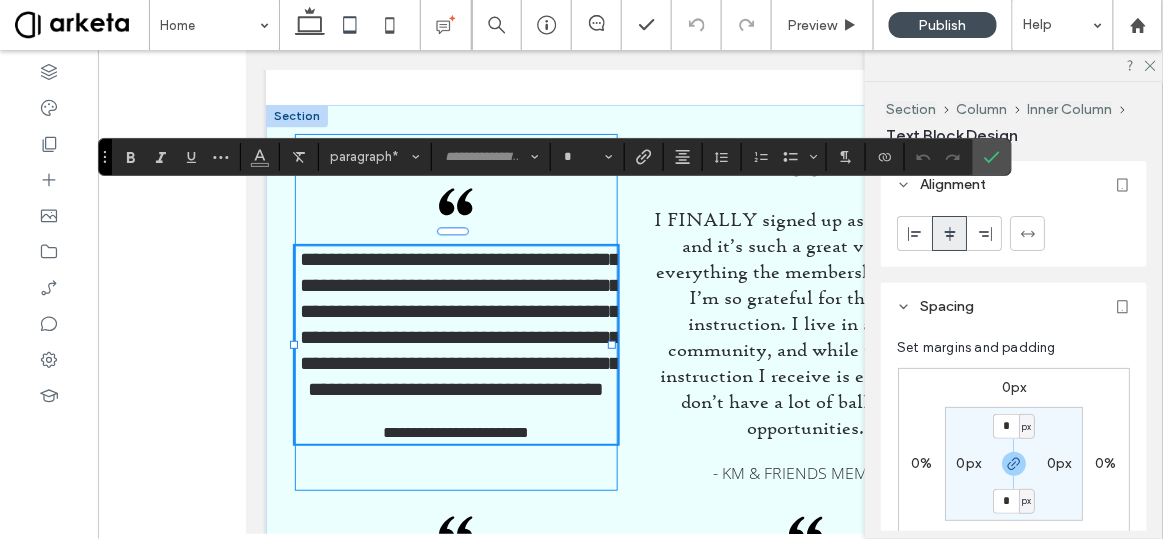 type on "*********" 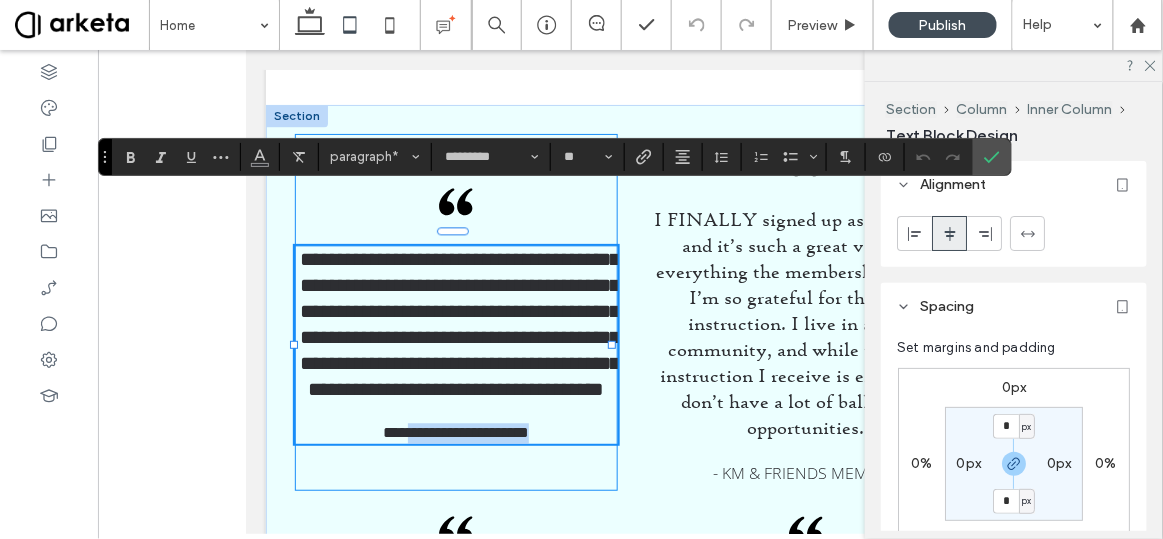 type 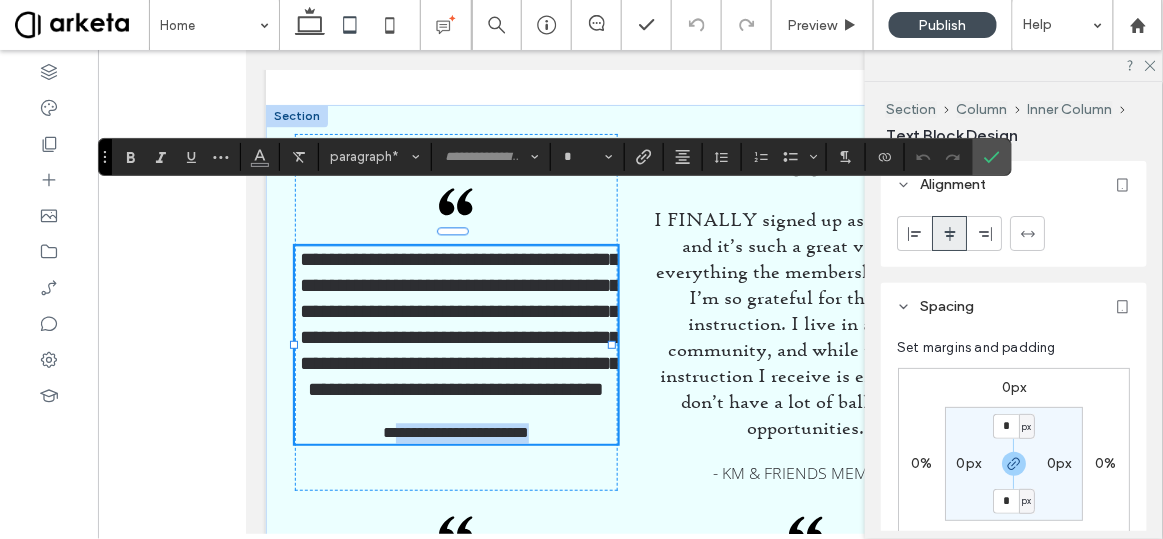 type on "*********" 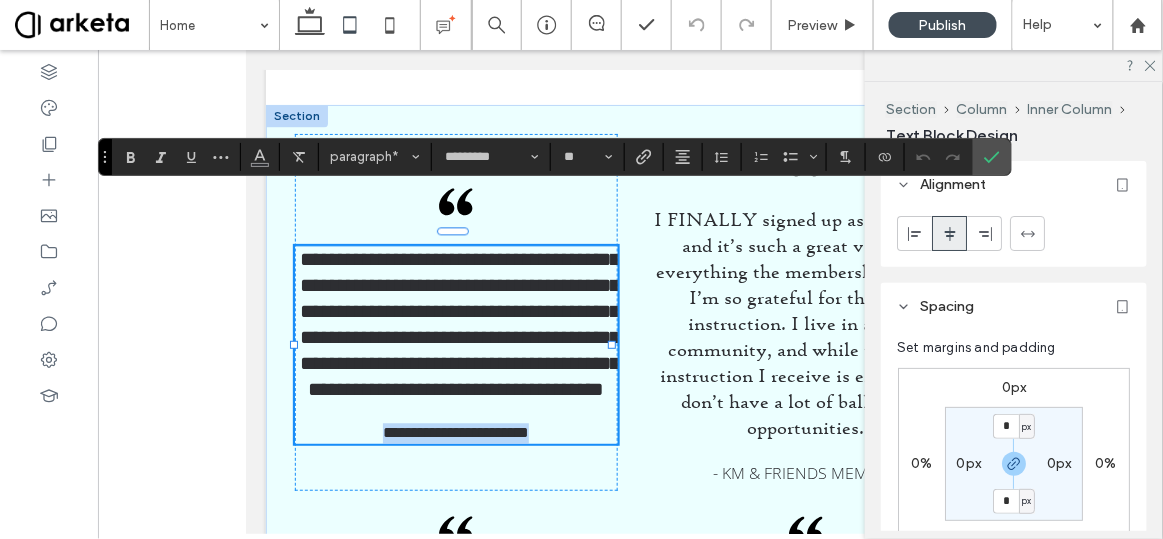 drag, startPoint x: 562, startPoint y: 402, endPoint x: 347, endPoint y: 407, distance: 215.05814 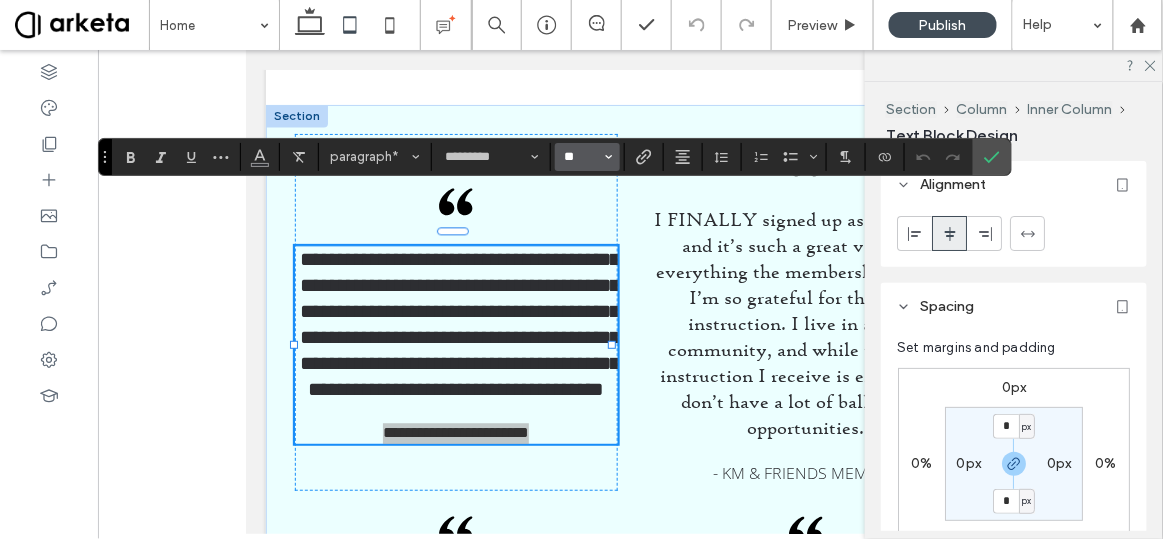 click on "**" at bounding box center [581, 157] 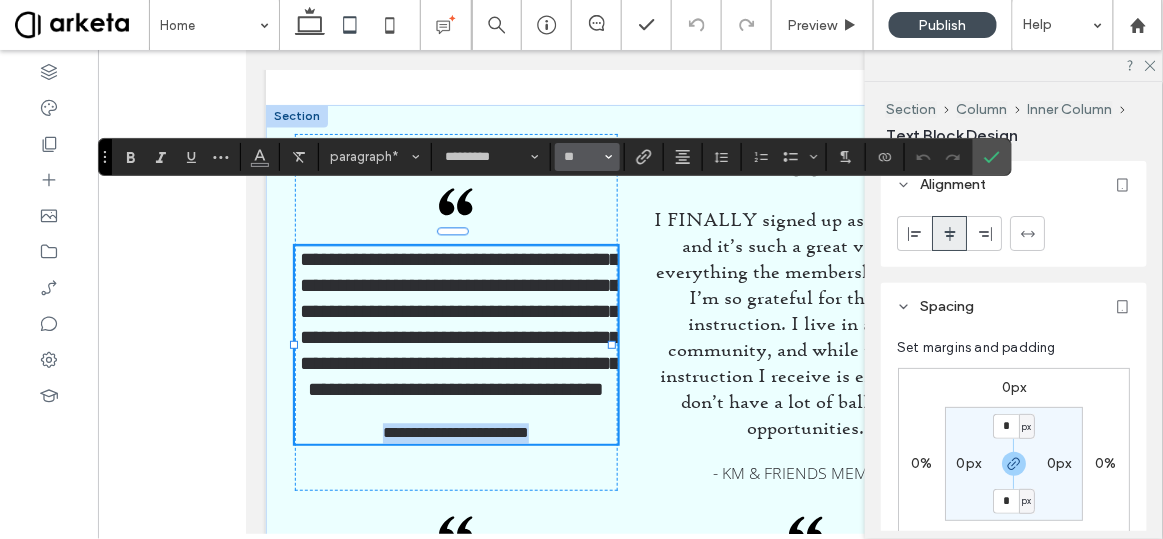 type on "**" 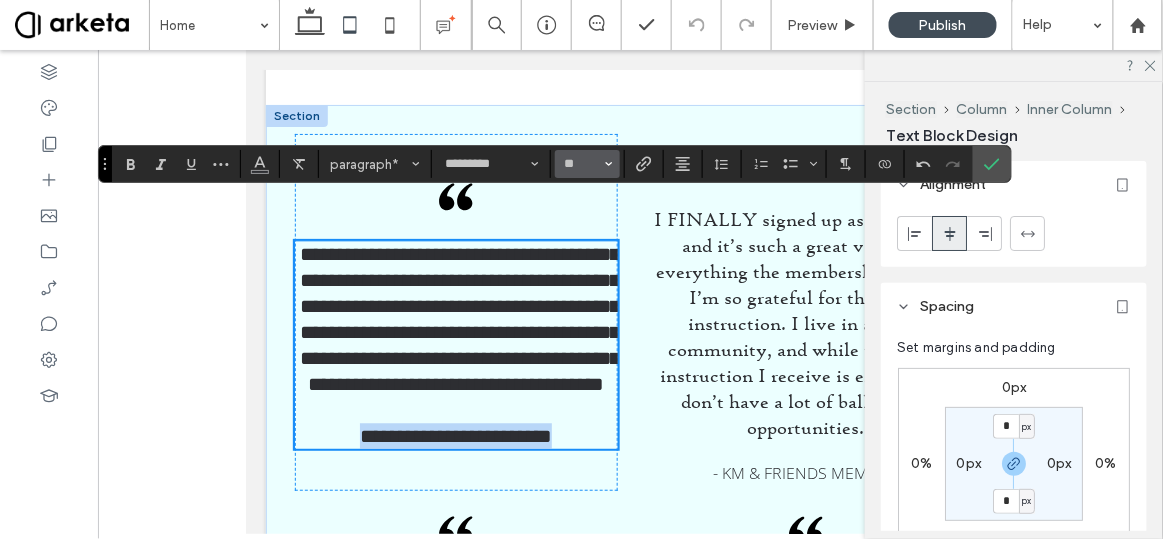 scroll, scrollTop: 4646, scrollLeft: 0, axis: vertical 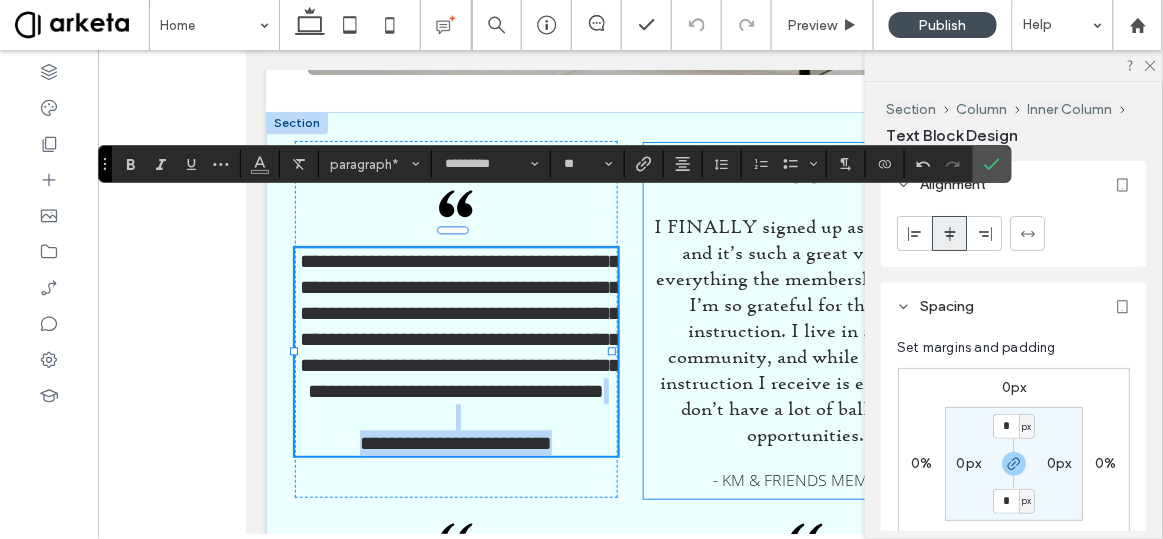 click on "- KM & Friends Member" at bounding box center (805, 479) 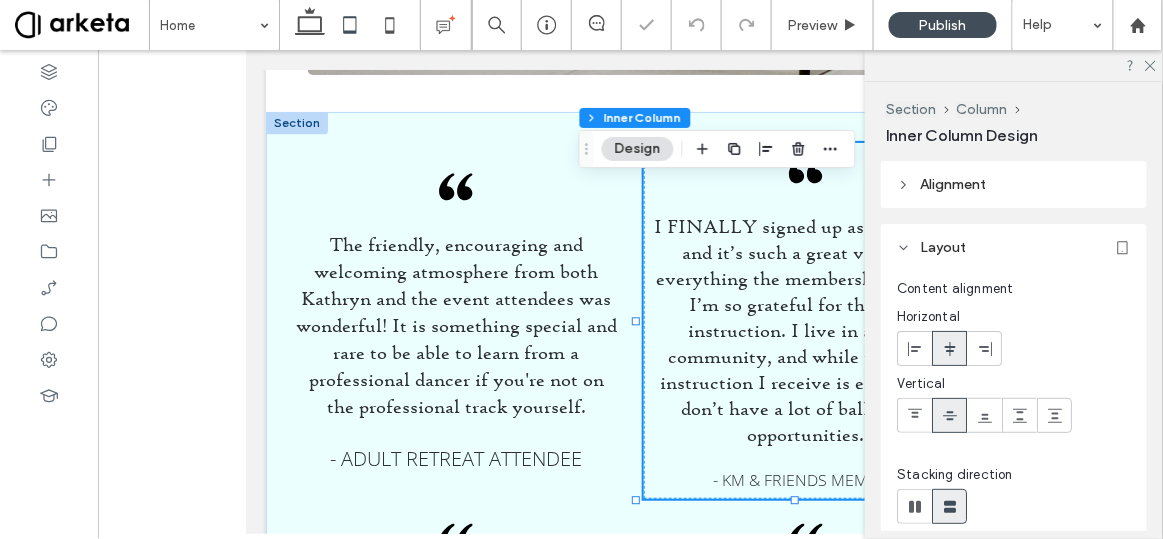 click on "- KM & Friends Member" at bounding box center [805, 479] 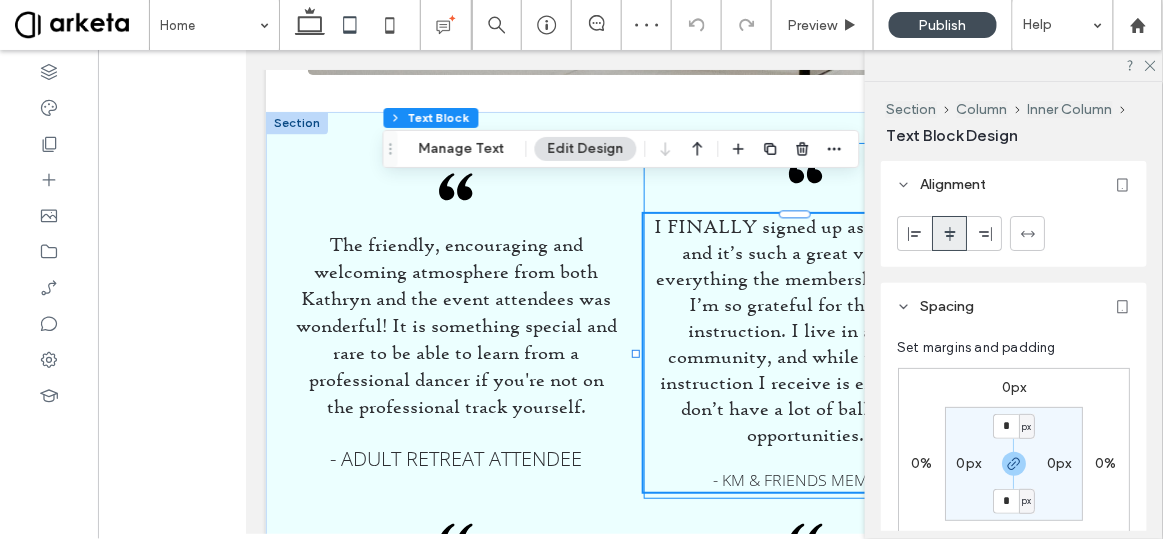 click on "- KM & Friends Member" at bounding box center [805, 479] 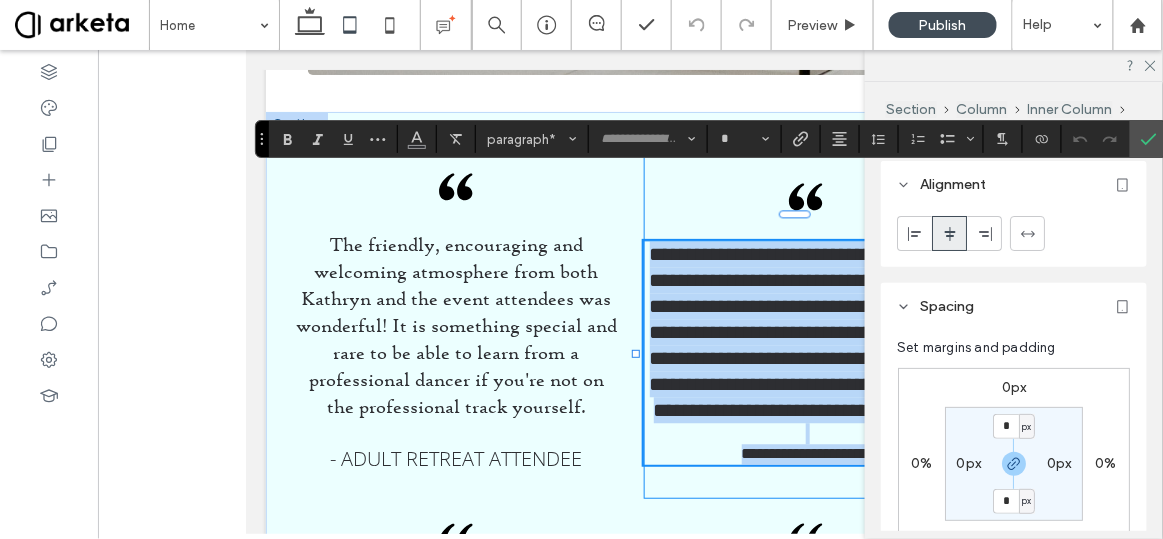 click on "**********" at bounding box center (804, 352) 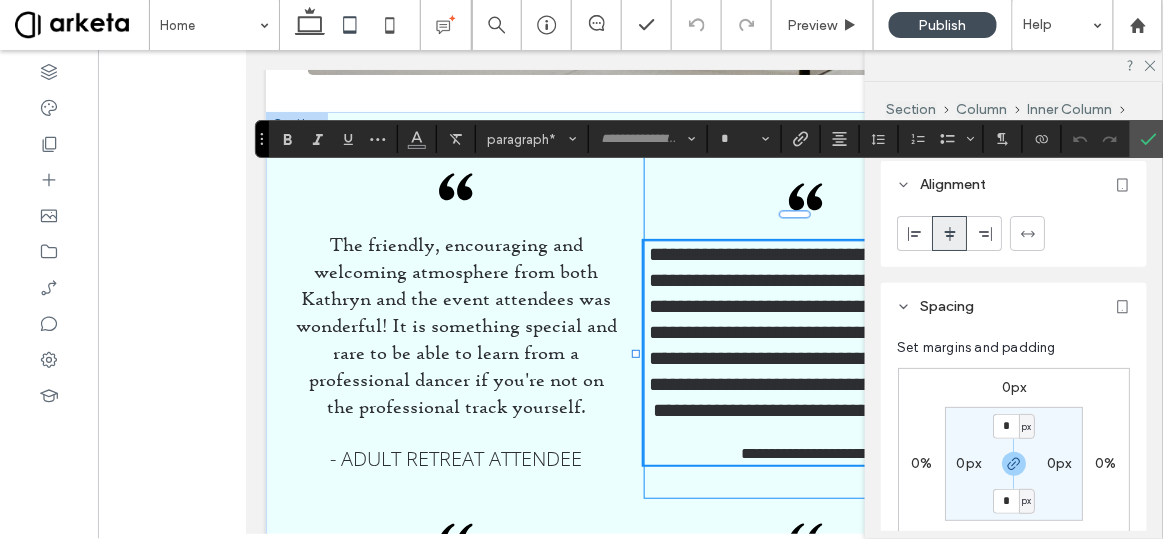 type on "*********" 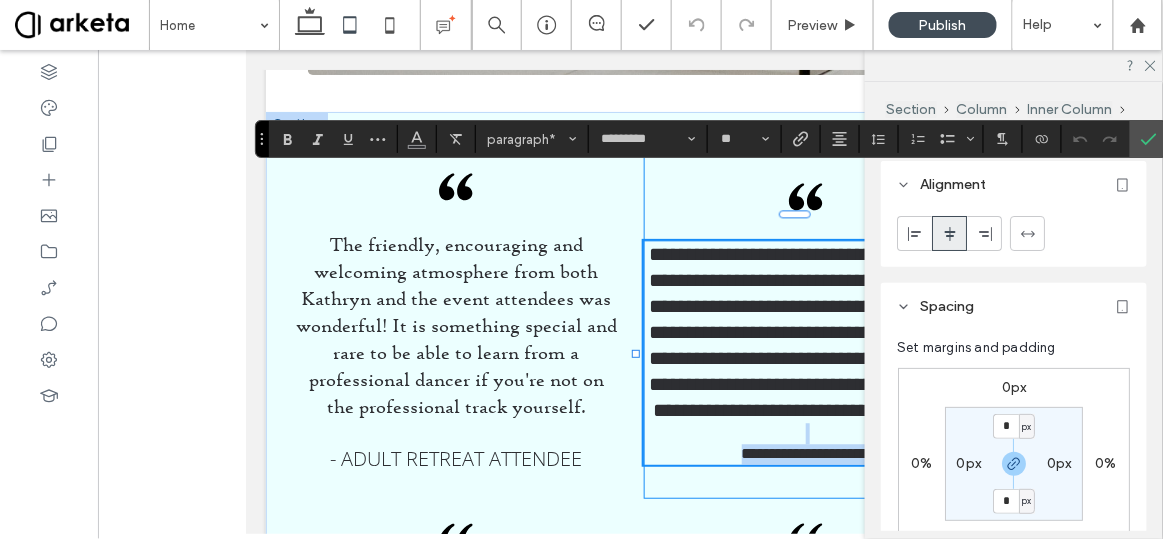 type on "**********" 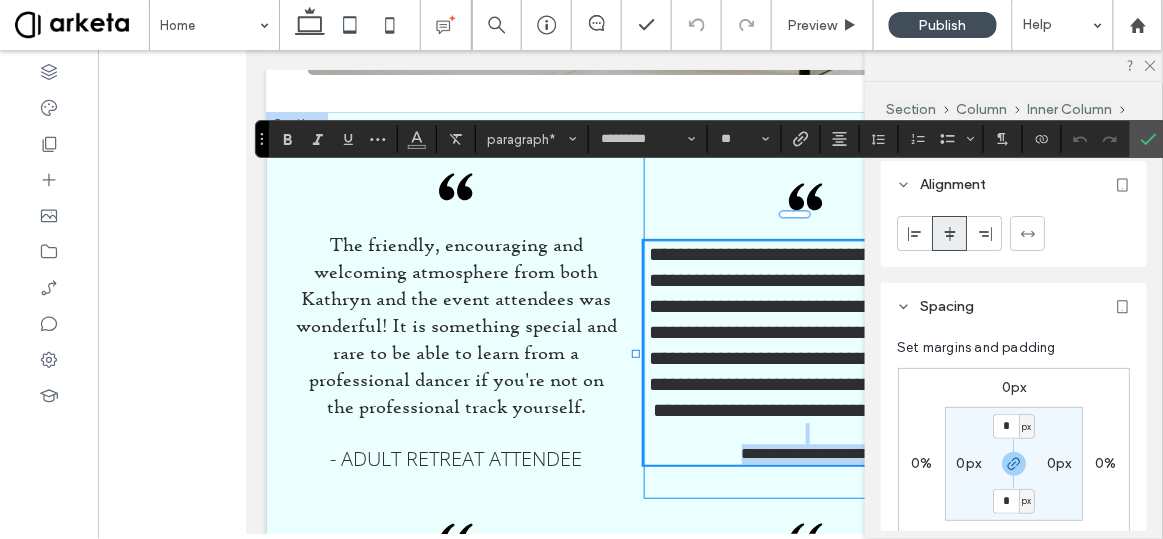 type on "**" 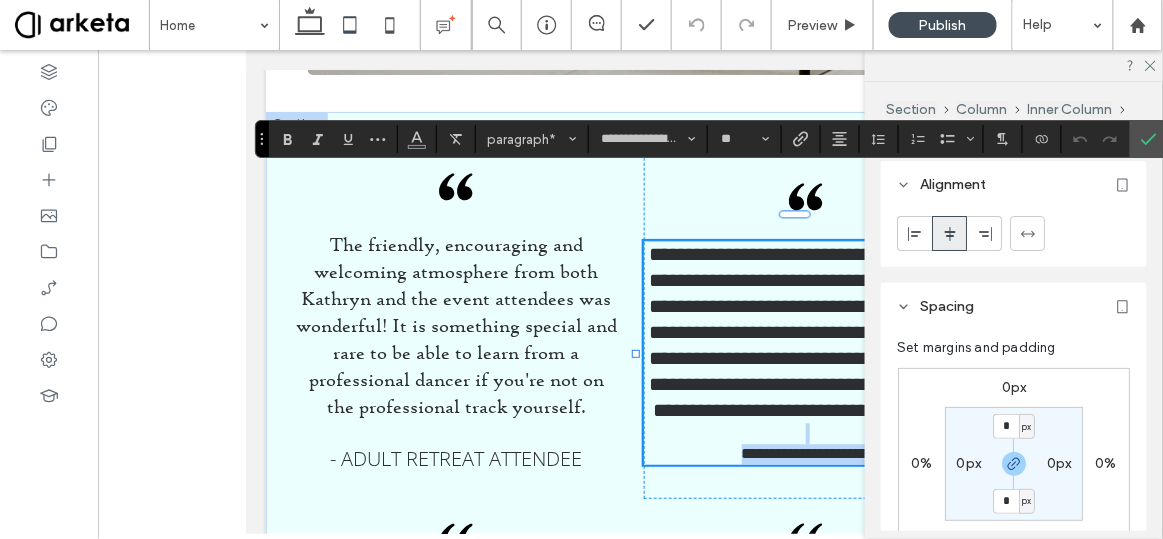 type on "*********" 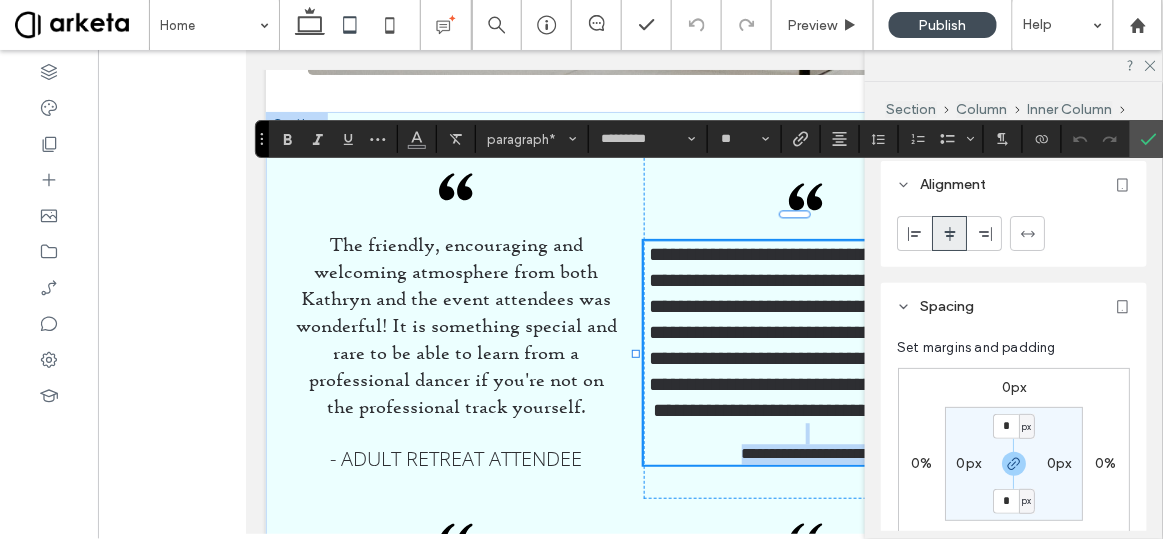 drag, startPoint x: 695, startPoint y: 439, endPoint x: 1101, endPoint y: 478, distance: 407.86887 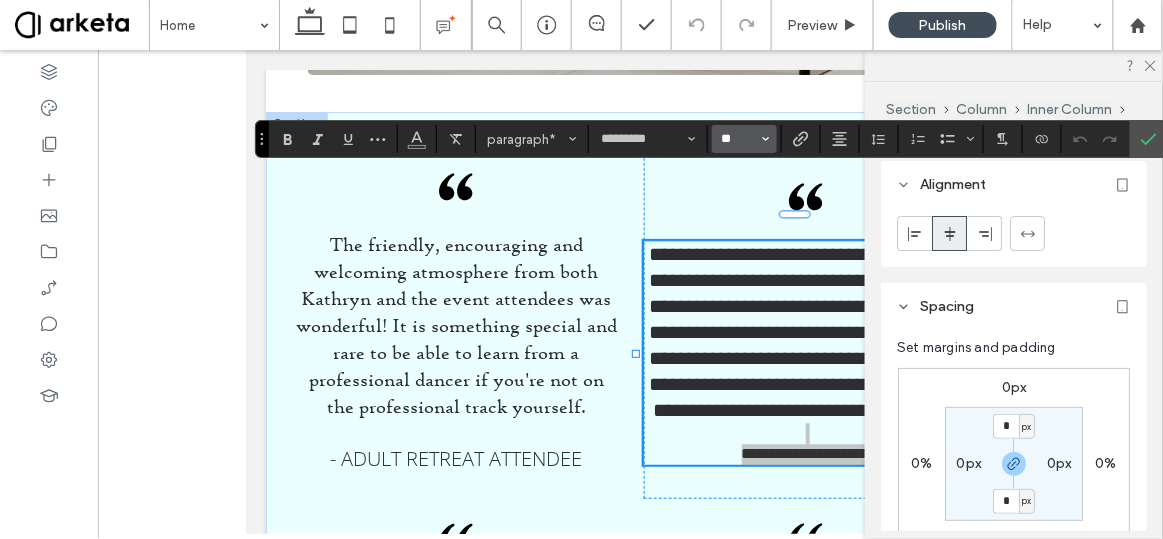 click on "**" at bounding box center (738, 139) 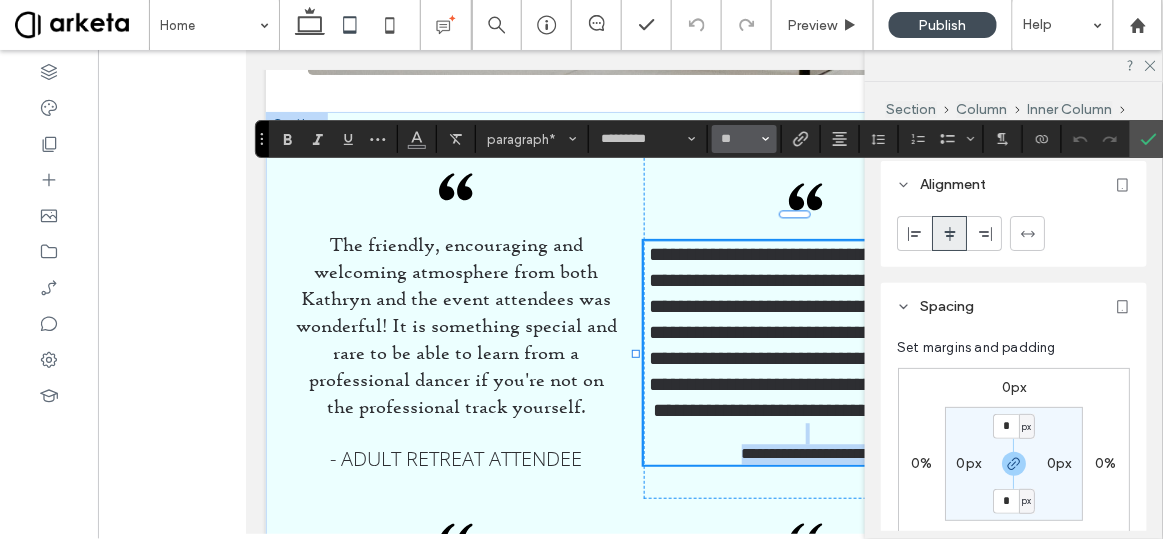 type on "**" 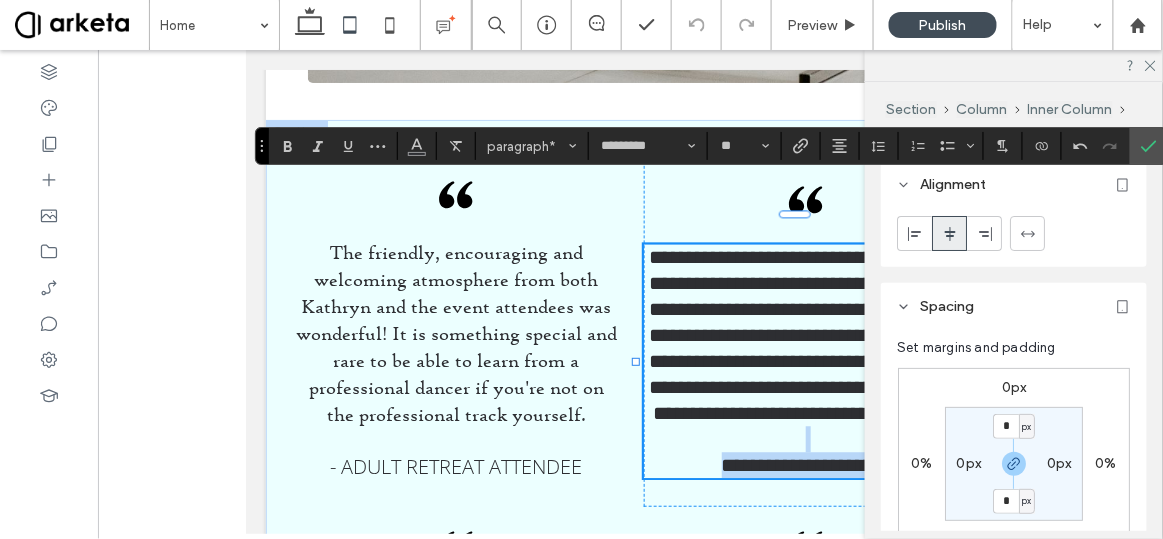 scroll, scrollTop: 4641, scrollLeft: 0, axis: vertical 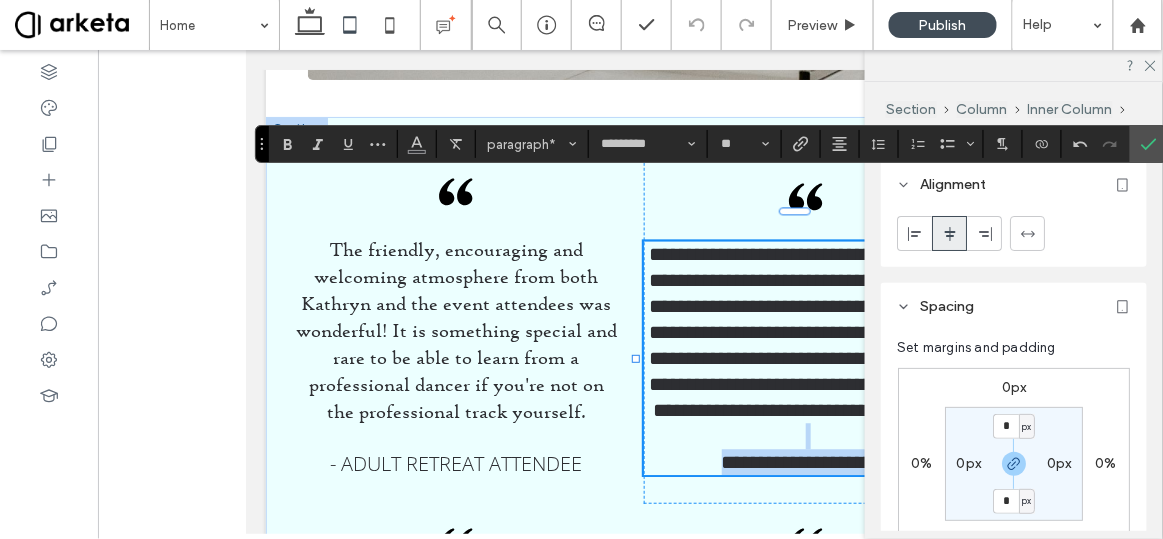 click on "**********" at bounding box center (804, 357) 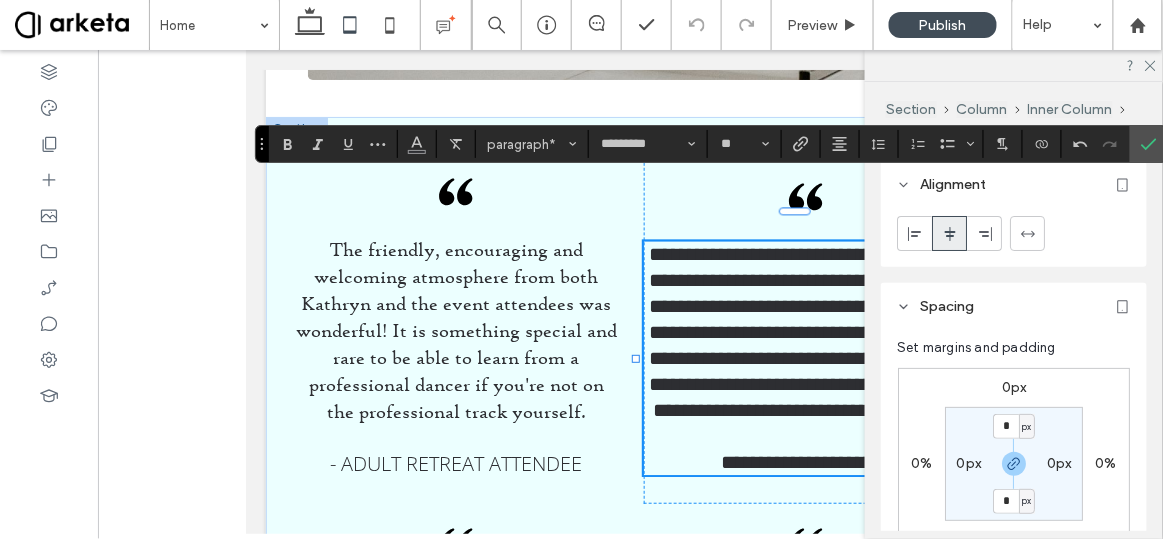 type on "*******" 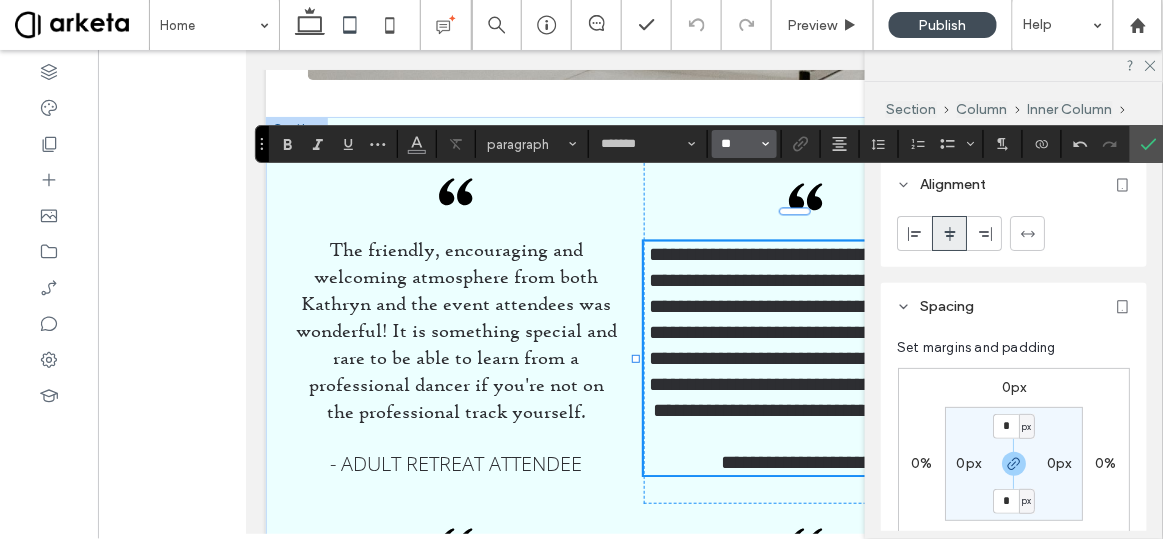 click on "**" at bounding box center [738, 144] 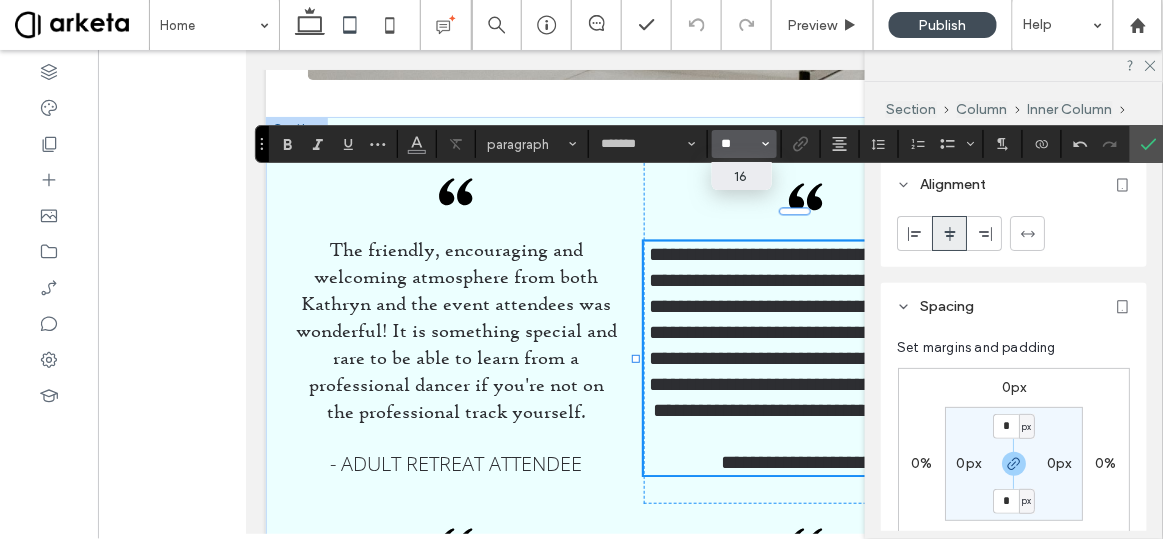 type on "**" 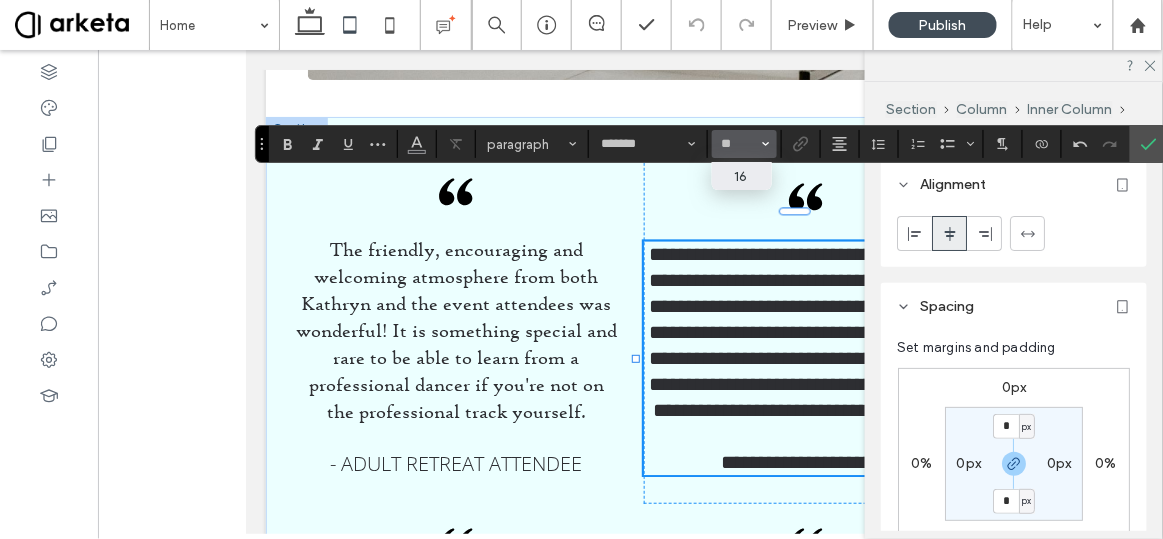 type on "*********" 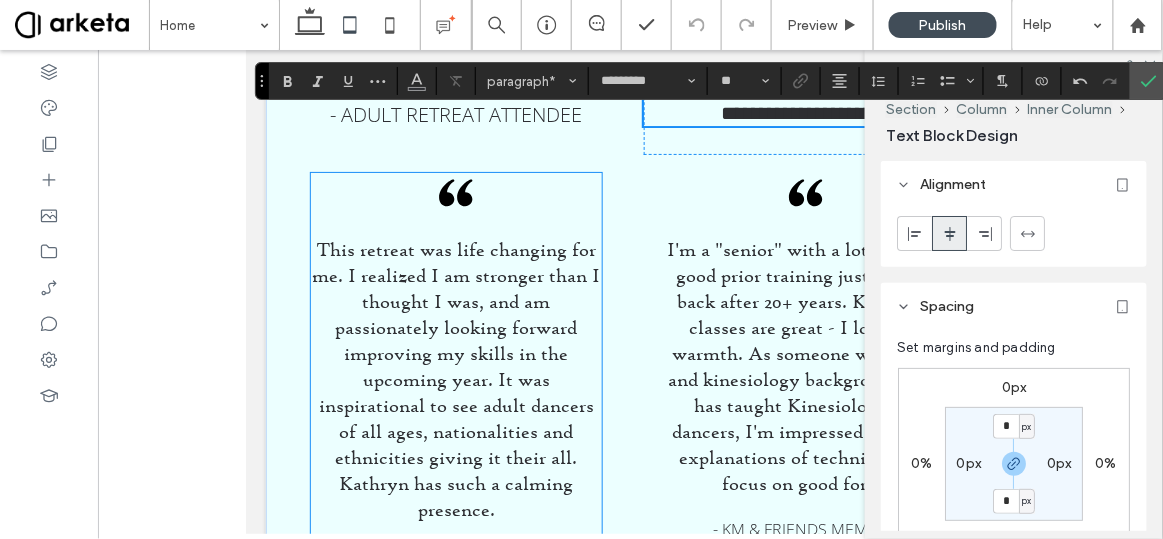 scroll, scrollTop: 4998, scrollLeft: 0, axis: vertical 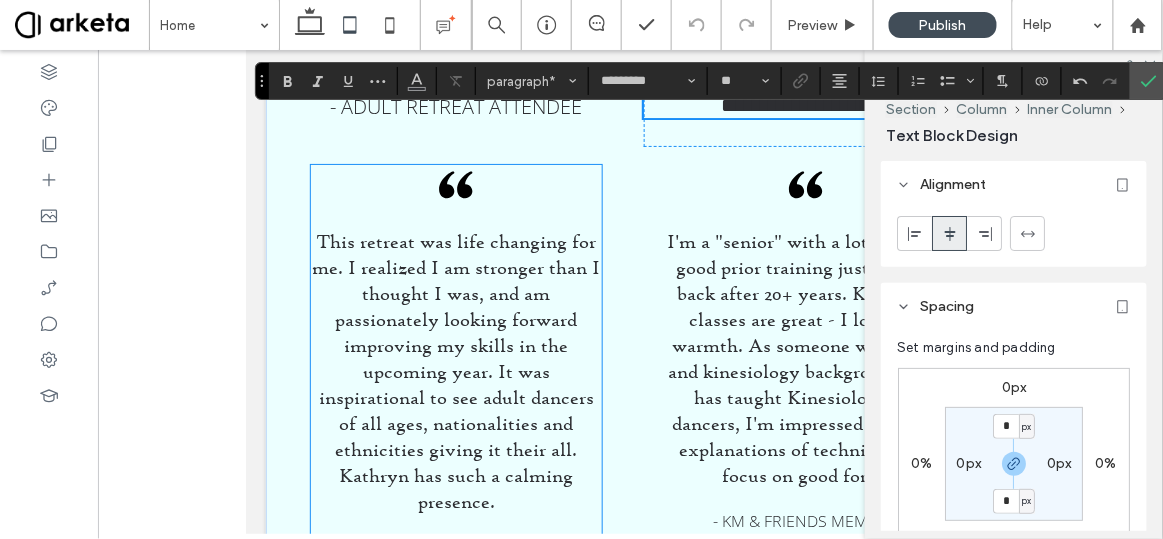 click on "- Adult Retreat Attendee" at bounding box center [455, 546] 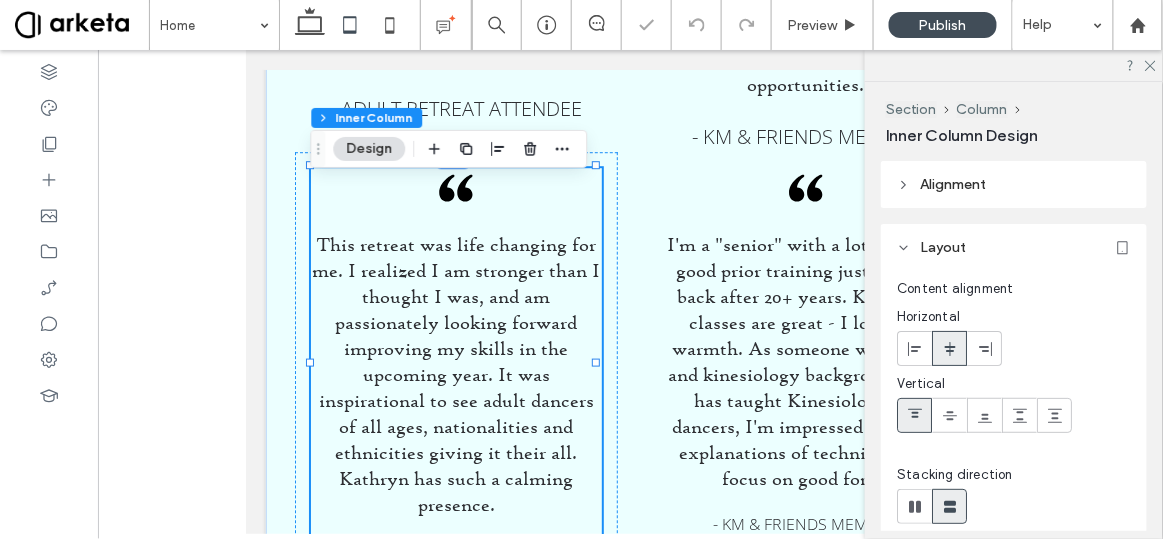 click on "- Adult Retreat Attendee" at bounding box center [455, 549] 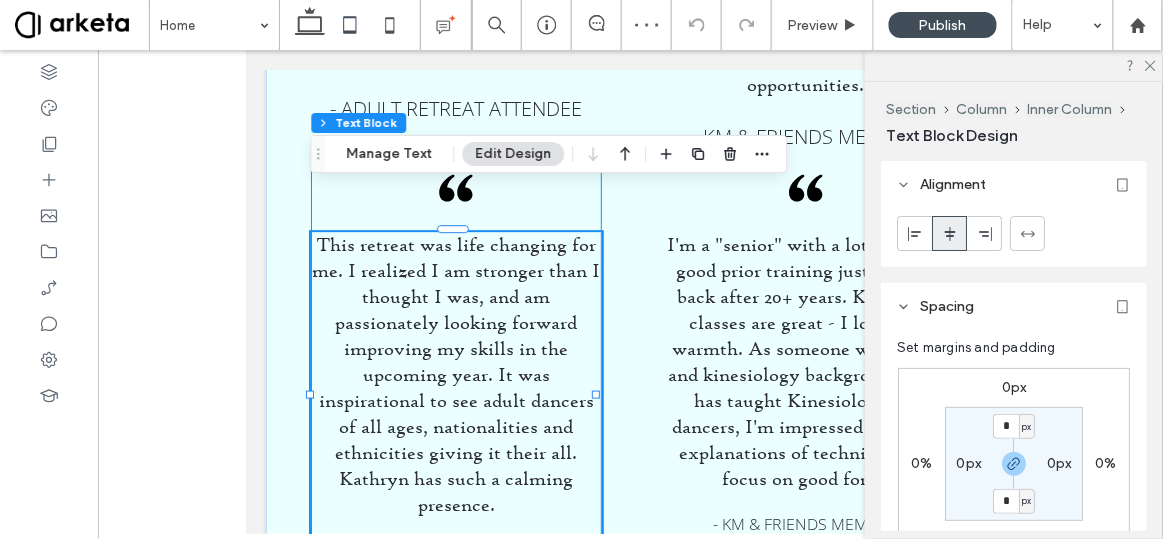 click on "- Adult Retreat Attendee" at bounding box center [455, 549] 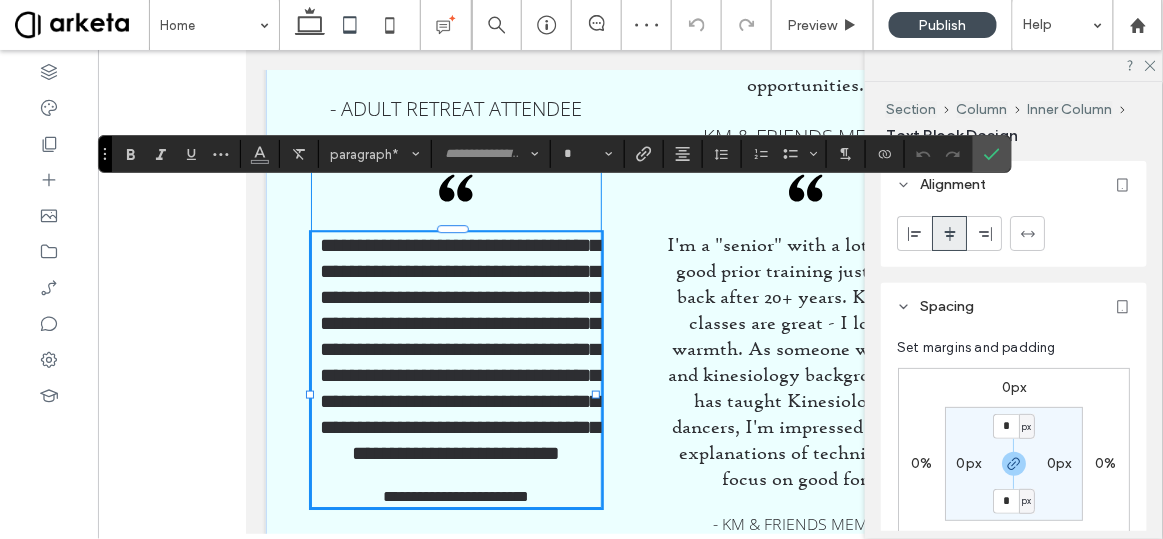 click on "**********" at bounding box center (455, 495) 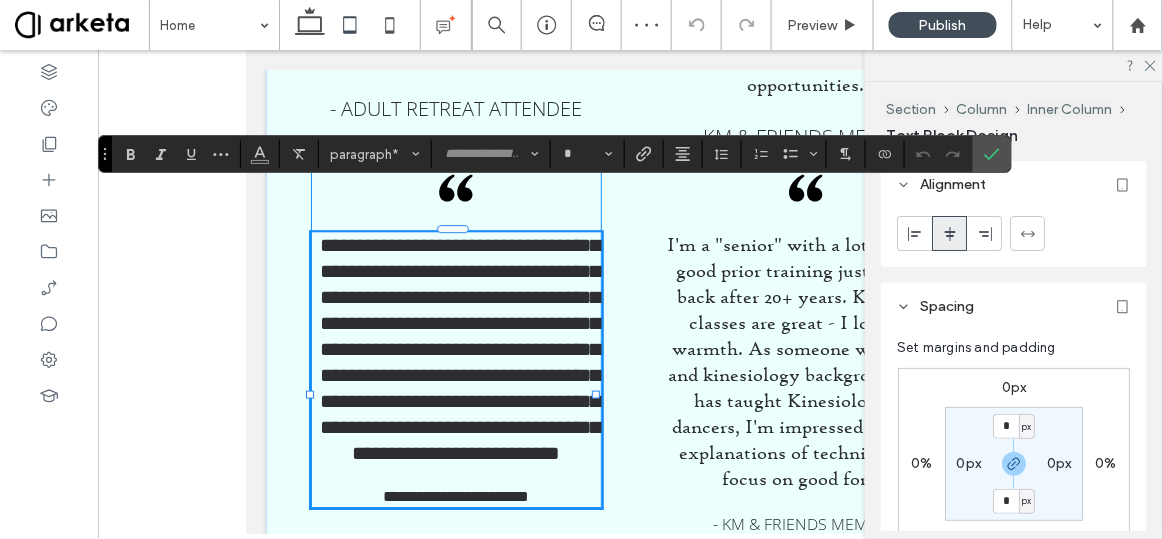 type on "*********" 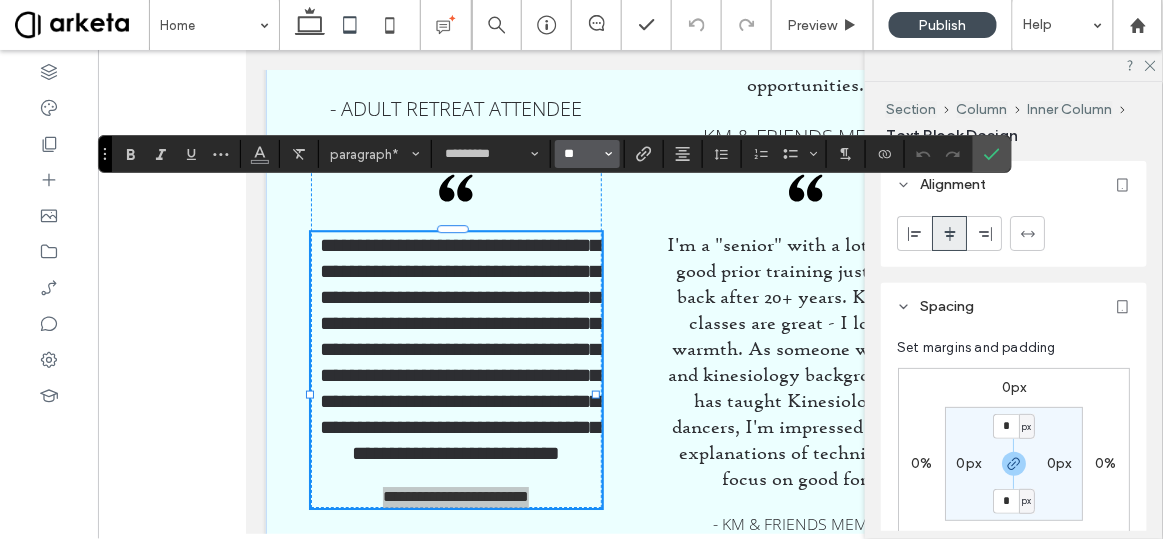 click on "**" at bounding box center (581, 154) 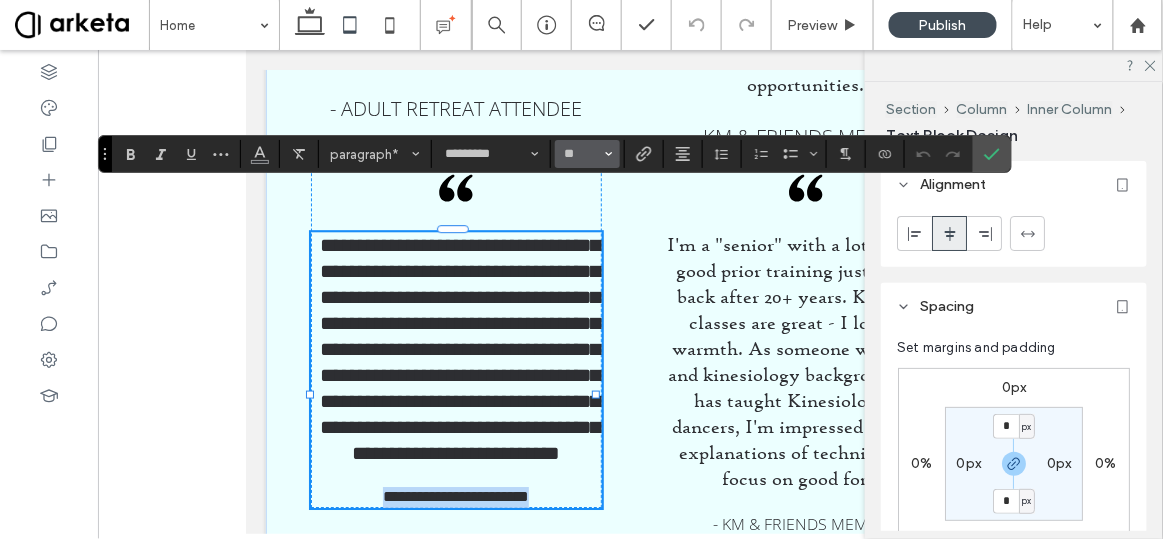 type on "**" 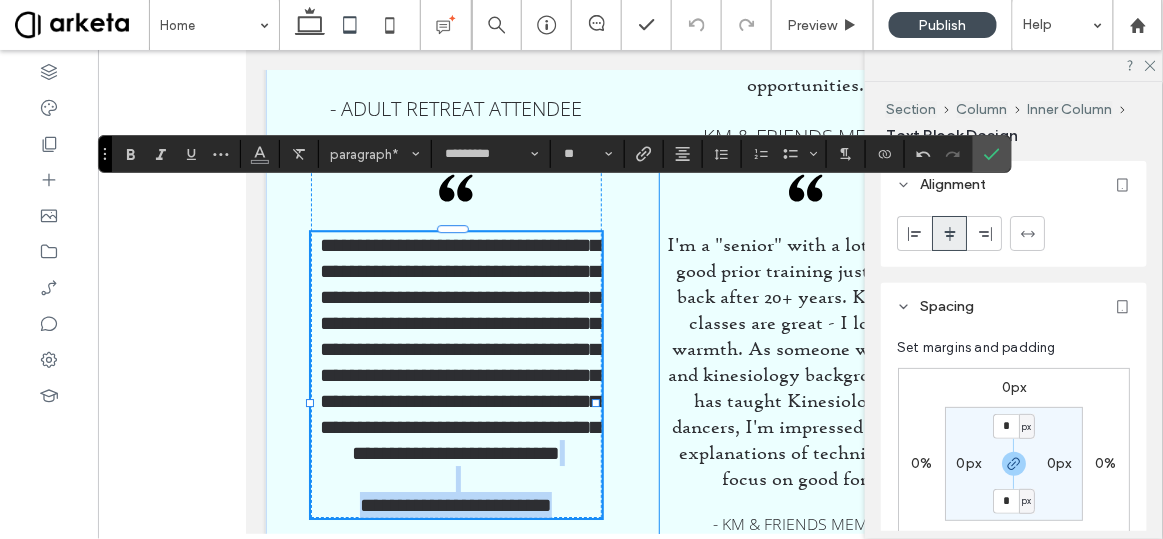 click on "- KM & Friends Member" at bounding box center (805, 523) 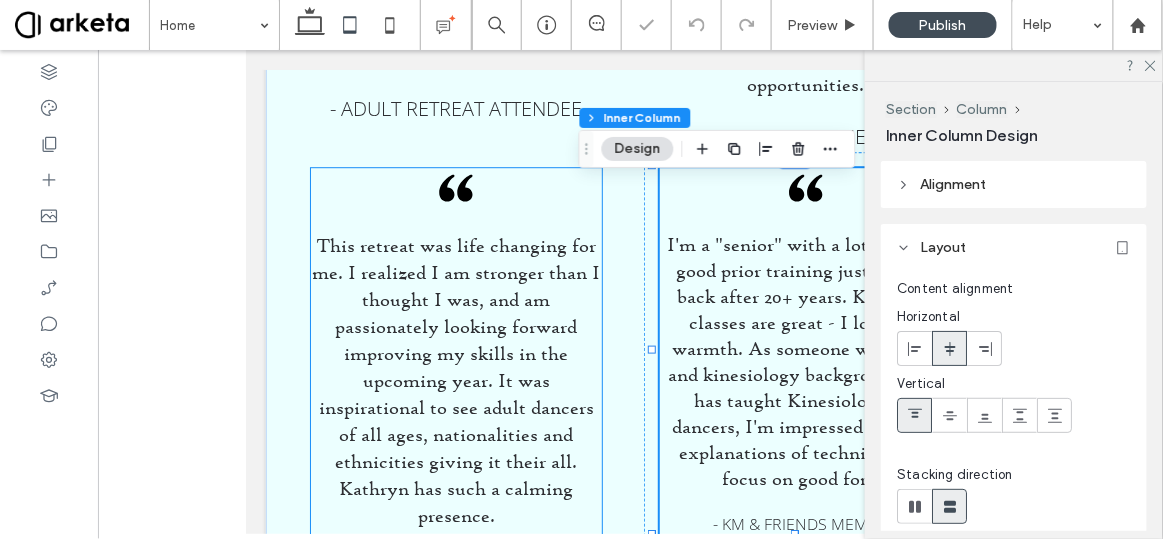 click on "This retreat was life changing for me. I realized I am stronger than I thought I was, and am passionately looking forward improving my skills in the upcoming year. It was inspirational to see adult dancers of all ages, nationalities and ethnicities giving it their all. Kathryn has such a calming presence. - Adult Retreat Attendee" at bounding box center [455, 405] 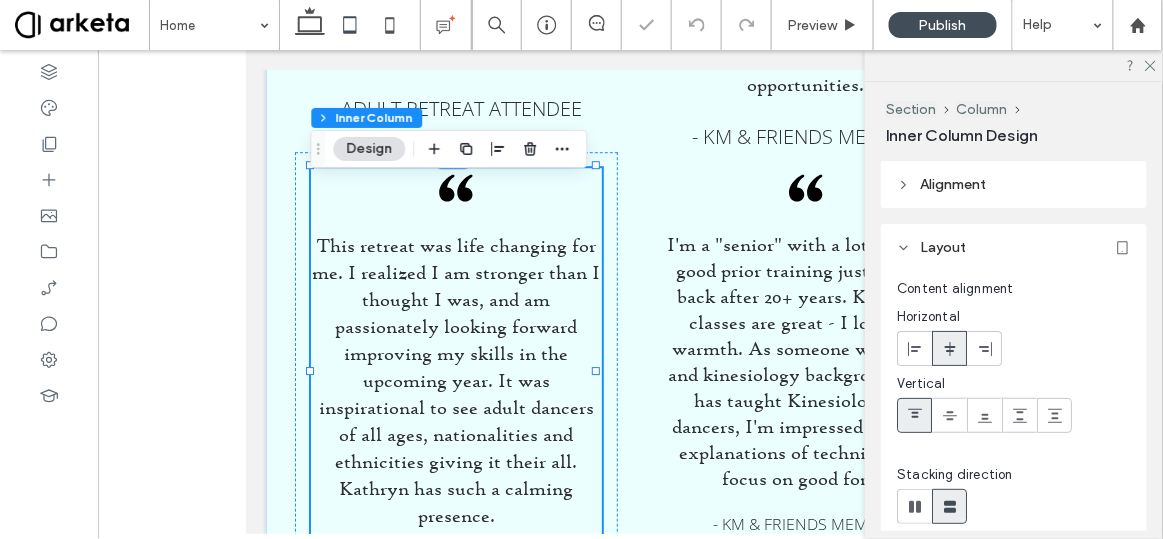 click on "This retreat was life changing for me. I realized I am stronger than I thought I was, and am passionately looking forward improving my skills in the upcoming year. It was inspirational to see adult dancers of all ages, nationalities and ethnicities giving it their all. Kathryn has such a calming presence. - Adult Retreat Attendee" at bounding box center [455, 405] 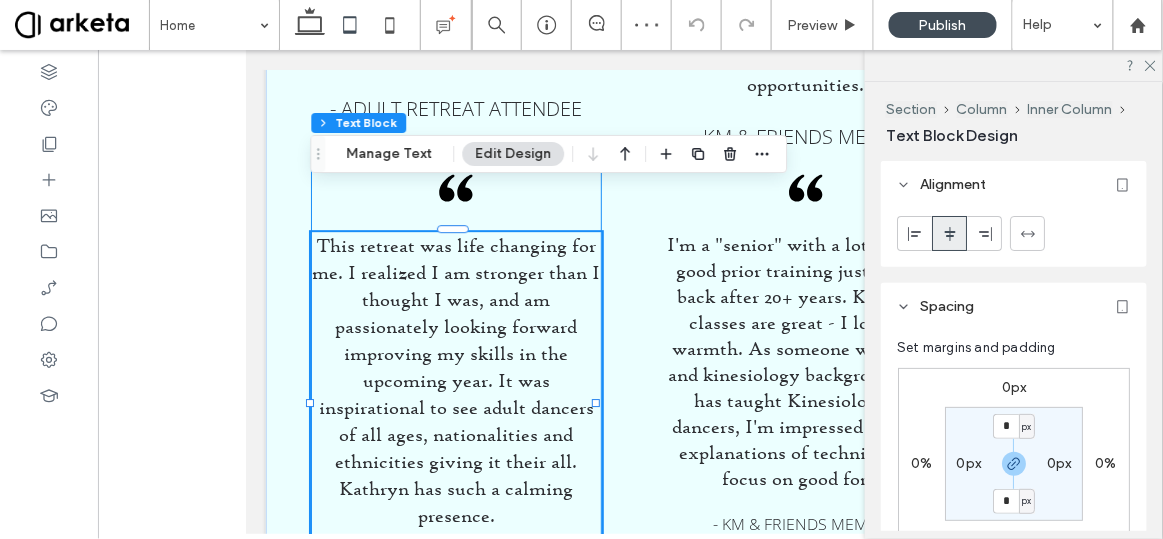 click on "This retreat was life changing for me. I realized I am stronger than I thought I was, and am passionately looking forward improving my skills in the upcoming year. It was inspirational to see adult dancers of all ages, nationalities and ethnicities giving it their all. Kathryn has such a calming presence. - Adult Retreat Attendee" at bounding box center [455, 405] 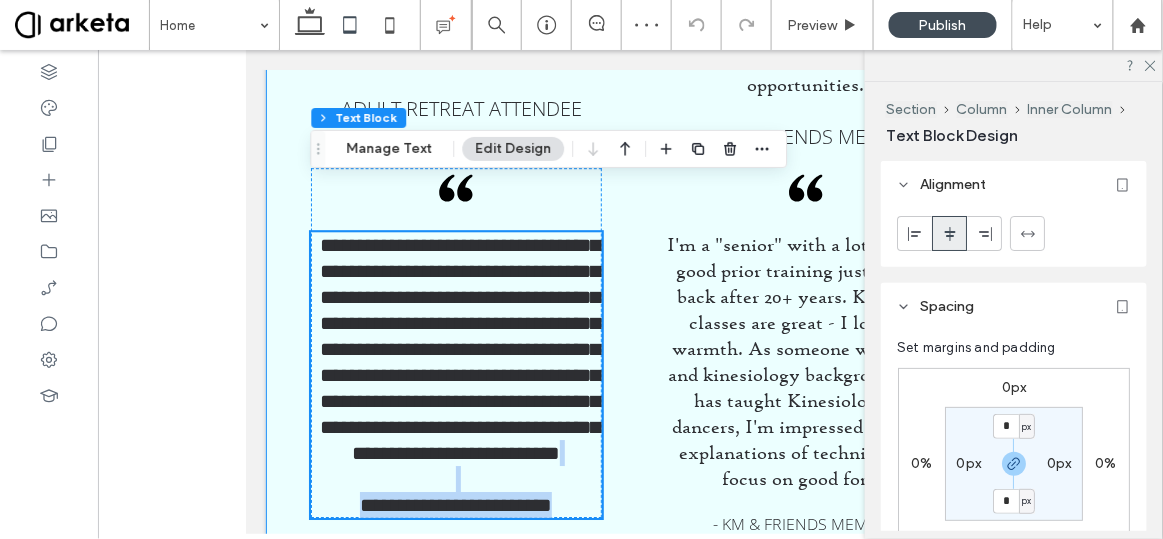 scroll, scrollTop: 5067, scrollLeft: 0, axis: vertical 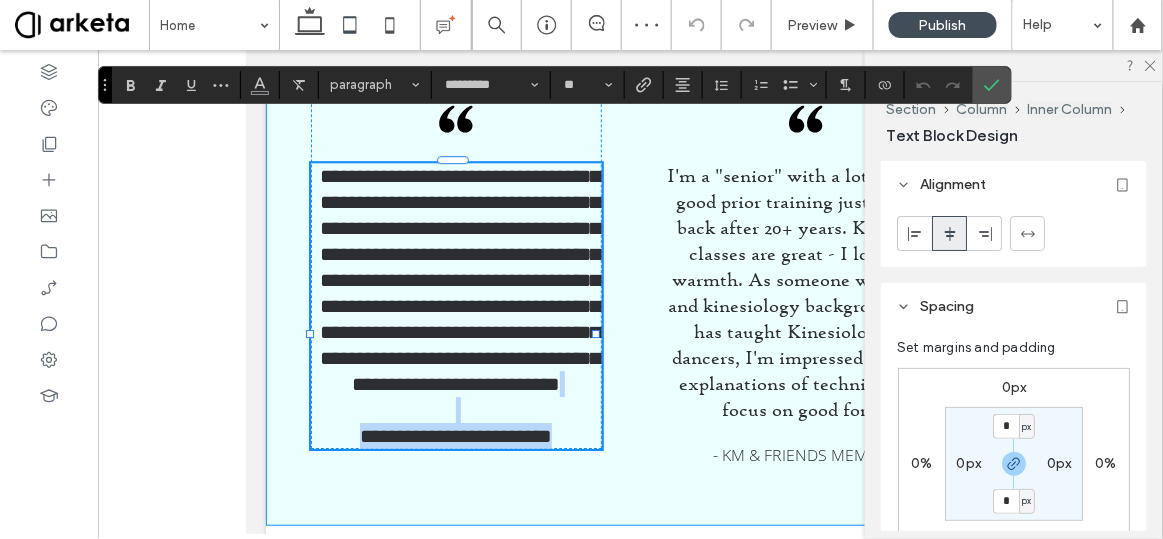 type 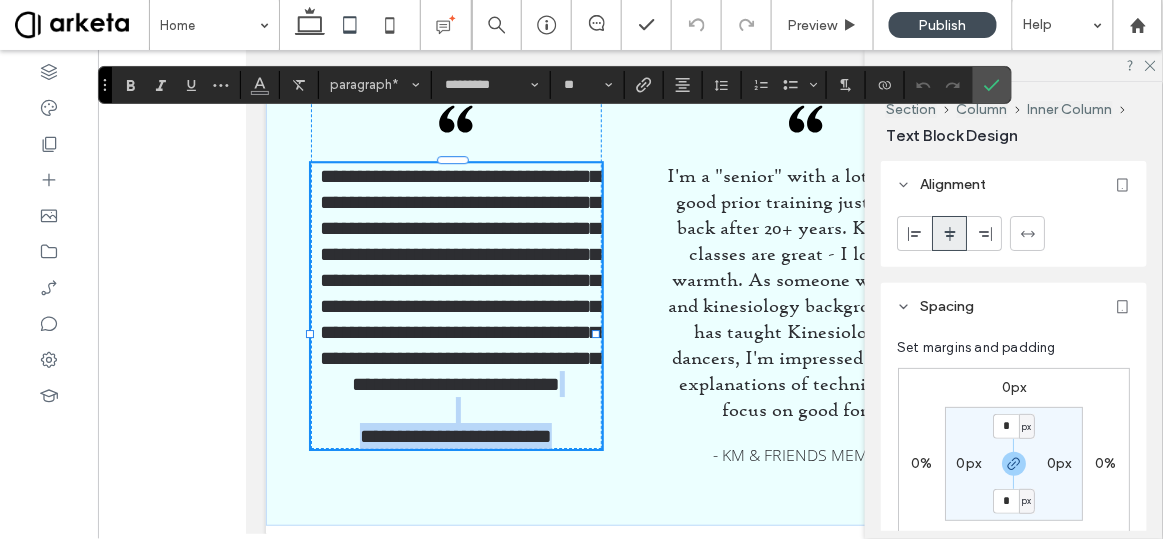 click on "**********" at bounding box center (455, 305) 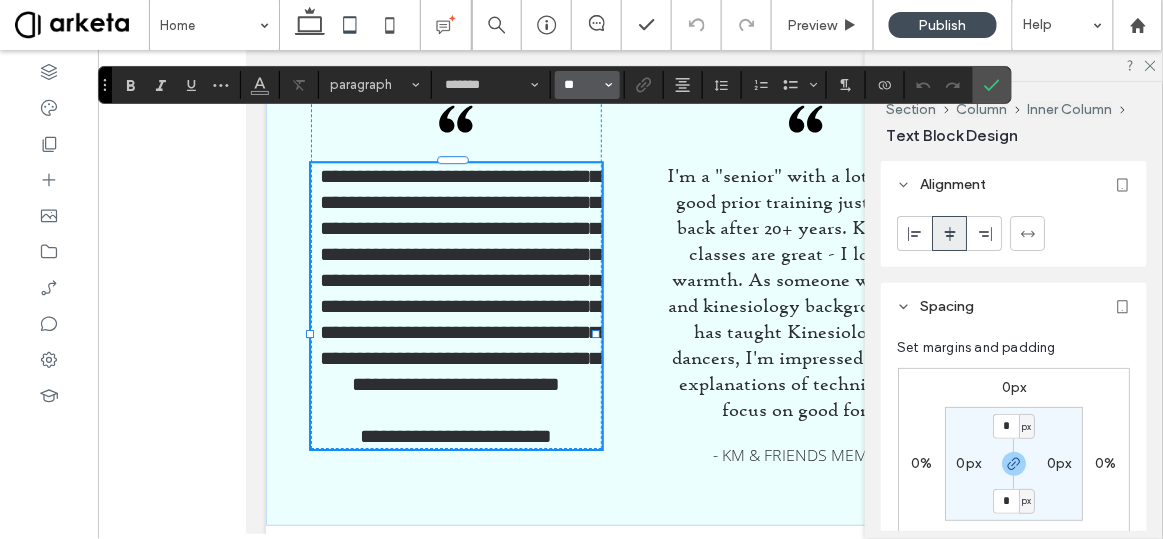 click on "**" at bounding box center [581, 85] 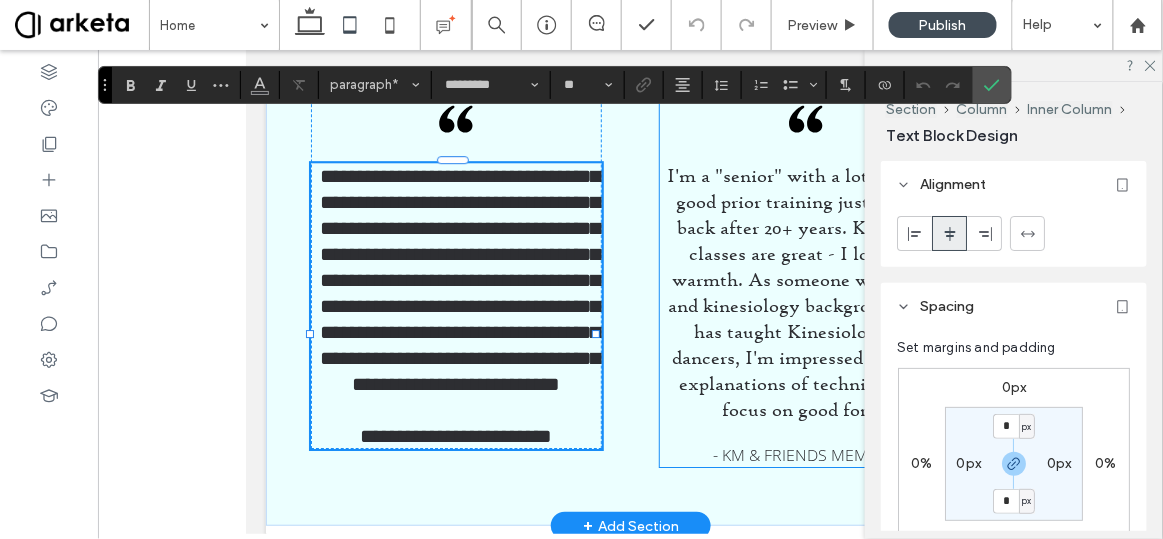 click on "I'm a "senior" with a lot of really good prior training just getting back after 20+ years. Kathryn's classes are great - I love her warmth. As someone with a PT and kinesiology background who has taught Kinesiology for dancers, I'm impressed with her explanations of technique and focus on good form. - KM & Friends Member" at bounding box center [804, 314] 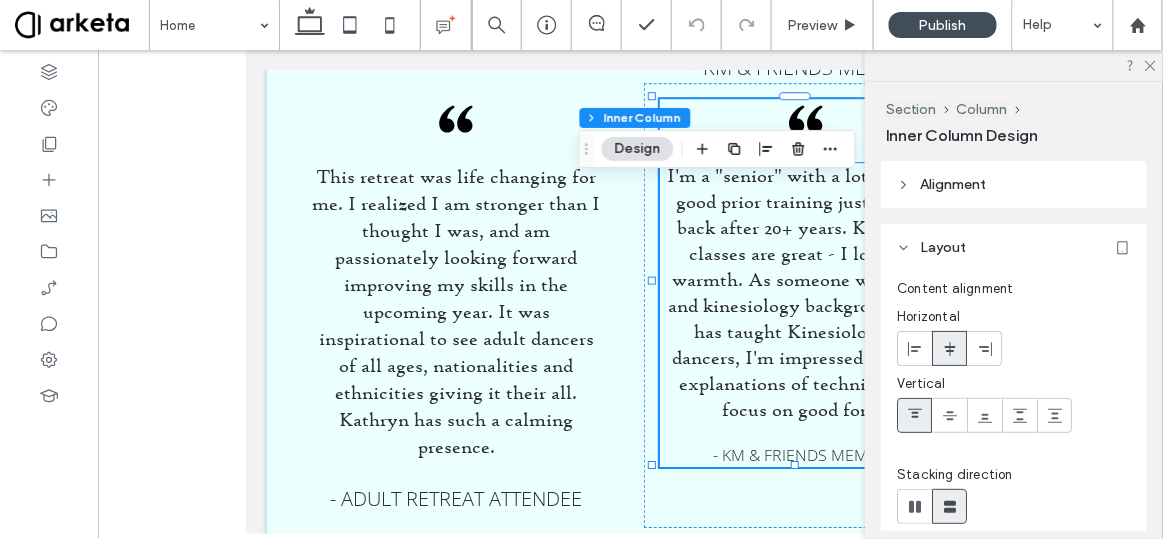 click on "- KM & Friends Member" at bounding box center (805, 454) 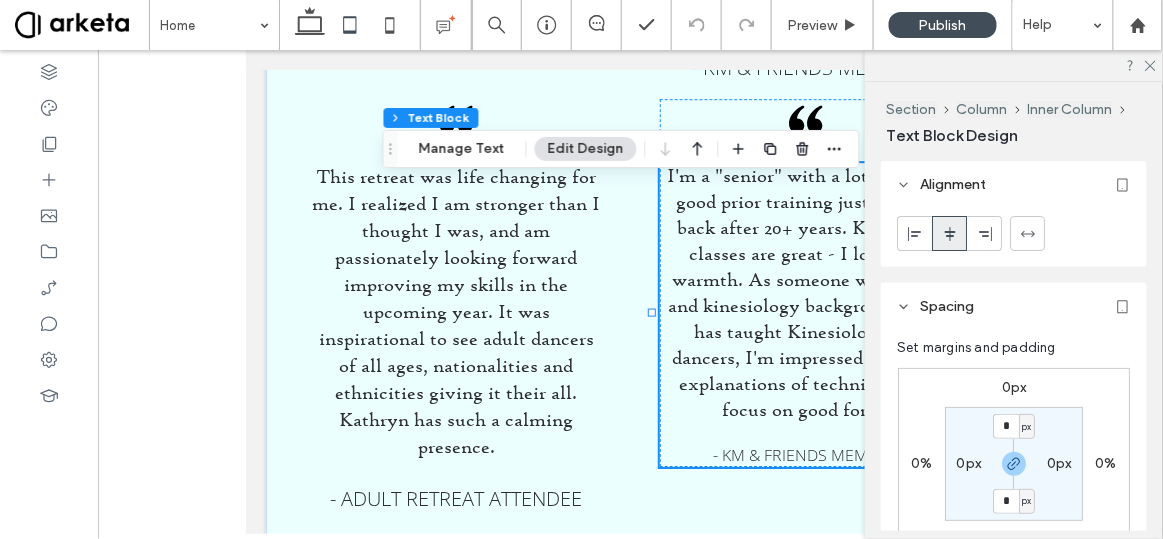 click on "- KM & Friends Member" at bounding box center (805, 454) 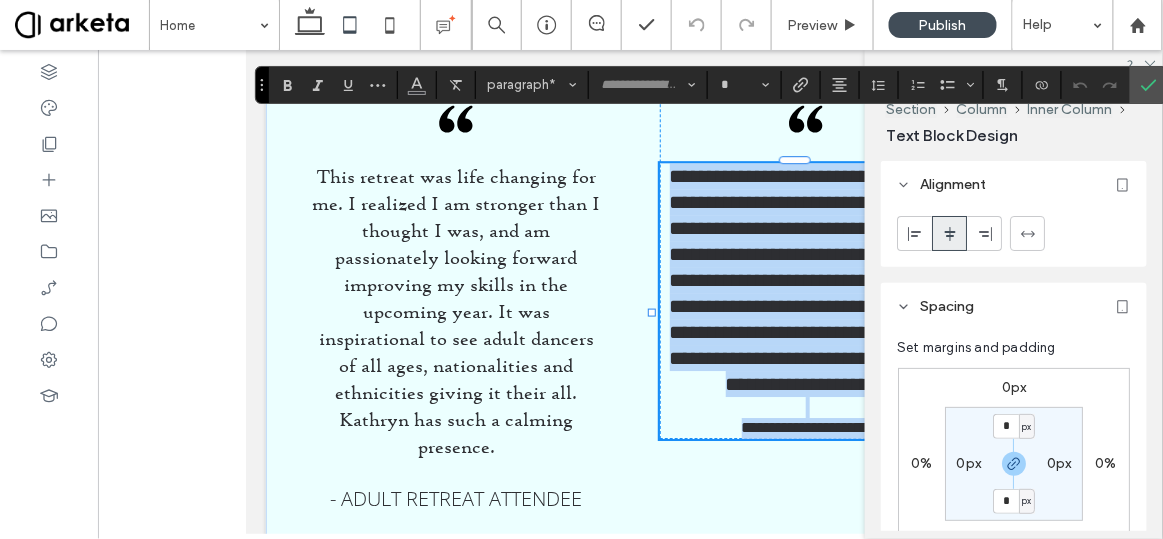 click on "**********" at bounding box center [805, 426] 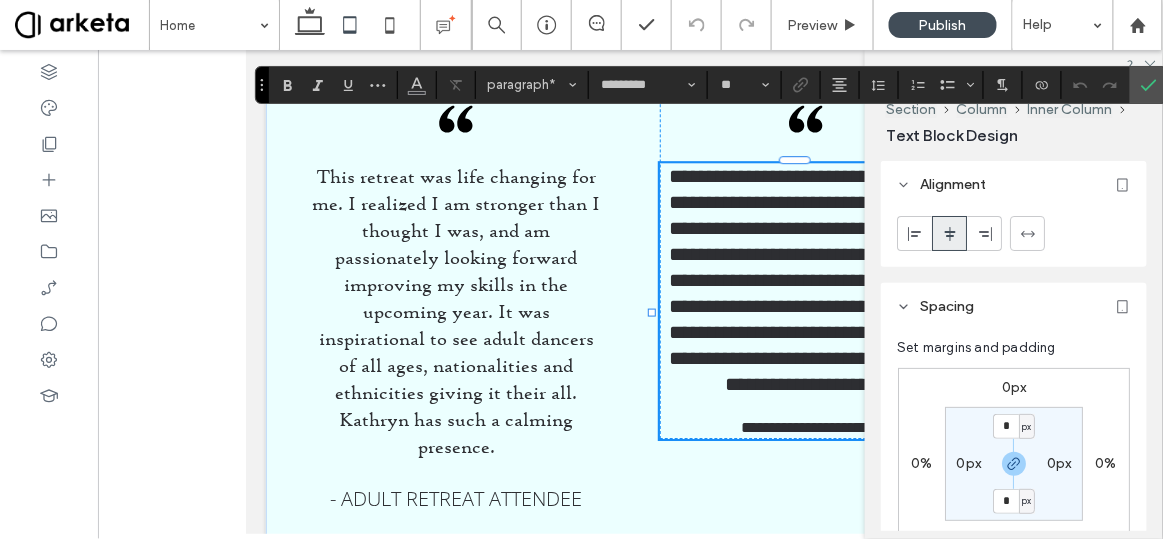 click on "**********" at bounding box center [805, 426] 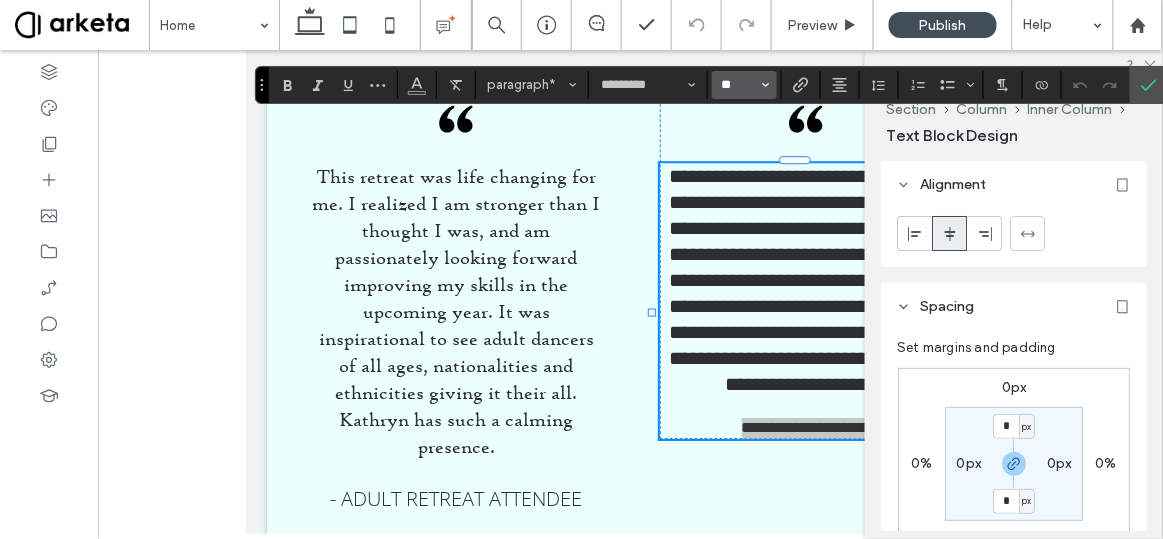 click on "**" at bounding box center (738, 85) 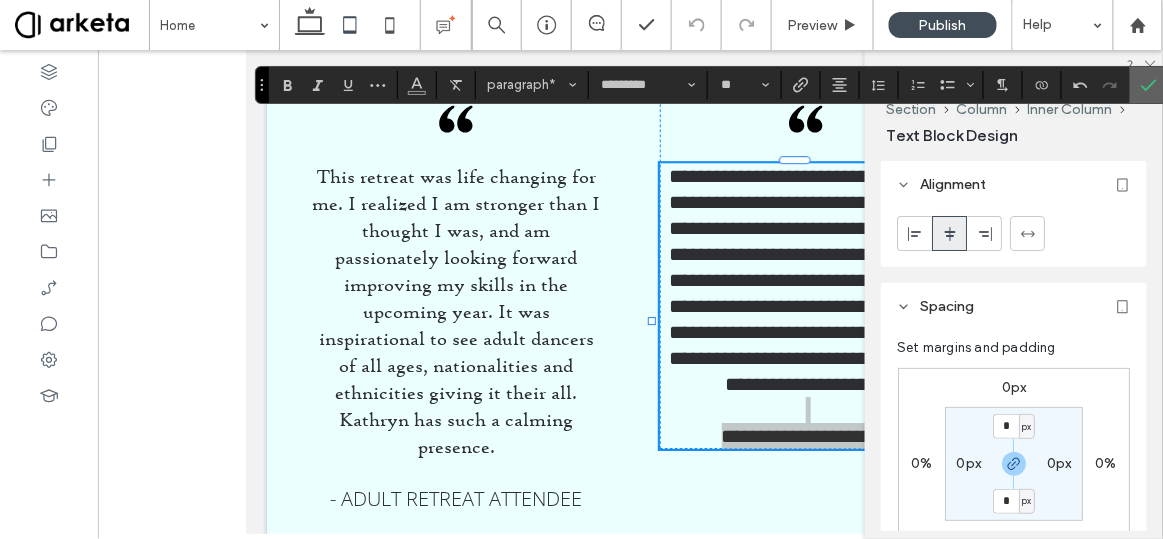 click 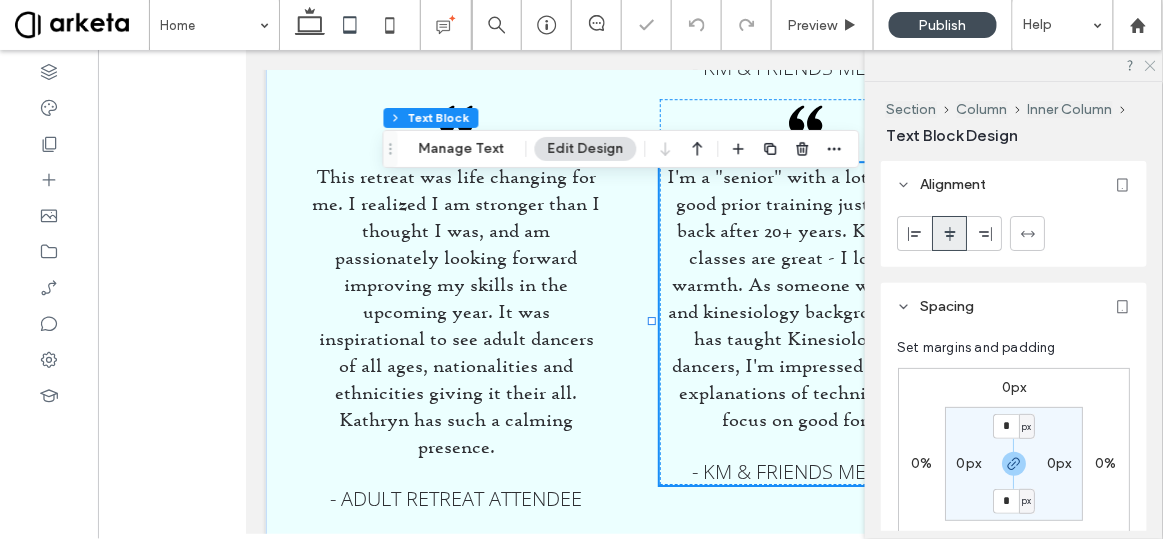 click 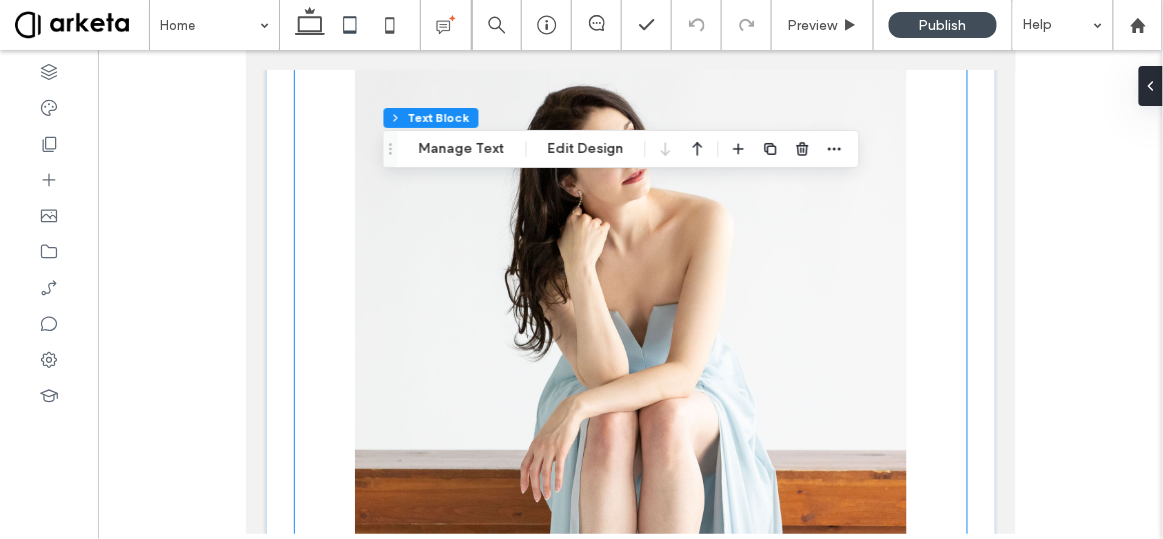 scroll, scrollTop: 5880, scrollLeft: 0, axis: vertical 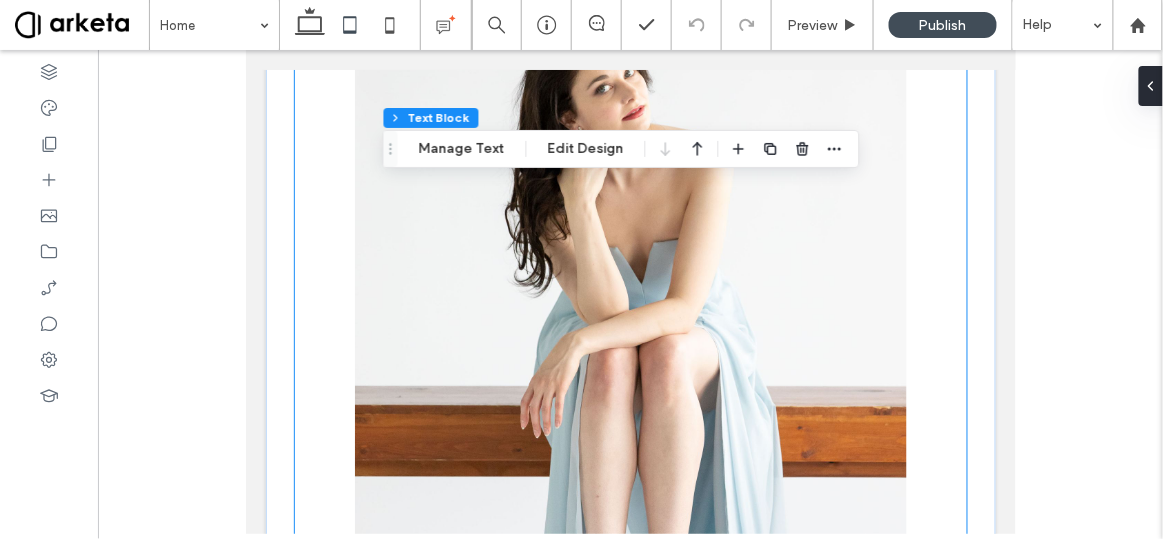 click on "Kathryn Morgan
Founding Director
Kathryn Morgan is a modern-day ballerina, blazing a career path for herself outside of the confines of company life. In addition to being a popular performer, teacher, judge, and influencer, Kathryn is the founder of Kathryn Morgan & Friends, a community focused on the joy that ballet can bring to dancers when they are valued for who they are above their level of proficiency.
Kathryn began her professional career in 2006 as an apprentice with New York City Ballet, and was promoted to soloist in 2009. She left the company in 2012 while battling an auto-immune illness, and made an awe-inspiring return to the stage seven years later as a soloist with Miami City Ballet. She danced with MCB for a year before making a decision to step away from company life in 2020 to pursue dancing on her own terms." at bounding box center [630, 607] 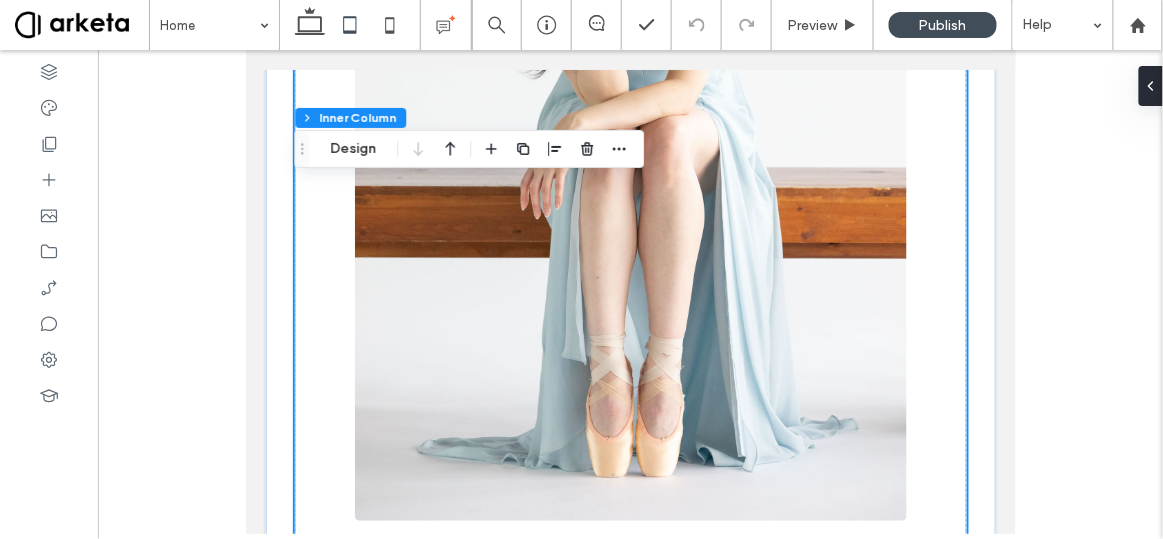 scroll, scrollTop: 6357, scrollLeft: 0, axis: vertical 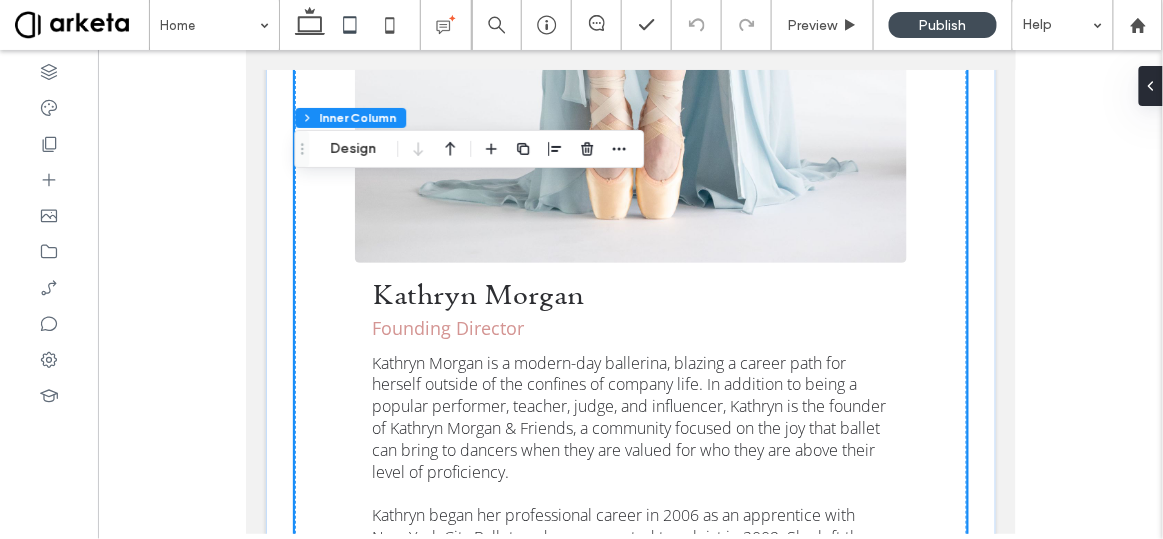 click on "Kathryn Morgan
Founding Director
Kathryn Morgan is a modern-day ballerina, blazing a career path for herself outside of the confines of company life. In addition to being a popular performer, teacher, judge, and influencer, Kathryn is the founder of Kathryn Morgan & Friends, a community focused on the joy that ballet can bring to dancers when they are valued for who they are above their level of proficiency.
Kathryn began her professional career in 2006 as an apprentice with New York City Ballet, and was promoted to soloist in 2009. She left the company in 2012 while battling an auto-immune illness, and made an awe-inspiring return to the stage seven years later as a soloist with Miami City Ballet. She danced with MCB for a year before making a decision to step away from company life in 2020 to pursue dancing on her own terms." at bounding box center (630, 130) 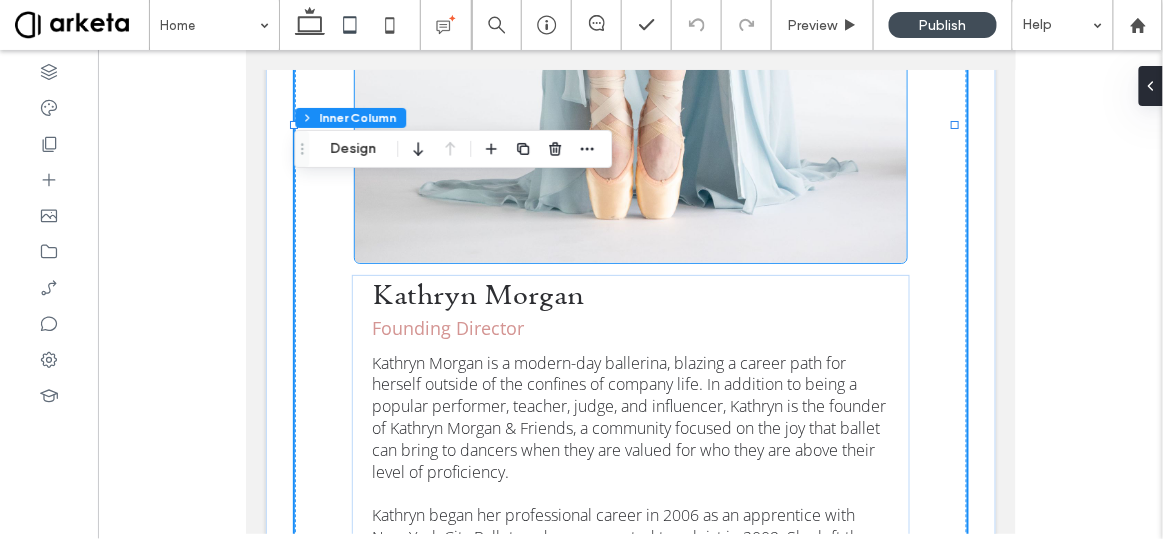 click at bounding box center [630, -153] 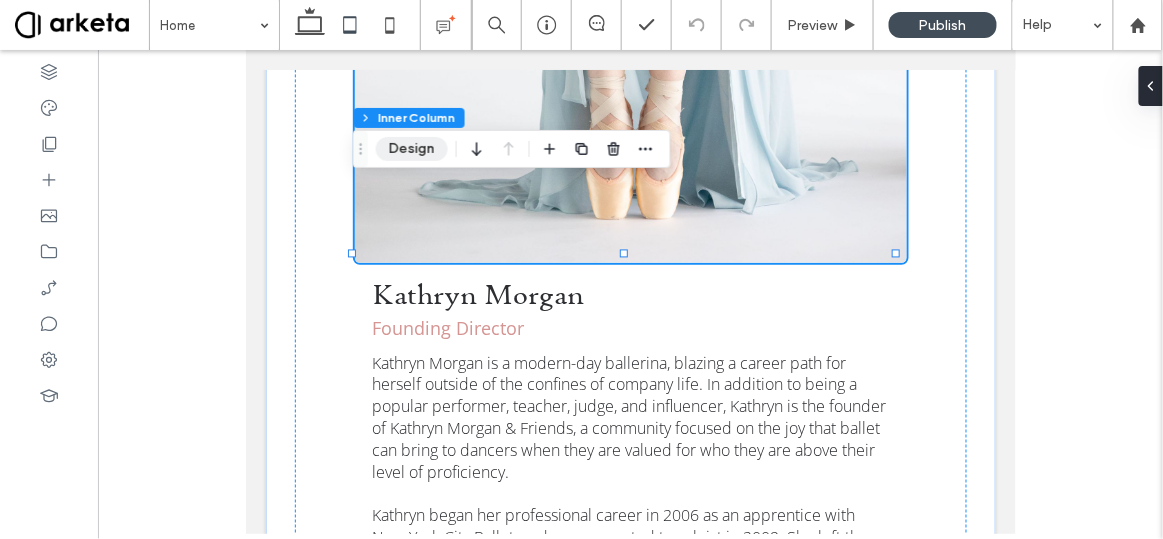 drag, startPoint x: 430, startPoint y: 149, endPoint x: 474, endPoint y: 81, distance: 80.99383 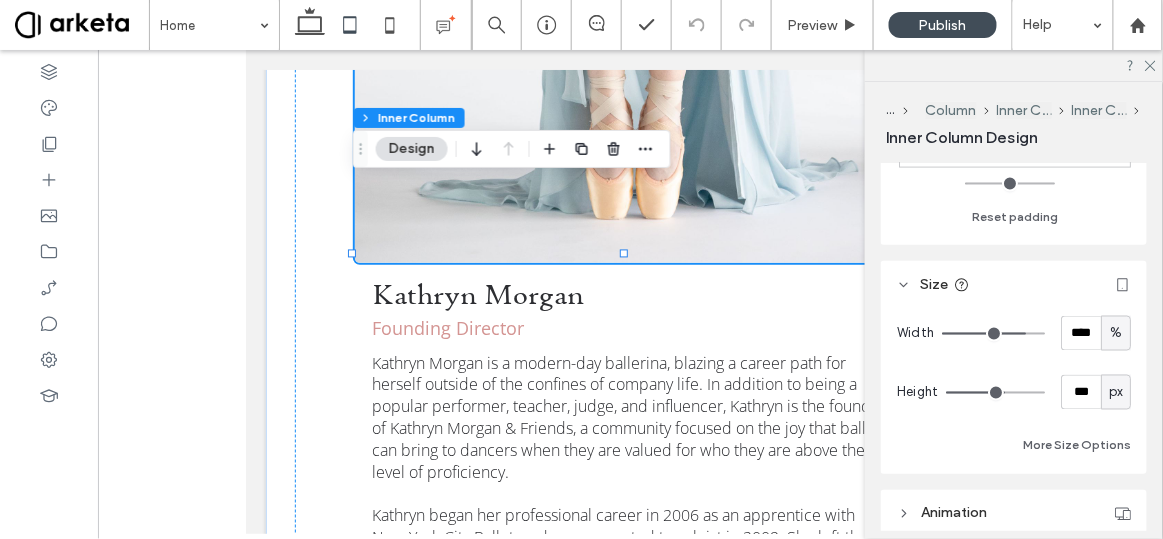 scroll, scrollTop: 750, scrollLeft: 0, axis: vertical 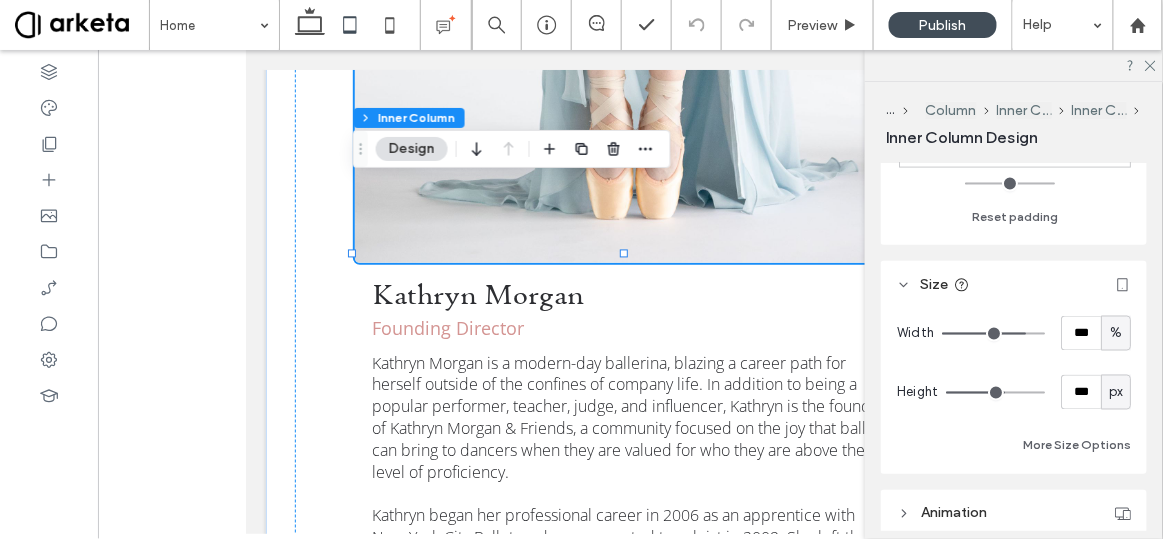 drag, startPoint x: 1015, startPoint y: 339, endPoint x: 1053, endPoint y: 332, distance: 38.63936 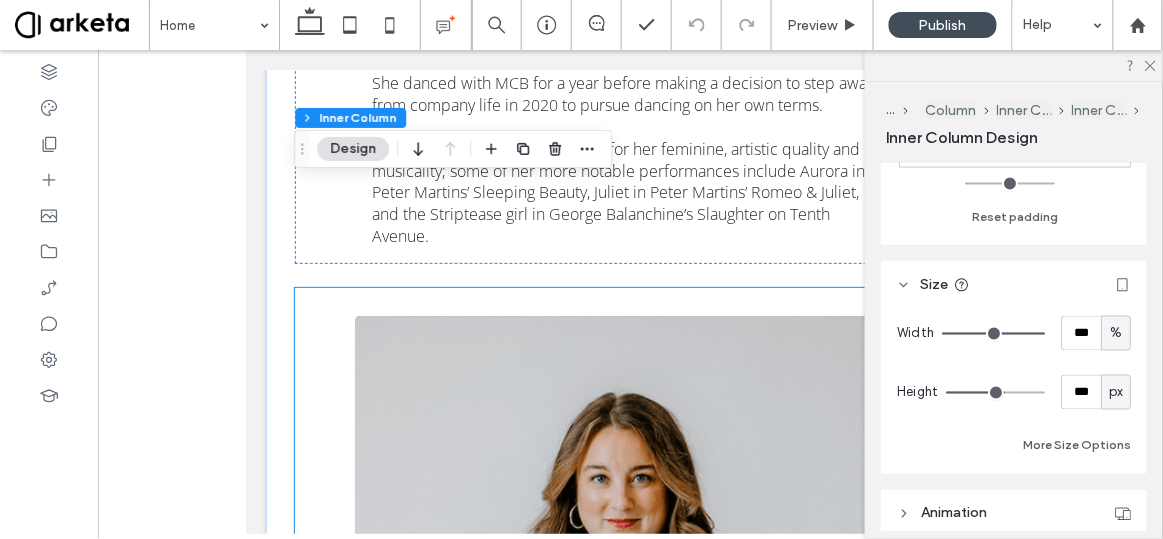 scroll, scrollTop: 7104, scrollLeft: 0, axis: vertical 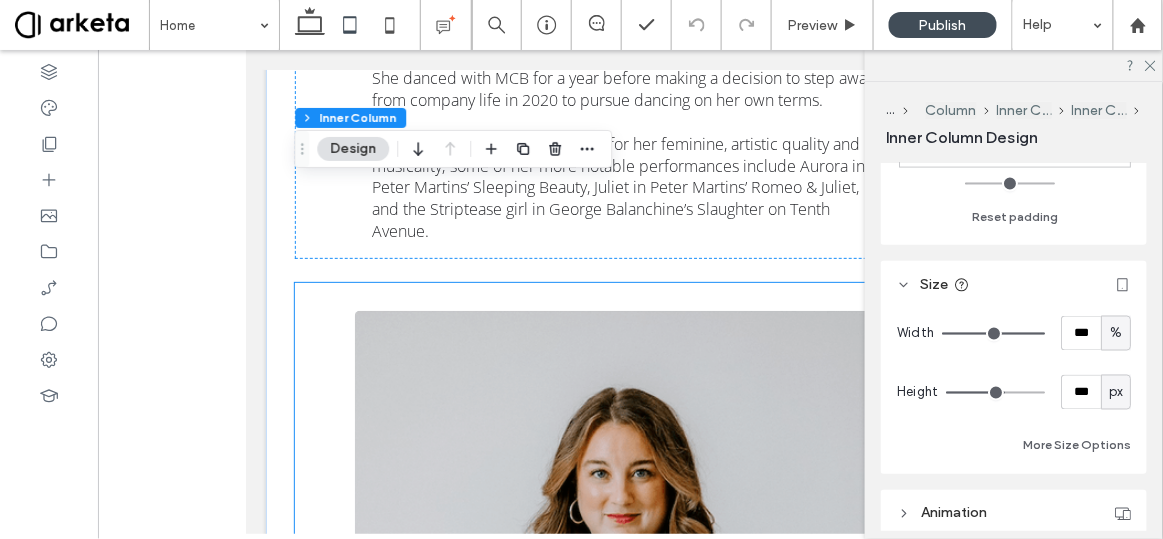 click at bounding box center (630, 692) 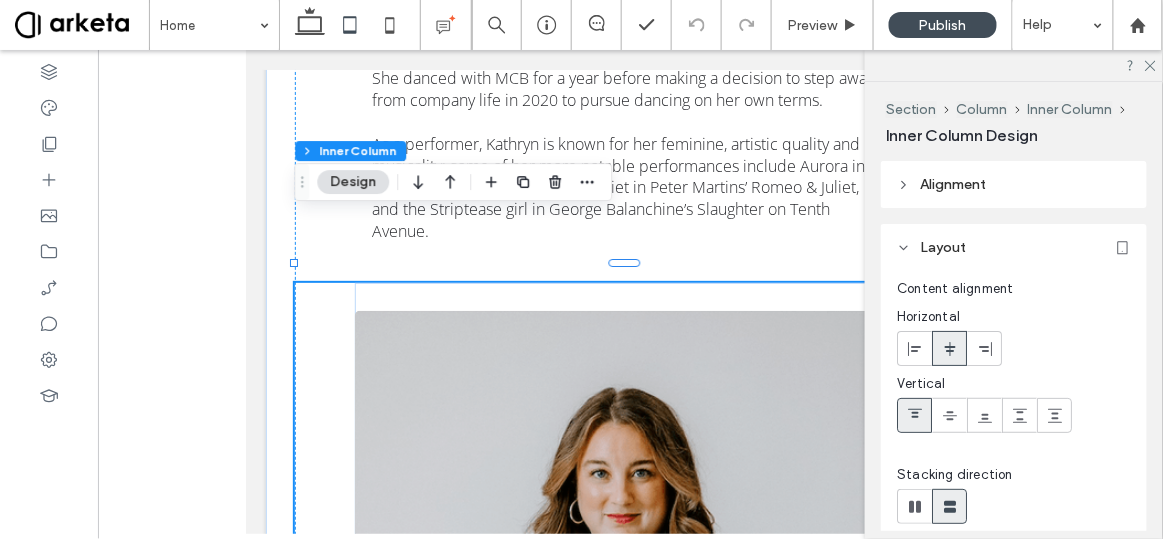 click at bounding box center [630, 692] 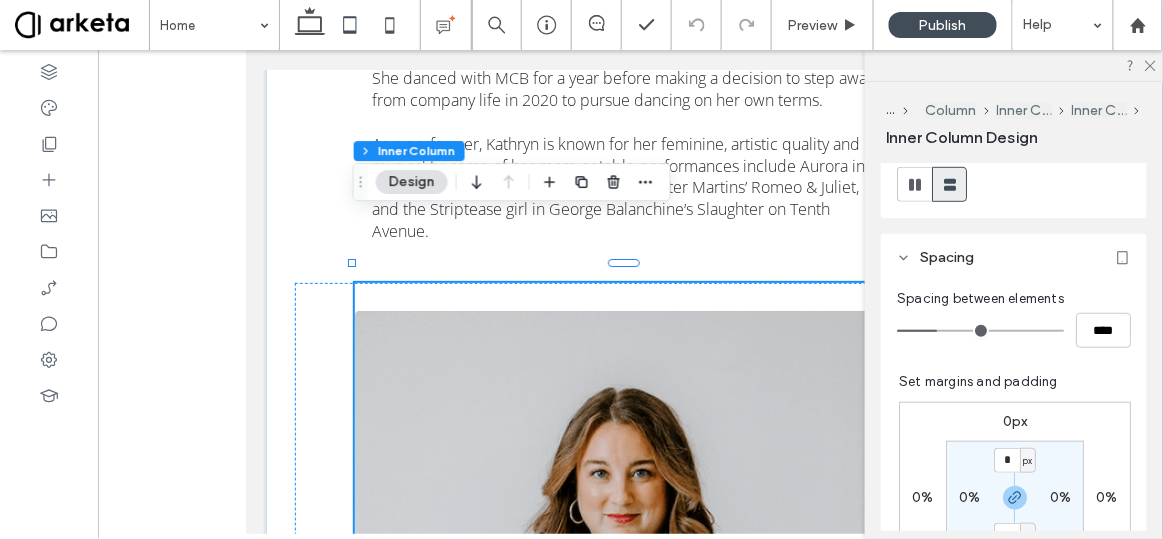 scroll, scrollTop: 280, scrollLeft: 0, axis: vertical 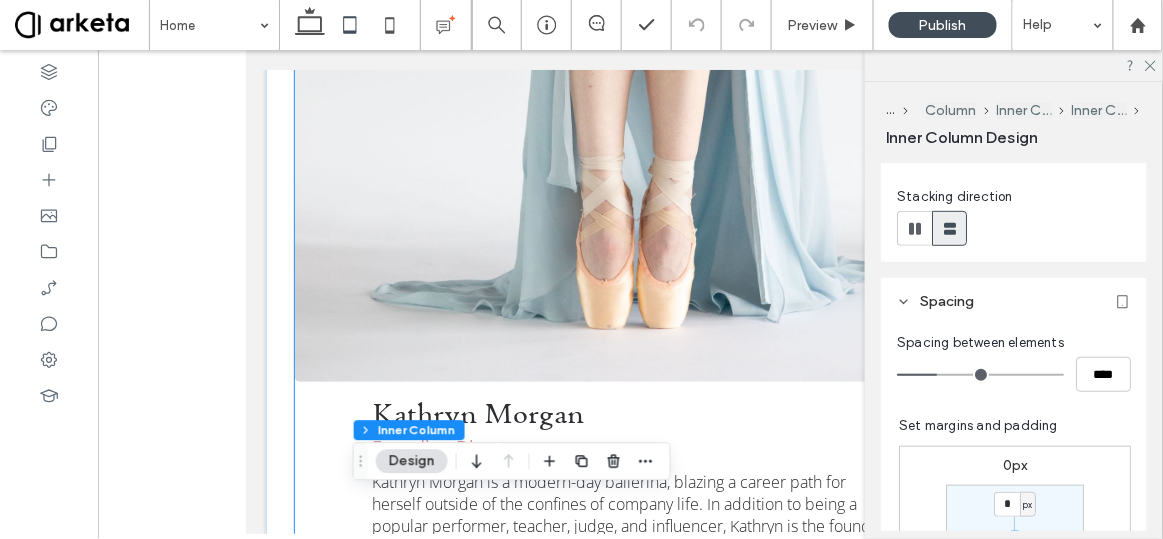 click at bounding box center [630, -123] 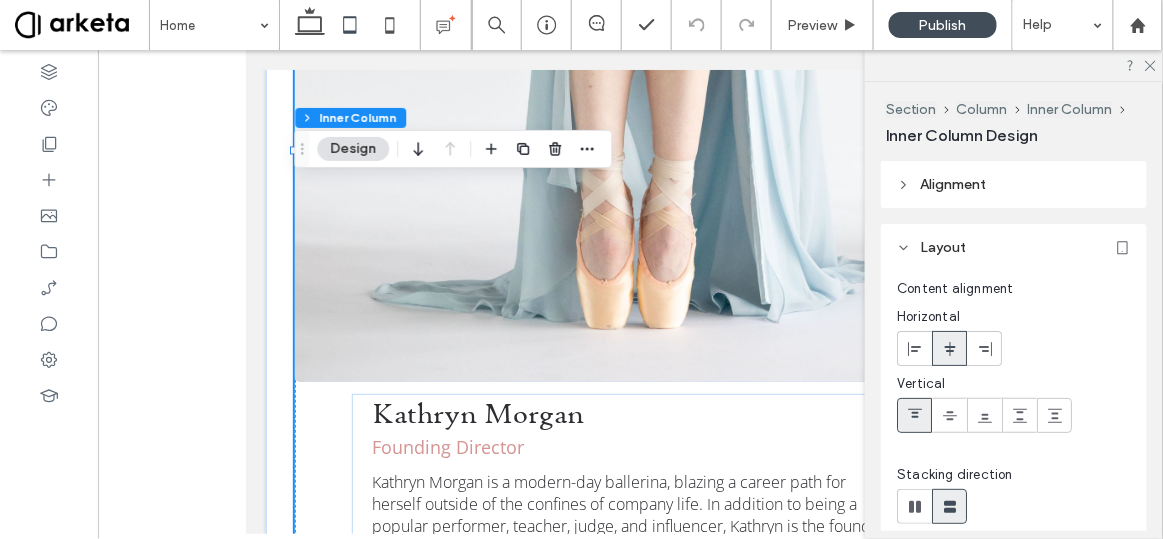 click at bounding box center [630, -123] 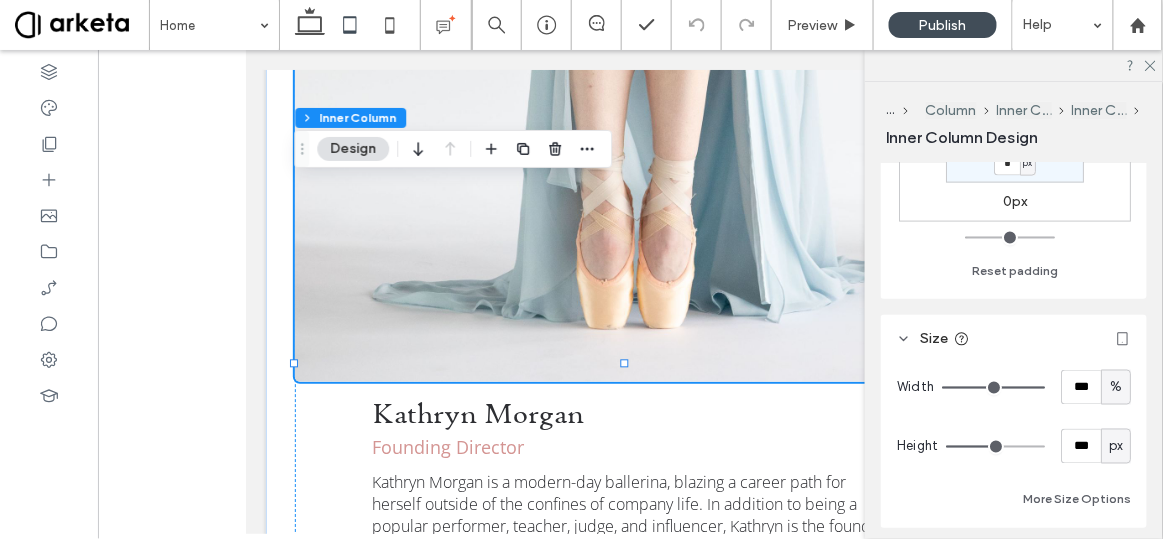 scroll, scrollTop: 794, scrollLeft: 0, axis: vertical 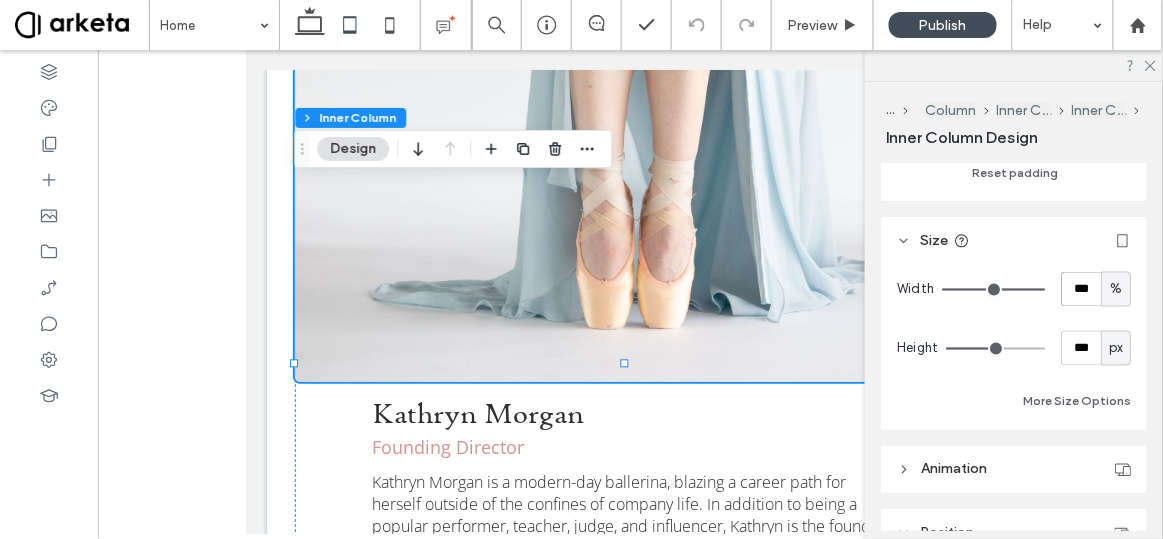 click on "***" at bounding box center [1081, 289] 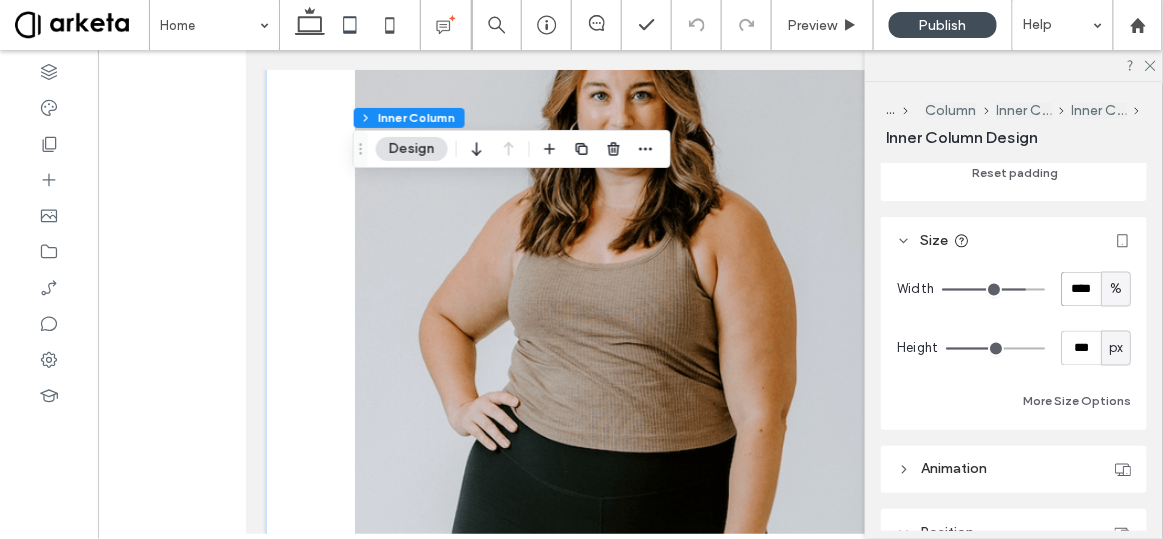 scroll, scrollTop: 7223, scrollLeft: 0, axis: vertical 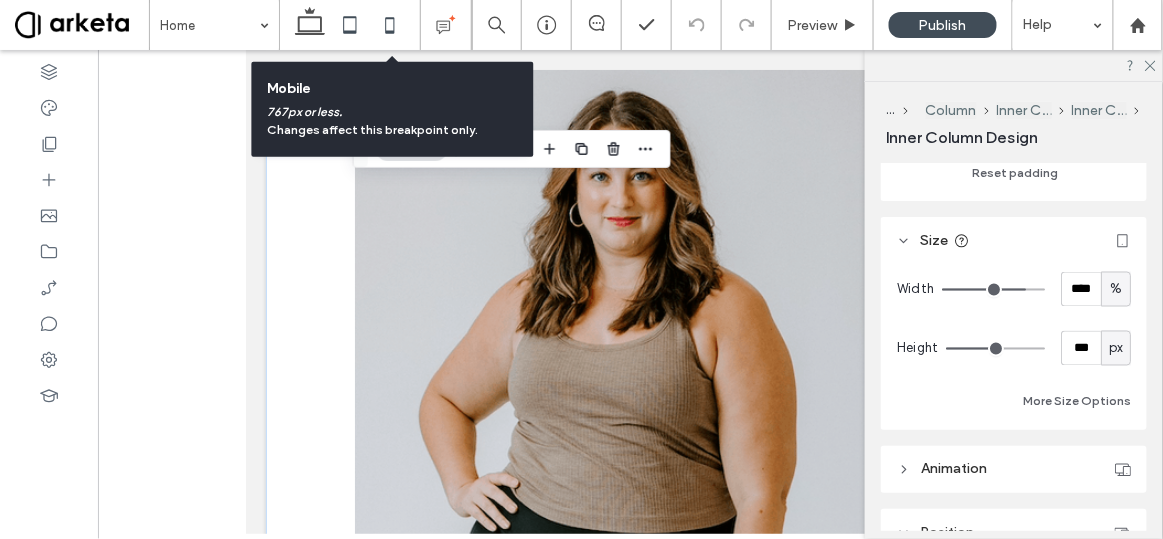 click 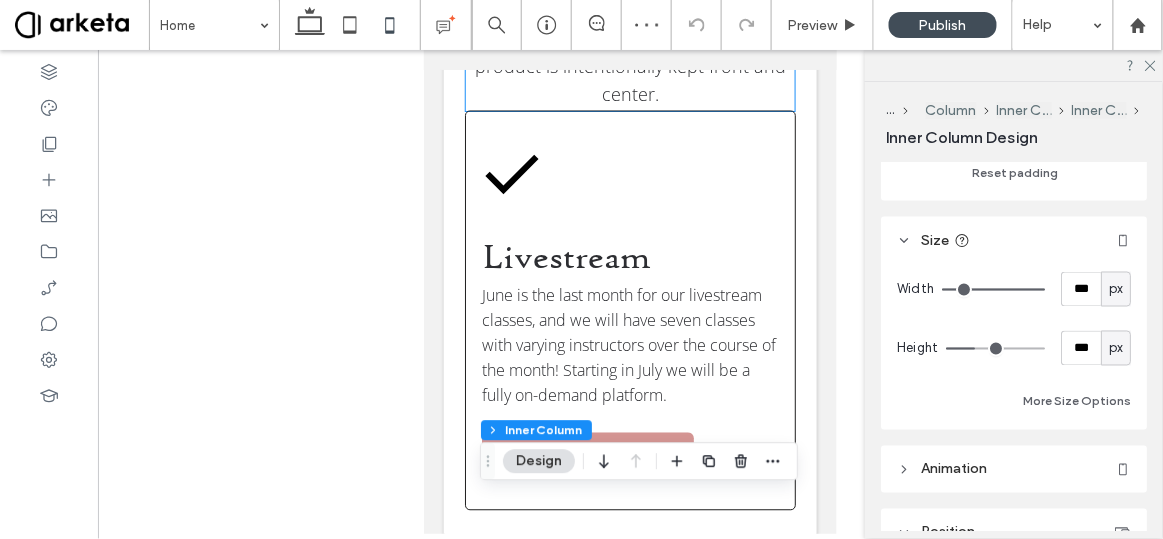scroll, scrollTop: 187, scrollLeft: 0, axis: vertical 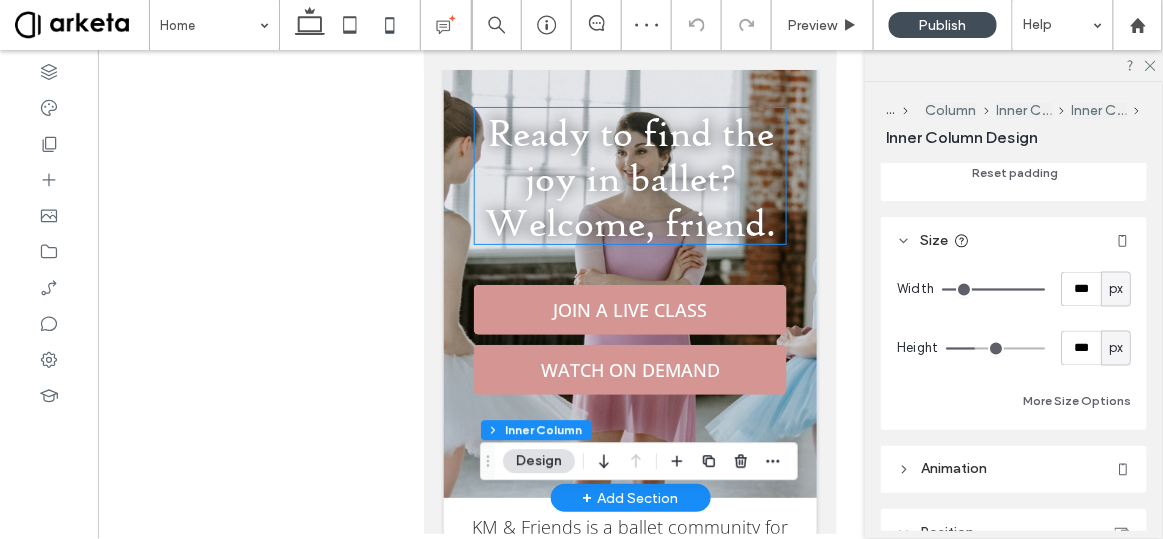 click on "Ready to find the joy in ballet? Welcome, friend." at bounding box center (630, 177) 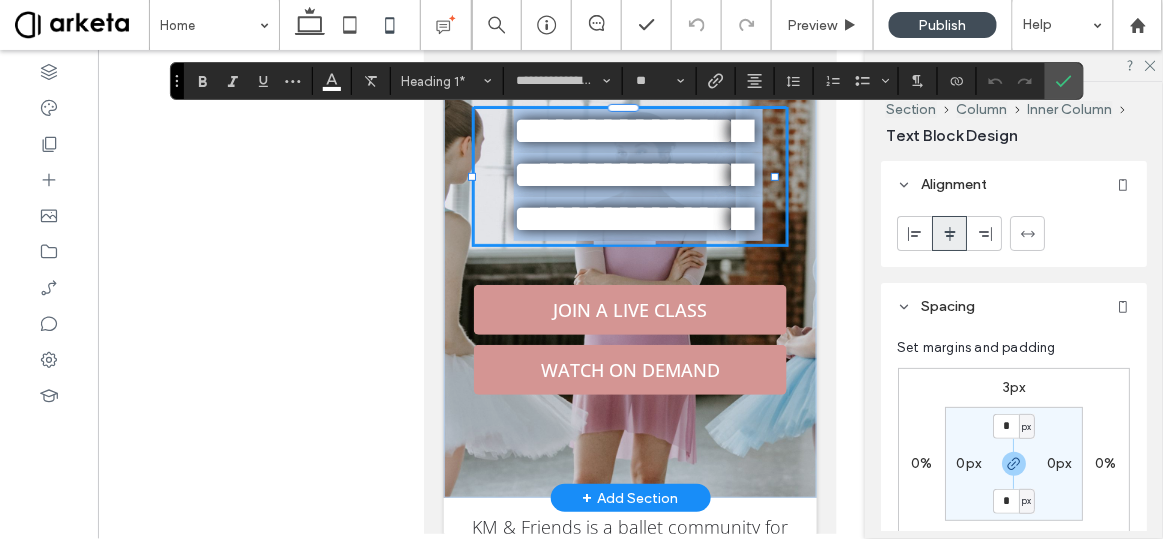 scroll, scrollTop: 0, scrollLeft: 0, axis: both 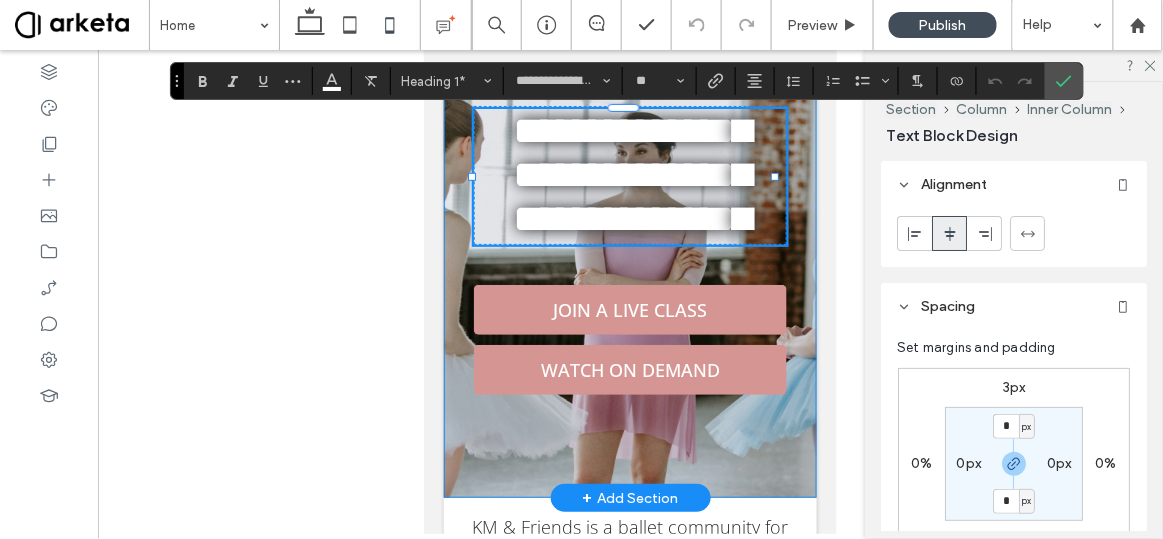 click on "**********" at bounding box center (629, 257) 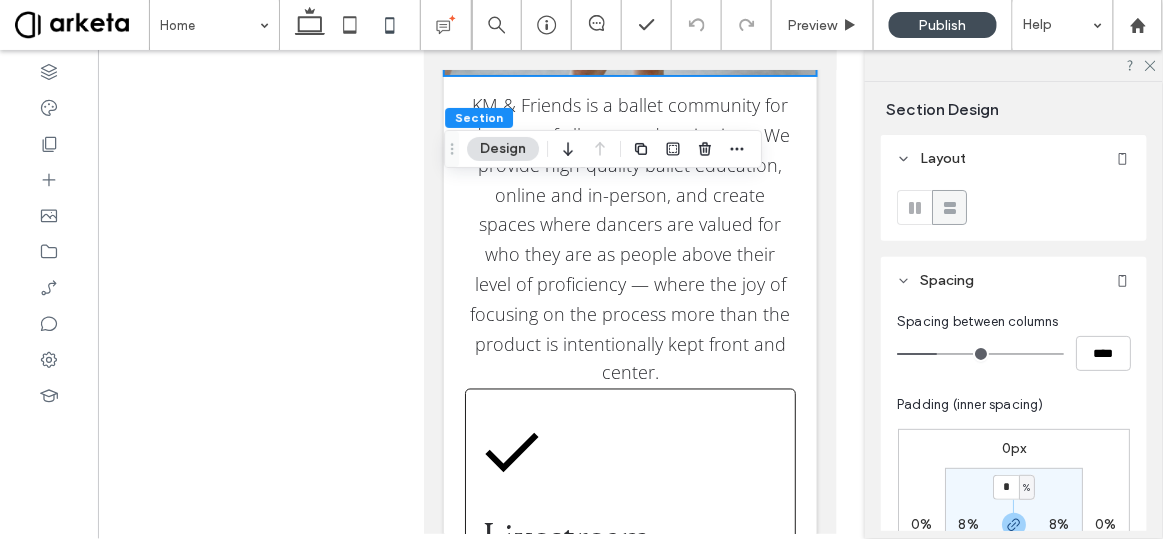 scroll, scrollTop: 610, scrollLeft: 0, axis: vertical 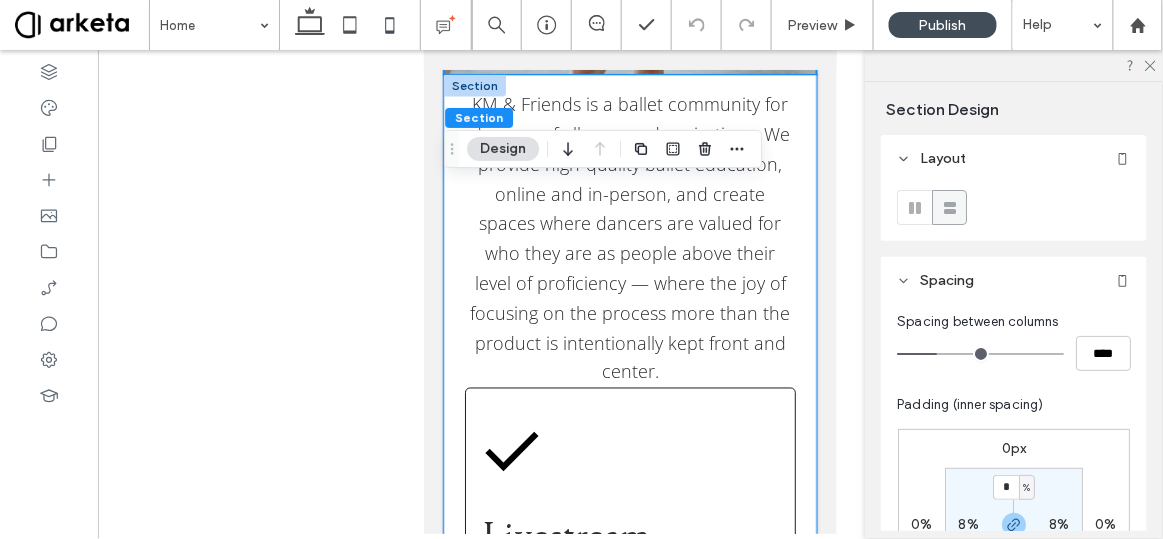 click on "KM & Friends is a ballet community for dancers of all ages and aspirations. We provide high-quality ballet education, online and in-person, and create spaces where dancers are valued for who they are as people above their level of proficiency — where the joy of focusing on the process more than the product is intentionally kept front and center.
Livestream June is the last month for our livestream classes, and we will have seven classes with varying instructors over the course of the month! Starting in July we will be a fully on-demand platform.
SIGN UP
OnDemand Over 100 classes of varying styles for all different levels, with more classes added every month. You'll find full-length classes, 30 minute cardio barres, variation workshops, and conditioning.
WATCH NOW" at bounding box center (629, 877) 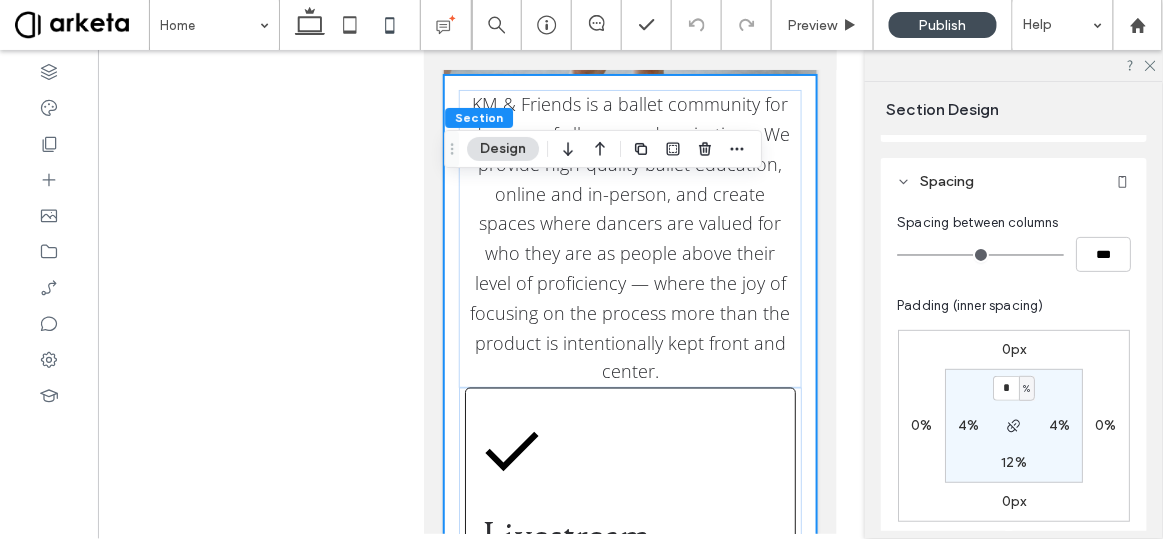 scroll, scrollTop: 100, scrollLeft: 0, axis: vertical 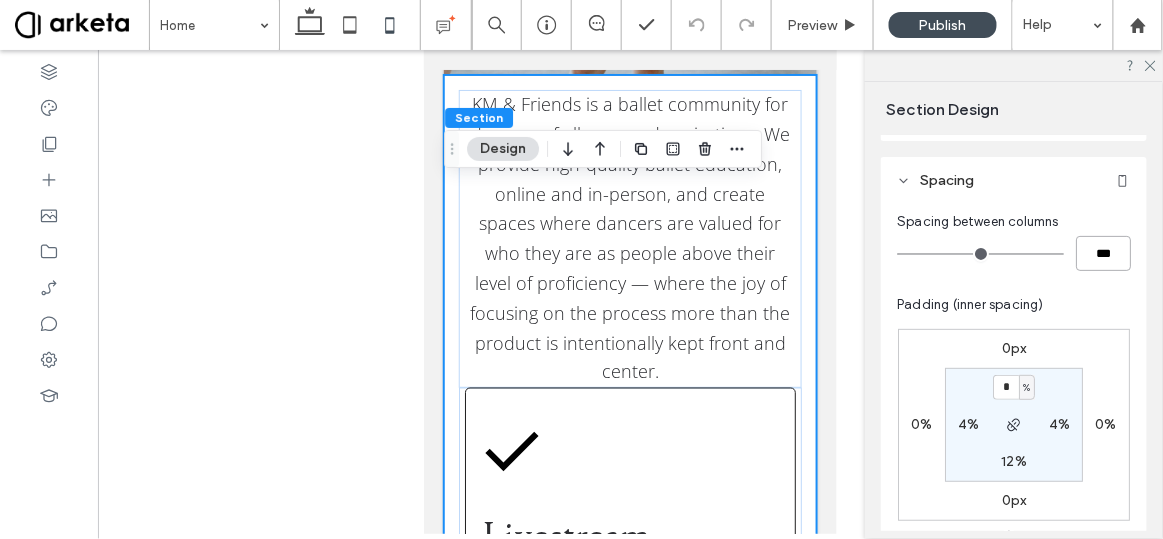 click on "***" at bounding box center (1103, 253) 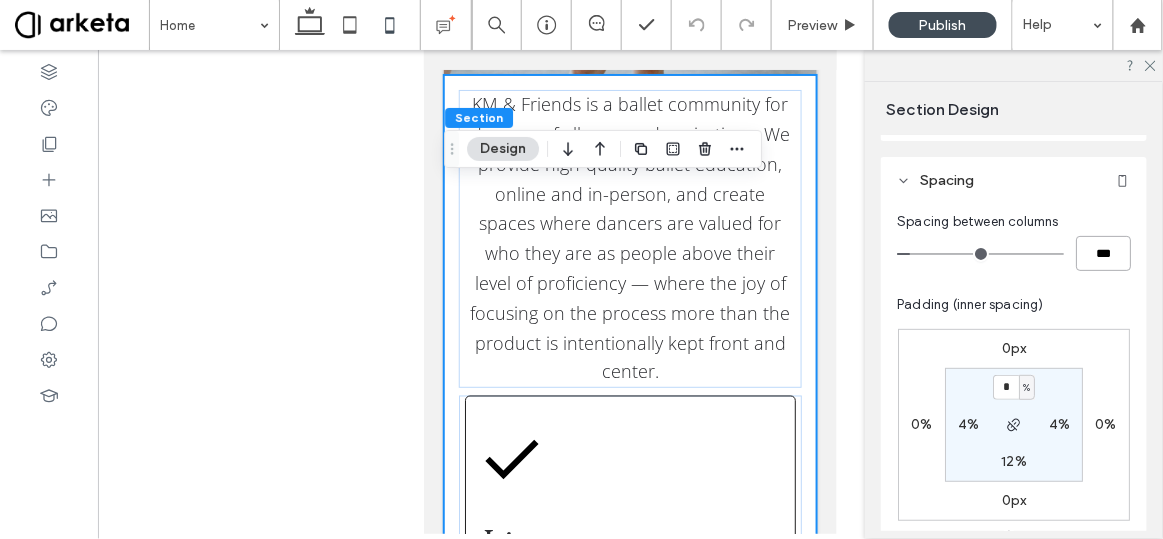 click on "***" at bounding box center [1103, 253] 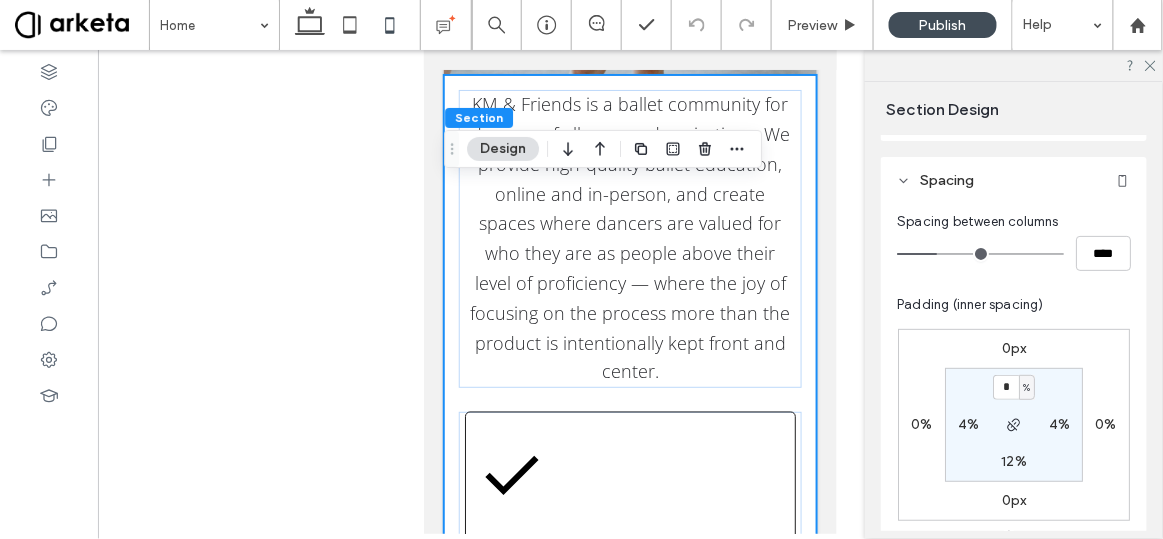 click on "KM & Friends is a ballet community for dancers of all ages and aspirations. We provide high-quality ballet education, online and in-person, and create spaces where dancers are valued for who they are as people above their level of proficiency — where the joy of focusing on the process more than the product is intentionally kept front and center.
Livestream June is the last month for our livestream classes, and we will have seven classes with varying instructors over the course of the month! Starting in July we will be a fully on-demand platform.
SIGN UP
OnDemand Over 100 classes of varying styles for all different levels, with more classes added every month. You'll find full-length classes, 30 minute cardio barres, variation workshops, and conditioning.
WATCH NOW" at bounding box center [629, 889] 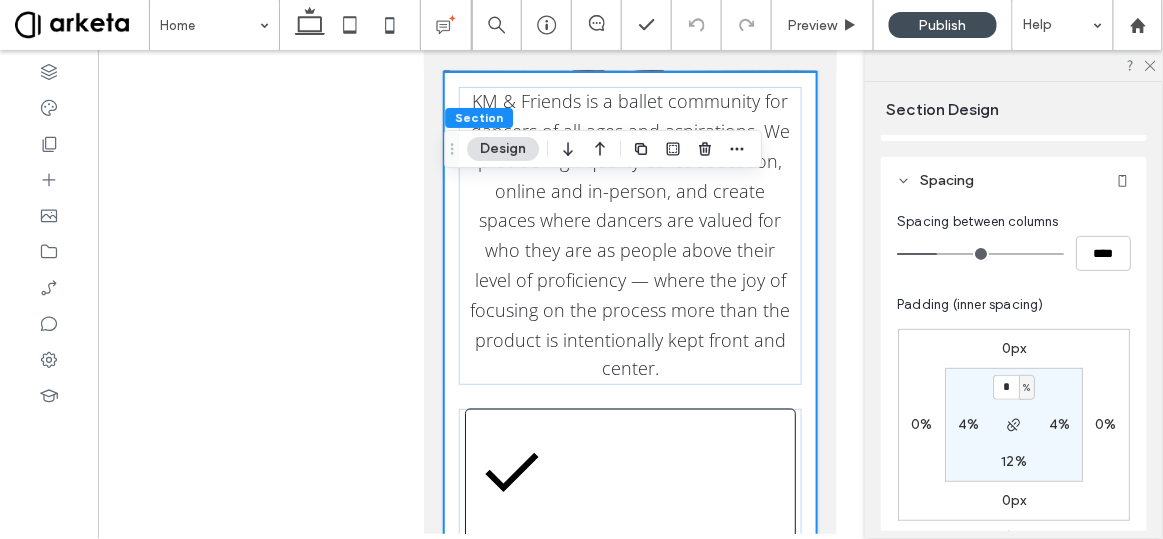 scroll, scrollTop: 616, scrollLeft: 0, axis: vertical 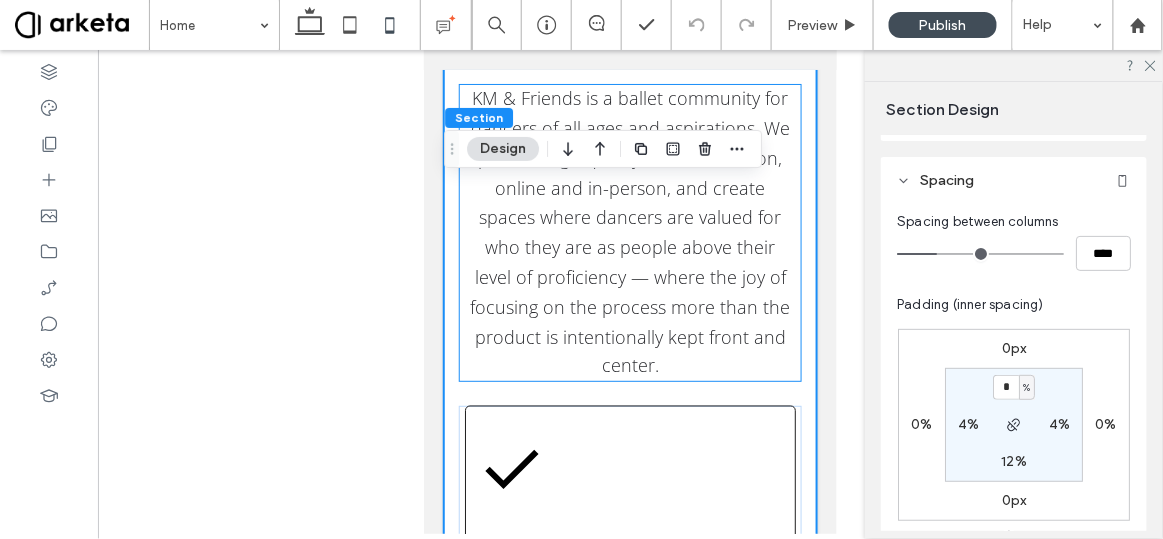 click on "KM & Friends is a ballet community for dancers of all ages and aspirations. We provide high-quality ballet education, online and in-person, and create spaces where dancers are valued for who they are as people above their level of proficiency — where the joy of focusing on the process more than the product is intentionally kept front and center." at bounding box center [629, 232] 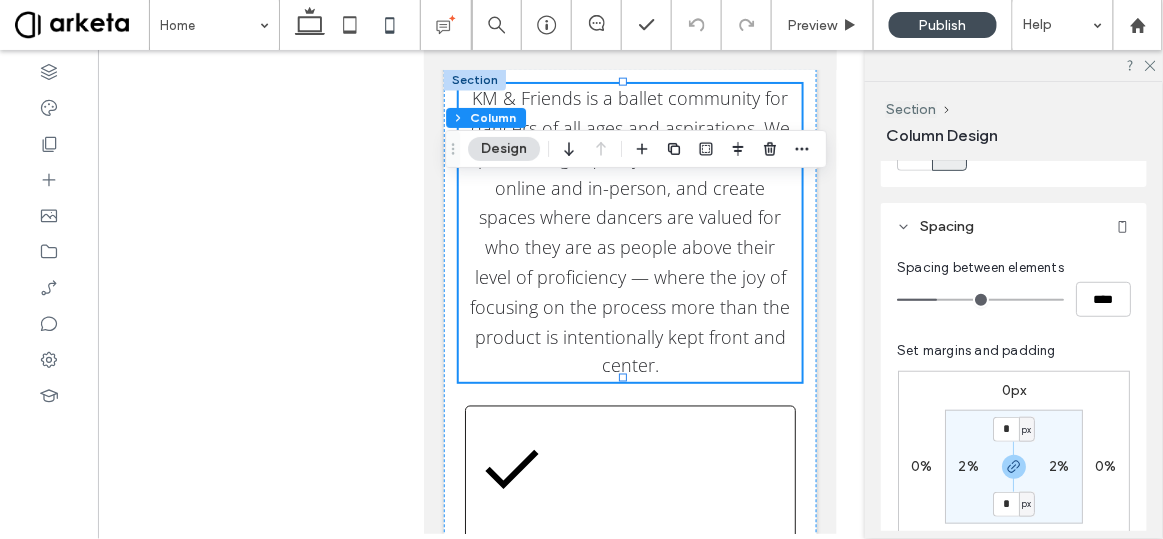 scroll, scrollTop: 335, scrollLeft: 0, axis: vertical 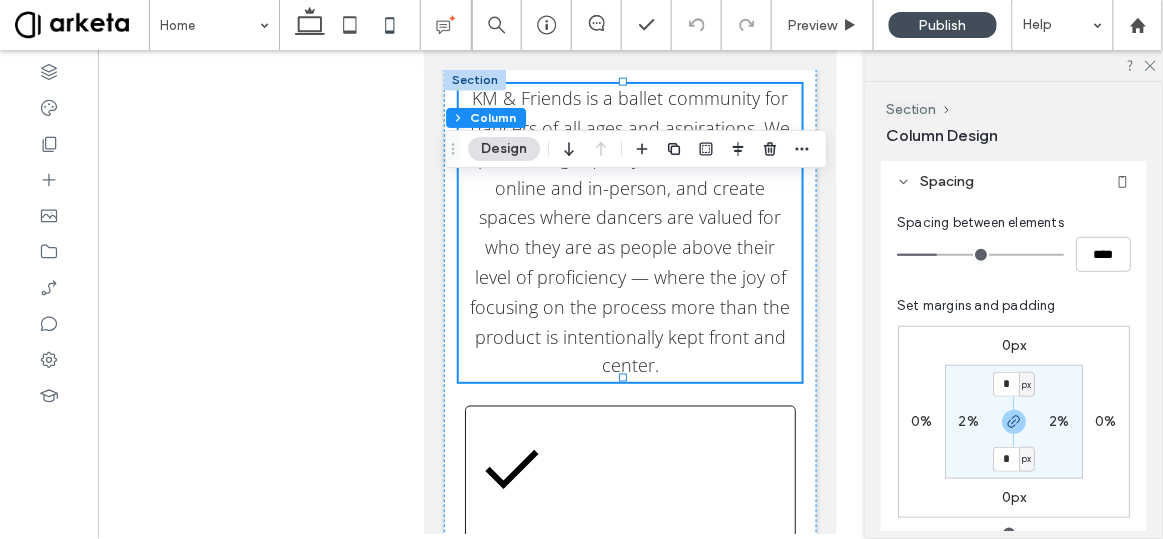 click on "2%" at bounding box center (968, 421) 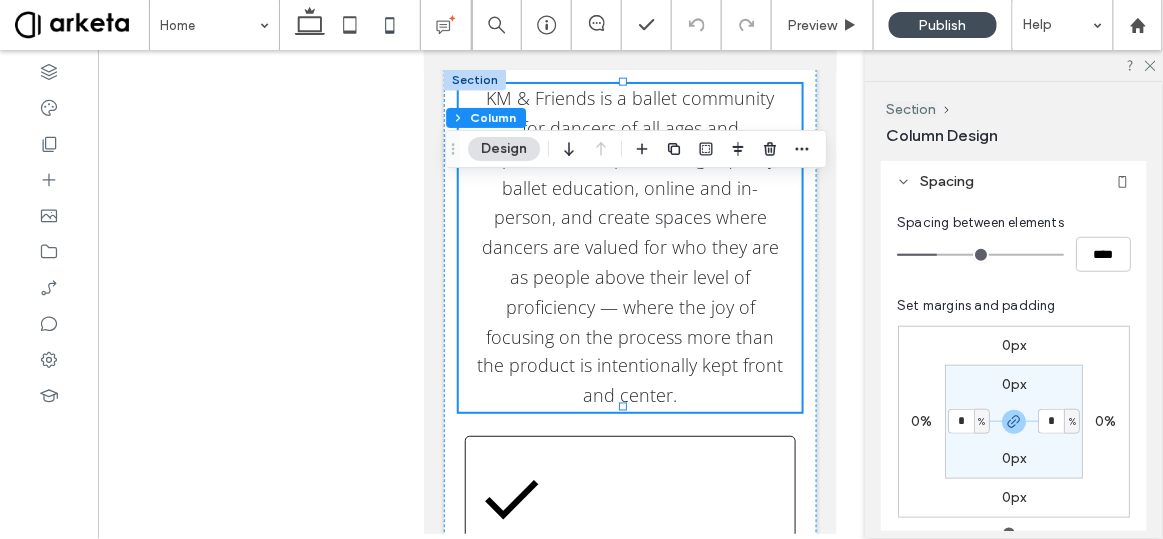click on "0px" at bounding box center [1014, 384] 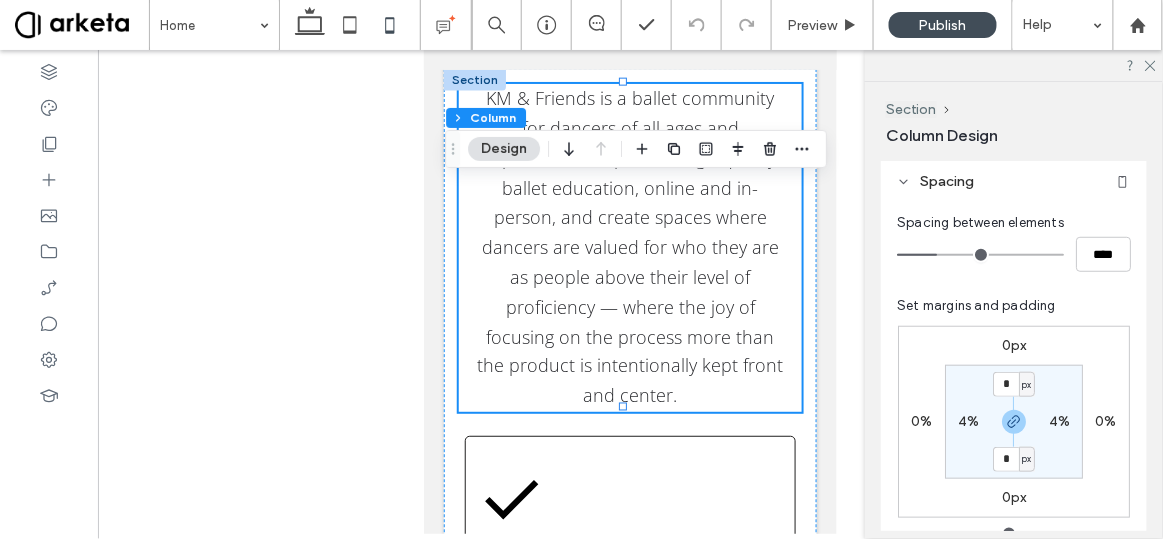 click on "px" at bounding box center (1026, 385) 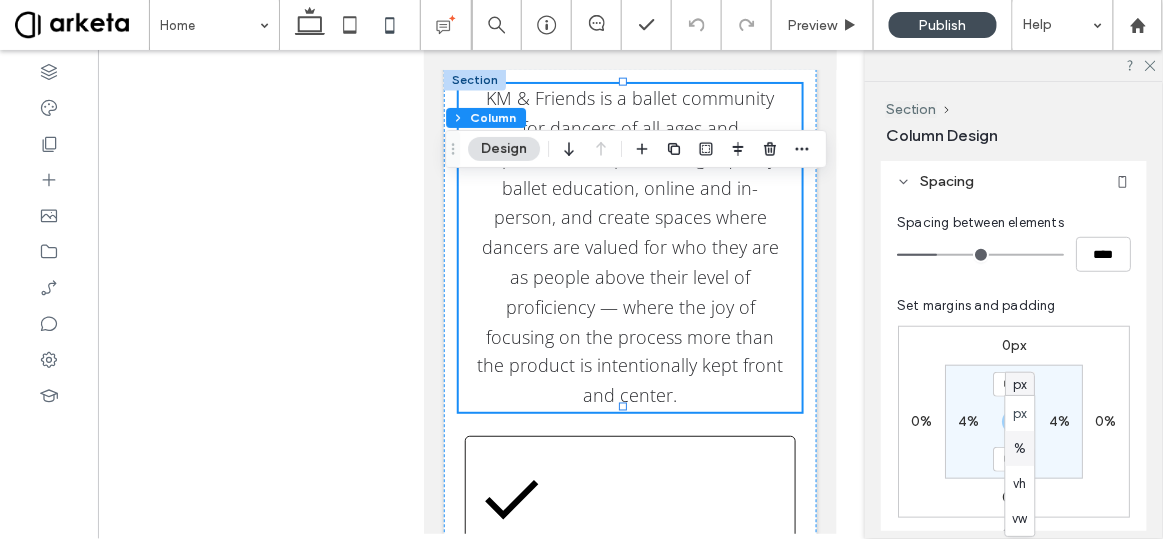click on "%" at bounding box center [1020, 448] 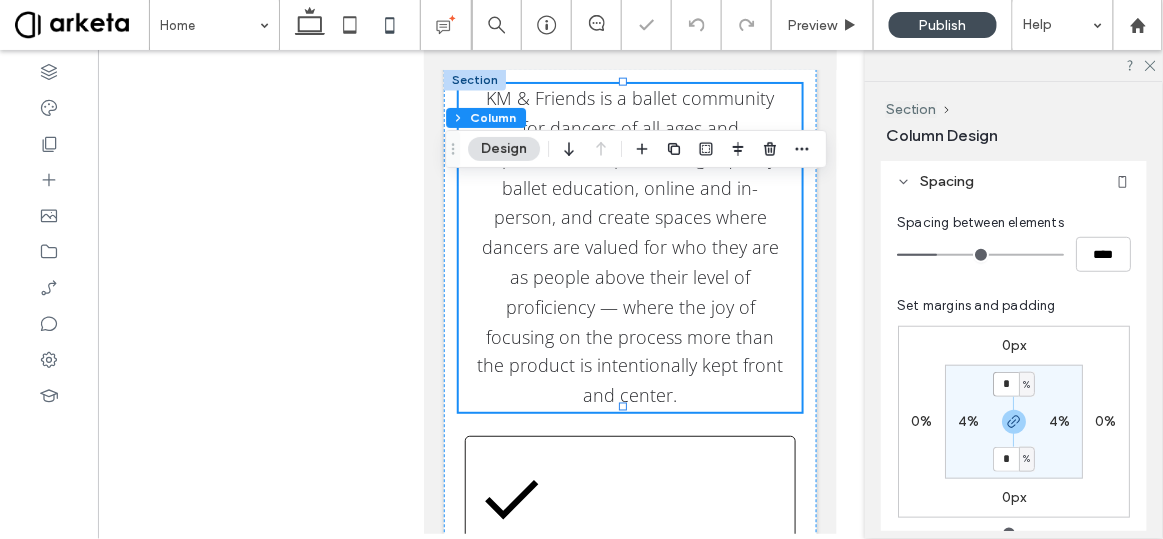 click on "*" at bounding box center [1006, 384] 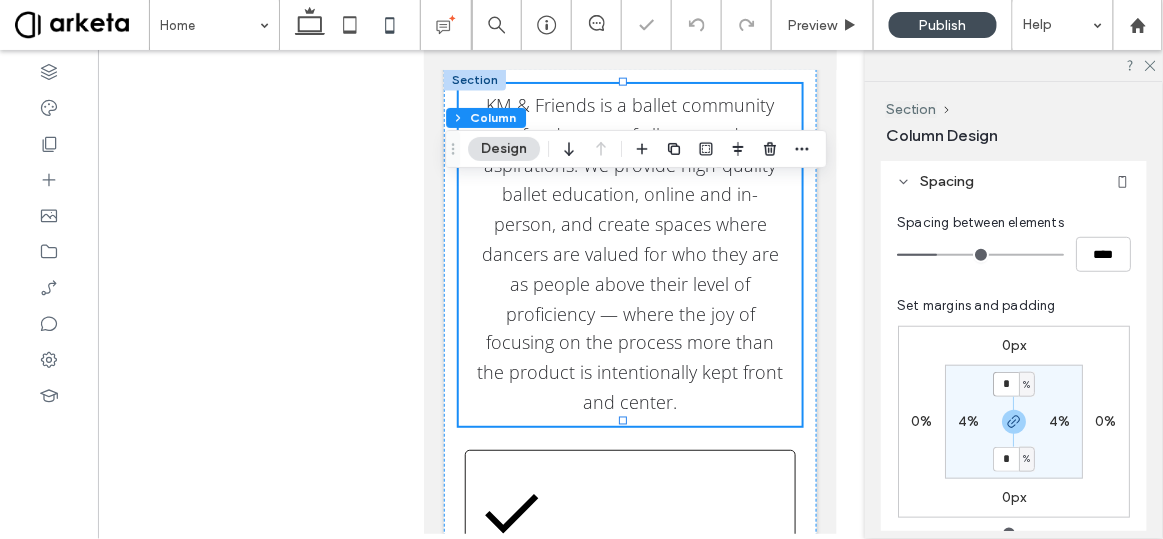 click on "*" at bounding box center [1006, 384] 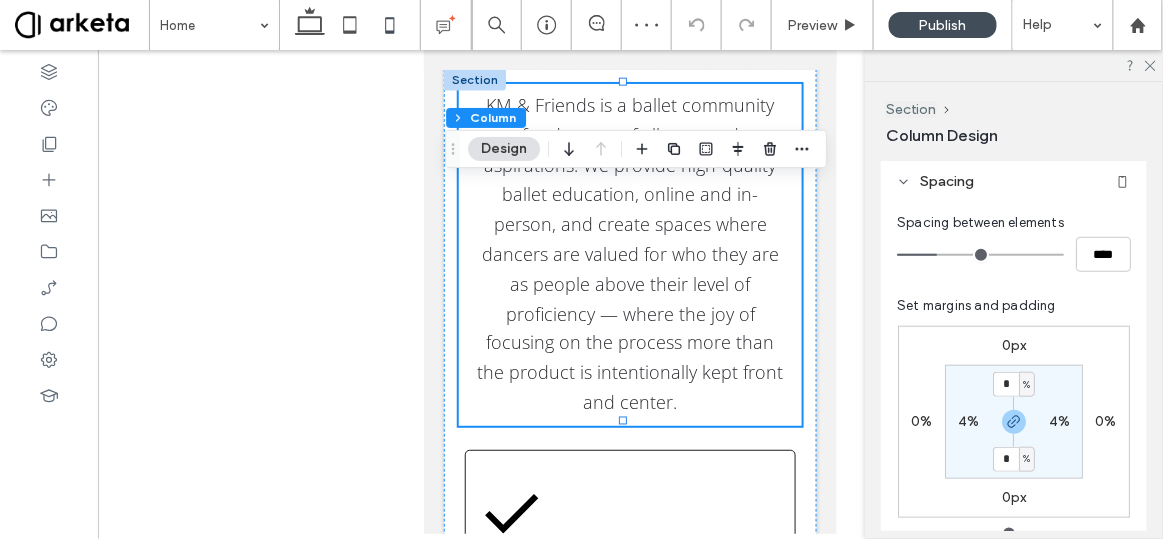 click on "0px 0% 0px 0% * % 4% * % 4%" at bounding box center (1014, 422) 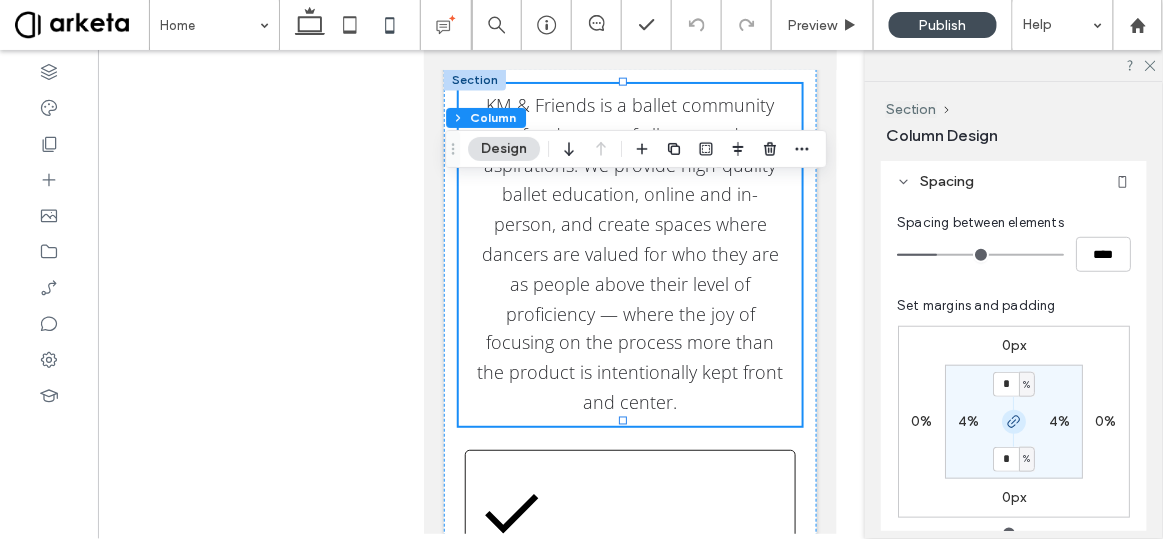 click 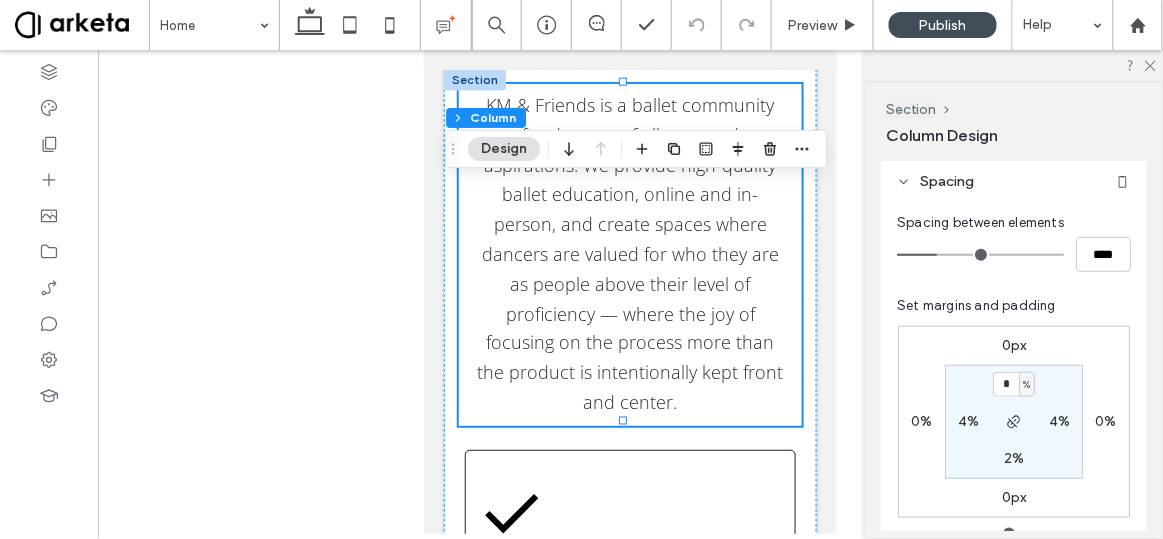 click on "%" at bounding box center (1027, 385) 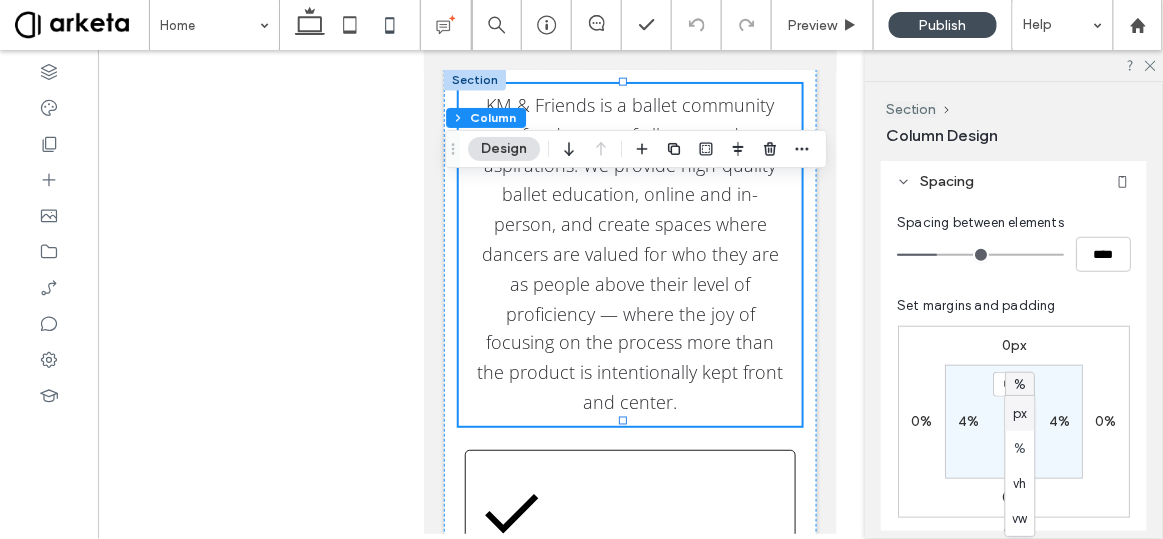 click on "px" at bounding box center [1020, 413] 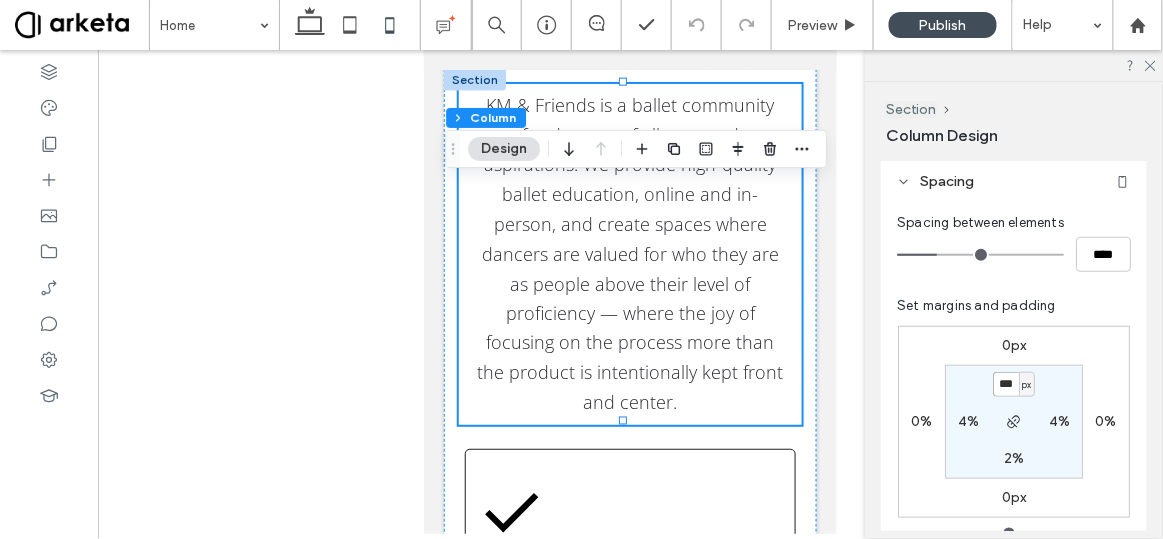 click on "***" at bounding box center (1006, 384) 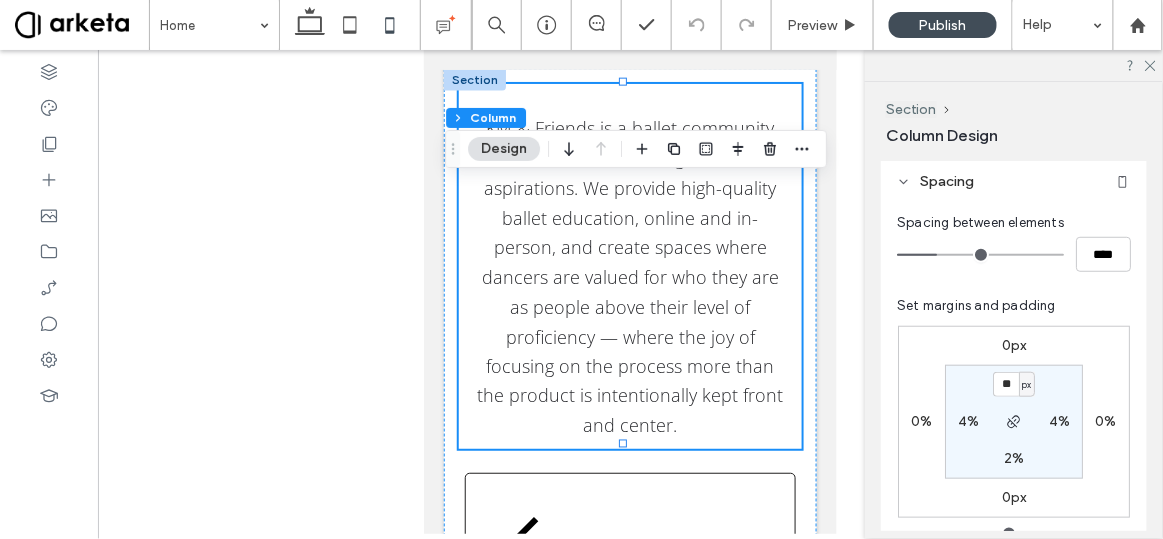 click on "2%" at bounding box center [1014, 458] 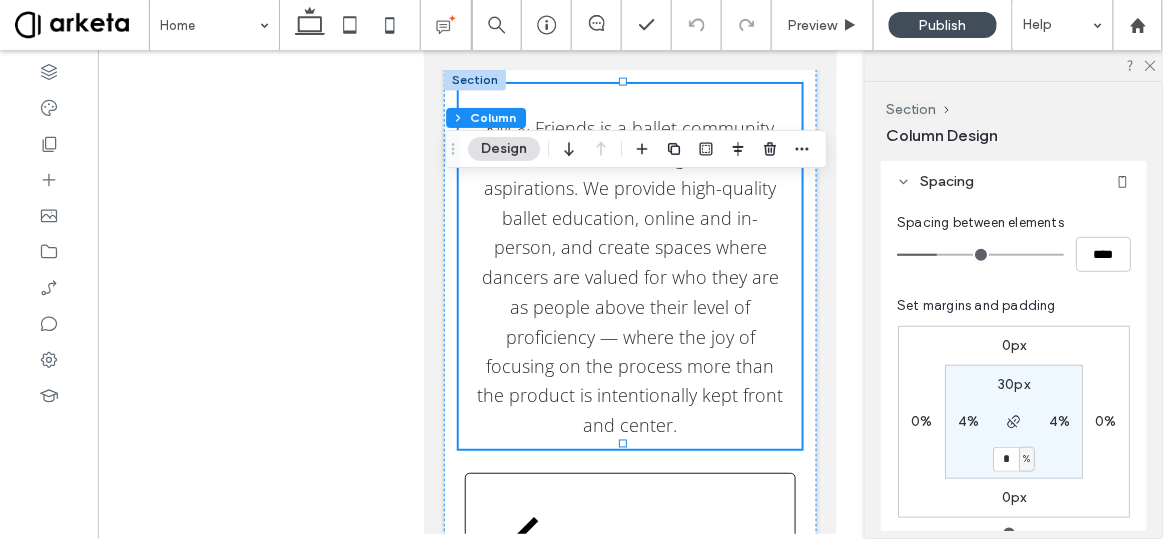 click on "%" at bounding box center (1026, 459) 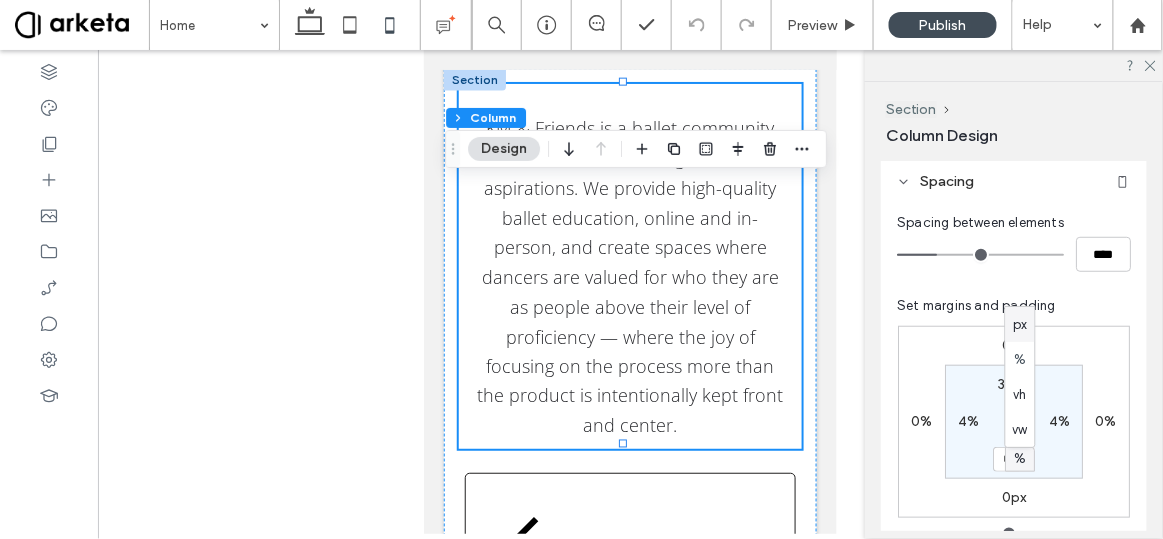 click on "px" at bounding box center [1020, 325] 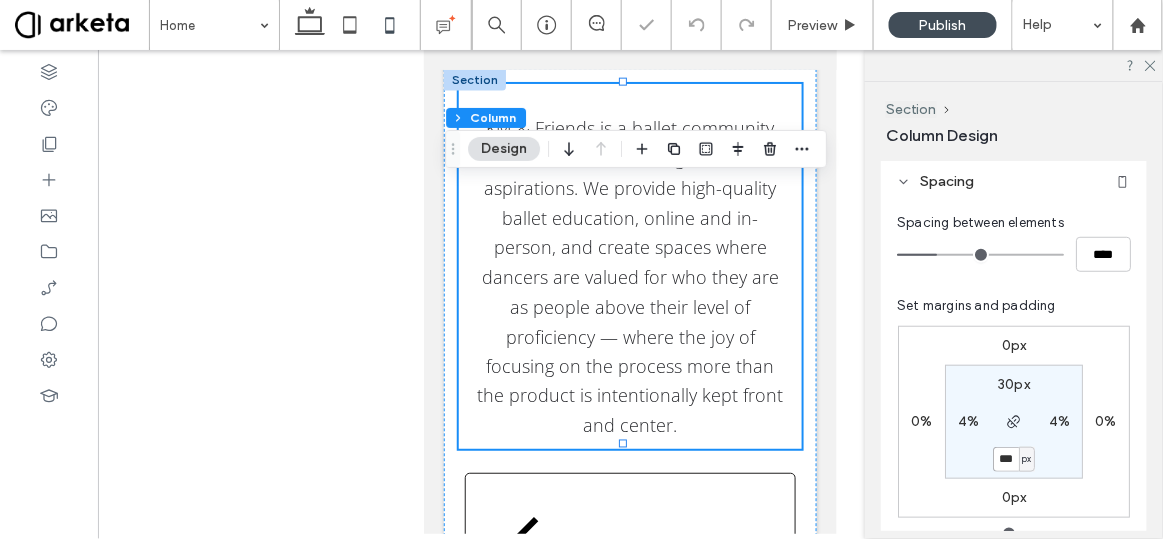 click on "***" at bounding box center [1006, 459] 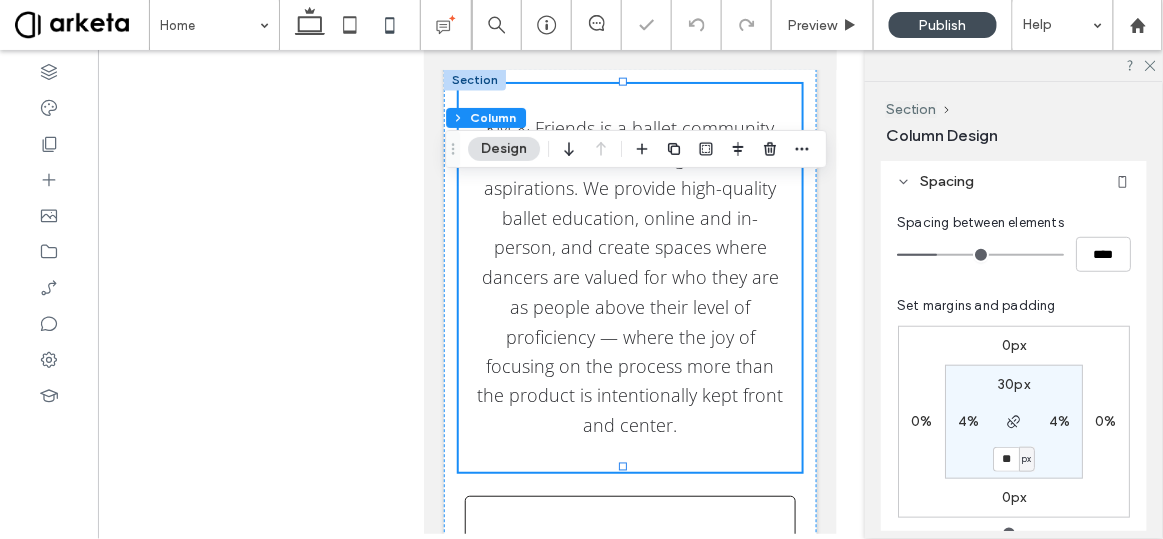 click on "0px 0% 0px 0% 30px 4% ** px 4%" at bounding box center (1014, 422) 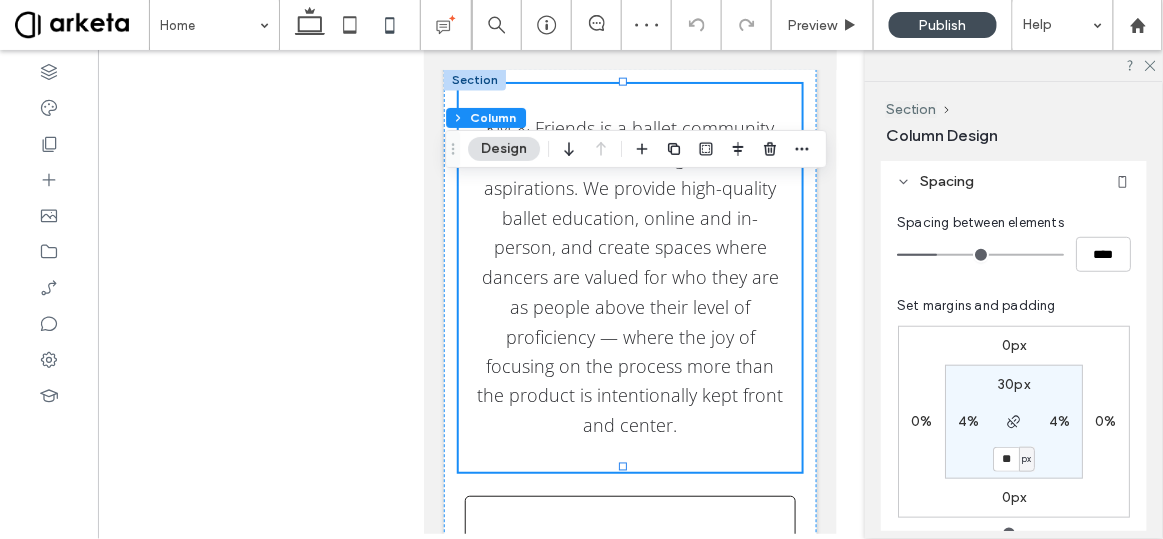 click on "px" at bounding box center [1026, 459] 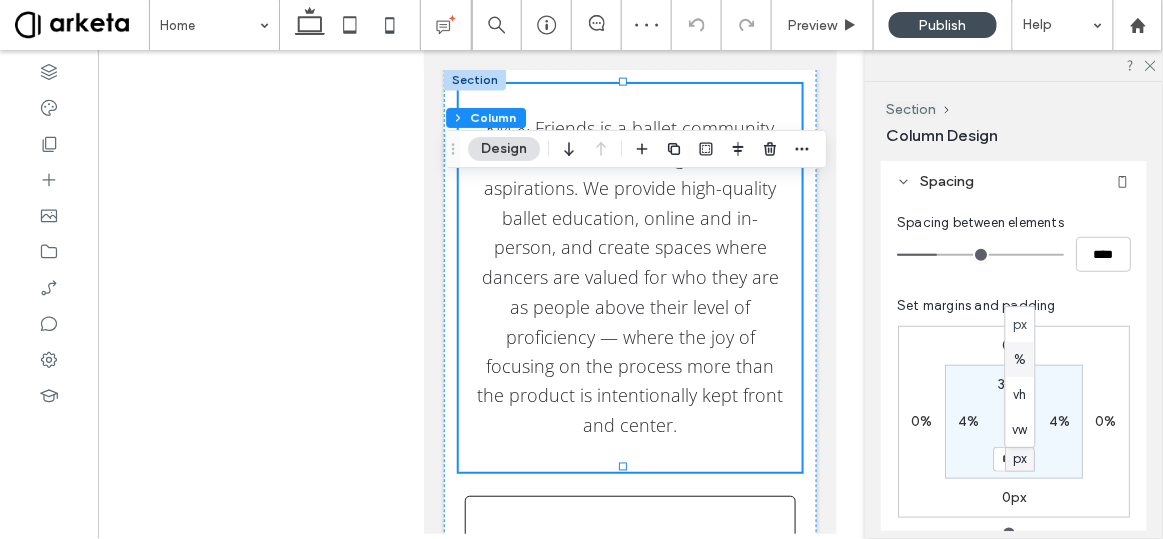 click on "%" at bounding box center [1020, 360] 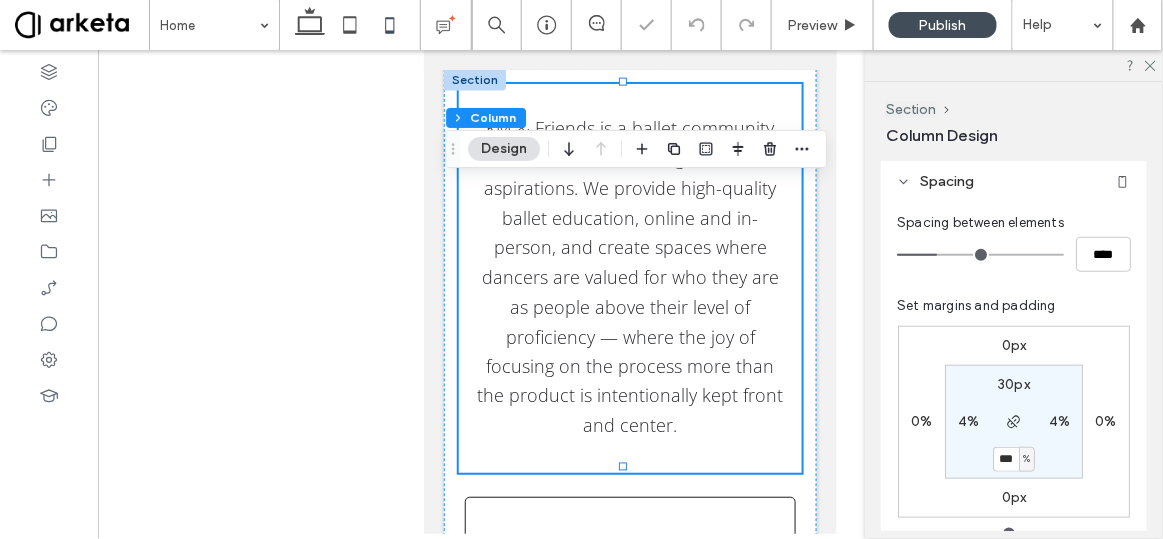click on "30px" at bounding box center (1014, 384) 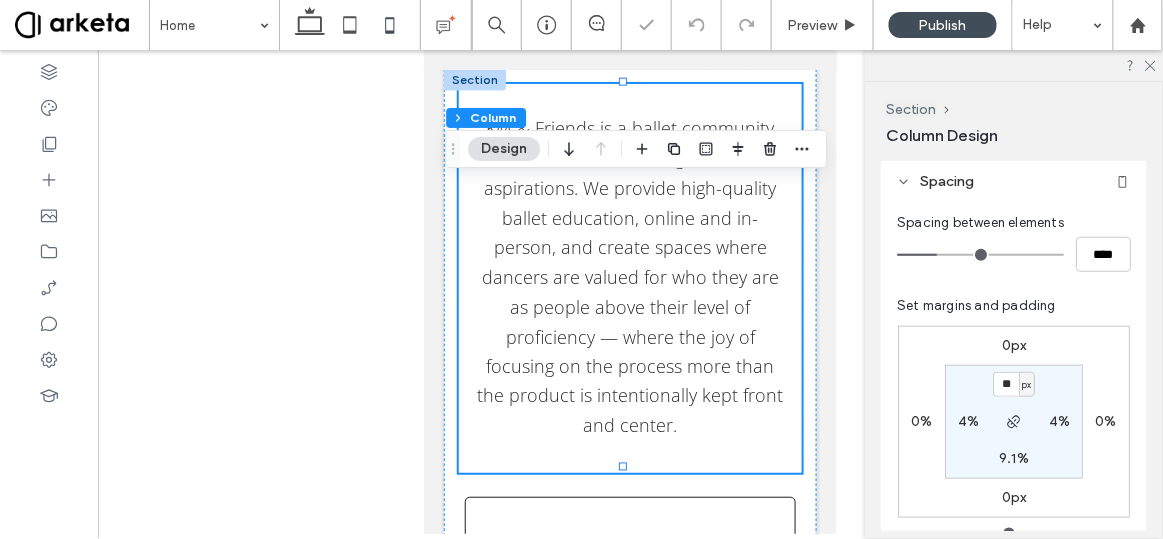click on "px" at bounding box center [1026, 385] 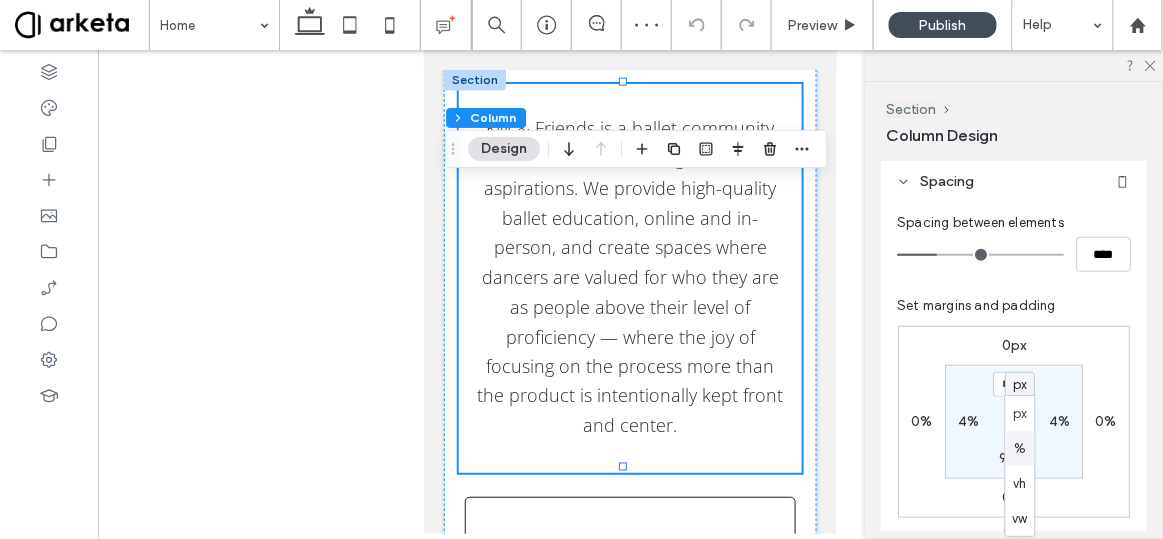 click on "%" at bounding box center (1020, 448) 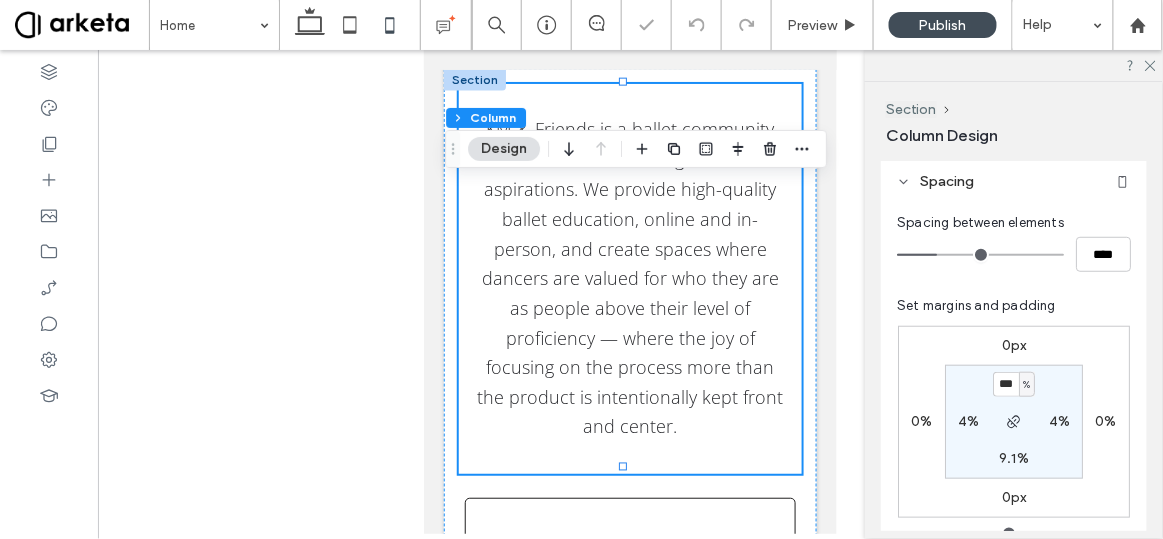click on "*** % 4% 9.1% 4%" at bounding box center [1014, 422] 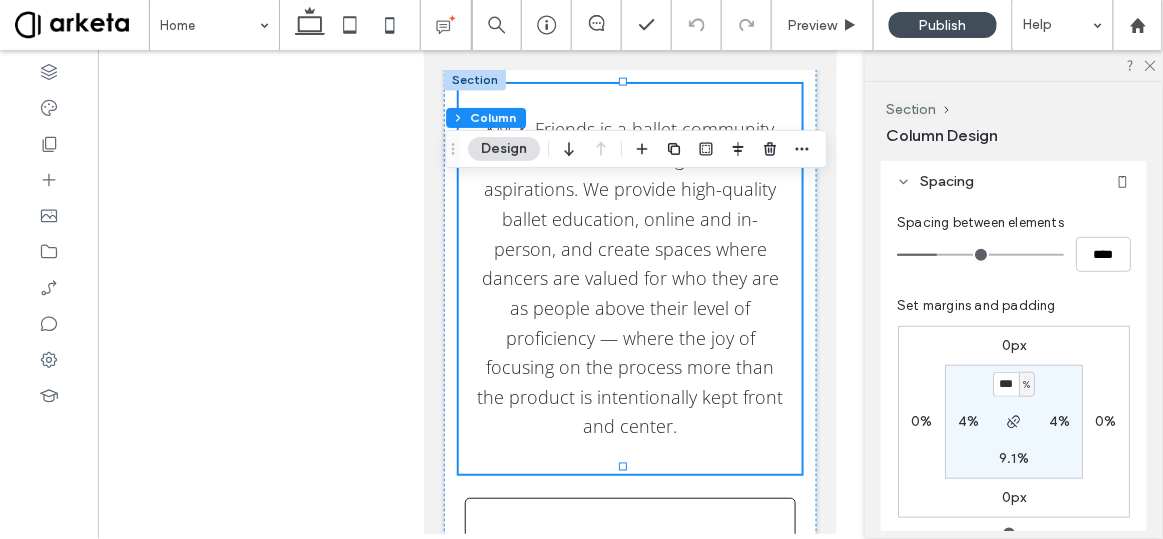 click on "KM & Friends is a ballet community for dancers of all ages and aspirations. We provide high-quality ballet education, online and in-person, and create spaces where dancers are valued for who they are as people above their level of proficiency — where the joy of focusing on the process more than the product is intentionally kept front and center." at bounding box center [629, 278] 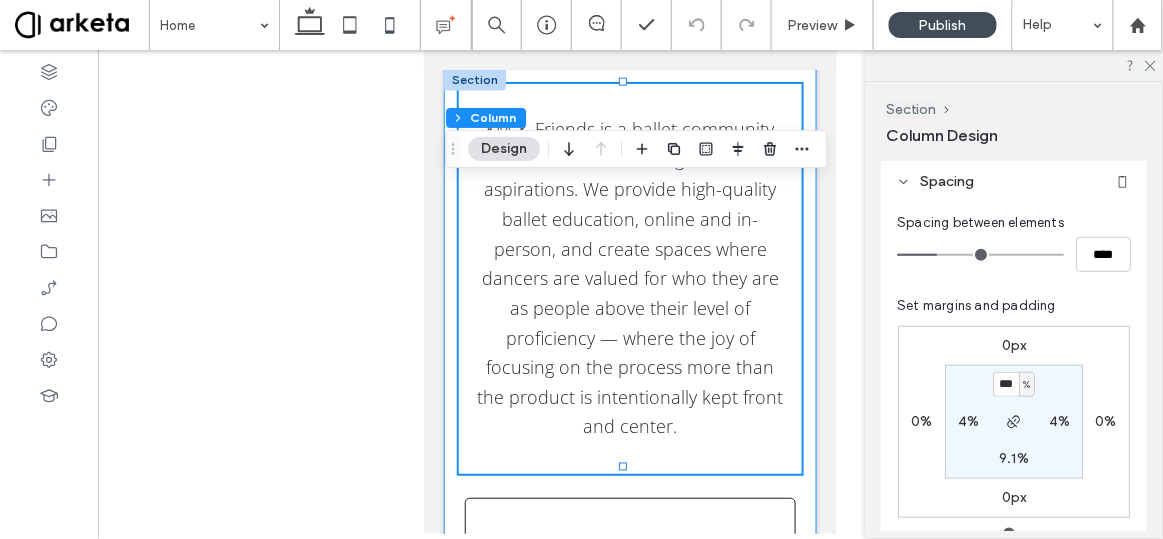 click on "KM & Friends is a ballet community for dancers of all ages and aspirations. We provide high-quality ballet education, online and in-person, and create spaces where dancers are valued for who they are as people above their level of proficiency — where the joy of focusing on the process more than the product is intentionally kept front and center.
Livestream June is the last month for our livestream classes, and we will have seven classes with varying instructors over the course of the month! Starting in July we will be a fully on-demand platform.
SIGN UP
OnDemand Over 100 classes of varying styles for all different levels, with more classes added every month. You'll find full-length classes, 30 minute cardio barres, variation workshops, and conditioning.
WATCH NOW" at bounding box center [629, 929] 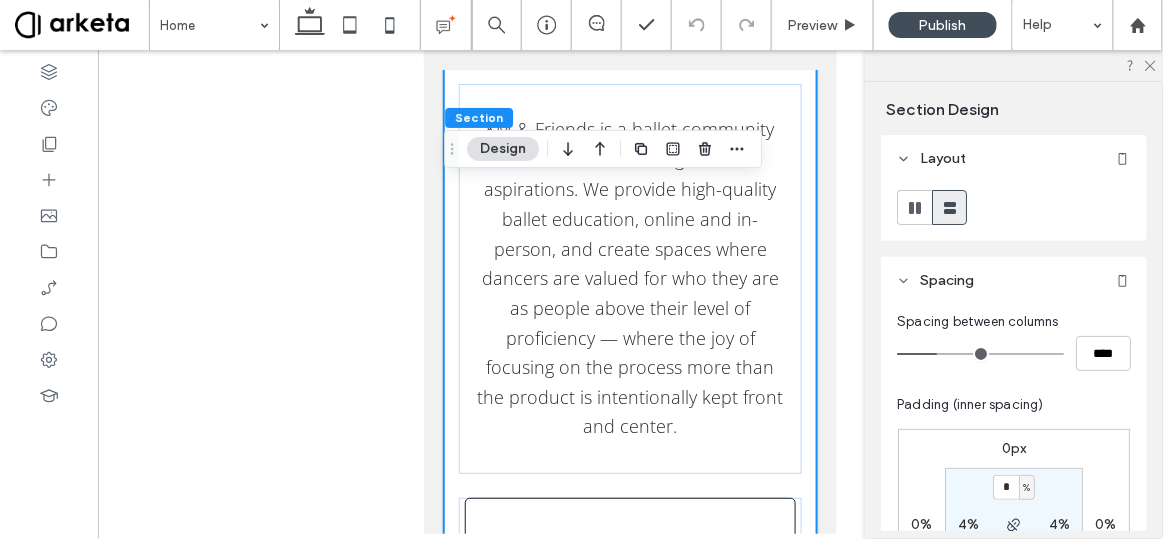 scroll, scrollTop: 154, scrollLeft: 0, axis: vertical 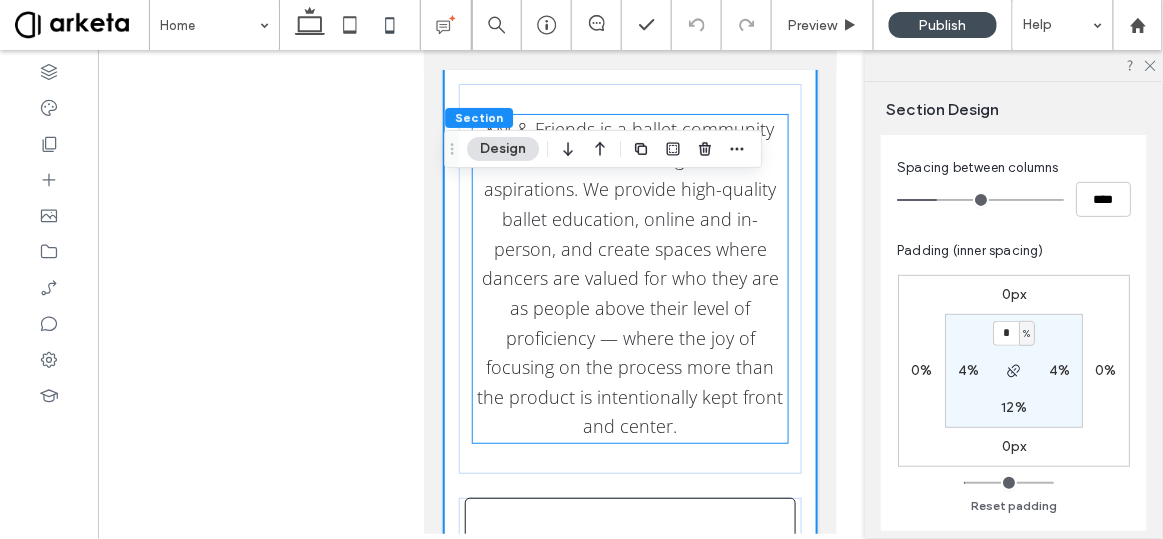 click on "KM & Friends is a ballet community for dancers of all ages and aspirations. We provide high-quality ballet education, online and in-person, and create spaces where dancers are valued for who they are as people above their level of proficiency — where the joy of focusing on the process more than the product is intentionally kept front and center." at bounding box center [630, 277] 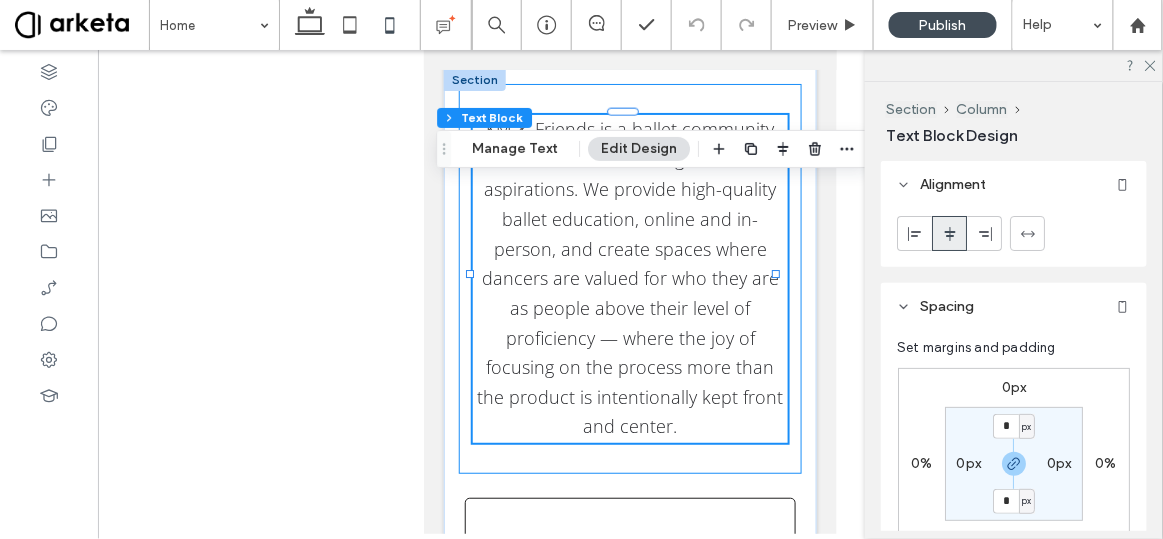 click on "KM & Friends is a ballet community for dancers of all ages and aspirations. We provide high-quality ballet education, online and in-person, and create spaces where dancers are valued for who they are as people above their level of proficiency — where the joy of focusing on the process more than the product is intentionally kept front and center." at bounding box center [629, 278] 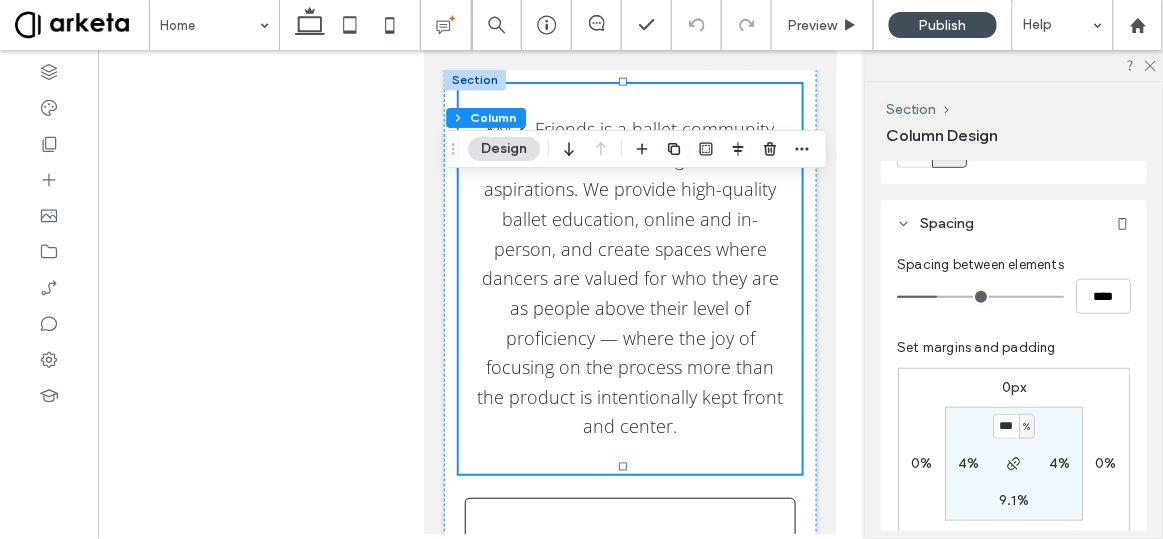 scroll, scrollTop: 367, scrollLeft: 0, axis: vertical 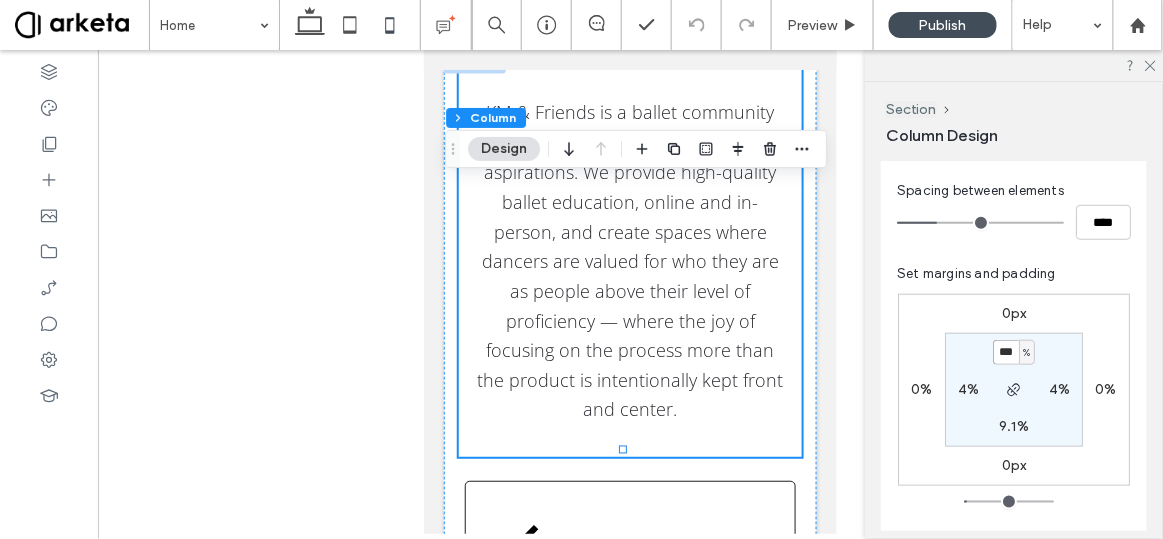 click on "***" at bounding box center [1006, 352] 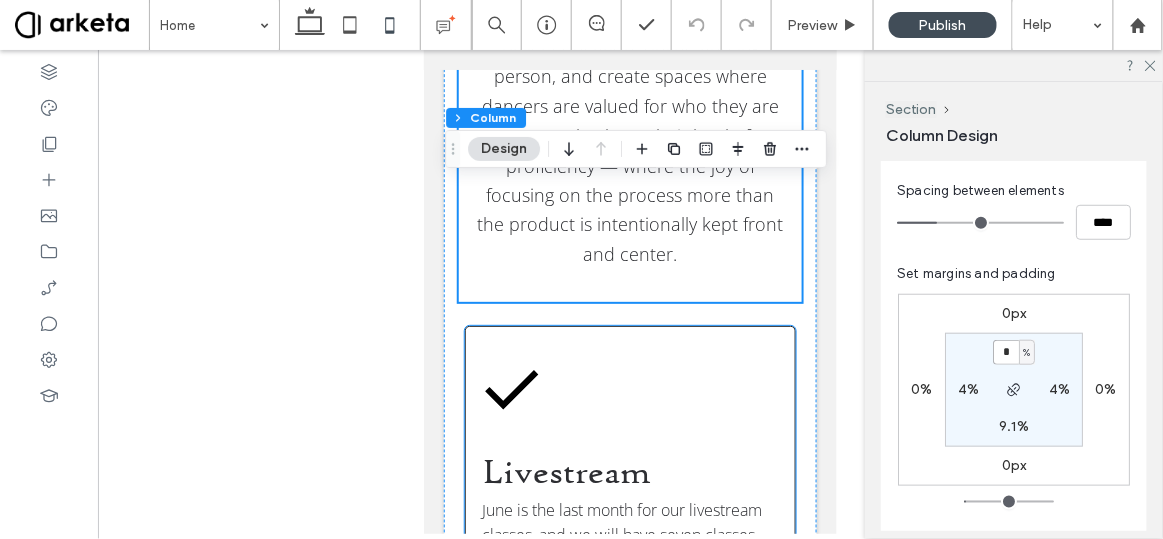 scroll, scrollTop: 779, scrollLeft: 0, axis: vertical 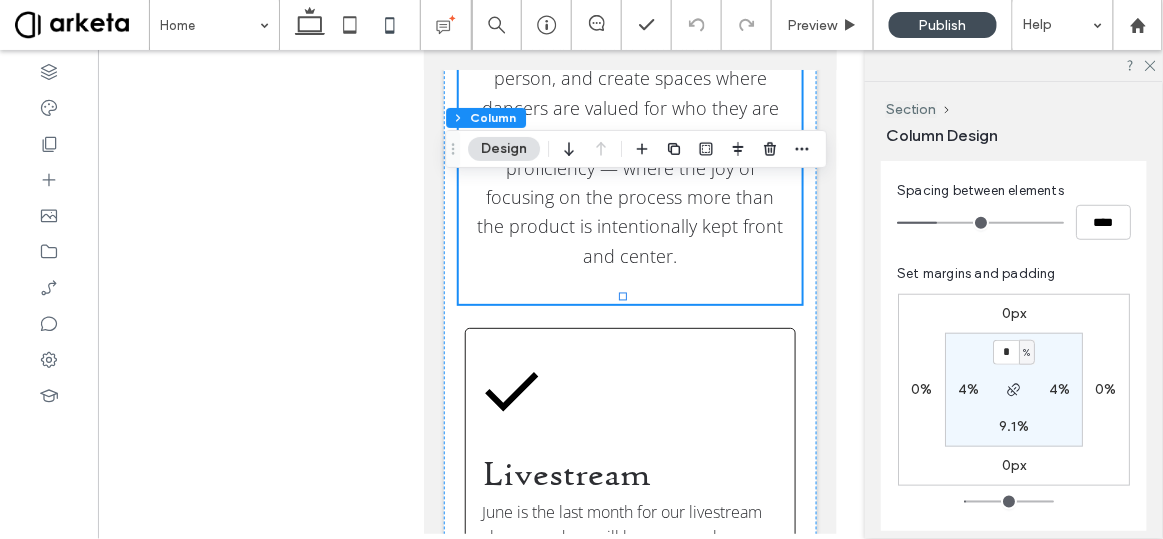 click on "* % 4% 9.1% 4%" at bounding box center (1014, 390) 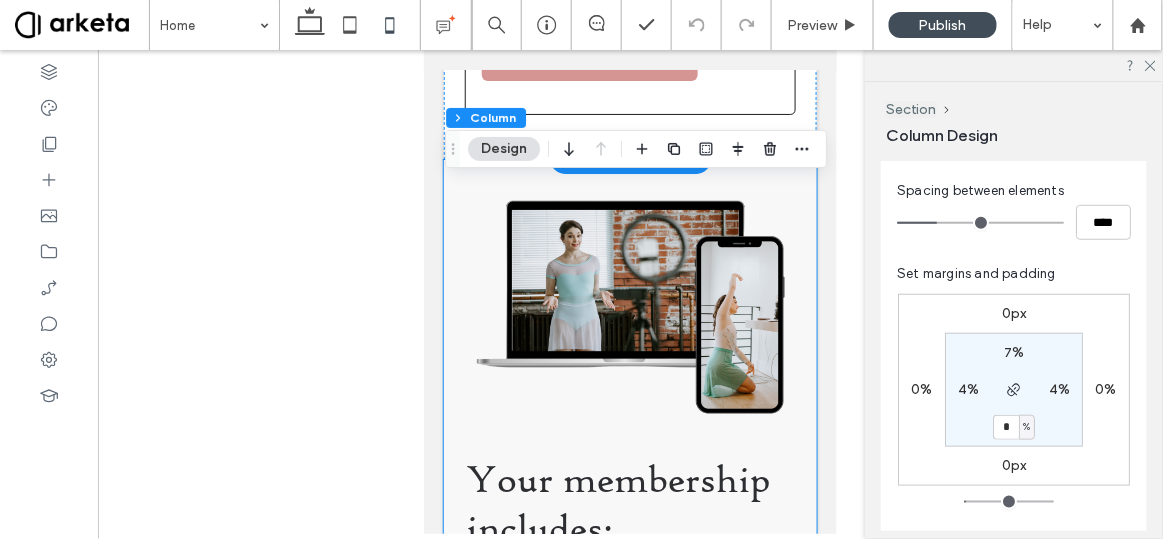 scroll, scrollTop: 2233, scrollLeft: 0, axis: vertical 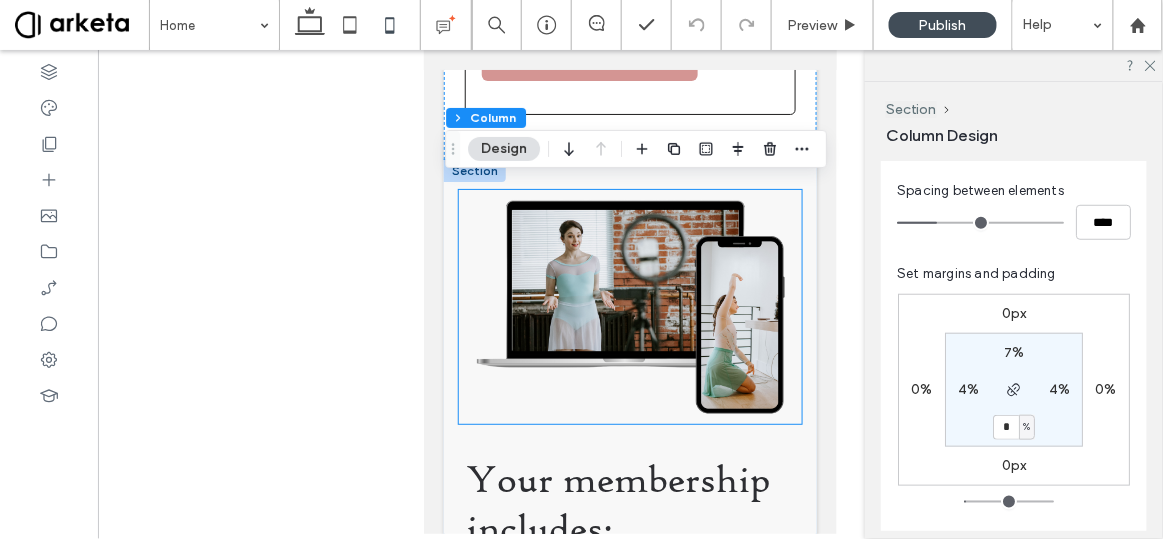 click at bounding box center [630, 306] 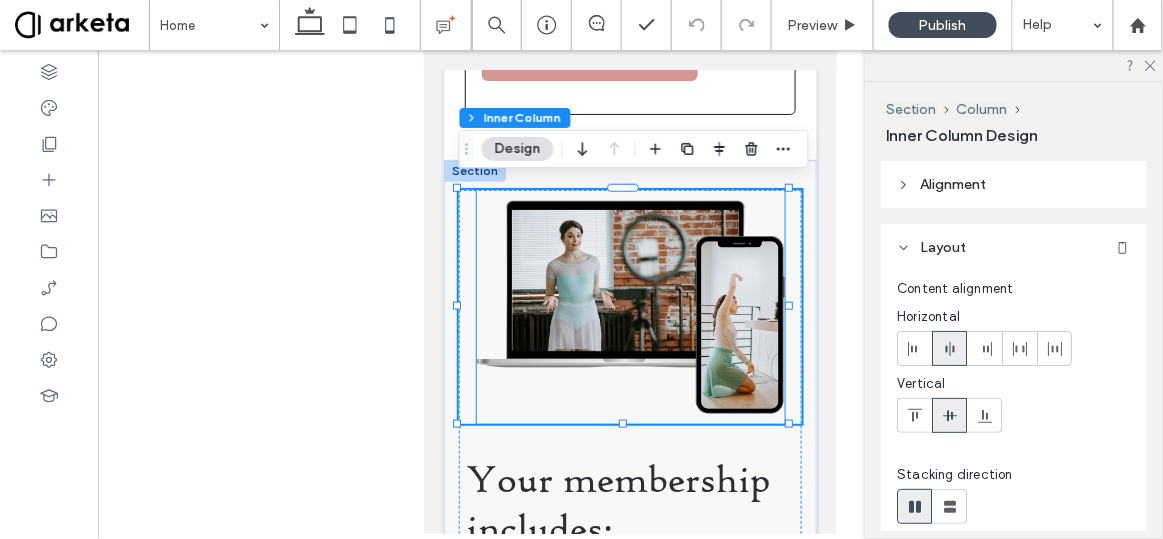 click at bounding box center (630, 306) 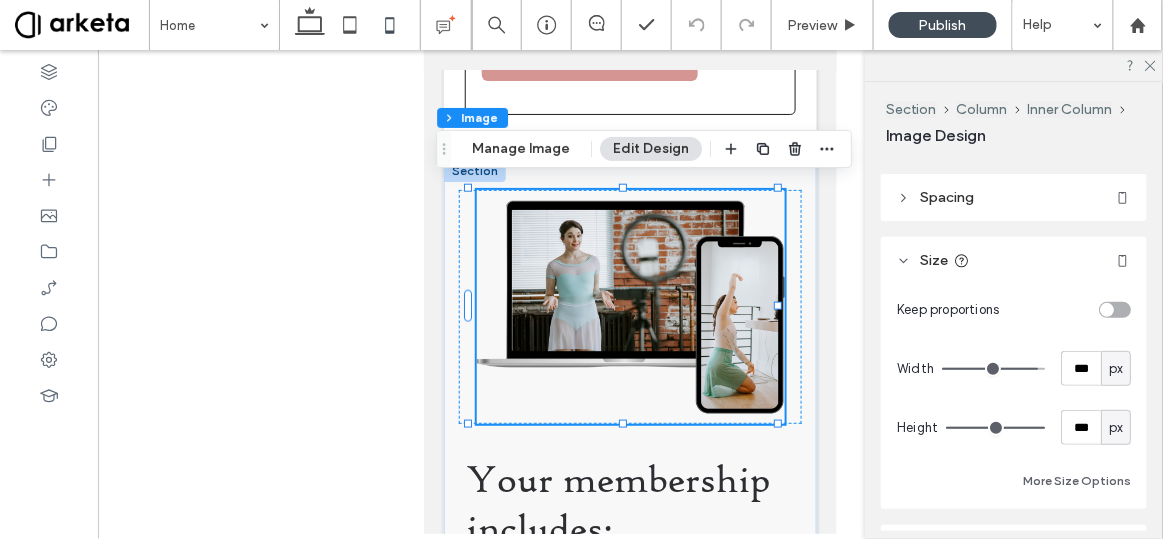 scroll, scrollTop: 112, scrollLeft: 0, axis: vertical 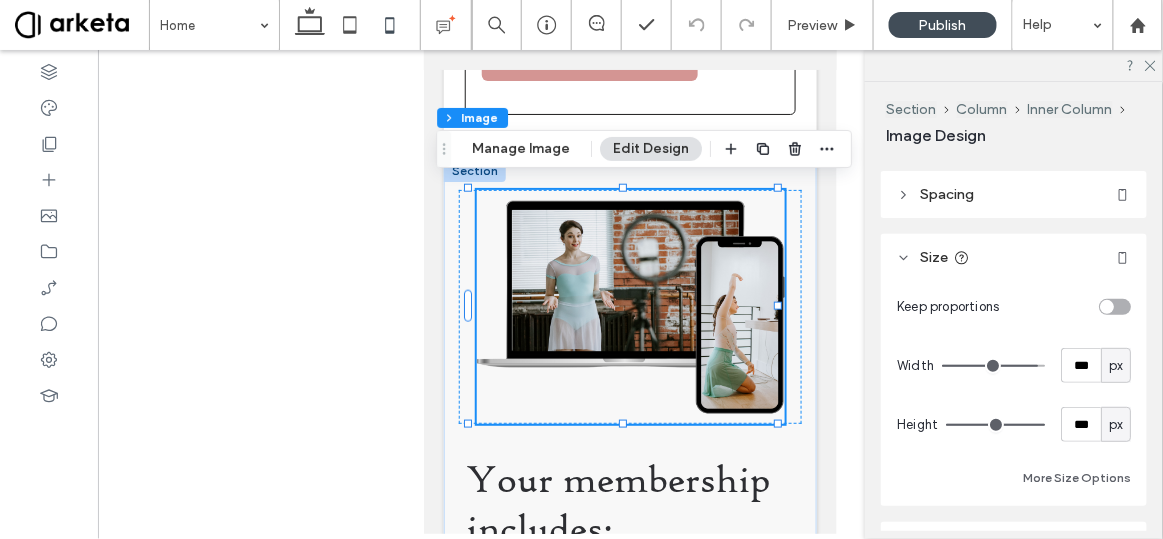 drag, startPoint x: 1028, startPoint y: 360, endPoint x: 1079, endPoint y: 355, distance: 51.24451 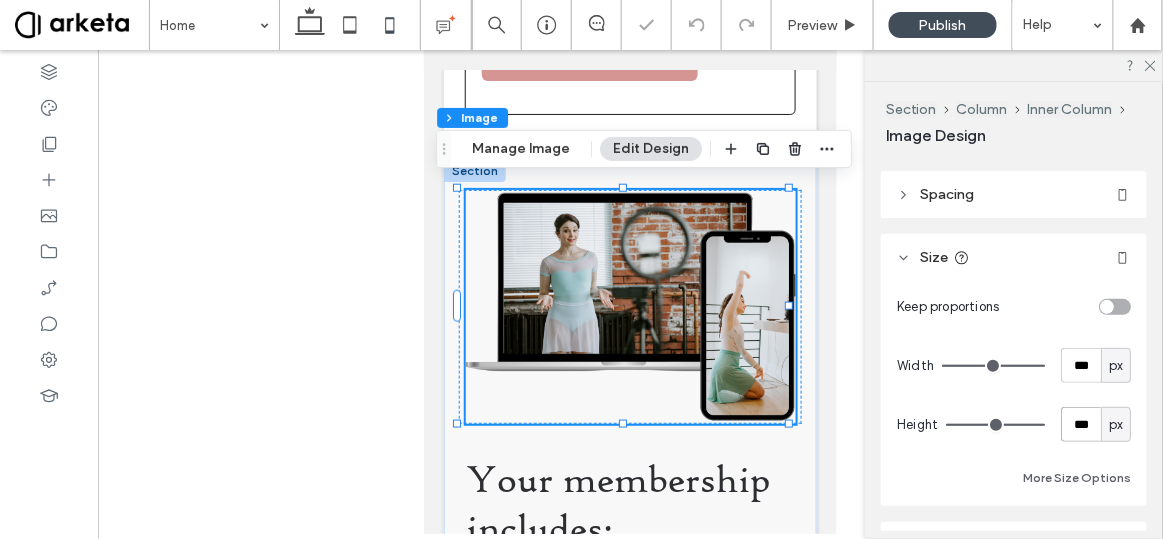 click on "***" at bounding box center (1081, 424) 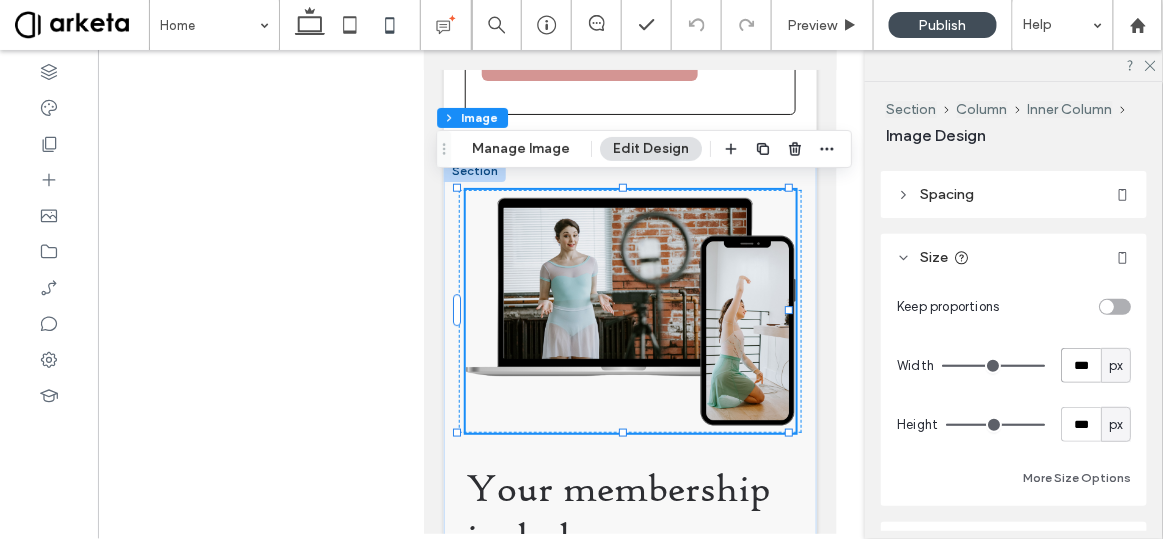click on "***" at bounding box center [1081, 365] 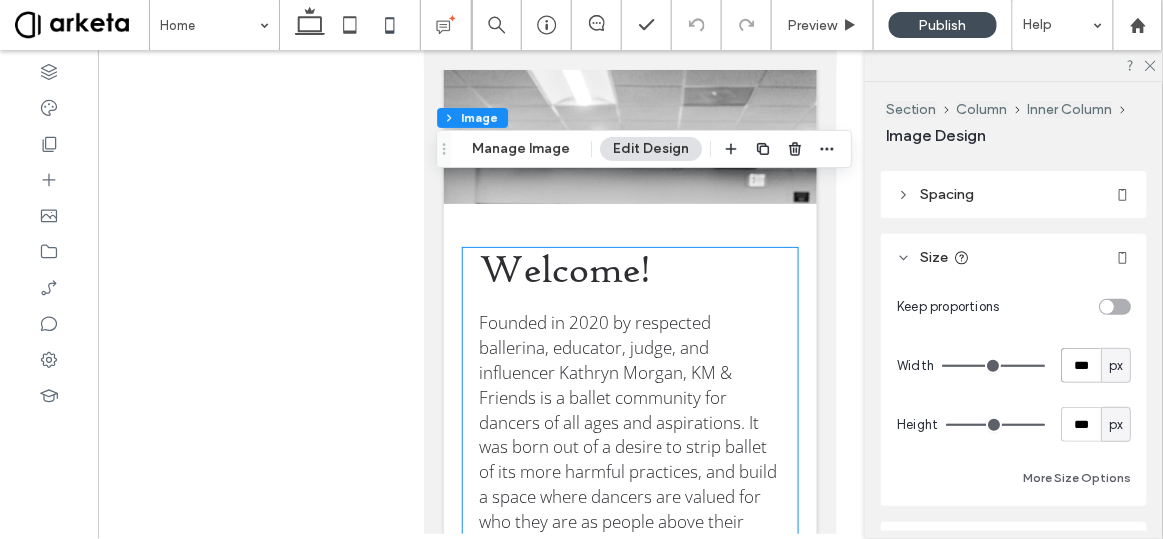scroll, scrollTop: 3150, scrollLeft: 0, axis: vertical 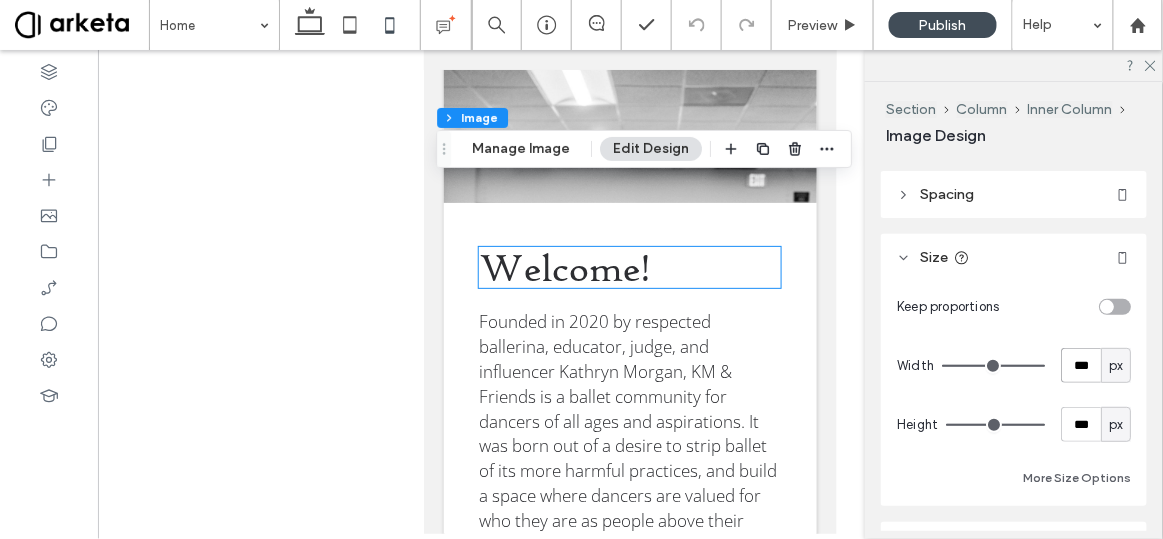 click on "Welcome!" at bounding box center (564, 267) 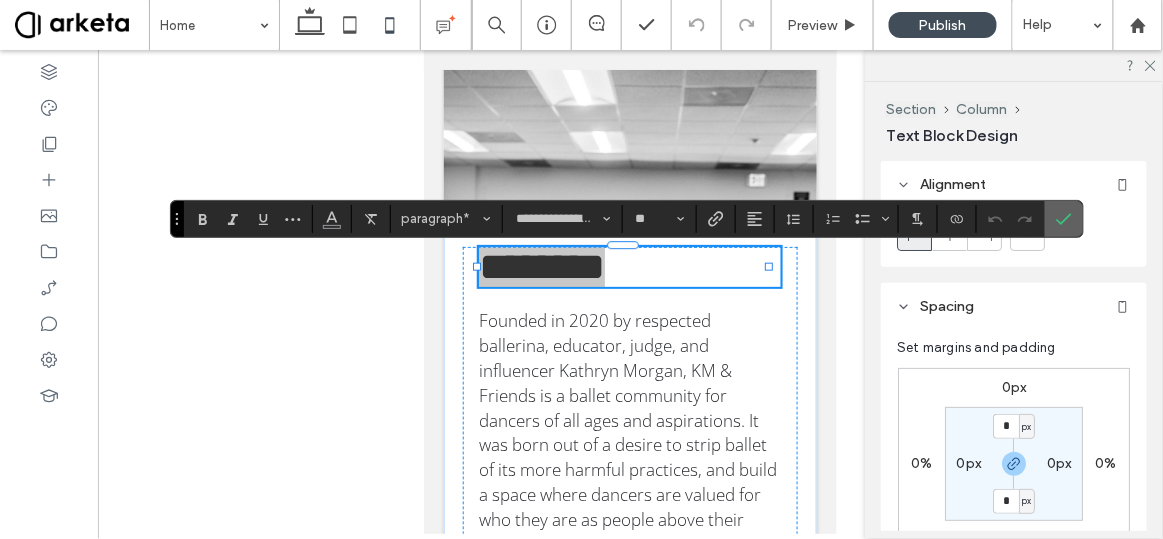 click at bounding box center [1064, 219] 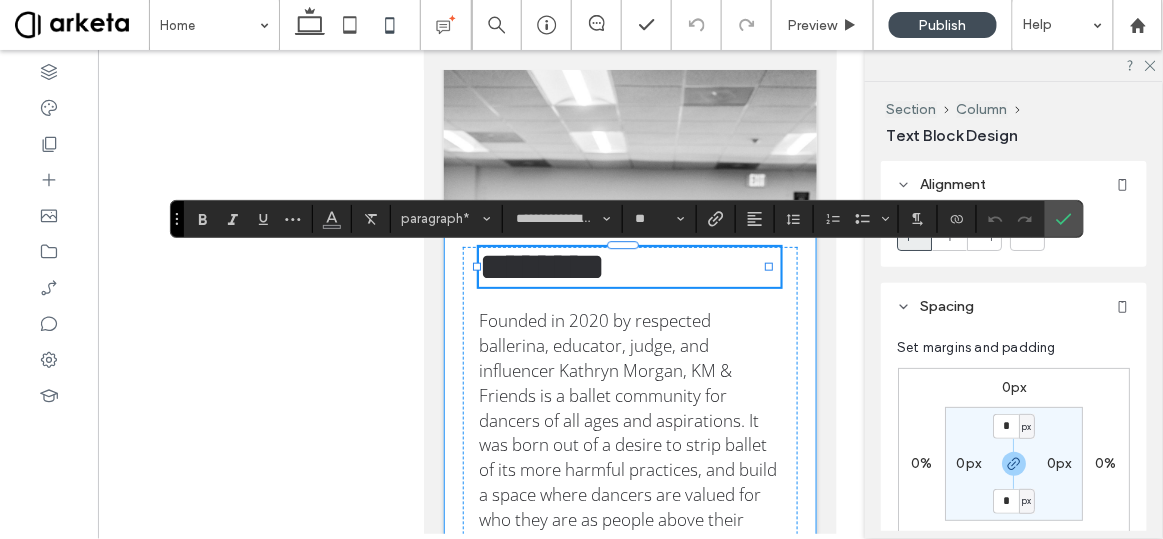 click on "********
Founded in 2020 by respected ballerina, educator, judge, and influencer Kathryn Morgan, KM & Friends is a ballet community for dancers of all ages and aspirations. It was born out of a desire to strip ballet of its more harmful practices, and build a space where dancers are valued for who they are as people above their level of proficiency — where the joy of focusing on the process more than the product is intentionally kept front and center. KM & Friends currently offers livestream and on-demand online classes, as well as digital and in-person workshops at multiple locations across the country. While many of KM & Friends’ students have professional aspirations, we encourages all dancers to explore what’s possible when you take away the idea of “making it” as a ballerina, and to continually revisit what initially made them fall in love with ballet." at bounding box center (629, 884) 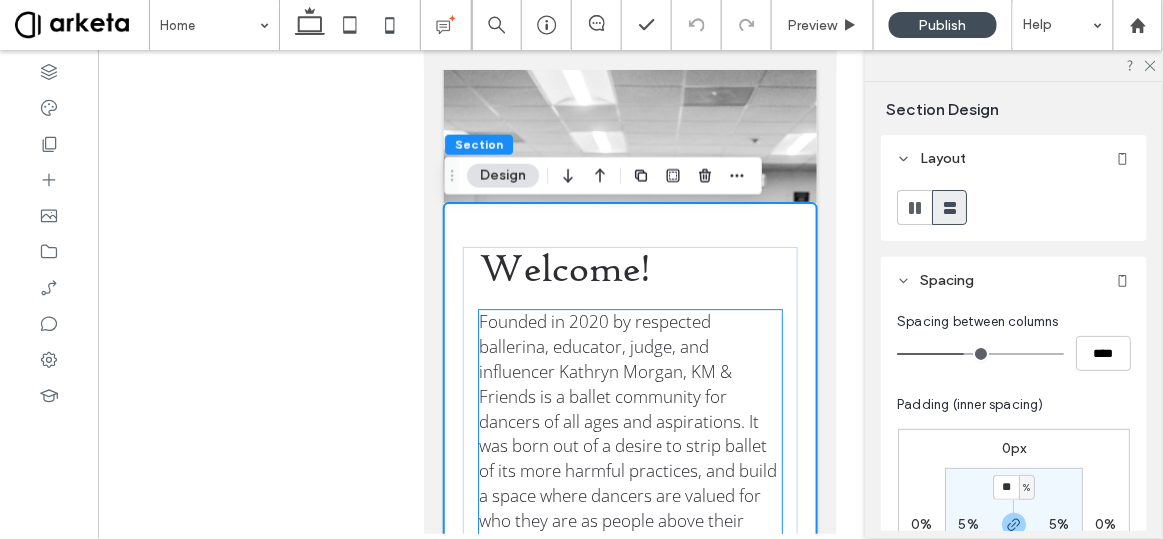 click on "Founded in 2020 by respected ballerina, educator, judge, and influencer Kathryn Morgan, KM & Friends is a ballet community for dancers of all ages and aspirations. It was born out of a desire to strip ballet of its more harmful practices, and build a space where dancers are valued for who they are as people above their level of proficiency — where the joy of focusing on the process more than the product is intentionally kept front and center. KM & Friends currently offers livestream and on-demand online classes, as well as digital and in-person workshops at multiple locations across the country. While many of KM & Friends’ students have professional aspirations, we encourages all dancers to explore what’s possible when you take away the idea of “making it” as a ballerina, and to continually revisit what initially made them fall in love with ballet." at bounding box center [627, 643] 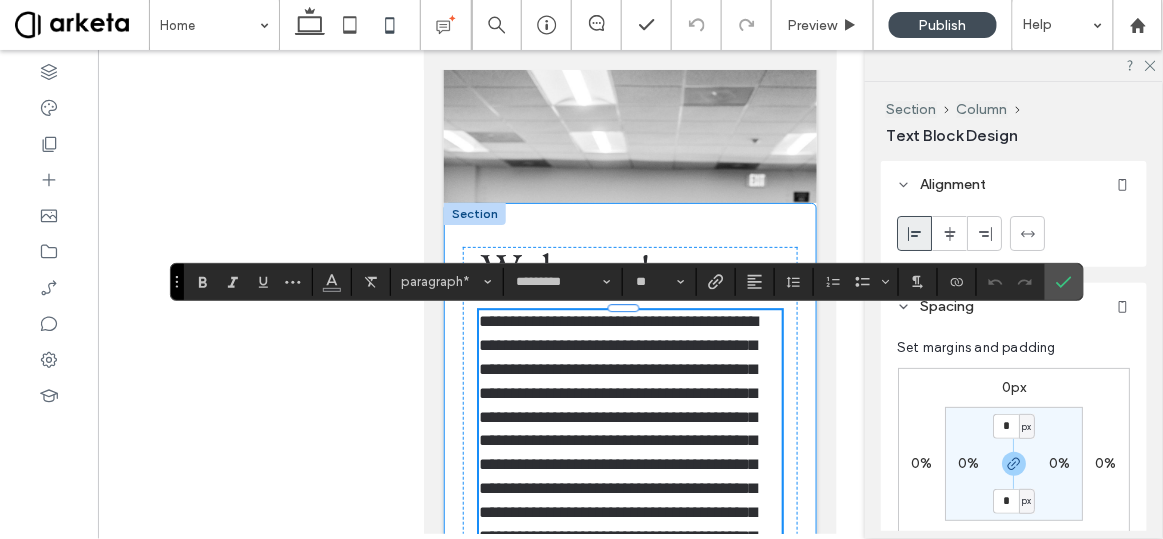 click on "**********" at bounding box center [629, 847] 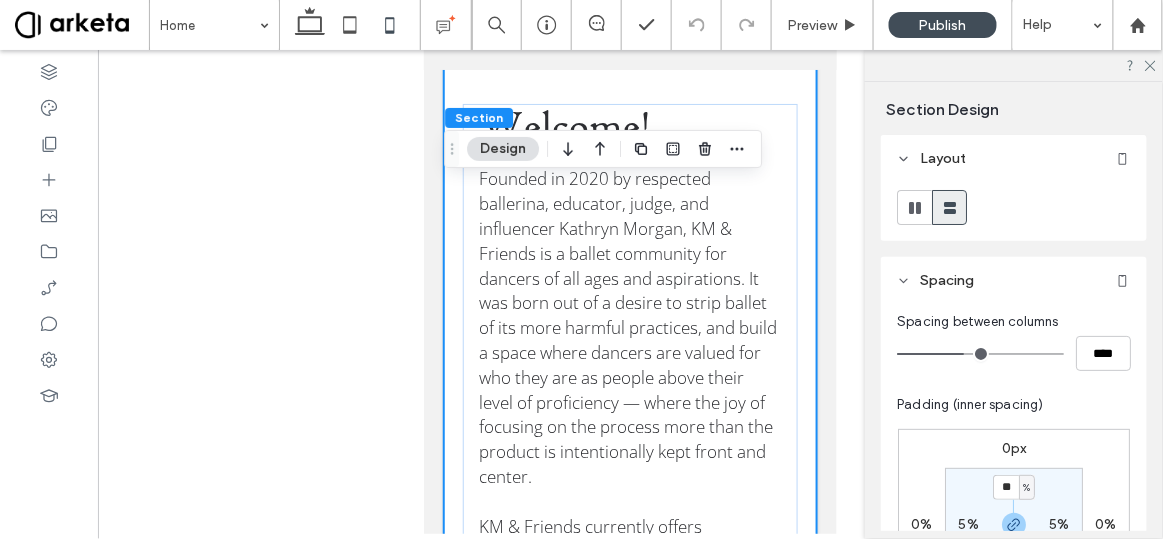 scroll, scrollTop: 3230, scrollLeft: 0, axis: vertical 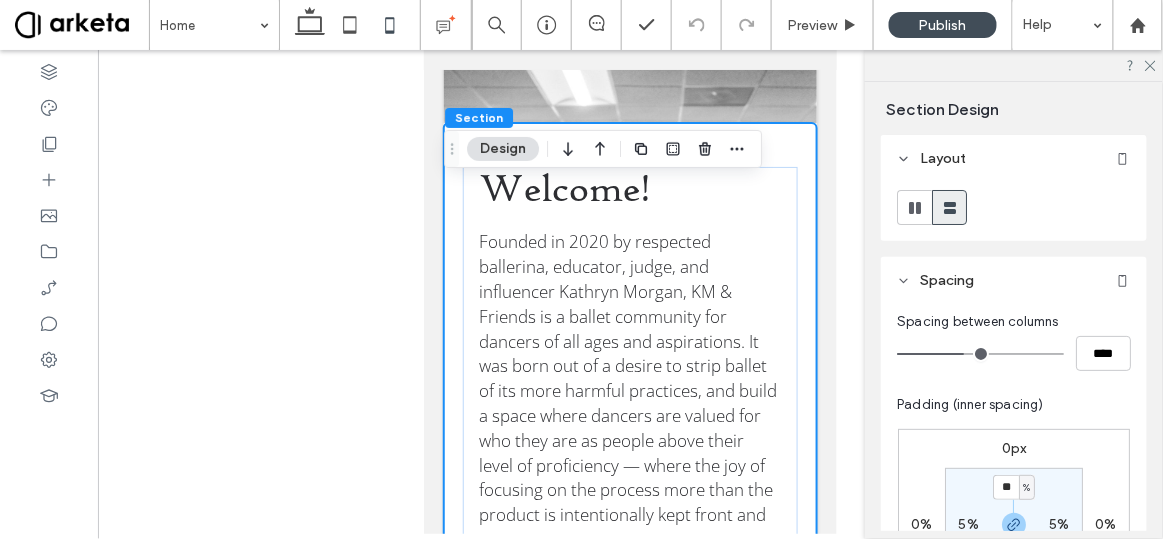 click on "Welcome!
Founded in 2020 by respected ballerina, educator, judge, and influencer Kathryn Morgan, KM & Friends is a ballet community for dancers of all ages and aspirations. It was born out of a desire to strip ballet of its more harmful practices, and build a space where dancers are valued for who they are as people above their level of proficiency — where the joy of focusing on the process more than the product is intentionally kept front and center. KM & Friends currently offers livestream and on-demand online classes, as well as digital and in-person workshops at multiple locations across the country. While many of KM & Friends’ students have professional aspirations, we encourages all dancers to explore what’s possible when you take away the idea of “making it” as a ballerina, and to continually revisit what initially made them fall in love with ballet." at bounding box center [629, 805] 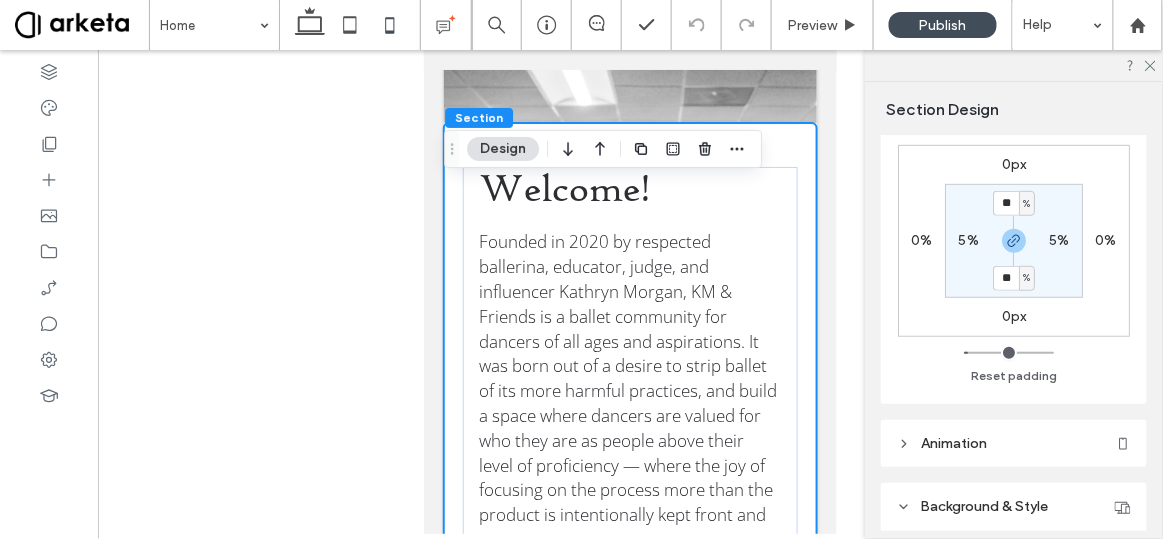 scroll, scrollTop: 287, scrollLeft: 0, axis: vertical 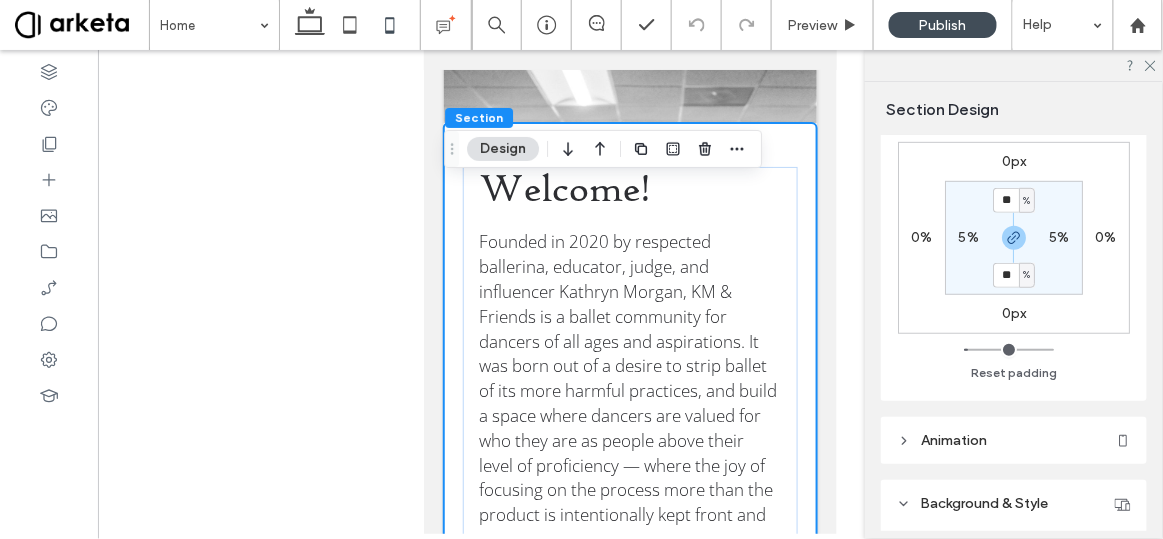 click on "5%" at bounding box center [968, 237] 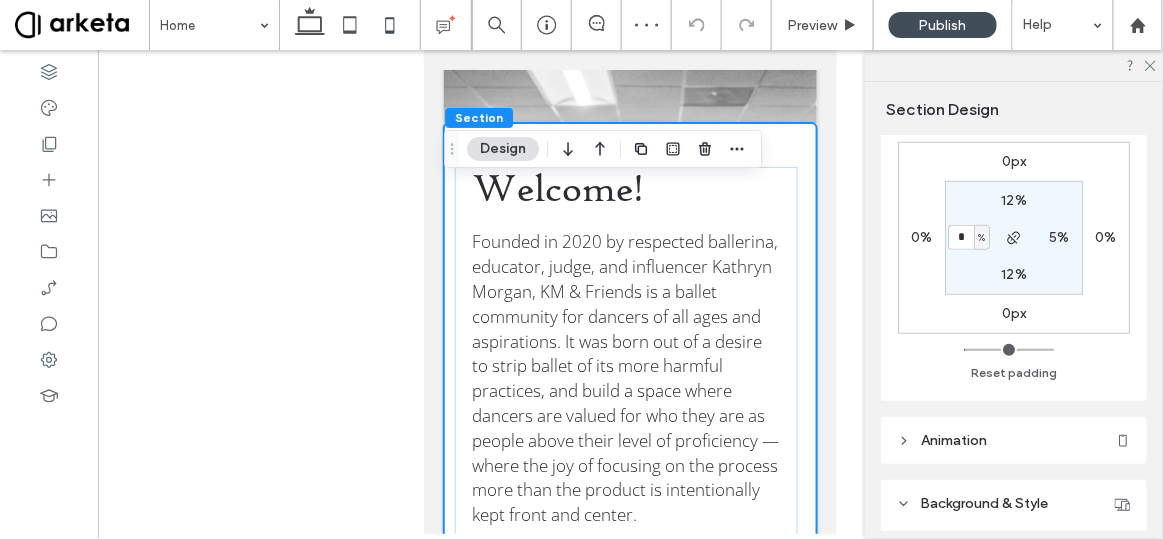 click on "5%" at bounding box center (1059, 237) 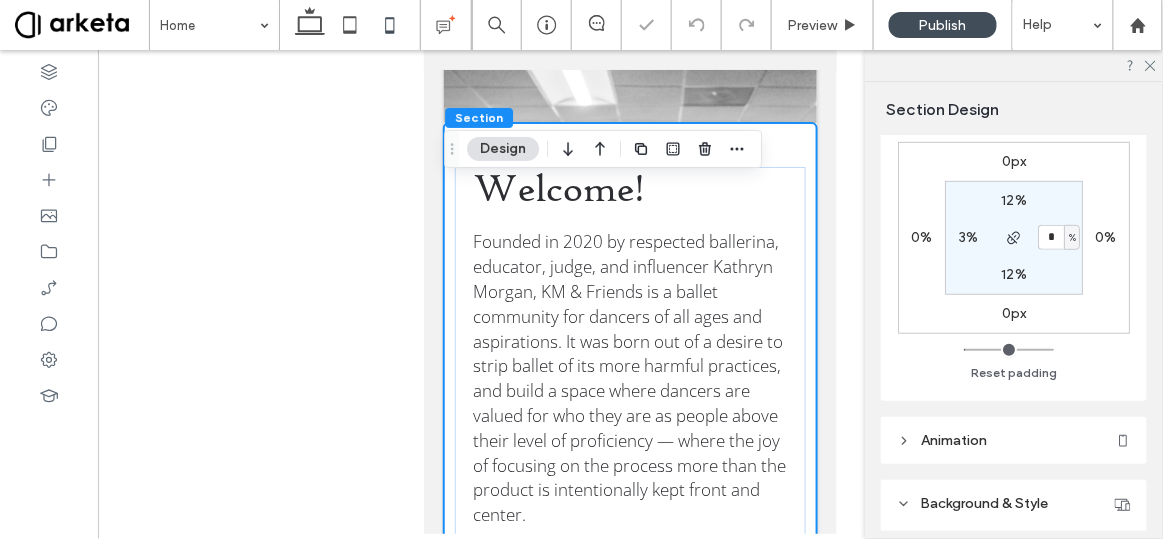 click on "0px 0% 0px 0% 12% * % 12% 3%" at bounding box center [1014, 238] 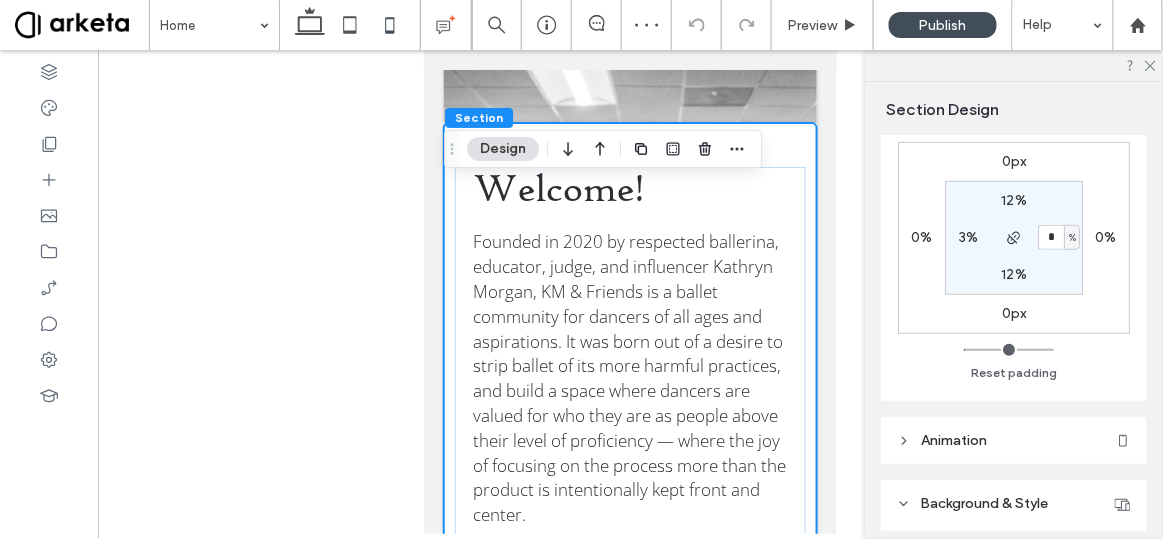 click on "Spacing between columns **** Padding (inner spacing) 0px 0% 0px 0% 12% * % 12% 3% Reset padding" at bounding box center [1014, 209] 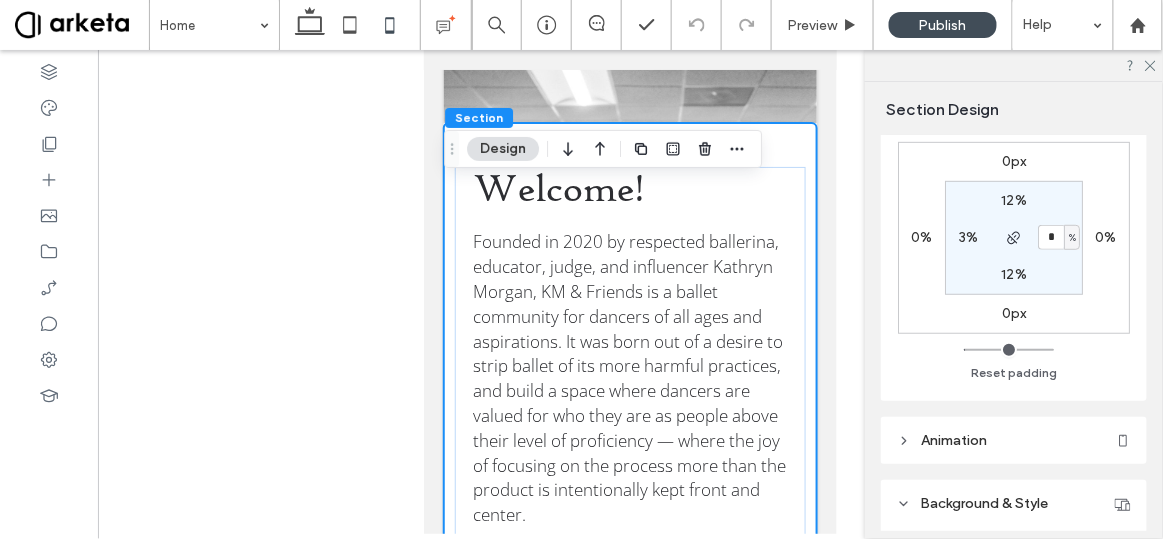 click on "3%" at bounding box center [968, 237] 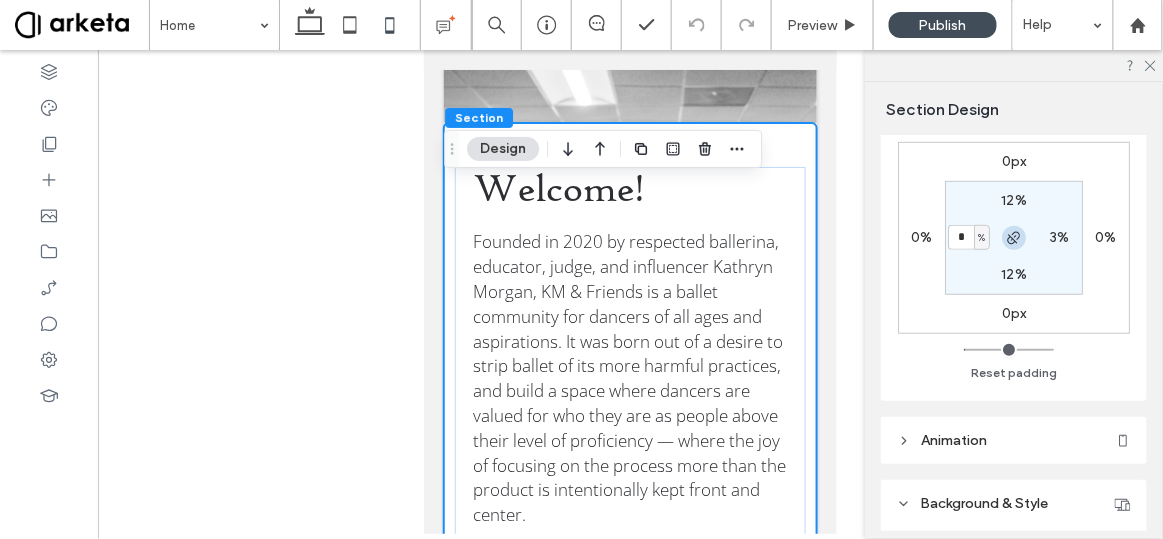click 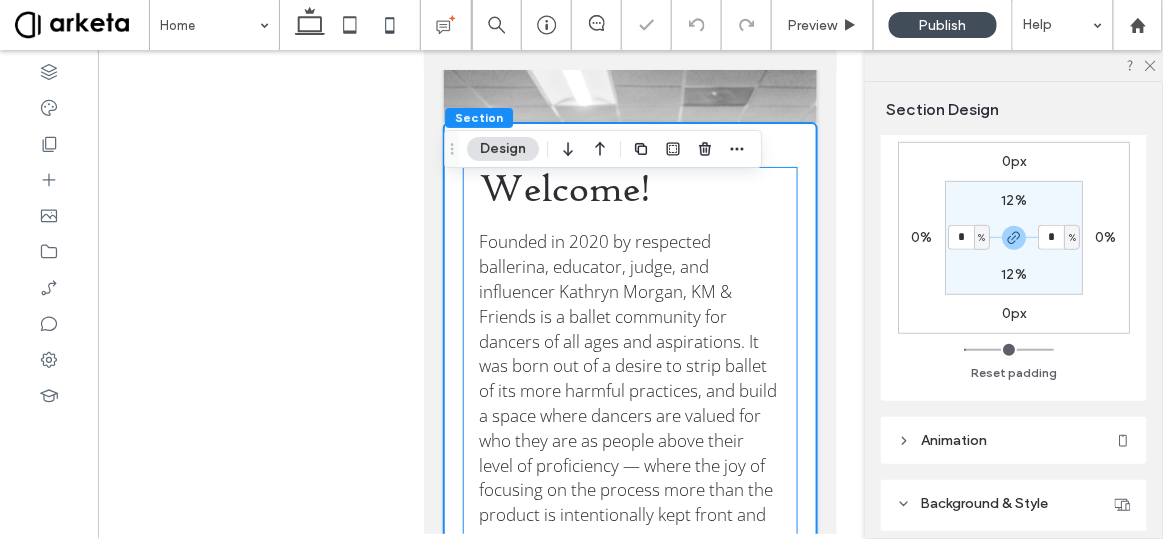 click on "Welcome!
Founded in 2020 by respected ballerina, educator, judge, and influencer Kathryn Morgan, KM & Friends is a ballet community for dancers of all ages and aspirations. It was born out of a desire to strip ballet of its more harmful practices, and build a space where dancers are valued for who they are as people above their level of proficiency — where the joy of focusing on the process more than the product is intentionally kept front and center. KM & Friends currently offers livestream and on-demand online classes, as well as digital and in-person workshops at multiple locations across the country. While many of KM & Friends’ students have professional aspirations, we encourages all dancers to explore what’s possible when you take away the idea of “making it” as a ballerina, and to continually revisit what initially made them fall in love with ballet." at bounding box center (630, 532) 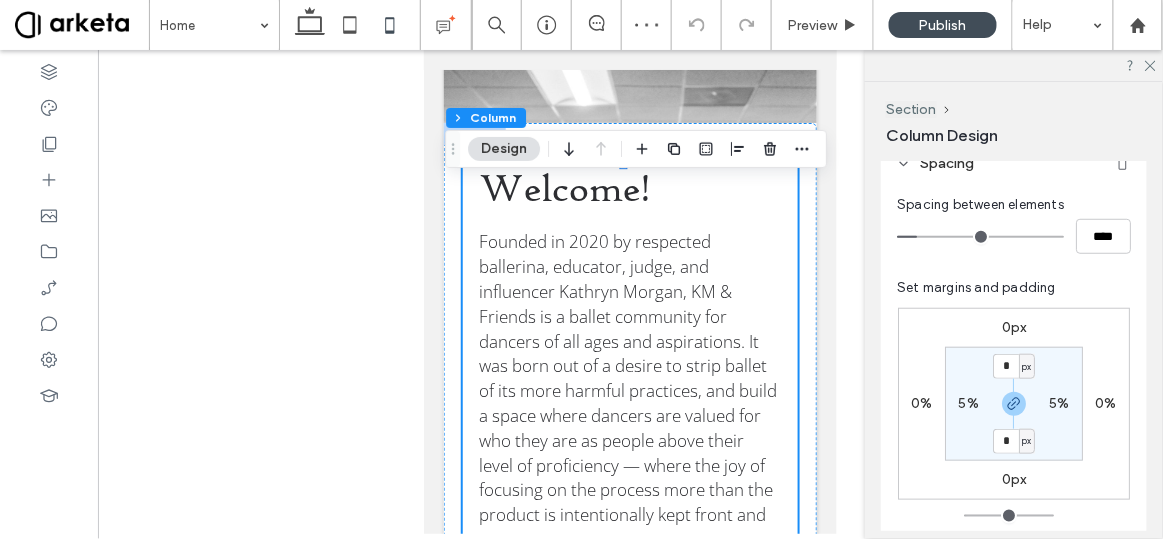 scroll, scrollTop: 399, scrollLeft: 0, axis: vertical 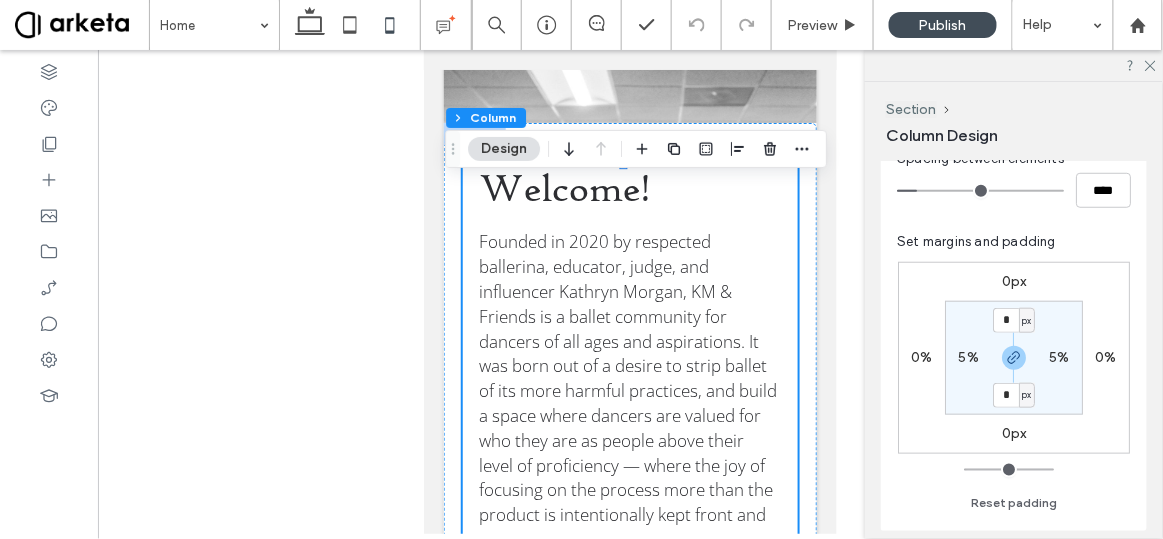 click on "5%" at bounding box center [968, 357] 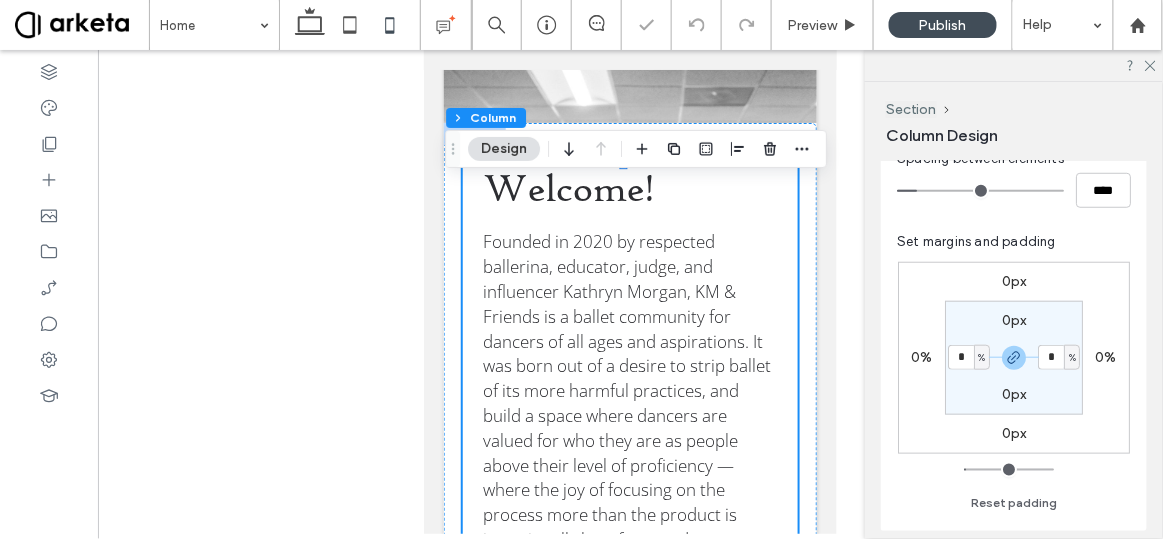 click on "Spacing between elements **** Set margins and padding 0px 0% 0px 0% 0px * % 0px * % Reset padding" at bounding box center (1014, 336) 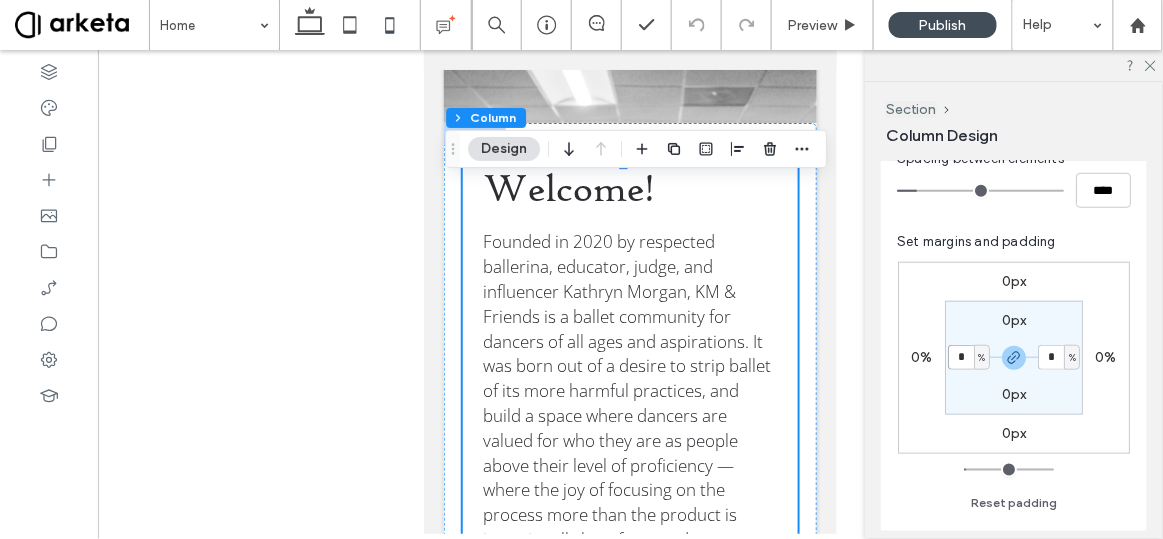 click on "*" at bounding box center (961, 357) 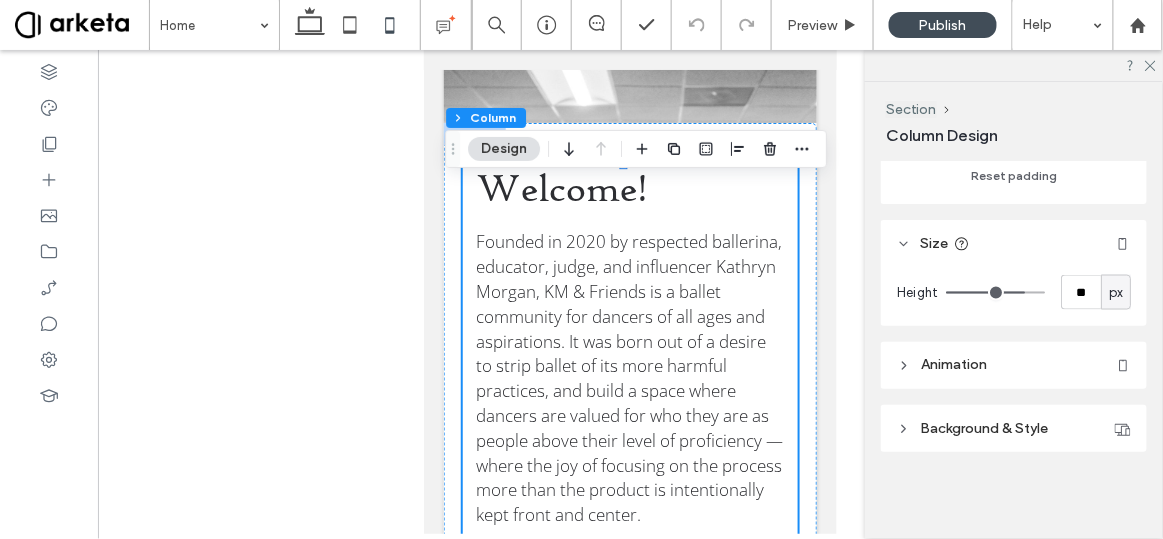 scroll, scrollTop: 724, scrollLeft: 0, axis: vertical 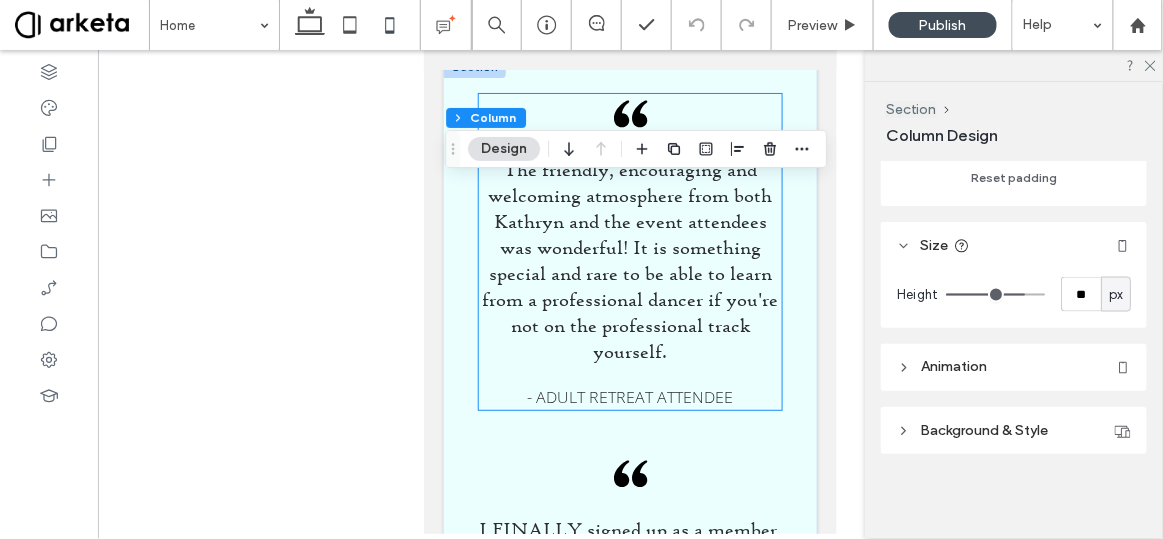 click on "The friendly, encouraging and welcoming atmosphere from both Kathryn and the event attendees was wonderful! It is something special and rare to be able to learn from a professional dancer if you're not on the professional track yourself." at bounding box center [630, 260] 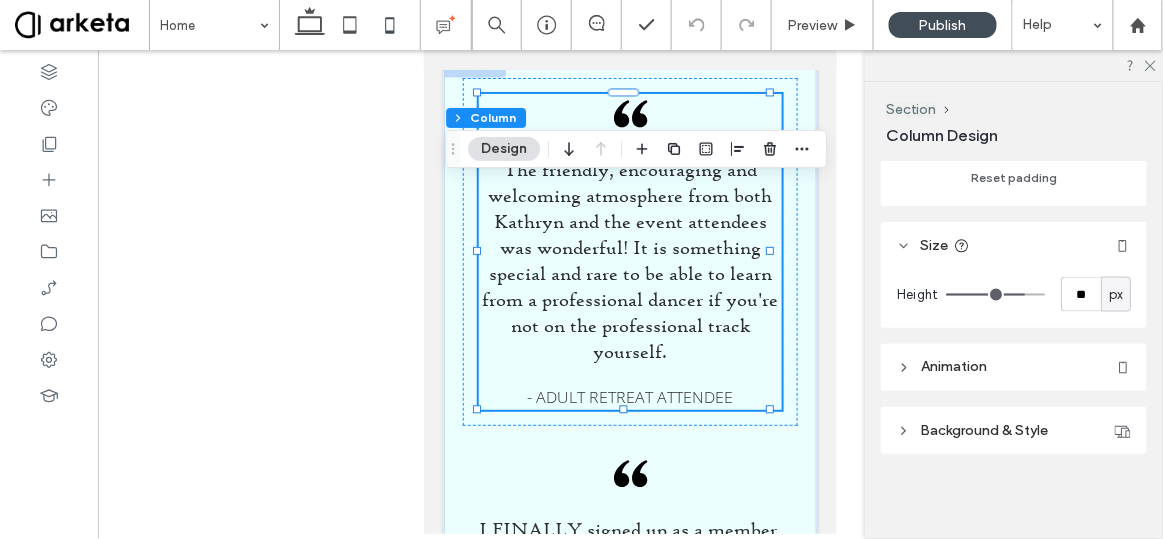 click on "The friendly, encouraging and welcoming atmosphere from both Kathryn and the event attendees was wonderful! It is something special and rare to be able to learn from a professional dancer if you're not on the professional track yourself." at bounding box center [630, 260] 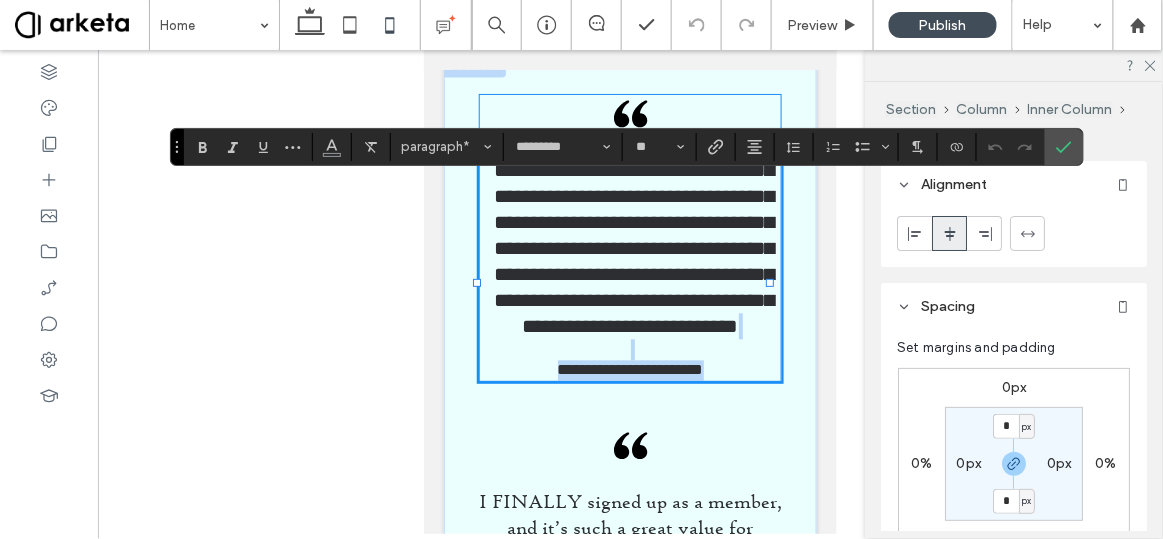 click on "**********" at bounding box center [630, 269] 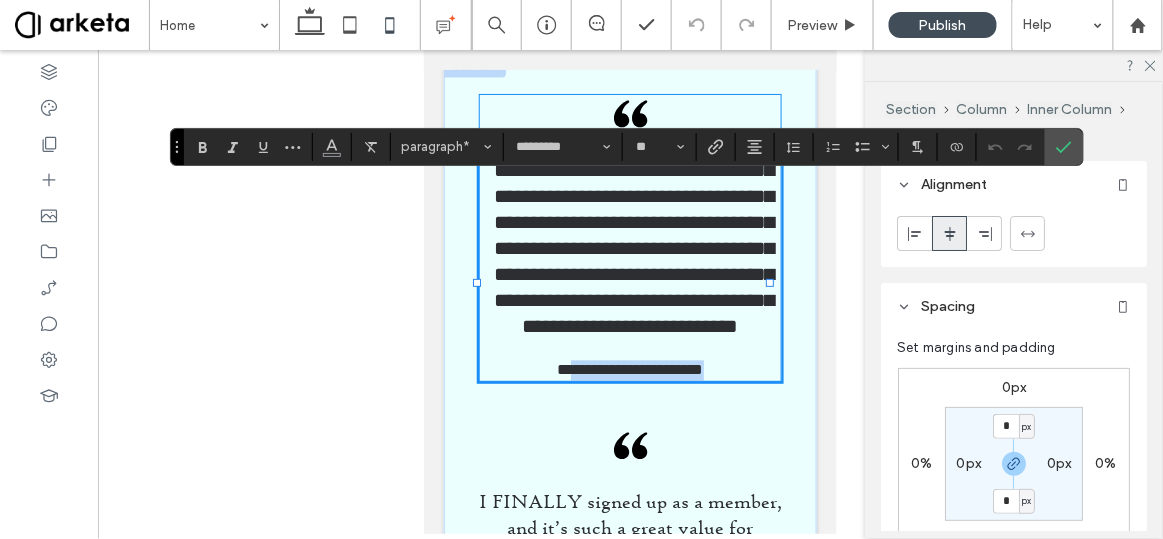 drag, startPoint x: 528, startPoint y: 419, endPoint x: 739, endPoint y: 418, distance: 211.00237 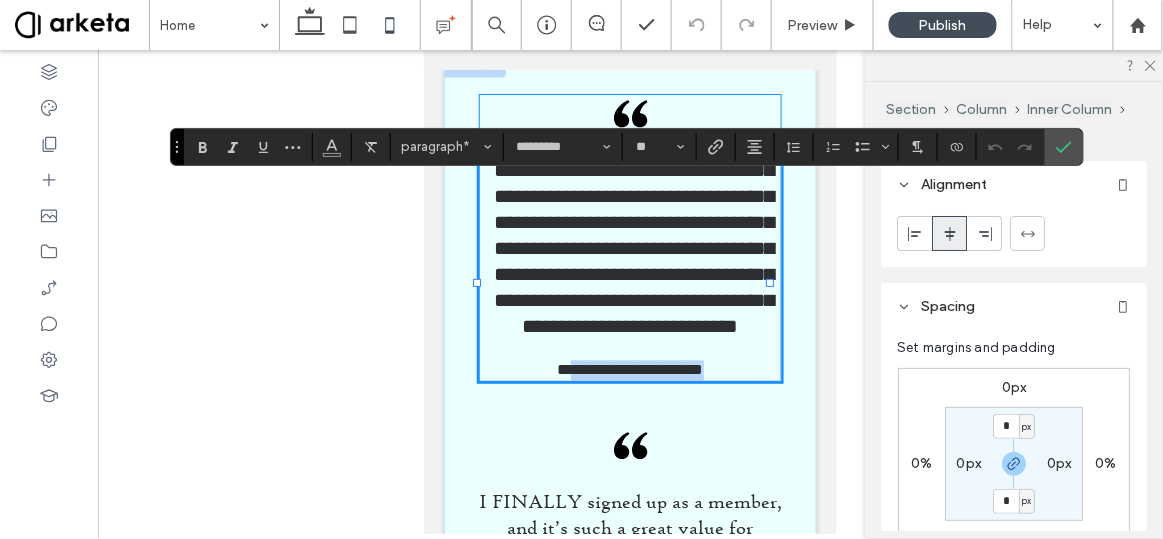 click on "**********" at bounding box center [630, 269] 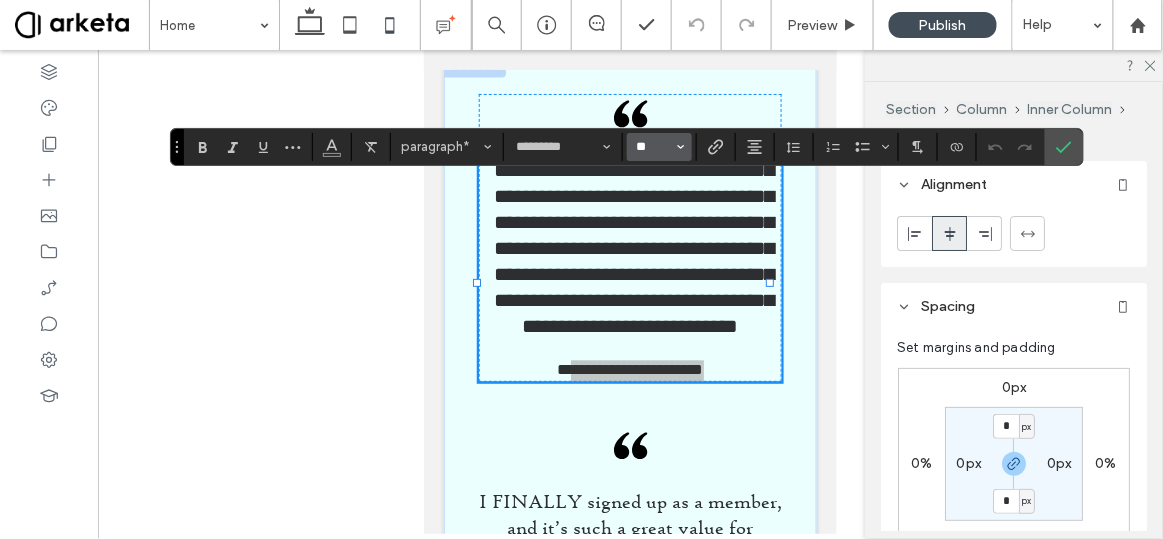 click on "**" at bounding box center [653, 147] 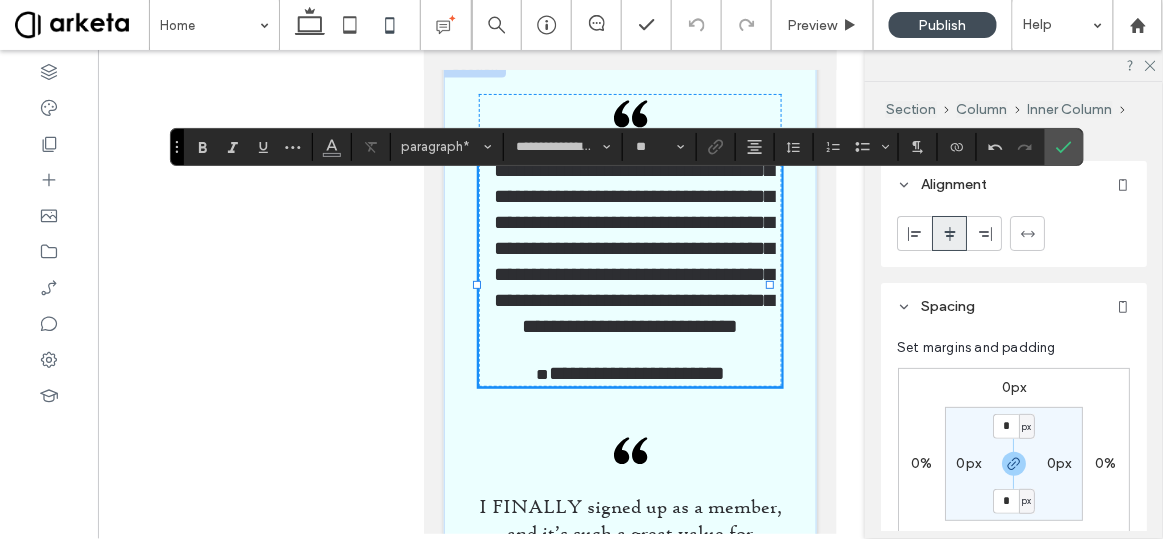 click on "**********" at bounding box center [634, 248] 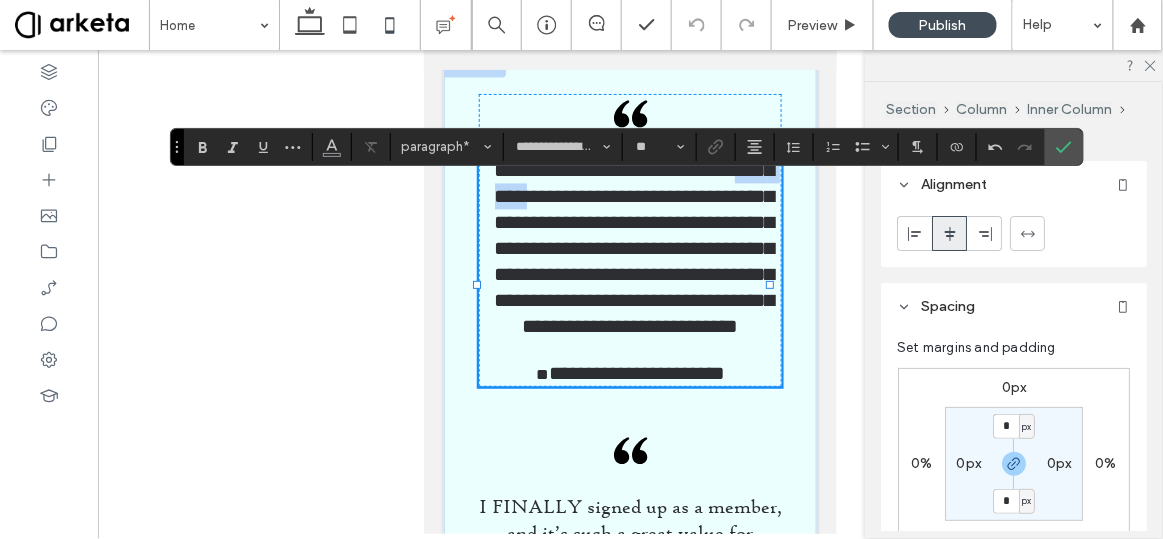 click on "**********" at bounding box center [634, 248] 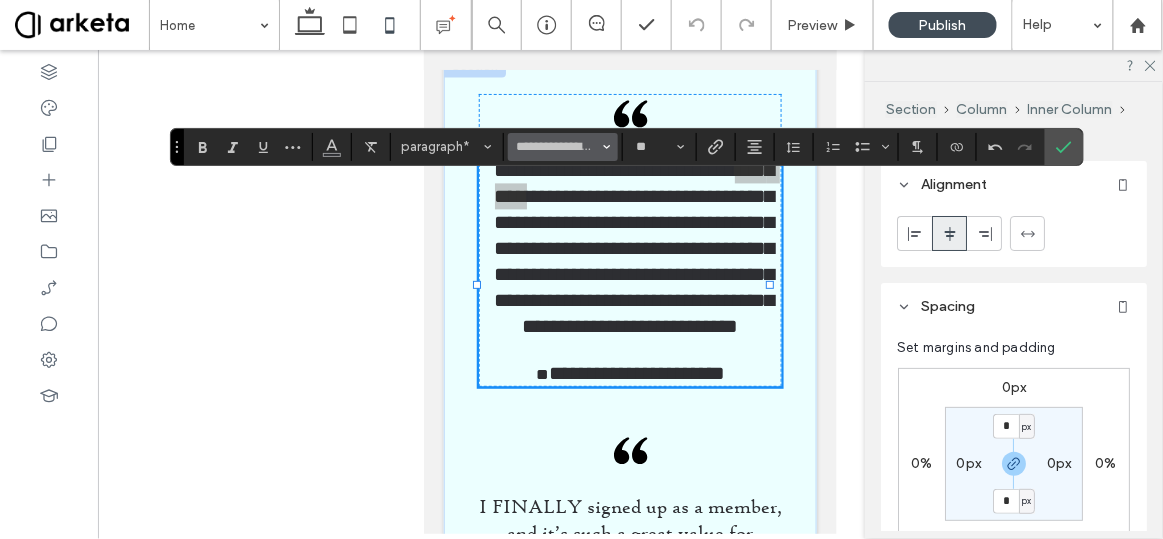click at bounding box center [607, 147] 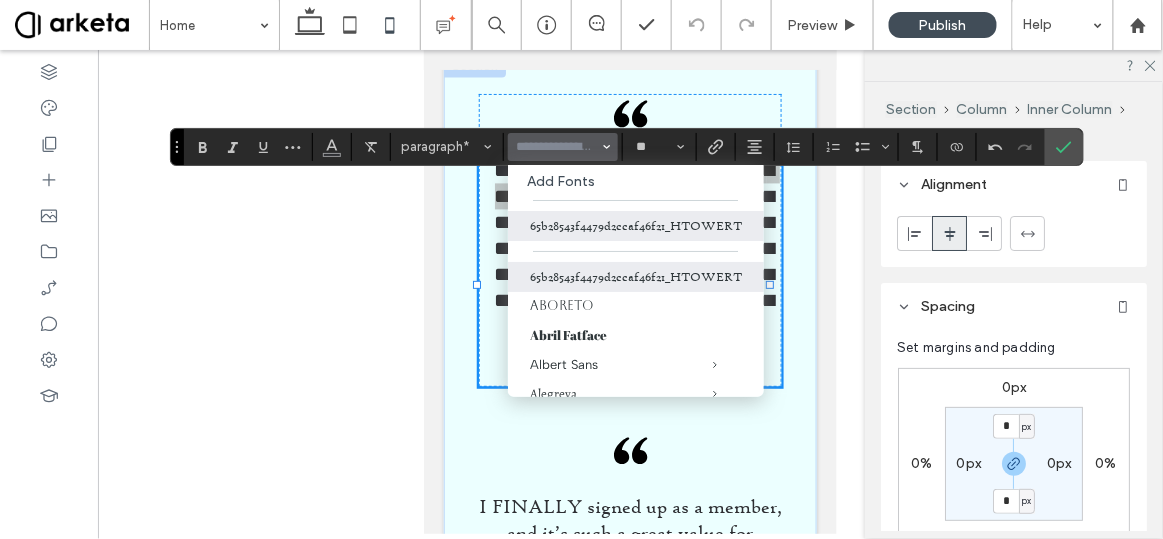 scroll, scrollTop: 0, scrollLeft: 0, axis: both 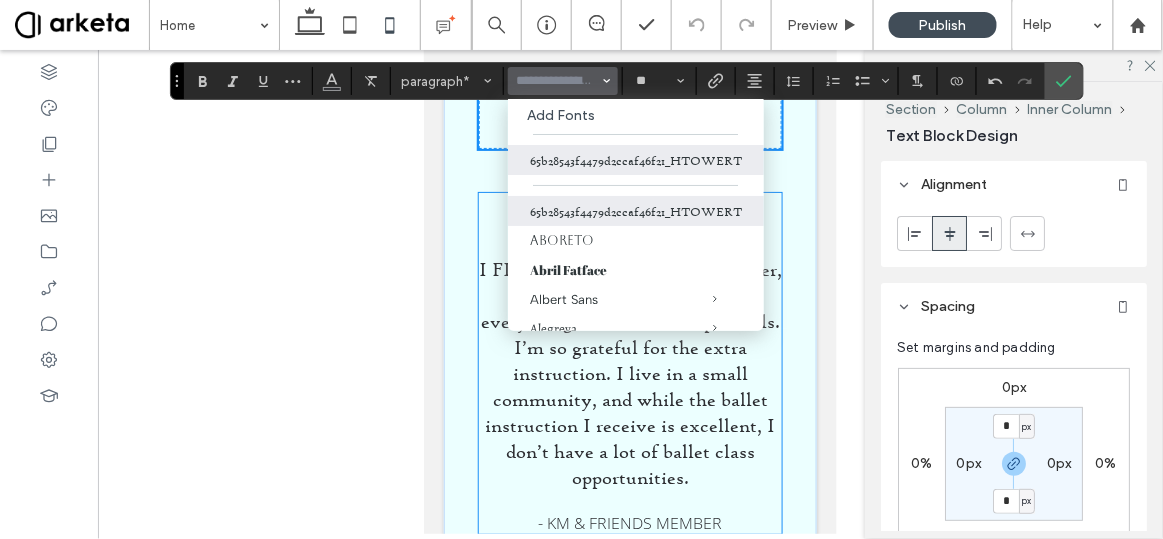 click on "I FINALLY signed up as a member, and it’s such a great value for everything the membership entails. I’m so grateful for the extra instruction. I live in a small community, and while the ballet instruction I receive is excellent, I don’t have a lot of ballet class opportunities." at bounding box center (629, 372) 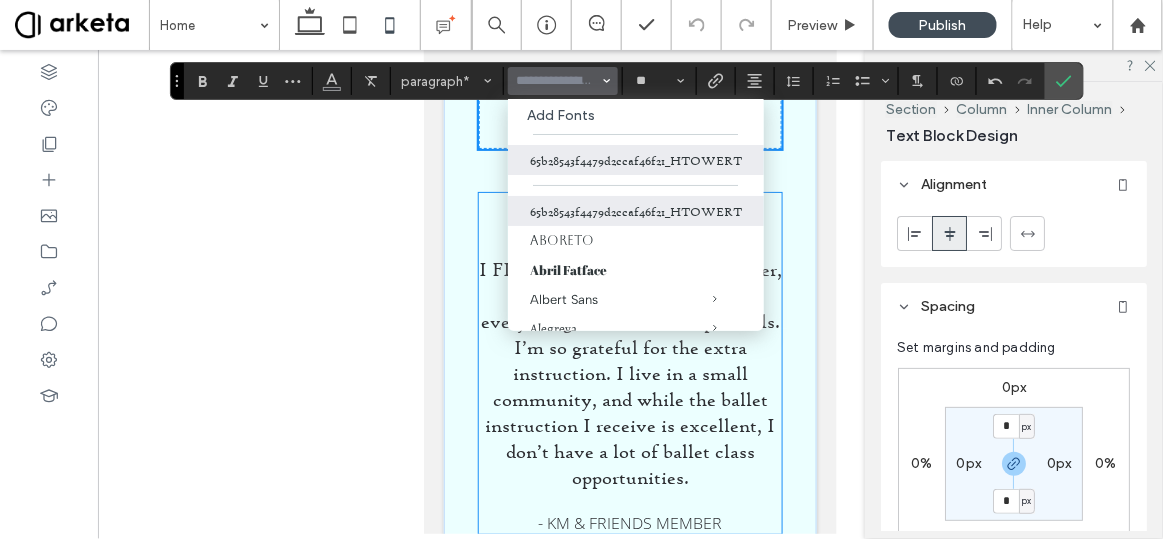 scroll, scrollTop: 5004, scrollLeft: 0, axis: vertical 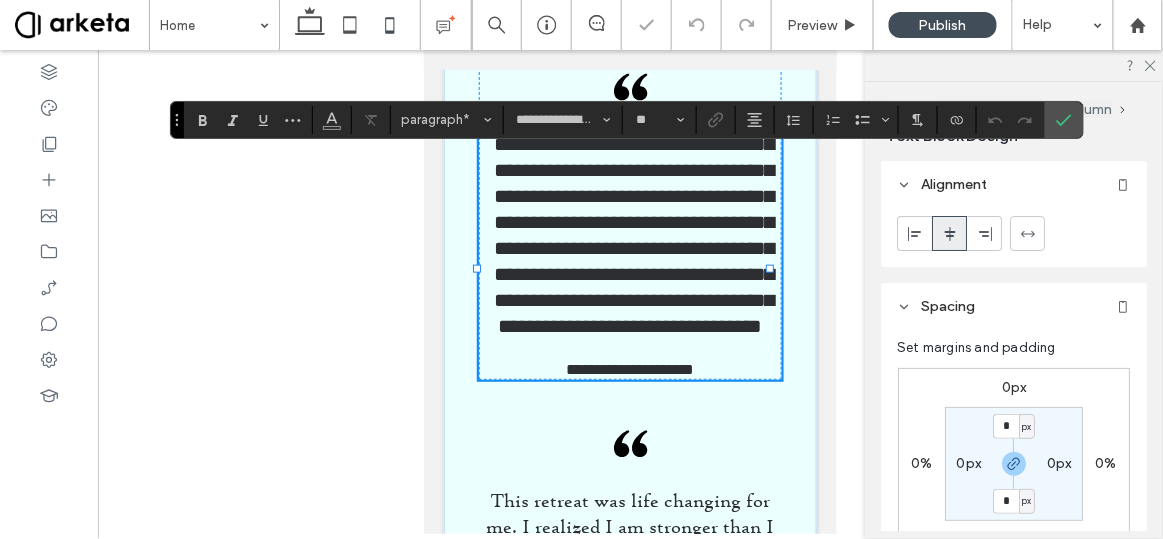 click on "**********" at bounding box center [634, 234] 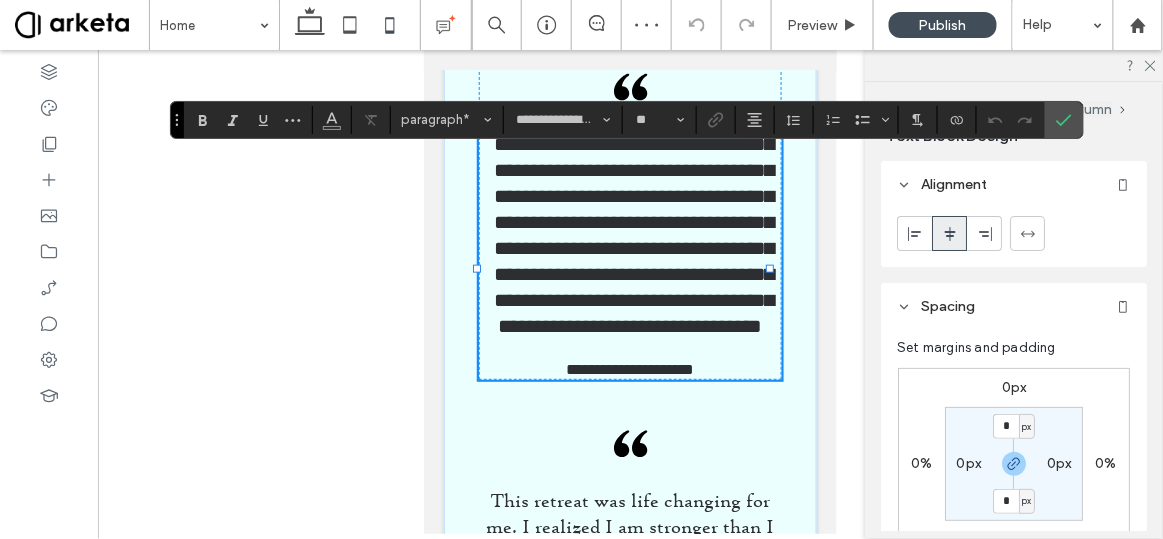 click on "**********" at bounding box center [634, 234] 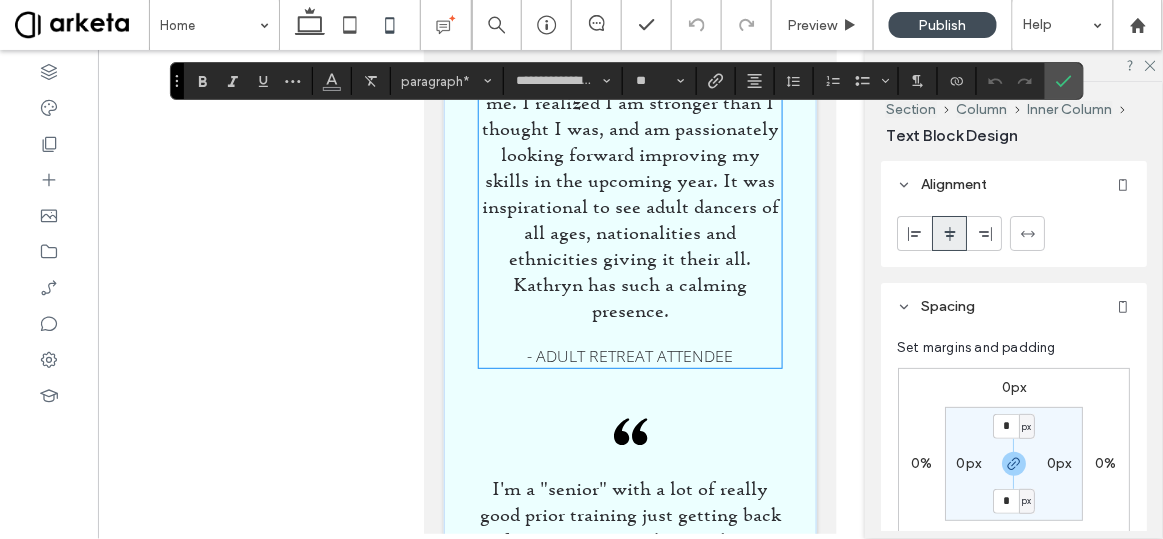 scroll, scrollTop: 5433, scrollLeft: 0, axis: vertical 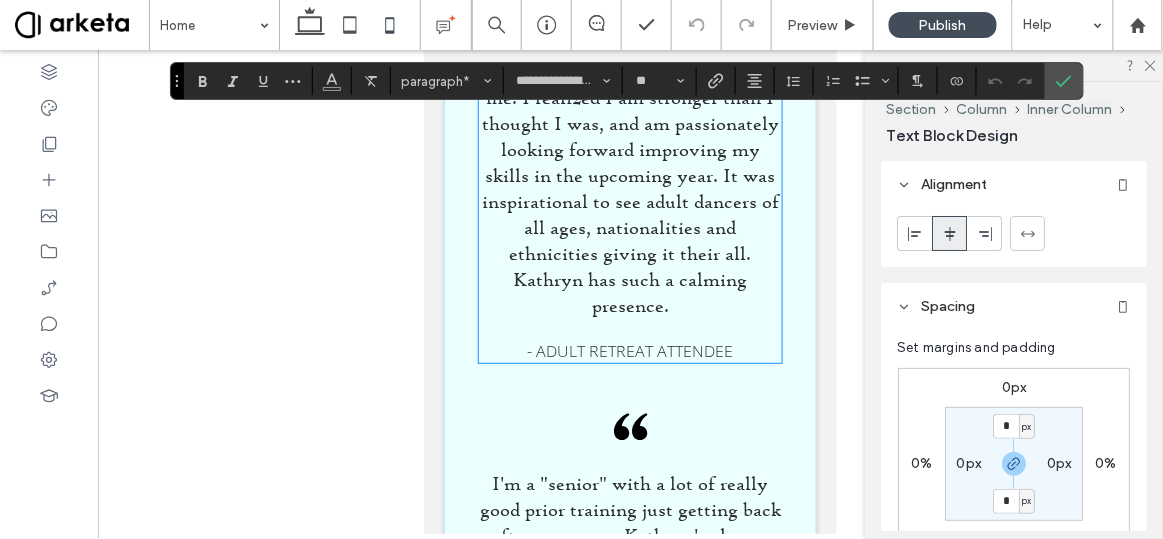 click on "This retreat was life changing for me. I realized I am stronger than I thought I was, and am passionately looking forward improving my skills in the upcoming year. It was inspirational to see adult dancers of all ages, nationalities and ethnicities giving it their all. Kathryn has such a calming presence." at bounding box center [629, 187] 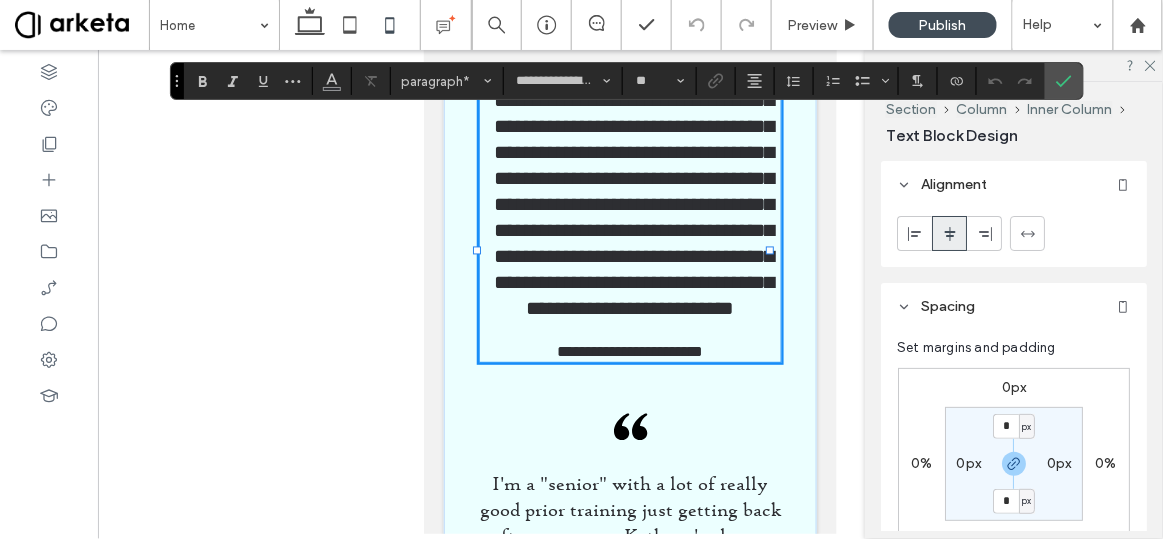 click on "**********" at bounding box center (634, 203) 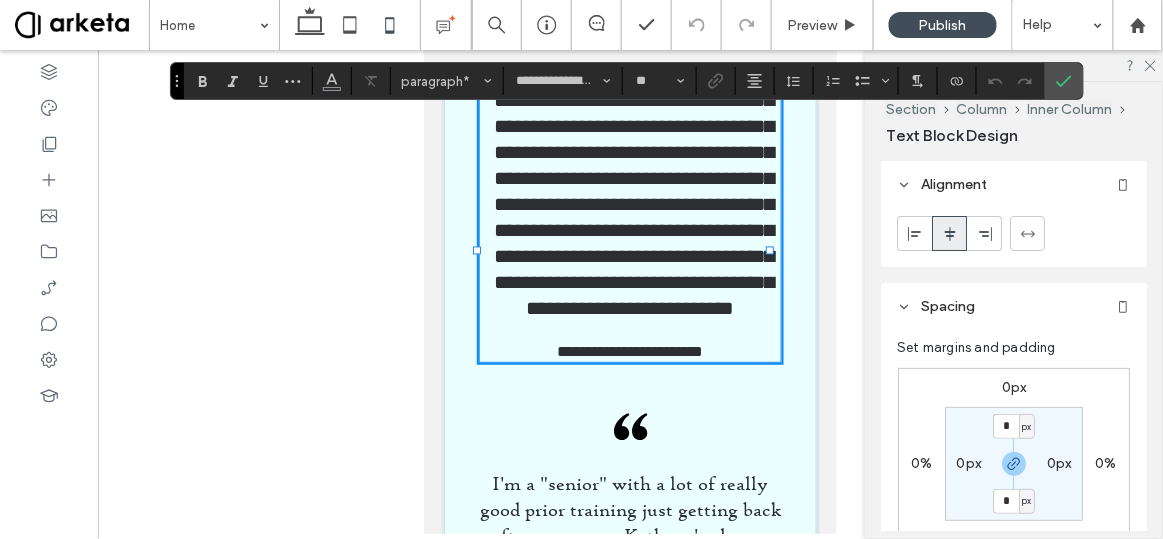 click on "**********" at bounding box center (634, 203) 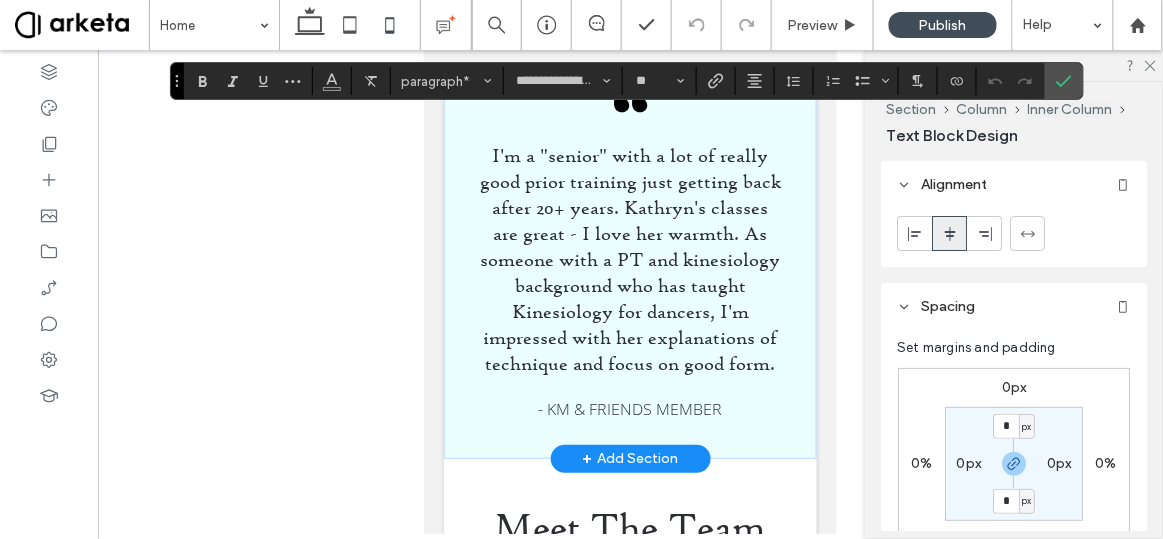 scroll, scrollTop: 5764, scrollLeft: 0, axis: vertical 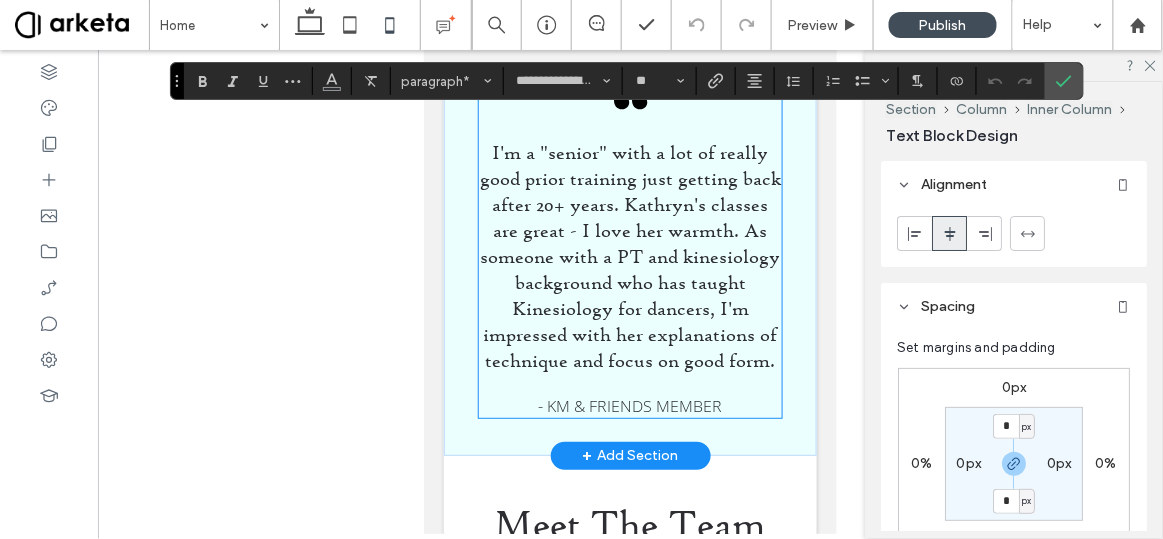 click on "I'm a "senior" with a lot of really good prior training just getting back after 20+ years. Kathryn's classes are great - I love her warmth. As someone with a PT and kinesiology background who has taught Kinesiology for dancers, I'm impressed with her explanations of technique and focus on good form." at bounding box center [629, 255] 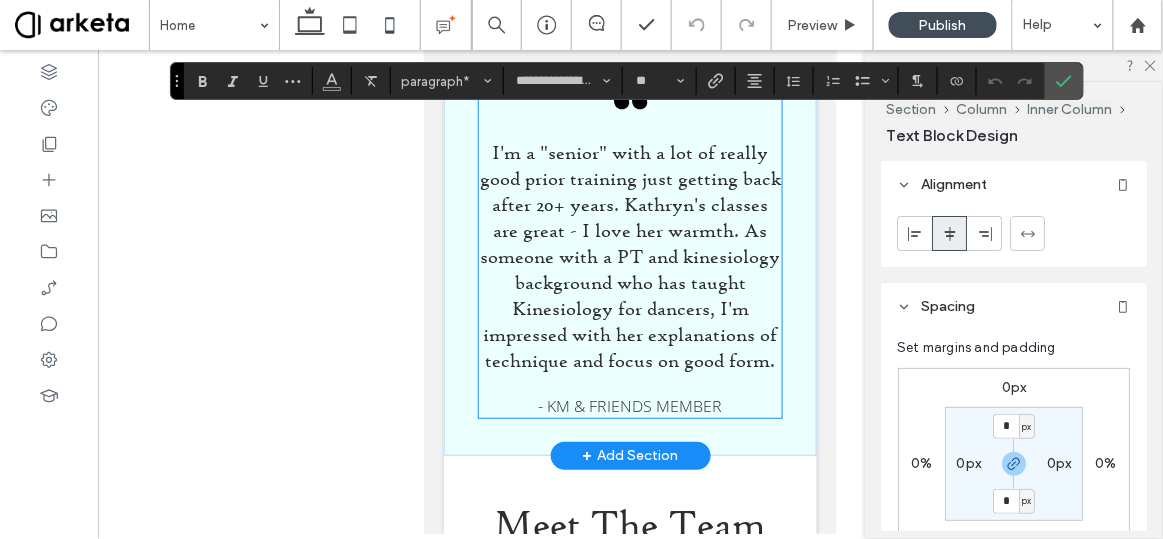 click on "I'm a "senior" with a lot of really good prior training just getting back after 20+ years. Kathryn's classes are great - I love her warmth. As someone with a PT and kinesiology background who has taught Kinesiology for dancers, I'm impressed with her explanations of technique and focus on good form." at bounding box center [629, 255] 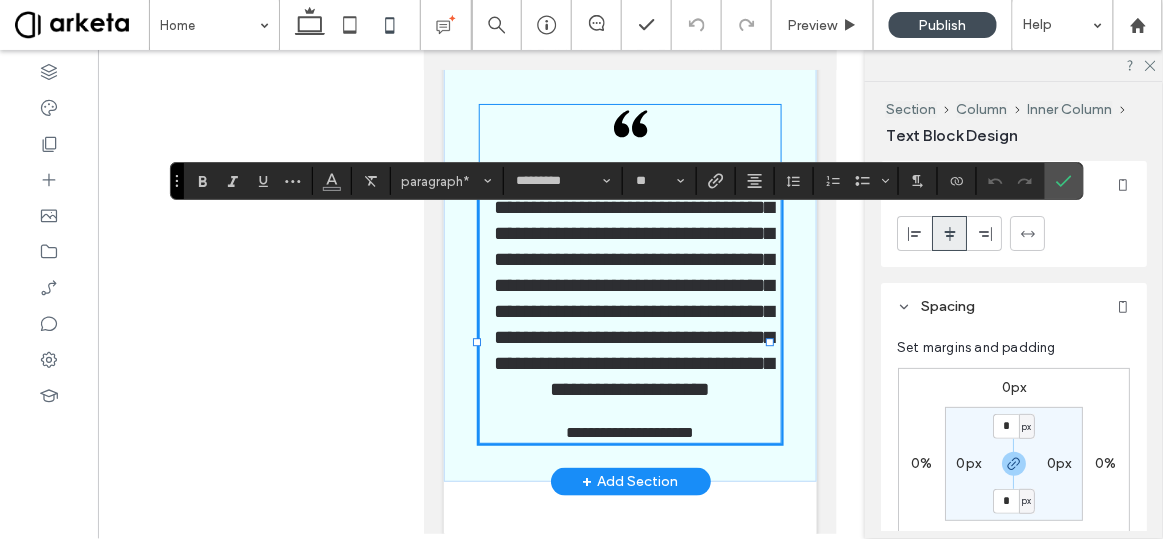 click on "**********" at bounding box center [634, 284] 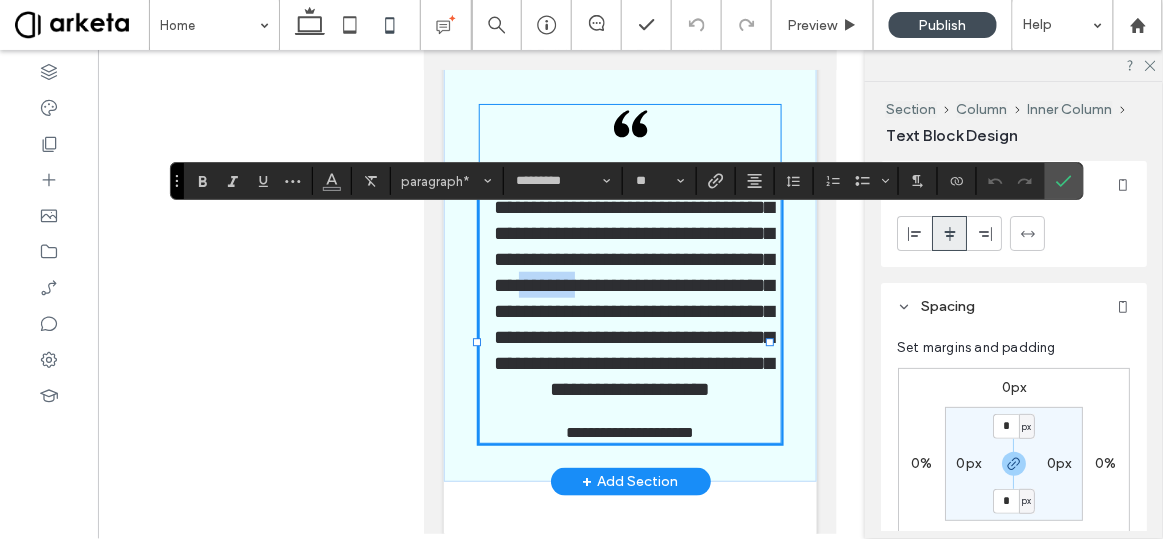 click on "**********" at bounding box center [634, 284] 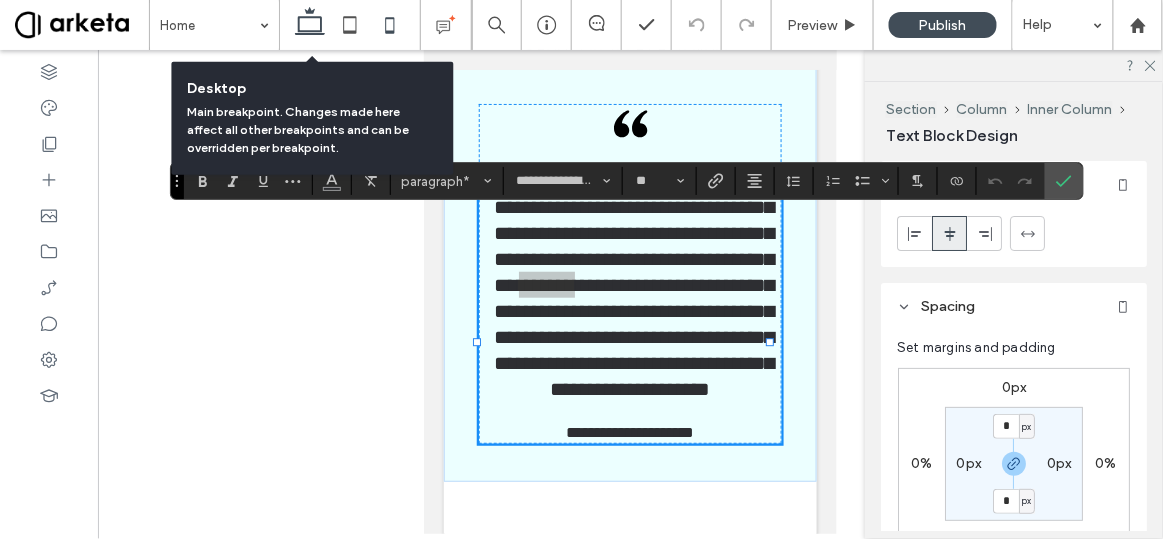 drag, startPoint x: 305, startPoint y: 33, endPoint x: 580, endPoint y: 218, distance: 331.43628 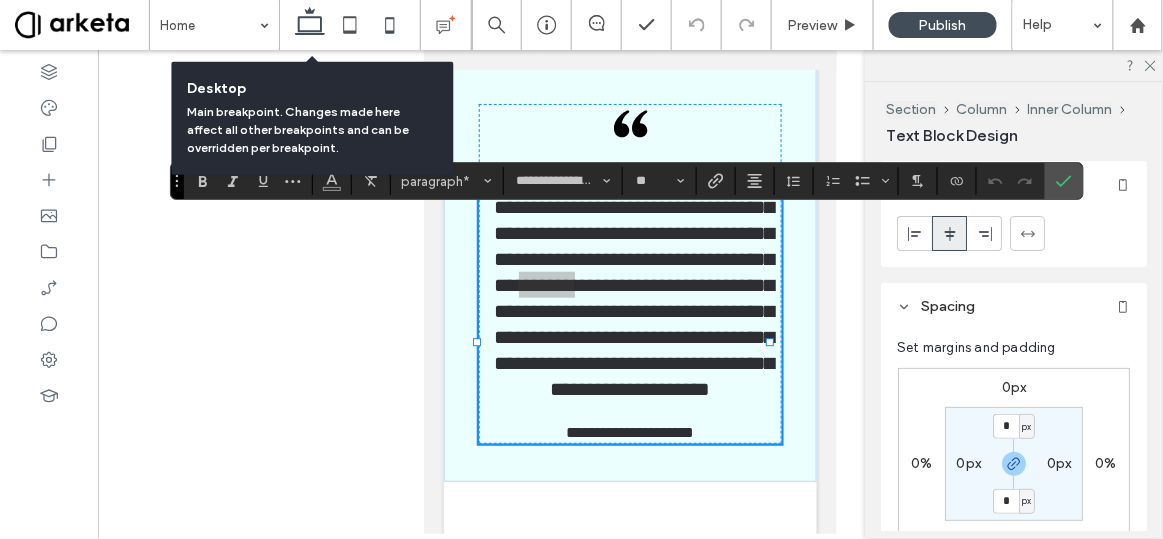click 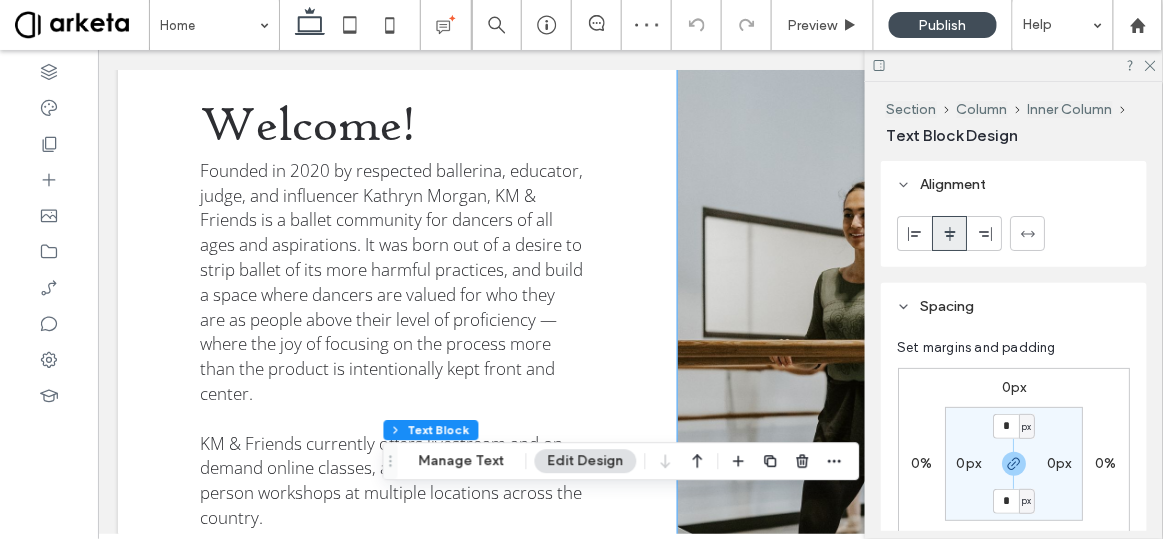 scroll, scrollTop: 2269, scrollLeft: 0, axis: vertical 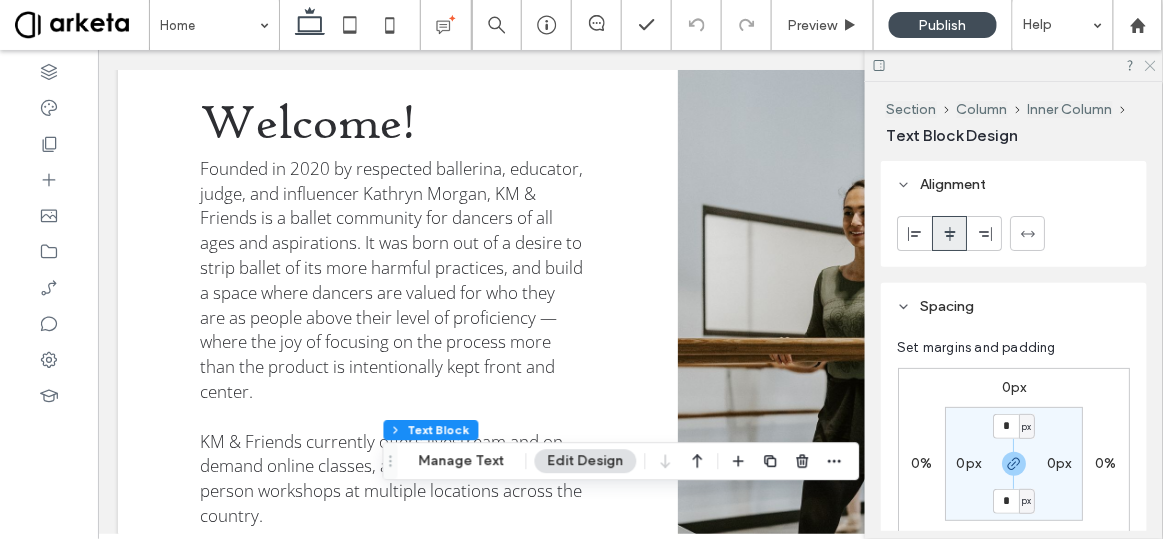 click 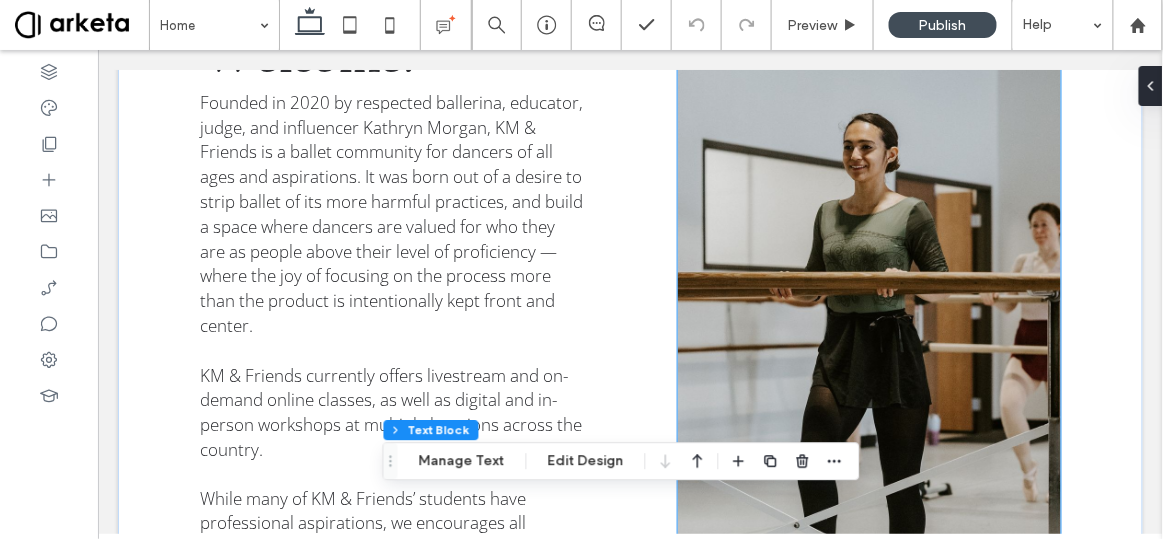 scroll, scrollTop: 2334, scrollLeft: 0, axis: vertical 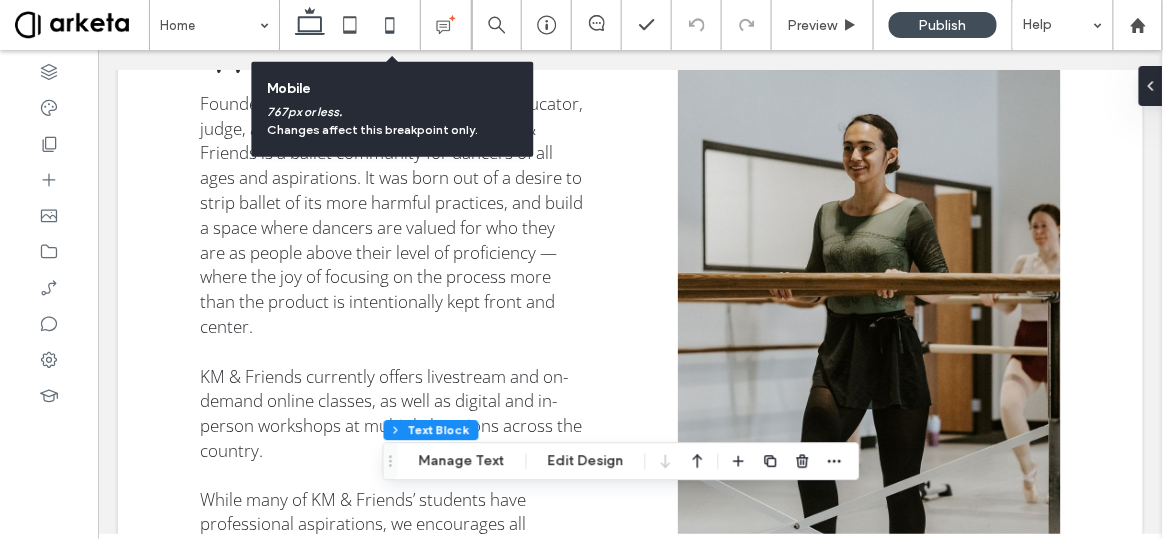 click 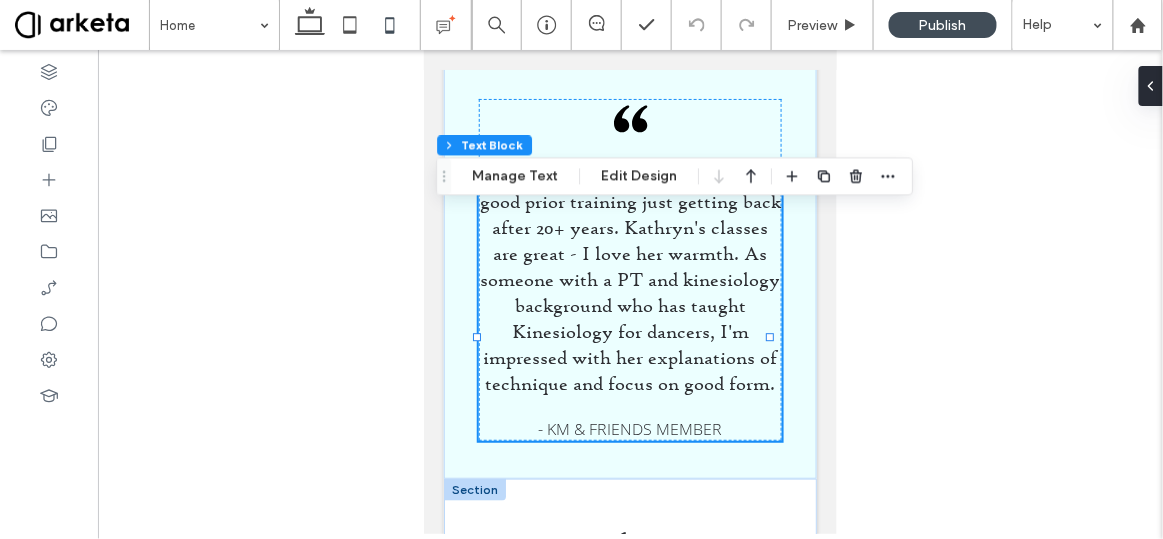scroll, scrollTop: 6047, scrollLeft: 0, axis: vertical 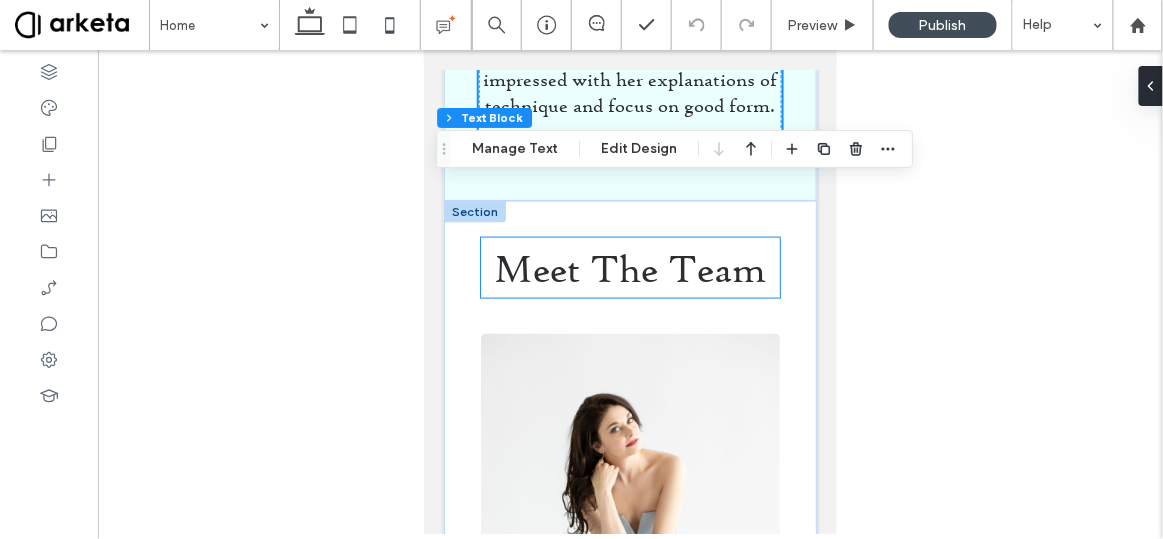 click on "Meet The Team" at bounding box center [630, 268] 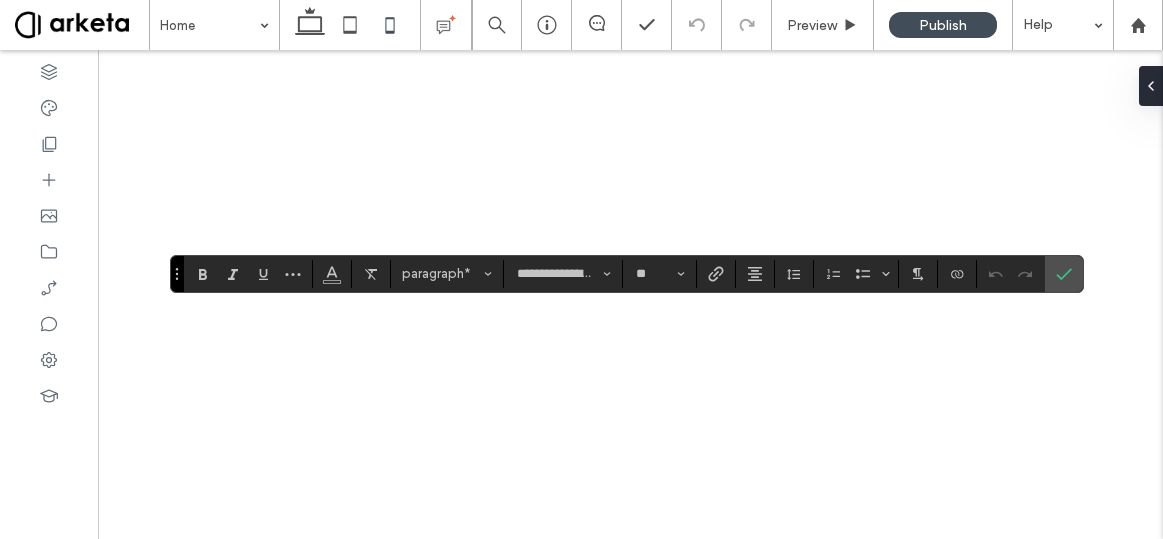 scroll, scrollTop: 0, scrollLeft: 0, axis: both 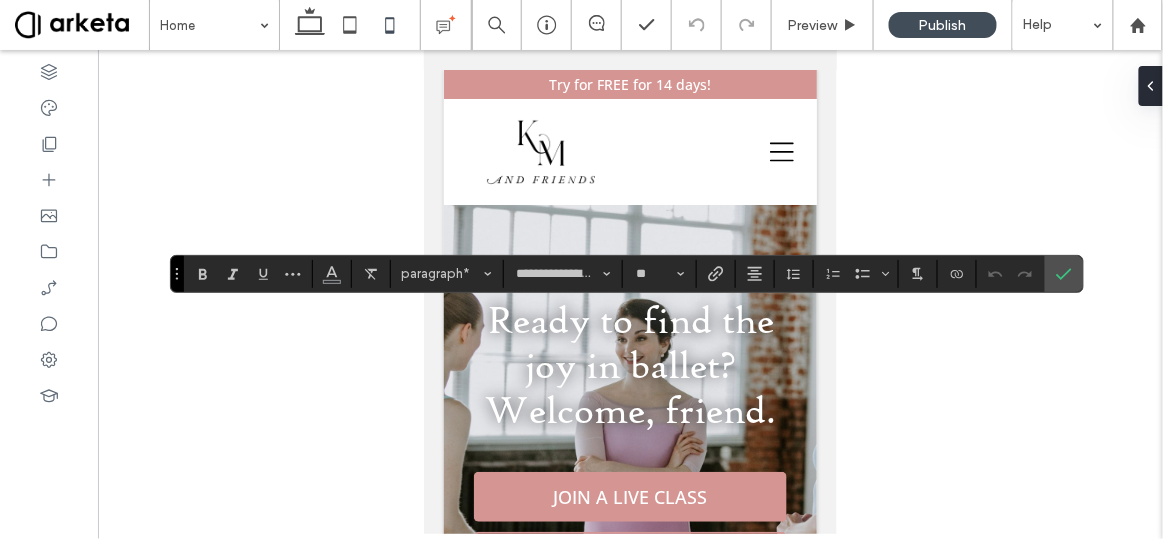 click on "**********" at bounding box center [629, 7980] 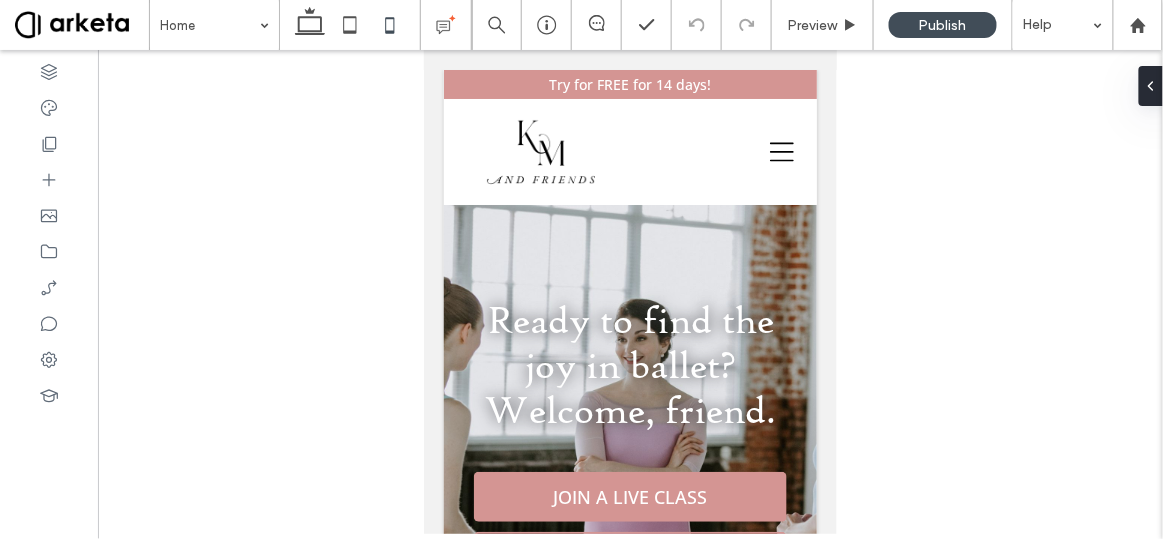 scroll, scrollTop: 6047, scrollLeft: 0, axis: vertical 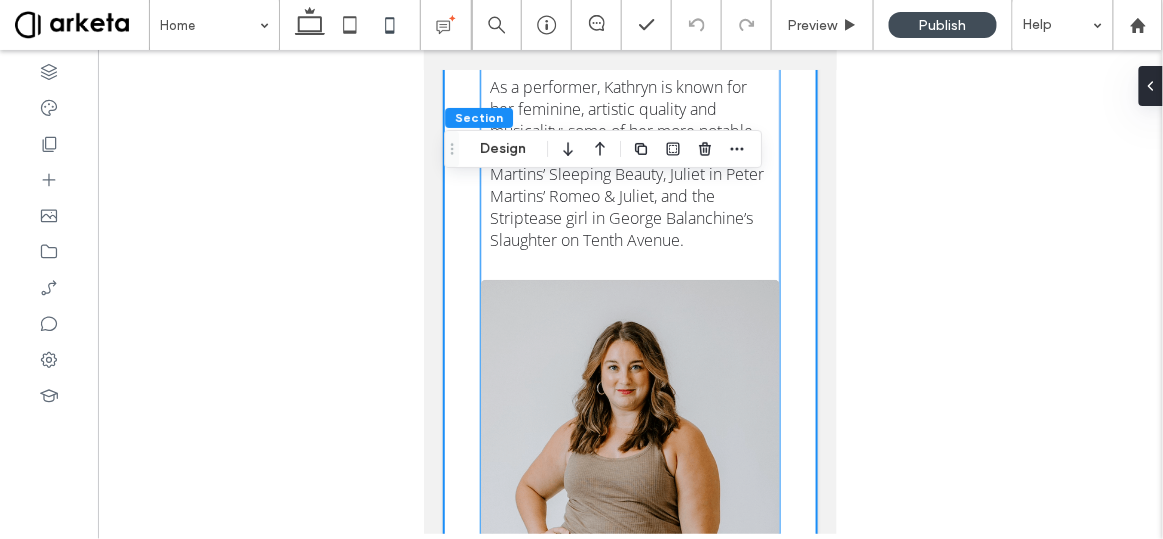 click at bounding box center (629, 485) 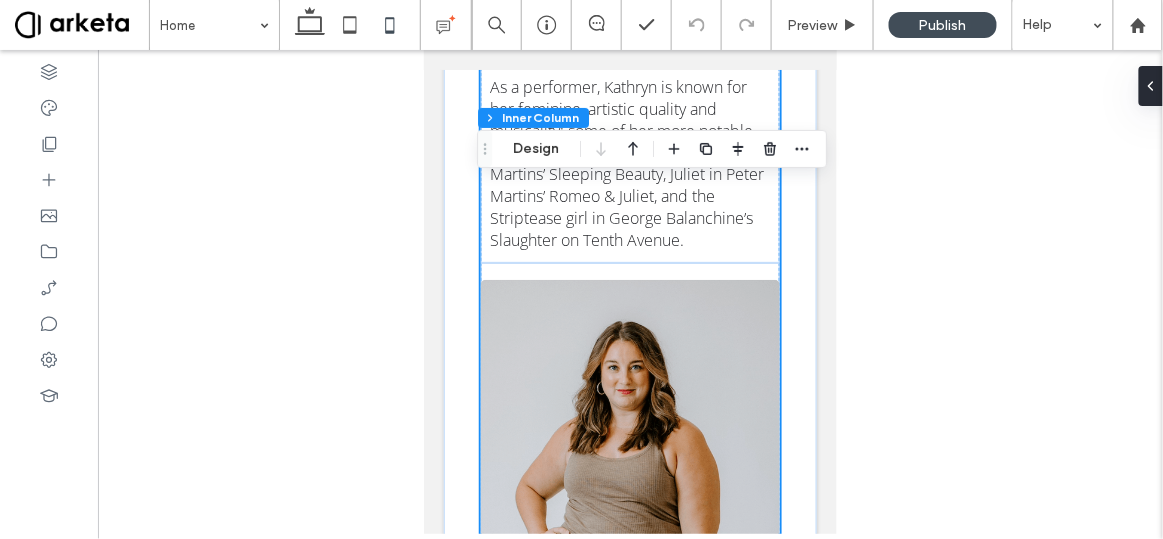 click at bounding box center (629, 485) 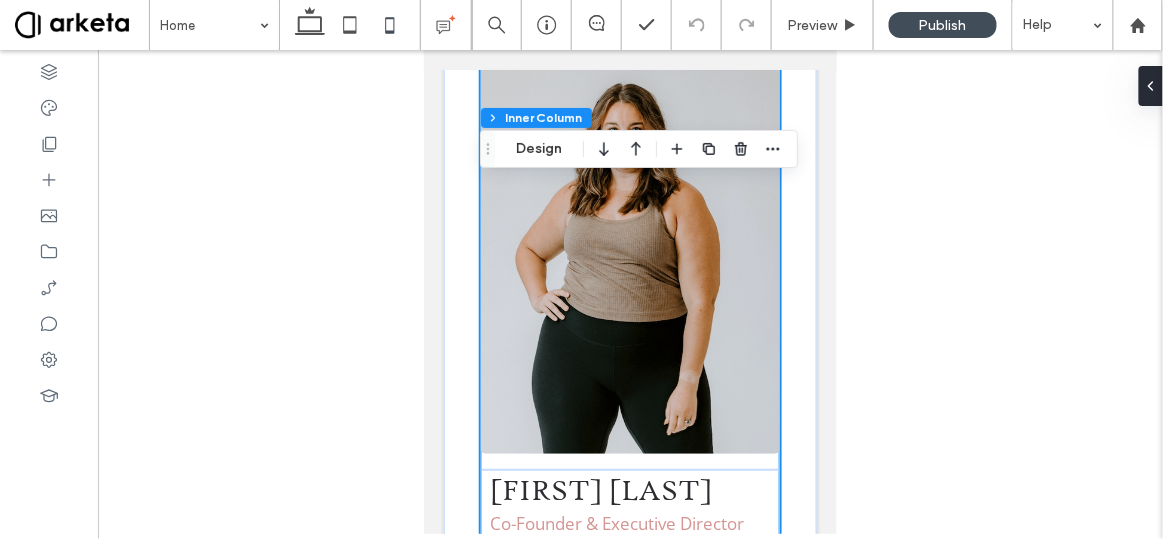 scroll, scrollTop: 7650, scrollLeft: 0, axis: vertical 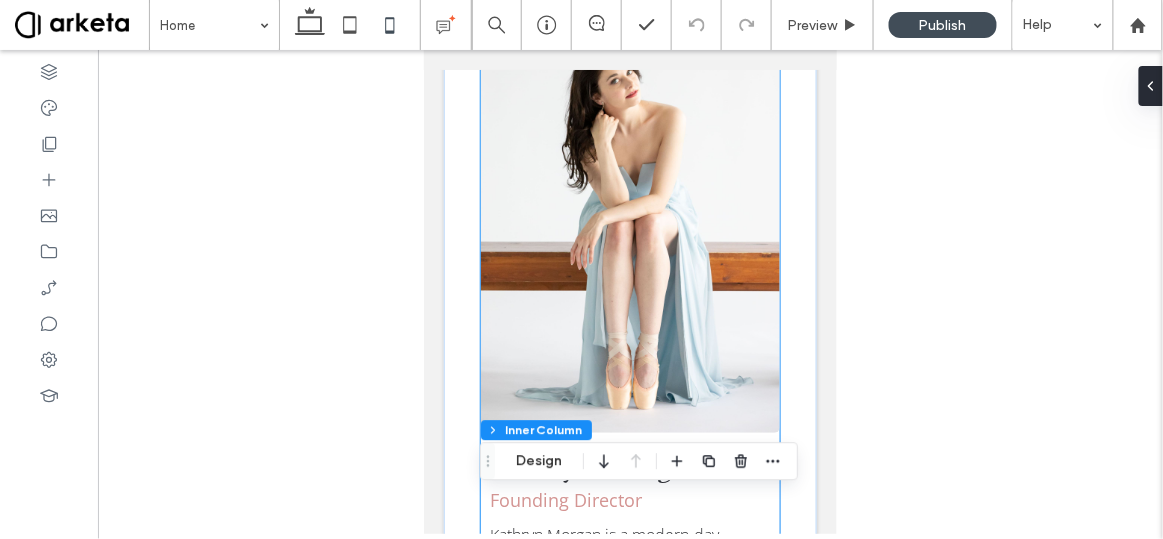 click at bounding box center (629, 208) 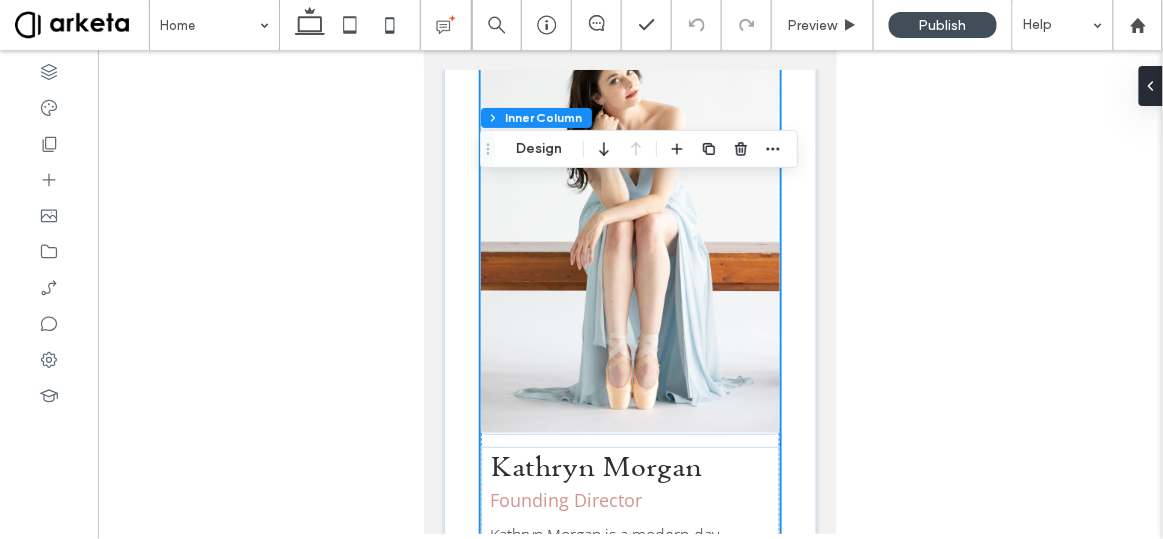 click at bounding box center [629, 208] 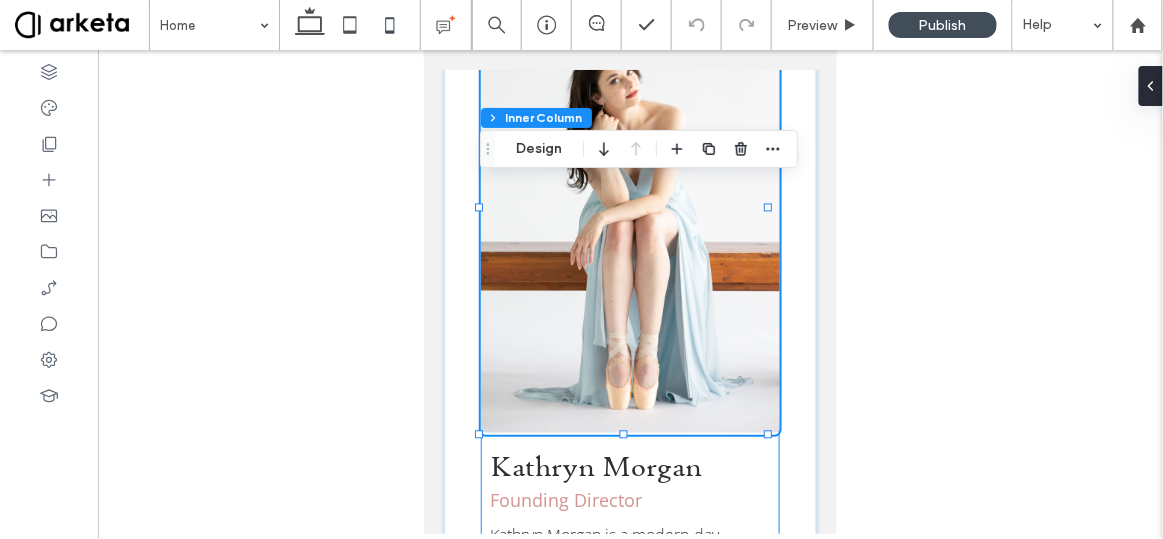 click at bounding box center [629, 208] 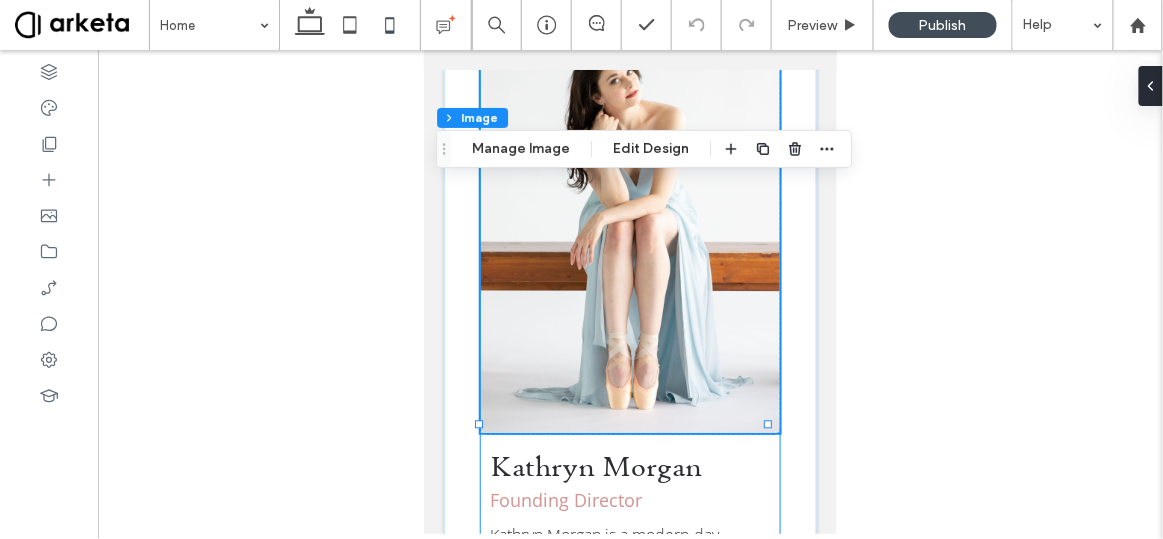 type on "*" 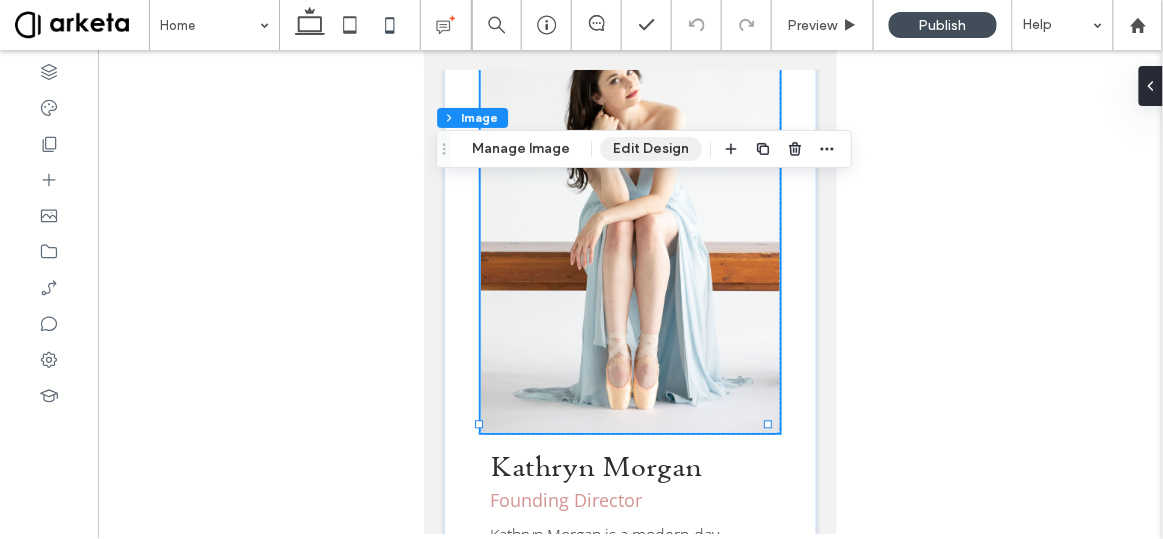 click on "Edit Design" at bounding box center (651, 149) 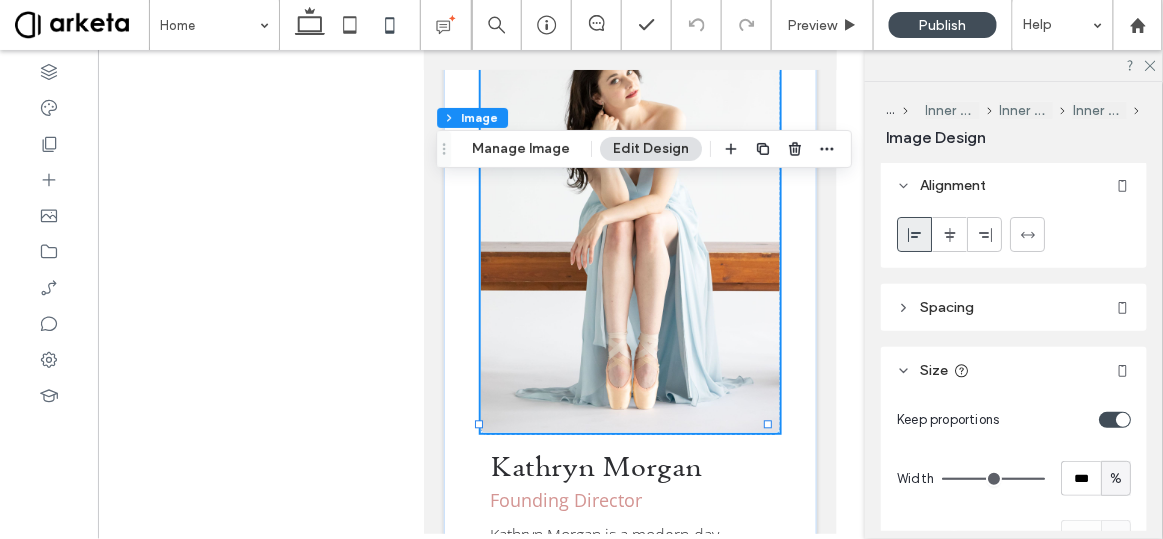 scroll, scrollTop: 93, scrollLeft: 0, axis: vertical 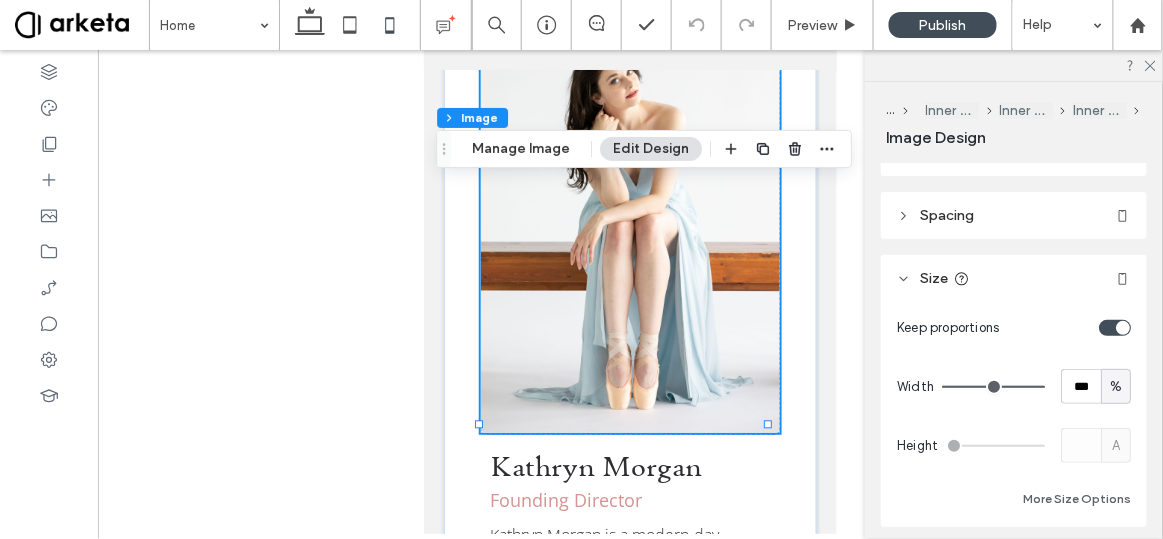 click at bounding box center (1123, 328) 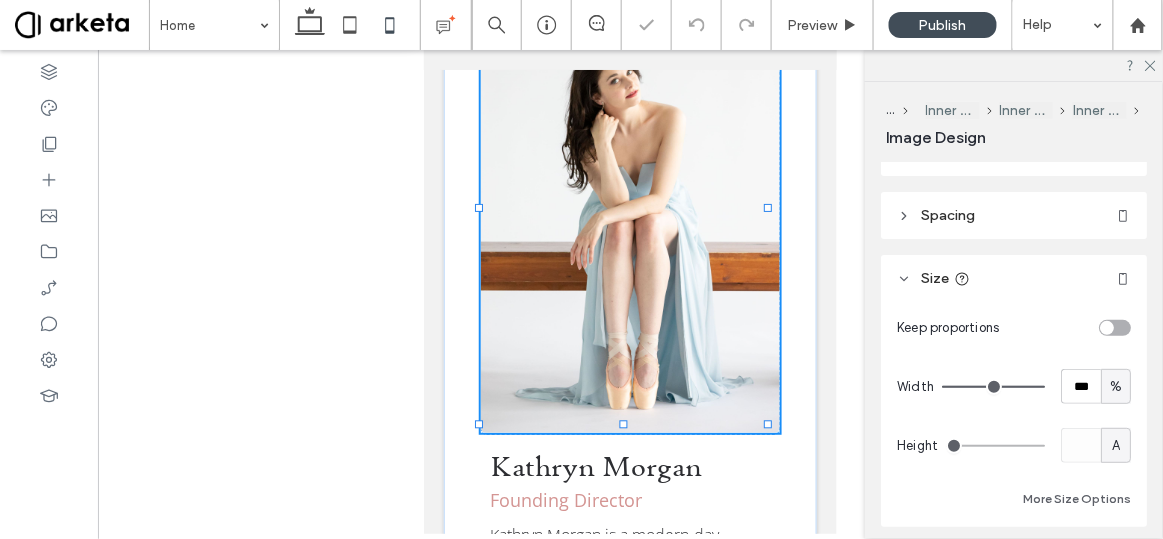 type on "***" 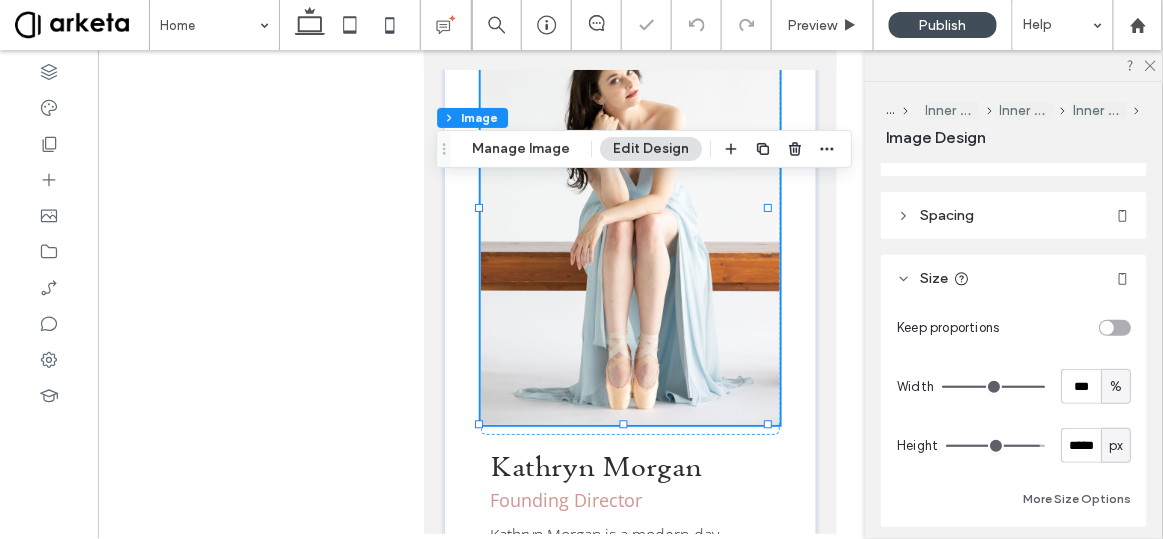 type on "*****" 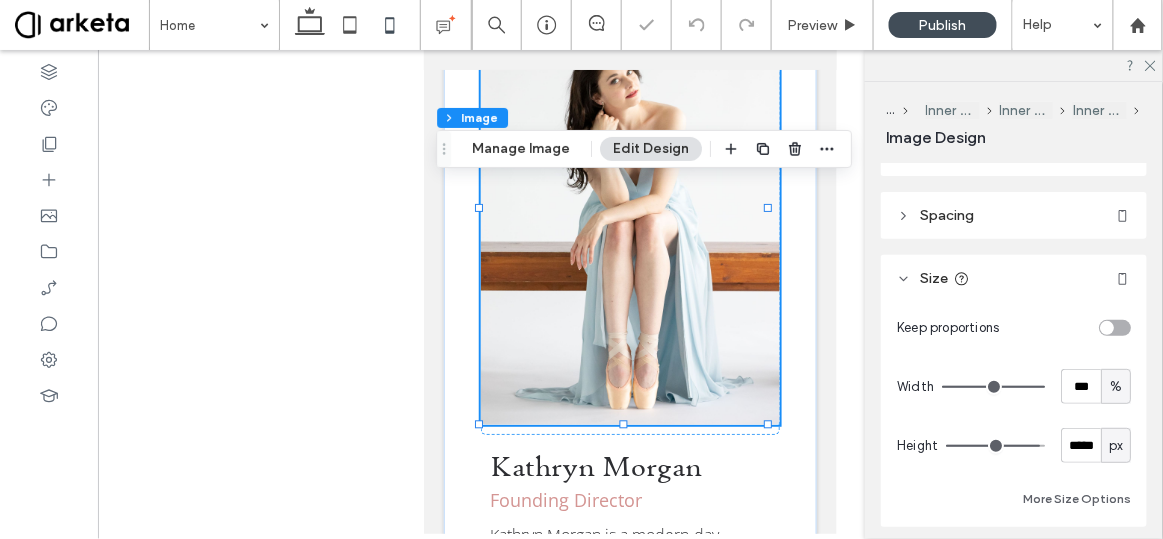 click at bounding box center [1115, 328] 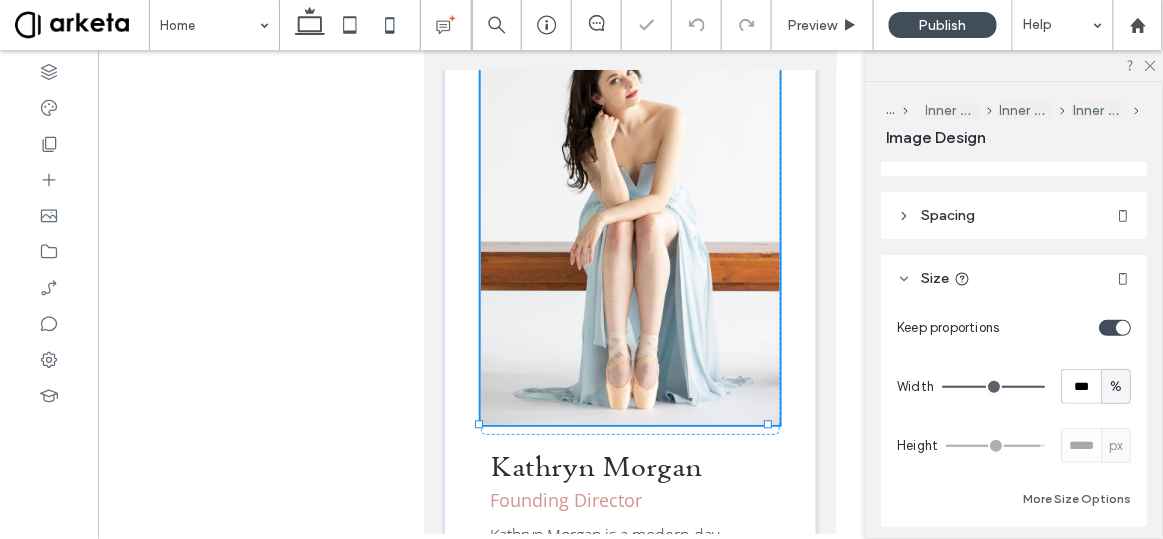 type on "*" 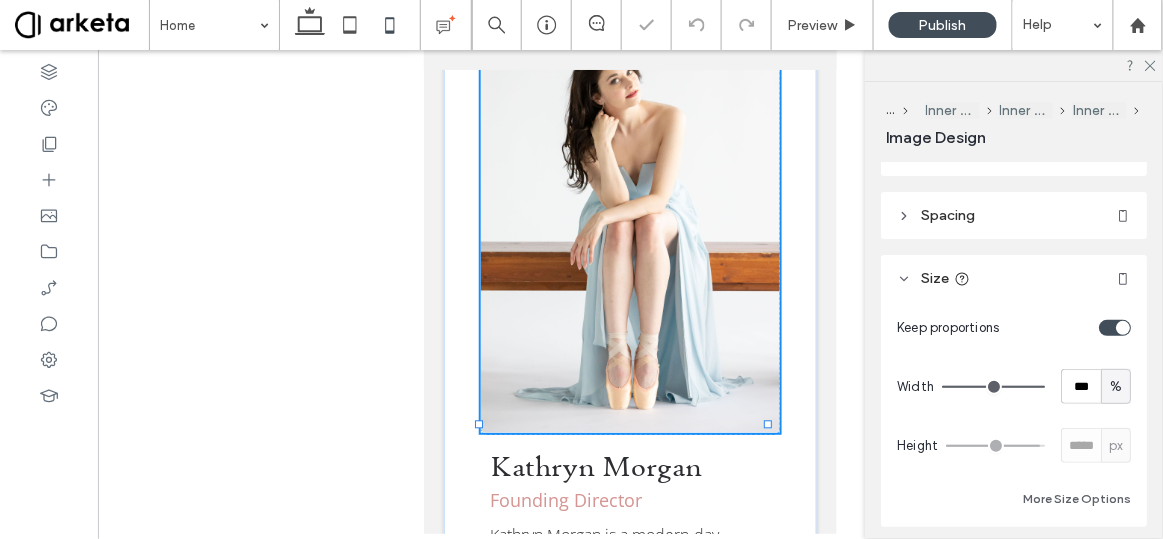 type 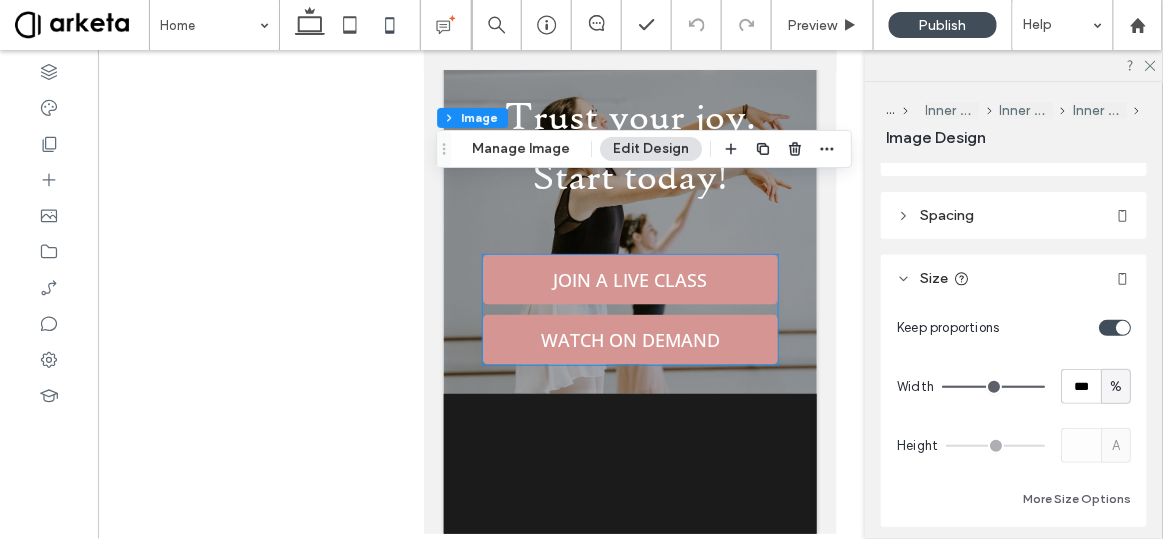 scroll, scrollTop: 9675, scrollLeft: 0, axis: vertical 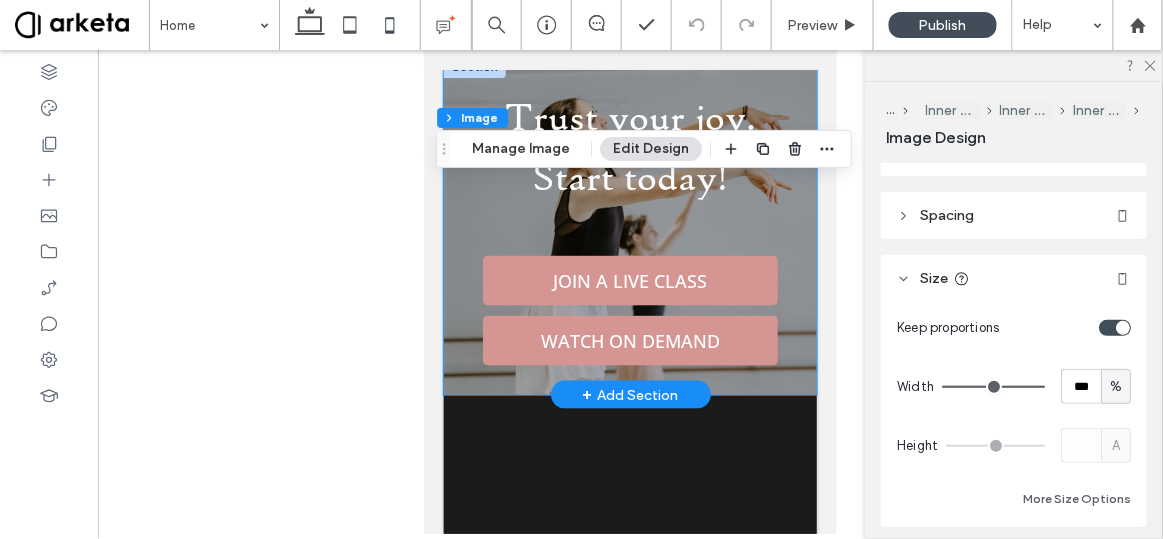 click on "Trust your joy. Start today!
JOIN A LIVE CLASS
WATCH ON DEMAND" at bounding box center (629, 225) 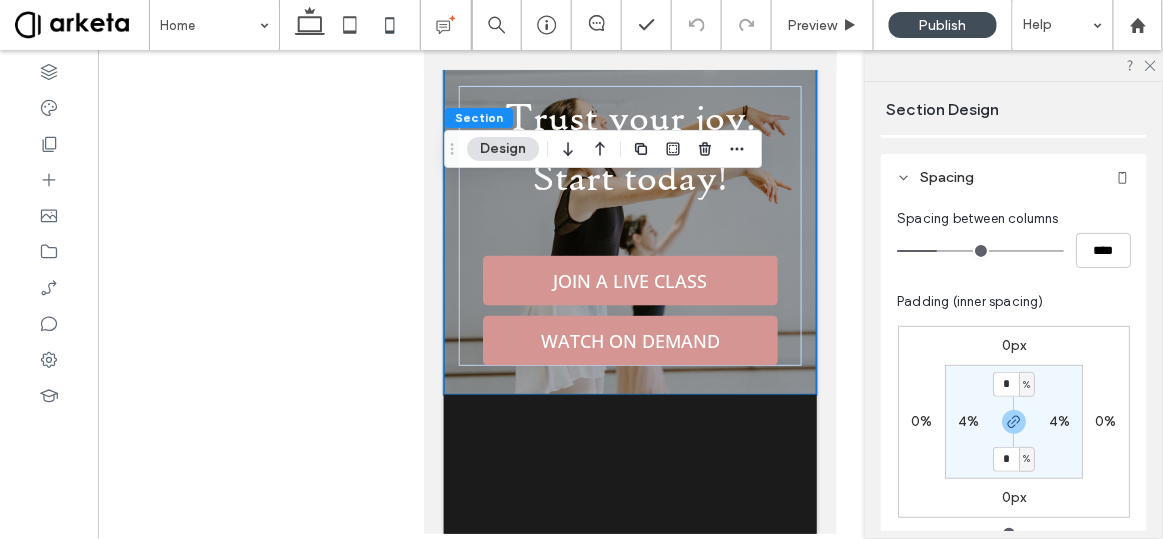 scroll, scrollTop: 100, scrollLeft: 0, axis: vertical 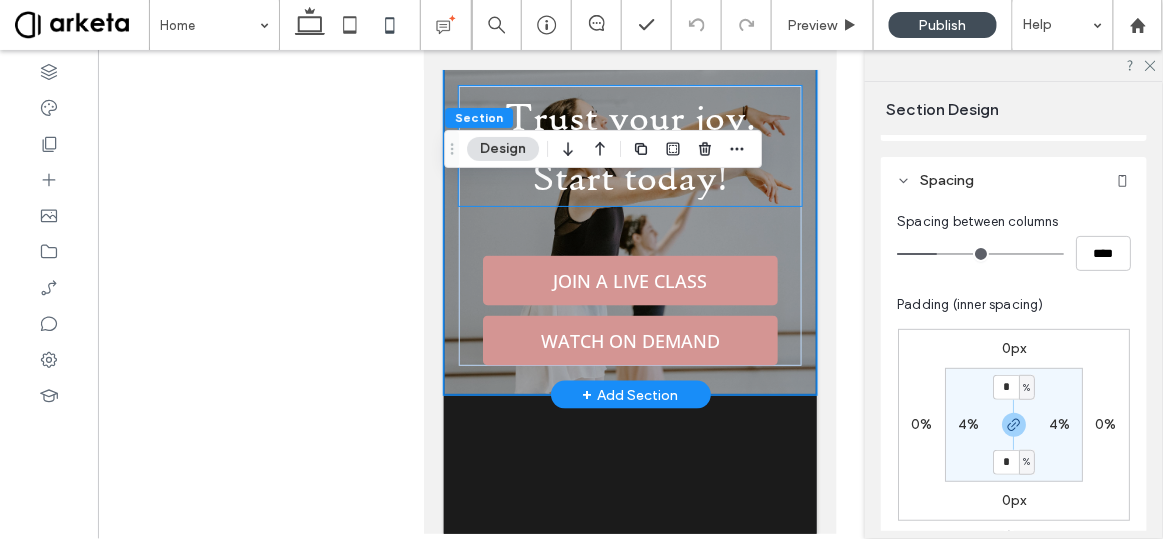 click on "Trust your joy. Start today!" at bounding box center [629, 145] 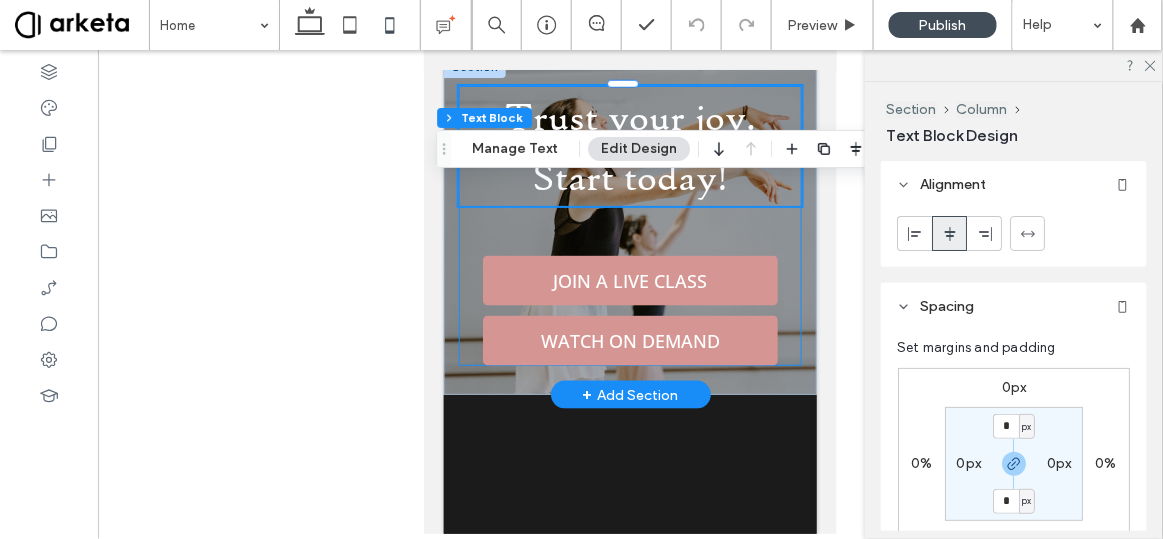 click on "Trust your joy. Start today!
JOIN A LIVE CLASS
WATCH ON DEMAND" at bounding box center [629, 225] 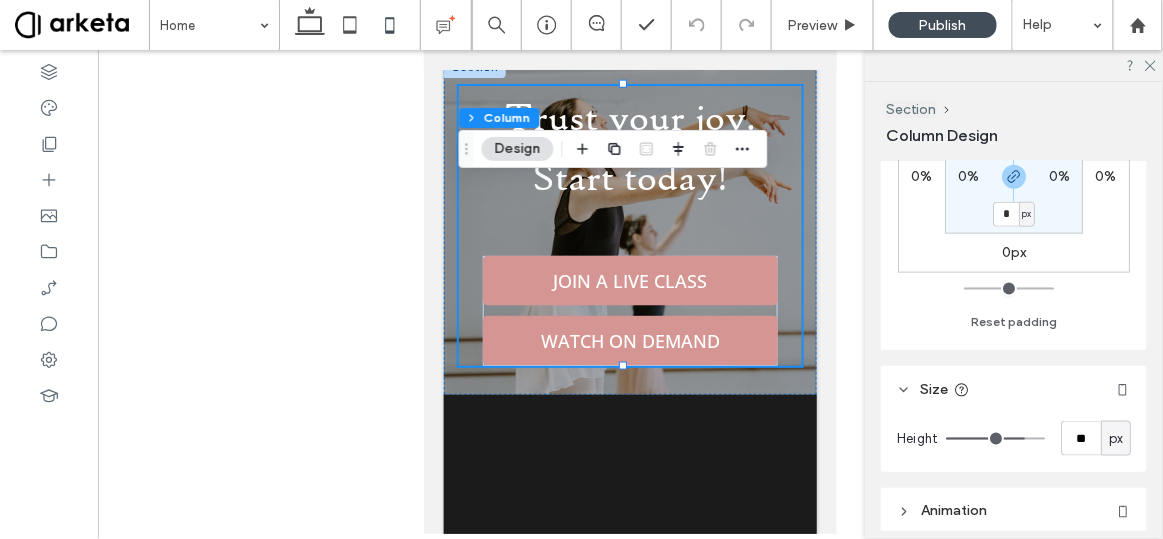scroll, scrollTop: 605, scrollLeft: 0, axis: vertical 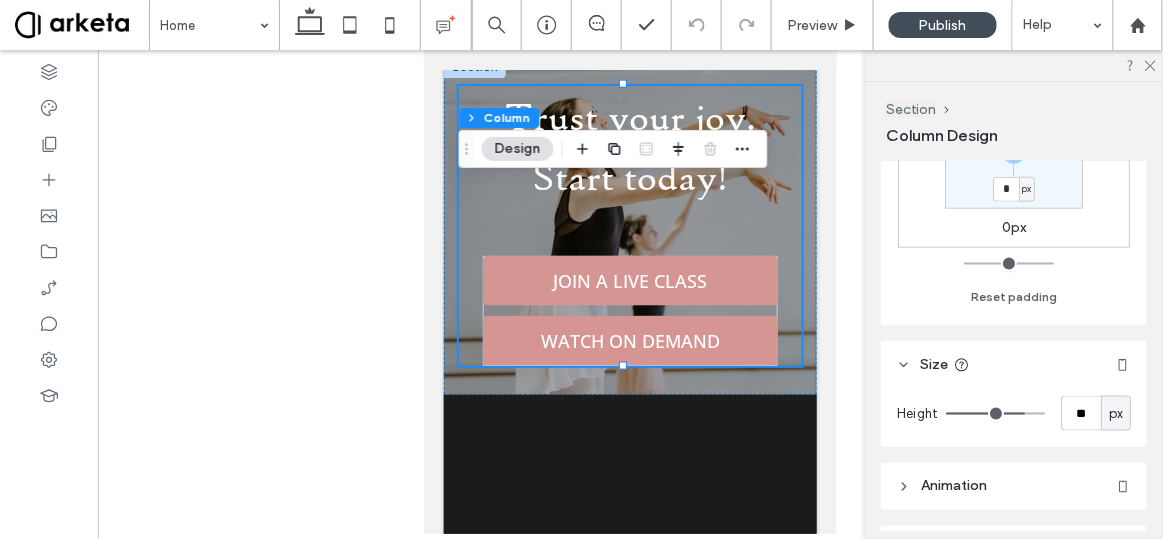 click on "px" at bounding box center [1116, 413] 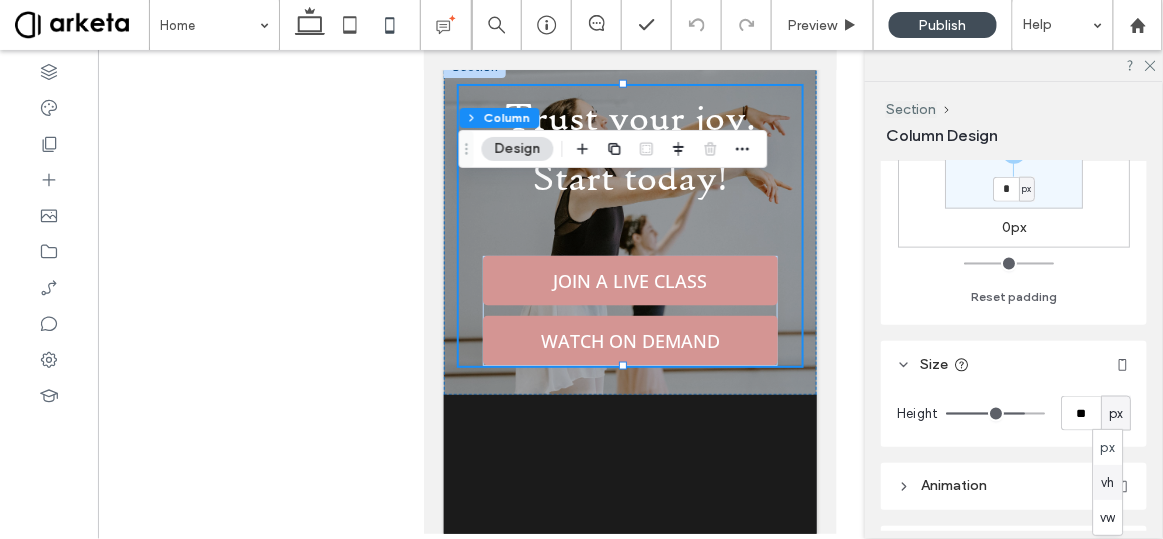click on "vh" at bounding box center [1108, 483] 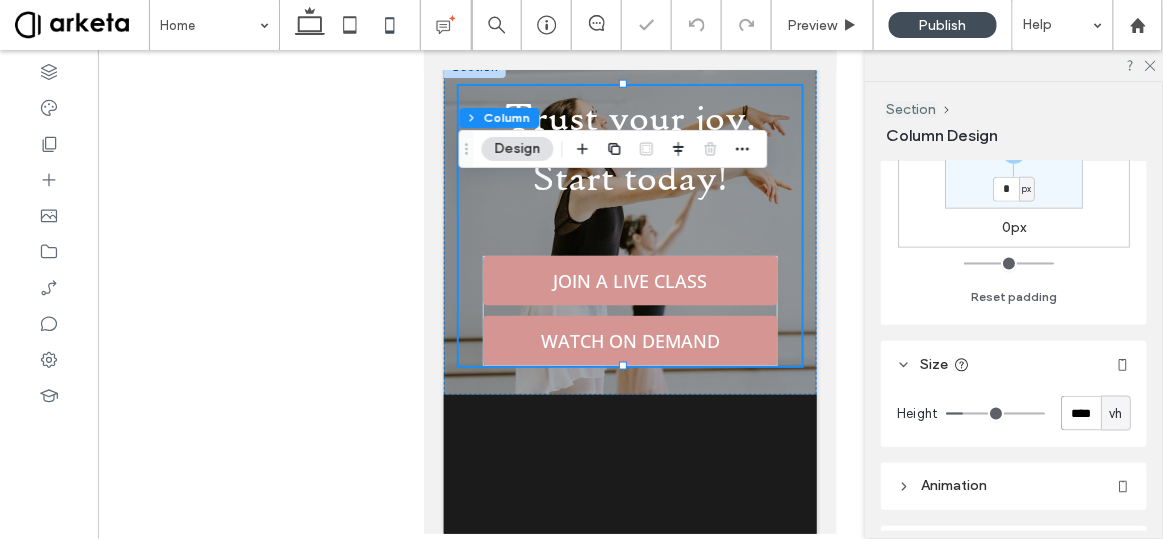 click on "****" at bounding box center (1081, 413) 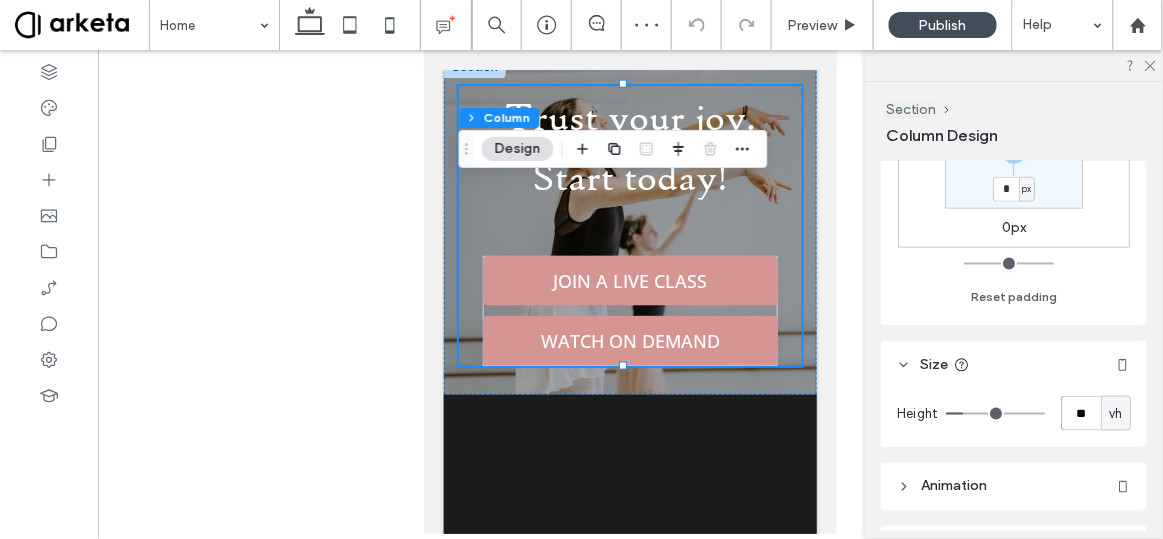 type on "**" 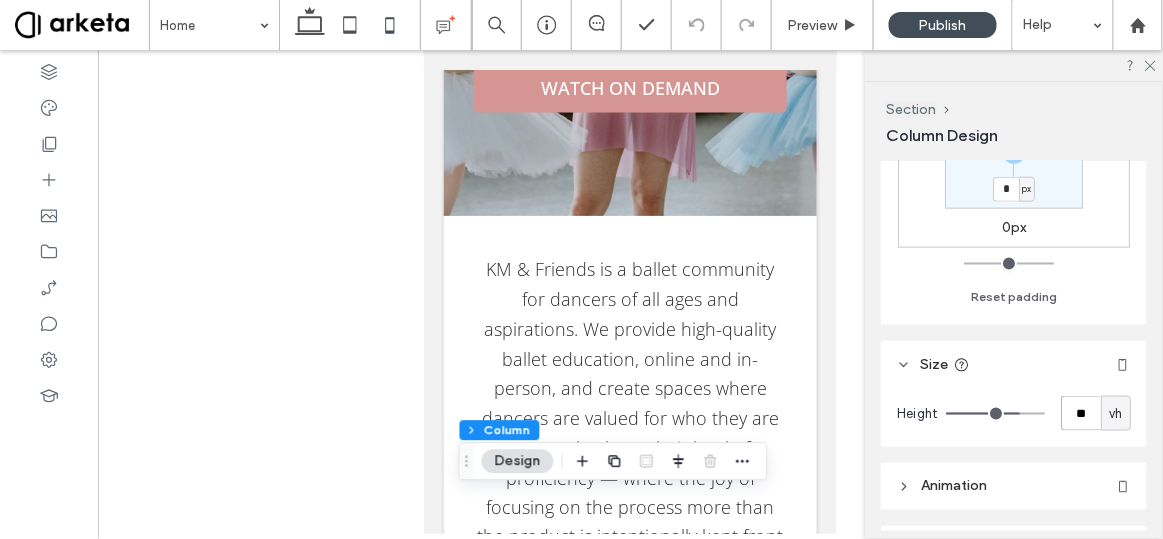 scroll, scrollTop: 0, scrollLeft: 0, axis: both 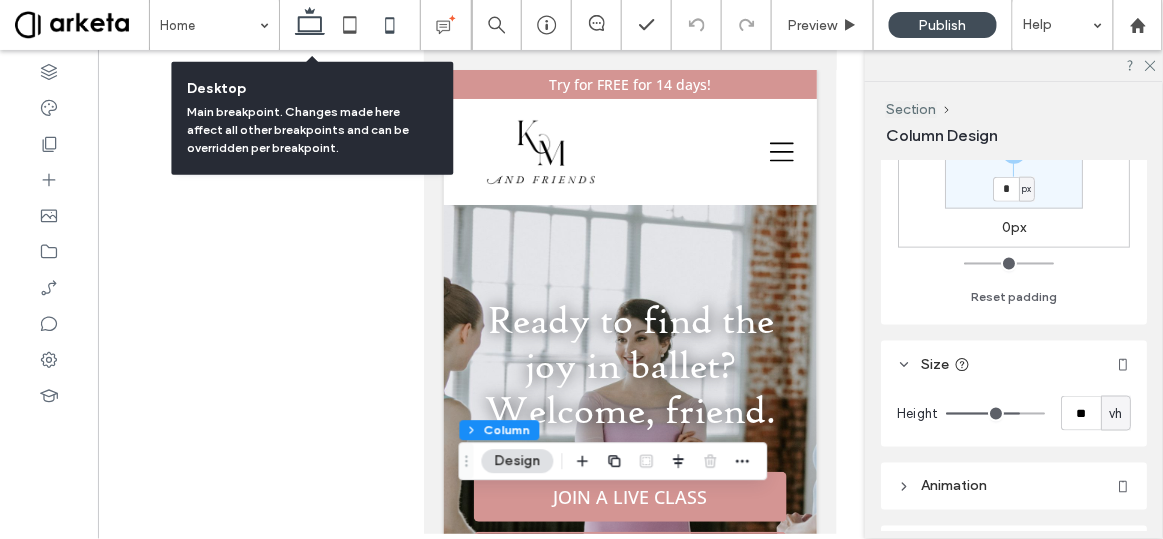 click 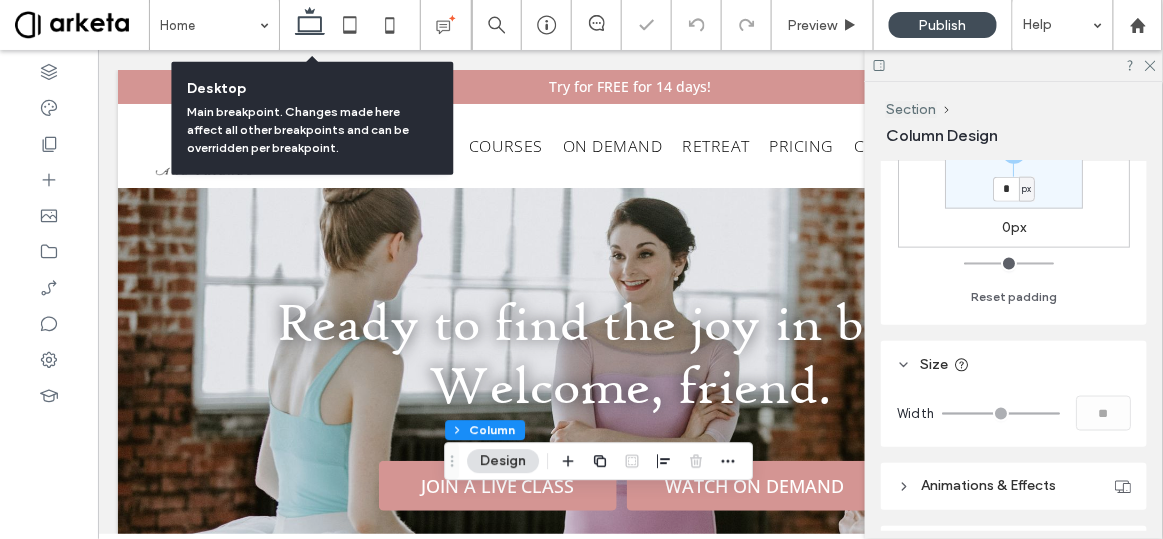 type on "***" 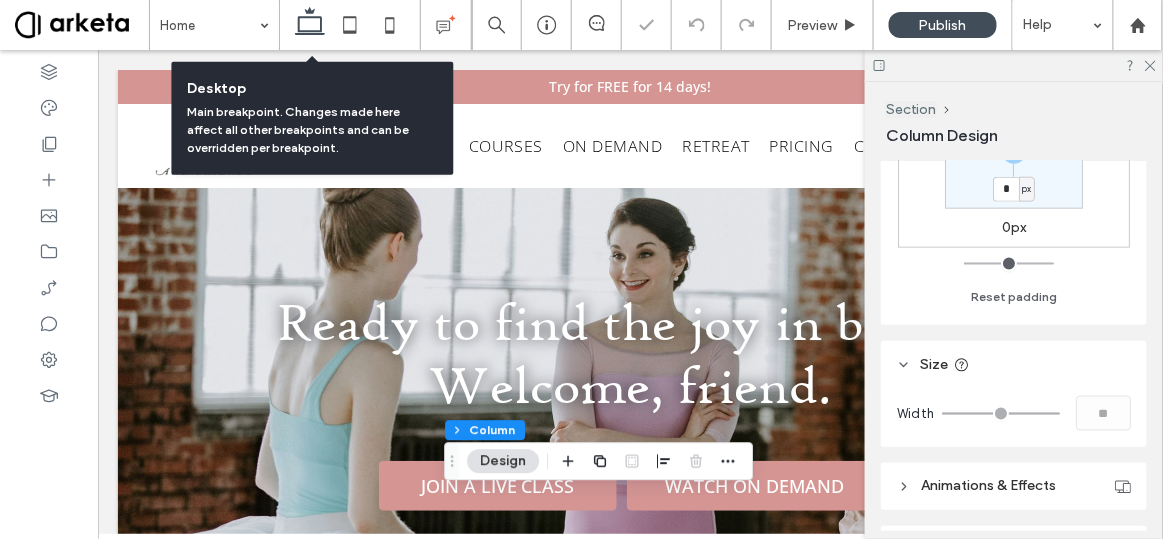 type on "****" 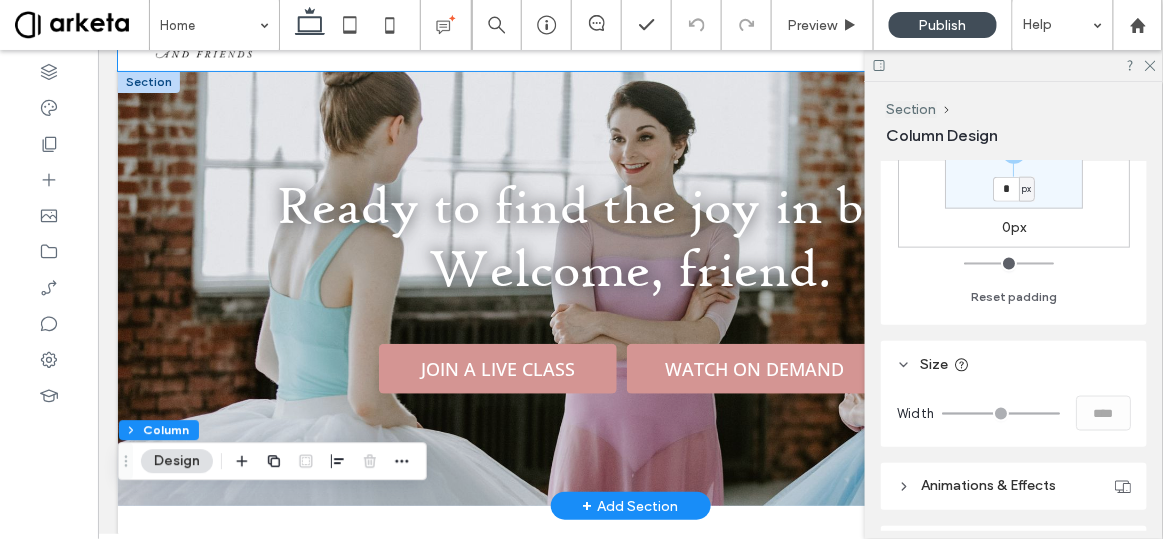 scroll, scrollTop: 0, scrollLeft: 0, axis: both 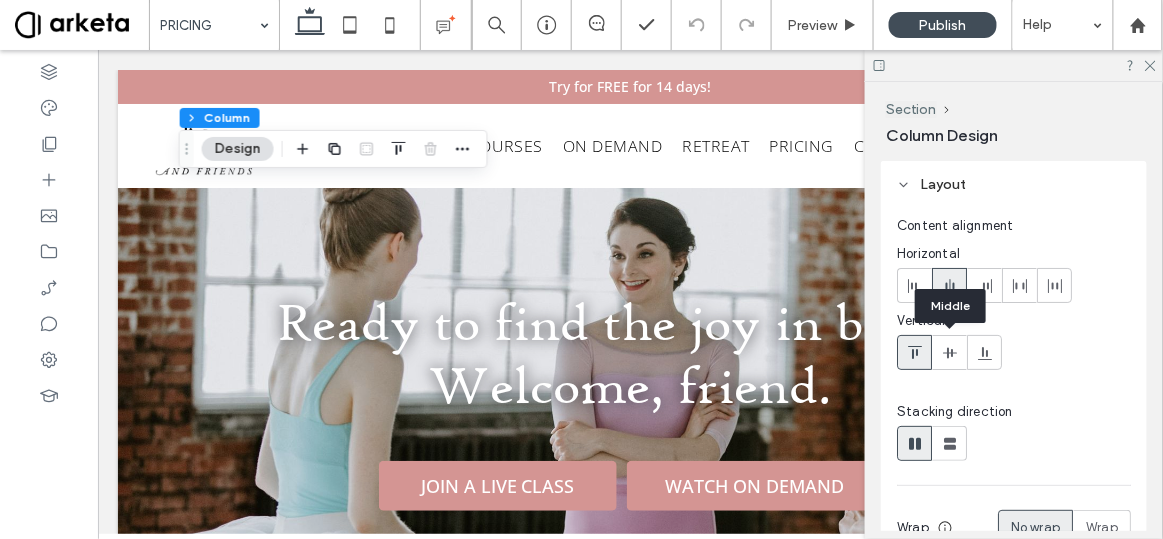 click at bounding box center [949, 352] 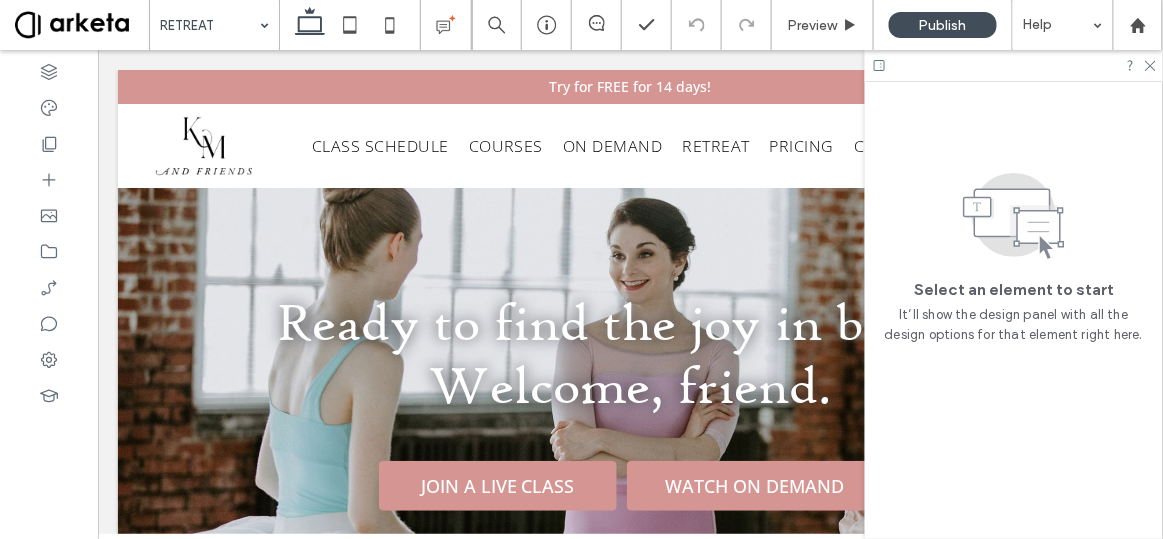 click at bounding box center [581, 269] 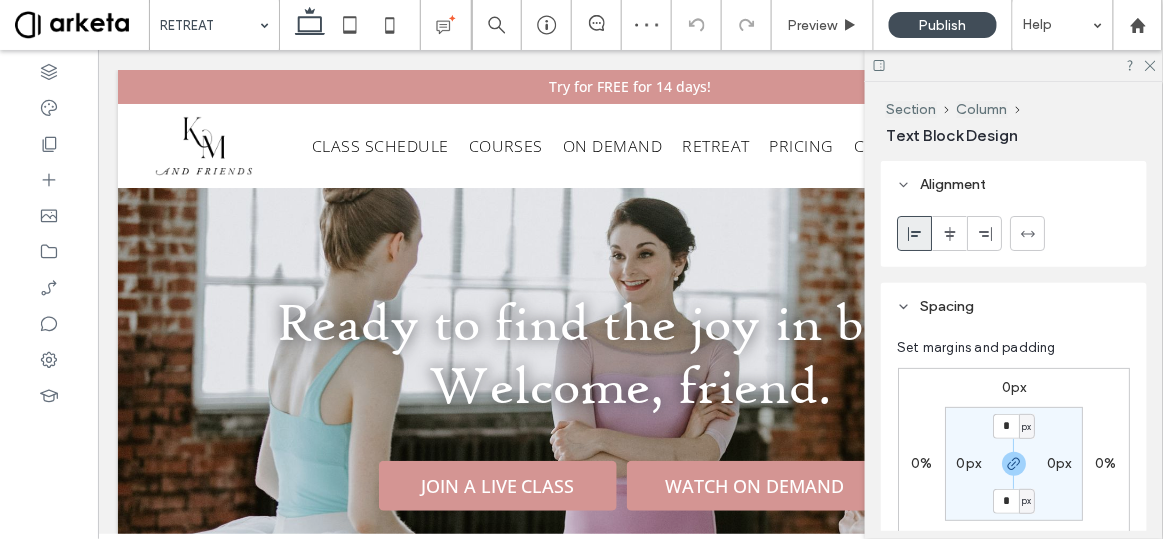 type on "*********" 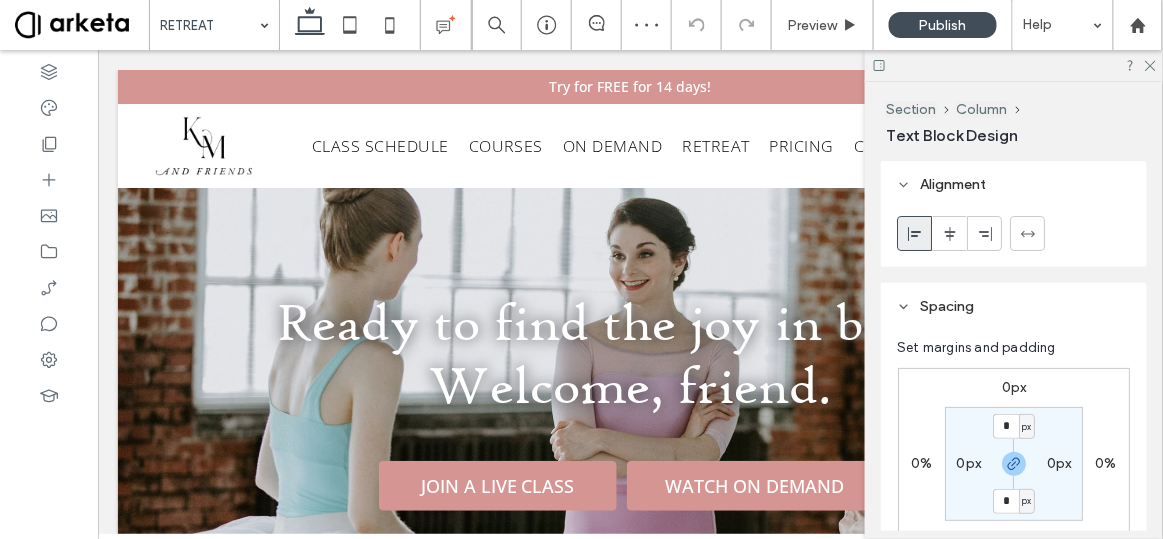 type on "**" 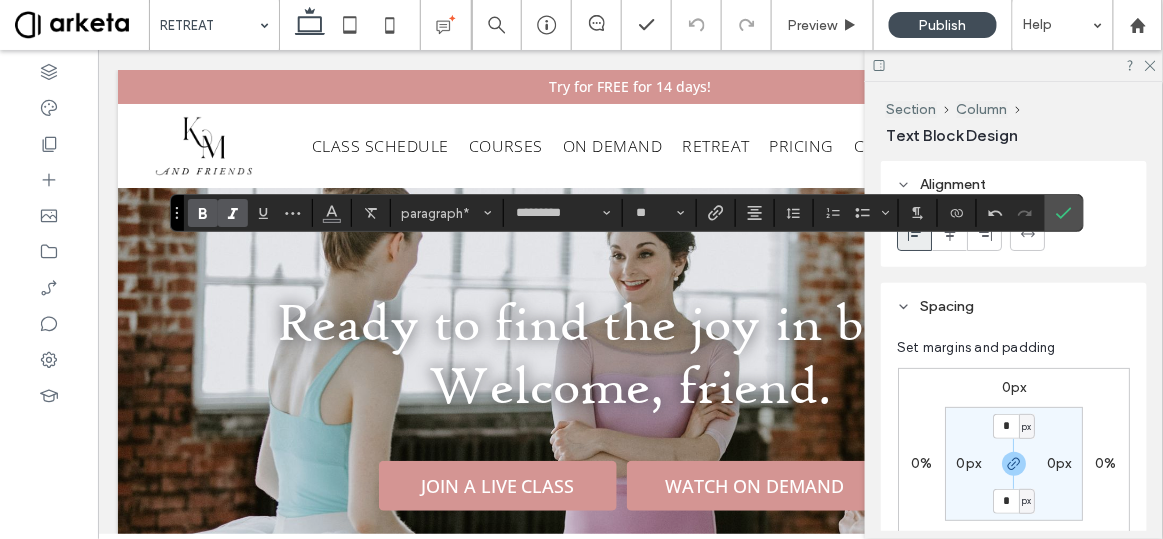 click 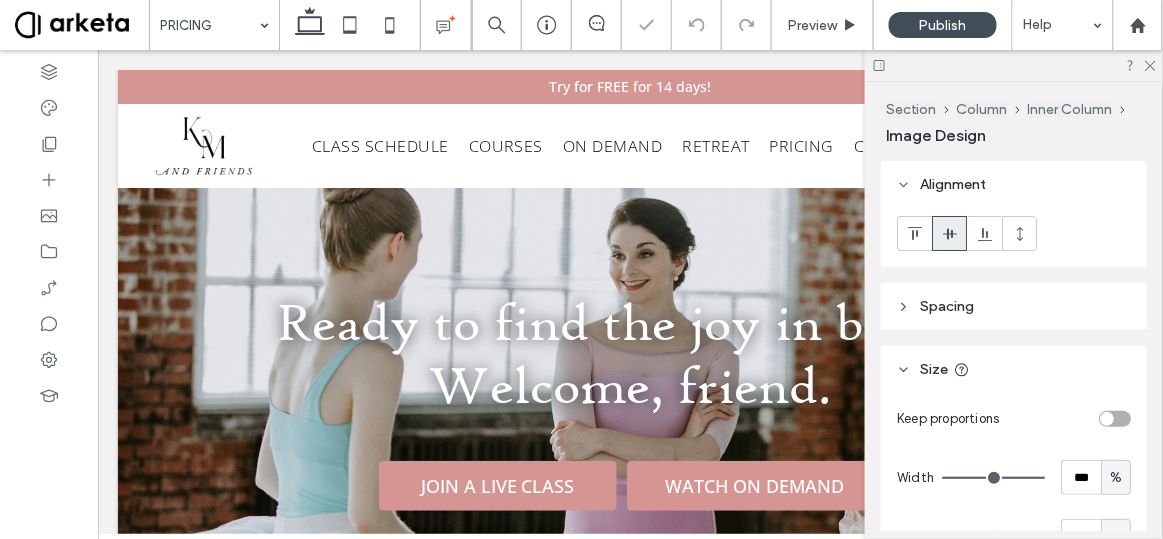type on "***" 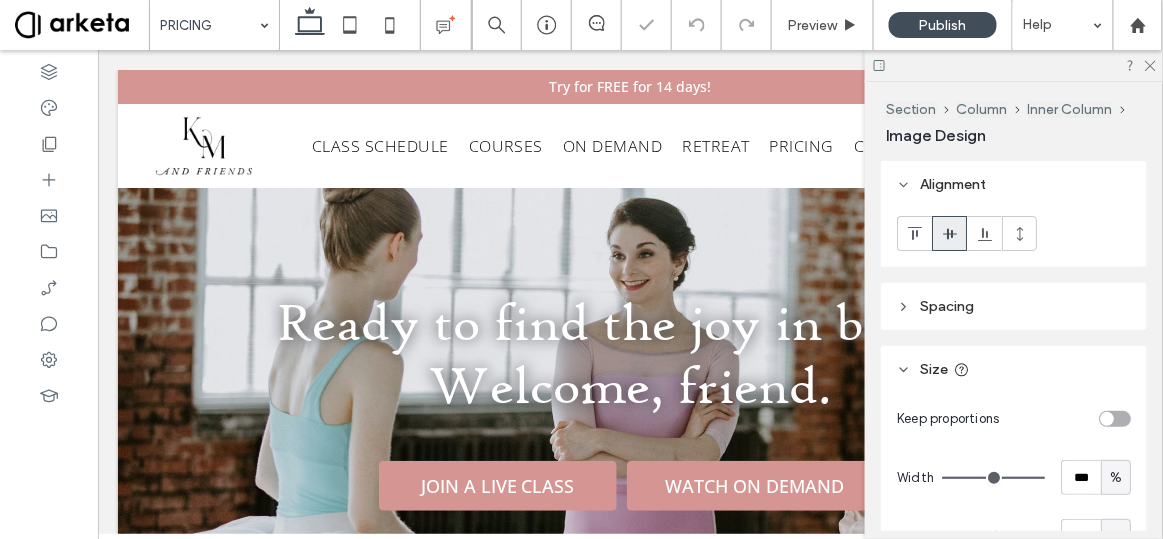 type on "***" 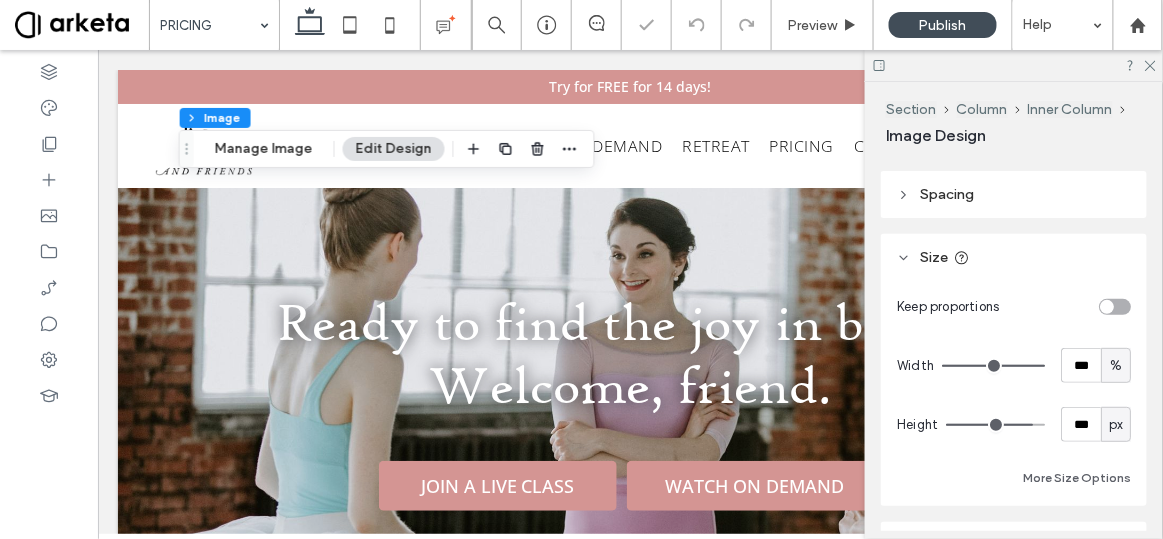scroll, scrollTop: 130, scrollLeft: 0, axis: vertical 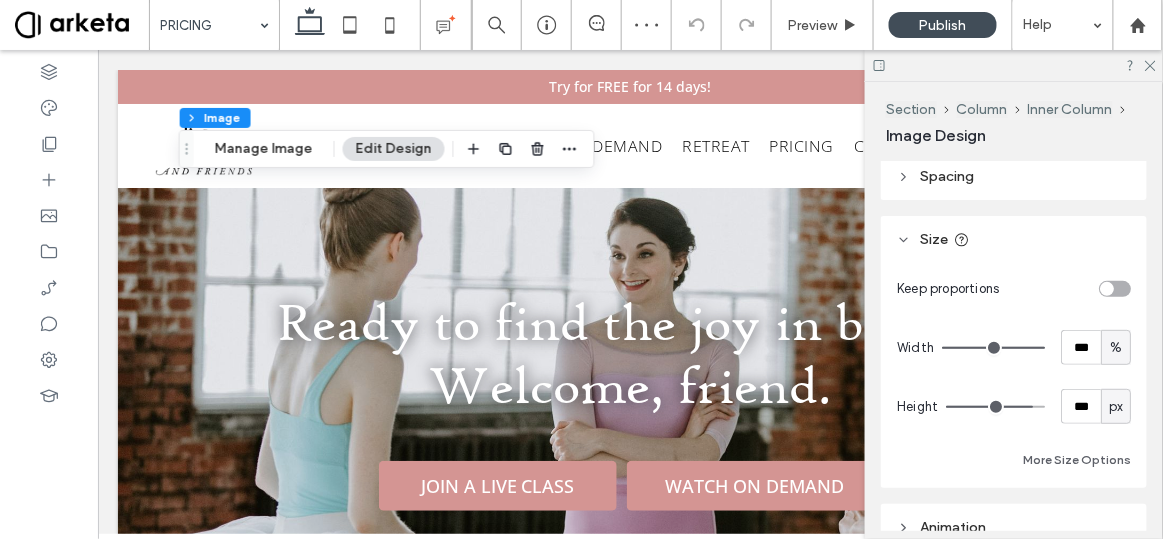 type on "***" 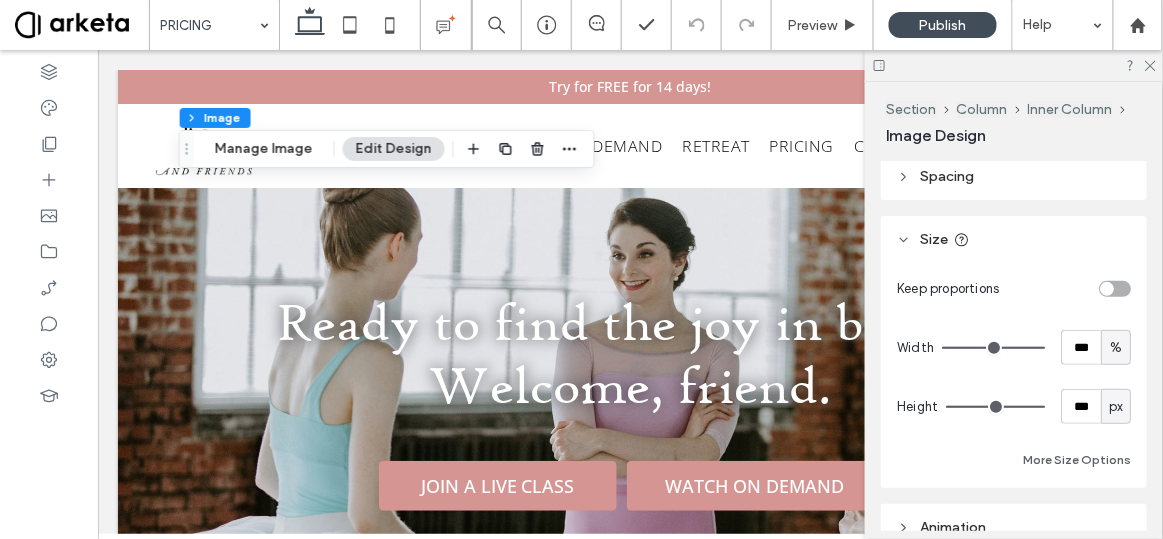 scroll, scrollTop: 0, scrollLeft: 0, axis: both 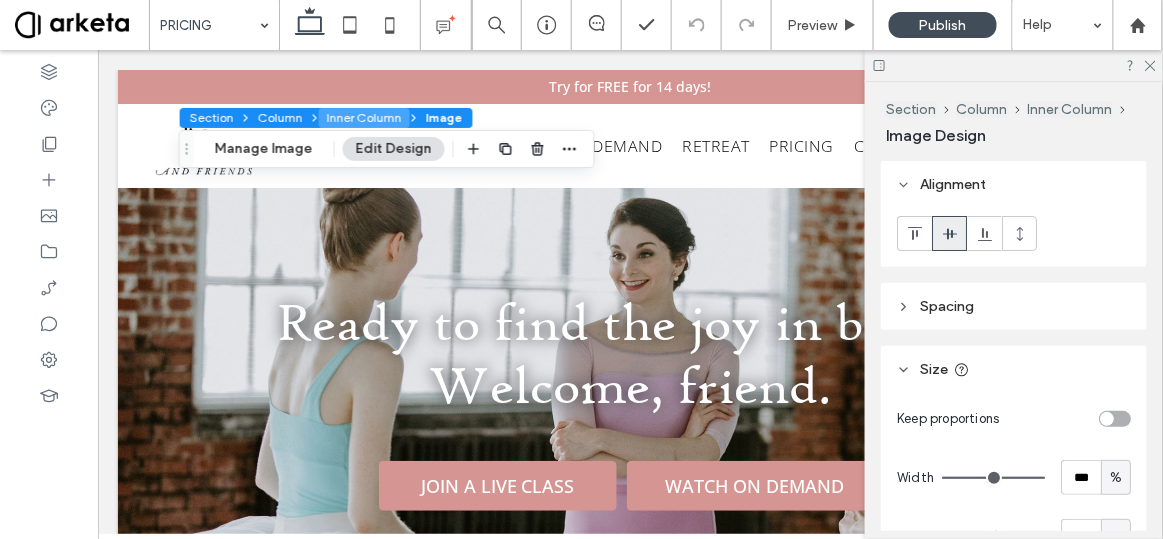 click on "Inner Column" at bounding box center [364, 118] 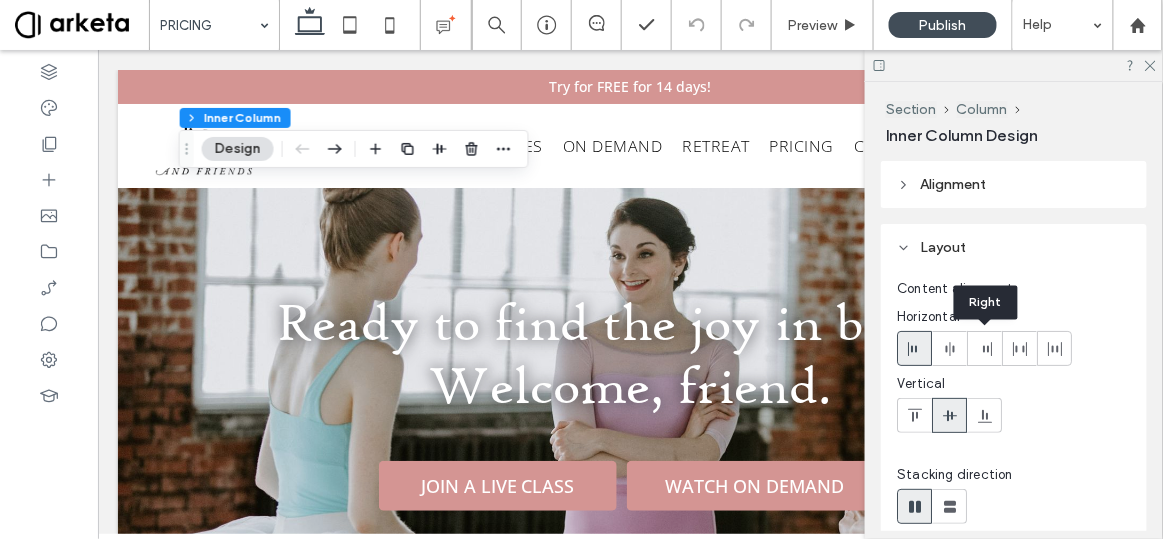 click 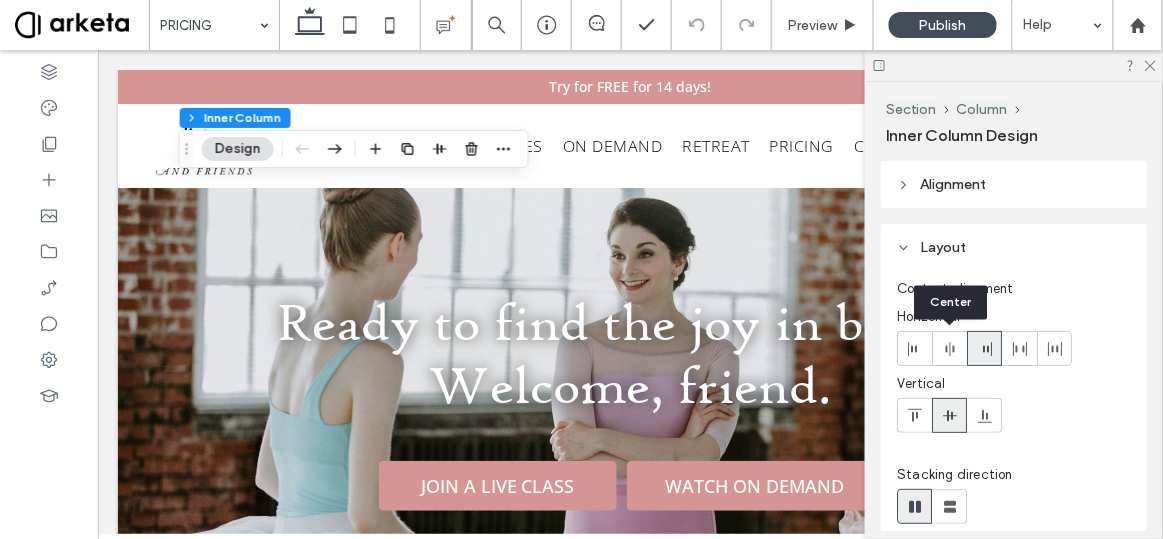 click 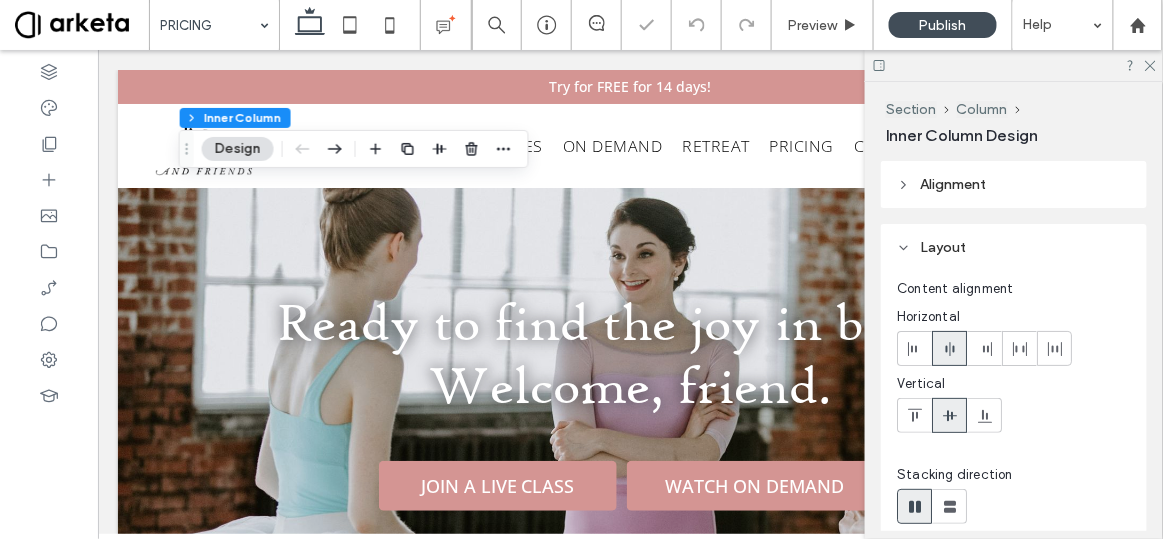 click 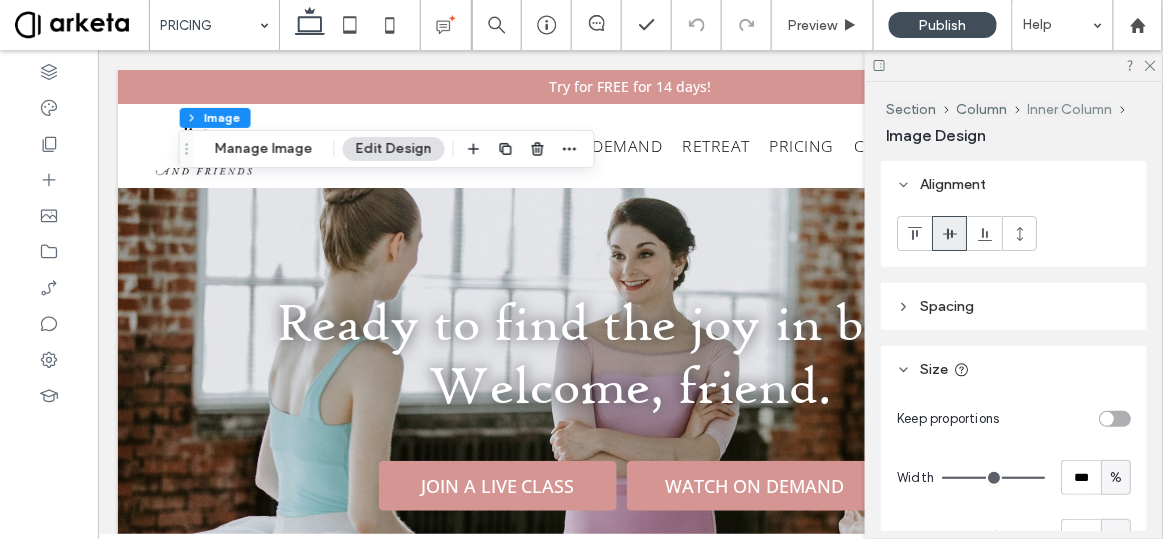 click on "Inner Column" at bounding box center [1070, 109] 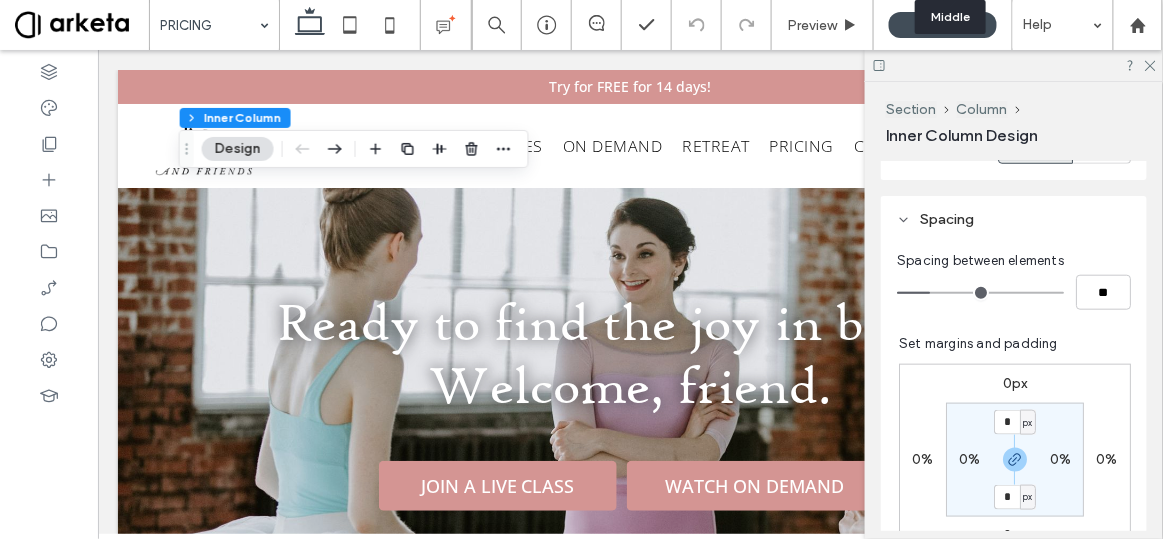 scroll, scrollTop: 467, scrollLeft: 0, axis: vertical 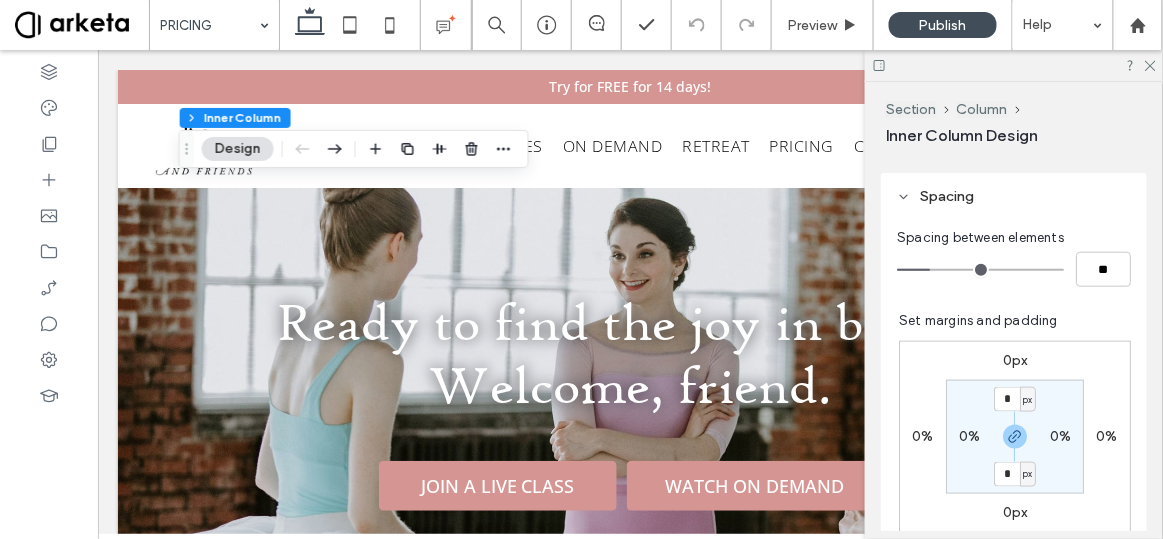 type on "*" 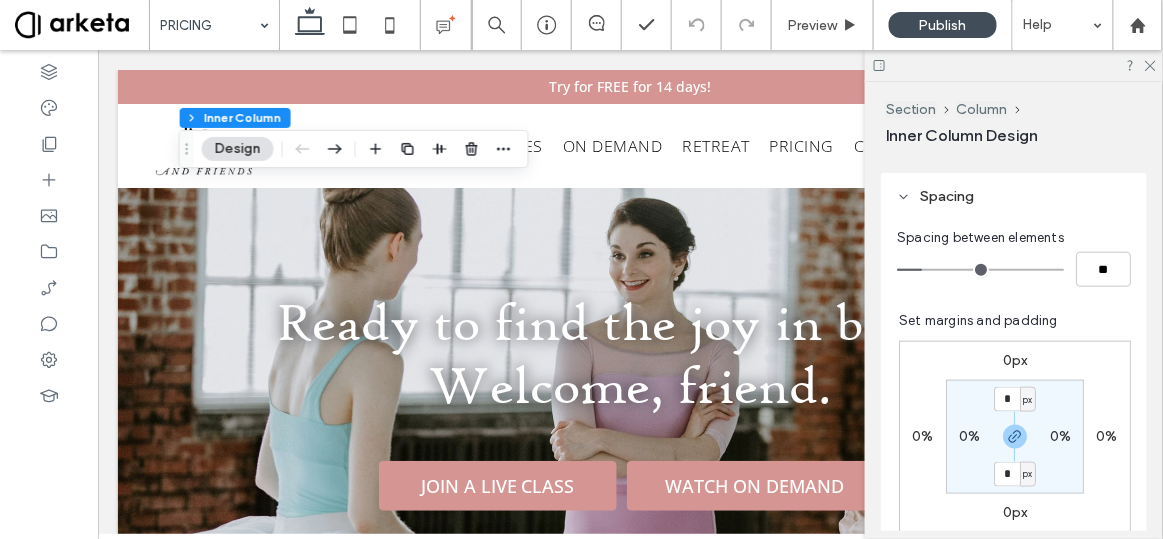 click at bounding box center (980, 270) 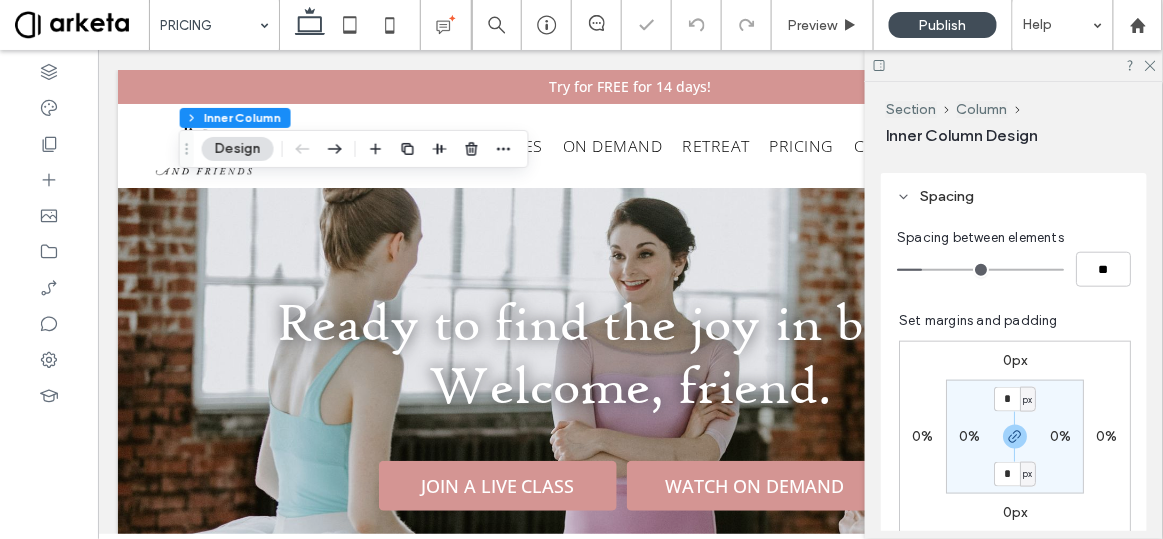 type on "*" 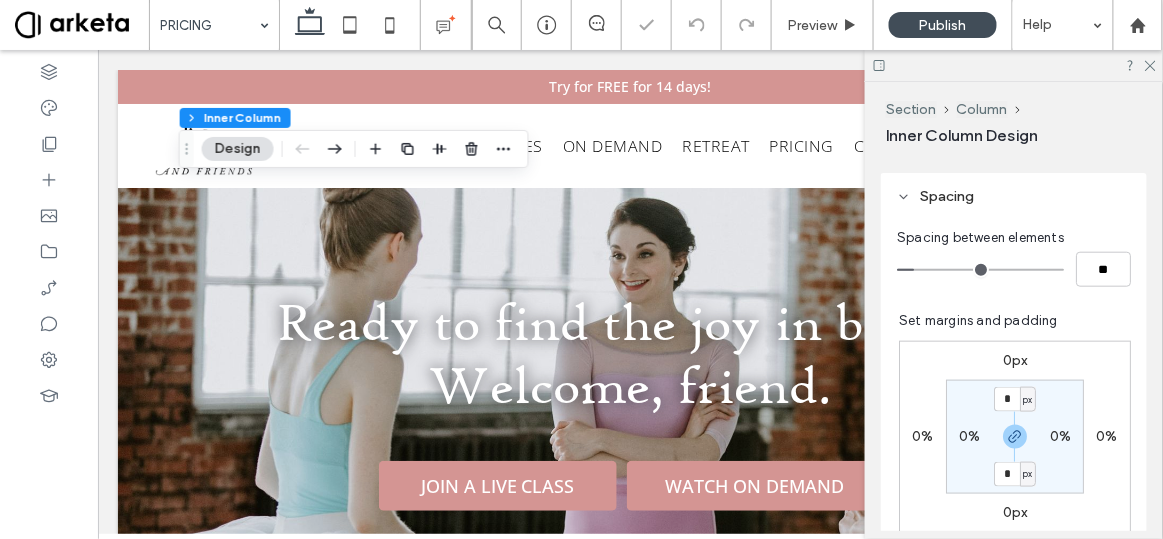 type on "*" 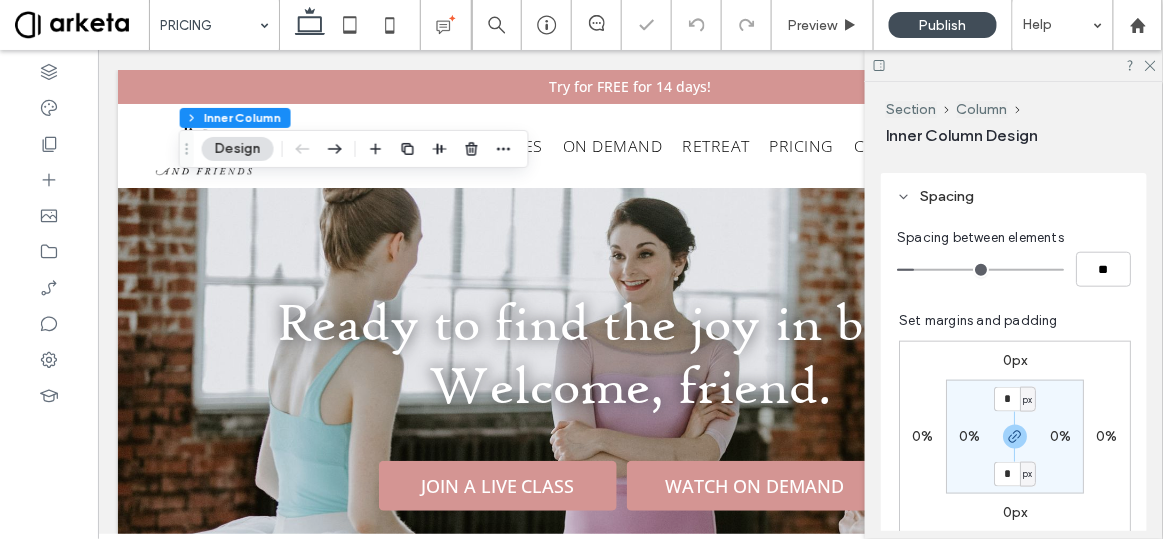 type on "**" 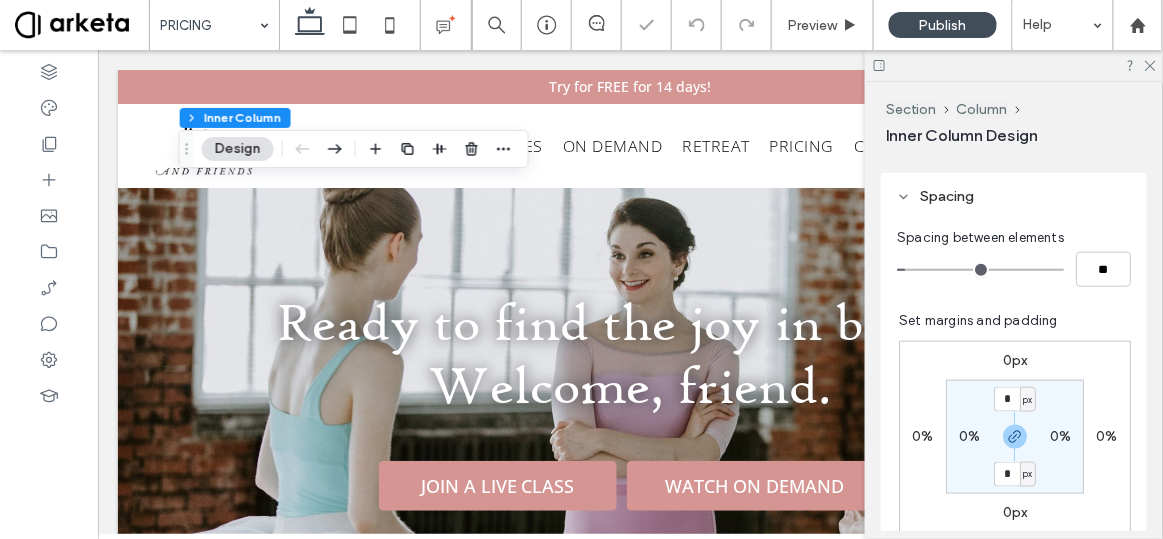 type on "*" 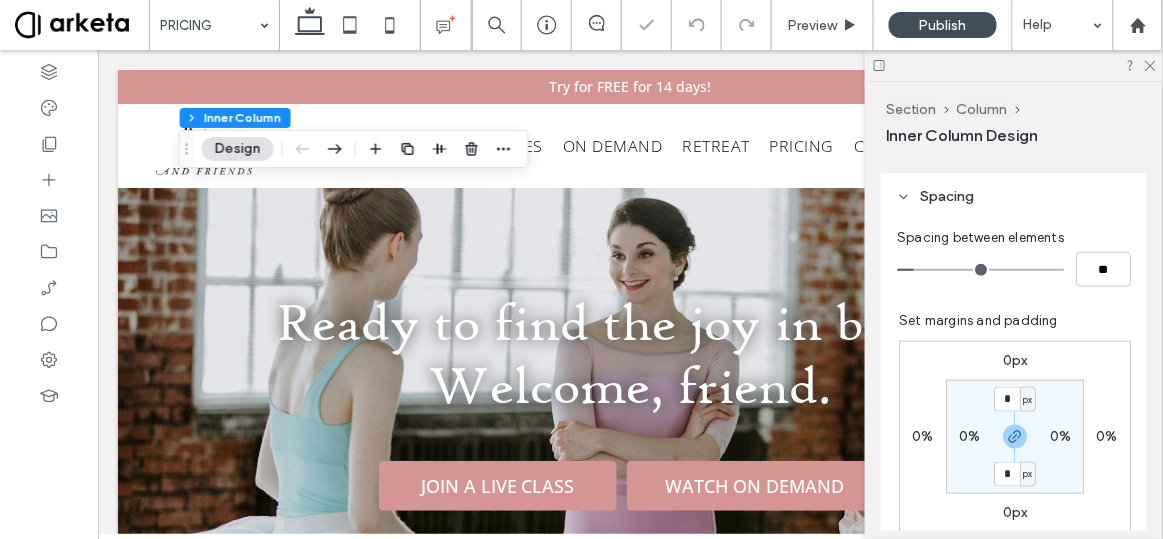 click at bounding box center [980, 270] 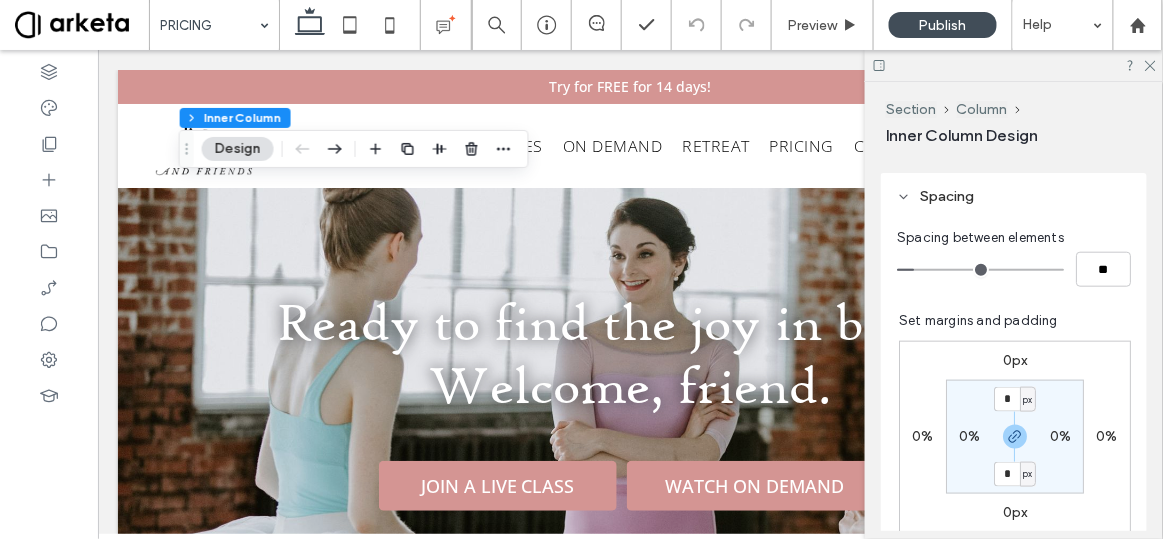type on "*" 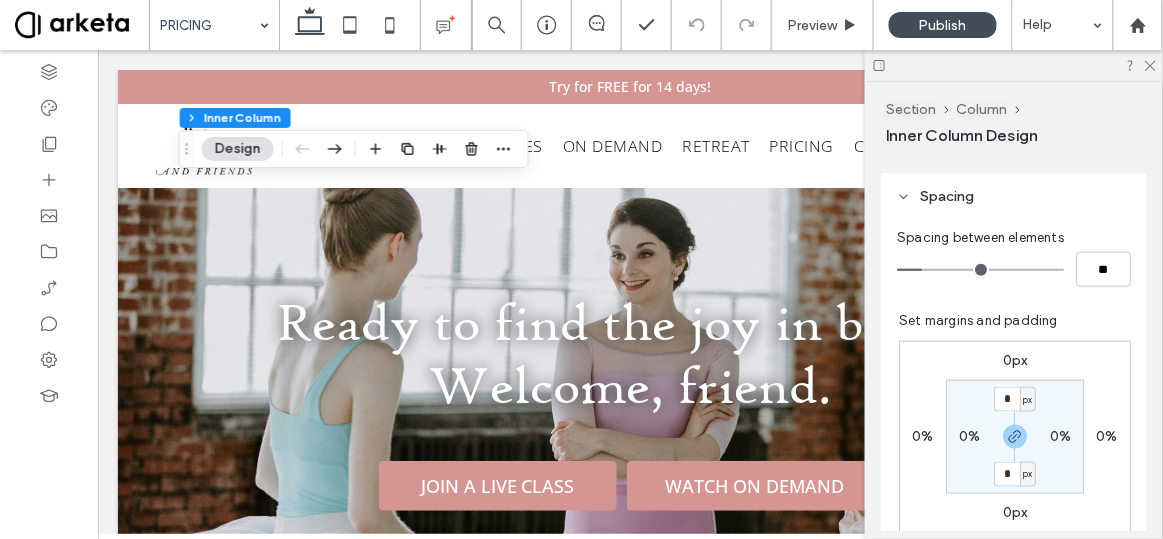 type on "*" 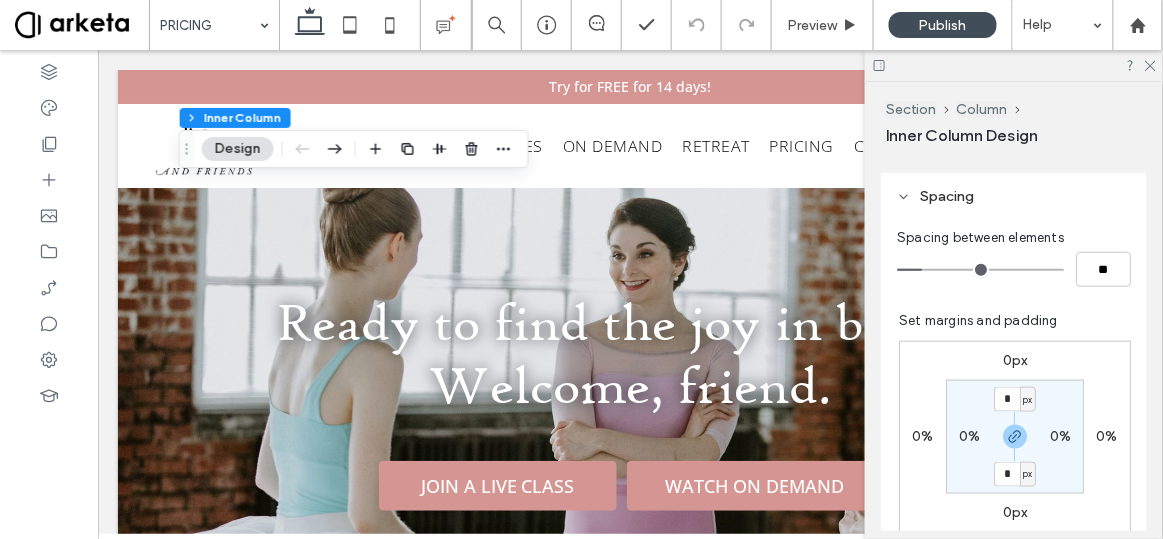 type on "**" 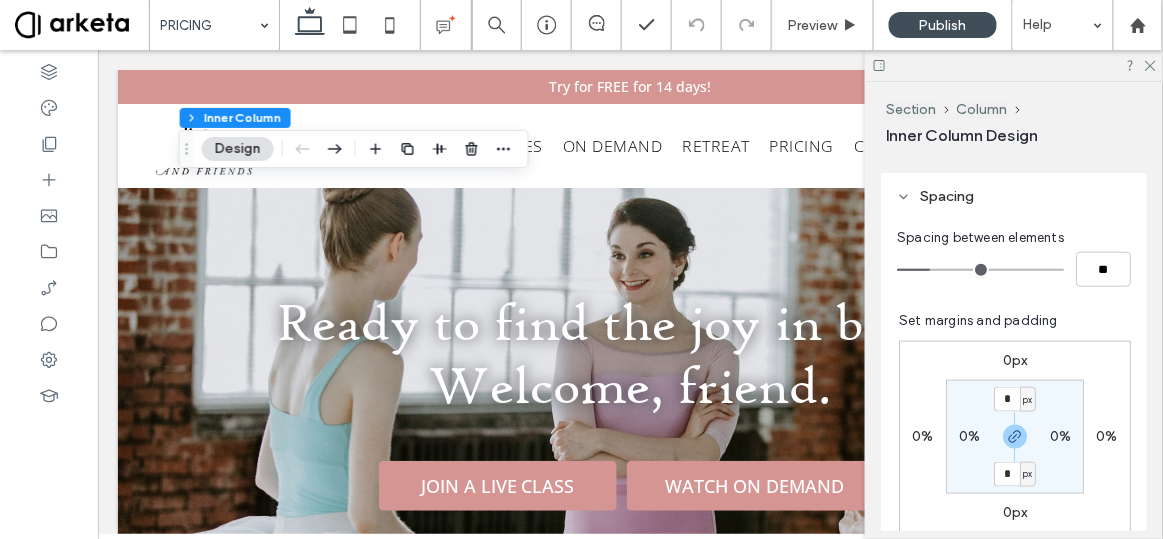 drag, startPoint x: 916, startPoint y: 266, endPoint x: 930, endPoint y: 271, distance: 14.866069 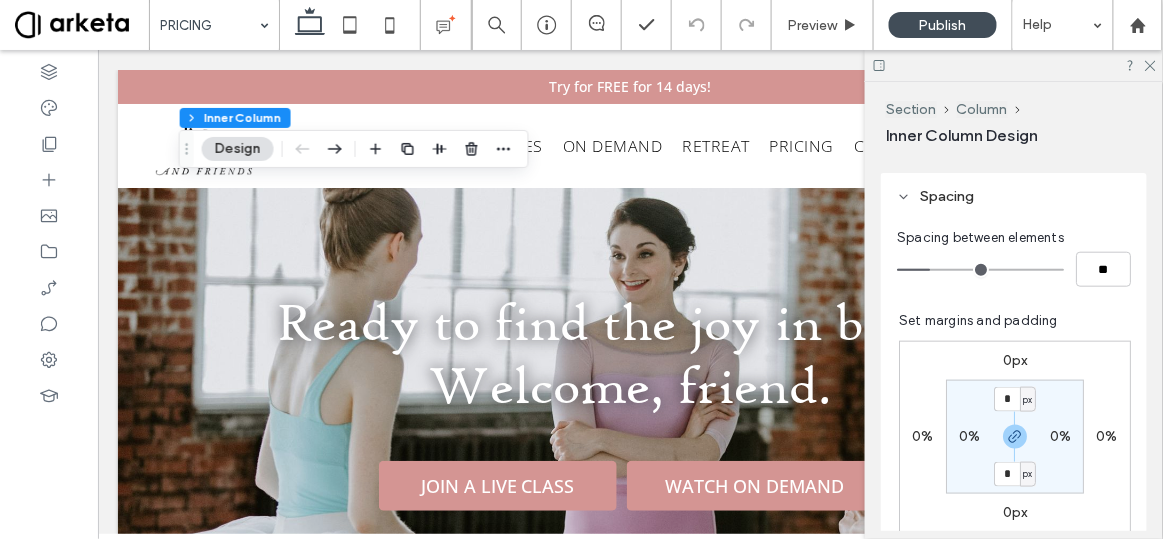 type on "*" 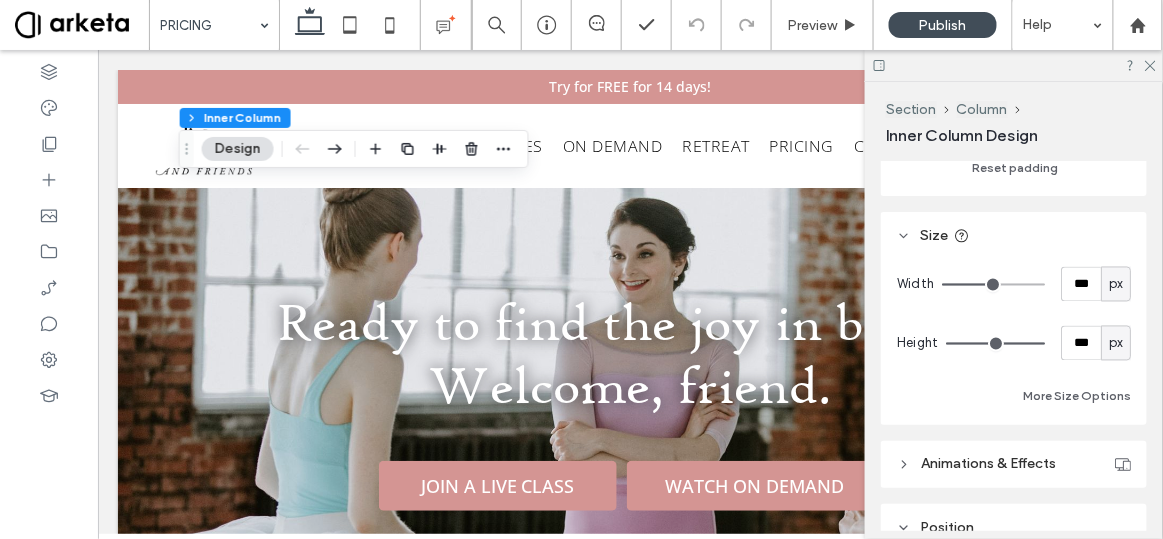 scroll, scrollTop: 880, scrollLeft: 0, axis: vertical 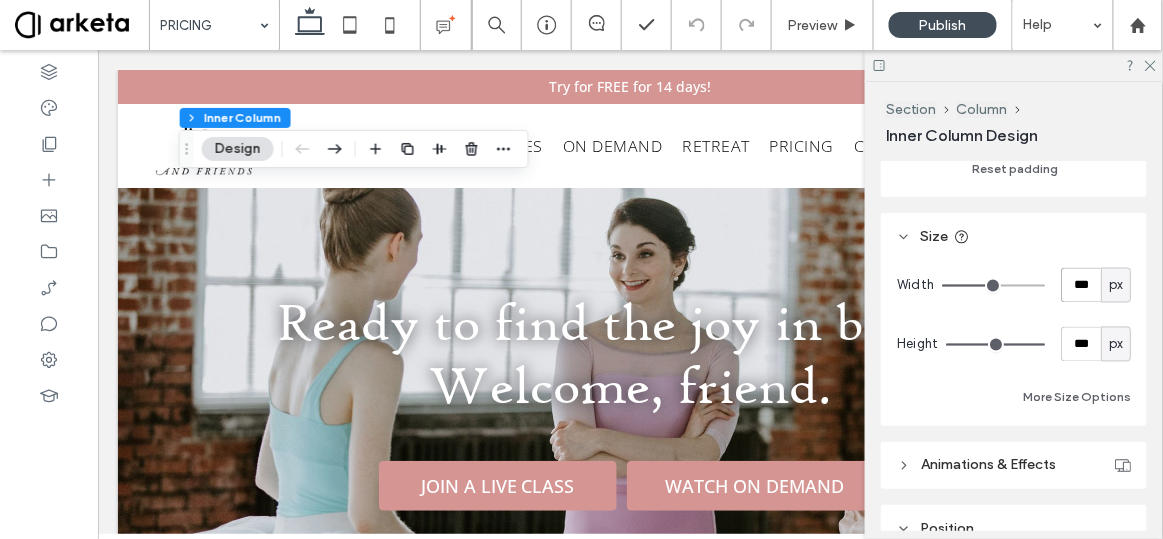 click on "***" at bounding box center [1081, 285] 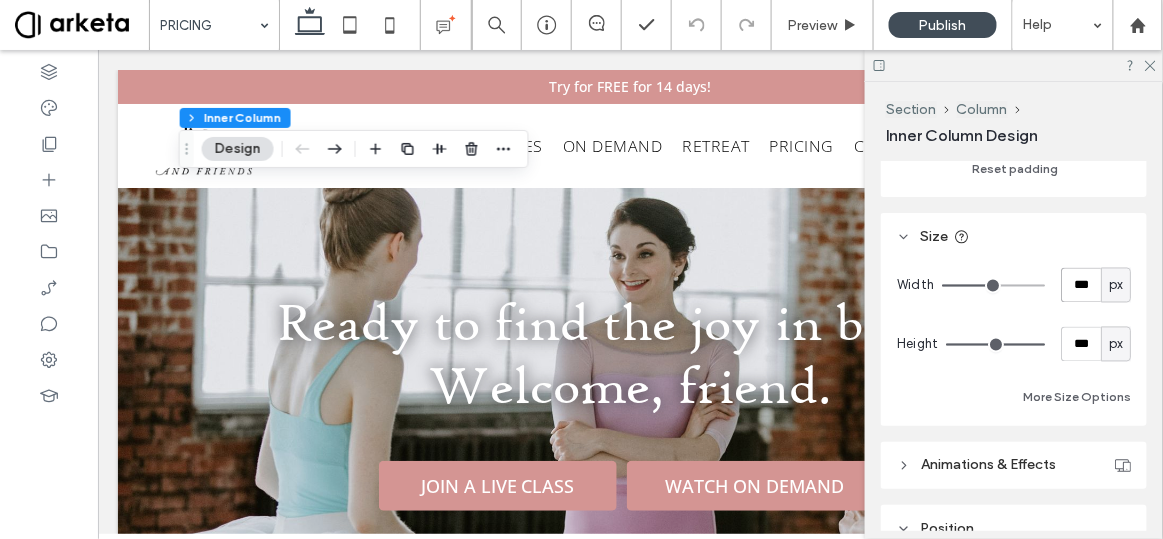 type on "***" 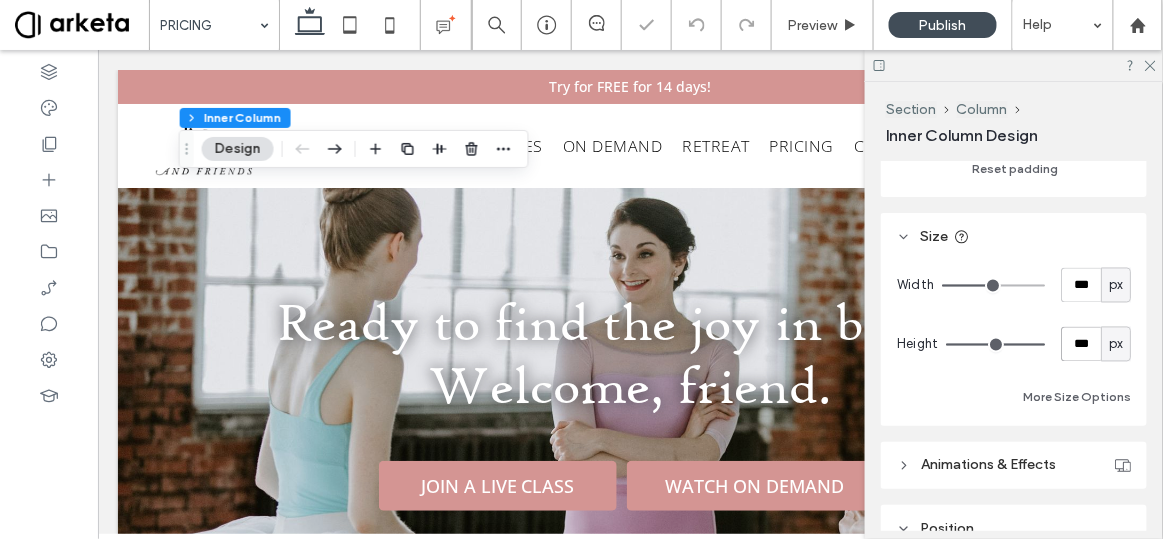 click on "***" at bounding box center (1081, 344) 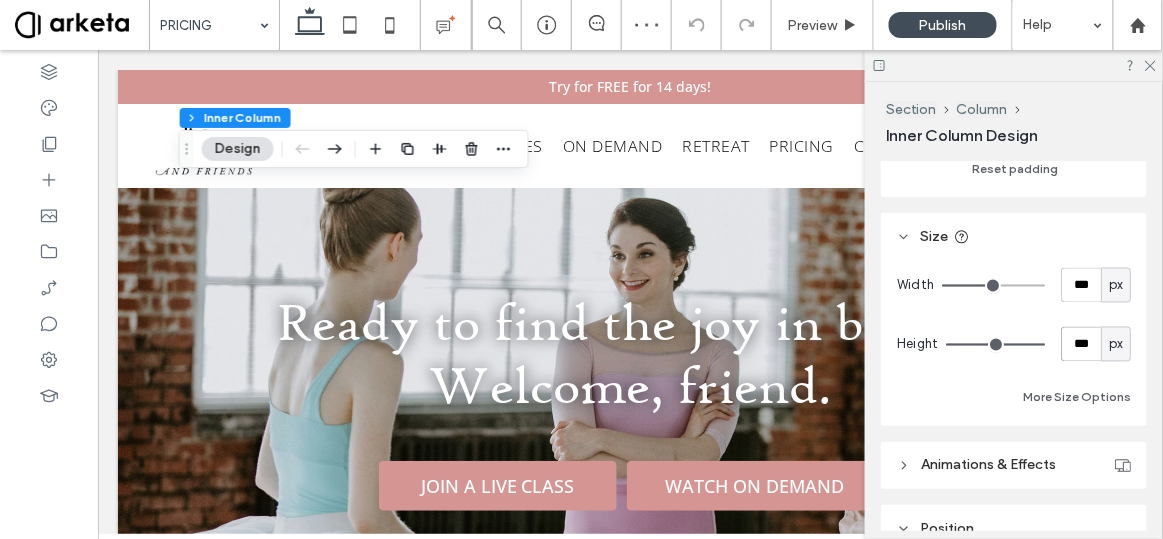 type on "***" 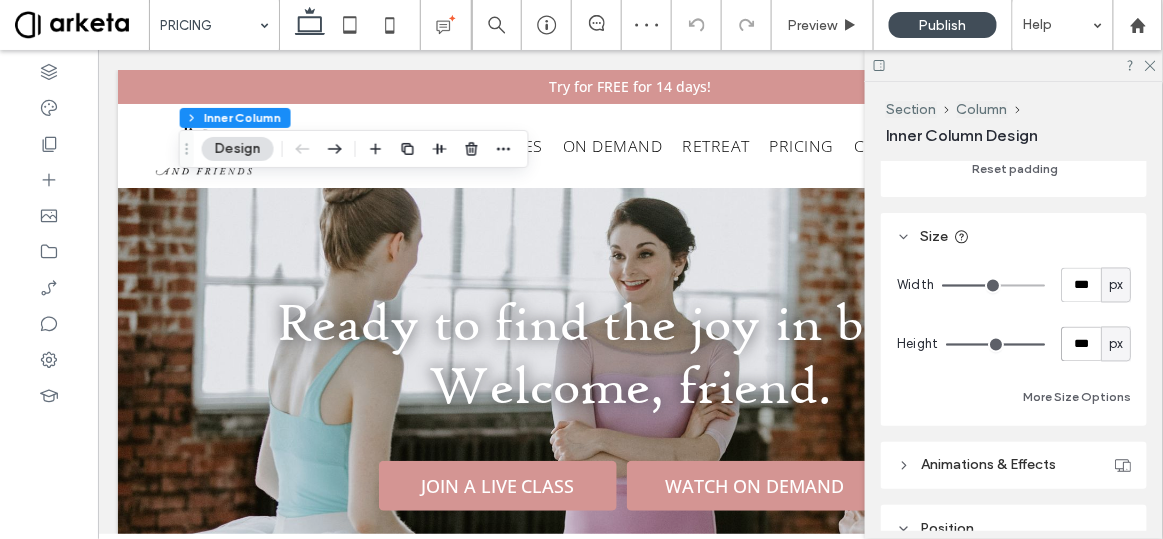 type on "***" 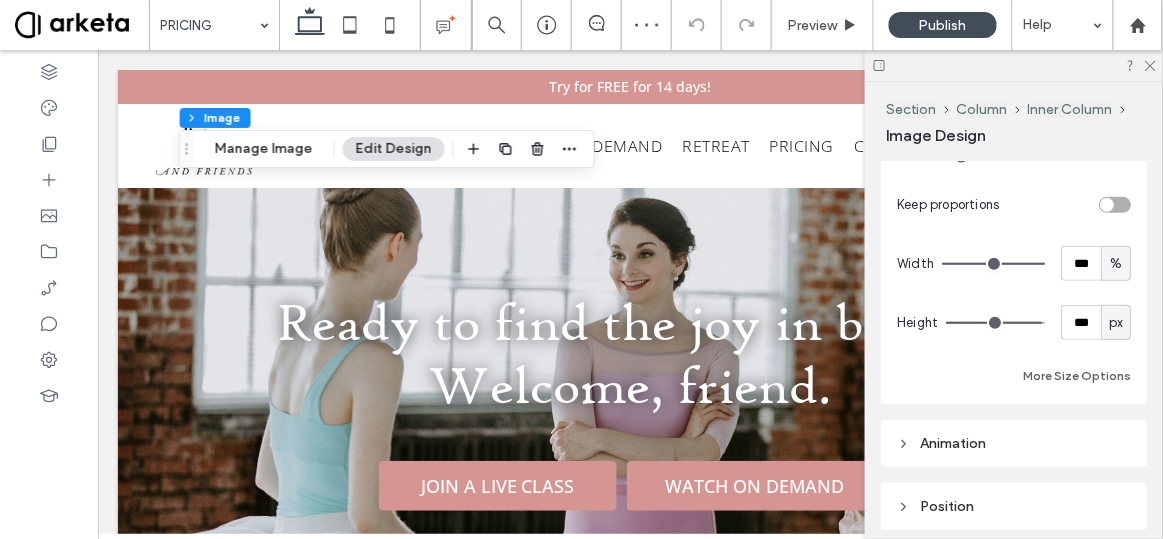 scroll, scrollTop: 215, scrollLeft: 0, axis: vertical 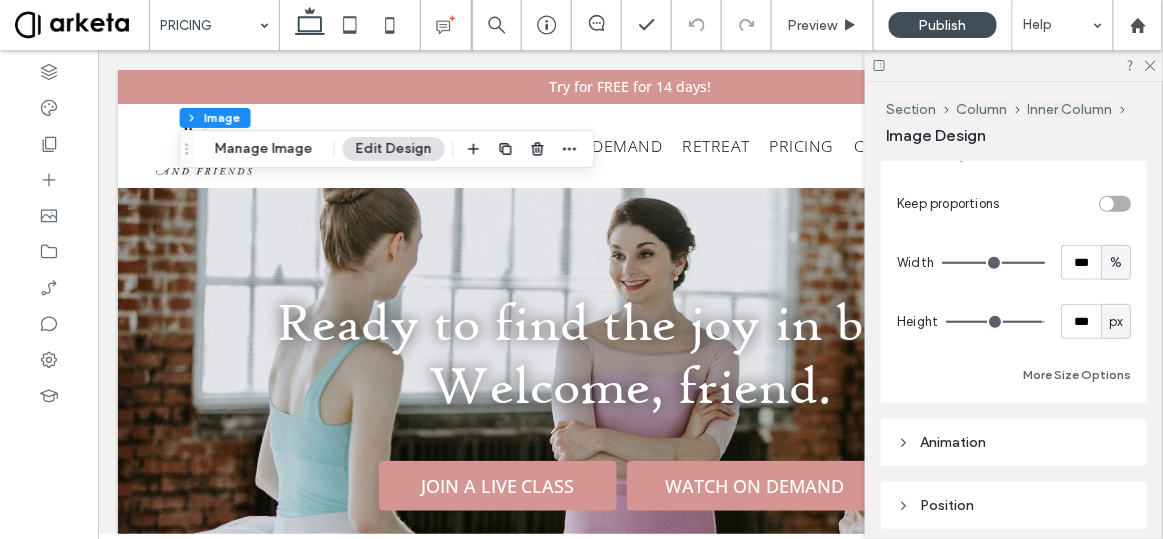 type on "***" 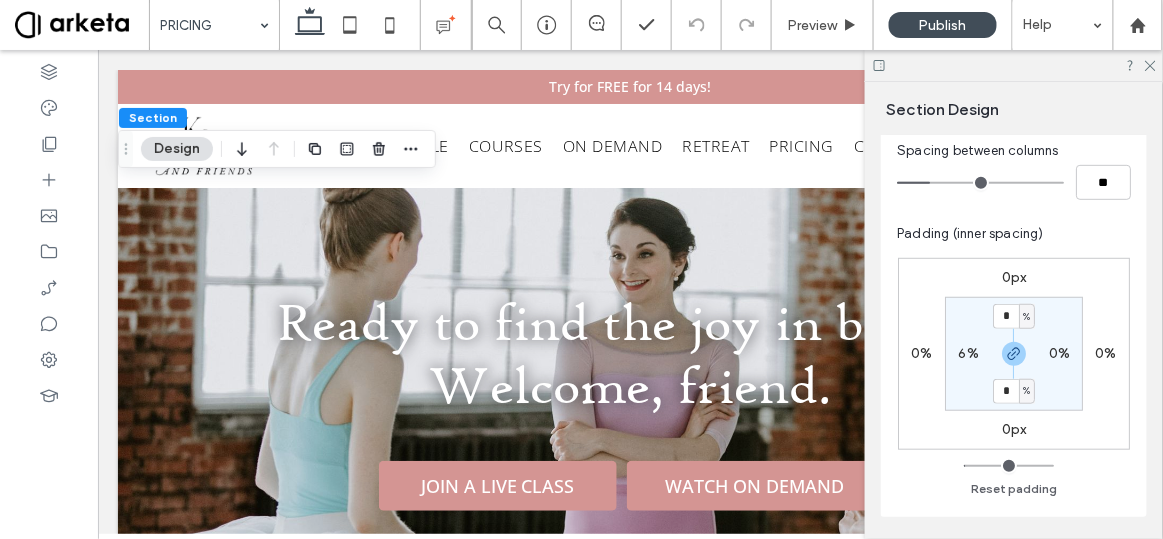 scroll, scrollTop: 266, scrollLeft: 0, axis: vertical 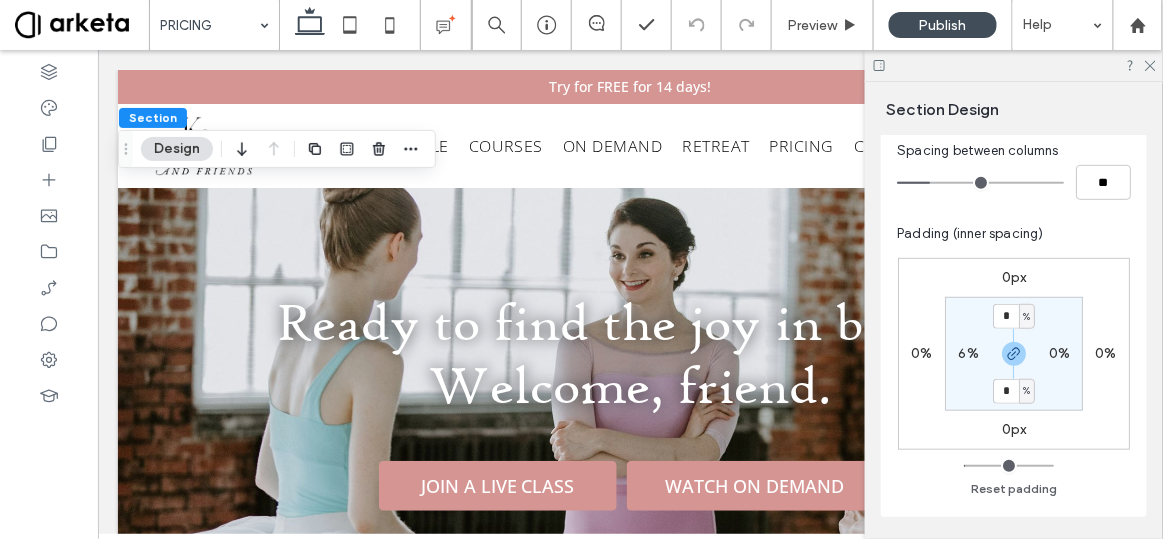 click on "6%" at bounding box center (968, 353) 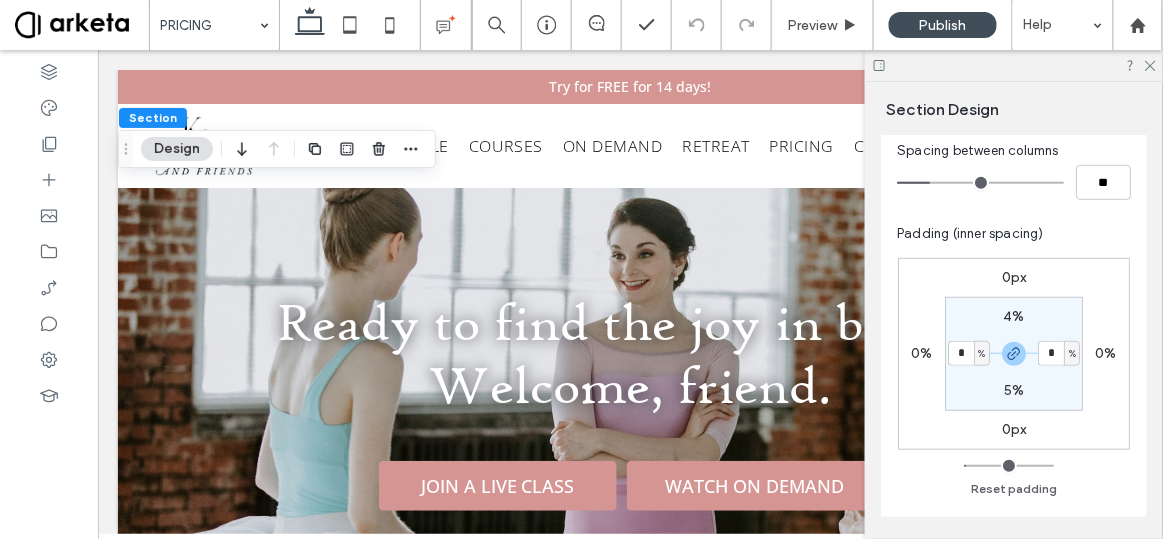 type on "*" 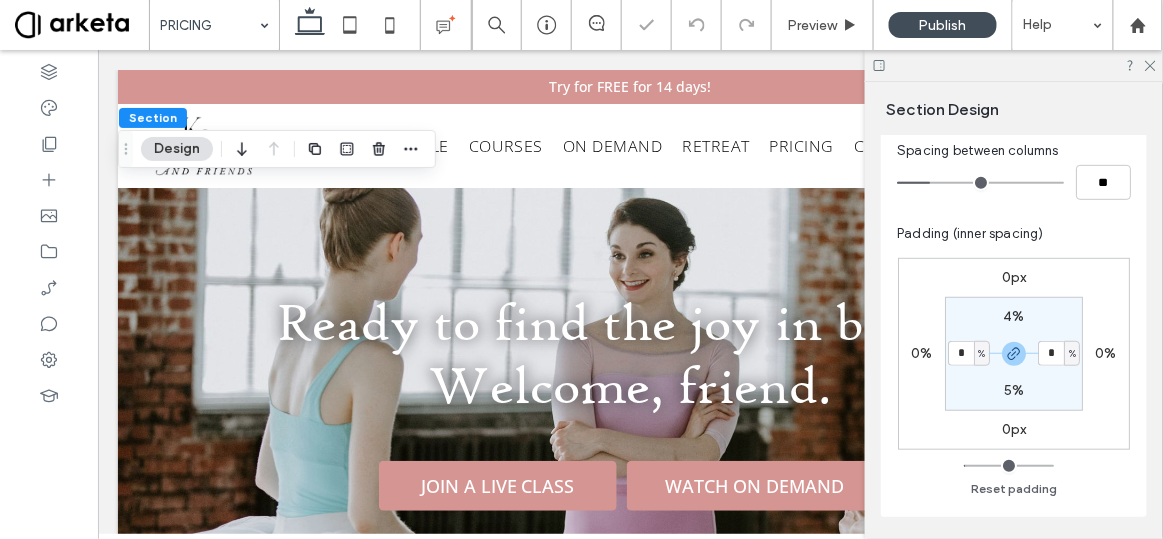 type on "*" 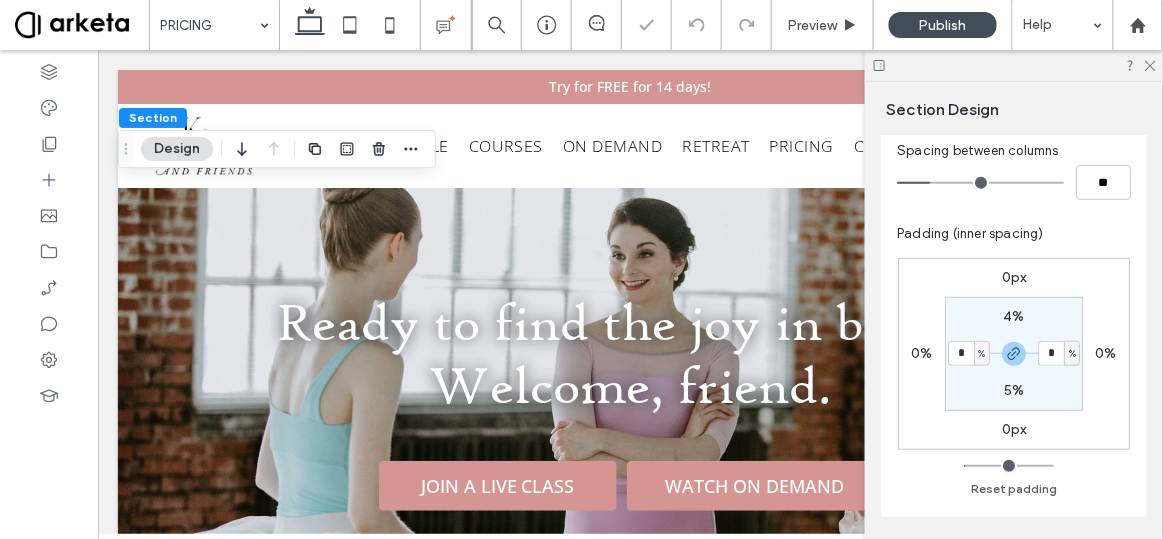 type on "*" 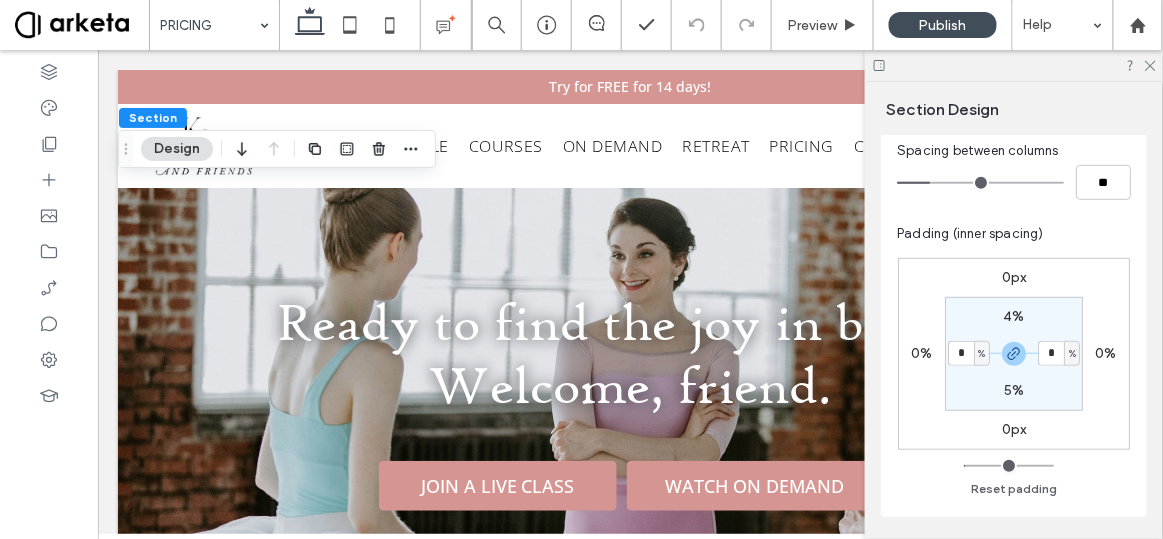 click on "0px 0% 0px 0% 4% * % 5% * %" at bounding box center [1014, 354] 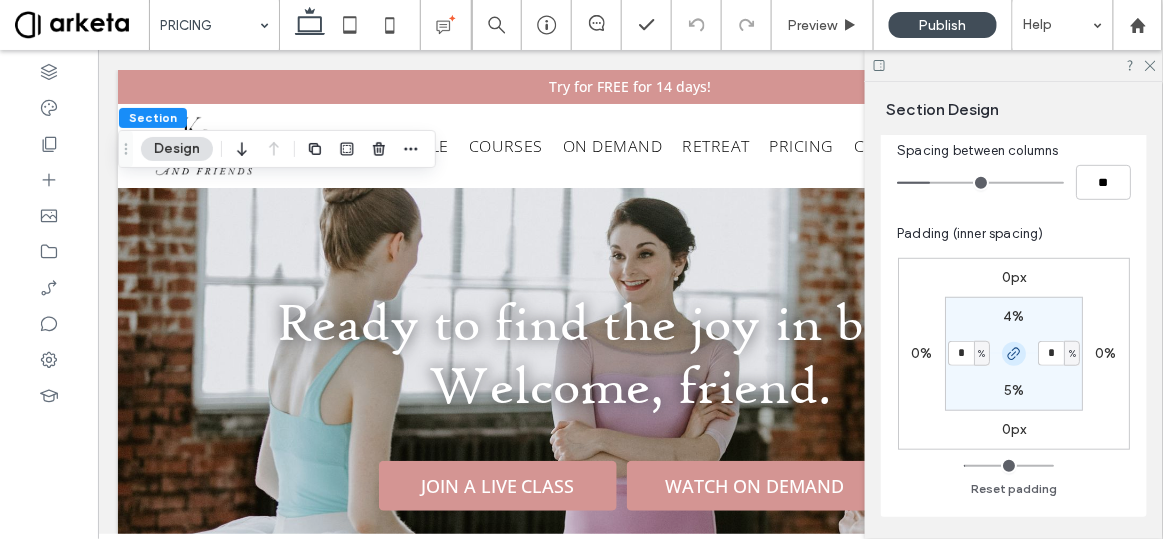 click 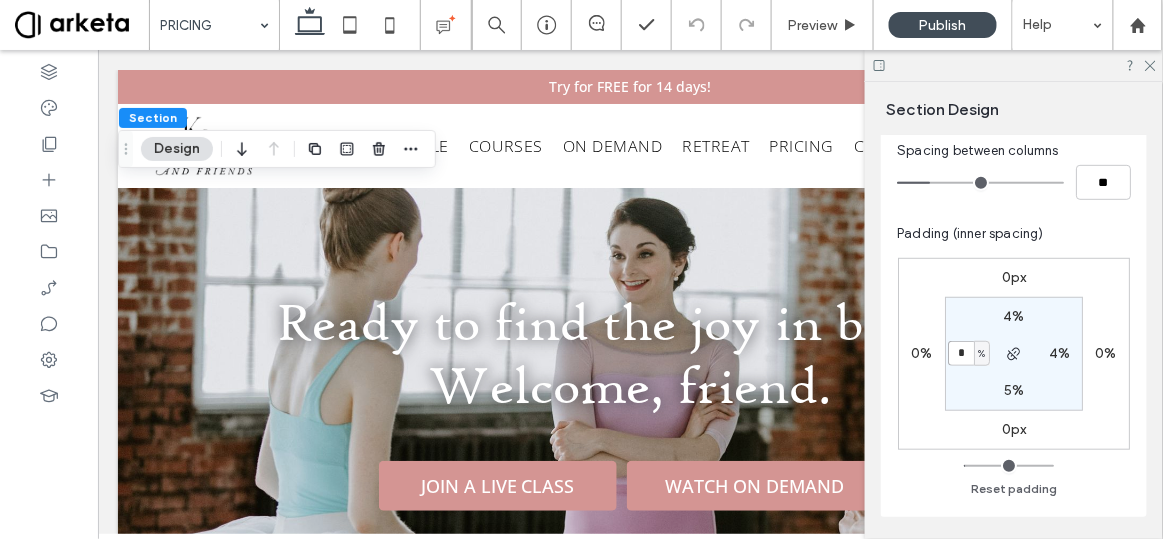click on "*" at bounding box center (961, 353) 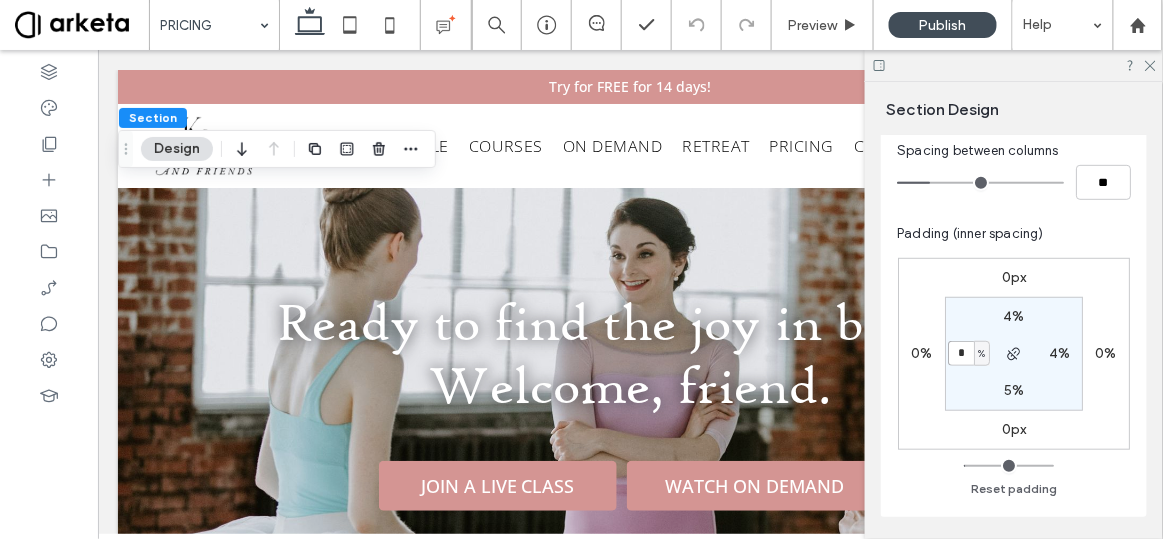 type on "*" 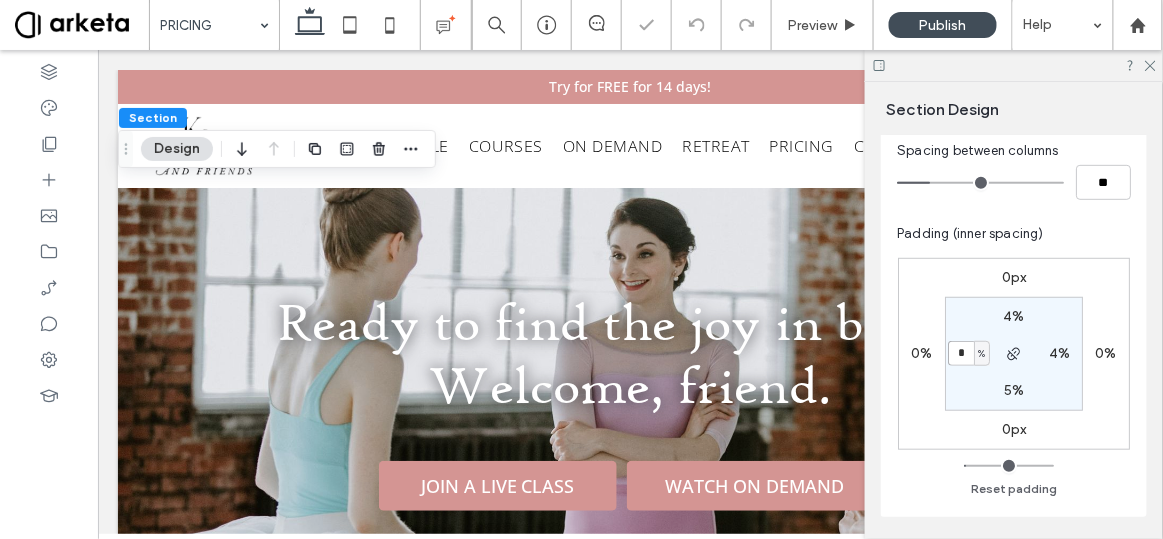 type on "*" 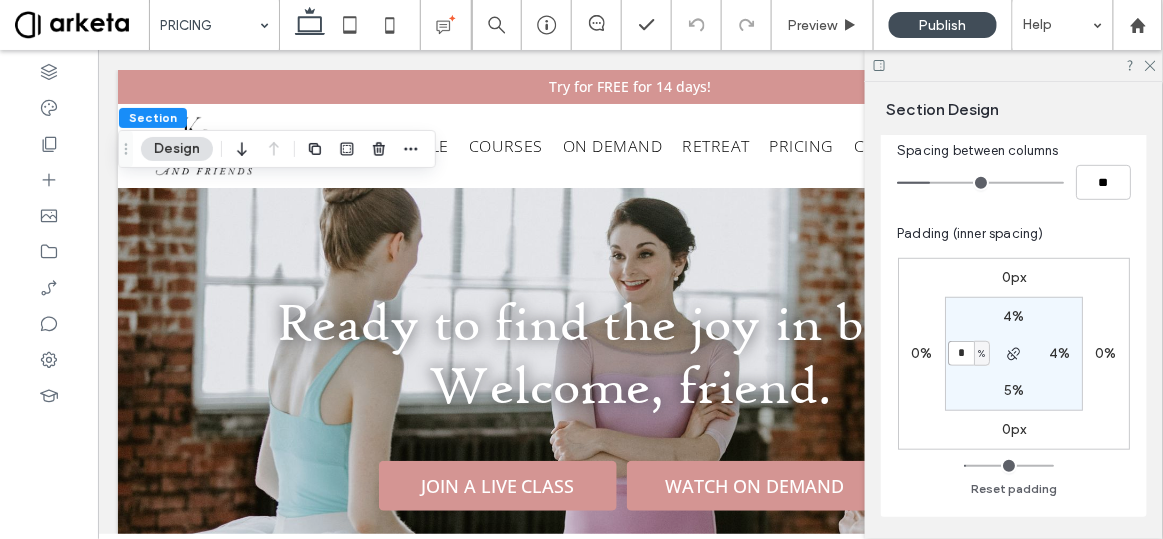 type on "*" 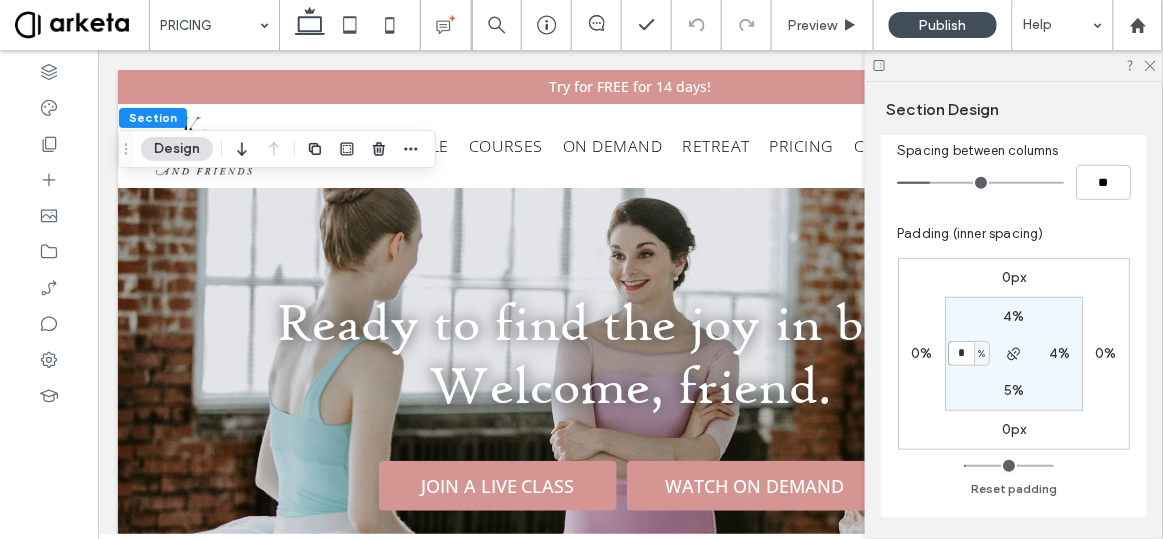 type on "*" 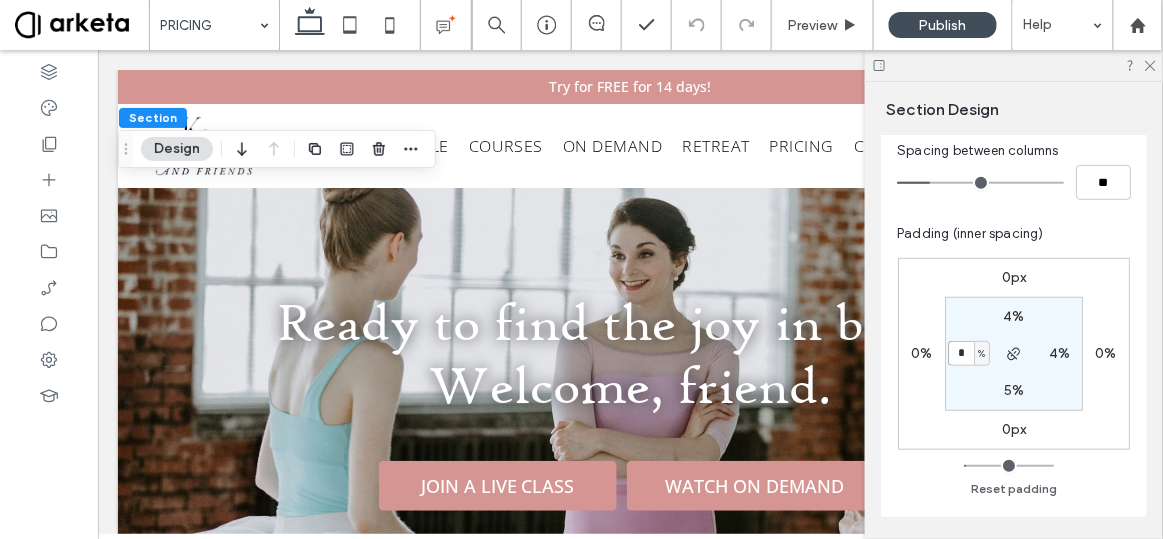scroll, scrollTop: 175, scrollLeft: 0, axis: vertical 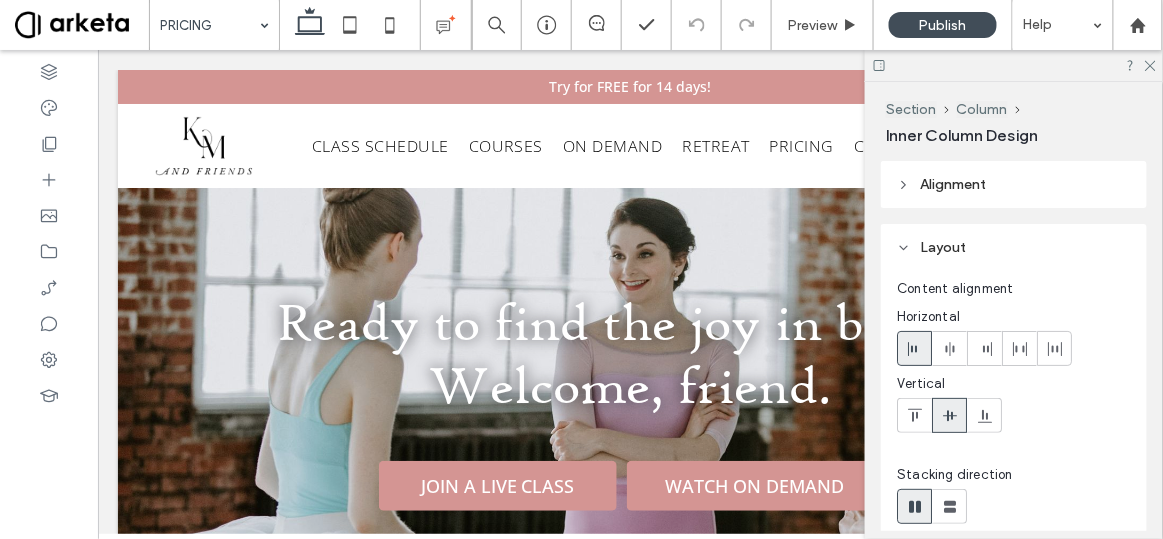 type on "***" 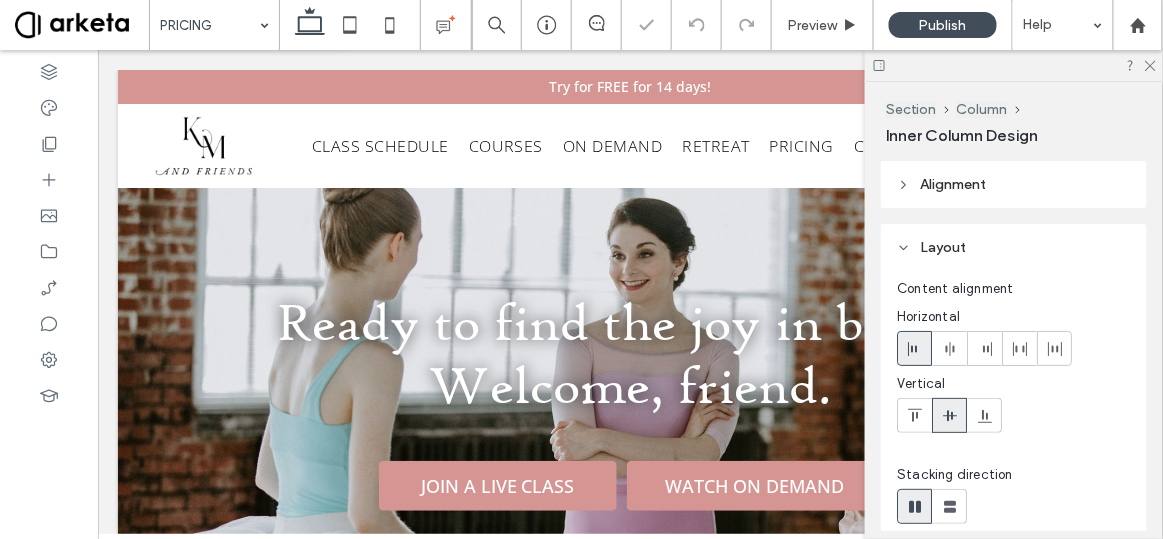 type on "***" 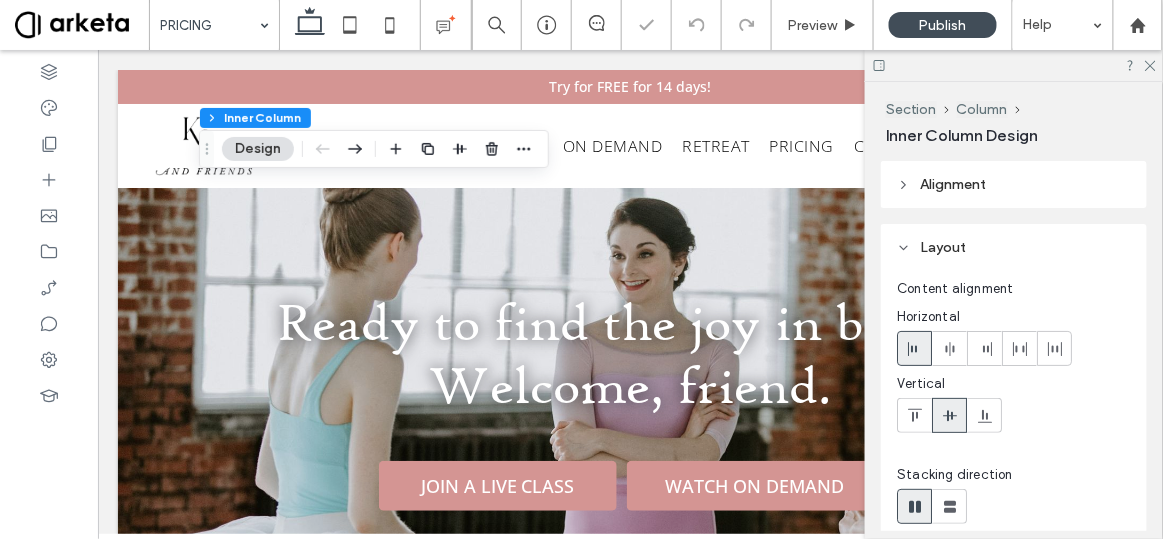 type on "***" 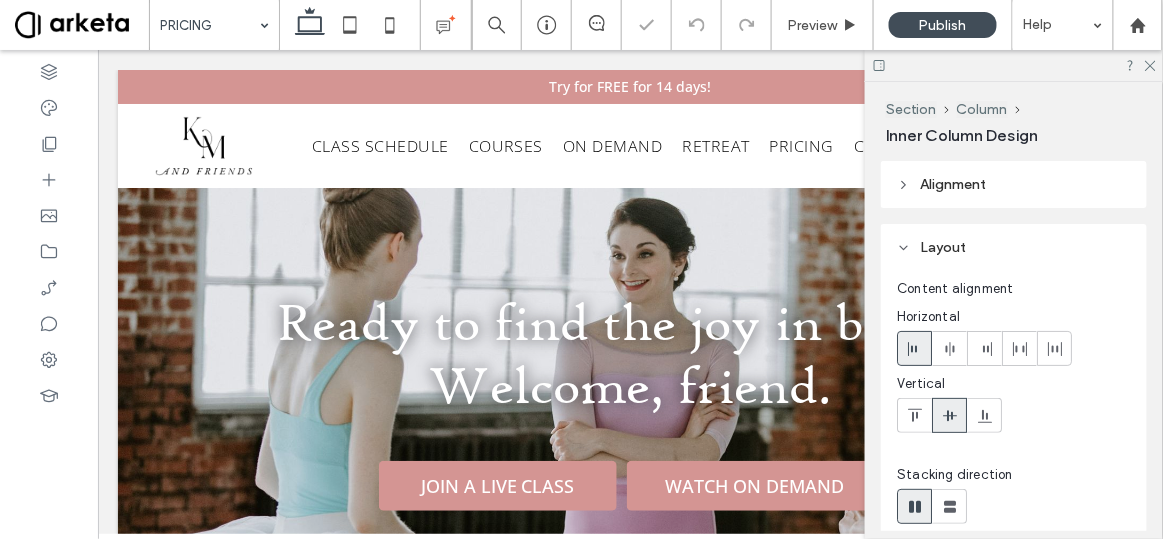 type on "***" 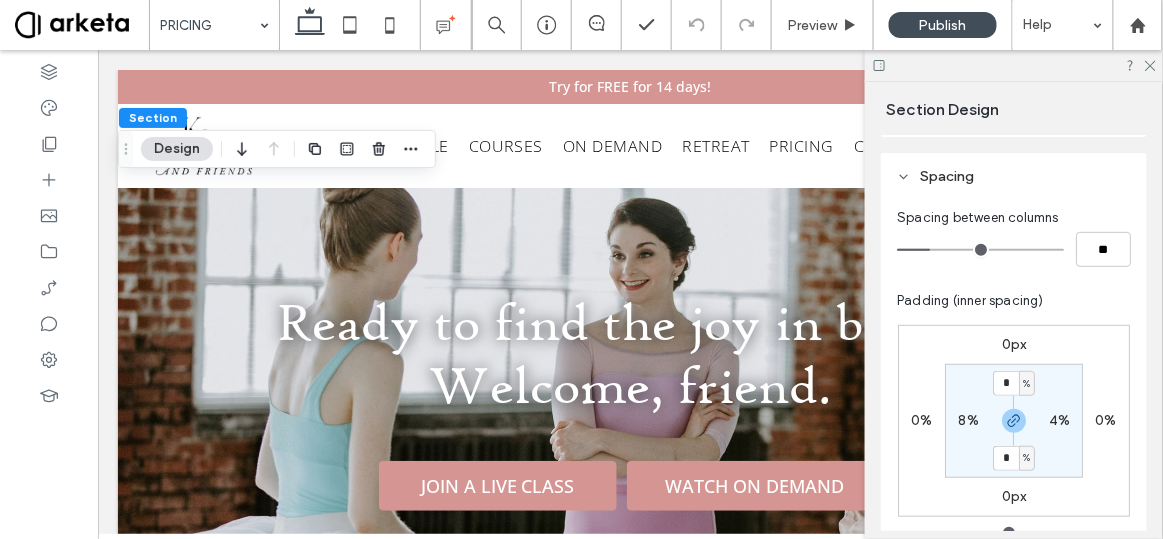 scroll, scrollTop: 199, scrollLeft: 0, axis: vertical 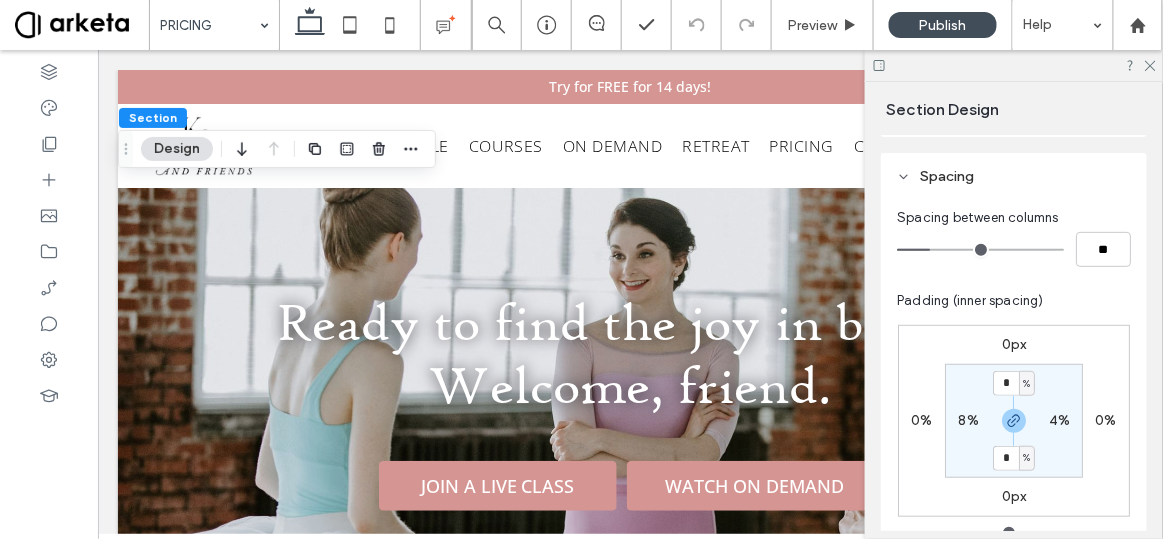 click on "8%" at bounding box center (968, 420) 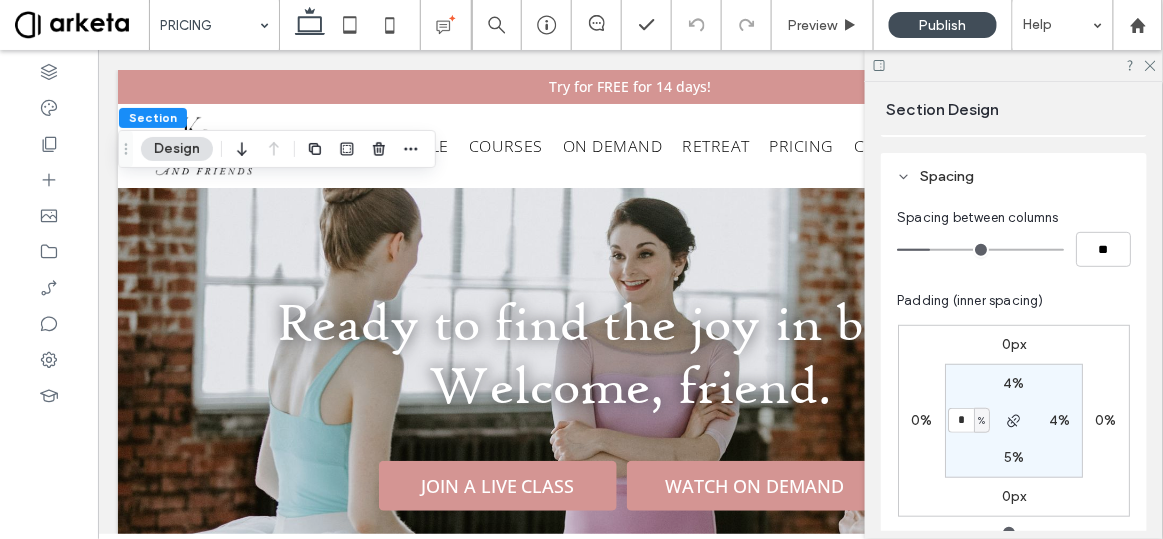 type on "*" 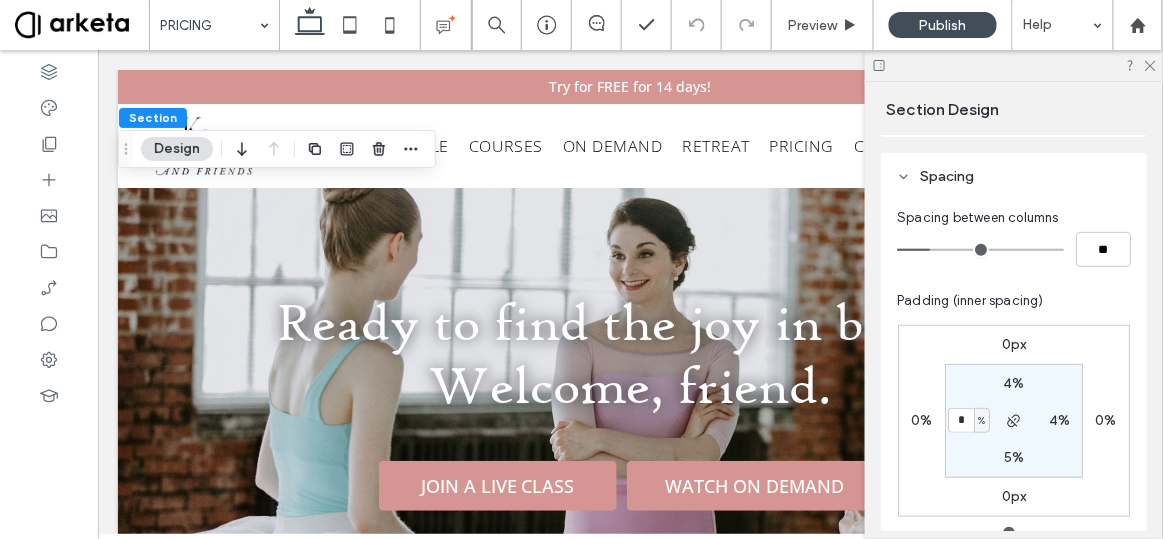 click on "4%" at bounding box center [1059, 420] 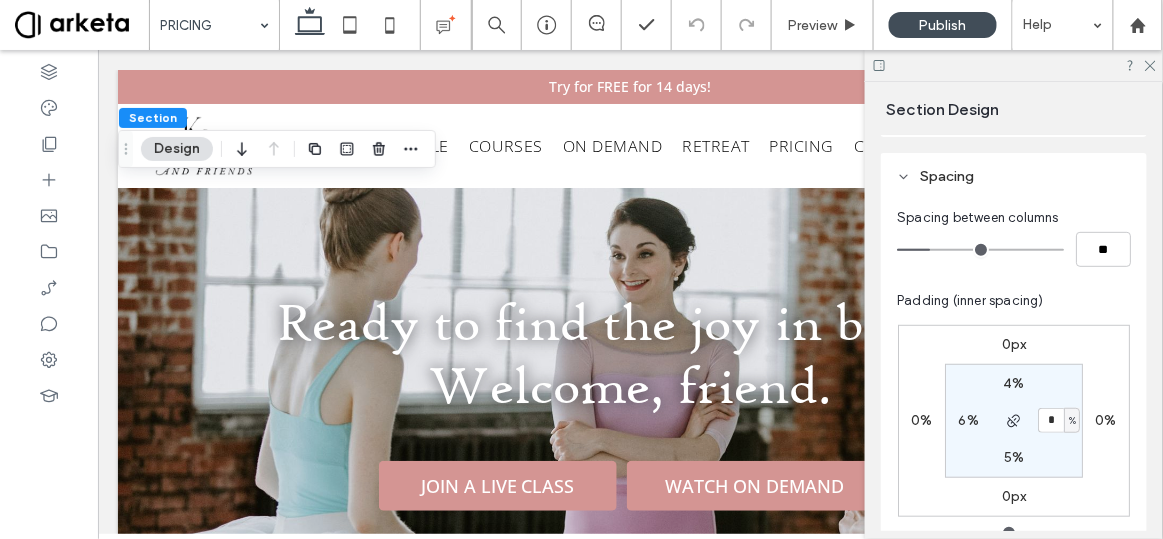 type on "*" 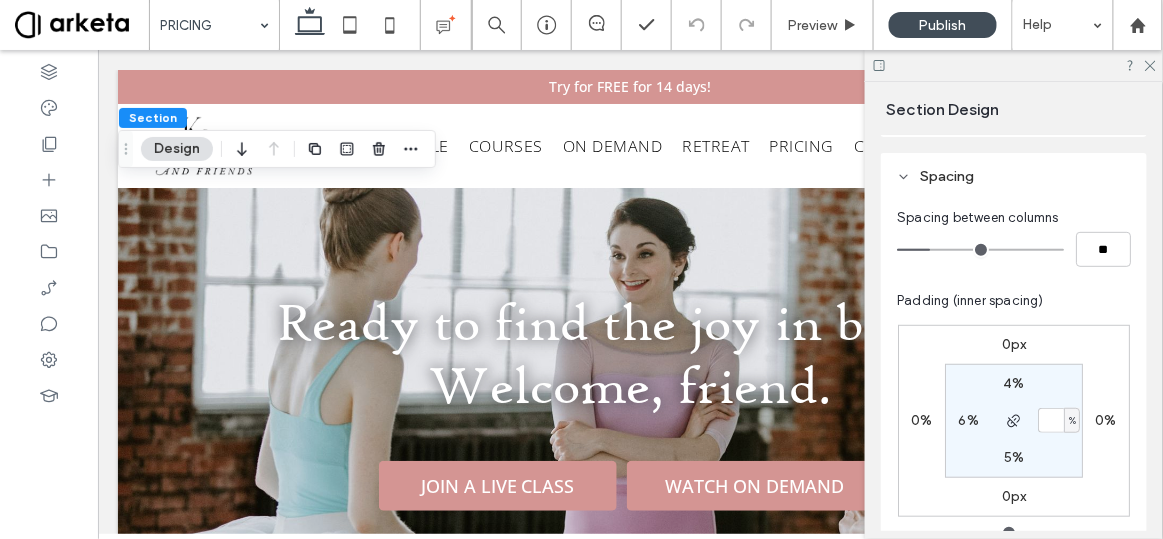 type on "*" 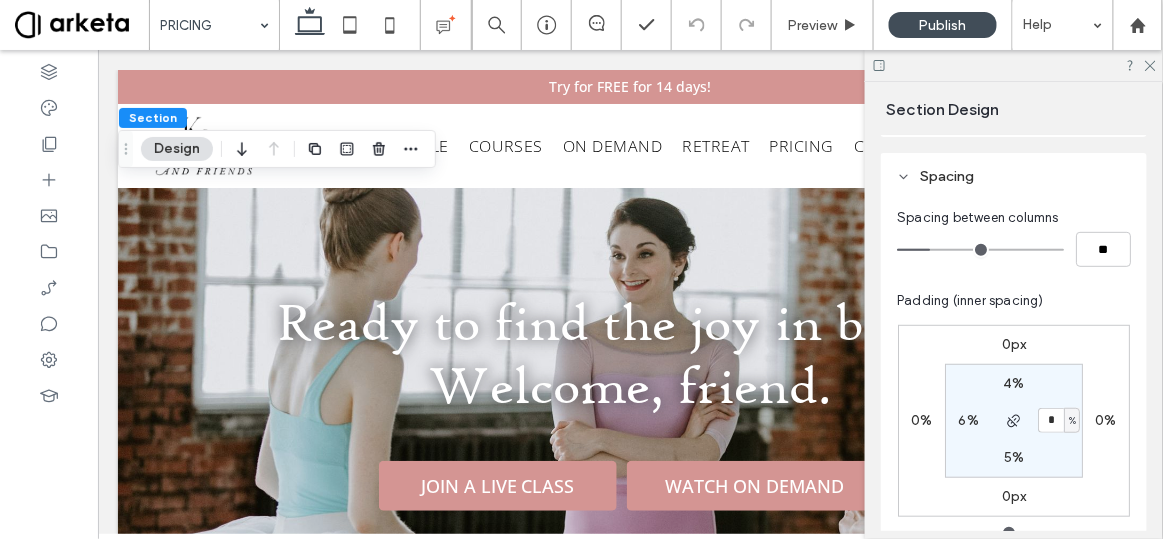 type on "*" 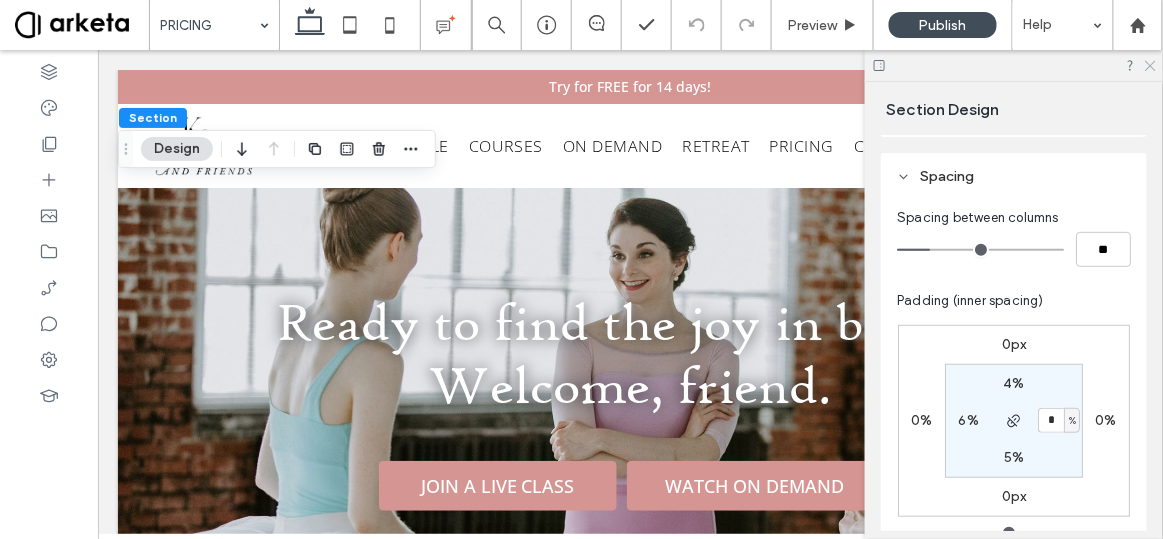 click 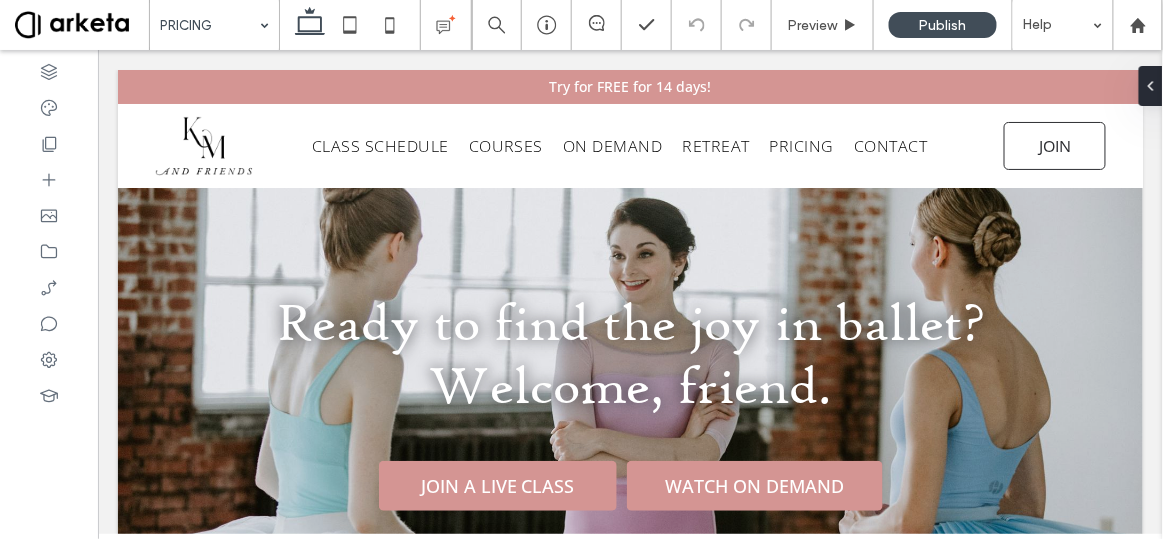 type on "***" 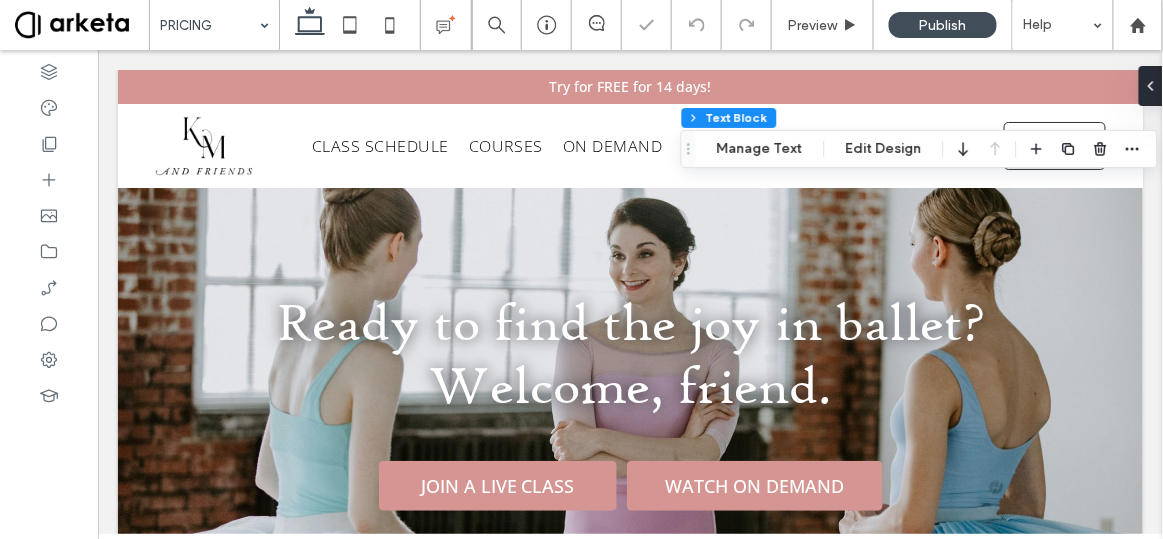 type on "***" 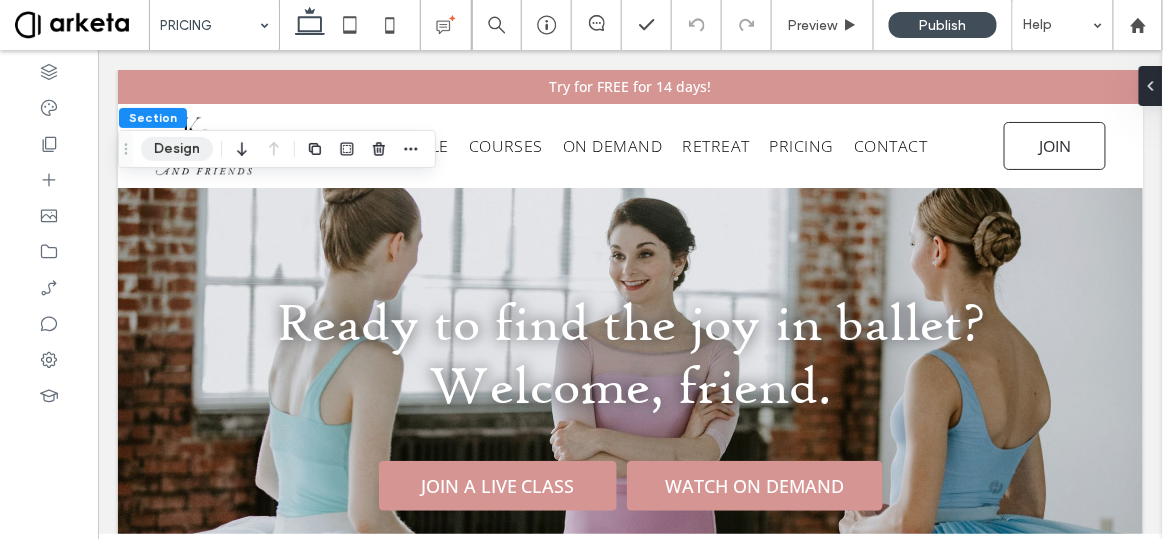 click on "Design" at bounding box center (177, 149) 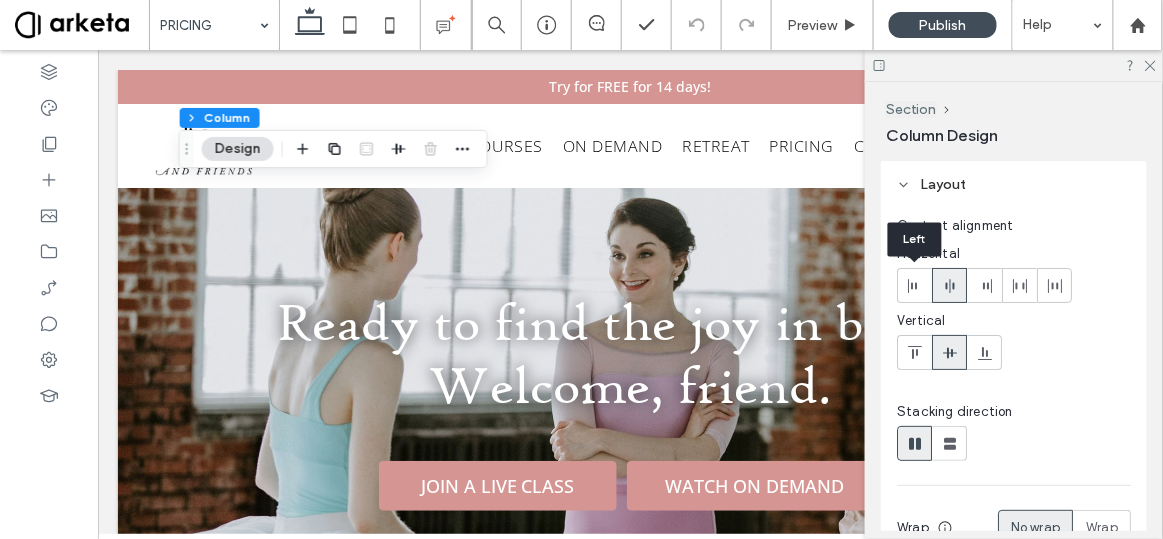 click 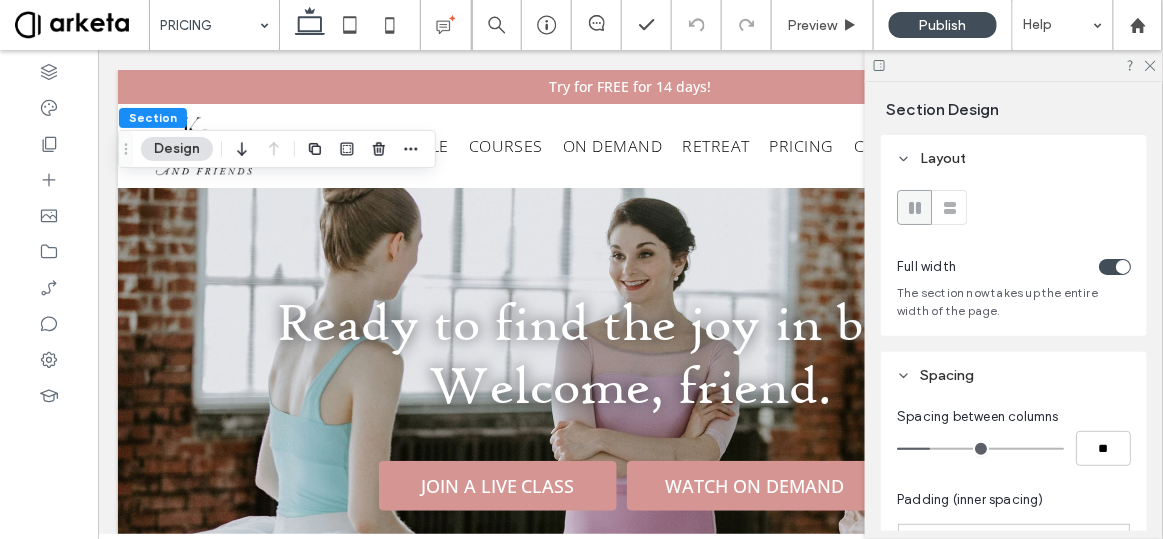 scroll, scrollTop: 251, scrollLeft: 0, axis: vertical 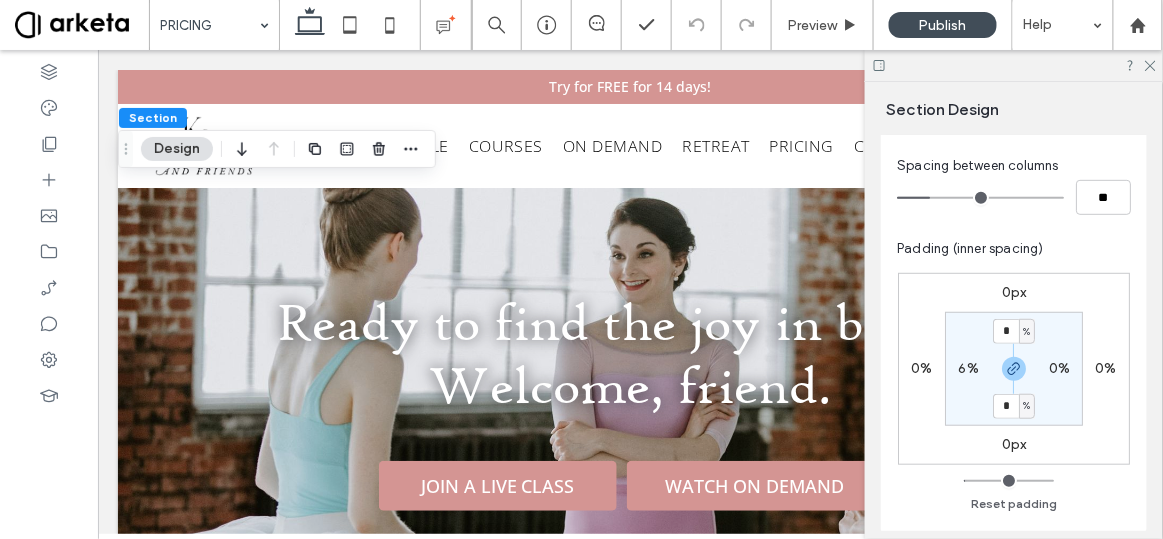 click on "6%" at bounding box center [968, 368] 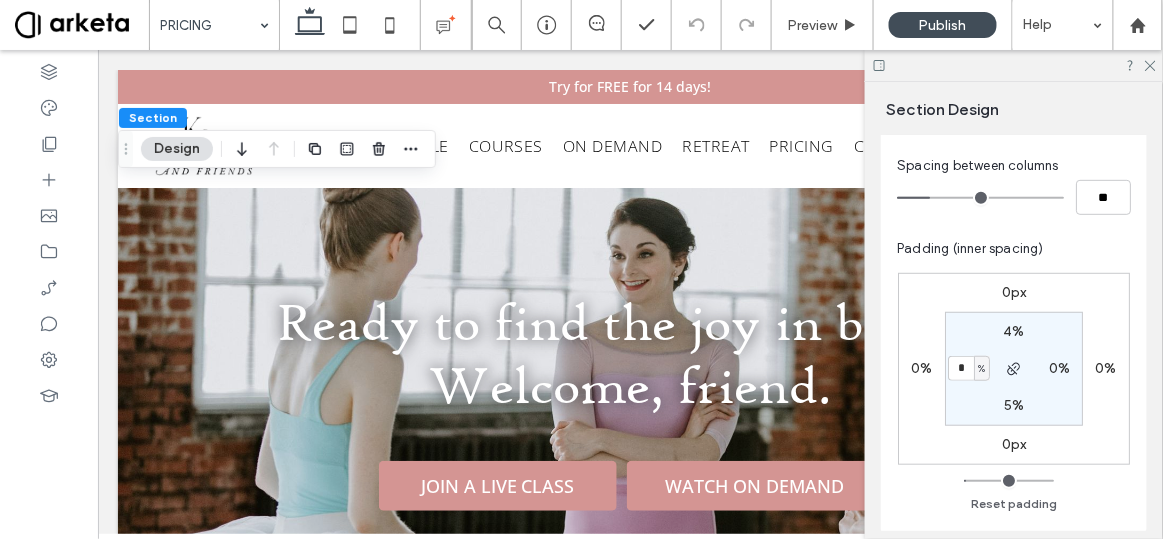 type on "*" 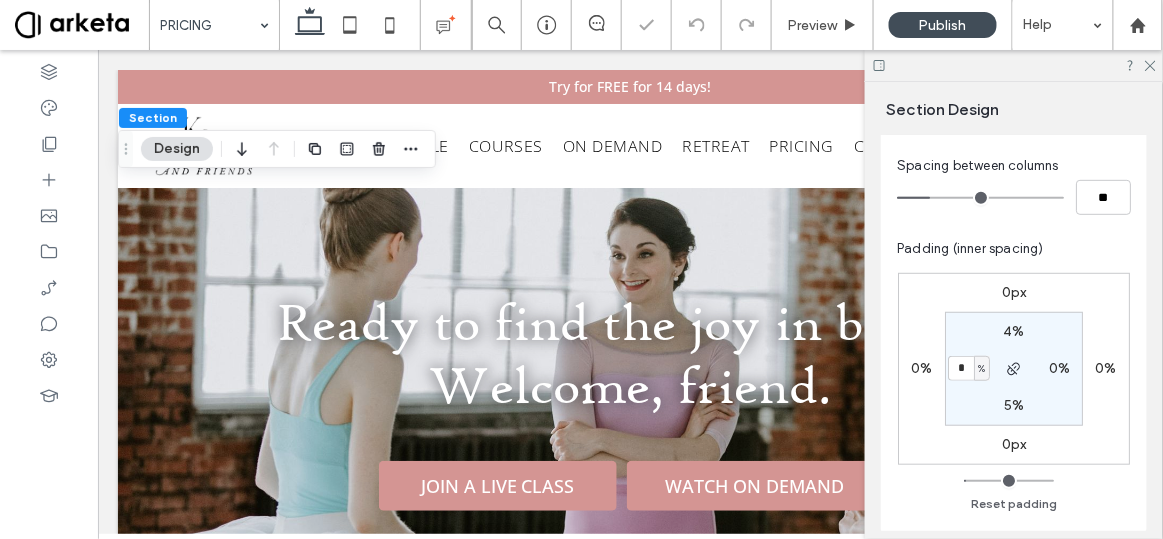 type on "*" 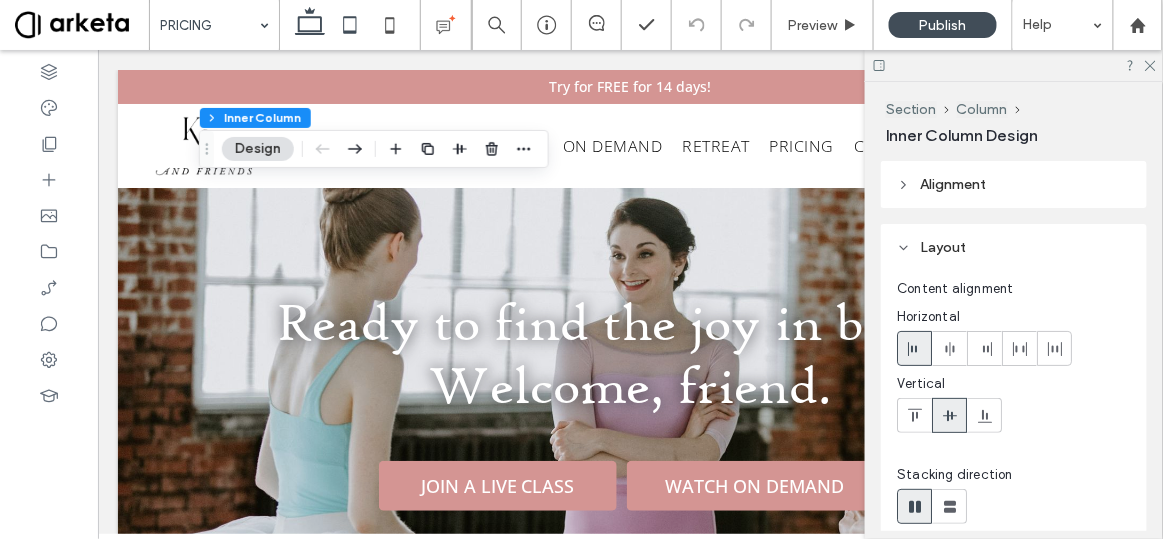 click 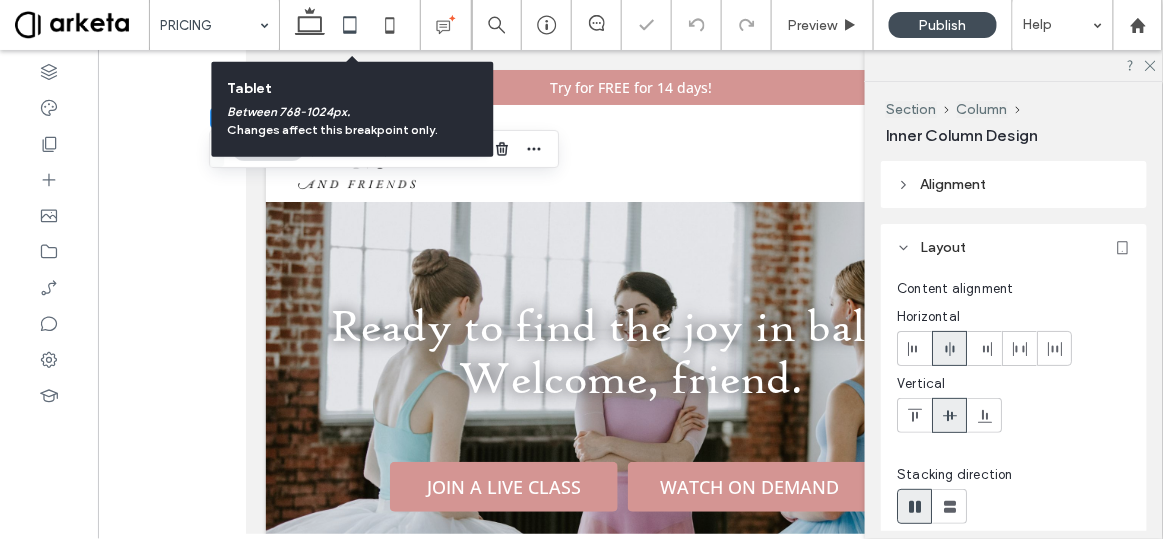 type on "***" 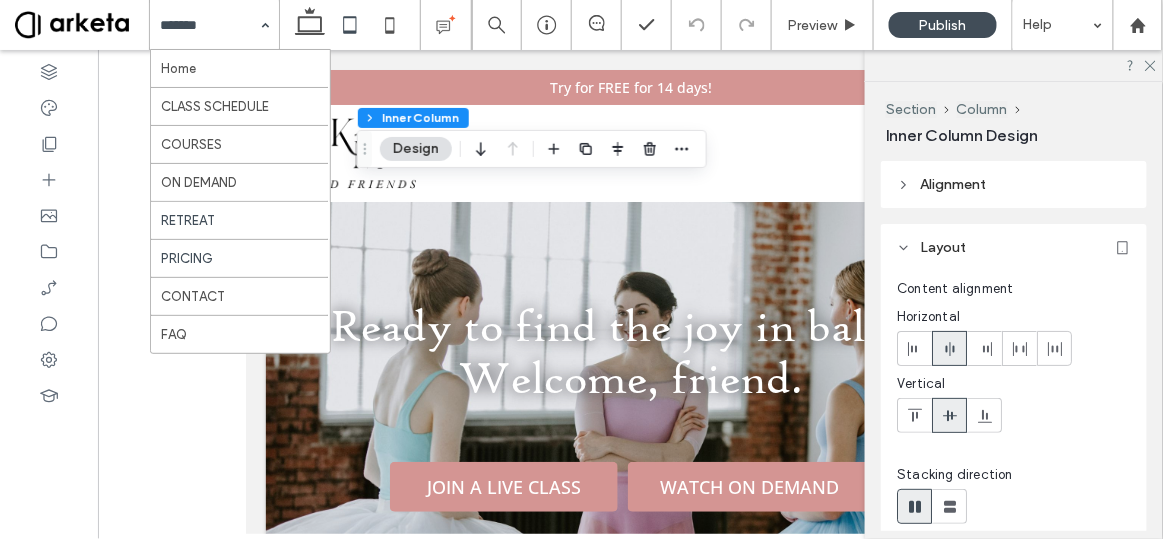 drag, startPoint x: 218, startPoint y: 34, endPoint x: 241, endPoint y: 211, distance: 178.4881 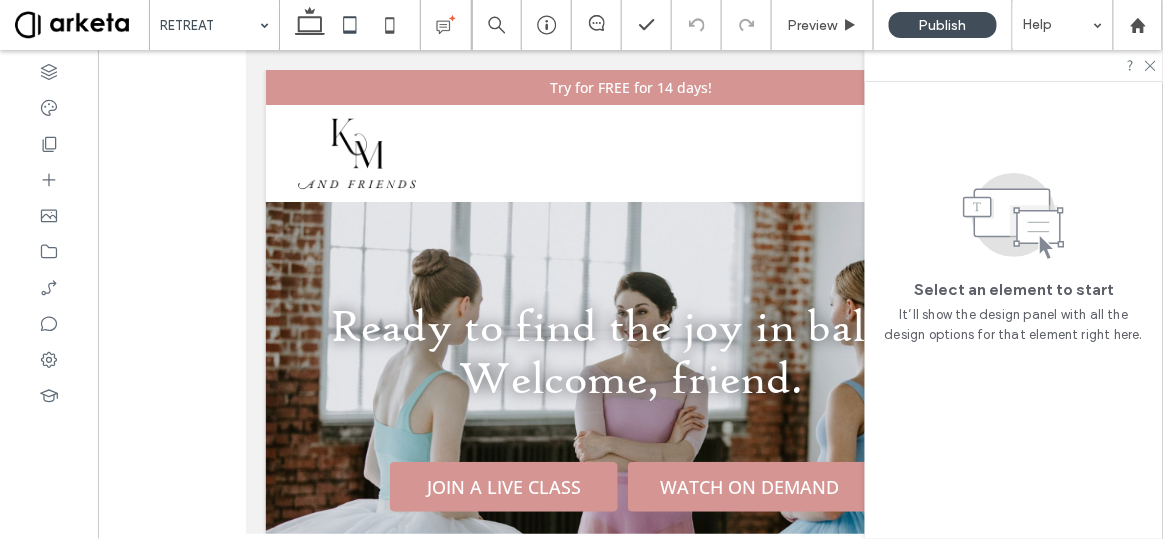 click at bounding box center (581, 269) 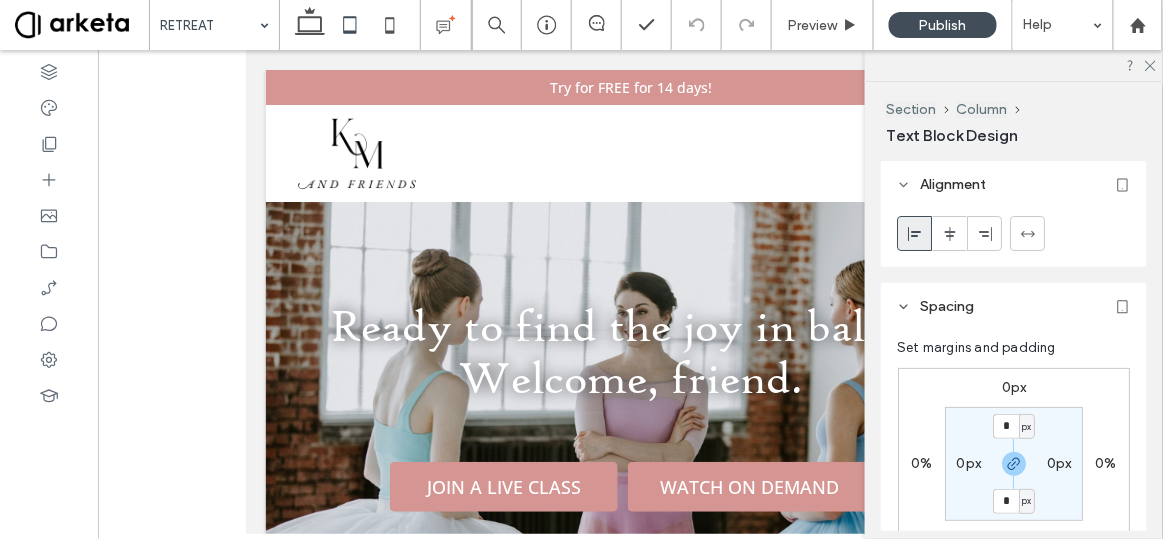 type on "*******" 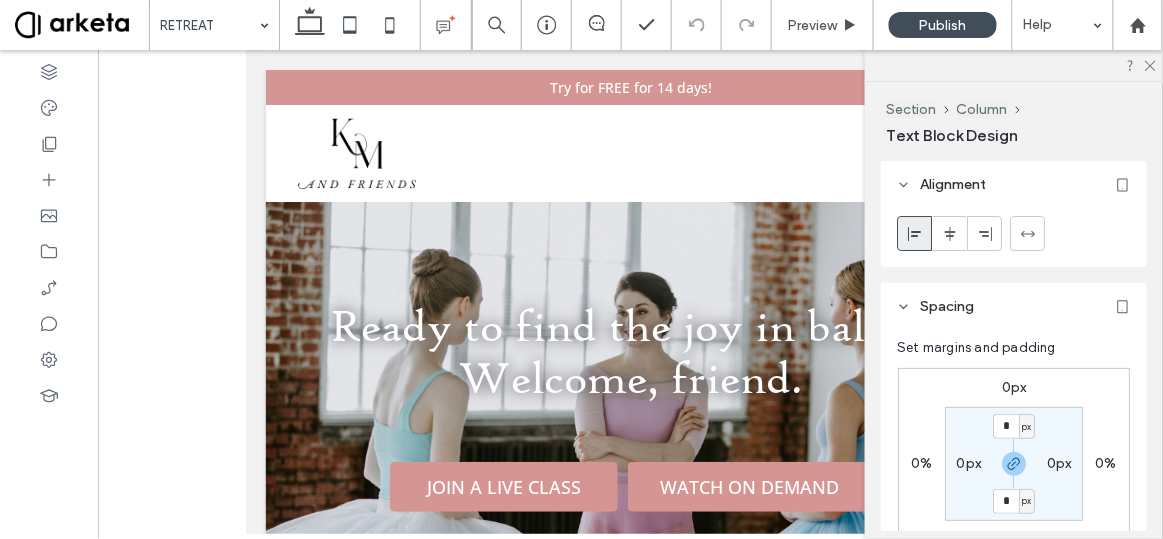 type on "**" 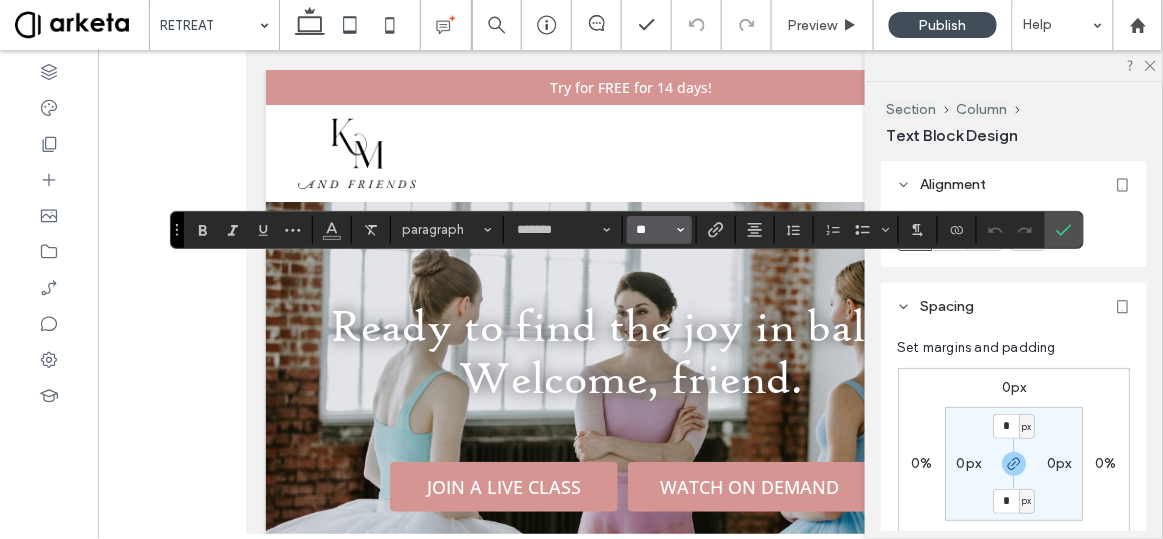 click on "**" at bounding box center (653, 230) 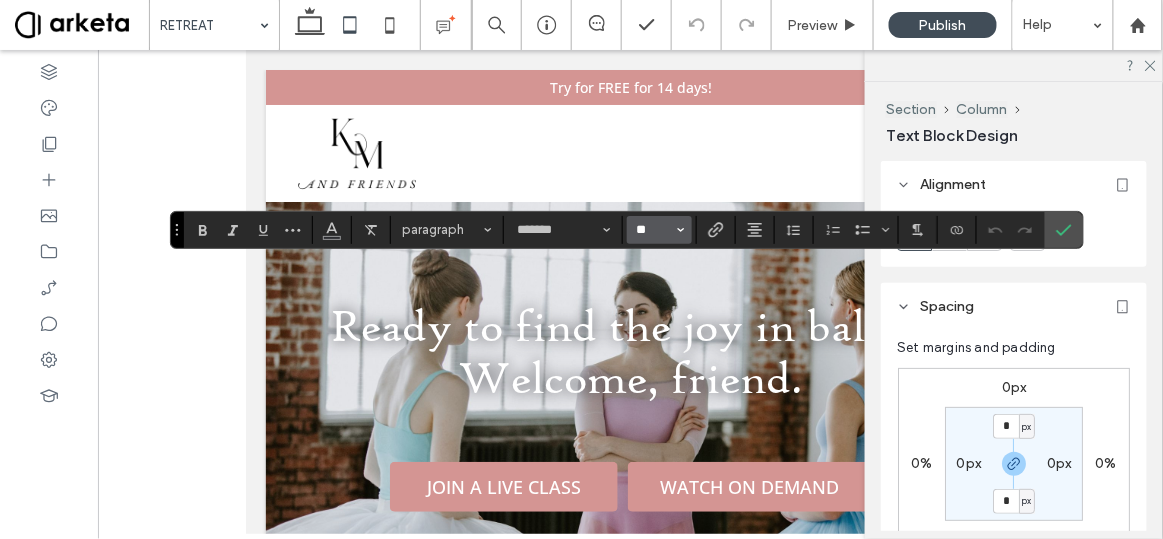 type on "**" 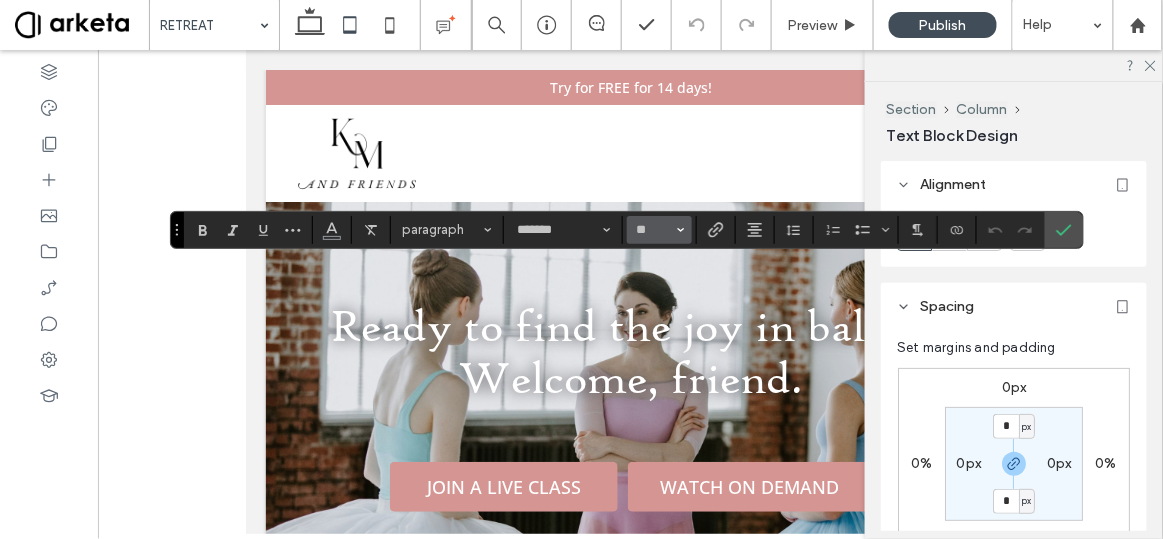 type on "*********" 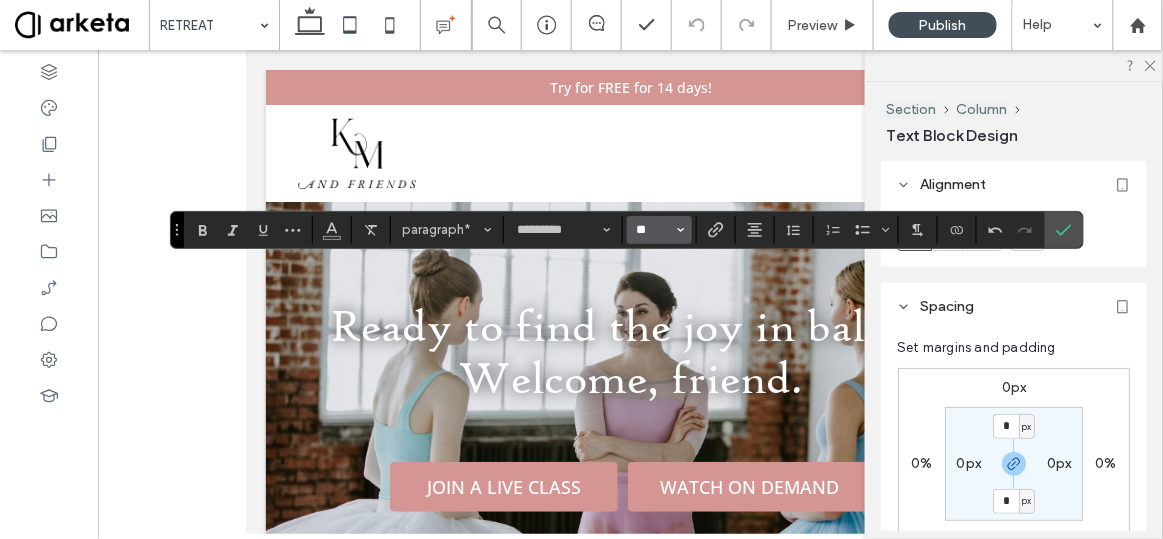 click on "**" at bounding box center (653, 230) 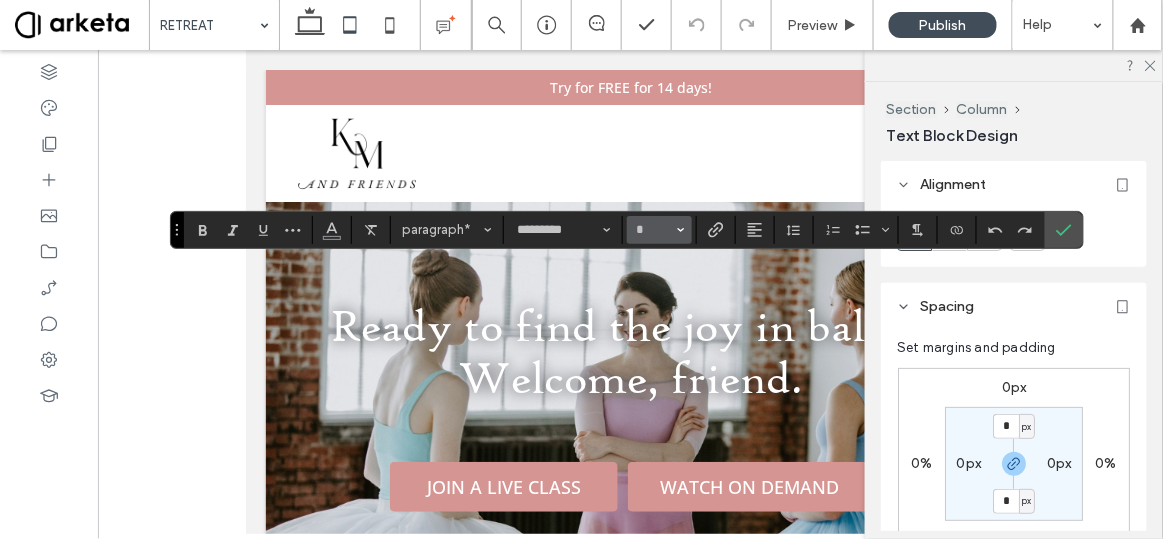 type on "**" 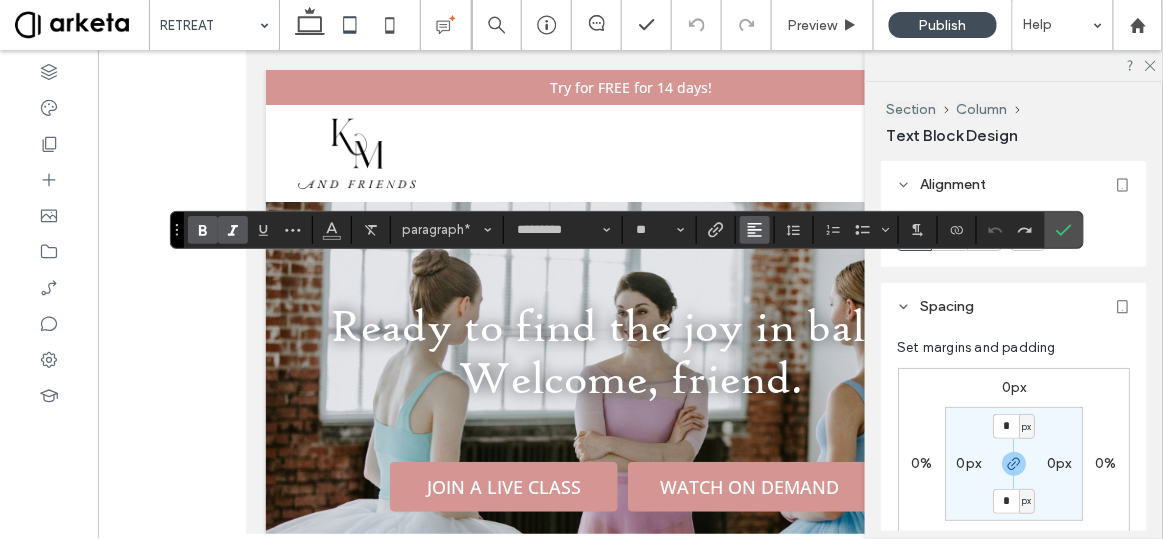 click 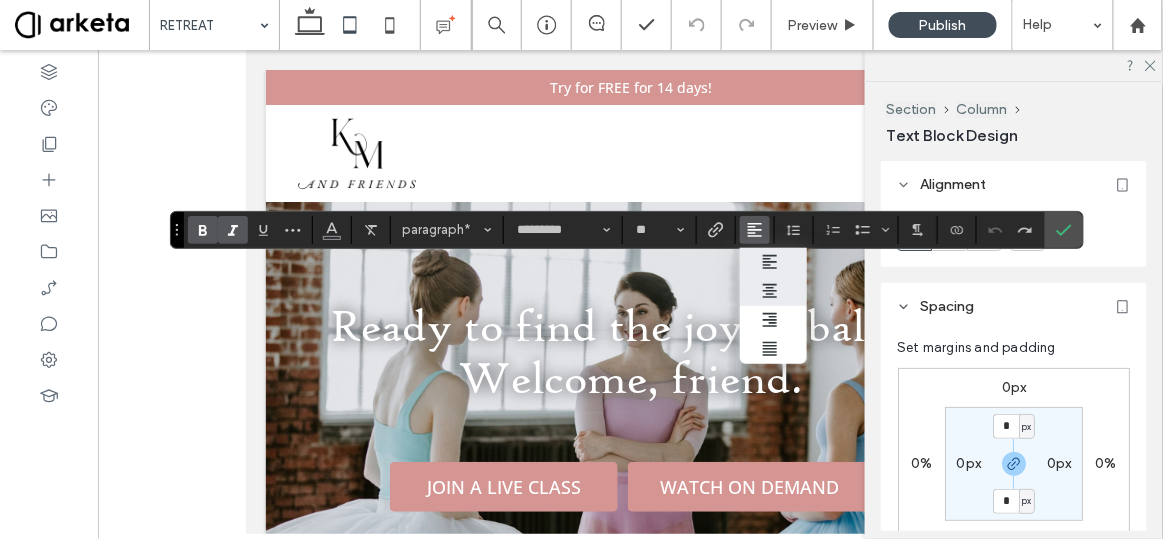 click at bounding box center (773, 291) 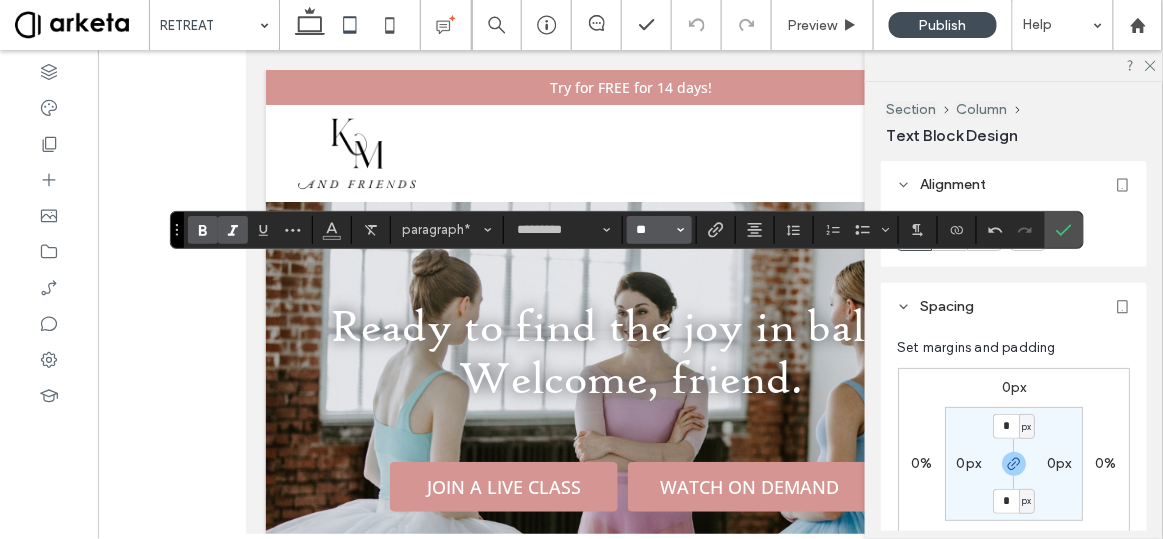 click on "**" at bounding box center (653, 230) 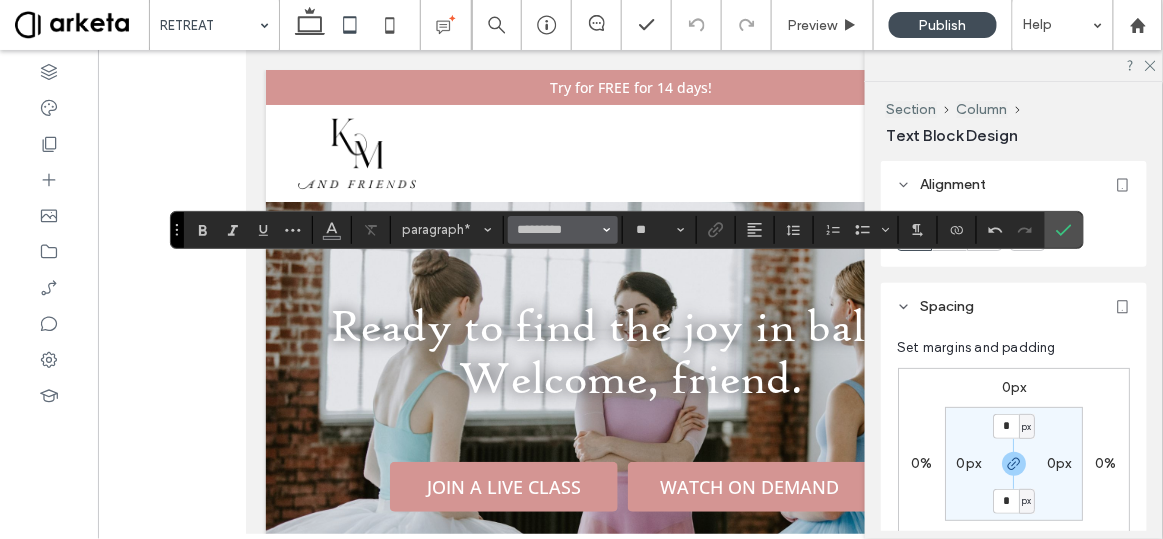 type on "*" 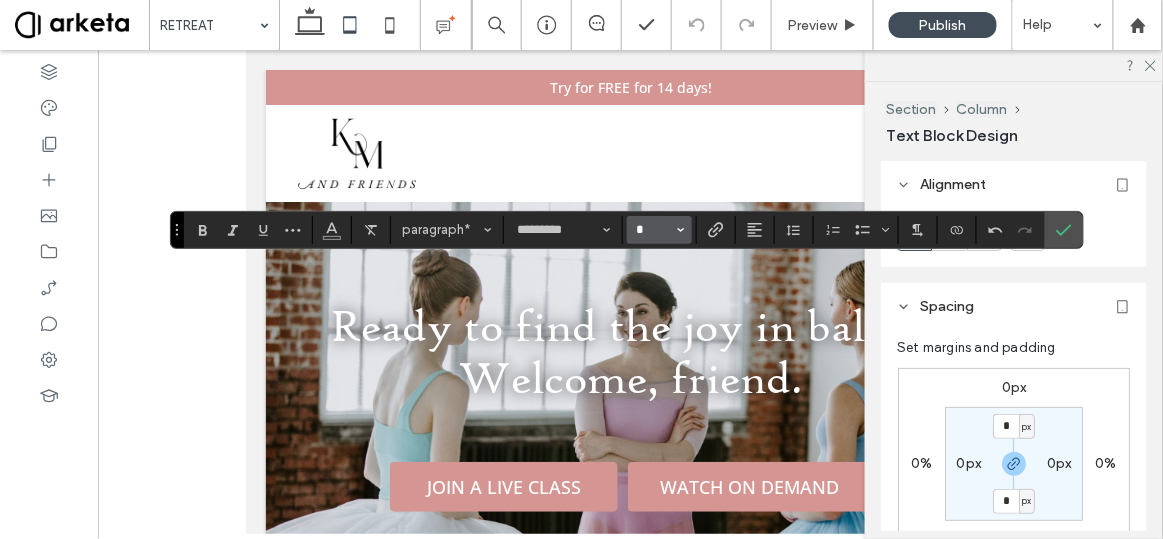 click on "*" at bounding box center [653, 230] 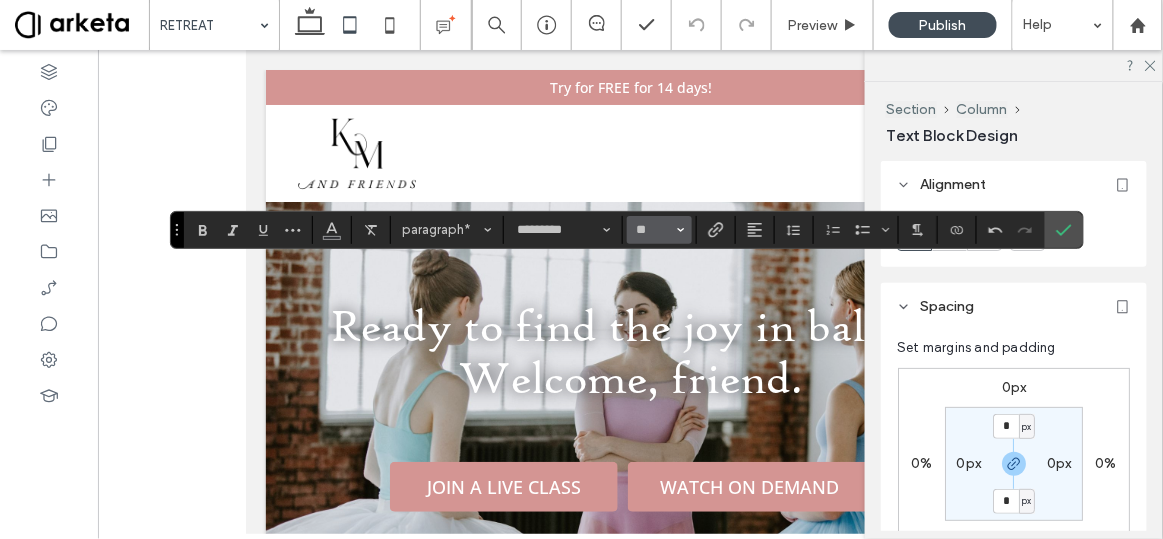 type on "**" 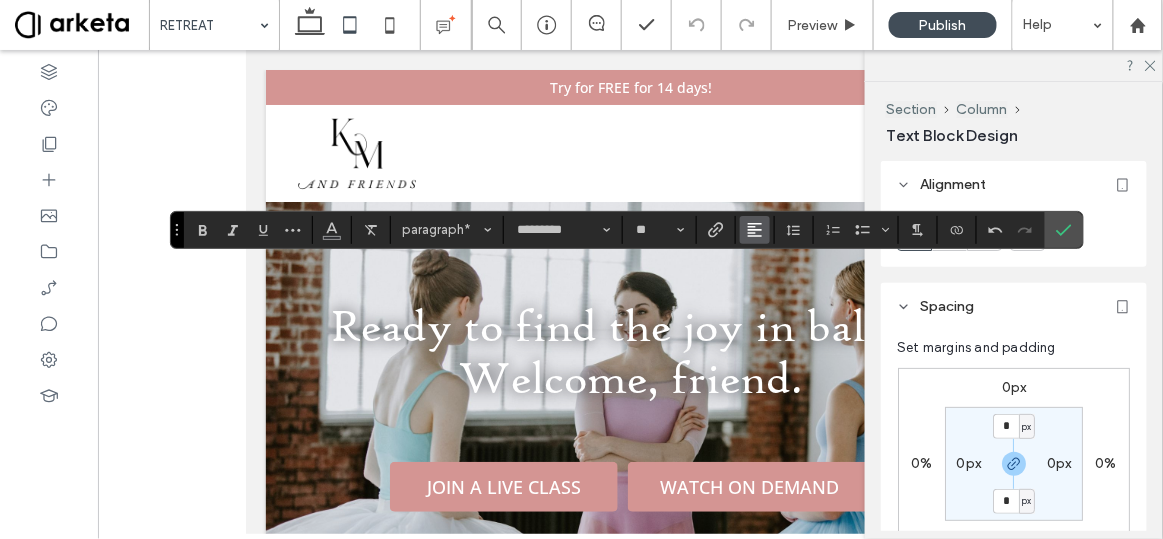 click 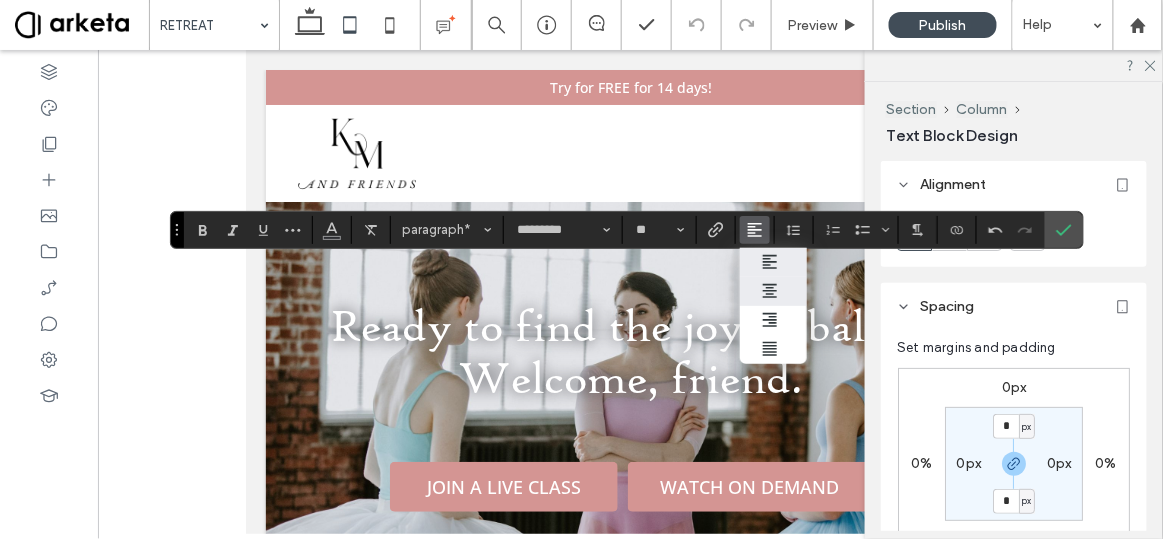 click at bounding box center (773, 291) 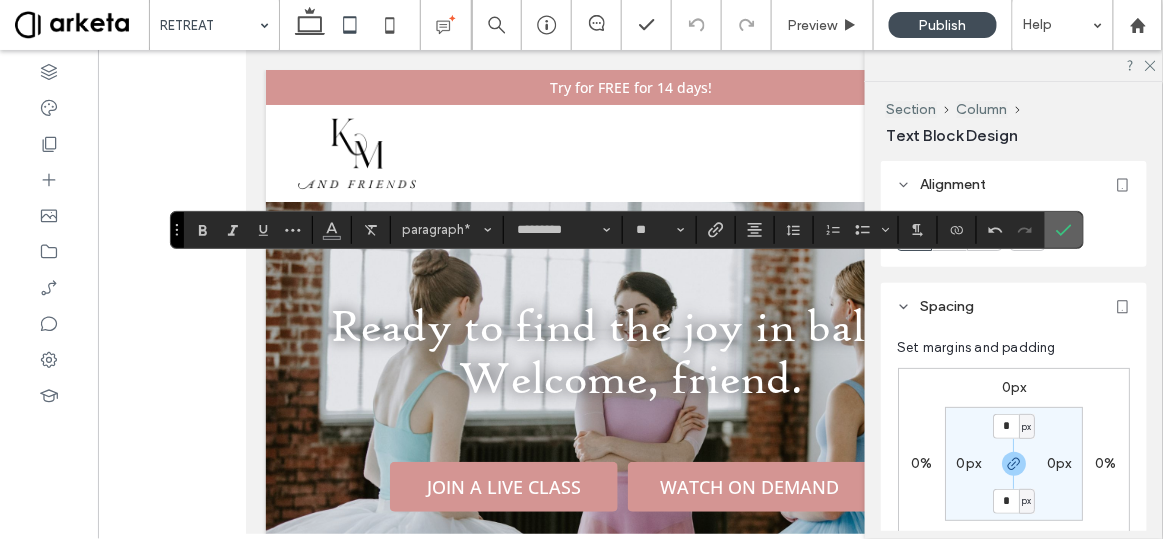click 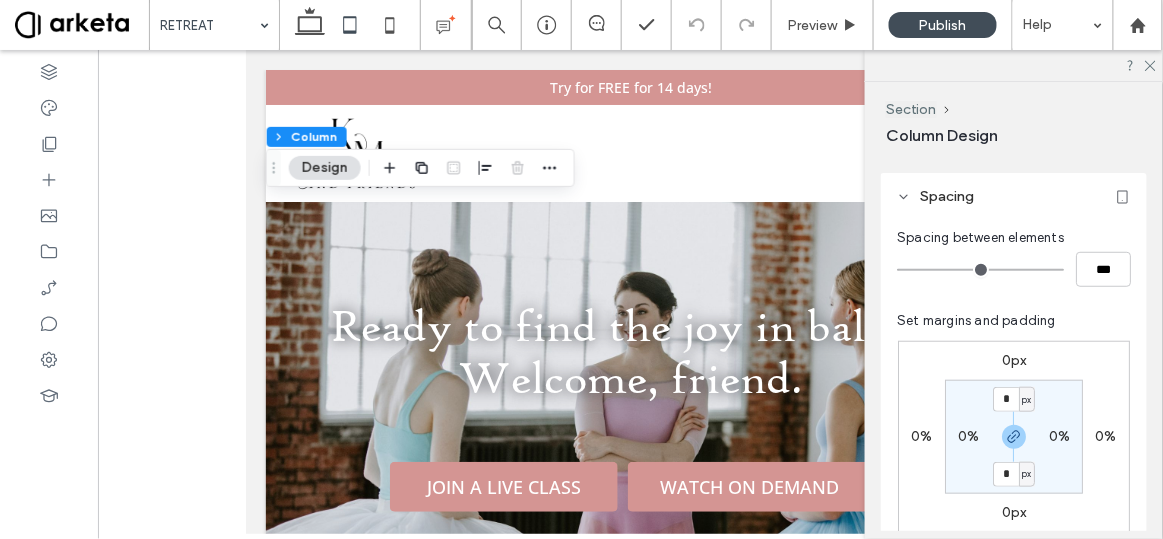 scroll, scrollTop: 250, scrollLeft: 0, axis: vertical 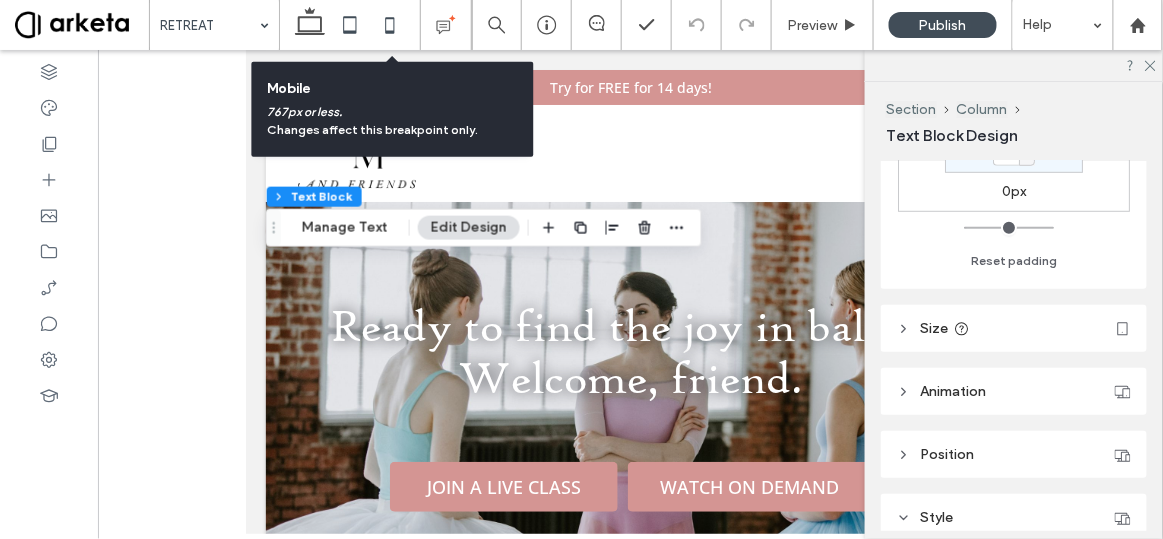 click 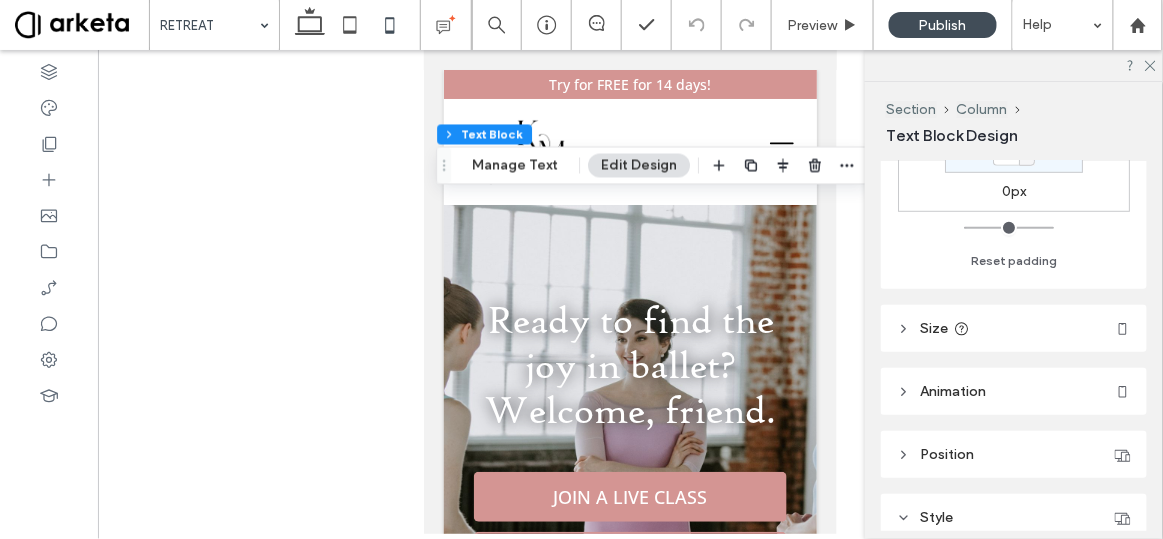 scroll, scrollTop: 0, scrollLeft: 0, axis: both 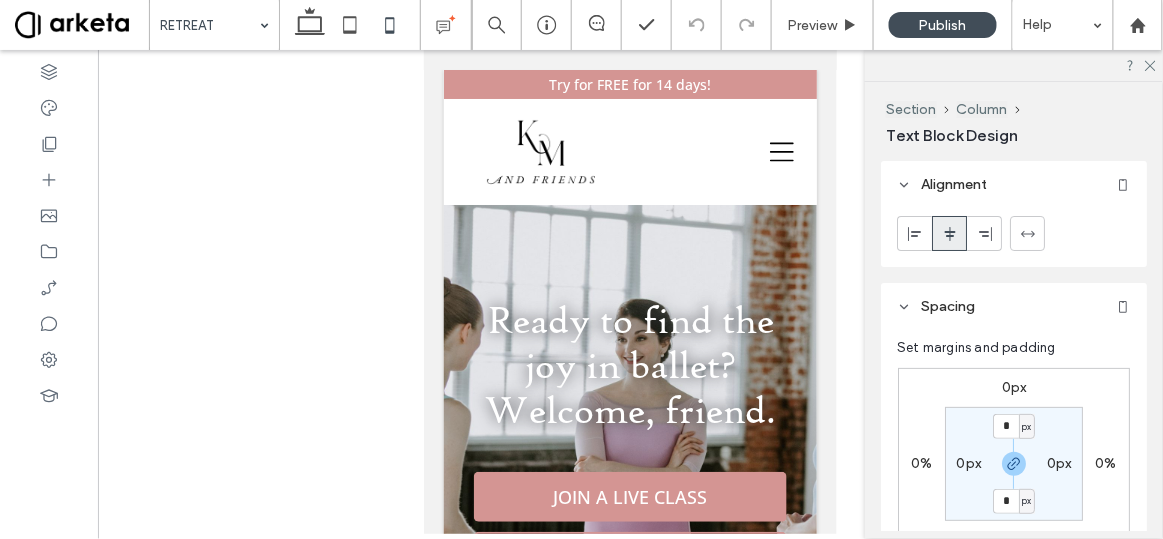 type on "*********" 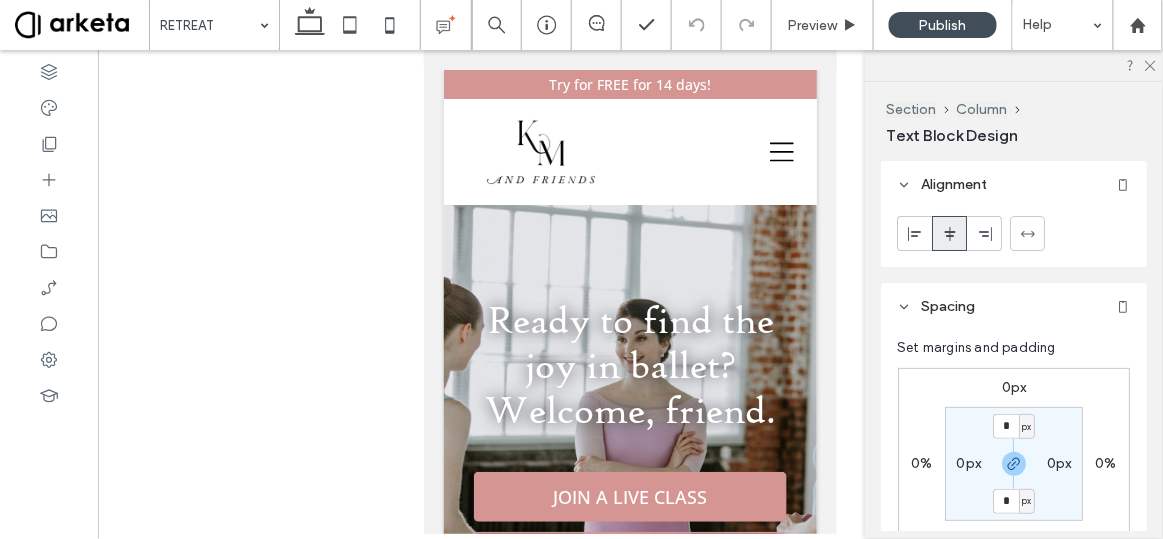 type on "**" 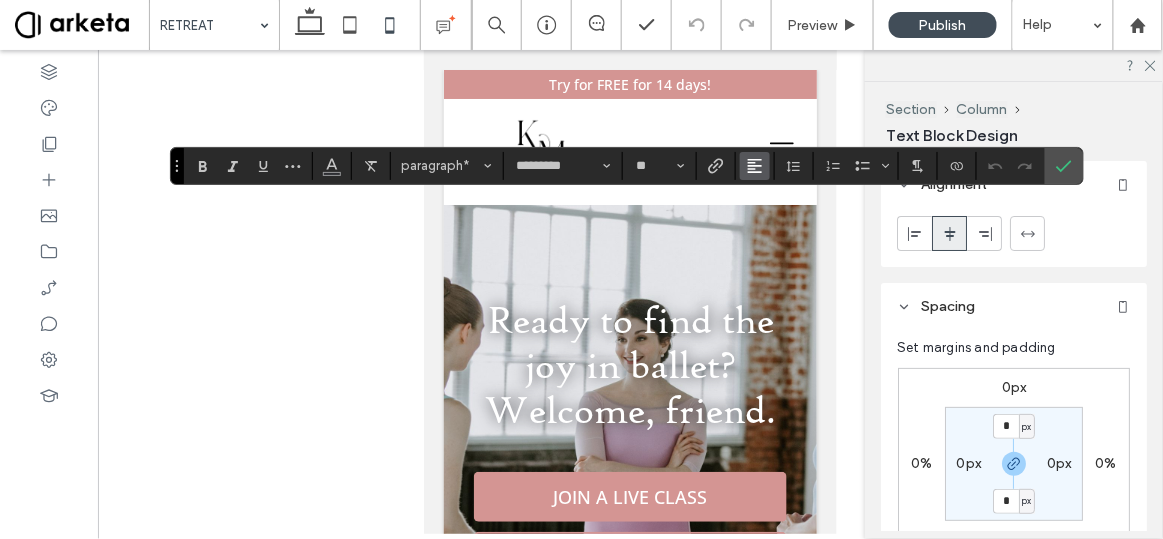 click 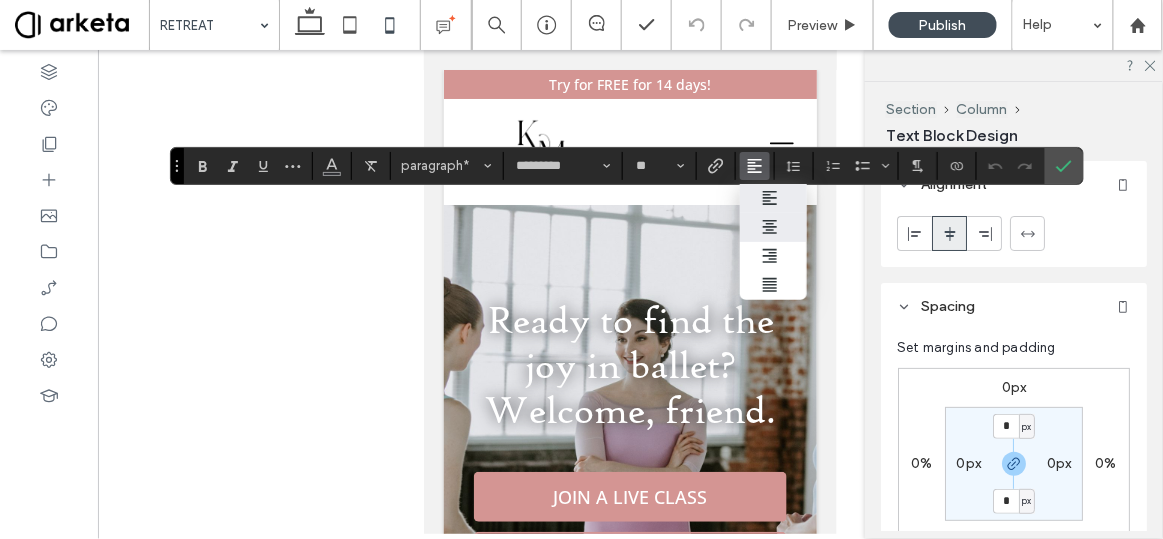 click at bounding box center [773, 227] 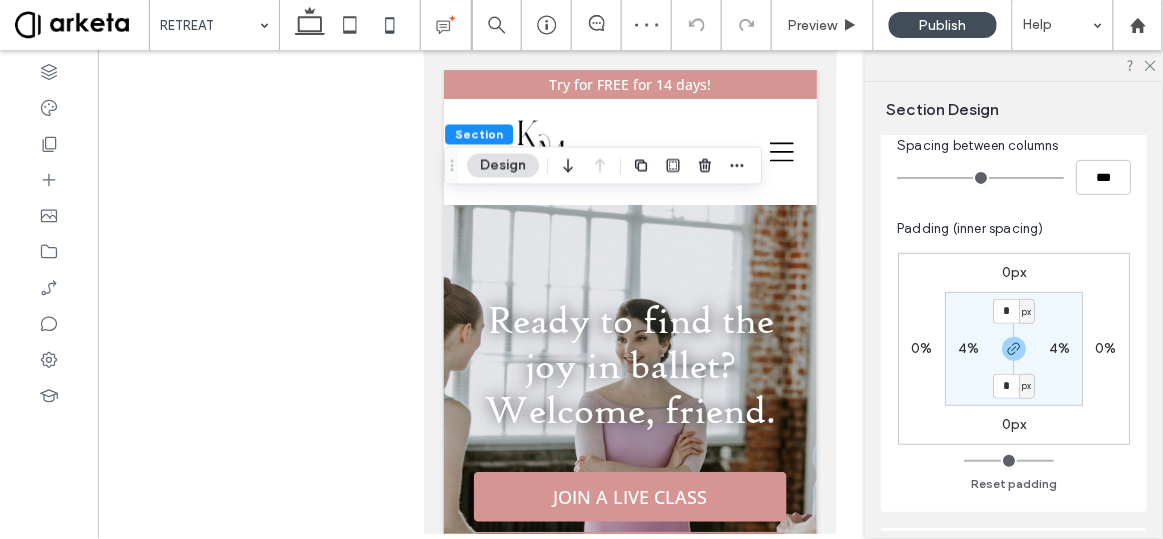 scroll, scrollTop: 180, scrollLeft: 0, axis: vertical 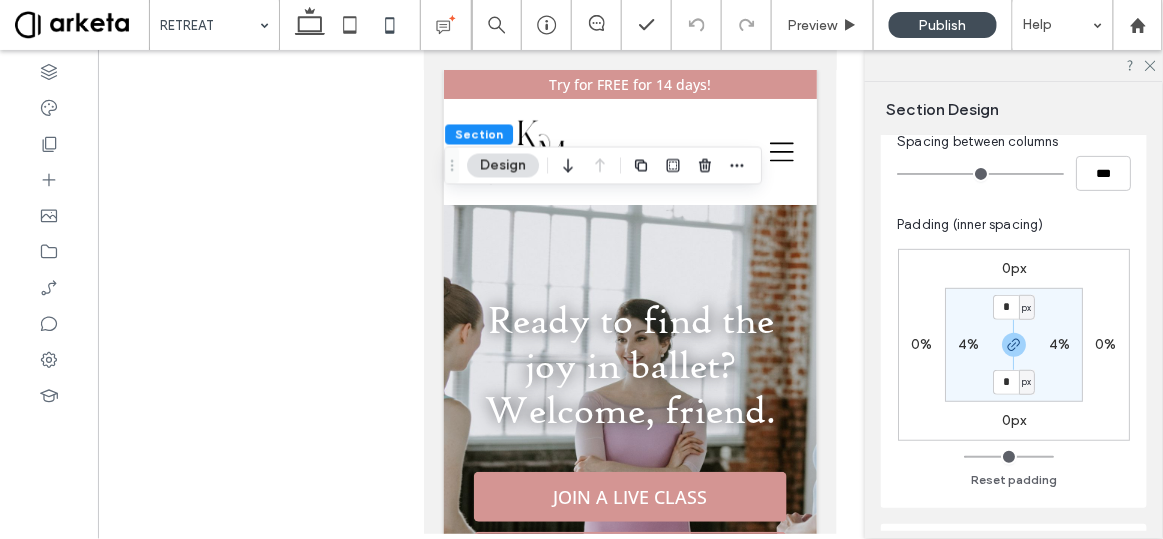 click on "4%" at bounding box center (968, 344) 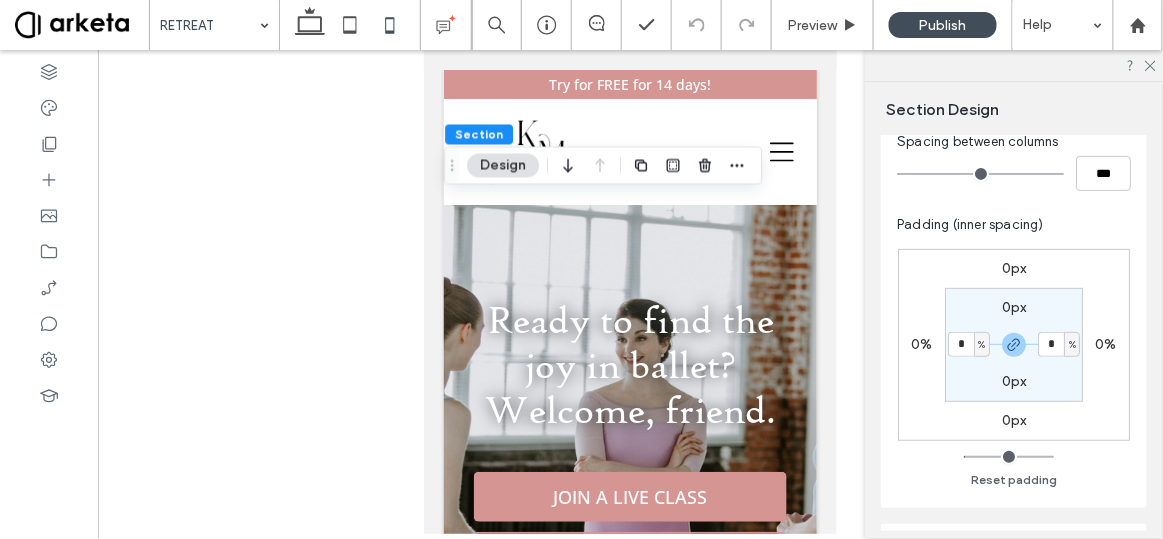 type on "*" 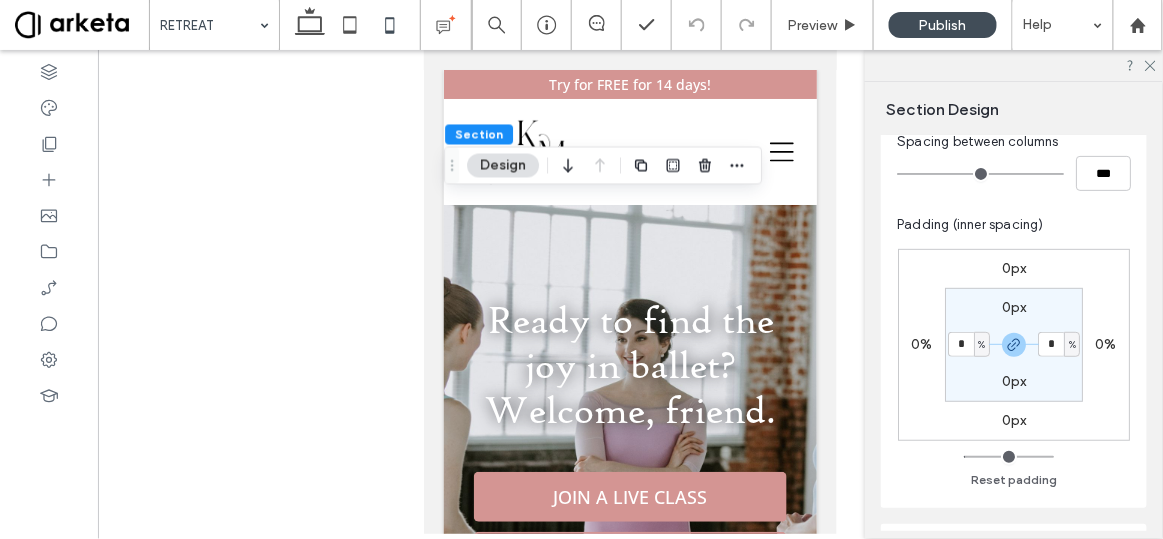 type on "*" 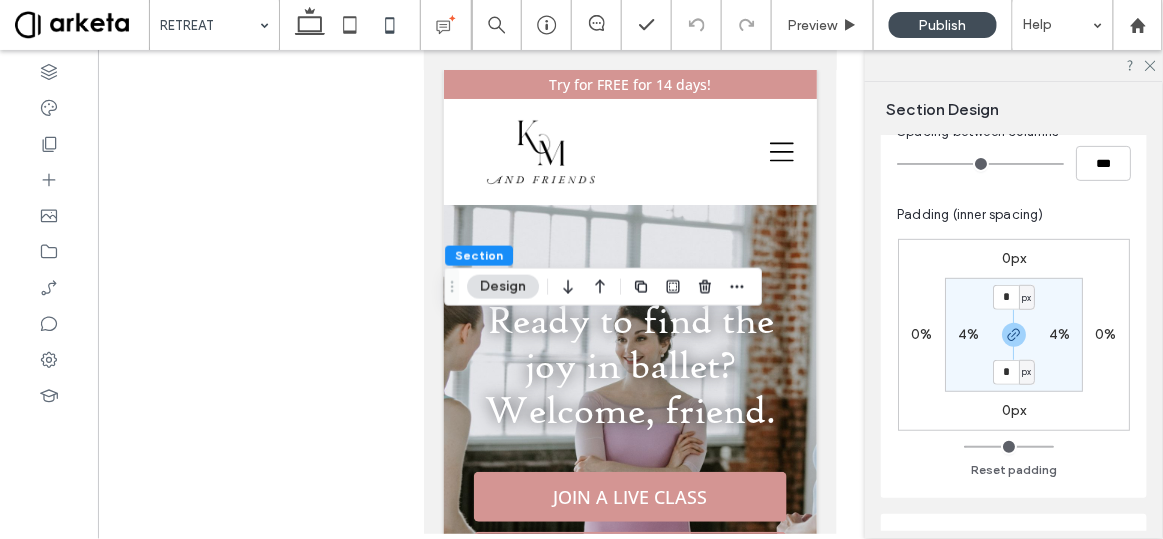 scroll, scrollTop: 195, scrollLeft: 0, axis: vertical 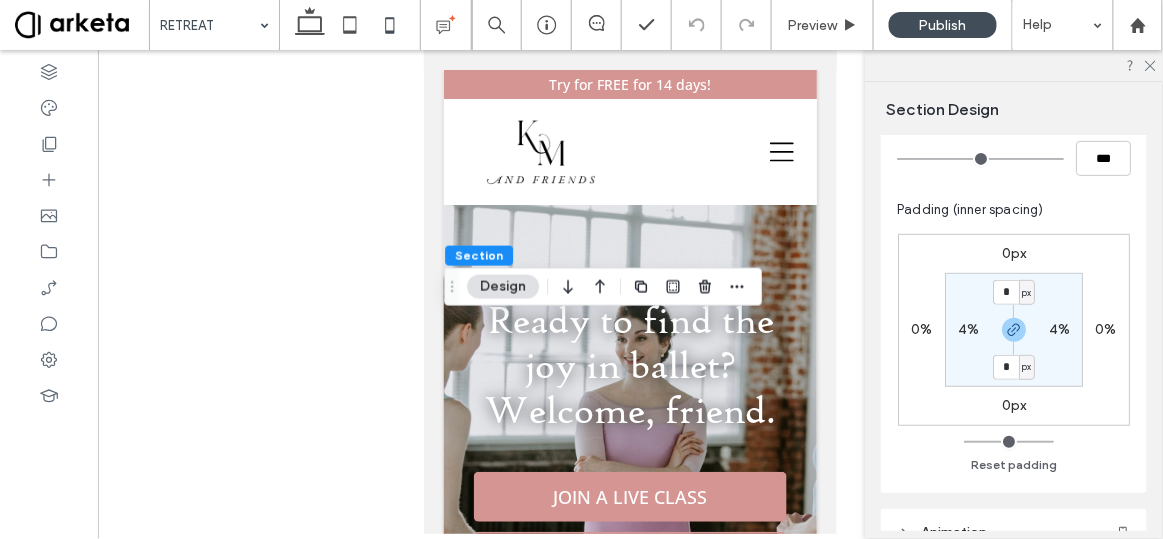 click on "4%" at bounding box center [968, 329] 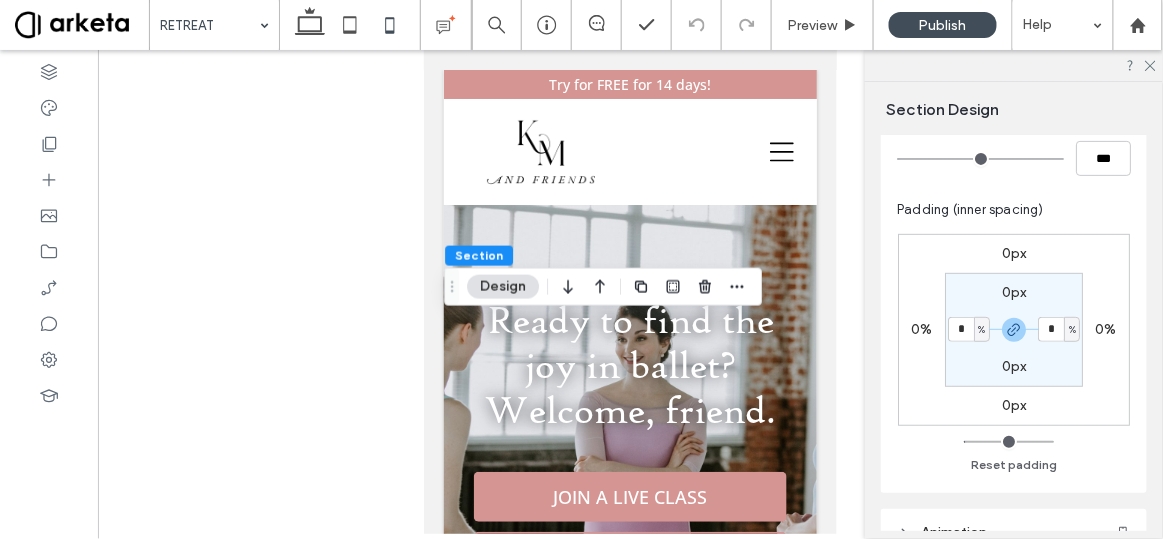 type on "*" 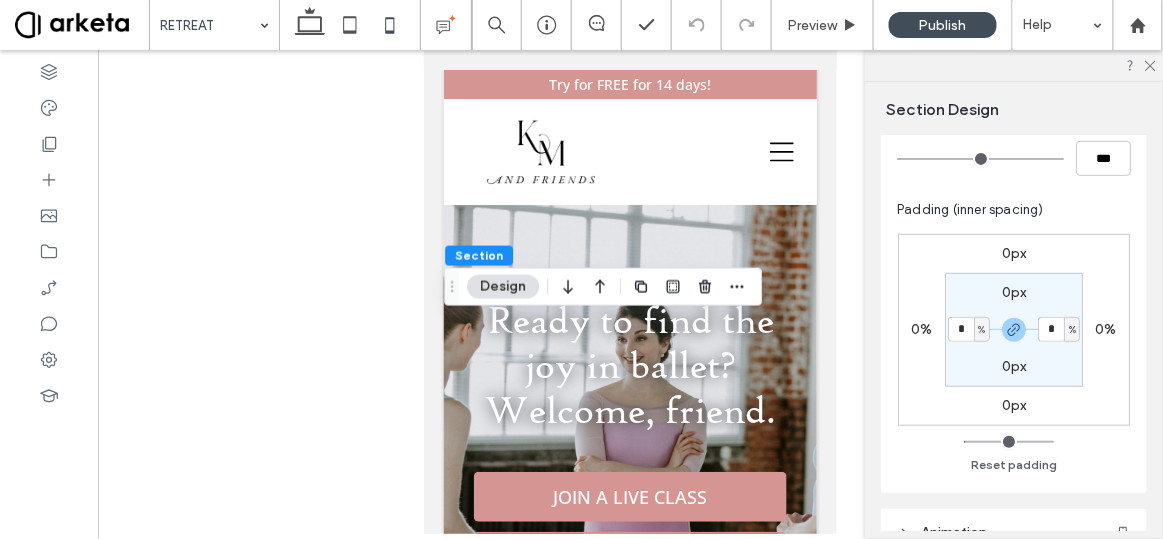 type on "*" 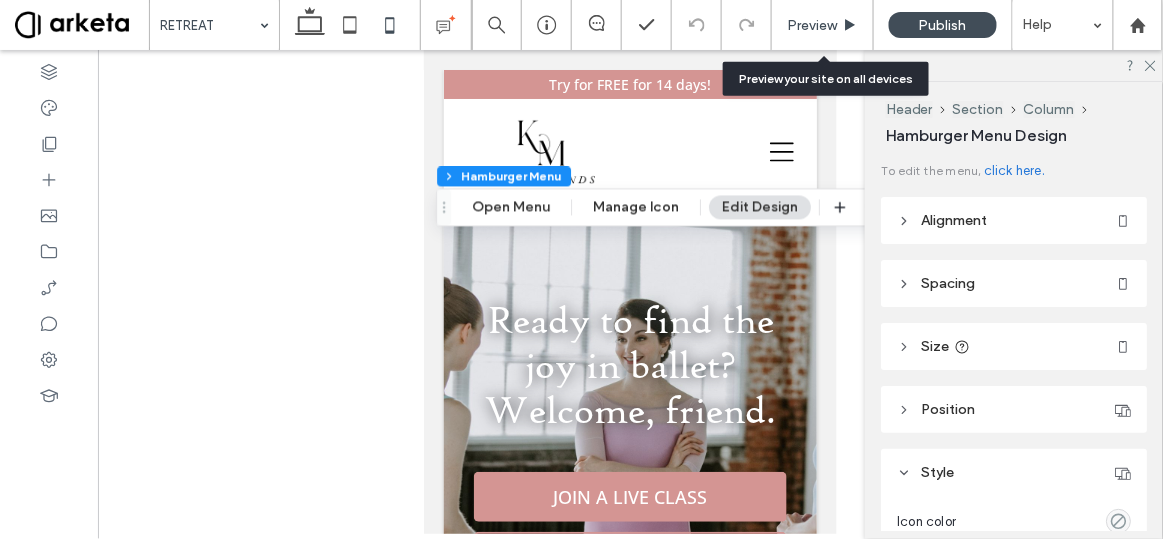 click on "Preview" at bounding box center [812, 25] 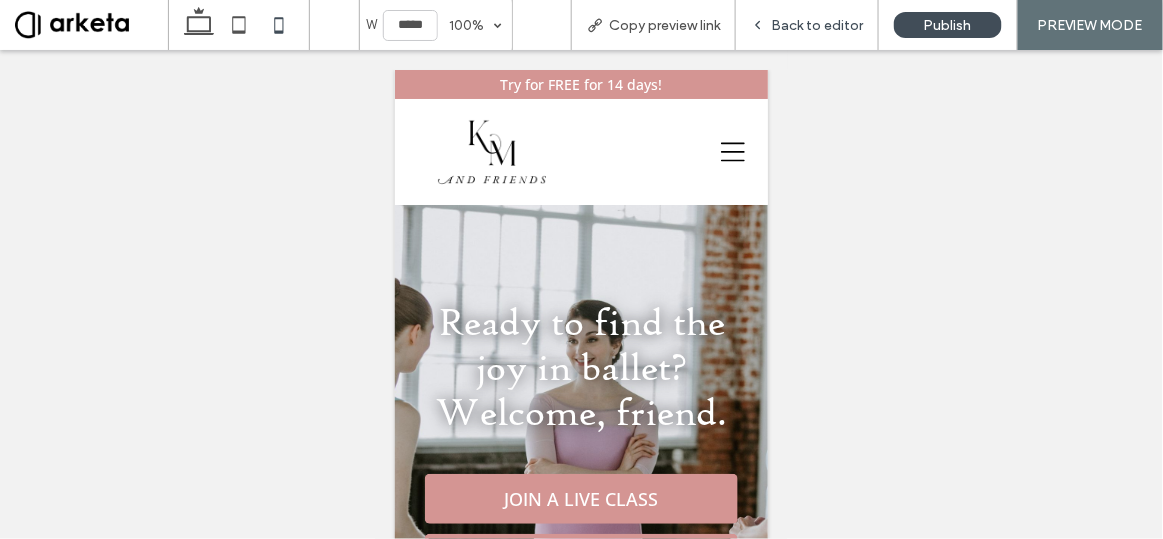 click on "Back to editor" at bounding box center [817, 25] 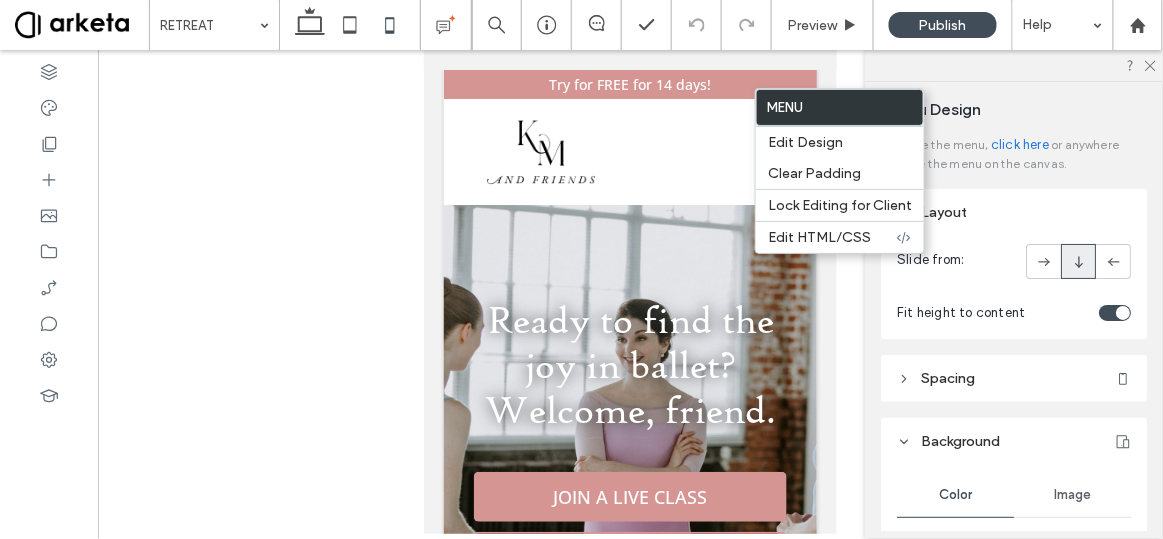 scroll, scrollTop: 237, scrollLeft: 0, axis: vertical 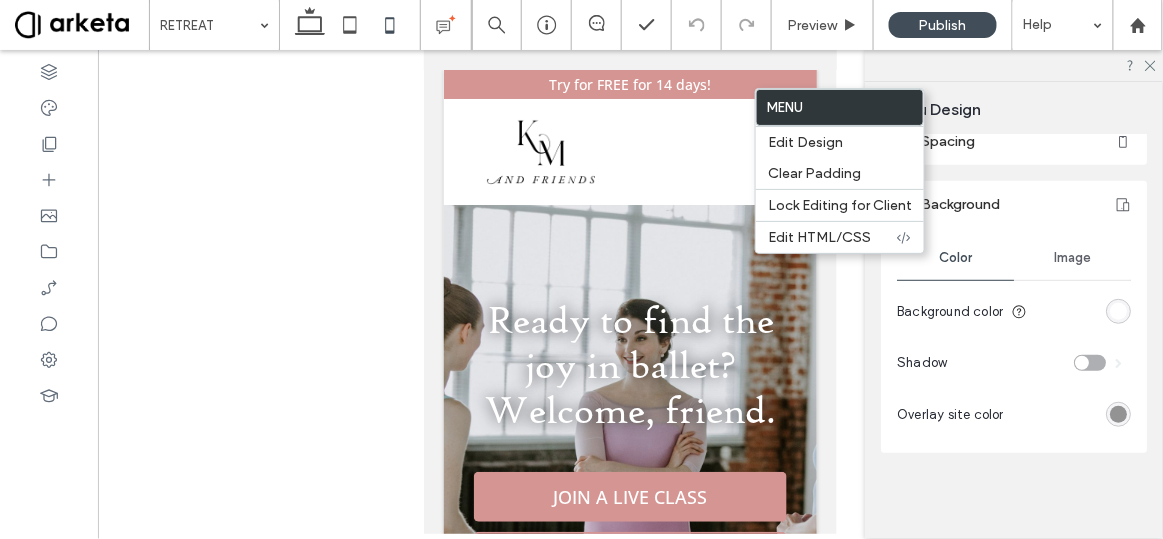 click at bounding box center (1118, 311) 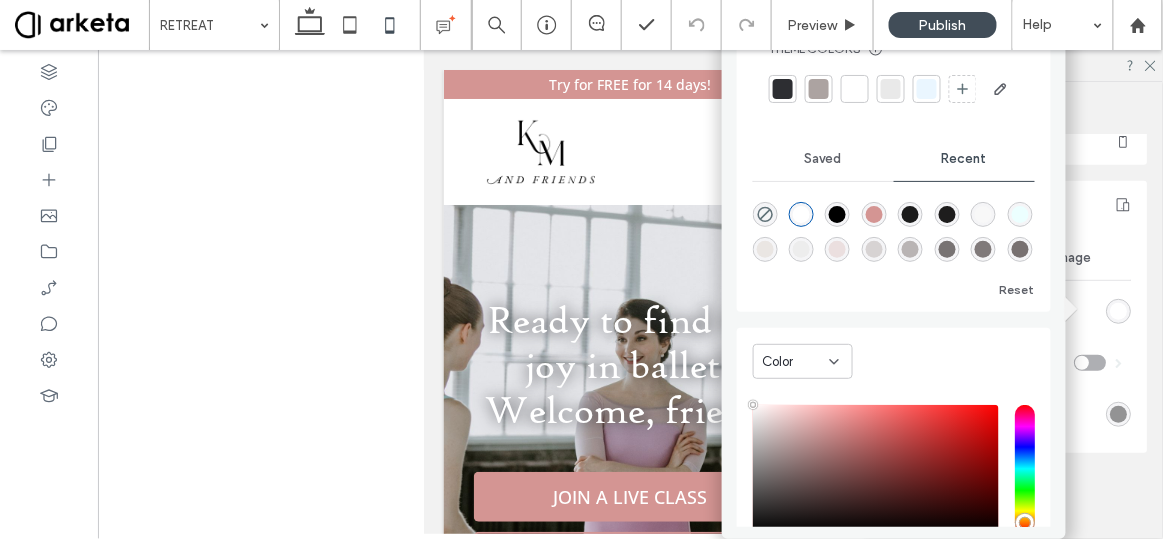 scroll, scrollTop: 168, scrollLeft: 0, axis: vertical 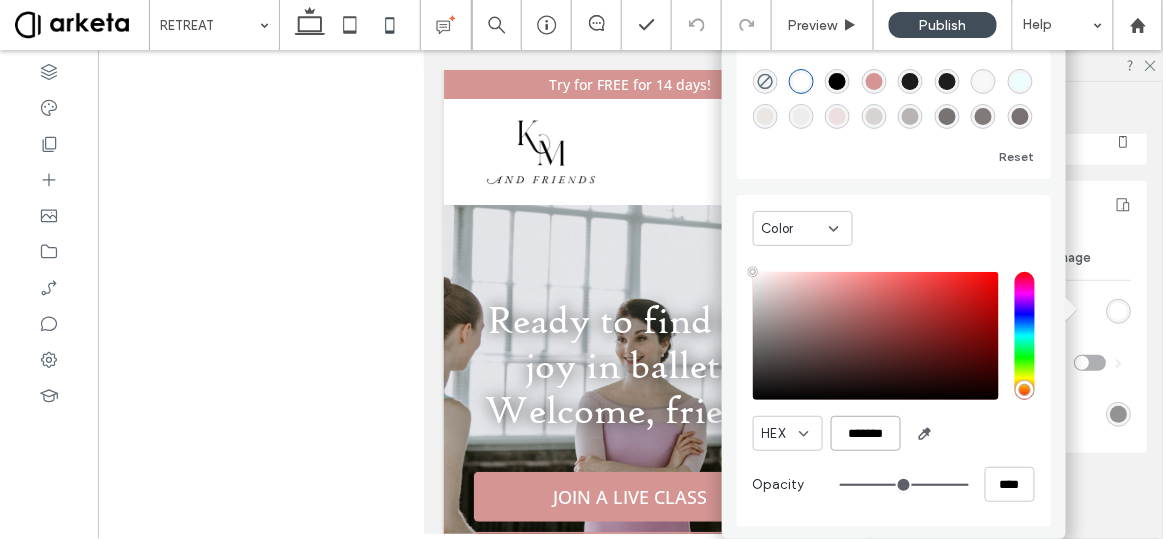 click on "*******" at bounding box center (866, 433) 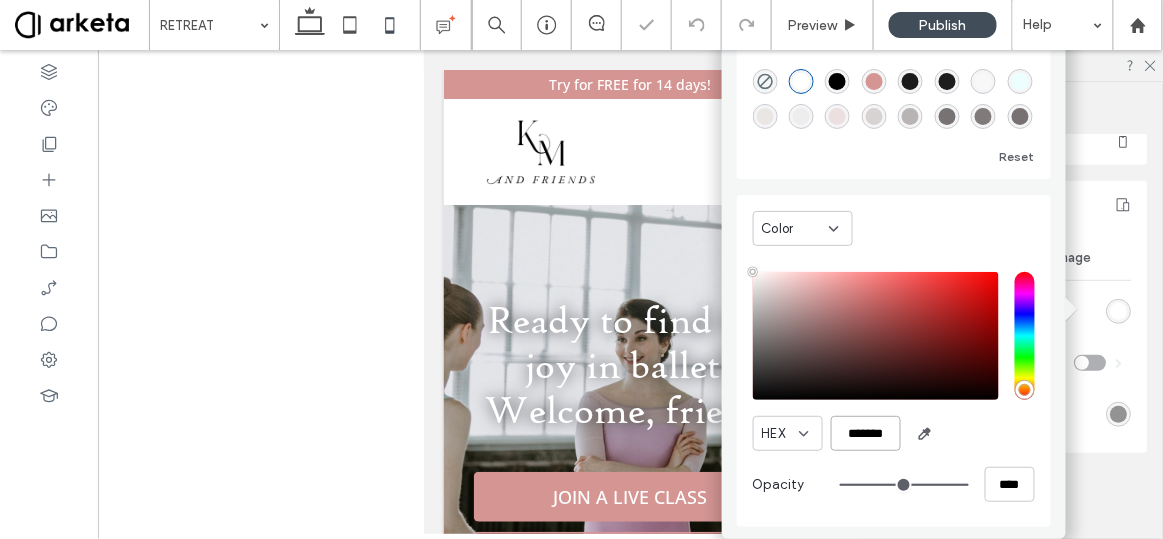 type on "*******" 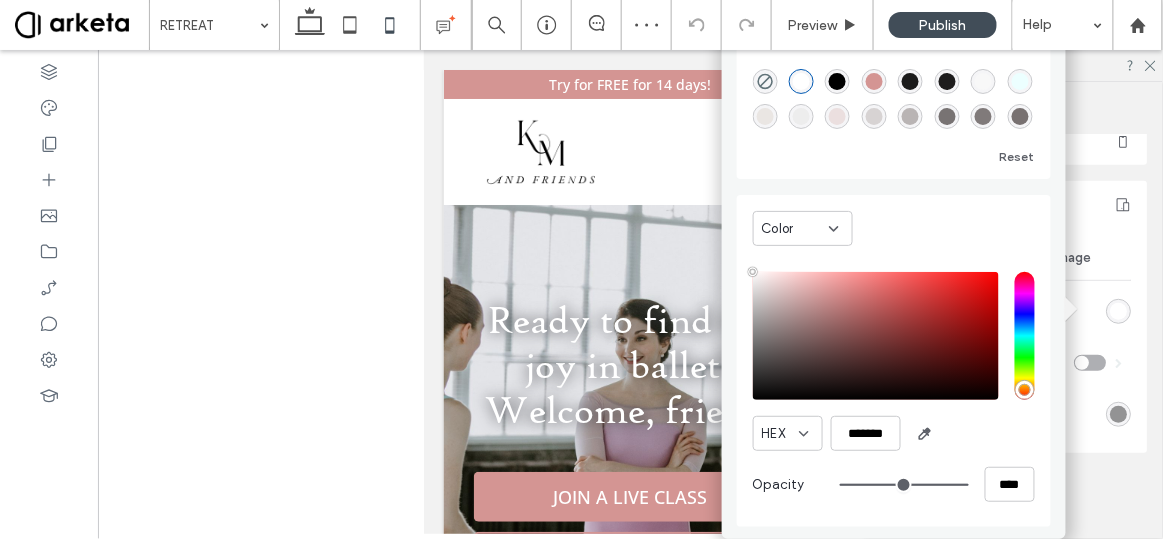 click on "Menu Design" at bounding box center (1016, 109) 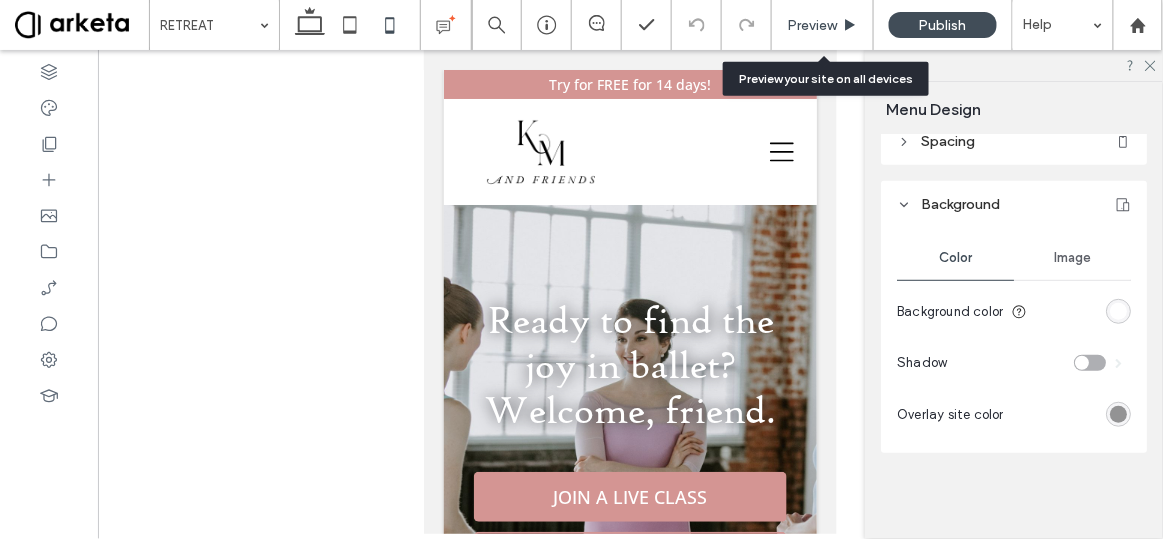 click on "Preview" at bounding box center [812, 25] 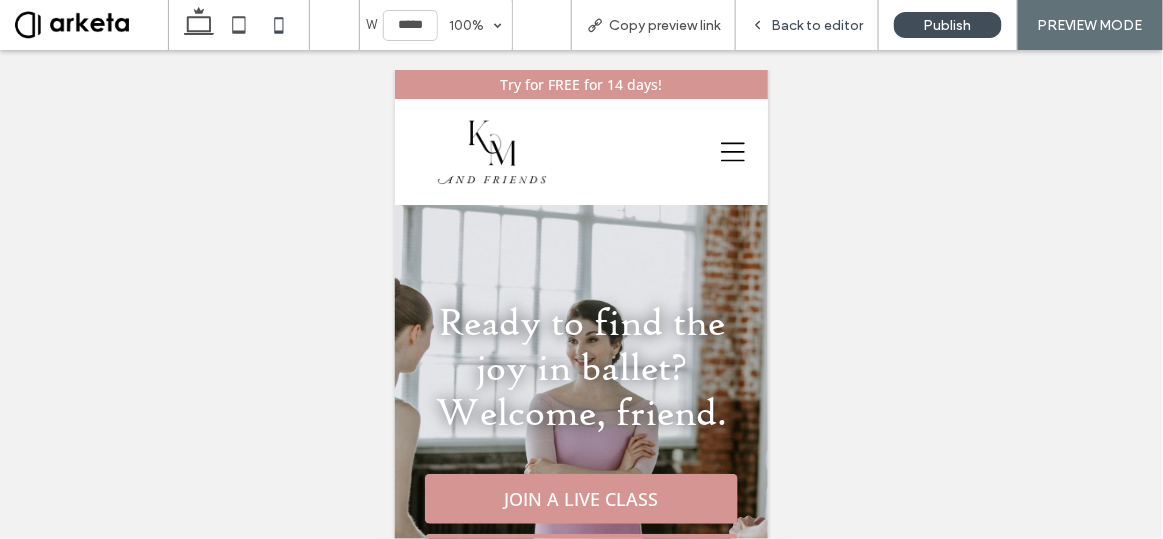 click on "Back to editor" at bounding box center (817, 25) 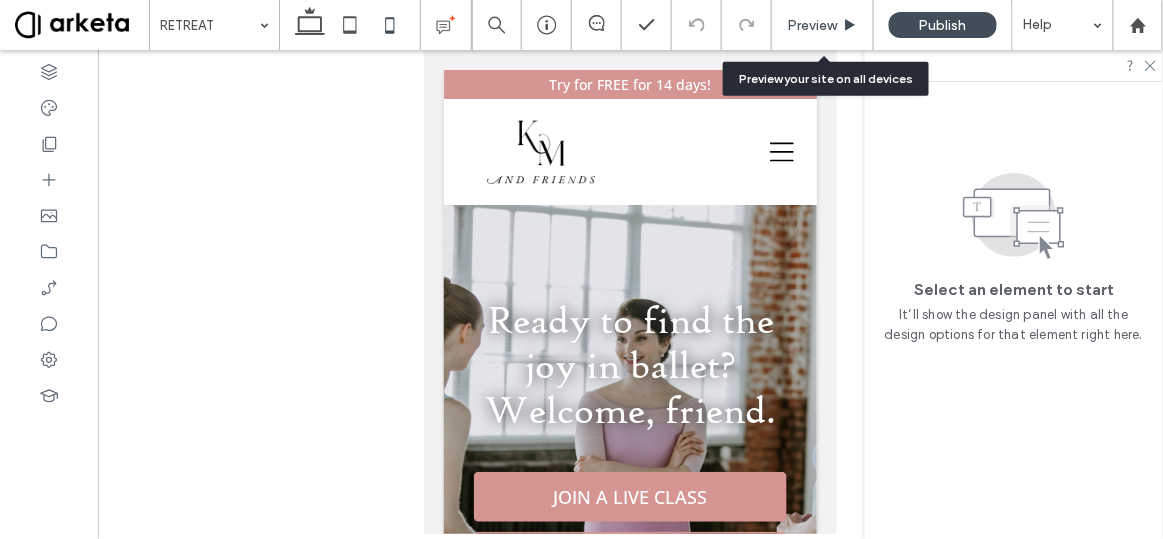 click on "Preview" at bounding box center [812, 25] 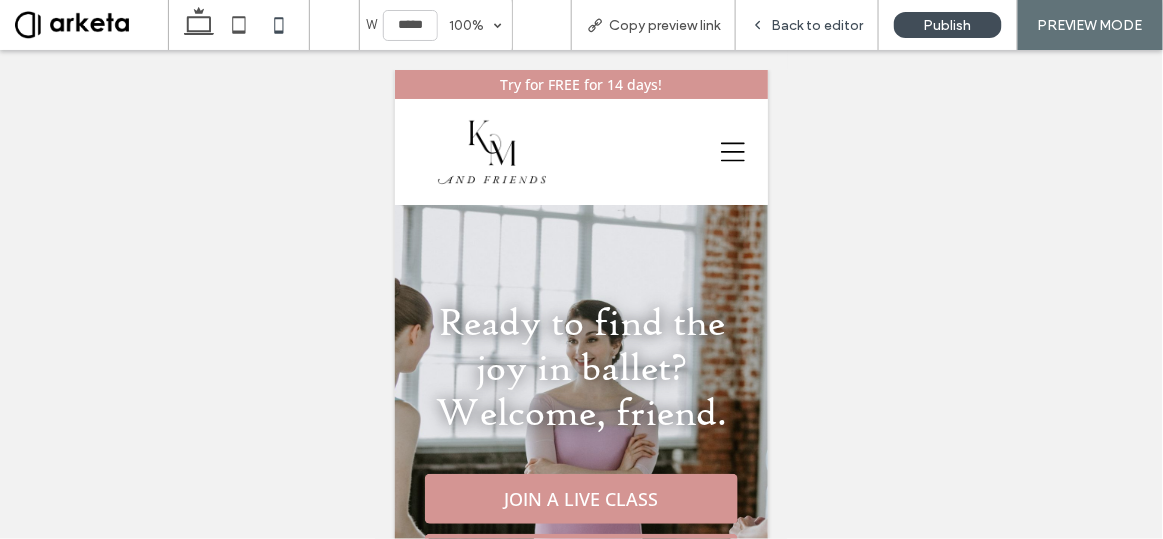click on "Back to editor" at bounding box center (817, 25) 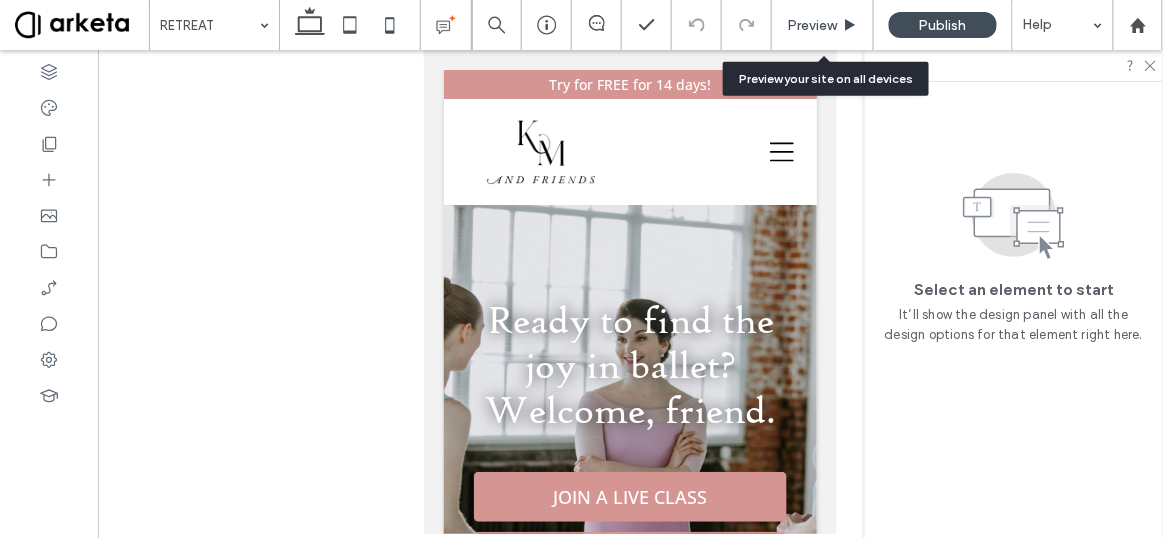 click on "Preview" at bounding box center [823, 25] 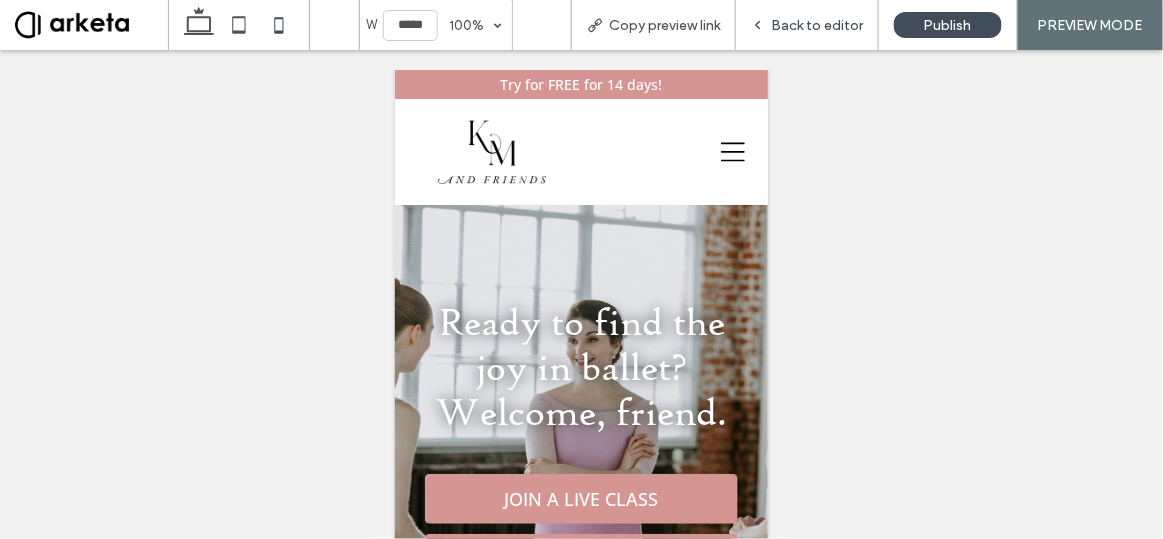 click on "Back to editor" at bounding box center [807, 25] 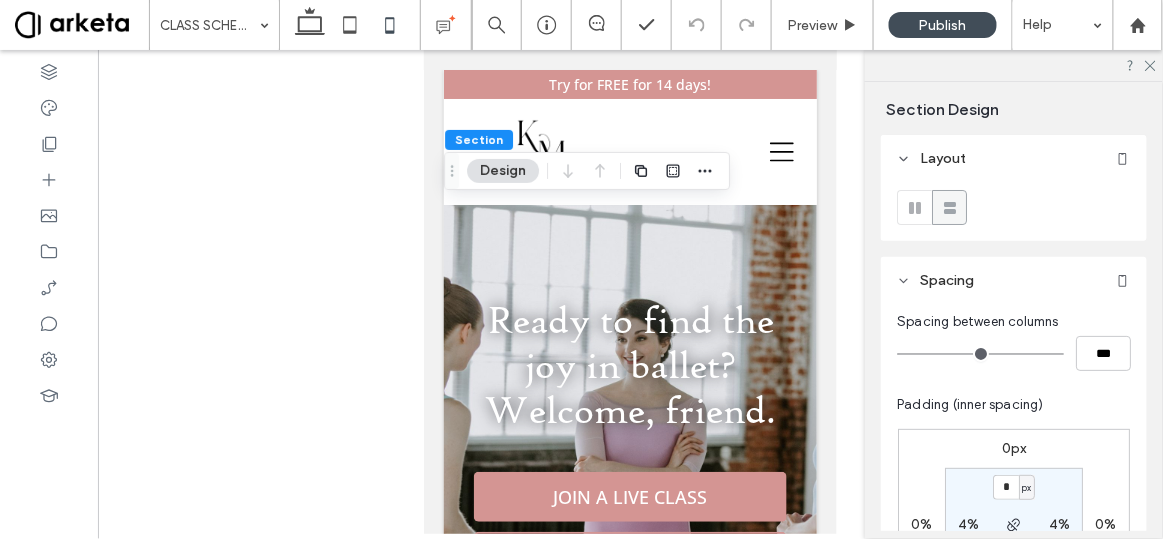 scroll, scrollTop: 253, scrollLeft: 0, axis: vertical 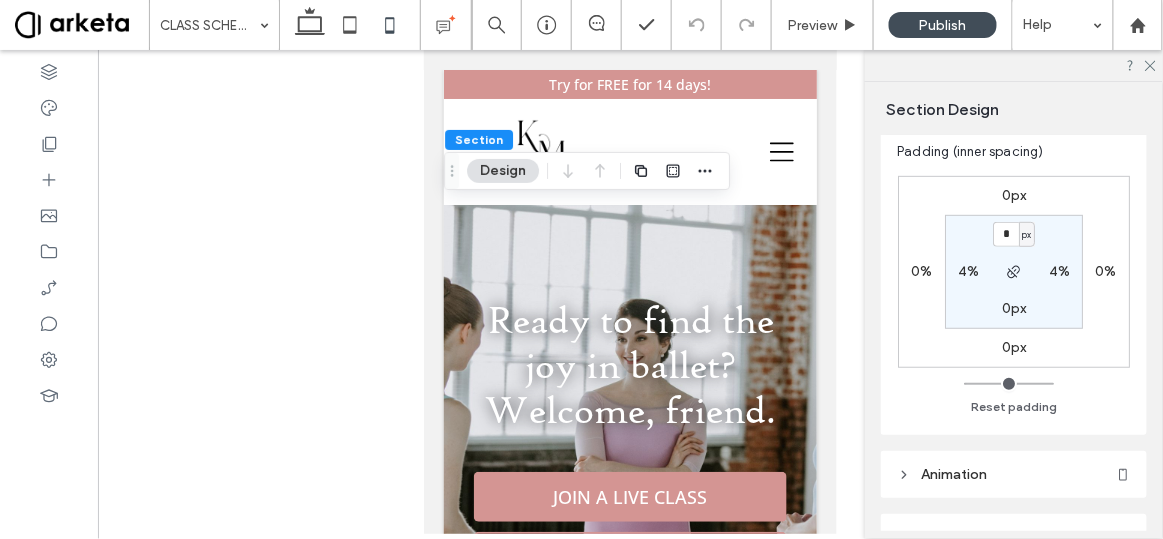 click on "4%" at bounding box center (968, 271) 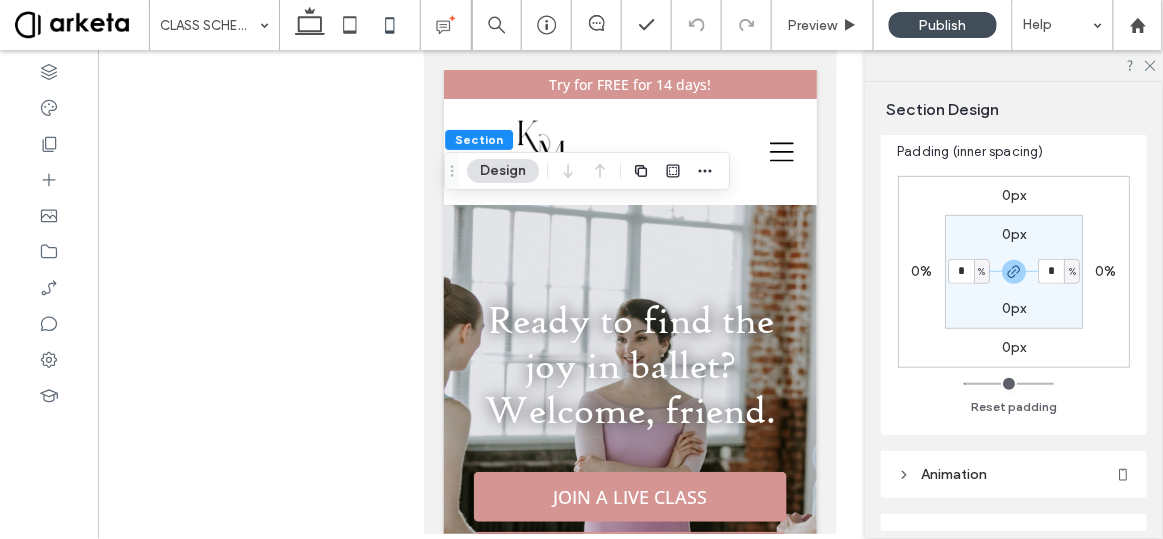 type on "*" 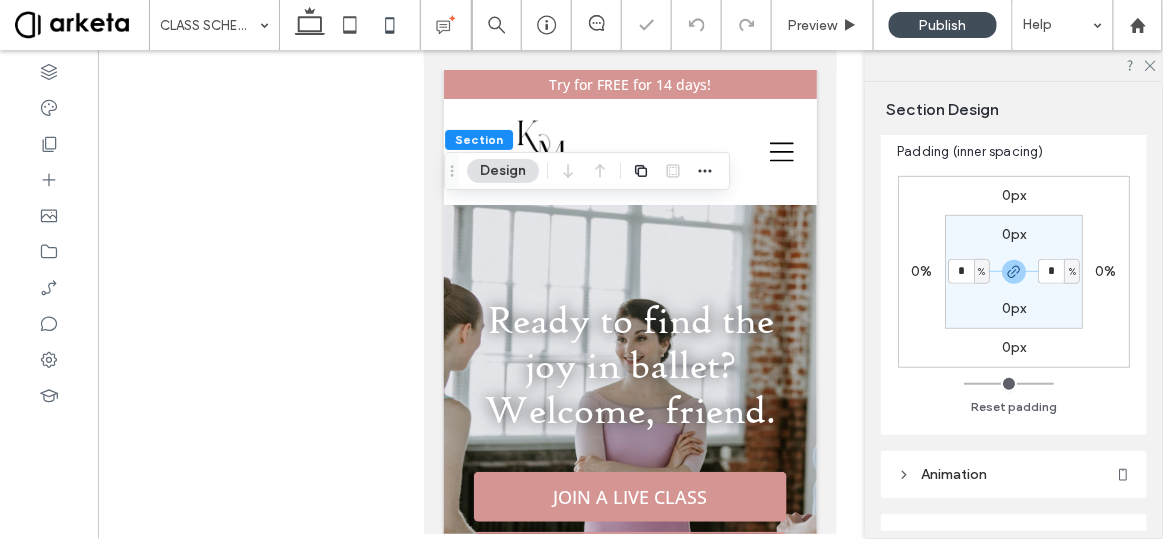 type on "*" 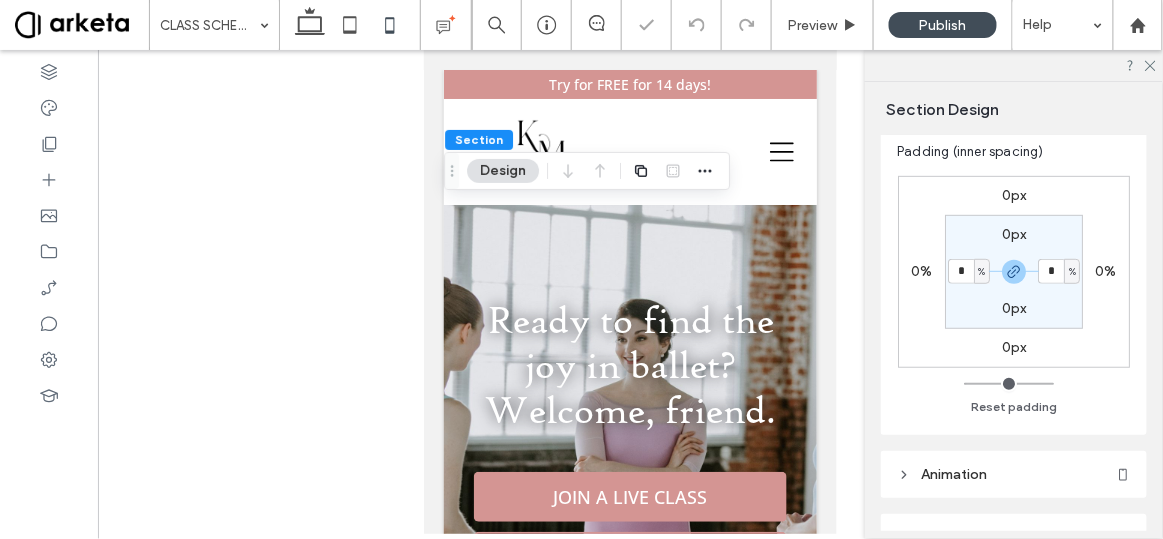 type on "*" 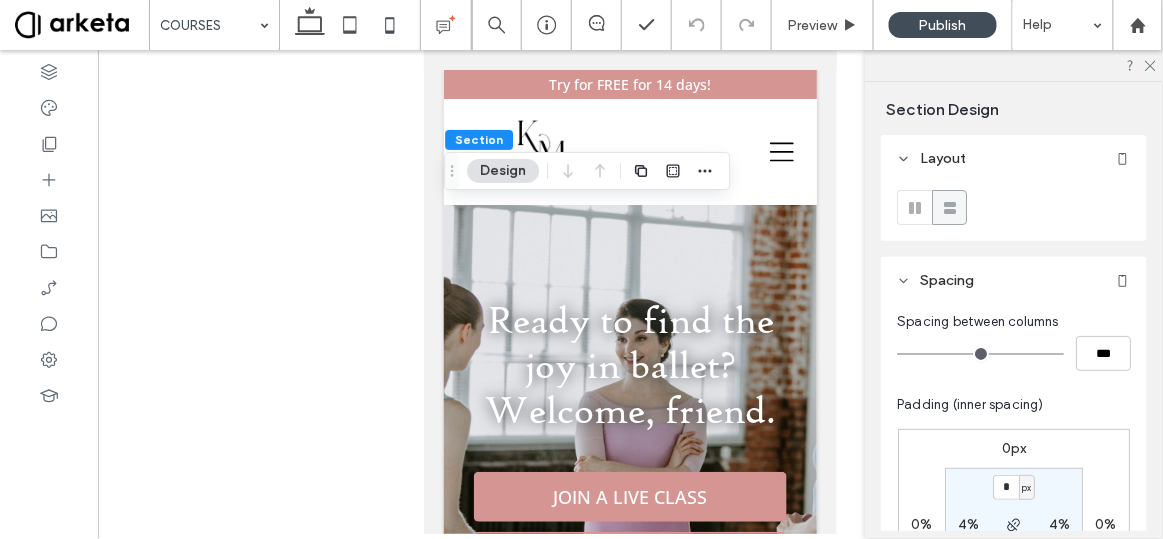 scroll, scrollTop: 186, scrollLeft: 0, axis: vertical 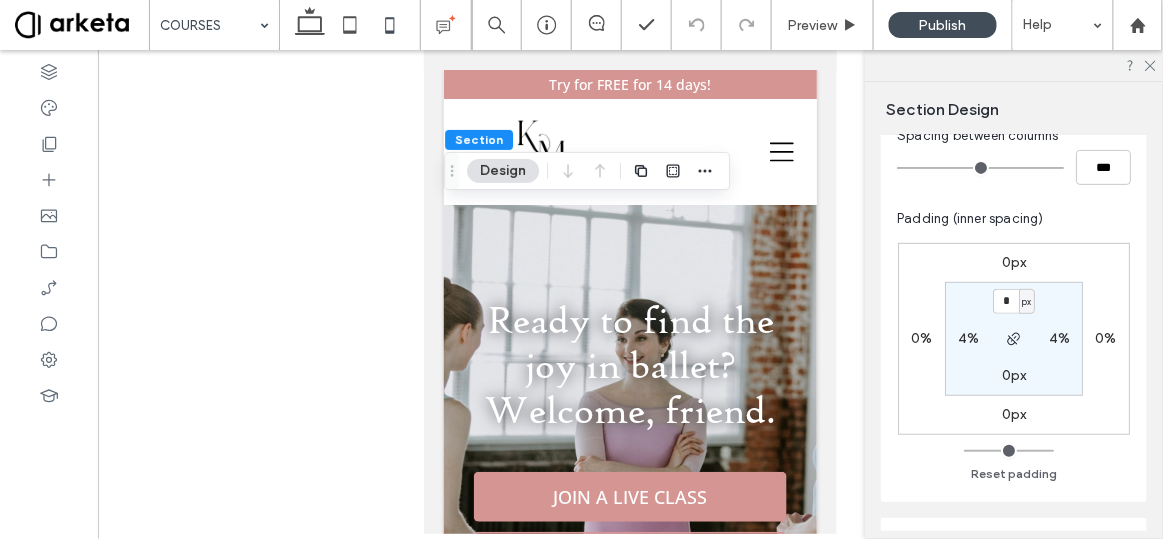 click on "4%" at bounding box center [968, 338] 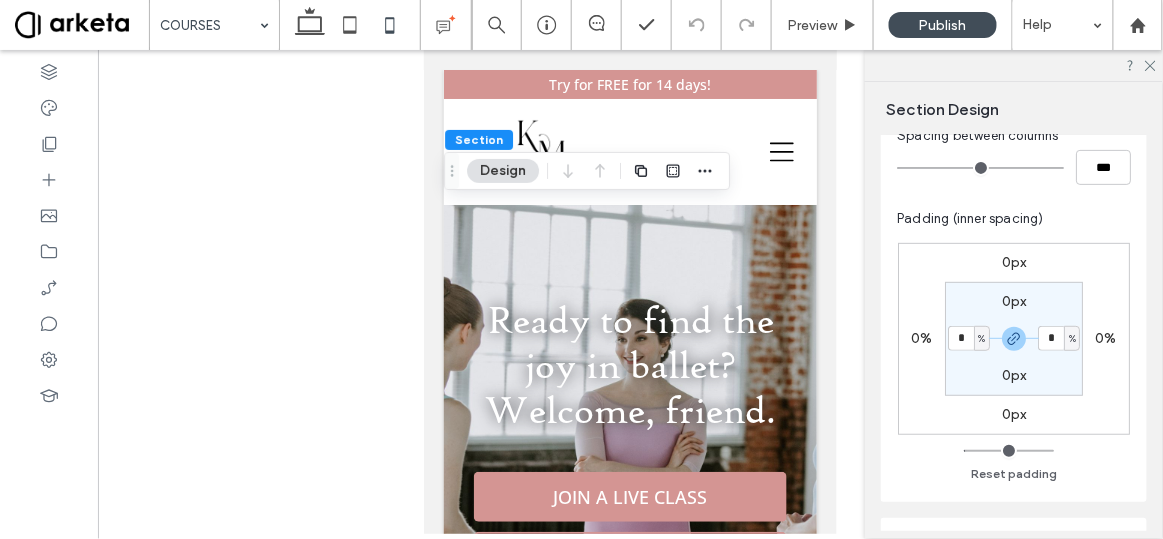 type on "*" 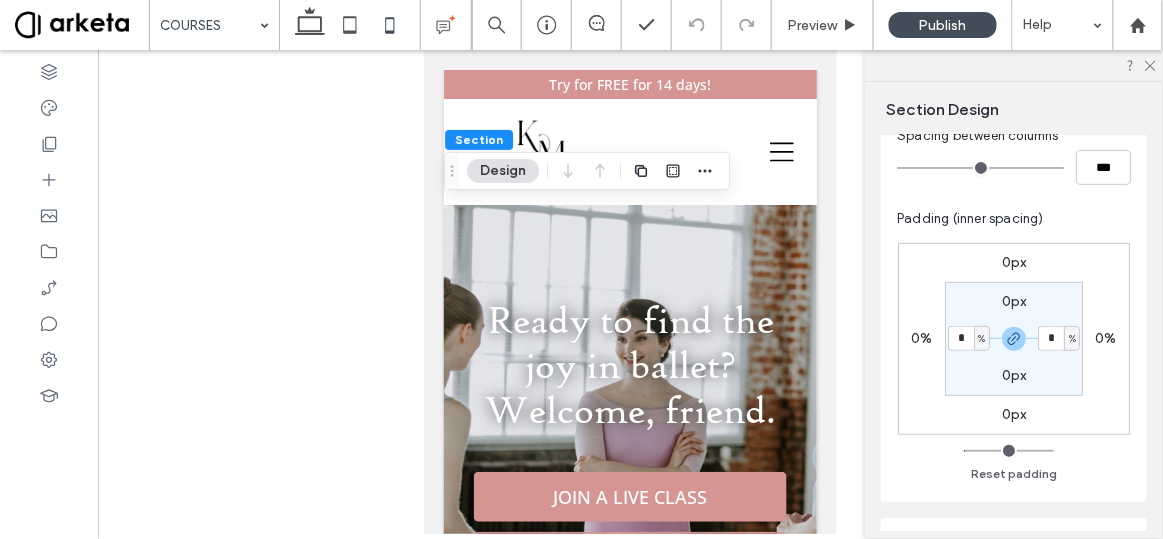 type on "*" 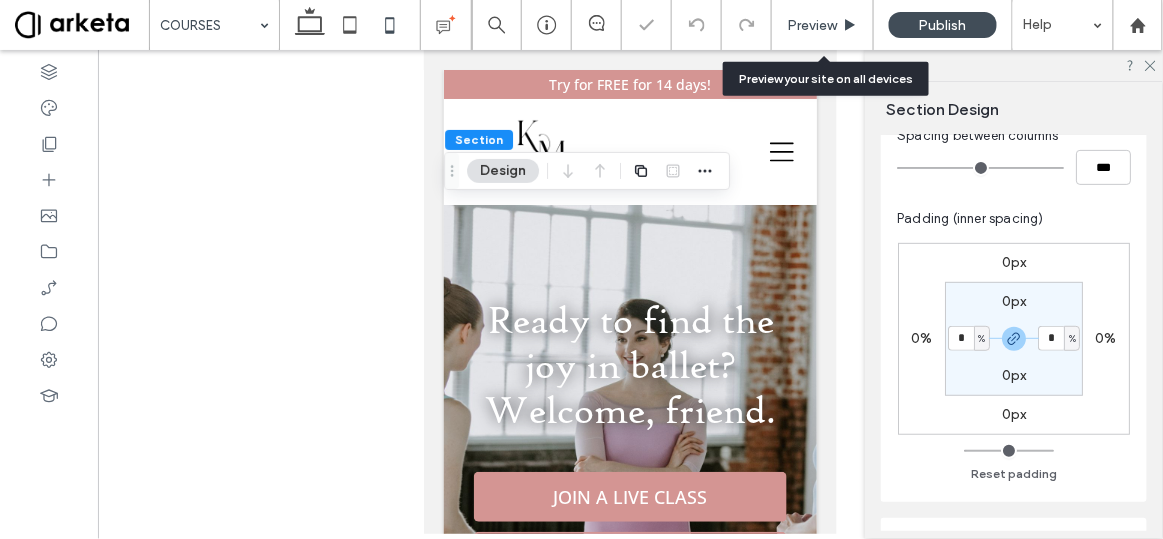 click 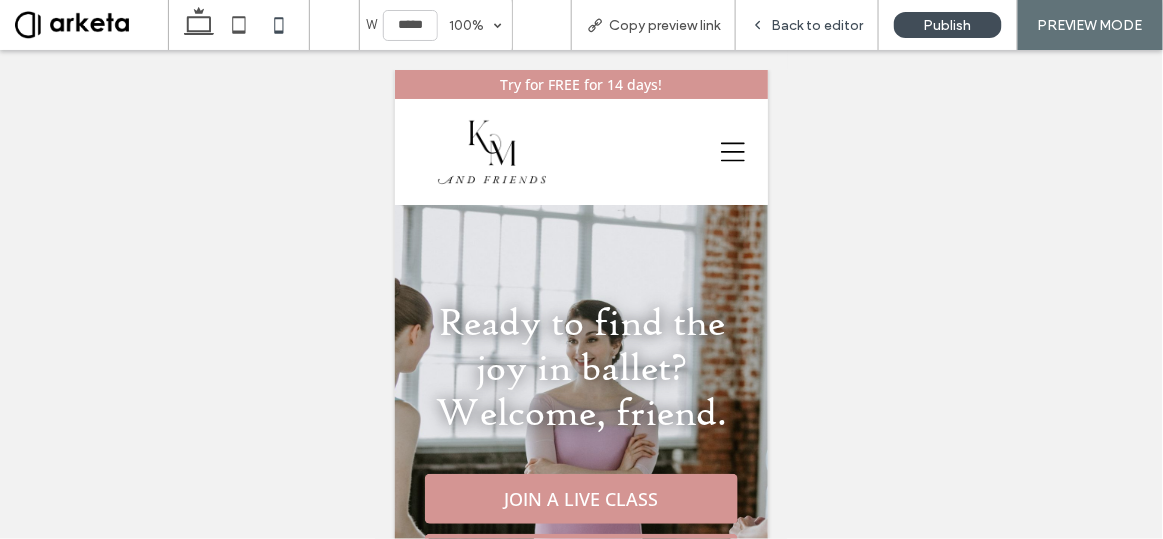 click on "Back to editor" at bounding box center [807, 25] 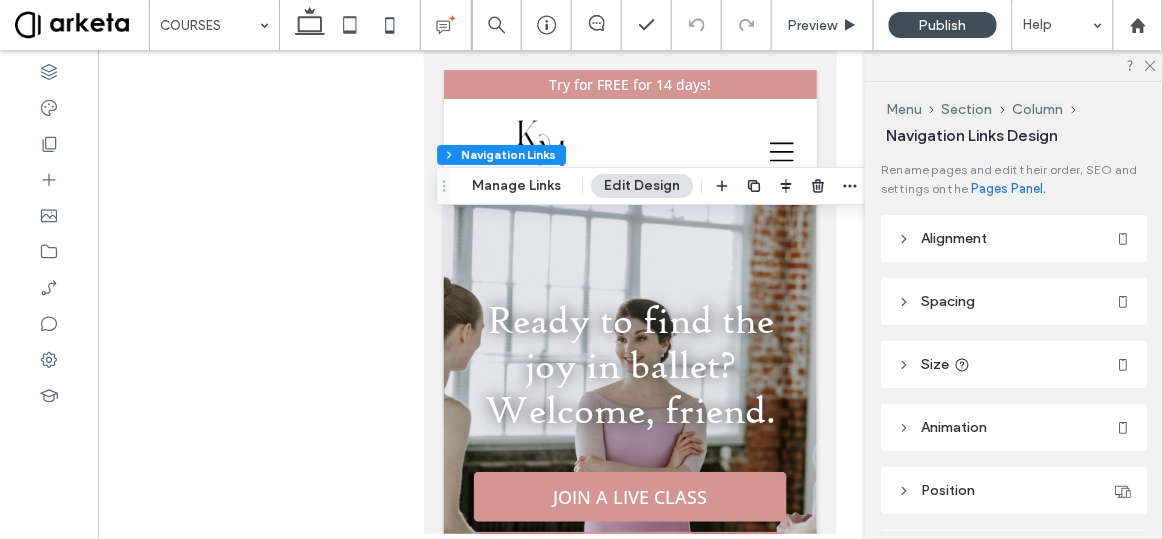 type on "***" 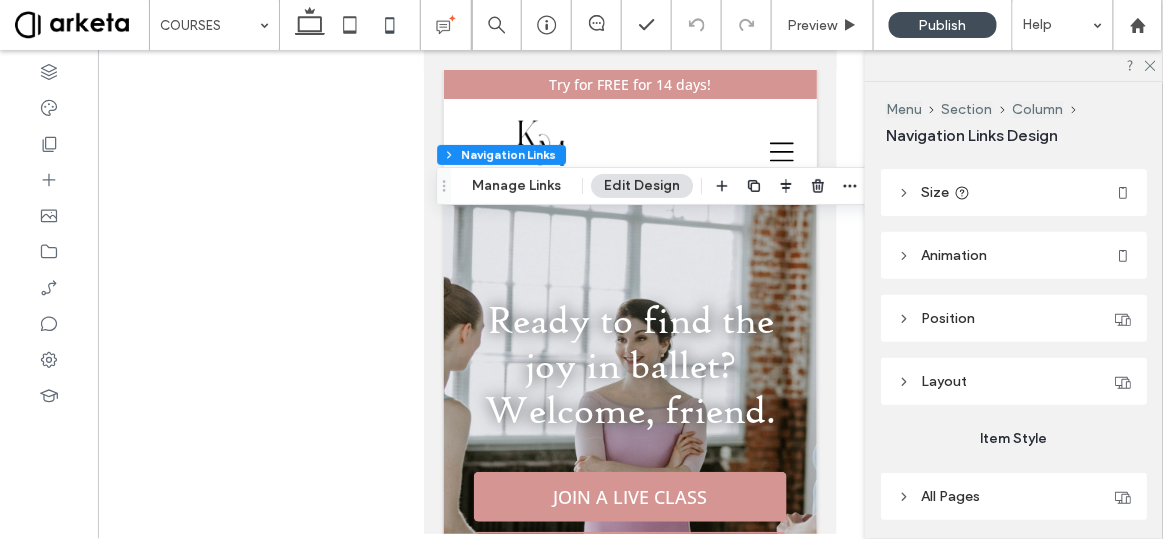 scroll, scrollTop: 0, scrollLeft: 0, axis: both 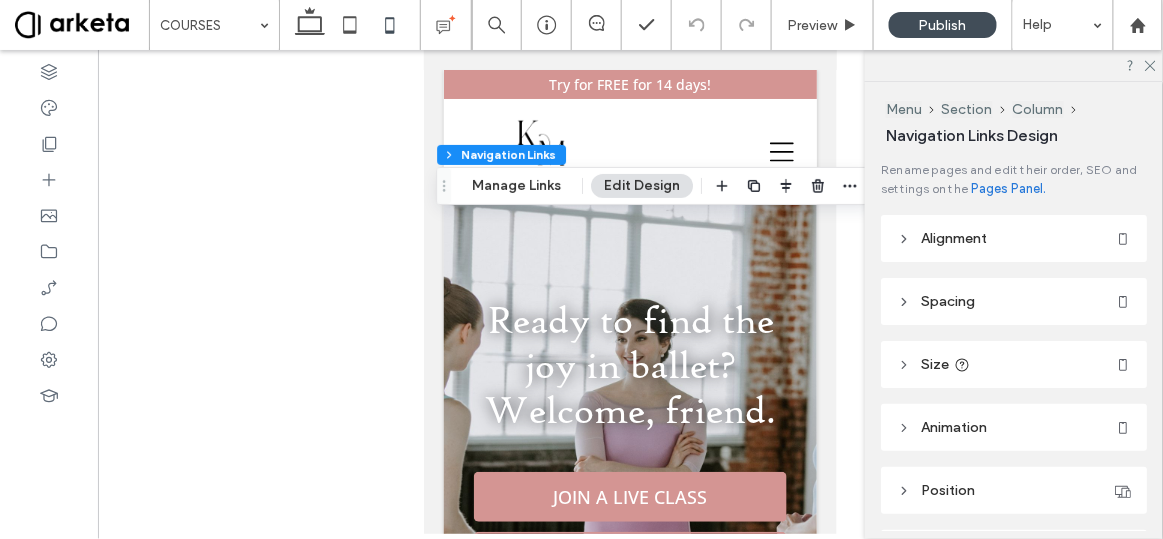 click on "Spacing" at bounding box center [948, 301] 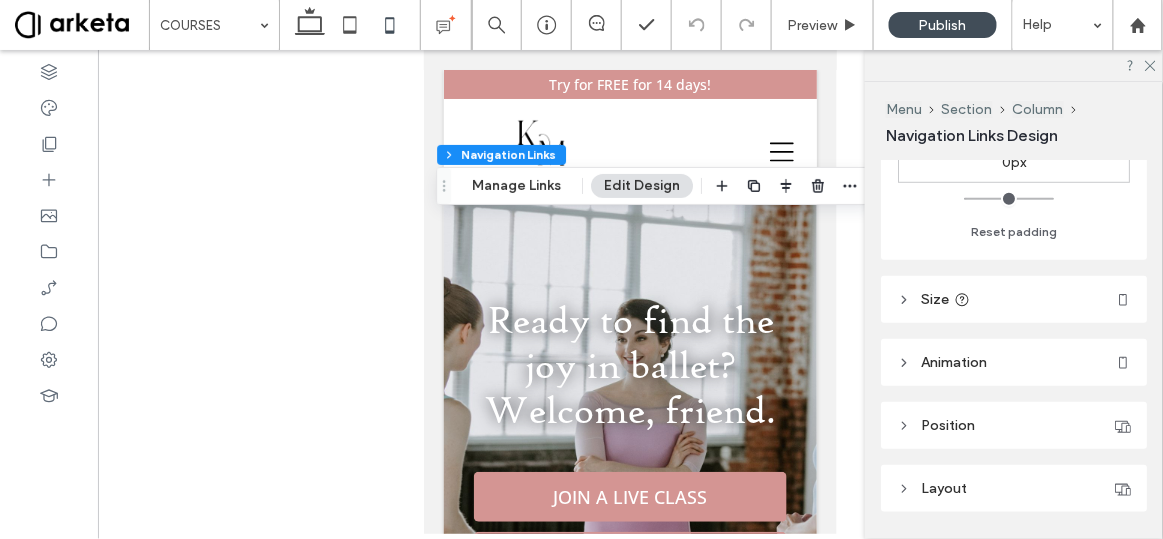scroll, scrollTop: 610, scrollLeft: 0, axis: vertical 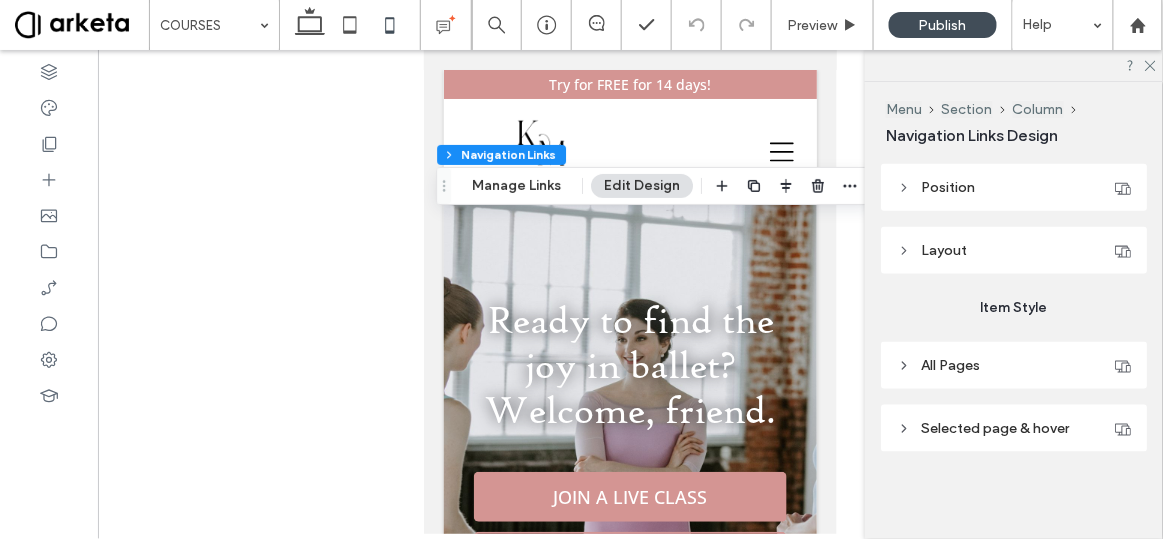 click on "All Pages" at bounding box center [1014, 365] 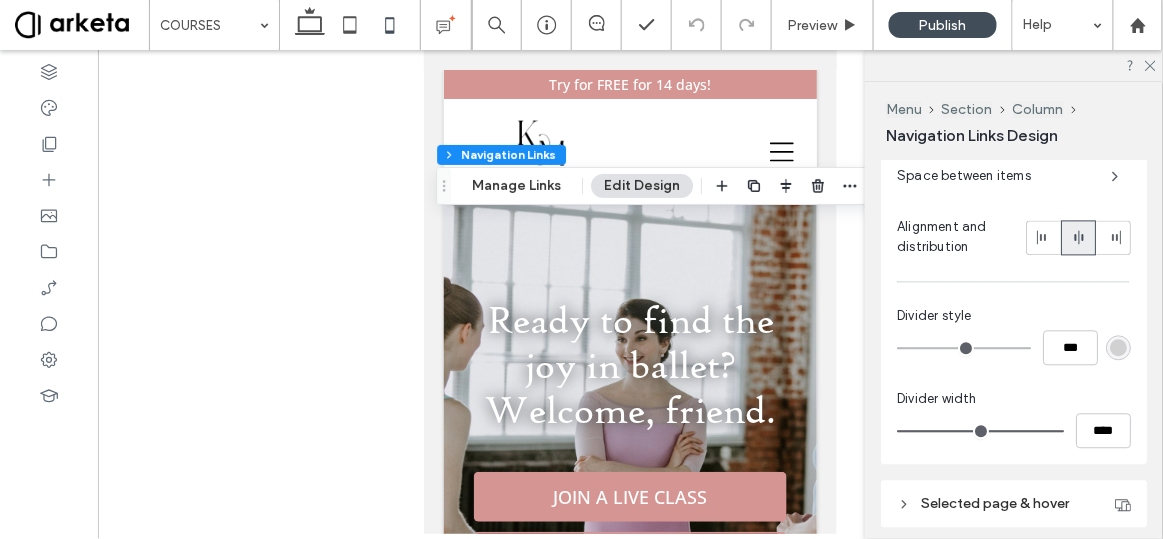 scroll, scrollTop: 1061, scrollLeft: 0, axis: vertical 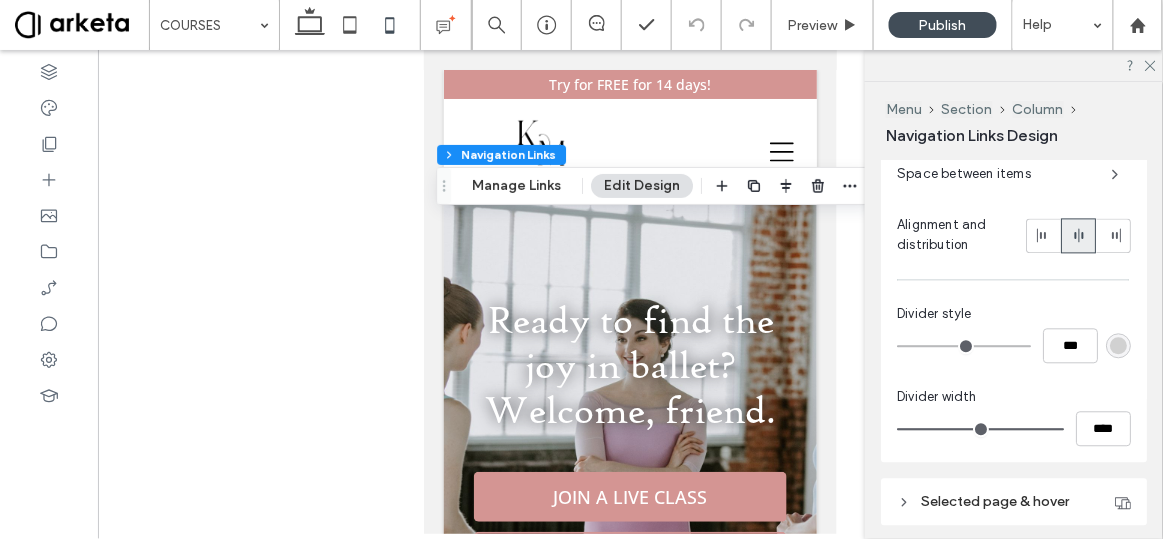 click on "Space between items" at bounding box center [996, 175] 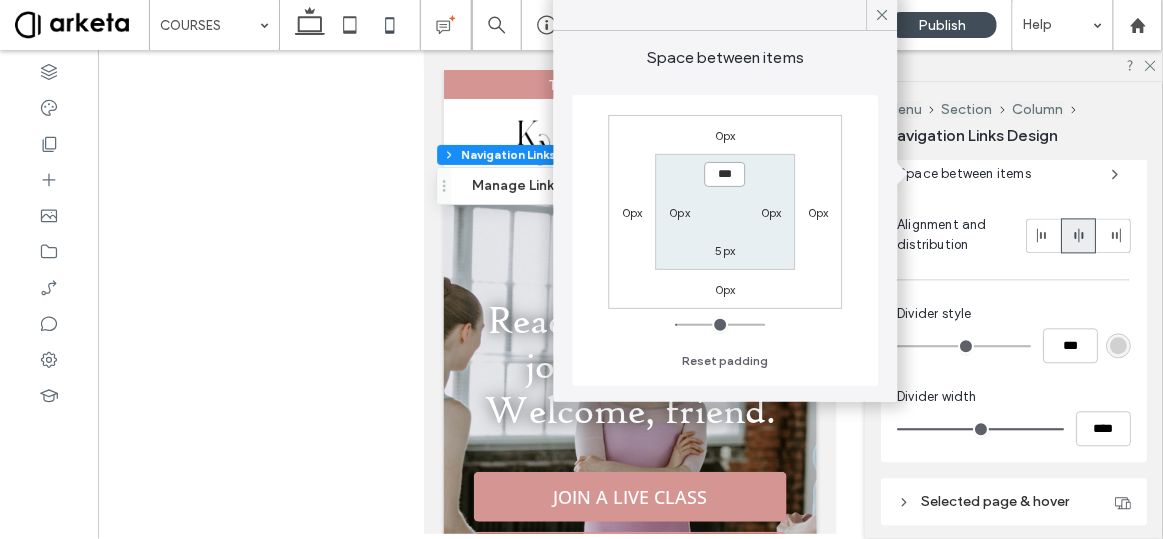 click on "***" at bounding box center (725, 174) 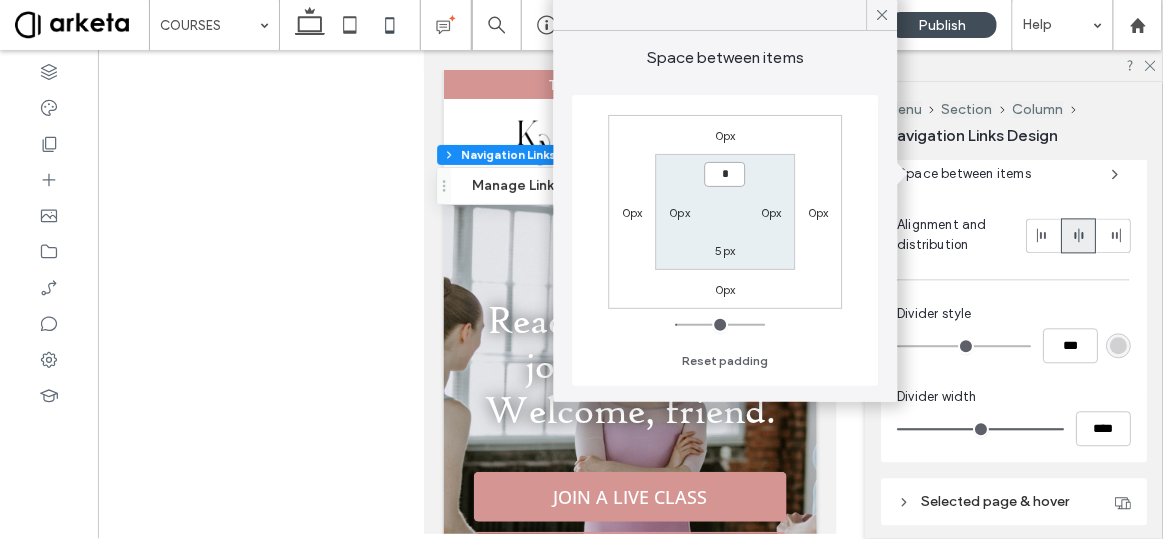 type on "***" 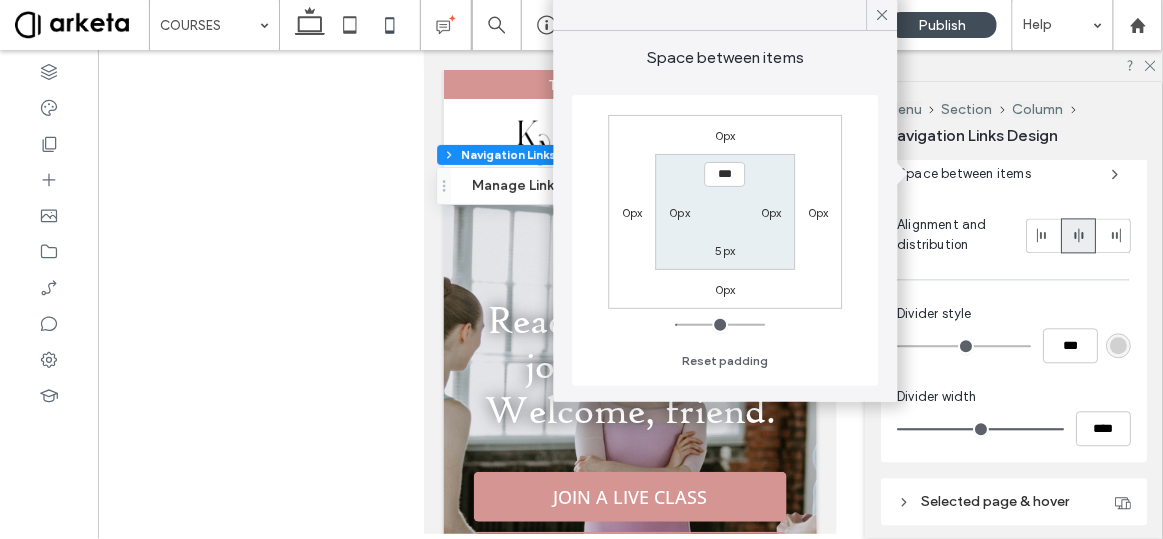 click on "5px" at bounding box center (726, 250) 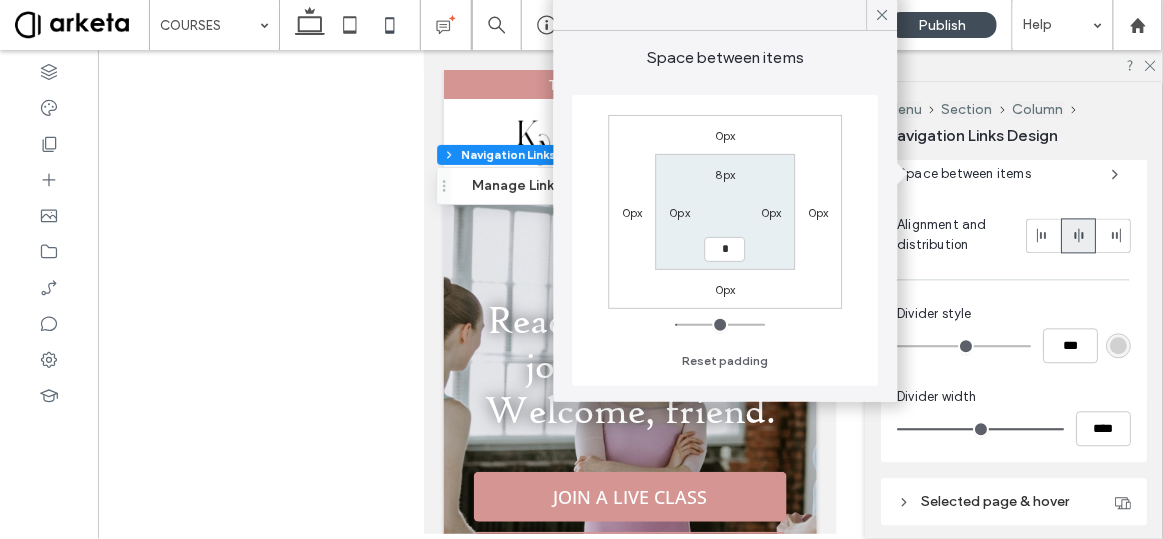 type on "*" 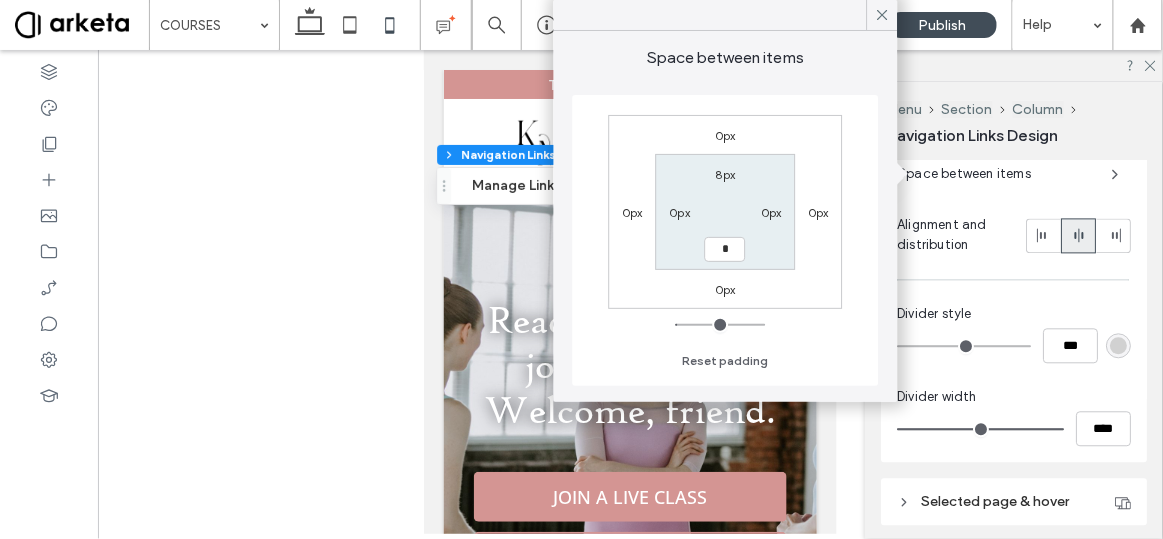 type on "*" 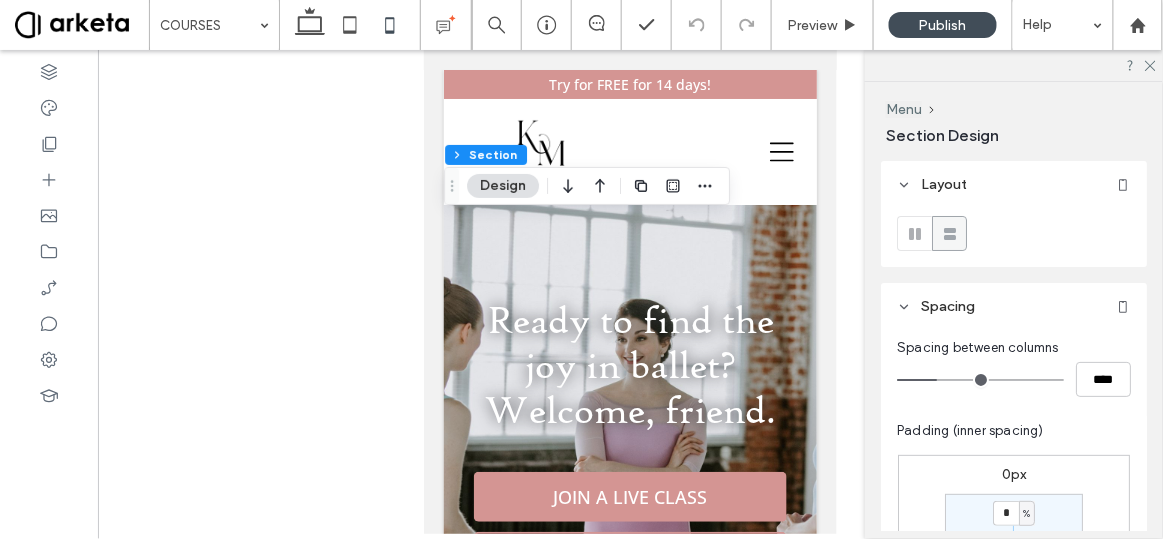 scroll, scrollTop: 214, scrollLeft: 0, axis: vertical 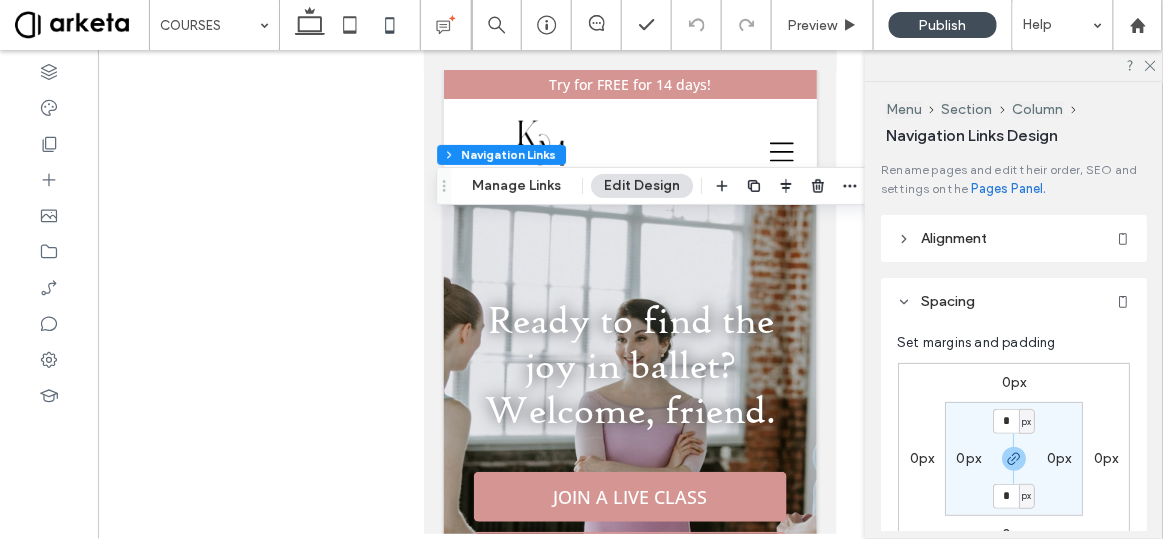 type on "***" 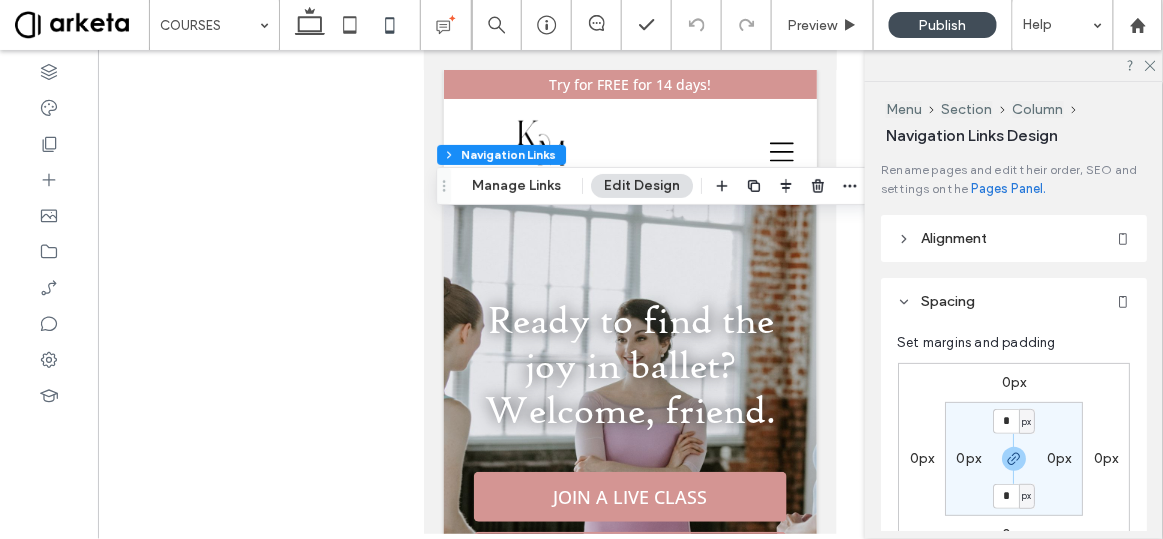 type on "****" 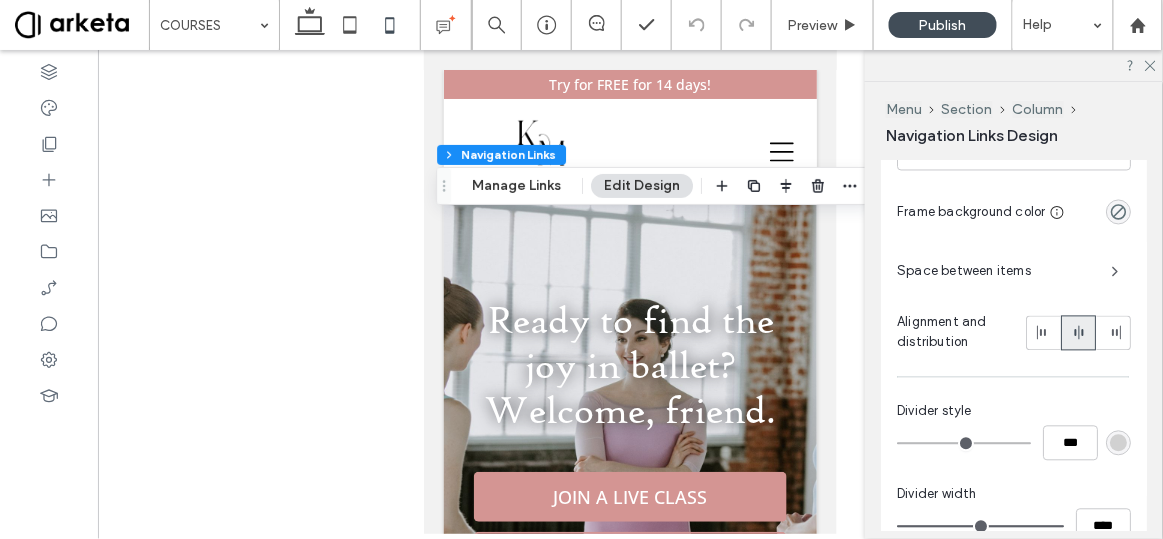 scroll, scrollTop: 969, scrollLeft: 0, axis: vertical 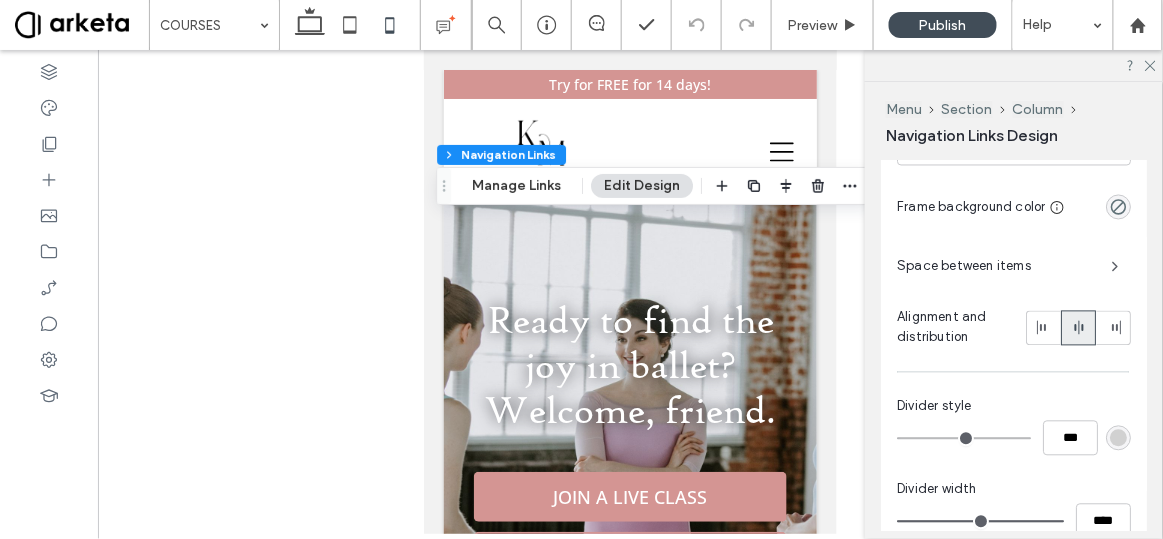 click on "Space between items" at bounding box center (996, 267) 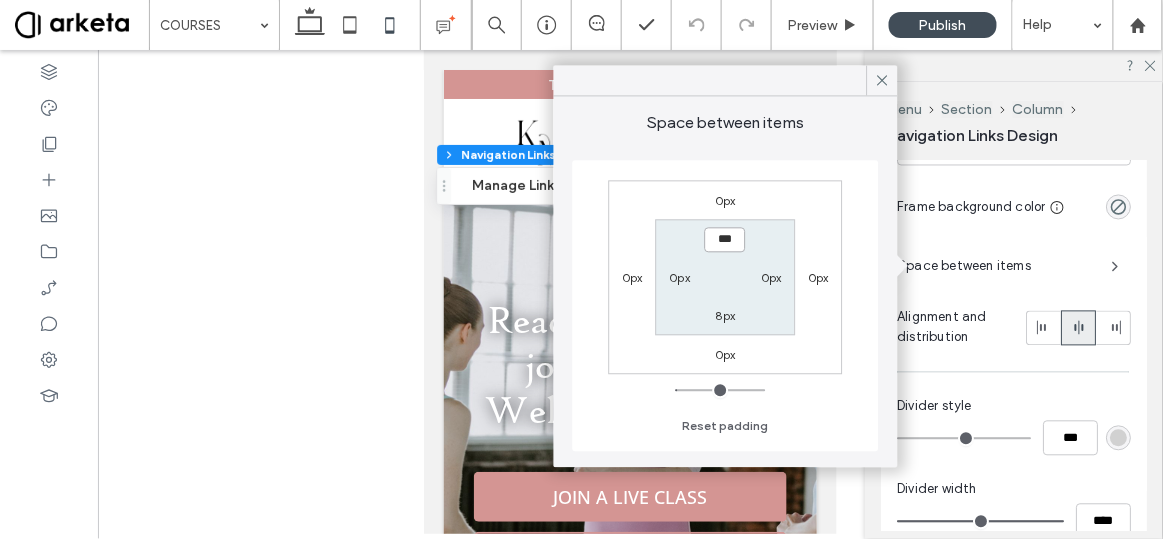 click on "***" at bounding box center [725, 239] 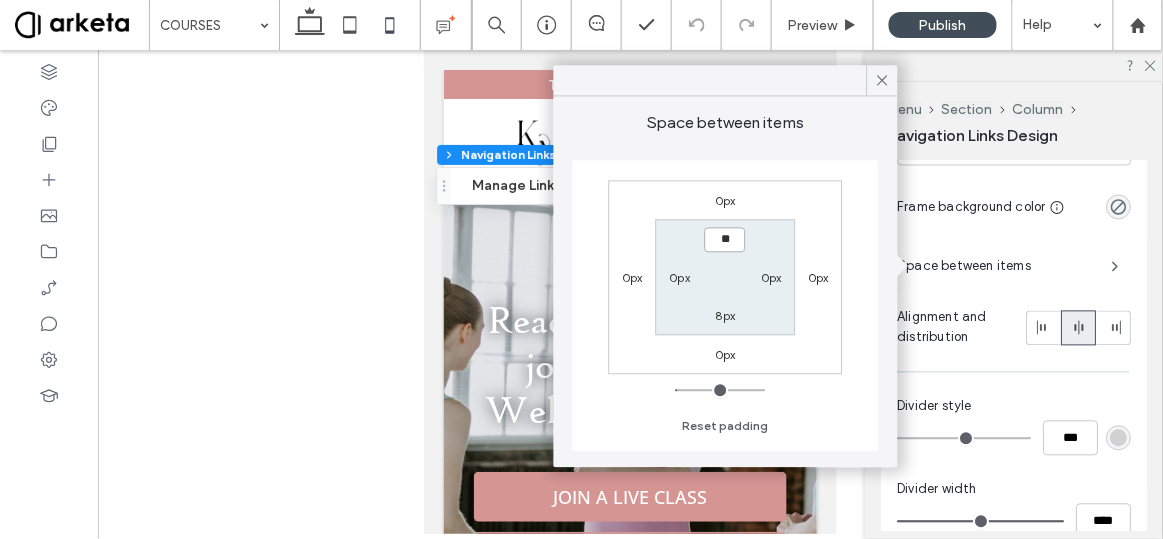 type on "****" 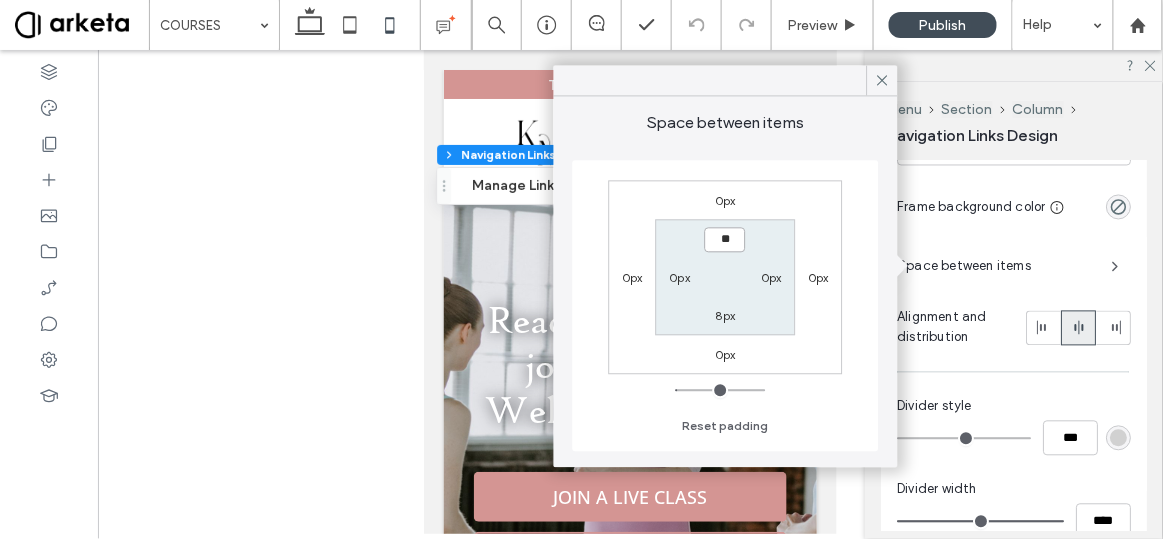 type on "**" 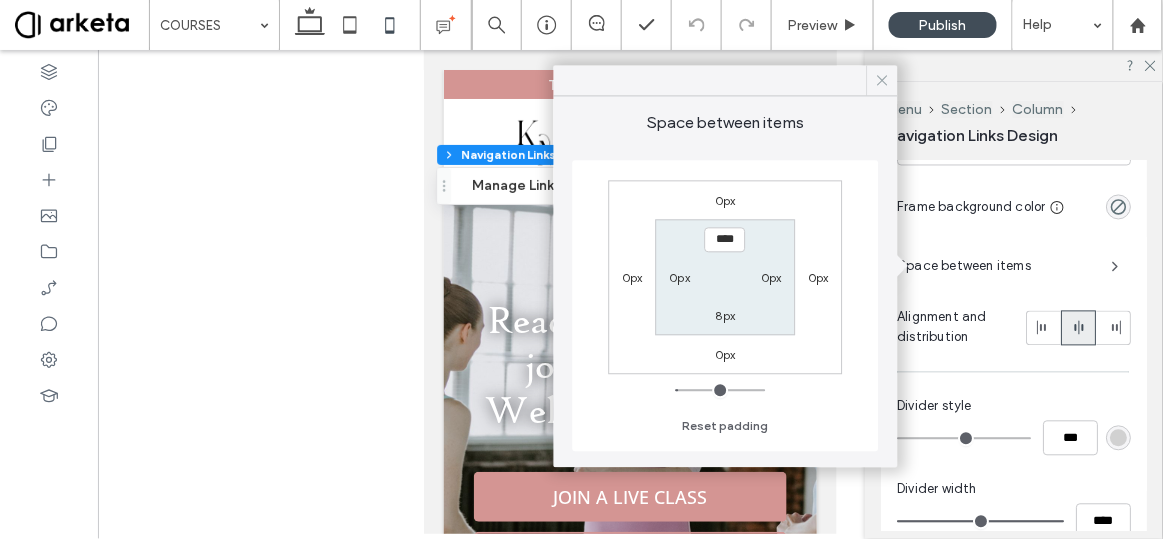 click 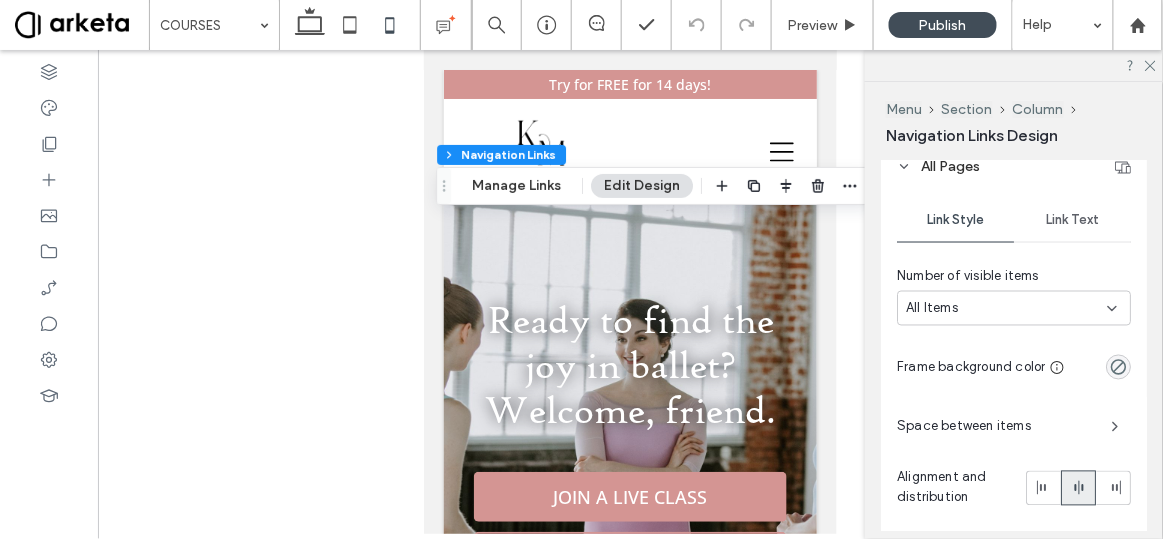 scroll, scrollTop: 756, scrollLeft: 0, axis: vertical 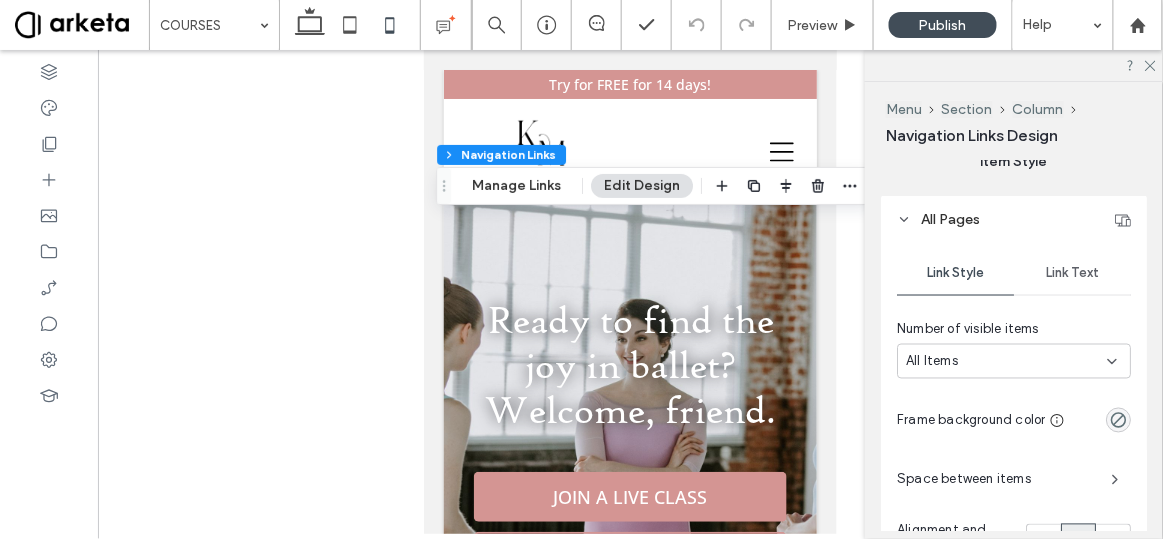click on "Link Text" at bounding box center [1072, 273] 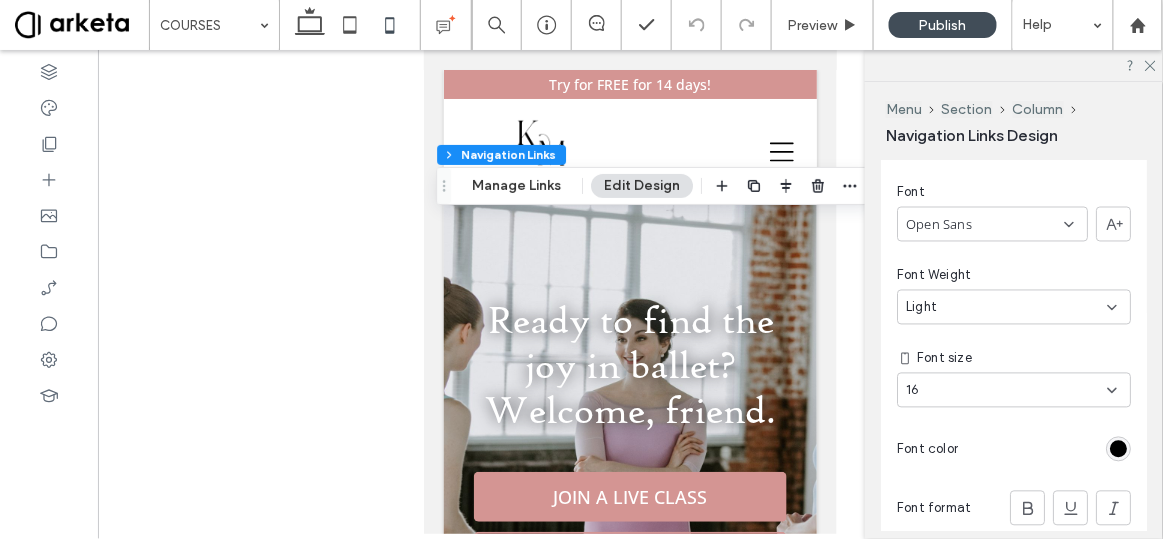 scroll, scrollTop: 896, scrollLeft: 0, axis: vertical 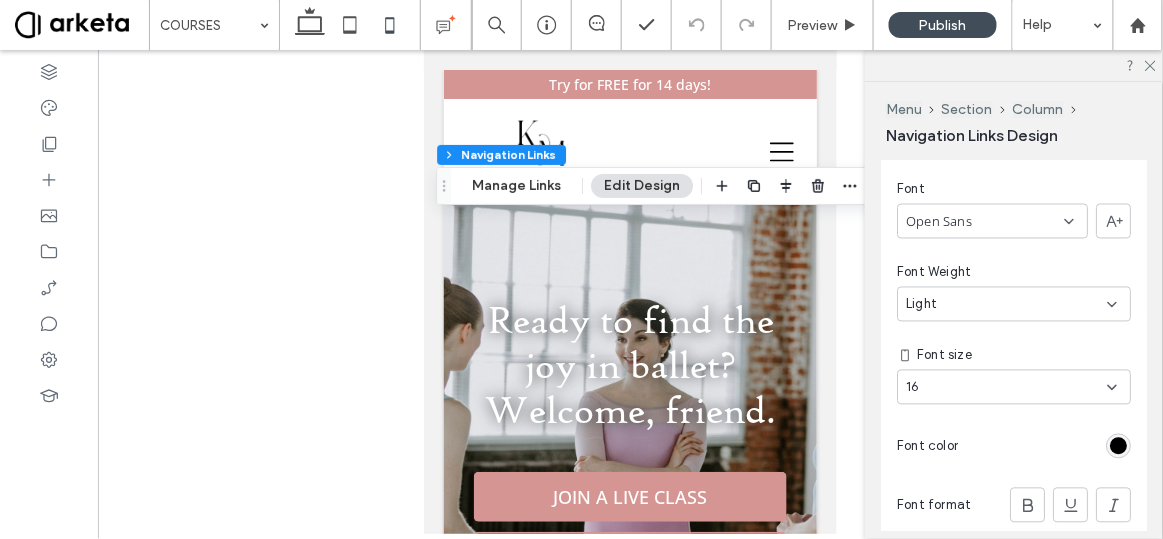 click on "16" at bounding box center [1006, 388] 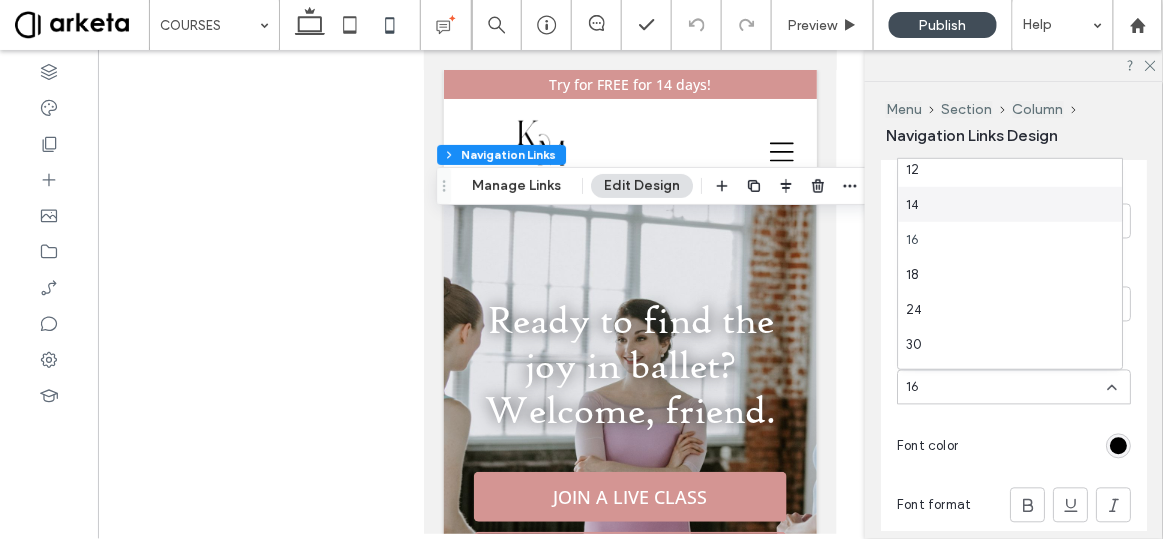 scroll, scrollTop: 149, scrollLeft: 0, axis: vertical 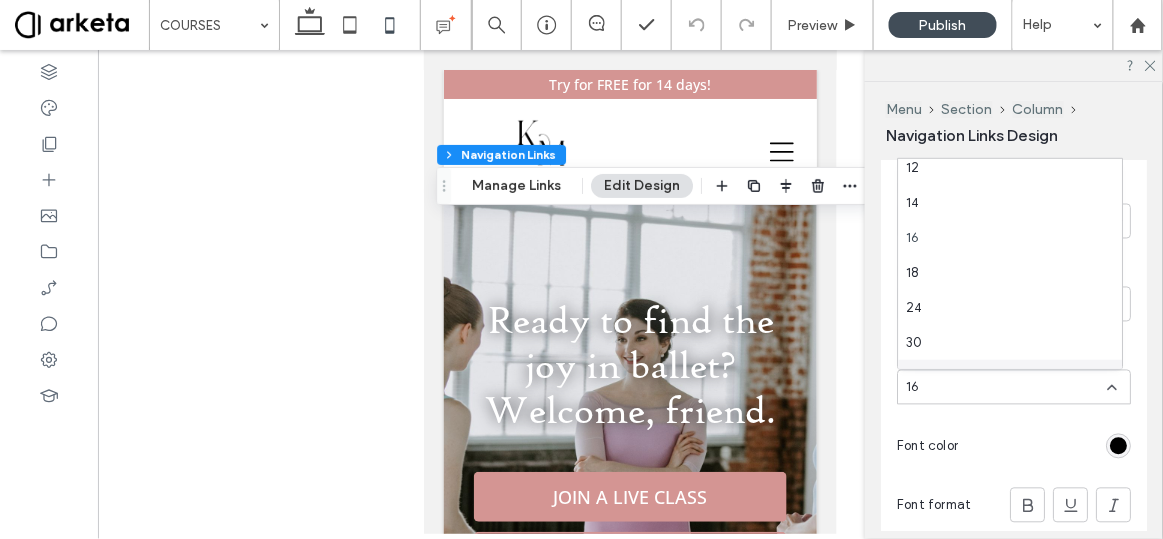 click on "16" at bounding box center (1006, 388) 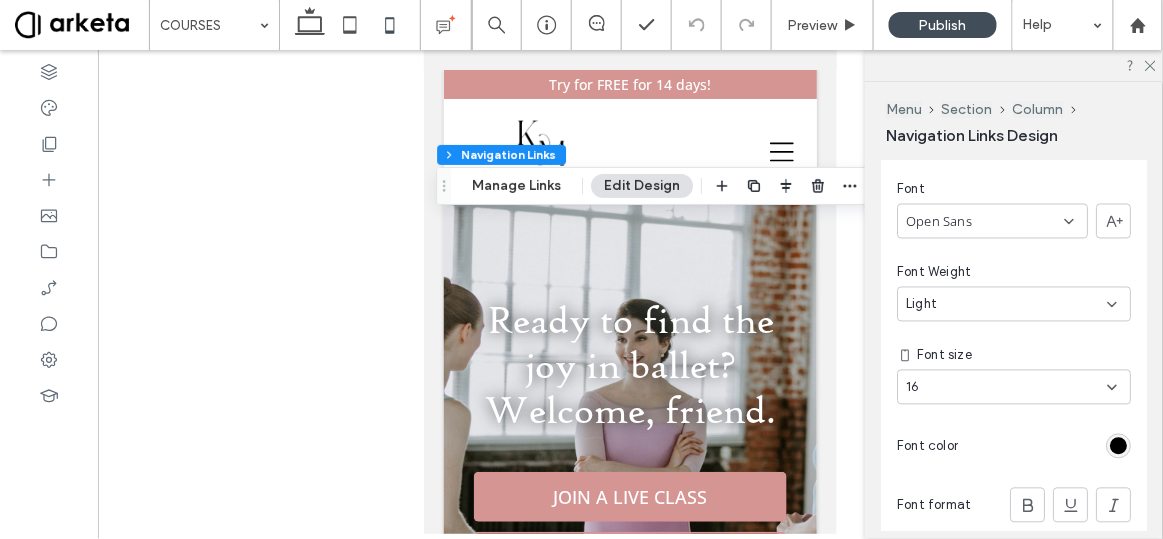 click on "16" at bounding box center [1006, 388] 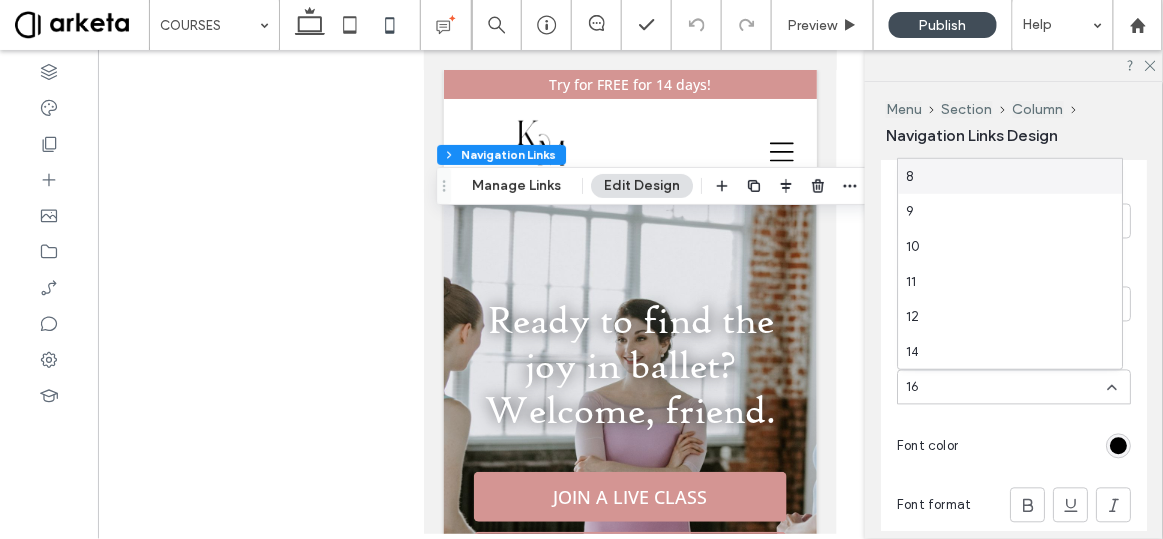 click on "16" at bounding box center (1006, 388) 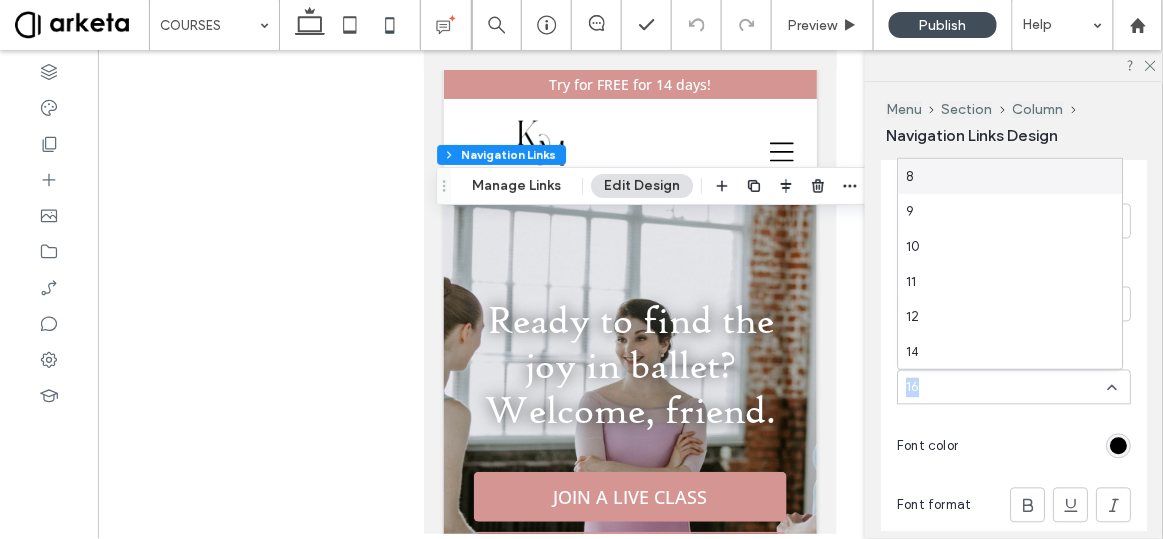 click on "16" at bounding box center [1006, 388] 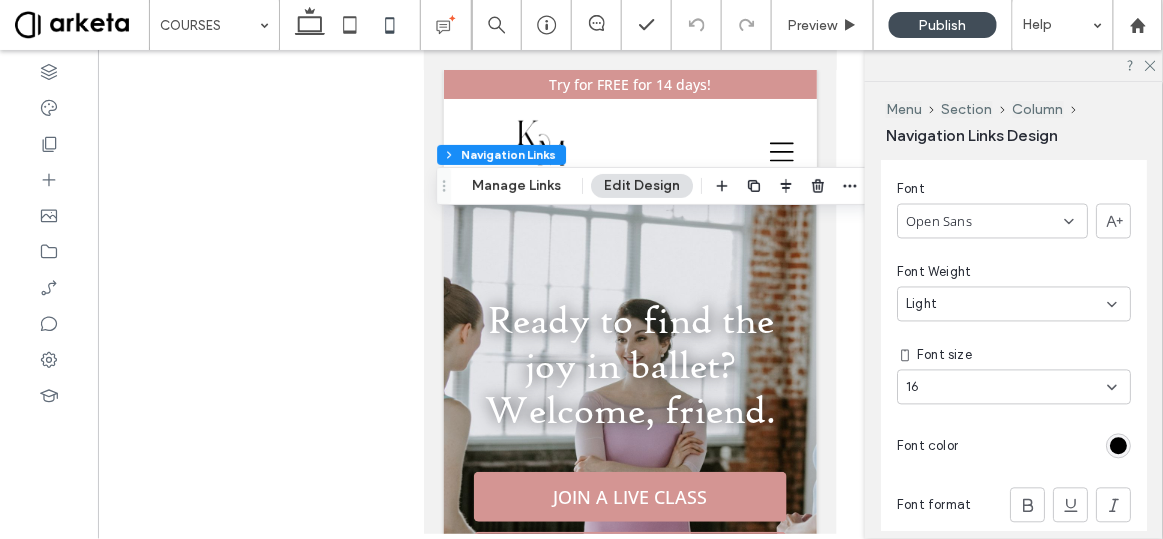 click on "16" at bounding box center (1006, 388) 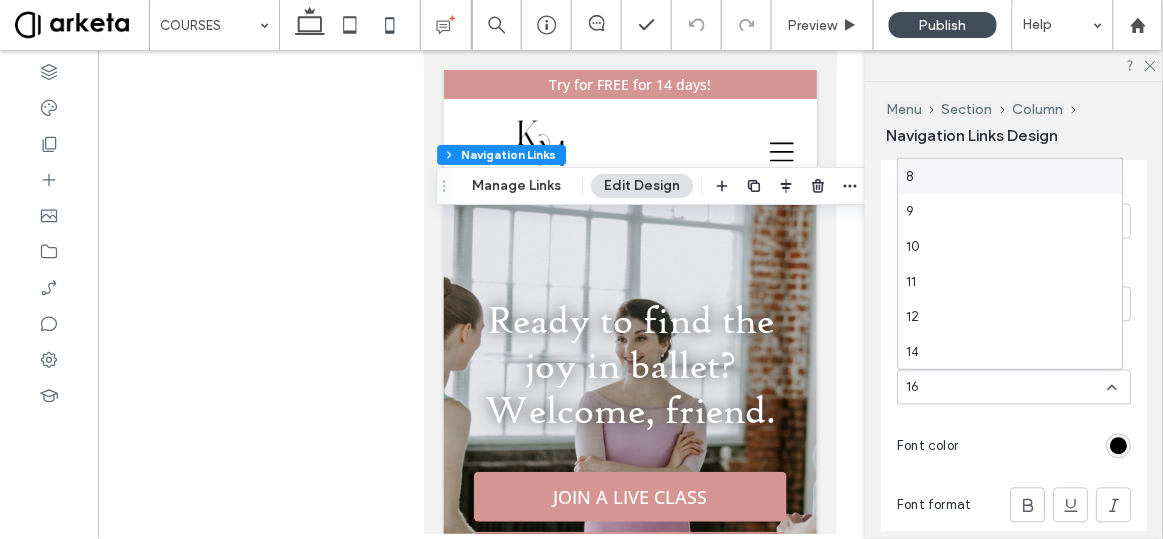click on "16" at bounding box center [1006, 388] 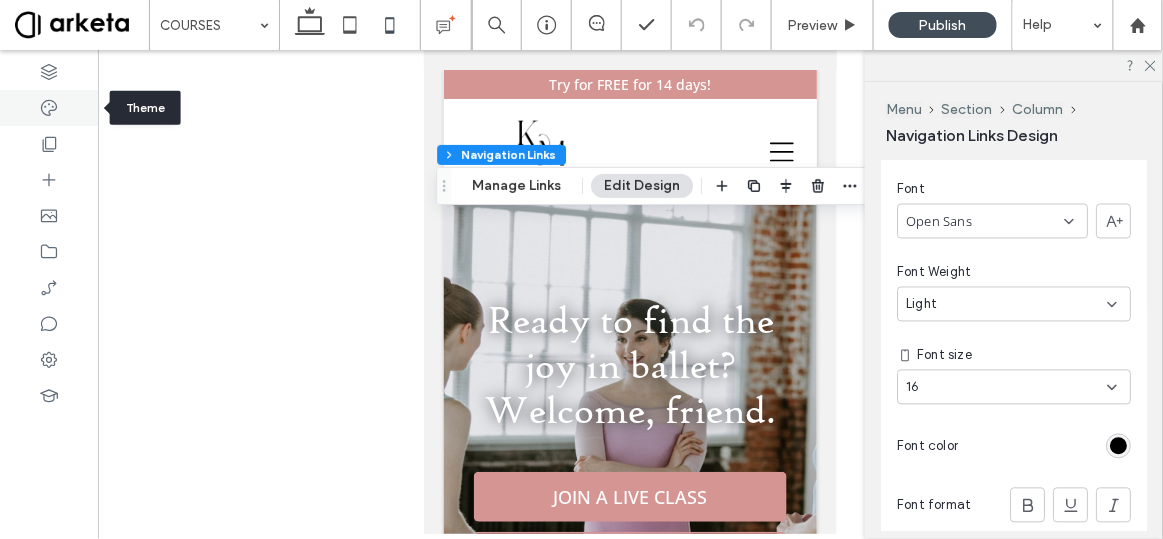 click 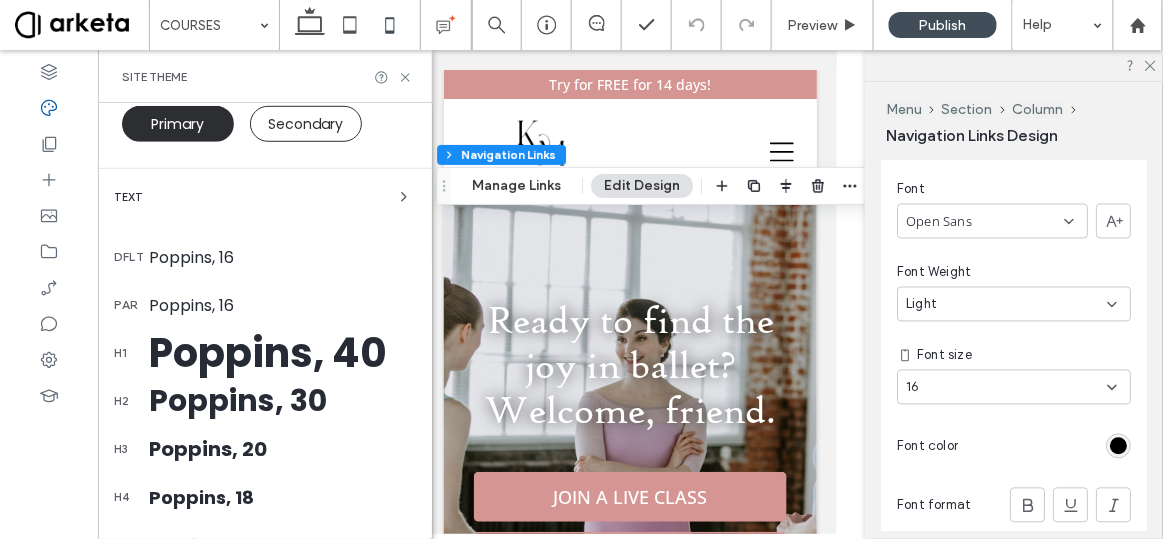 scroll, scrollTop: 379, scrollLeft: 0, axis: vertical 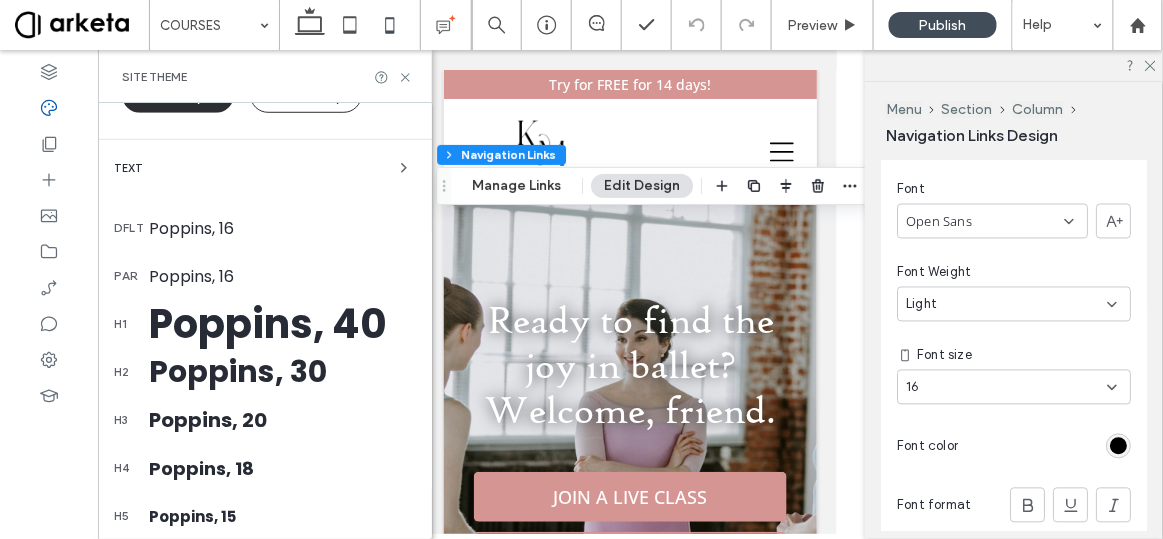 click on "Text" at bounding box center [265, 168] 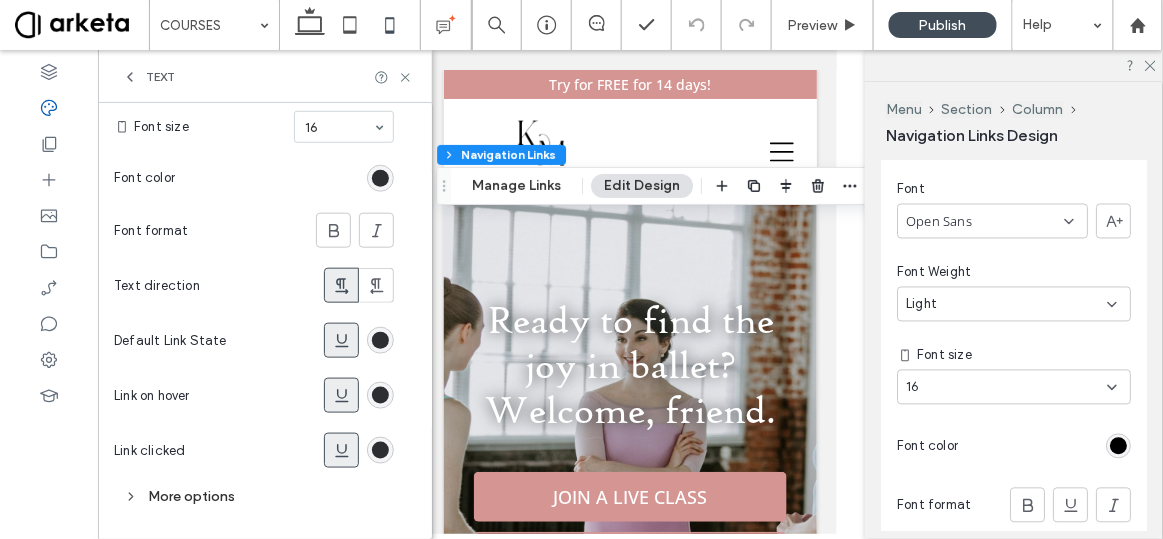 scroll, scrollTop: 444, scrollLeft: 0, axis: vertical 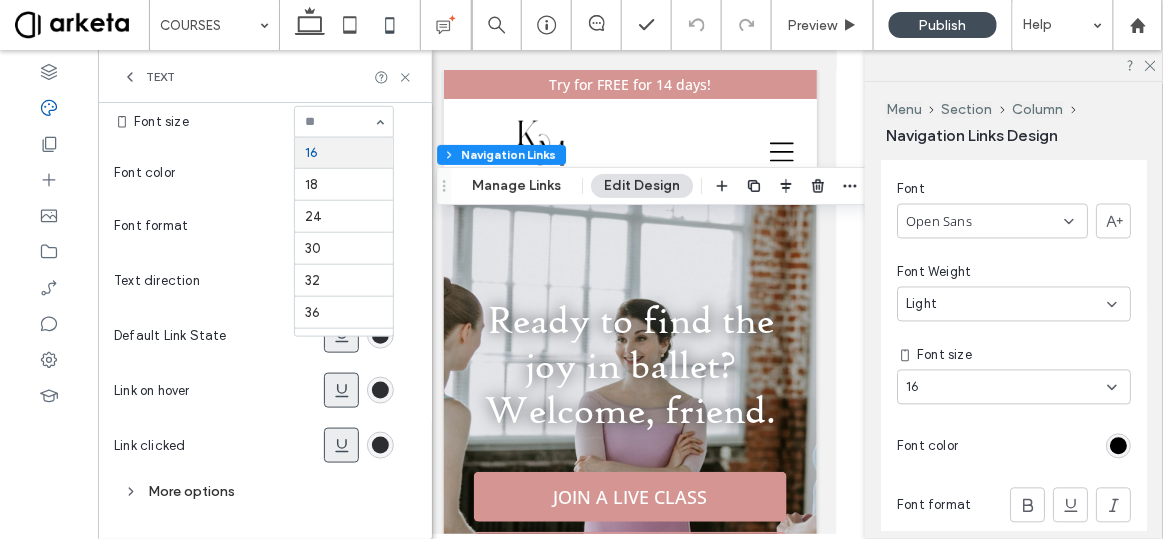 click at bounding box center (339, 122) 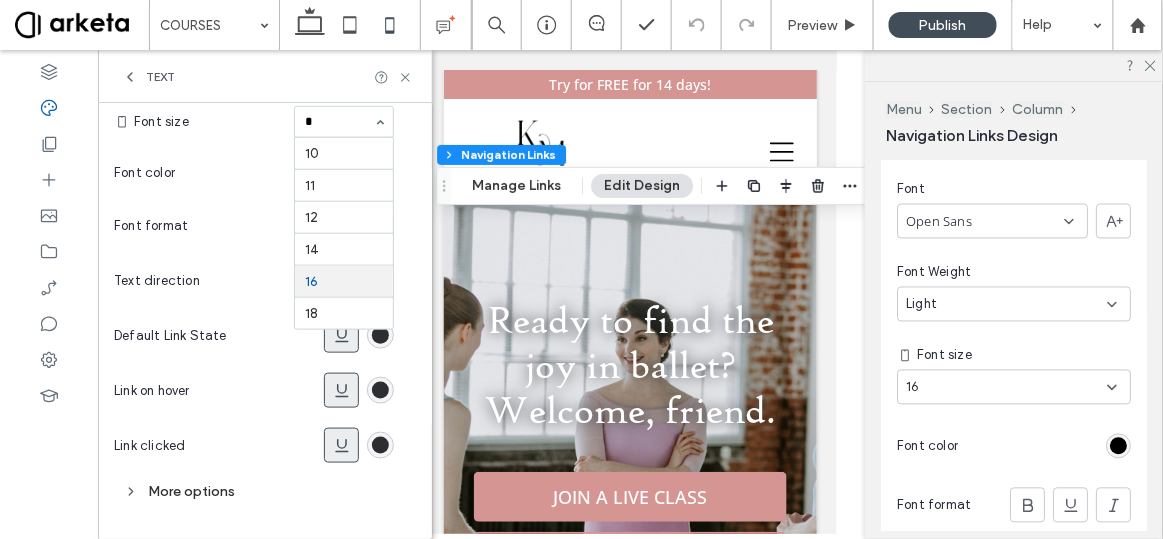 scroll, scrollTop: 0, scrollLeft: 0, axis: both 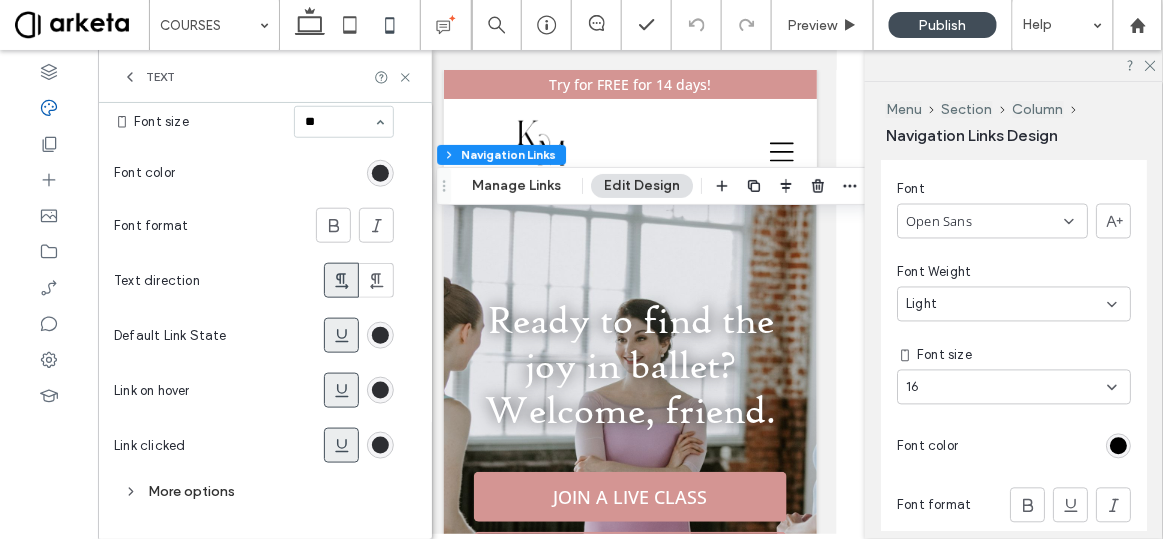 type 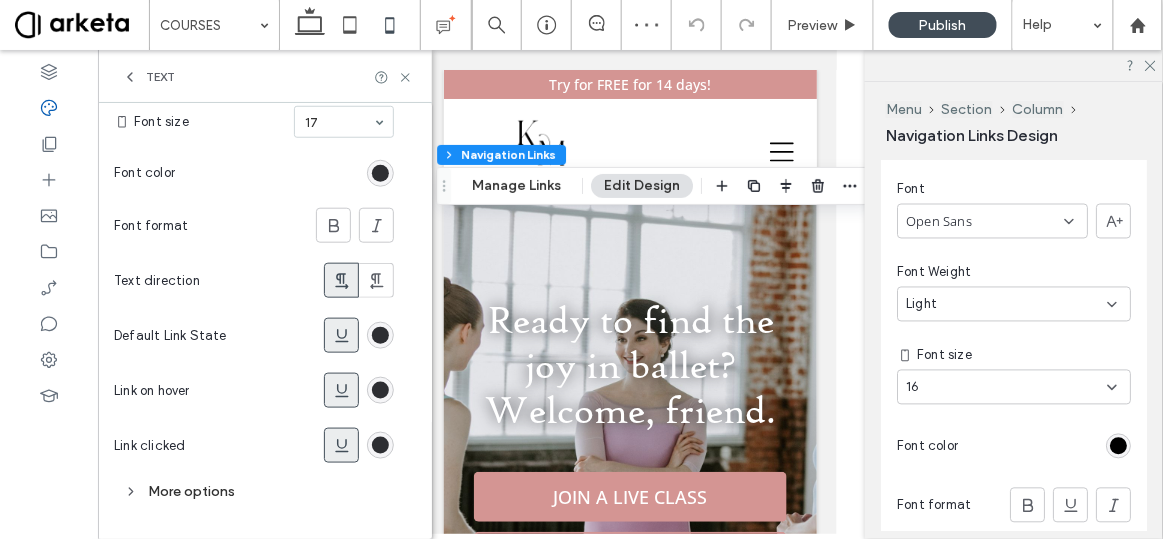click on "16" at bounding box center [1006, 388] 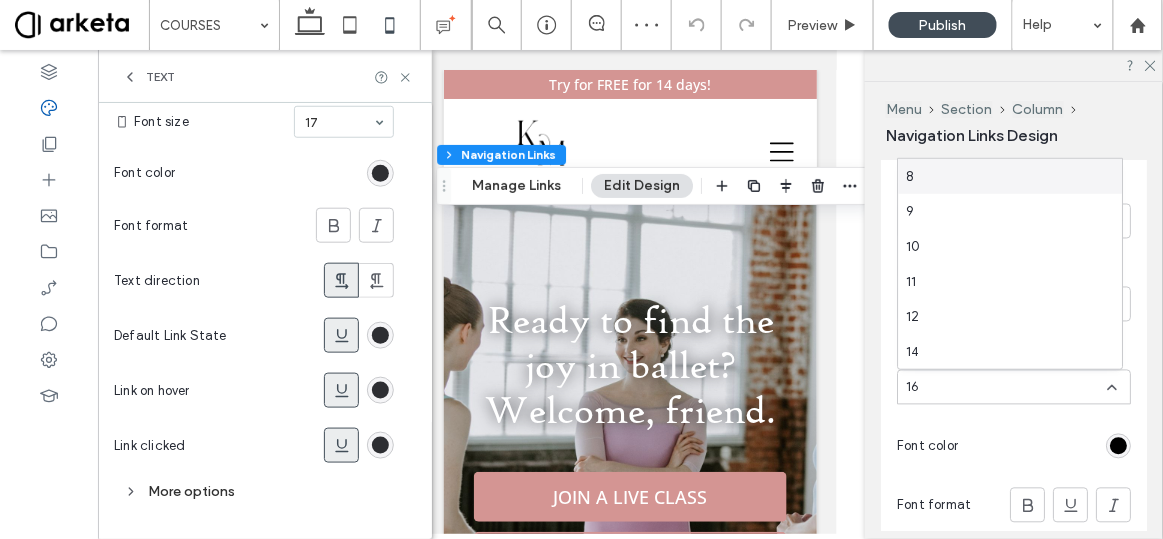 click on "16" at bounding box center (1006, 388) 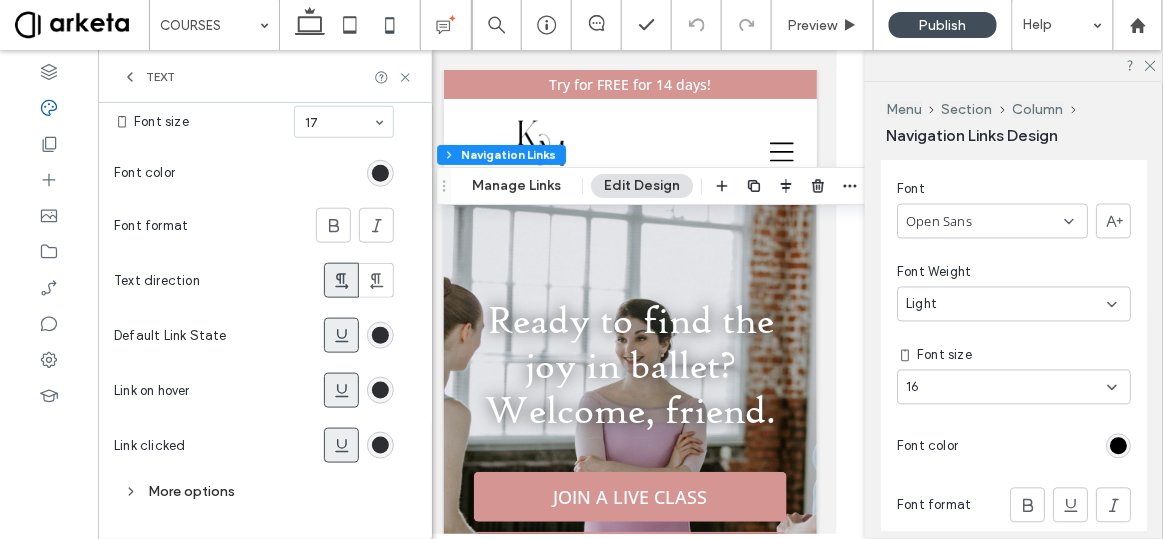 click on "16" at bounding box center (1006, 388) 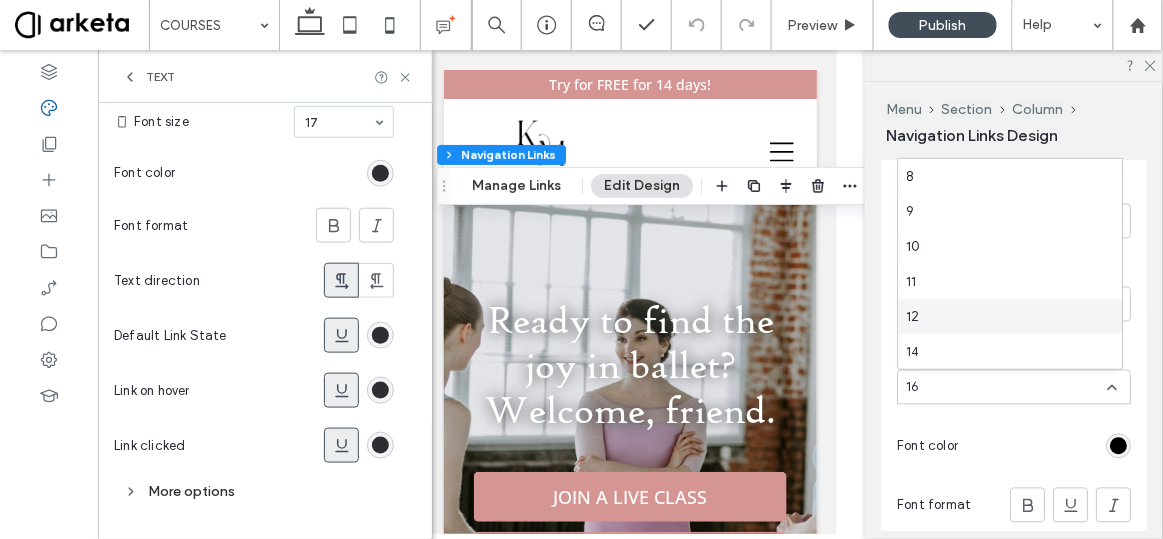 scroll, scrollTop: 138, scrollLeft: 0, axis: vertical 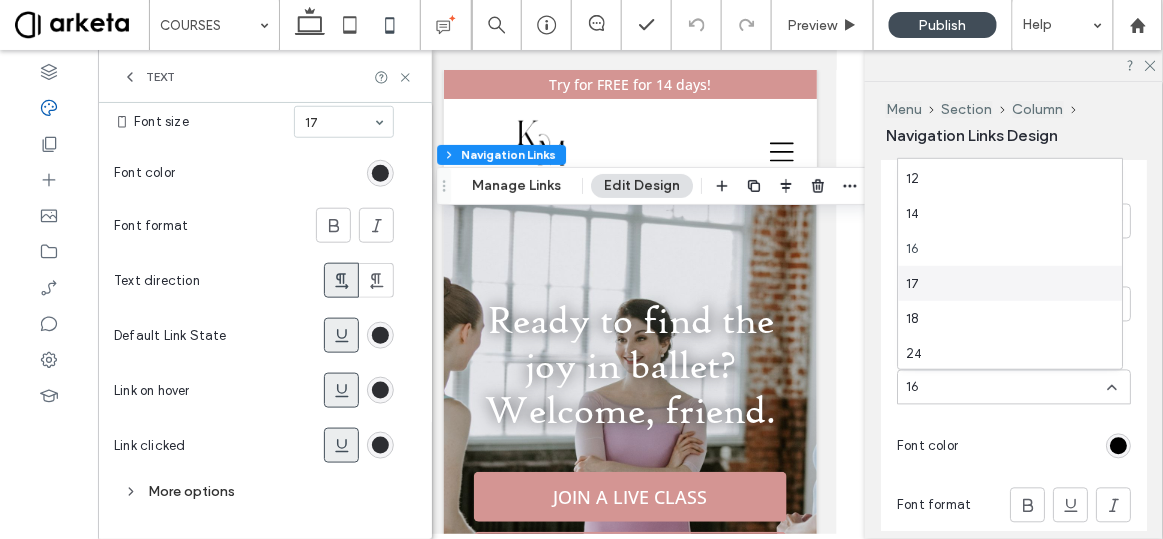 click on "17" at bounding box center (913, 283) 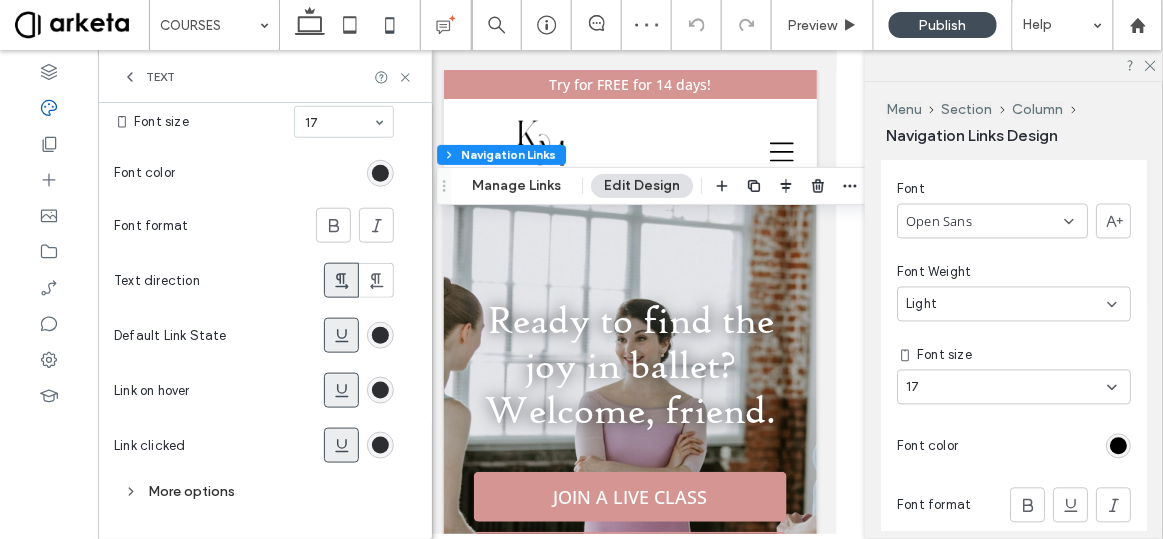 click on "Link Style Link Text Font Open Sans Font Weight Light Font size 17 Font color Font format Case Type" at bounding box center (1014, 350) 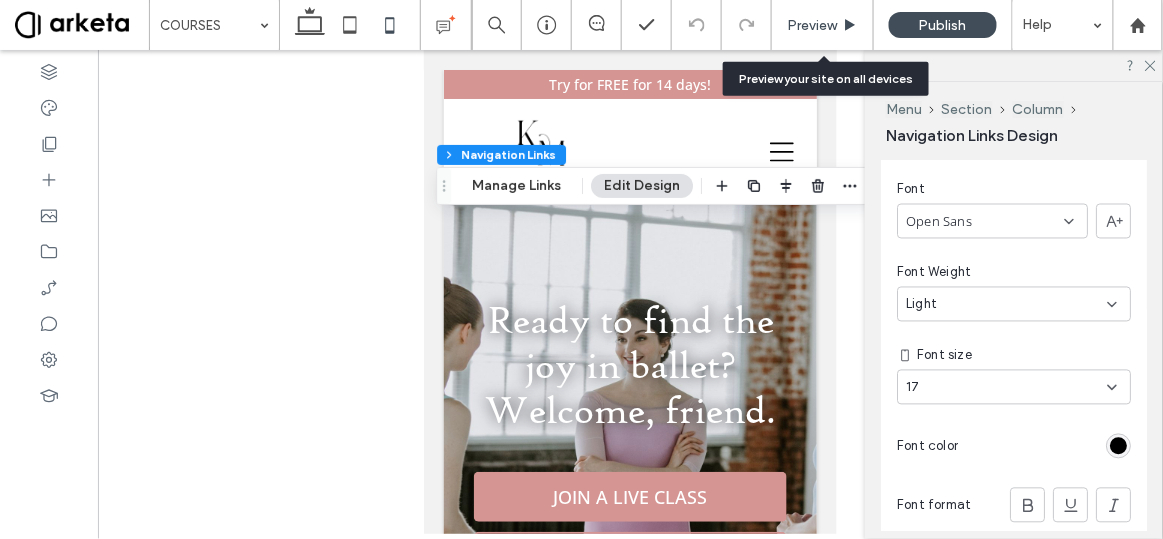click on "Preview" at bounding box center (823, 25) 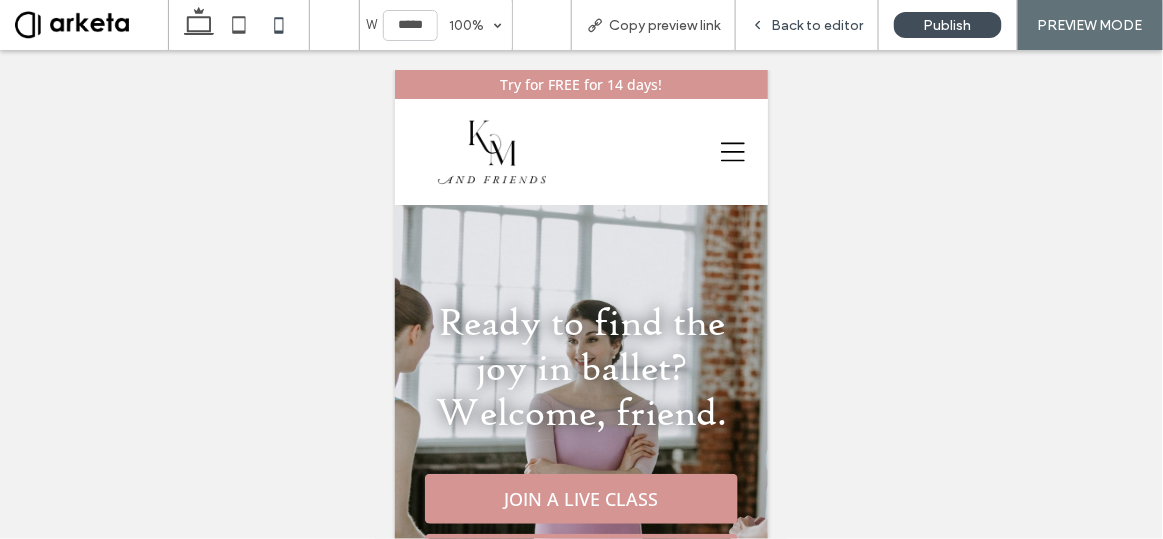 click on "Back to editor" at bounding box center [807, 25] 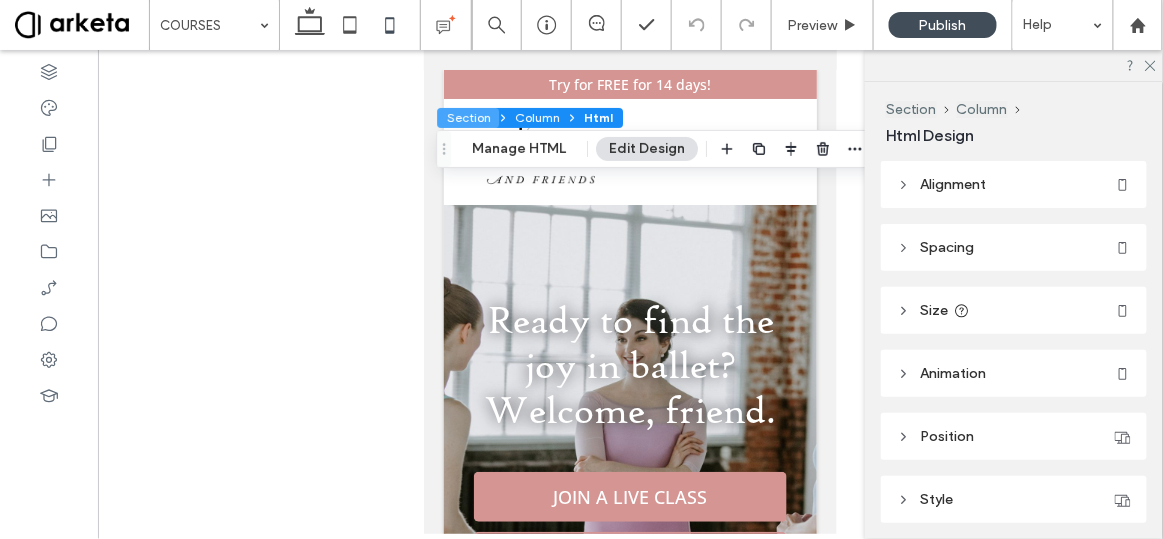 click on "Section" at bounding box center [468, 118] 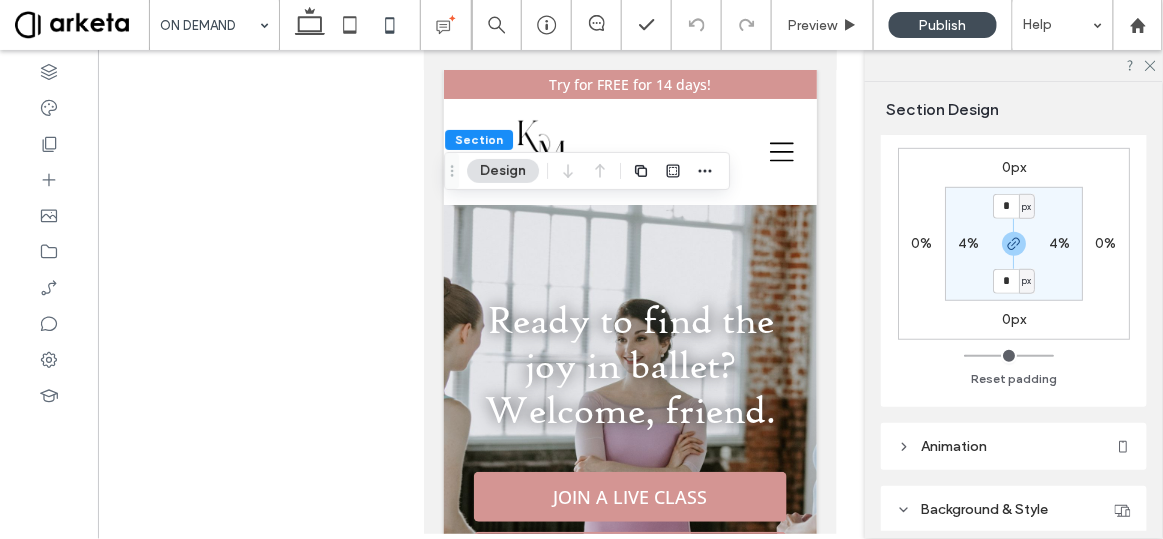 scroll, scrollTop: 284, scrollLeft: 0, axis: vertical 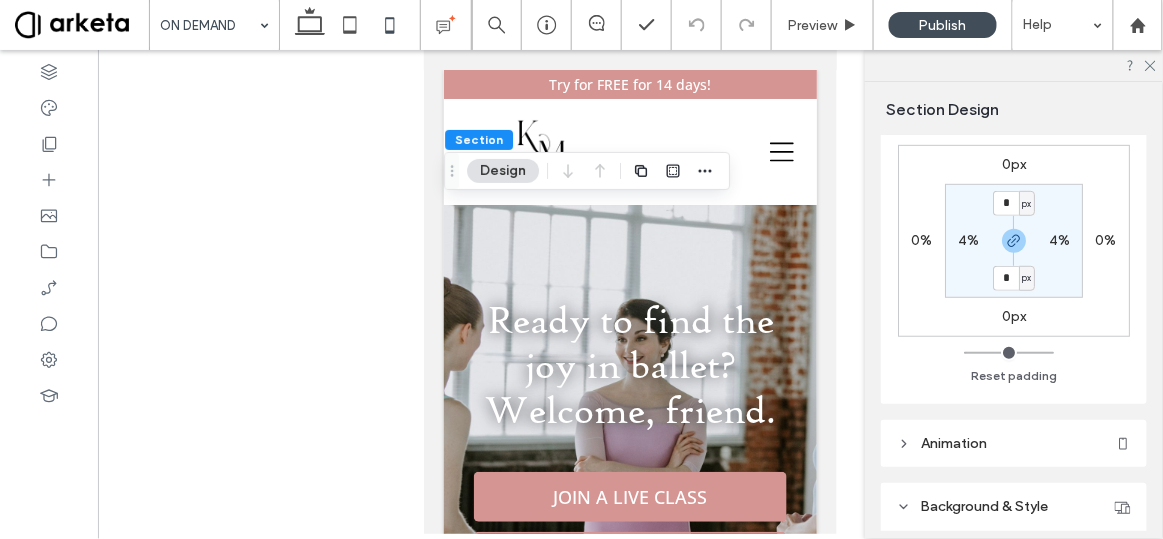 click on "4%" at bounding box center [968, 240] 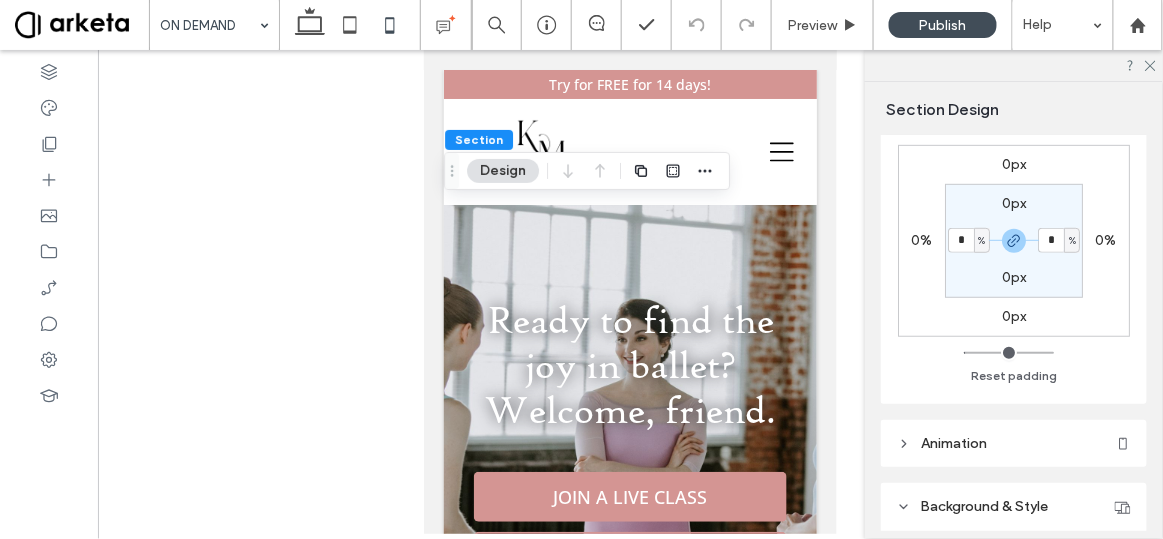 type on "*" 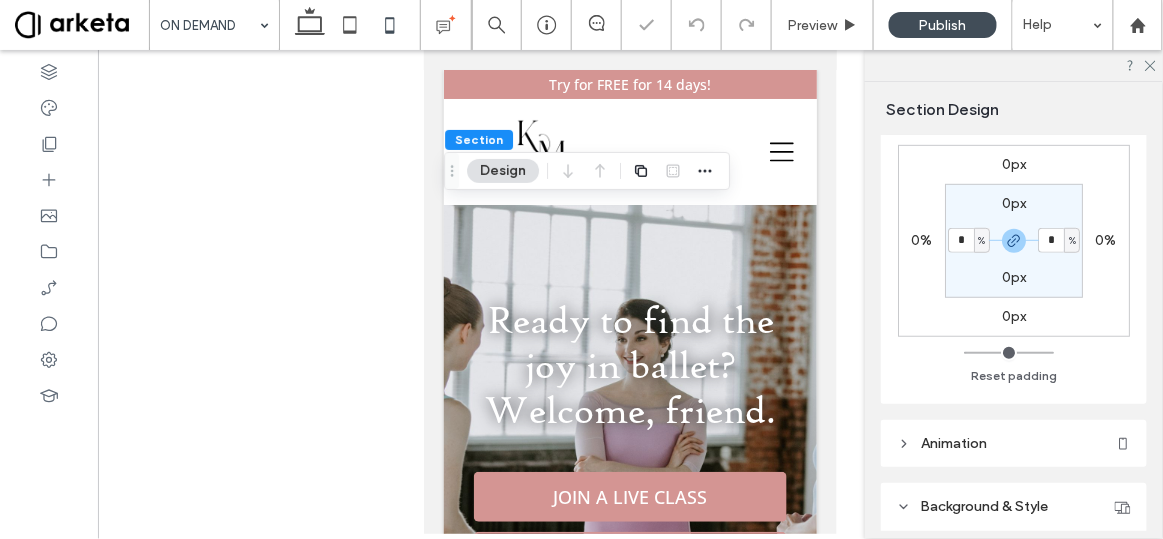 type on "*" 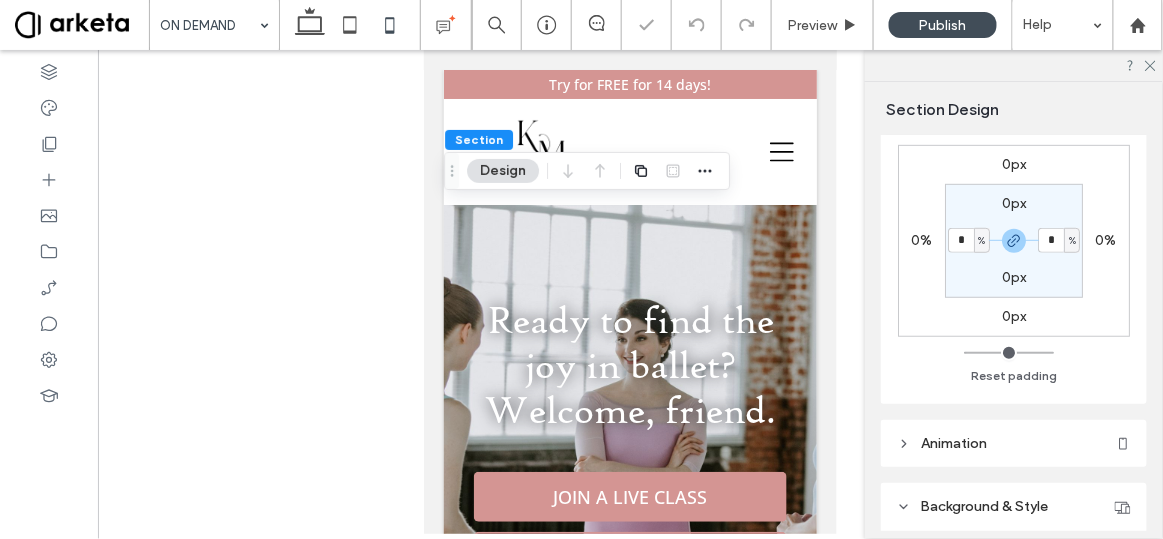 type on "*" 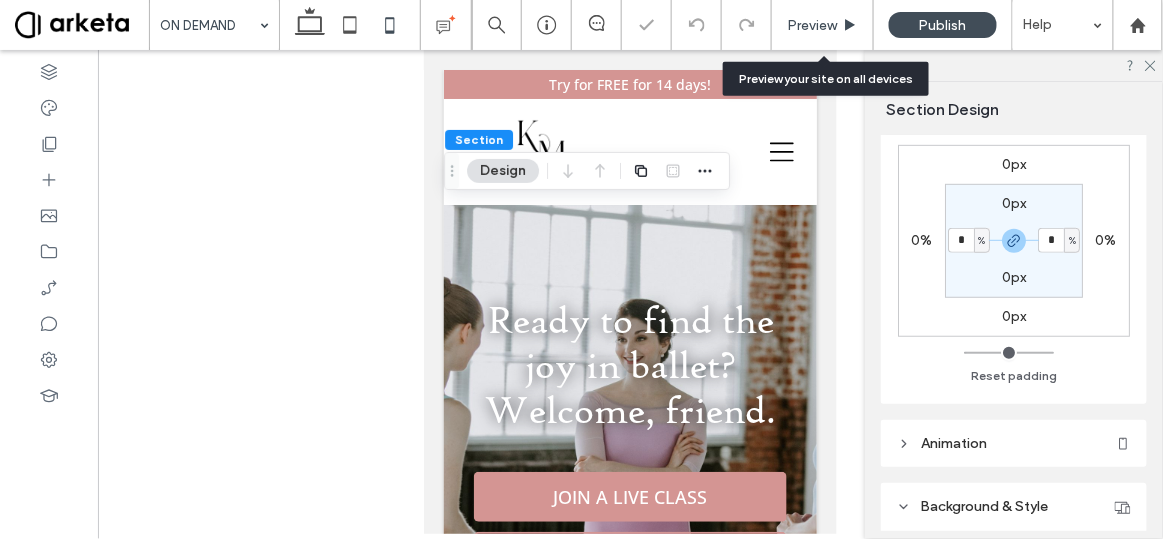 click on "Preview" at bounding box center (823, 25) 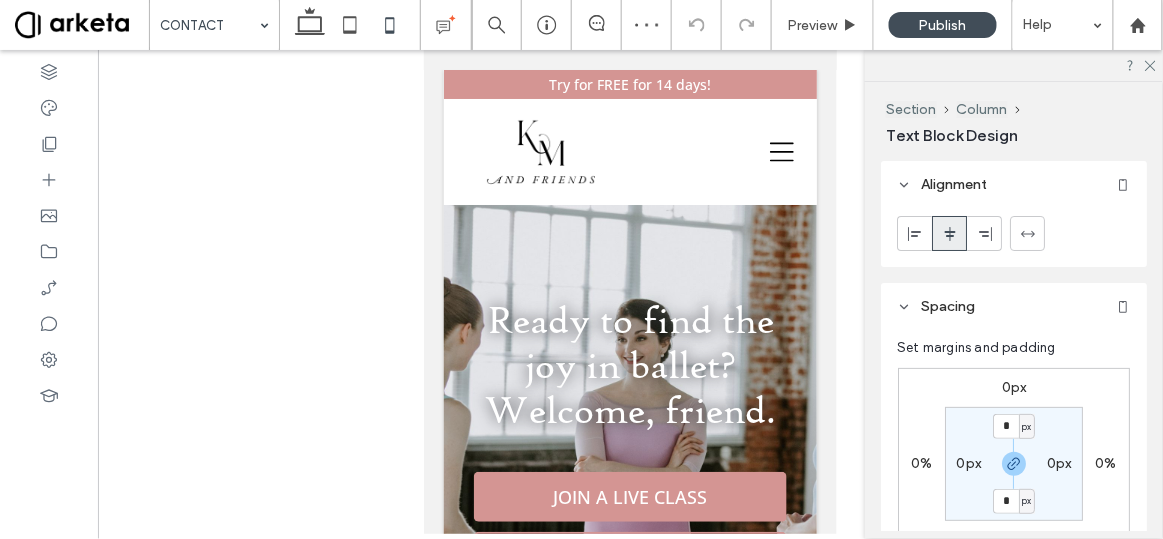 type on "**********" 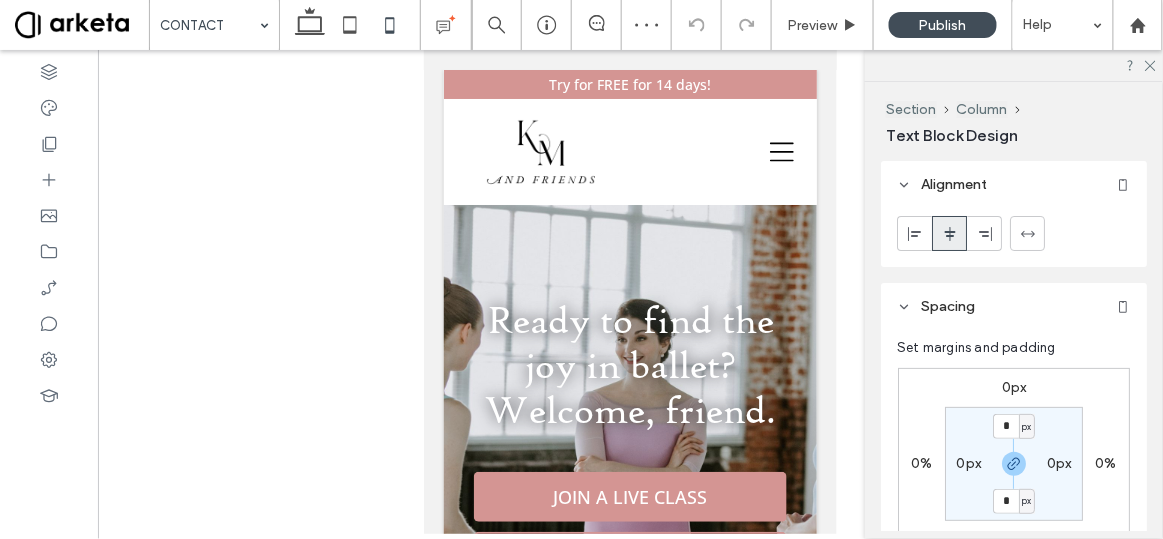 type on "**" 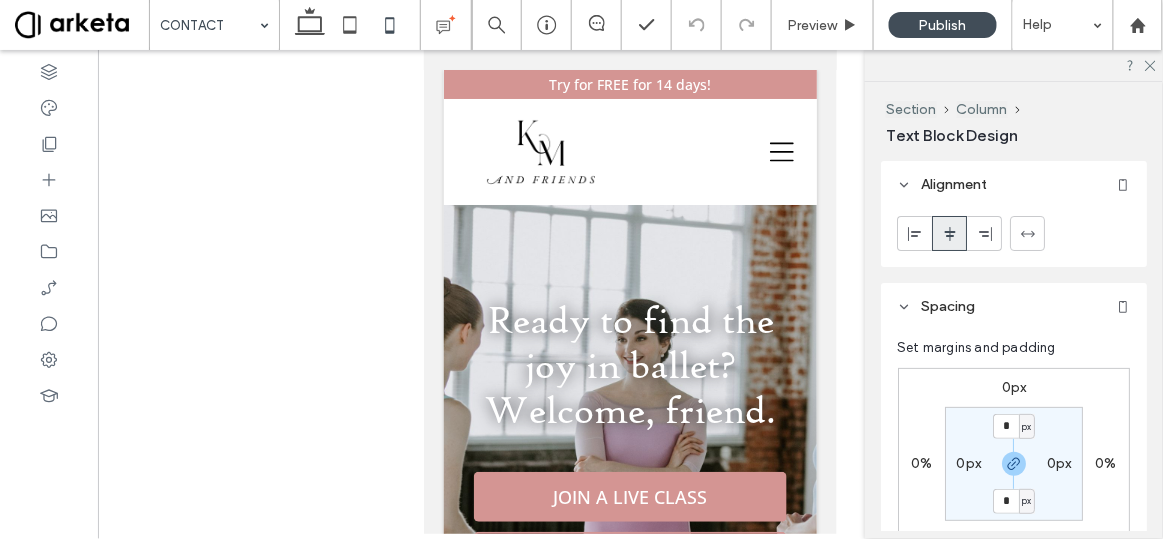 type on "**" 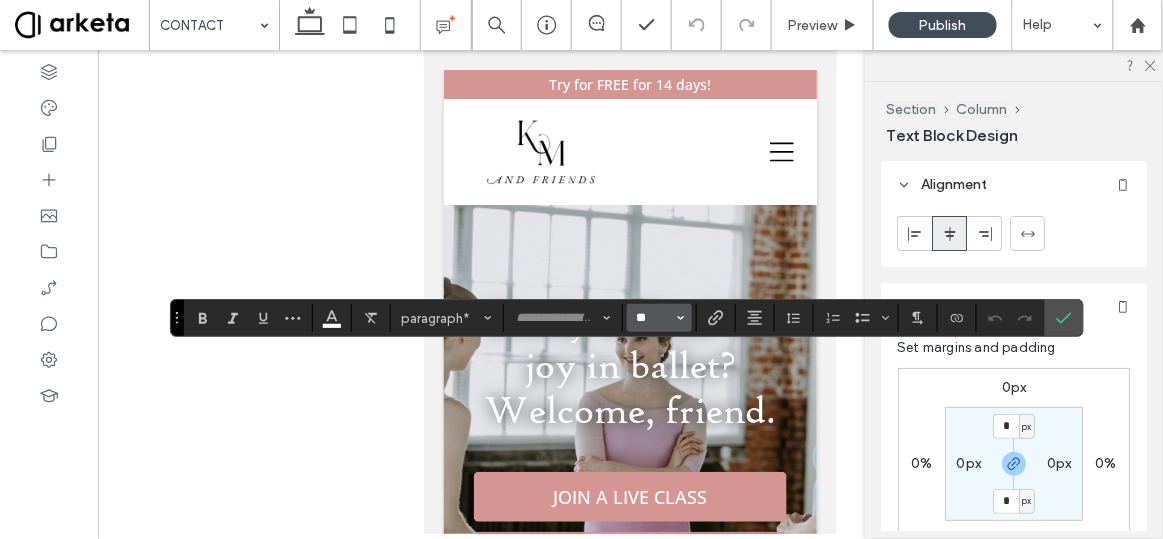 click on "**" at bounding box center [653, 318] 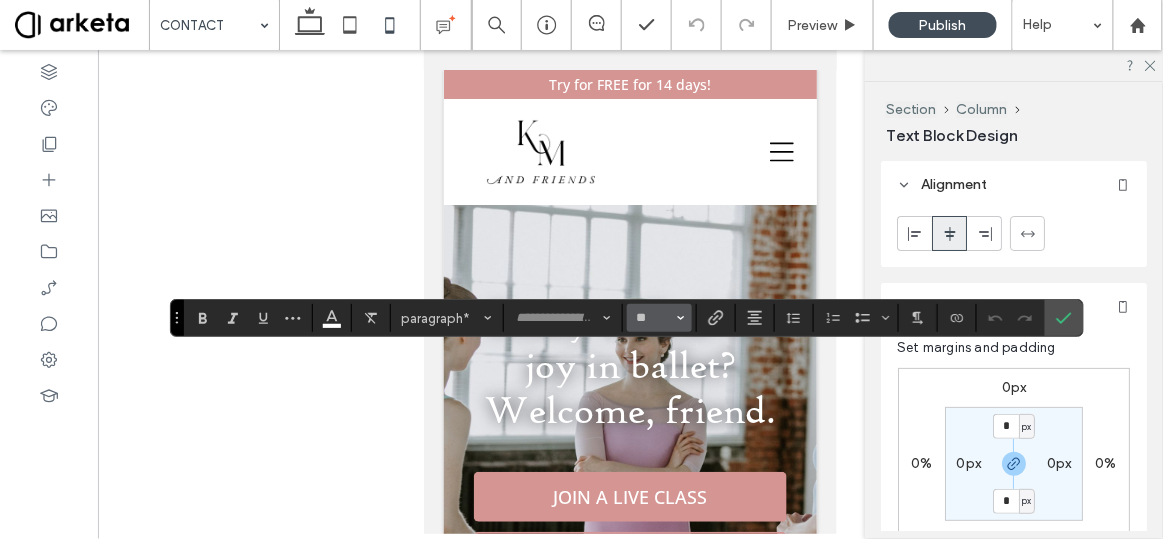 type on "**" 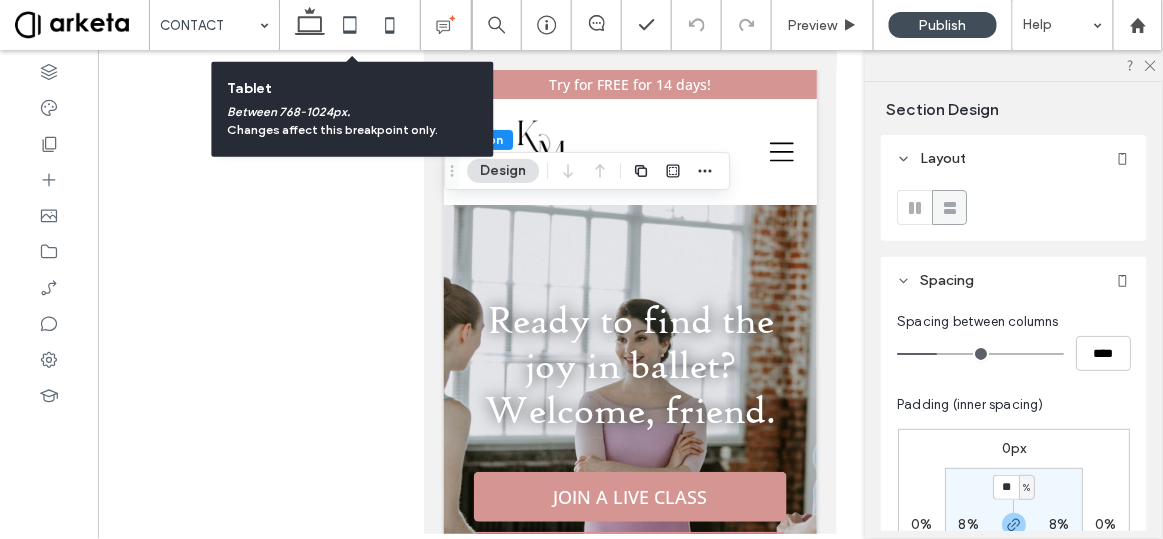 click 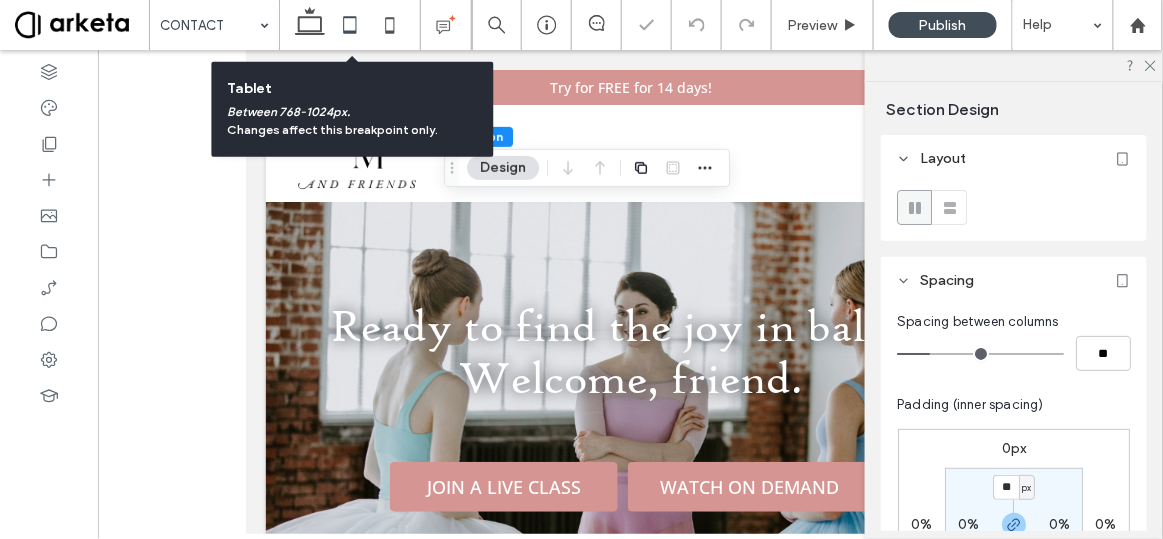 type on "*" 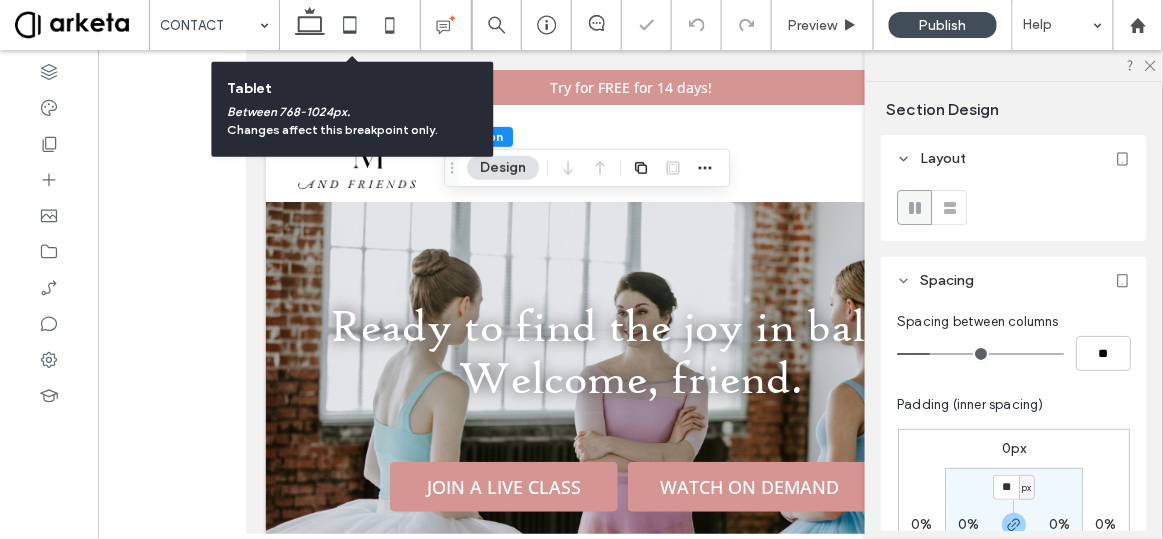 type on "*" 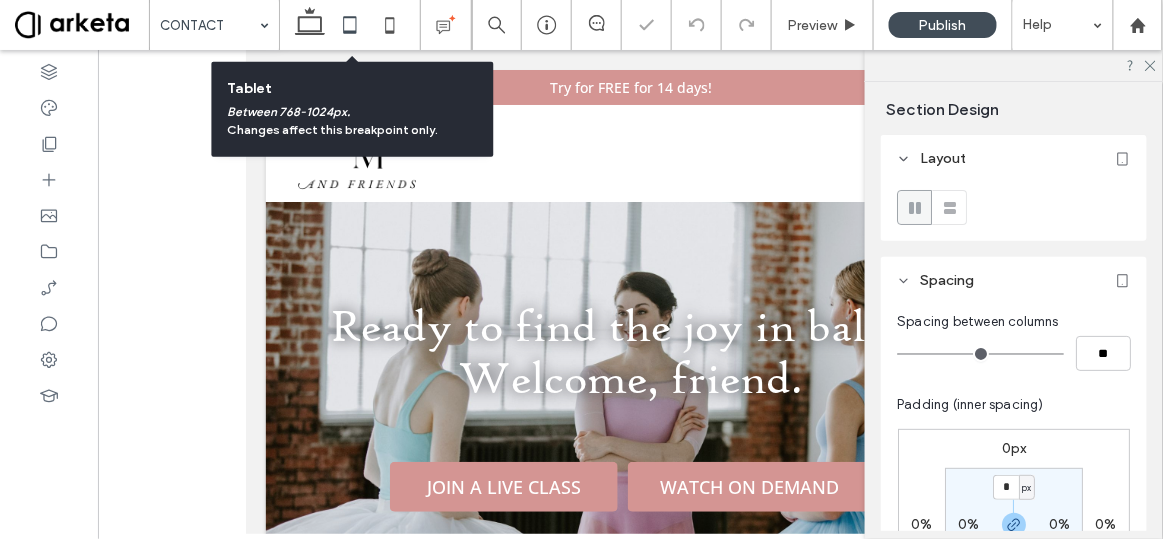 type on "**" 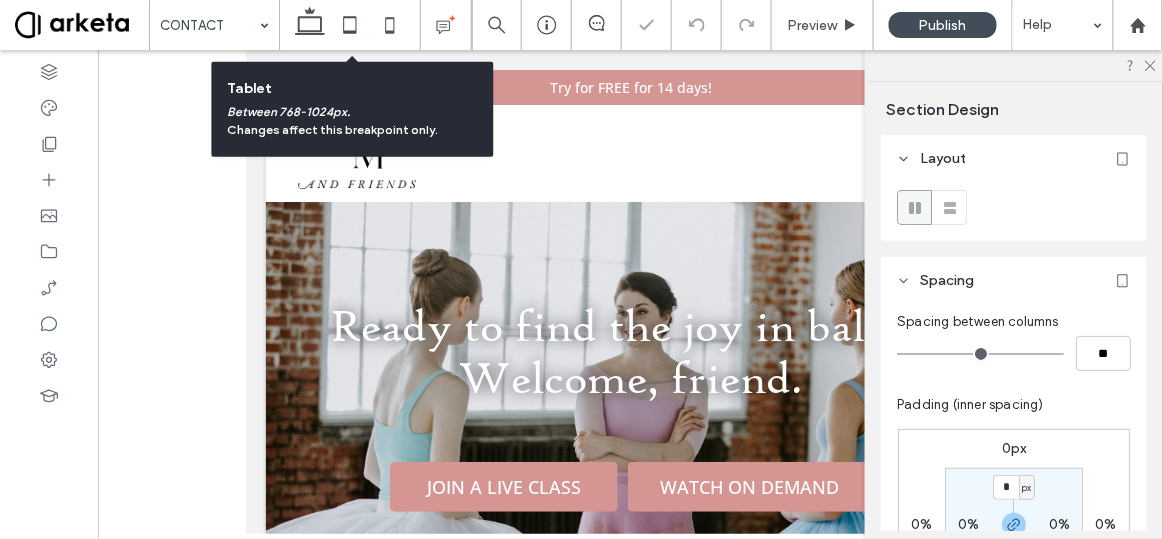 type on "**" 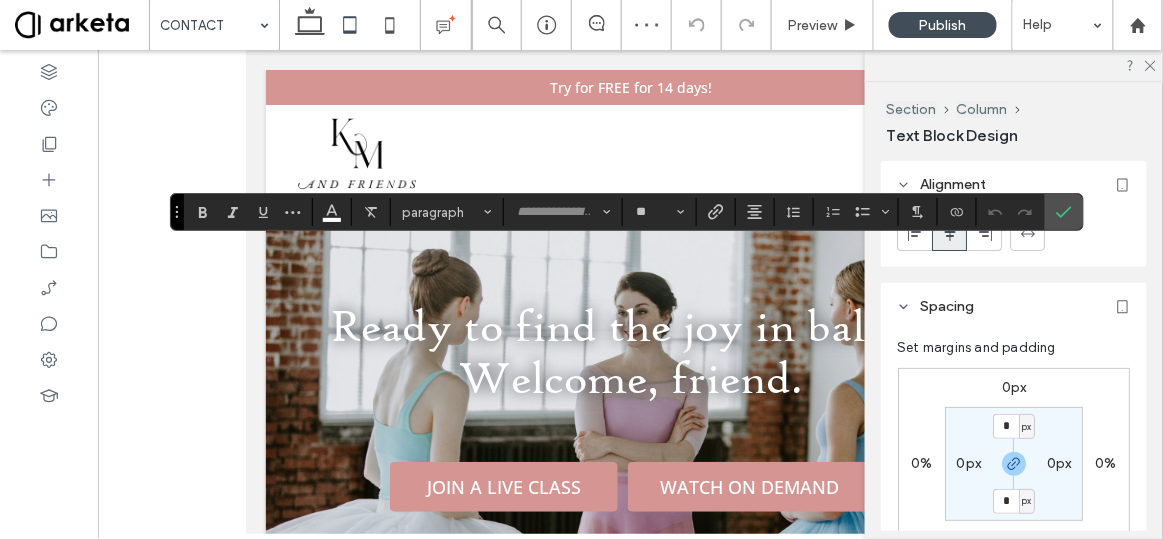 type on "**" 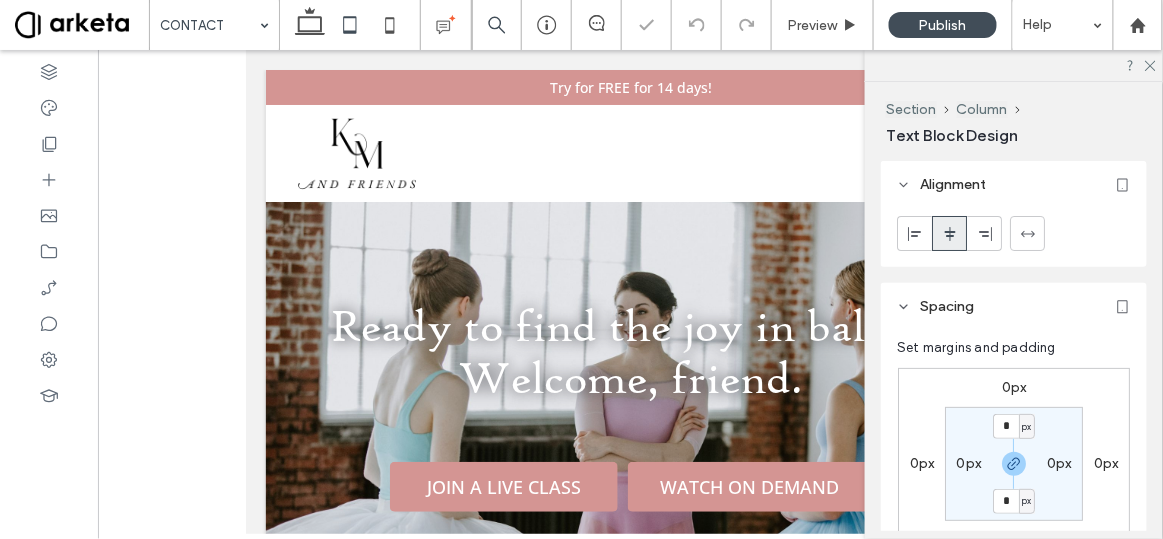 type on "**" 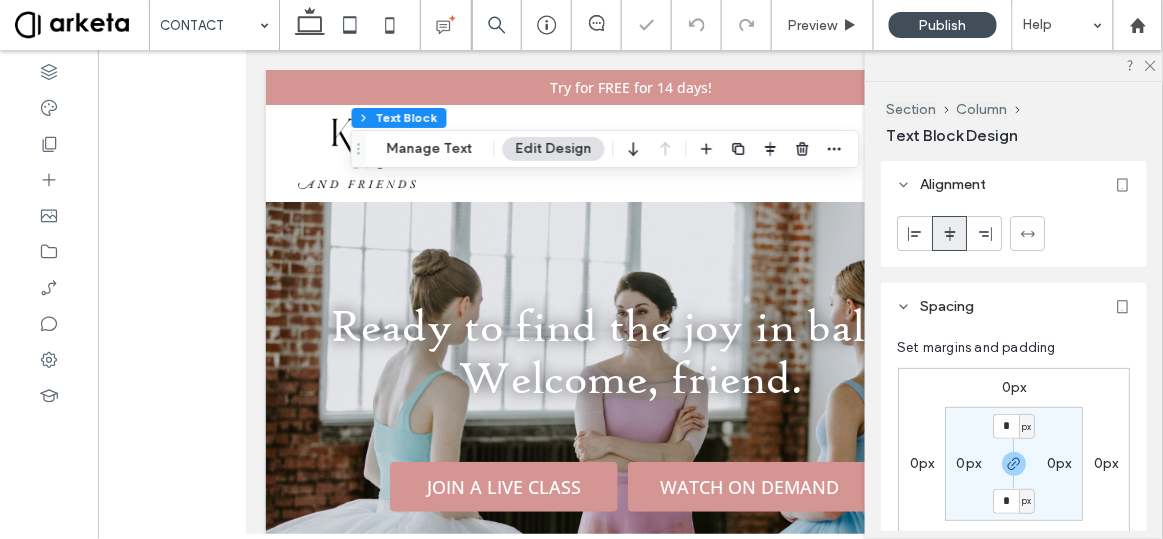type on "****" 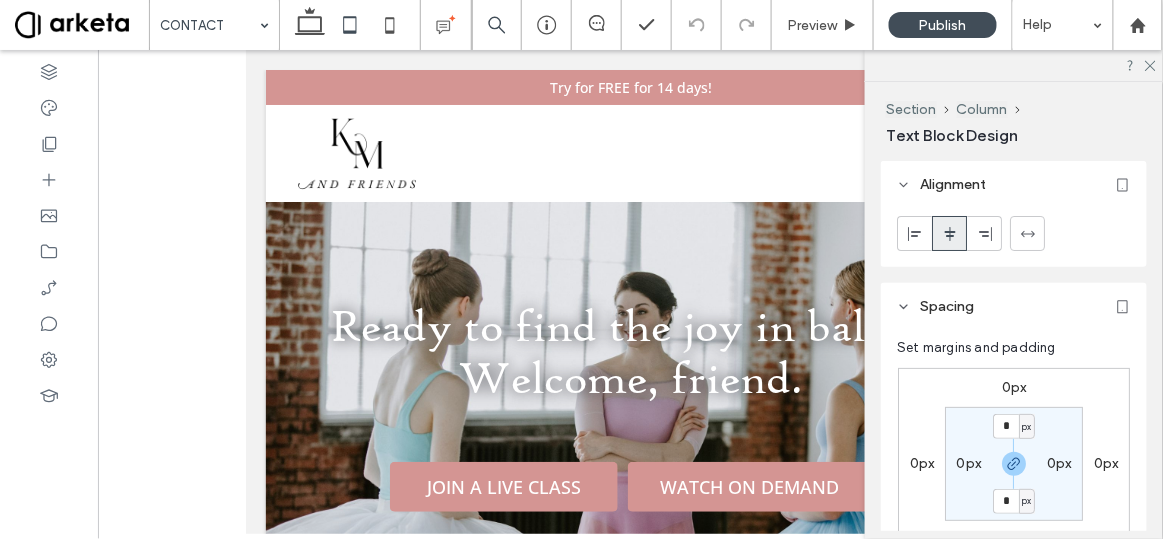 type on "**" 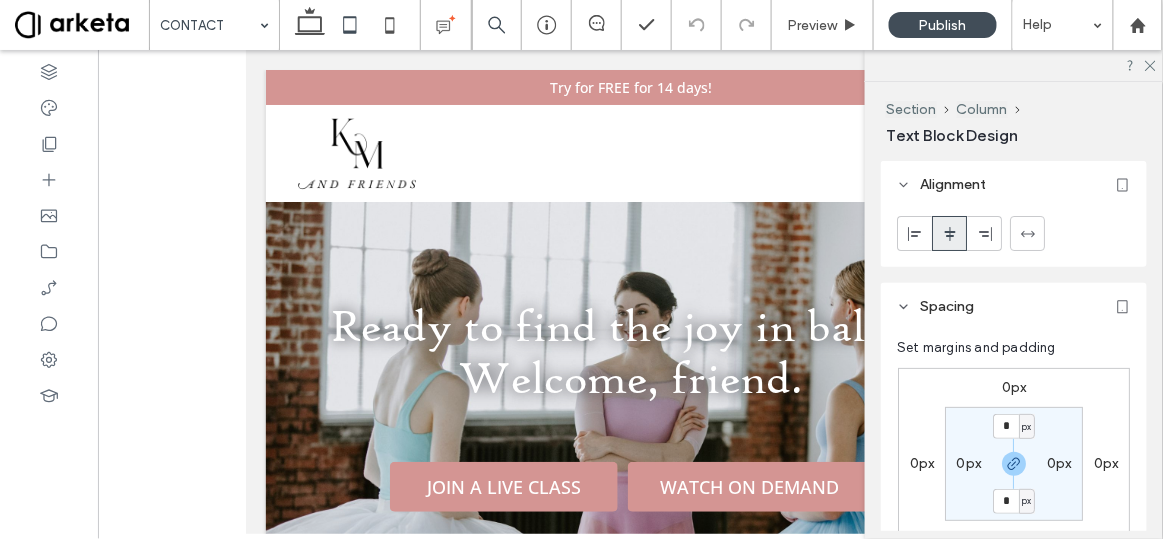 type on "****" 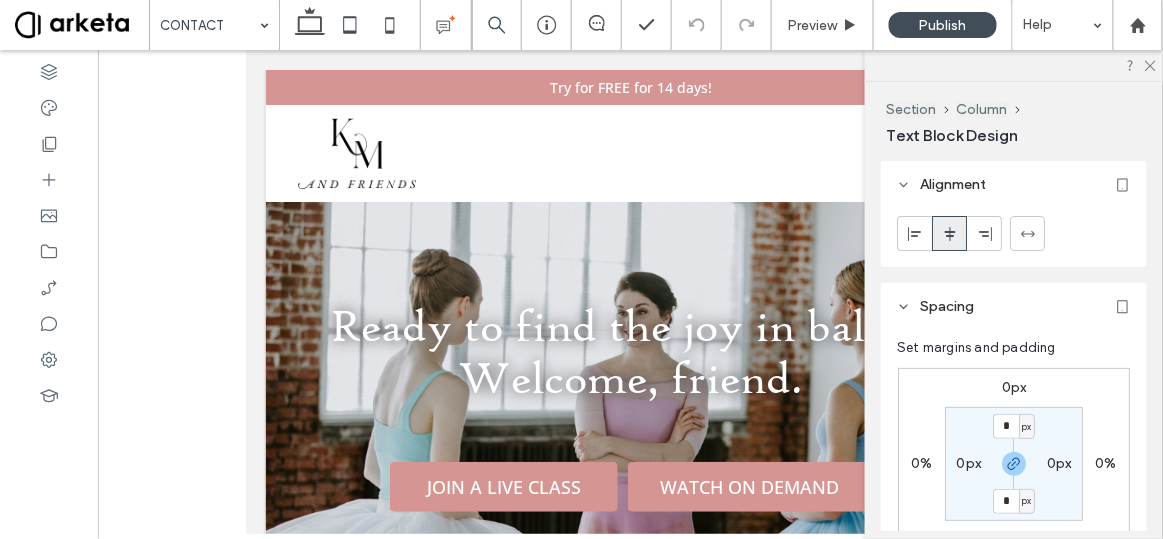 type on "**" 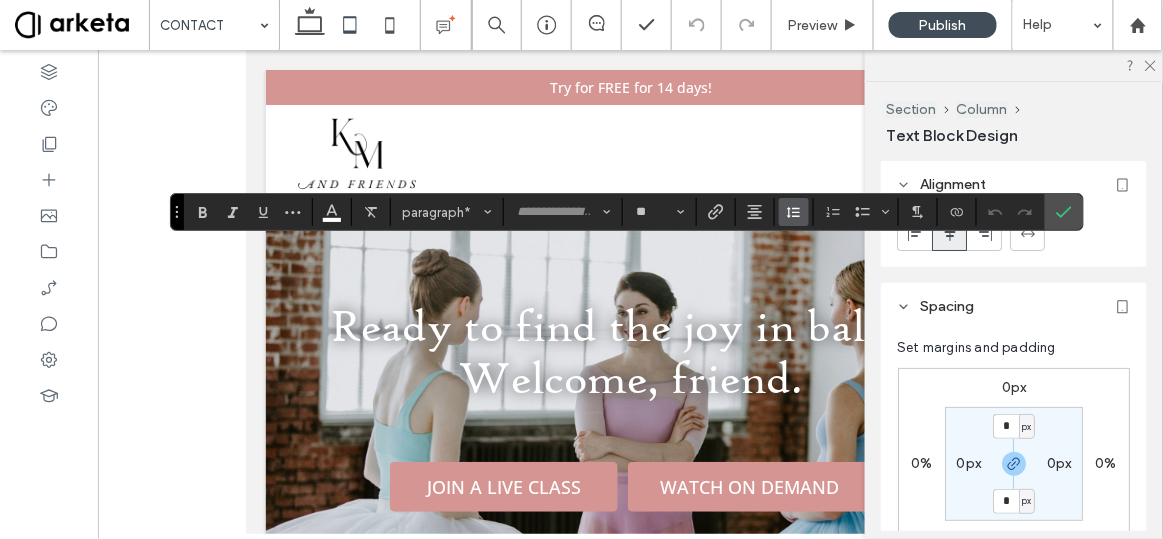 click 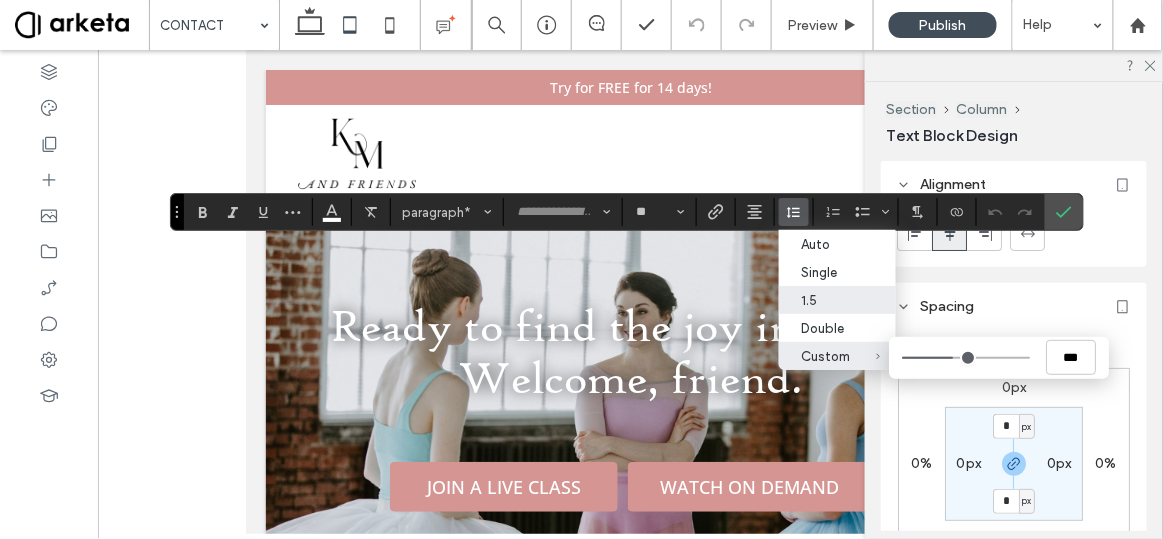 click on "Custom ***" at bounding box center (825, 356) 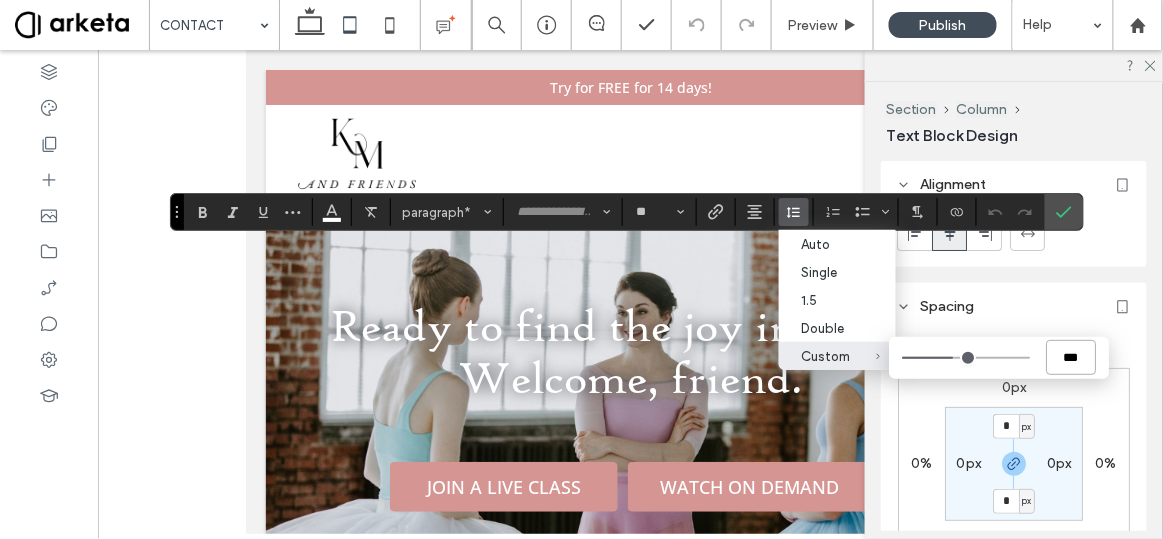 click on "***" at bounding box center [1071, 357] 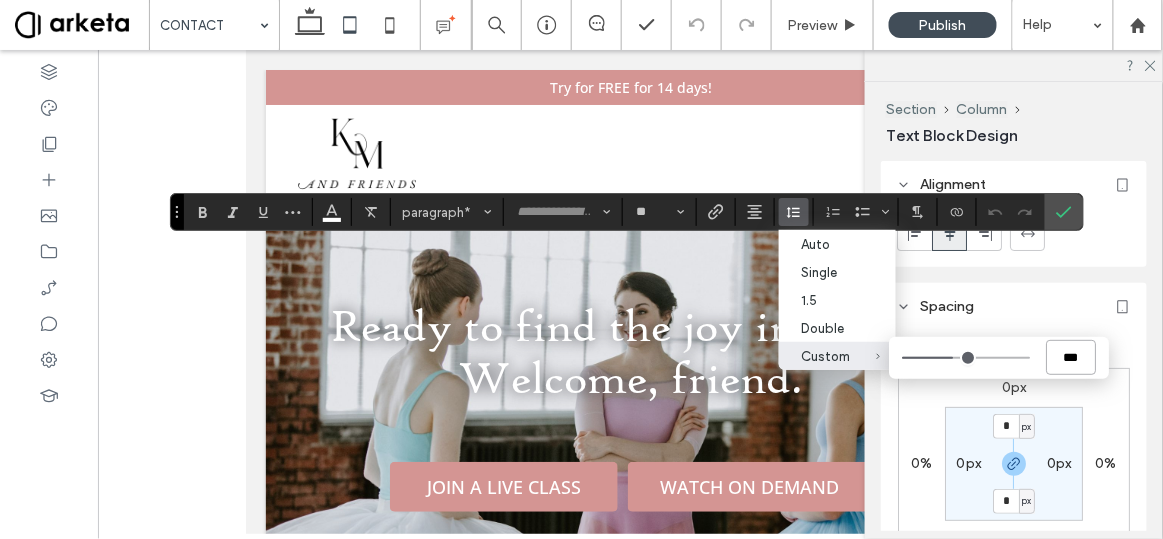 type on "*" 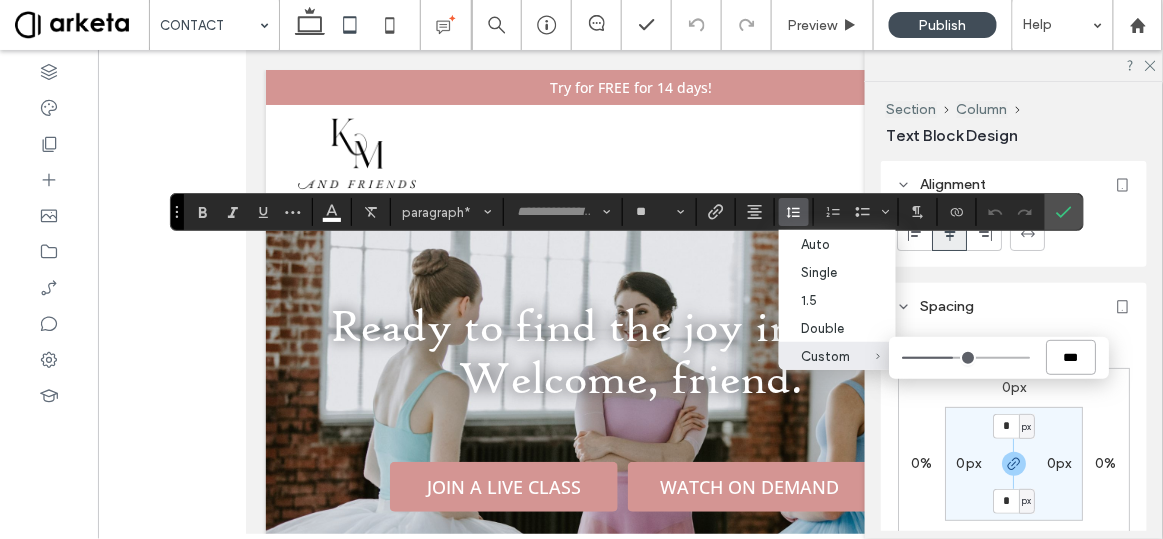 type on "**" 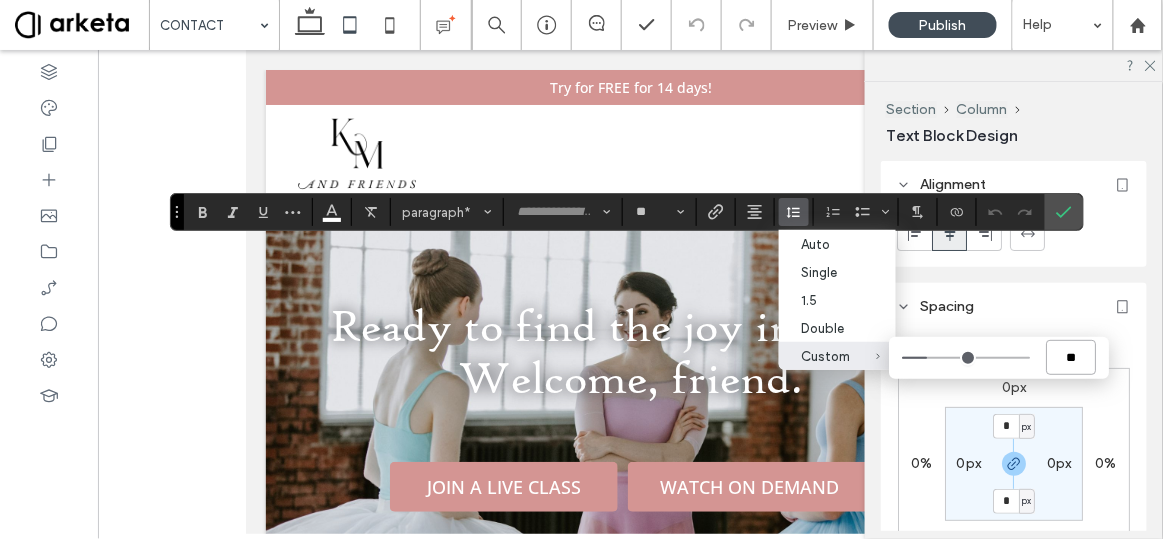 type on "***" 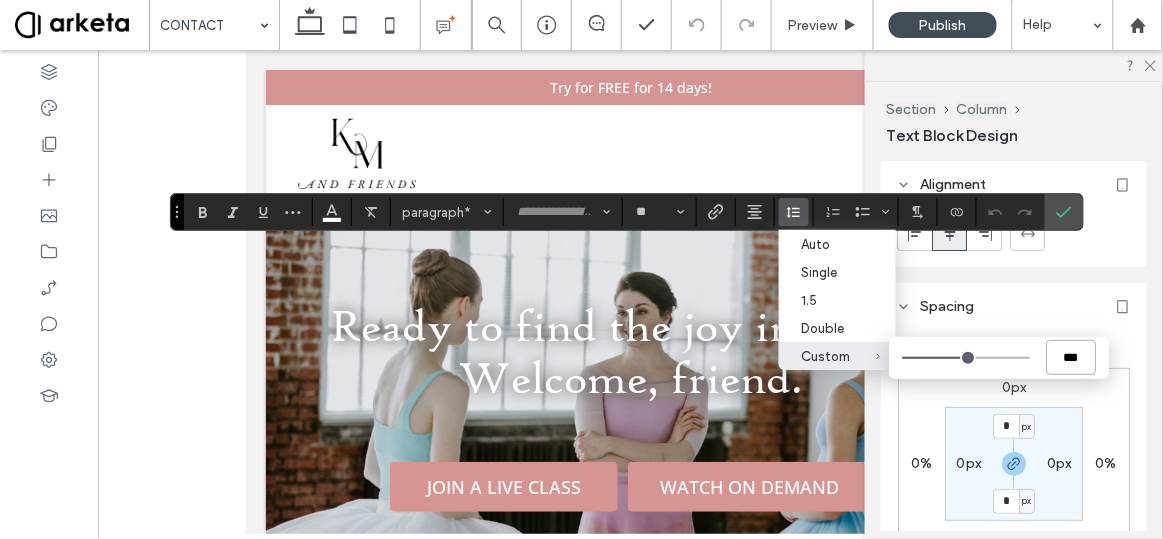 type on "***" 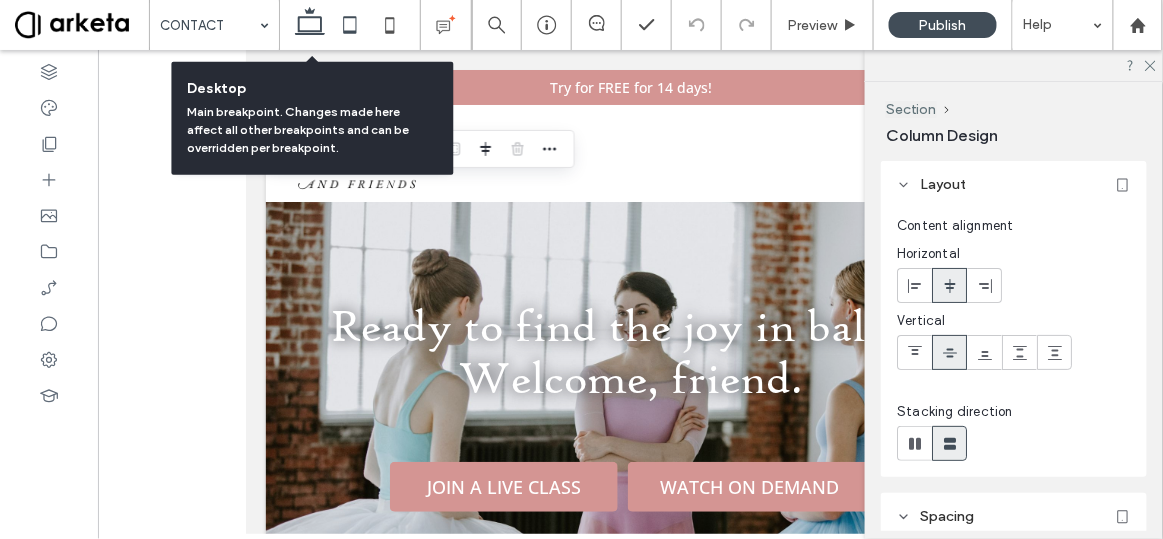 click 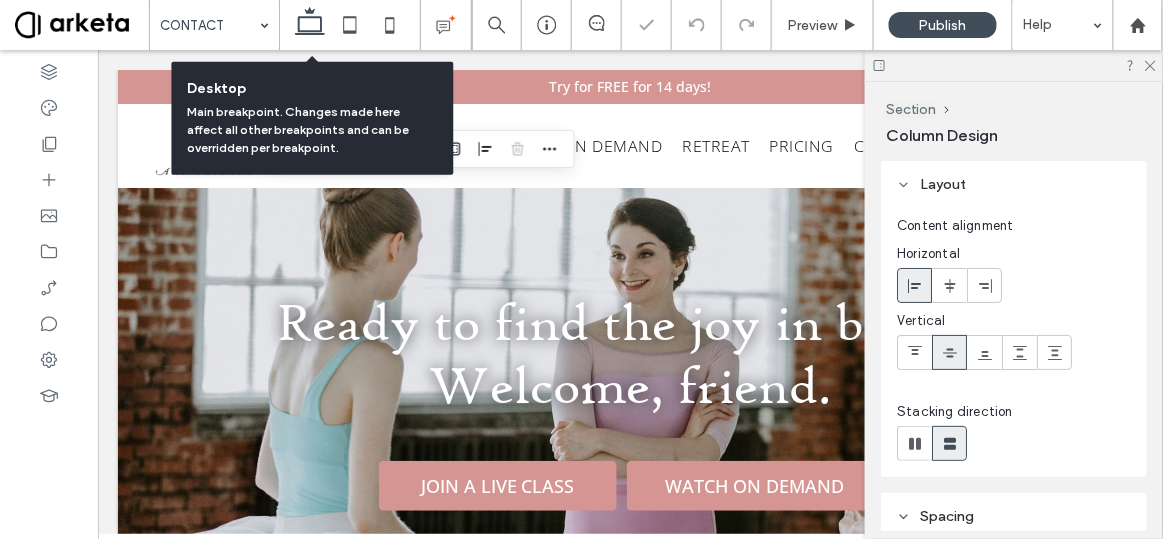 type on "**" 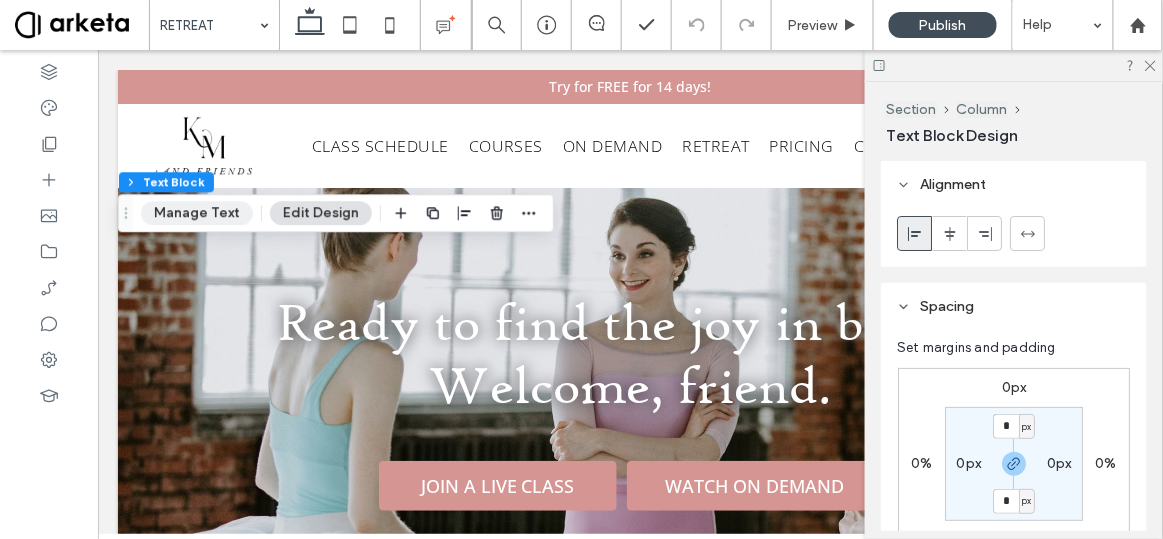 click on "Manage Text" at bounding box center (197, 213) 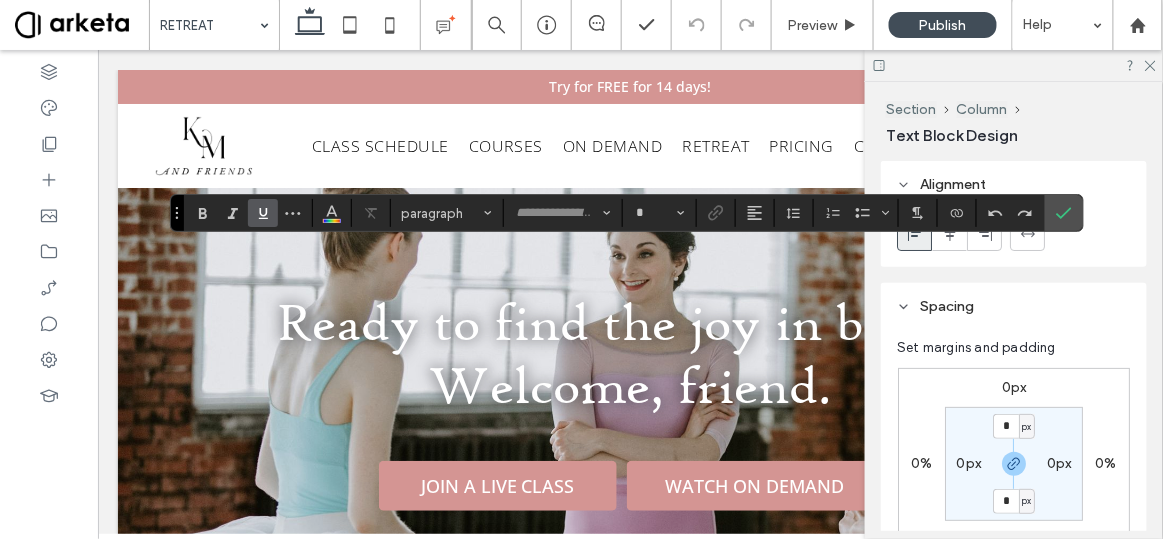 type on "*******" 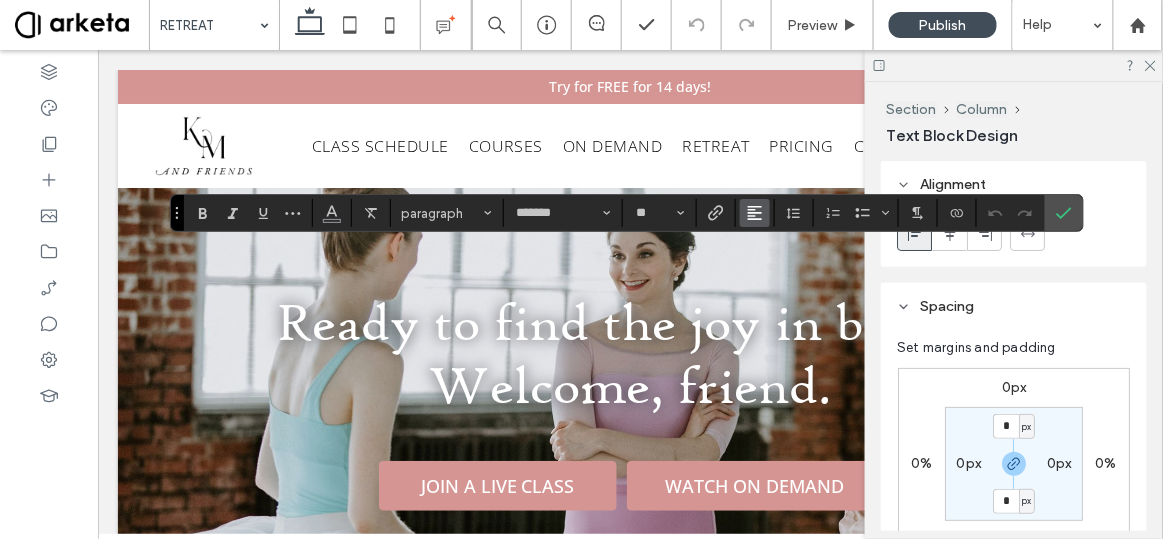 click 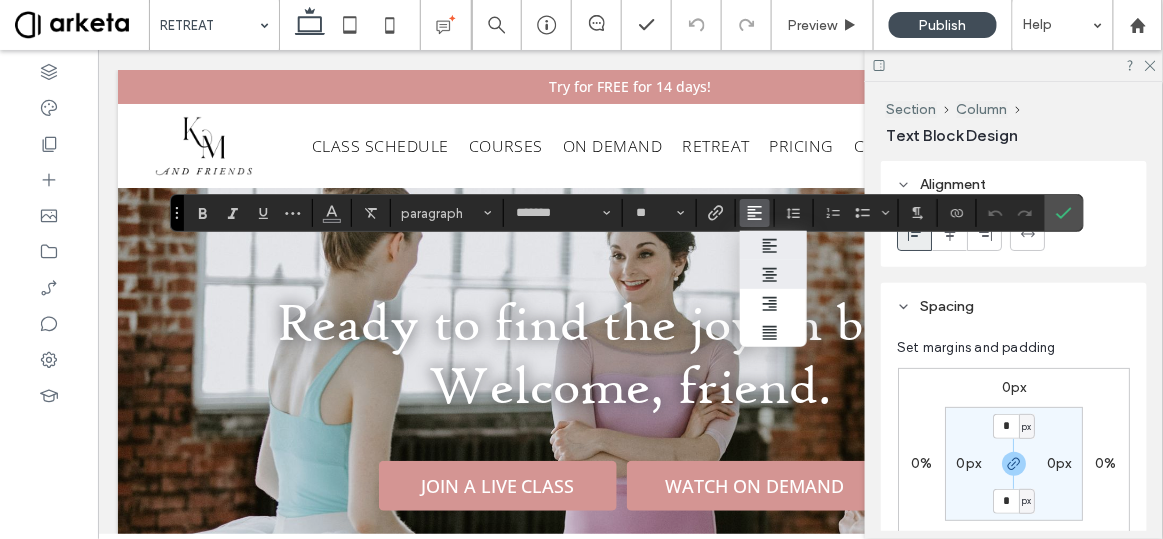 click 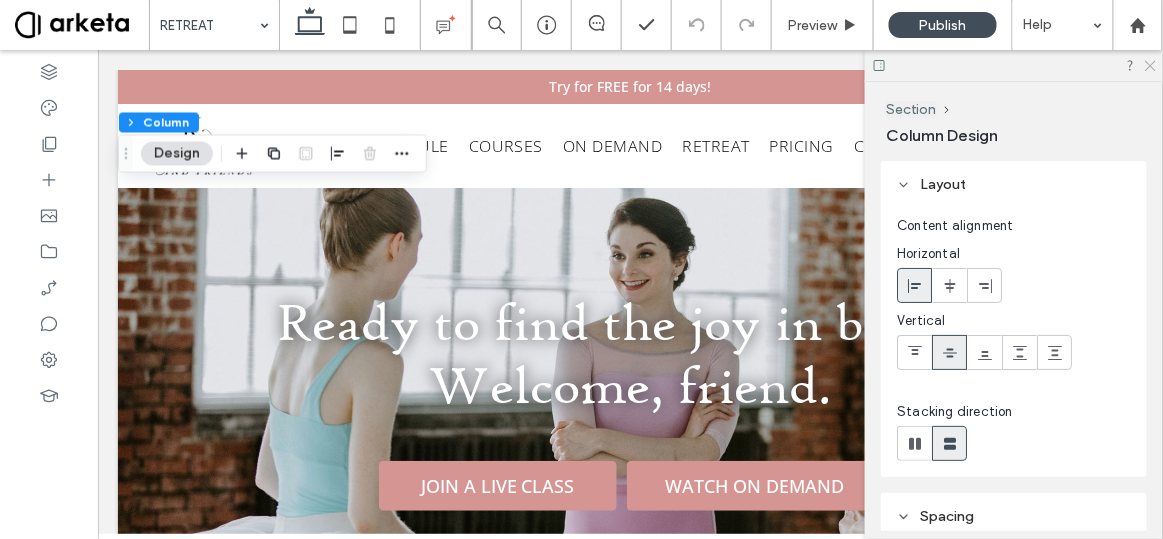 click 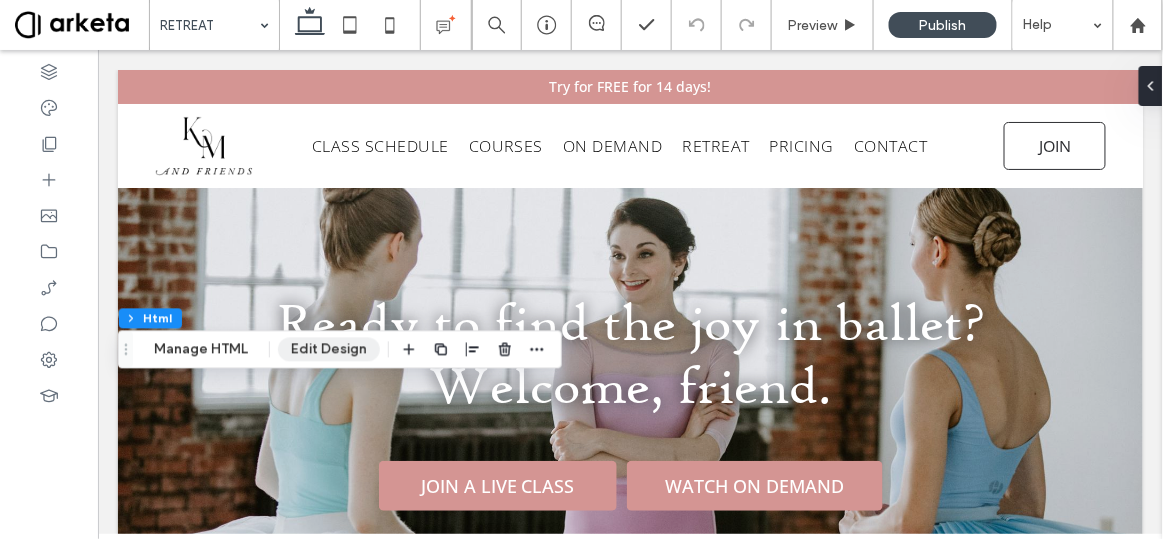 click on "Edit Design" at bounding box center (329, 350) 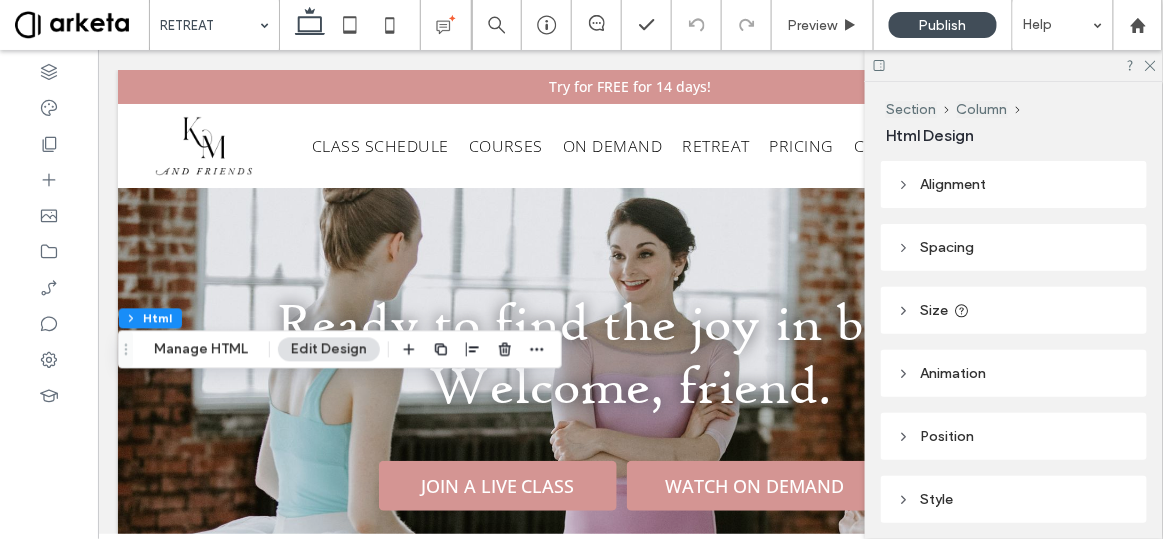 scroll, scrollTop: 71, scrollLeft: 0, axis: vertical 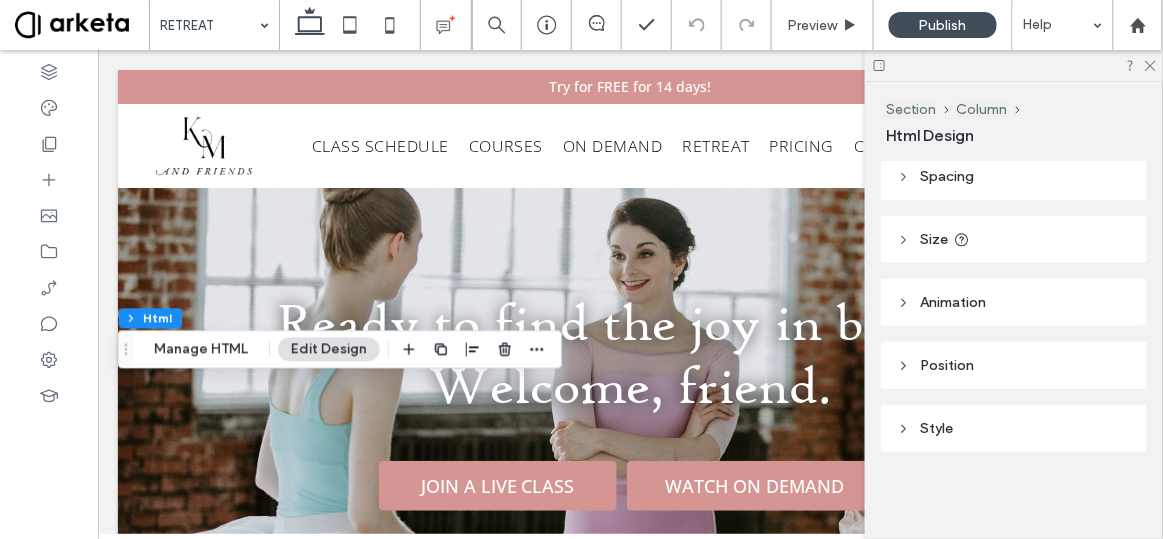 click on "Spacing" at bounding box center (948, 176) 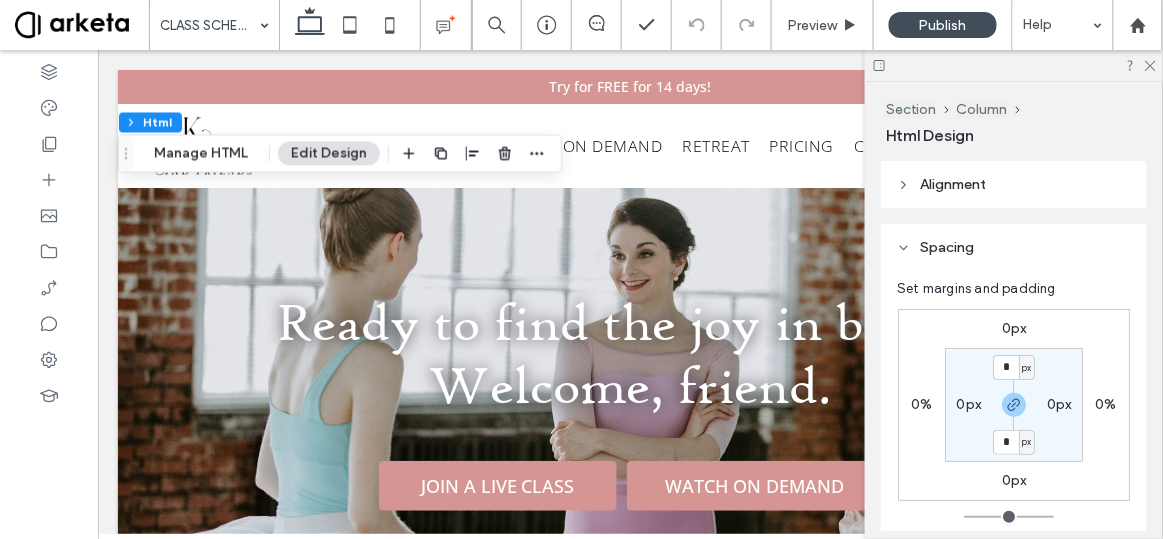 click on "CLASS SCHEDULE" at bounding box center (214, 25) 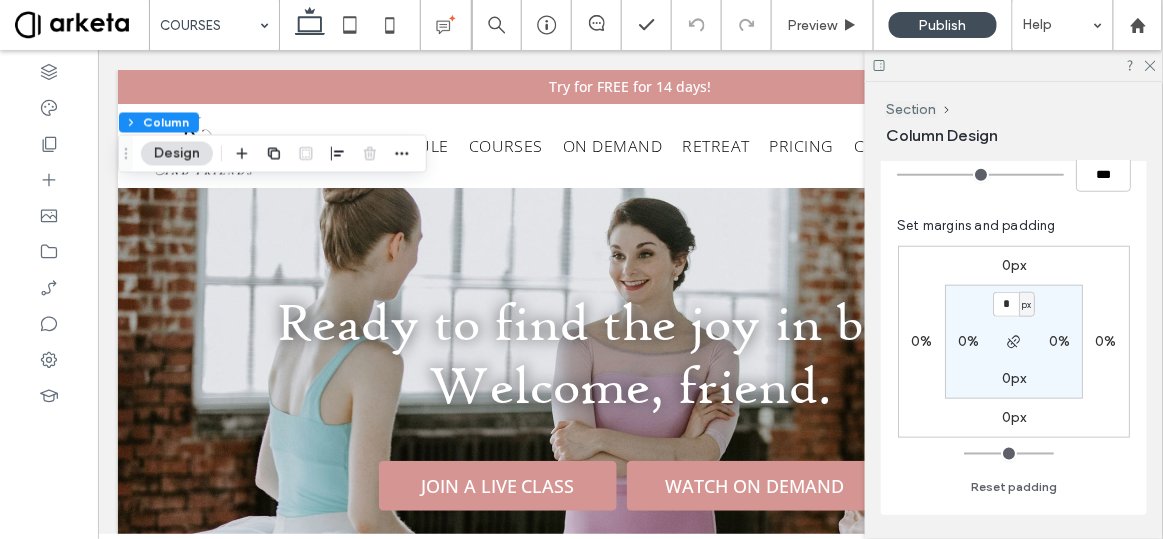 scroll, scrollTop: 383, scrollLeft: 0, axis: vertical 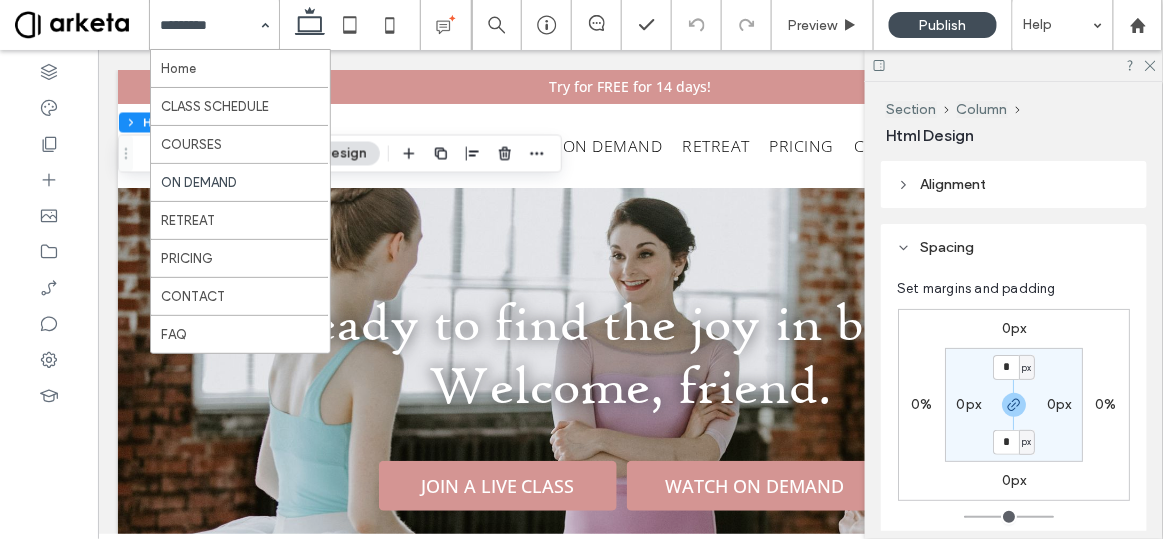click at bounding box center (209, 25) 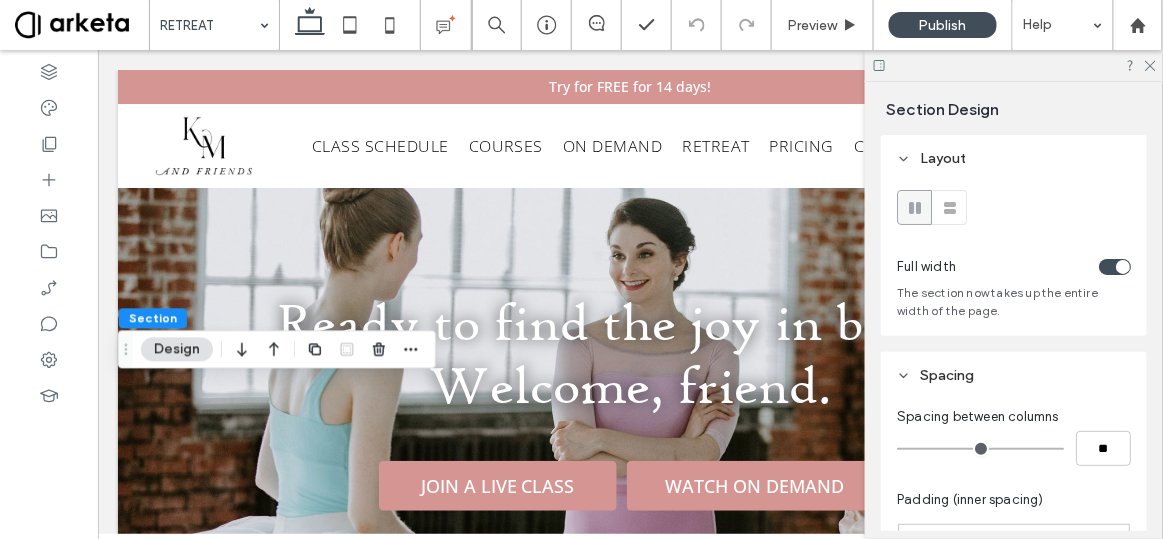 scroll, scrollTop: 278, scrollLeft: 0, axis: vertical 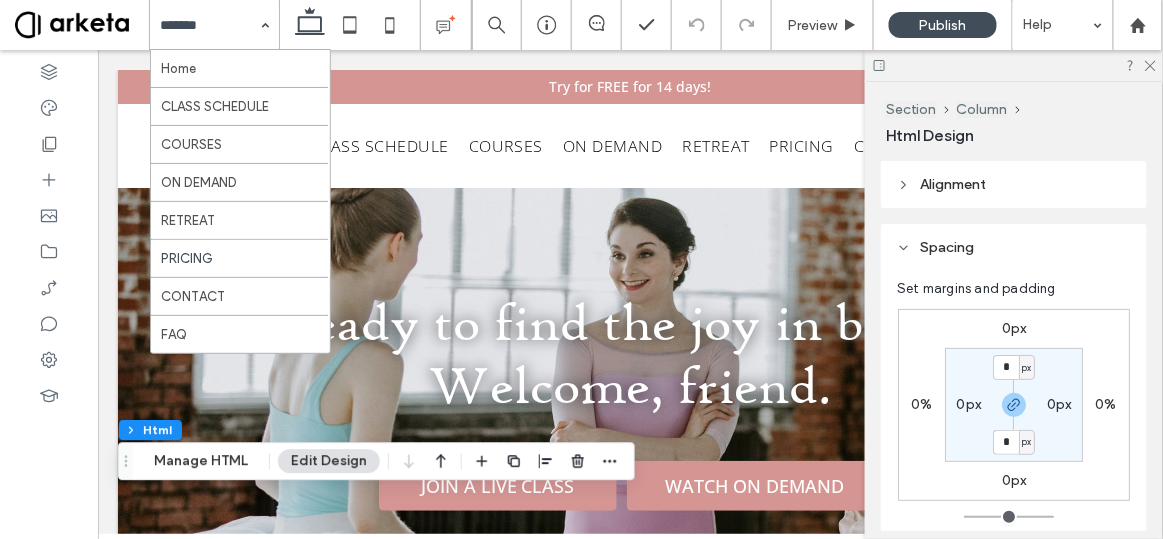 click on "Home CLASS SCHEDULE COURSES ON DEMAND RETREAT PRICING CONTACT FAQ" at bounding box center [214, 25] 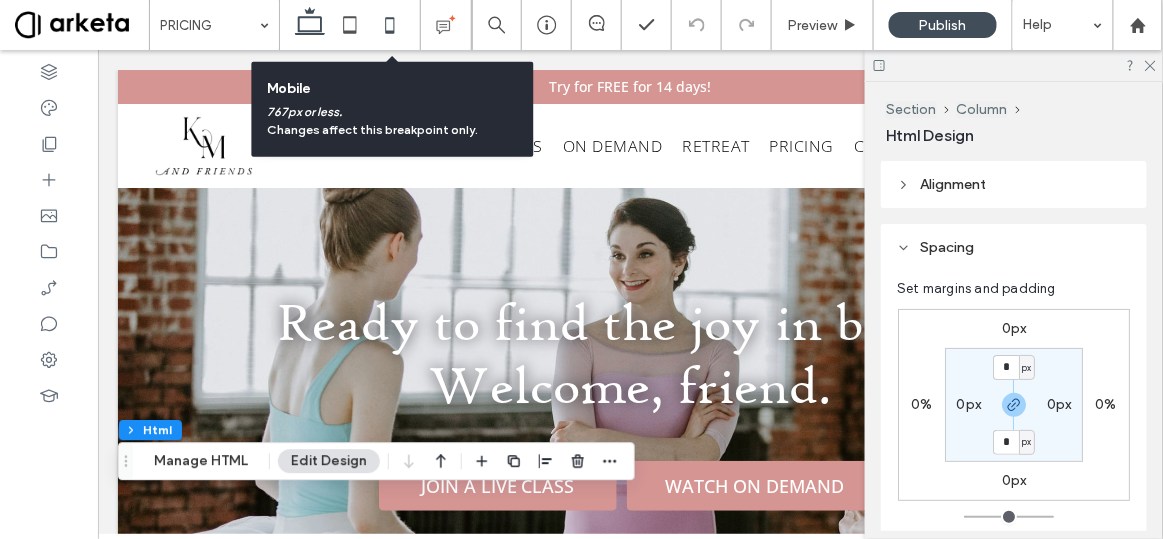 click 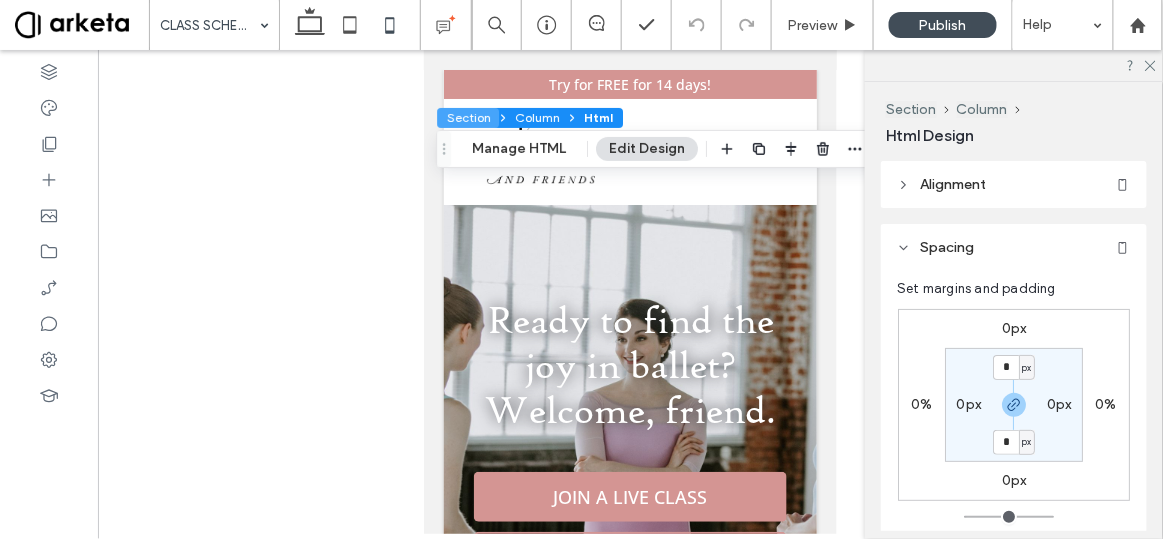 click on "Section" at bounding box center (468, 118) 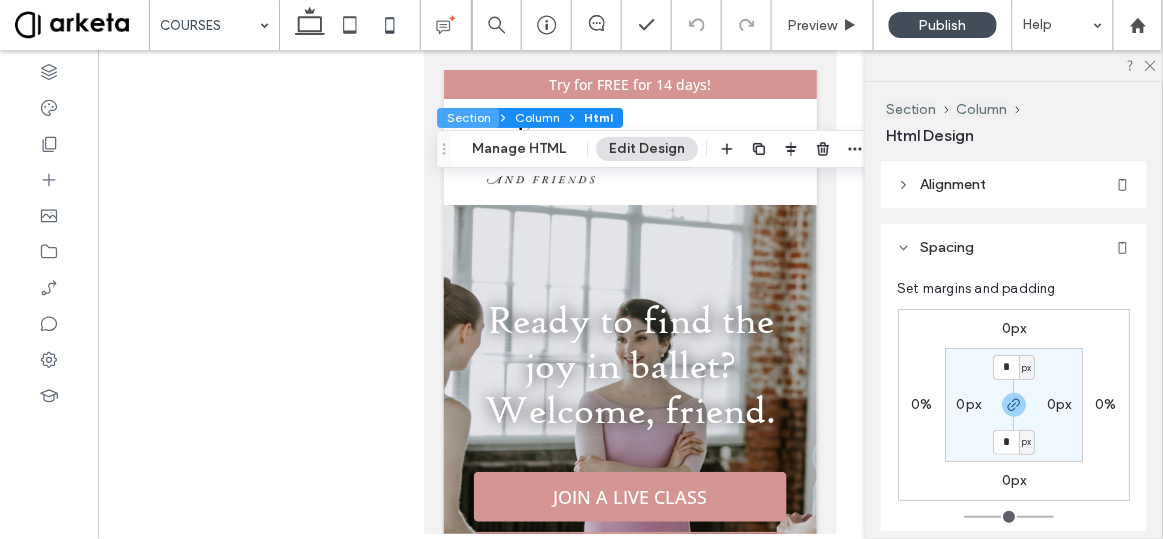 click on "Section" at bounding box center (468, 118) 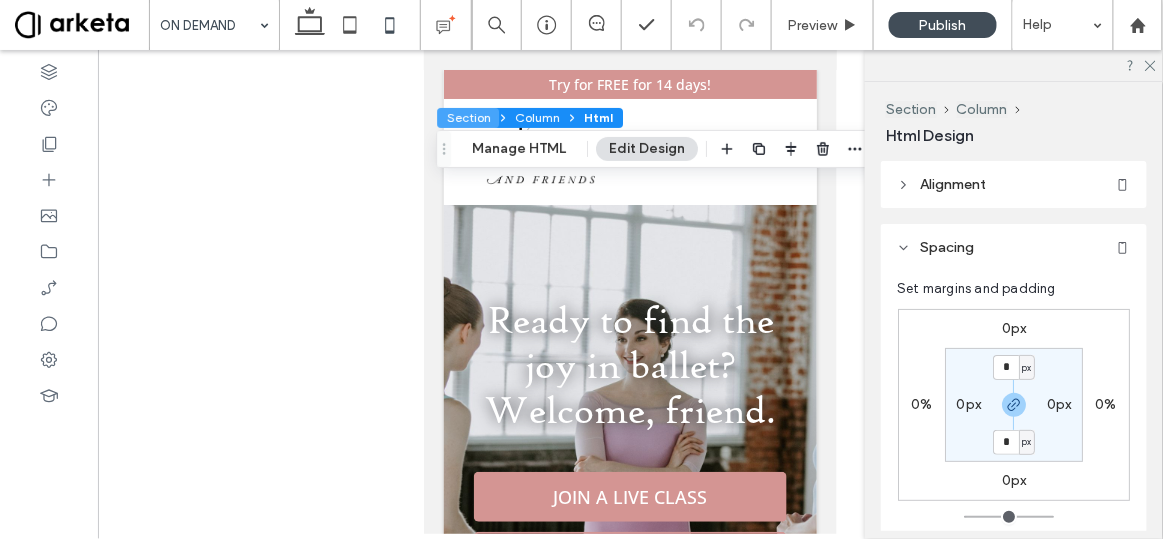 click on "Section" at bounding box center [468, 118] 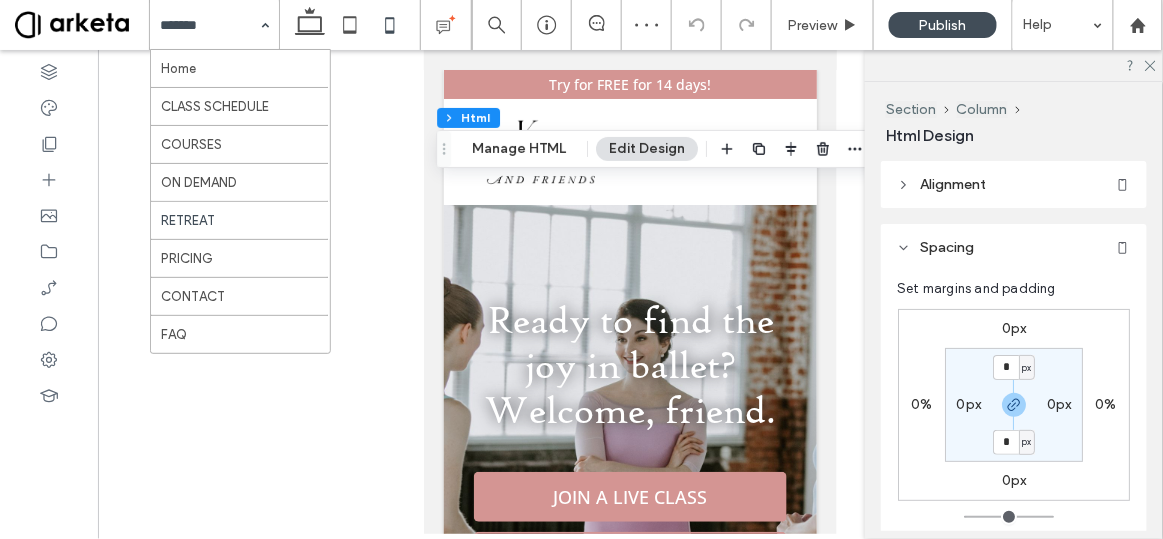 click on "Home CLASS SCHEDULE COURSES ON DEMAND RETREAT PRICING CONTACT FAQ" at bounding box center [214, 25] 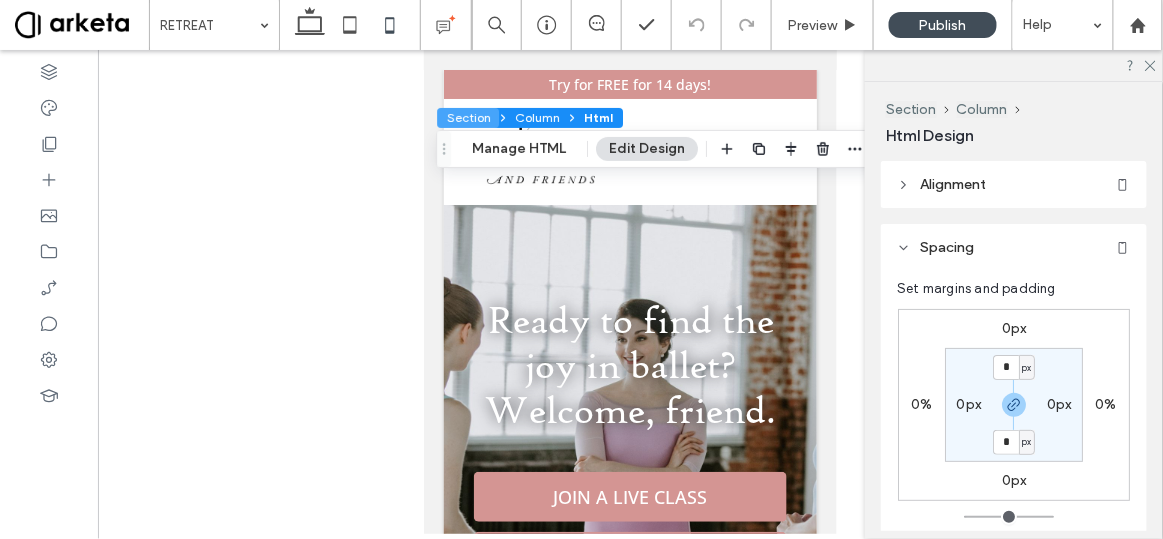 click on "Section" at bounding box center (468, 118) 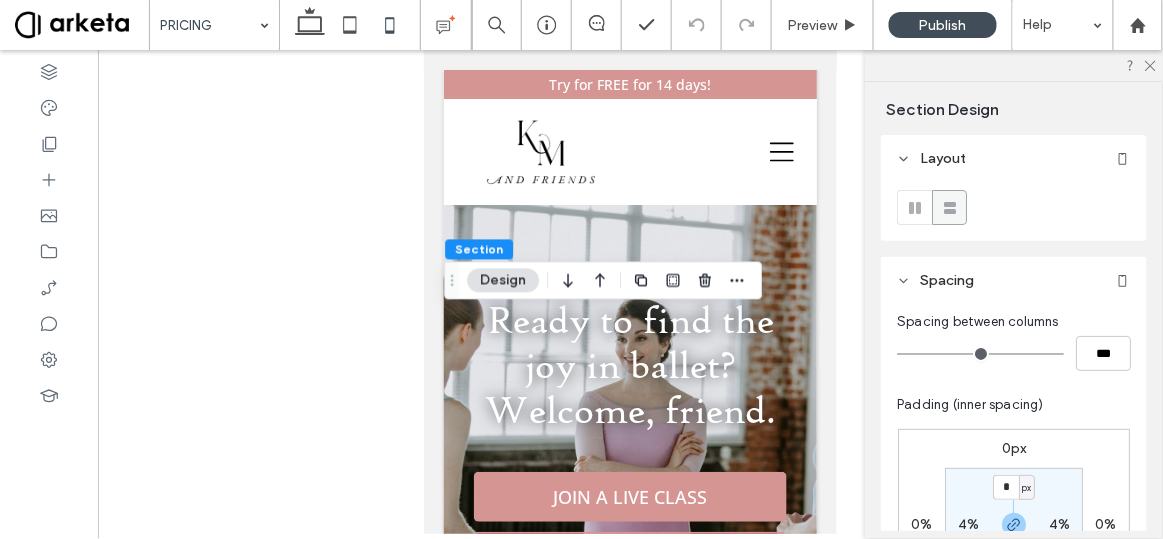 scroll, scrollTop: 176, scrollLeft: 0, axis: vertical 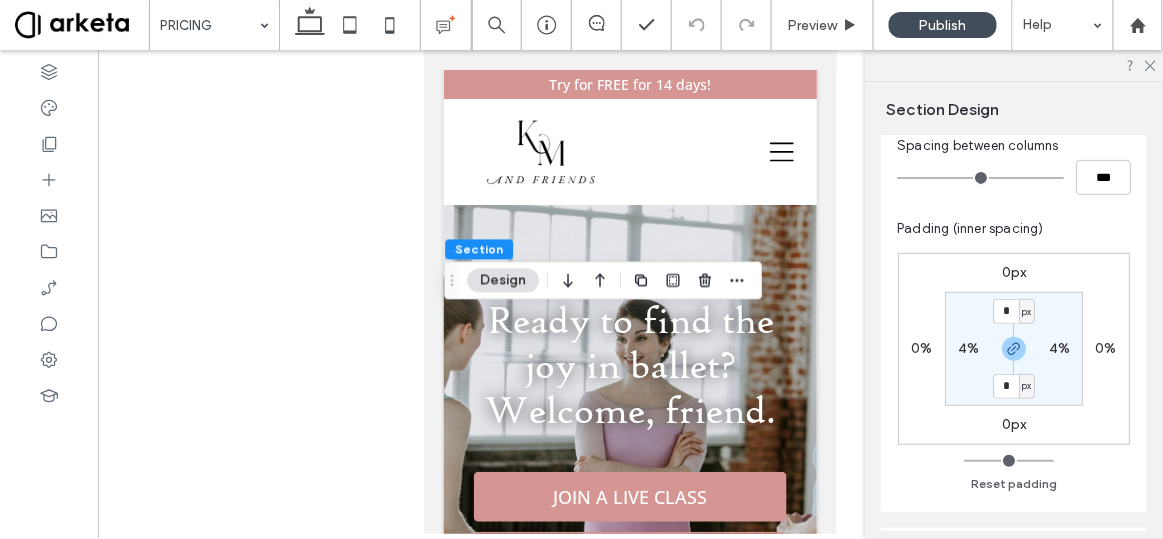 click on "4%" at bounding box center (968, 348) 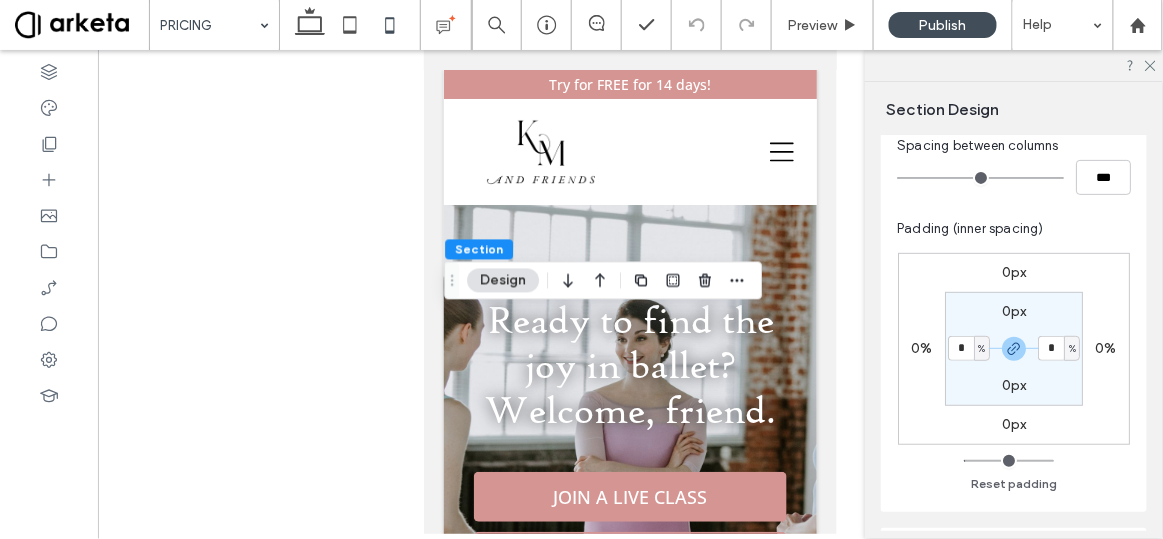 type on "*" 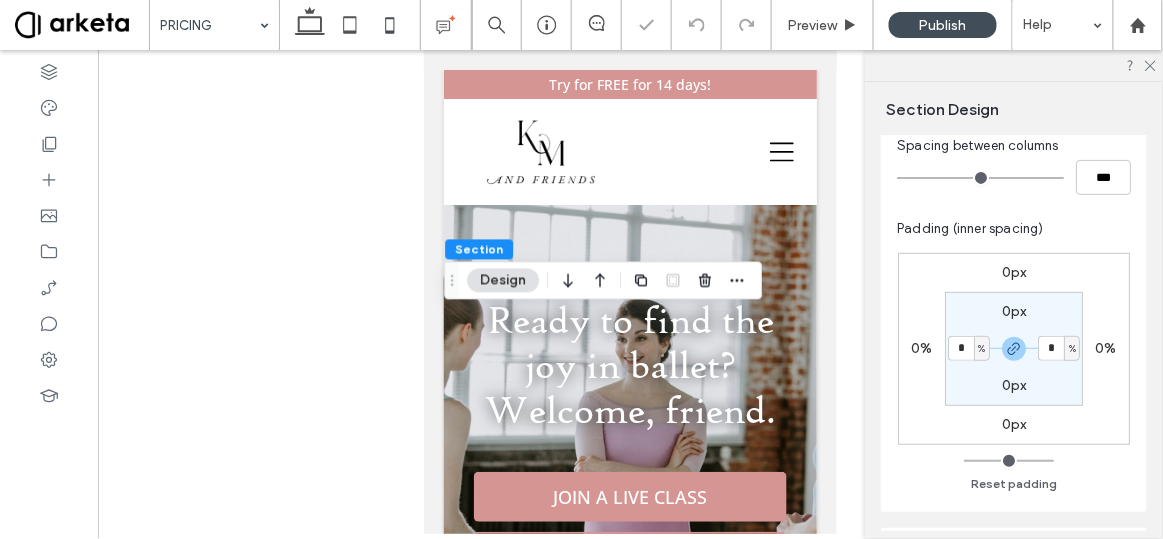 type on "*" 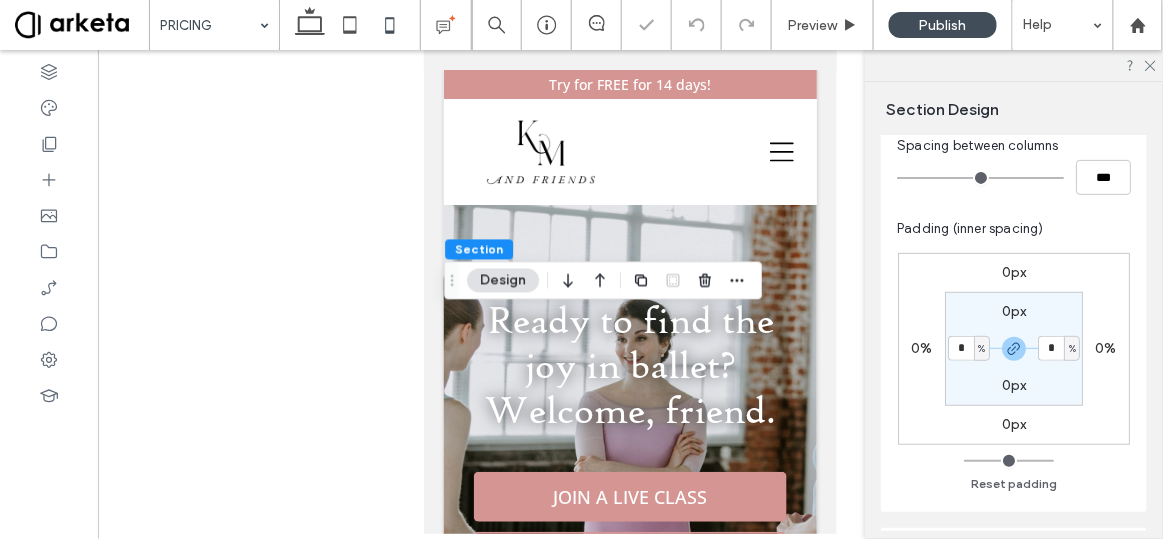 type on "*" 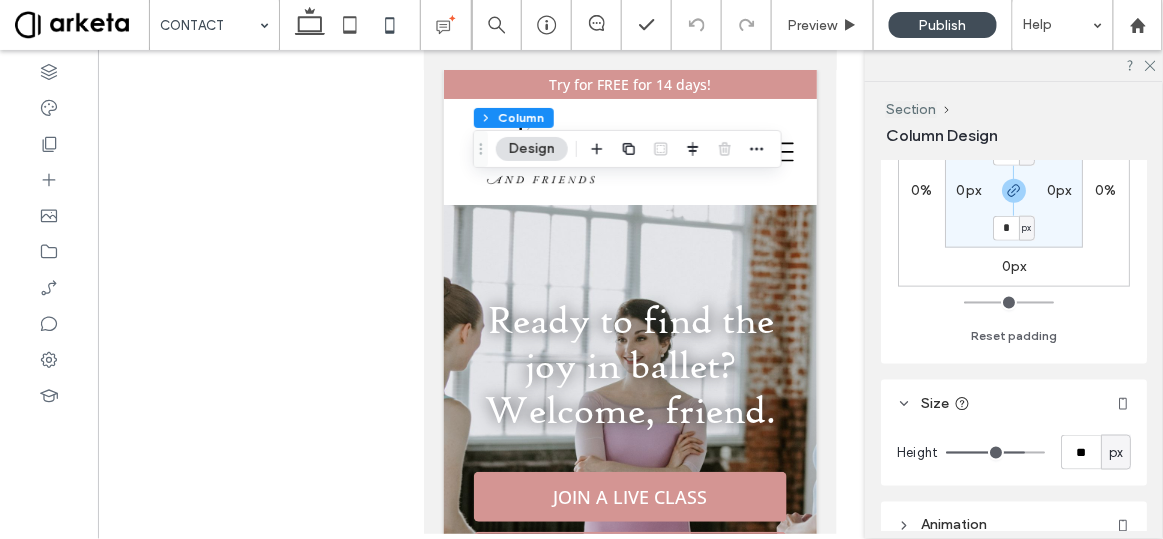 scroll, scrollTop: 567, scrollLeft: 0, axis: vertical 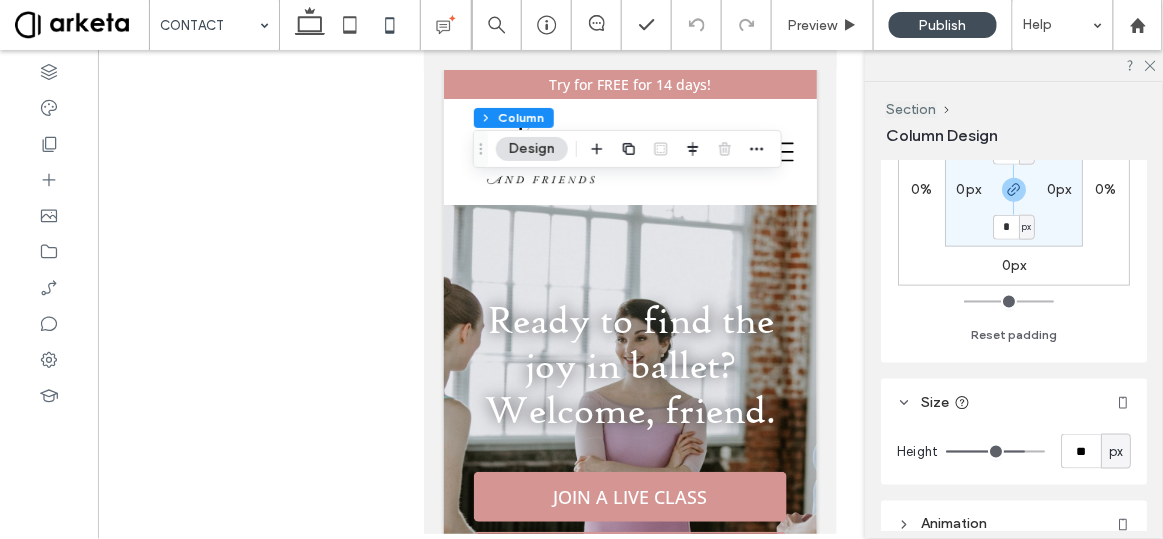 click on "px" at bounding box center (1116, 452) 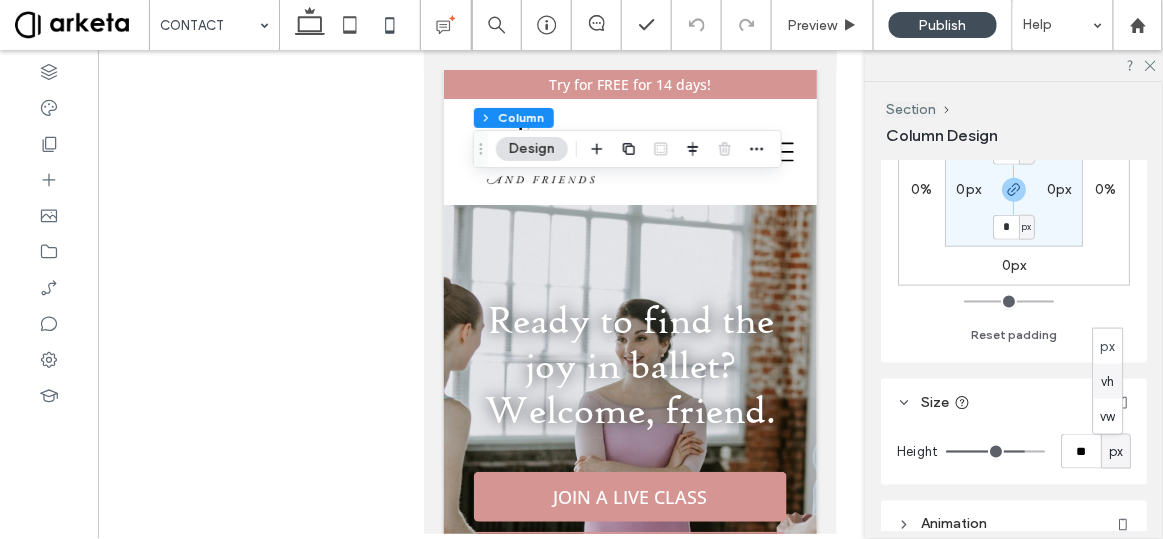 click on "vh" at bounding box center (1108, 381) 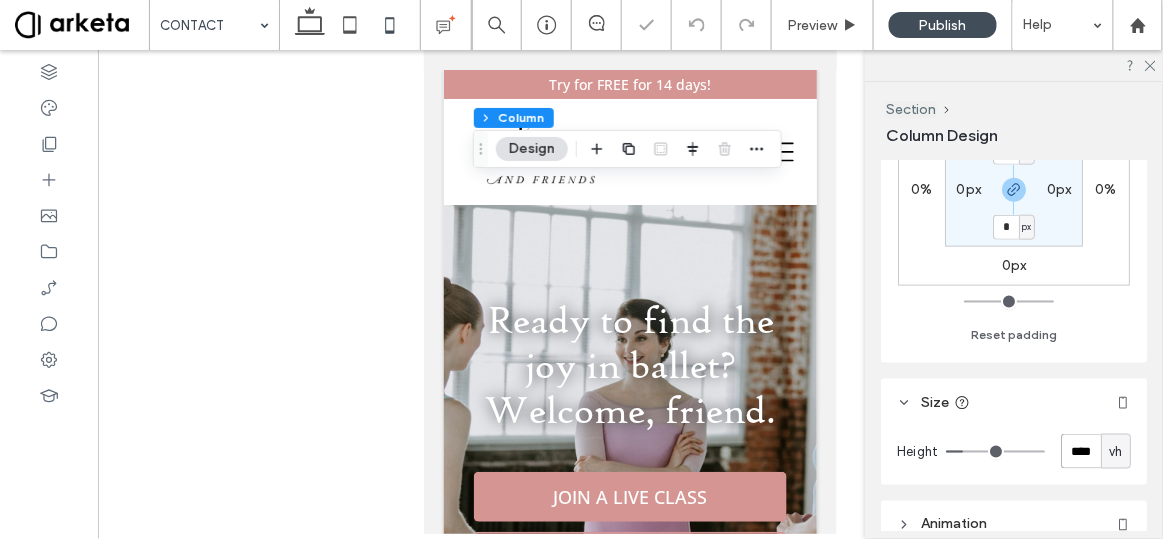 click on "****" at bounding box center (1081, 451) 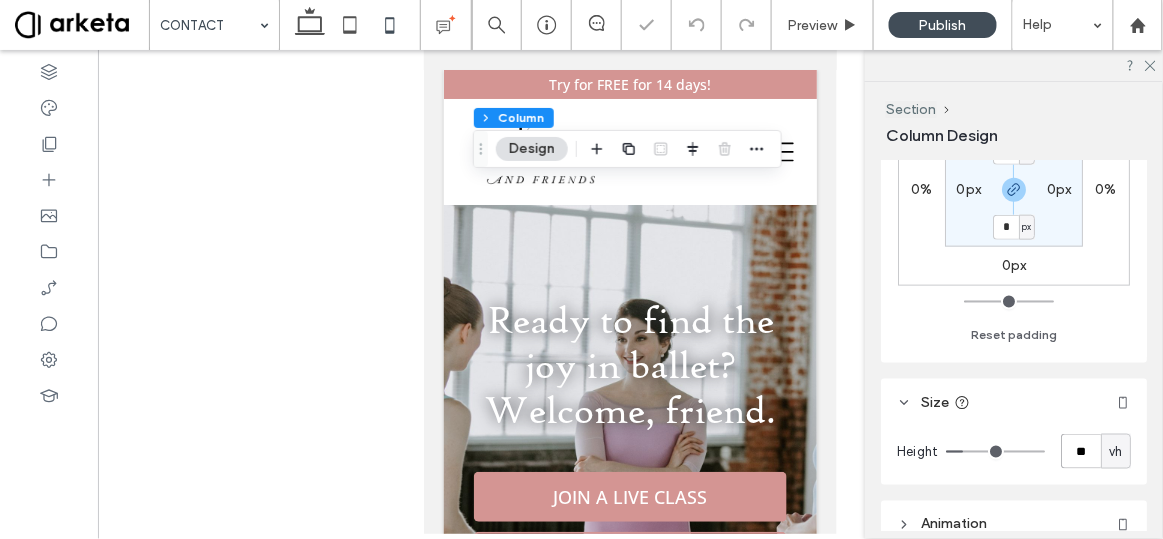 type on "**" 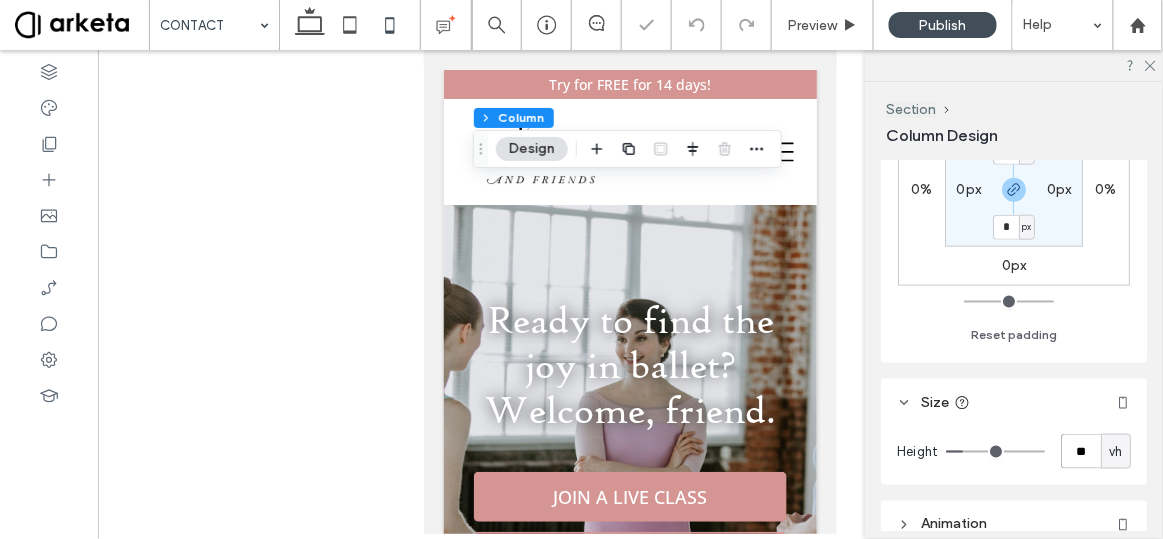 type on "**" 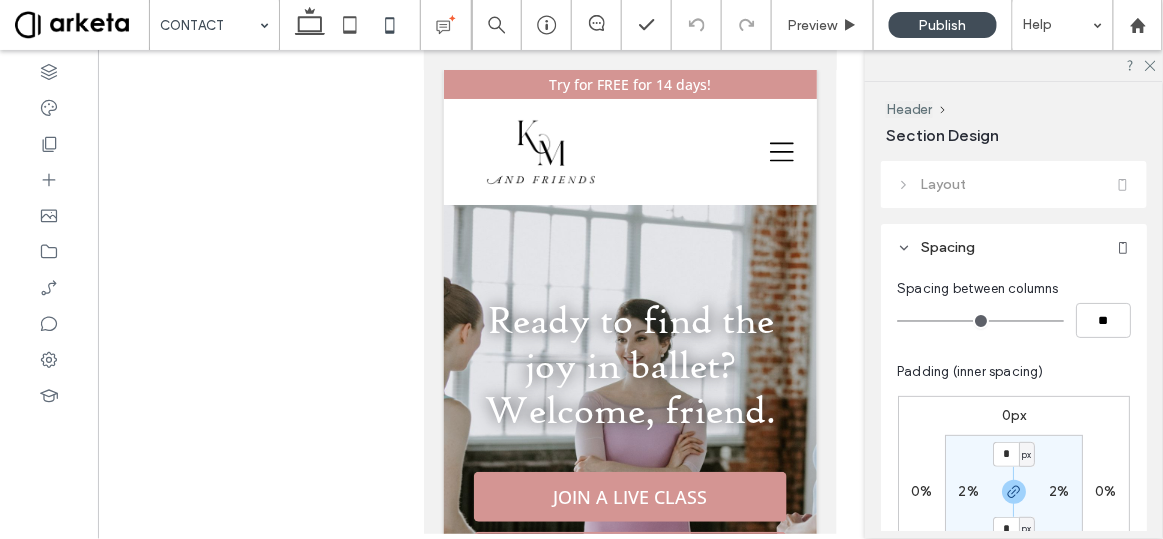 type on "**" 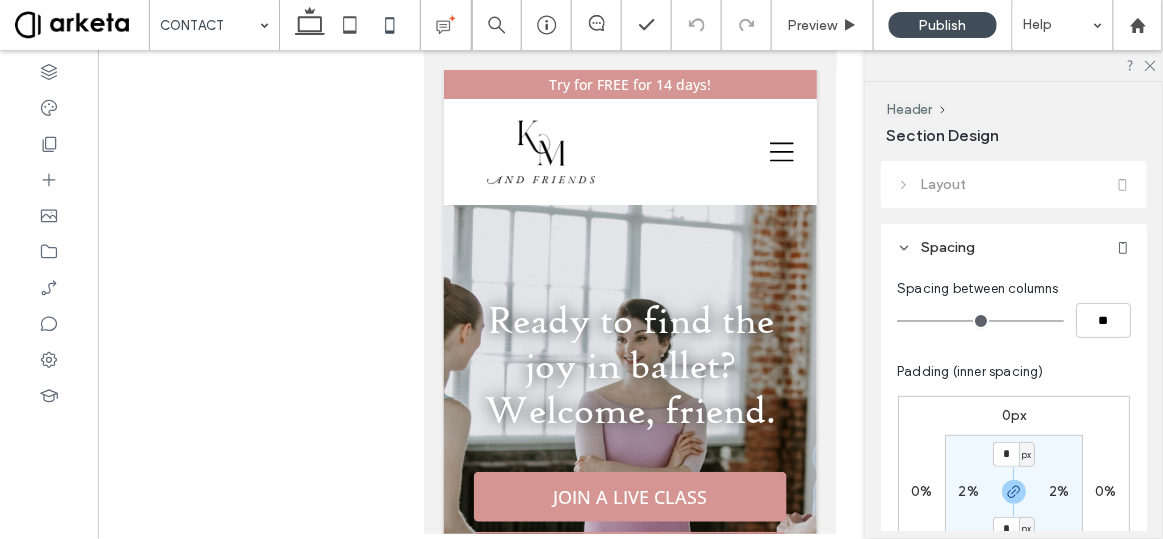 type on "**" 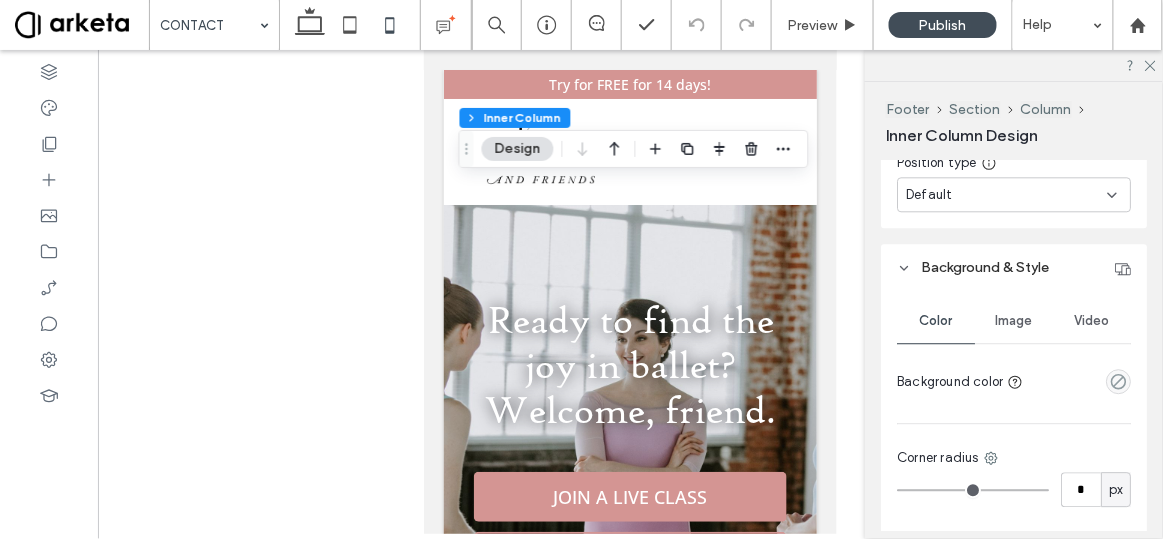 scroll, scrollTop: 1484, scrollLeft: 0, axis: vertical 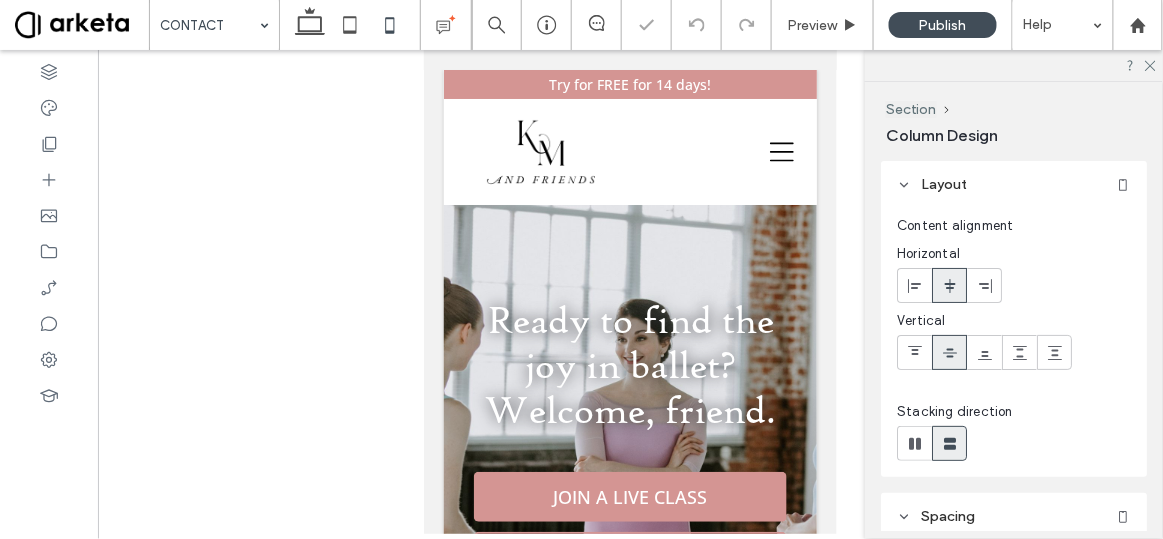 type on "***" 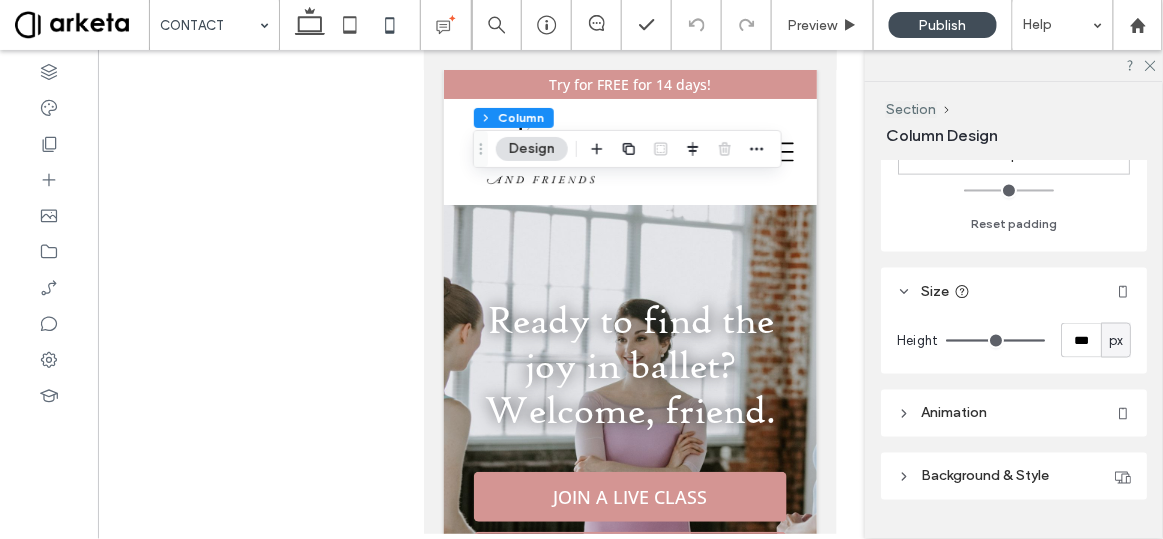 scroll, scrollTop: 720, scrollLeft: 0, axis: vertical 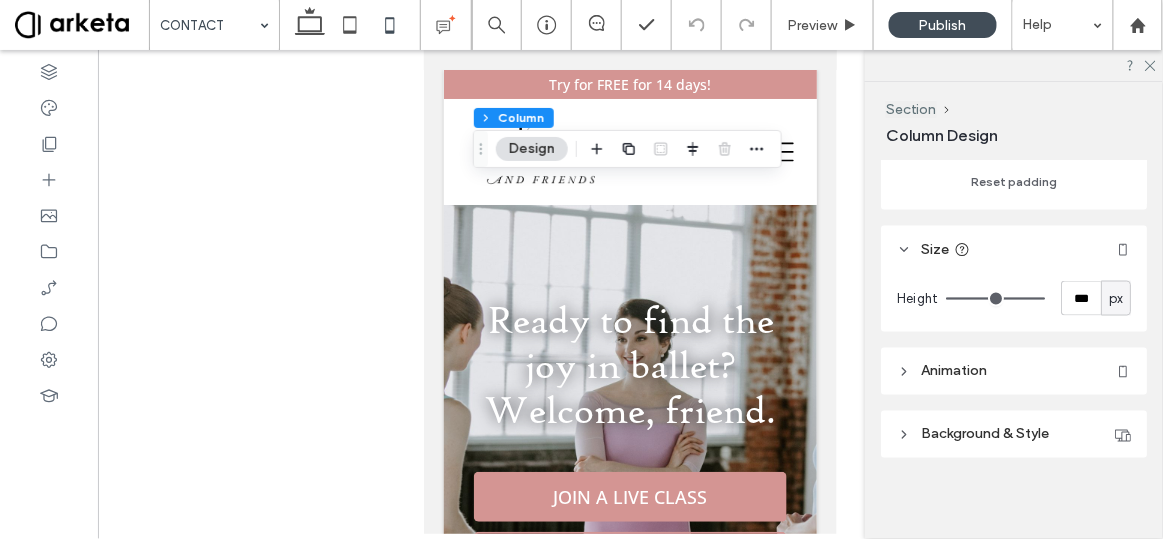 click on "px" at bounding box center (1116, 299) 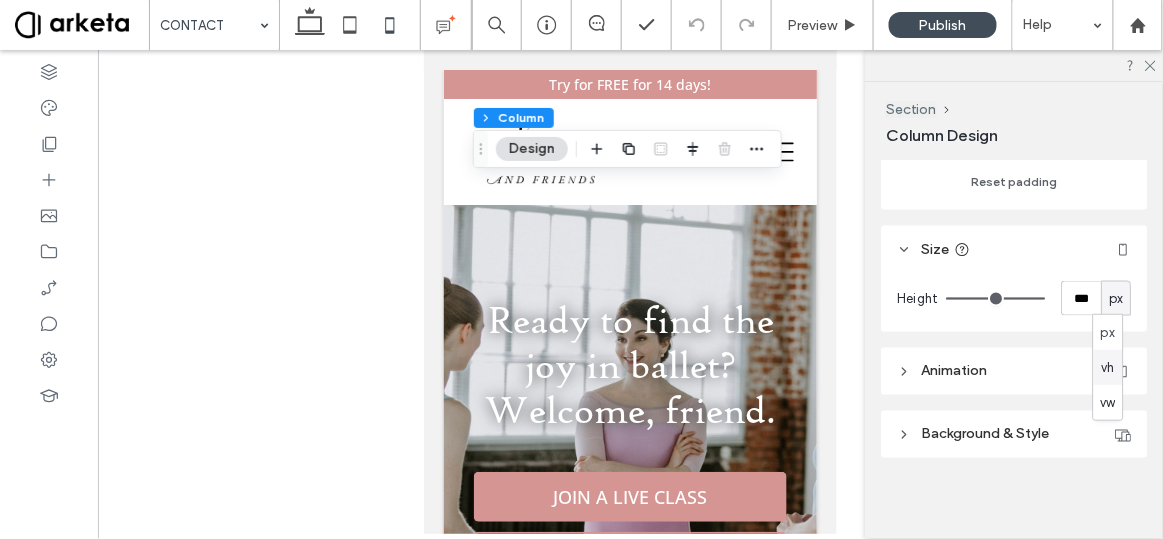 click on "vh" at bounding box center (1108, 367) 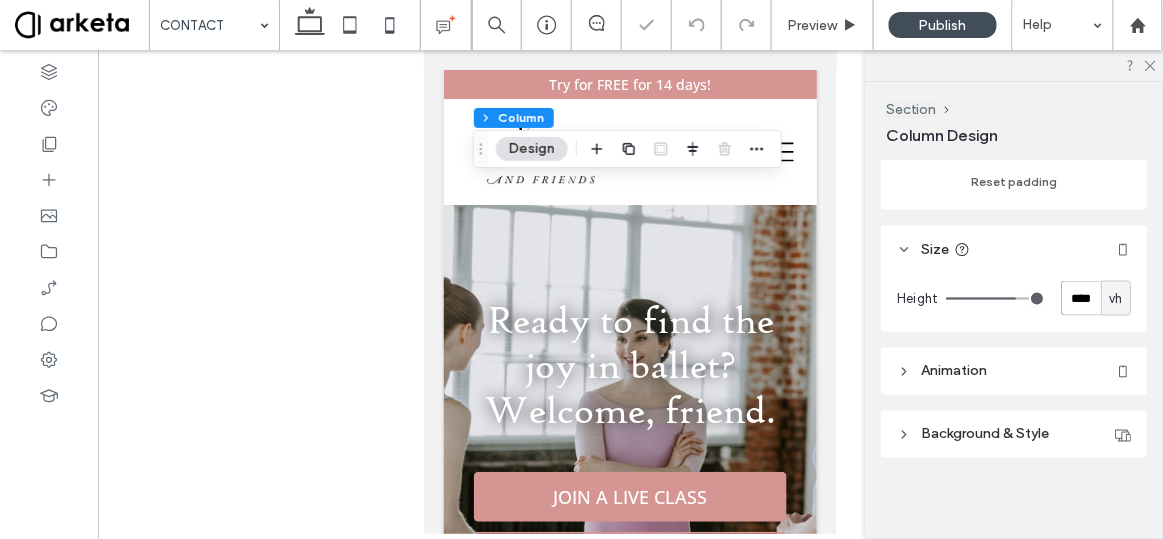 click on "****" at bounding box center [1081, 298] 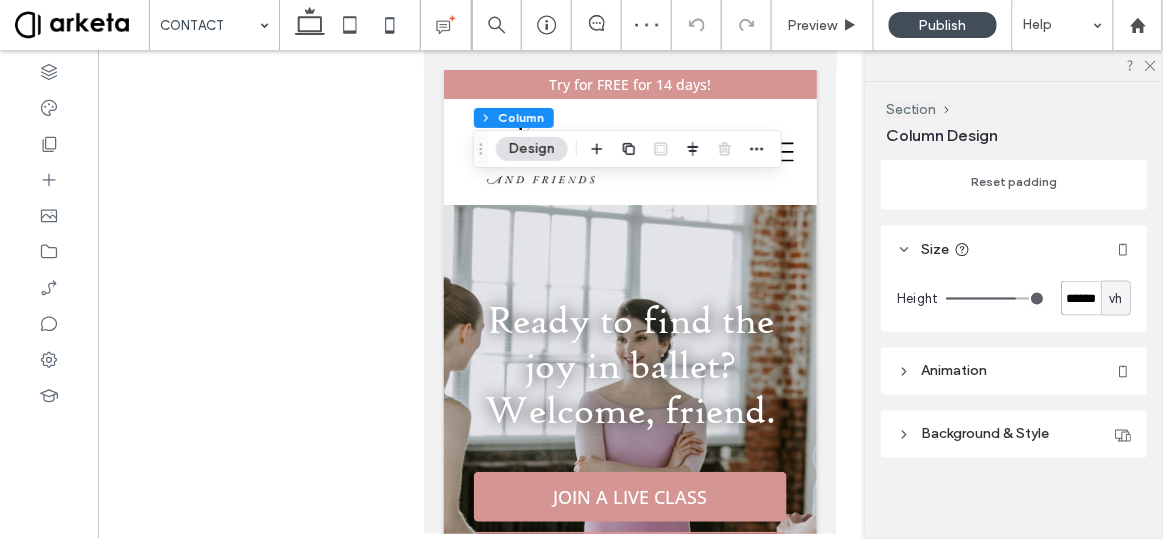 type on "******" 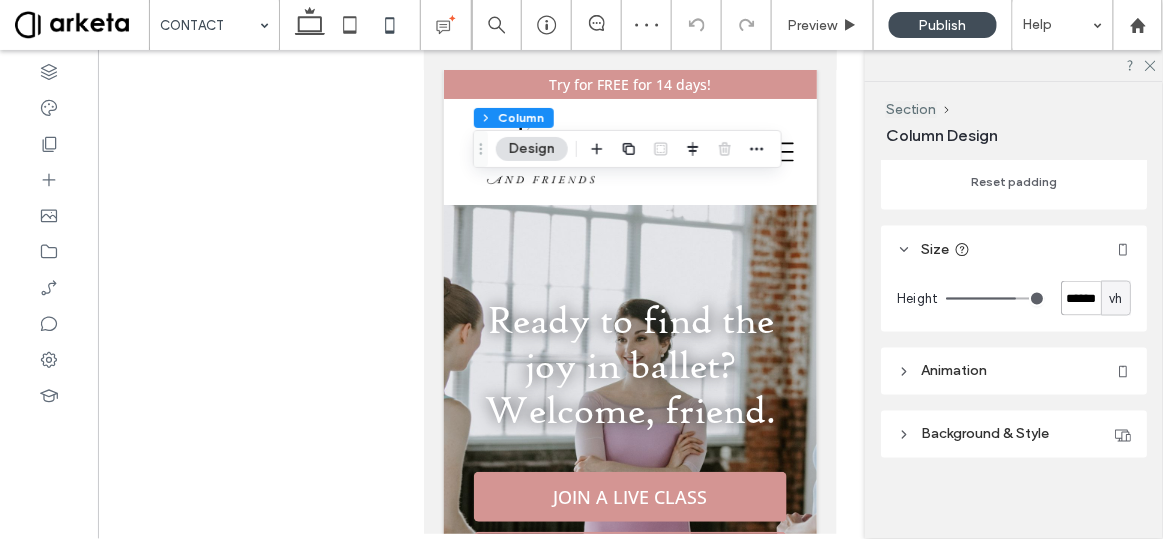 type on "****" 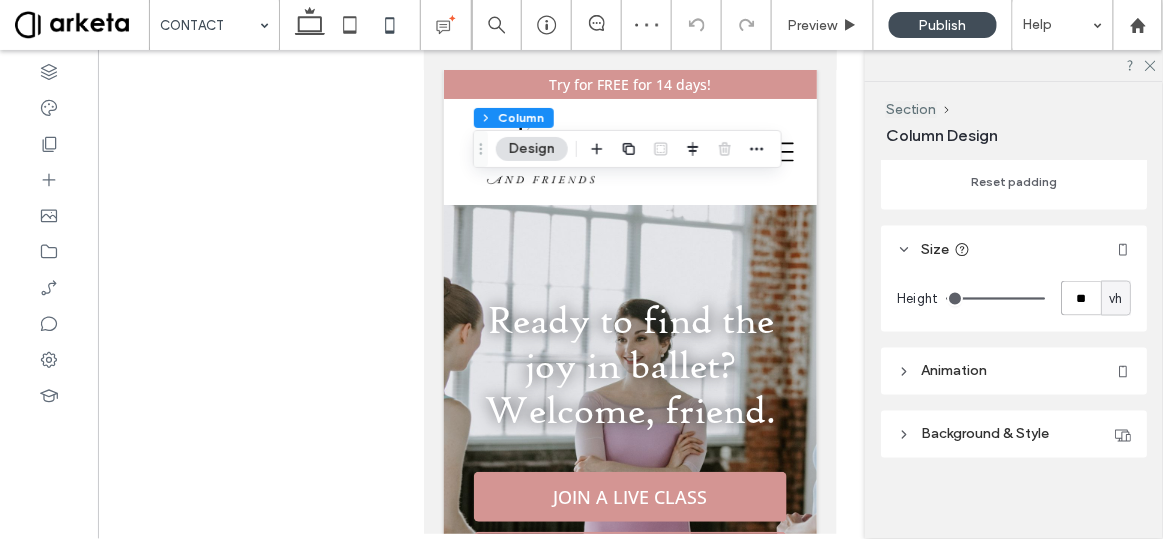 type on "**" 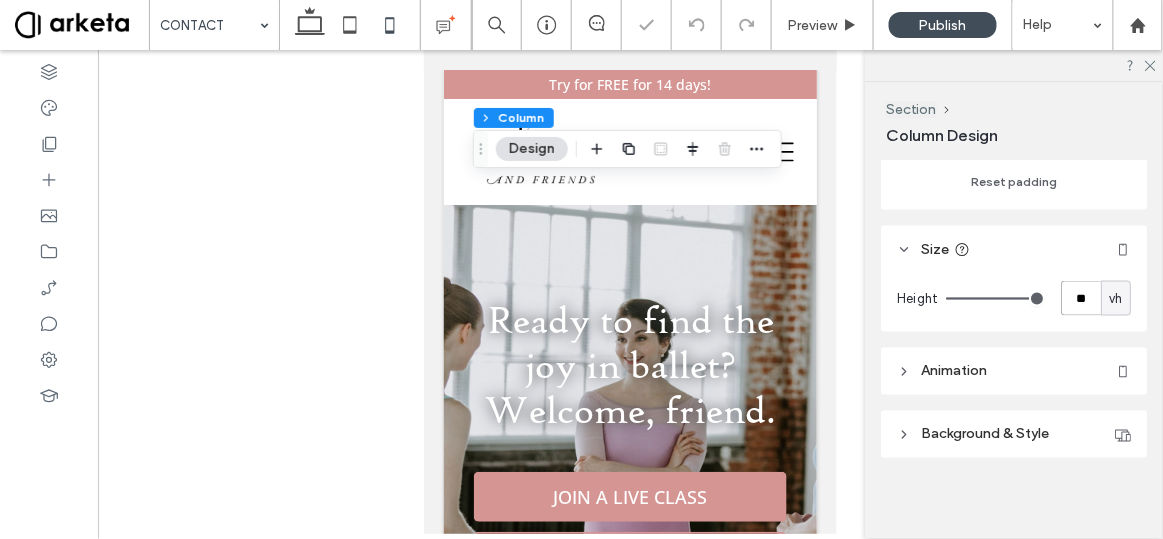 type on "**" 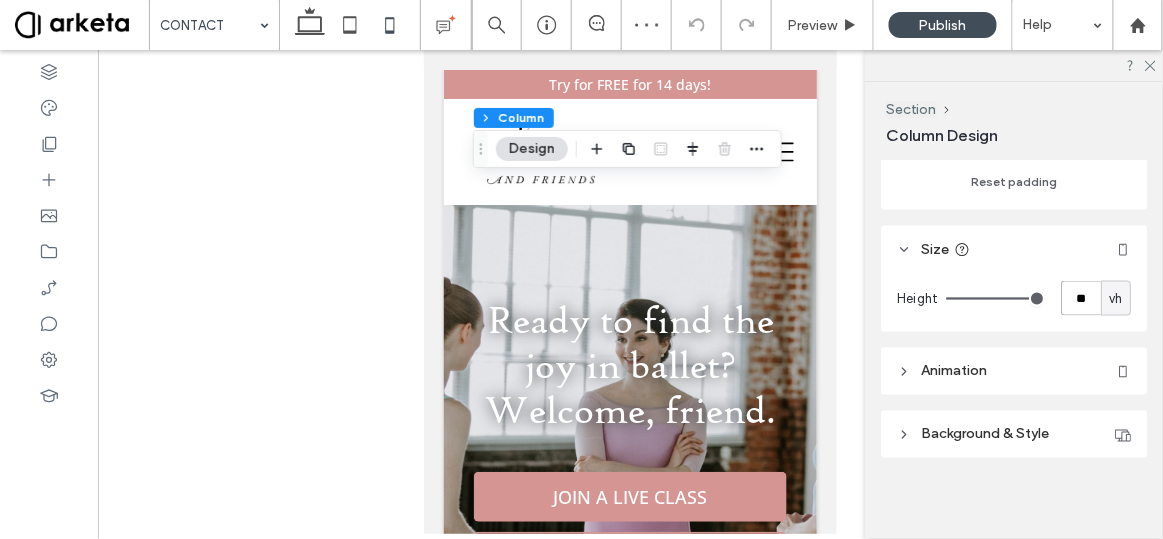 scroll, scrollTop: 0, scrollLeft: 0, axis: both 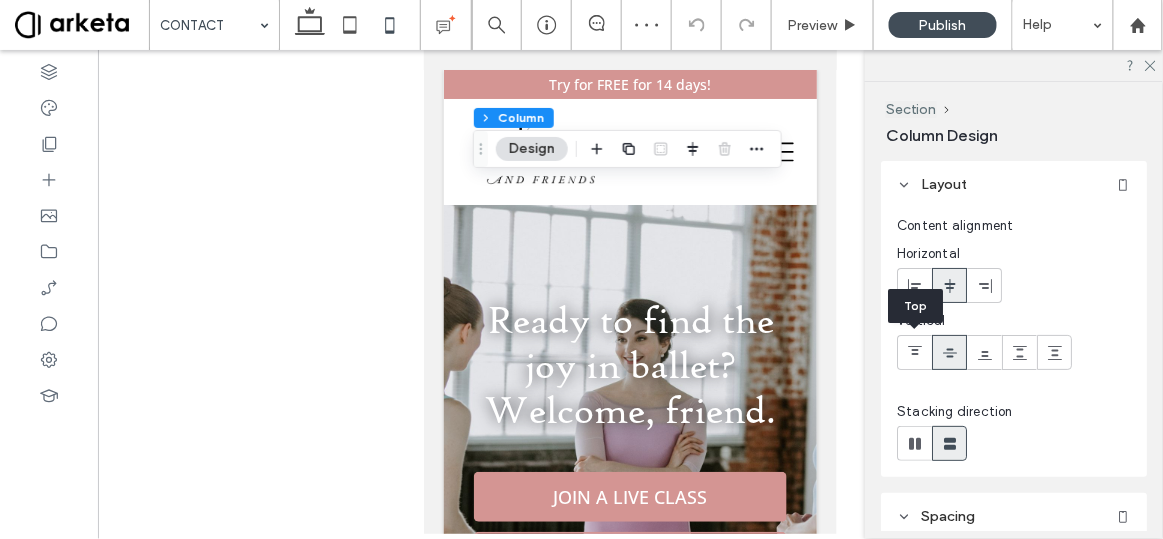 click at bounding box center (914, 352) 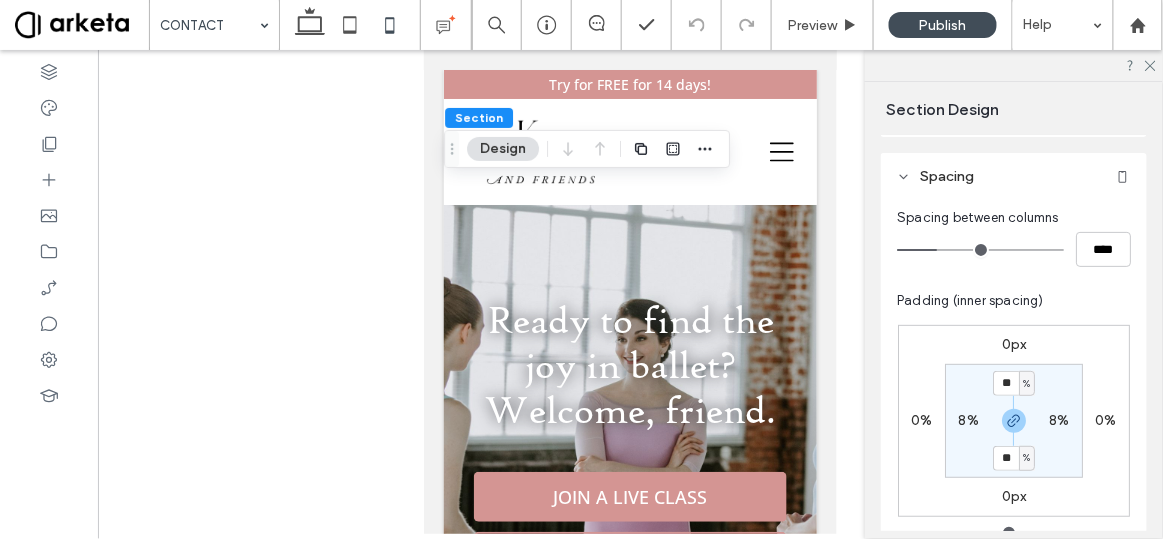scroll, scrollTop: 105, scrollLeft: 0, axis: vertical 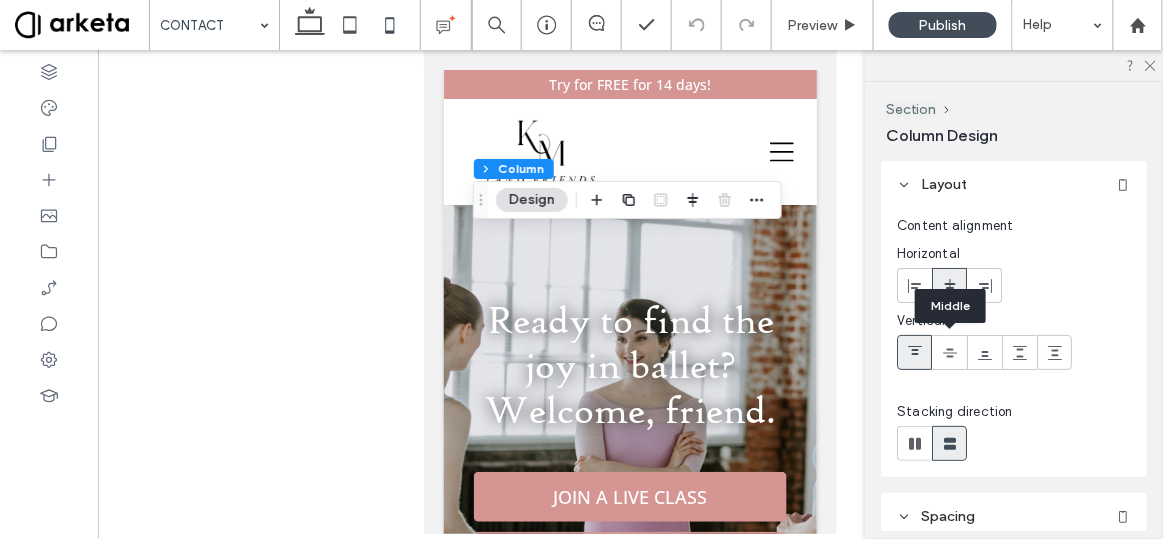 click 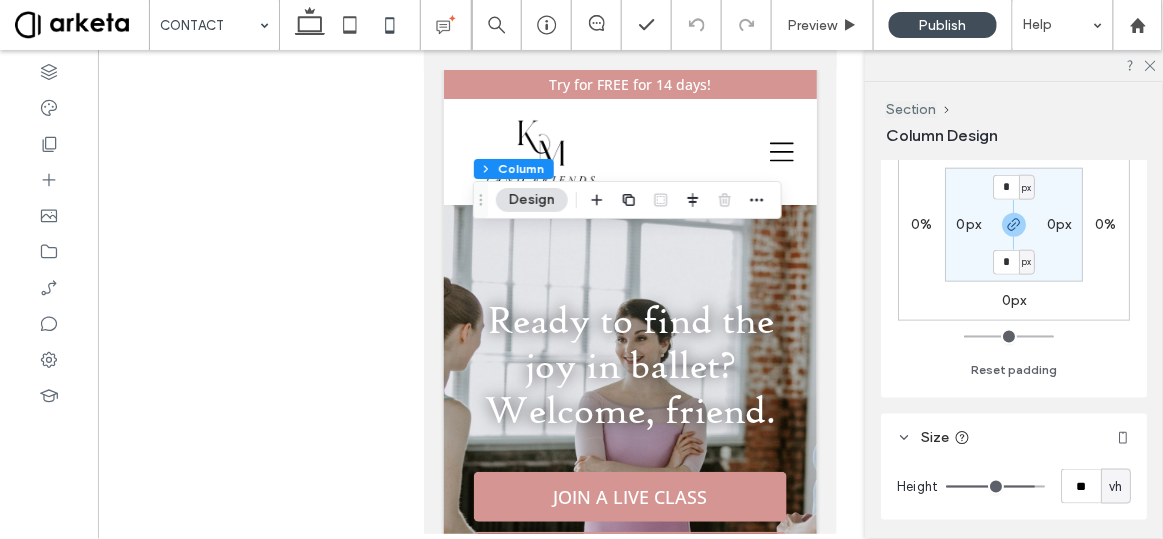 scroll, scrollTop: 538, scrollLeft: 0, axis: vertical 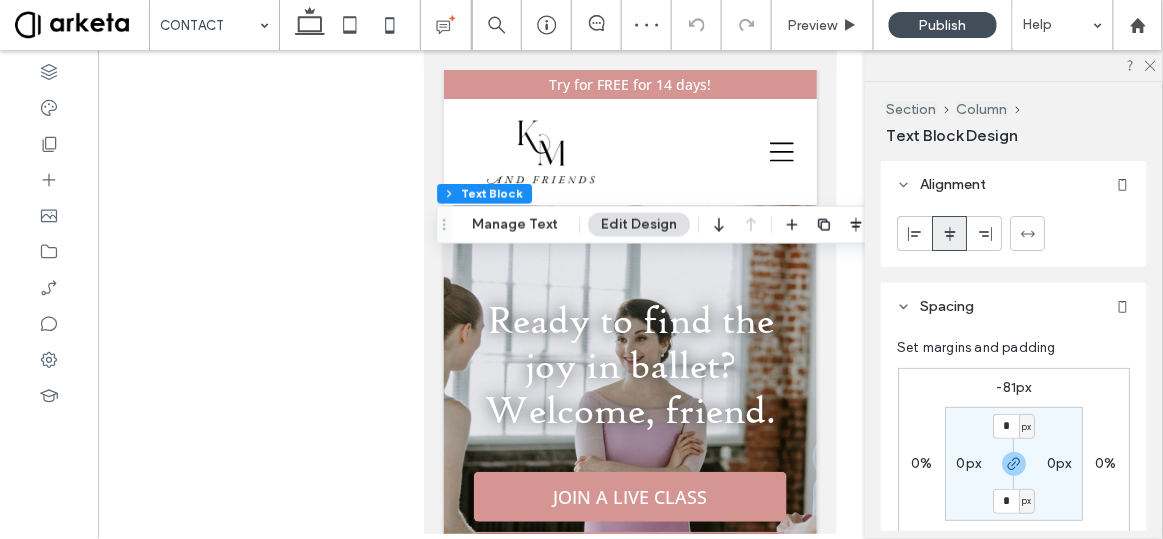 click on "-81px" at bounding box center [1014, 387] 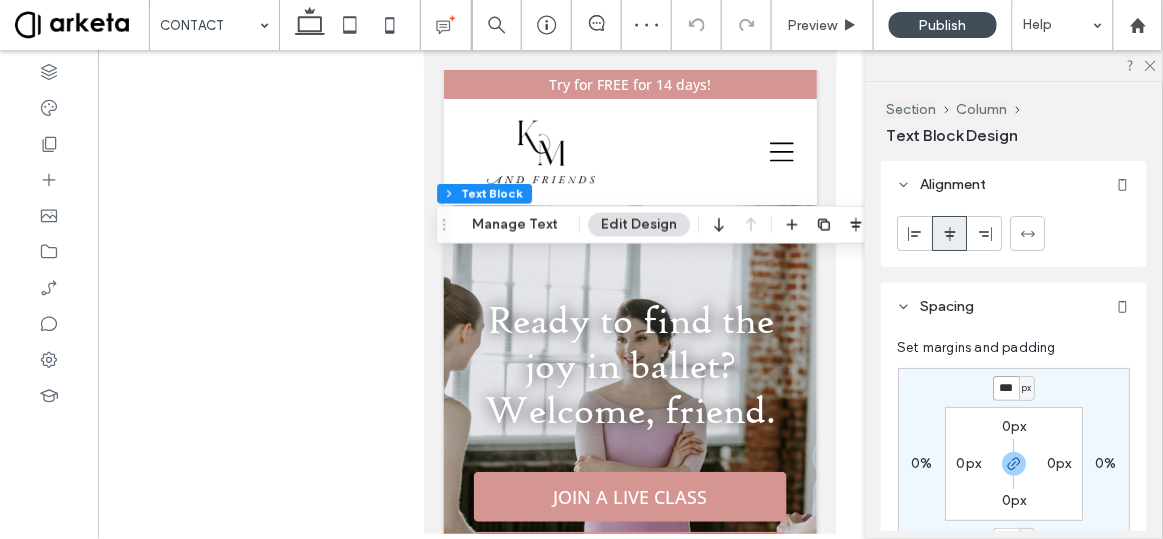 click on "***" at bounding box center (1006, 388) 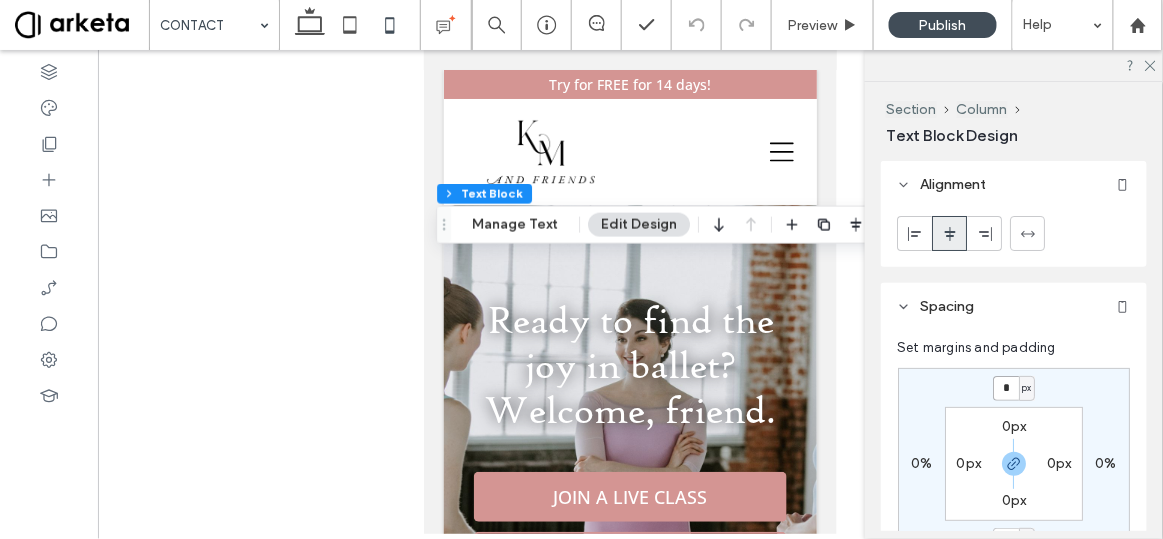 type on "*" 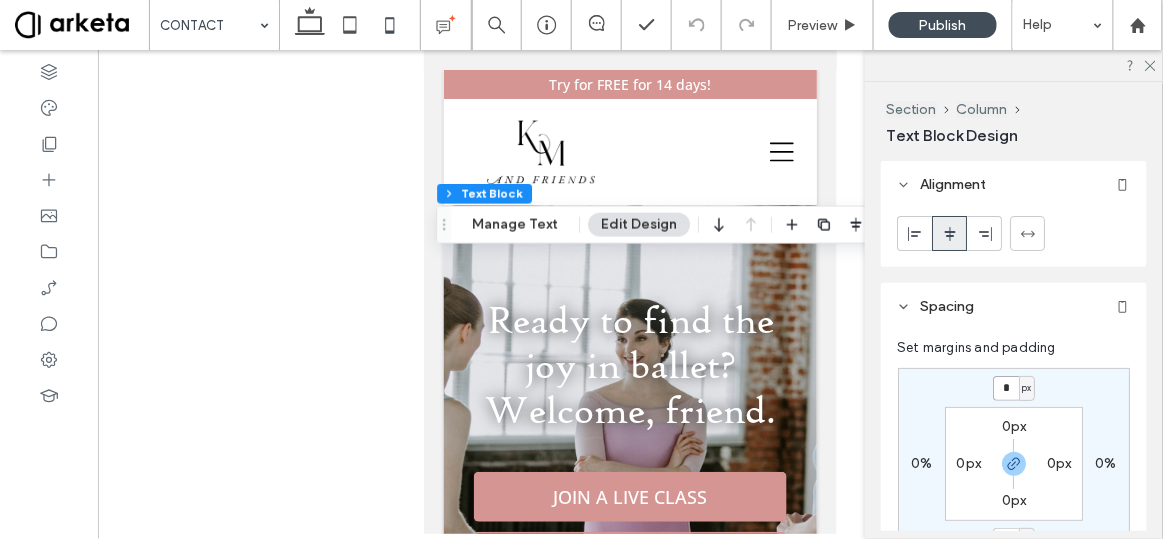 type on "*" 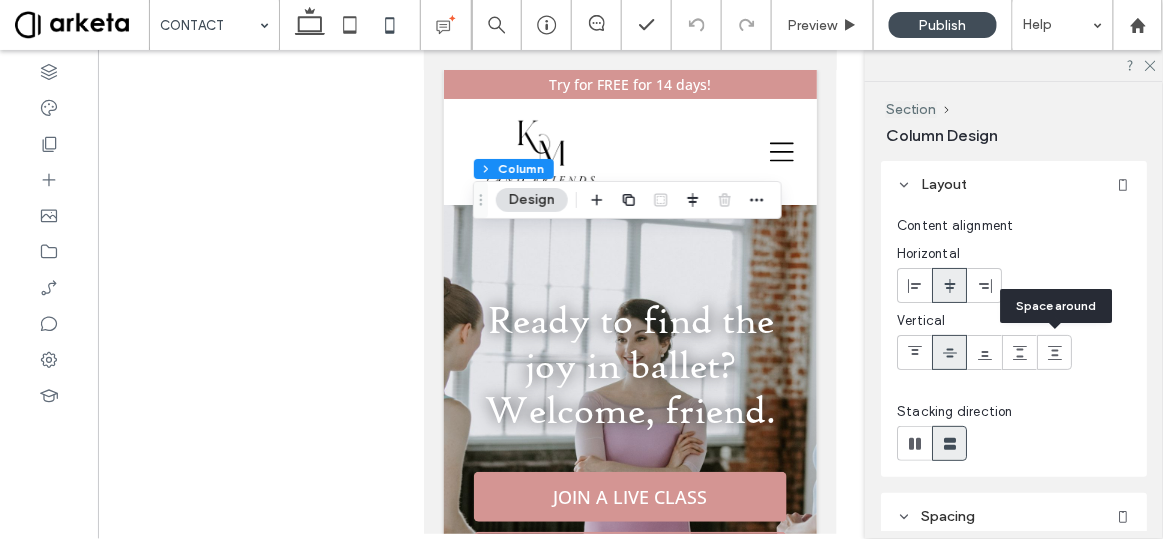 click 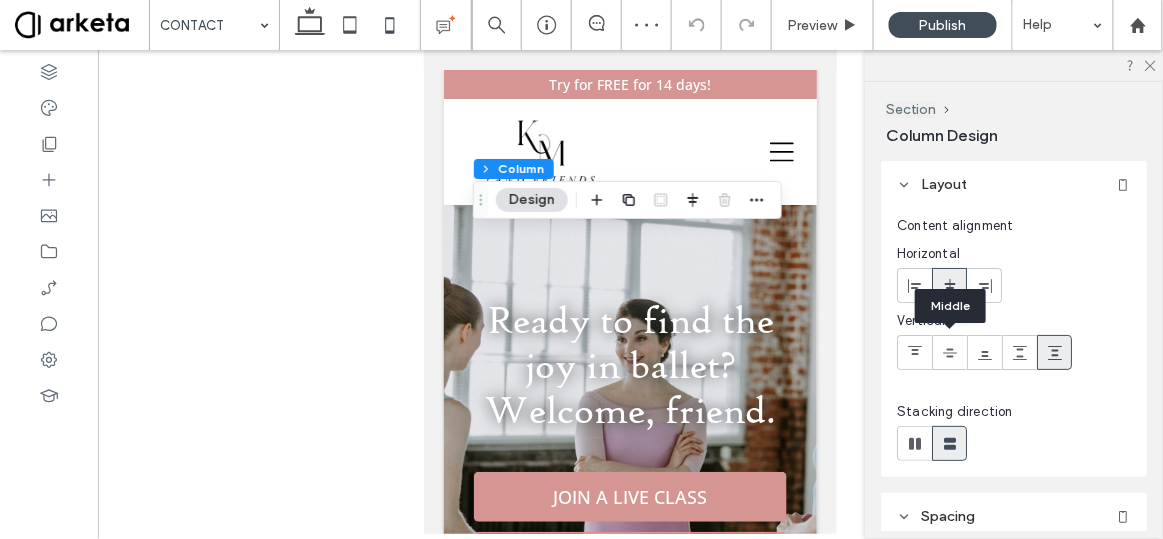 click 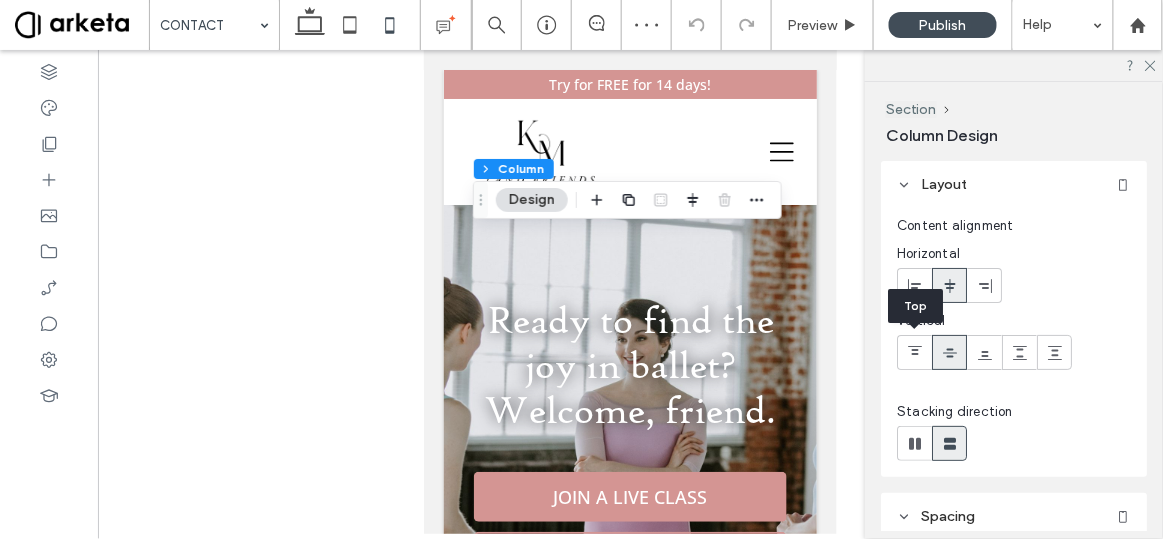 click 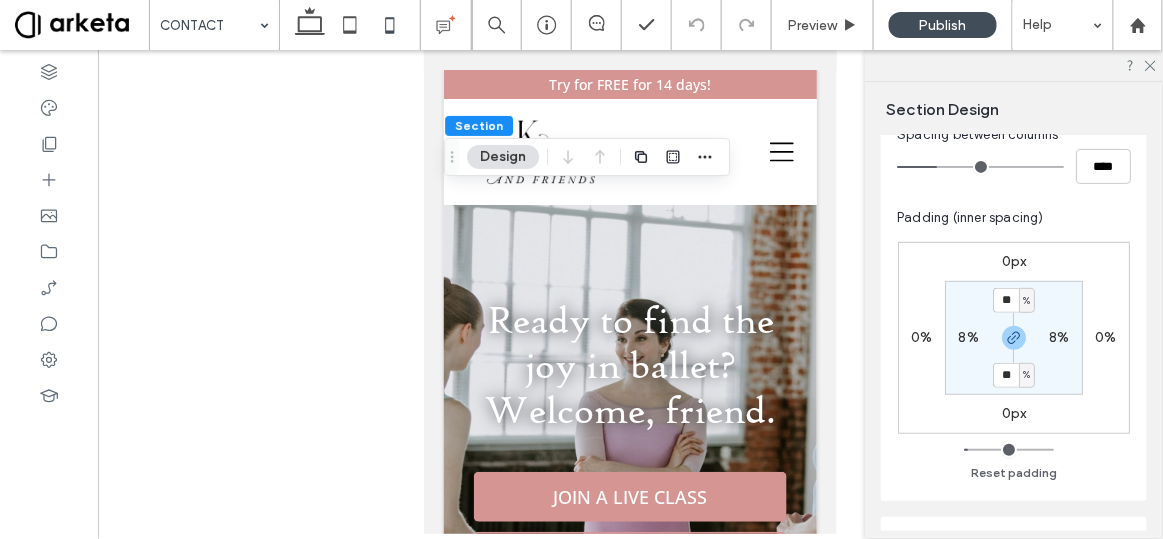 scroll, scrollTop: 189, scrollLeft: 0, axis: vertical 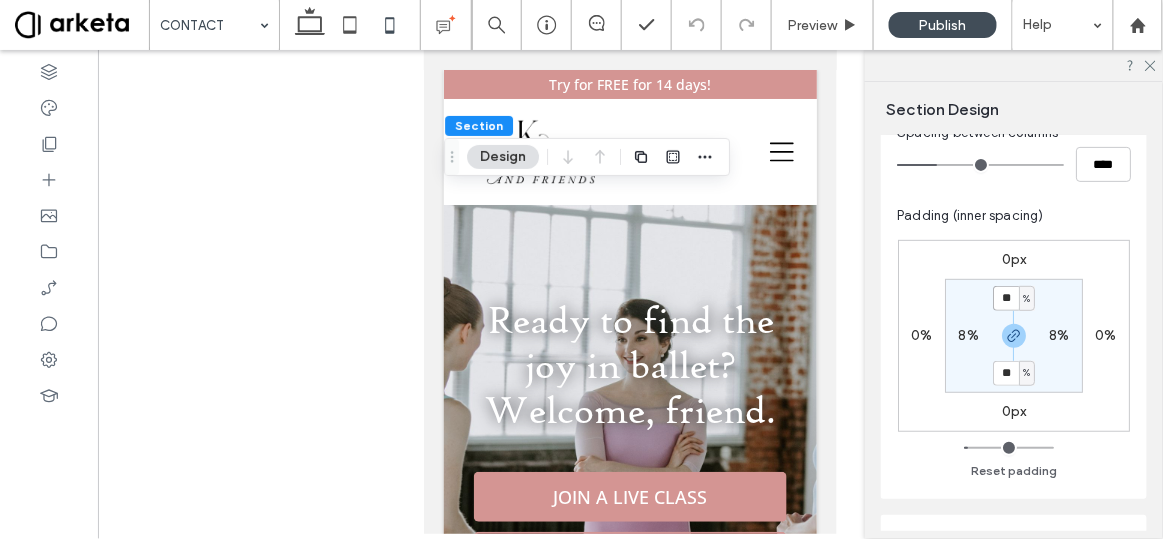 click on "**" at bounding box center [1006, 298] 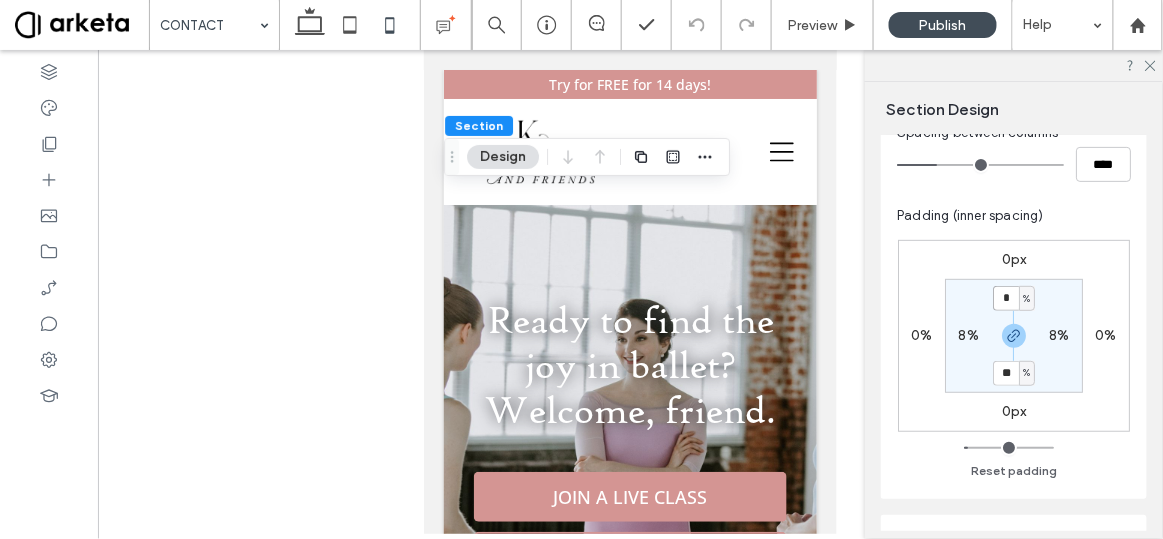 type on "*" 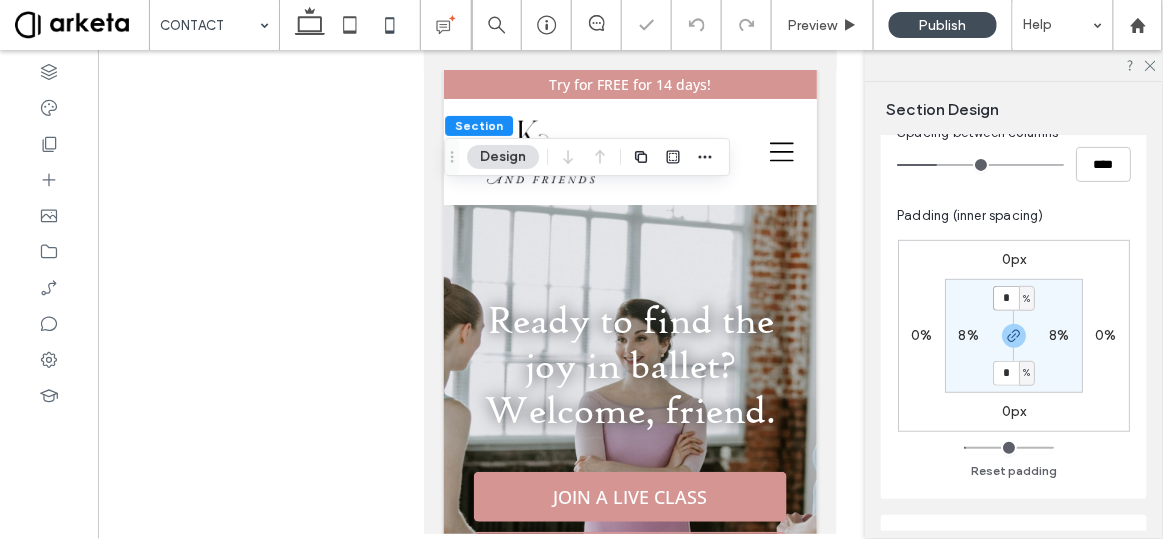 type on "*" 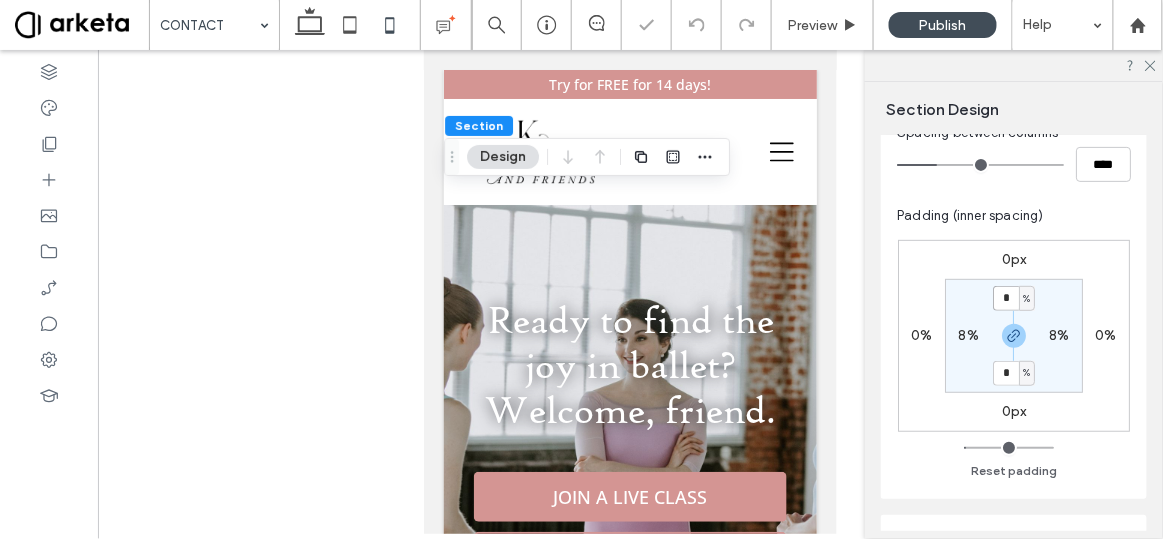 type on "*" 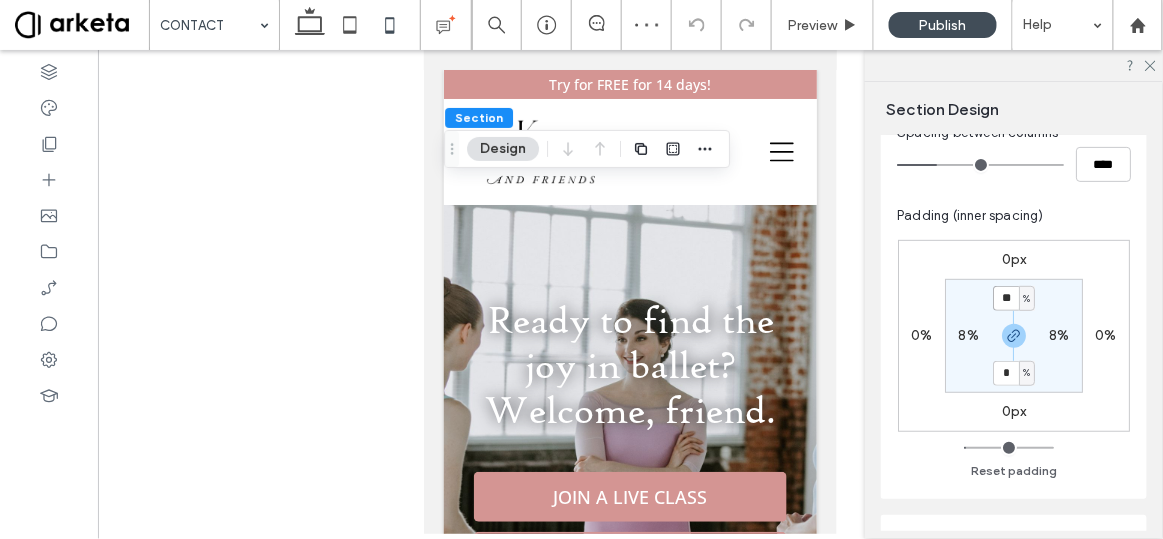 type on "**" 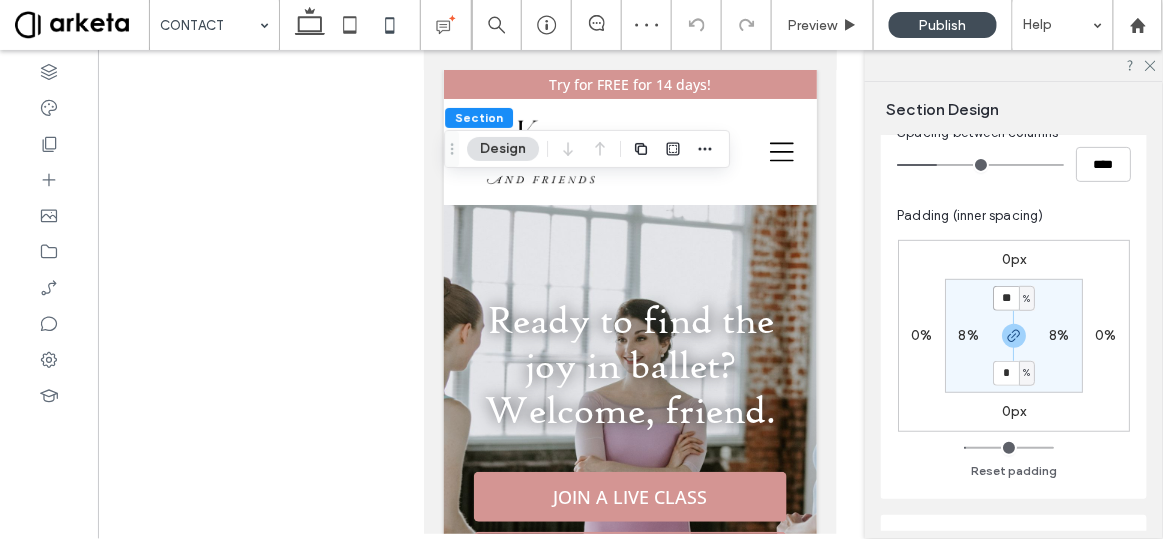 type on "**" 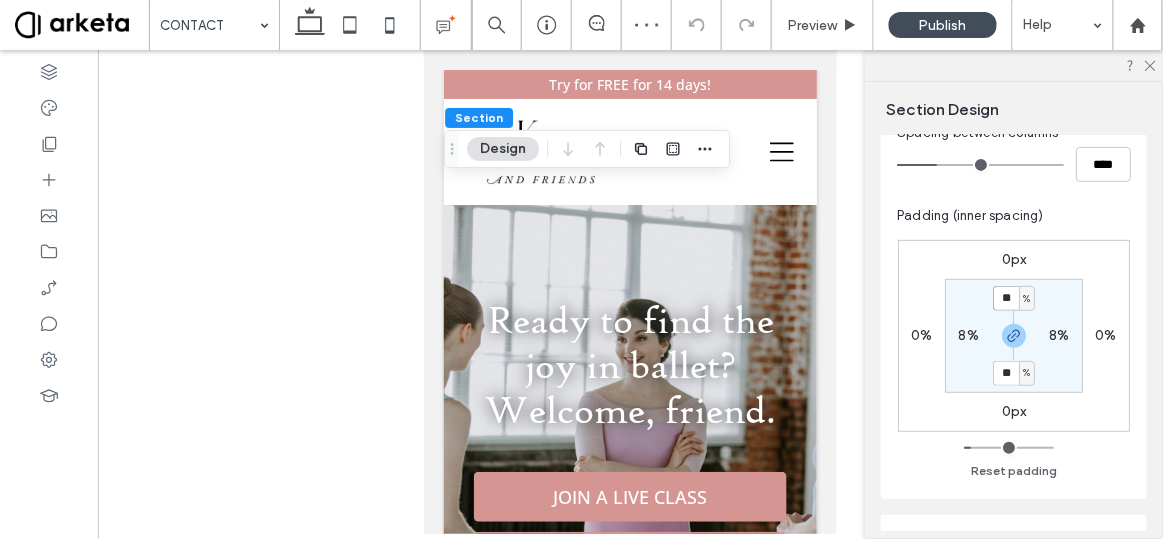 type on "*" 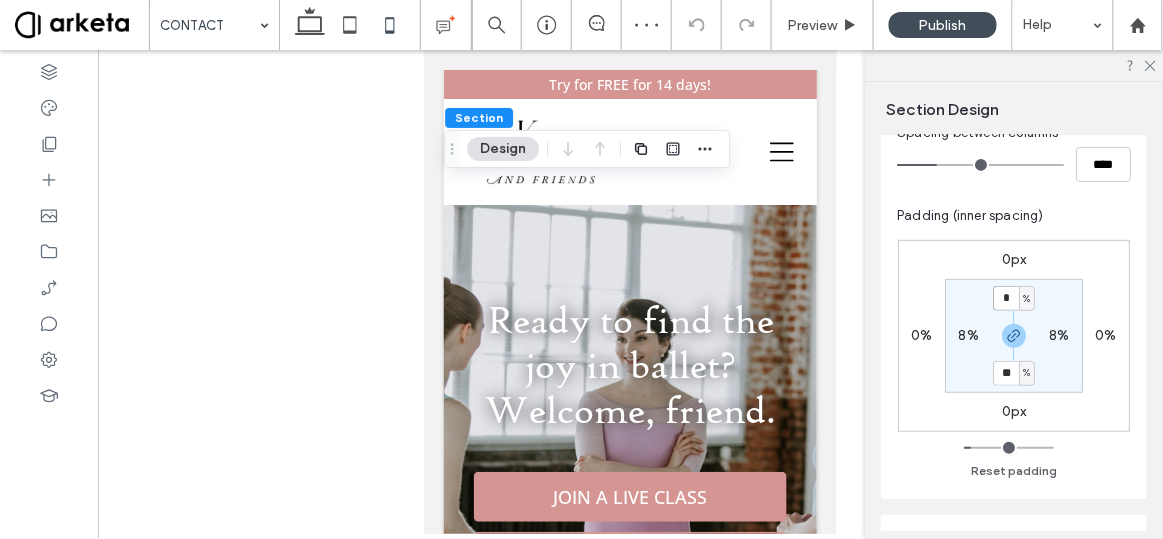 type 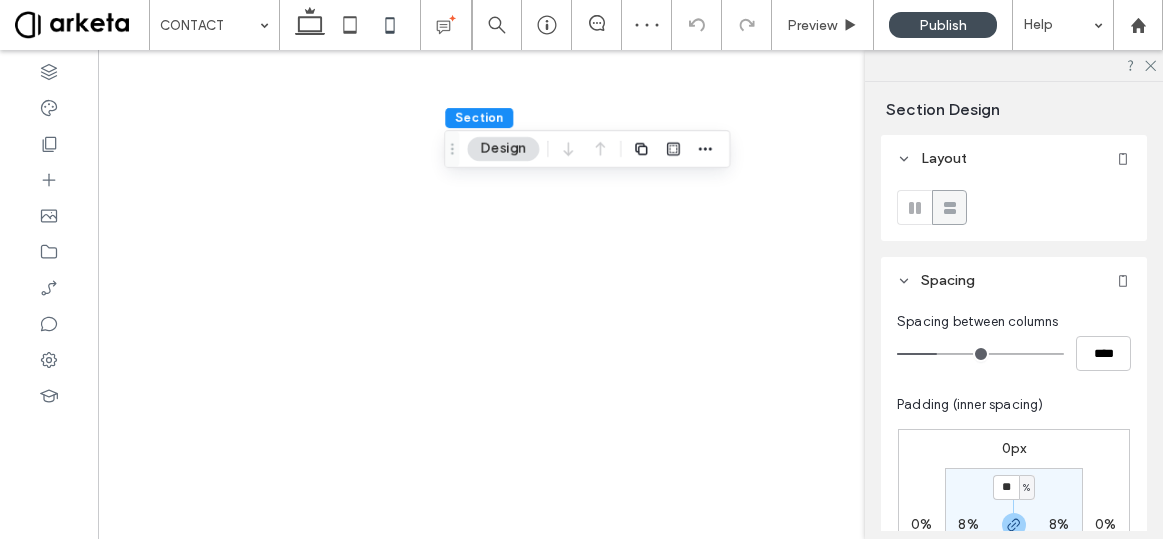 type on "**" 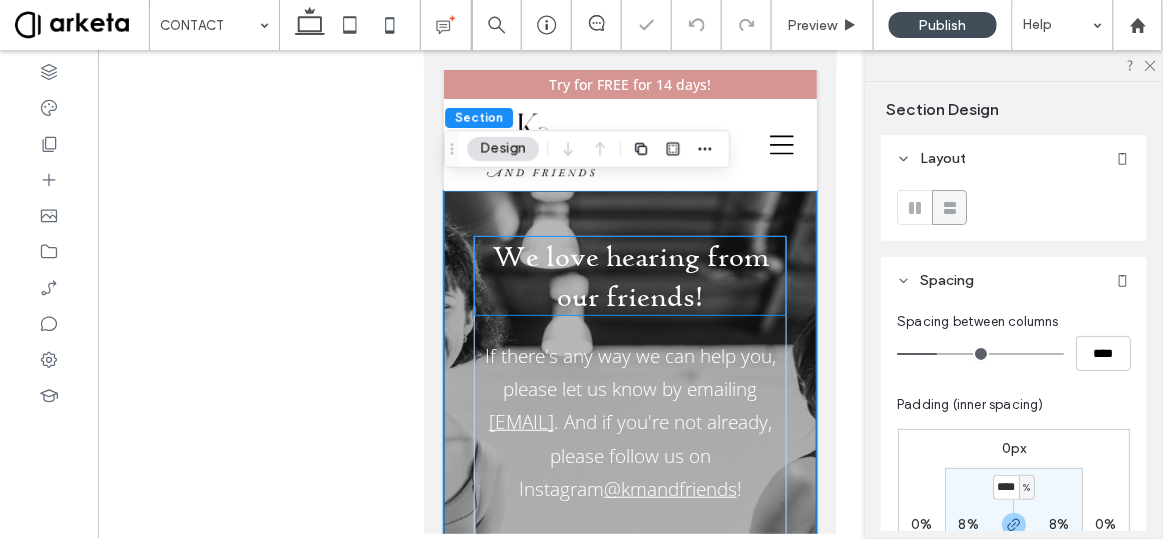 scroll, scrollTop: 47, scrollLeft: 0, axis: vertical 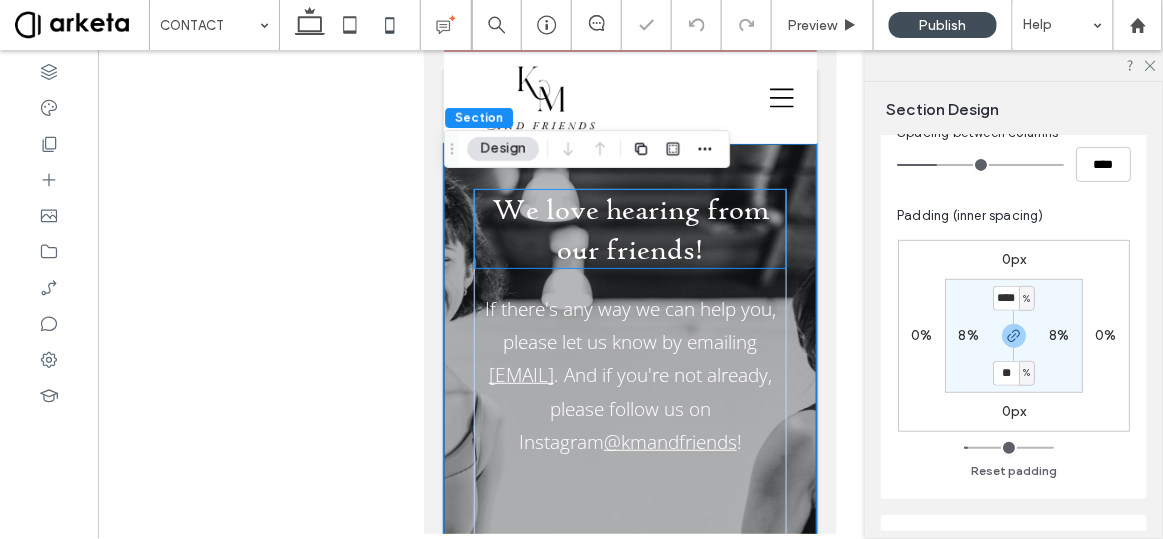 type on "****" 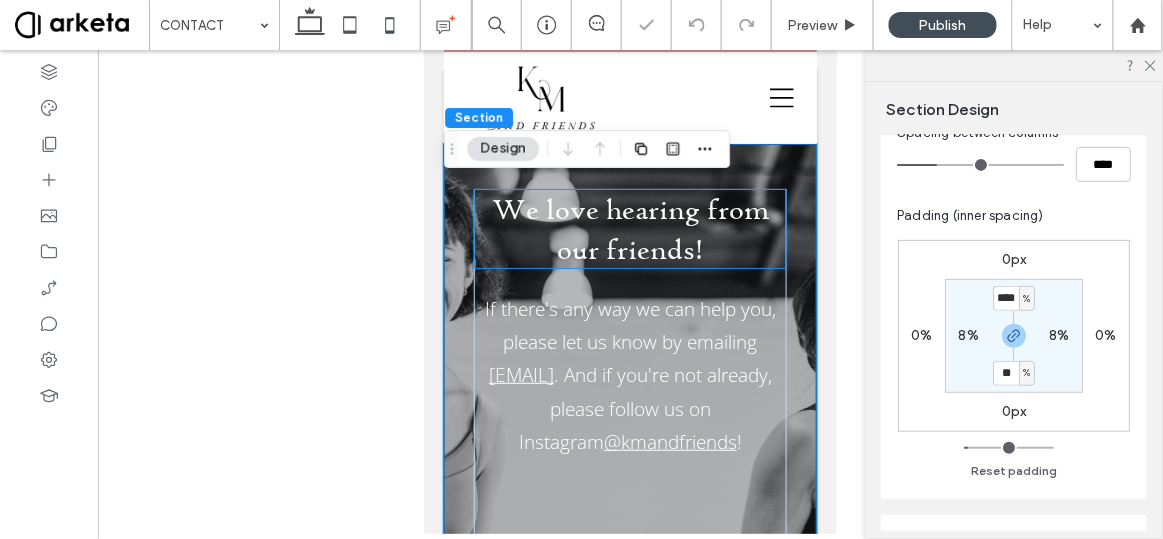 type on "****" 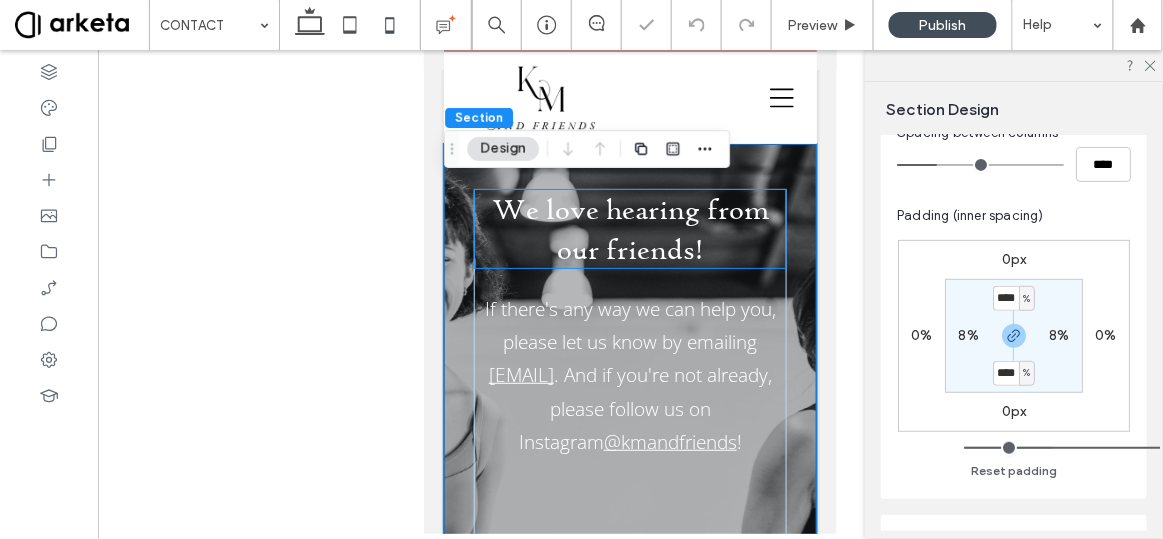 type on "***" 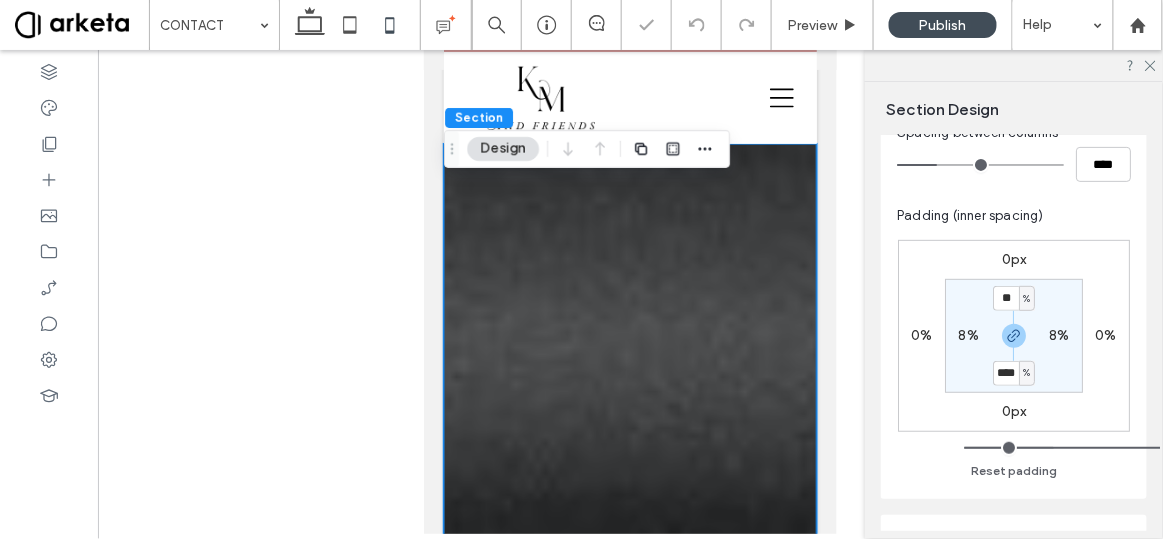 type on "*" 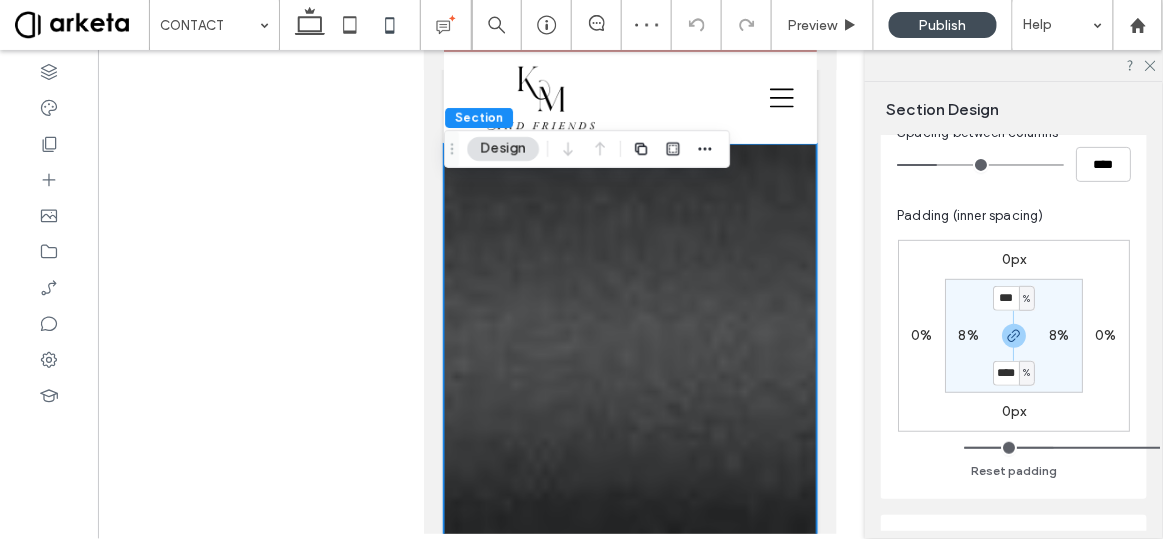 type on "**" 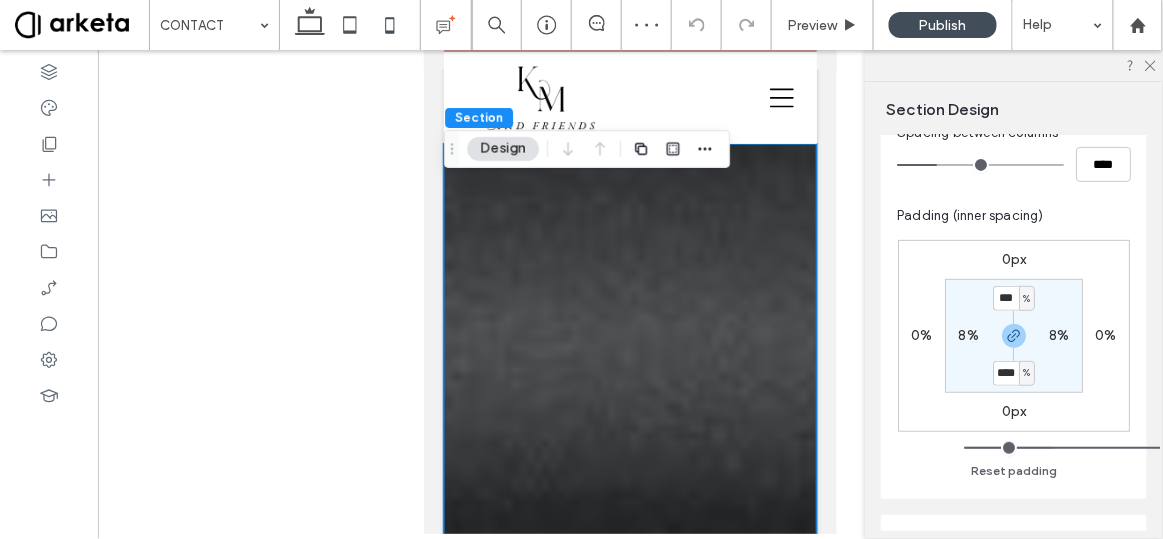 type on "**" 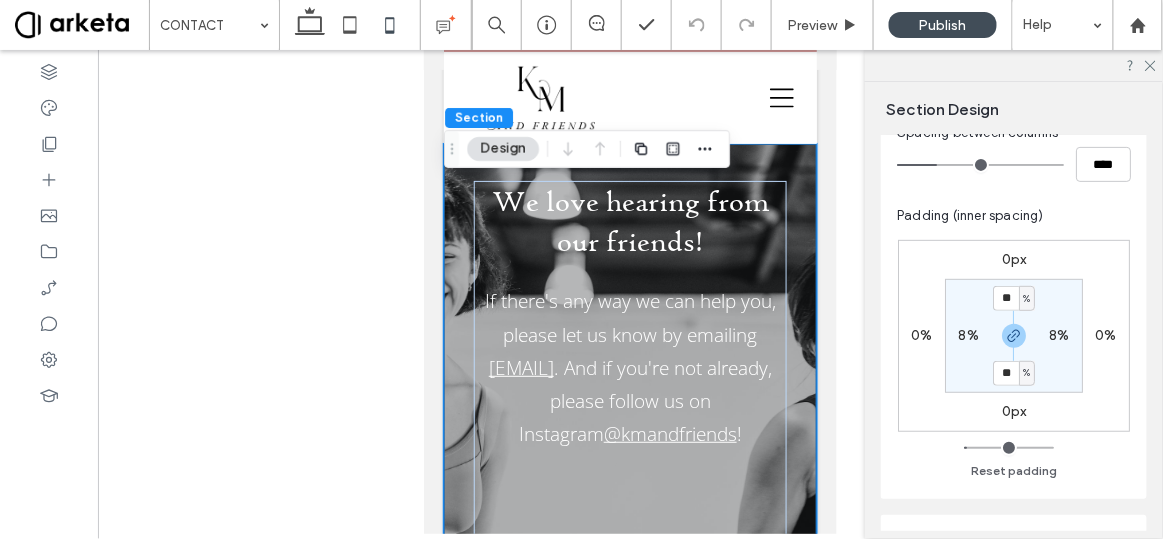 type on "*" 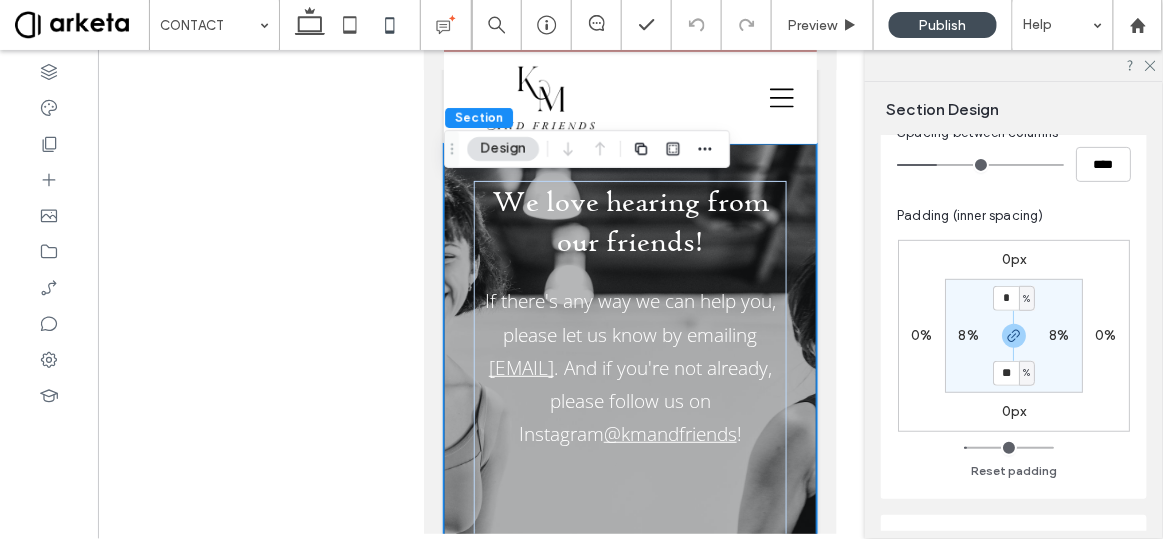 type on "*" 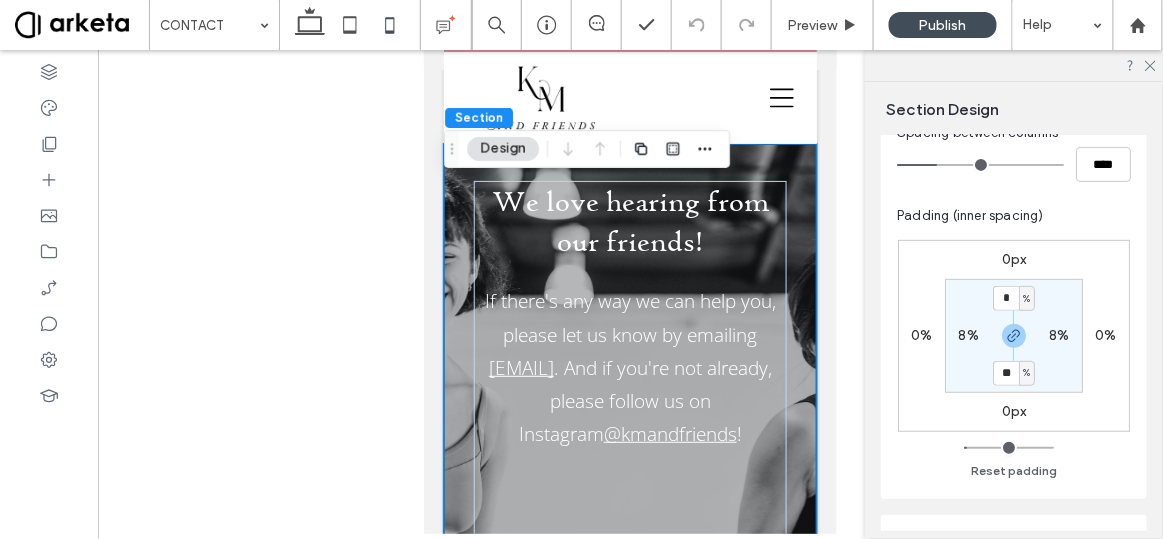 type on "*" 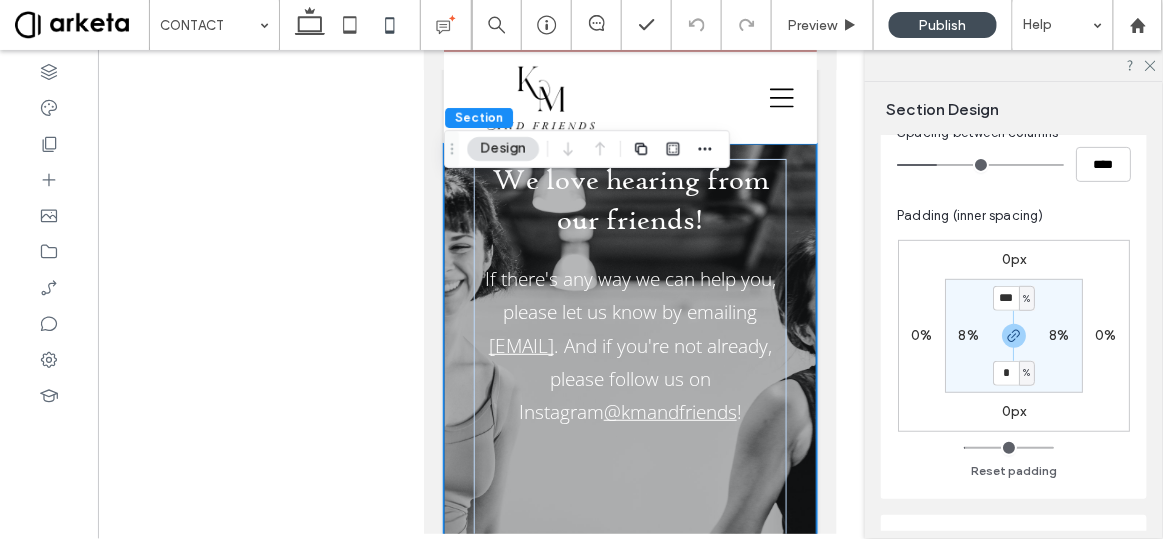 type on "***" 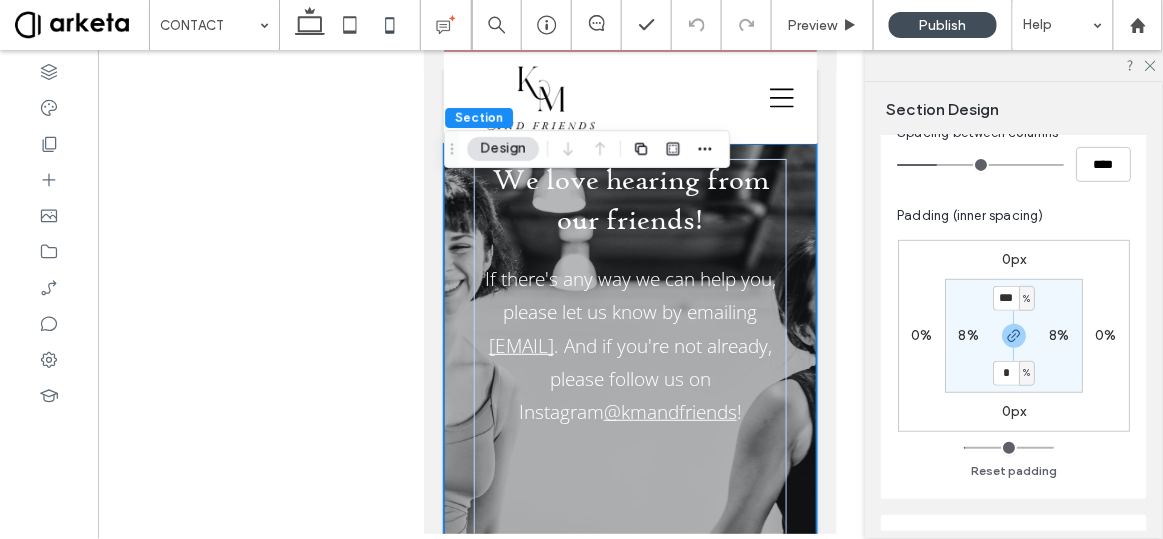 type on "***" 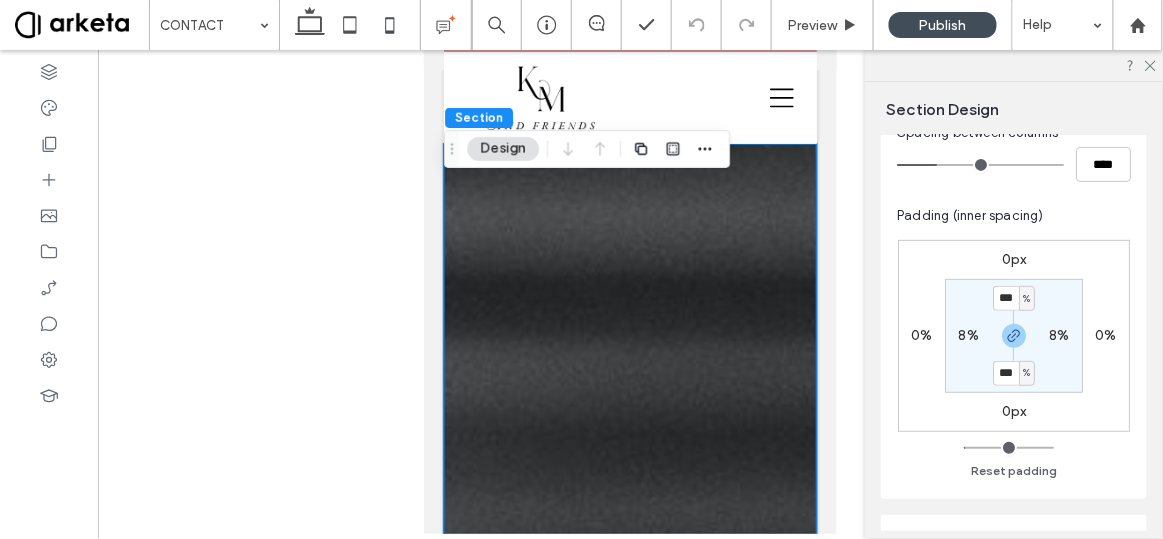 type on "***" 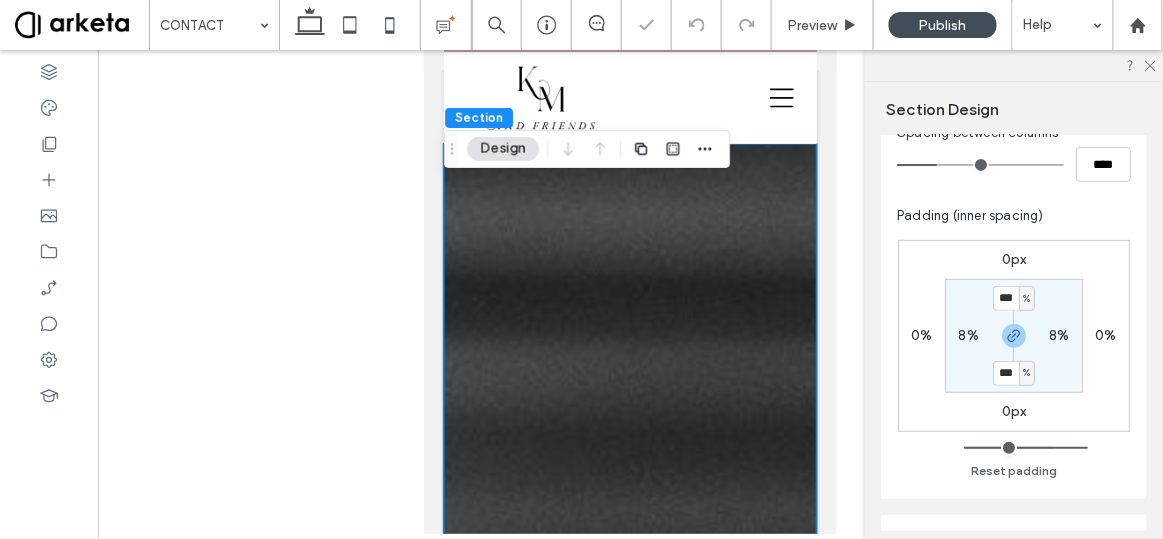click on "***" at bounding box center (1006, 298) 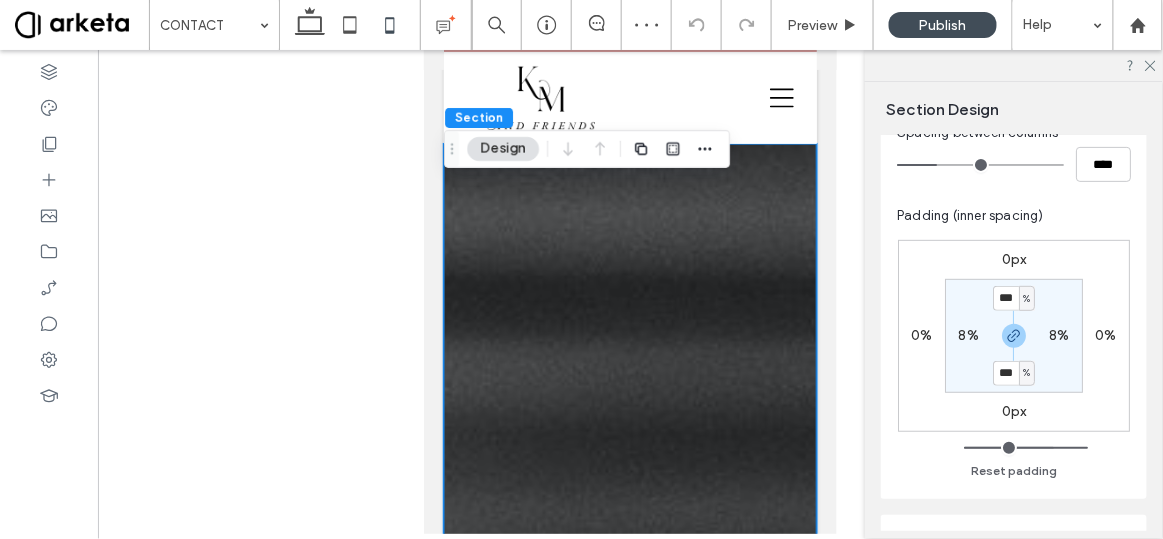 type on "*" 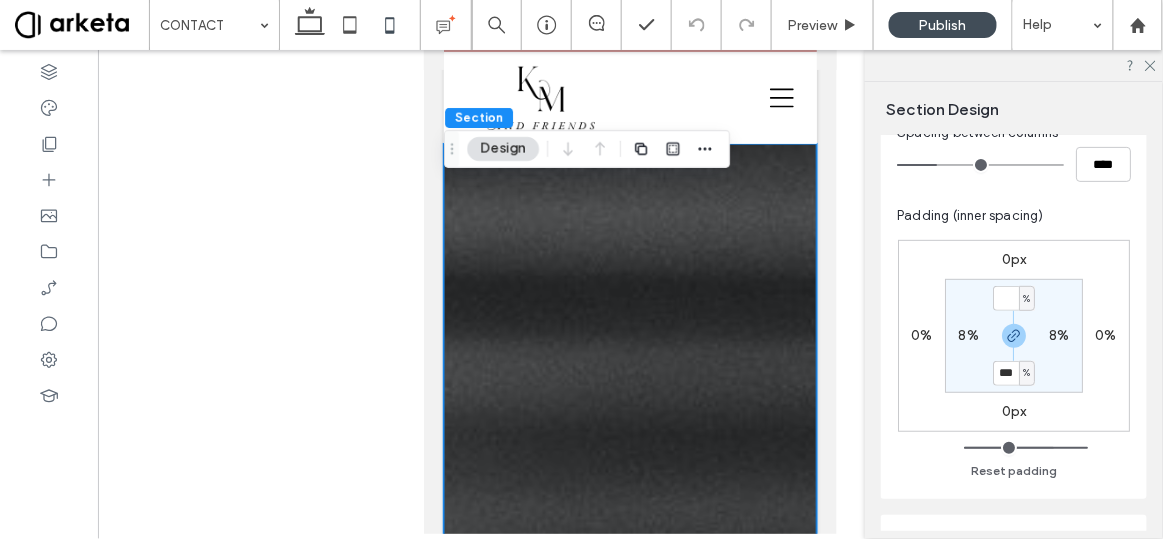 type on "*" 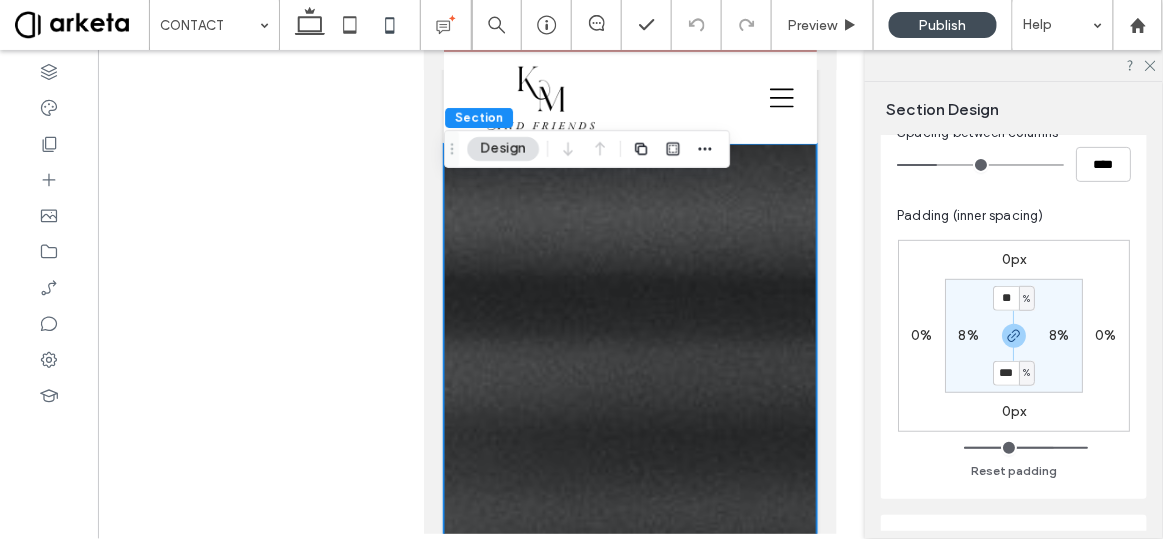 type on "**" 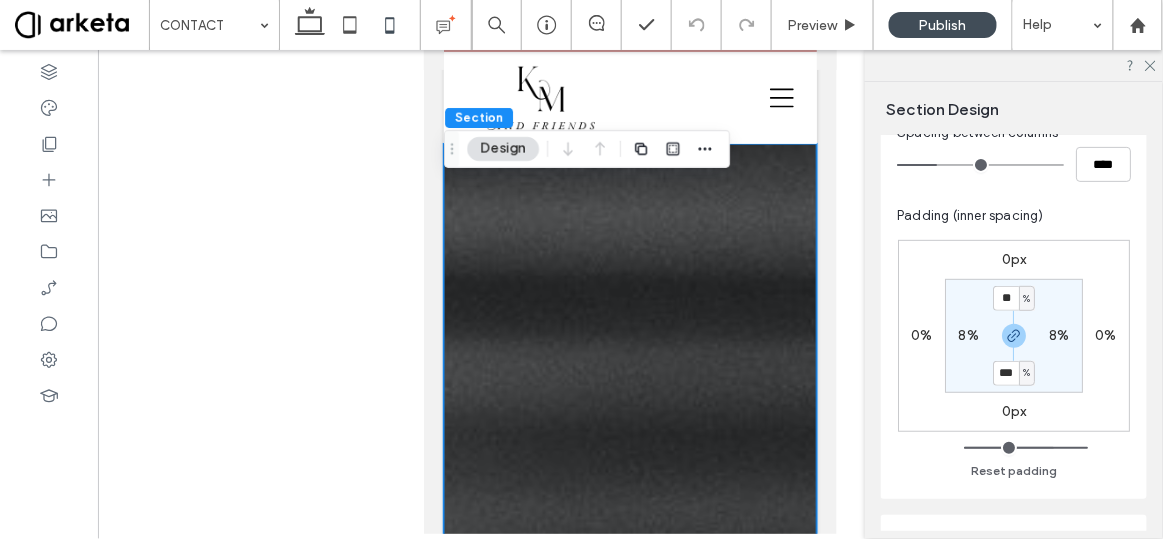 type on "**" 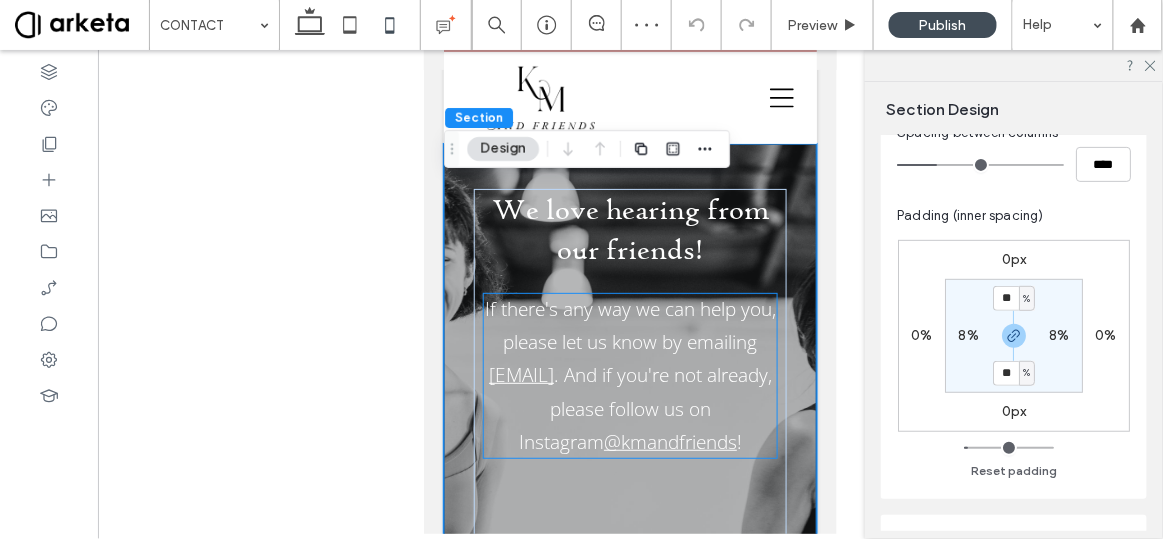 click on "If there's any way we can help you, please let us know by emailing
[EMAIL] . And if you're not already, please follow us on Instagram  @kmandfriends !" at bounding box center (629, 375) 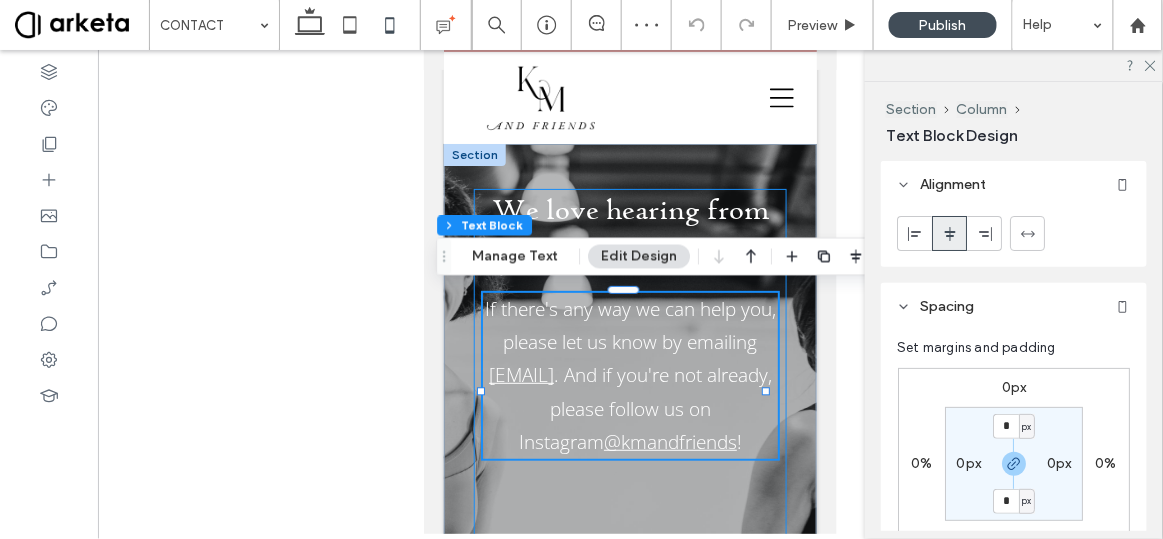 click on "We love hearing from our friends!
If there's any way we can help you, please let us know by emailing
[EMAIL] . And if you're not already, please follow us on Instagram  @kmandfriends !" at bounding box center [629, 406] 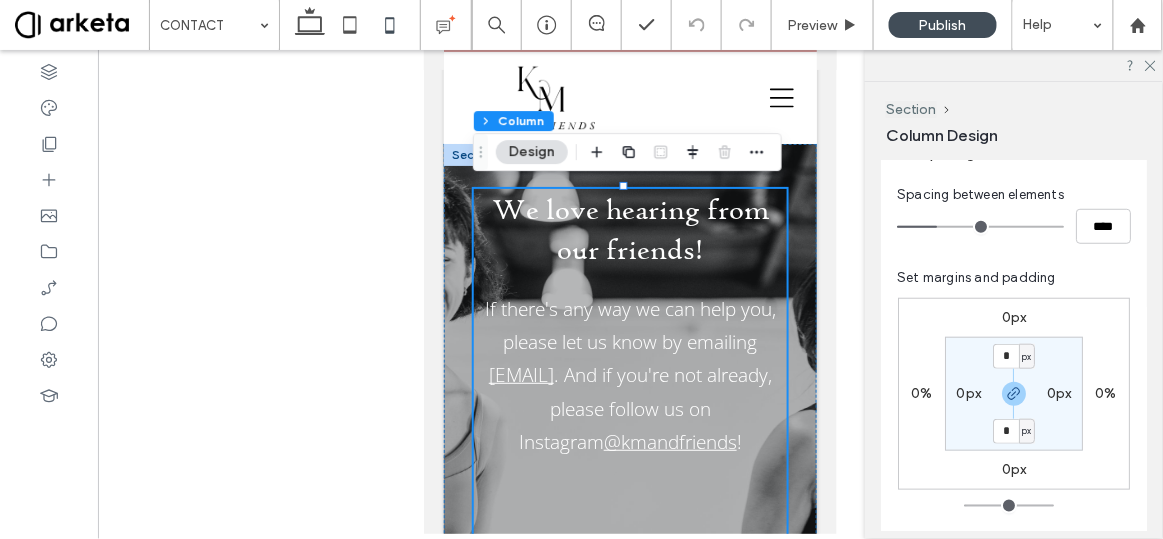 scroll, scrollTop: 315, scrollLeft: 0, axis: vertical 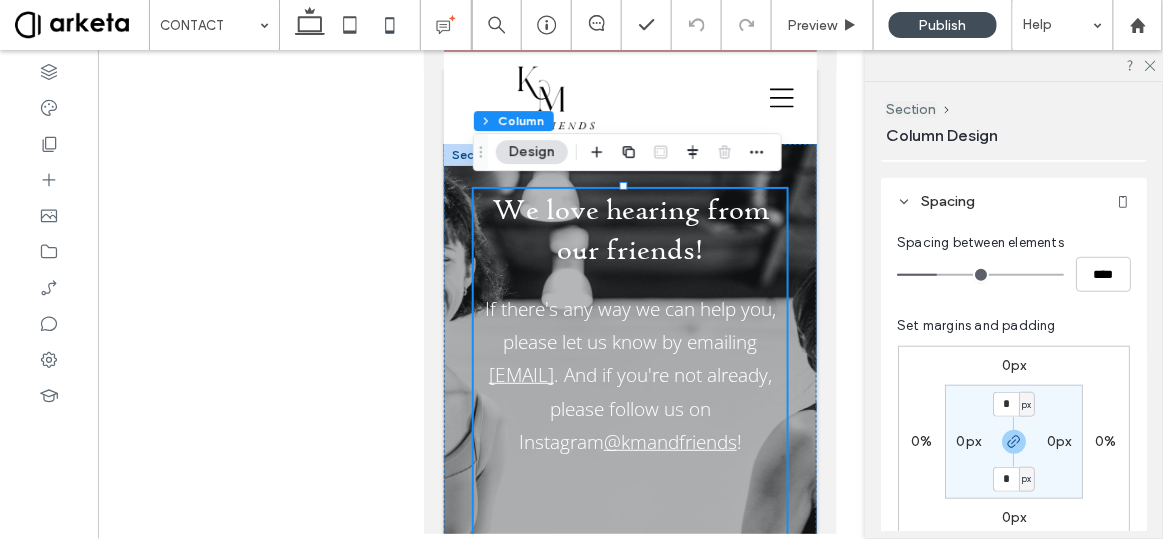 type on "*" 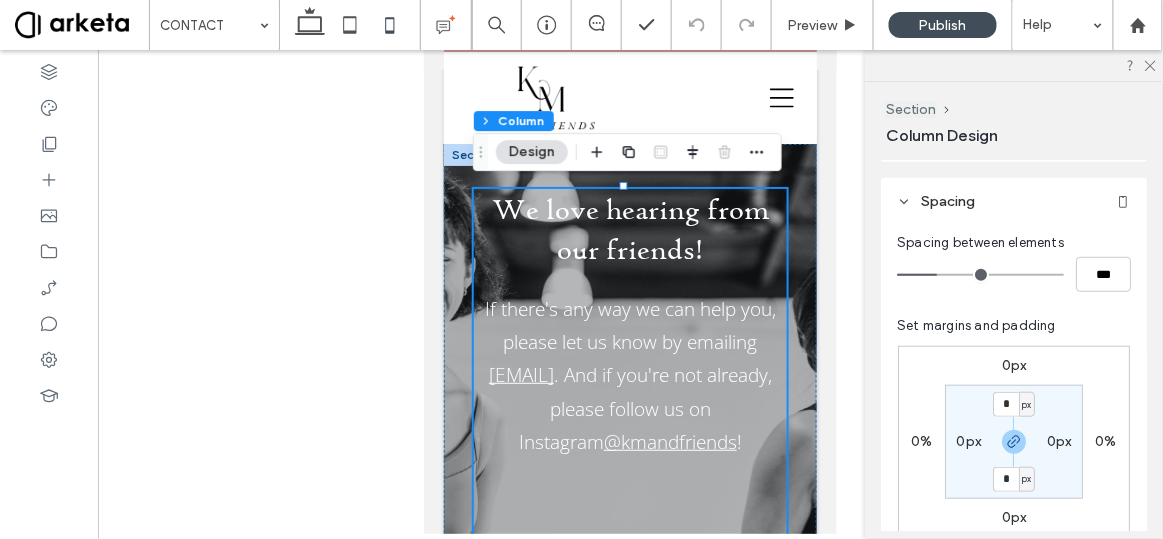 type on "*" 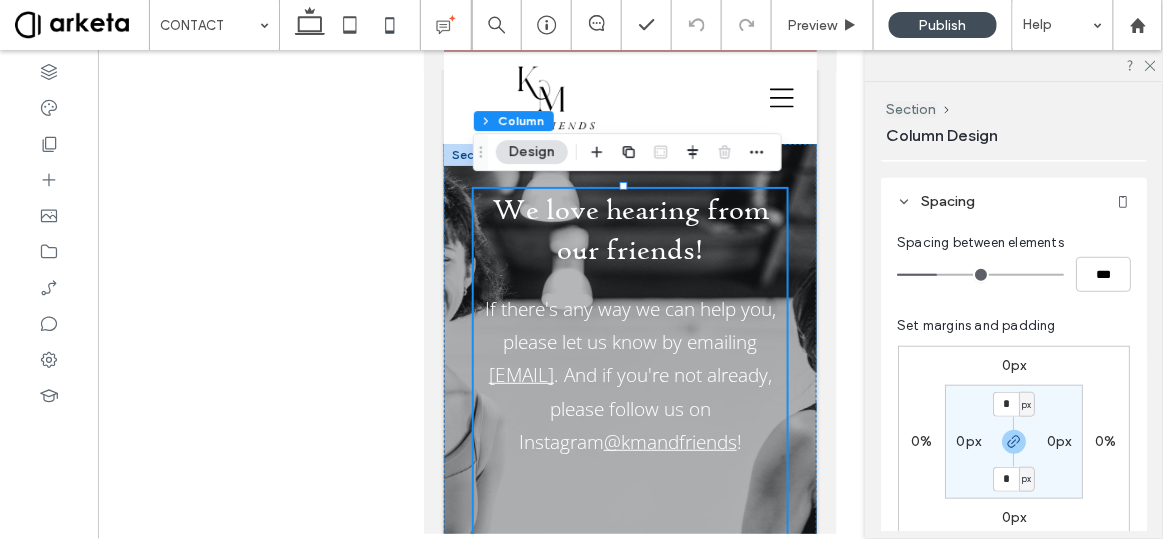 type on "***" 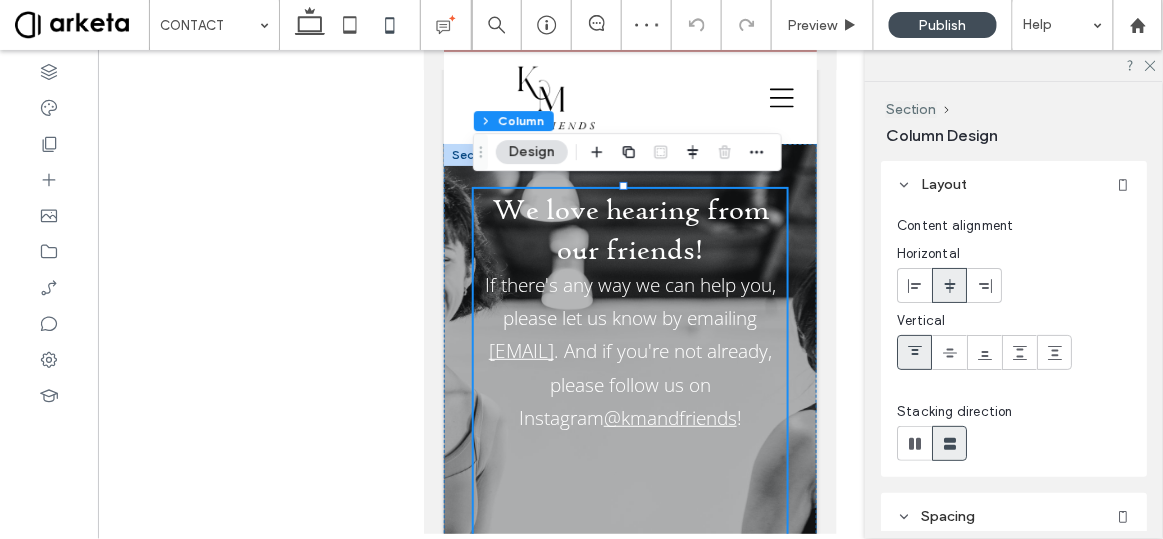 scroll, scrollTop: 7, scrollLeft: 0, axis: vertical 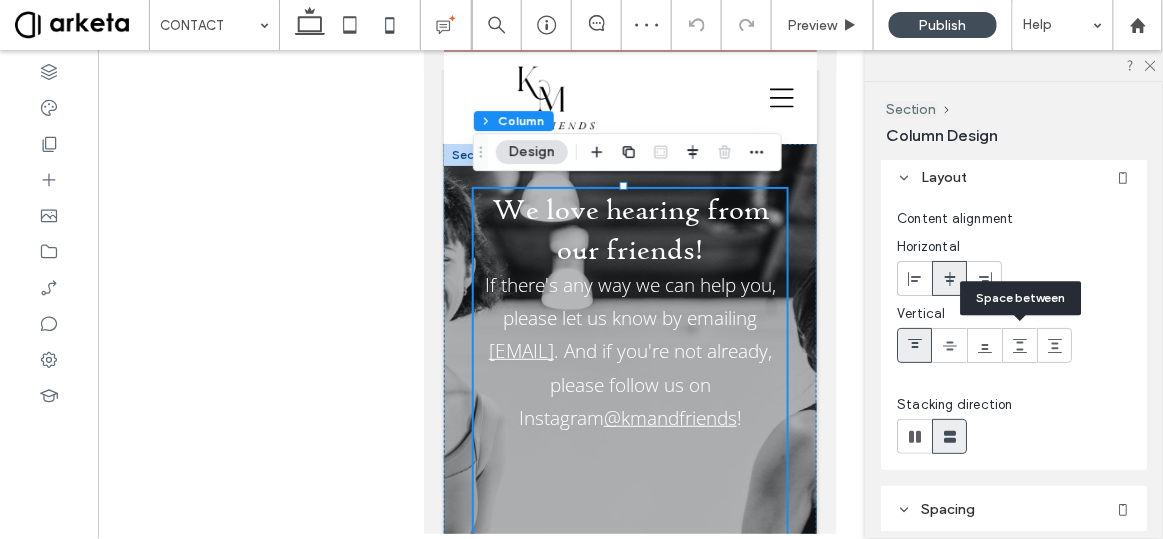 click 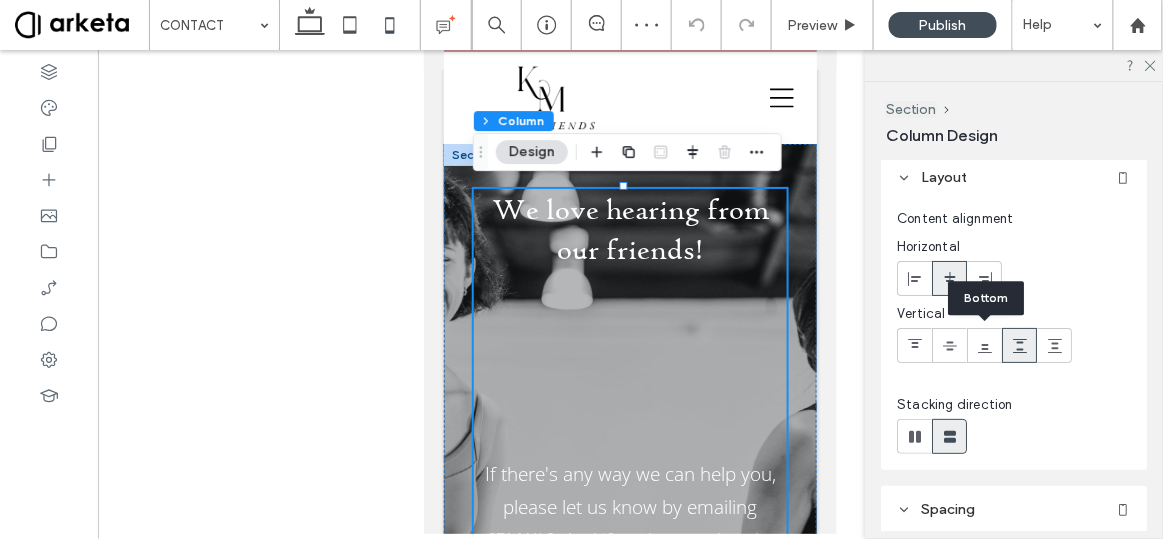 click 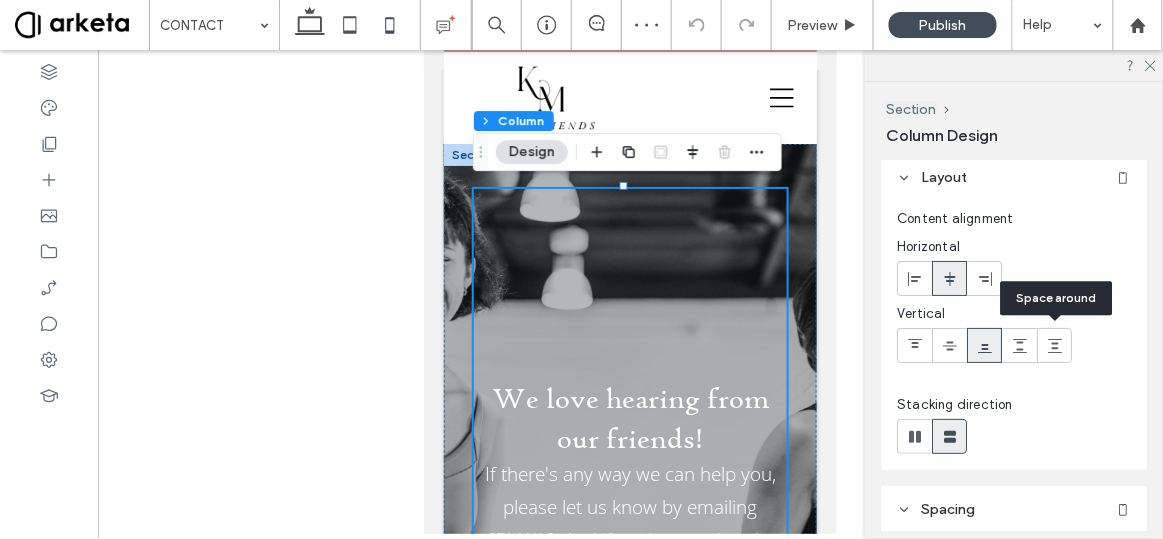 click at bounding box center (1054, 345) 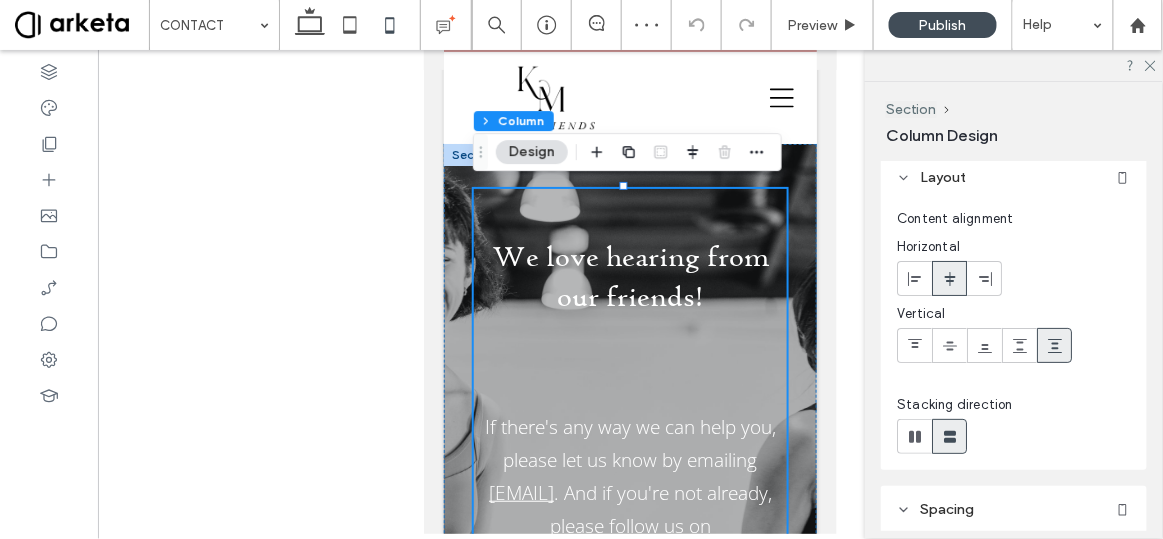 click on "We love hearing from our friends!
If there's any way we can help you, please let us know by emailing
[EMAIL] . And if you're not already, please follow us on Instagram  @kmandfriends !" at bounding box center [629, 406] 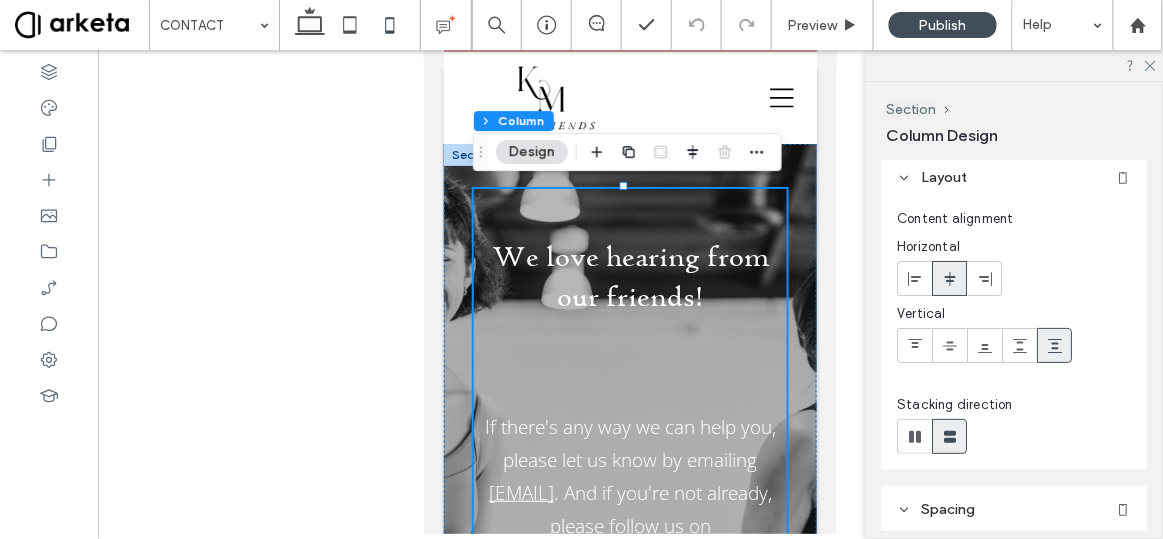 scroll, scrollTop: 153, scrollLeft: 0, axis: vertical 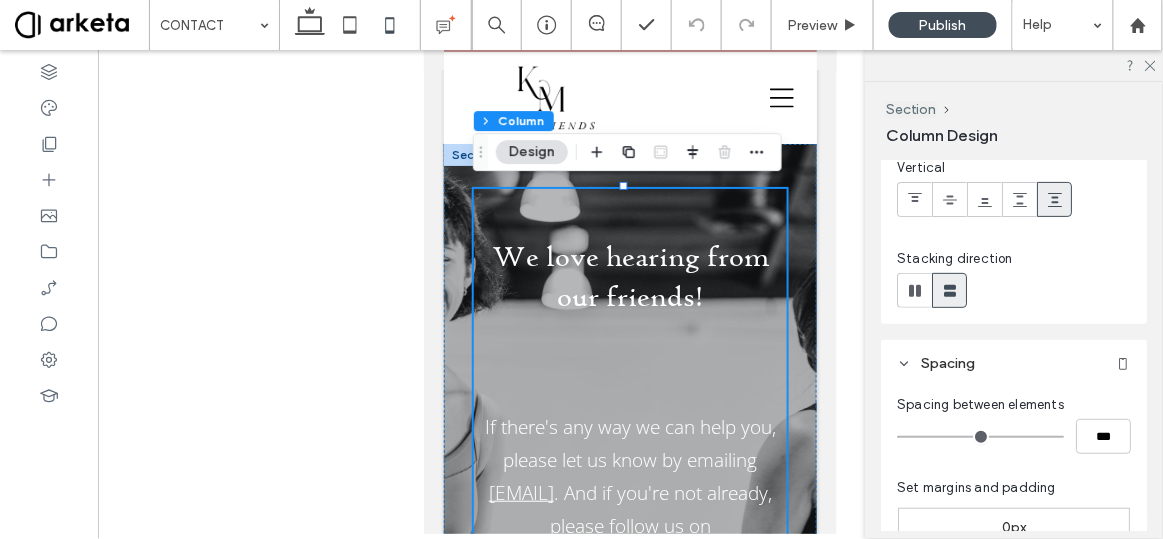 click at bounding box center [980, 437] 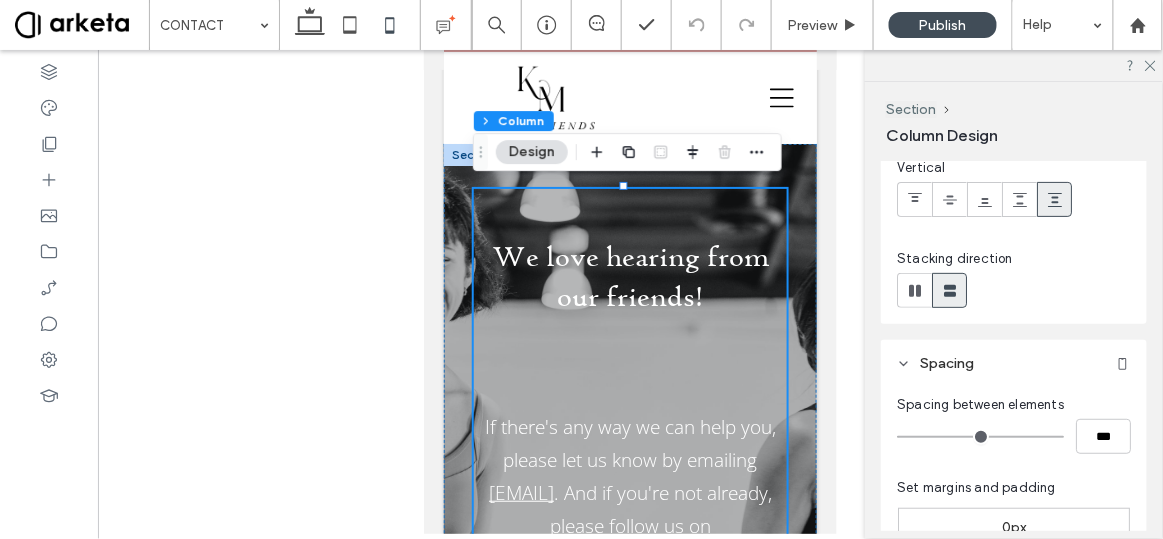 click on "We love hearing from our friends!
If there's any way we can help you, please let us know by emailing
[EMAIL] . And if you're not already, please follow us on Instagram  @kmandfriends !" at bounding box center (629, 406) 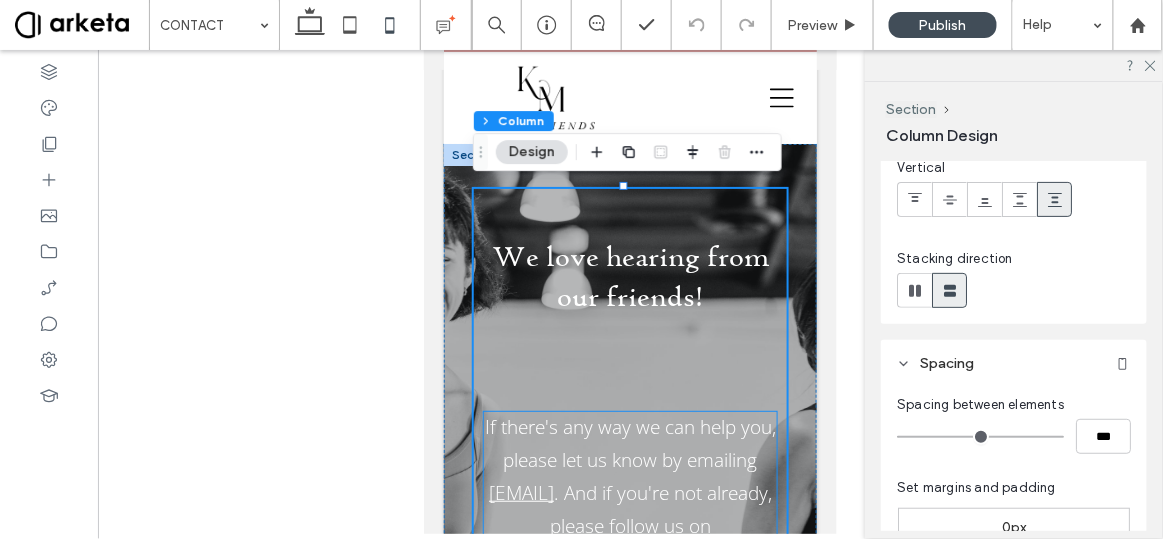 click on "If there's any way we can help you, please let us know by emailing" at bounding box center (629, 442) 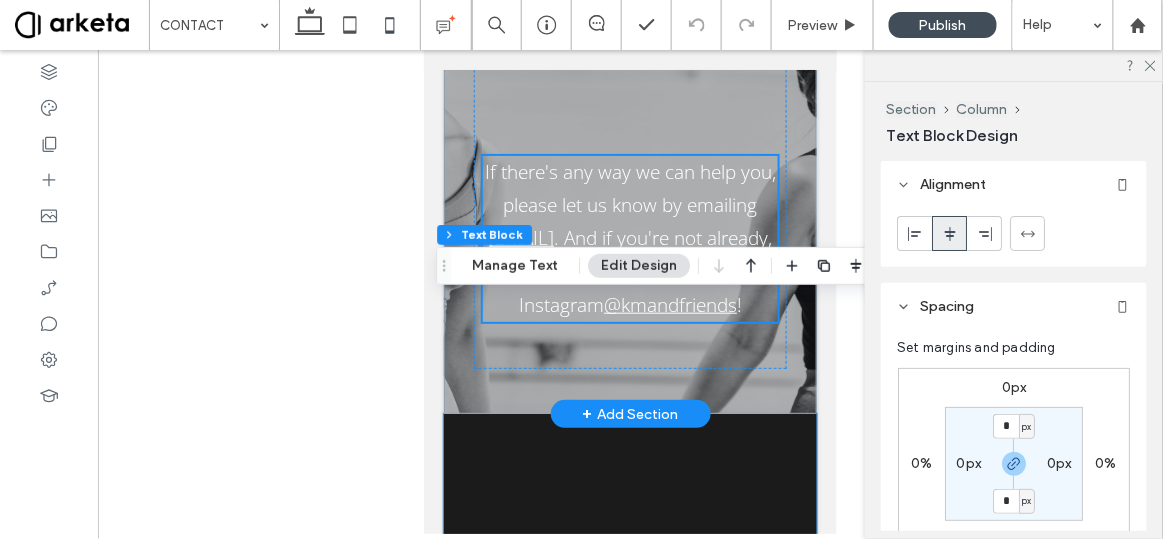 scroll, scrollTop: 130, scrollLeft: 0, axis: vertical 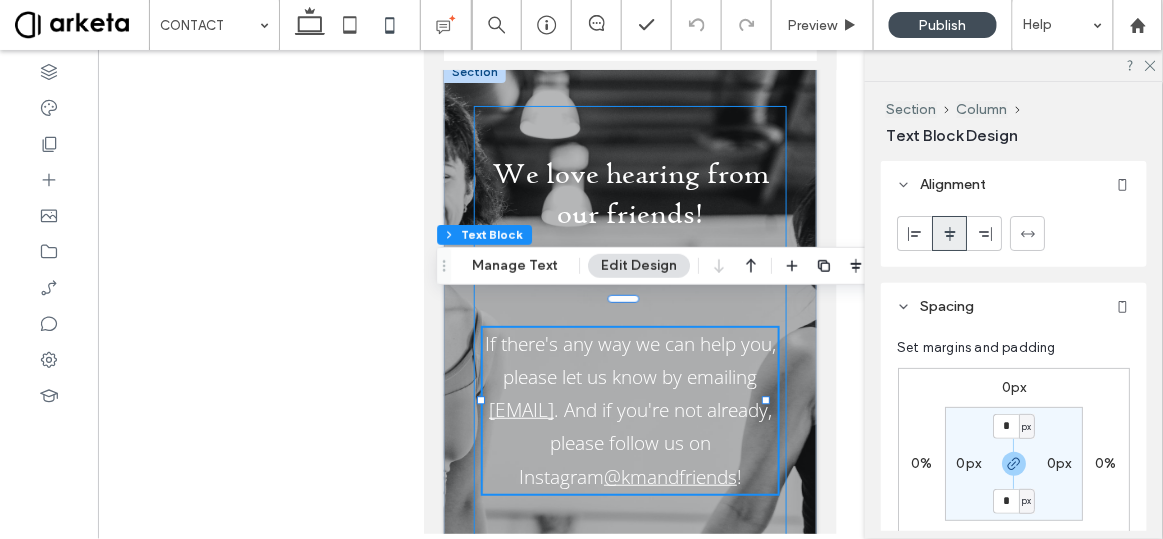 click on "We love hearing from our friends!
If there's any way we can help you, please let us know by emailing
[EMAIL] . And if you're not already, please follow us on Instagram  @kmandfriends !" at bounding box center (629, 323) 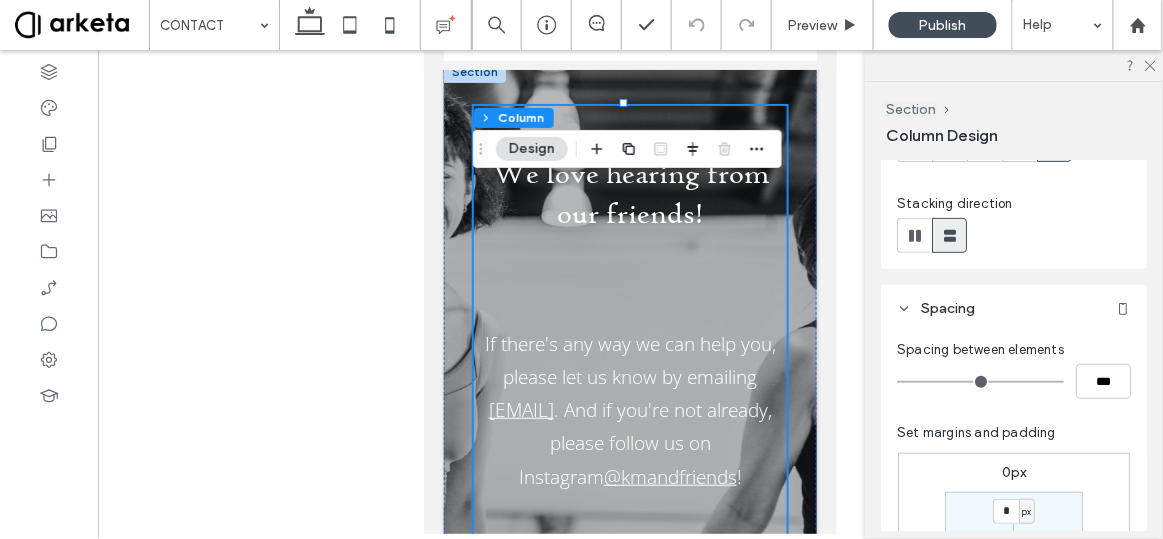 scroll, scrollTop: 209, scrollLeft: 0, axis: vertical 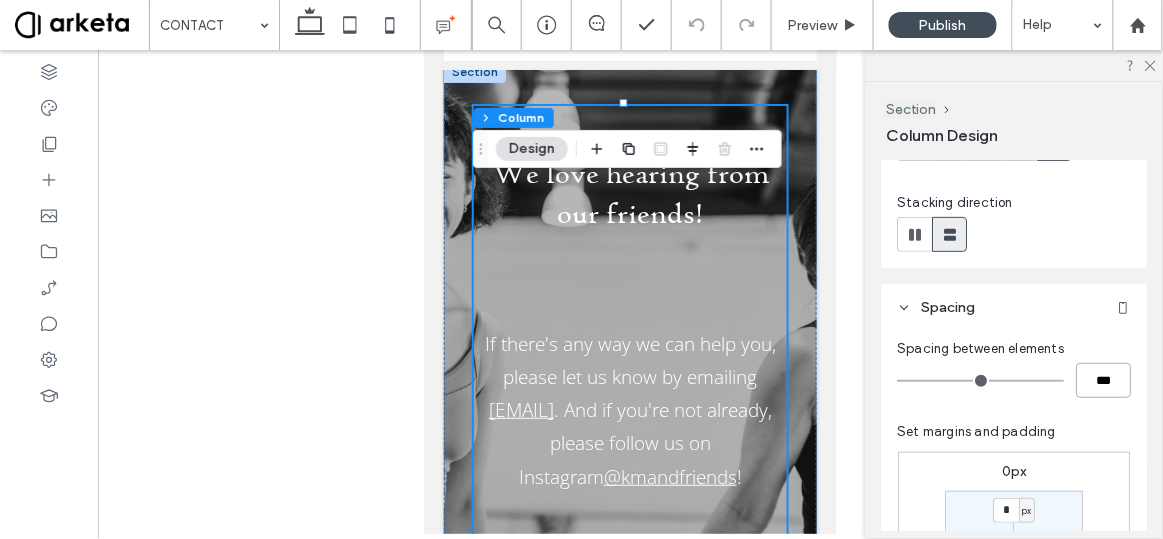 click on "***" at bounding box center [1103, 380] 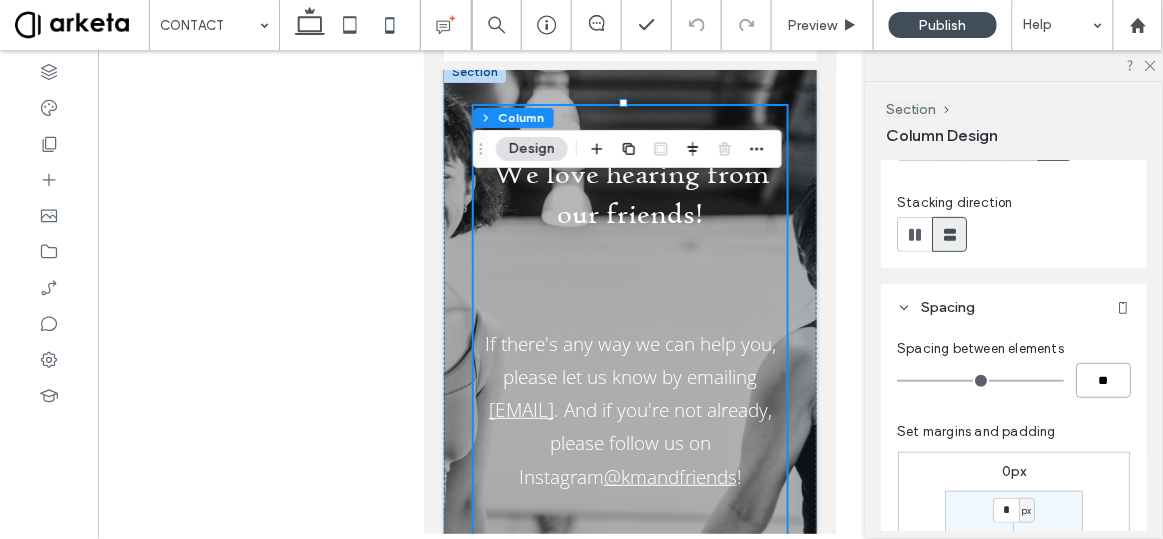 type on "****" 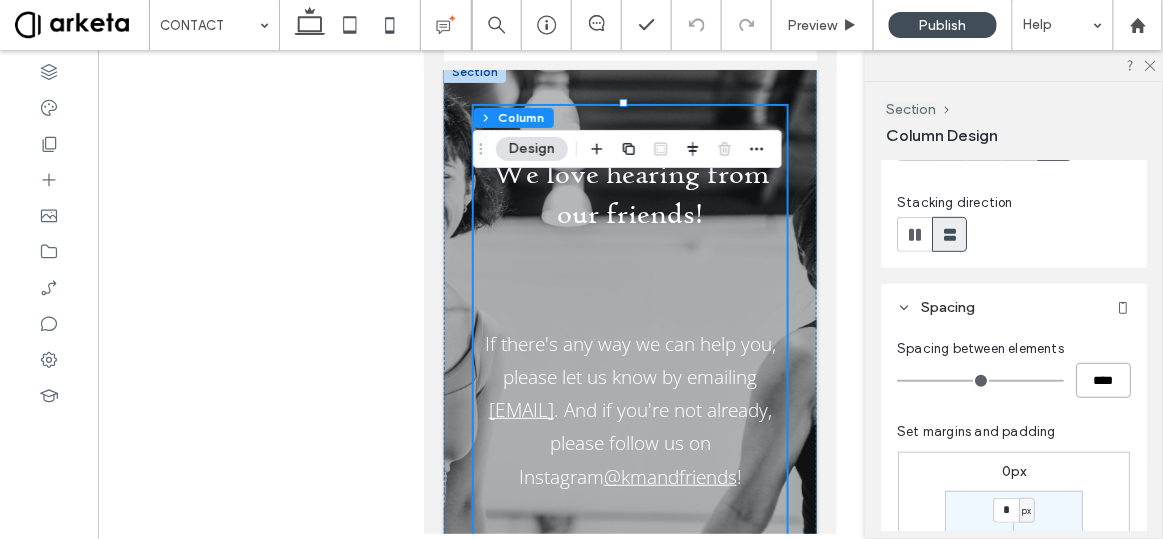 type on "**" 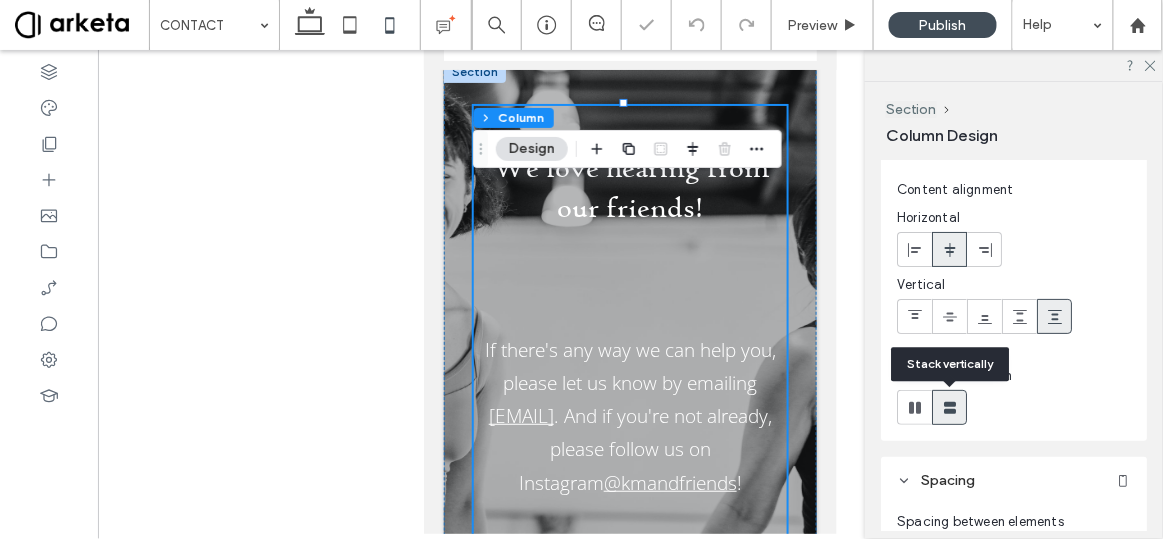 scroll, scrollTop: 33, scrollLeft: 0, axis: vertical 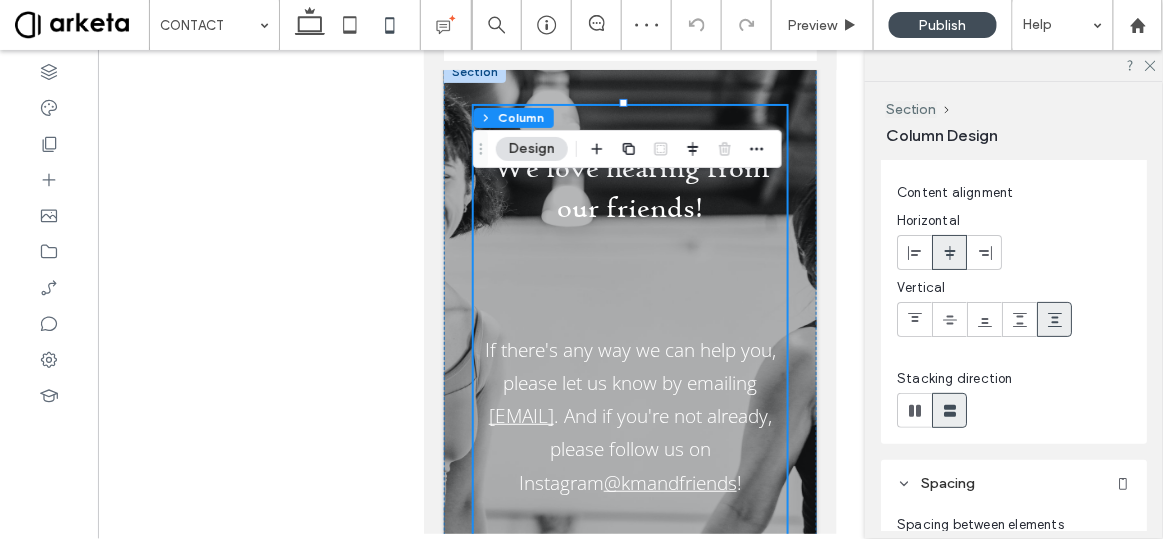 click 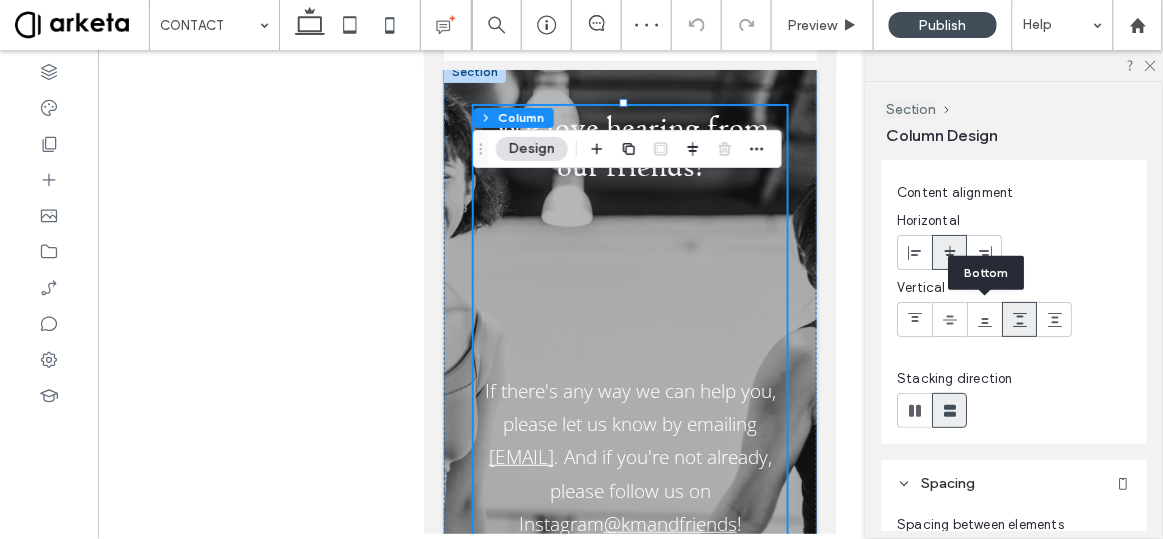 click 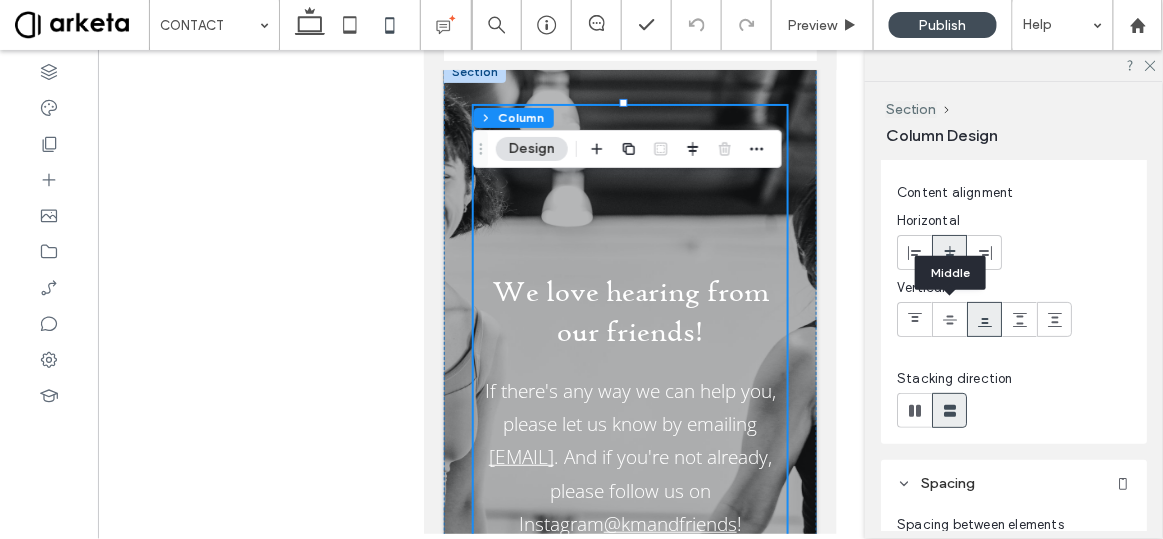 click 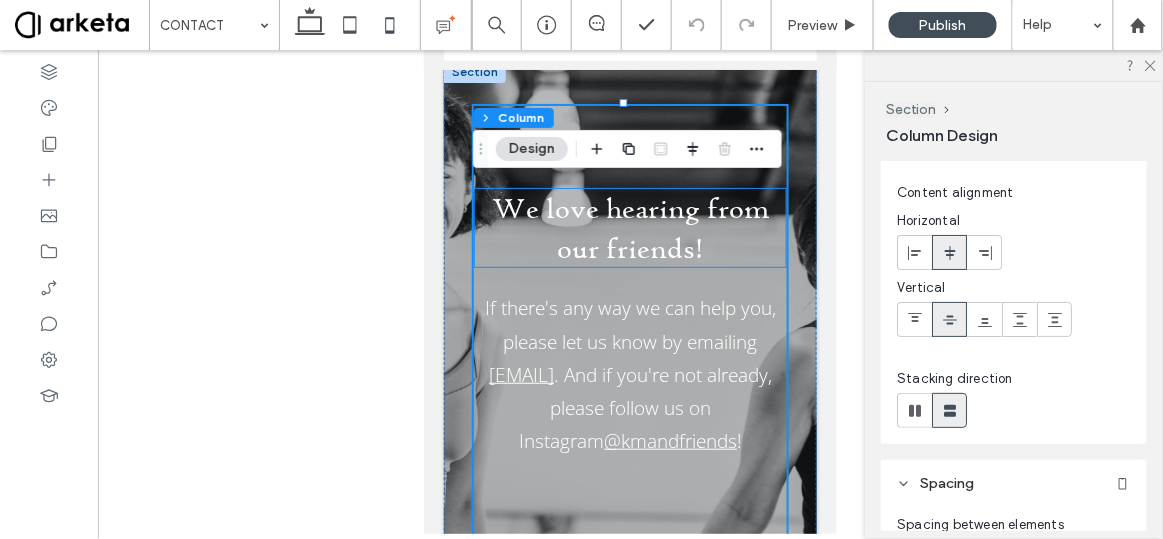 click on "We love hearing from our friends!" at bounding box center [629, 227] 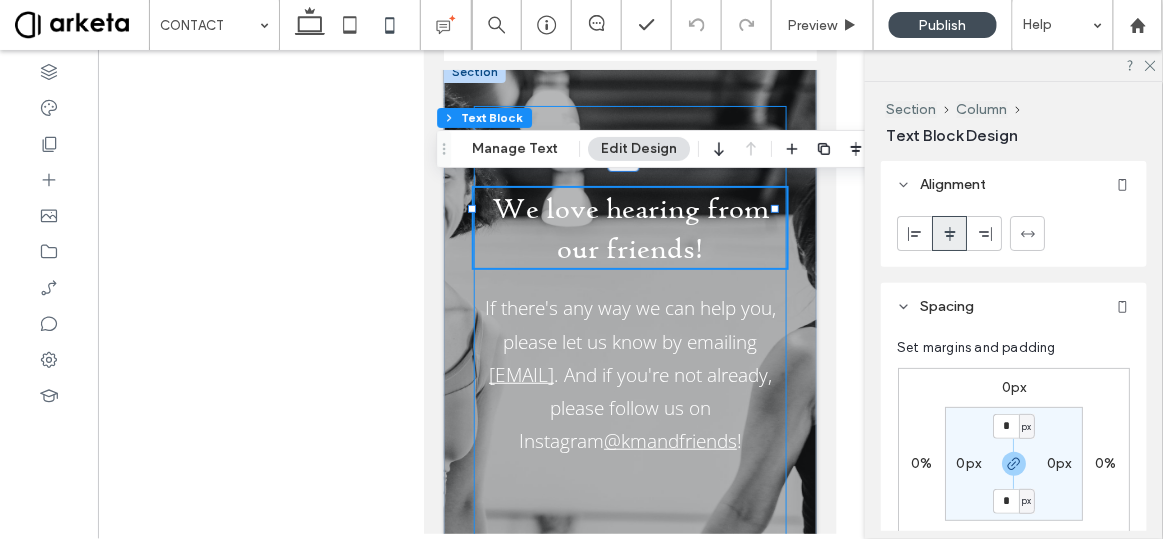 click on "We love hearing from our friends!
If there's any way we can help you, please let us know by emailing
[EMAIL] . And if you're not already, please follow us on Instagram  @kmandfriends !" at bounding box center (629, 323) 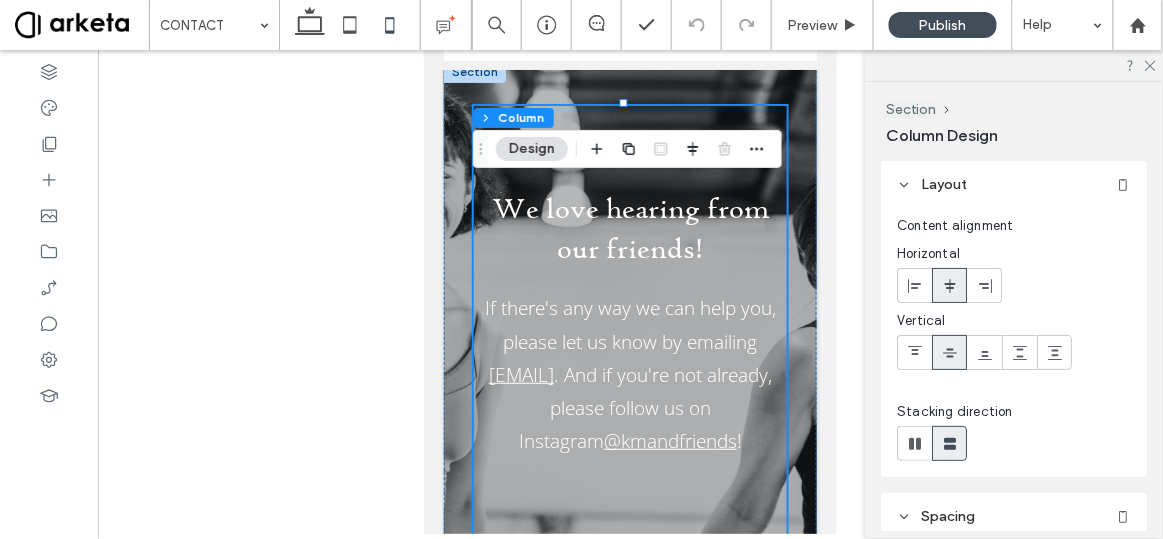 scroll, scrollTop: 29, scrollLeft: 0, axis: vertical 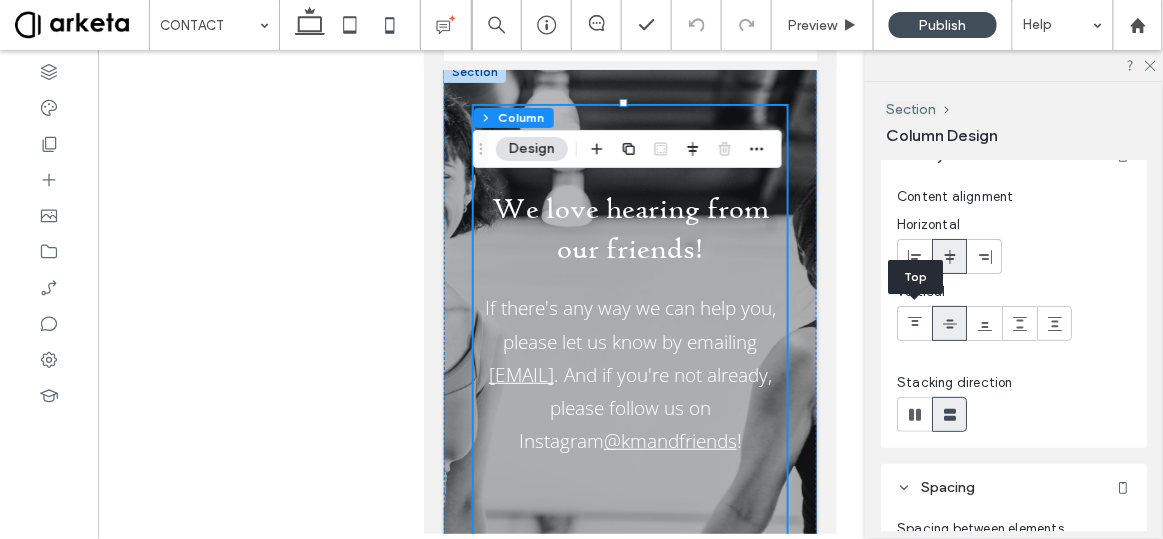 click 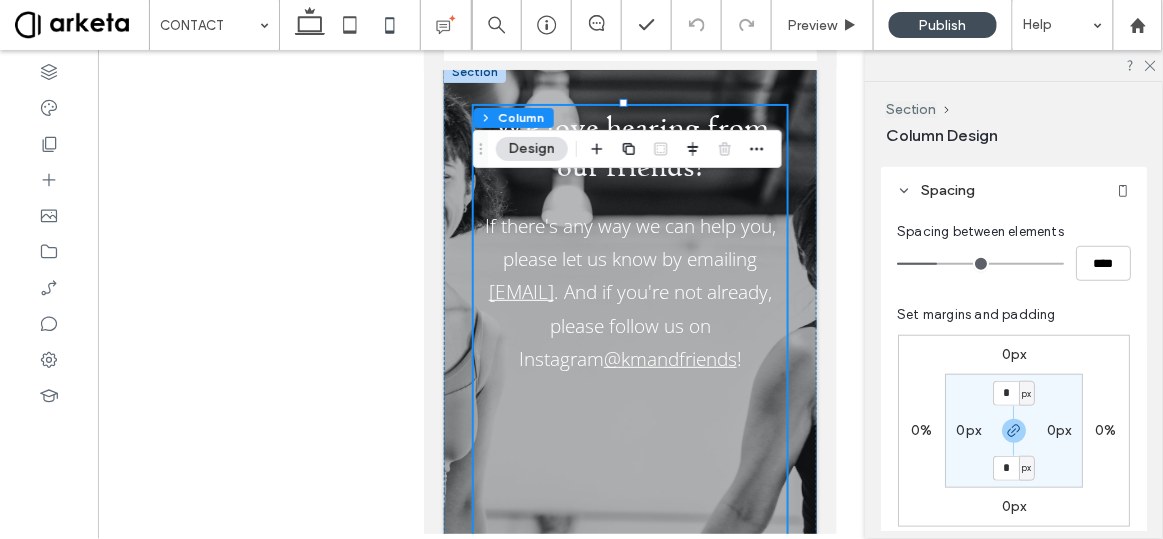 scroll, scrollTop: 347, scrollLeft: 0, axis: vertical 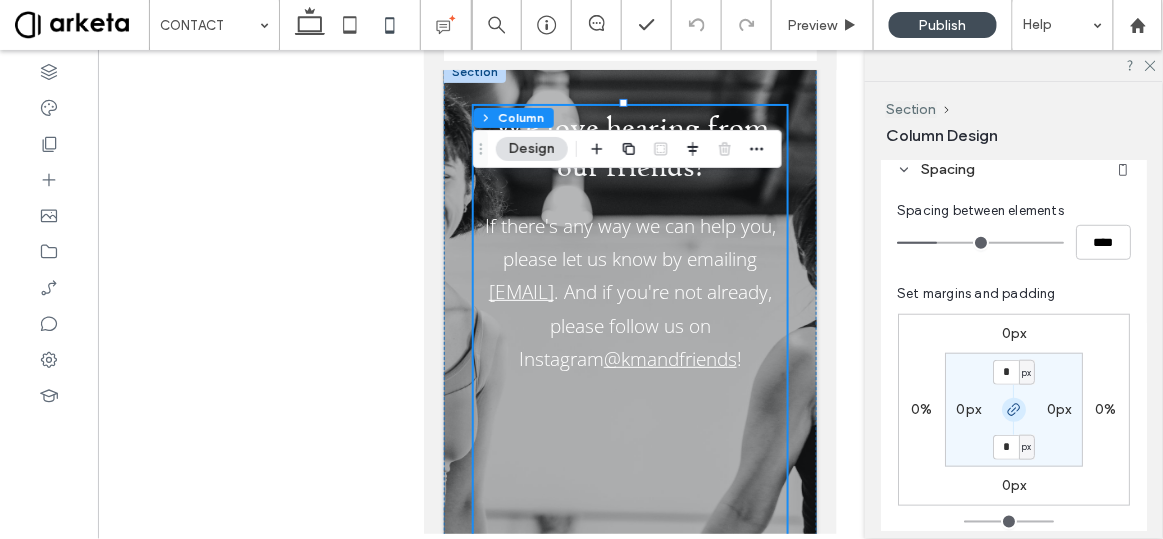 click 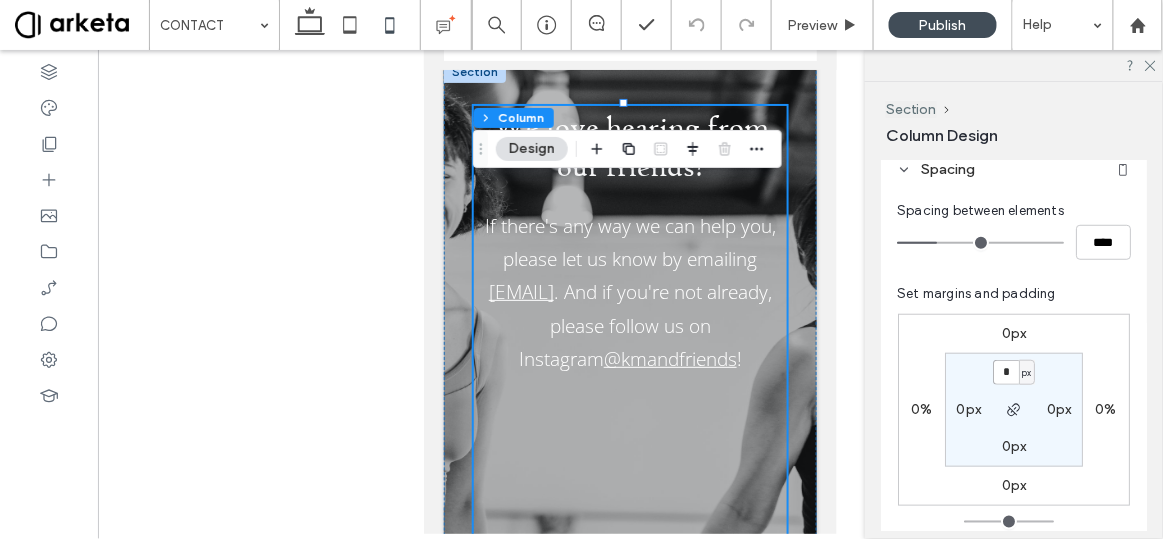 click on "*" at bounding box center [1006, 372] 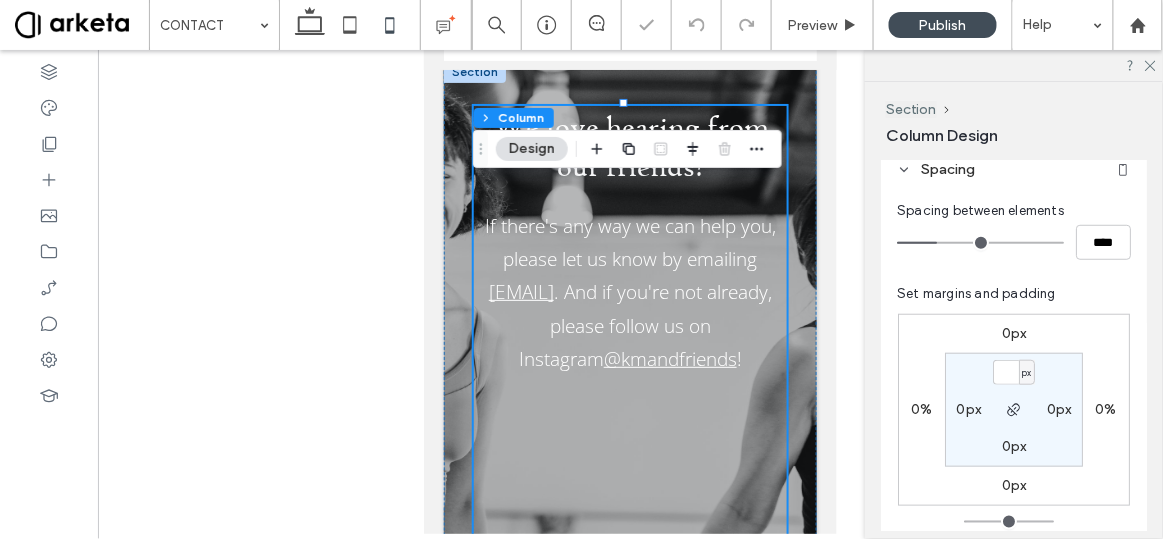 click on "px" at bounding box center (1026, 373) 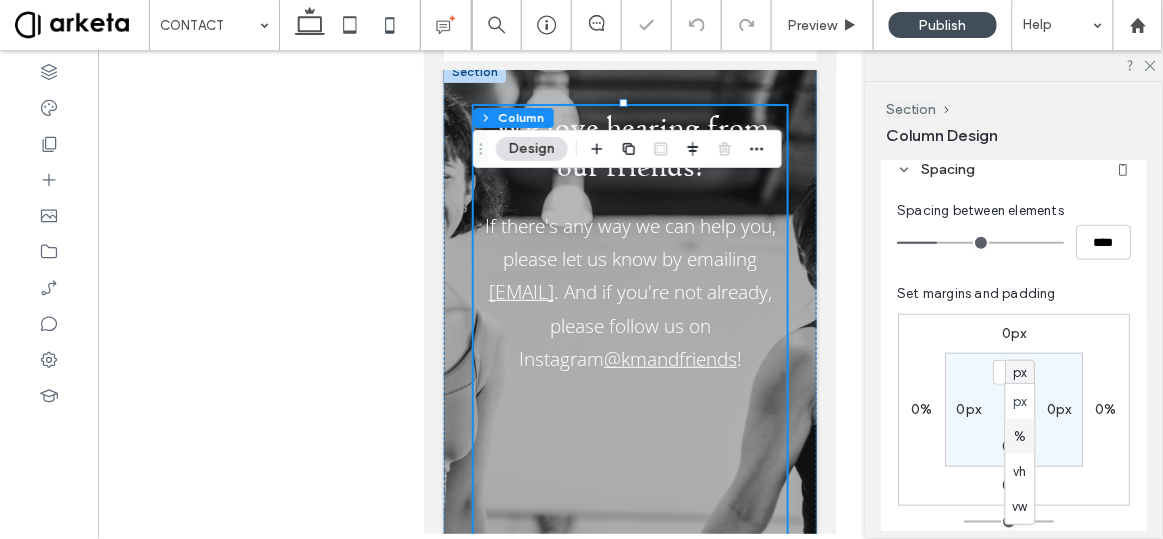 click on "%" at bounding box center (1020, 436) 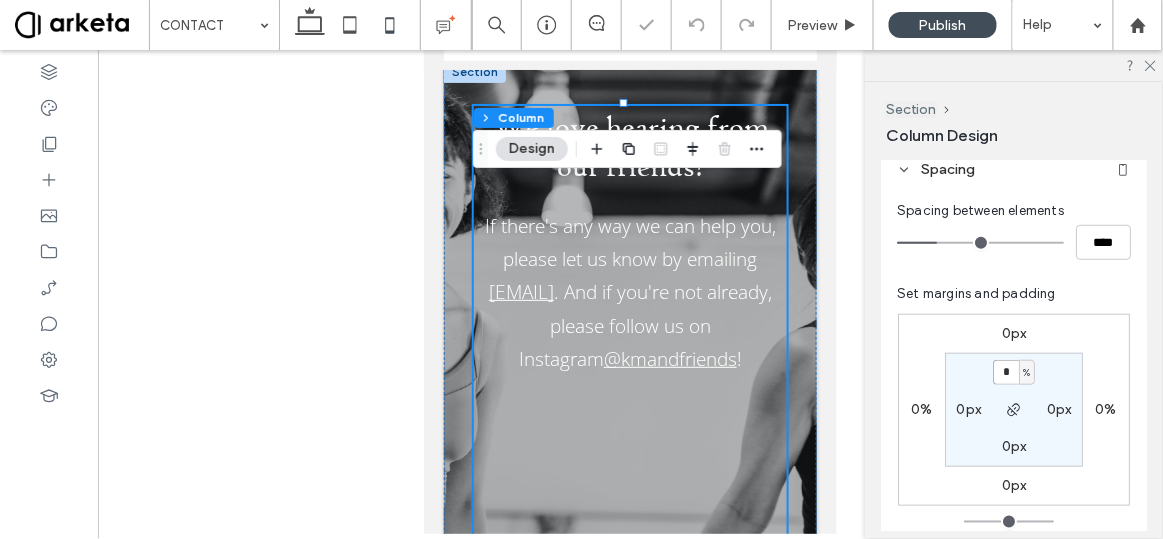 click on "*" at bounding box center [1006, 372] 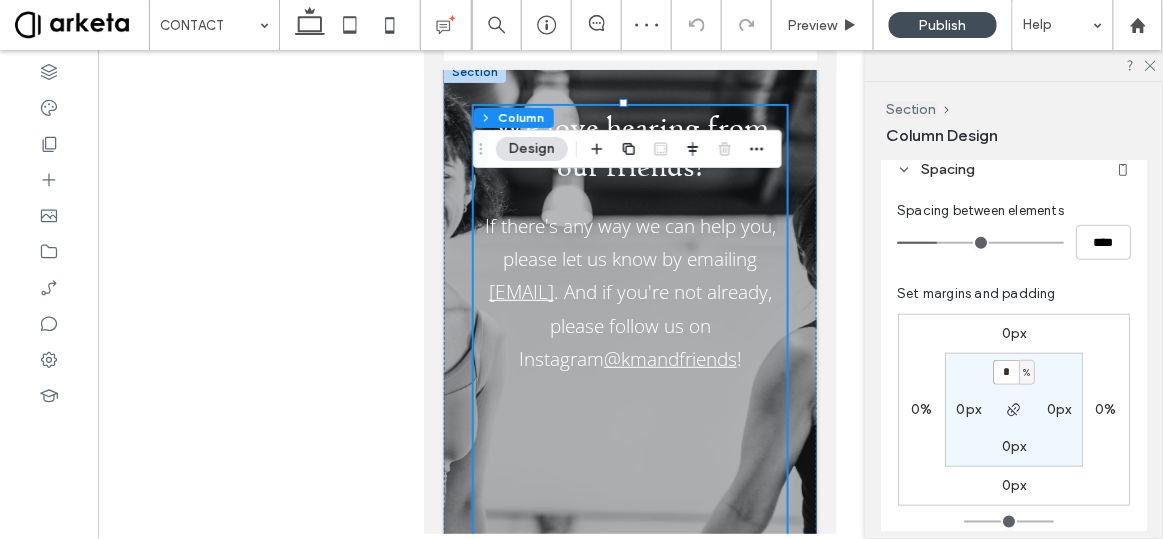 type on "*" 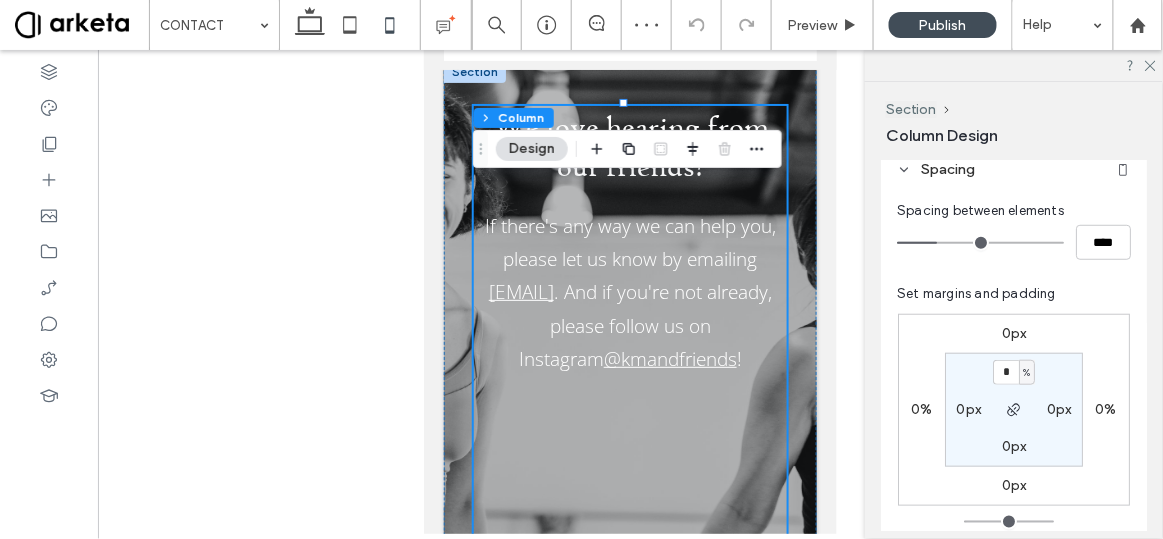 type on "*" 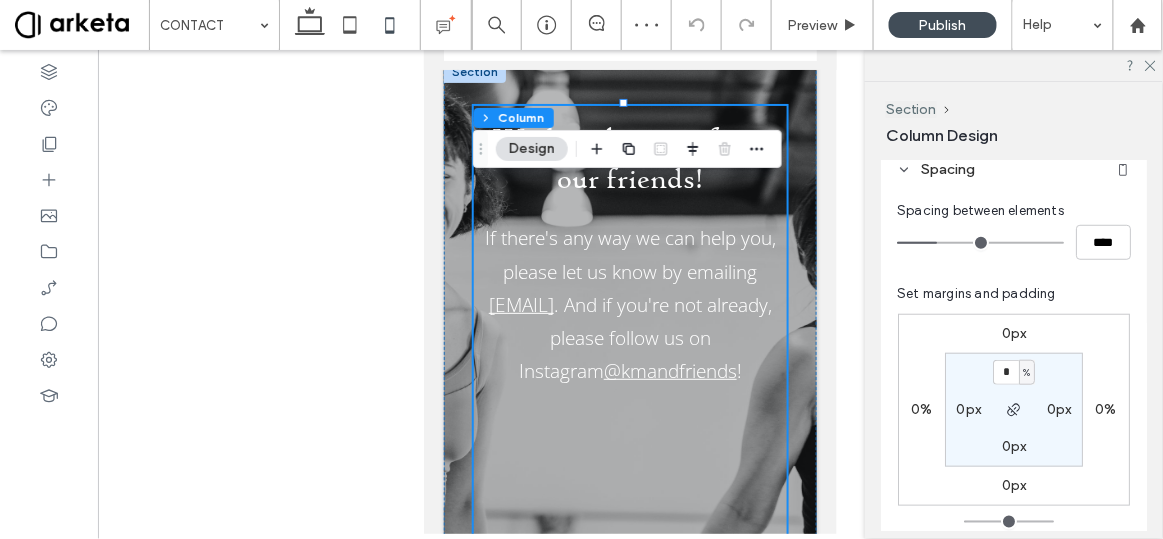 click on "0px 0% 0px 0% * % 0px 0px 0px" at bounding box center (1014, 410) 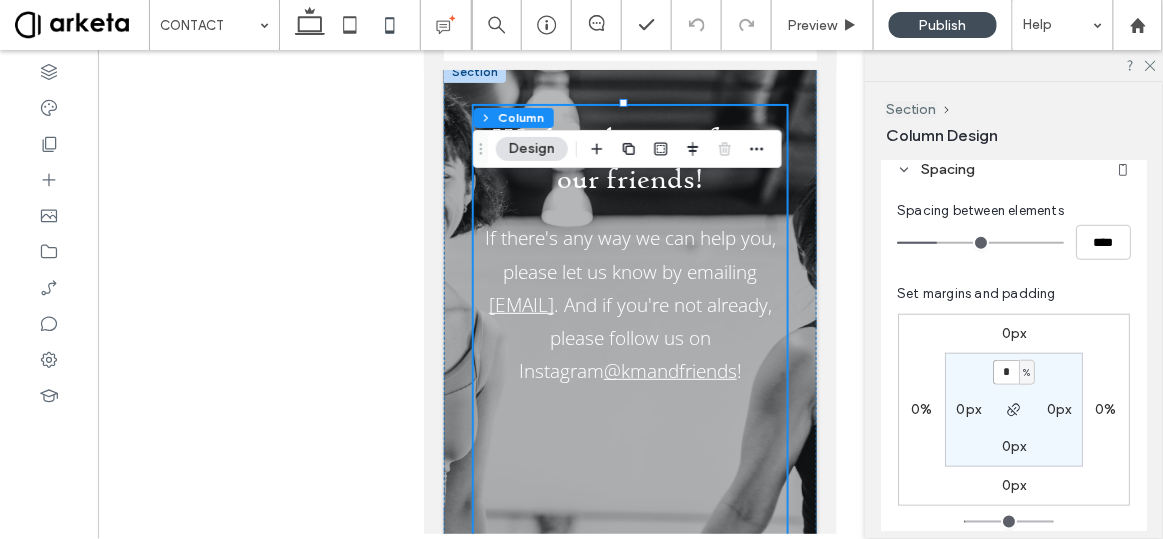 click on "*" at bounding box center [1006, 372] 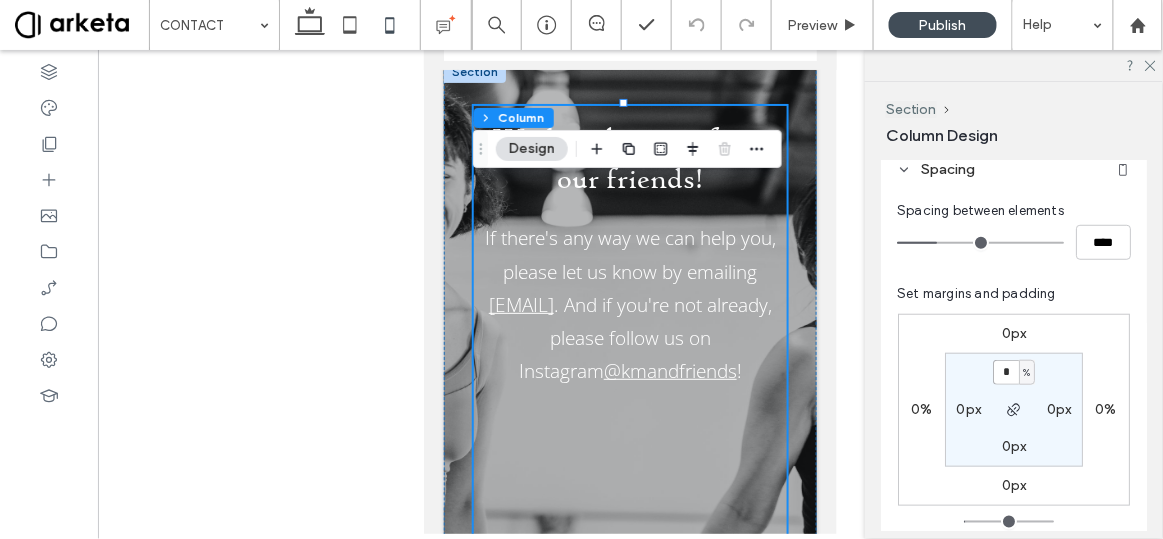 type on "*" 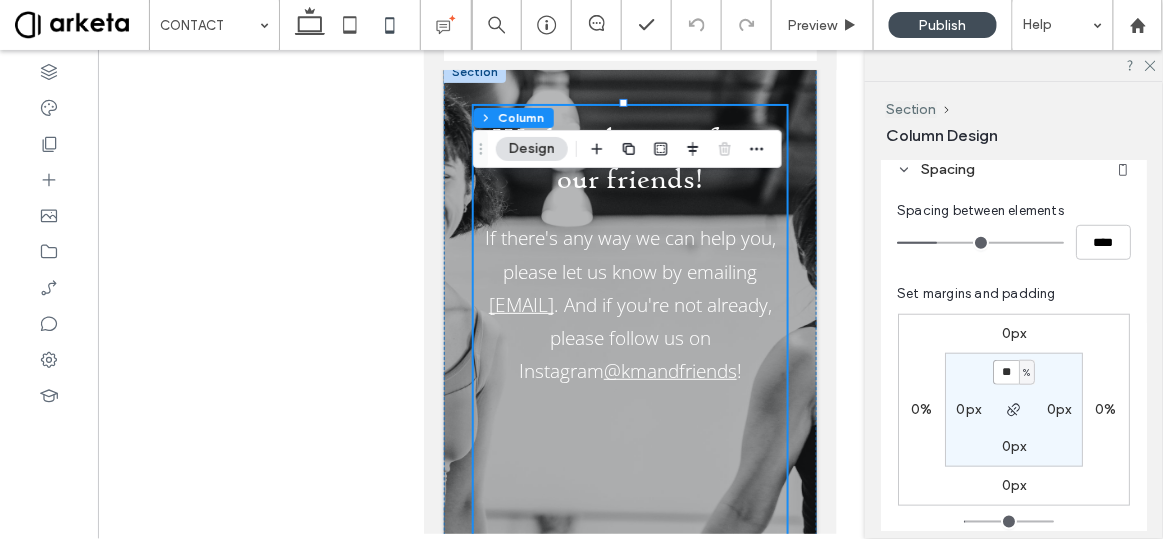type on "**" 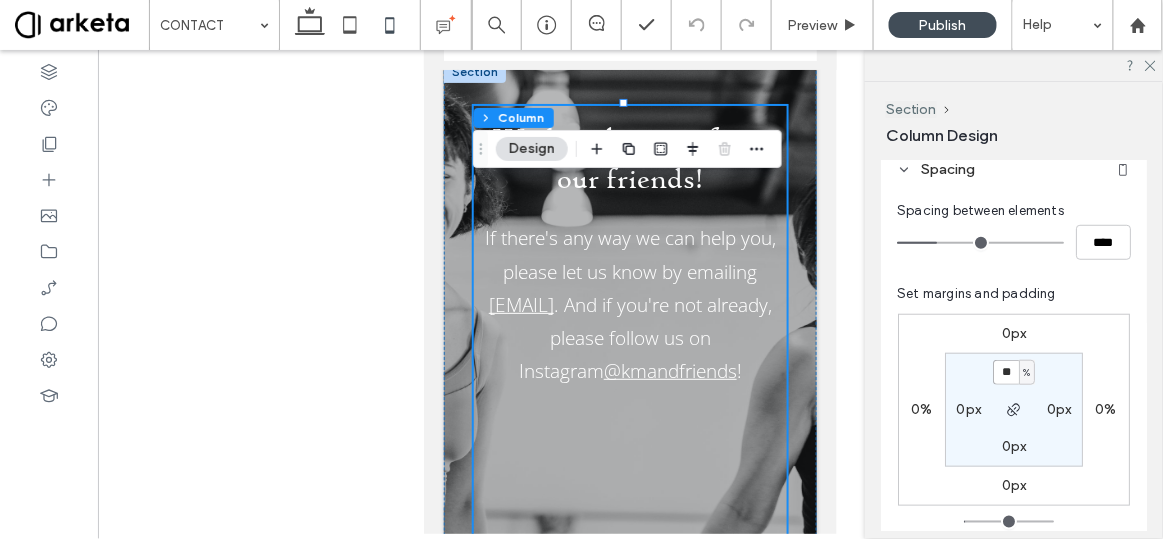 type on "**" 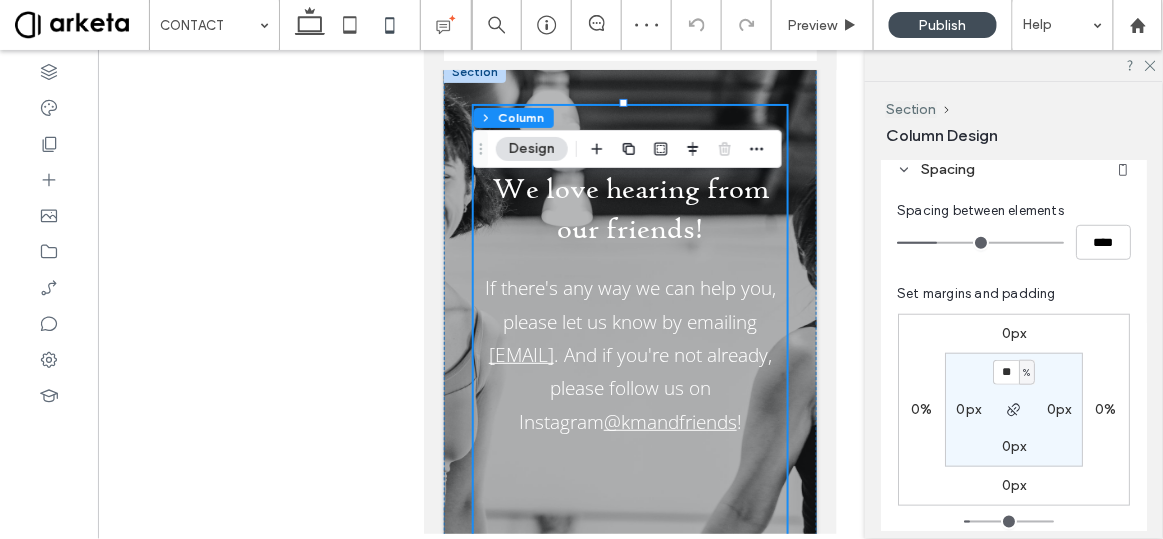 click on "0px 0% 0px 0% ** % 0px 0px 0px" at bounding box center [1014, 410] 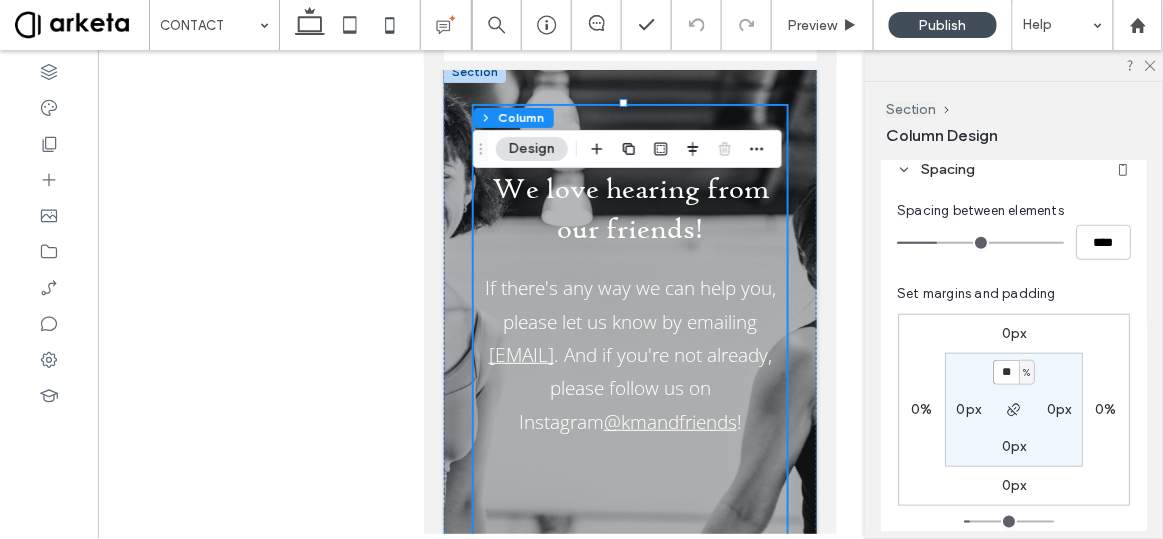 click on "**" at bounding box center [1006, 372] 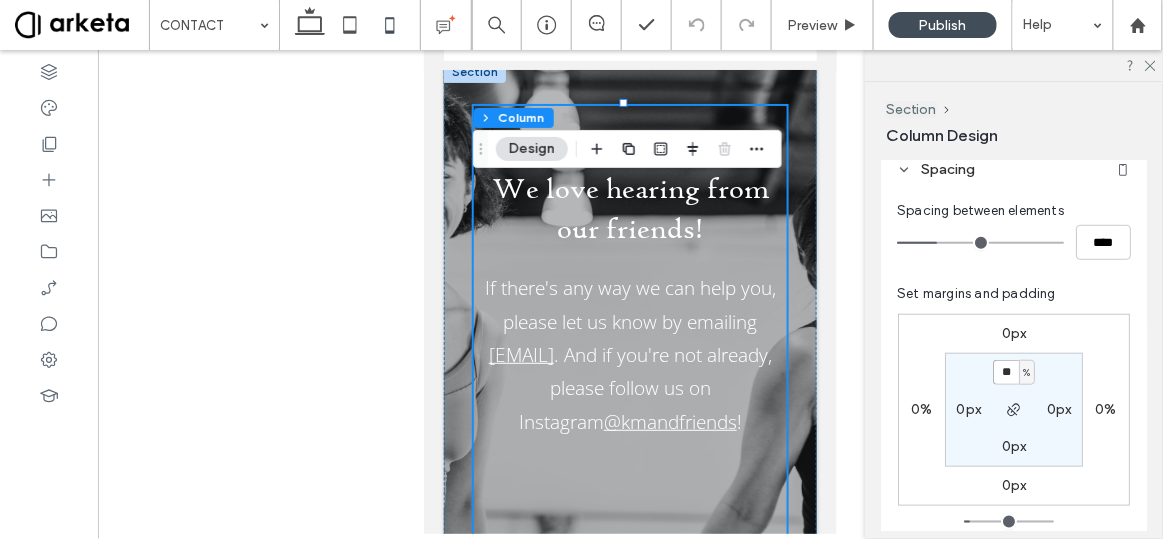 type on "**" 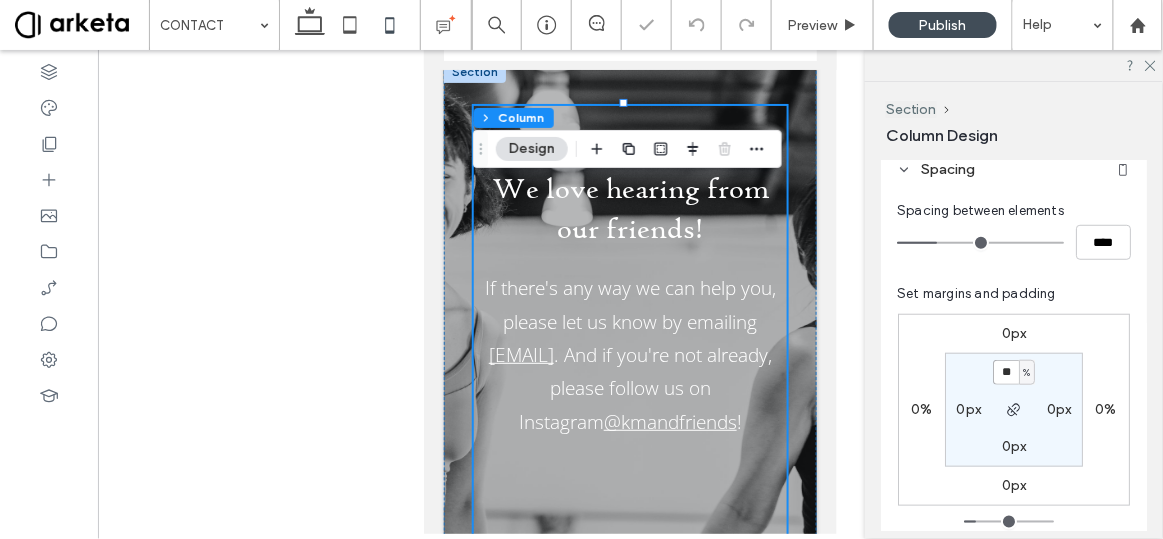 type on "**" 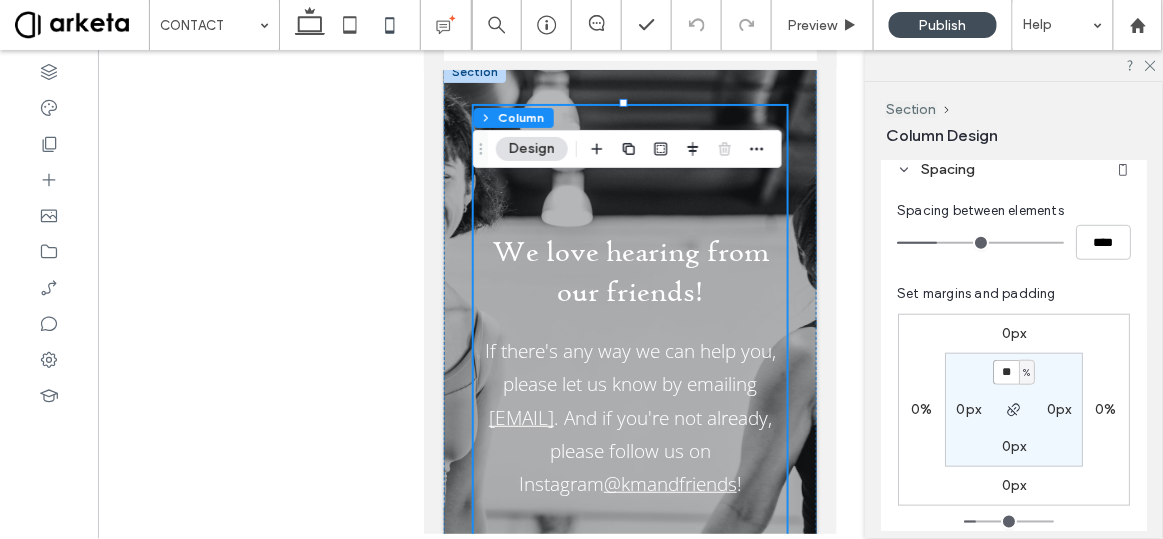 type on "*" 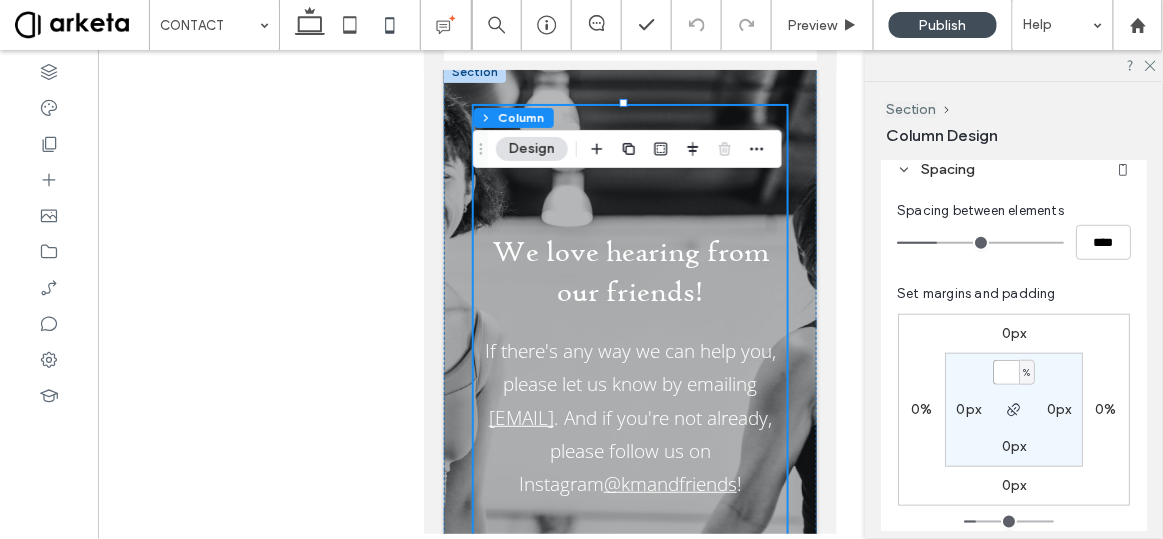 type on "*" 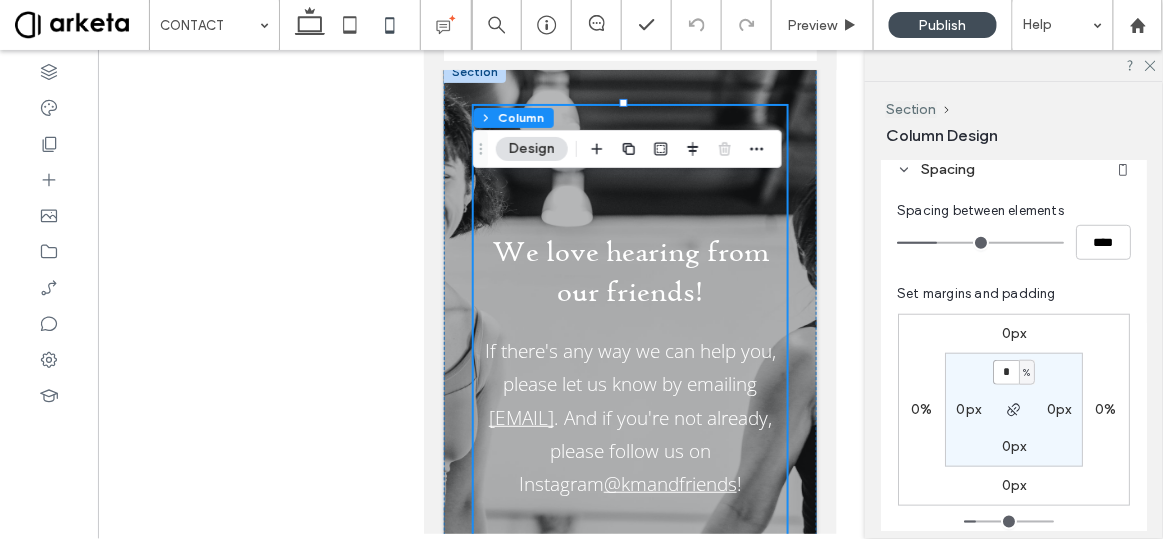 type on "*" 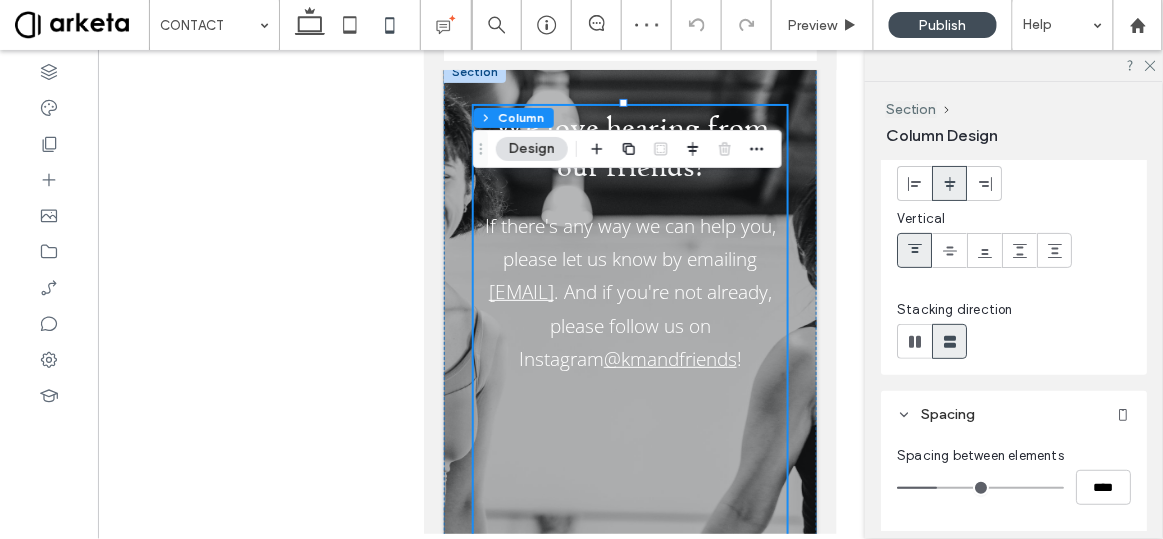 scroll, scrollTop: 0, scrollLeft: 0, axis: both 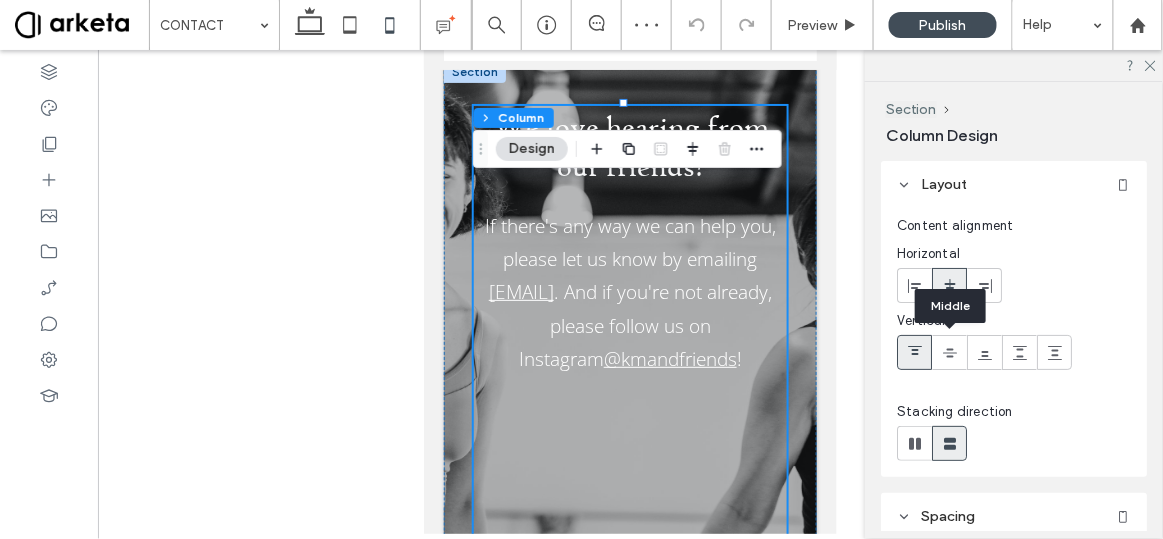 click 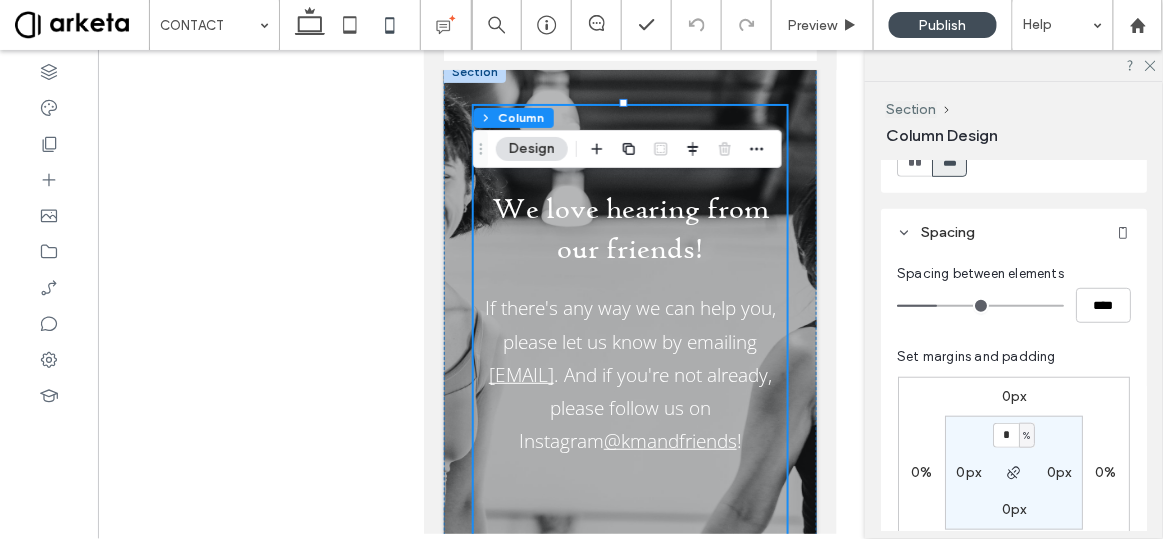 scroll, scrollTop: 287, scrollLeft: 0, axis: vertical 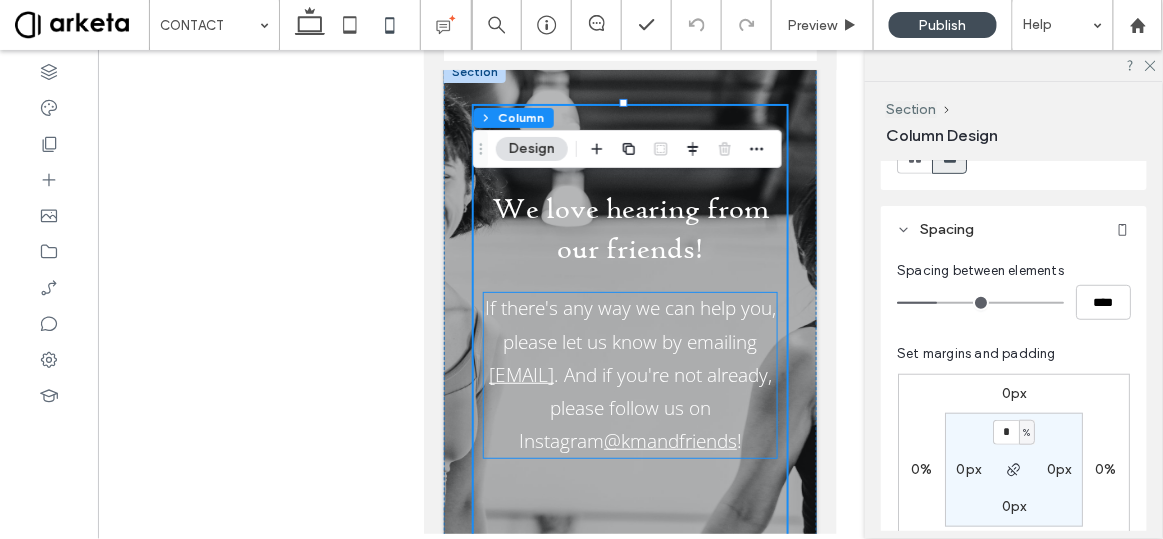click on "If there's any way we can help you, please let us know by emailing
[EMAIL] . And if you're not already, please follow us on Instagram  @kmandfriends !" at bounding box center [629, 374] 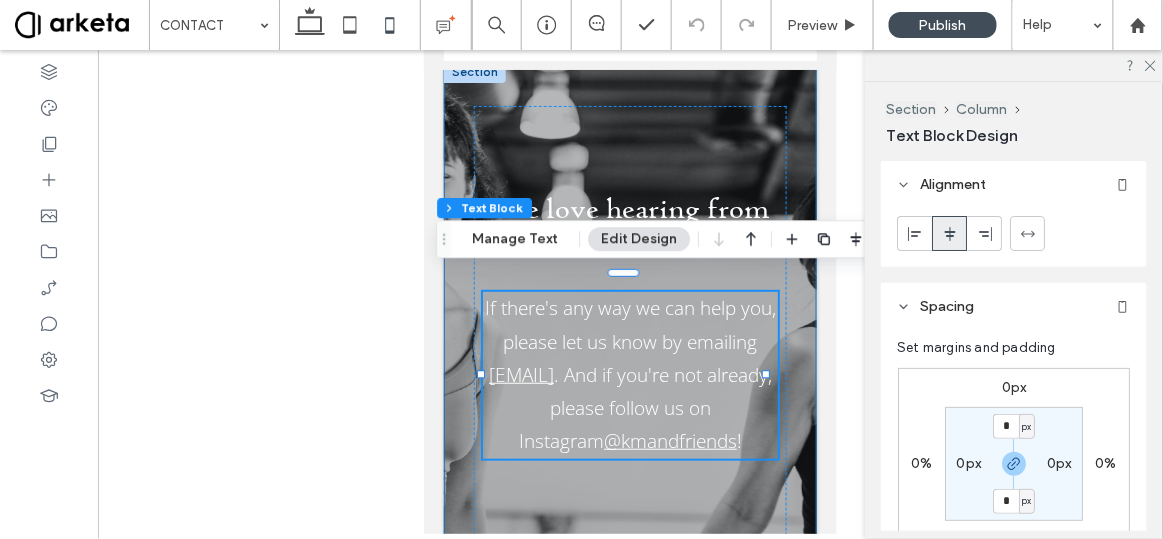 click on "We love hearing from our friends!
If there's any way we can help you, please let us know by emailing
[EMAIL] . And if you're not already, please follow us on Instagram  @kmandfriends !" at bounding box center [629, 322] 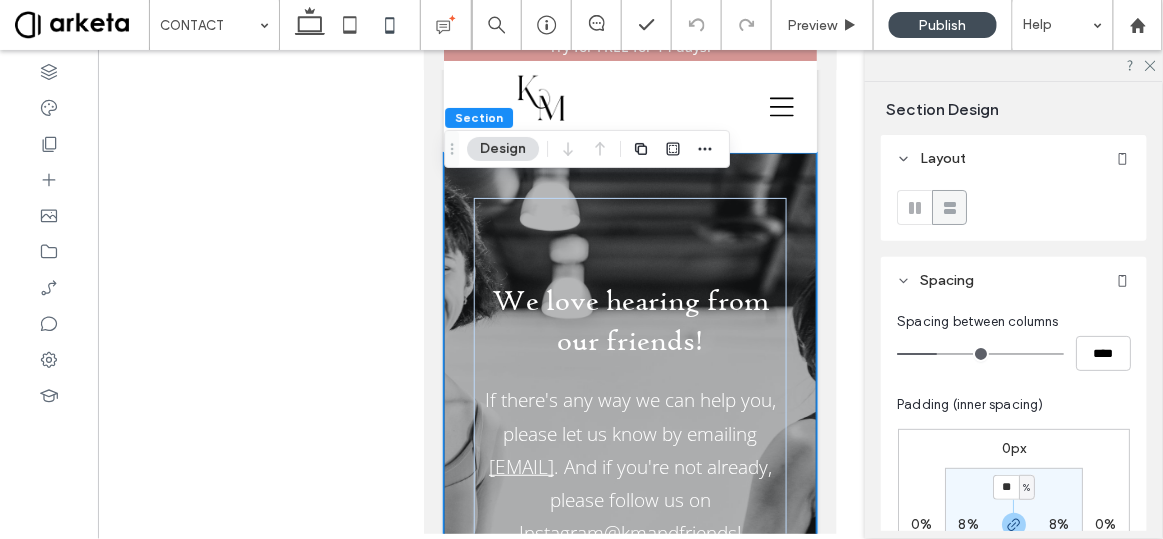 scroll, scrollTop: 63, scrollLeft: 0, axis: vertical 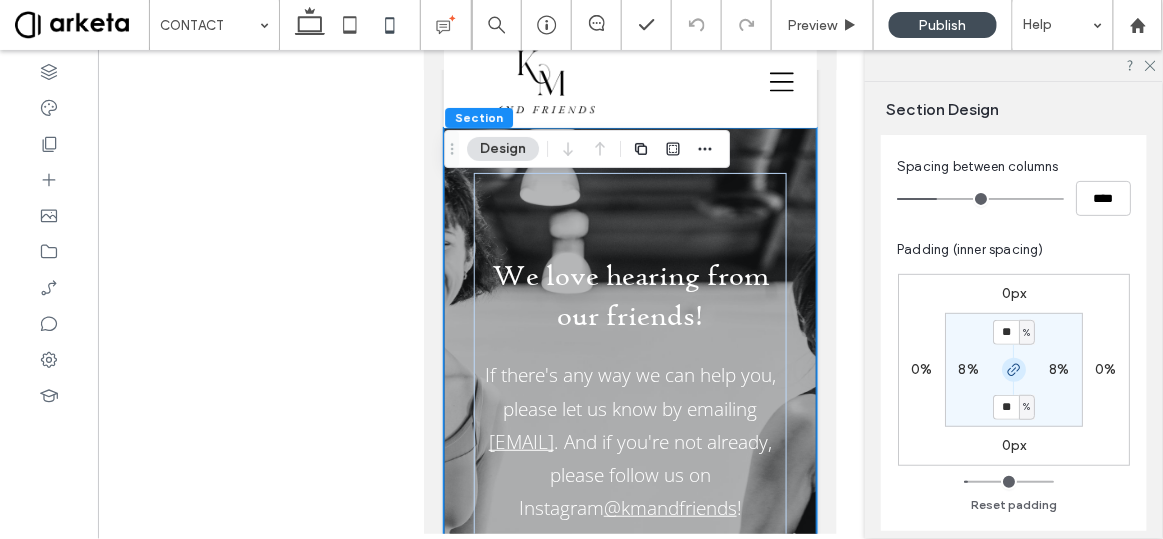 click 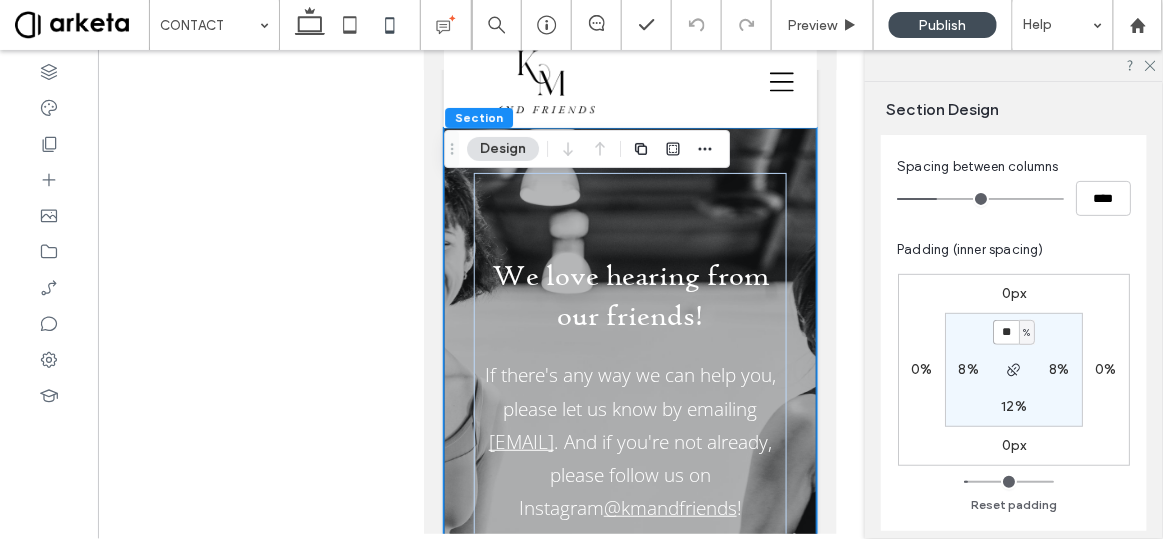 click on "**" at bounding box center (1006, 332) 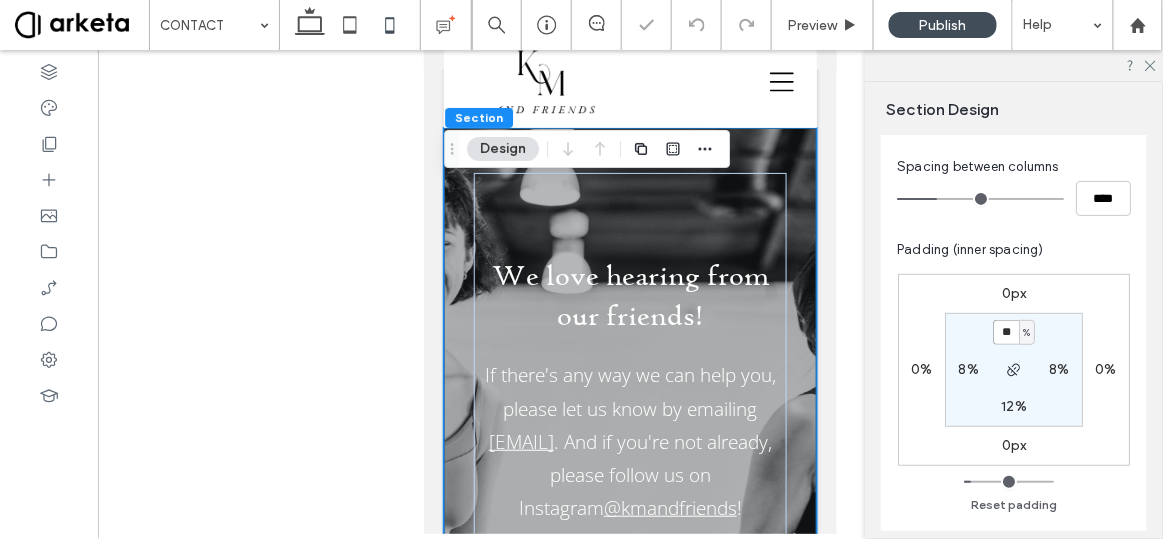 type on "**" 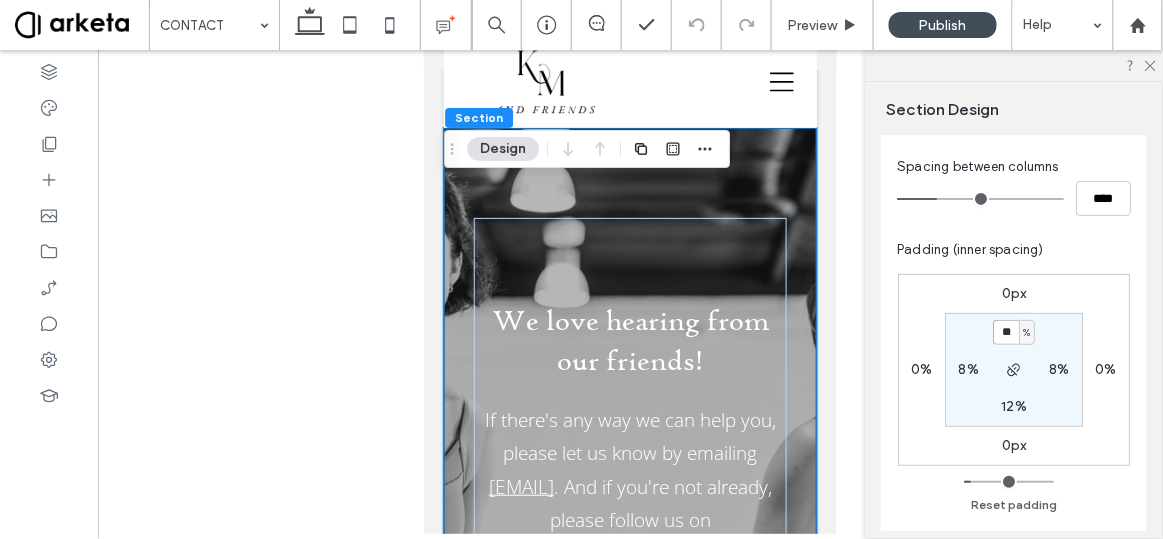scroll, scrollTop: 0, scrollLeft: 0, axis: both 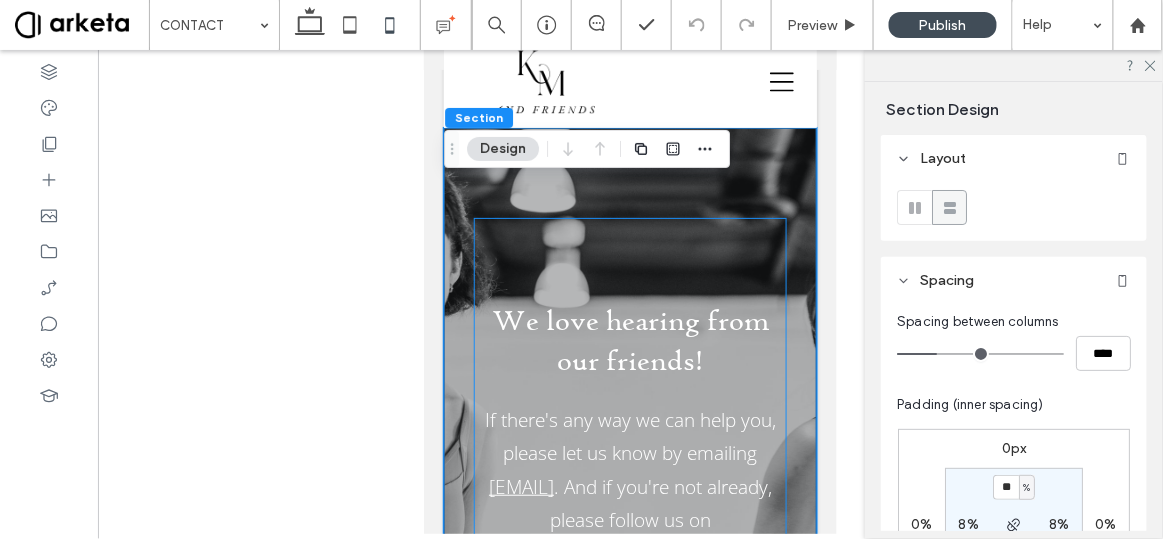 click on "We love hearing from our friends!
If there's any way we can help you, please let us know by emailing
[EMAIL] . And if you're not already, please follow us on Instagram  @kmandfriends !" at bounding box center [629, 435] 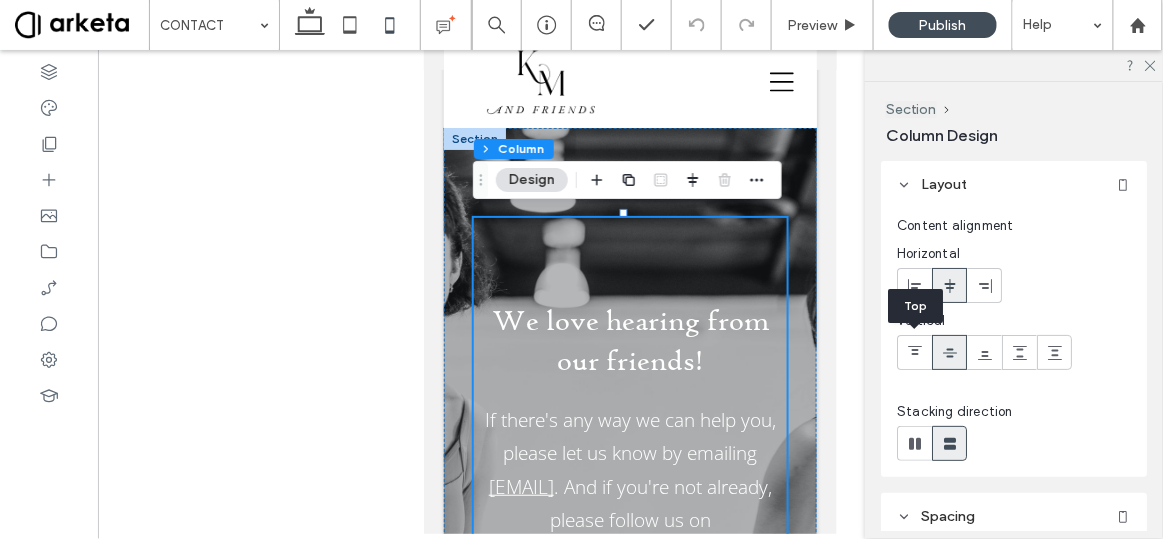 click 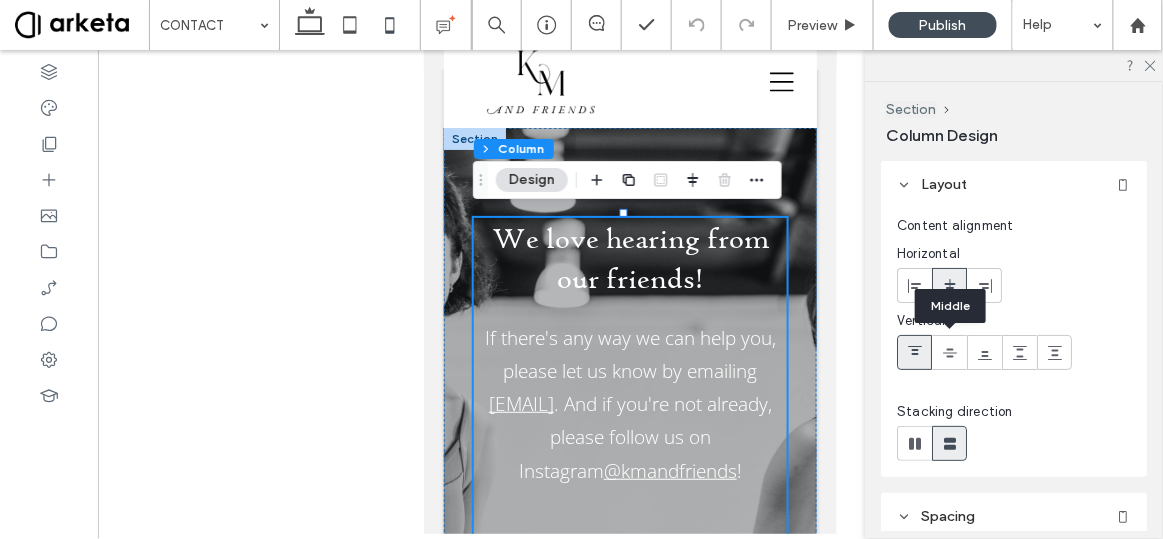click 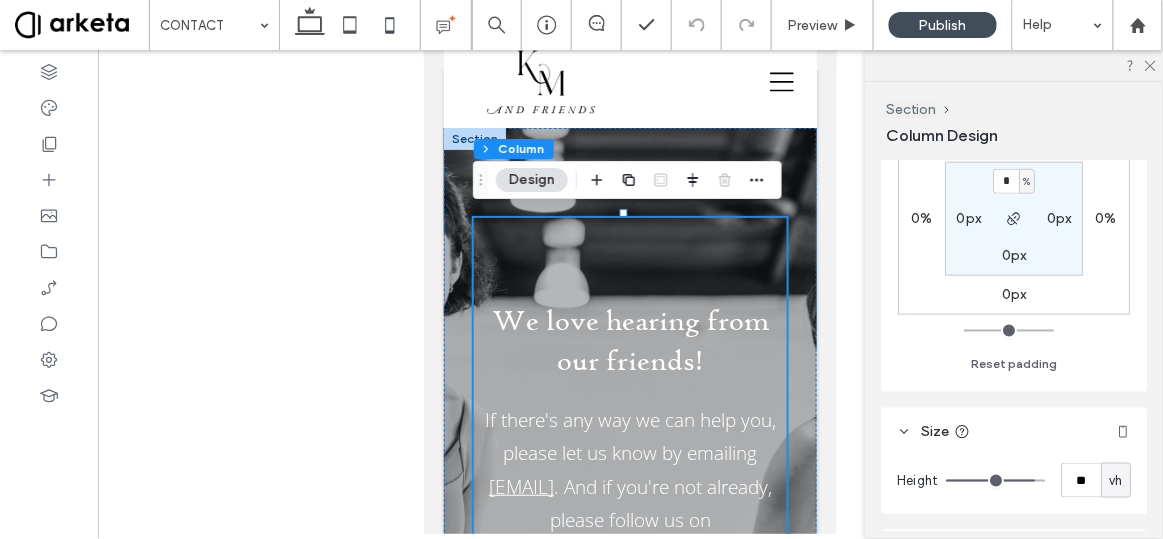 scroll, scrollTop: 536, scrollLeft: 0, axis: vertical 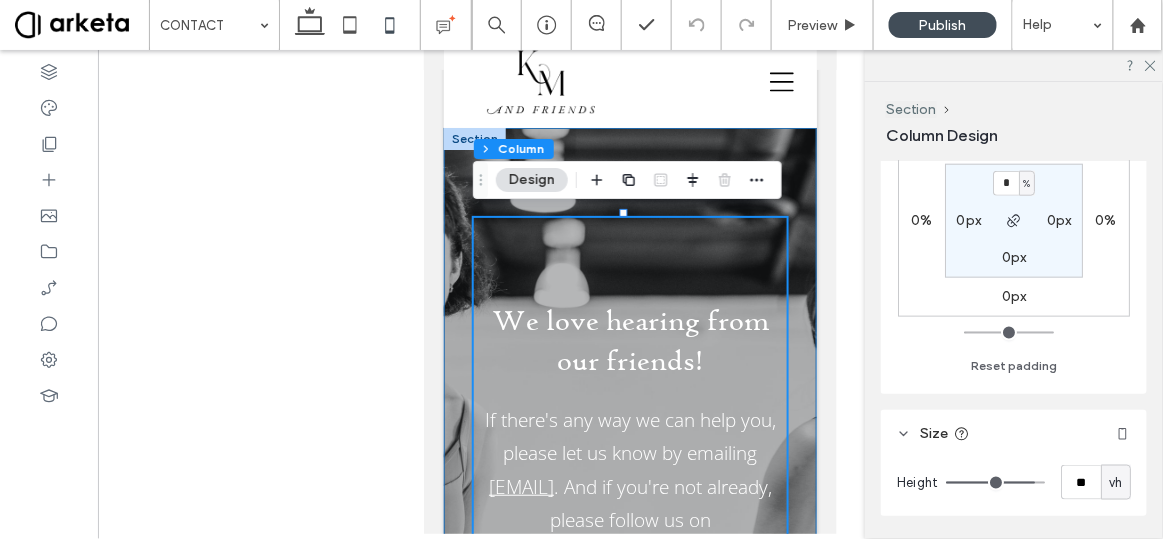click on "We love hearing from our friends!
If there's any way we can help you, please let us know by emailing
[EMAIL] . And if you're not already, please follow us on Instagram  @kmandfriends !" at bounding box center [629, 412] 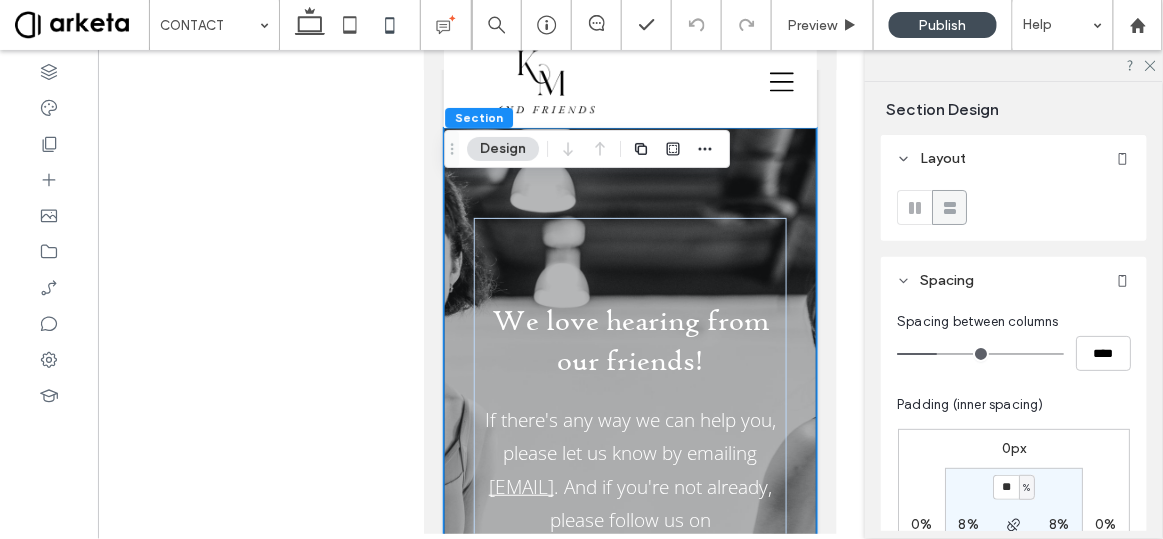 scroll, scrollTop: 98, scrollLeft: 0, axis: vertical 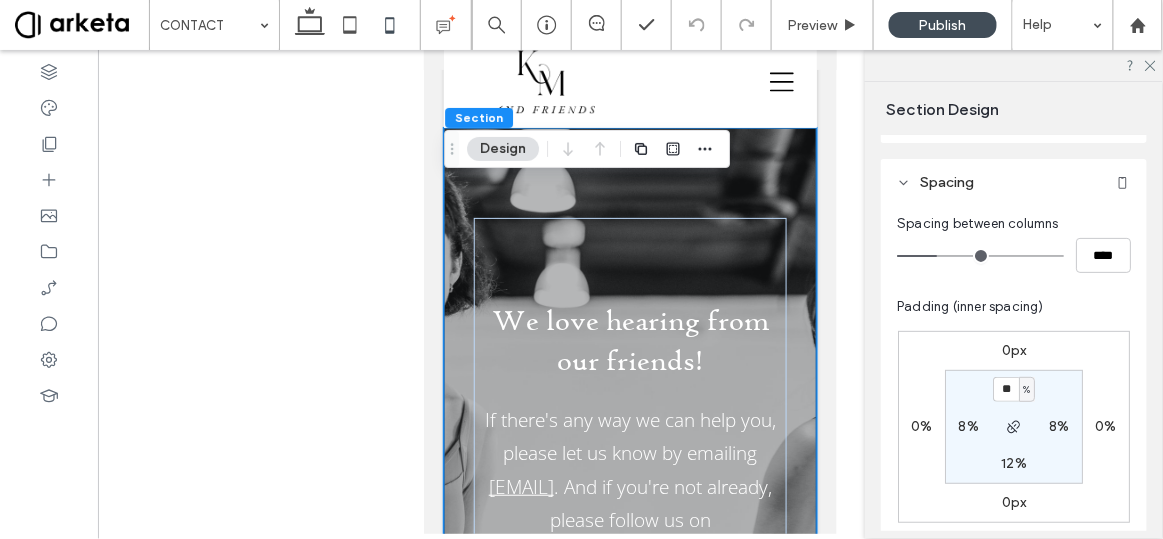 click on "** % 8% 12% 8%" at bounding box center [1014, 427] 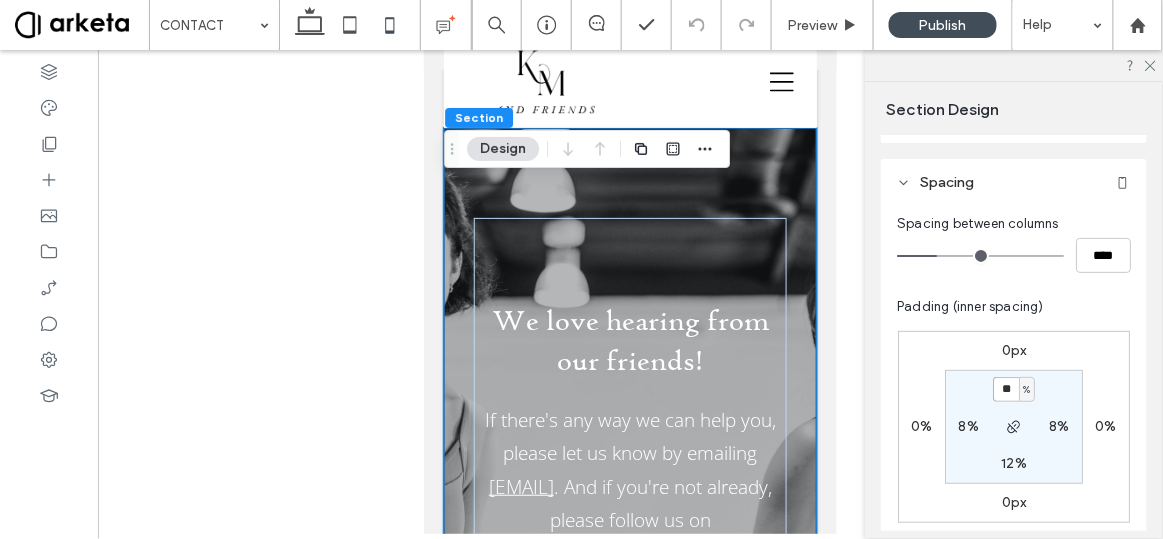 click on "**" at bounding box center (1006, 389) 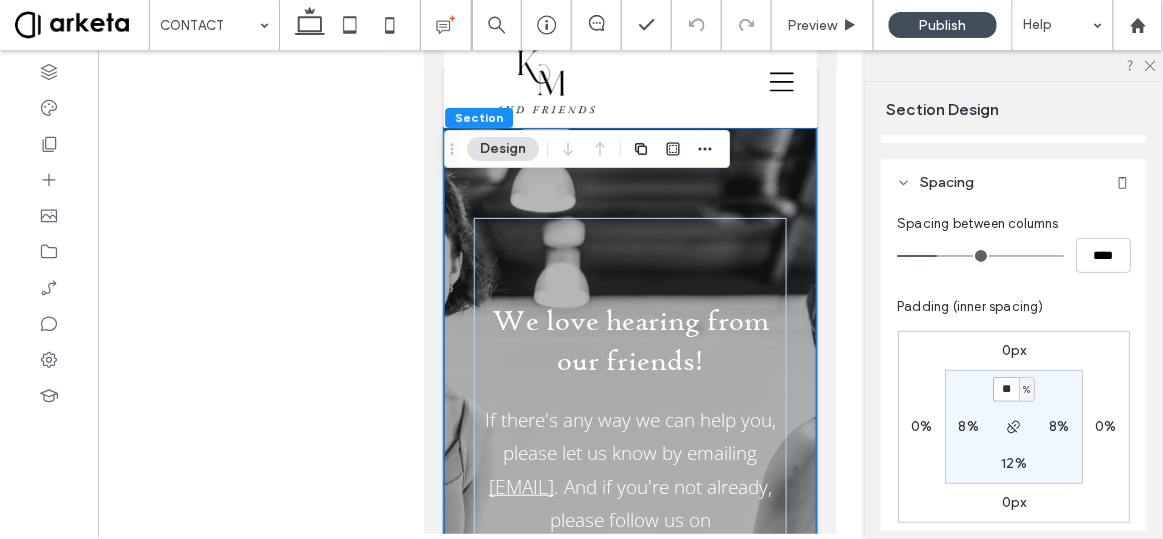 type on "**" 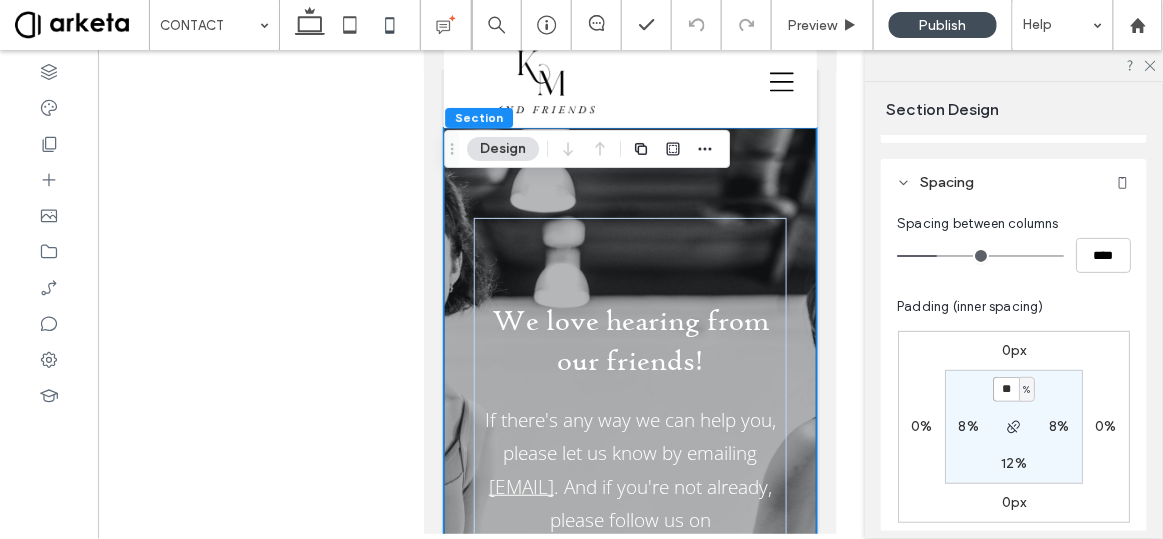type on "**" 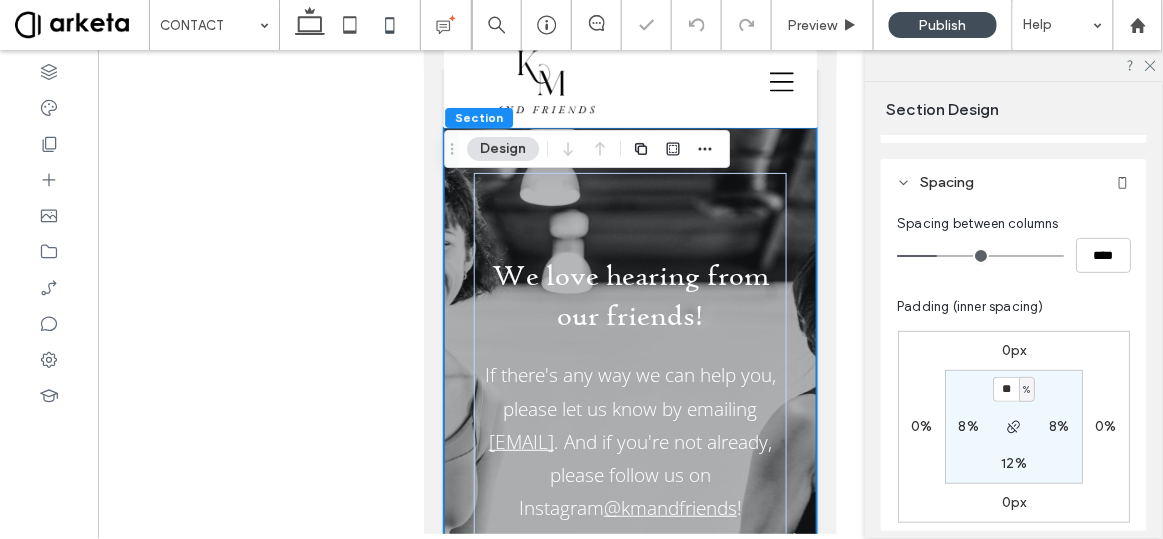 click on "0px 0% 0px 0% ** % 8% 12% 8%" at bounding box center [1014, 427] 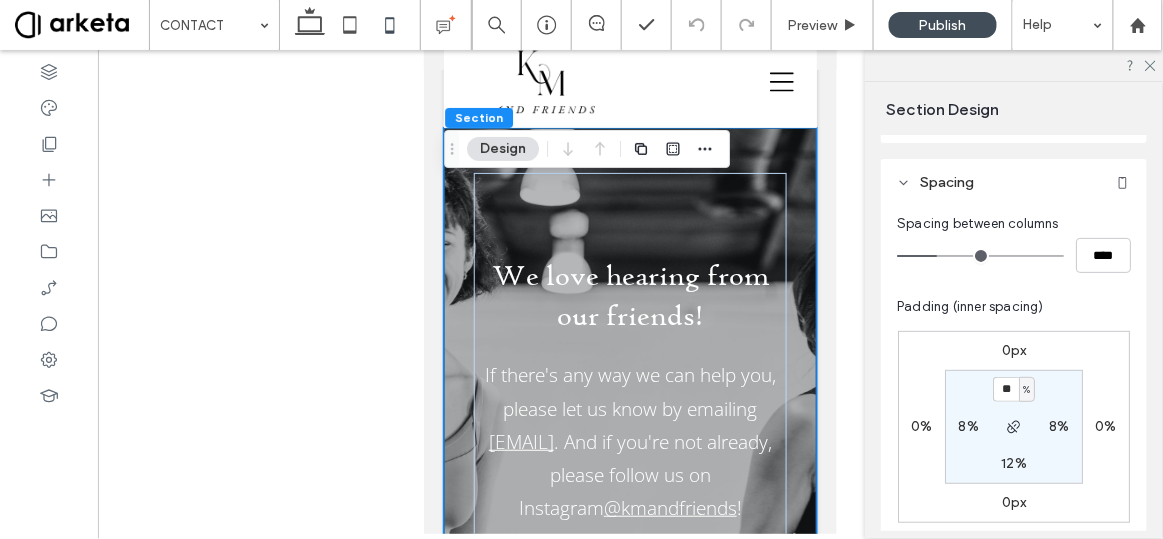 scroll, scrollTop: 0, scrollLeft: 0, axis: both 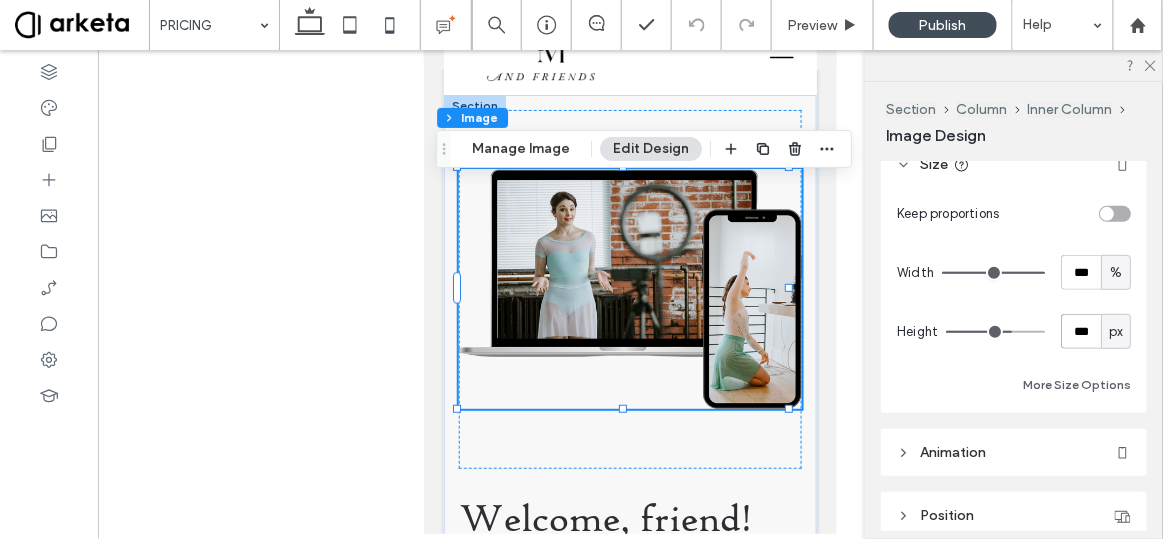 click on "***" at bounding box center [1081, 331] 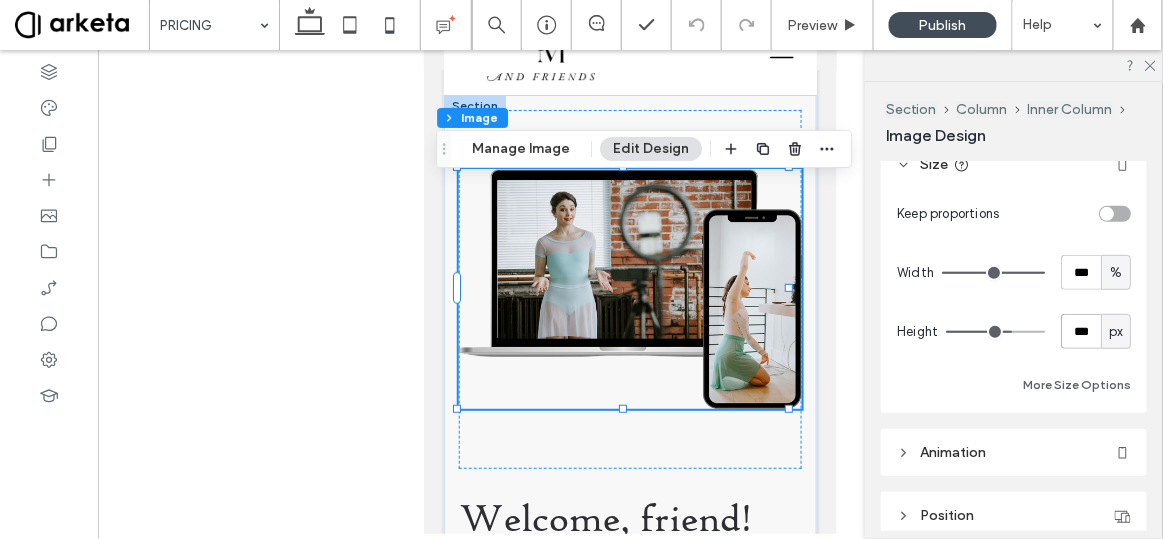 type on "***" 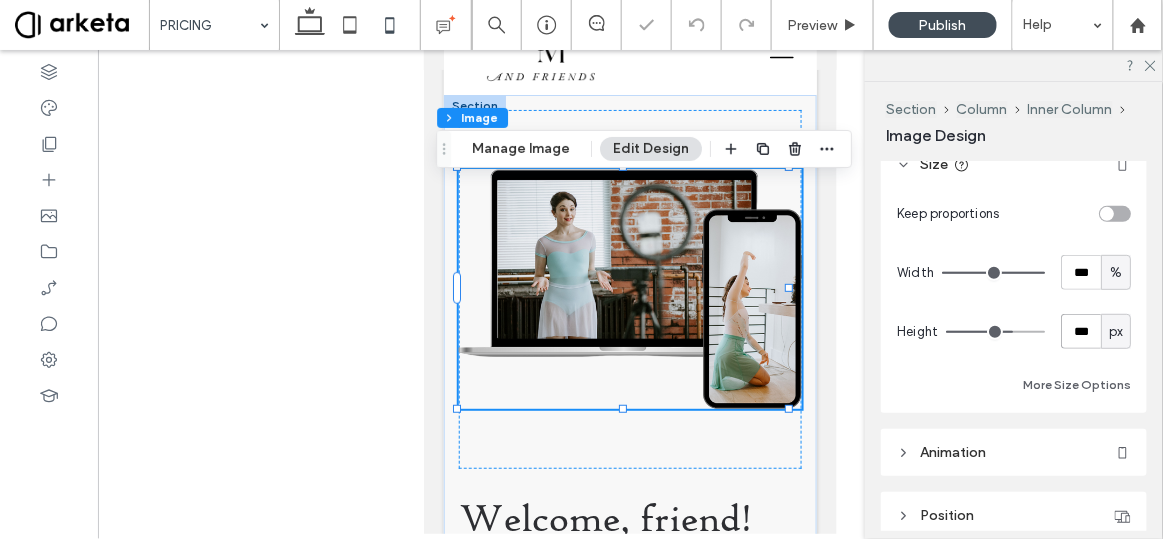 type on "***" 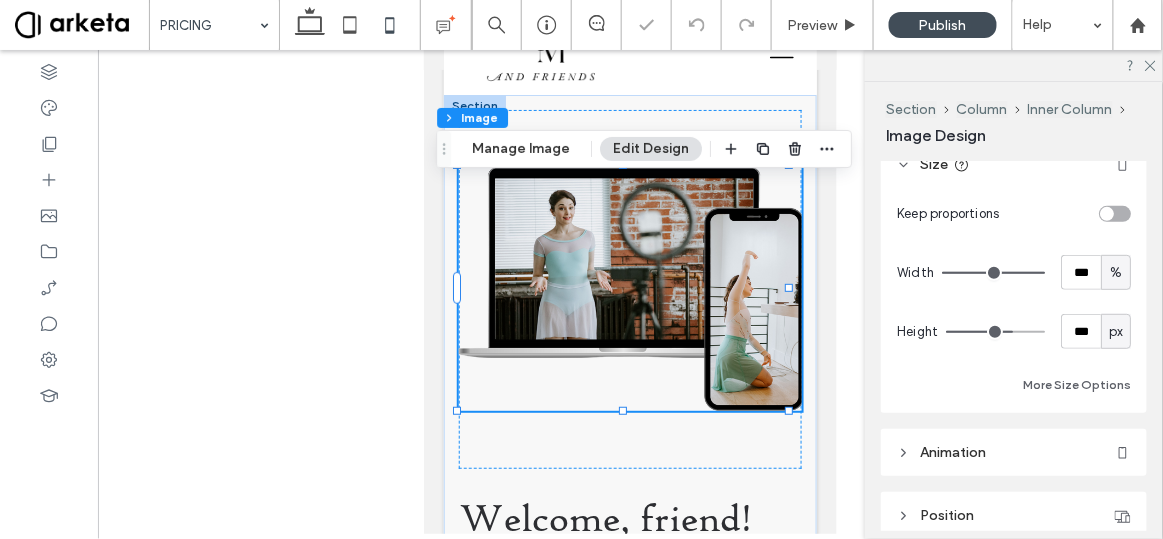 click on "Keep proportions Width *** % Height *** px More Size Options" at bounding box center (1014, 296) 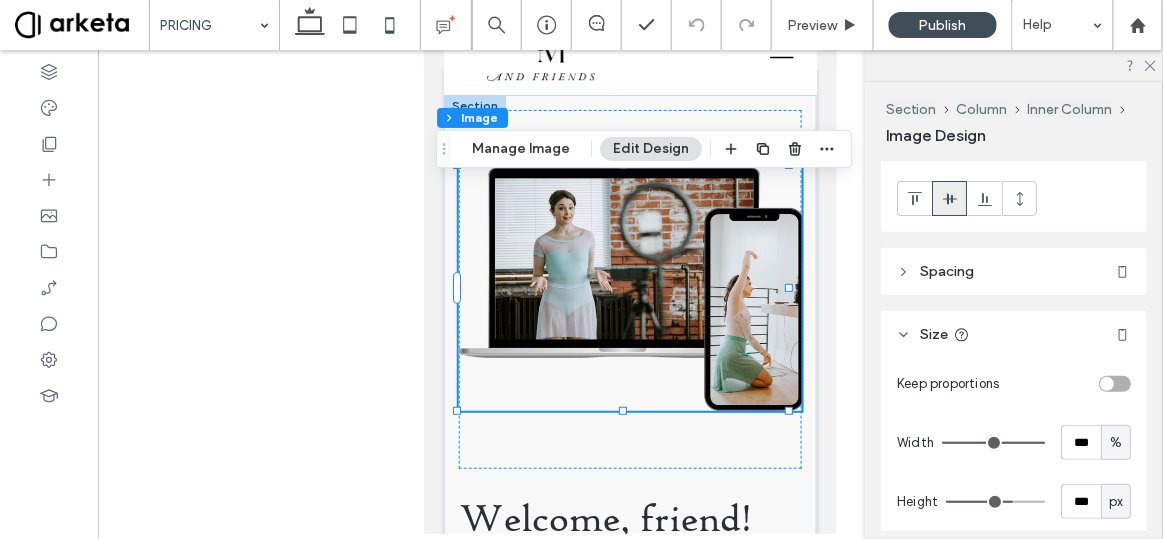 scroll, scrollTop: 0, scrollLeft: 0, axis: both 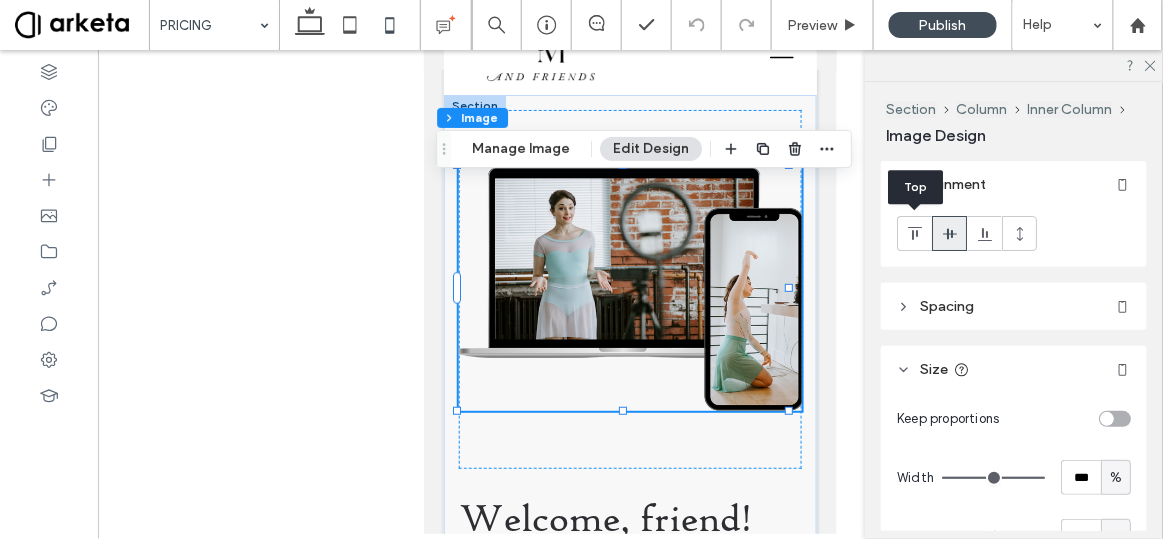 click 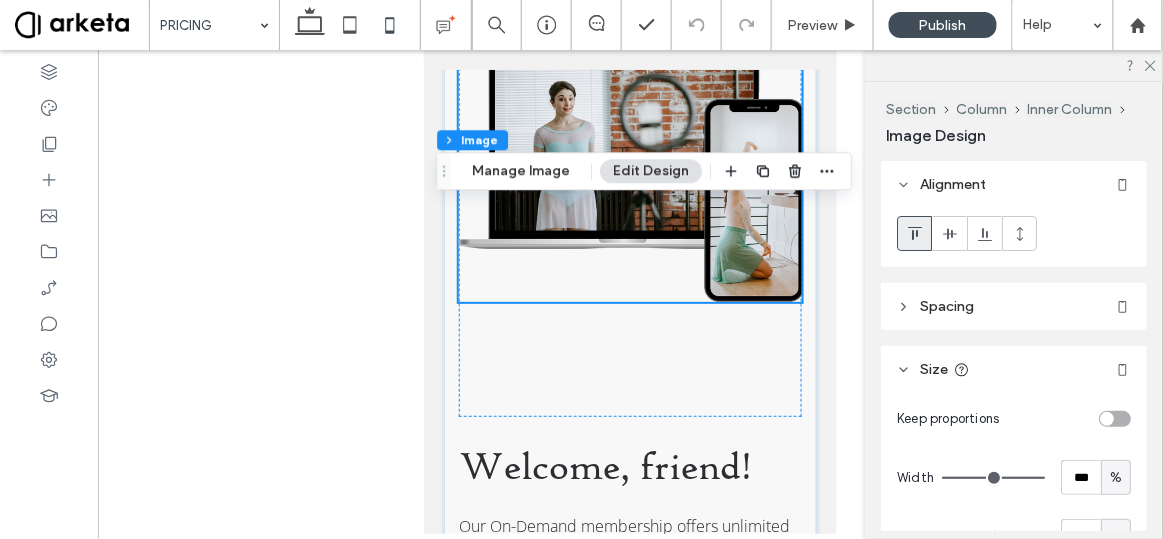 scroll, scrollTop: 0, scrollLeft: 0, axis: both 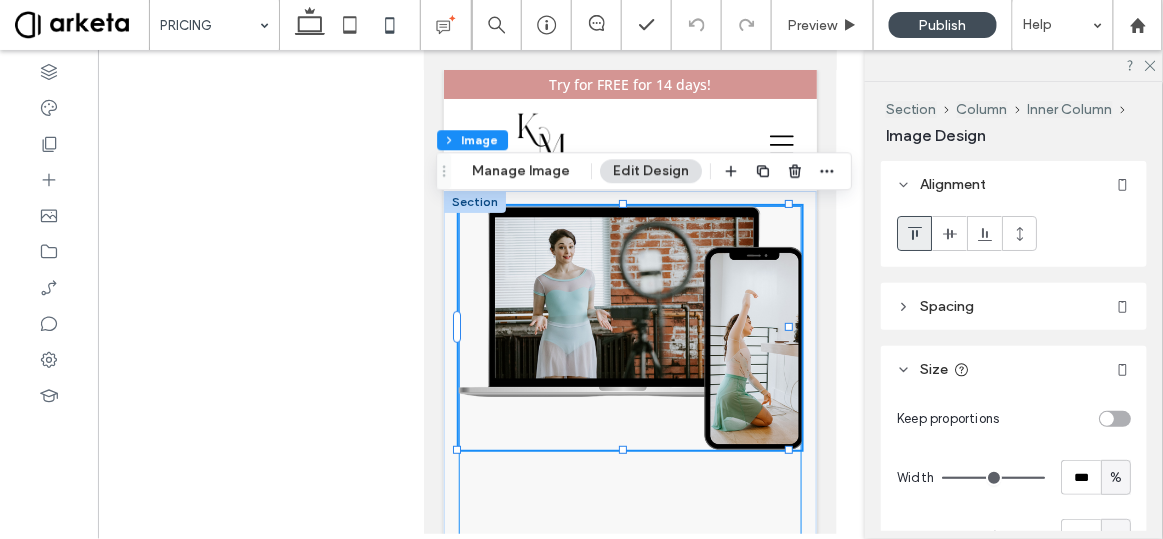 click at bounding box center (629, 384) 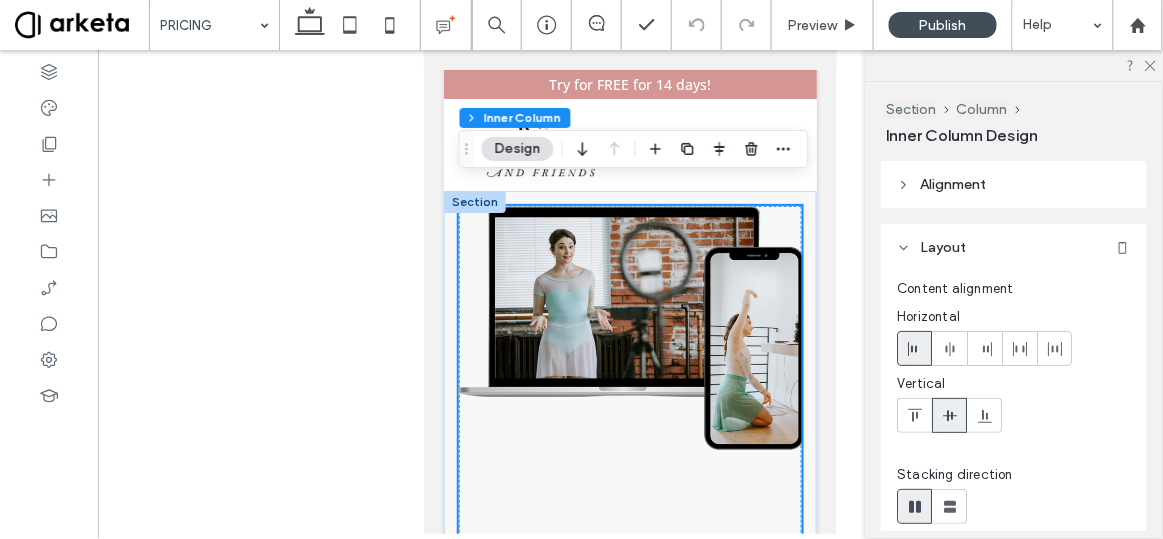 scroll, scrollTop: 353, scrollLeft: 0, axis: vertical 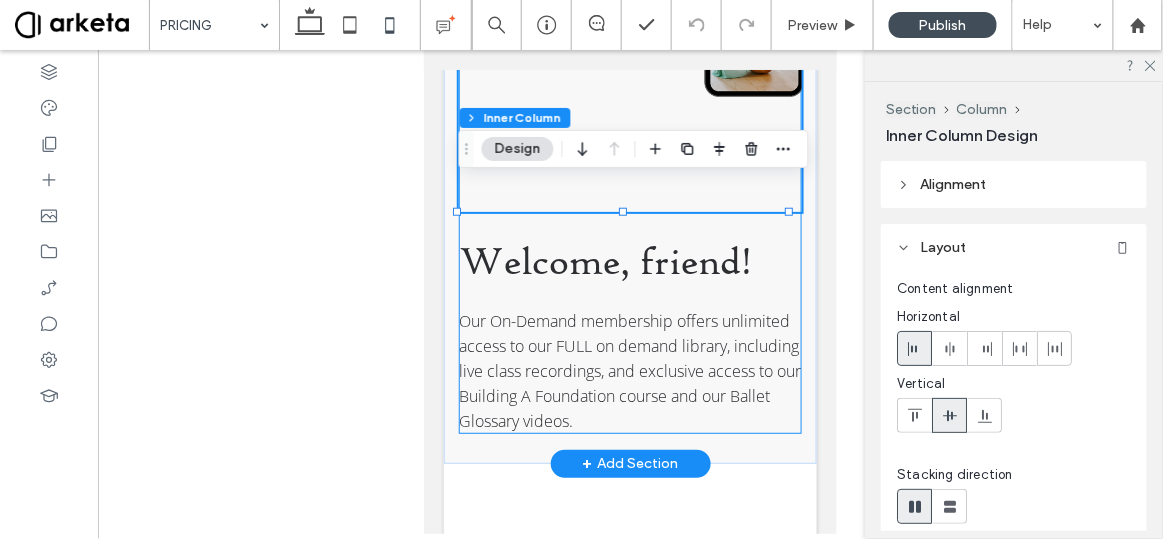 click on "Welcome ﻿ , friend!
Our On-Demand membership offers unlimited access to our FULL on demand library, including live class recordings, and exclusive access to our Building A Foundation course and our Ballet Glossary videos." at bounding box center [629, 142] 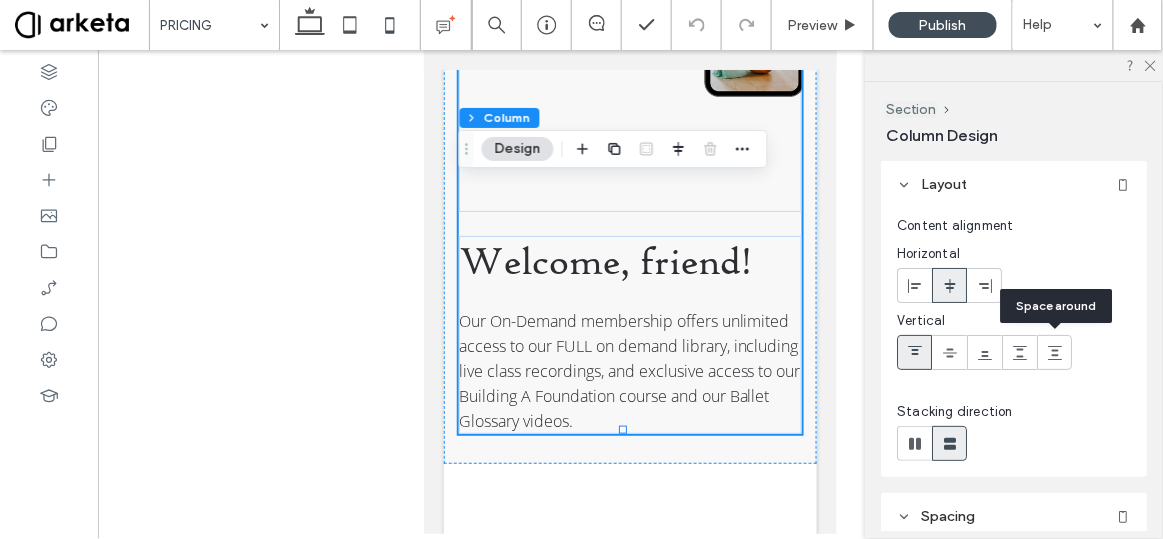 click 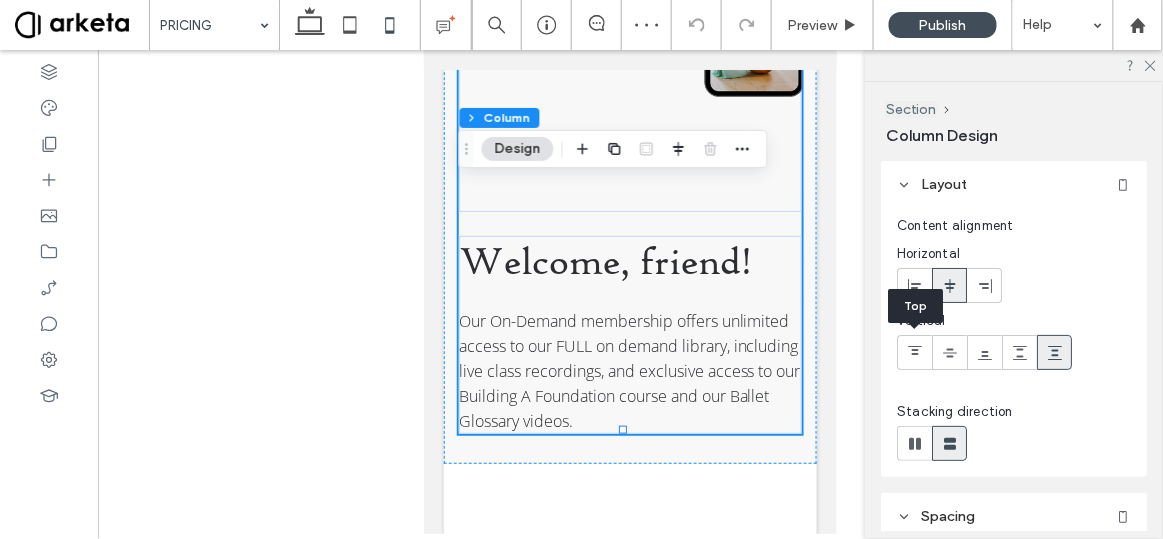 click 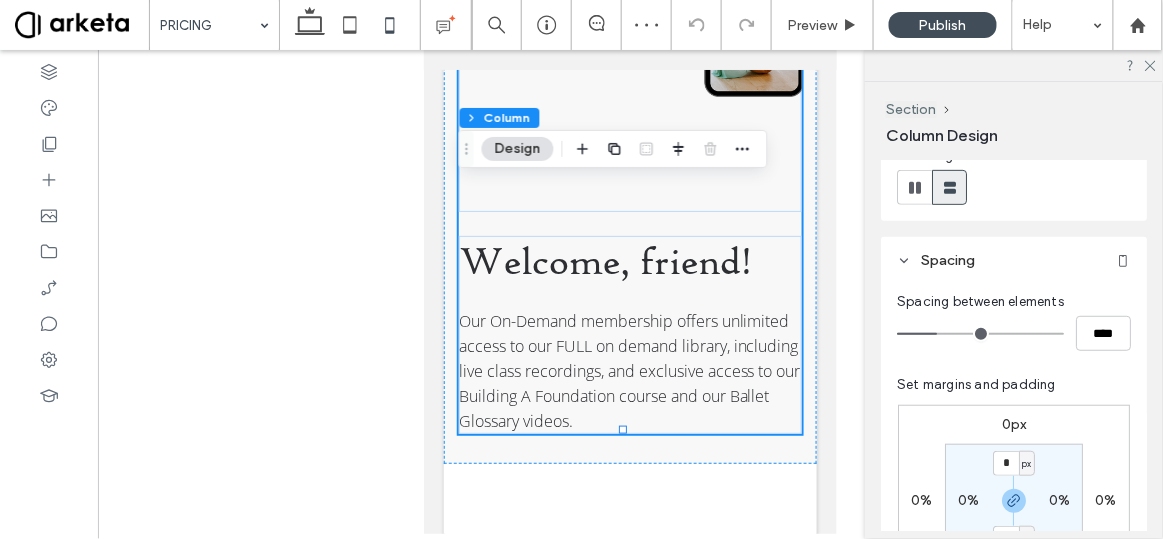 scroll, scrollTop: 278, scrollLeft: 0, axis: vertical 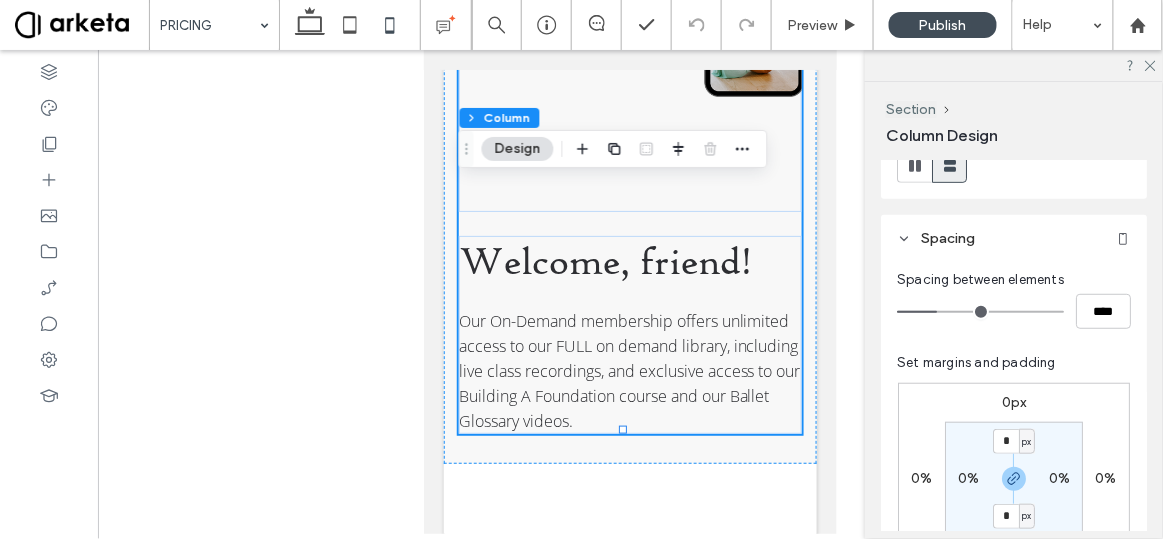 type on "*" 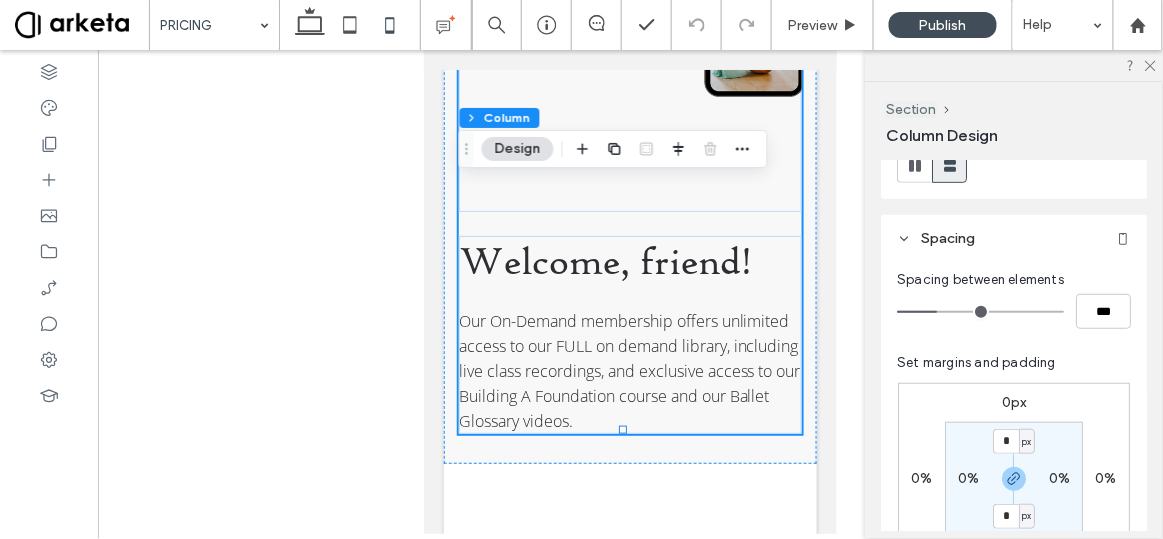 type on "*" 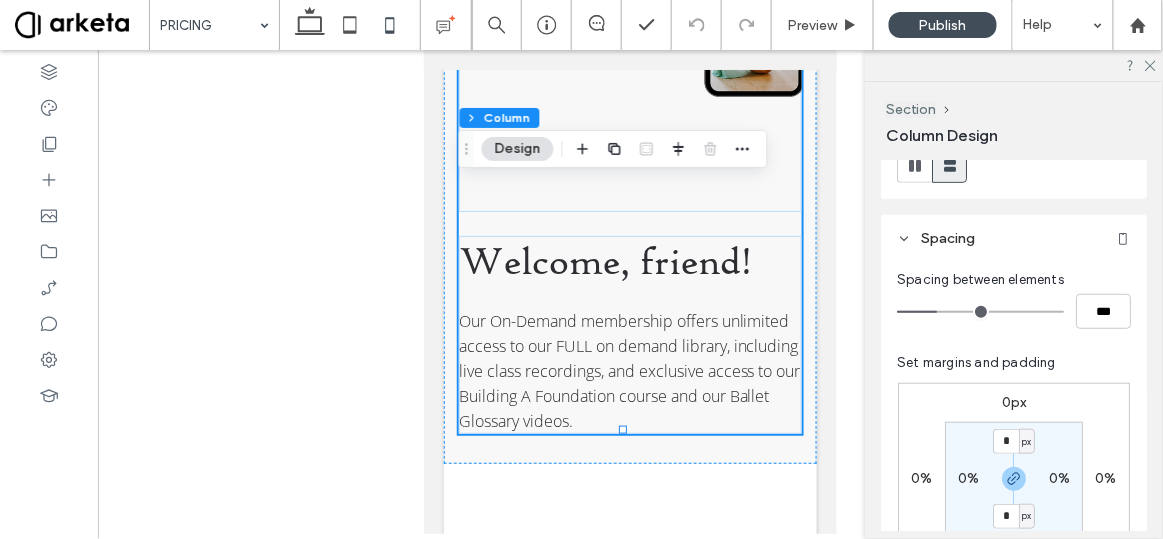 type on "***" 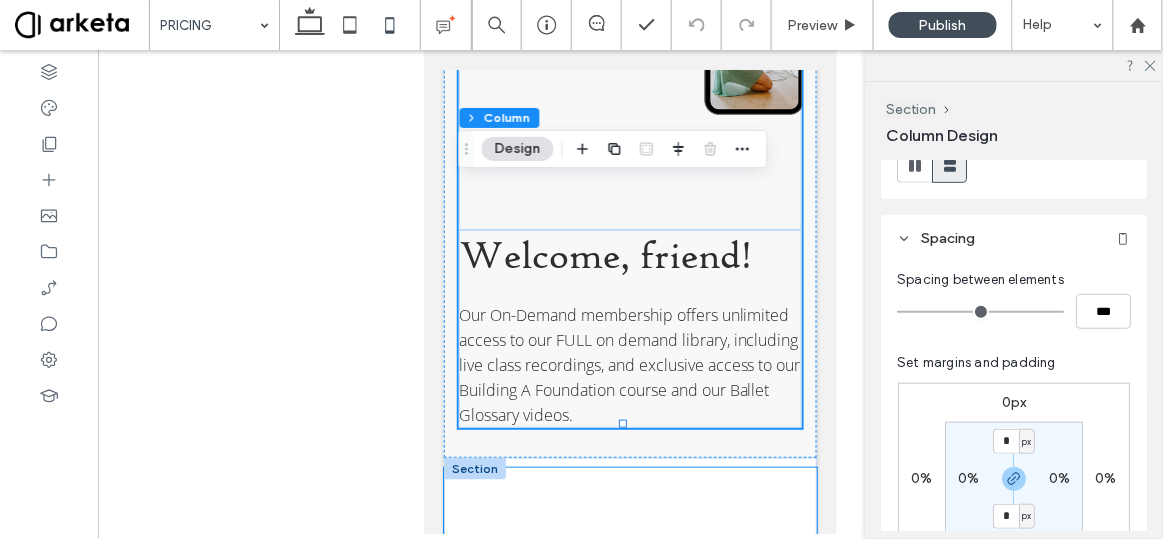 scroll, scrollTop: 339, scrollLeft: 0, axis: vertical 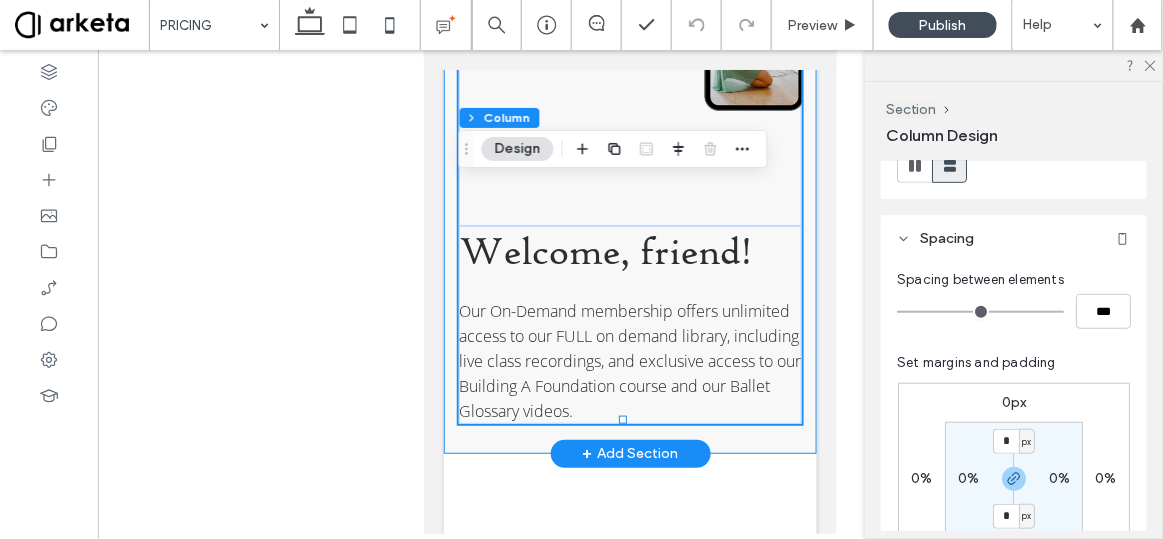 click on "Welcome ﻿ , friend!
Our On-Demand membership offers unlimited access to our FULL on demand library, including live class recordings, and exclusive access to our Building A Foundation course and our Ballet Glossary videos." at bounding box center (629, 152) 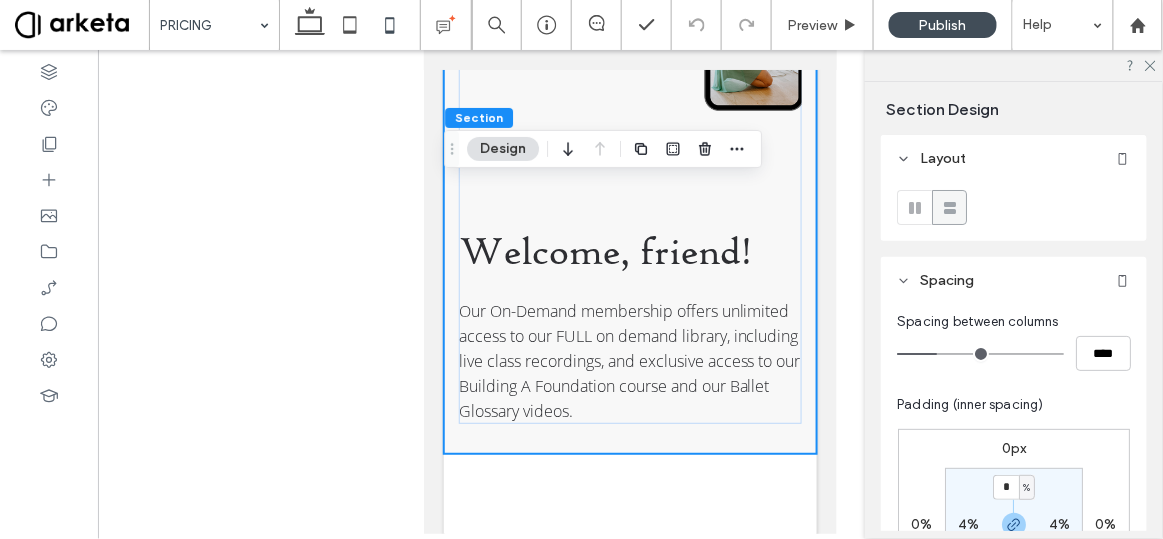 scroll, scrollTop: 332, scrollLeft: 0, axis: vertical 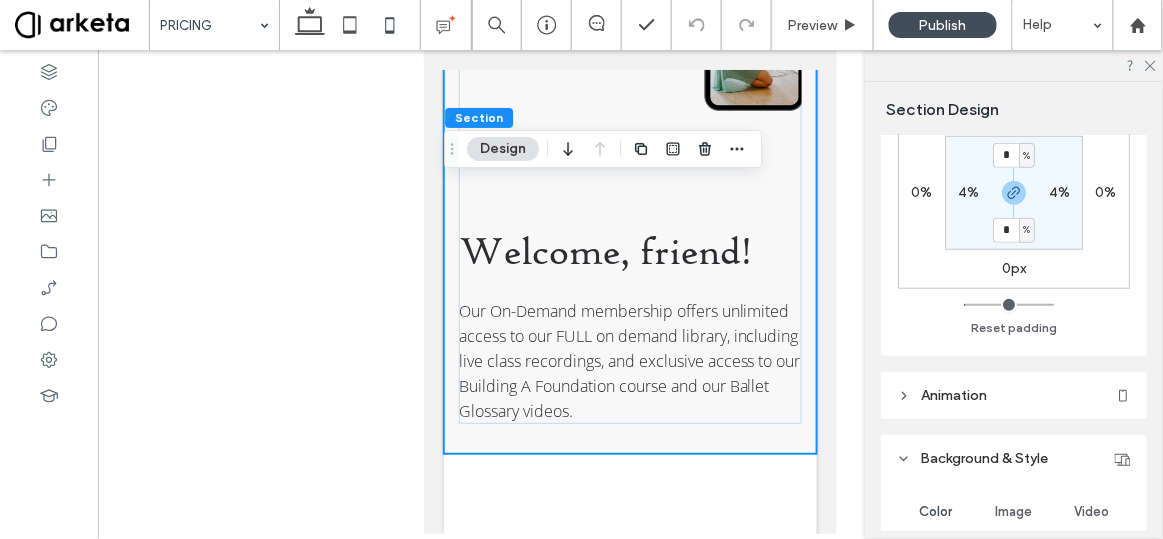 click on "*" at bounding box center (1006, 230) 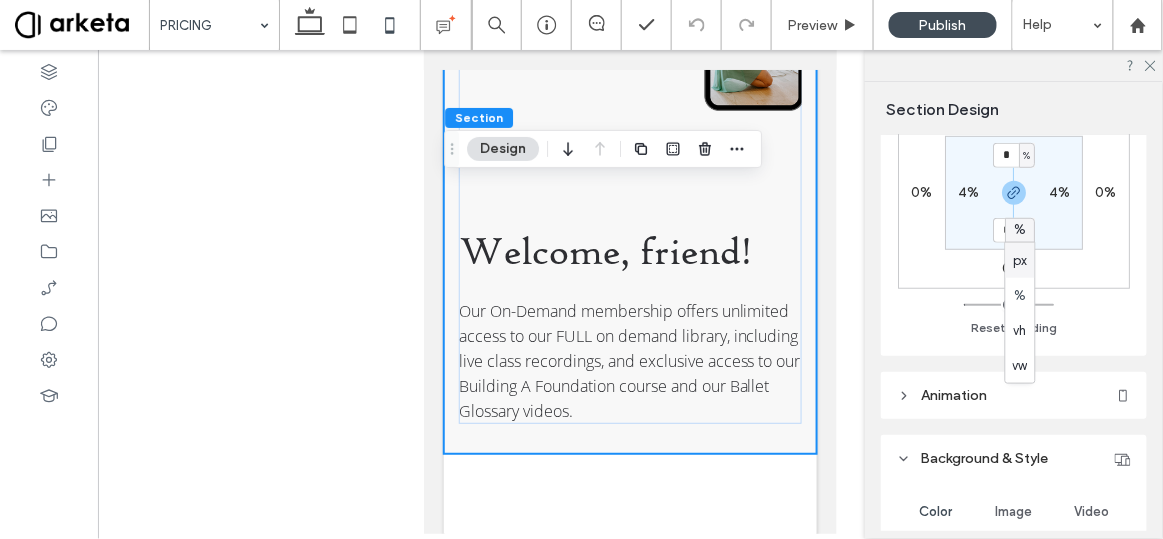 click on "px" at bounding box center [1020, 260] 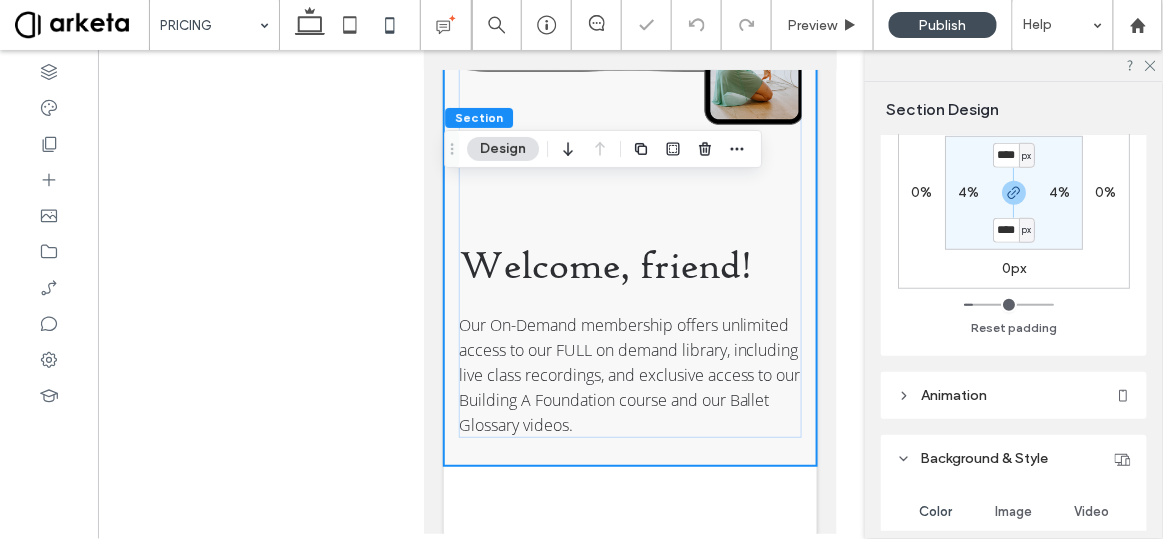 type on "**" 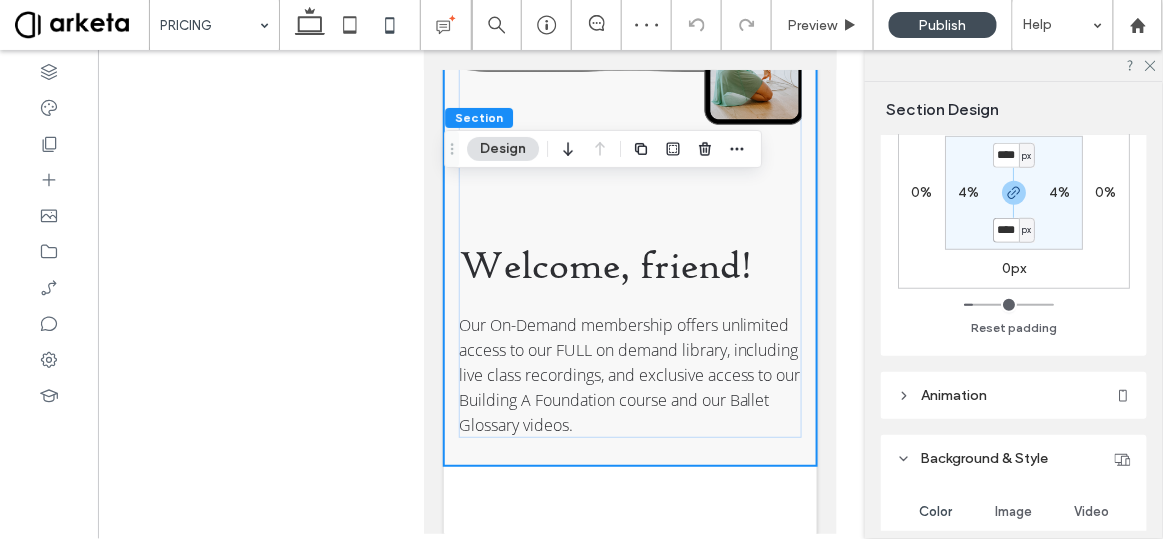 click on "****" at bounding box center [1006, 230] 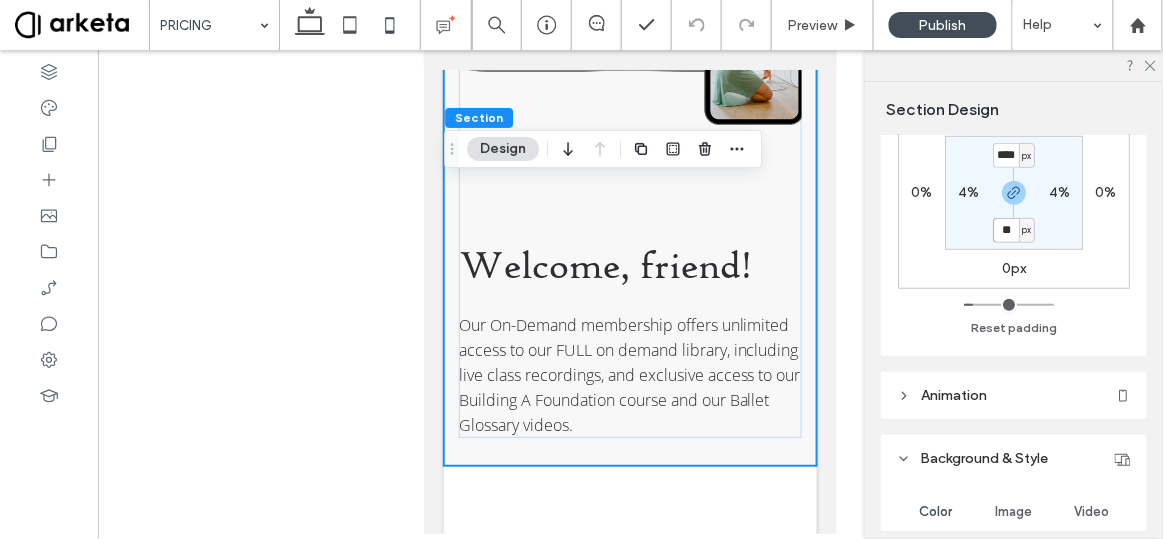 type on "**" 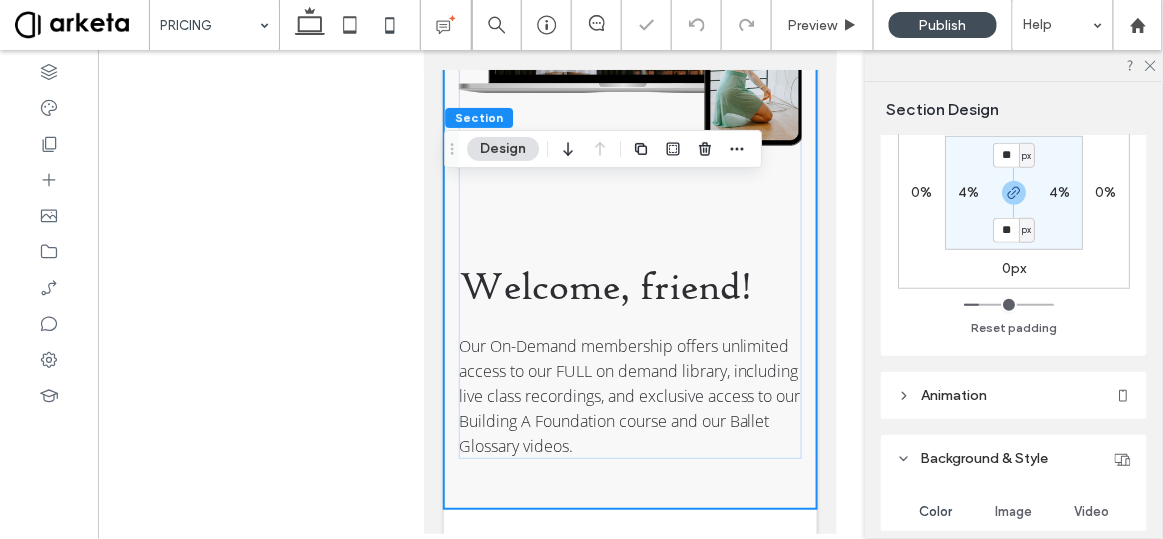 click on "px" at bounding box center (1026, 230) 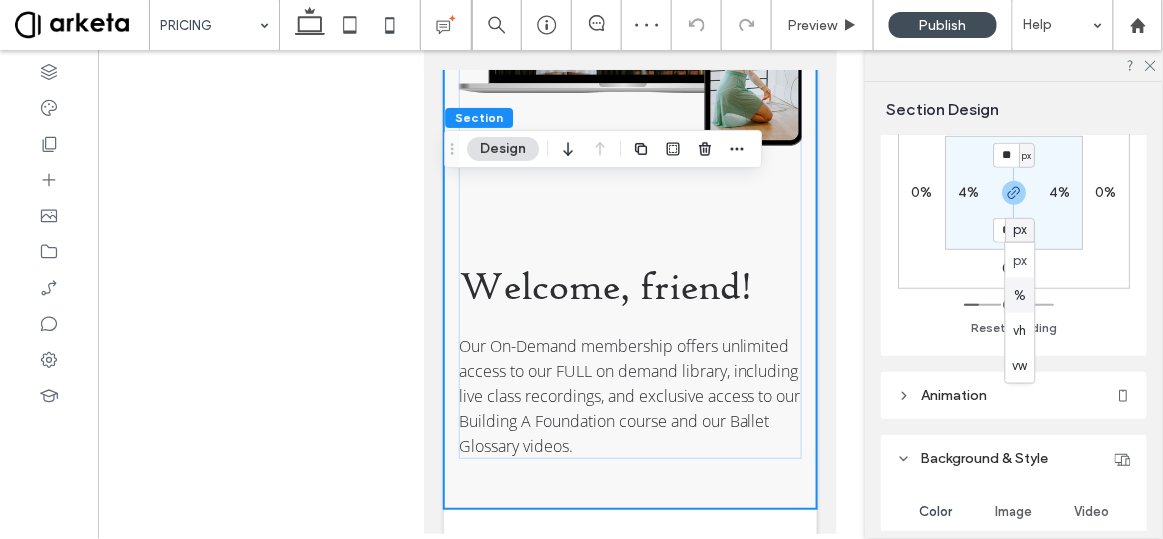 click on "%" at bounding box center (1020, 295) 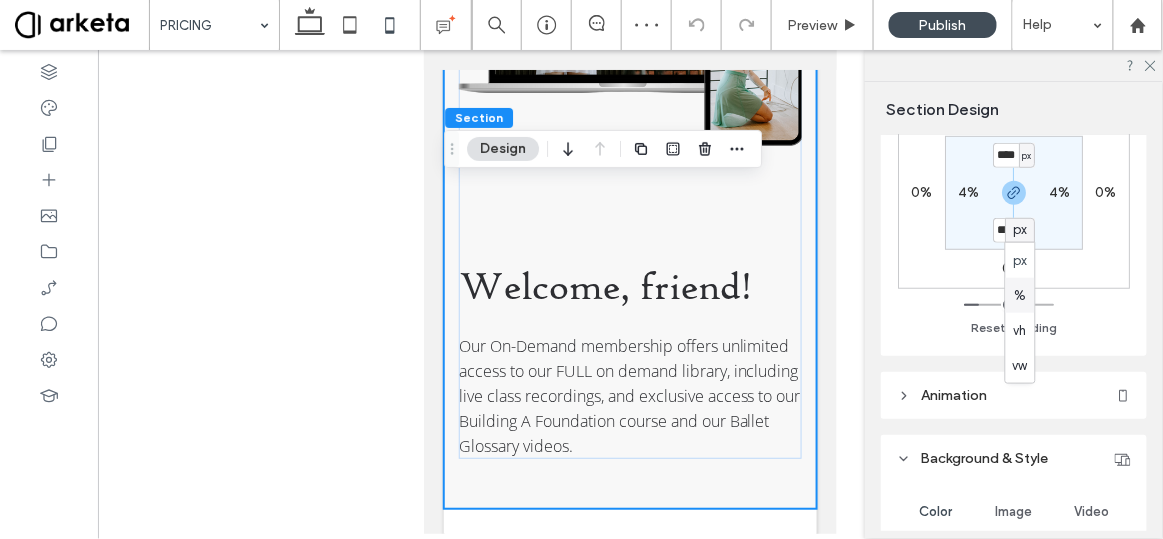 type on "**" 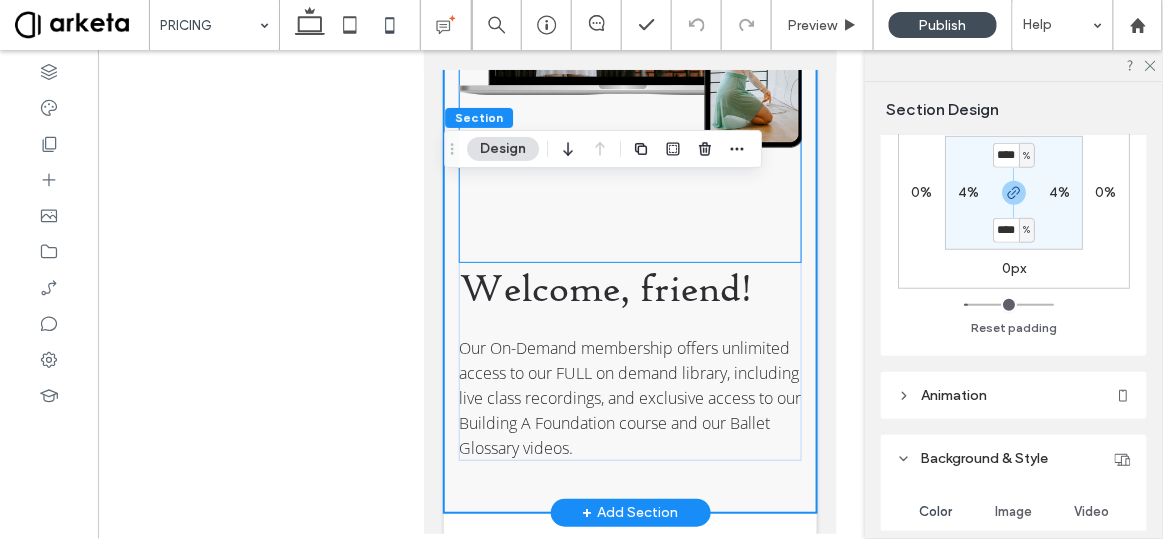 click at bounding box center (629, 82) 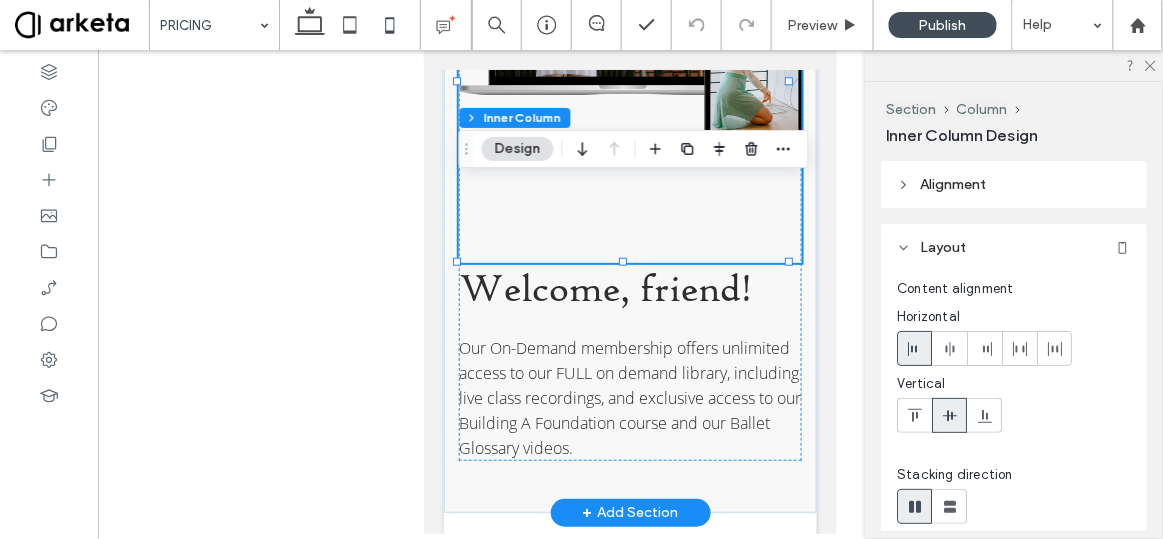 click at bounding box center [629, 82] 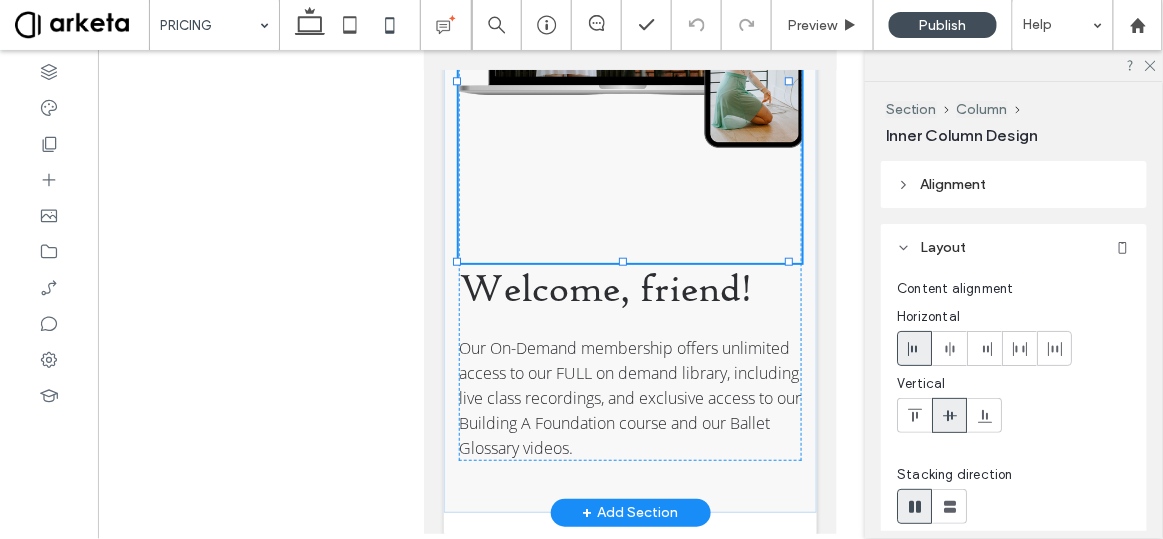 click at bounding box center (622, 261) 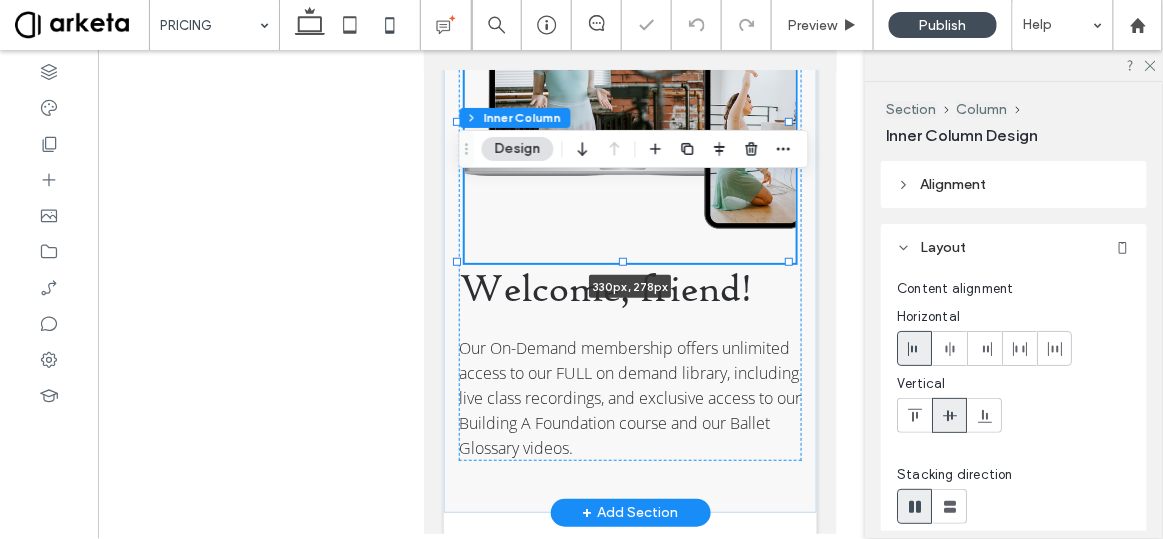 drag, startPoint x: 620, startPoint y: 259, endPoint x: 620, endPoint y: 180, distance: 79 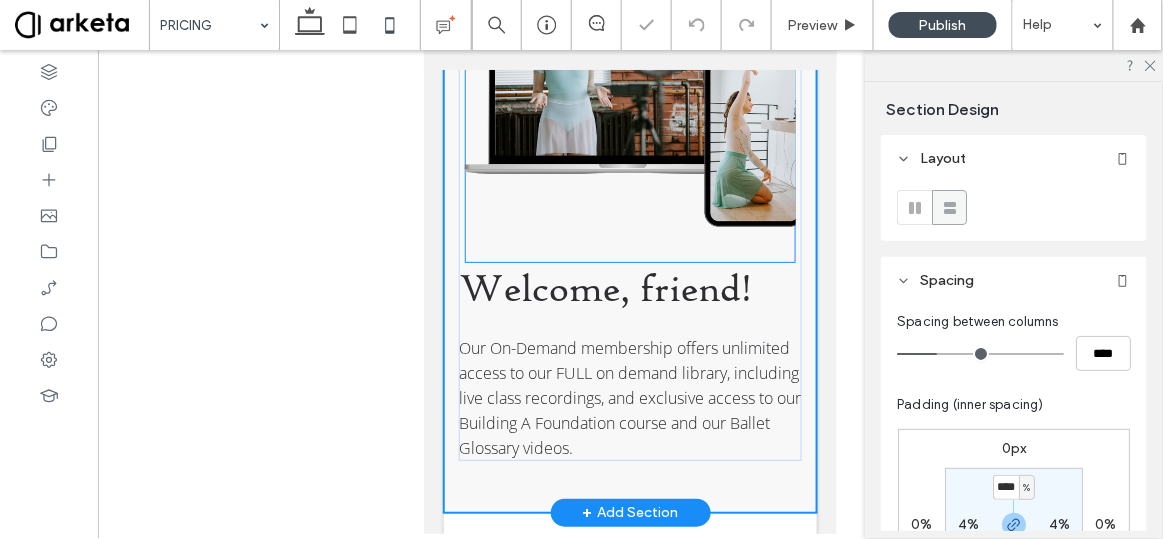 type on "**" 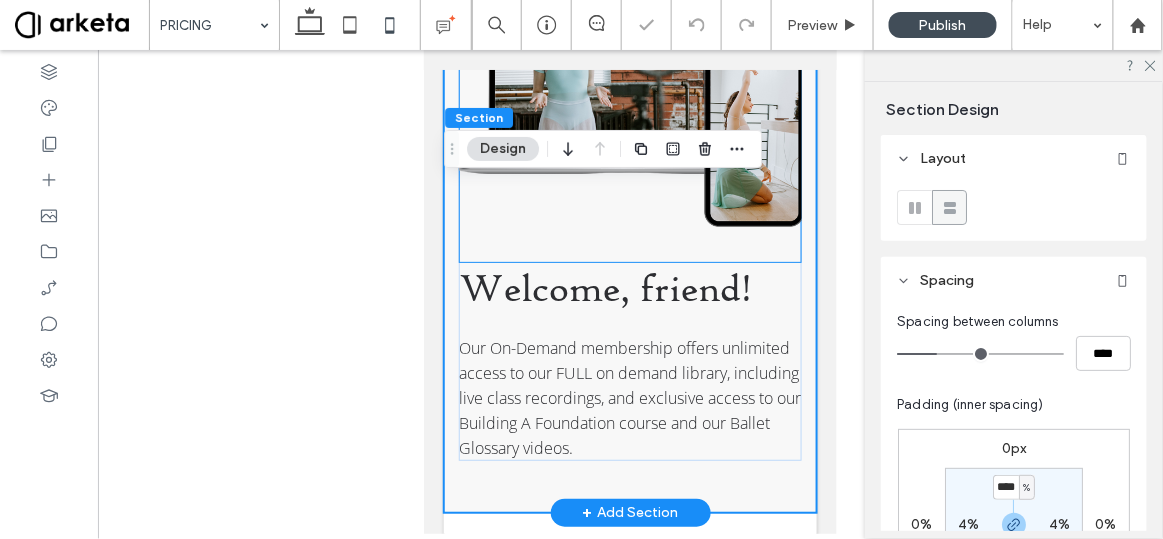 scroll, scrollTop: 74, scrollLeft: 0, axis: vertical 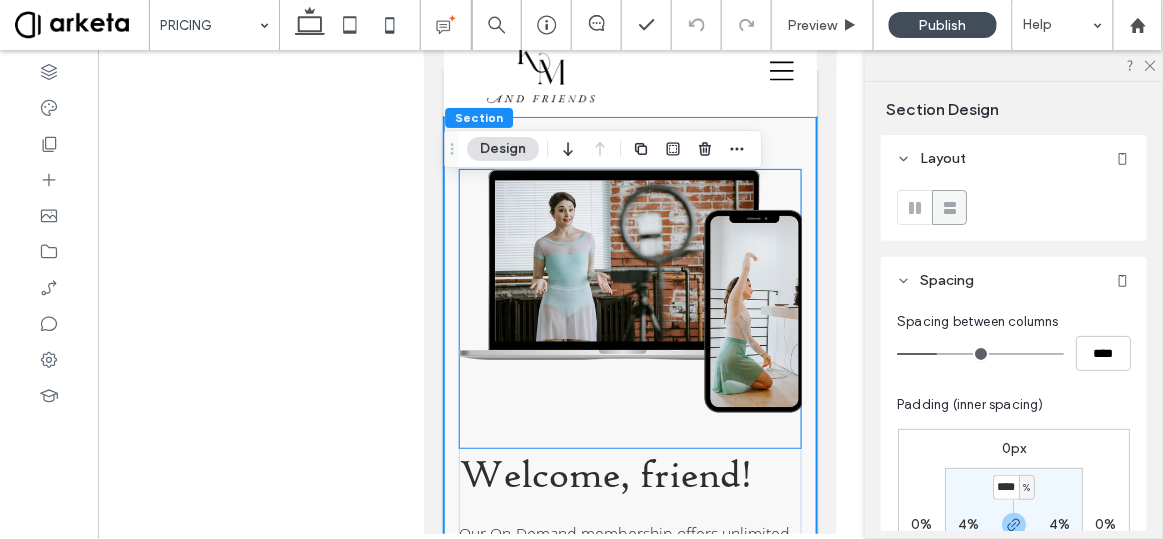 click at bounding box center (629, 290) 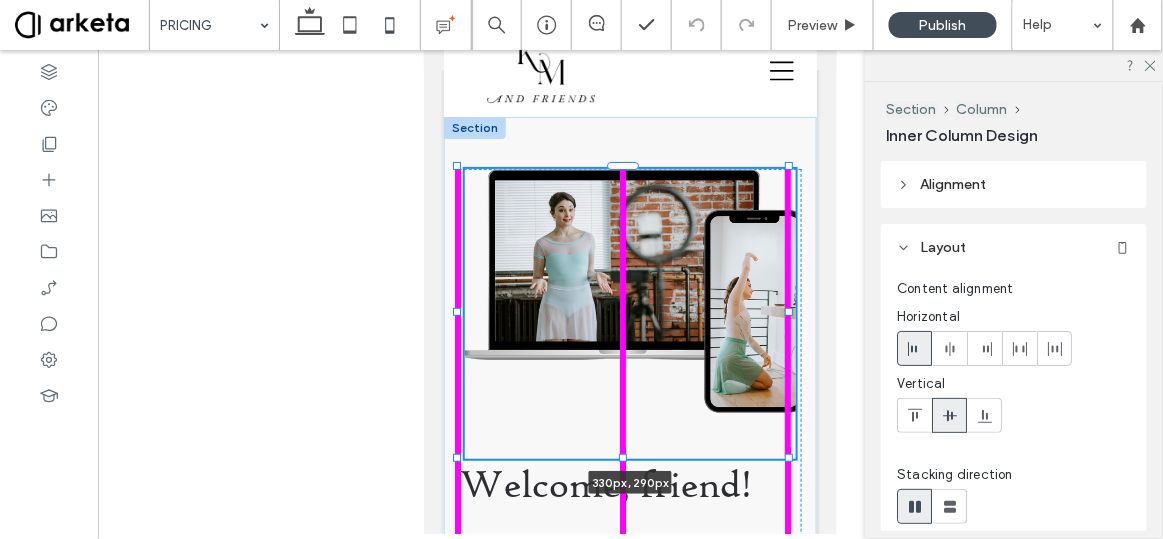 drag, startPoint x: 622, startPoint y: 445, endPoint x: 627, endPoint y: 455, distance: 11.18034 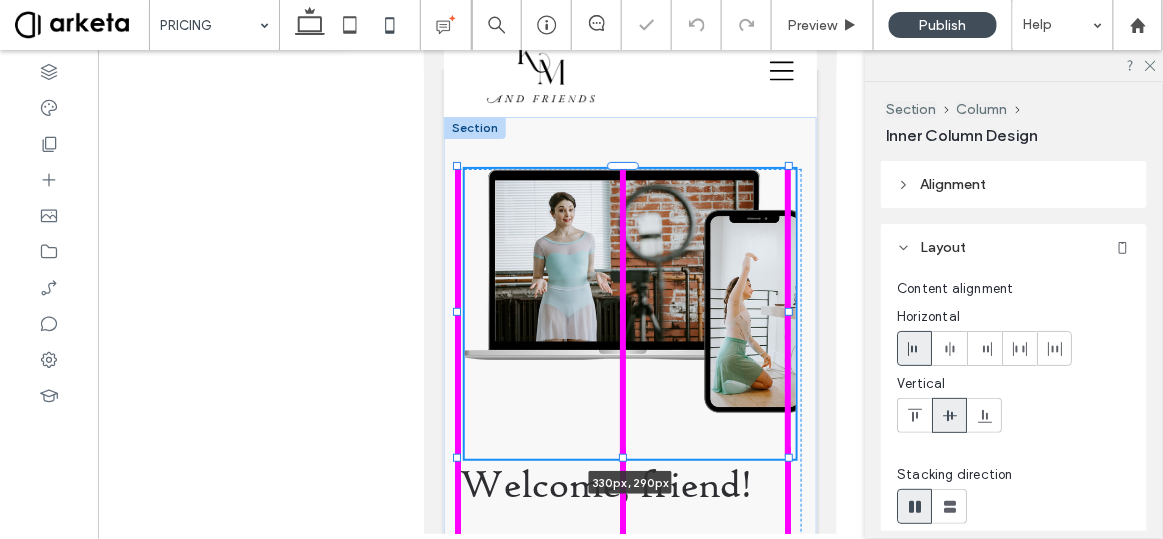 type on "***" 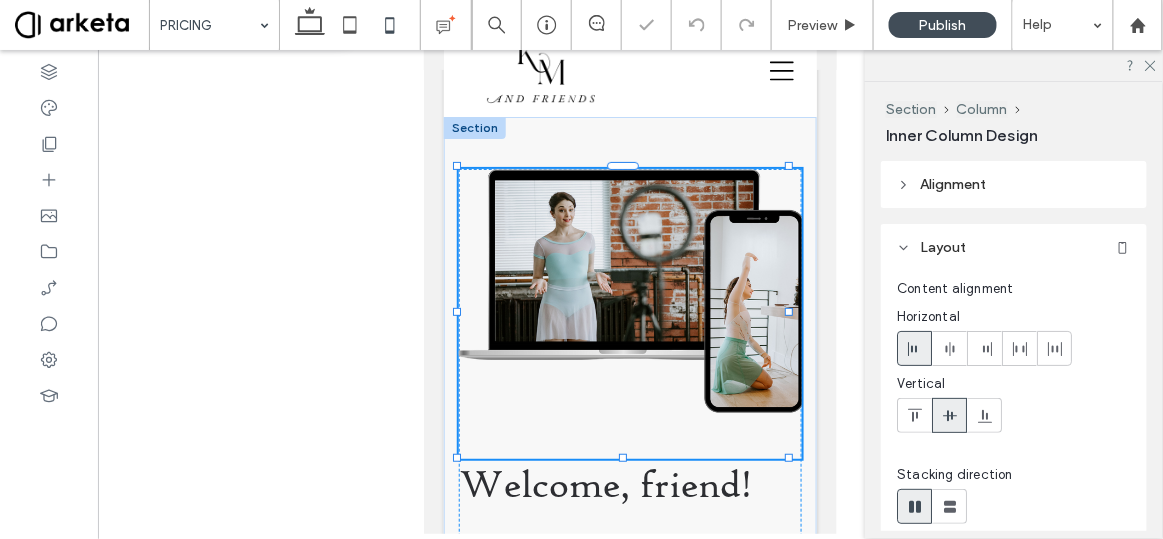 type on "***" 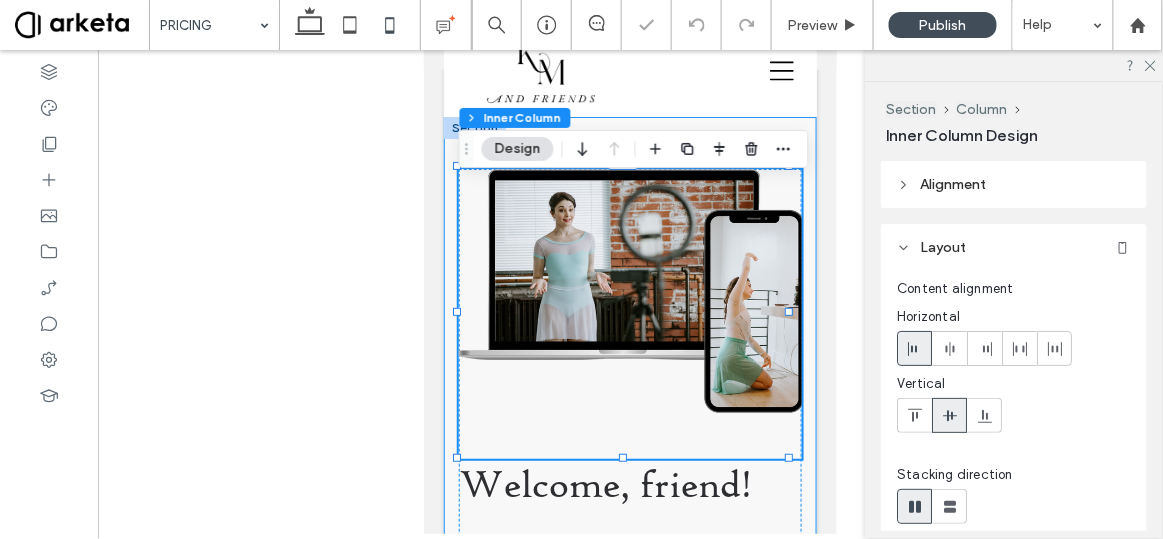 click on "330px , 290px
Welcome ﻿ , friend!
Our On-Demand membership offers unlimited access to our FULL on demand library, including live class recordings, and exclusive access to our Building A Foundation course and our Ballet Glossary videos." at bounding box center (629, 412) 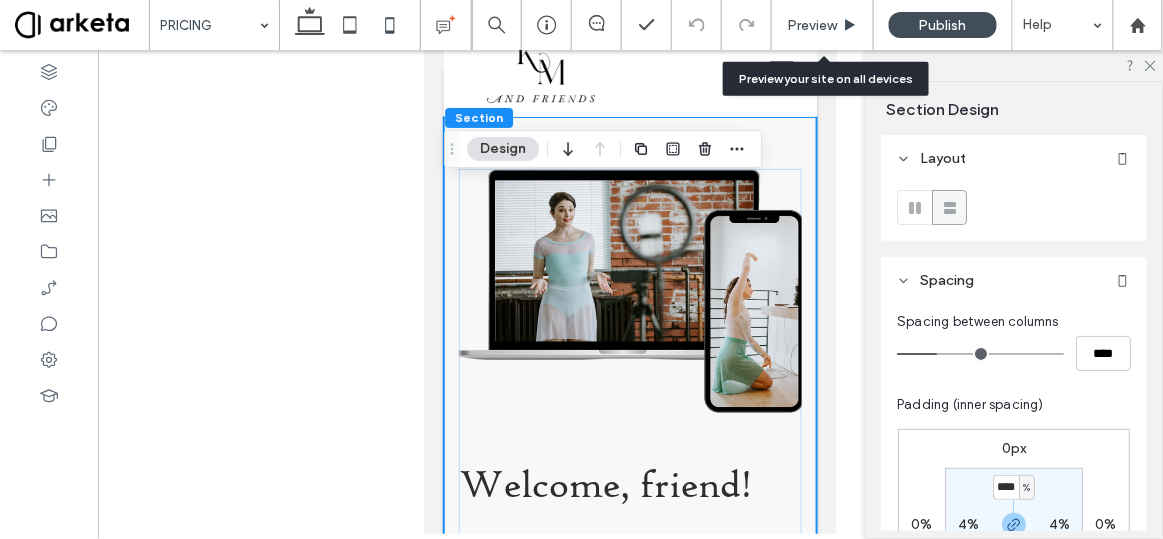 click on "Preview" at bounding box center [823, 25] 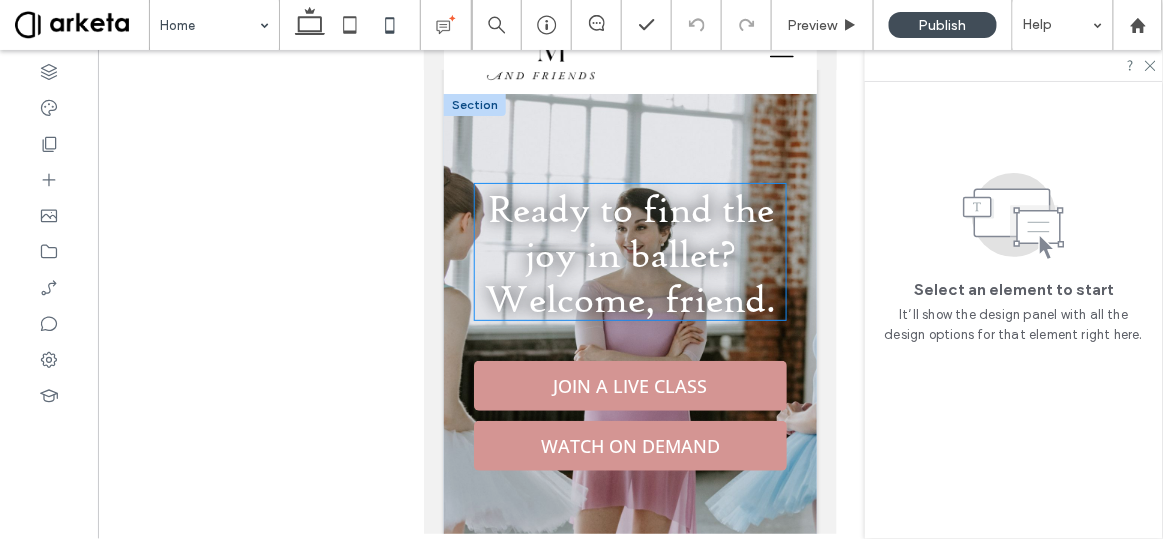 scroll, scrollTop: 0, scrollLeft: 0, axis: both 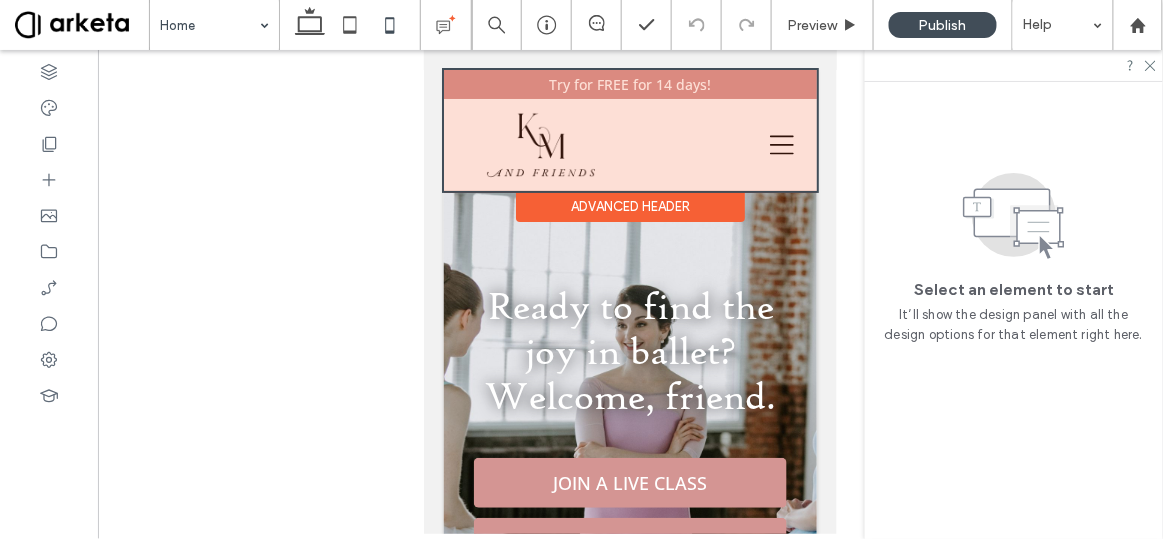 click at bounding box center (629, 129) 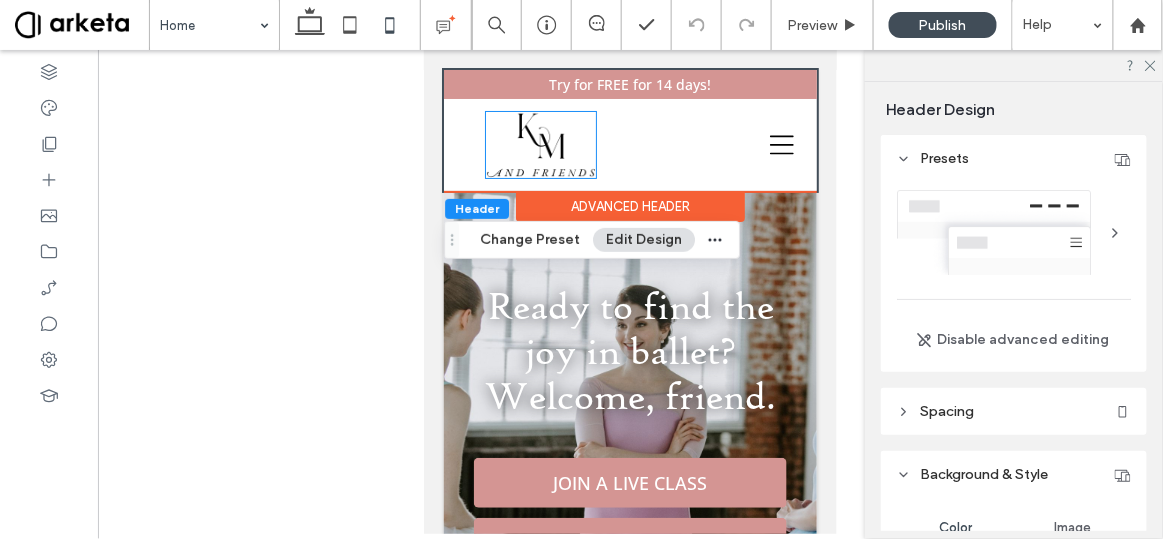 click at bounding box center [540, 144] 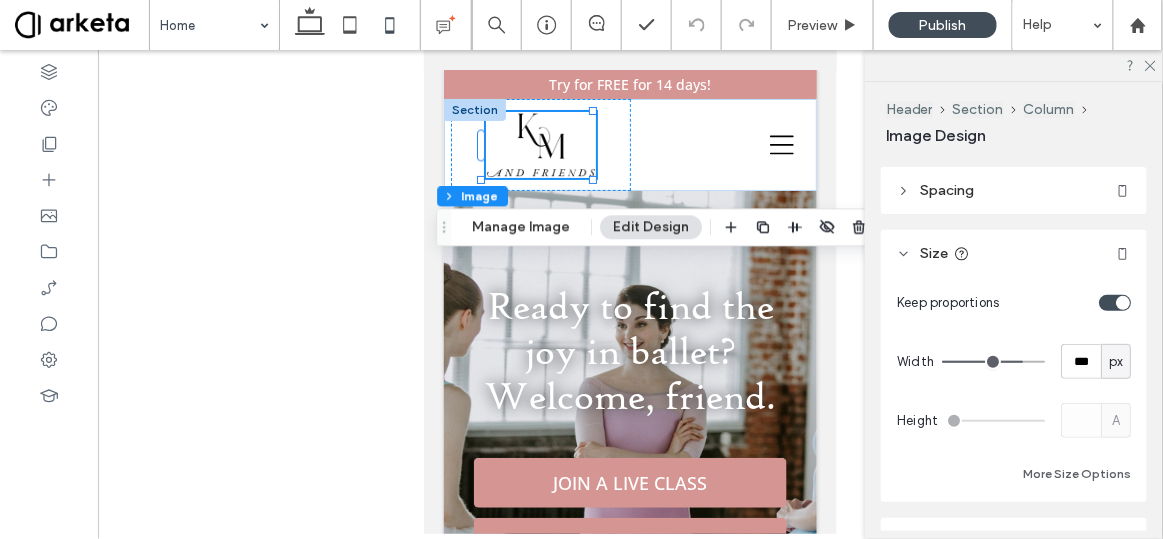 scroll, scrollTop: 121, scrollLeft: 0, axis: vertical 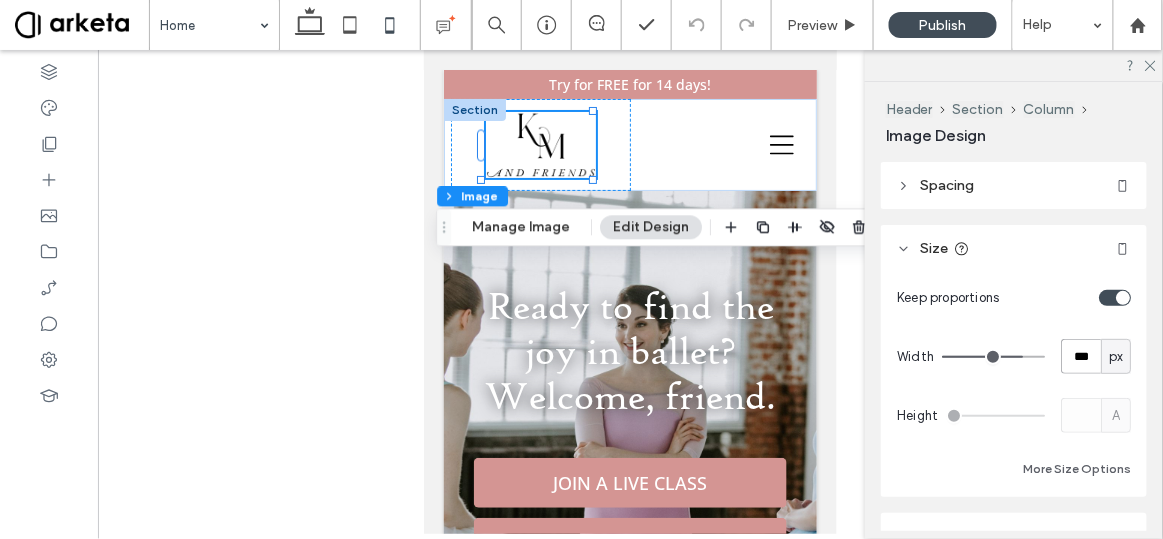 click on "***" at bounding box center [1081, 356] 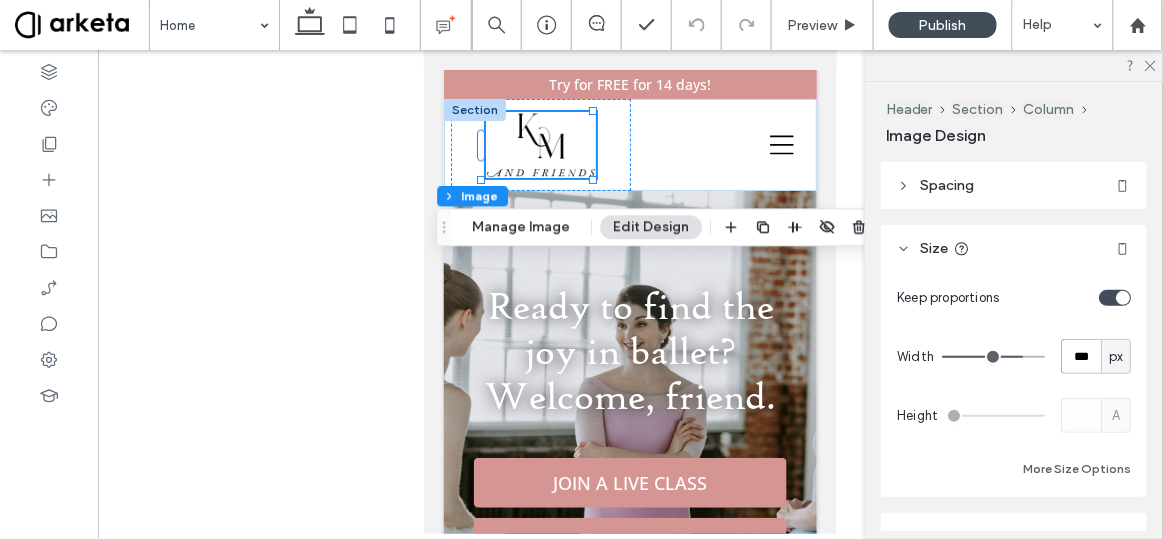 type on "***" 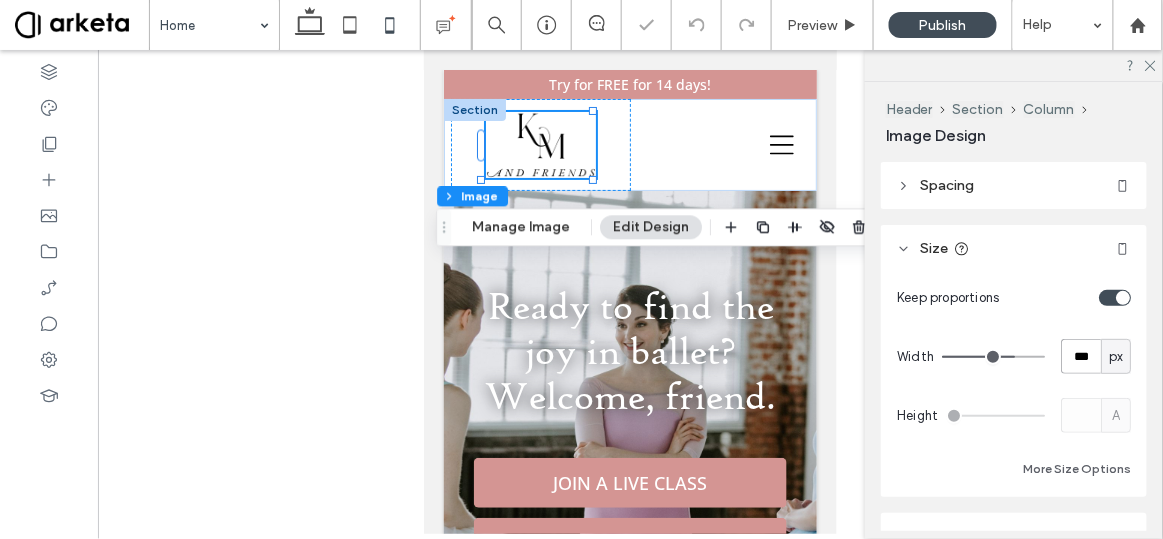 type on "***" 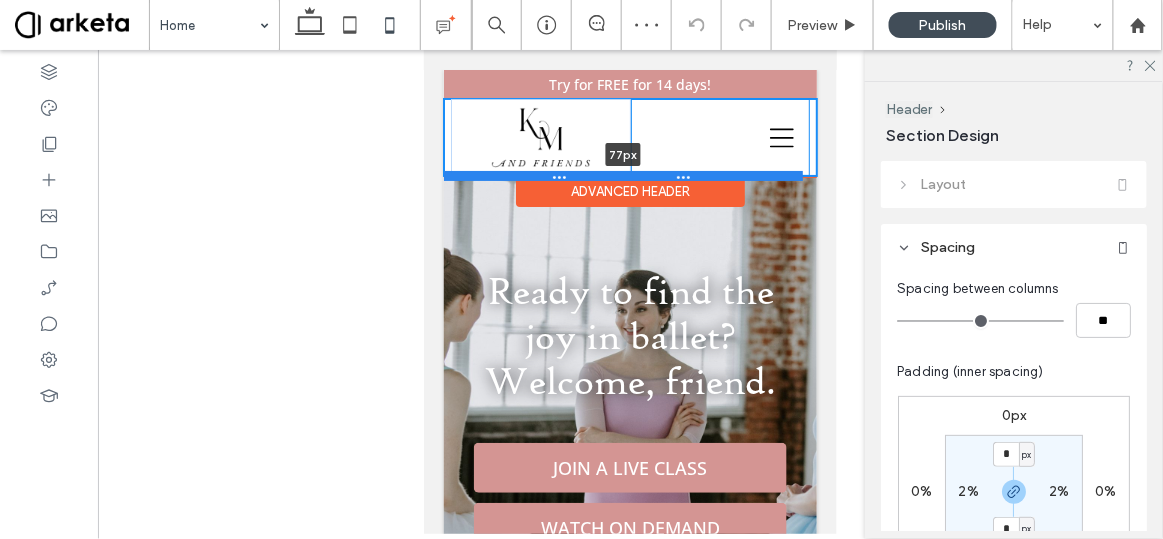 click at bounding box center [622, 175] 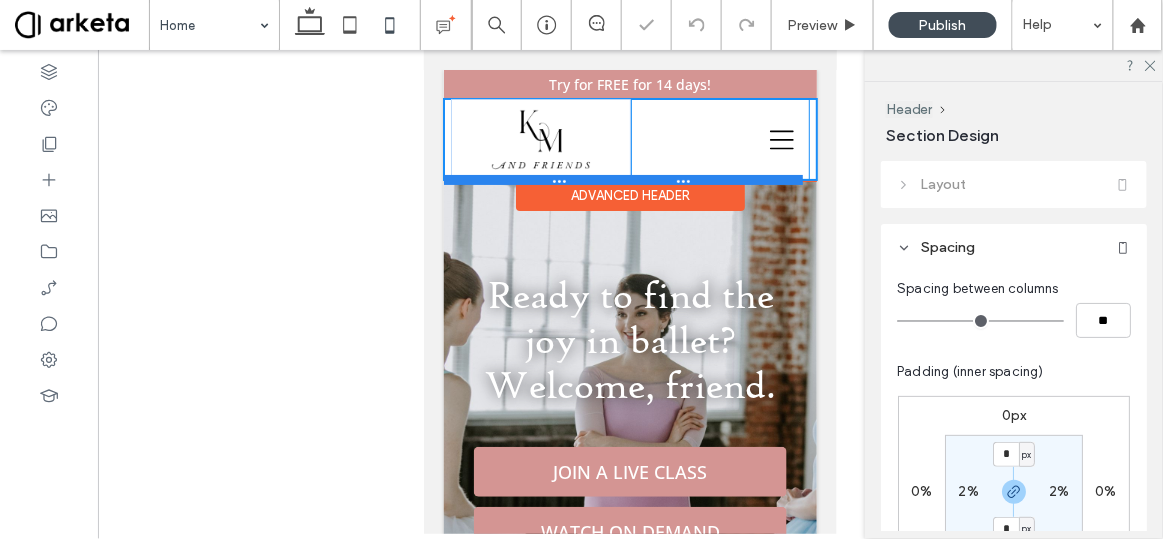 type on "**" 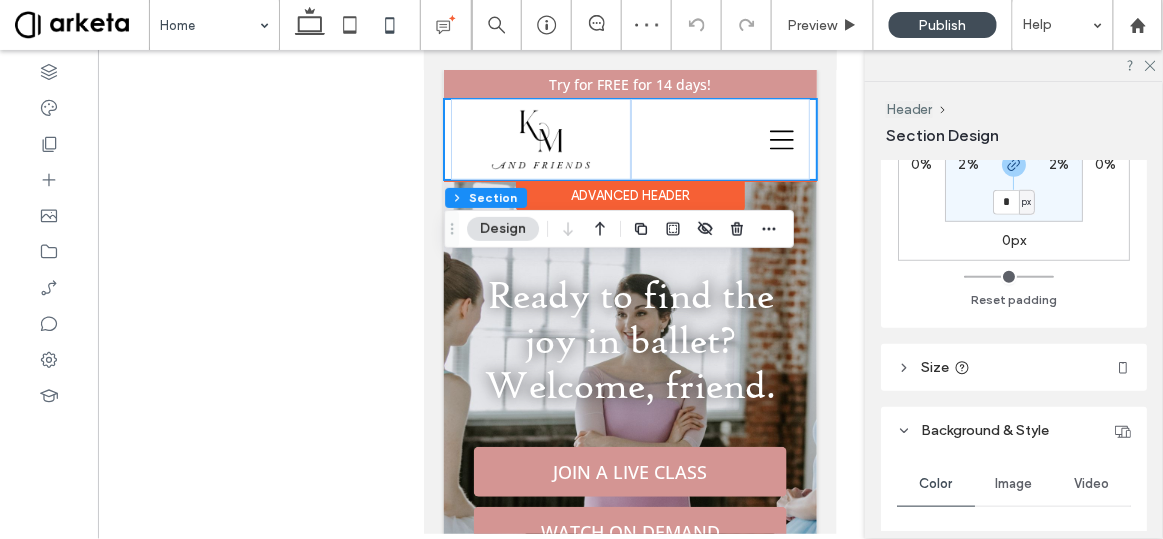 scroll, scrollTop: 329, scrollLeft: 0, axis: vertical 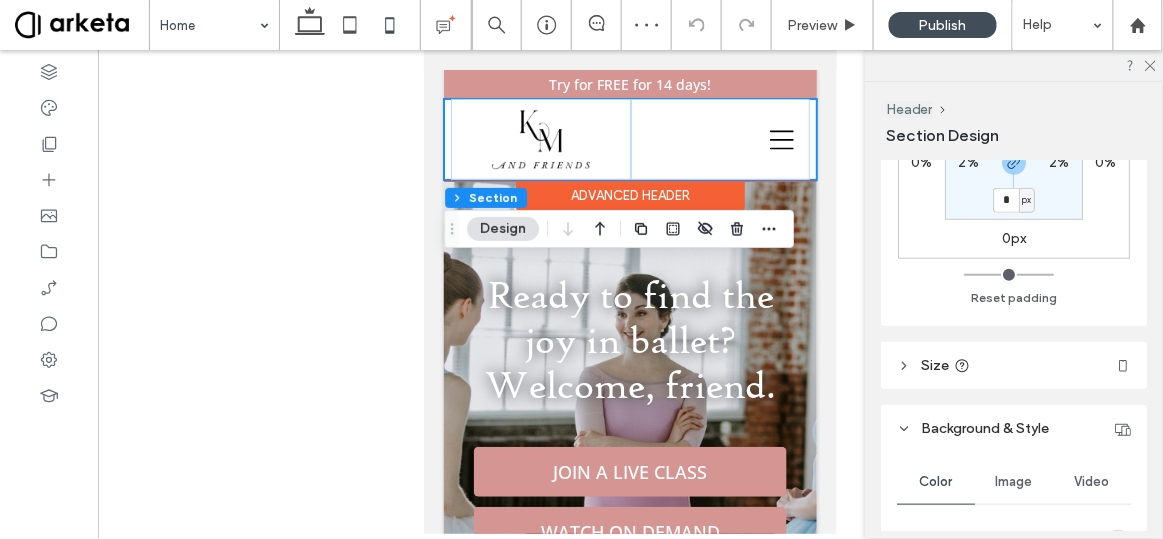 click on "Size" at bounding box center (1014, 365) 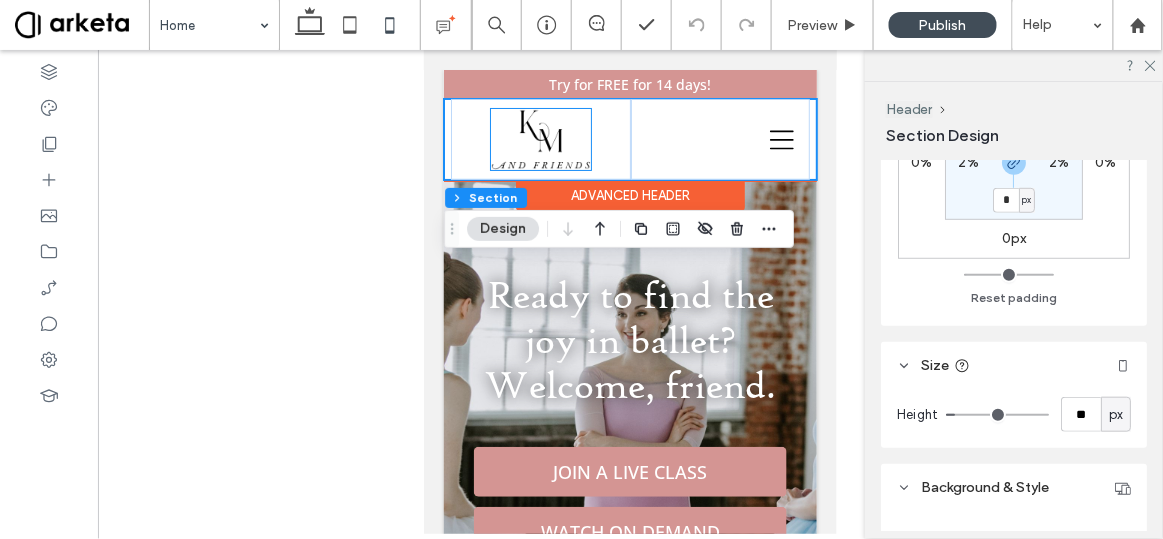 click at bounding box center (540, 138) 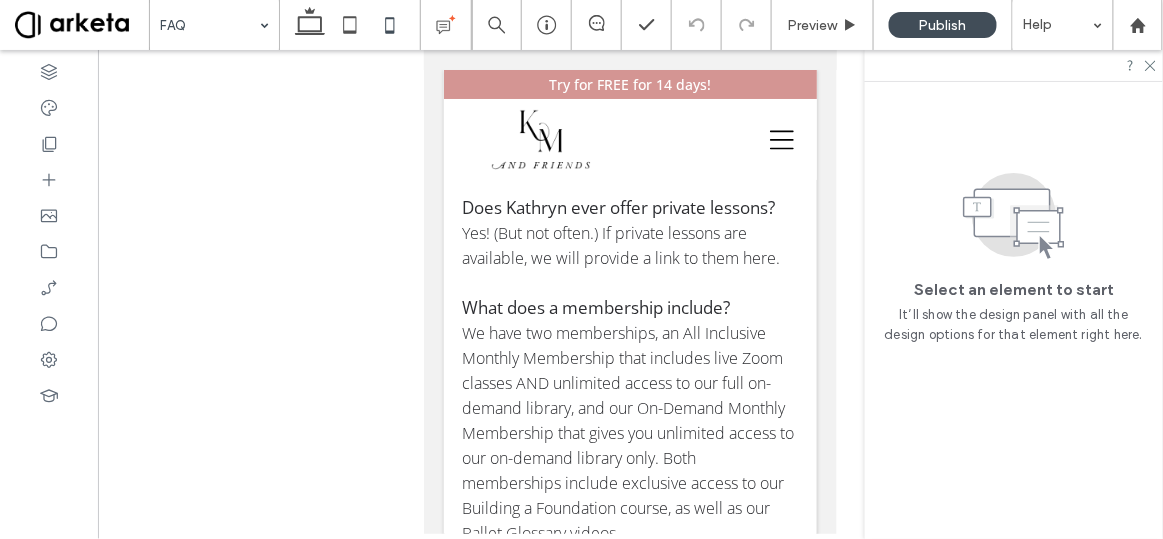 scroll, scrollTop: 0, scrollLeft: 0, axis: both 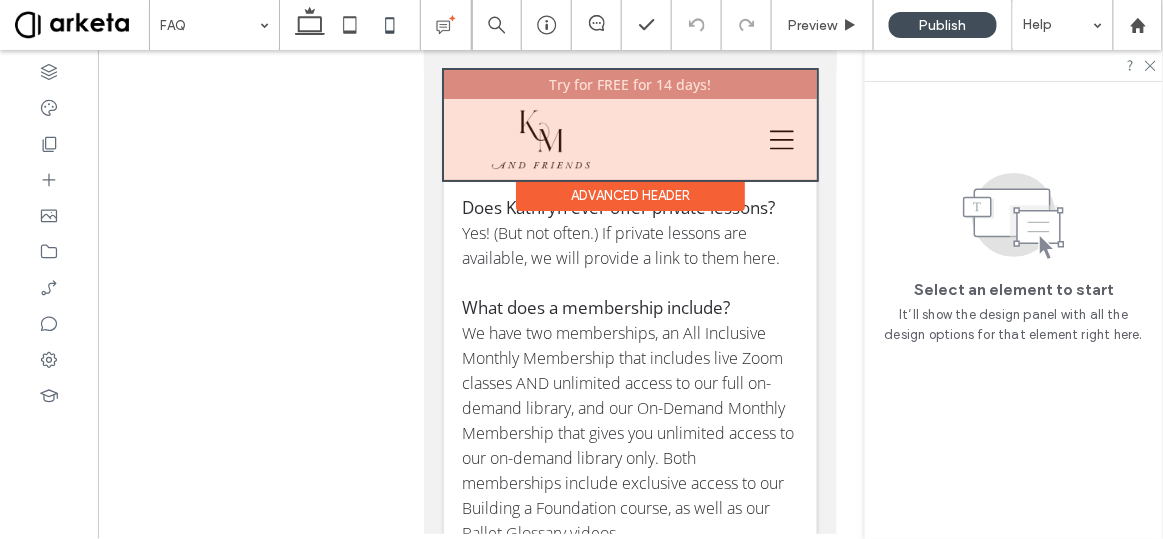 click at bounding box center (629, 124) 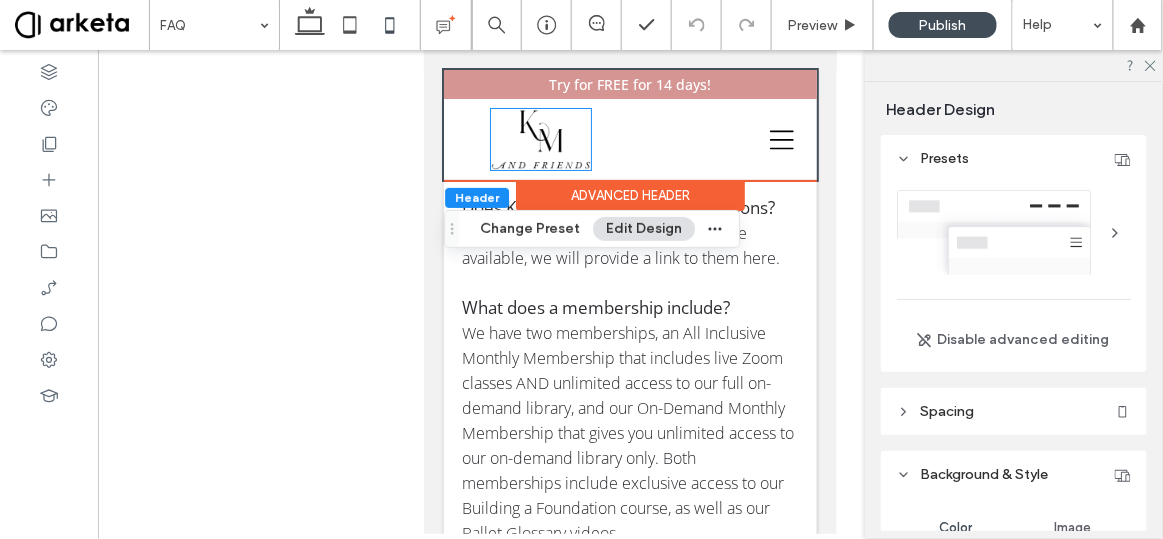 click at bounding box center (540, 138) 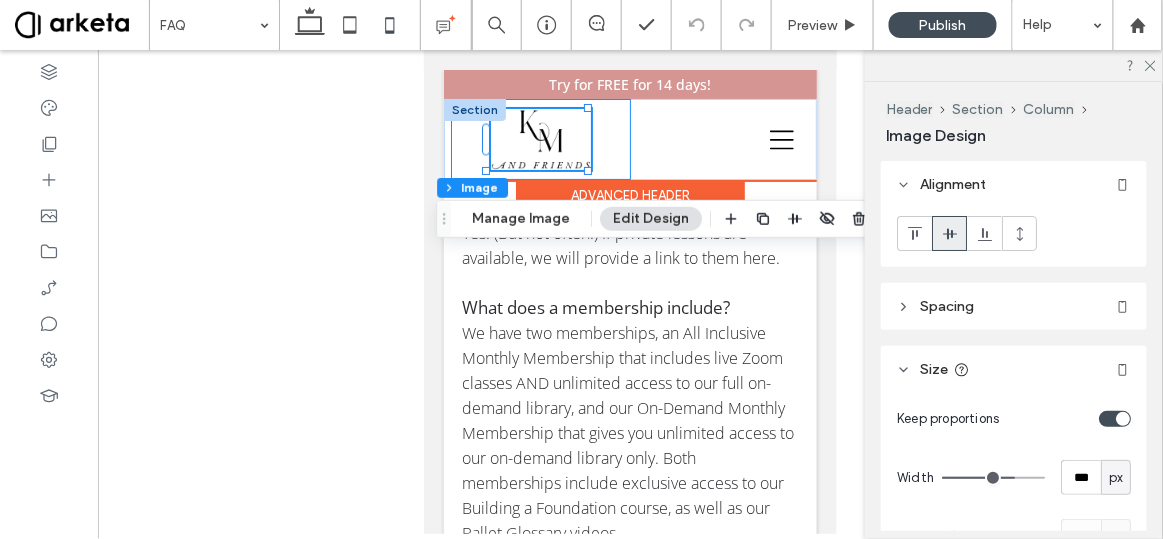 click at bounding box center [539, 138] 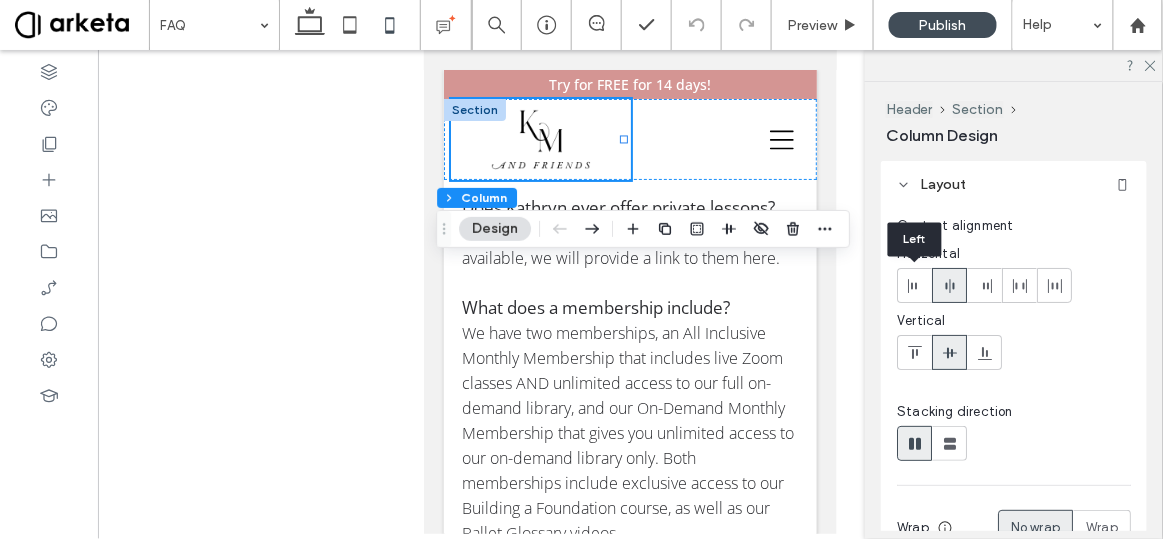 click at bounding box center [915, 285] 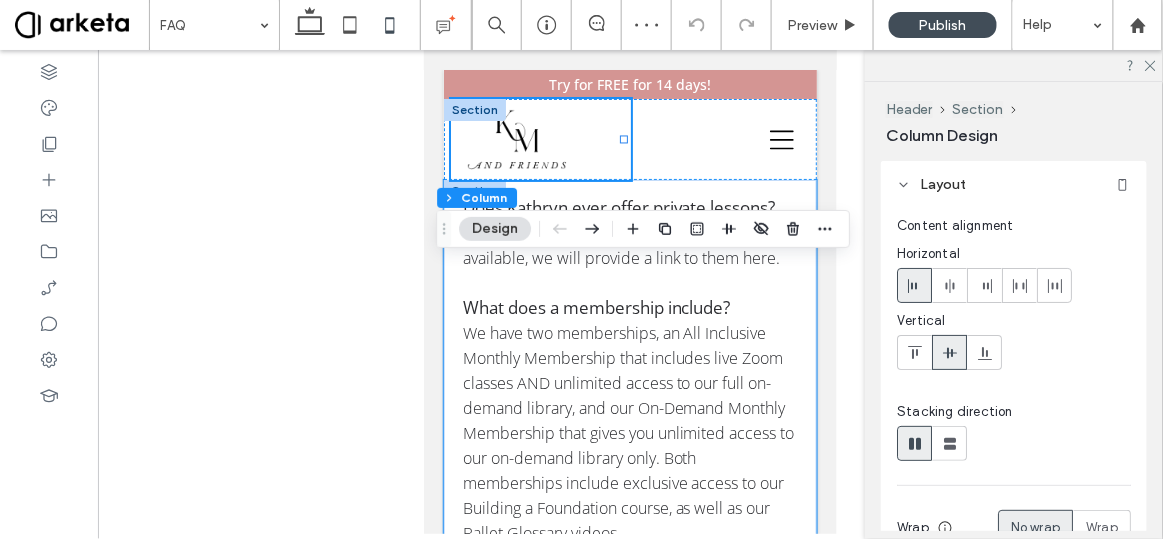 click on "Does Kathryn ever offer private lessons?
‍Yes! (But not often.) If private lessons are available, we will provide a link to them here.
What does a membership include?
We have two memberships, an All Inclusive Monthly Membership that includes live Zoom classes AND unlimited access to our full on-demand library, and our On-Demand Monthly Membership that gives you unlimited access to our on-demand library only. Both memberships include exclusive access to our Building a Foundation course, as well as our Ballet Glossary videos.
If I purchased on-demand content on your old website, will I still have access to that content?
If you purchased the Video Audition Course, you should have received an email from us with instructions on how to retain access to that content. If you don't seem to have access to content that you've already paid for, please email us at sayhi@kmandfriends.com for assistance!
When are the livestream classes?" at bounding box center (629, 2033) 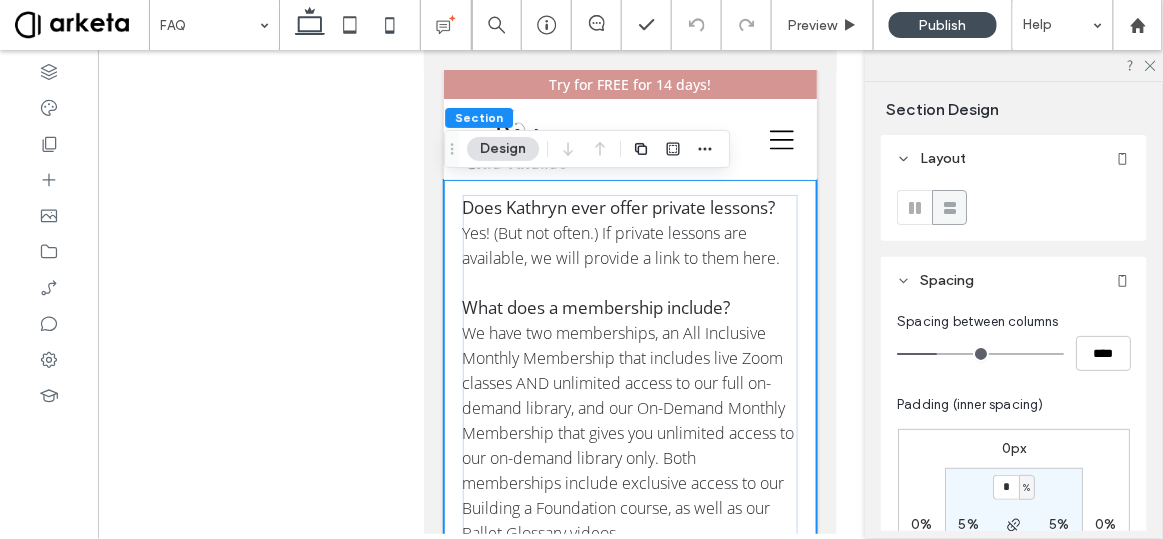 click 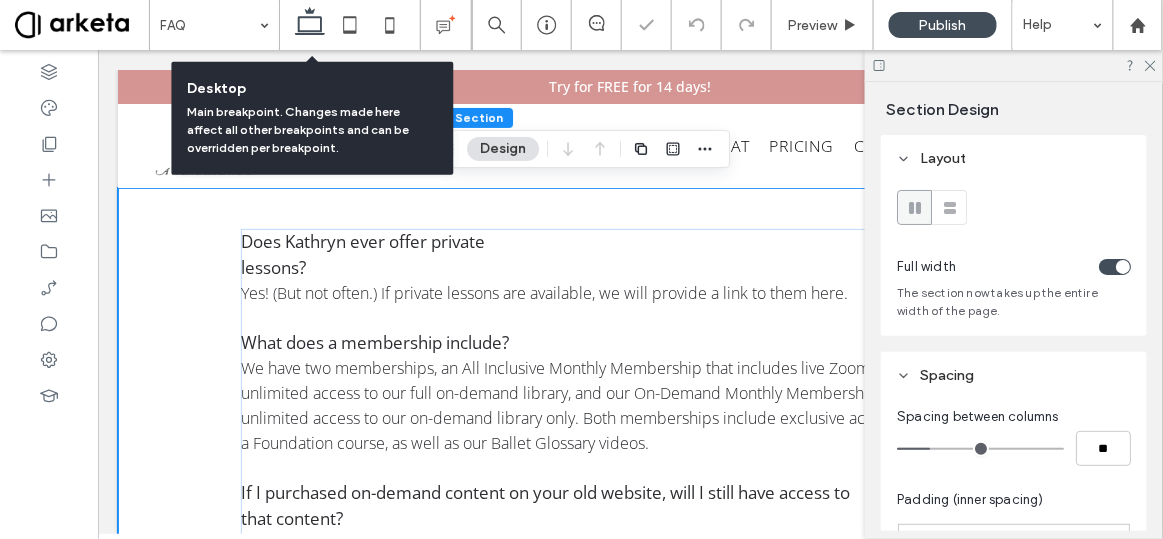type on "***" 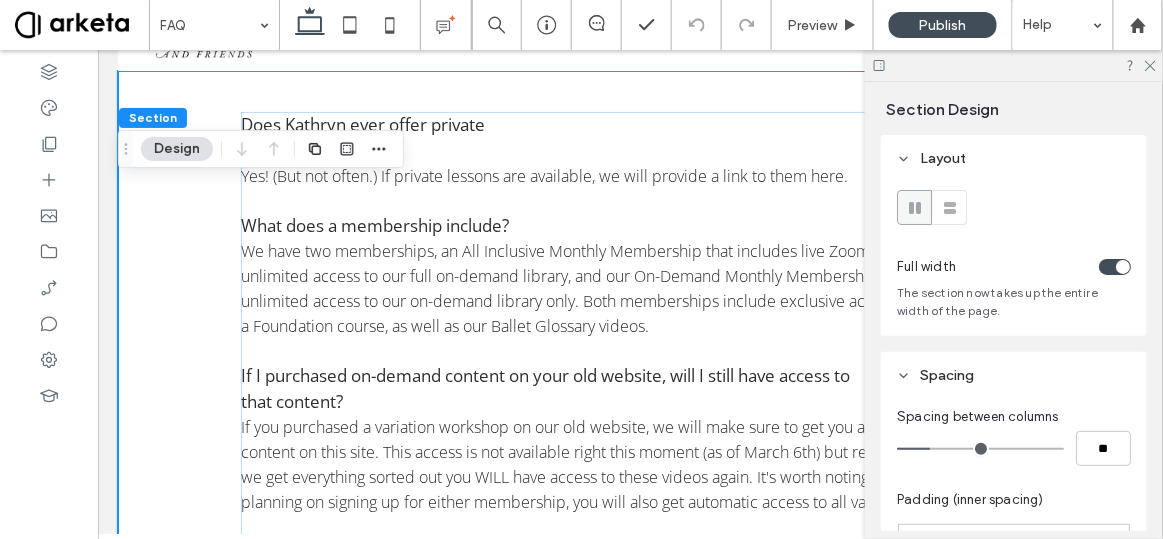 scroll, scrollTop: 2384, scrollLeft: 0, axis: vertical 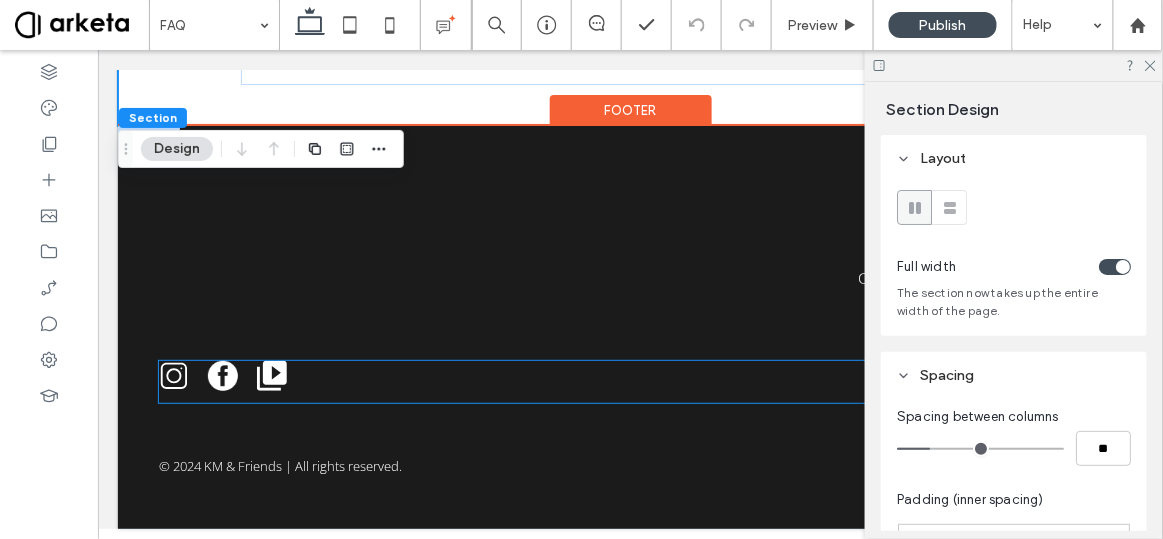 click 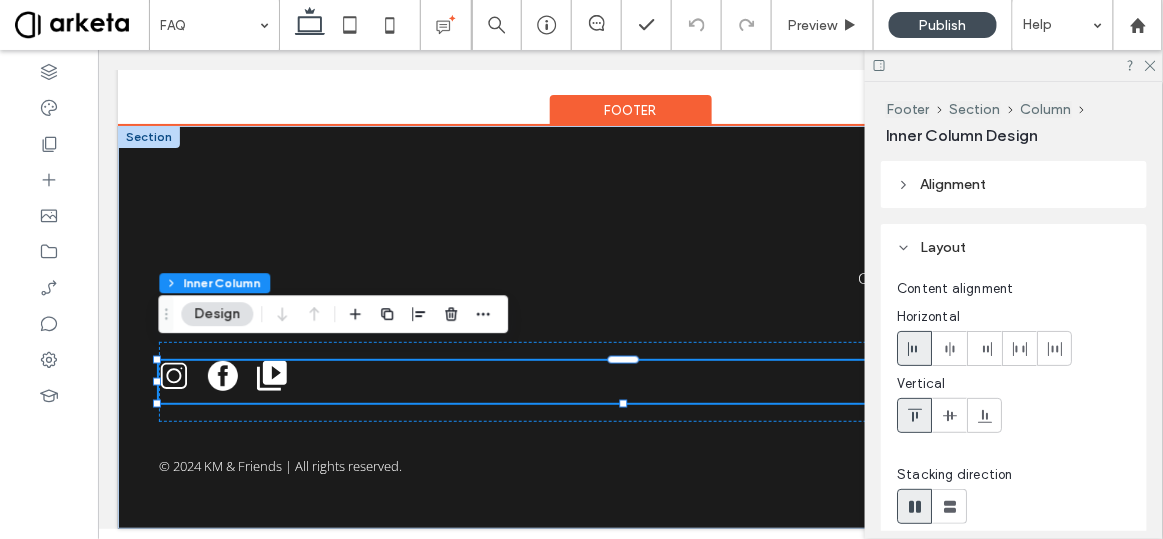 click 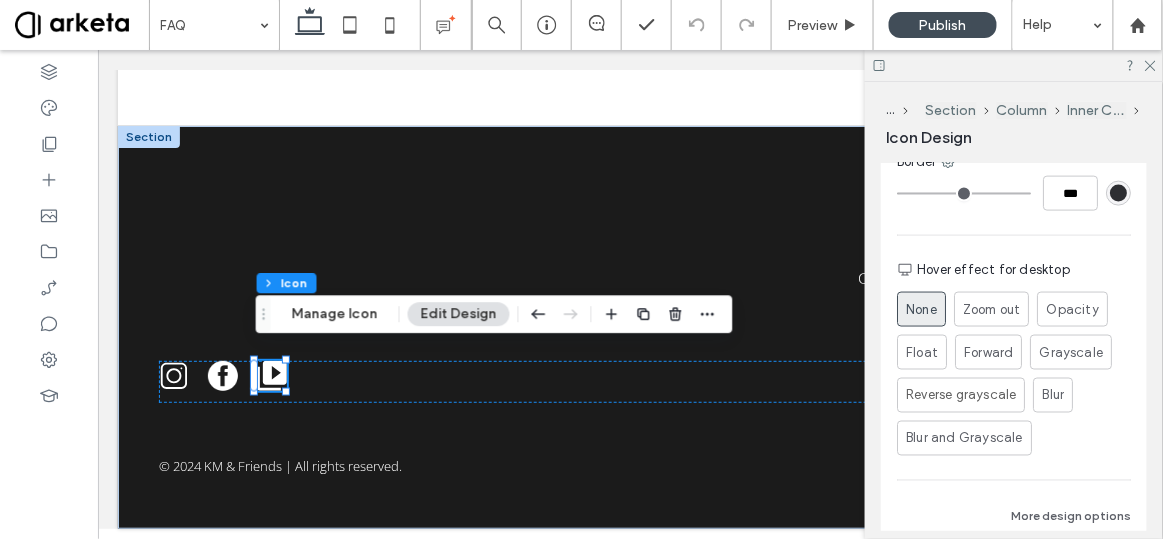 scroll, scrollTop: 776, scrollLeft: 0, axis: vertical 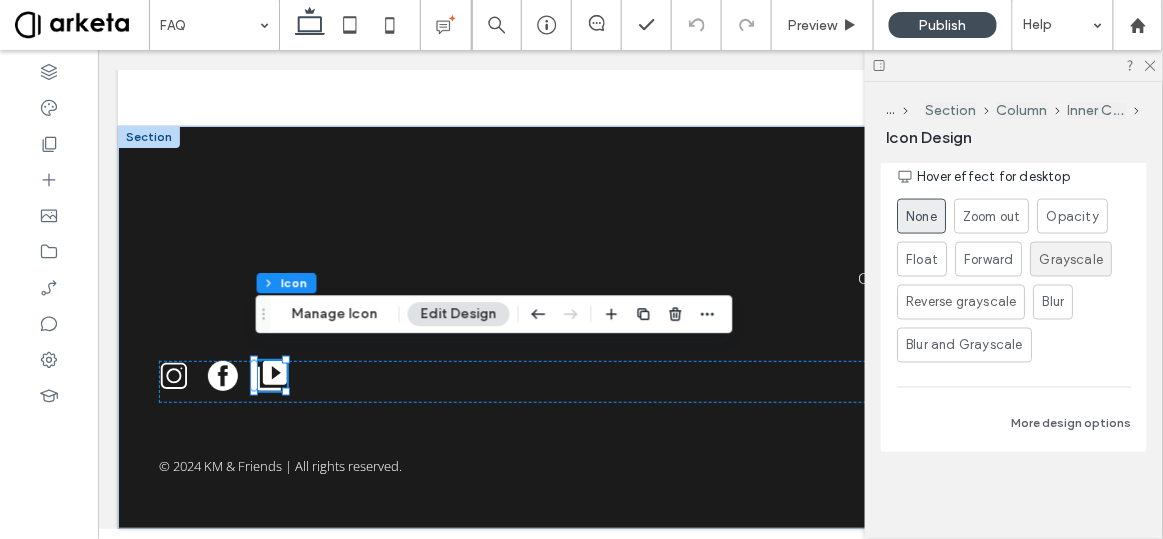 click on "Grayscale" at bounding box center (1071, 260) 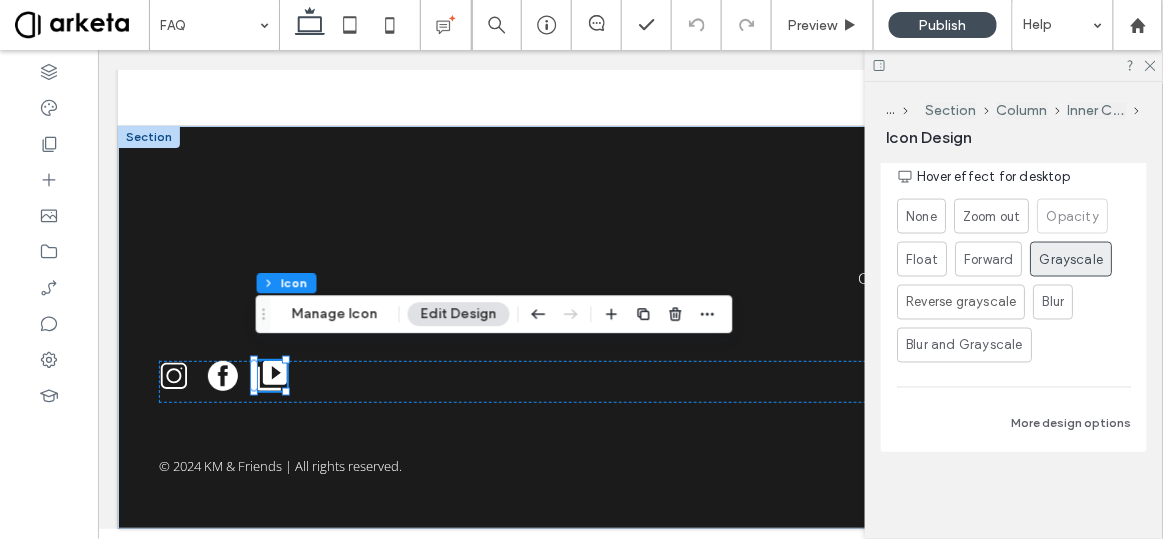 click on "Opacity" at bounding box center (1072, 217) 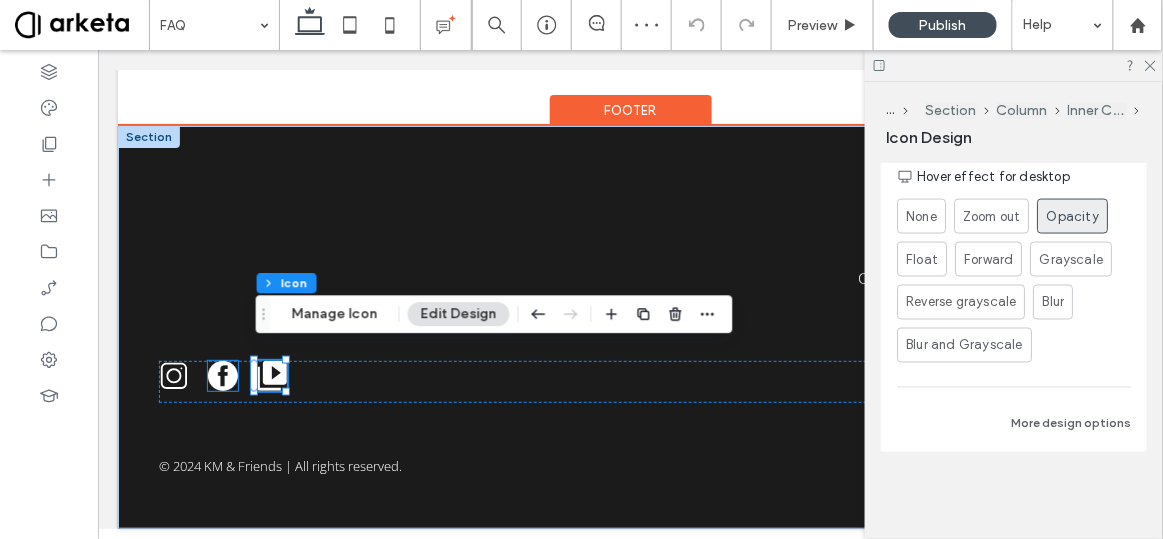 click at bounding box center [222, 375] 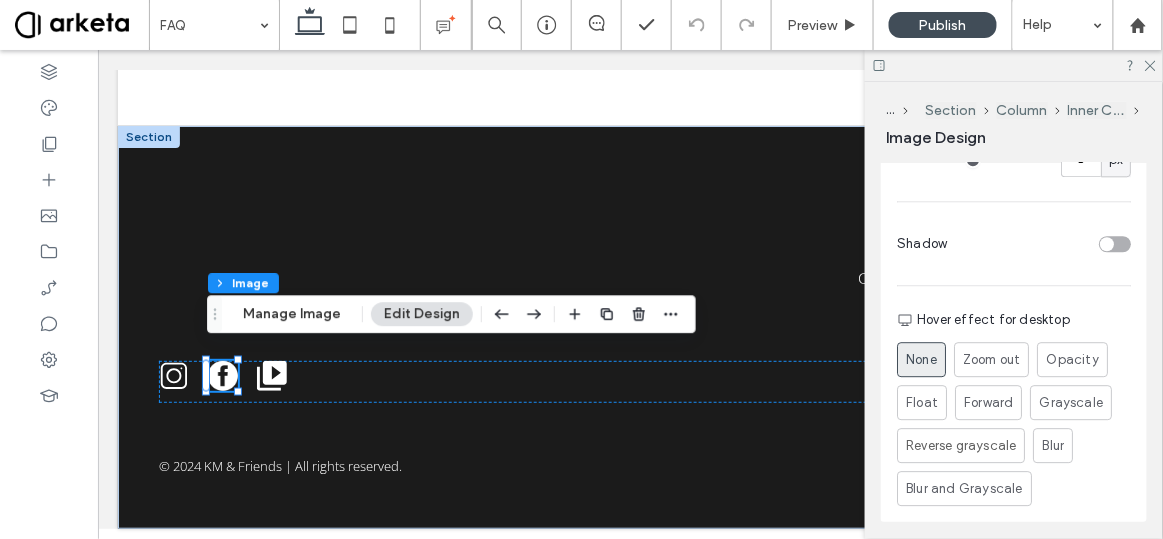 scroll, scrollTop: 1307, scrollLeft: 0, axis: vertical 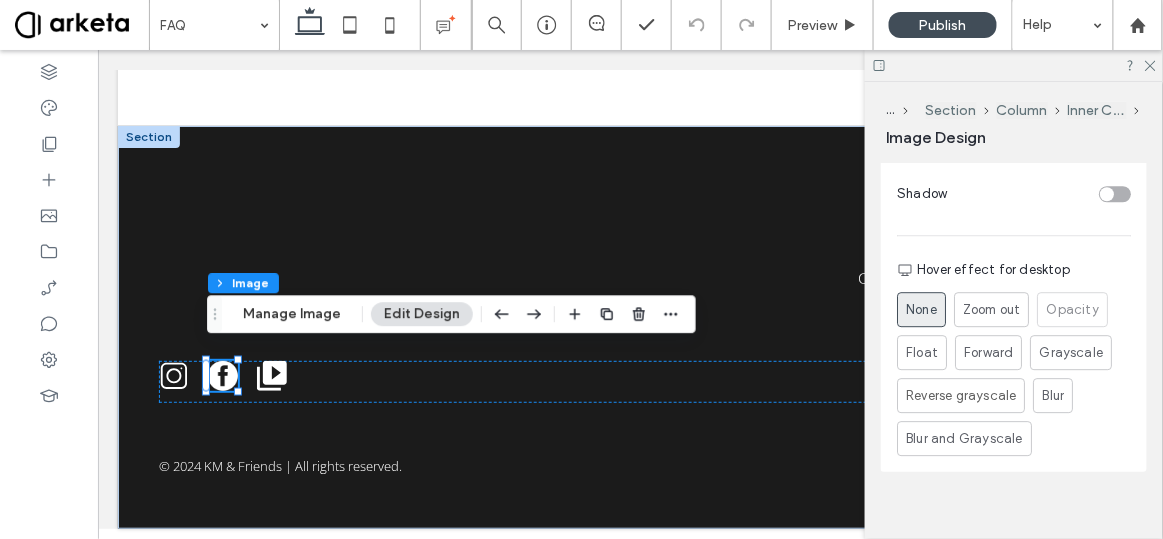 click on "Opacity" at bounding box center [1072, 310] 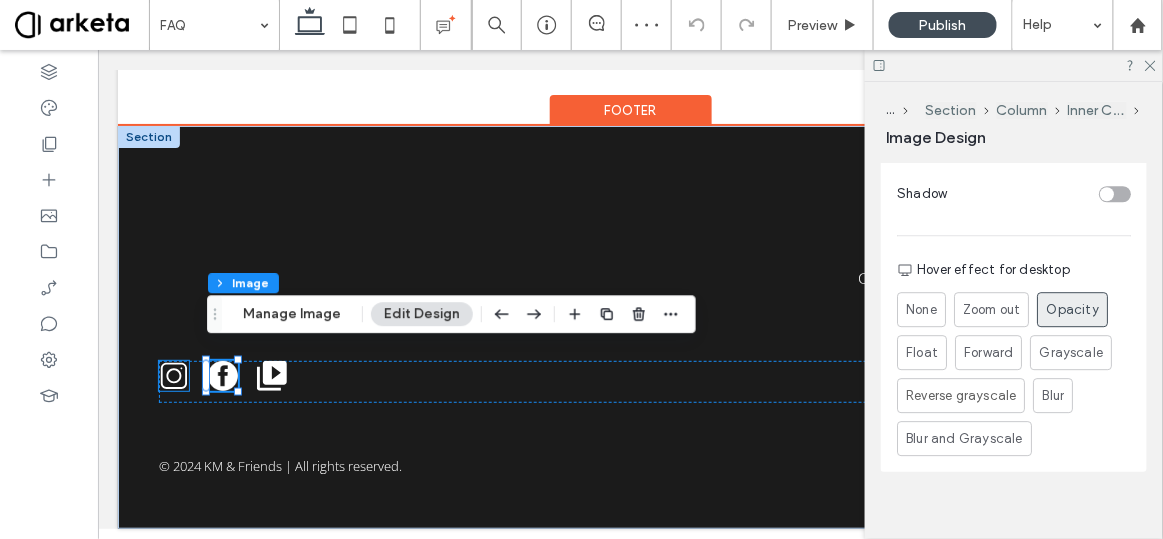 click 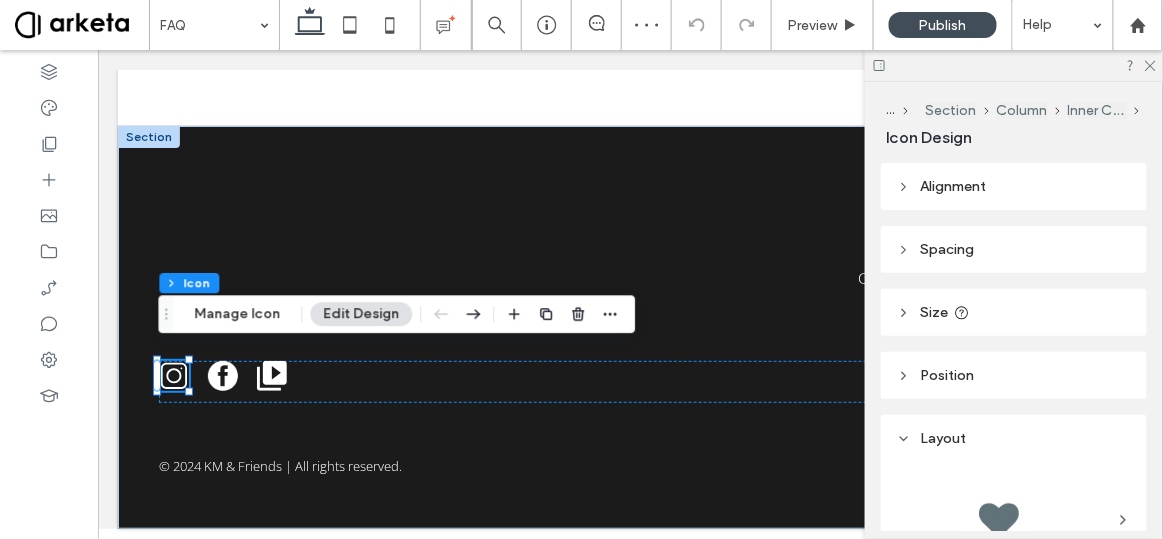 scroll, scrollTop: 776, scrollLeft: 0, axis: vertical 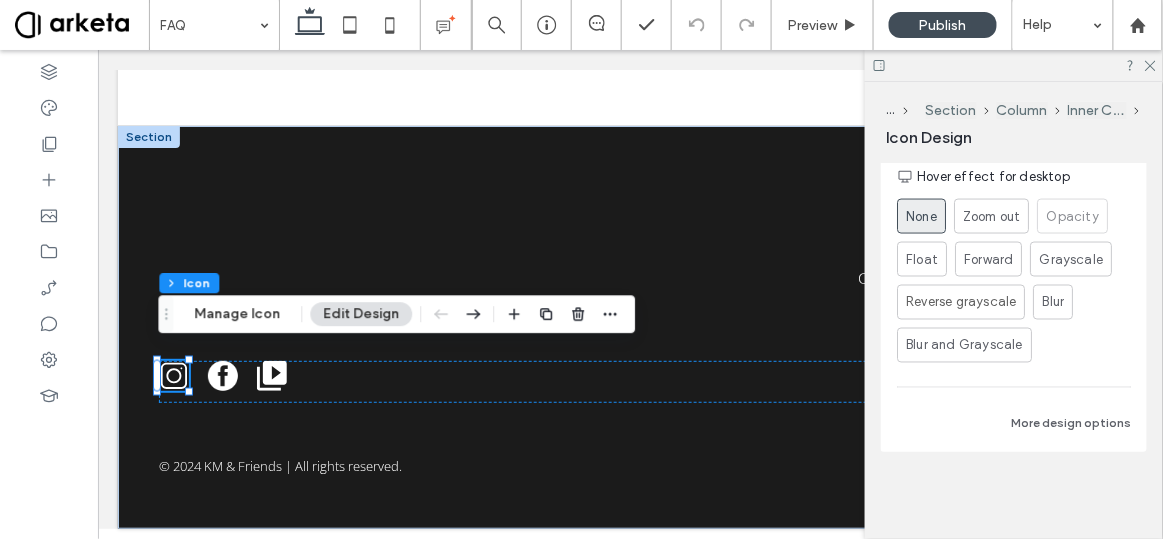 click on "Opacity" at bounding box center (1072, 217) 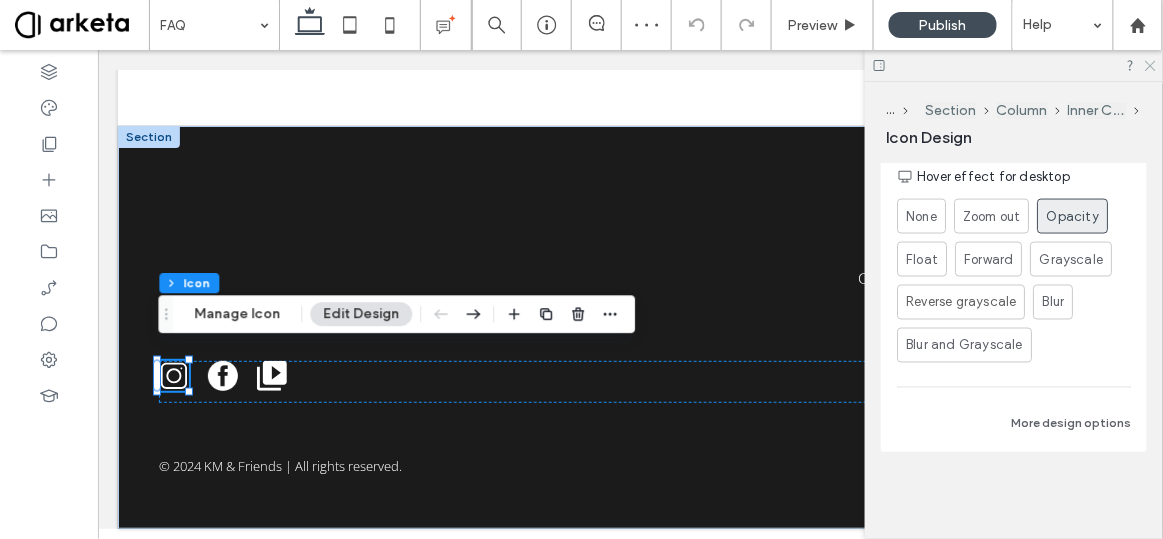 click 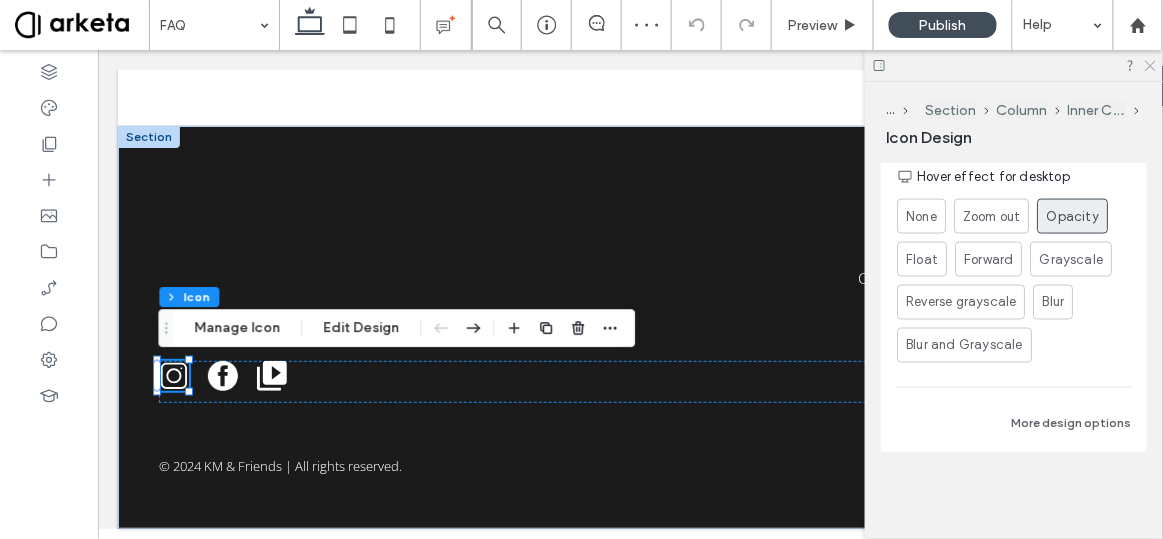 scroll, scrollTop: 2370, scrollLeft: 0, axis: vertical 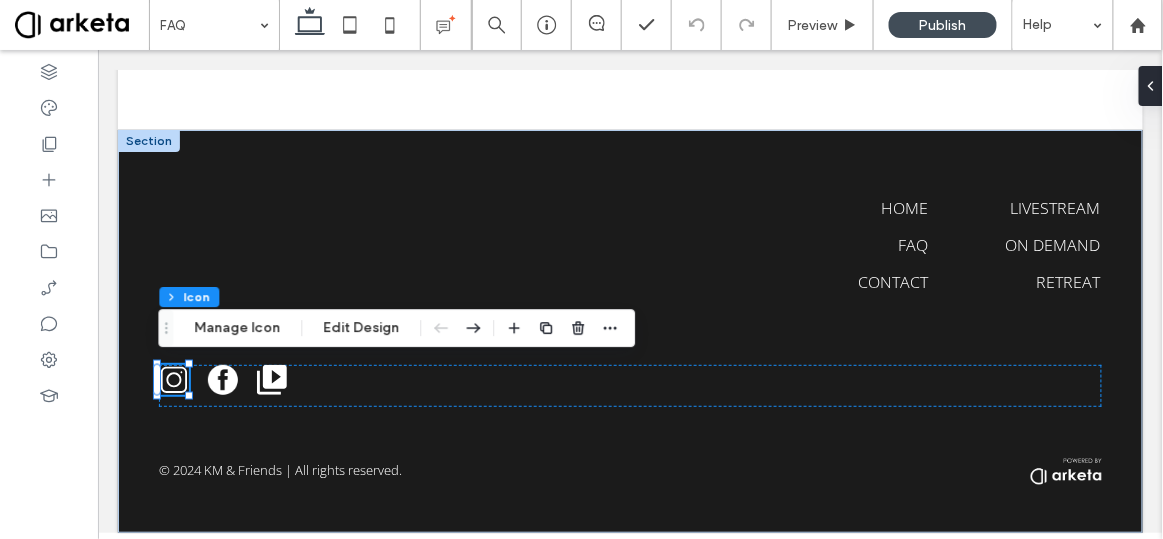 click at bounding box center (82, 25) 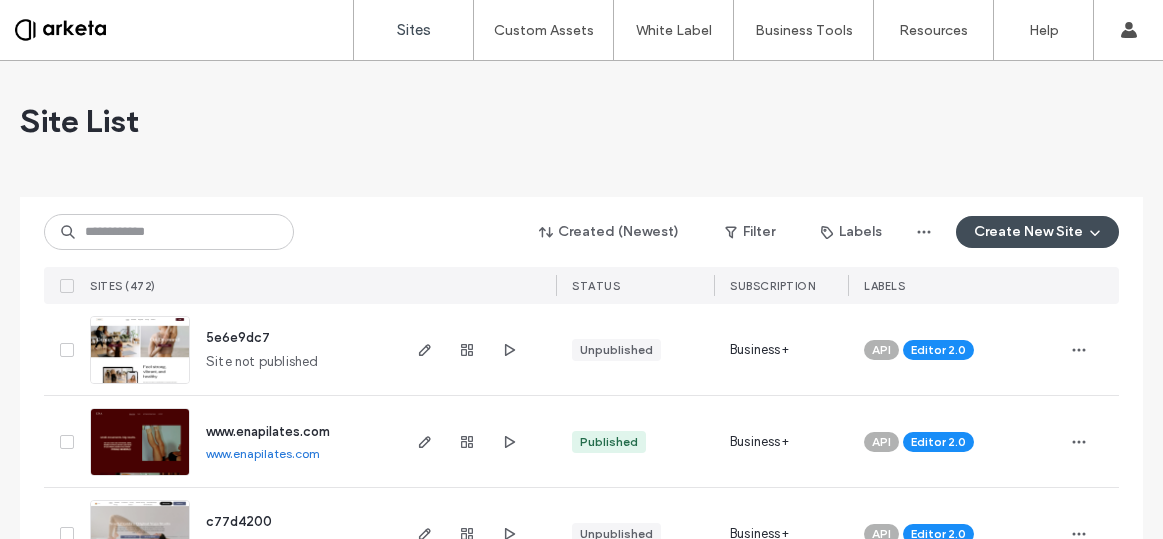 scroll, scrollTop: 0, scrollLeft: 0, axis: both 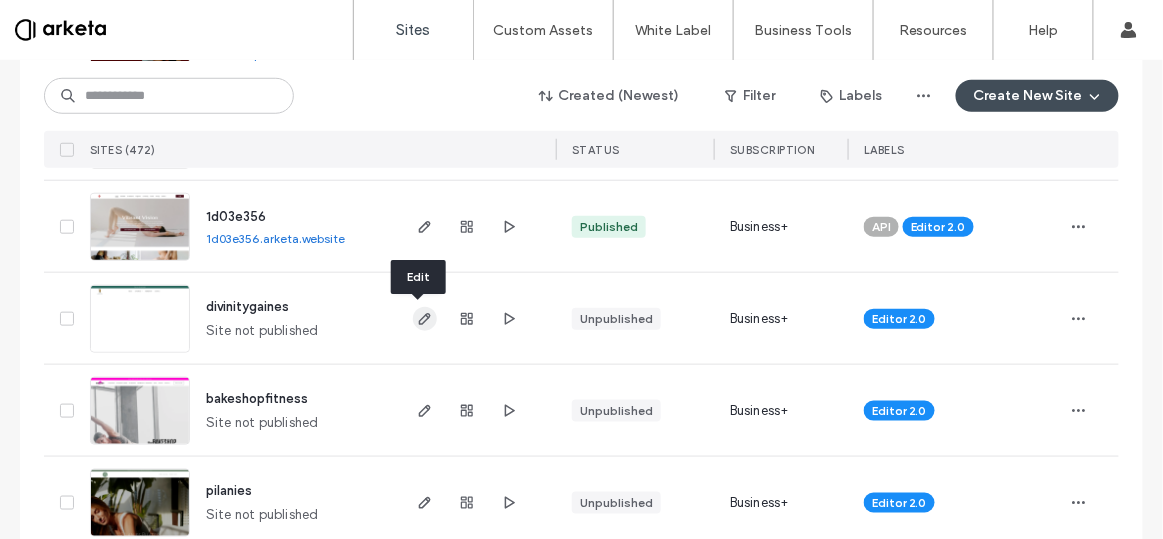 click 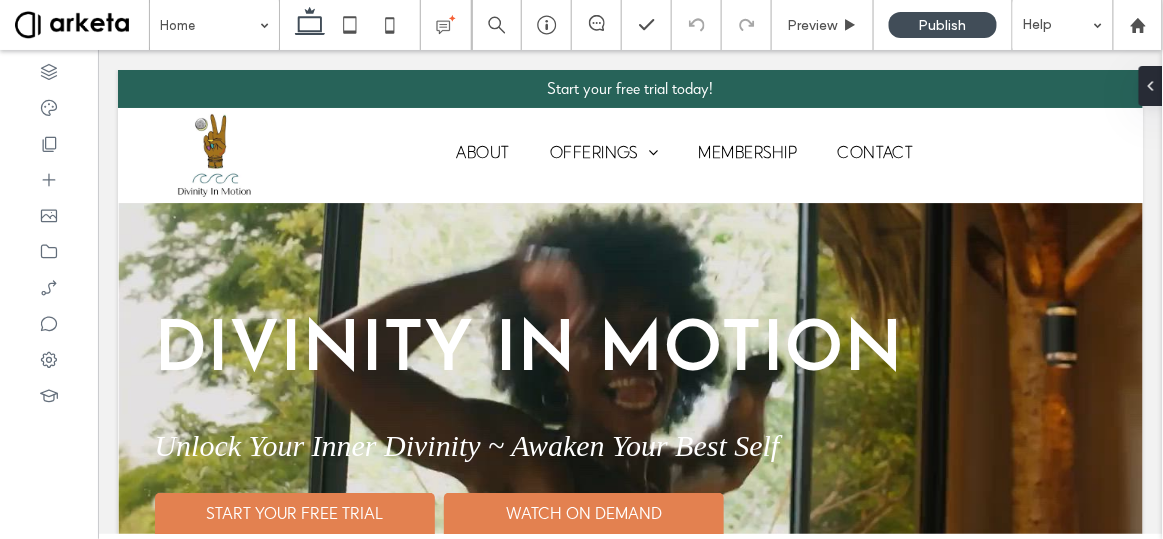 scroll, scrollTop: 380, scrollLeft: 0, axis: vertical 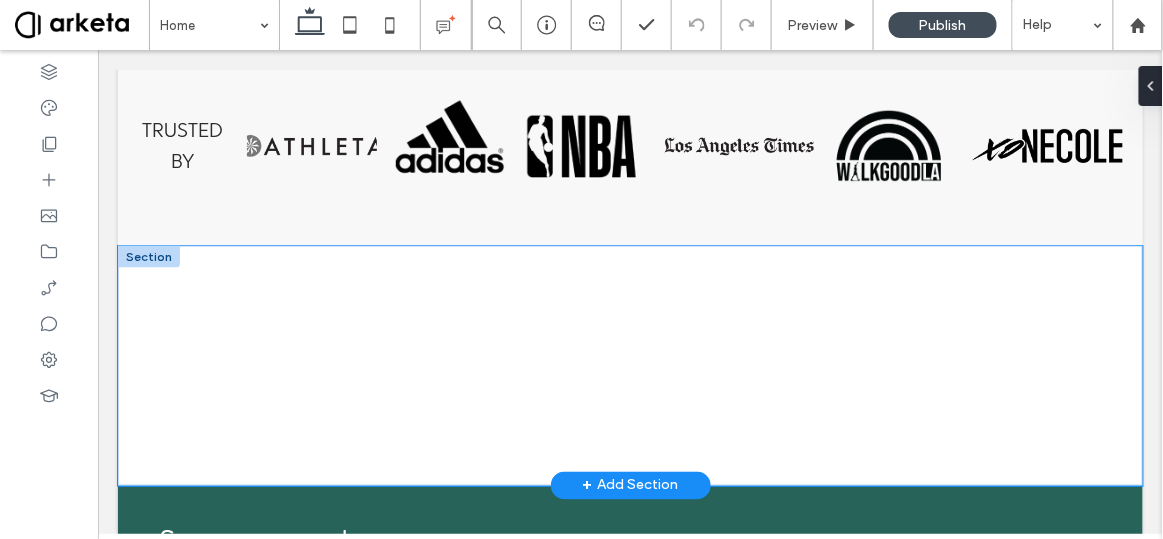 click at bounding box center (629, 365) 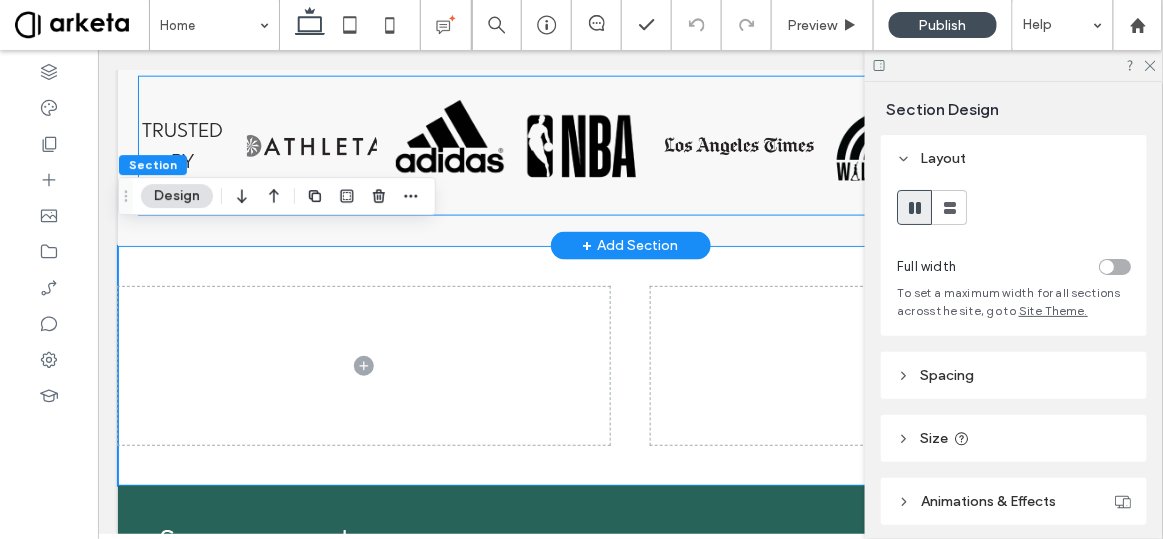 click at bounding box center (311, 145) 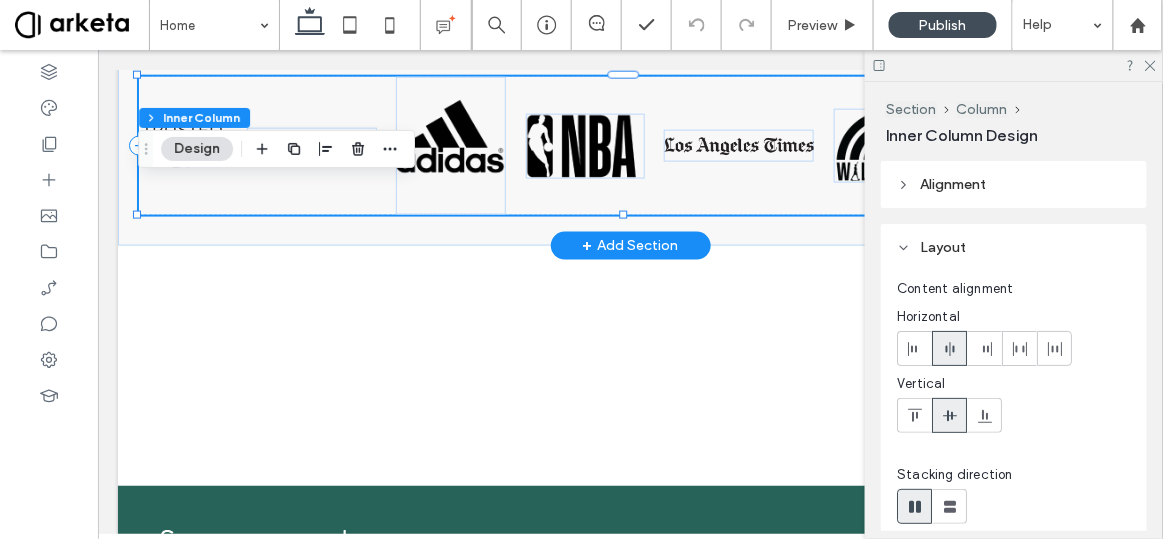 click at bounding box center (294, 149) 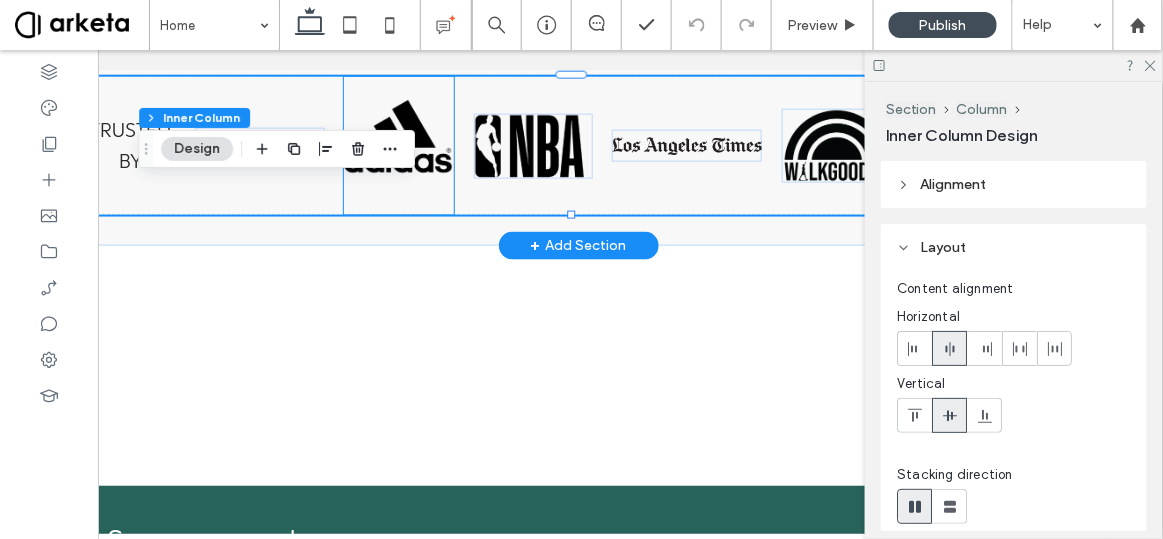scroll, scrollTop: 0, scrollLeft: 0, axis: both 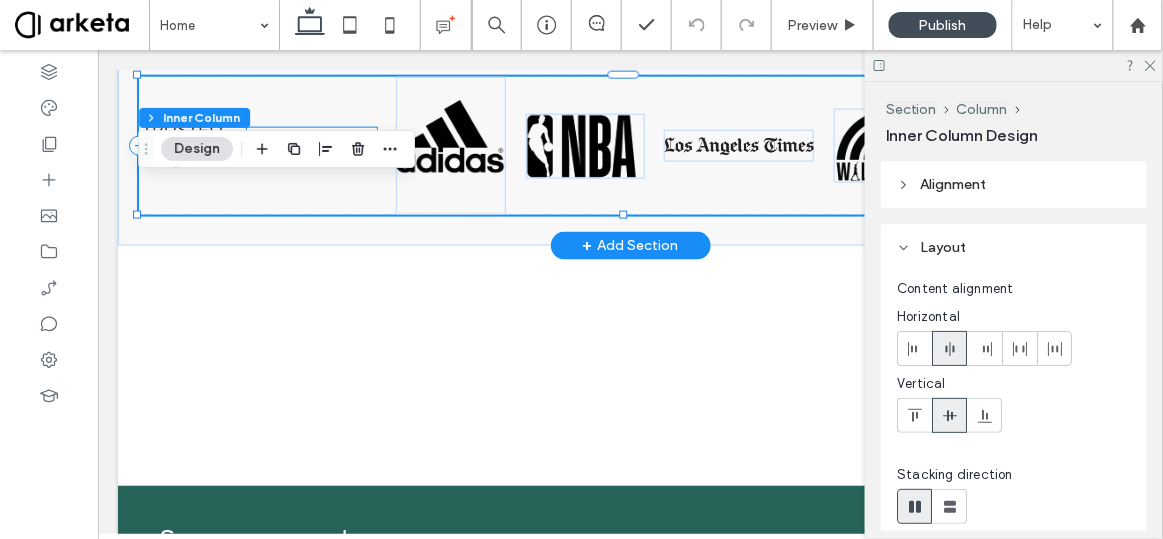 click at bounding box center [311, 145] 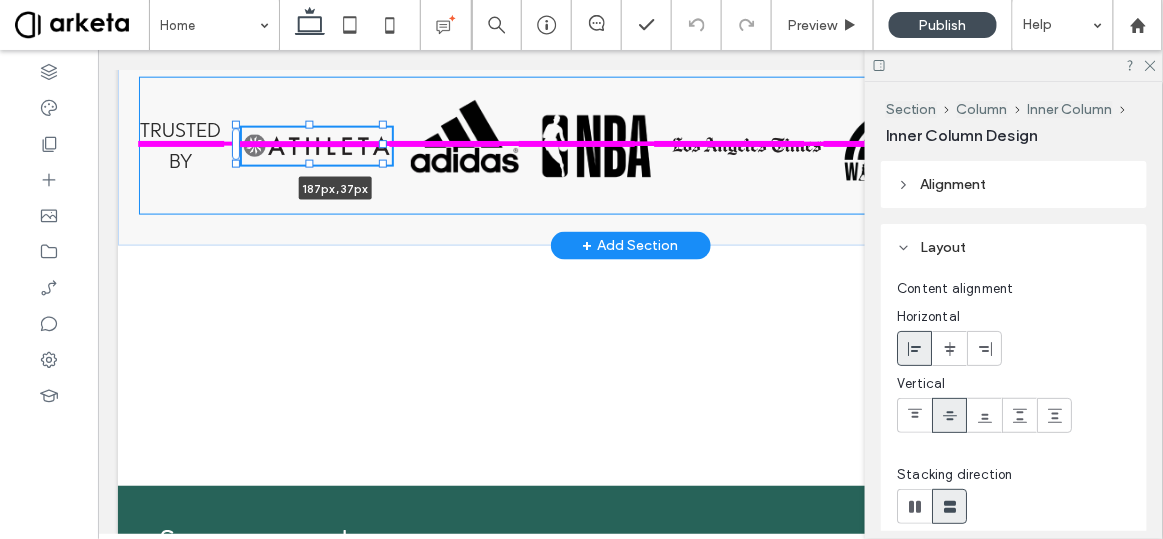 drag, startPoint x: 371, startPoint y: 126, endPoint x: 404, endPoint y: 132, distance: 33.54102 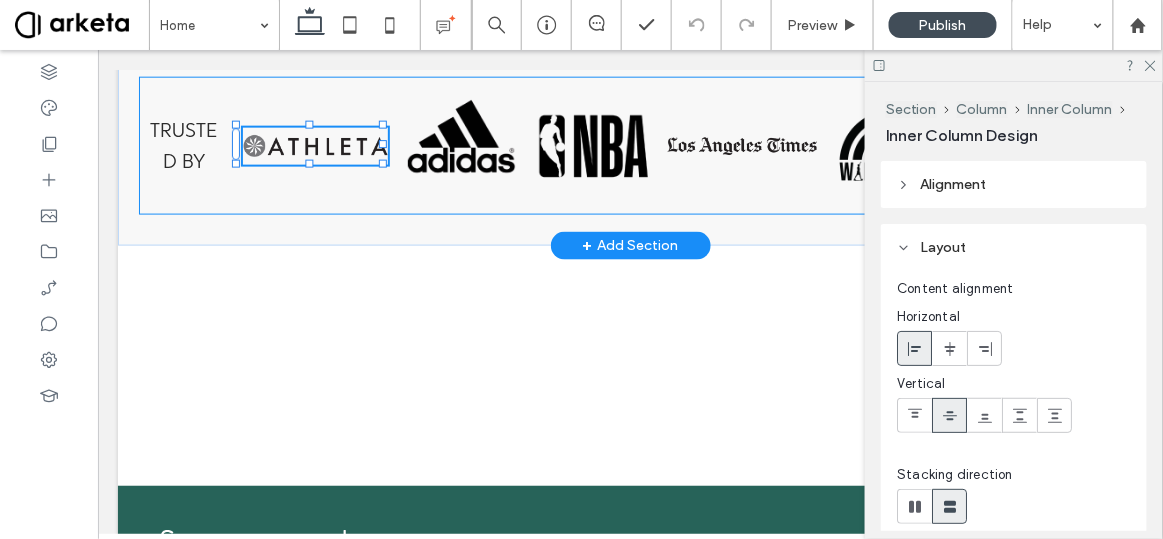type on "***" 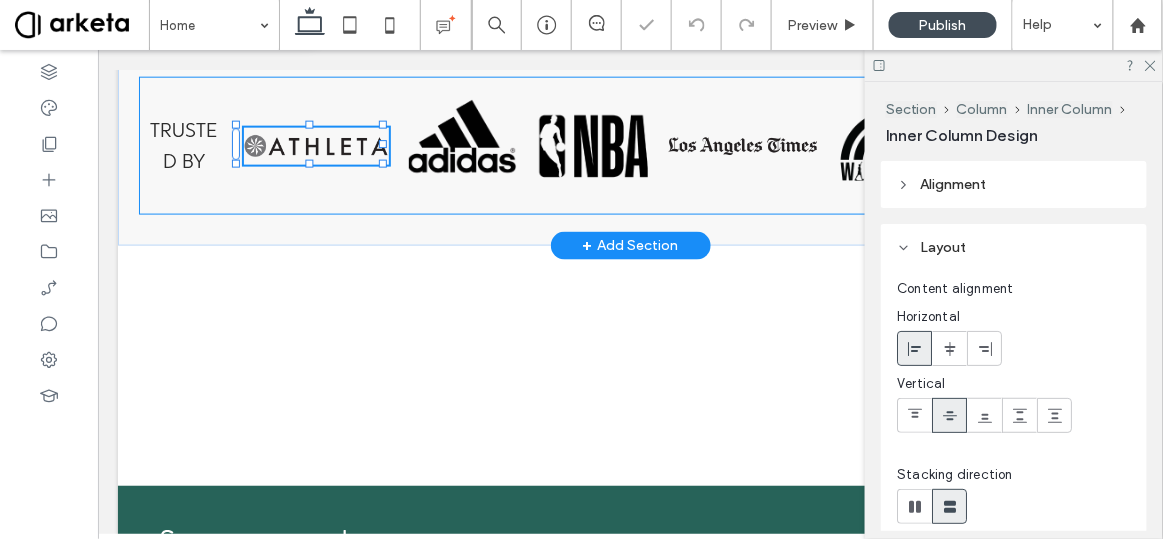 type on "***" 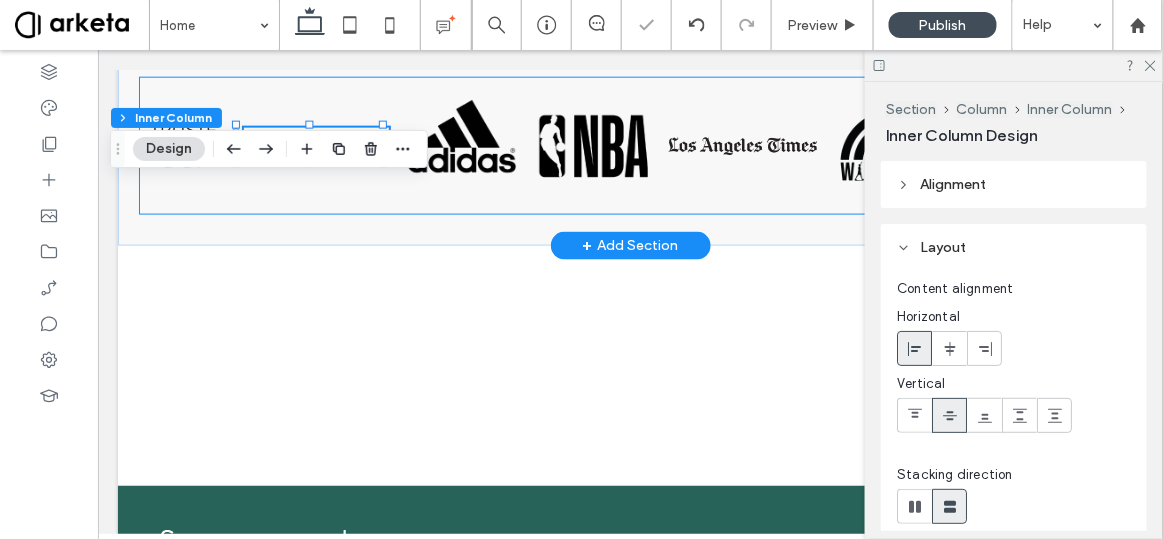 scroll, scrollTop: 0, scrollLeft: 298, axis: horizontal 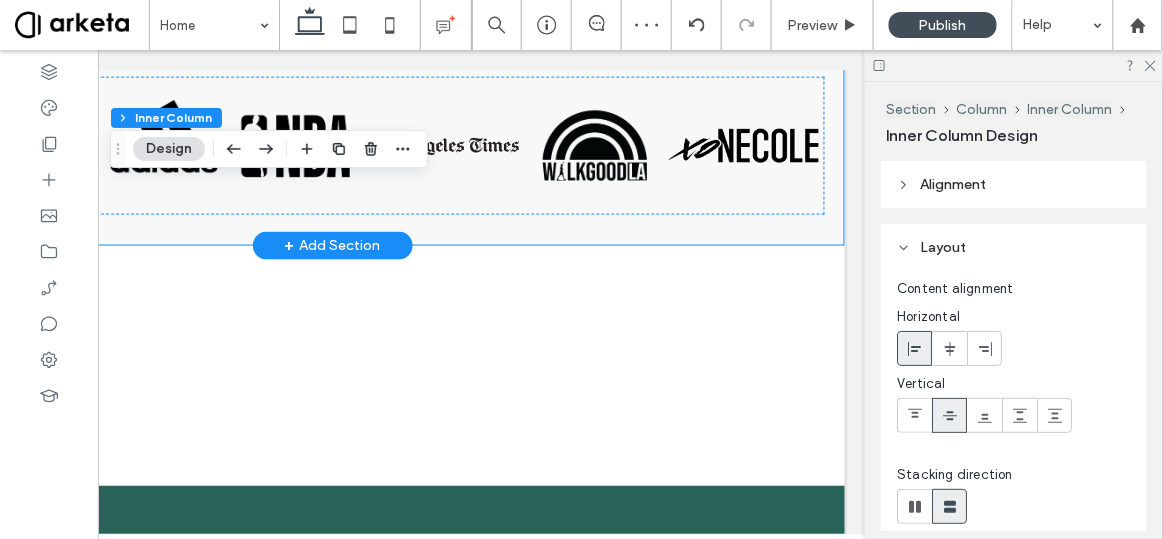 click on "TRUSTED BY
187px , 37px" at bounding box center (333, 145) 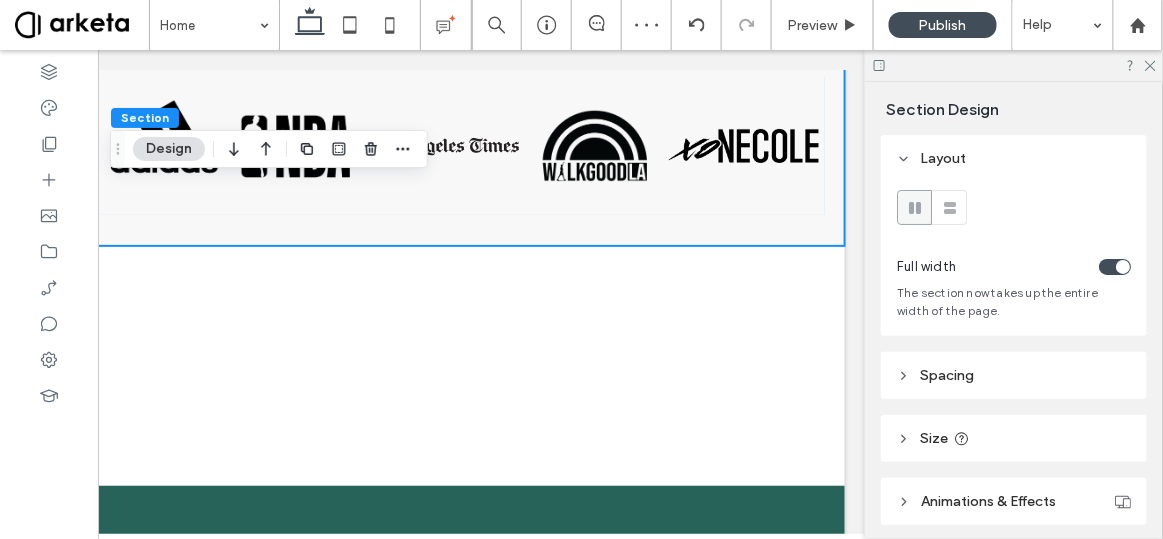 scroll, scrollTop: 137, scrollLeft: 0, axis: vertical 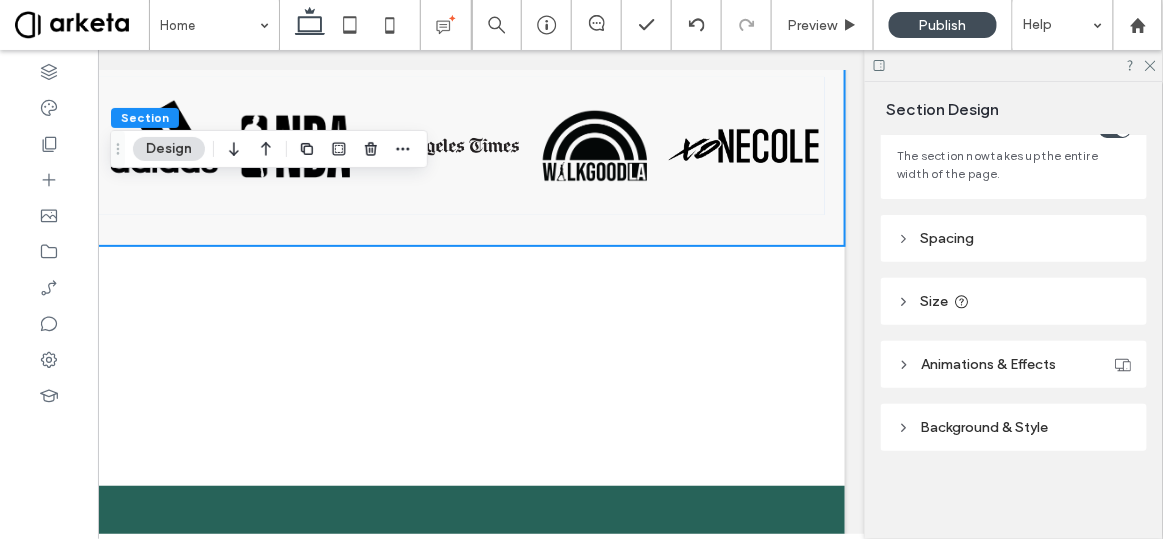 click on "Spacing" at bounding box center [1014, 238] 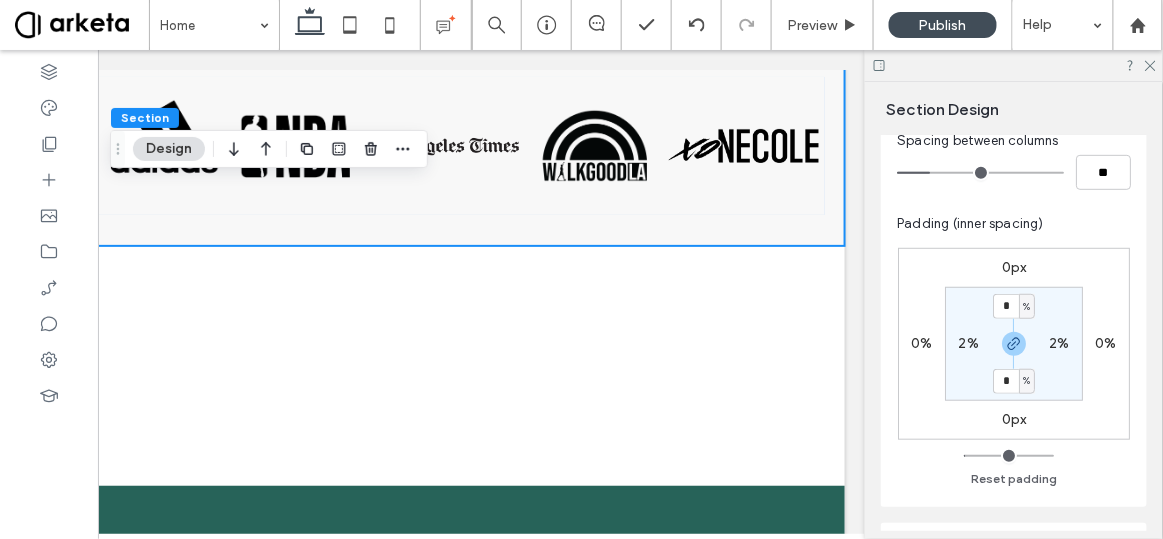 scroll, scrollTop: 278, scrollLeft: 0, axis: vertical 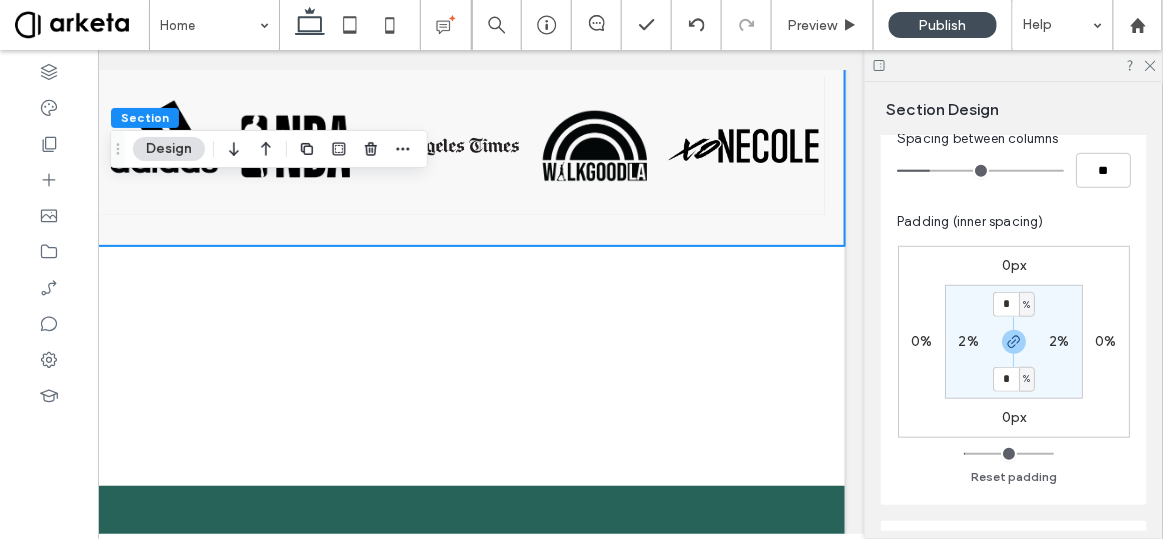 click on "2%" at bounding box center [968, 341] 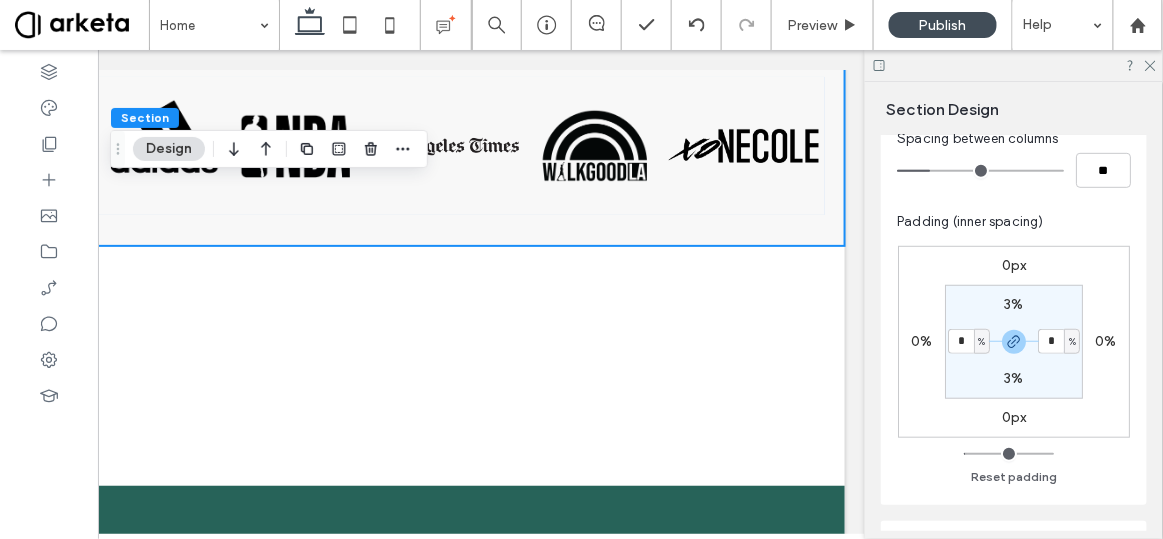 type on "*" 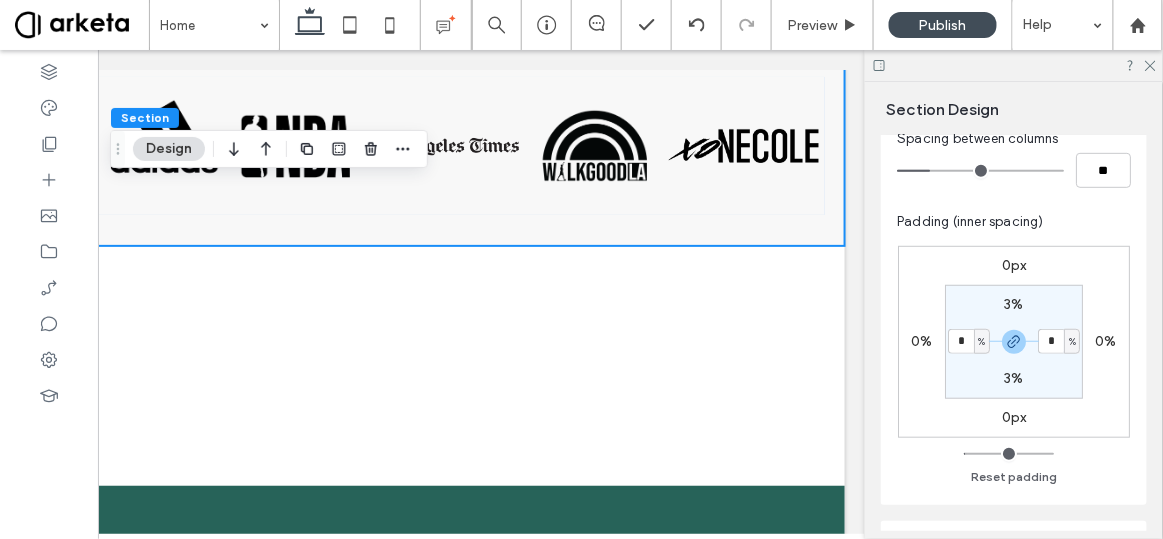 type on "*" 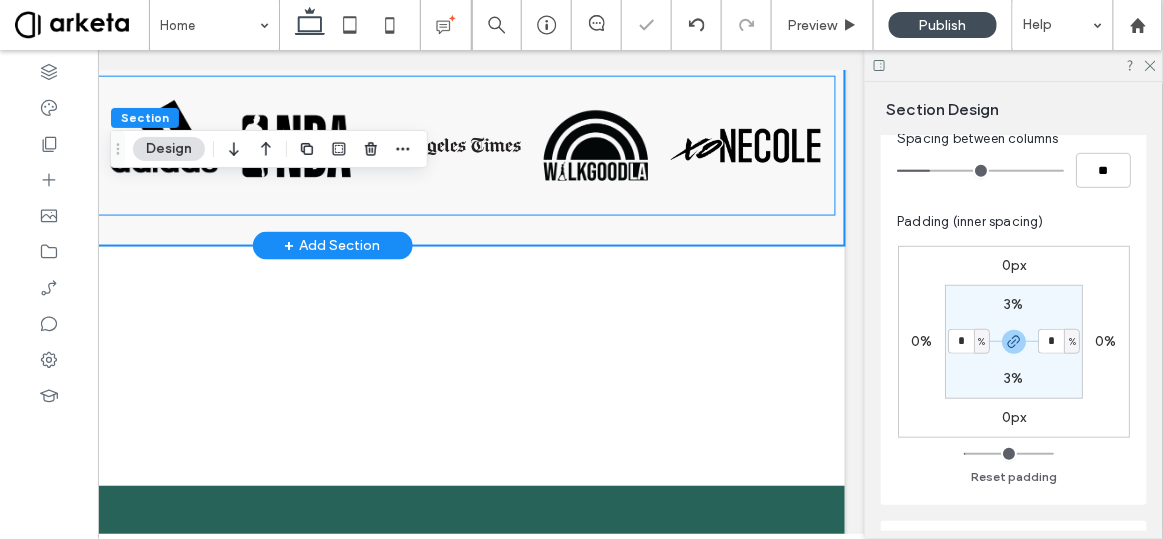 scroll, scrollTop: 0, scrollLeft: 0, axis: both 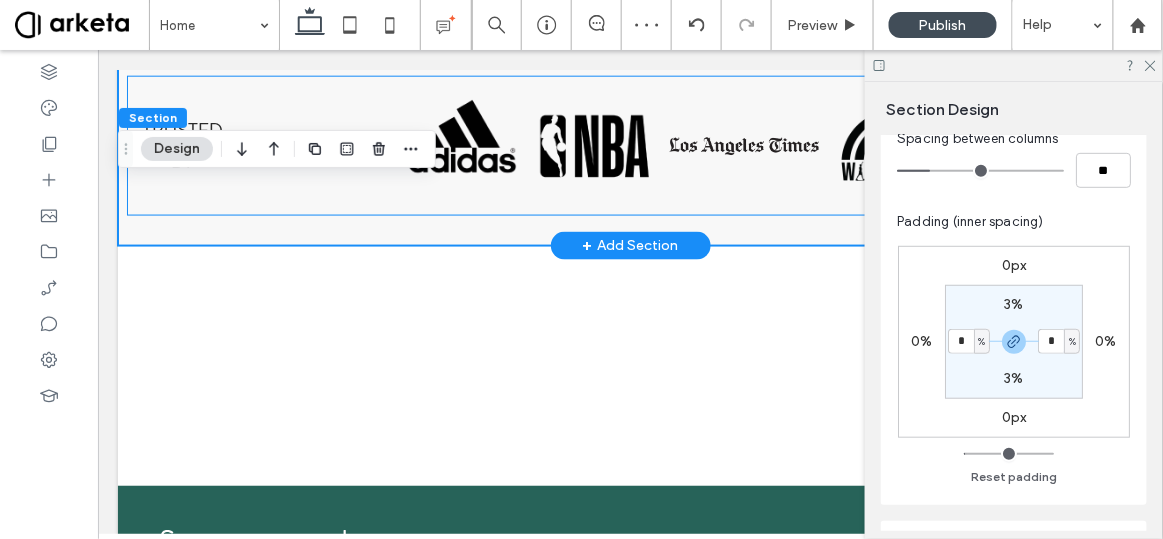 click at bounding box center (463, 145) 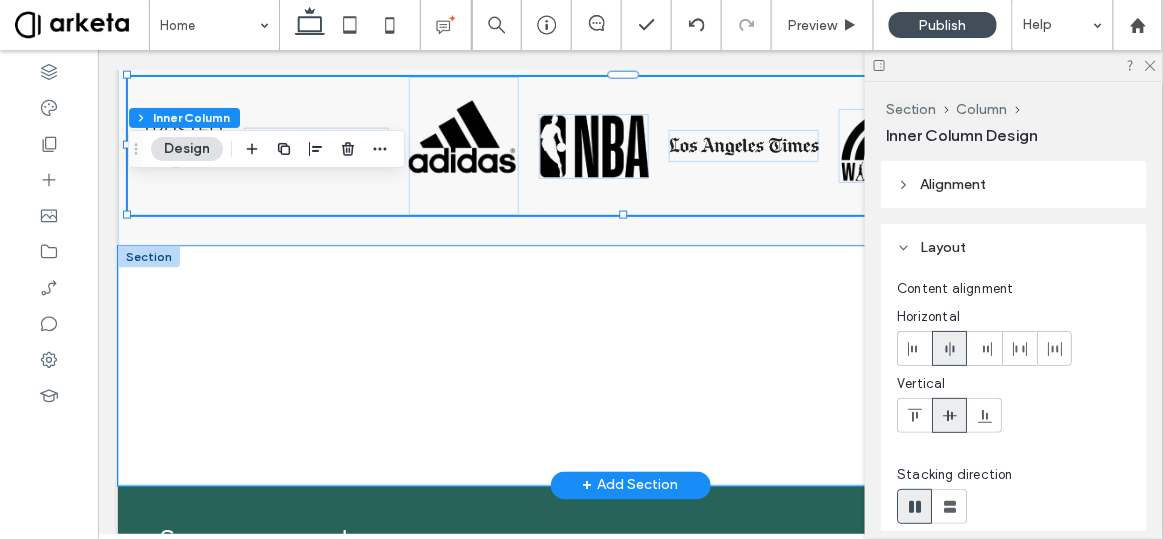 click at bounding box center (629, 365) 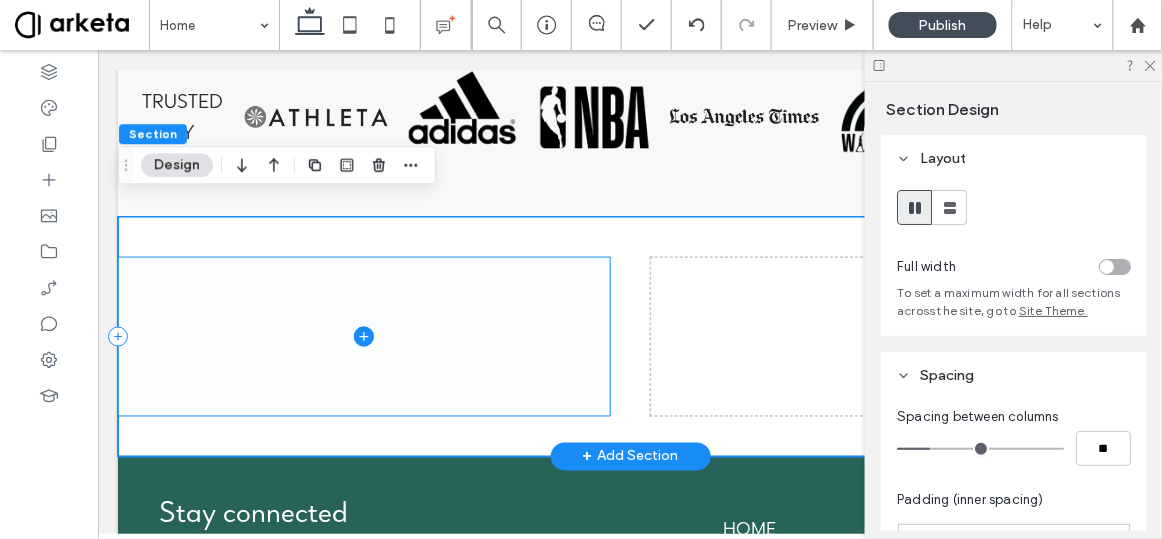 scroll, scrollTop: 624, scrollLeft: 0, axis: vertical 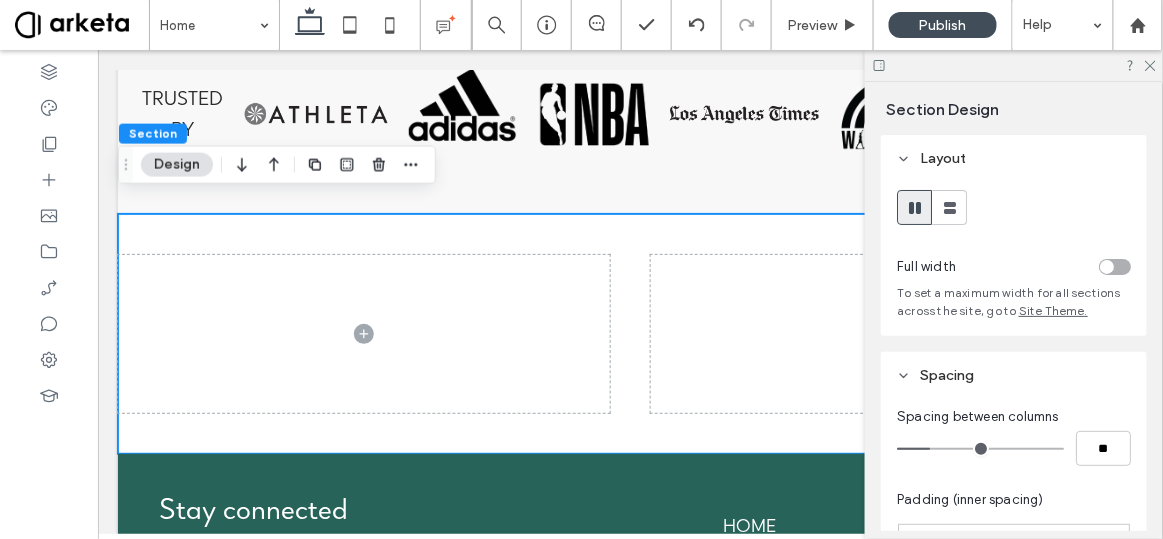 click at bounding box center [1107, 267] 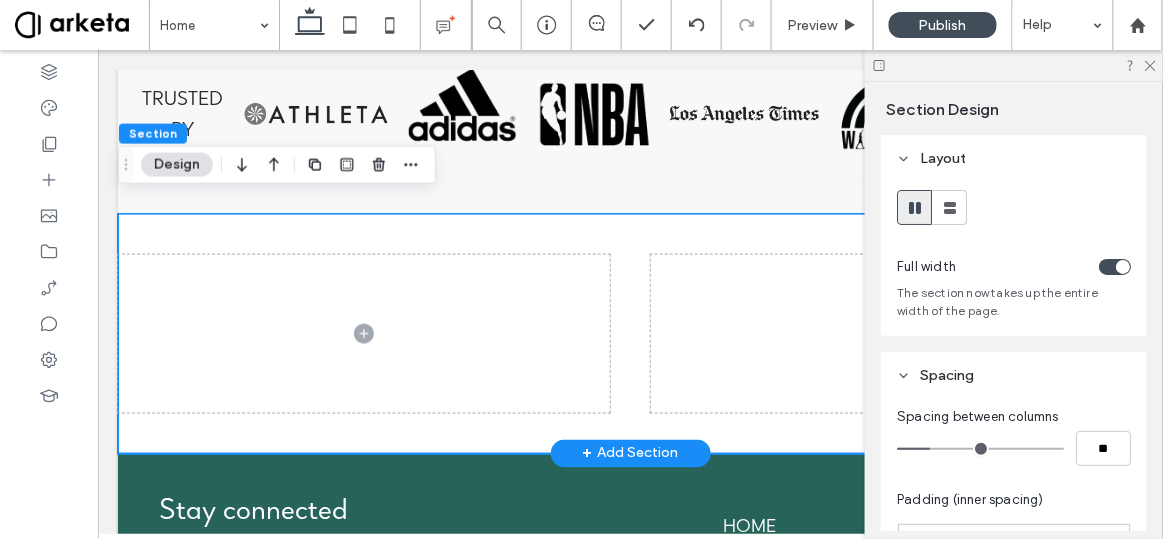 click at bounding box center (629, 333) 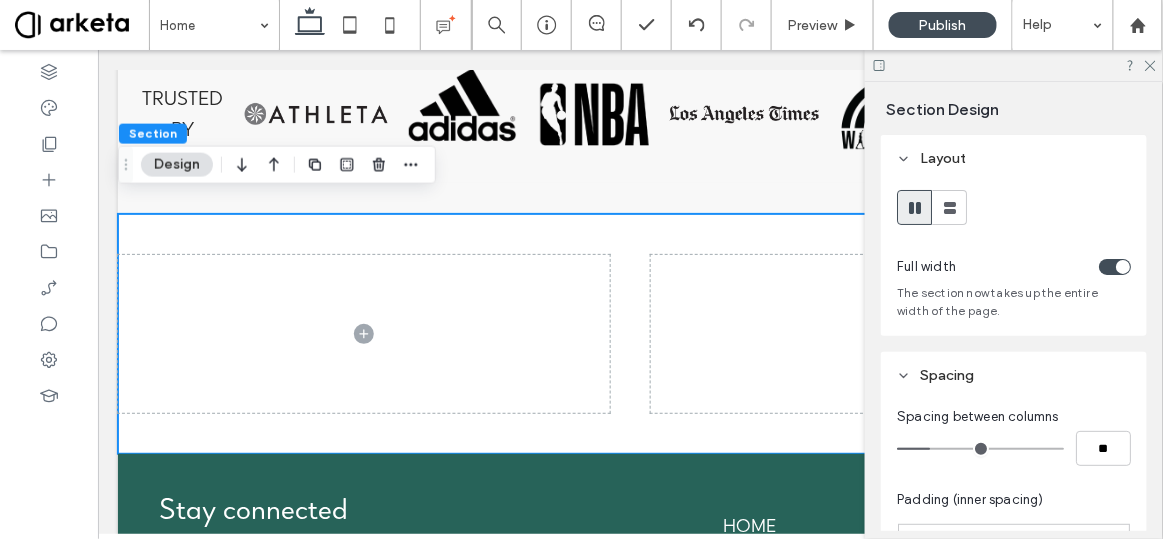 click 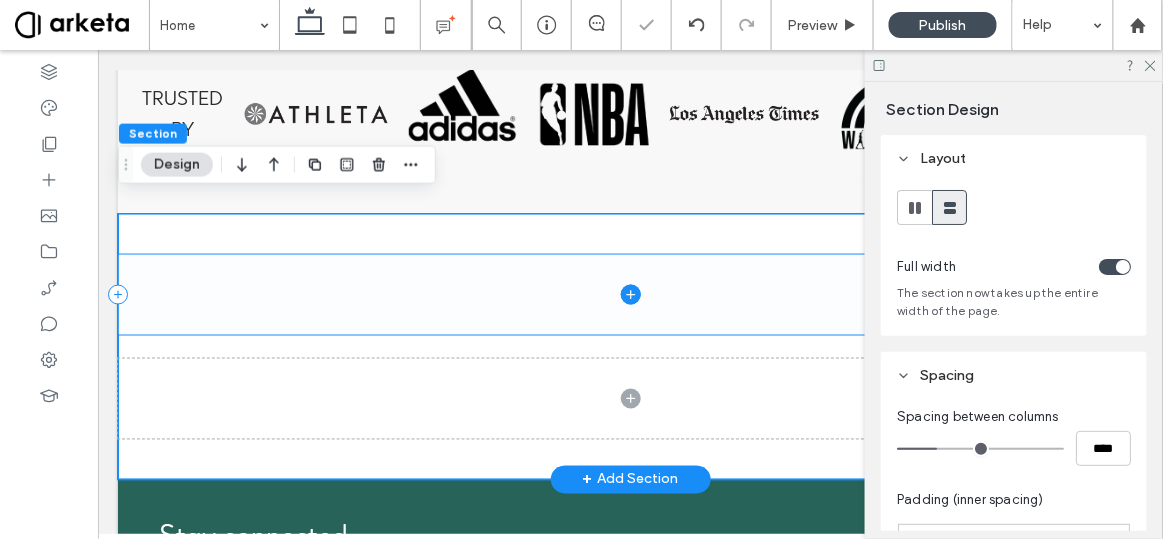 click at bounding box center (629, 294) 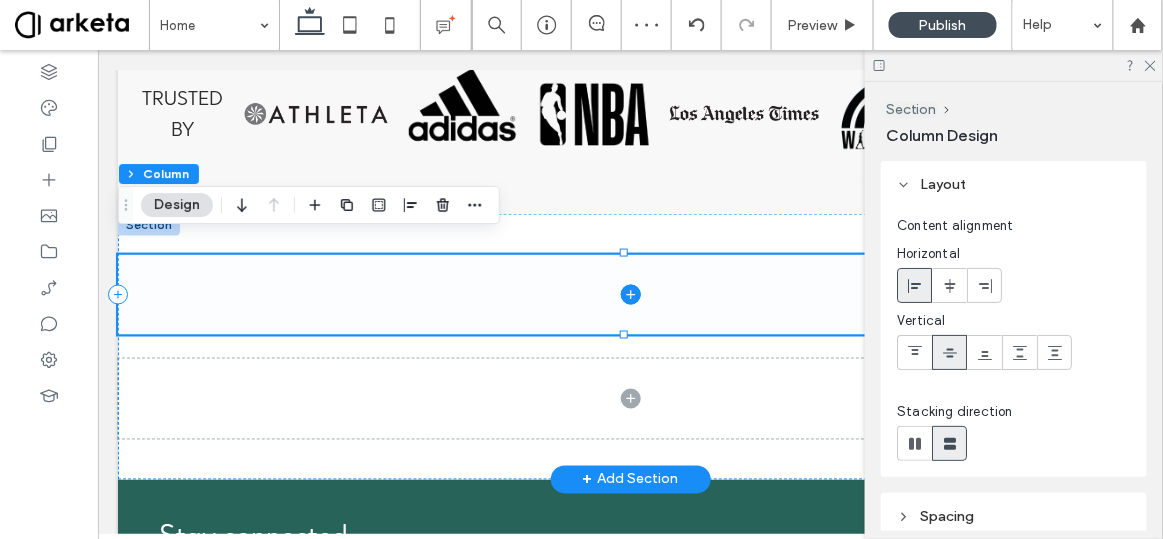 click 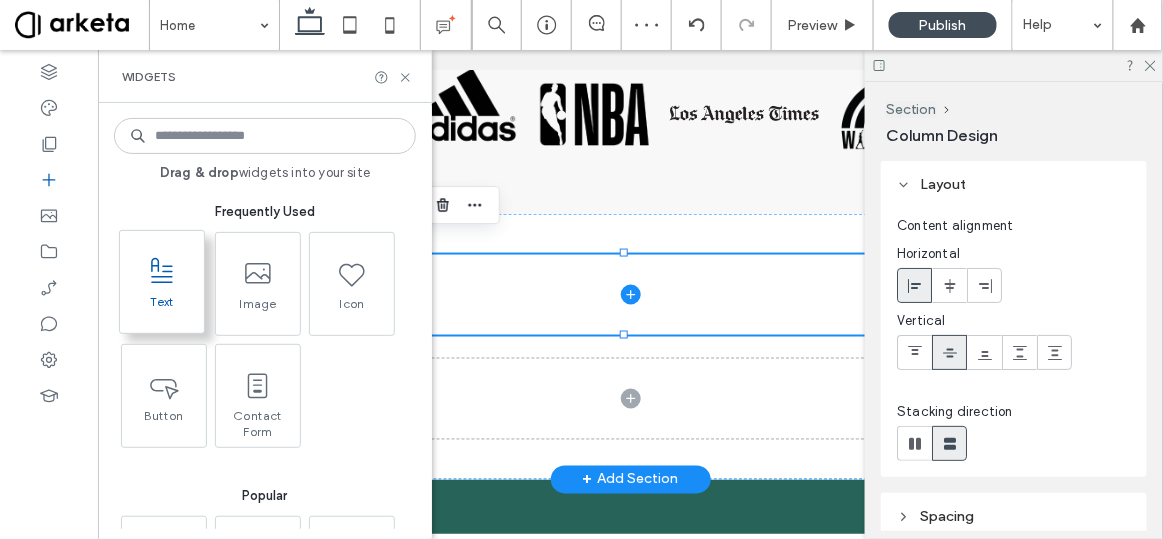 click on "Text" at bounding box center (162, 308) 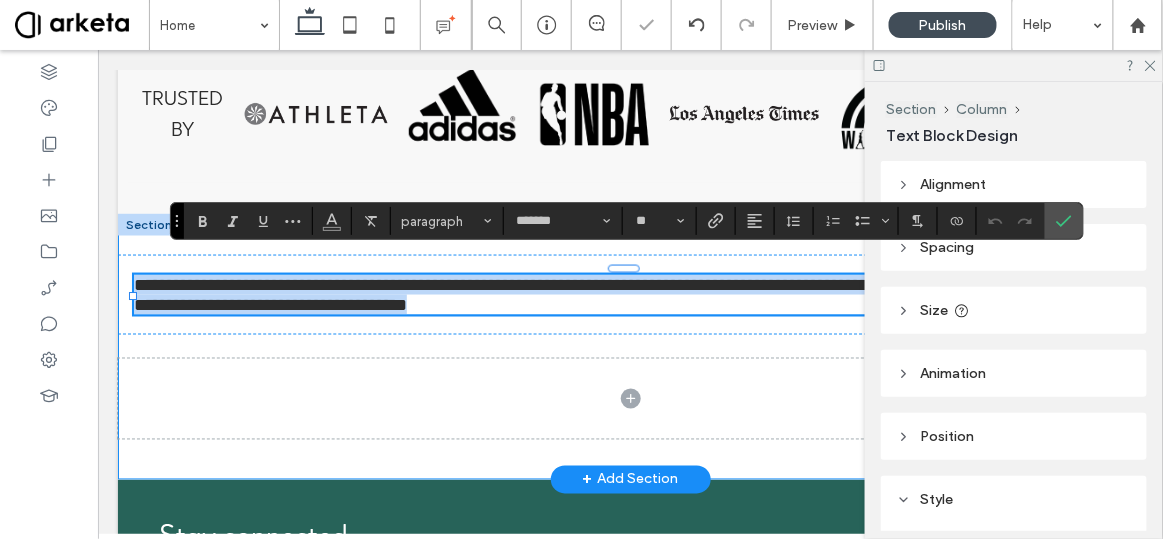 type on "*******" 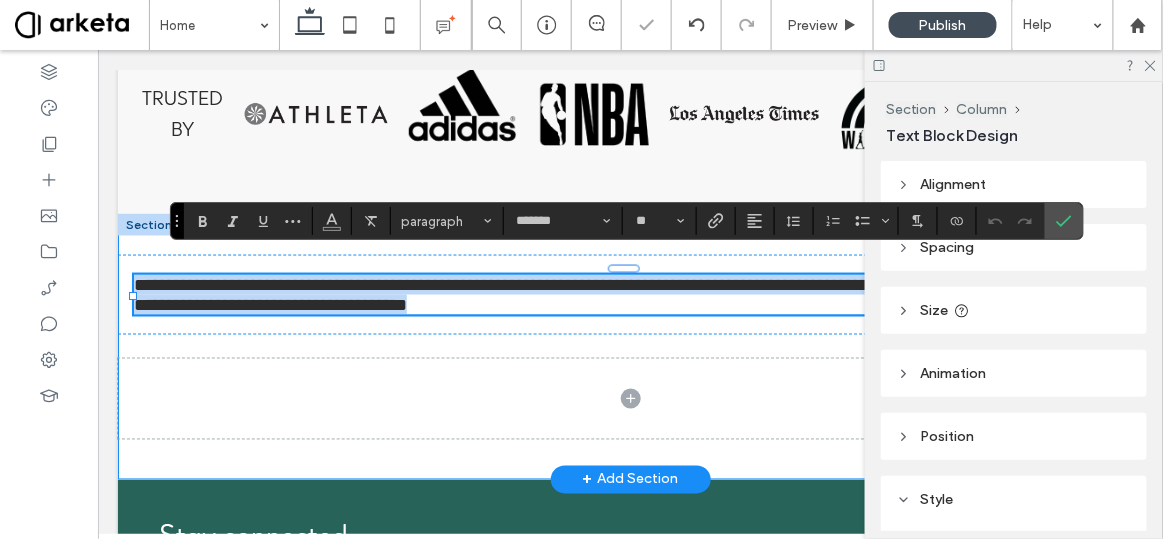 type on "**" 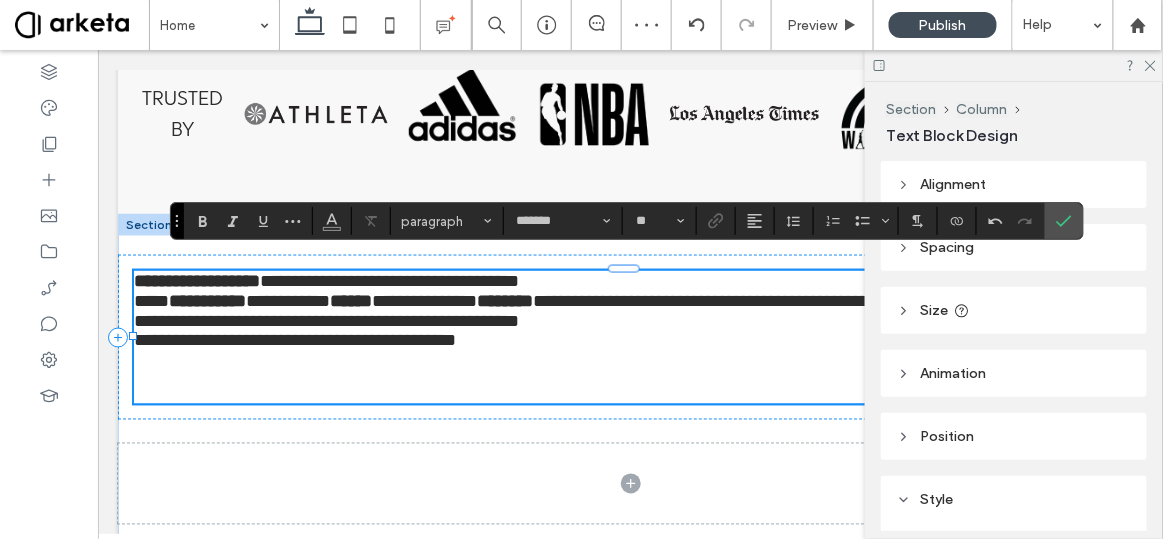 type 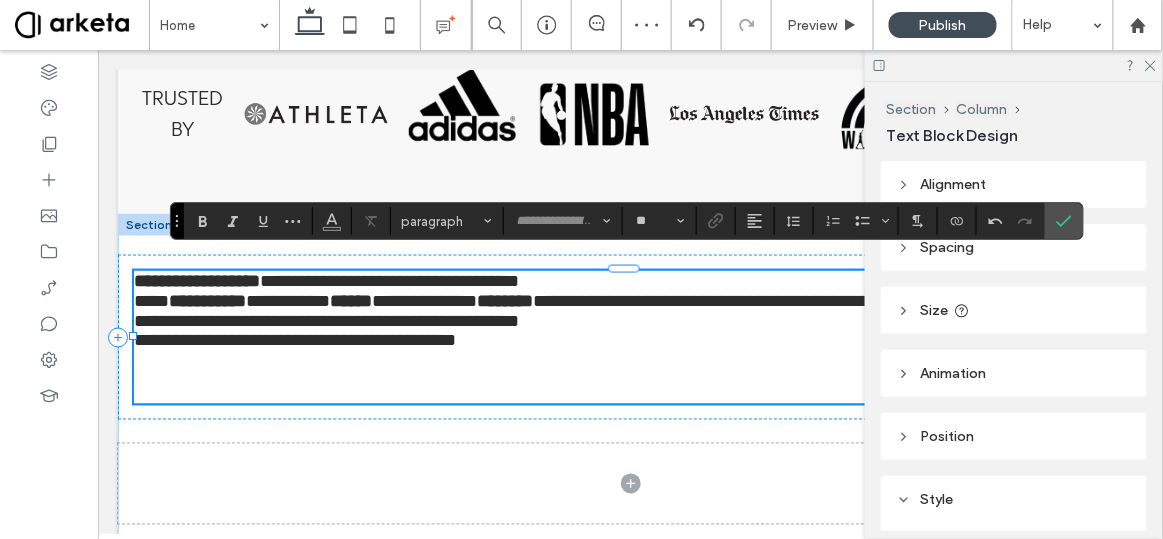 scroll, scrollTop: 0, scrollLeft: 0, axis: both 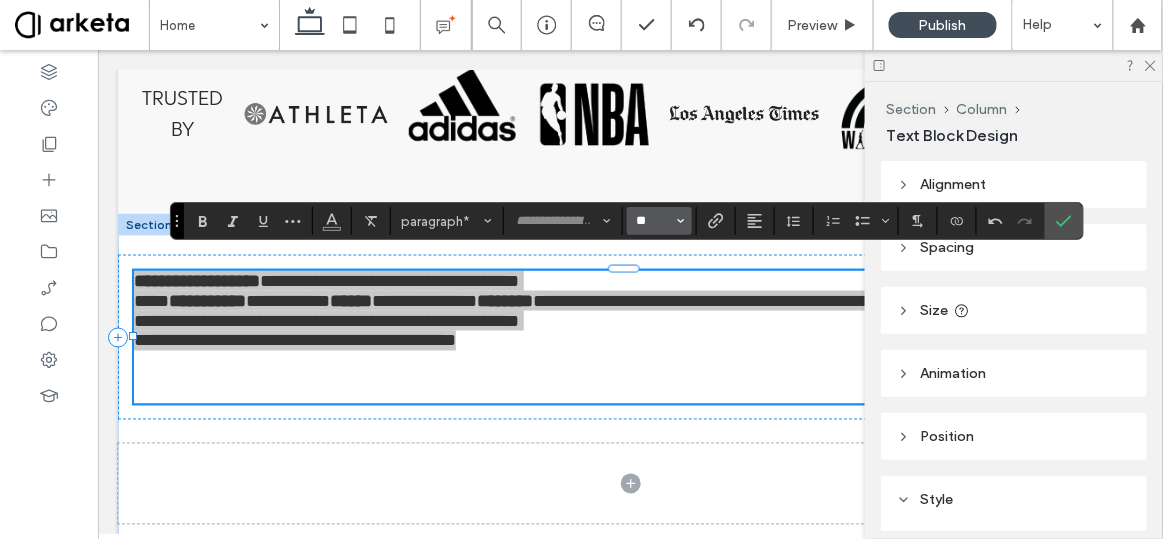 click on "**" at bounding box center [653, 221] 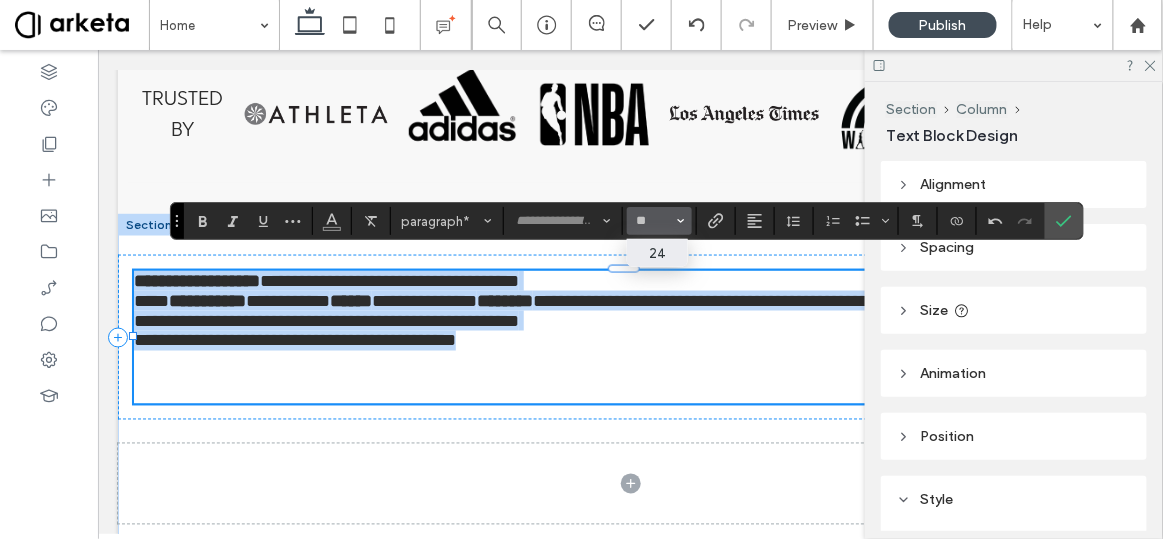 type on "**" 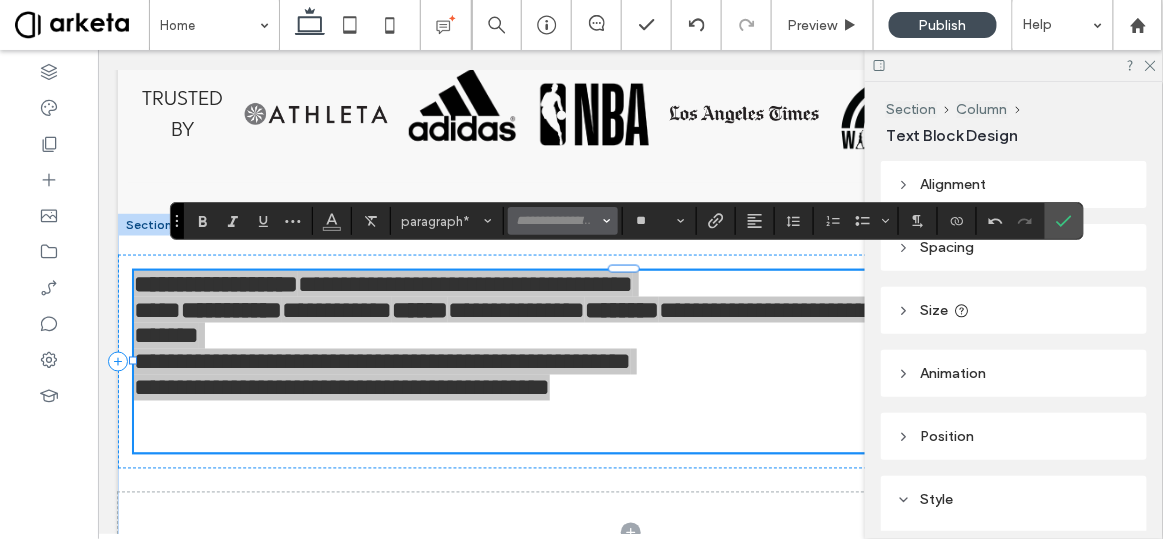 click at bounding box center [557, 221] 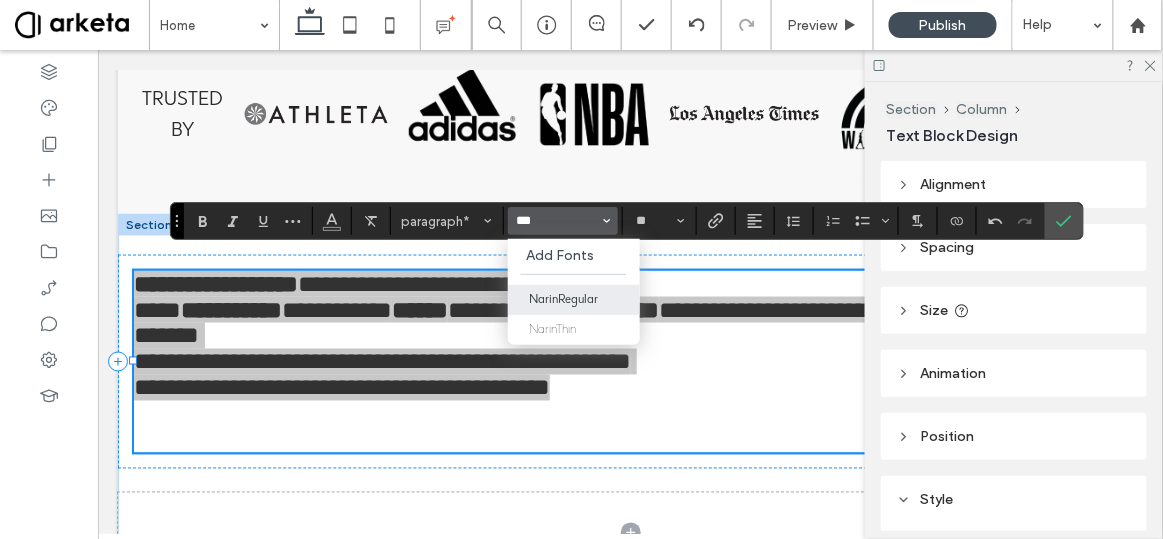 type on "***" 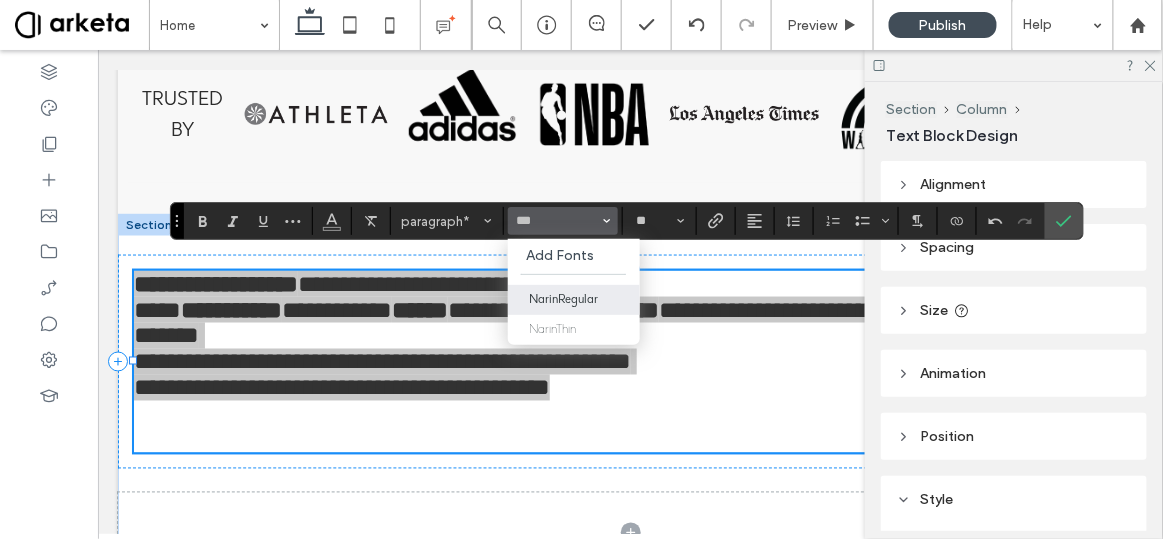 click on "NarinRegular" at bounding box center (574, 300) 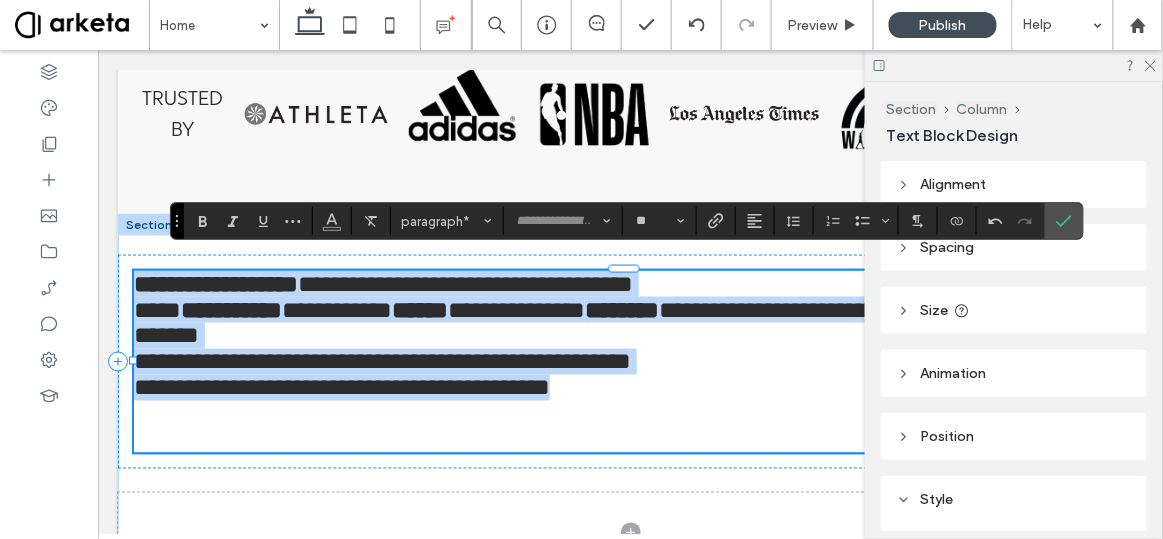 type on "**********" 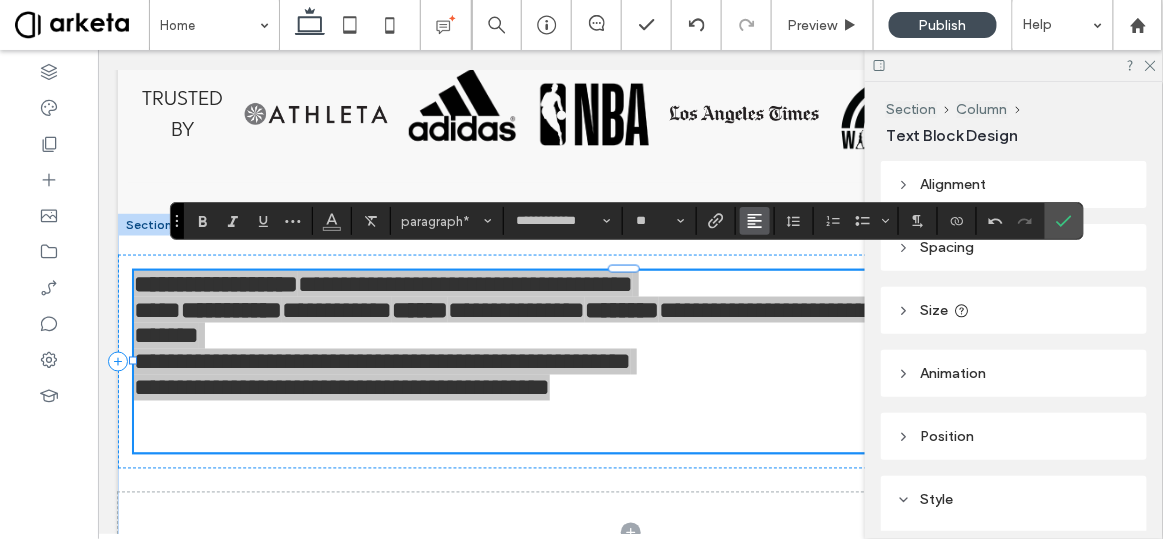 click 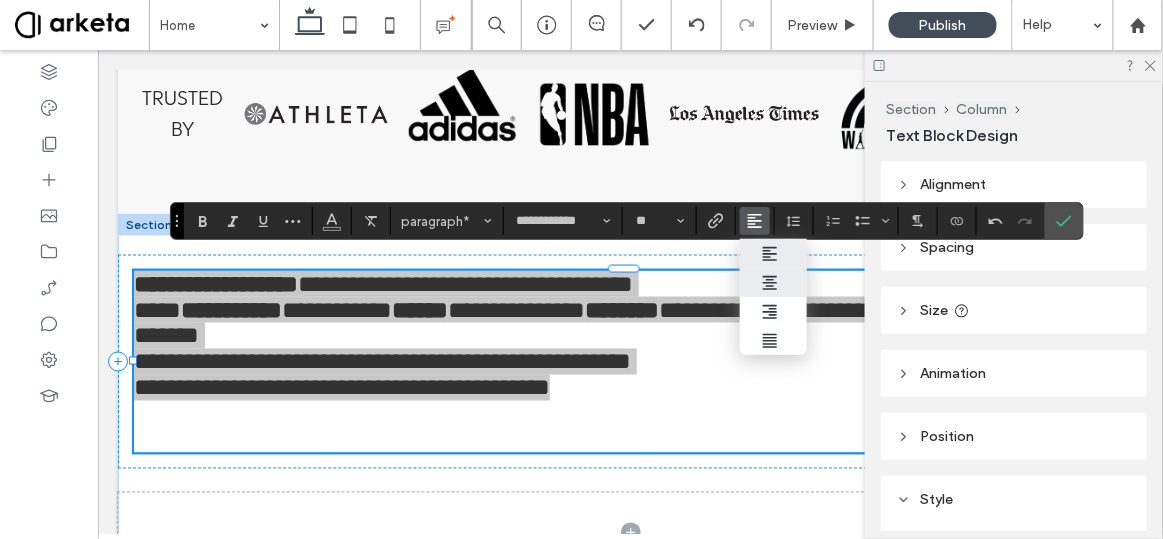 click 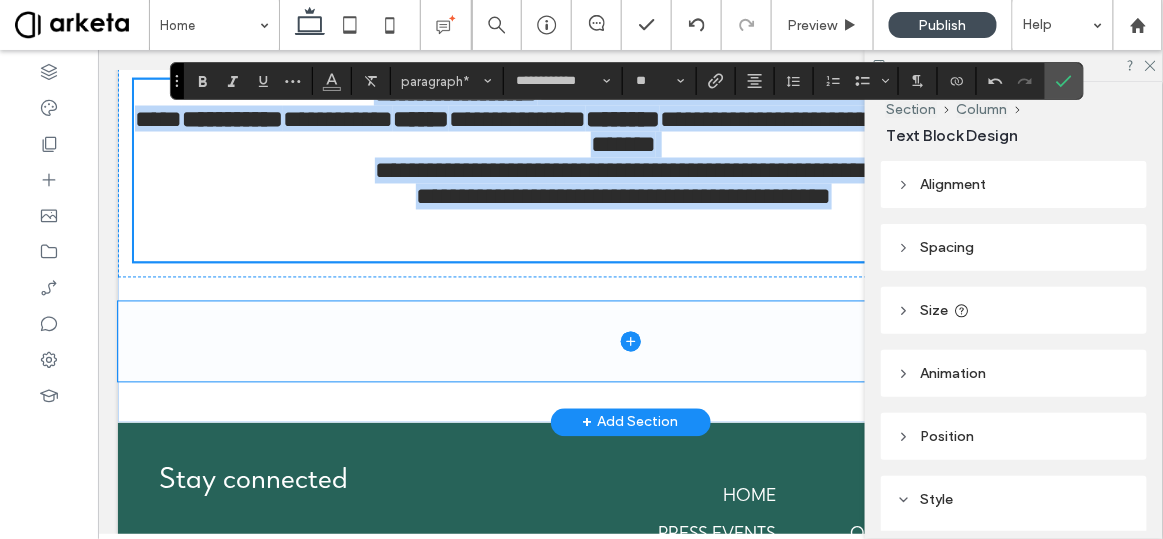 scroll, scrollTop: 766, scrollLeft: 0, axis: vertical 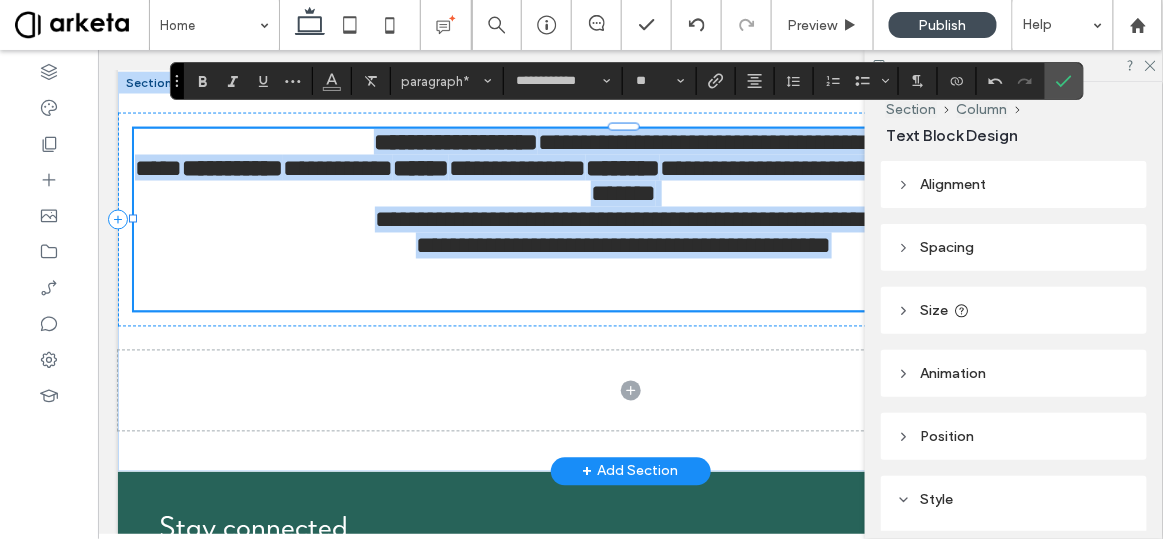 click on "**********" at bounding box center (747, 206) 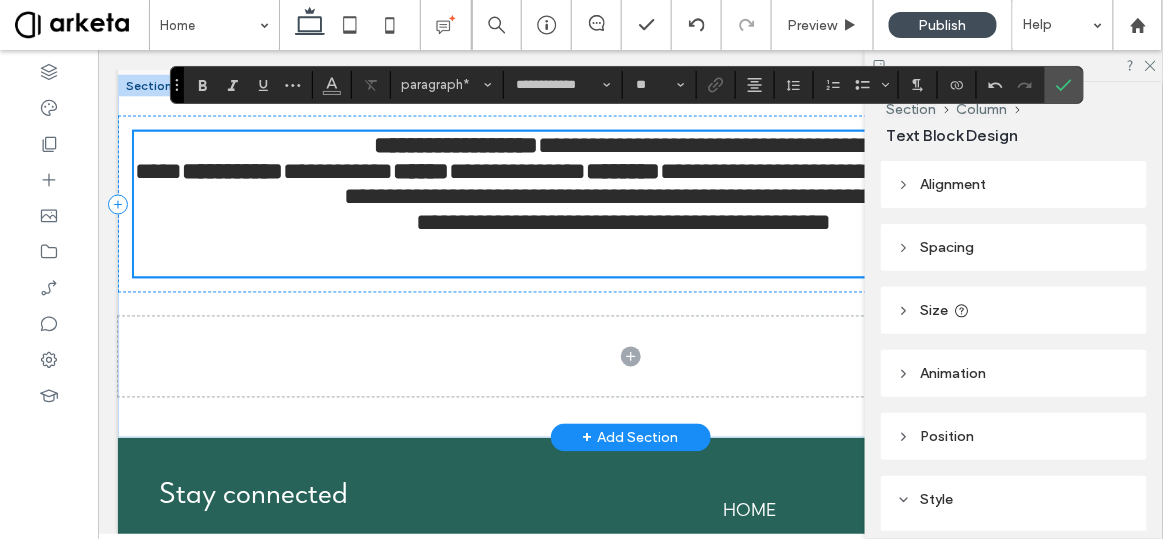 scroll, scrollTop: 760, scrollLeft: 0, axis: vertical 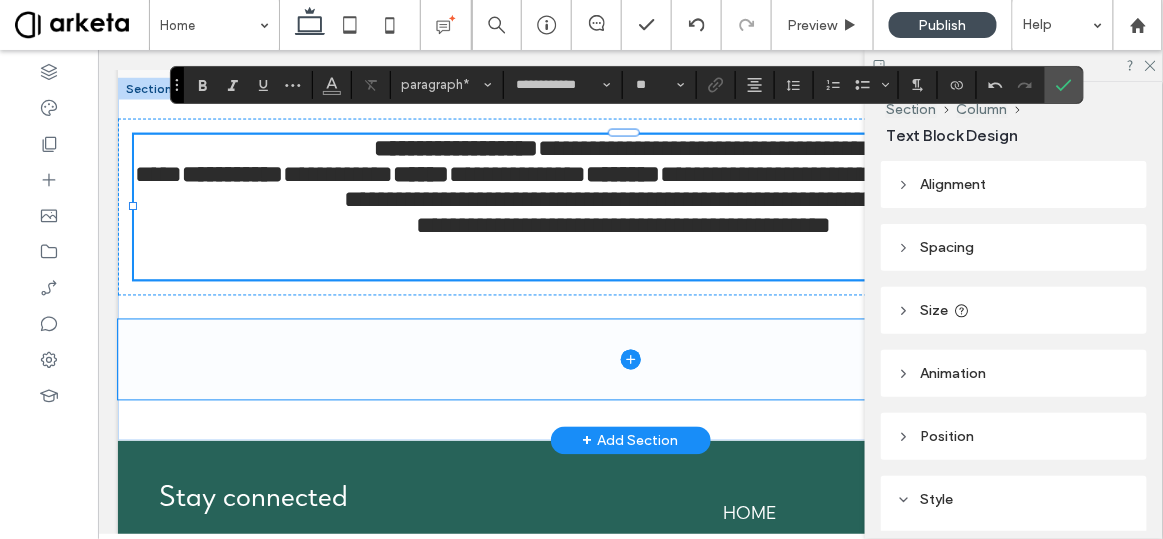 click at bounding box center (629, 359) 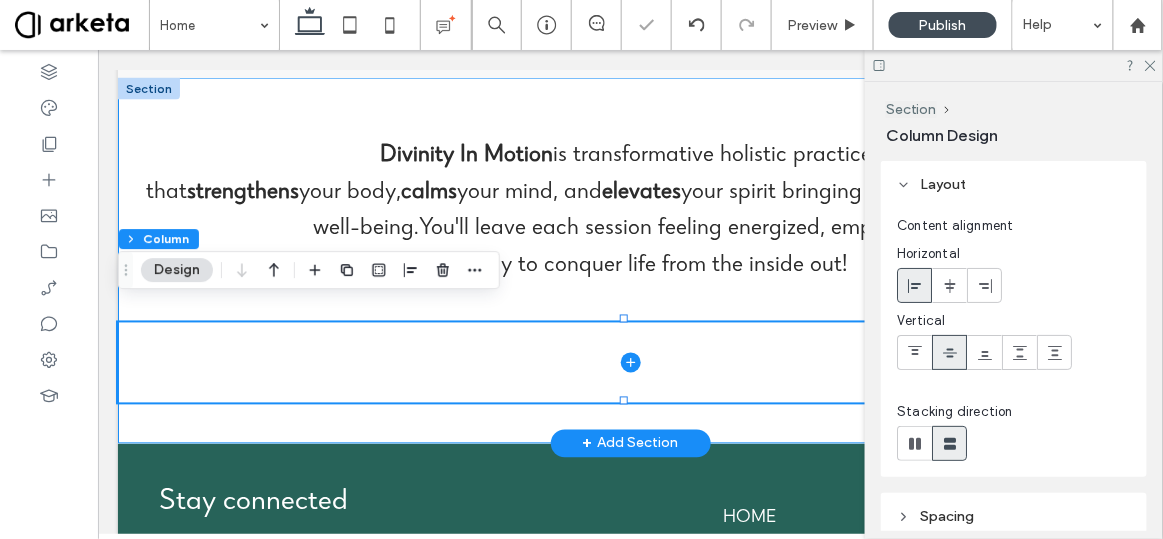 click on "Divinity In Motion  is transformative holistic practices that  strengthens  your body,  calms  your mind, and  elevates  your spirit bringing both mental and physical well-being.You'll leave each session feeling energized, empowered, and ready to conquer life from the inside out!" at bounding box center (629, 260) 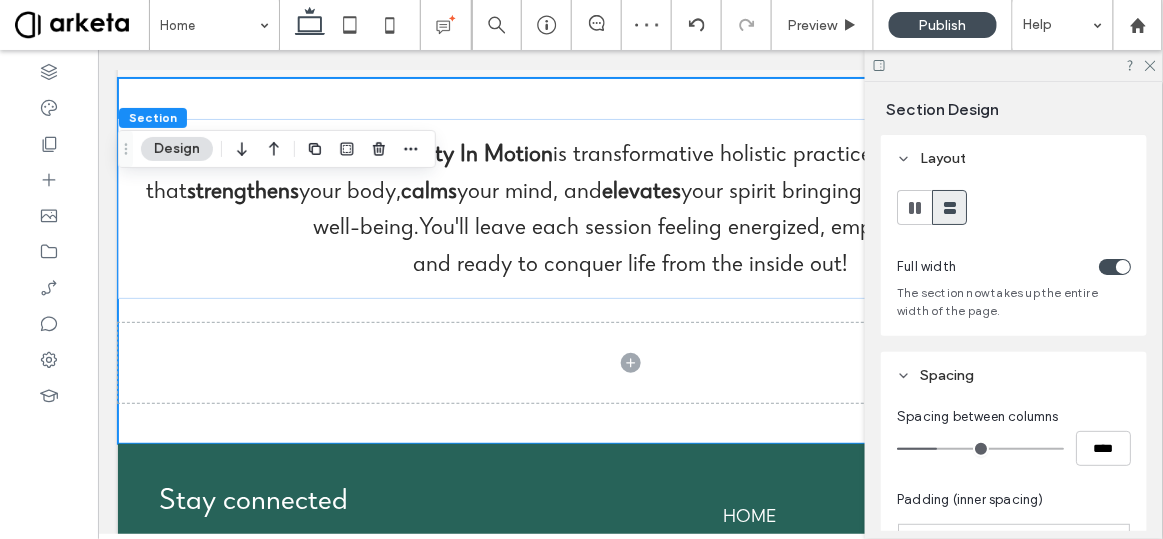 scroll, scrollTop: 126, scrollLeft: 0, axis: vertical 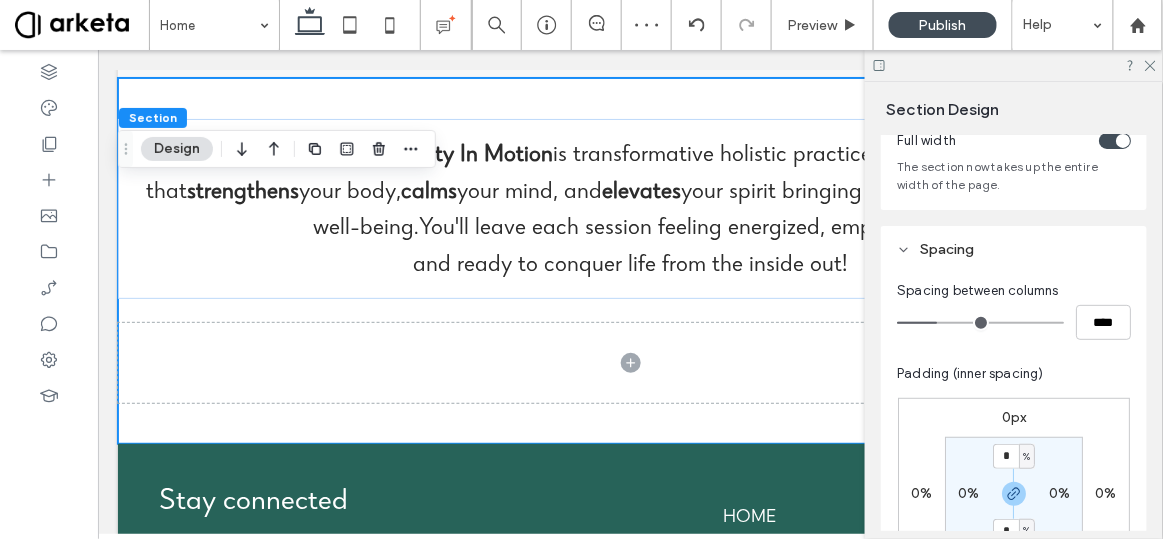 type on "**" 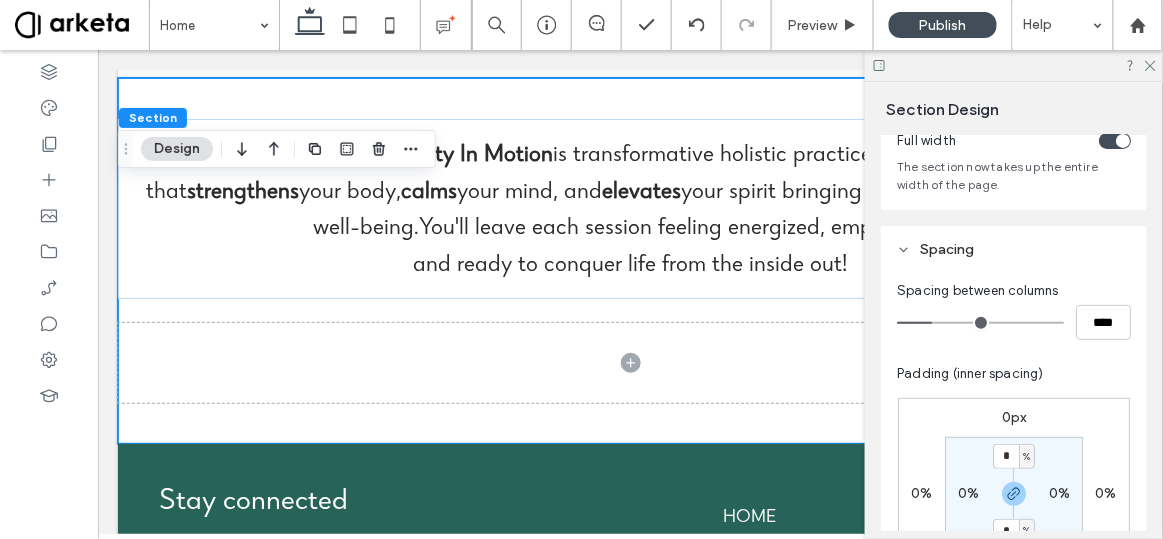 type on "*" 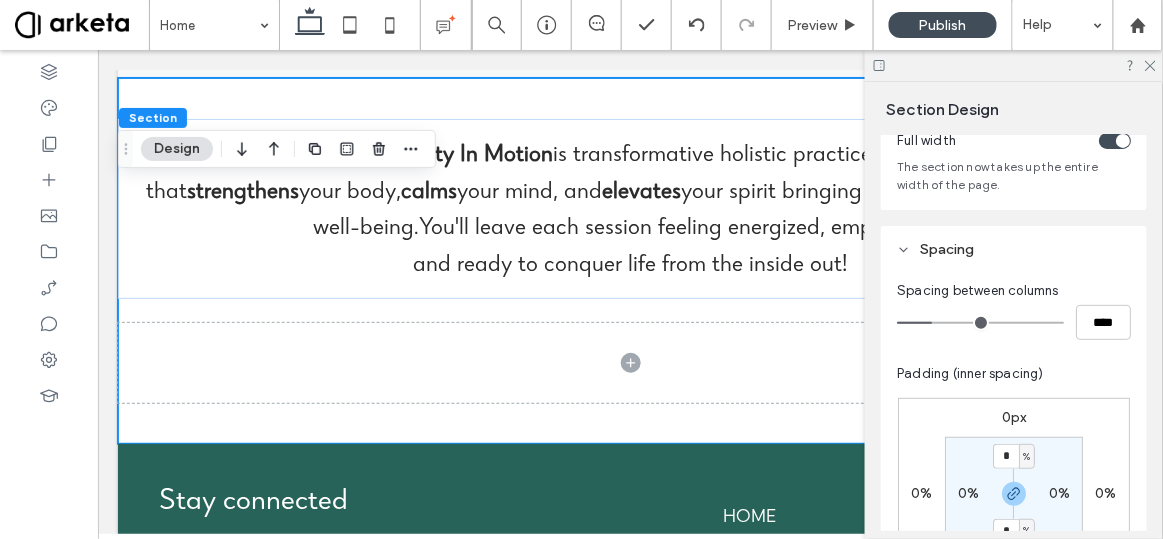 type on "***" 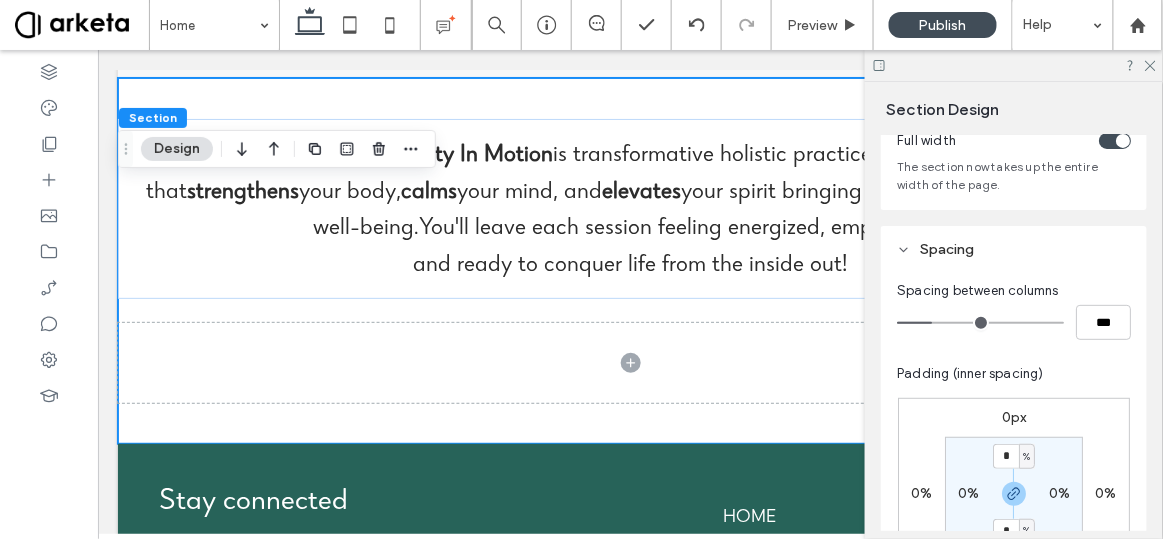 drag, startPoint x: 940, startPoint y: 320, endPoint x: 875, endPoint y: 315, distance: 65.192024 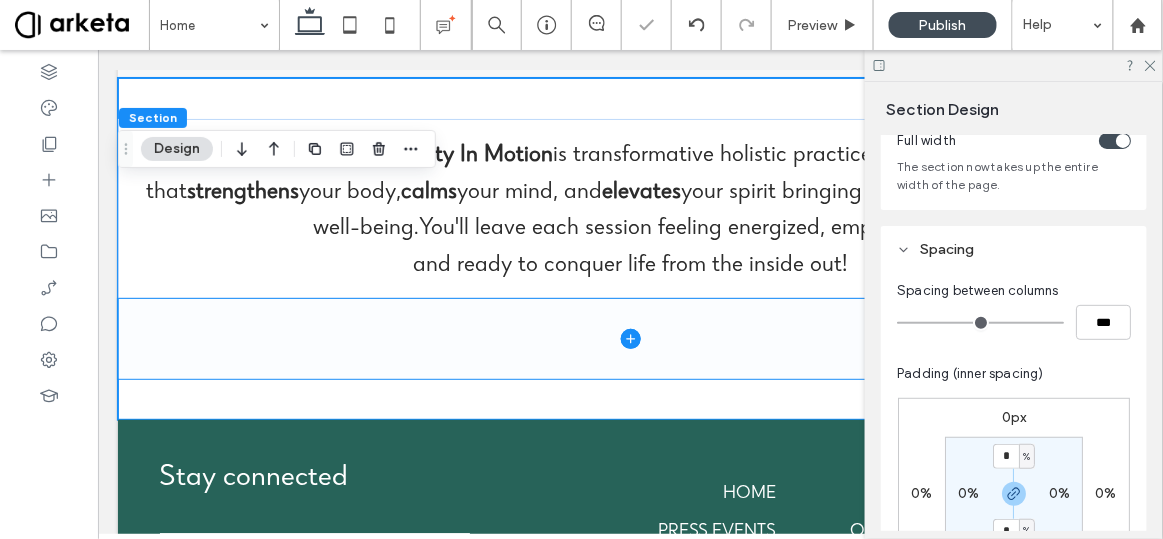 click at bounding box center (629, 338) 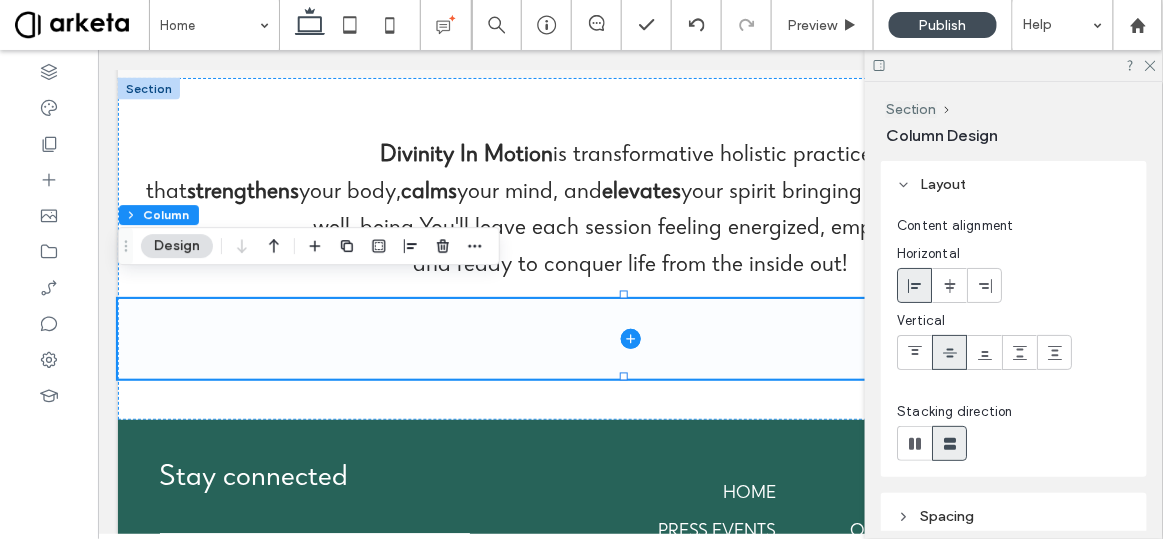 click 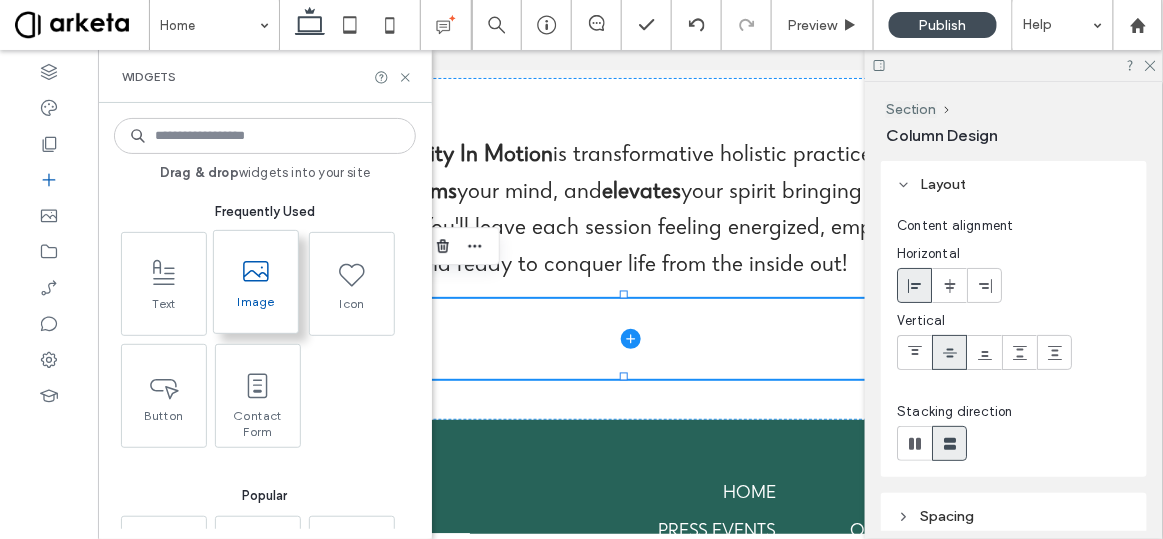 click at bounding box center (256, 271) 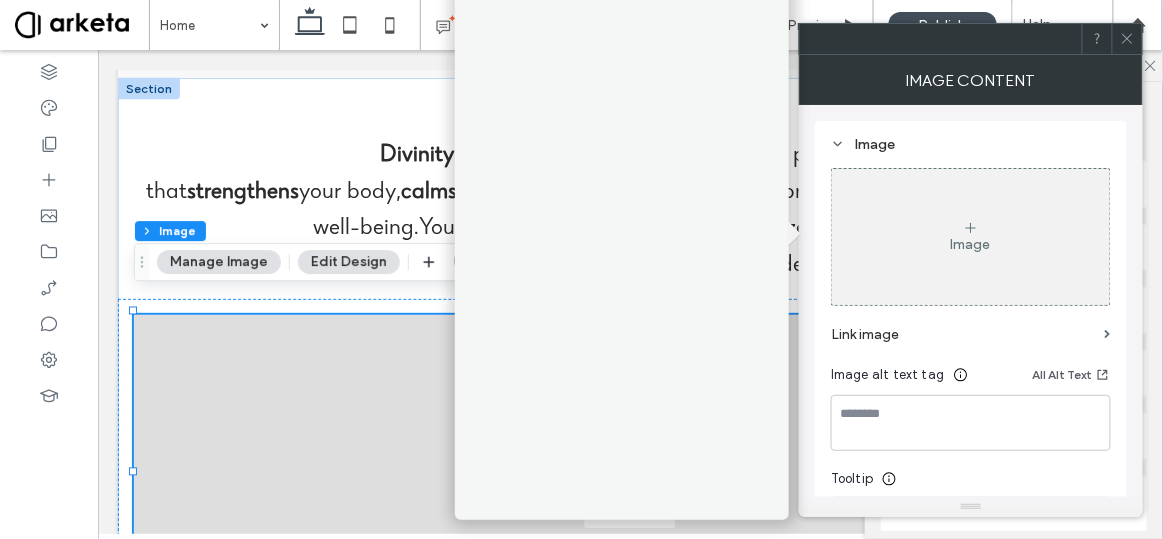 click 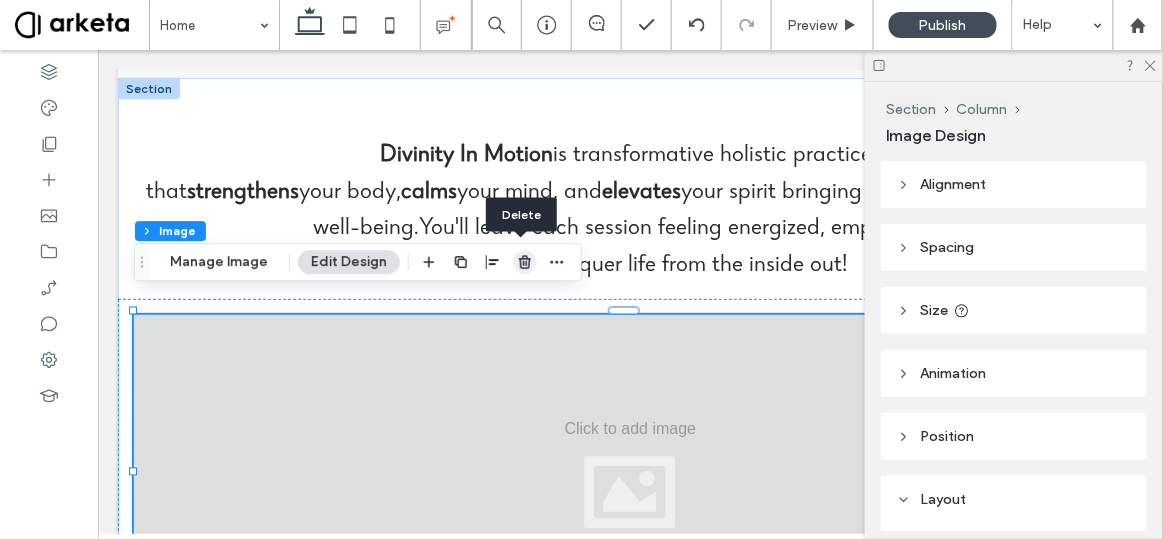 click 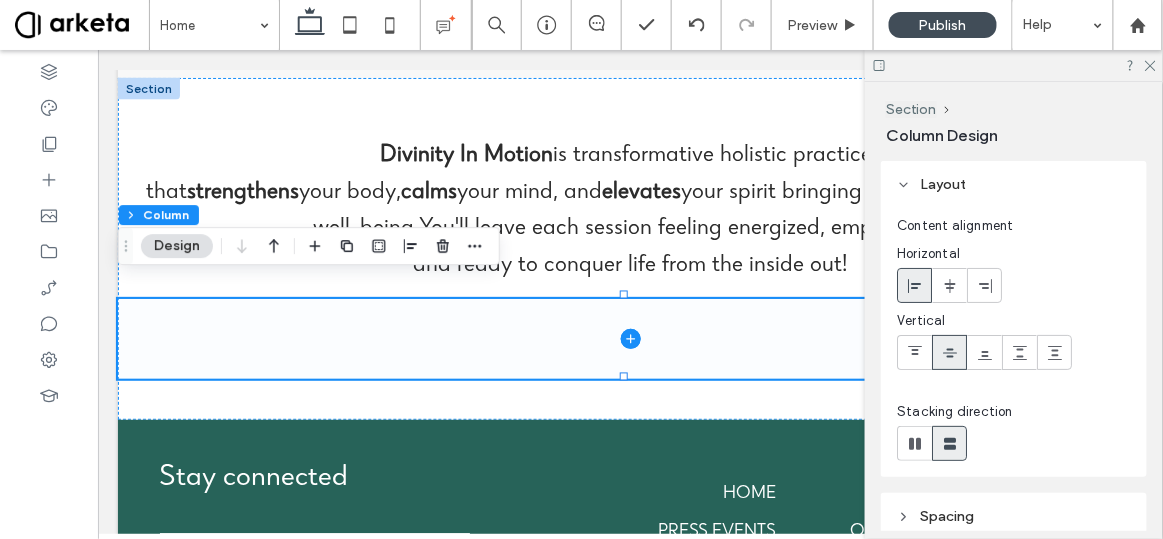 click 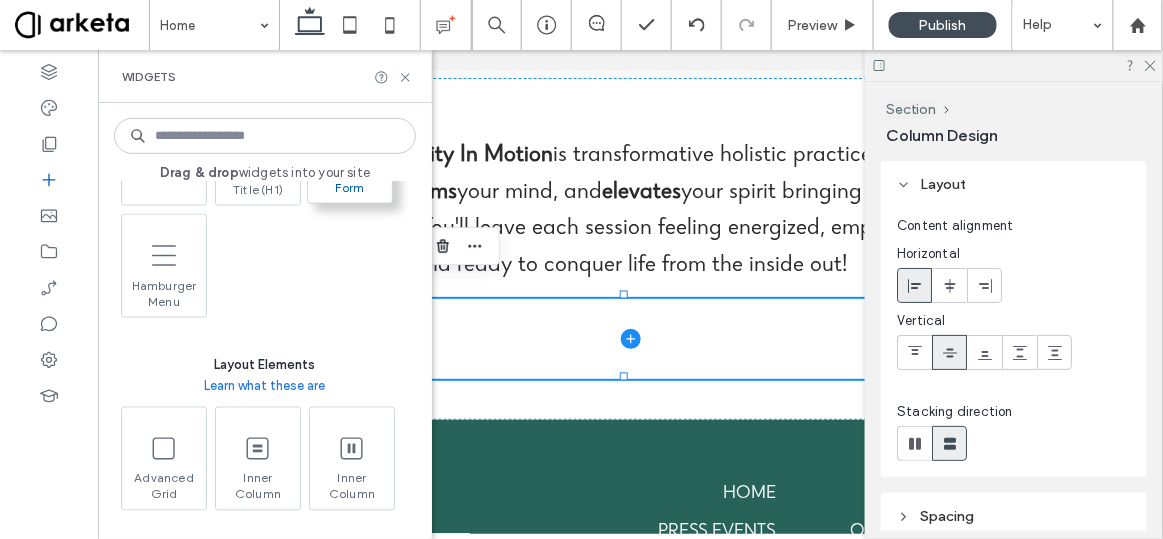 scroll, scrollTop: 927, scrollLeft: 0, axis: vertical 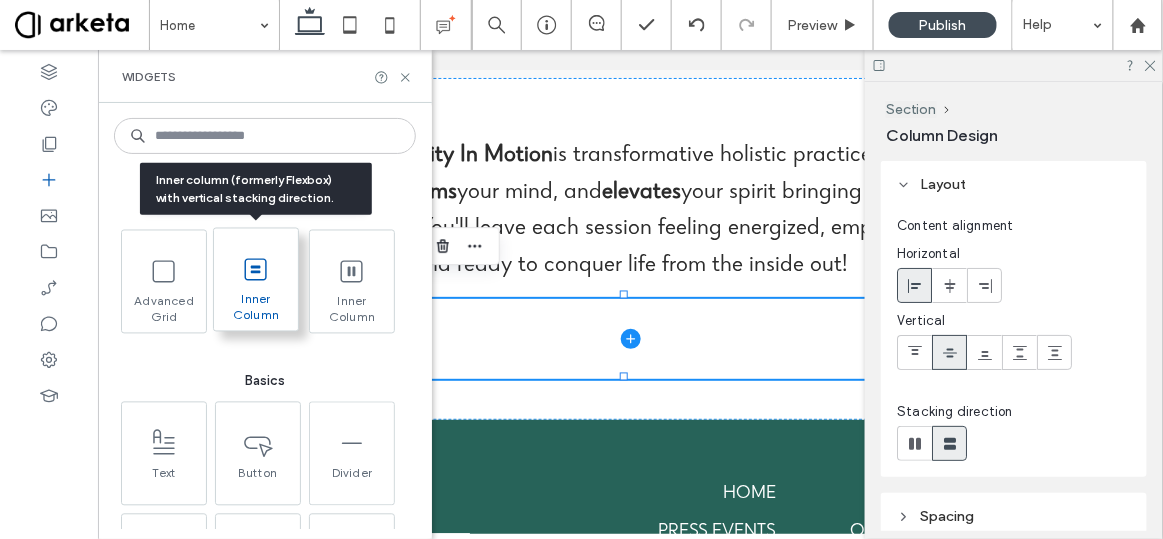 click at bounding box center [256, 269] 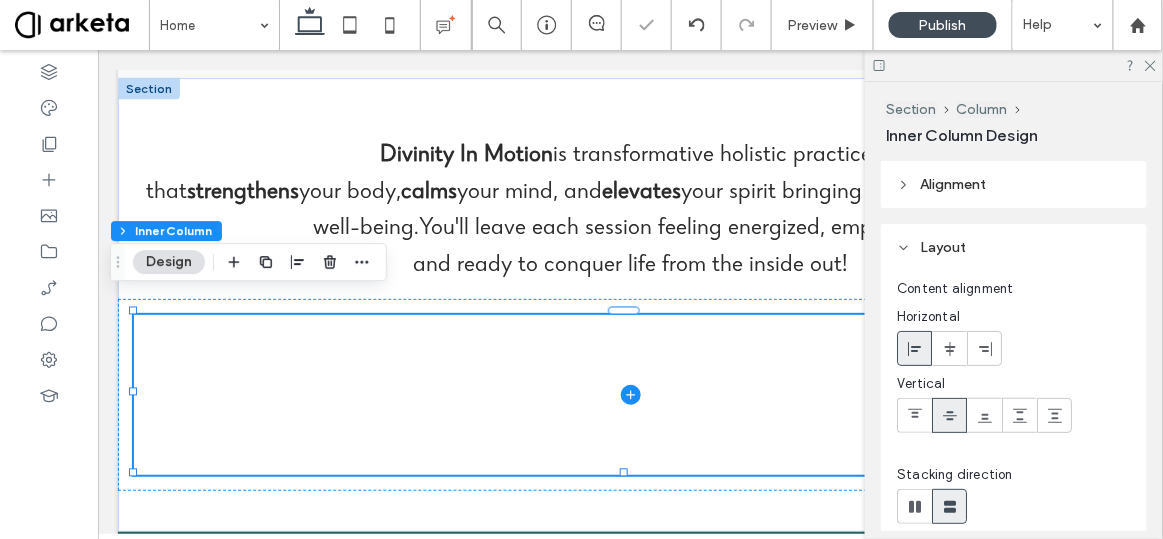 scroll, scrollTop: 0, scrollLeft: 298, axis: horizontal 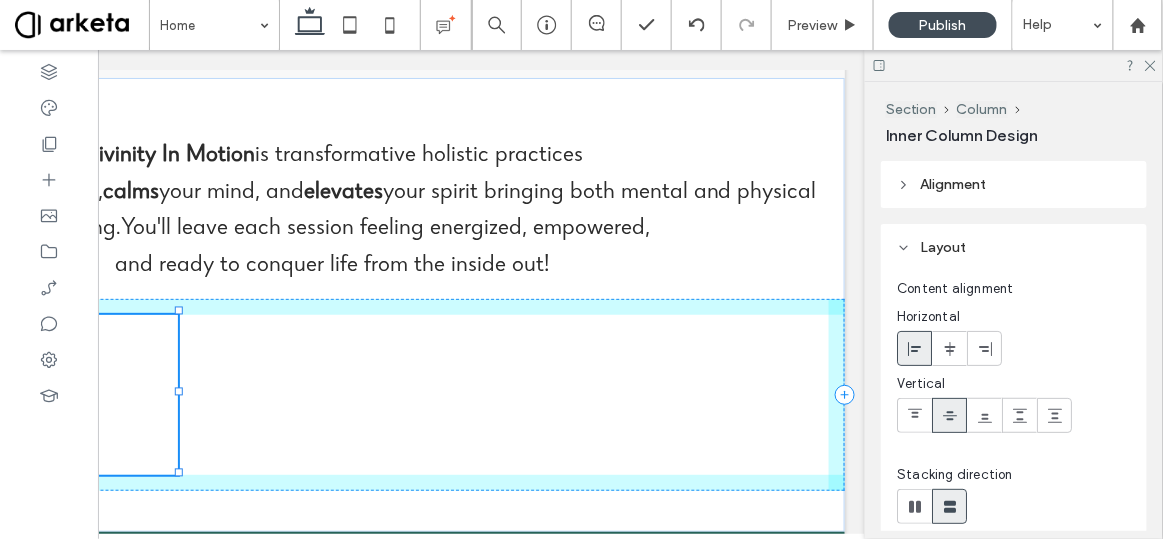drag, startPoint x: 815, startPoint y: 375, endPoint x: 178, endPoint y: 355, distance: 637.3139 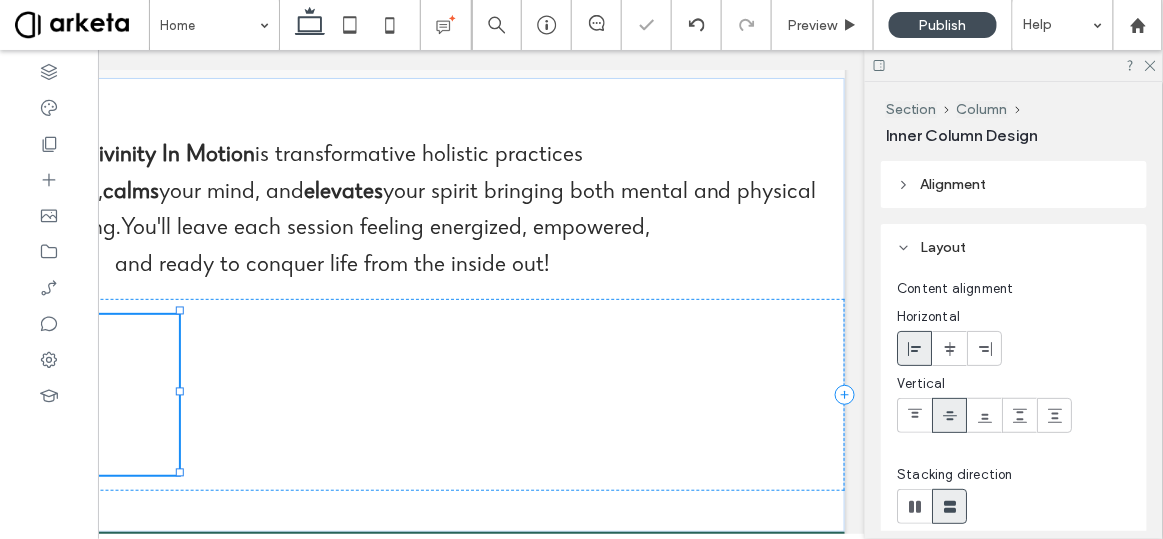 type on "**" 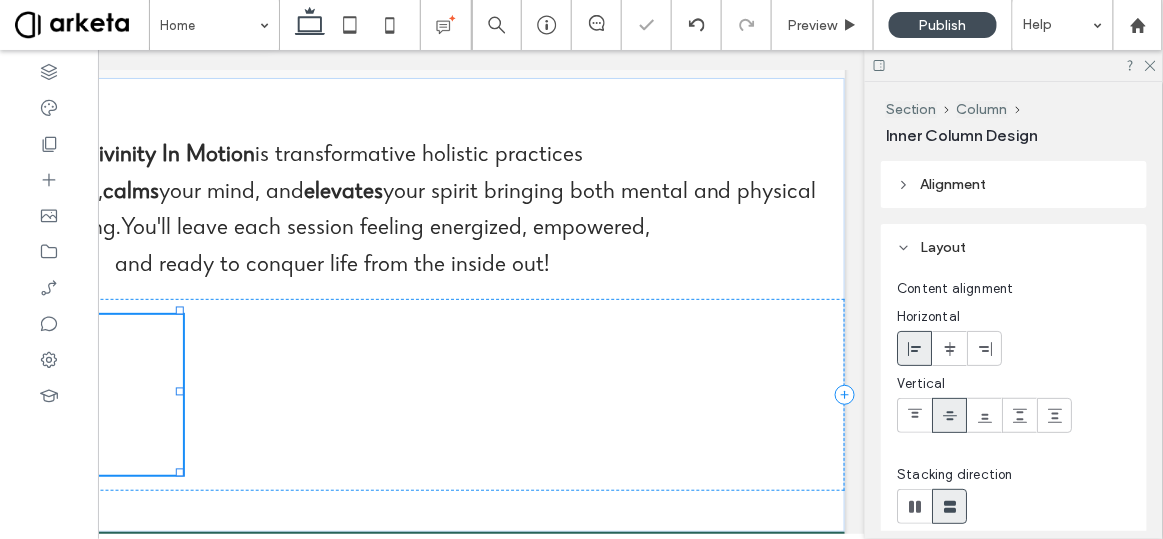 type on "**" 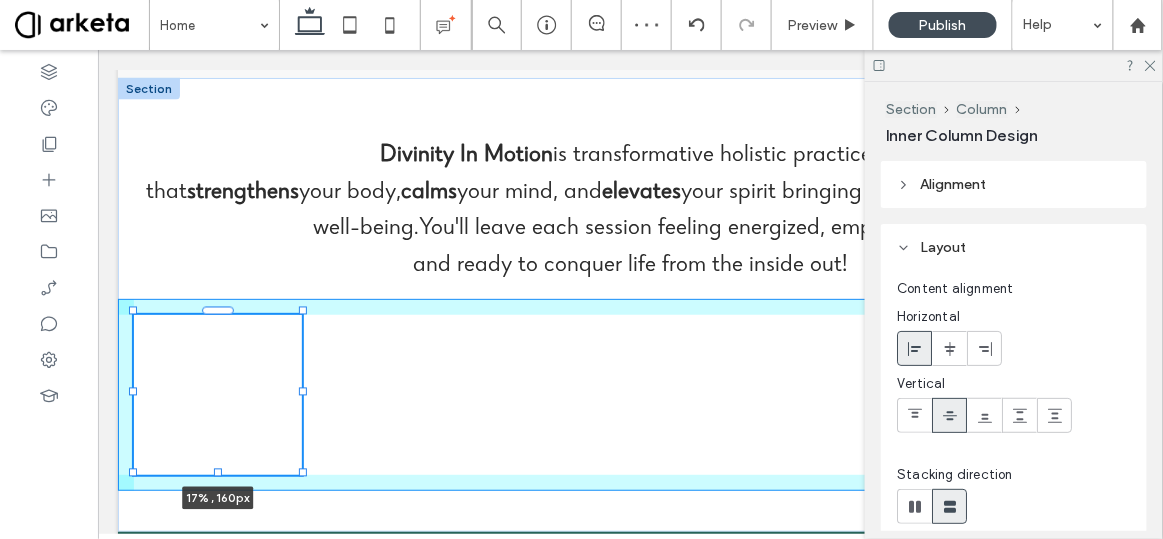 drag, startPoint x: 480, startPoint y: 376, endPoint x: 306, endPoint y: 367, distance: 174.2326 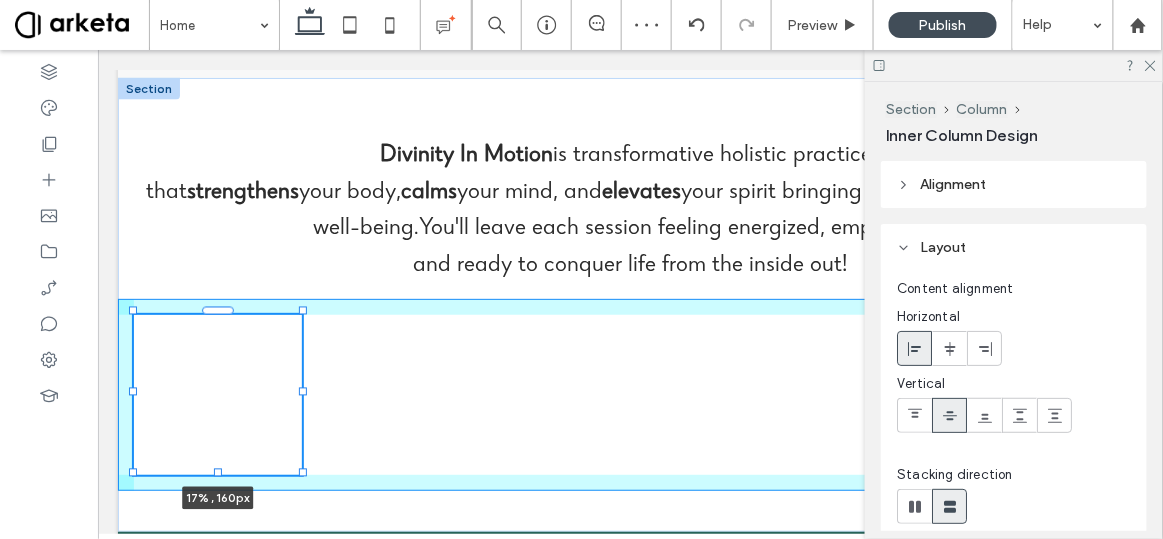 click on "Divinity In Motion  is transformative holistic practices that  strengthens  your body,  calms  your mind, and  elevates  your spirit bringing both mental and physical well-being.You'll leave each session feeling energized, empowered, and ready to conquer life from the inside out!
17% , 160px" at bounding box center [629, 304] 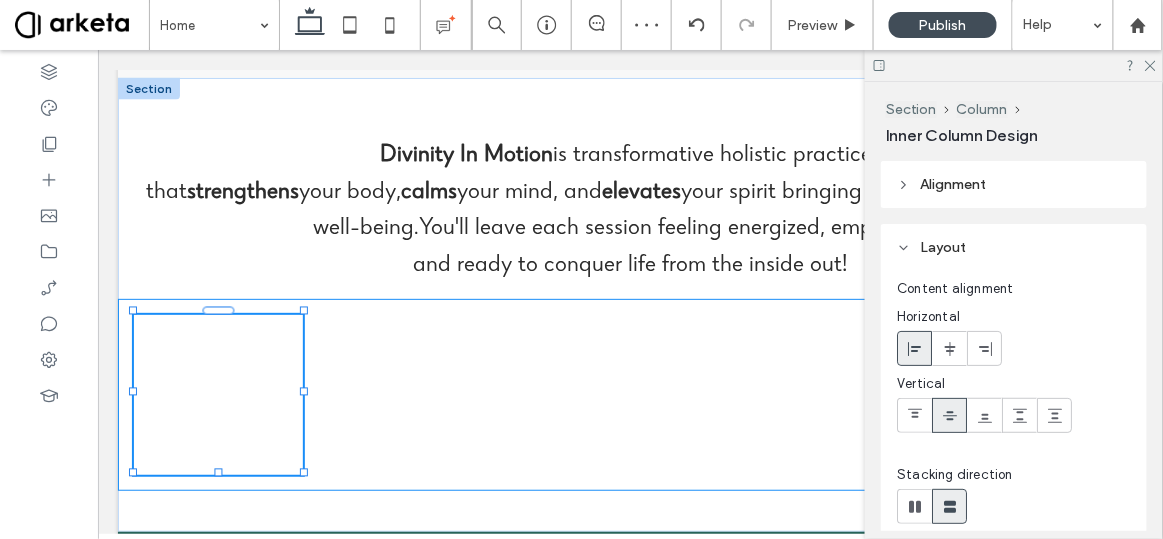 type on "**" 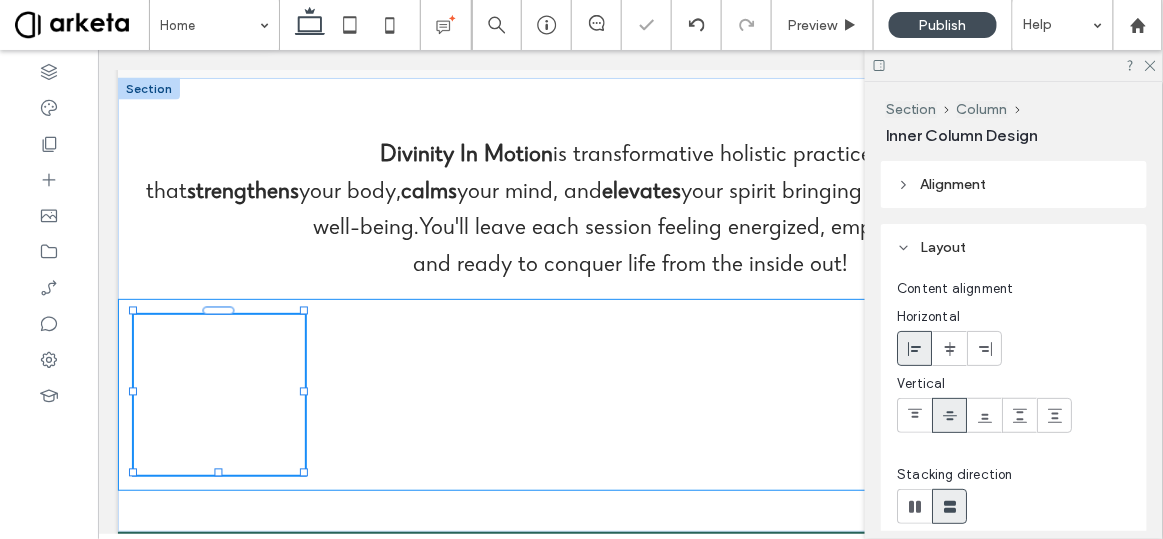 type on "****" 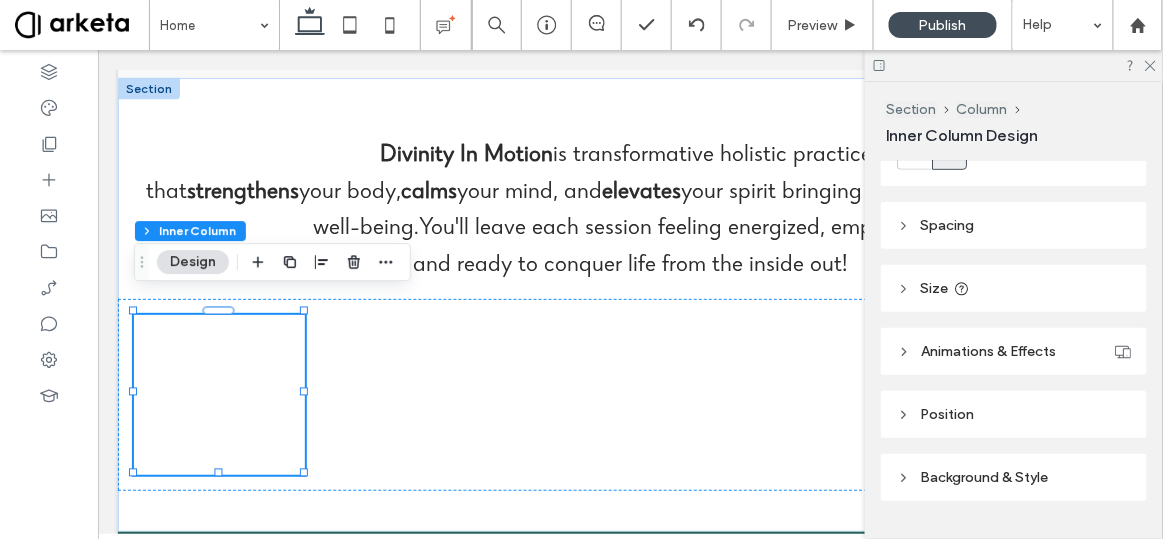 scroll, scrollTop: 403, scrollLeft: 0, axis: vertical 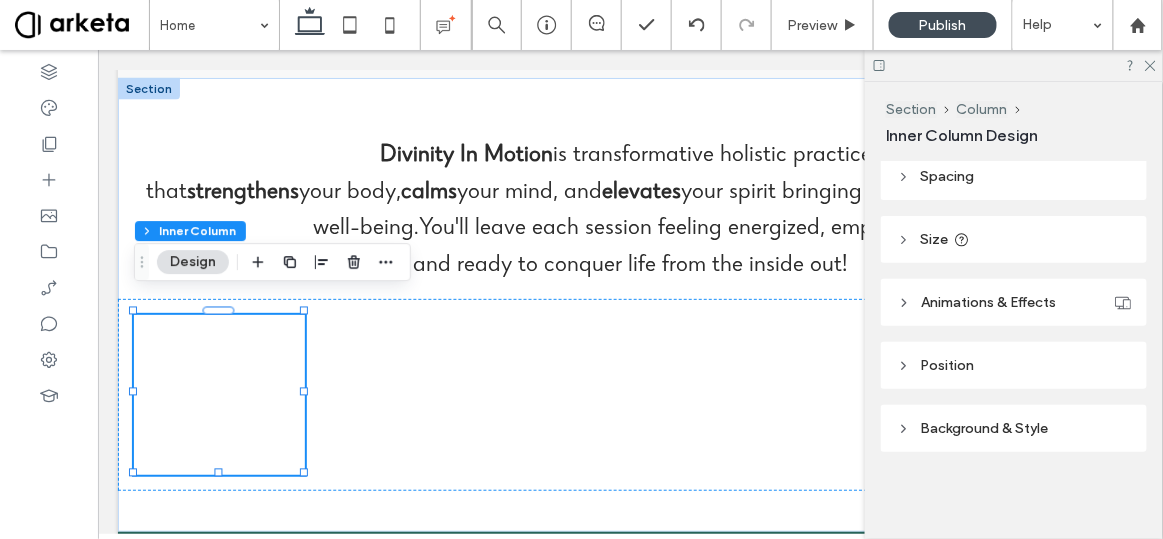 click on "Size" at bounding box center (1014, 239) 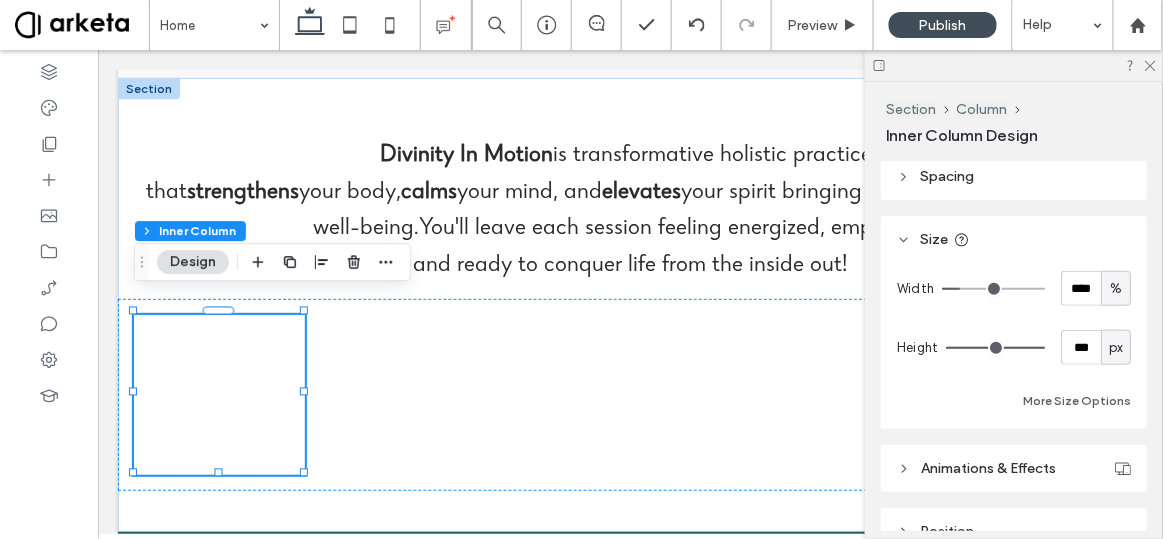 click on "%" at bounding box center (1116, 289) 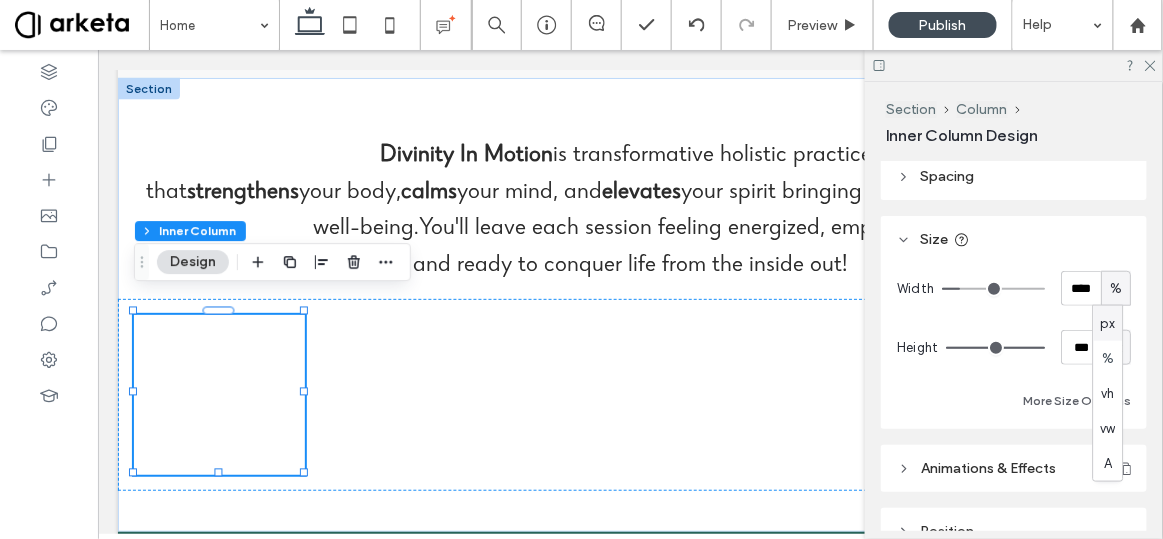 click on "px" at bounding box center (1108, 323) 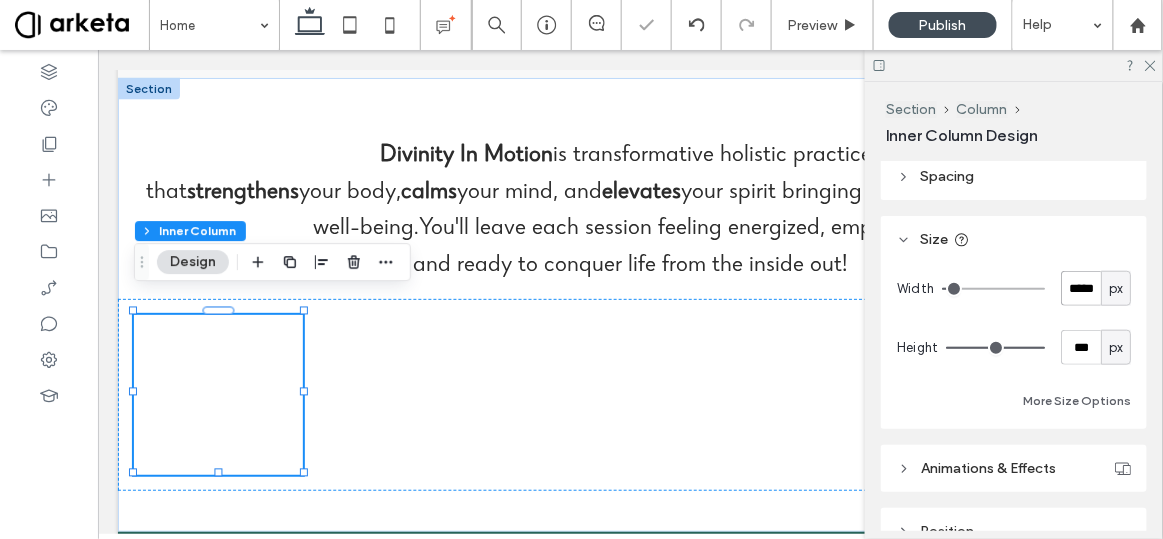 click on "*****" at bounding box center (1081, 288) 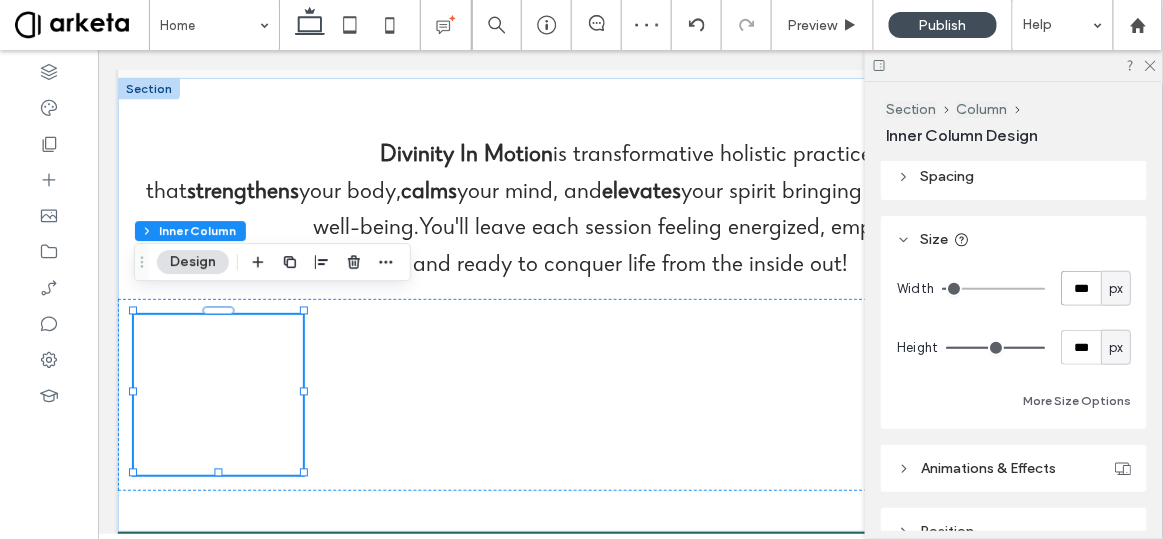 type on "***" 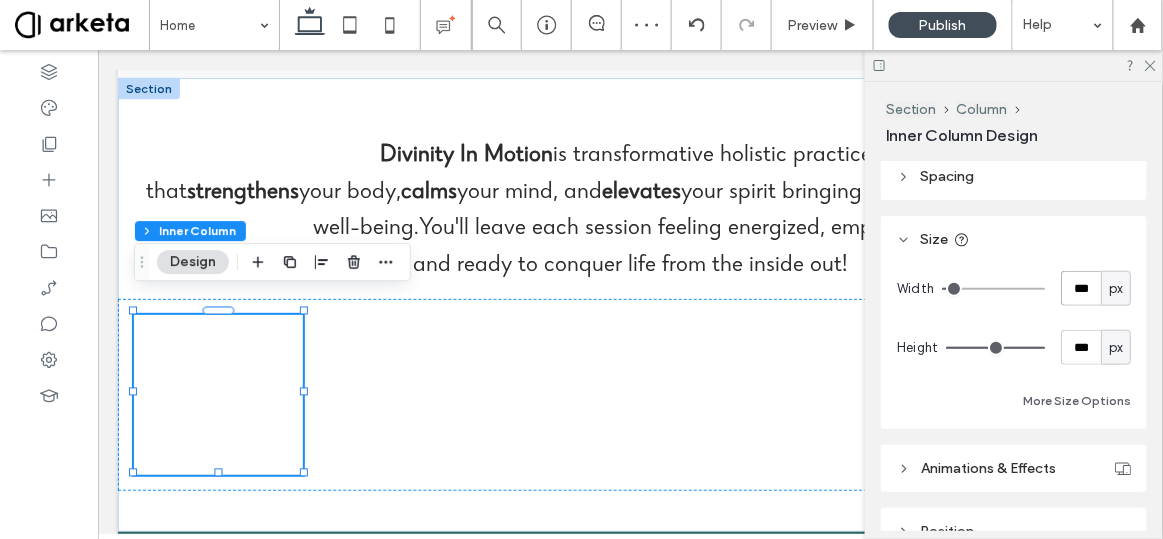 type on "***" 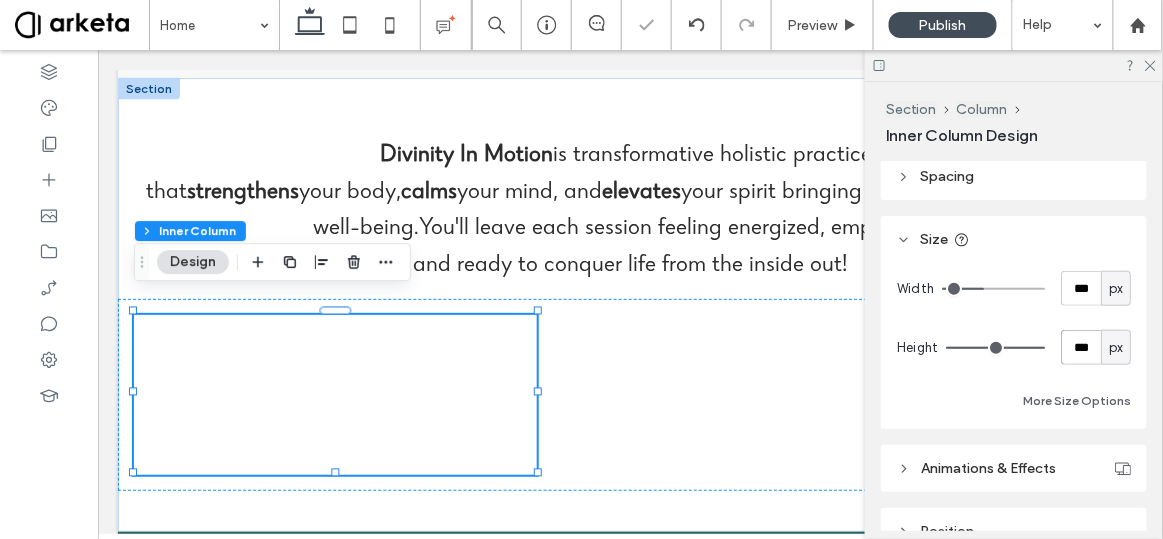 click on "***" at bounding box center (1081, 347) 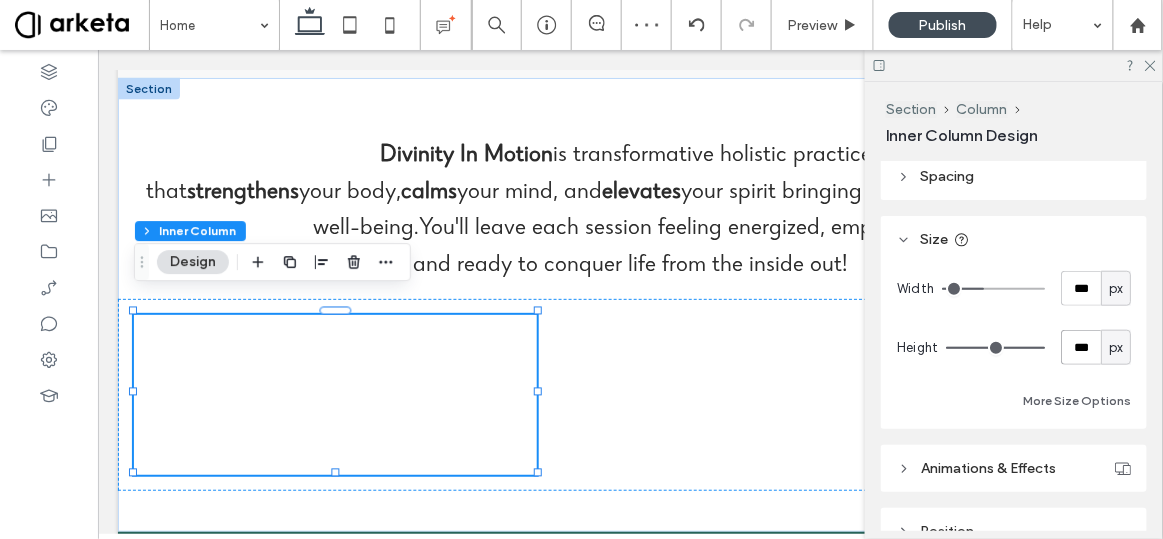 type on "***" 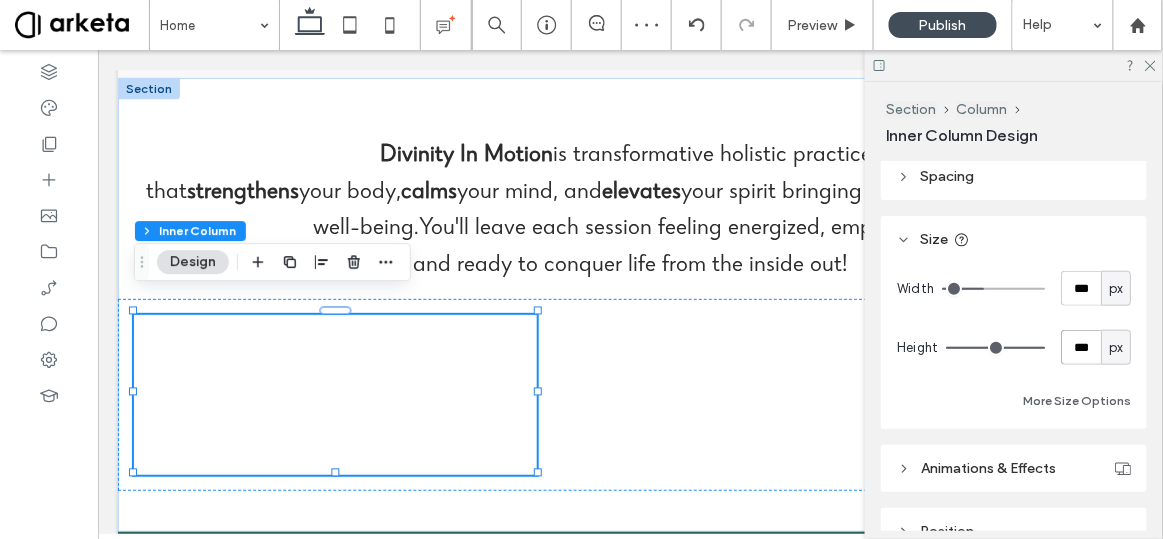 type on "***" 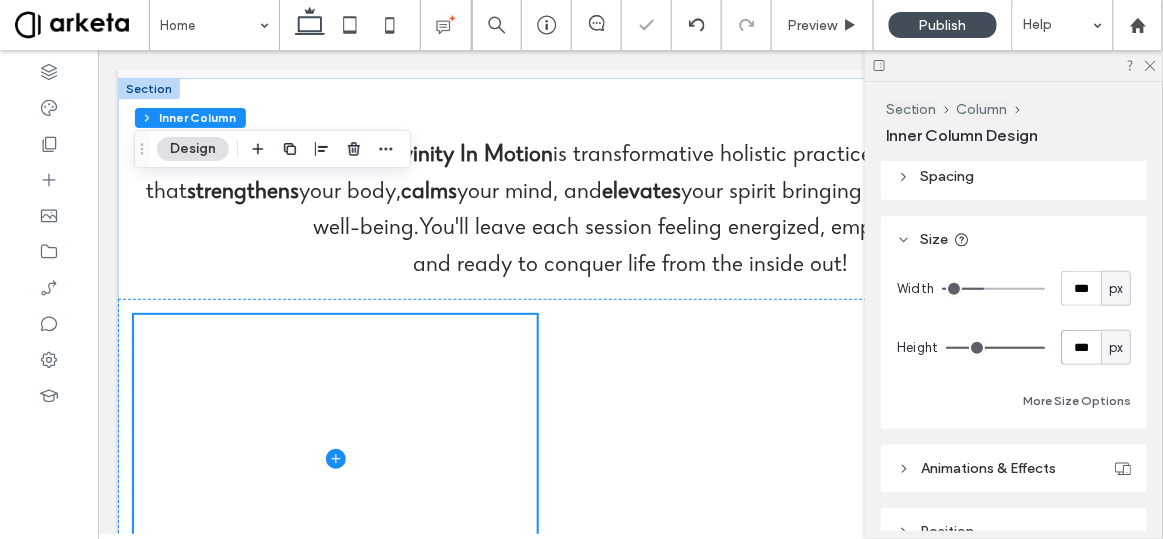 scroll, scrollTop: 1001, scrollLeft: 0, axis: vertical 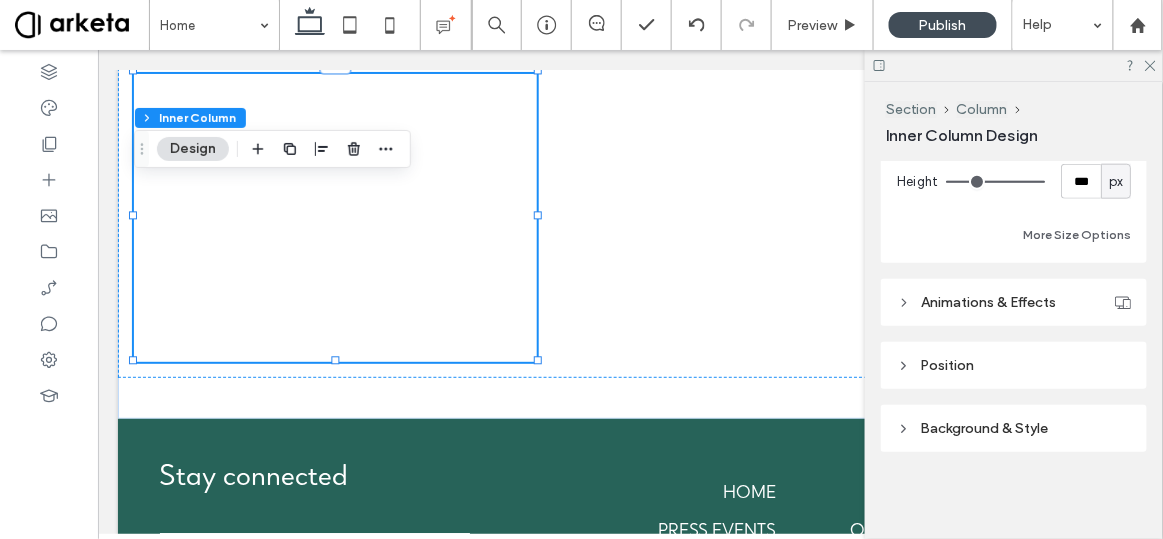 click on "Background & Style" at bounding box center (1014, 428) 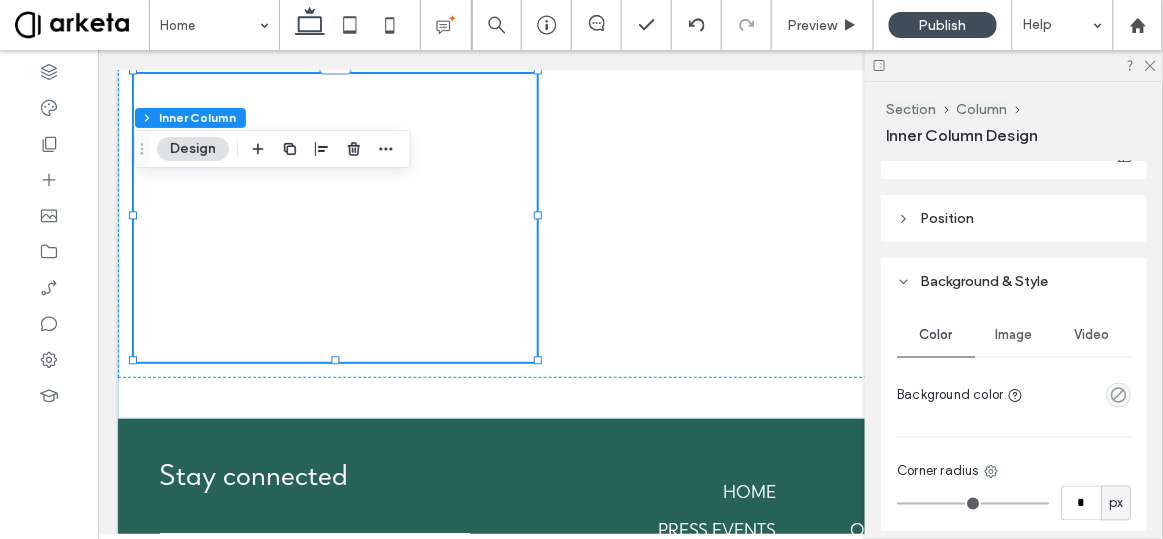 scroll, scrollTop: 728, scrollLeft: 0, axis: vertical 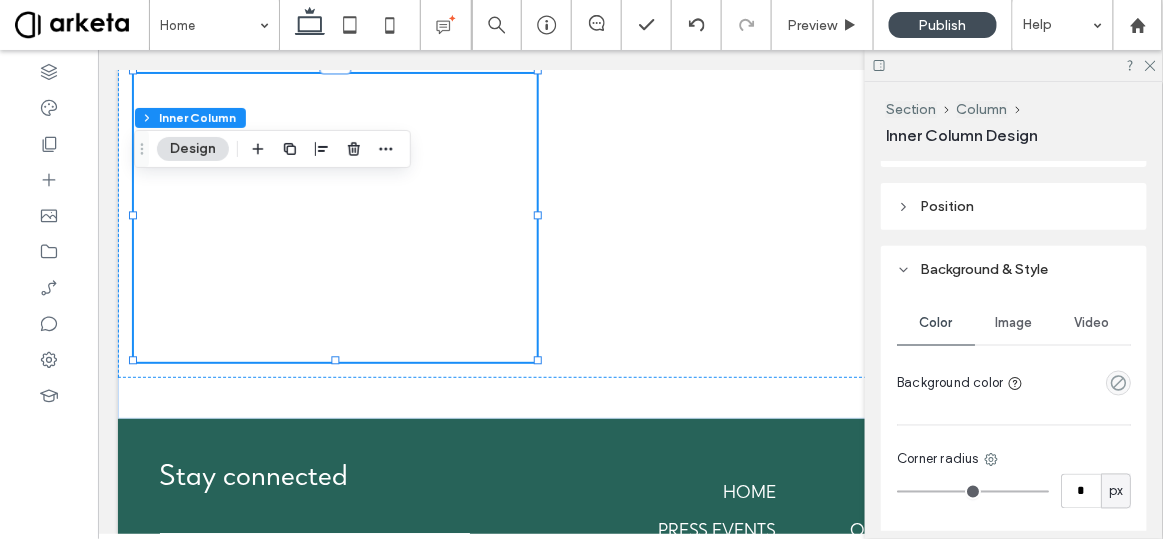 click on "Image" at bounding box center (1014, 323) 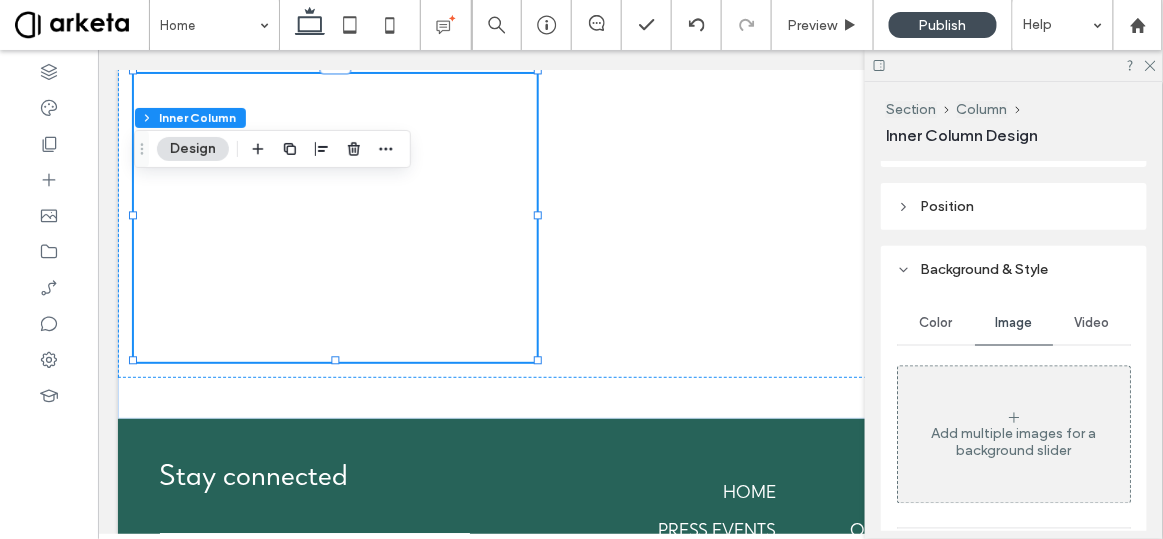 click on "Add multiple images for a background slider" at bounding box center [1014, 435] 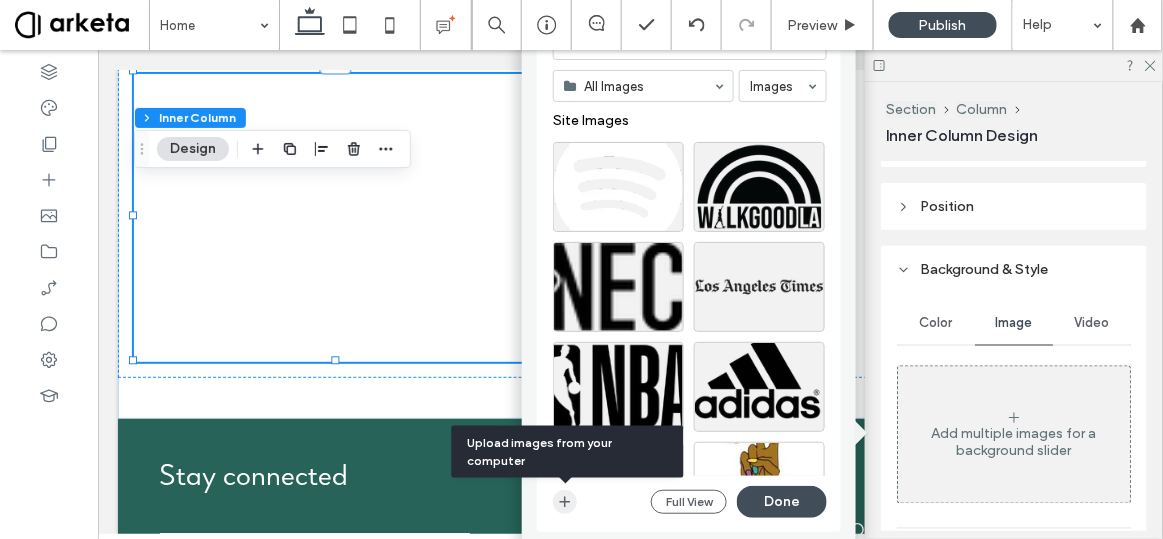 click 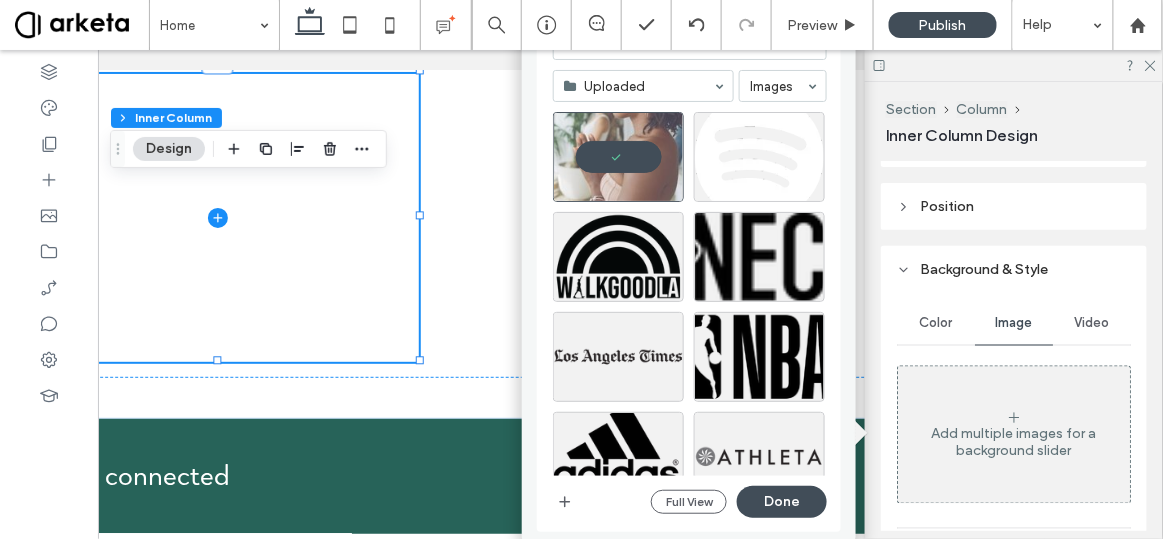 scroll, scrollTop: 0, scrollLeft: 115, axis: horizontal 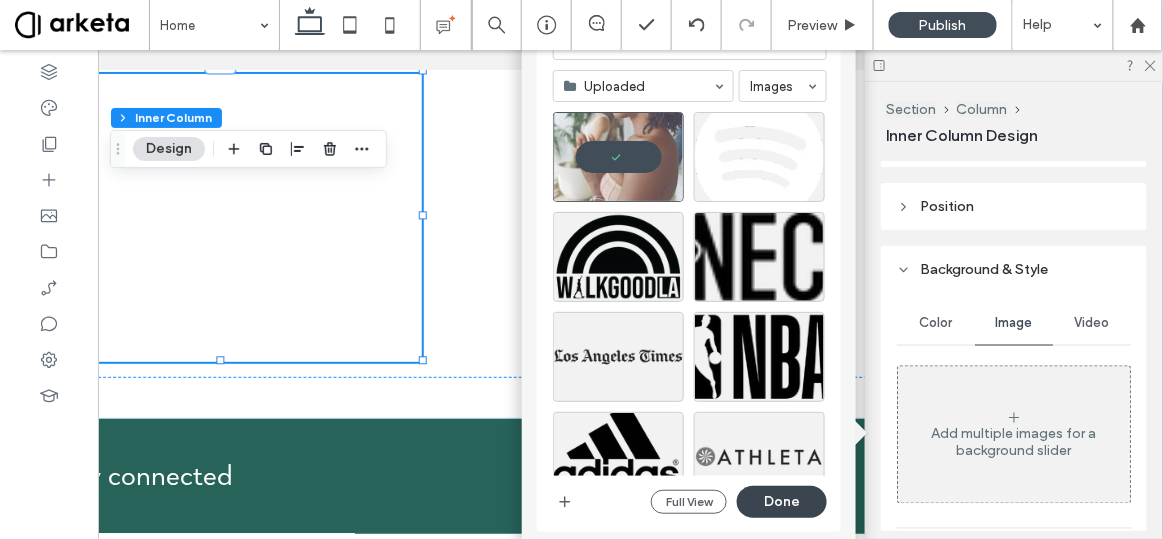 click on "Done" at bounding box center [782, 502] 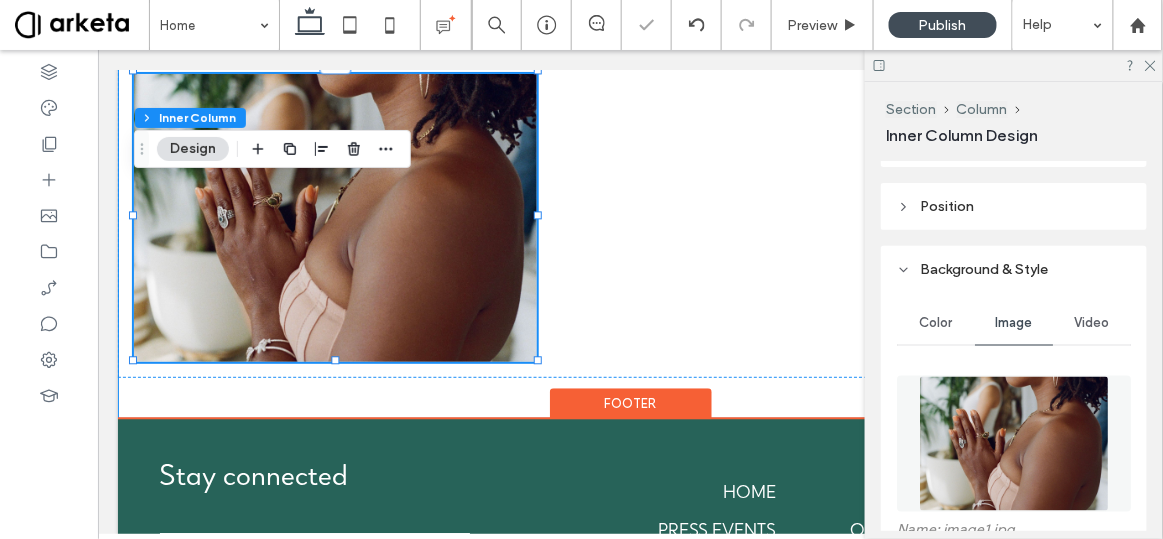 scroll, scrollTop: 0, scrollLeft: 0, axis: both 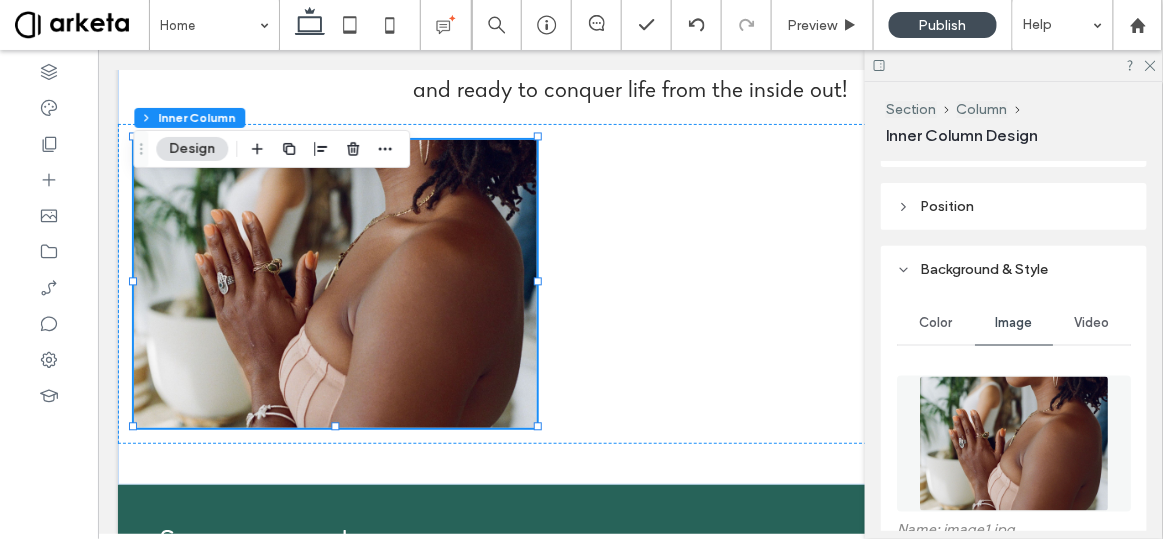type 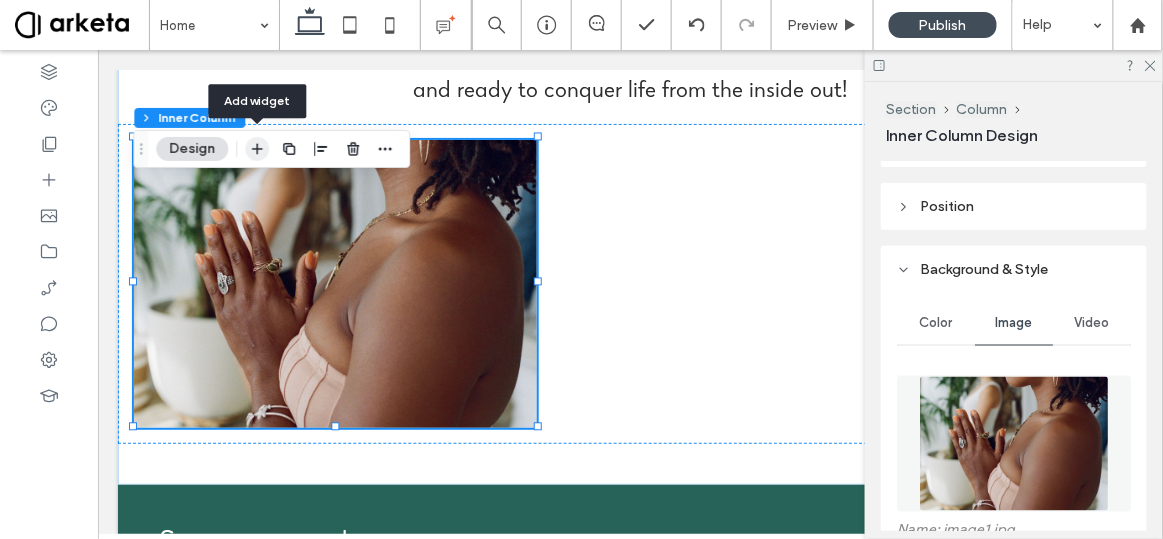 click 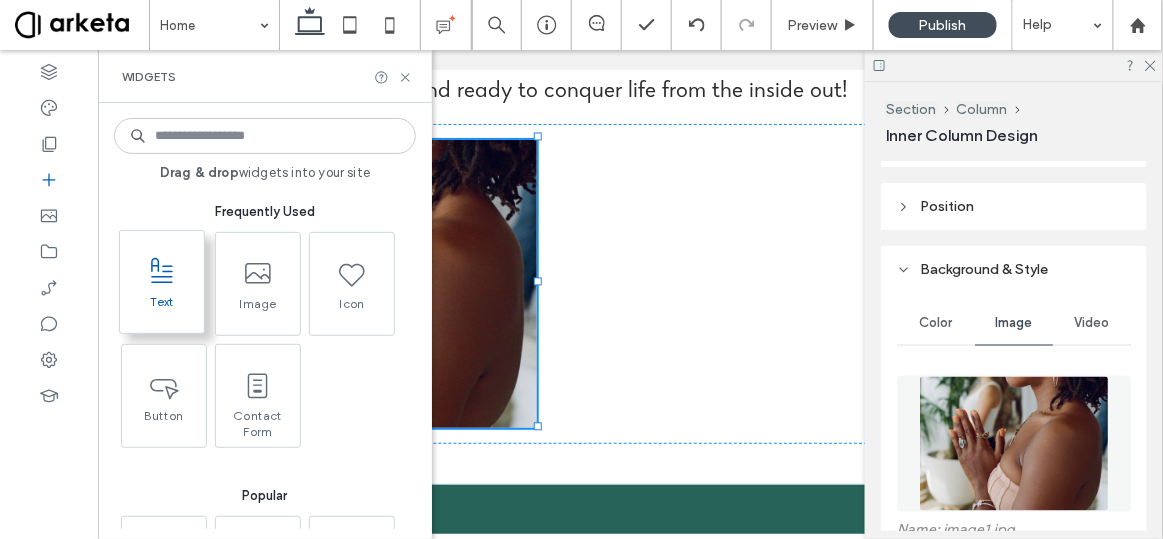 click at bounding box center [162, 271] 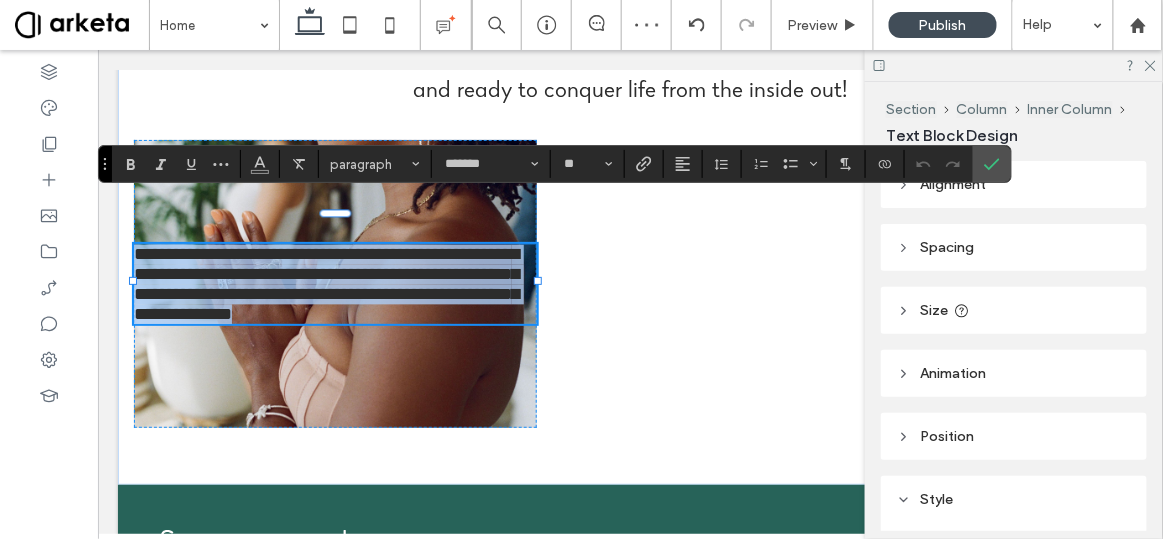 type on "*******" 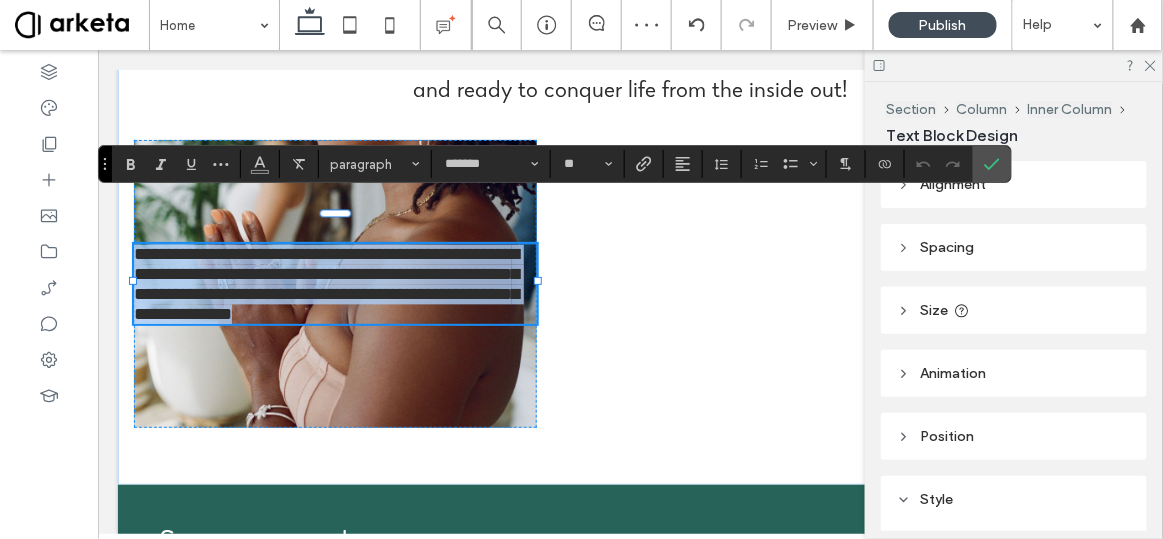 type on "**" 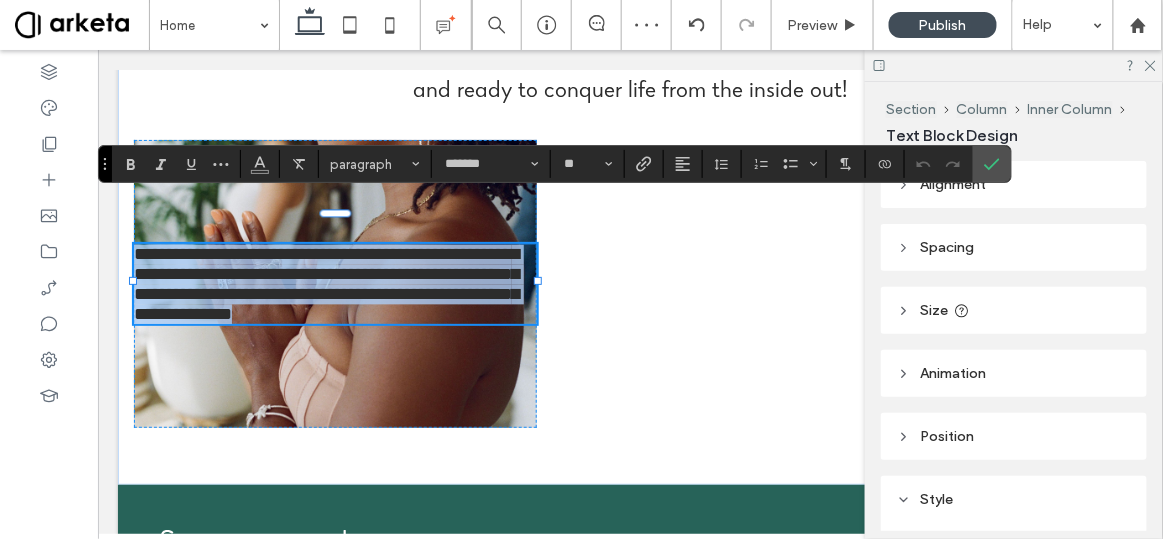 type 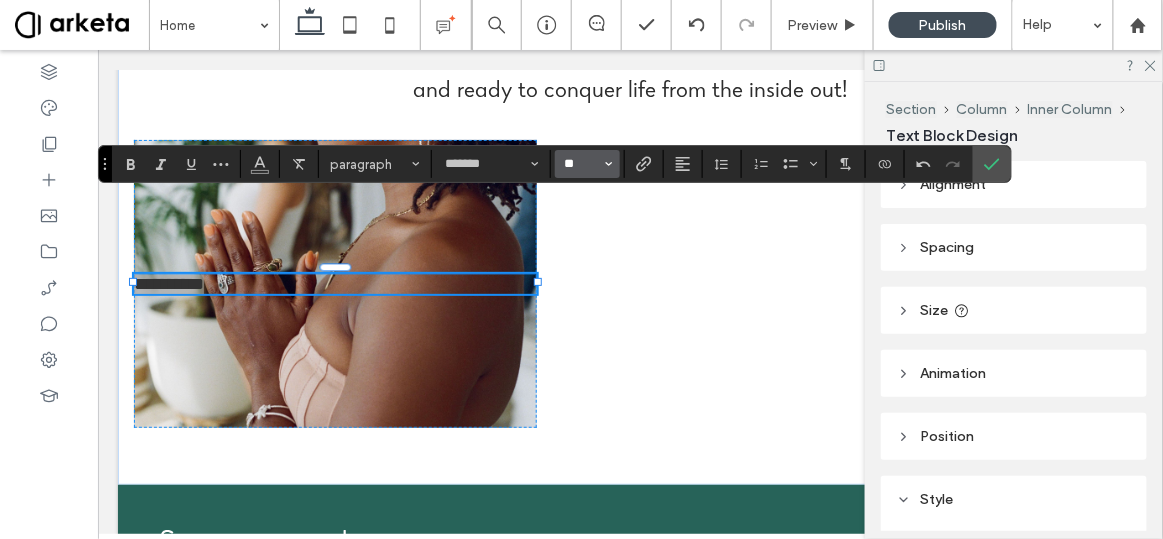 click on "**" at bounding box center [581, 164] 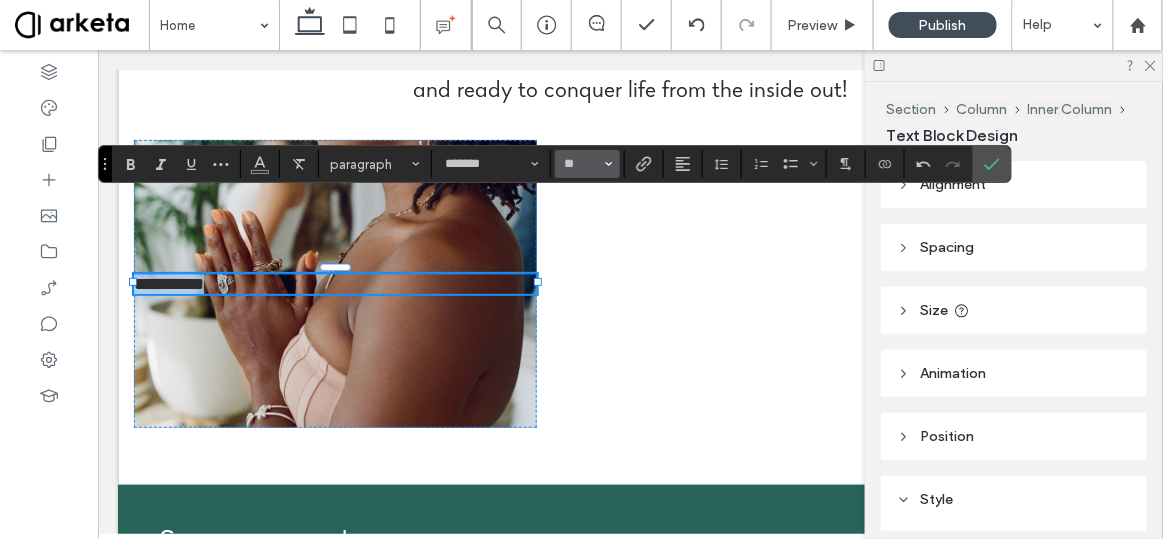 type on "**" 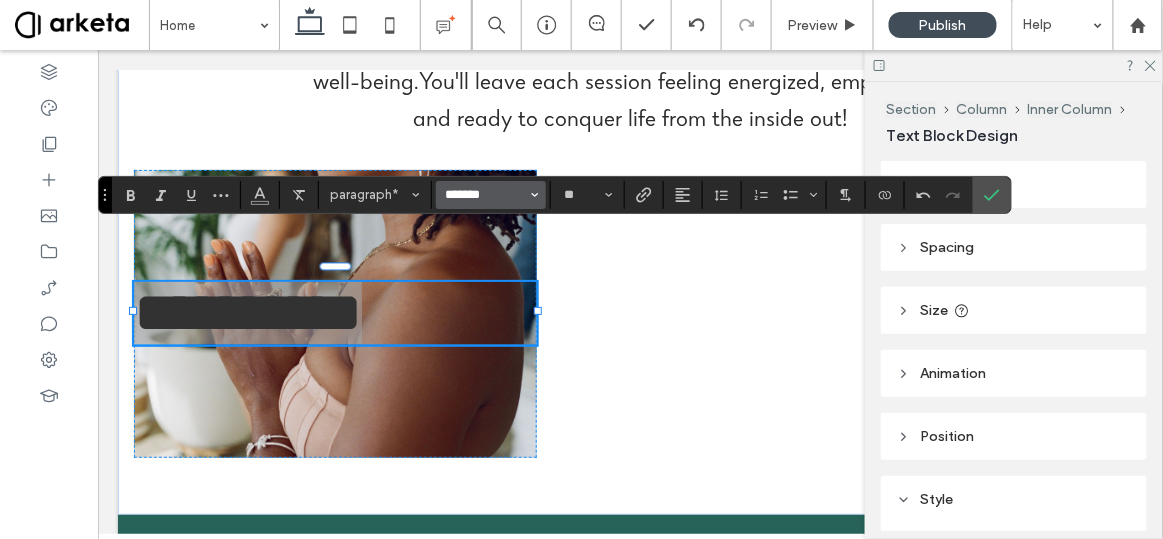 click on "*******" at bounding box center (485, 195) 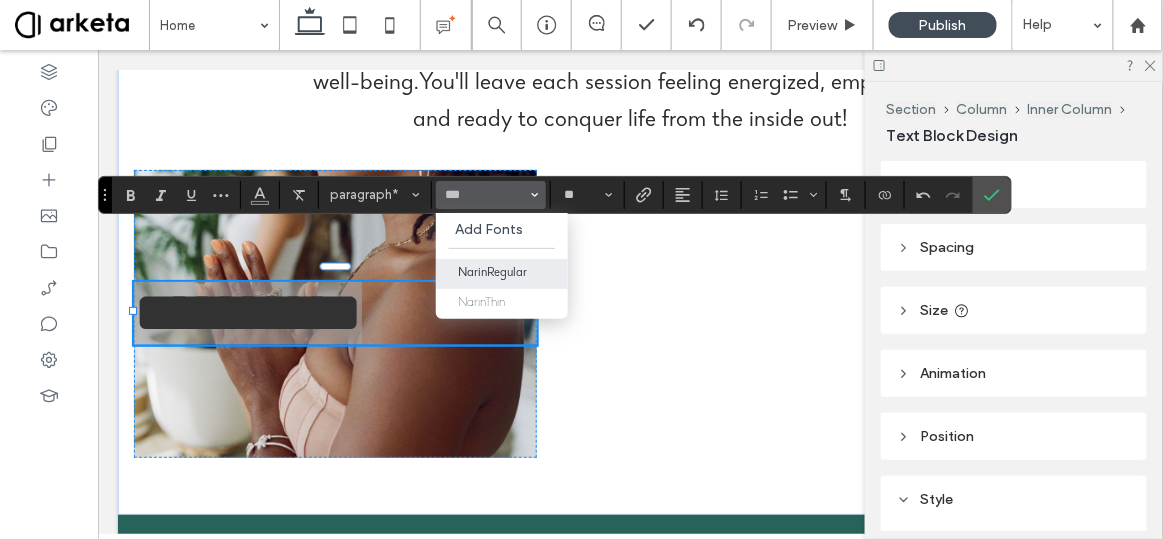 click on "NarinRegular" at bounding box center [502, 274] 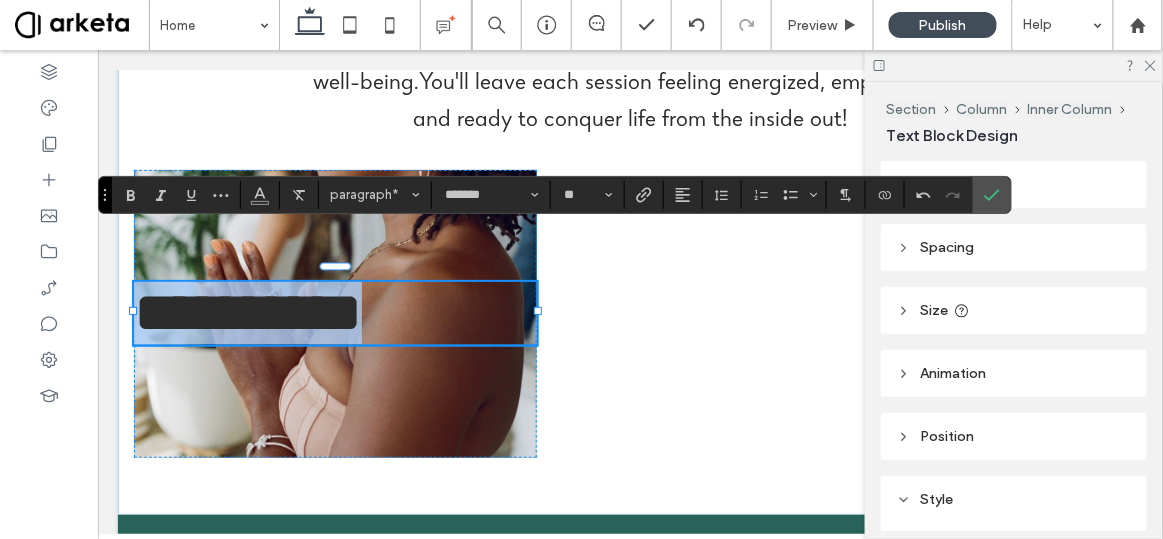 type on "**********" 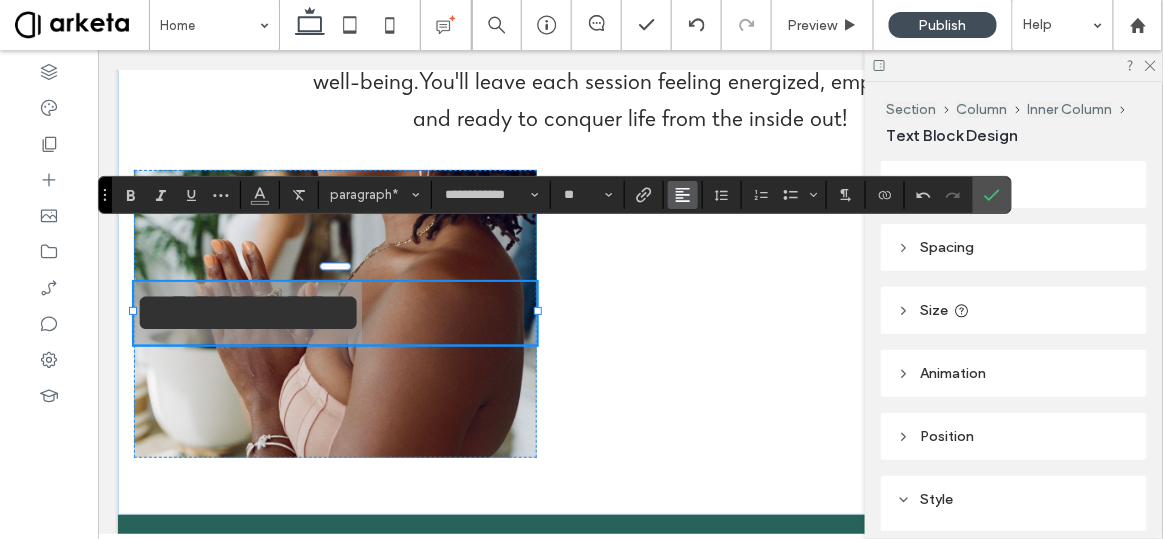 click 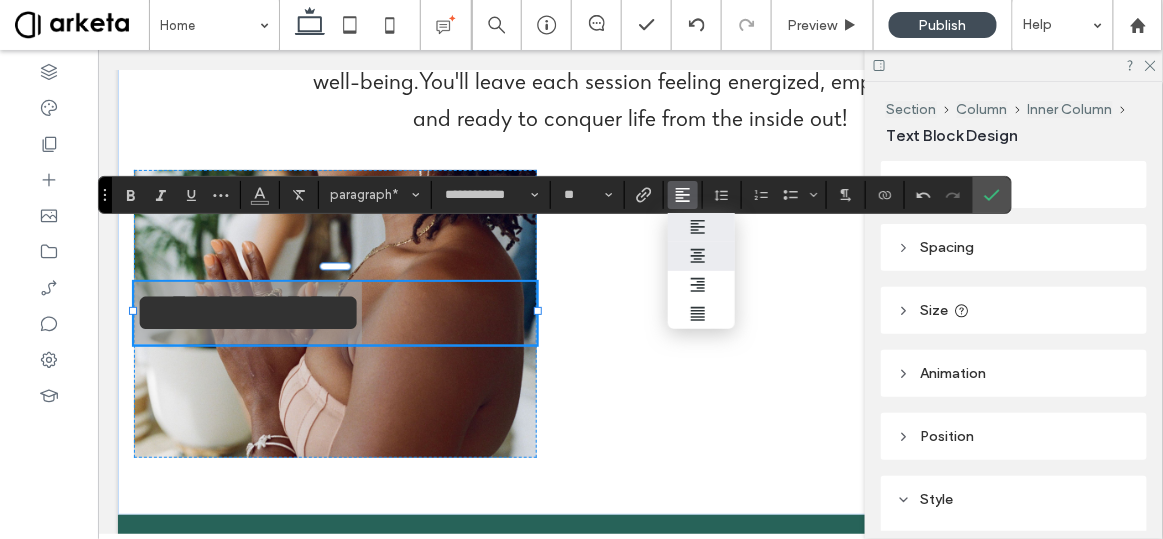 click 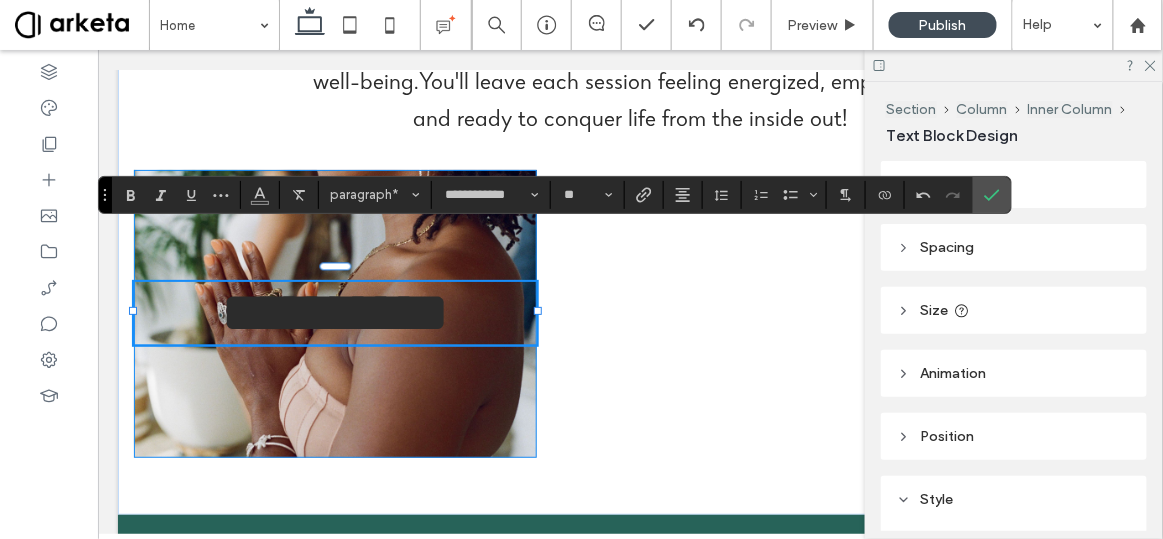 click on "**********" at bounding box center [334, 313] 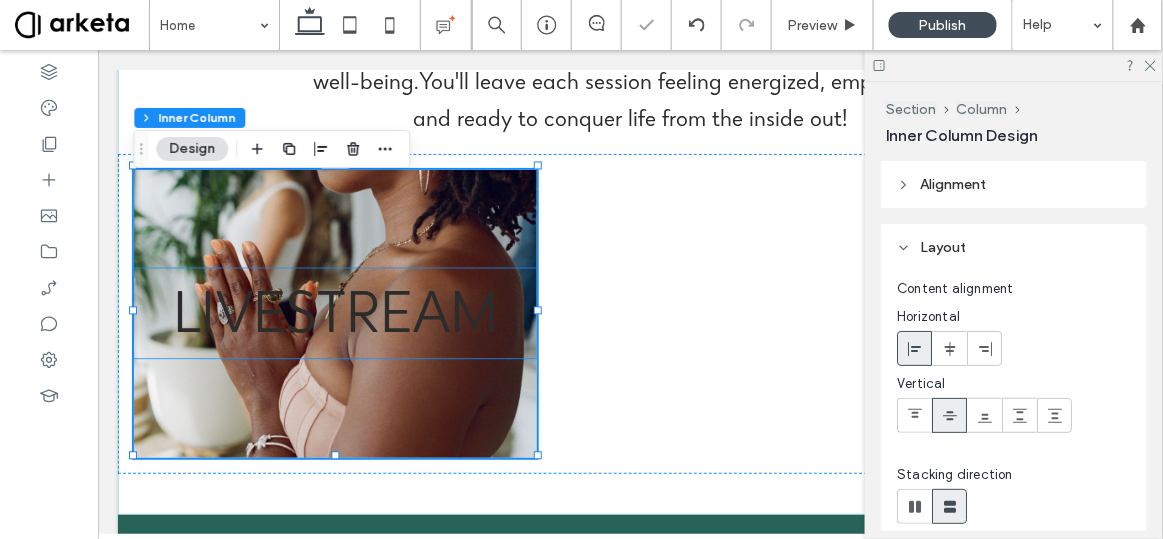 click on "LIVESTREAM" at bounding box center (334, 320) 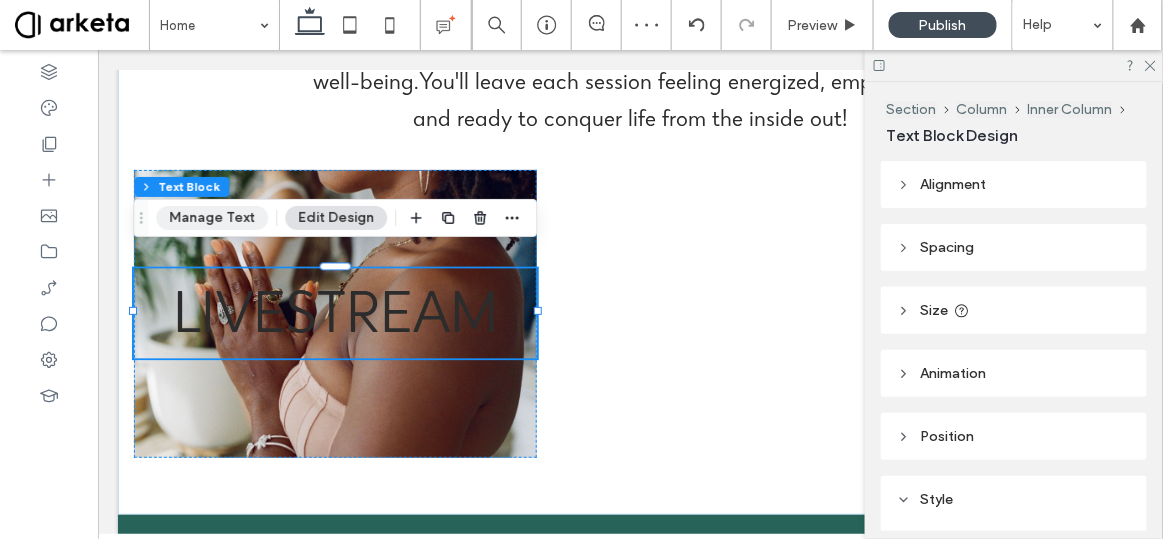 click on "Manage Text" at bounding box center [212, 218] 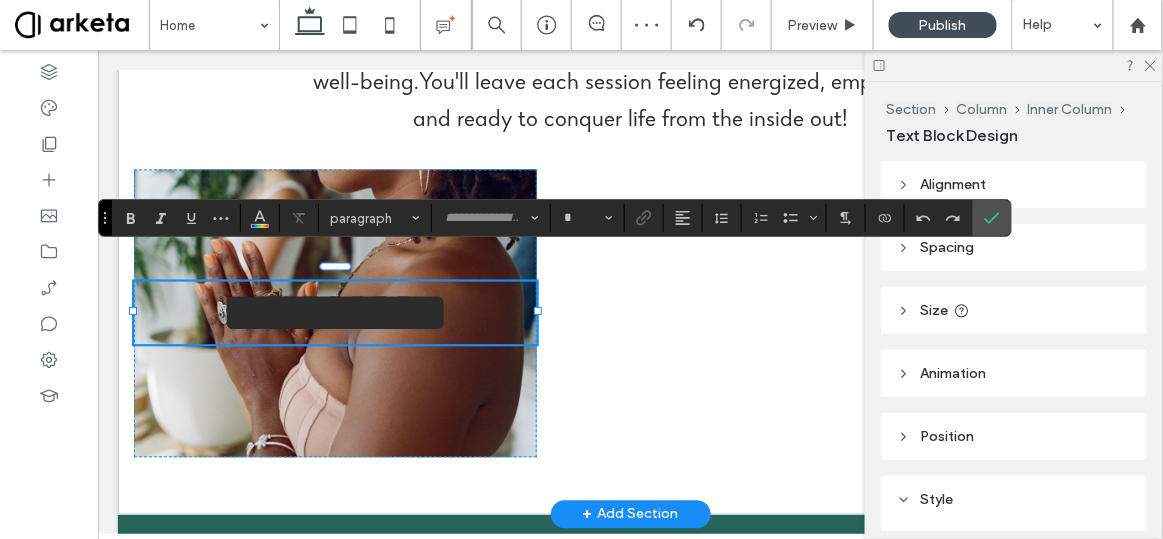 type on "**********" 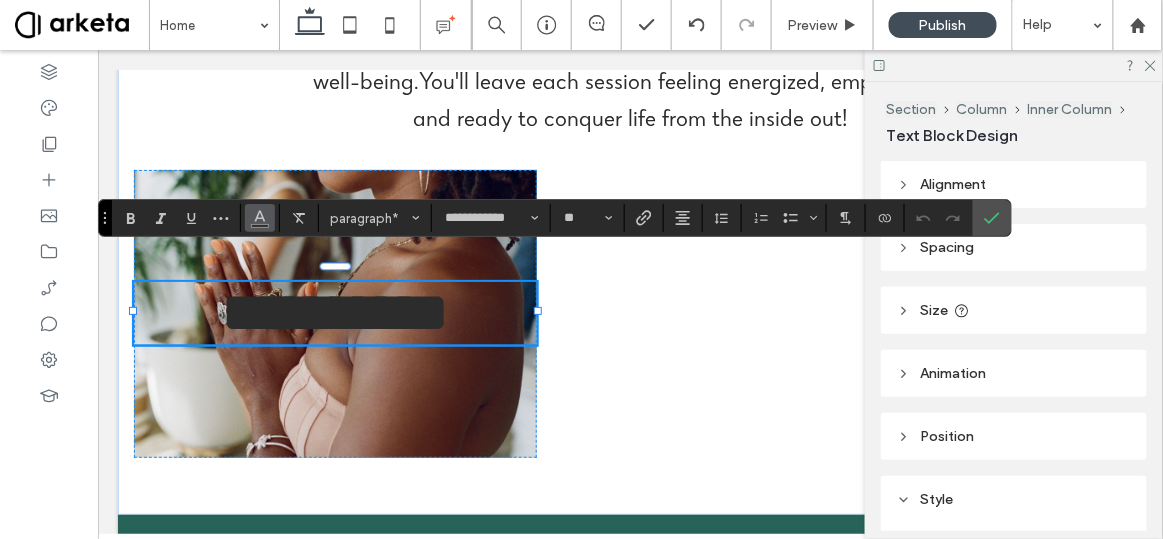 click 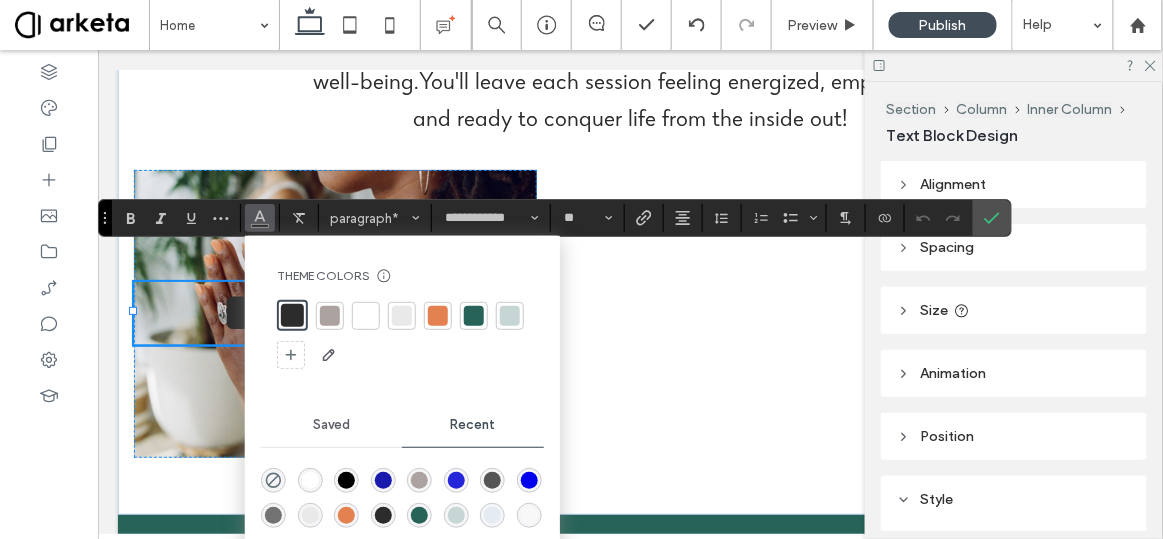 click at bounding box center [310, 480] 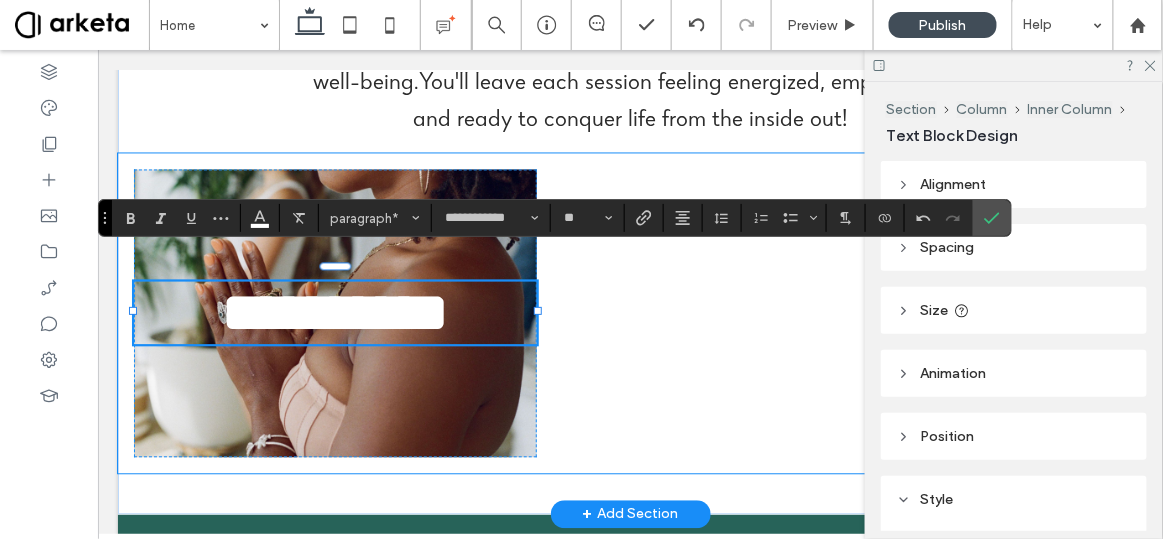 click on "**********" at bounding box center [629, 313] 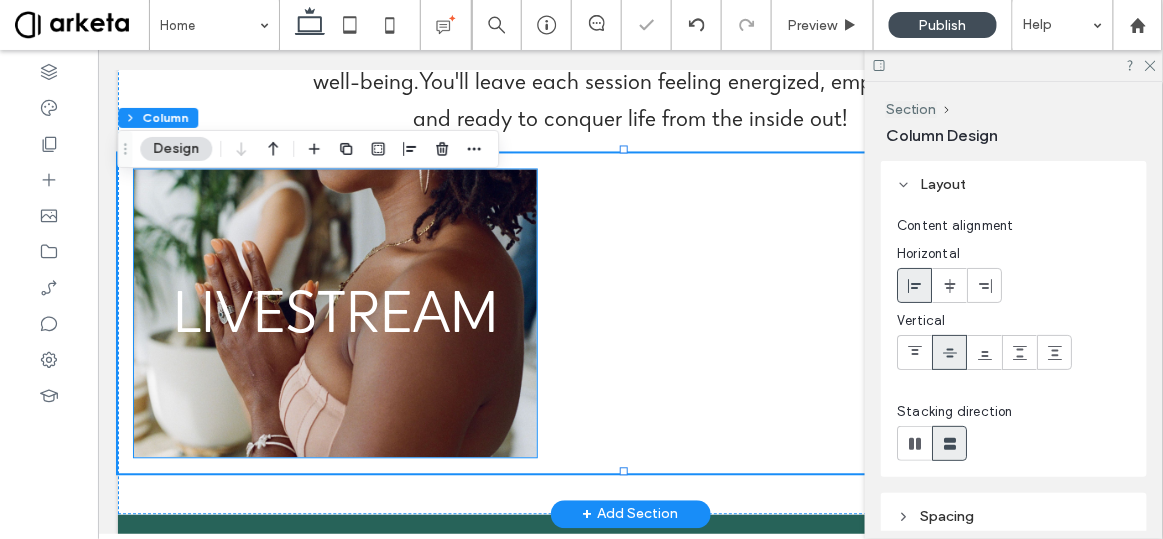 click on "LIVESTREAM" at bounding box center [334, 313] 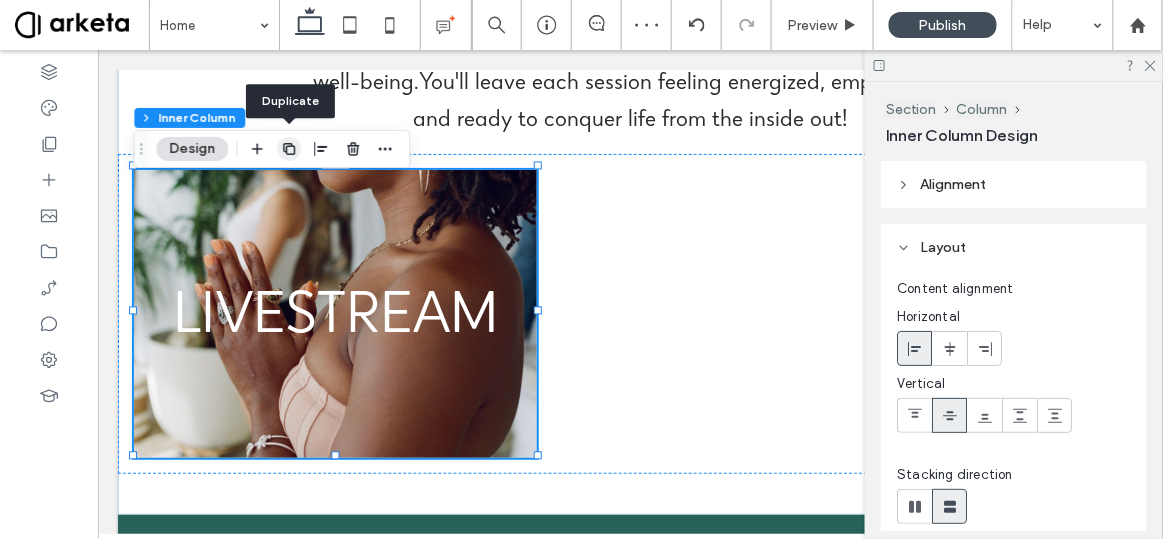 click 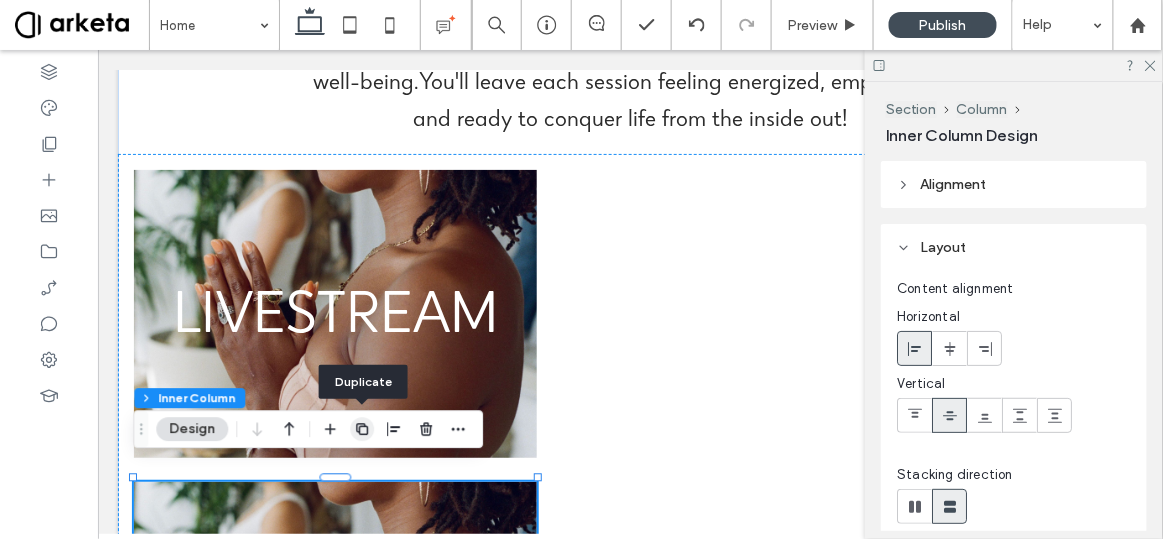 click at bounding box center (362, 429) 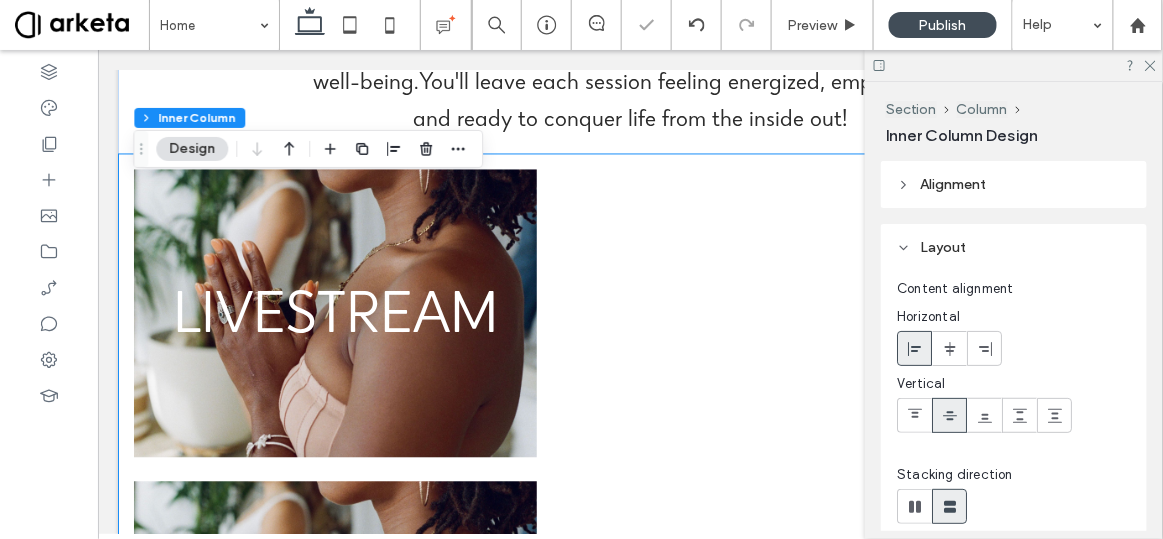 scroll, scrollTop: 1539, scrollLeft: 0, axis: vertical 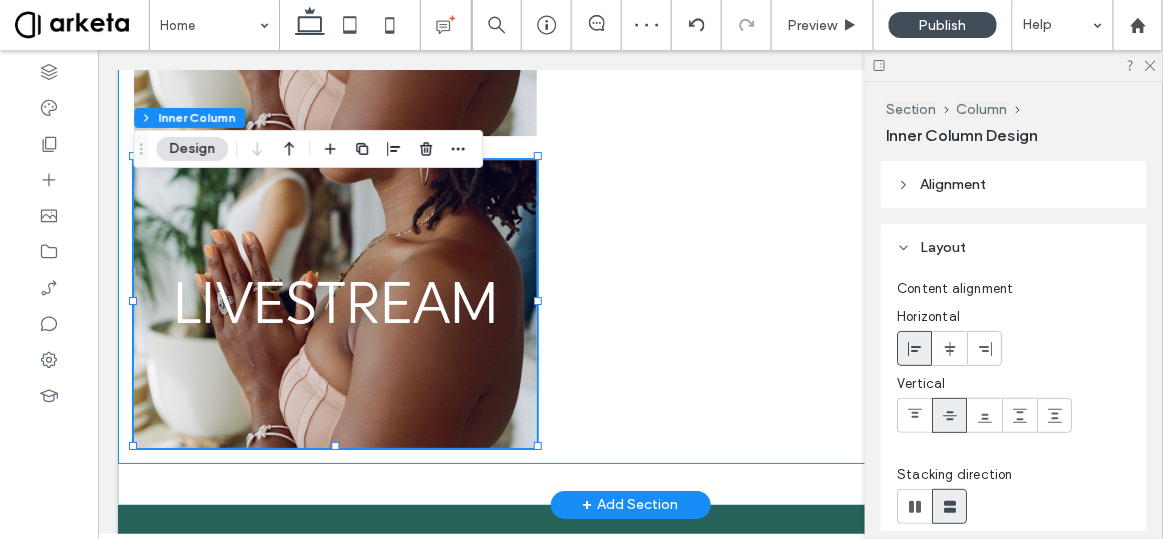 click on "LIVESTREAM
LIVESTREAM LIVESTREAM" at bounding box center [629, -9] 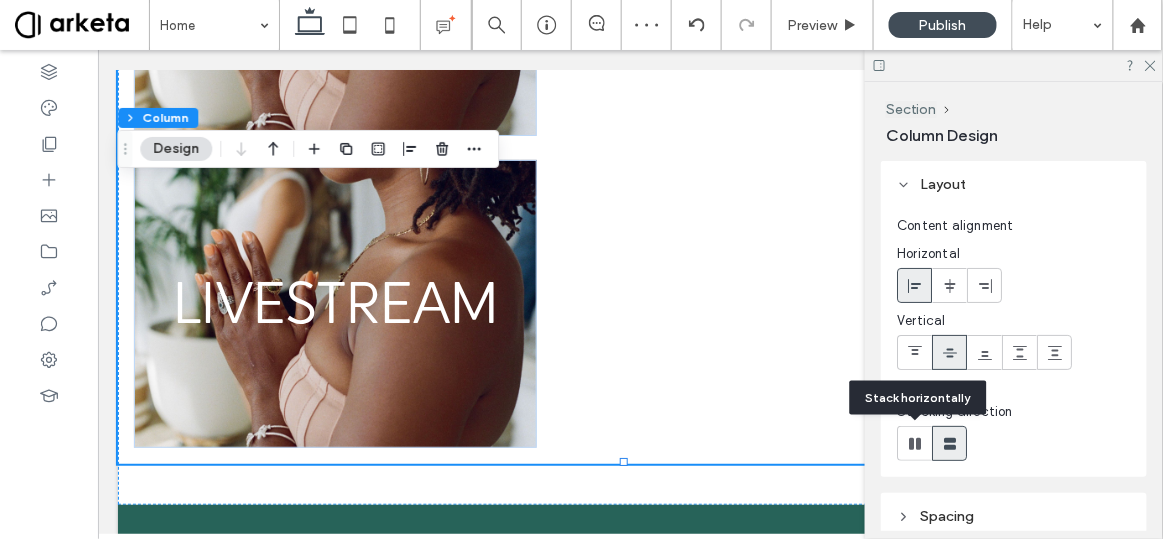 click 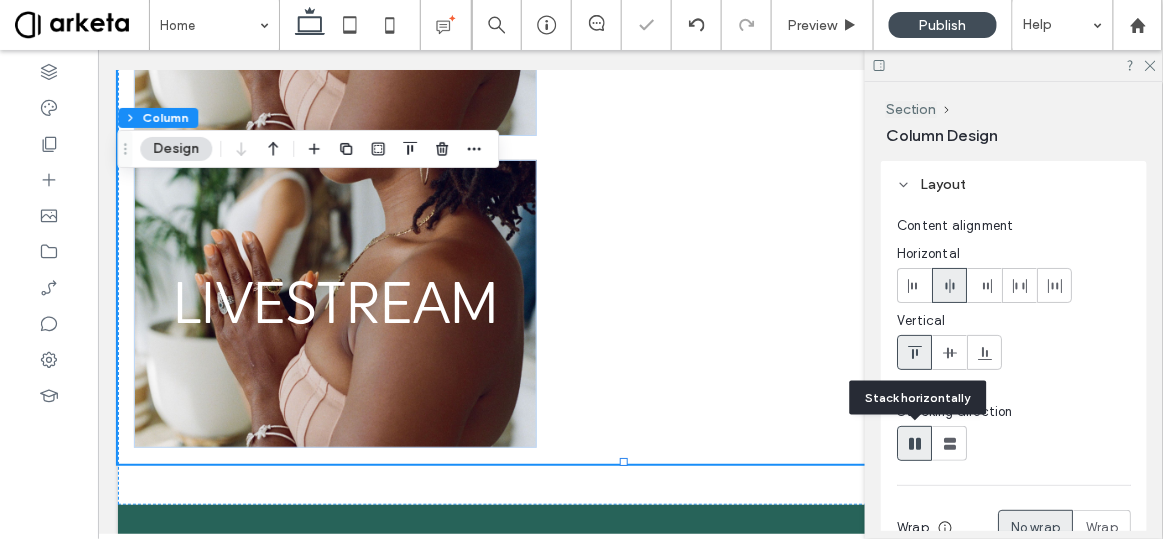 type on "*" 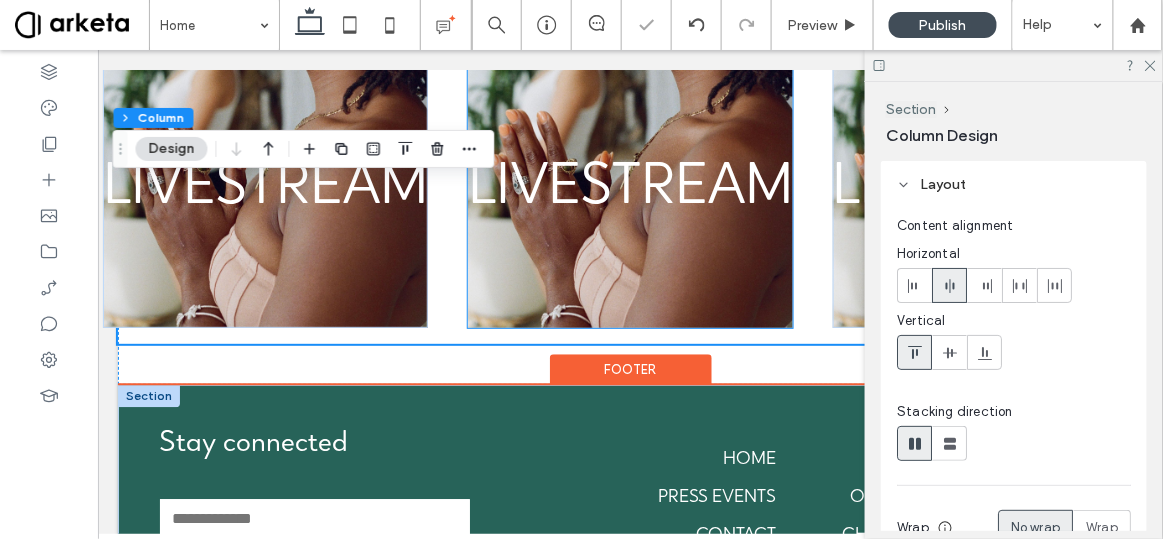 scroll, scrollTop: 866, scrollLeft: 4, axis: both 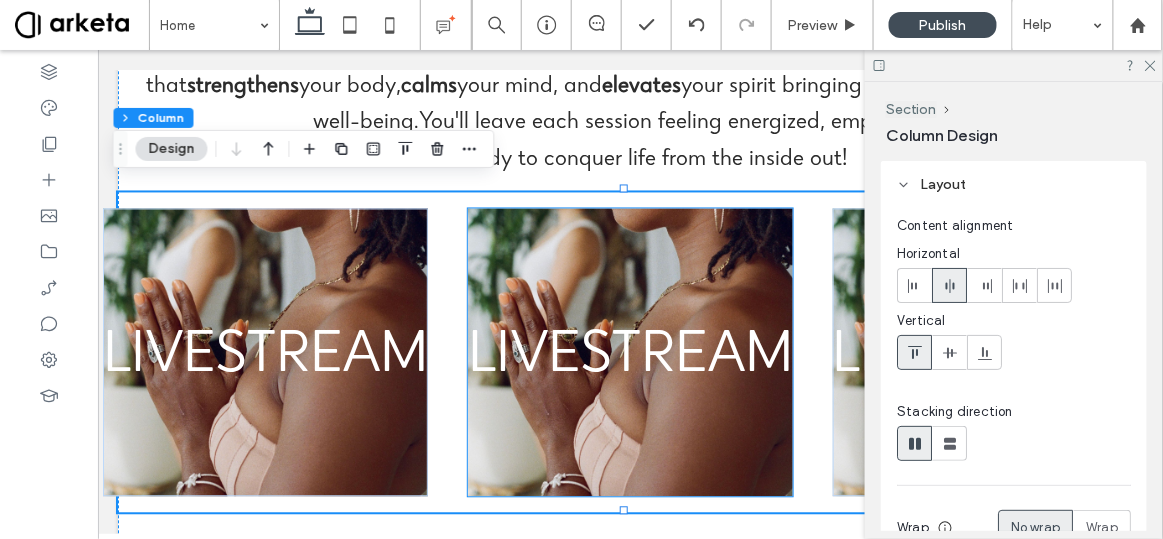 click on "LIVESTREAM" at bounding box center [629, 359] 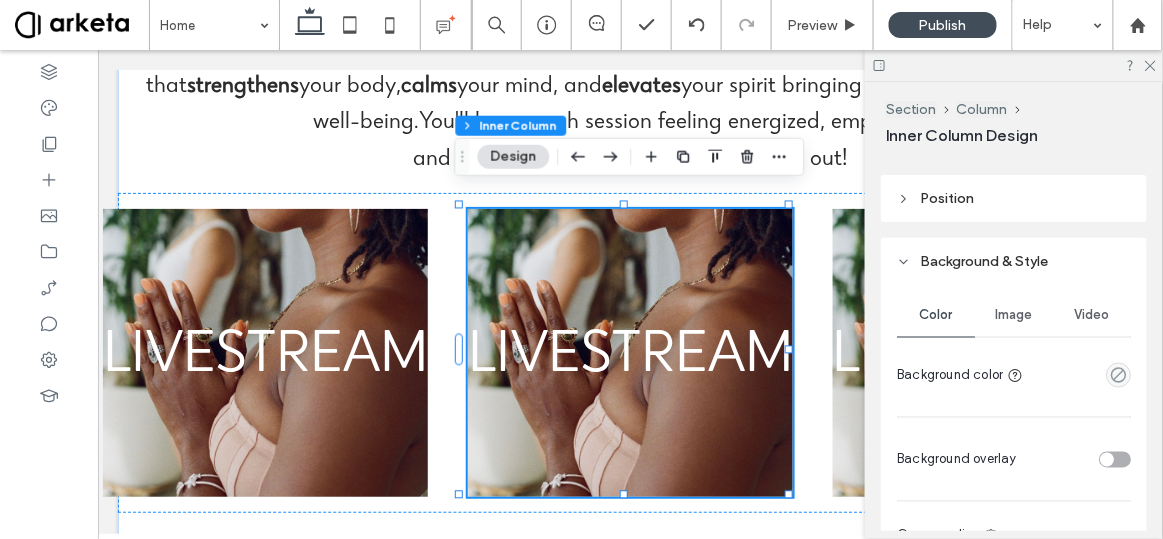 scroll, scrollTop: 737, scrollLeft: 0, axis: vertical 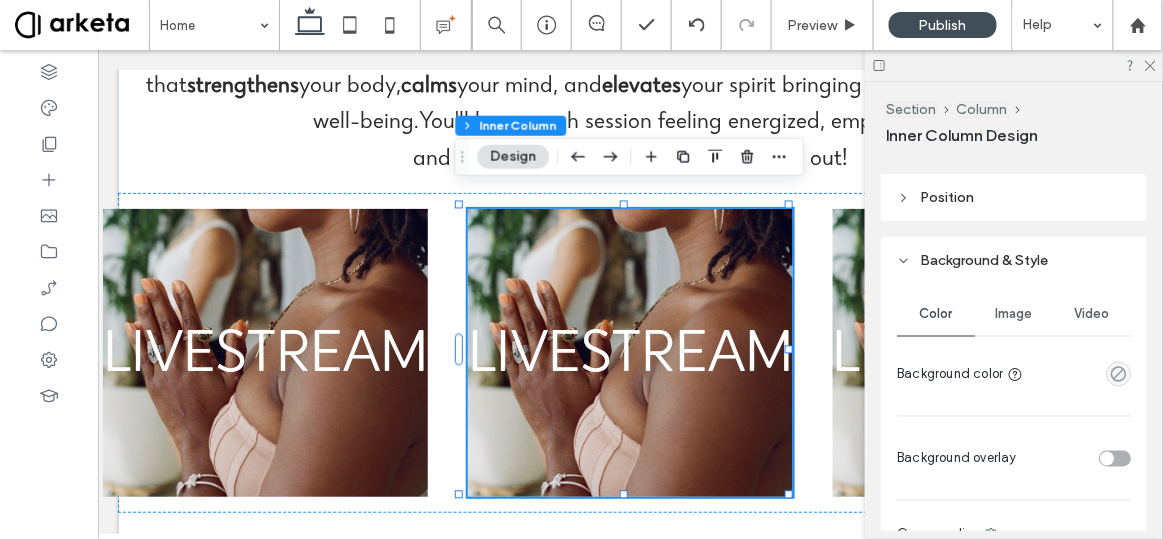 click on "Image" at bounding box center [1014, 314] 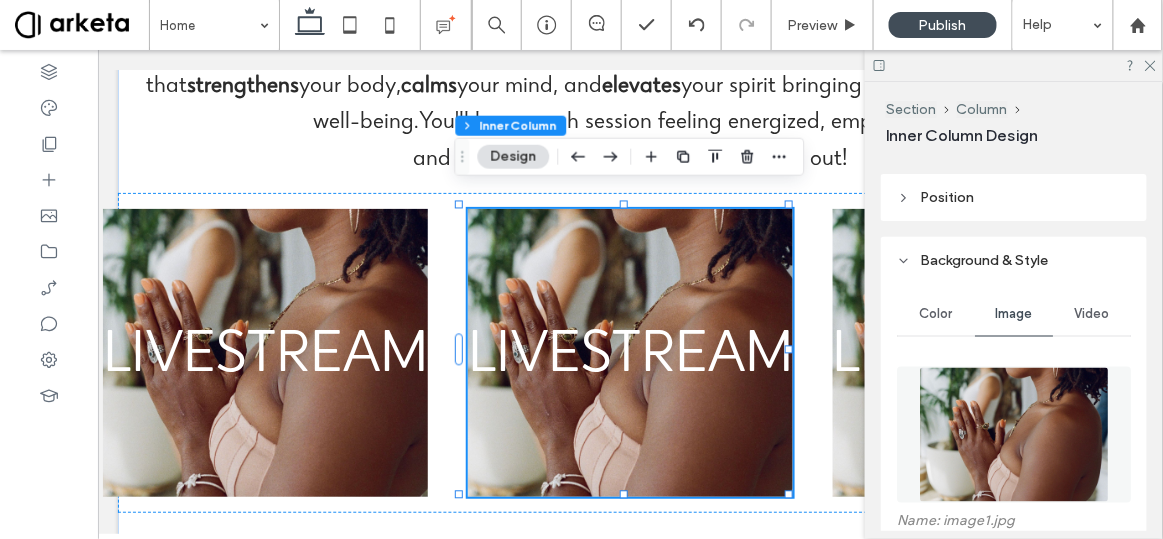 scroll, scrollTop: 999, scrollLeft: 0, axis: vertical 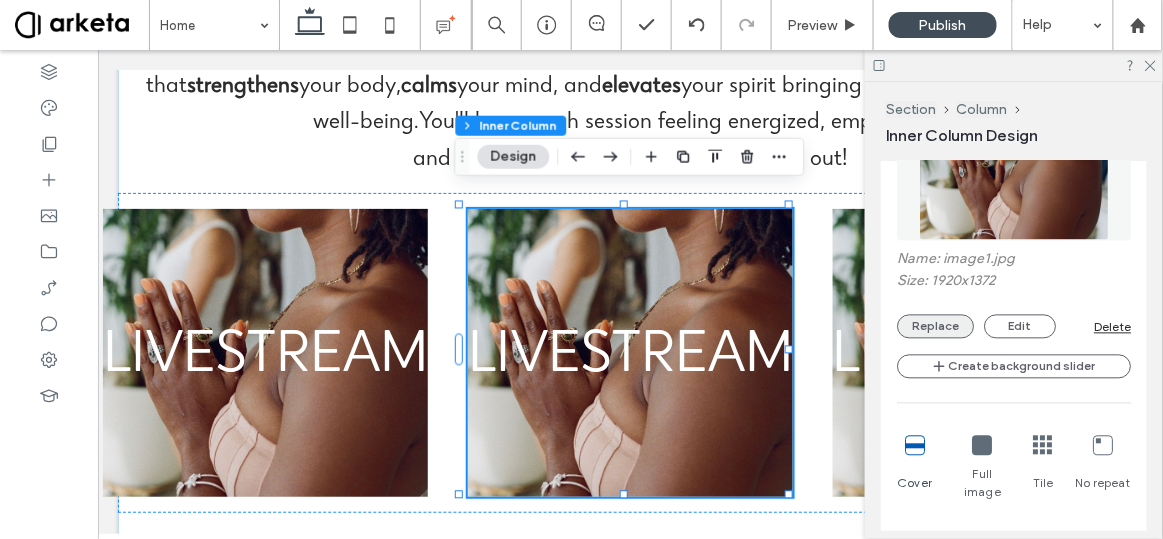 click on "Replace" at bounding box center (935, 327) 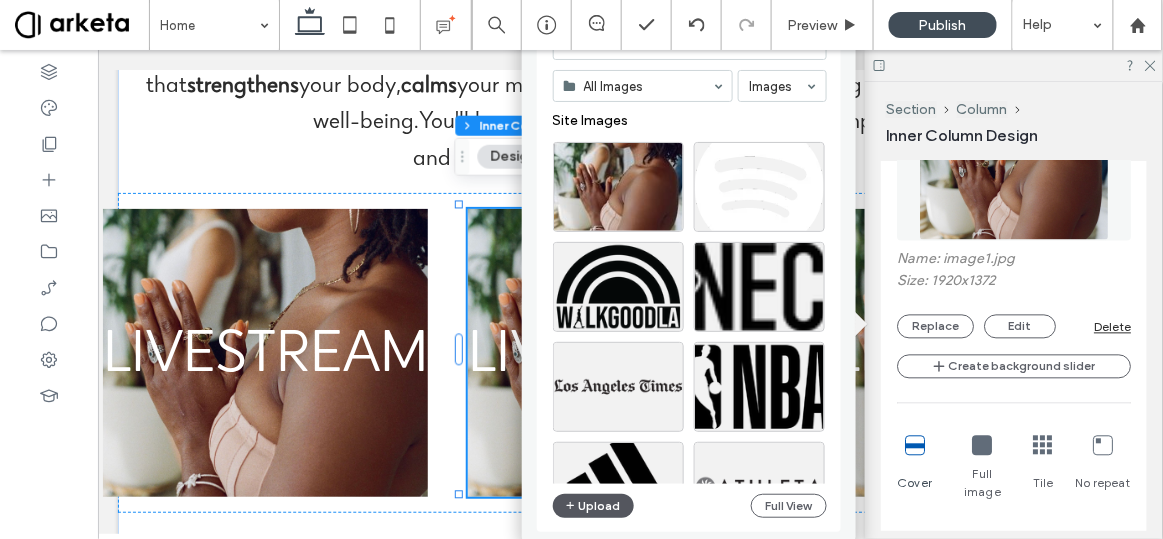click on "Upload" at bounding box center (594, 506) 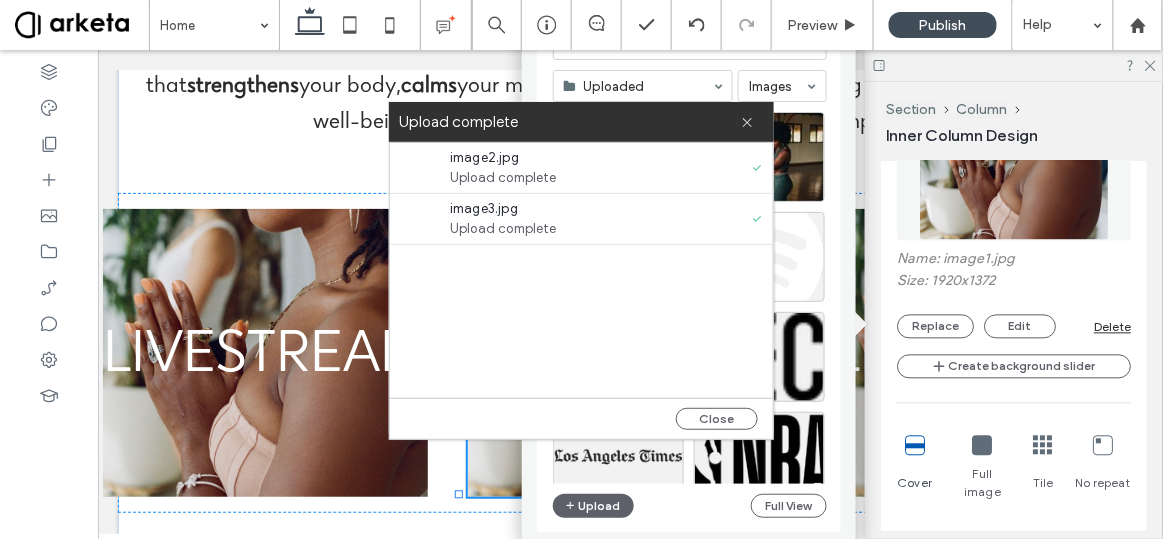 click on "Upload complete" at bounding box center (581, 122) 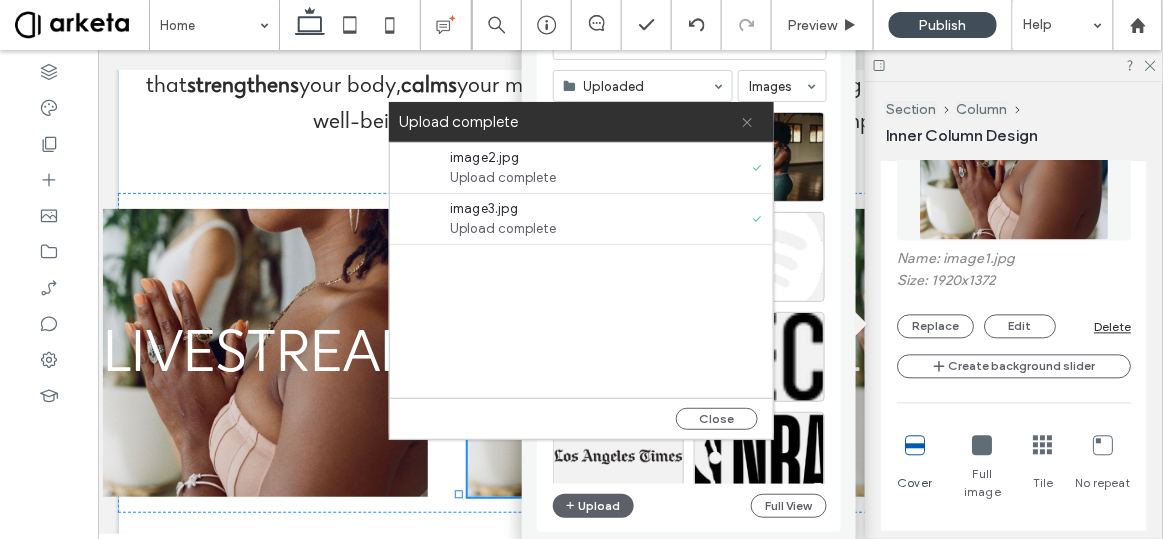 click 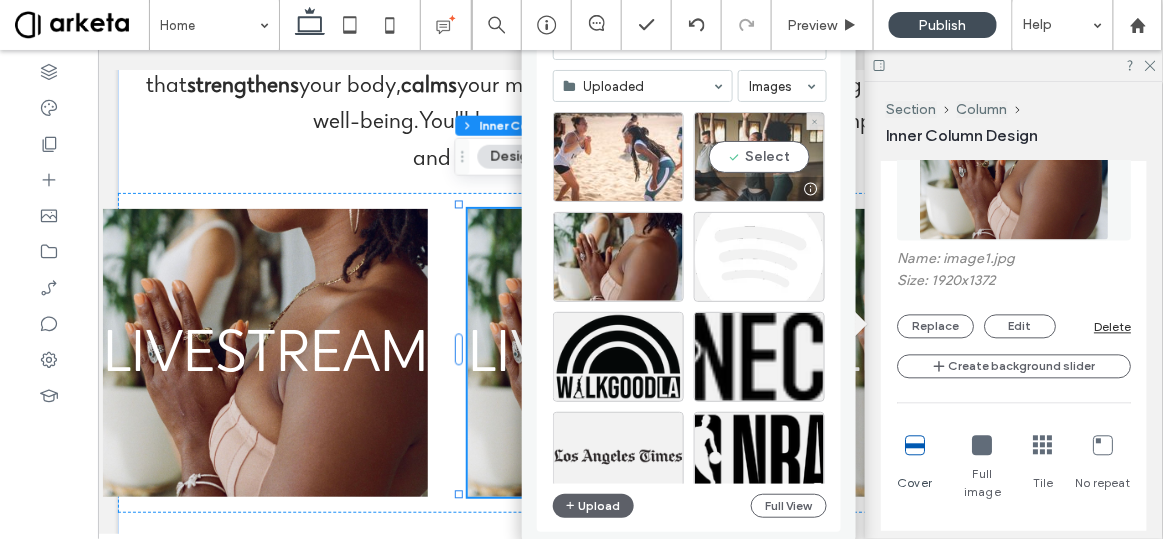 click on "Select" at bounding box center (759, 157) 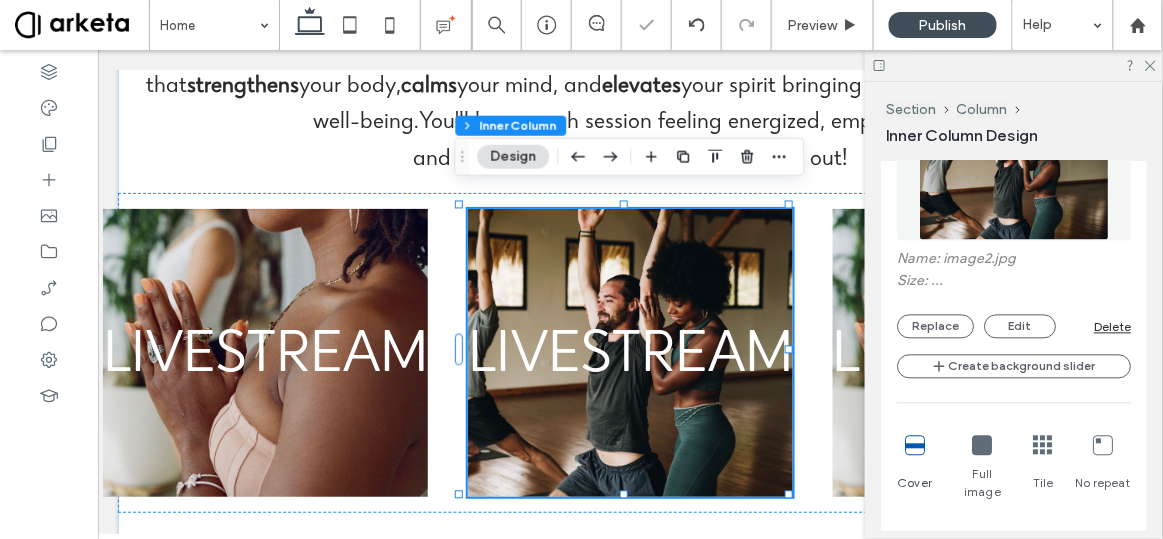 click at bounding box center (716, 157) 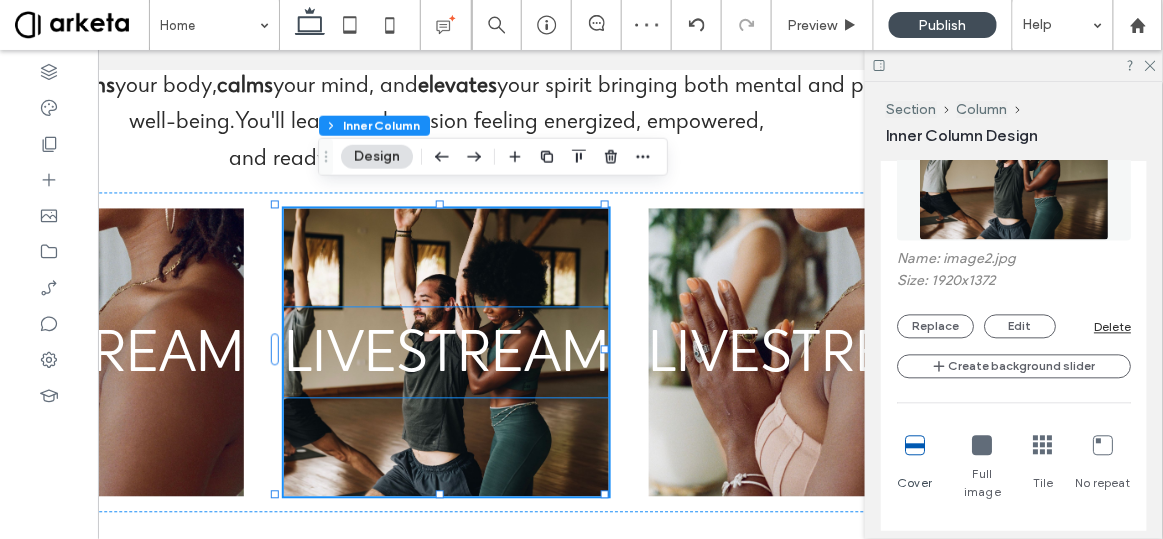scroll, scrollTop: 0, scrollLeft: 208, axis: horizontal 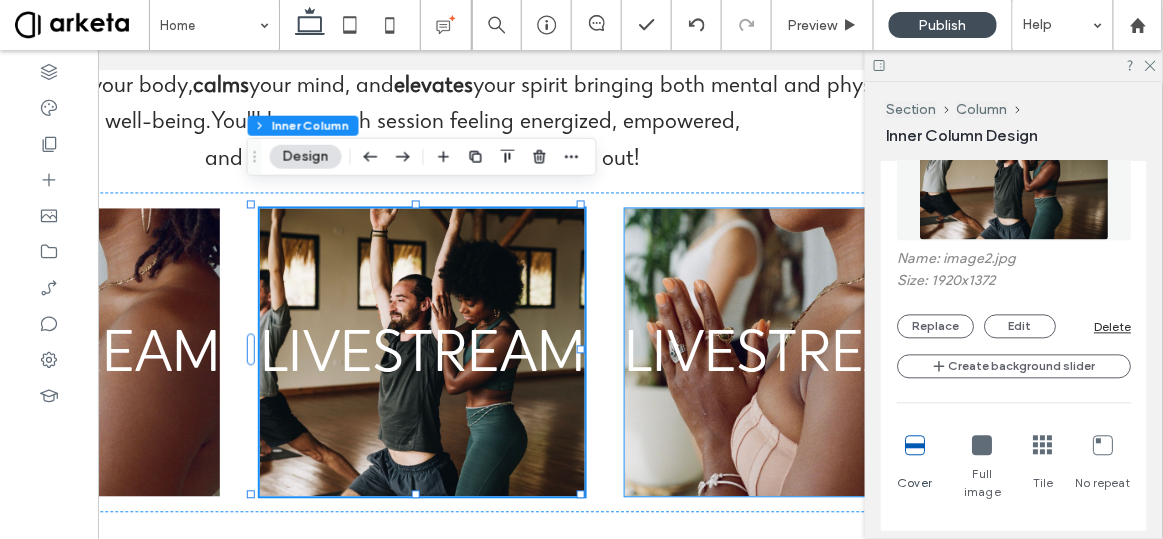 click on "LIVESTREAM" at bounding box center (788, 352) 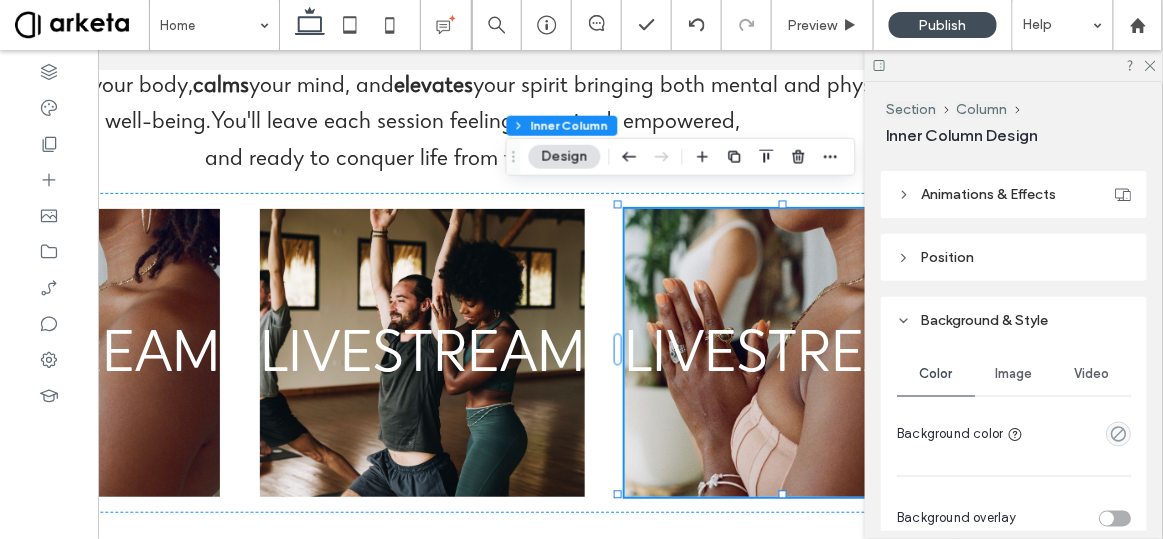 scroll, scrollTop: 651, scrollLeft: 0, axis: vertical 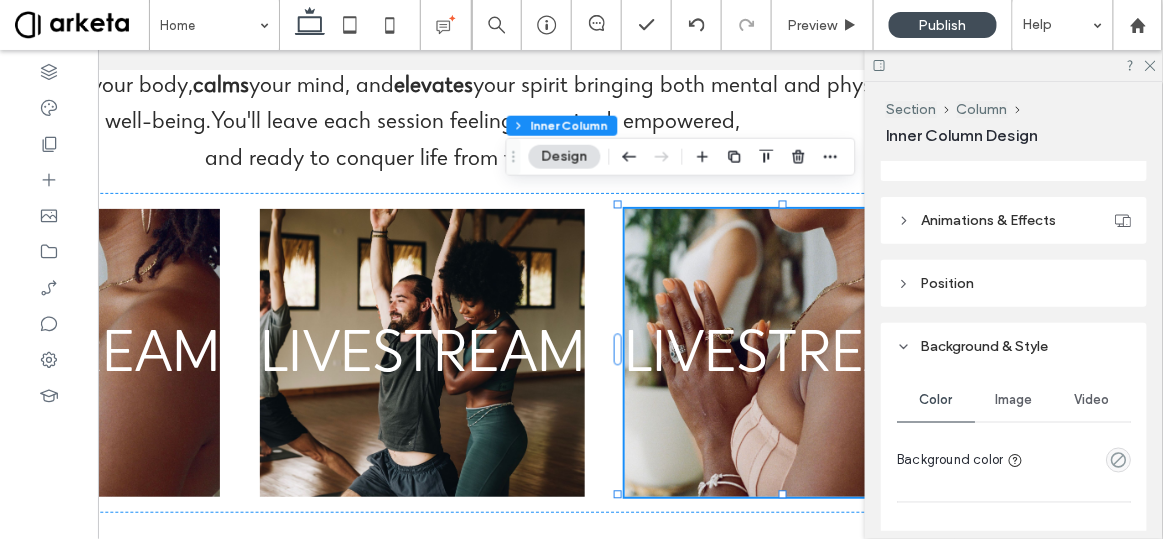 click at bounding box center [1014, 422] 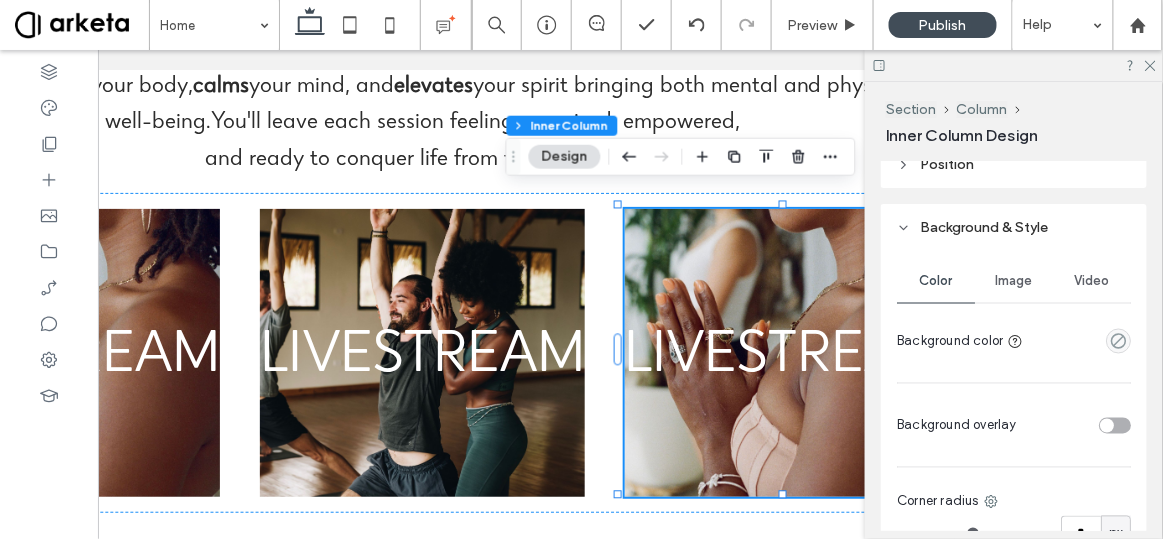 scroll, scrollTop: 775, scrollLeft: 0, axis: vertical 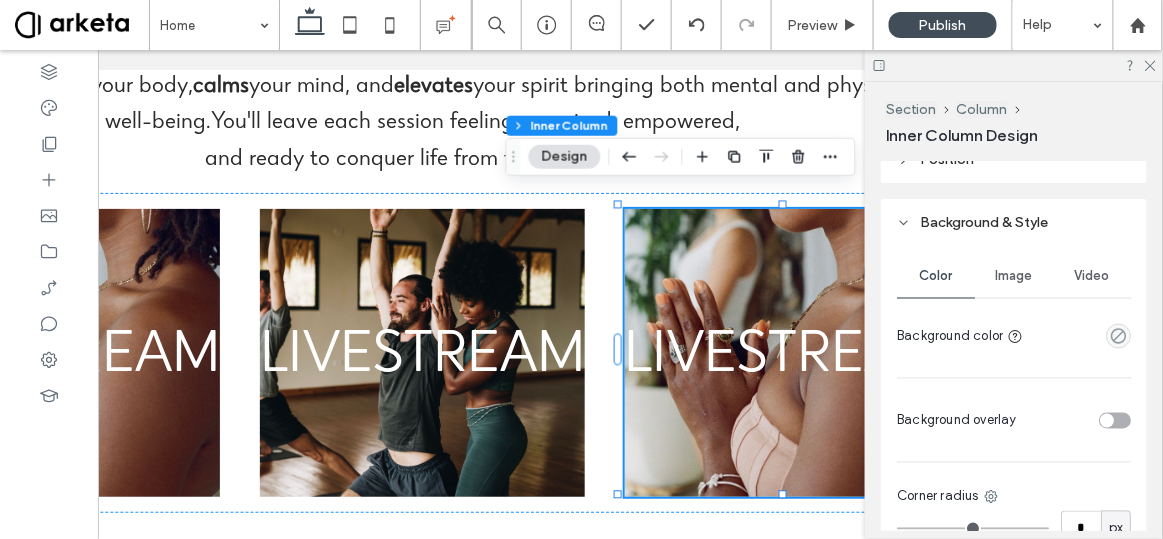click on "Image" at bounding box center [1014, 276] 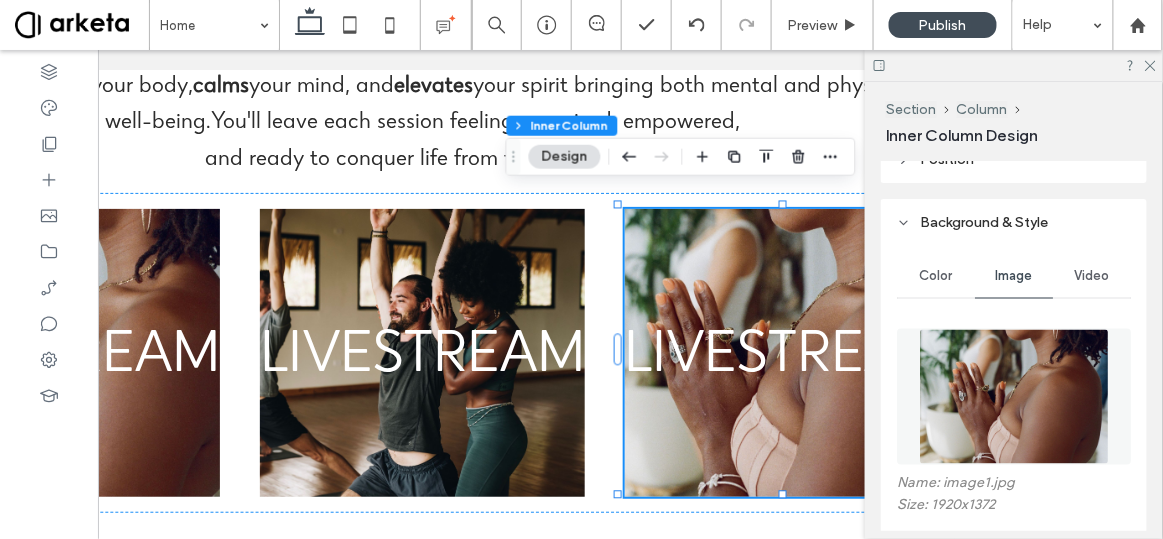 scroll, scrollTop: 929, scrollLeft: 0, axis: vertical 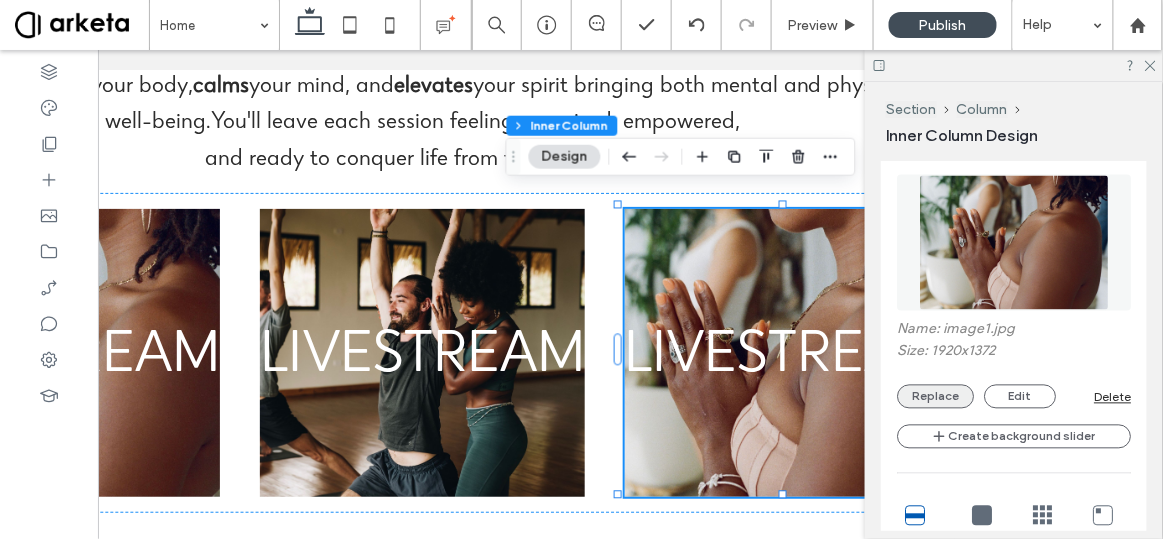 click on "Replace" at bounding box center [935, 397] 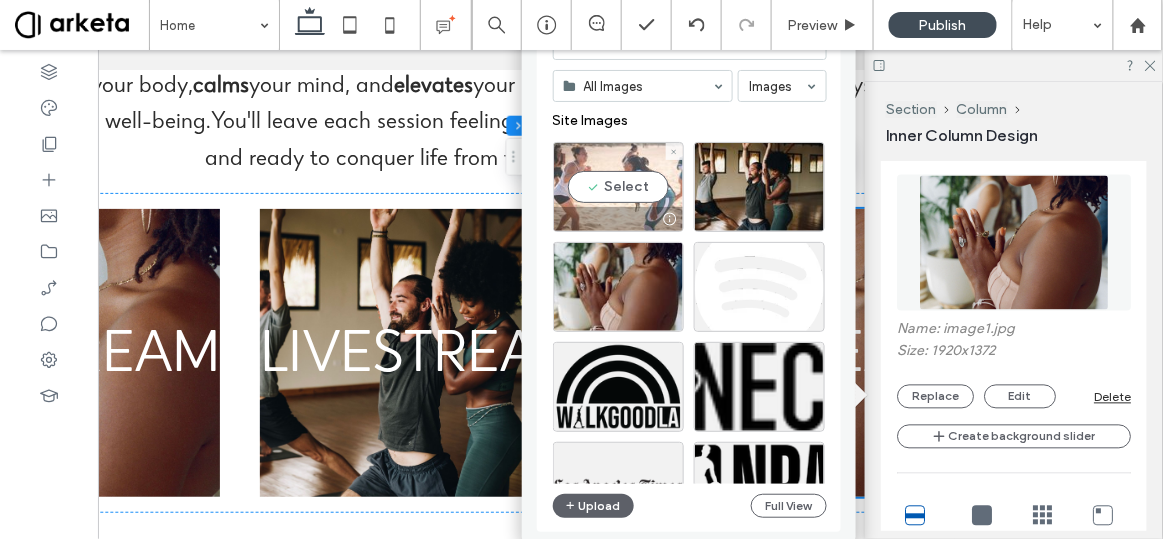 click on "Select" at bounding box center [618, 187] 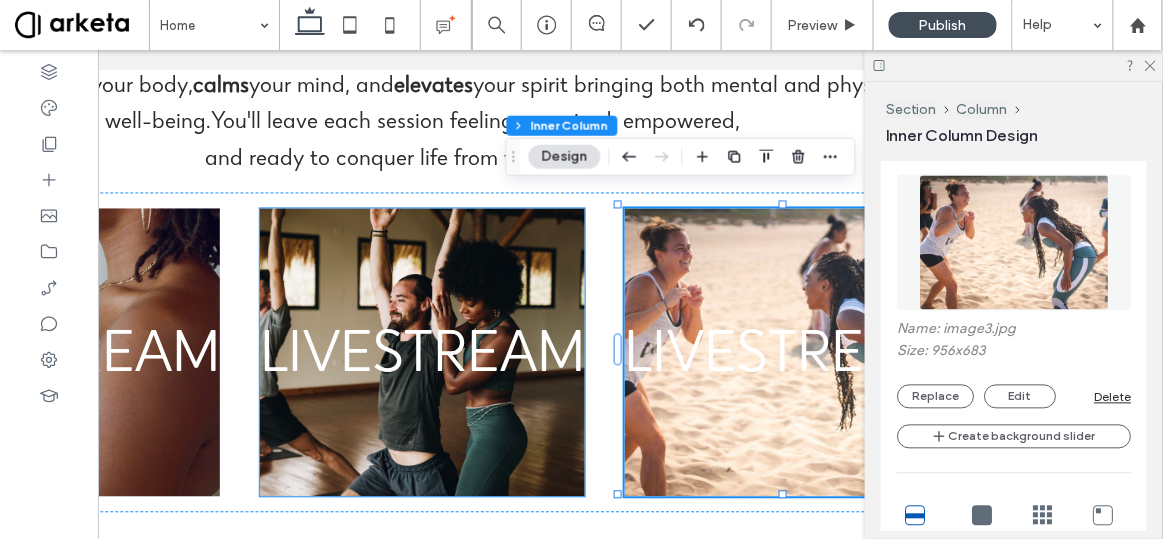 click on "LIVESTREAM" at bounding box center (423, 359) 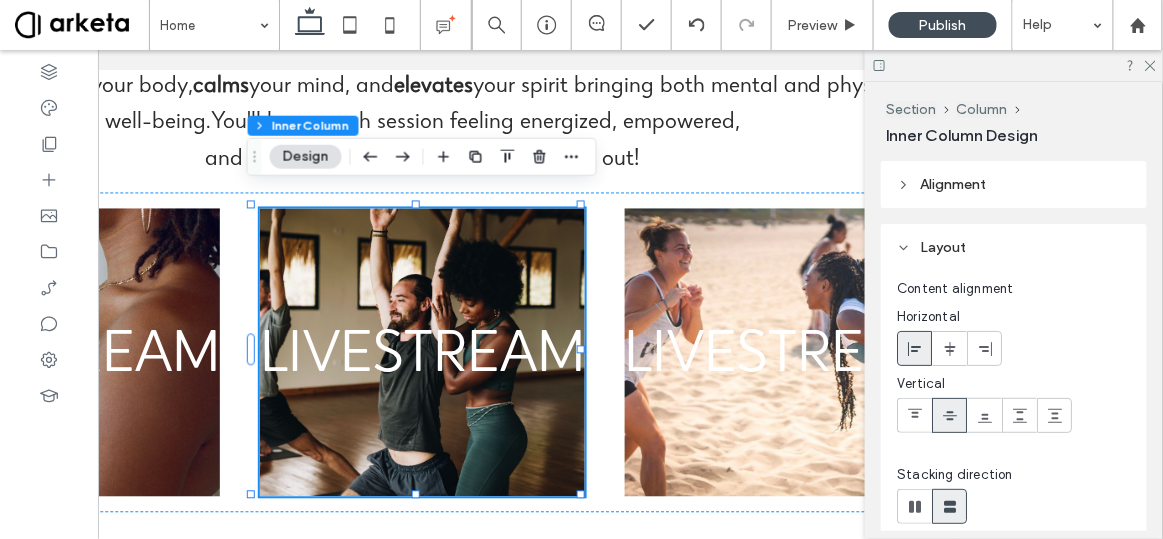 click on "LIVESTREAM" at bounding box center (423, 359) 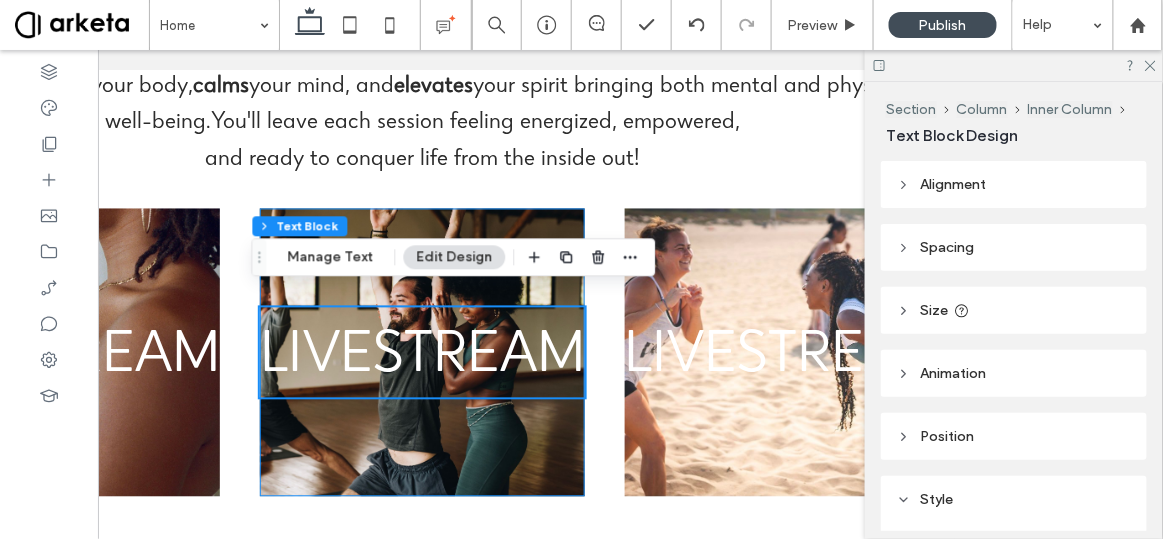 scroll, scrollTop: 866, scrollLeft: 0, axis: vertical 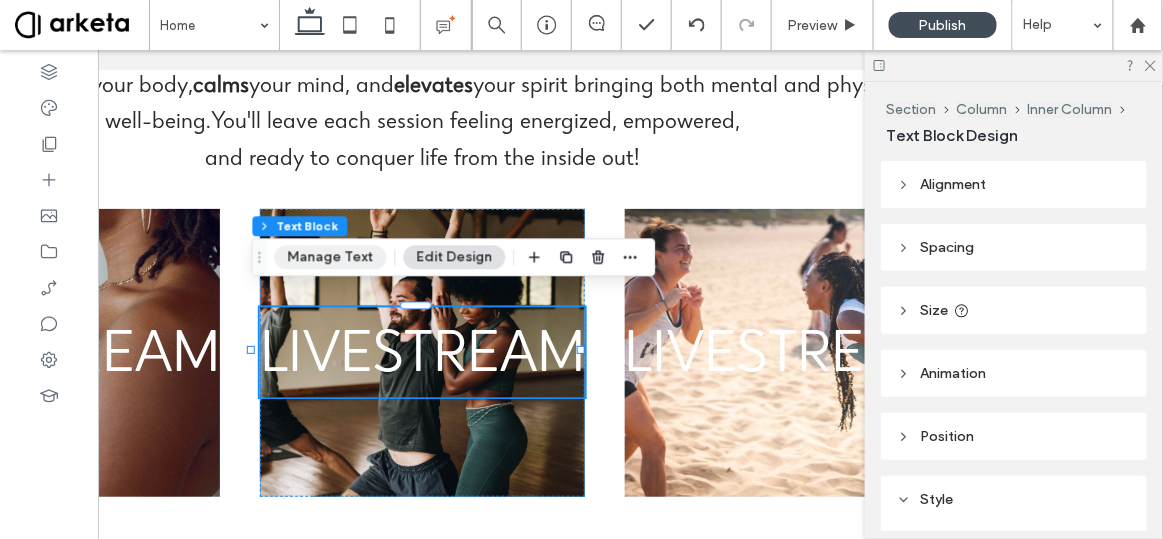 click on "Manage Text" at bounding box center (331, 257) 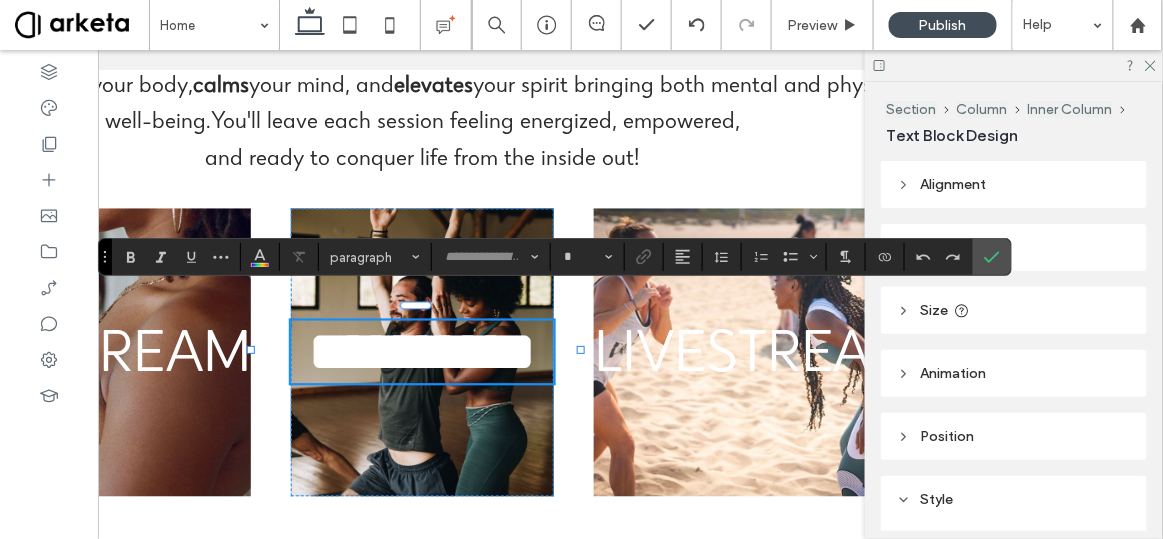 type on "**********" 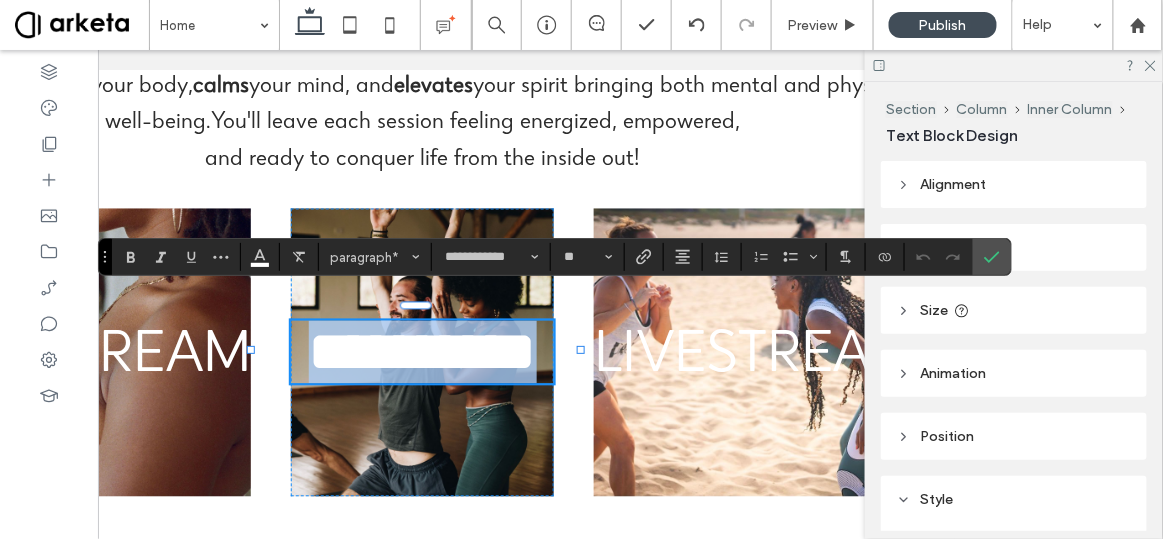 type 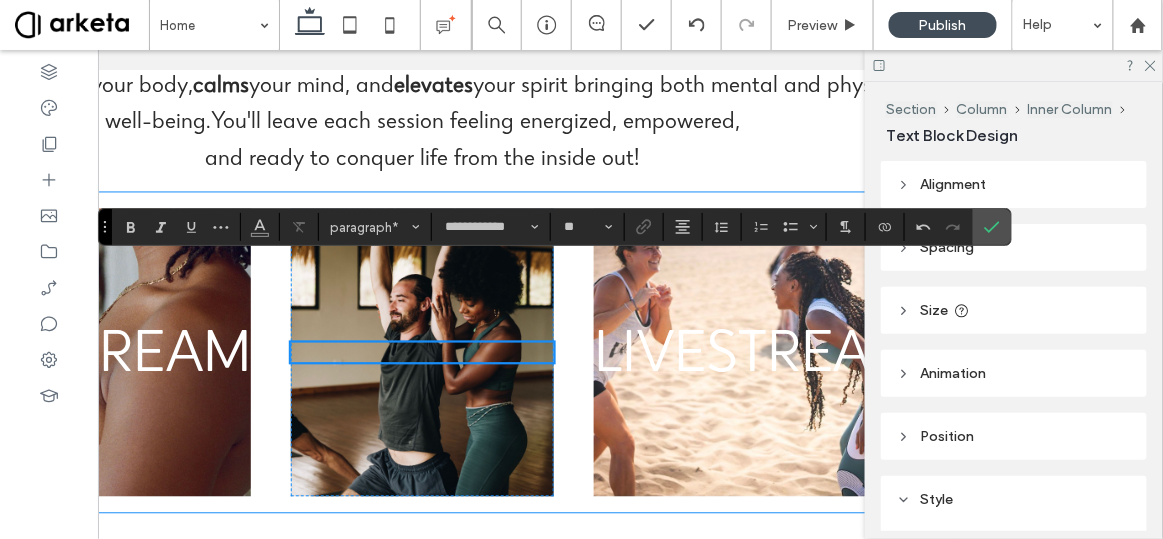 type on "*******" 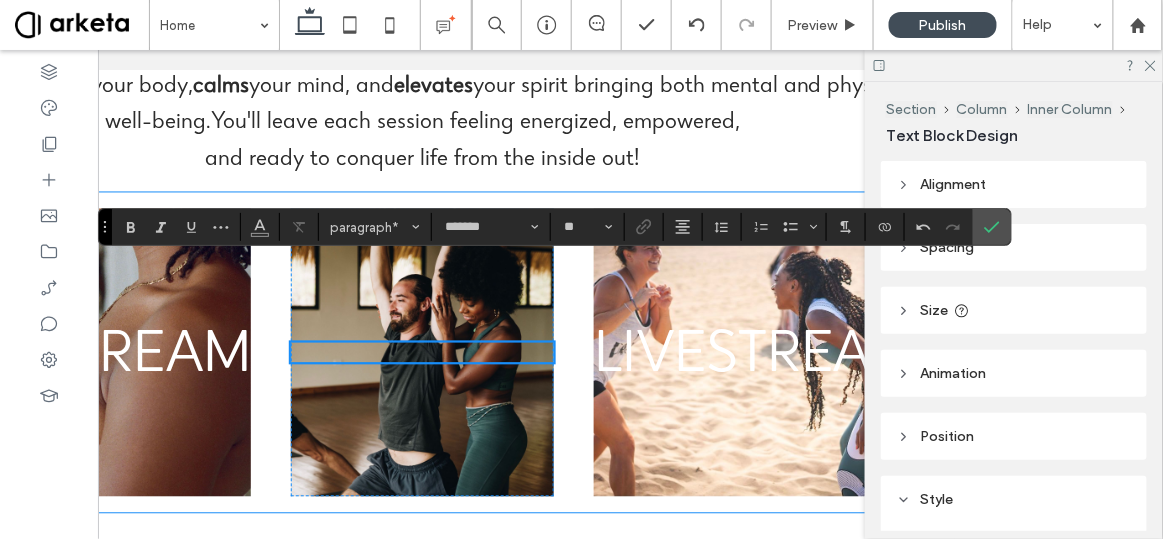 scroll, scrollTop: 896, scrollLeft: 0, axis: vertical 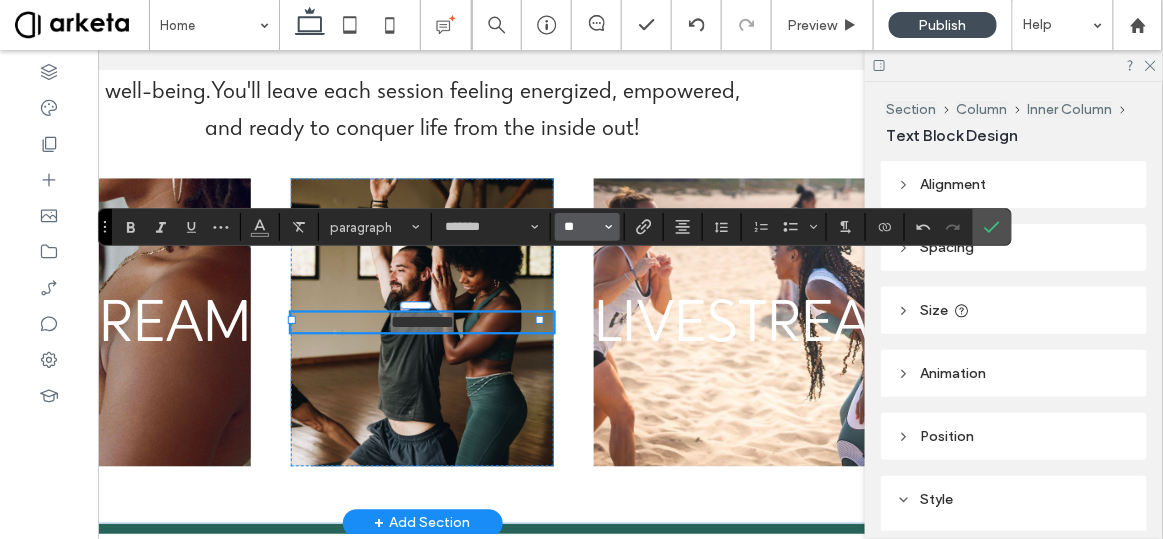 click on "**" at bounding box center (581, 227) 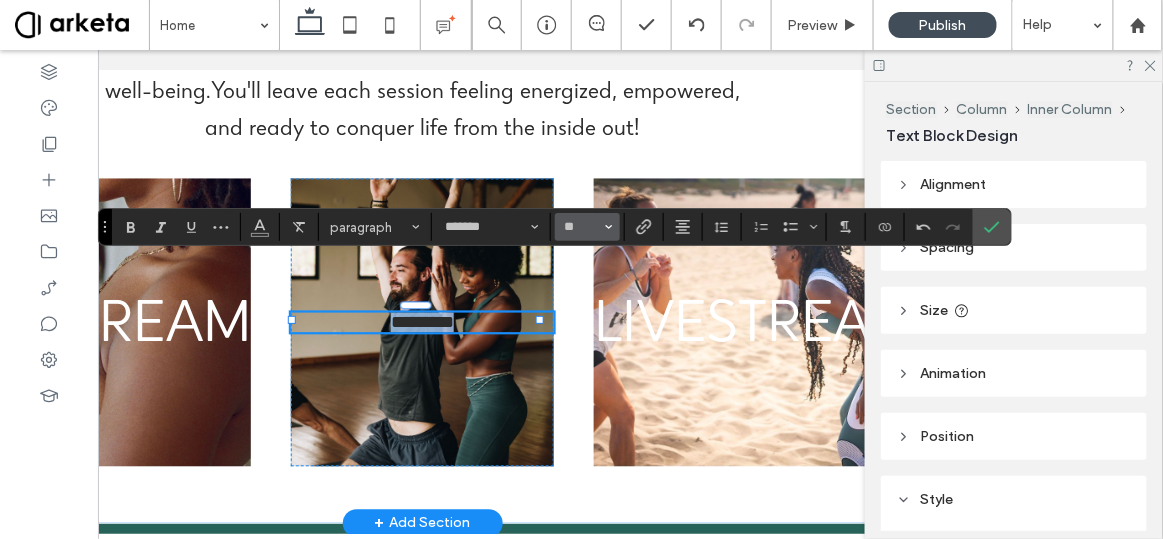 type on "**" 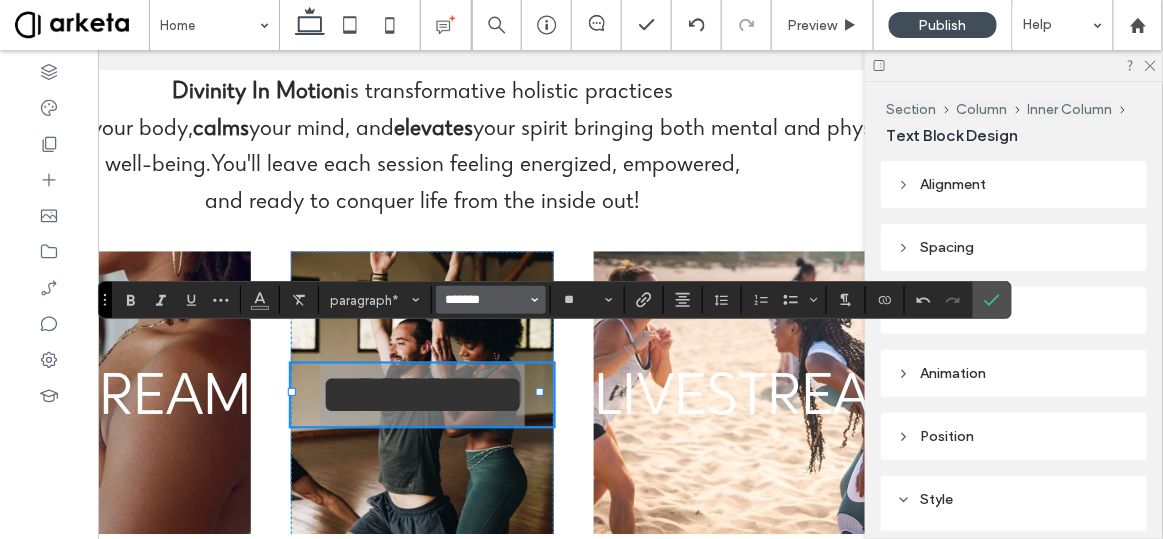 click on "*******" at bounding box center [485, 300] 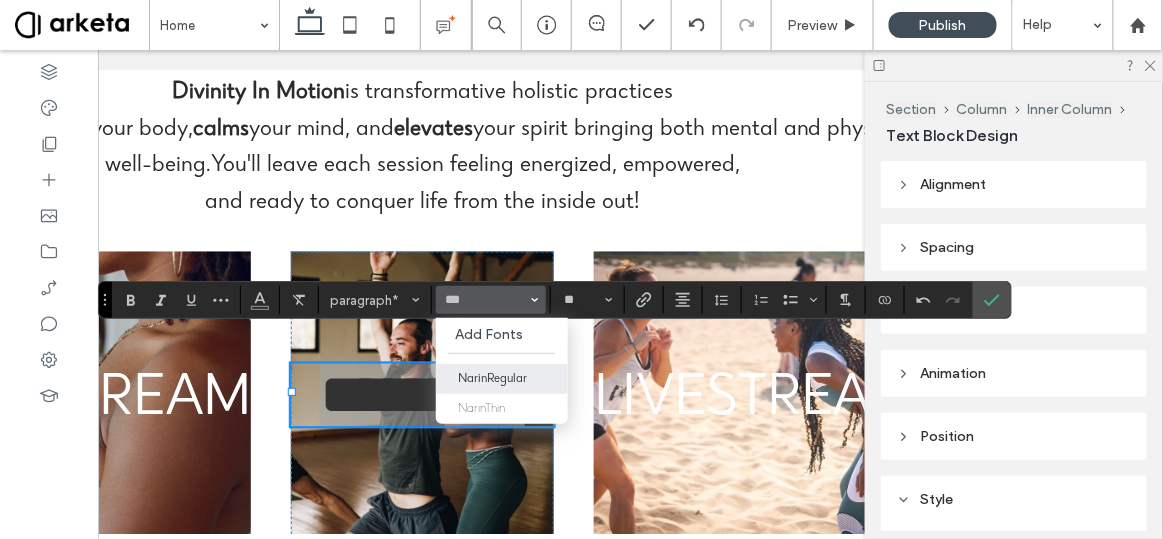 click on "NarinRegular" at bounding box center [502, 379] 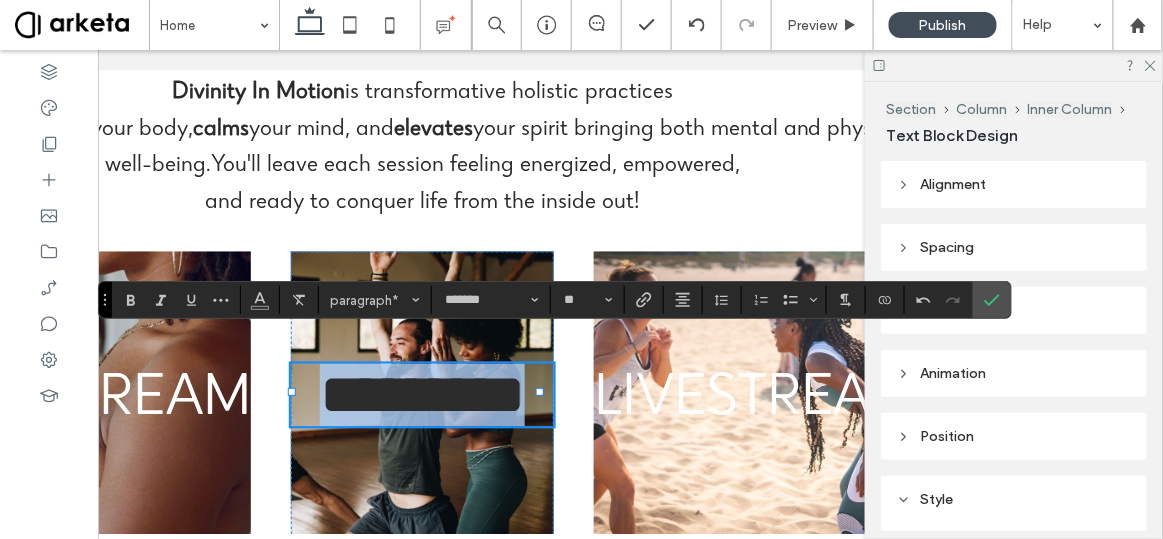 type on "**********" 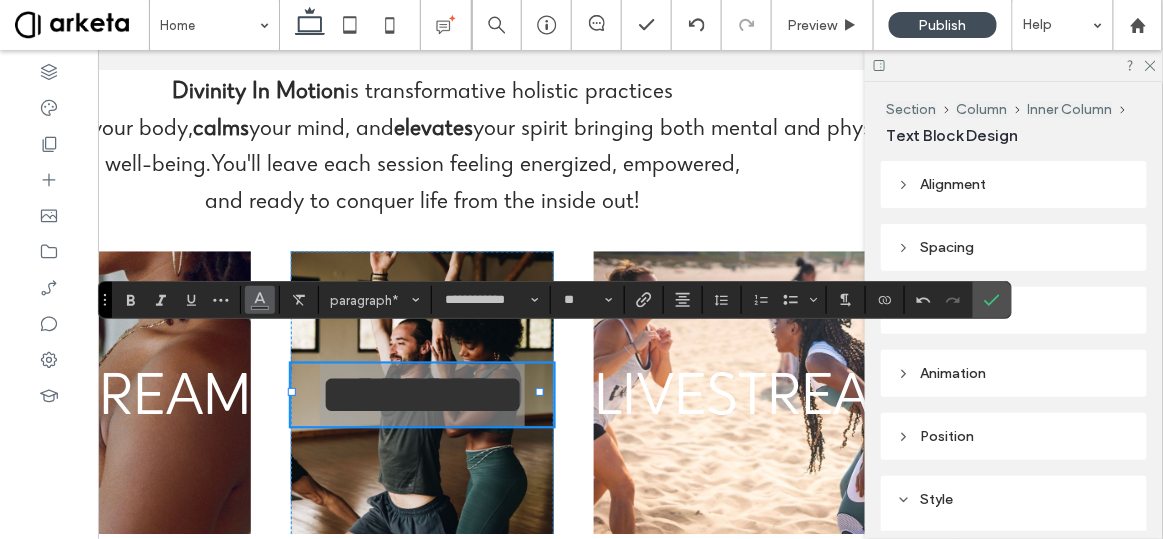 click 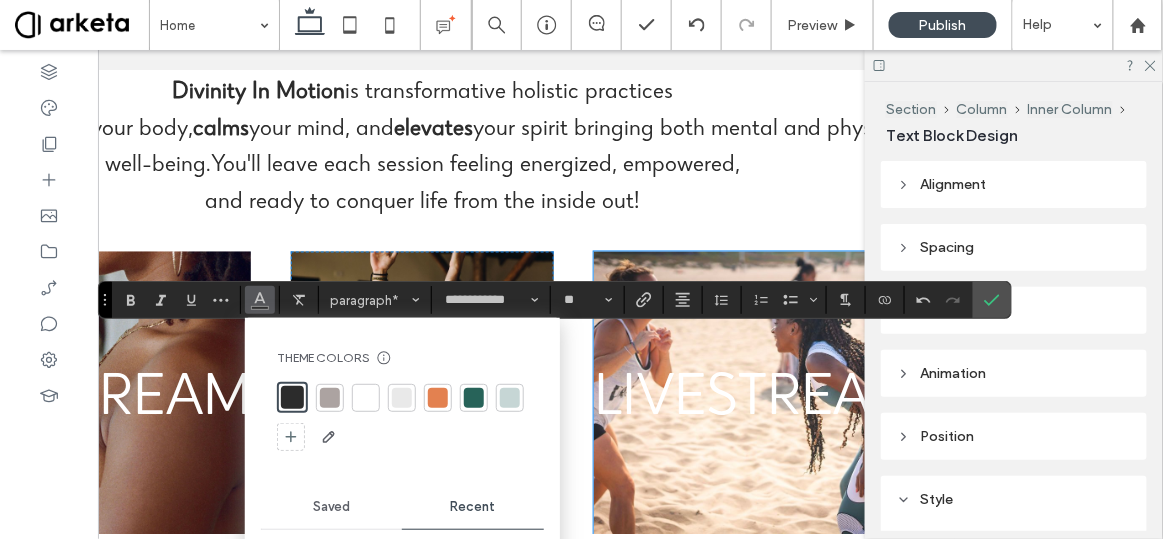 click on "LIVESTREAM" at bounding box center (757, 402) 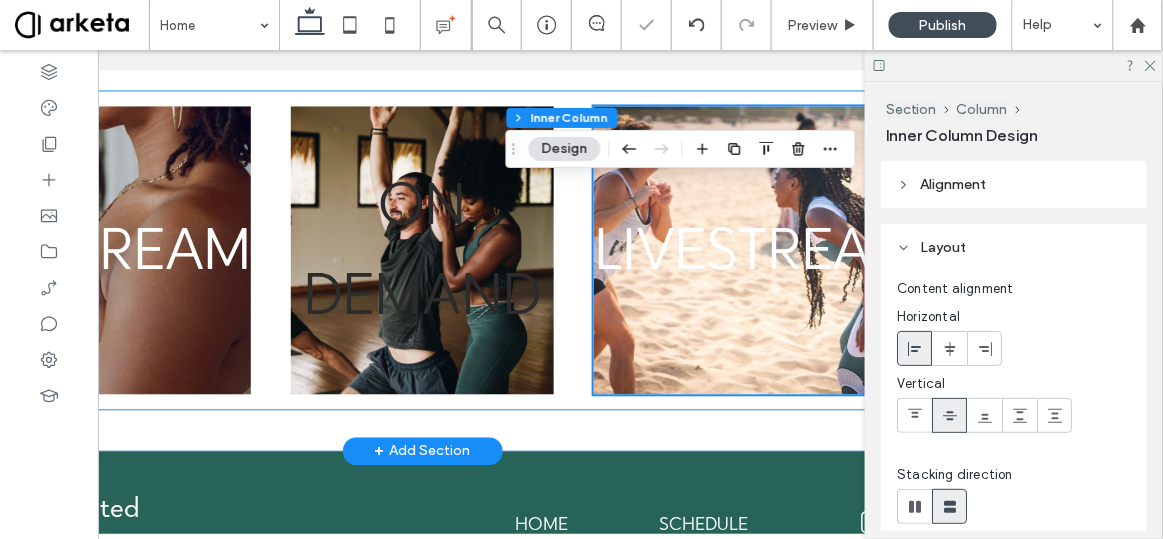 scroll, scrollTop: 972, scrollLeft: 0, axis: vertical 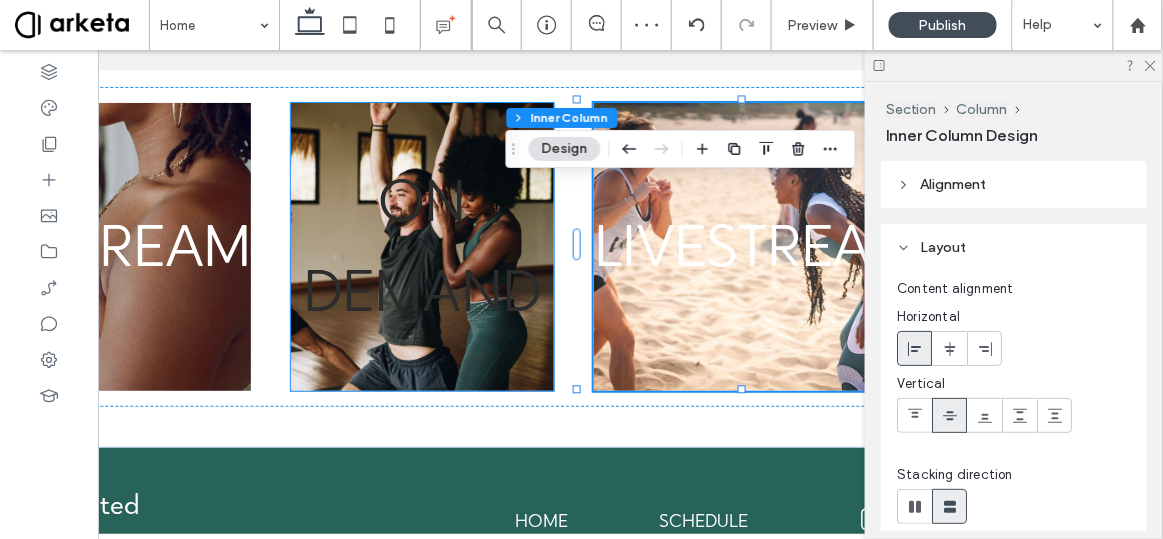 click on "ON DEMAND" at bounding box center [423, 253] 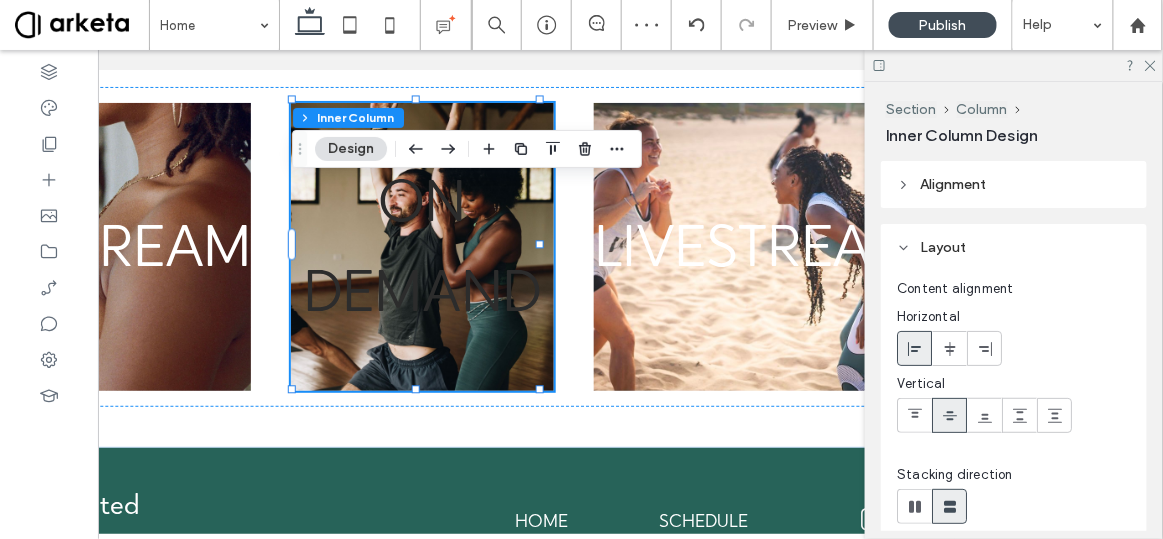 click on "ON DEMAND" at bounding box center [423, 253] 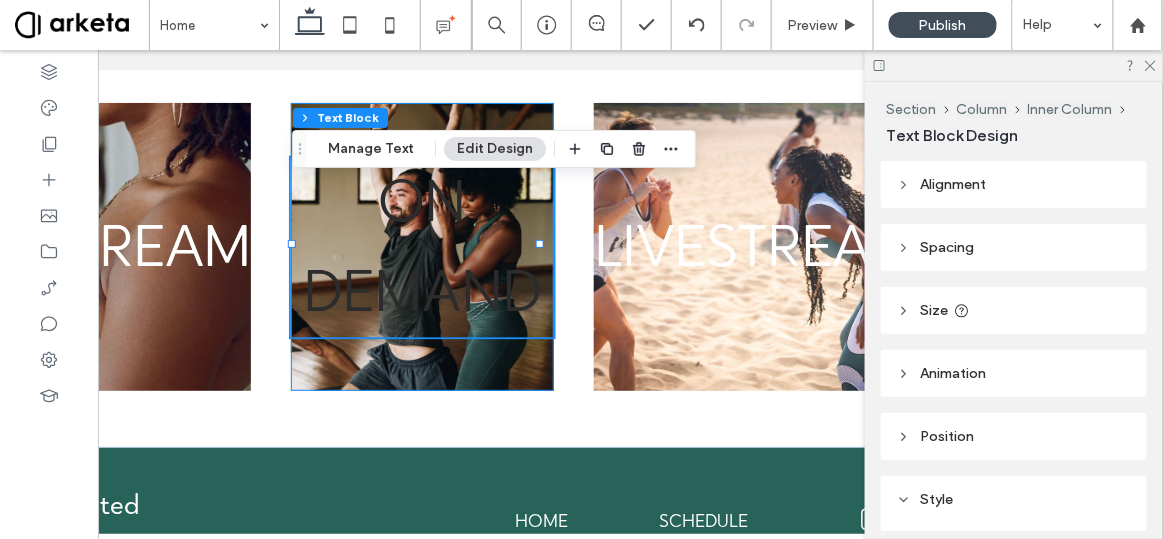 click on "ON DEMAND" at bounding box center [423, 253] 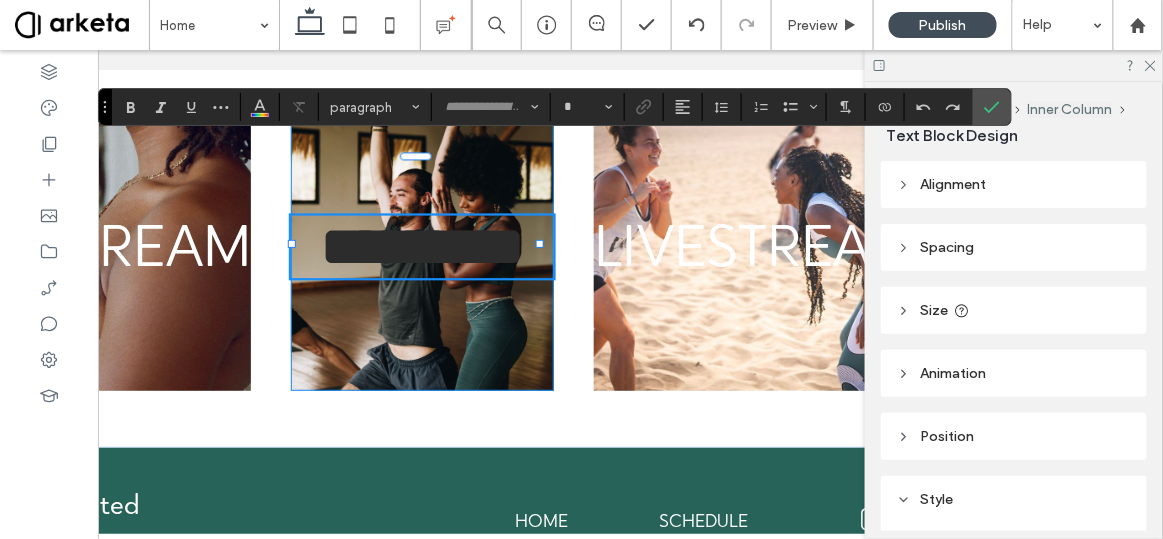 type on "**********" 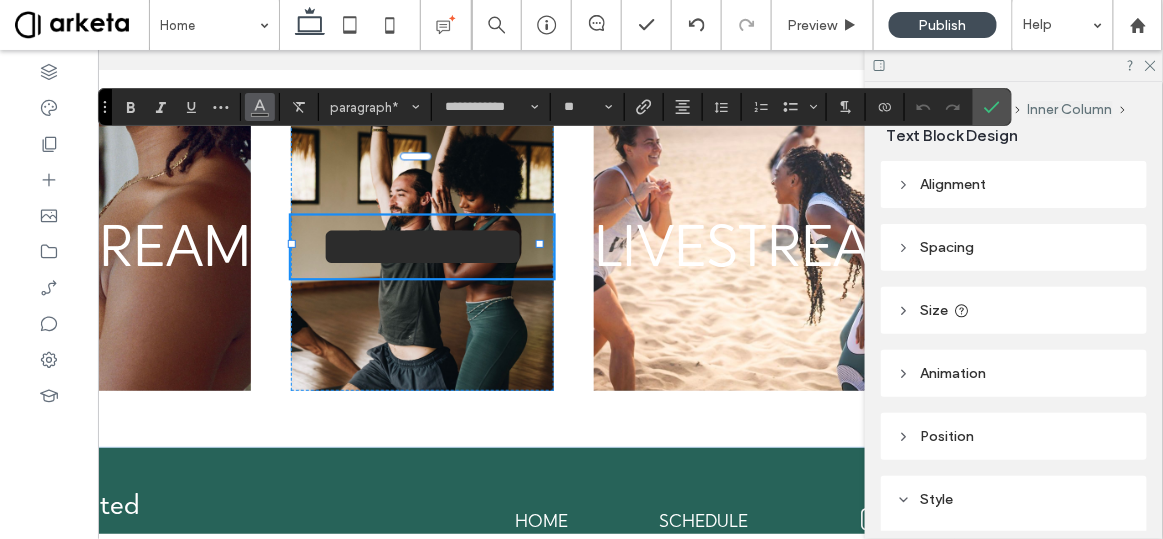 click 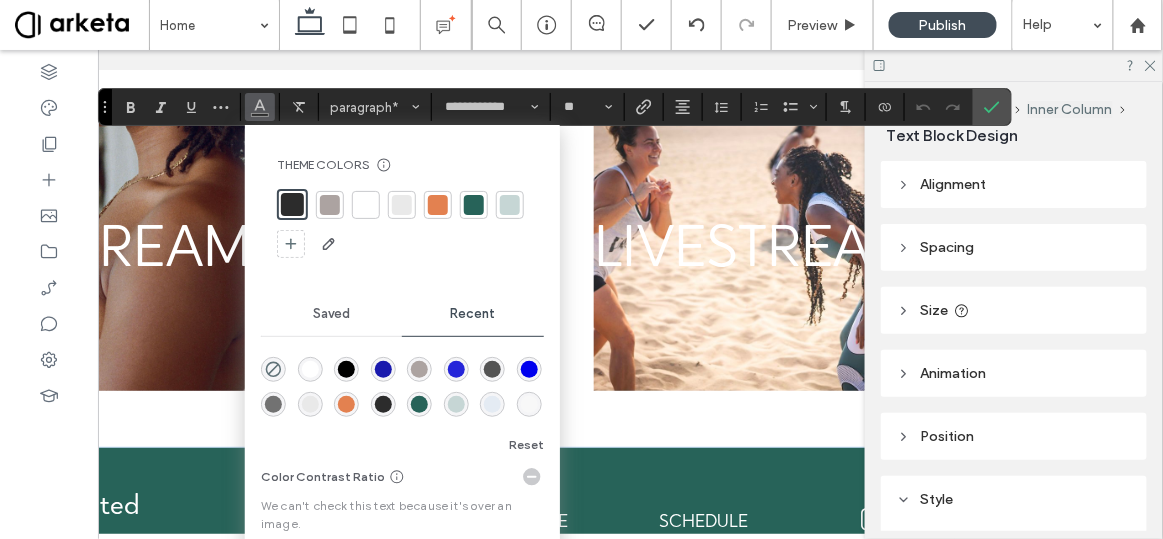 click at bounding box center [310, 369] 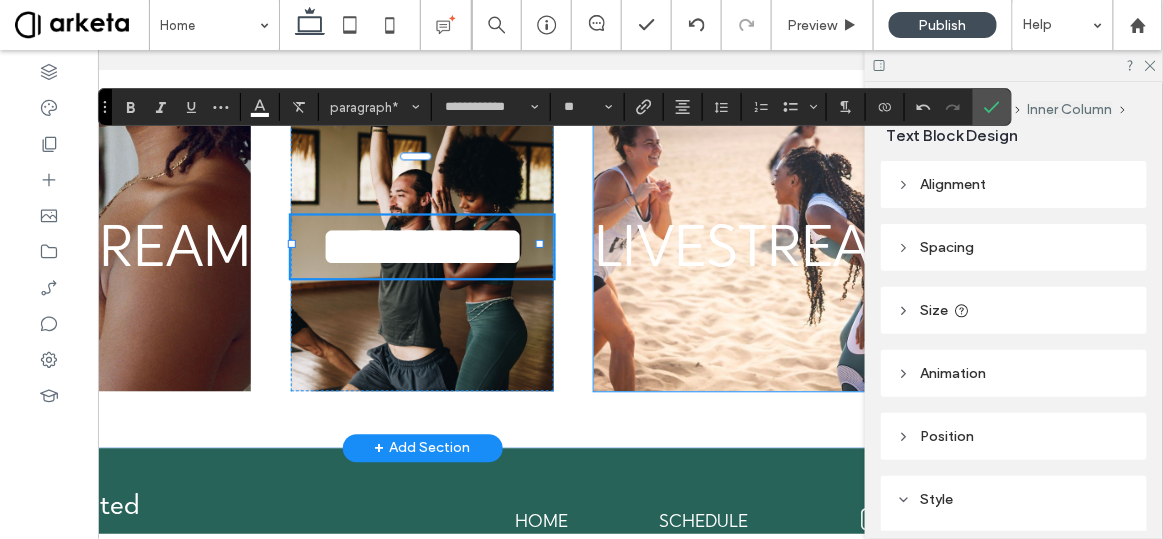 click on "LIVESTREAM" at bounding box center [757, 246] 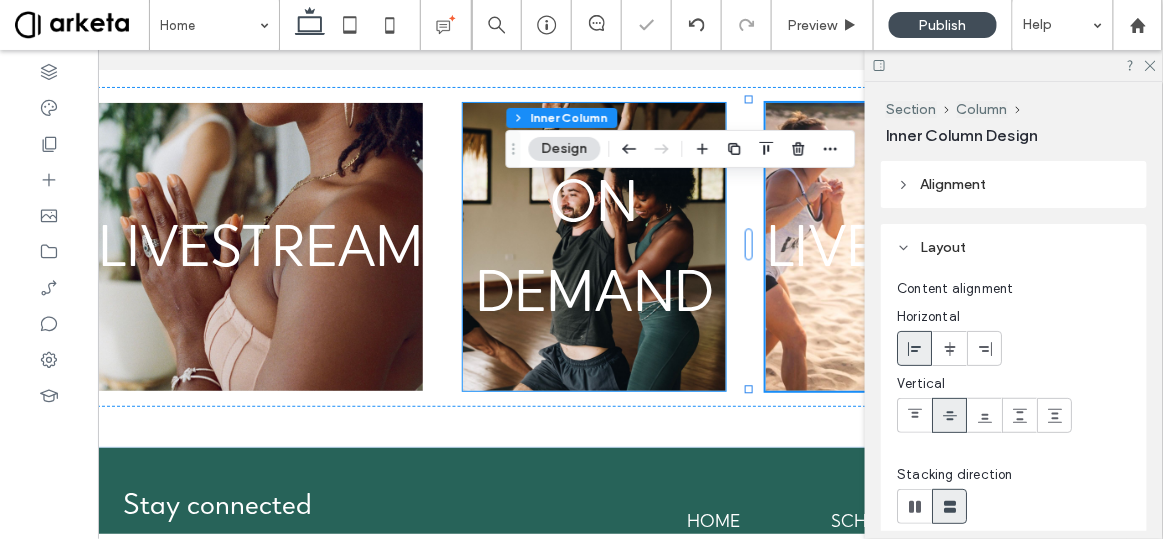 scroll, scrollTop: 0, scrollLeft: 0, axis: both 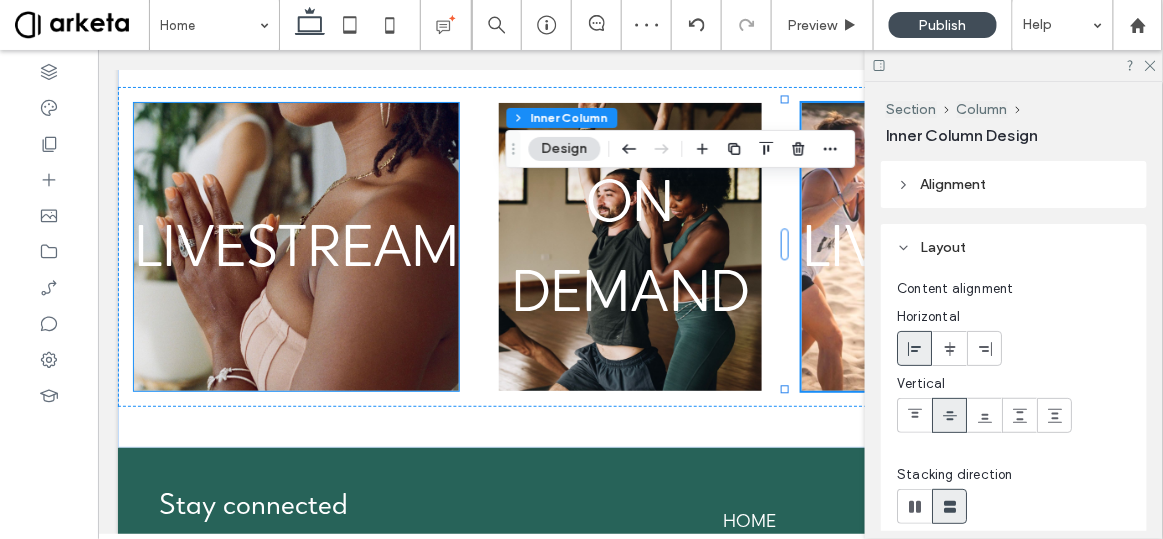 click on "LIVESTREAM" at bounding box center (295, 246) 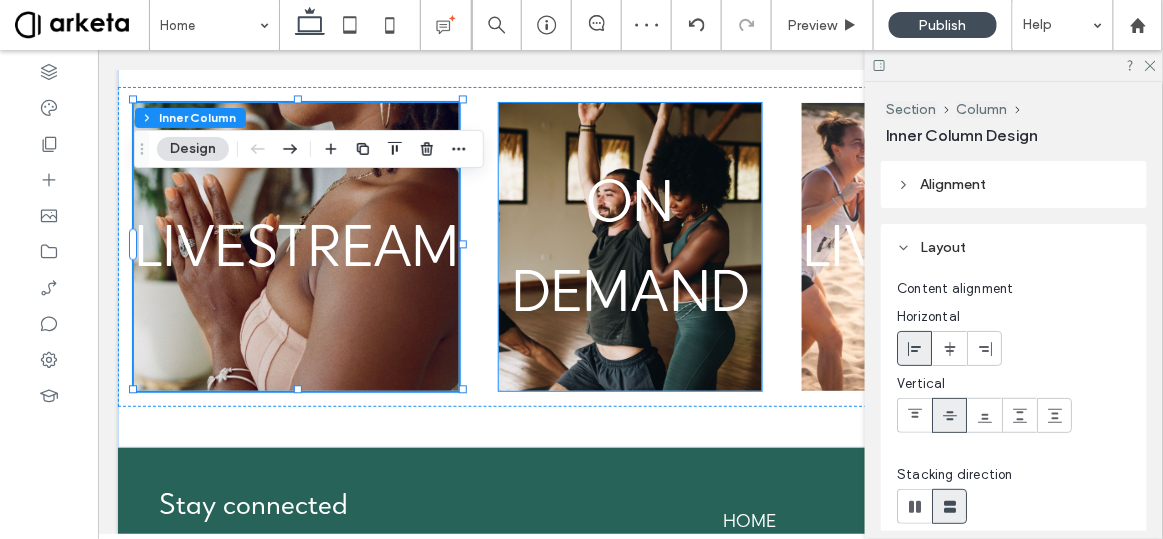 click on "ON DEMAND" at bounding box center (630, 246) 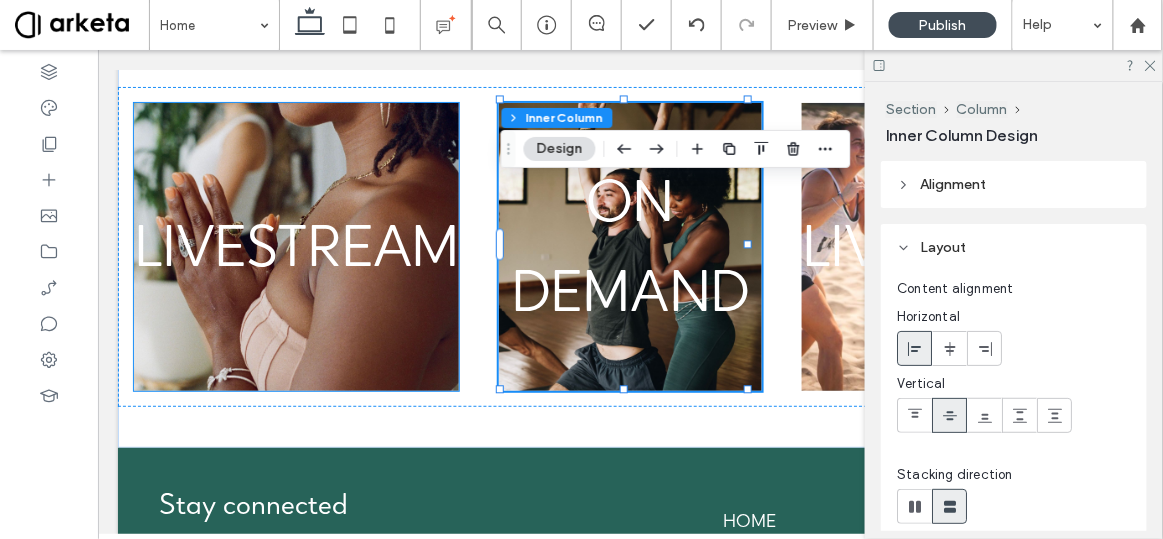 click on "LIVESTREAM" at bounding box center [295, 246] 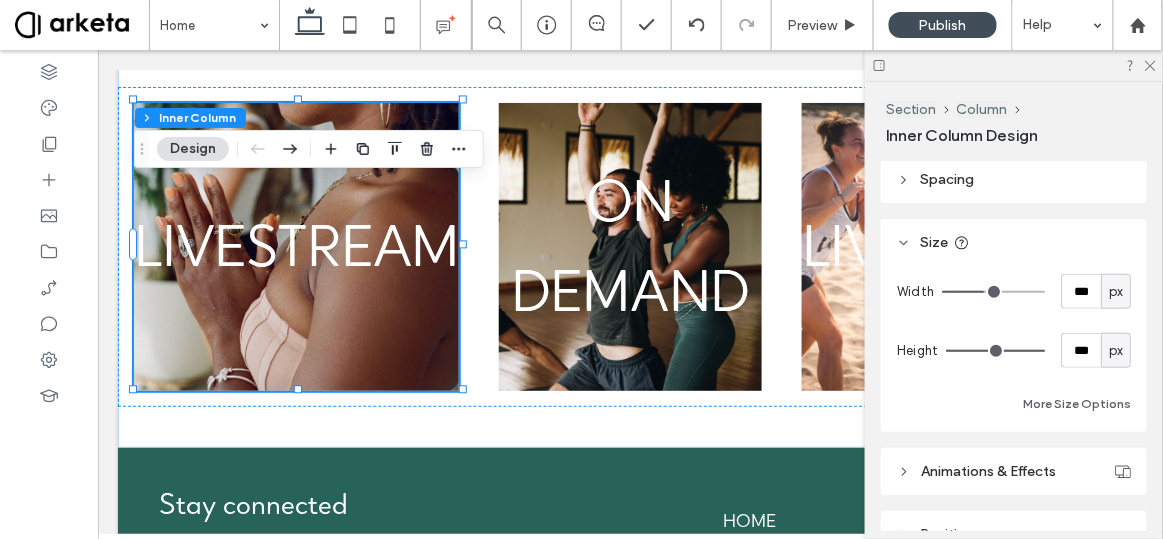 scroll, scrollTop: 453, scrollLeft: 0, axis: vertical 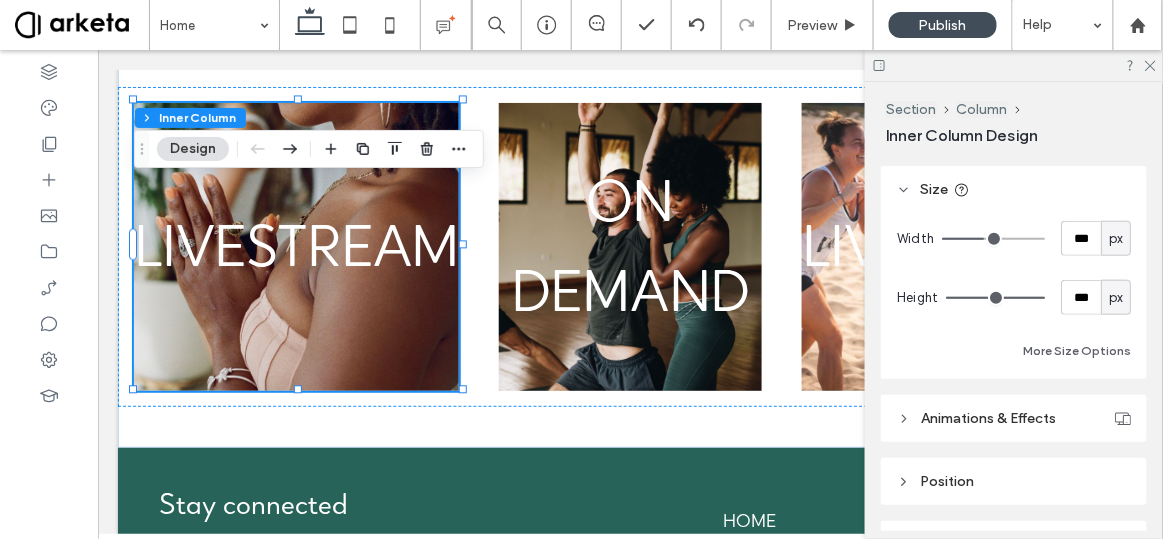 click on "px" at bounding box center (1116, 239) 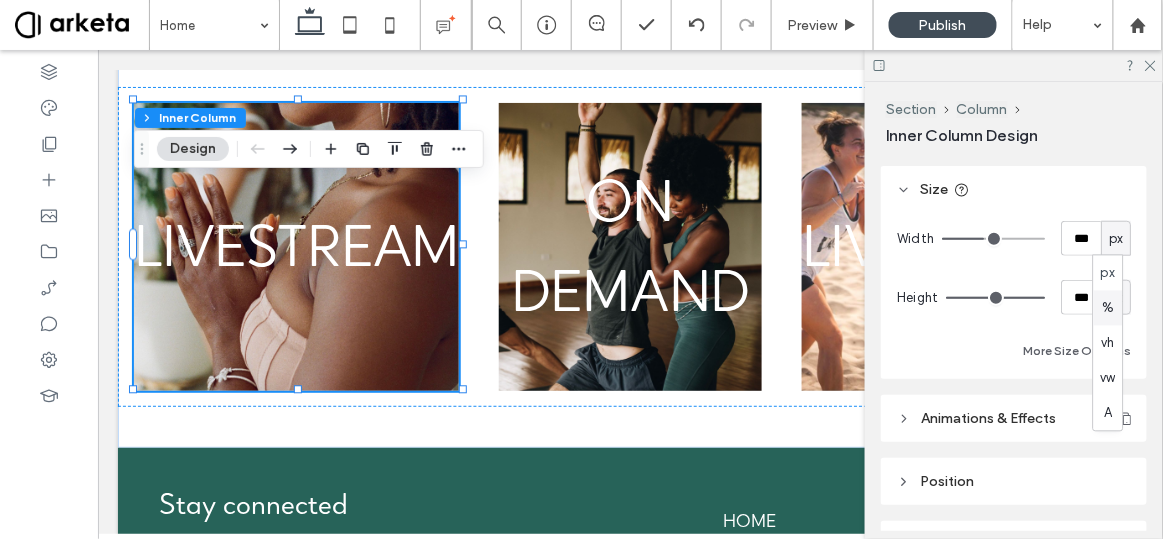 click on "%" at bounding box center [1108, 308] 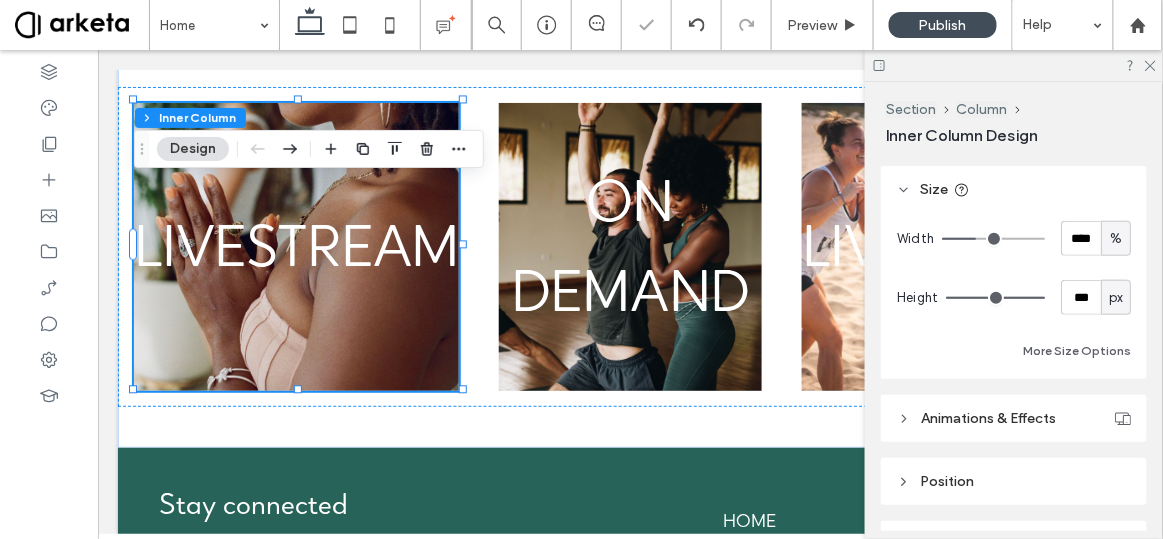 type on "**" 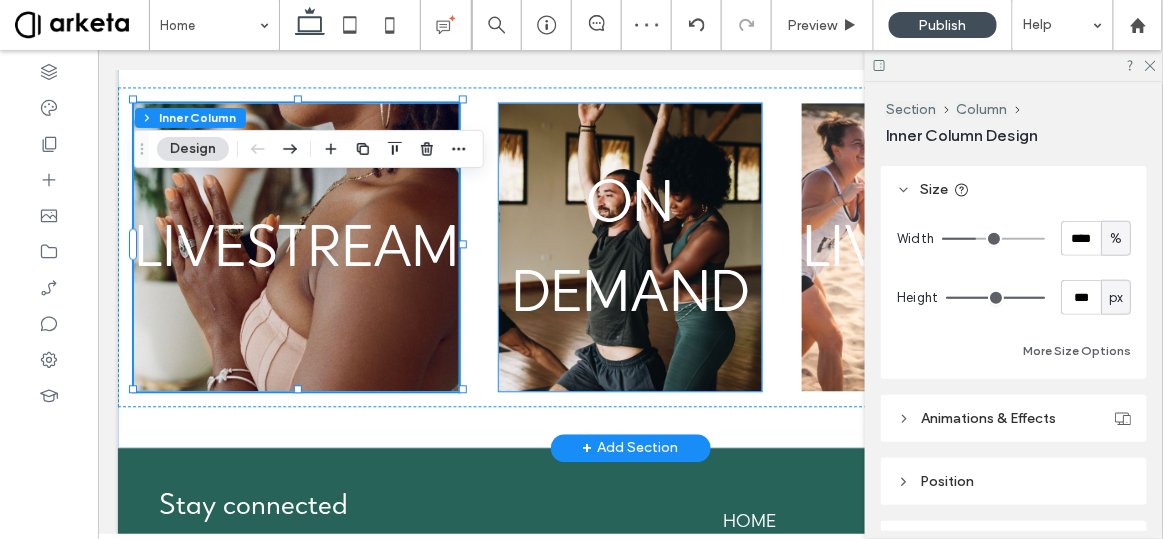 click on "ON DEMAND" at bounding box center (630, 246) 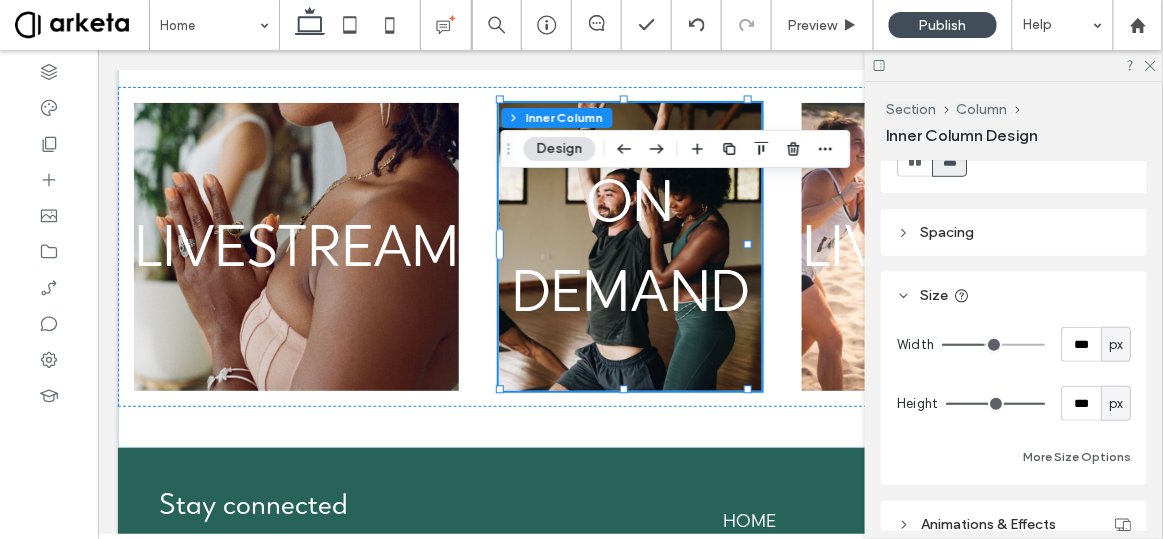 scroll, scrollTop: 388, scrollLeft: 0, axis: vertical 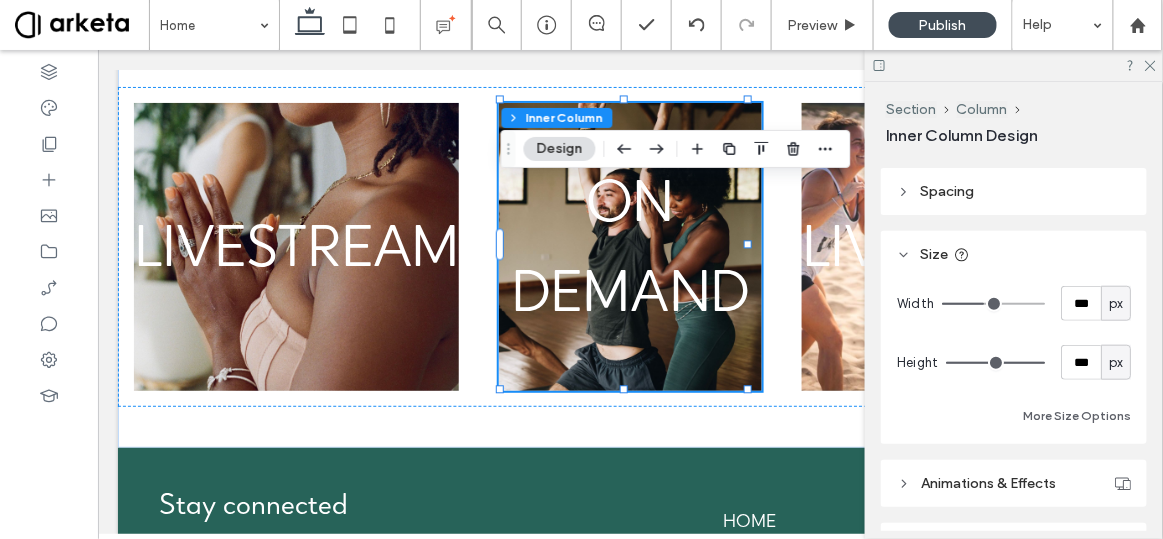 click on "px" at bounding box center [1116, 304] 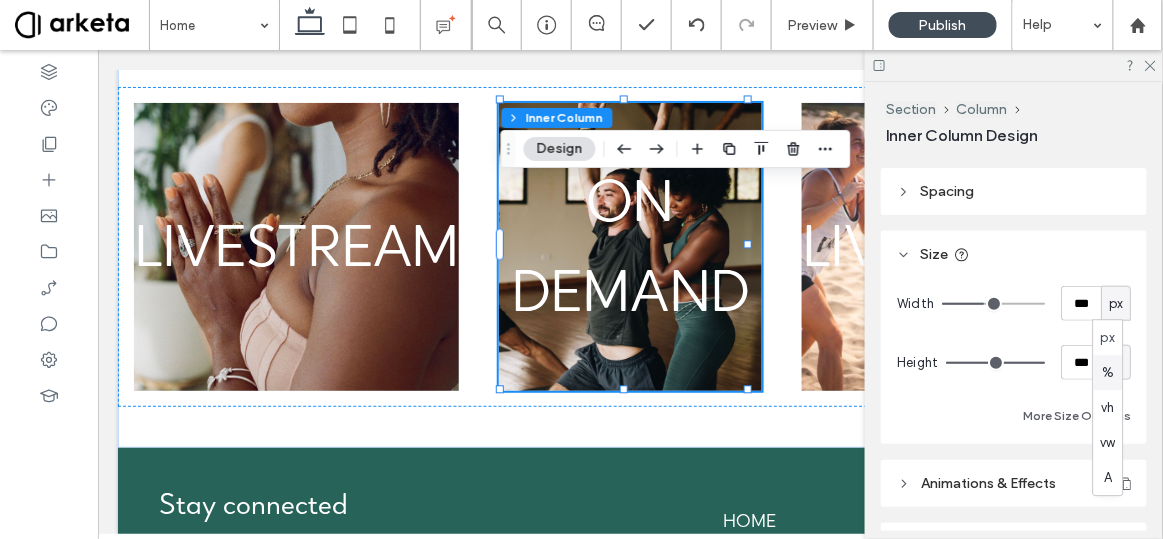 click on "%" at bounding box center (1108, 373) 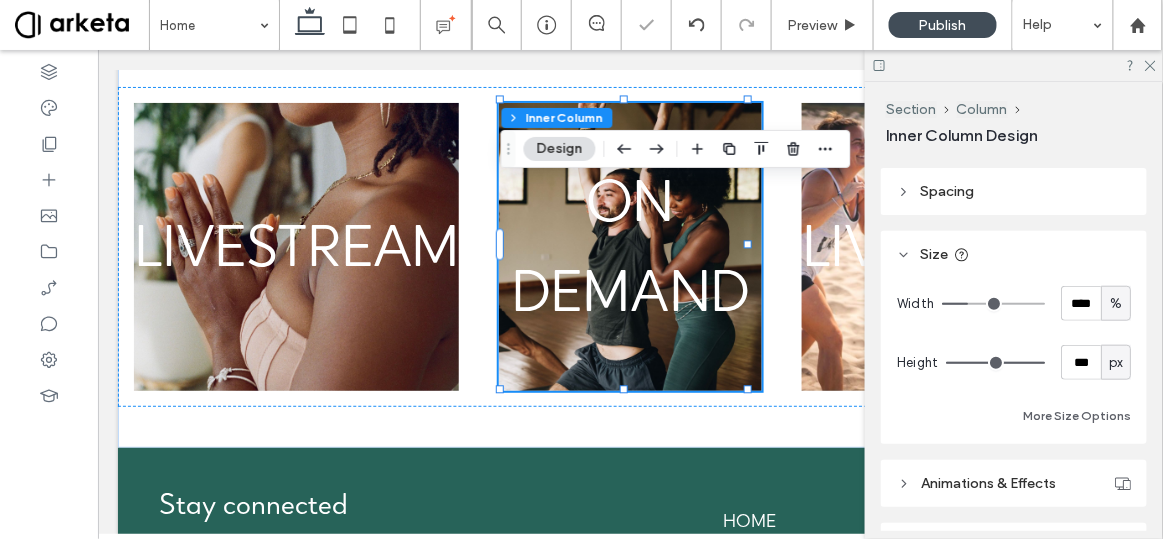 type on "**" 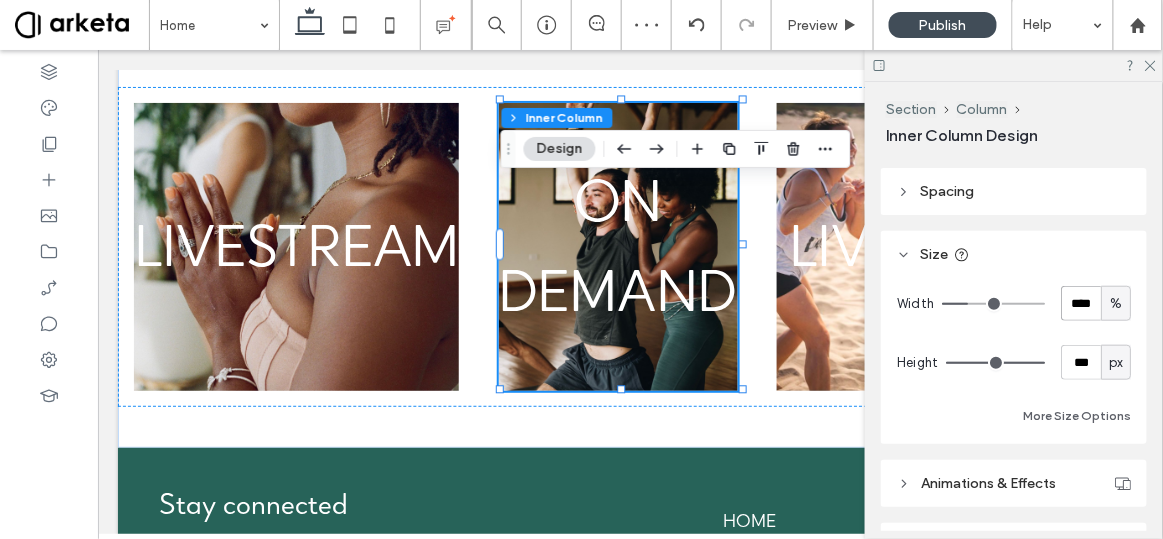 click on "****" at bounding box center (1081, 303) 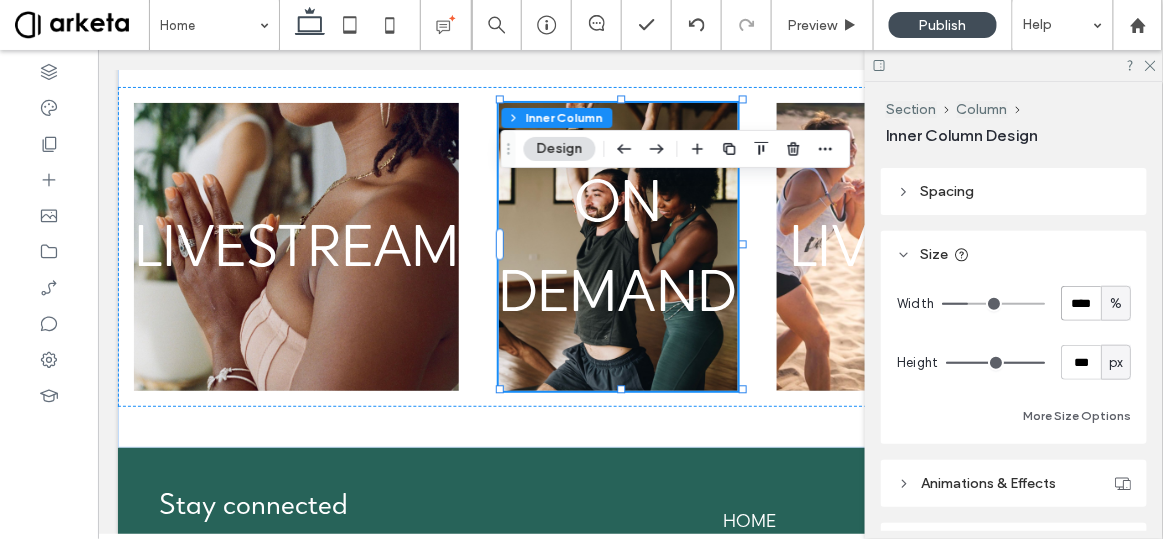 type on "****" 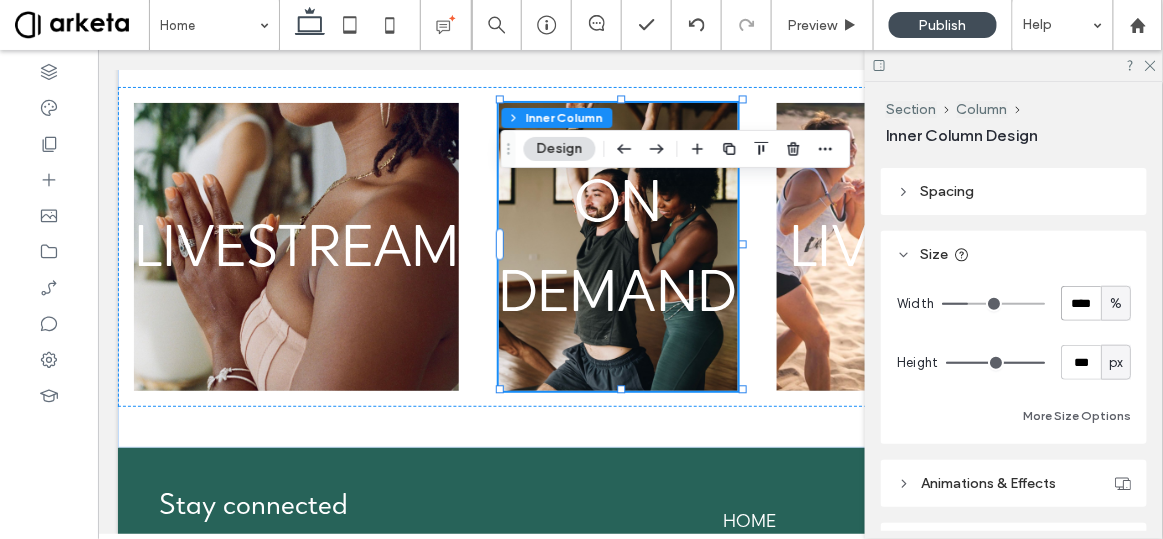type on "**" 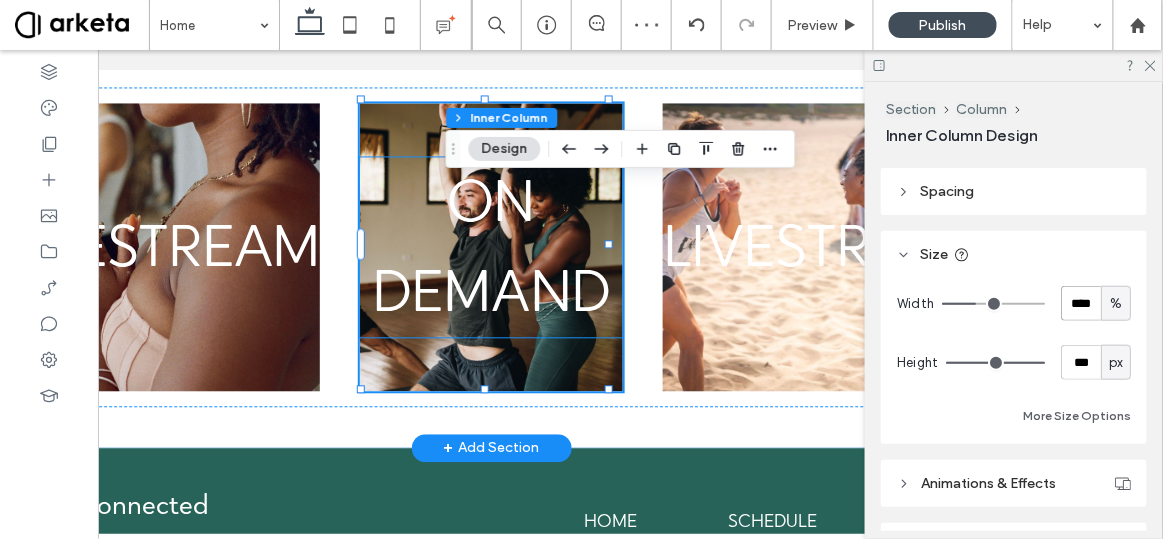 scroll, scrollTop: 0, scrollLeft: 141, axis: horizontal 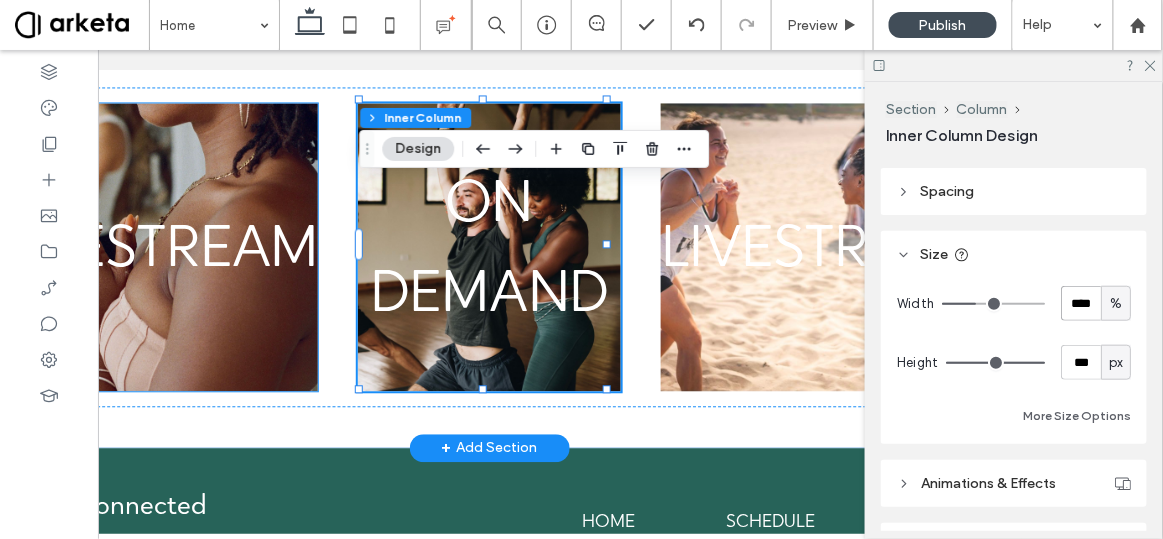 click on "LIVESTREAM" at bounding box center (156, 253) 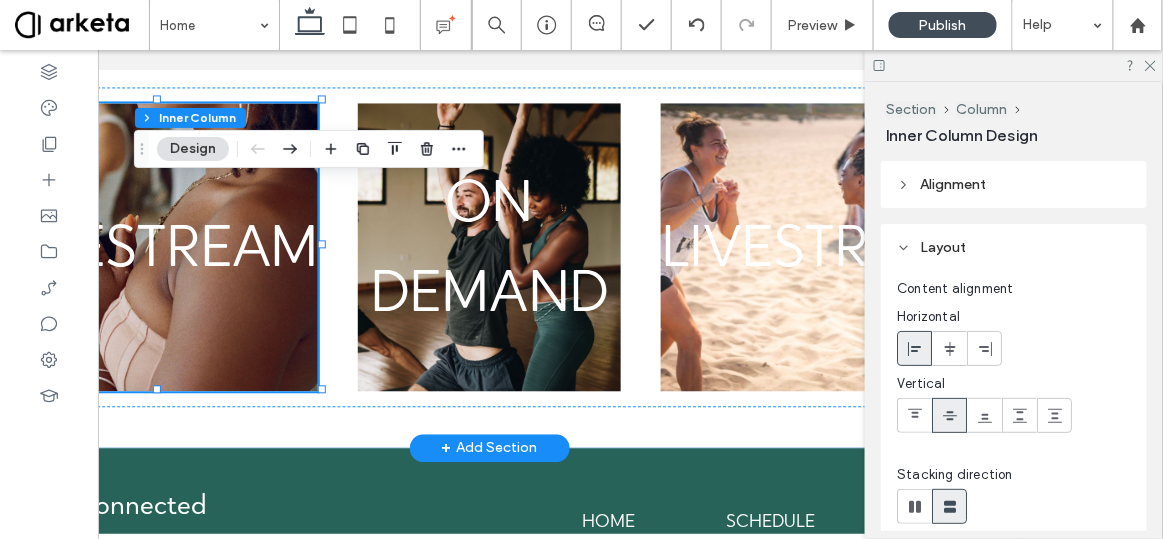scroll, scrollTop: 0, scrollLeft: 0, axis: both 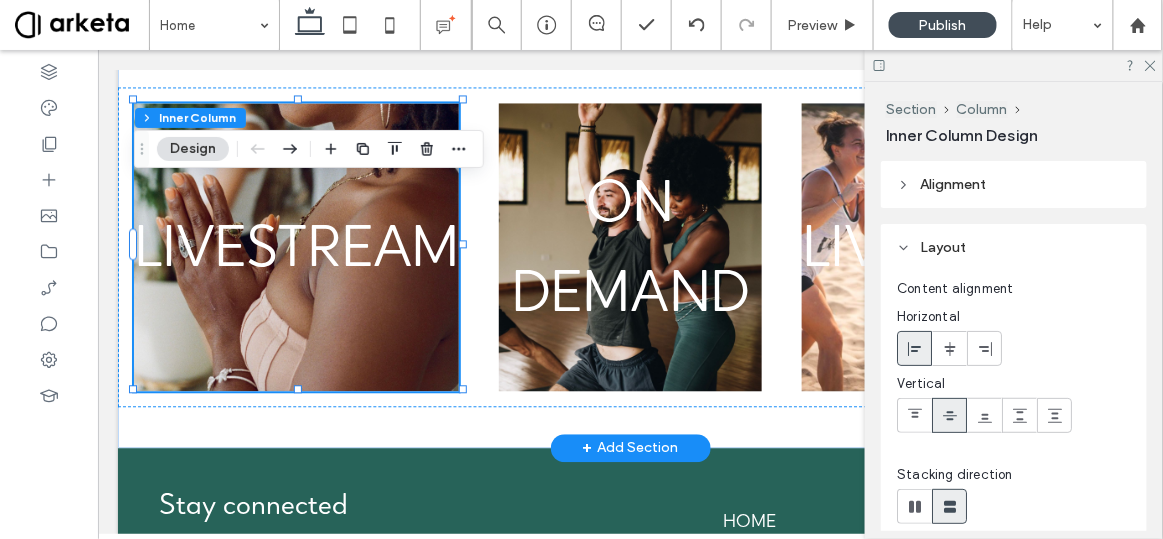 click on "LIVESTREAM" at bounding box center (295, 253) 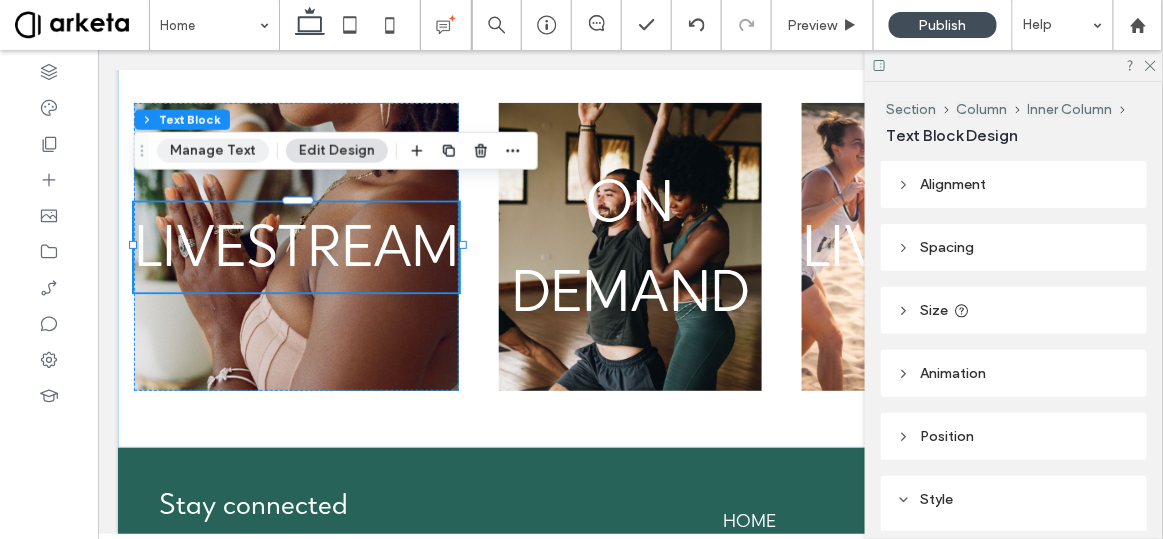 click on "Manage Text" at bounding box center [213, 151] 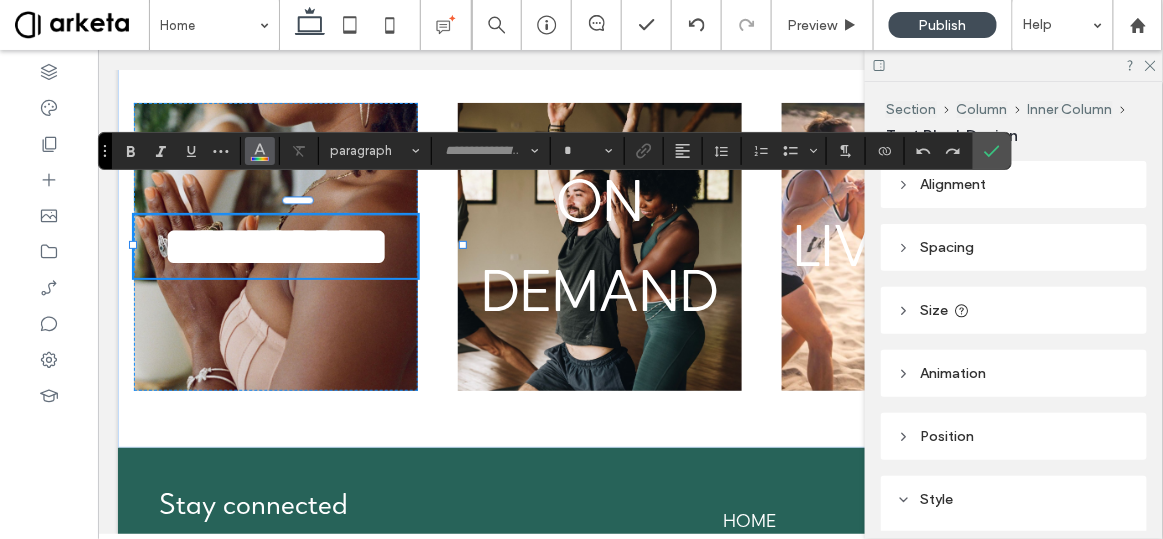 type on "**********" 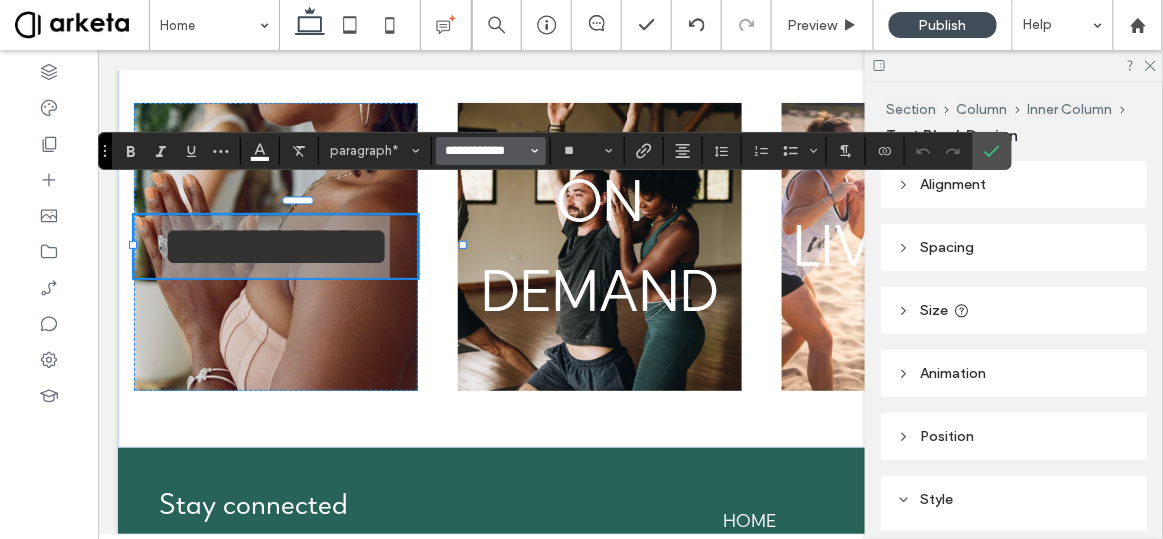 click on "**********" at bounding box center [485, 151] 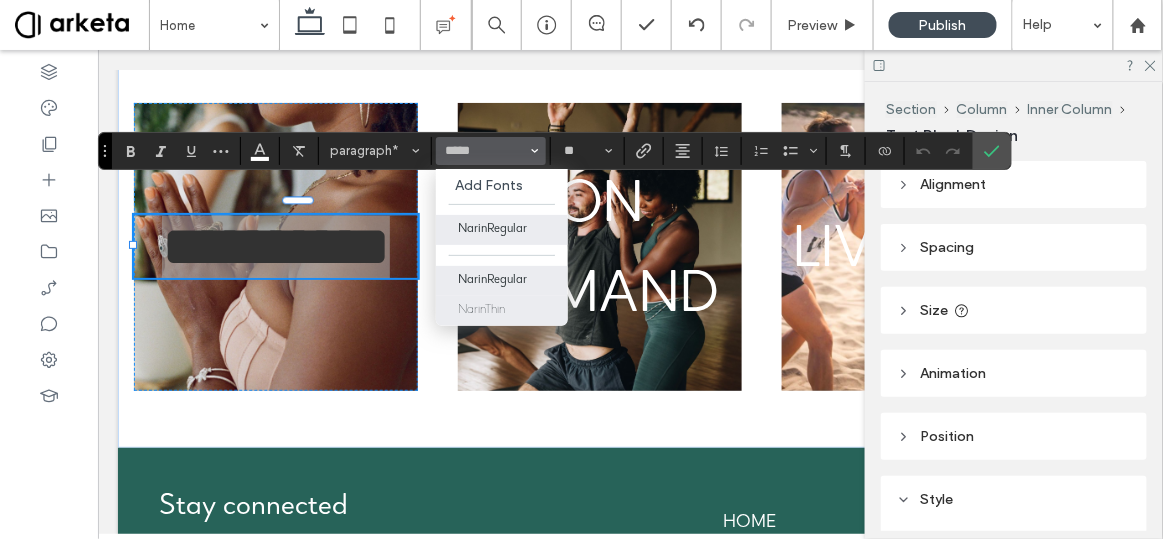 click on "NarinThin" at bounding box center (502, 311) 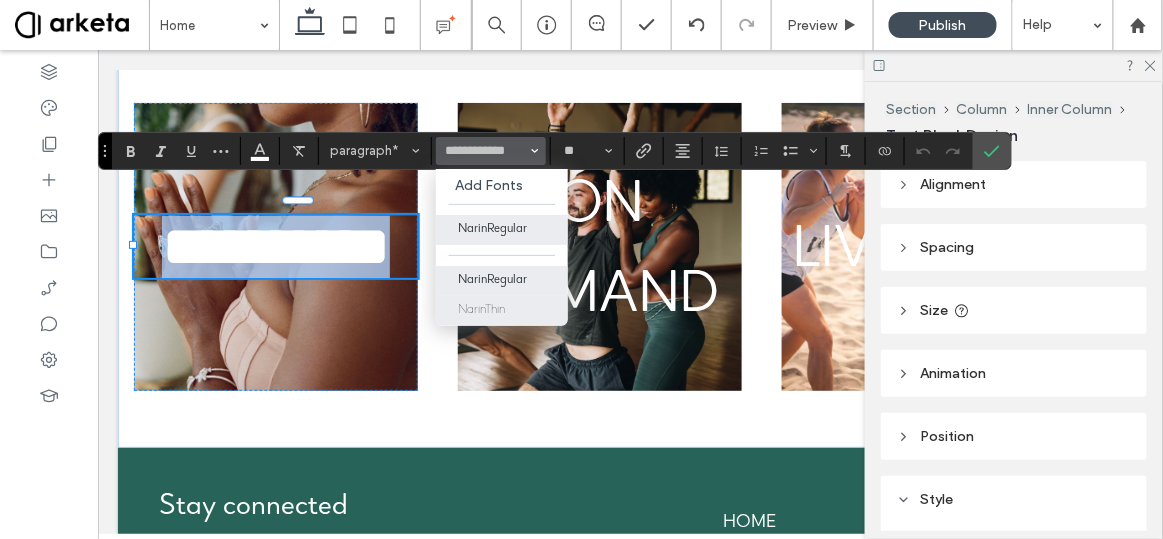 type on "*********" 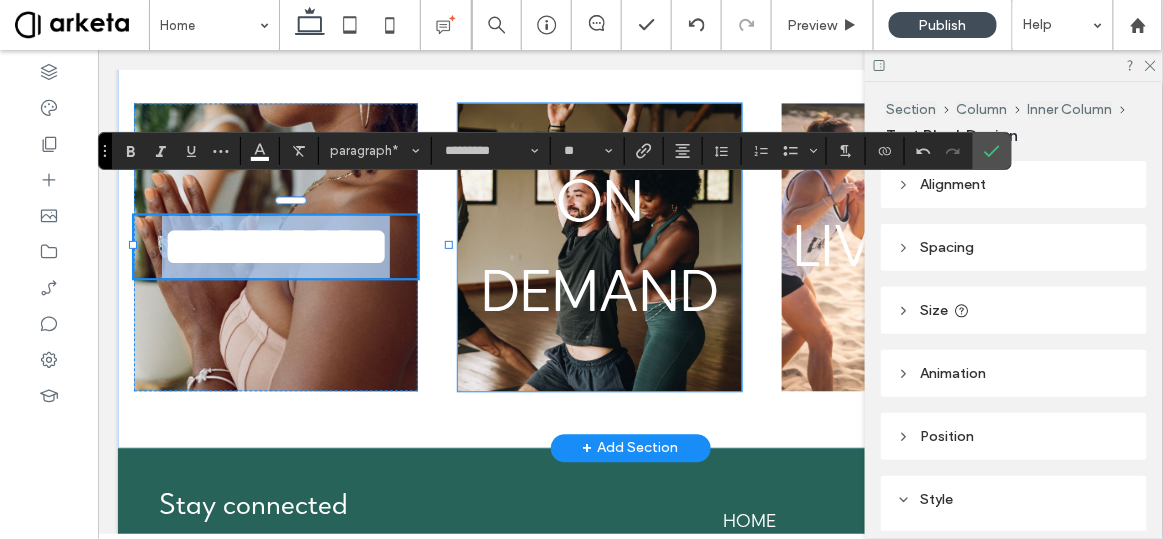 click on "ON DEMAND" at bounding box center [599, 253] 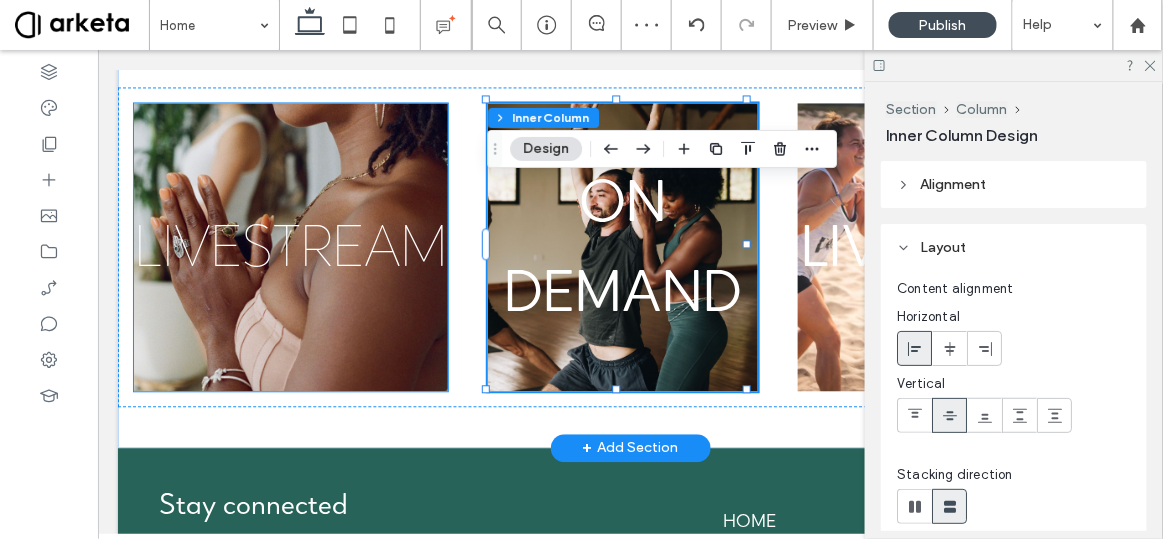 click on "LIVESTREAM" at bounding box center [290, 253] 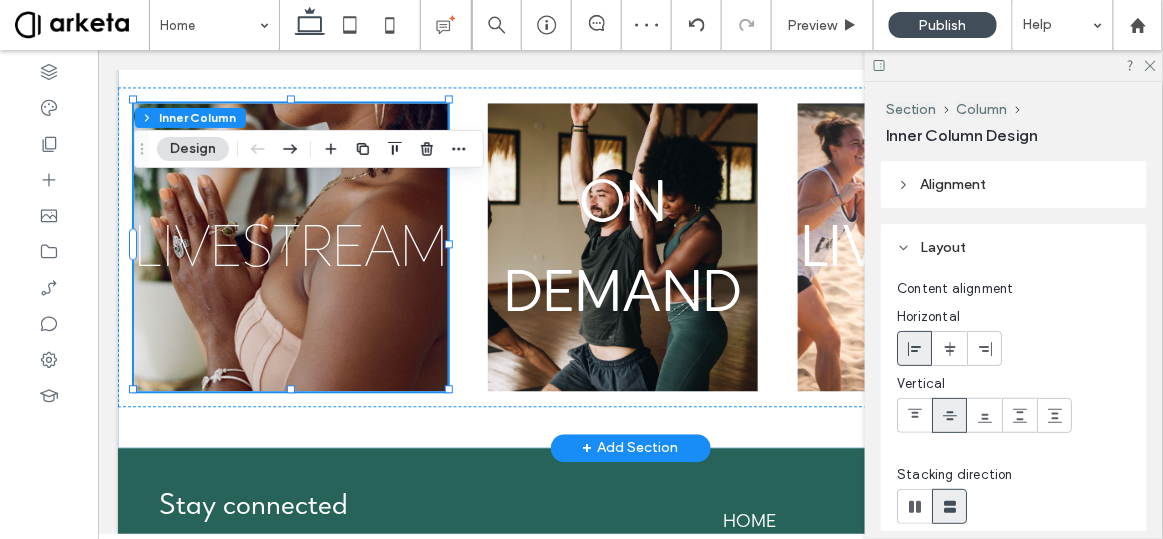 click on "LIVESTREAM" at bounding box center [290, 253] 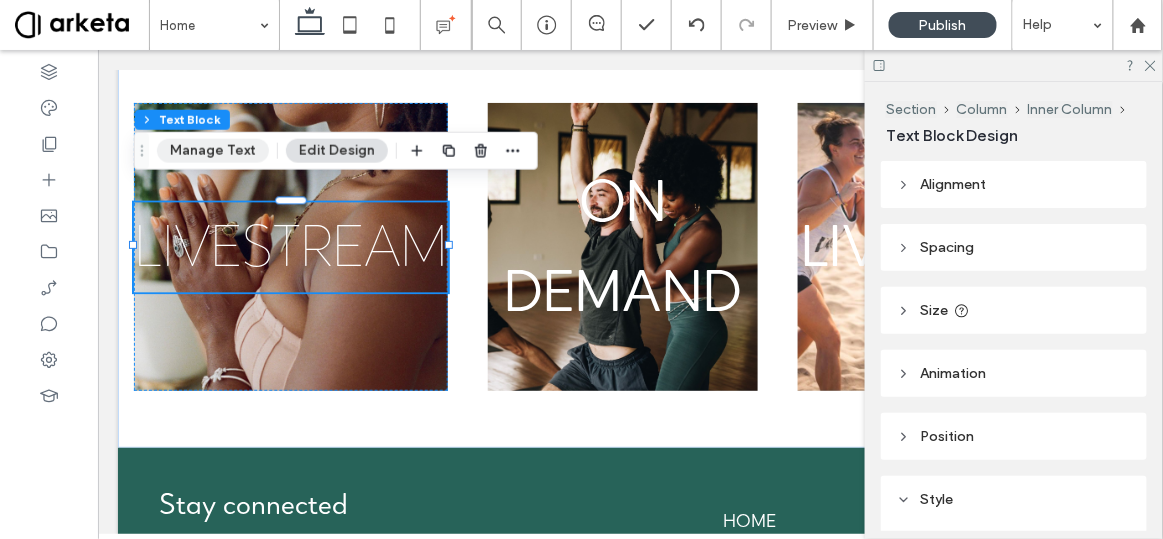 click on "Manage Text" at bounding box center (213, 151) 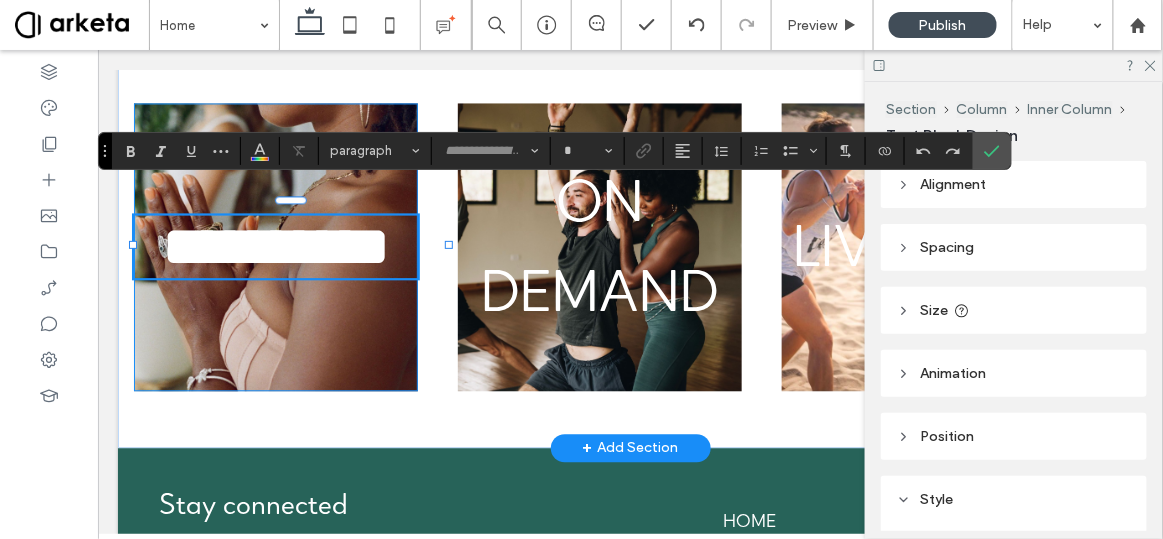 type on "*********" 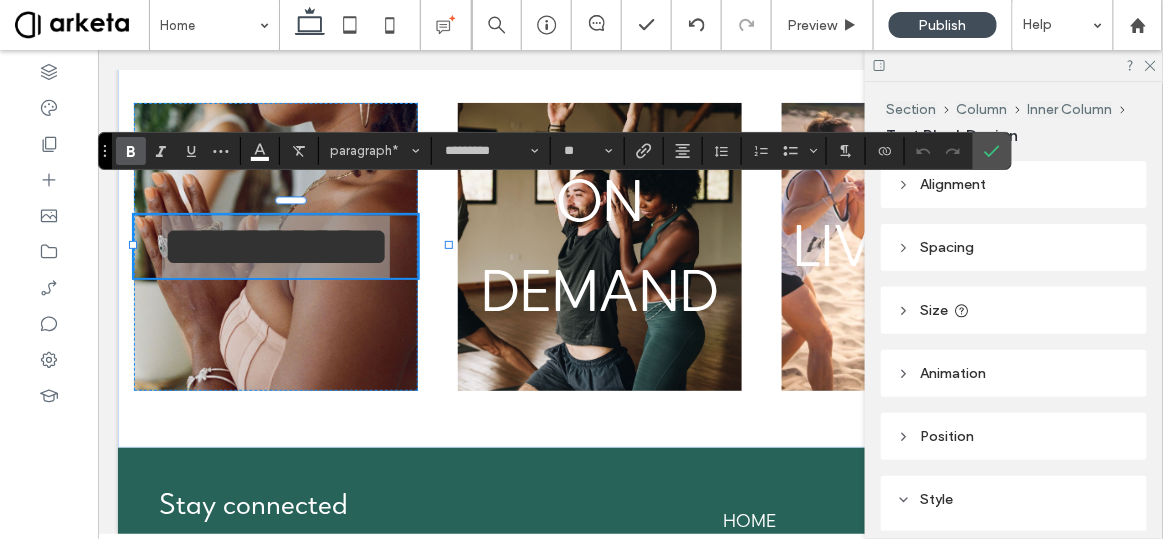 click at bounding box center [131, 151] 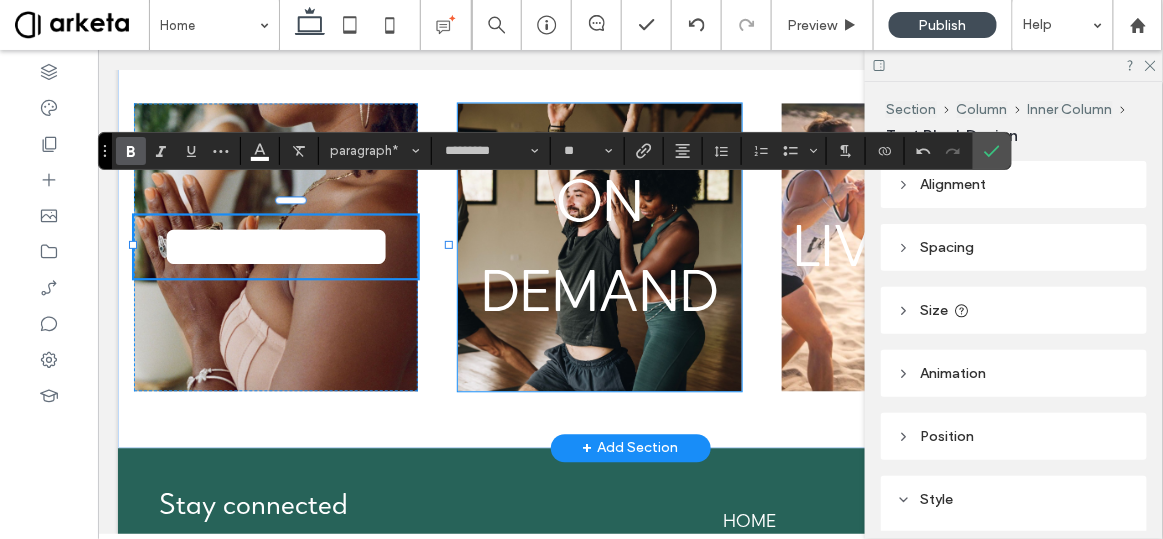 click on "ON DEMAND" at bounding box center [599, 253] 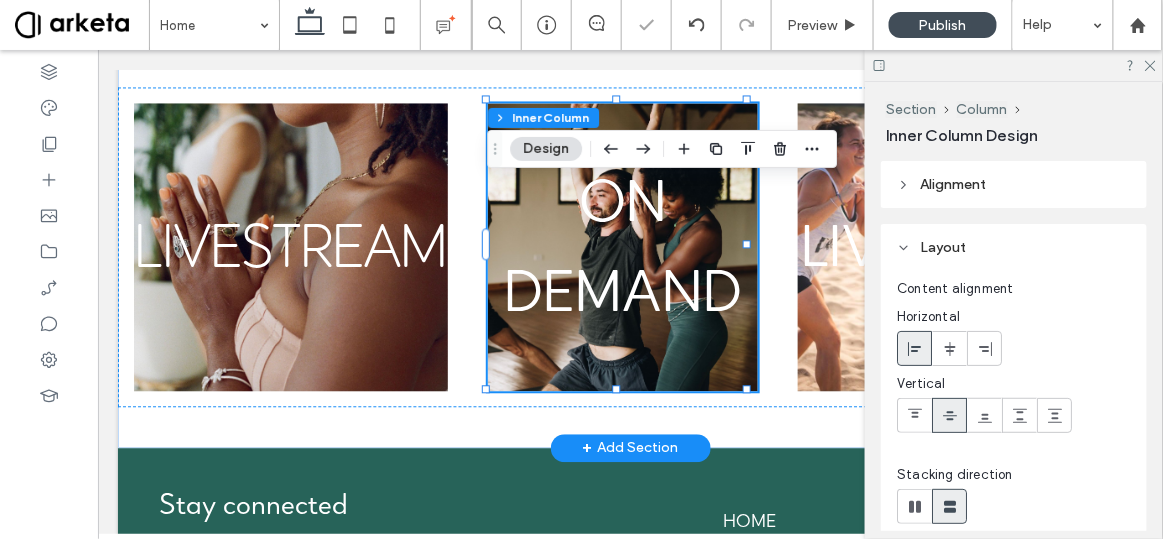 click on "ON DEMAND" at bounding box center [622, 253] 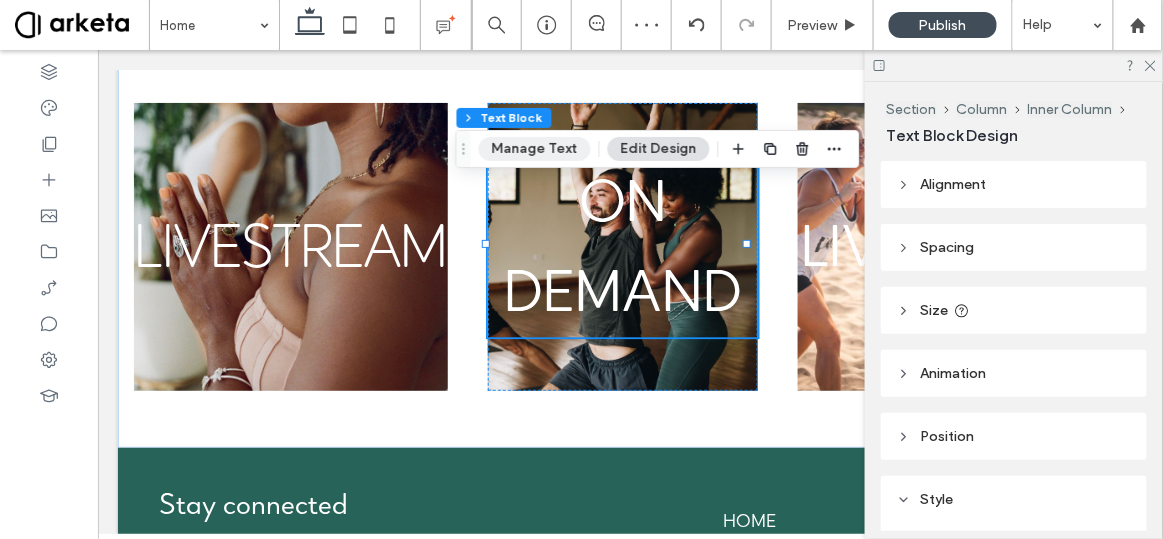click on "Manage Text" at bounding box center [535, 149] 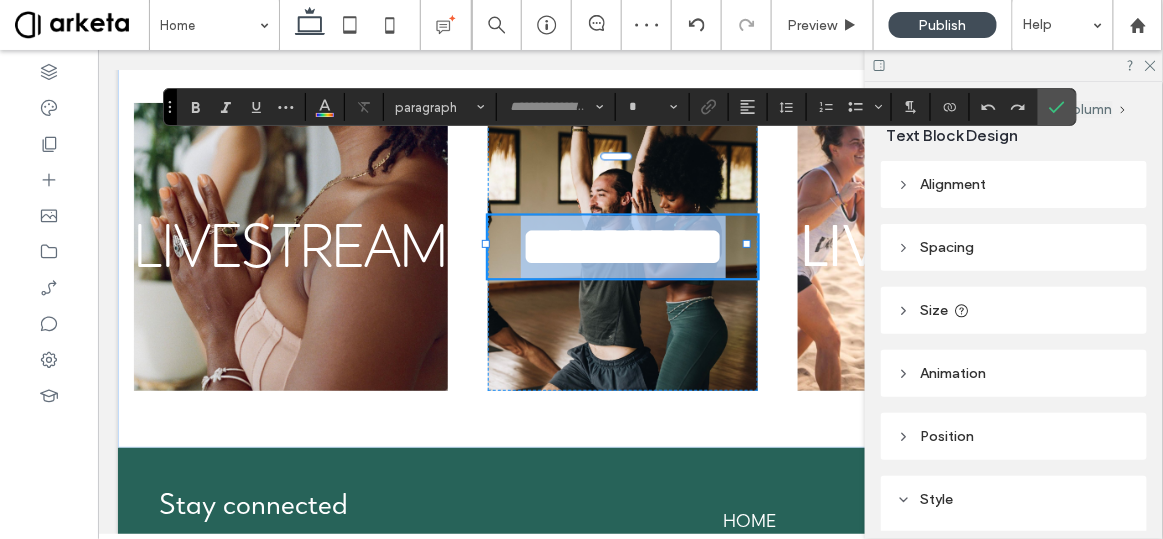 type on "**********" 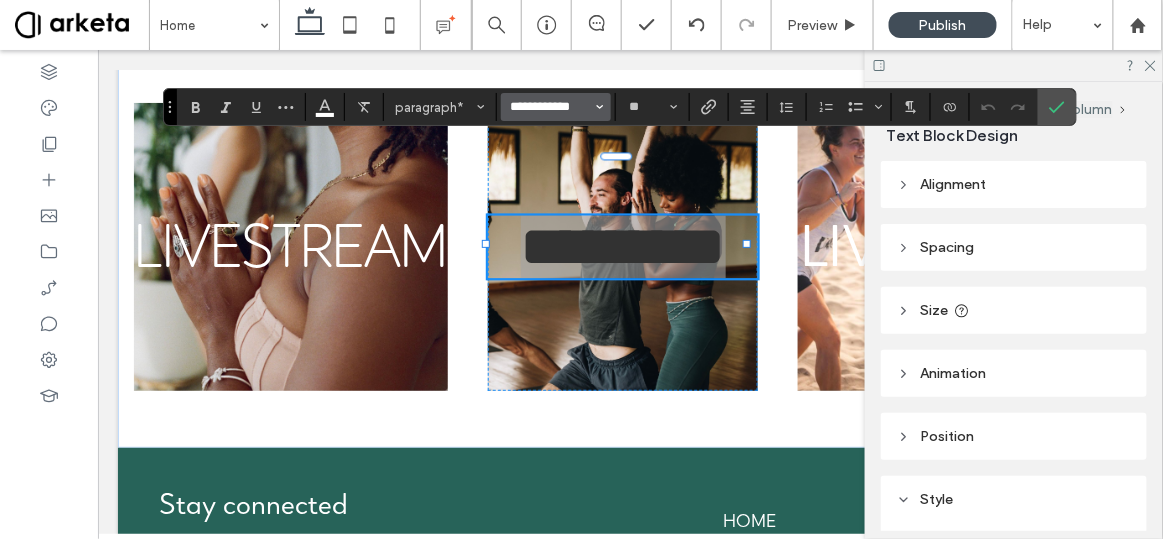 click on "**********" at bounding box center (550, 107) 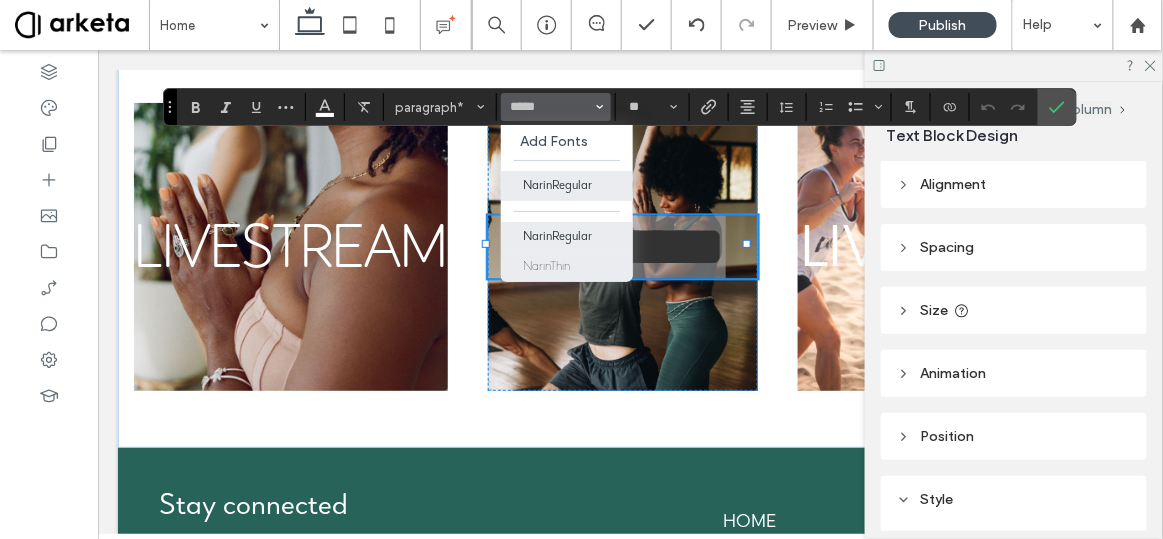 click on "NarinThin" at bounding box center (567, 267) 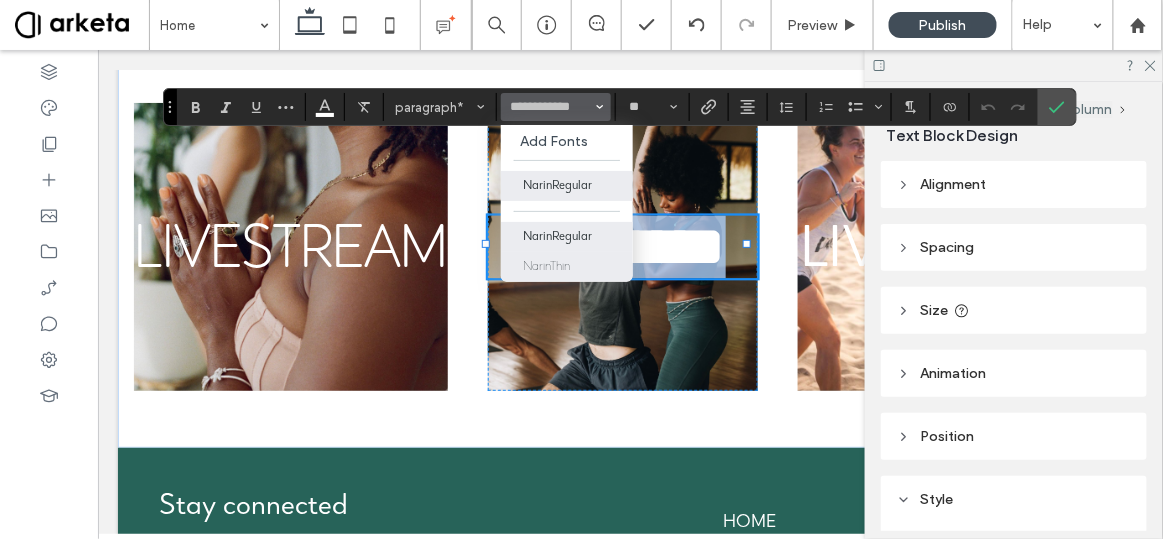 type on "*********" 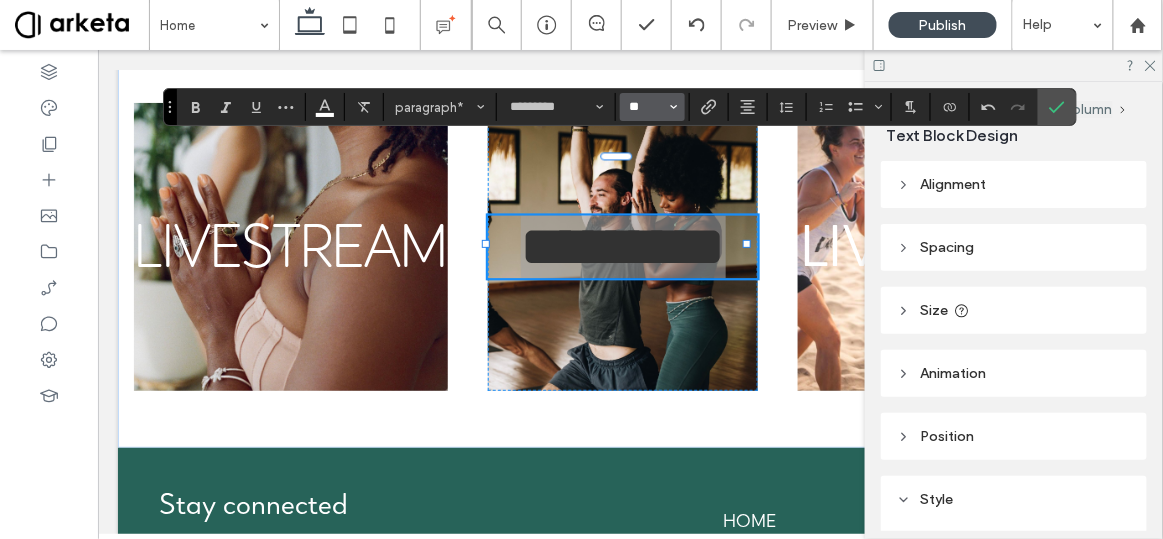 click on "**" at bounding box center (646, 107) 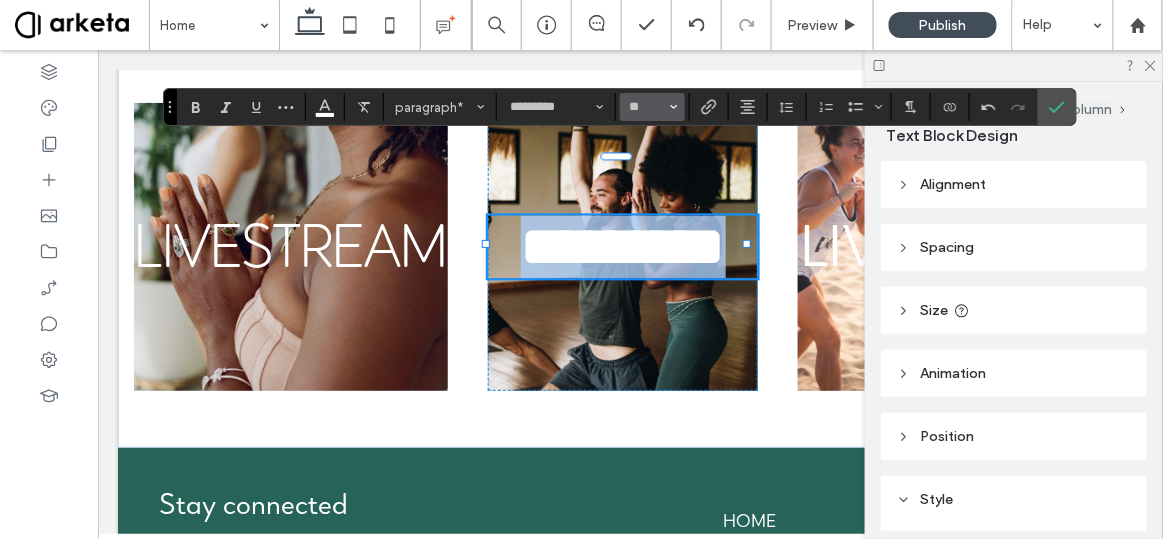 type on "**" 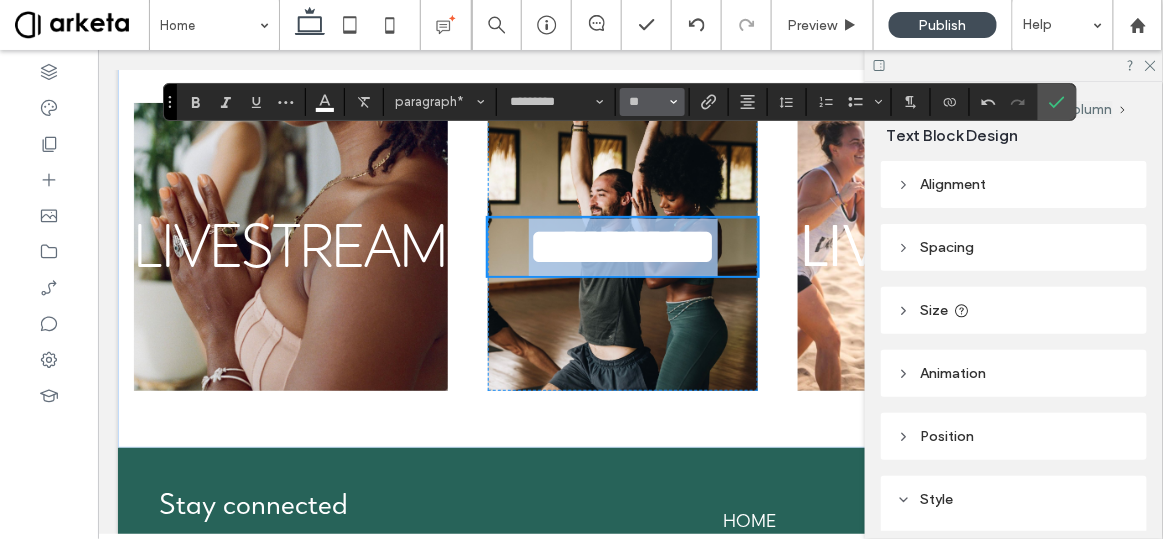 scroll, scrollTop: 978, scrollLeft: 0, axis: vertical 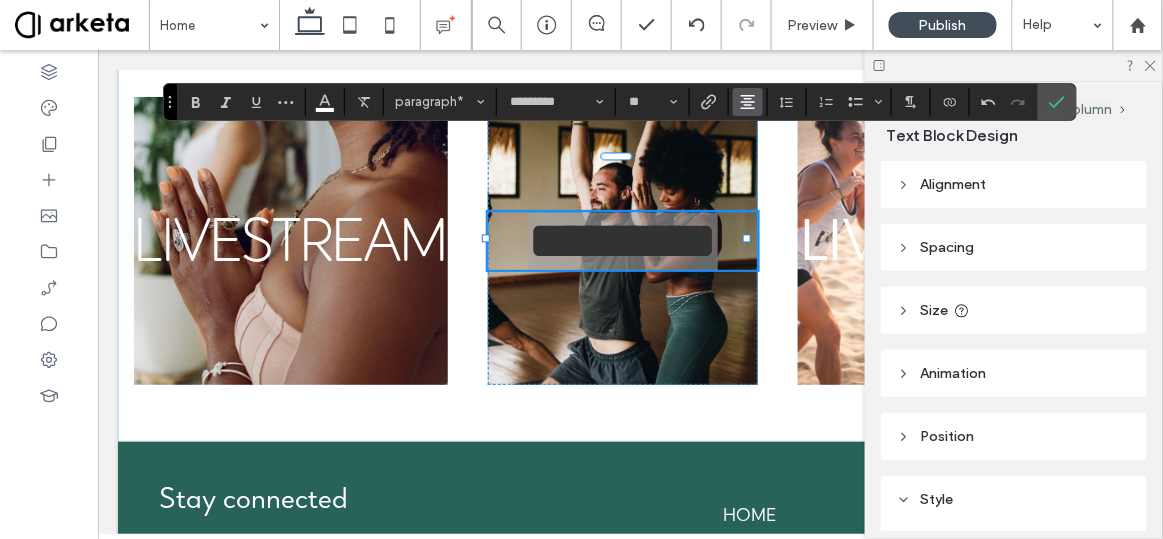 click at bounding box center [748, 102] 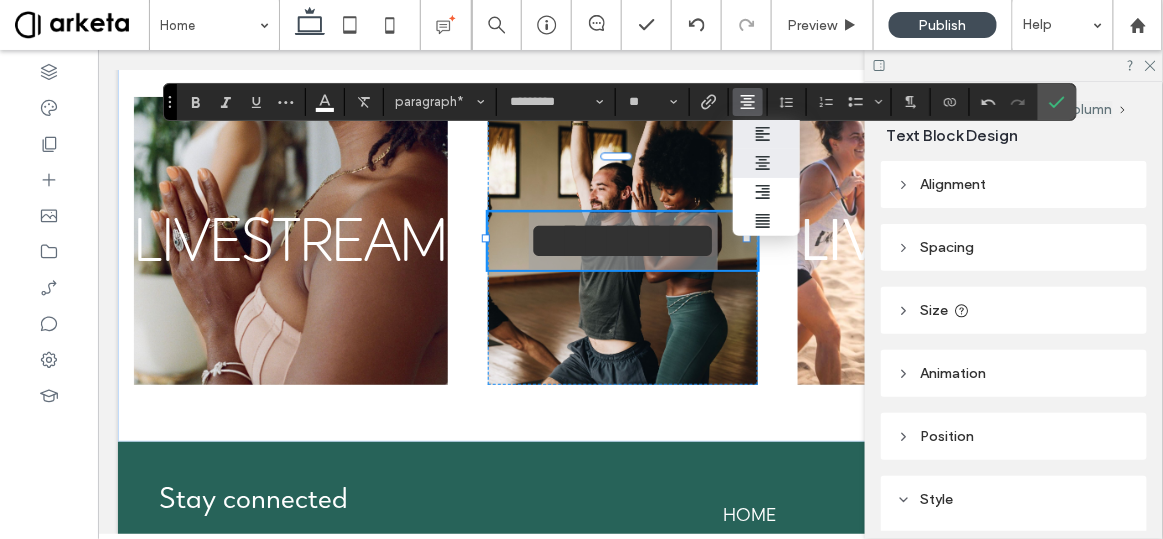 click at bounding box center (744, 134) 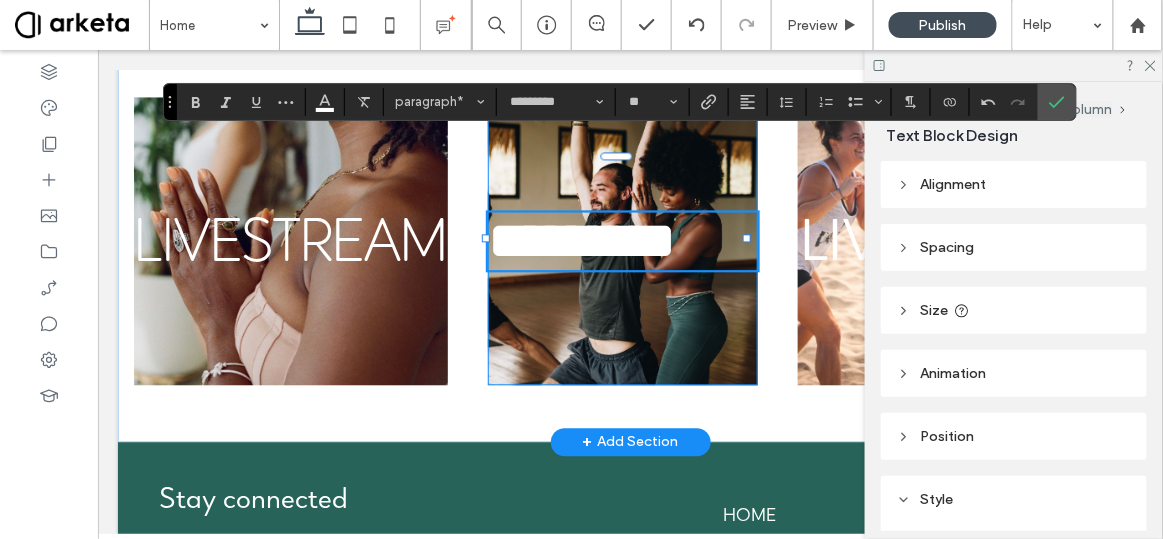 click on "*********" at bounding box center (622, 240) 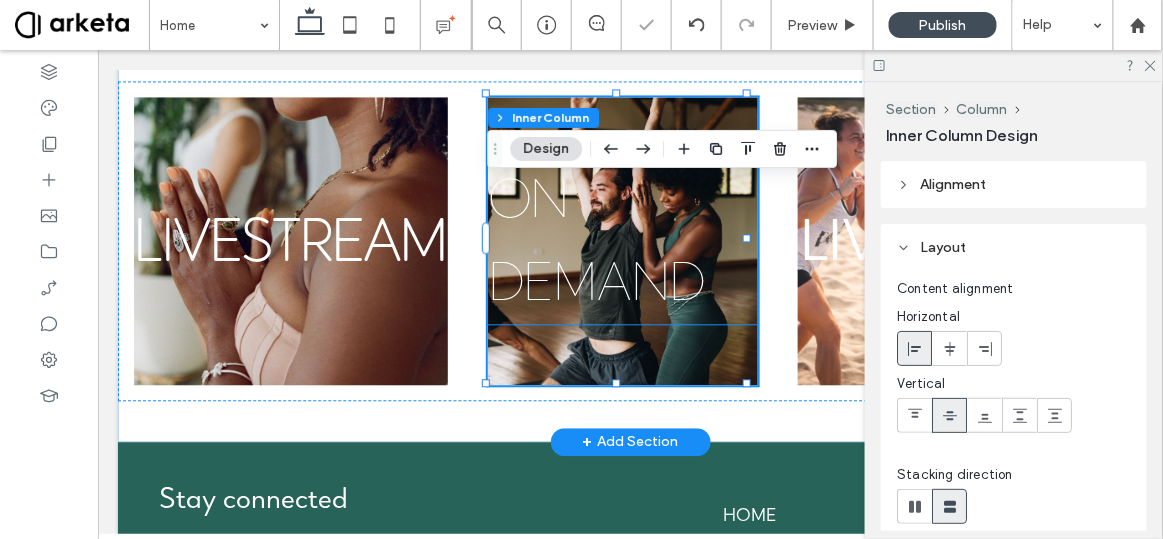 click on "ON DEMAND" at bounding box center (622, 240) 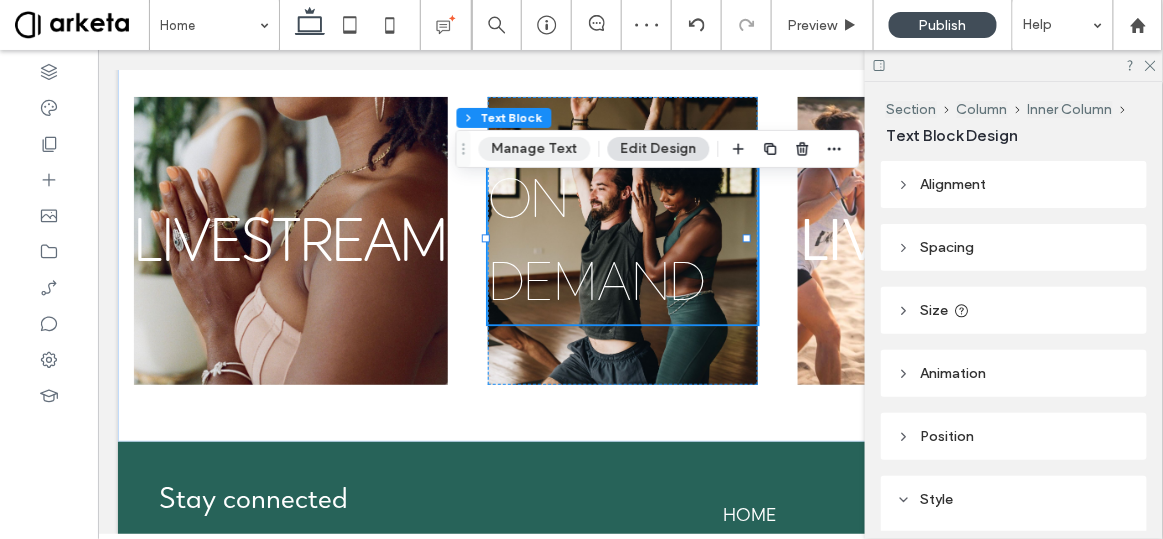 click on "Manage Text" at bounding box center [535, 149] 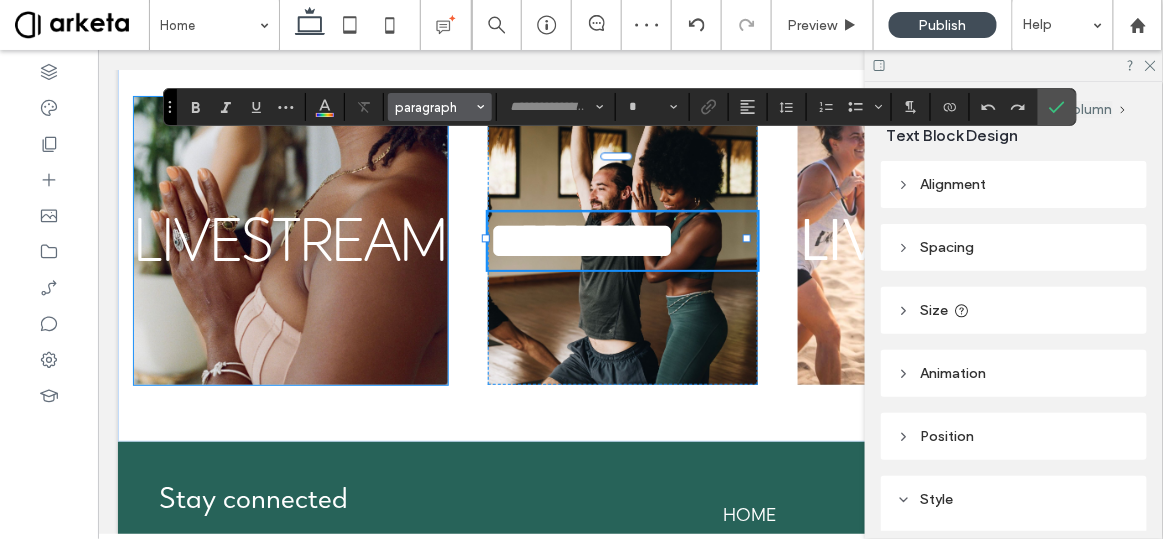 type on "*********" 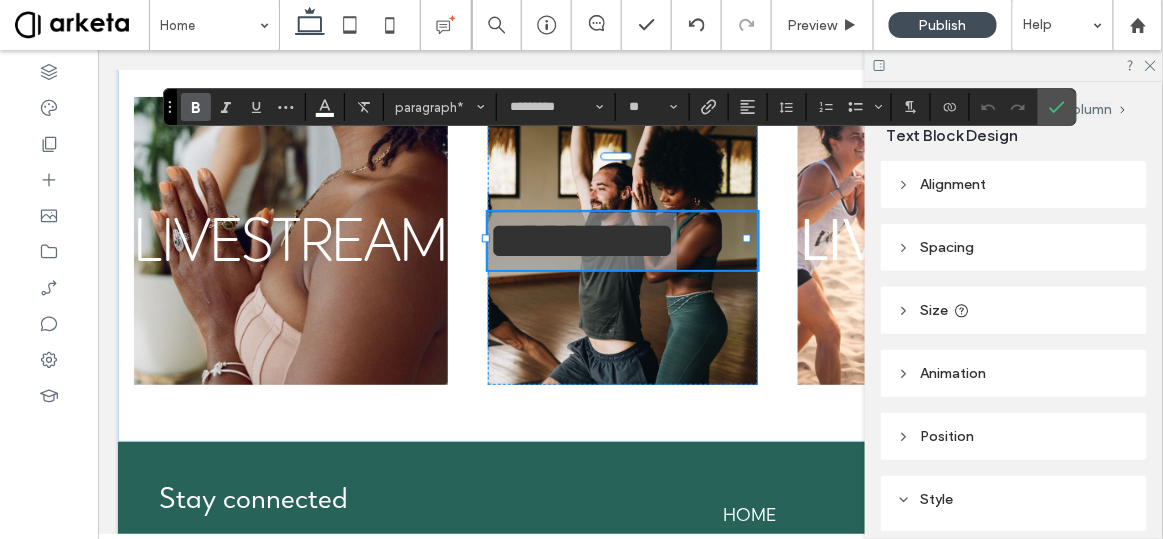 click 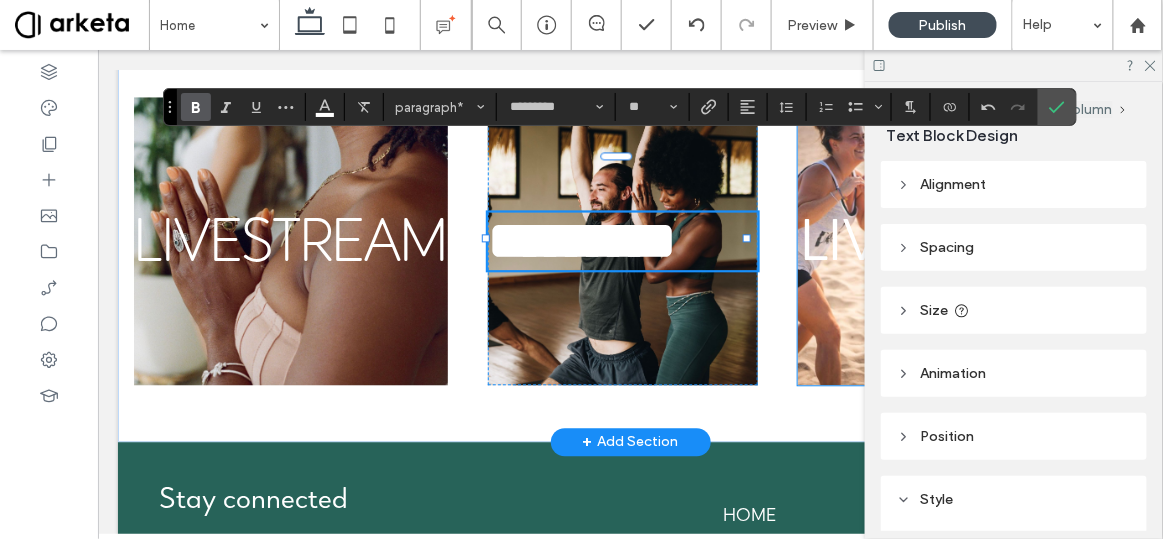 click on "LIVESTREAM" at bounding box center (961, 240) 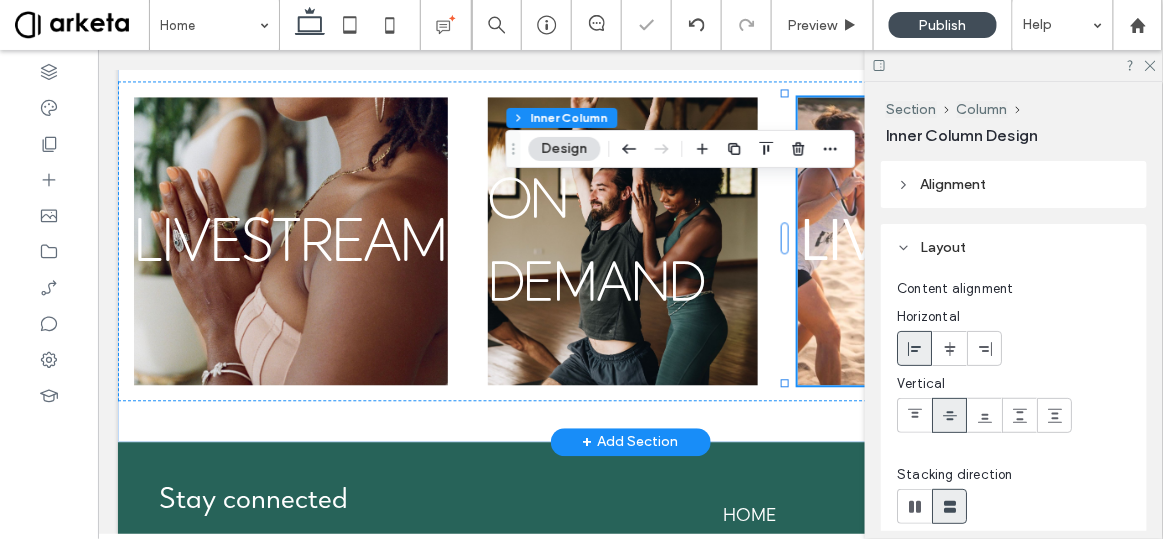 scroll, scrollTop: 0, scrollLeft: 187, axis: horizontal 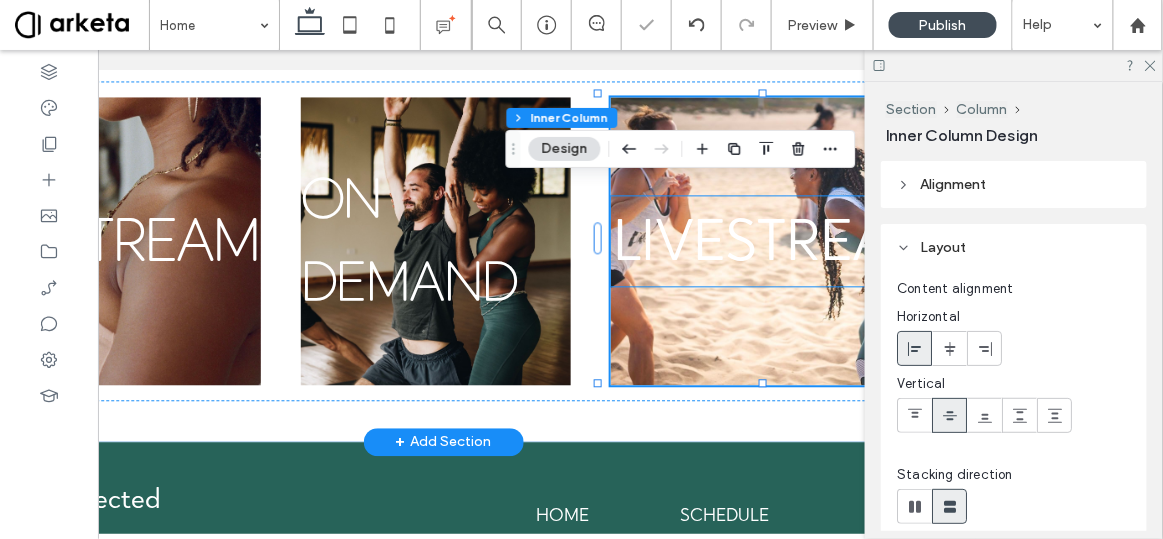 click on "LIVESTREAM" at bounding box center (776, 247) 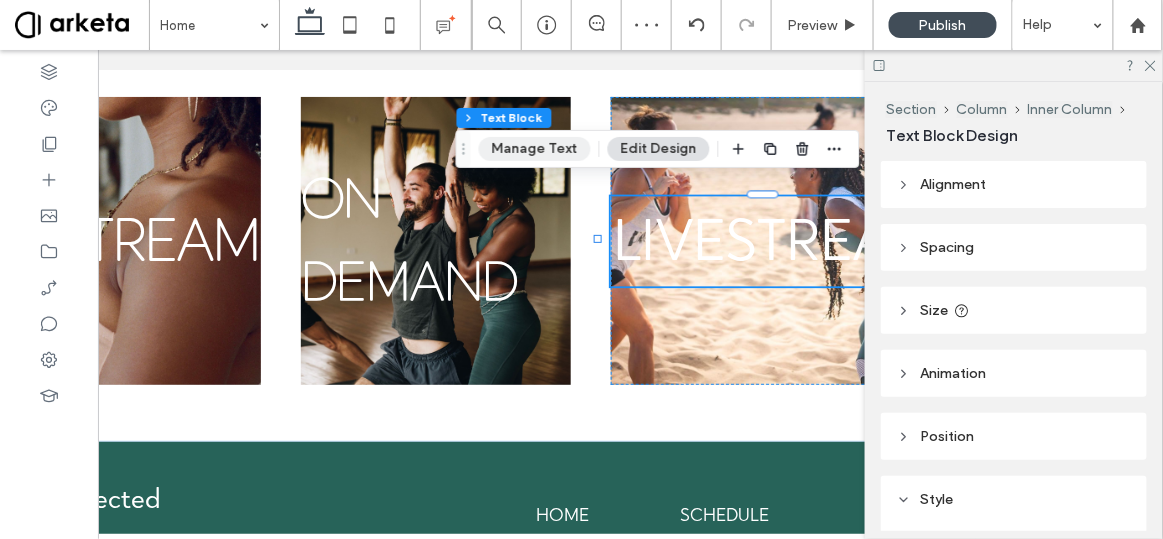 click on "Manage Text" at bounding box center [535, 149] 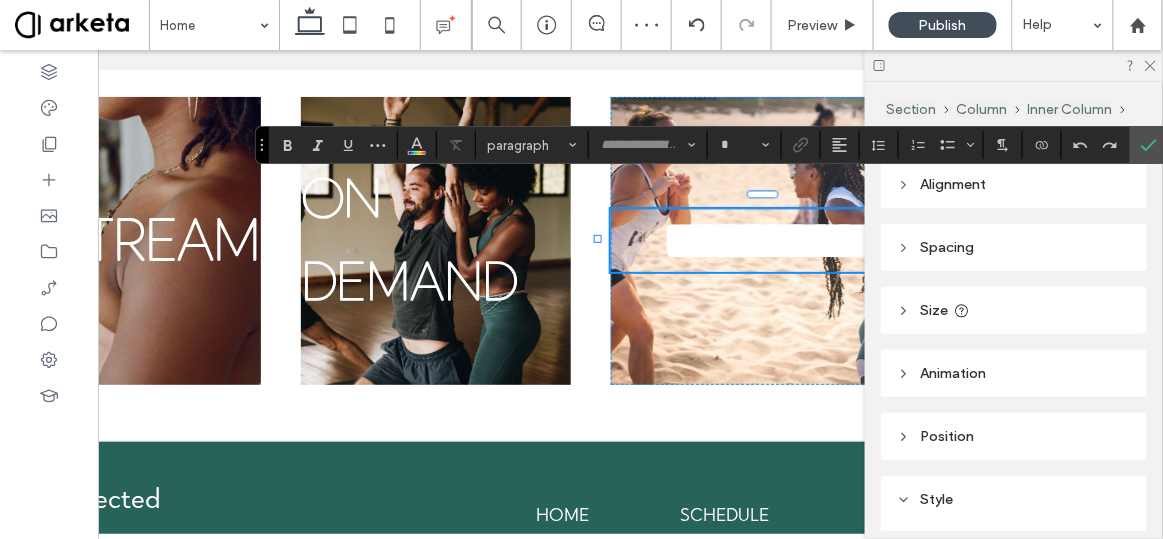 type on "**********" 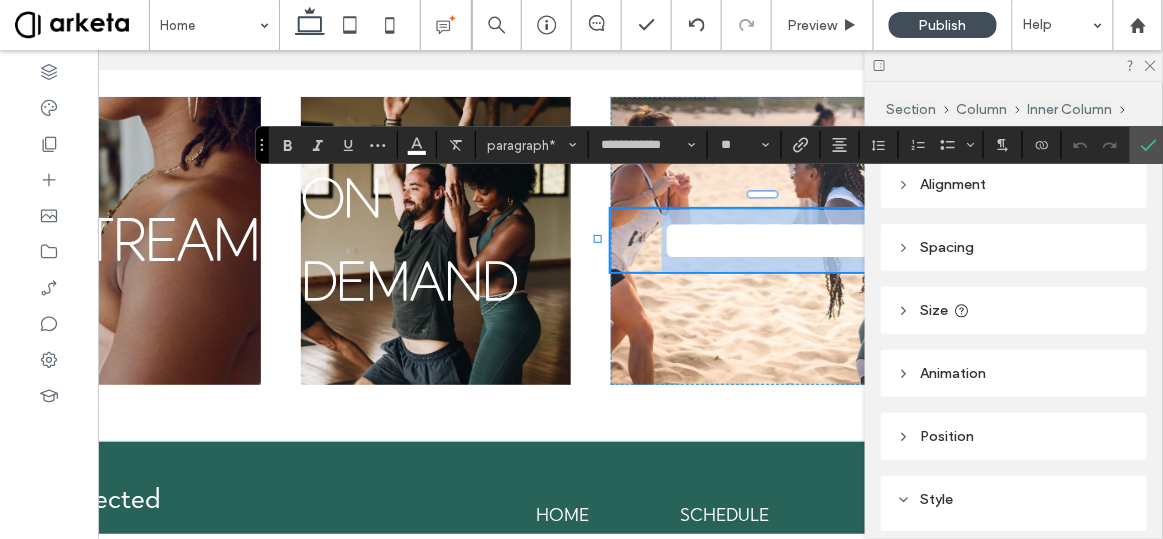 type 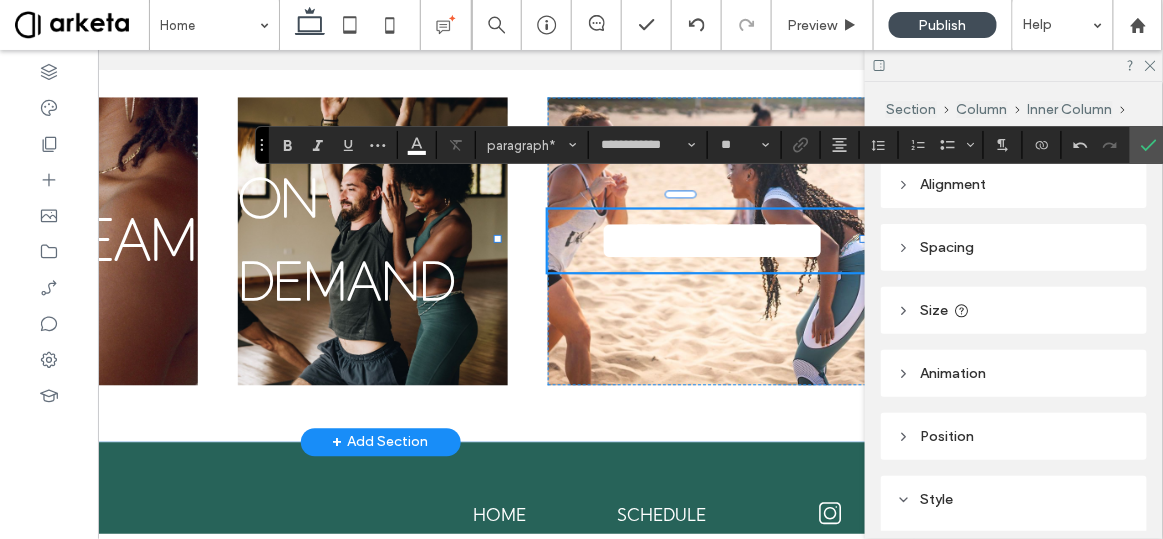 scroll, scrollTop: 0, scrollLeft: 250, axis: horizontal 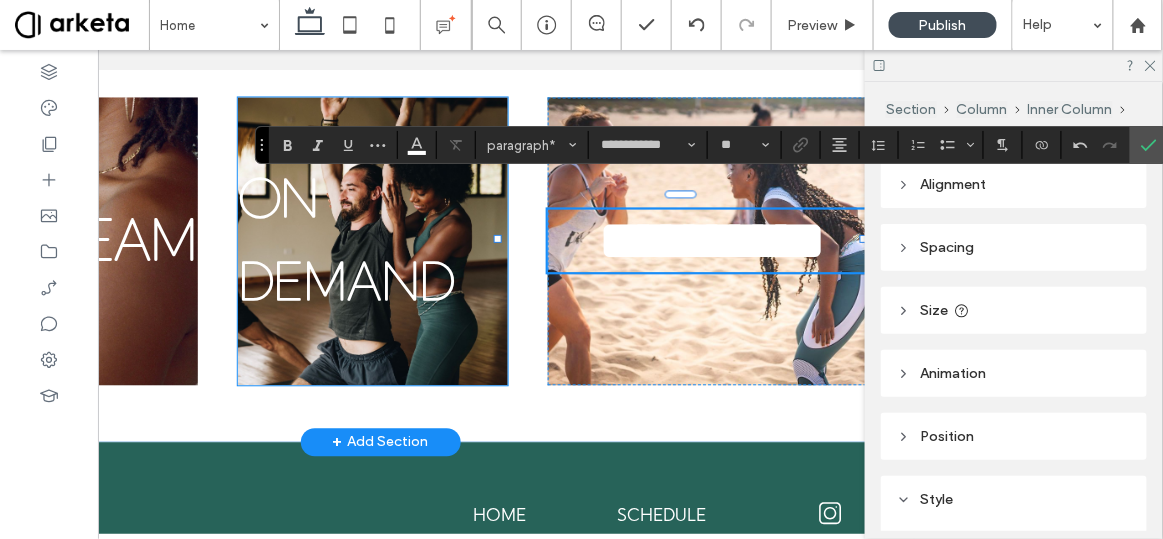 click on "ON DEMAND" at bounding box center [348, 246] 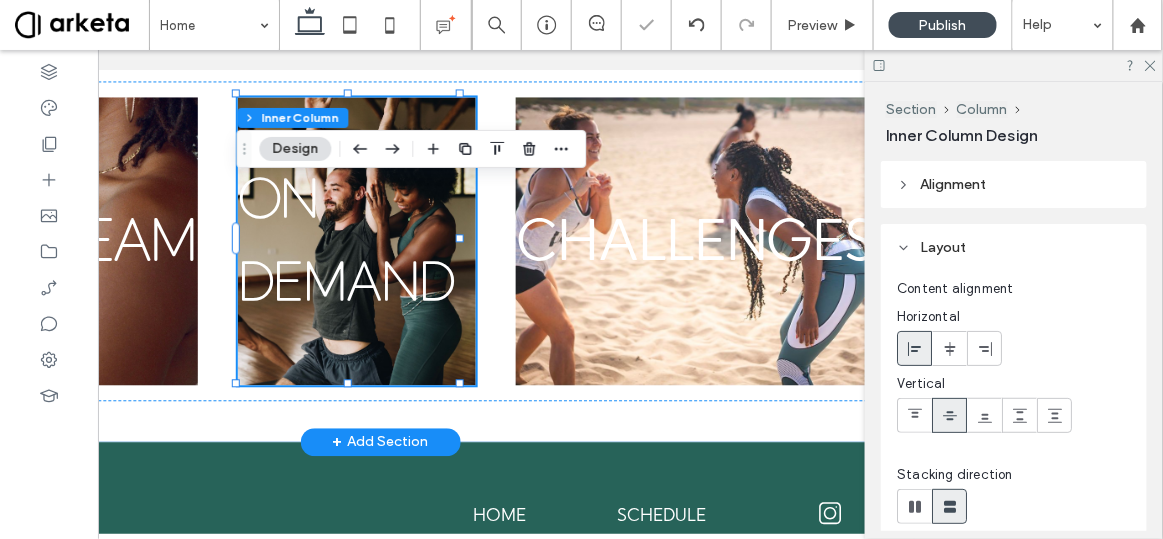 click on "ON DEMAND" at bounding box center (348, 246) 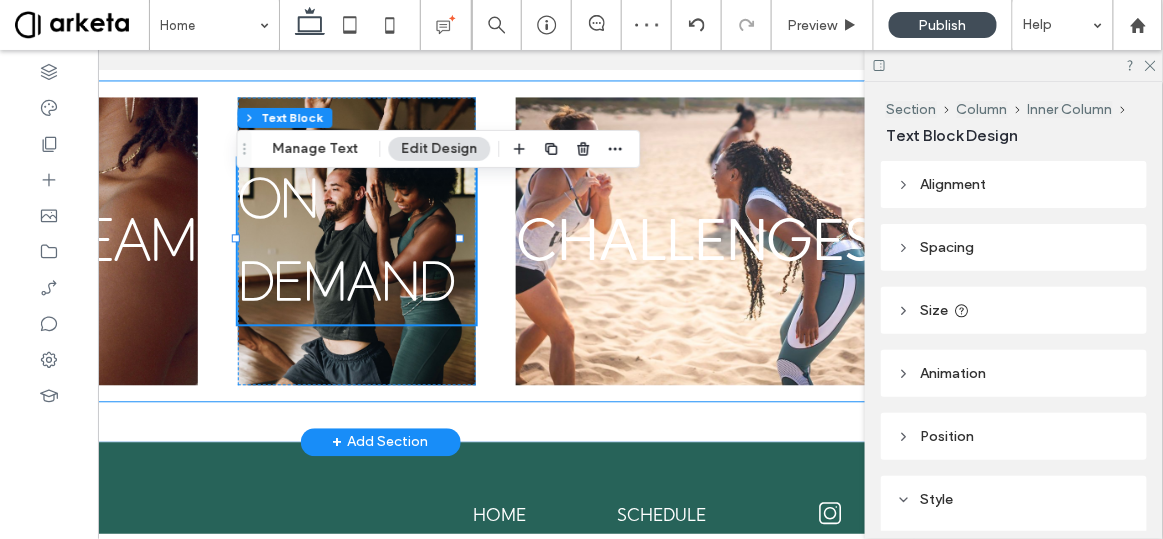 click on "LIVESTREAM ON DEMAND
CHALLENGES" at bounding box center [381, 240] 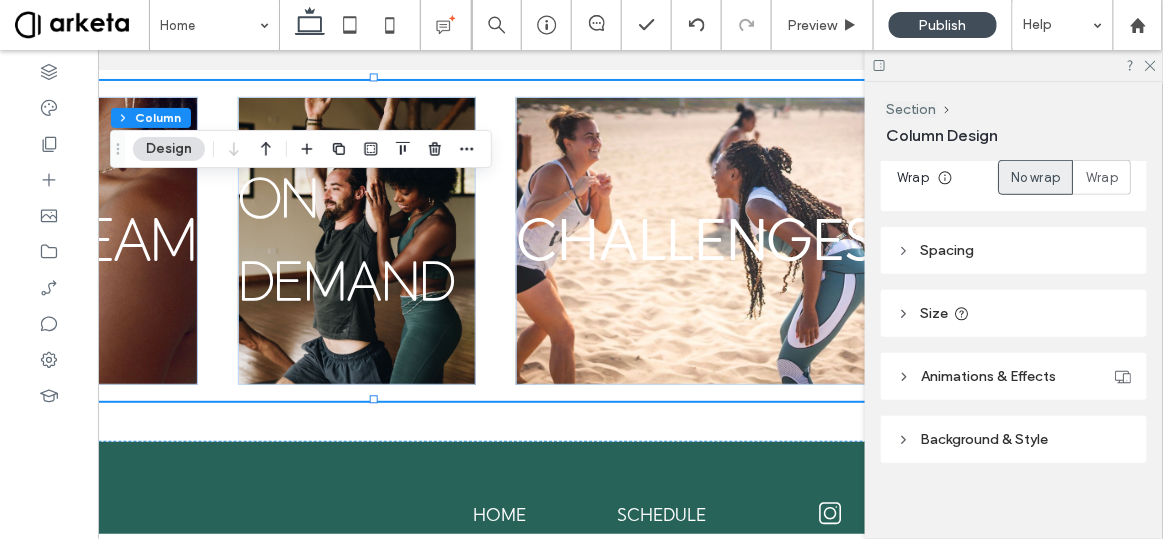 scroll, scrollTop: 338, scrollLeft: 0, axis: vertical 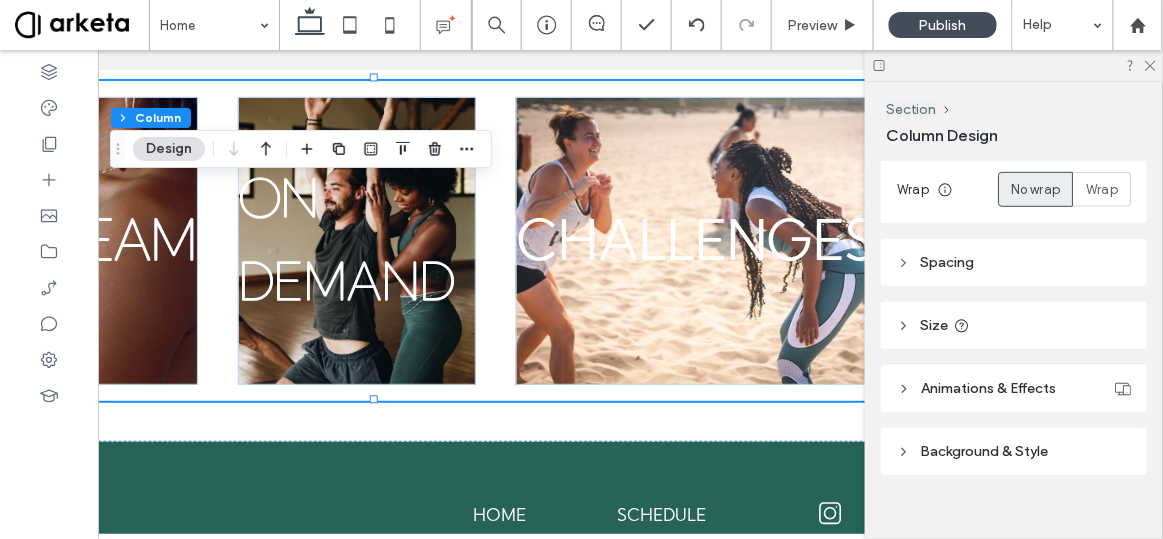 click on "Spacing" at bounding box center (1014, 262) 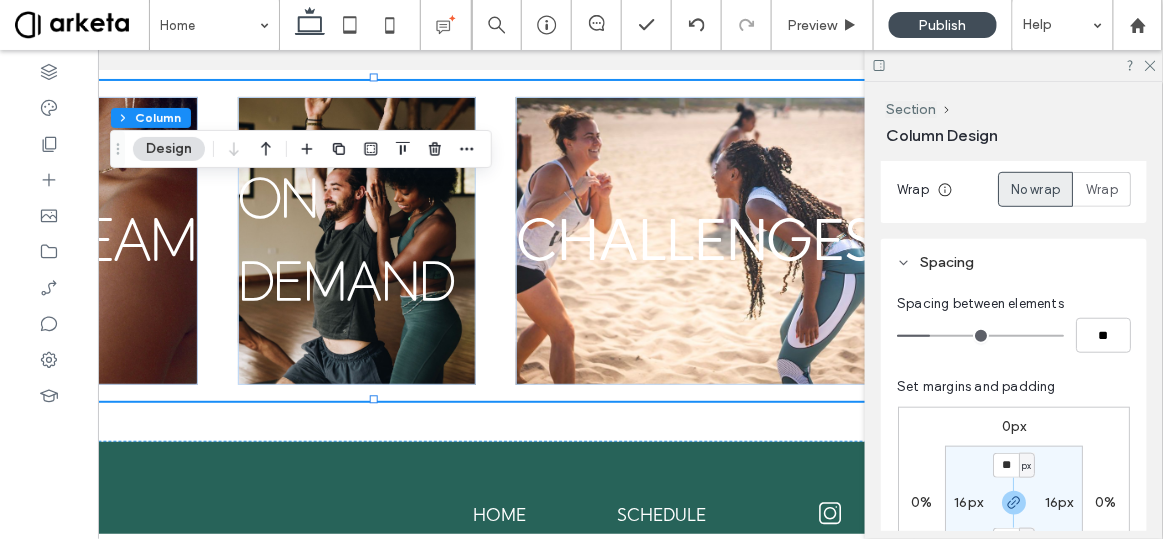scroll, scrollTop: 414, scrollLeft: 0, axis: vertical 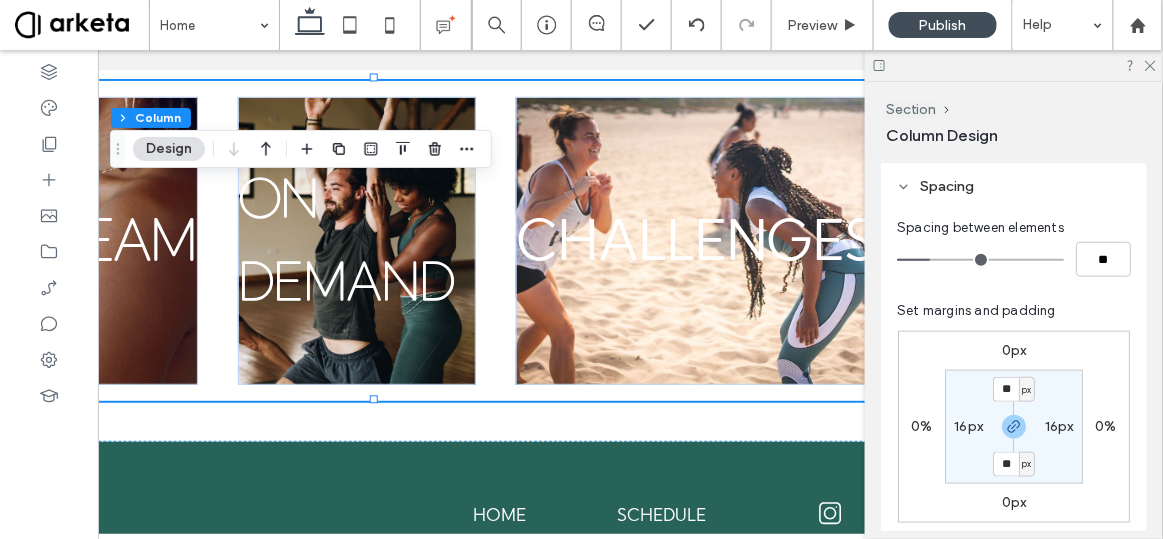type on "*" 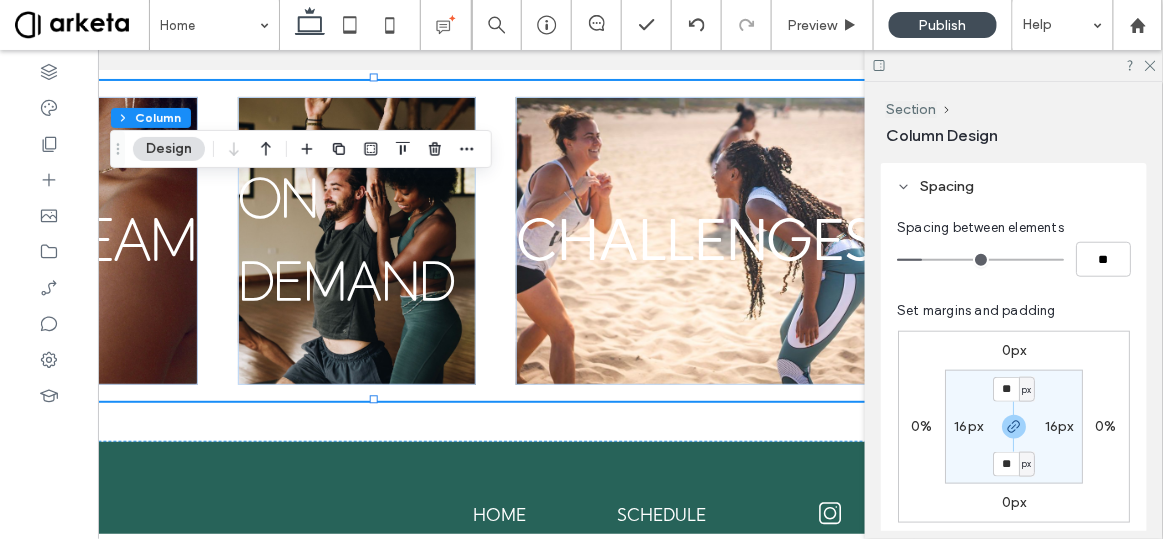 type on "*" 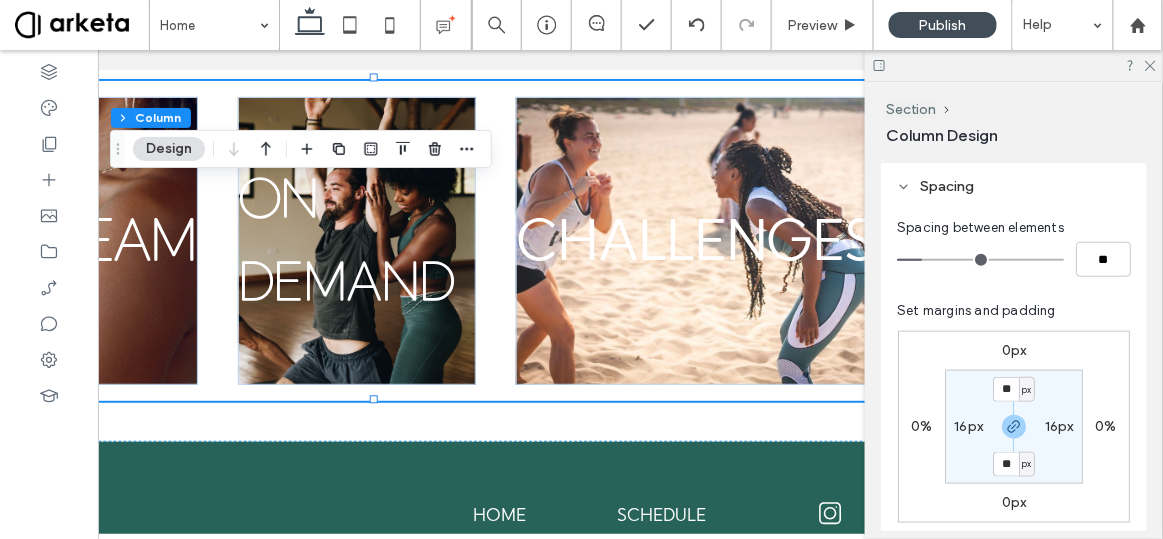 type on "**" 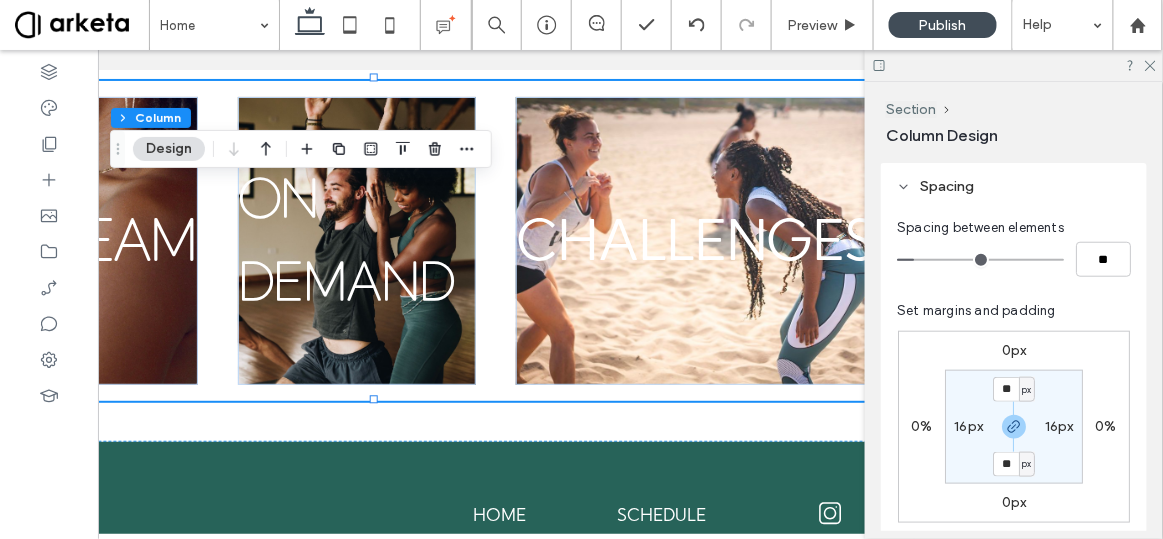 type on "*" 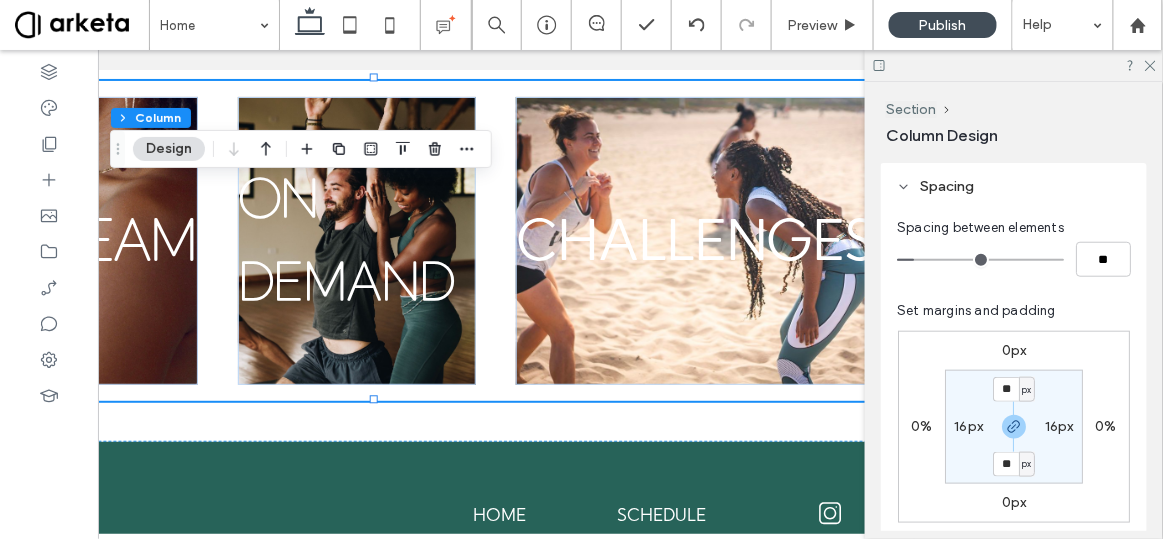 type on "**" 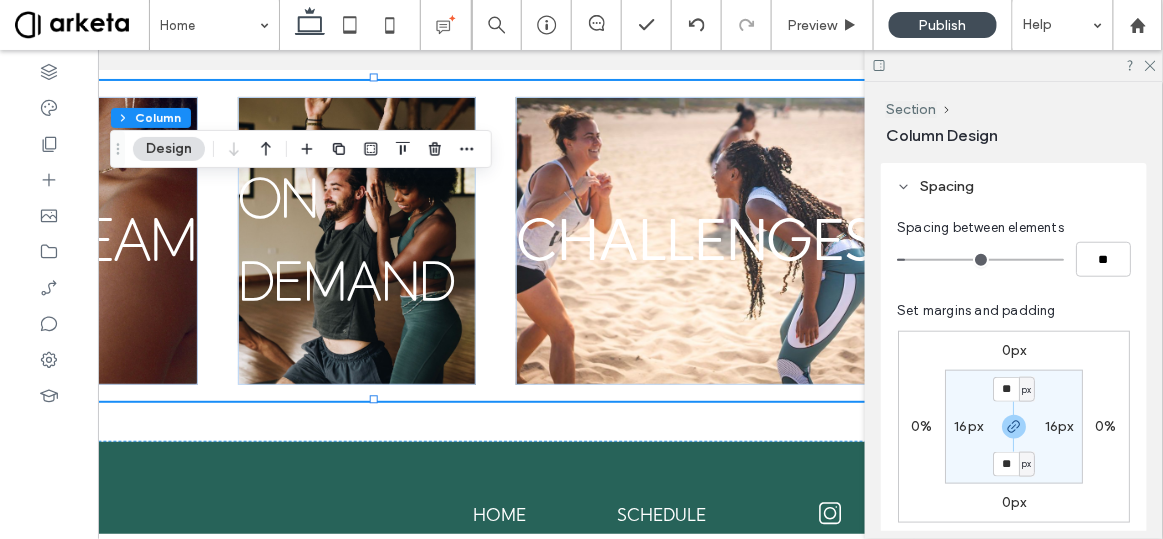 drag, startPoint x: 932, startPoint y: 256, endPoint x: 915, endPoint y: 257, distance: 17.029387 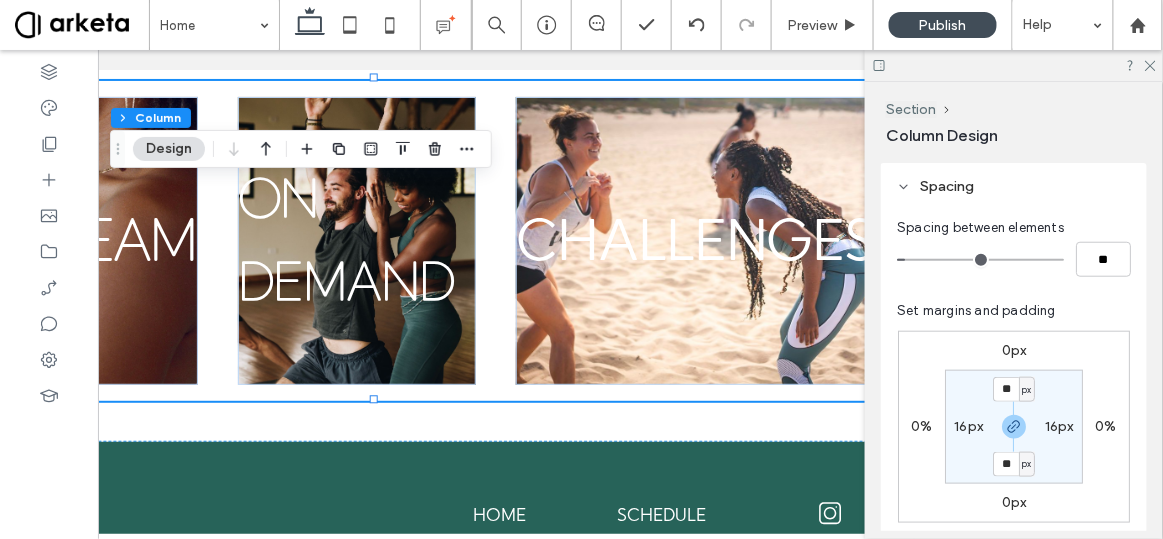 type on "*" 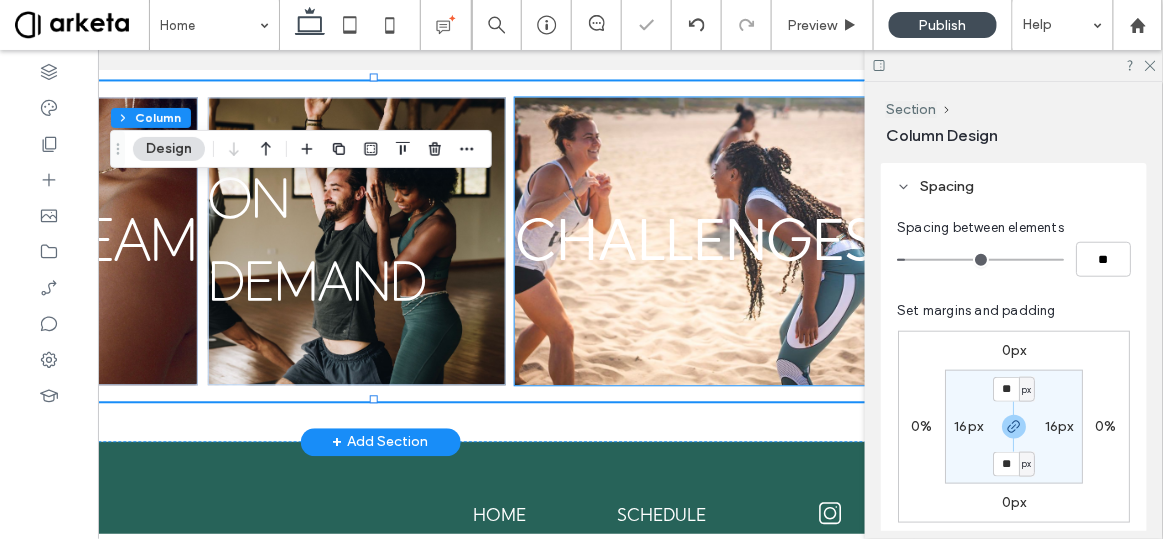 scroll, scrollTop: 0, scrollLeft: 0, axis: both 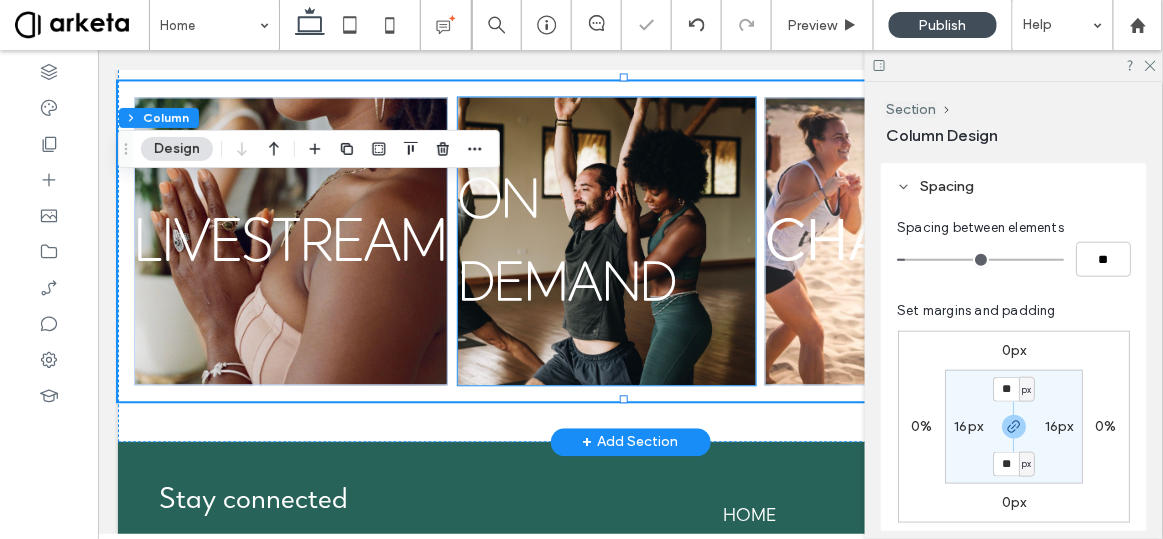 click on "ON DEMAND" at bounding box center (566, 246) 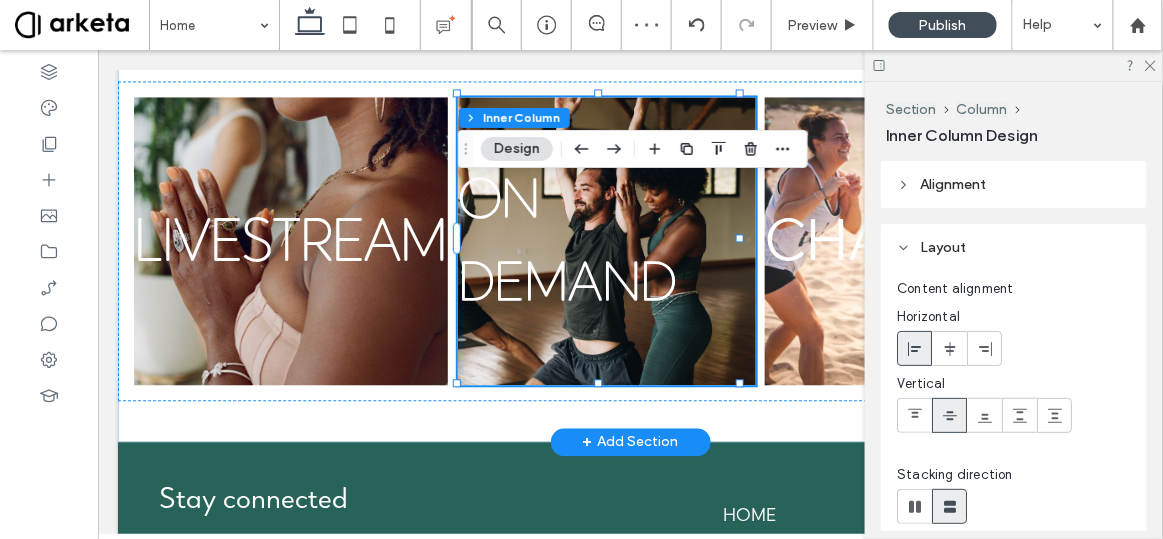 click on "ON DEMAND" at bounding box center [566, 246] 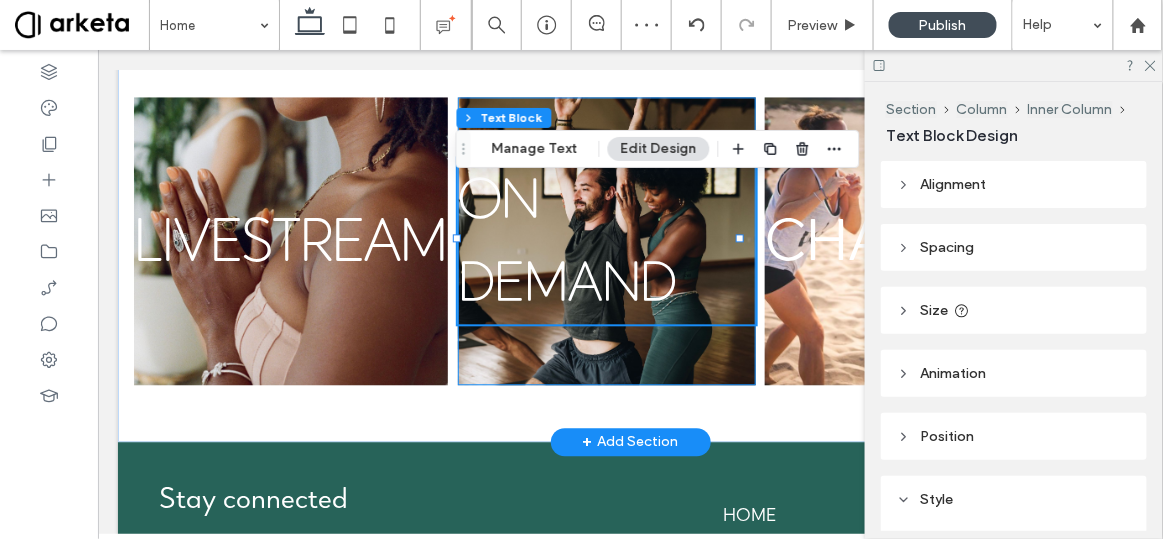 click on "ON DEMAND" at bounding box center (566, 246) 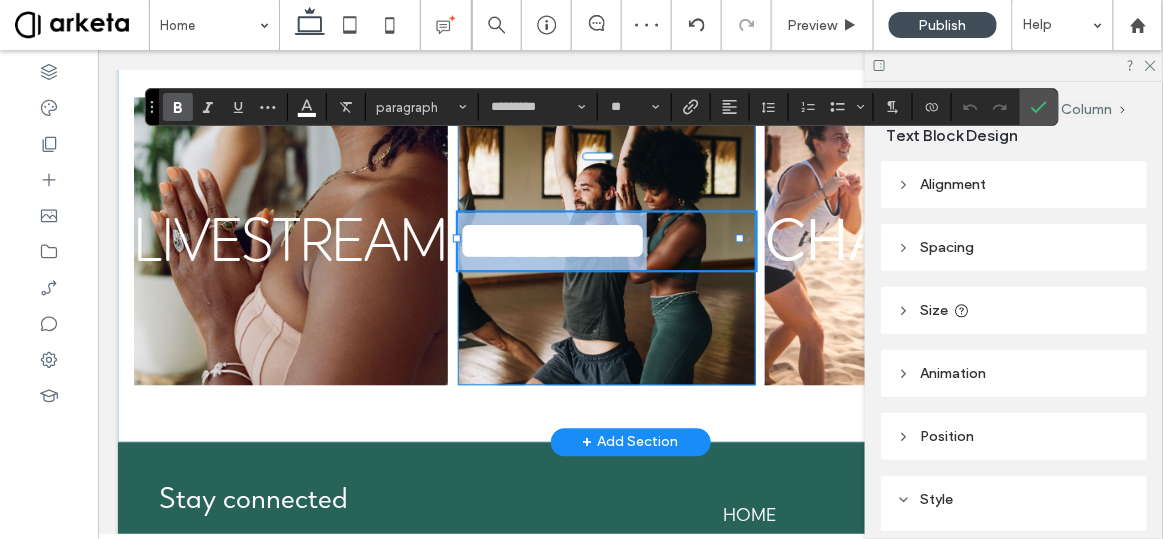 type on "*********" 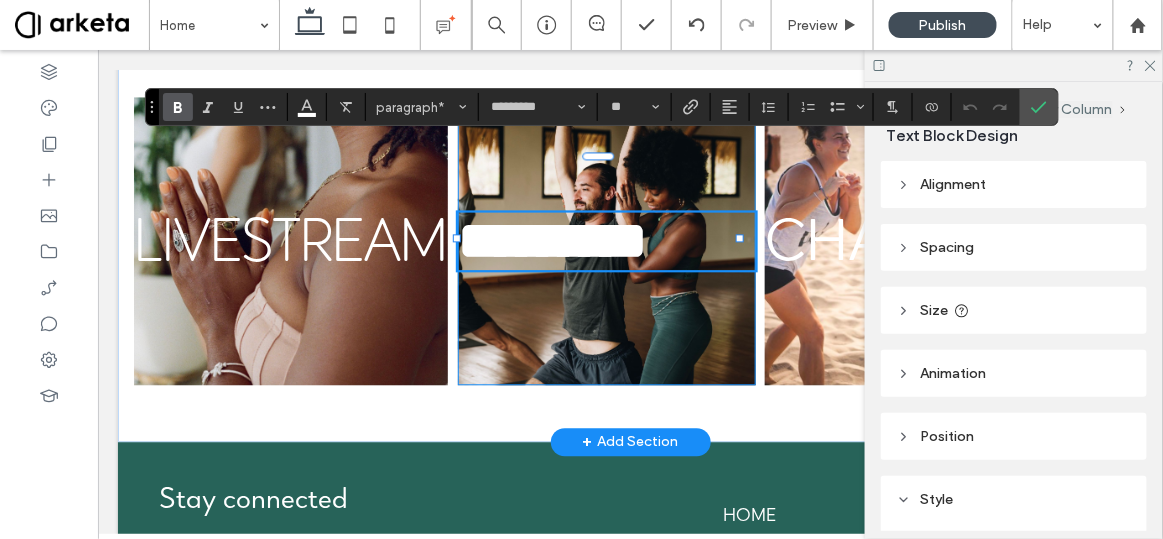 click on "*********" at bounding box center (606, 240) 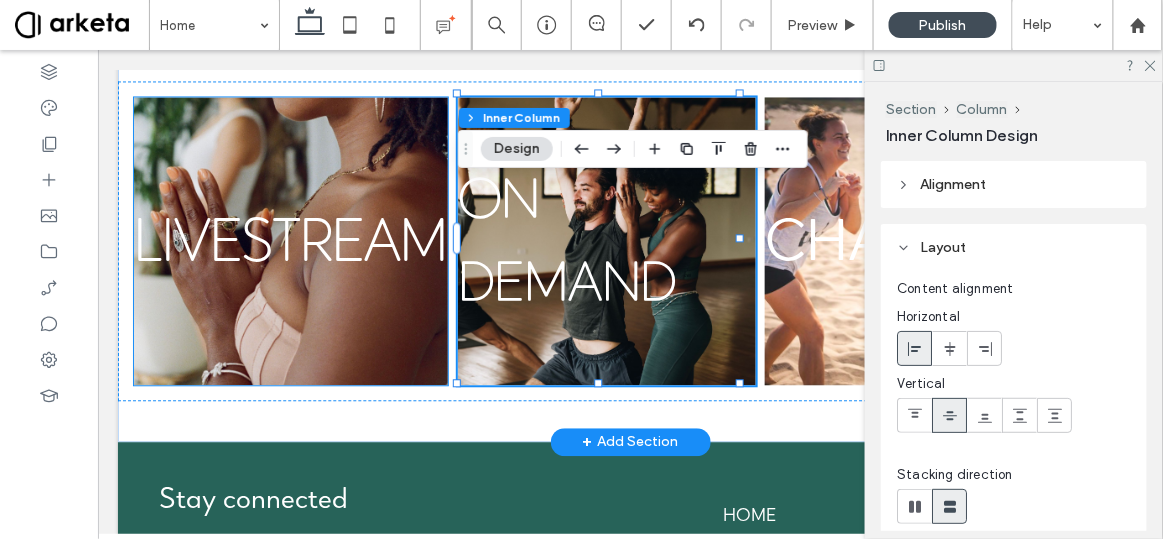 click on "LIVESTREAM" at bounding box center [290, 240] 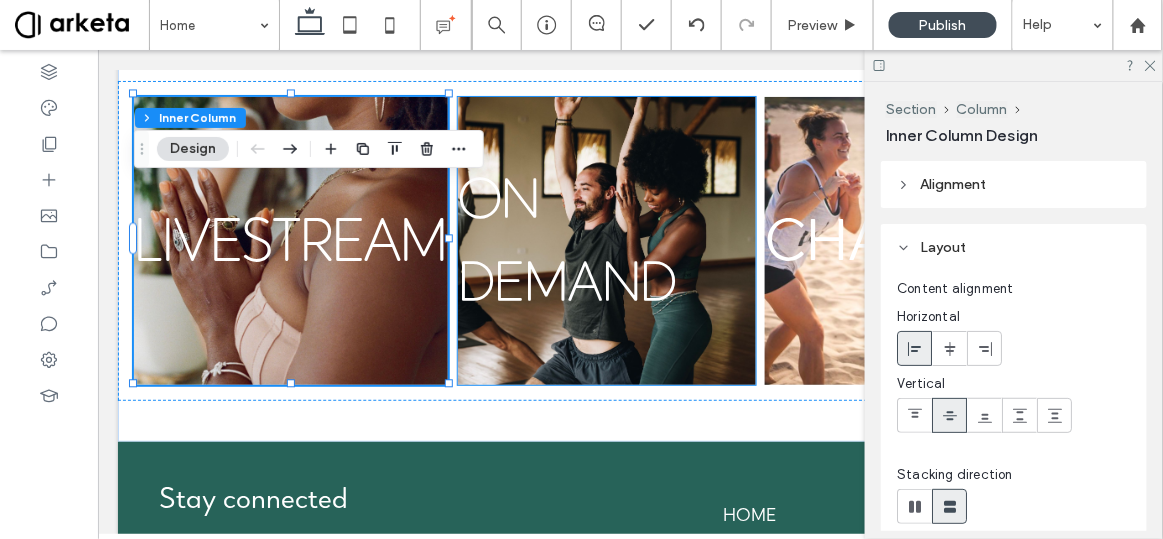 click on "ON DEMAND" at bounding box center [606, 240] 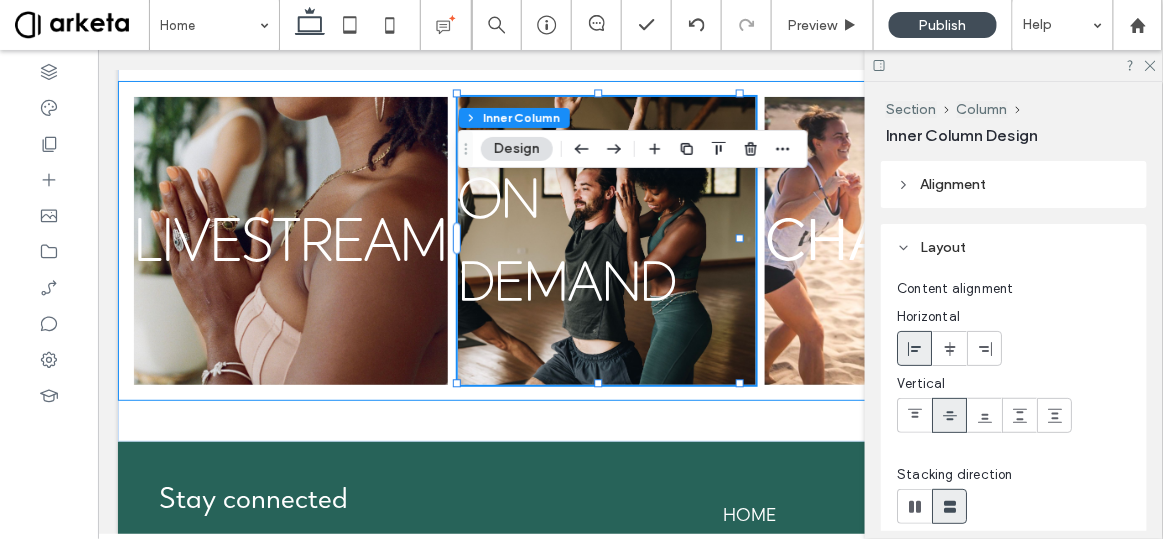 click on "LIVESTREAM ON DEMAND
CHALLENGES" at bounding box center (629, 240) 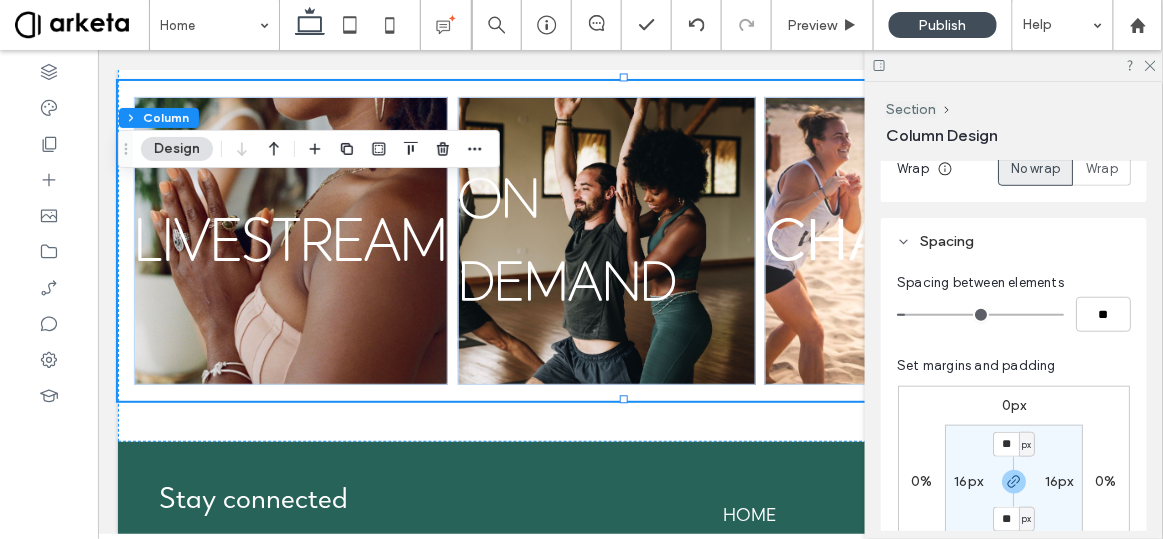 scroll, scrollTop: 378, scrollLeft: 0, axis: vertical 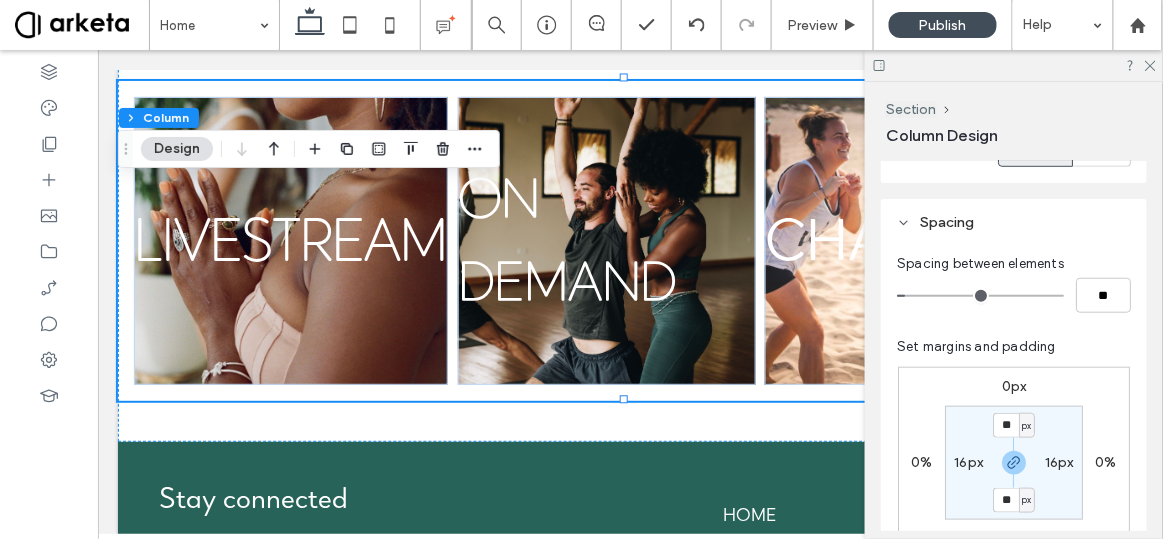 click on "16px" at bounding box center [968, 462] 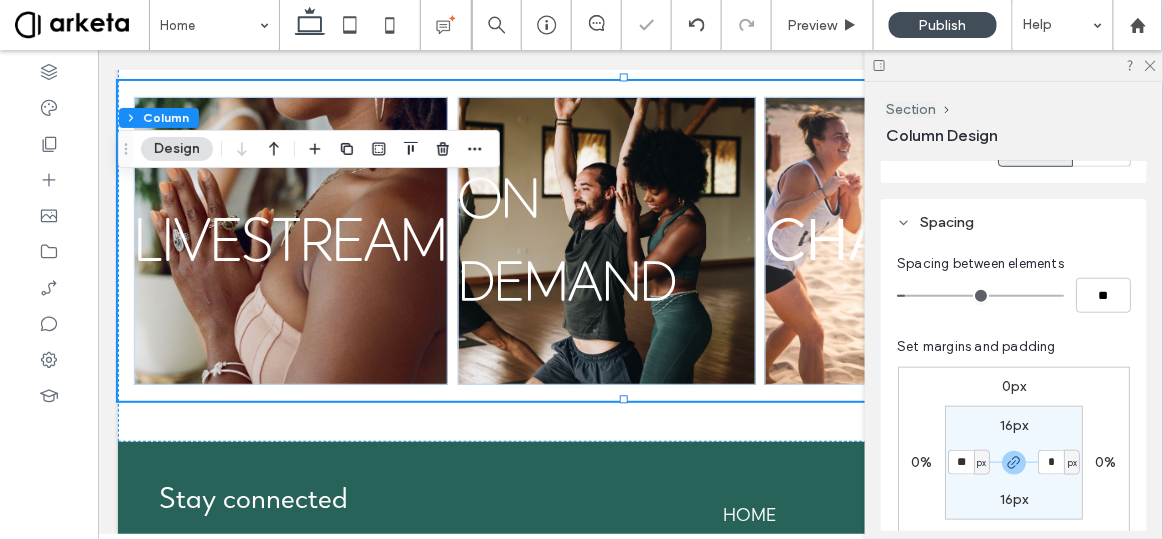 type on "*" 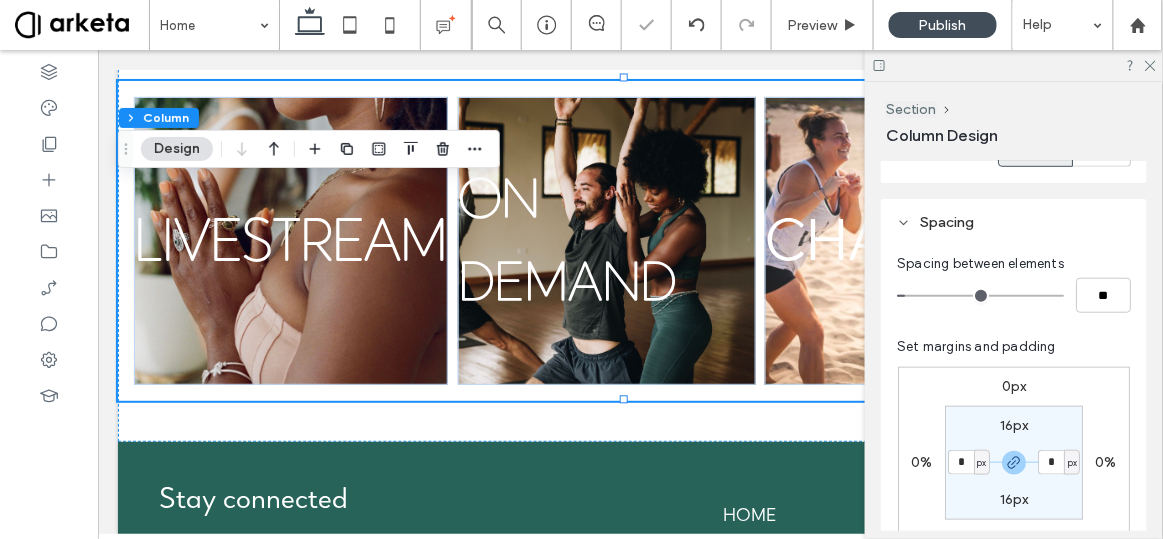 type on "*" 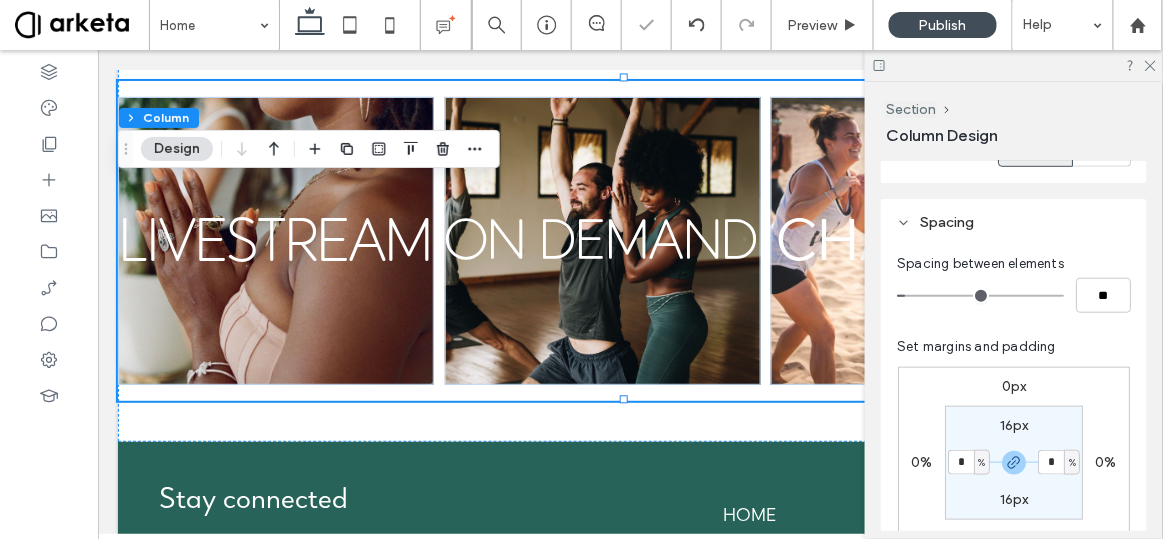 click on "16px" at bounding box center [1014, 425] 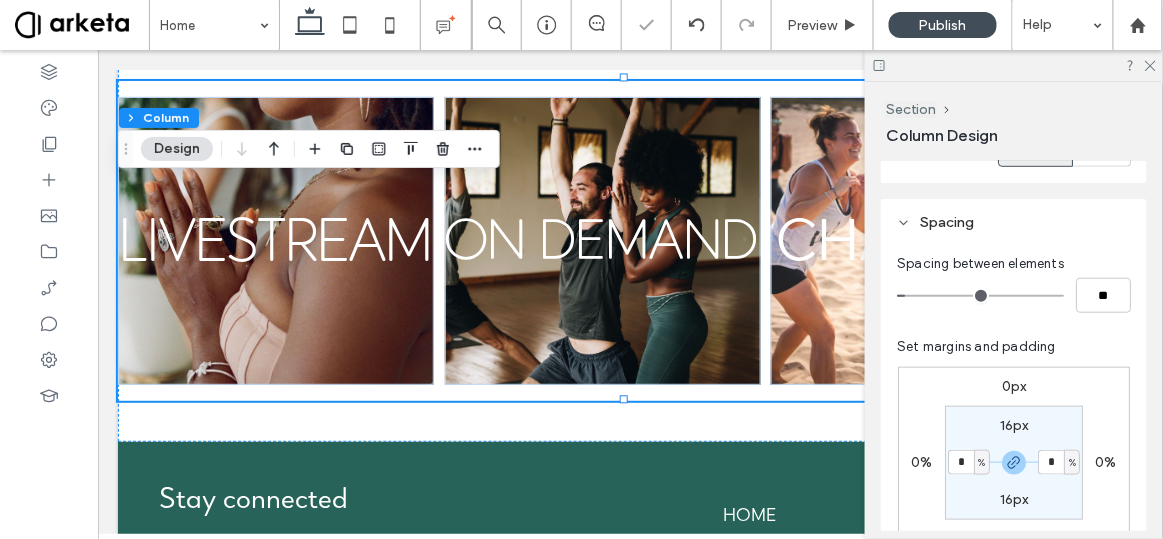 type on "**" 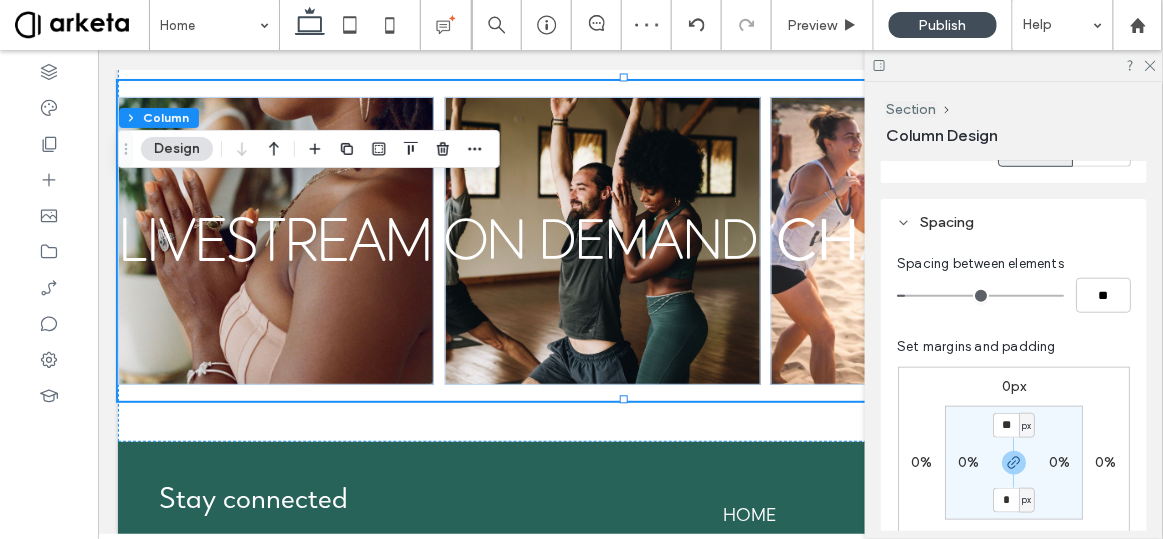type on "*" 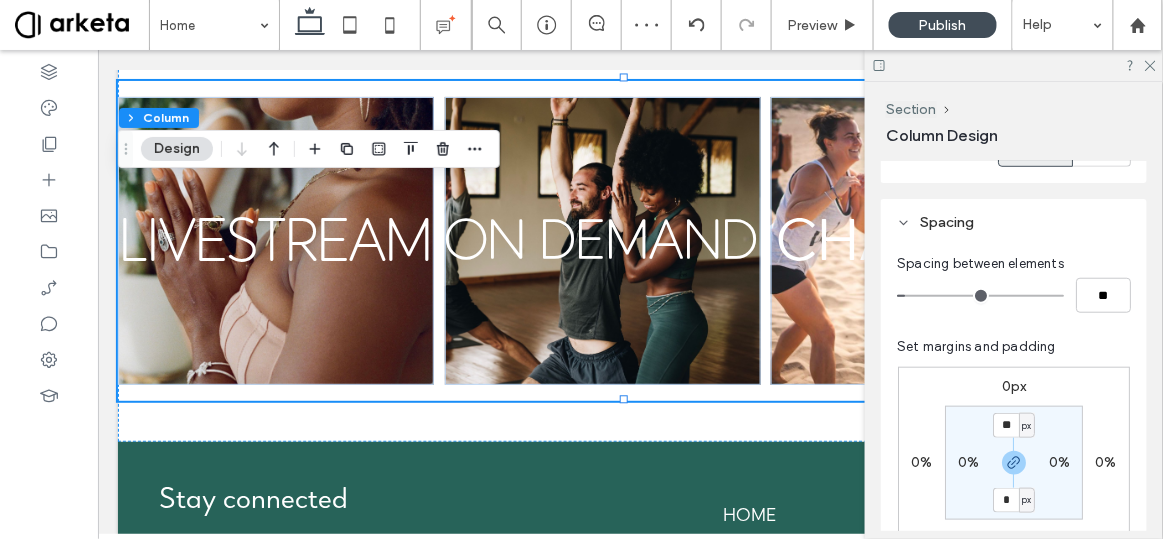type on "*" 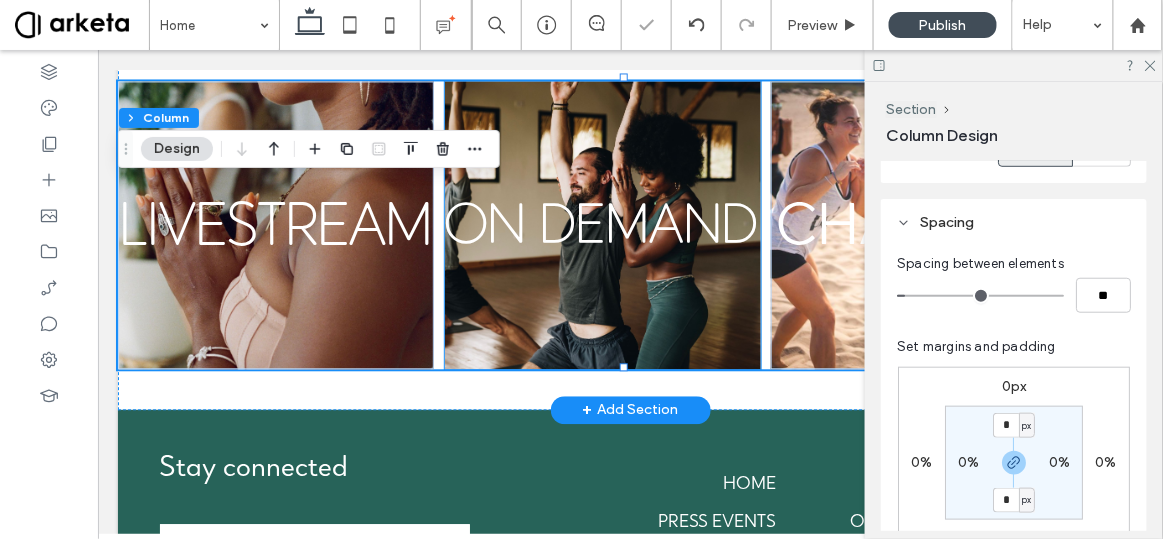 click on "ON DEMAND" at bounding box center [601, 230] 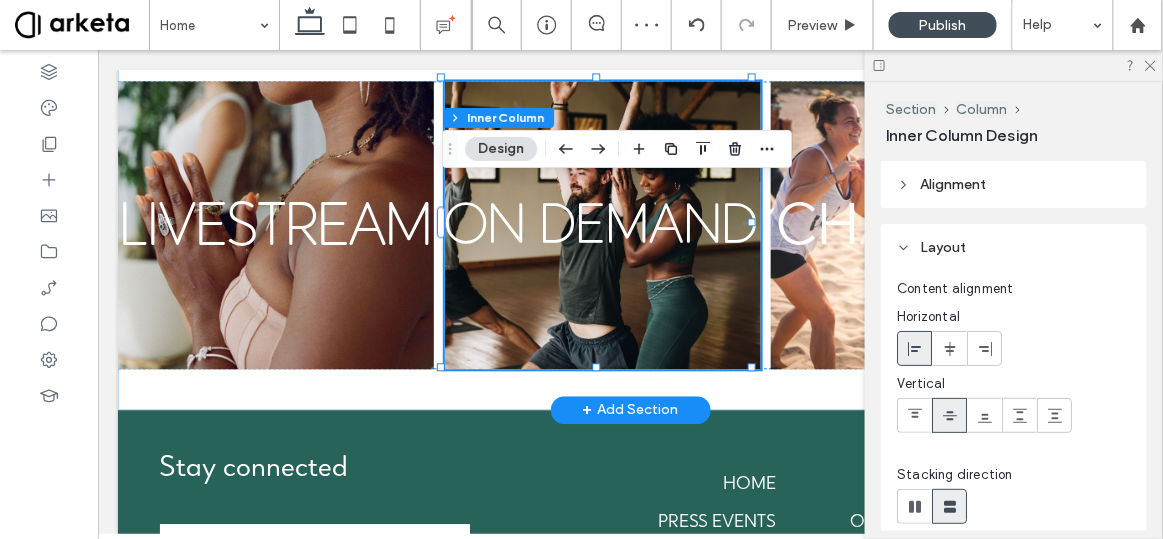 click on "ON DEMAND" at bounding box center (601, 230) 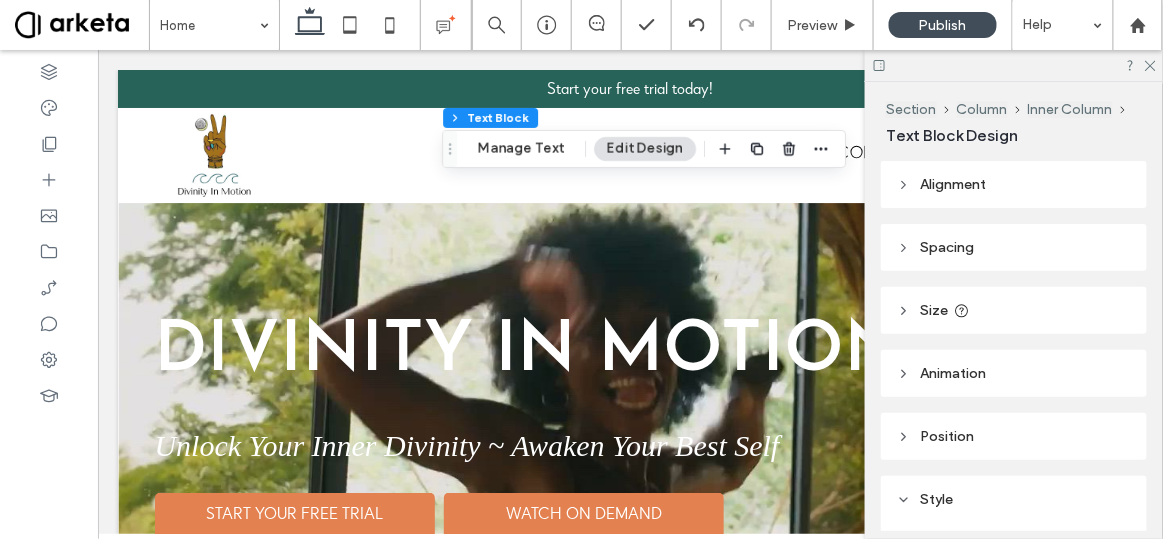scroll, scrollTop: 978, scrollLeft: 0, axis: vertical 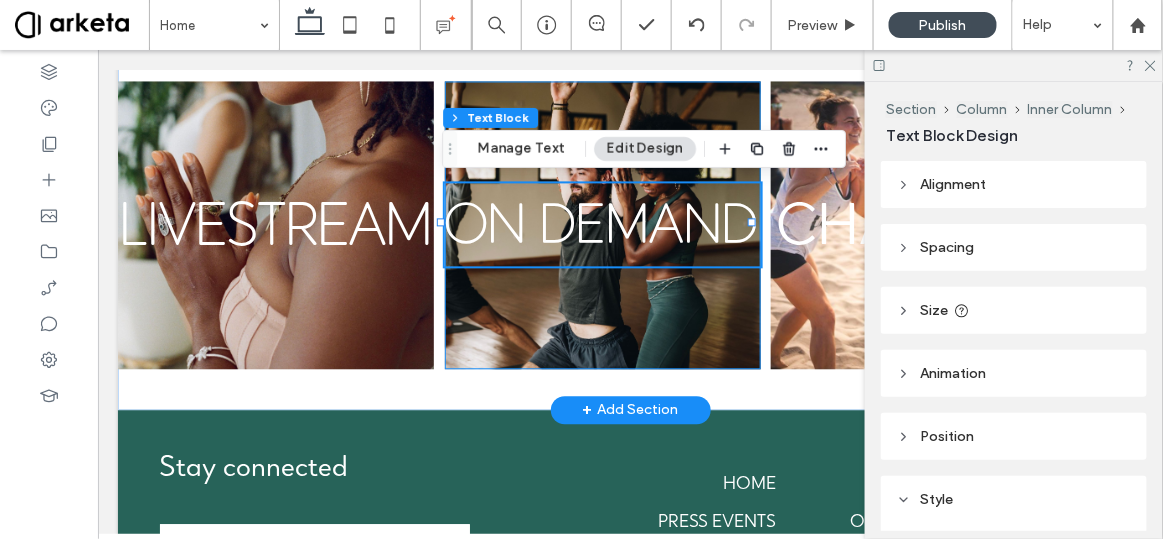 click on "ON DEMAND" at bounding box center (601, 230) 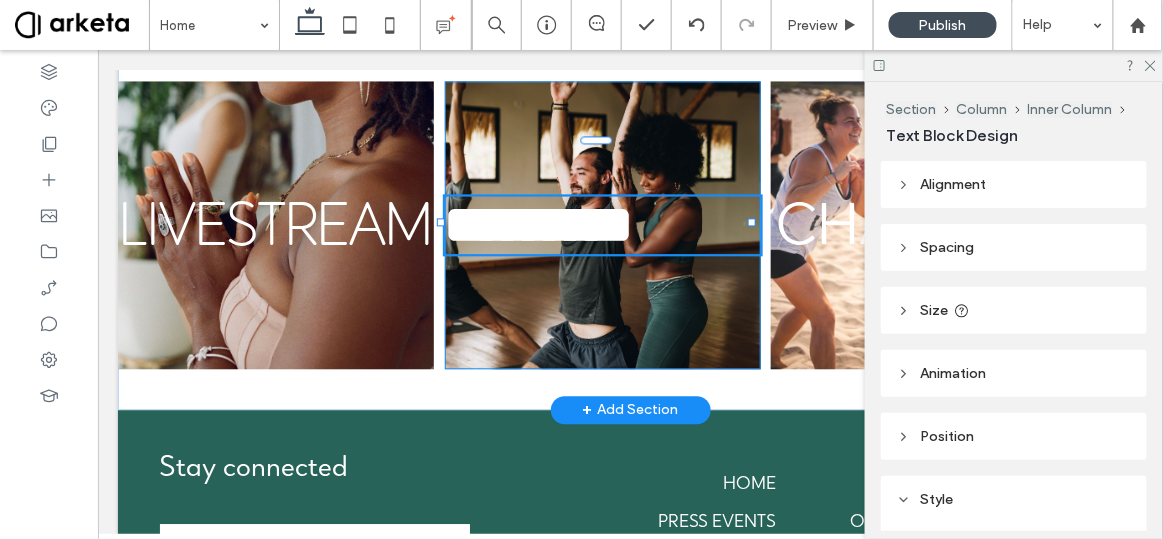 type on "*********" 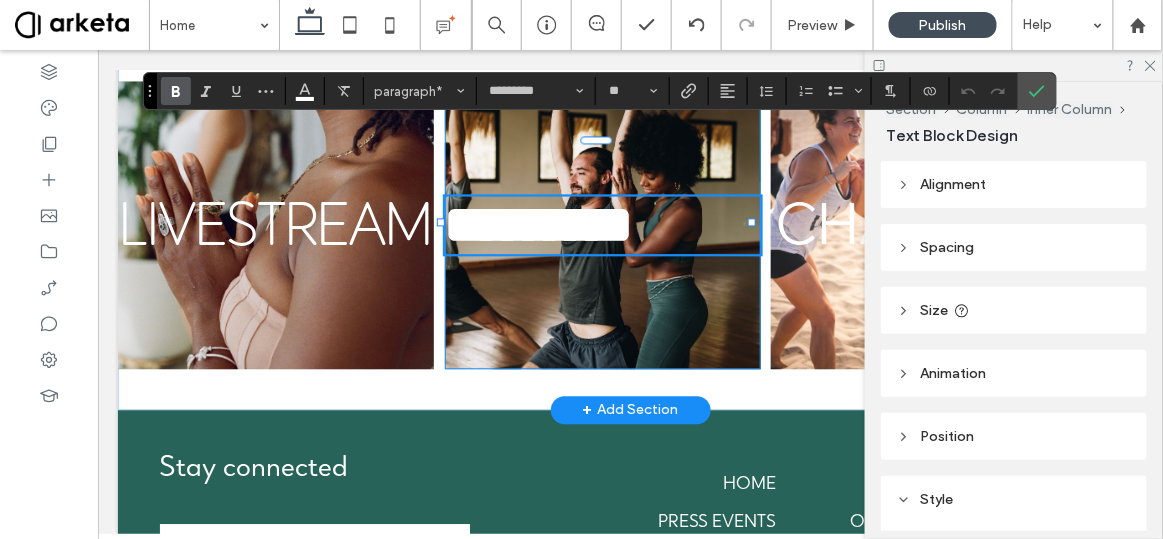 click on "*********" at bounding box center [538, 223] 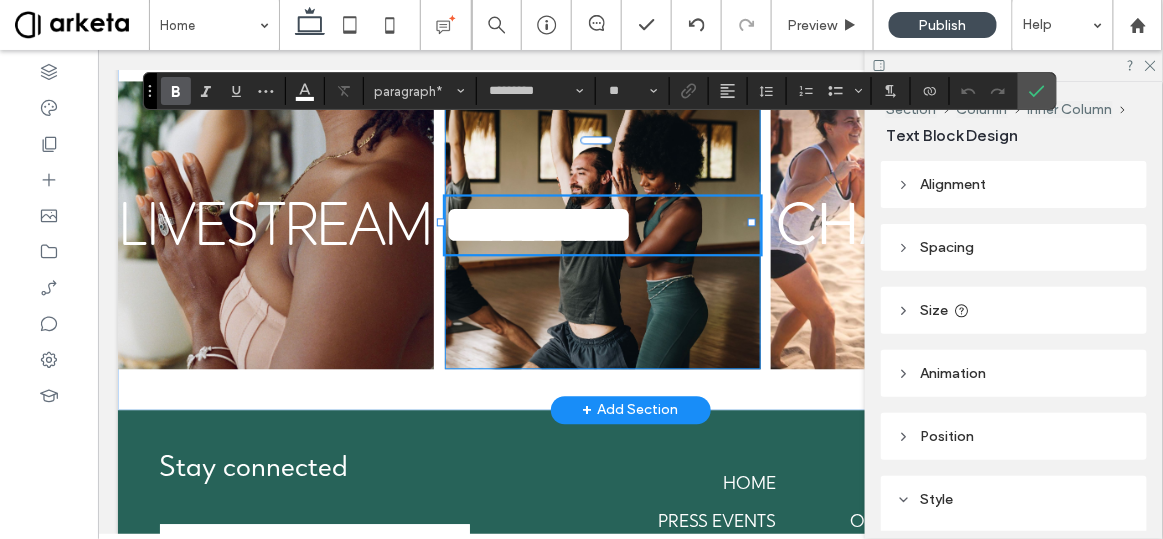 type 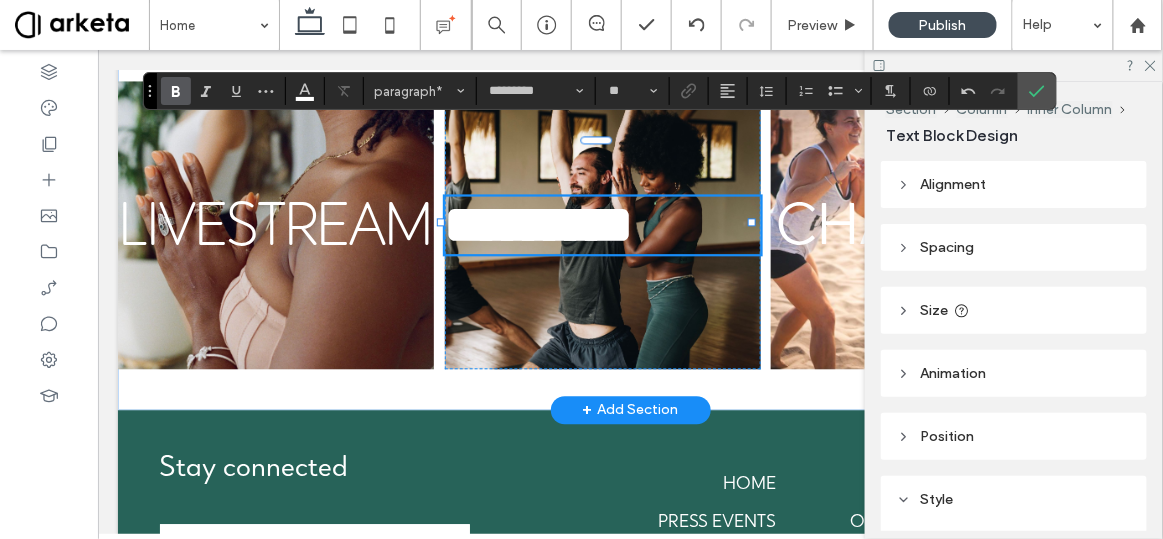 scroll, scrollTop: 1018, scrollLeft: 0, axis: vertical 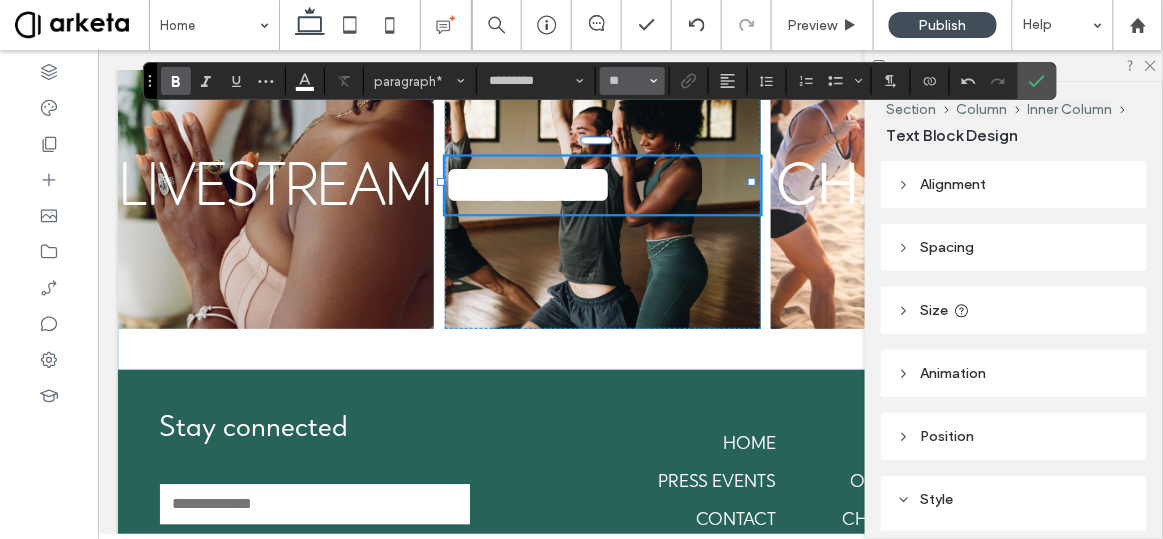 click on "**" at bounding box center (632, 81) 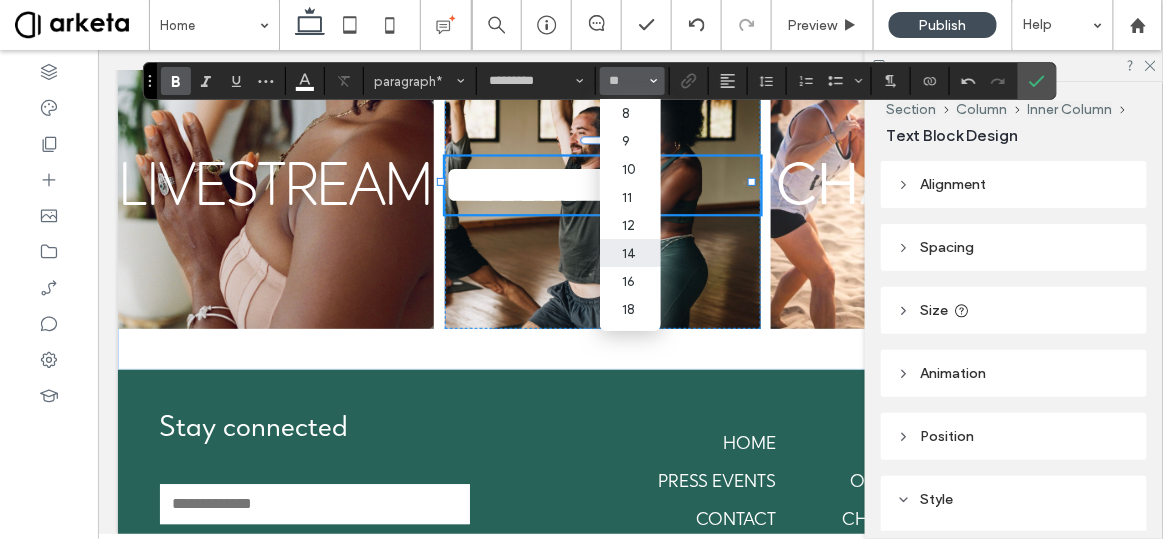 scroll, scrollTop: 227, scrollLeft: 0, axis: vertical 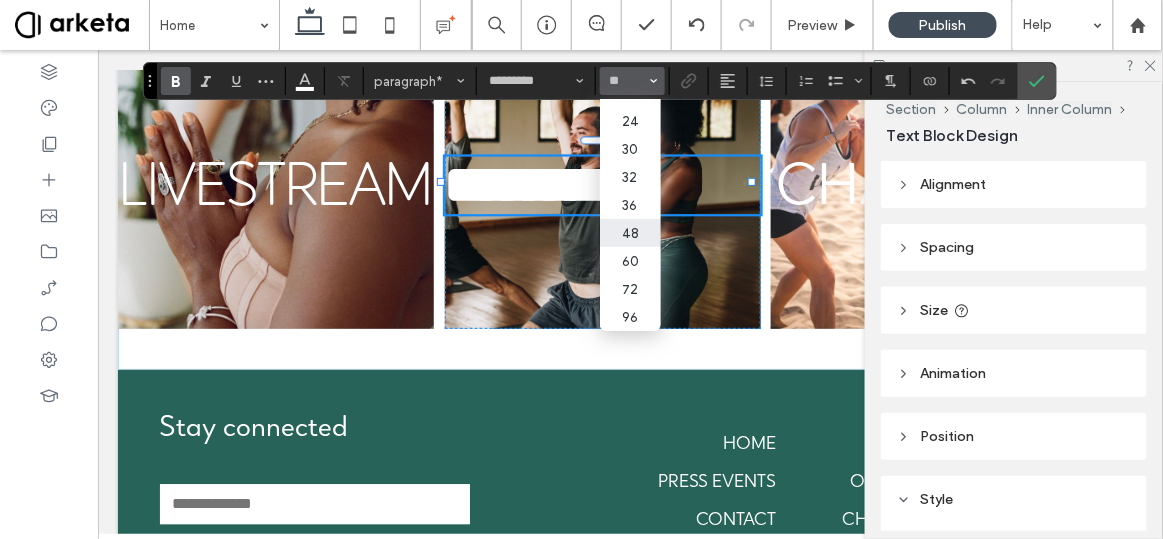 click on "48" at bounding box center [630, 233] 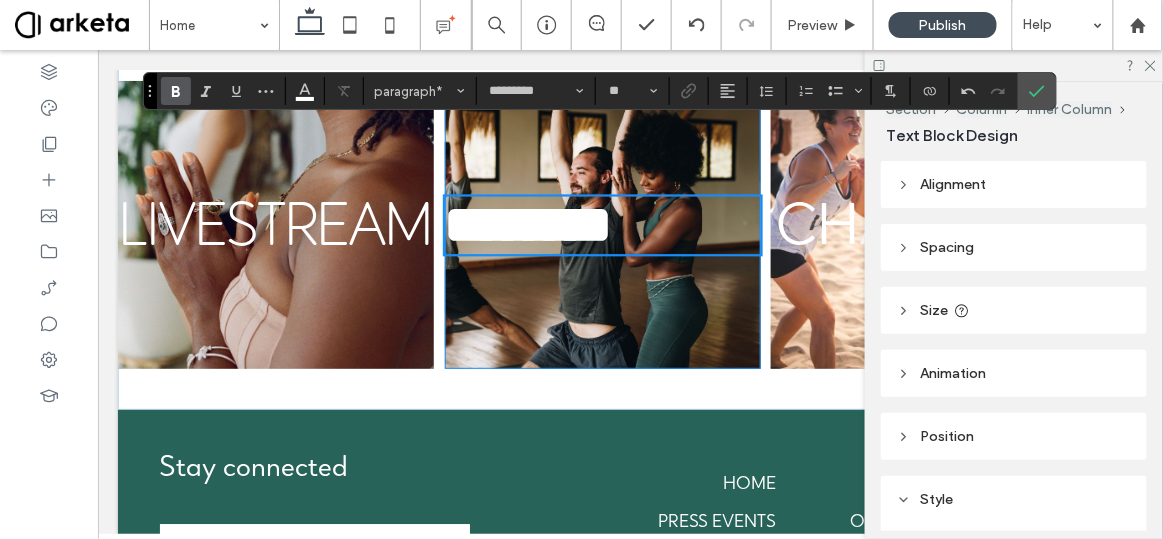 scroll, scrollTop: 1018, scrollLeft: 0, axis: vertical 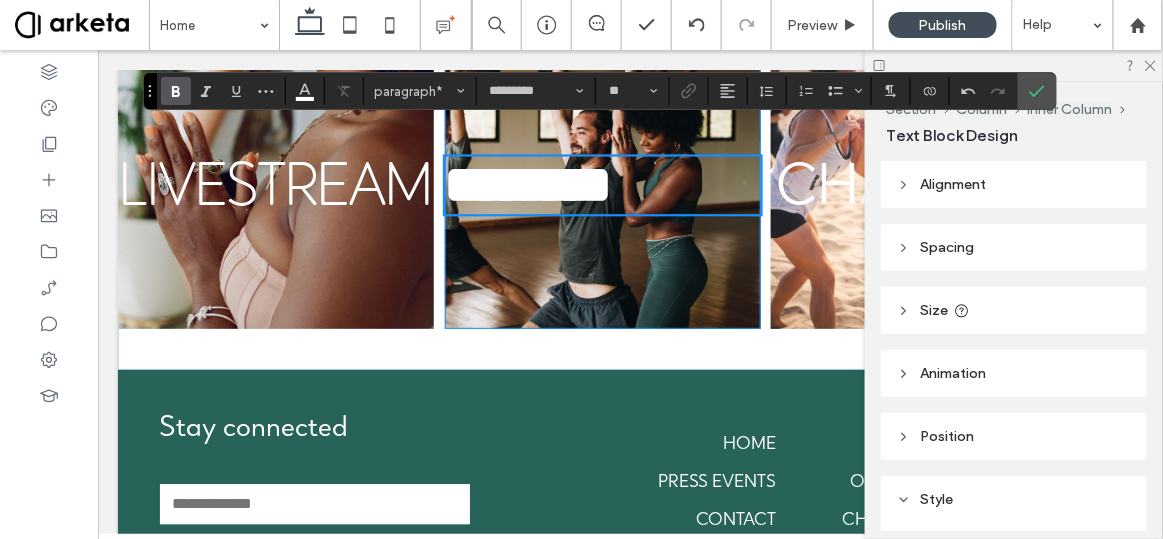 type on "**" 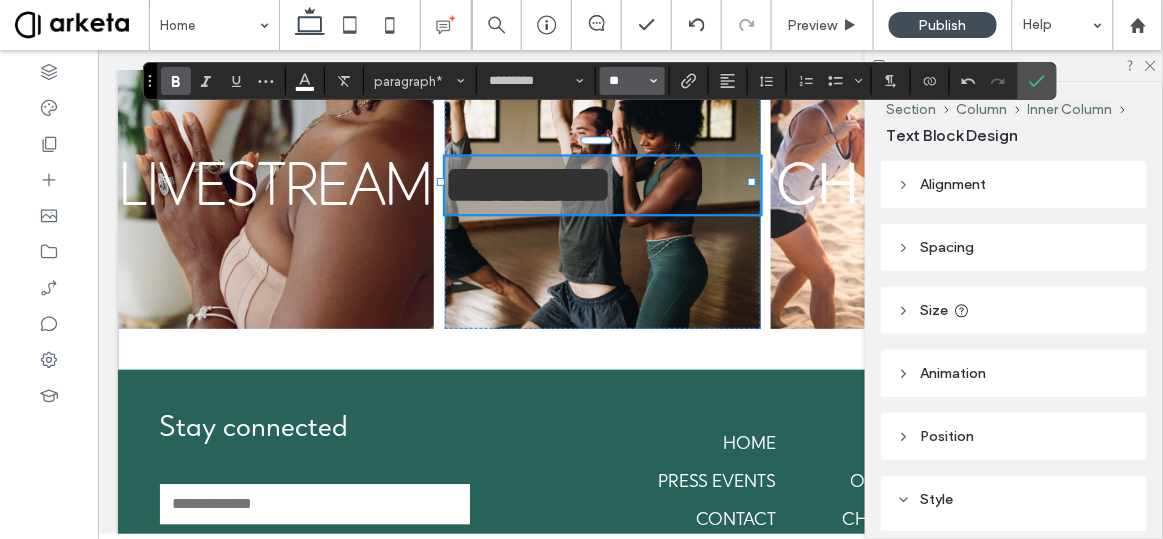 click on "**" at bounding box center (626, 81) 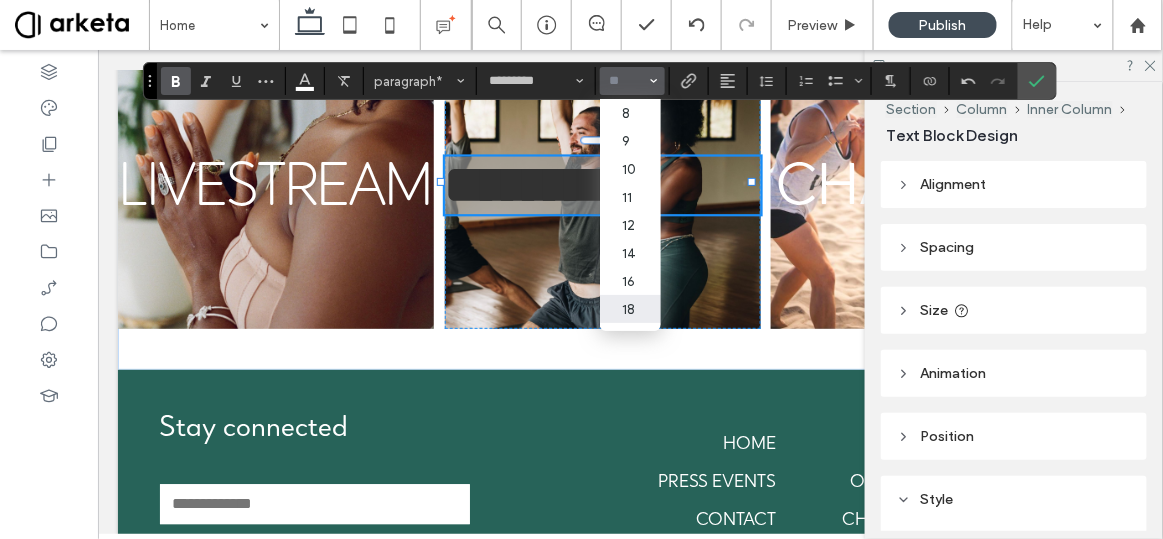 scroll, scrollTop: 218, scrollLeft: 0, axis: vertical 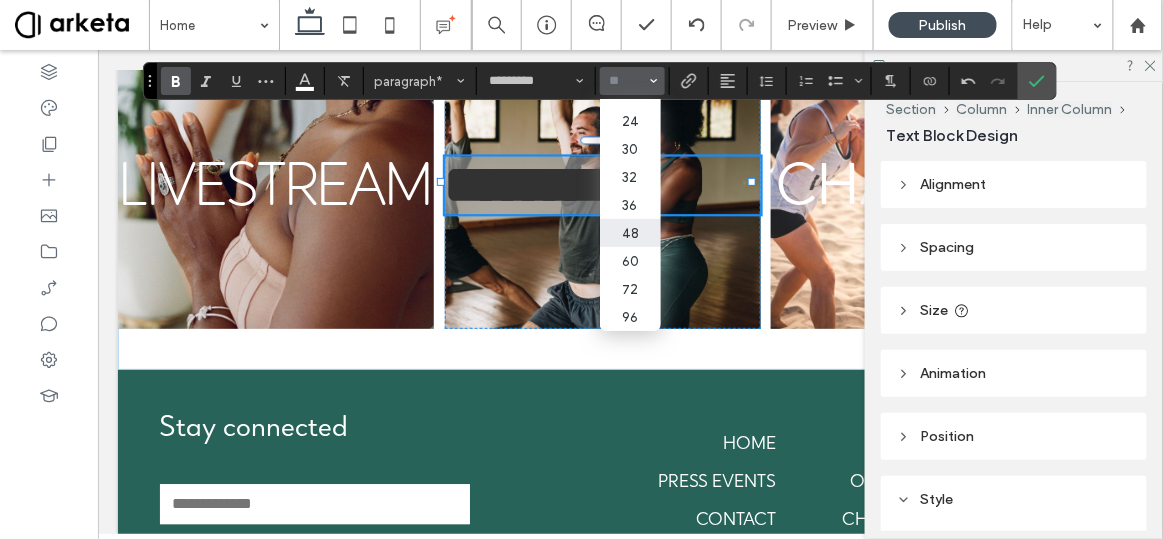 click on "48" at bounding box center [630, 233] 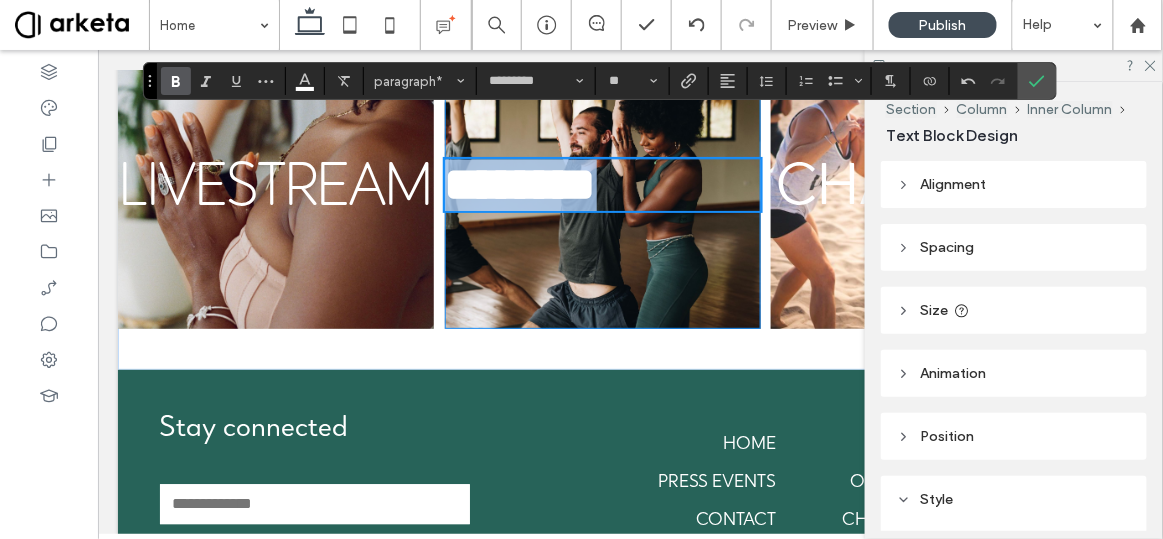 type on "**" 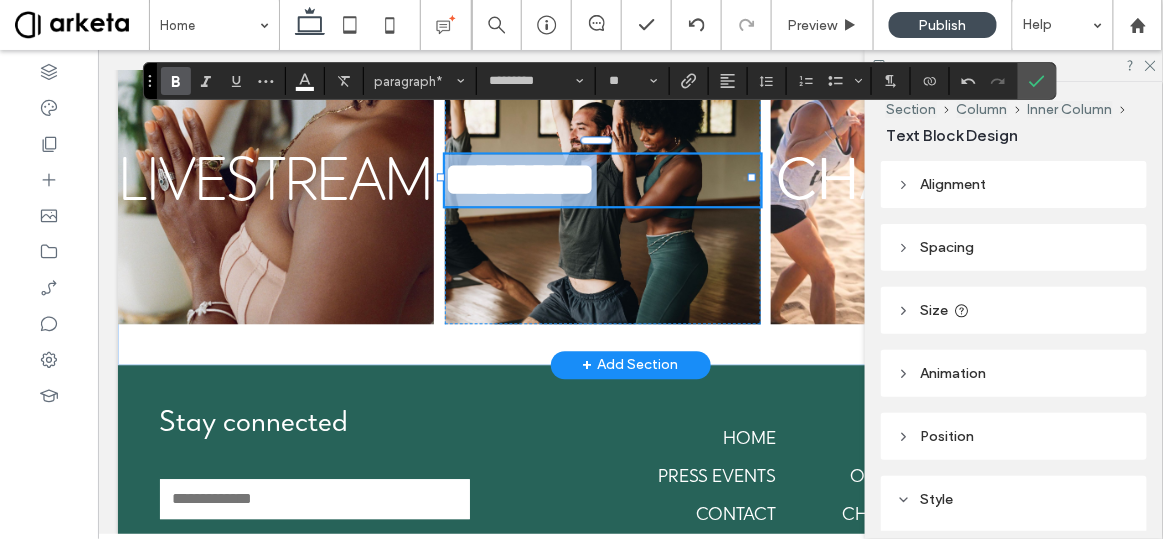 click on "********" at bounding box center [520, 178] 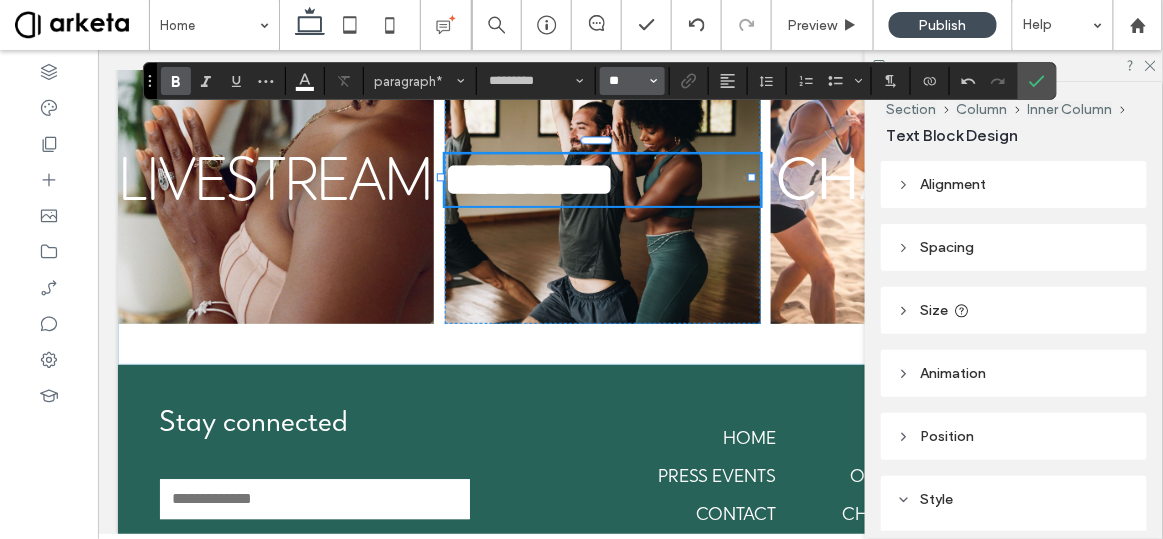 click on "**" at bounding box center [626, 81] 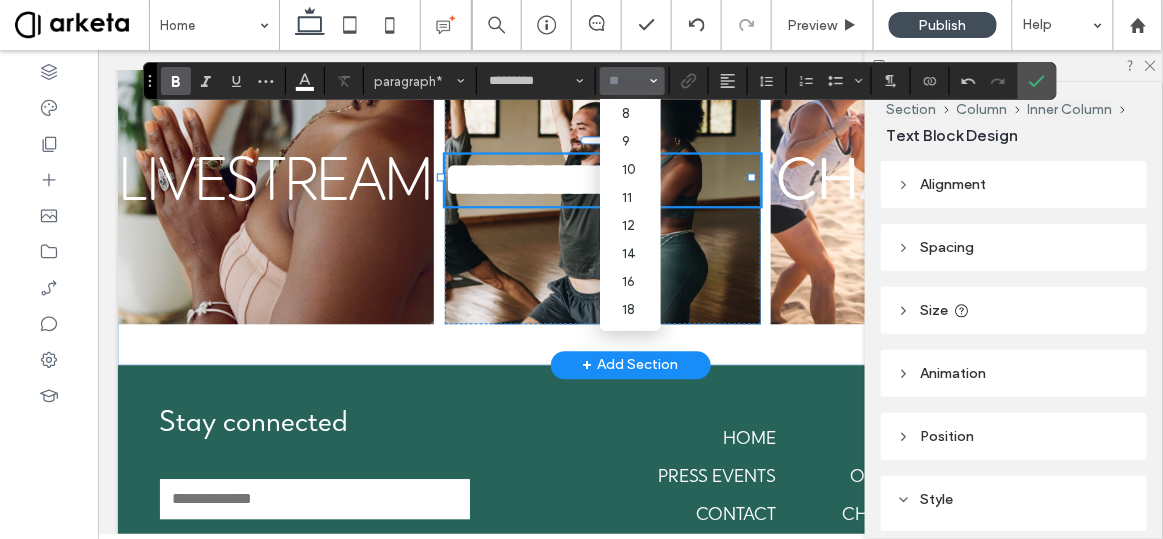 click on "*********" at bounding box center (529, 178) 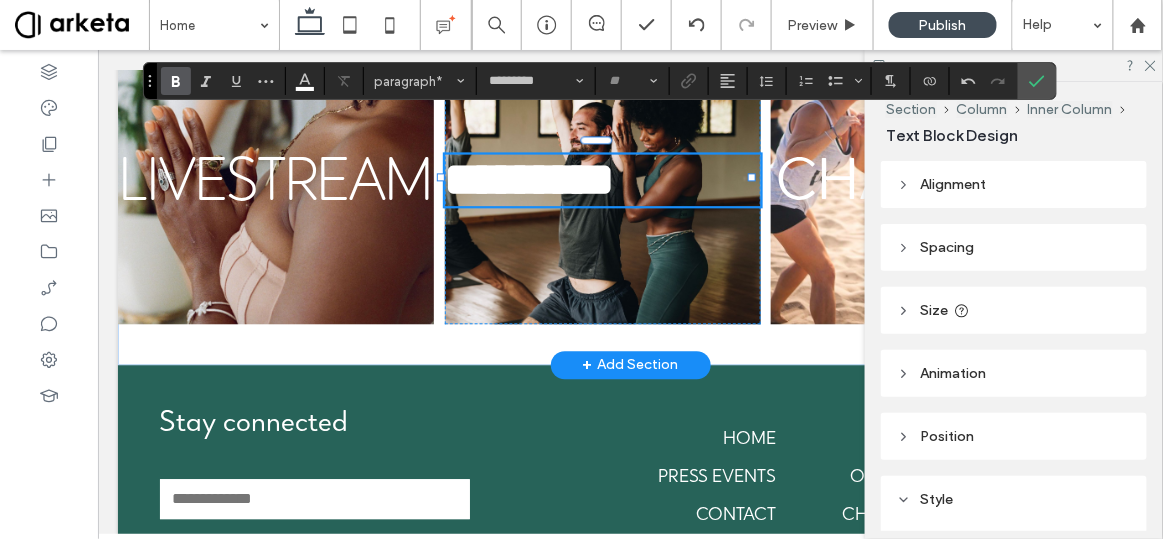type on "**" 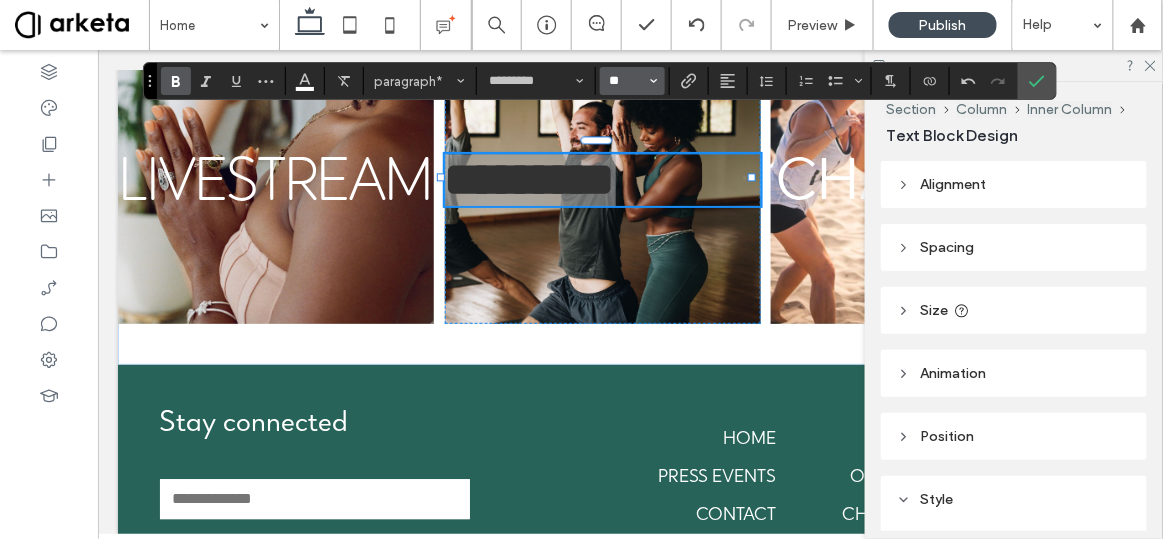 click on "**" at bounding box center [626, 81] 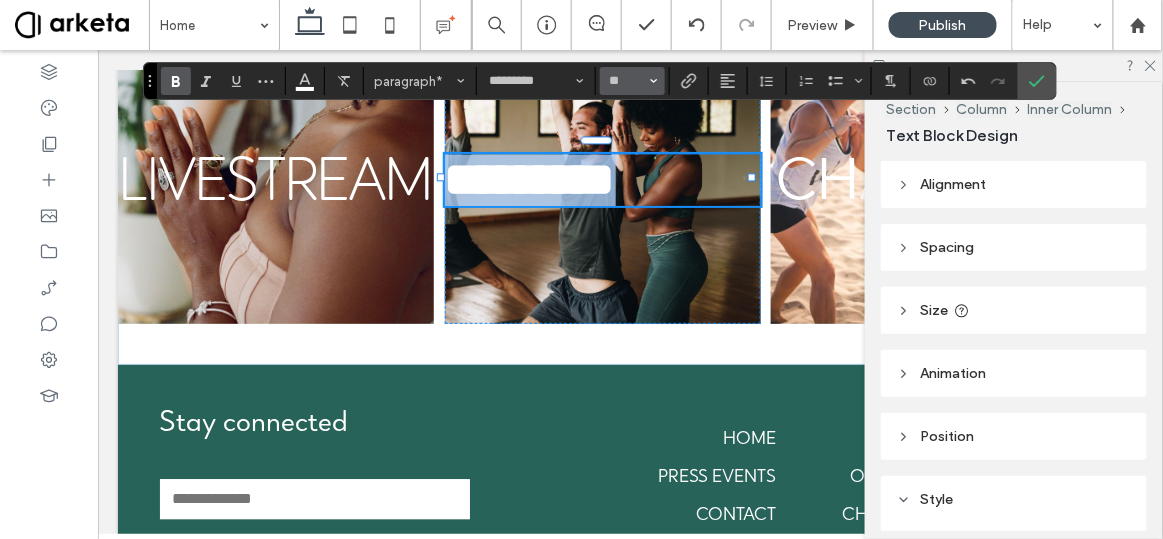 type on "**" 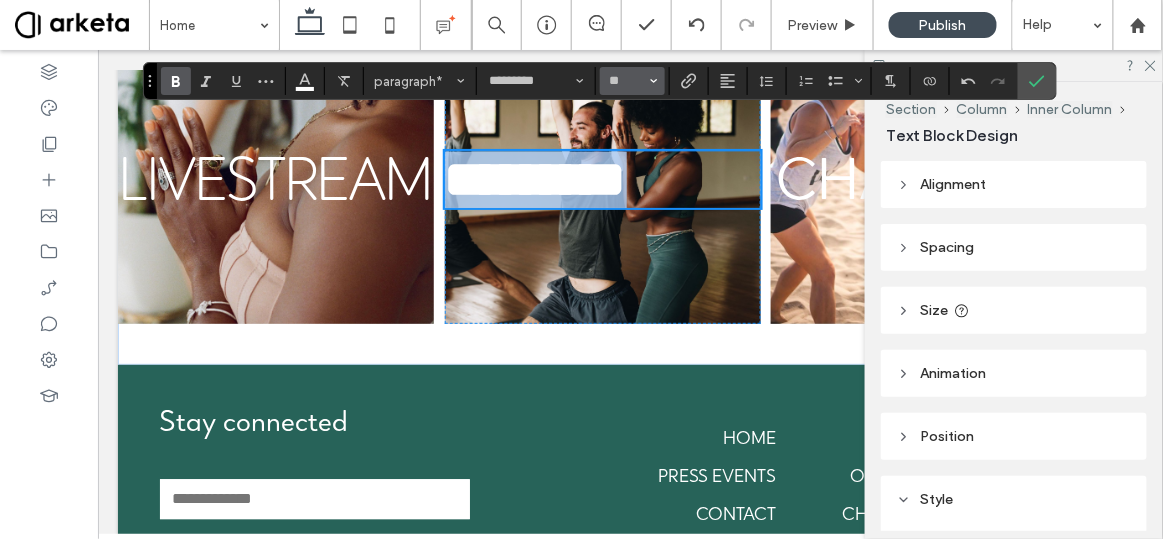 scroll, scrollTop: 1020, scrollLeft: 0, axis: vertical 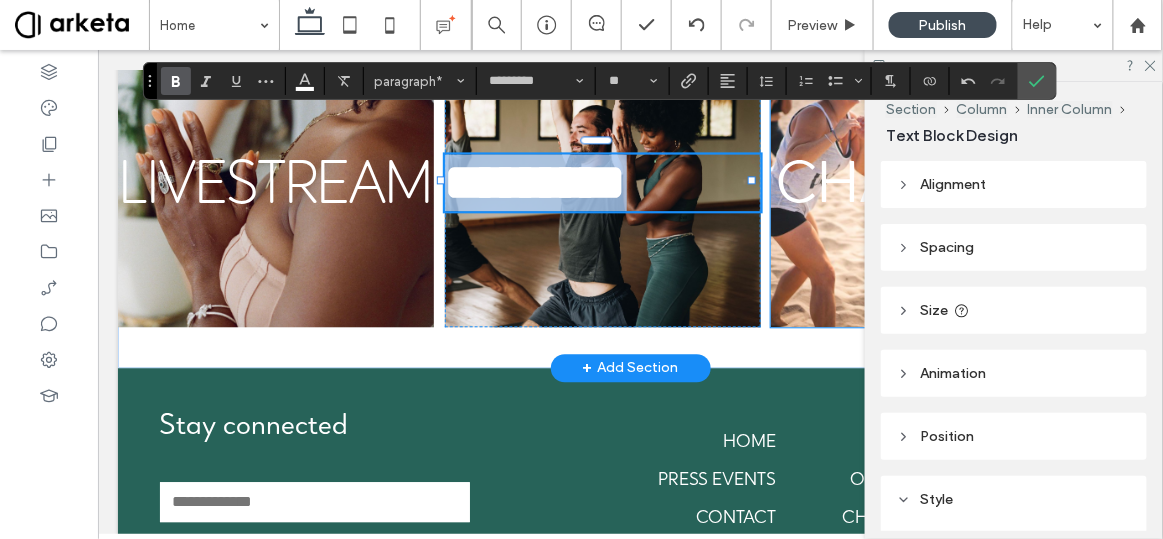 click on "CHALLENGES" at bounding box center [955, 189] 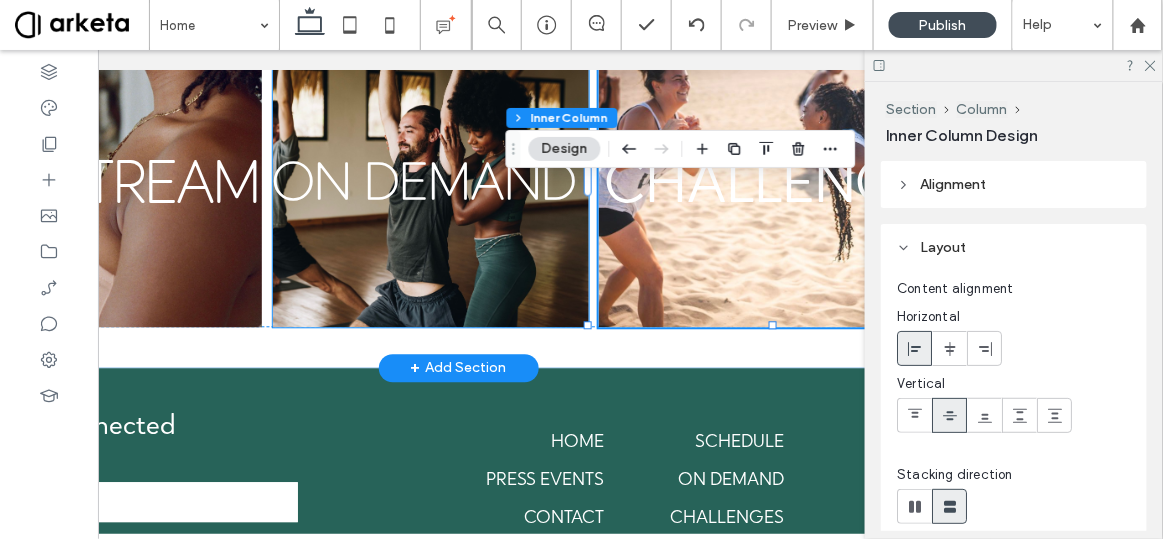 scroll, scrollTop: 0, scrollLeft: 0, axis: both 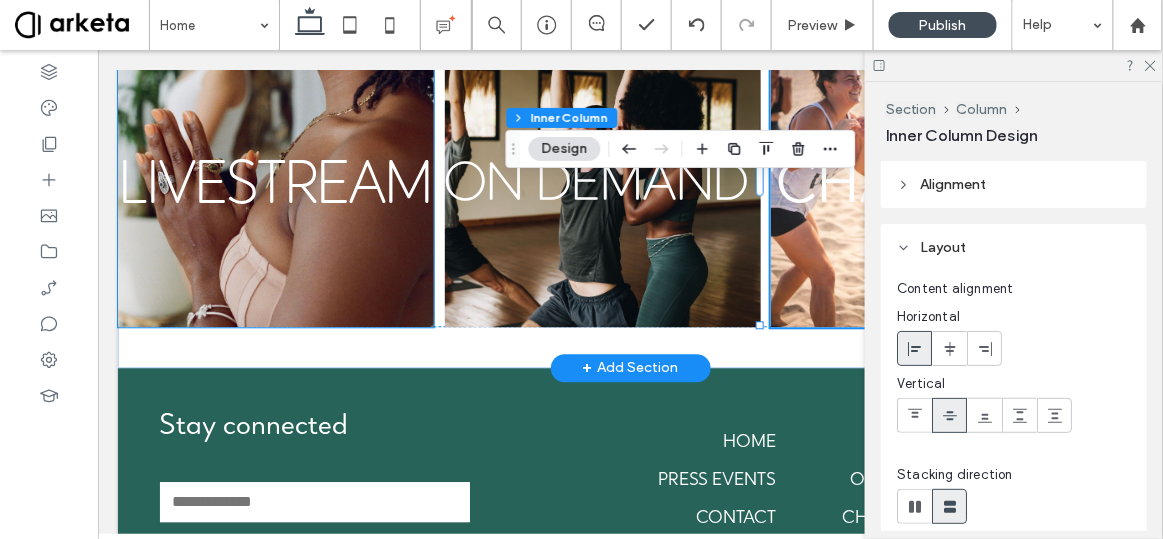 click on "LIVESTREAM" at bounding box center (275, 182) 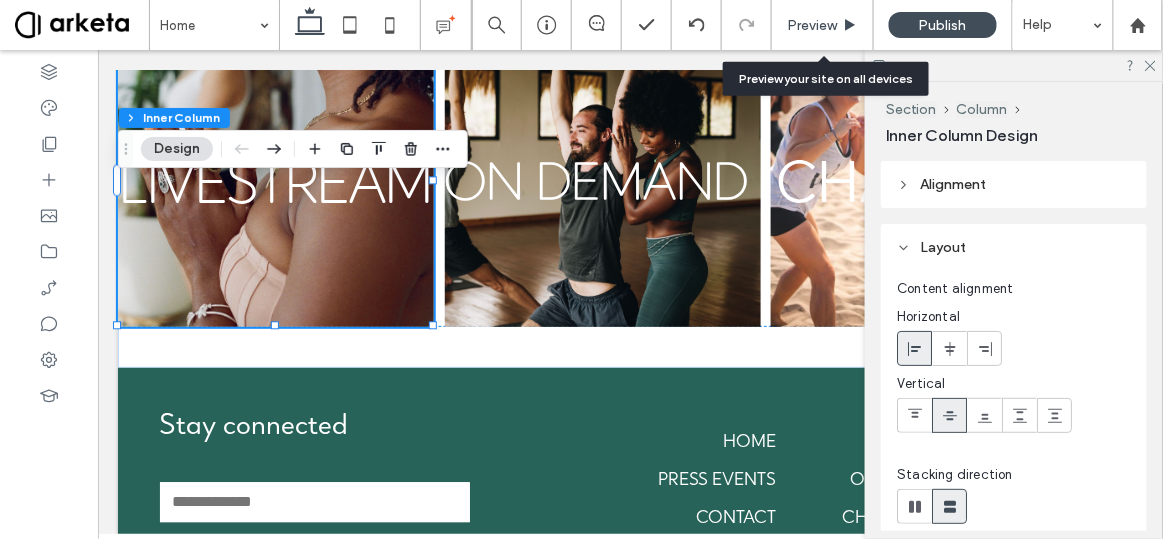 click on "Preview" at bounding box center [812, 25] 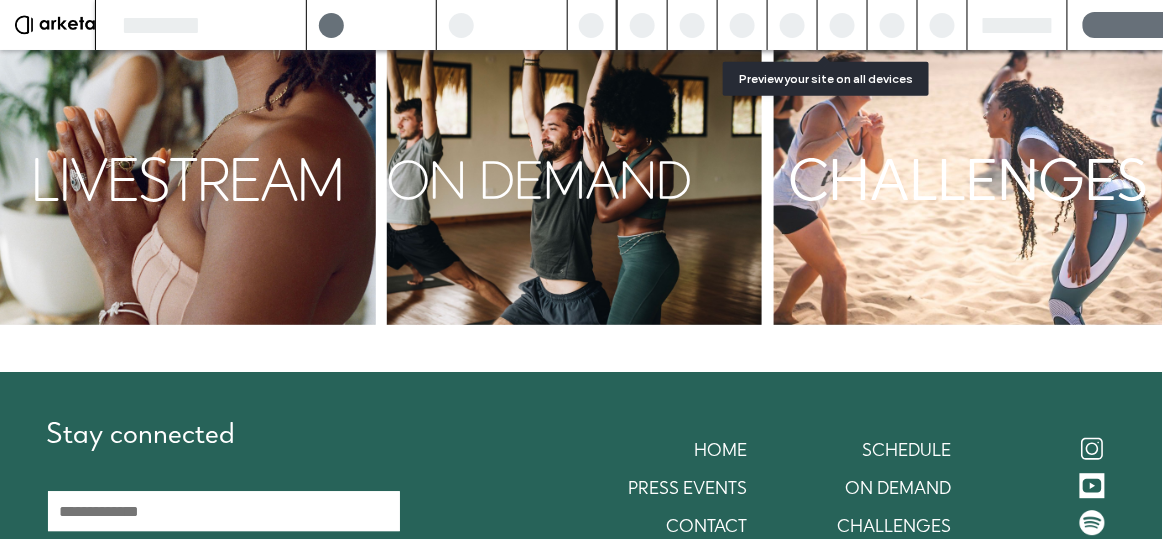 scroll, scrollTop: 1030, scrollLeft: 0, axis: vertical 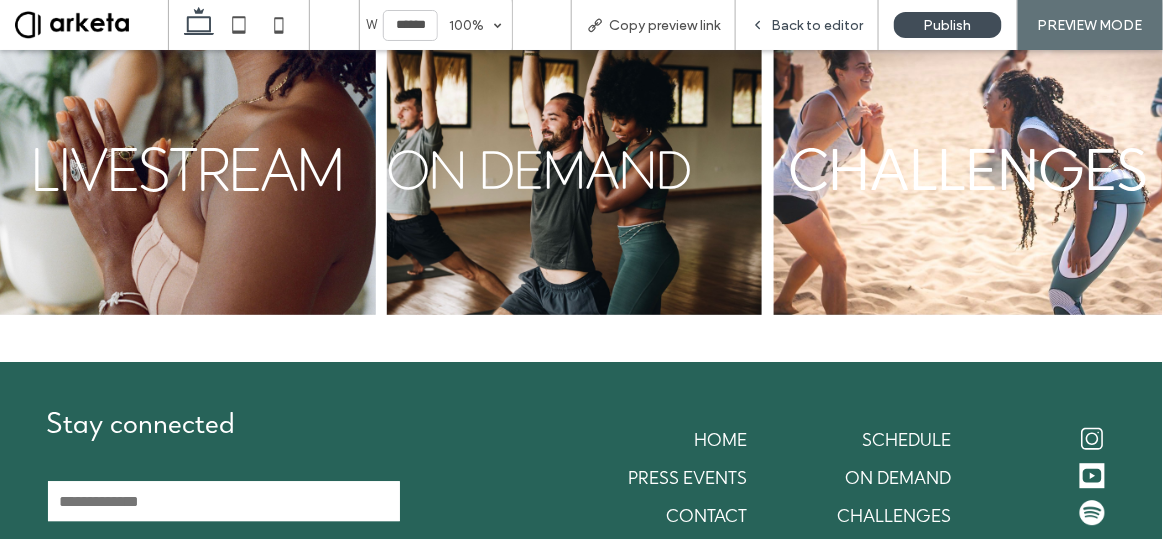 click on "Back to editor" at bounding box center (807, 25) 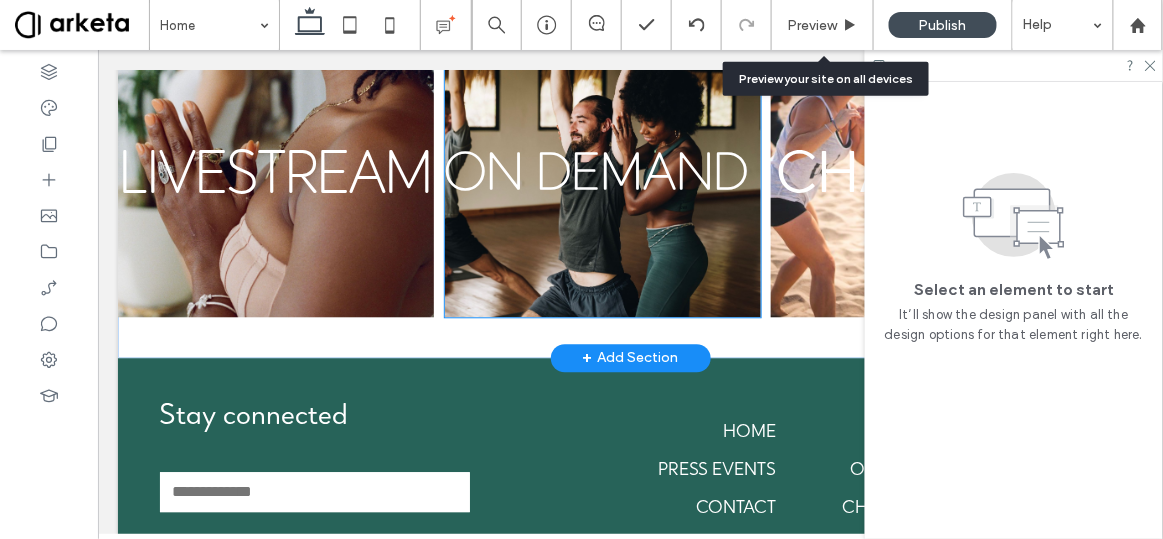 scroll, scrollTop: 1021, scrollLeft: 0, axis: vertical 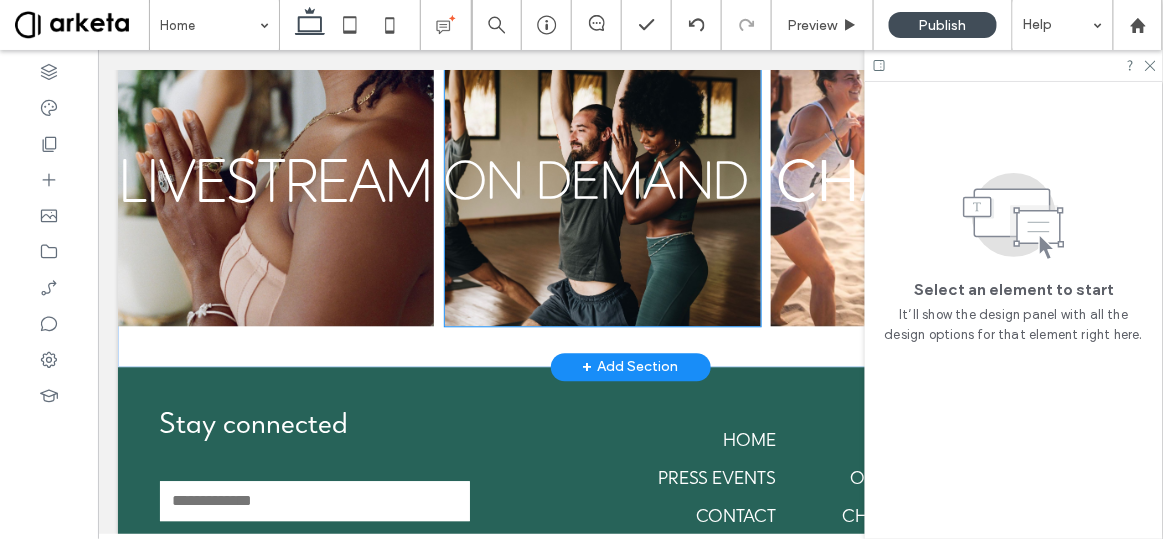 click on "ON DEMAND" at bounding box center (602, 181) 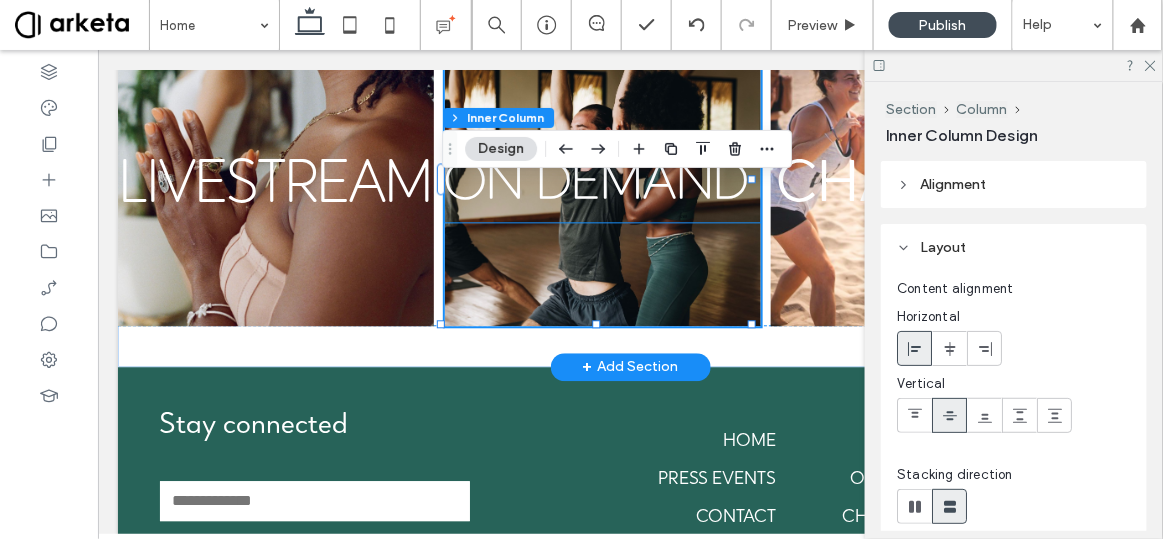 click on "ON DEMAND" at bounding box center [596, 187] 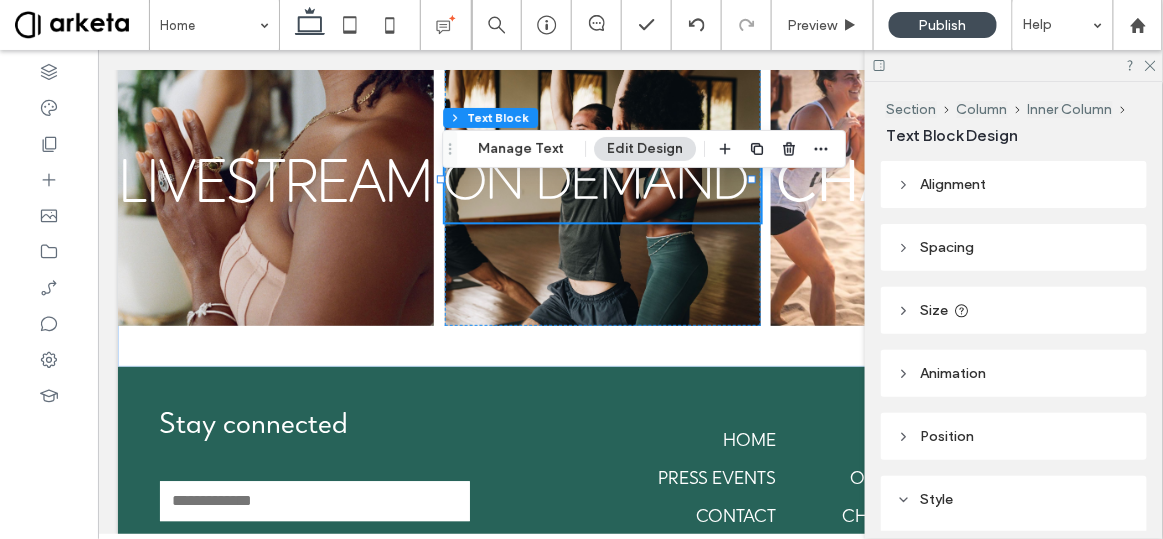 click on "Alignment" at bounding box center (954, 184) 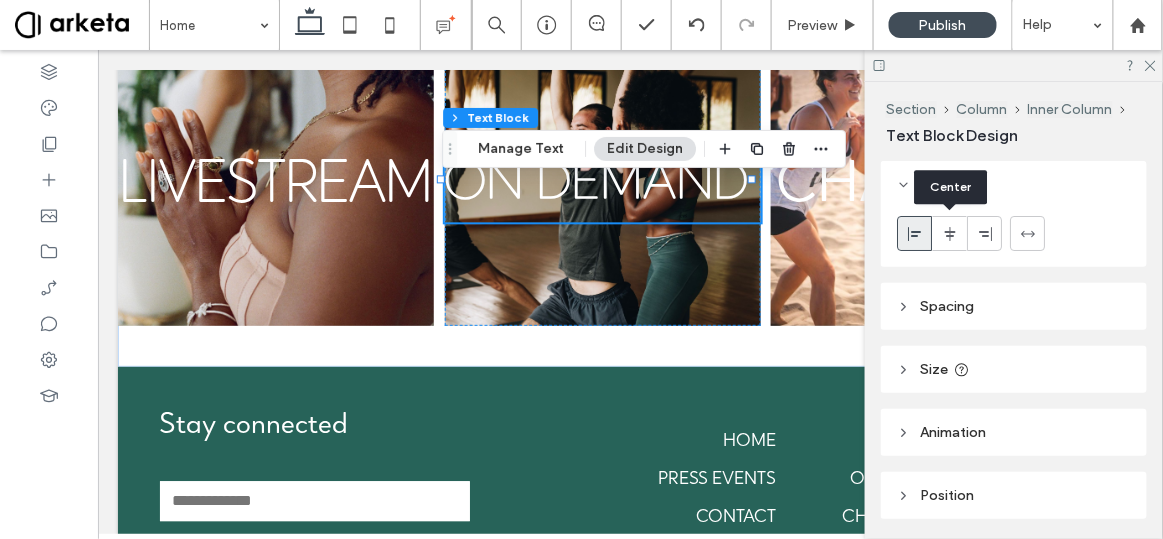 click 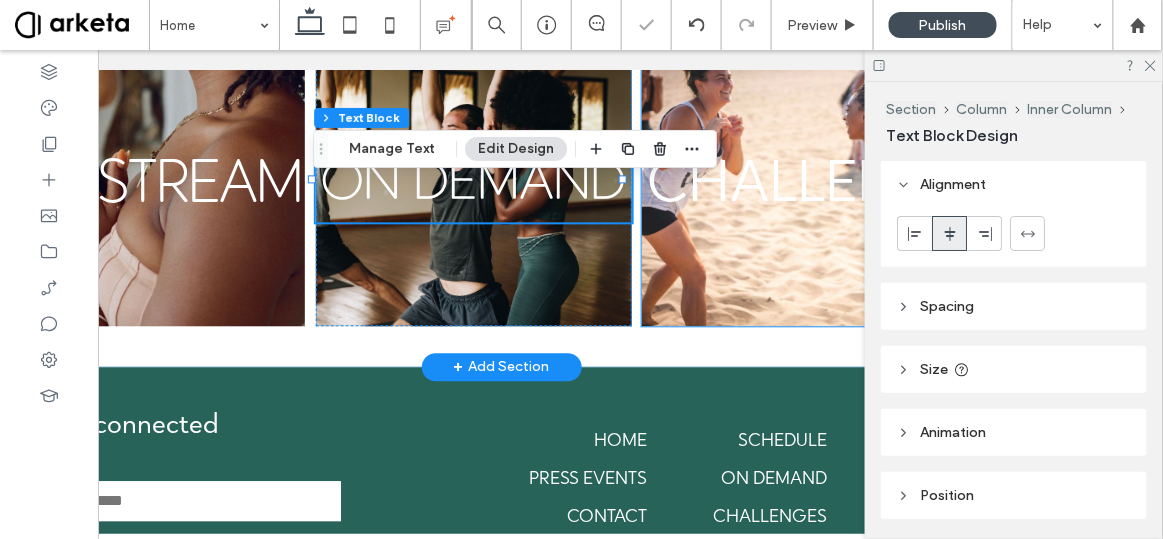 scroll, scrollTop: 0, scrollLeft: 135, axis: horizontal 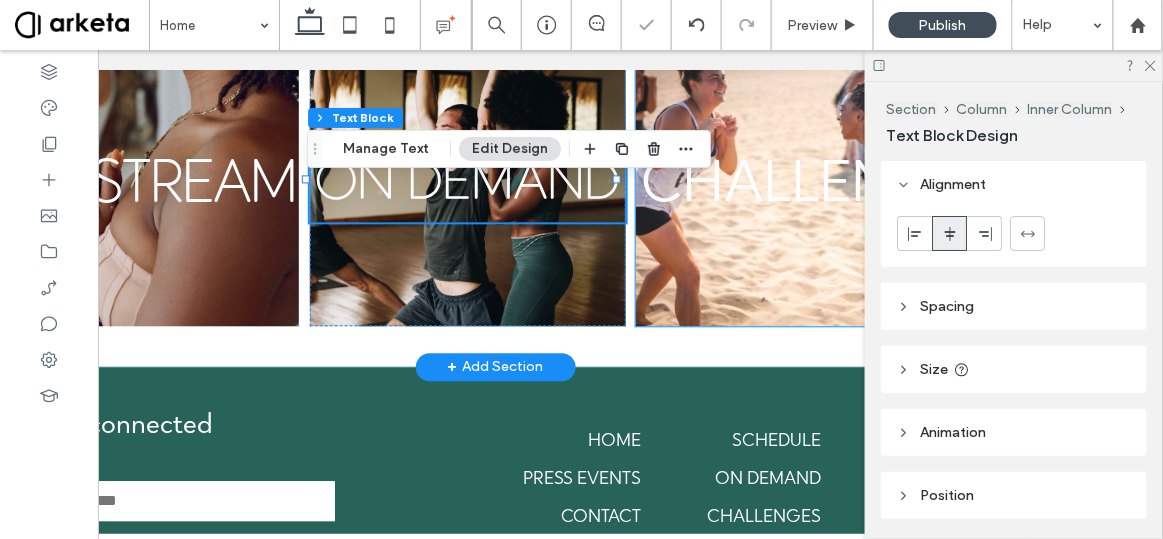 click on "CHALLENGES" at bounding box center (822, 188) 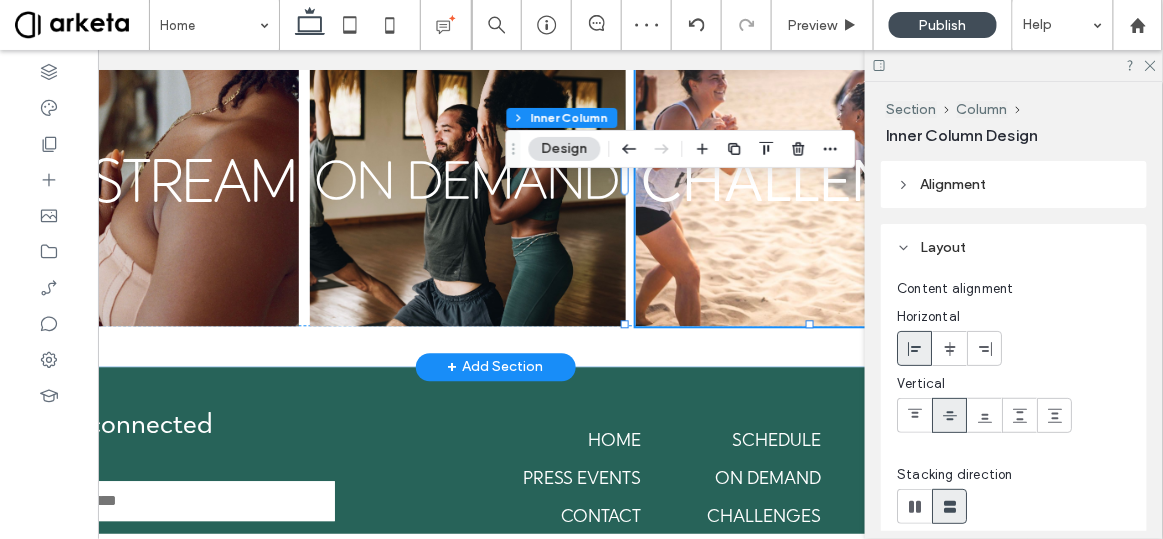 click on "CHALLENGES" at bounding box center [822, 188] 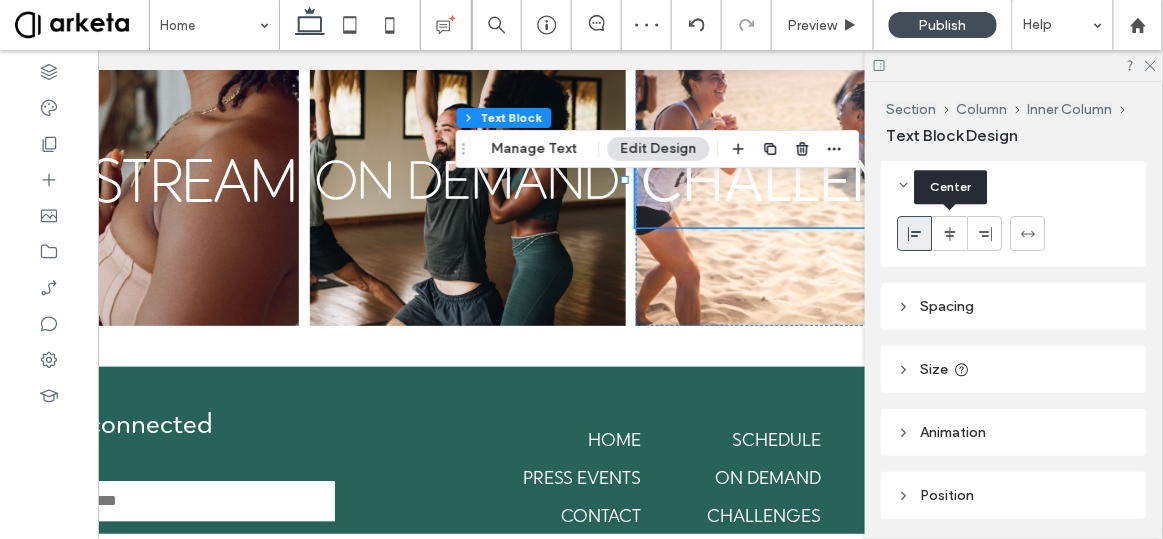 click 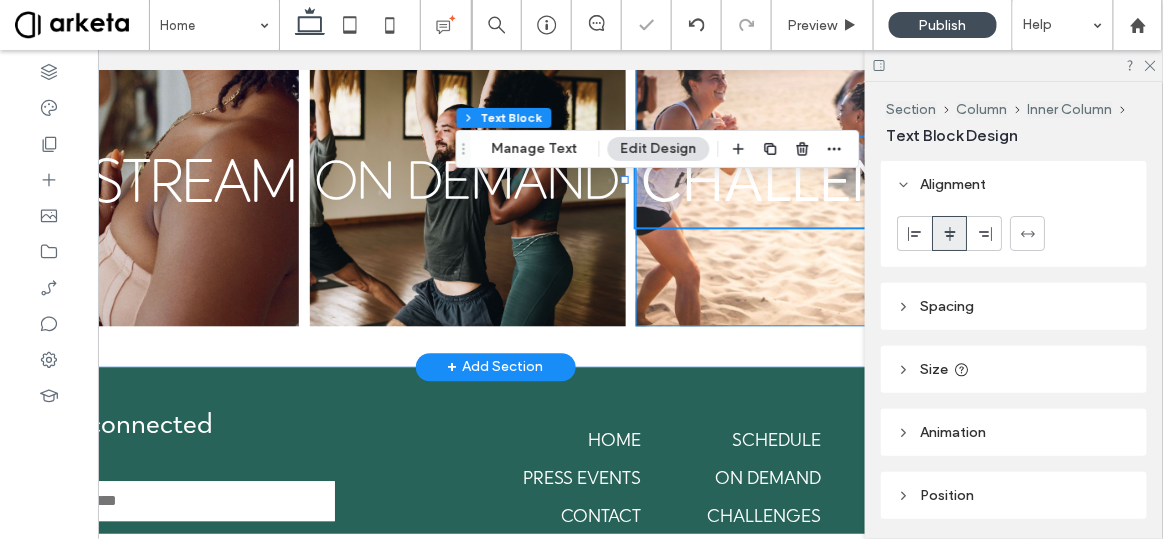 scroll, scrollTop: 0, scrollLeft: 0, axis: both 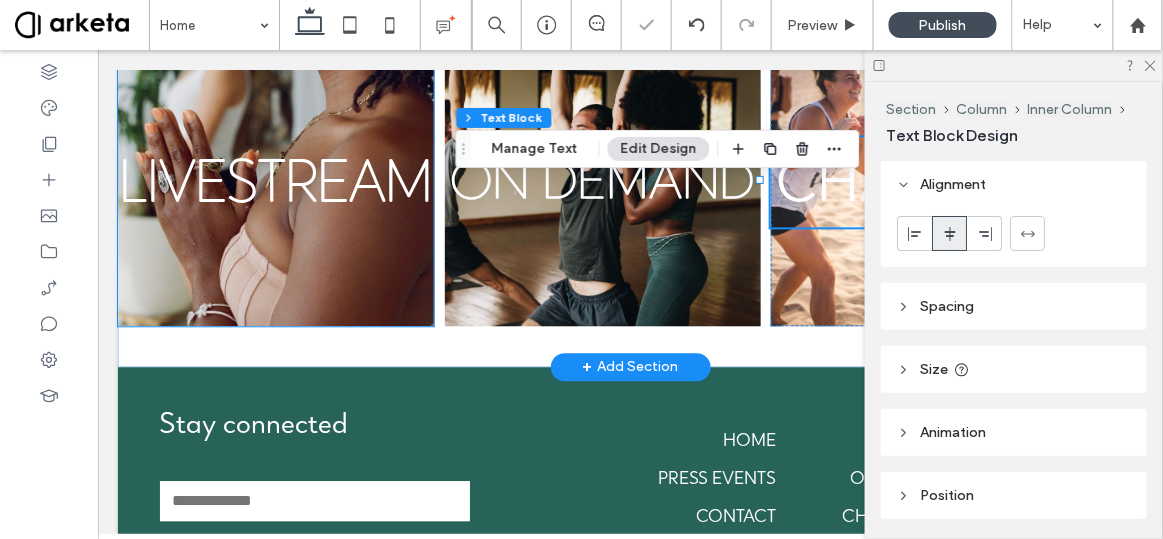 click on "LIVESTREAM" at bounding box center (275, 188) 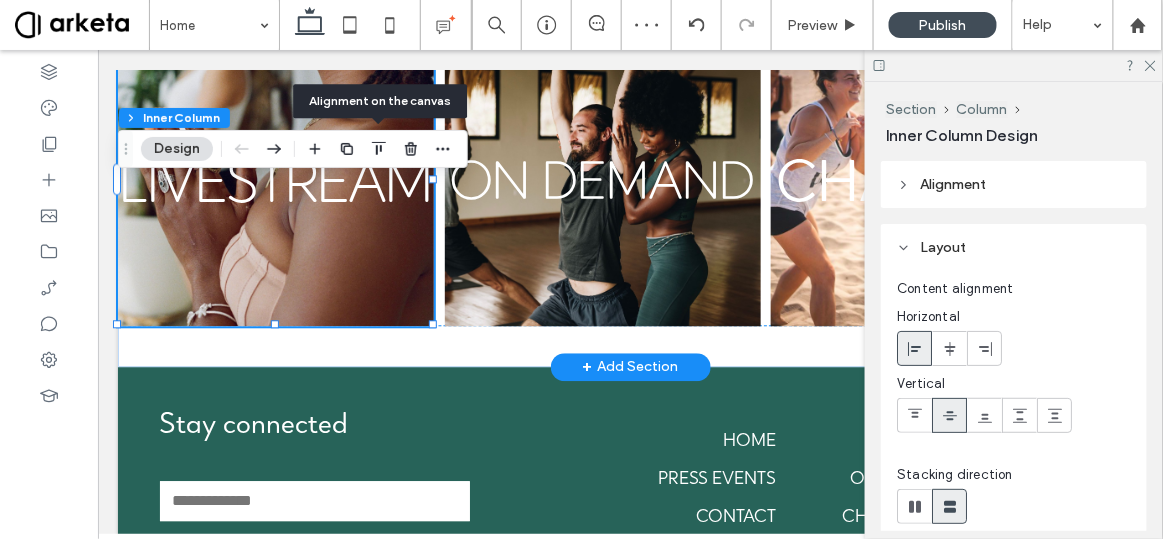 click at bounding box center (379, 149) 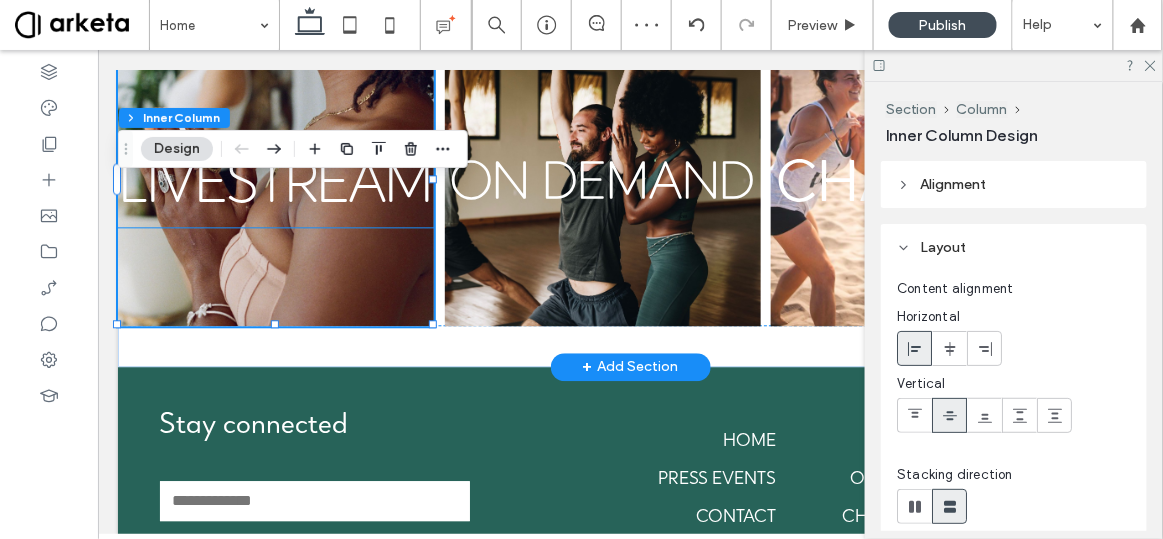 click on "LIVESTREAM" at bounding box center [275, 188] 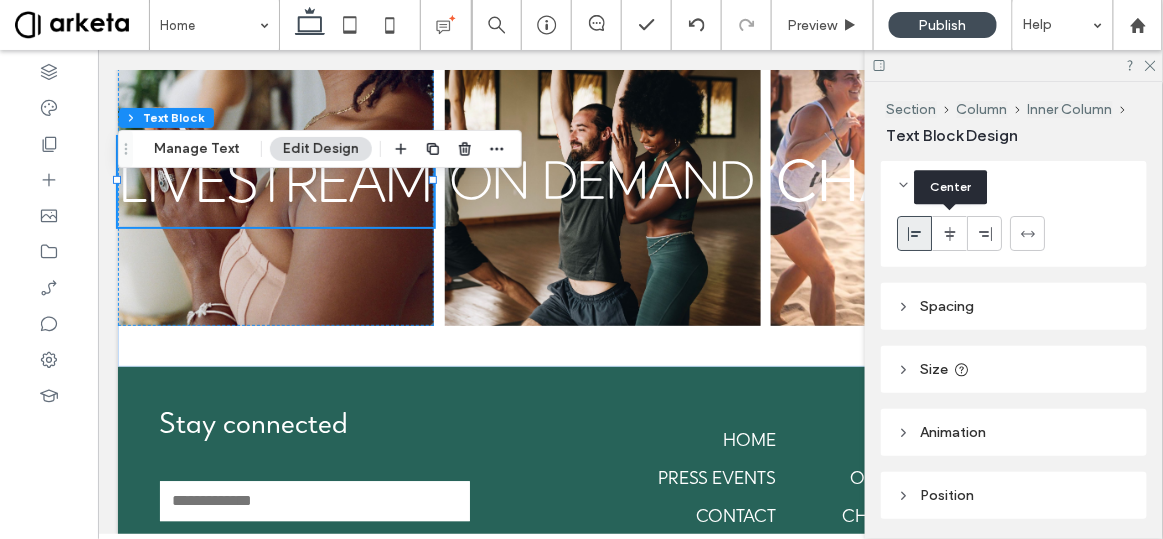 click 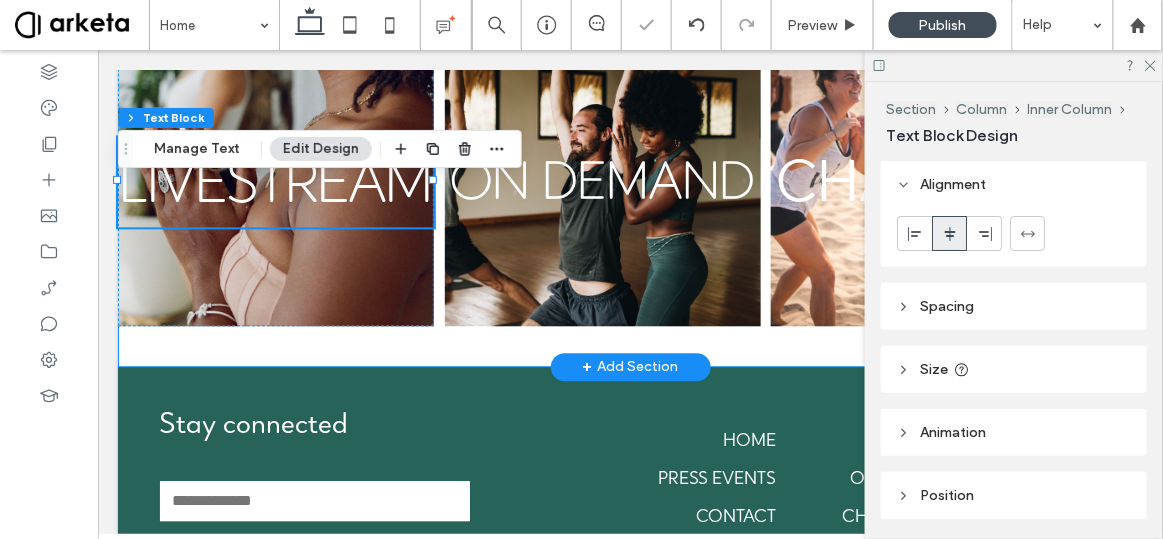 click on "Divinity In Motion  is transformative holistic practices that  strengthens  your body,  calms  your mind, and  elevates  your spirit bringing both mental and physical well-being.You'll leave each session feeling energized, empowered, and ready to conquer life from the inside out!
LIVESTREAM
ON DEMAND CHALLENGES" at bounding box center [629, 91] 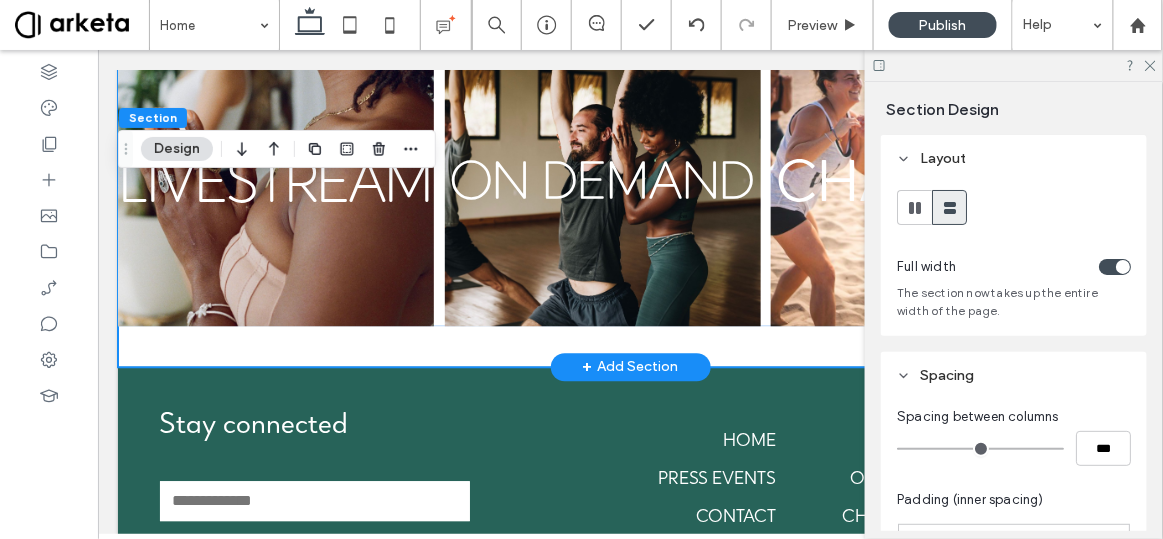 click on "Divinity In Motion  is transformative holistic practices that  strengthens  your body,  calms  your mind, and  elevates  your spirit bringing both mental and physical well-being.You'll leave each session feeling energized, empowered, and ready to conquer life from the inside out!
LIVESTREAM ON DEMAND CHALLENGES" at bounding box center [629, 91] 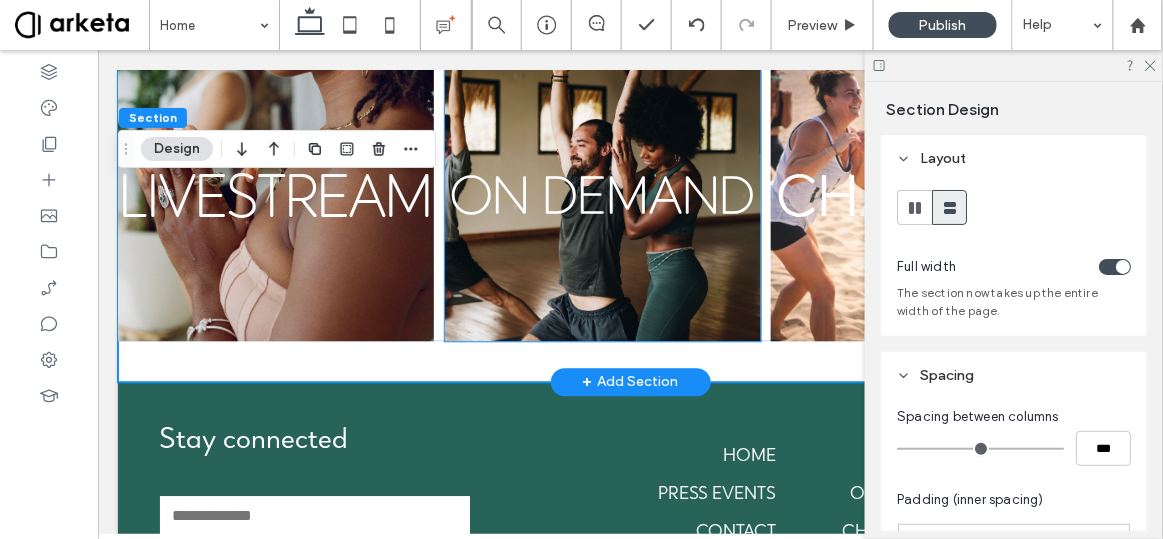 scroll, scrollTop: 1200, scrollLeft: 0, axis: vertical 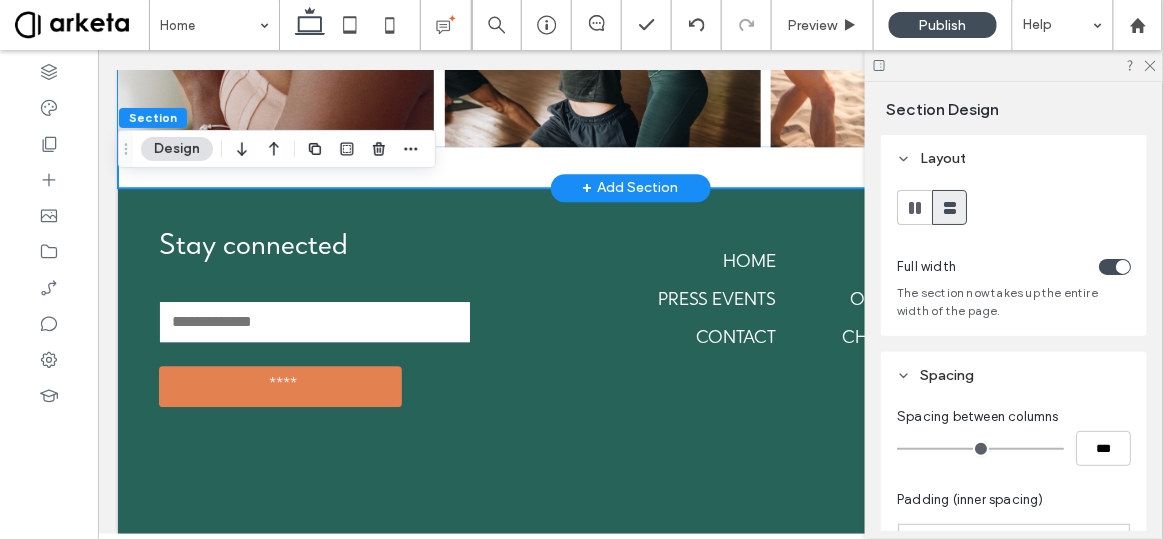 click on "+ Add Section" at bounding box center (630, 187) 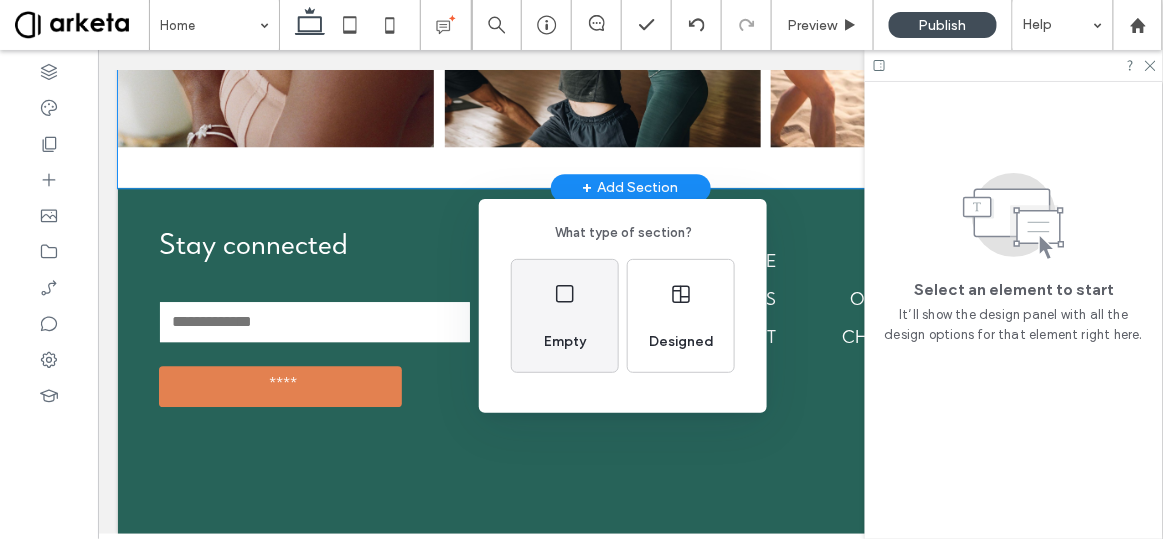 click on "Empty" at bounding box center [565, 342] 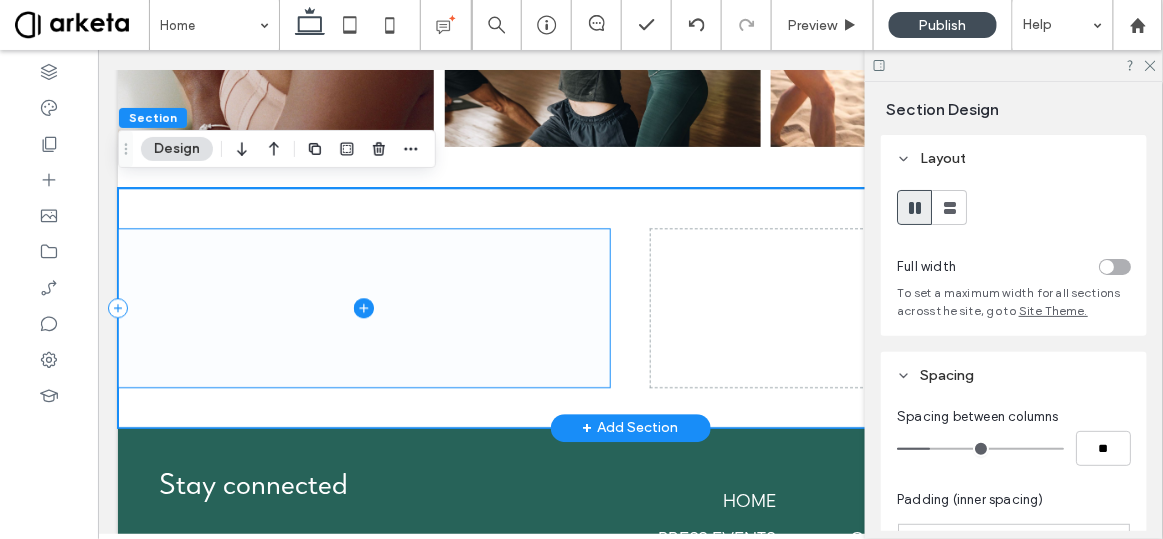 click at bounding box center [363, 307] 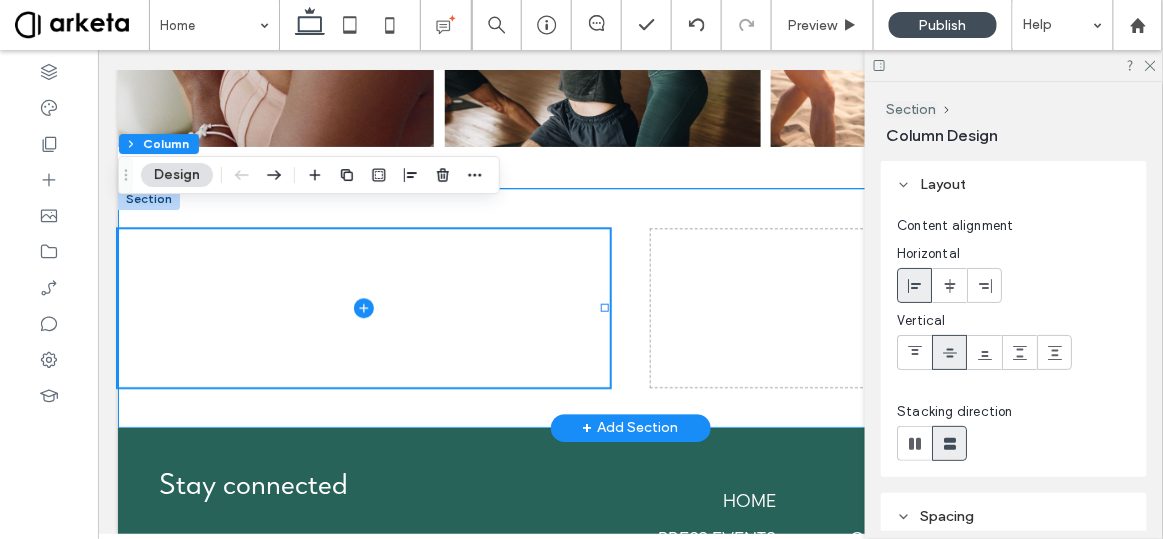 click at bounding box center (629, 307) 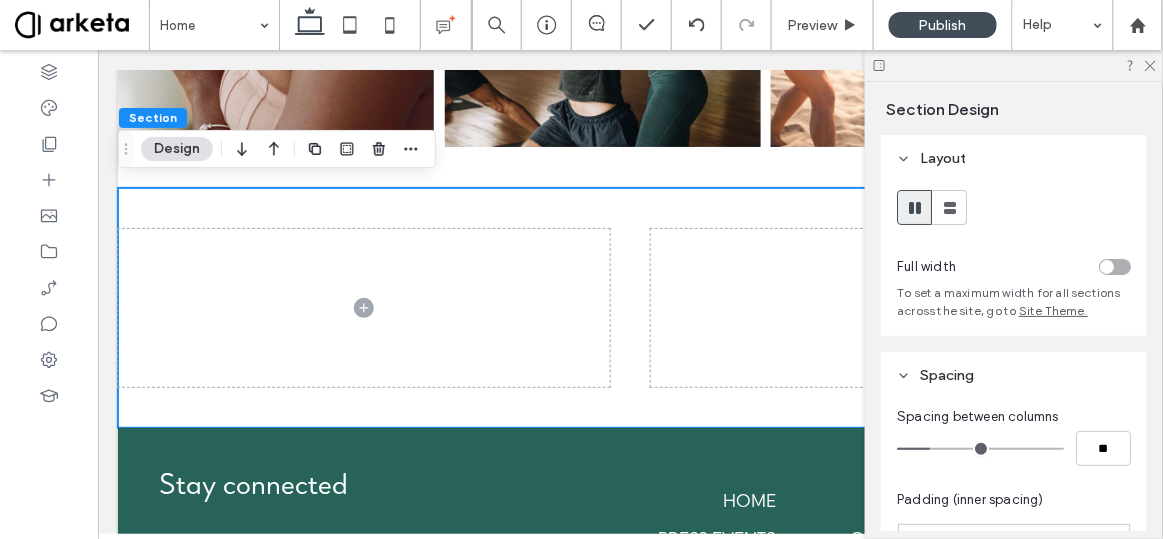 click at bounding box center (1115, 267) 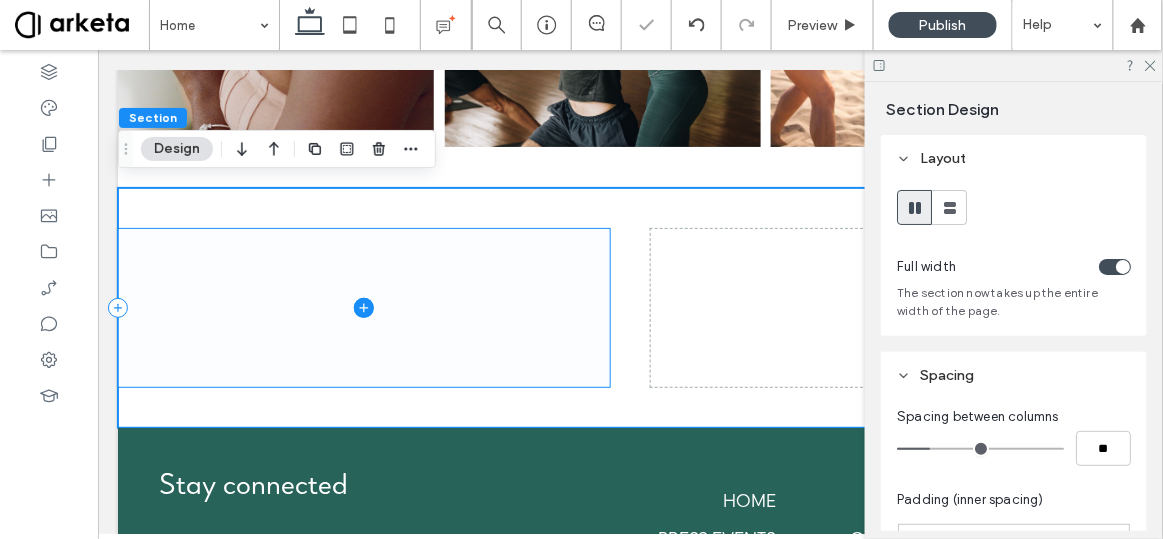 click at bounding box center (363, 307) 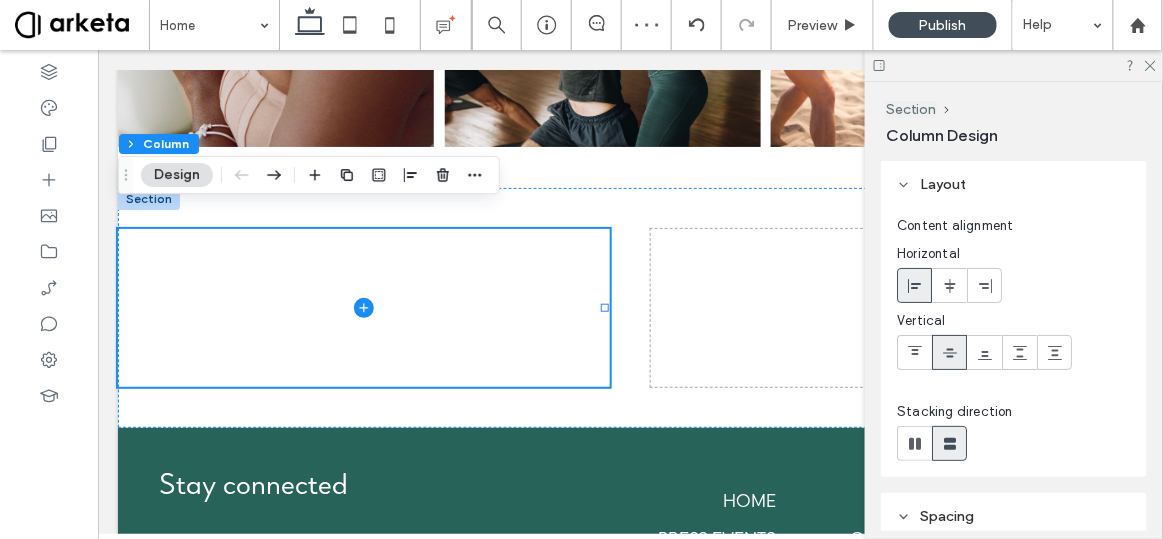 scroll, scrollTop: 667, scrollLeft: 0, axis: vertical 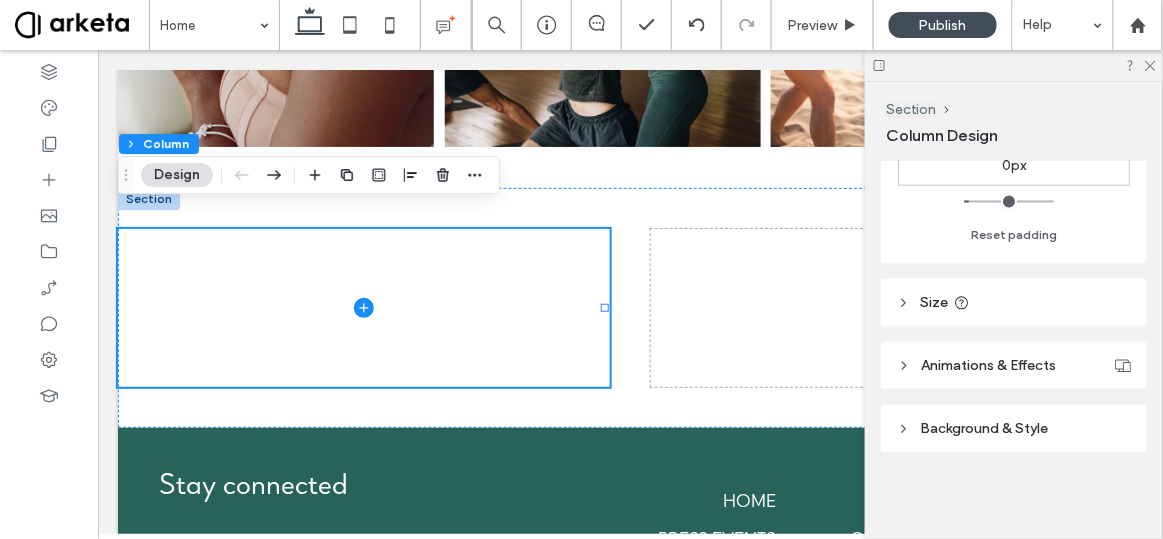click on "Background & Style" at bounding box center (985, 428) 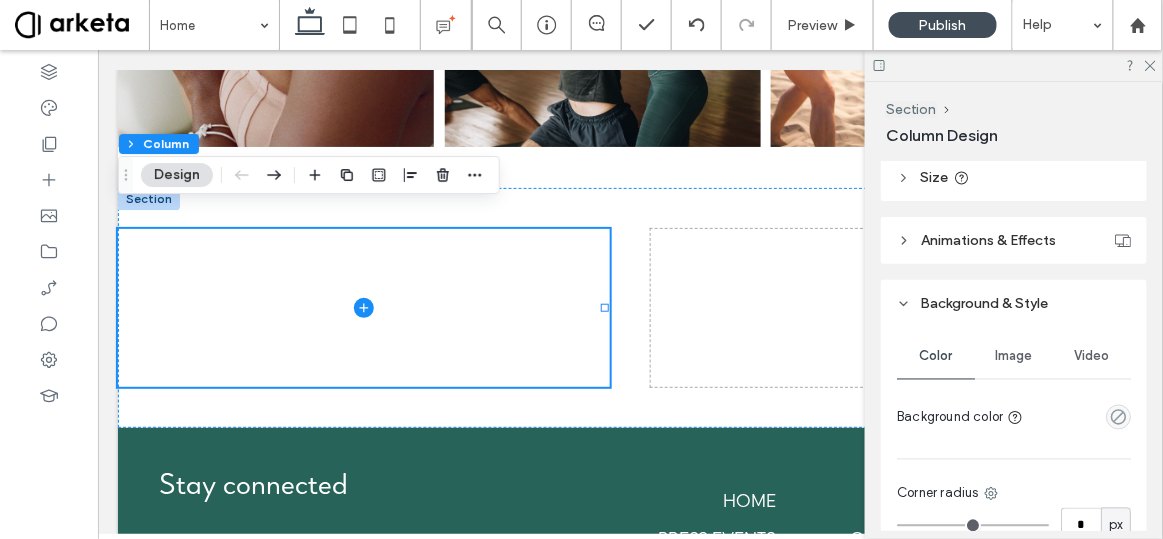 scroll, scrollTop: 795, scrollLeft: 0, axis: vertical 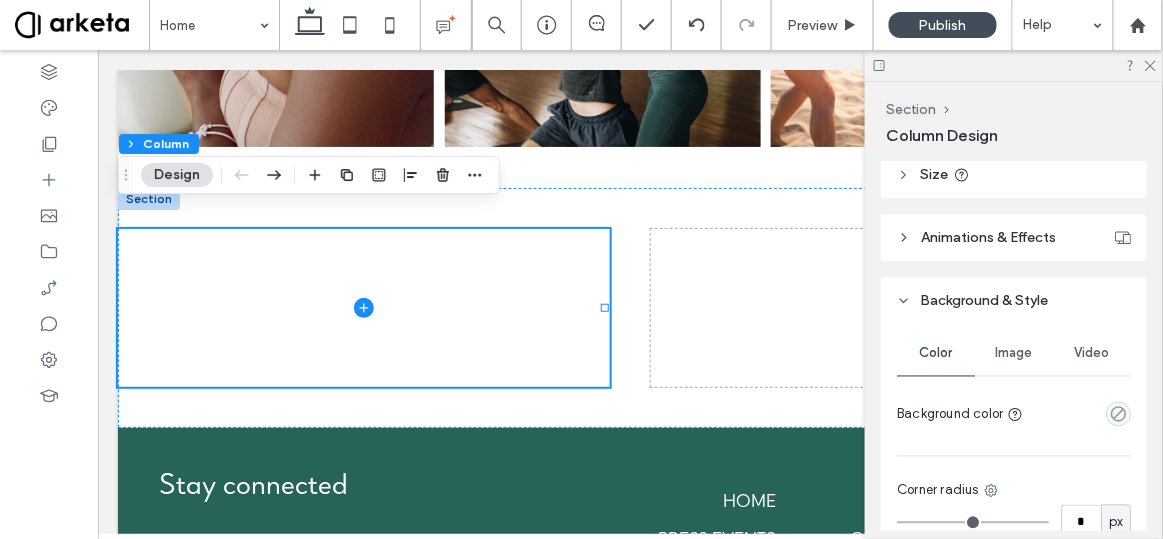 click on "Image" at bounding box center [1014, 354] 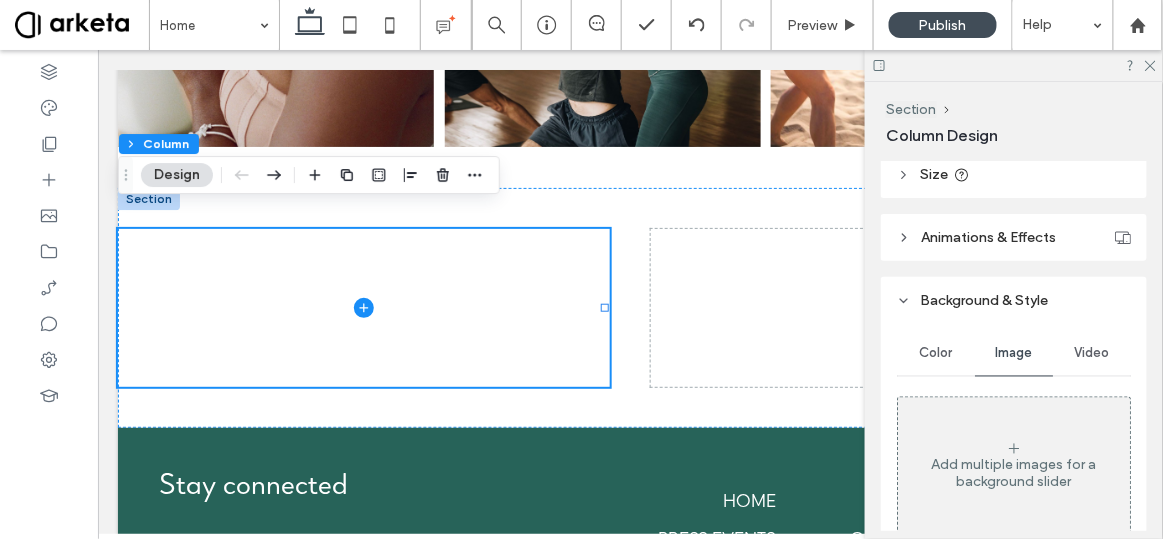 click on "Add multiple images for a background slider" at bounding box center (1014, 474) 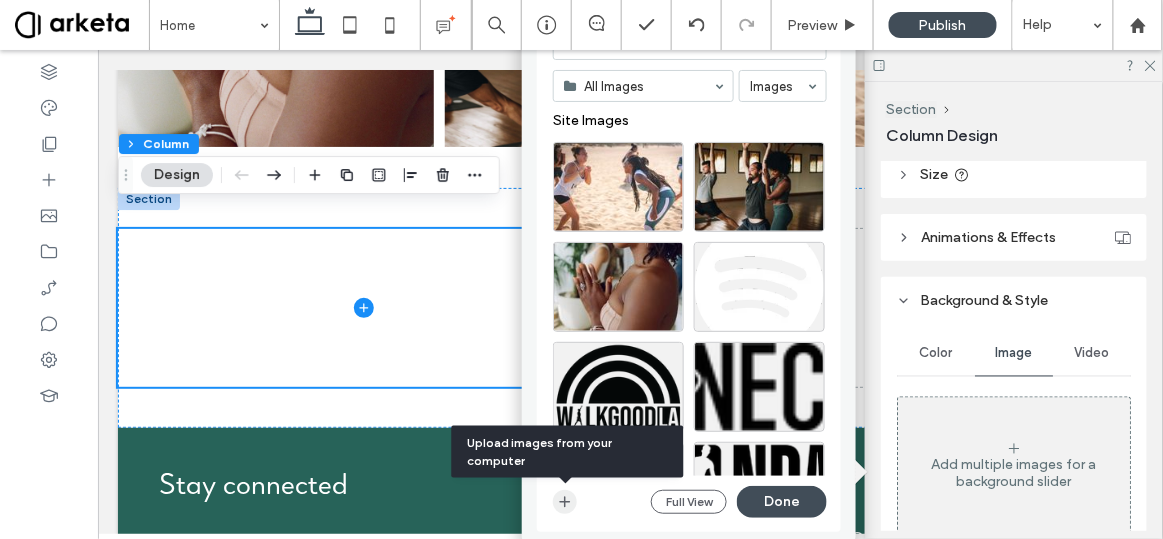 click 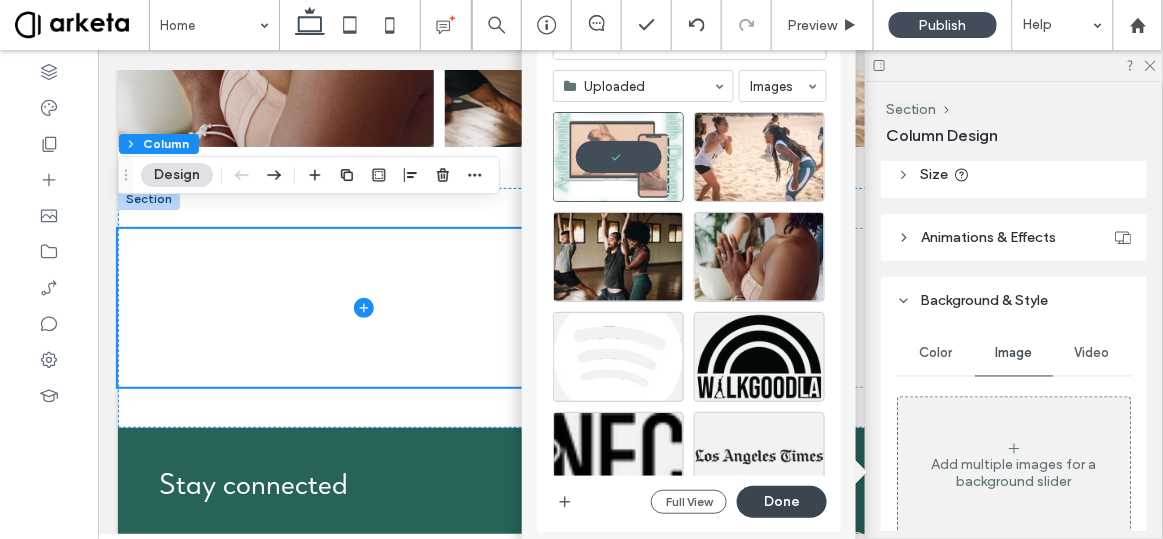 click on "Done" at bounding box center [782, 502] 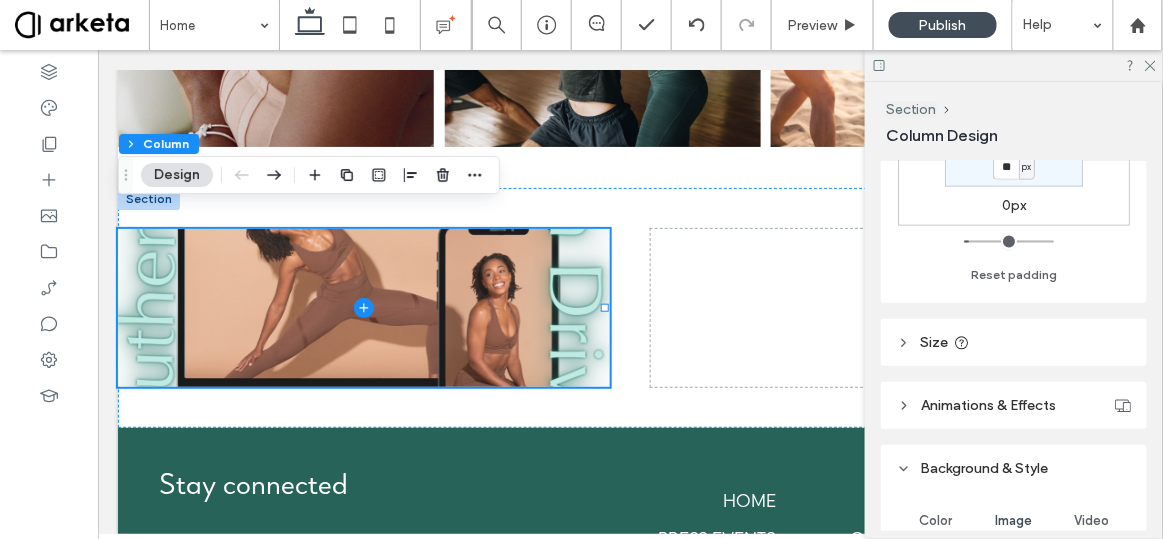scroll, scrollTop: 661, scrollLeft: 0, axis: vertical 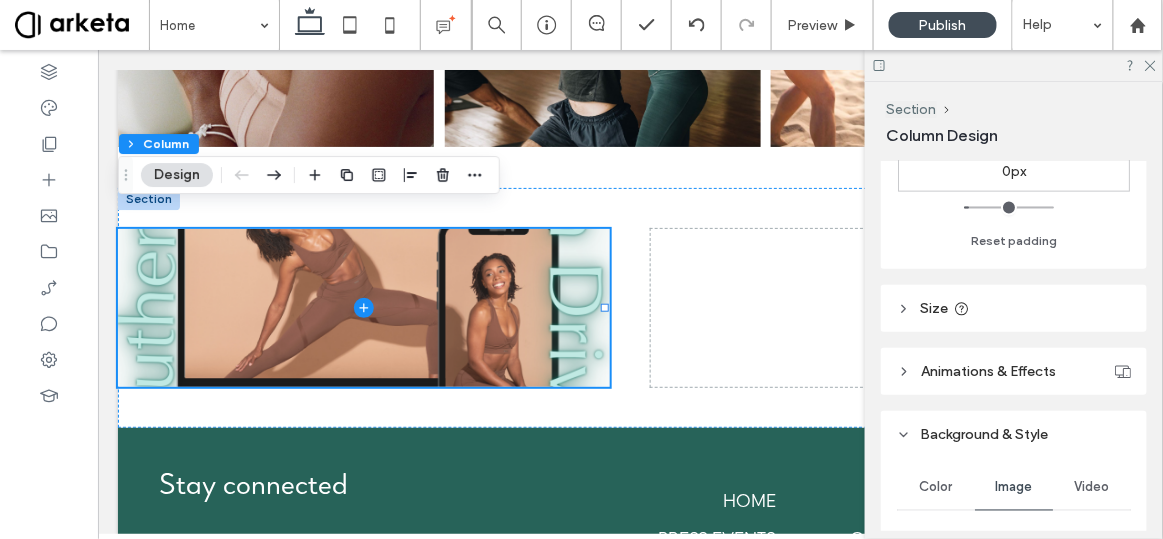 click on "Layout Content alignment Horizontal Vertical Stacking direction Spacing Spacing between elements **** Set margins and padding 0px 0% 0px 0% ** px 16px ** px 16px Reset padding Size Width *** Animations & Effects Choose a trigger None Background & Style Color Image Video Name: membership.png Size: 1080x1080 Replace Edit Delete Create background slider Cover Full image Tile No repeat Image position type Default Static Parallax Position Do not optimize this image Background overlay Corner radius * px Border *** Shadow" at bounding box center (1020, 346) 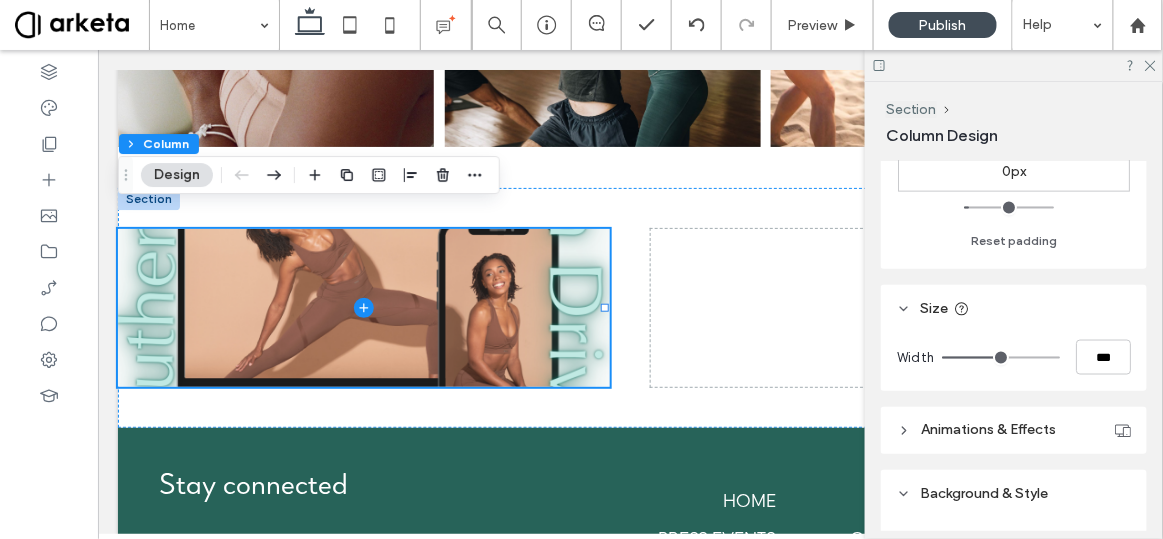 type on "**" 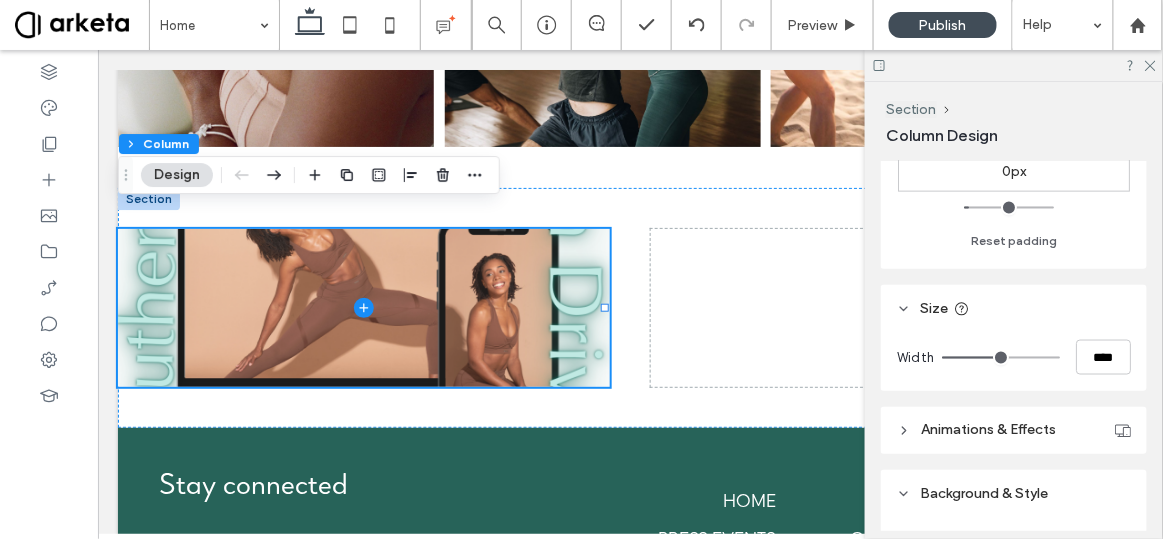 drag, startPoint x: 999, startPoint y: 356, endPoint x: 1089, endPoint y: 357, distance: 90.005554 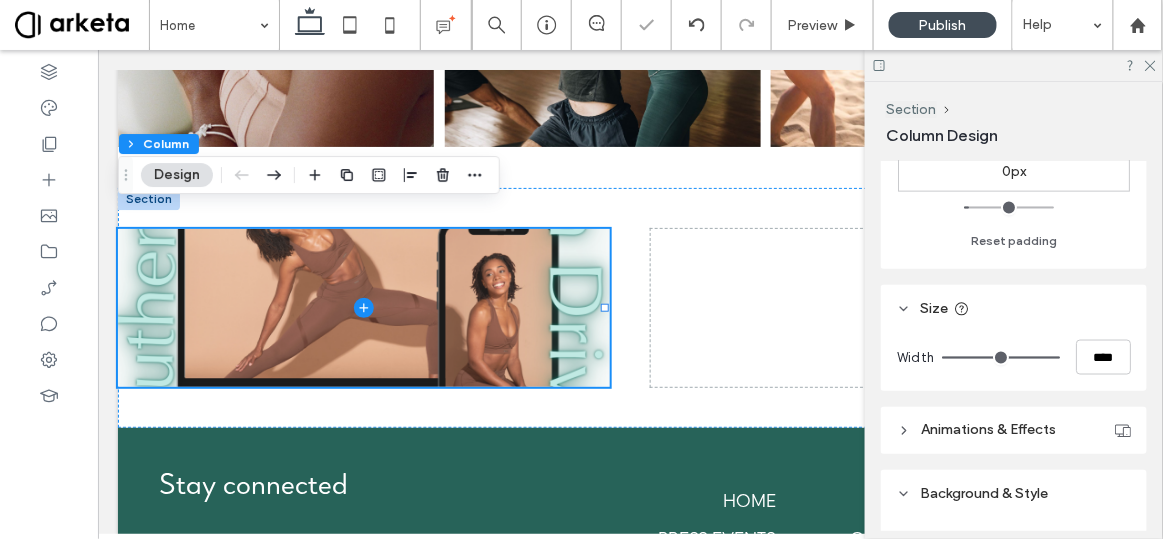 type on "**" 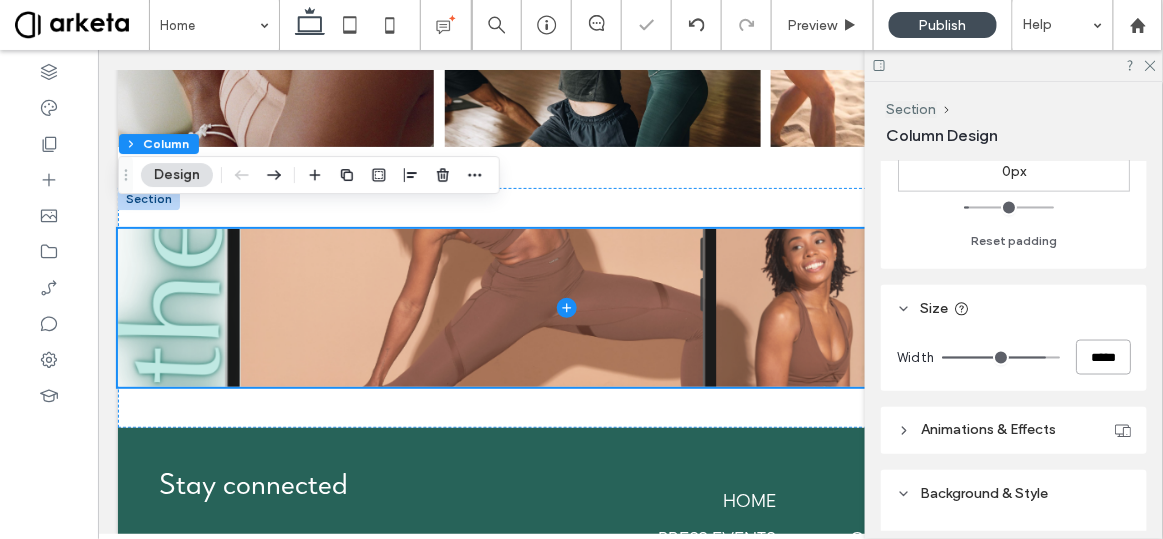 click on "*****" at bounding box center (1103, 357) 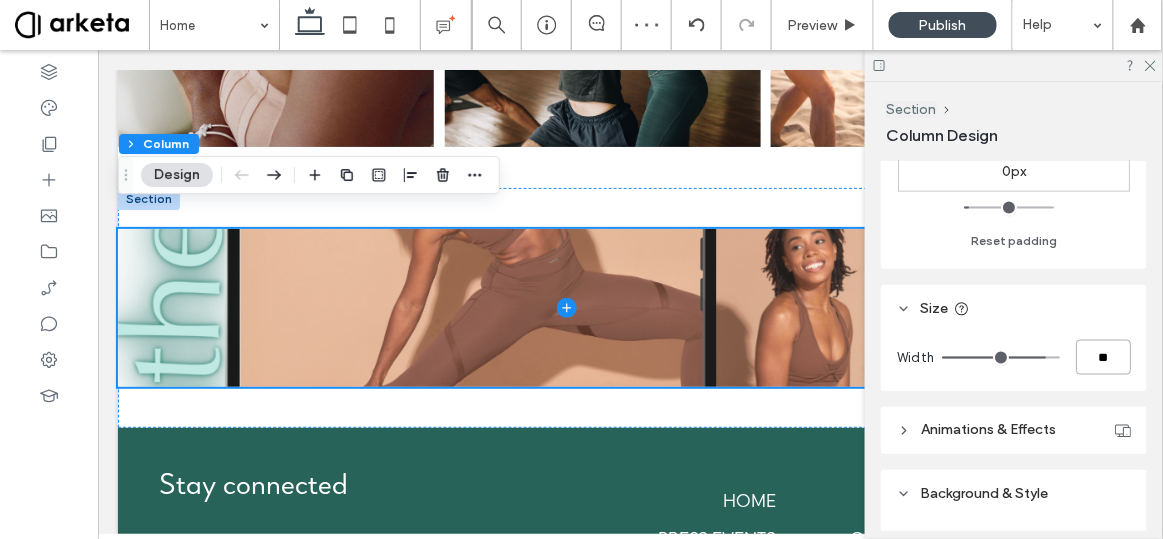 type on "**" 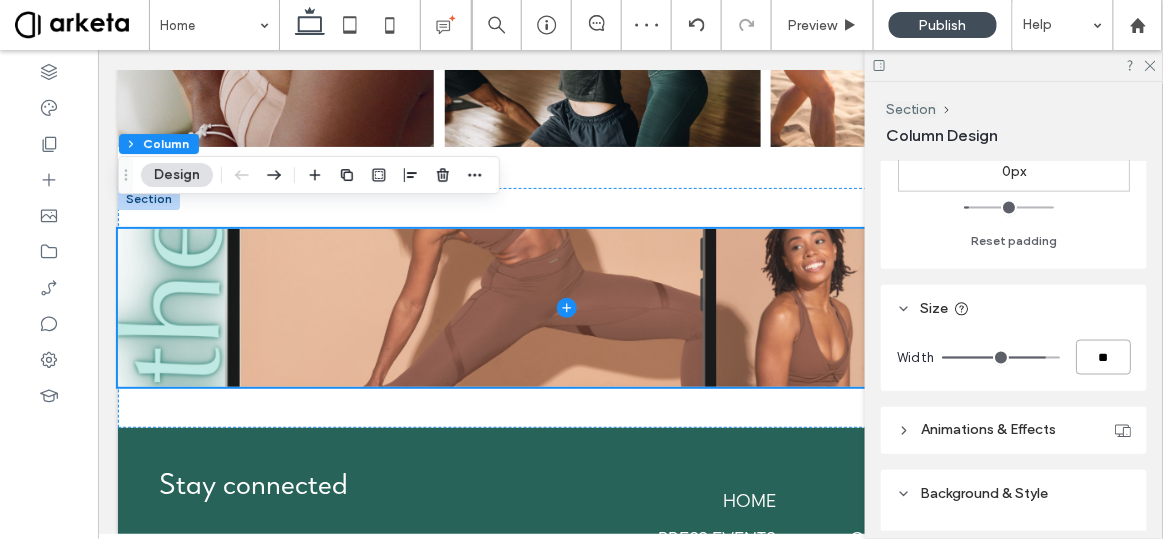 type on "**" 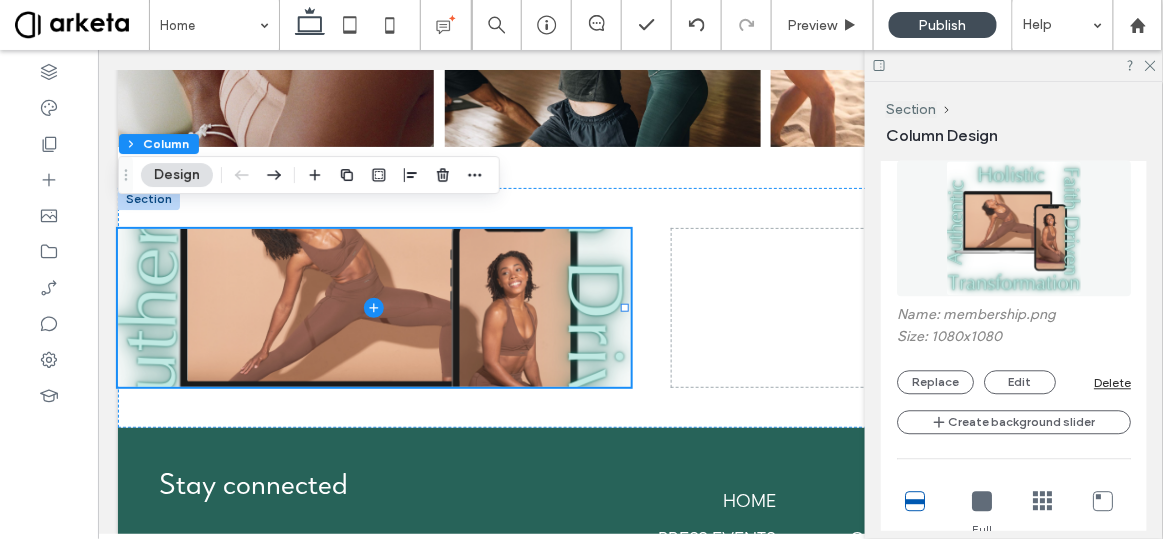 scroll, scrollTop: 1101, scrollLeft: 0, axis: vertical 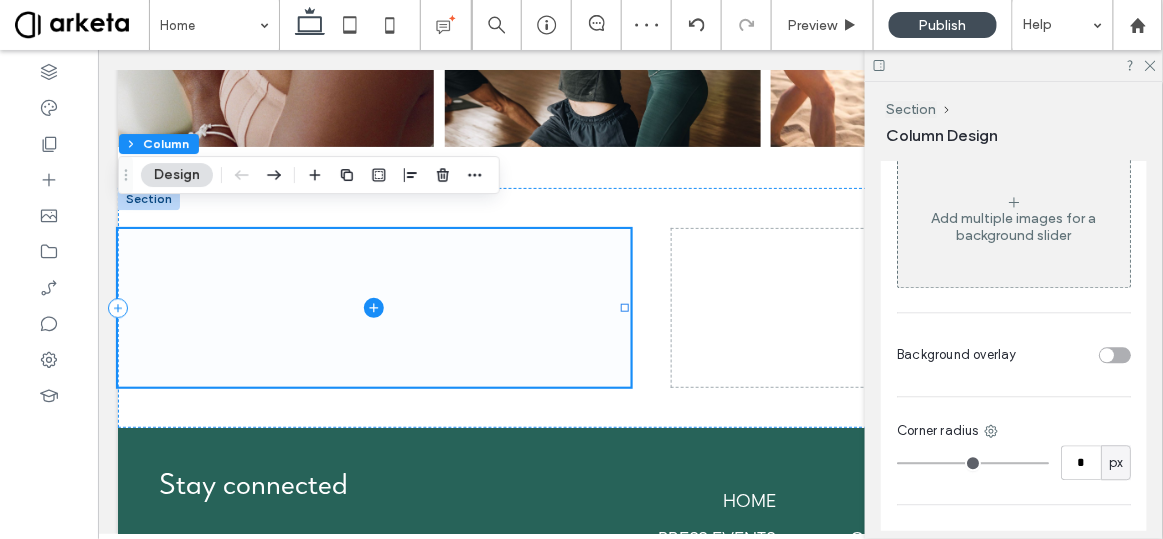click at bounding box center [373, 307] 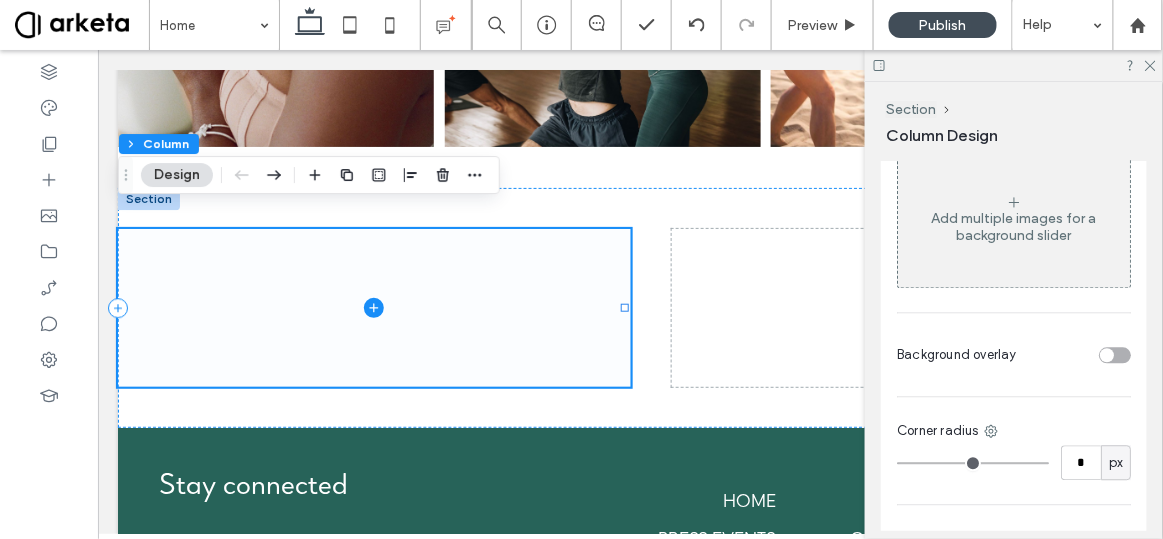 click 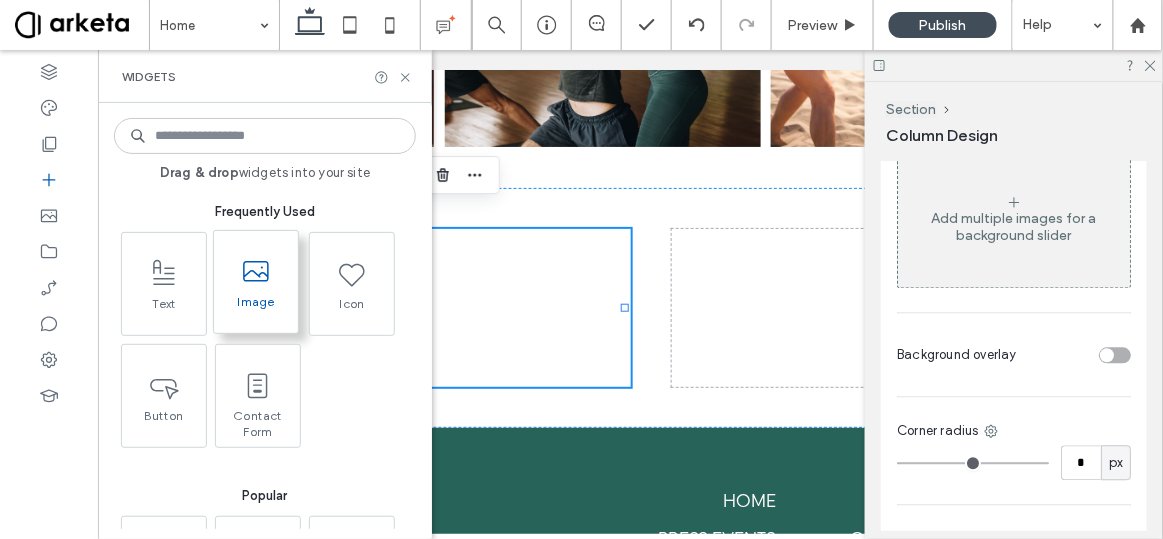 click on "Image" at bounding box center [256, 308] 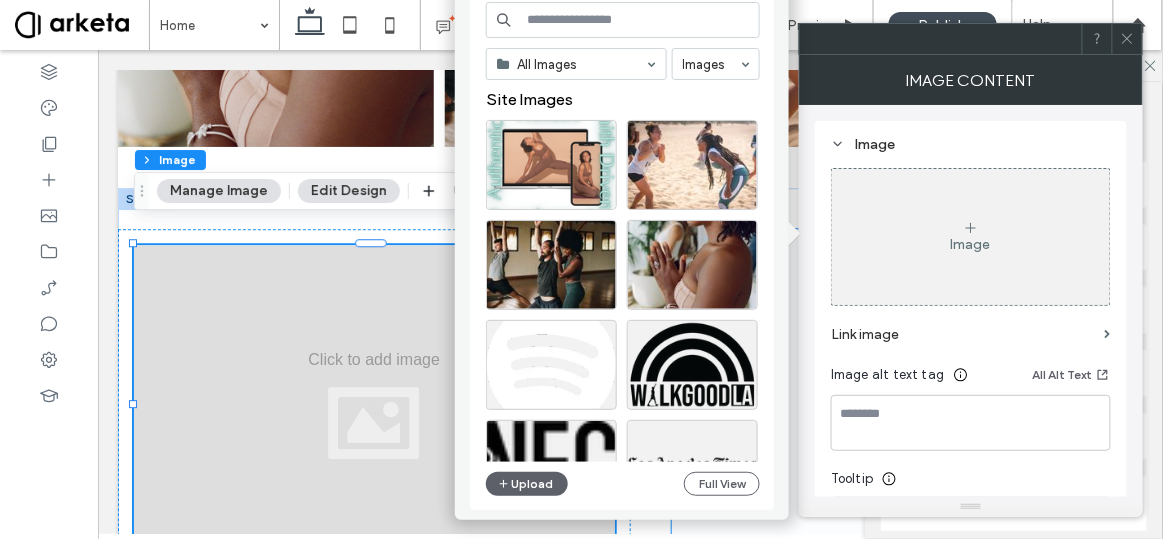 drag, startPoint x: 797, startPoint y: 334, endPoint x: 721, endPoint y: 286, distance: 89.88882 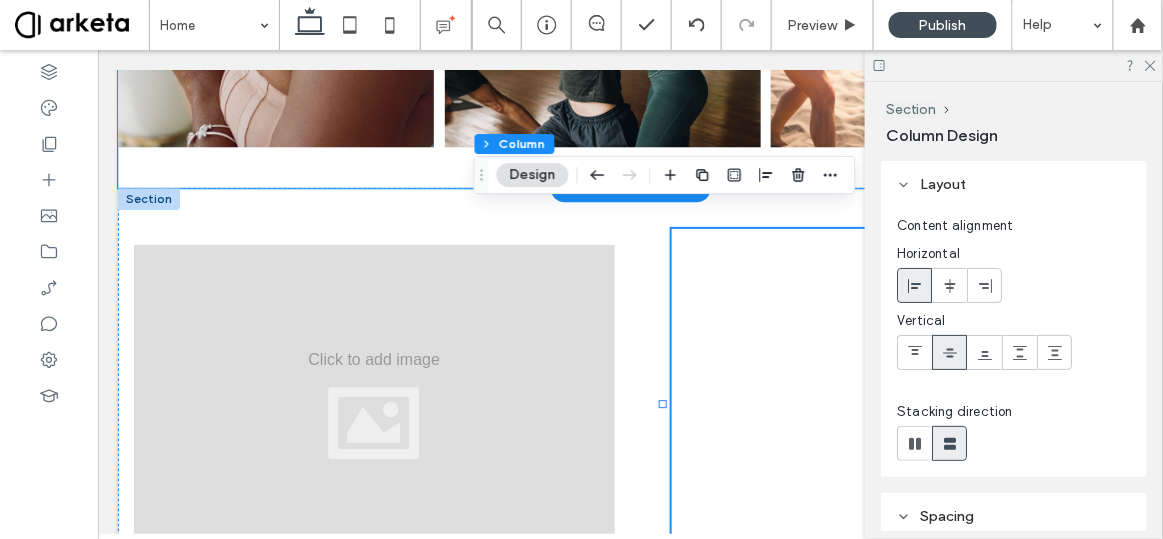 click on "Divinity In Motion  is transformative holistic practices that  strengthens  your body,  calms  your mind, and  elevates  your spirit bringing both mental and physical well-being.You'll leave each session feeling energized, empowered, and ready to conquer life from the inside out!
LIVESTREAM ON DEMAND CHALLENGES" at bounding box center [629, -88] 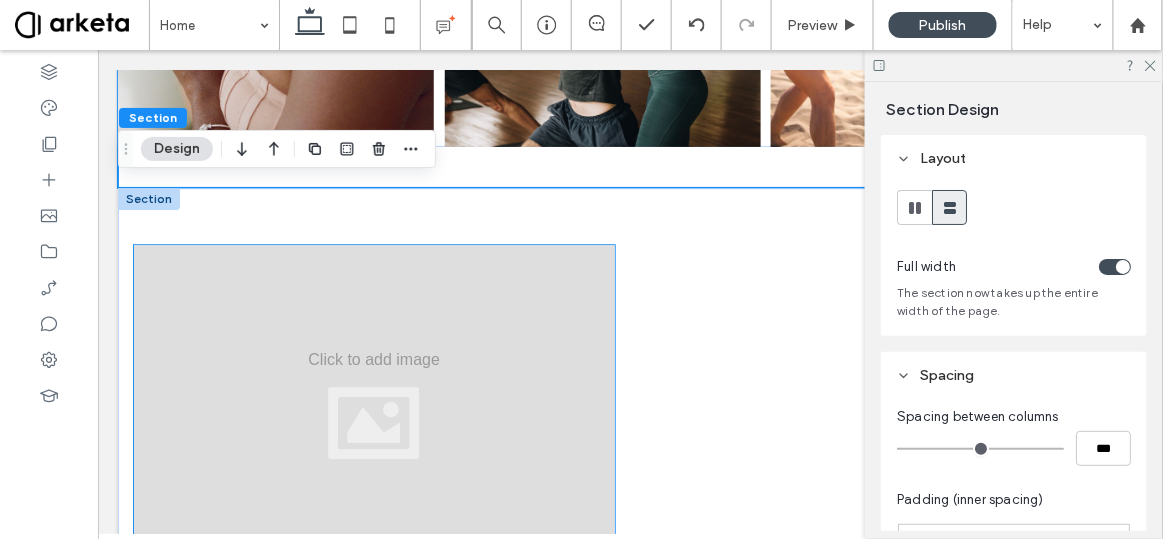 click at bounding box center [373, 404] 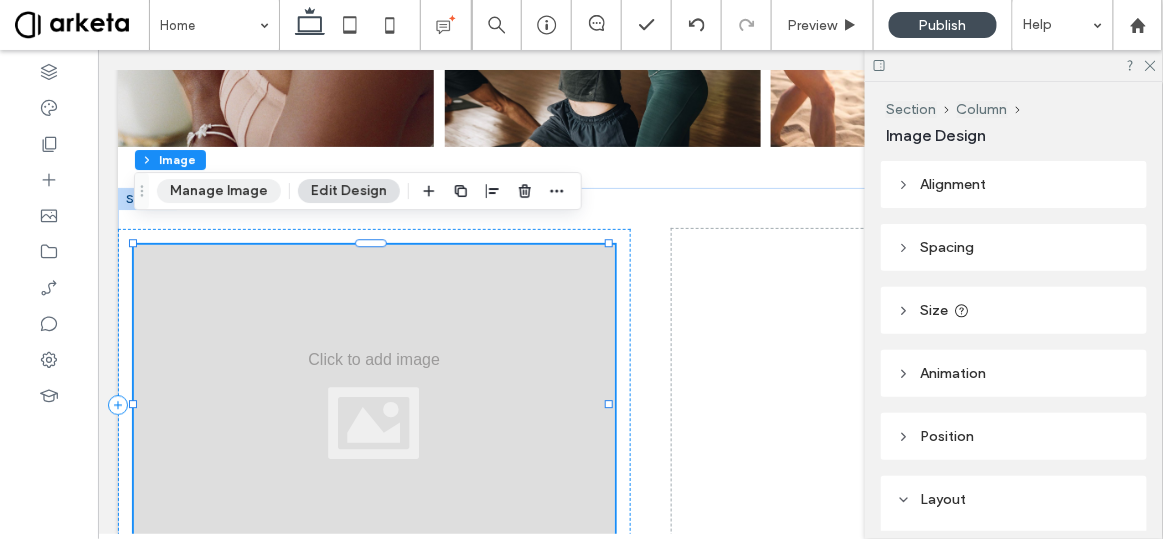click on "Manage Image" at bounding box center (219, 191) 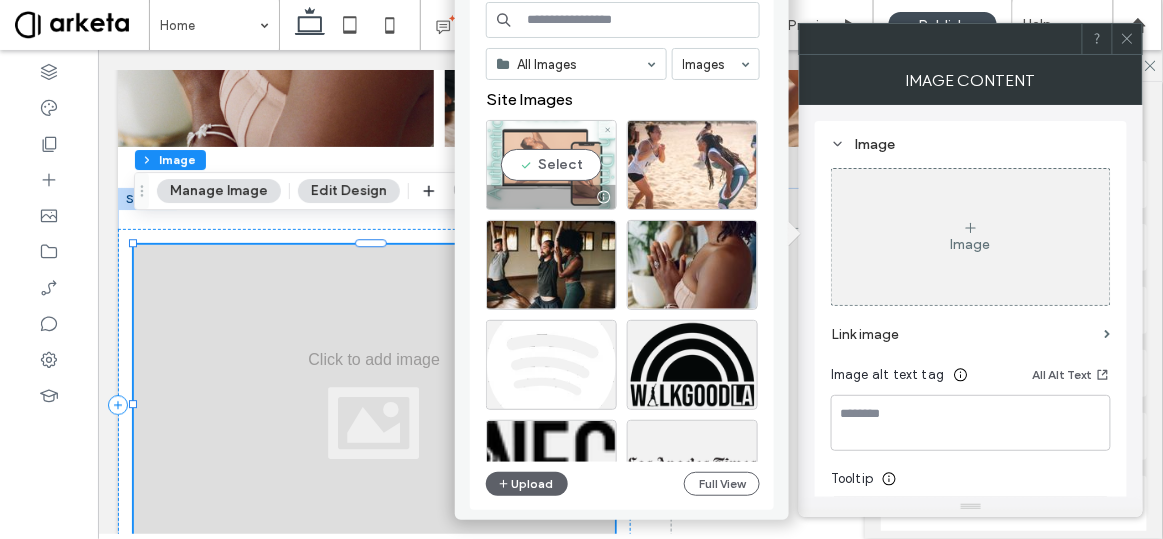 click on "Select" at bounding box center [551, 165] 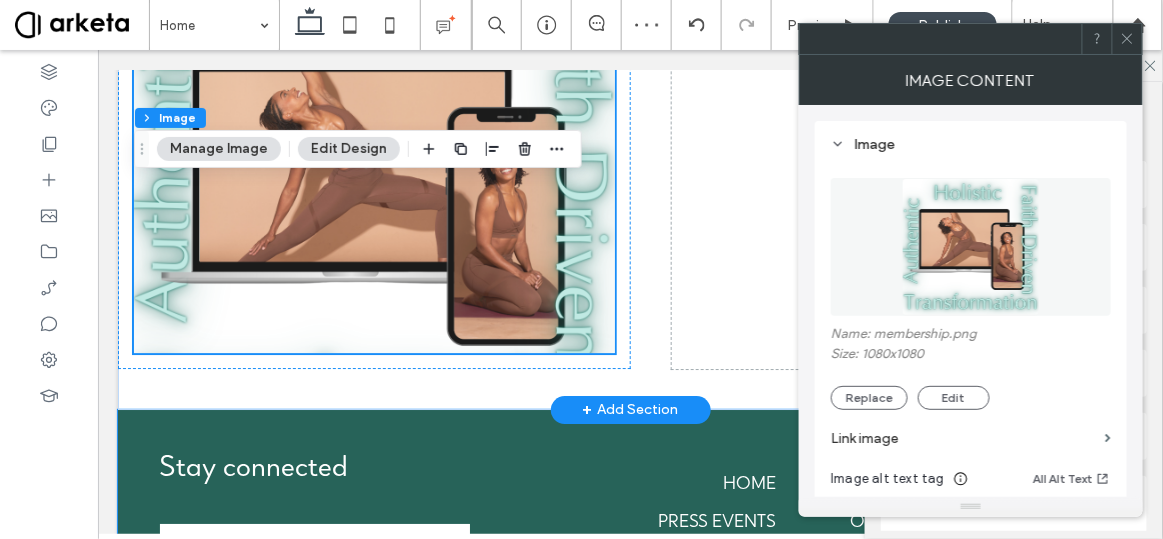 scroll, scrollTop: 1453, scrollLeft: 0, axis: vertical 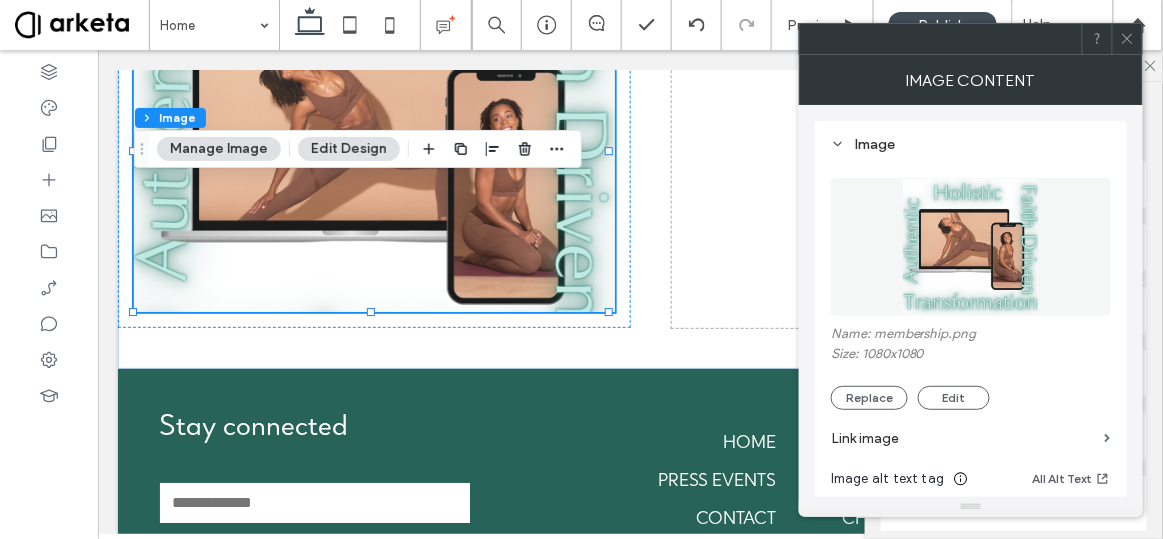 click 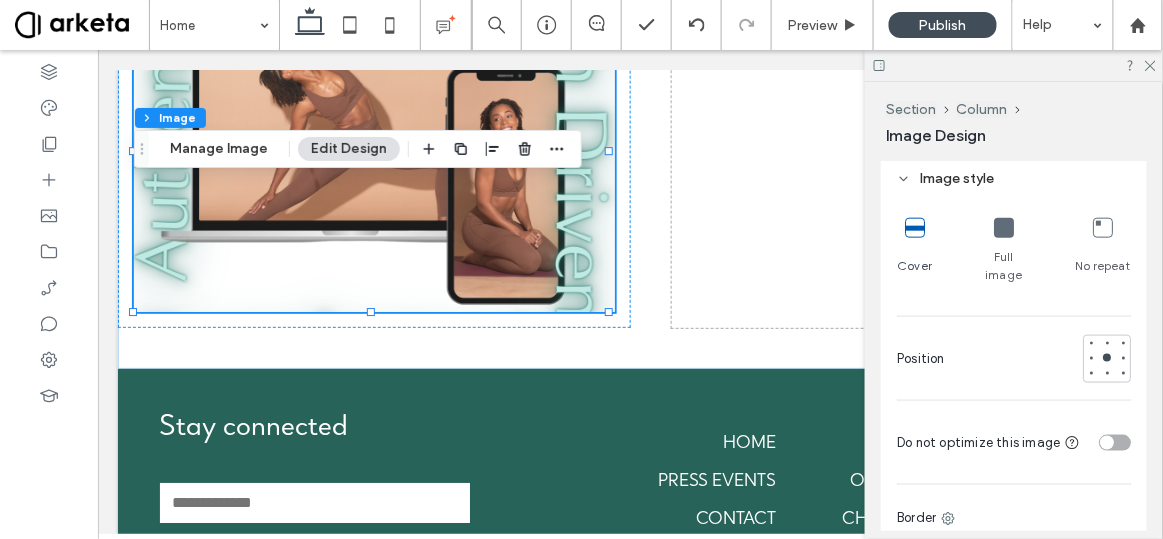 scroll, scrollTop: 0, scrollLeft: 0, axis: both 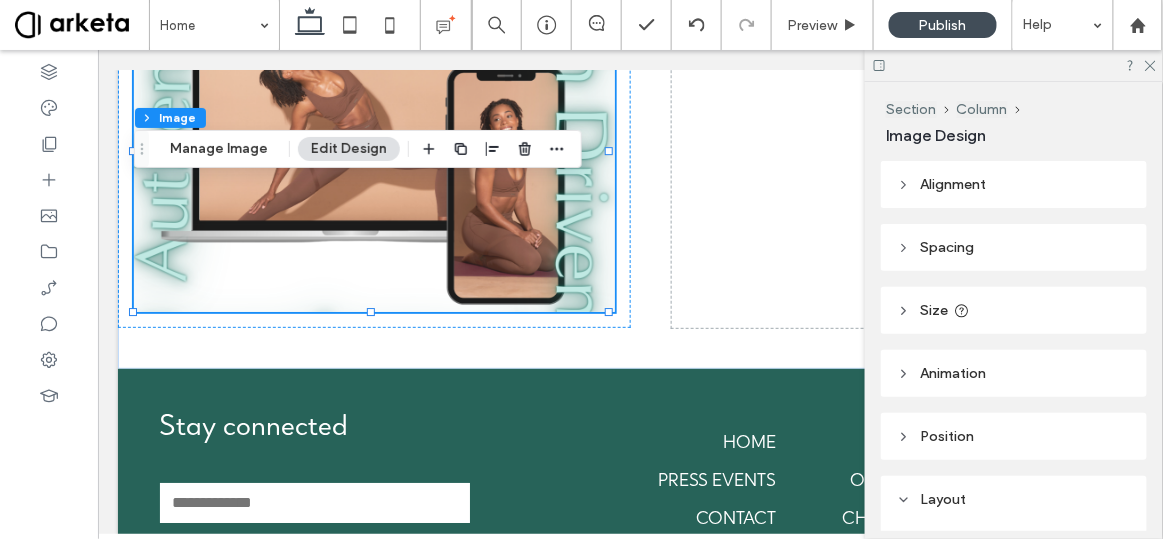 click on "Size" at bounding box center [1014, 310] 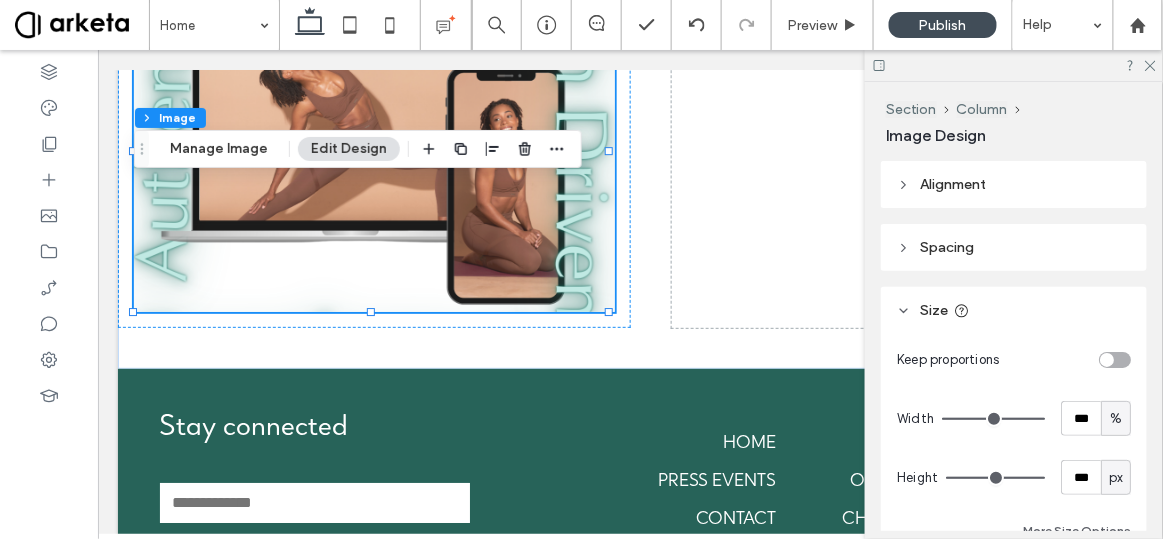 click on "%" at bounding box center (1116, 419) 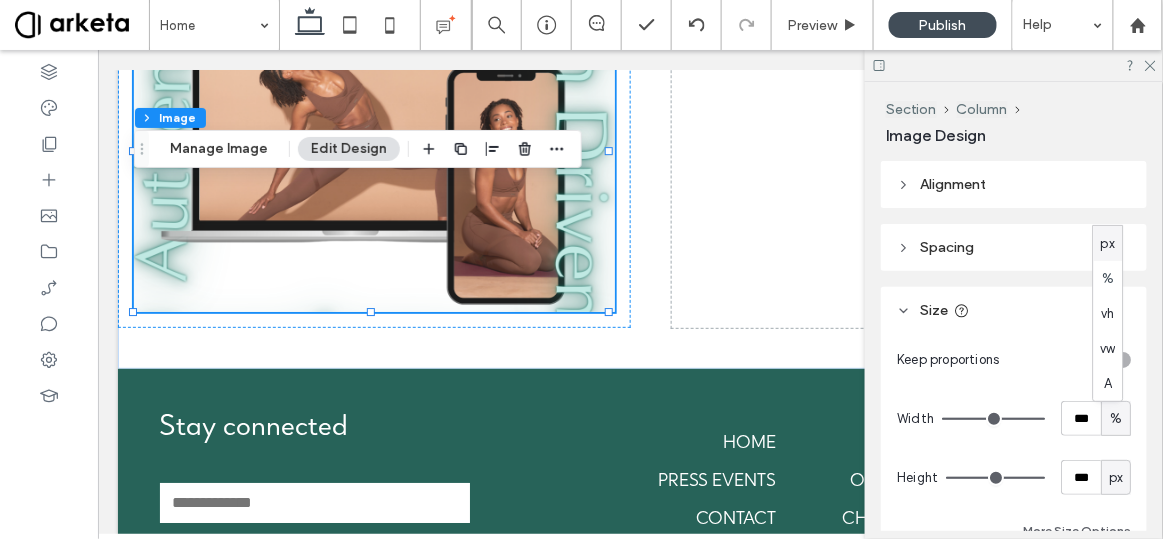 click on "px" at bounding box center [1108, 244] 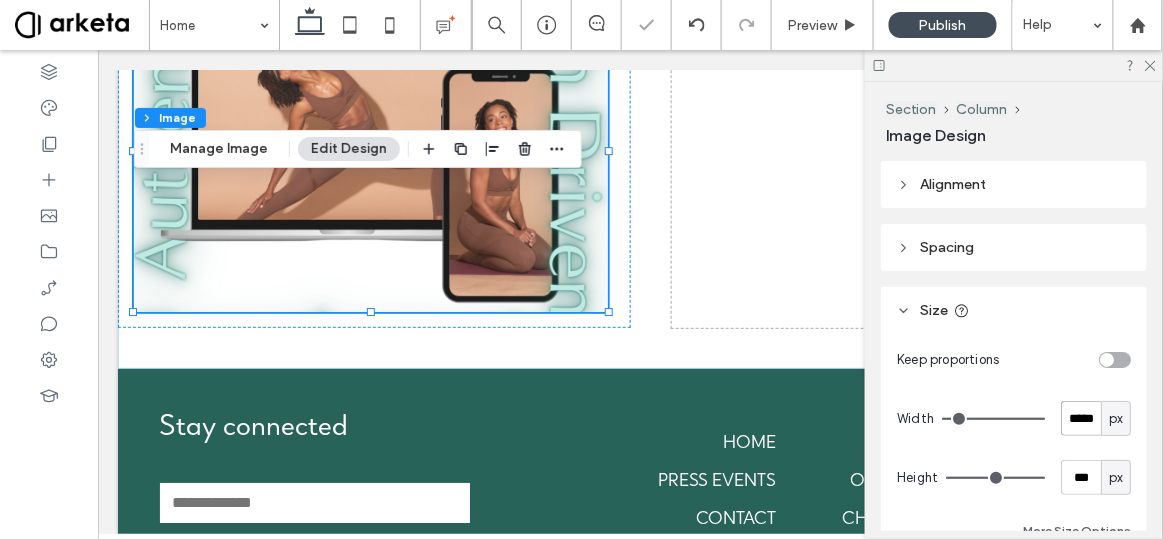 click on "*****" at bounding box center (1081, 418) 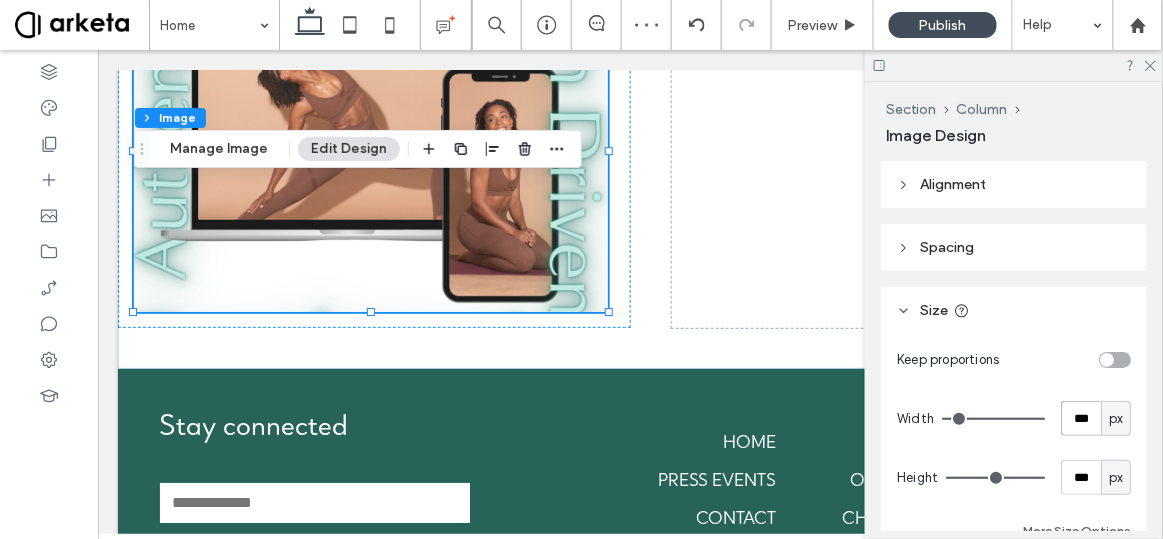 type on "***" 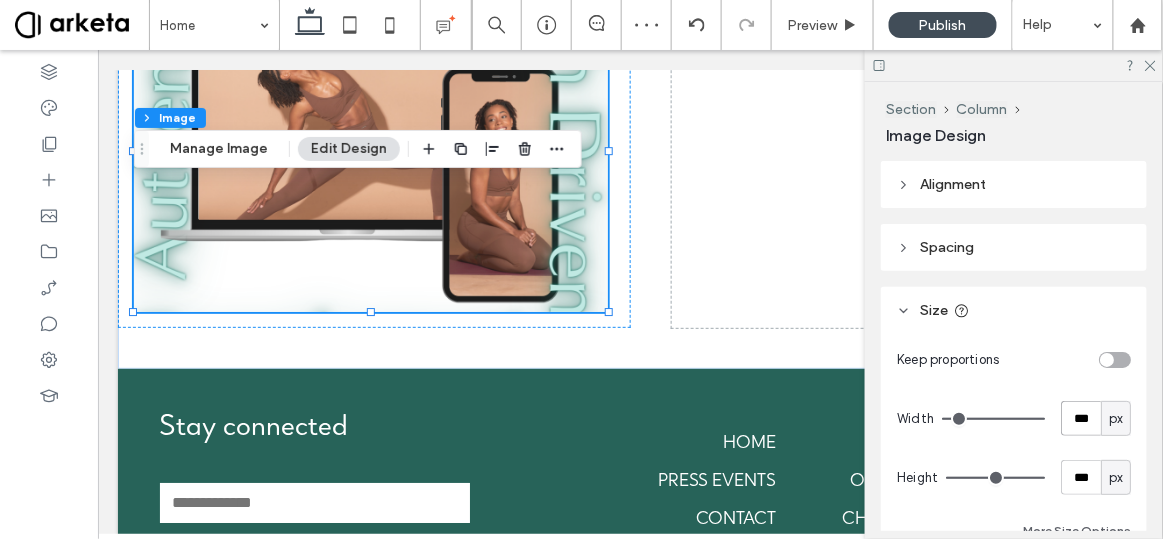 type on "***" 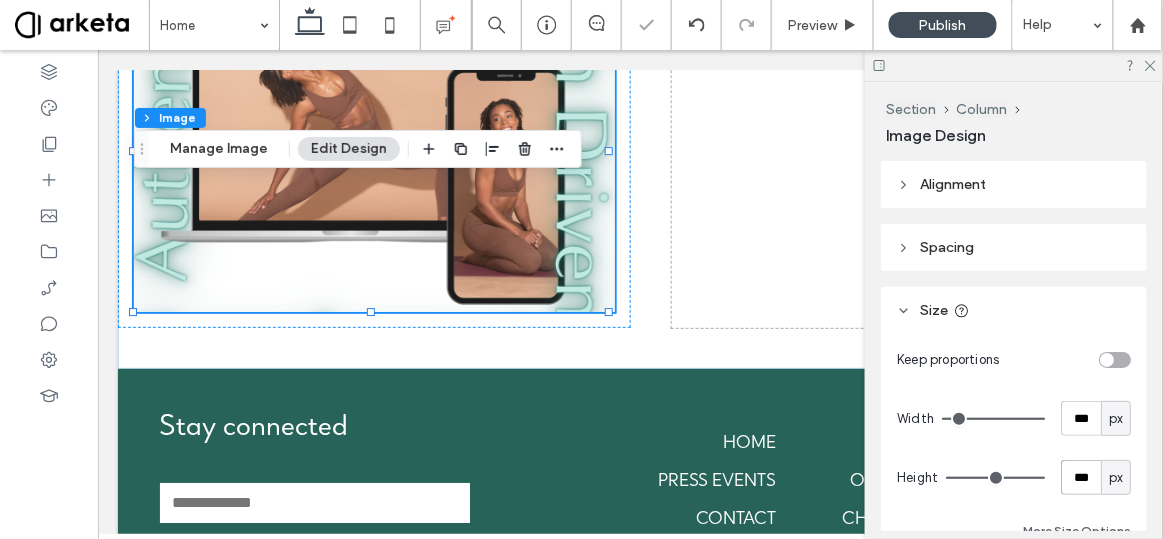 click on "***" at bounding box center (1081, 477) 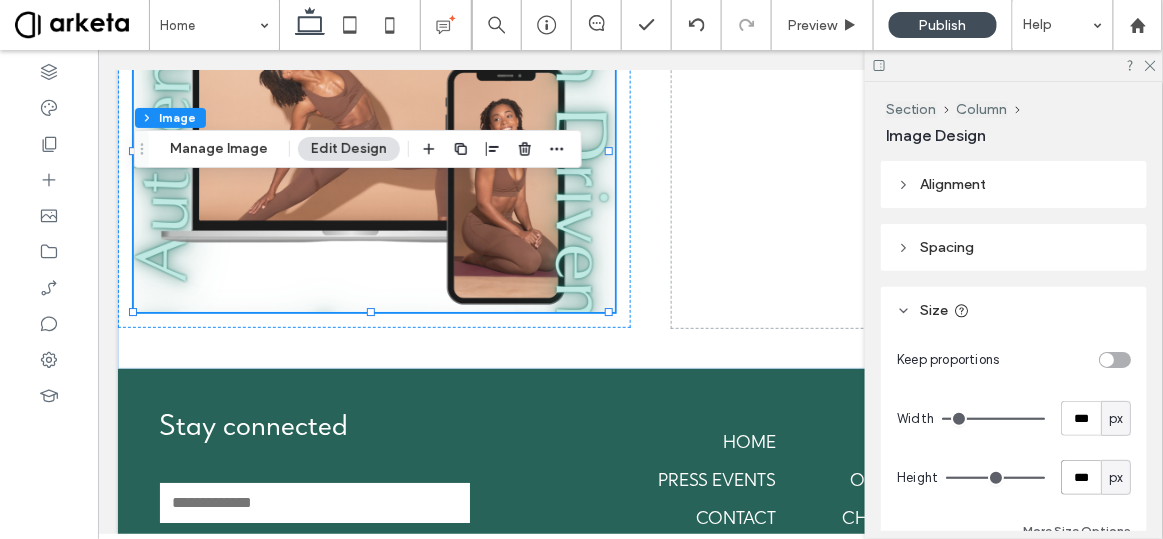 type on "***" 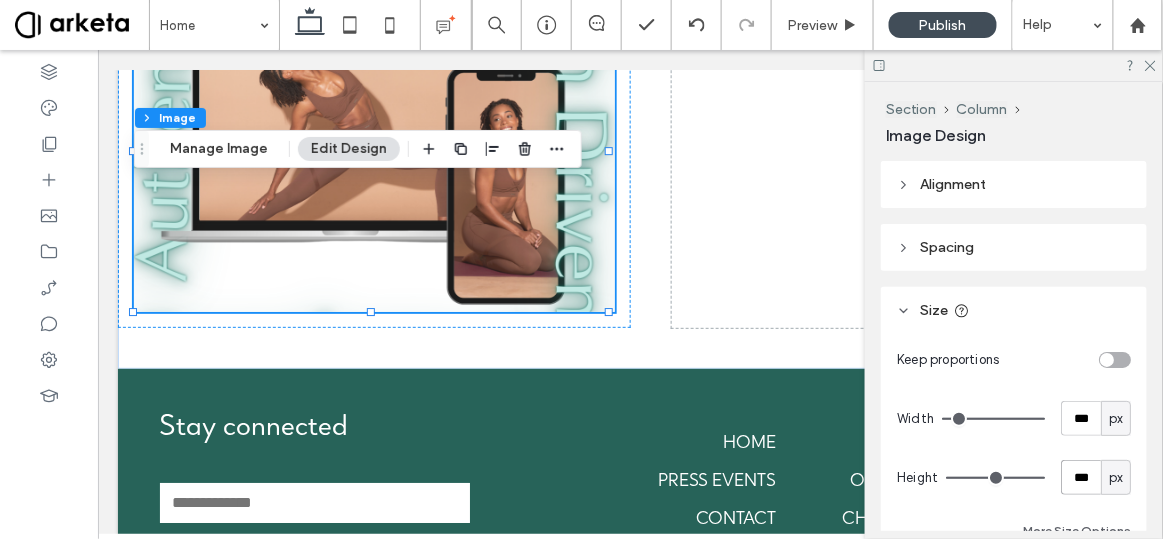 type on "***" 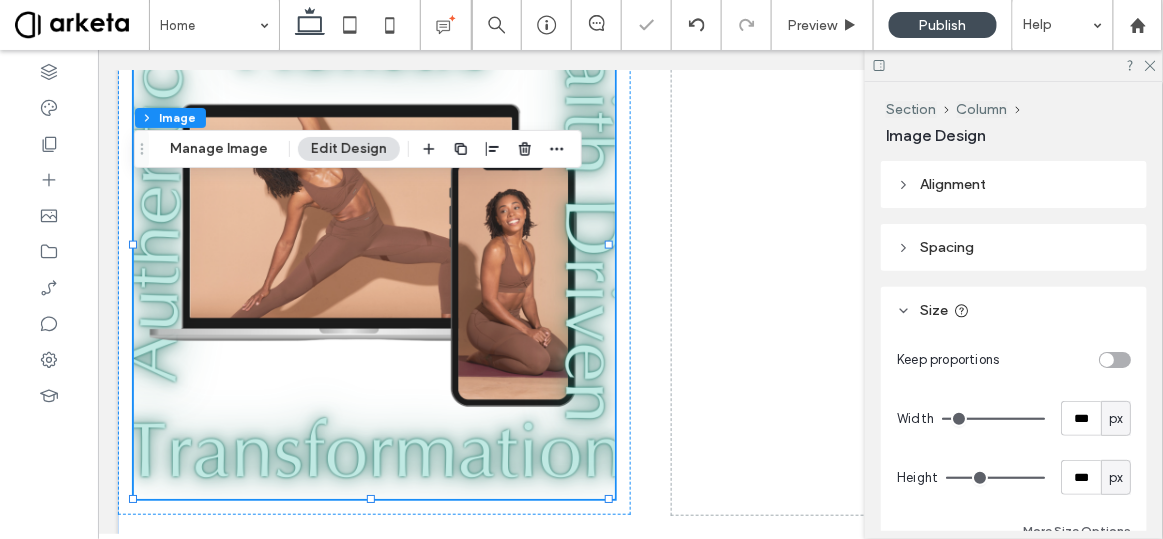 click on "Keep proportions Width *** px Height *** px More Size Options" at bounding box center [1014, 446] 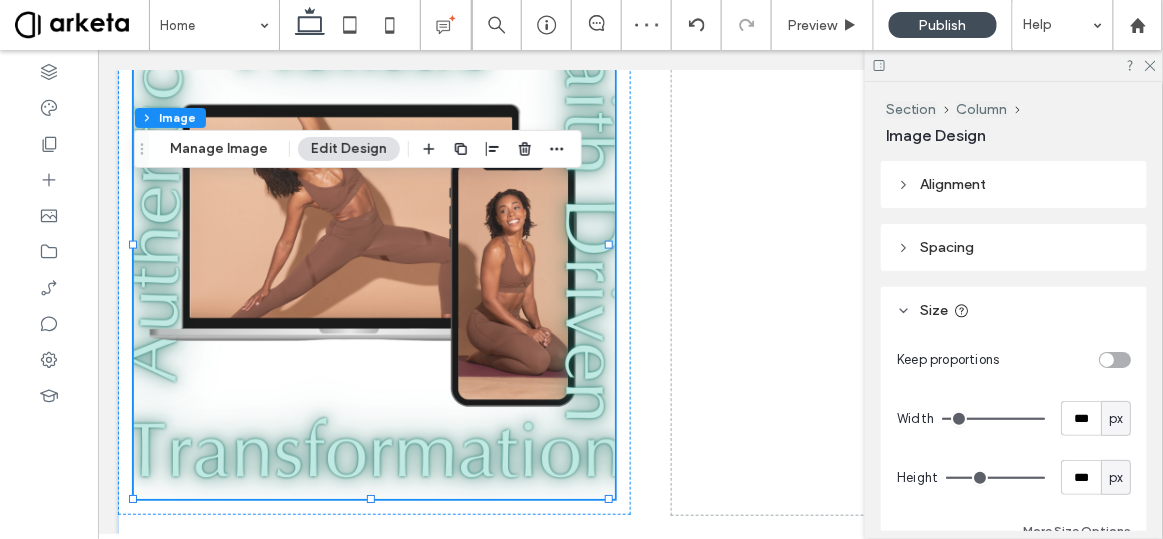 click on "px" at bounding box center (1116, 419) 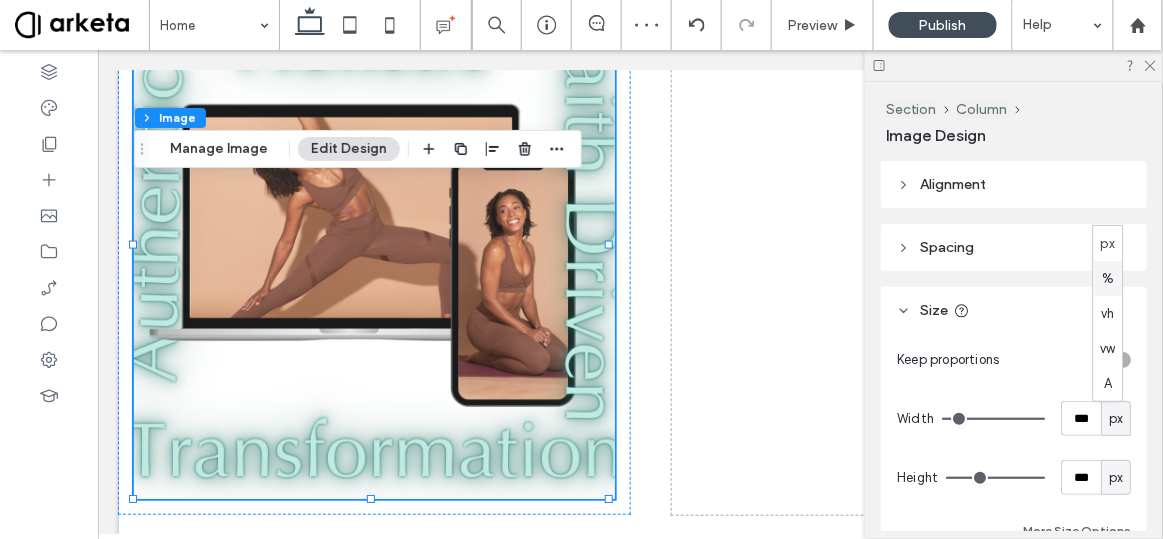 click on "%" at bounding box center (1108, 278) 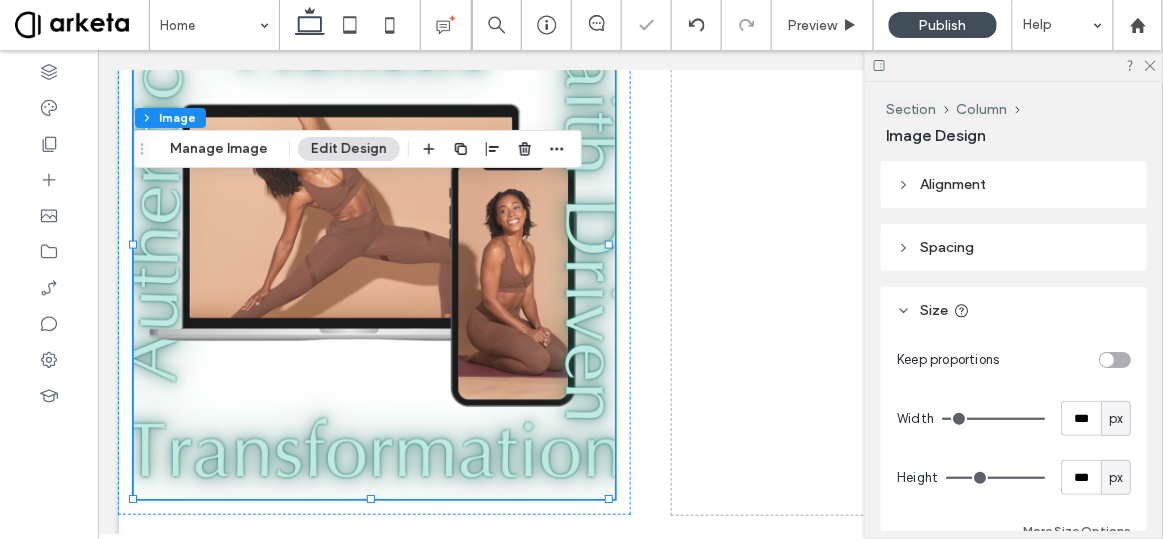 type on "***" 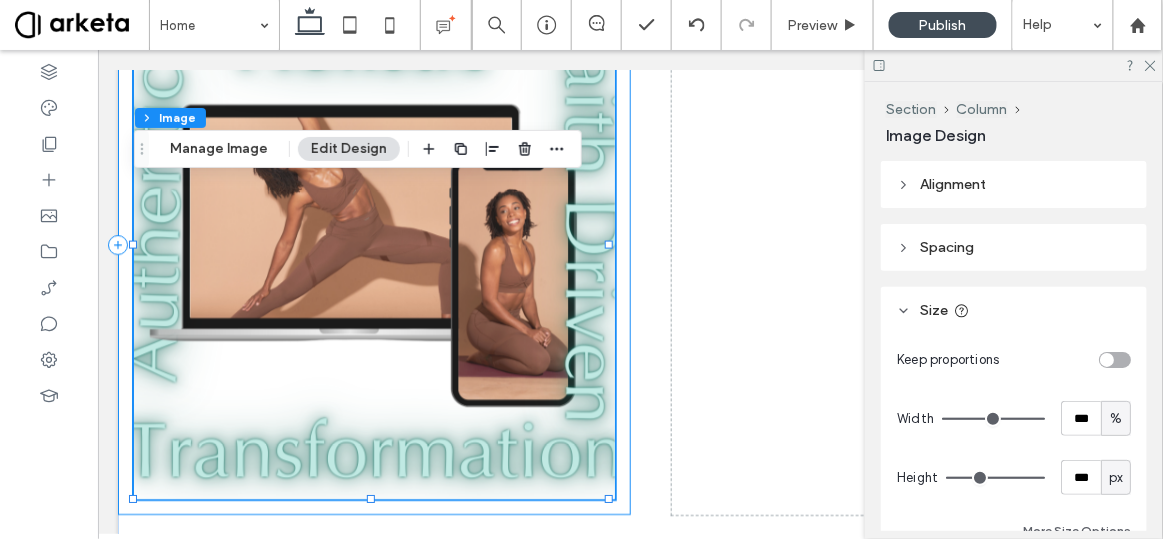 click at bounding box center (373, 244) 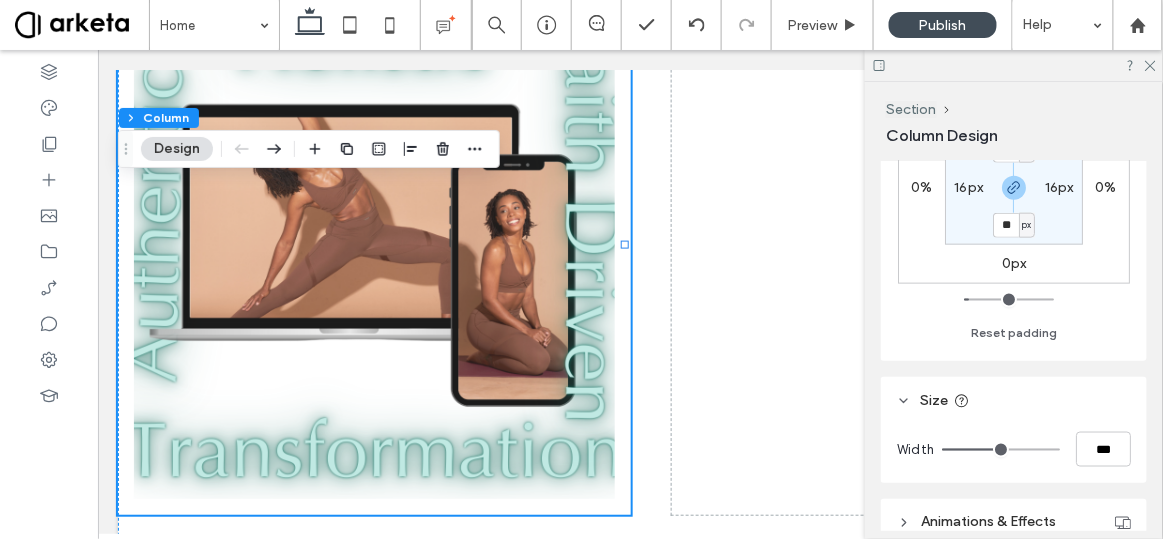 scroll, scrollTop: 423, scrollLeft: 0, axis: vertical 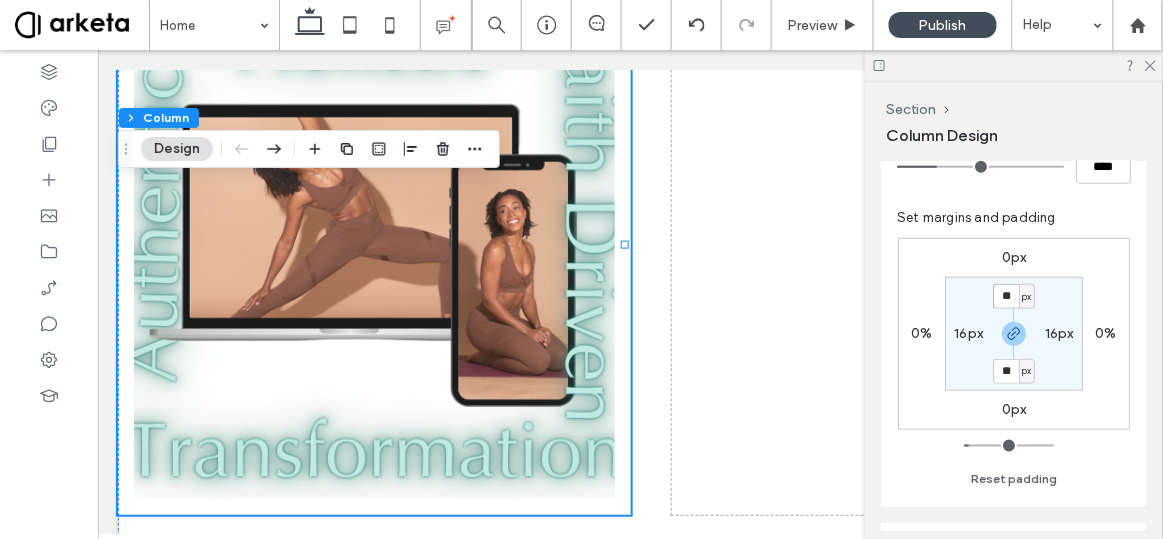 click on "**" at bounding box center [1006, 296] 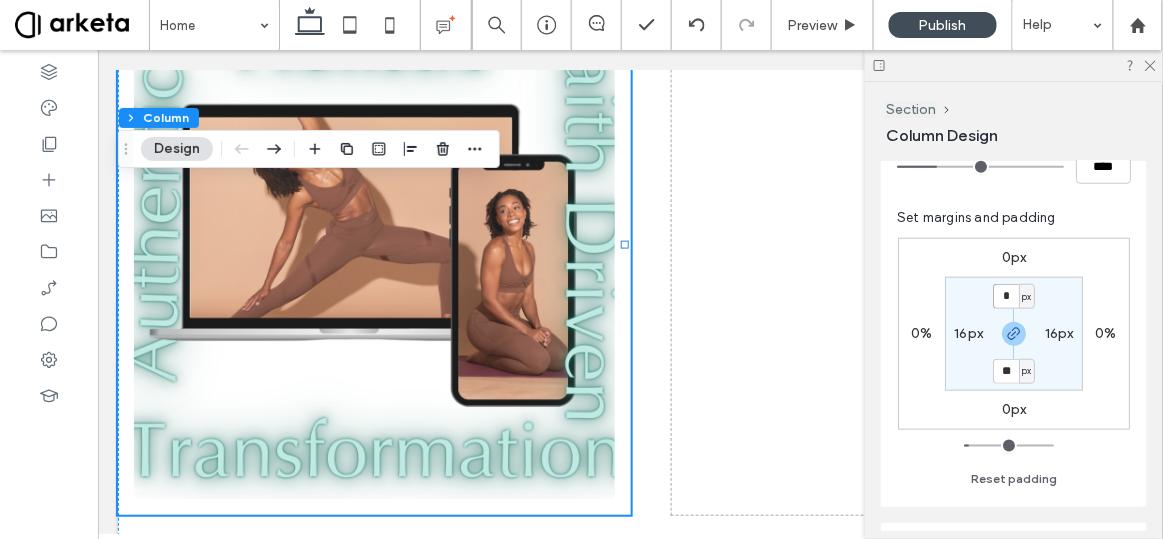 type on "*" 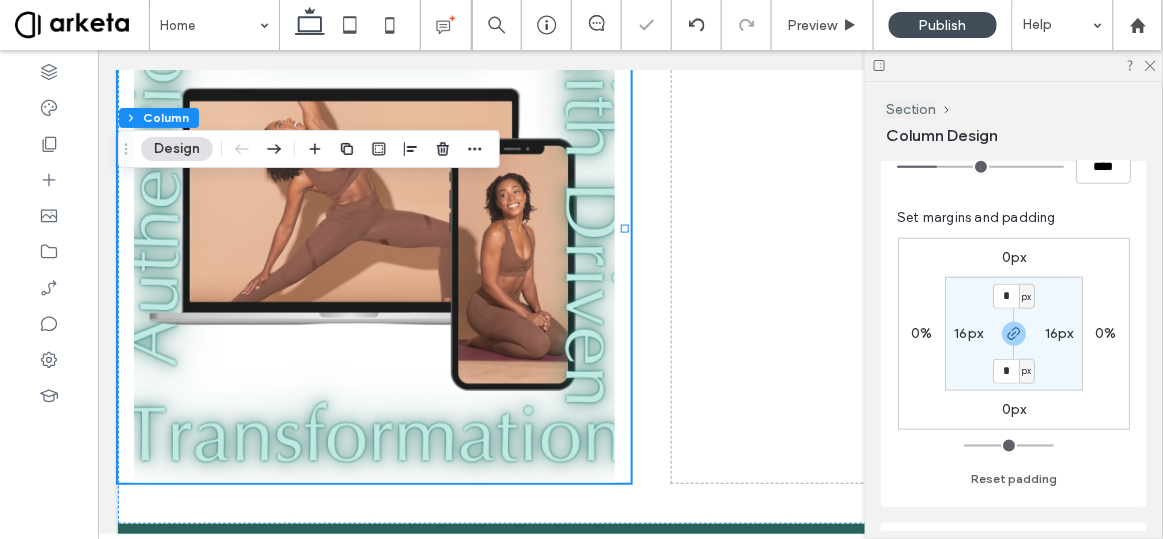 click on "16px" at bounding box center [968, 333] 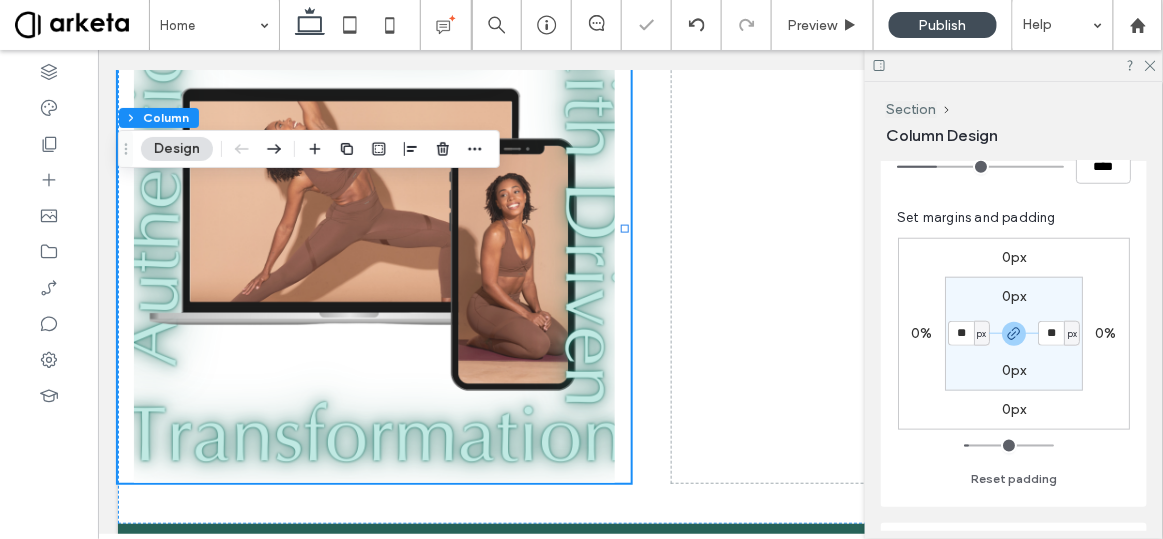type on "**" 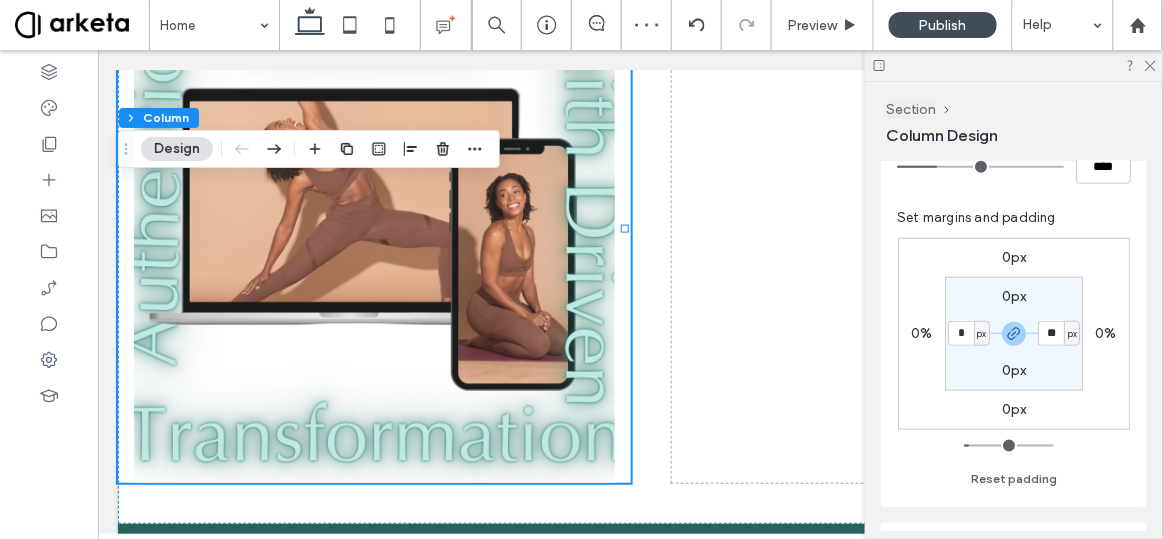 type on "*" 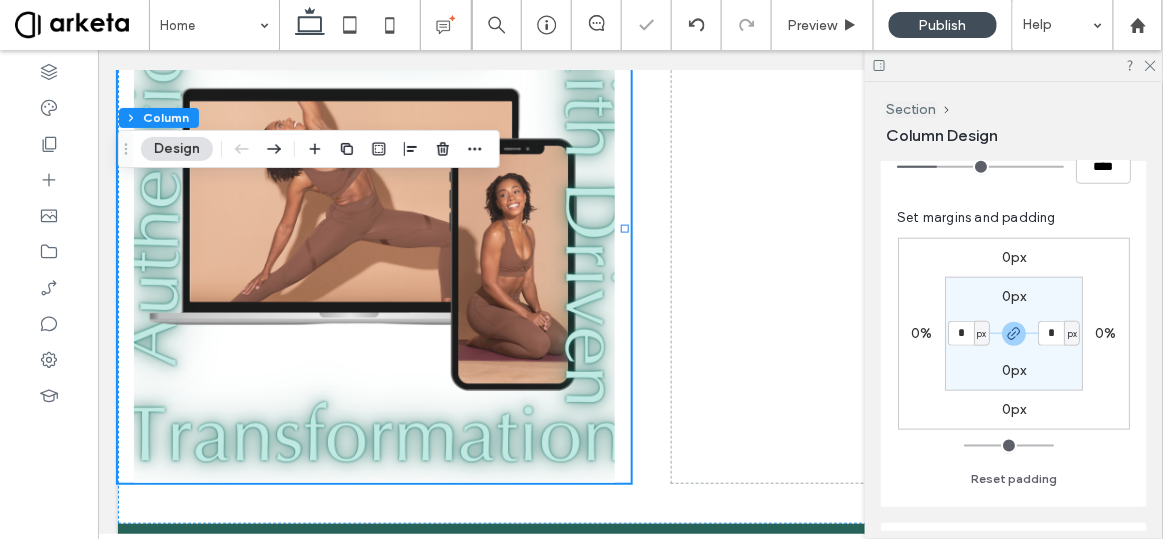 type on "*" 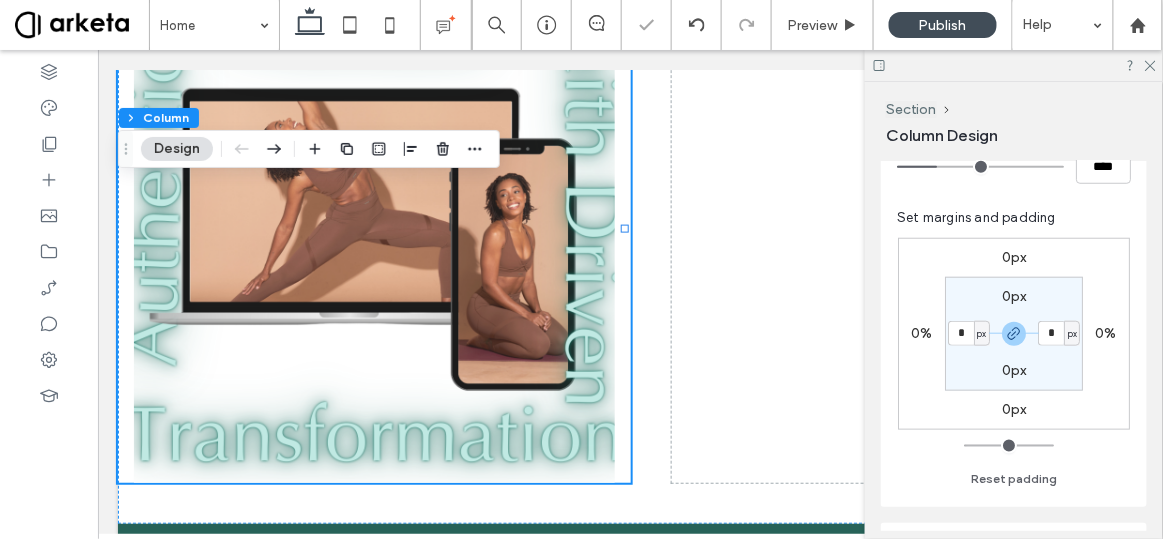 type on "*" 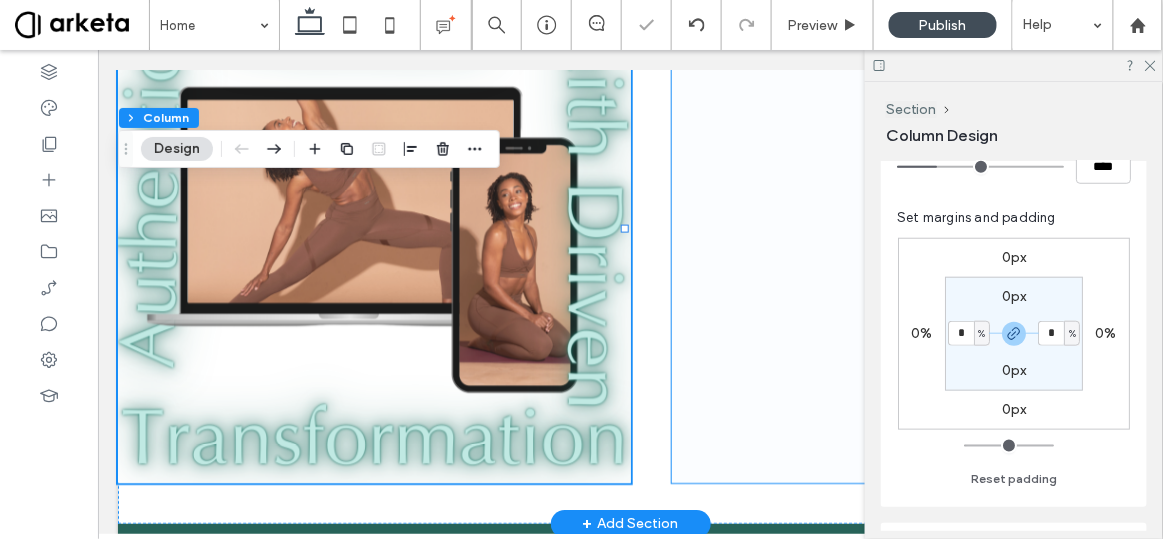 click at bounding box center [907, 228] 